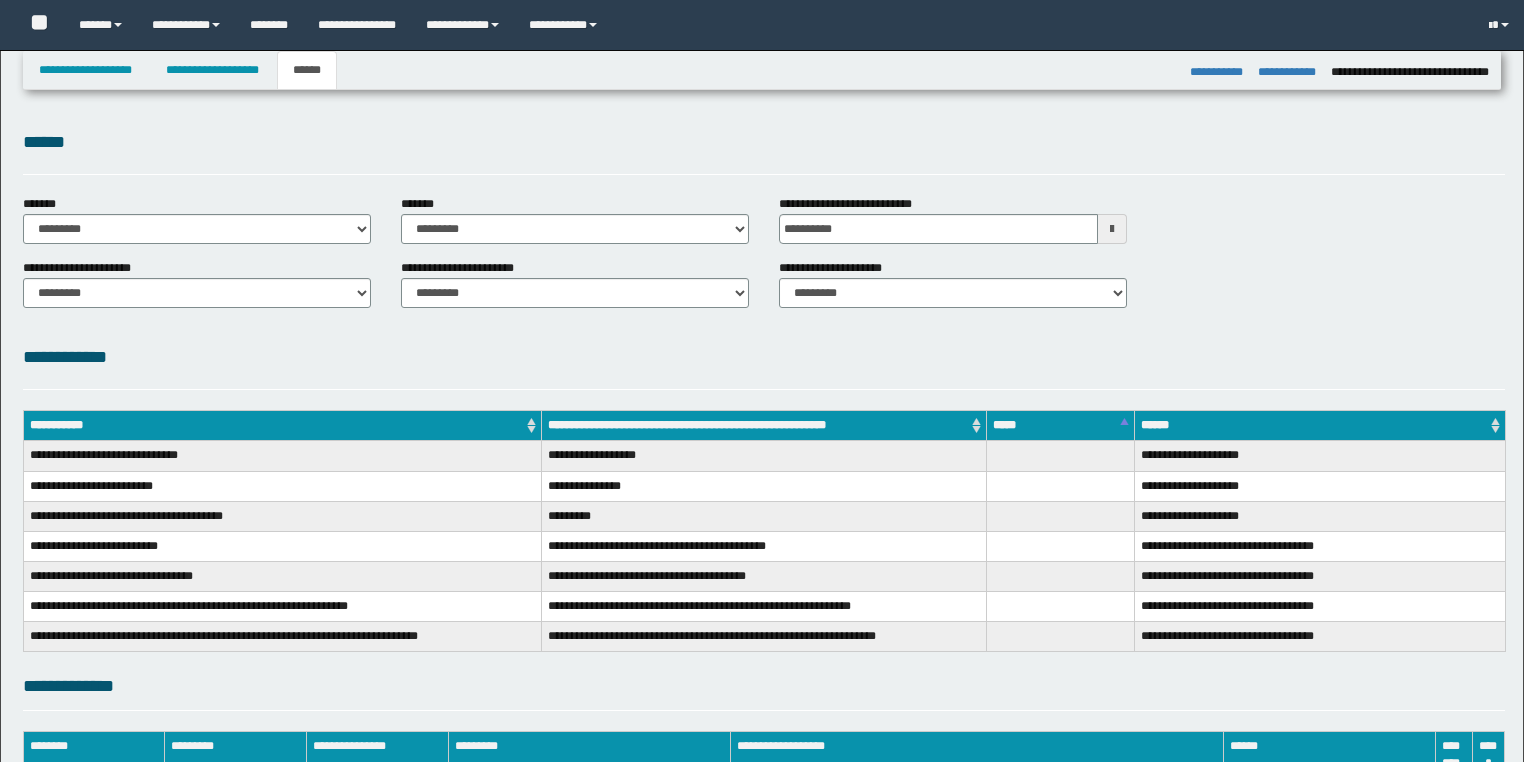 select on "*" 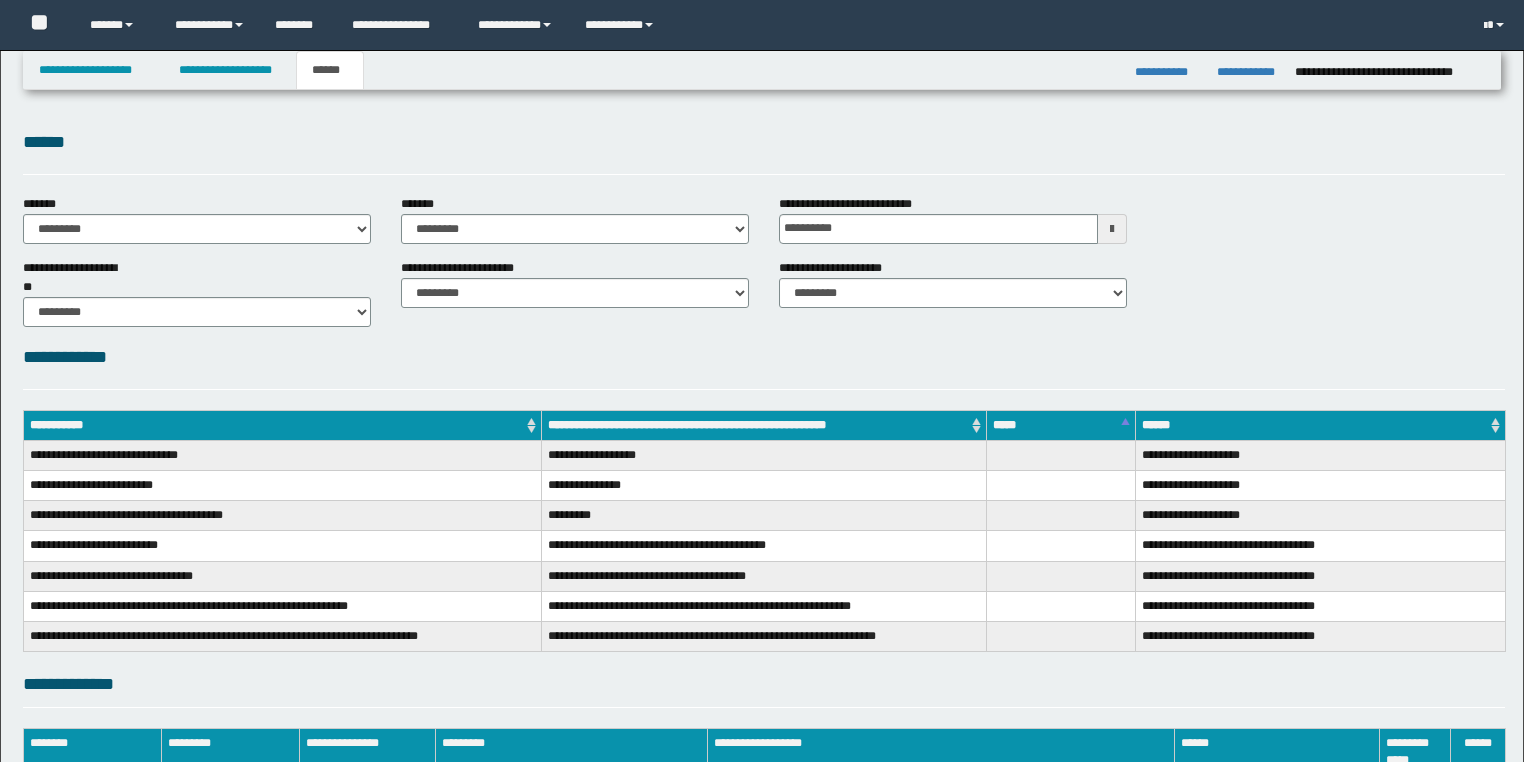 scroll, scrollTop: 280, scrollLeft: 0, axis: vertical 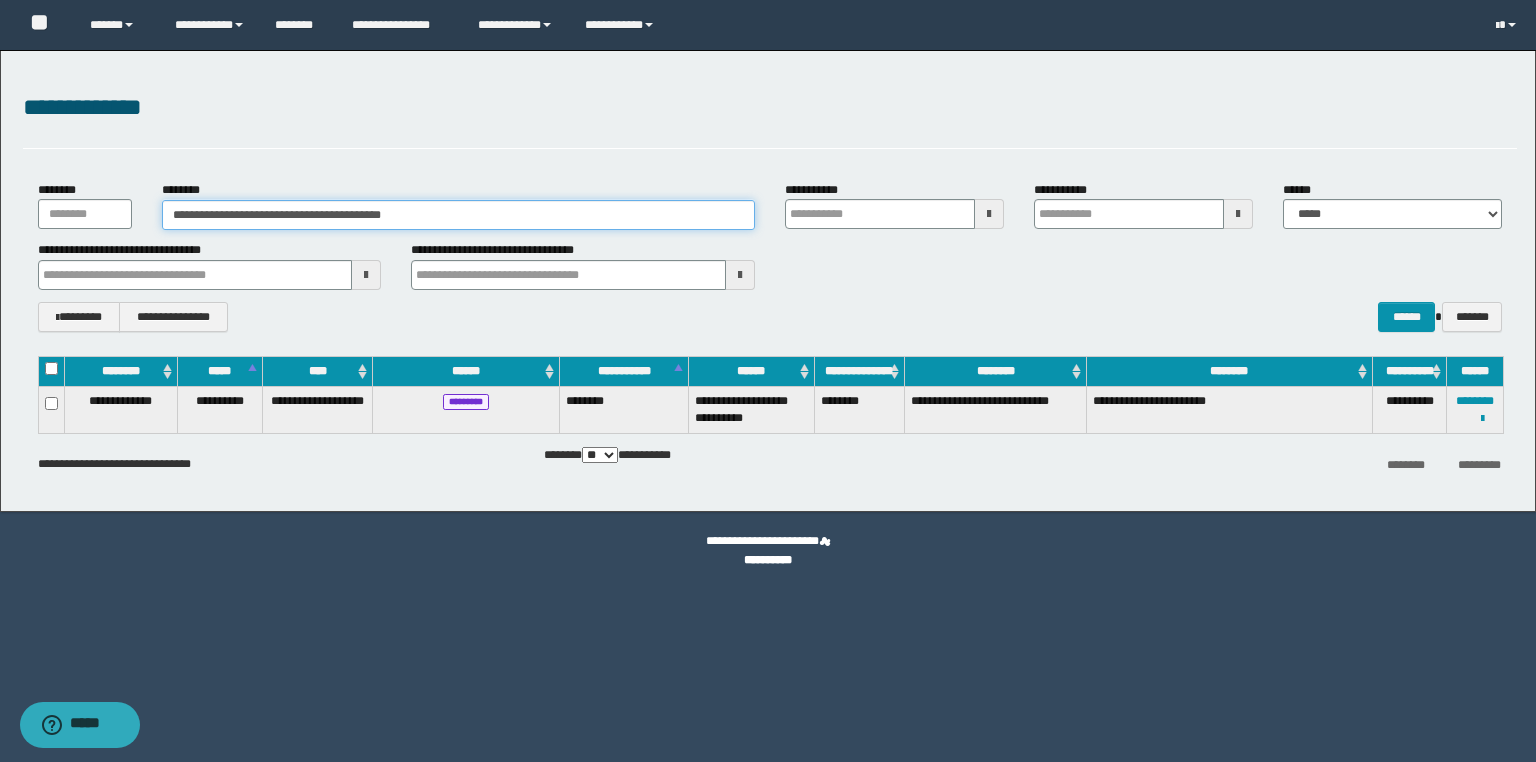drag, startPoint x: 527, startPoint y: 219, endPoint x: 0, endPoint y: 175, distance: 528.8336 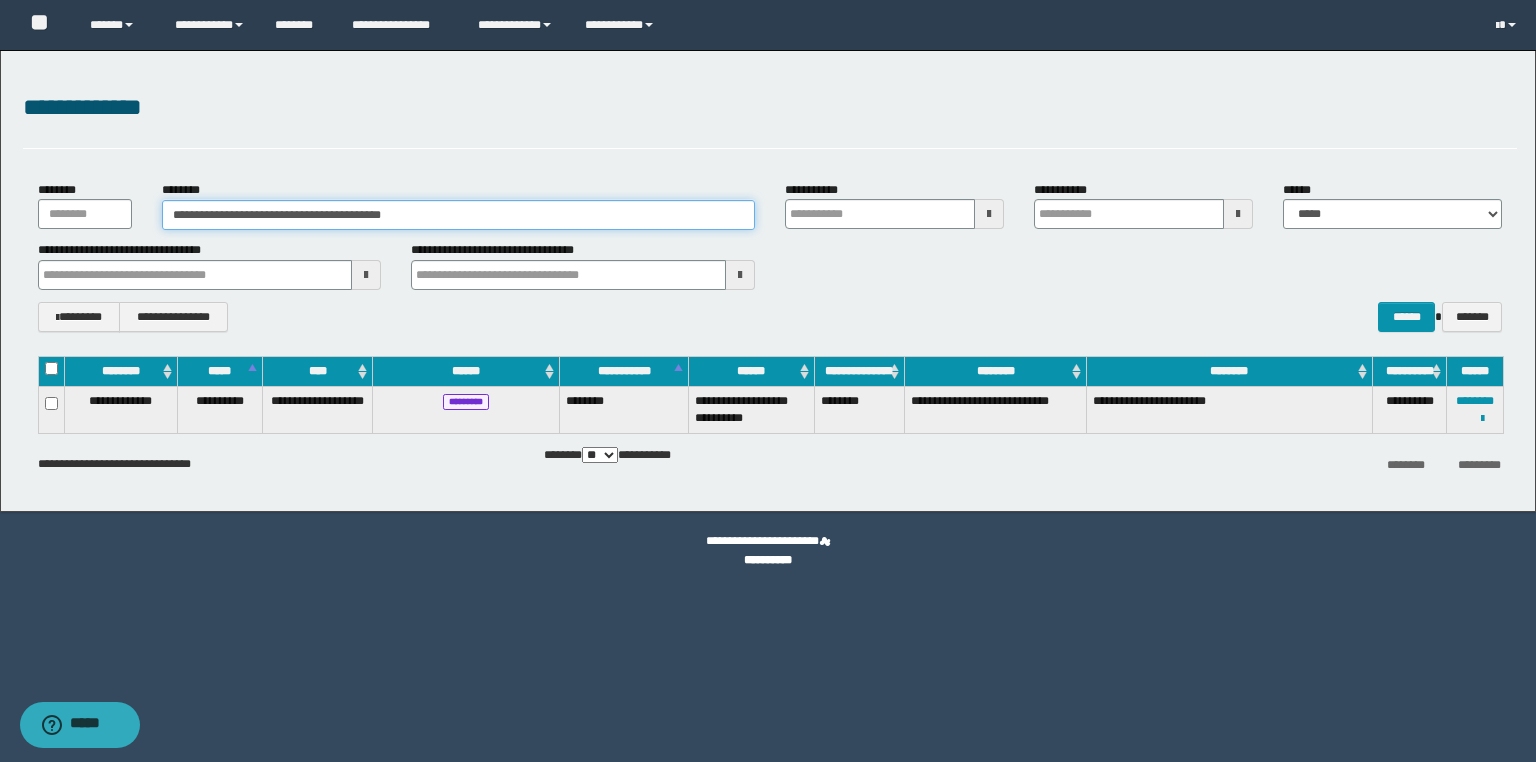 paste 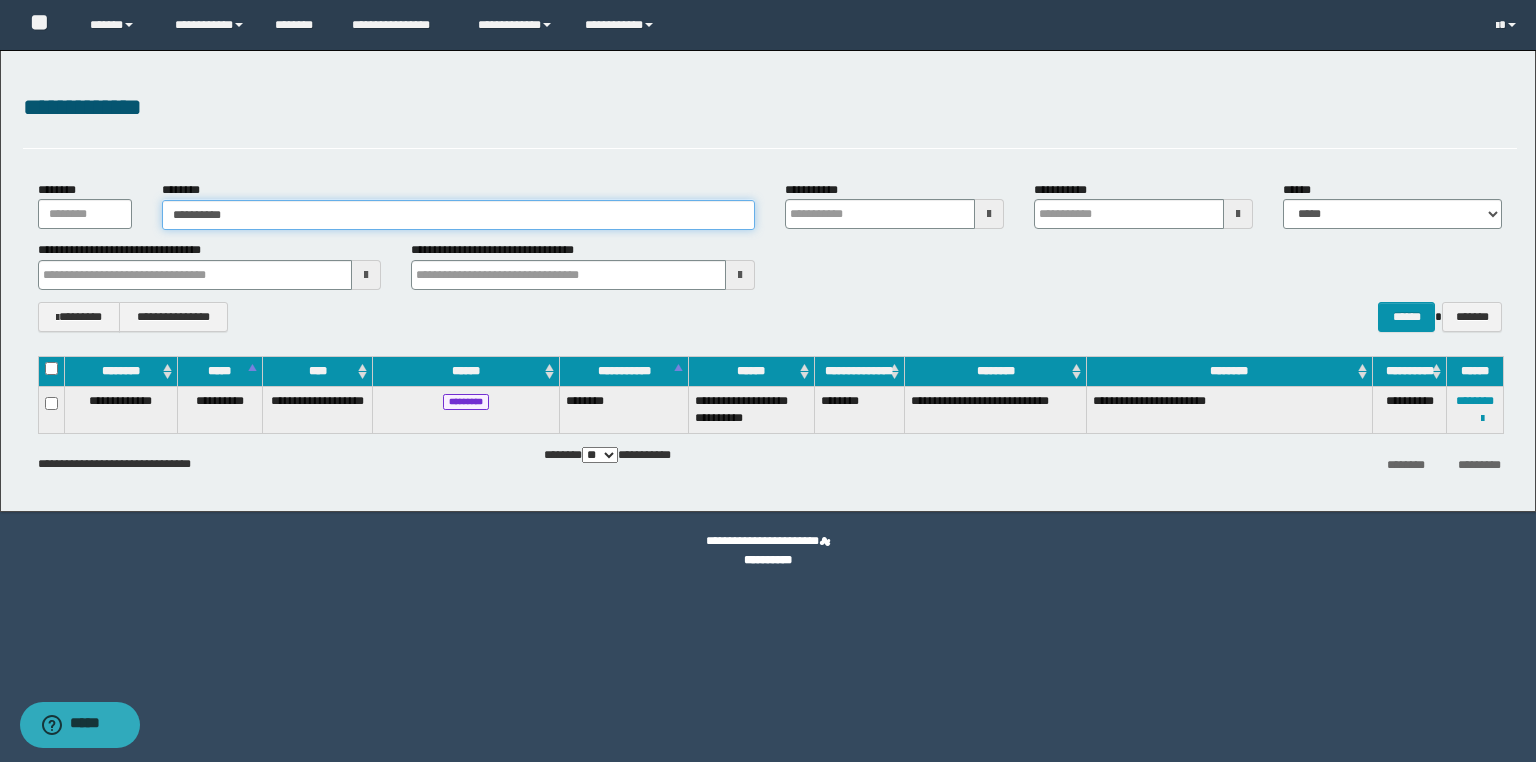 type on "**********" 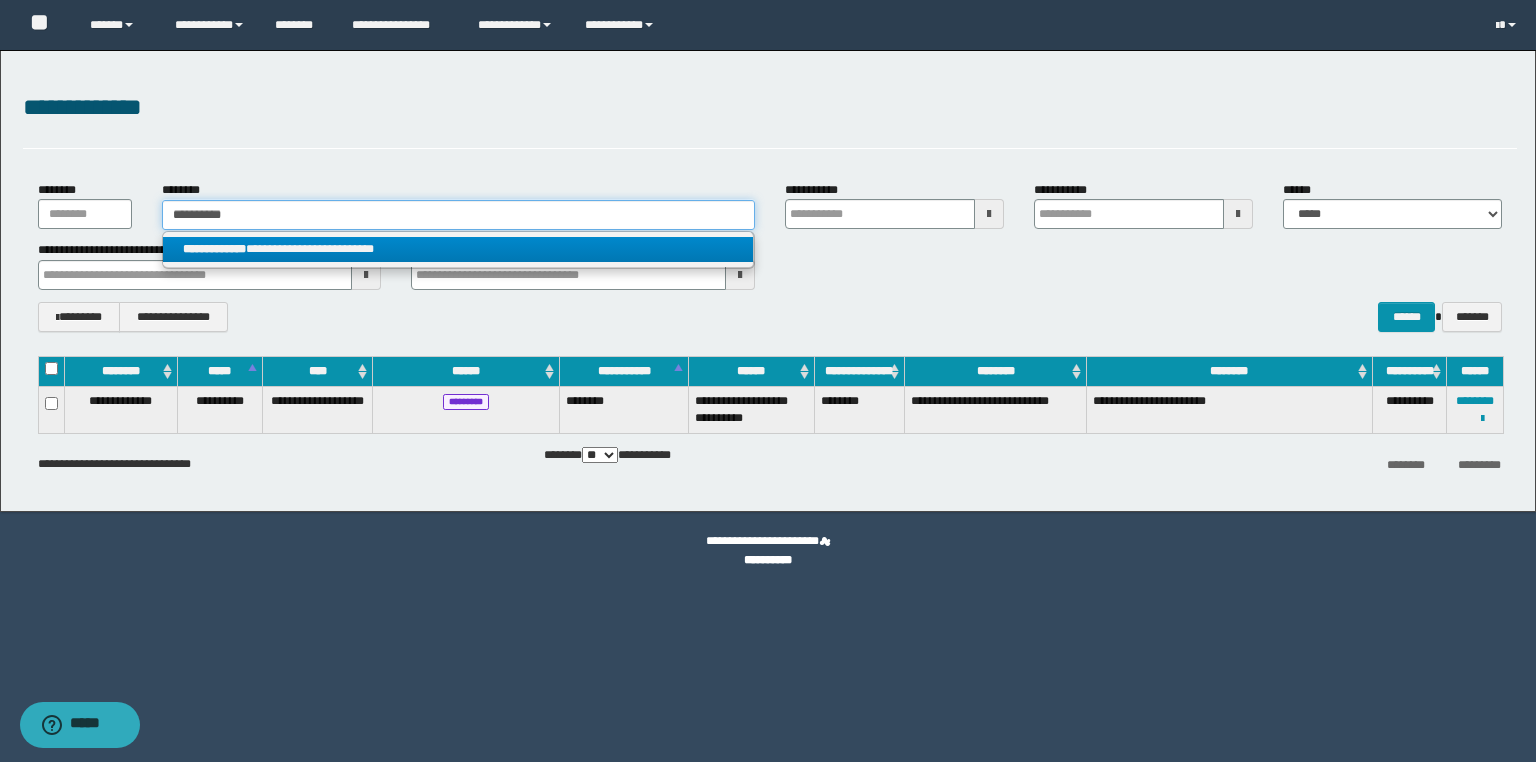 type on "**********" 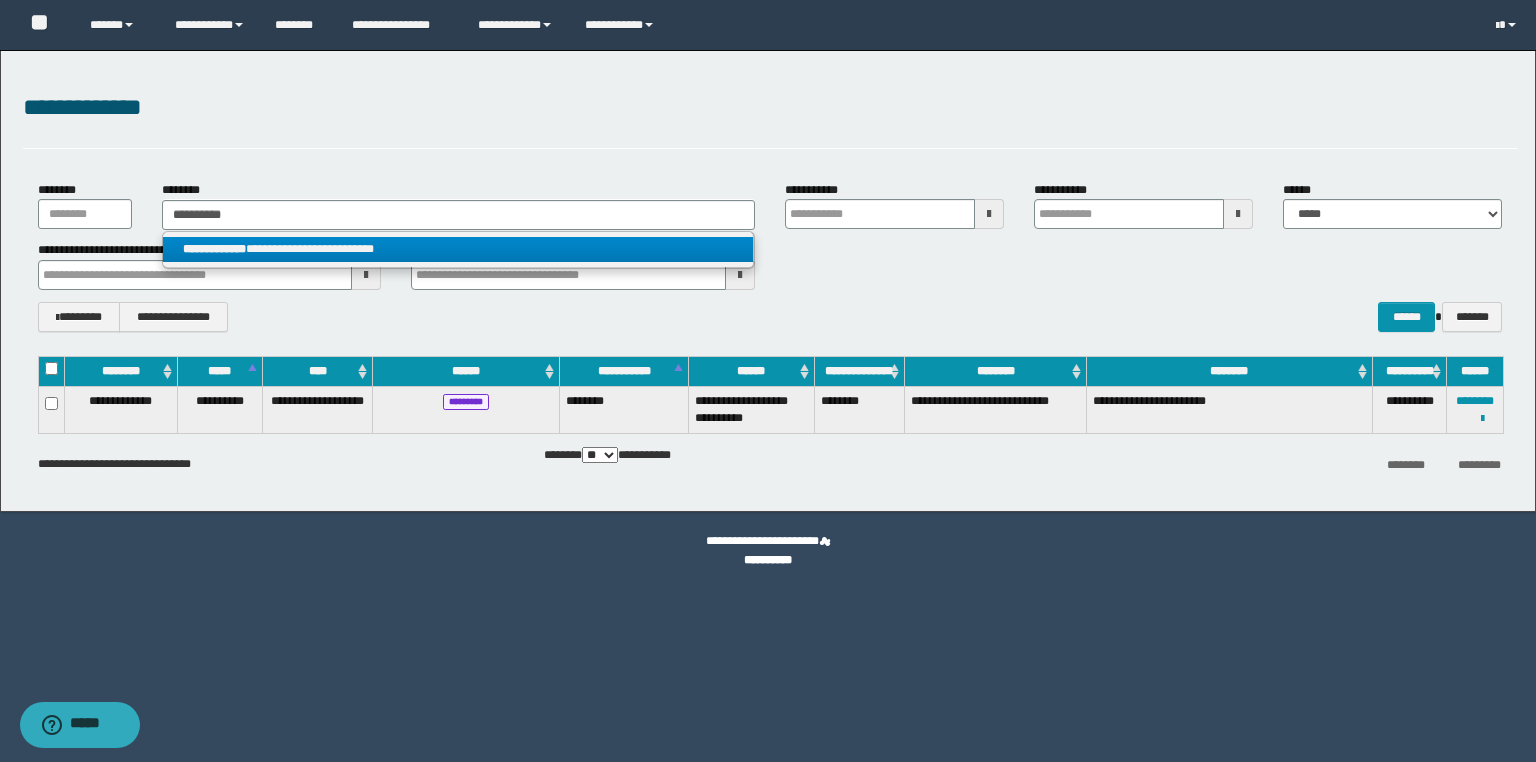 click on "**********" at bounding box center (214, 249) 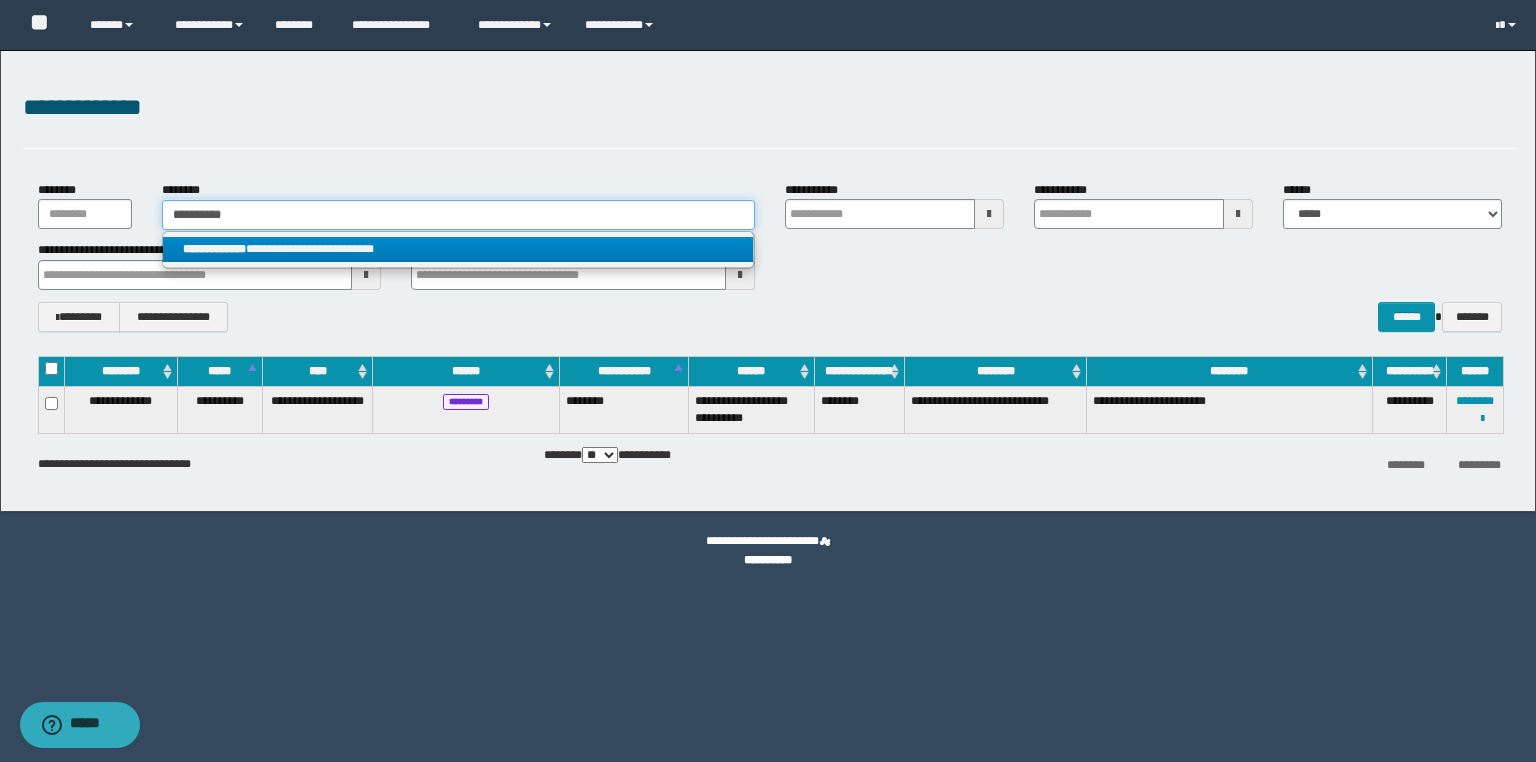 type 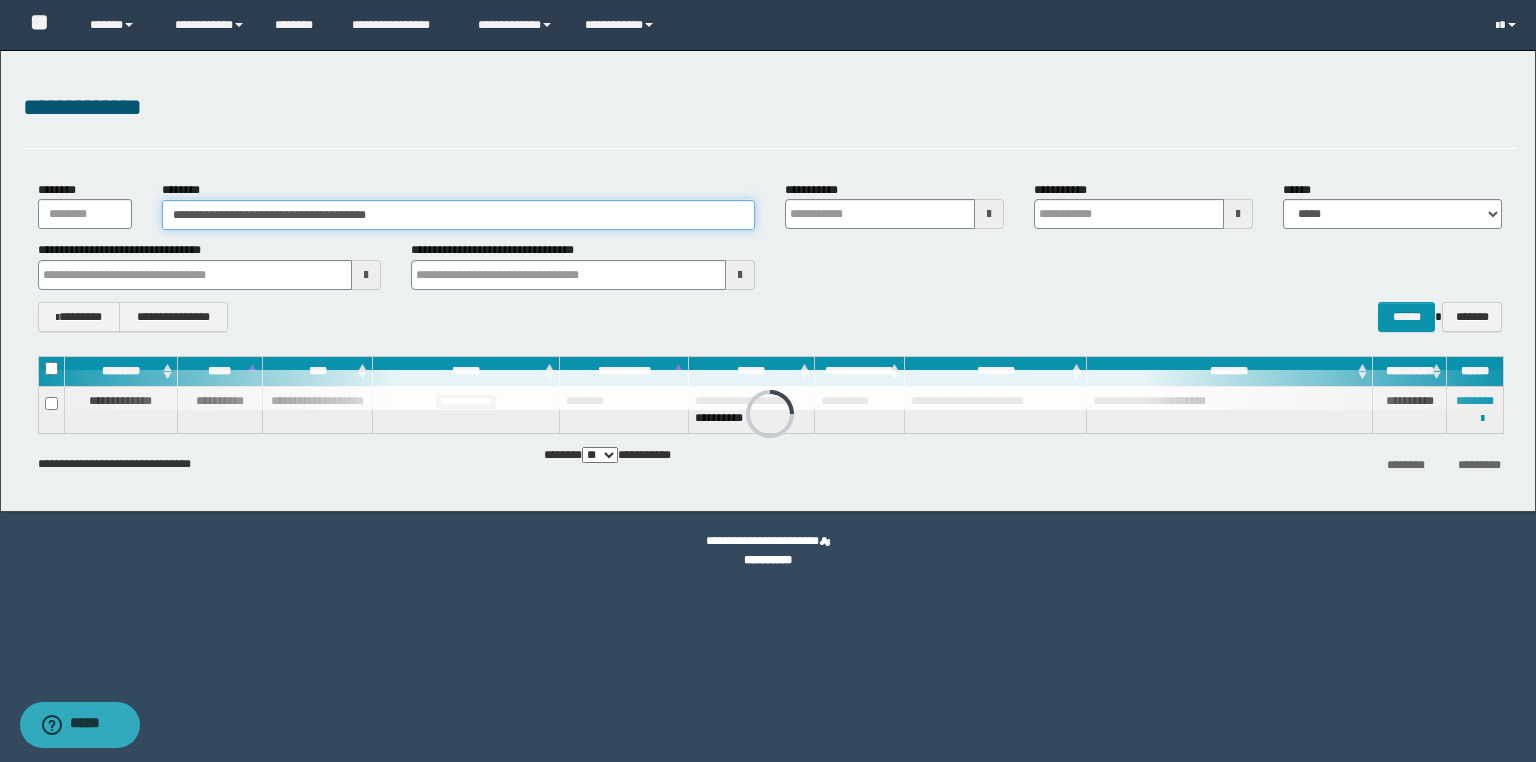 drag, startPoint x: 265, startPoint y: 212, endPoint x: 0, endPoint y: 206, distance: 265.0679 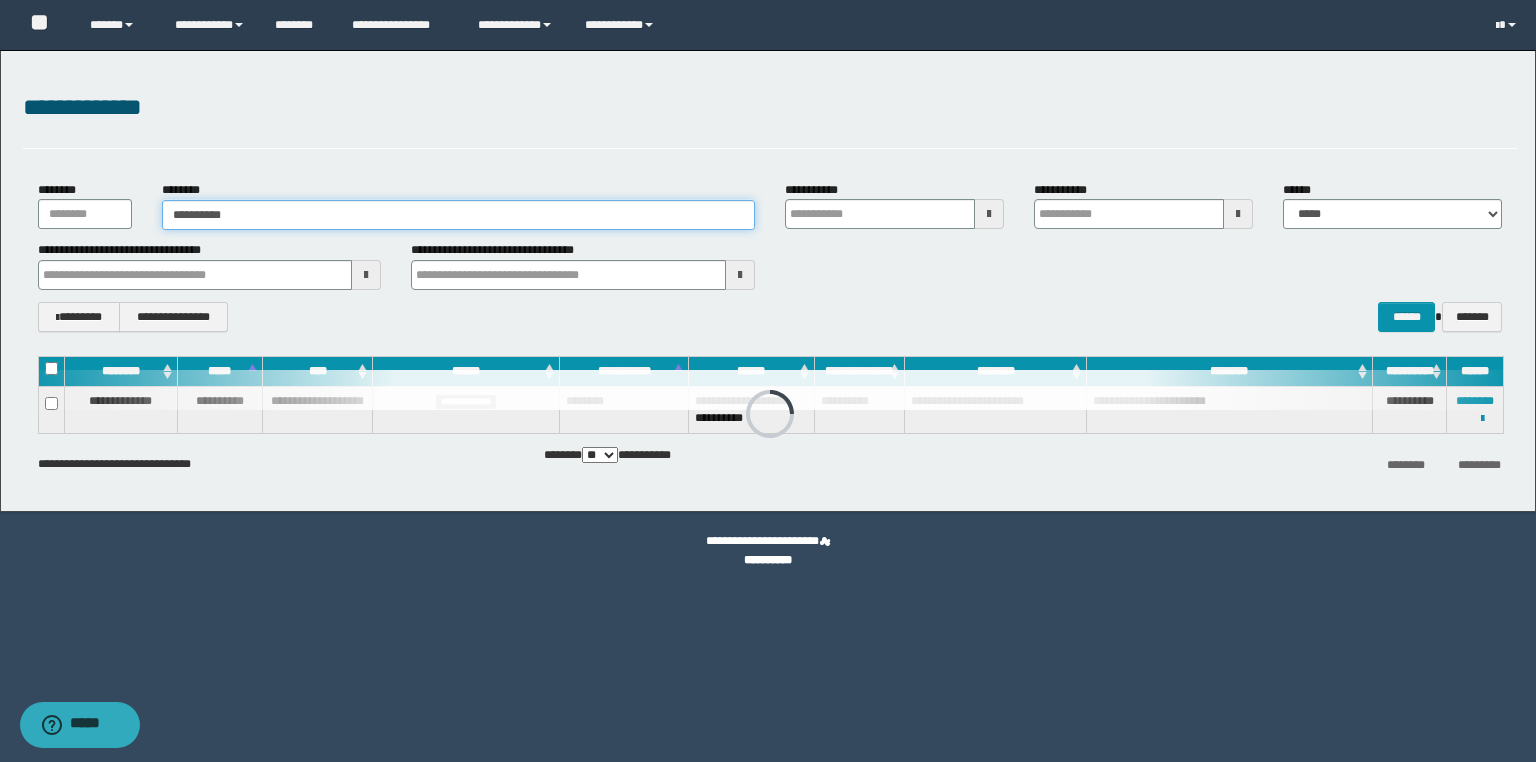 type on "**********" 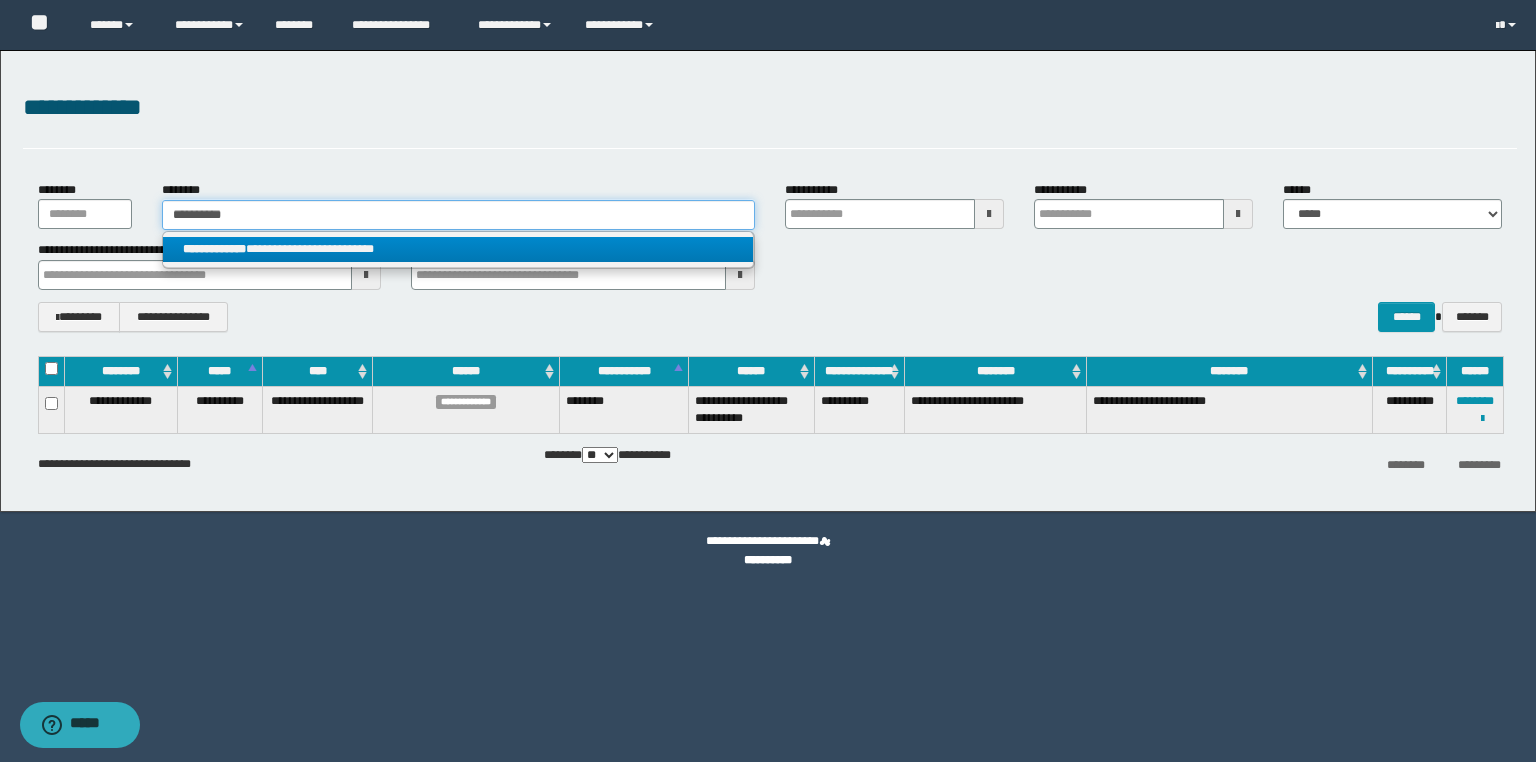 type on "**********" 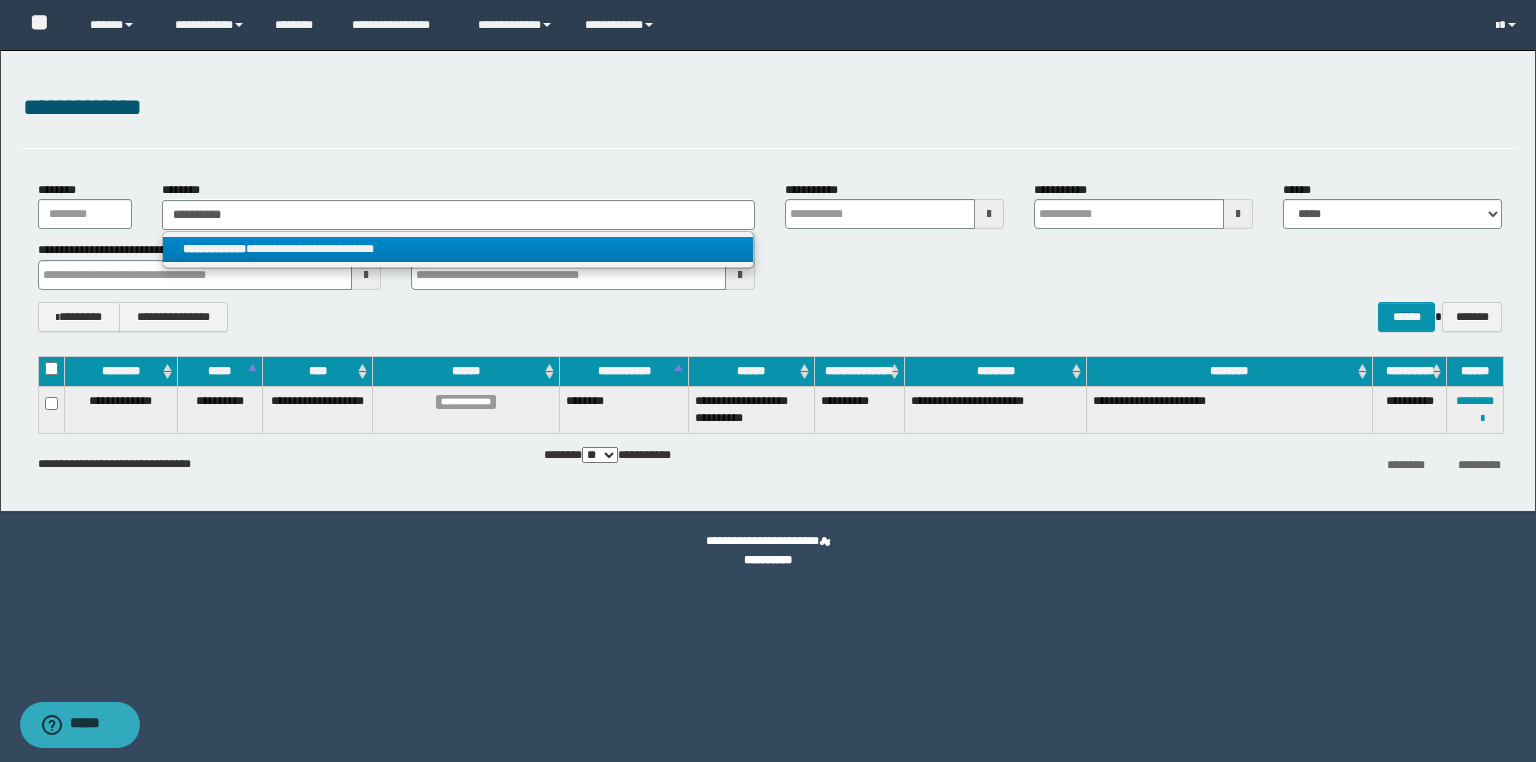 click on "**********" at bounding box center (458, 249) 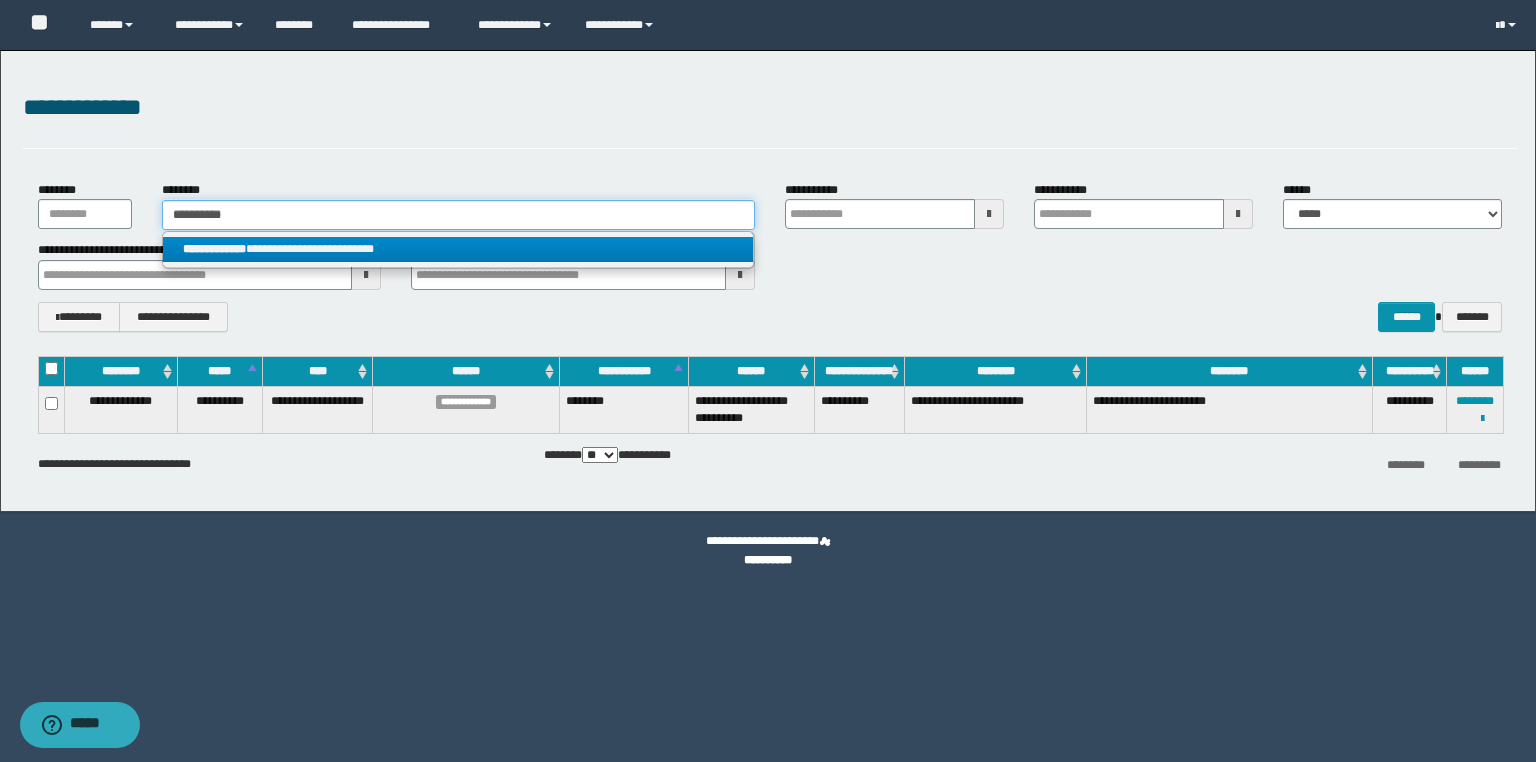 type 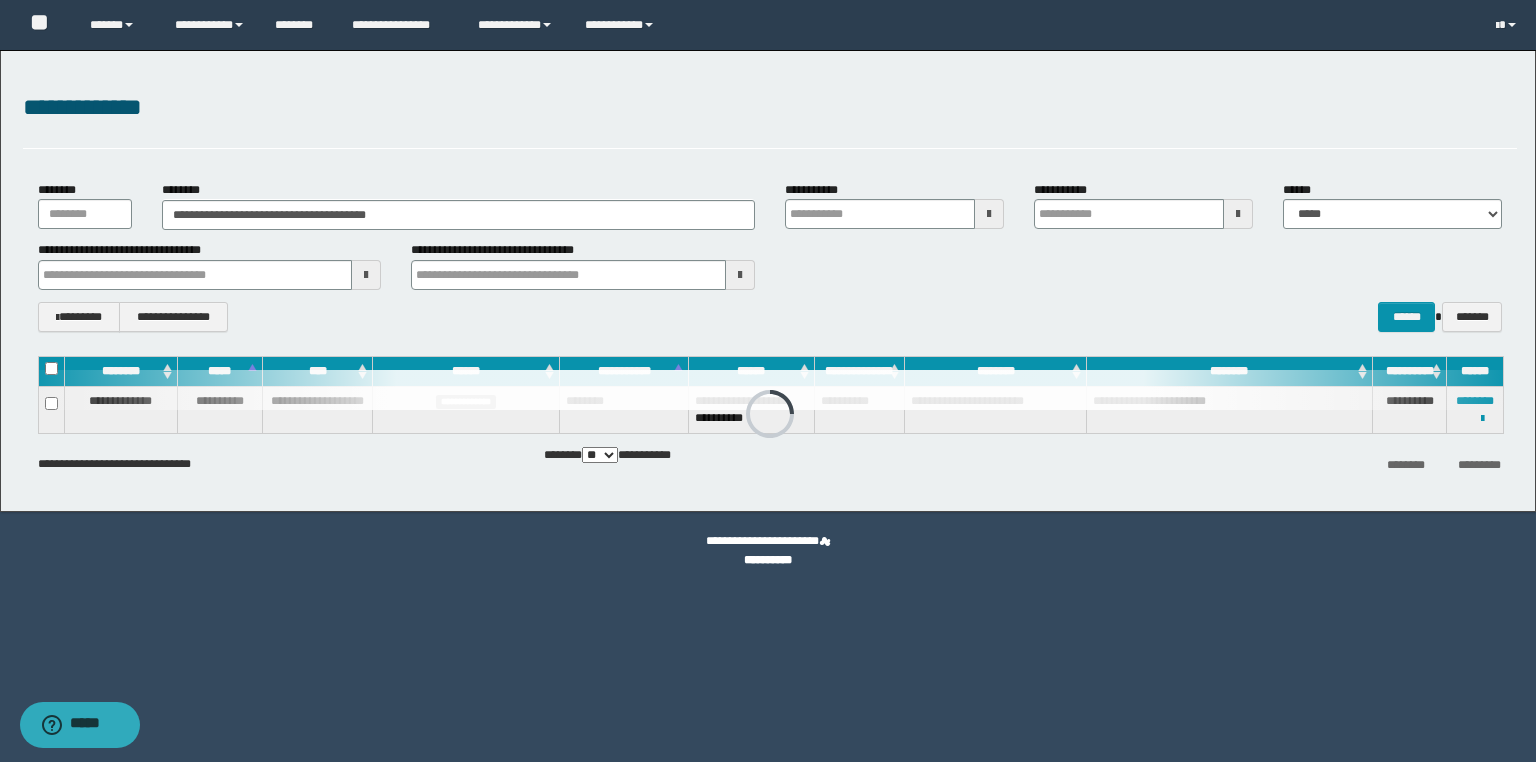click at bounding box center [770, 390] 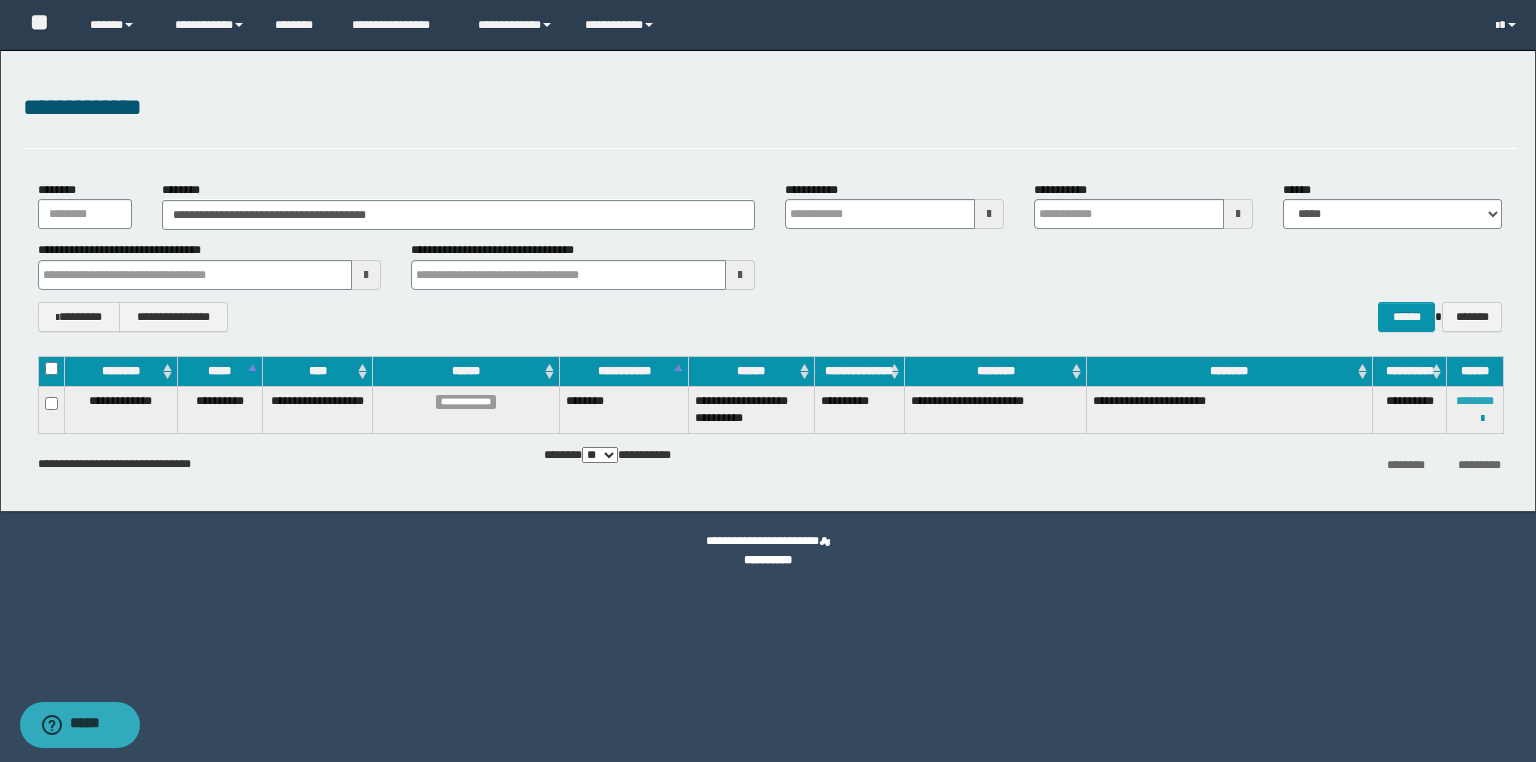 click on "********" at bounding box center [1475, 401] 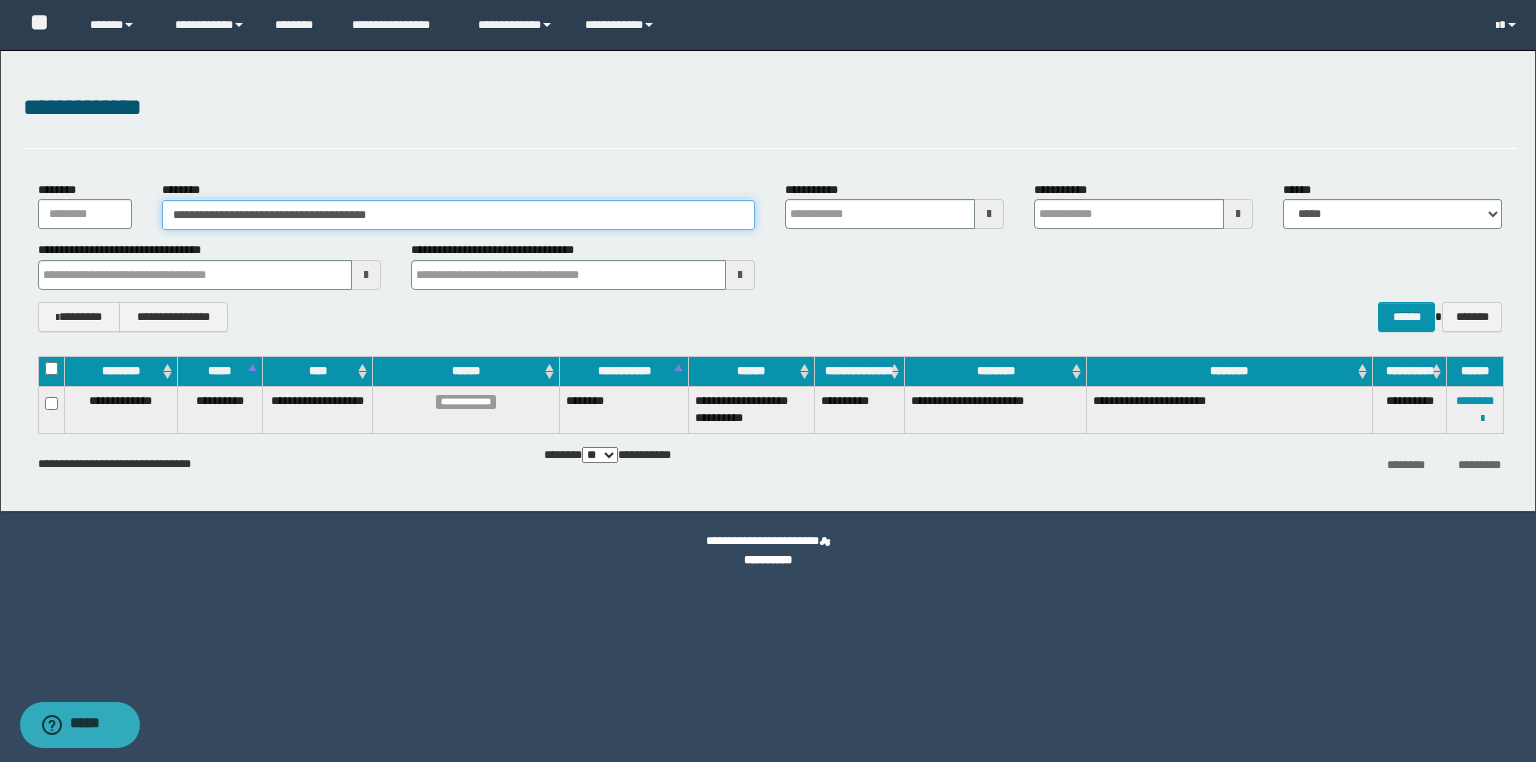 drag, startPoint x: 191, startPoint y: 211, endPoint x: 454, endPoint y: 214, distance: 263.01712 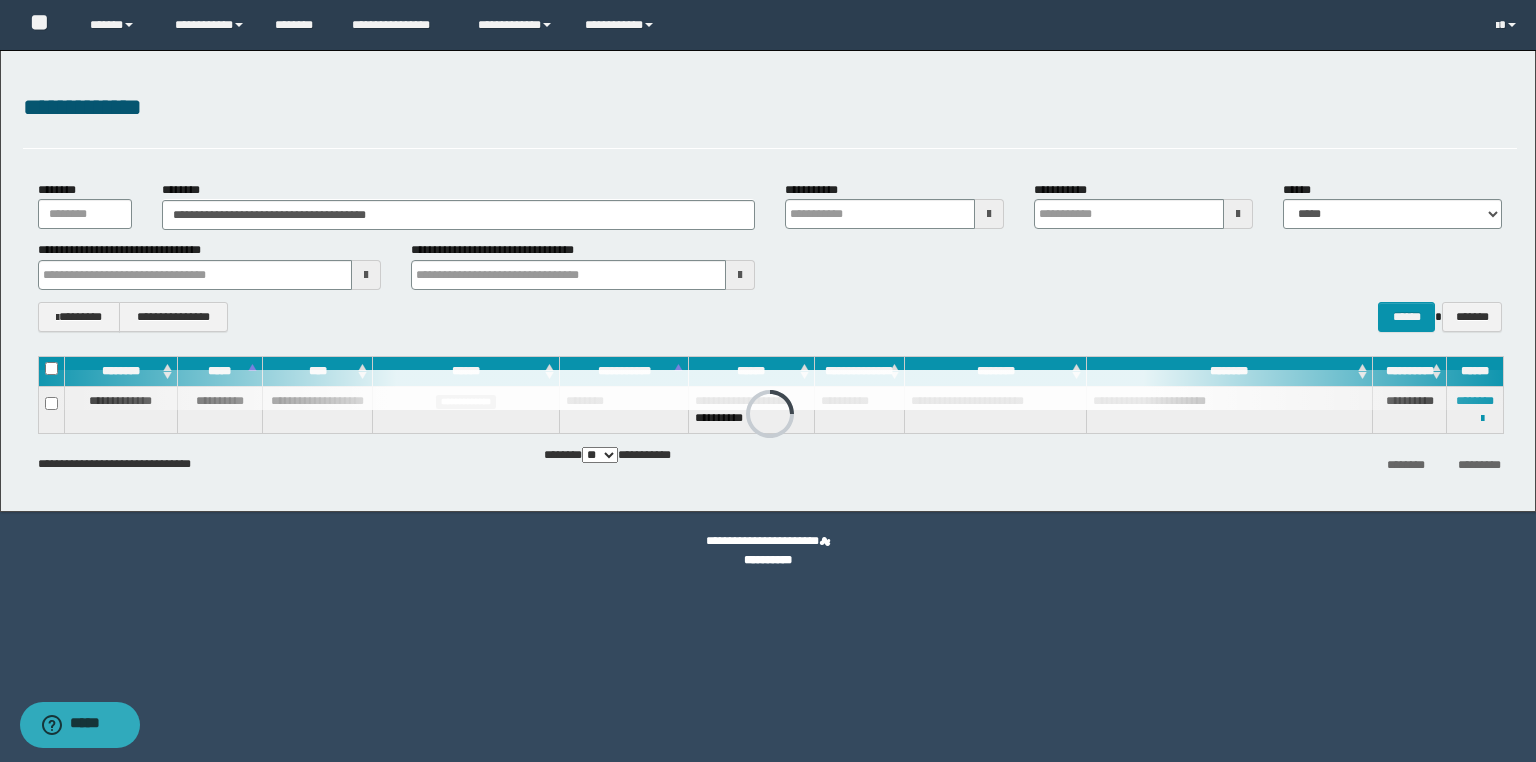 click on "**********" at bounding box center (768, 281) 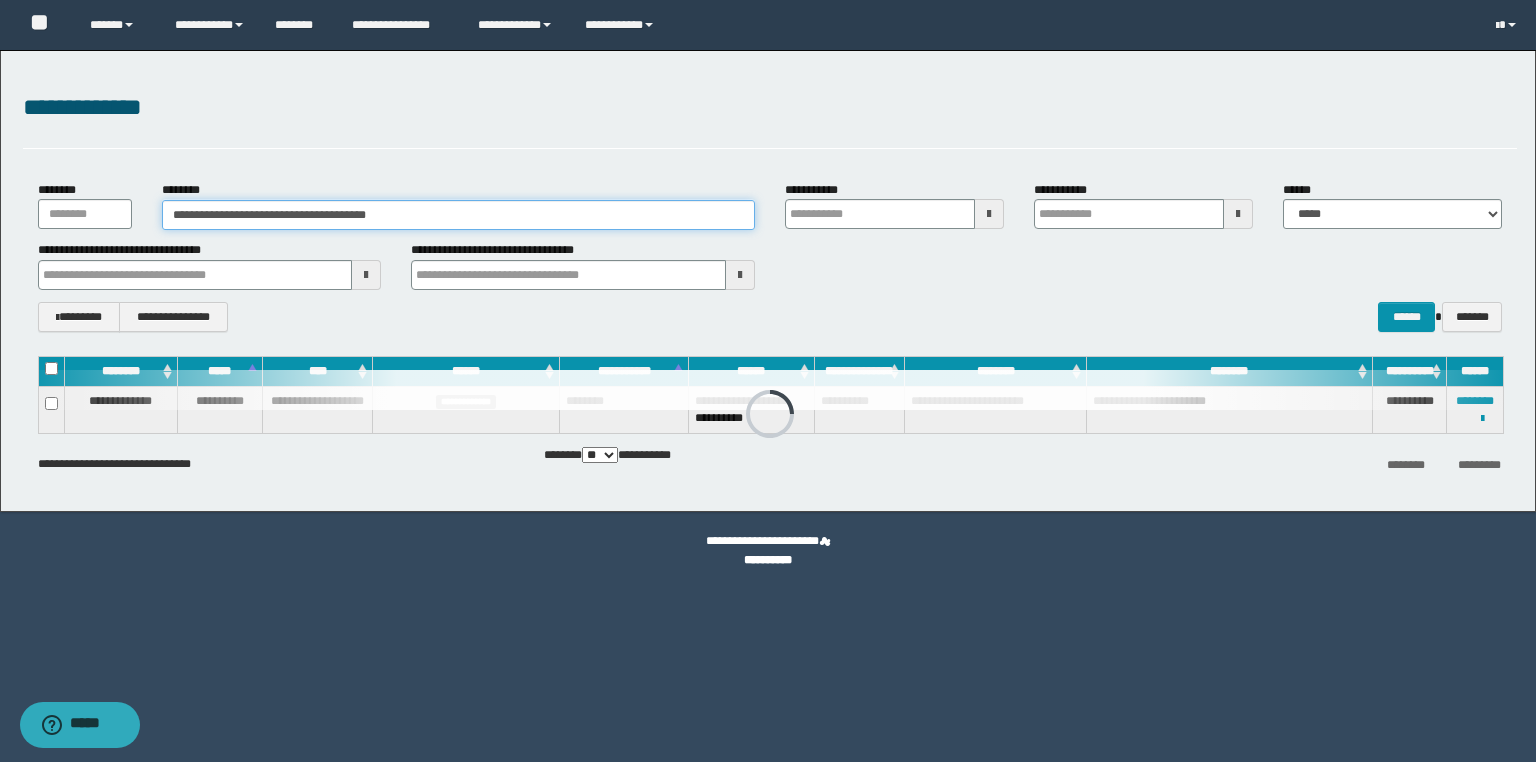 drag, startPoint x: 451, startPoint y: 213, endPoint x: 54, endPoint y: 194, distance: 397.4544 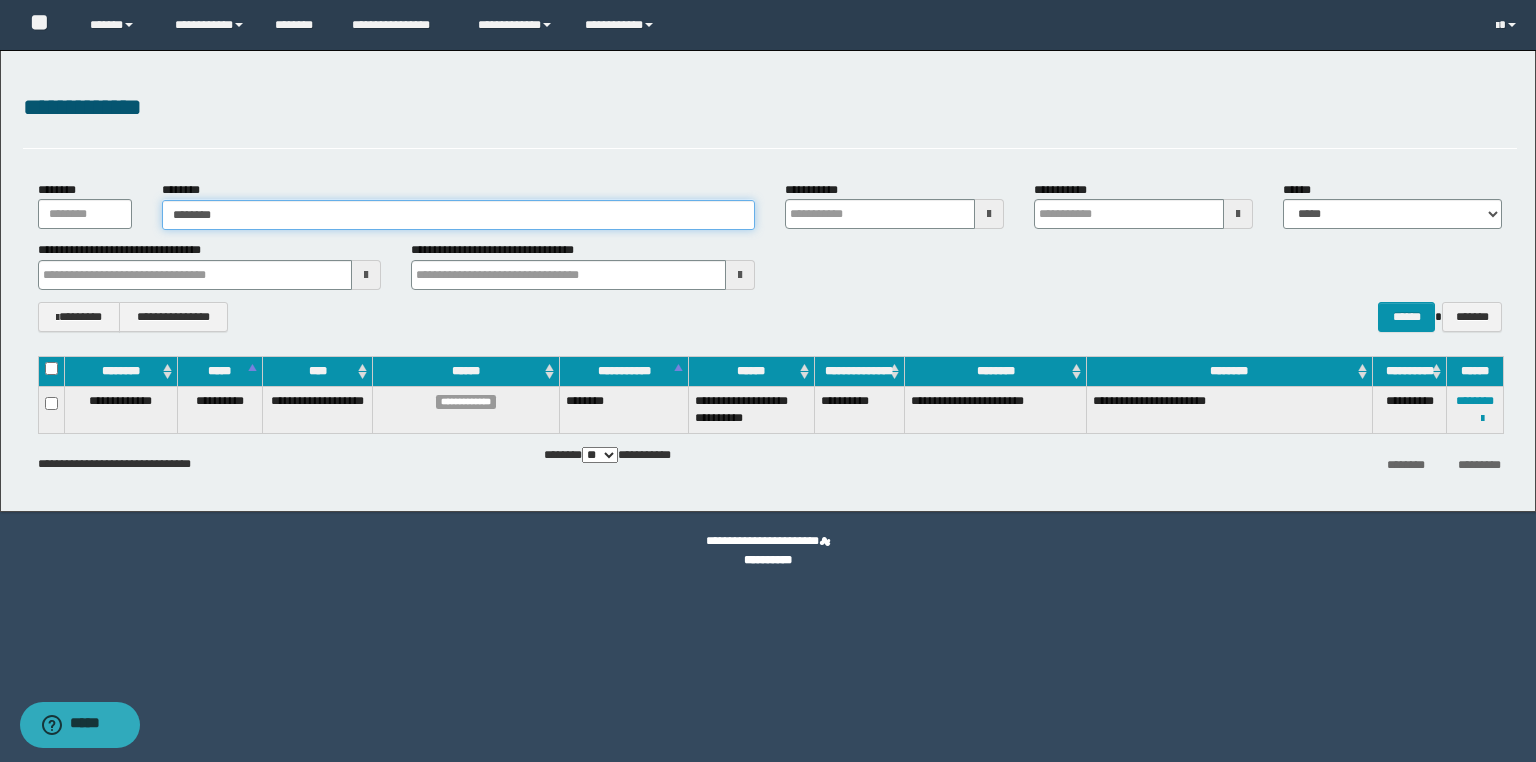 type on "********" 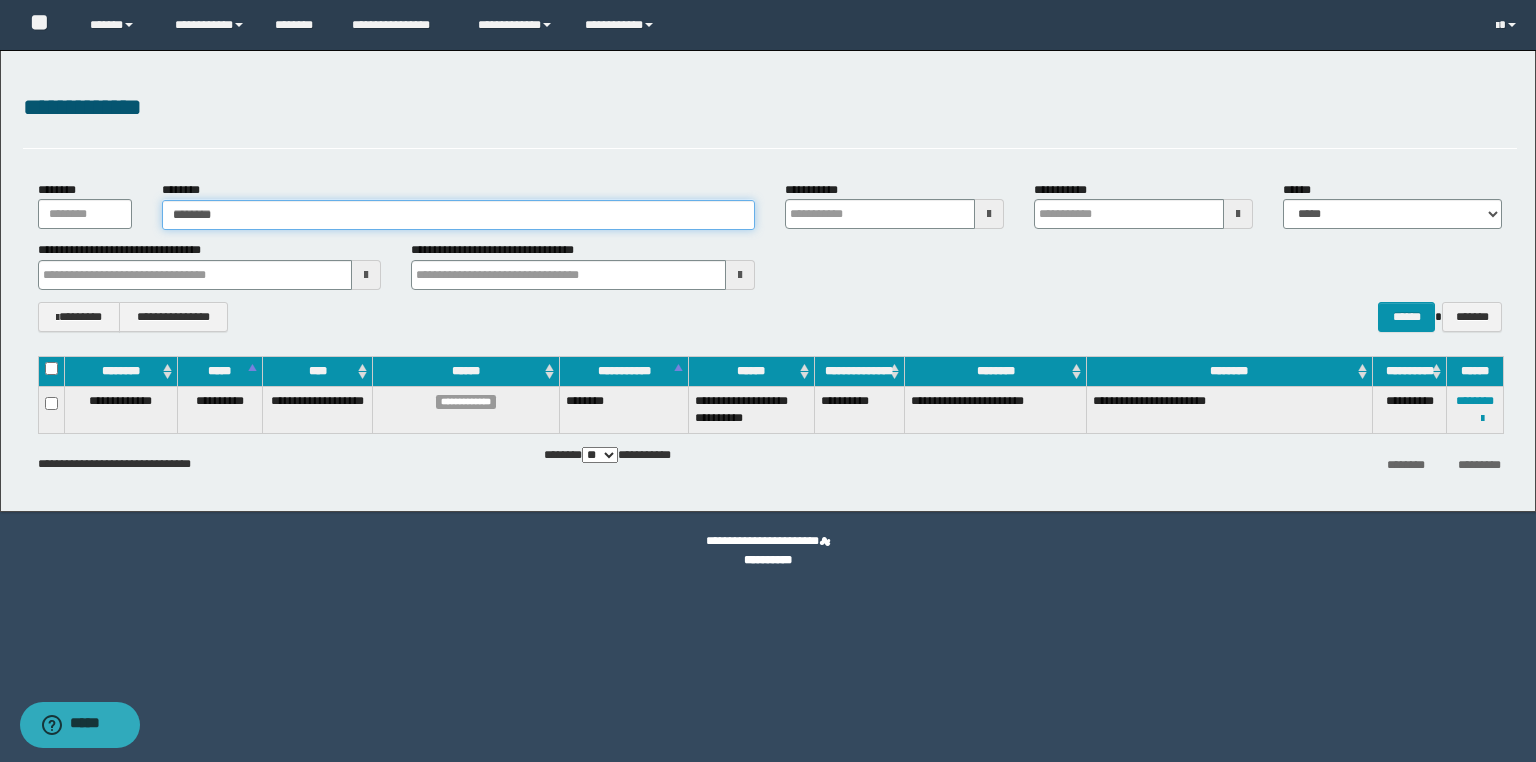 type on "********" 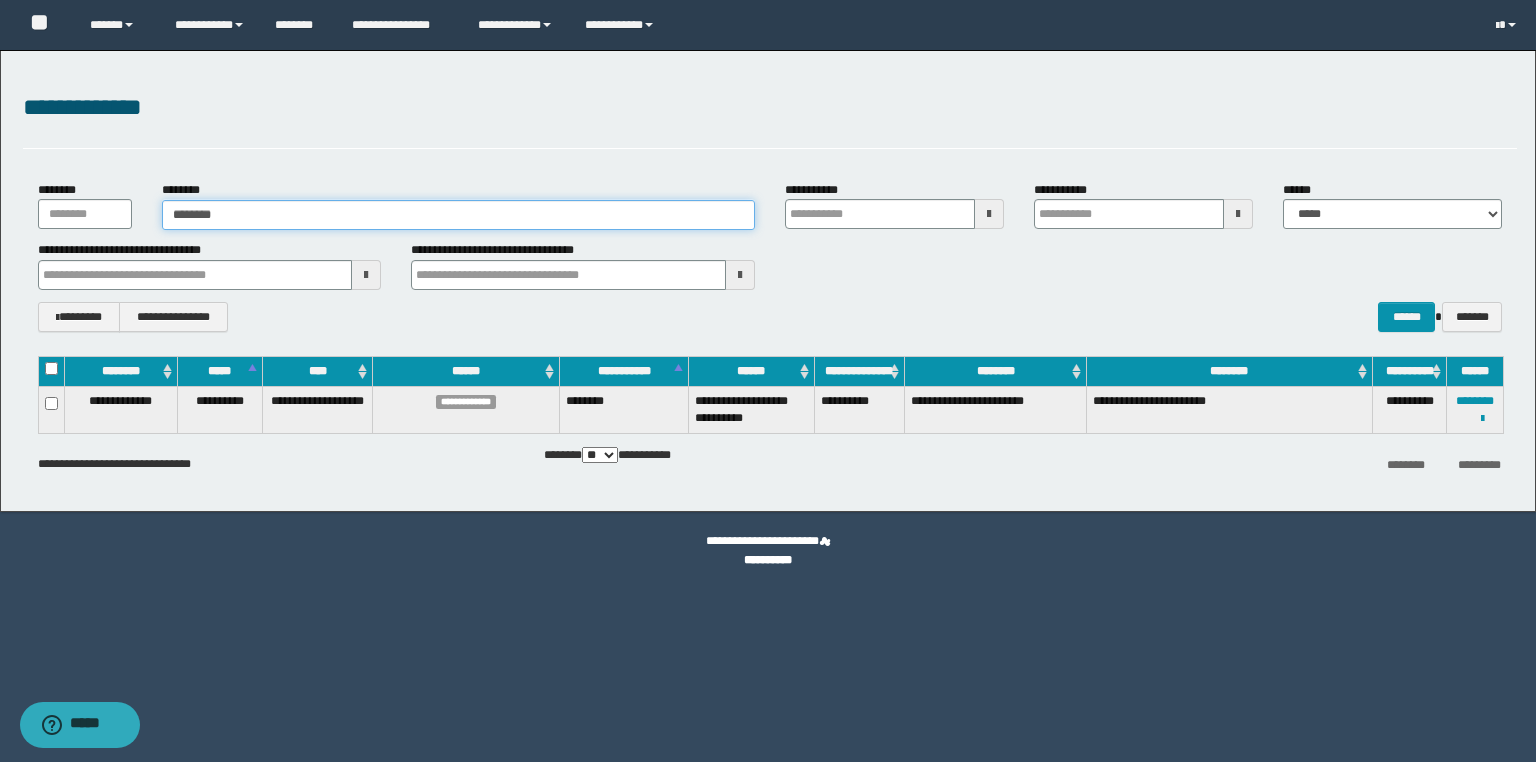 type 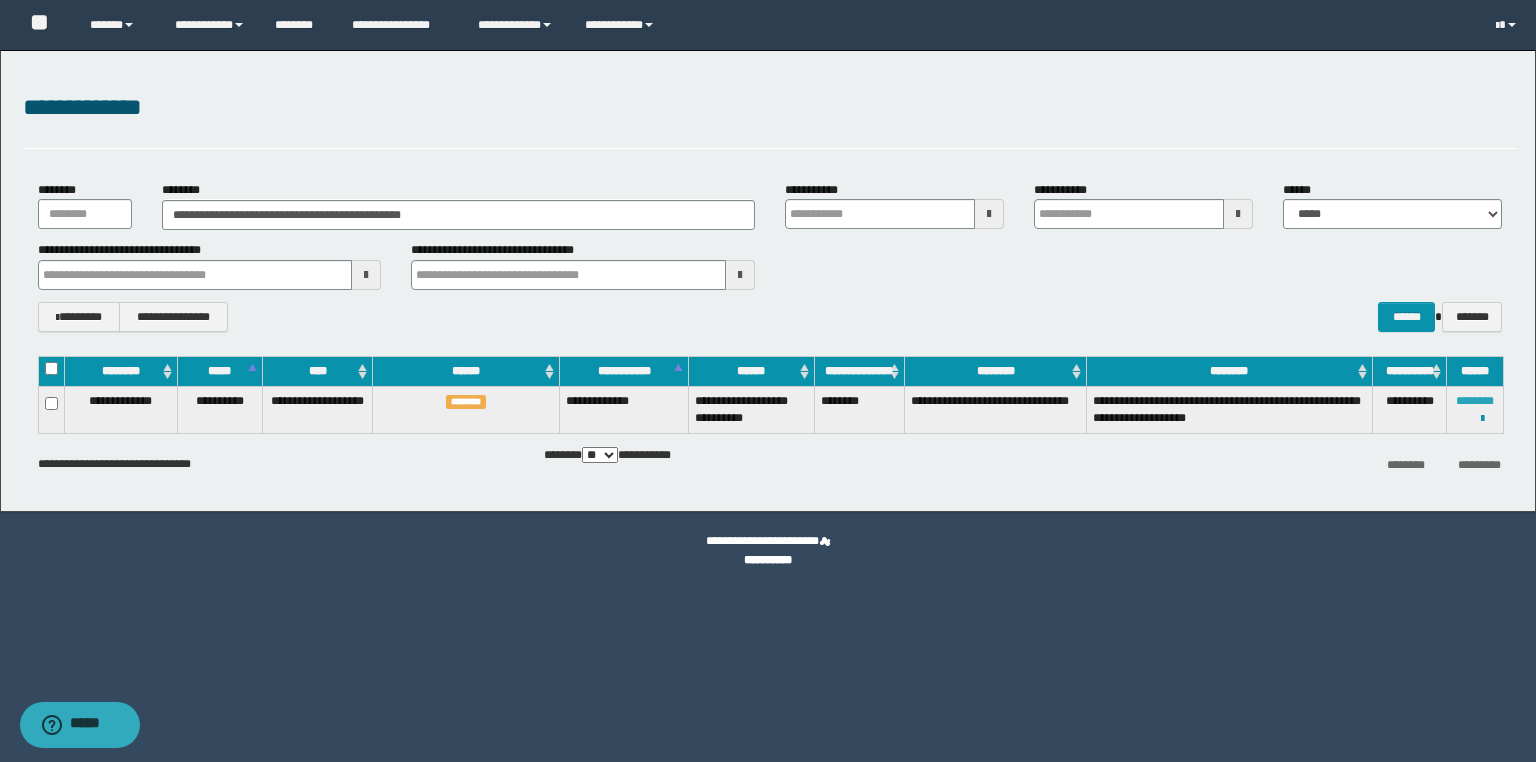 click on "********" at bounding box center (1475, 401) 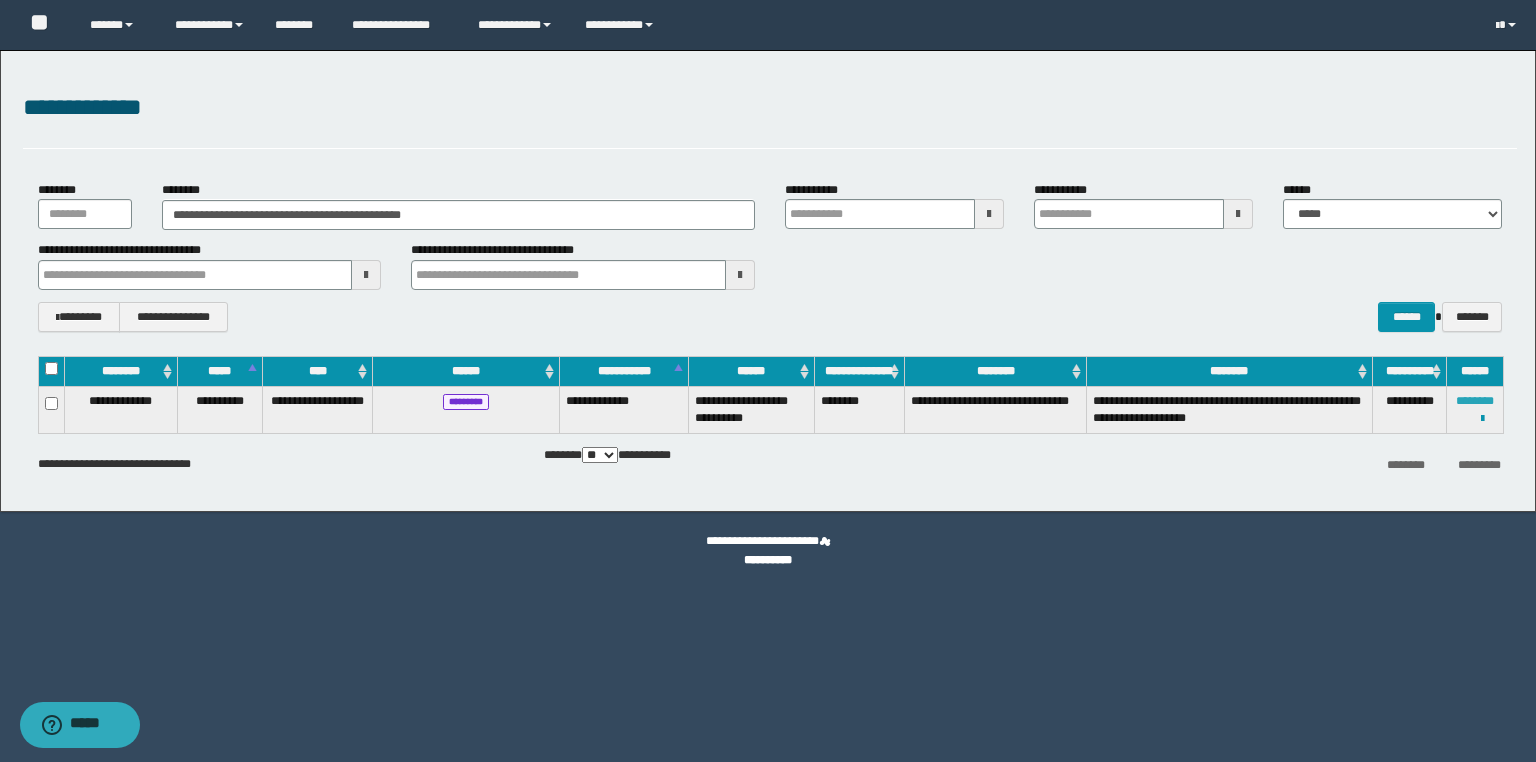 click on "********" at bounding box center [1475, 401] 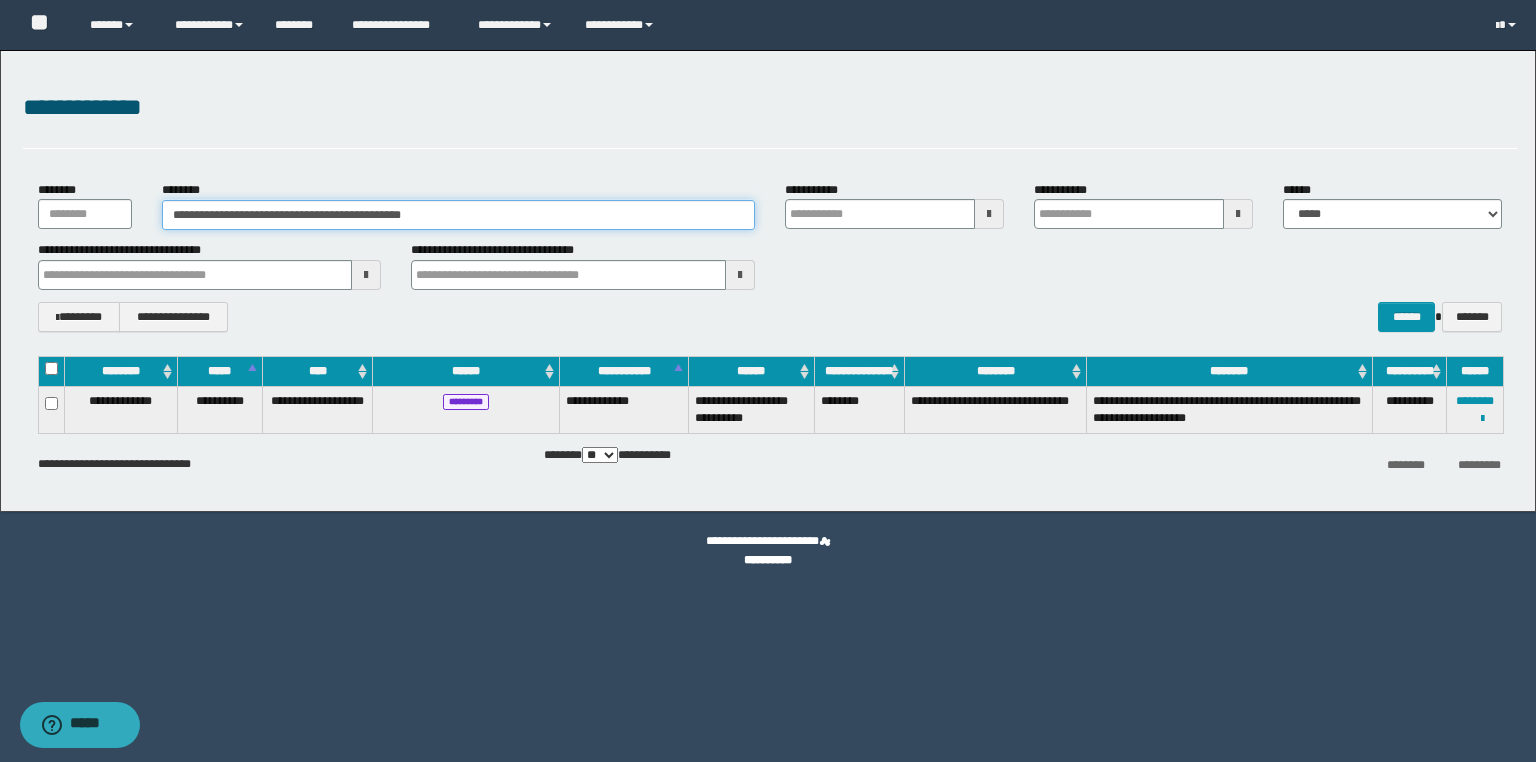 drag, startPoint x: 484, startPoint y: 219, endPoint x: 48, endPoint y: 220, distance: 436.00116 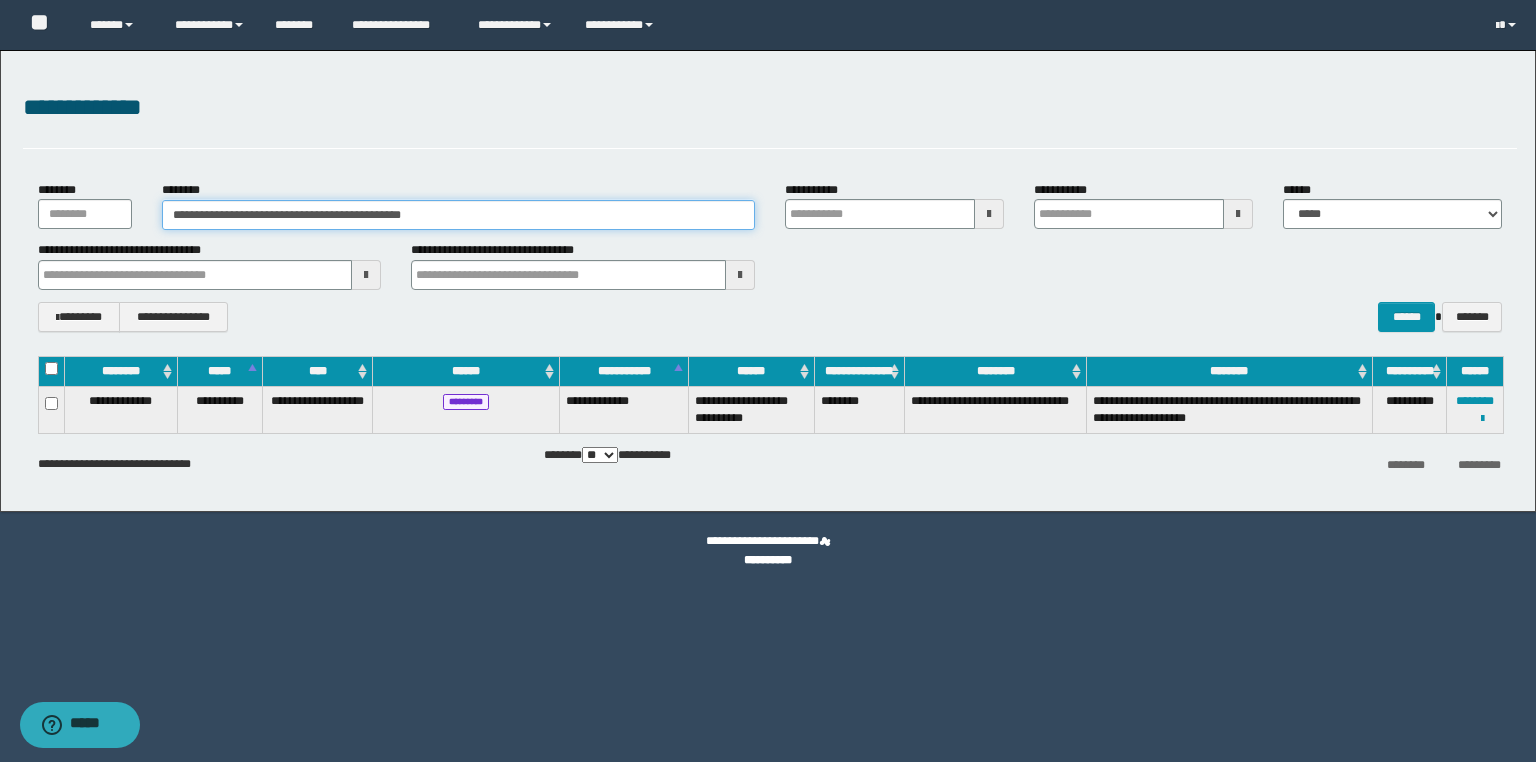 type on "********" 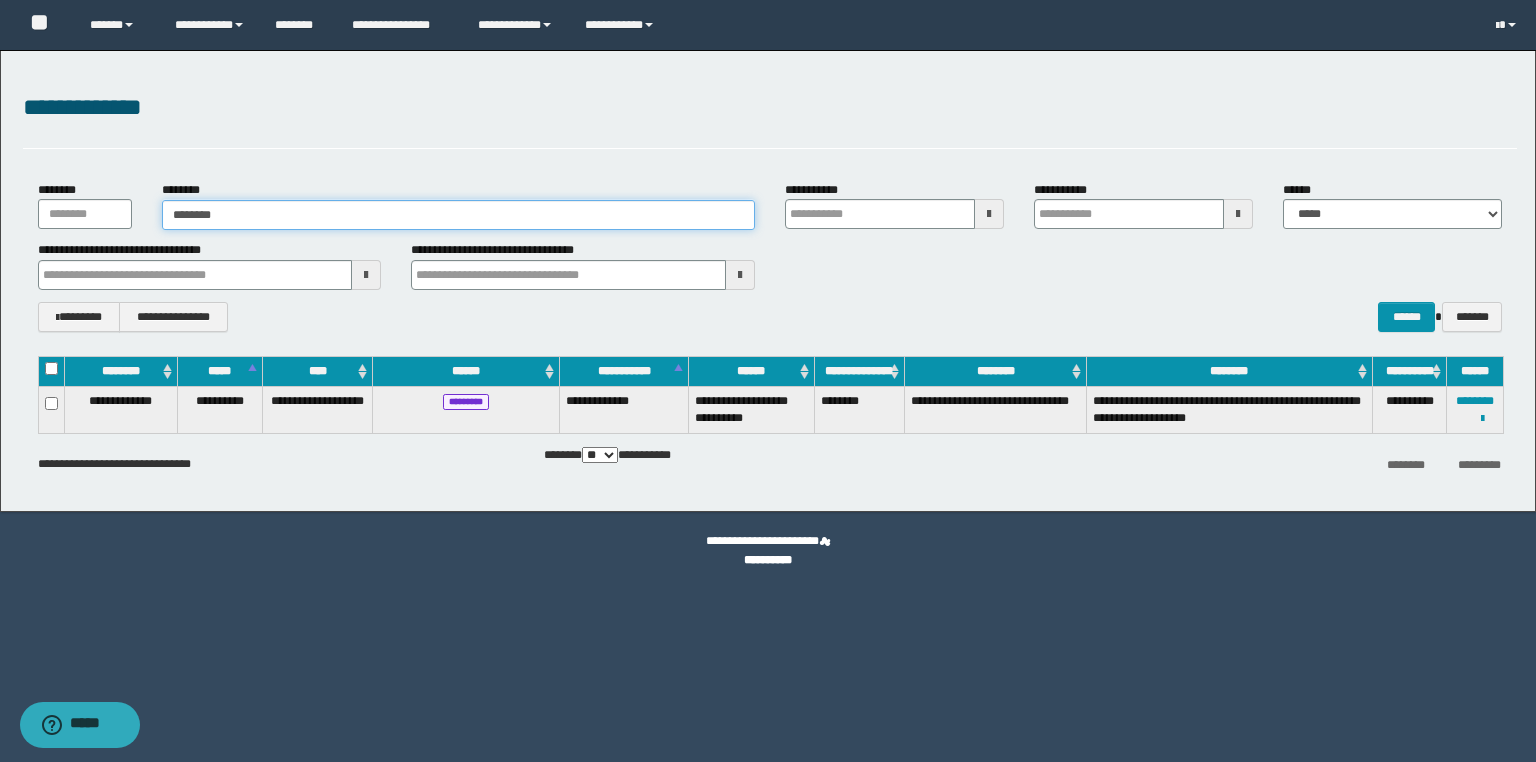 type on "********" 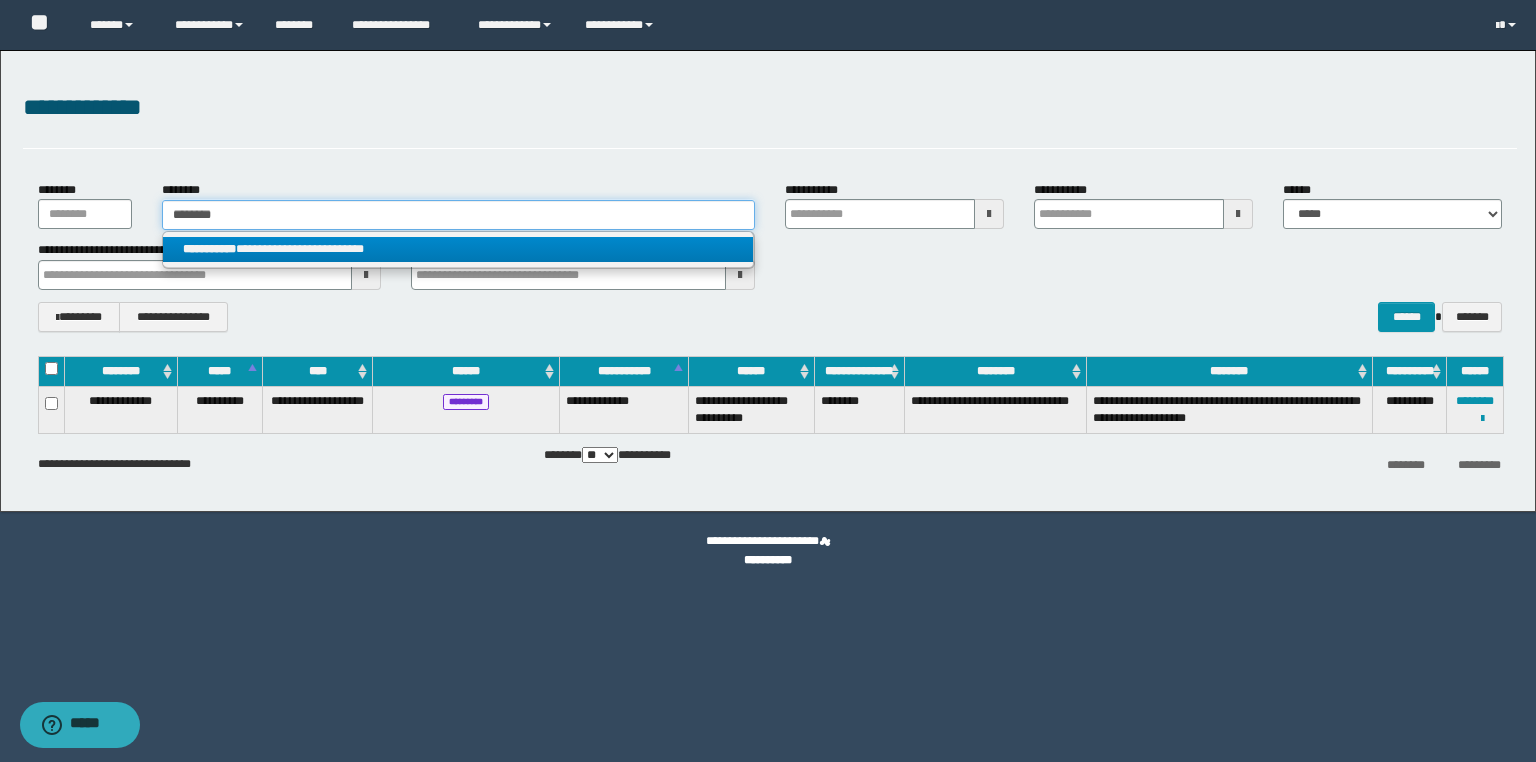 type on "********" 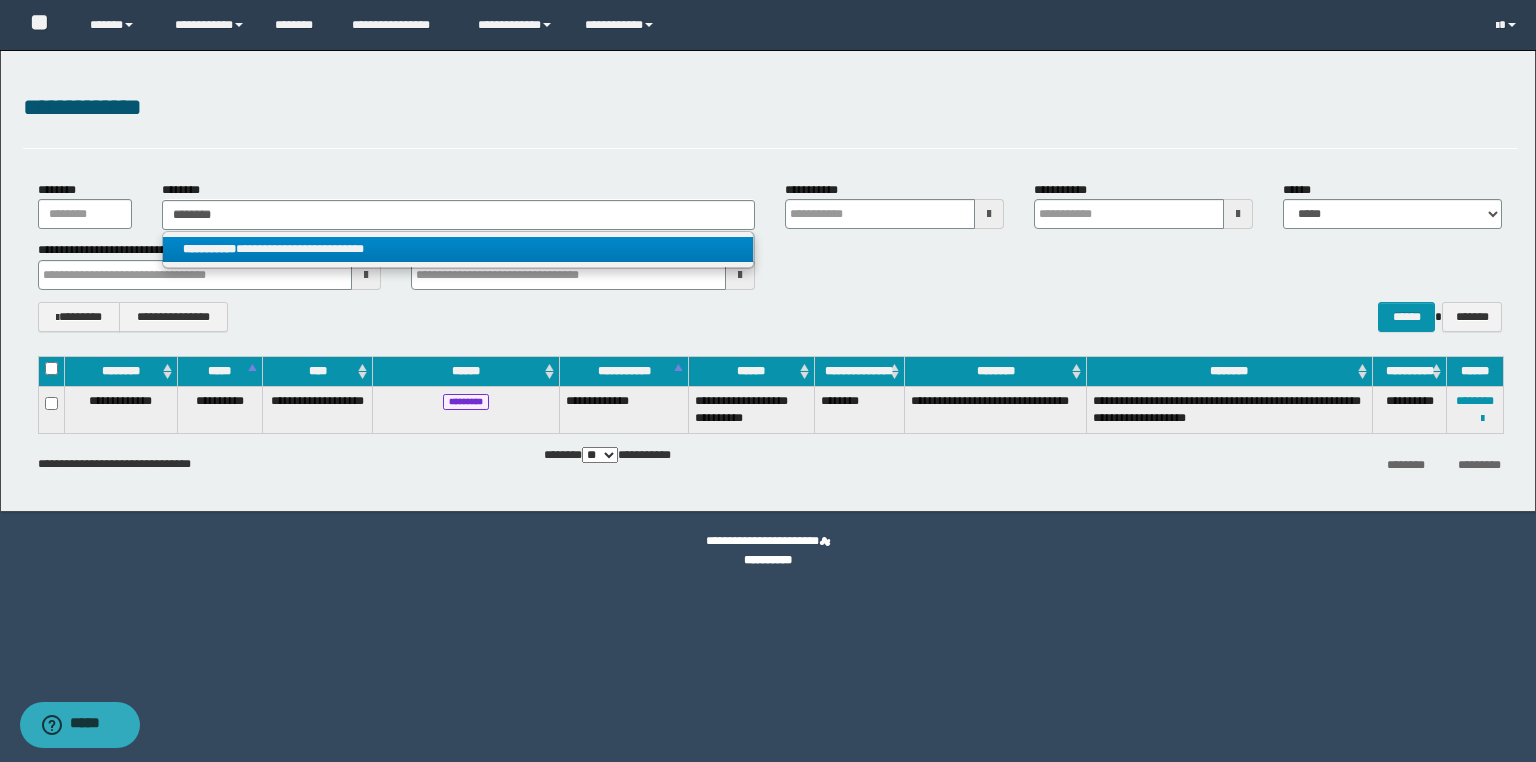 click on "**********" at bounding box center [458, 249] 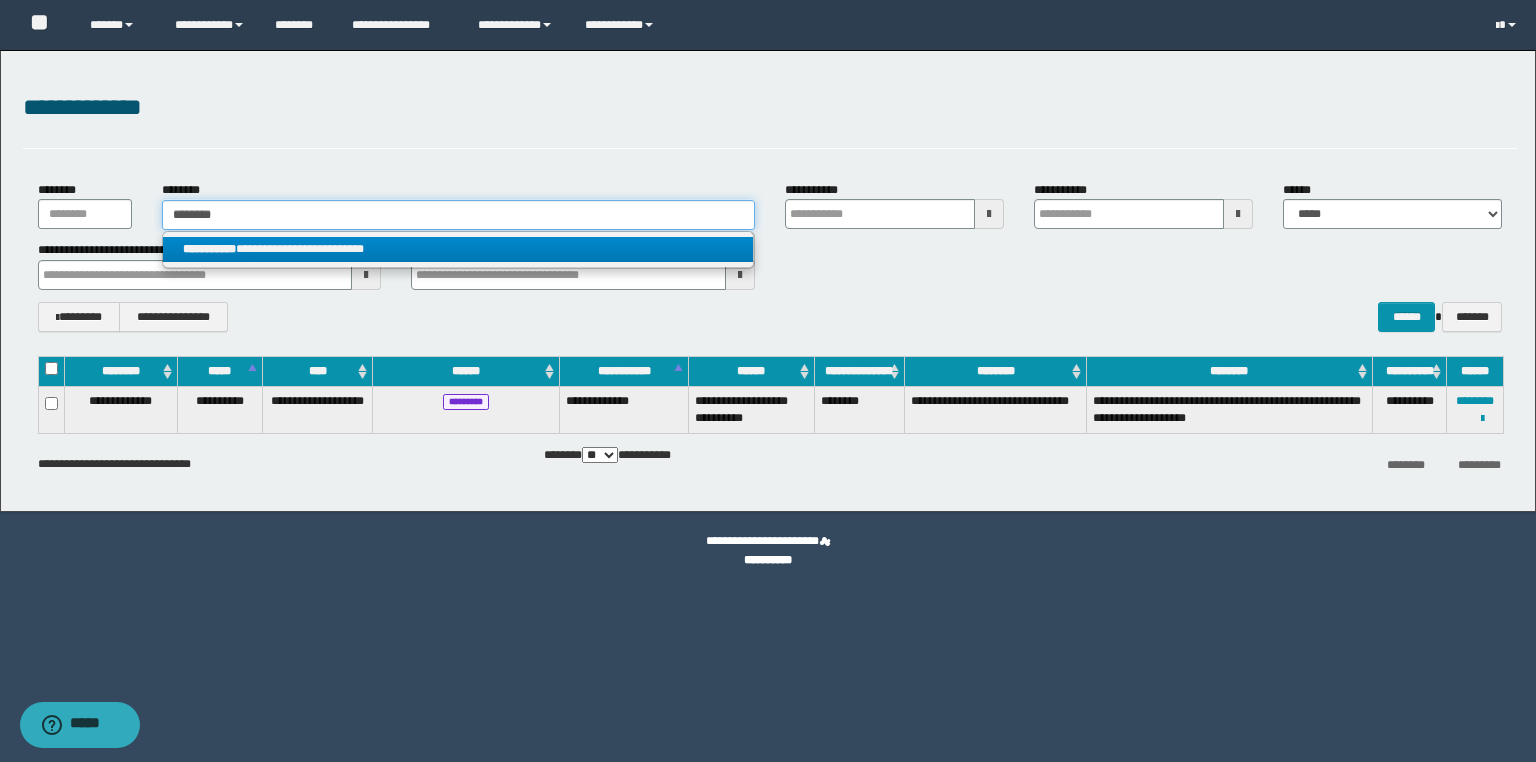 type 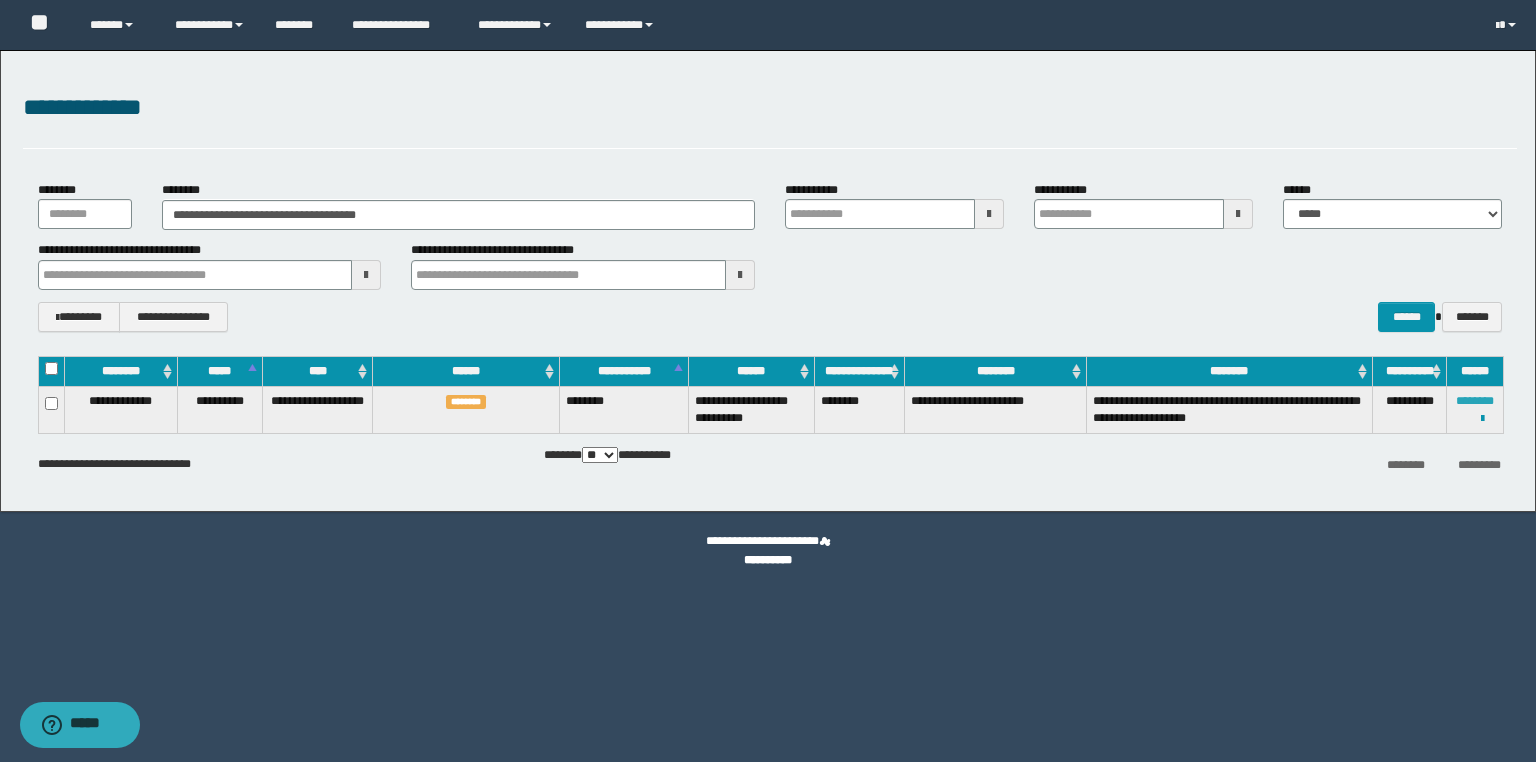 click on "********" at bounding box center (1475, 401) 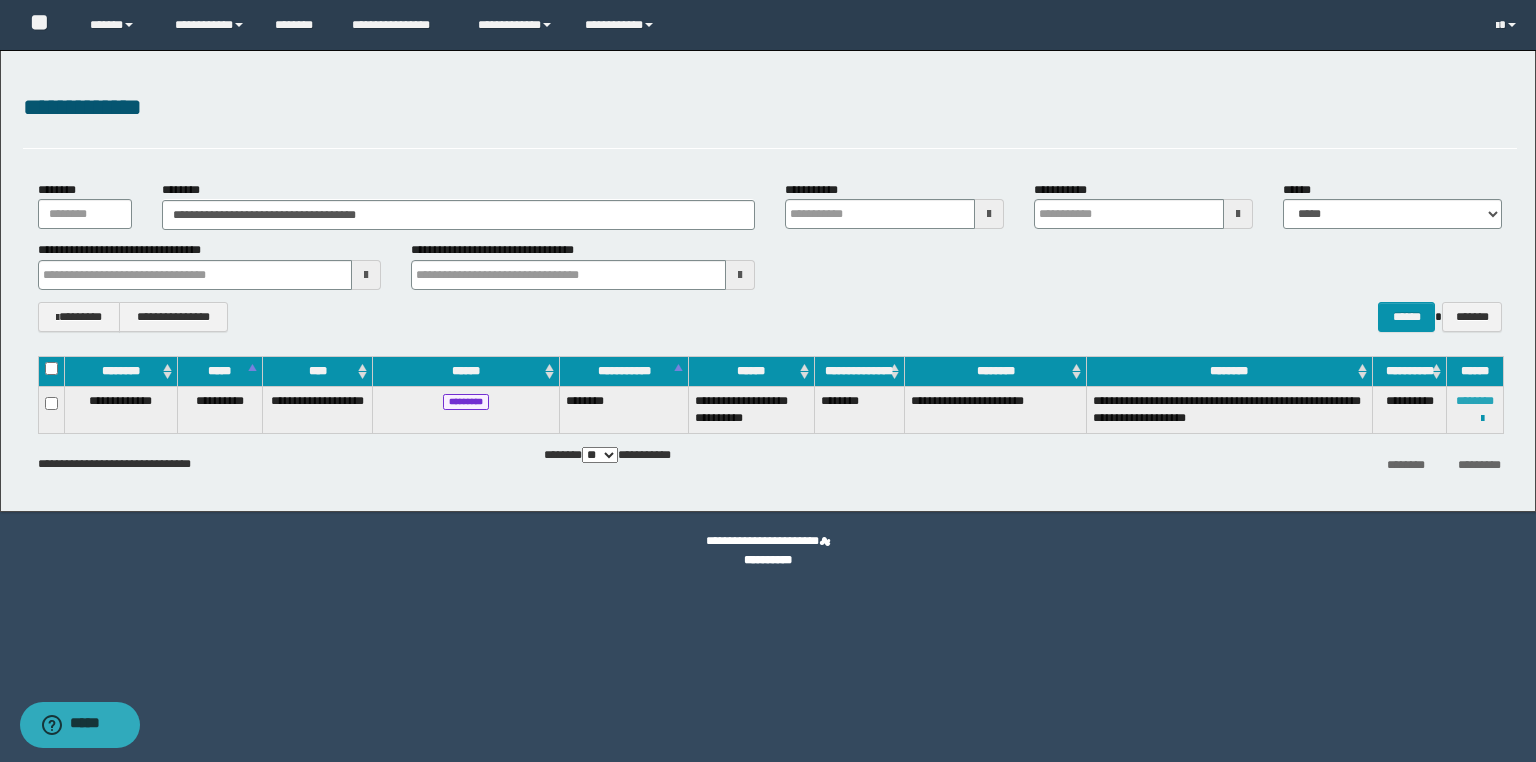 click on "********" at bounding box center [1475, 401] 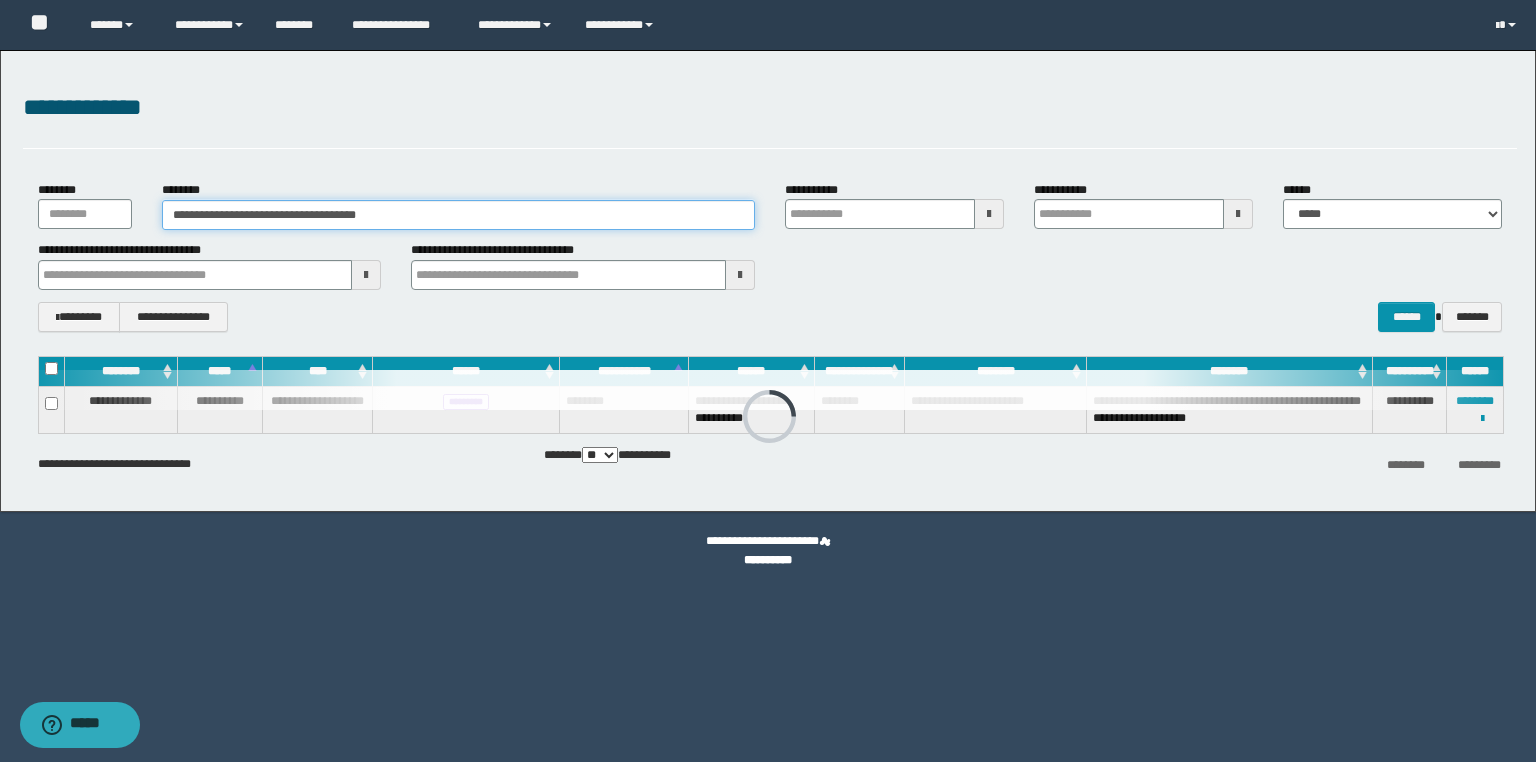 drag, startPoint x: 487, startPoint y: 202, endPoint x: 0, endPoint y: 187, distance: 487.23096 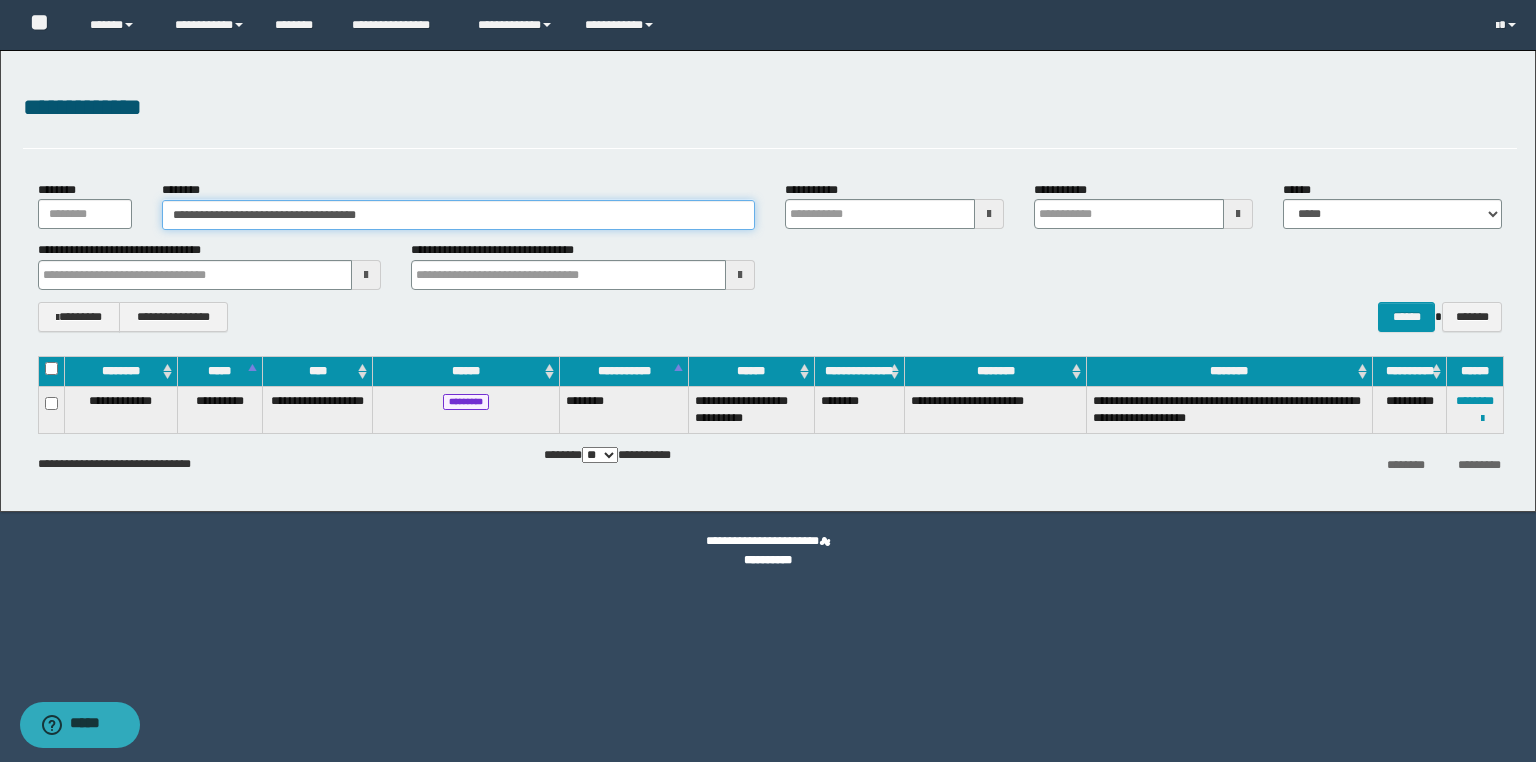 paste 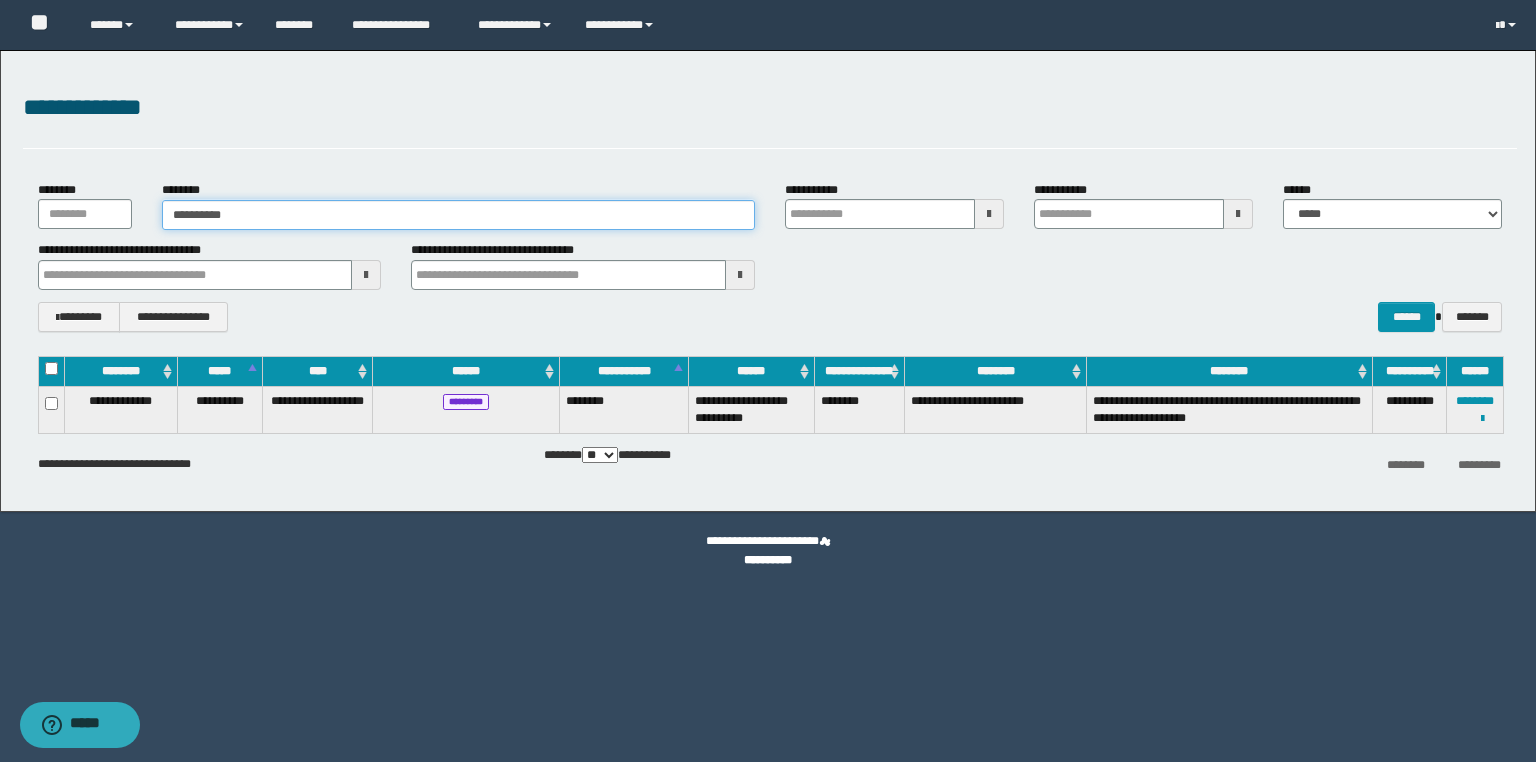 type on "**********" 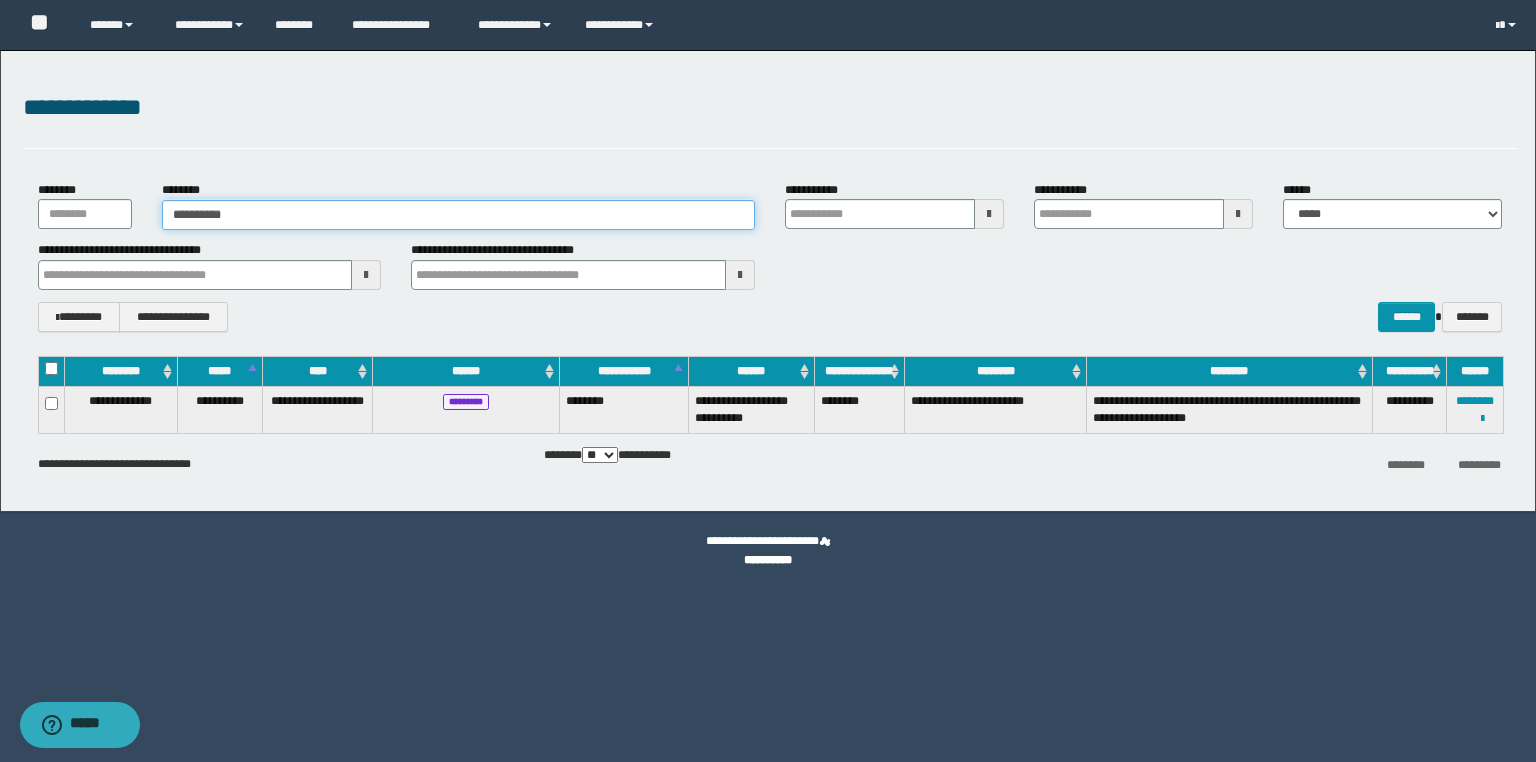 type on "**********" 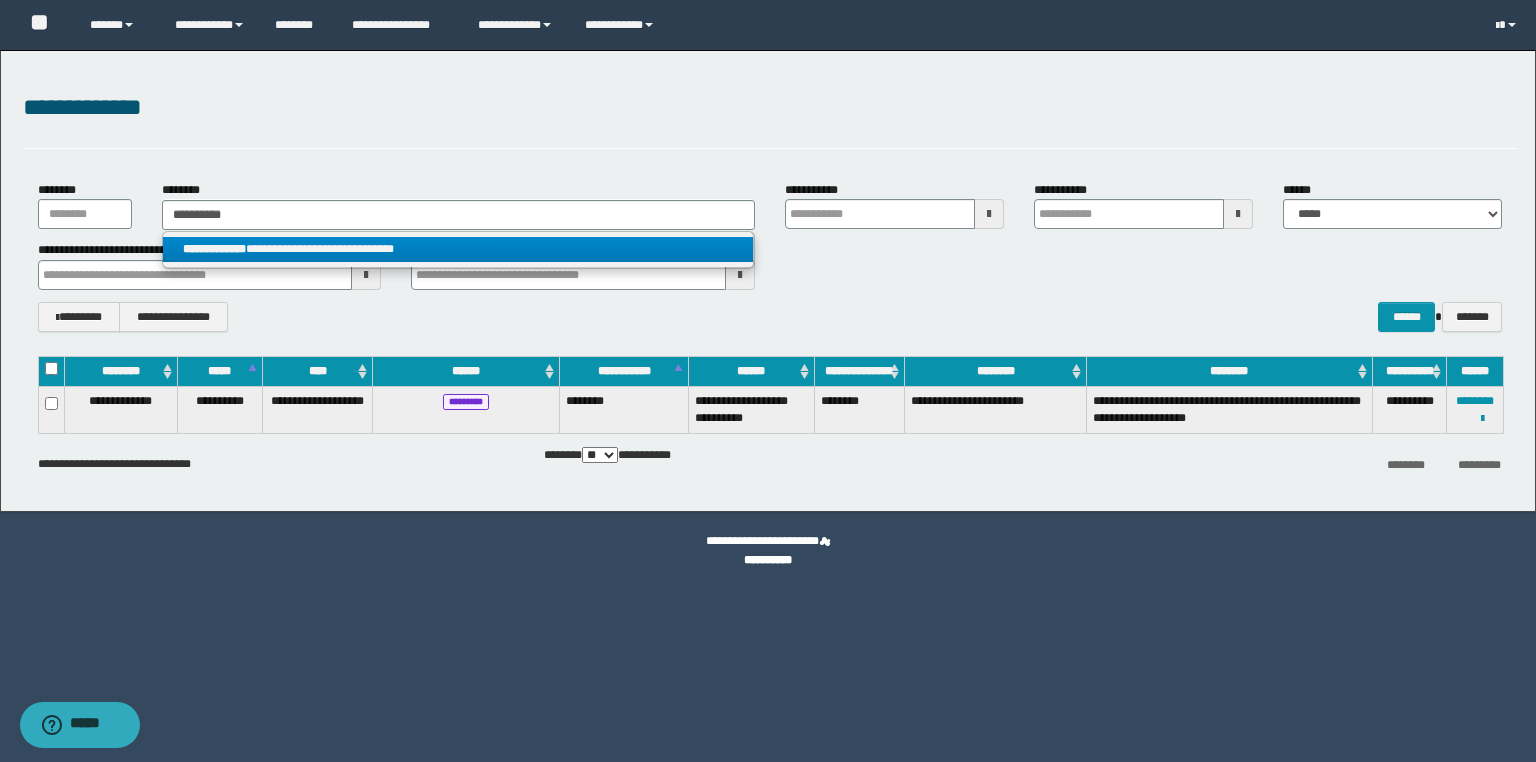 click on "**********" at bounding box center (214, 249) 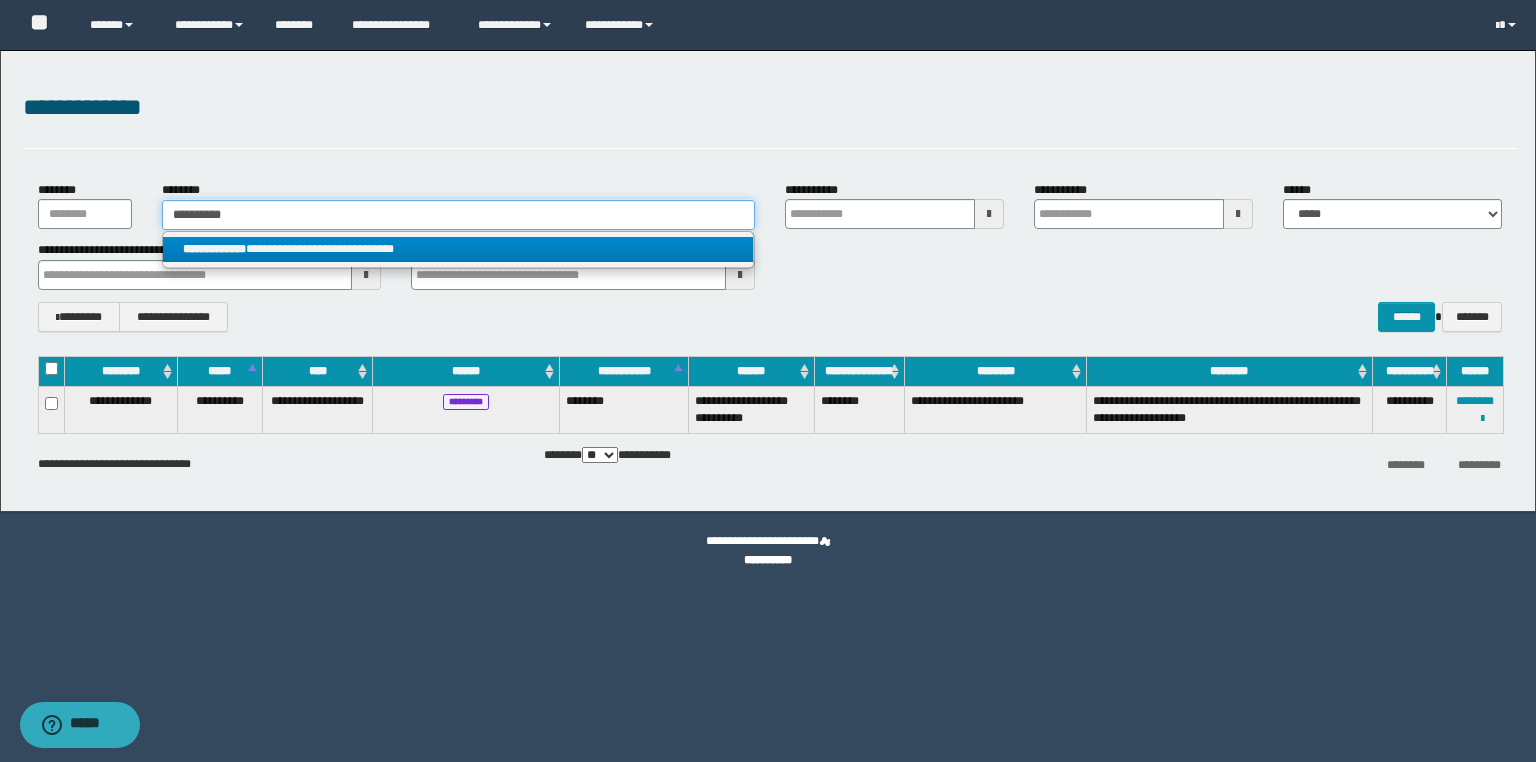type 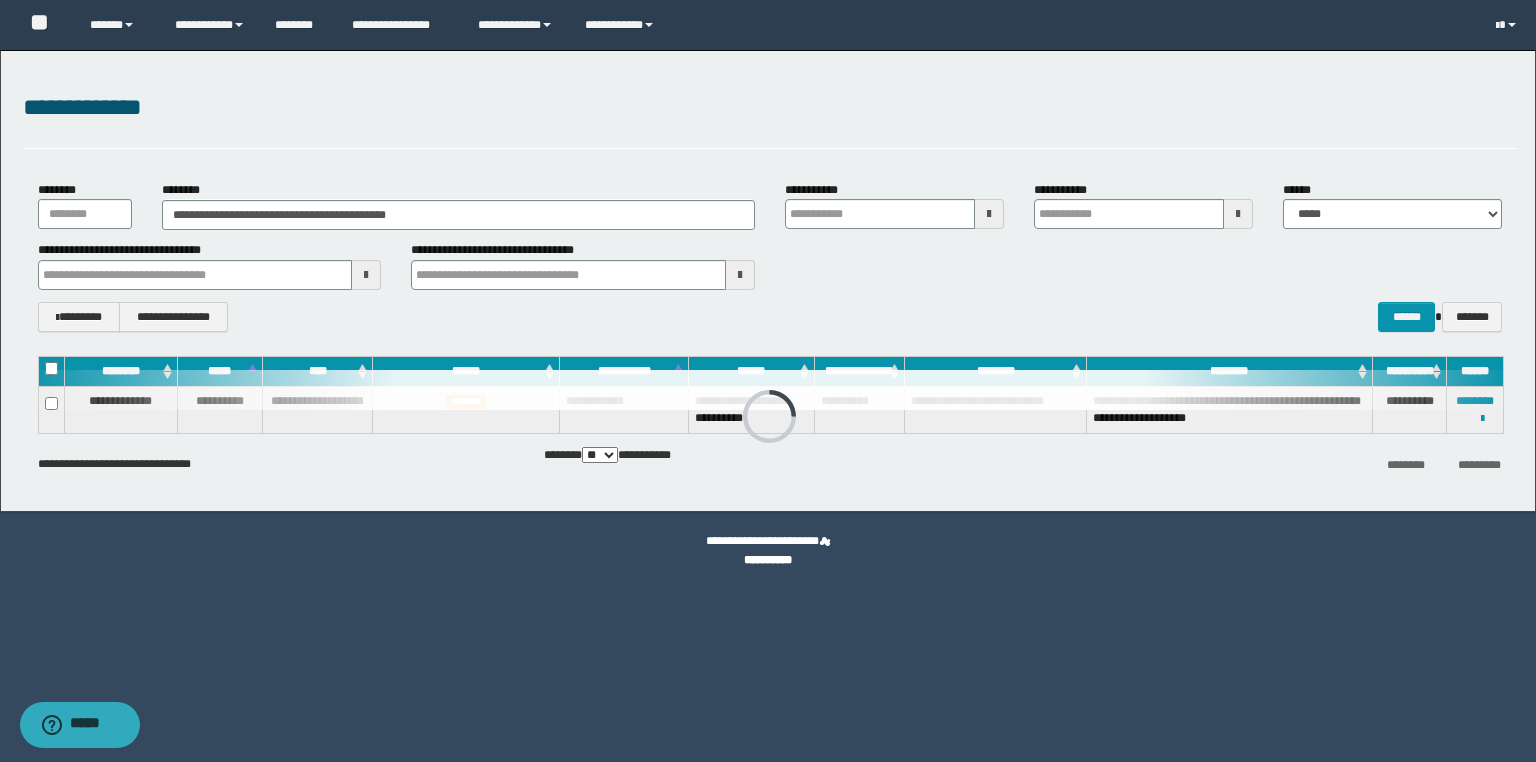 click at bounding box center (770, 390) 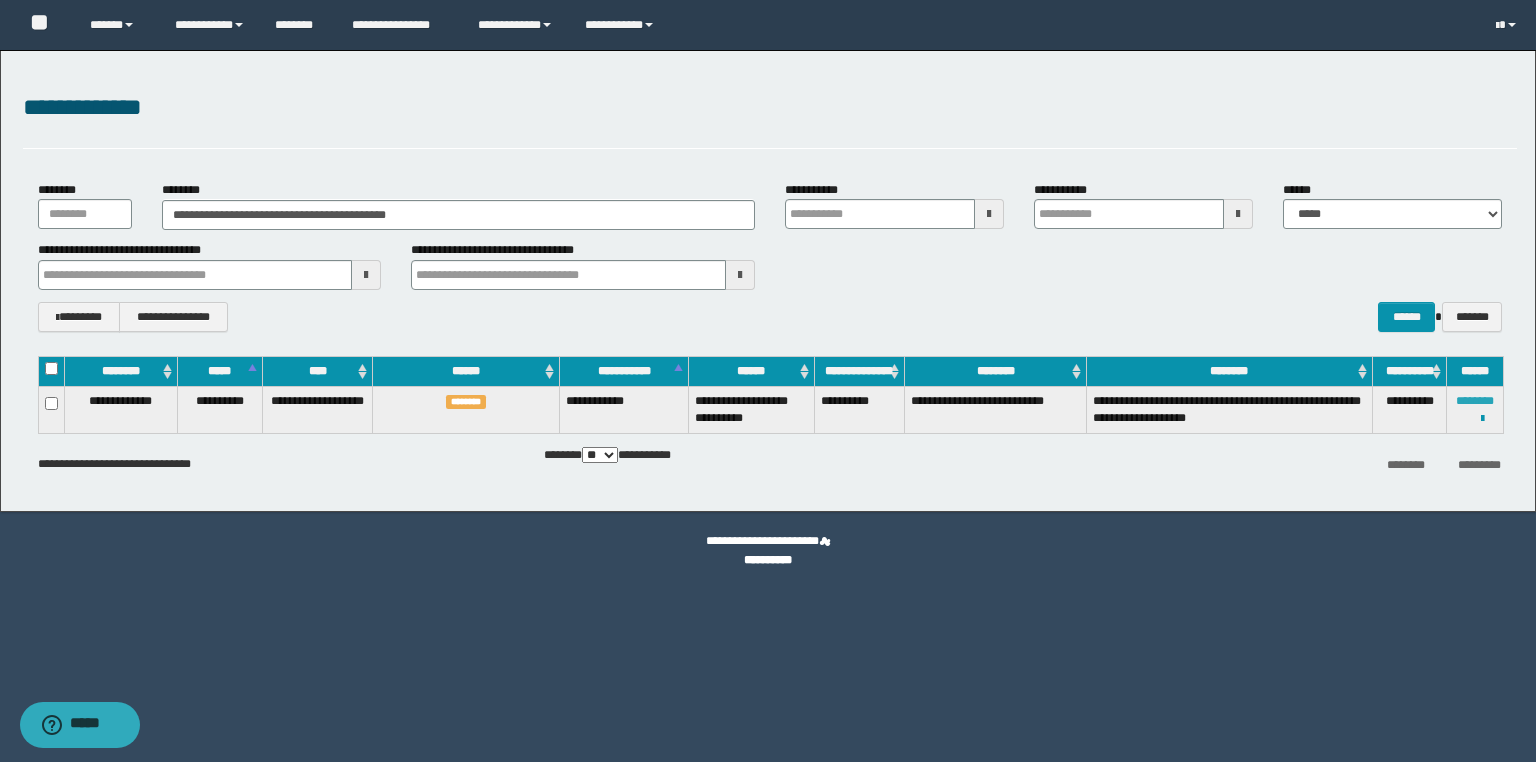 click on "********" at bounding box center [1475, 401] 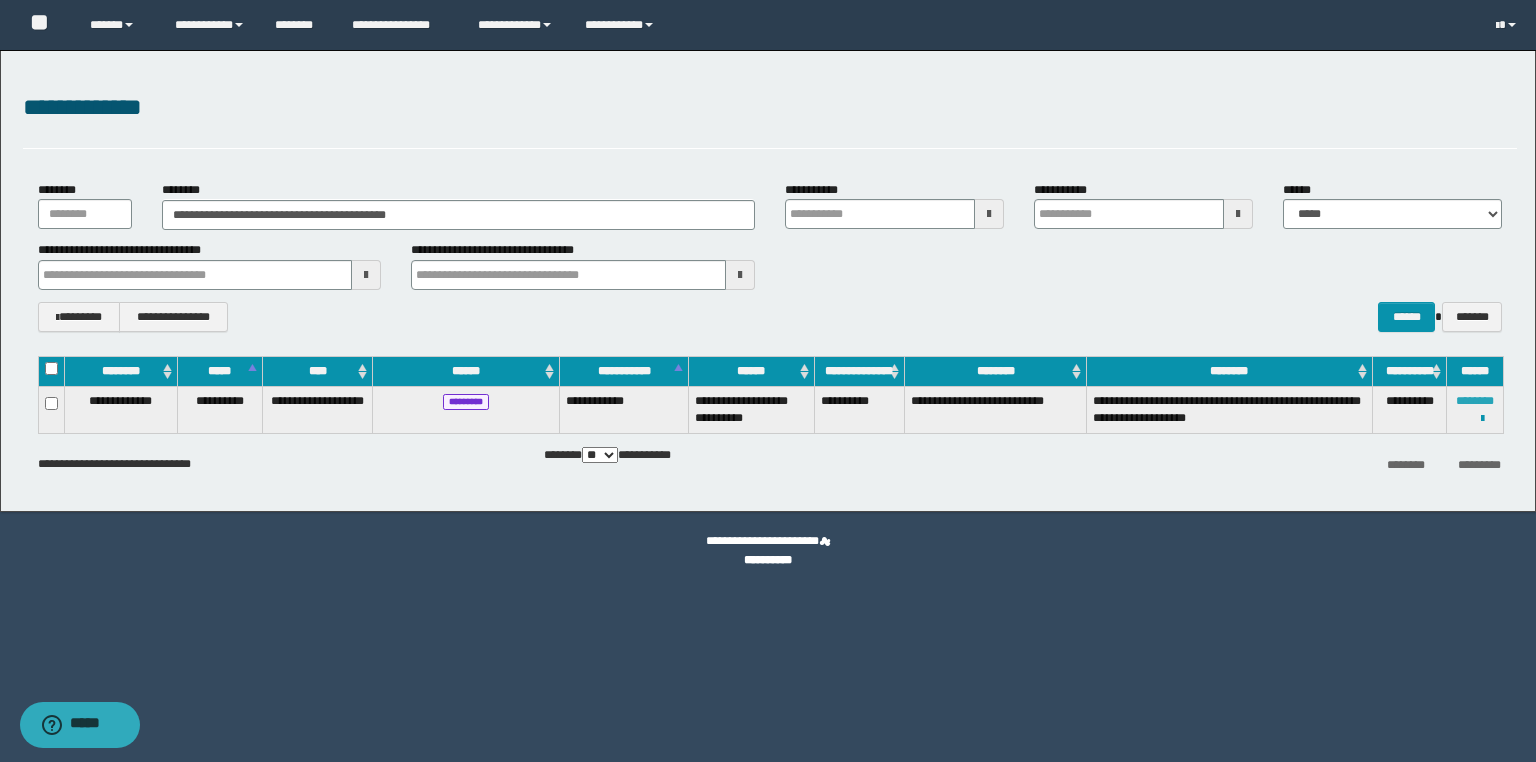click on "********" at bounding box center (1475, 401) 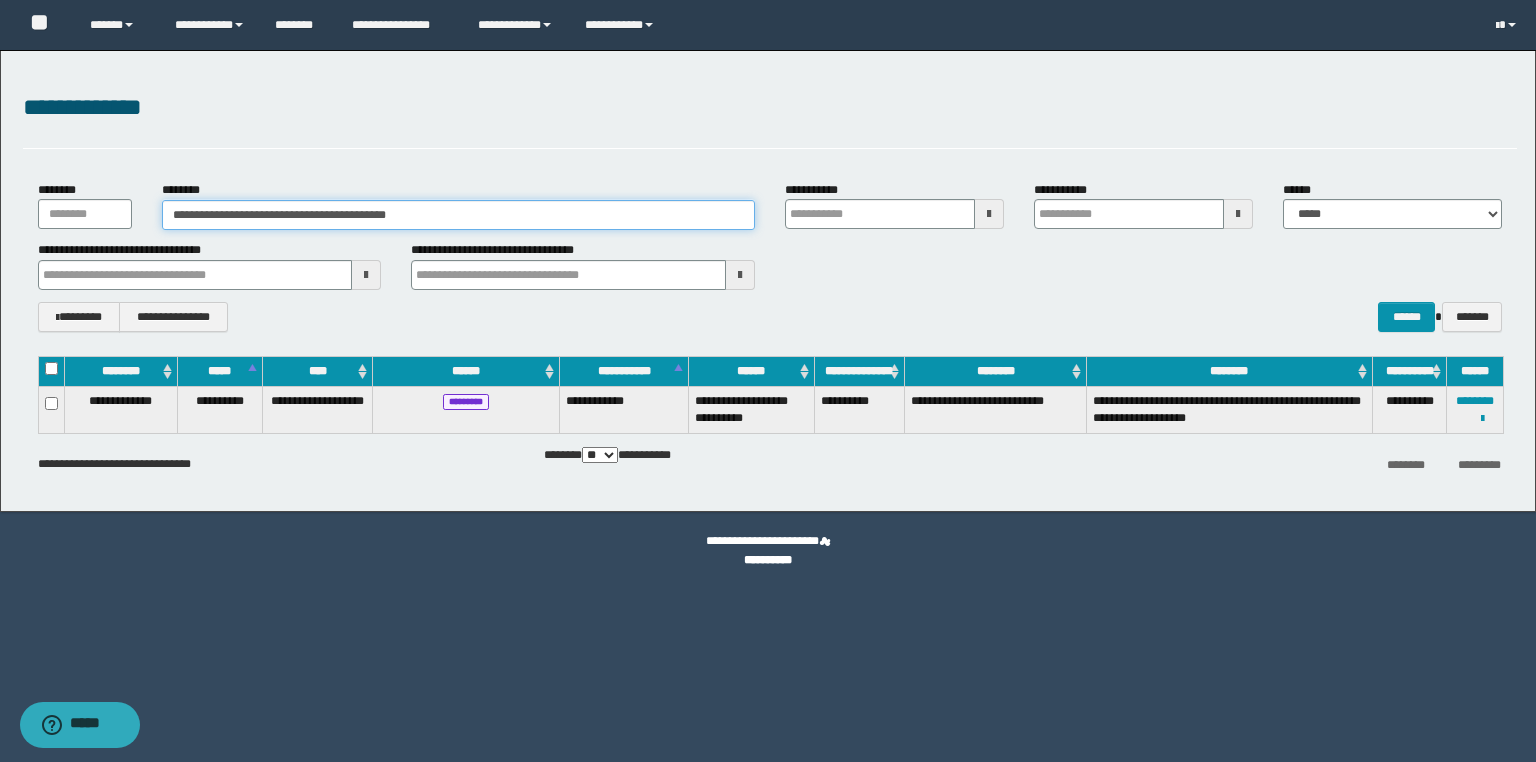 drag, startPoint x: 480, startPoint y: 204, endPoint x: 0, endPoint y: 206, distance: 480.00418 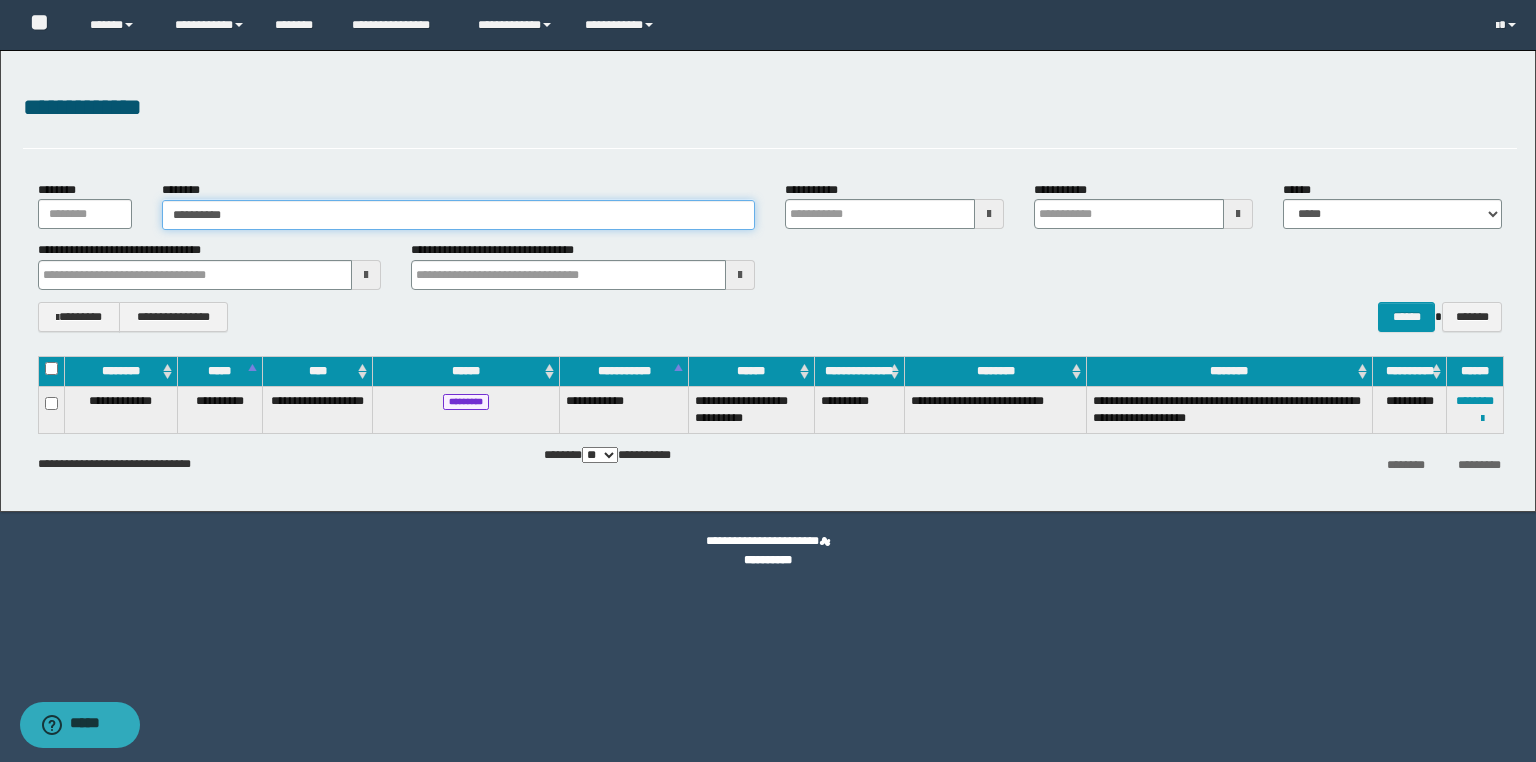 type on "**********" 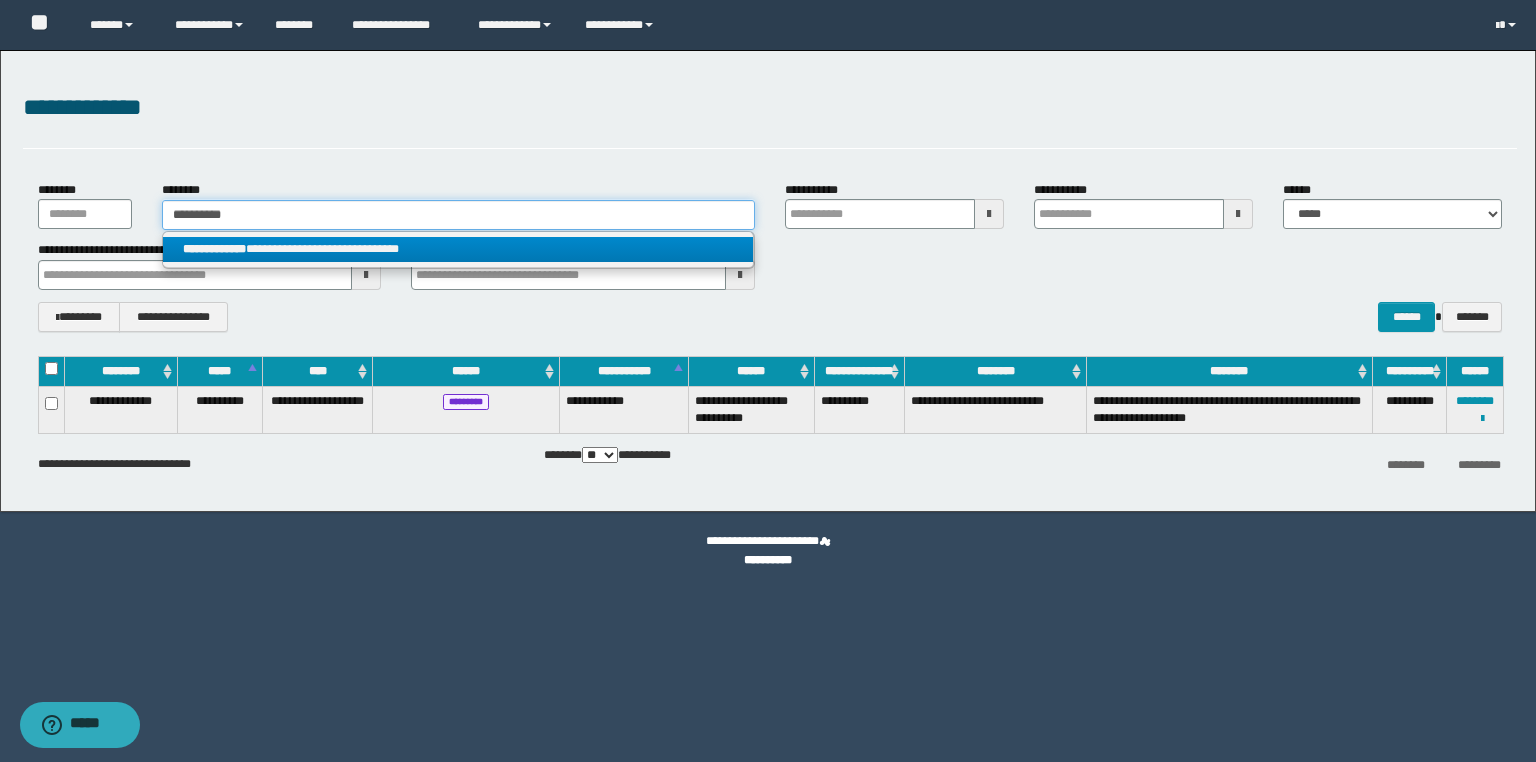 type on "**********" 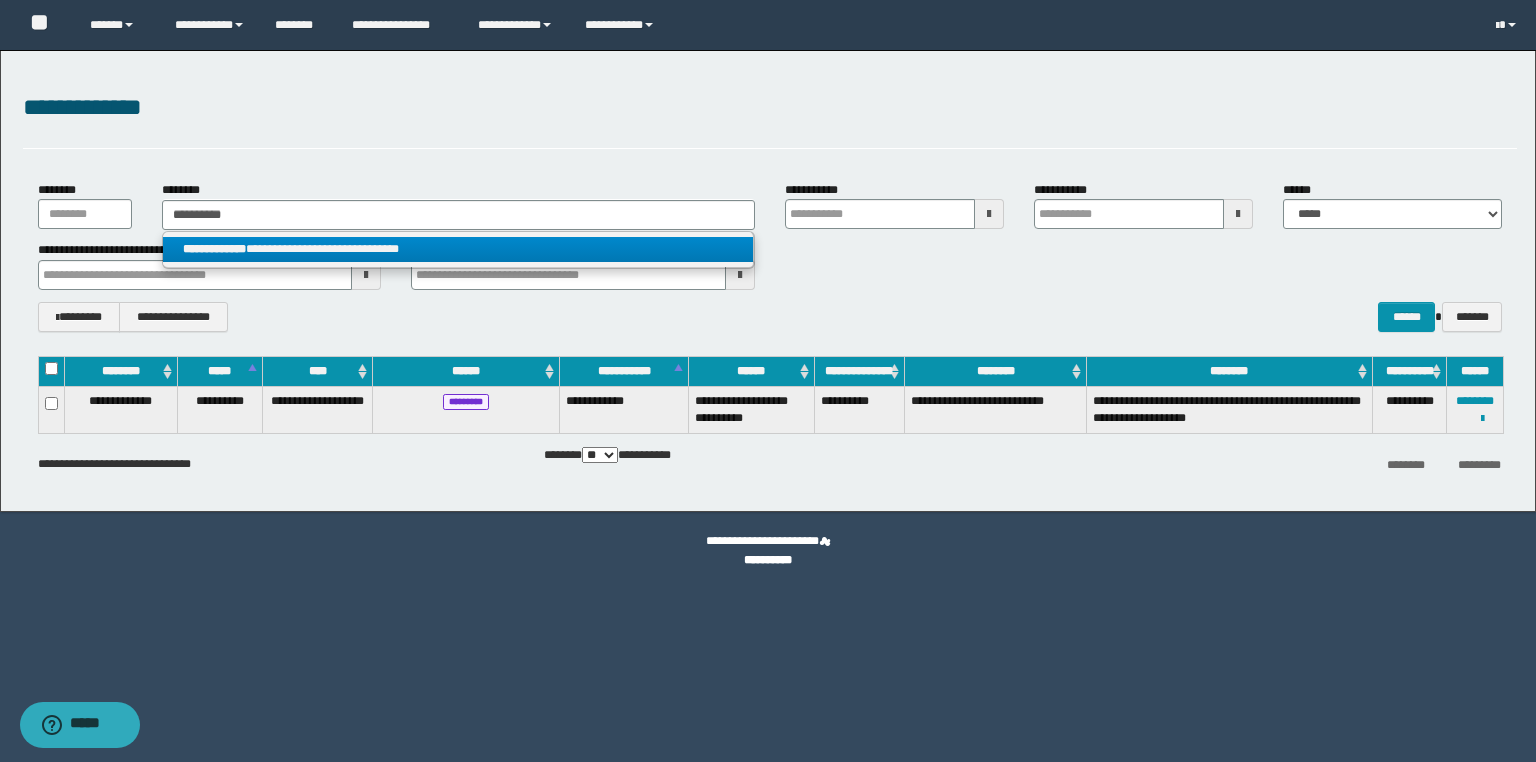 click on "**********" at bounding box center [458, 249] 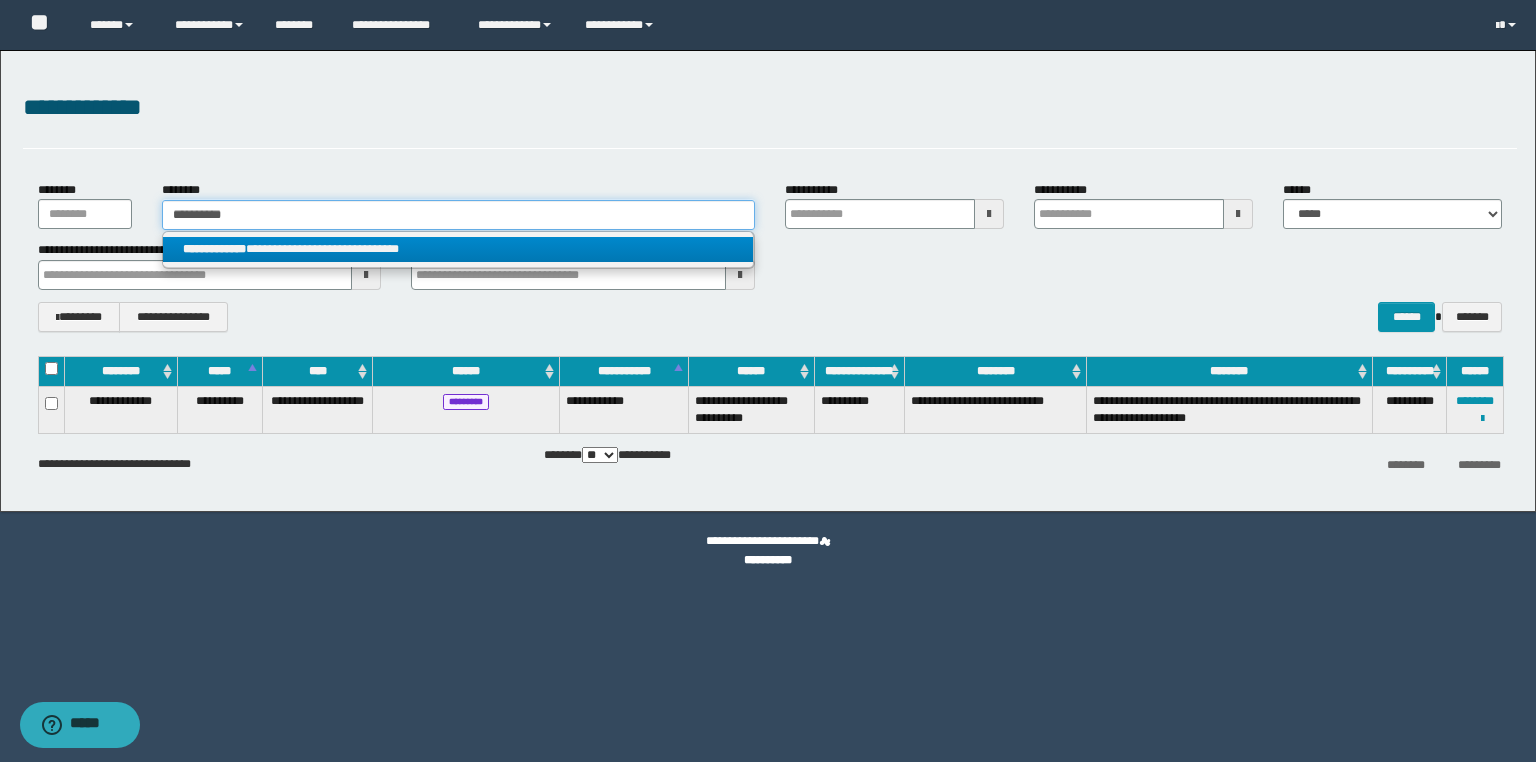type 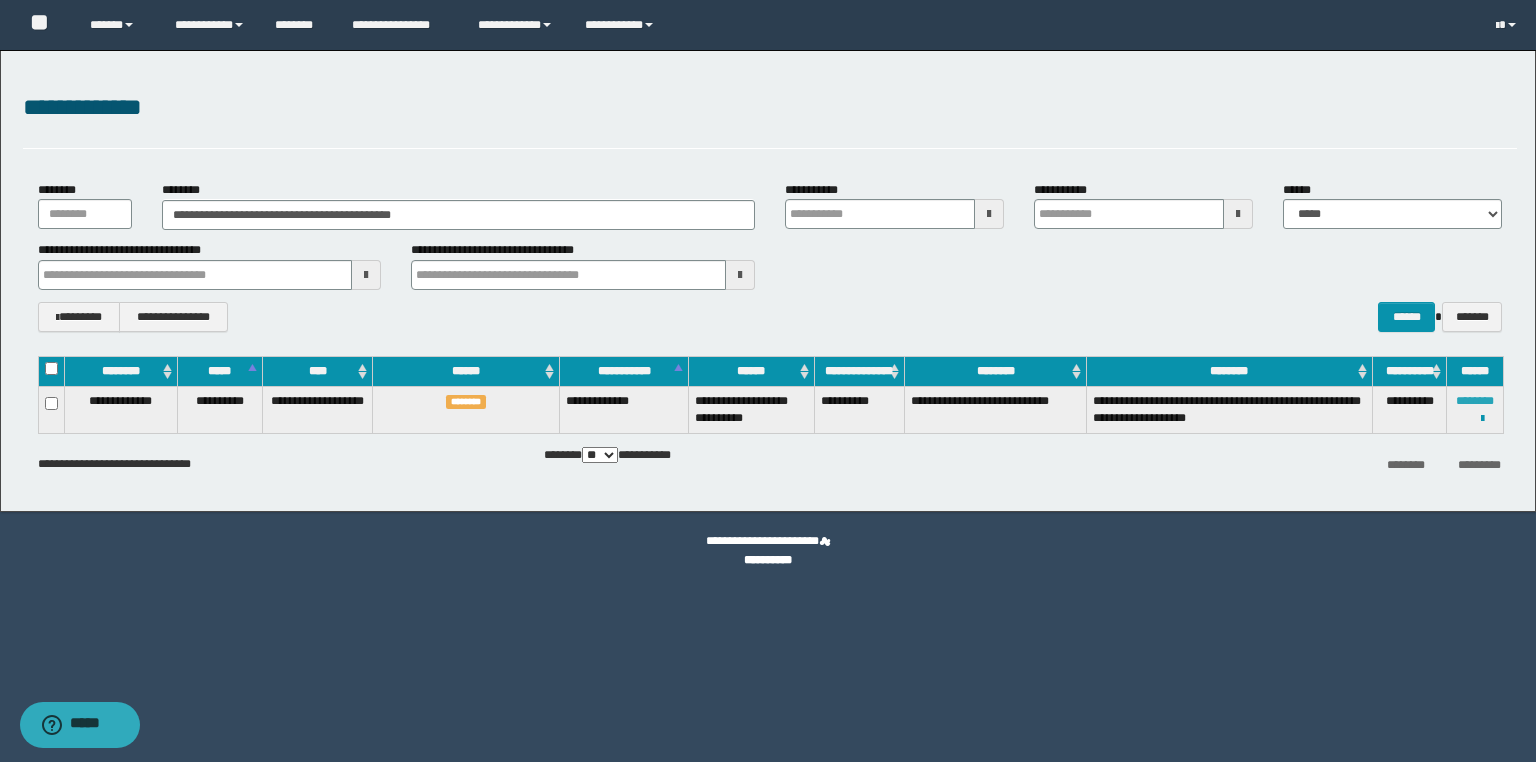 click on "********" at bounding box center (1475, 401) 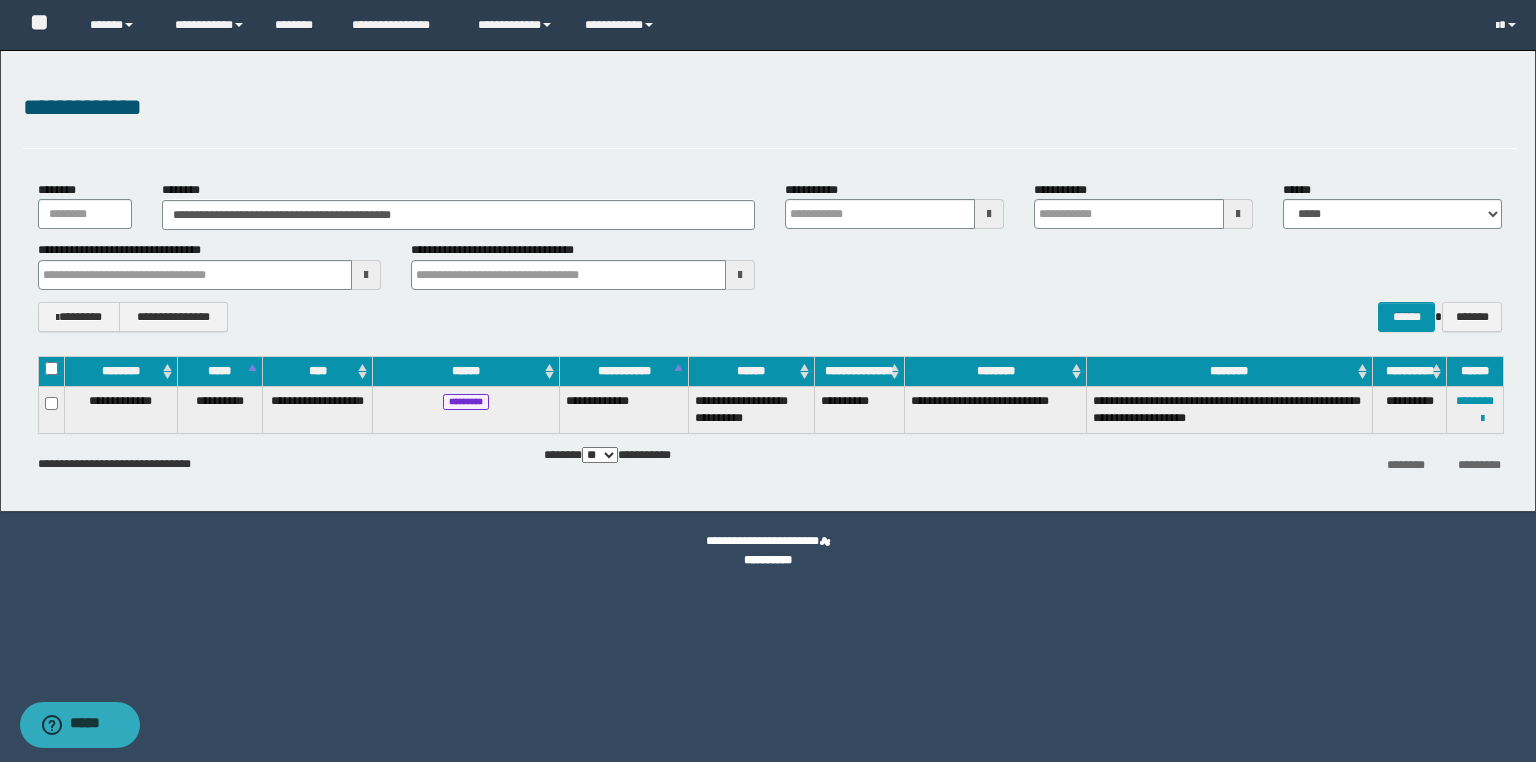 click on "**********" at bounding box center [1475, 409] 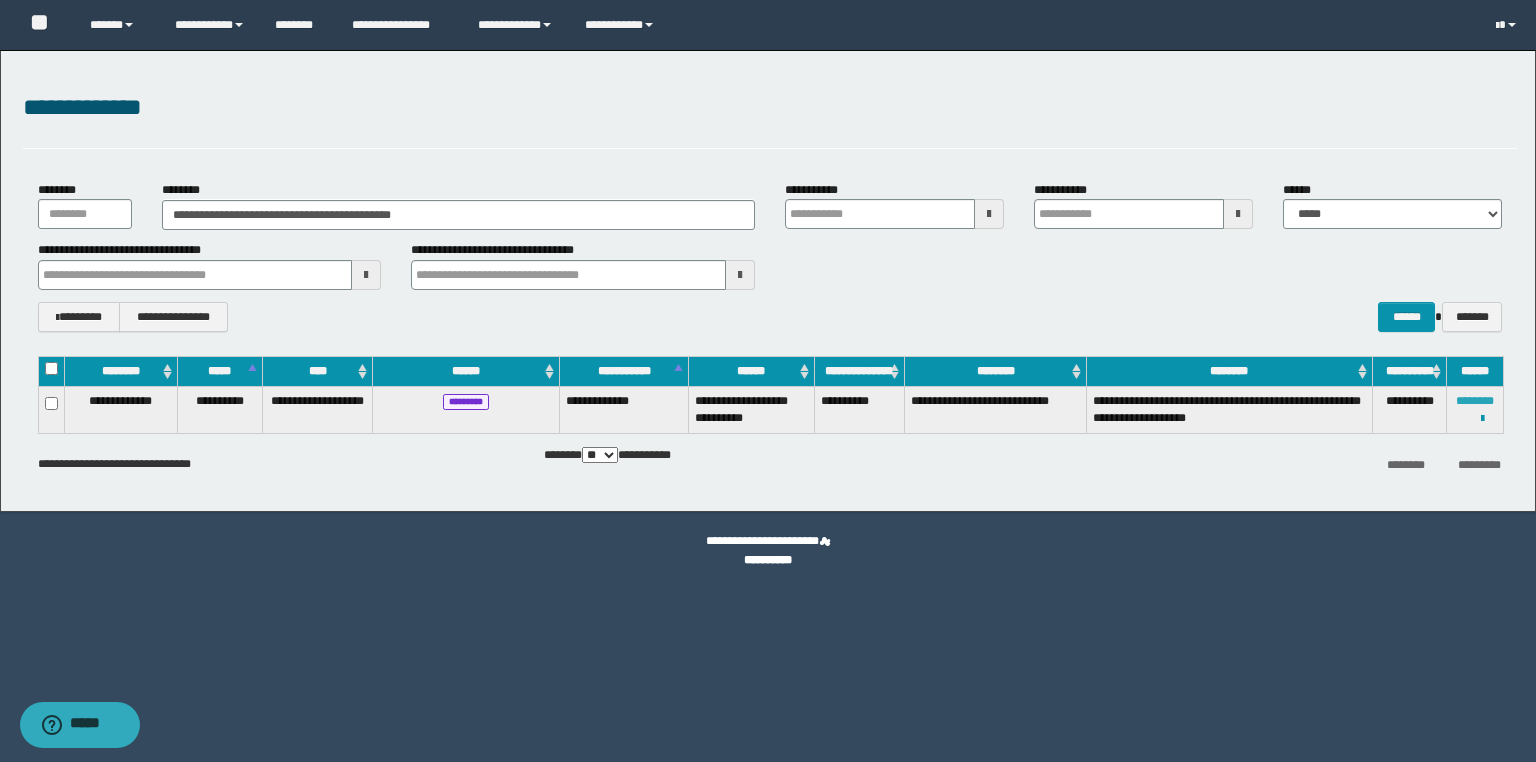 click on "********" at bounding box center (1475, 401) 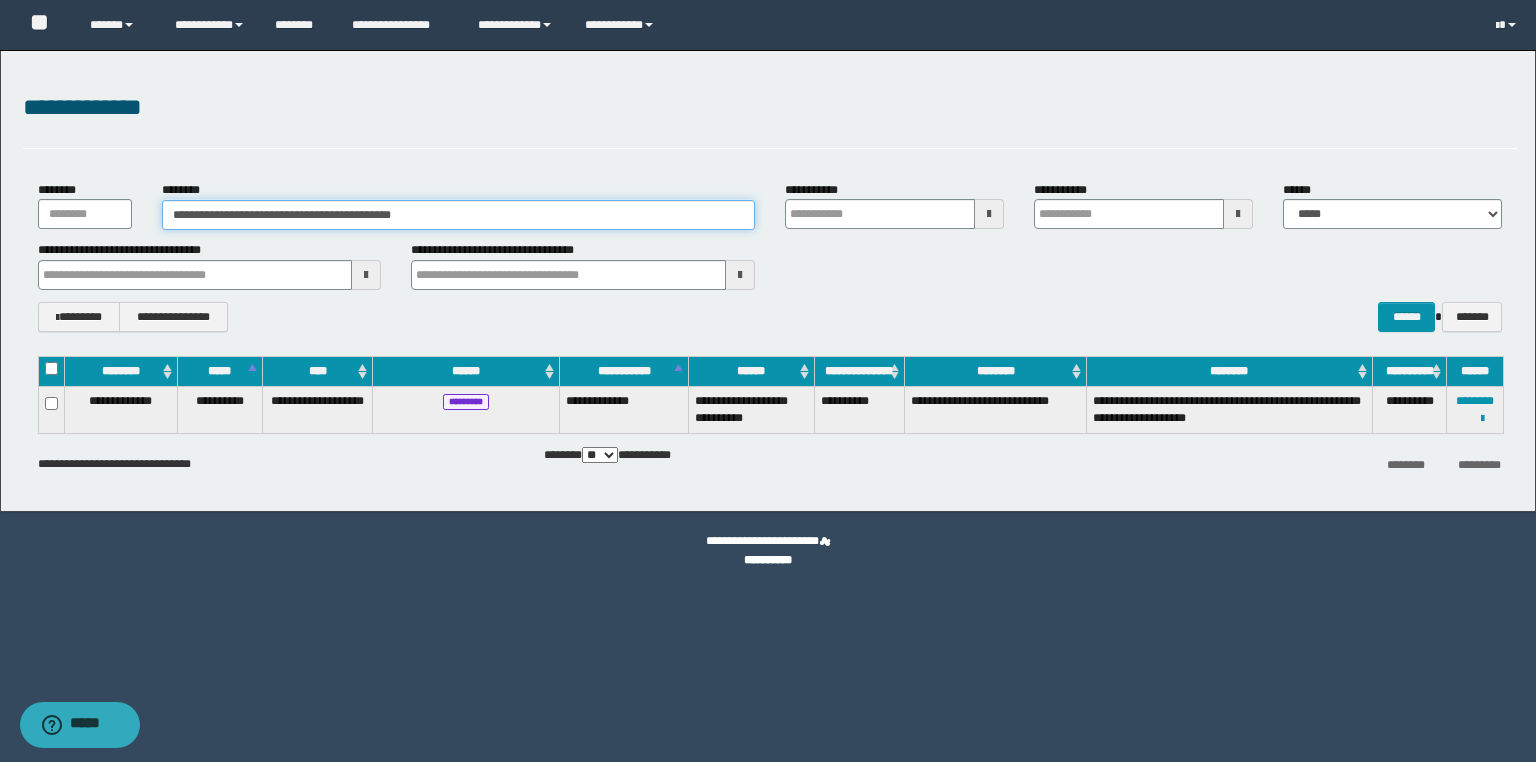 drag, startPoint x: 564, startPoint y: 222, endPoint x: 0, endPoint y: 206, distance: 564.2269 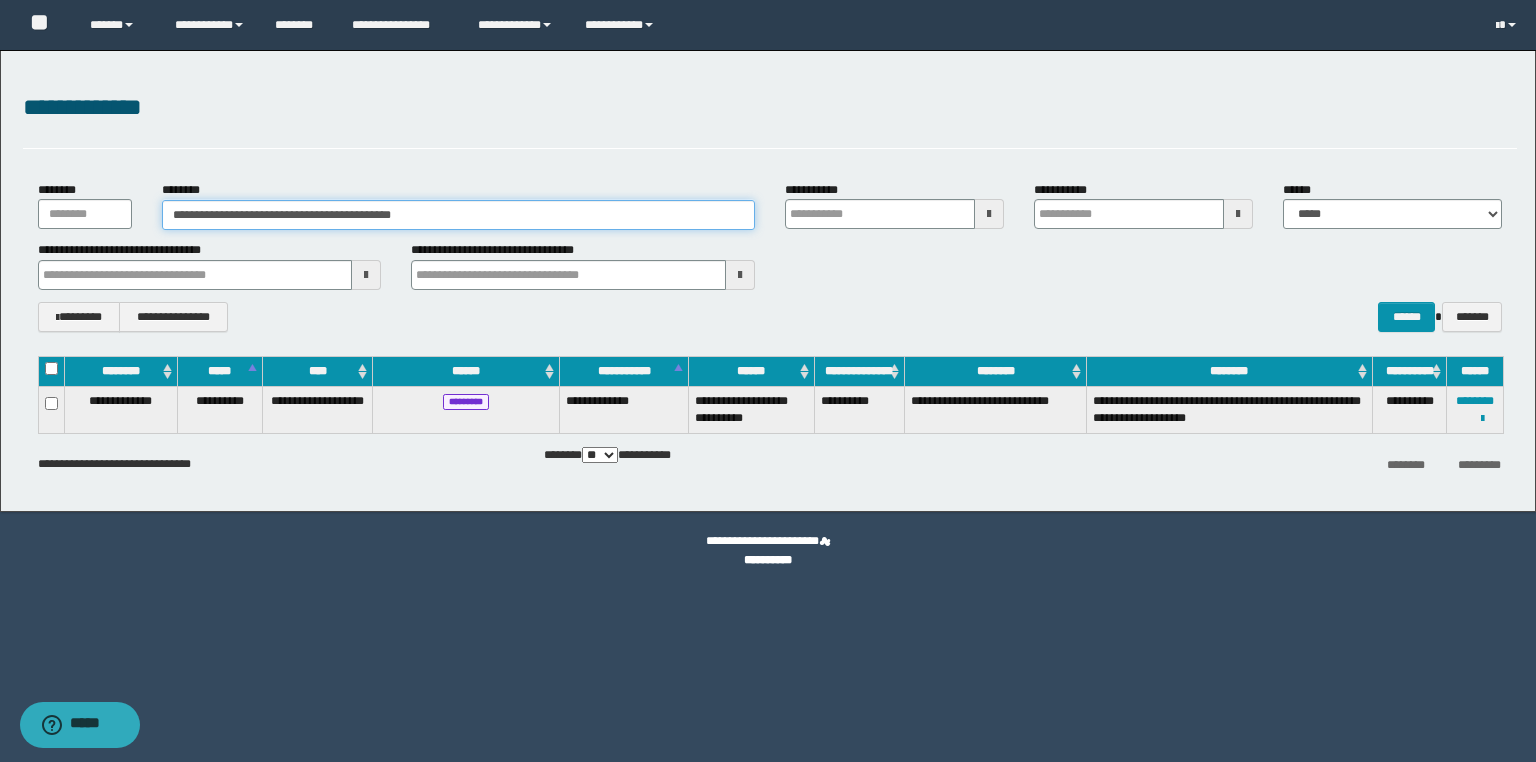 paste 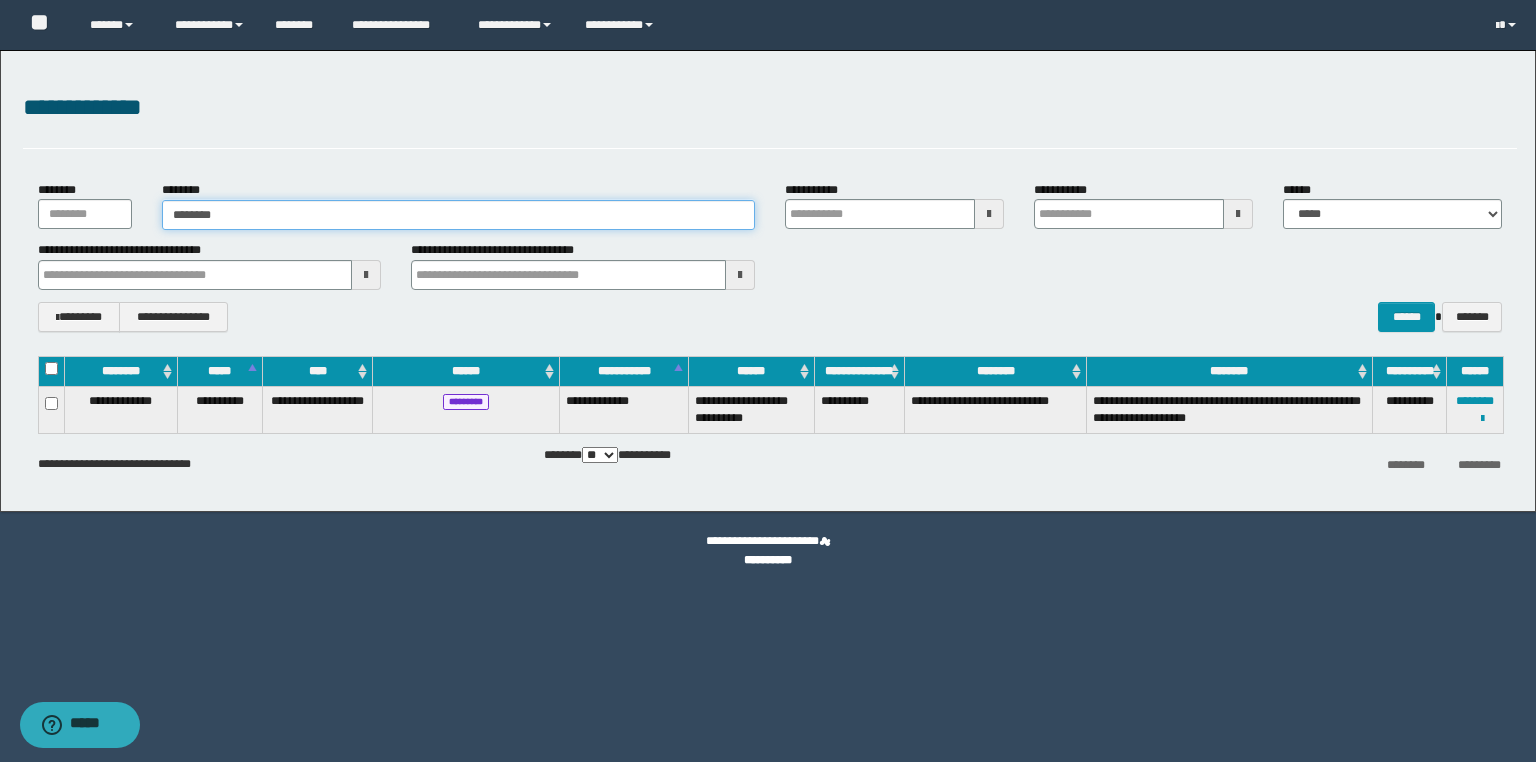 type on "********" 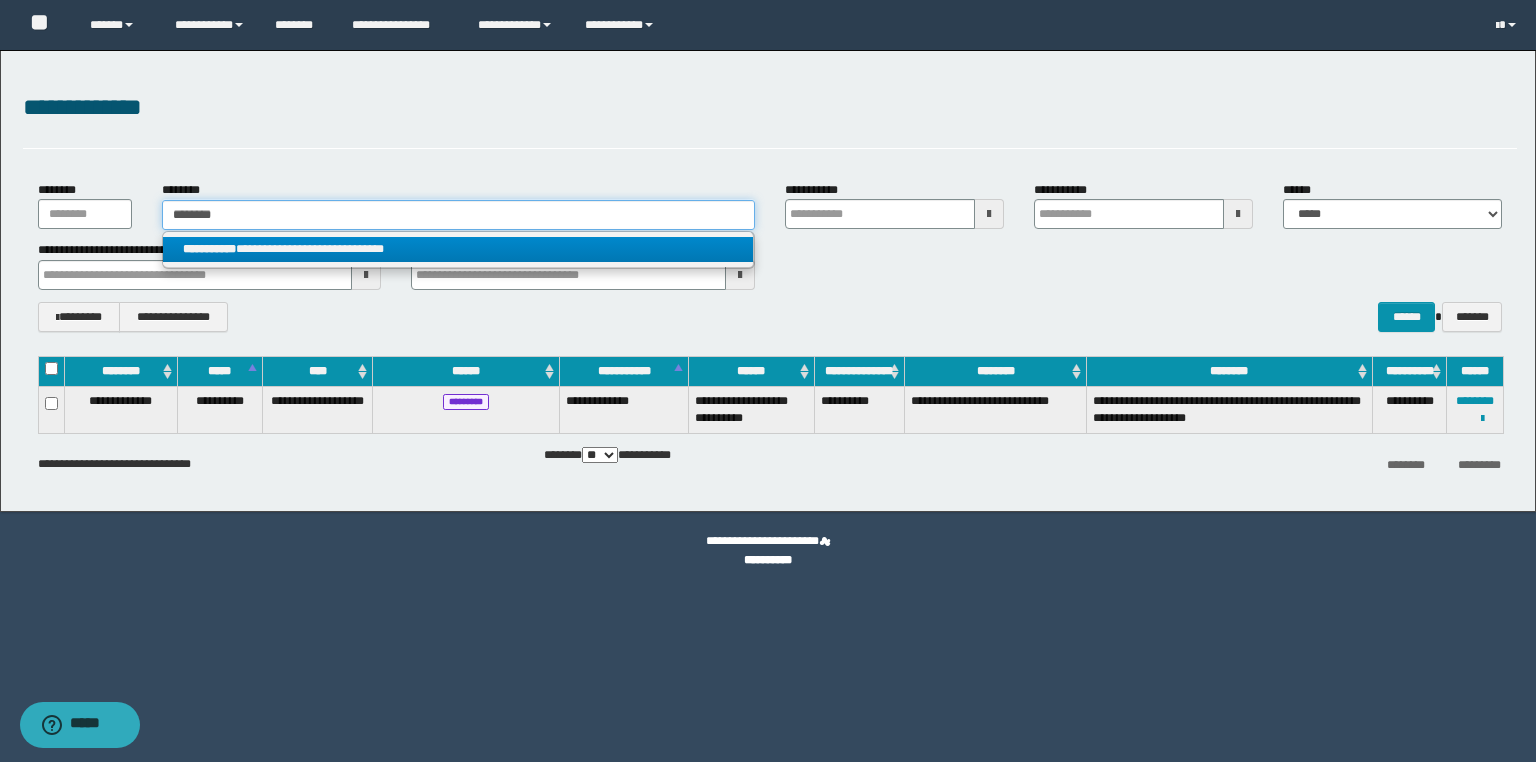 type on "********" 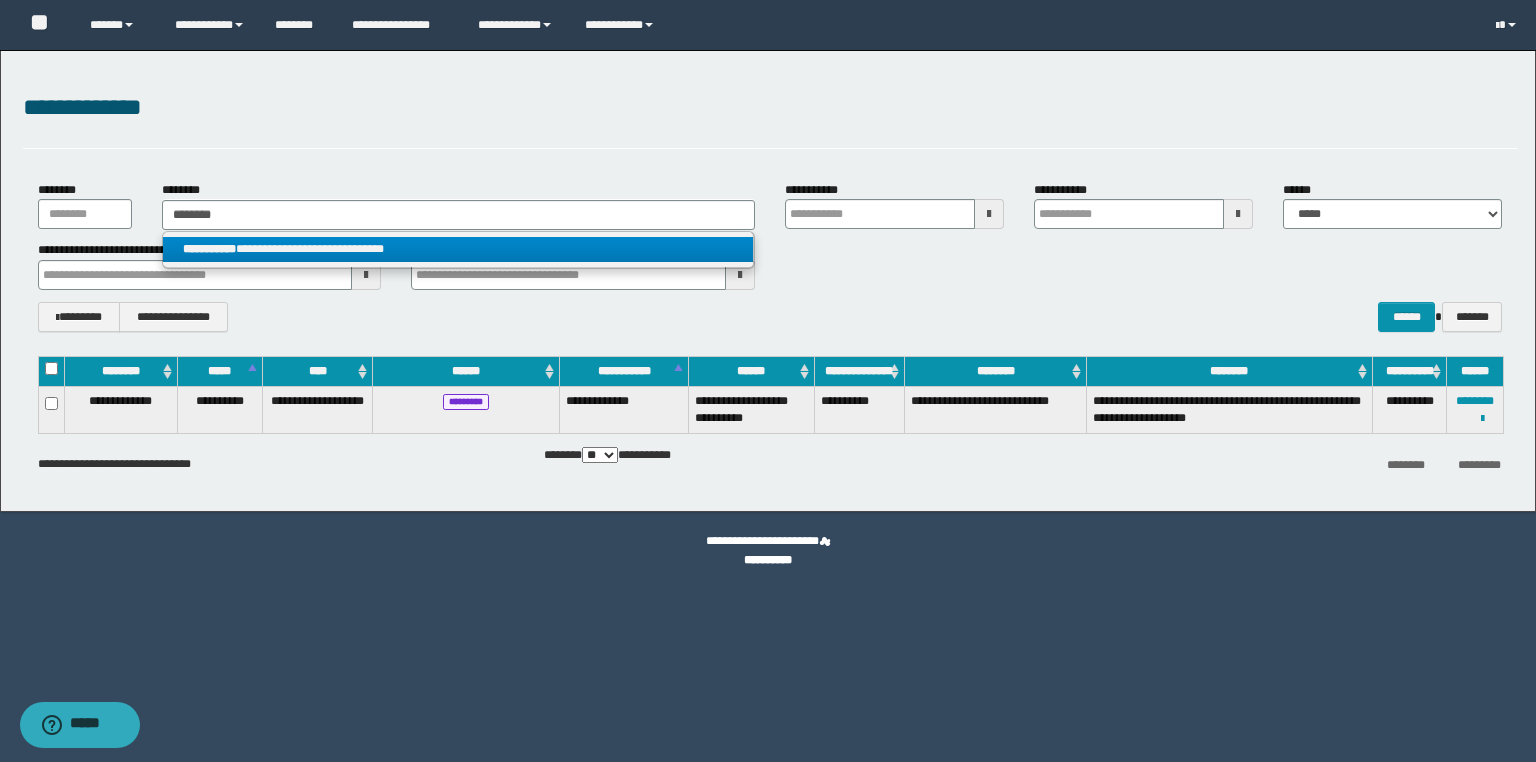 click on "**********" at bounding box center (458, 249) 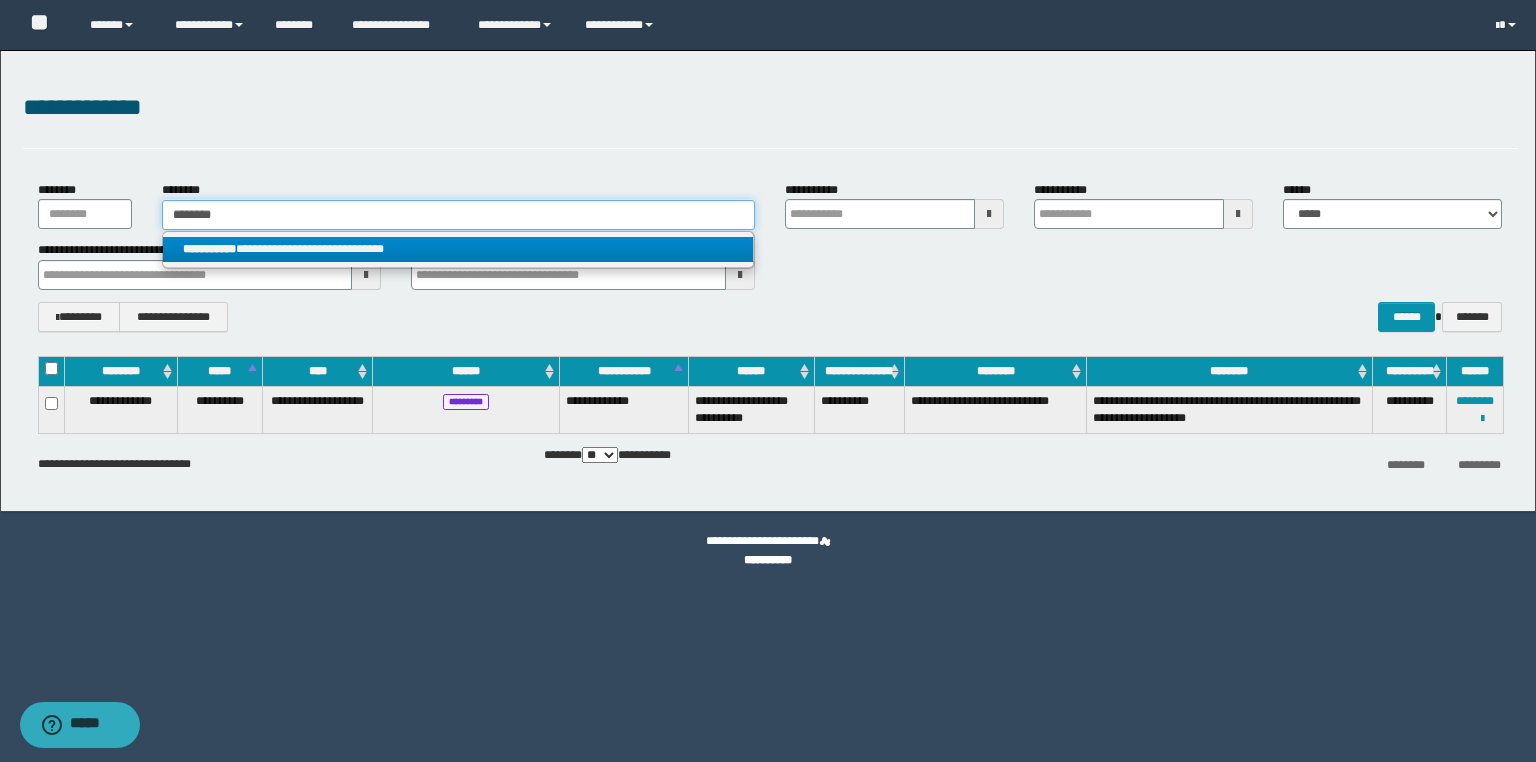 type 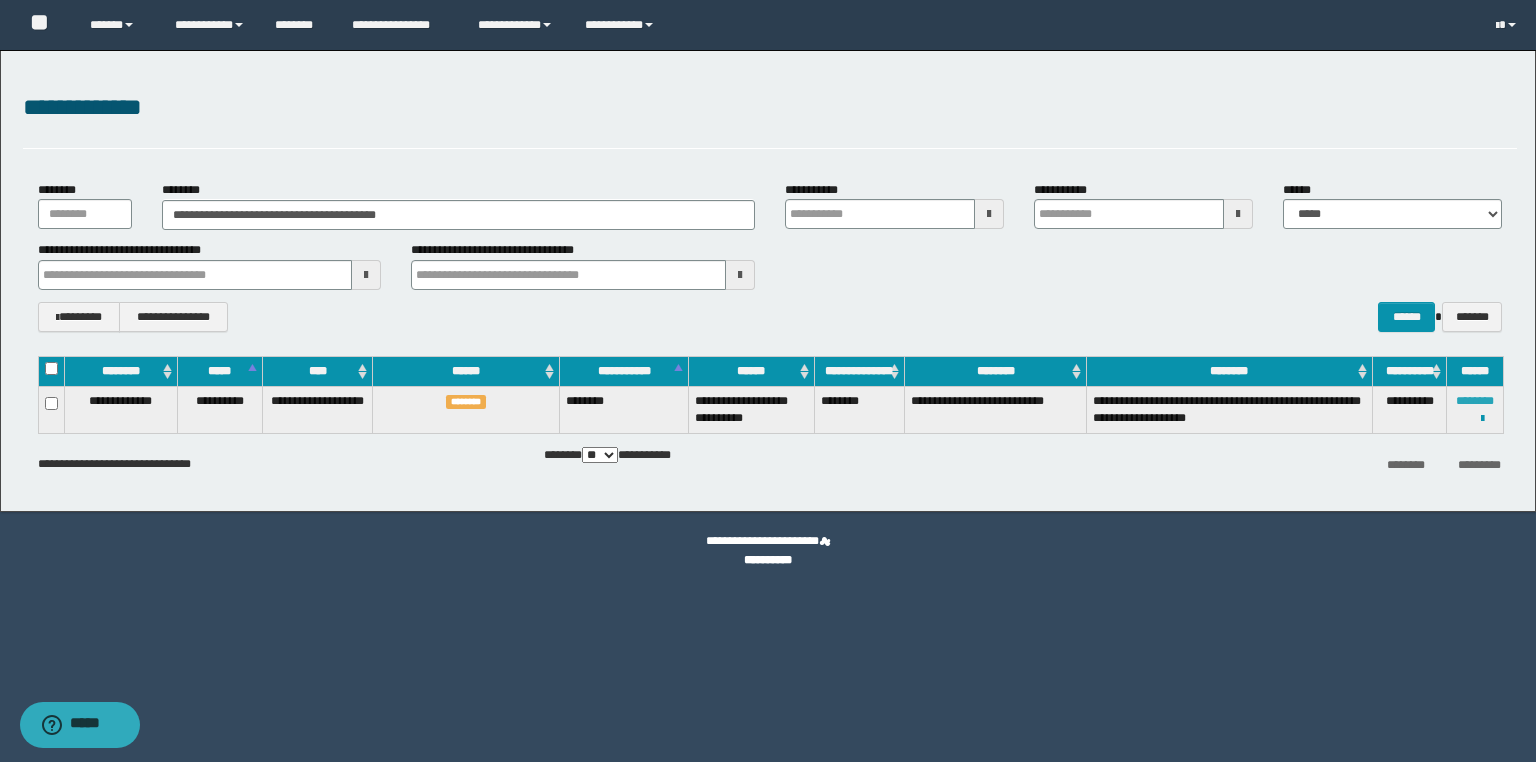 click on "********" at bounding box center (1475, 401) 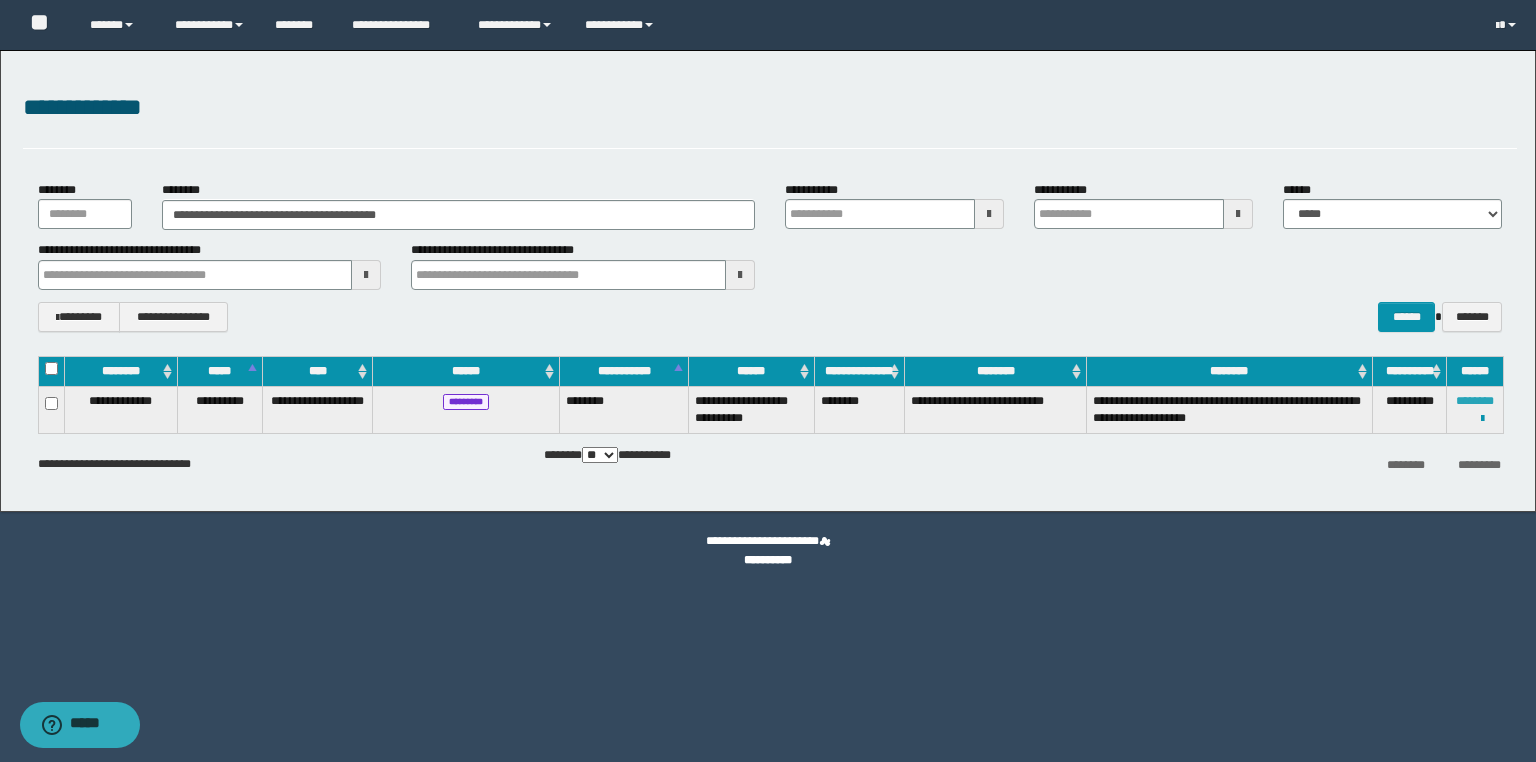 click on "********" at bounding box center [1475, 401] 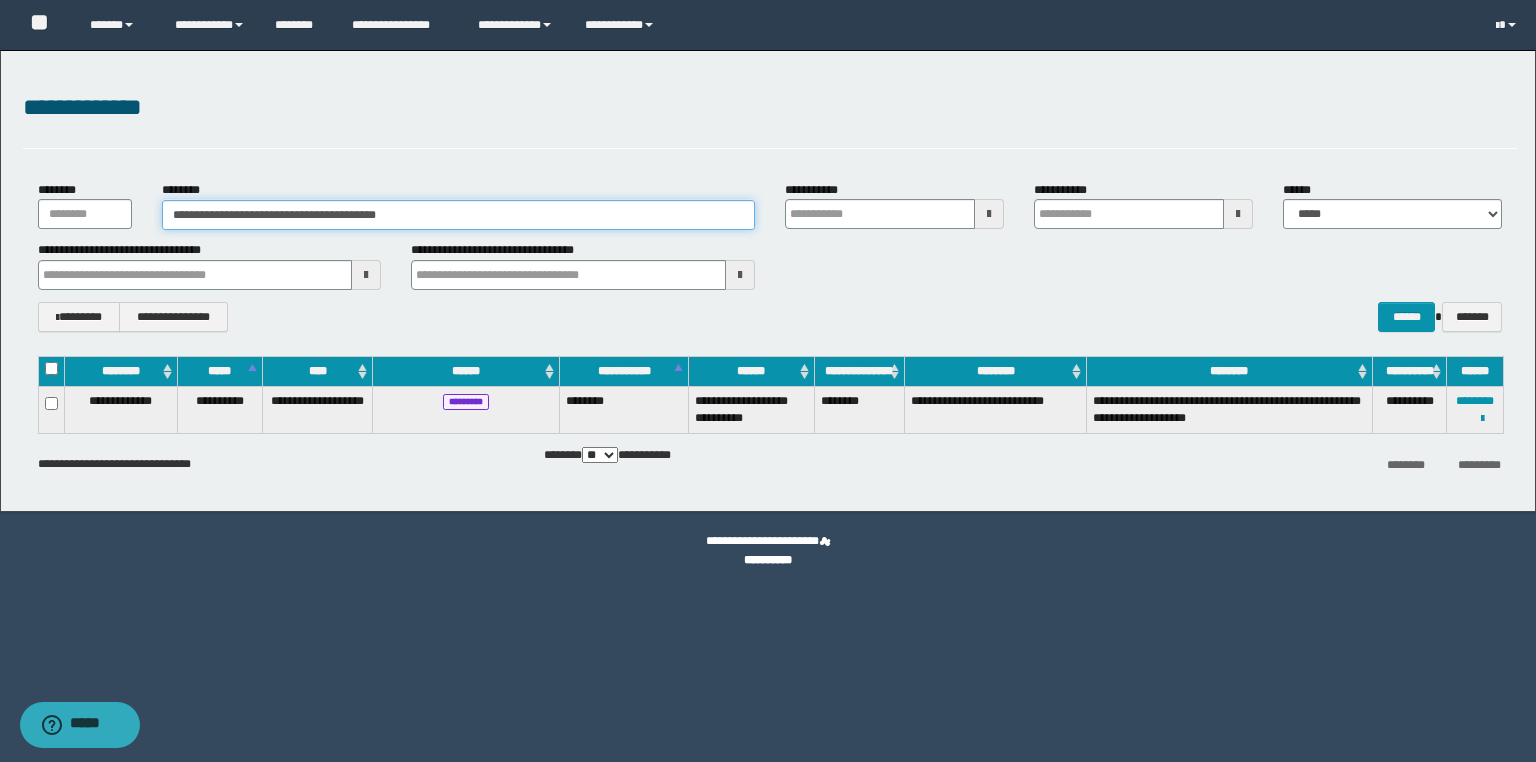 drag, startPoint x: 107, startPoint y: 226, endPoint x: 4, endPoint y: 212, distance: 103.947105 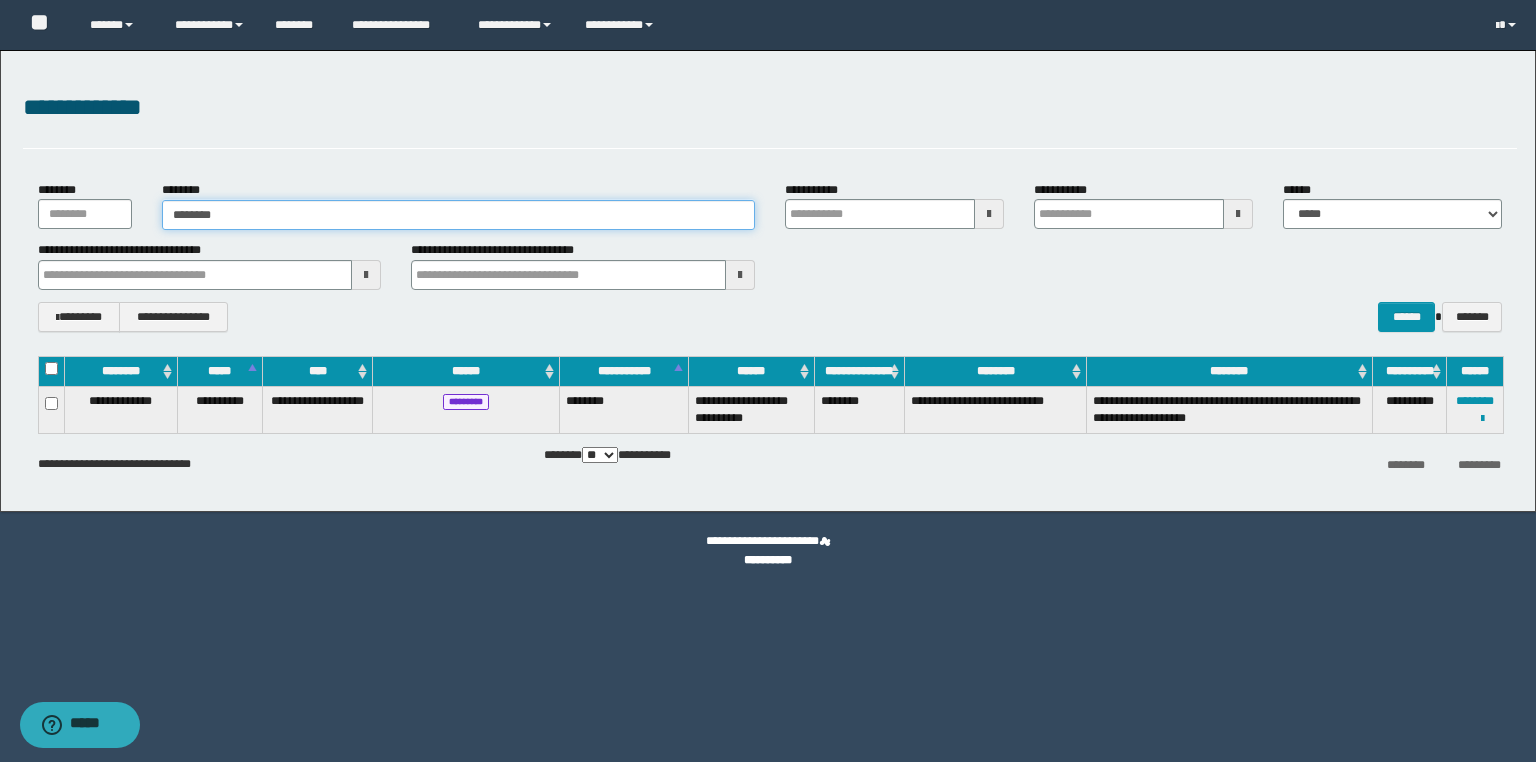 type on "********" 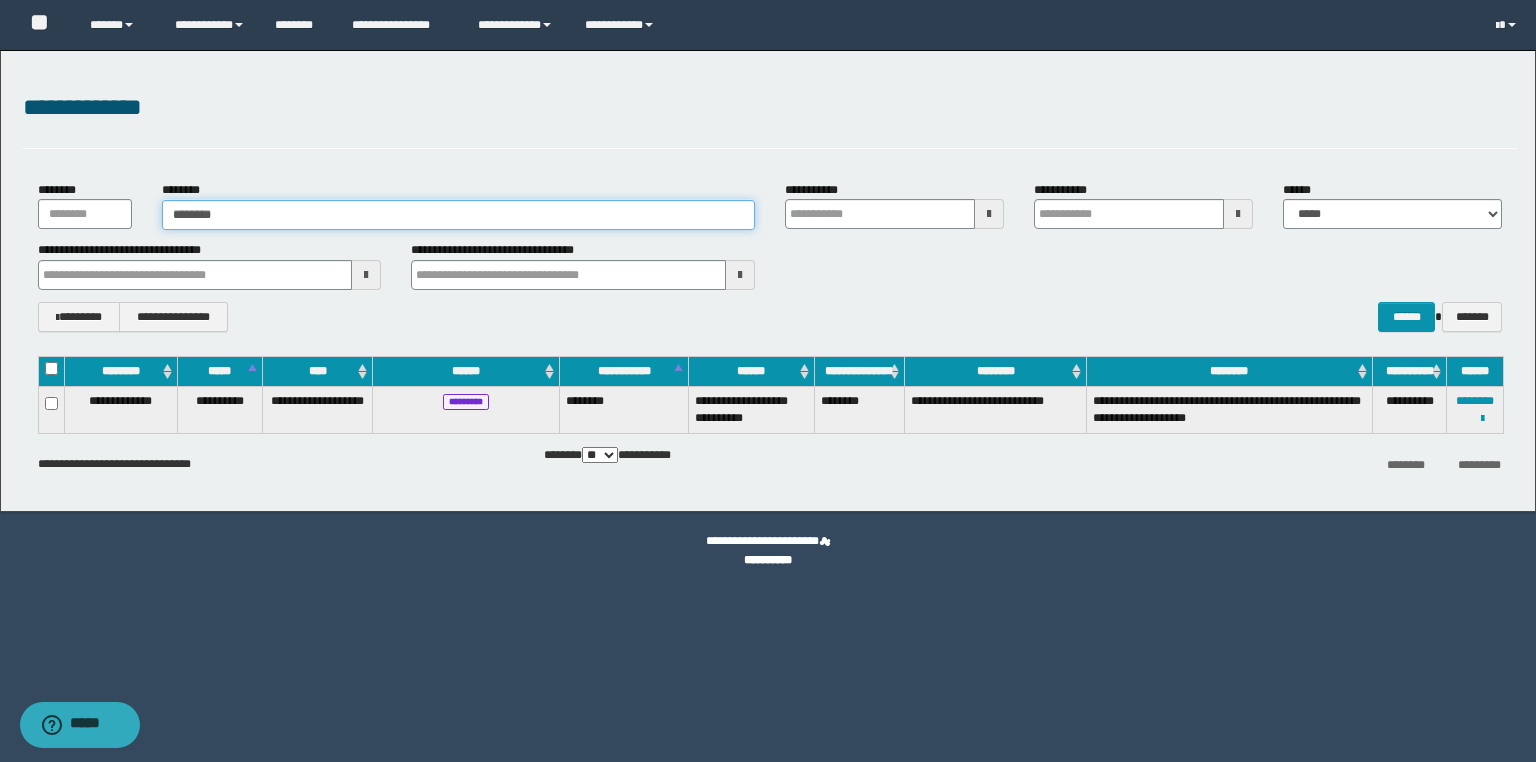 type on "********" 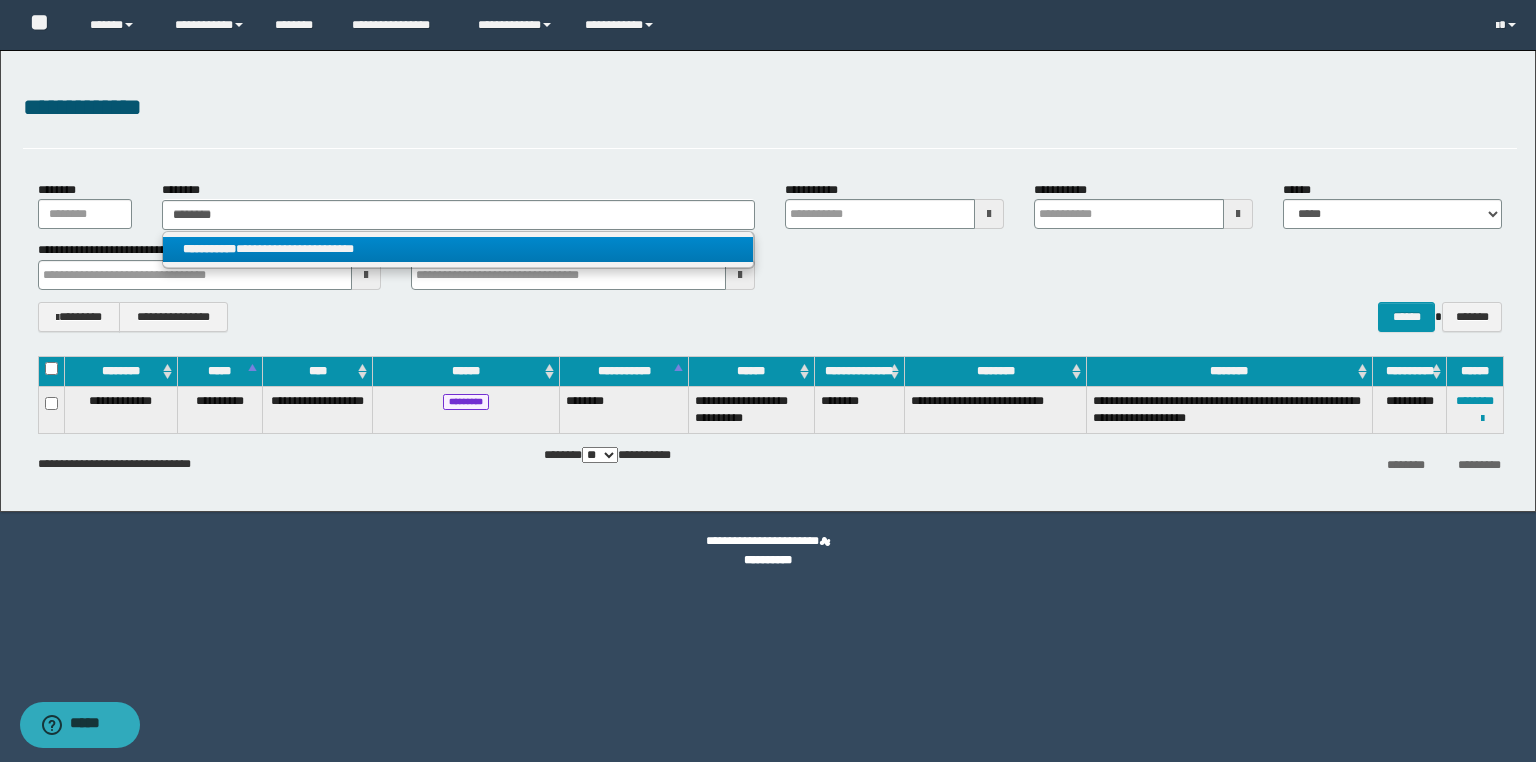 click on "**********" at bounding box center [458, 249] 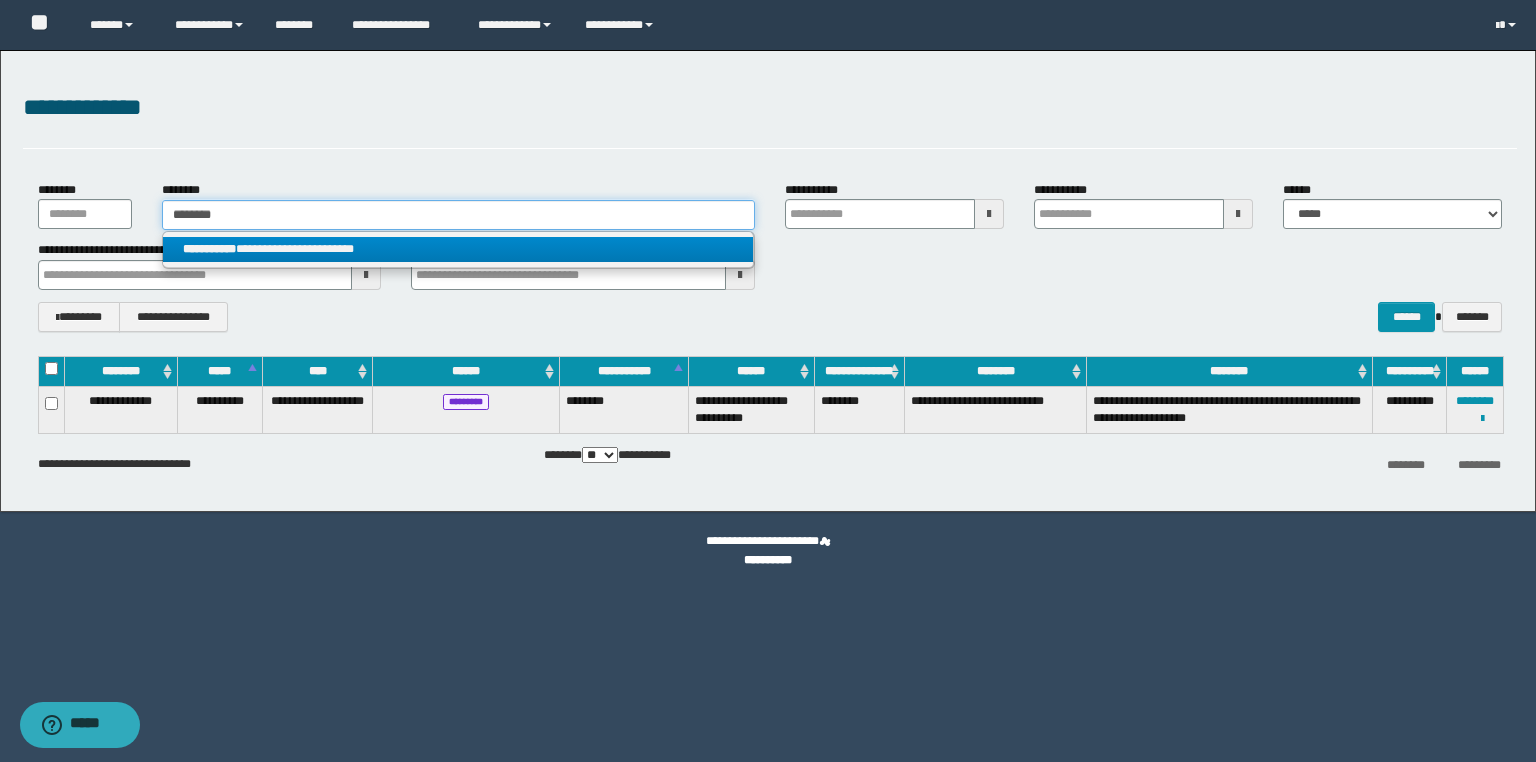 type 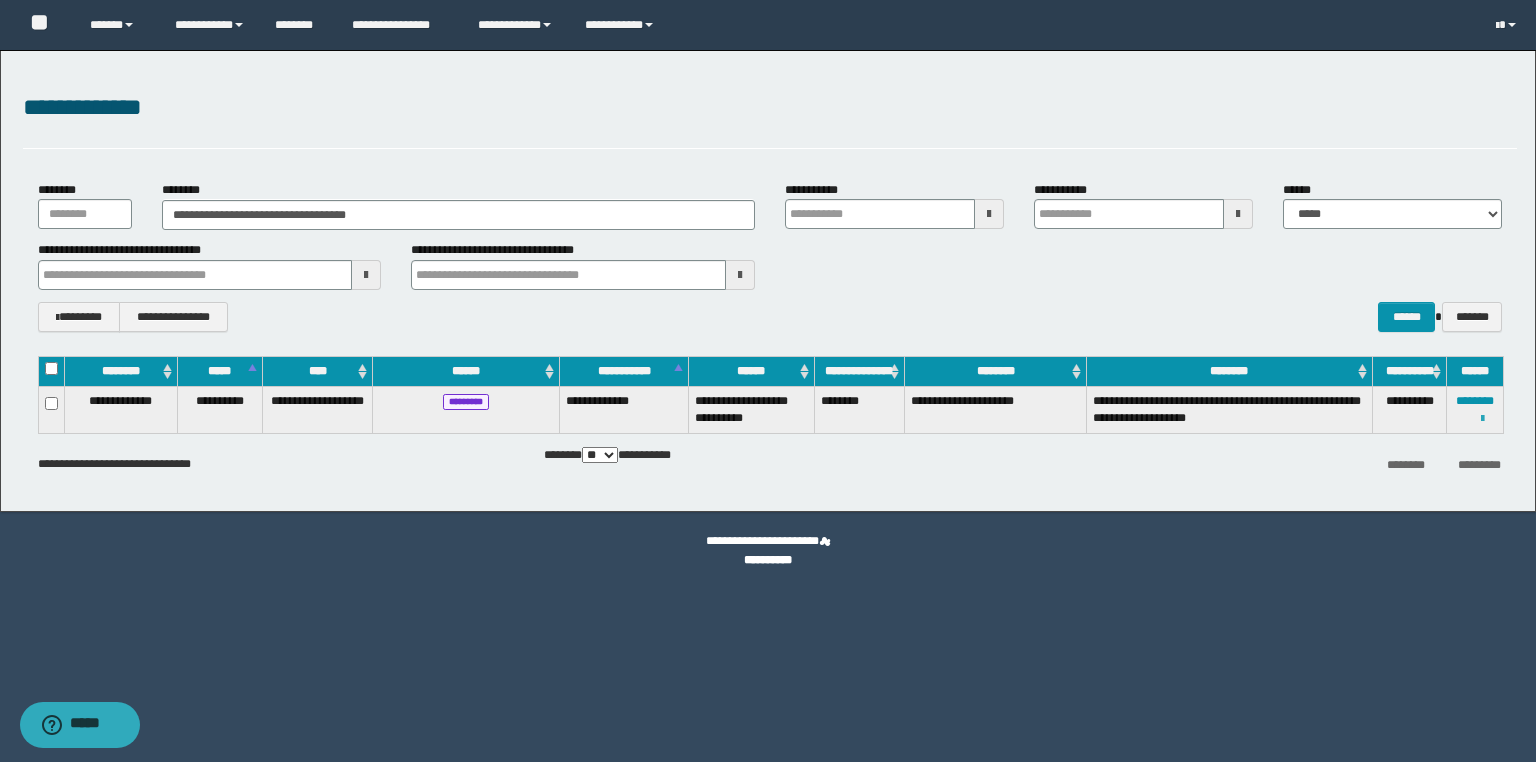 click at bounding box center (1482, 419) 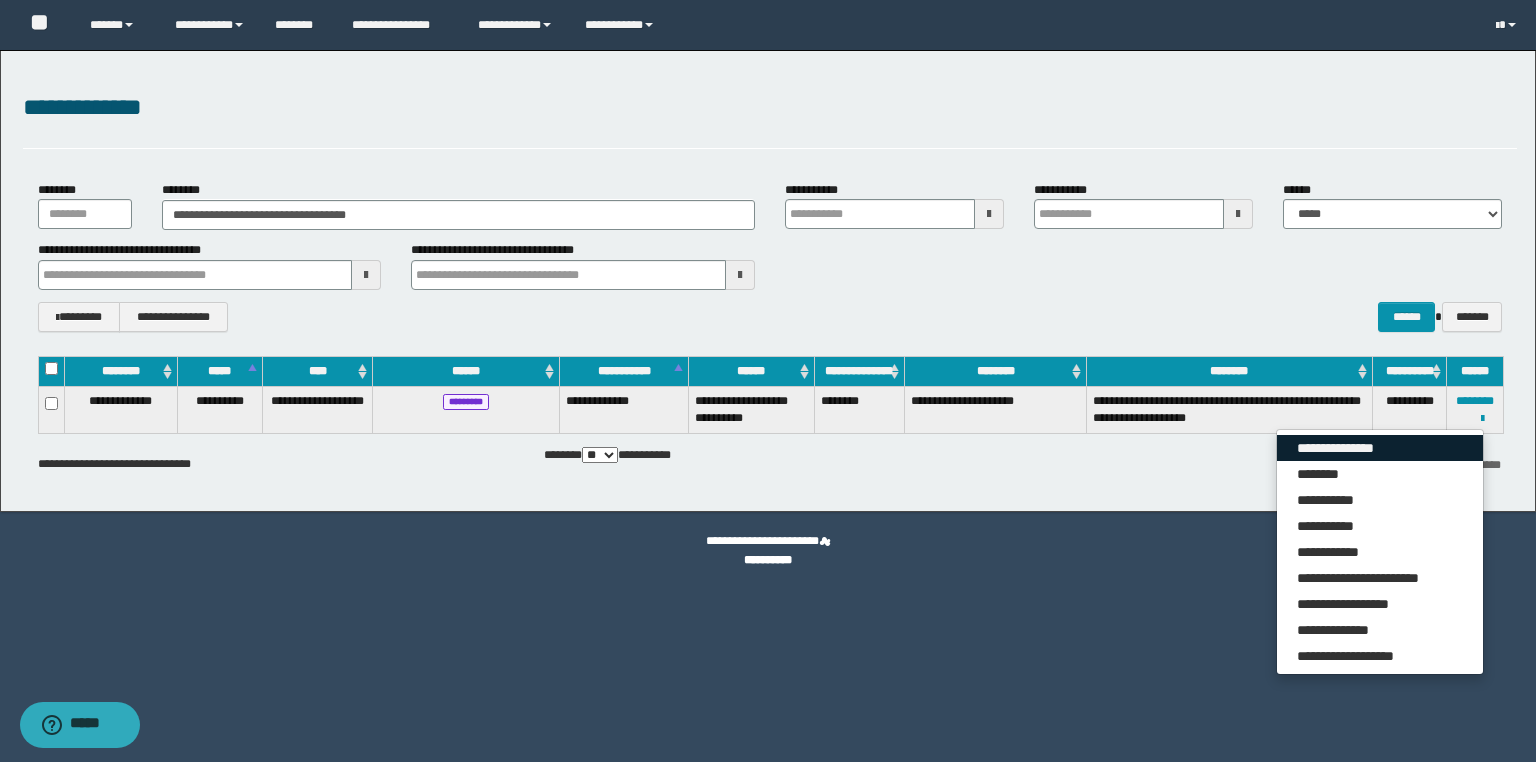 click on "**********" at bounding box center [1380, 448] 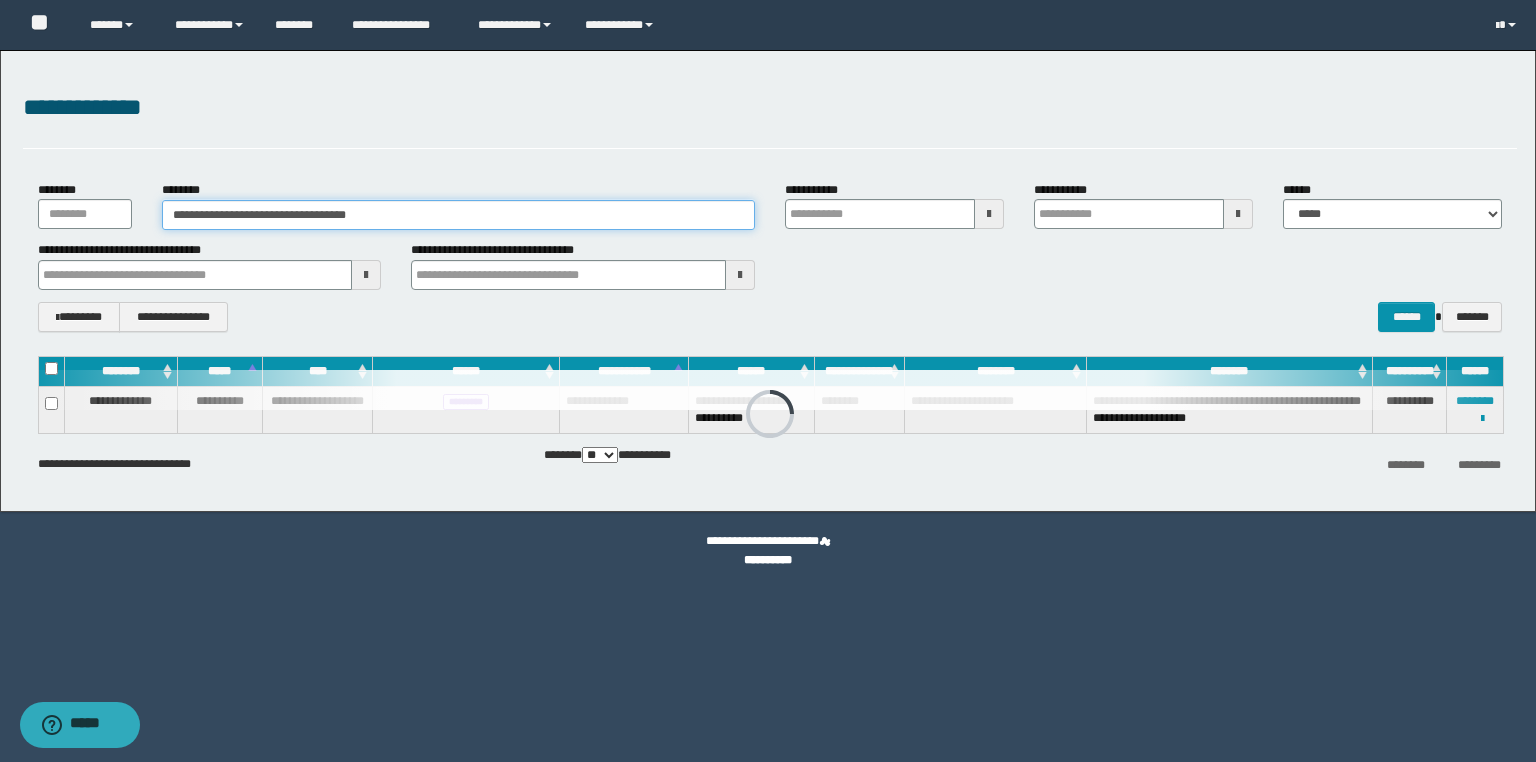 drag, startPoint x: 443, startPoint y: 228, endPoint x: 93, endPoint y: 208, distance: 350.57095 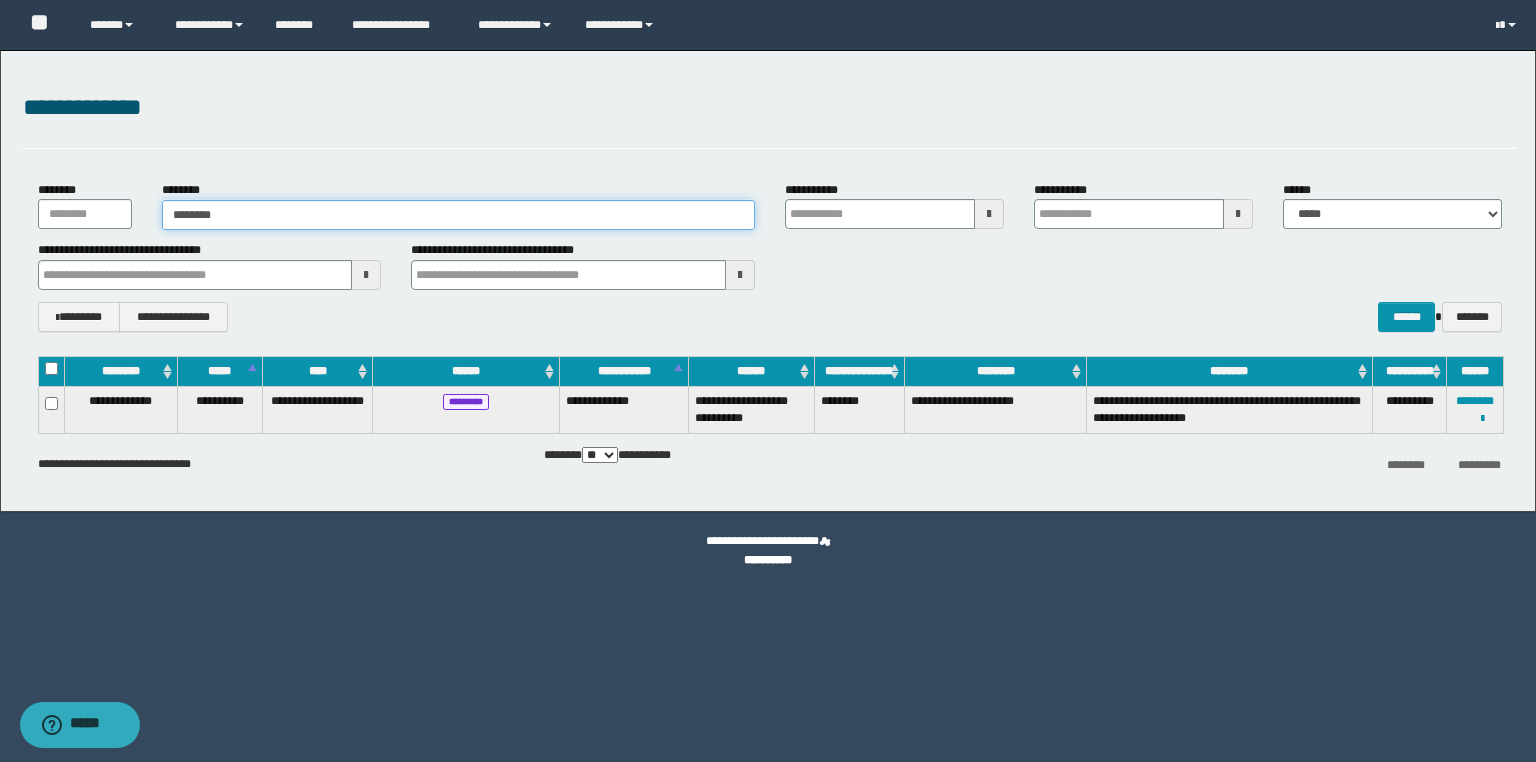 type on "********" 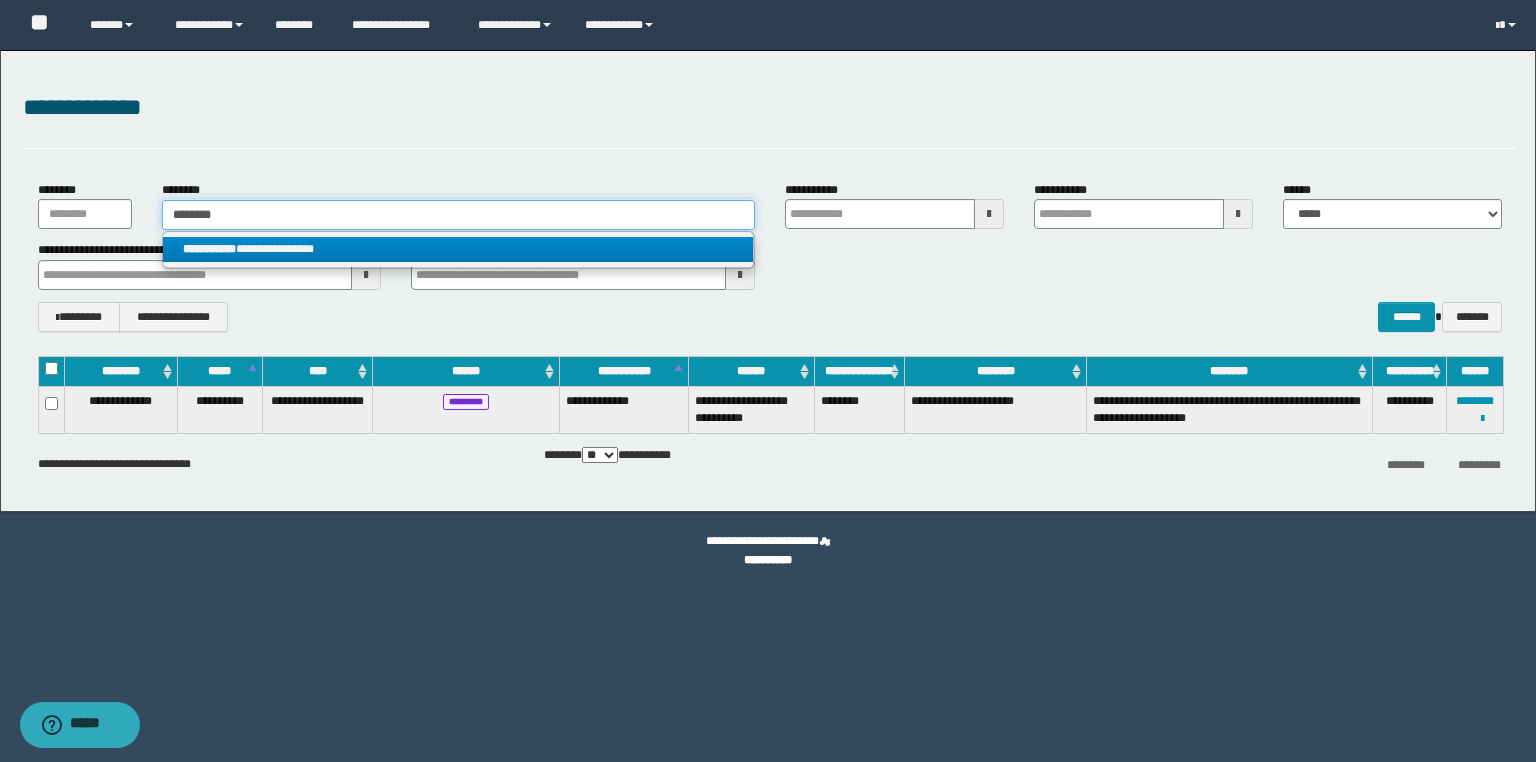 type on "********" 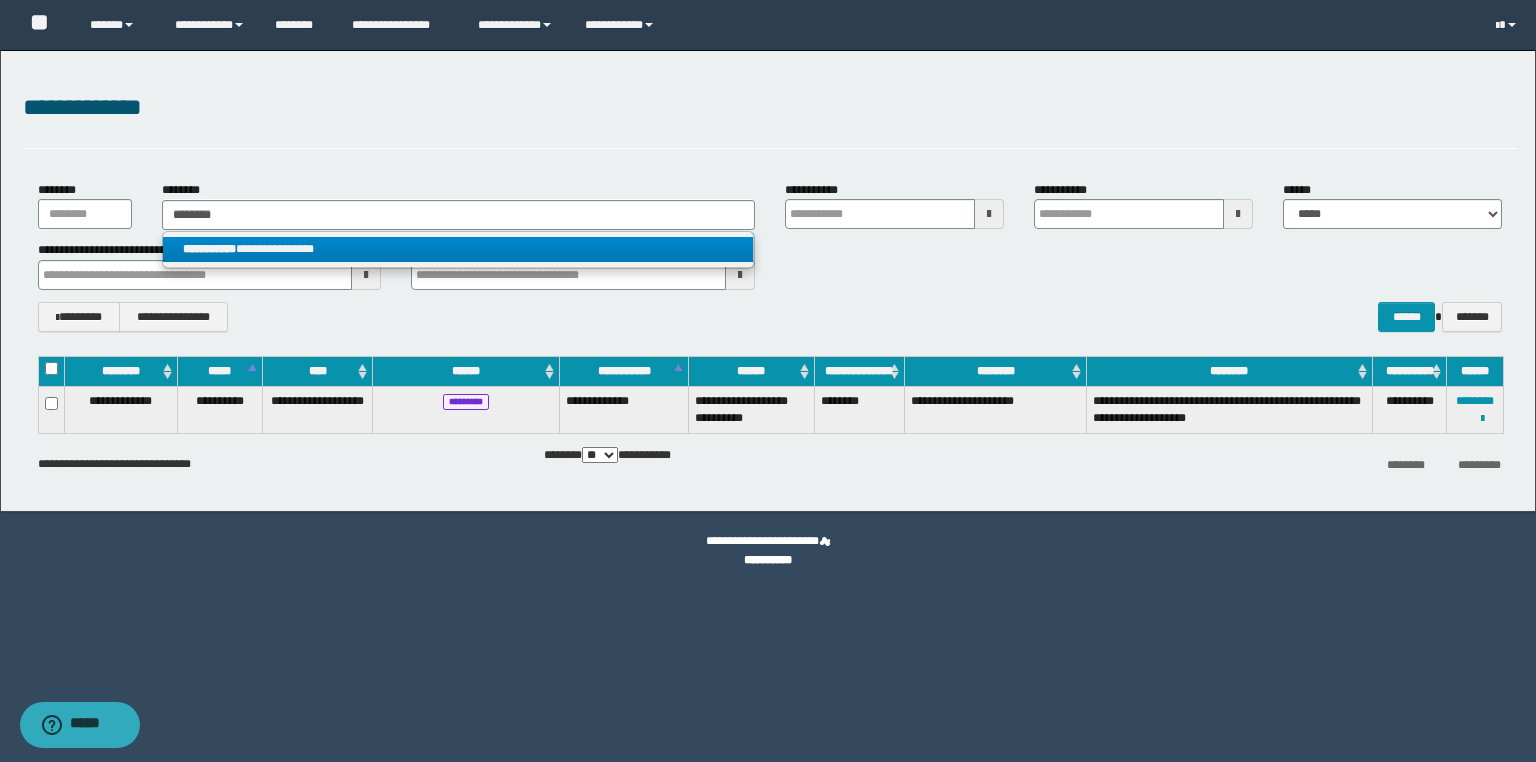 click on "**********" at bounding box center (209, 249) 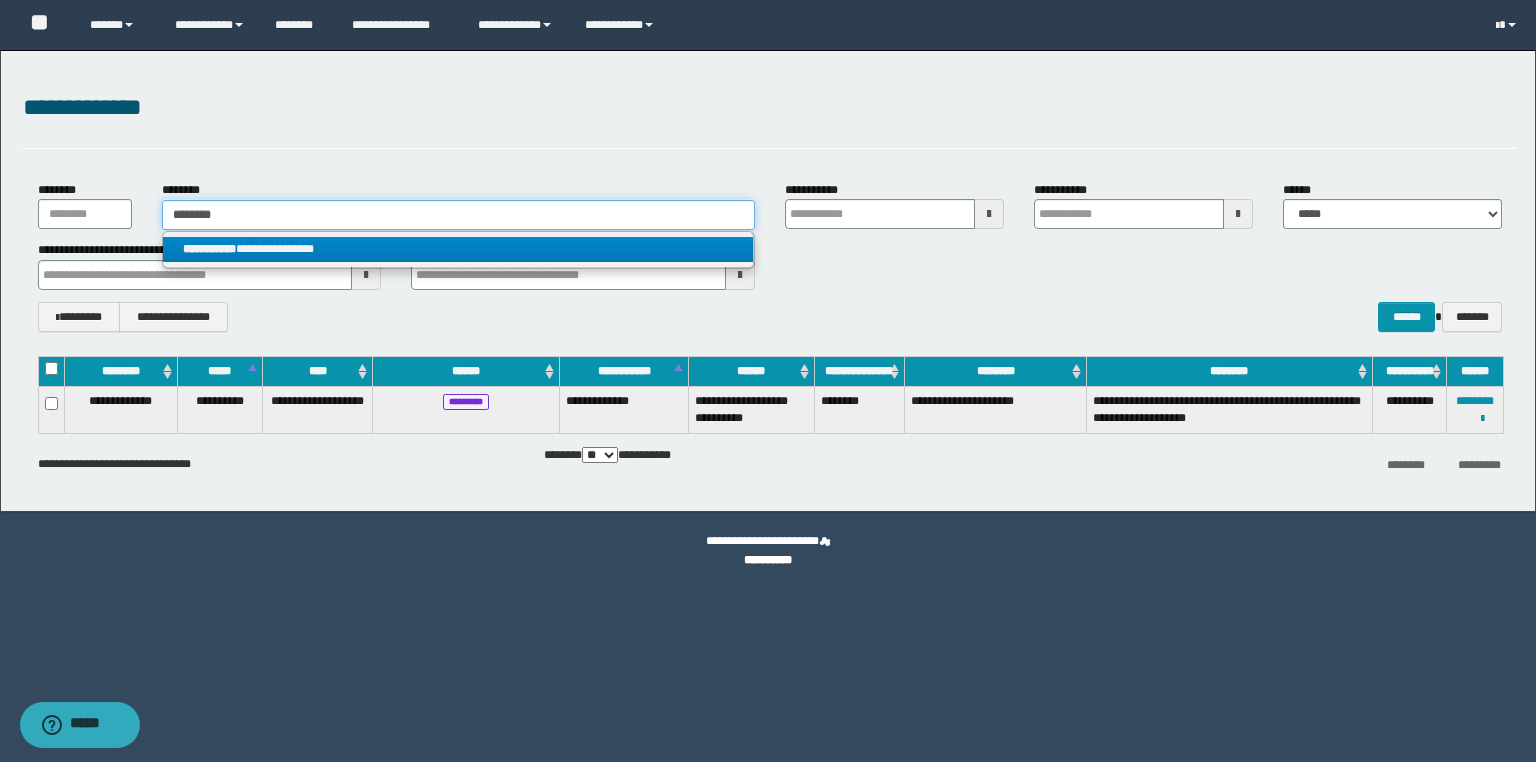 type 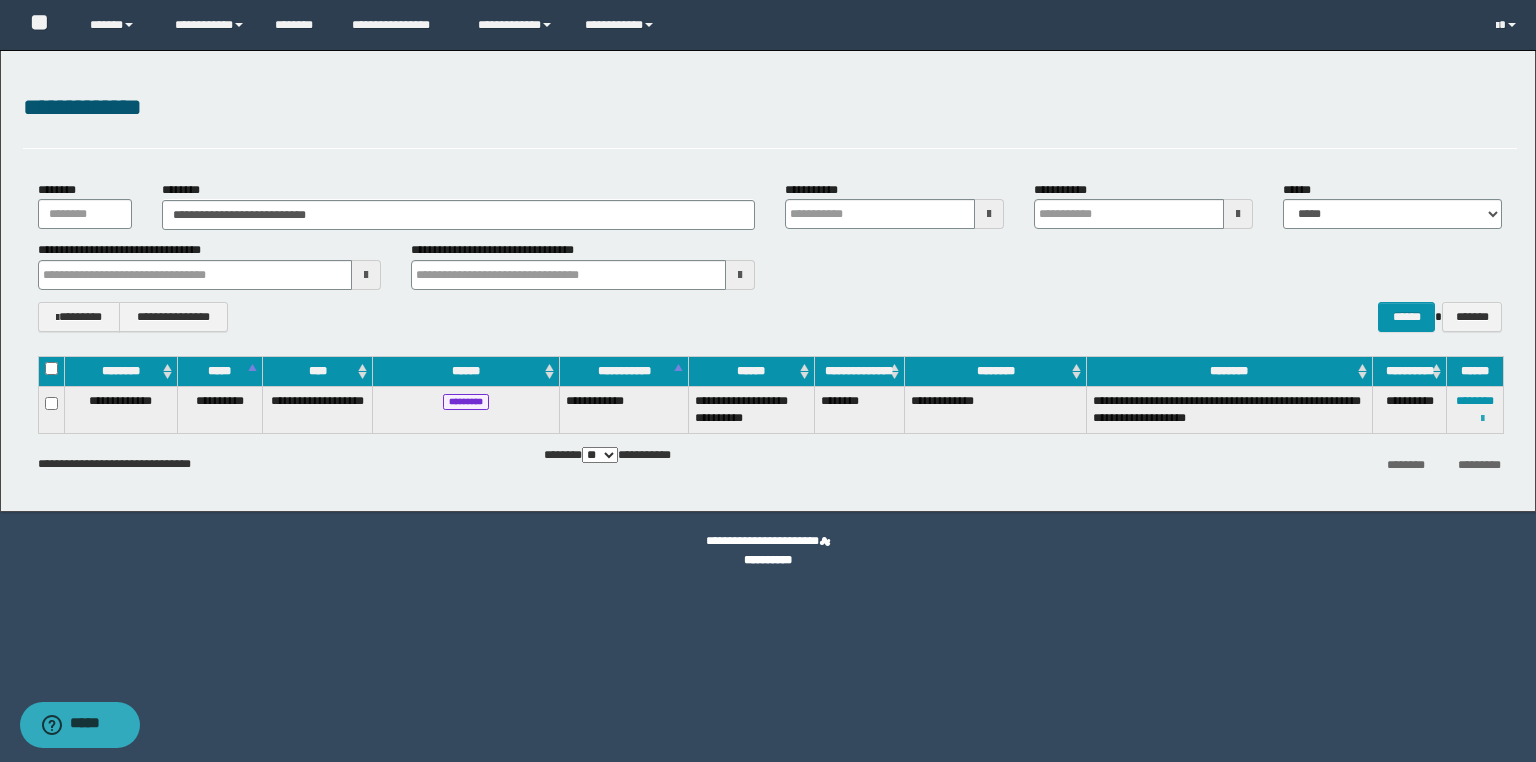 click at bounding box center [1482, 419] 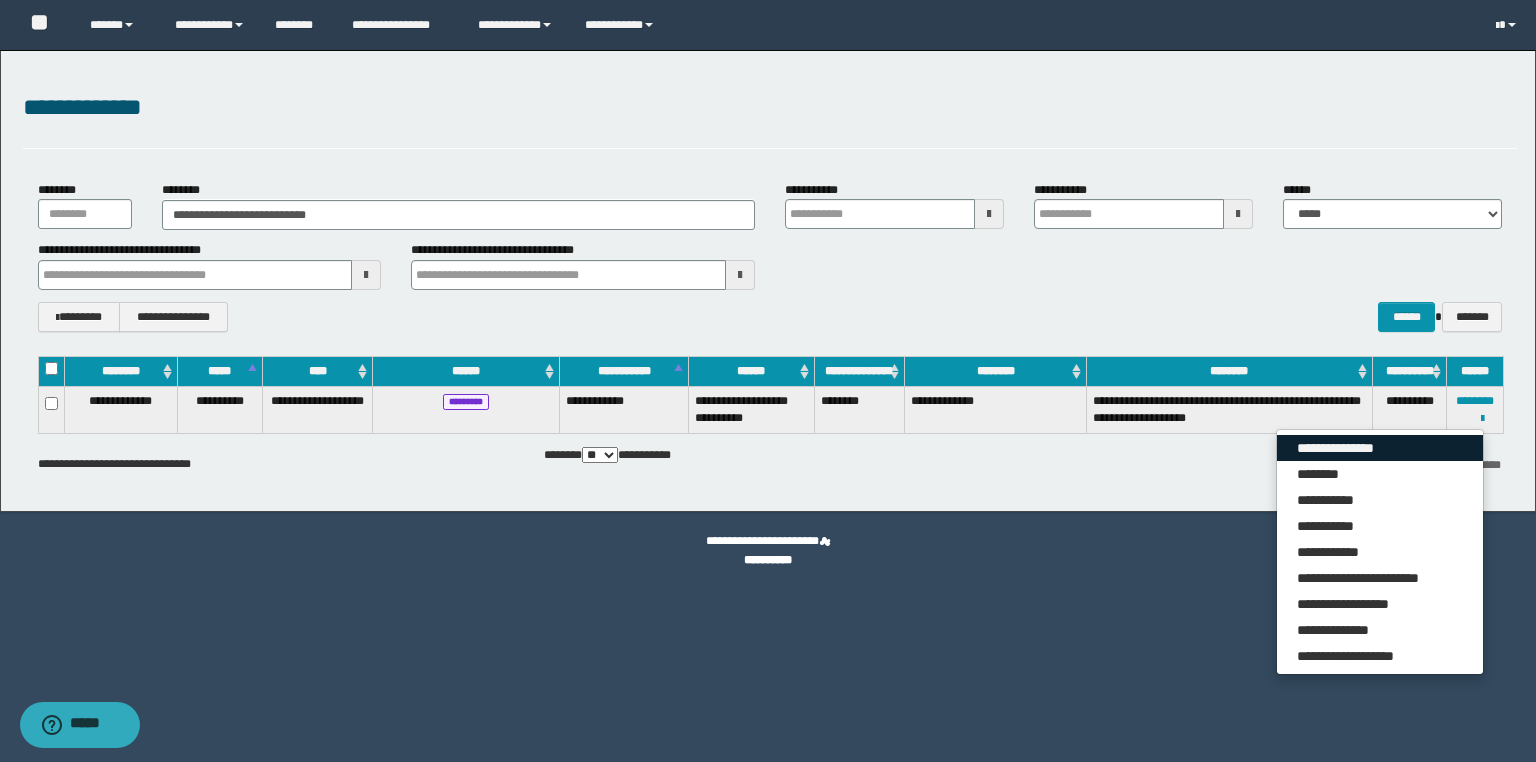 click on "**********" at bounding box center [1380, 448] 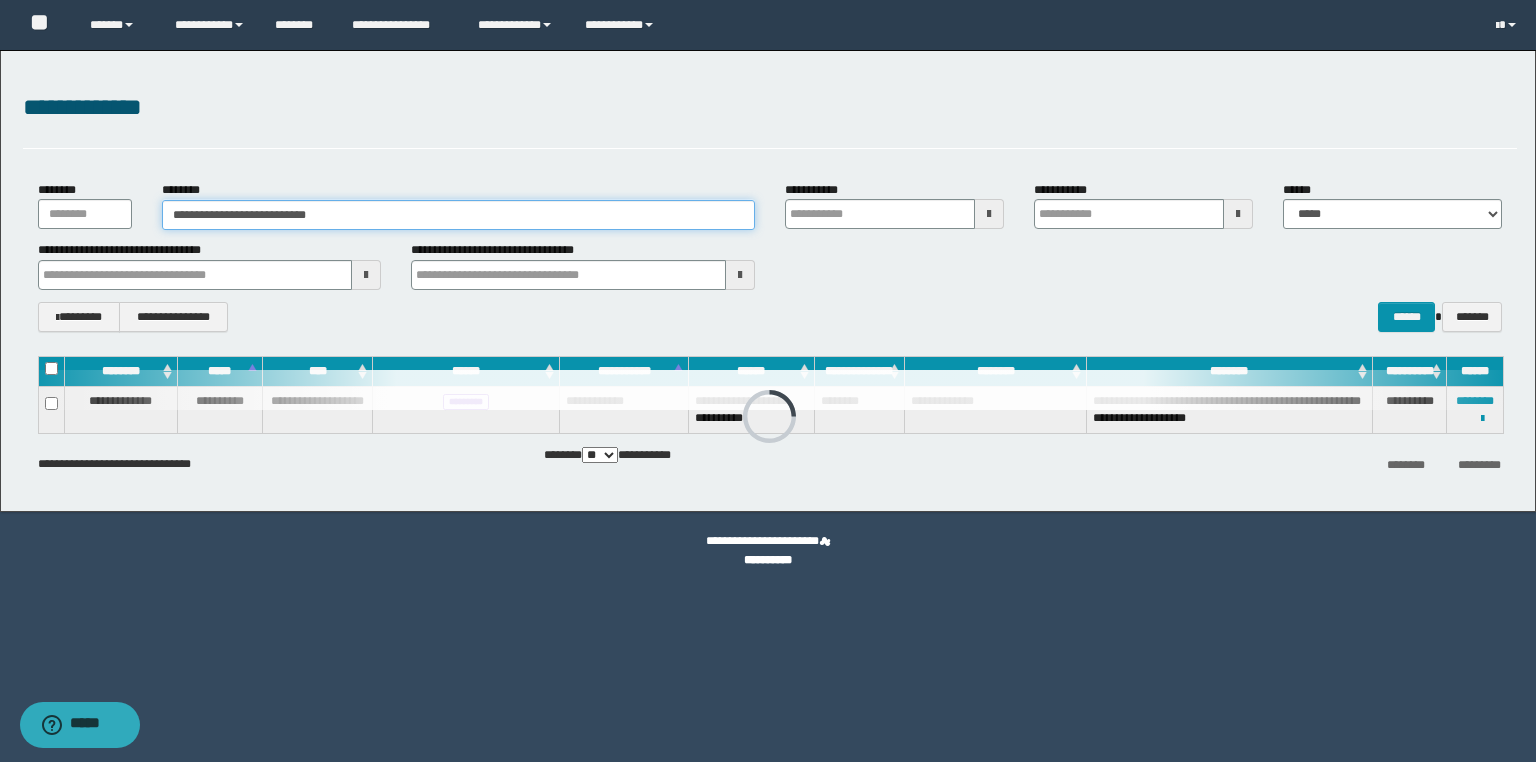 drag, startPoint x: 395, startPoint y: 216, endPoint x: 0, endPoint y: 190, distance: 395.85477 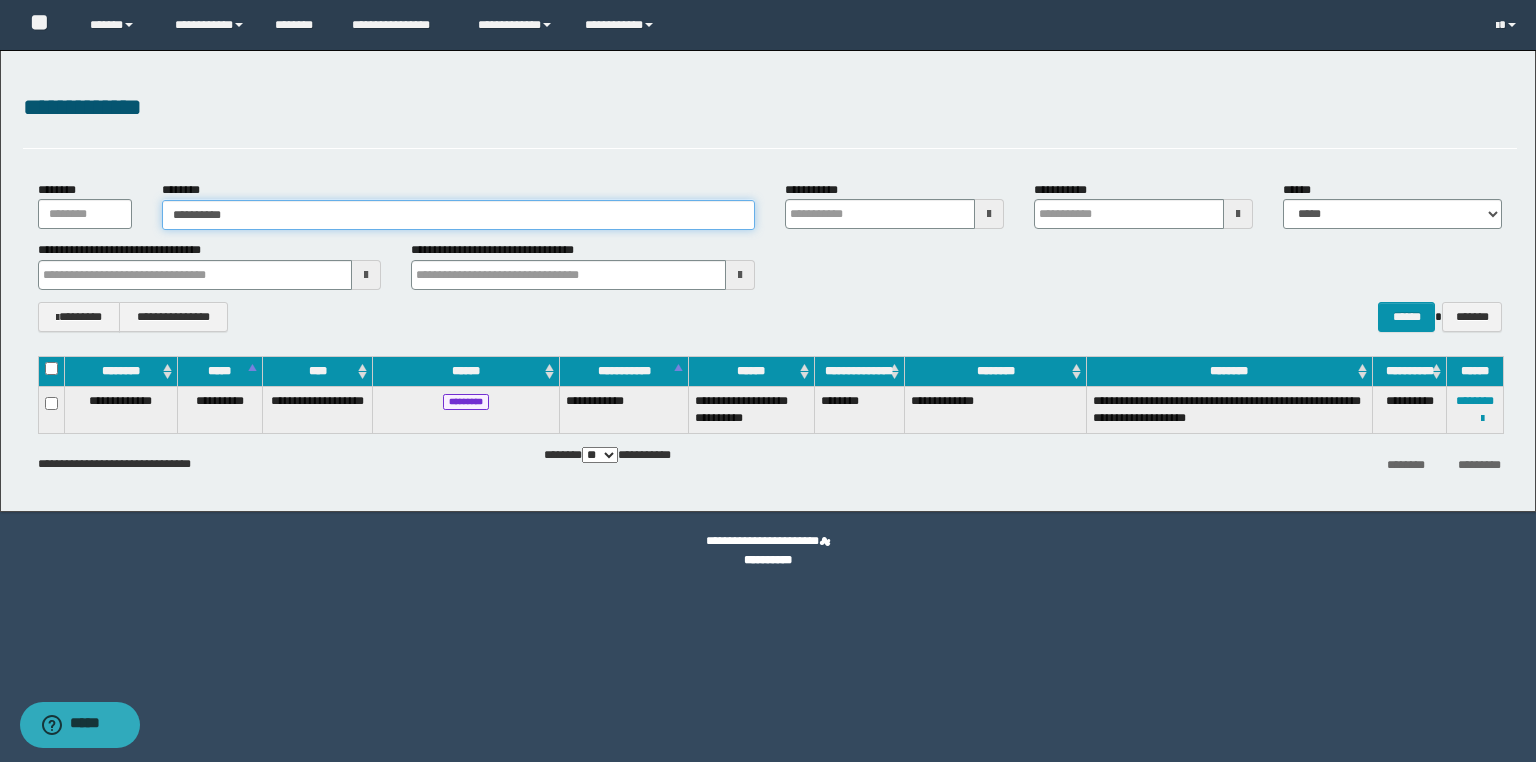 type on "**********" 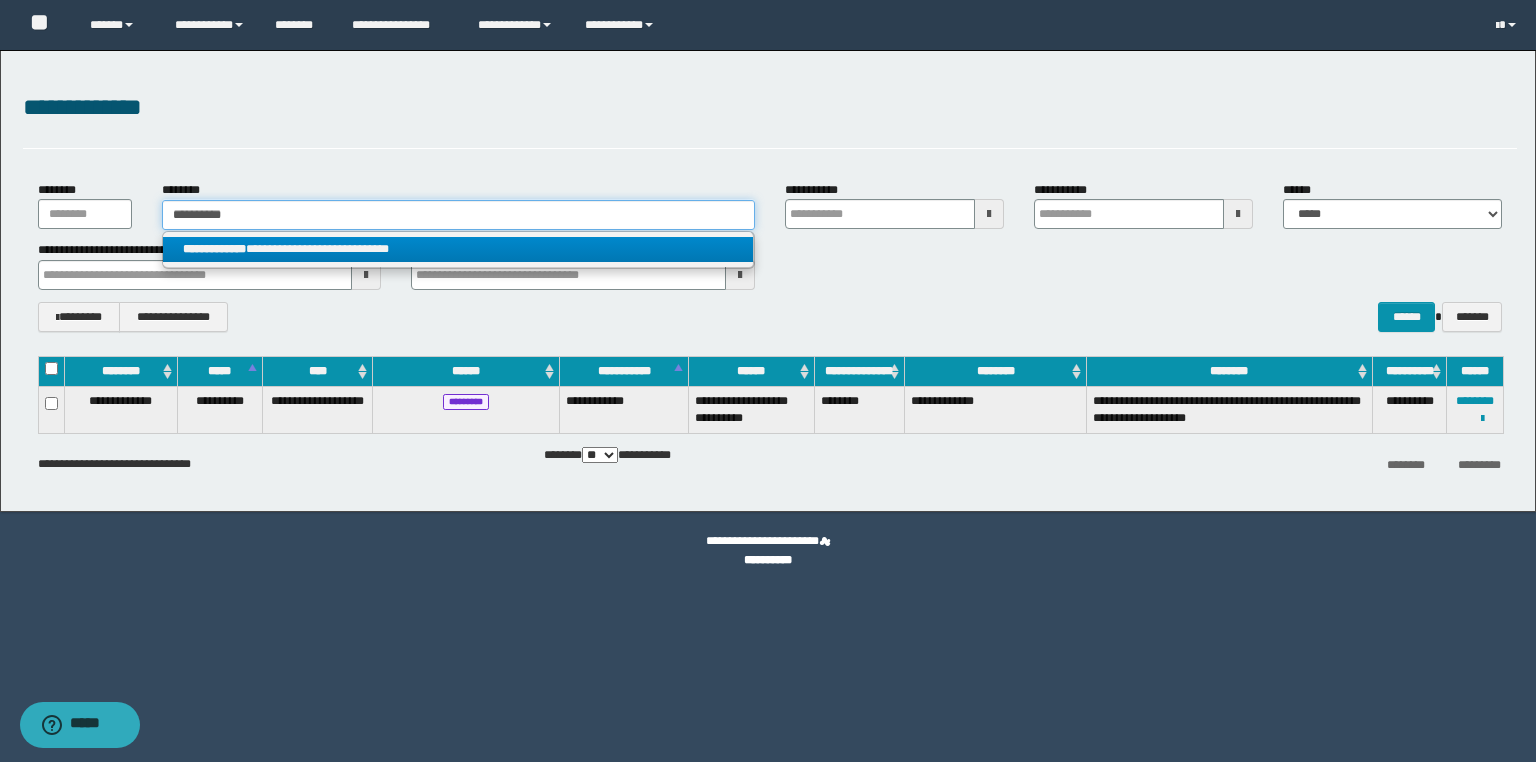 type on "**********" 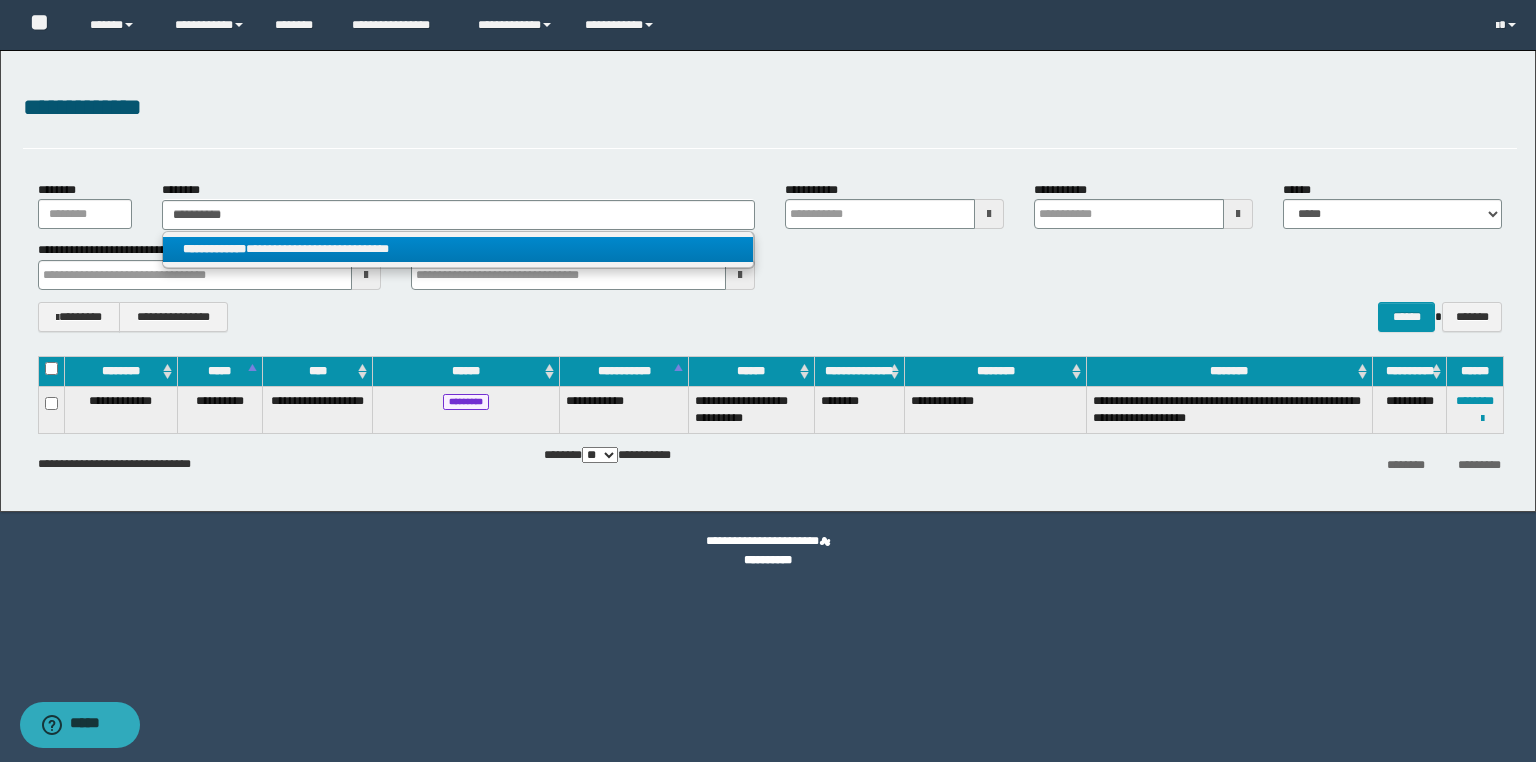 click on "**********" at bounding box center [214, 249] 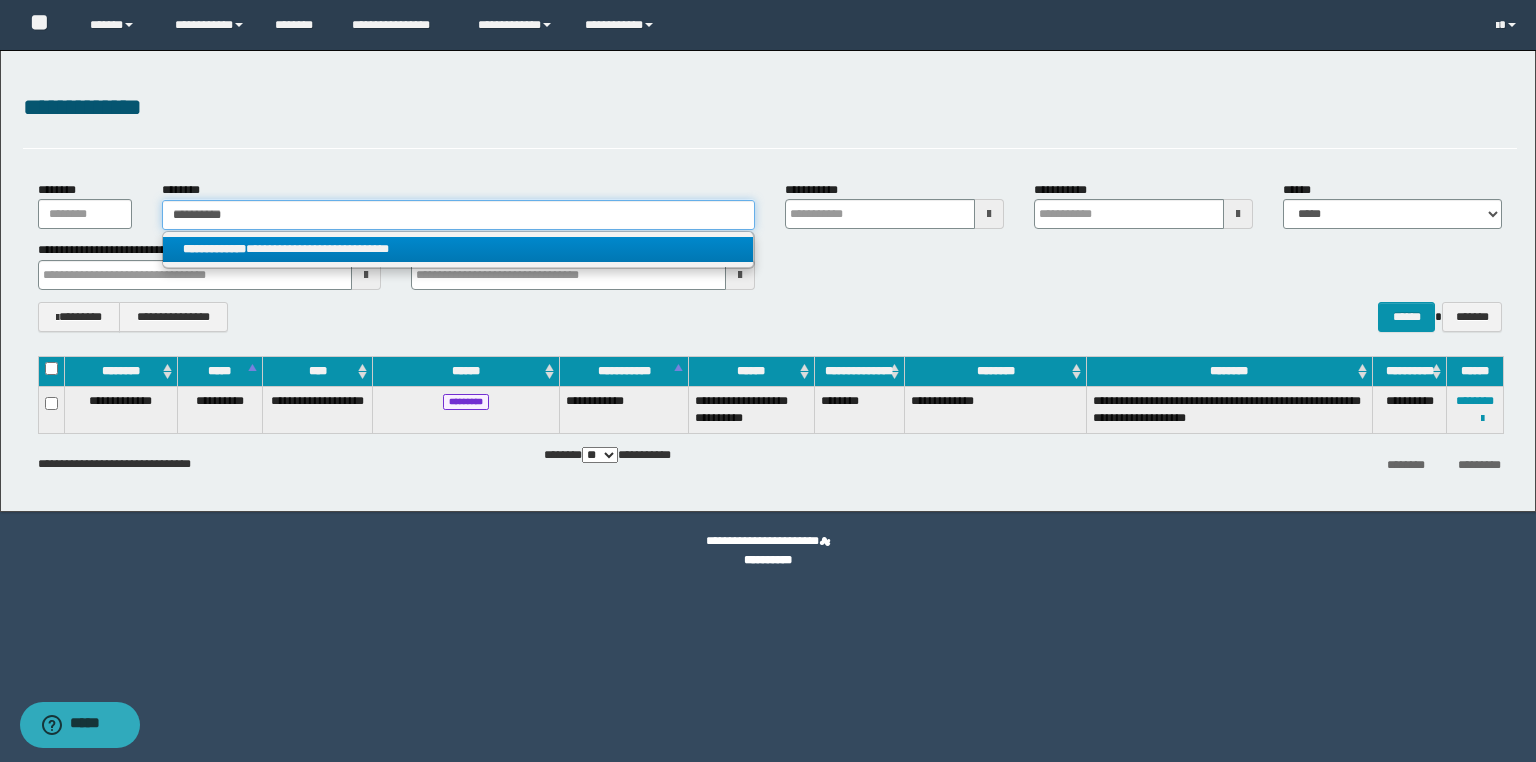 type 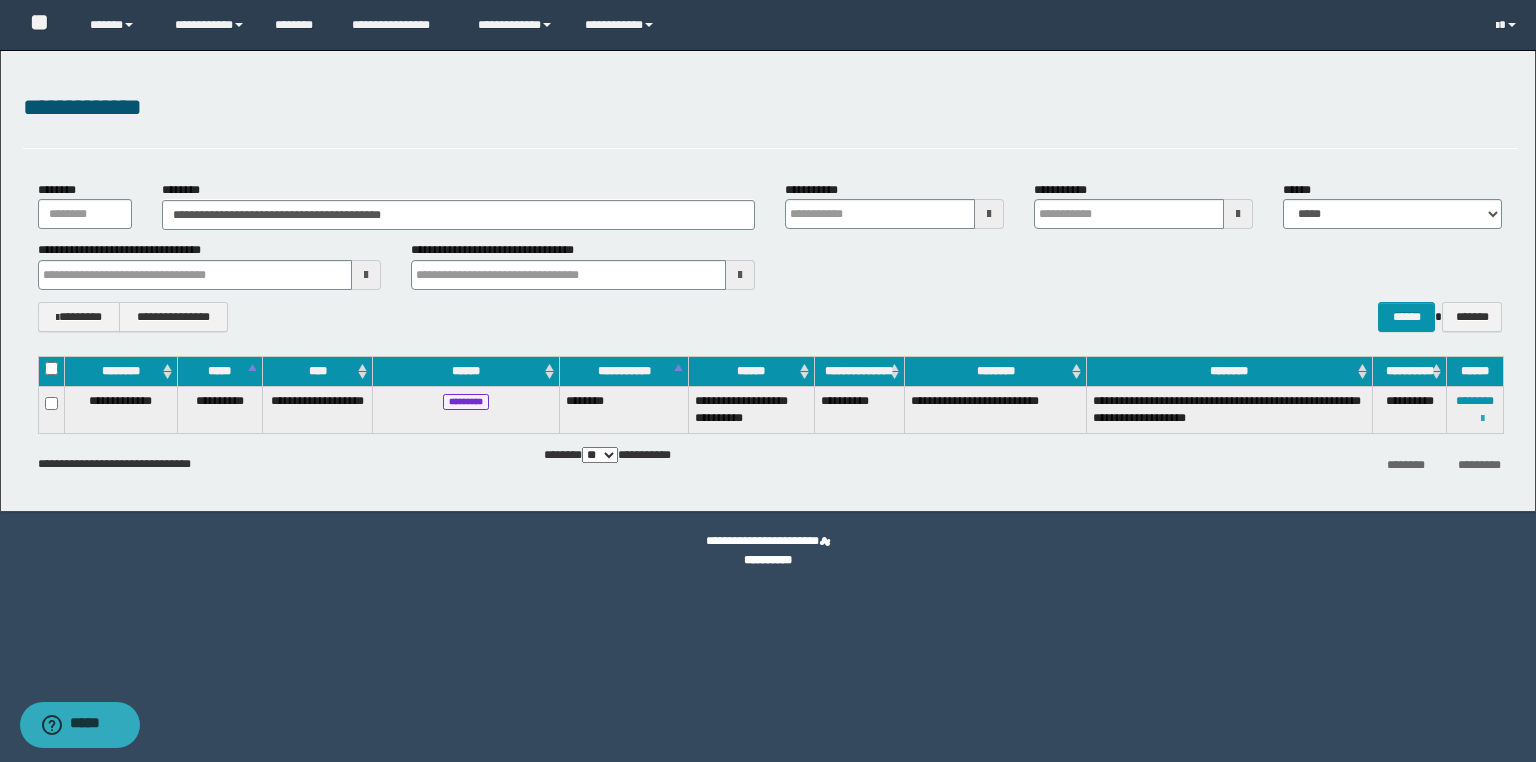 click at bounding box center [1482, 419] 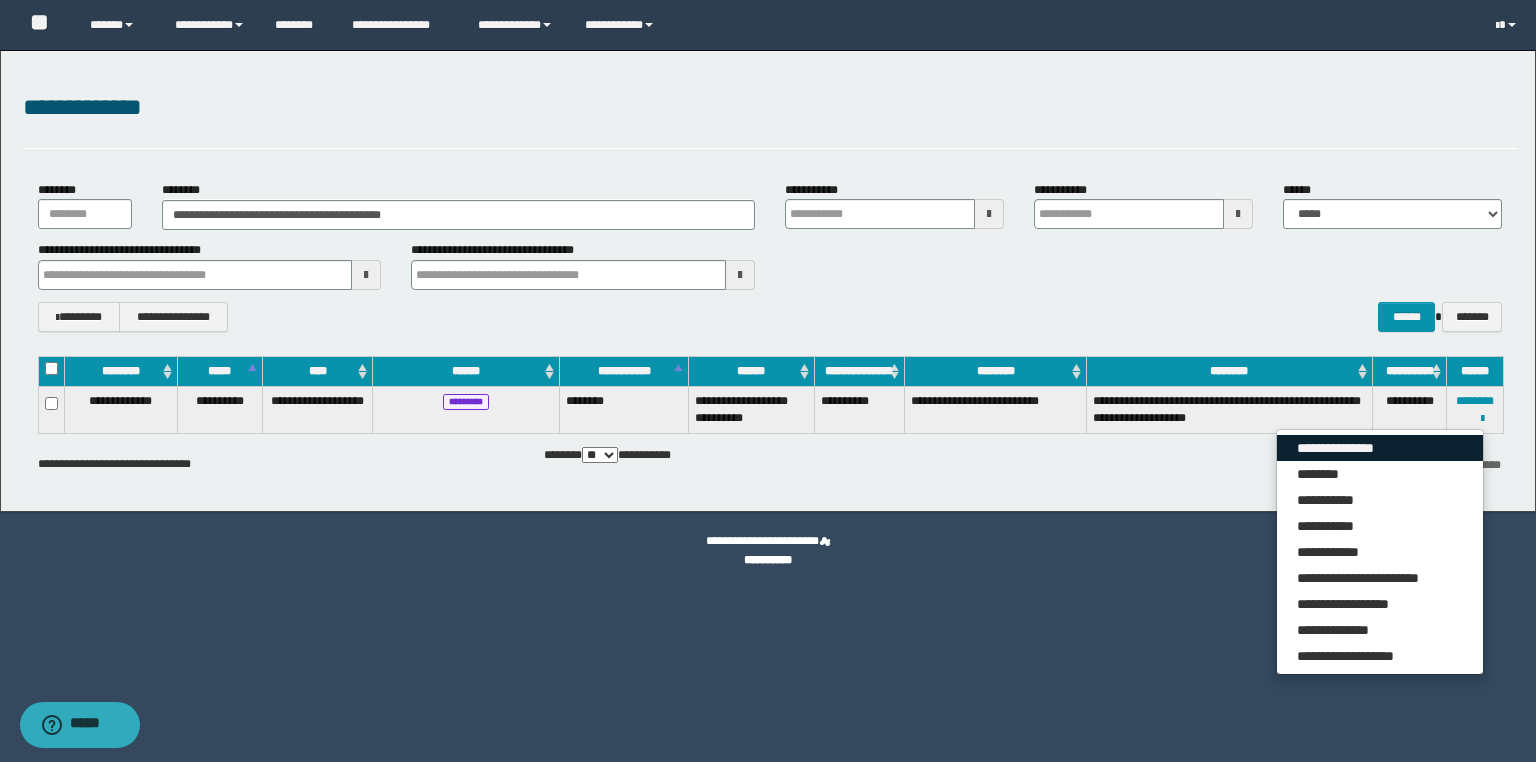 click on "**********" at bounding box center (1380, 448) 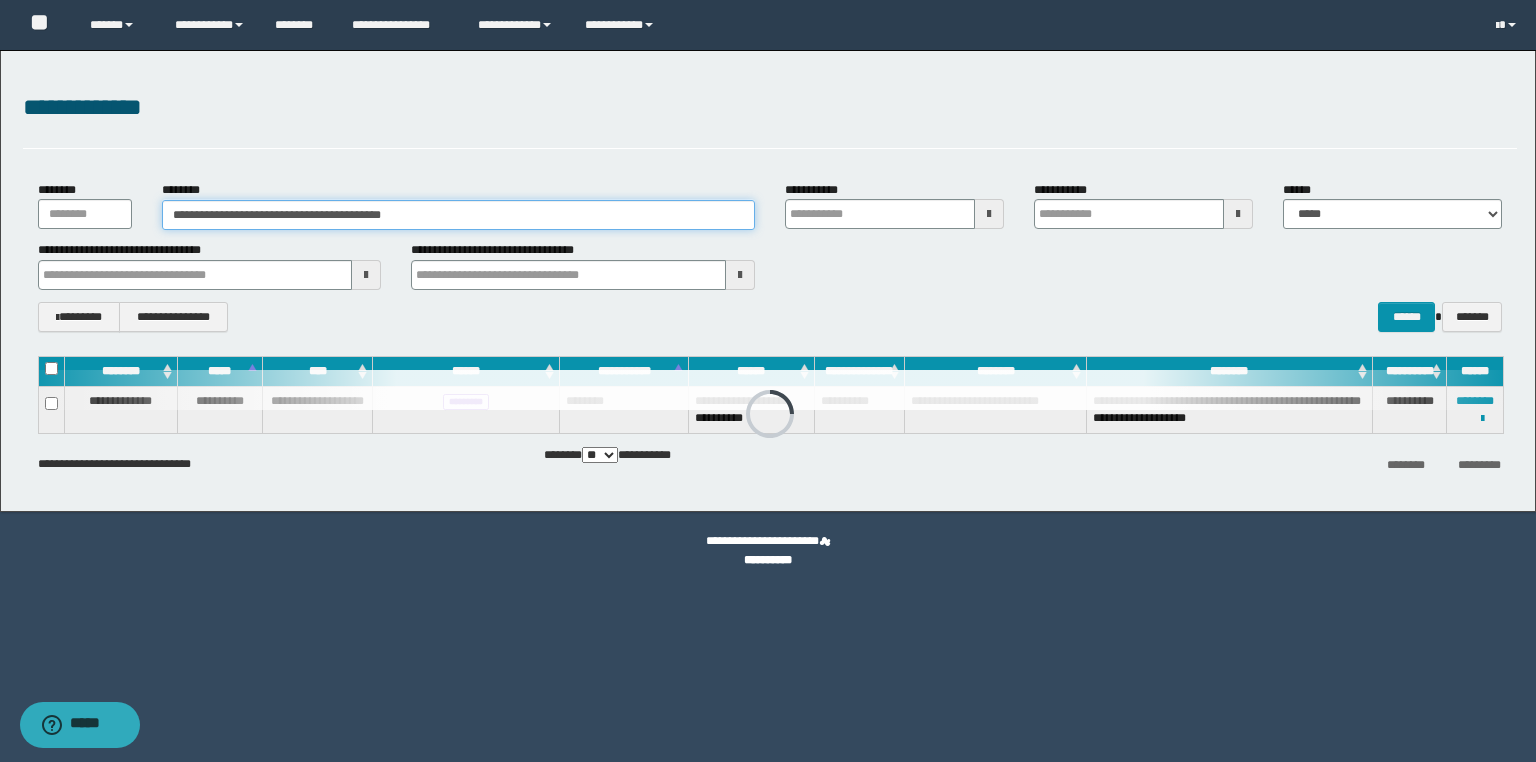 drag, startPoint x: 440, startPoint y: 216, endPoint x: 0, endPoint y: 178, distance: 441.63785 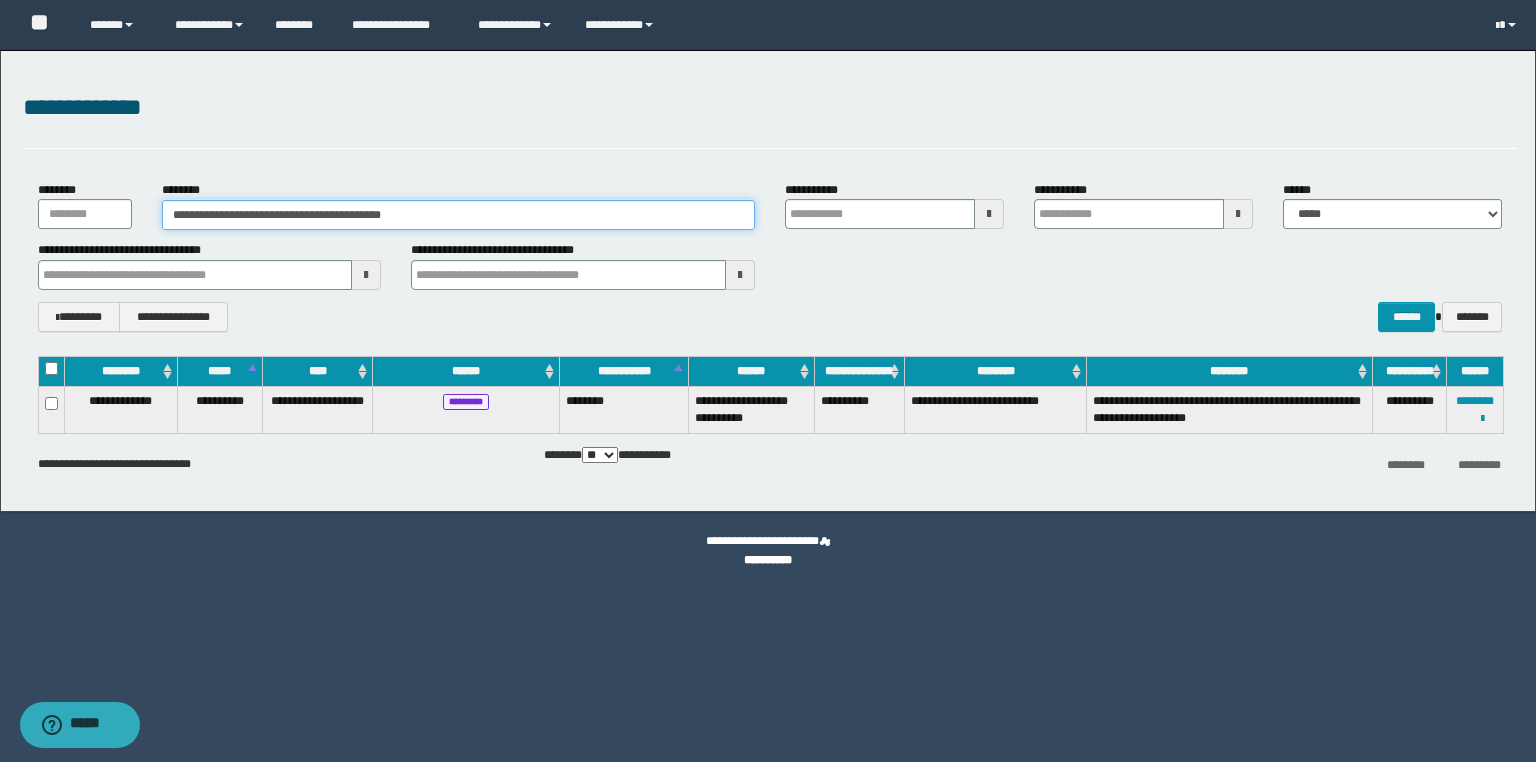 paste 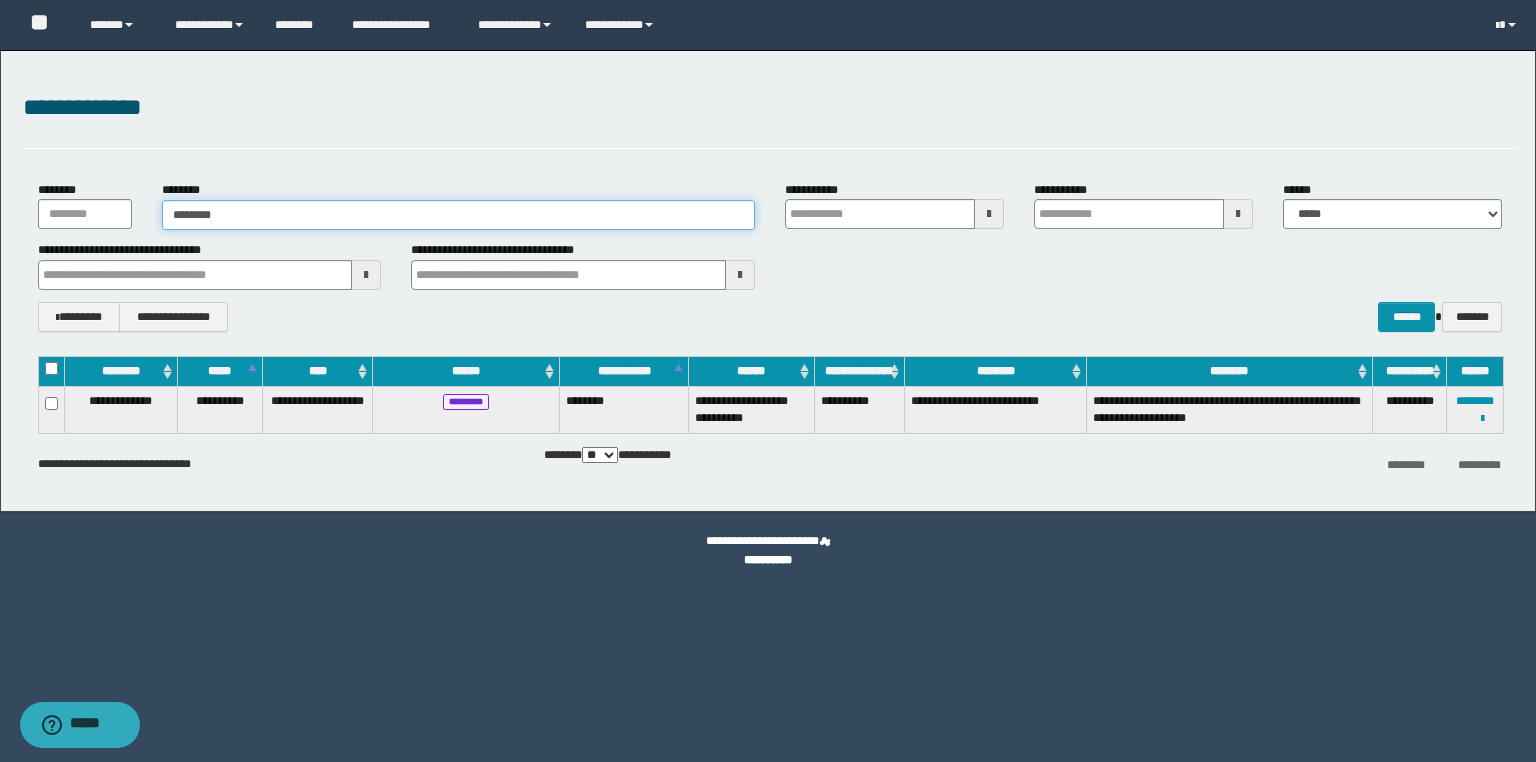 type on "********" 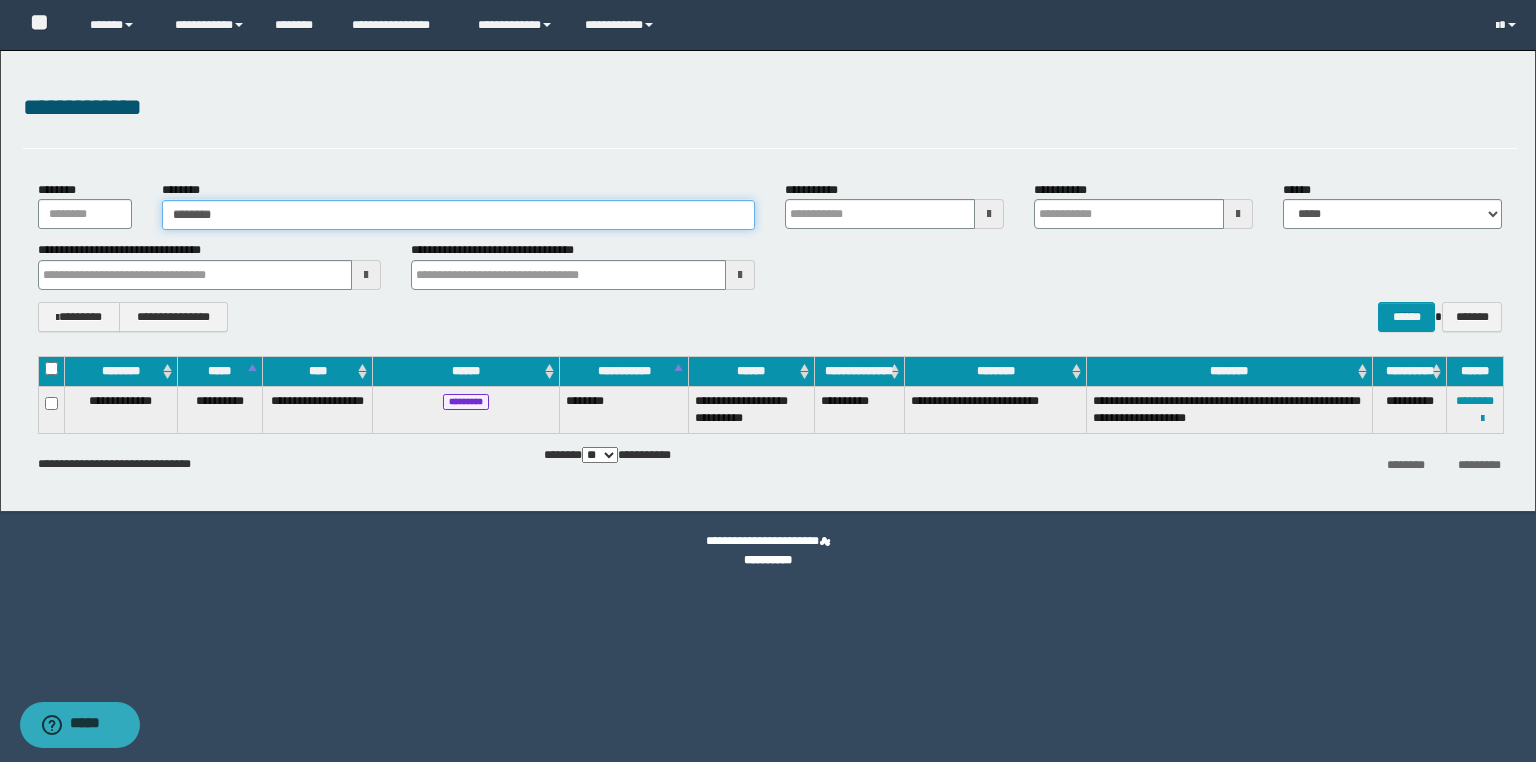 type on "********" 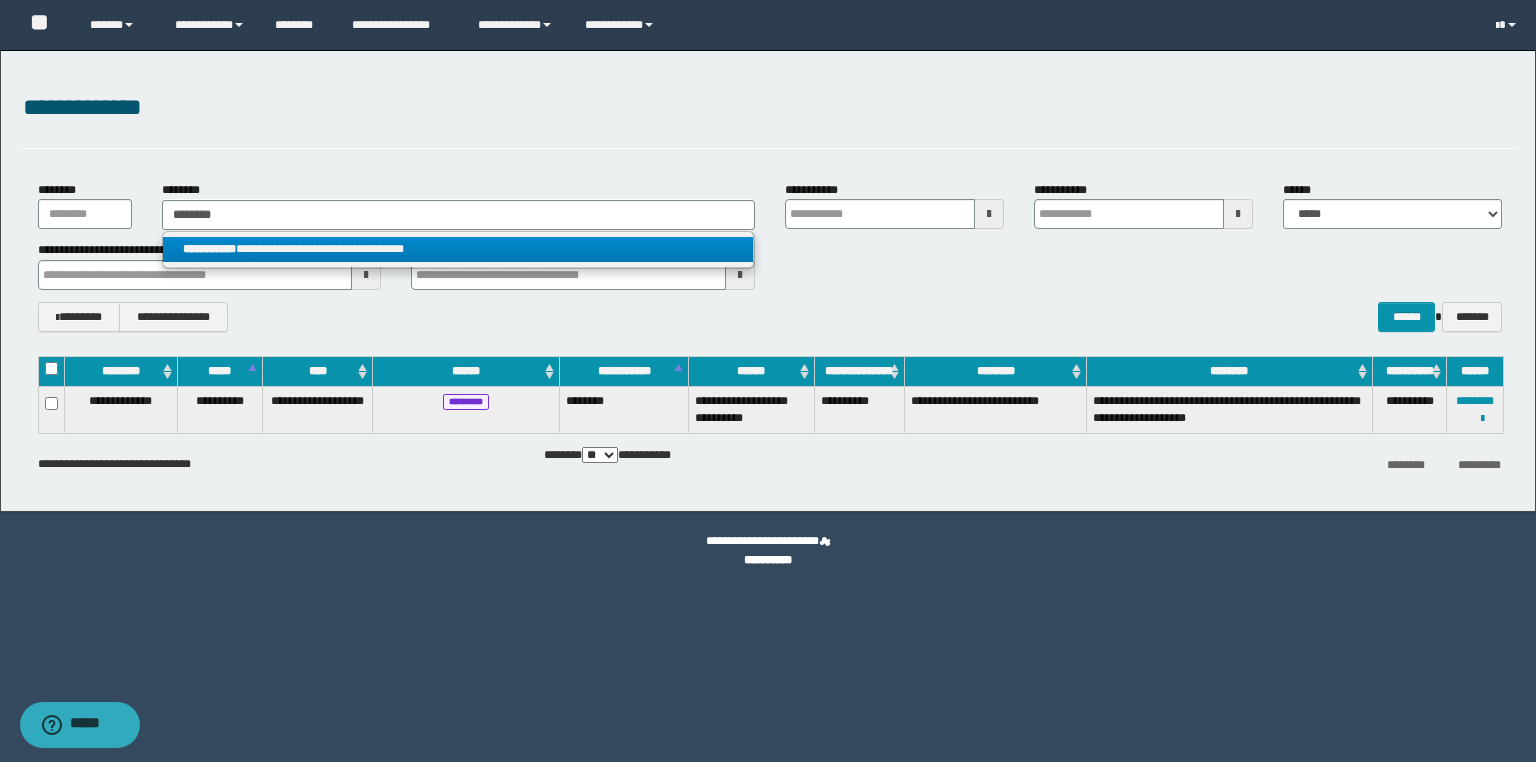 click on "**********" at bounding box center (458, 249) 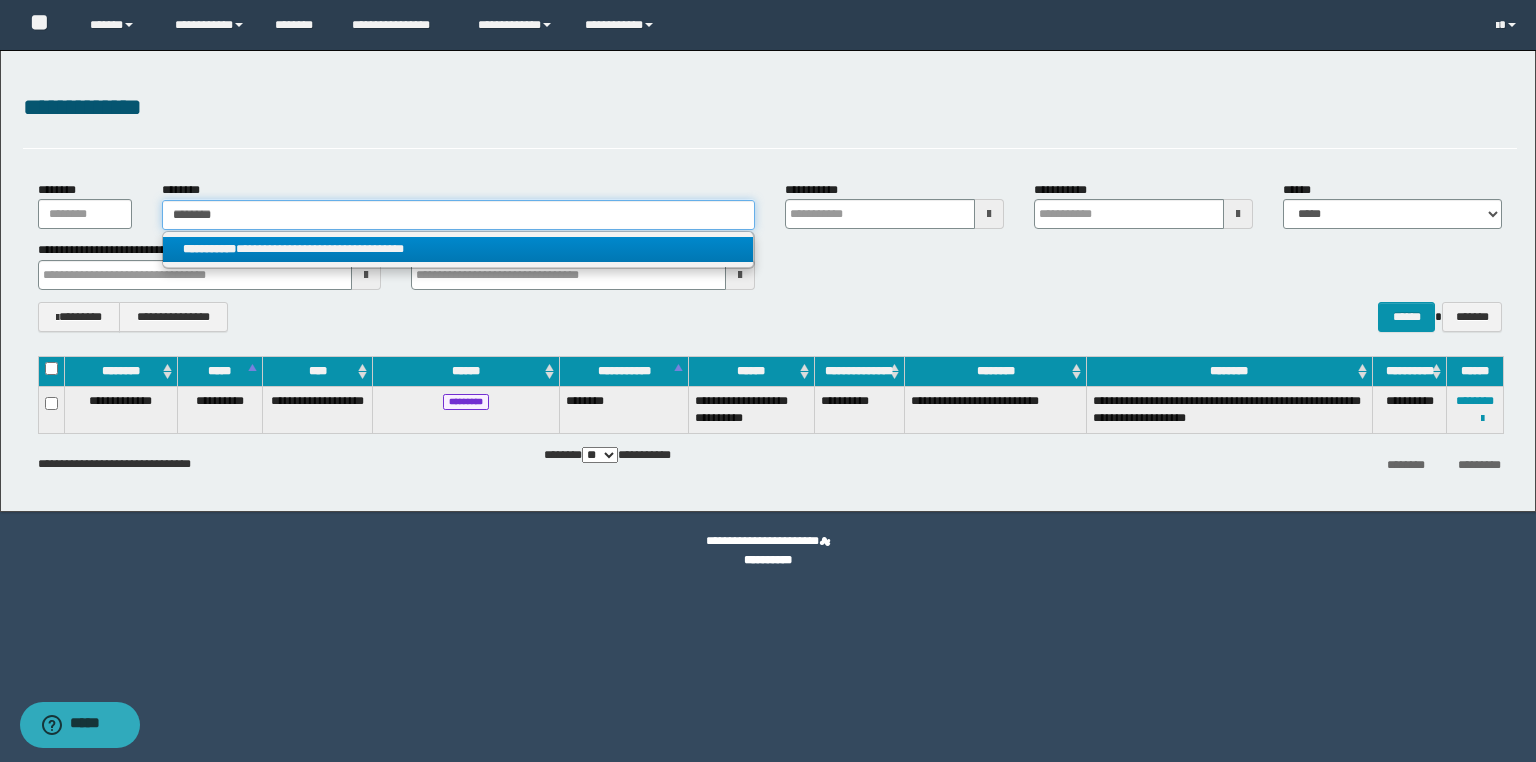 type 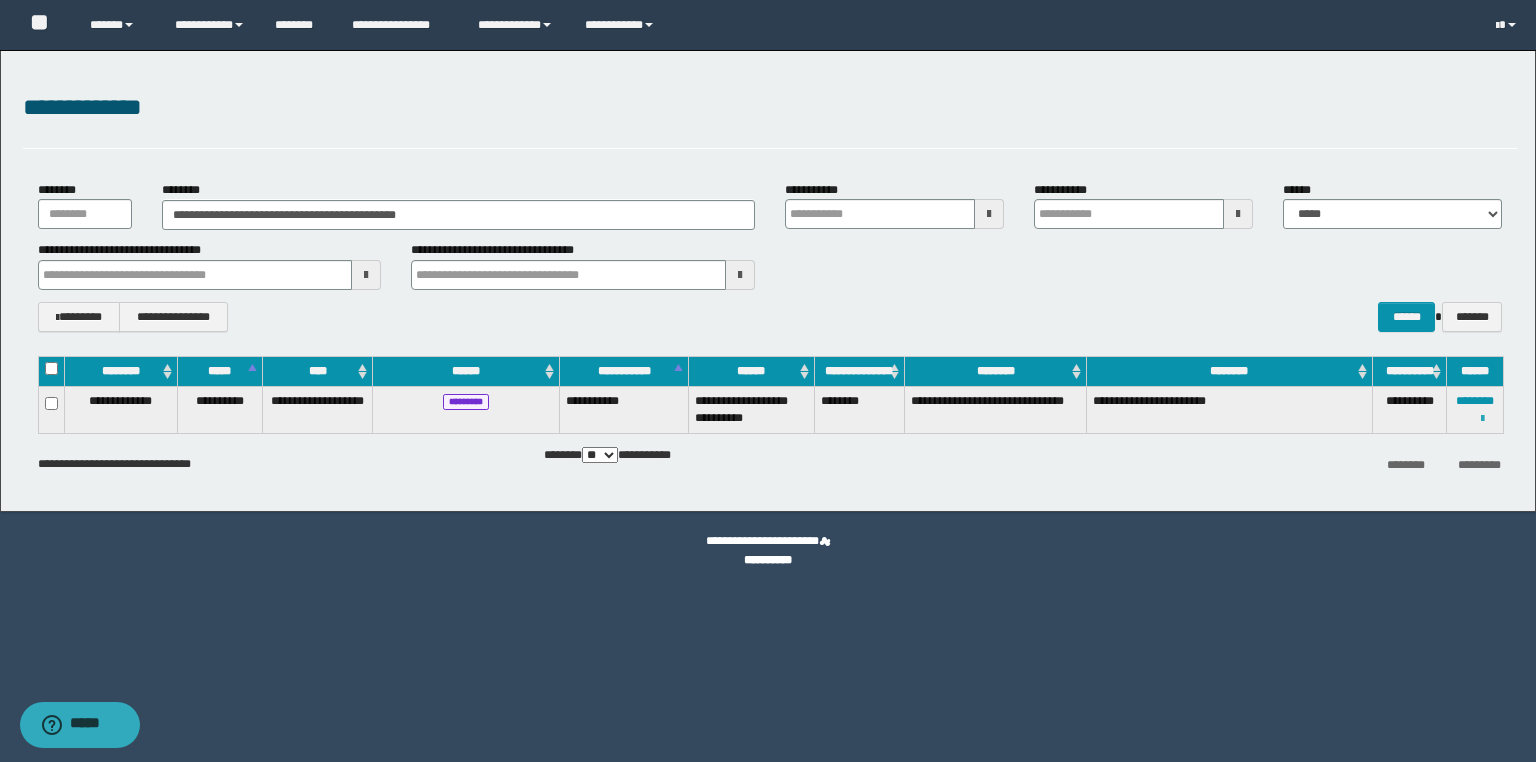 click at bounding box center [1482, 419] 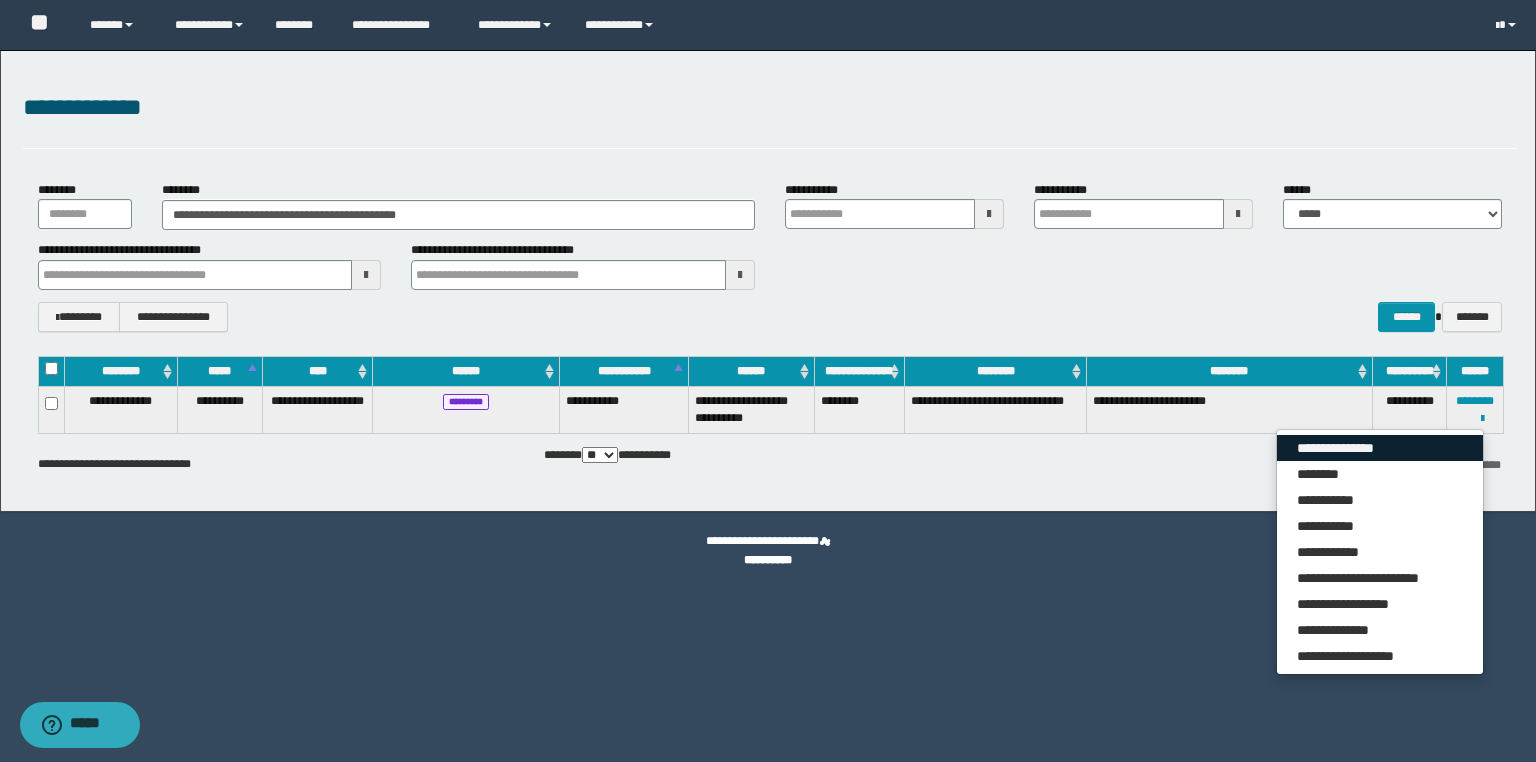 click on "**********" at bounding box center (1380, 448) 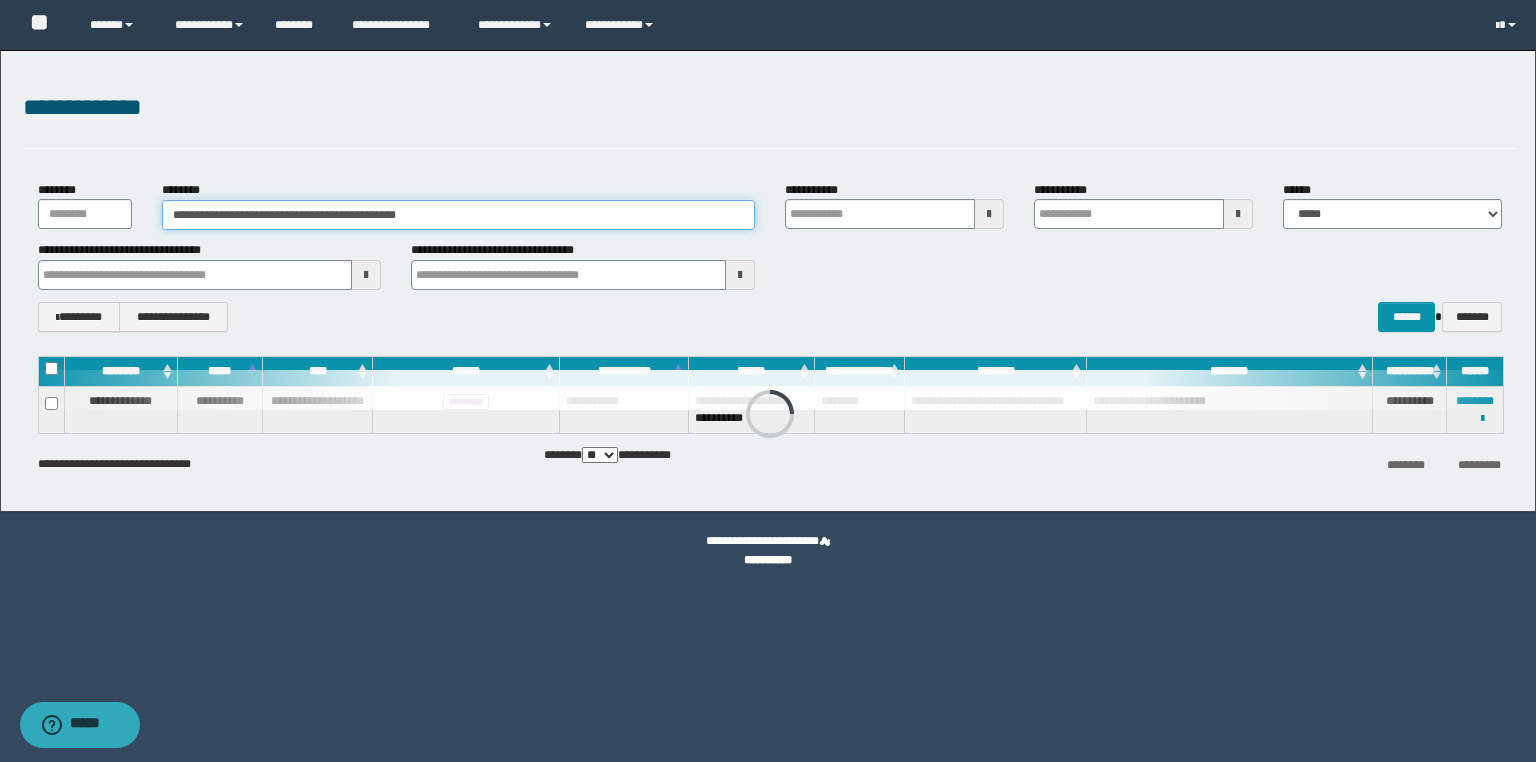 drag, startPoint x: 497, startPoint y: 210, endPoint x: 0, endPoint y: 188, distance: 497.4867 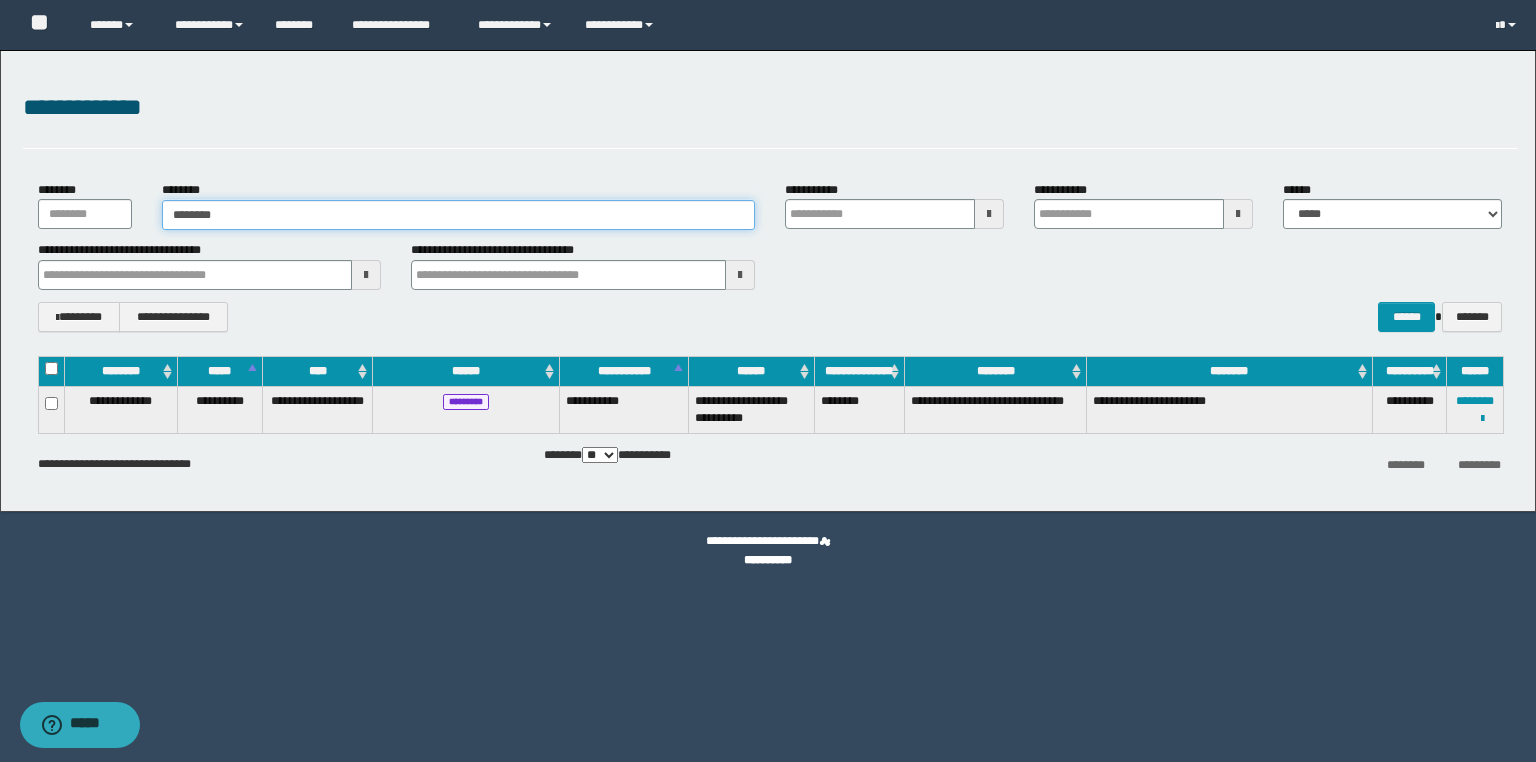 type on "********" 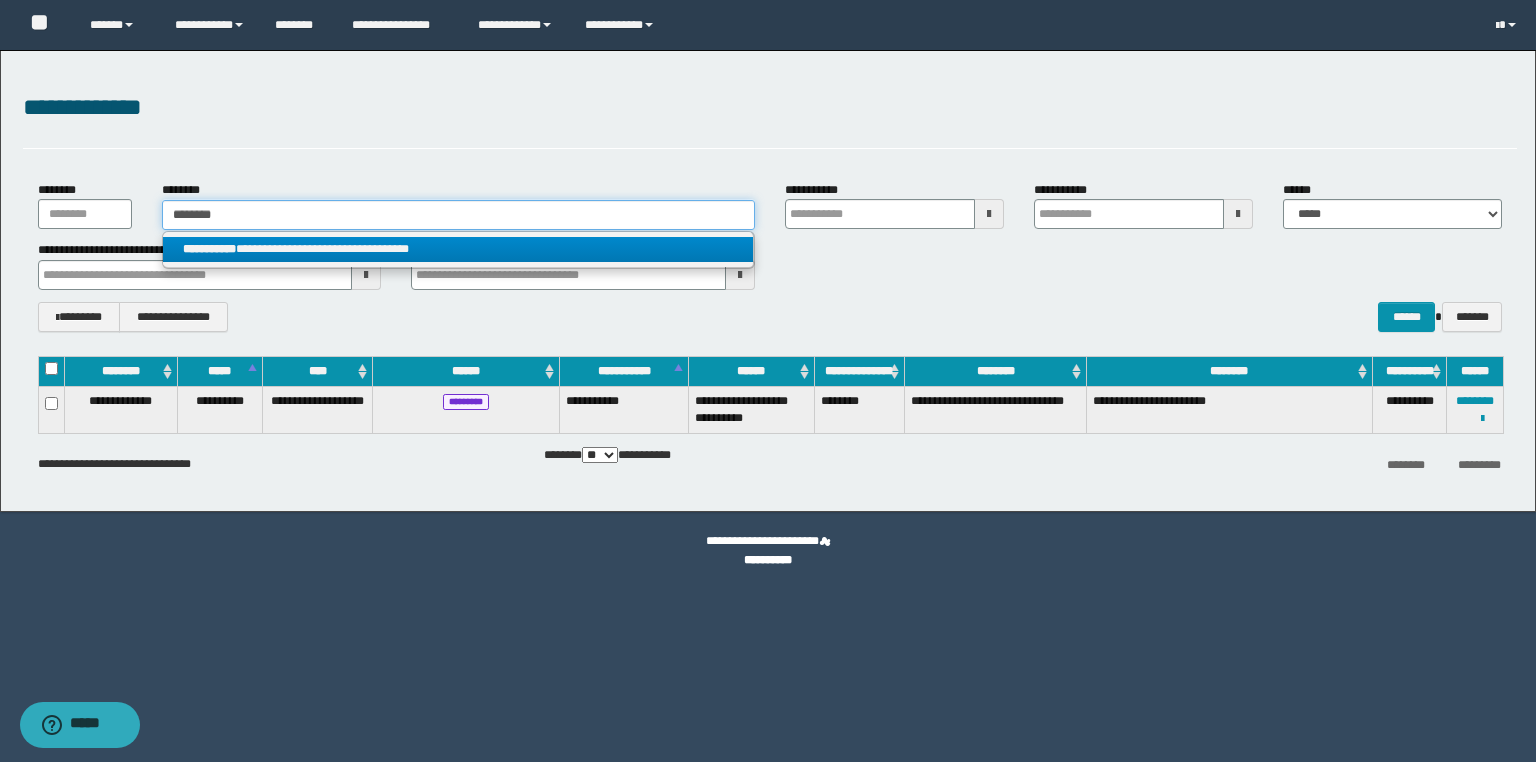 type on "********" 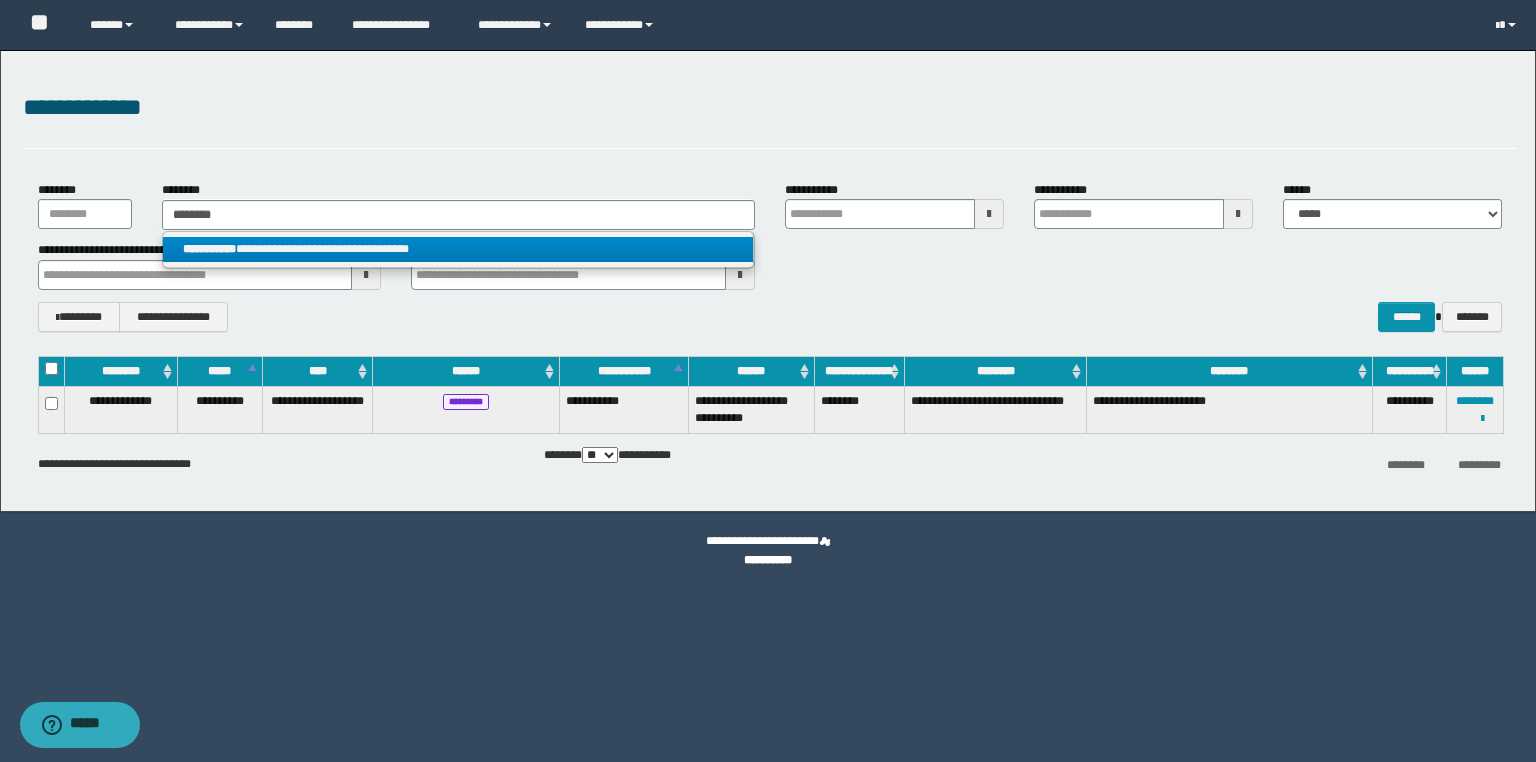 click on "**********" at bounding box center [458, 249] 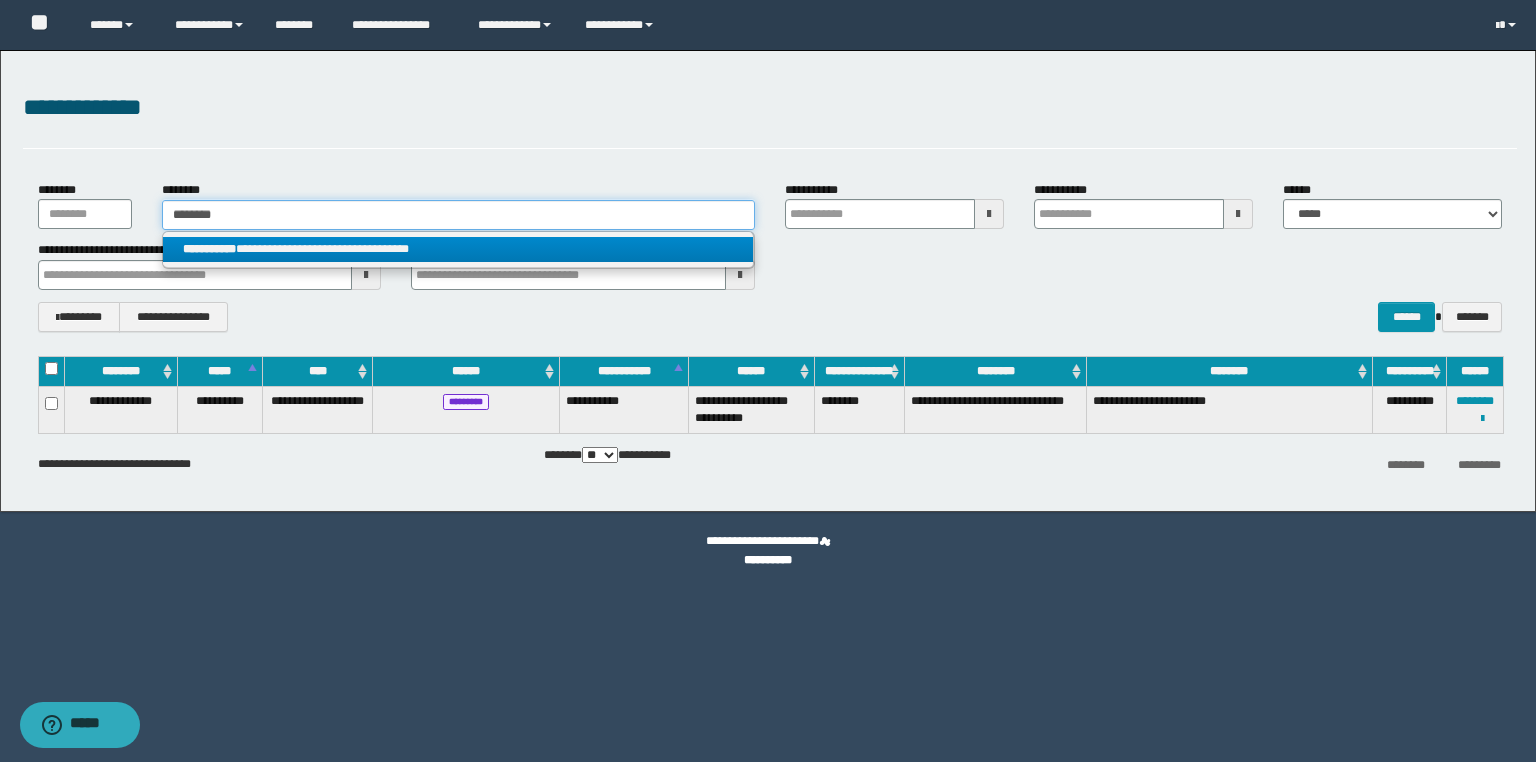 type 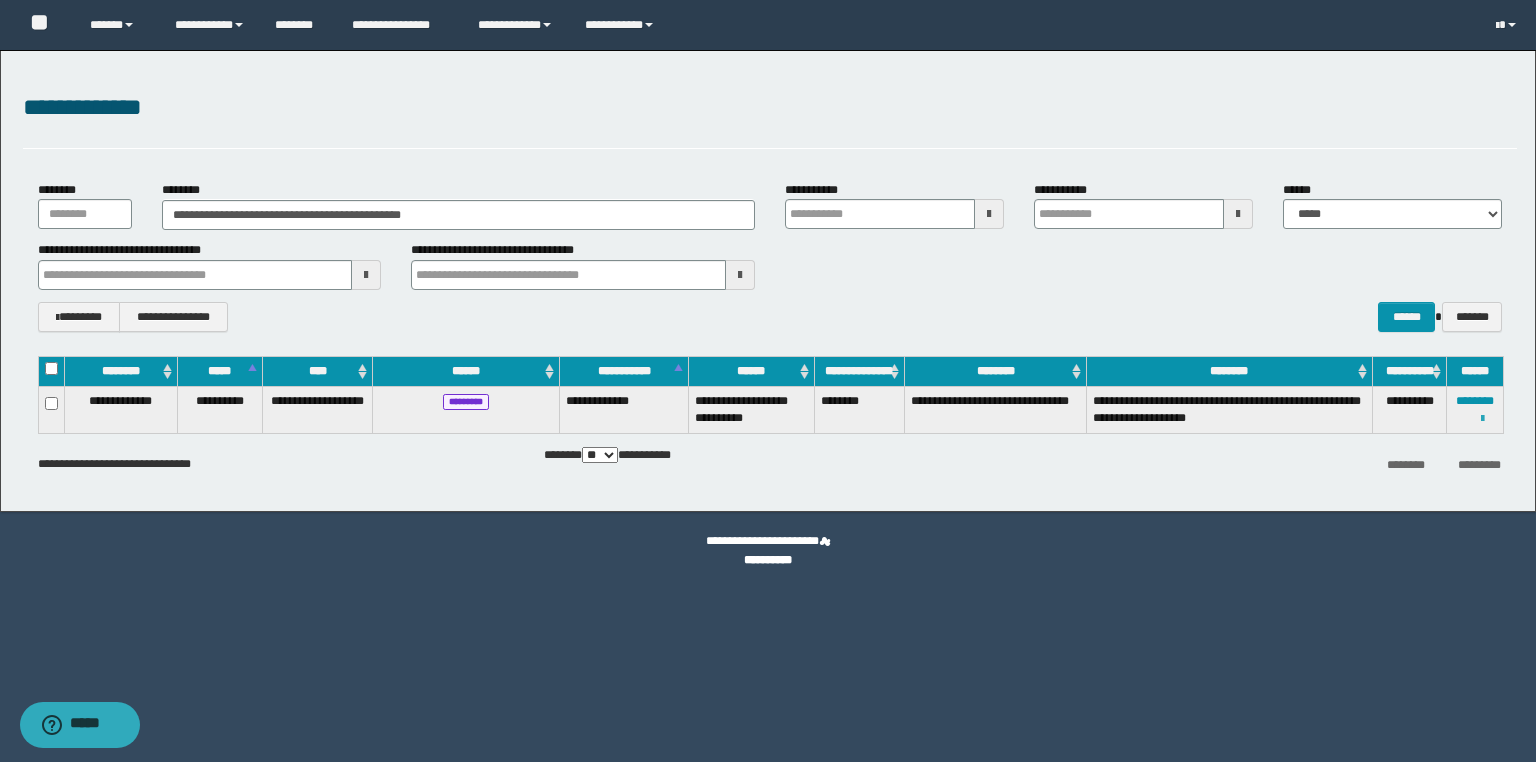 click at bounding box center (1482, 419) 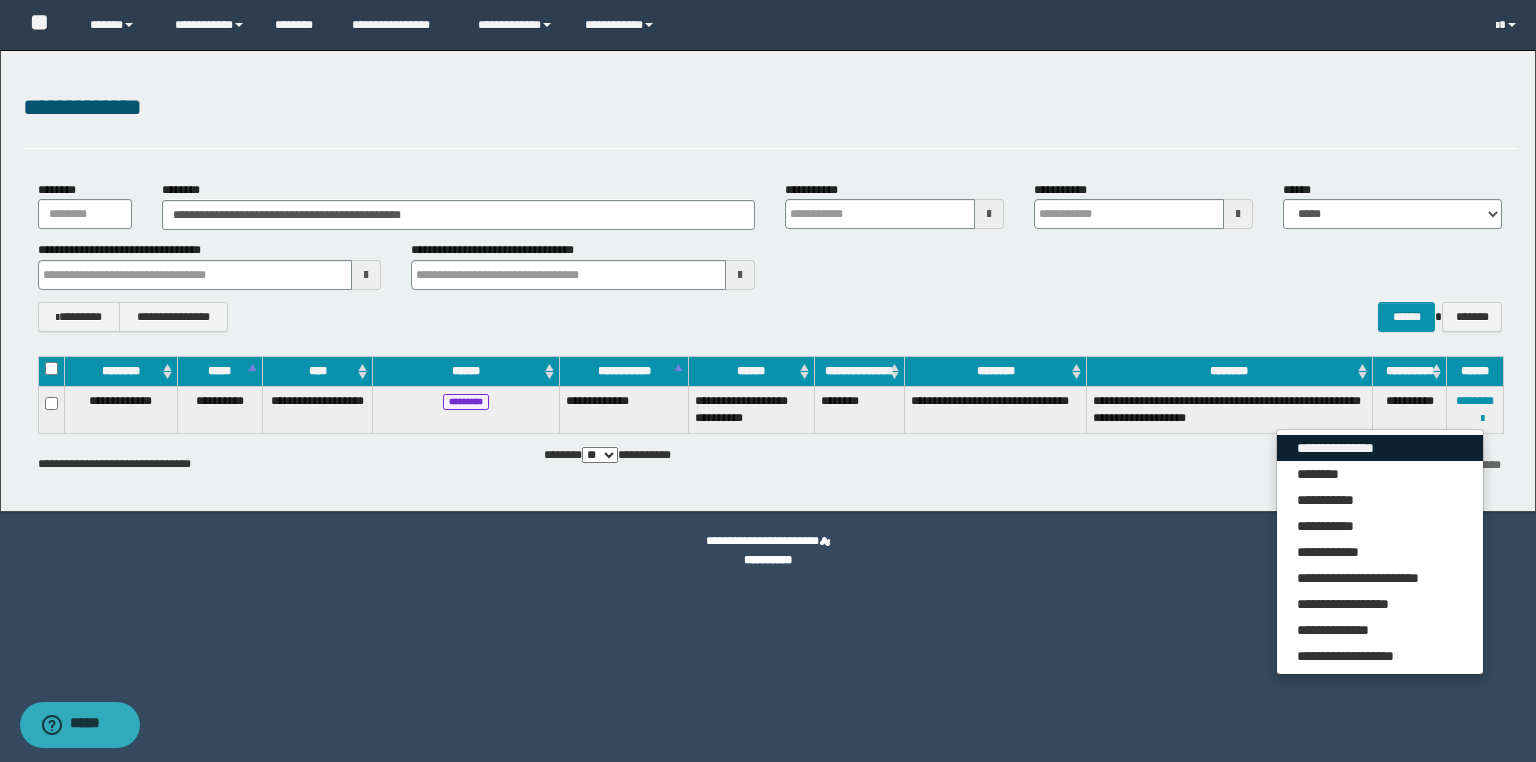 click on "**********" at bounding box center (1380, 448) 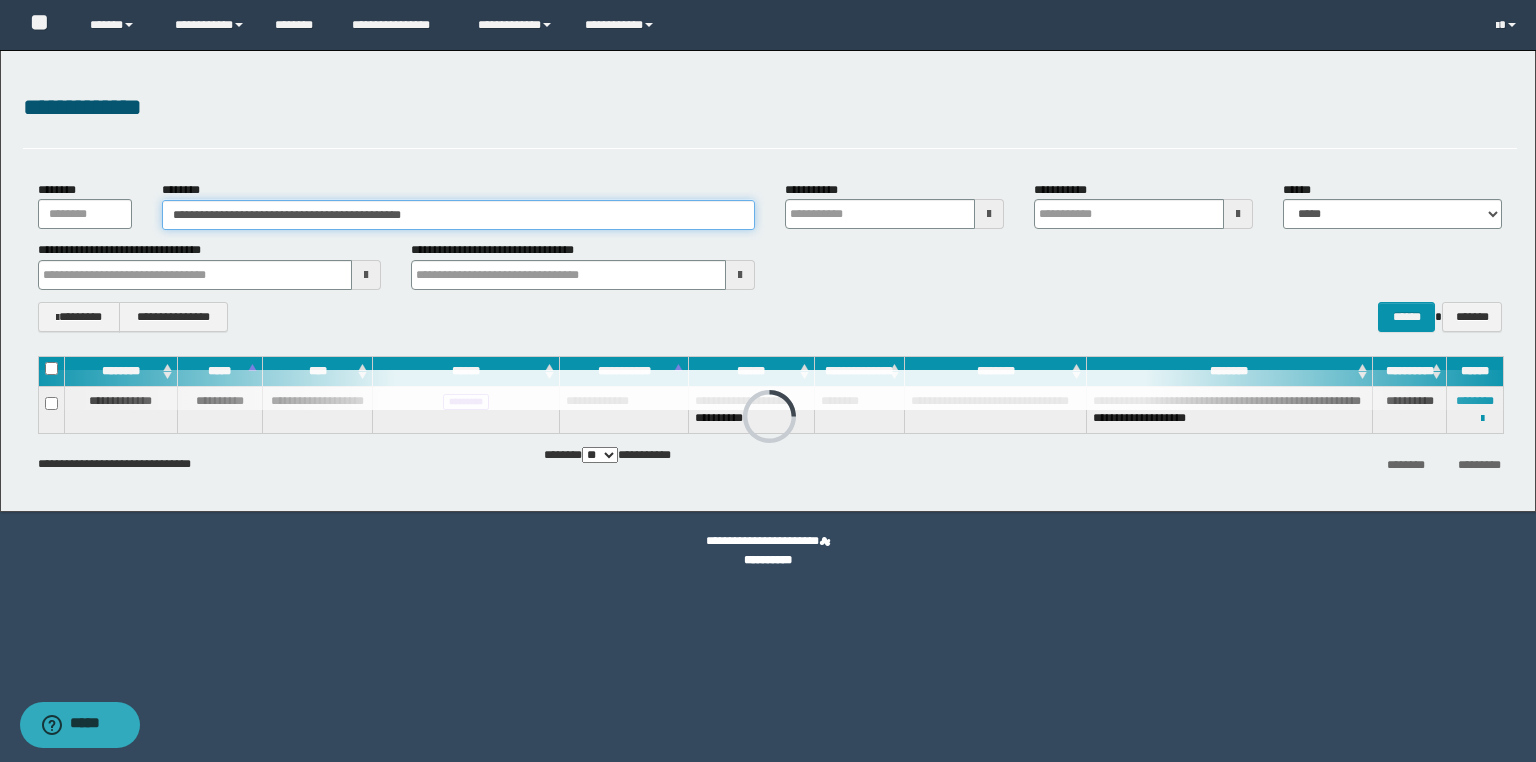 drag, startPoint x: 481, startPoint y: 208, endPoint x: 0, endPoint y: 183, distance: 481.64926 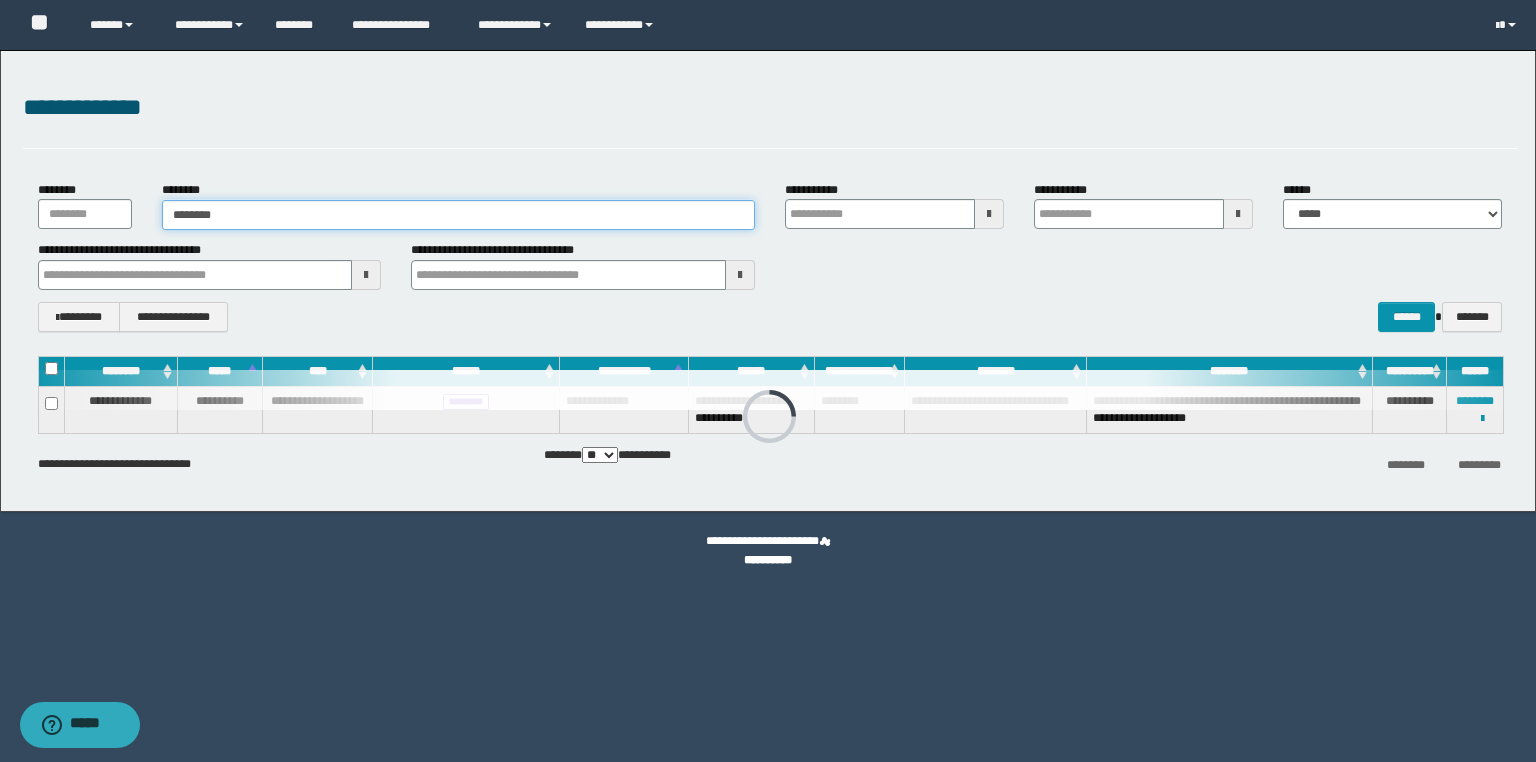 type on "********" 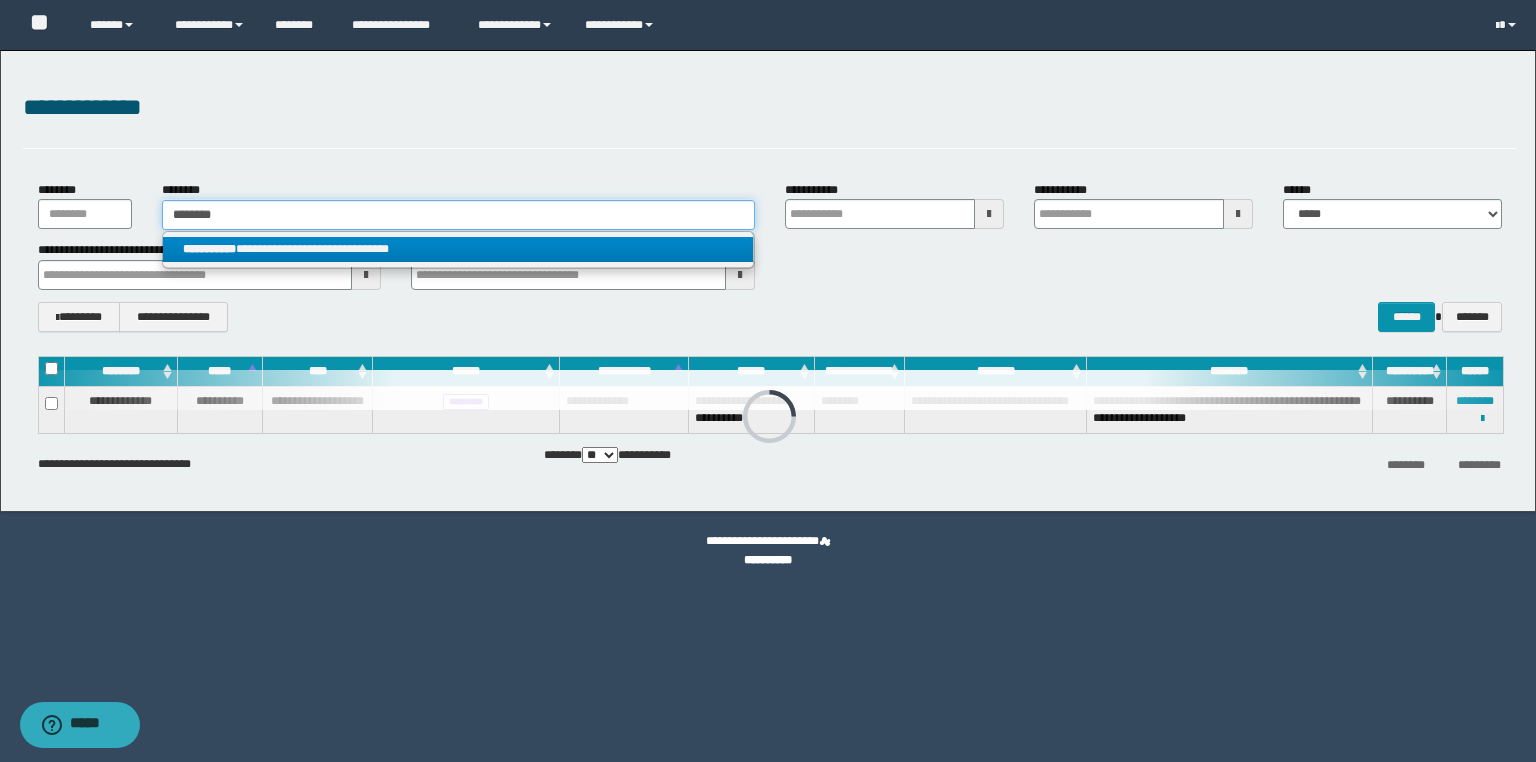 type on "********" 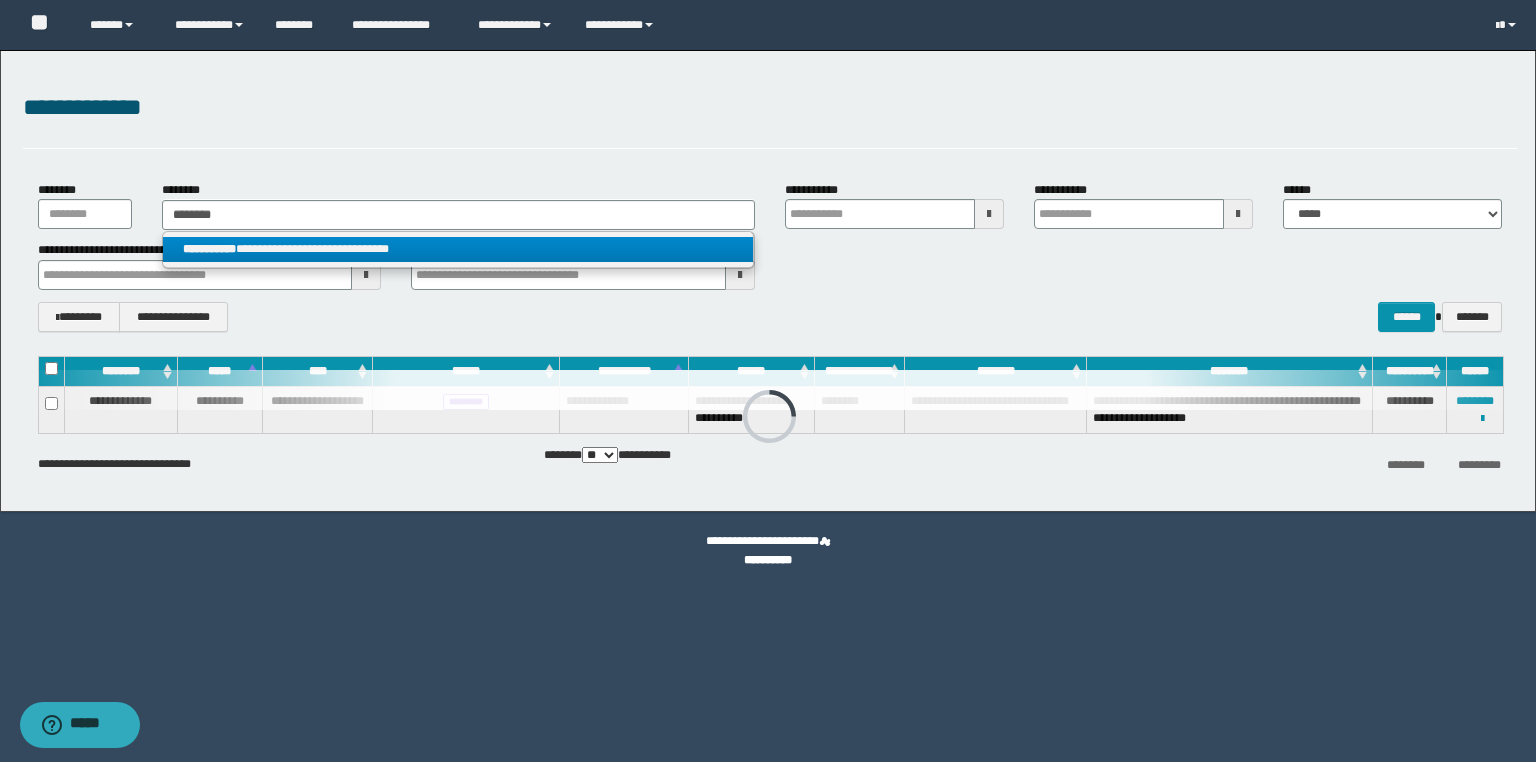 click on "**********" at bounding box center (458, 249) 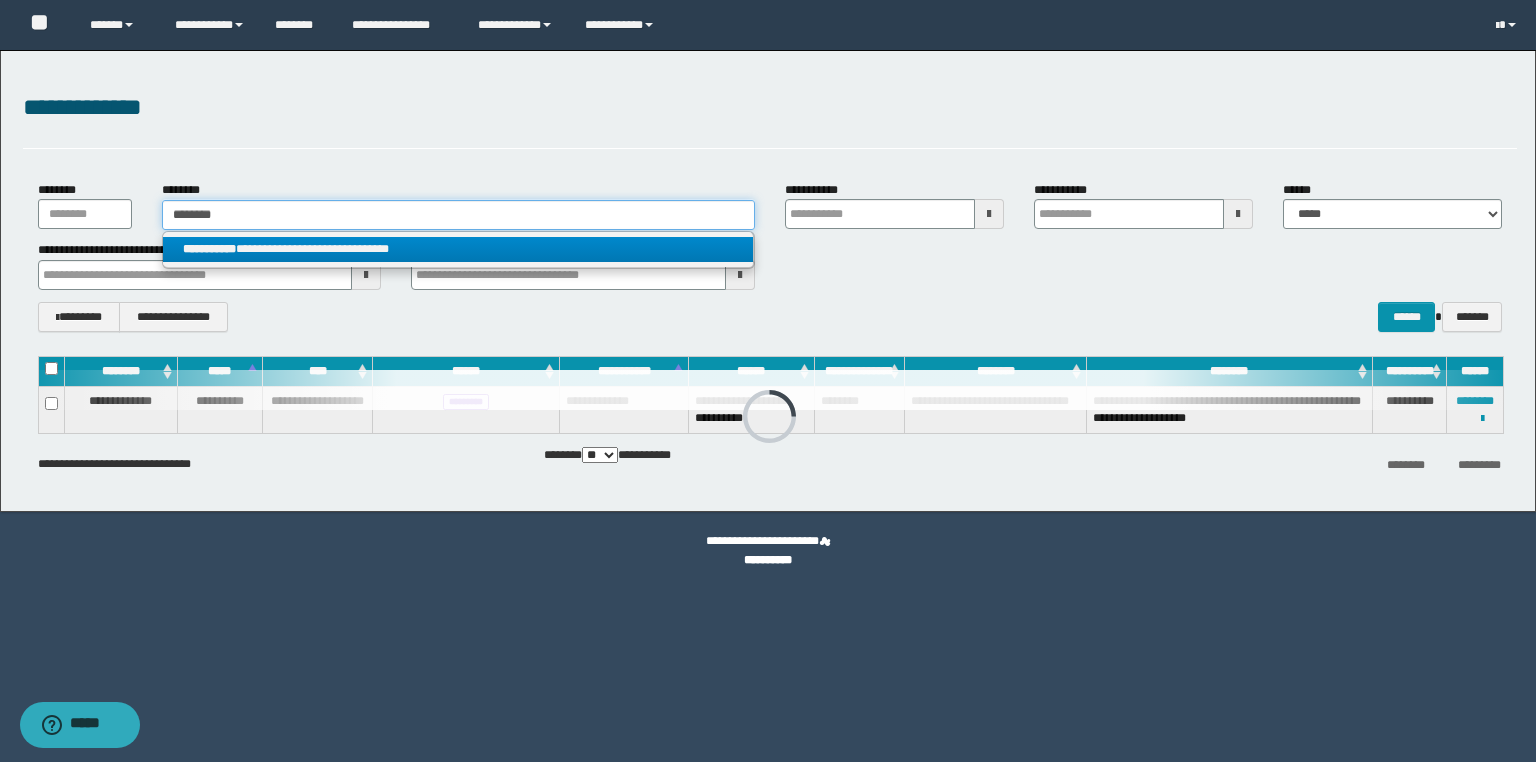 type 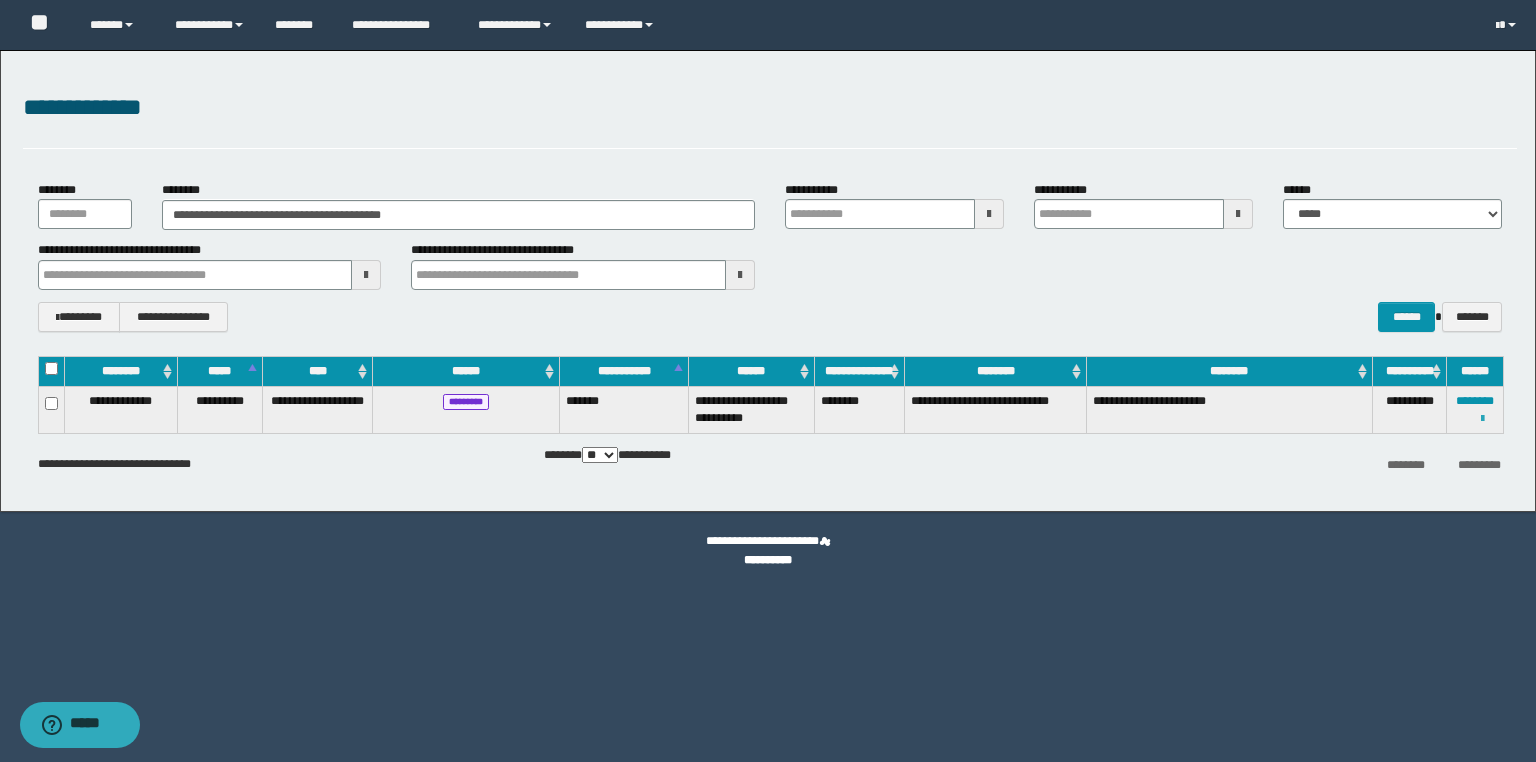 click at bounding box center (1482, 419) 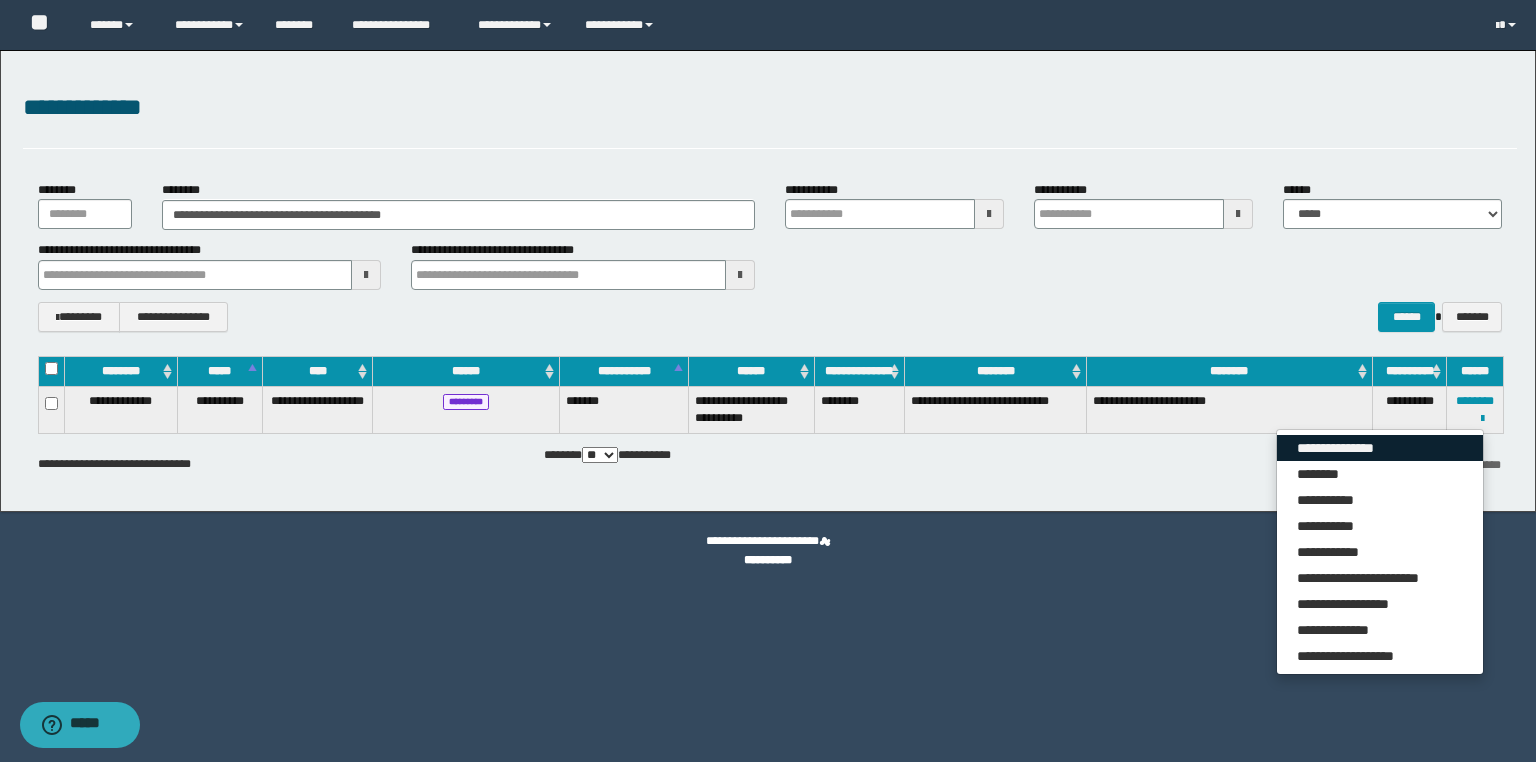 click on "**********" at bounding box center [1380, 448] 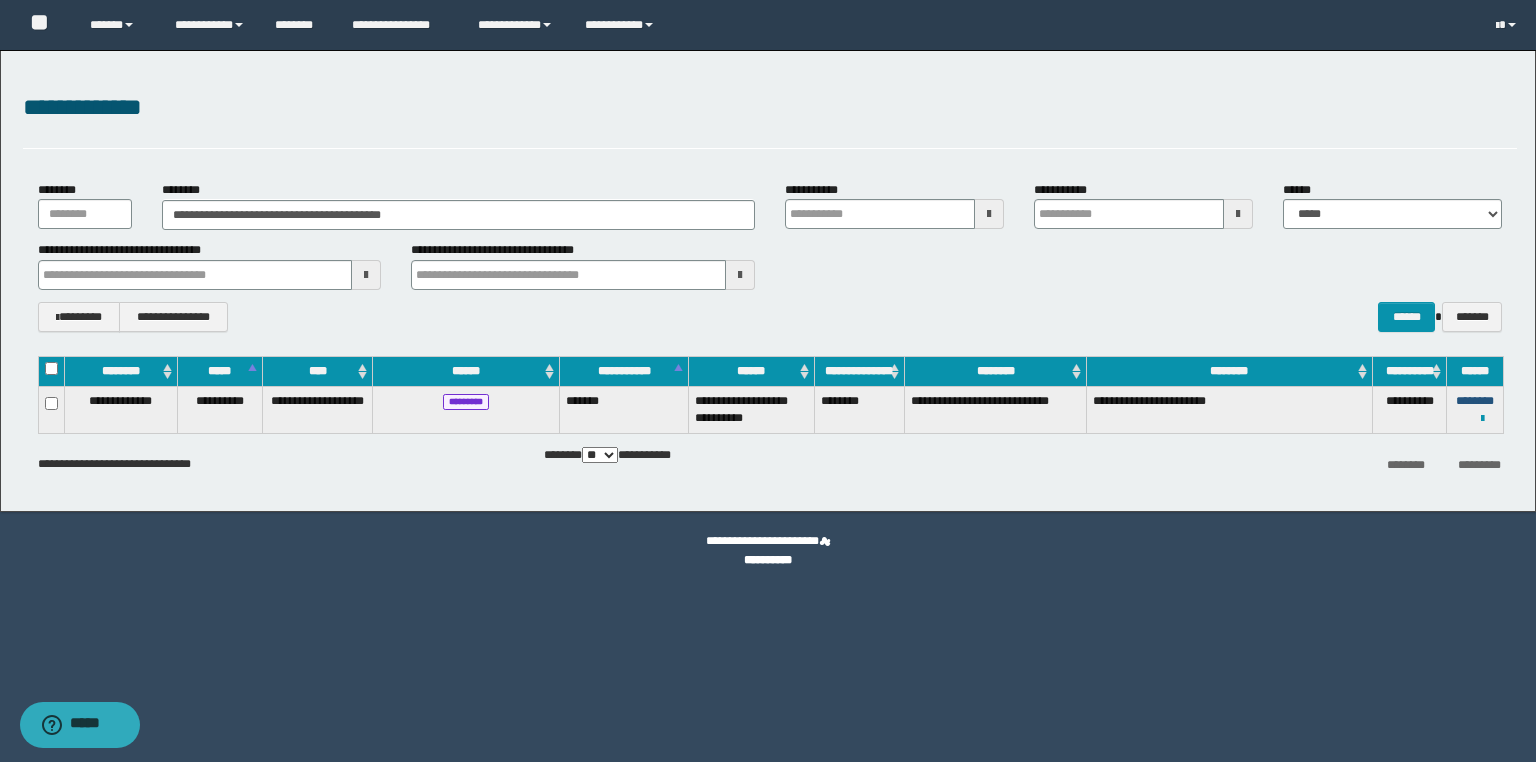 click on "********" at bounding box center (1475, 401) 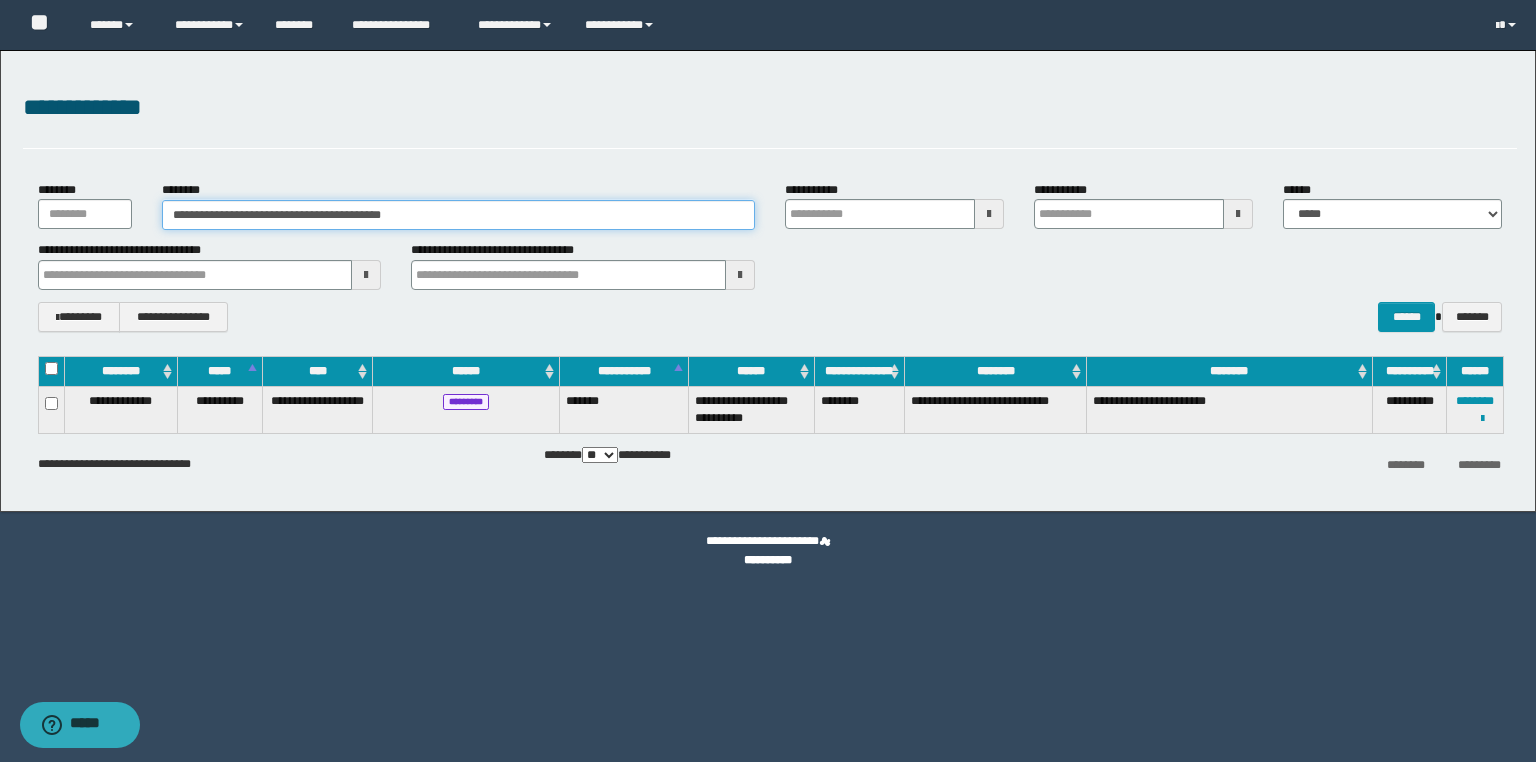 drag, startPoint x: 346, startPoint y: 220, endPoint x: 0, endPoint y: 218, distance: 346.00577 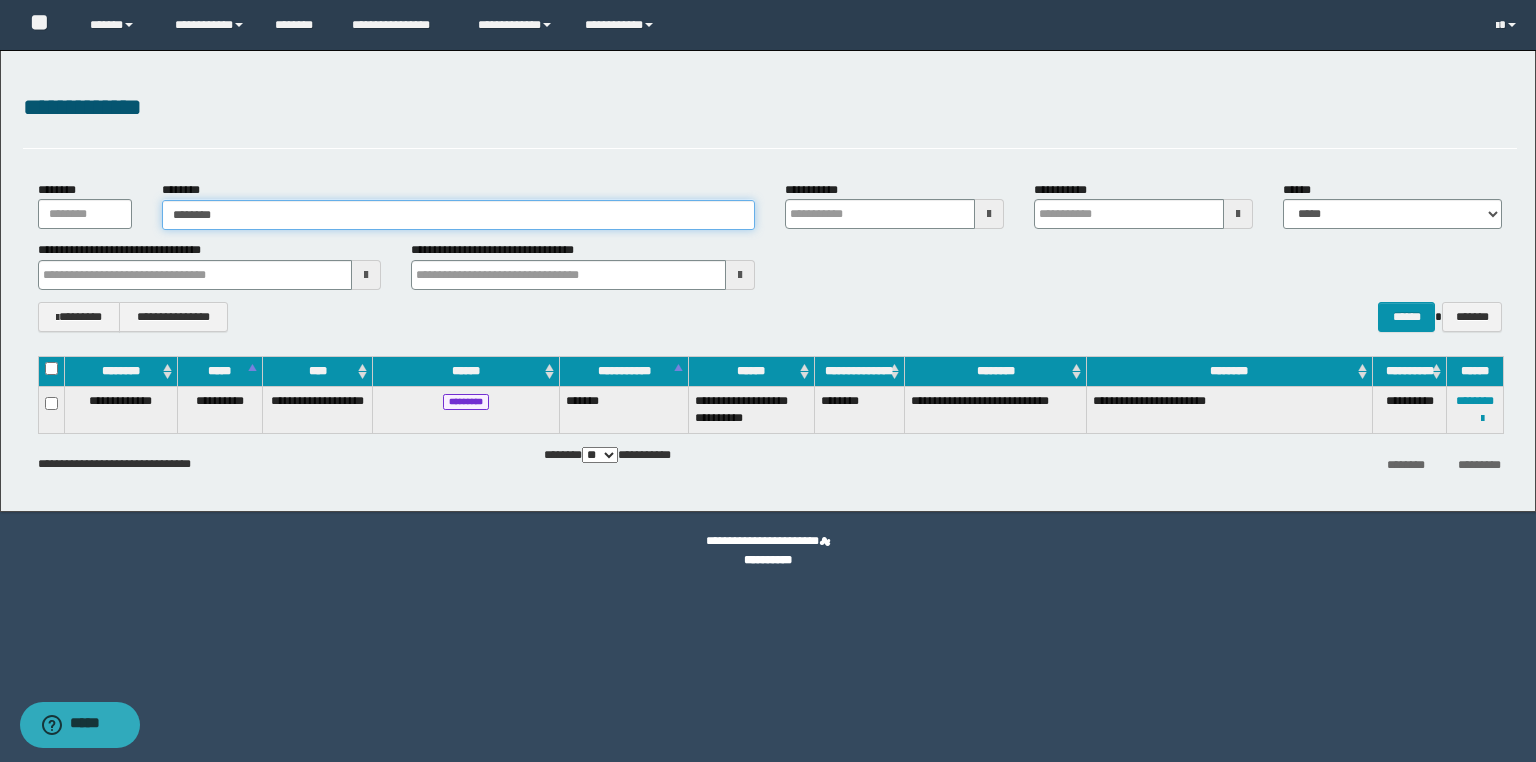 type on "********" 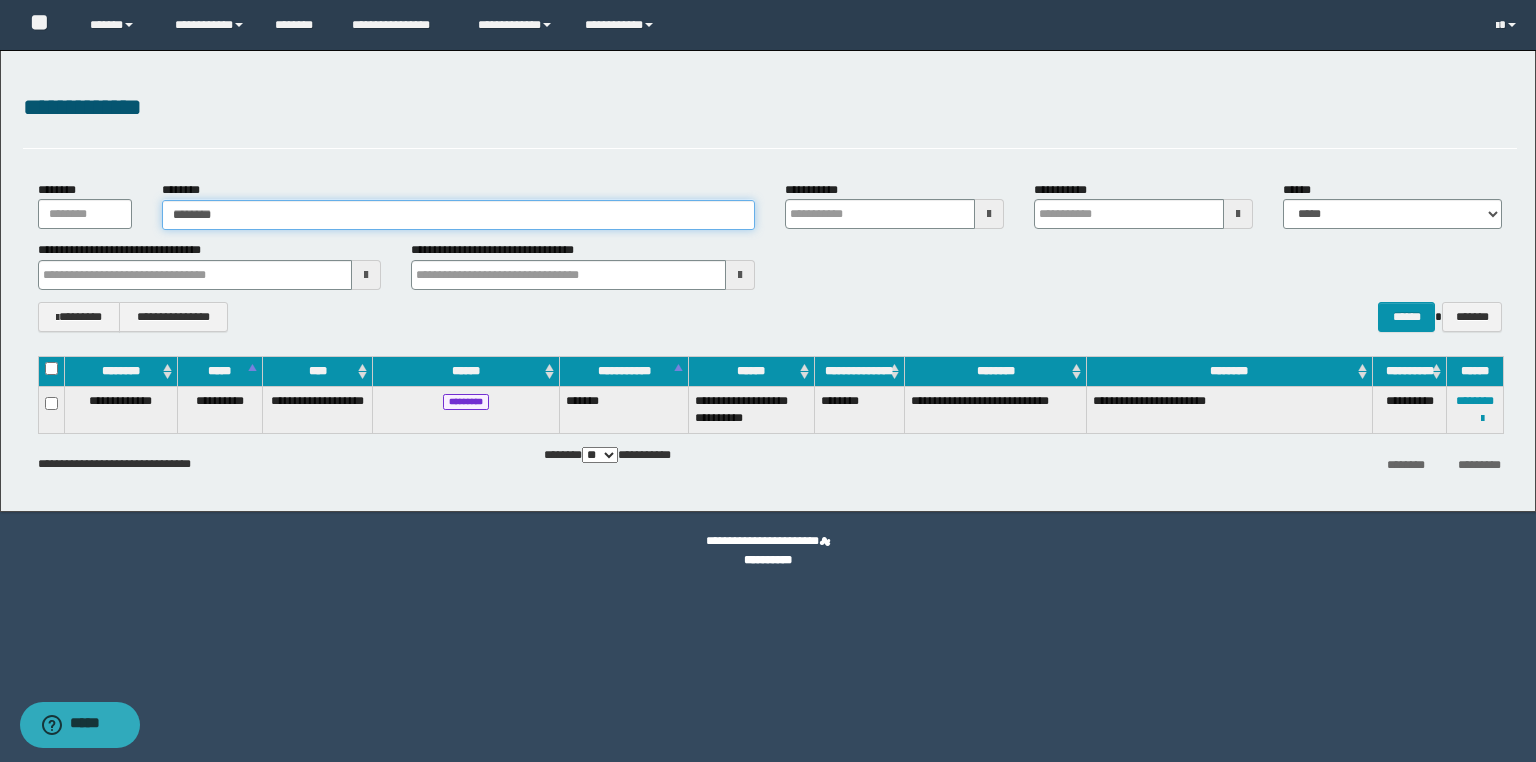 type on "********" 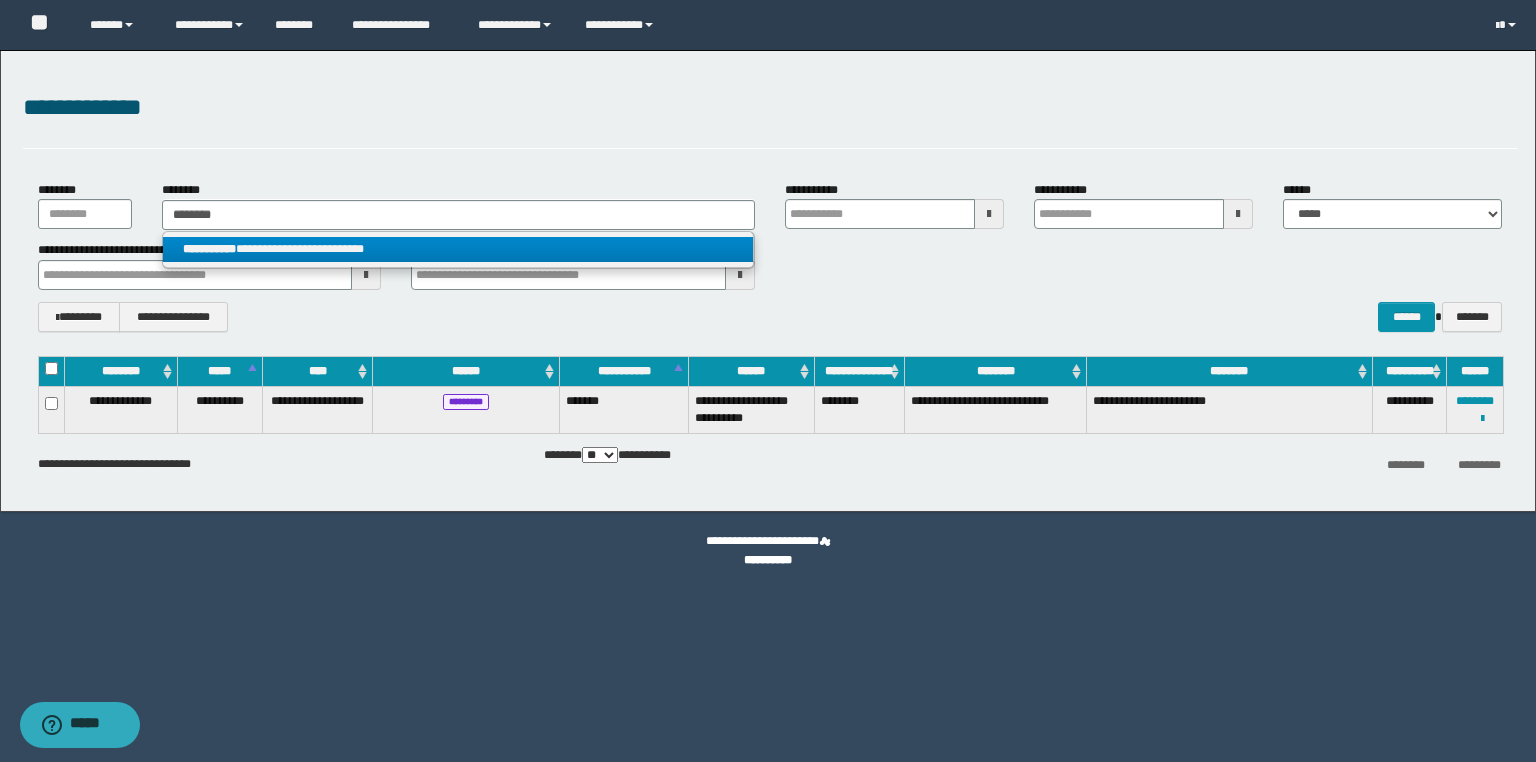click on "**********" at bounding box center [458, 249] 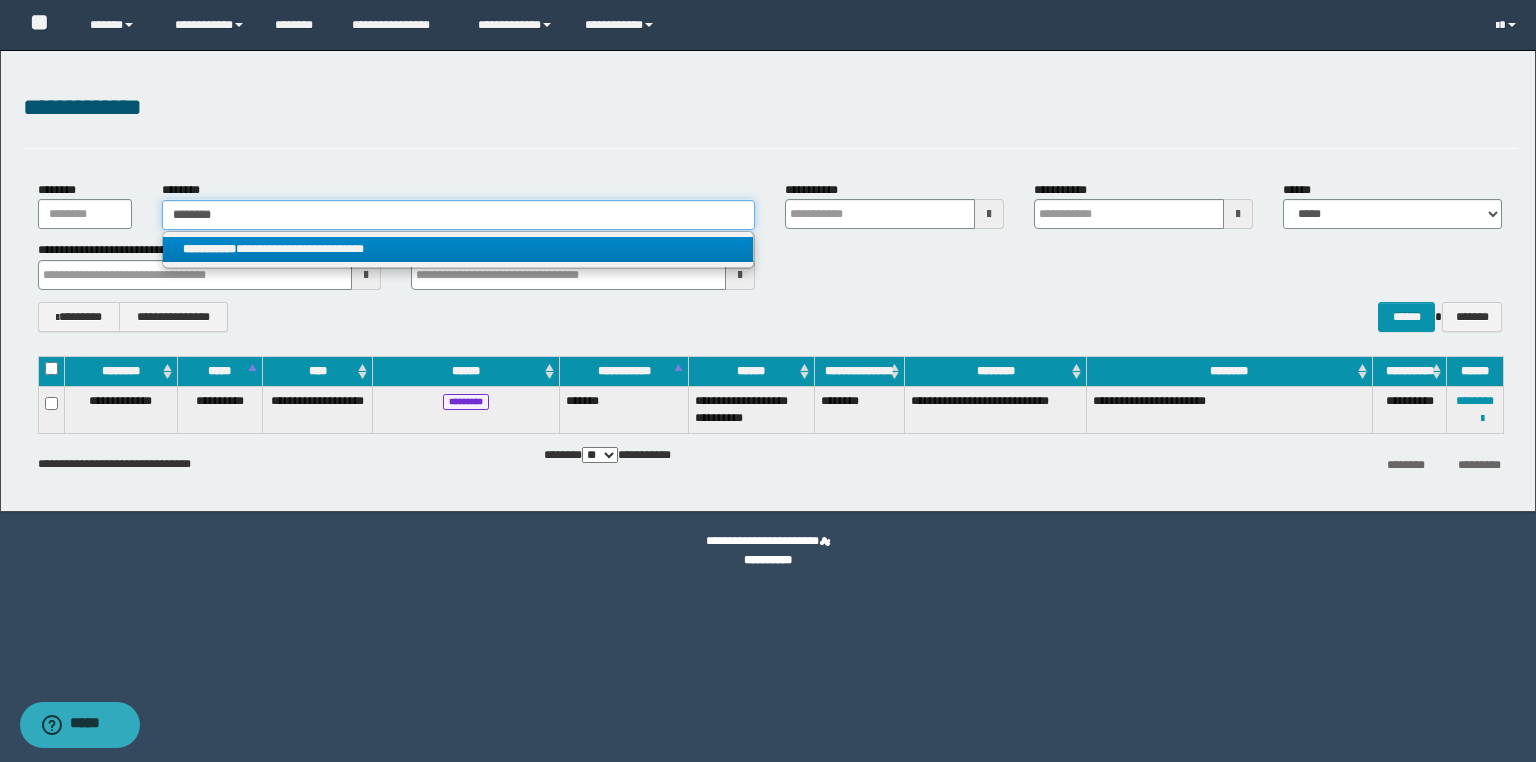 type 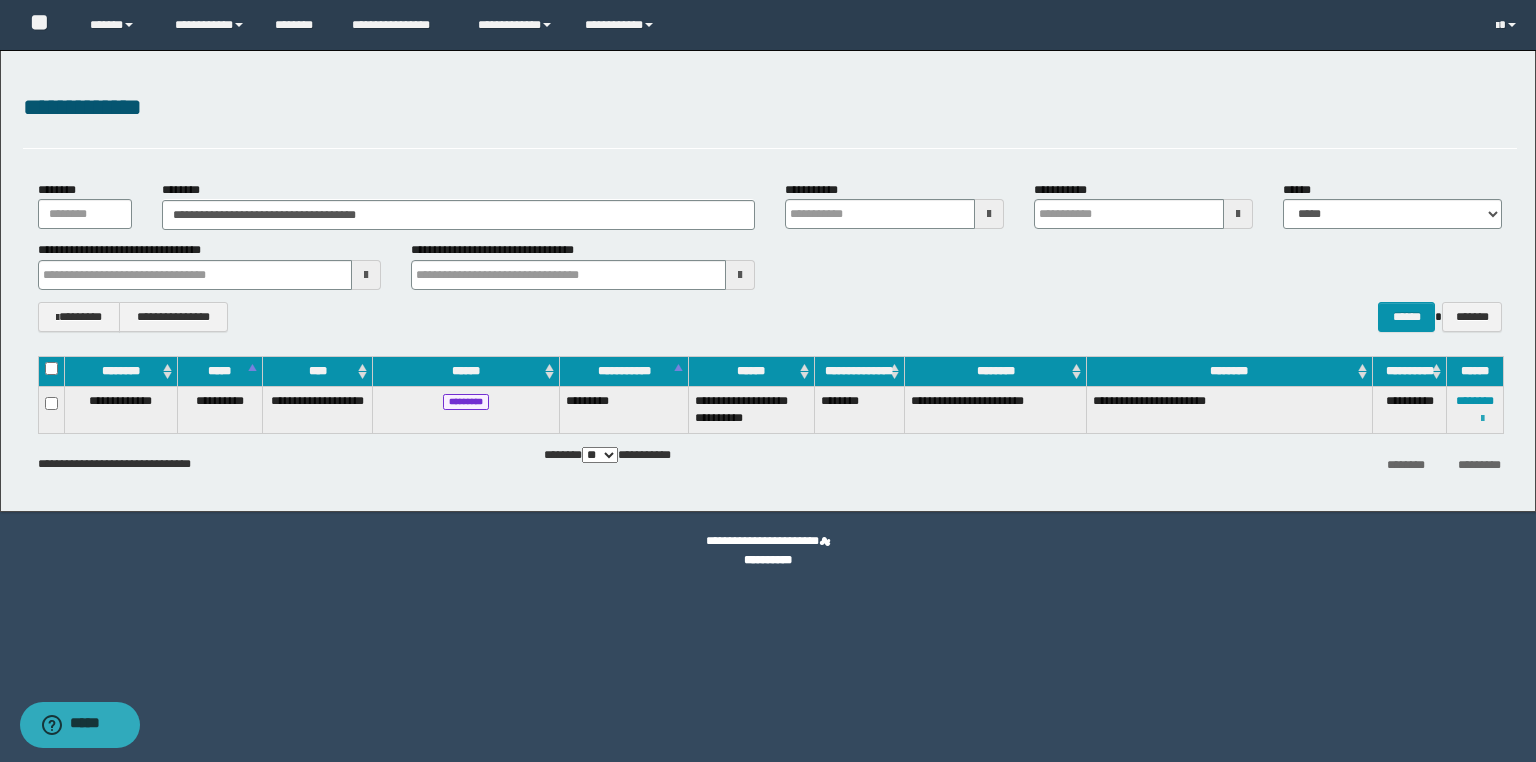 click at bounding box center (1482, 419) 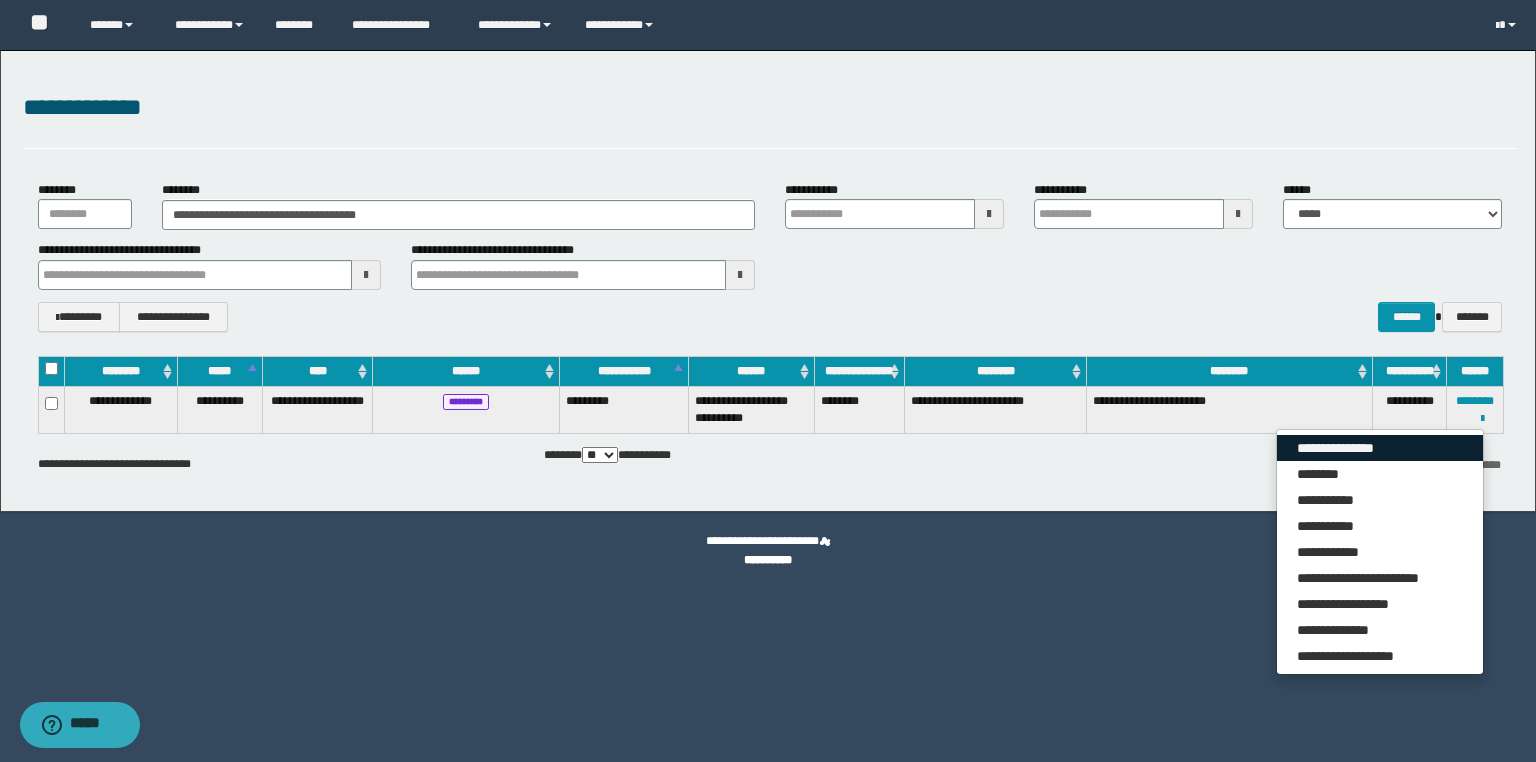 click on "**********" at bounding box center (1380, 448) 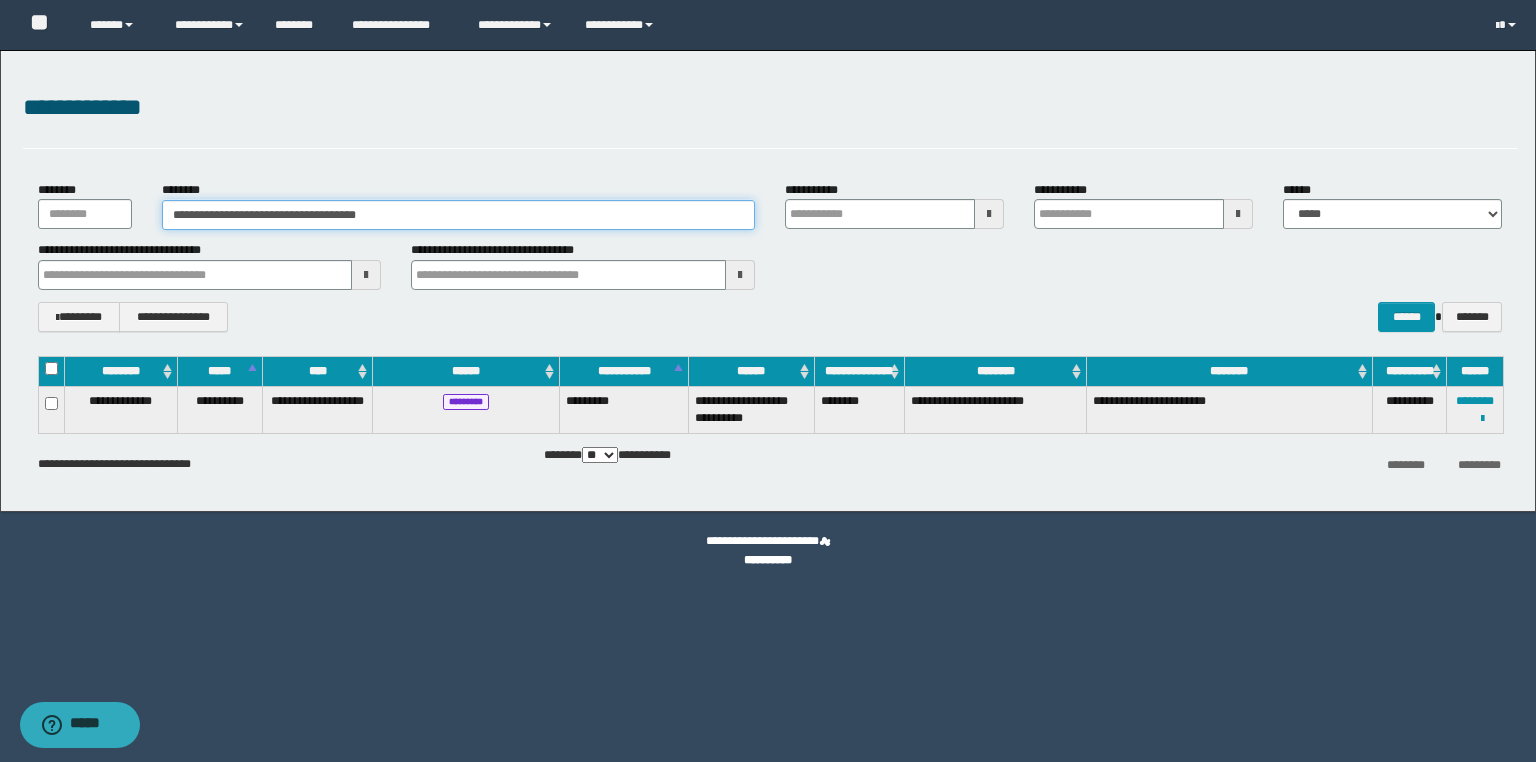 drag, startPoint x: 444, startPoint y: 215, endPoint x: 28, endPoint y: 217, distance: 416.00482 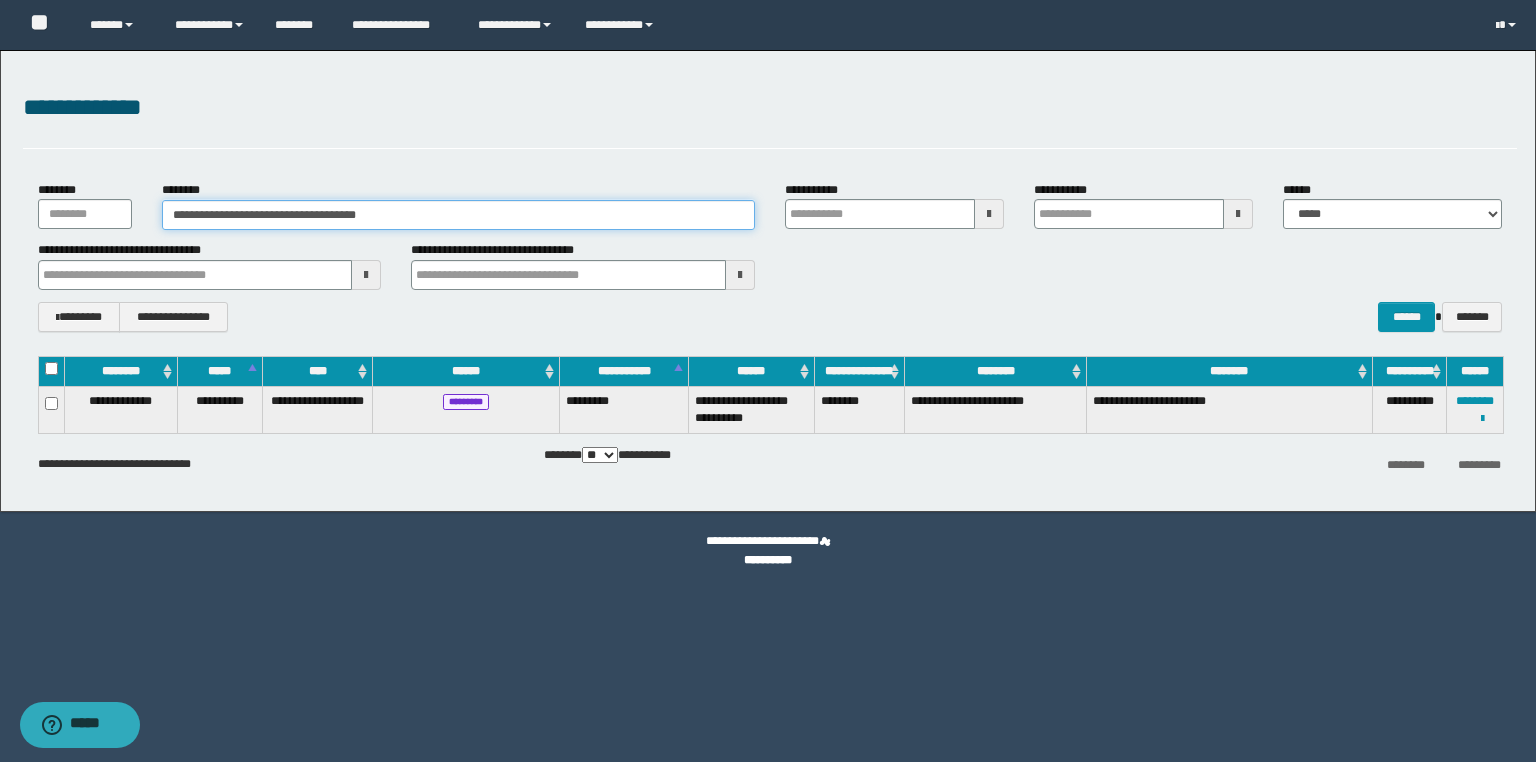 paste 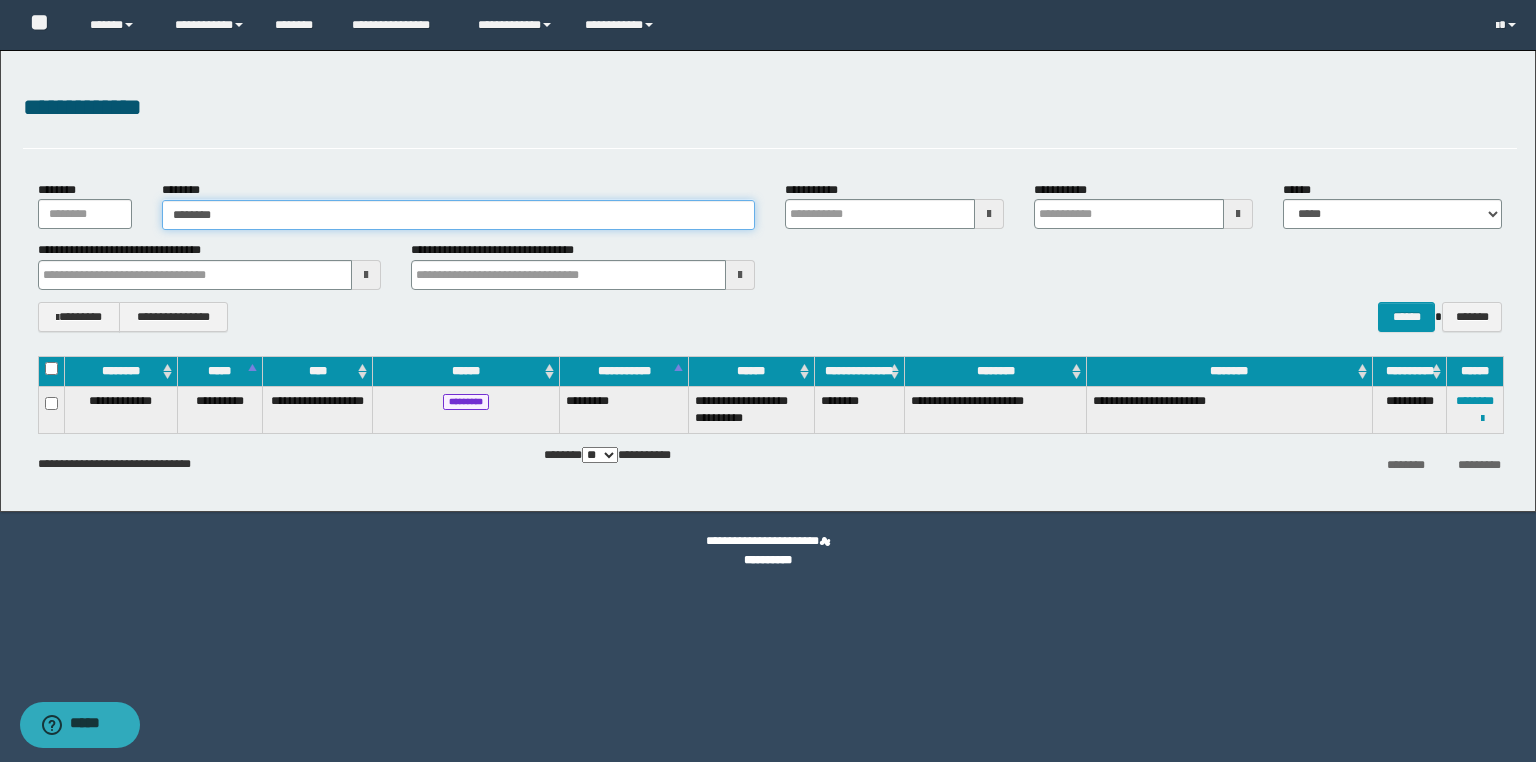 type on "********" 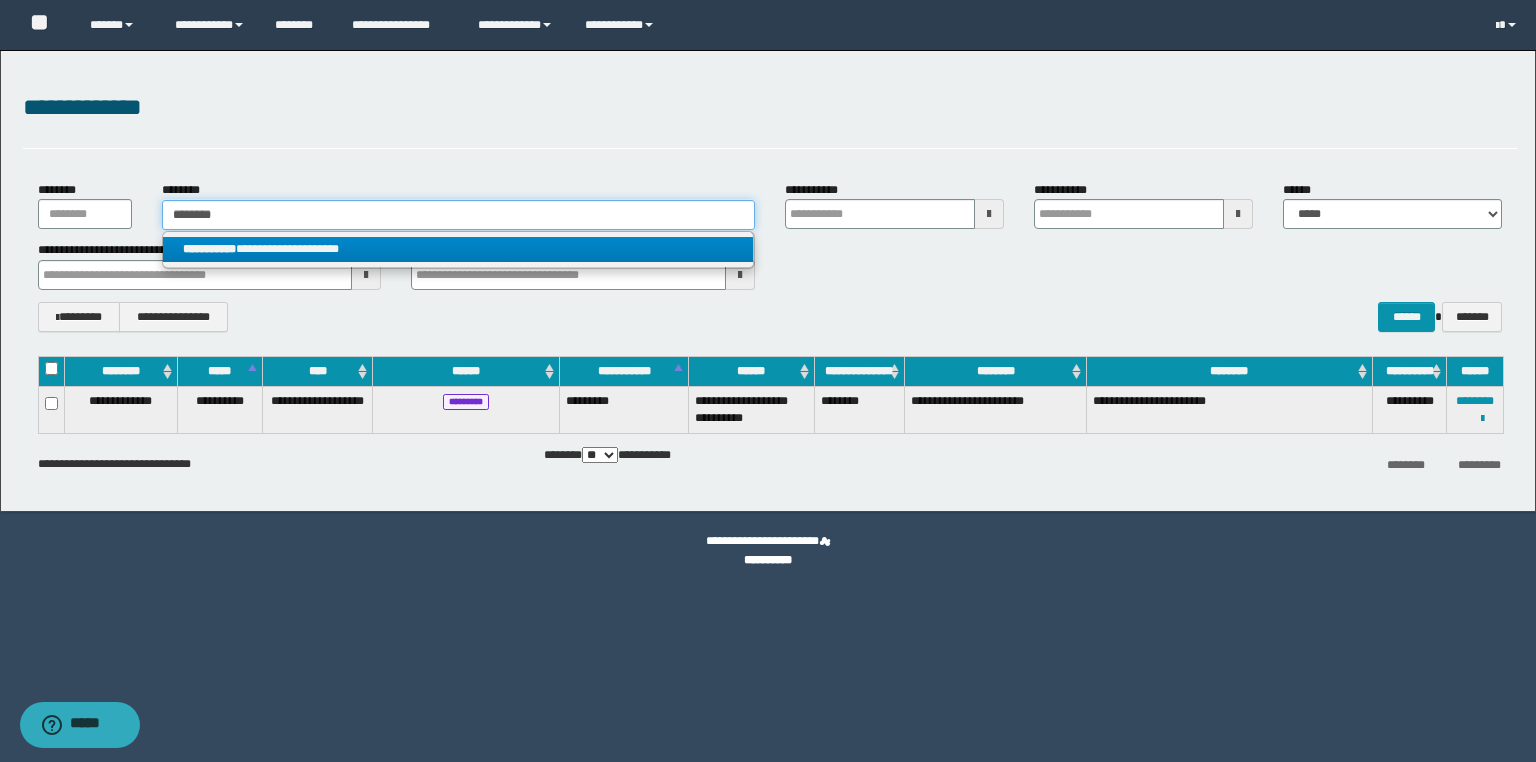 type on "********" 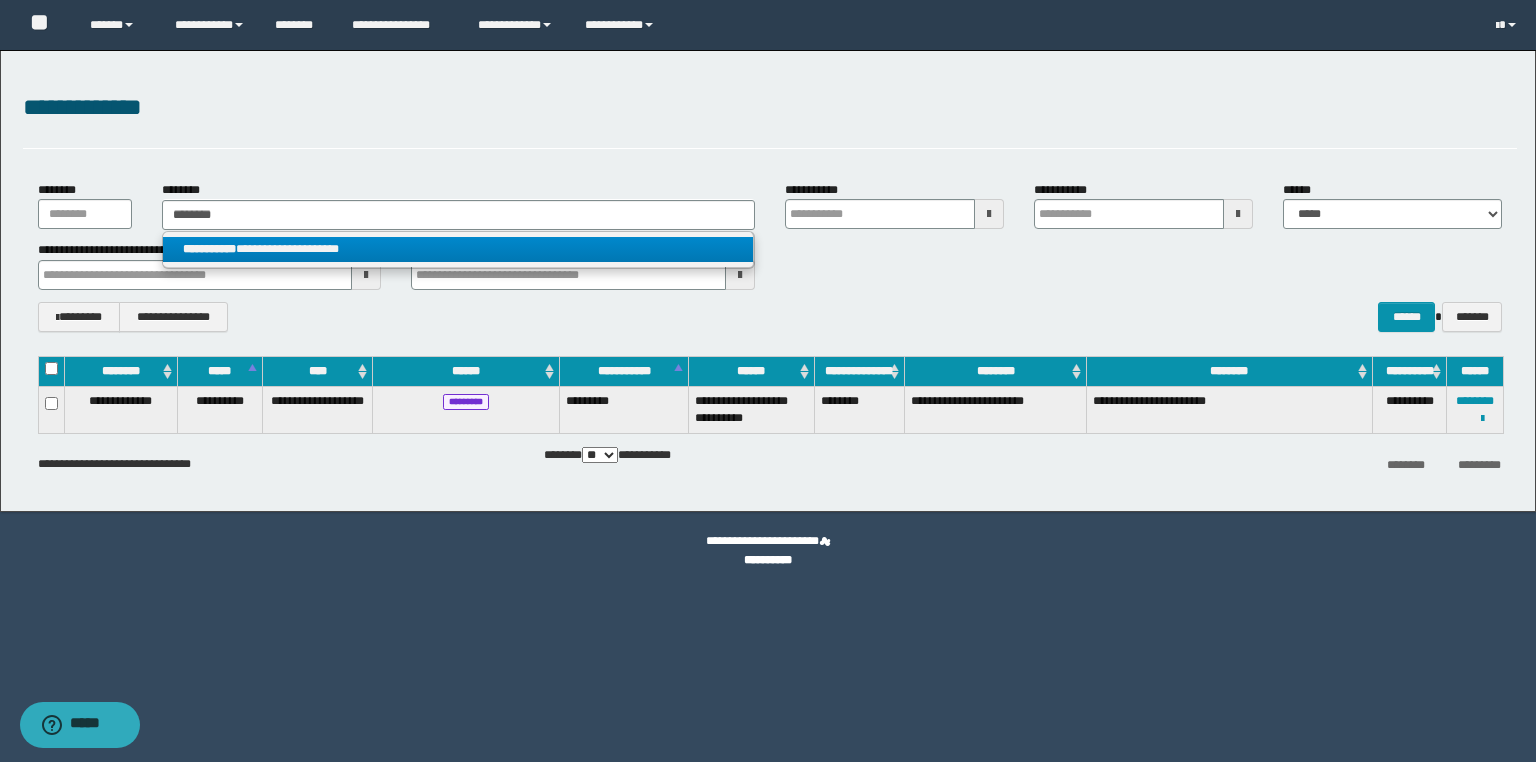click on "**********" at bounding box center [458, 249] 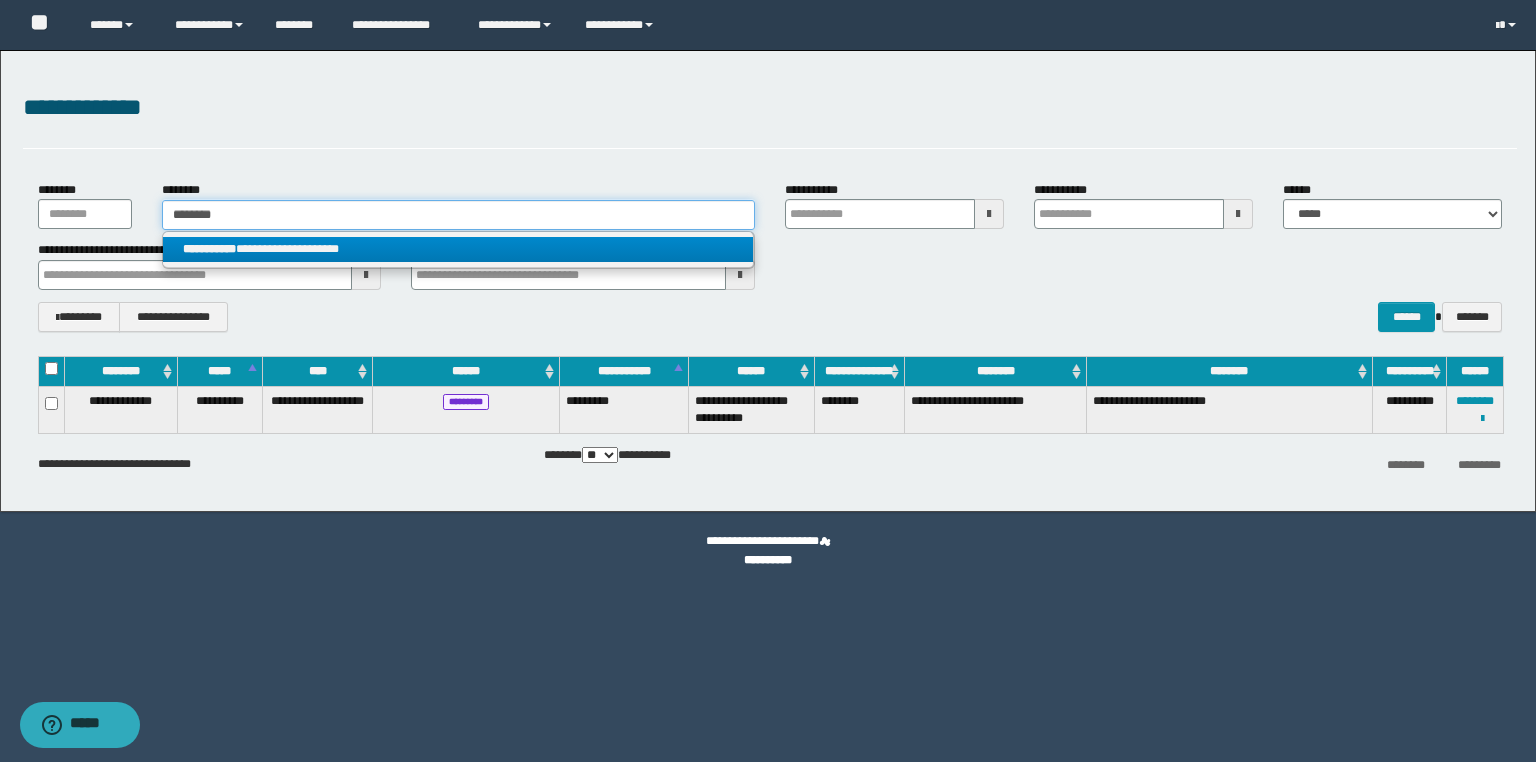 type 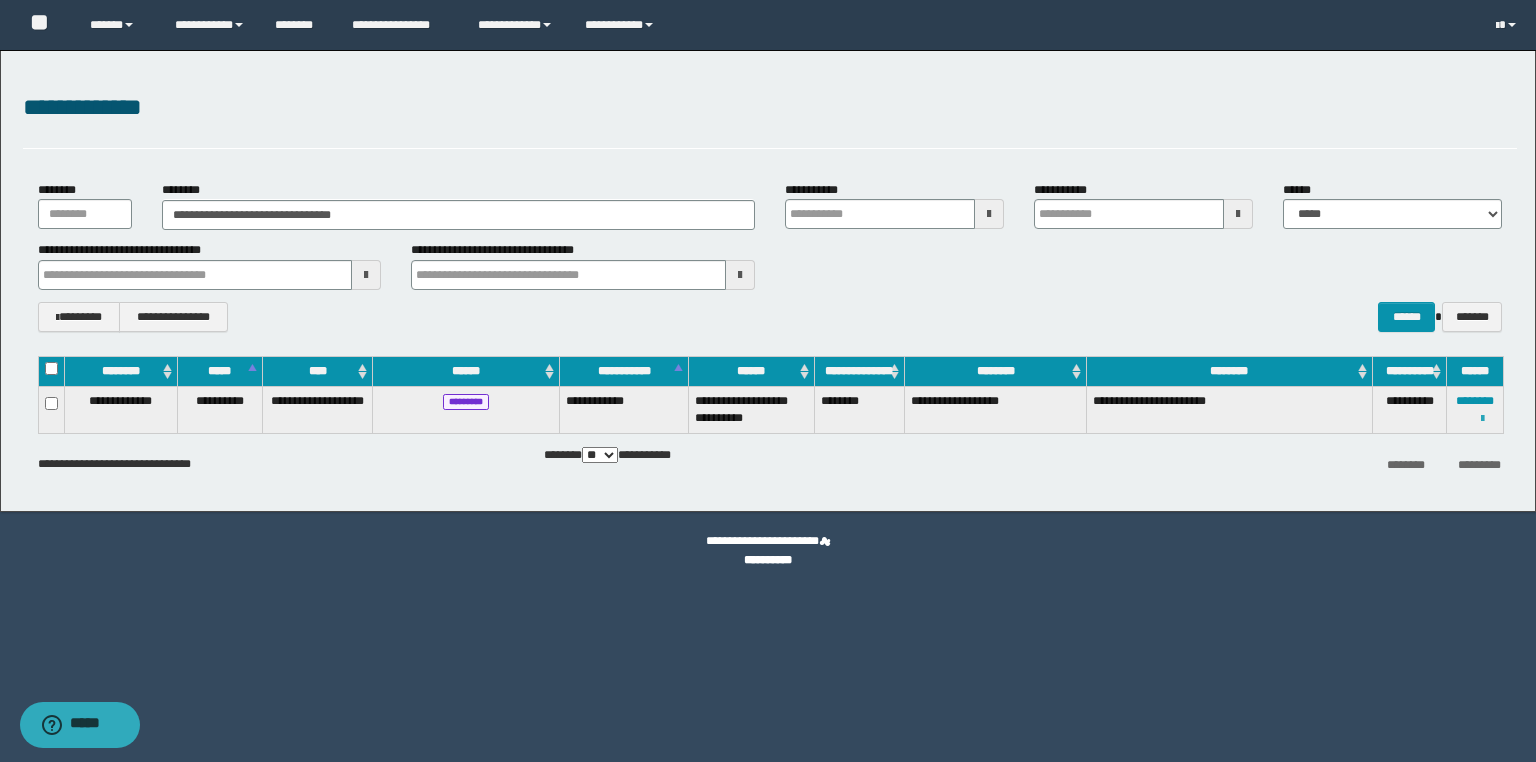 click at bounding box center (1482, 419) 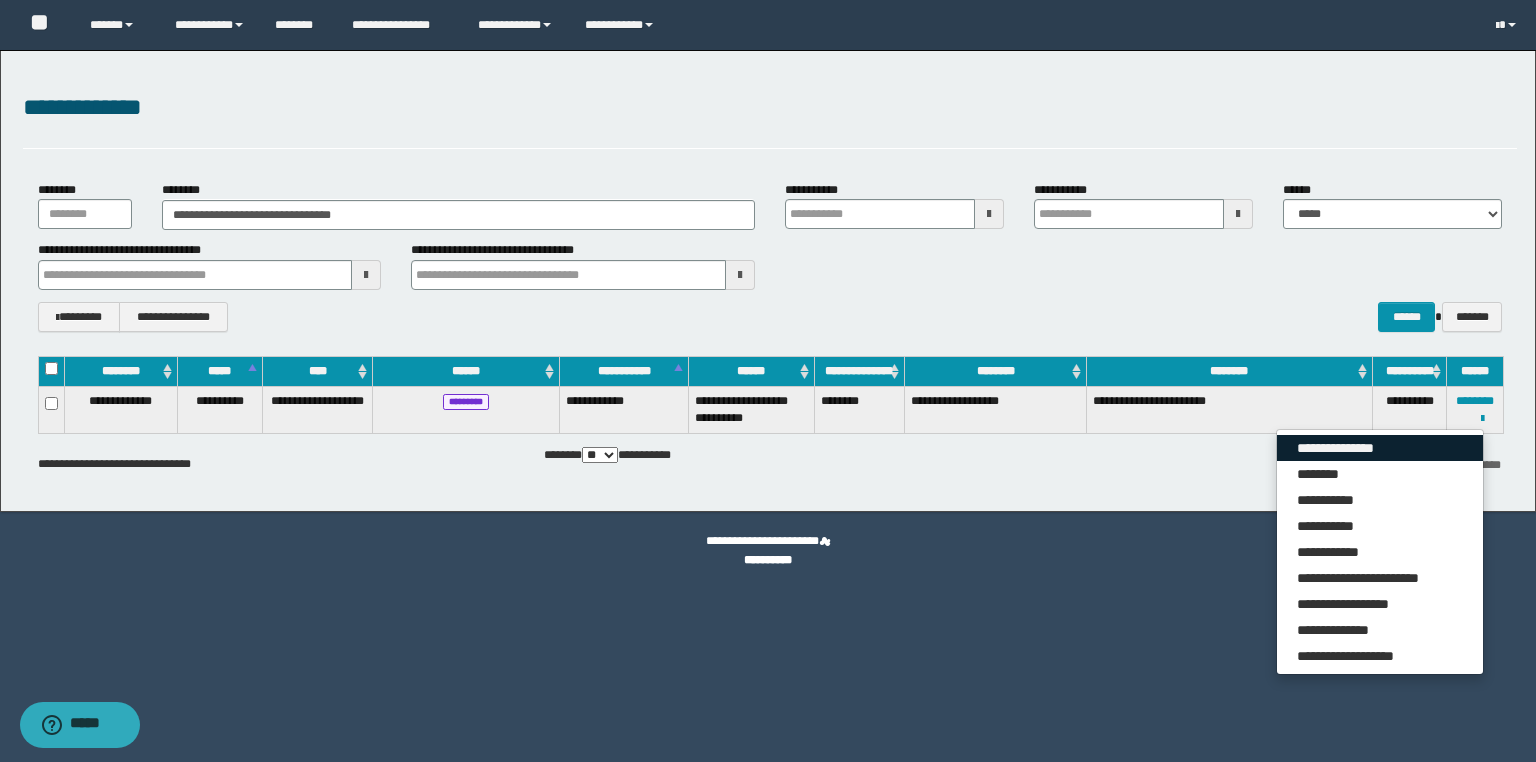 click on "**********" at bounding box center (1380, 448) 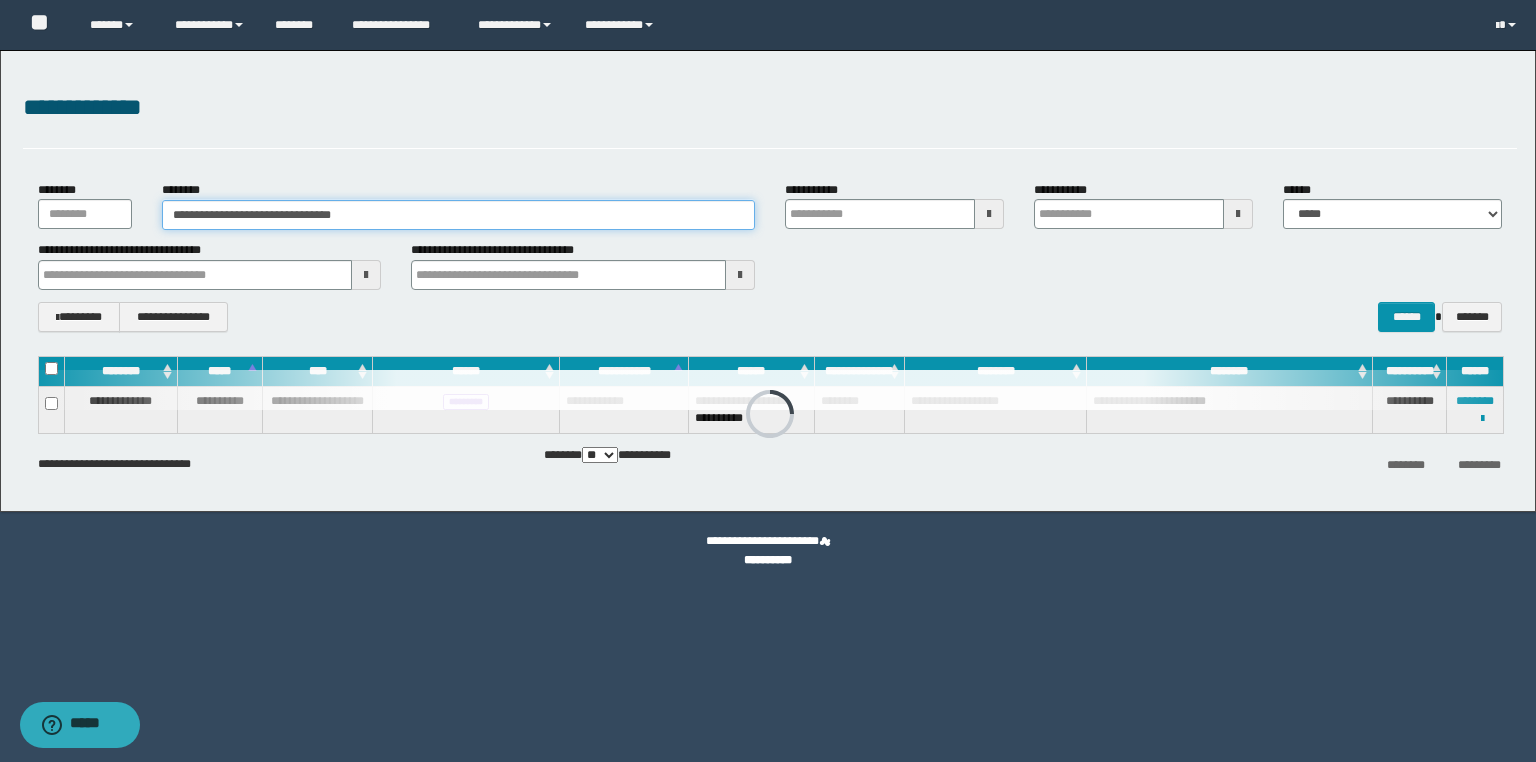 drag, startPoint x: 413, startPoint y: 219, endPoint x: 14, endPoint y: 203, distance: 399.32068 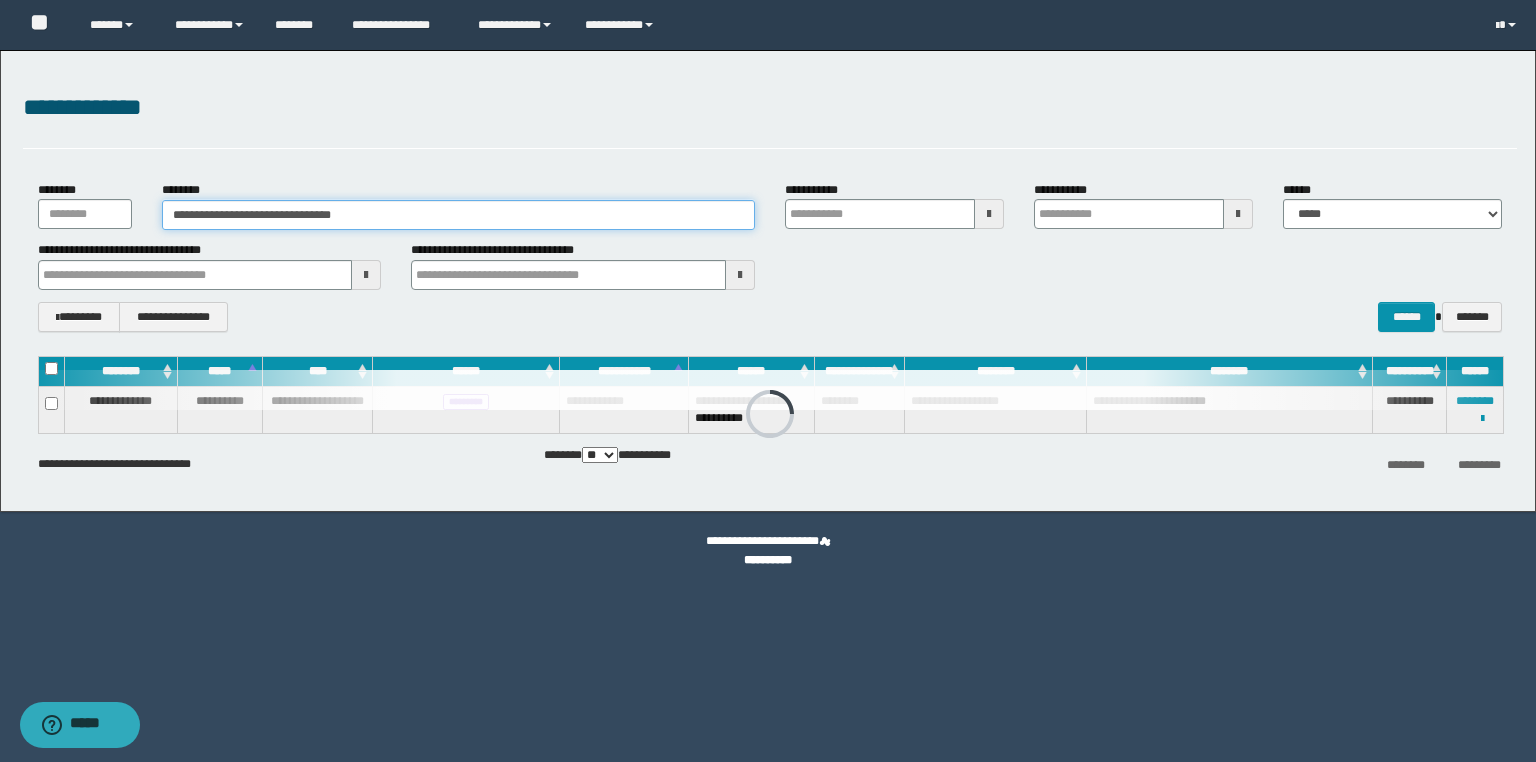 paste 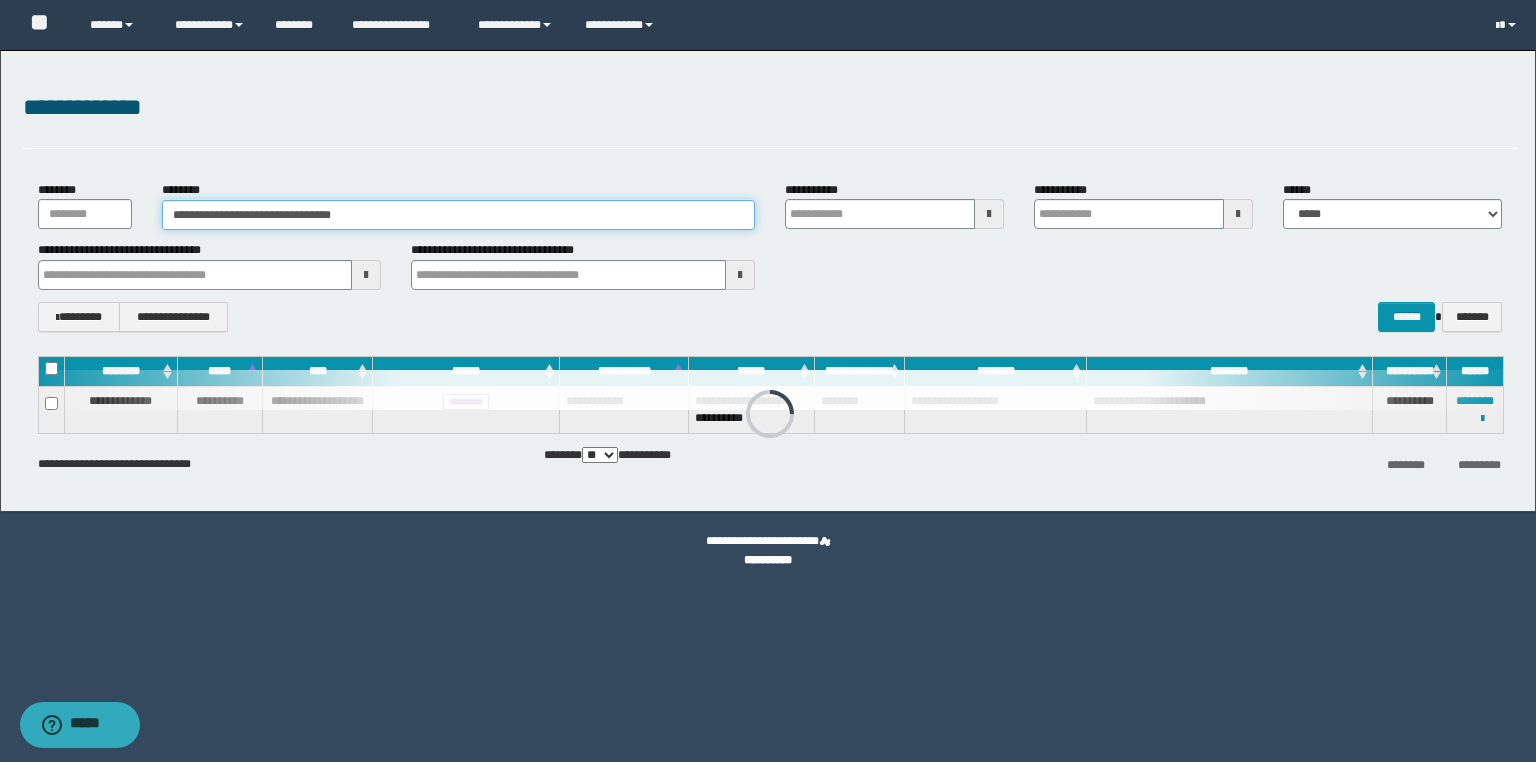 type on "**********" 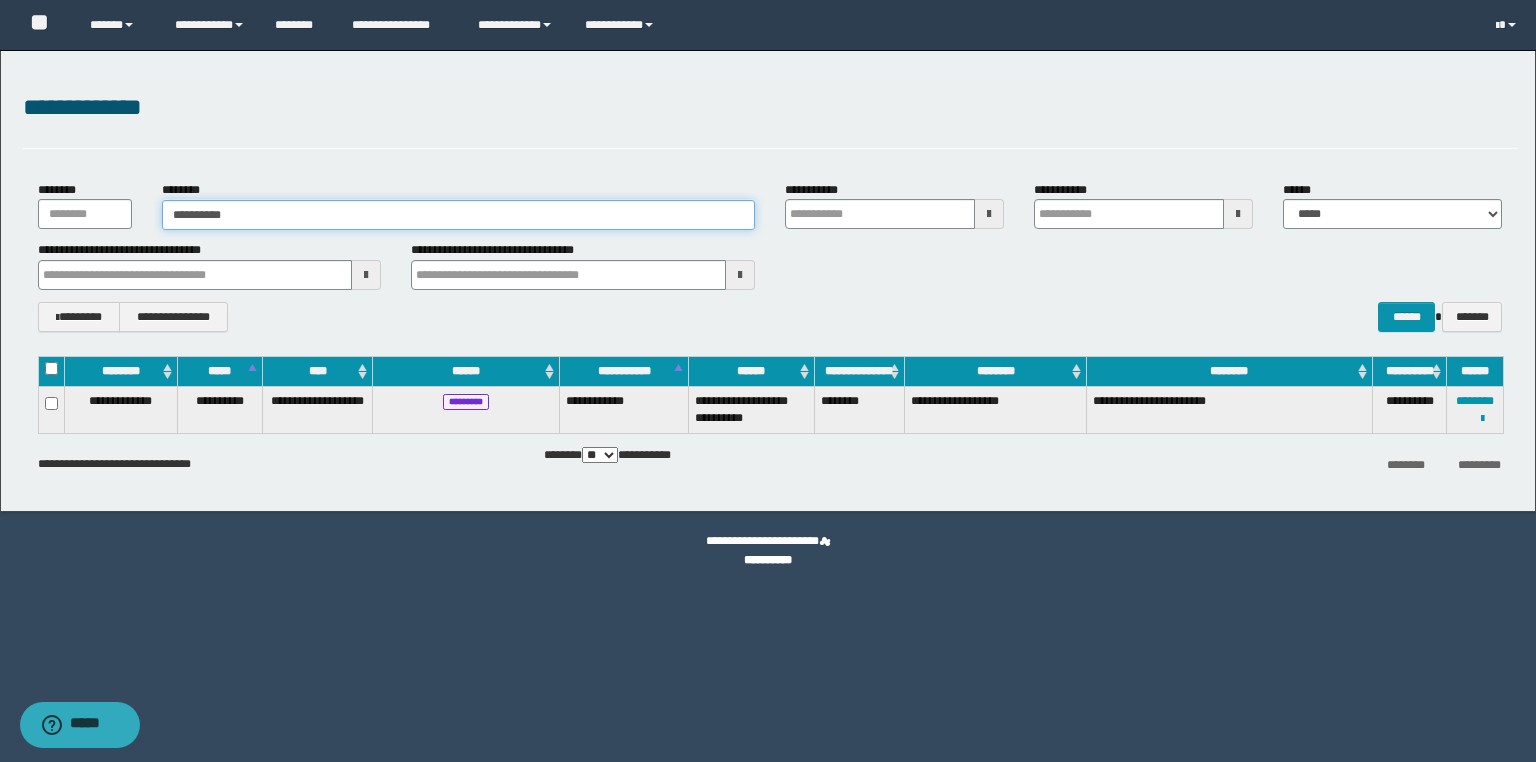 type on "**********" 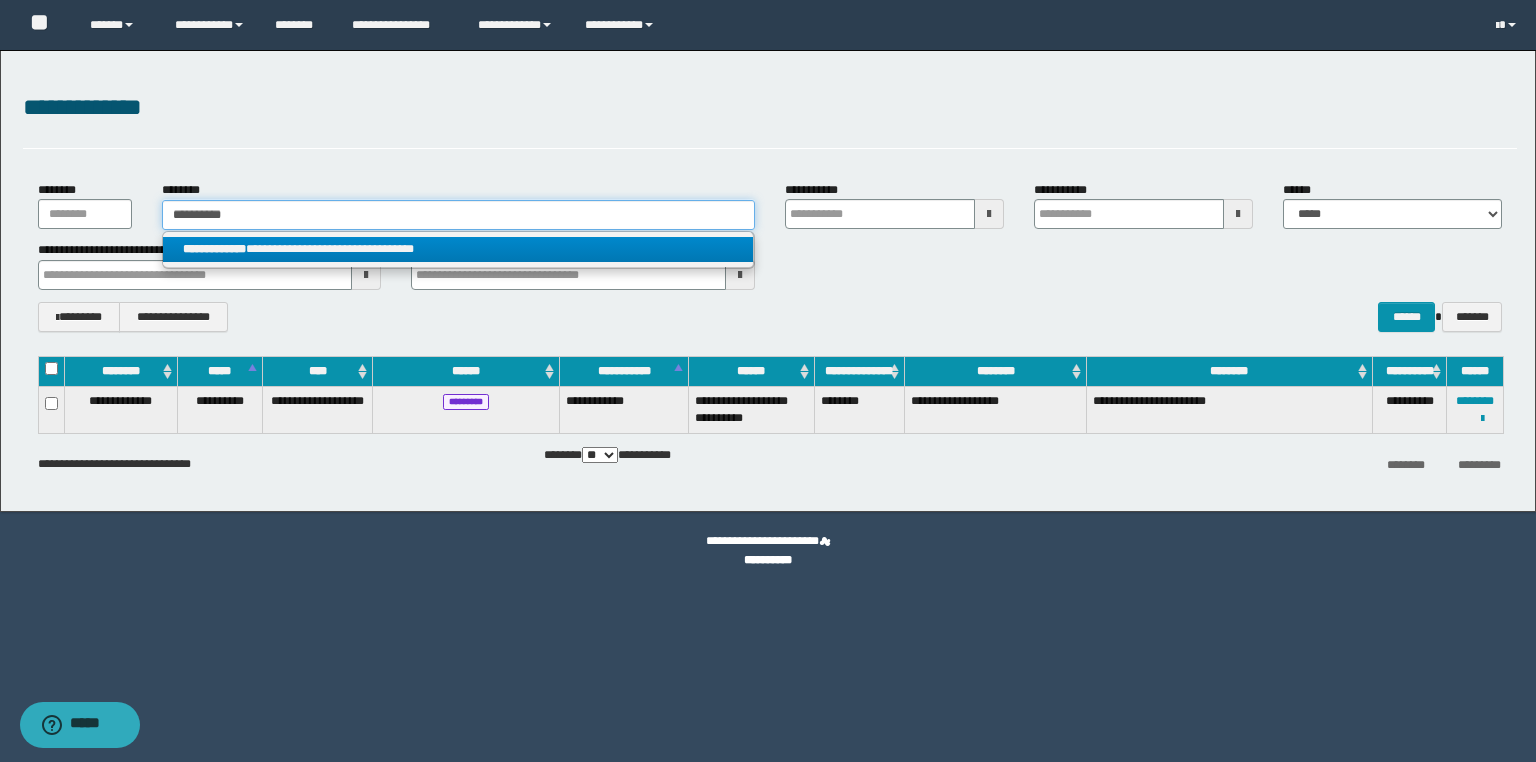 type on "**********" 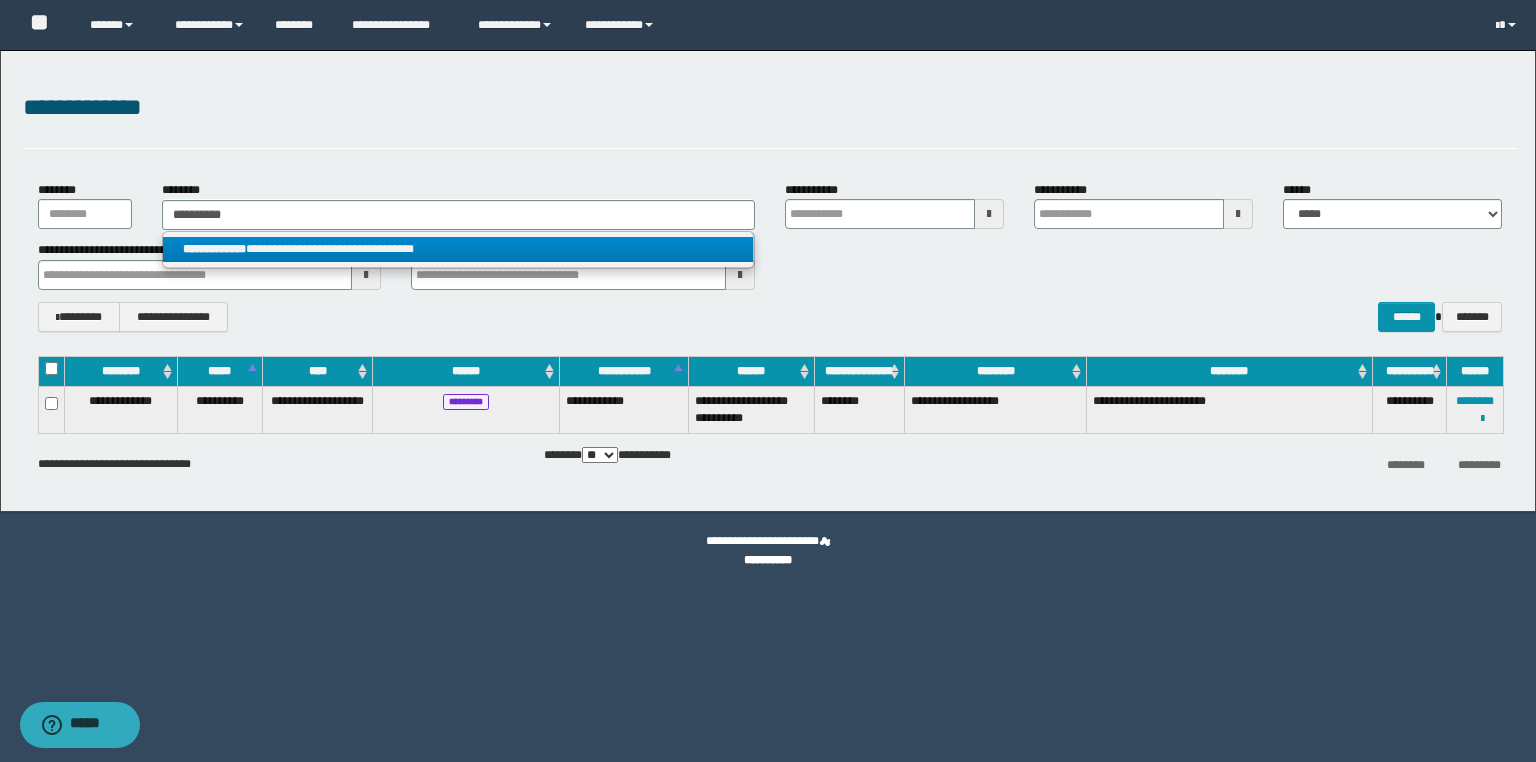click on "**********" at bounding box center (458, 249) 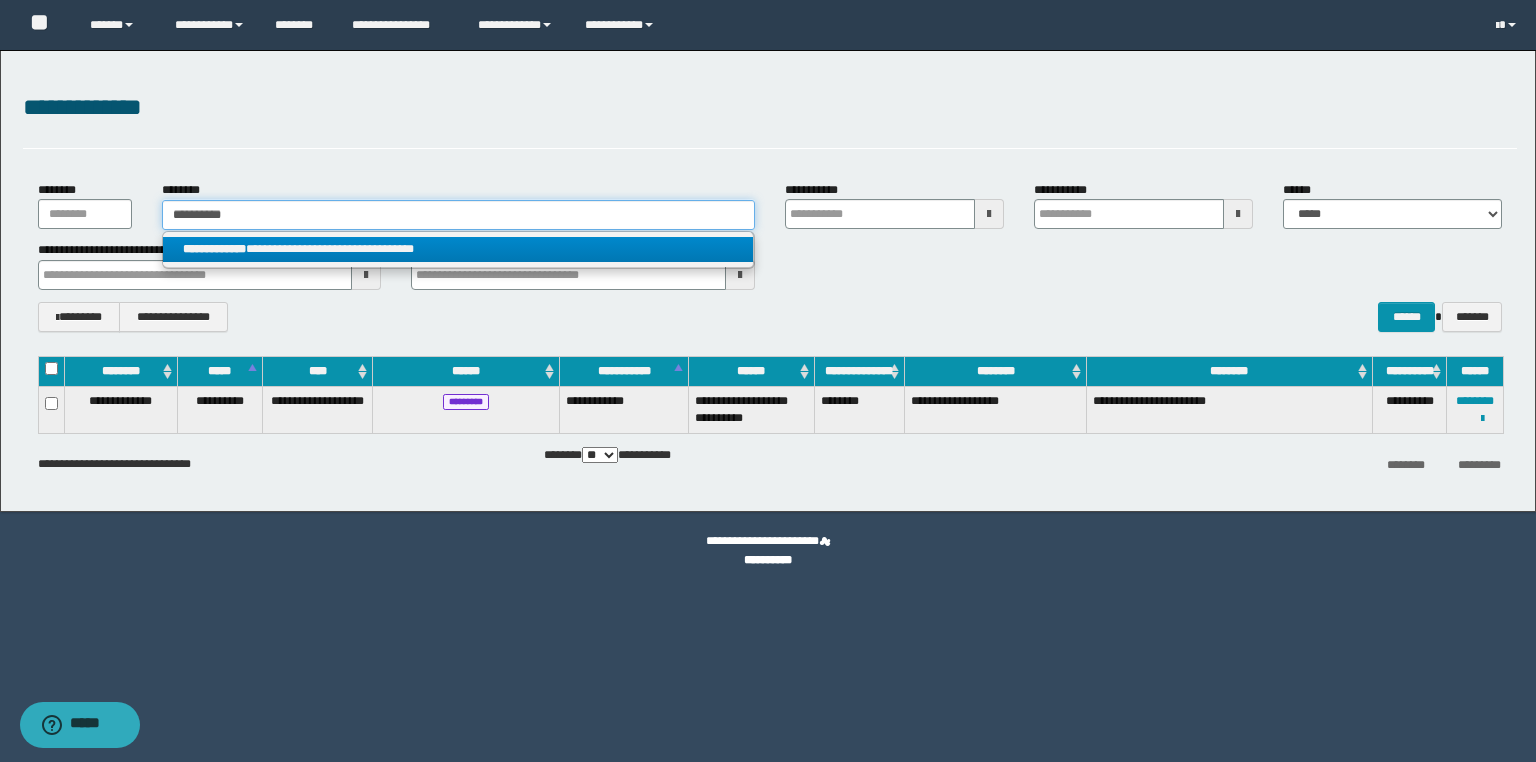 type 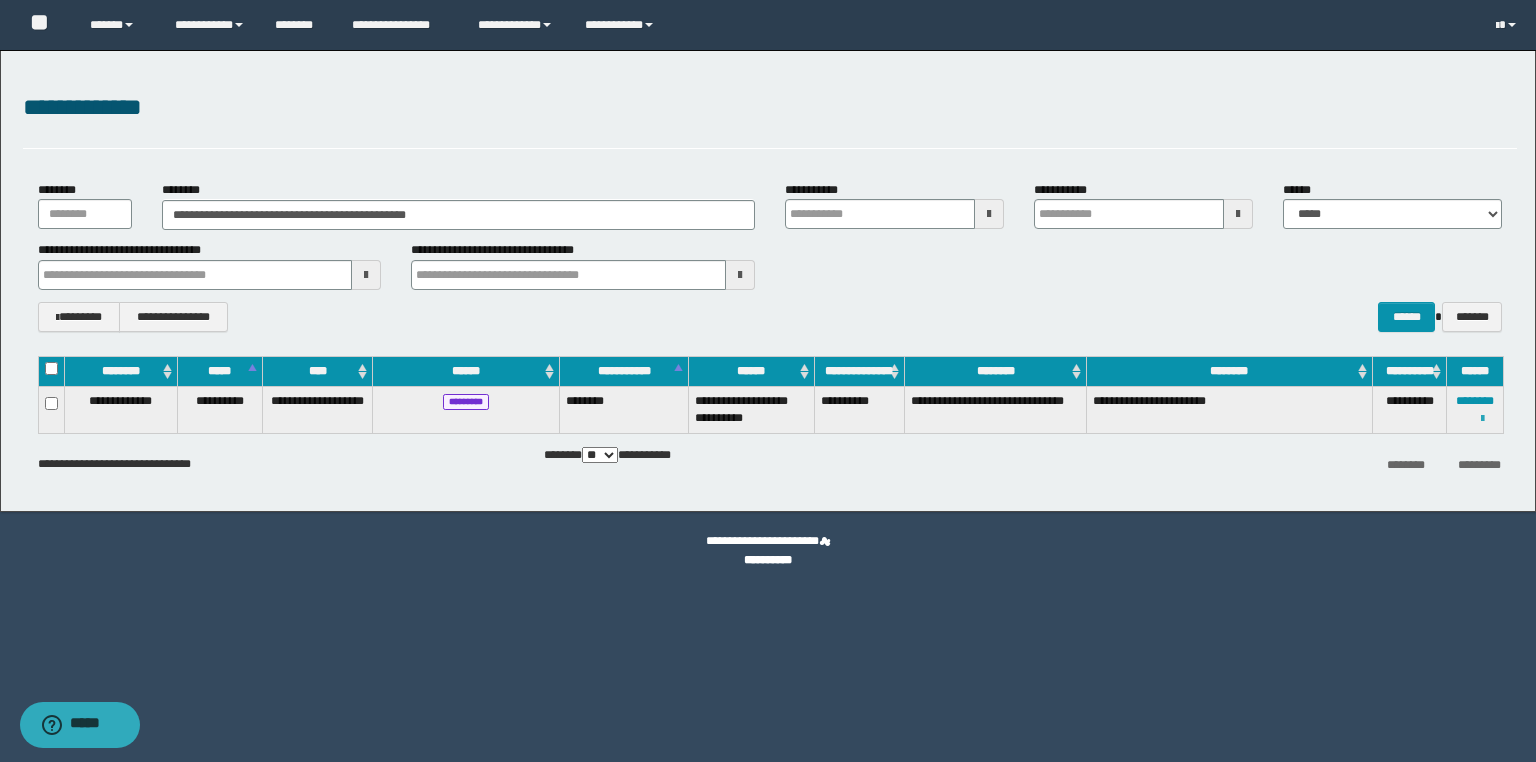 click at bounding box center (1482, 419) 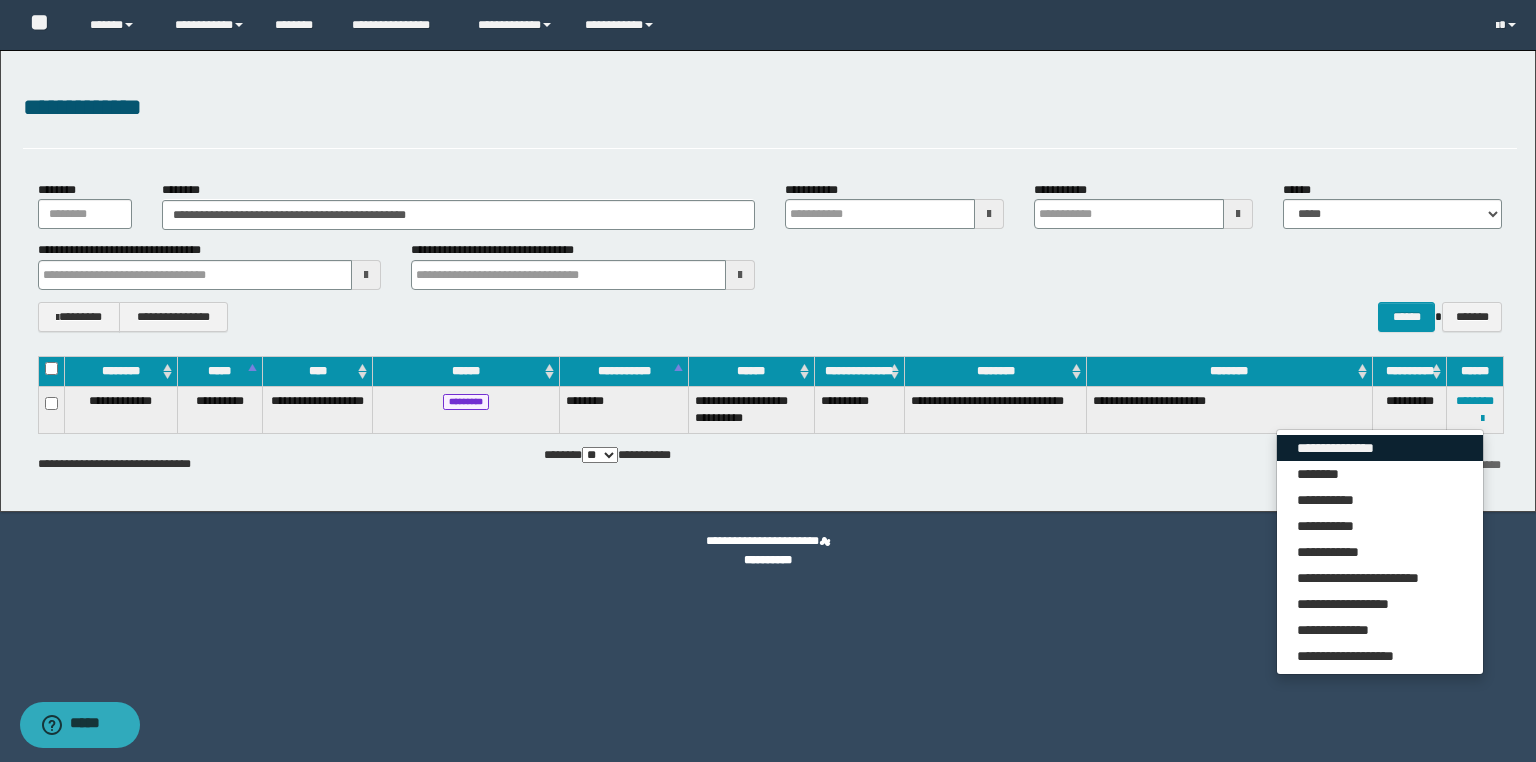 click on "**********" at bounding box center (1380, 448) 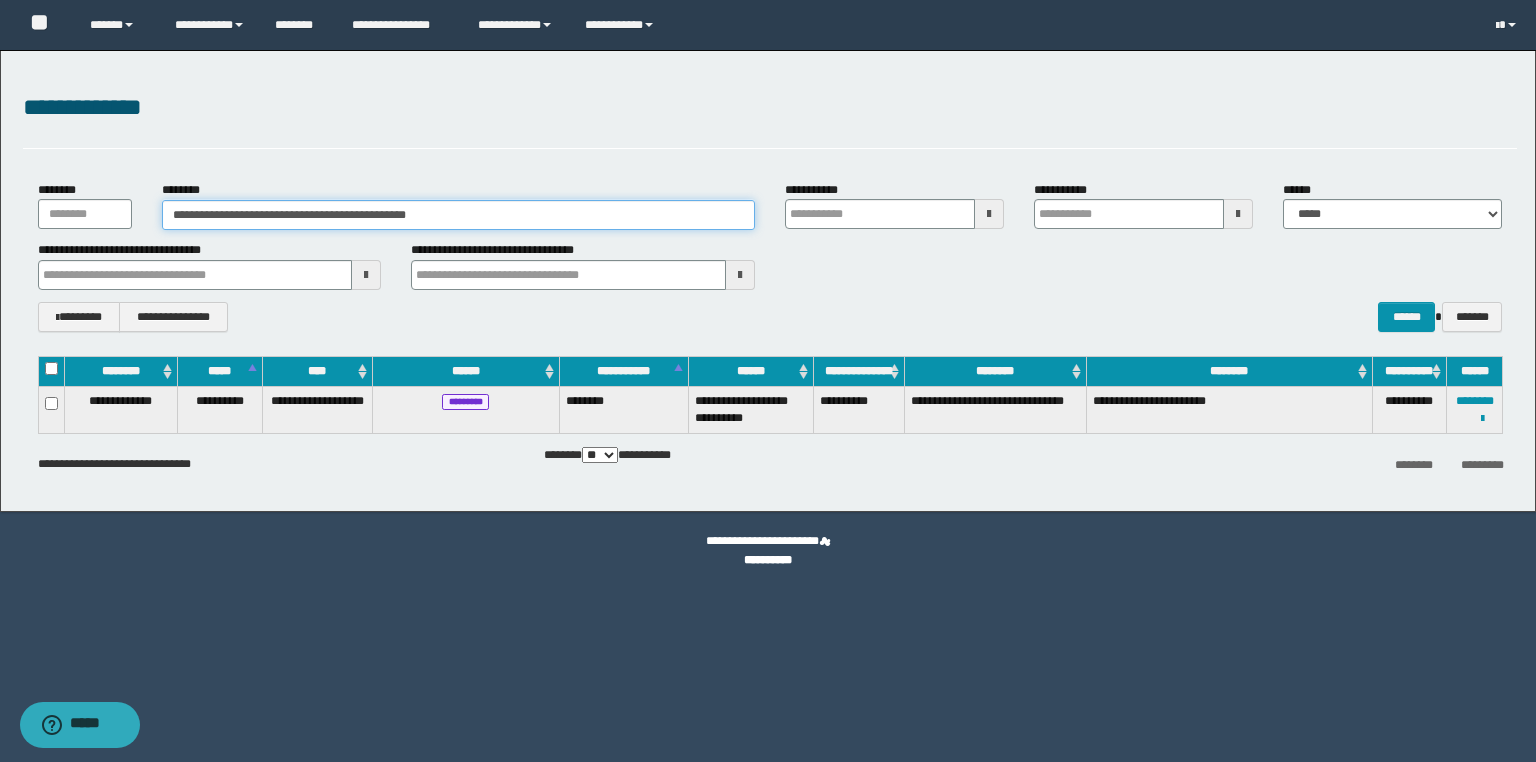 drag, startPoint x: 507, startPoint y: 216, endPoint x: 0, endPoint y: 194, distance: 507.47708 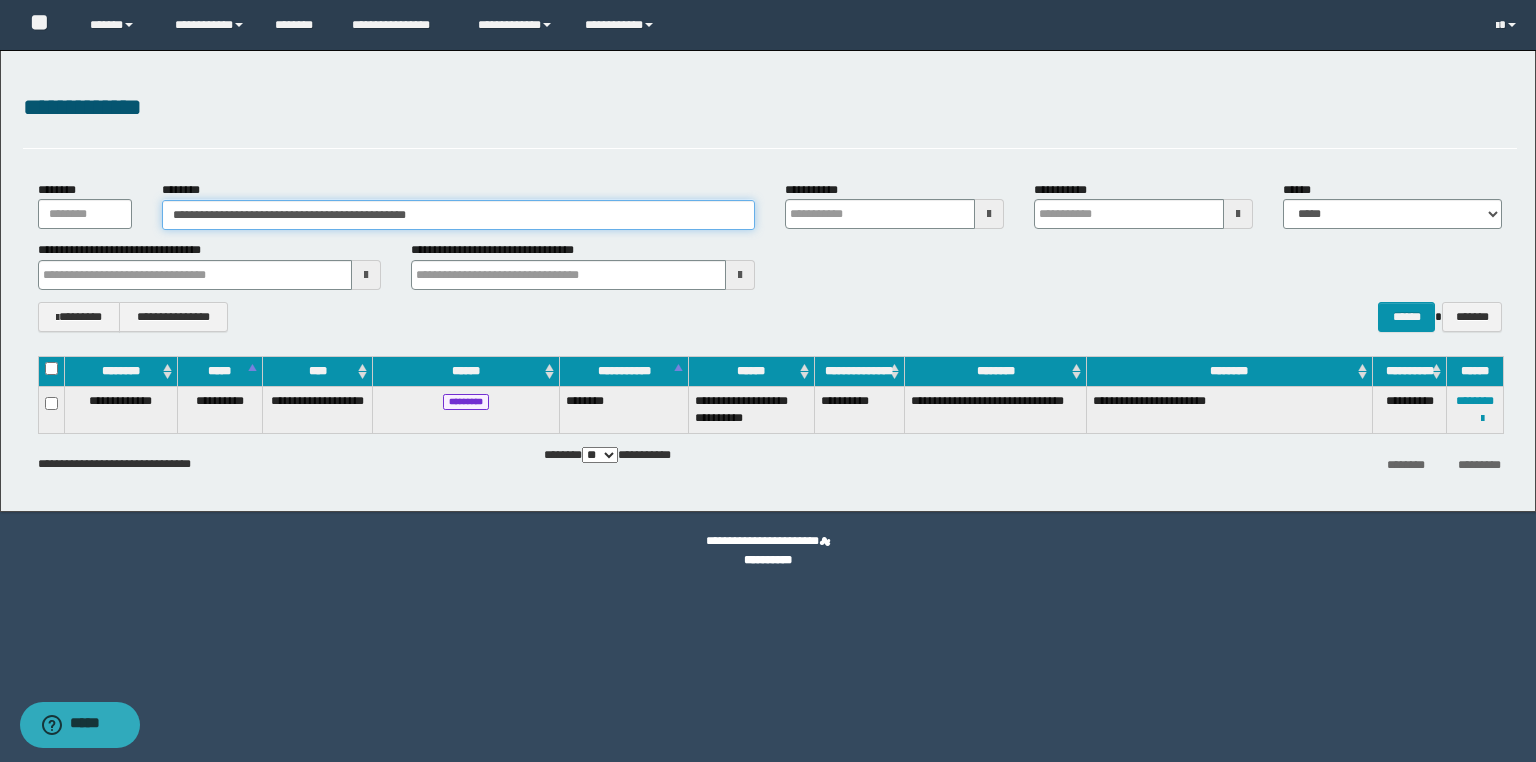 paste 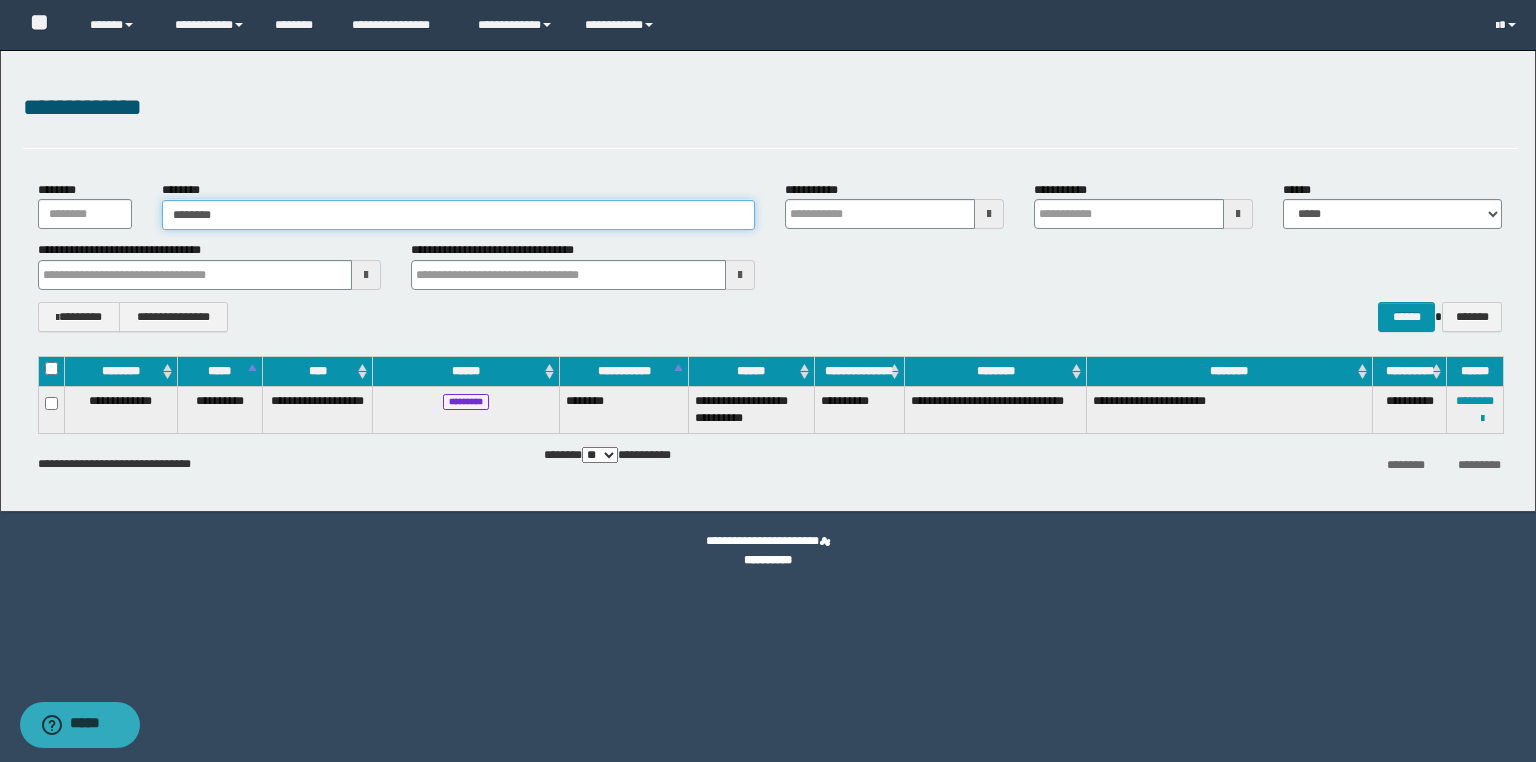 type on "********" 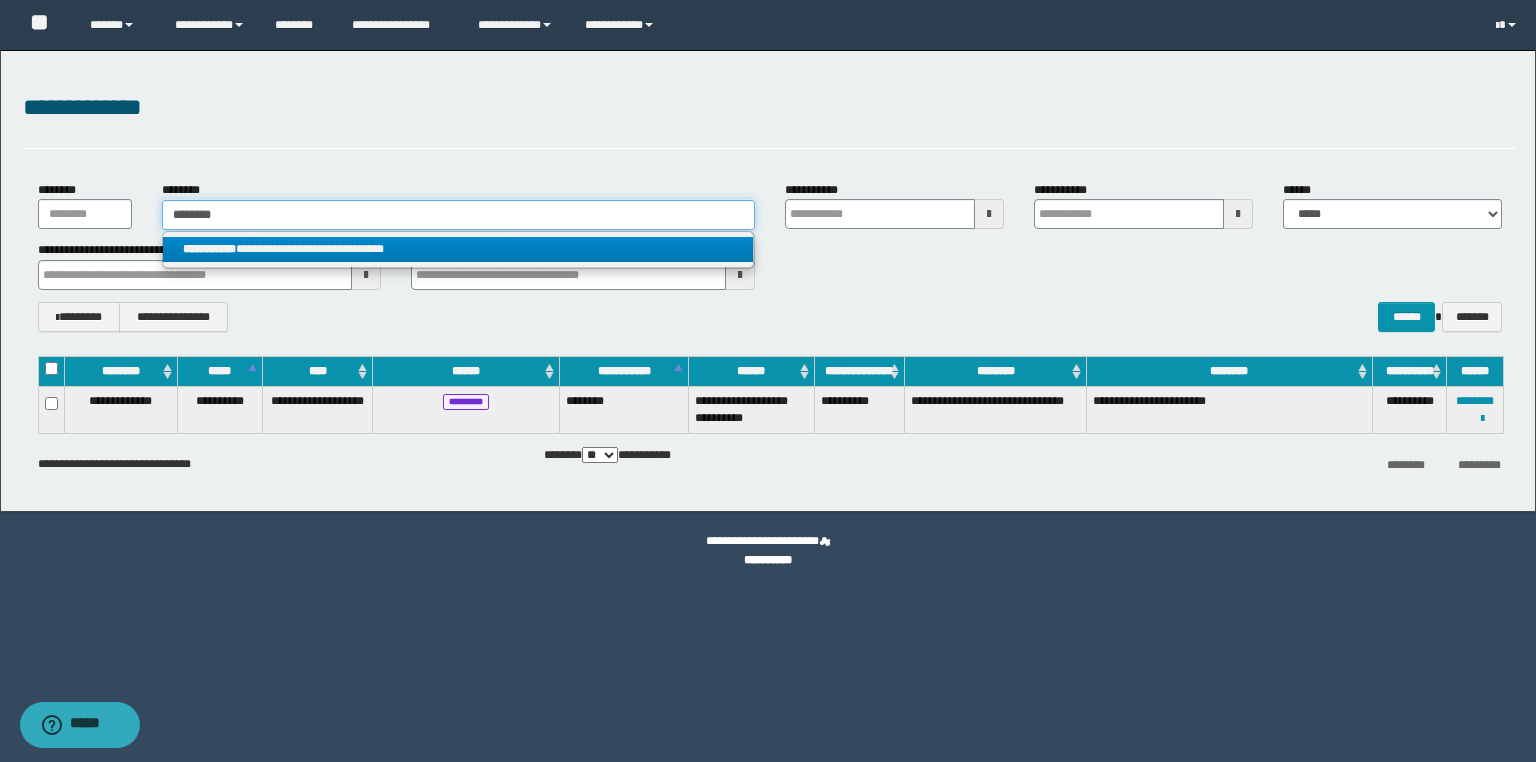 type on "********" 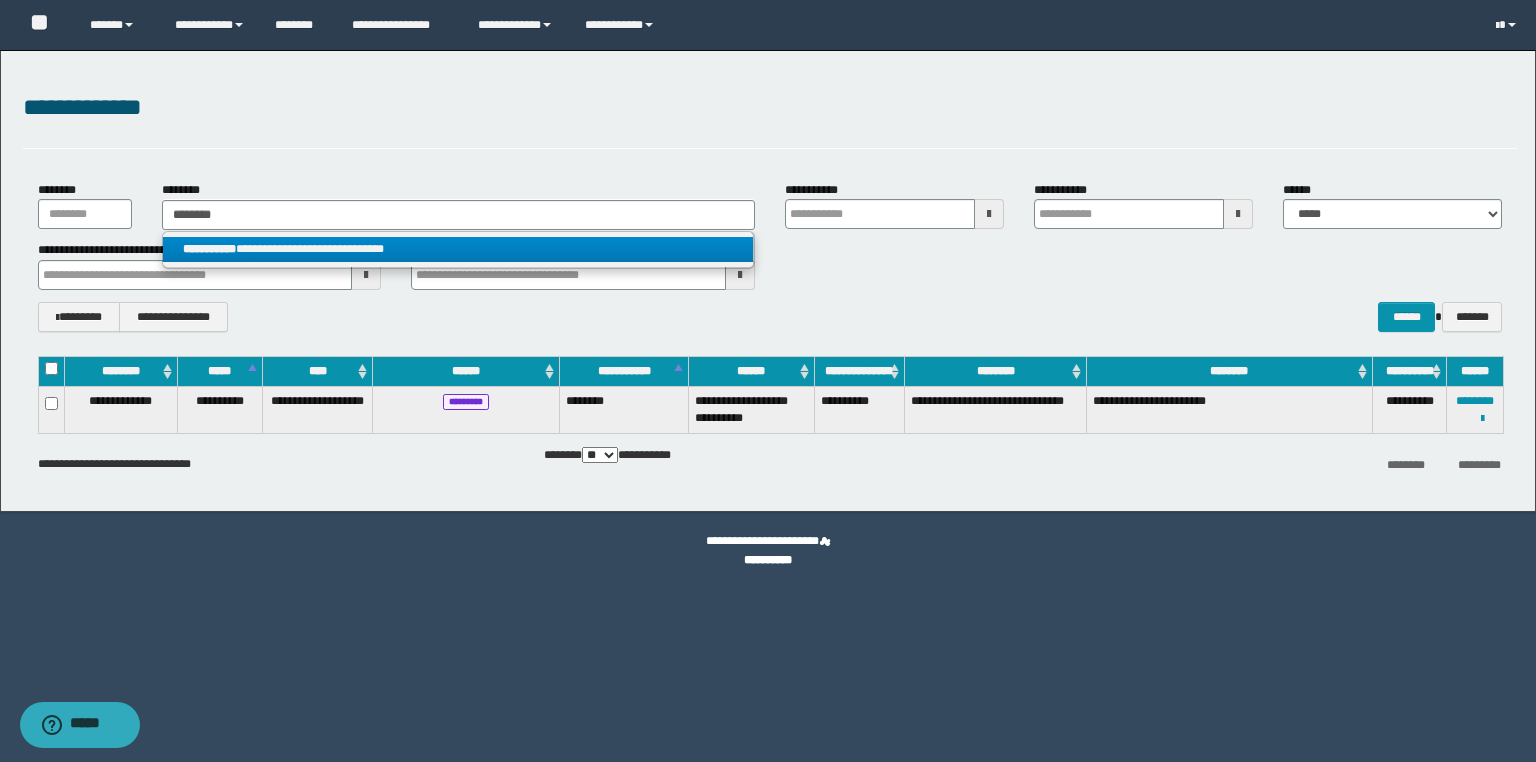 click on "**********" at bounding box center (458, 249) 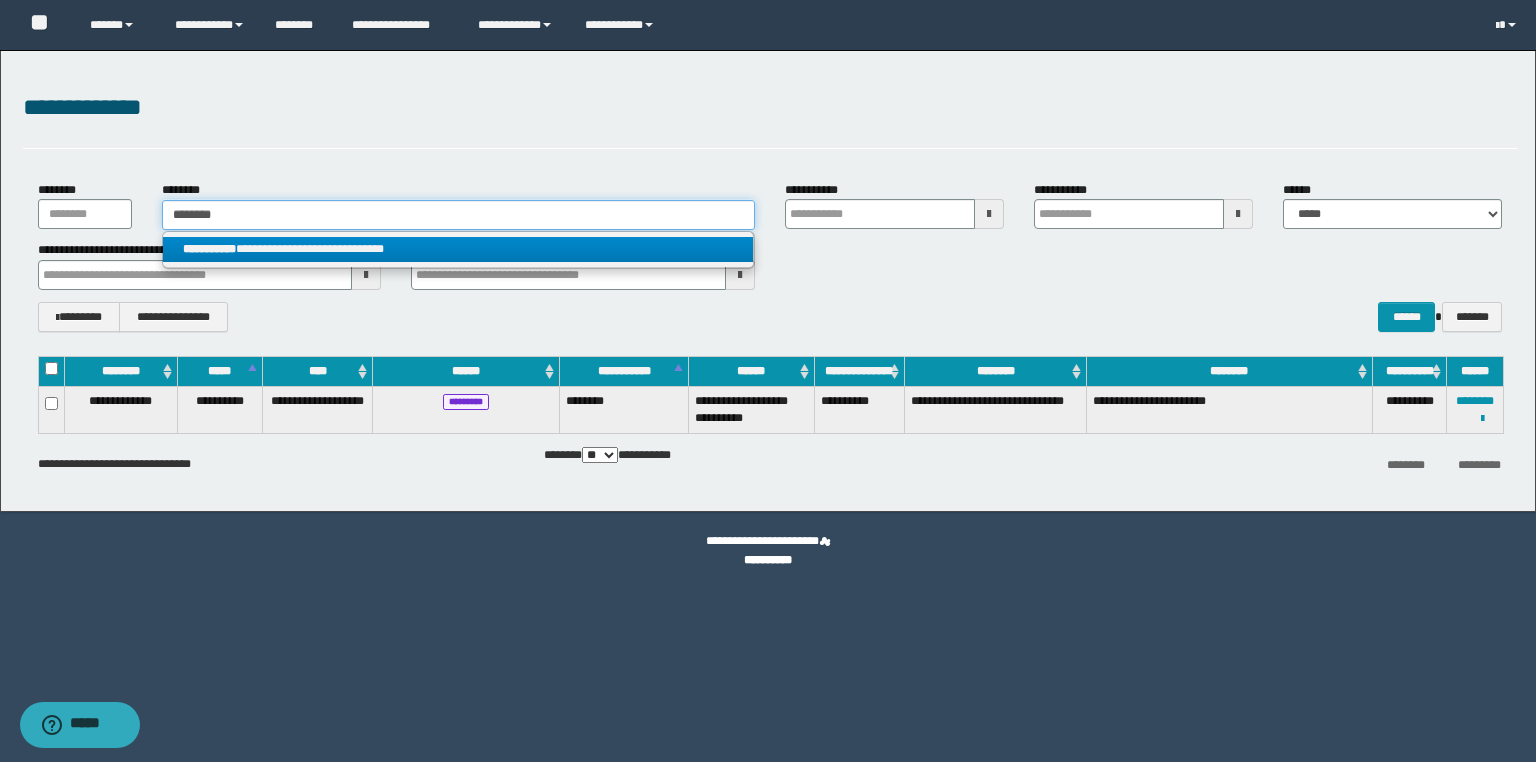 type 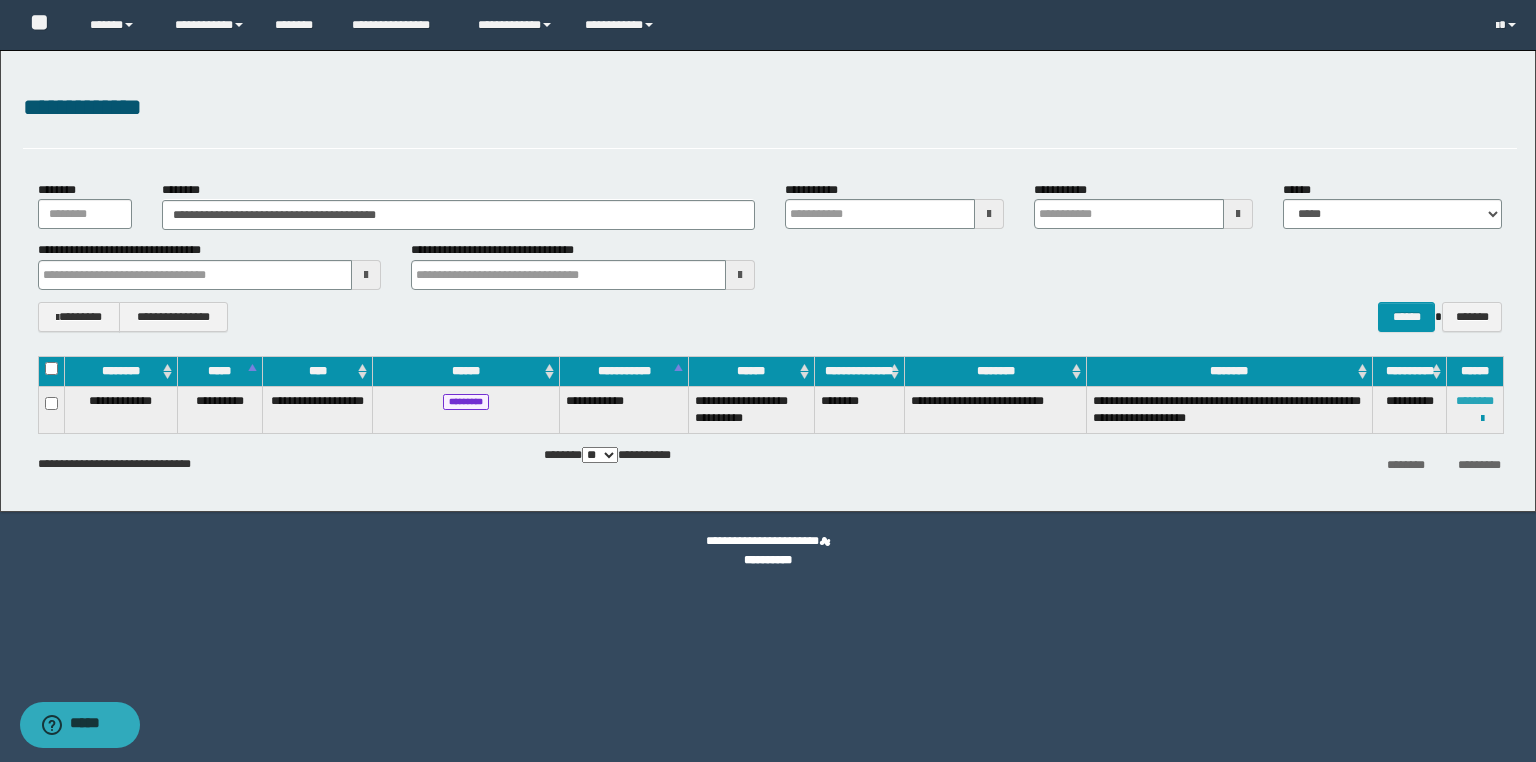 click on "********" at bounding box center [1475, 401] 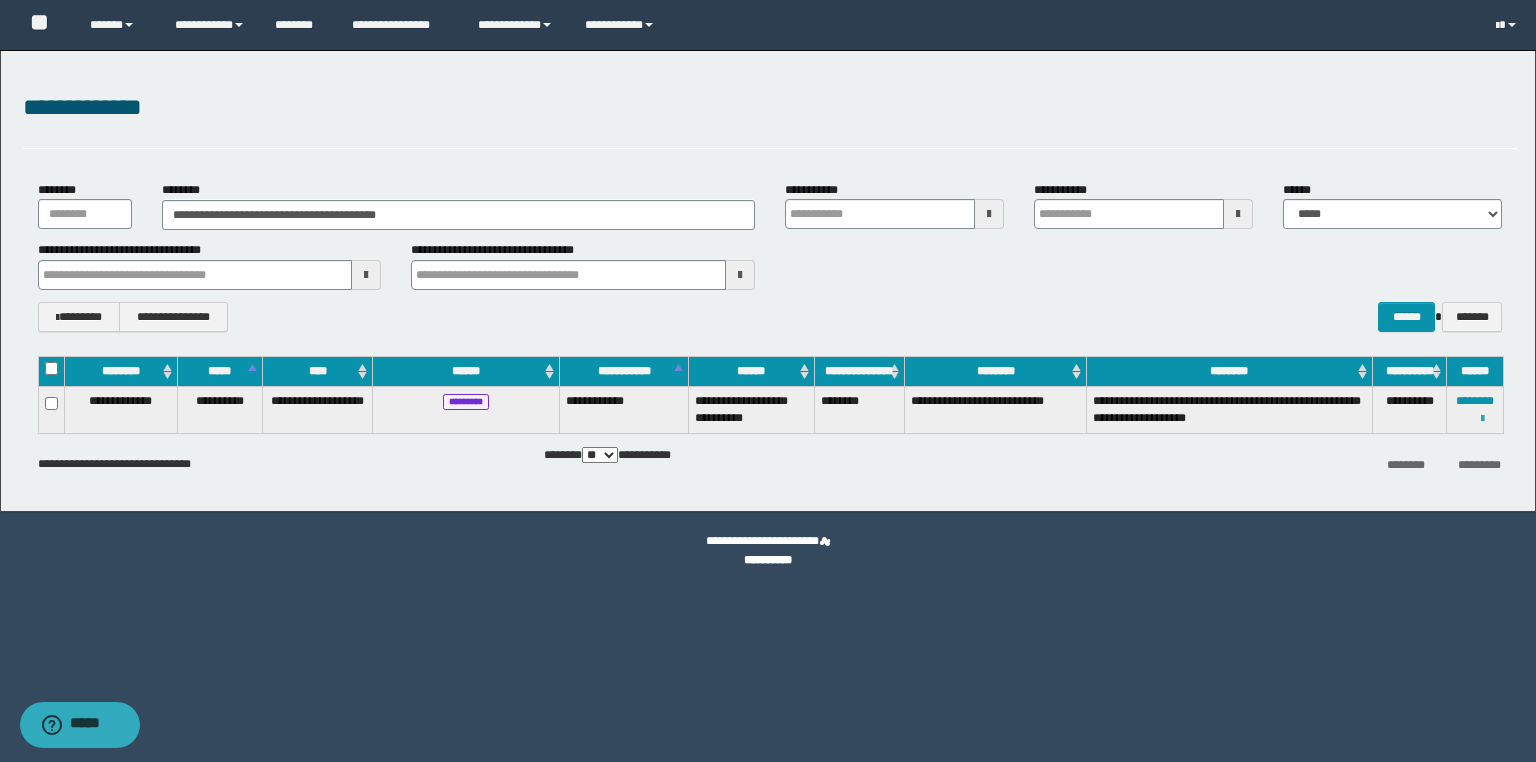 click at bounding box center (1482, 419) 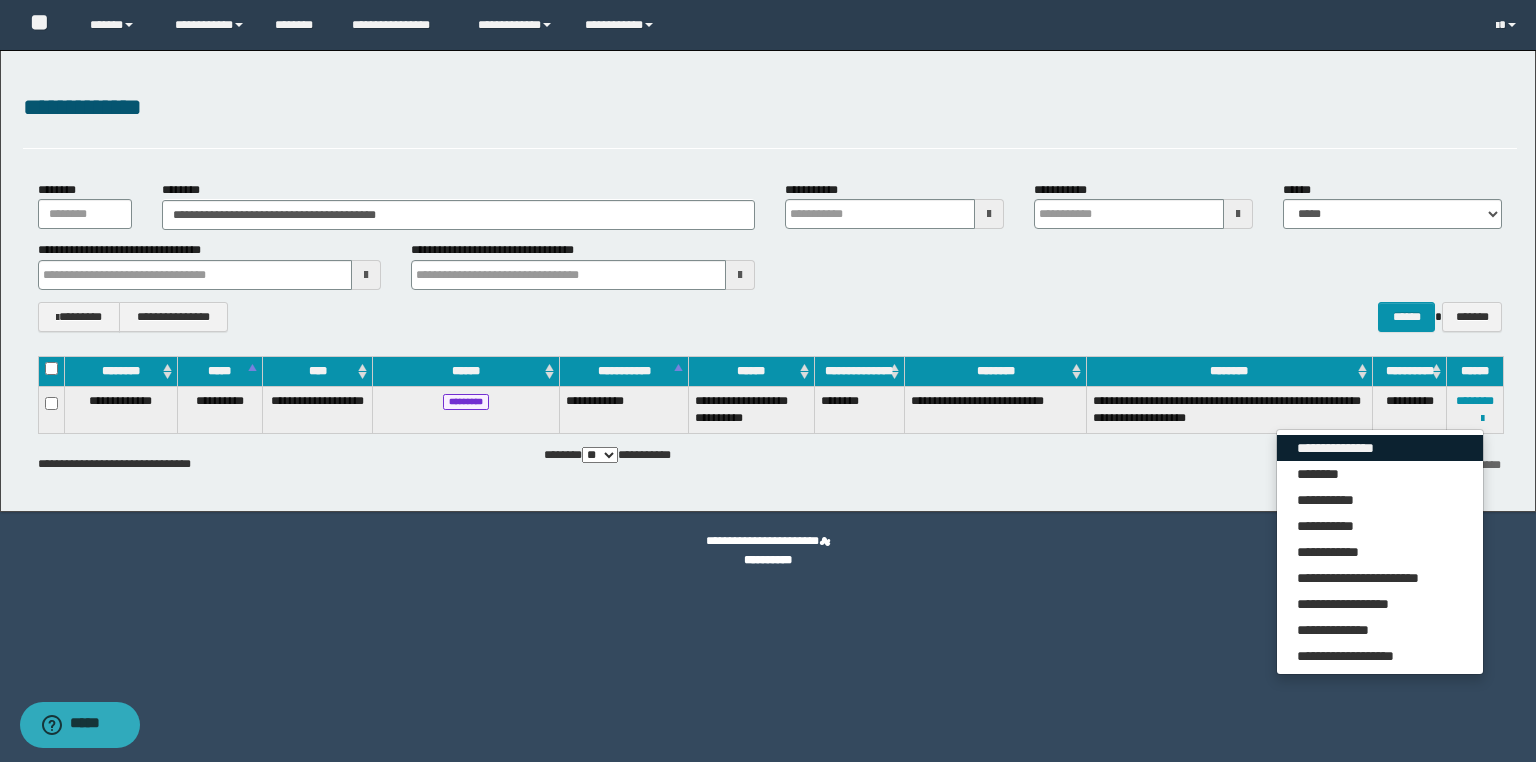 click on "**********" at bounding box center [1380, 448] 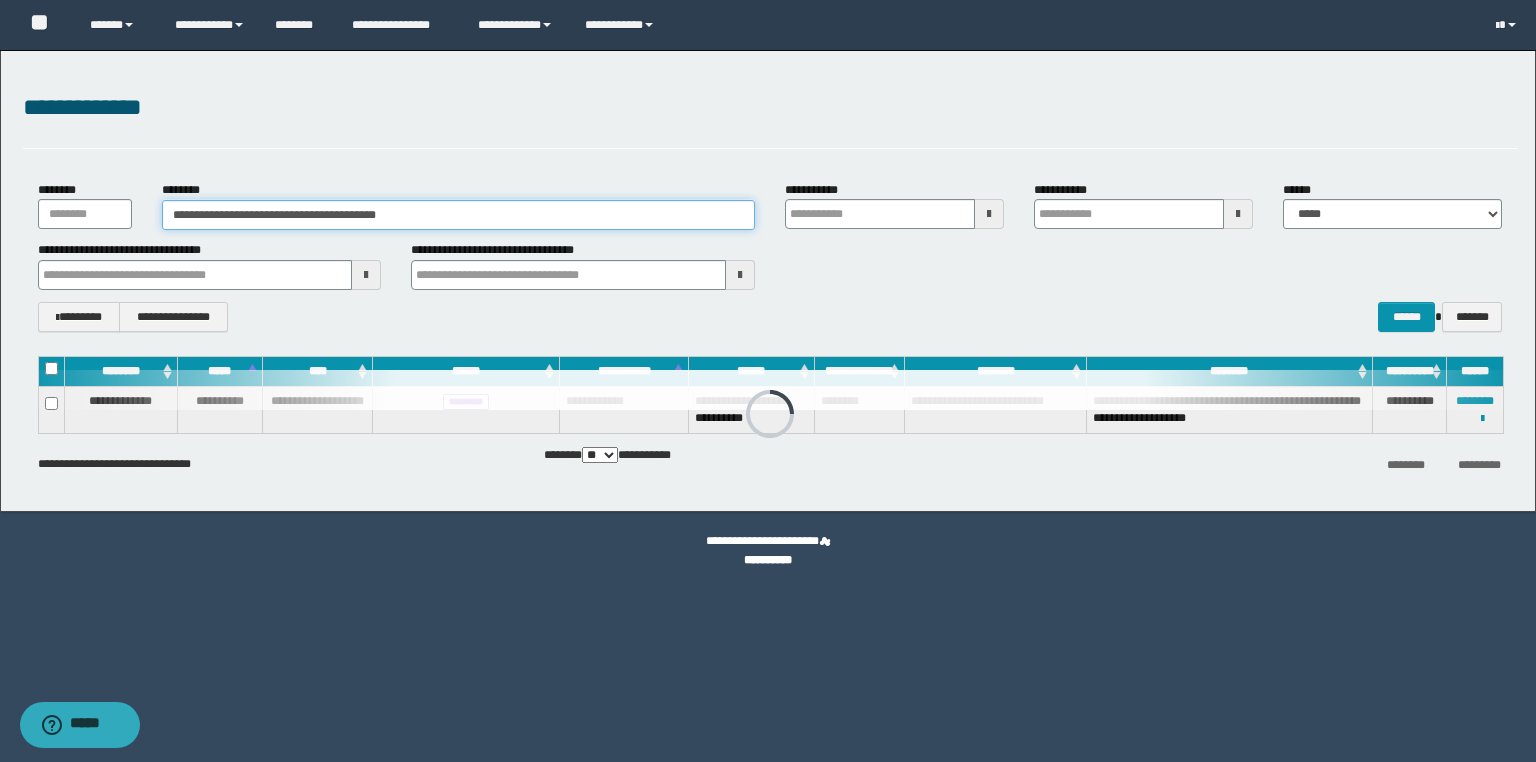 drag, startPoint x: 440, startPoint y: 223, endPoint x: 0, endPoint y: 173, distance: 442.8318 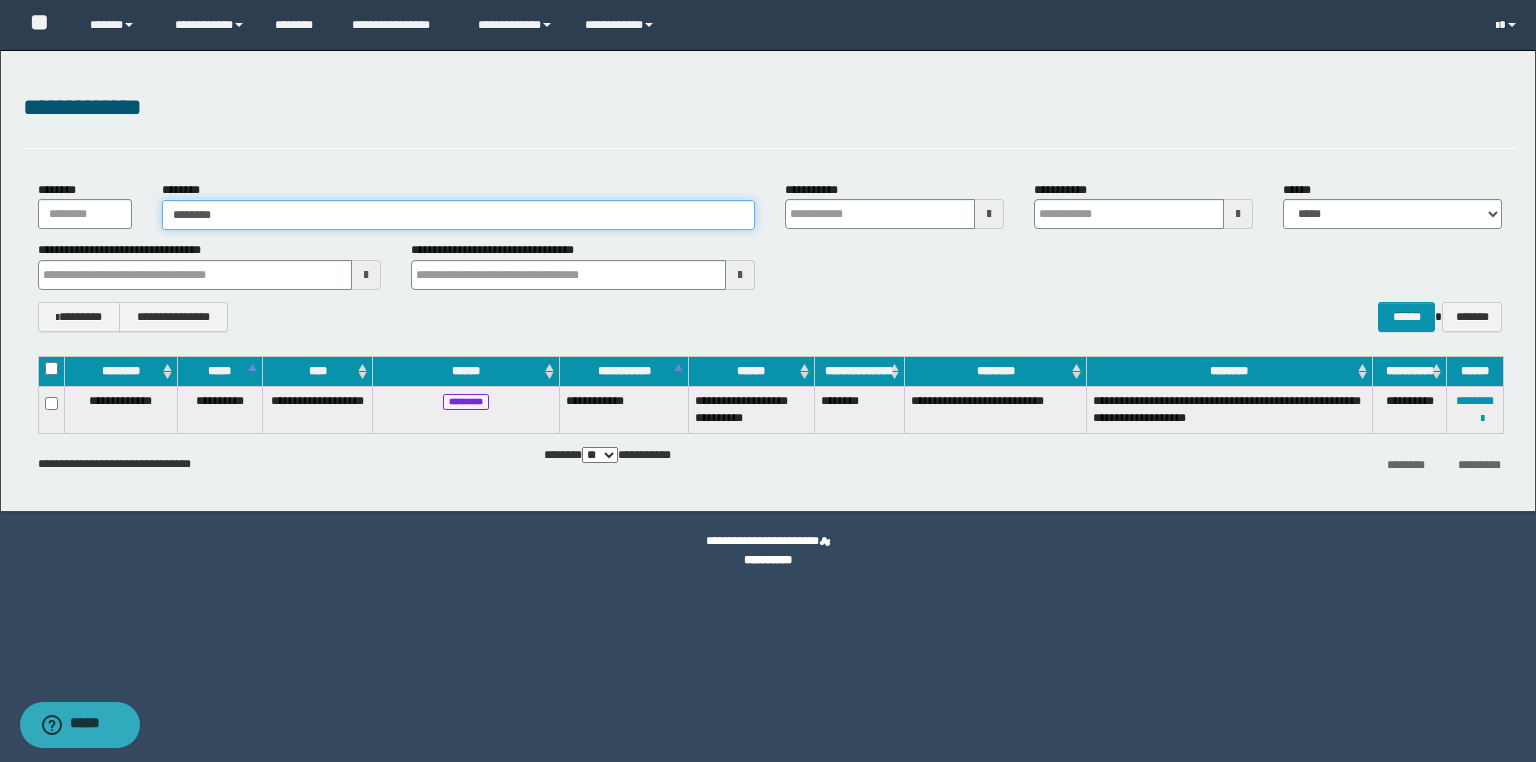 type on "********" 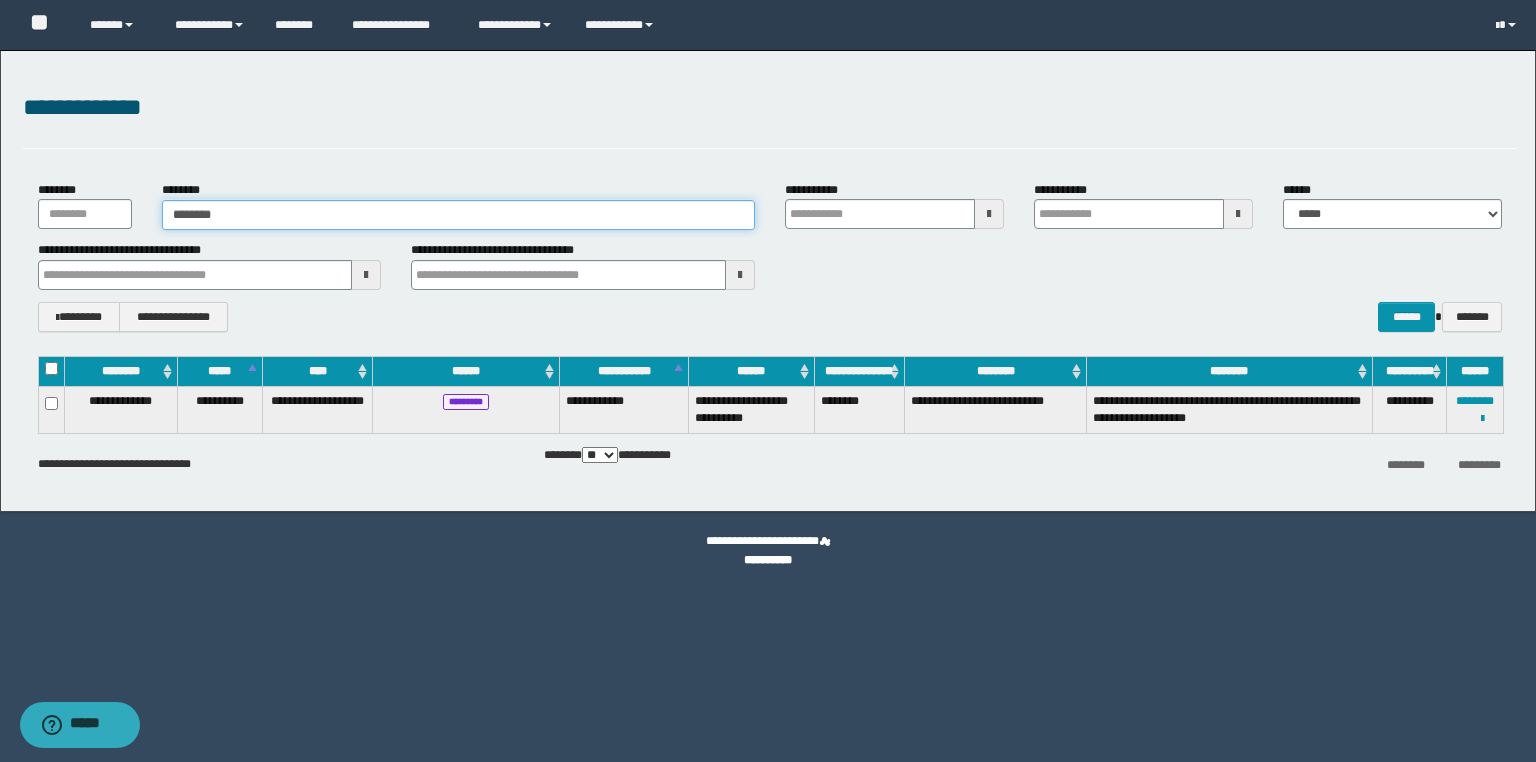 type on "********" 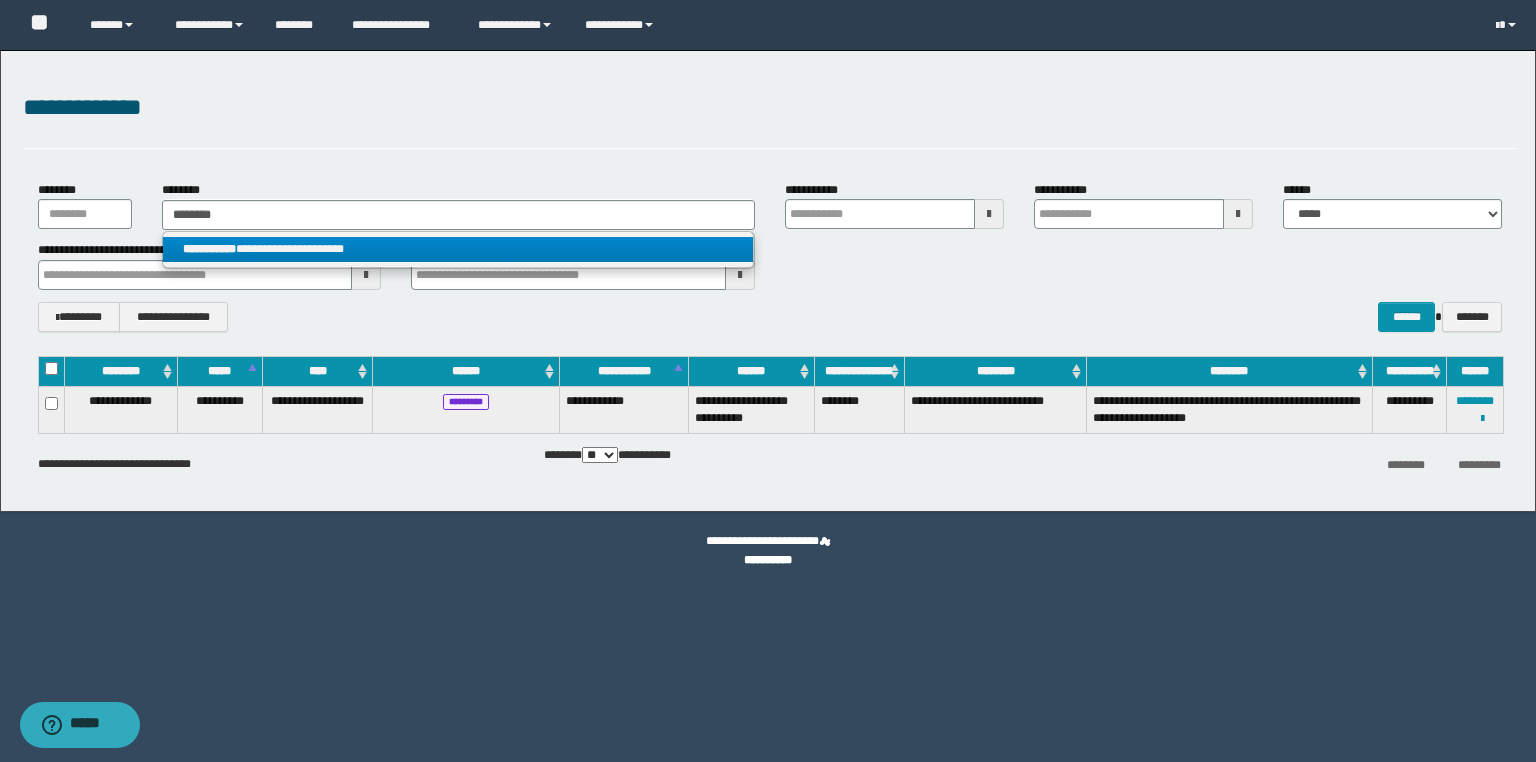click on "**********" at bounding box center (458, 249) 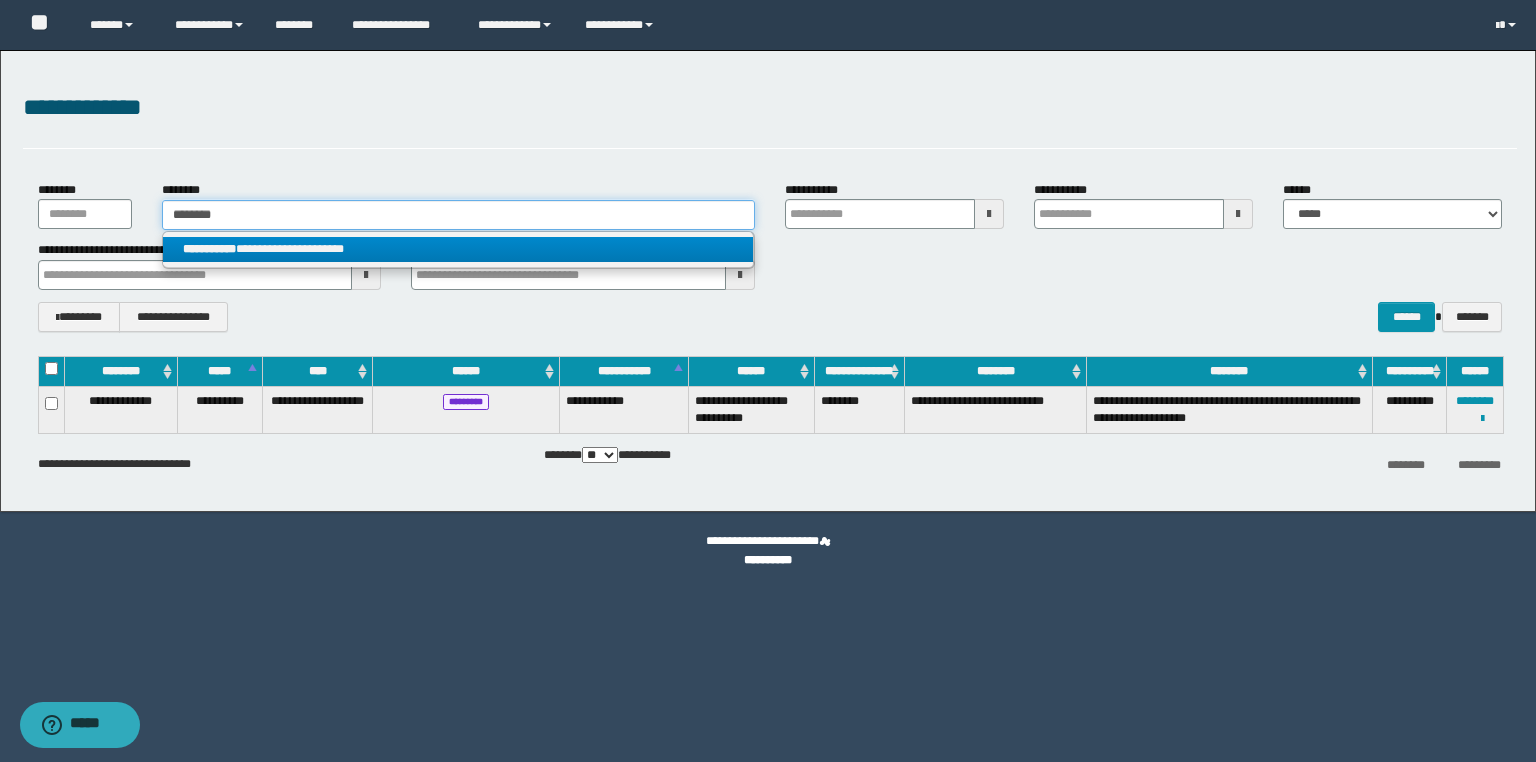 type 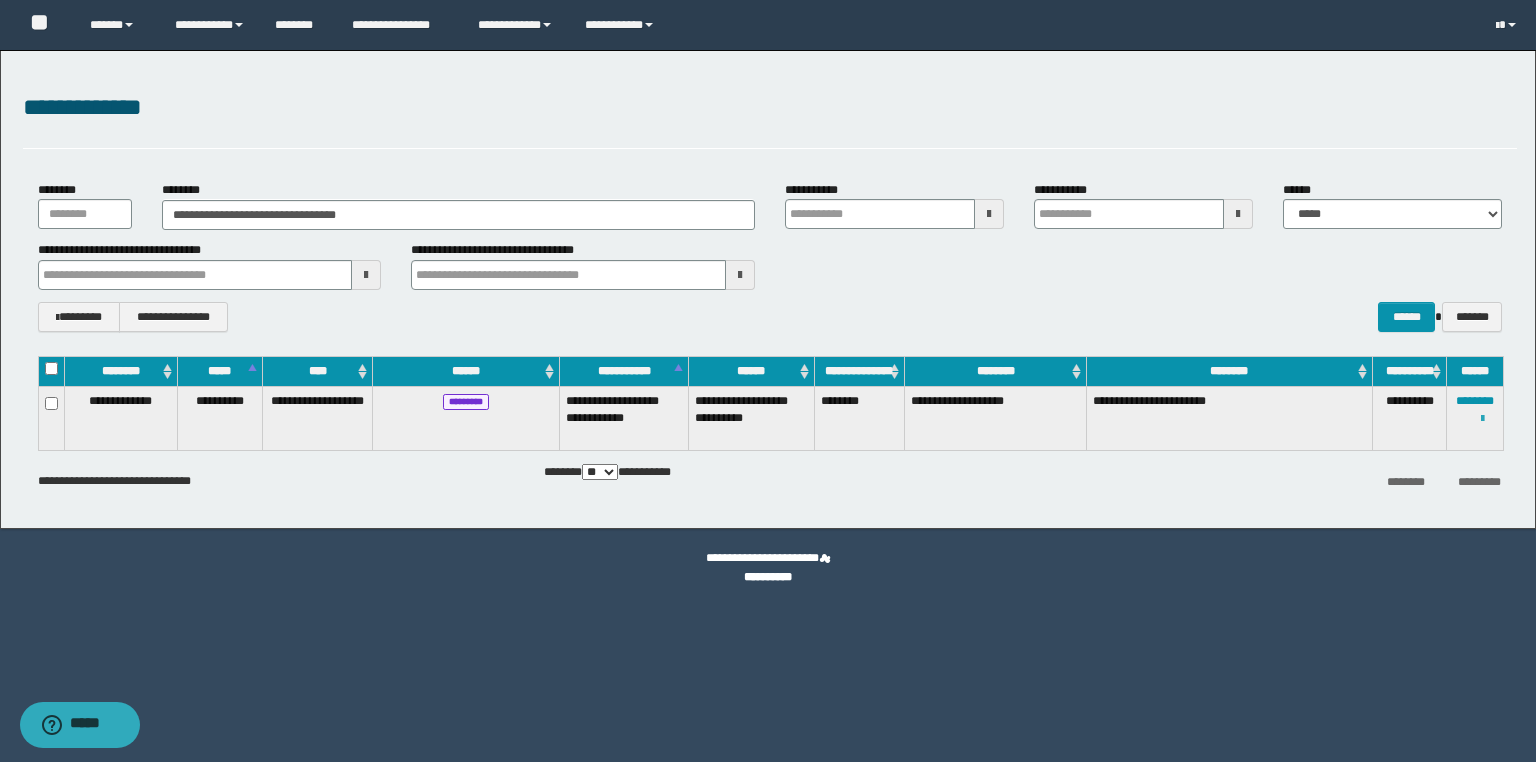 click at bounding box center (1482, 419) 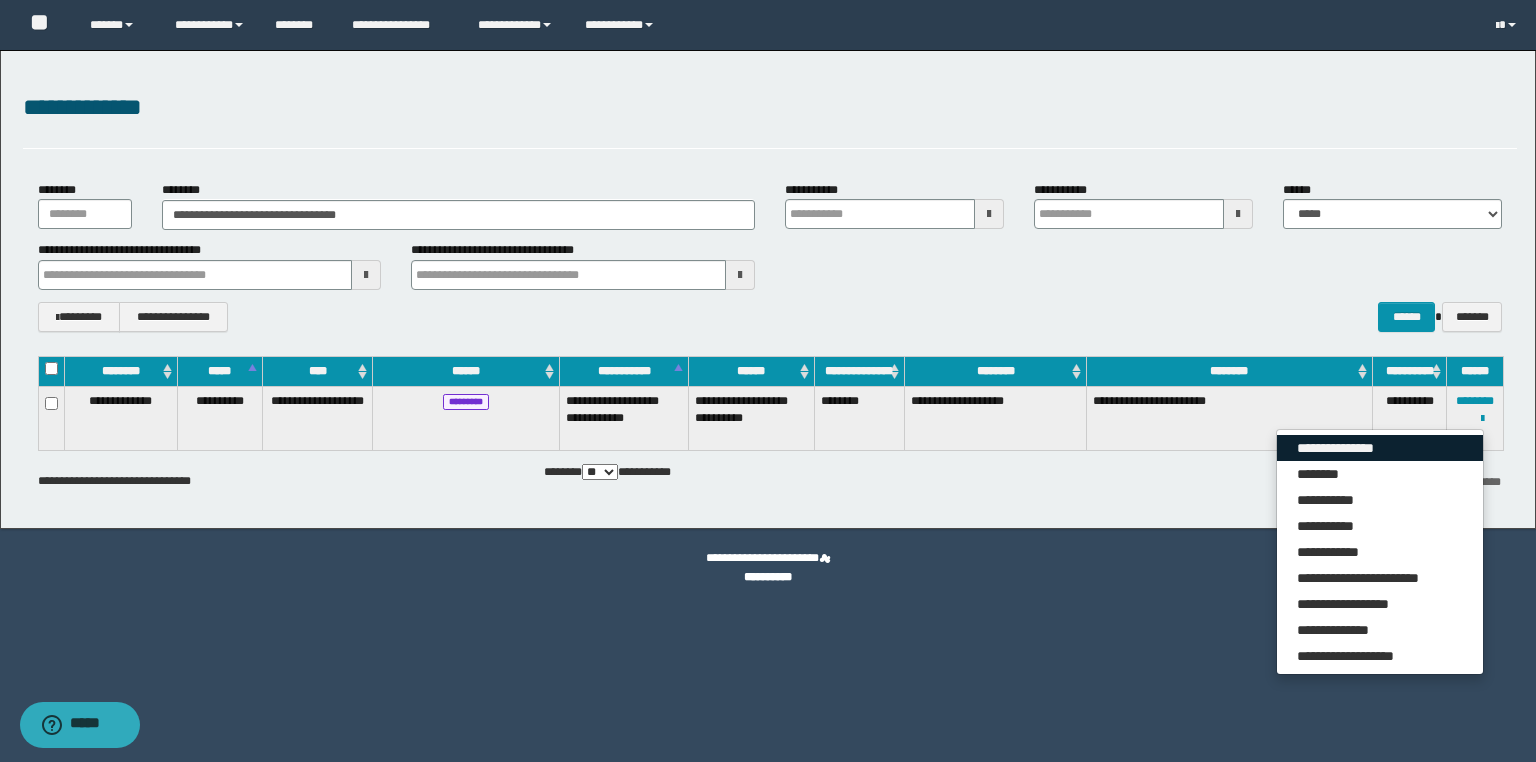 click on "**********" at bounding box center [1380, 448] 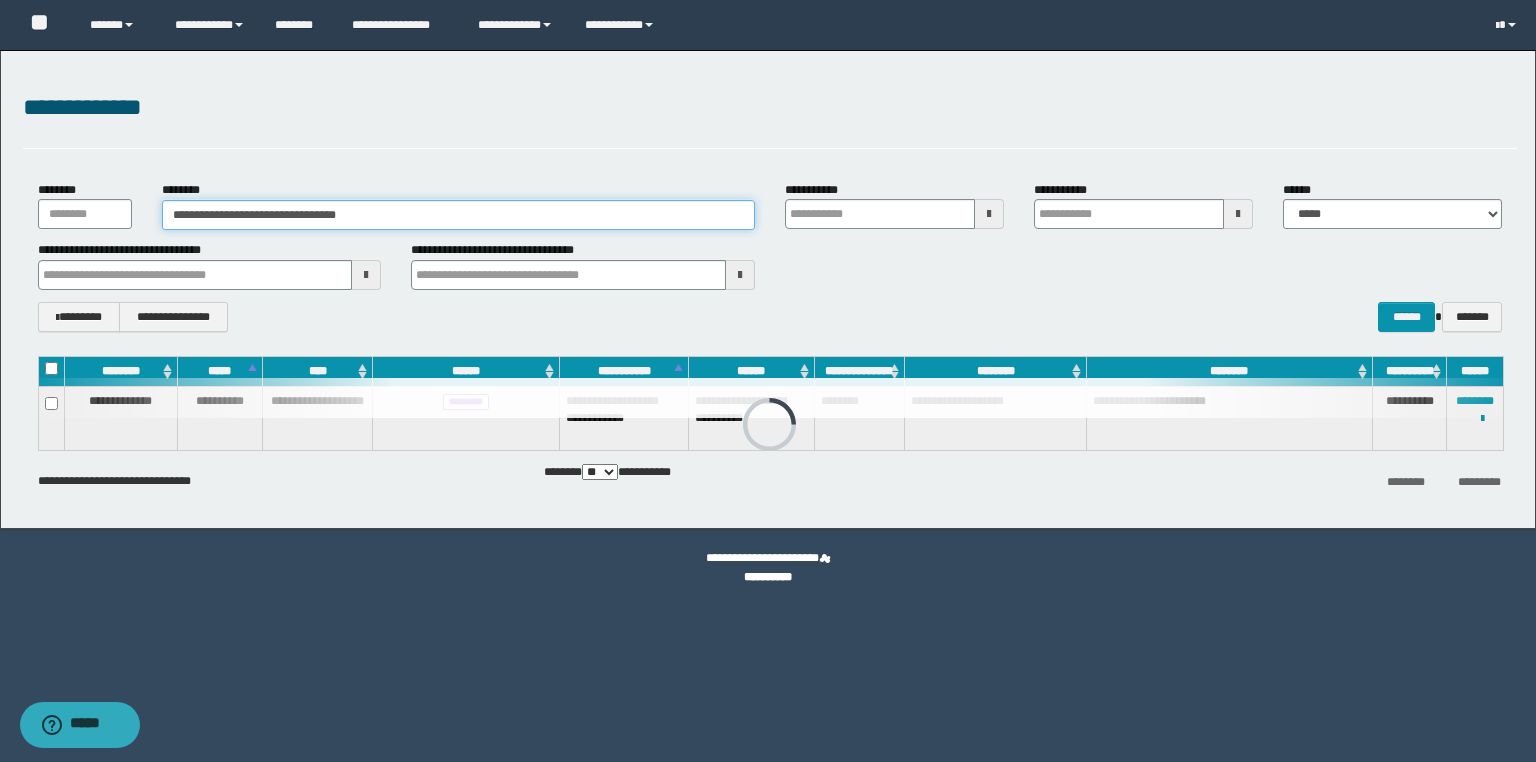 drag, startPoint x: 0, startPoint y: 204, endPoint x: 14, endPoint y: 212, distance: 16.124516 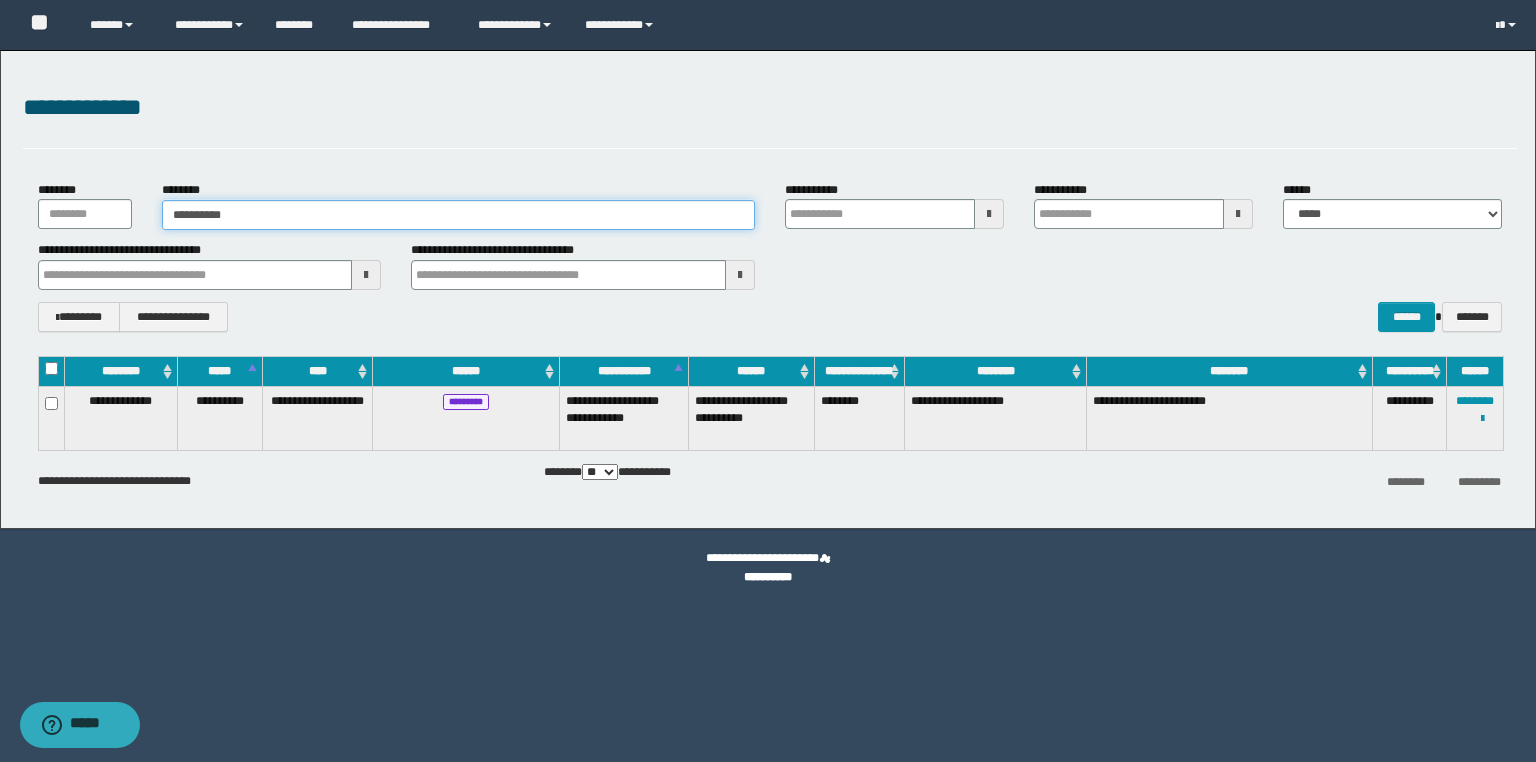 type on "**********" 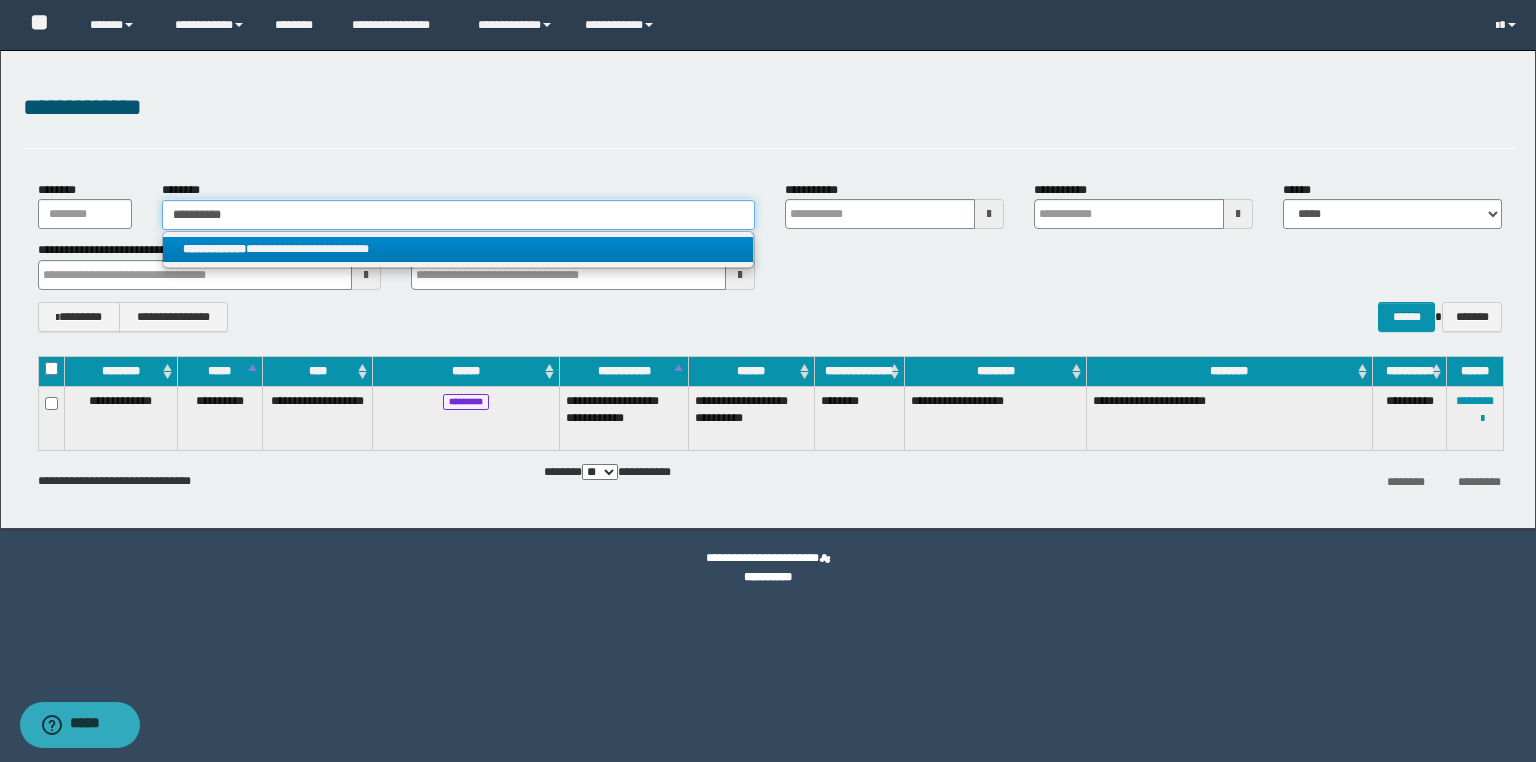 type on "**********" 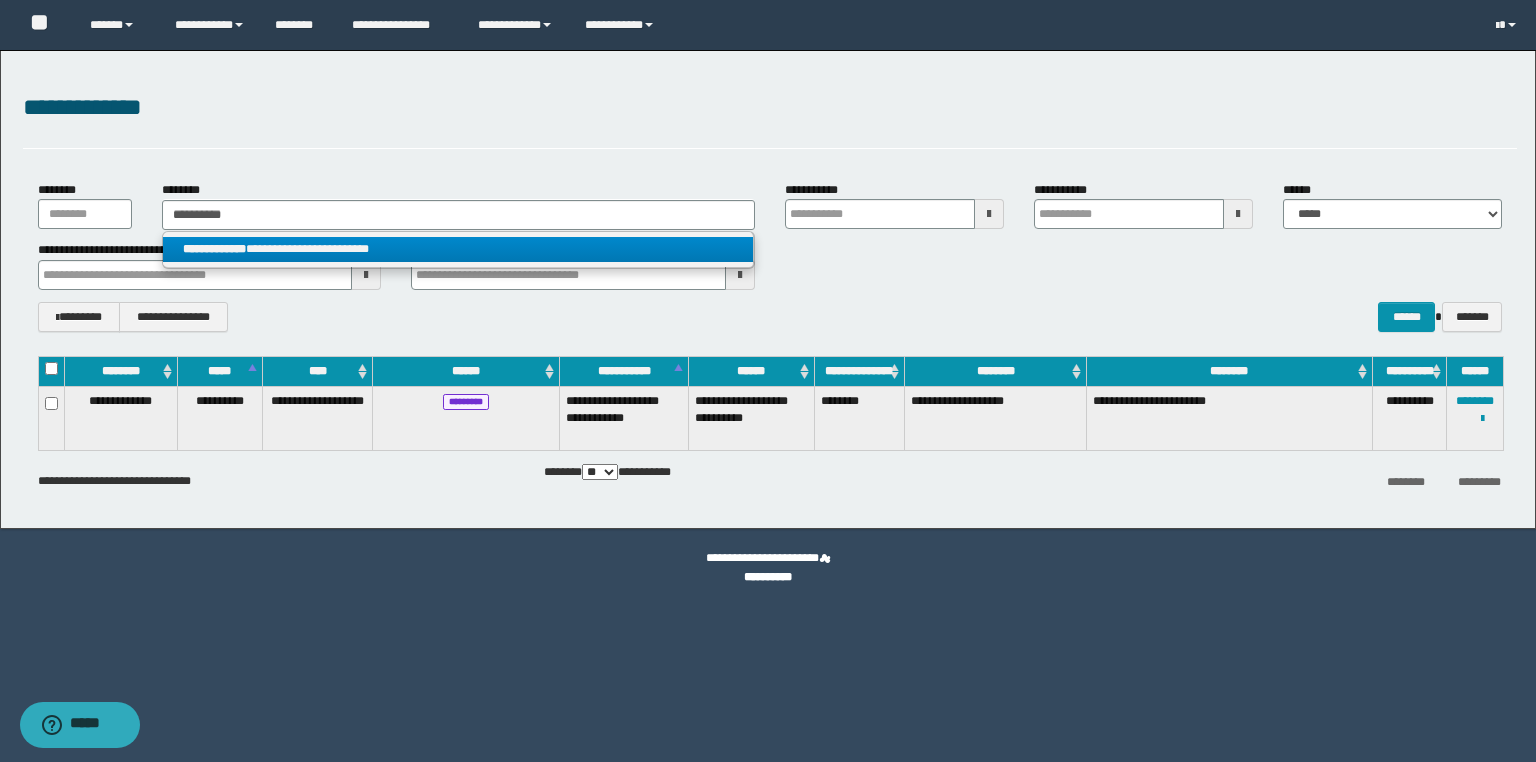 click on "**********" at bounding box center (458, 249) 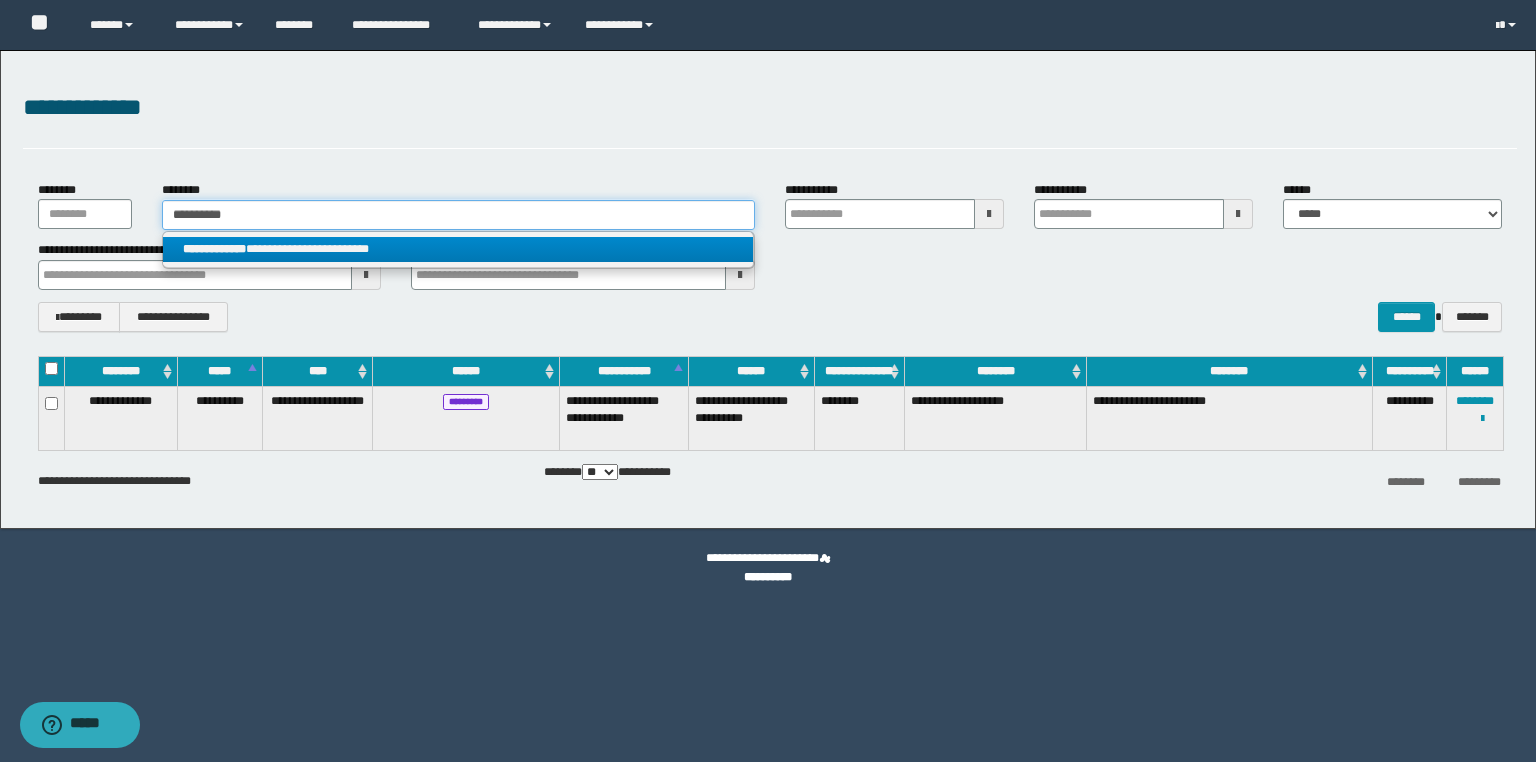 type 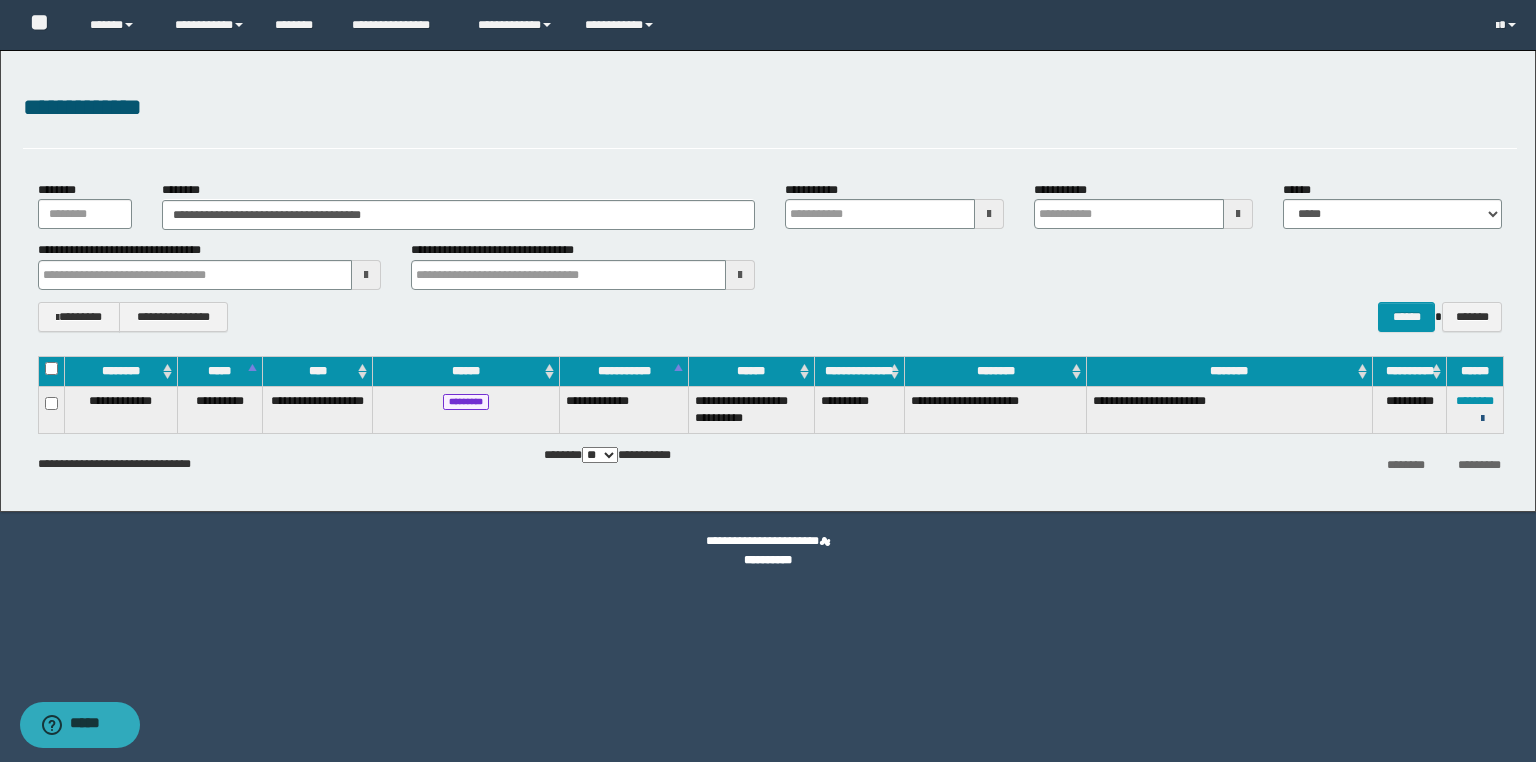 drag, startPoint x: 1480, startPoint y: 411, endPoint x: 1460, endPoint y: 436, distance: 32.01562 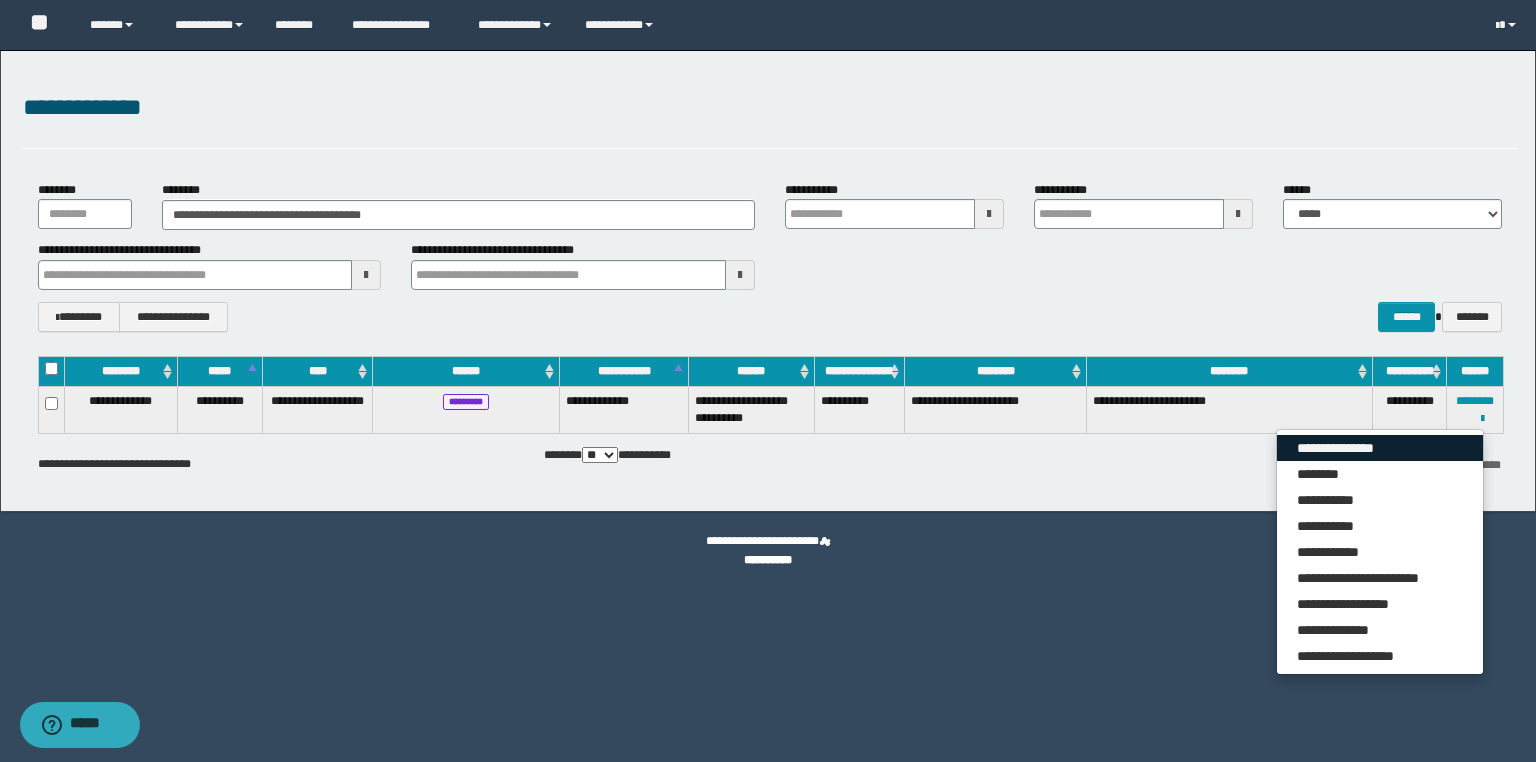 click on "**********" at bounding box center (1380, 448) 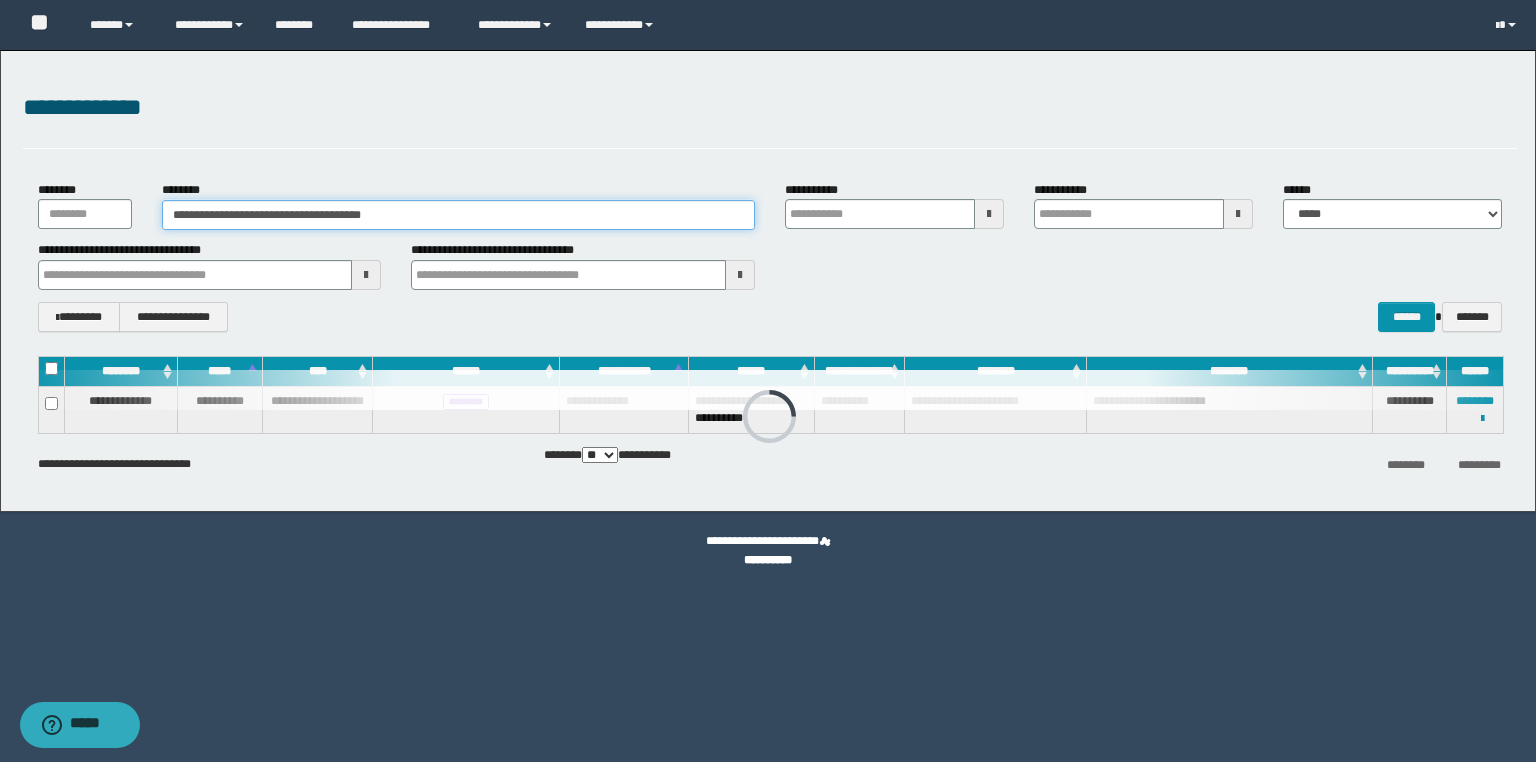 drag, startPoint x: 508, startPoint y: 217, endPoint x: 0, endPoint y: 197, distance: 508.39355 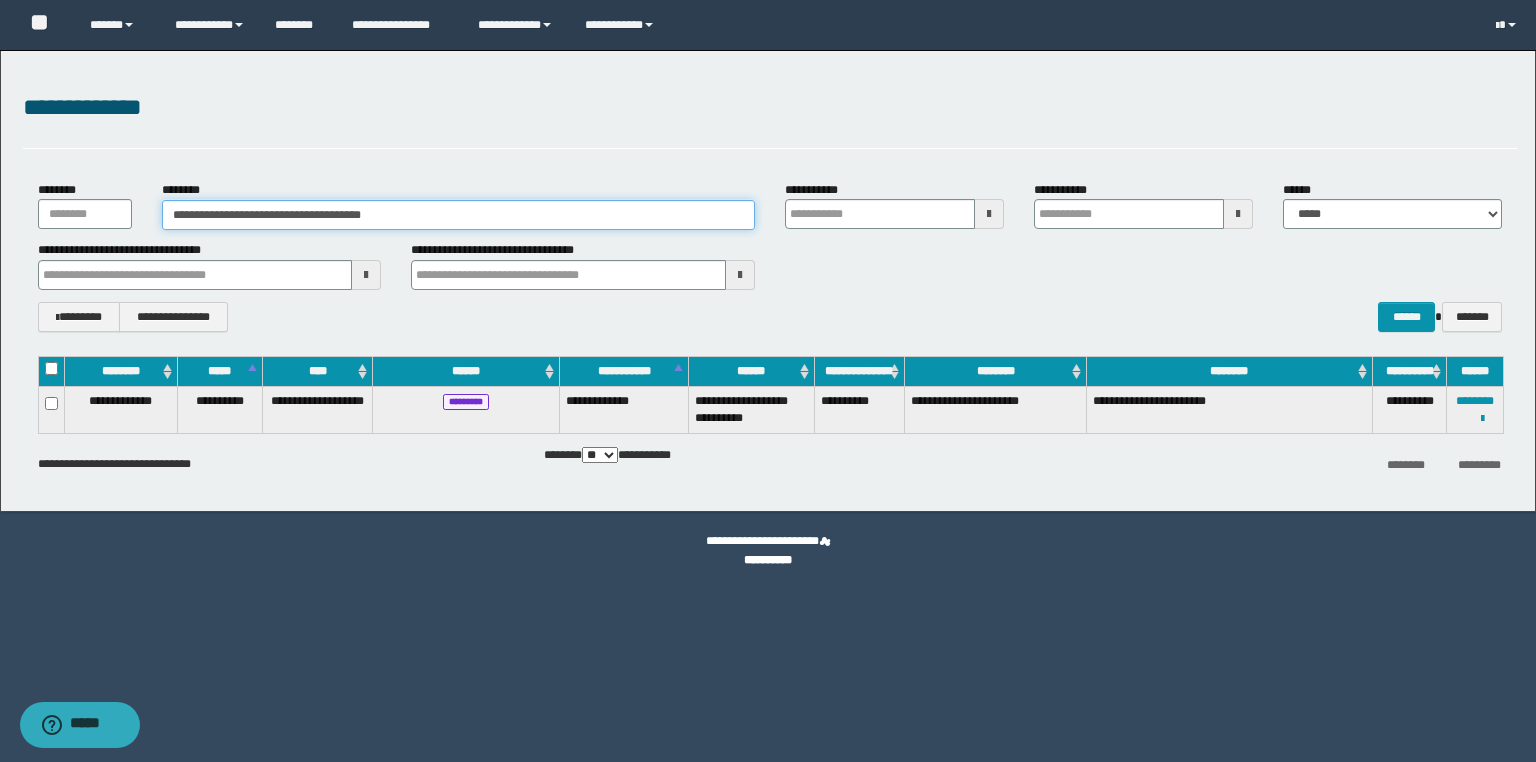 paste 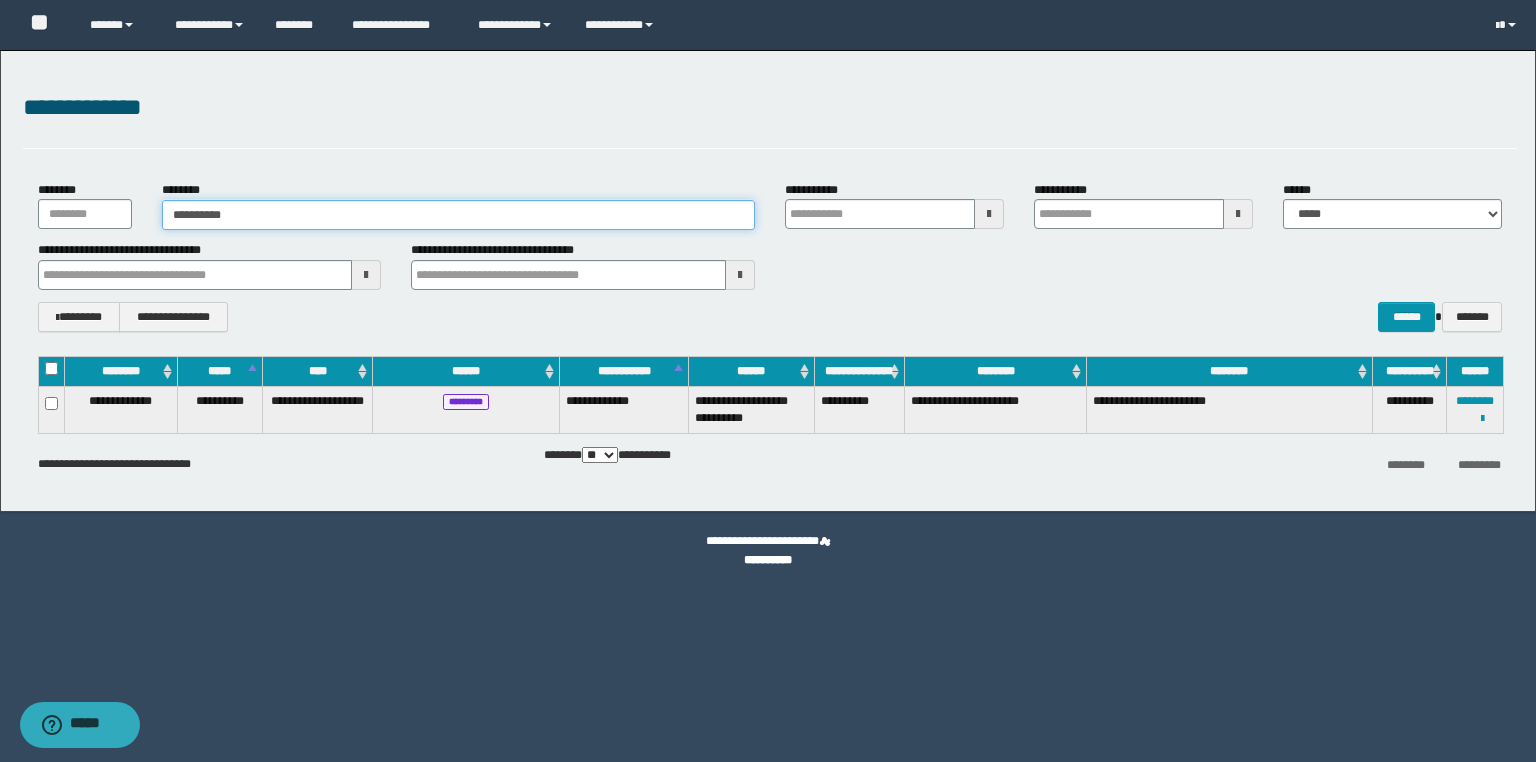 type on "**********" 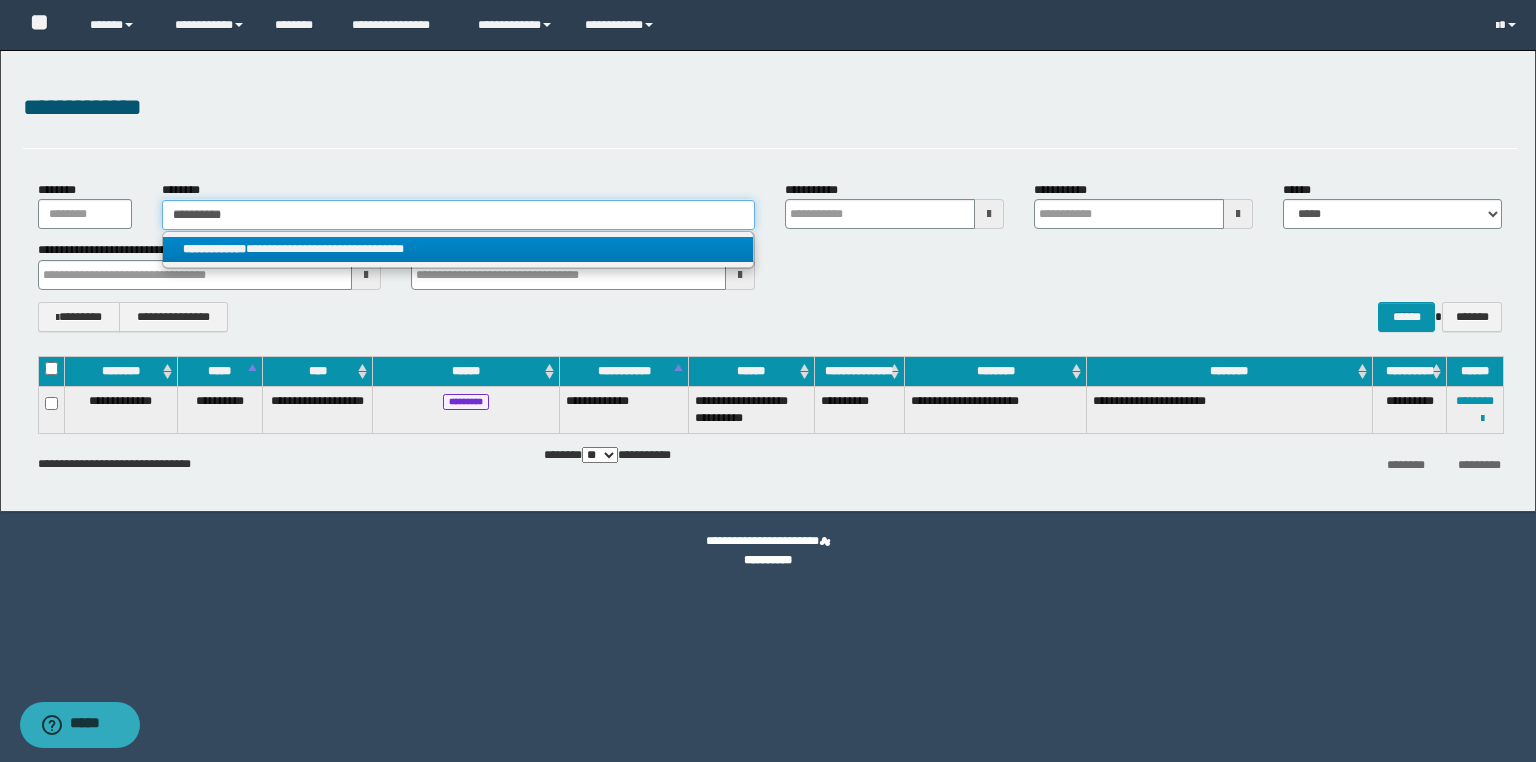 type on "**********" 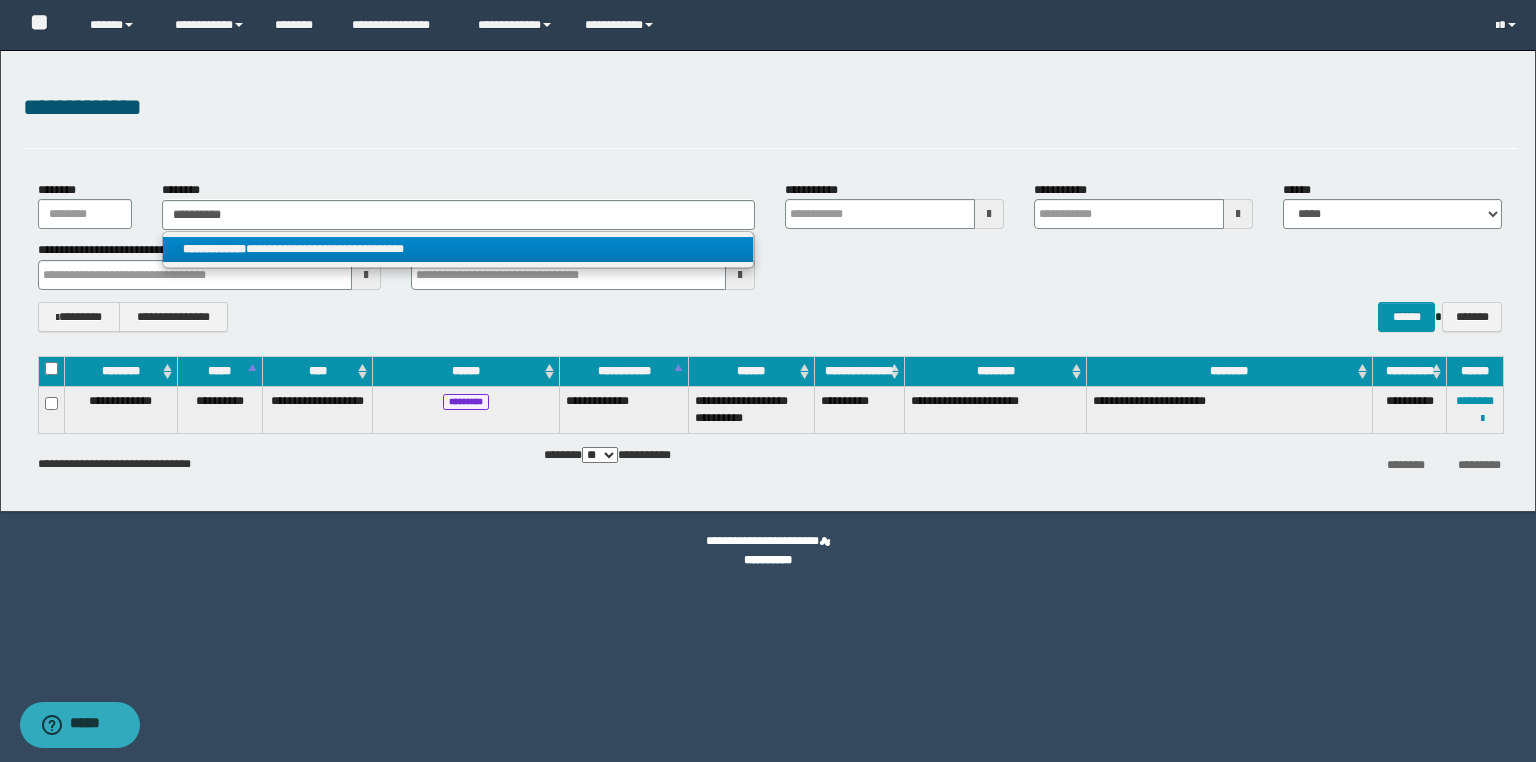 click on "**********" at bounding box center (214, 249) 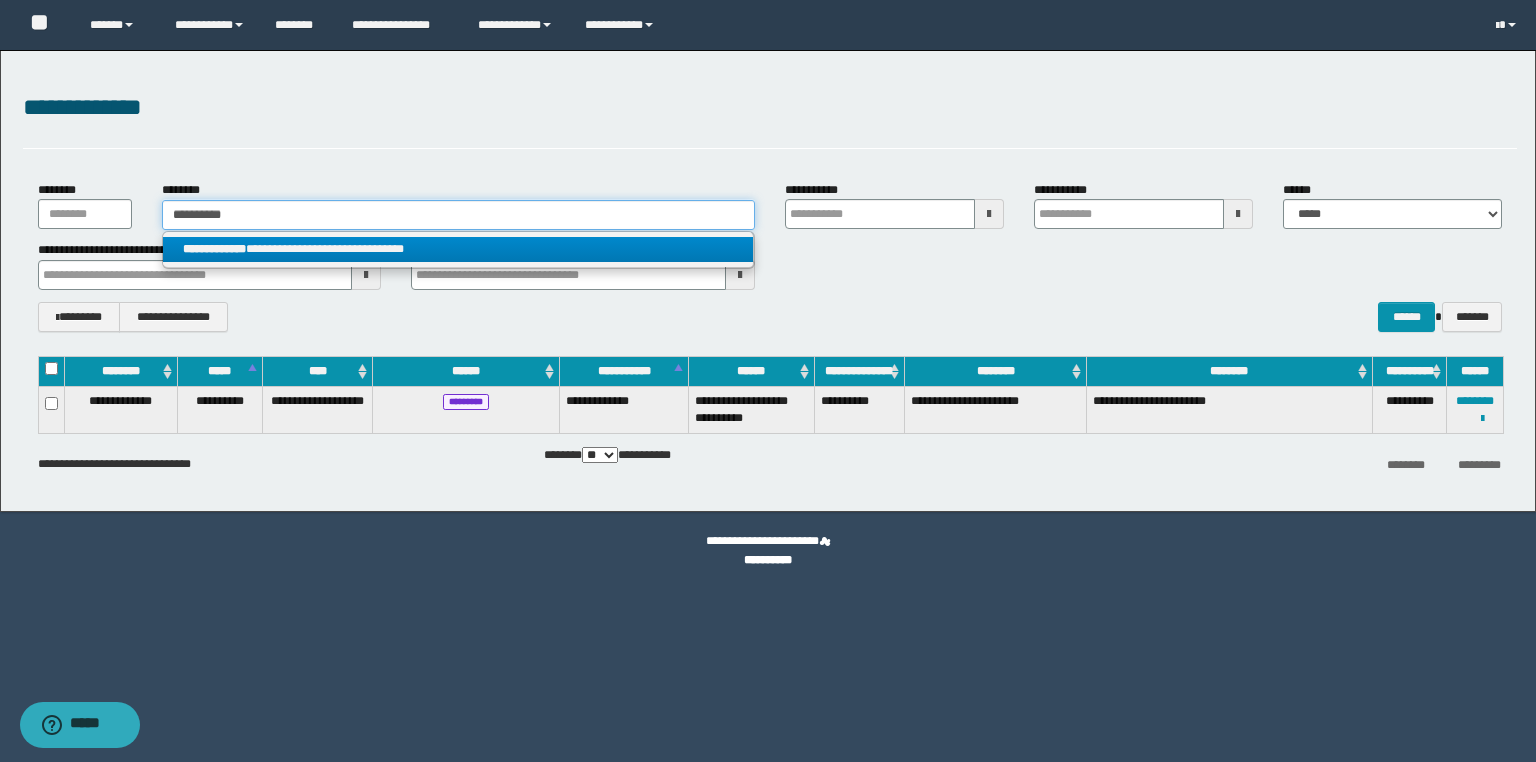type 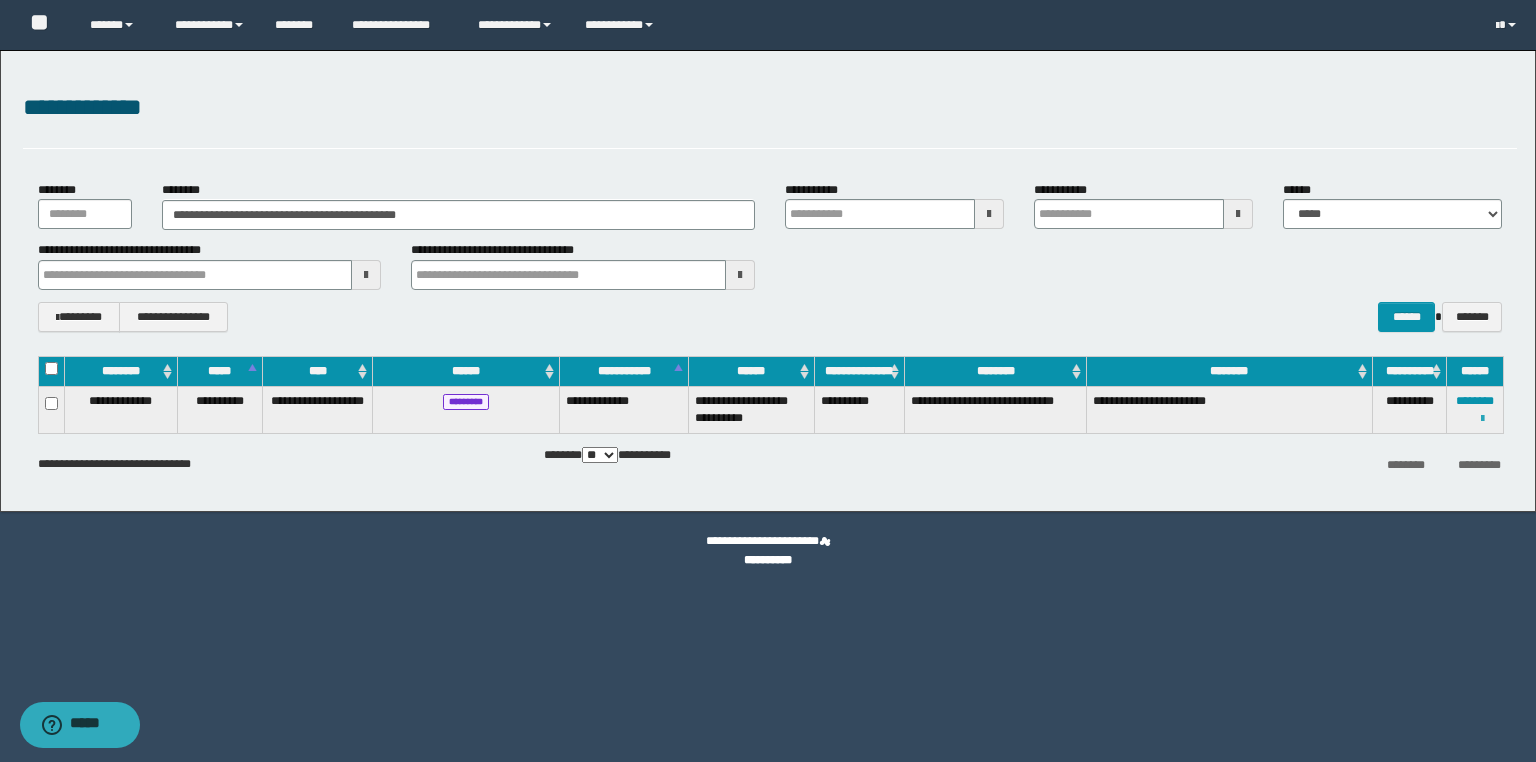 click at bounding box center [1482, 419] 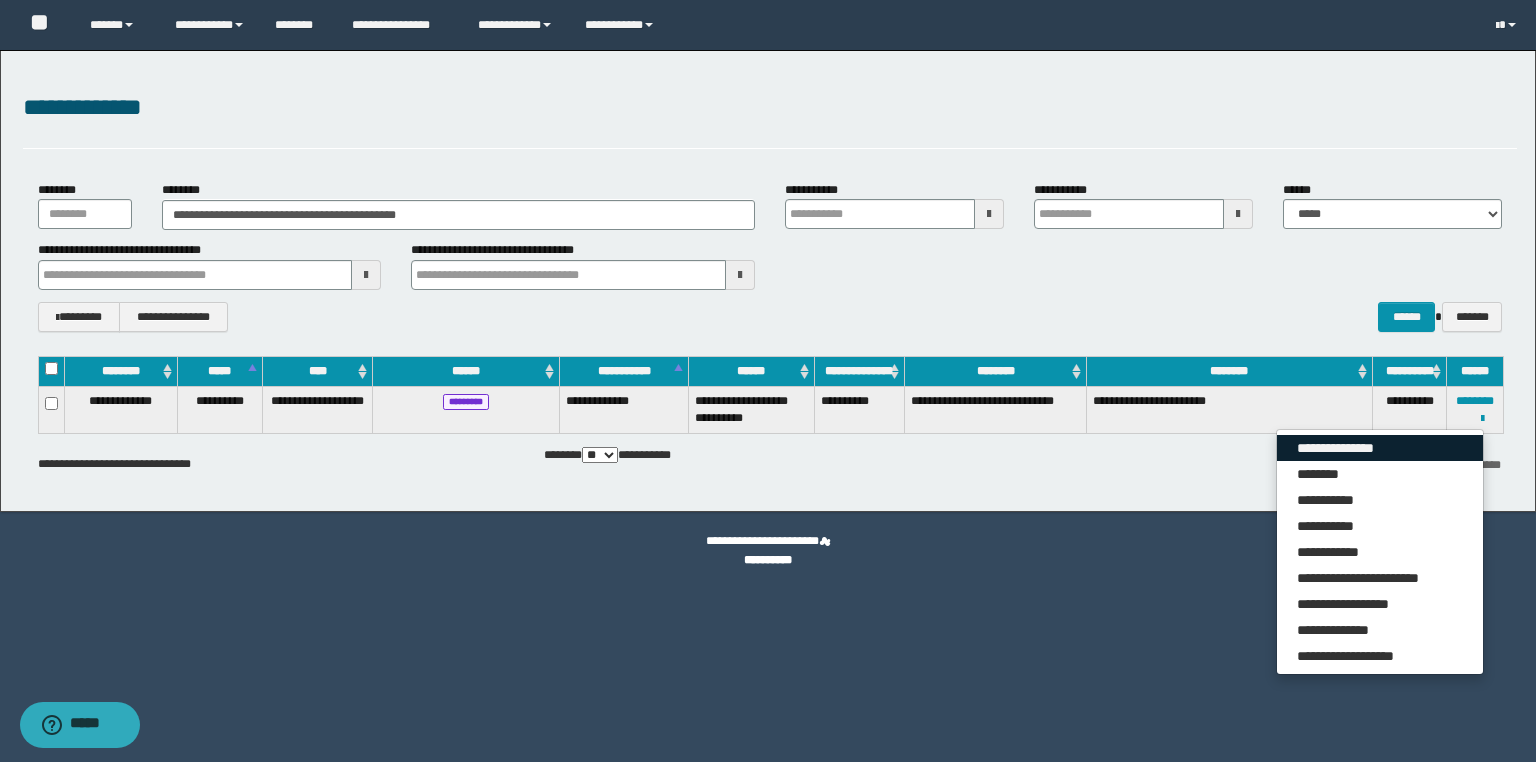 click on "**********" at bounding box center [1380, 448] 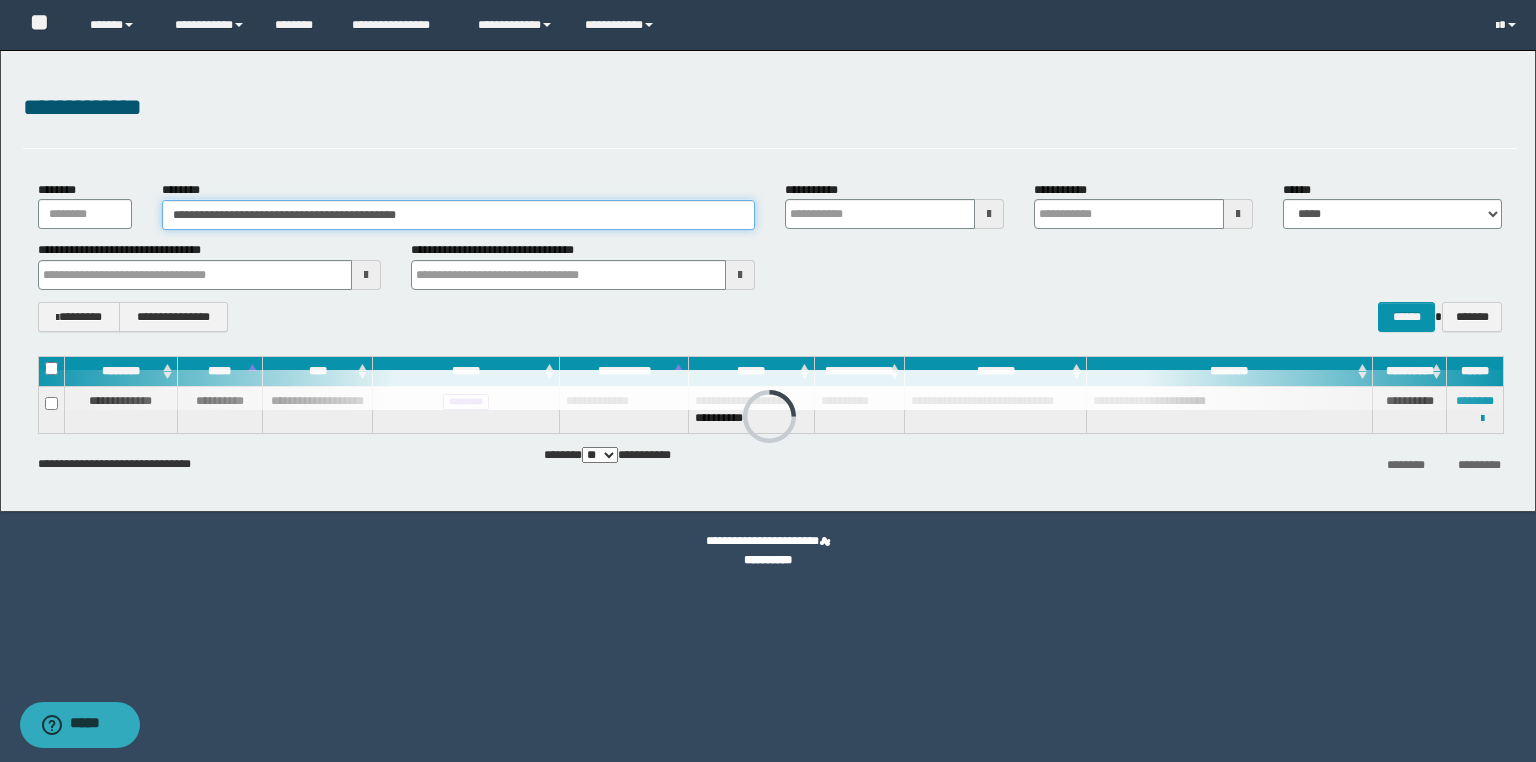 drag, startPoint x: 121, startPoint y: 206, endPoint x: 48, endPoint y: 224, distance: 75.18643 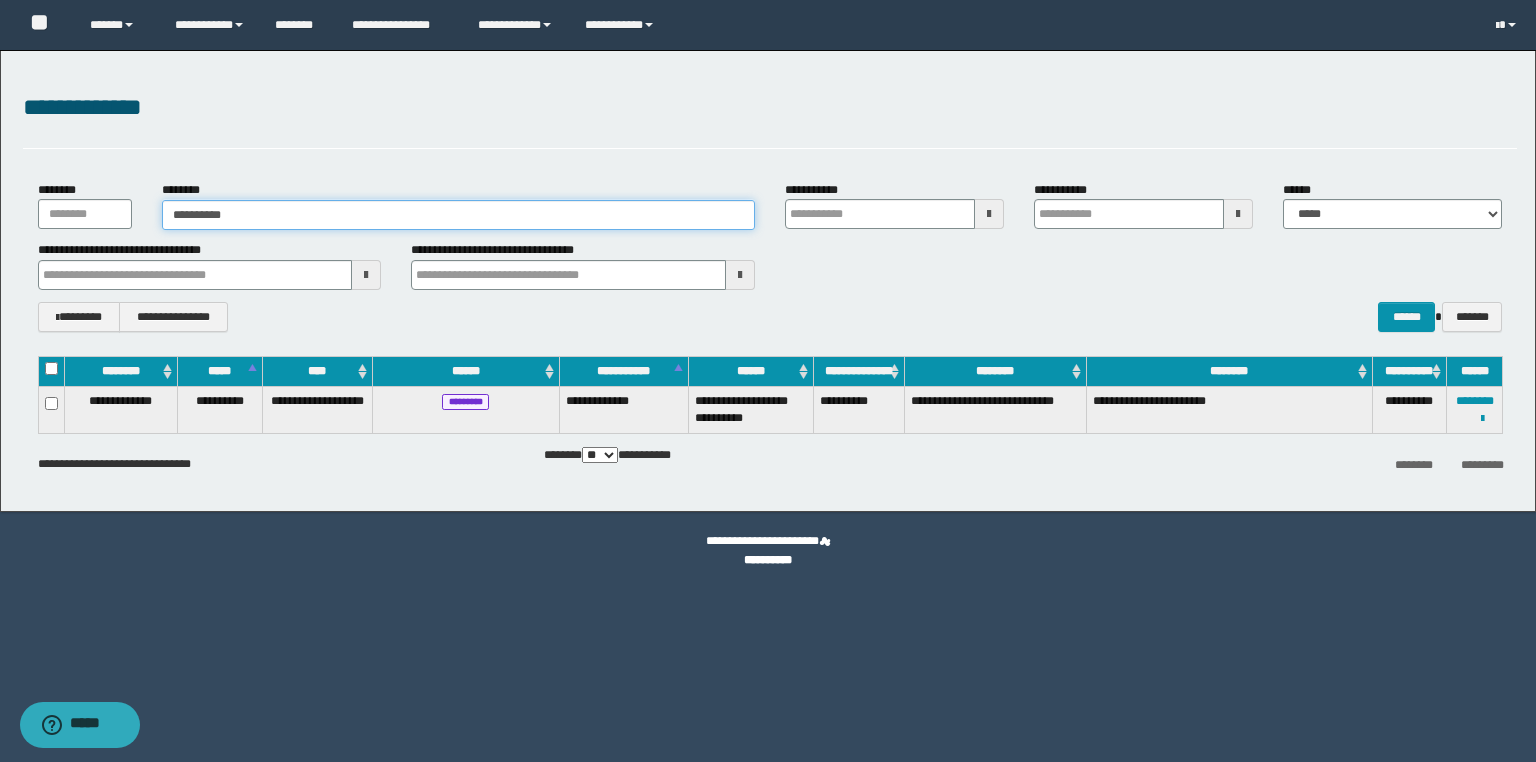 type on "**********" 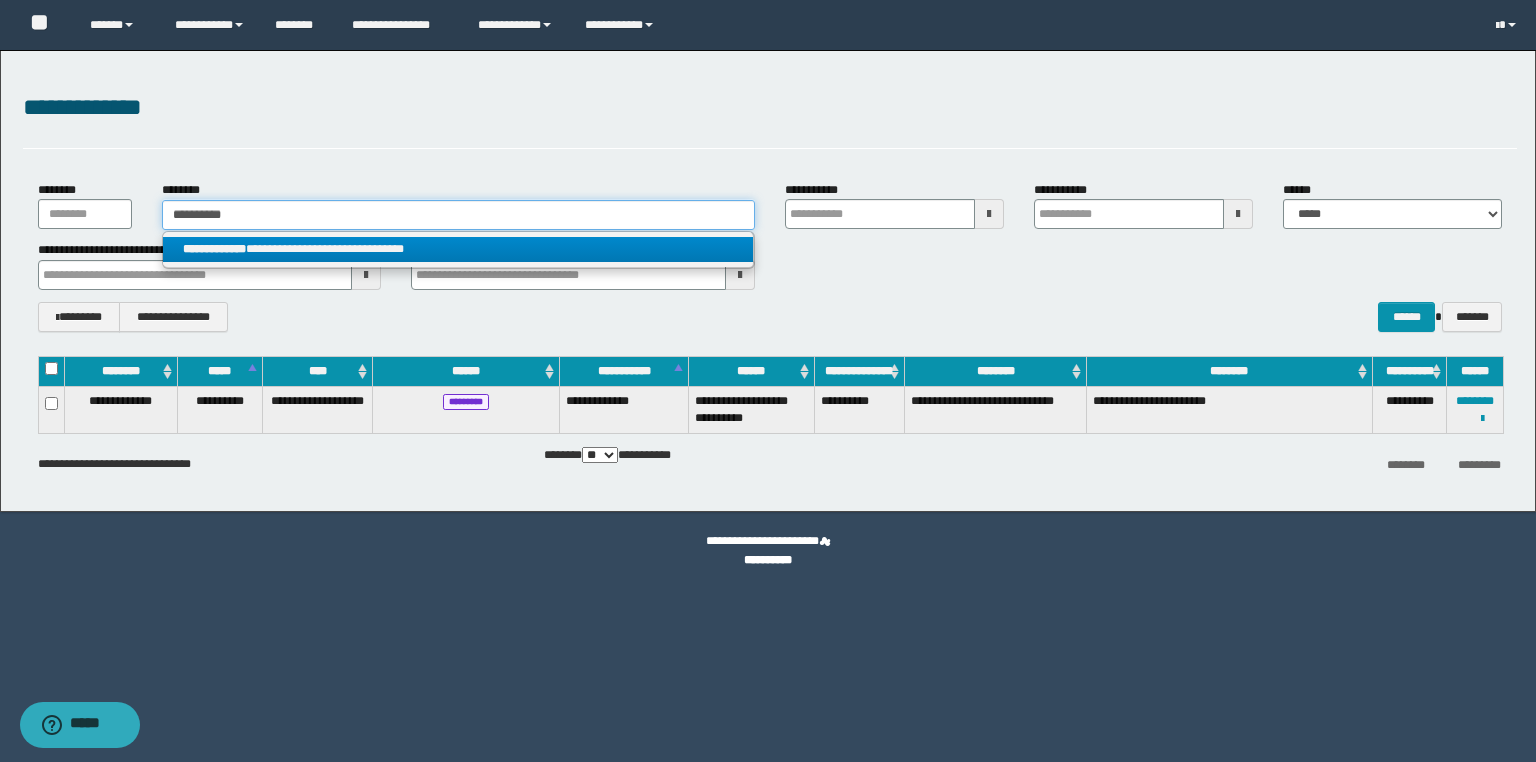 type on "**********" 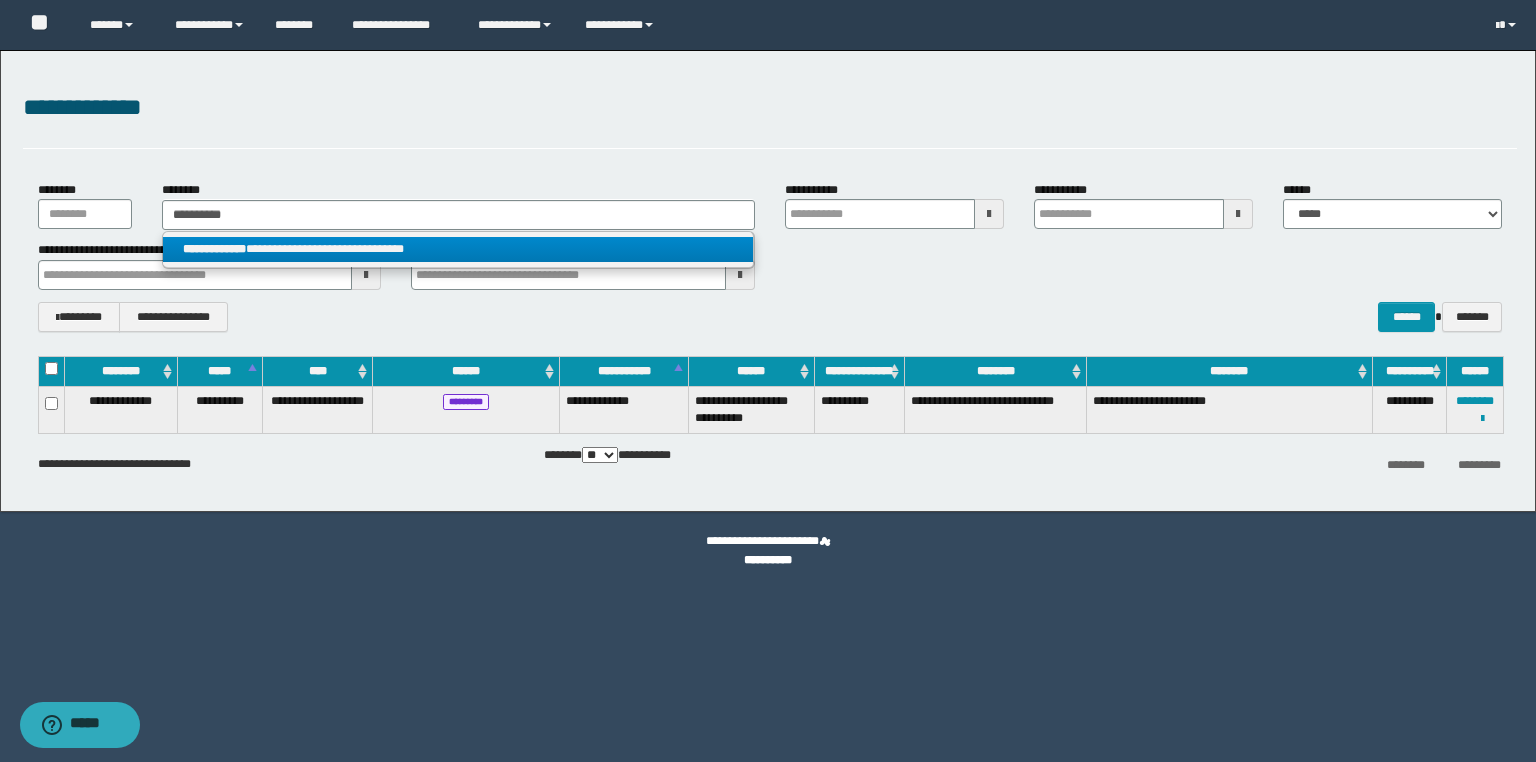 click on "**********" at bounding box center [458, 249] 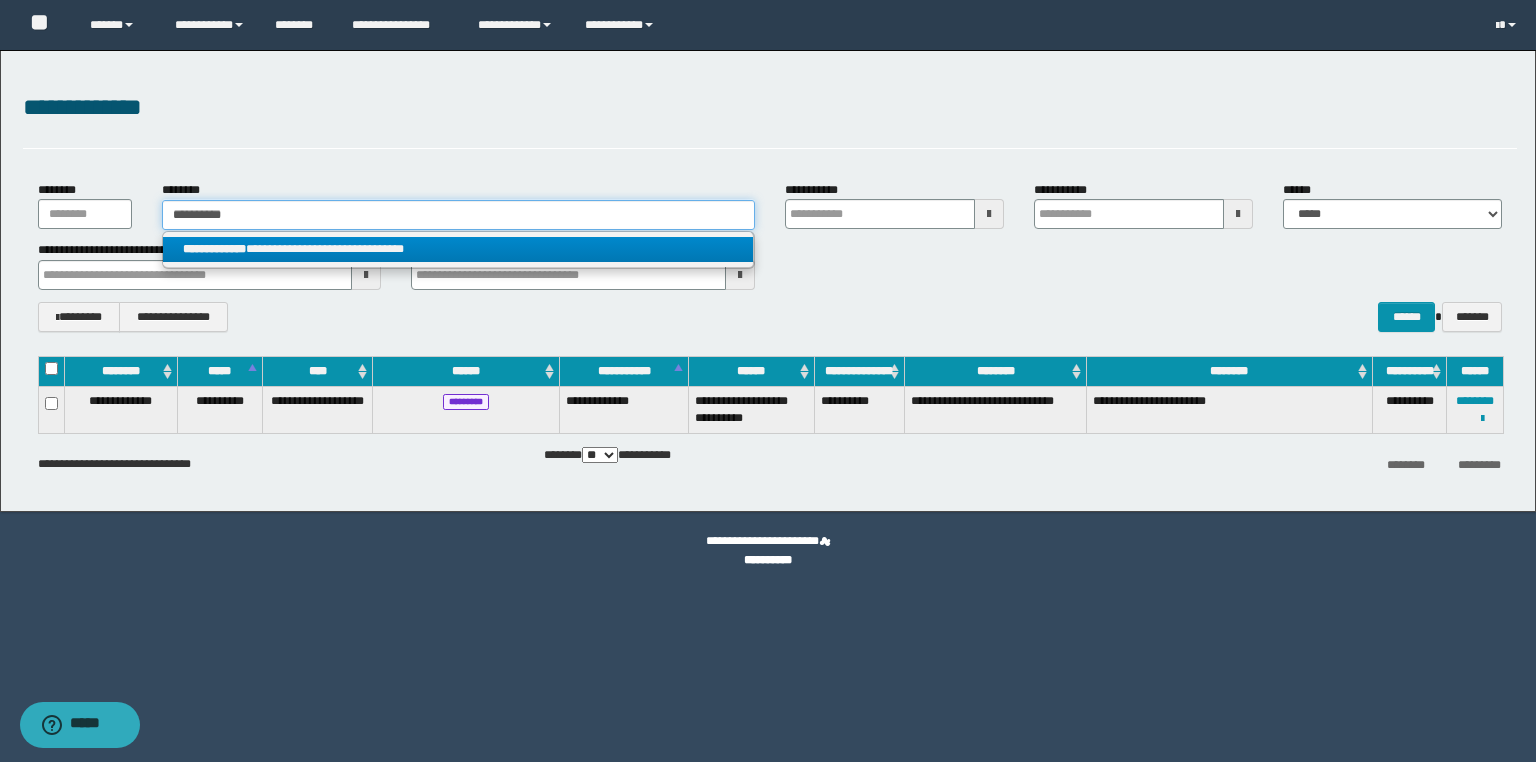 type 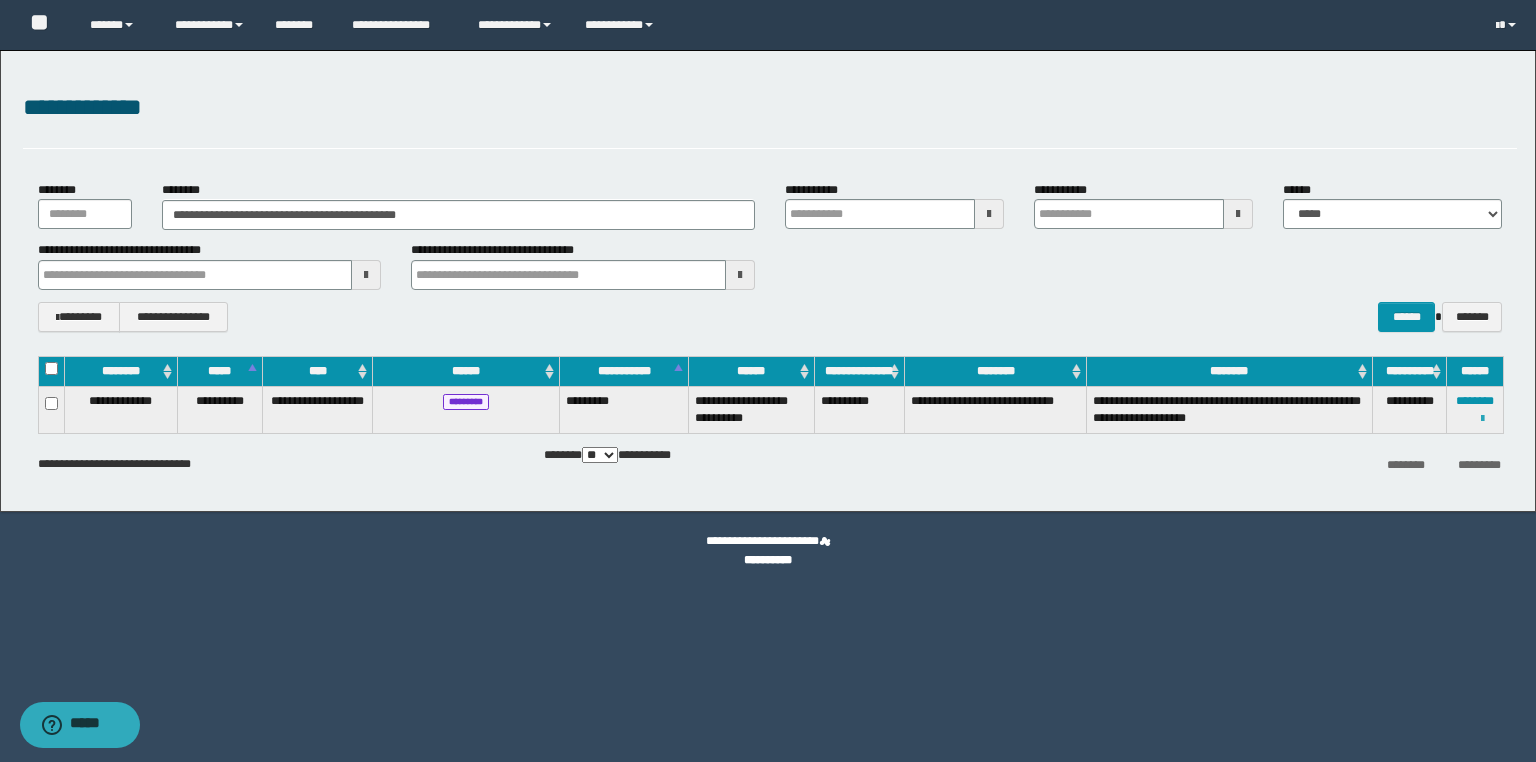 click at bounding box center (1482, 419) 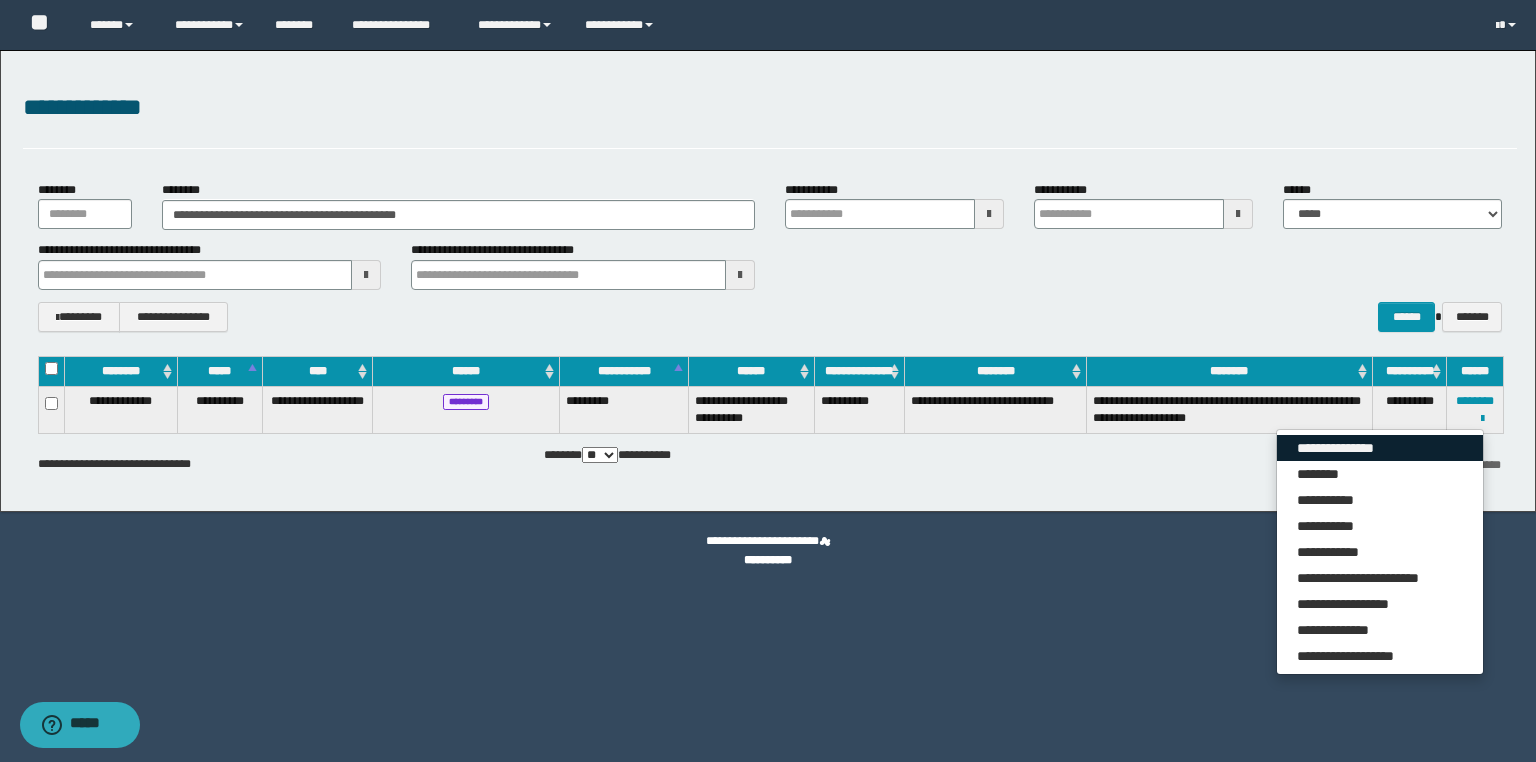 click on "**********" at bounding box center [1380, 448] 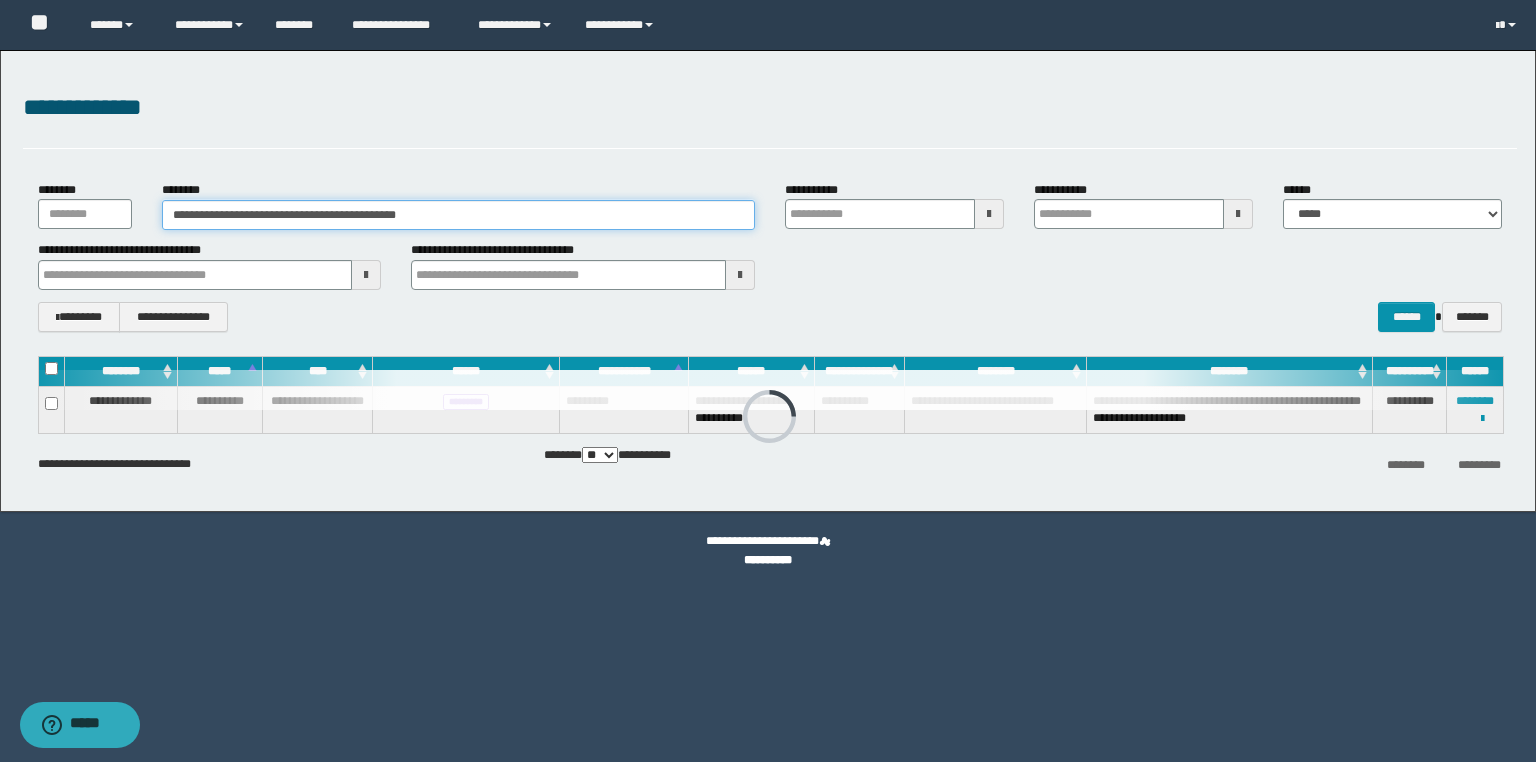 drag, startPoint x: 529, startPoint y: 224, endPoint x: 0, endPoint y: 192, distance: 529.967 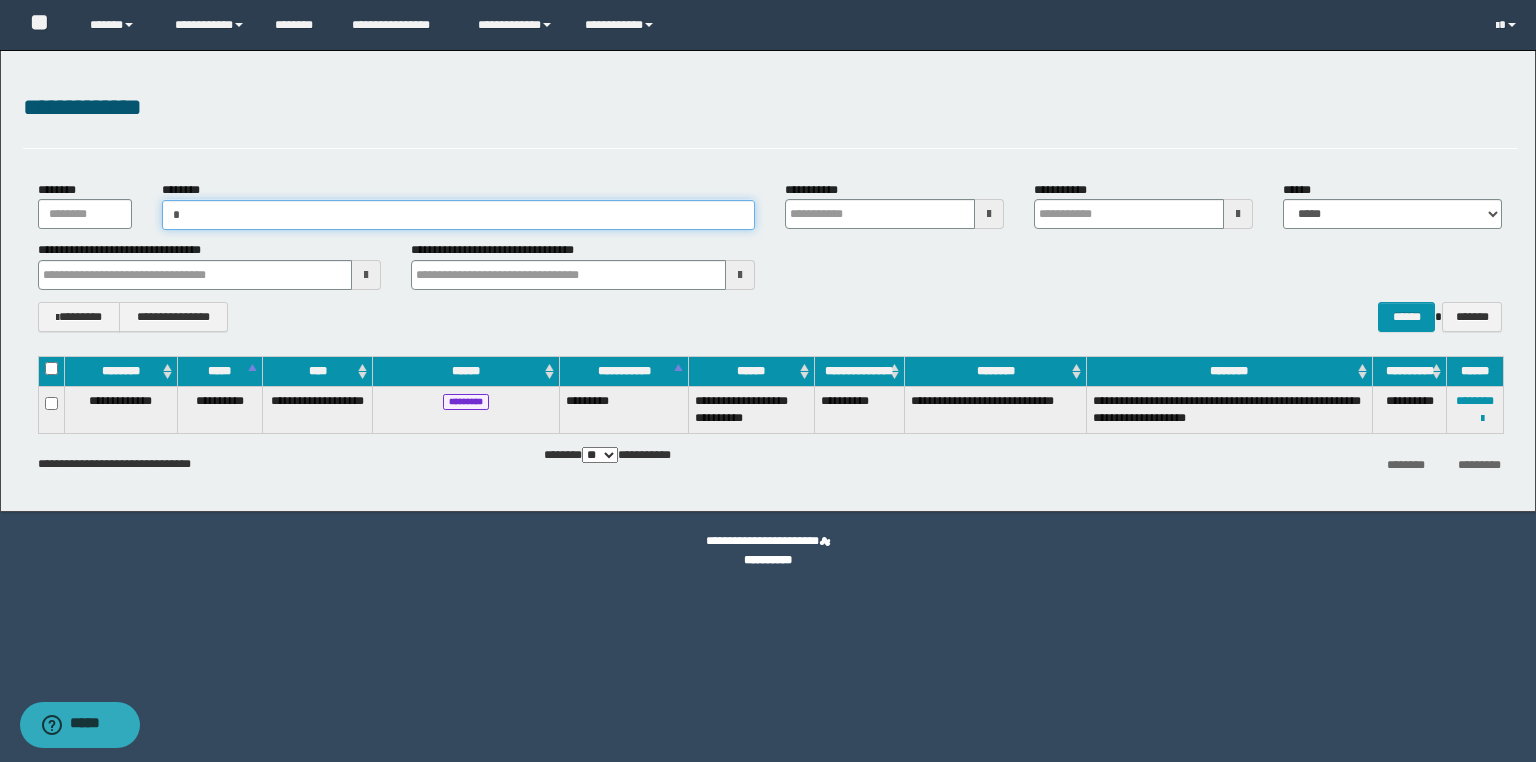 drag, startPoint x: 222, startPoint y: 220, endPoint x: 0, endPoint y: 214, distance: 222.08107 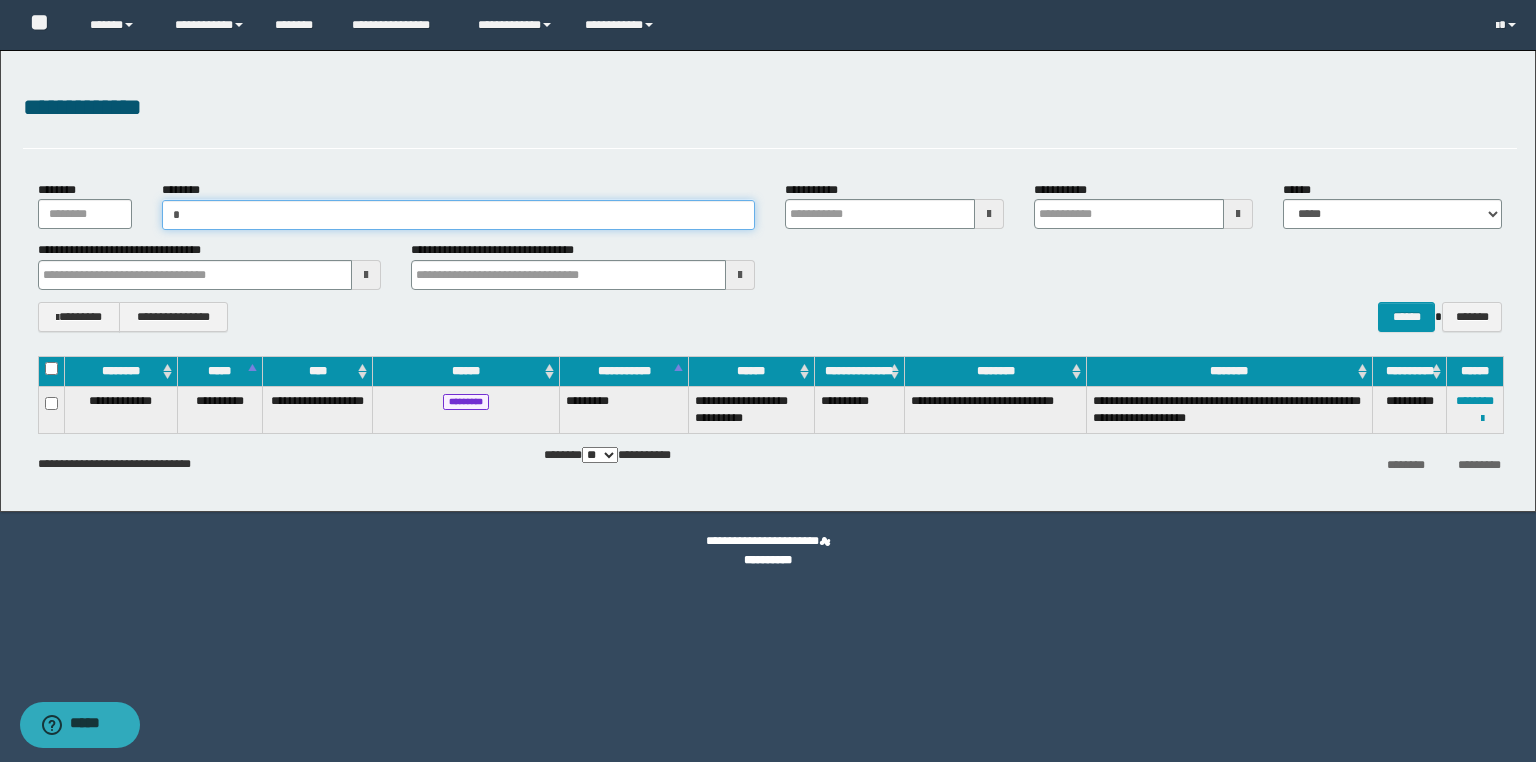 paste on "*********" 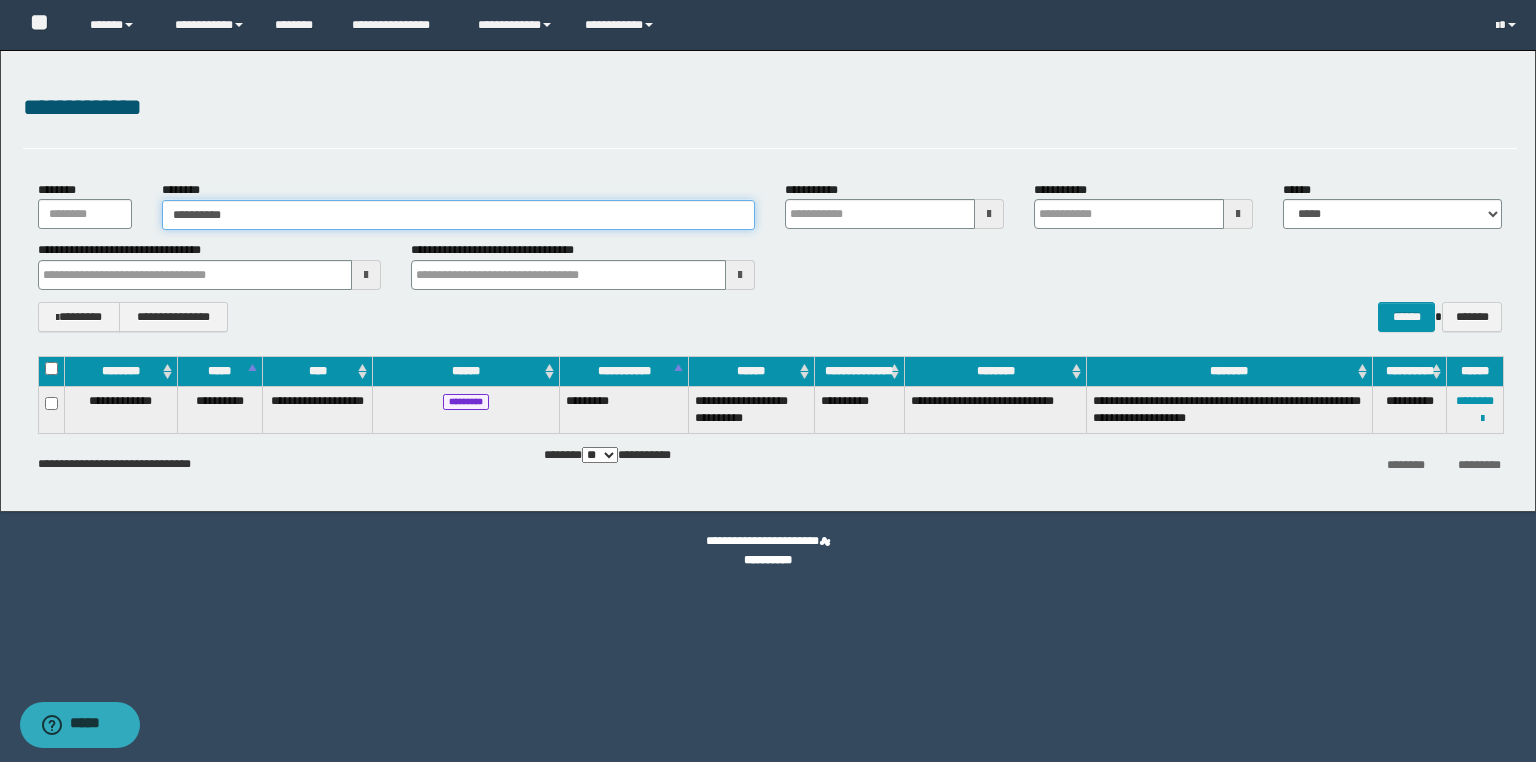 type on "**********" 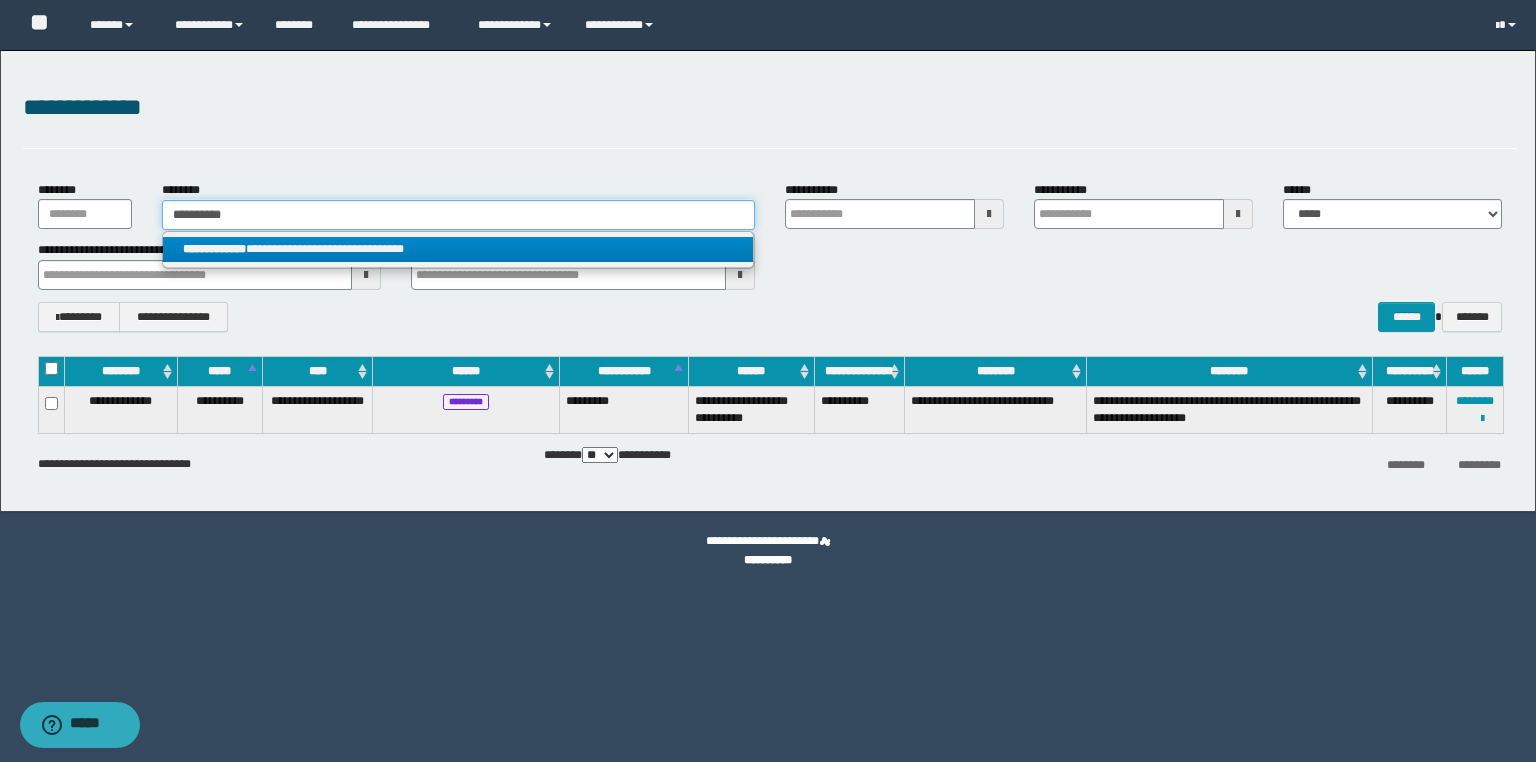 type on "**********" 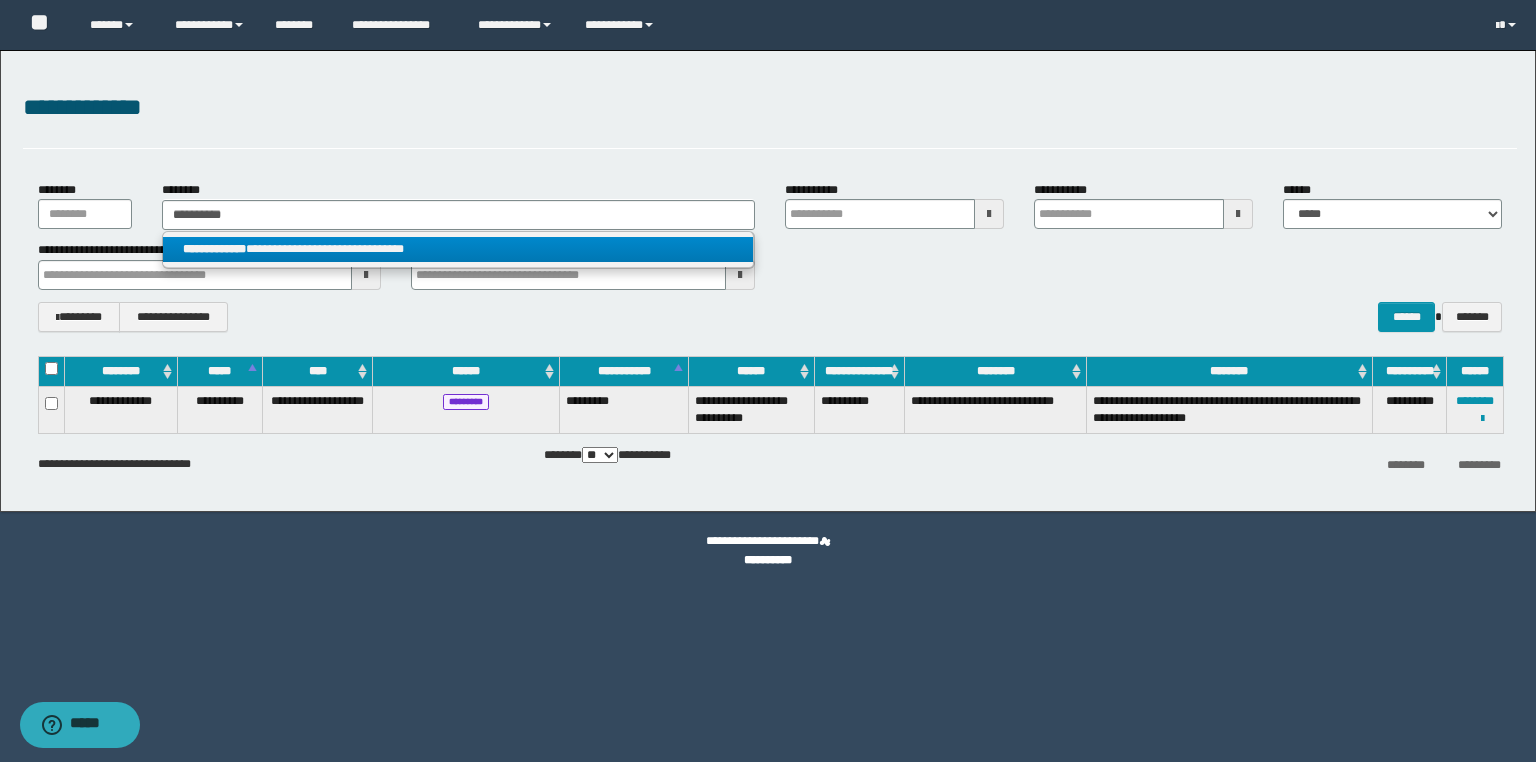 click on "**********" at bounding box center (214, 249) 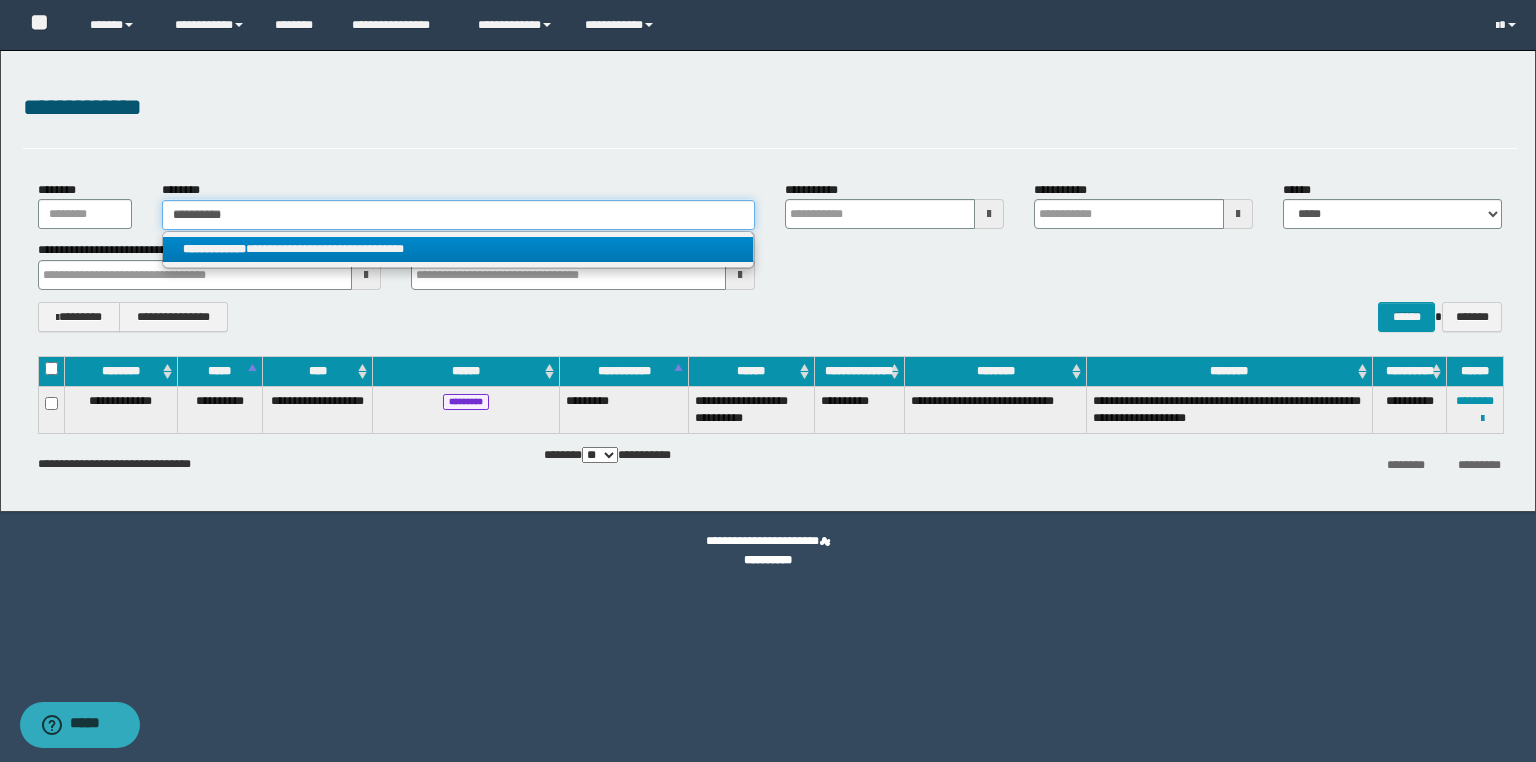 type 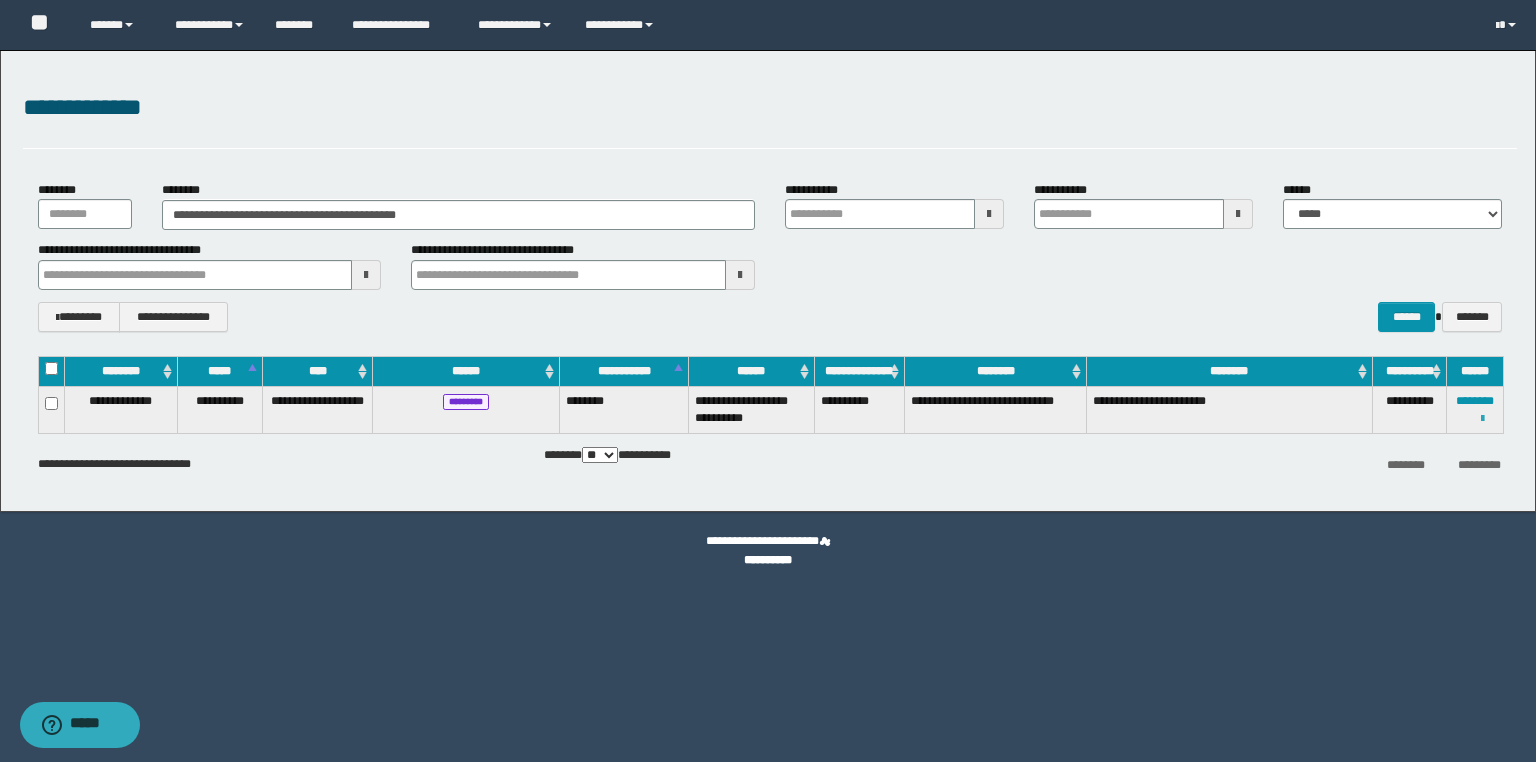click at bounding box center [1482, 419] 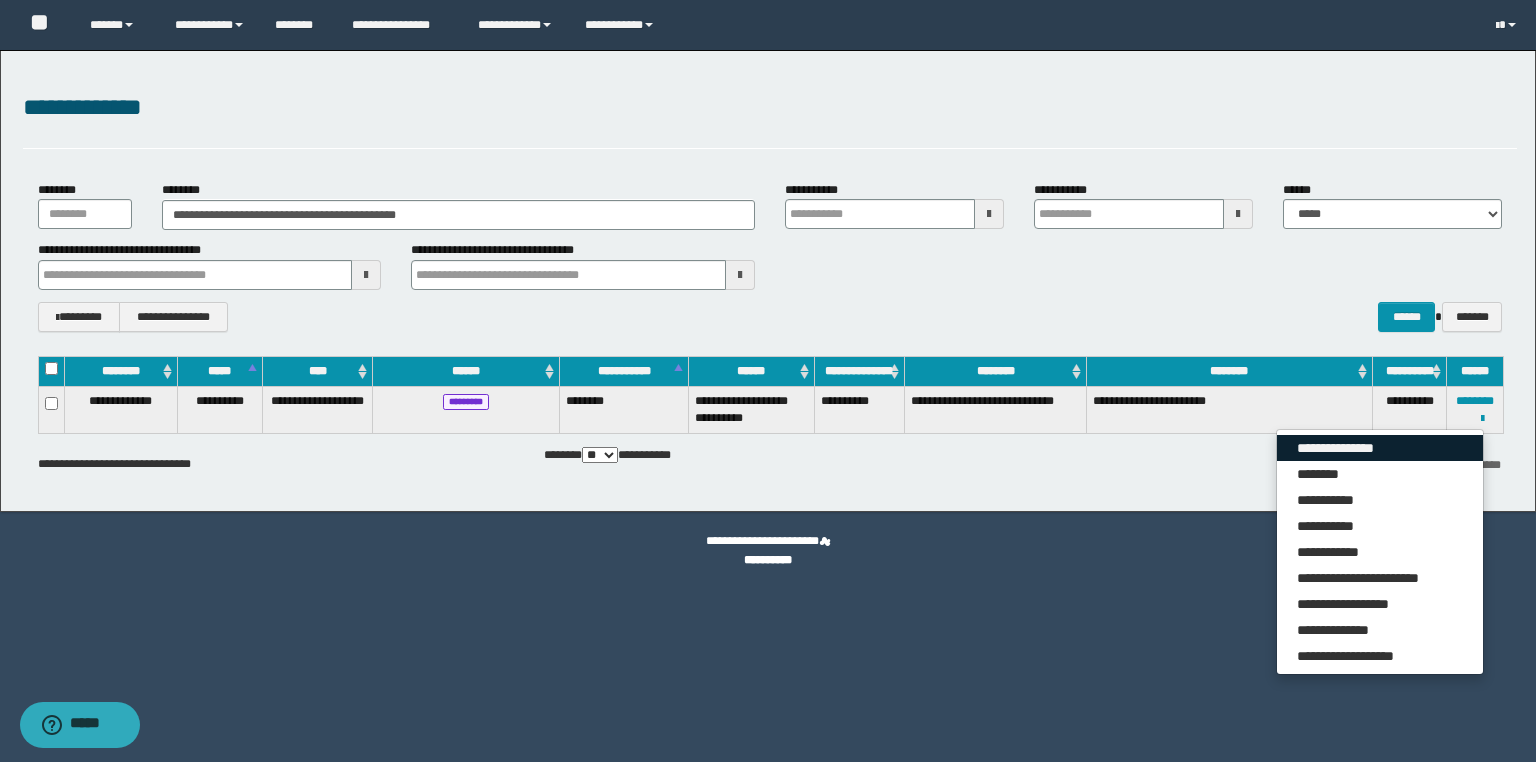 click on "**********" at bounding box center [1380, 448] 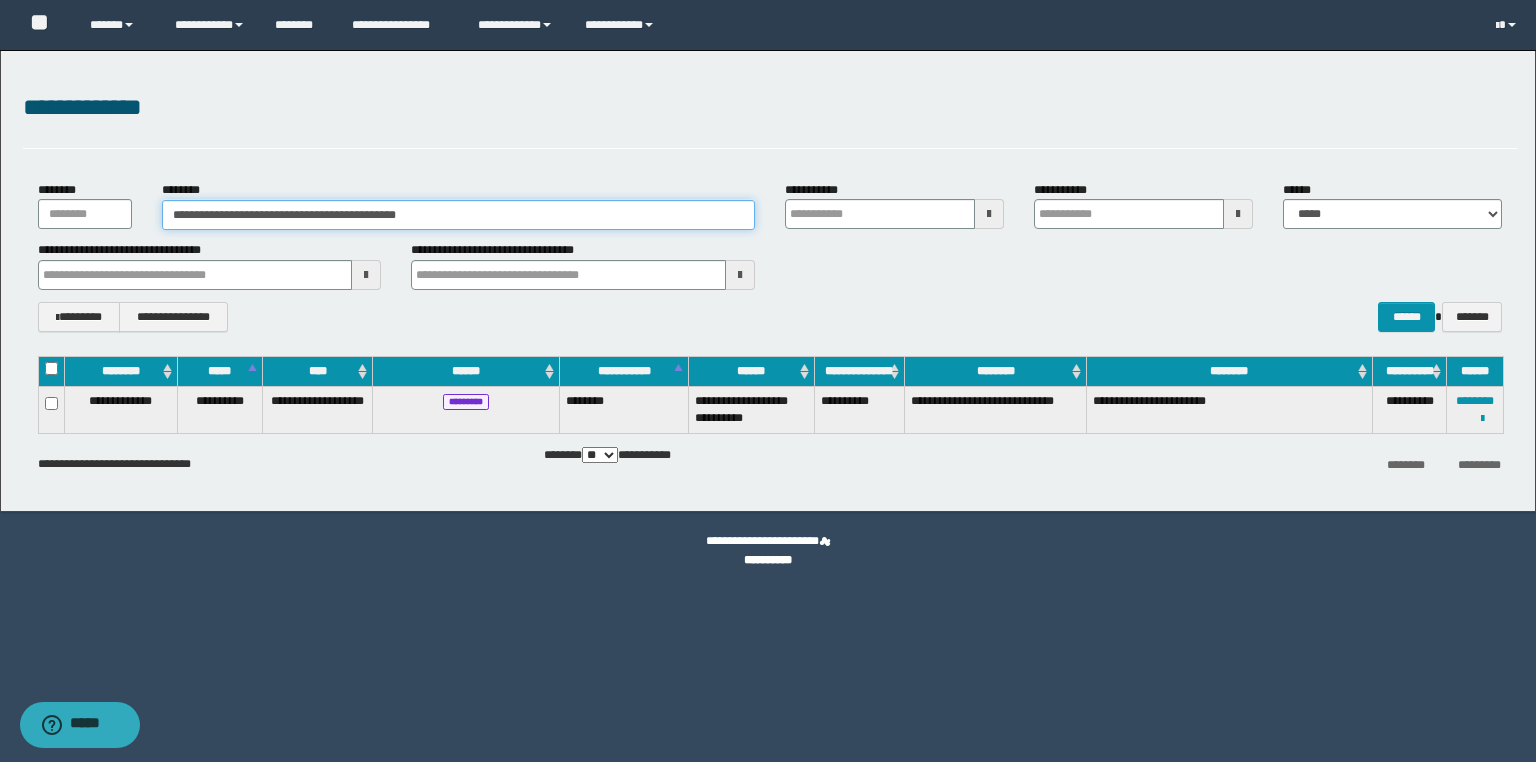 drag, startPoint x: 202, startPoint y: 209, endPoint x: 0, endPoint y: 208, distance: 202.00247 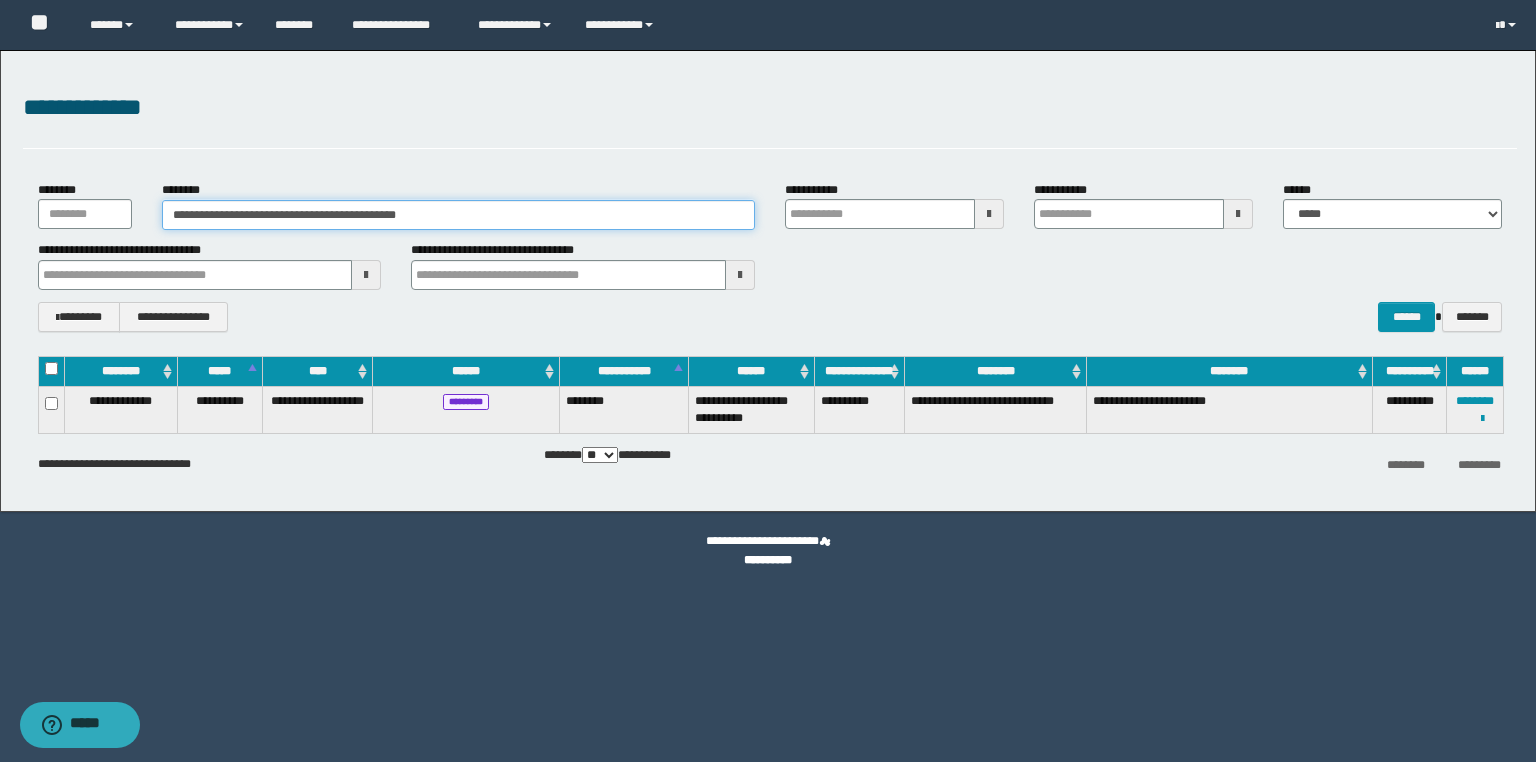 paste 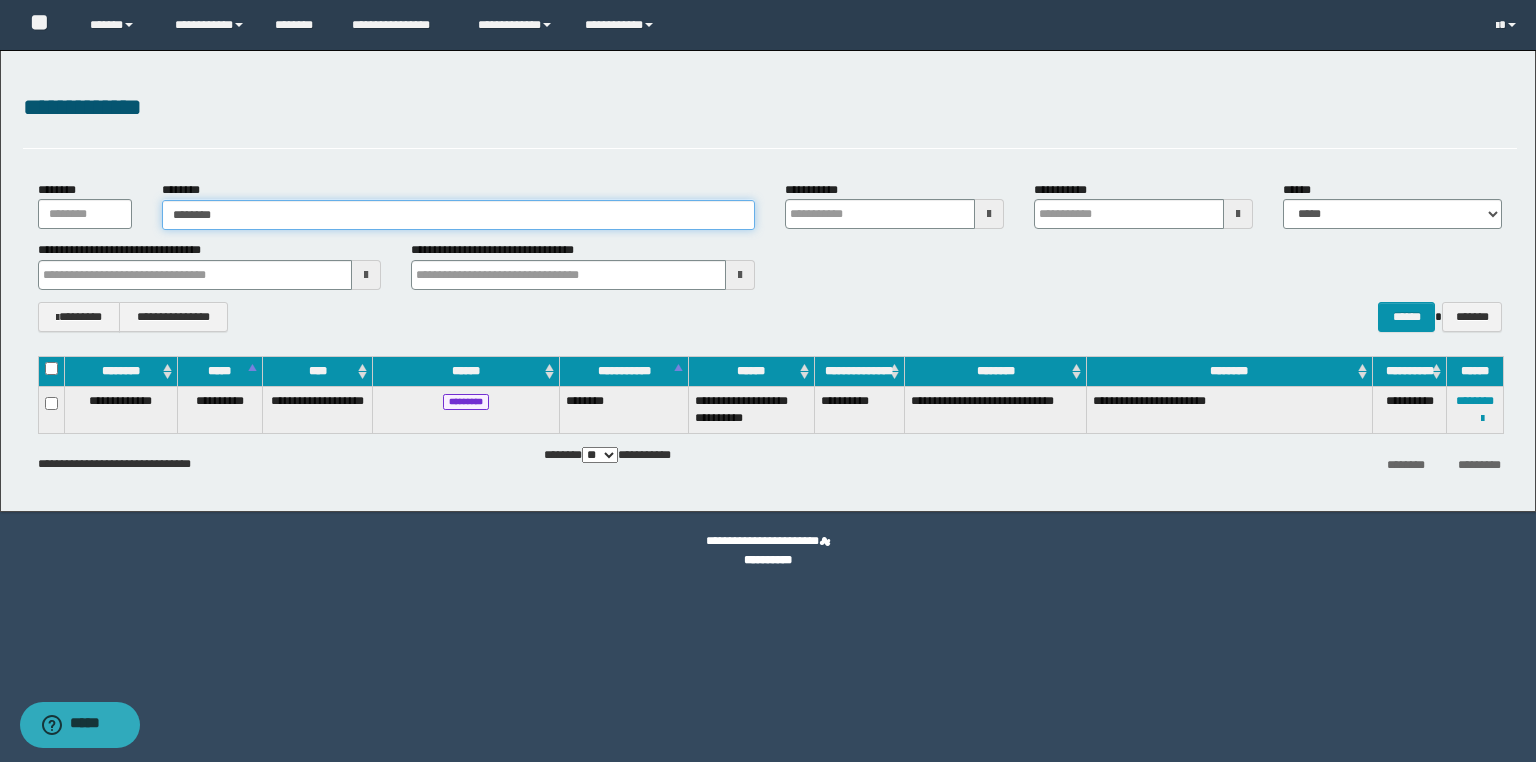 type on "********" 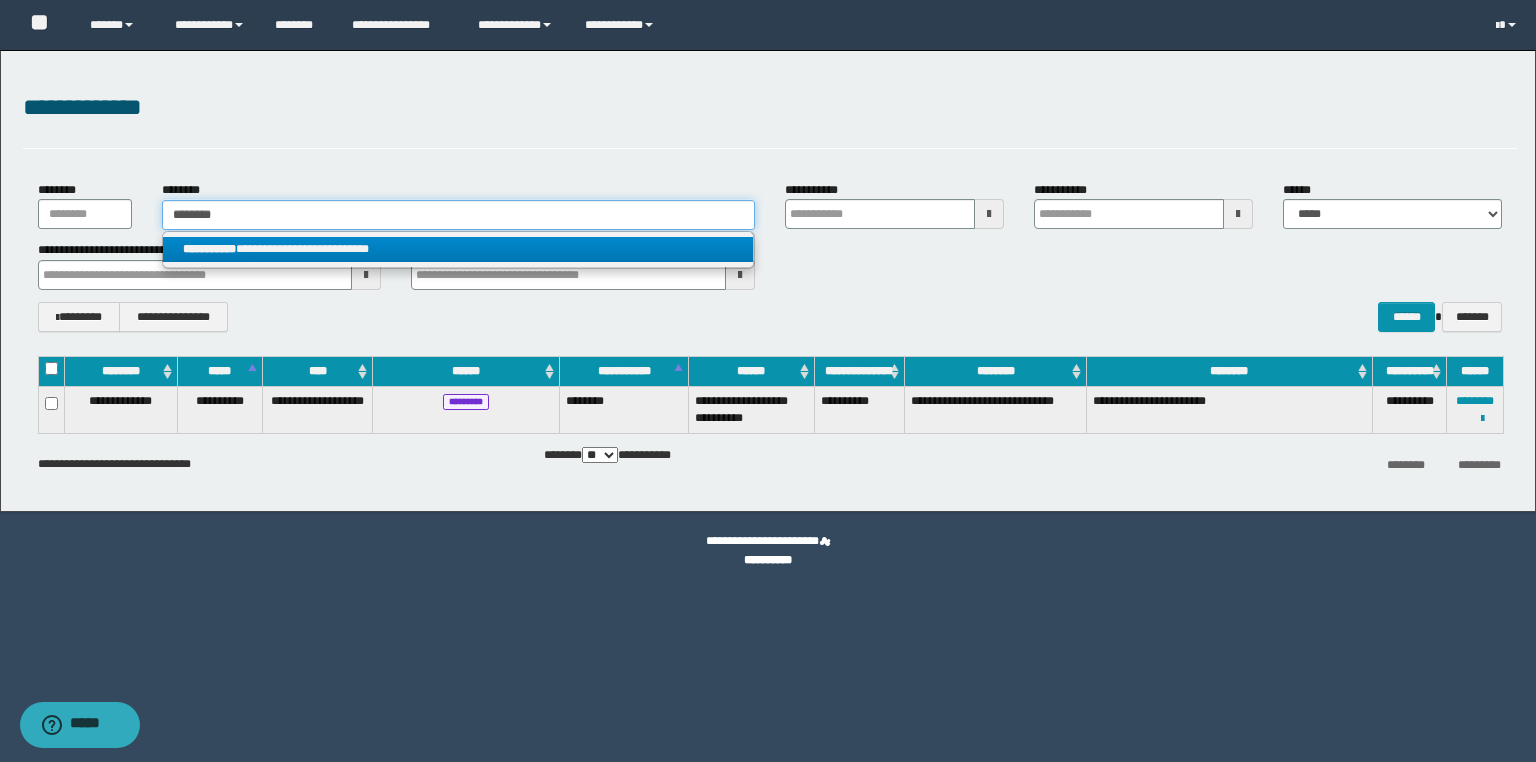 type on "********" 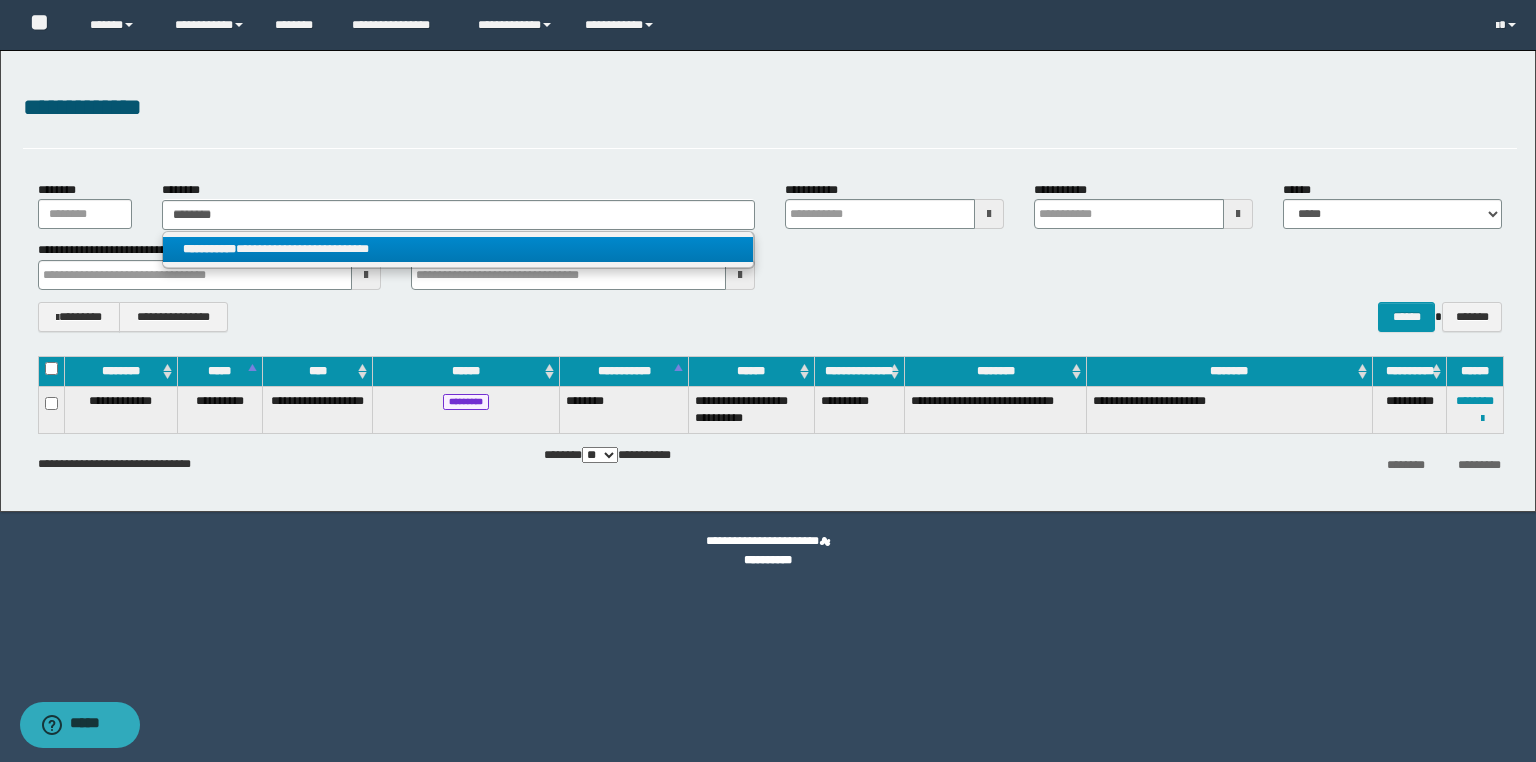 click on "**********" at bounding box center (458, 249) 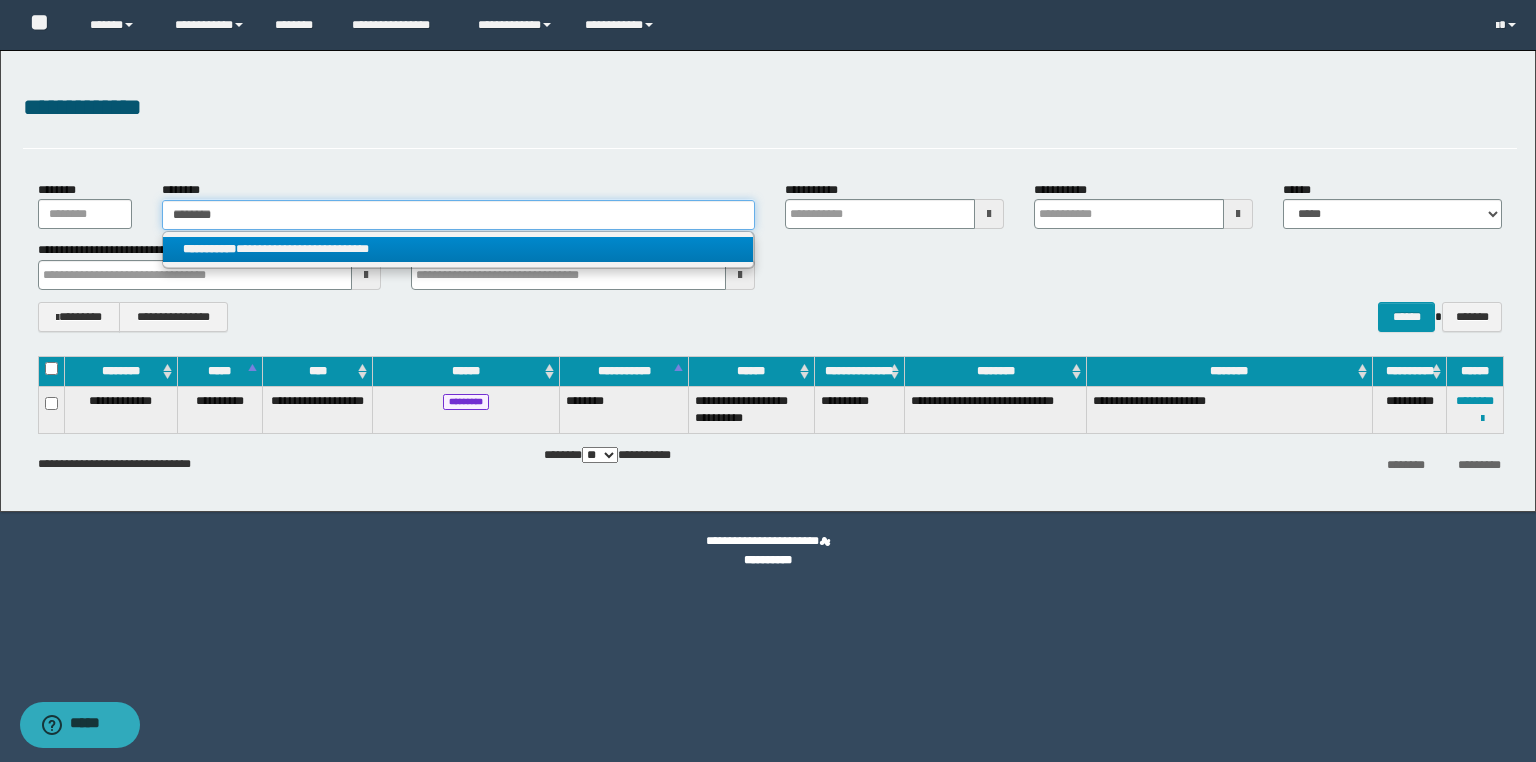 type 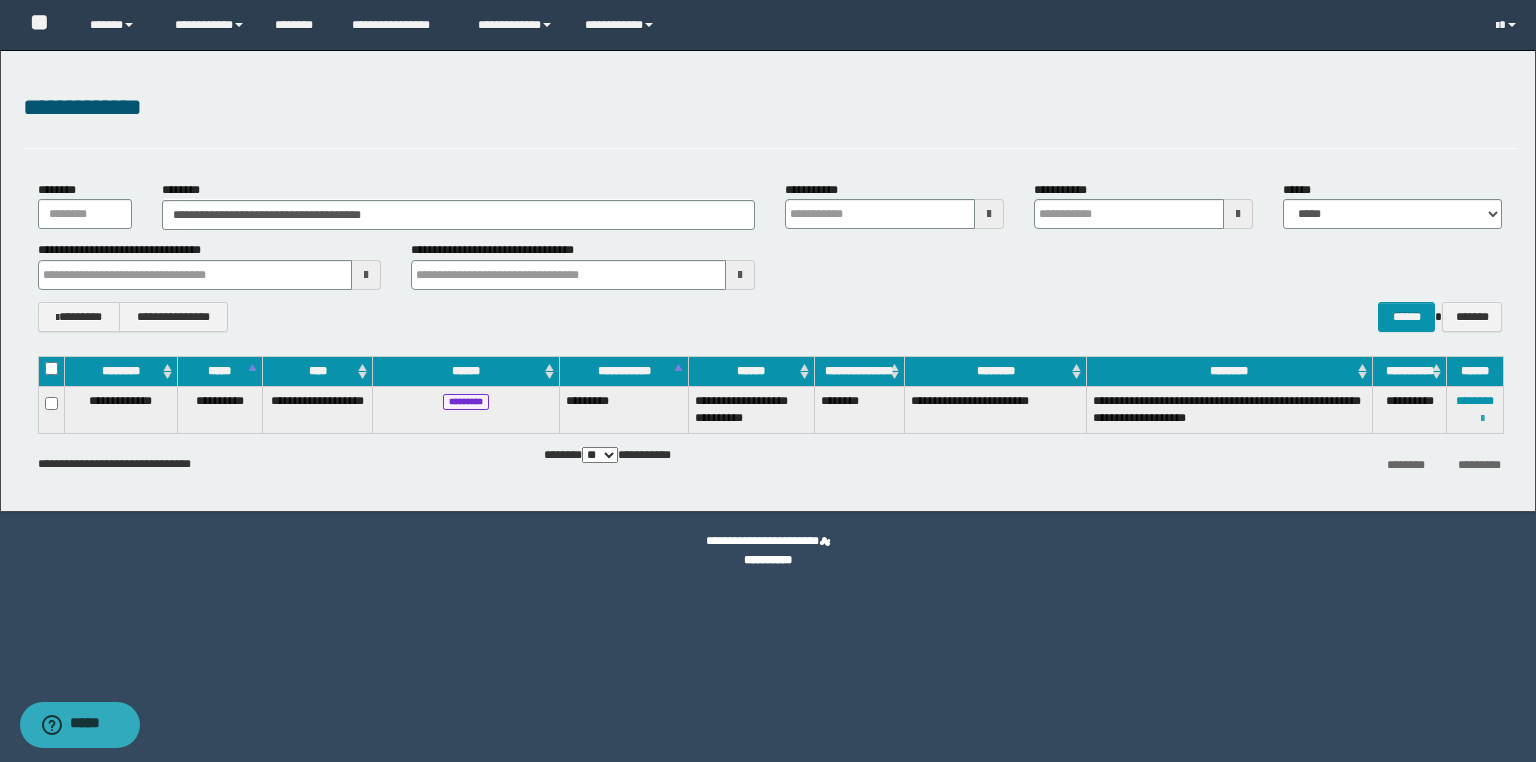 click at bounding box center (1482, 419) 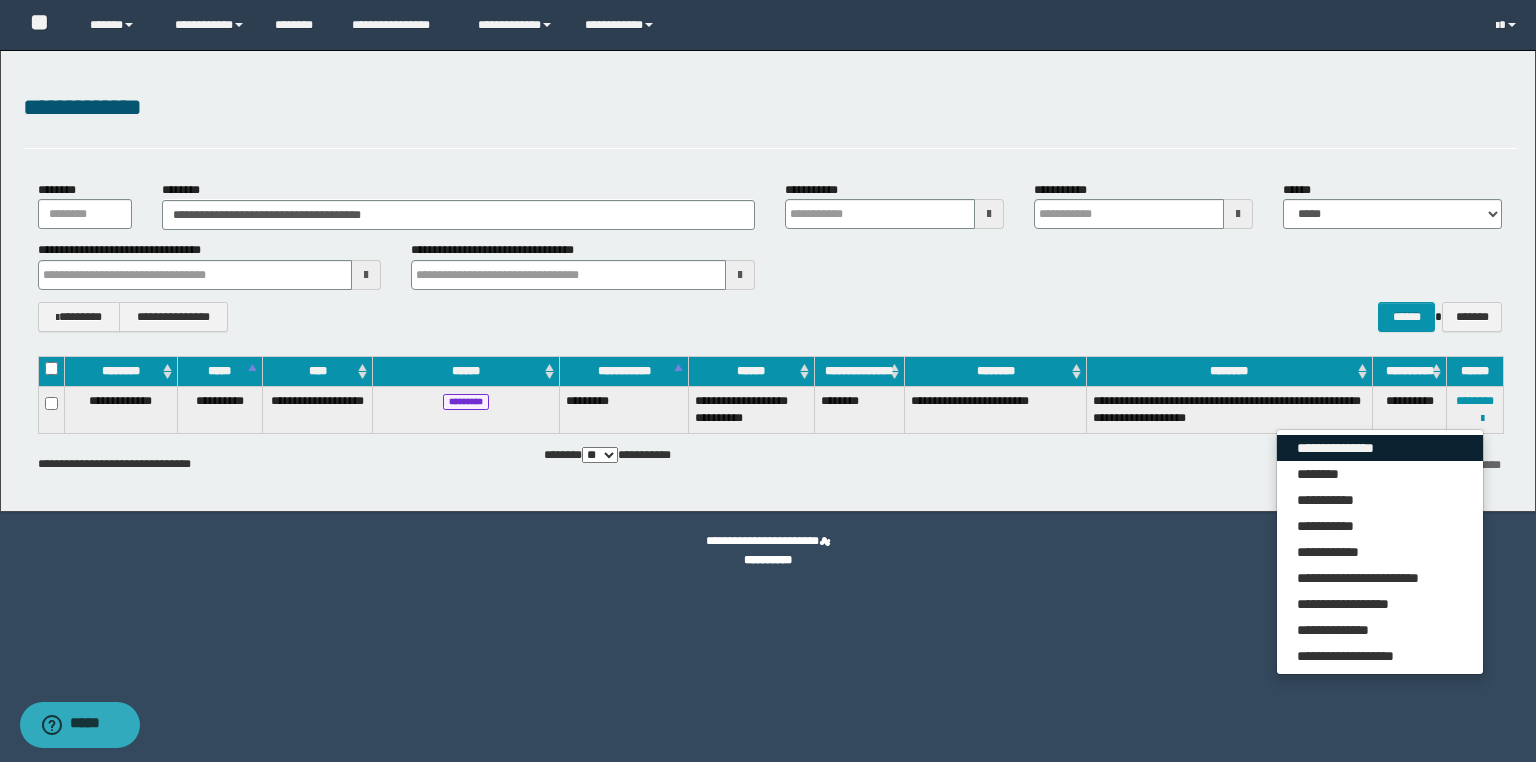 click on "**********" at bounding box center [1380, 448] 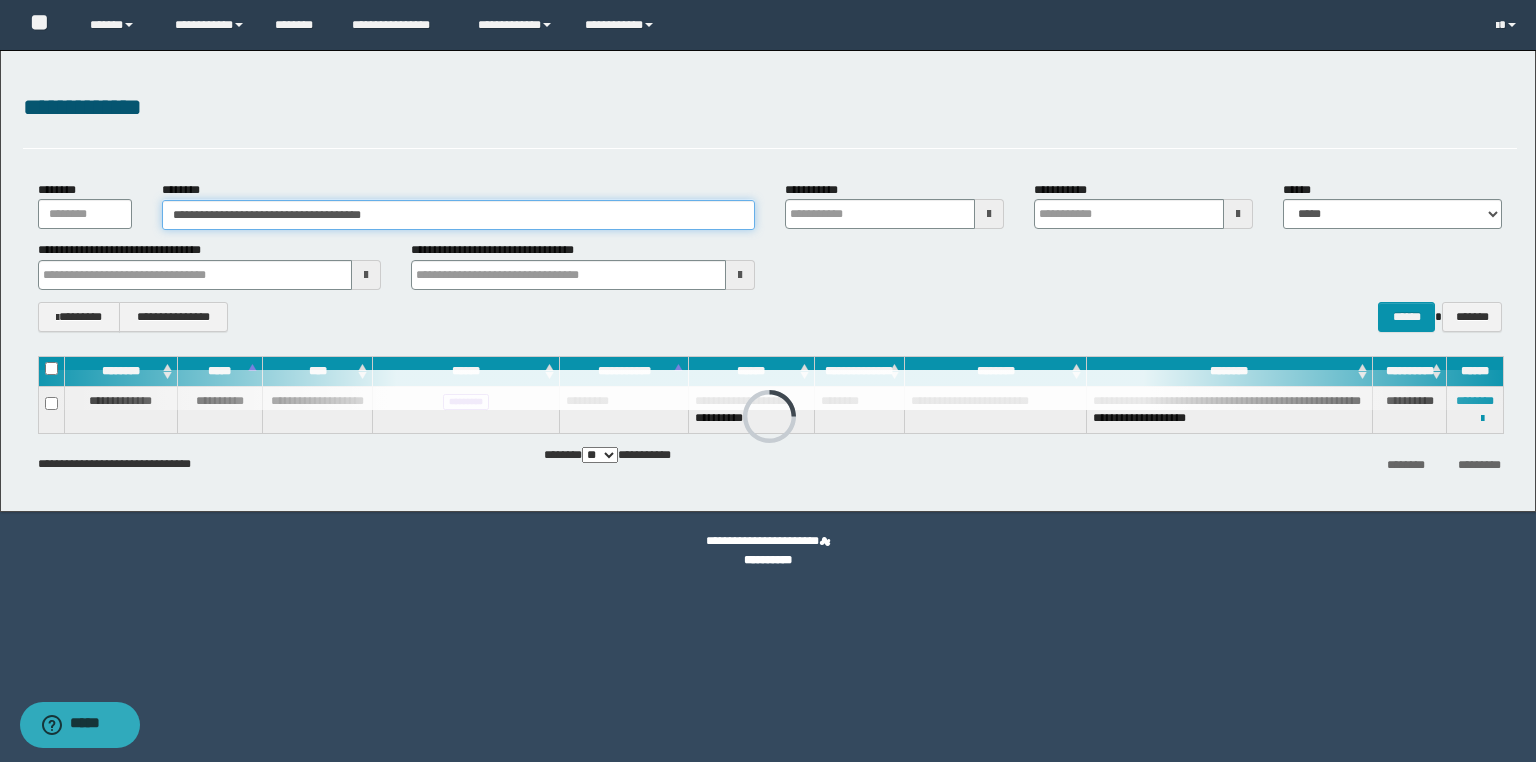 drag, startPoint x: 524, startPoint y: 214, endPoint x: 12, endPoint y: 215, distance: 512.001 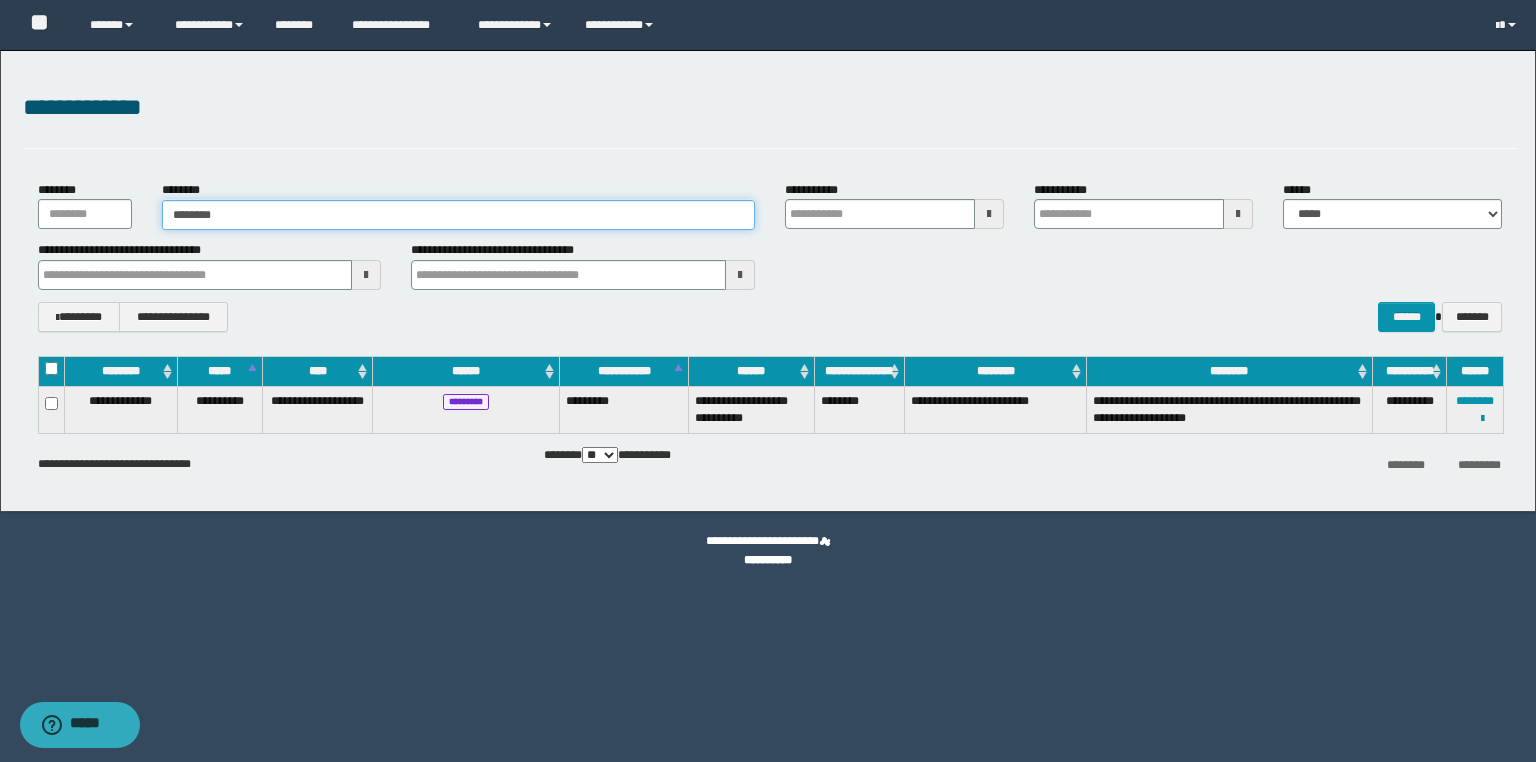 type on "********" 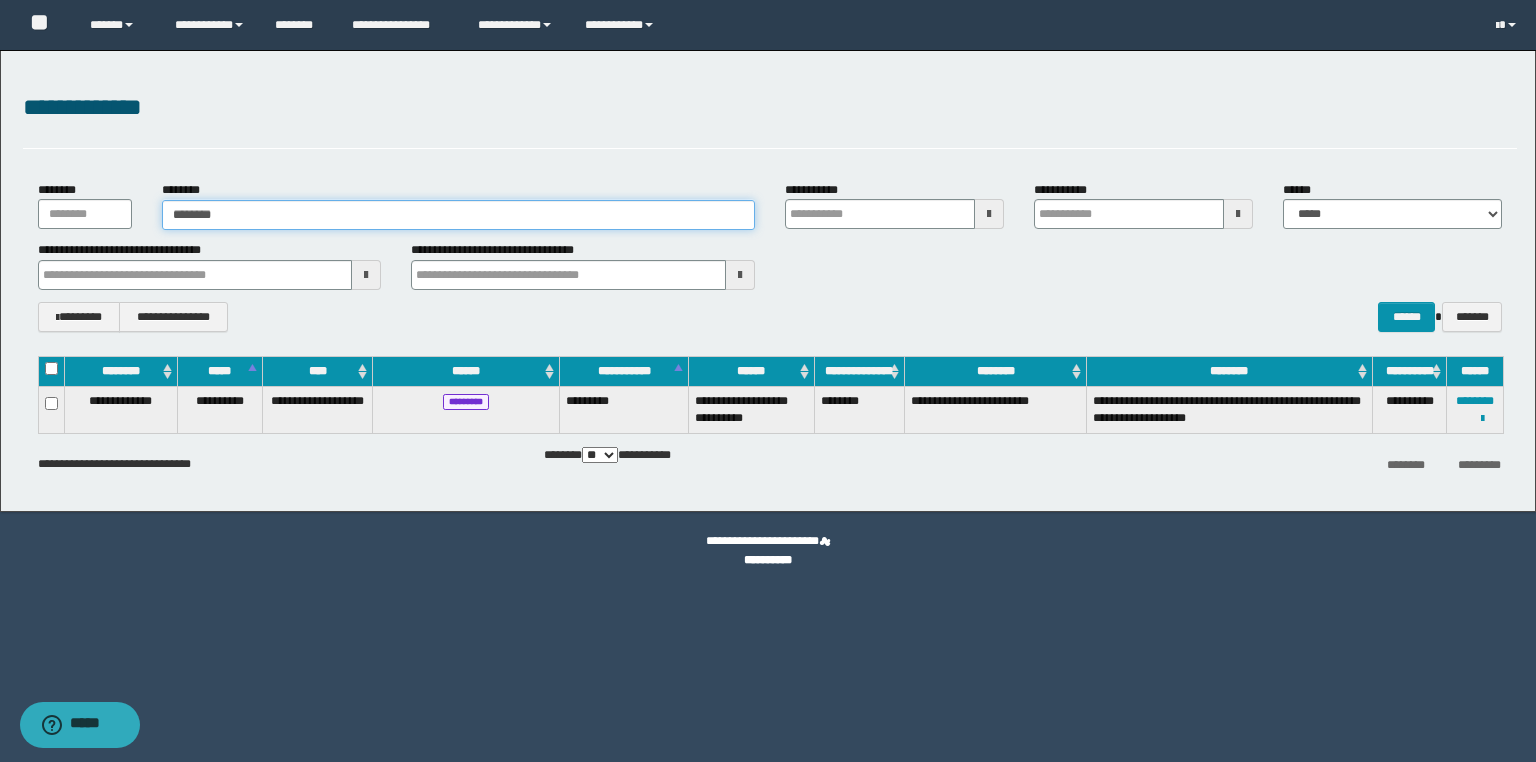 type on "********" 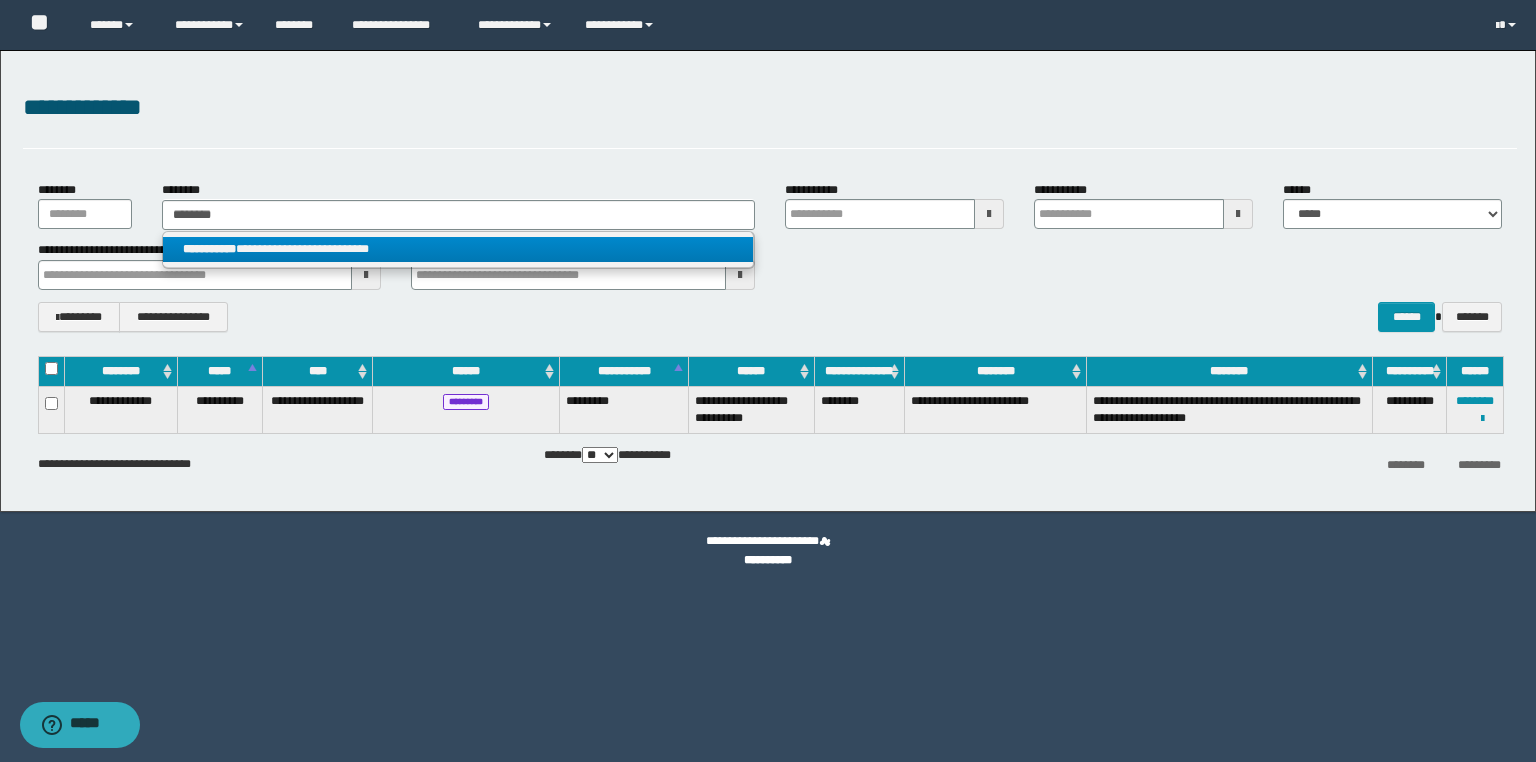 click on "**********" at bounding box center (458, 249) 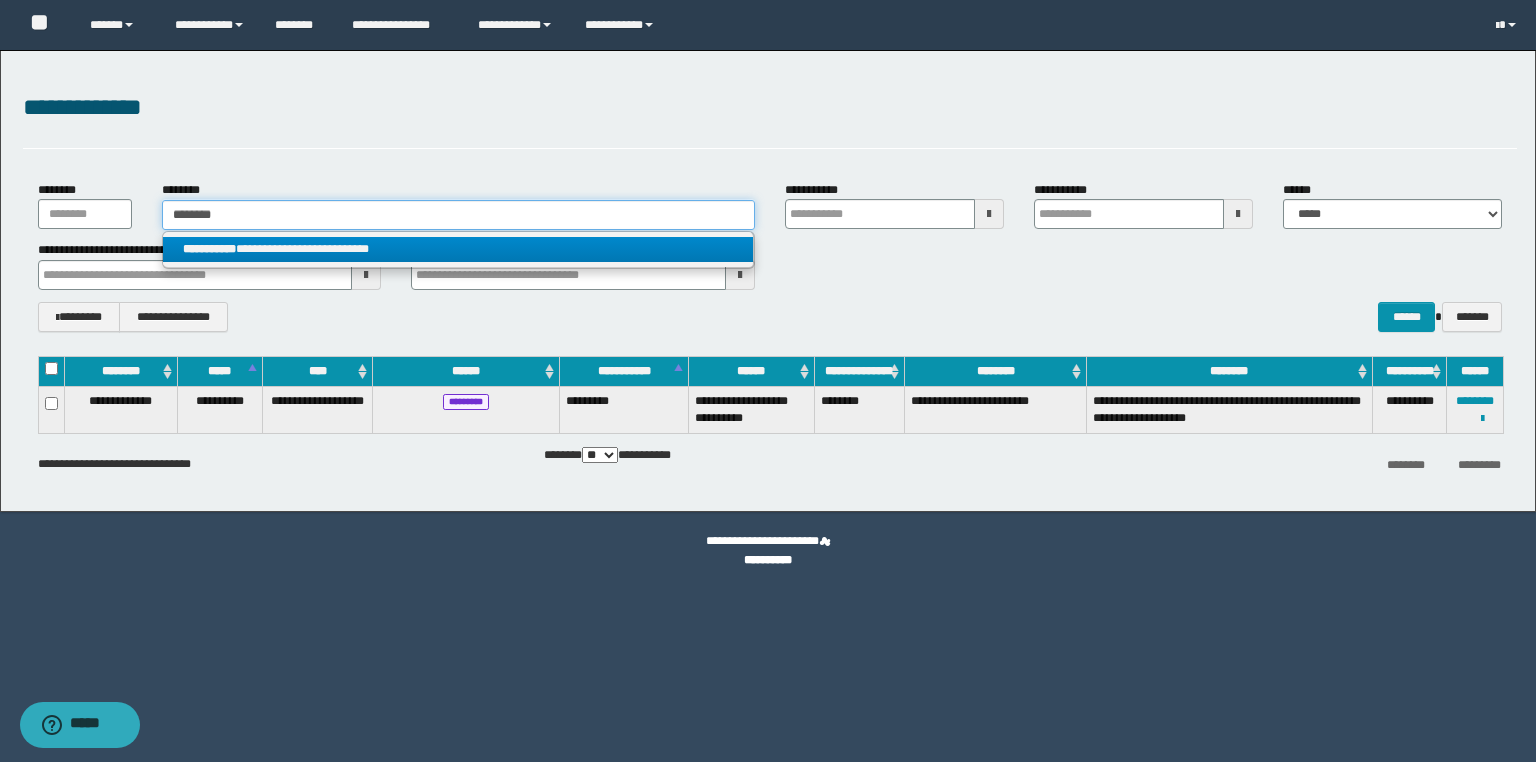 type 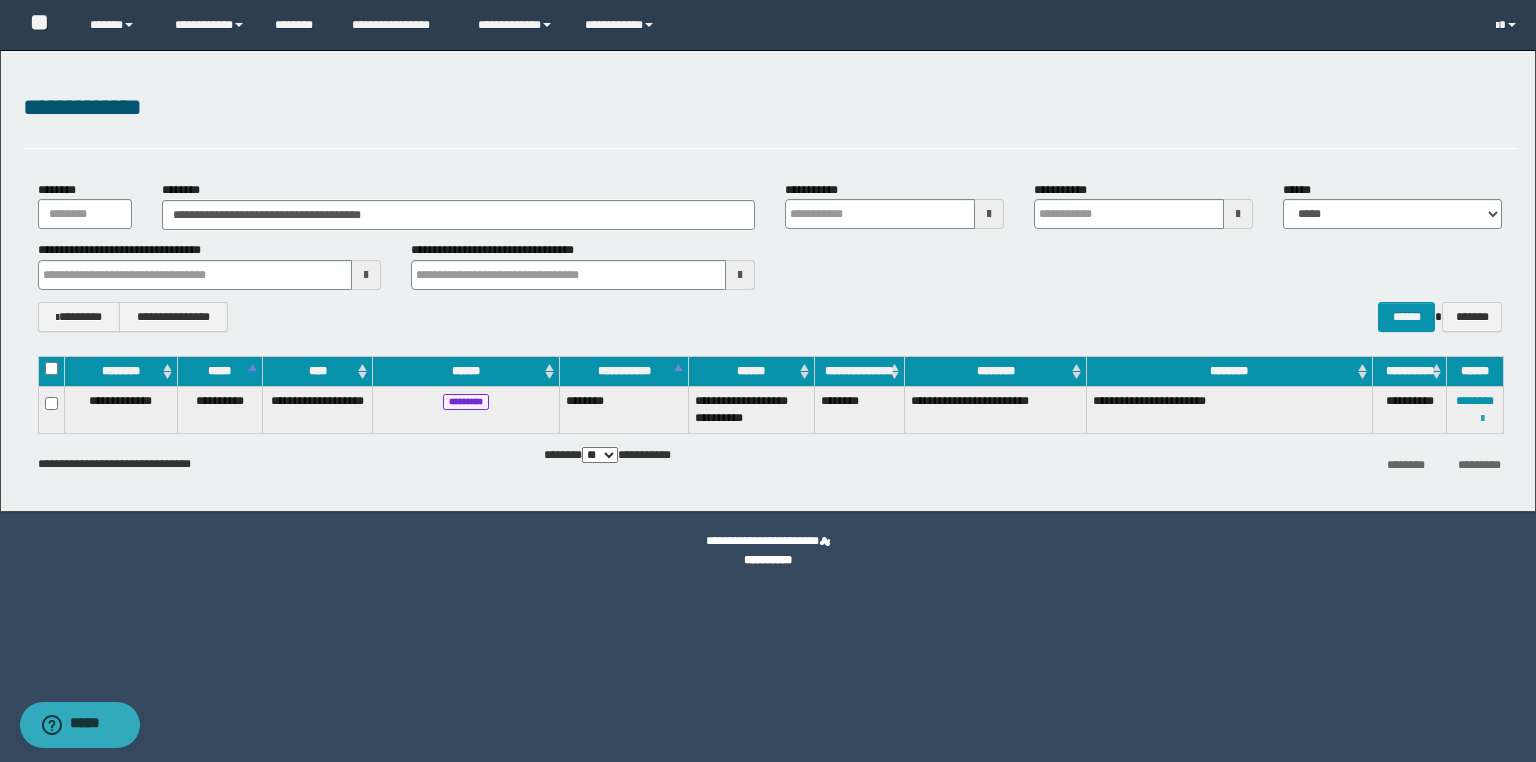 click at bounding box center (1482, 419) 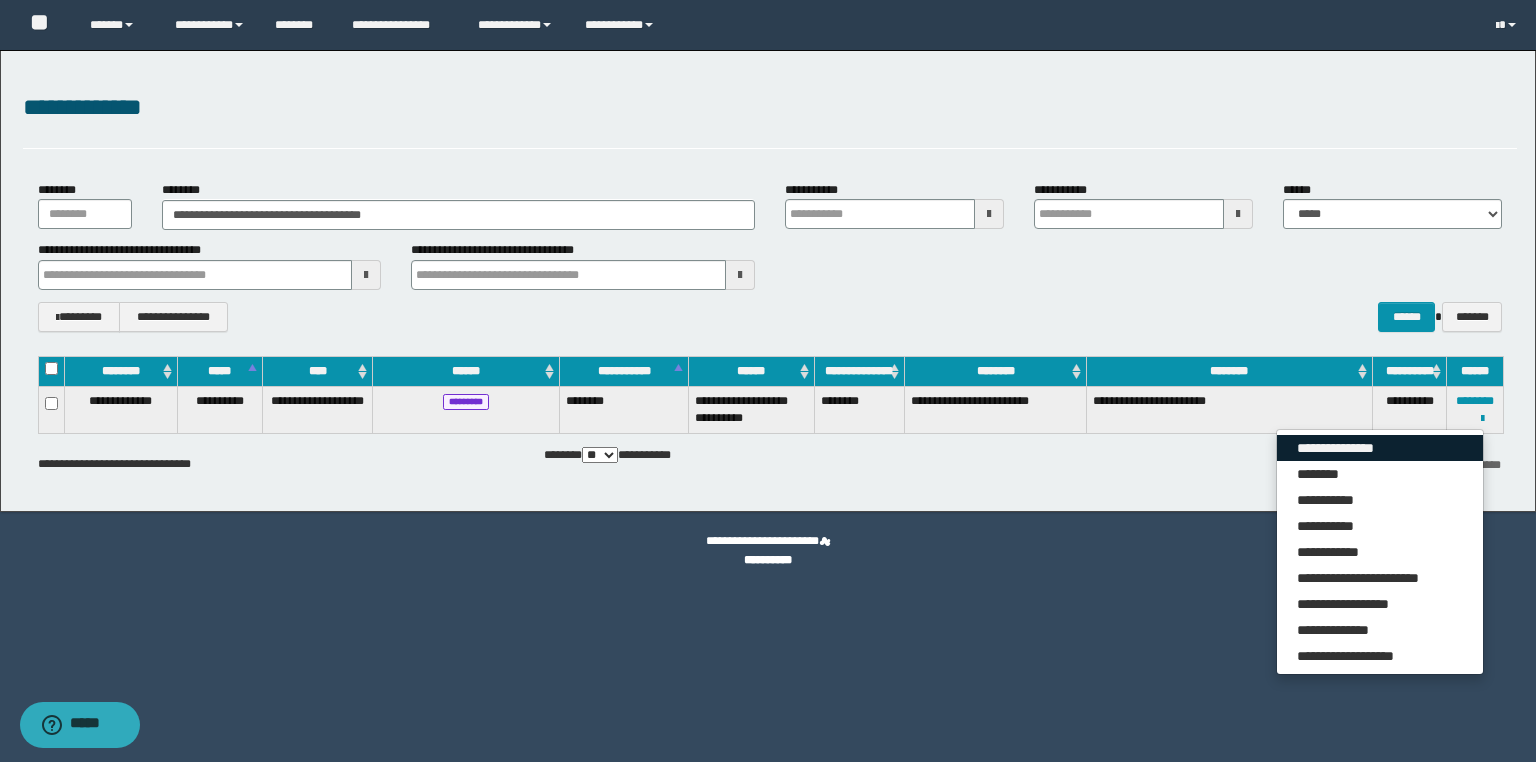 click on "**********" at bounding box center [1380, 448] 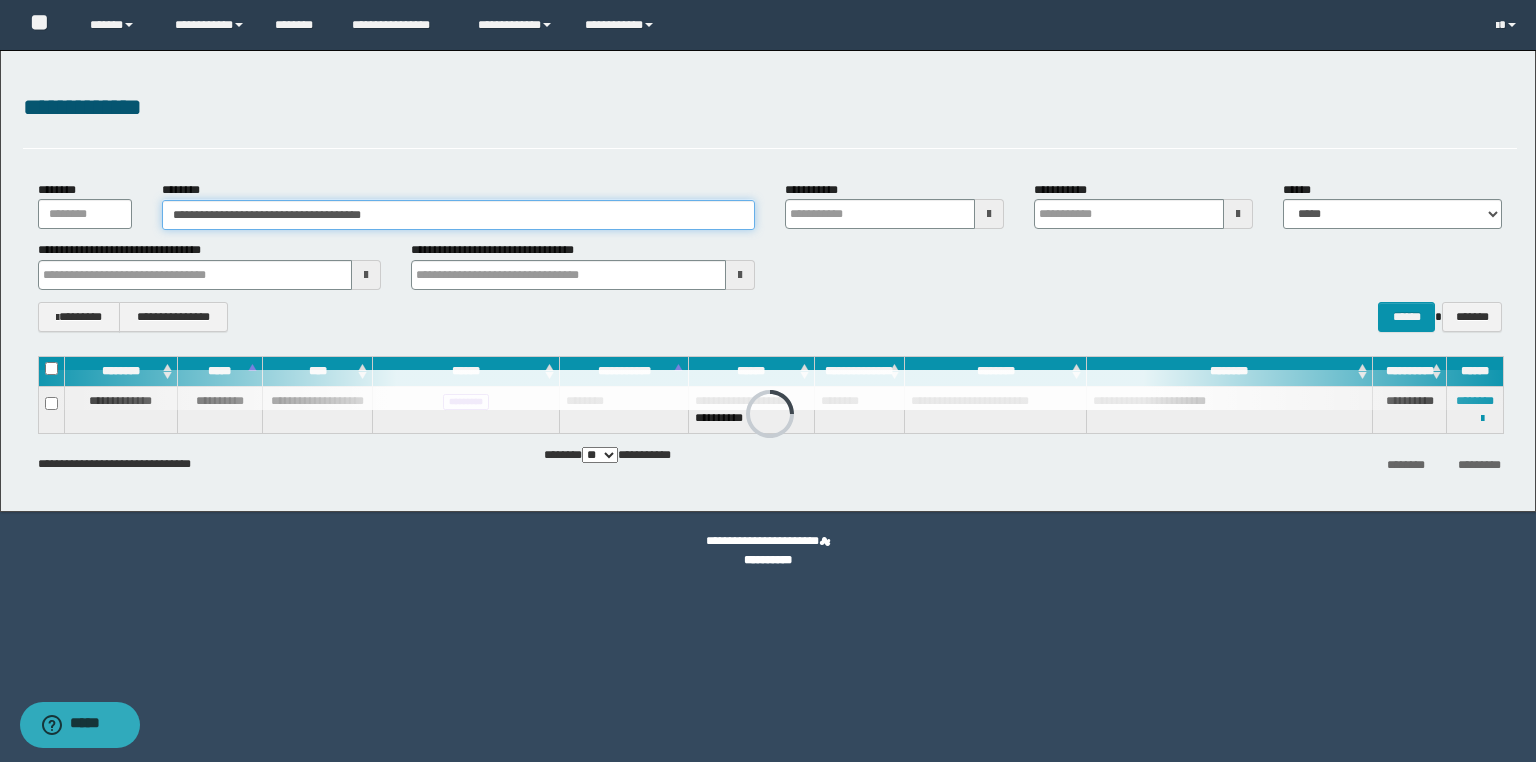 drag, startPoint x: 519, startPoint y: 211, endPoint x: 0, endPoint y: 172, distance: 520.46326 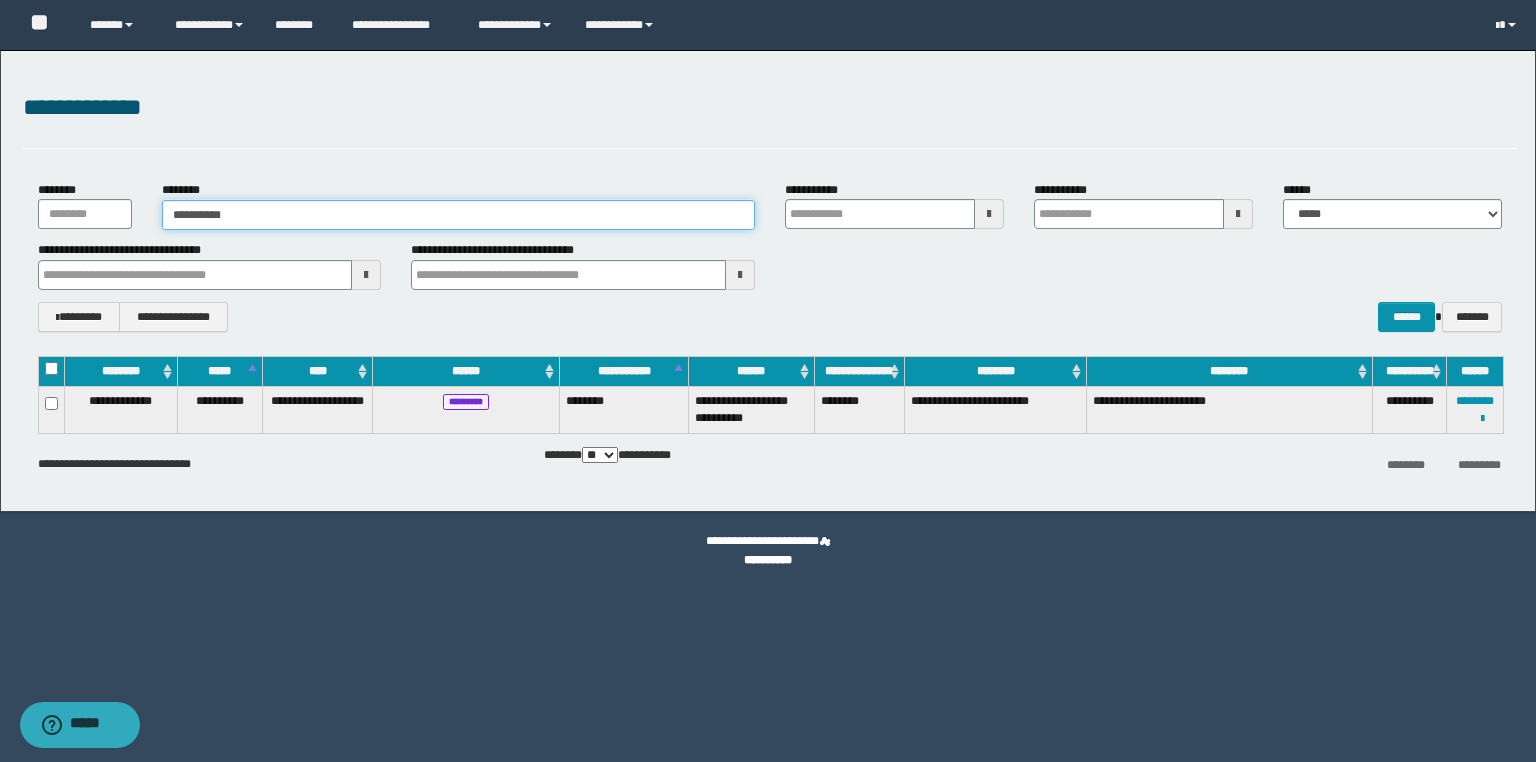 type on "**********" 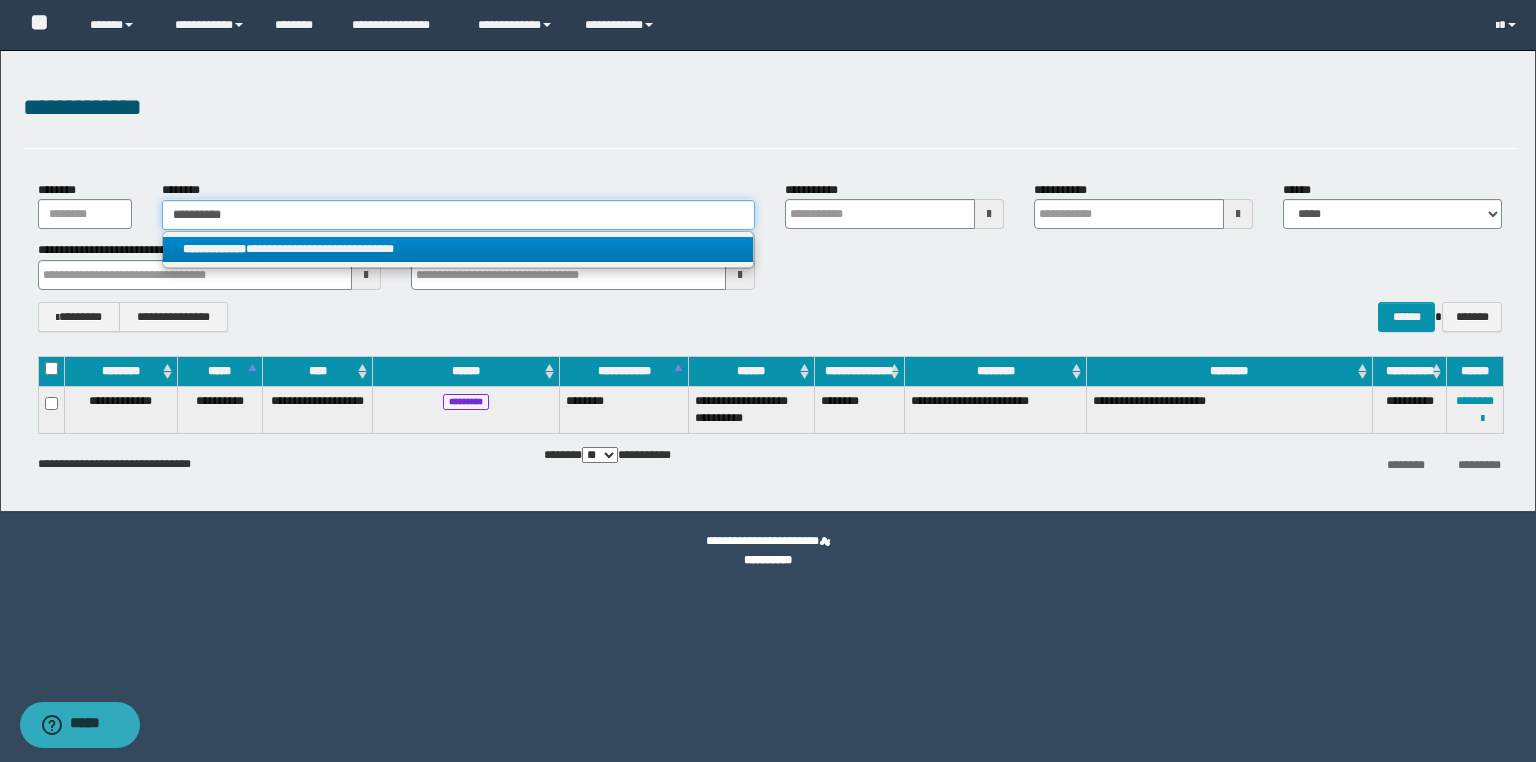 type on "**********" 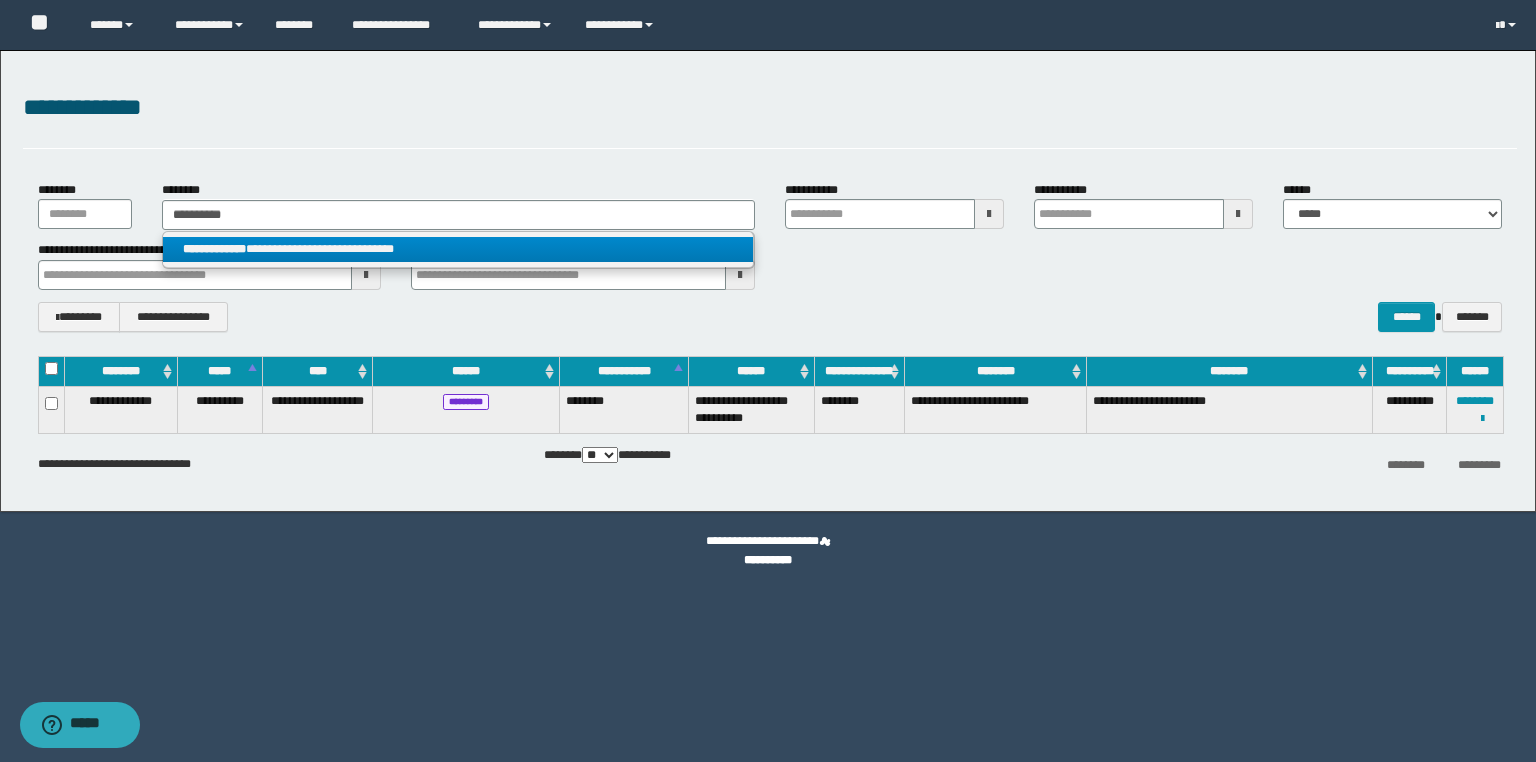click on "**********" at bounding box center [458, 249] 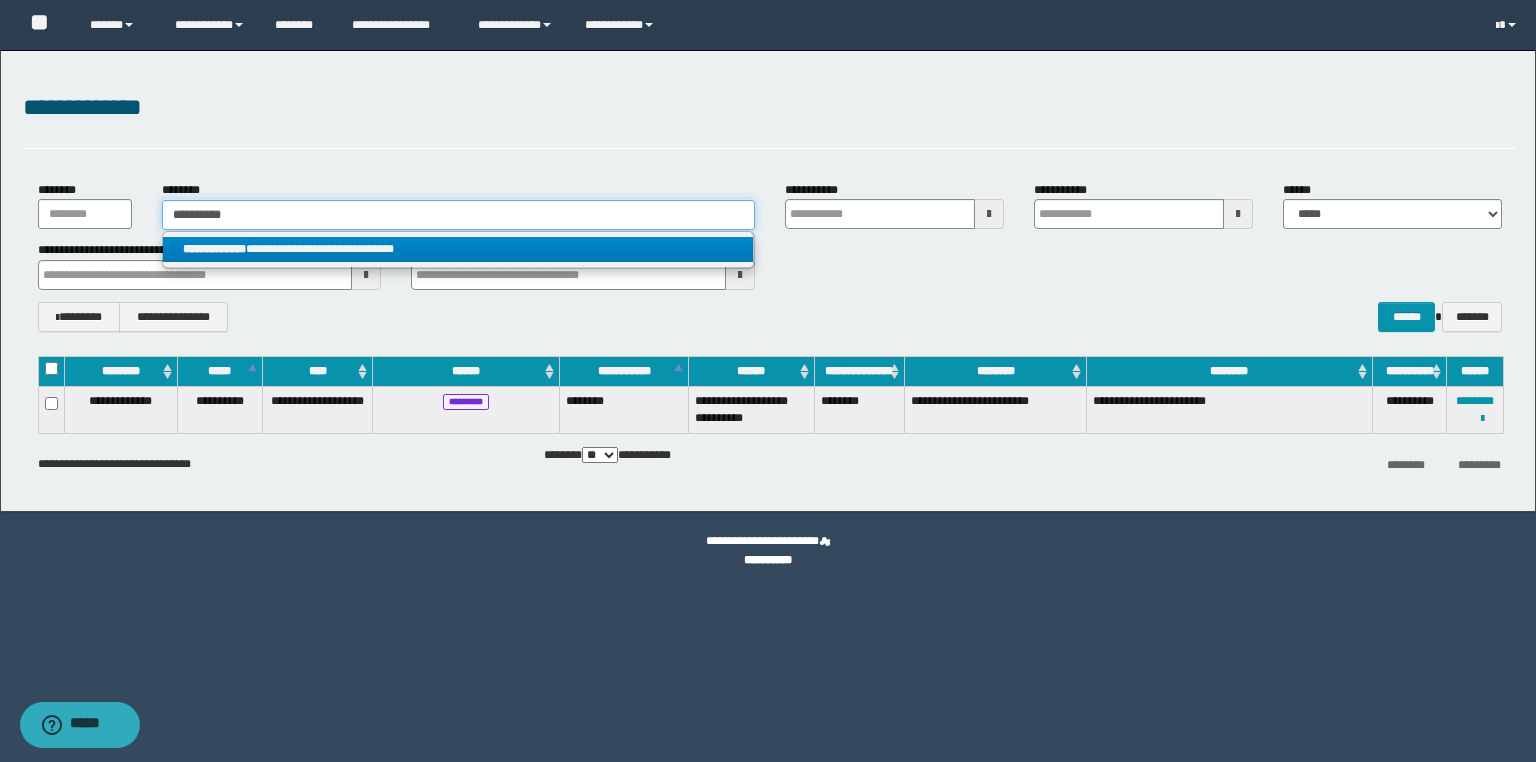 type 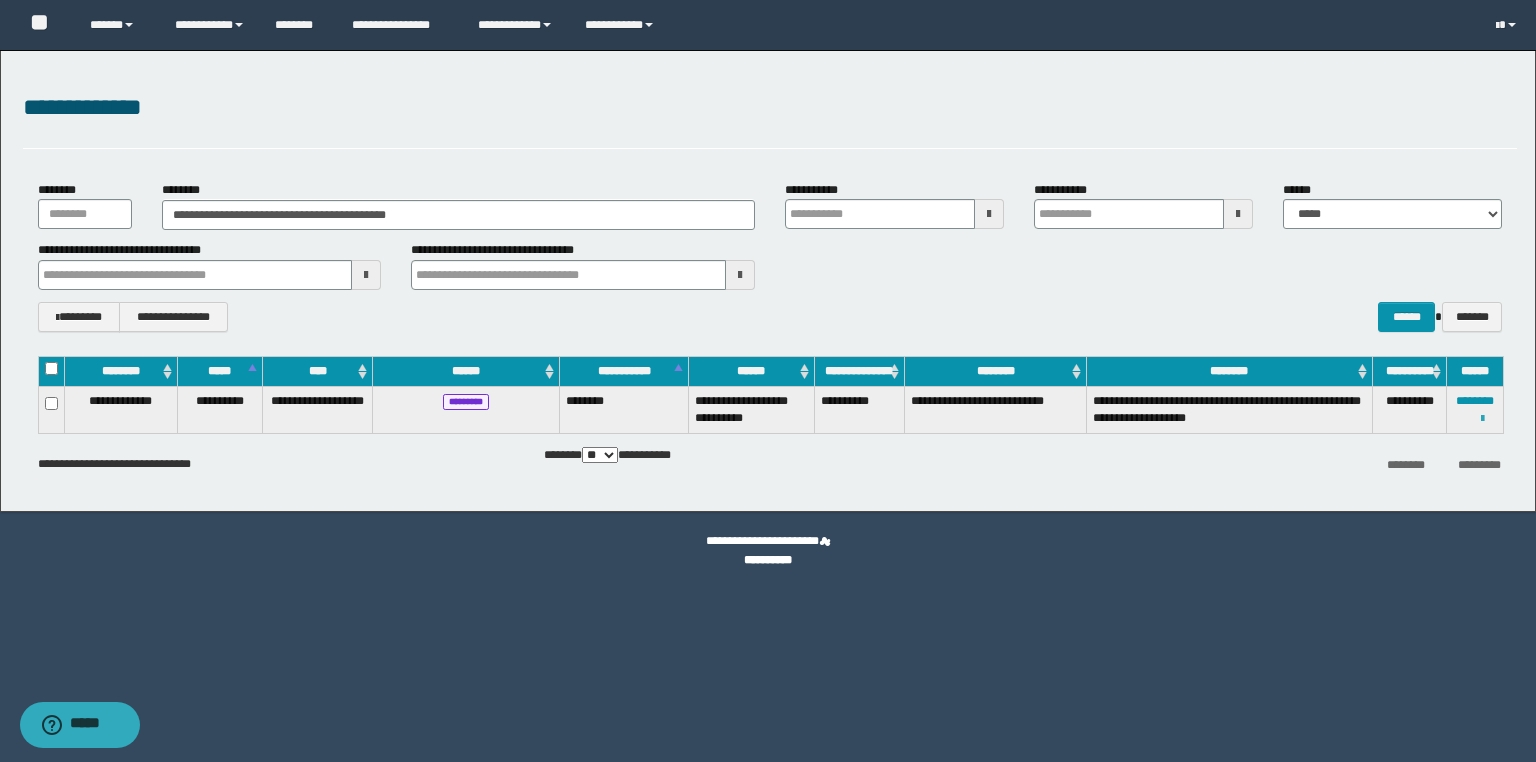 click at bounding box center (1482, 419) 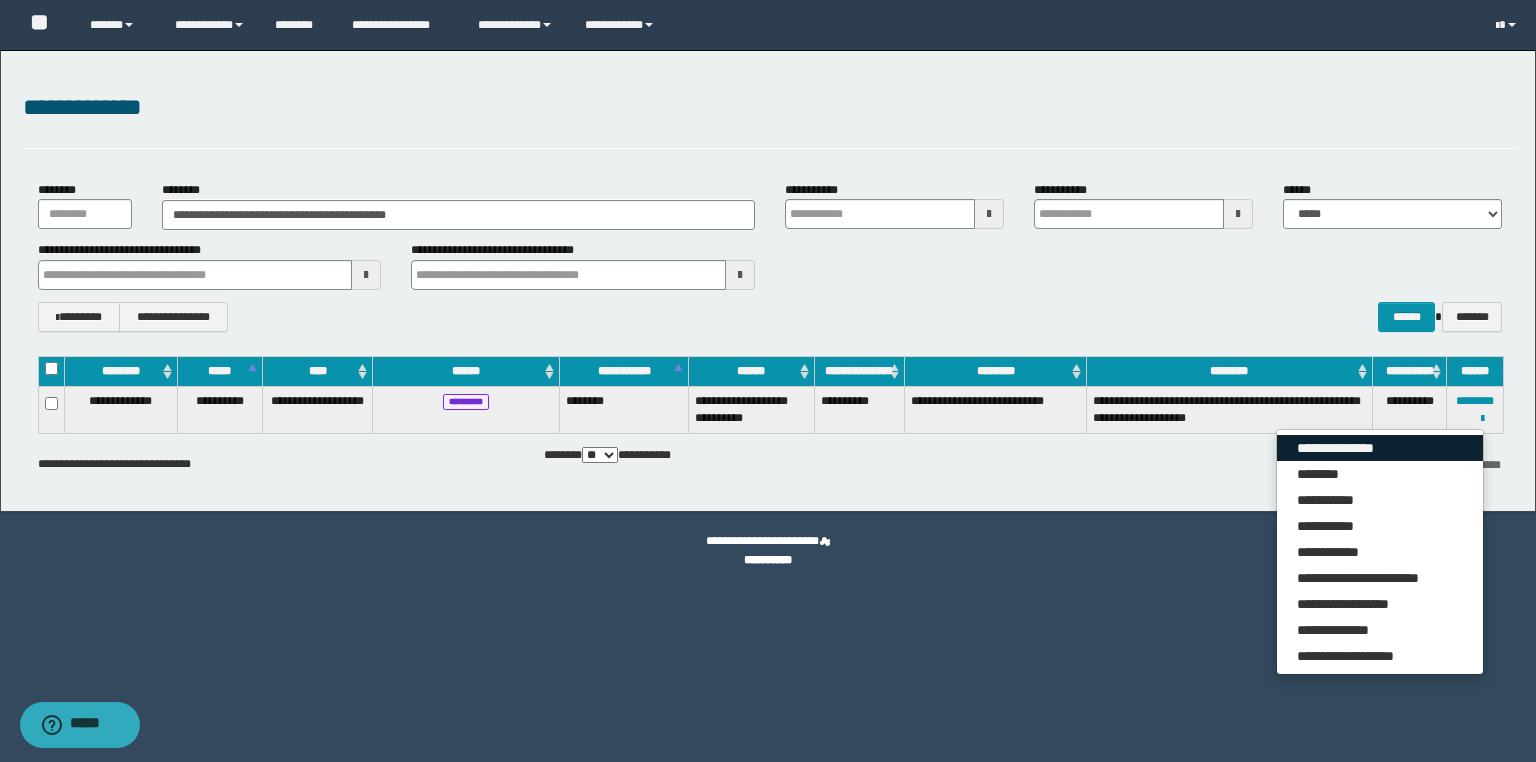 click on "**********" at bounding box center [1380, 448] 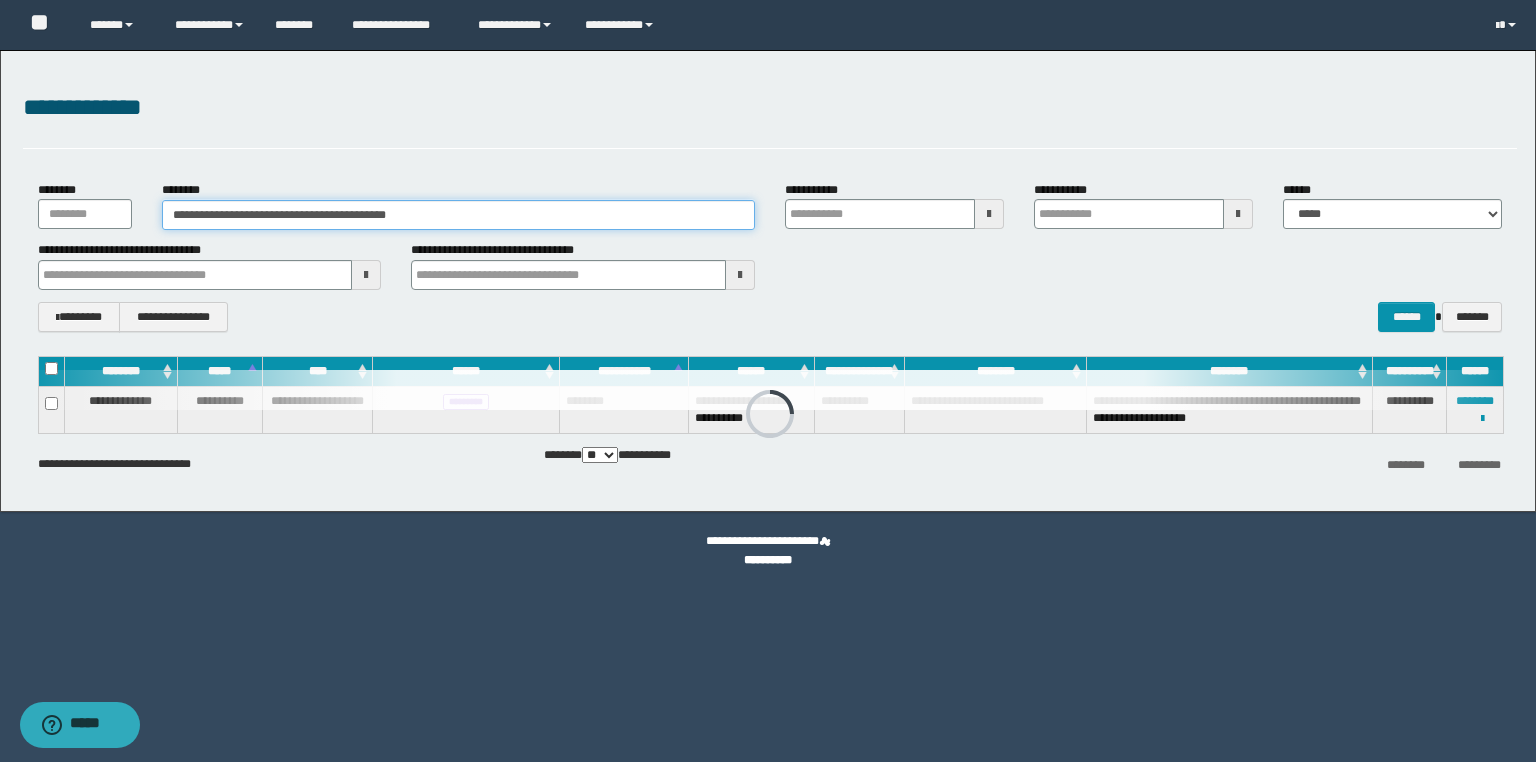 drag, startPoint x: 505, startPoint y: 212, endPoint x: 0, endPoint y: 171, distance: 506.66162 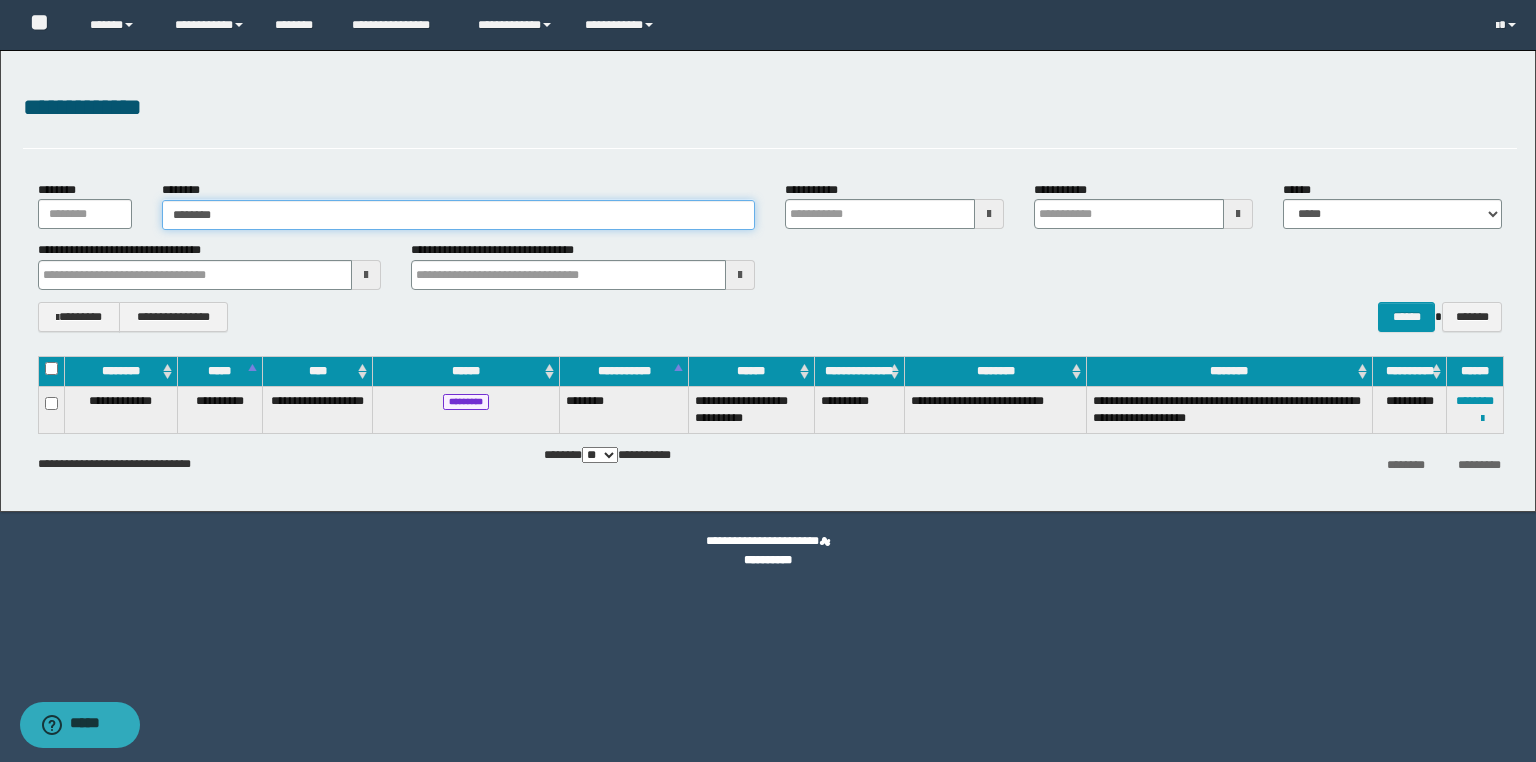 type on "********" 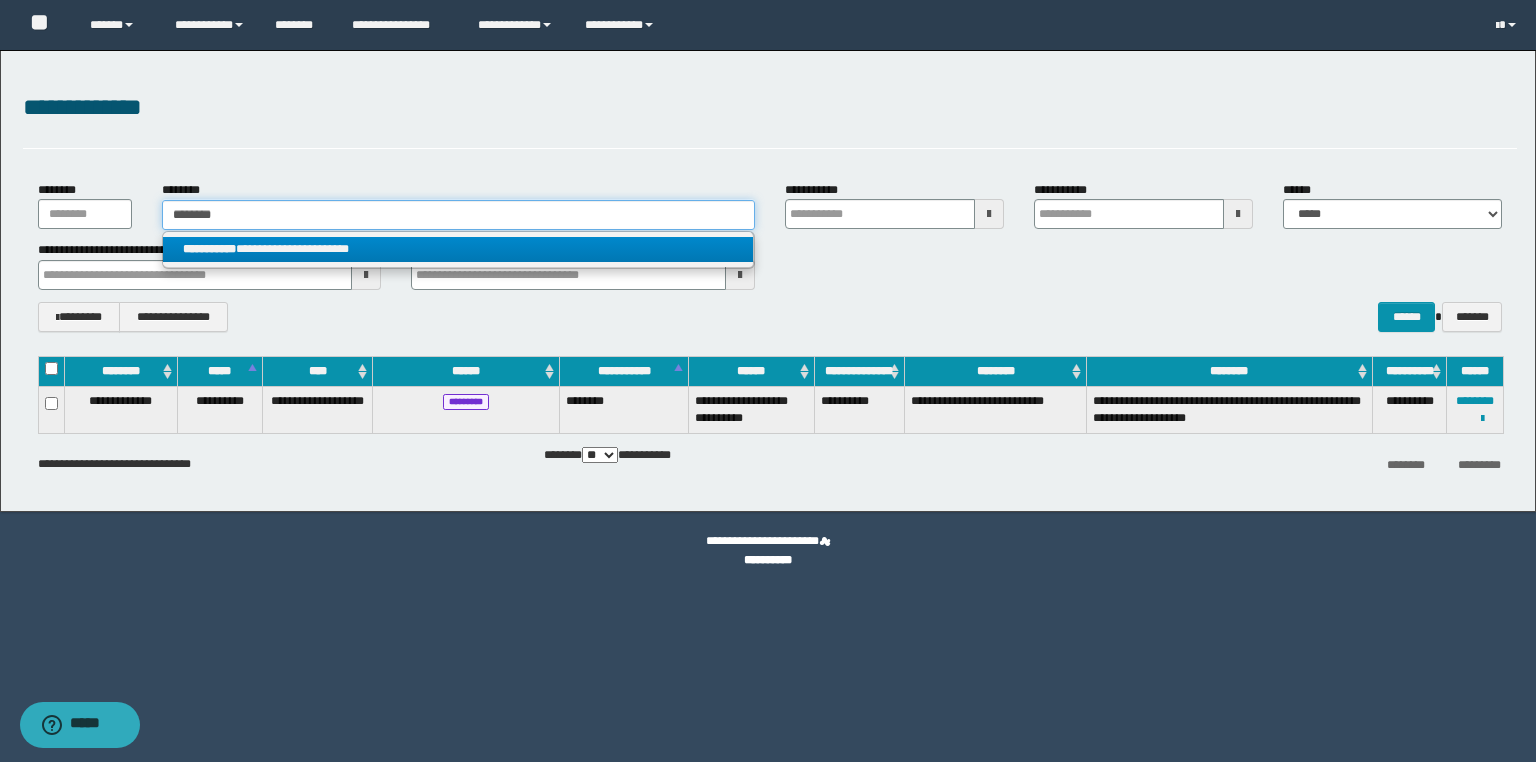 type on "********" 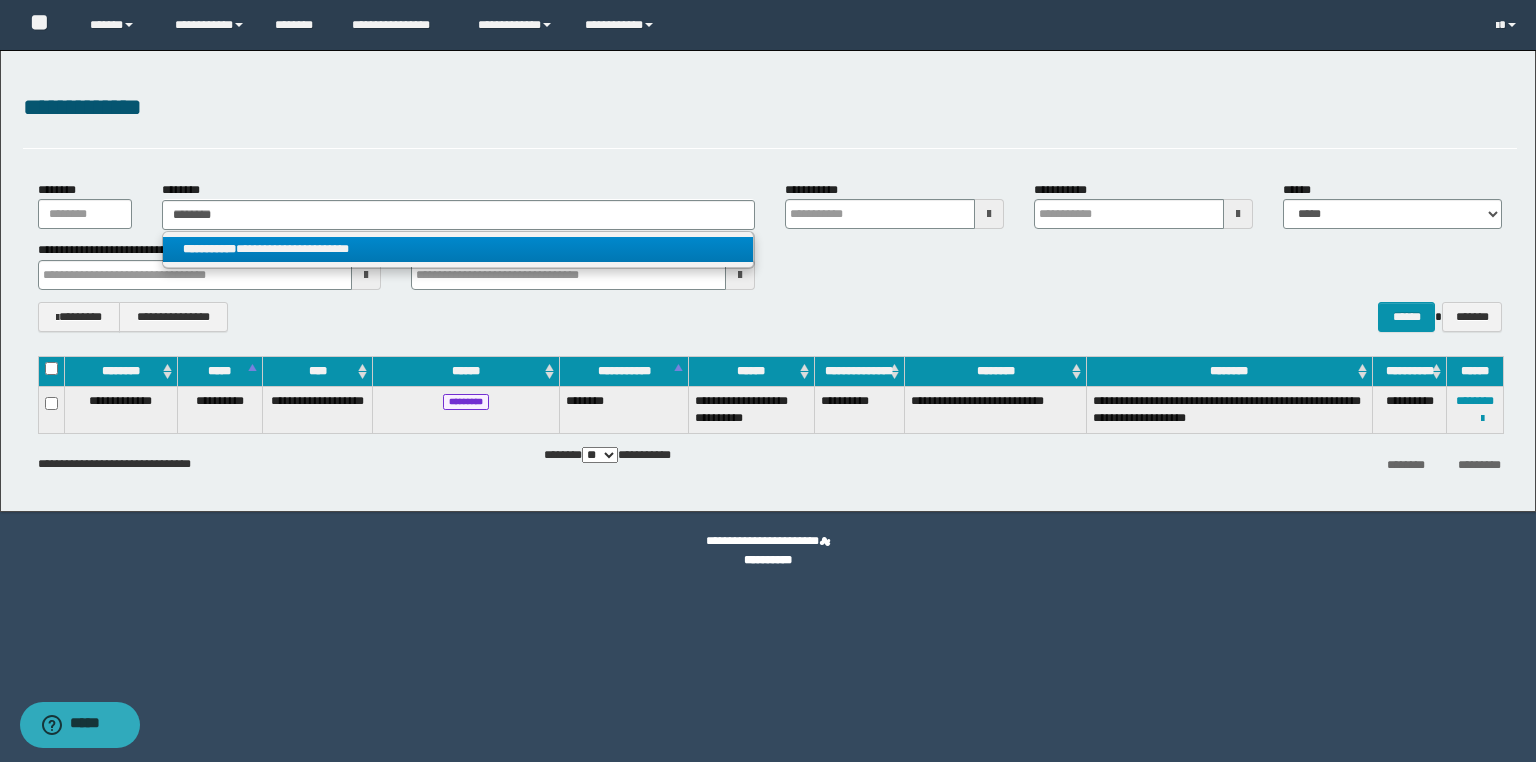 click on "**********" at bounding box center (458, 249) 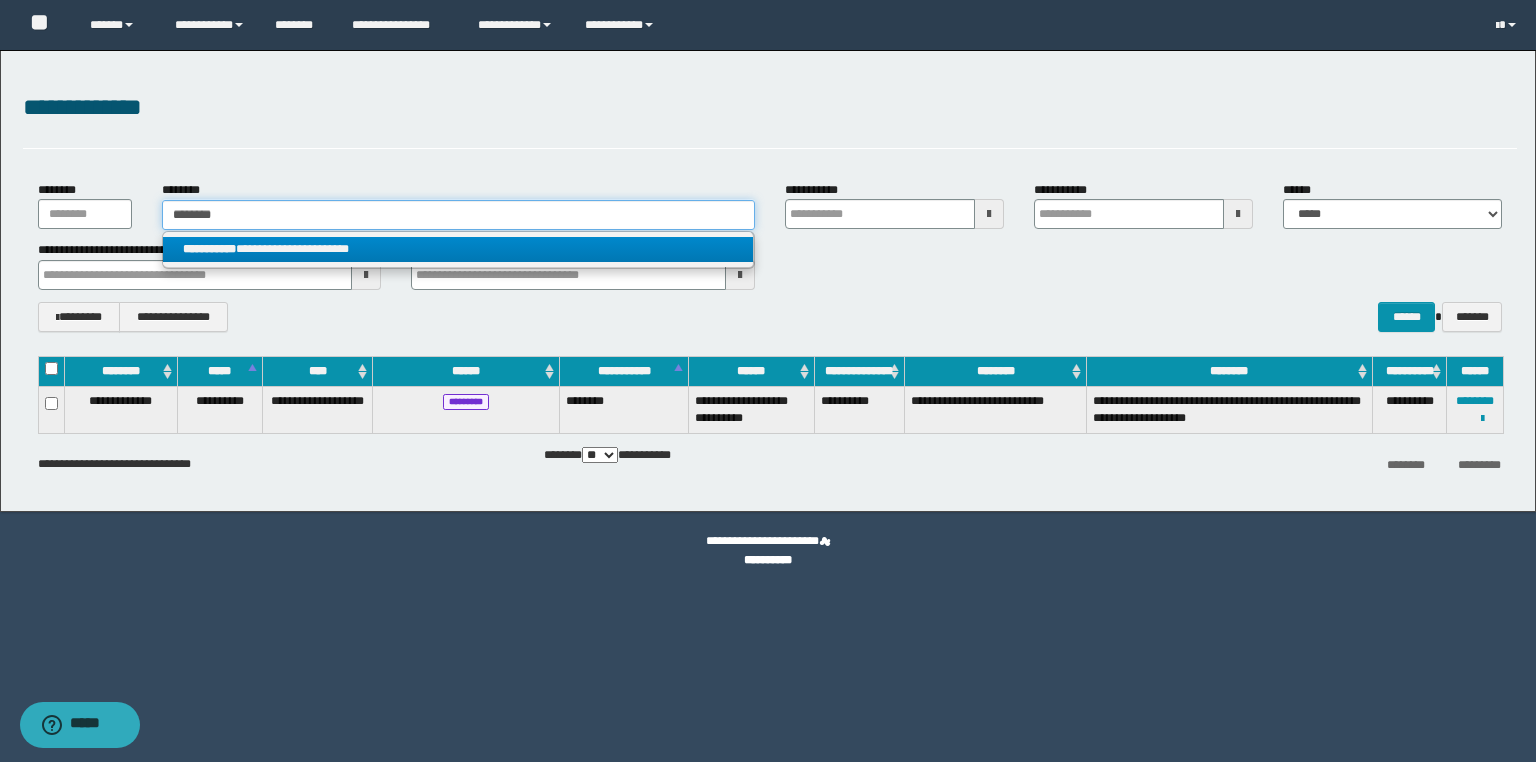 type 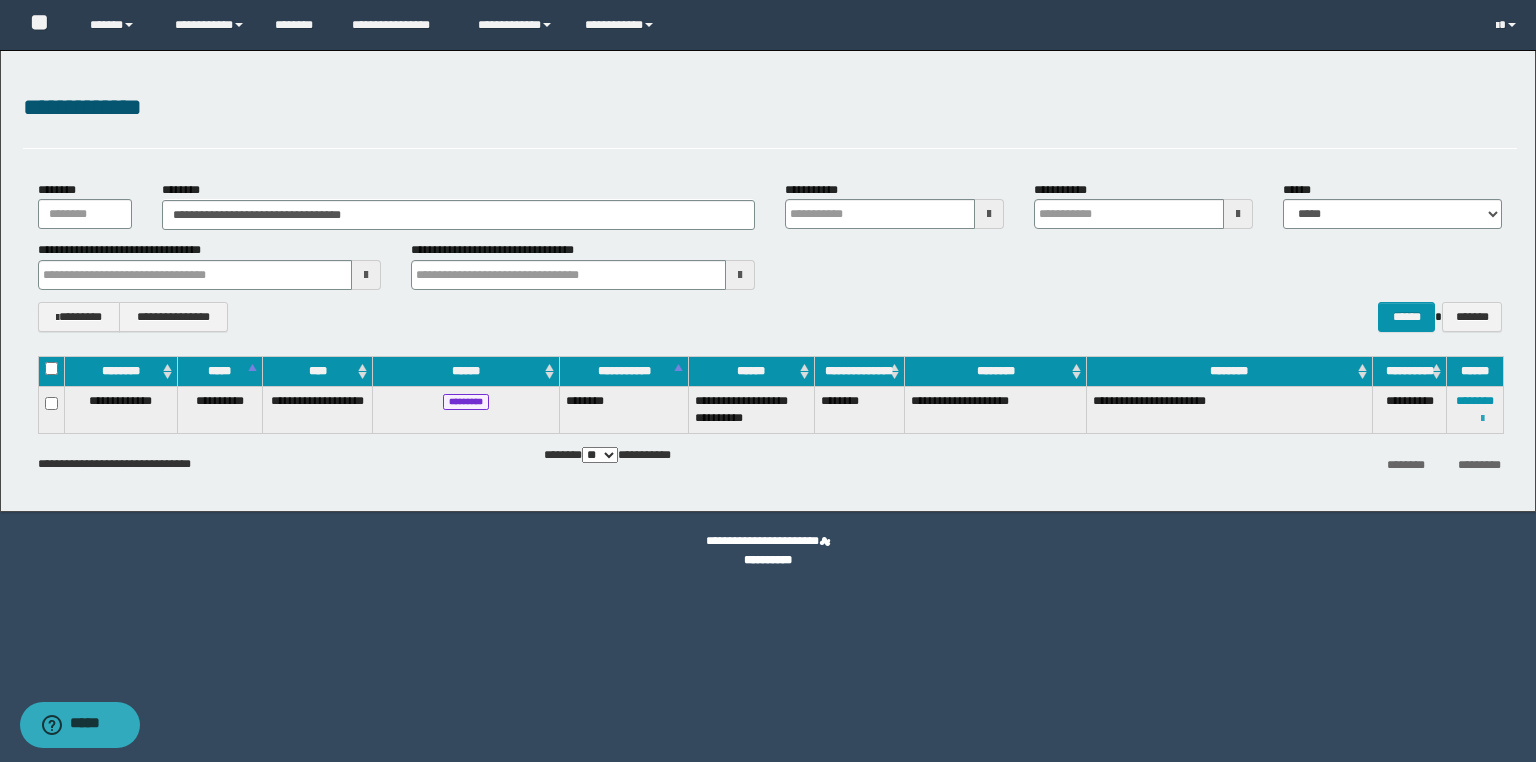 click at bounding box center [1482, 419] 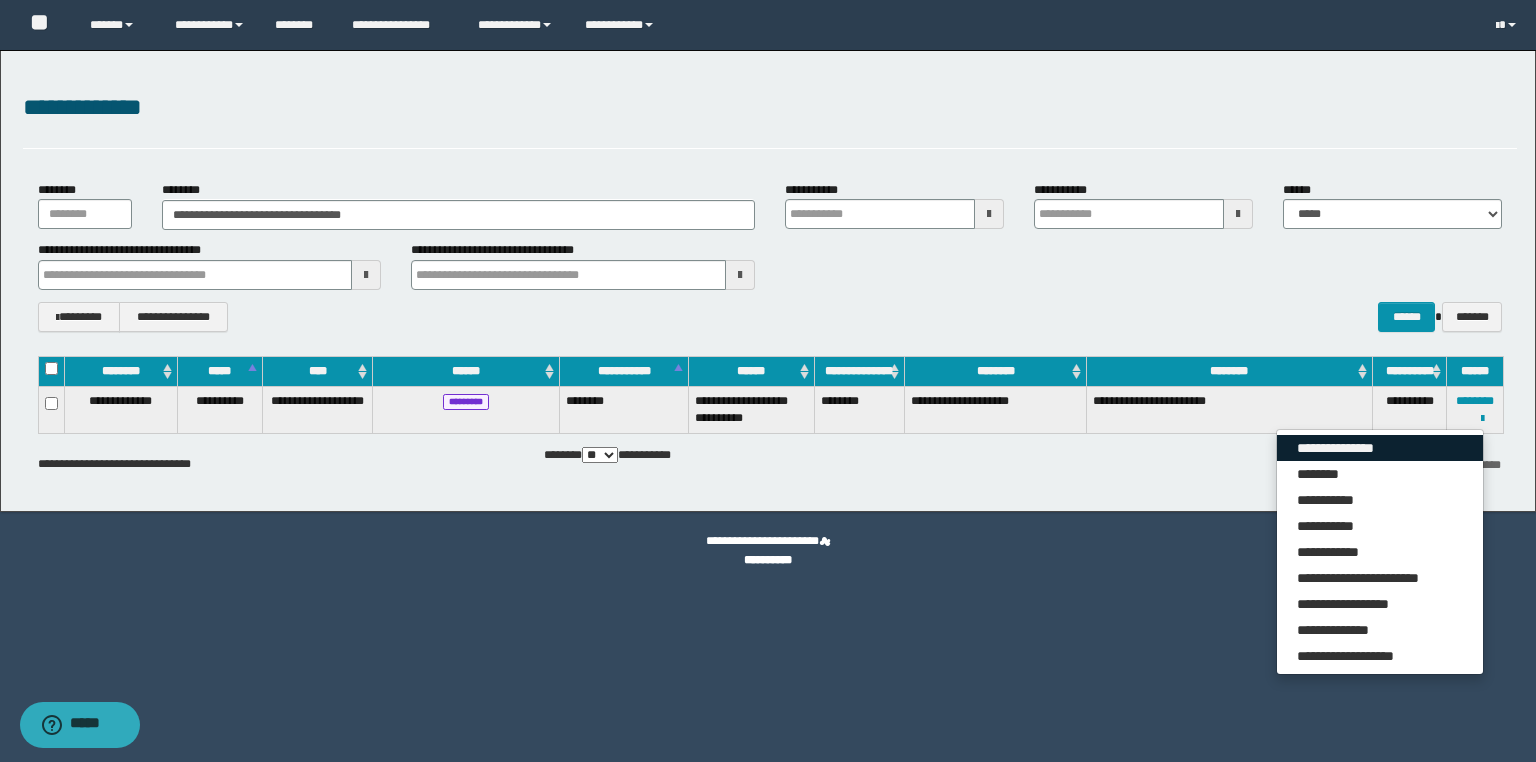 click on "**********" at bounding box center (1380, 448) 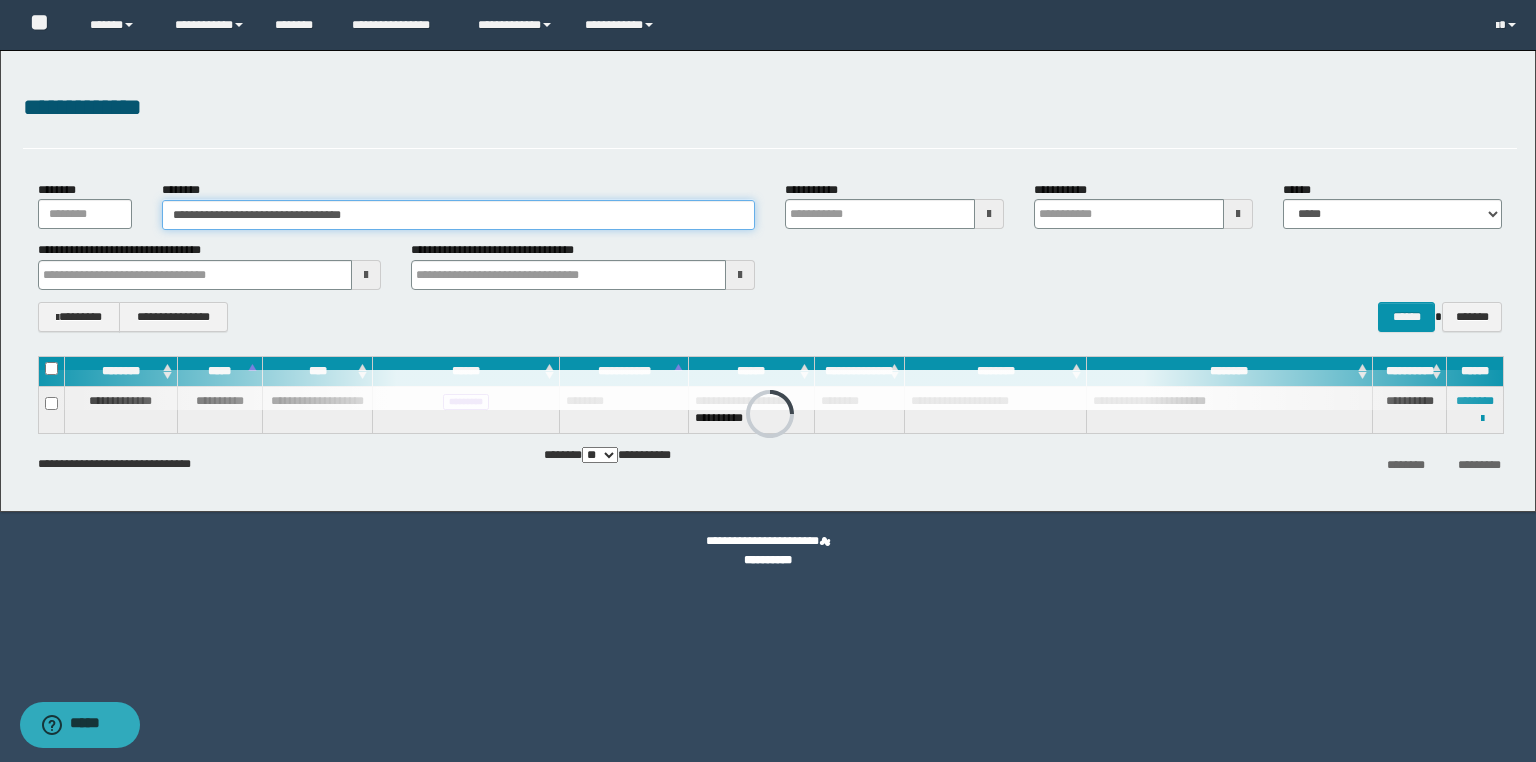 drag, startPoint x: 458, startPoint y: 214, endPoint x: 0, endPoint y: 216, distance: 458.00436 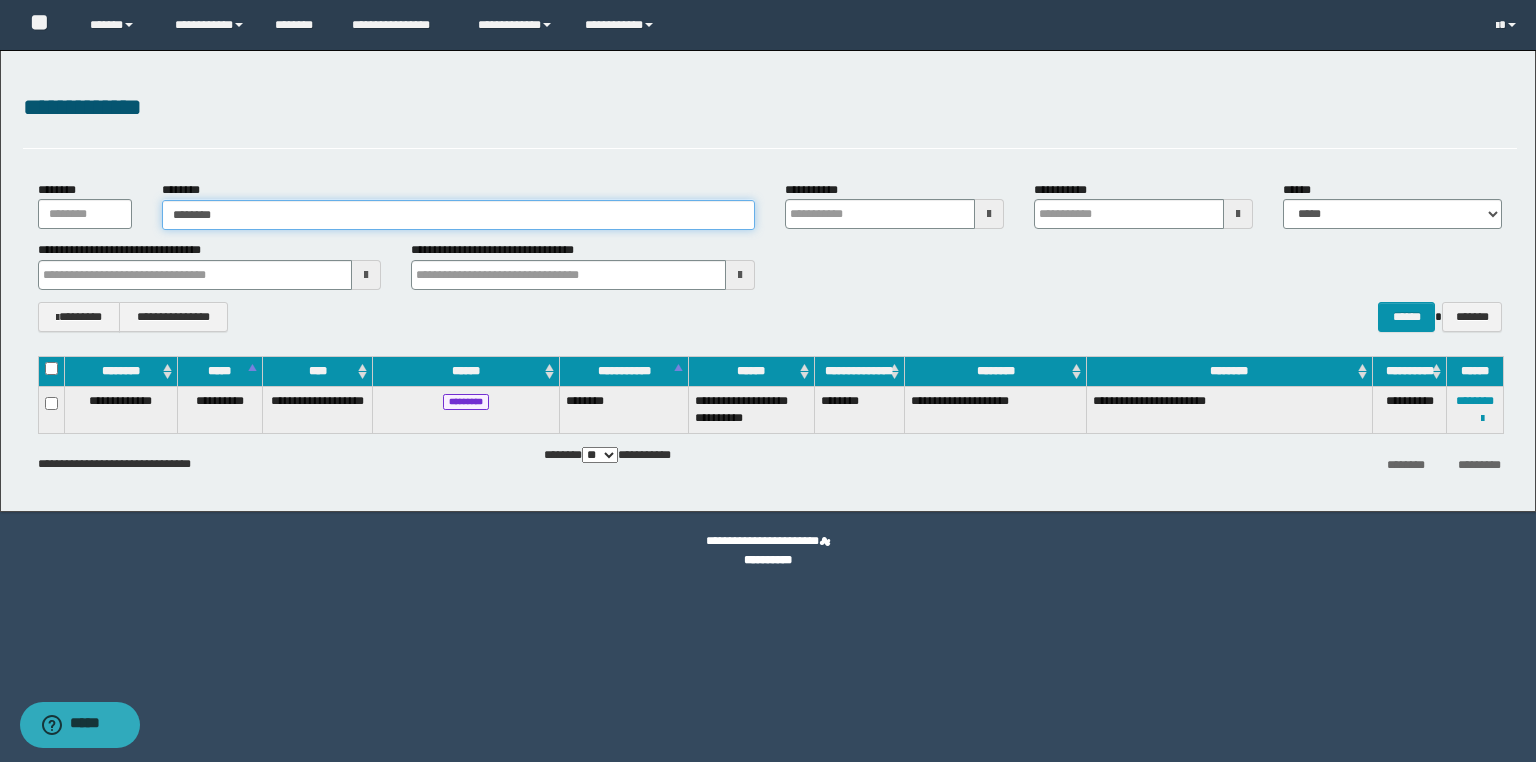 type on "********" 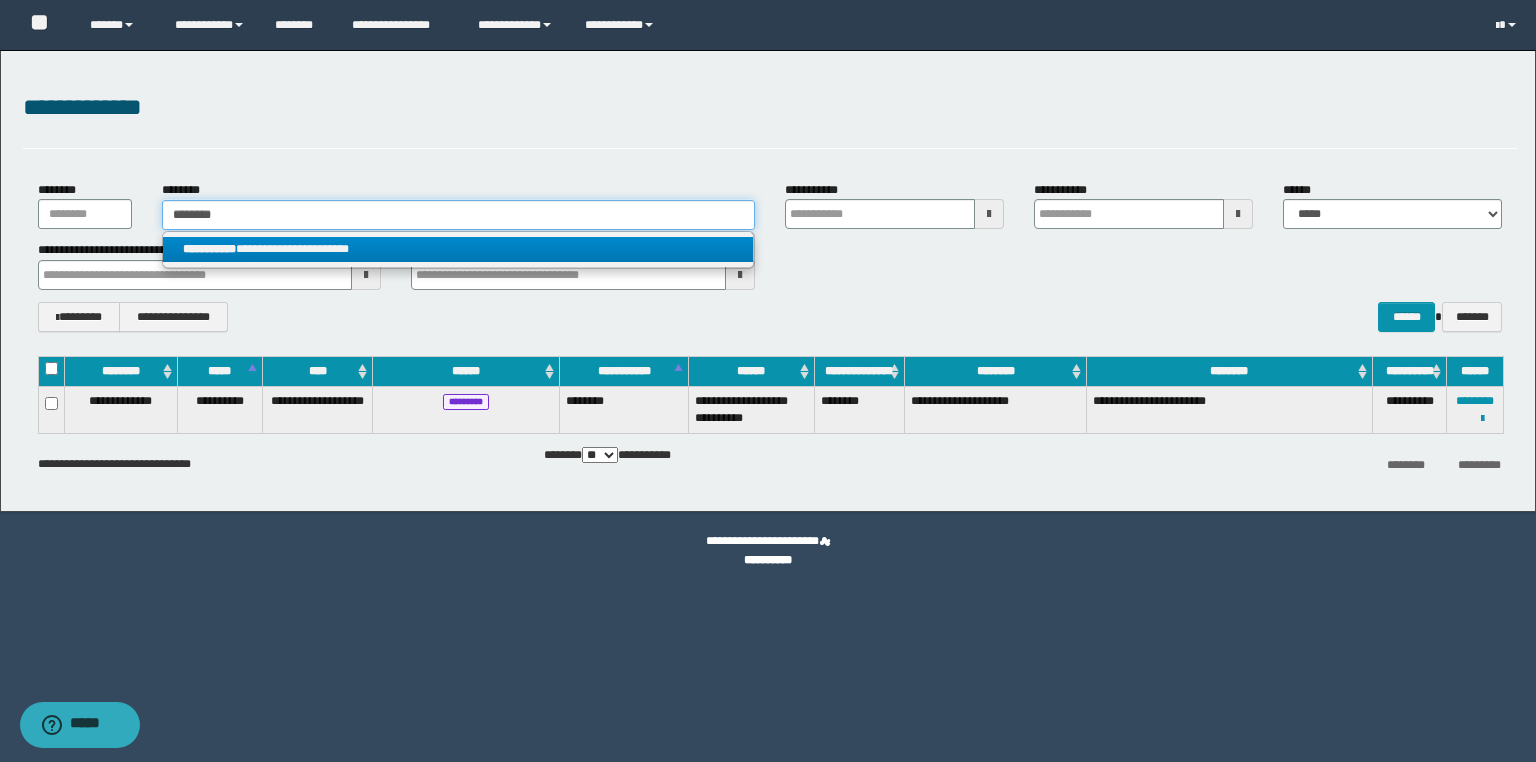 type on "********" 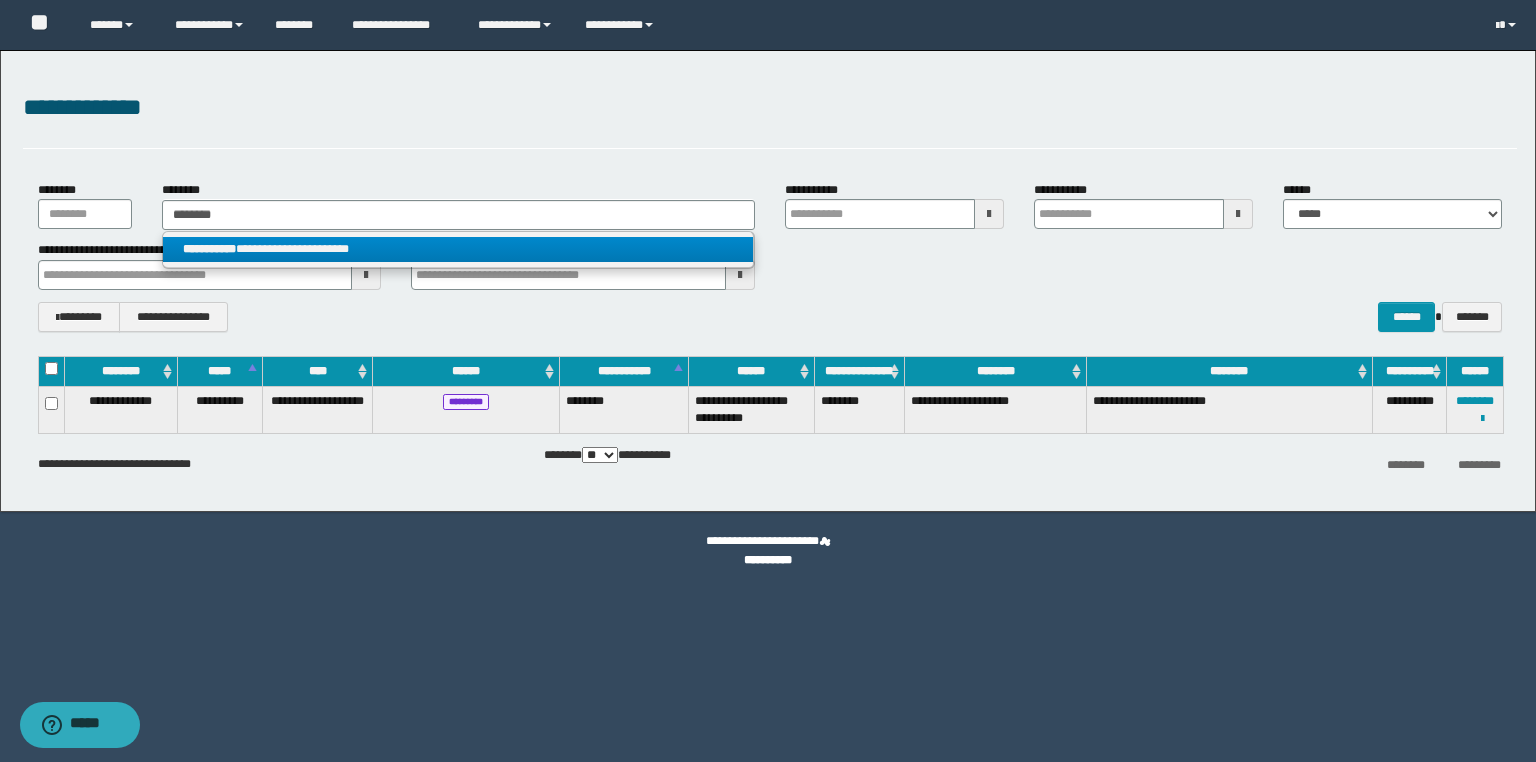 click on "**********" at bounding box center (458, 249) 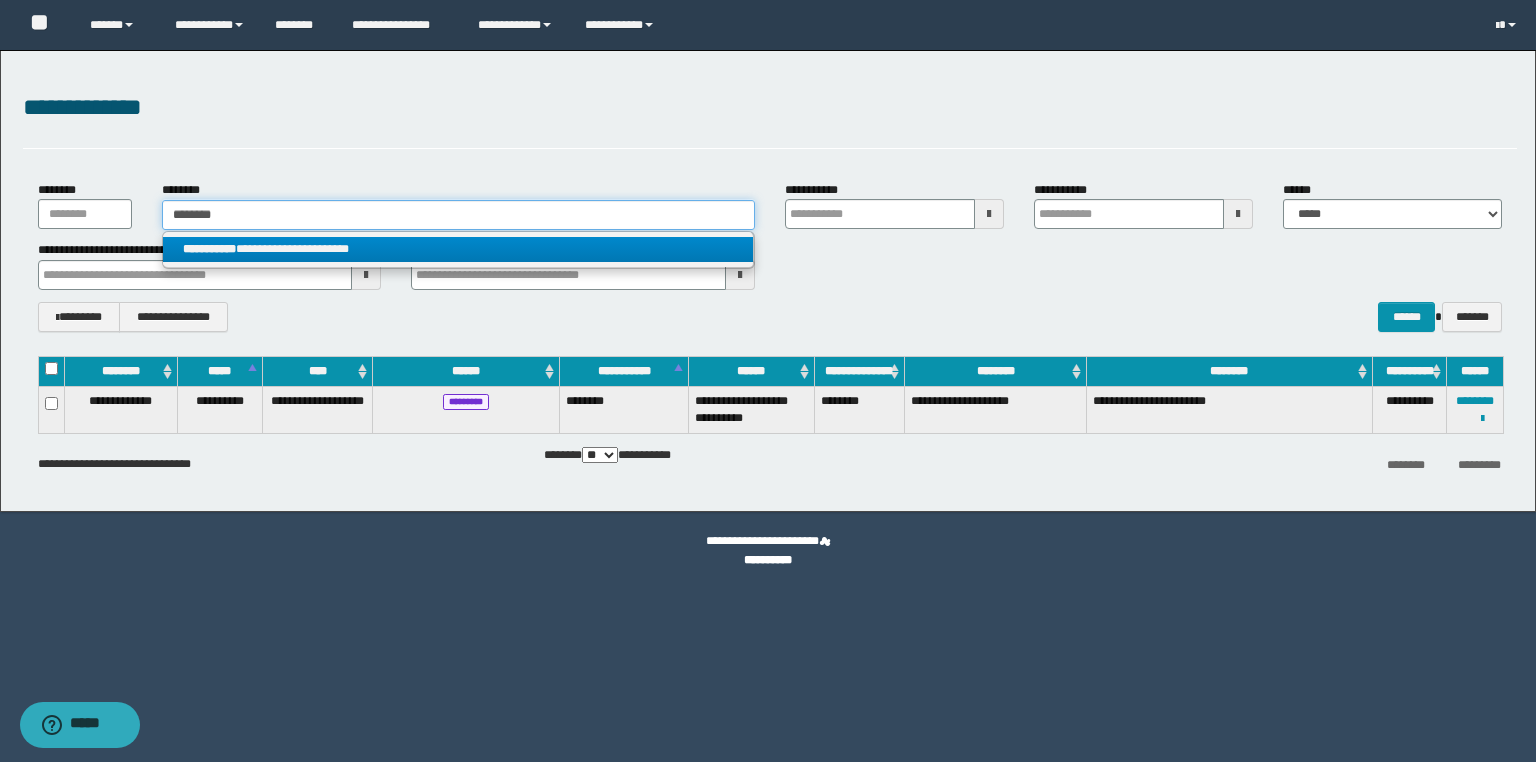 type 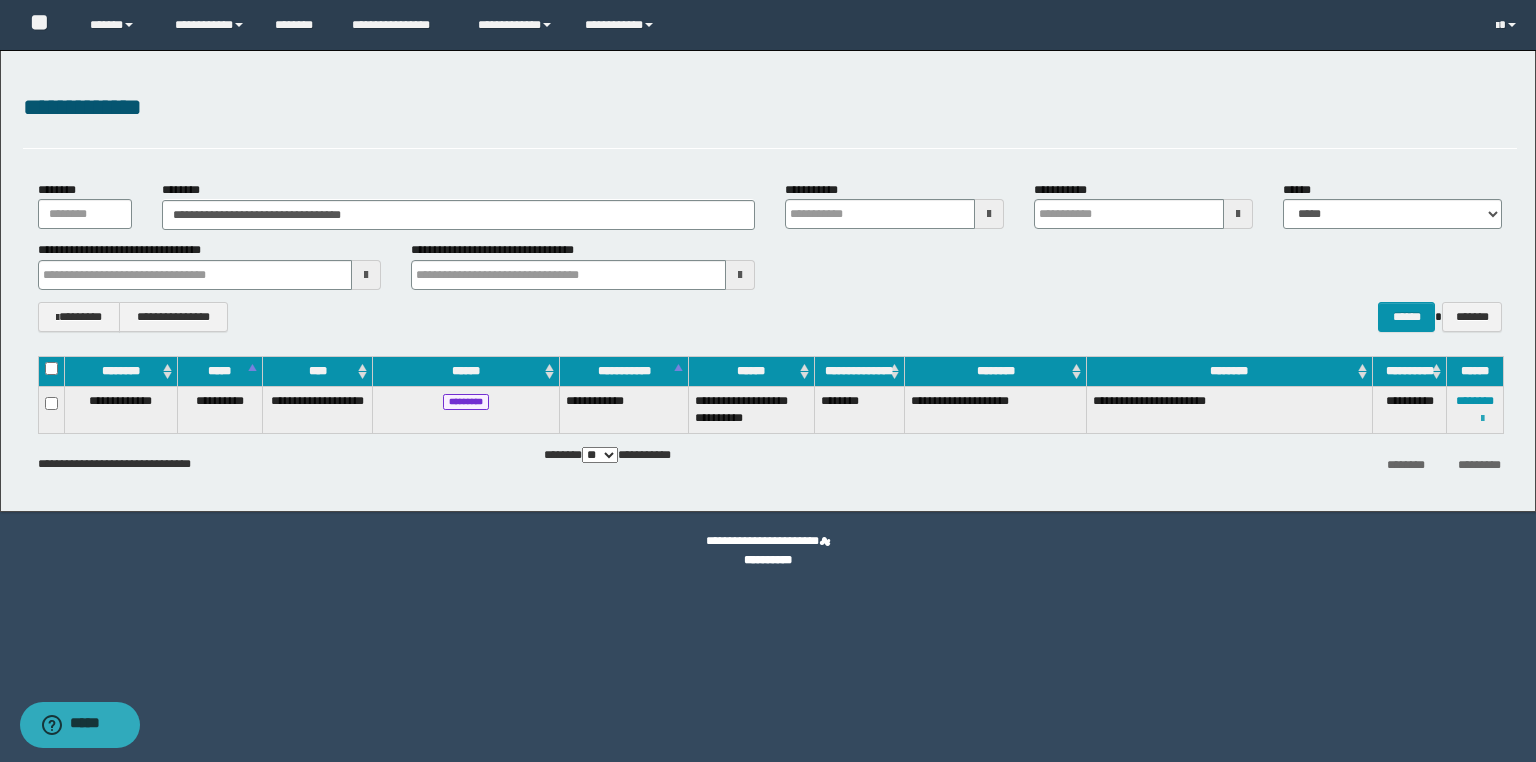 click at bounding box center [1482, 419] 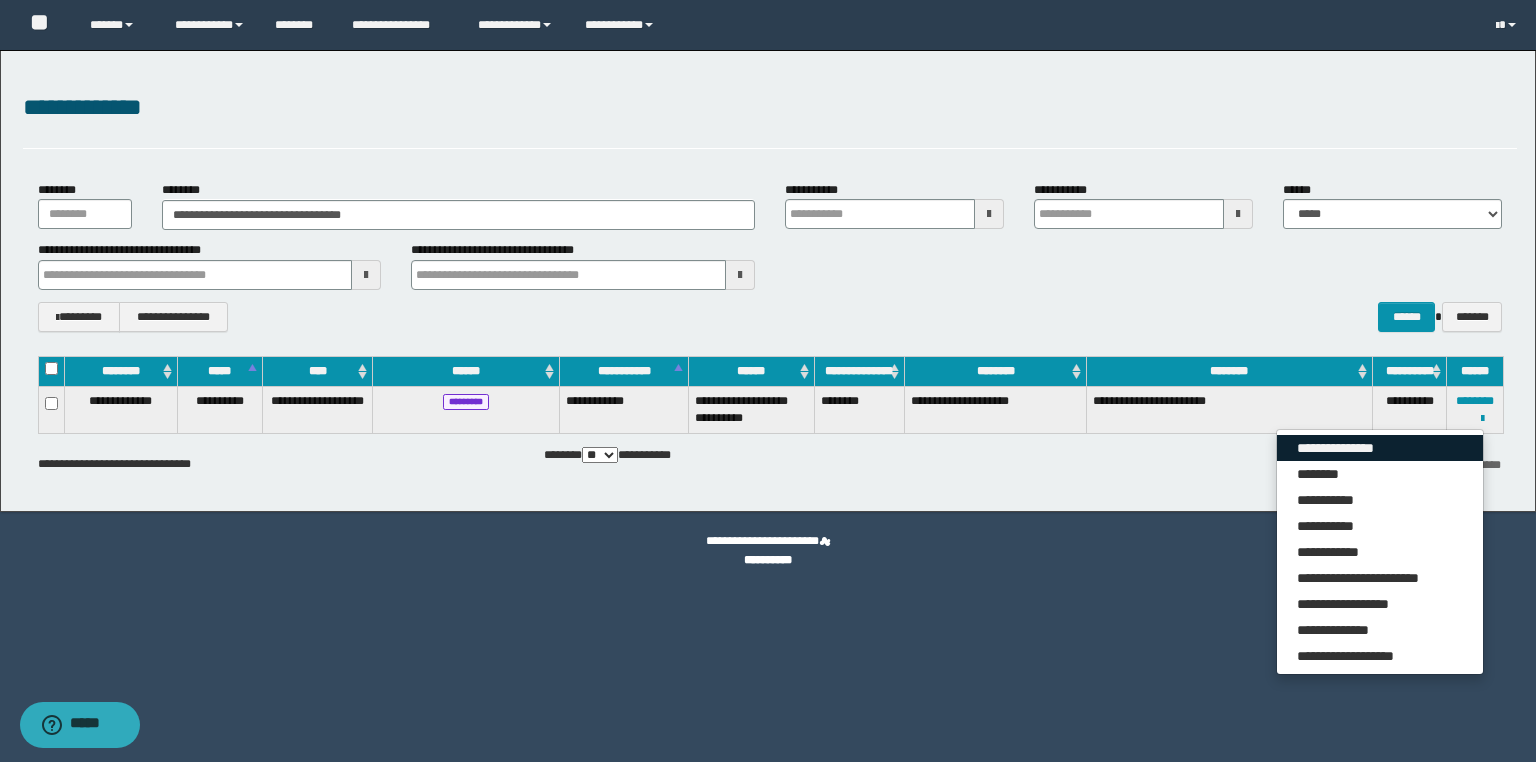 click on "**********" at bounding box center [1380, 448] 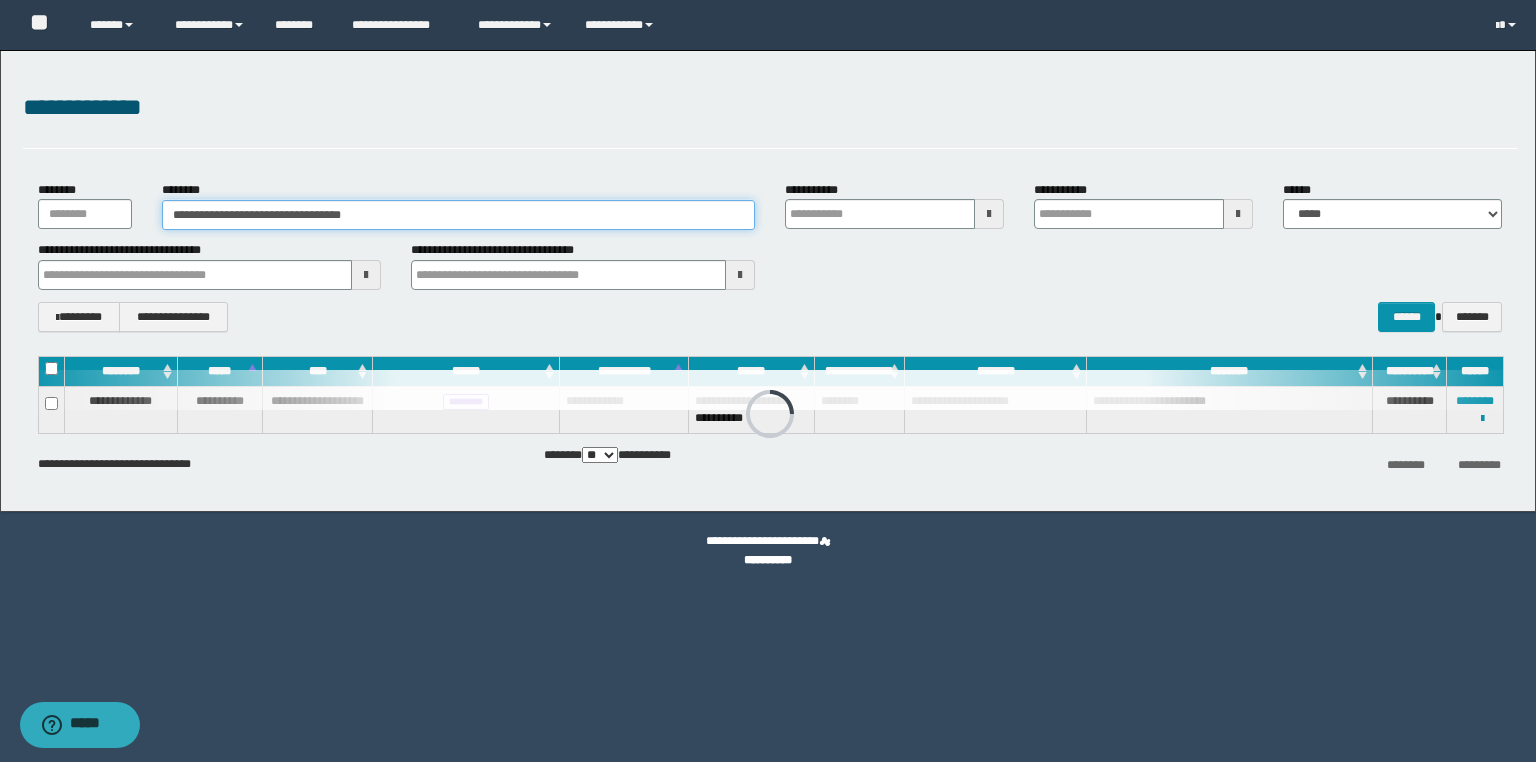 drag, startPoint x: 8, startPoint y: 215, endPoint x: 0, endPoint y: 194, distance: 22.472204 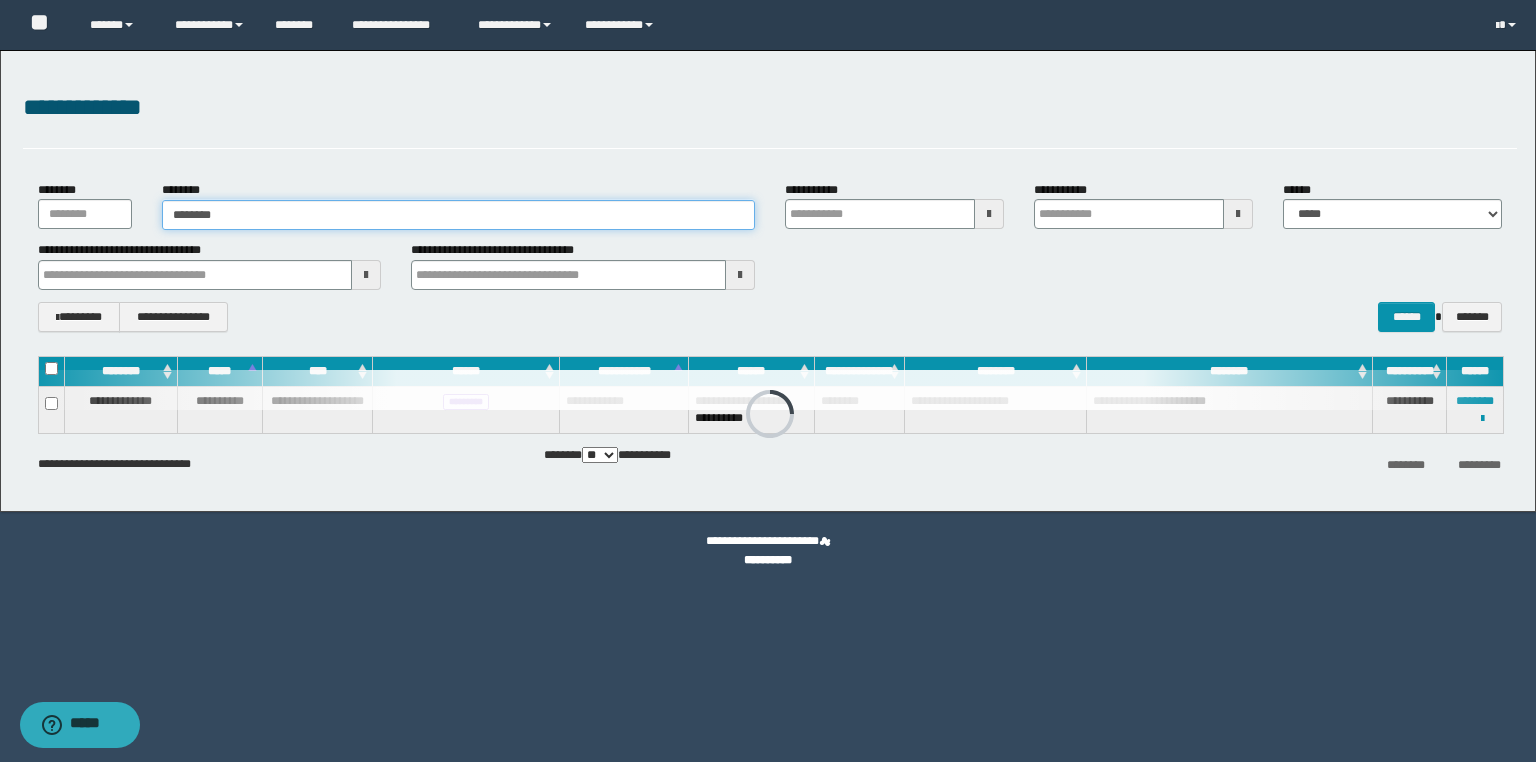 type on "********" 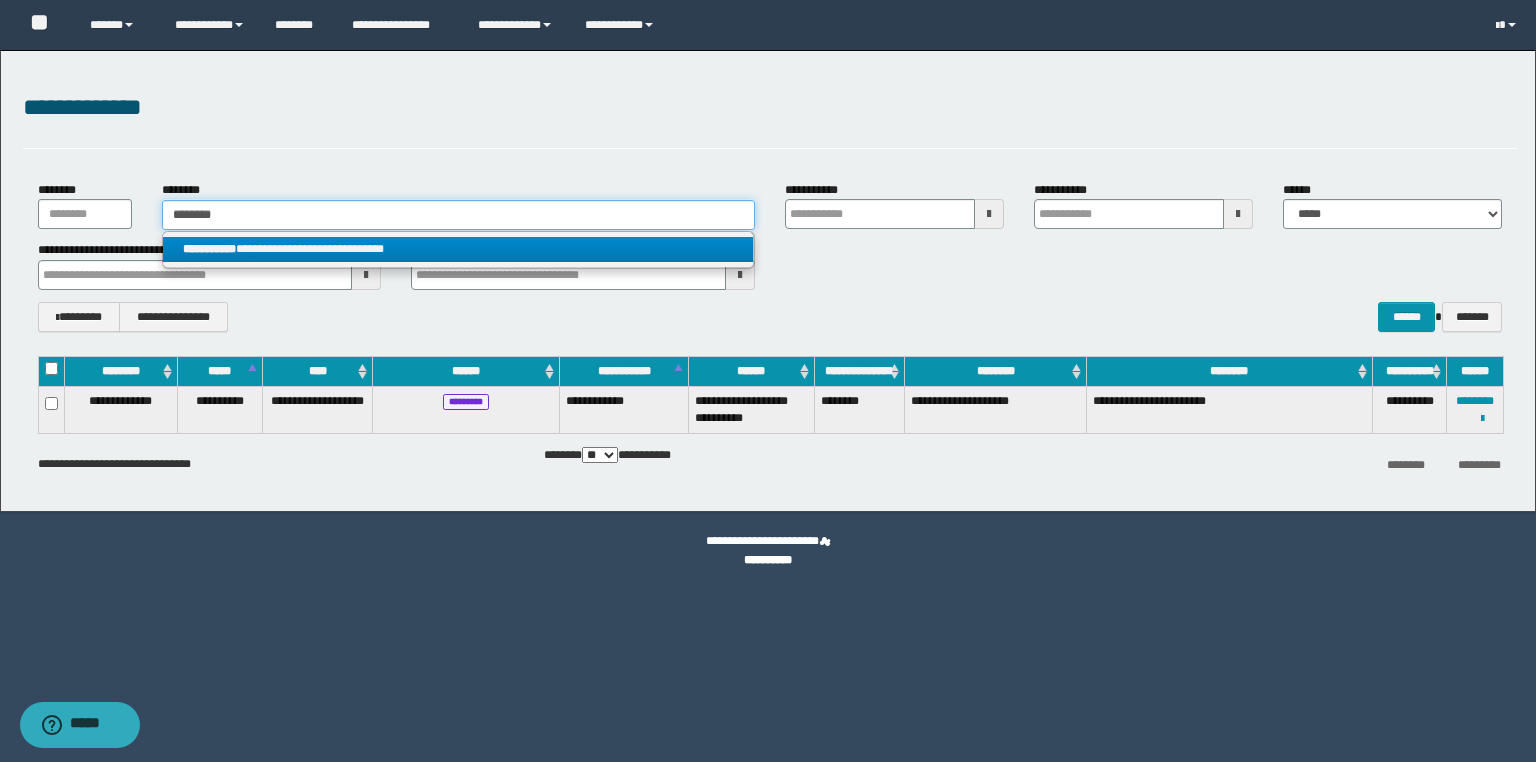 type on "********" 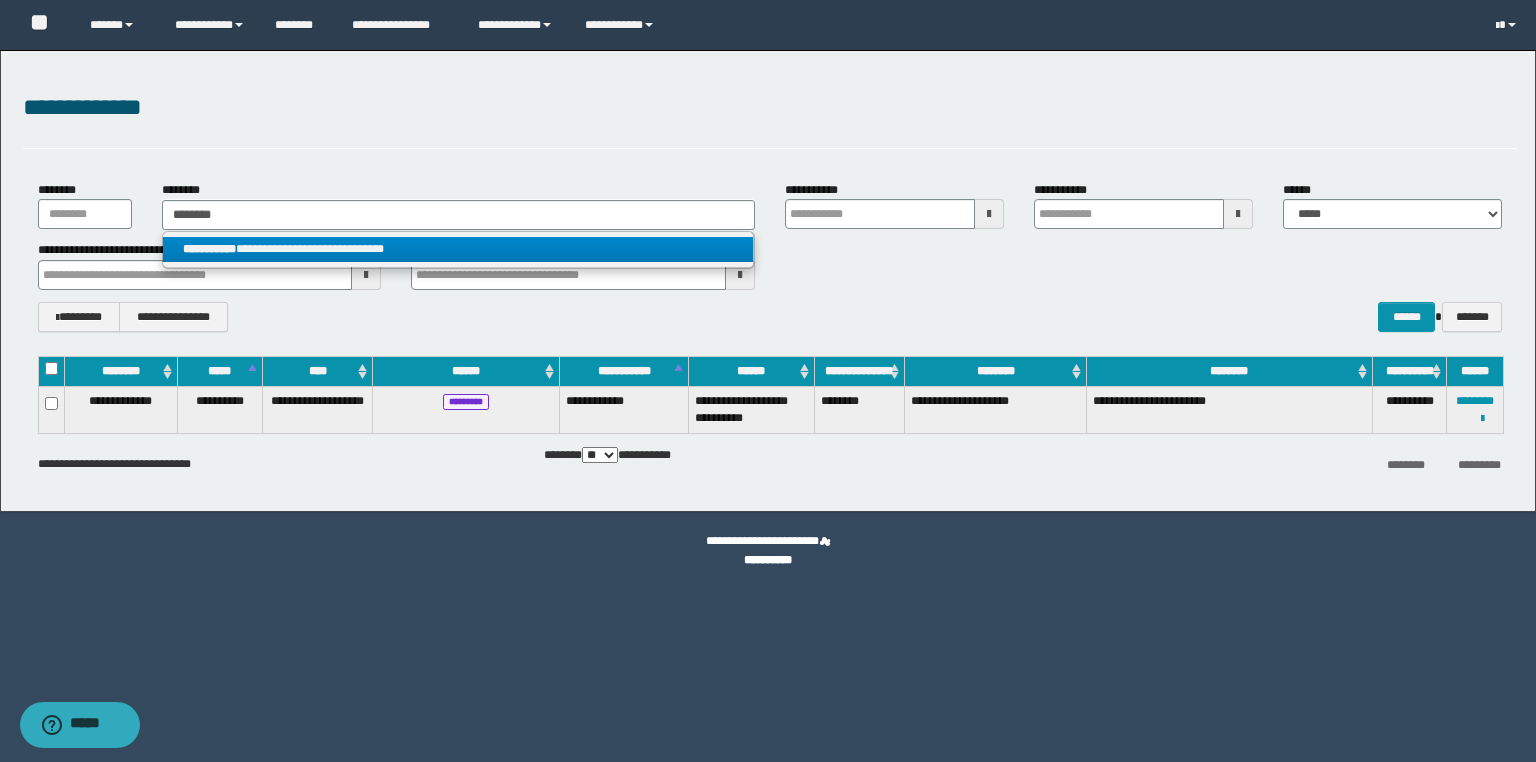 click on "**********" at bounding box center (458, 249) 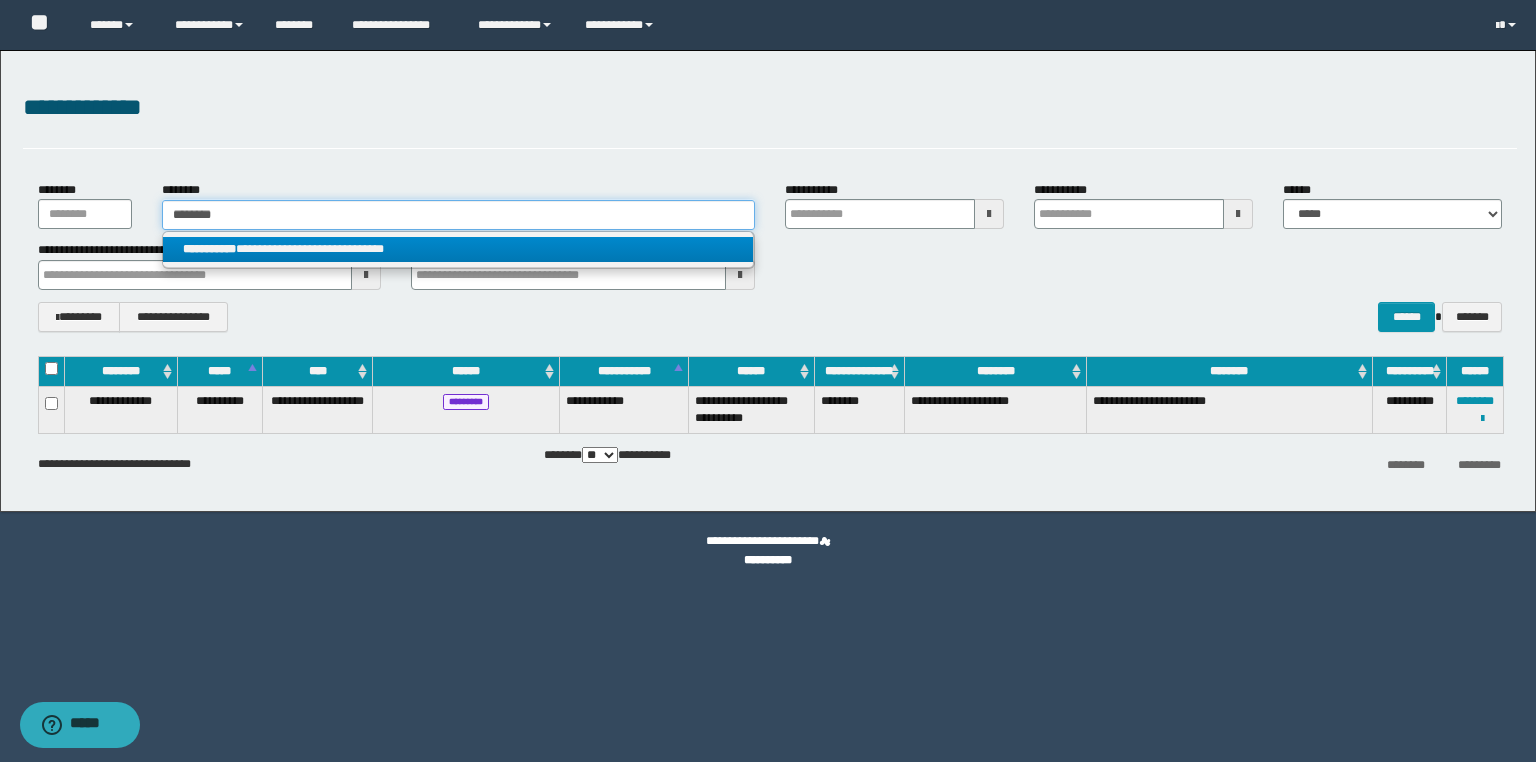 type 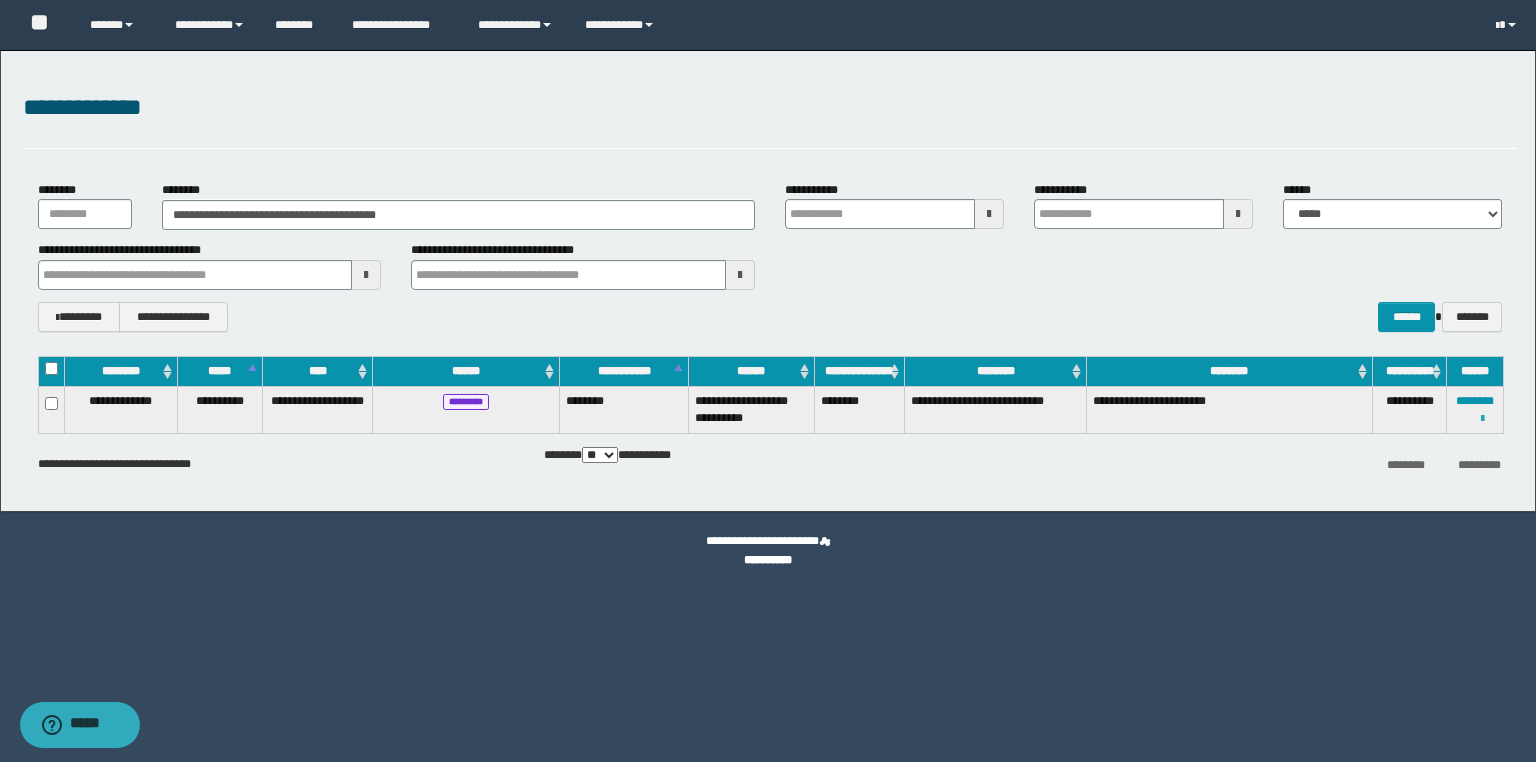 click at bounding box center [1482, 419] 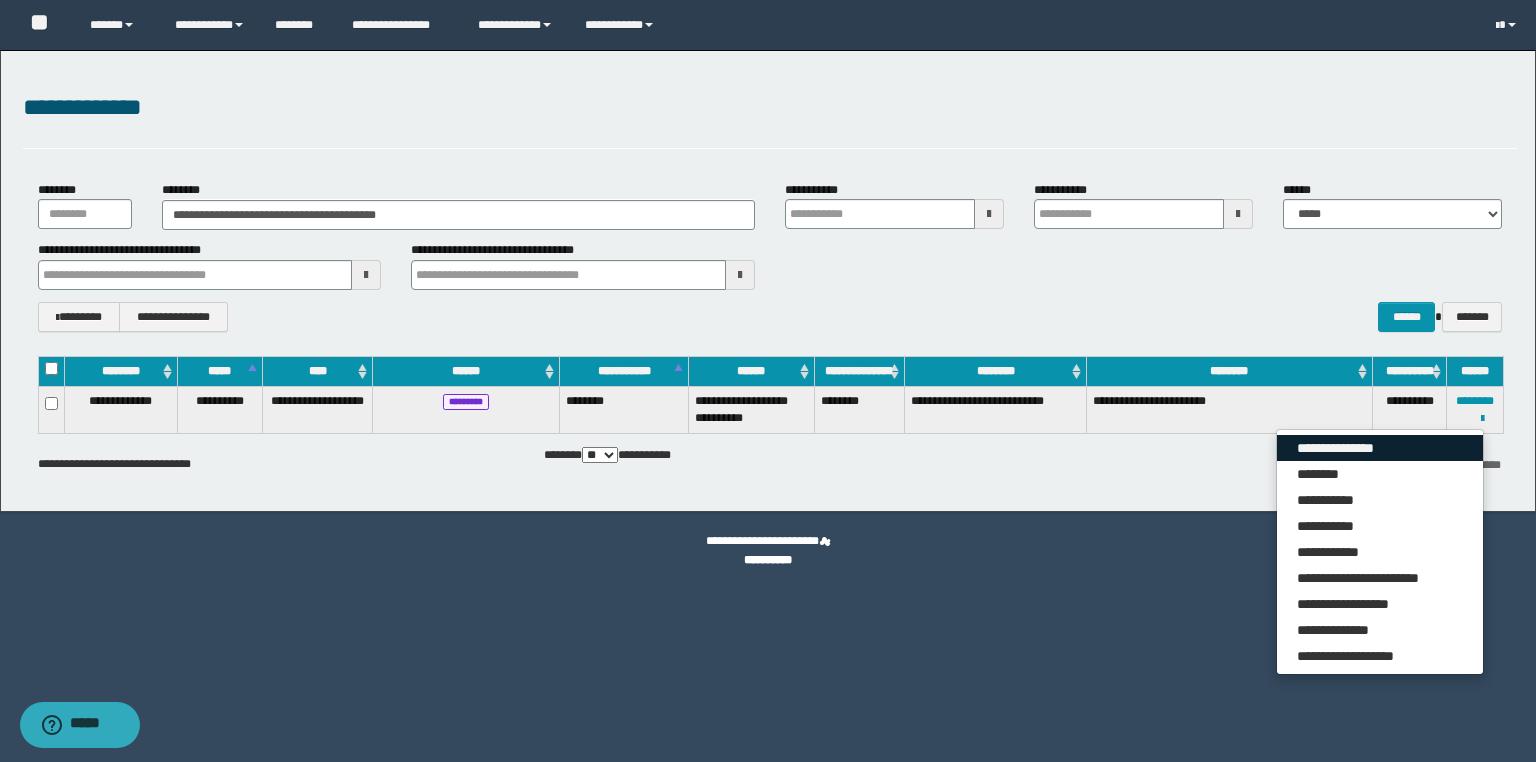 drag, startPoint x: 1422, startPoint y: 448, endPoint x: 1408, endPoint y: 452, distance: 14.56022 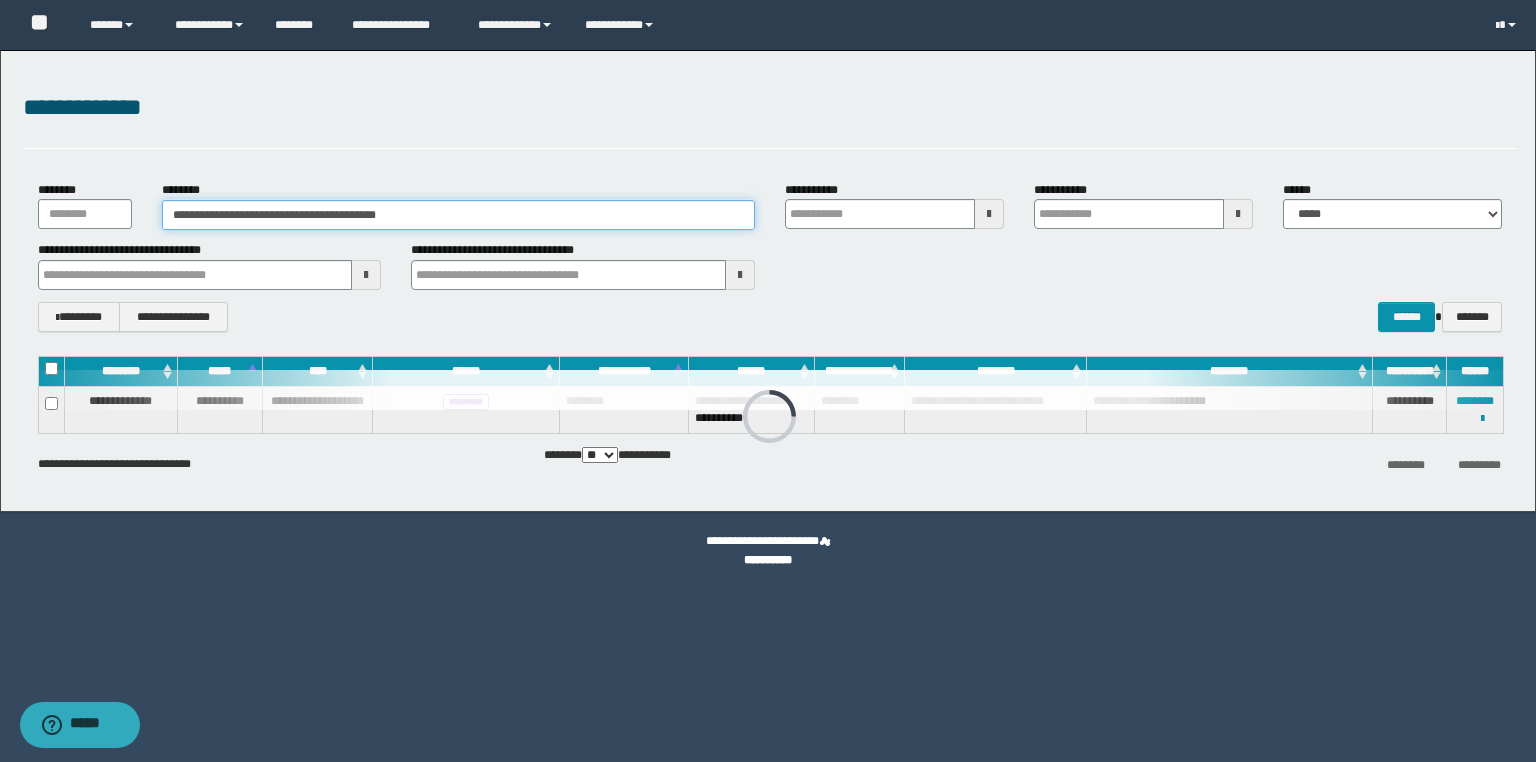 drag, startPoint x: 45, startPoint y: 213, endPoint x: 0, endPoint y: 213, distance: 45 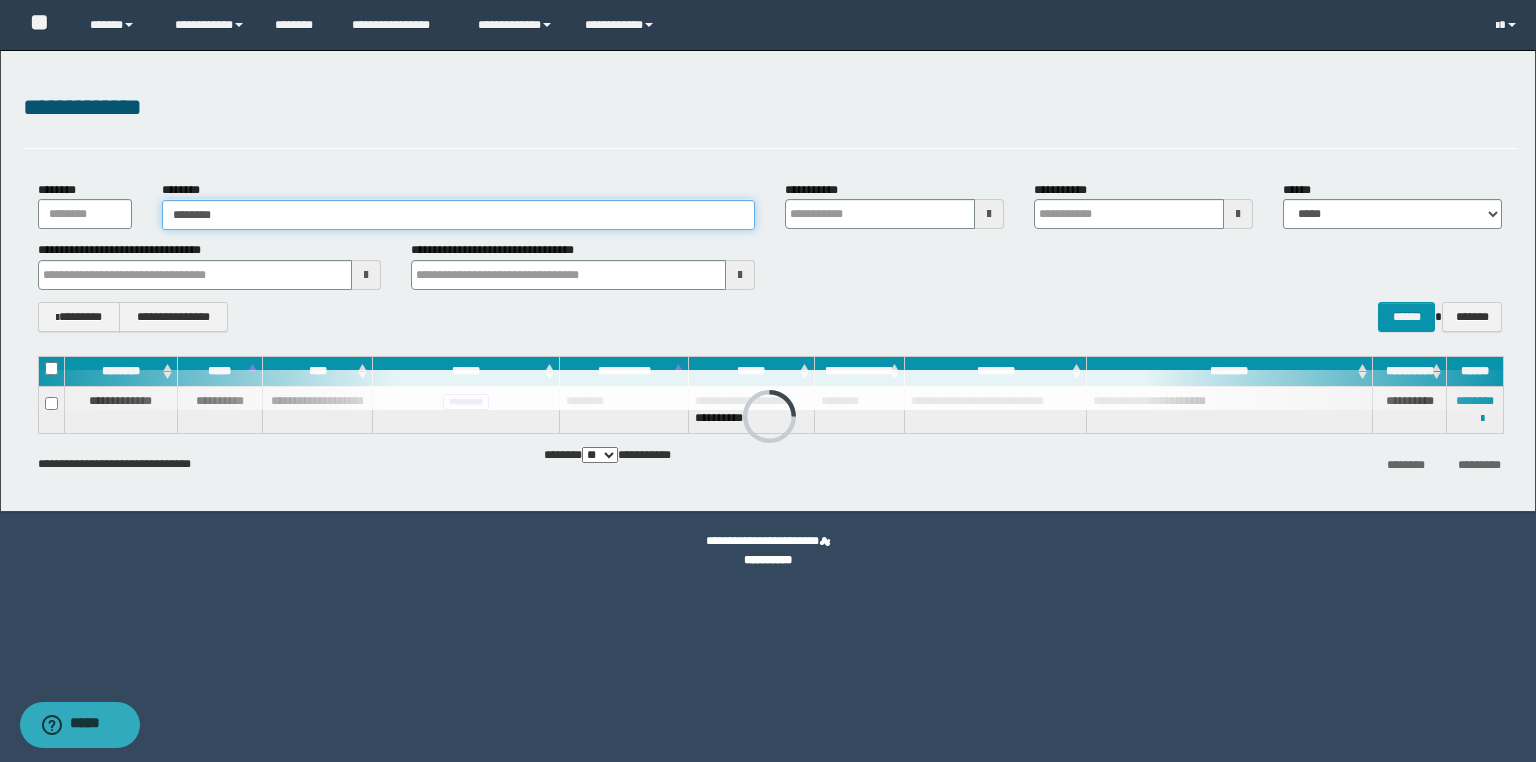 type on "********" 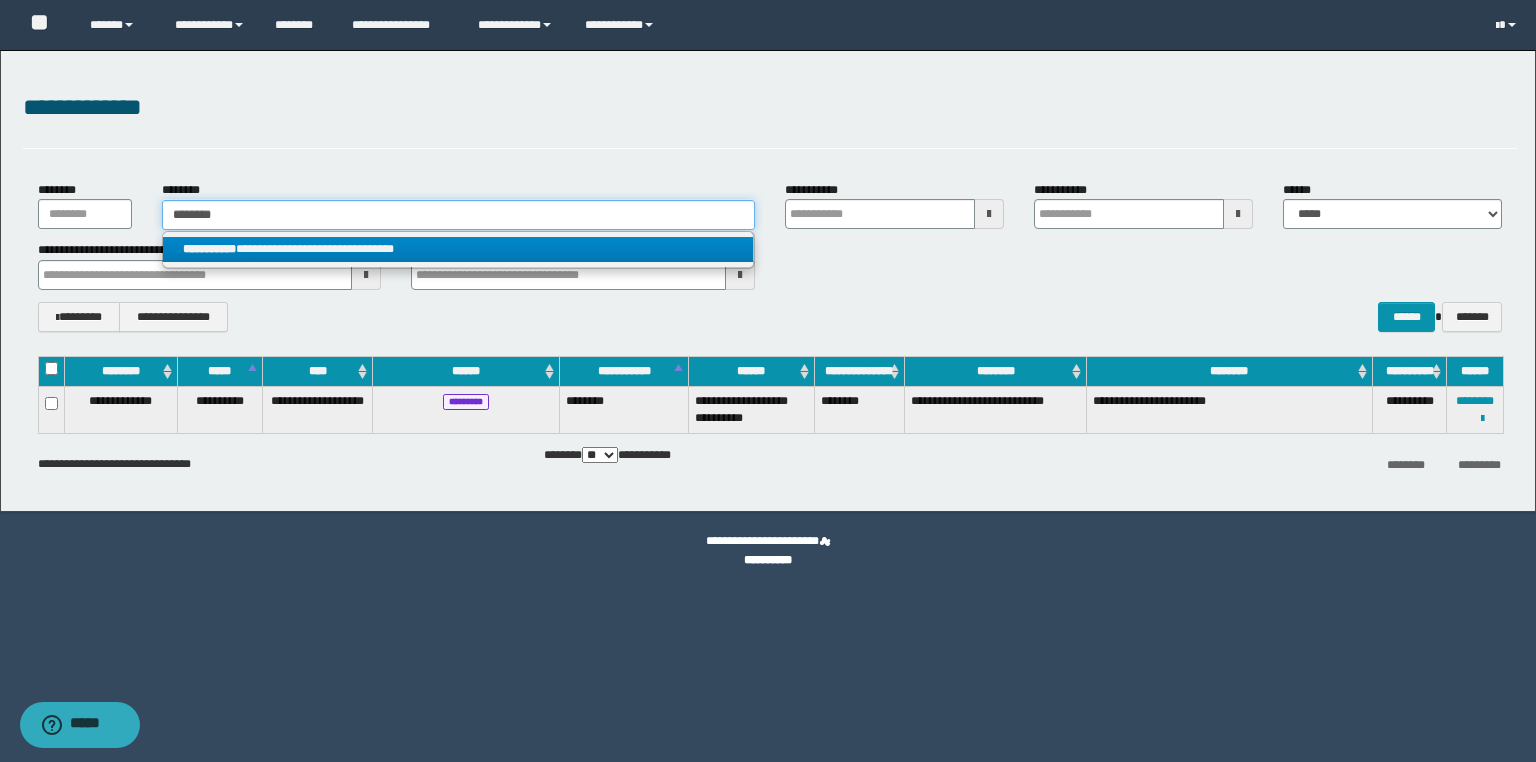 type on "********" 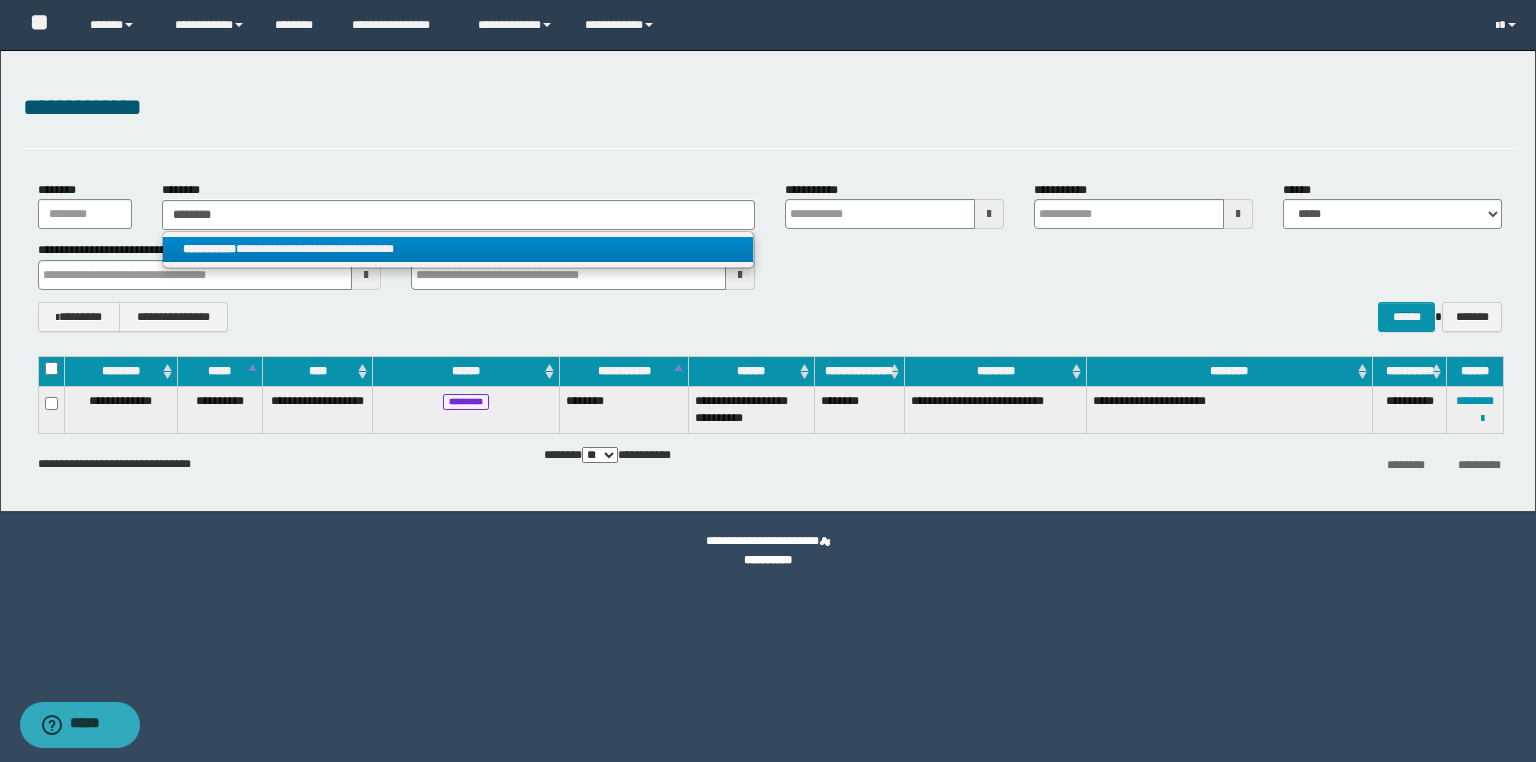 click on "**********" at bounding box center [209, 249] 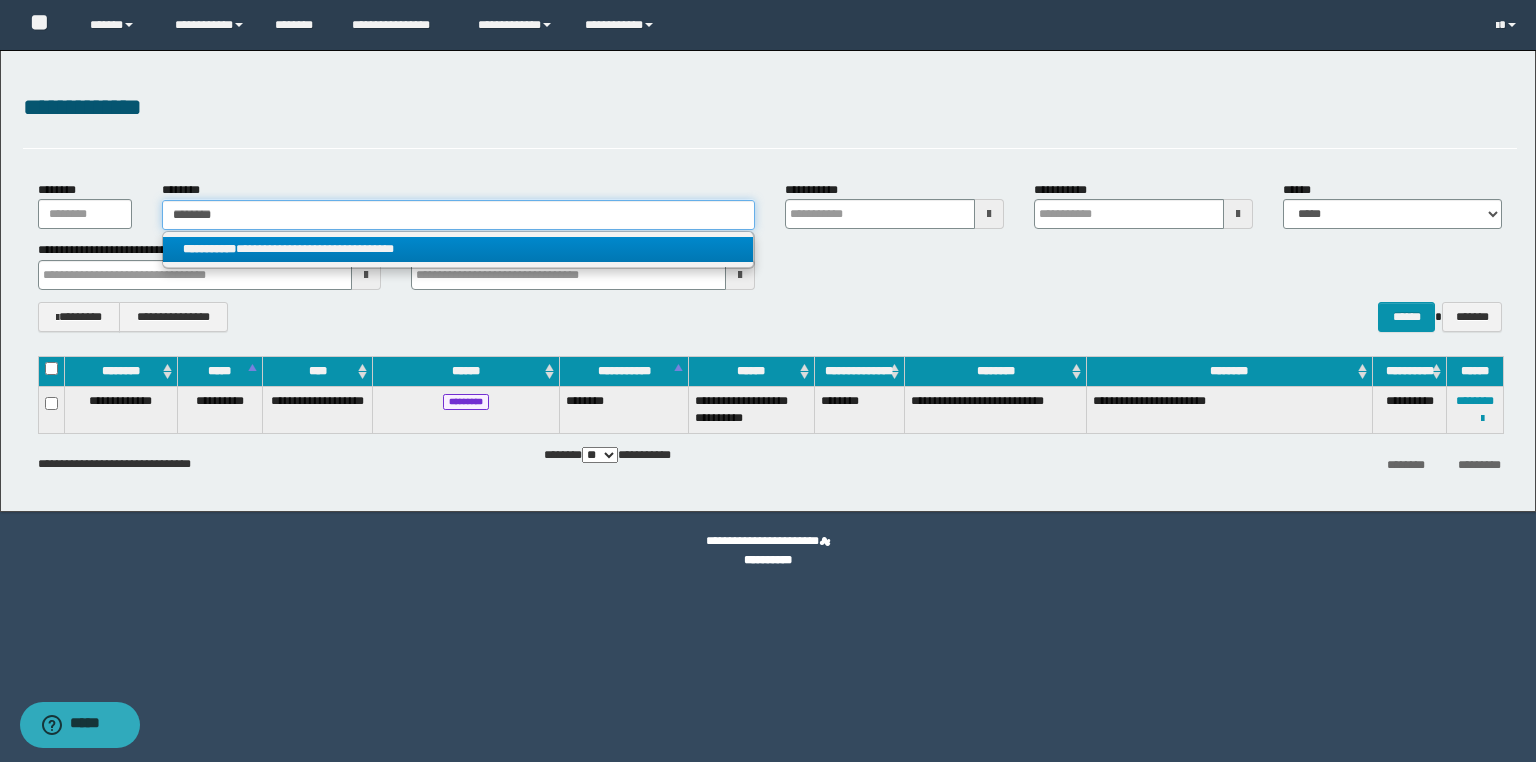 type 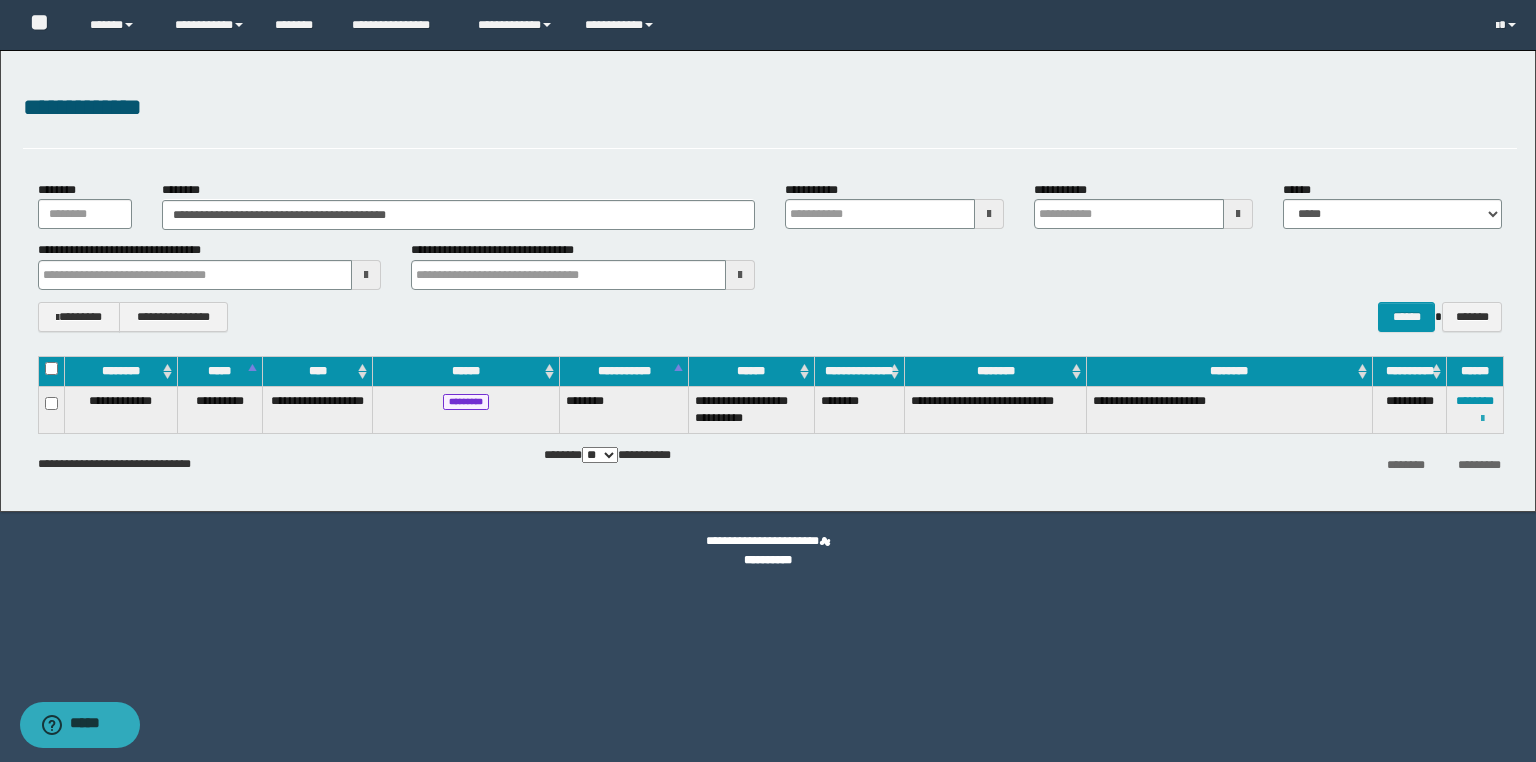click at bounding box center (1482, 419) 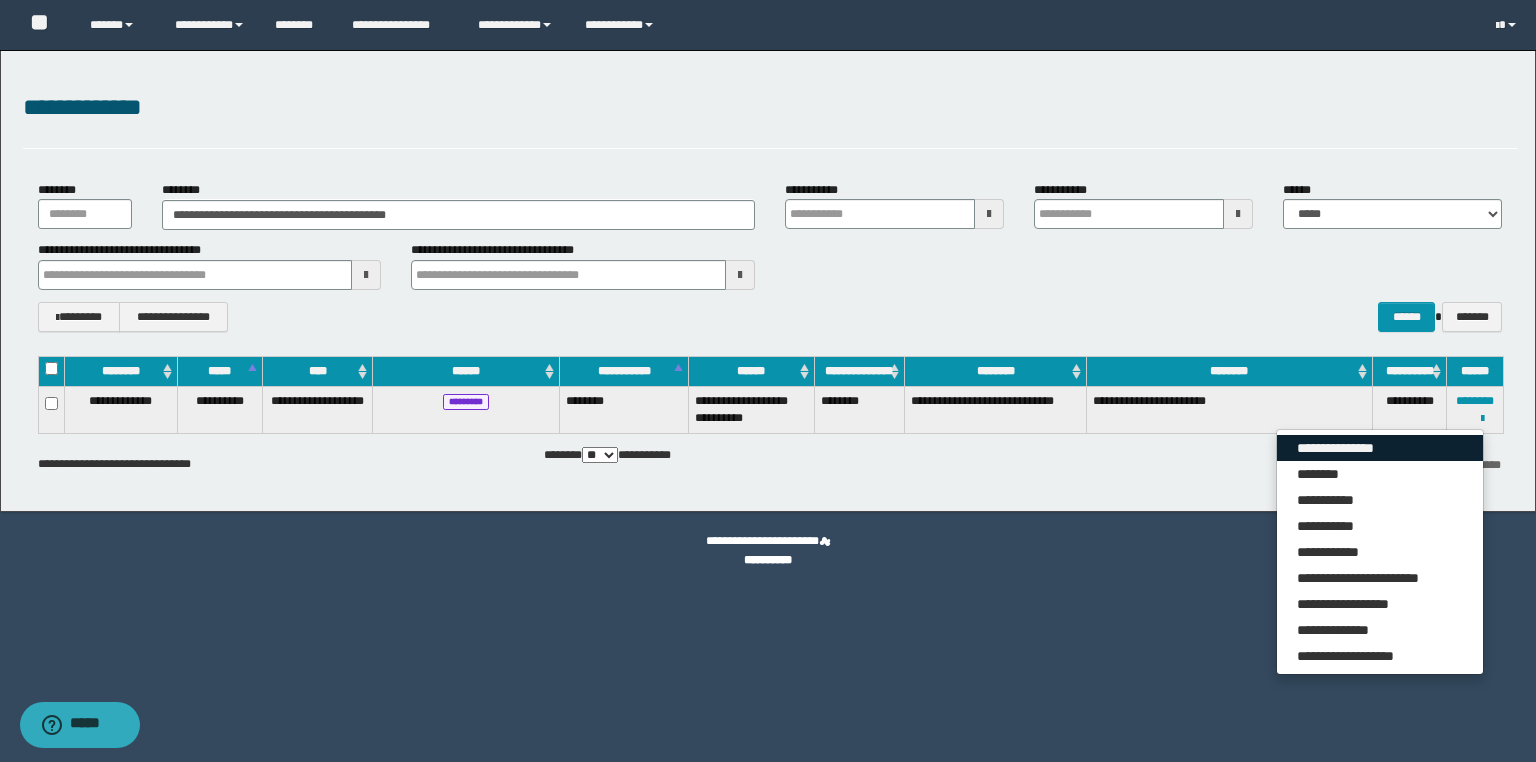 click on "**********" at bounding box center (1380, 448) 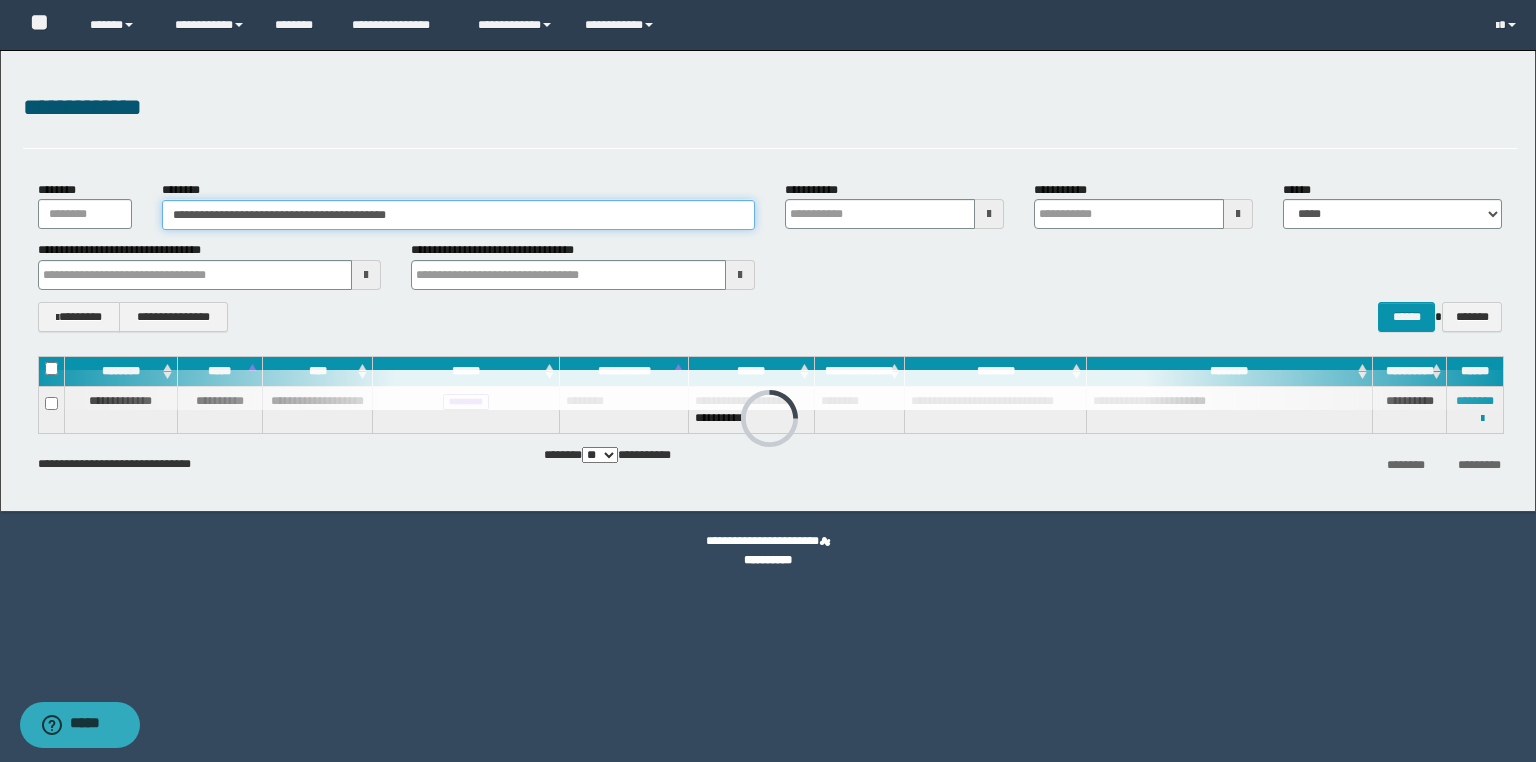 drag, startPoint x: 276, startPoint y: 203, endPoint x: 0, endPoint y: 191, distance: 276.26074 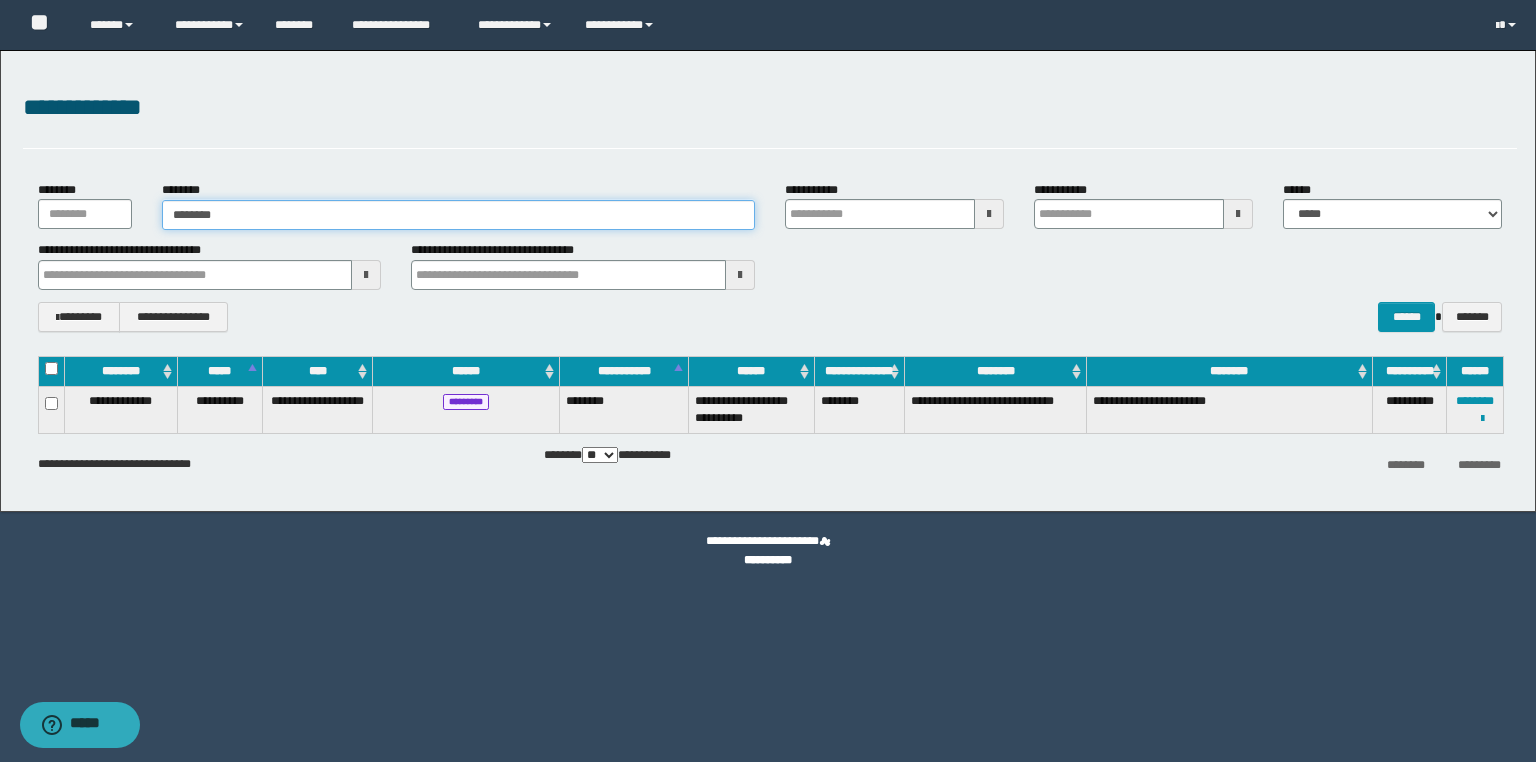 type on "********" 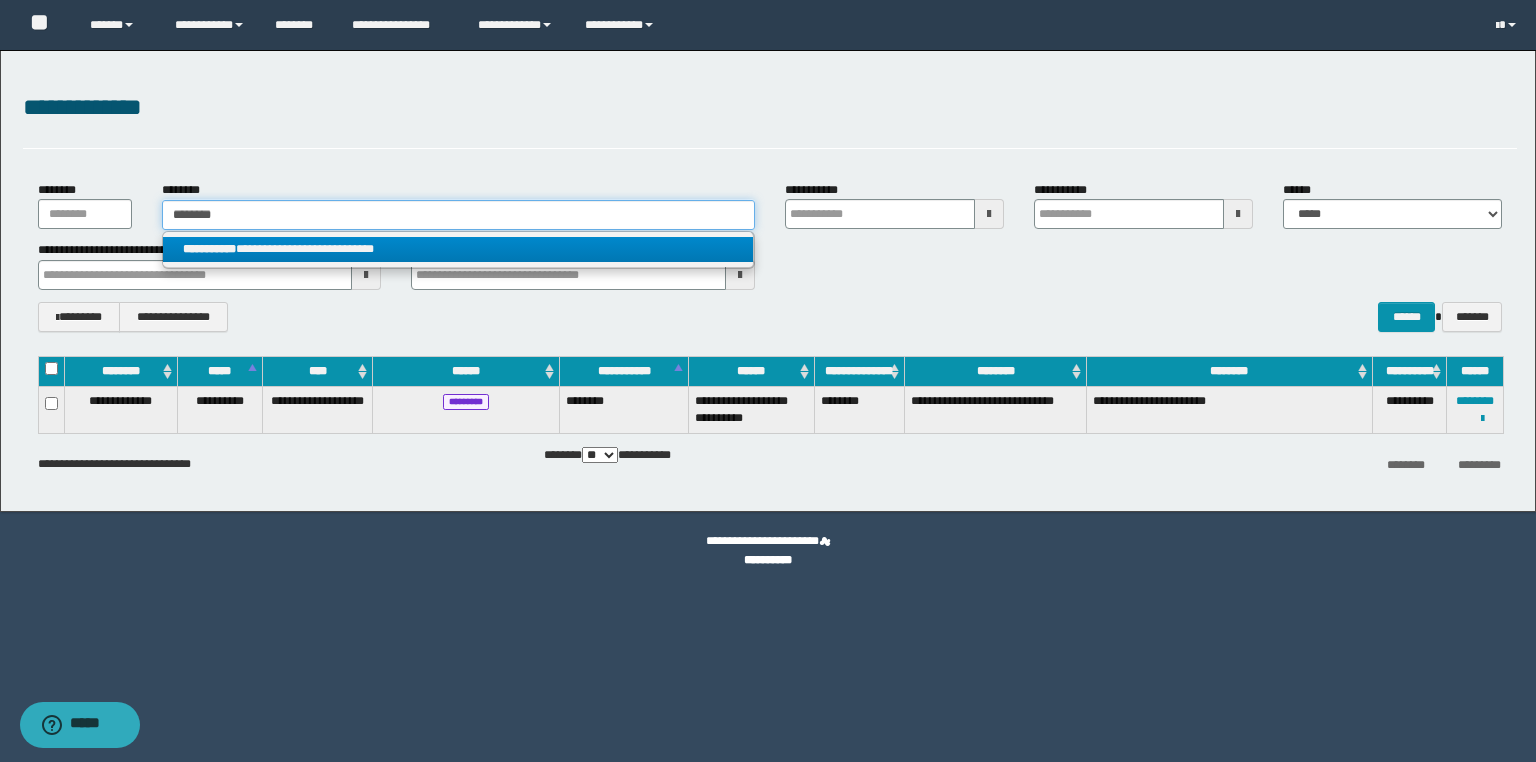 type on "********" 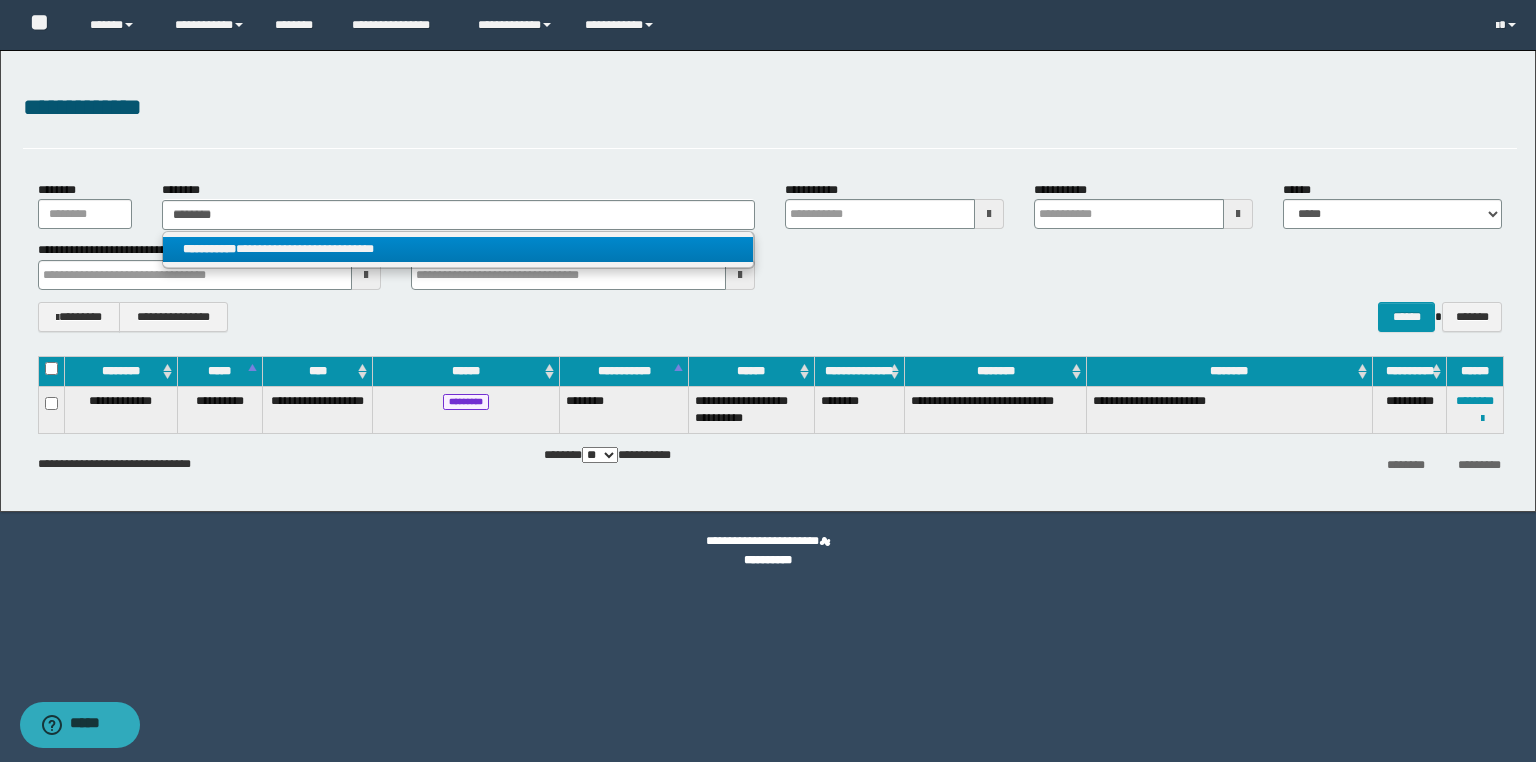 click on "**********" at bounding box center [458, 249] 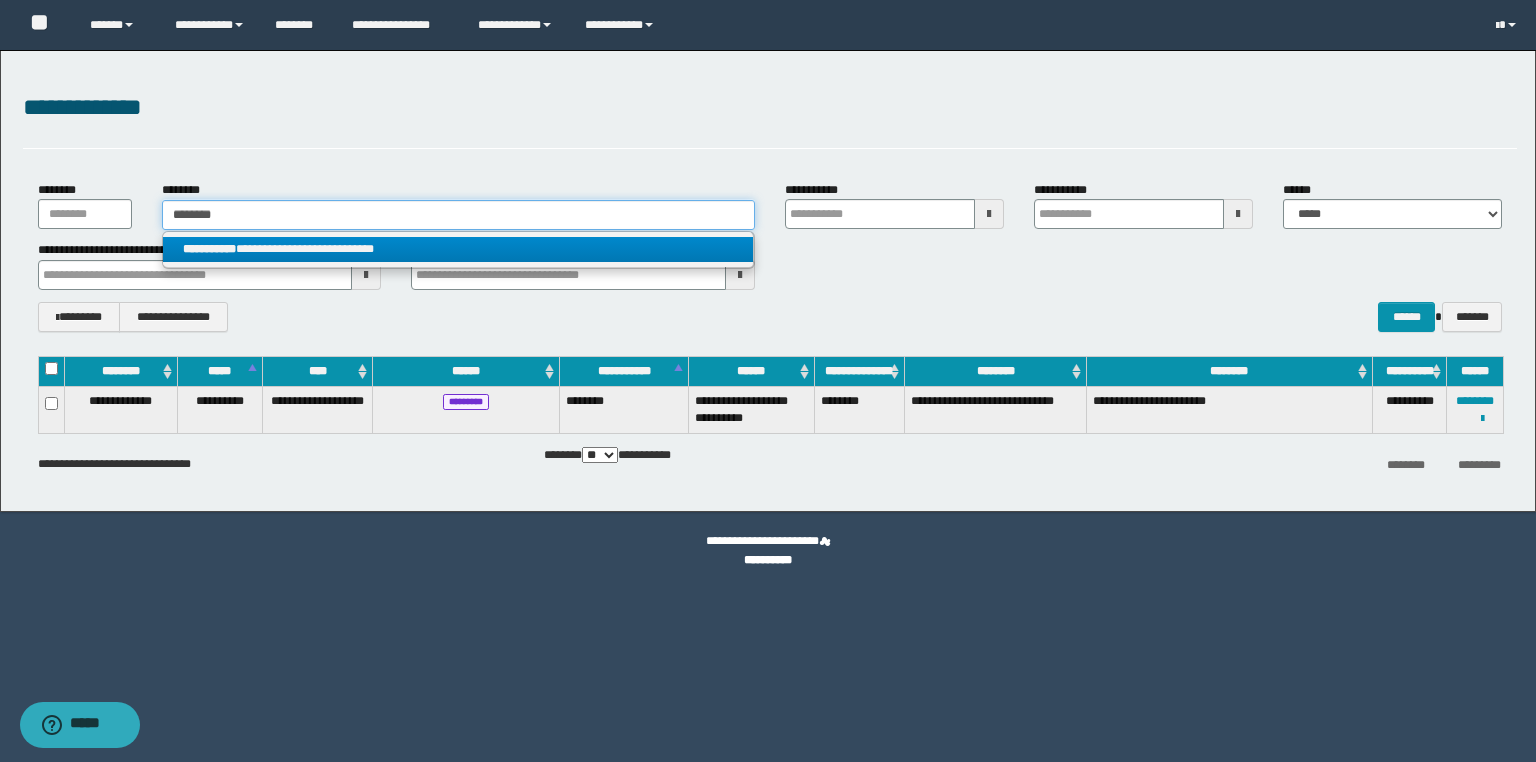 type 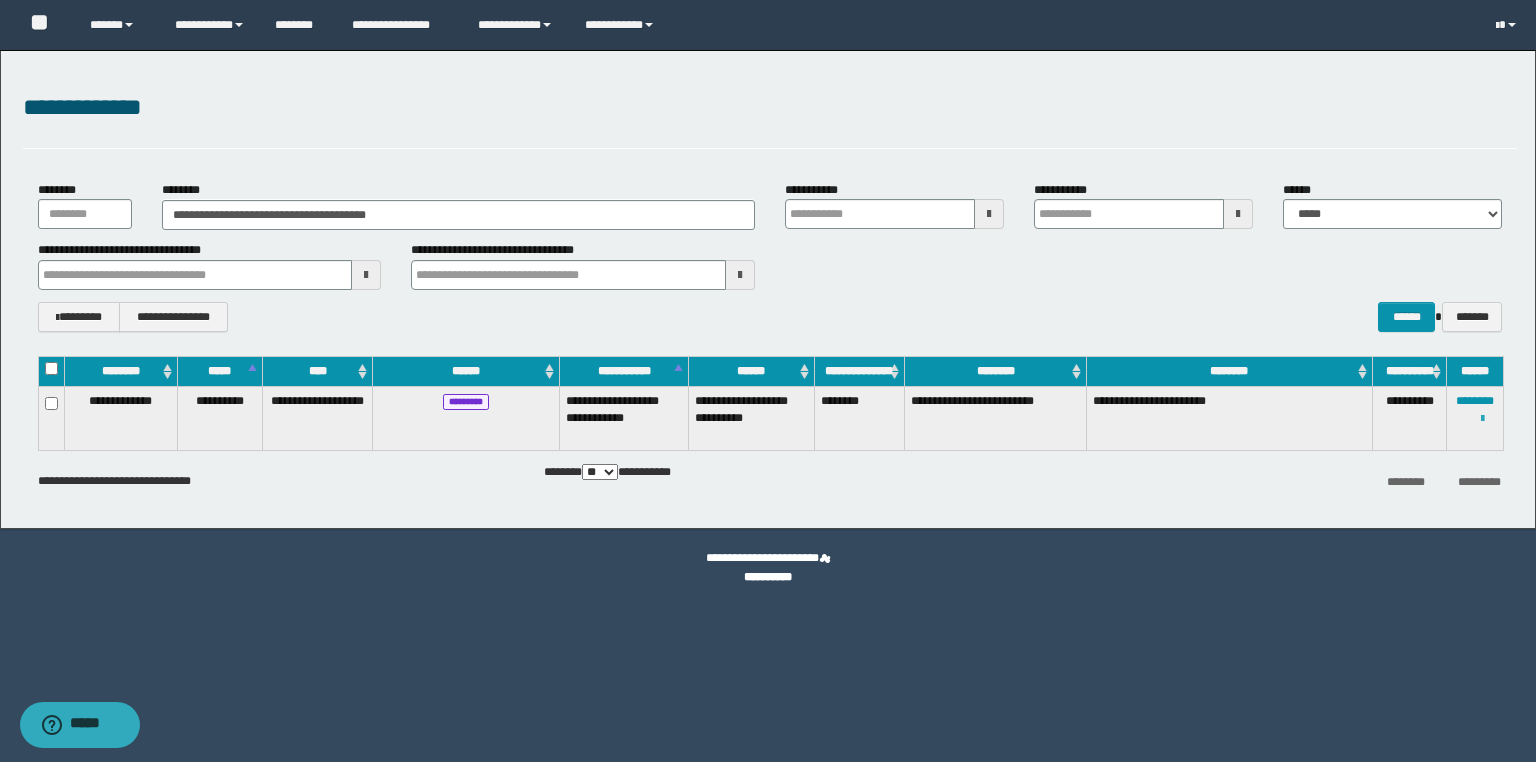 click at bounding box center [1482, 419] 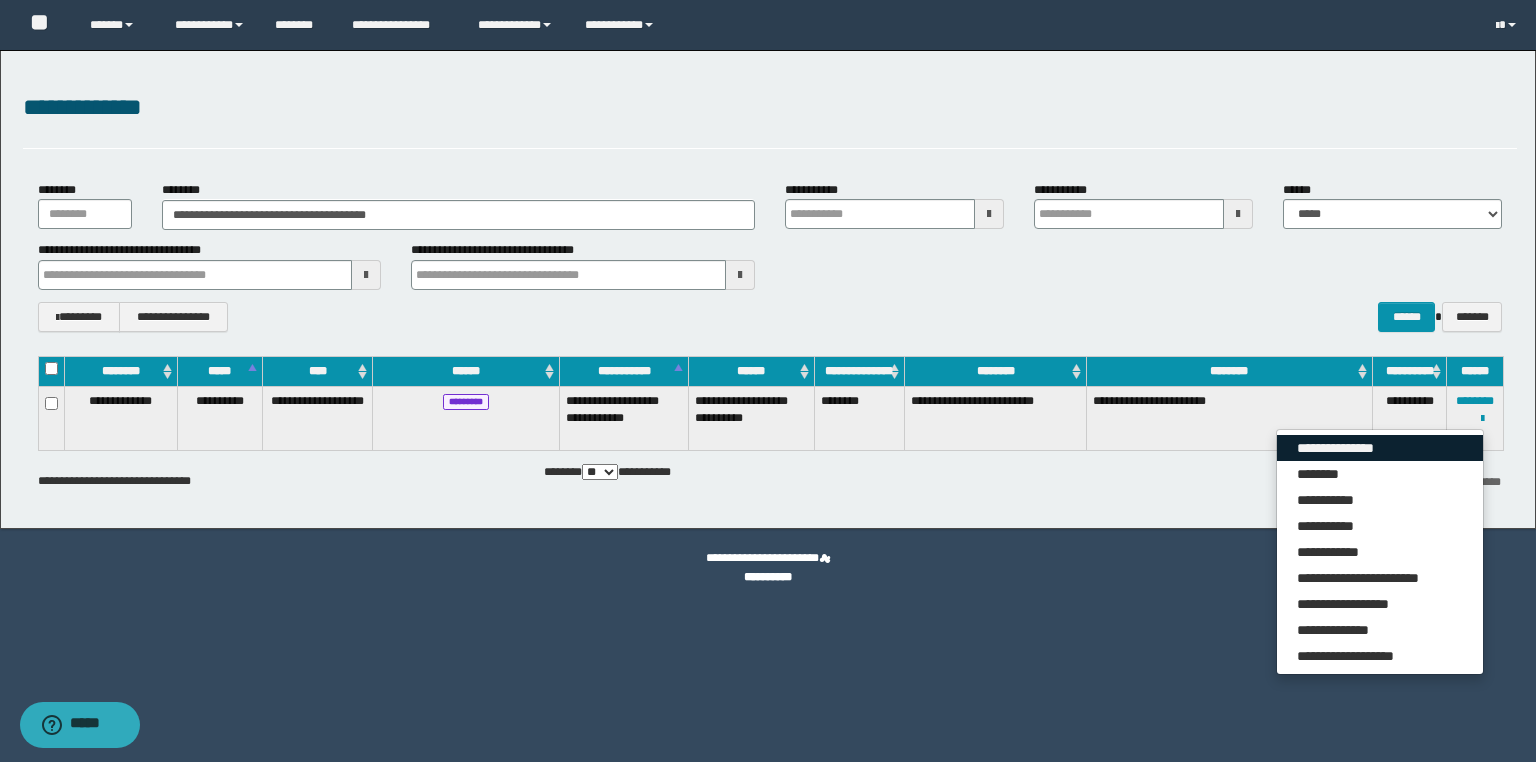 click on "**********" at bounding box center (1380, 448) 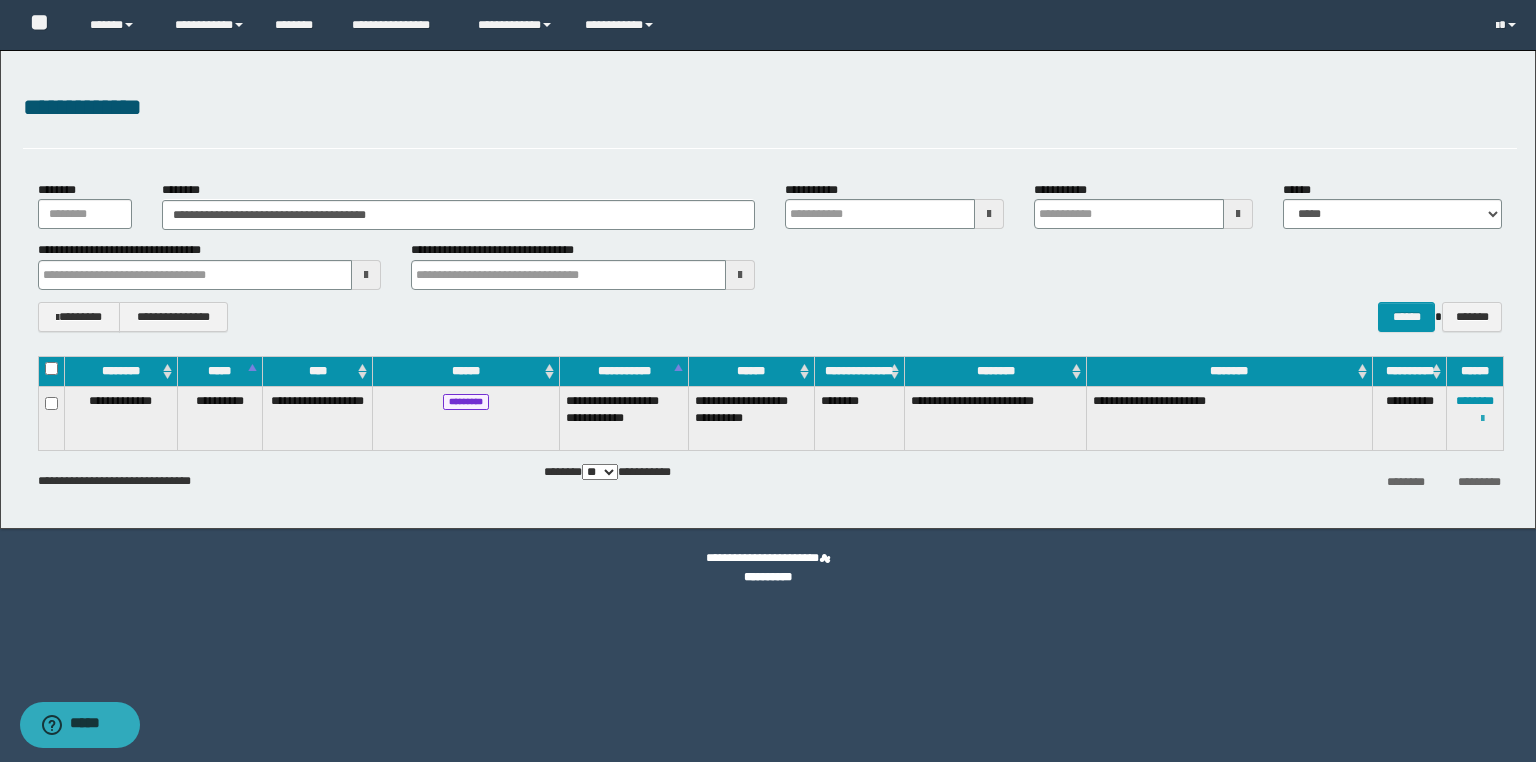 click at bounding box center [1482, 419] 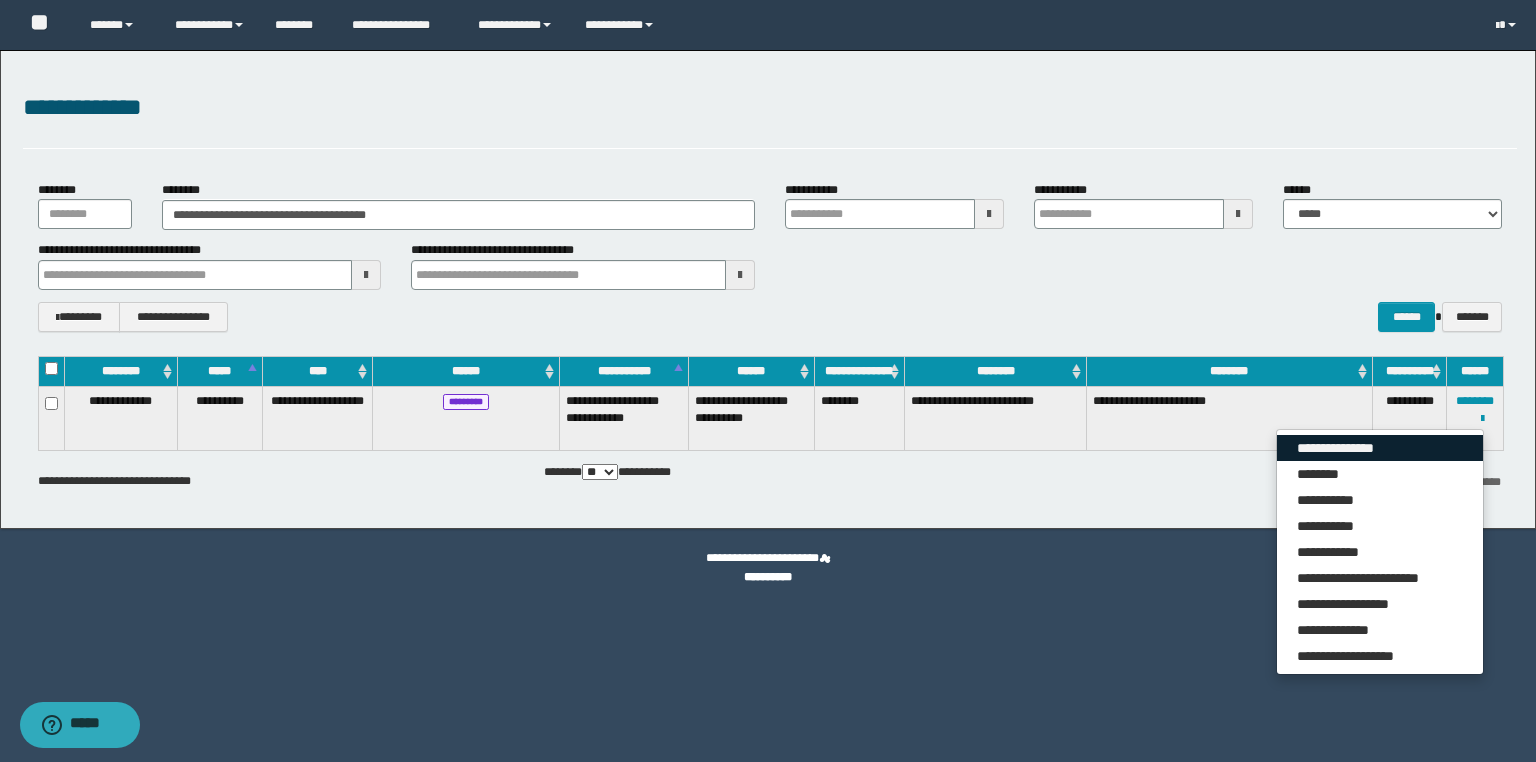 click on "**********" at bounding box center (1380, 448) 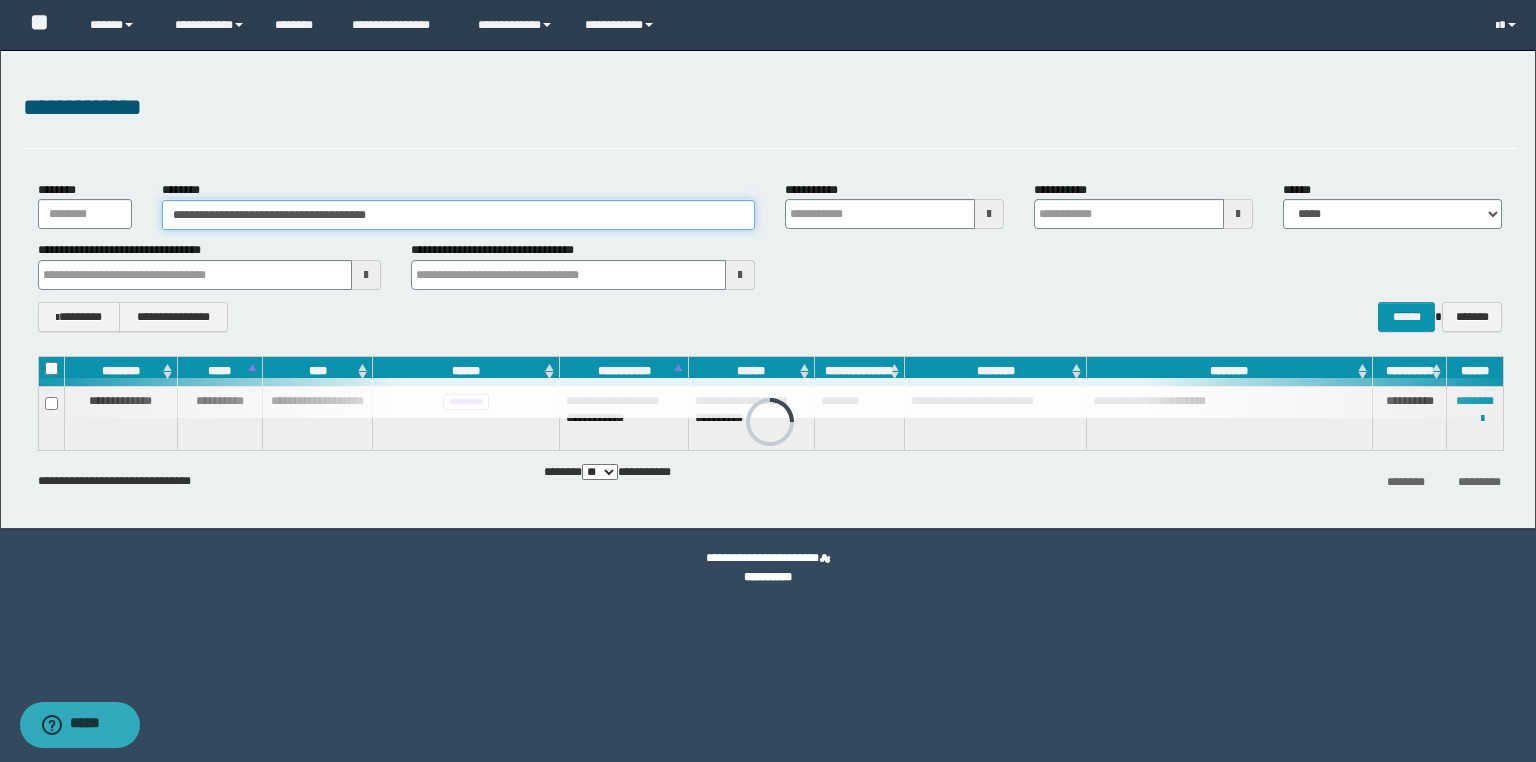 drag, startPoint x: 480, startPoint y: 208, endPoint x: 0, endPoint y: 200, distance: 480.06665 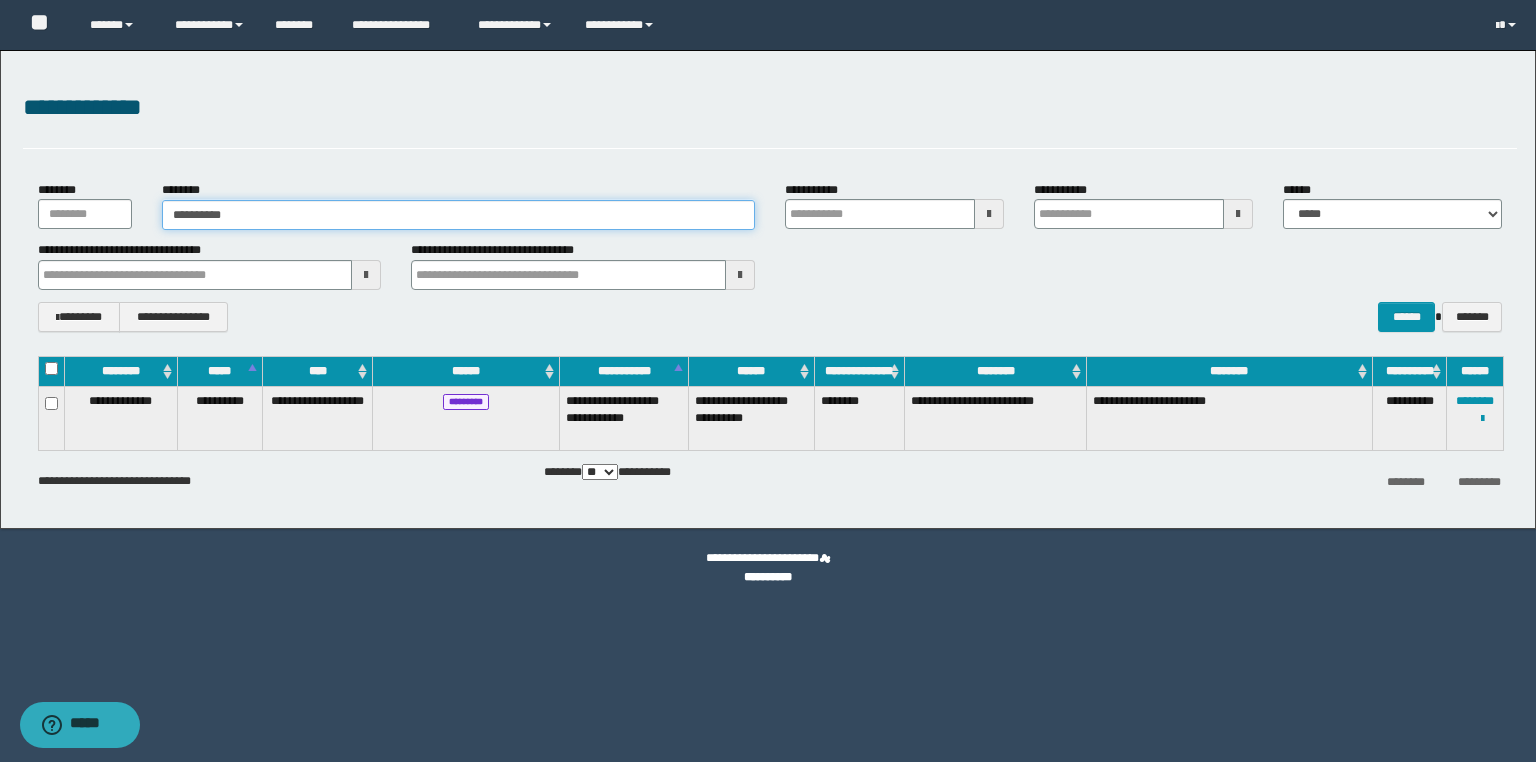 type on "**********" 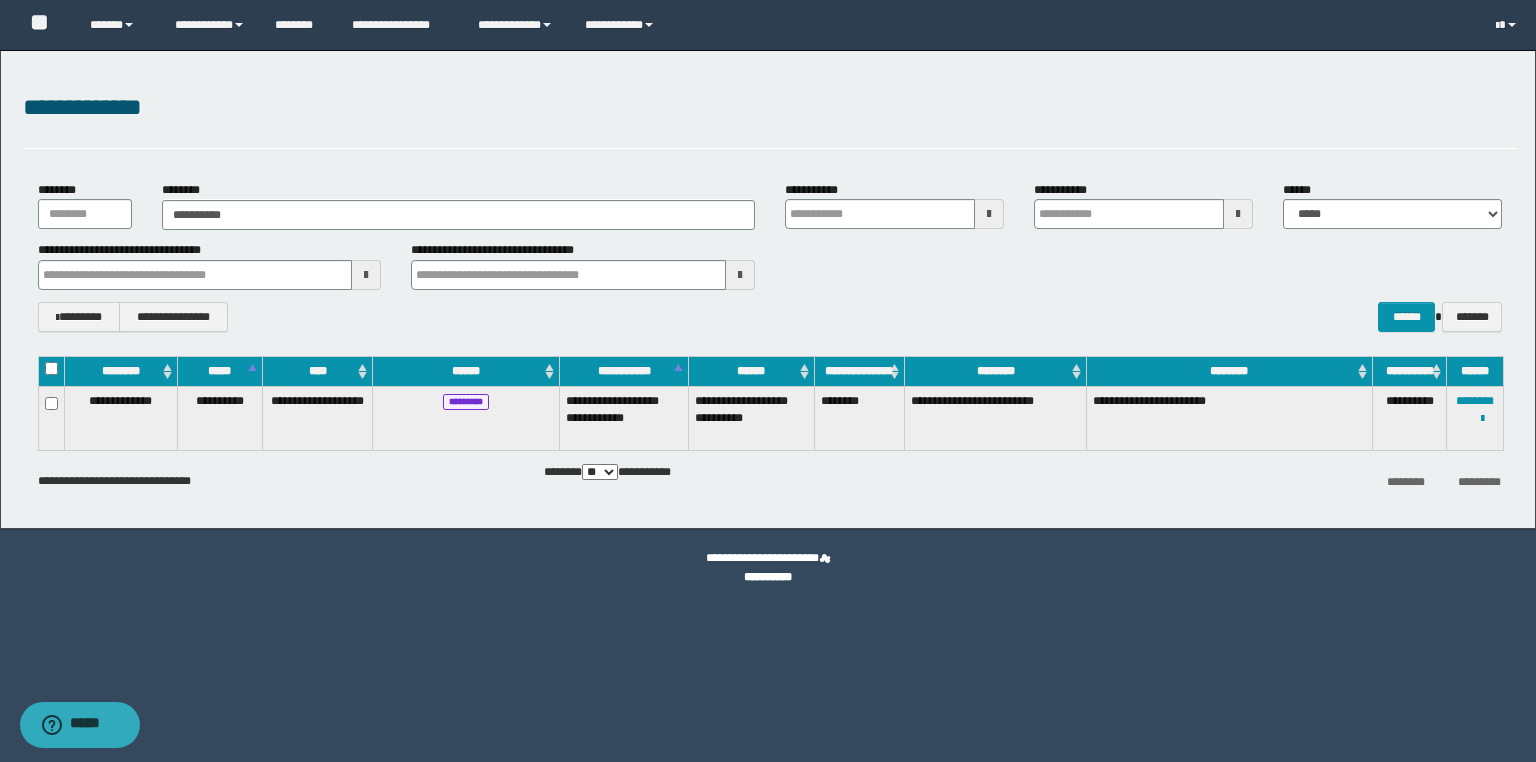 click on "**********" at bounding box center (210, 265) 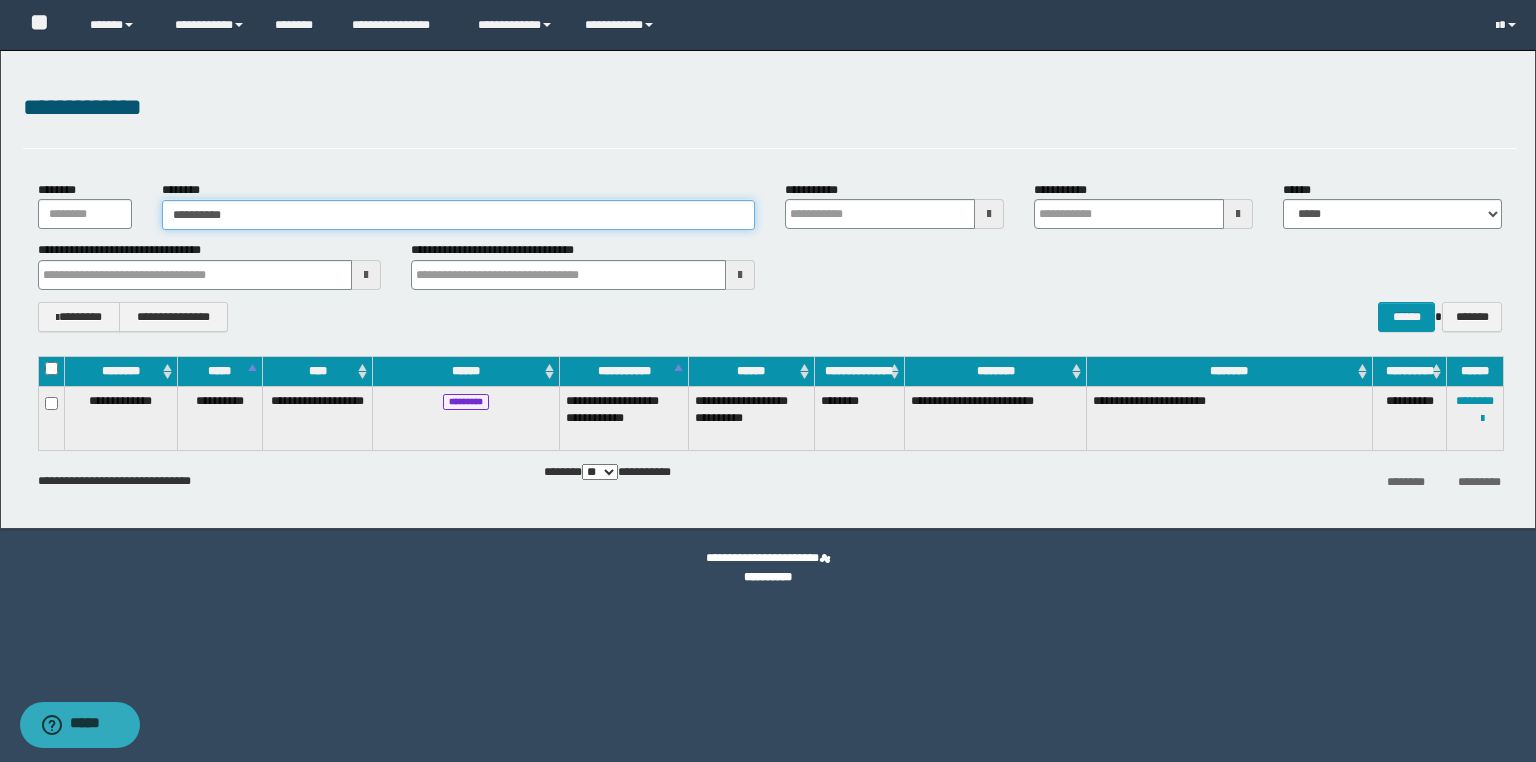 type on "**********" 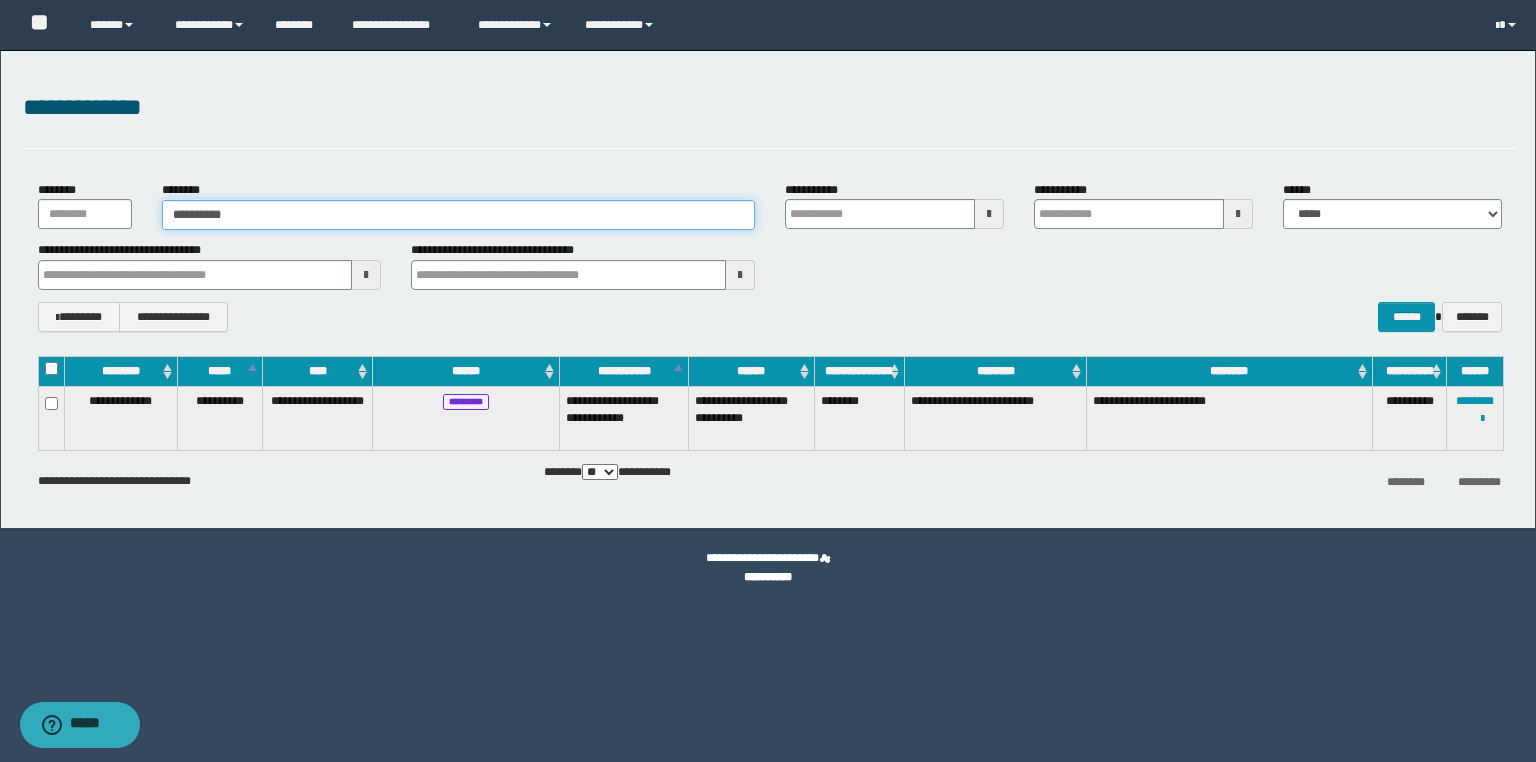 click on "**********" at bounding box center (458, 215) 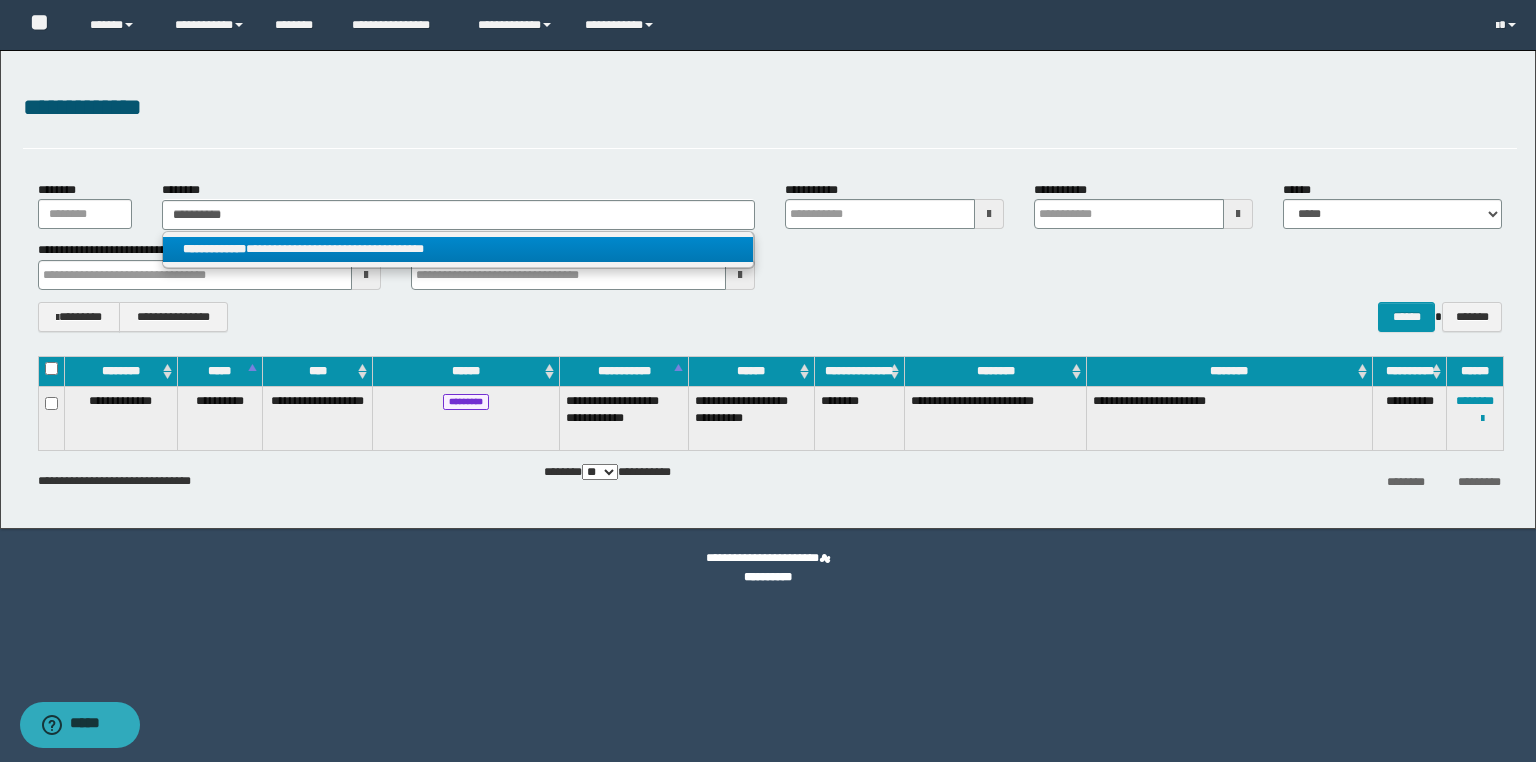 click on "**********" at bounding box center (458, 249) 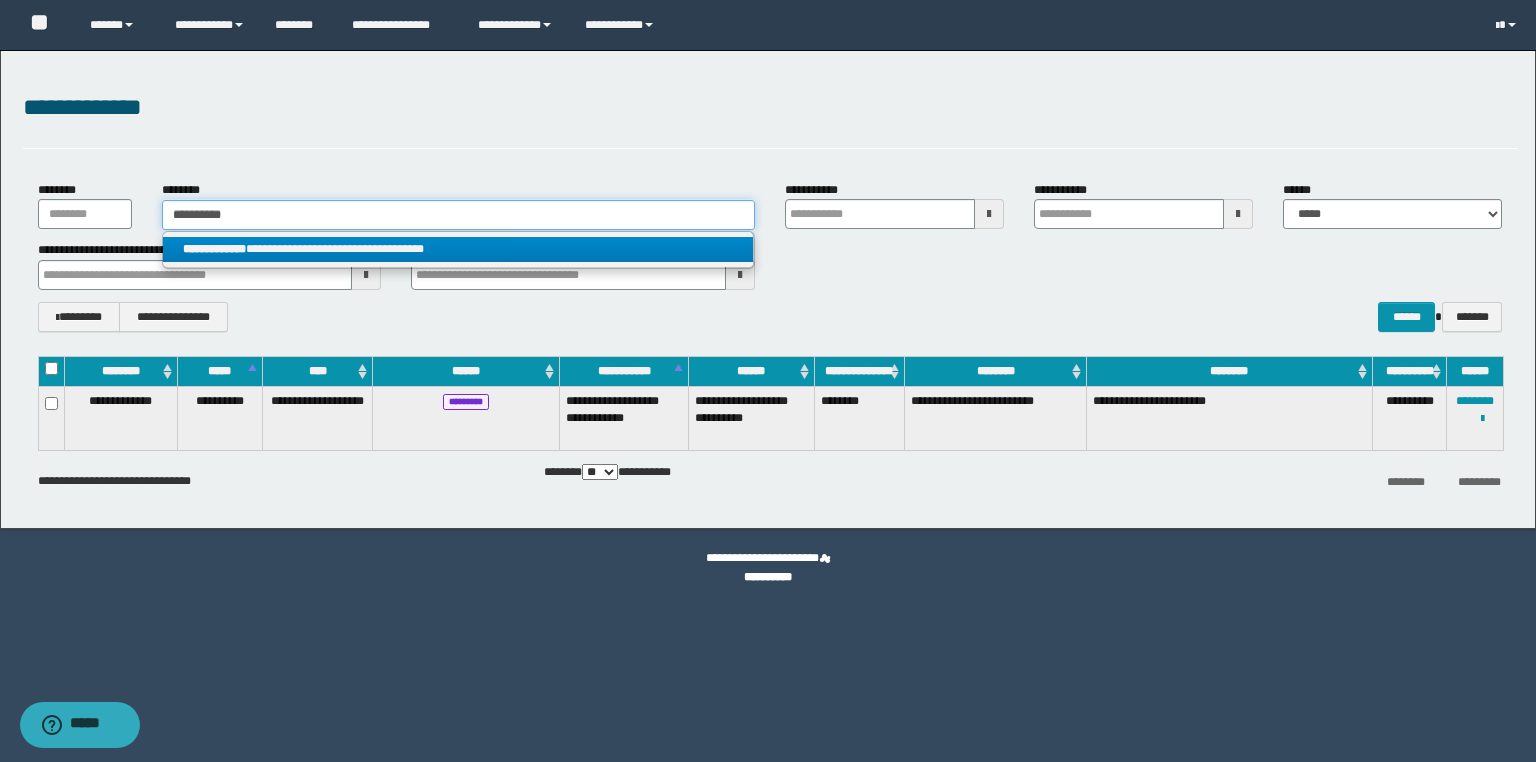 type 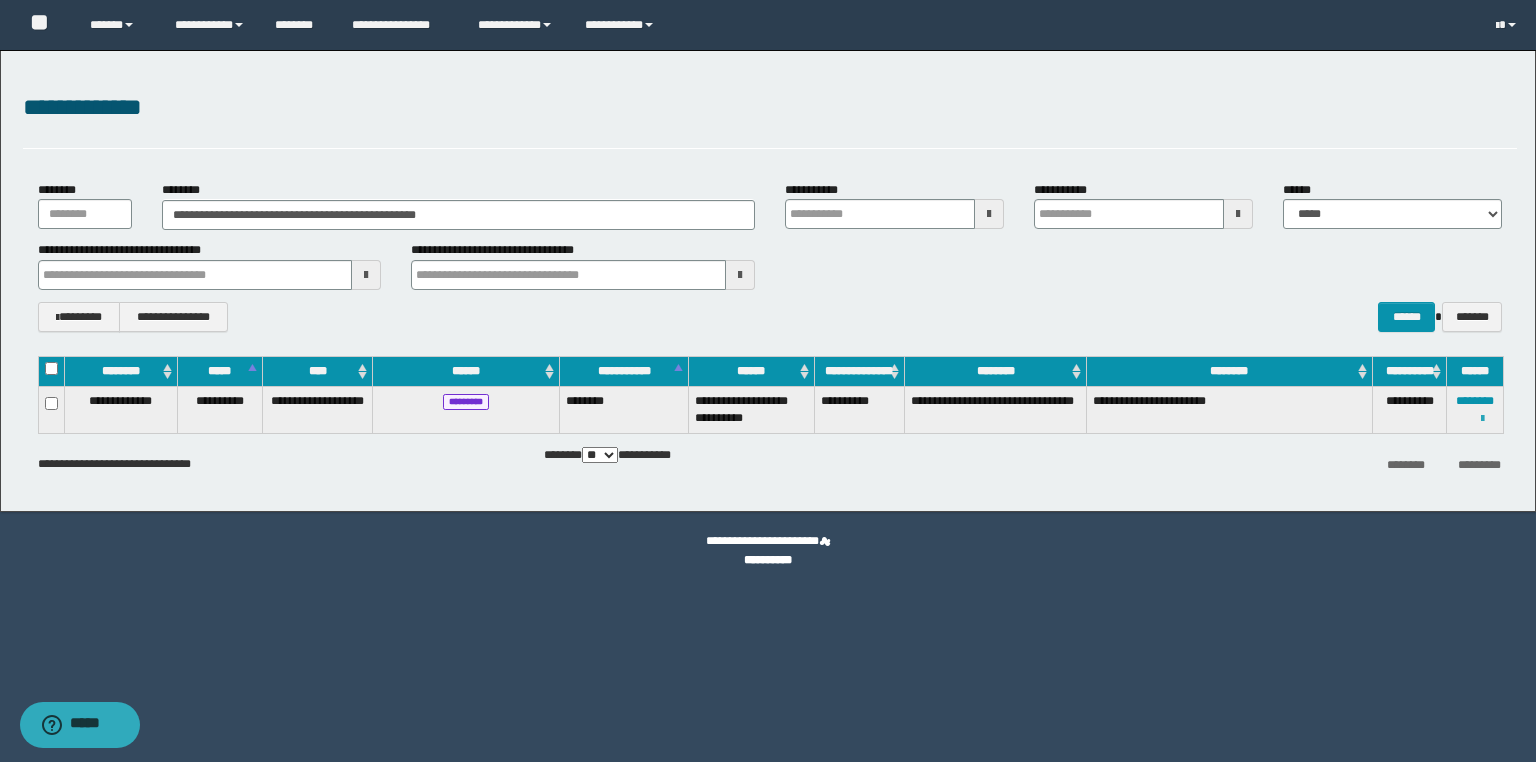click at bounding box center (1482, 419) 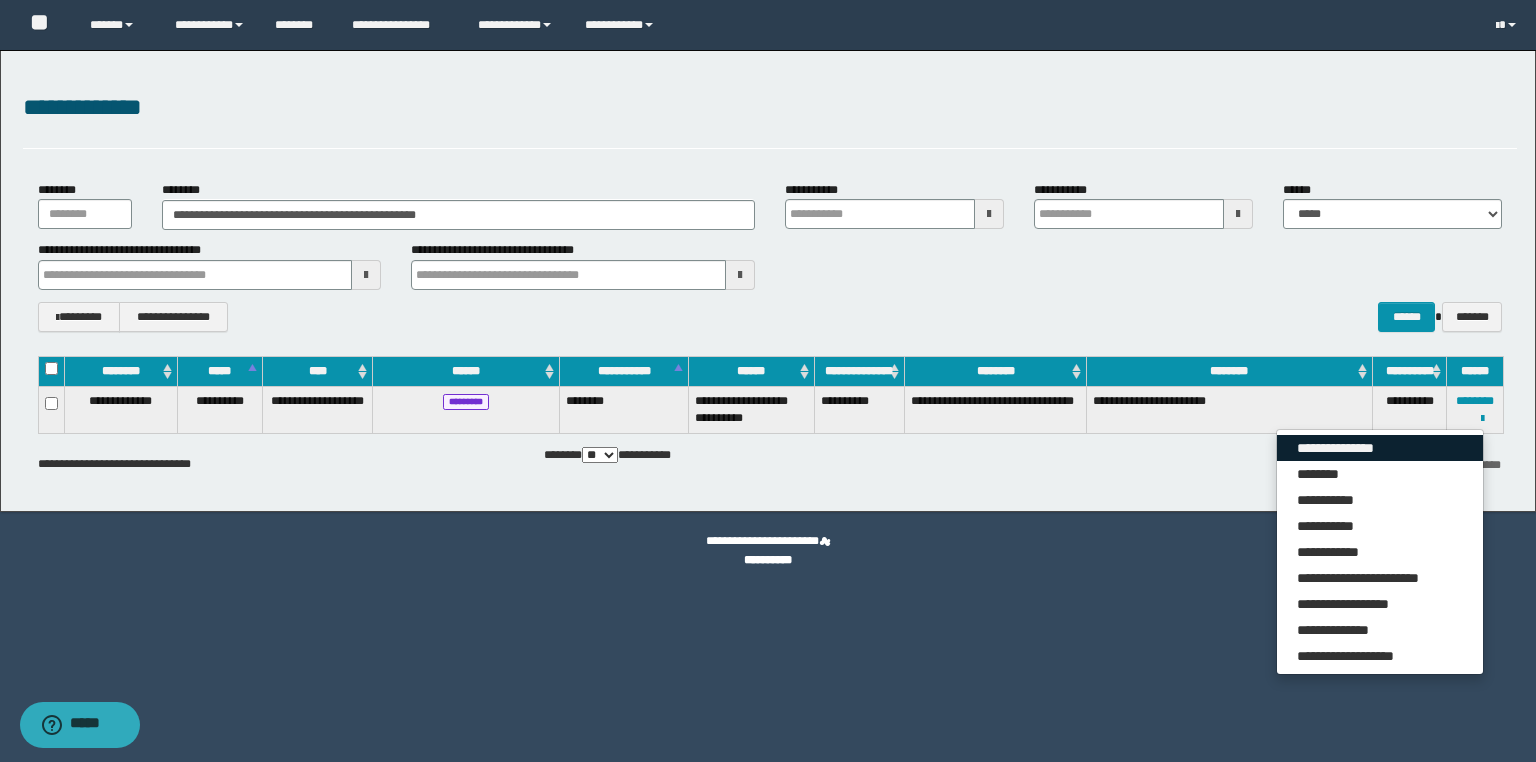 click on "**********" at bounding box center [1380, 448] 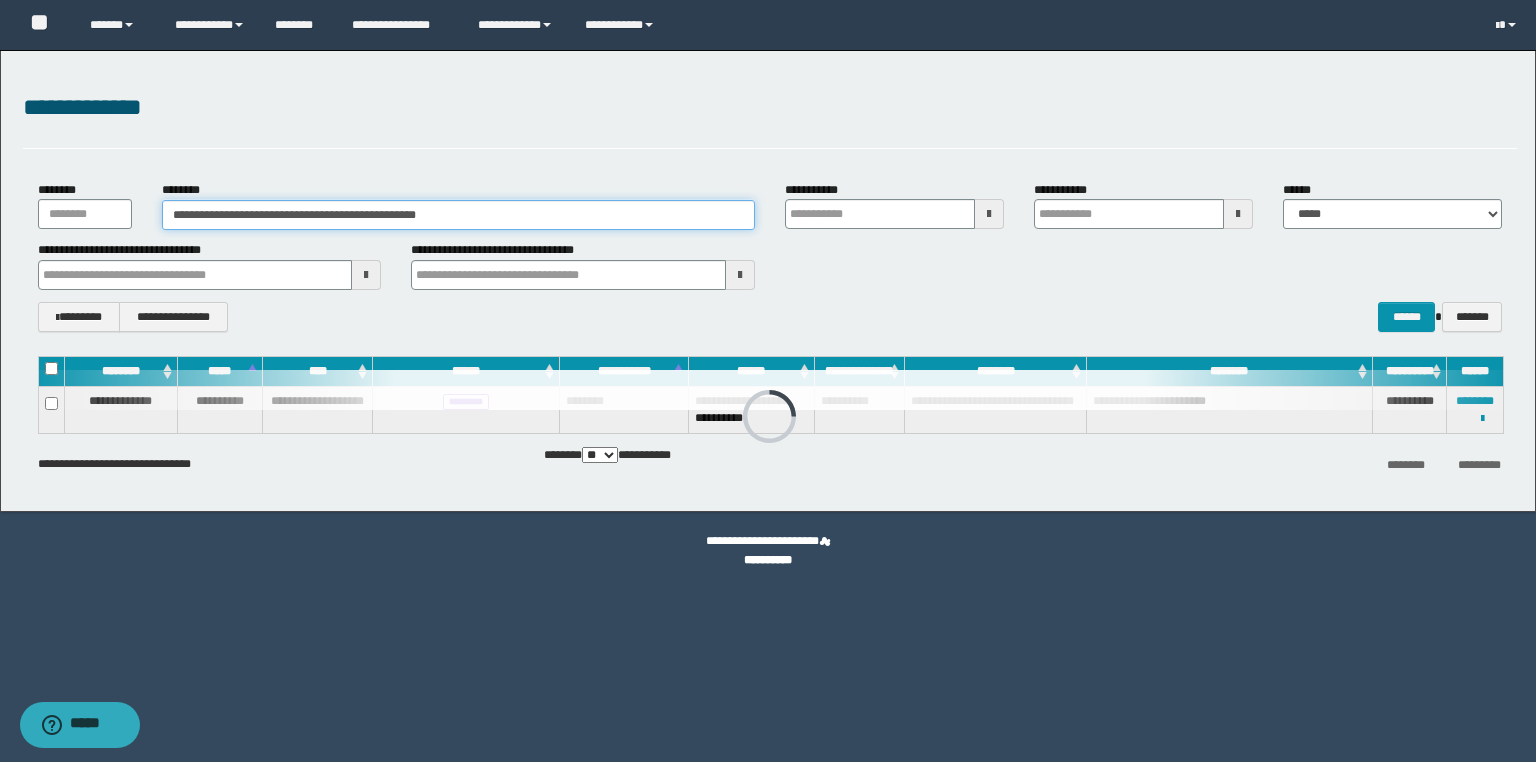 drag, startPoint x: 490, startPoint y: 222, endPoint x: 0, endPoint y: 205, distance: 490.2948 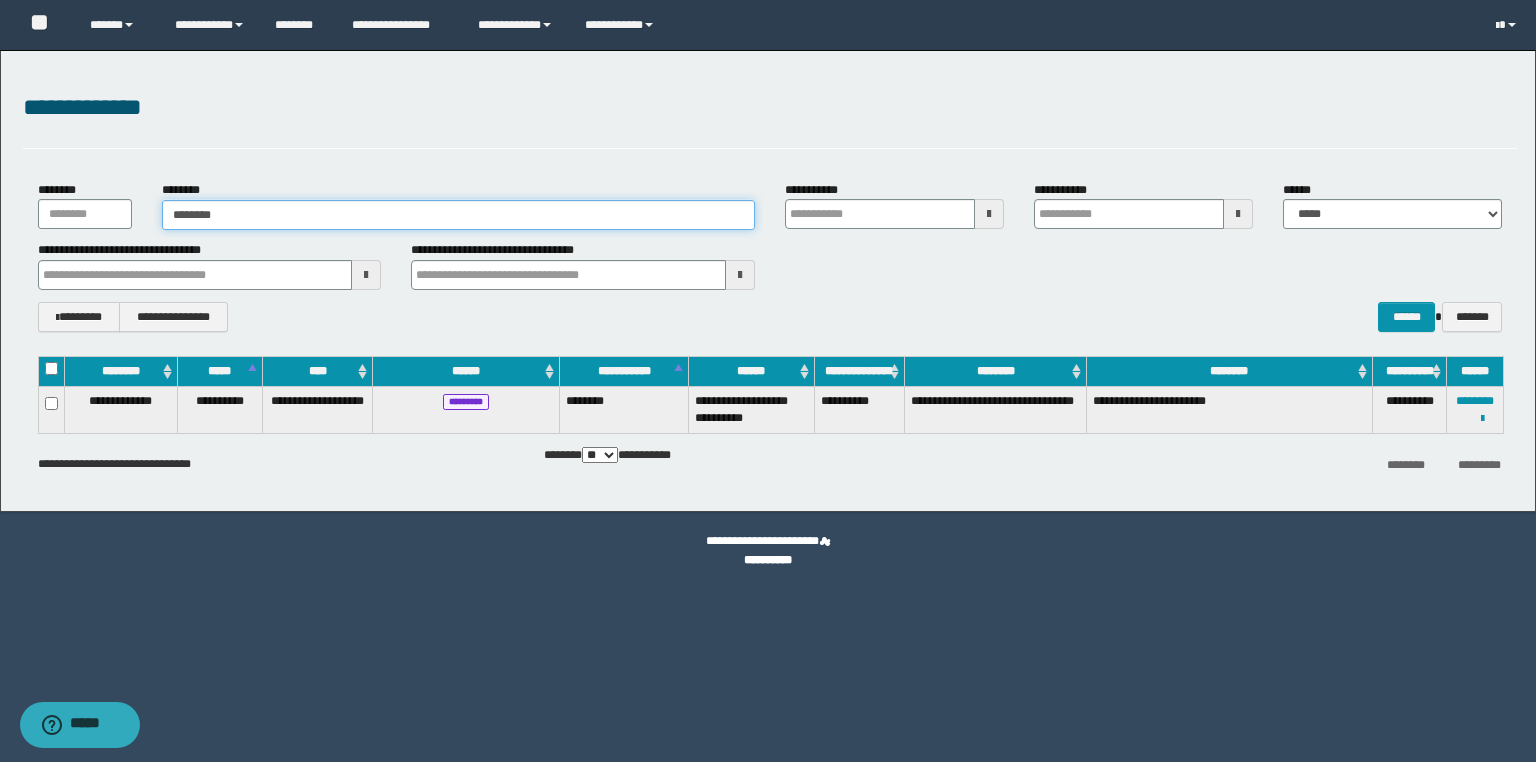 type on "********" 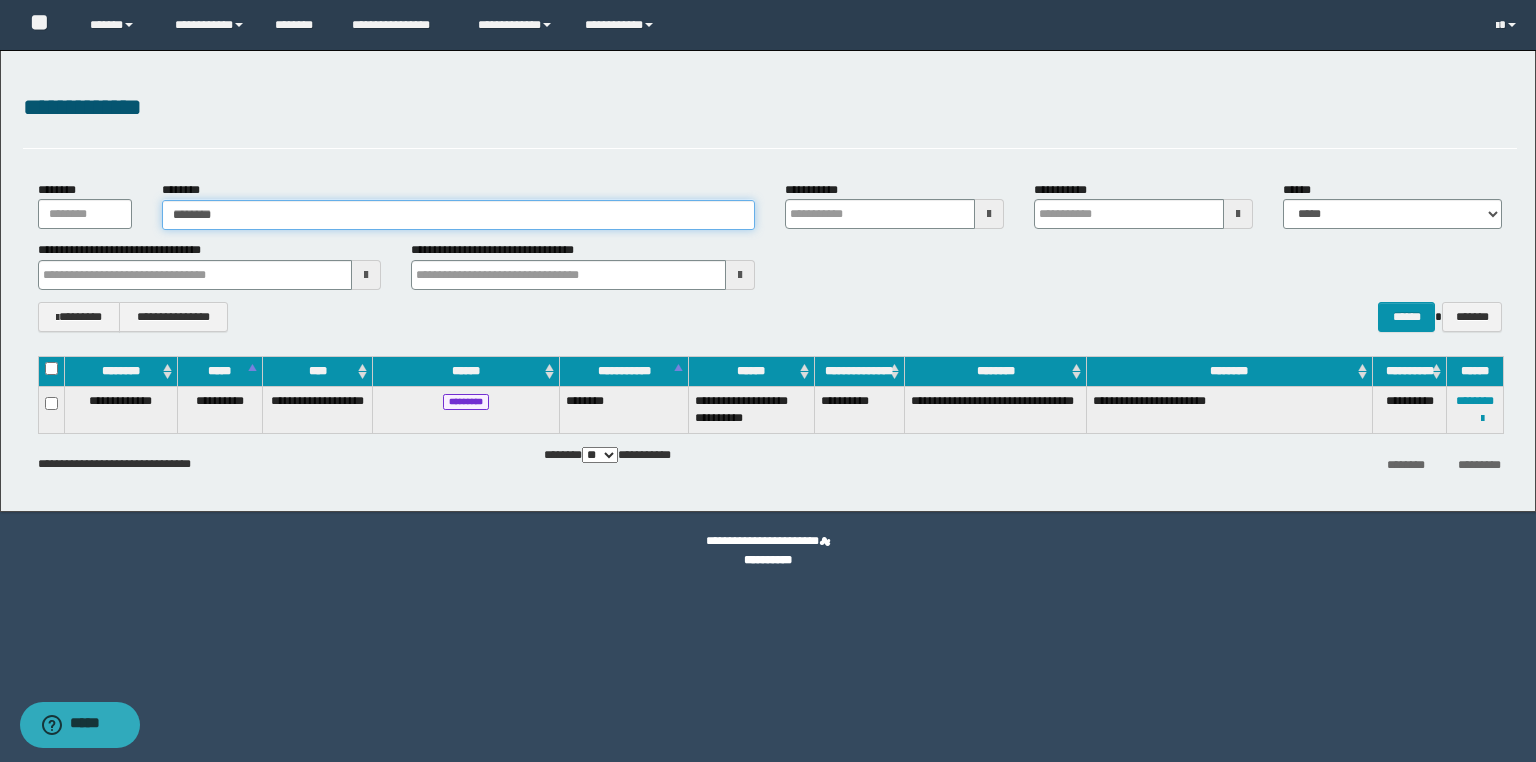 type on "********" 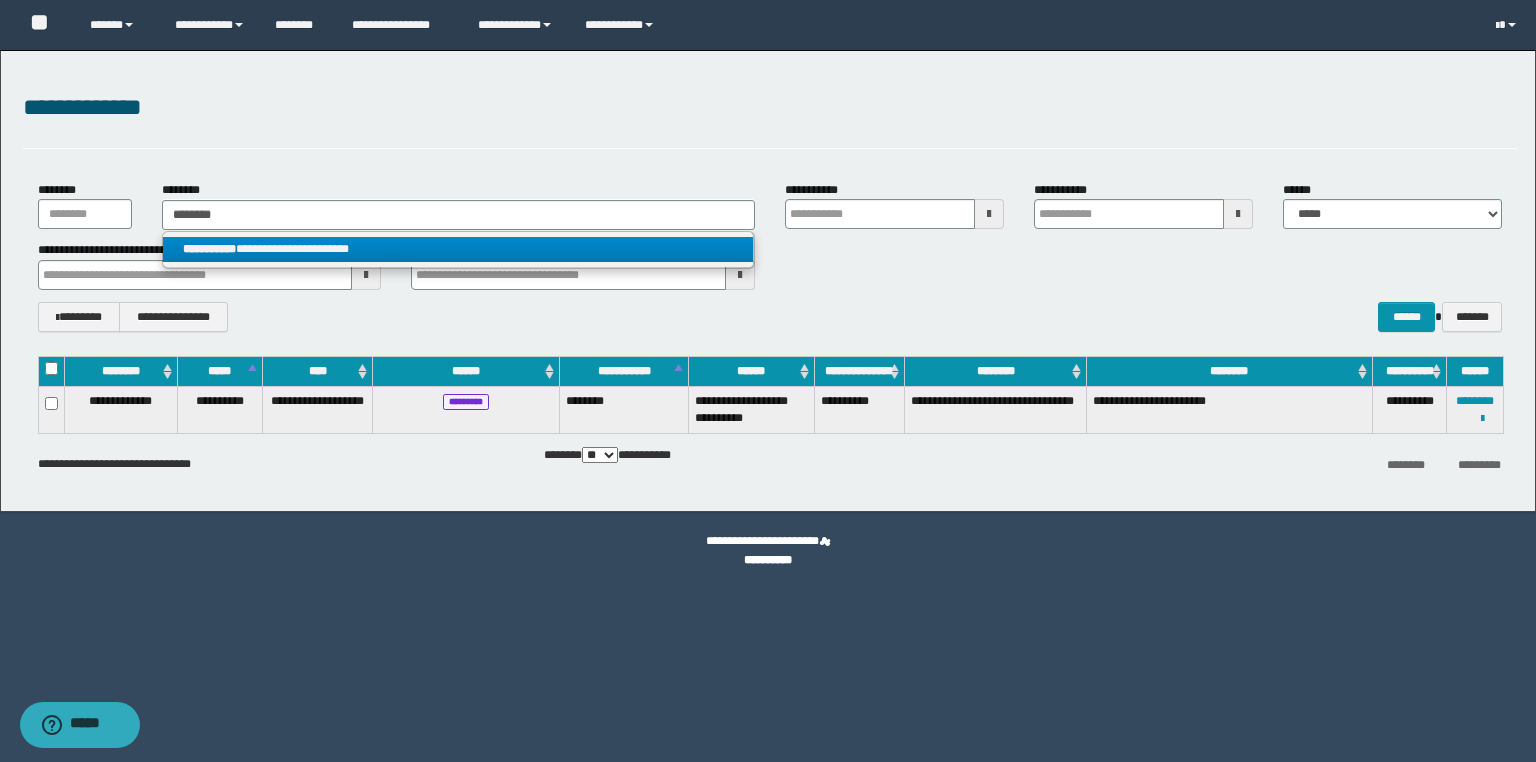 click on "**********" at bounding box center [458, 249] 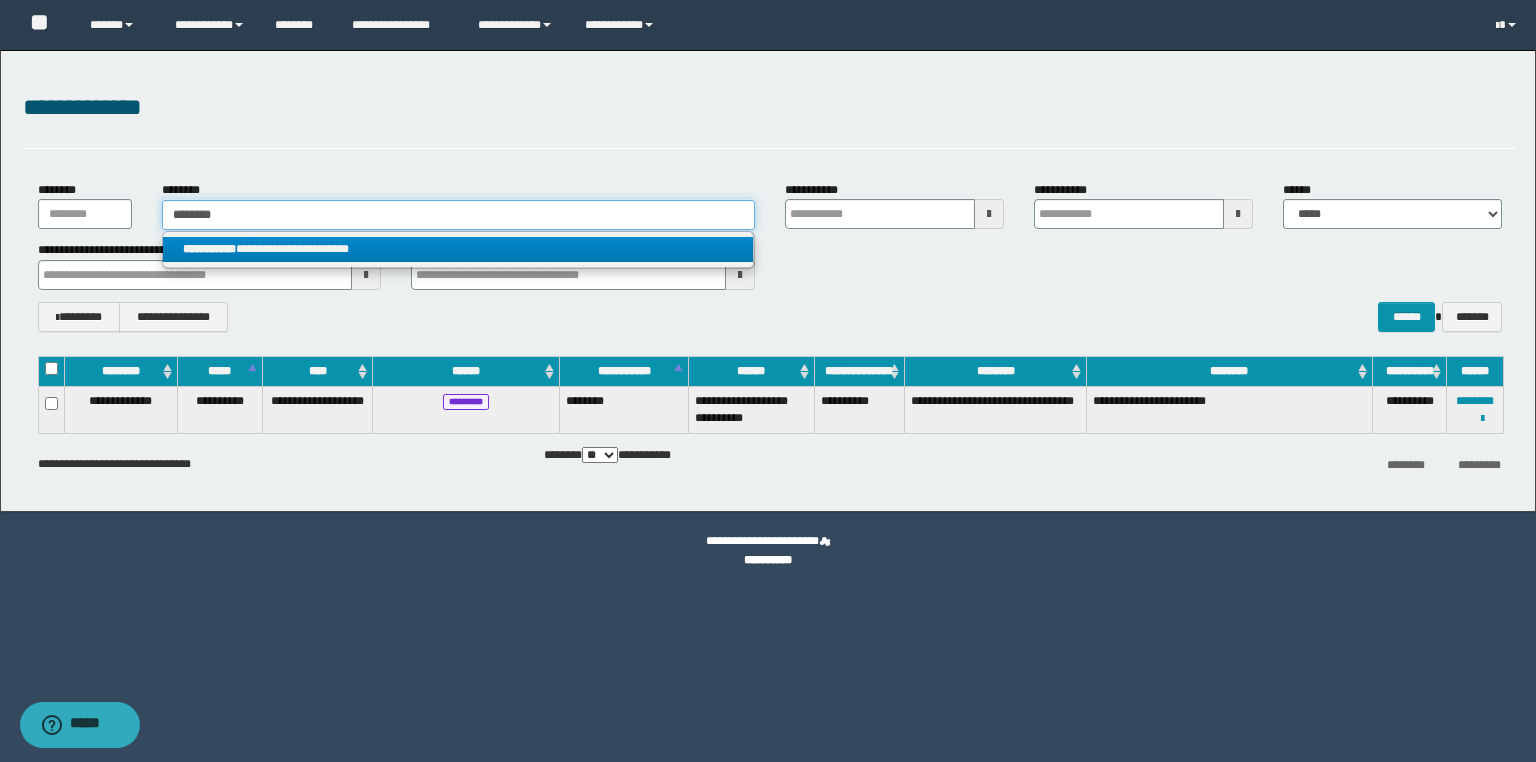 type 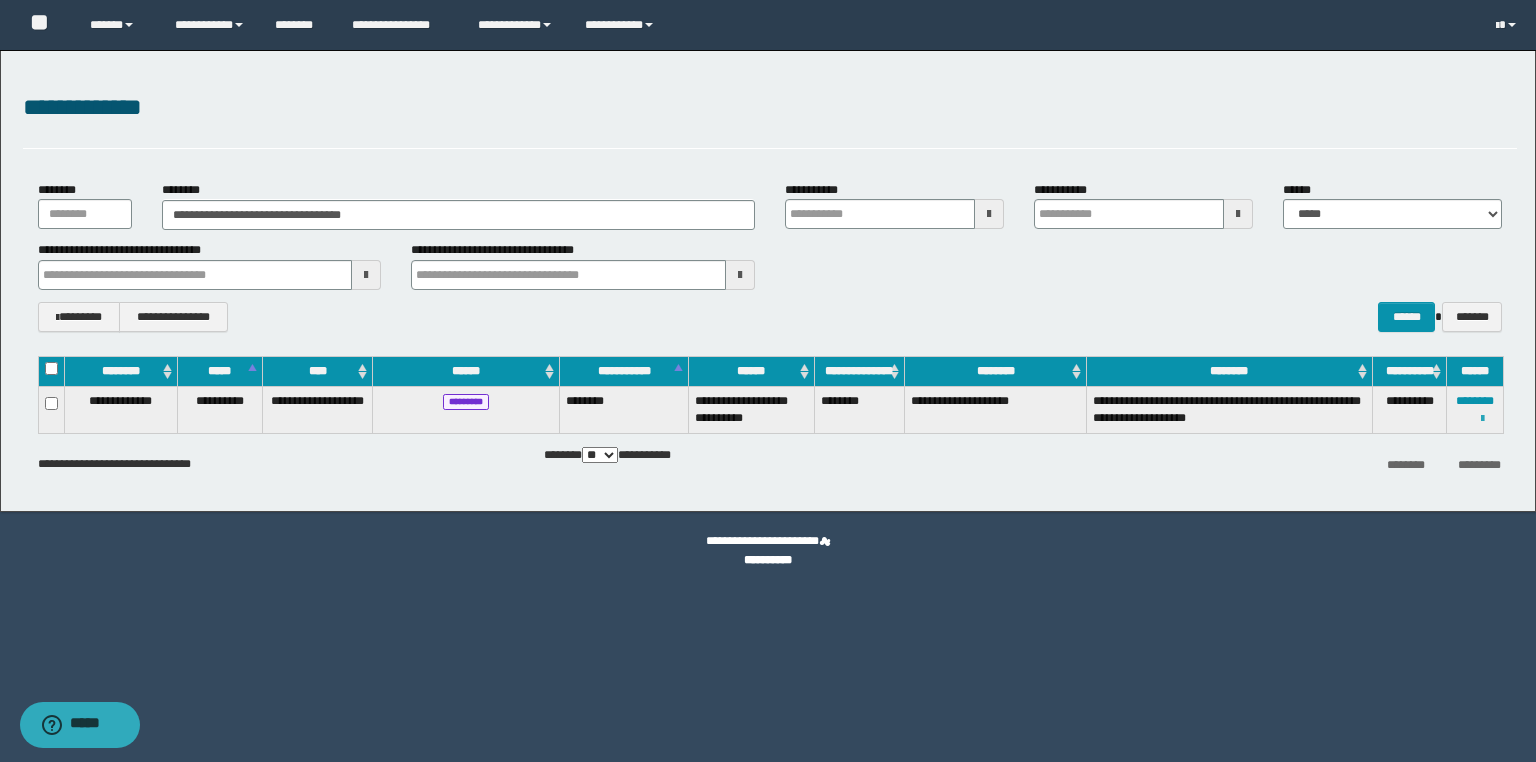 click at bounding box center [1482, 419] 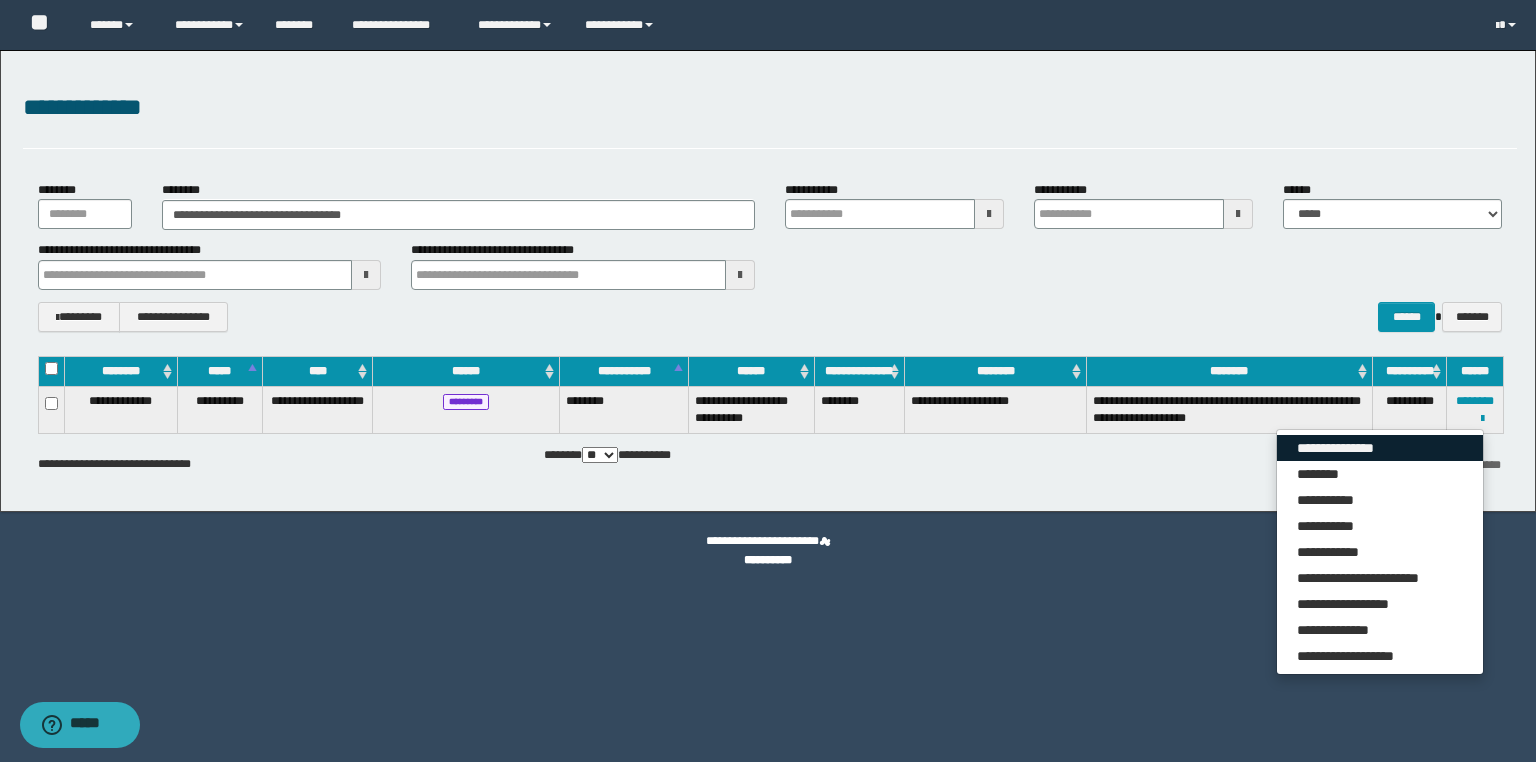 click on "**********" at bounding box center [1380, 448] 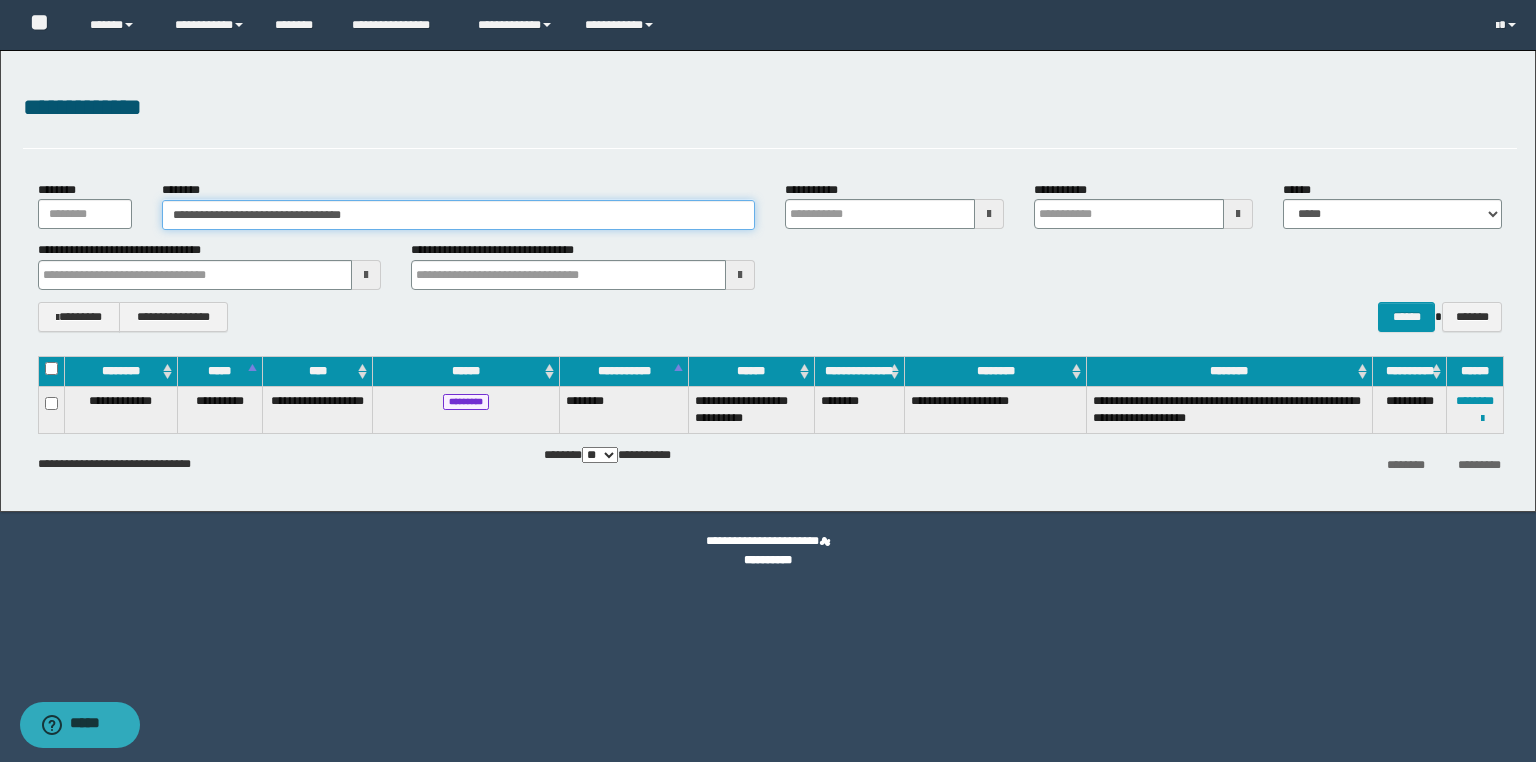 drag, startPoint x: 443, startPoint y: 216, endPoint x: 0, endPoint y: 199, distance: 443.32608 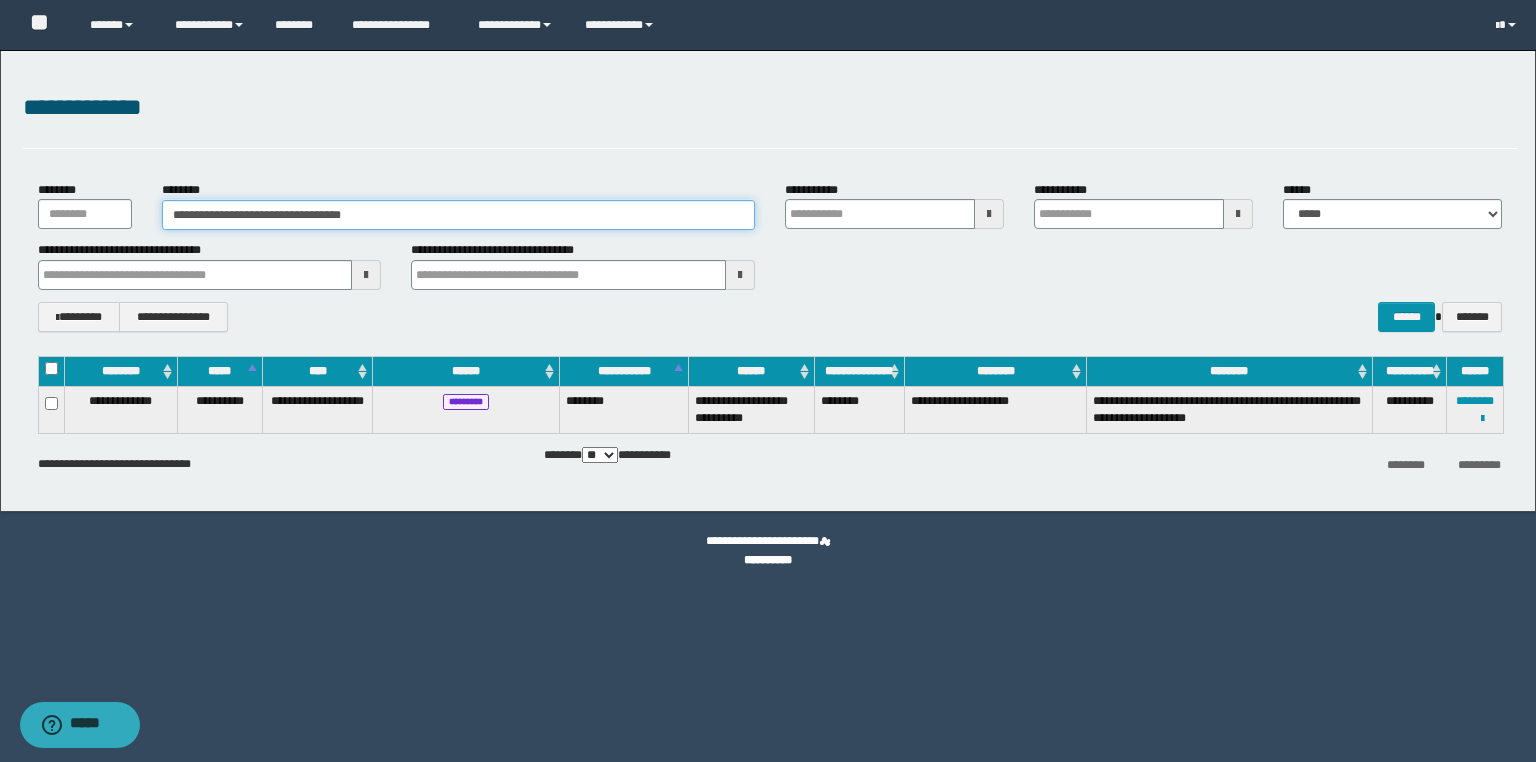 paste 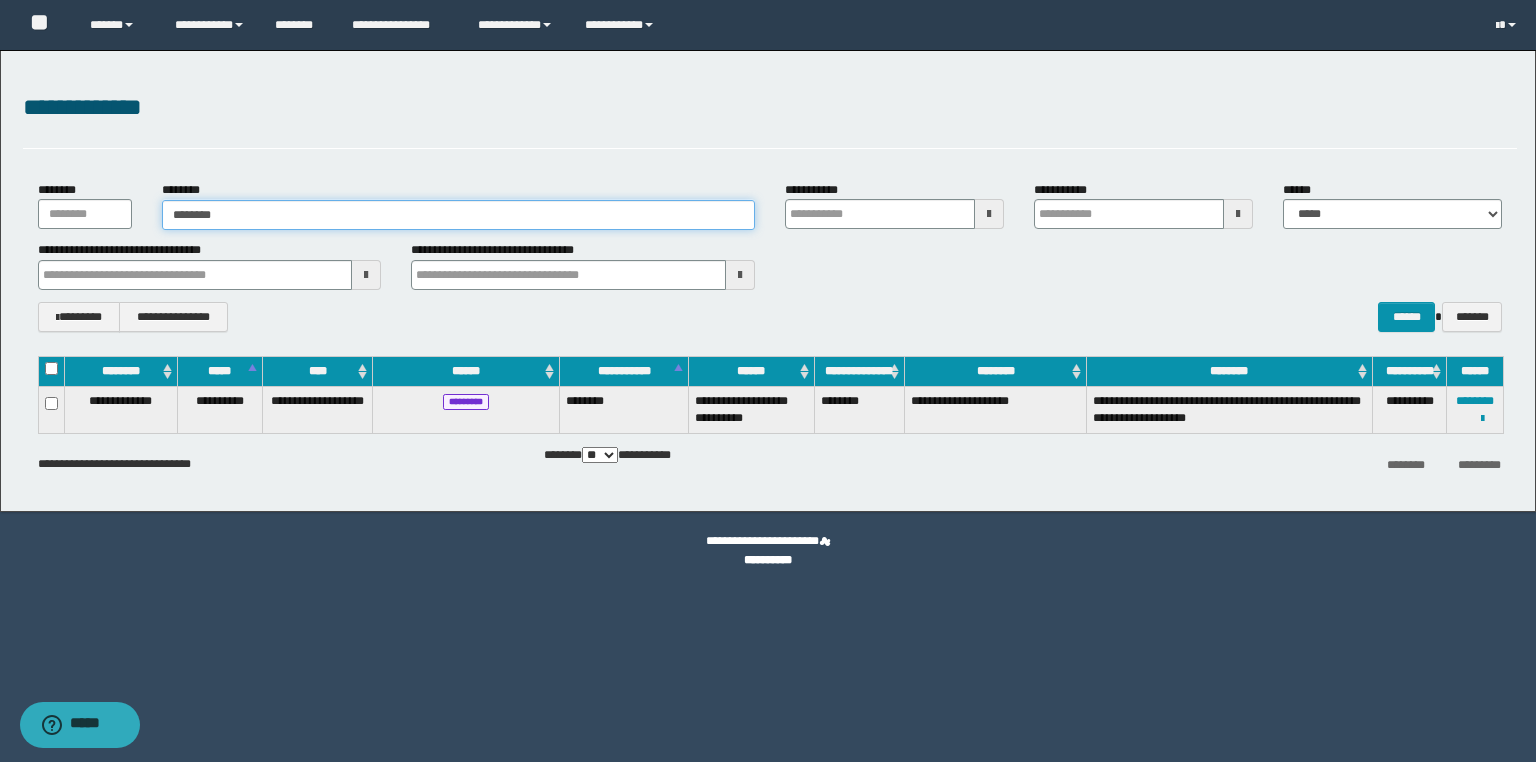 type on "********" 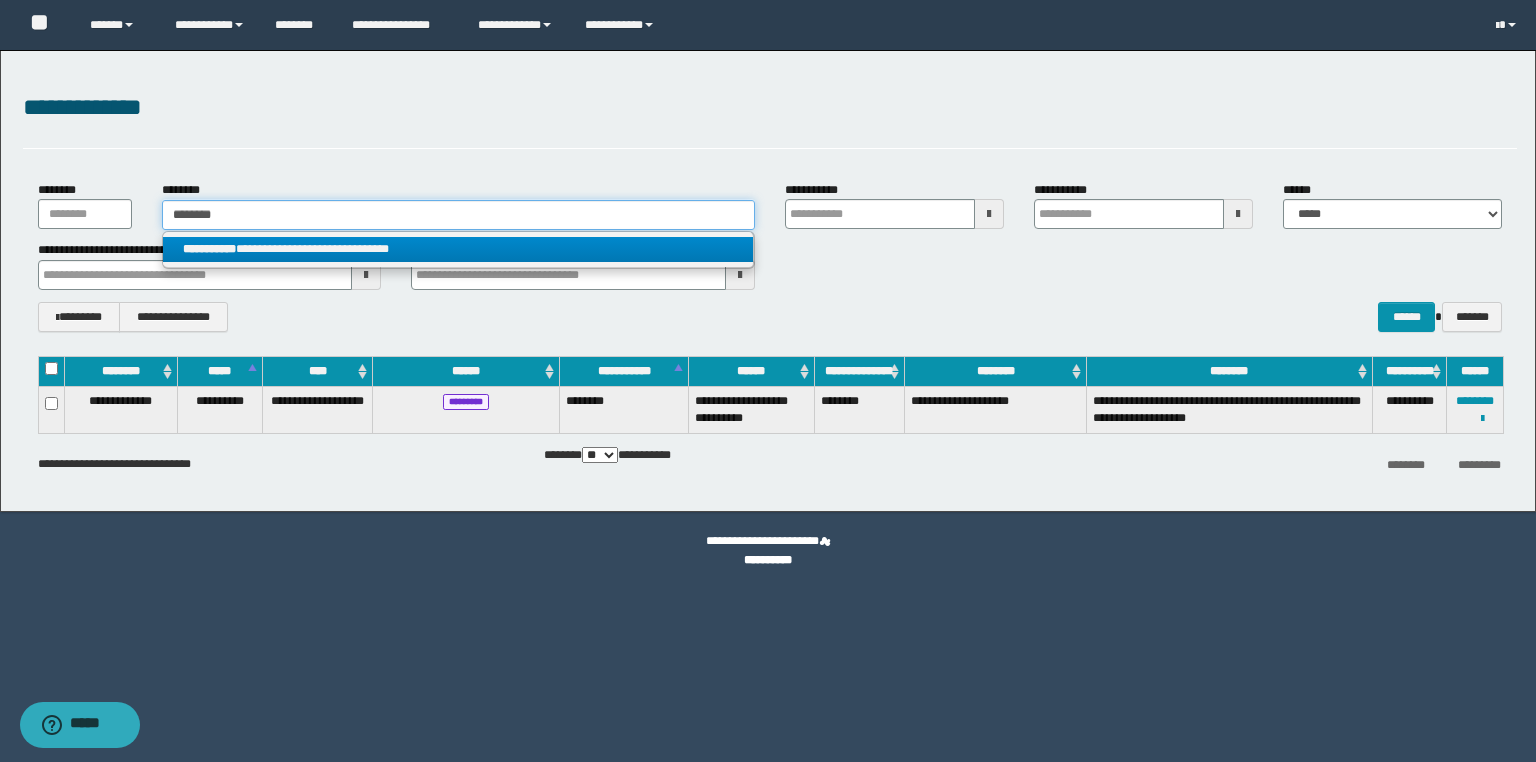 type on "********" 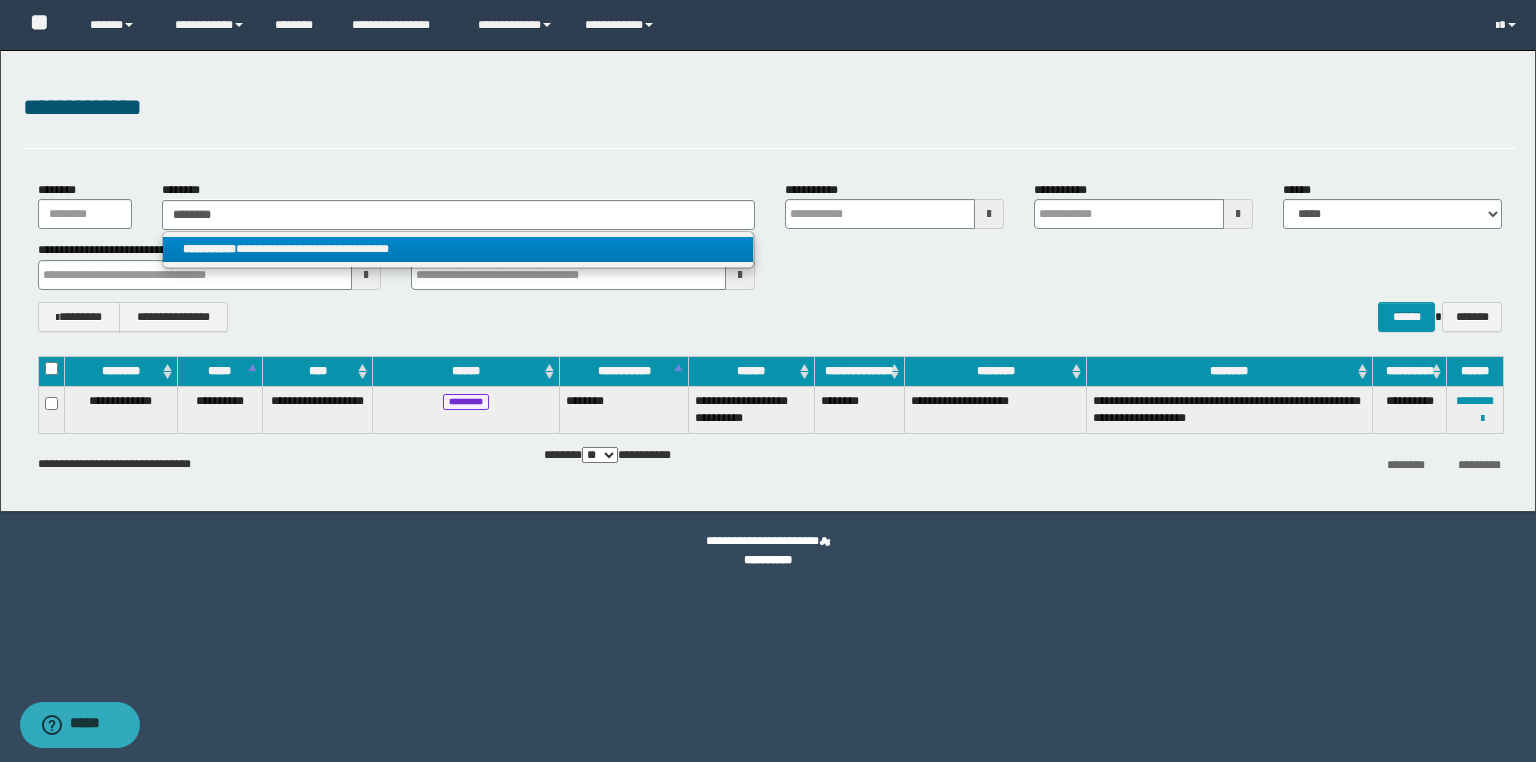 click on "**********" at bounding box center (458, 249) 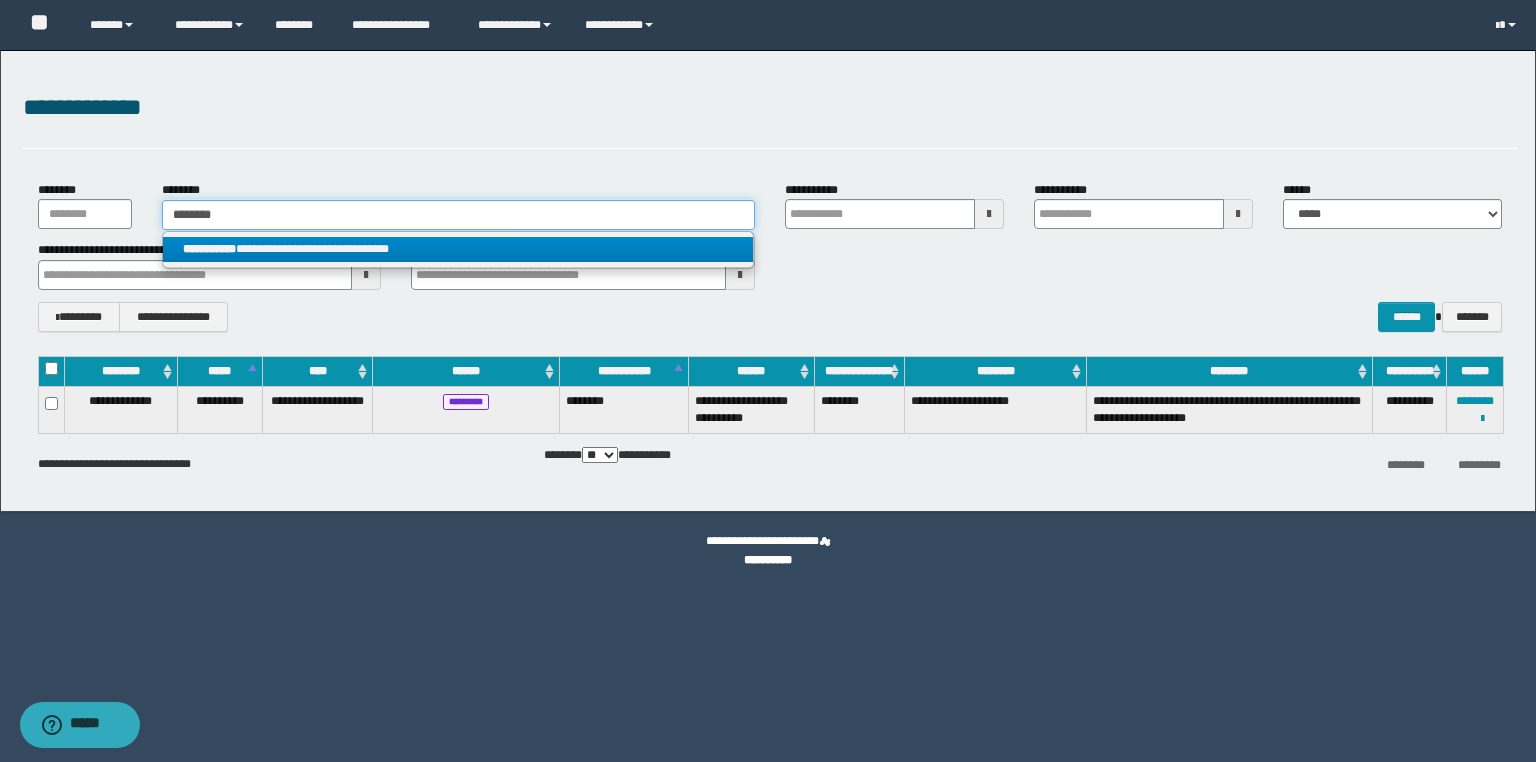 type 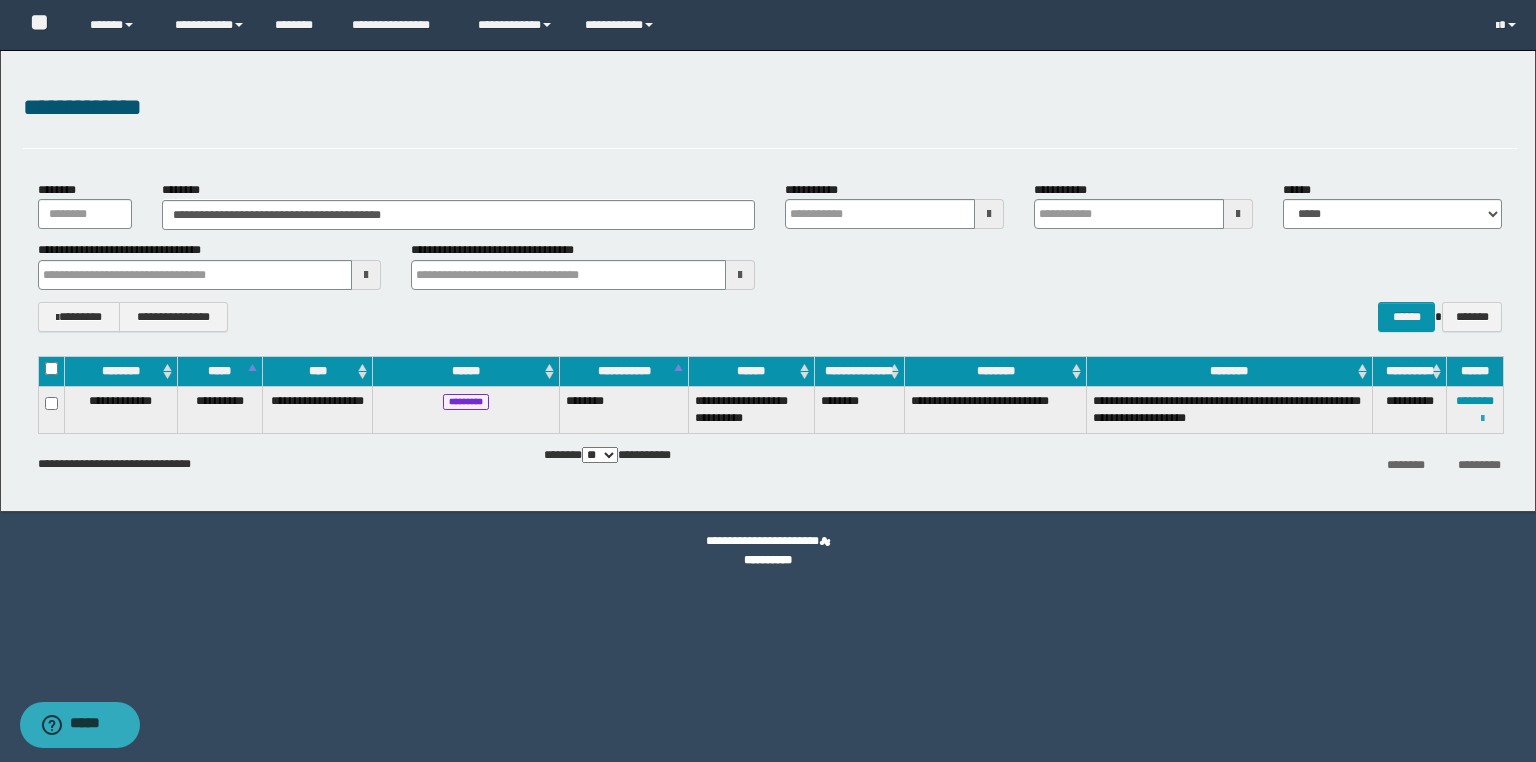 click at bounding box center [1482, 419] 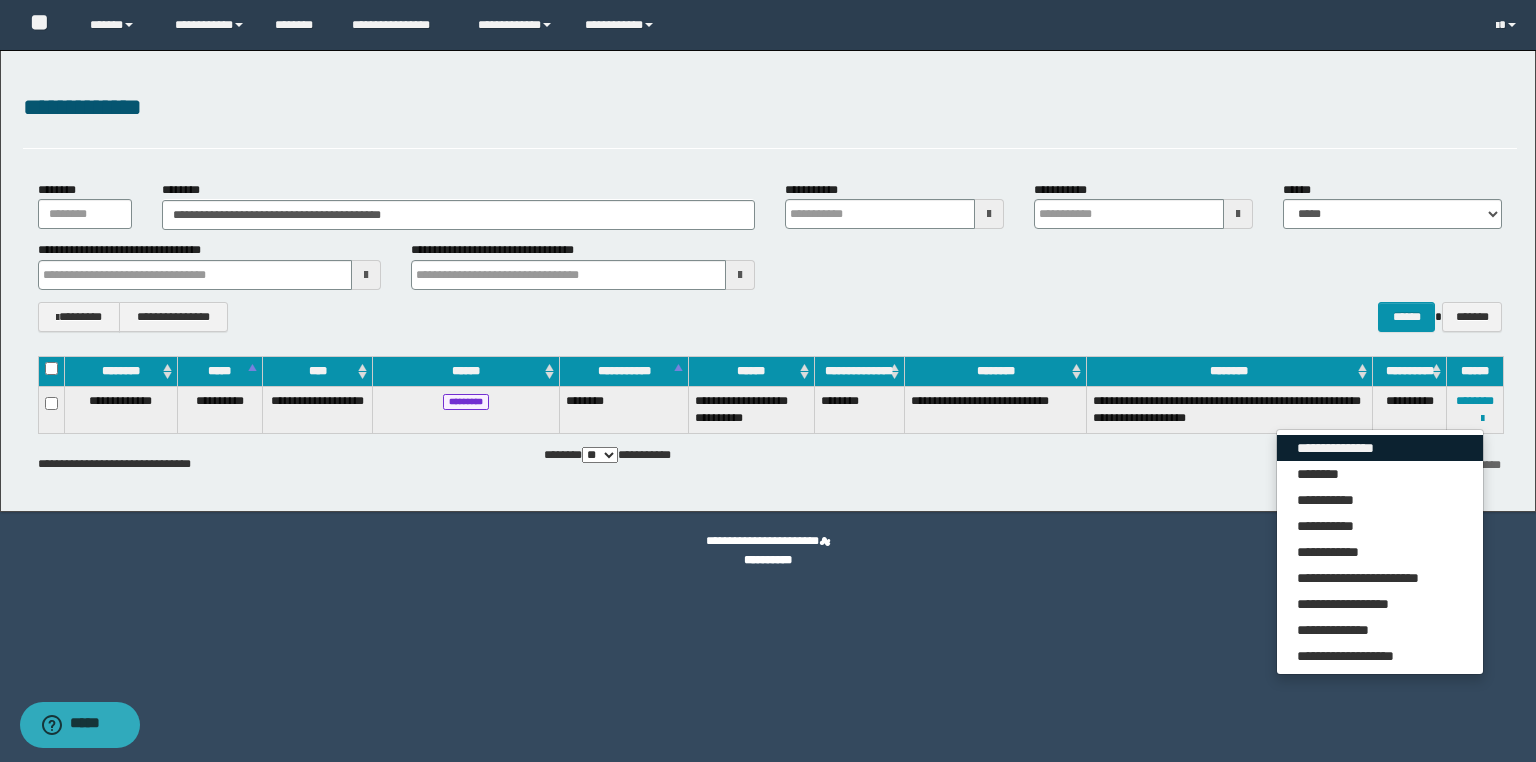 click on "**********" at bounding box center (1380, 448) 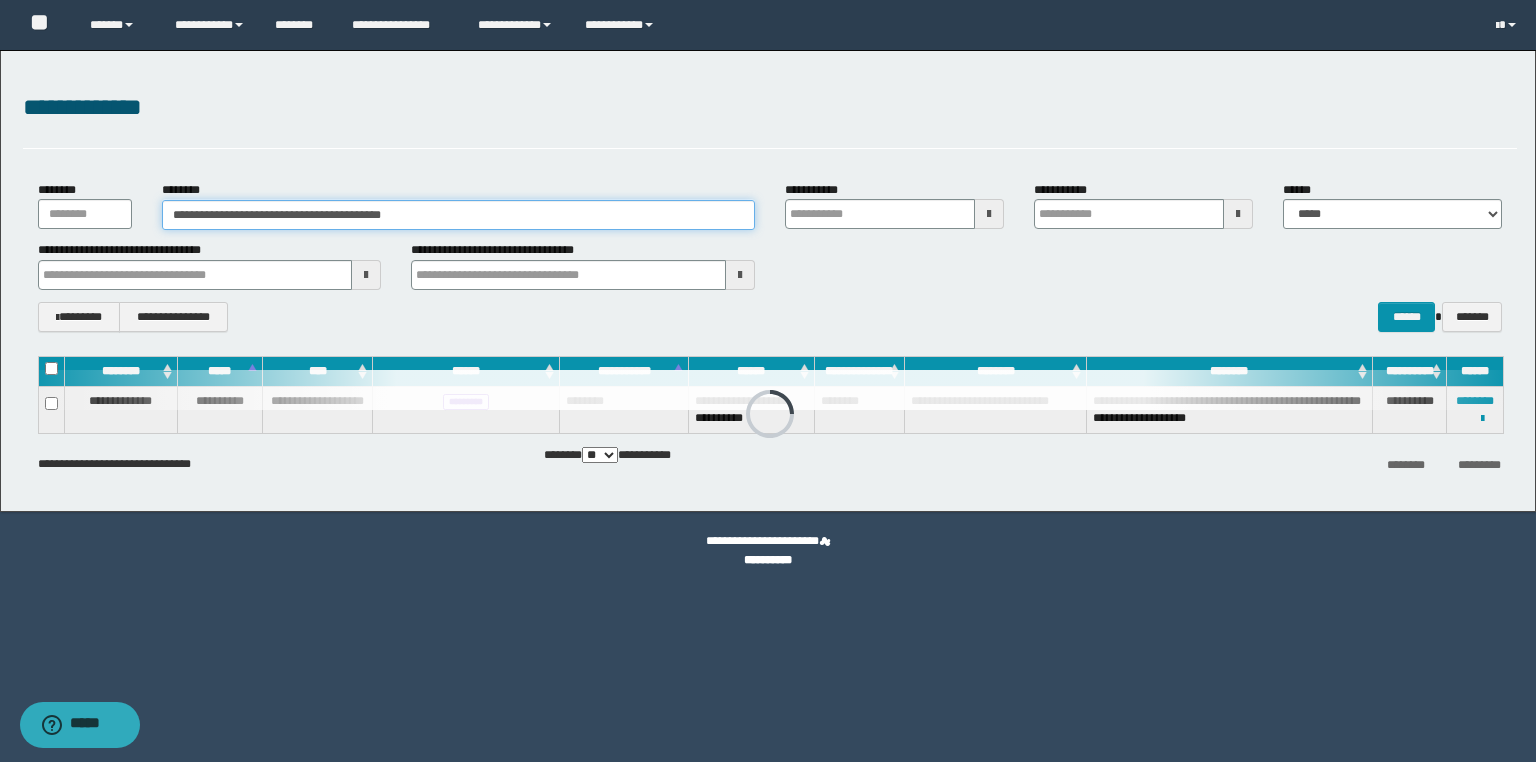 drag, startPoint x: 478, startPoint y: 222, endPoint x: 125, endPoint y: 239, distance: 353.40912 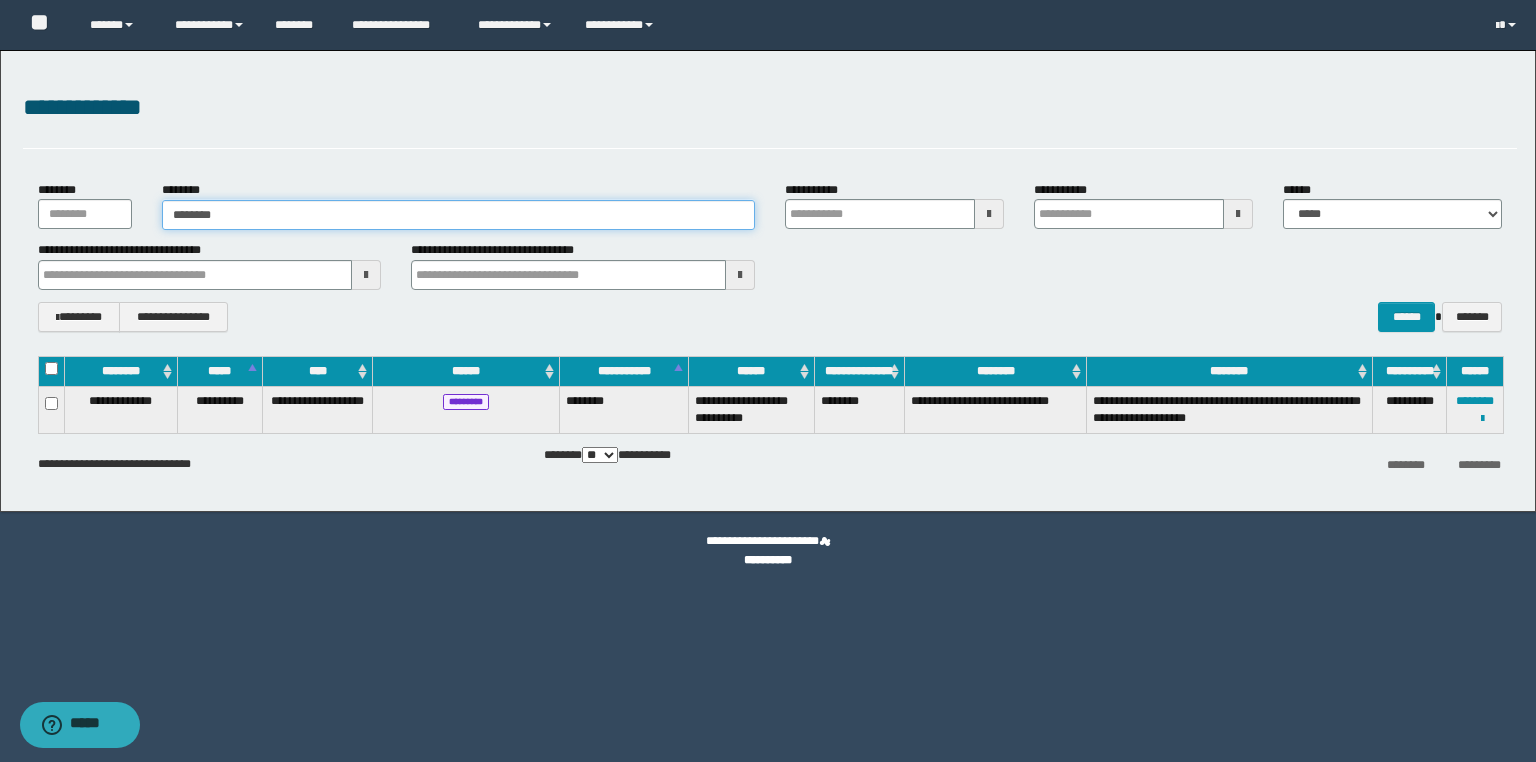 type on "********" 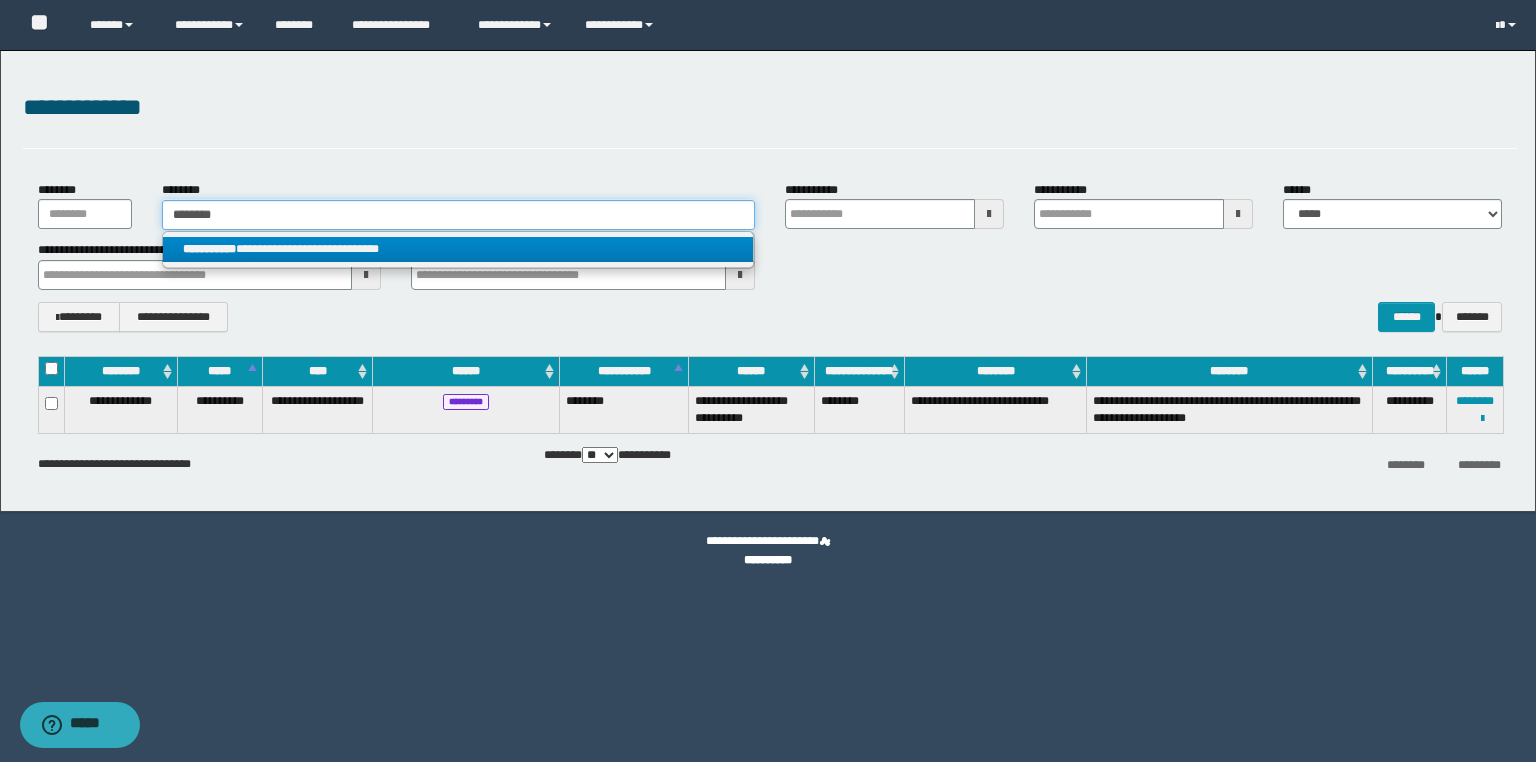 type on "********" 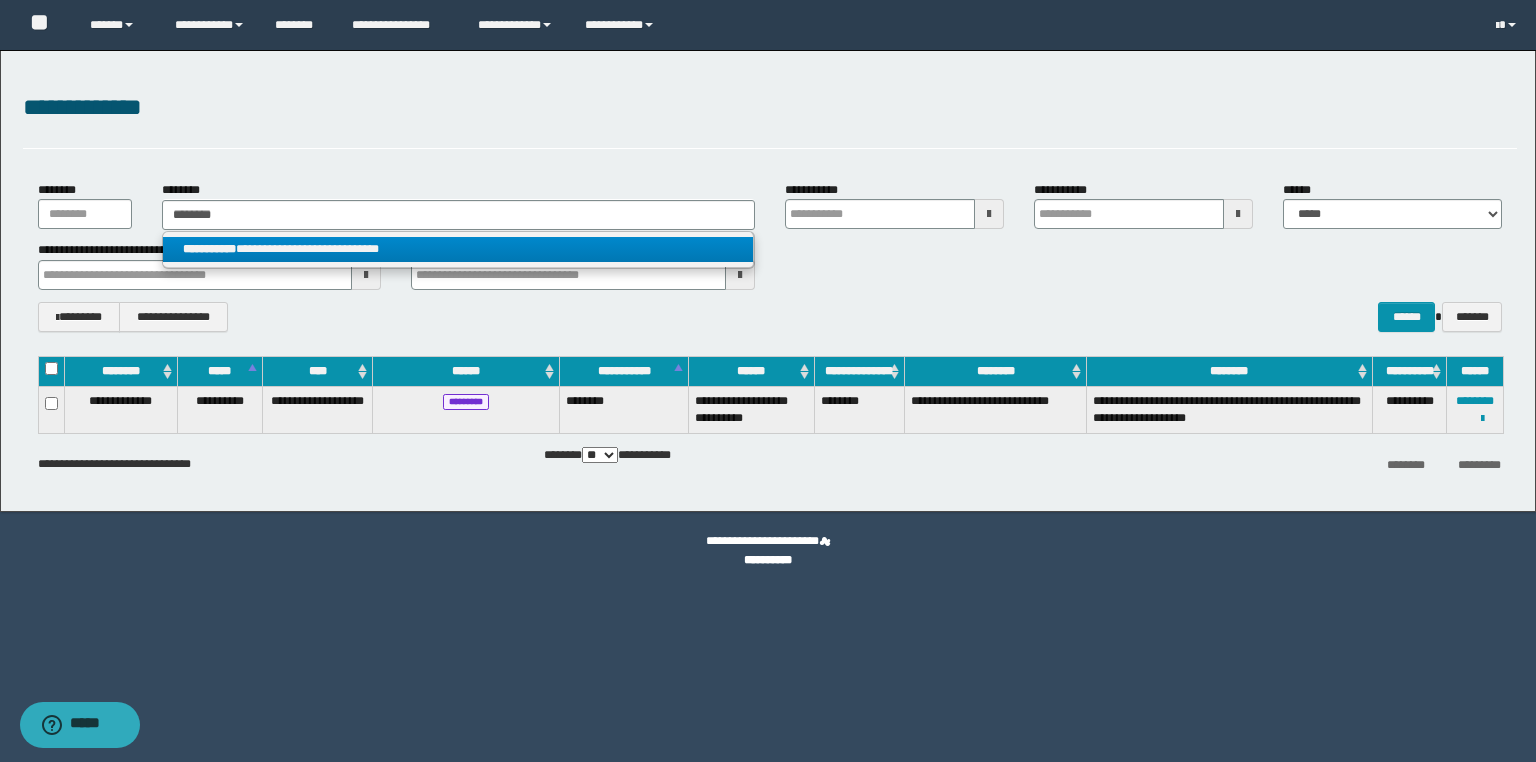 click on "**********" at bounding box center (458, 249) 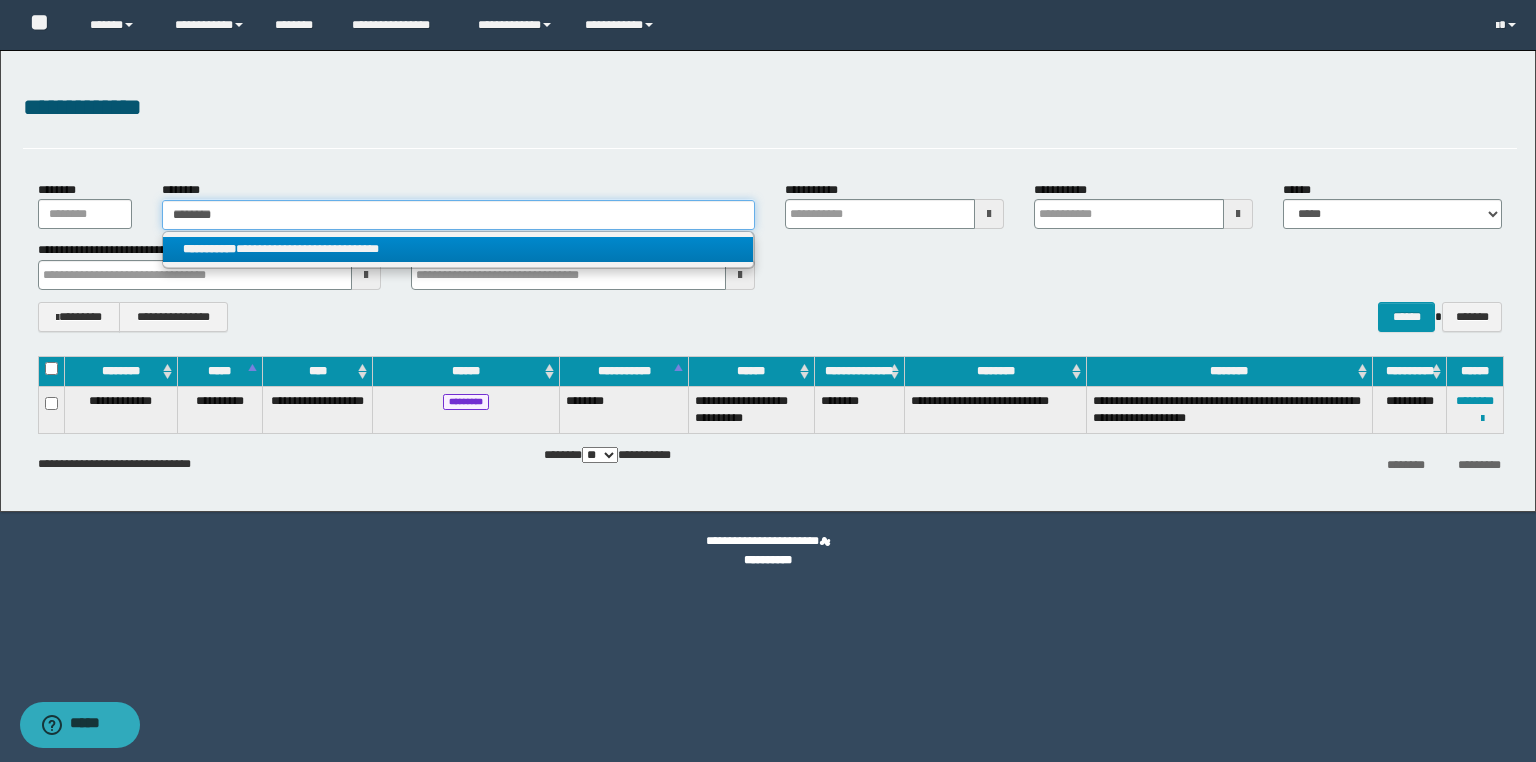 type 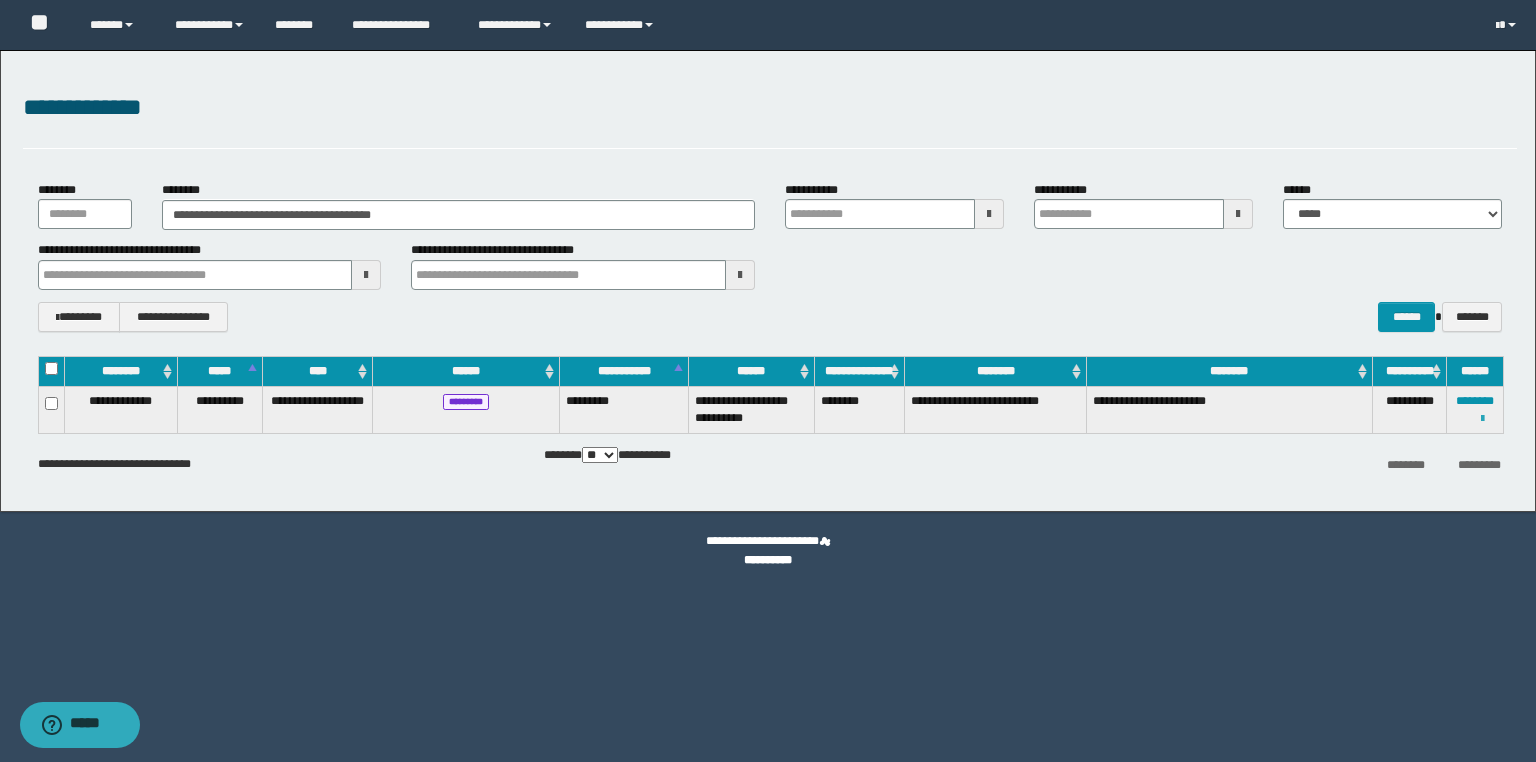 click at bounding box center (1482, 419) 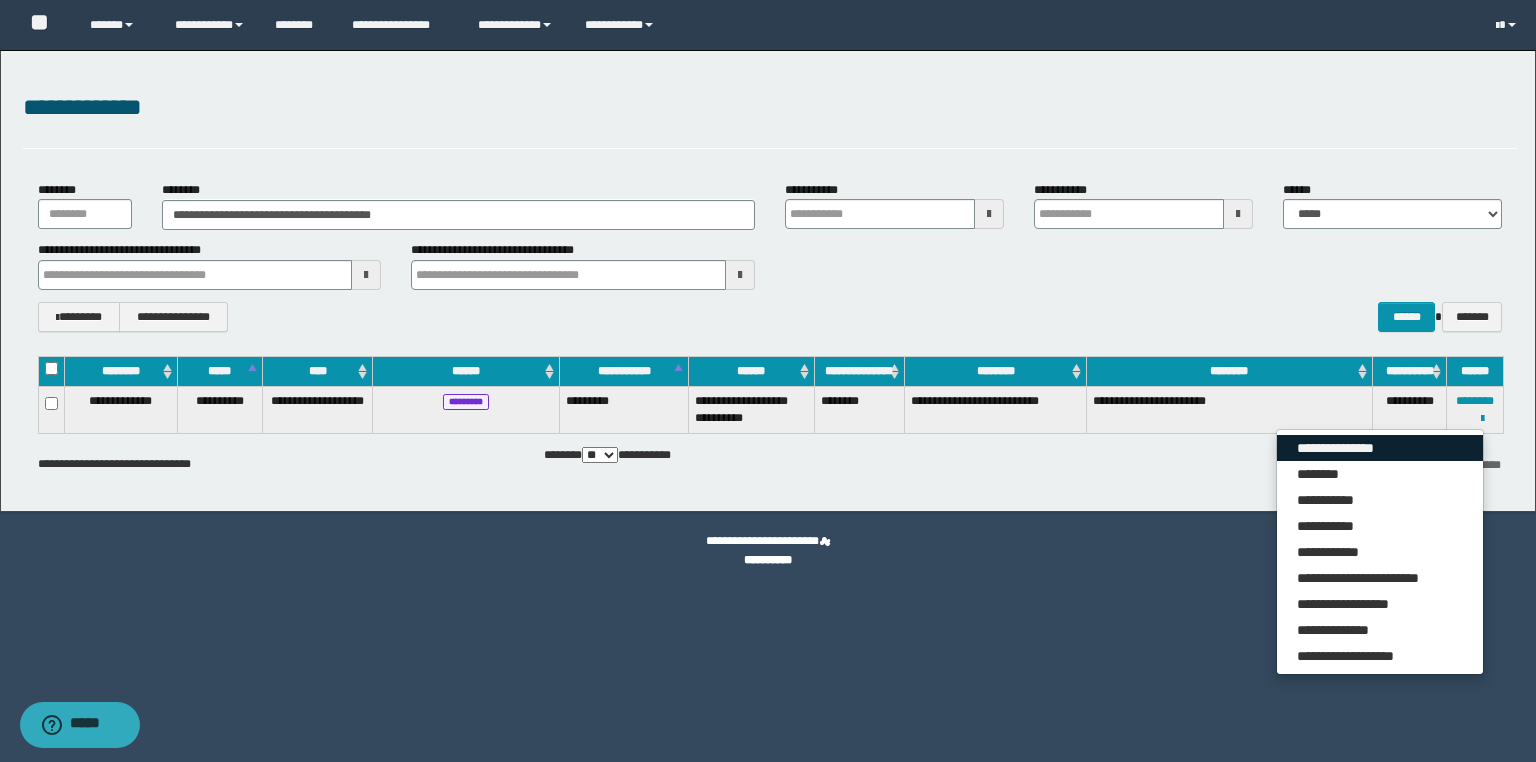 click on "**********" at bounding box center [1380, 448] 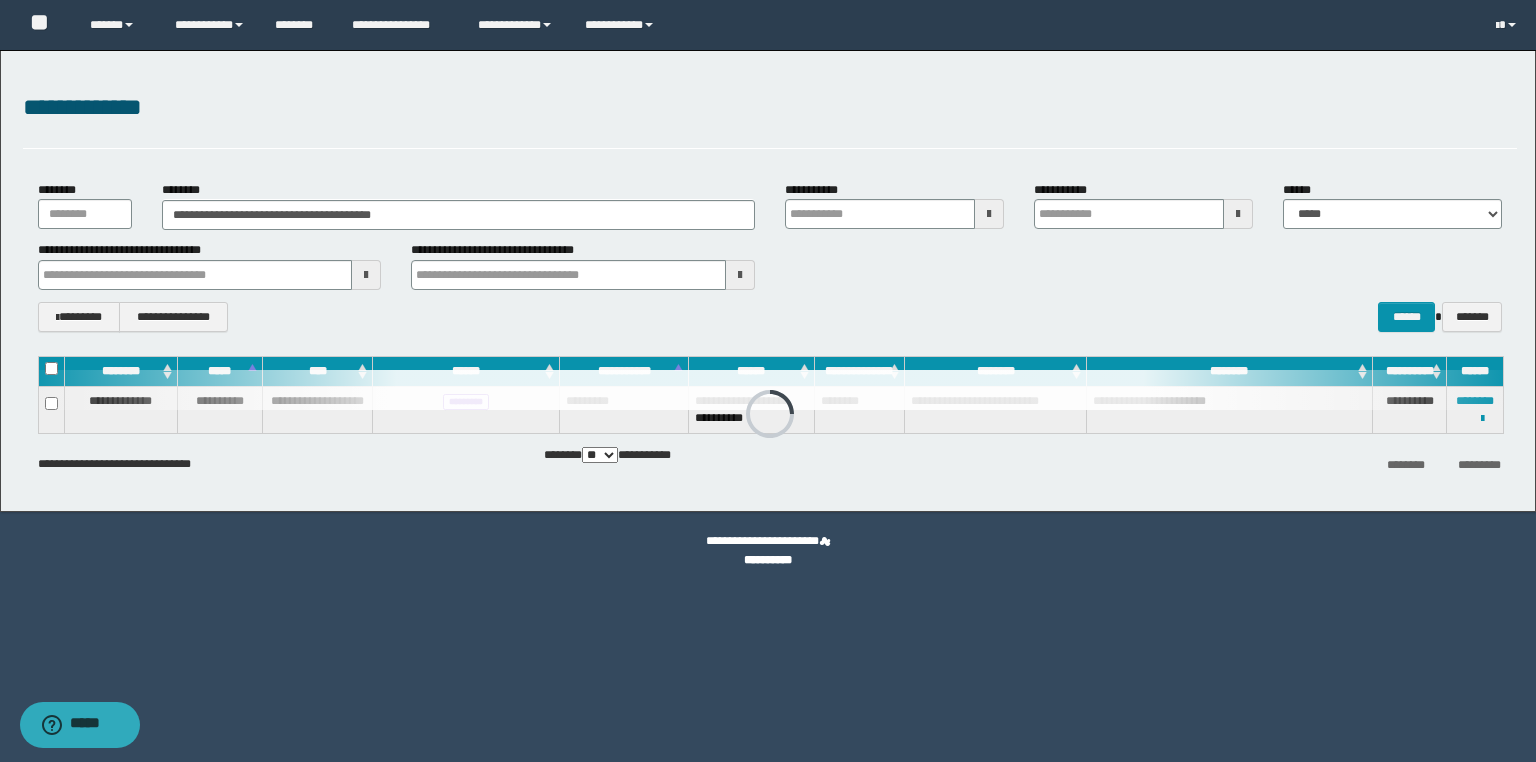 drag, startPoint x: 532, startPoint y: 178, endPoint x: 519, endPoint y: 204, distance: 29.068884 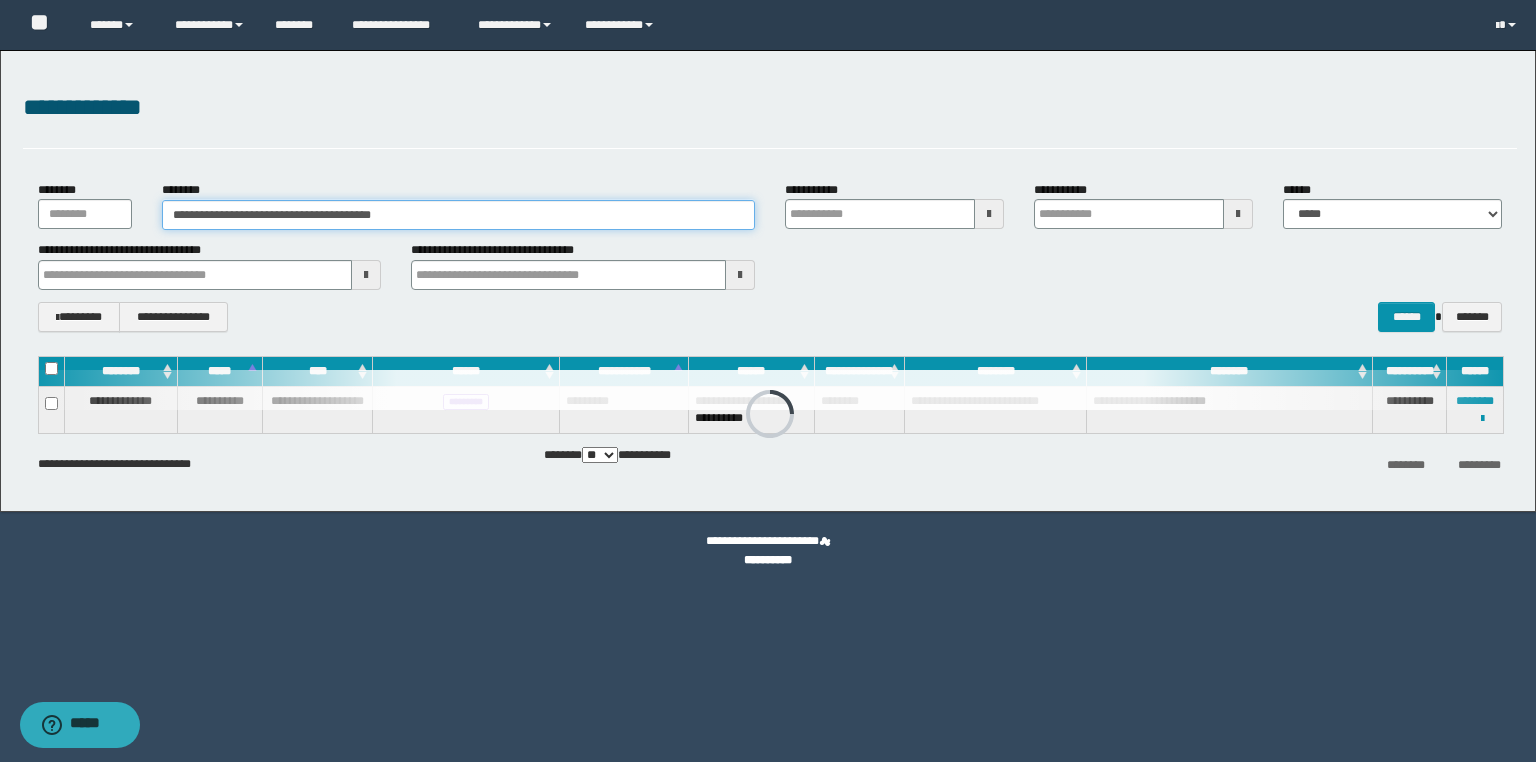 drag, startPoint x: 451, startPoint y: 223, endPoint x: 0, endPoint y: 204, distance: 451.40005 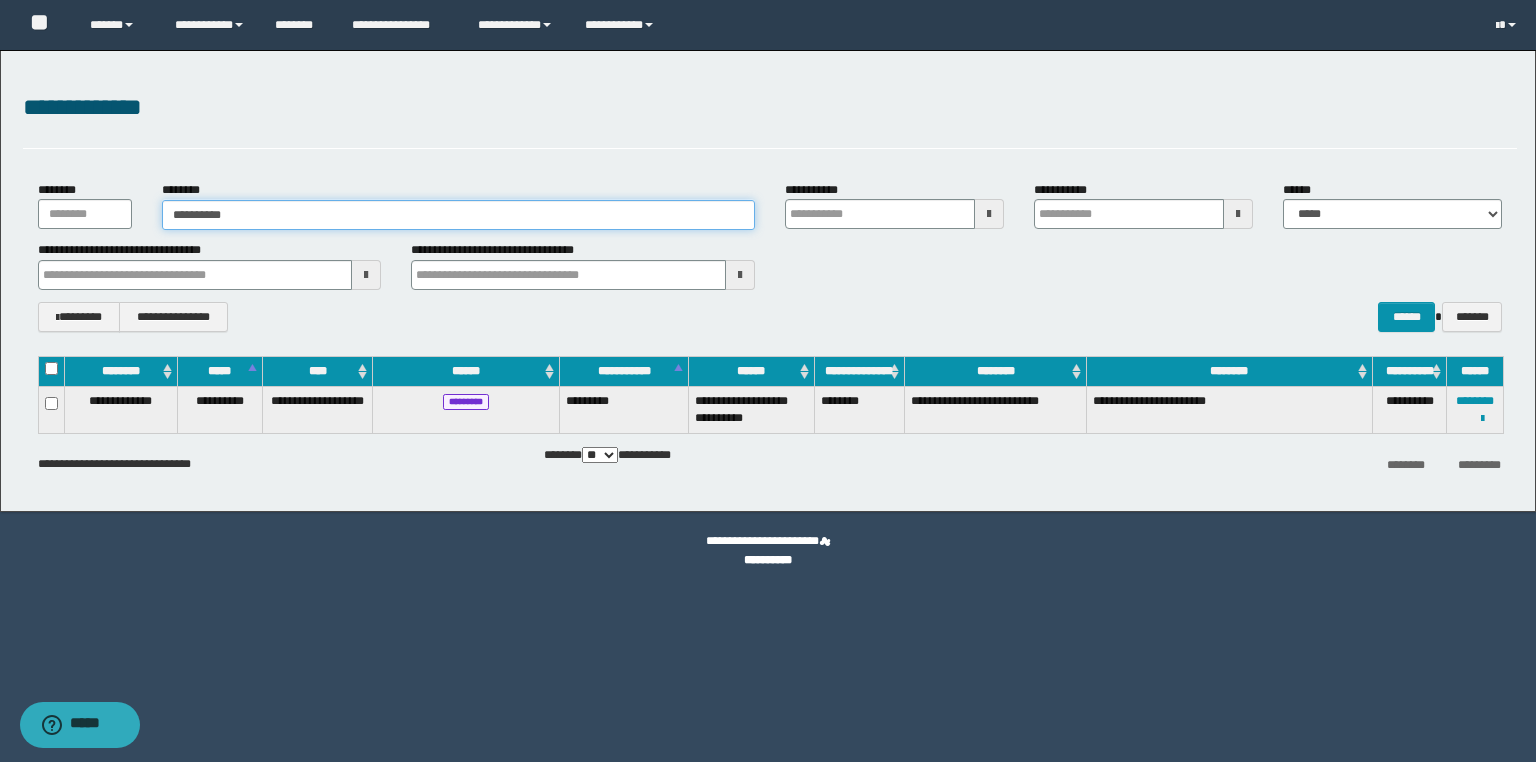 type on "**********" 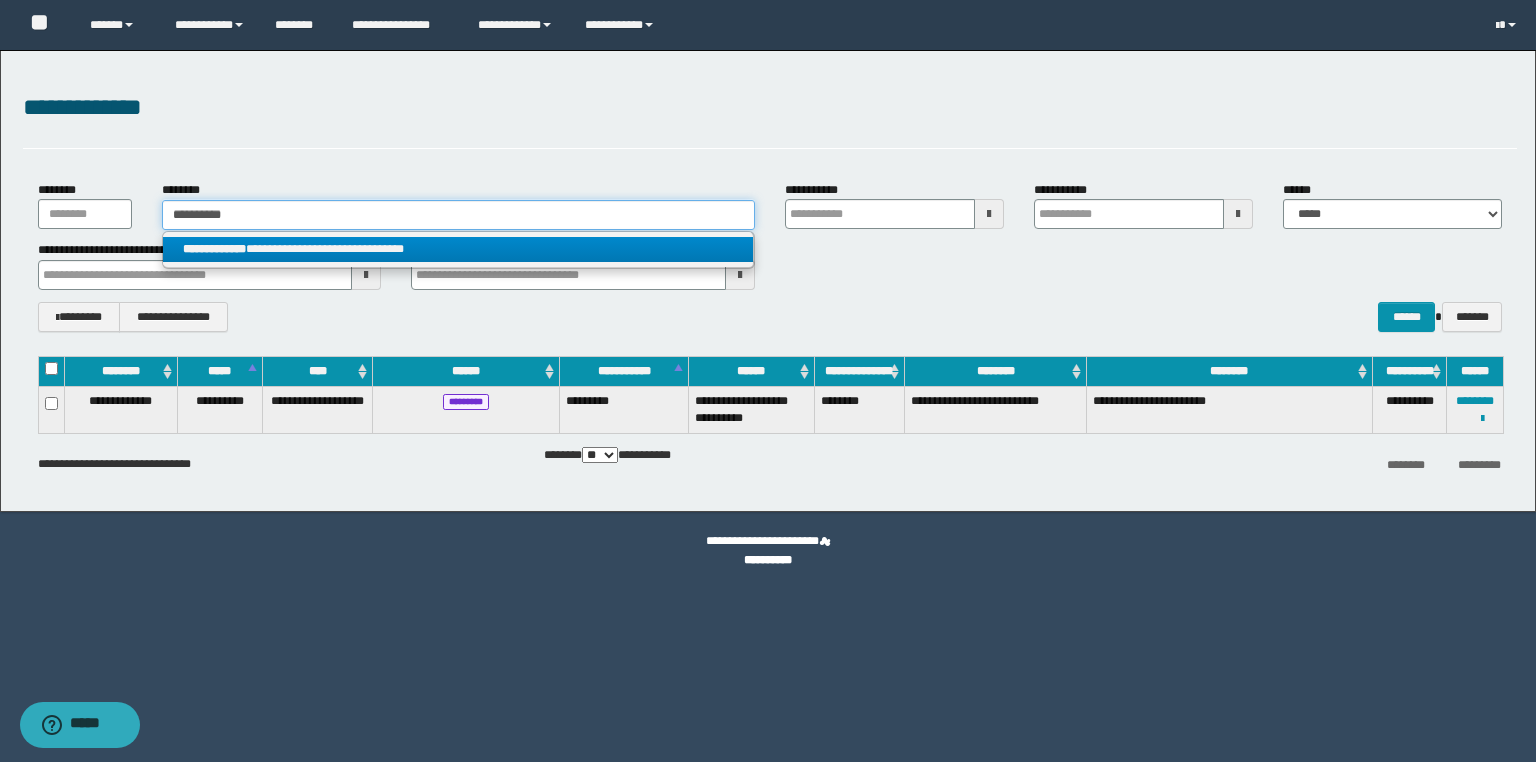 type on "**********" 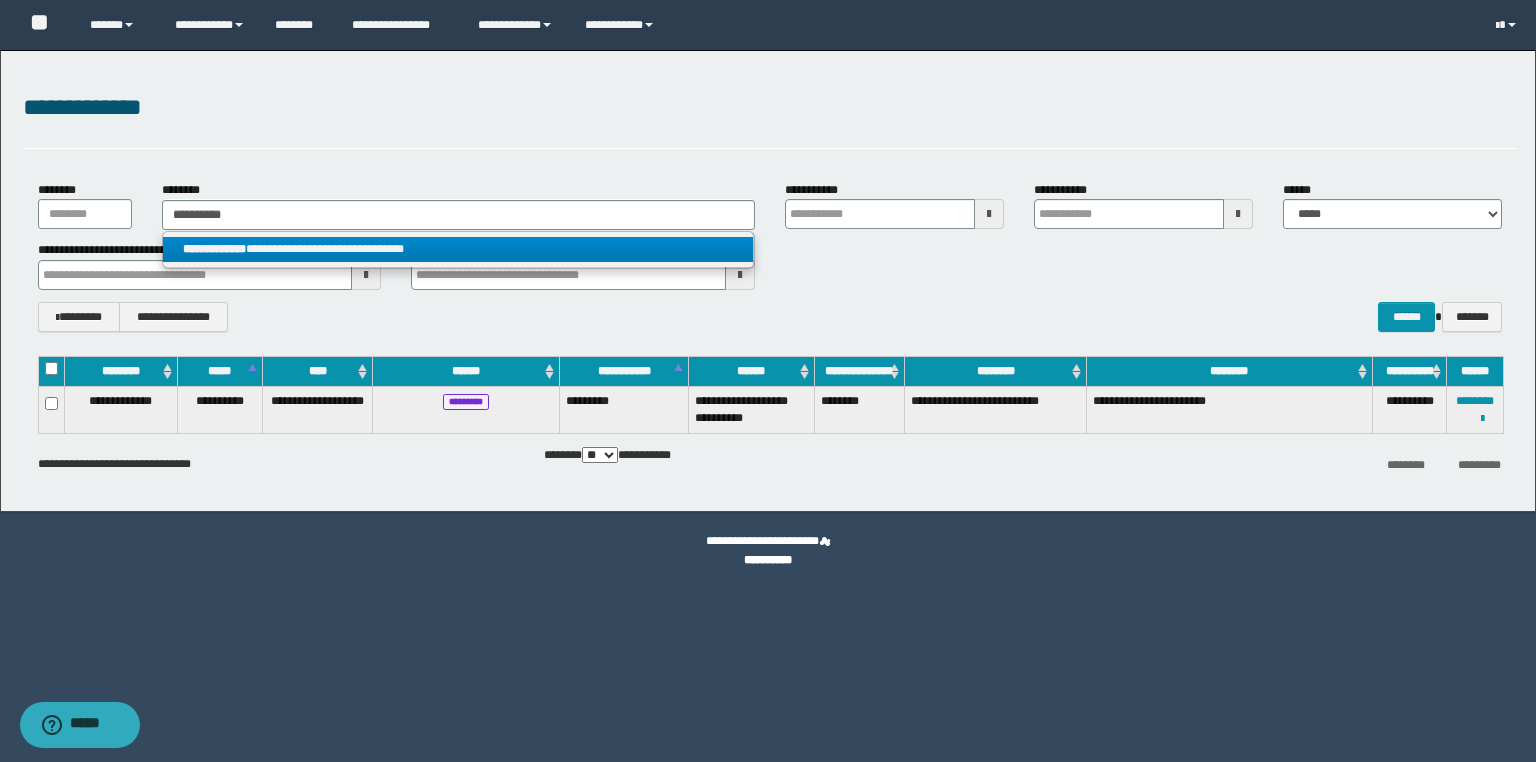 click on "**********" at bounding box center (458, 249) 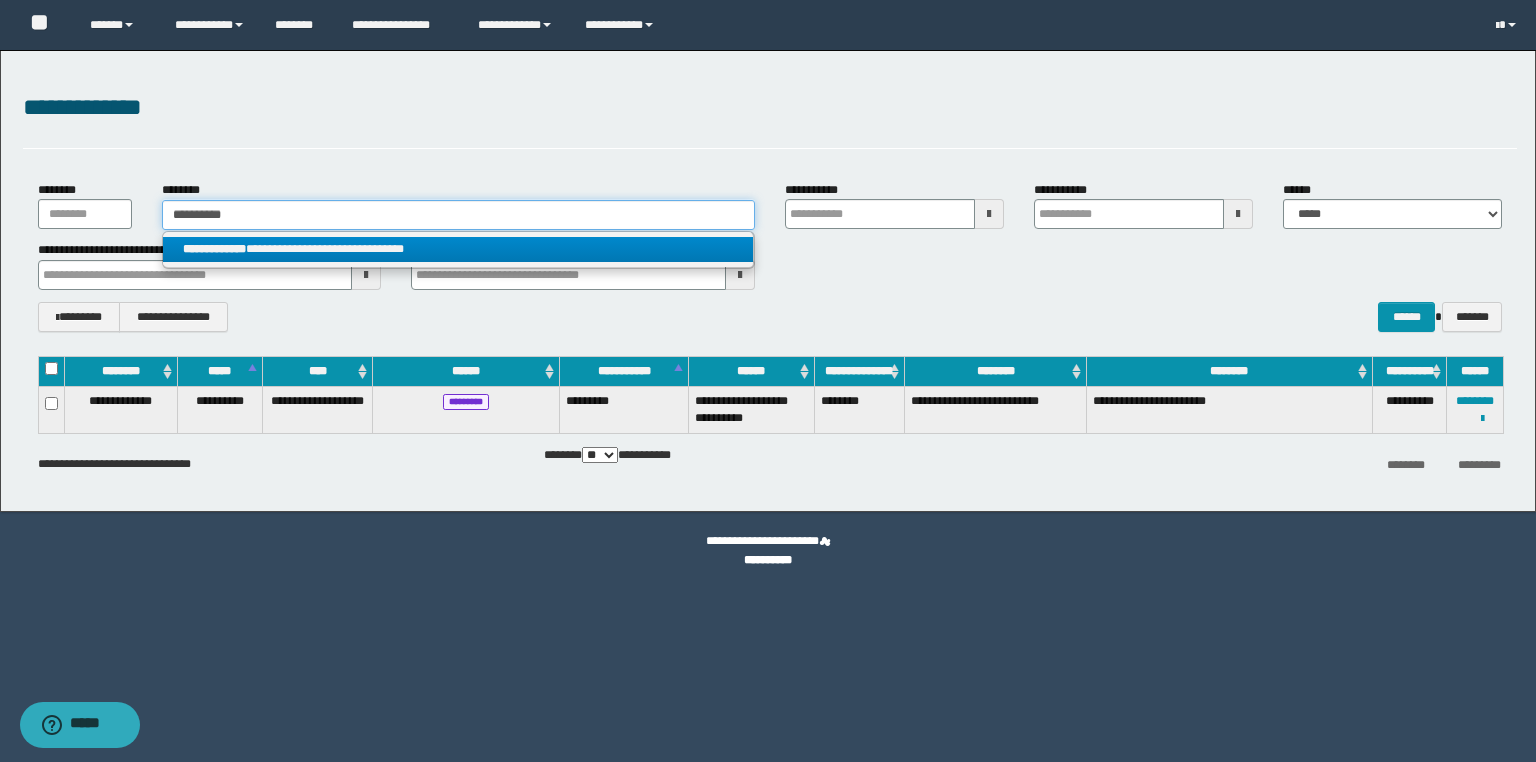 type 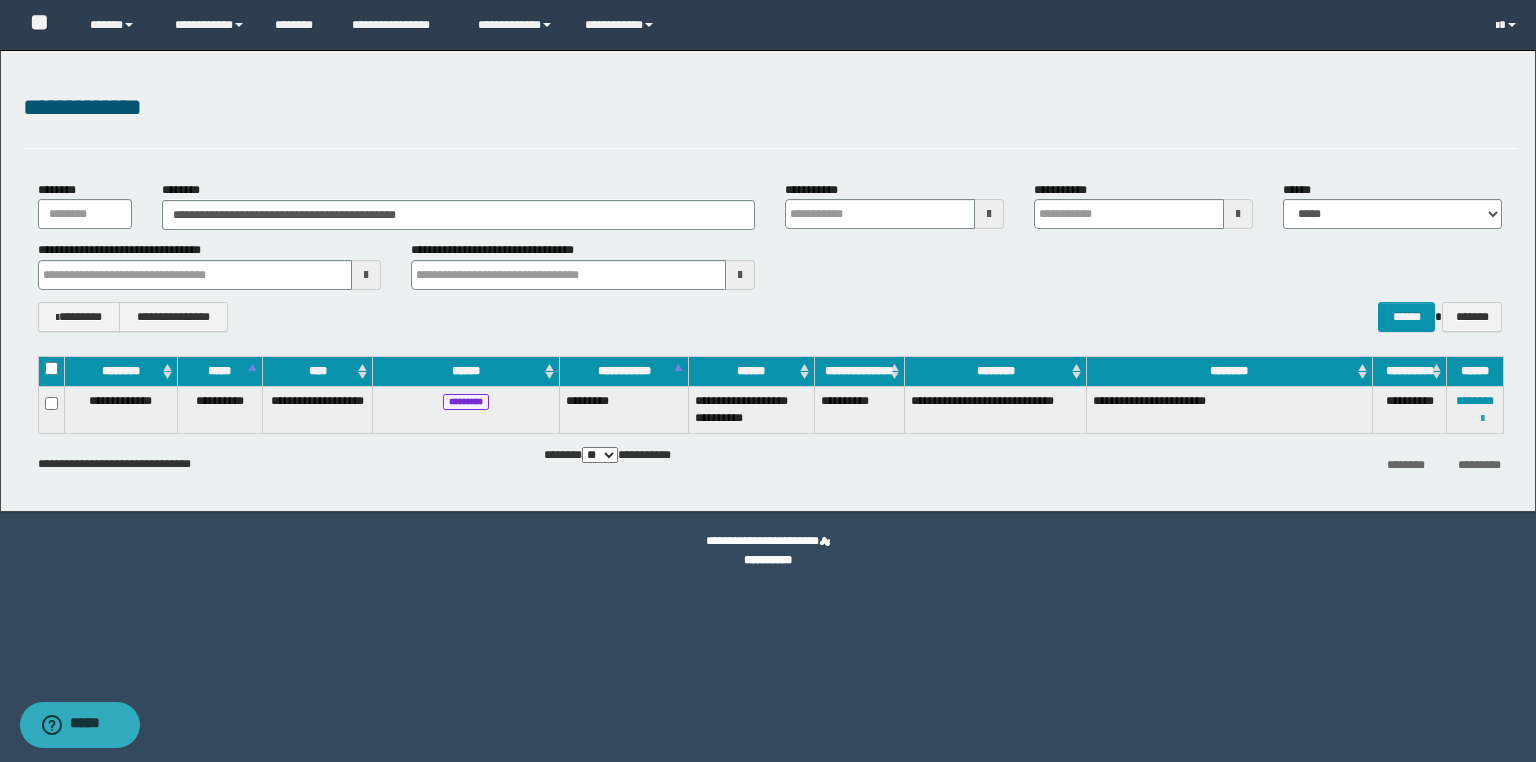click at bounding box center [1482, 419] 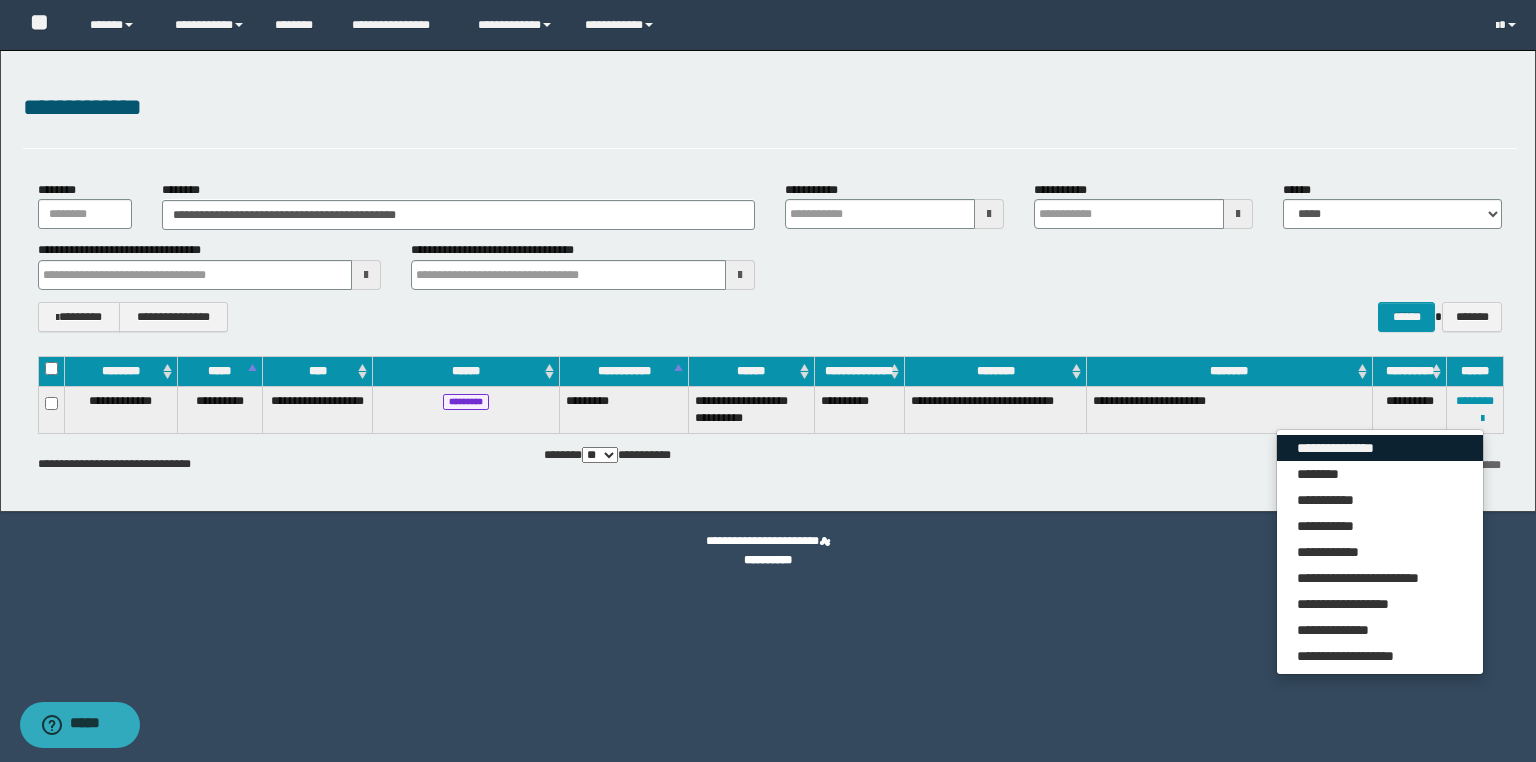 click on "**********" at bounding box center [1380, 448] 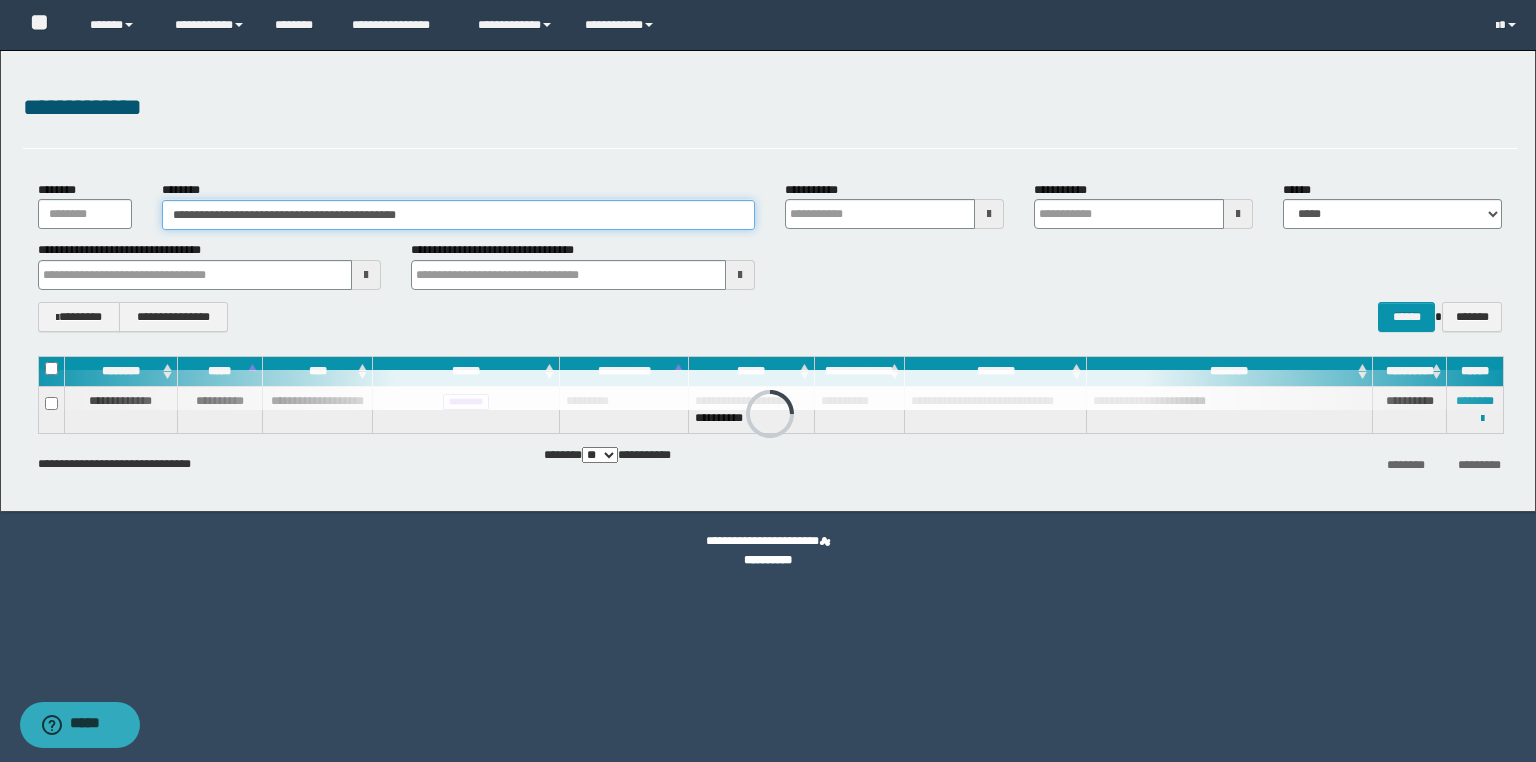 drag, startPoint x: 492, startPoint y: 214, endPoint x: 0, endPoint y: 187, distance: 492.7403 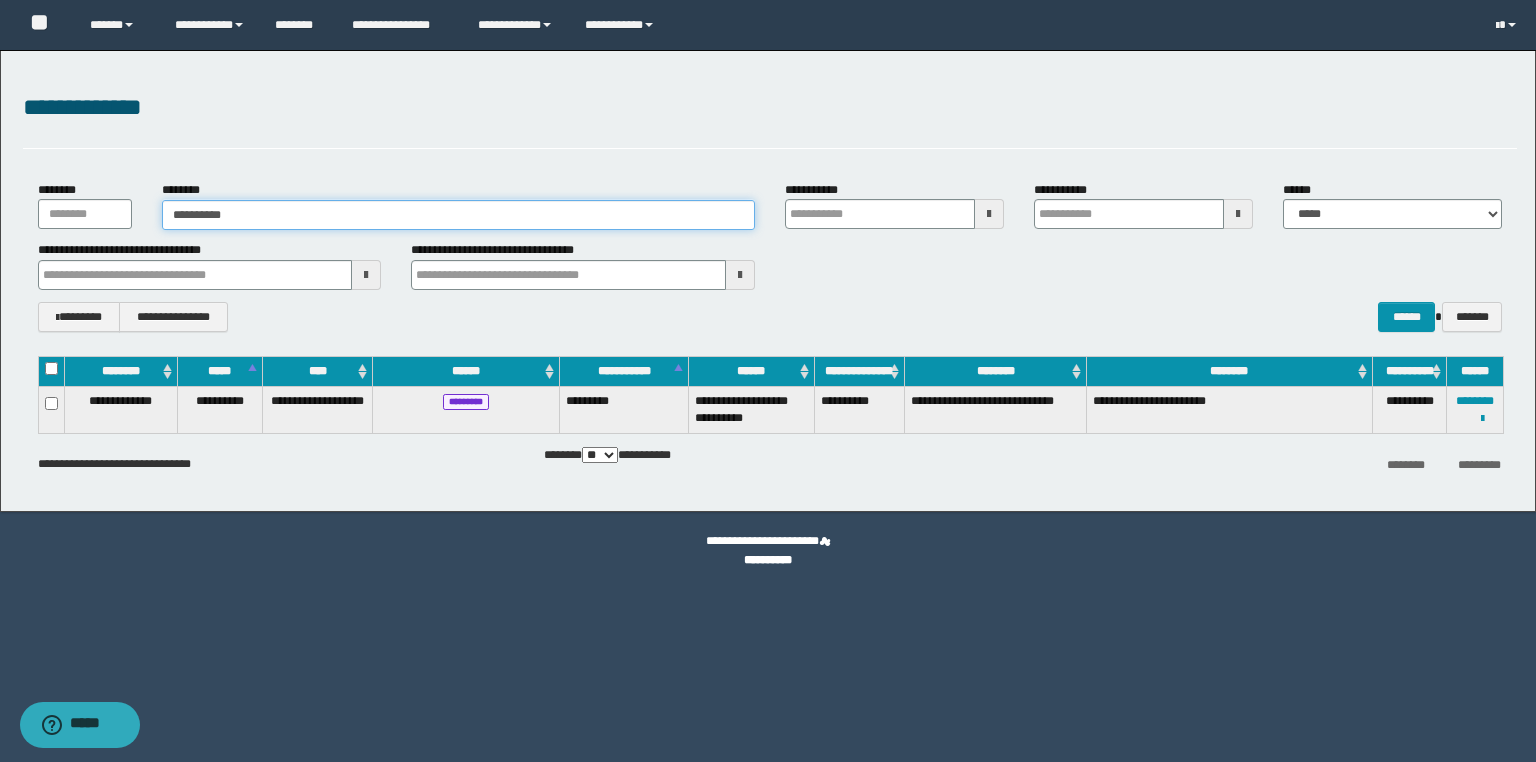 type on "**********" 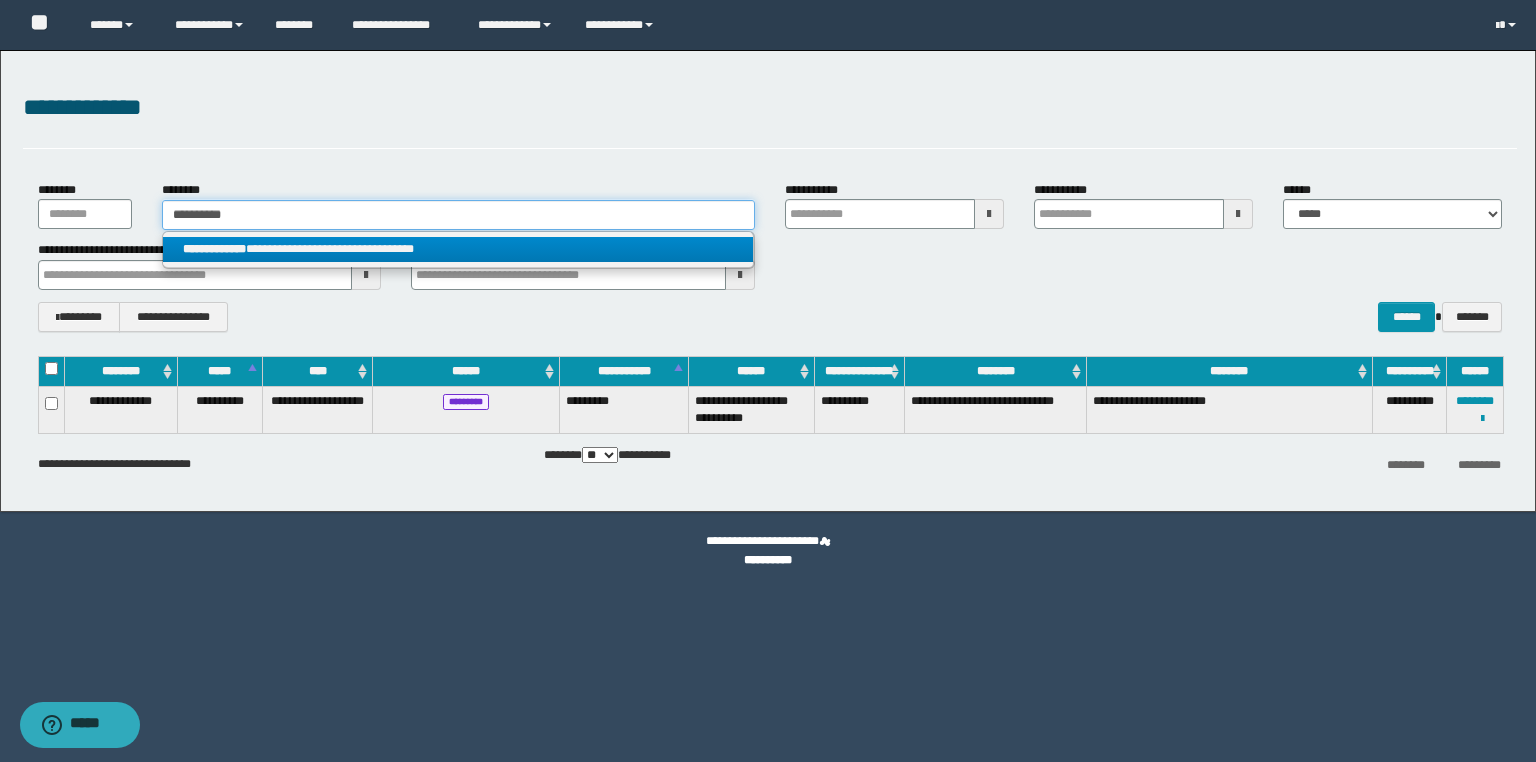 type on "**********" 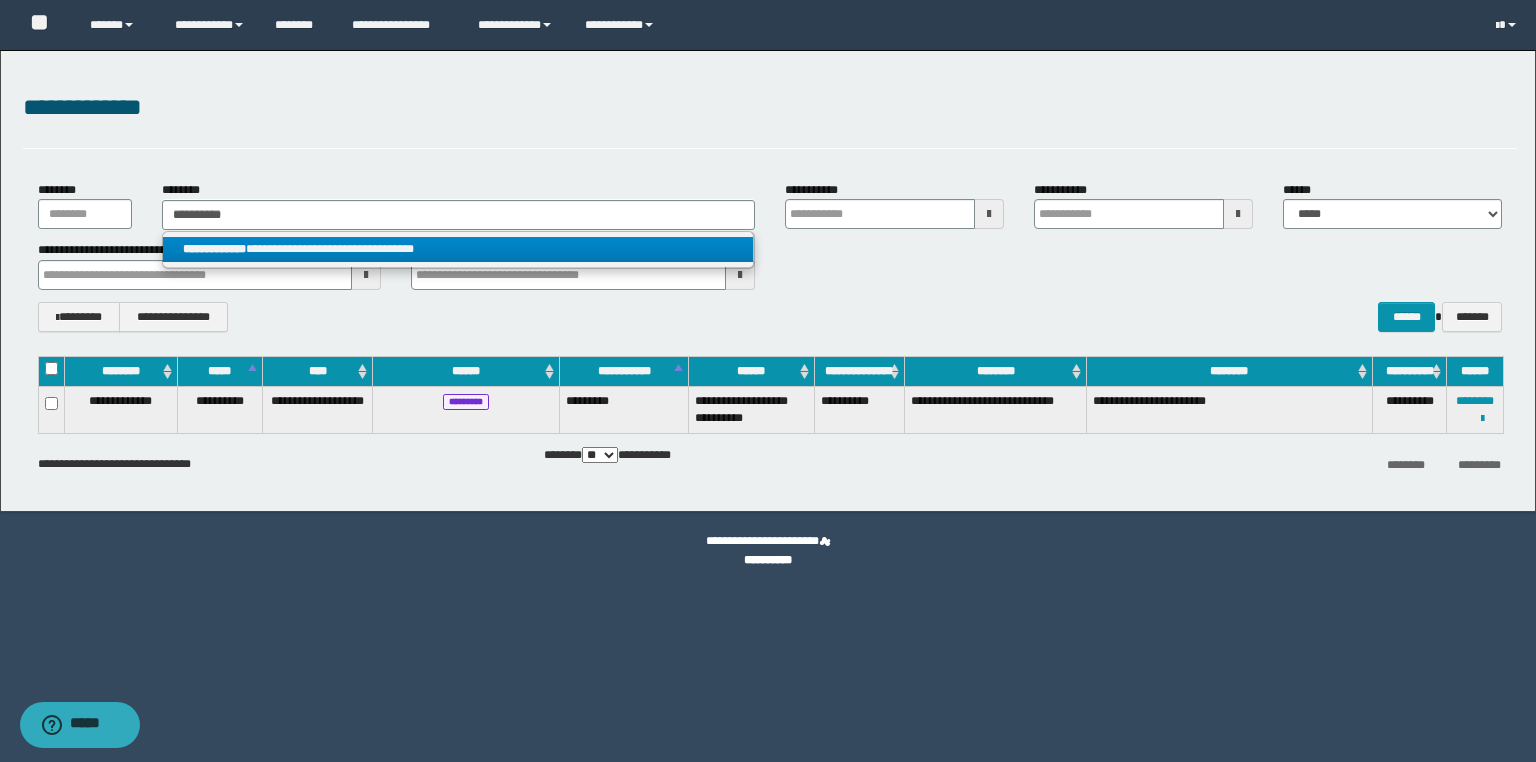 click on "**********" at bounding box center [458, 249] 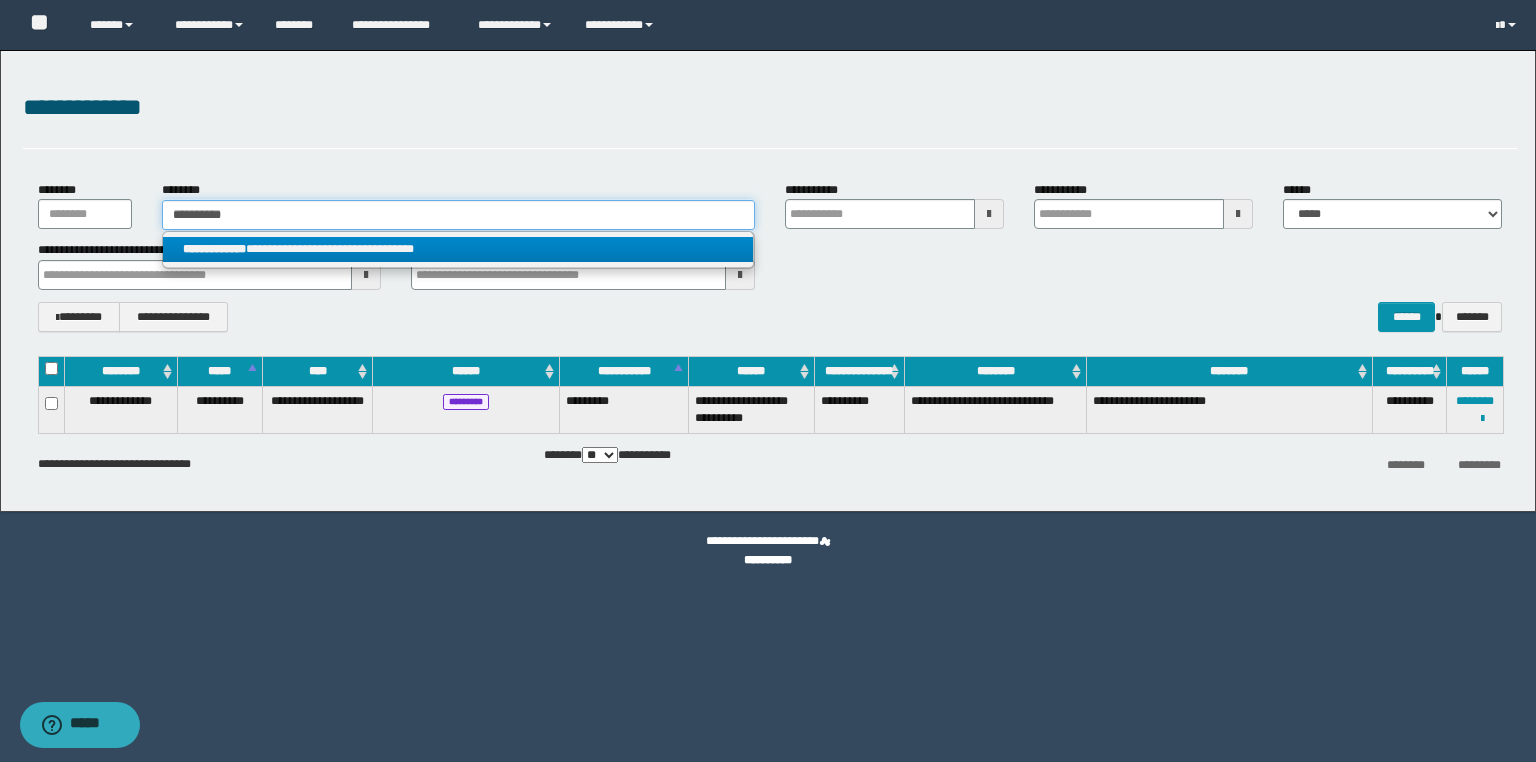 type 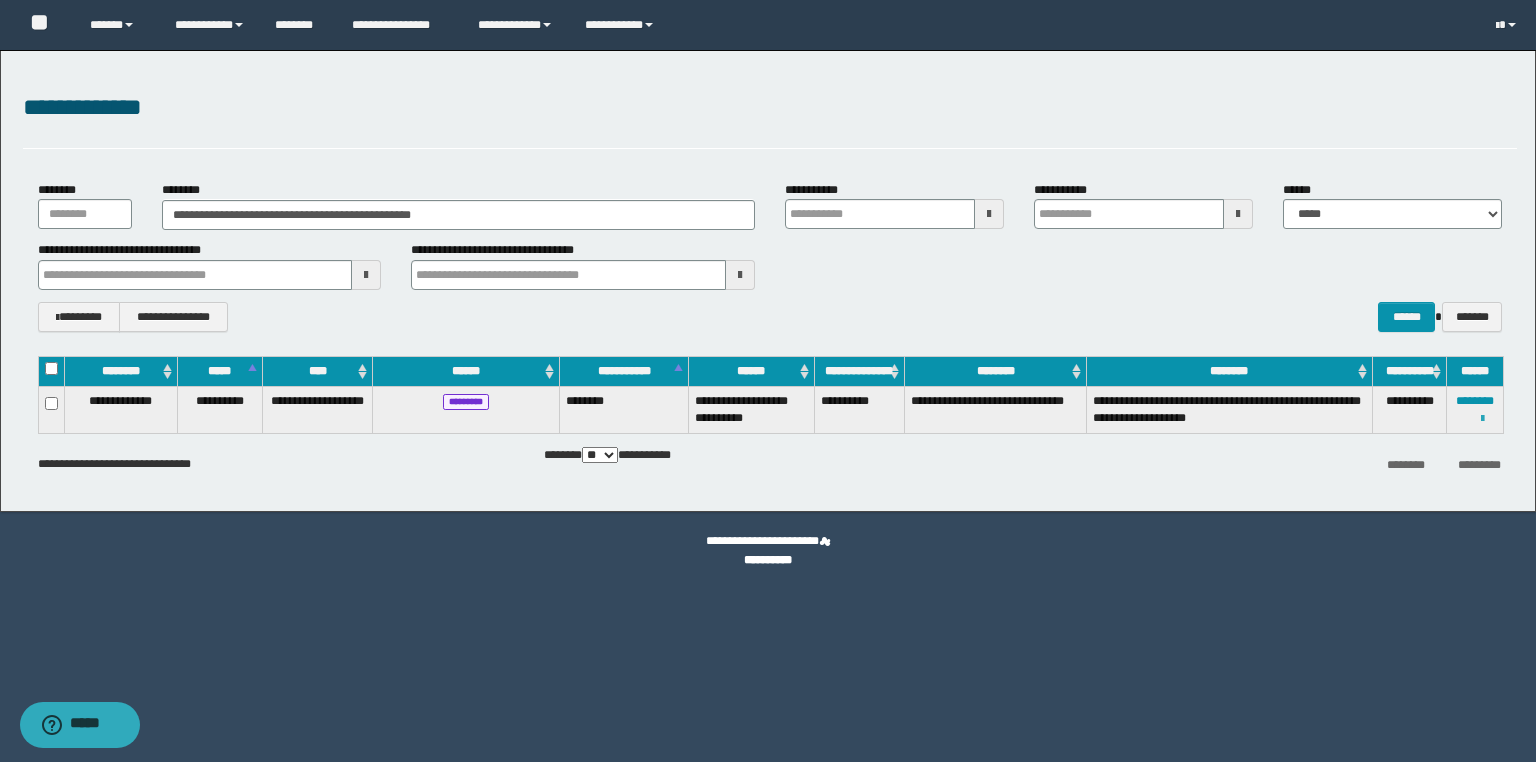 click at bounding box center (1482, 419) 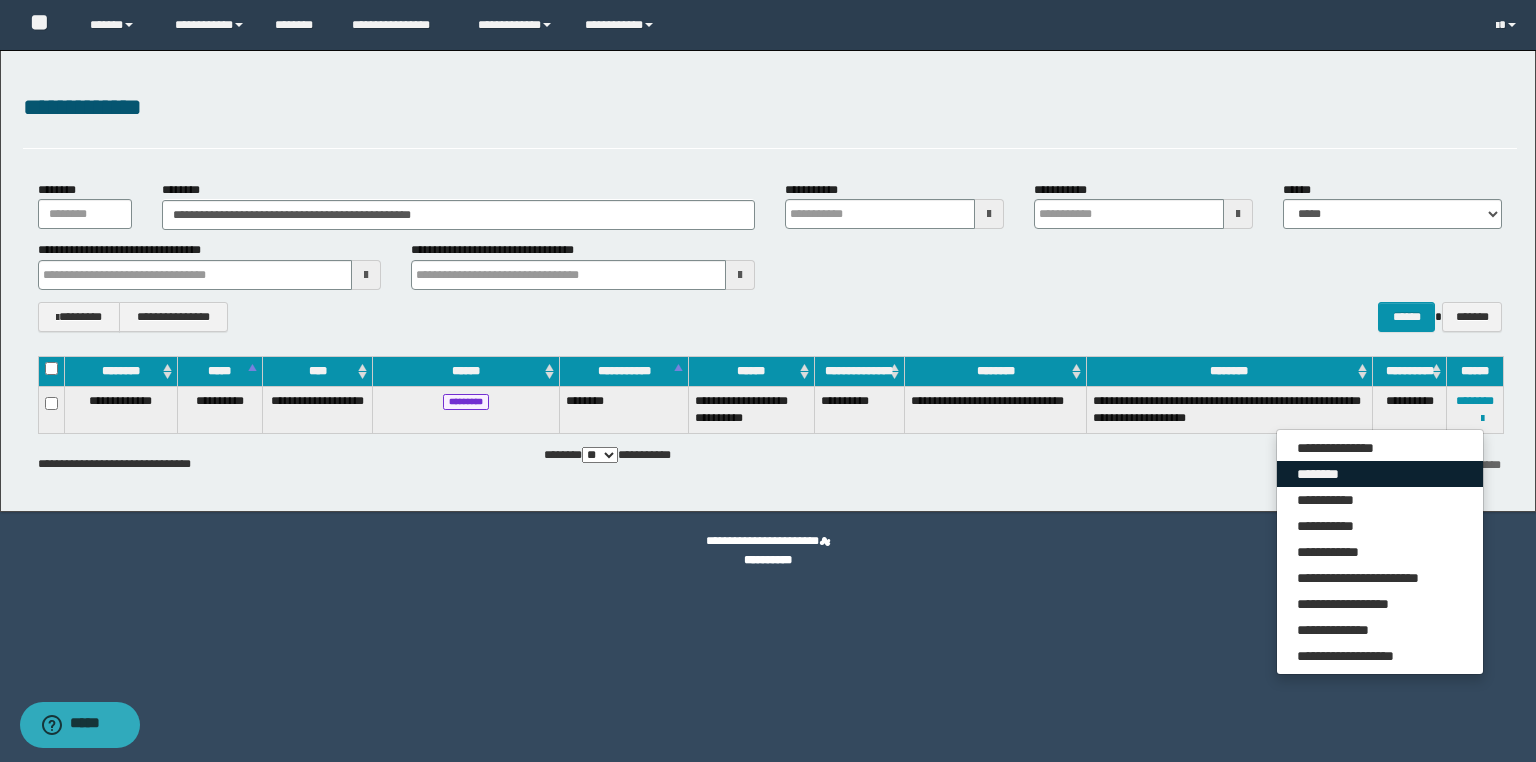 click on "********" at bounding box center (1380, 474) 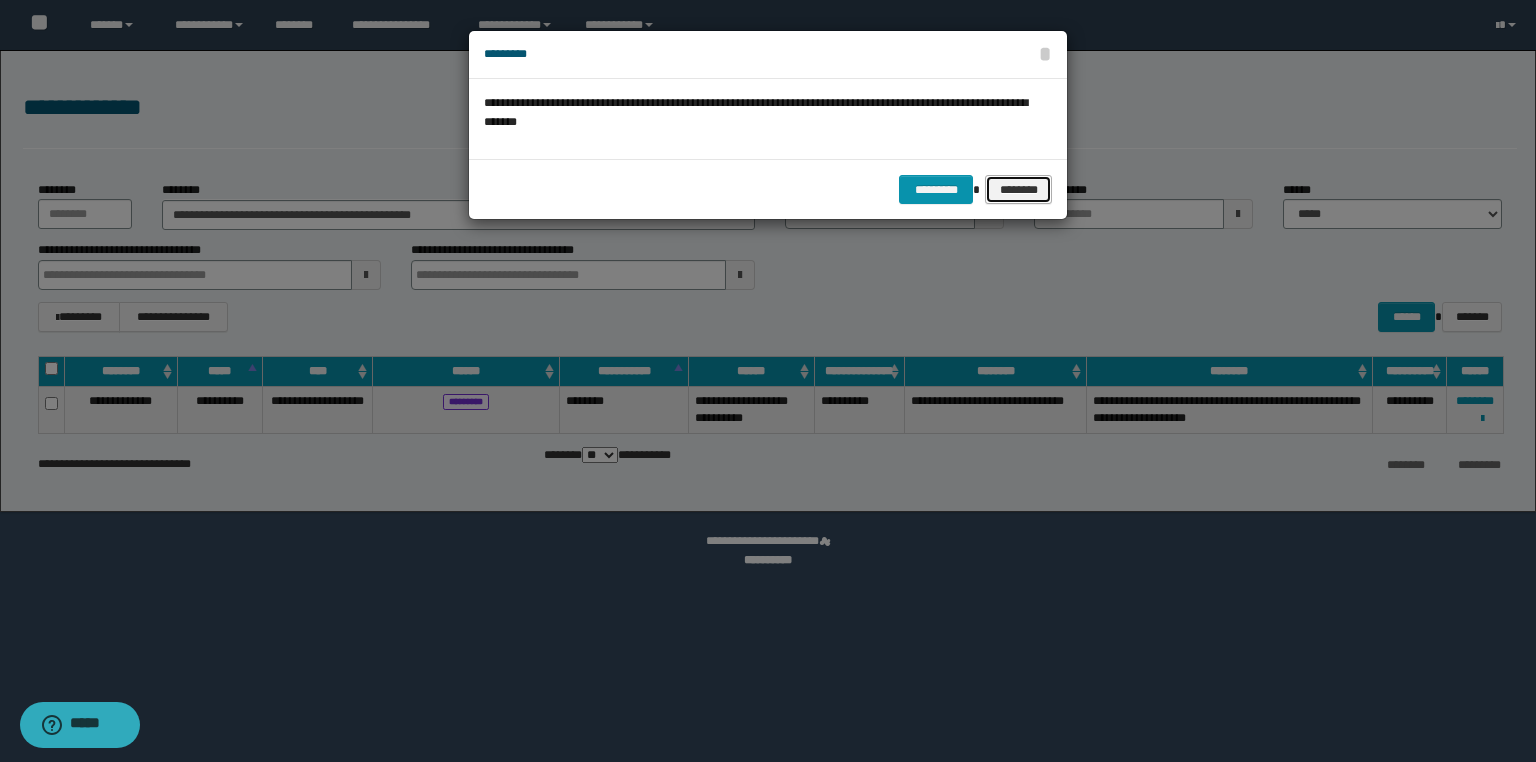 click on "********" at bounding box center (1018, 190) 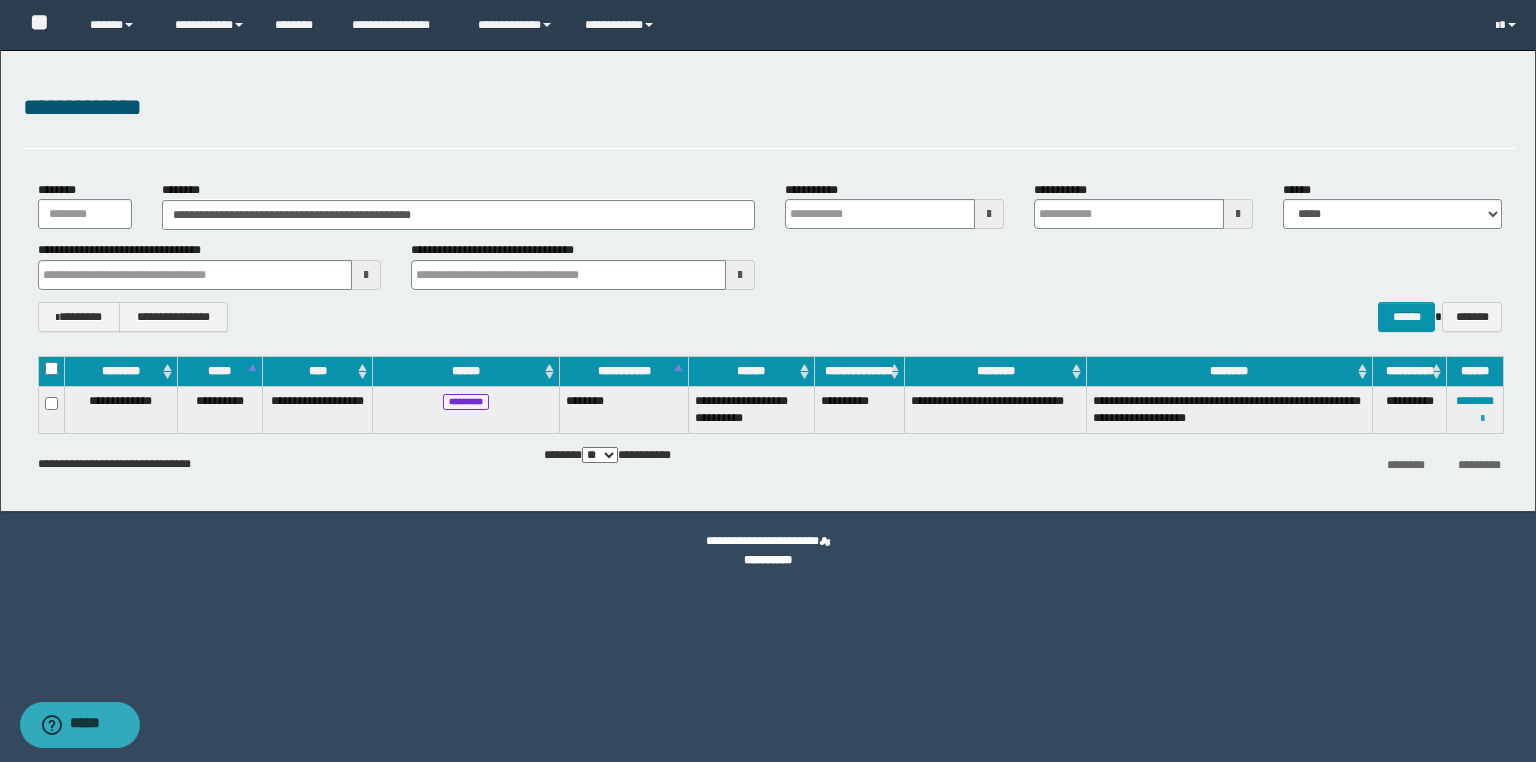 click at bounding box center [1482, 419] 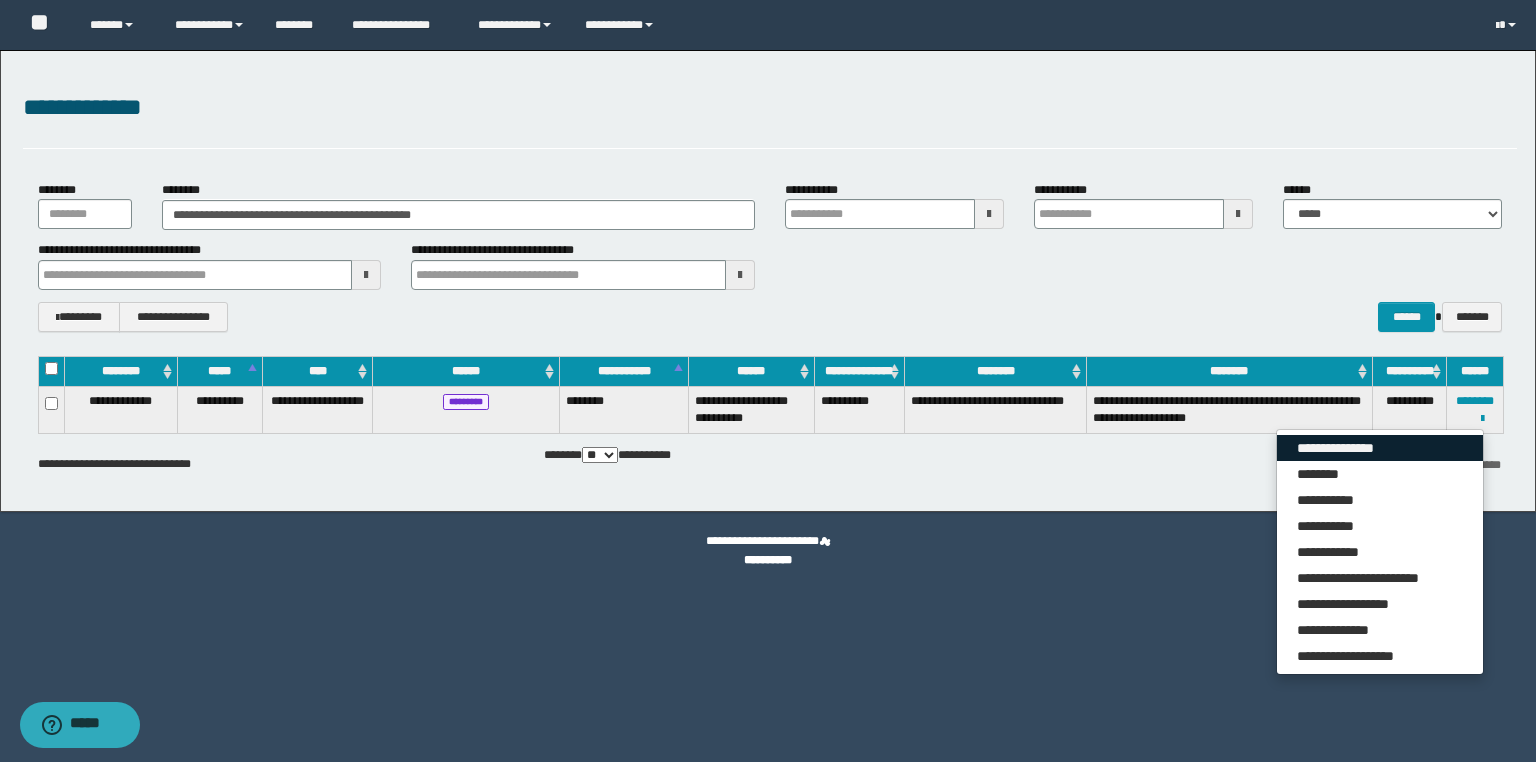 click on "**********" at bounding box center (1380, 448) 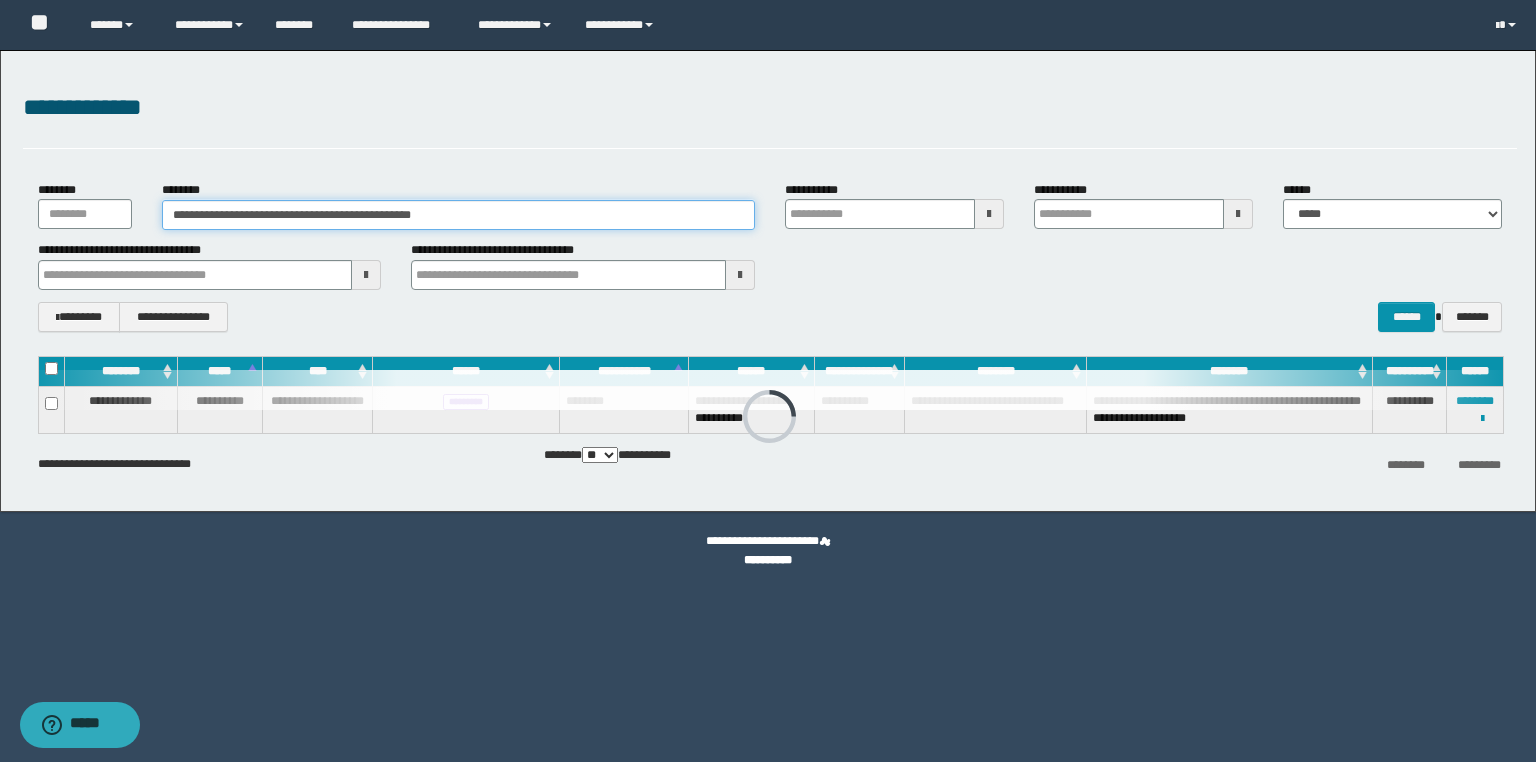 drag, startPoint x: 460, startPoint y: 216, endPoint x: 0, endPoint y: 185, distance: 461.0434 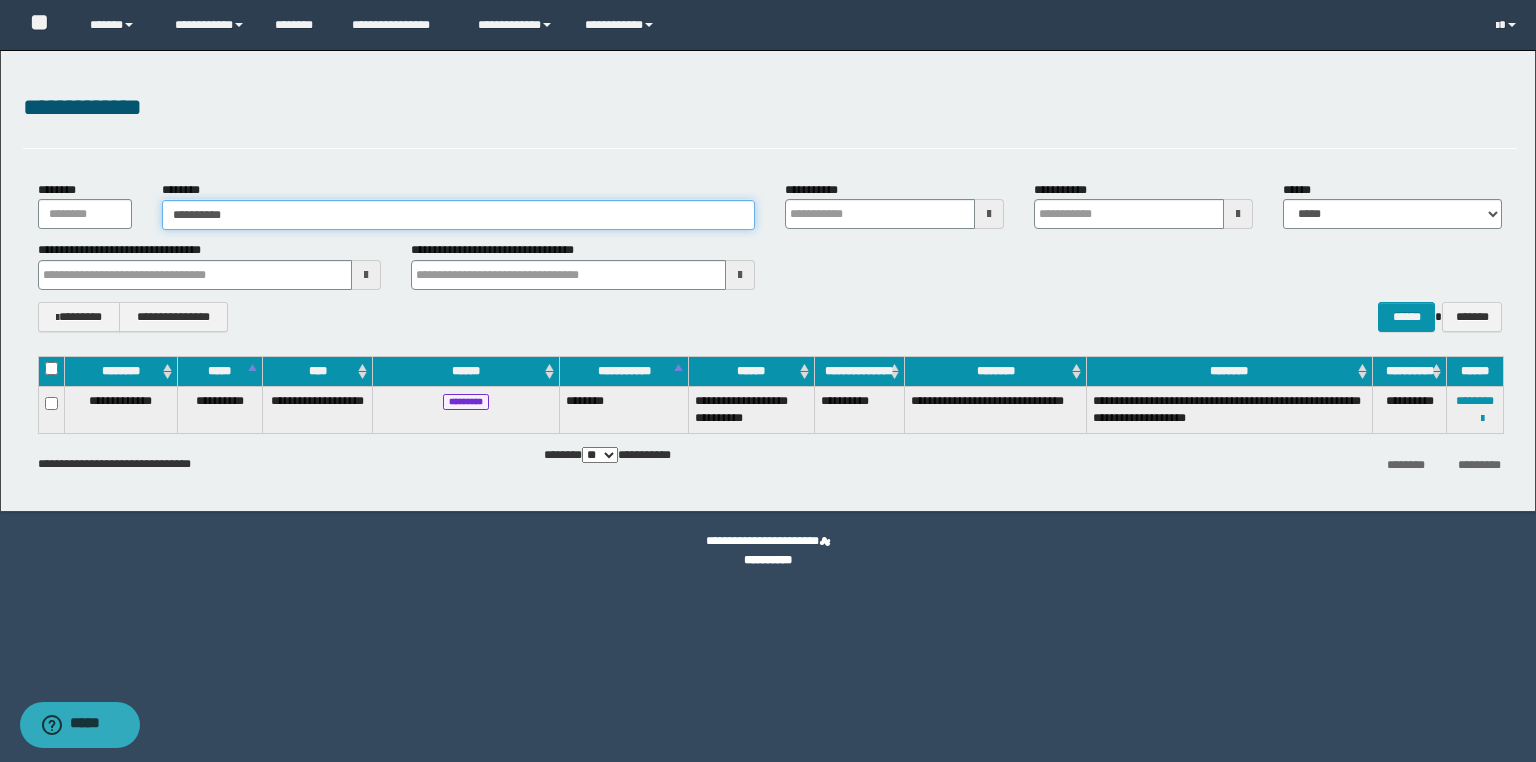 type on "**********" 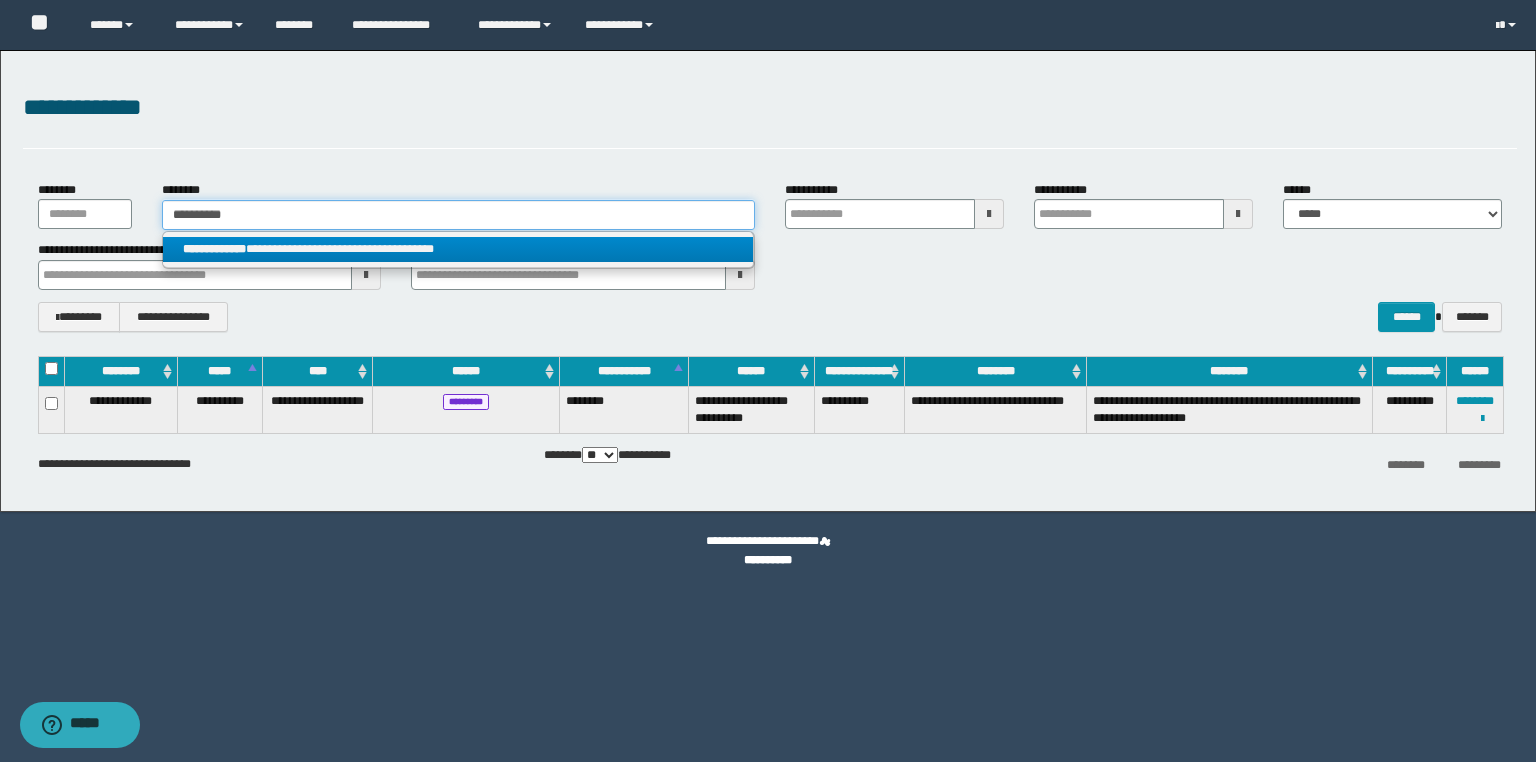 type on "**********" 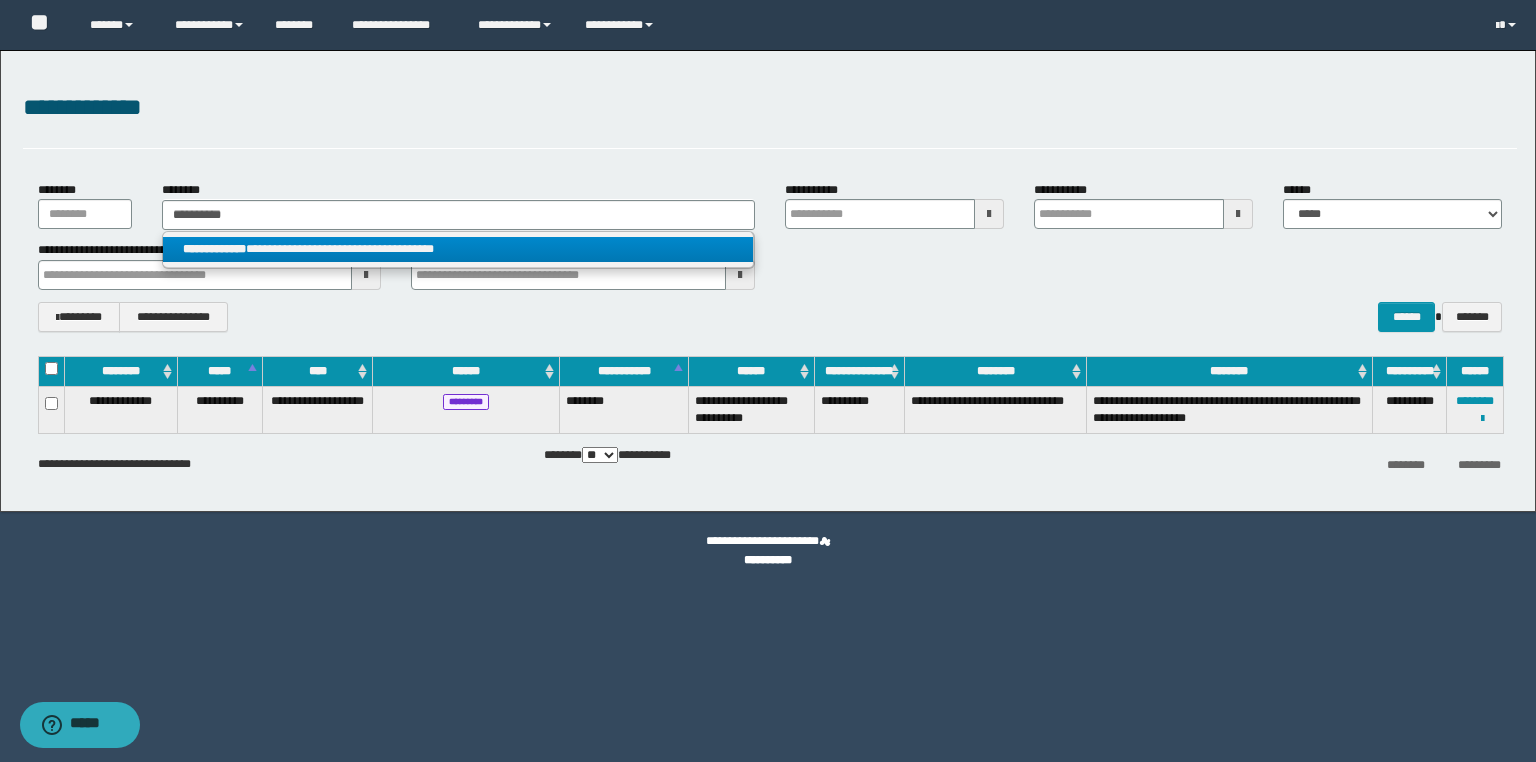 click on "**********" at bounding box center [458, 249] 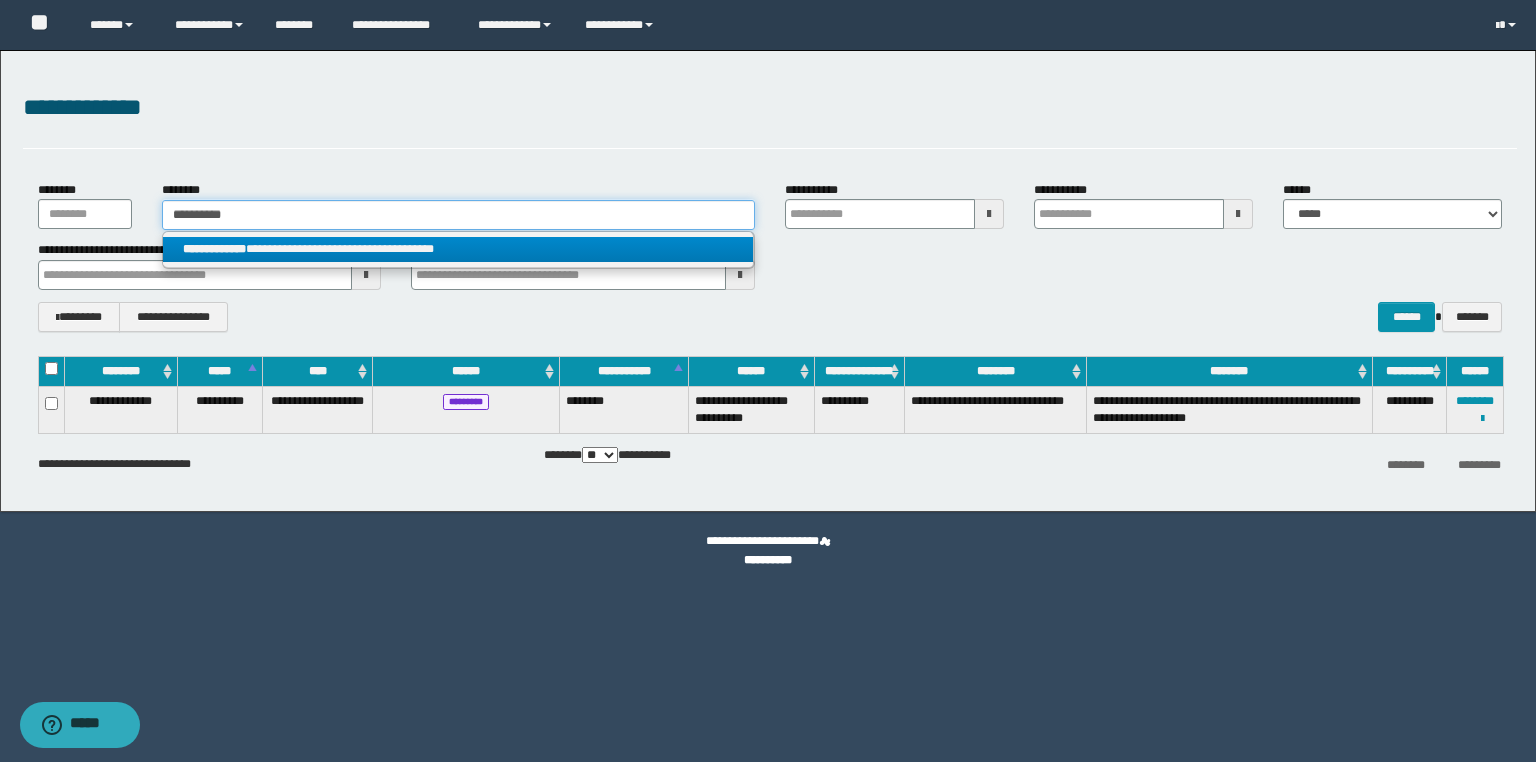 type 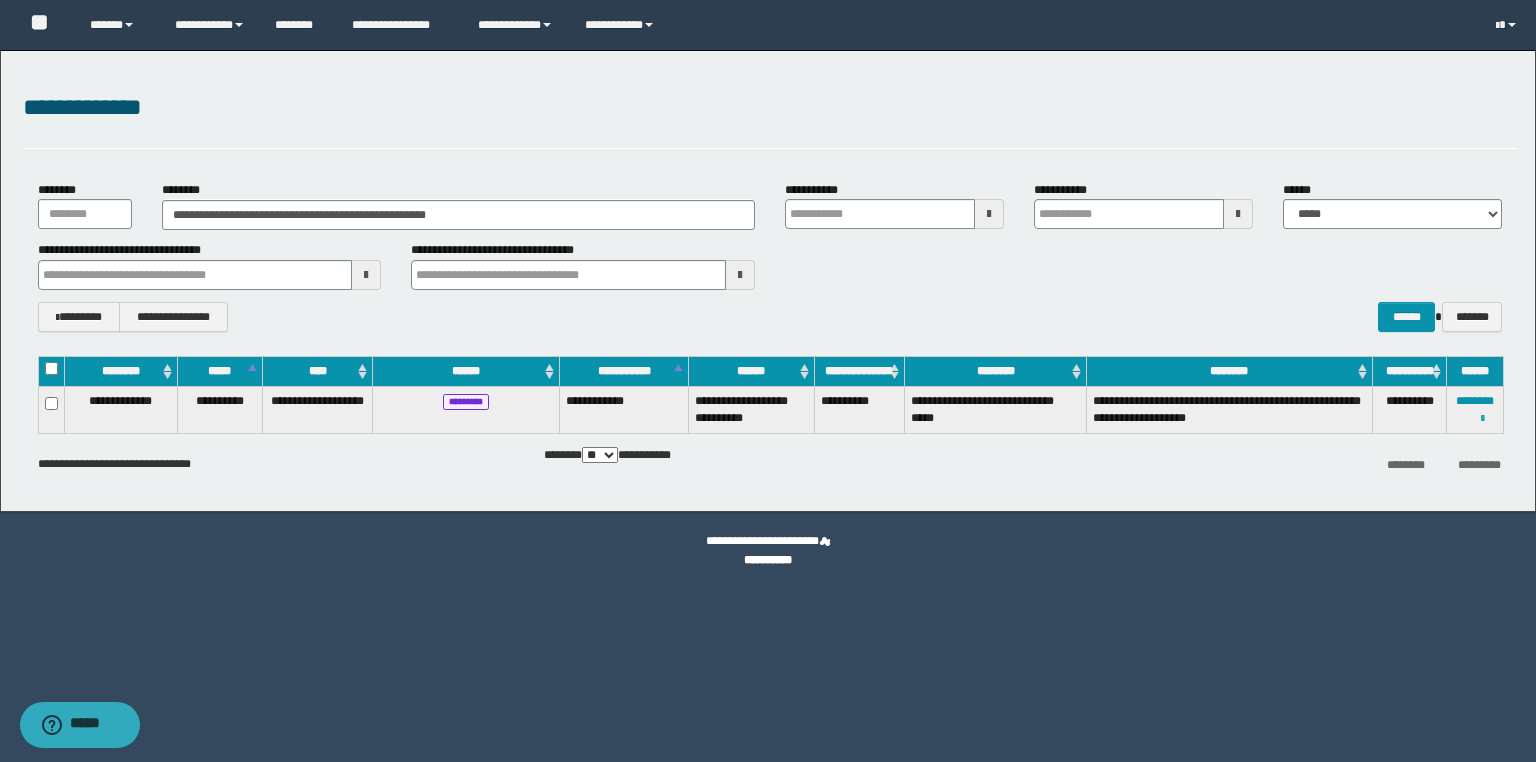 click at bounding box center [1482, 419] 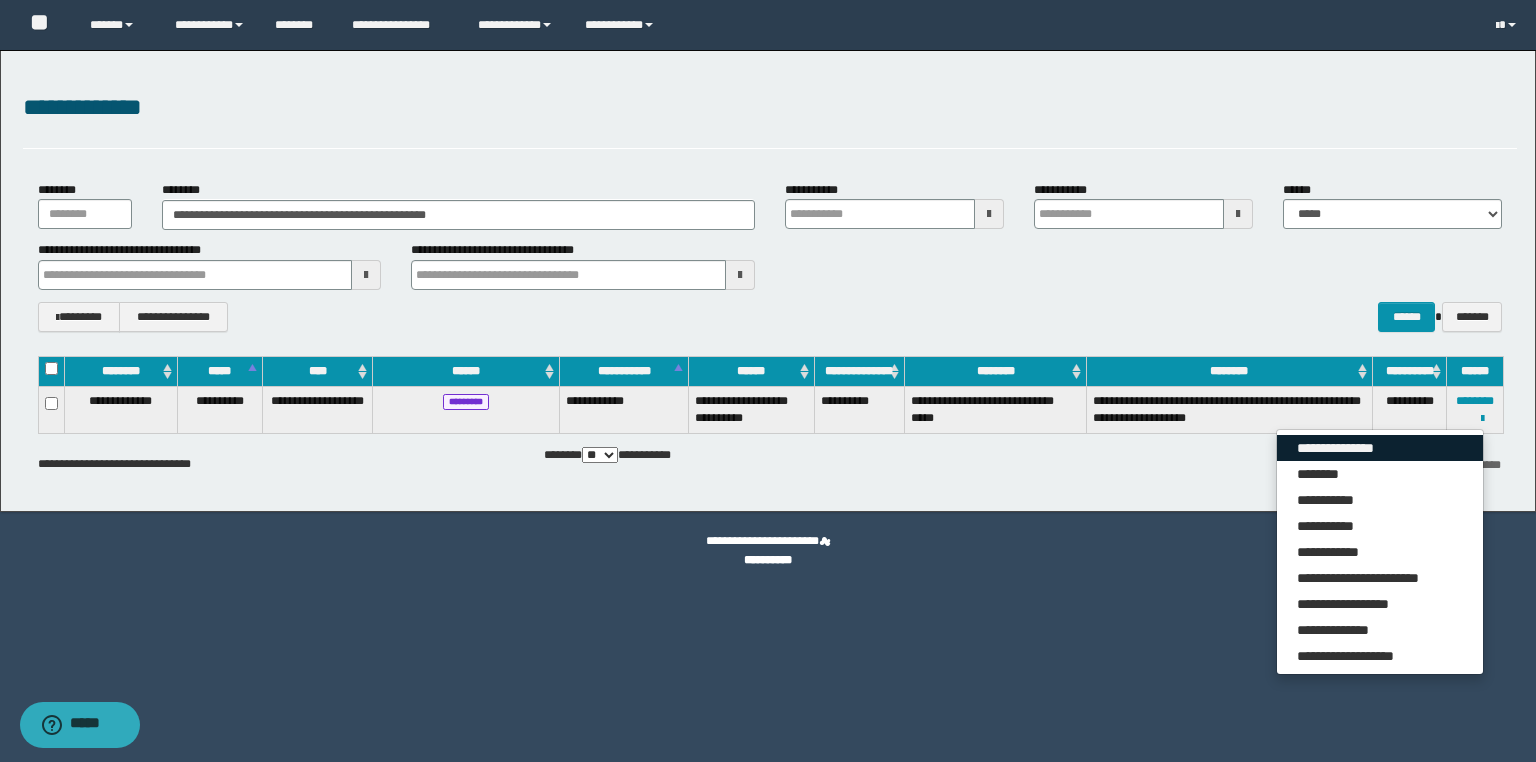 click on "**********" at bounding box center [1380, 448] 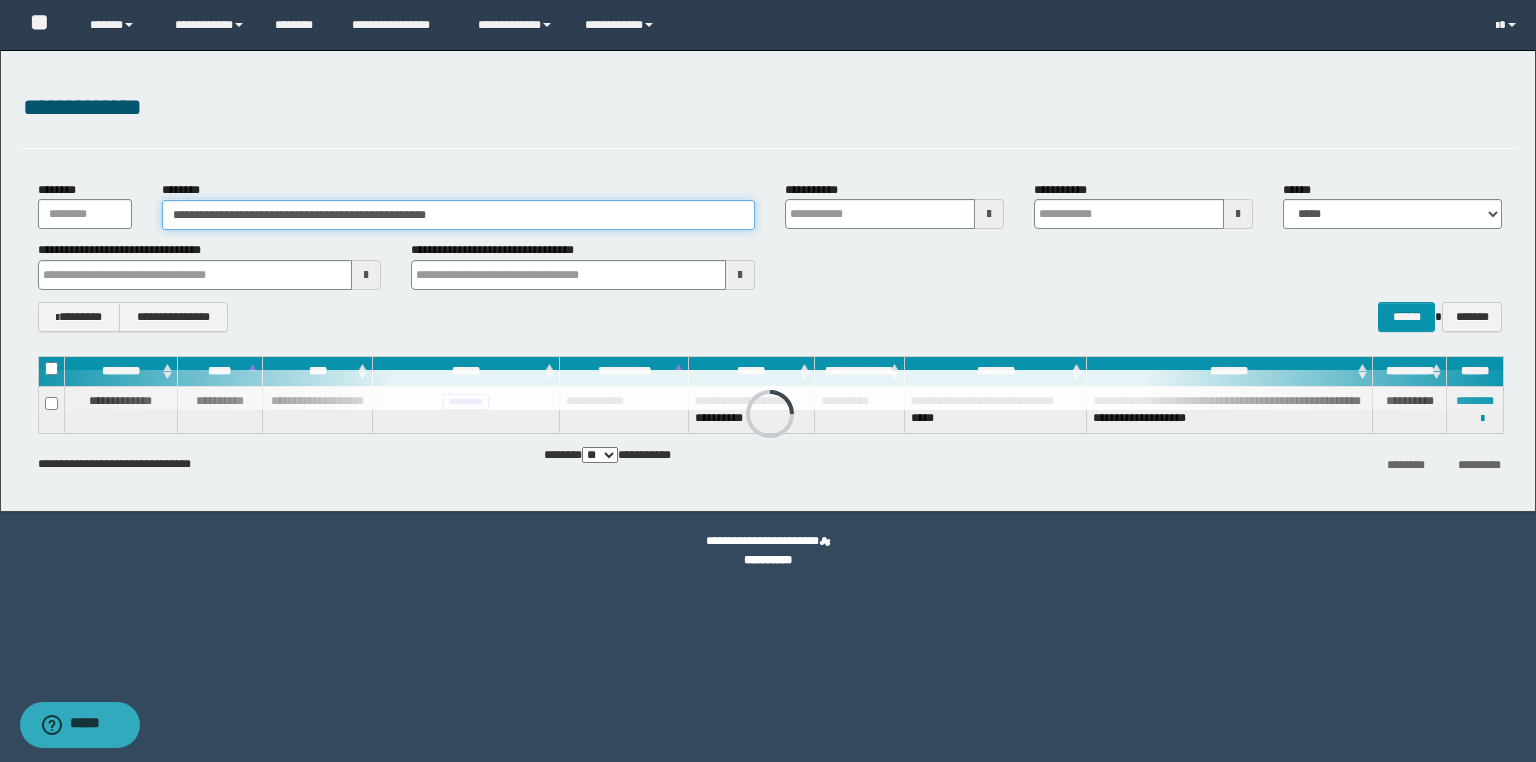 drag, startPoint x: 327, startPoint y: 208, endPoint x: 0, endPoint y: 163, distance: 330.08182 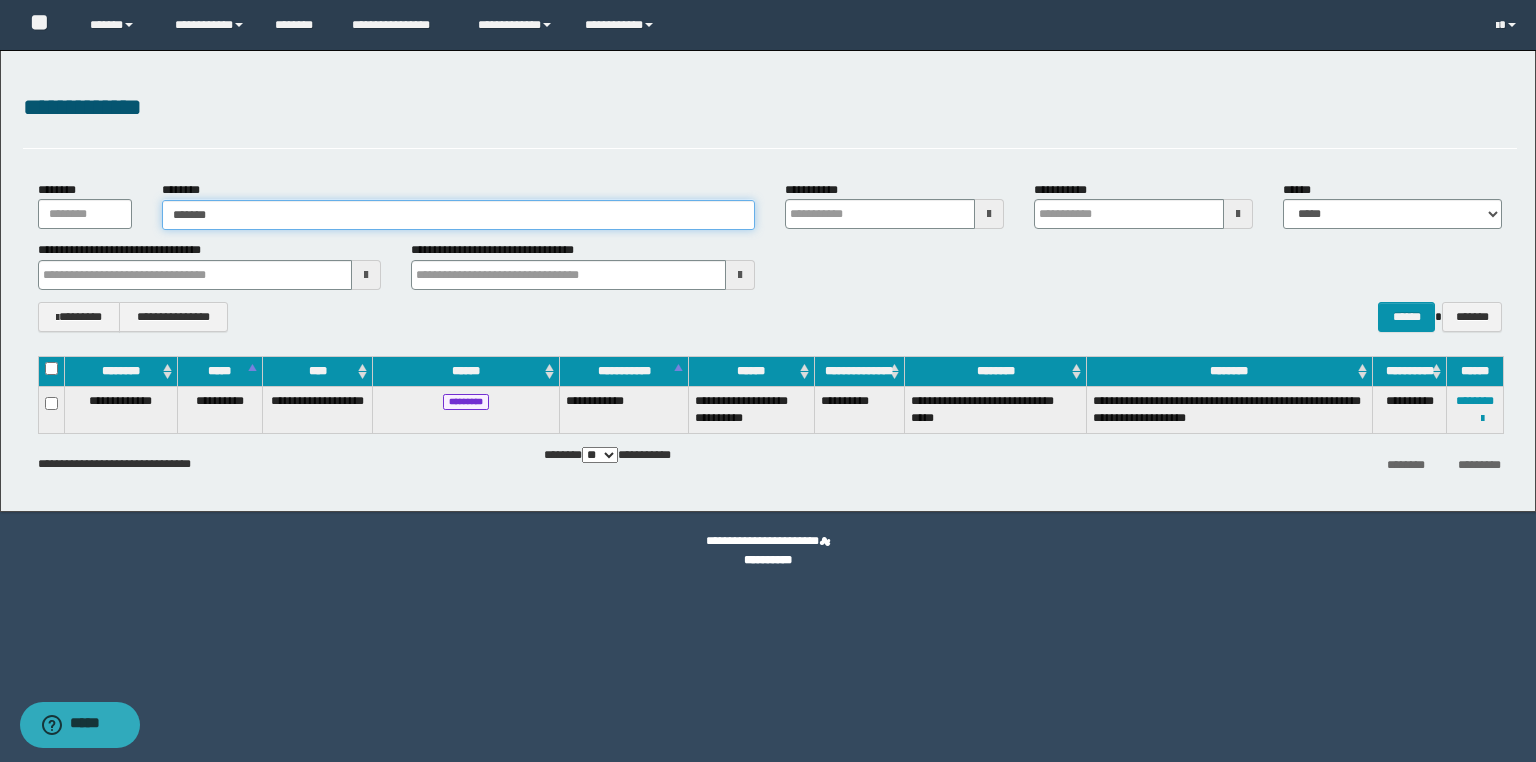 type on "*******" 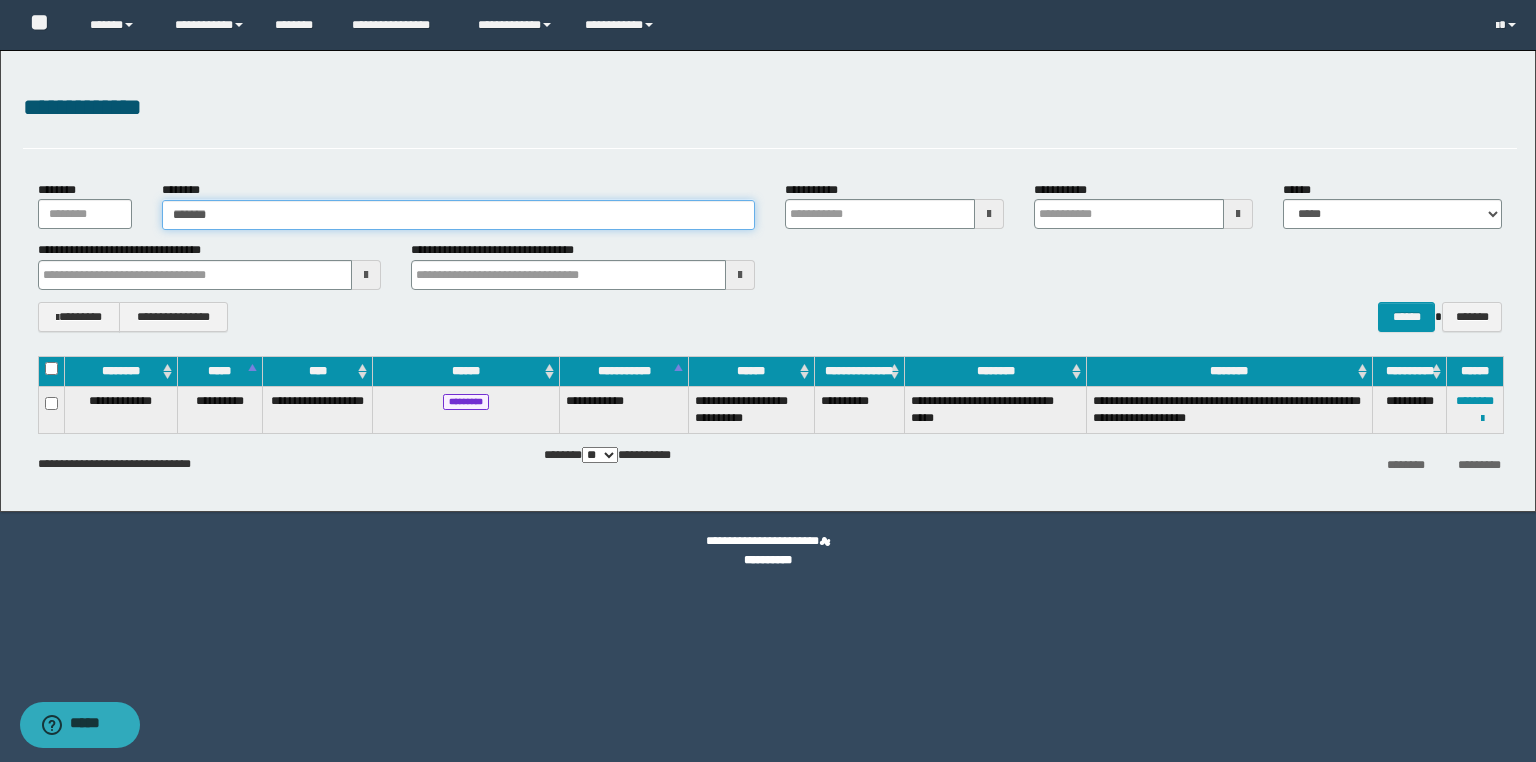type on "*******" 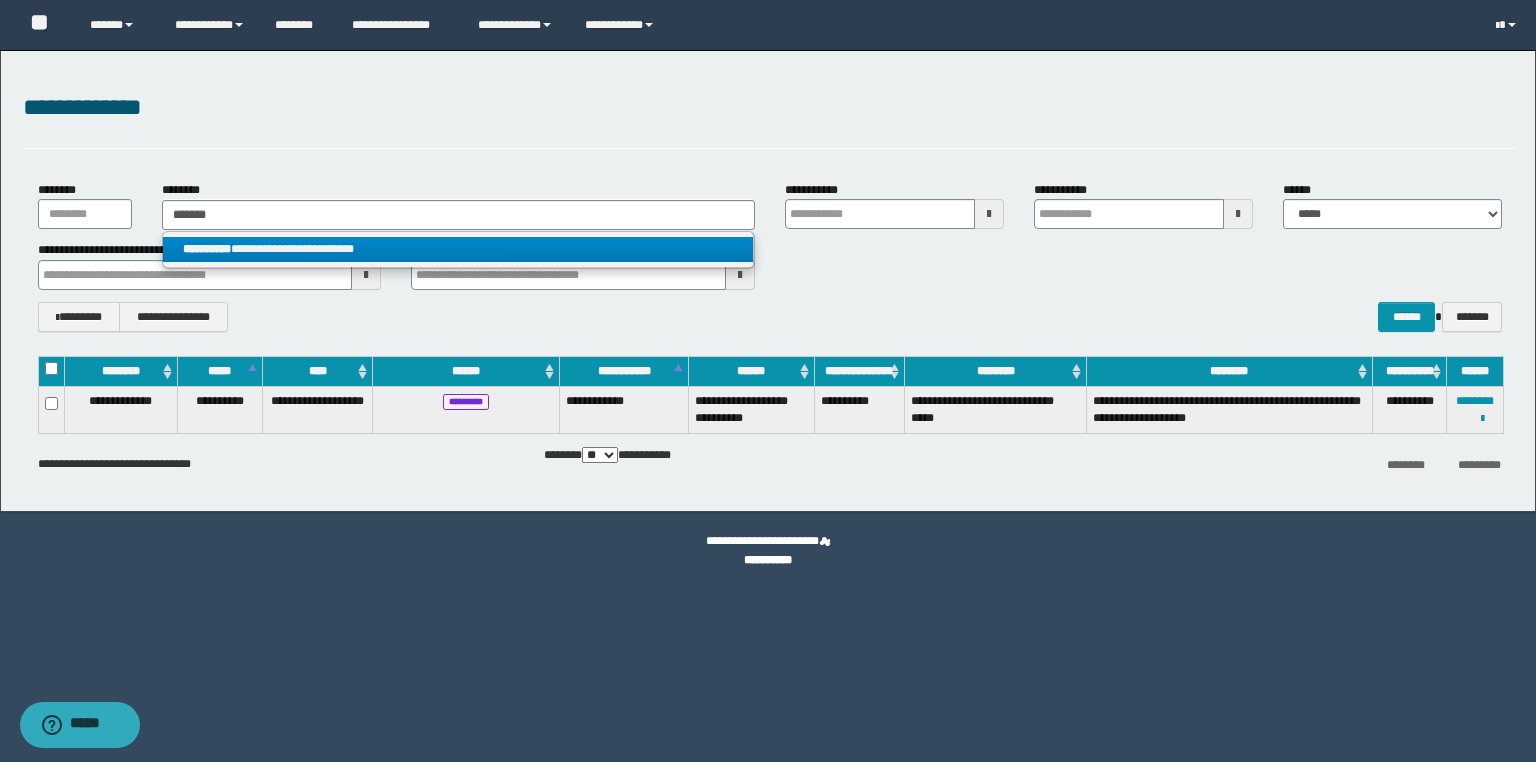 click on "**********" at bounding box center (458, 249) 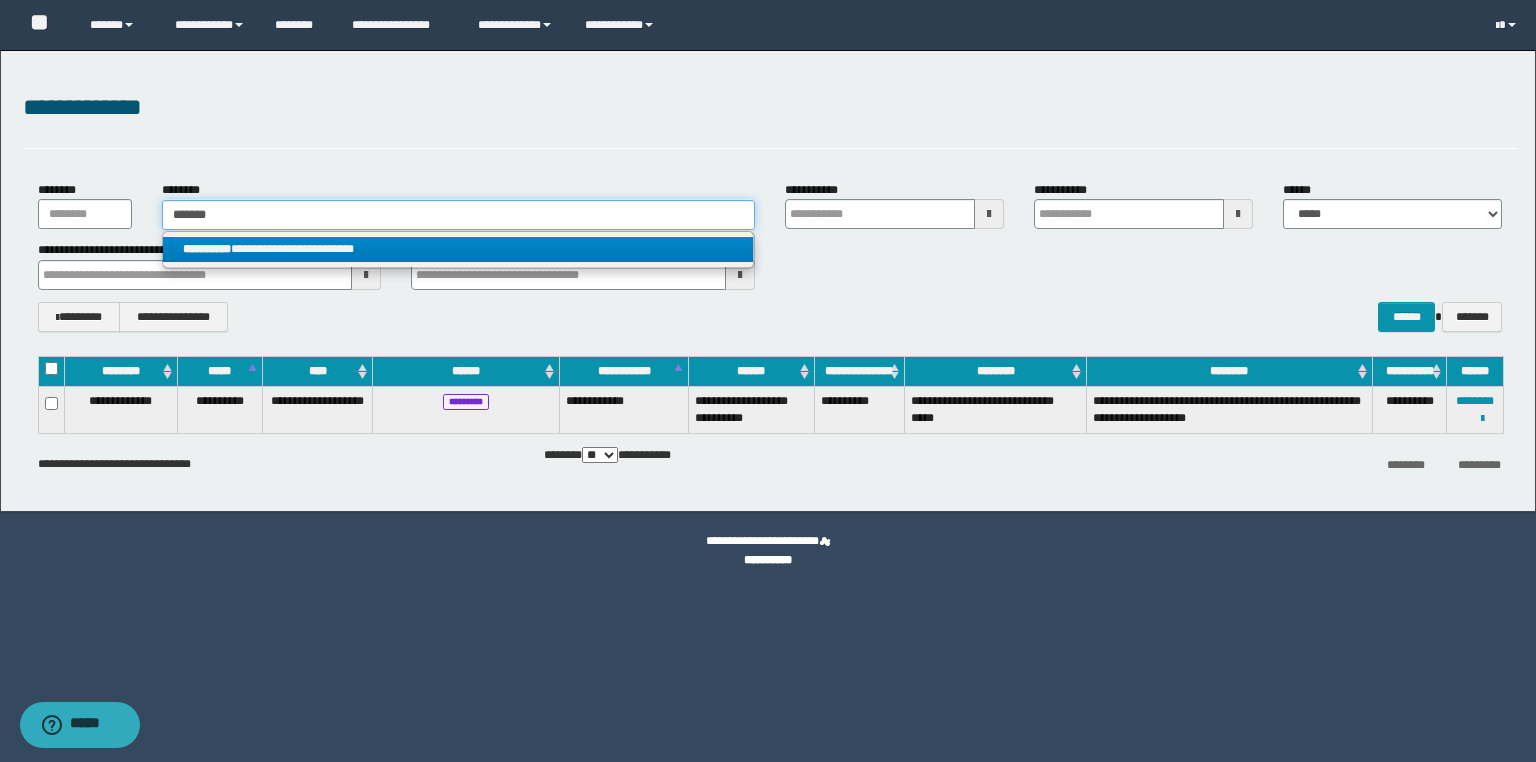 type 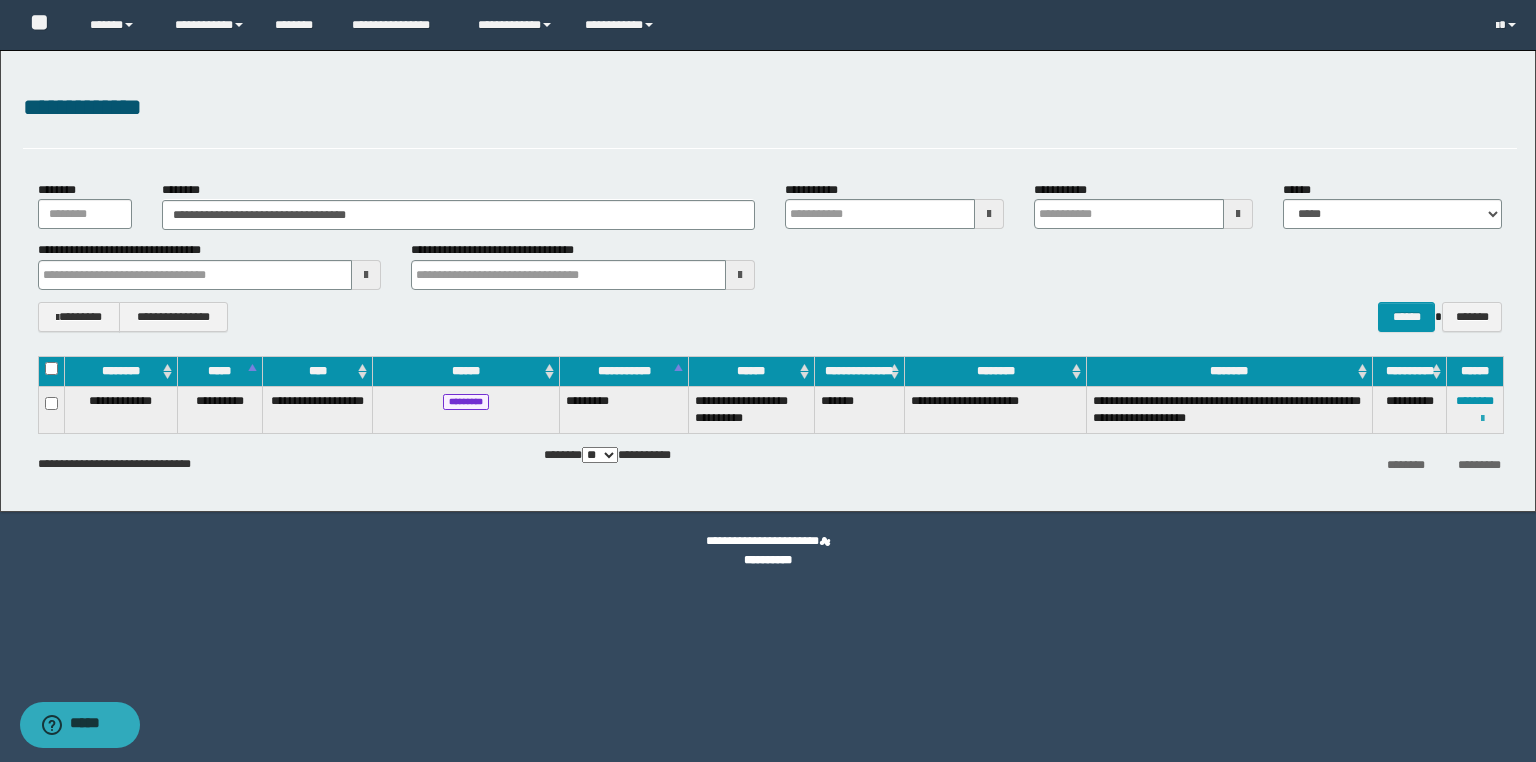 click at bounding box center (1482, 419) 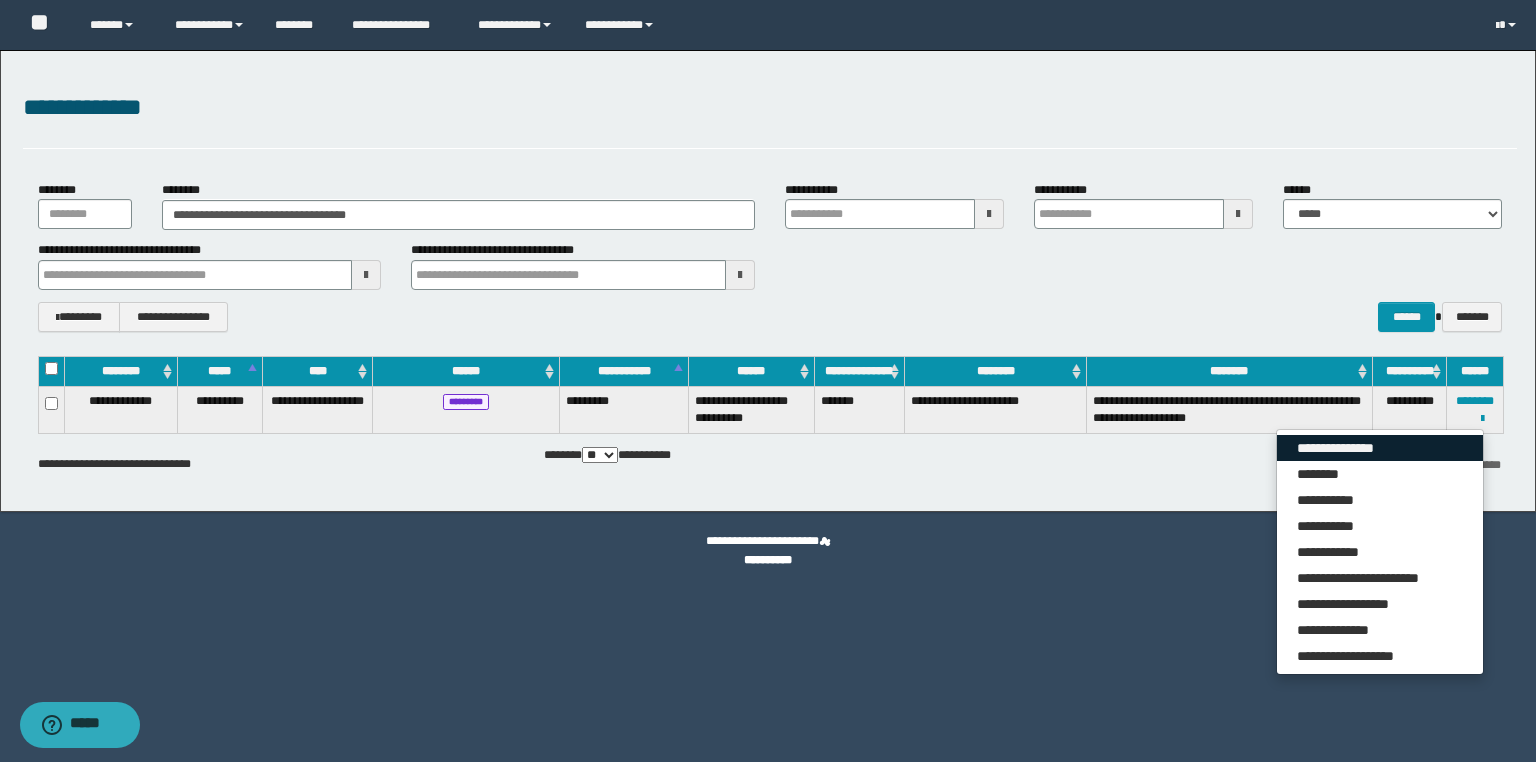 click on "**********" at bounding box center (1380, 448) 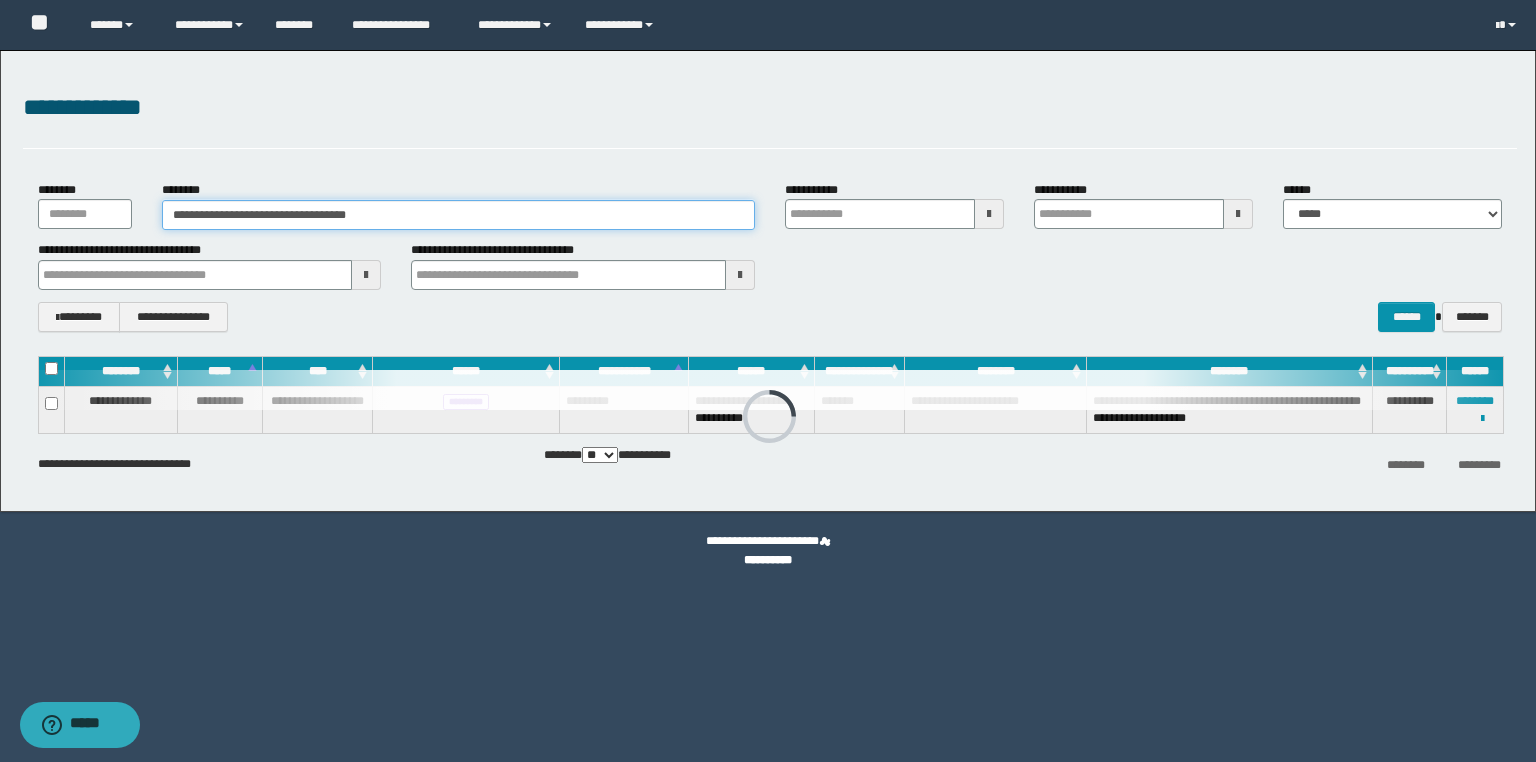 drag, startPoint x: 515, startPoint y: 212, endPoint x: 0, endPoint y: 197, distance: 515.2184 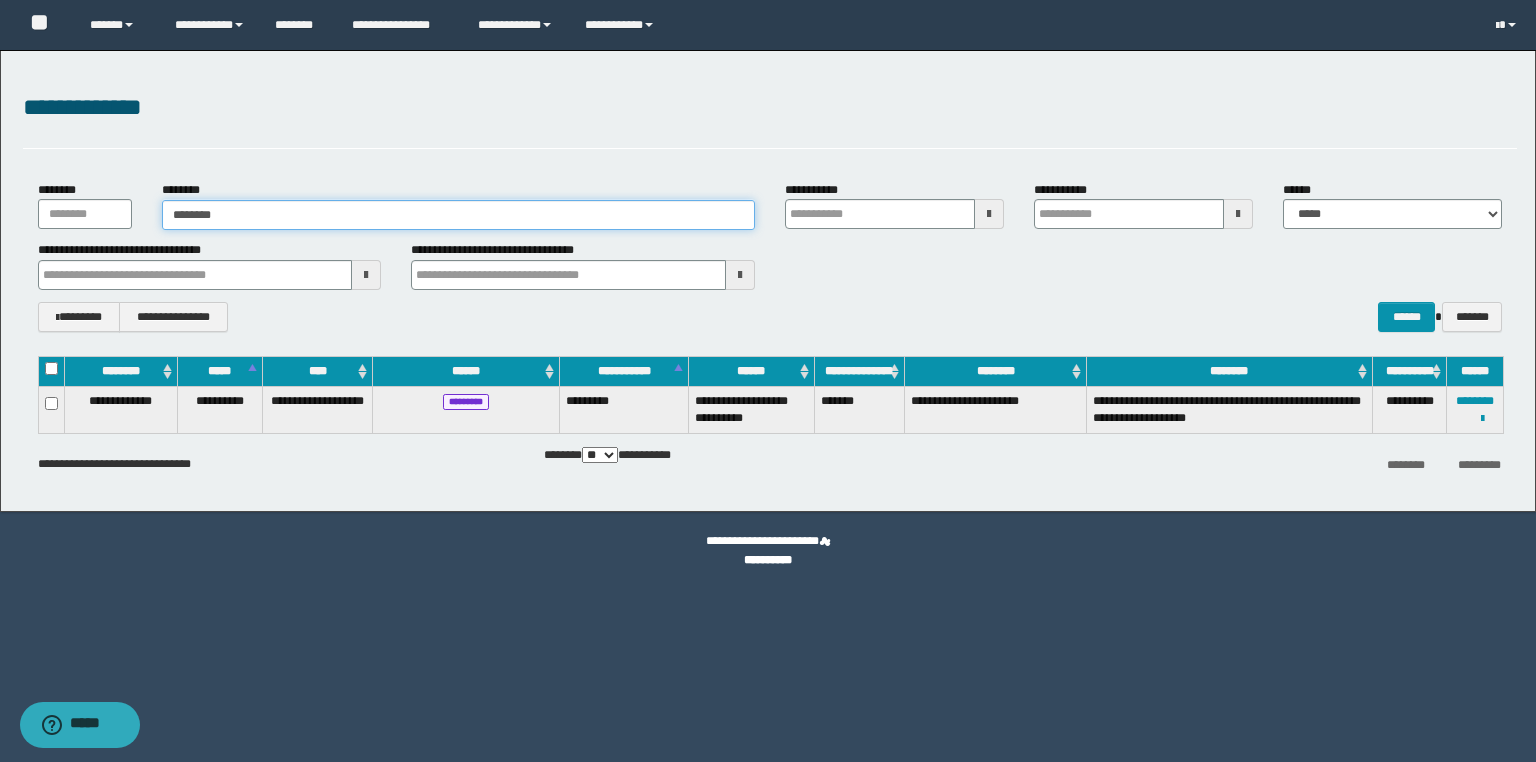 type on "********" 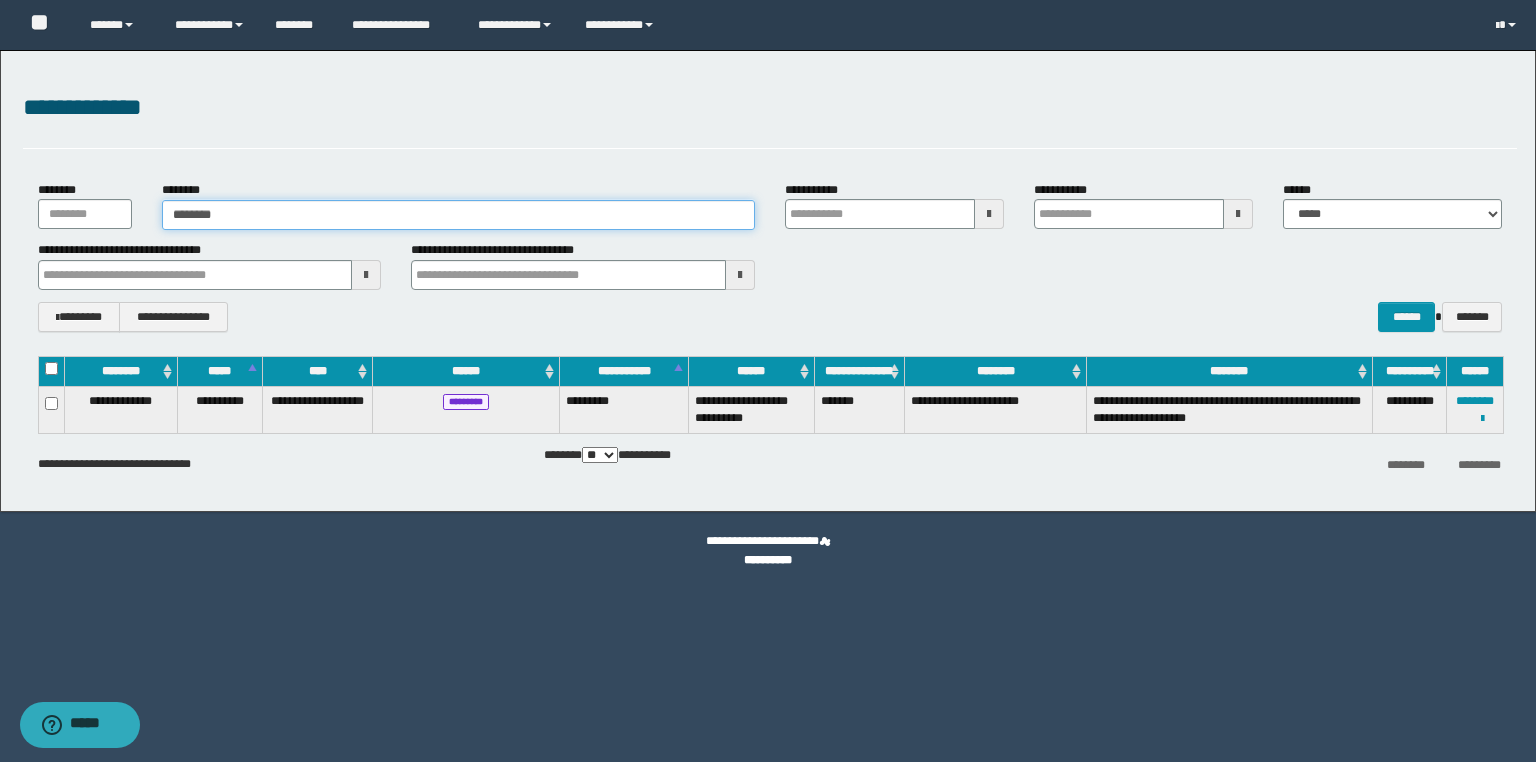 type on "********" 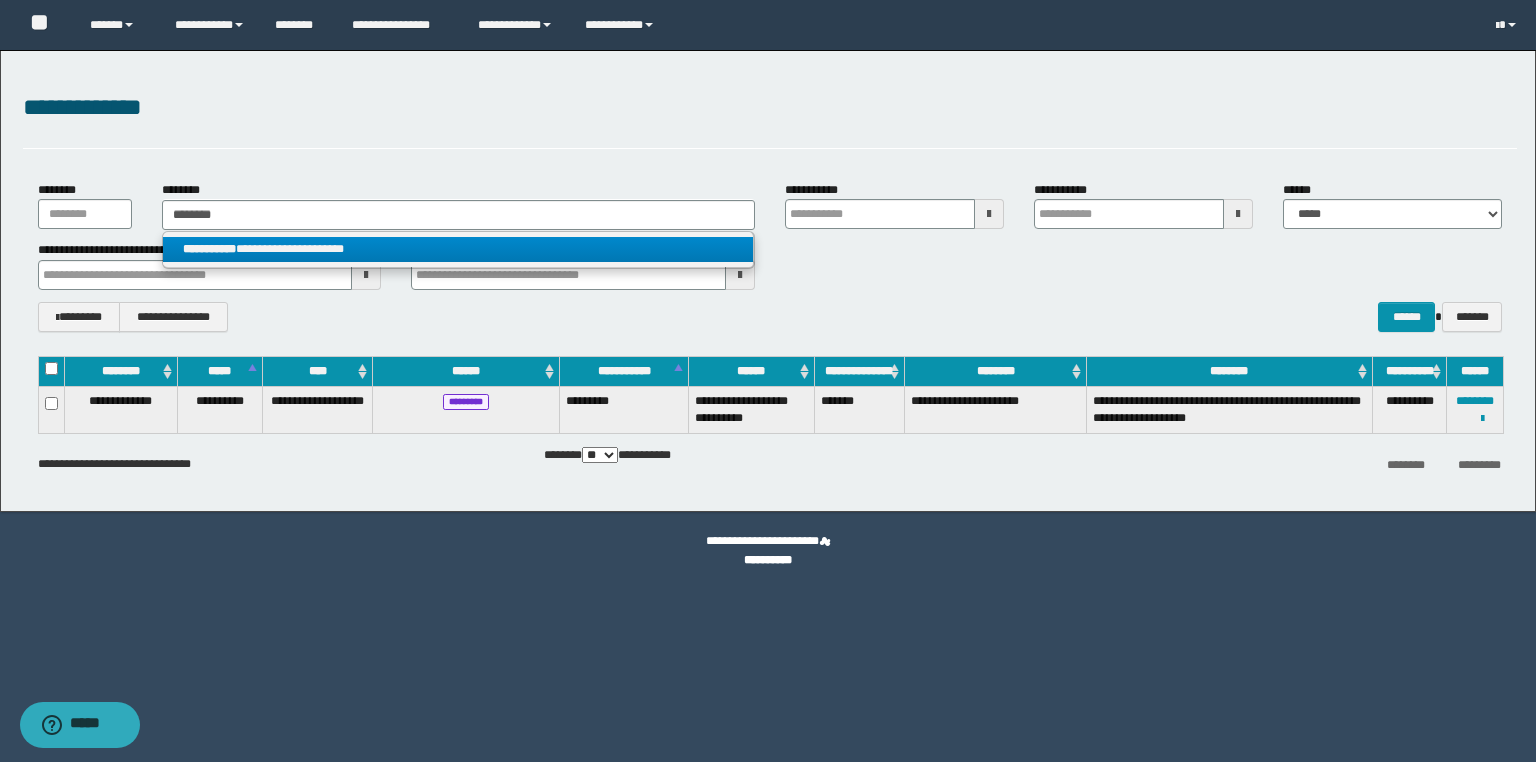click on "**********" at bounding box center (209, 249) 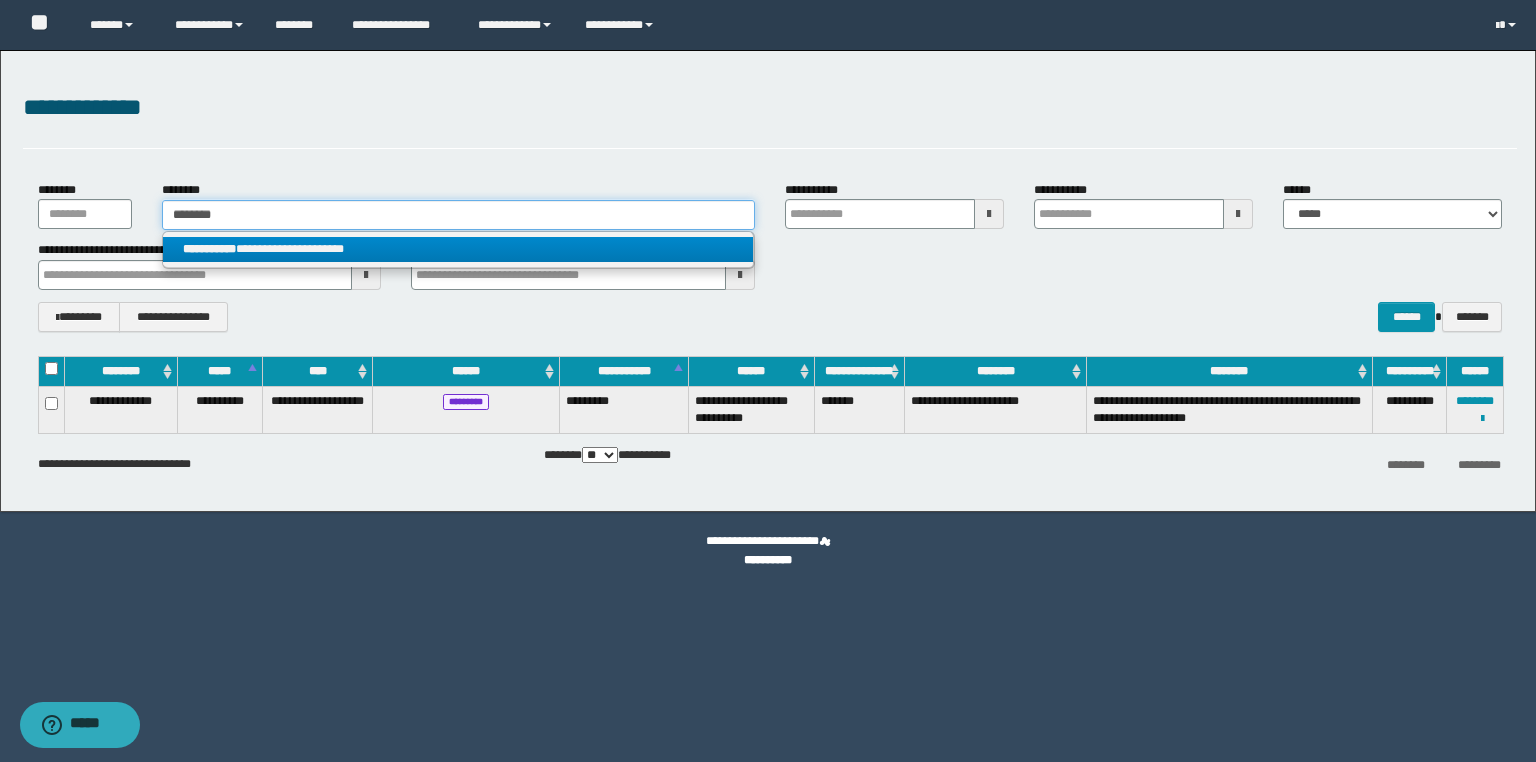 type 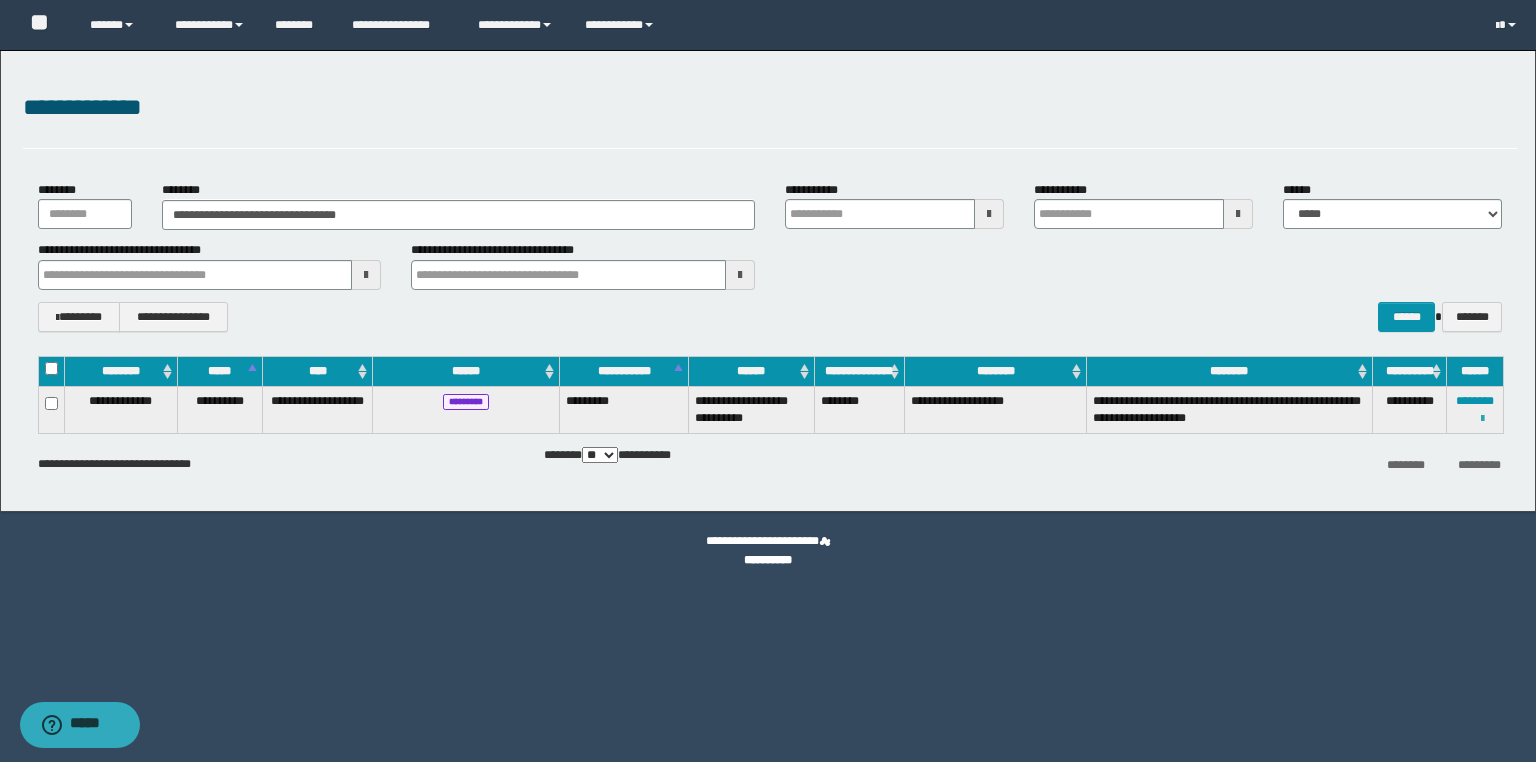 click at bounding box center [1482, 419] 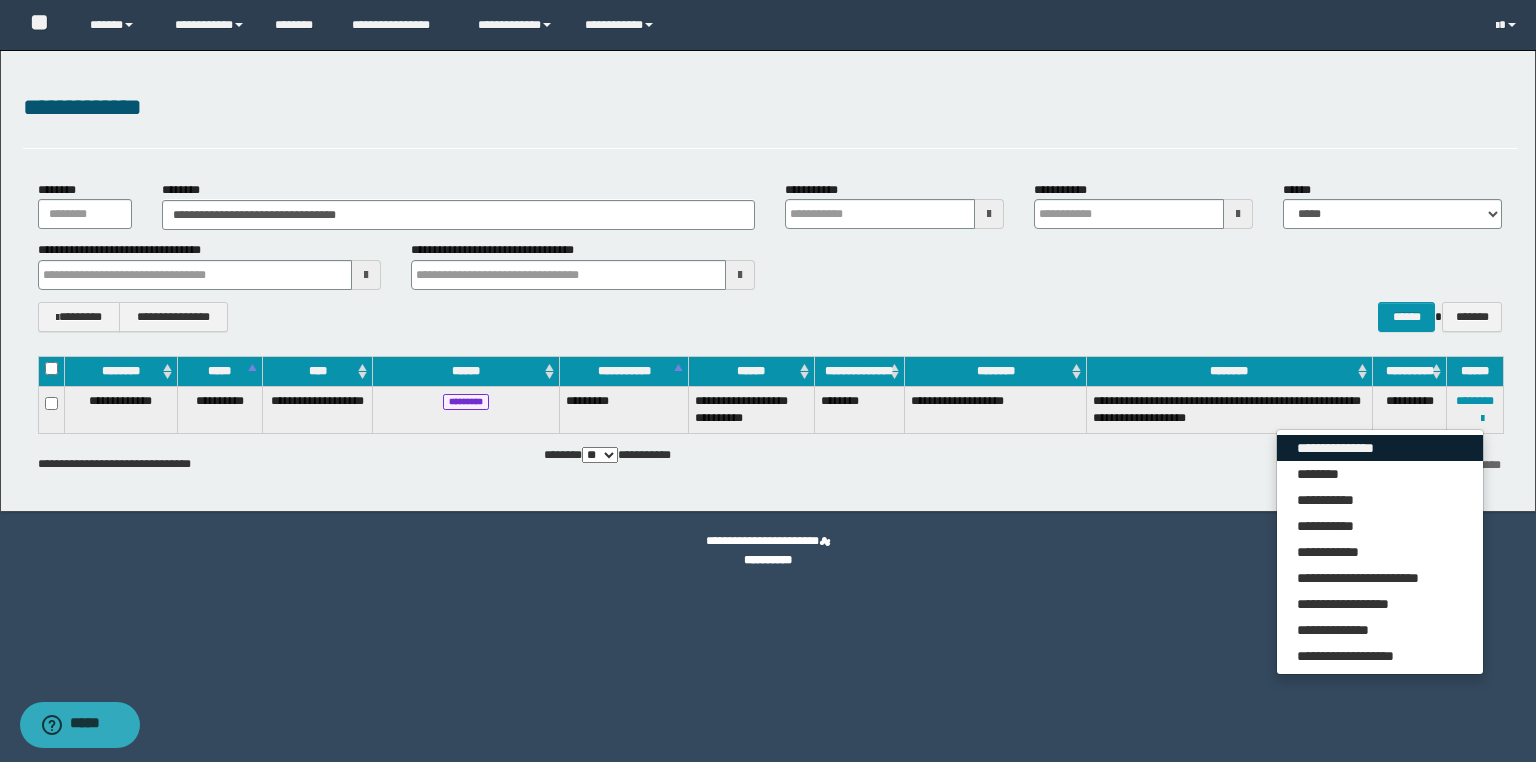 click on "**********" at bounding box center [1380, 448] 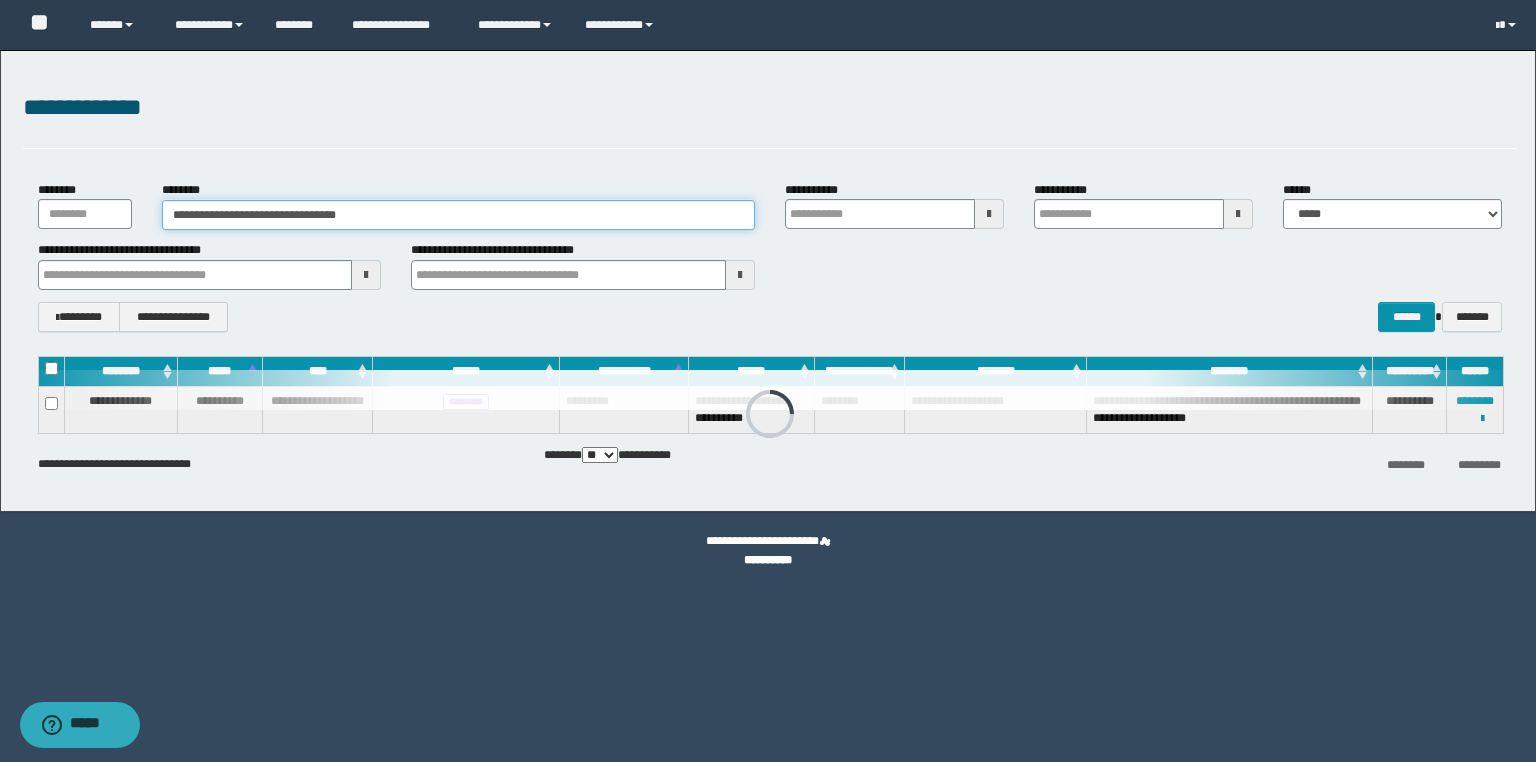 drag, startPoint x: 240, startPoint y: 208, endPoint x: 0, endPoint y: 185, distance: 241.09956 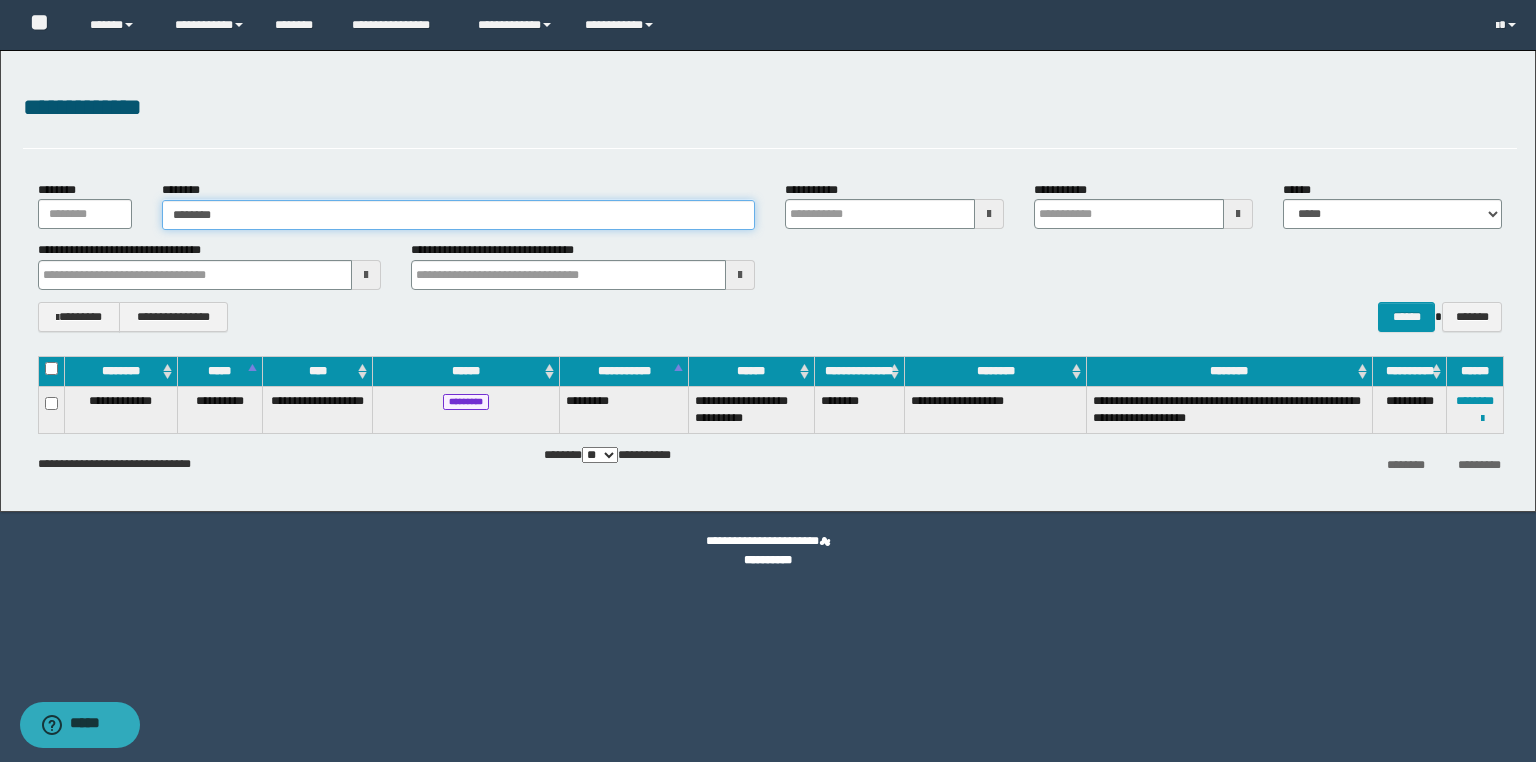 type on "********" 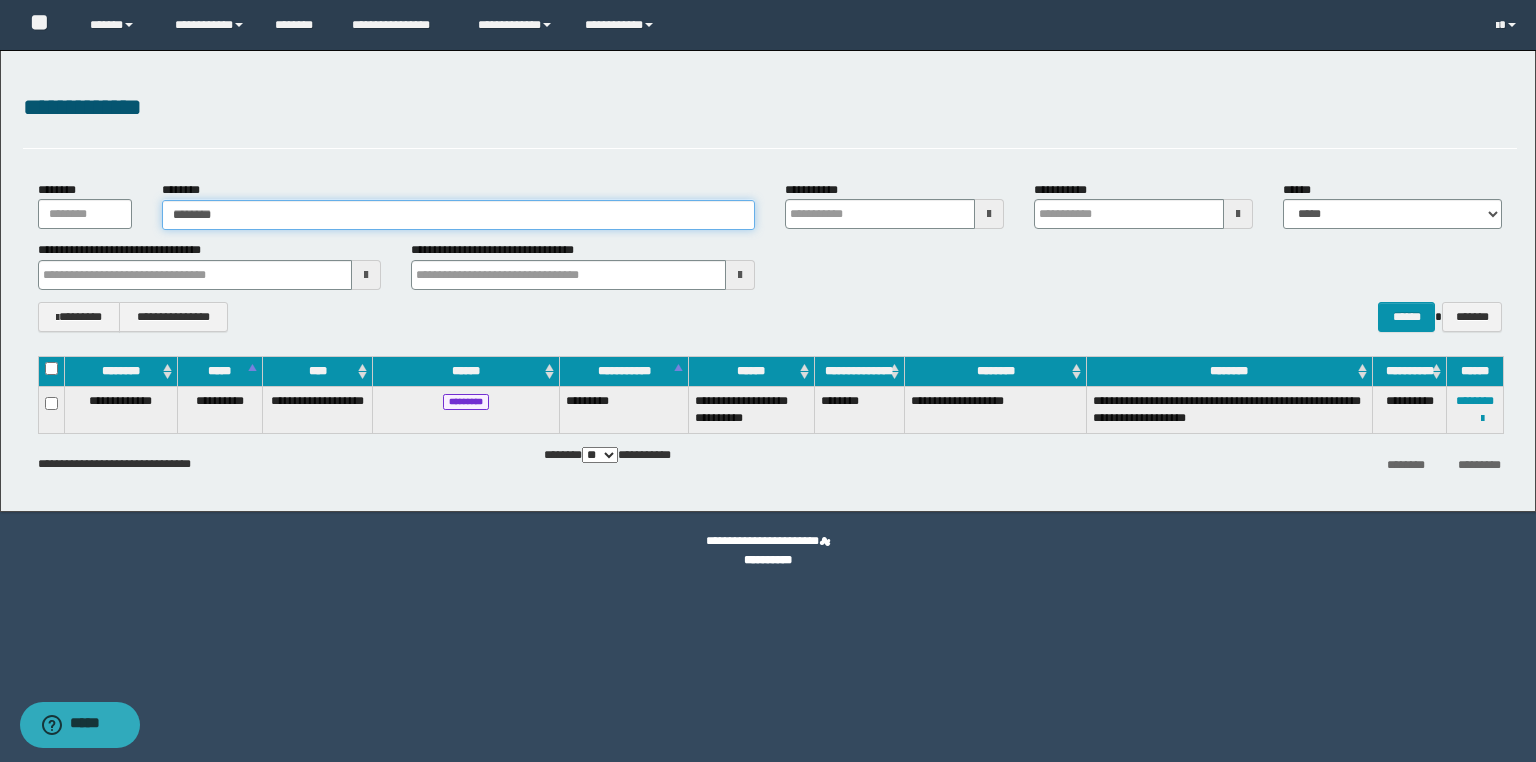 type on "********" 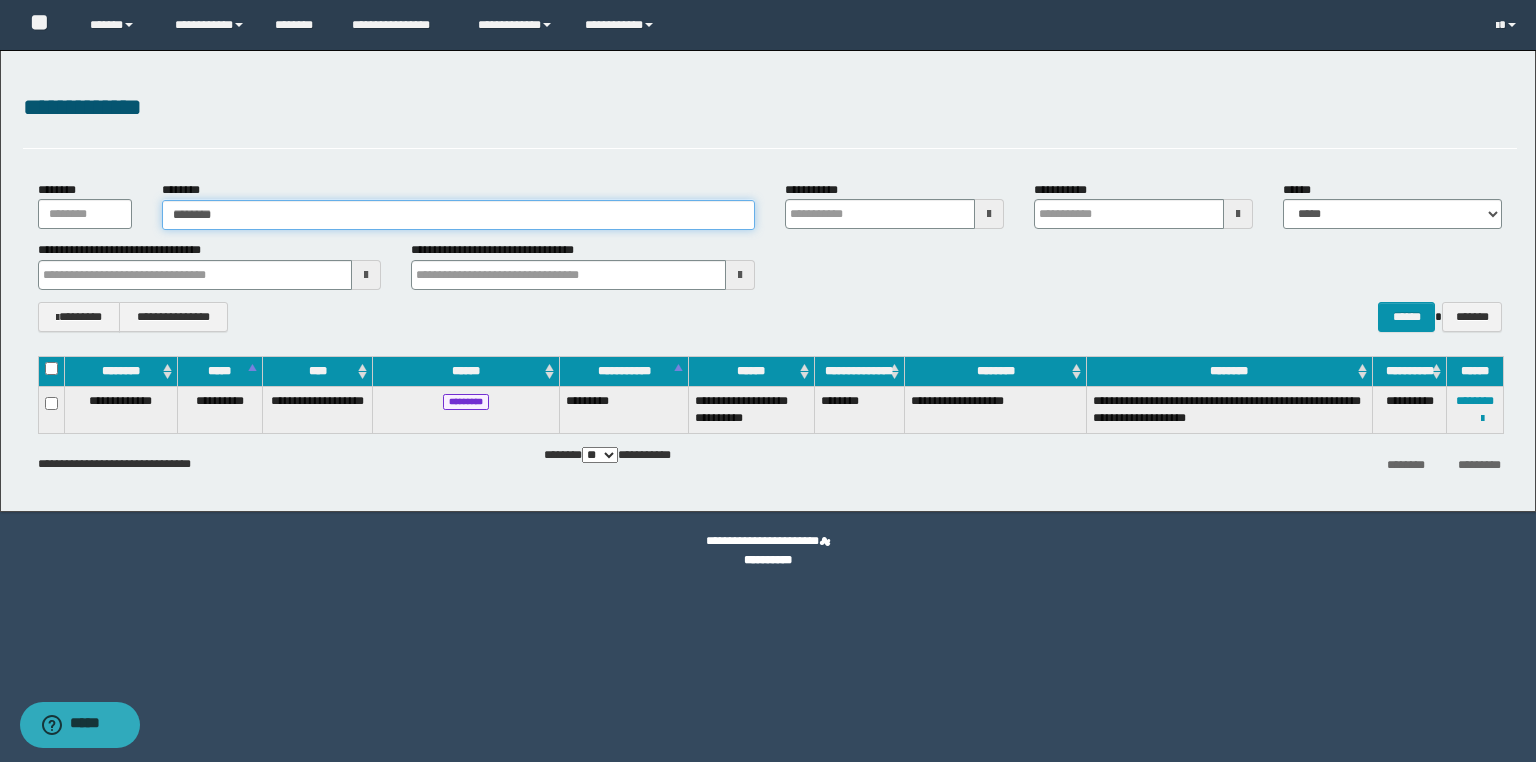 type 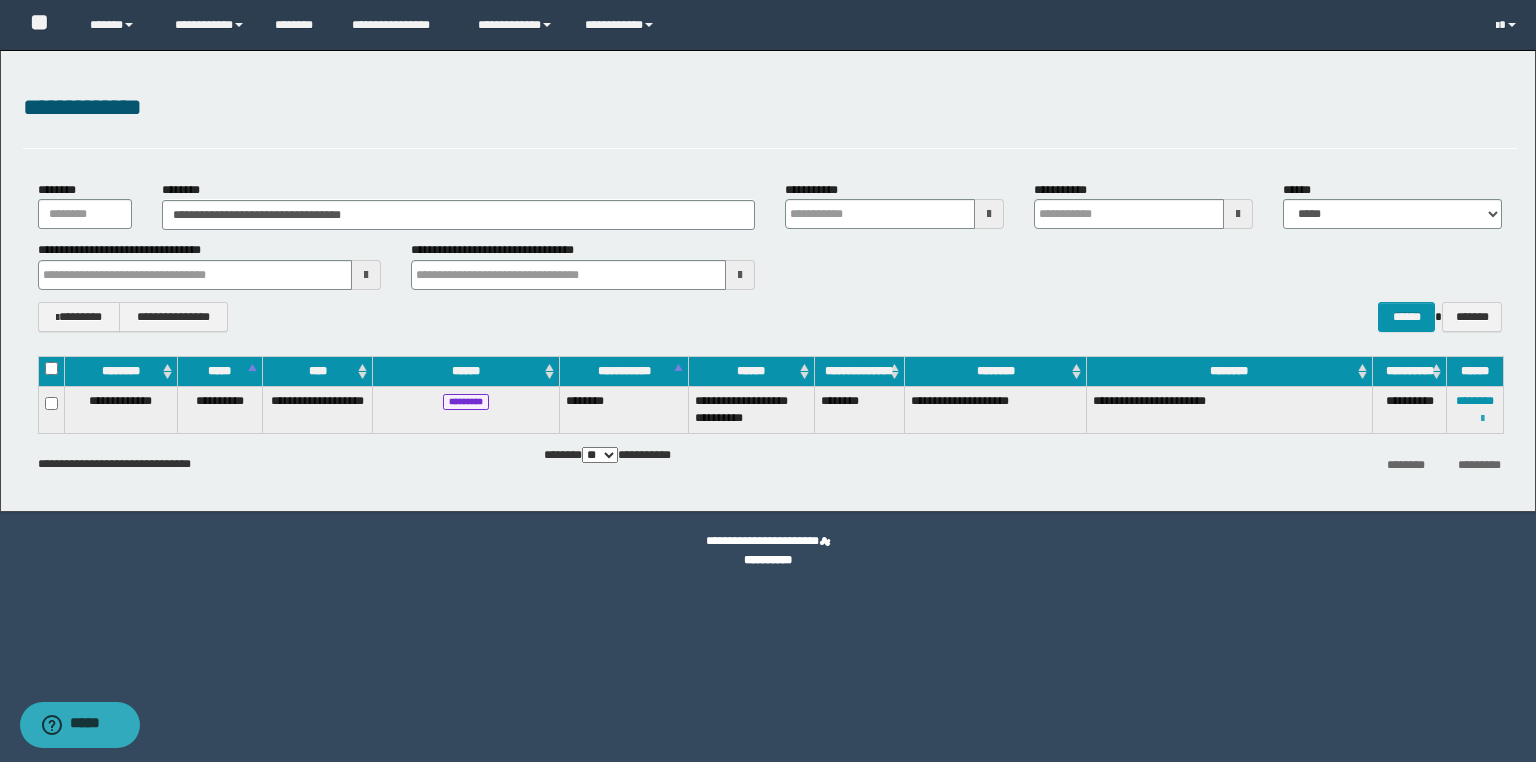 click at bounding box center [1482, 419] 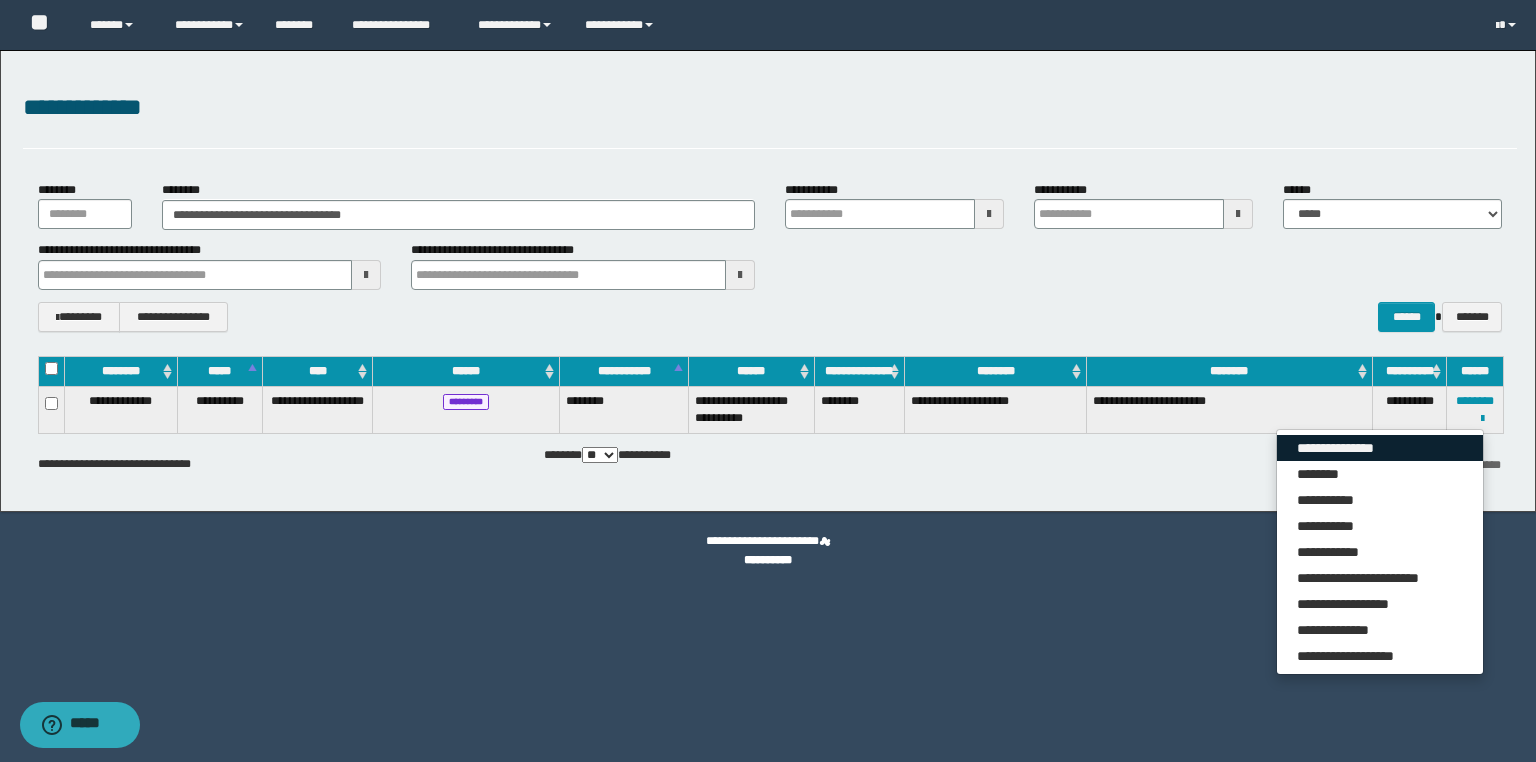 click on "**********" at bounding box center [1380, 448] 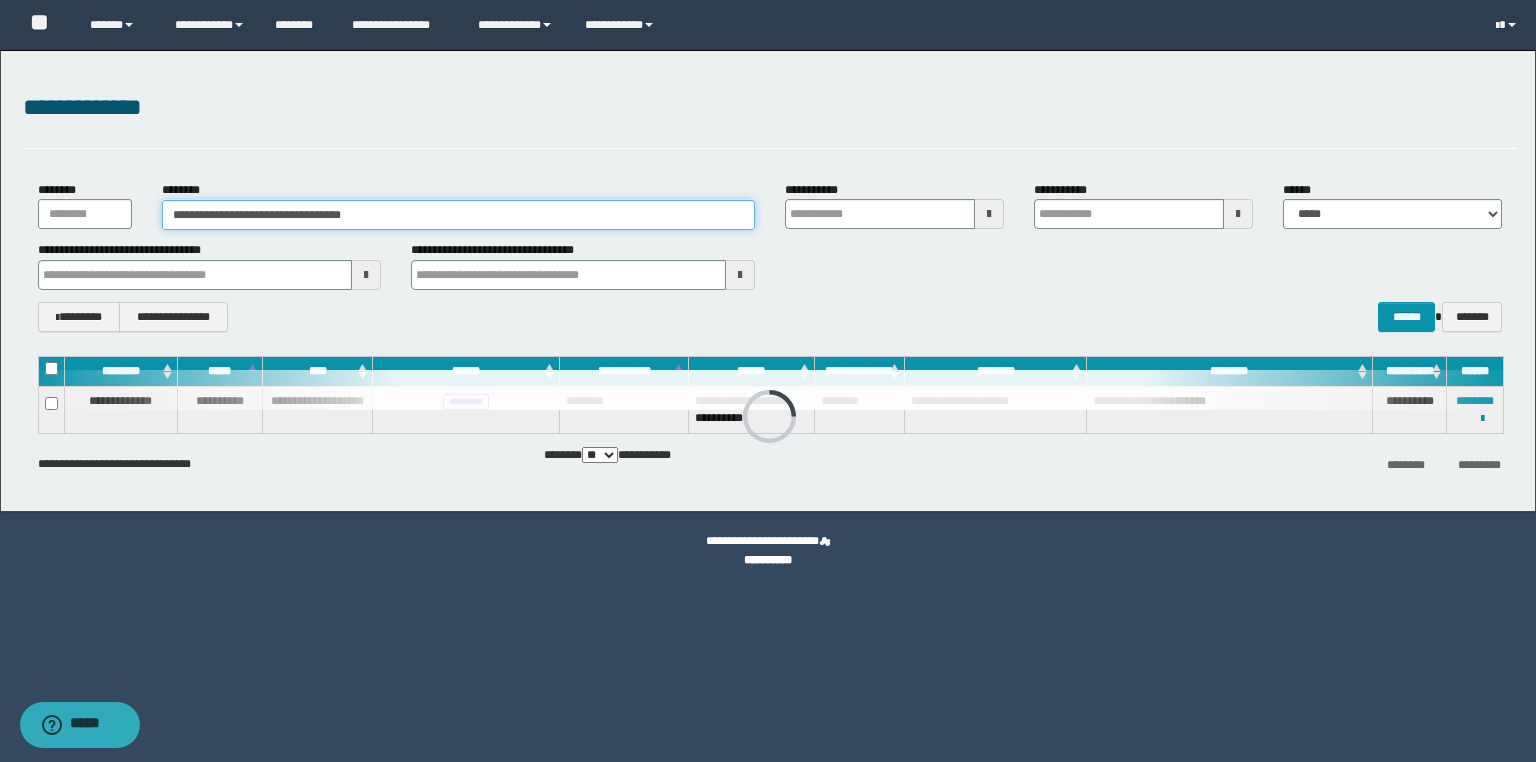 drag, startPoint x: 450, startPoint y: 215, endPoint x: 0, endPoint y: 191, distance: 450.63956 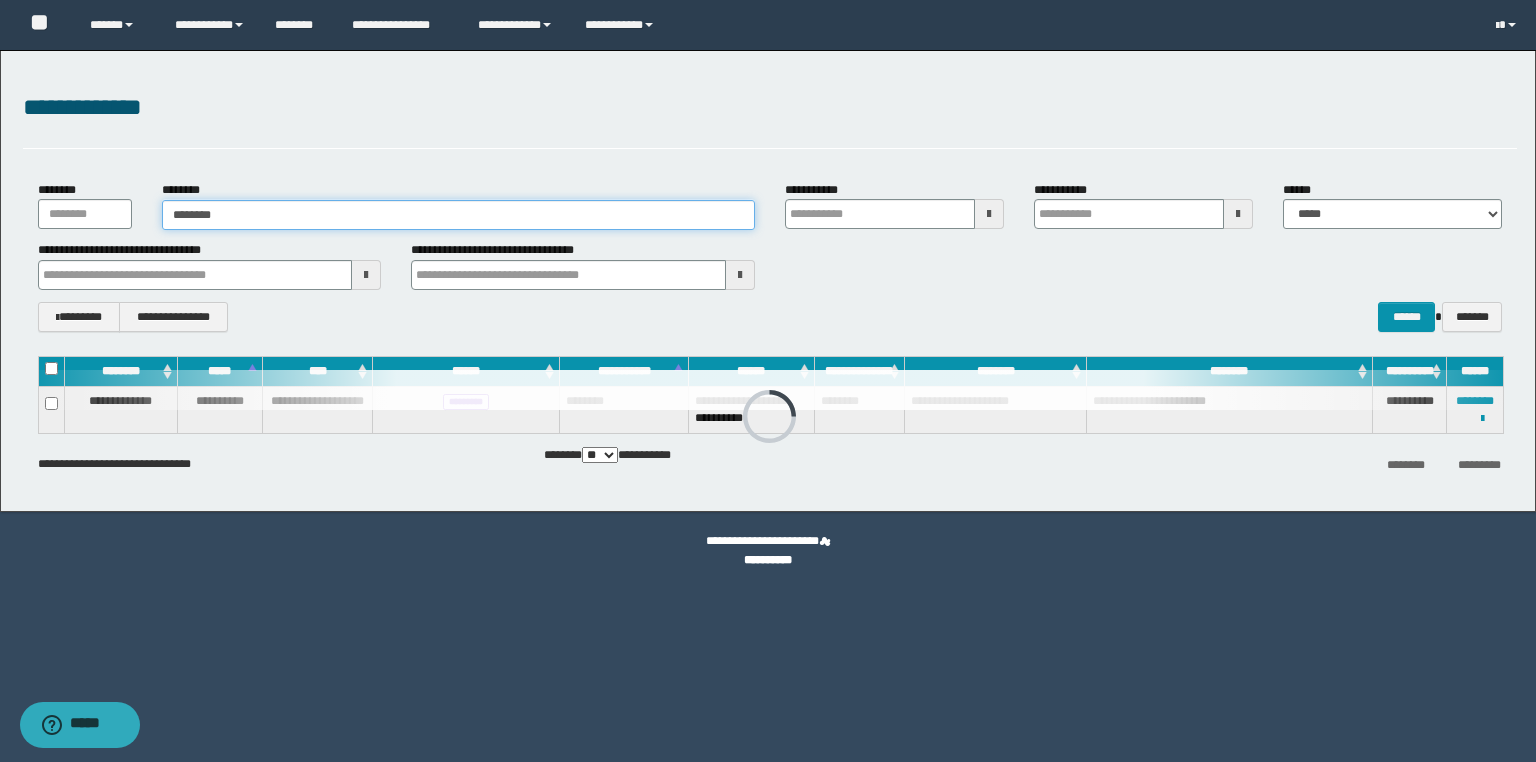 type on "********" 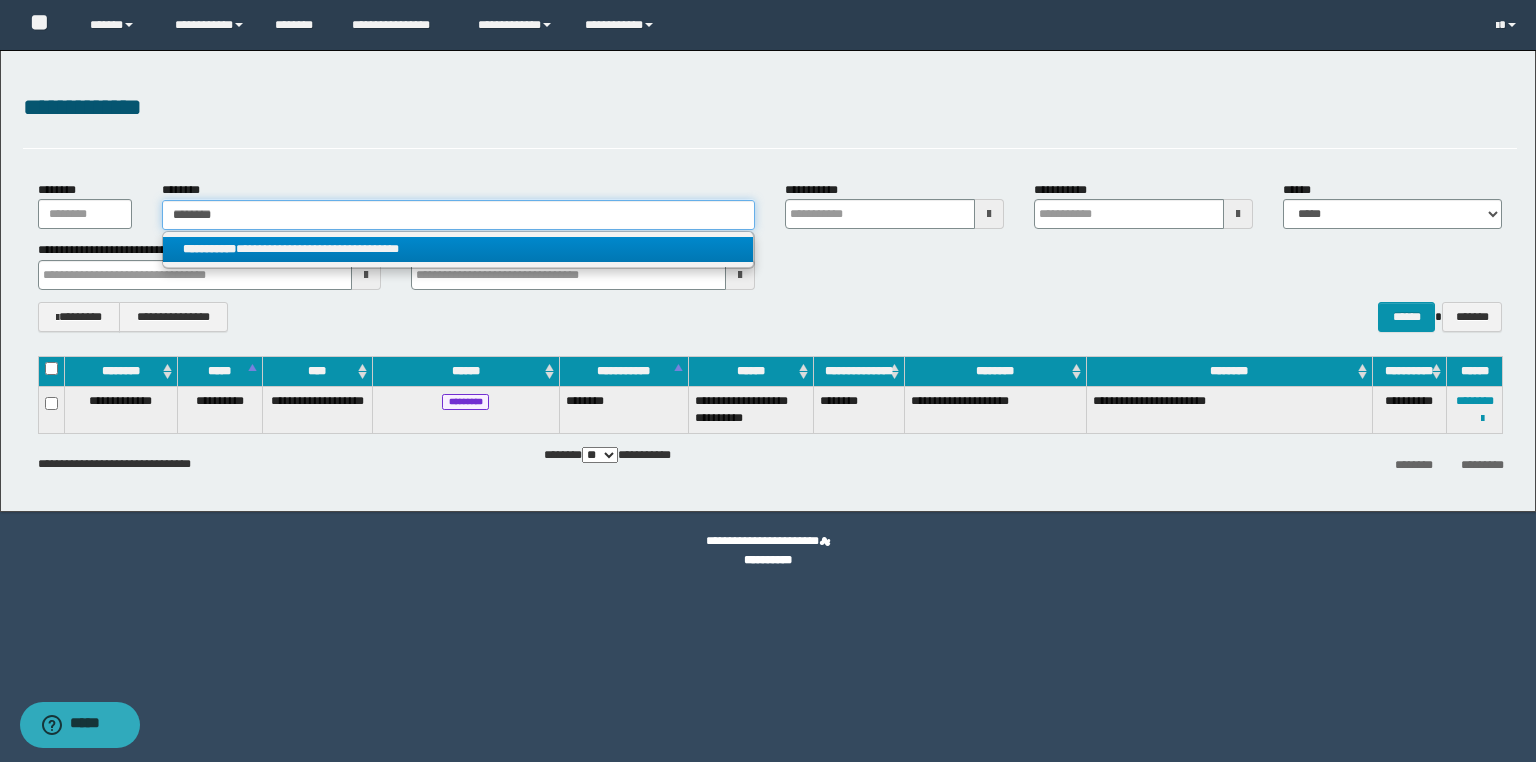 type on "********" 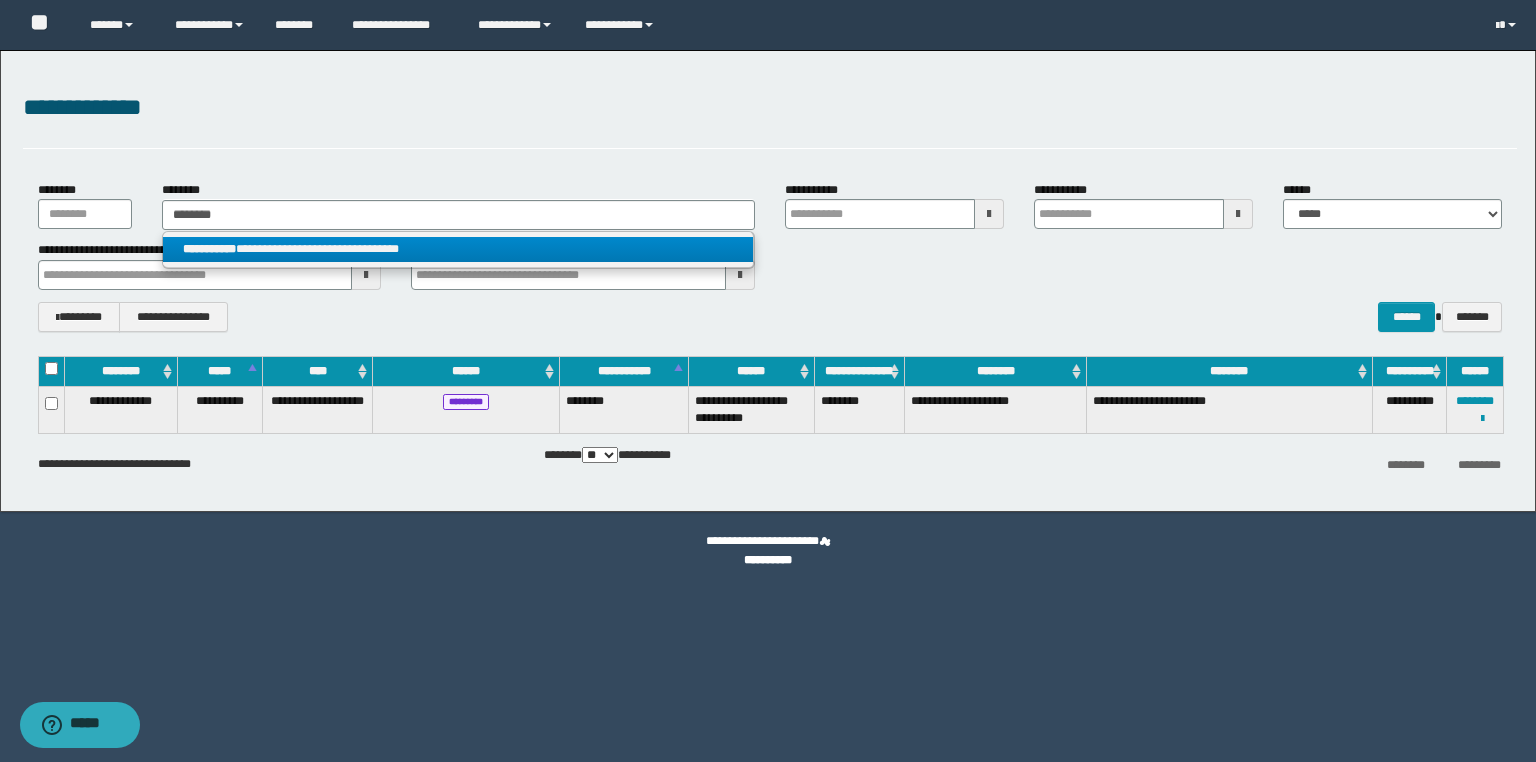 click on "**********" at bounding box center (458, 249) 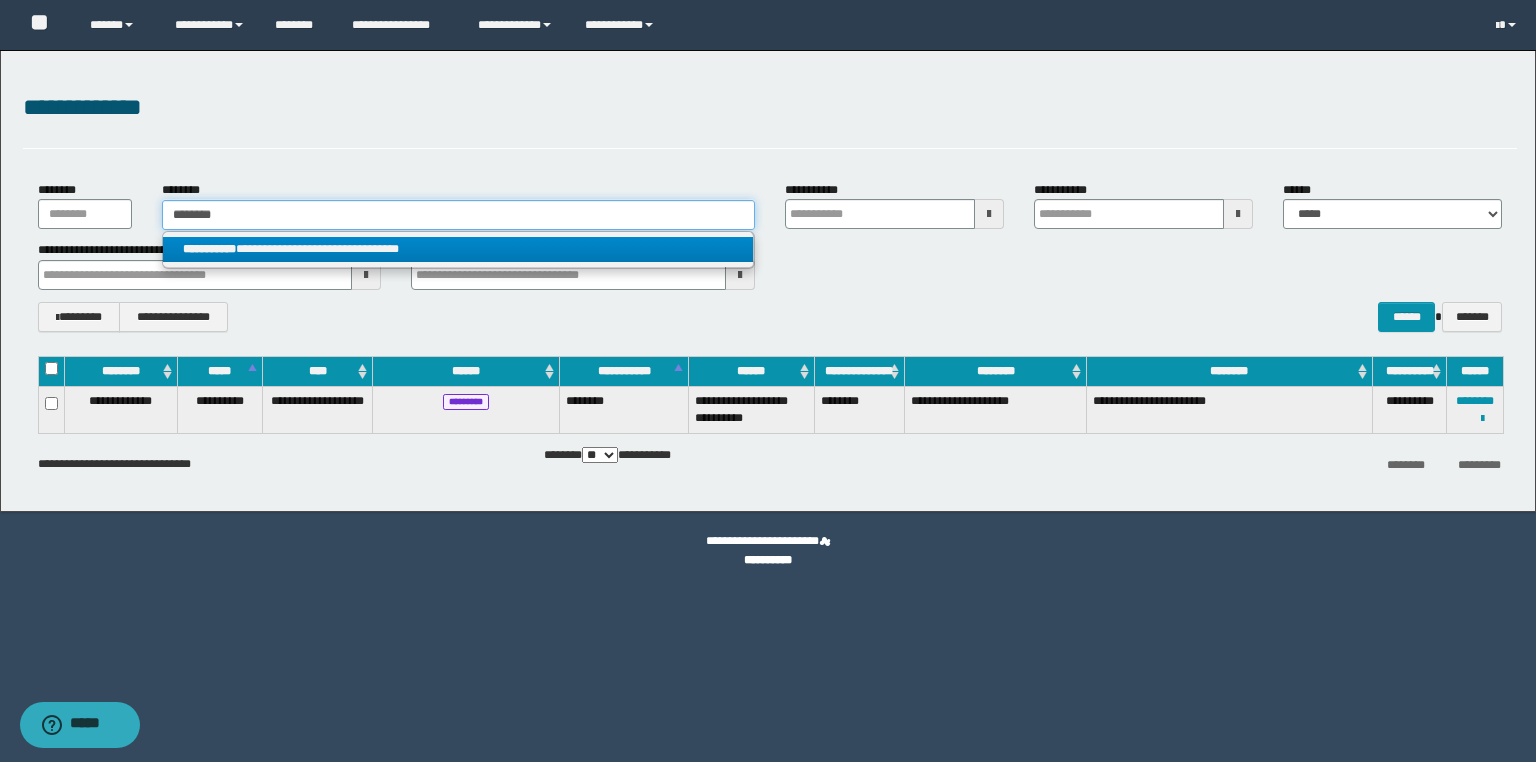 type 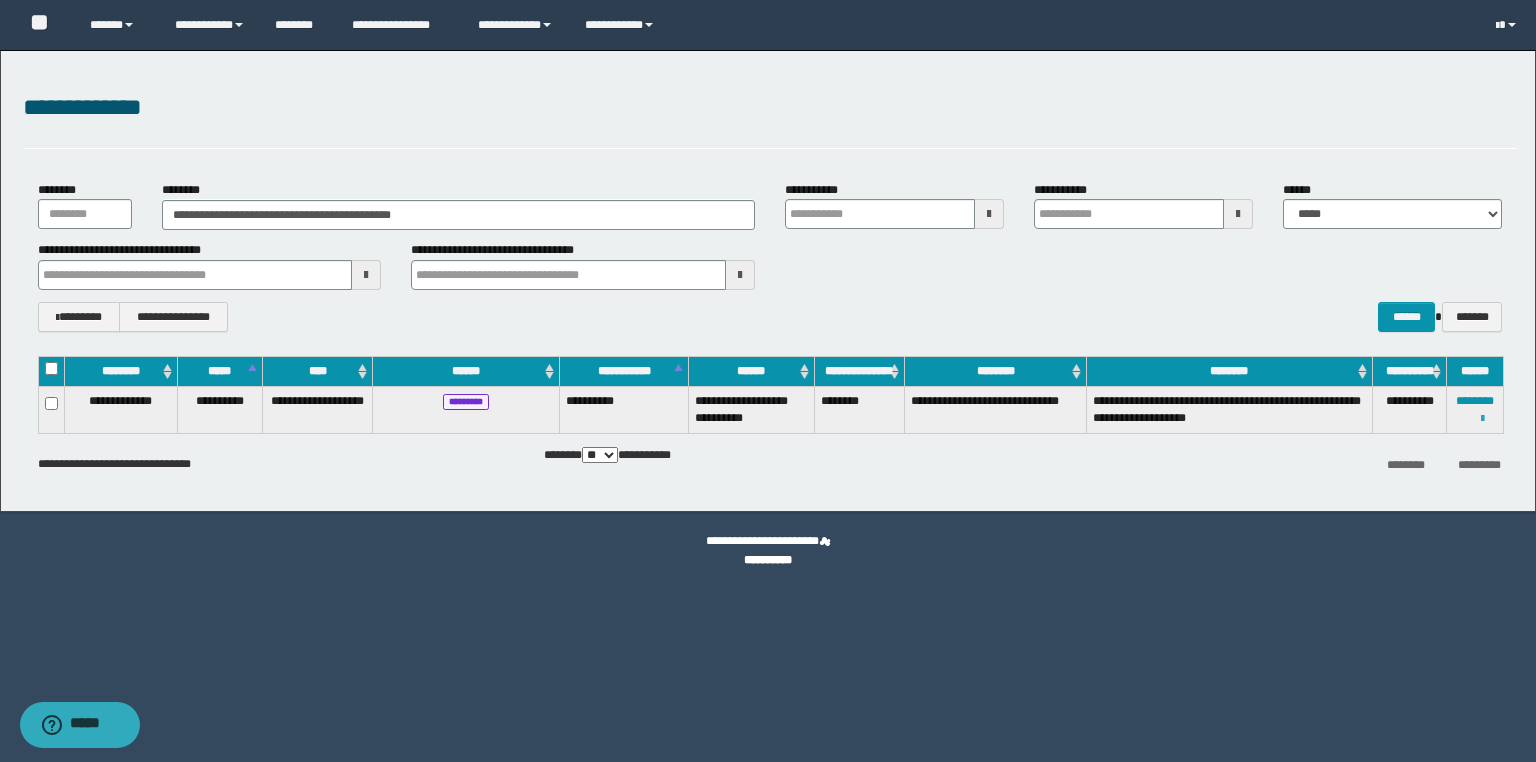 drag, startPoint x: 1486, startPoint y: 412, endPoint x: 1441, endPoint y: 437, distance: 51.47815 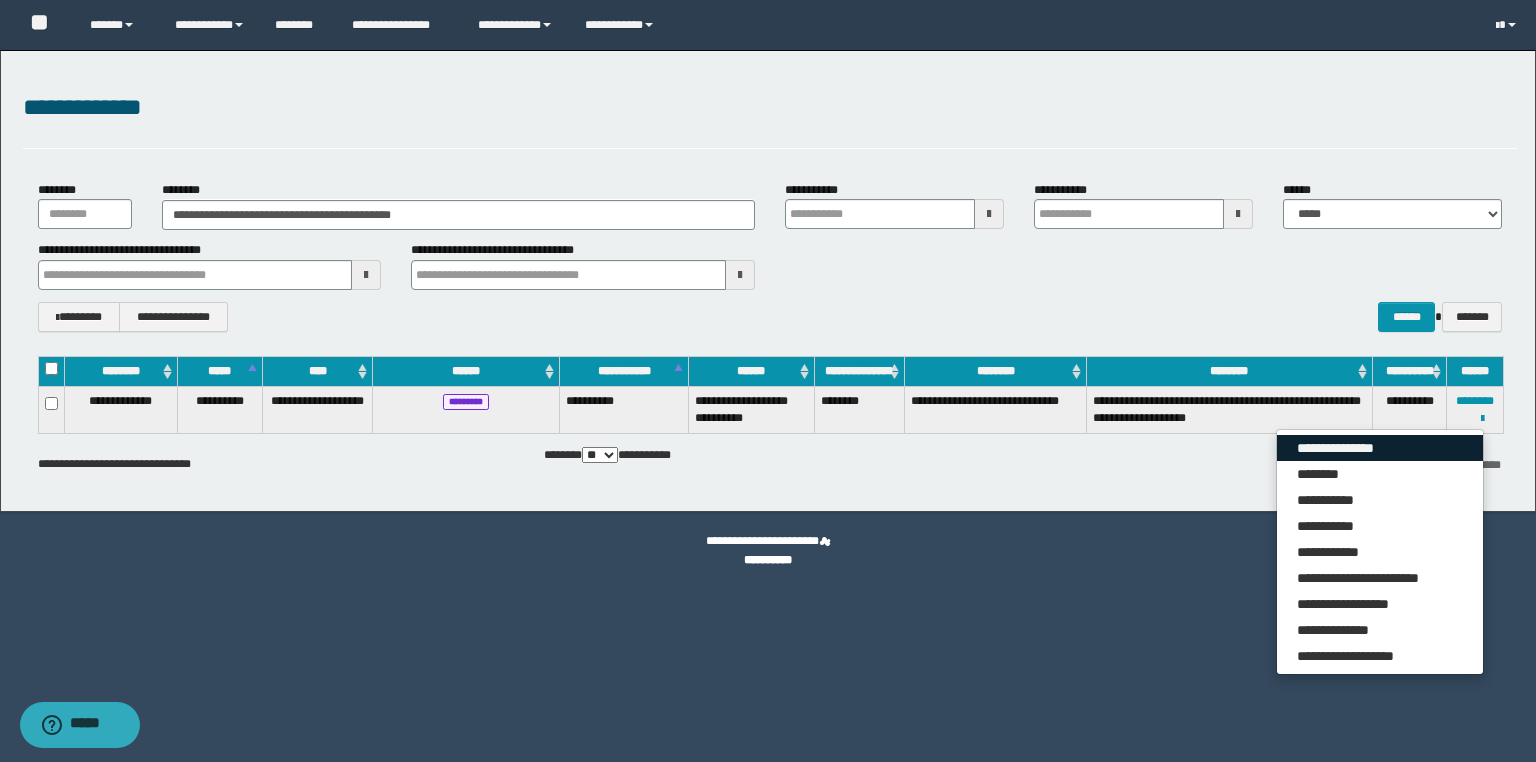 click on "**********" at bounding box center (1380, 448) 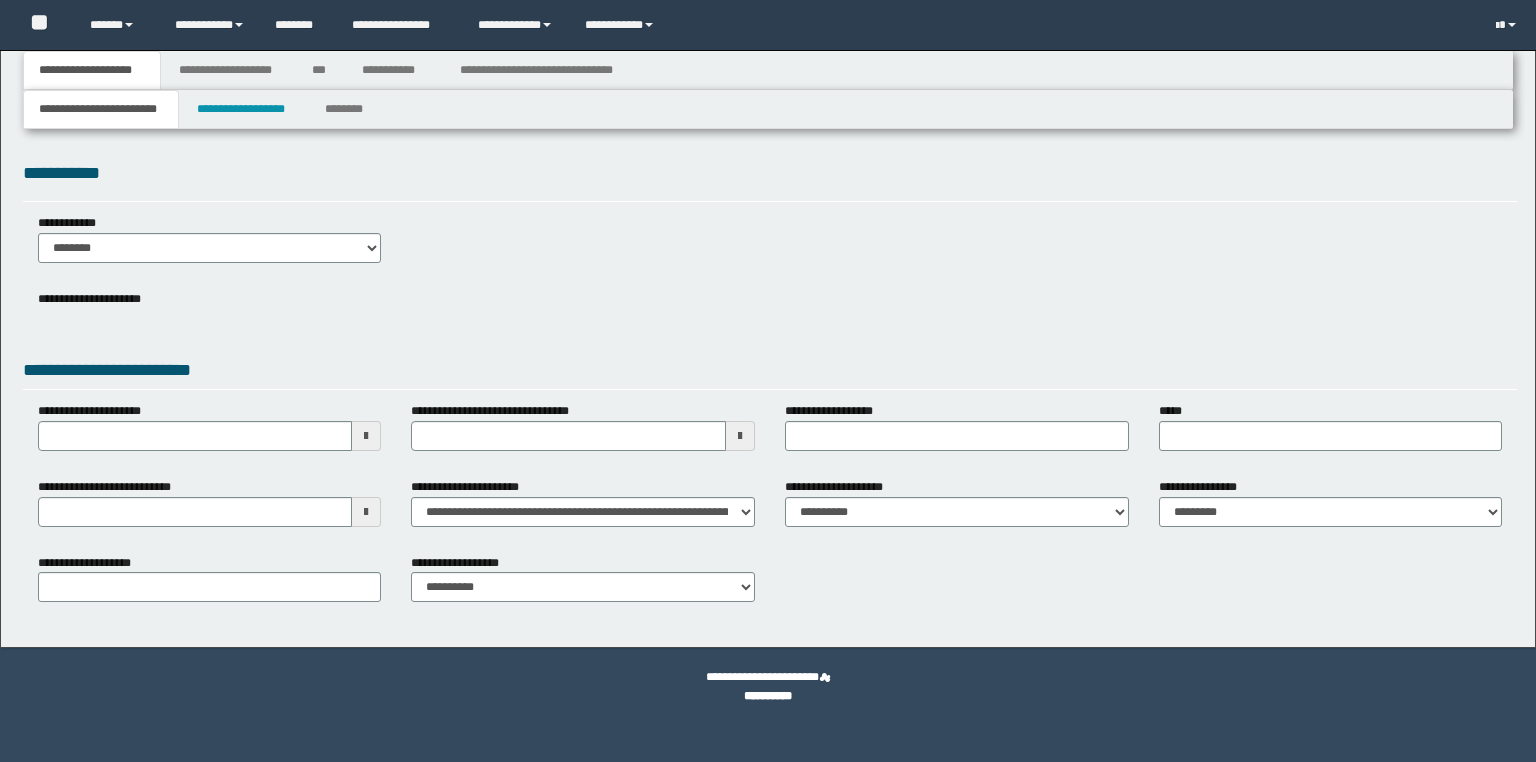 scroll, scrollTop: 0, scrollLeft: 0, axis: both 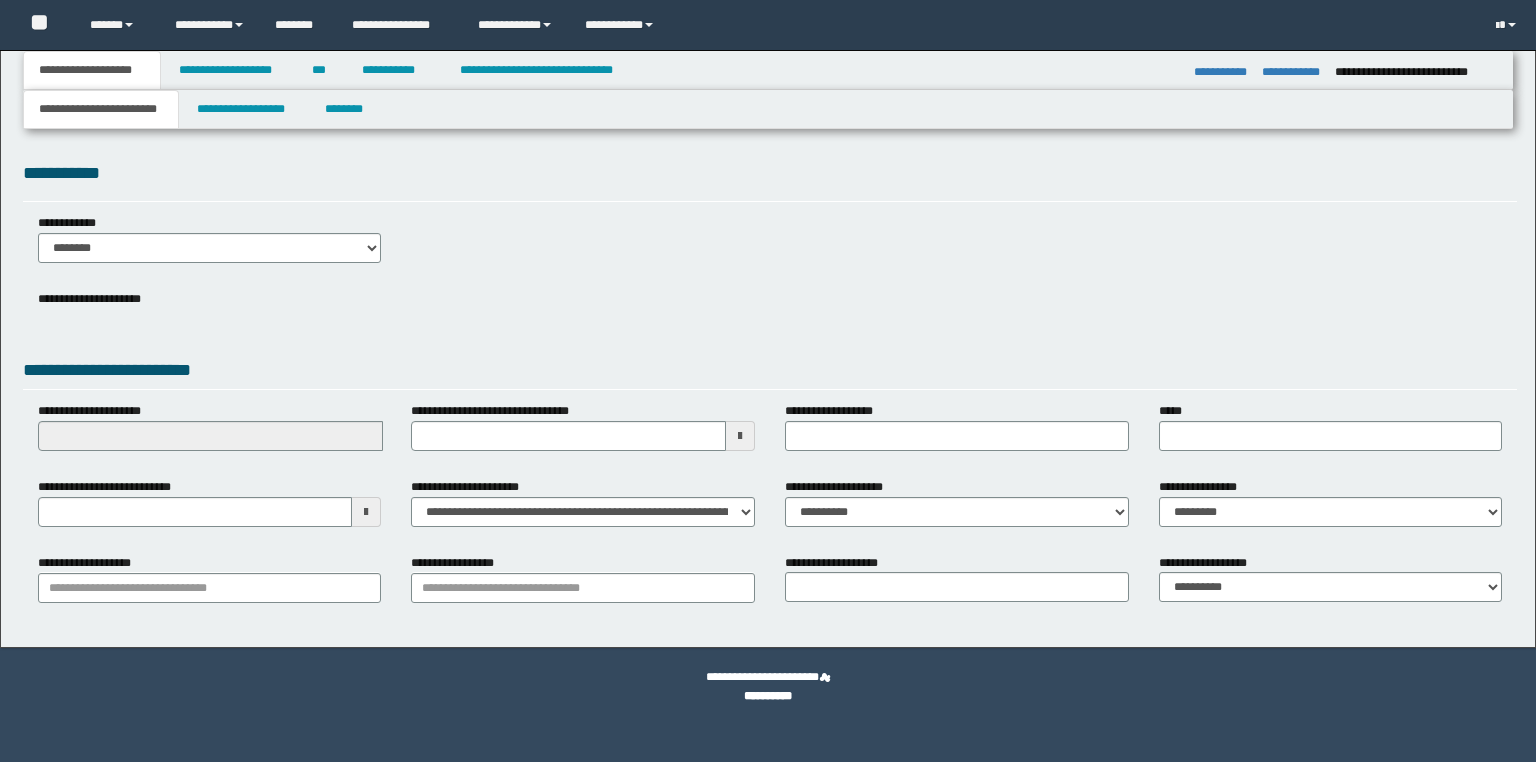 select on "*" 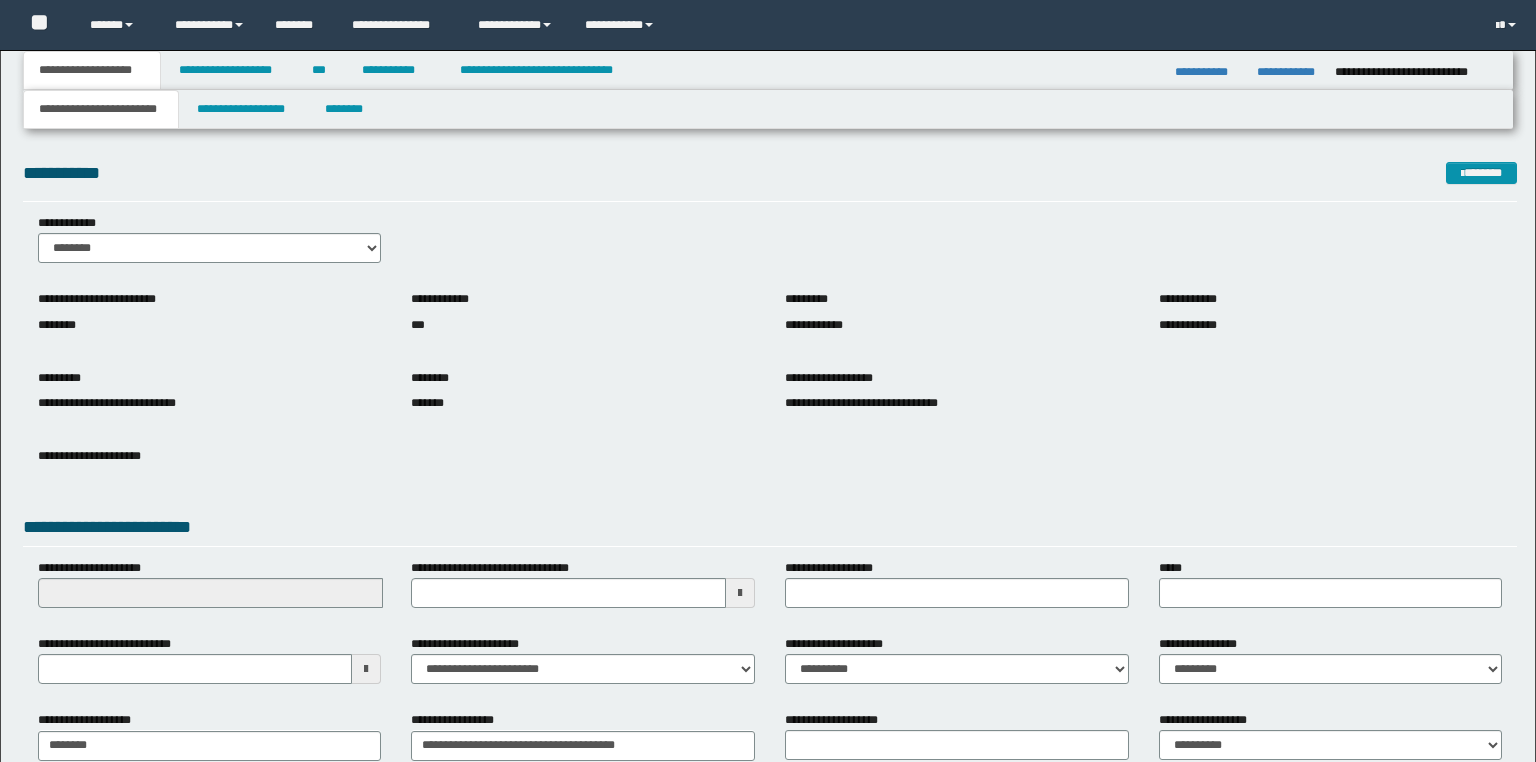scroll, scrollTop: 0, scrollLeft: 0, axis: both 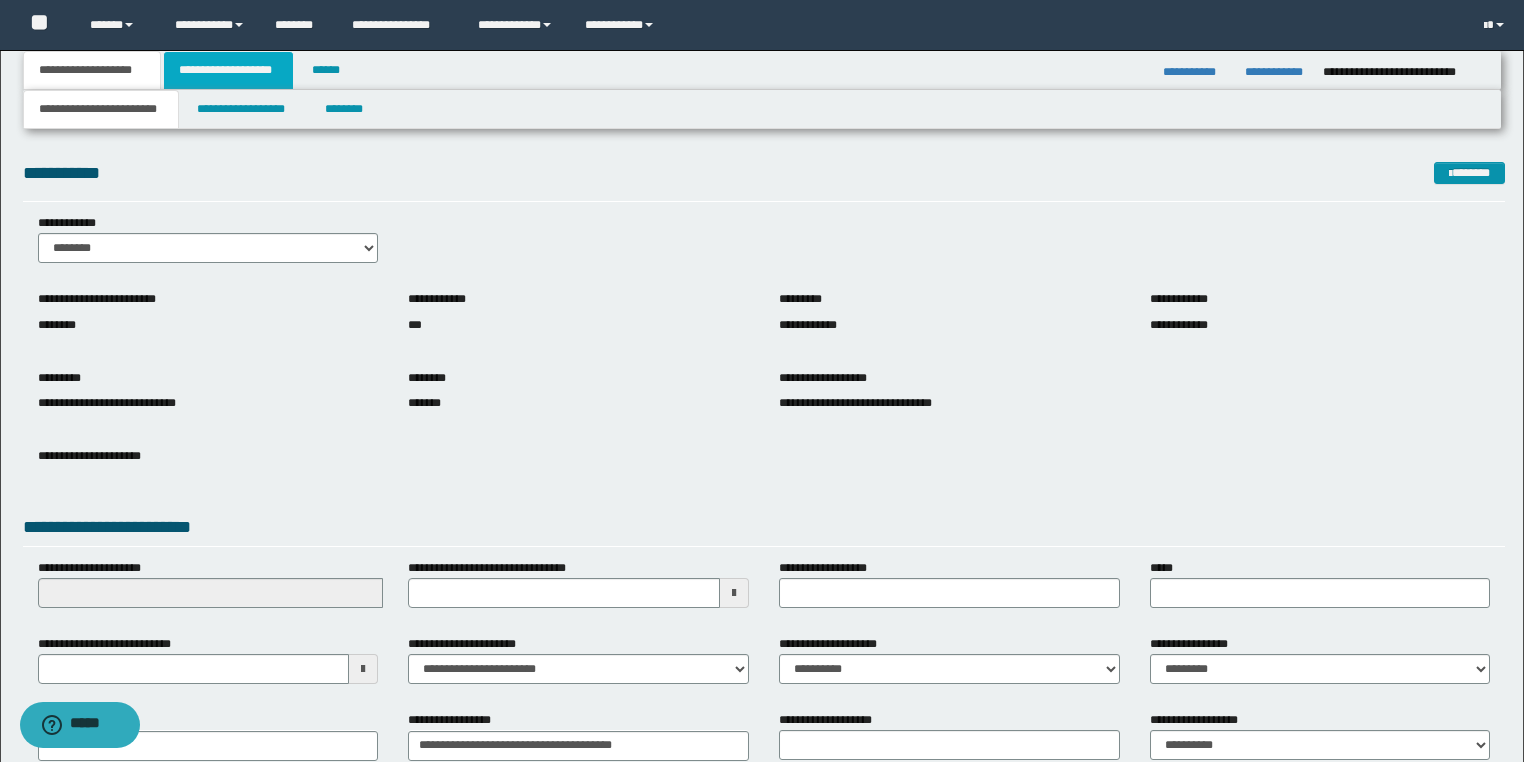 click on "**********" at bounding box center (228, 70) 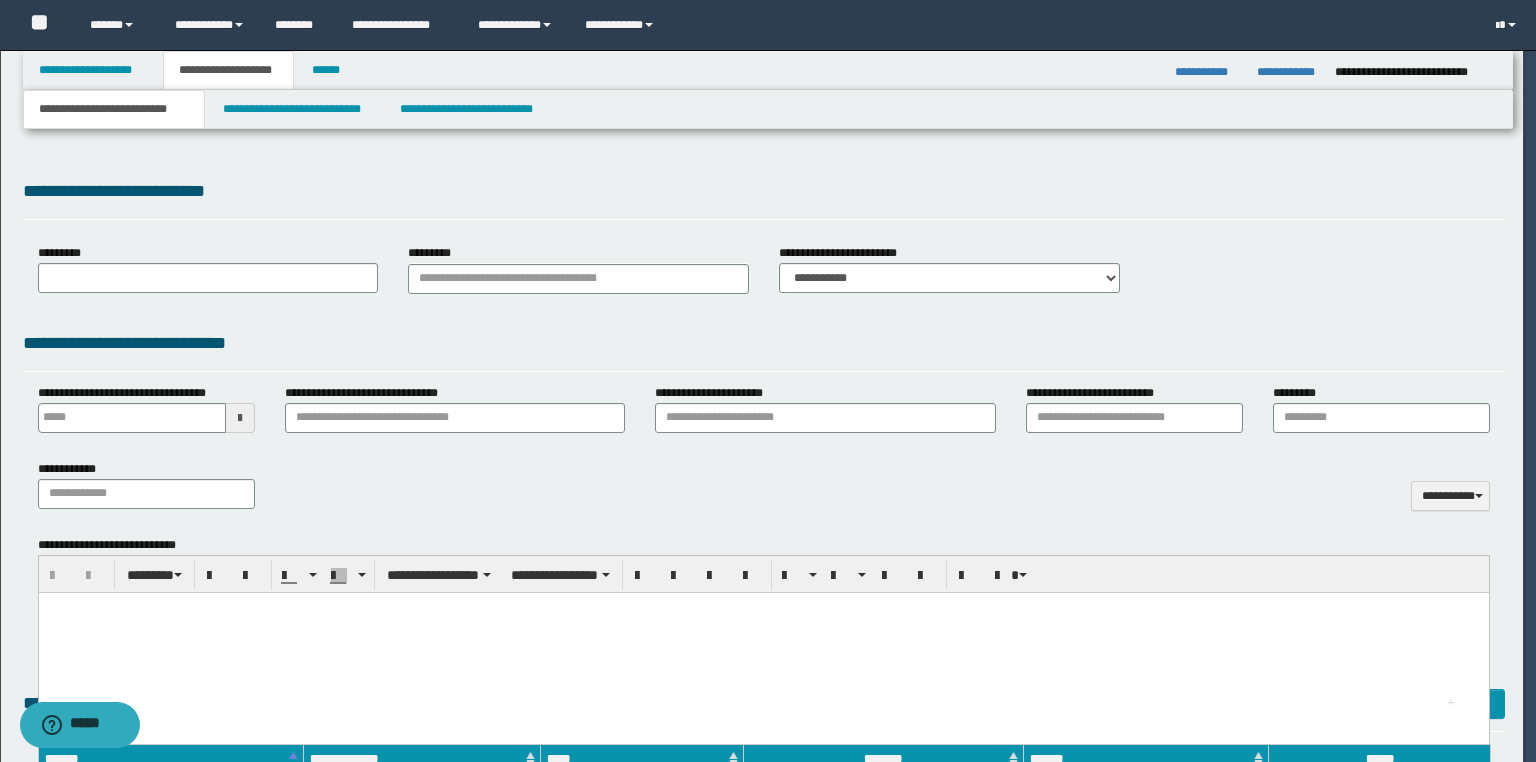 type on "**********" 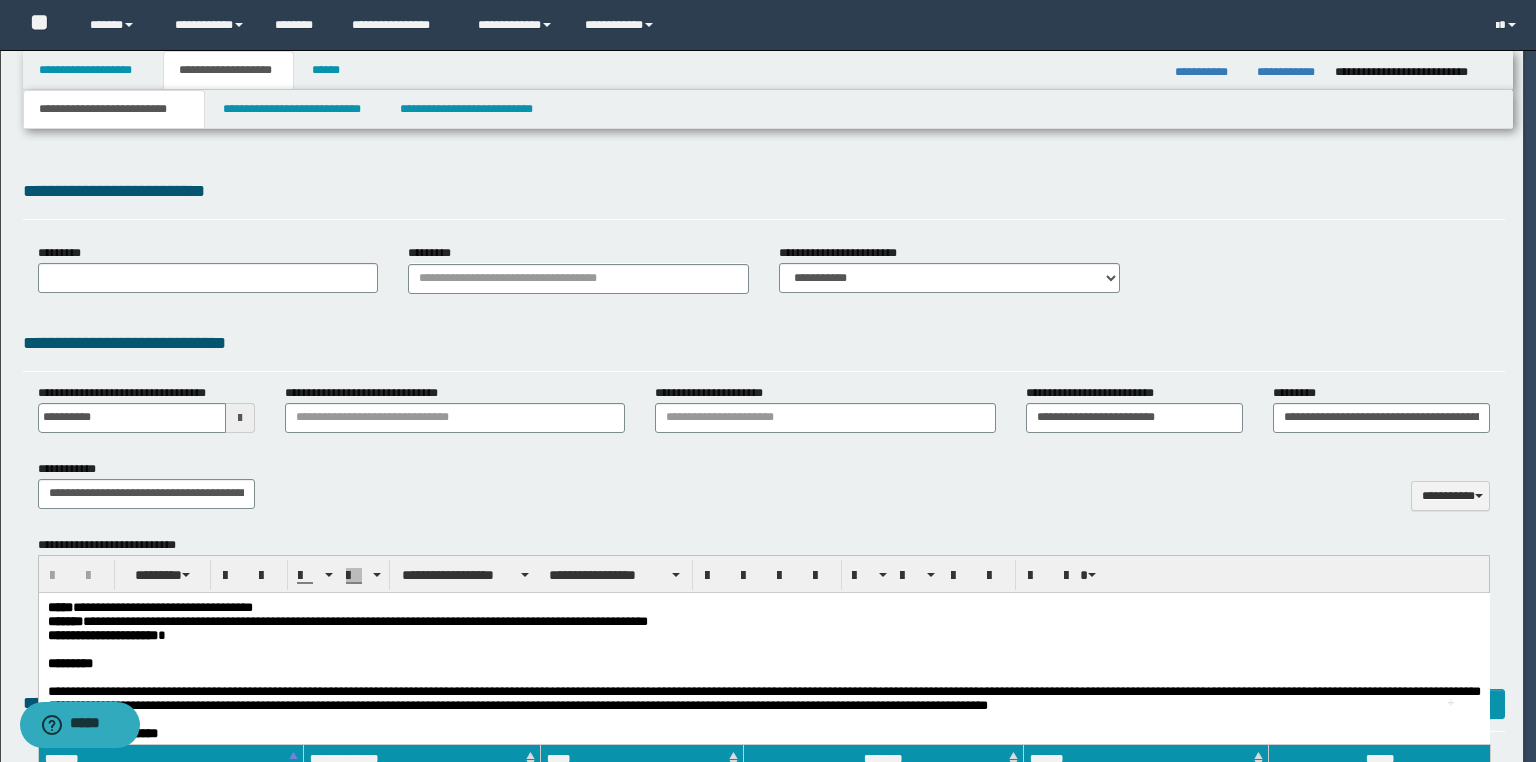 scroll, scrollTop: 0, scrollLeft: 0, axis: both 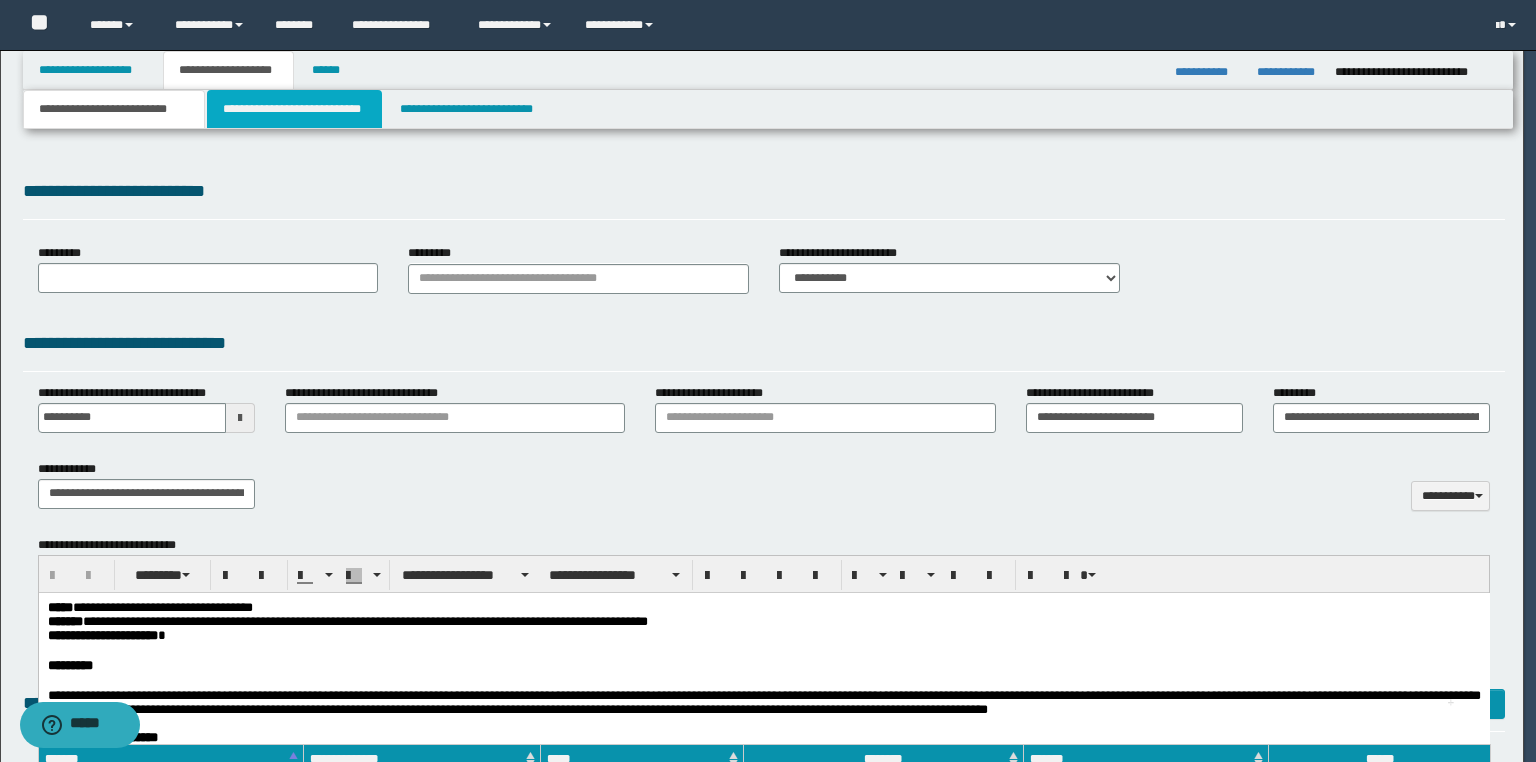 type on "**********" 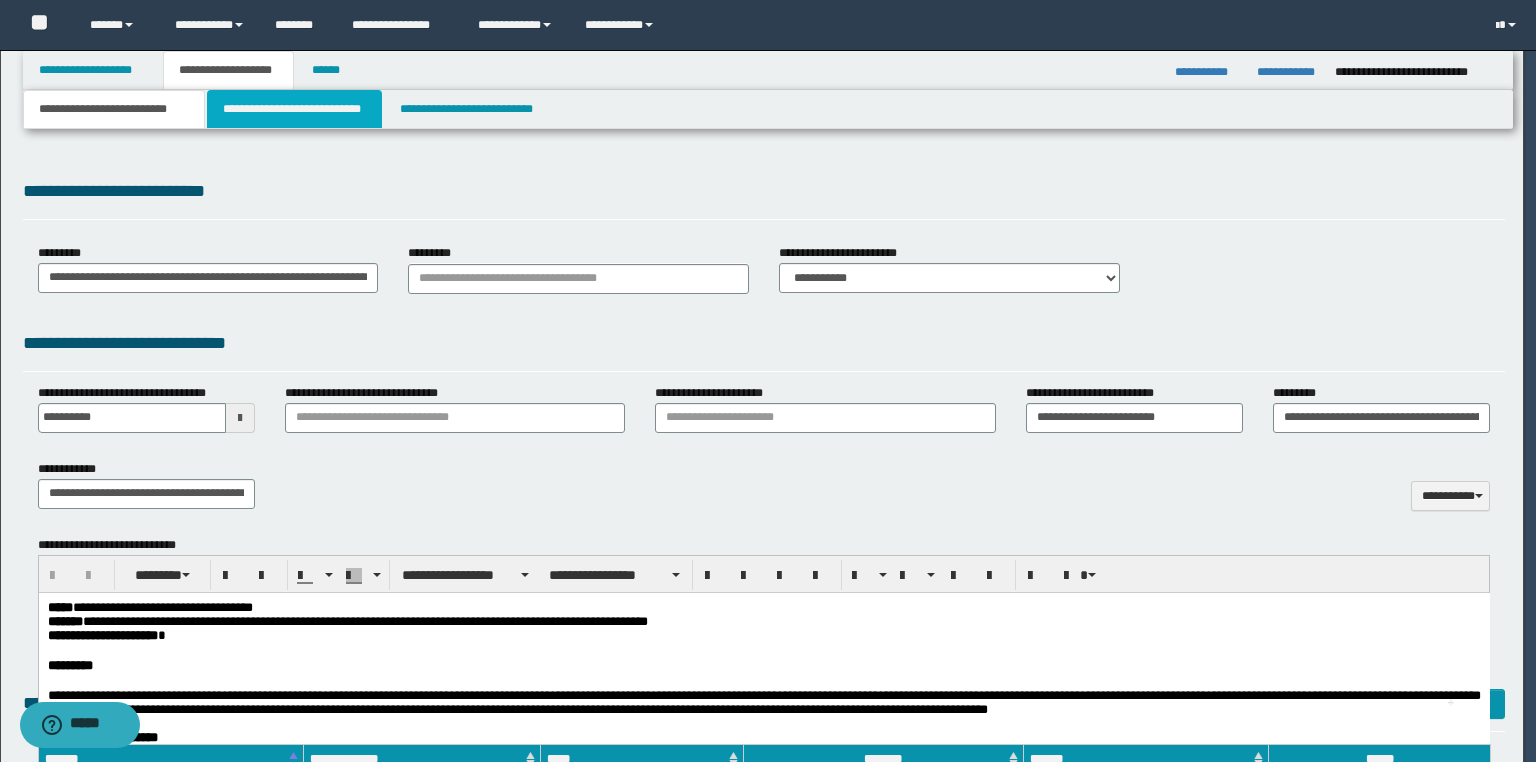 click on "**********" at bounding box center (294, 109) 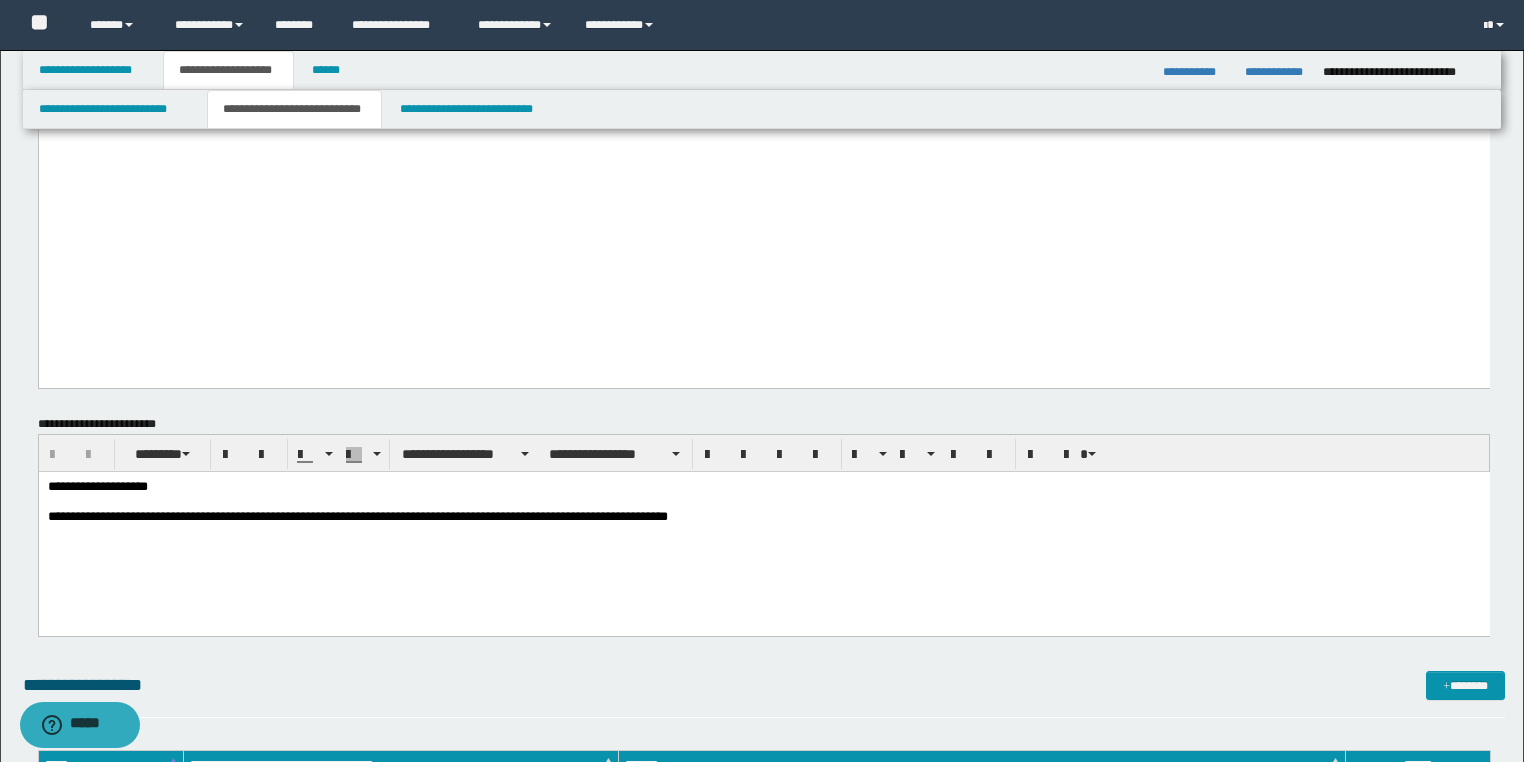scroll, scrollTop: 3120, scrollLeft: 0, axis: vertical 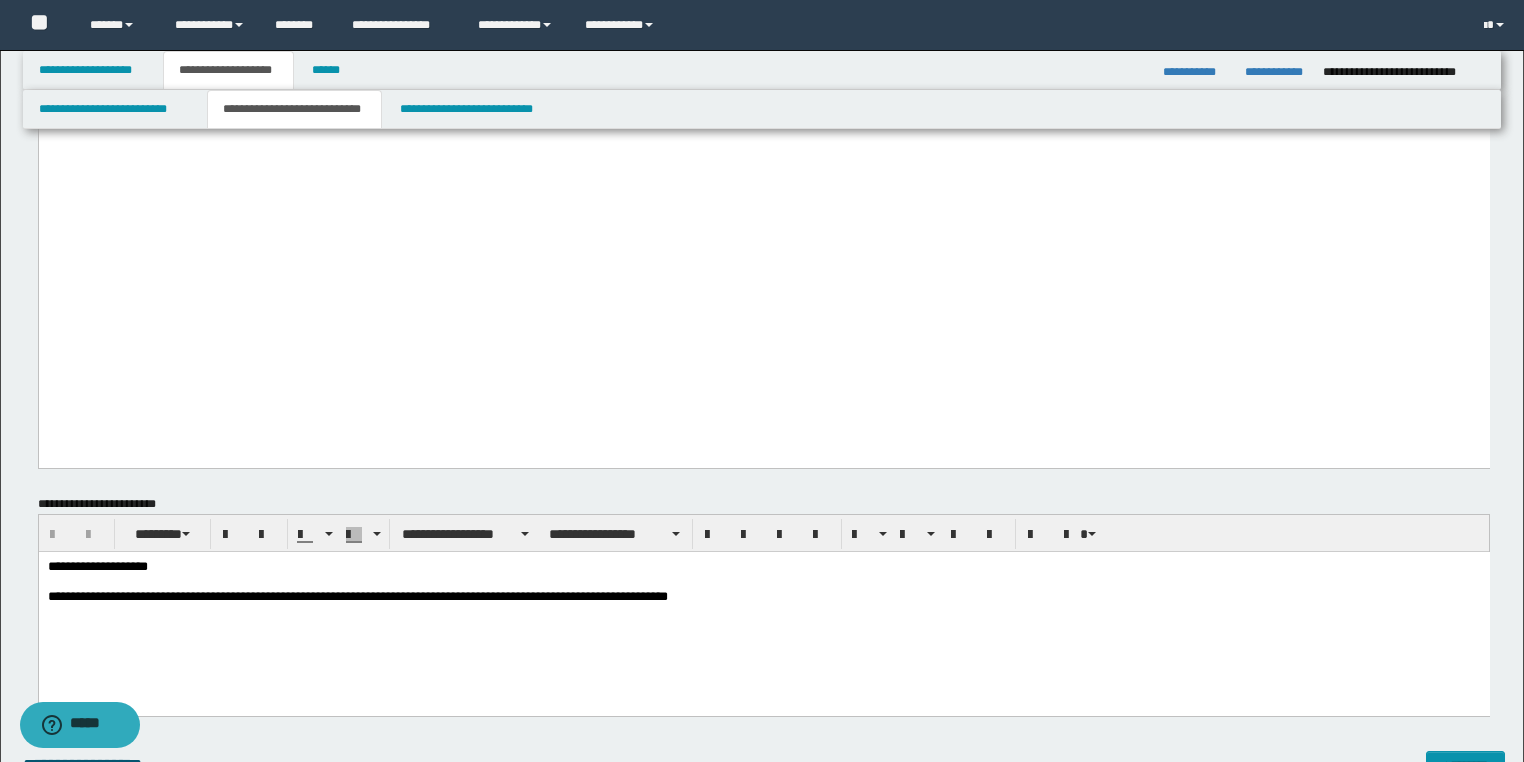 click on "**********" at bounding box center [763, 566] 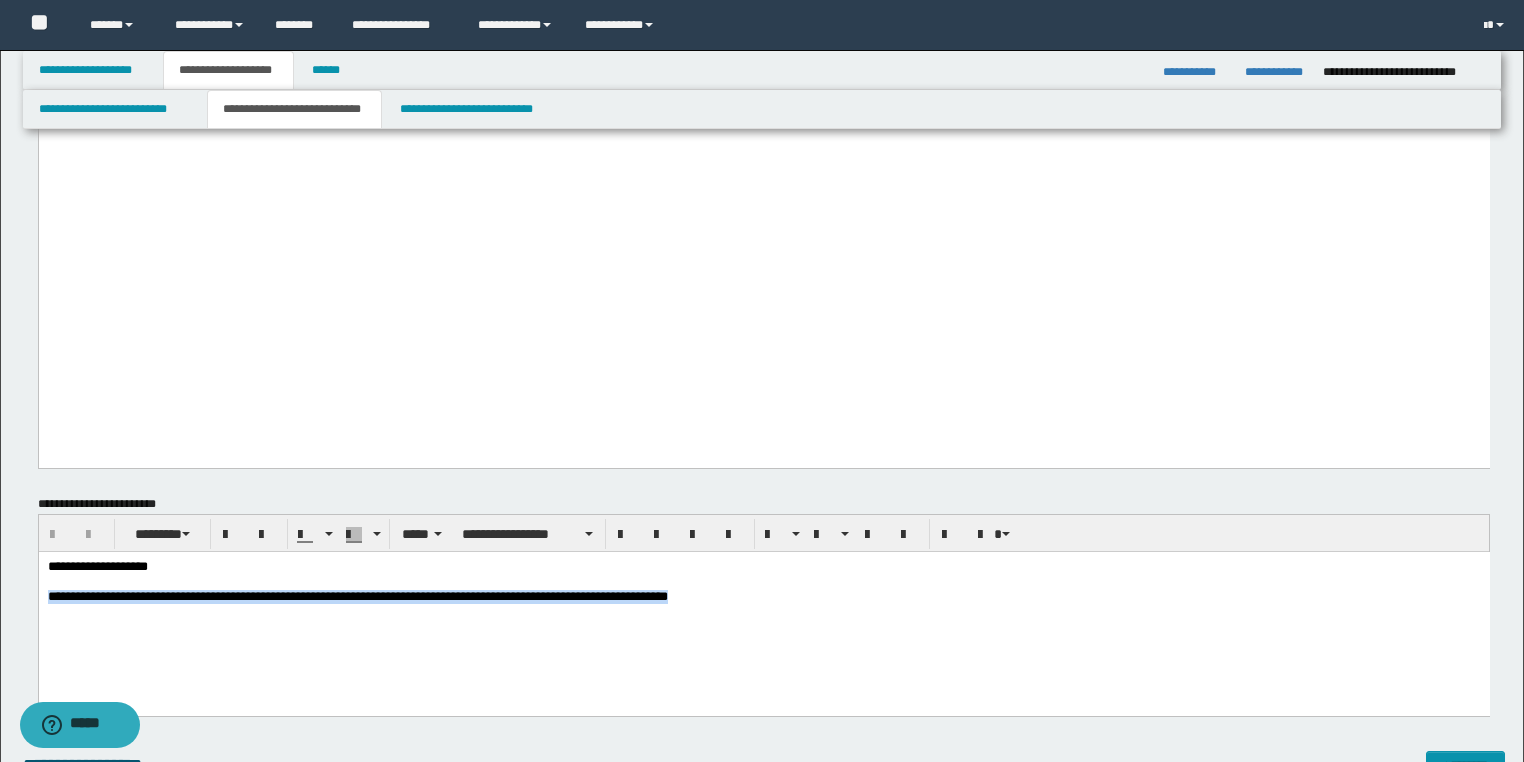 drag, startPoint x: 867, startPoint y: 597, endPoint x: -1, endPoint y: 609, distance: 868.08295 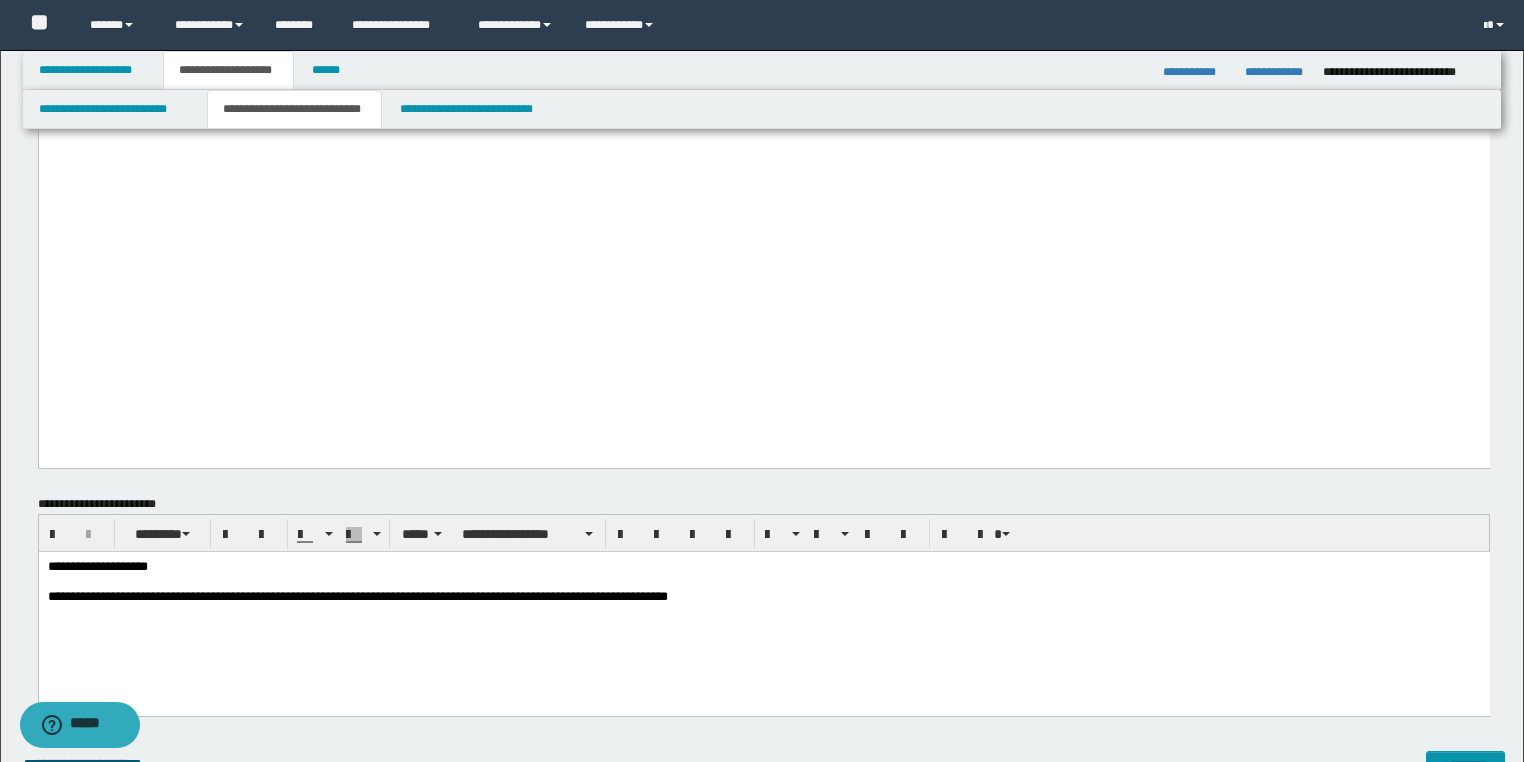 click on "**********" at bounding box center [763, 606] 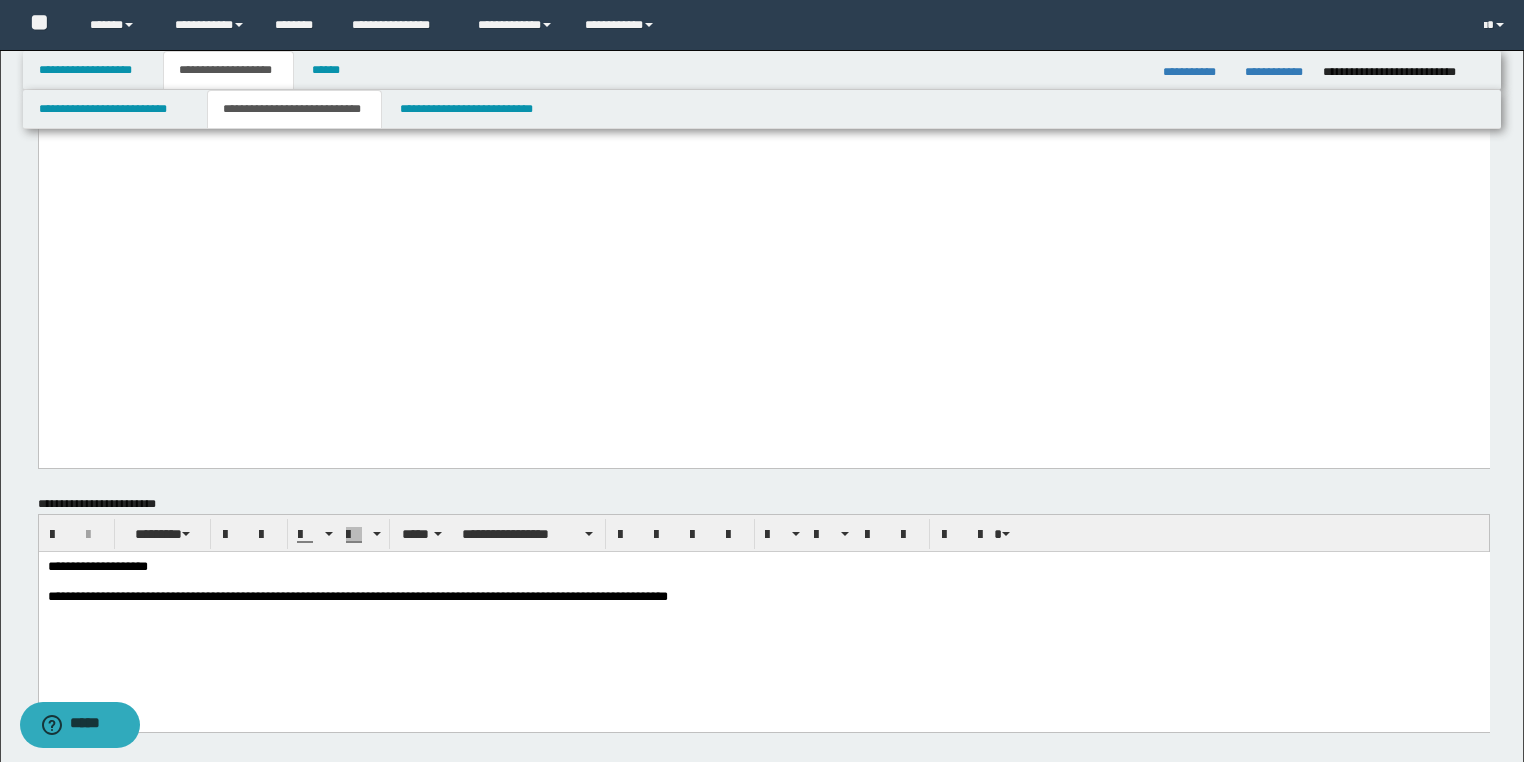 paste 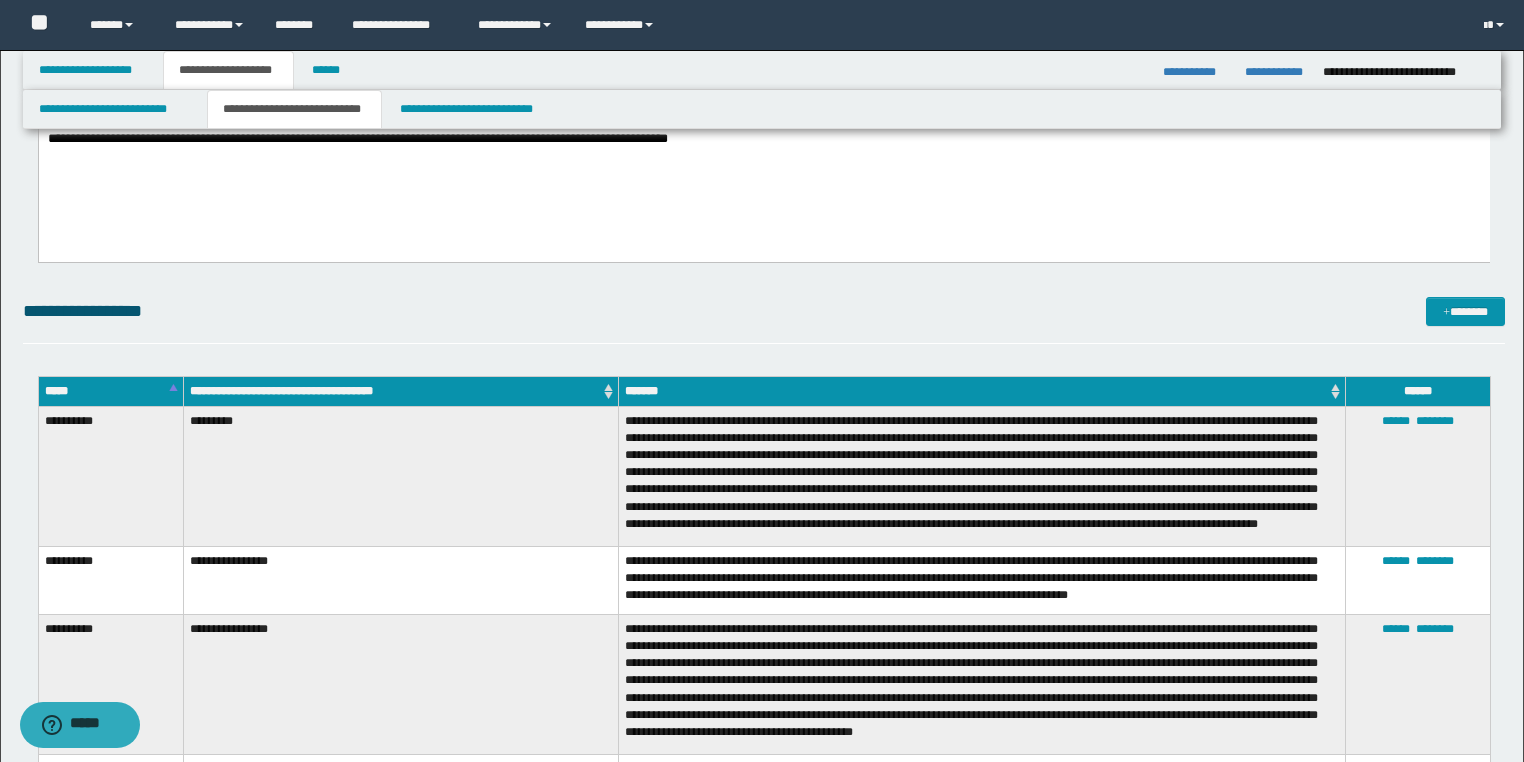scroll, scrollTop: 3440, scrollLeft: 0, axis: vertical 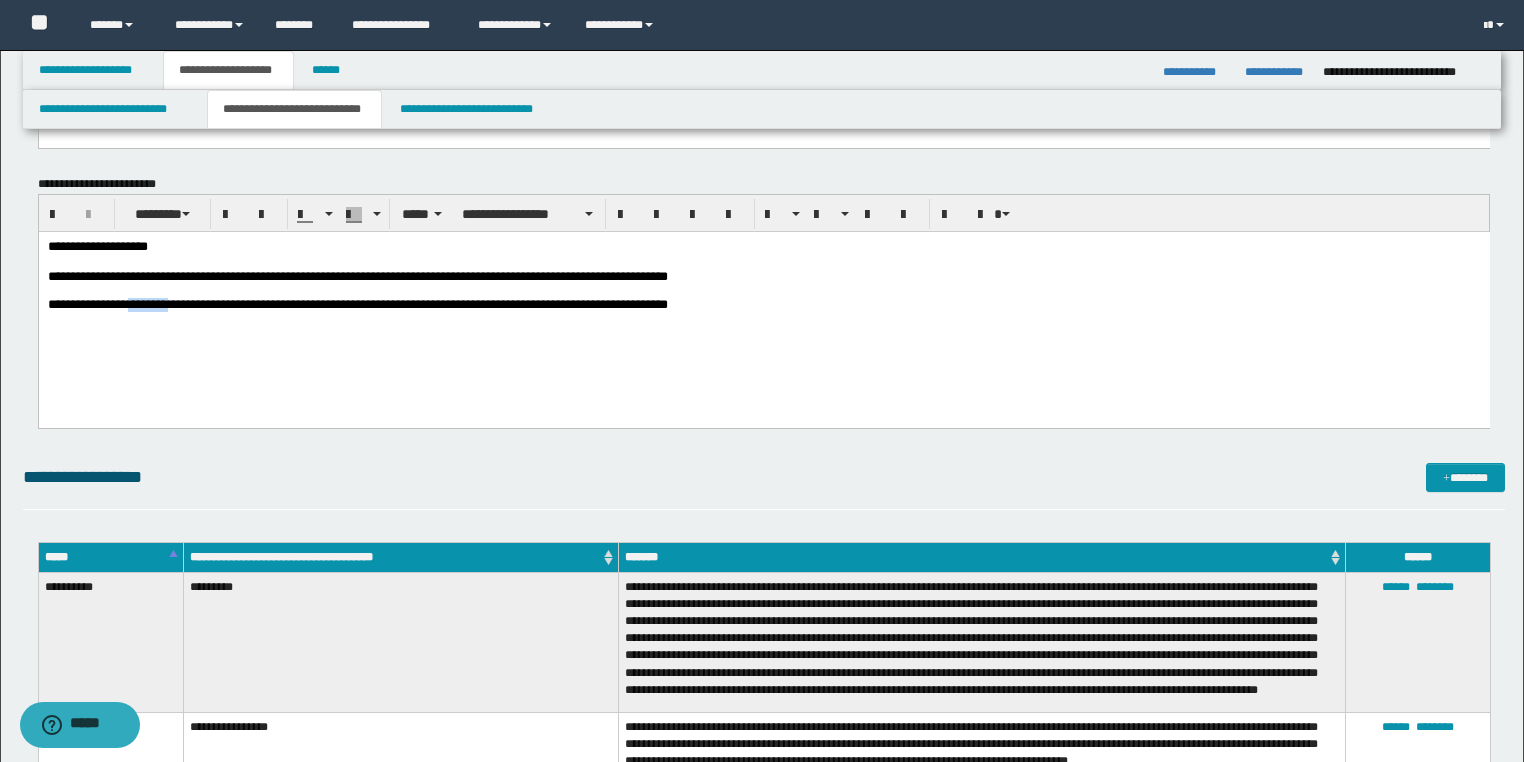 drag, startPoint x: 215, startPoint y: 309, endPoint x: 156, endPoint y: 309, distance: 59 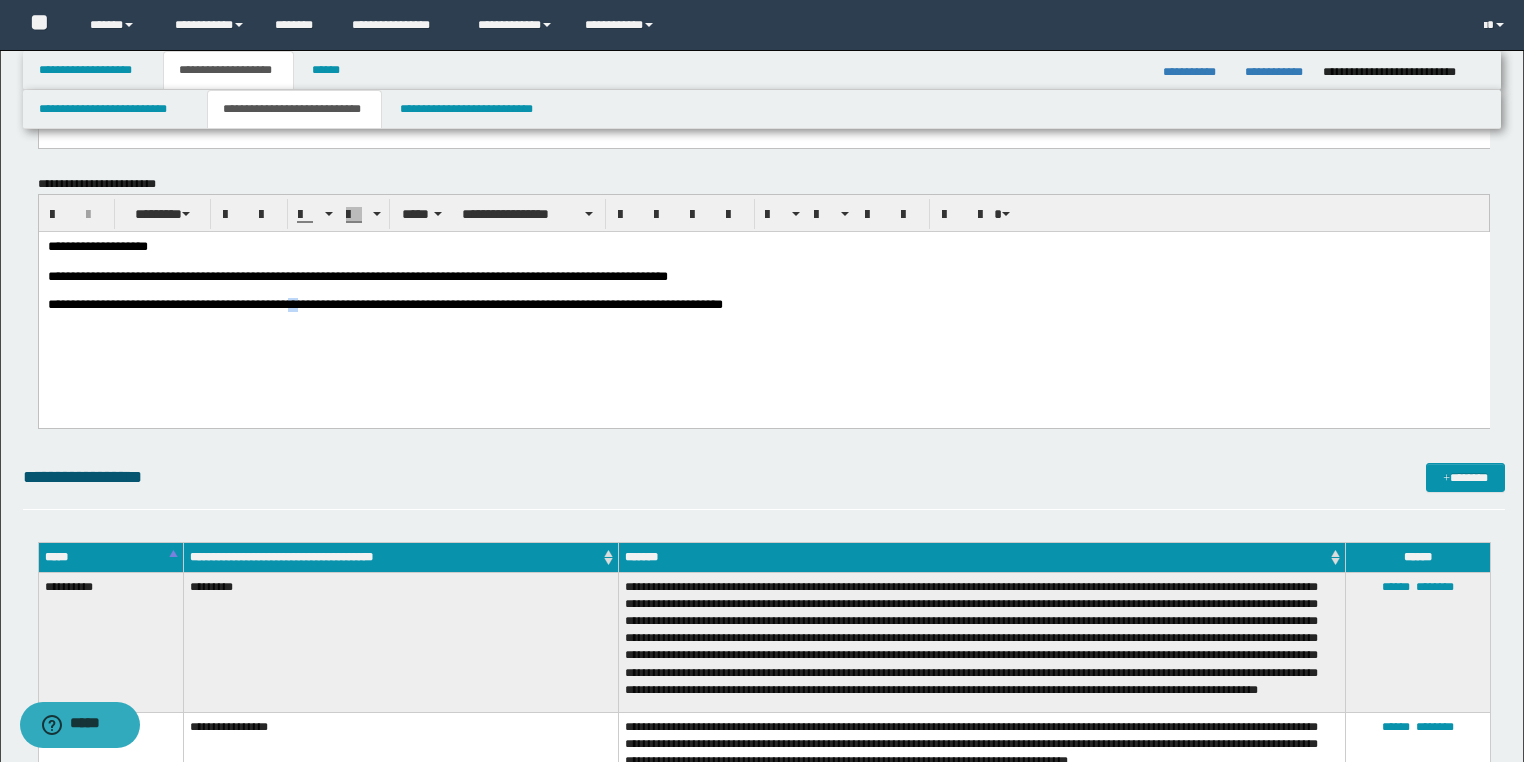 drag, startPoint x: 381, startPoint y: 305, endPoint x: 368, endPoint y: 305, distance: 13 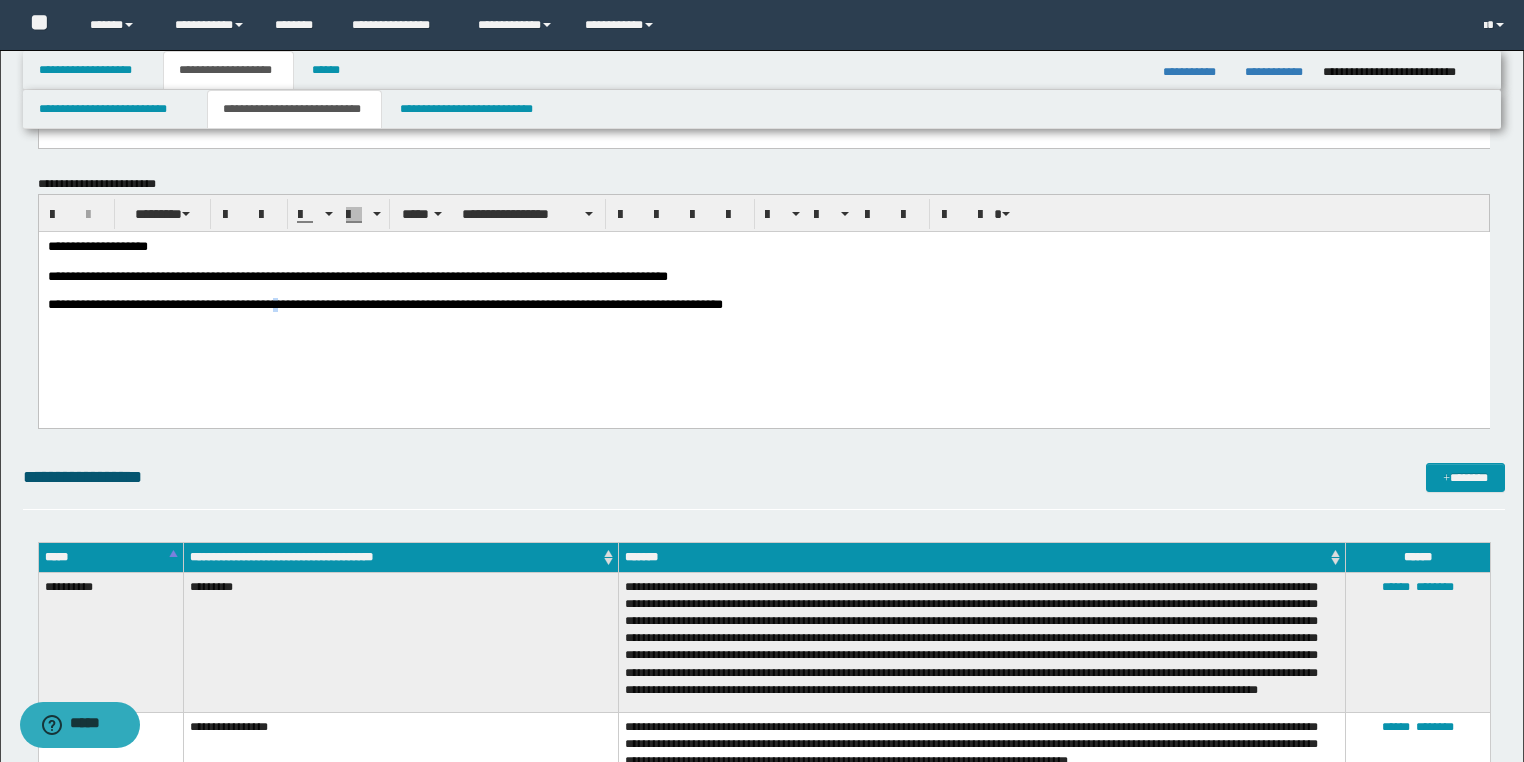 click on "**********" at bounding box center [384, 303] 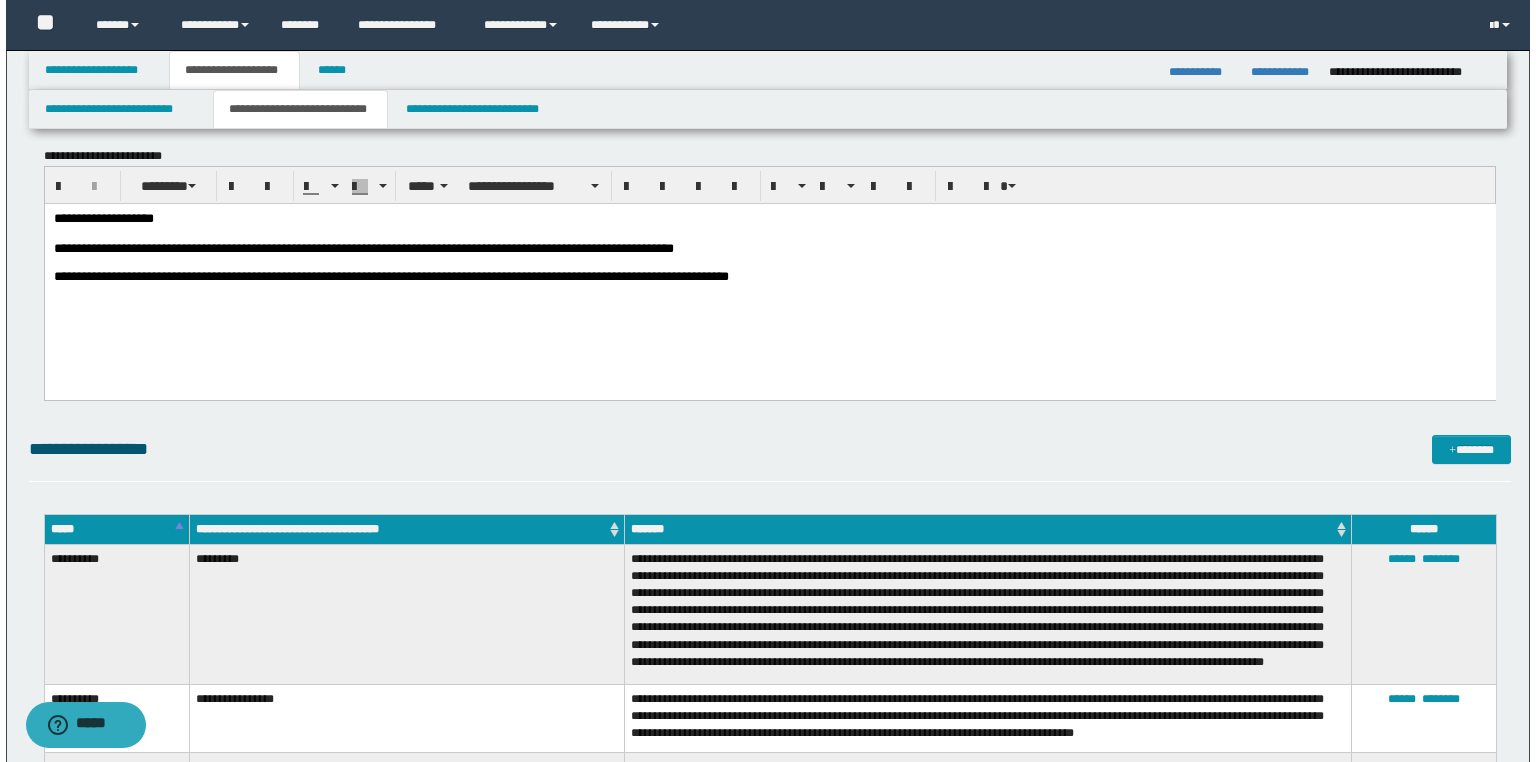 scroll, scrollTop: 3600, scrollLeft: 0, axis: vertical 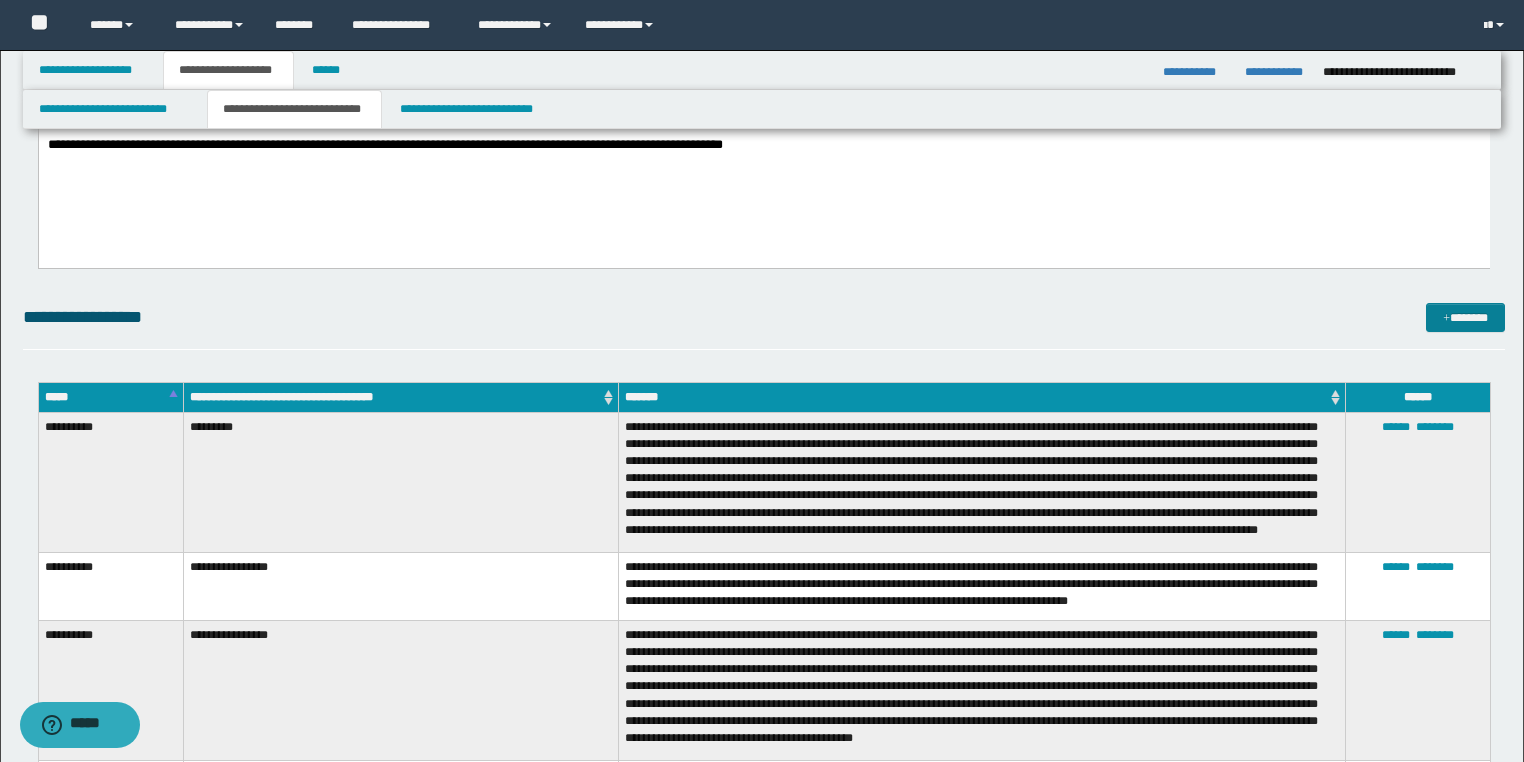 click on "*******" at bounding box center [1465, 318] 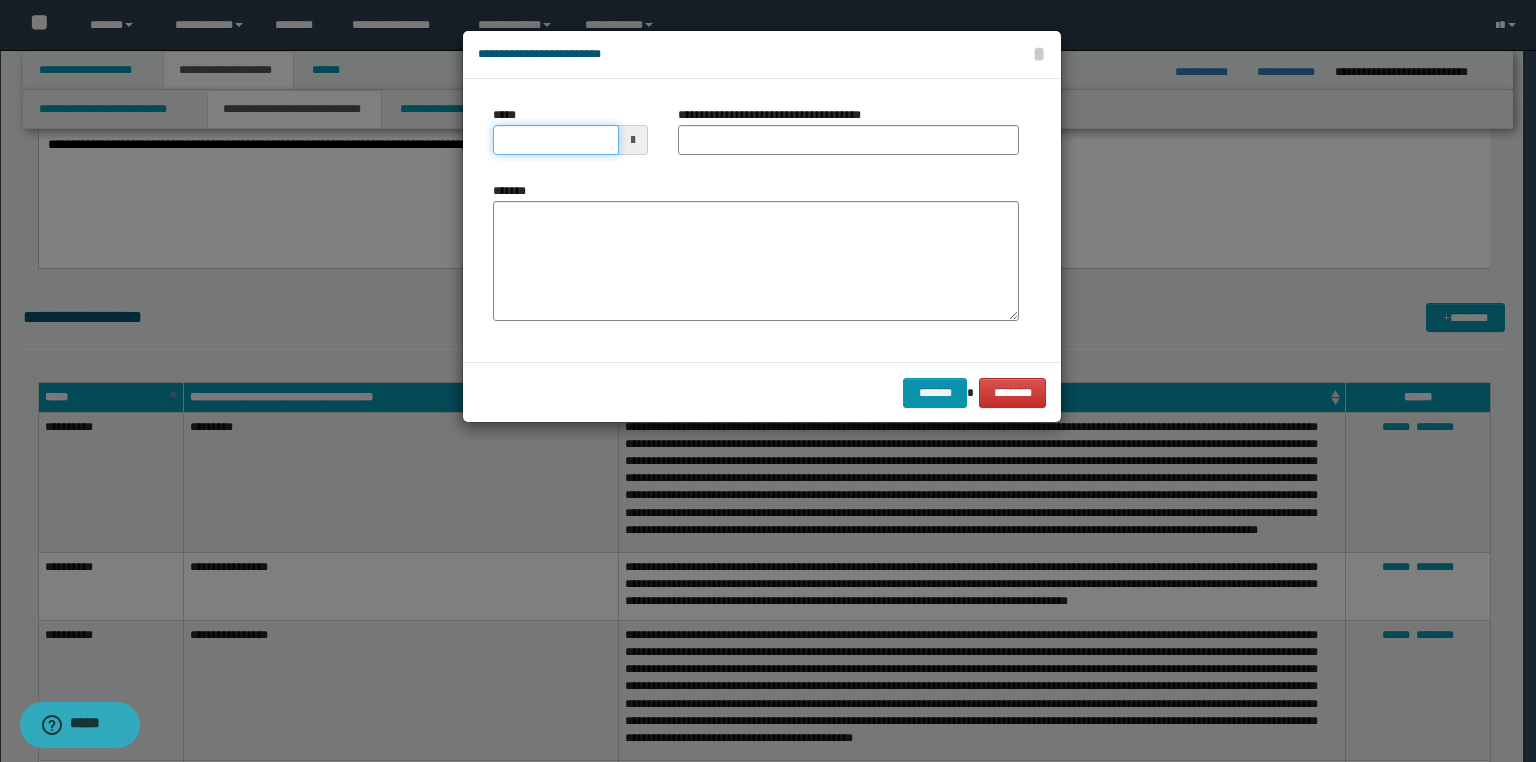 drag, startPoint x: 559, startPoint y: 128, endPoint x: 0, endPoint y: 294, distance: 583.1269 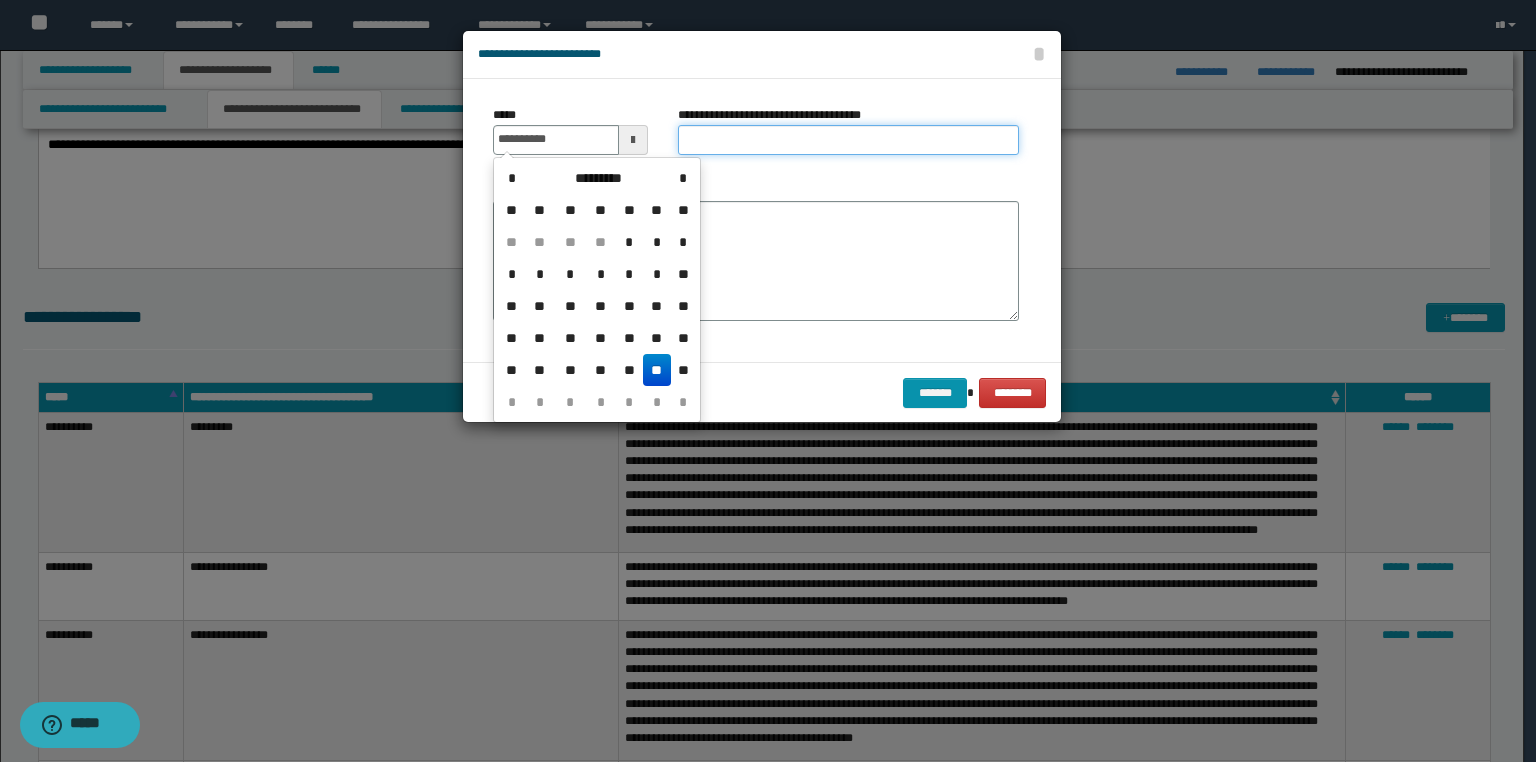 type on "**********" 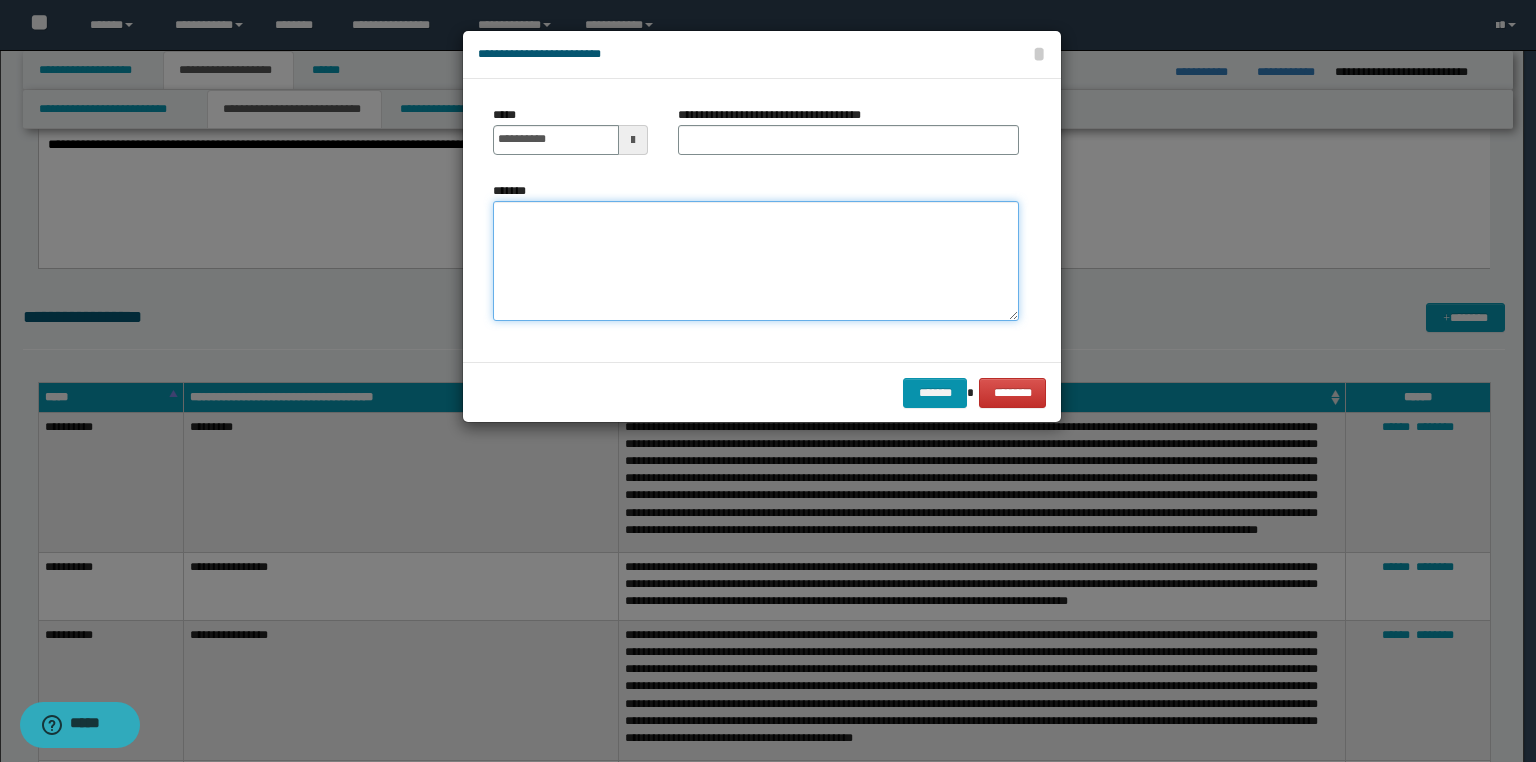 click on "*******" at bounding box center (756, 261) 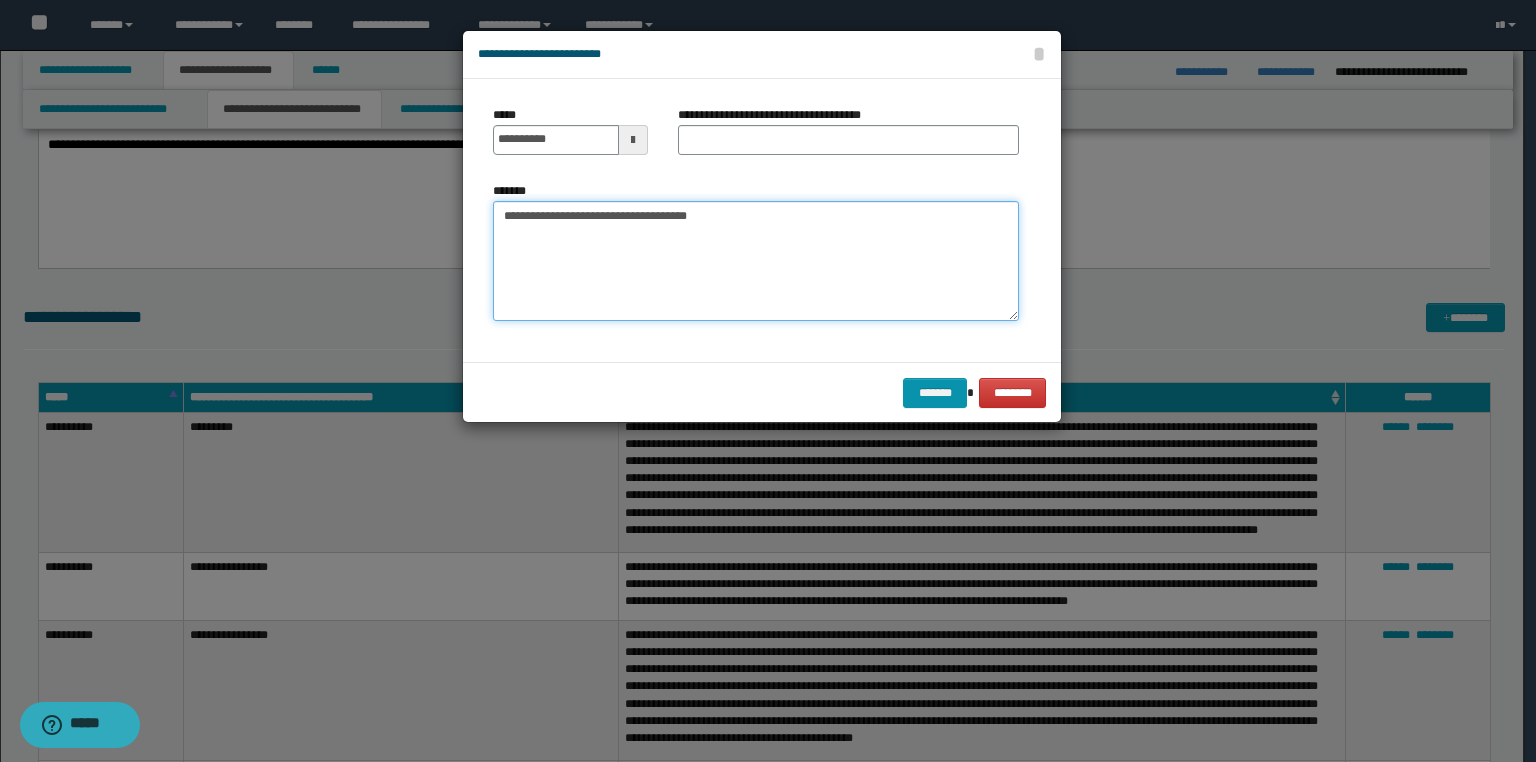 click on "**********" at bounding box center [756, 261] 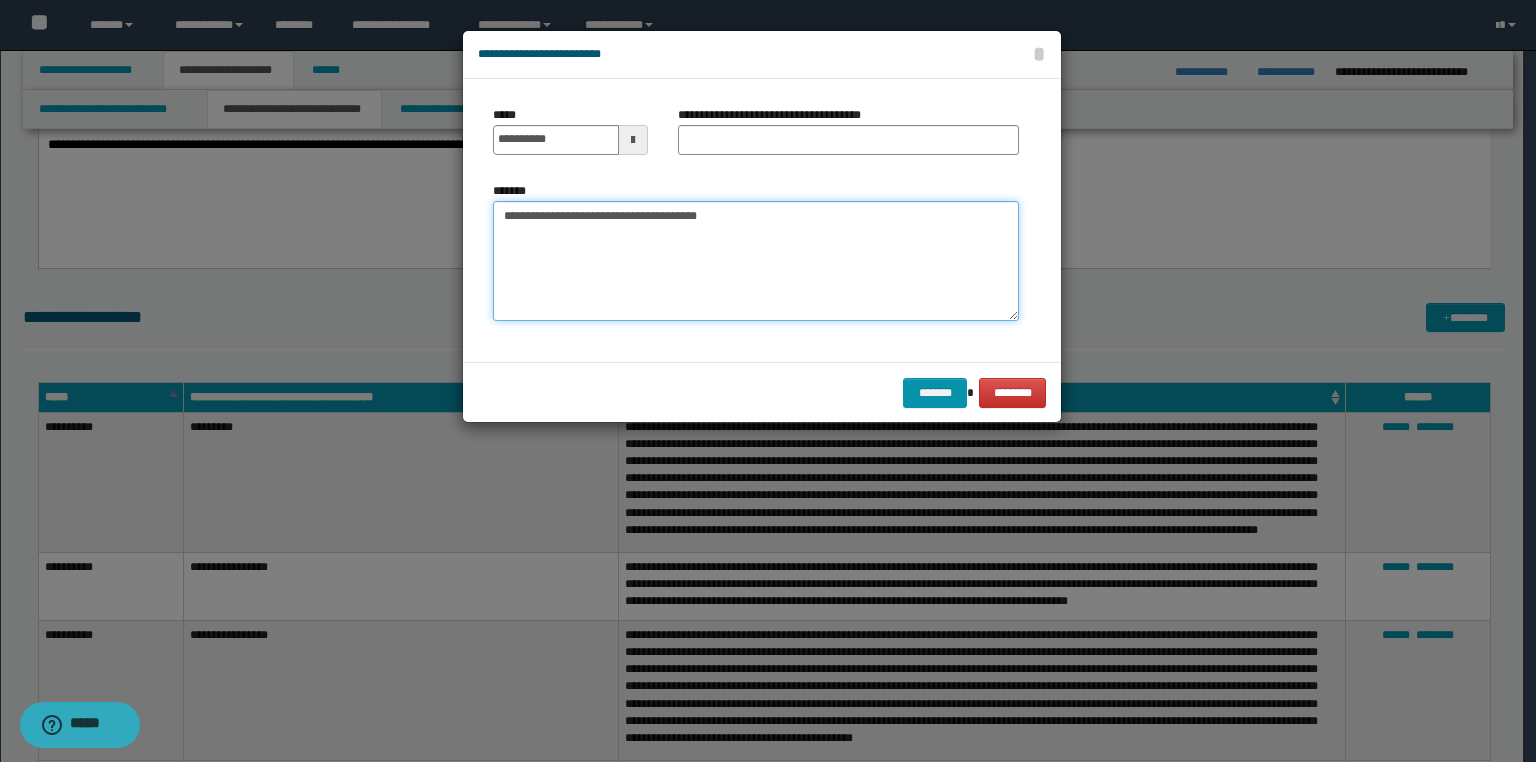 drag, startPoint x: 750, startPoint y: 220, endPoint x: 738, endPoint y: 217, distance: 12.369317 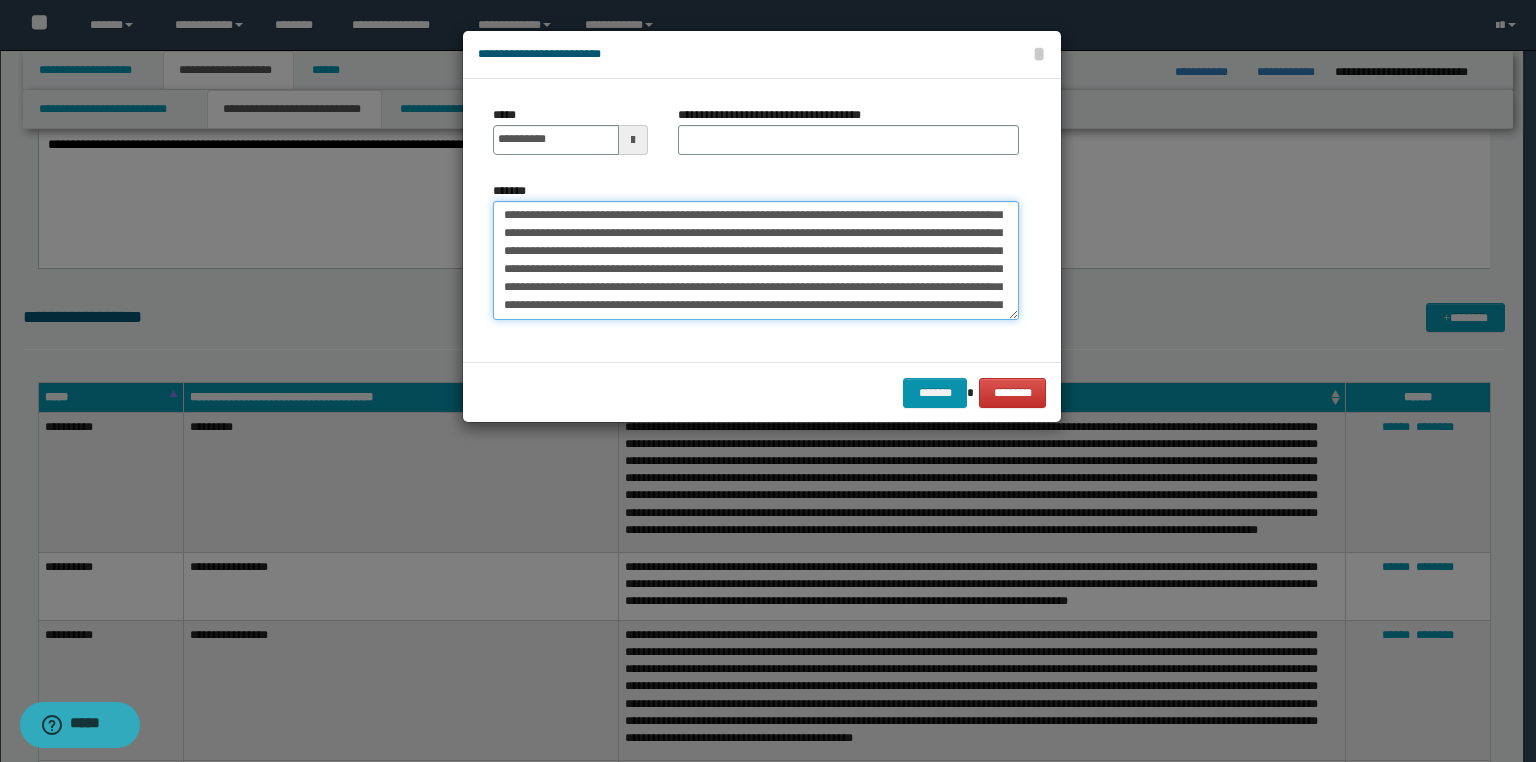 scroll, scrollTop: 0, scrollLeft: 0, axis: both 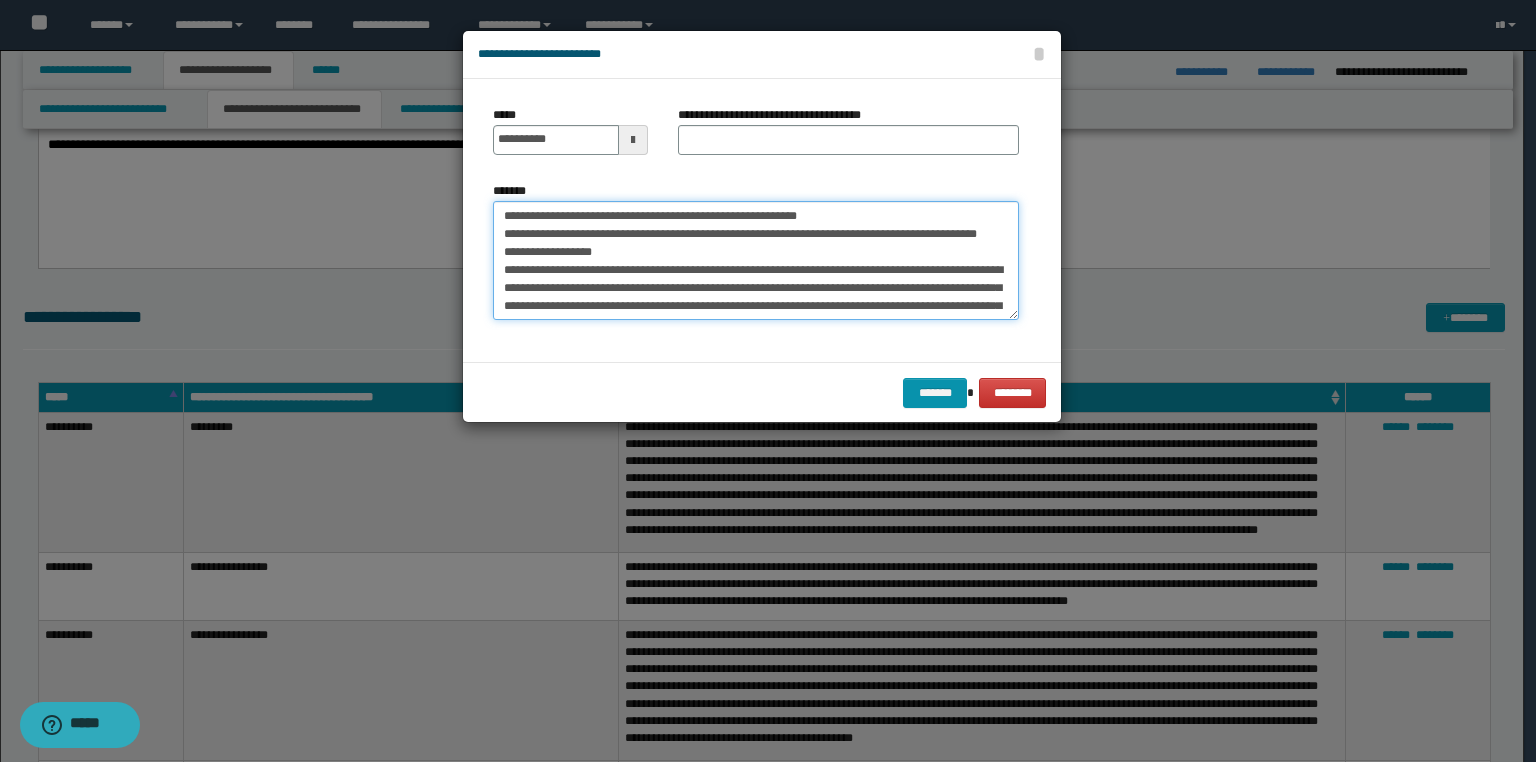 click on "*******" at bounding box center (756, 261) 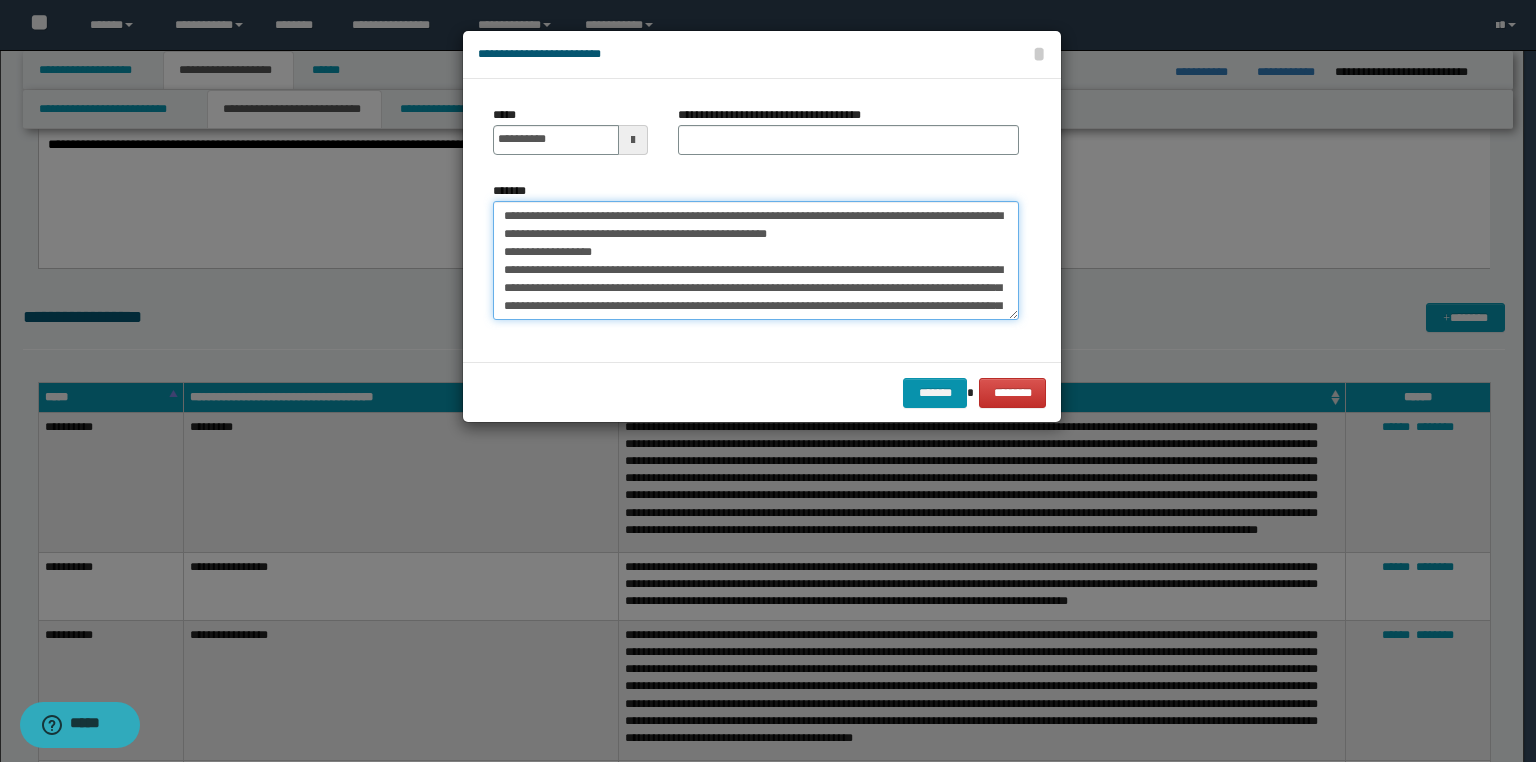 drag, startPoint x: 706, startPoint y: 264, endPoint x: 869, endPoint y: 256, distance: 163.1962 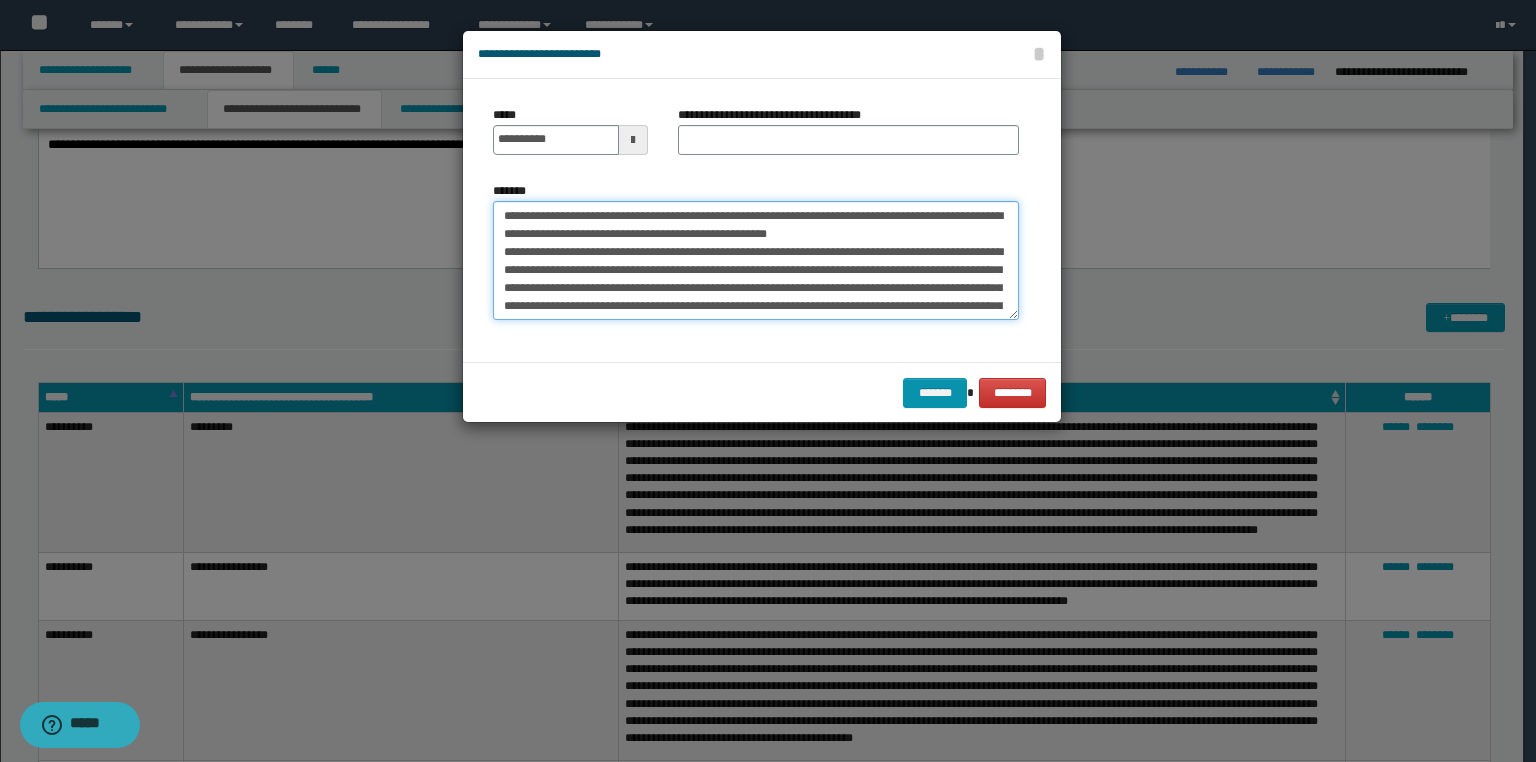 click on "*******" at bounding box center [756, 261] 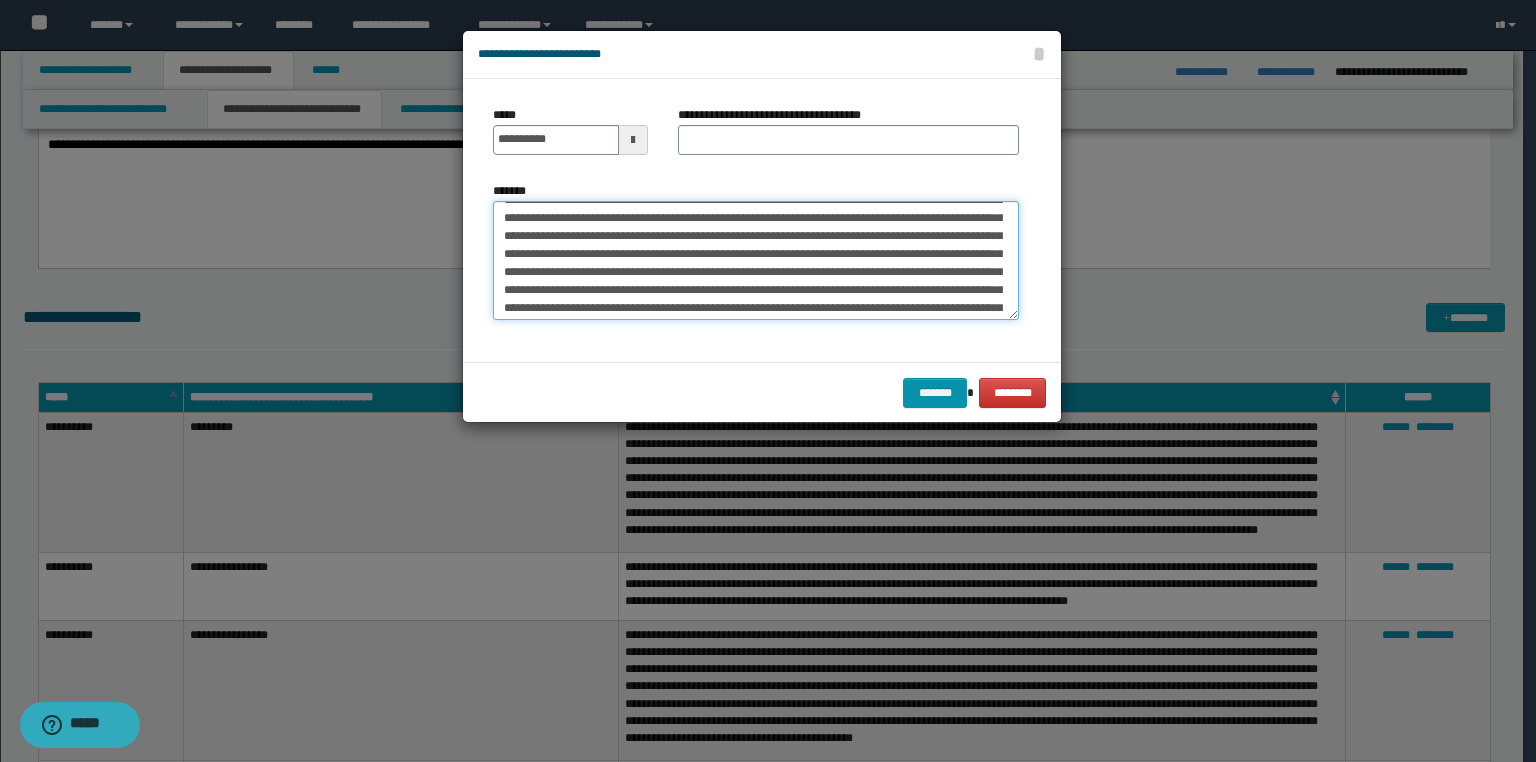 scroll, scrollTop: 80, scrollLeft: 0, axis: vertical 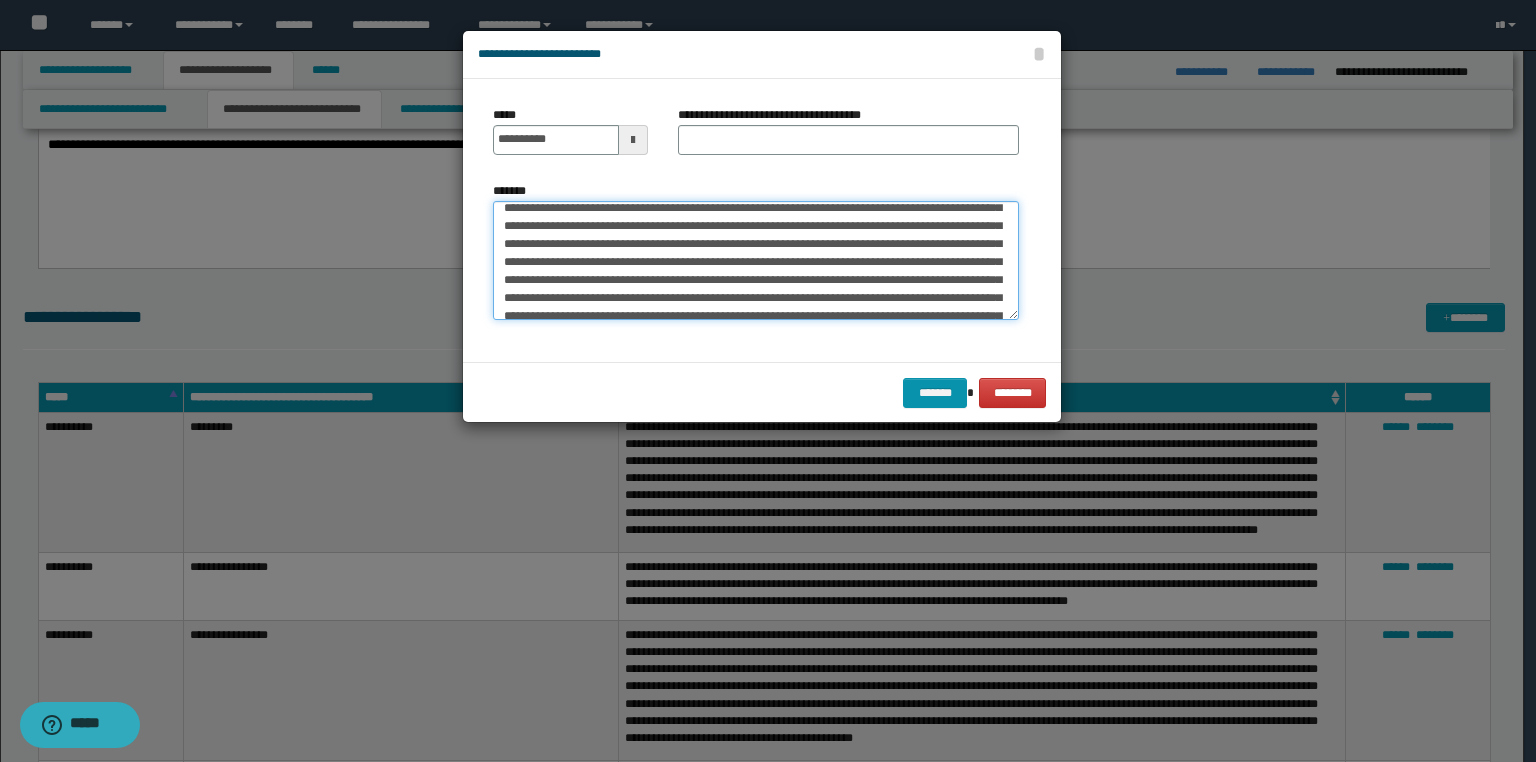 drag, startPoint x: 847, startPoint y: 280, endPoint x: 832, endPoint y: 280, distance: 15 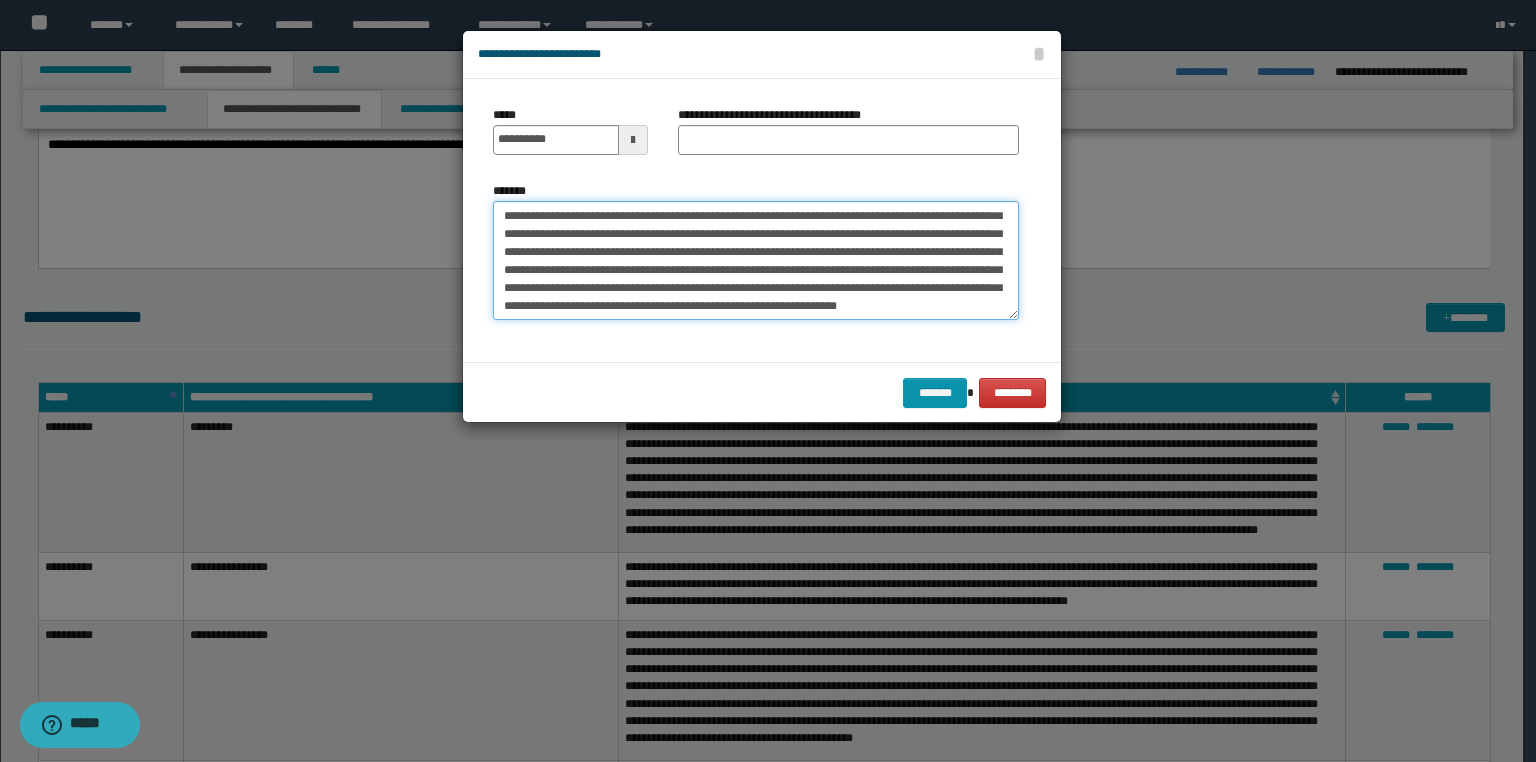 scroll, scrollTop: 197, scrollLeft: 0, axis: vertical 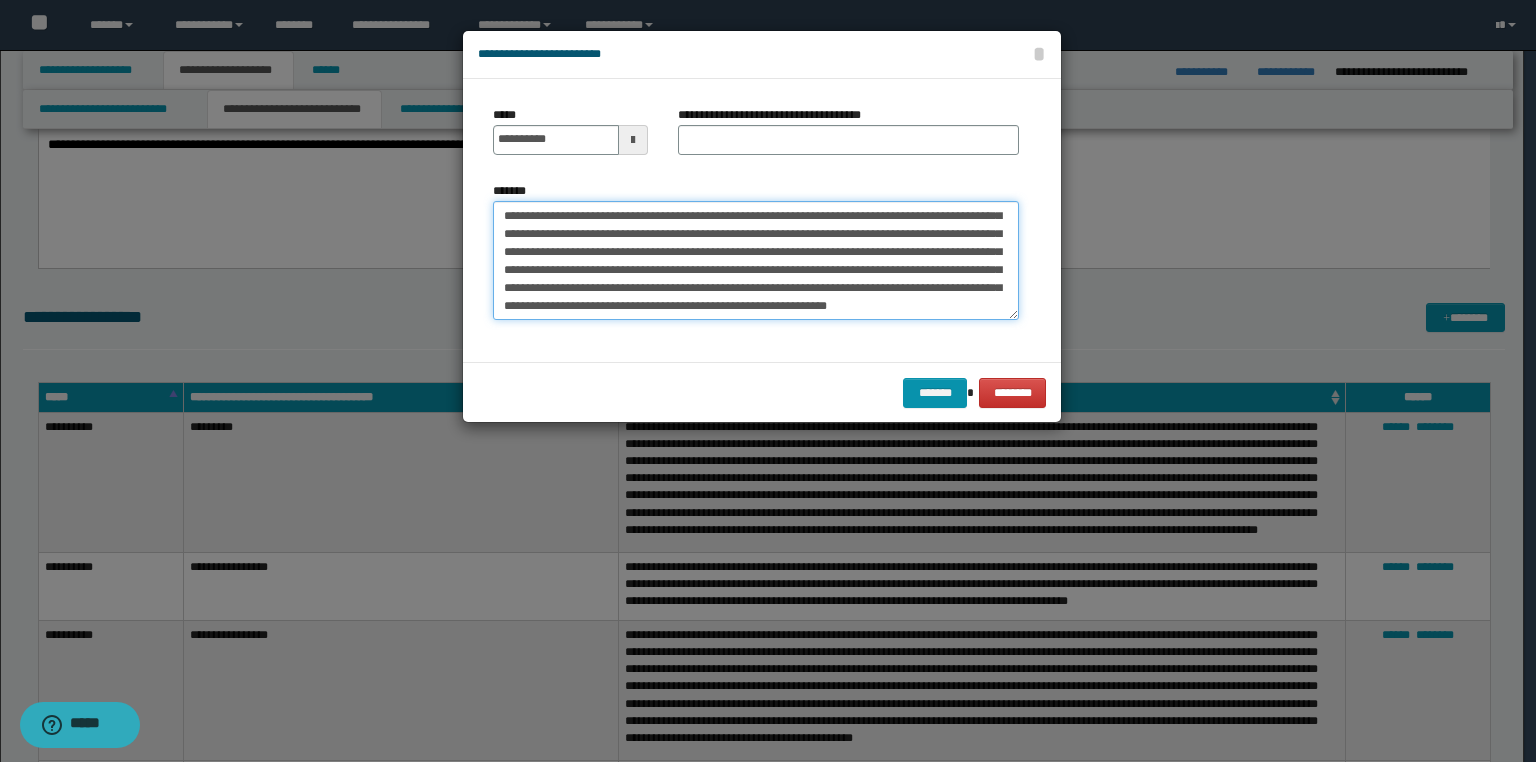 click on "*******" at bounding box center [756, 261] 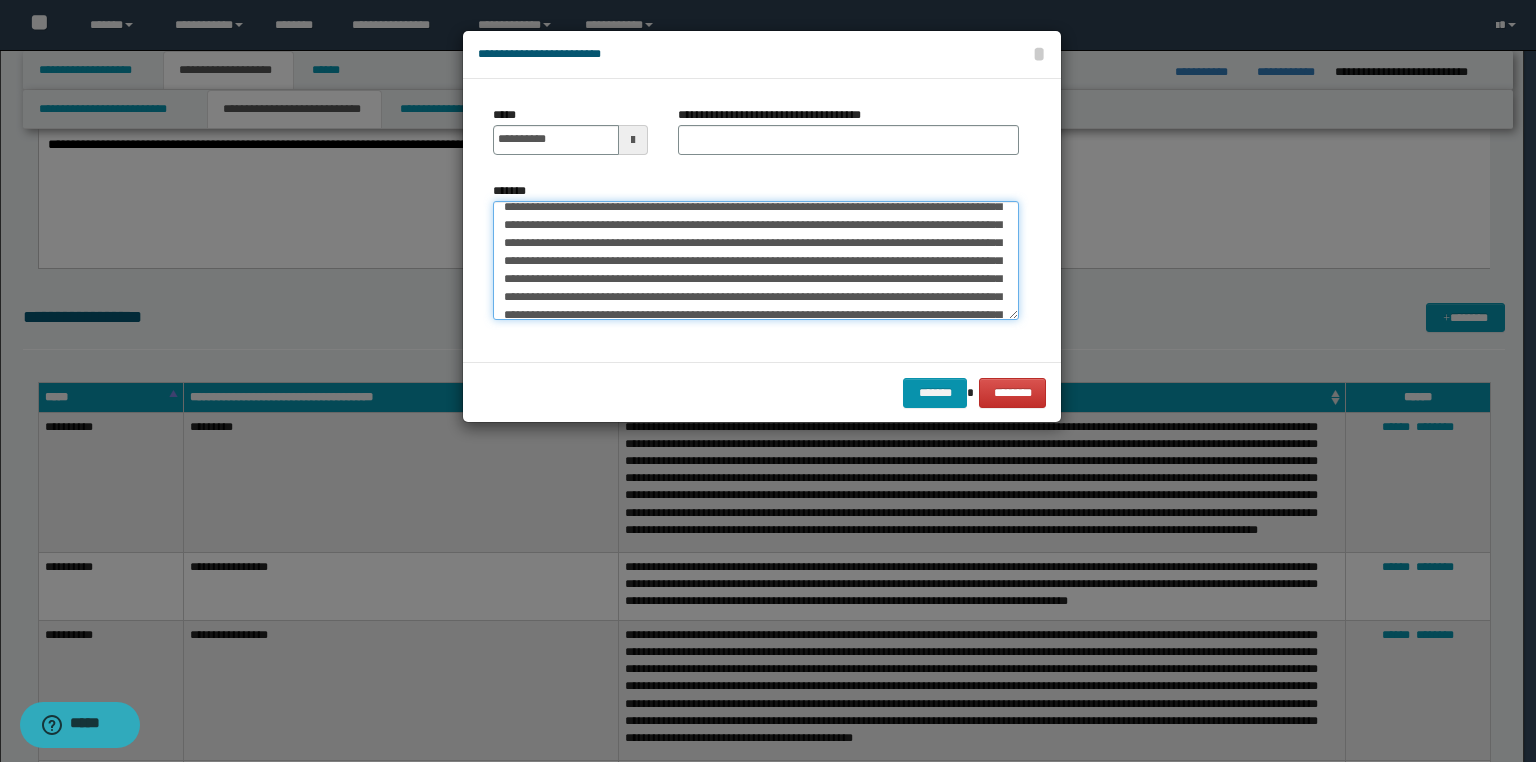 click on "*******" at bounding box center [756, 261] 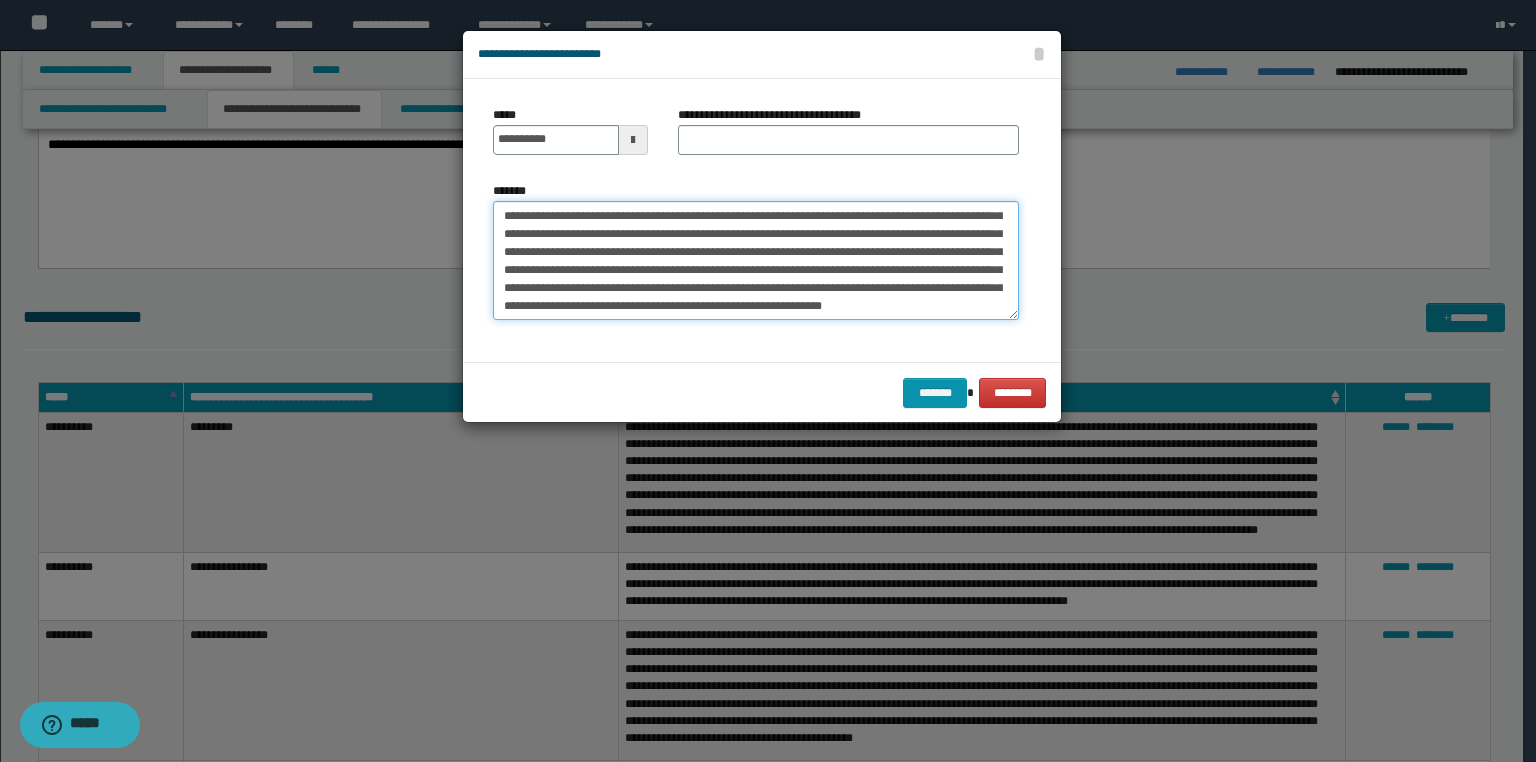scroll, scrollTop: 0, scrollLeft: 0, axis: both 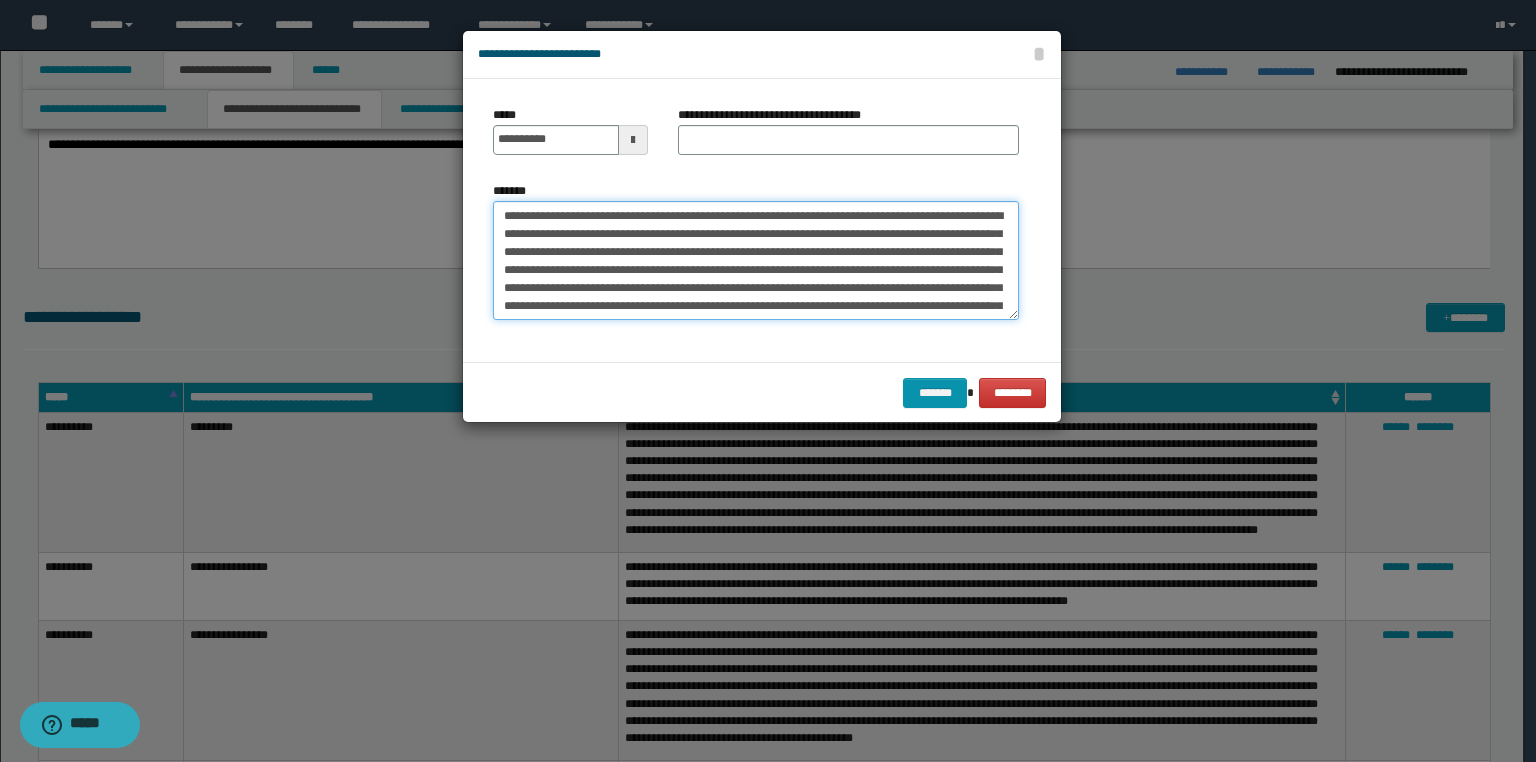 drag, startPoint x: 576, startPoint y: 267, endPoint x: 559, endPoint y: 274, distance: 18.384777 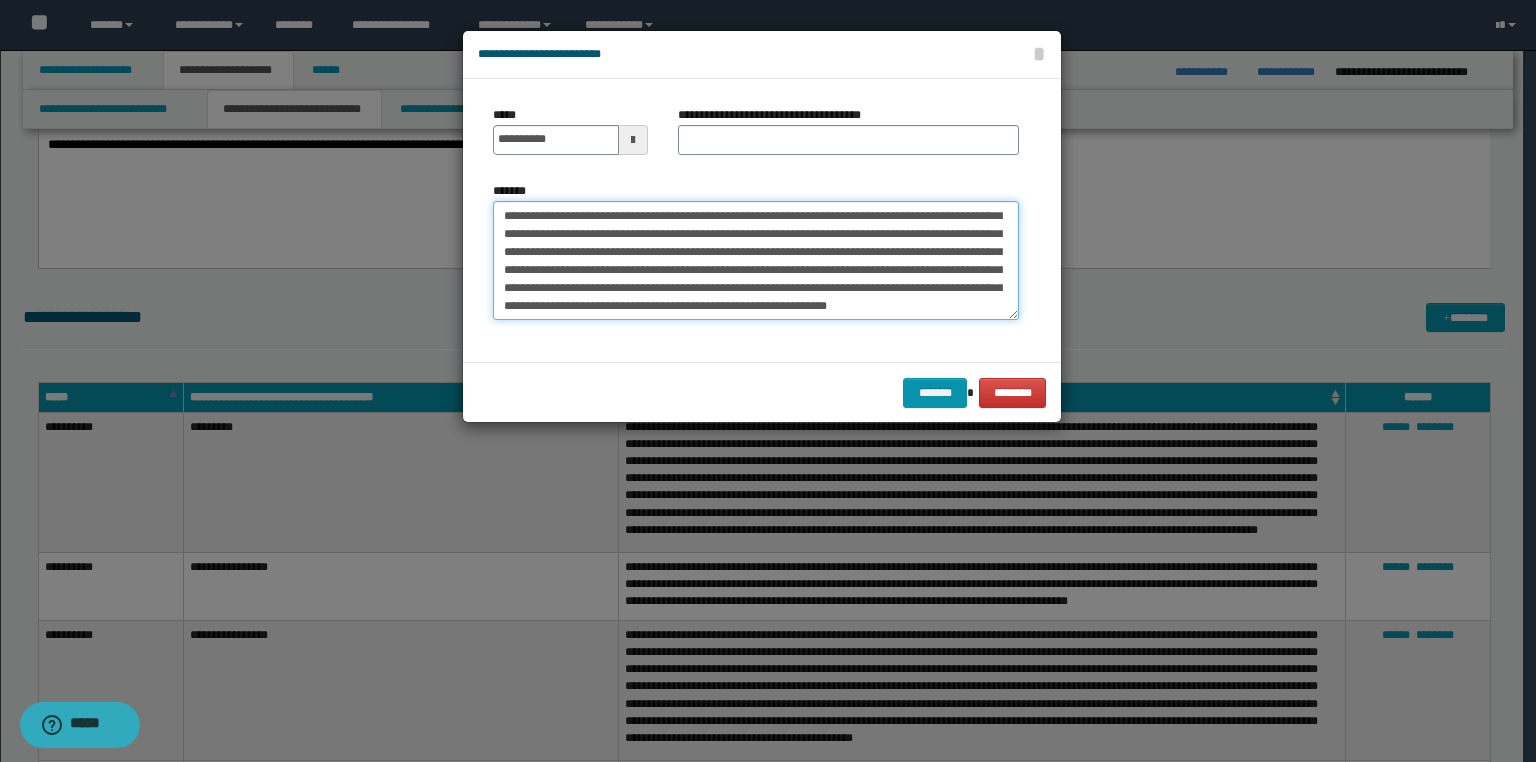 click on "*******" at bounding box center (756, 261) 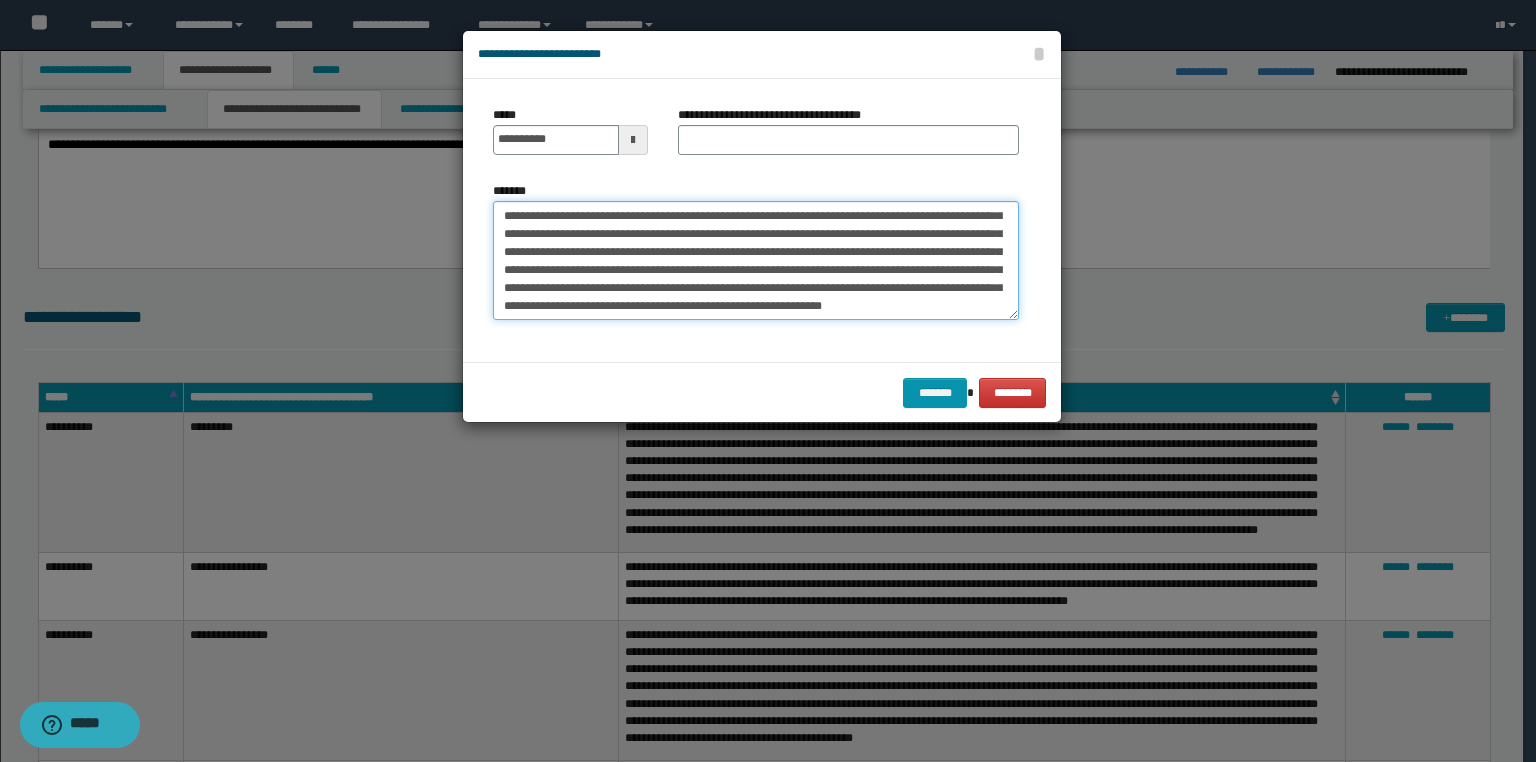 click on "*******" at bounding box center (756, 261) 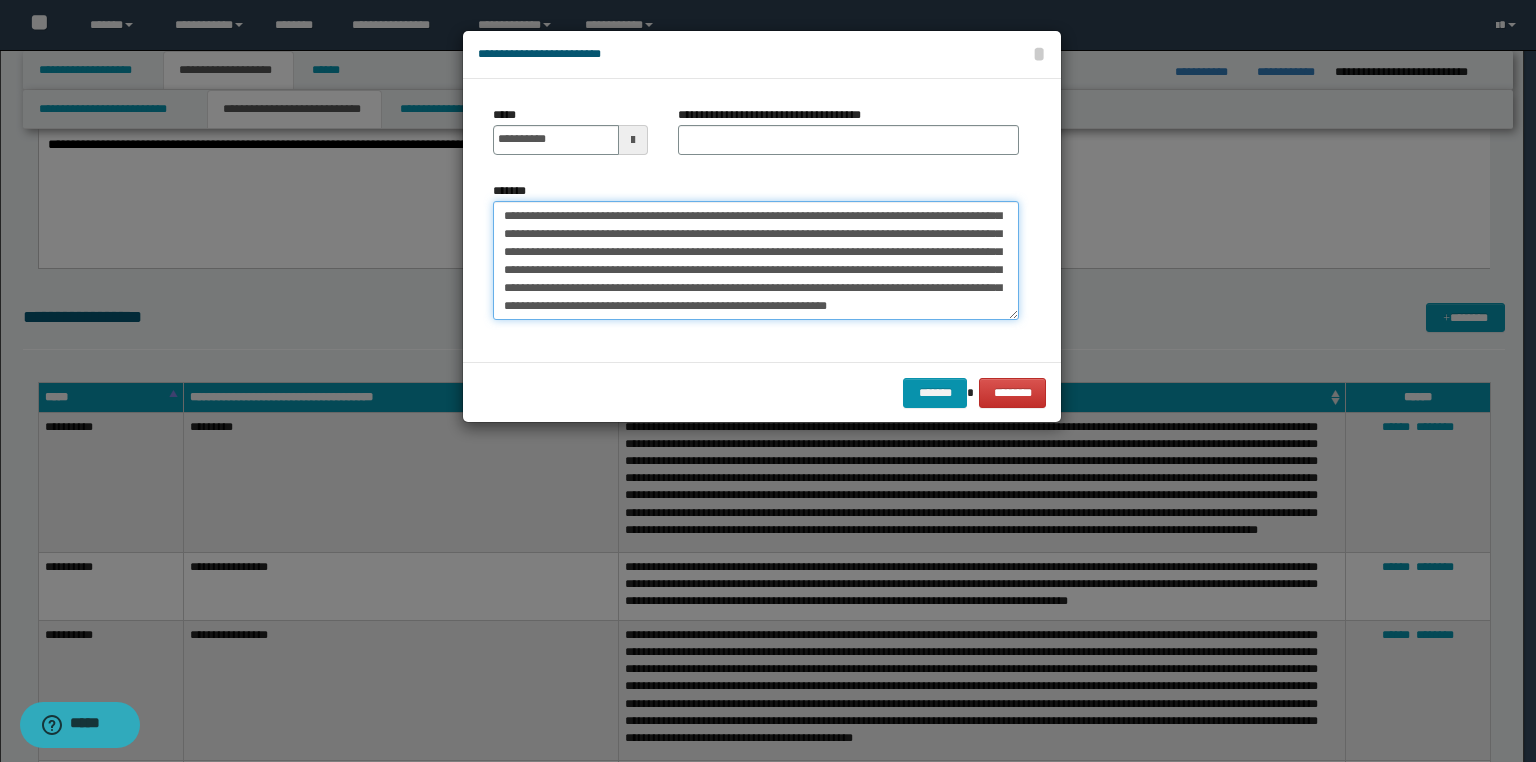 paste on "**********" 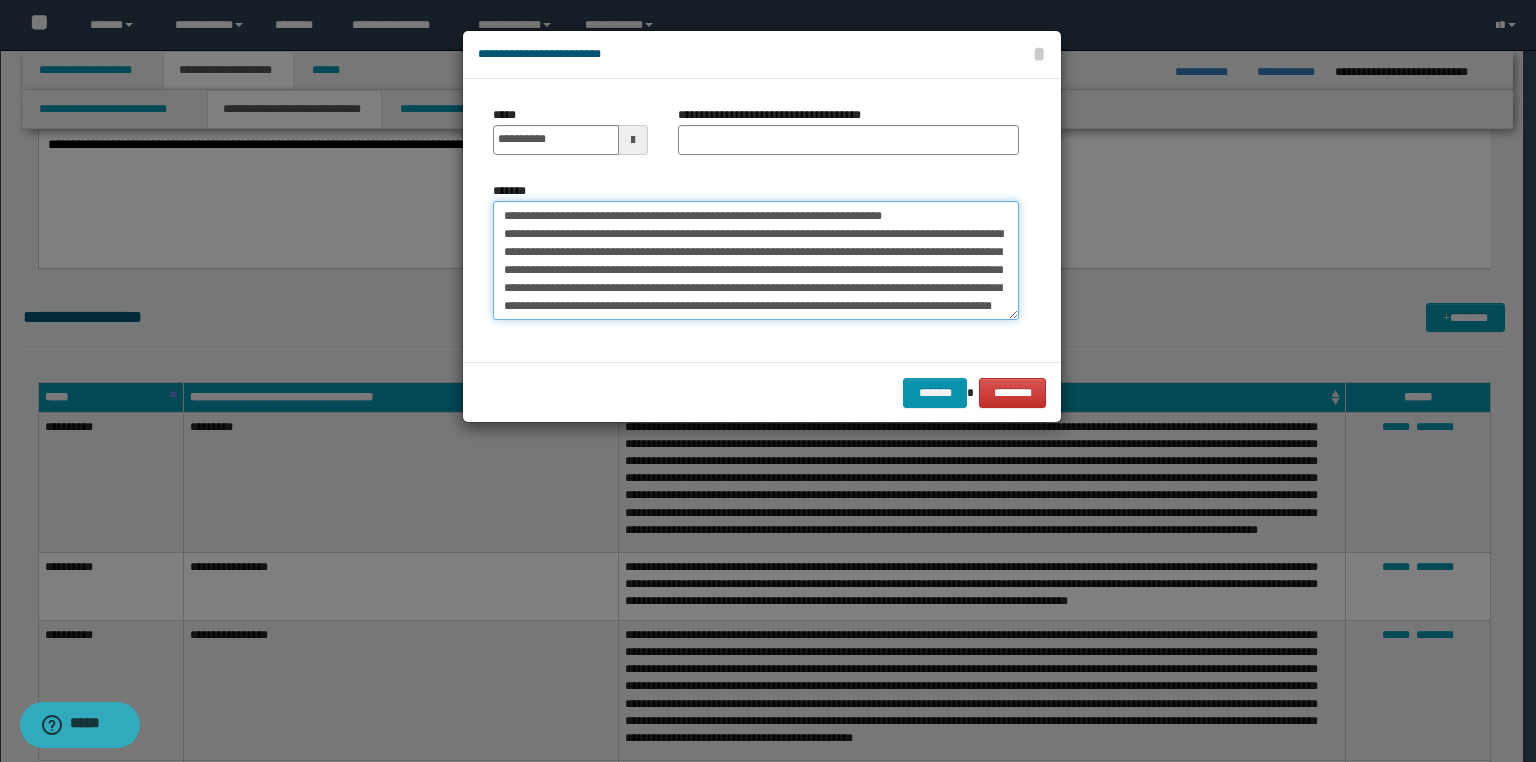 scroll, scrollTop: 220, scrollLeft: 0, axis: vertical 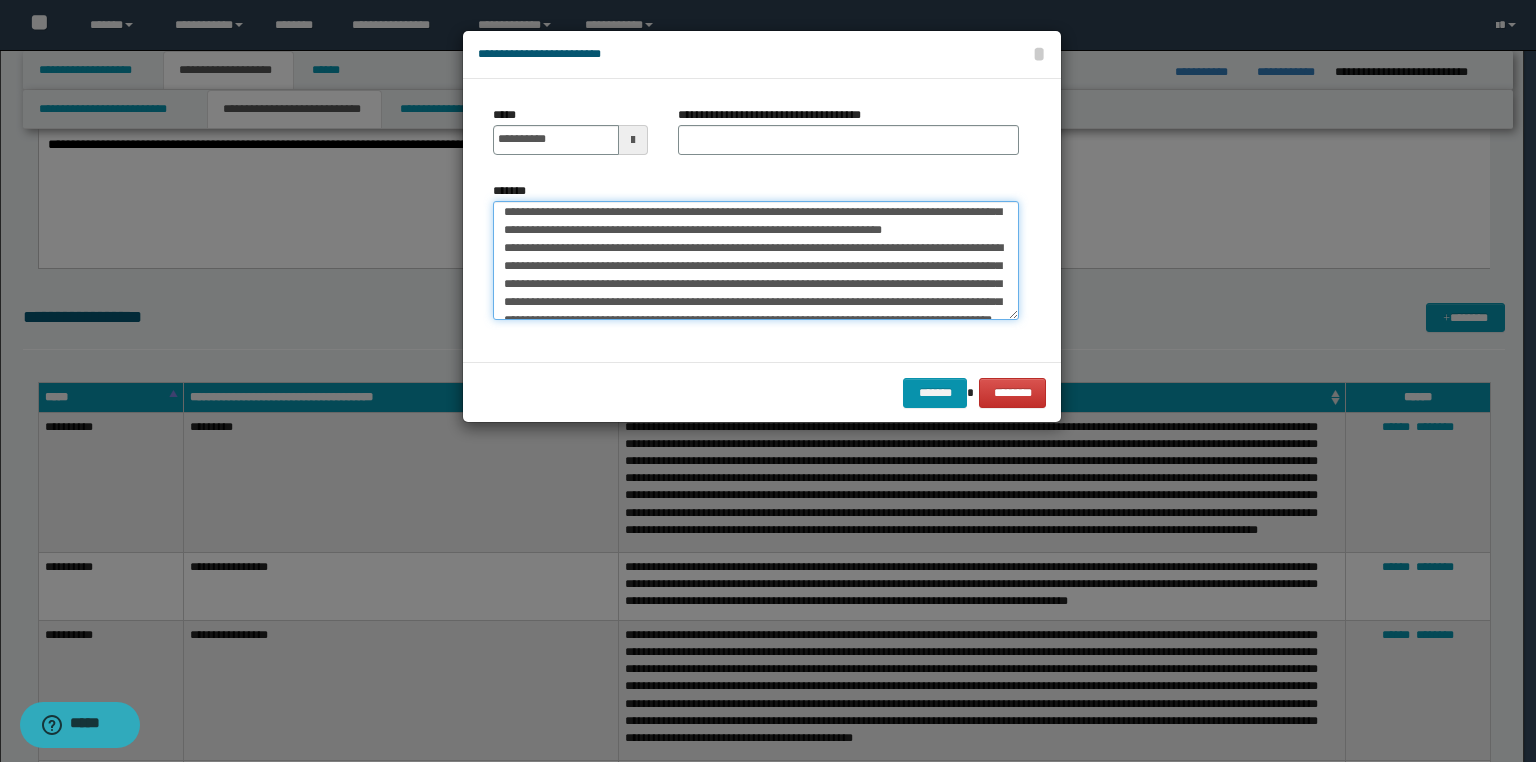 click on "*******" at bounding box center (756, 261) 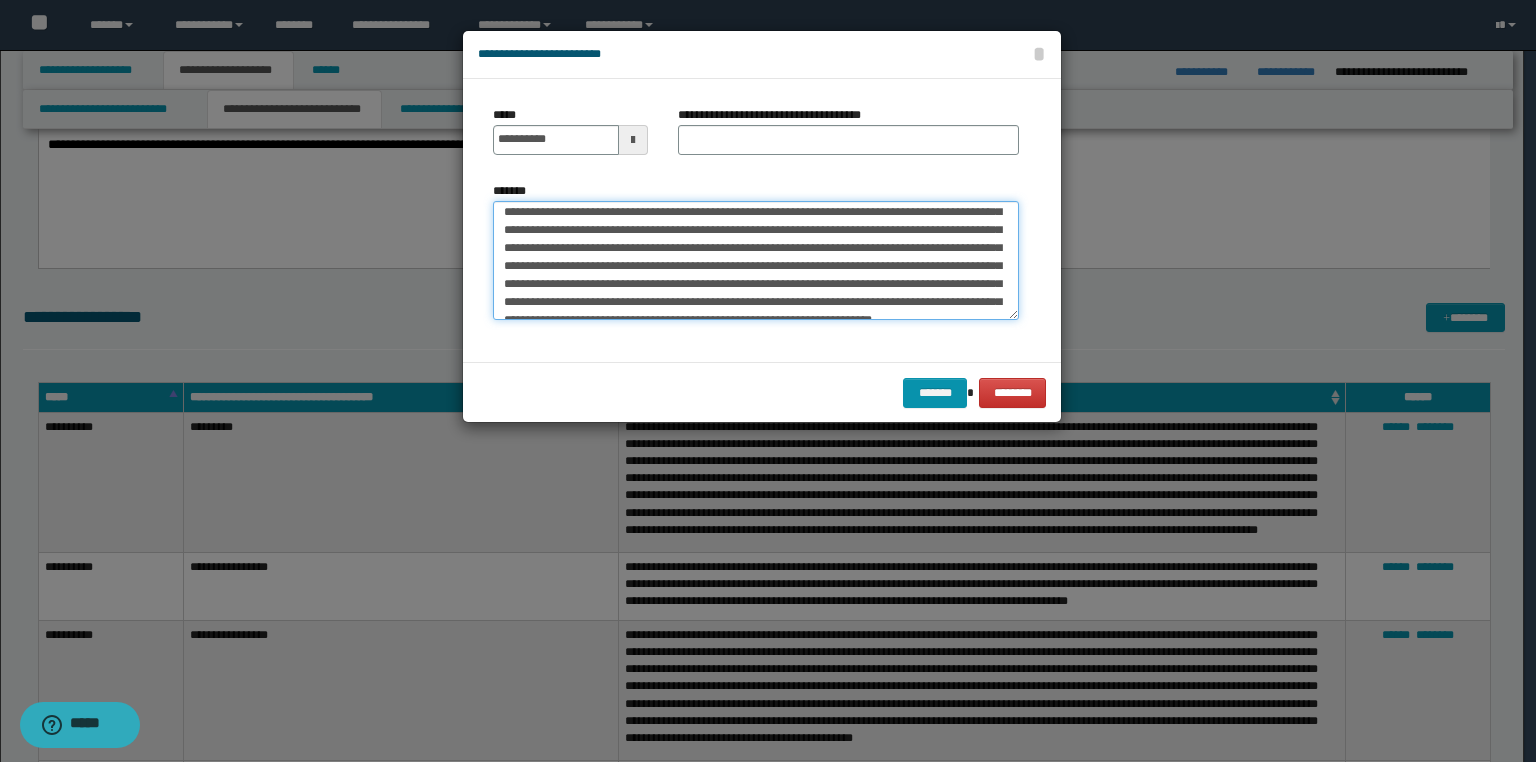 scroll, scrollTop: 202, scrollLeft: 0, axis: vertical 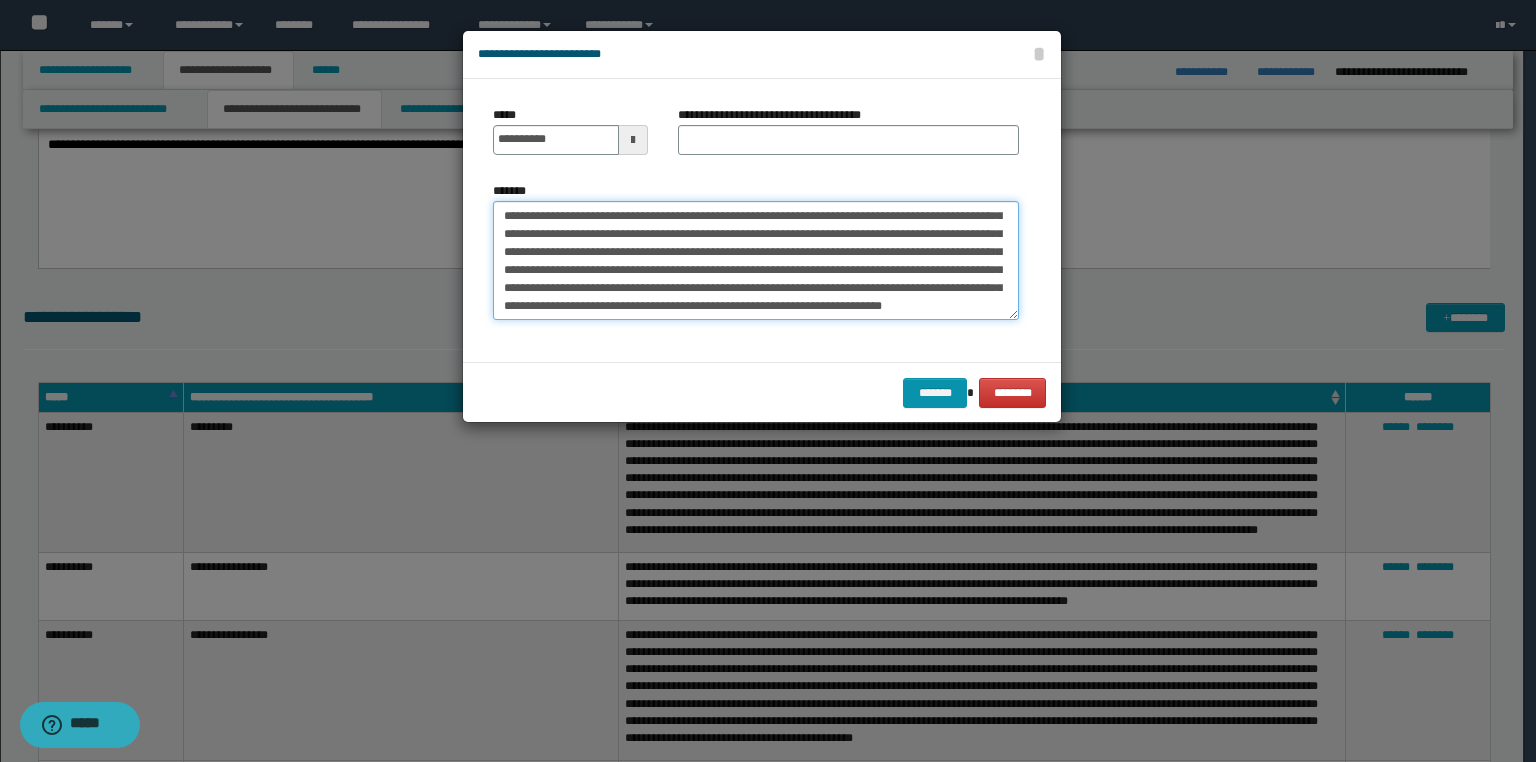 click on "*******" at bounding box center (756, 261) 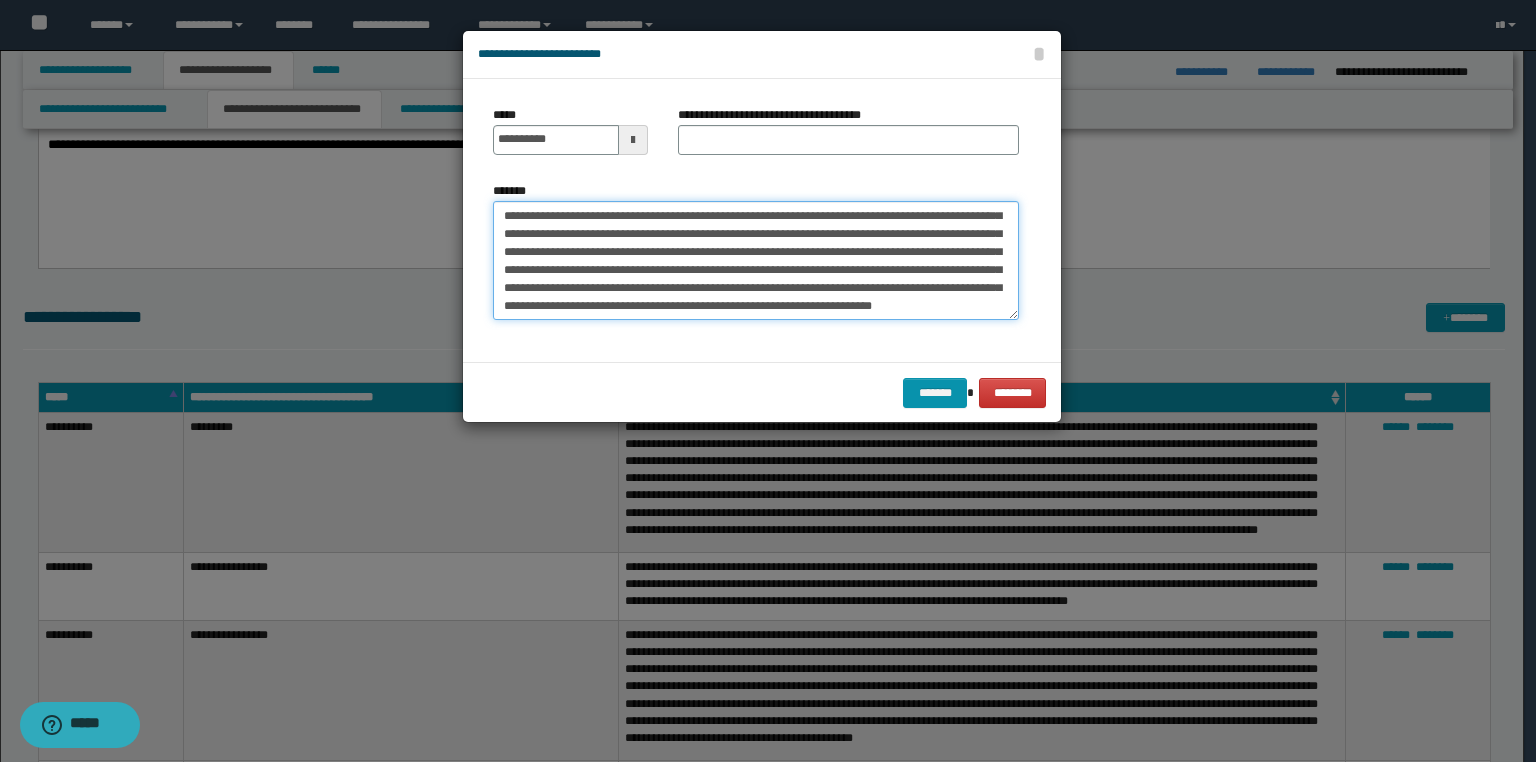 scroll, scrollTop: 269, scrollLeft: 0, axis: vertical 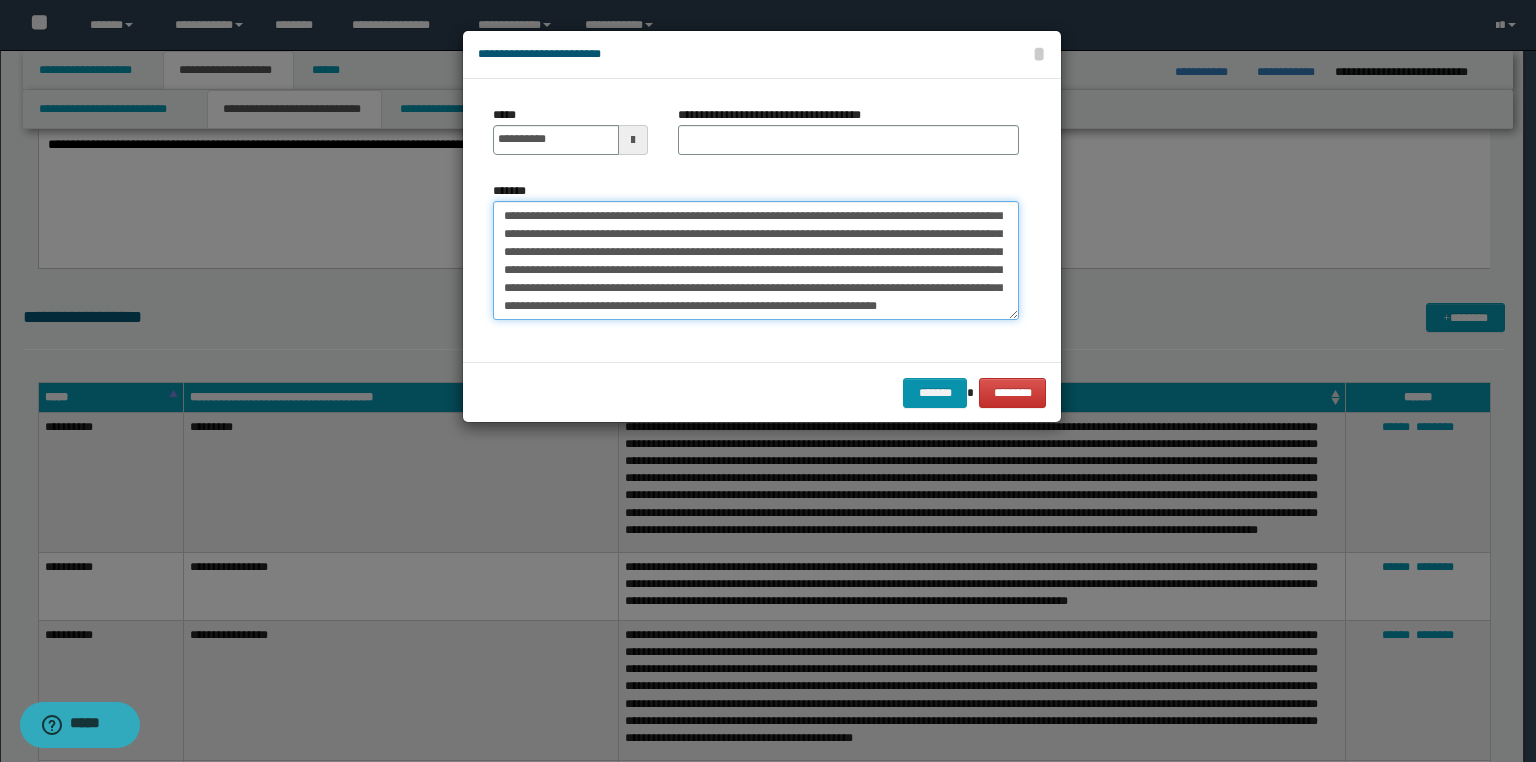 paste on "**********" 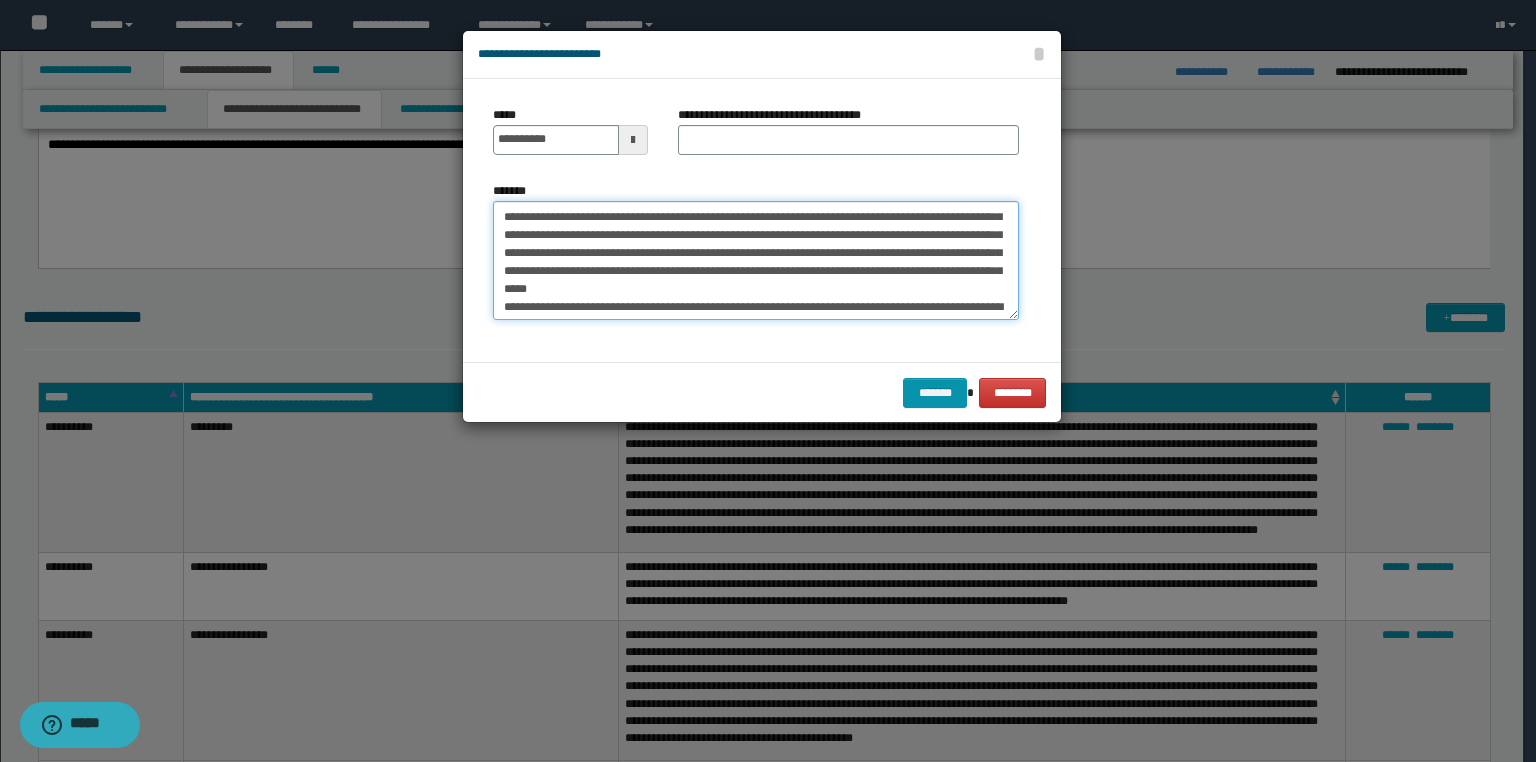 scroll, scrollTop: 426, scrollLeft: 0, axis: vertical 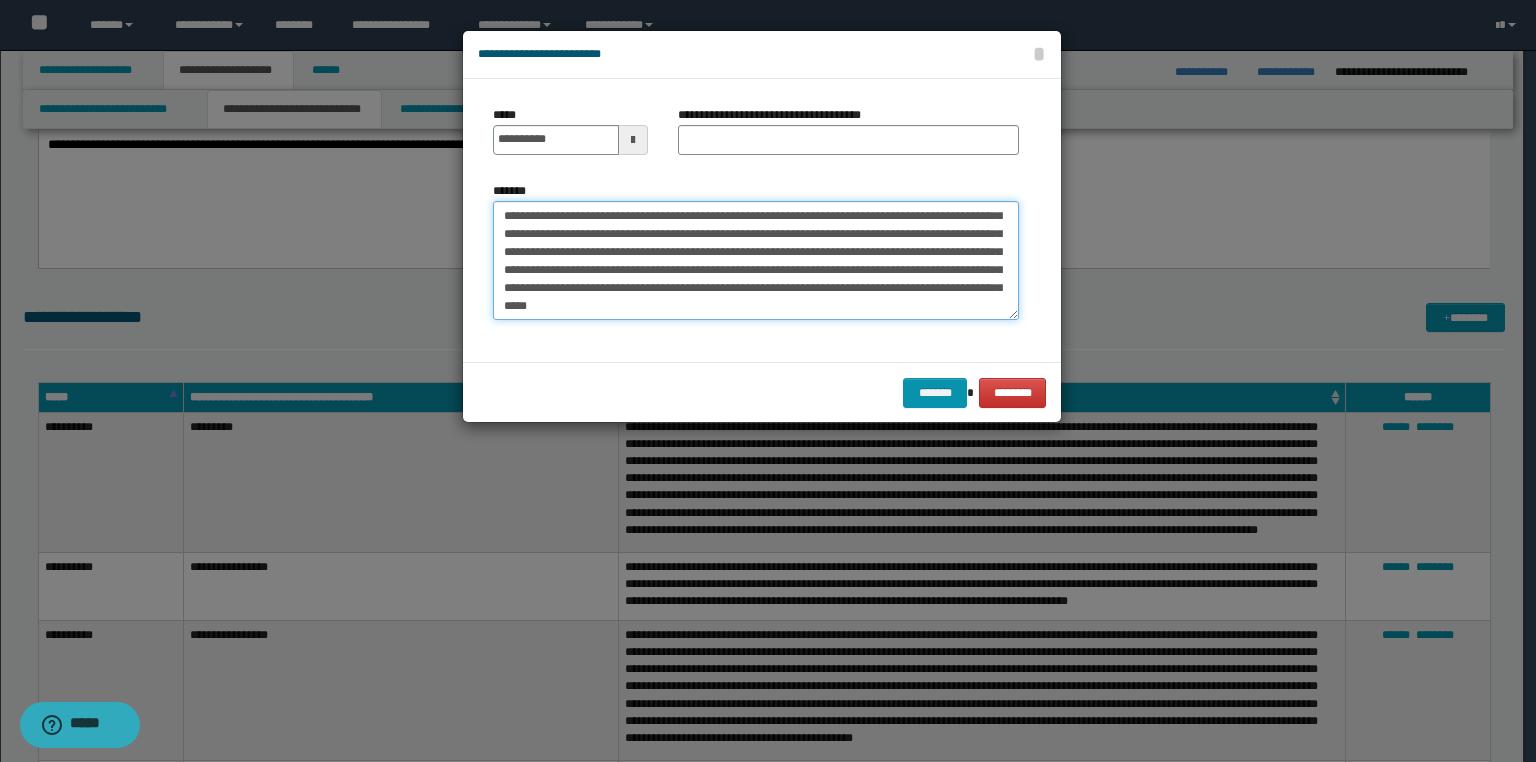 click on "*******" at bounding box center (756, 261) 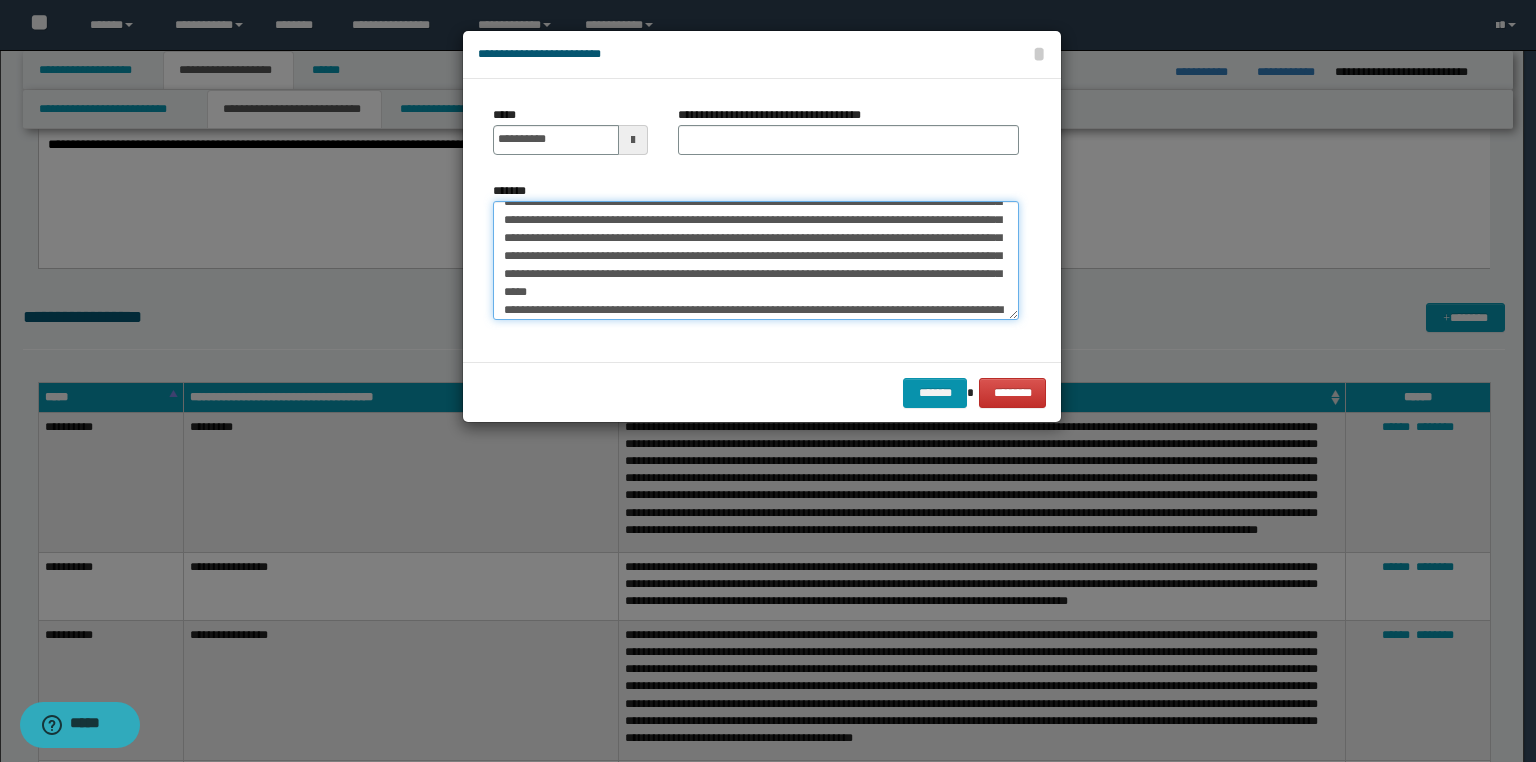 scroll, scrollTop: 346, scrollLeft: 0, axis: vertical 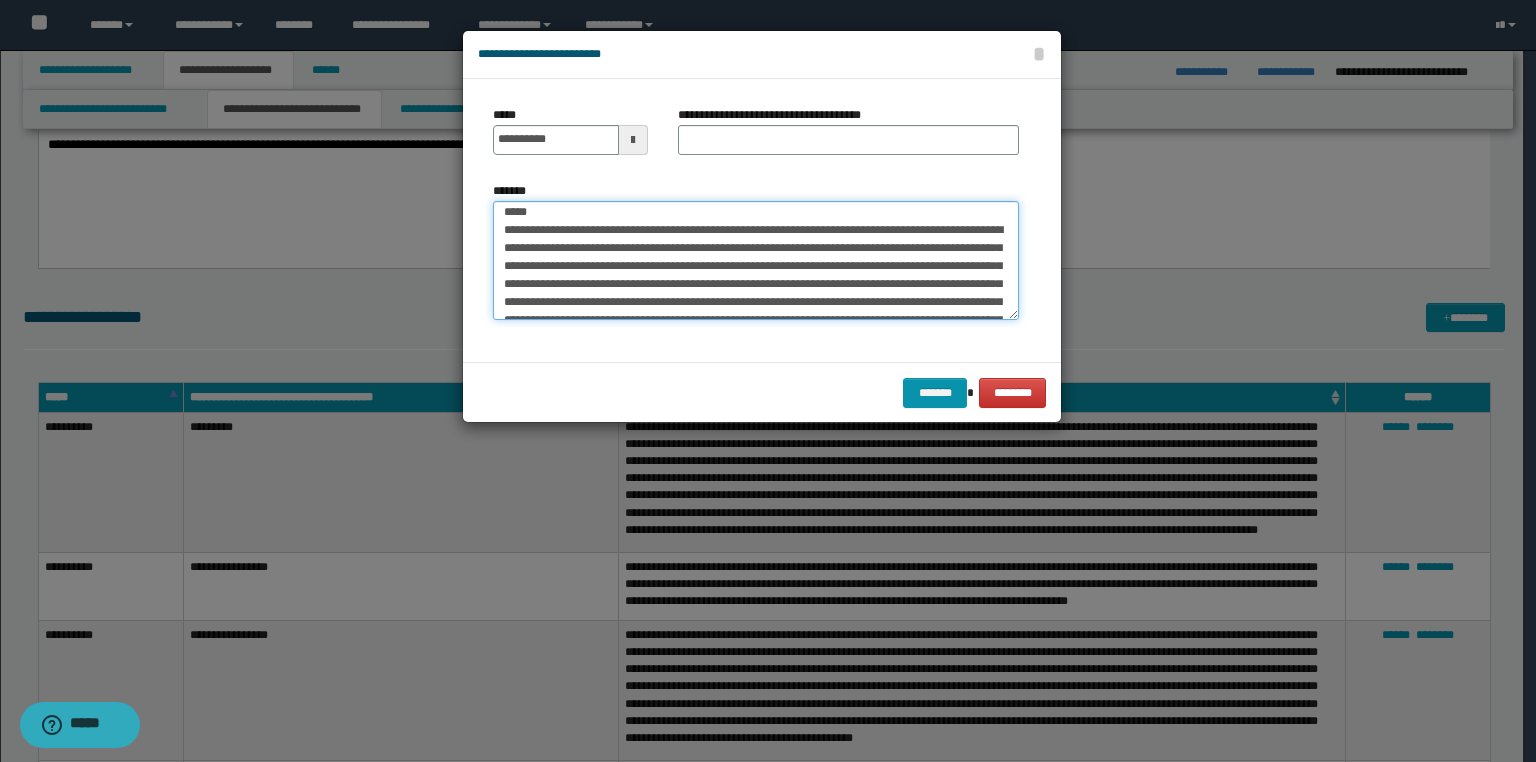 click on "*******" at bounding box center [756, 261] 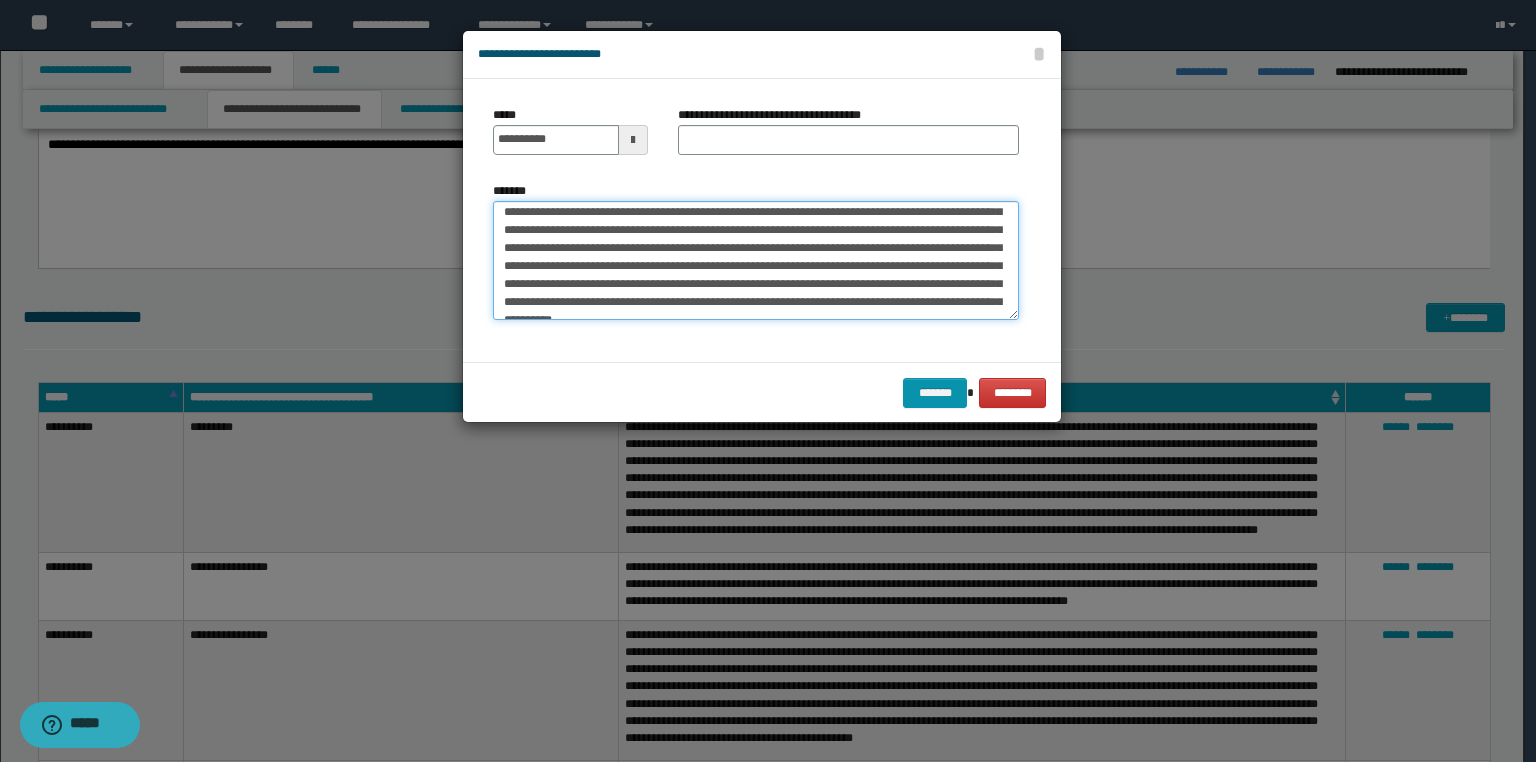 scroll, scrollTop: 328, scrollLeft: 0, axis: vertical 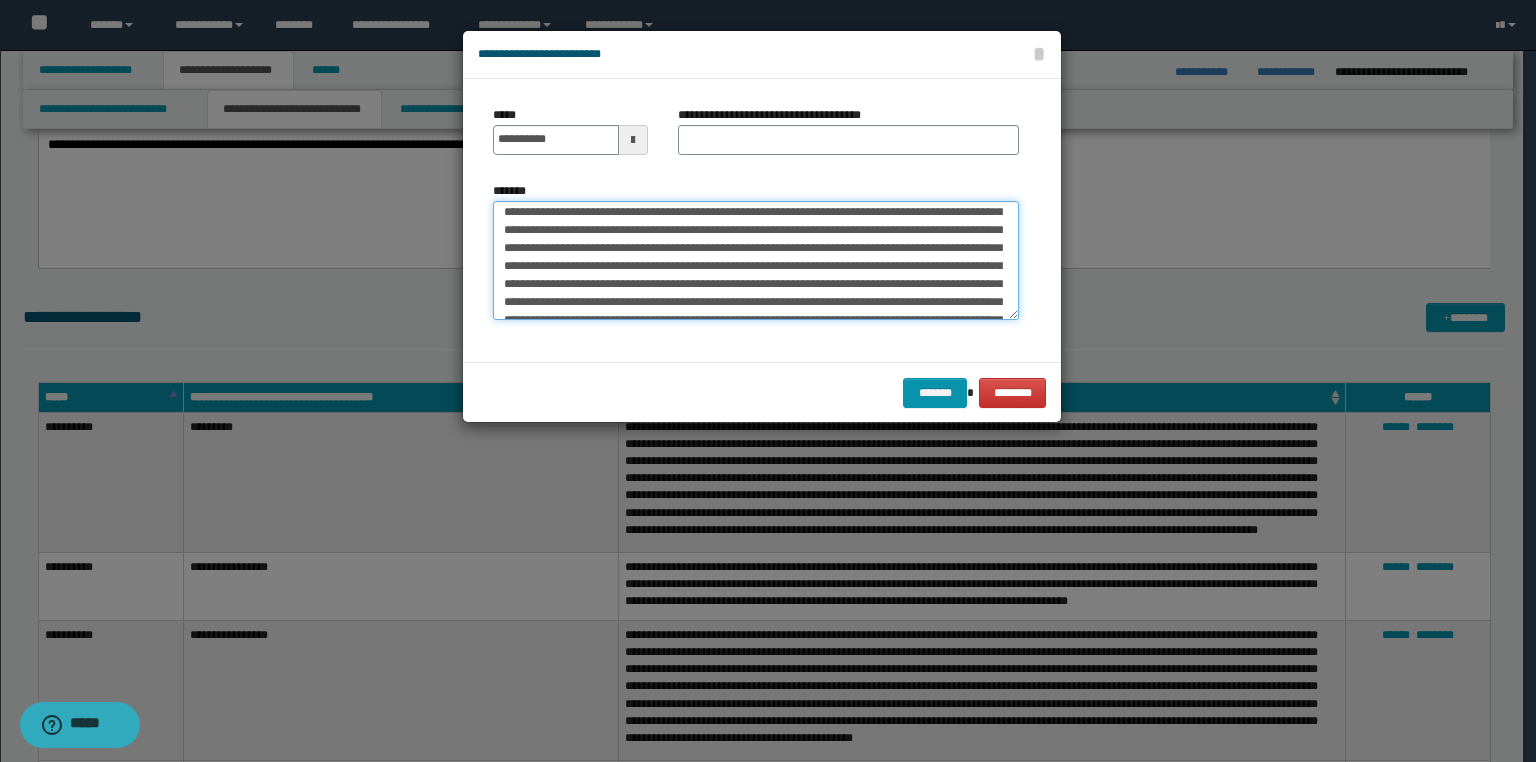 click on "*******" at bounding box center (756, 261) 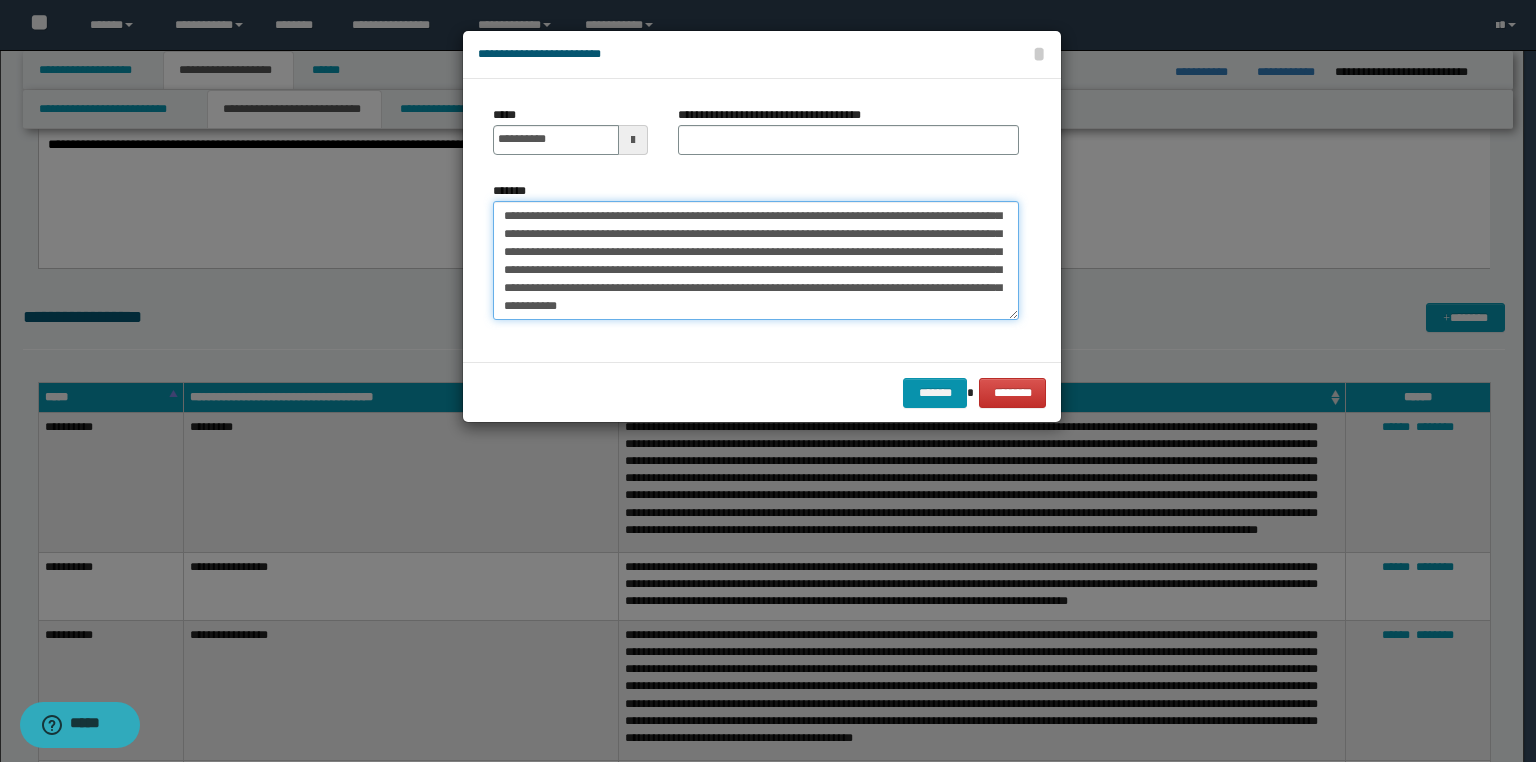 scroll, scrollTop: 408, scrollLeft: 0, axis: vertical 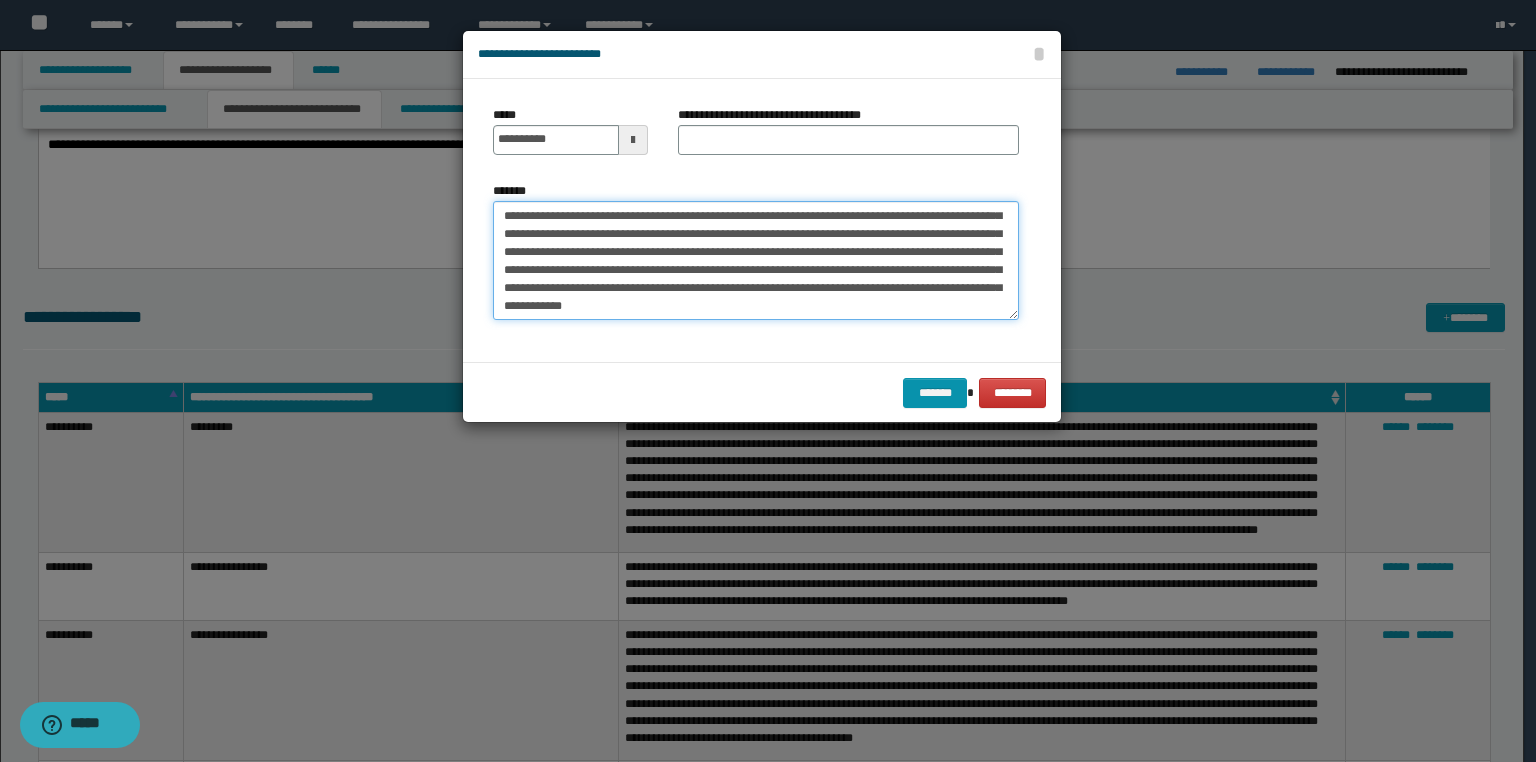 click on "*******" at bounding box center [756, 261] 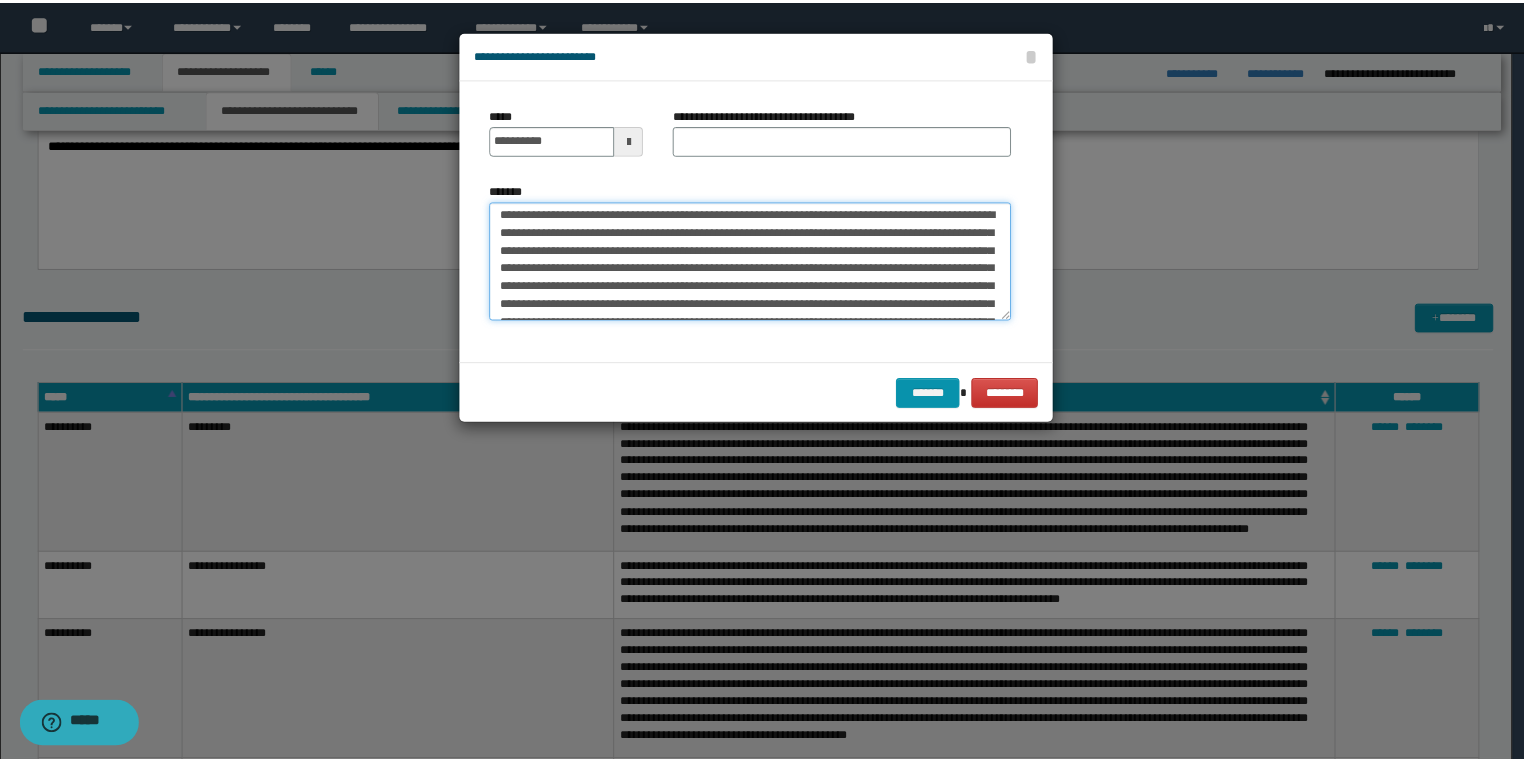 scroll, scrollTop: 0, scrollLeft: 0, axis: both 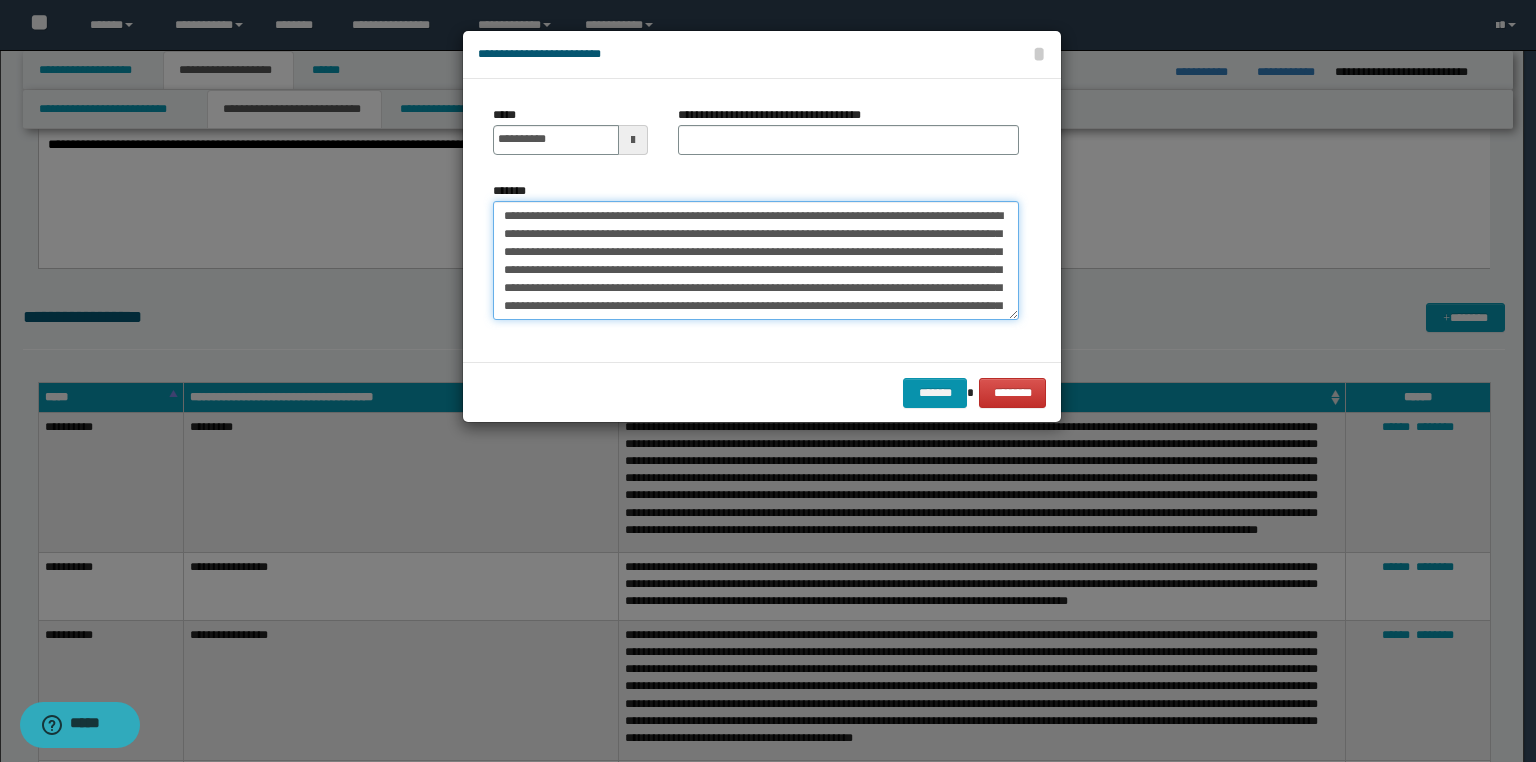 type on "**********" 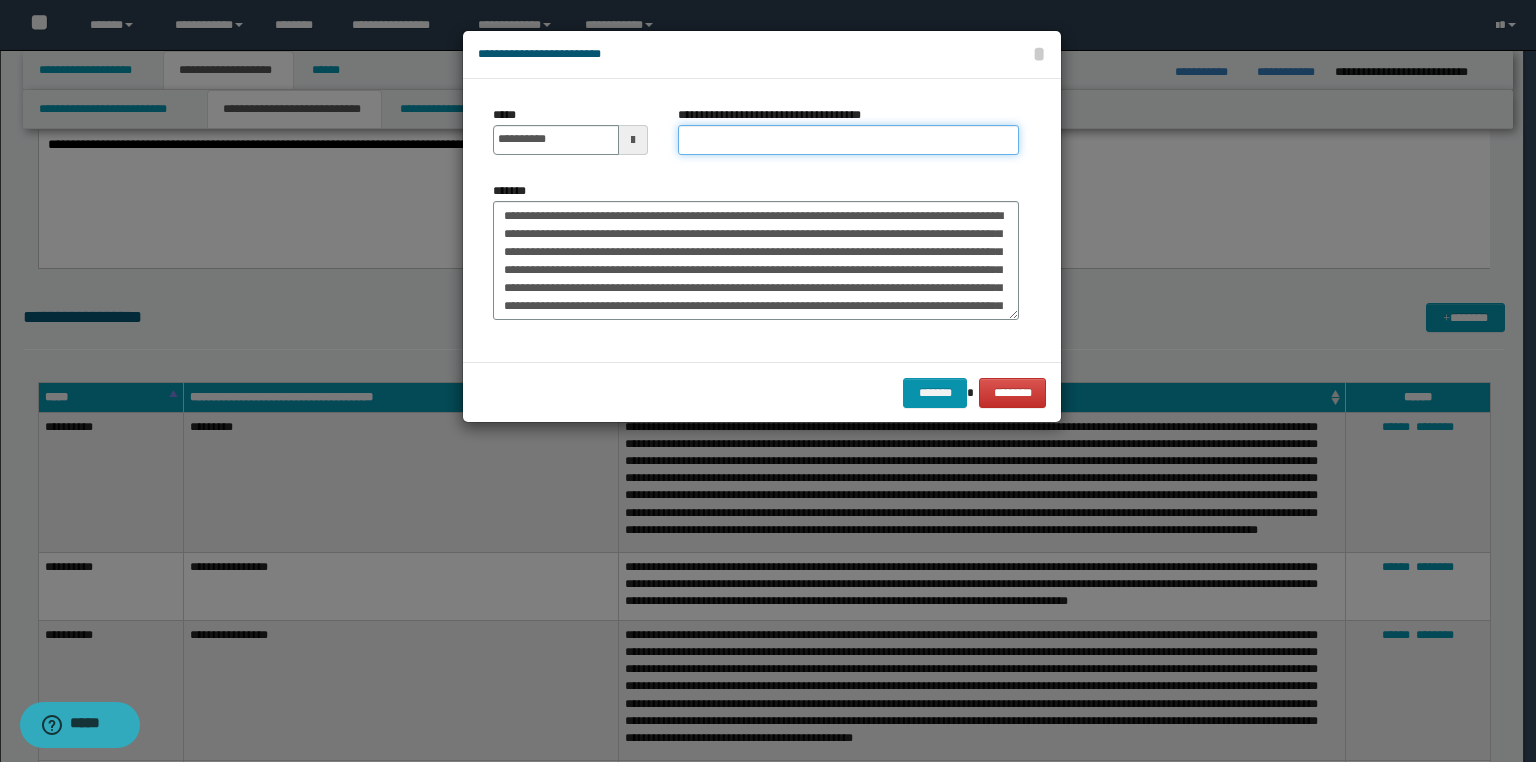click on "**********" at bounding box center (848, 140) 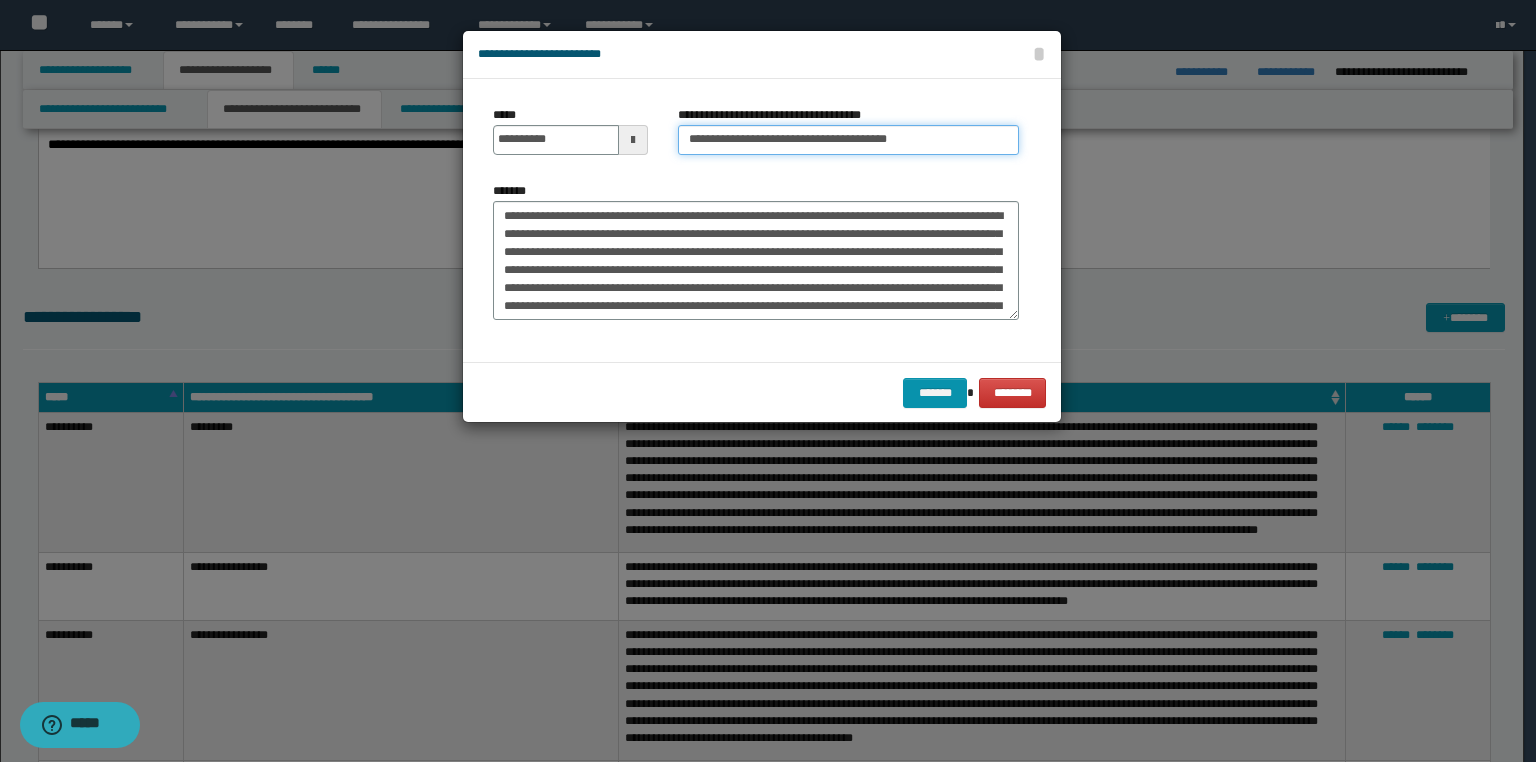type on "**********" 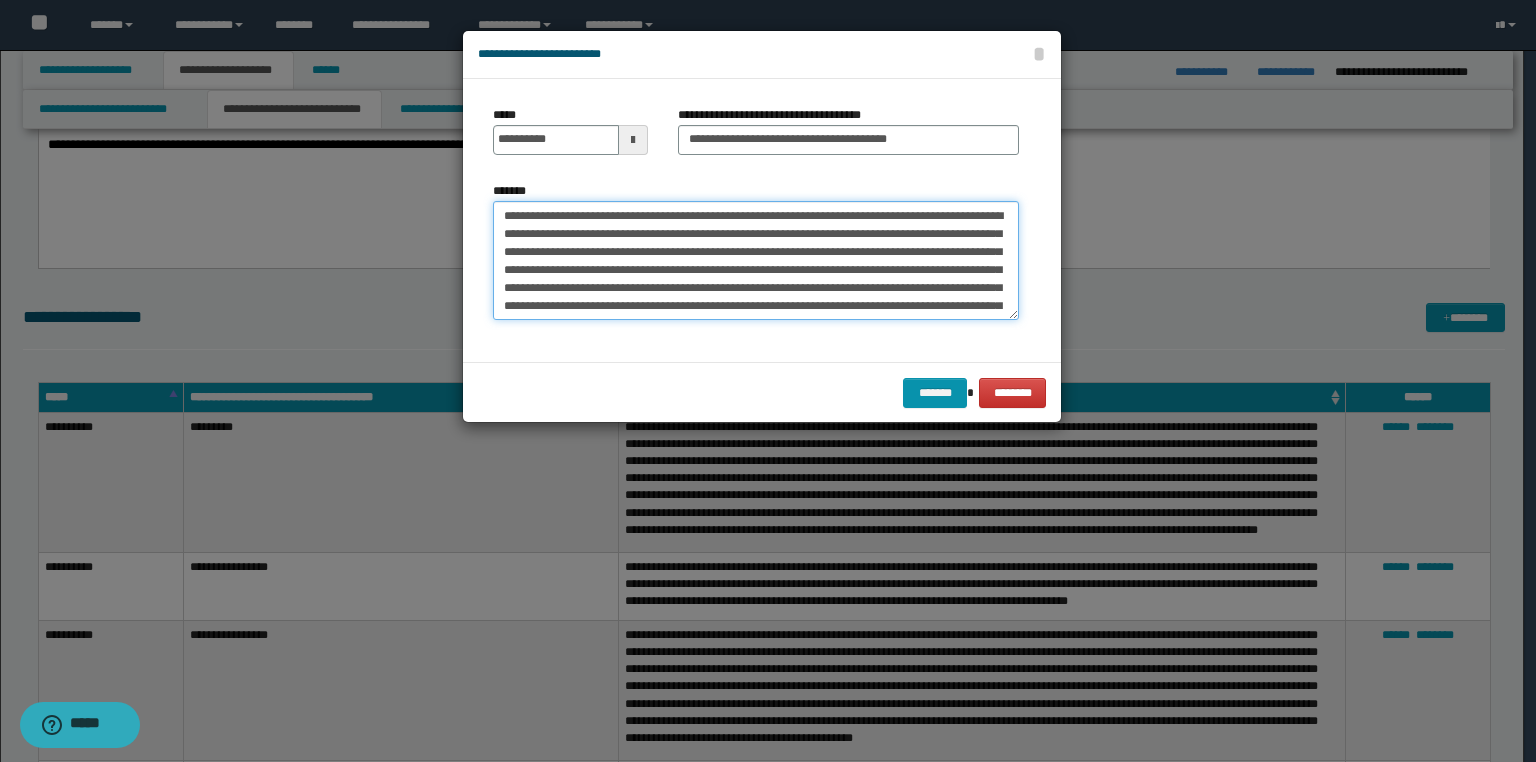 click on "*******" at bounding box center (756, 261) 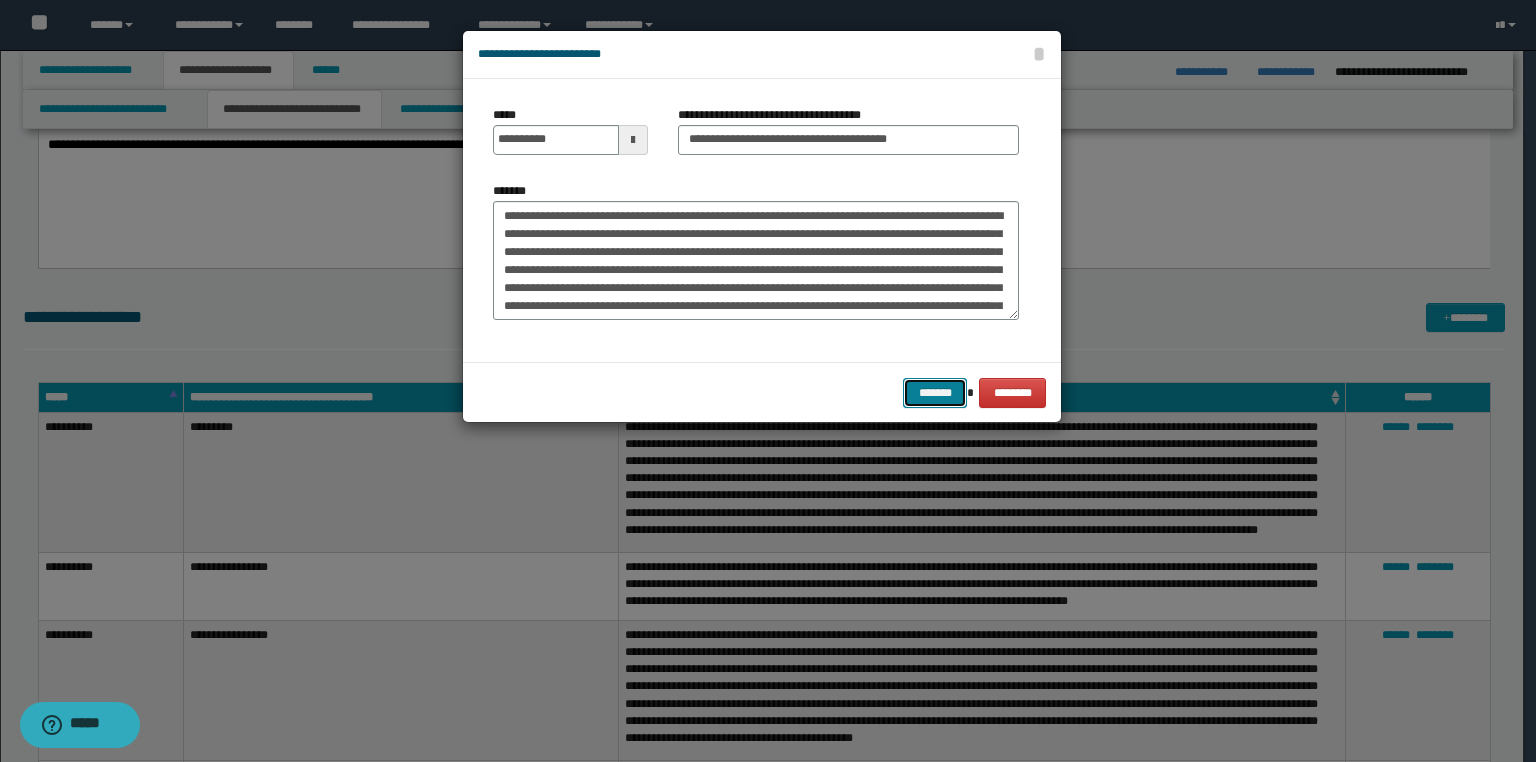 click on "*******" at bounding box center (935, 393) 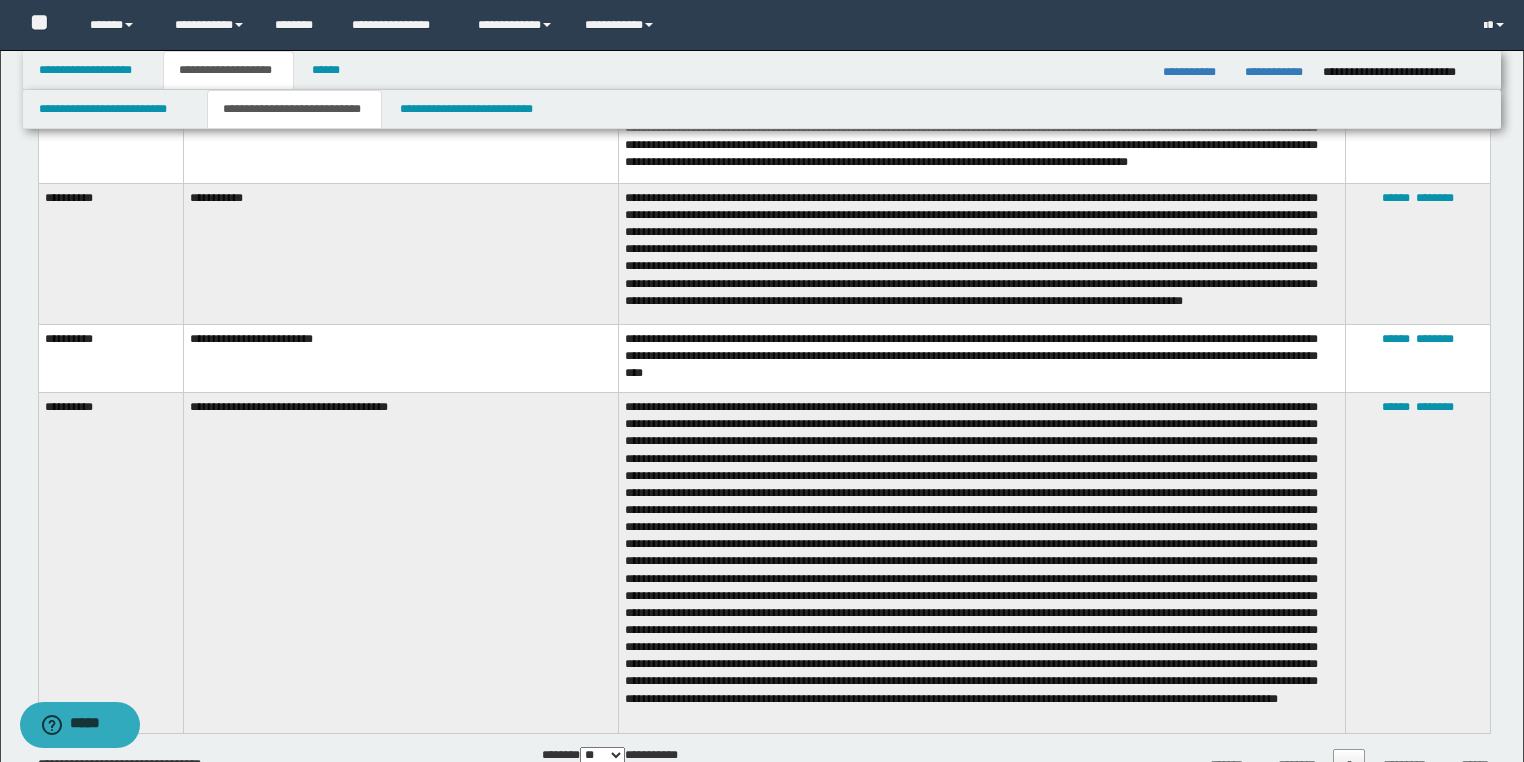 scroll, scrollTop: 6240, scrollLeft: 0, axis: vertical 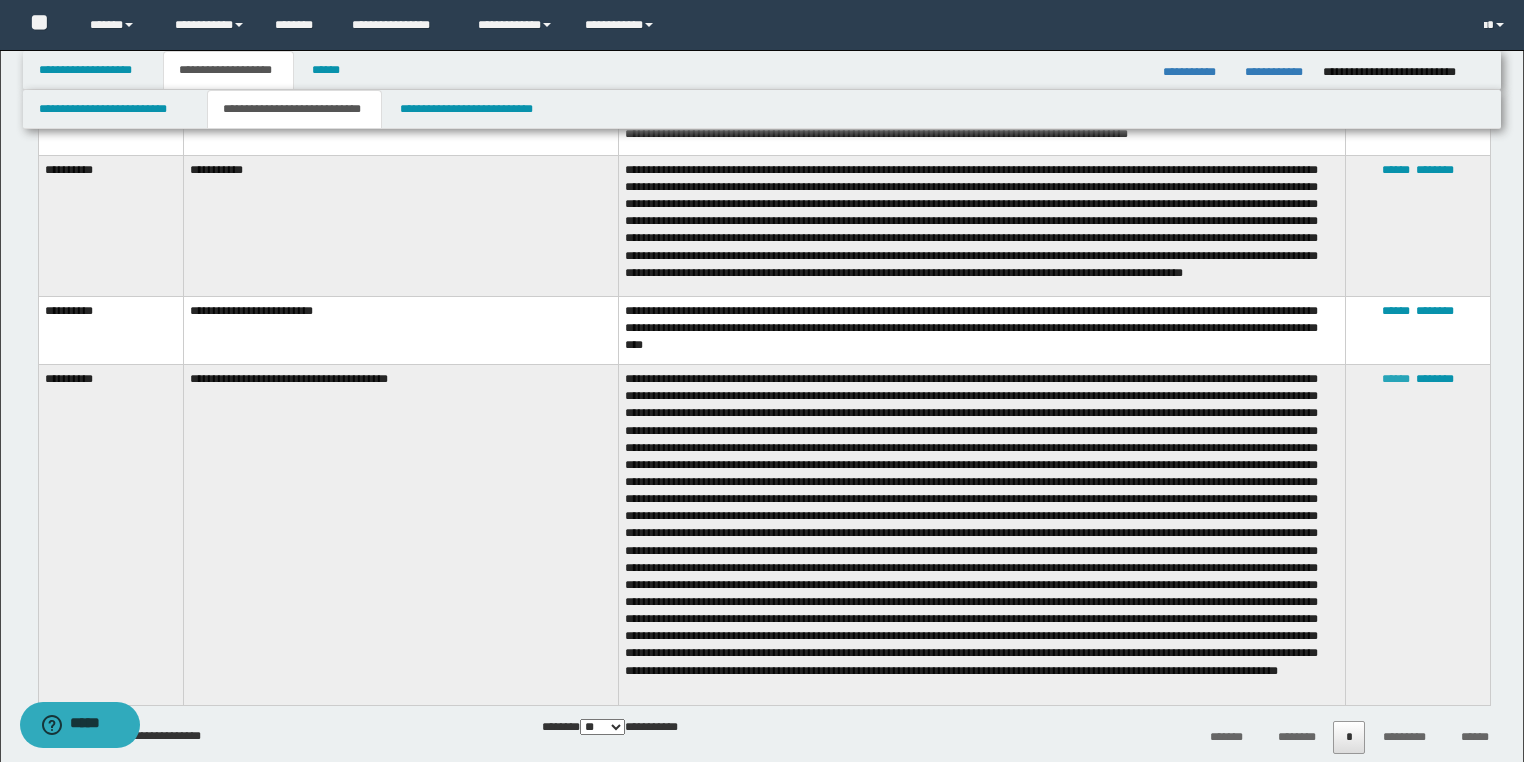 click on "******" at bounding box center (1396, 379) 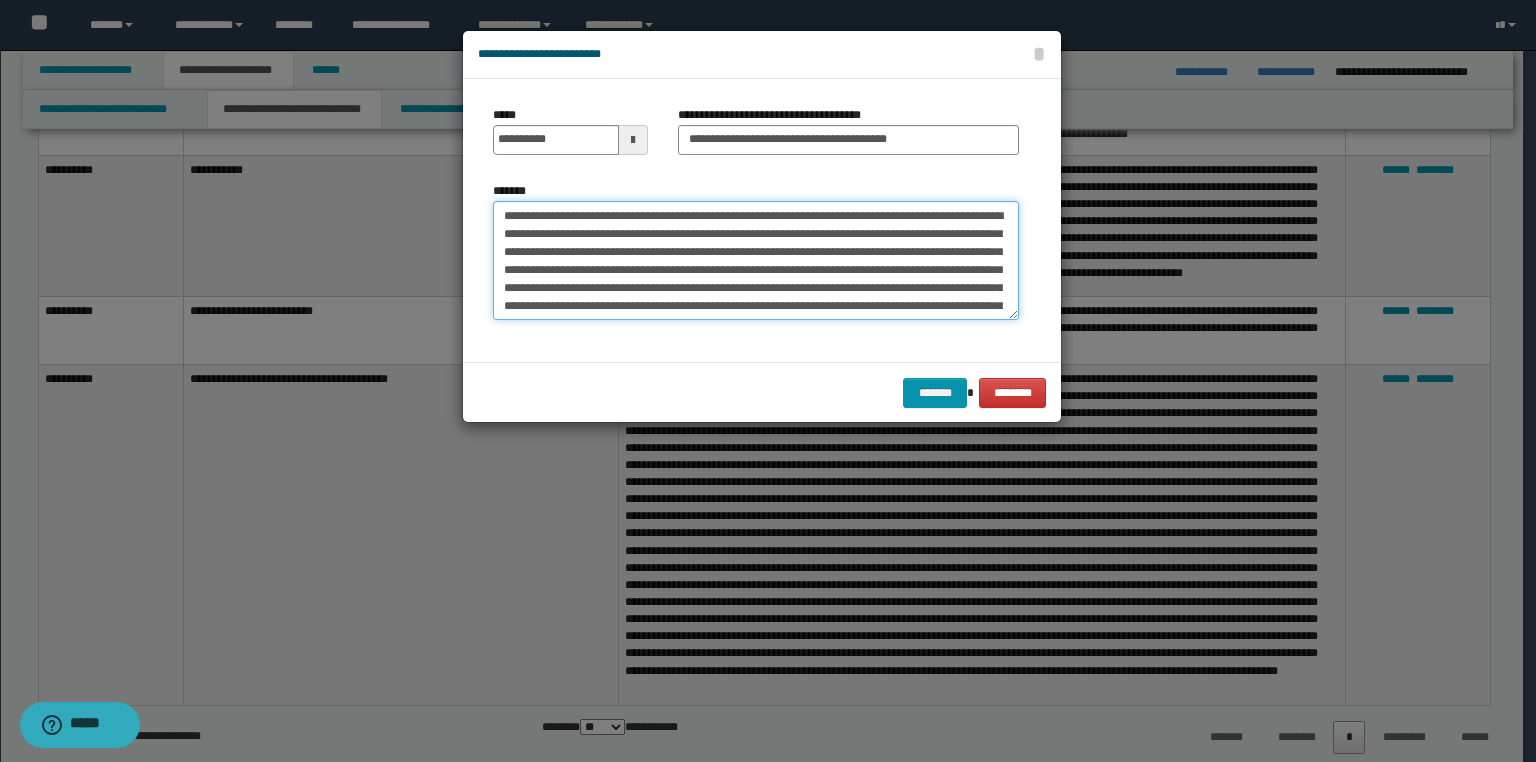click on "*******" at bounding box center (756, 261) 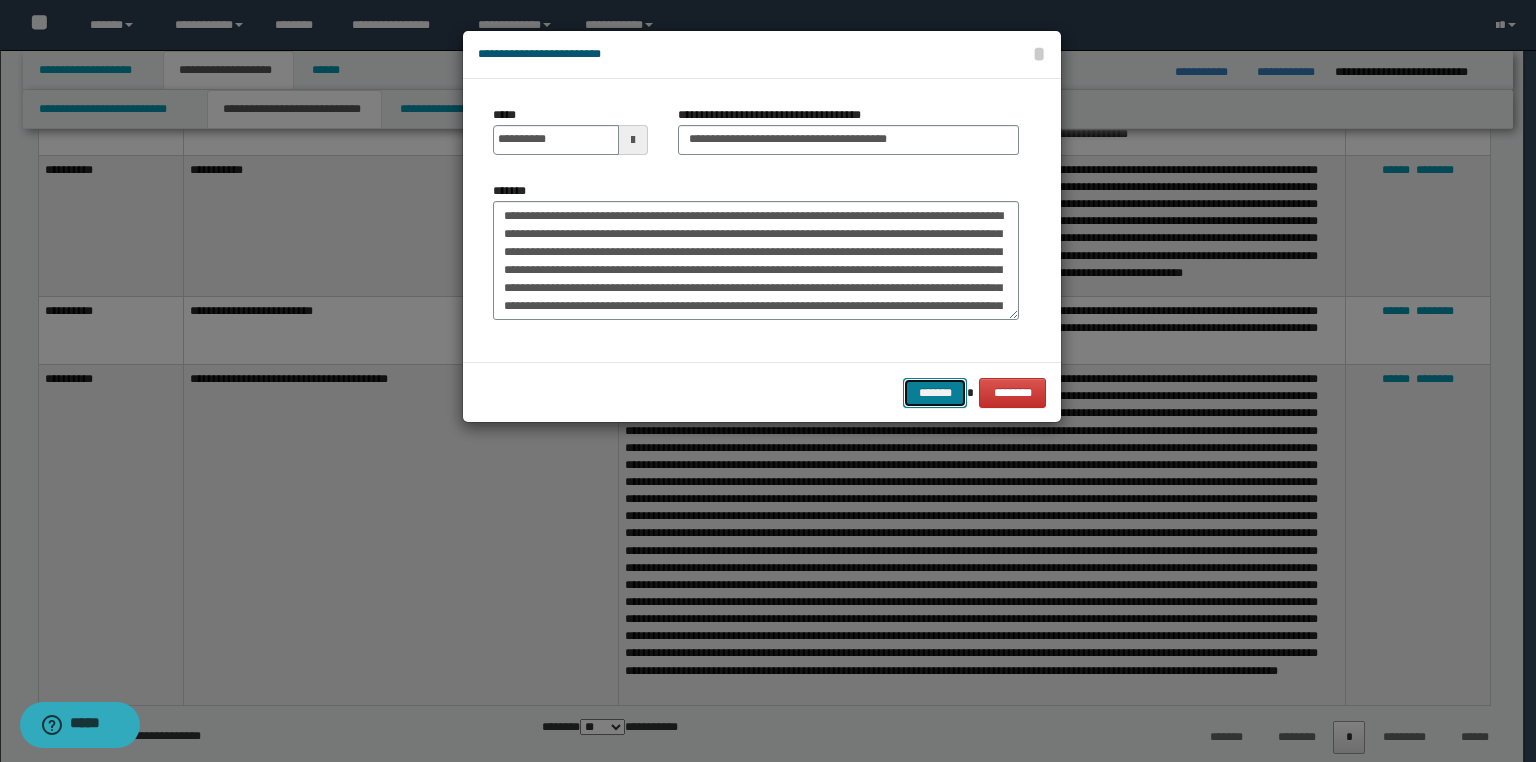 click on "*******" at bounding box center [935, 393] 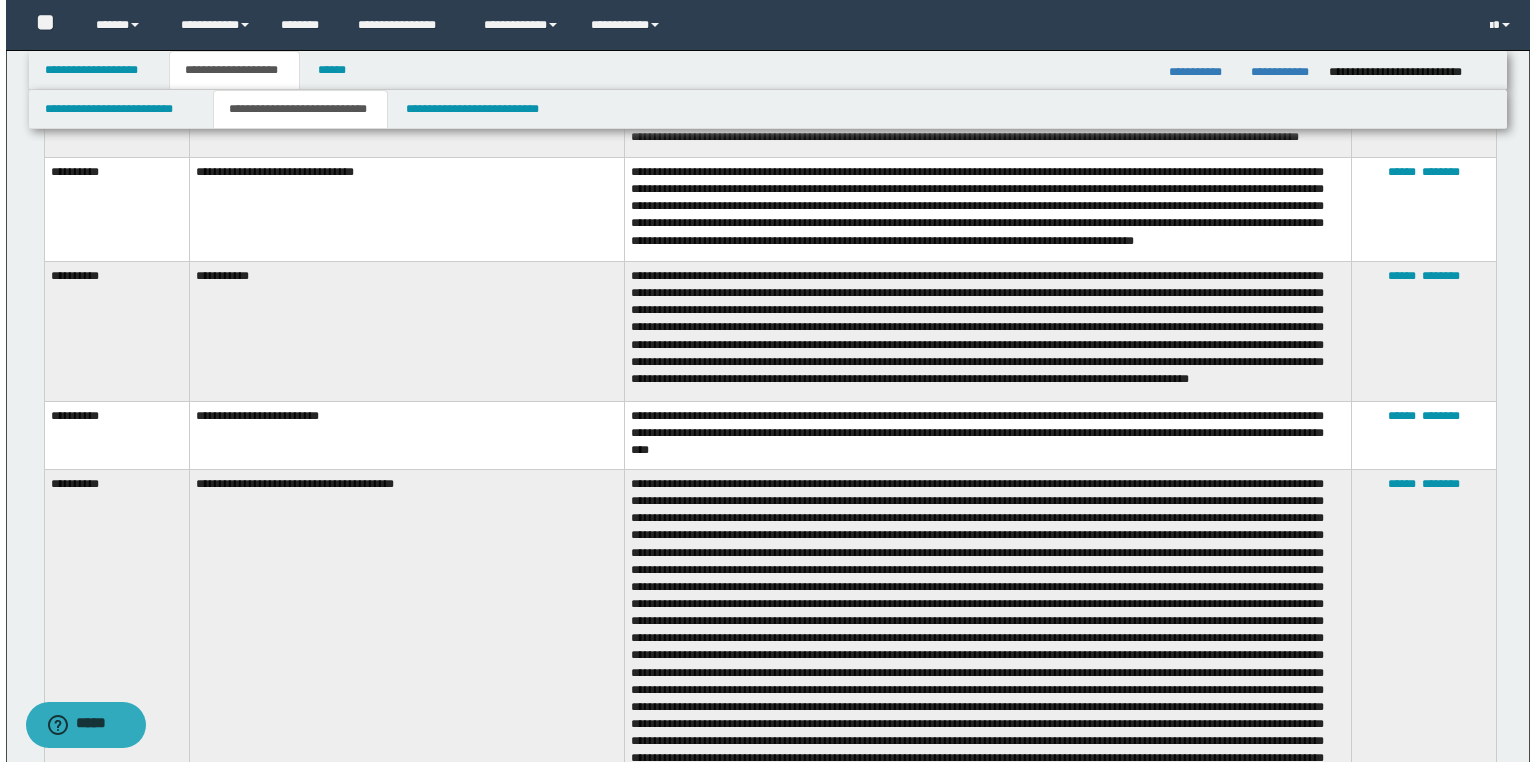 scroll, scrollTop: 6160, scrollLeft: 0, axis: vertical 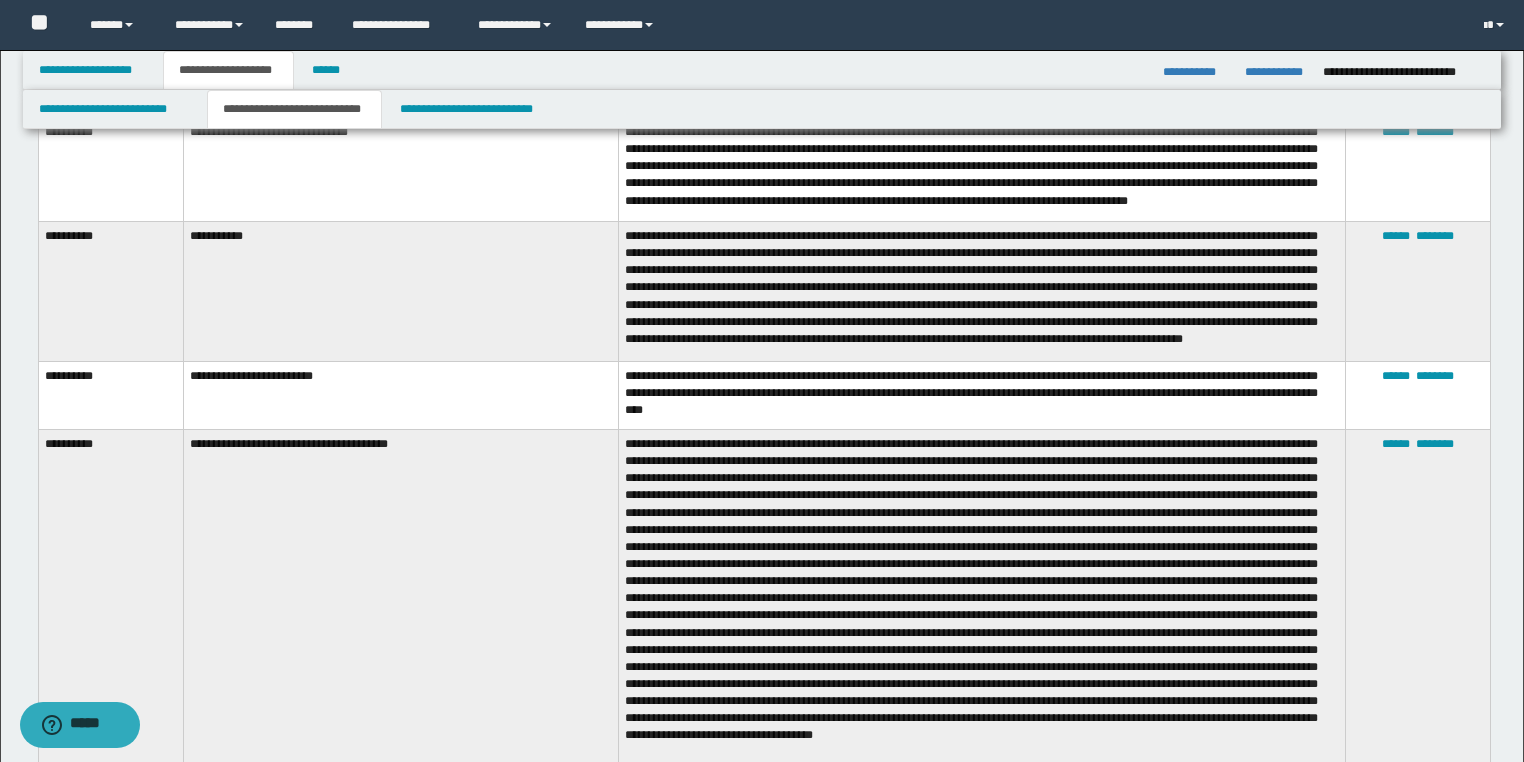 click on "******    ********" at bounding box center (1418, 396) 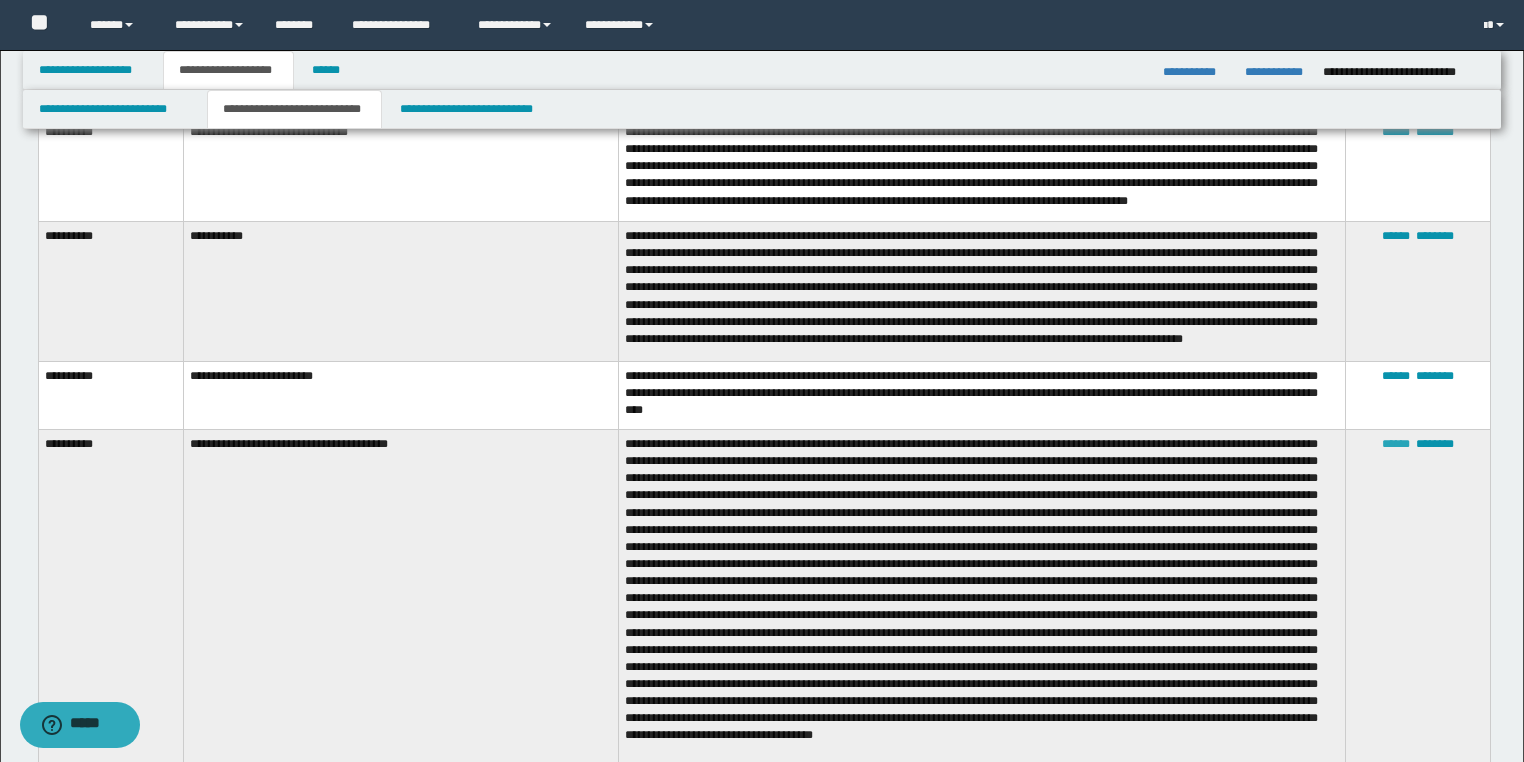 click on "******" at bounding box center (1396, 444) 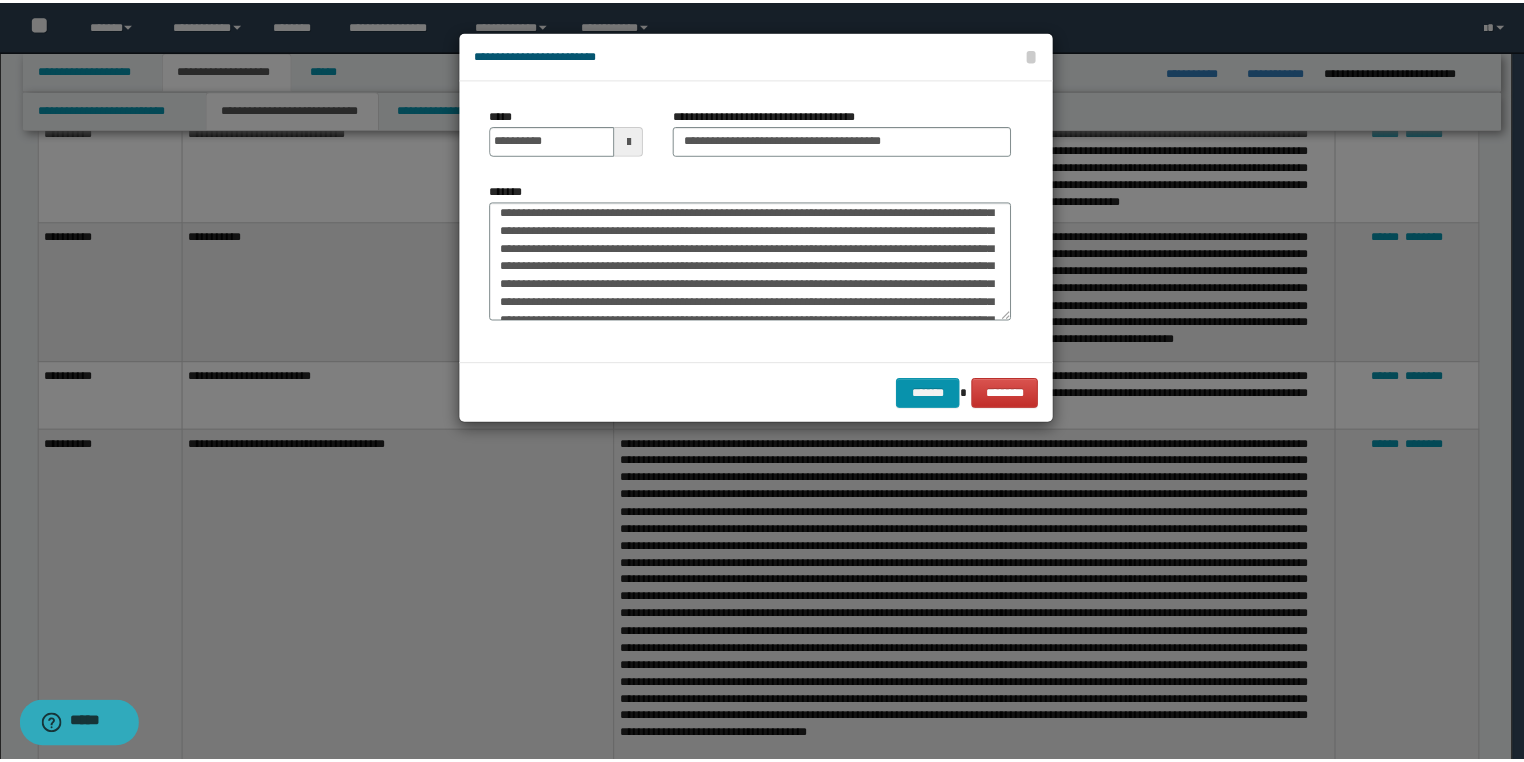 scroll, scrollTop: 396, scrollLeft: 0, axis: vertical 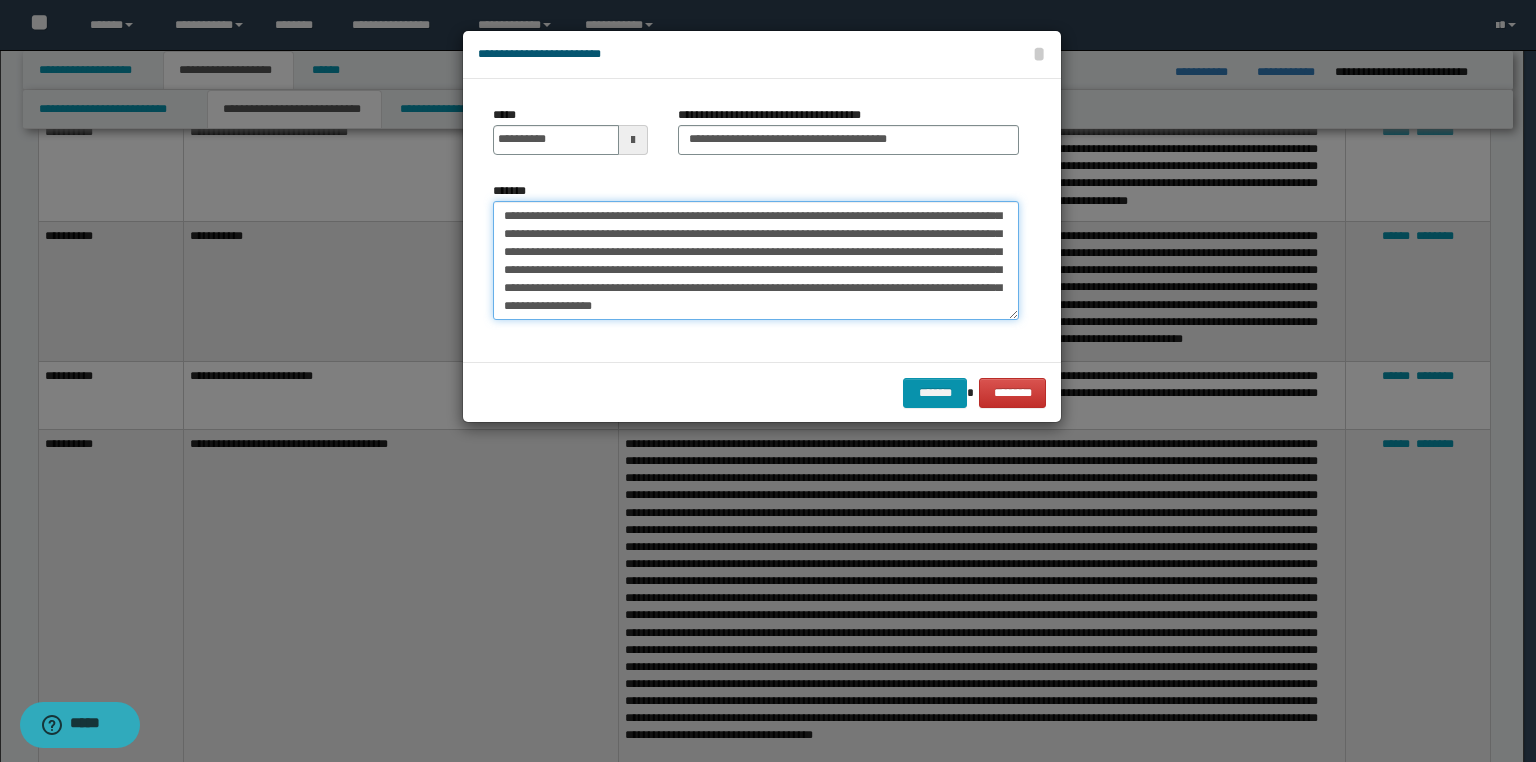click on "*******" at bounding box center [756, 261] 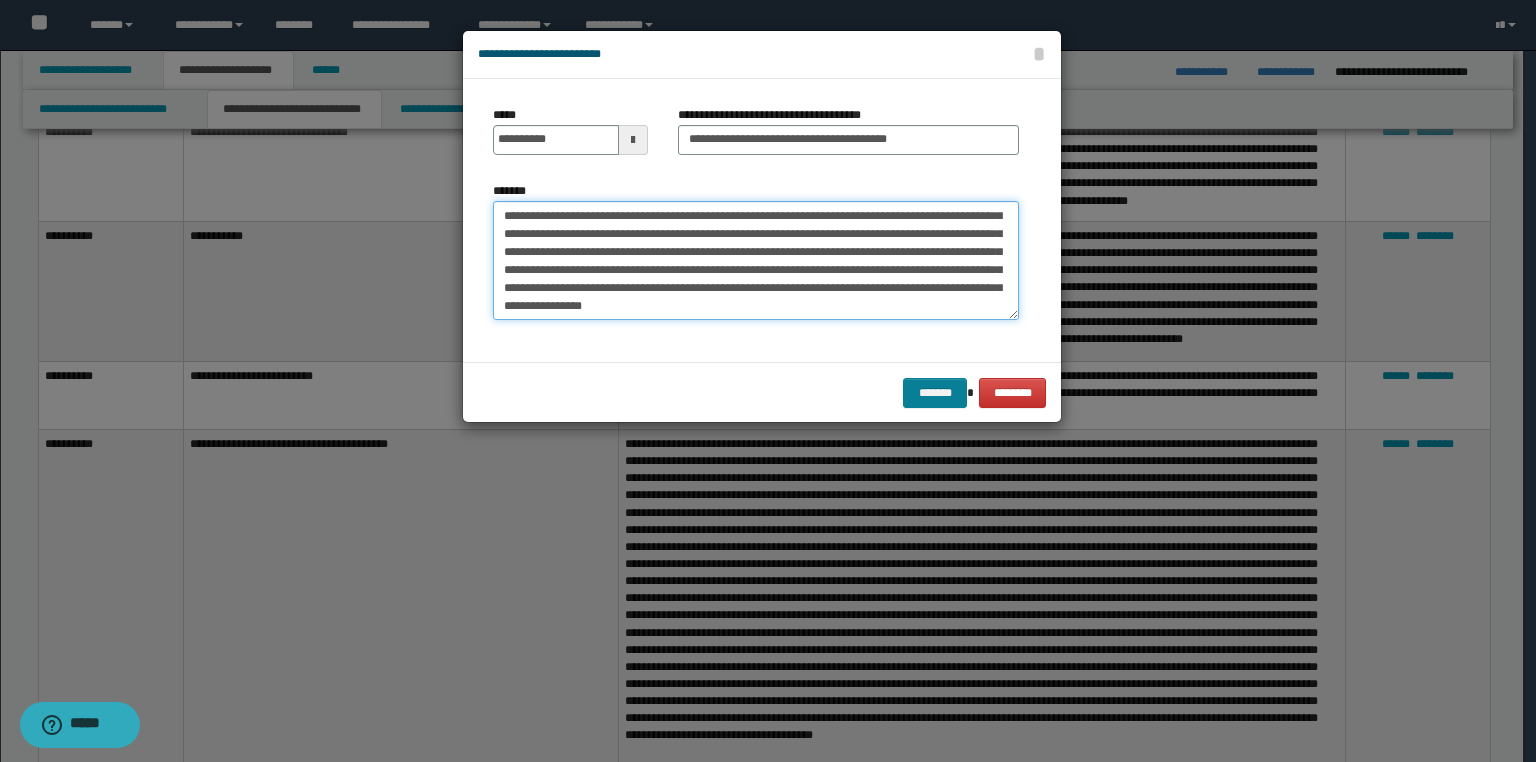 type on "**********" 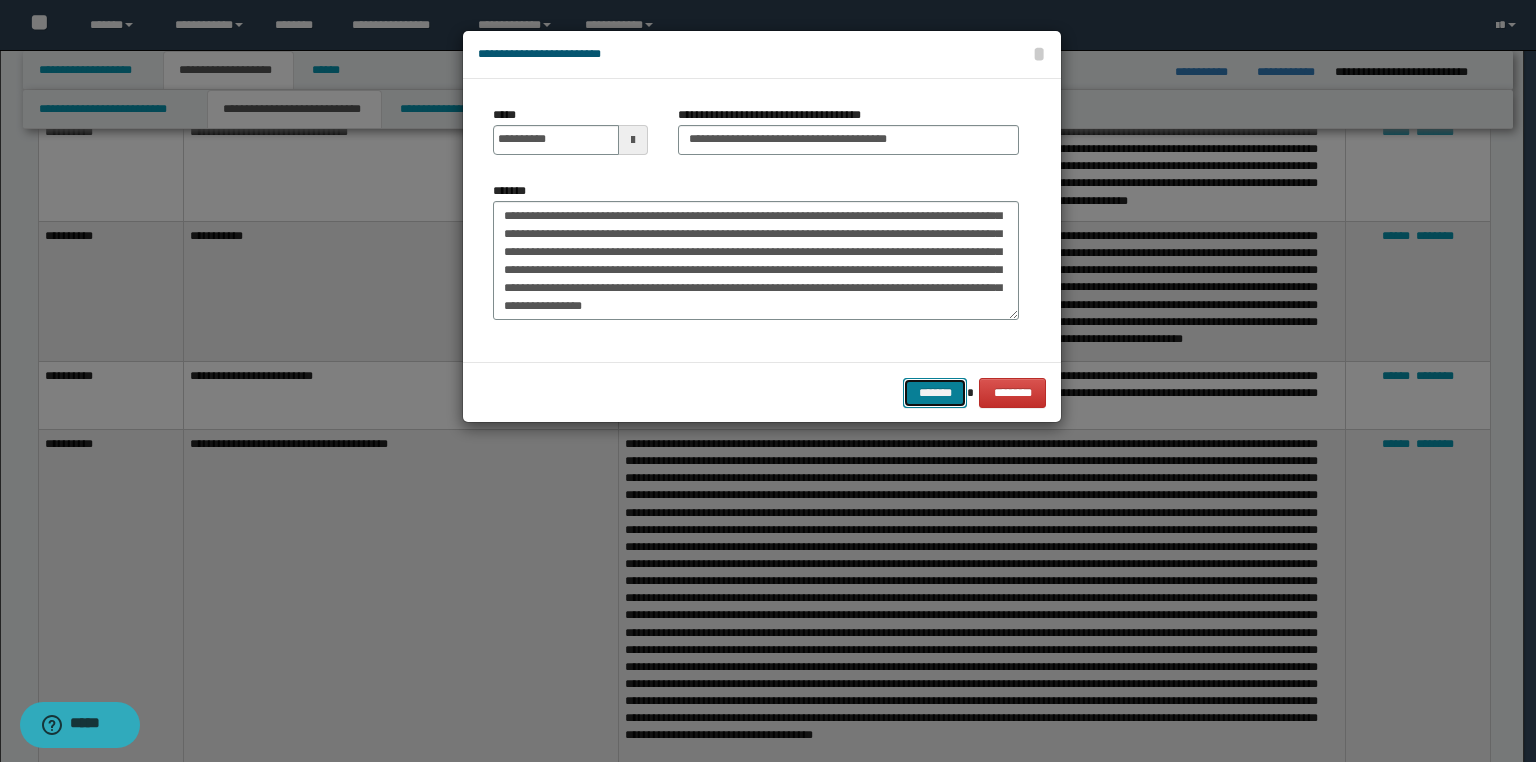 drag, startPoint x: 939, startPoint y: 388, endPoint x: 902, endPoint y: 437, distance: 61.400326 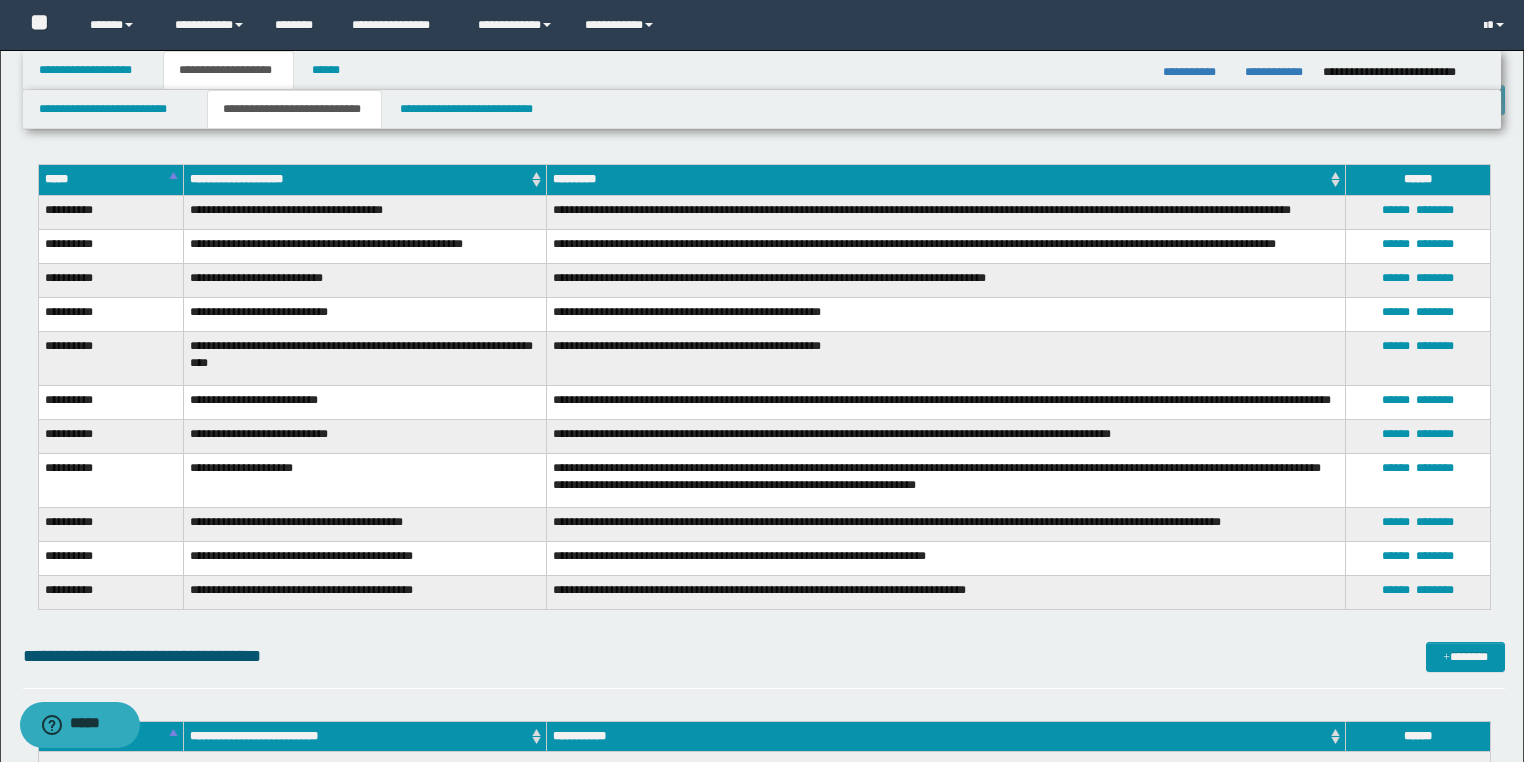 scroll, scrollTop: 7280, scrollLeft: 0, axis: vertical 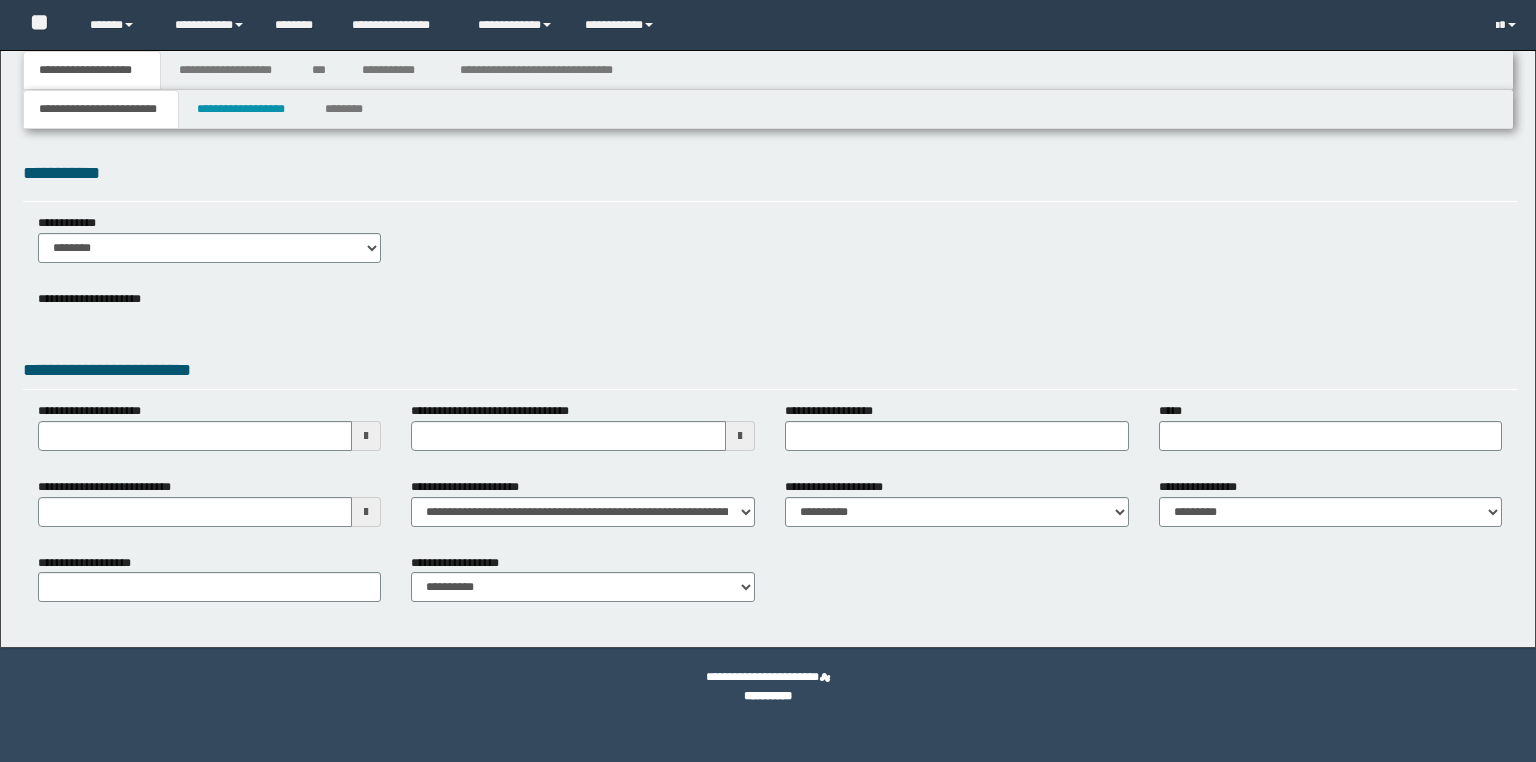 select on "*" 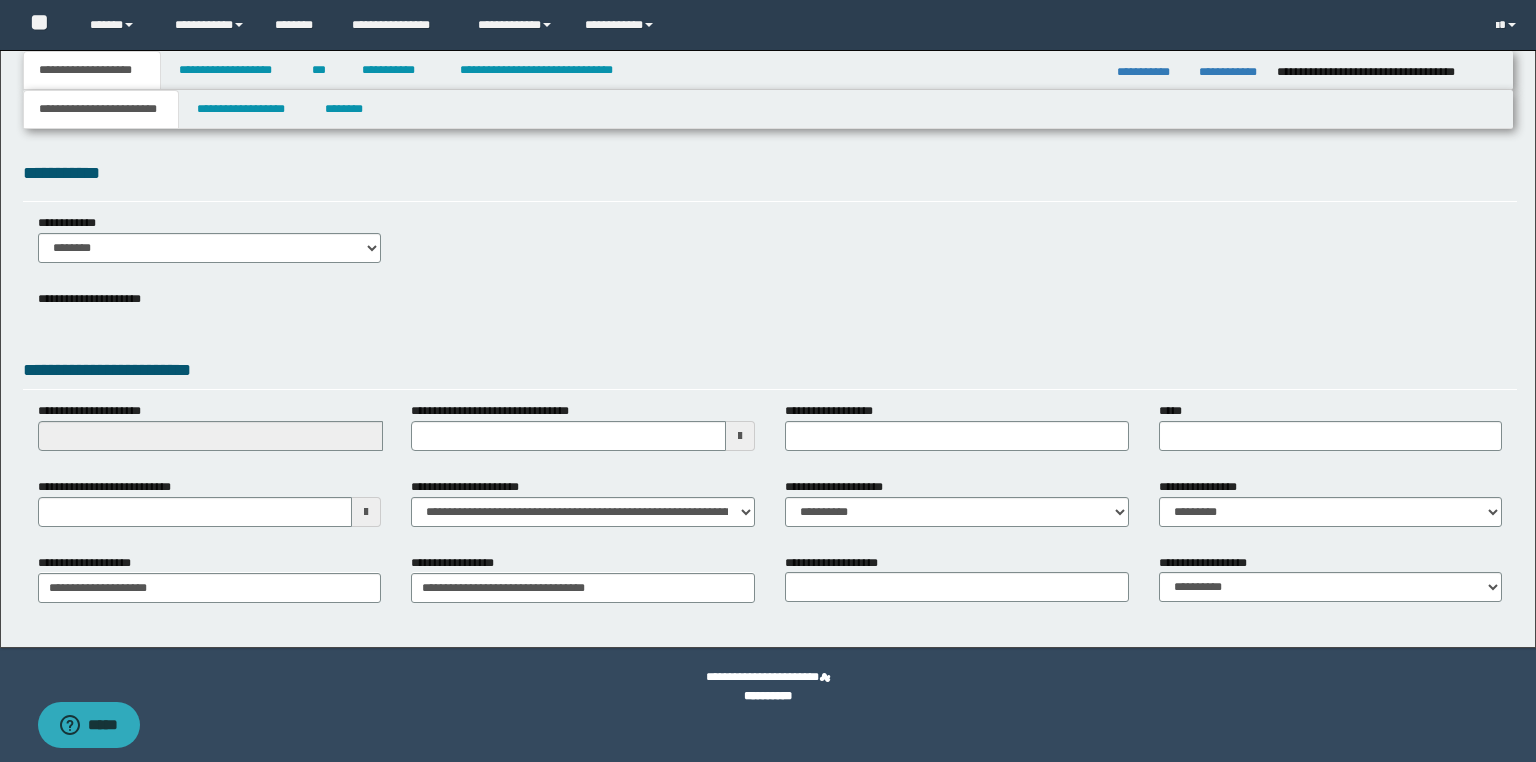 scroll, scrollTop: 0, scrollLeft: 0, axis: both 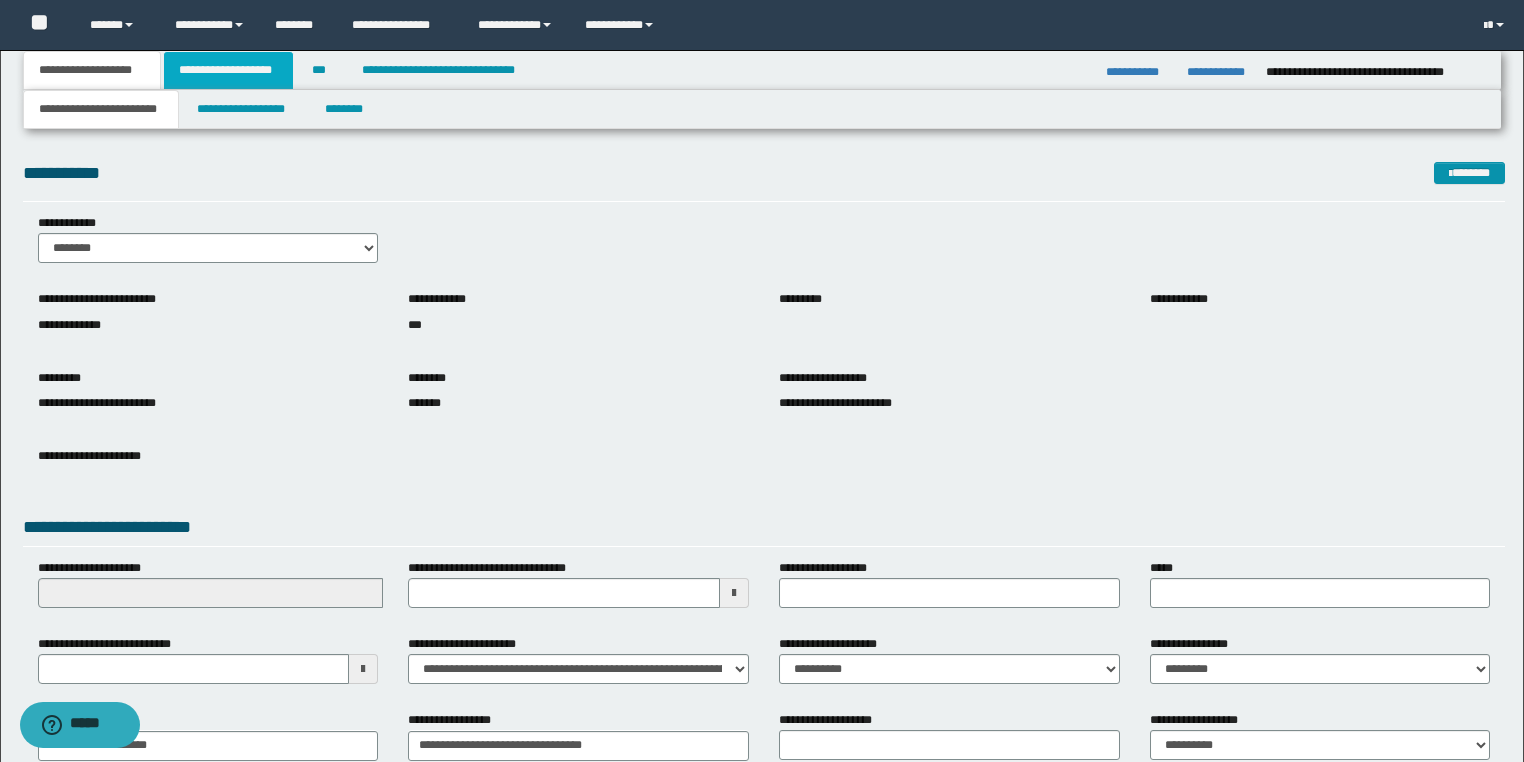 click on "**********" at bounding box center (228, 70) 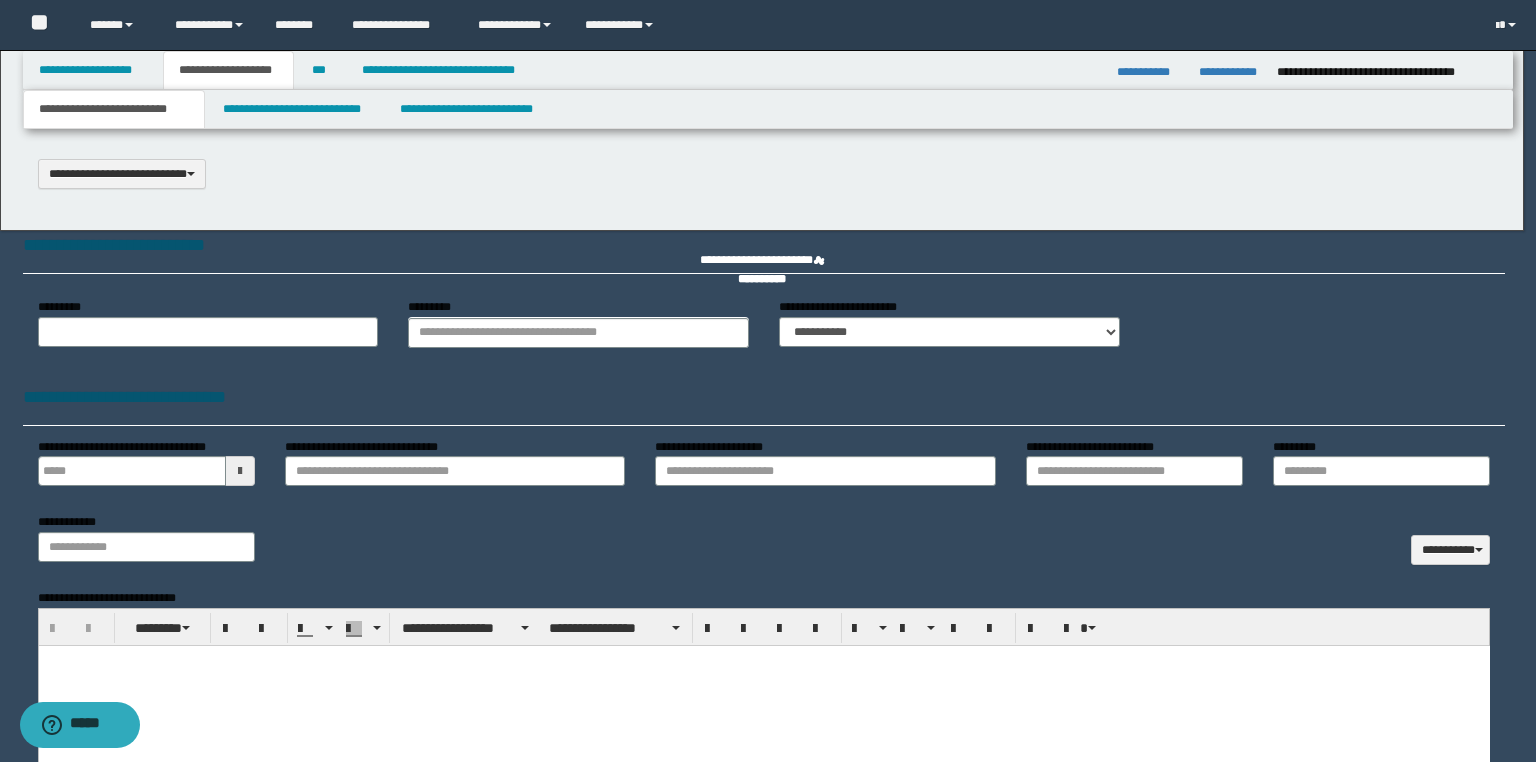 type on "*******" 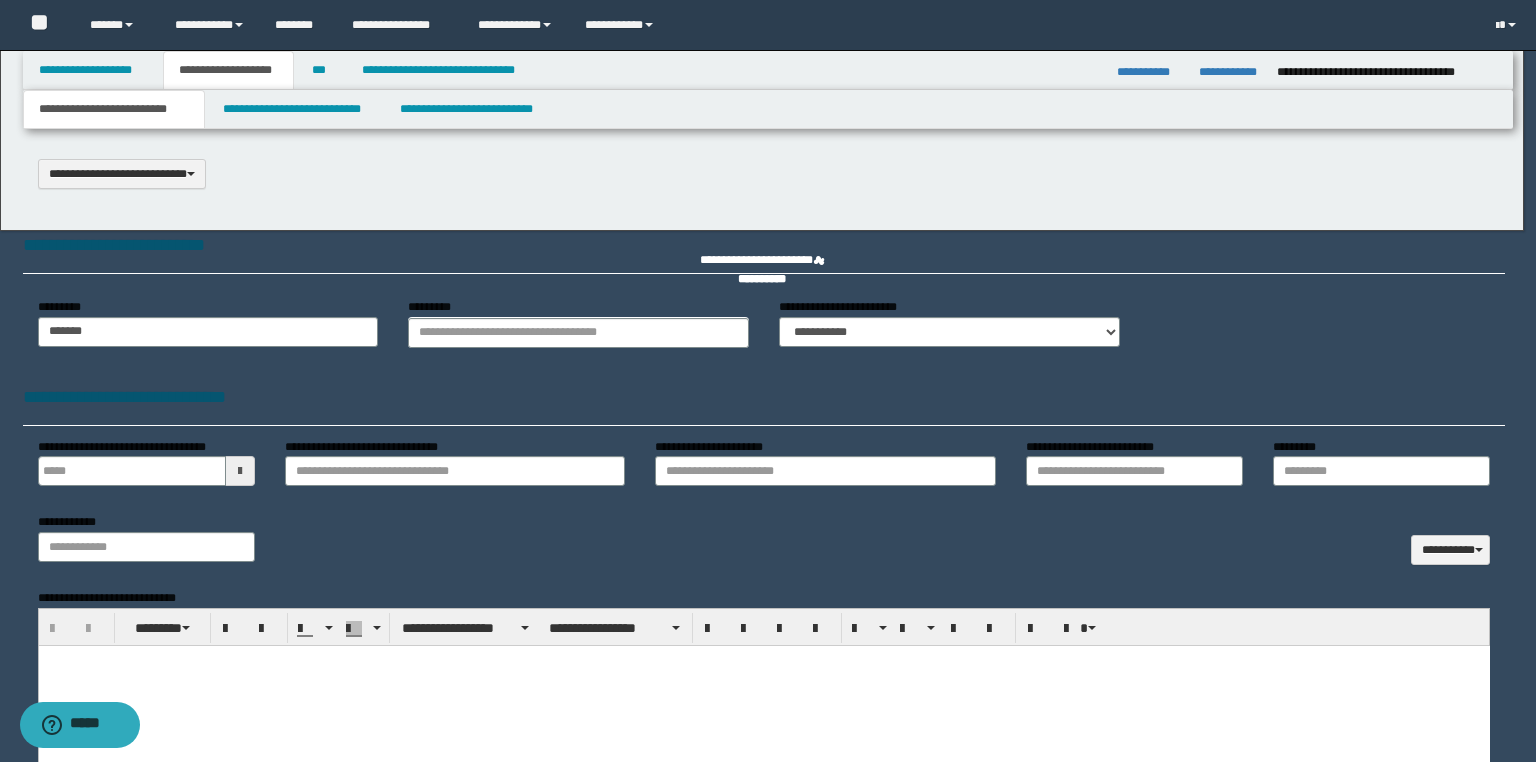 scroll, scrollTop: 0, scrollLeft: 0, axis: both 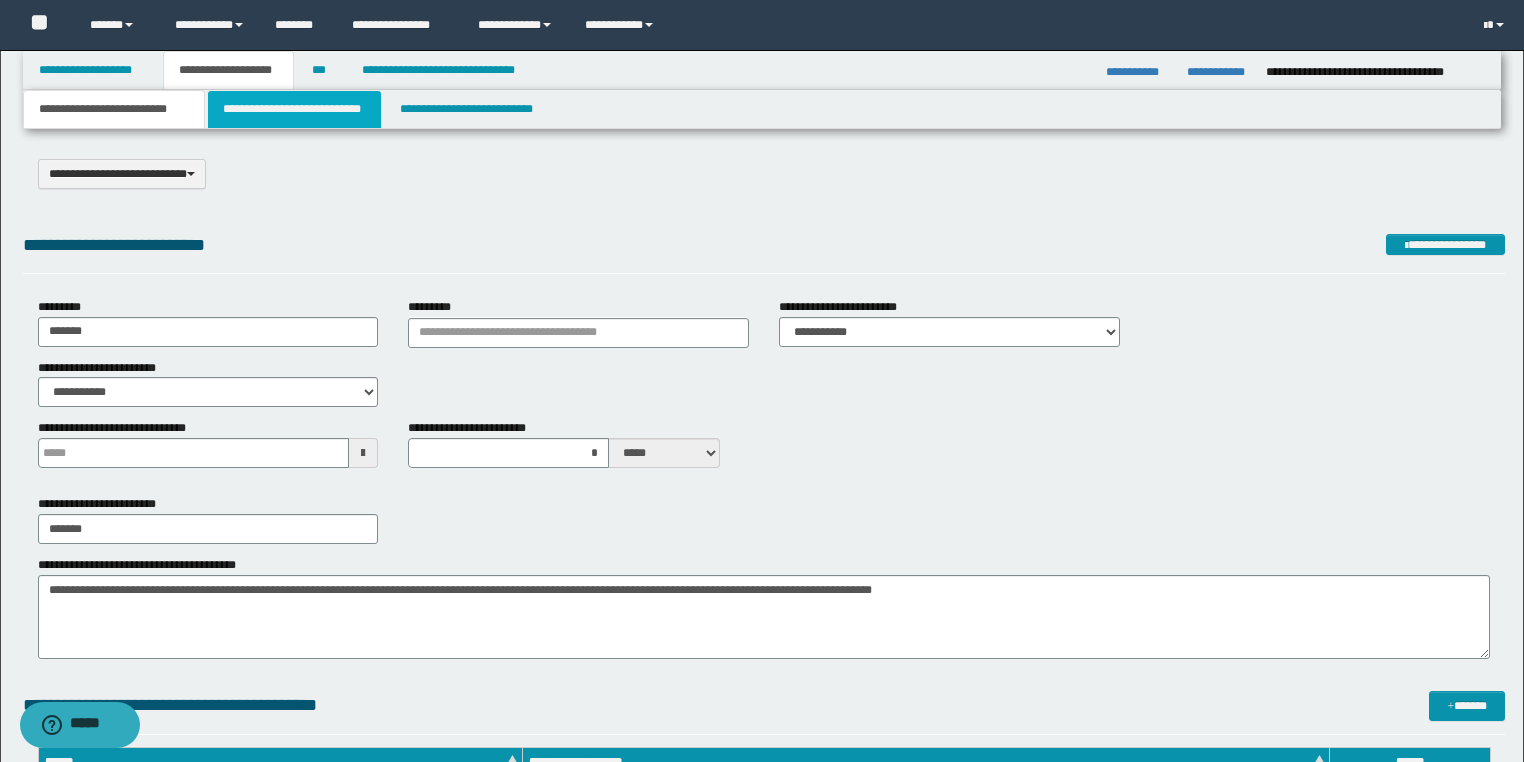 click on "**********" at bounding box center (294, 109) 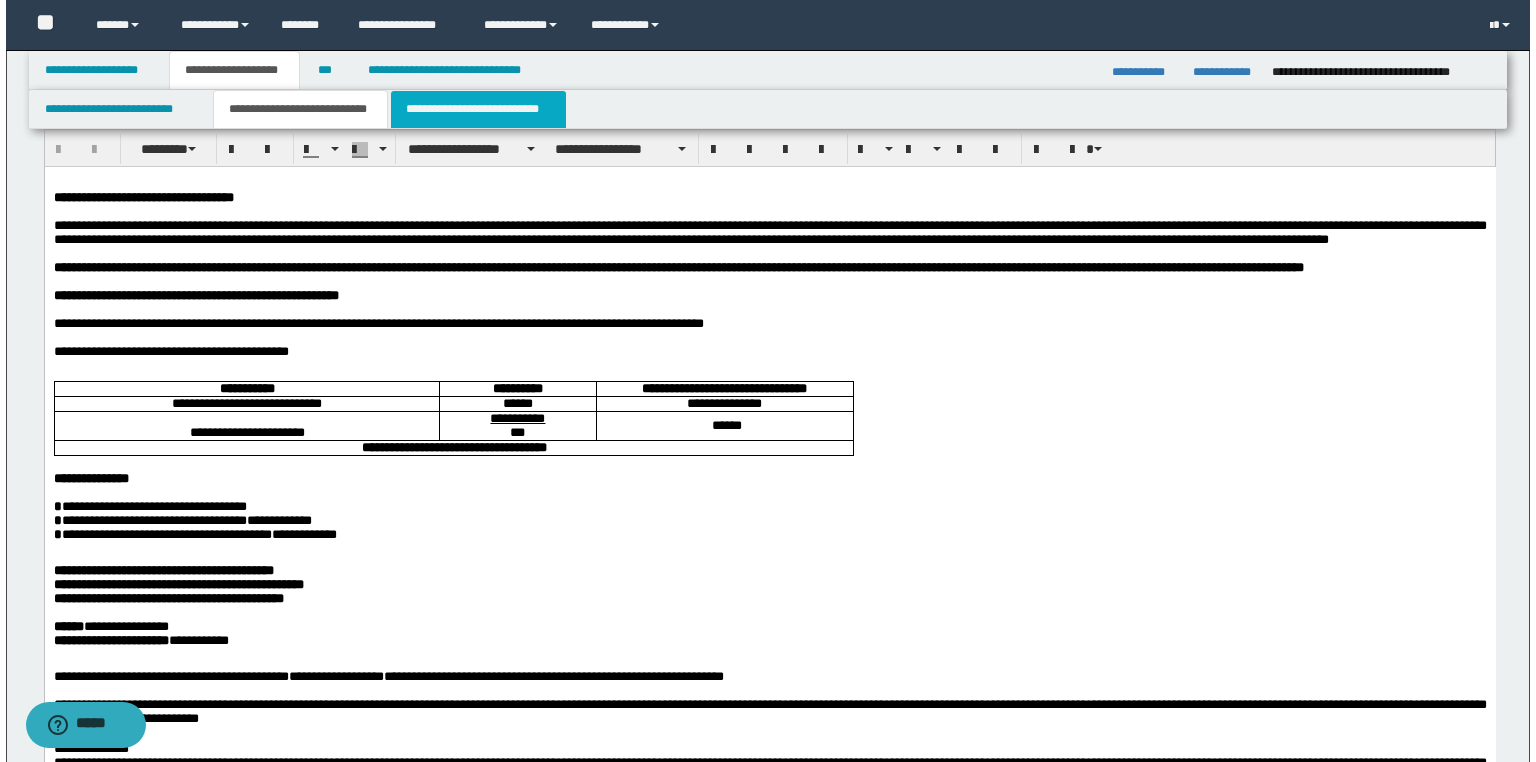 scroll, scrollTop: 0, scrollLeft: 0, axis: both 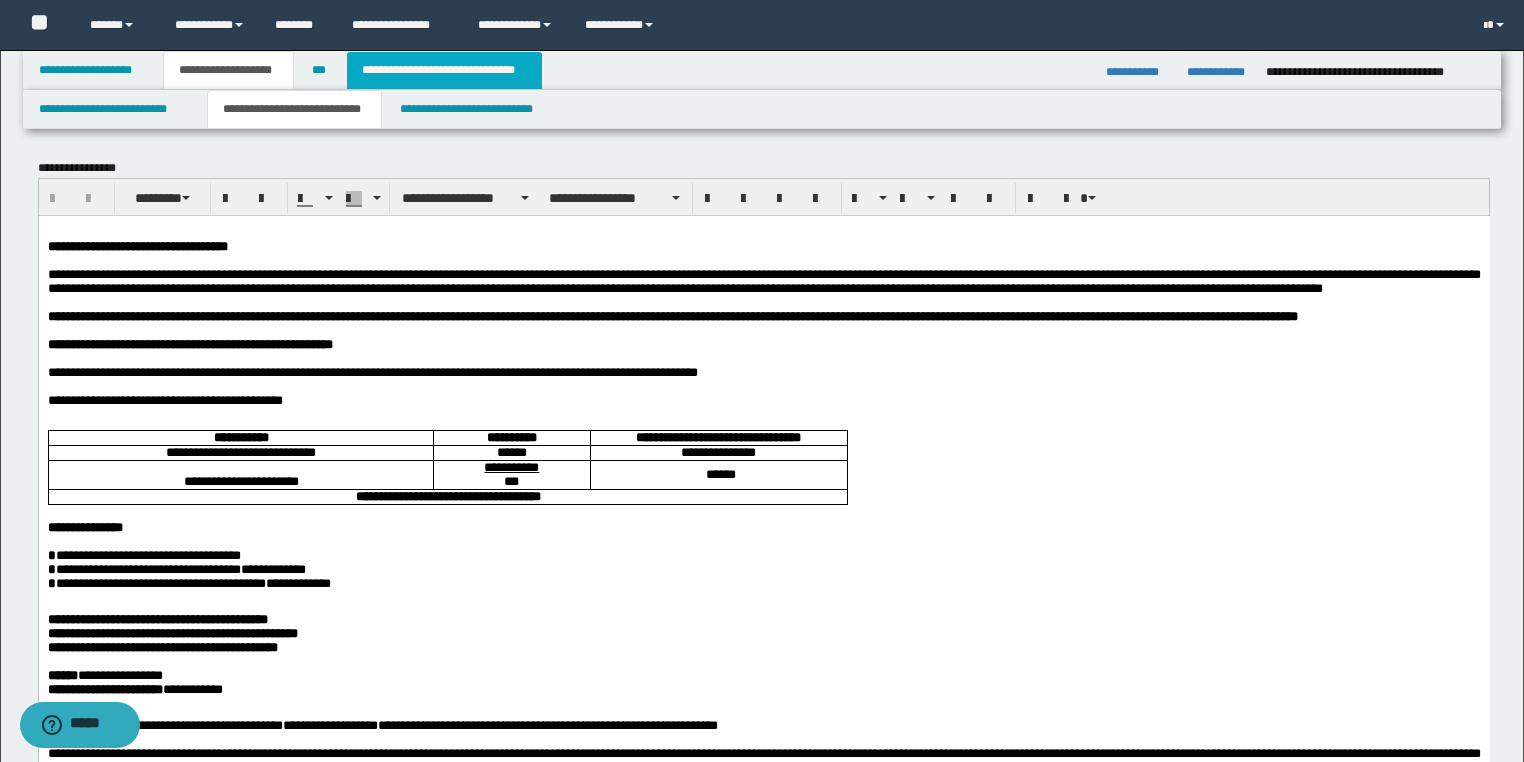 click on "**********" at bounding box center [444, 70] 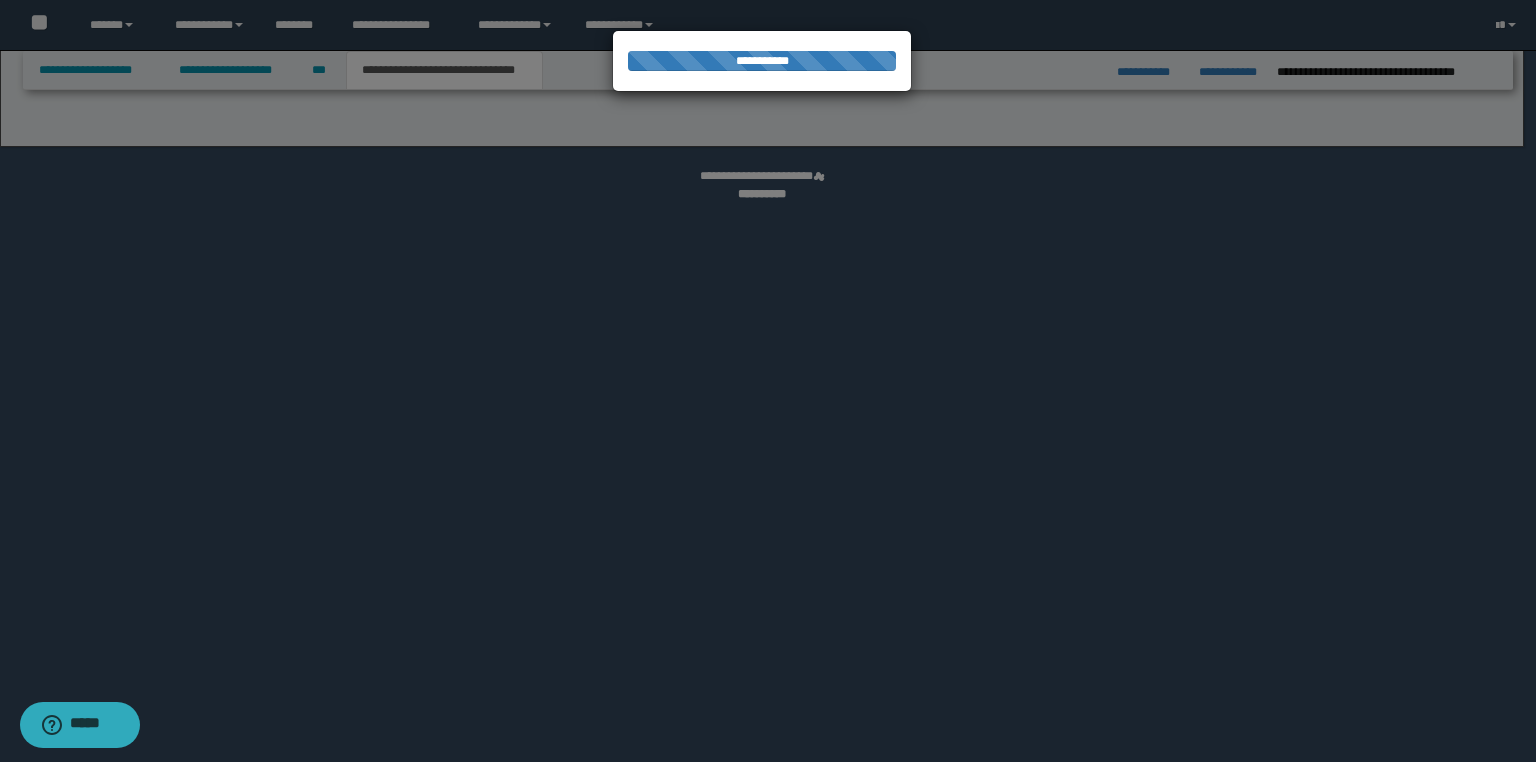 select on "*" 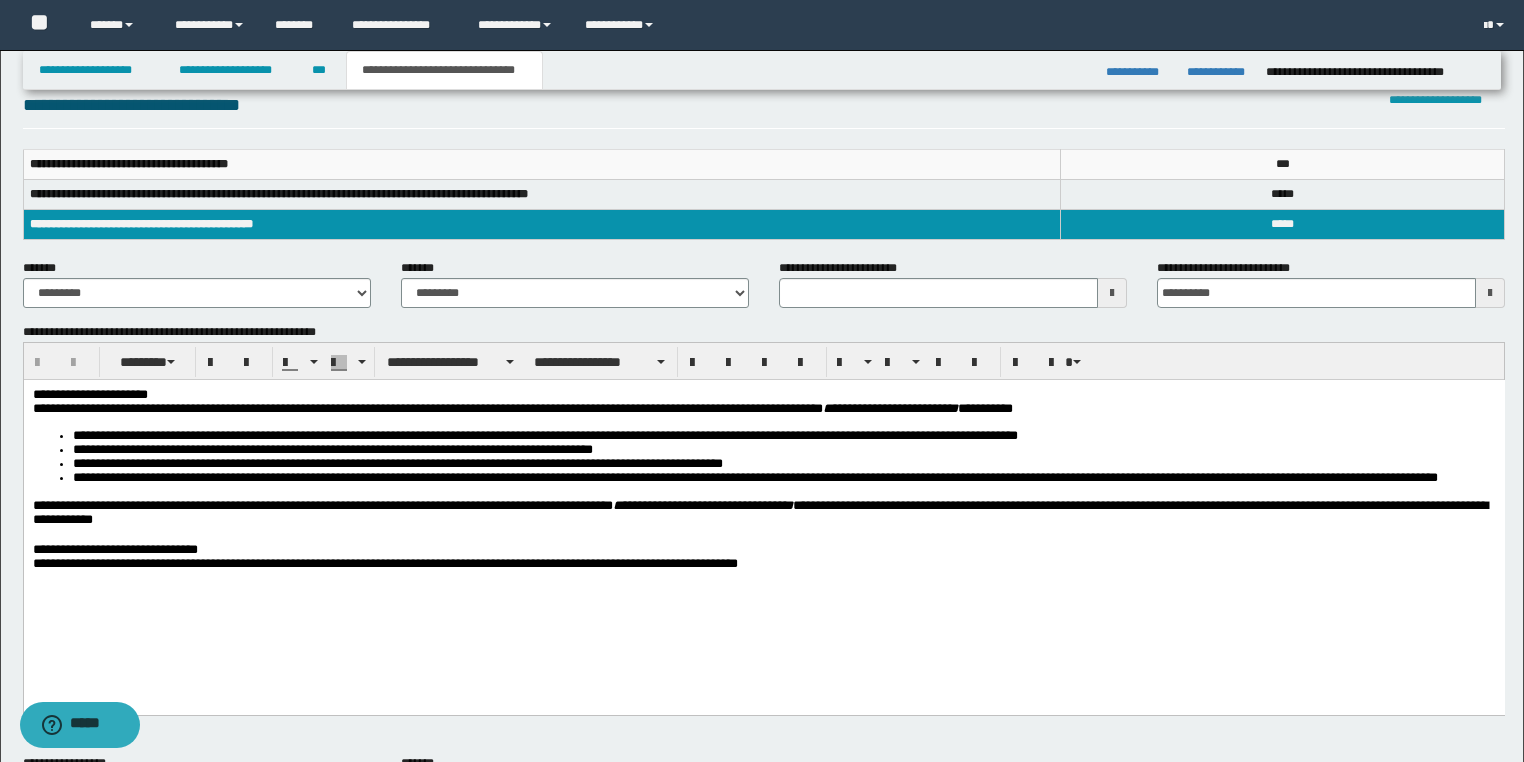 scroll, scrollTop: 320, scrollLeft: 0, axis: vertical 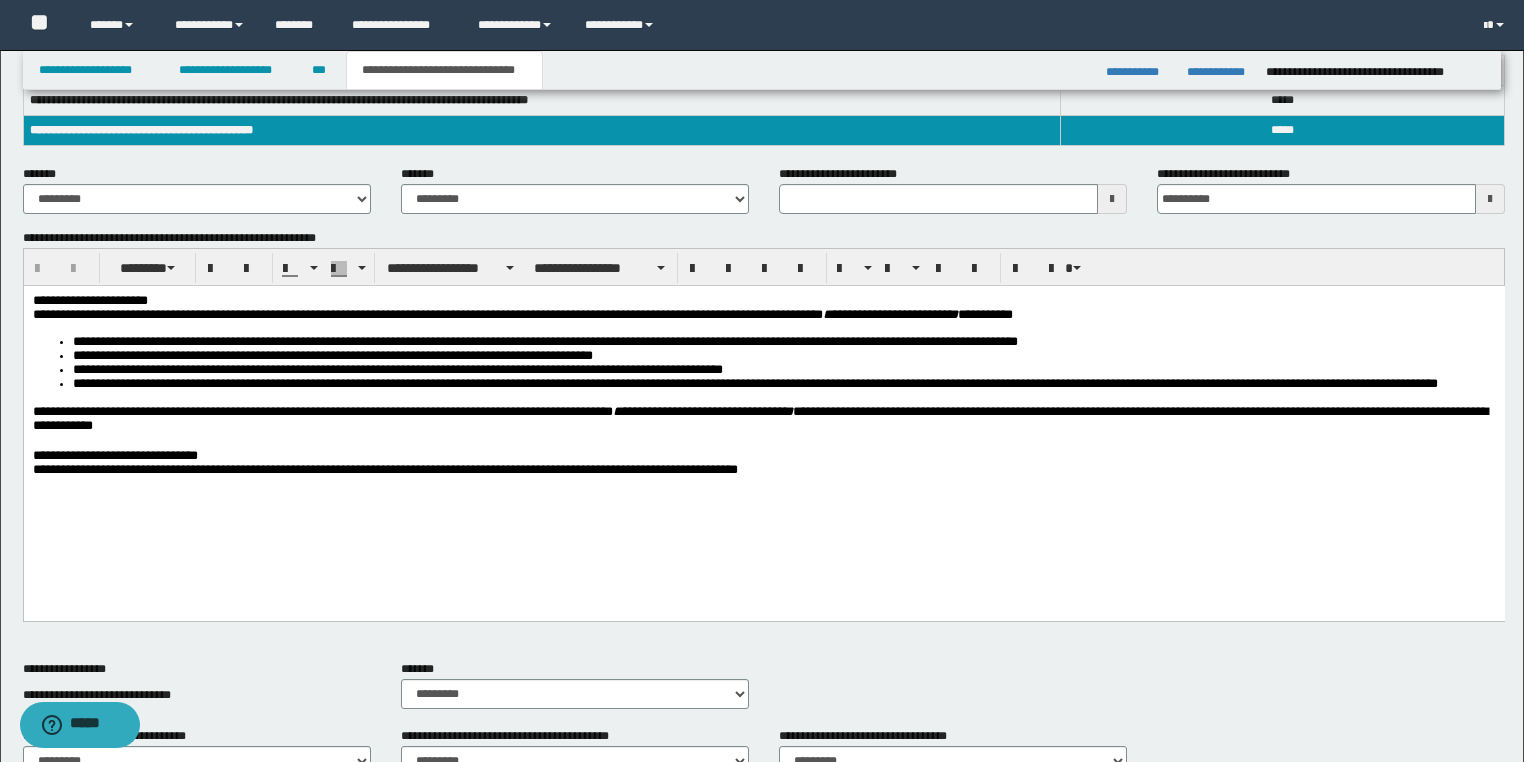 click on "**********" at bounding box center [522, 314] 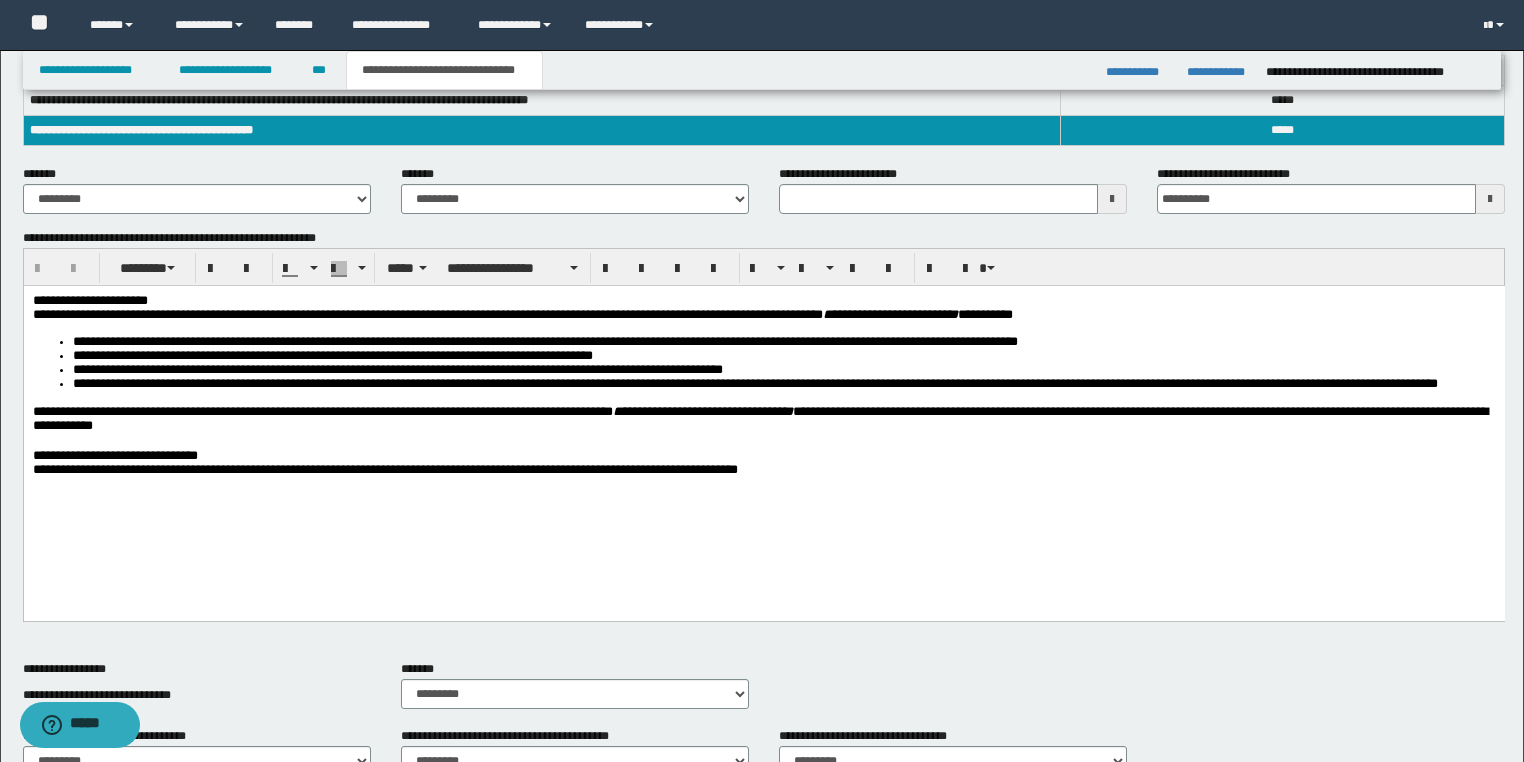 click on "**********" at bounding box center (763, 301) 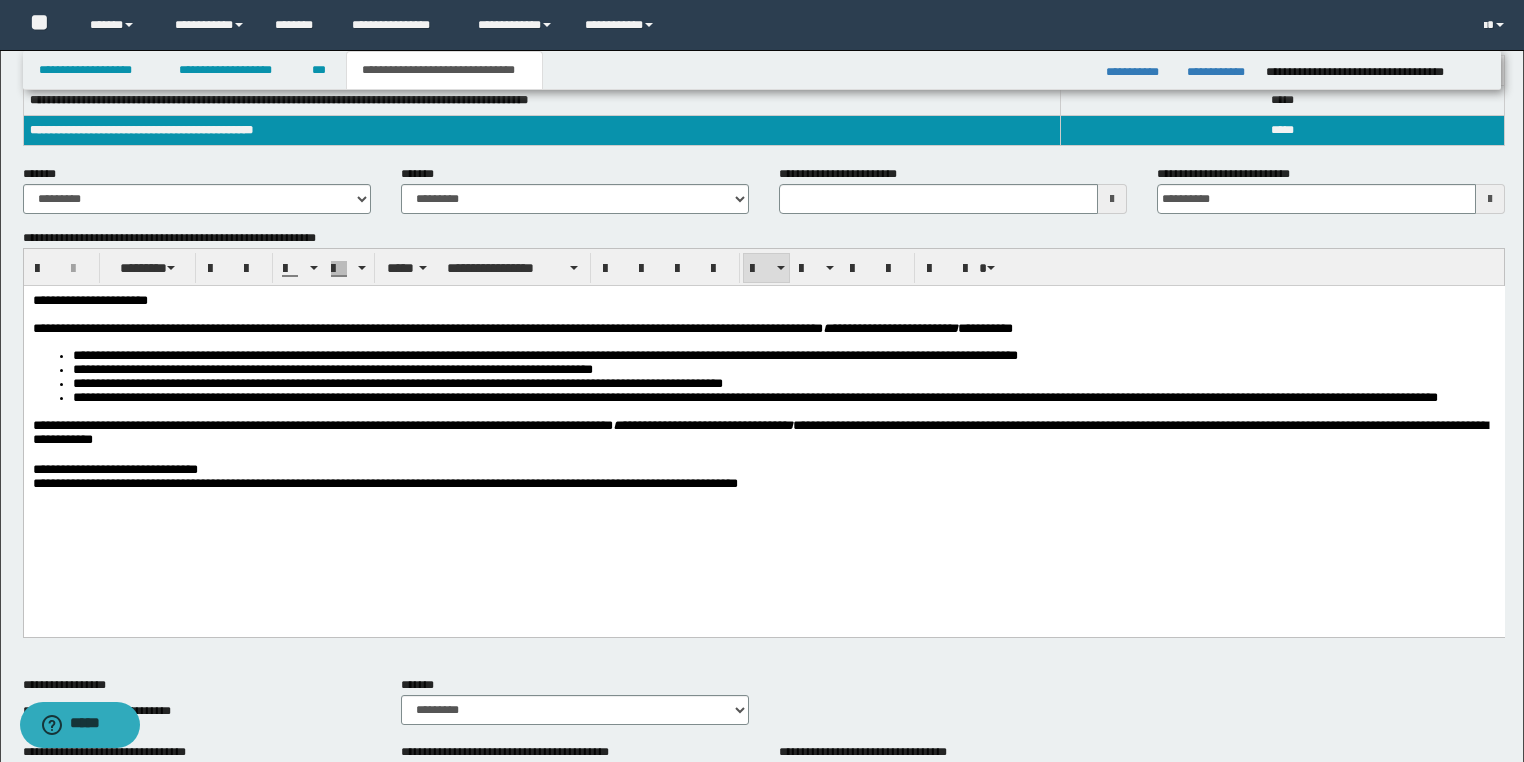 click on "**********" at bounding box center (763, 417) 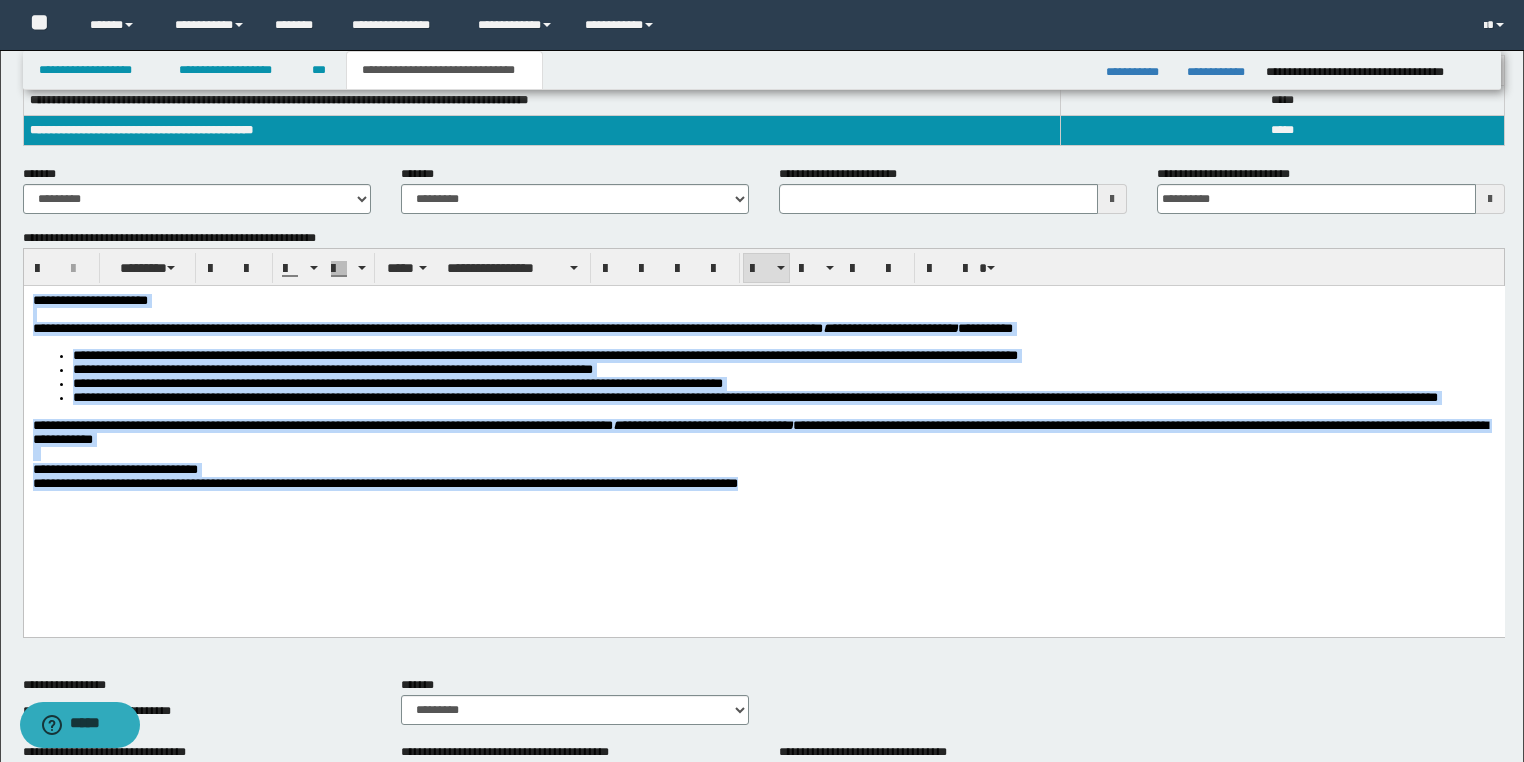 drag, startPoint x: 975, startPoint y: 538, endPoint x: -1, endPoint y: 244, distance: 1019.3194 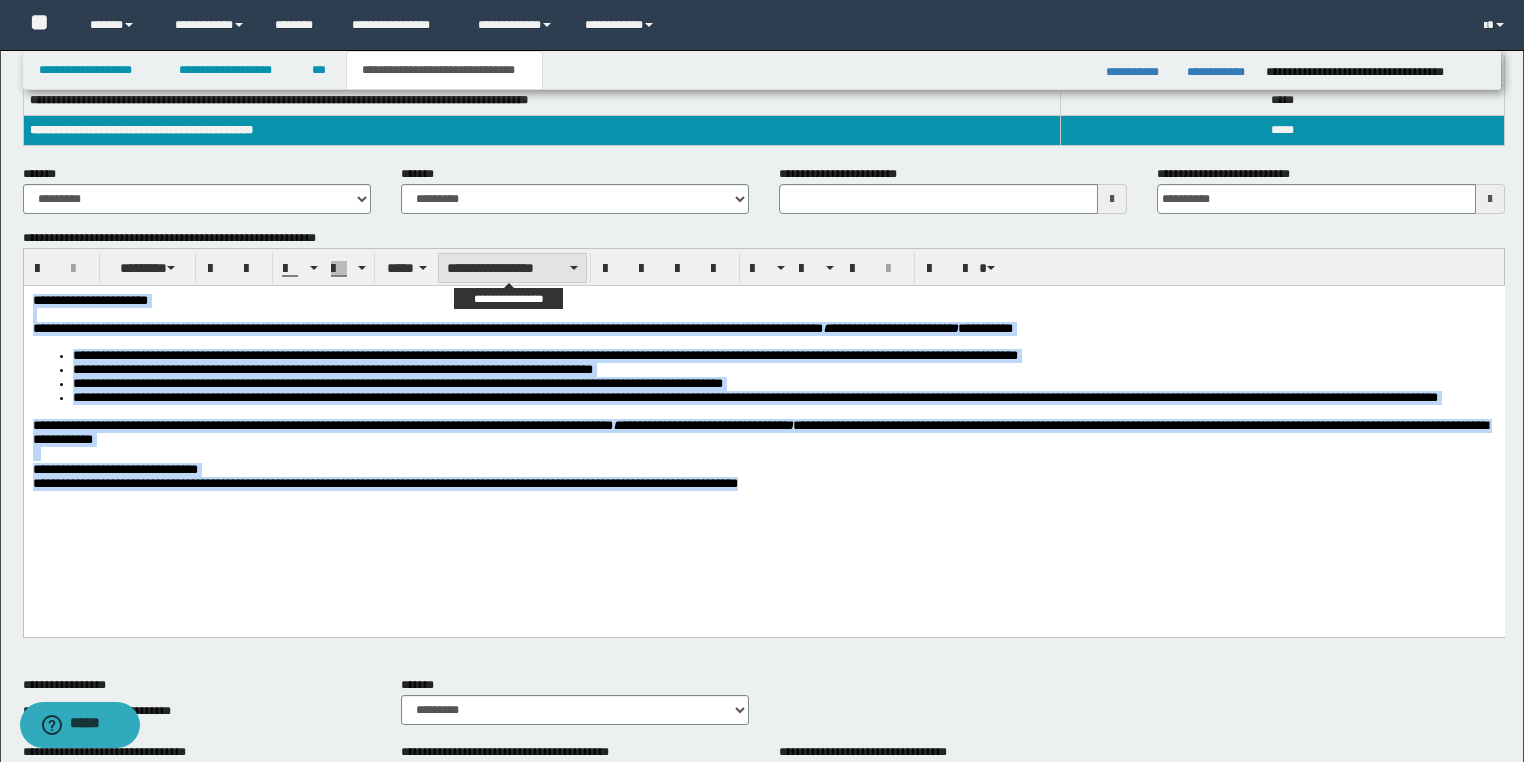 click on "**********" at bounding box center (512, 268) 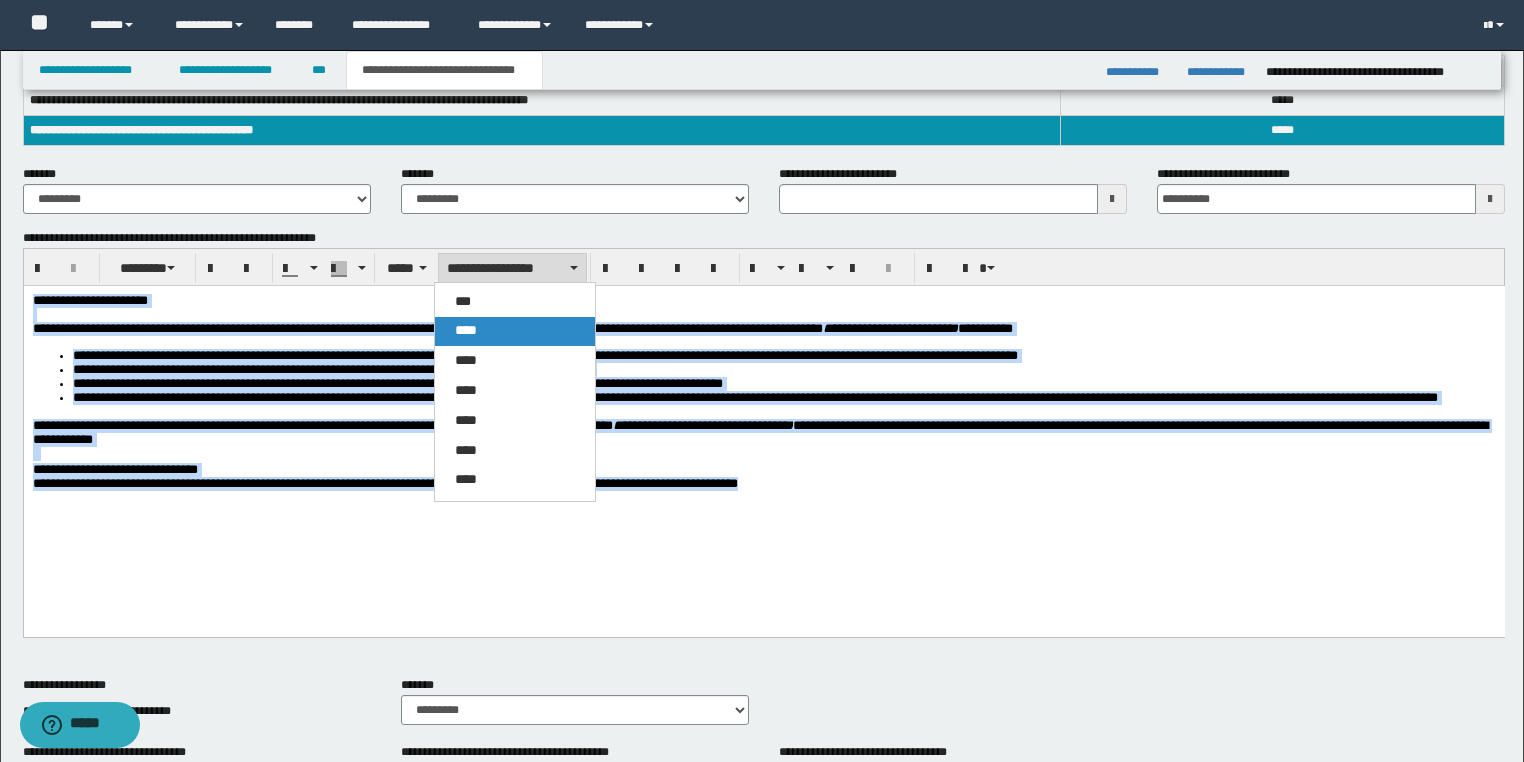 click on "****" at bounding box center (515, 331) 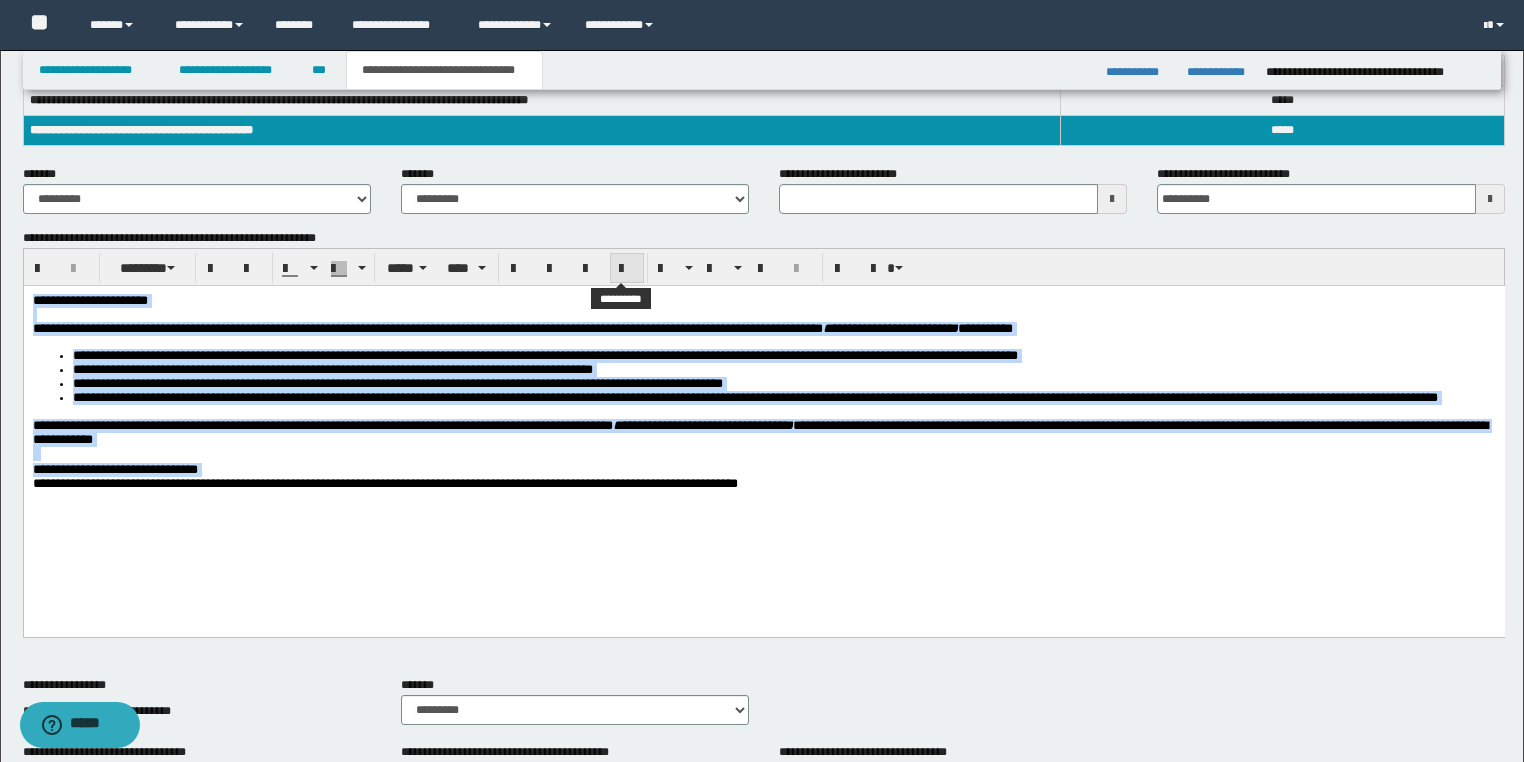 click at bounding box center (627, 269) 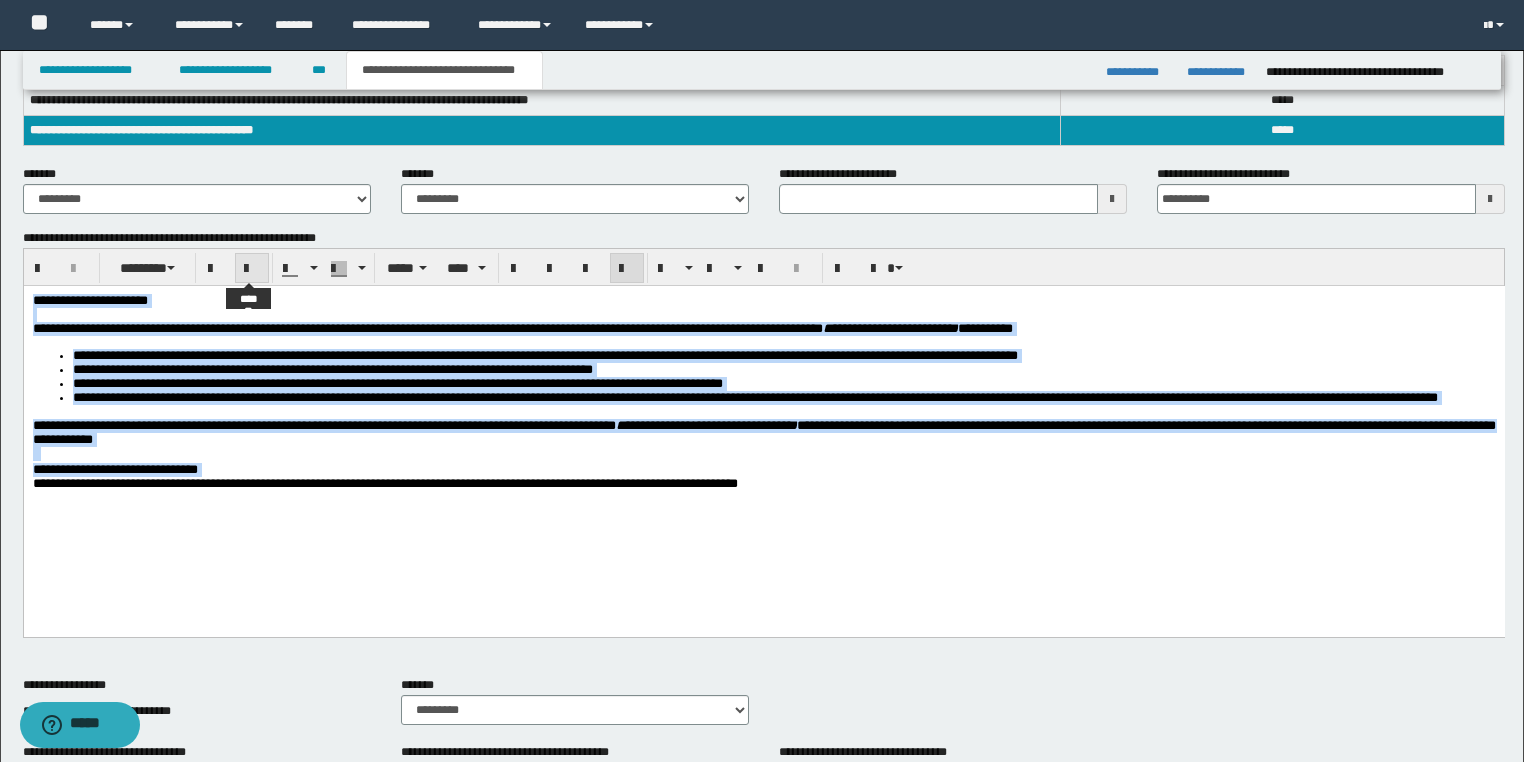 click at bounding box center [252, 268] 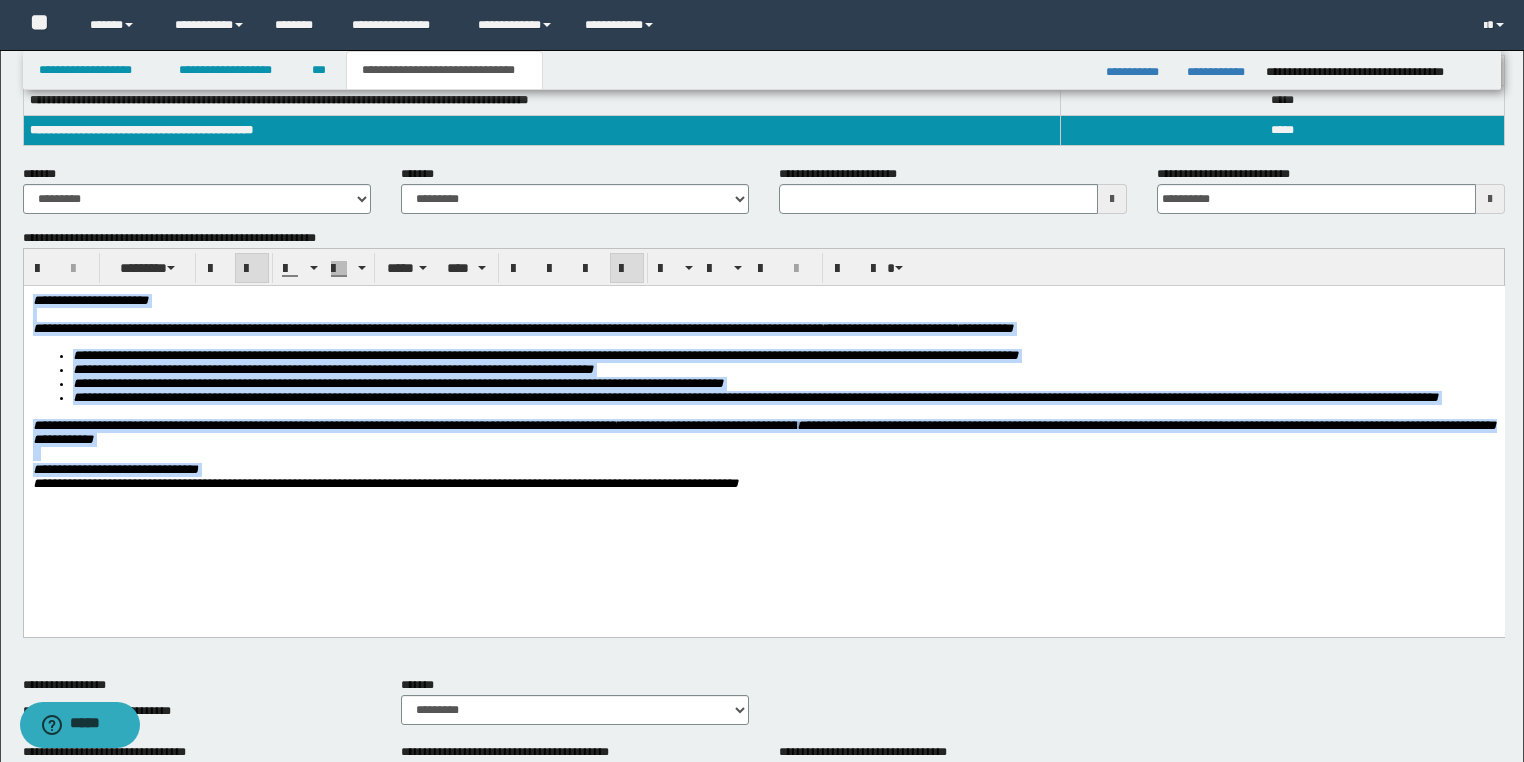 click at bounding box center [252, 268] 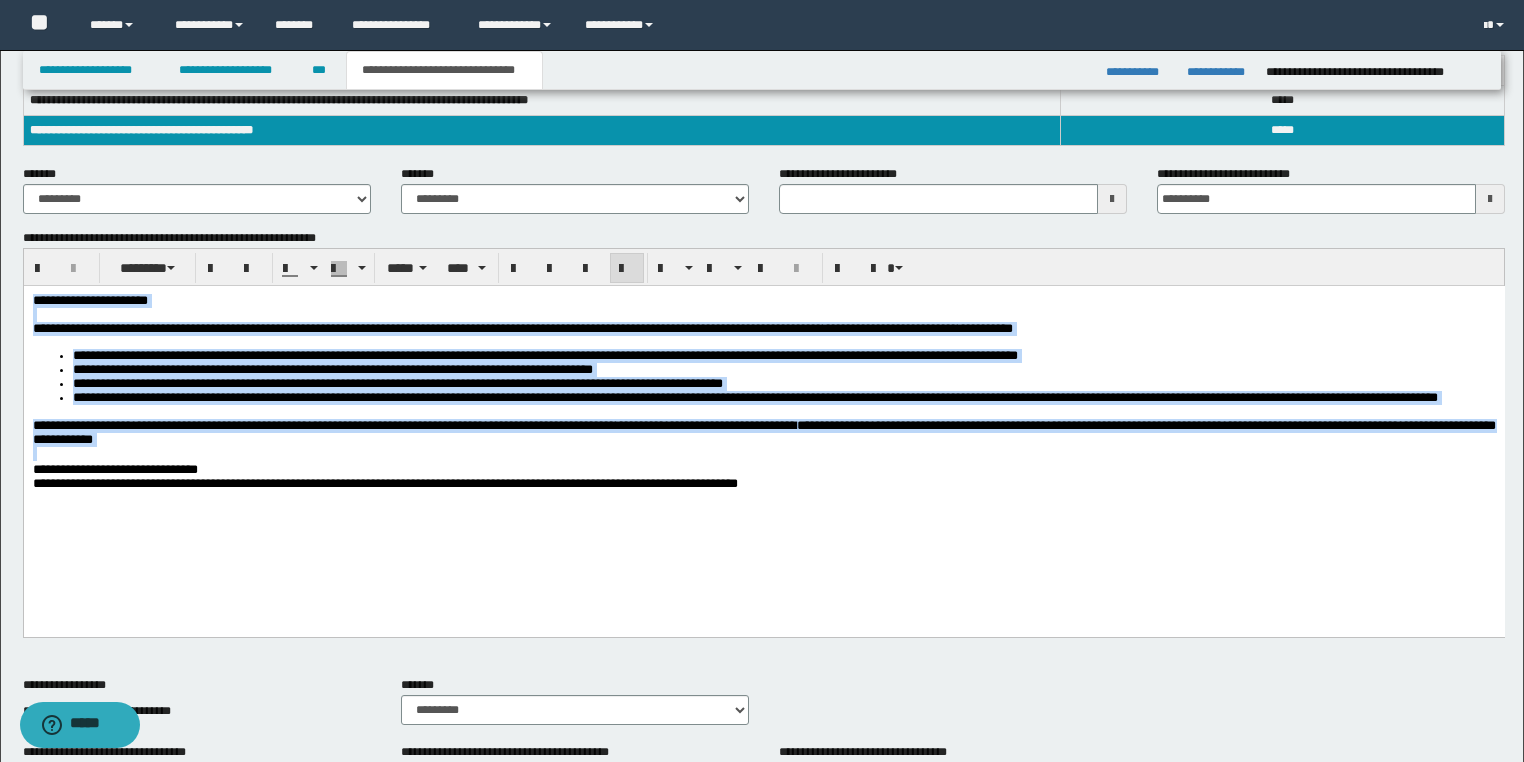 click on "**********" at bounding box center [763, 433] 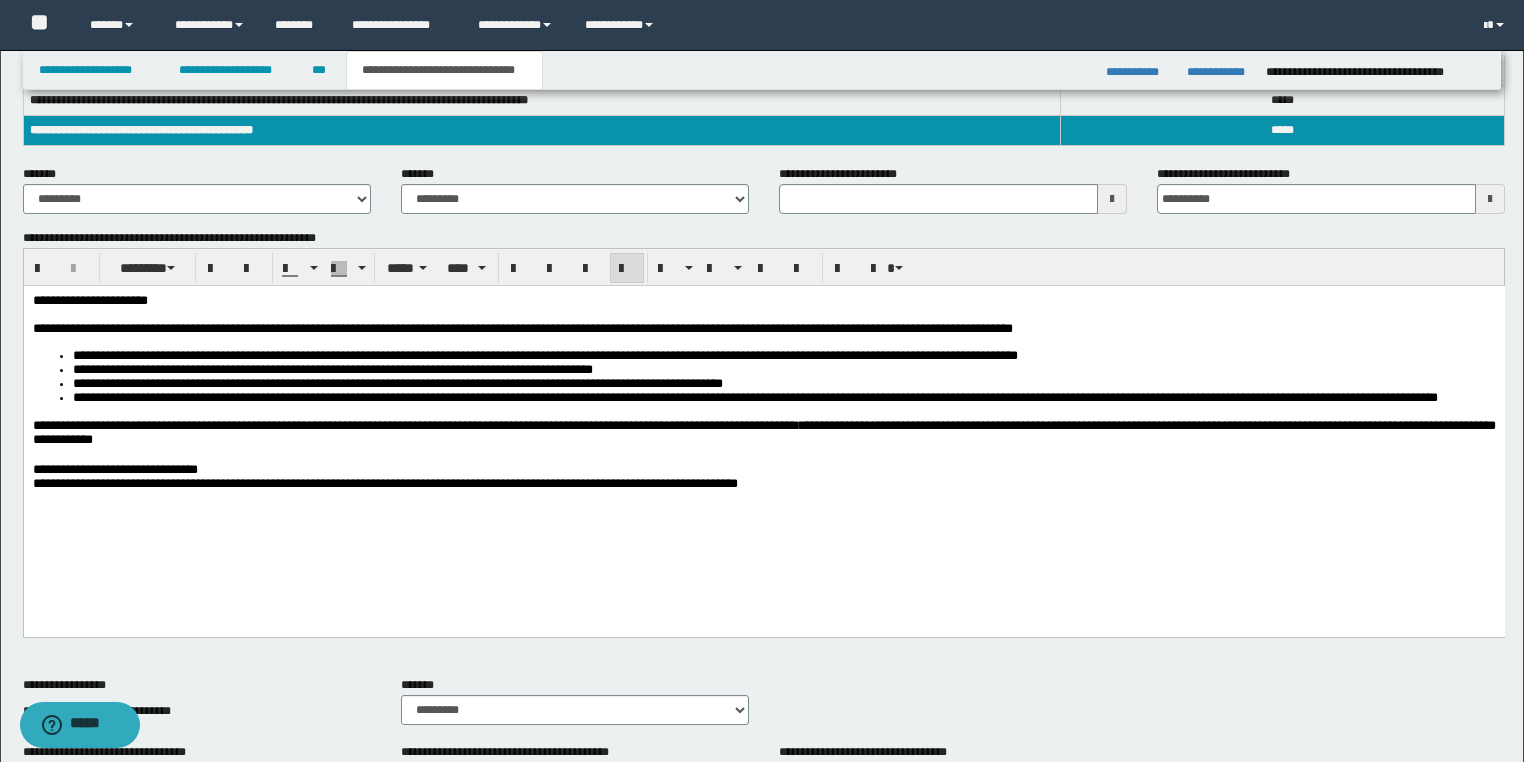 click on "**********" at bounding box center [763, 433] 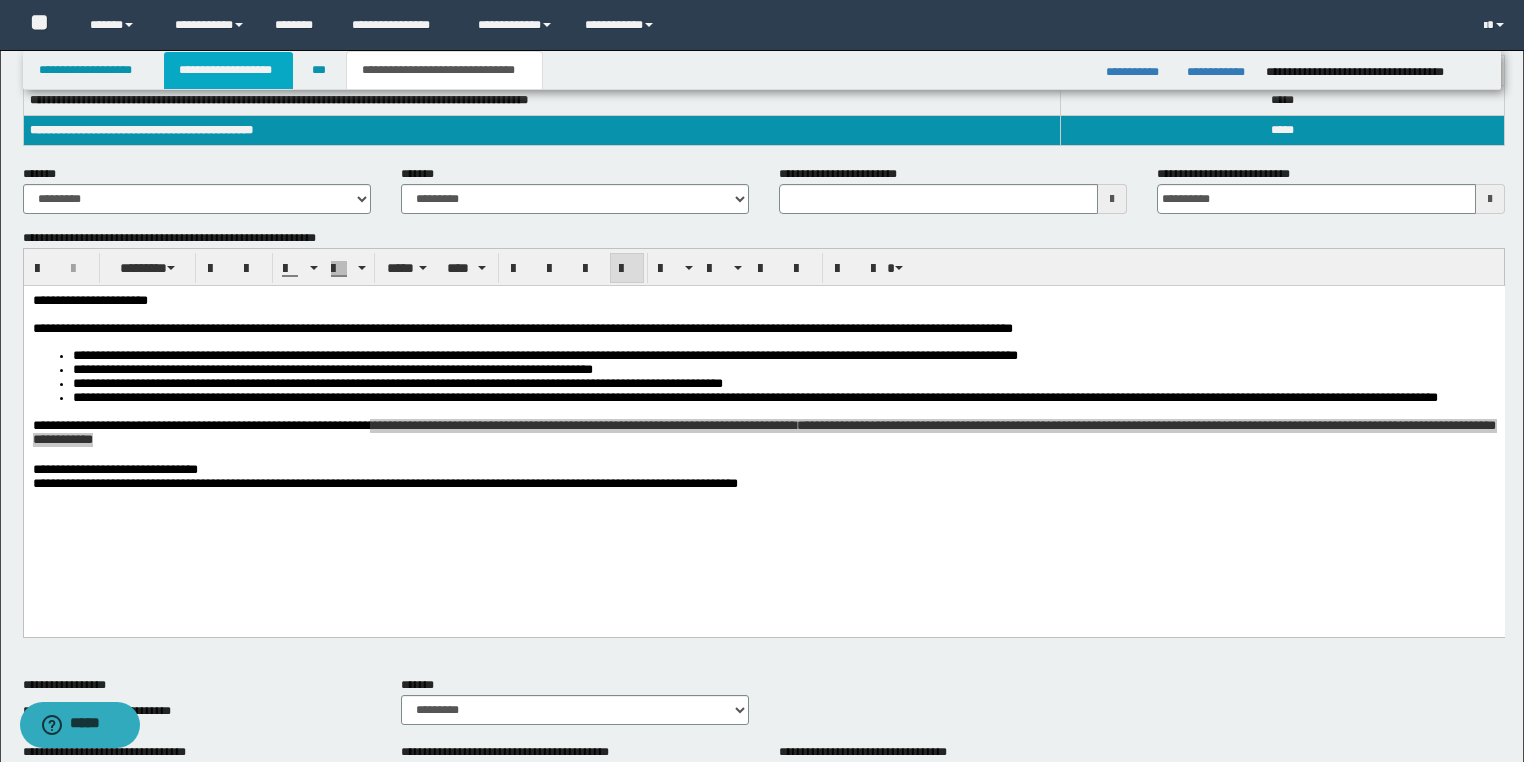 click on "**********" at bounding box center (228, 70) 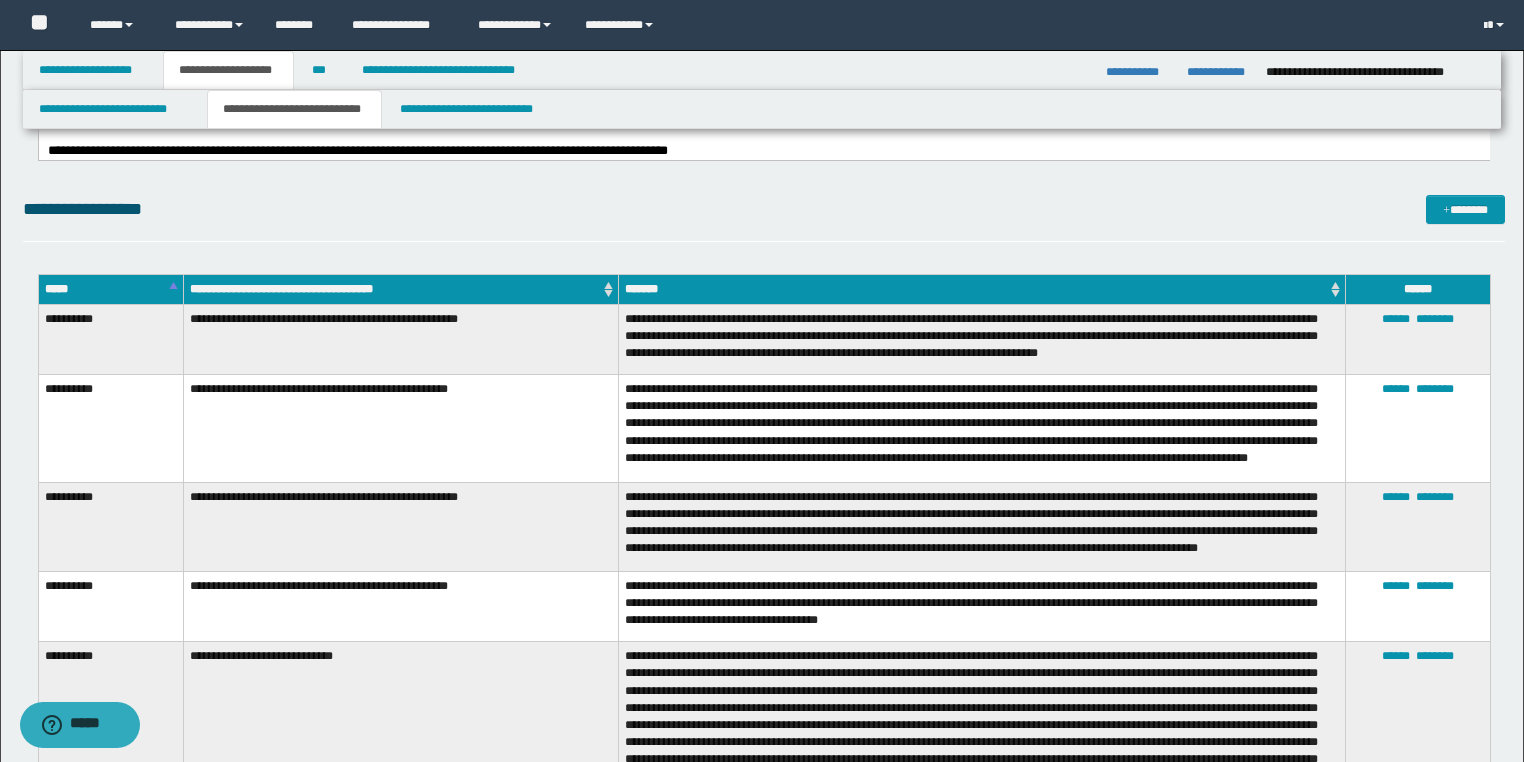 scroll, scrollTop: 271, scrollLeft: 0, axis: vertical 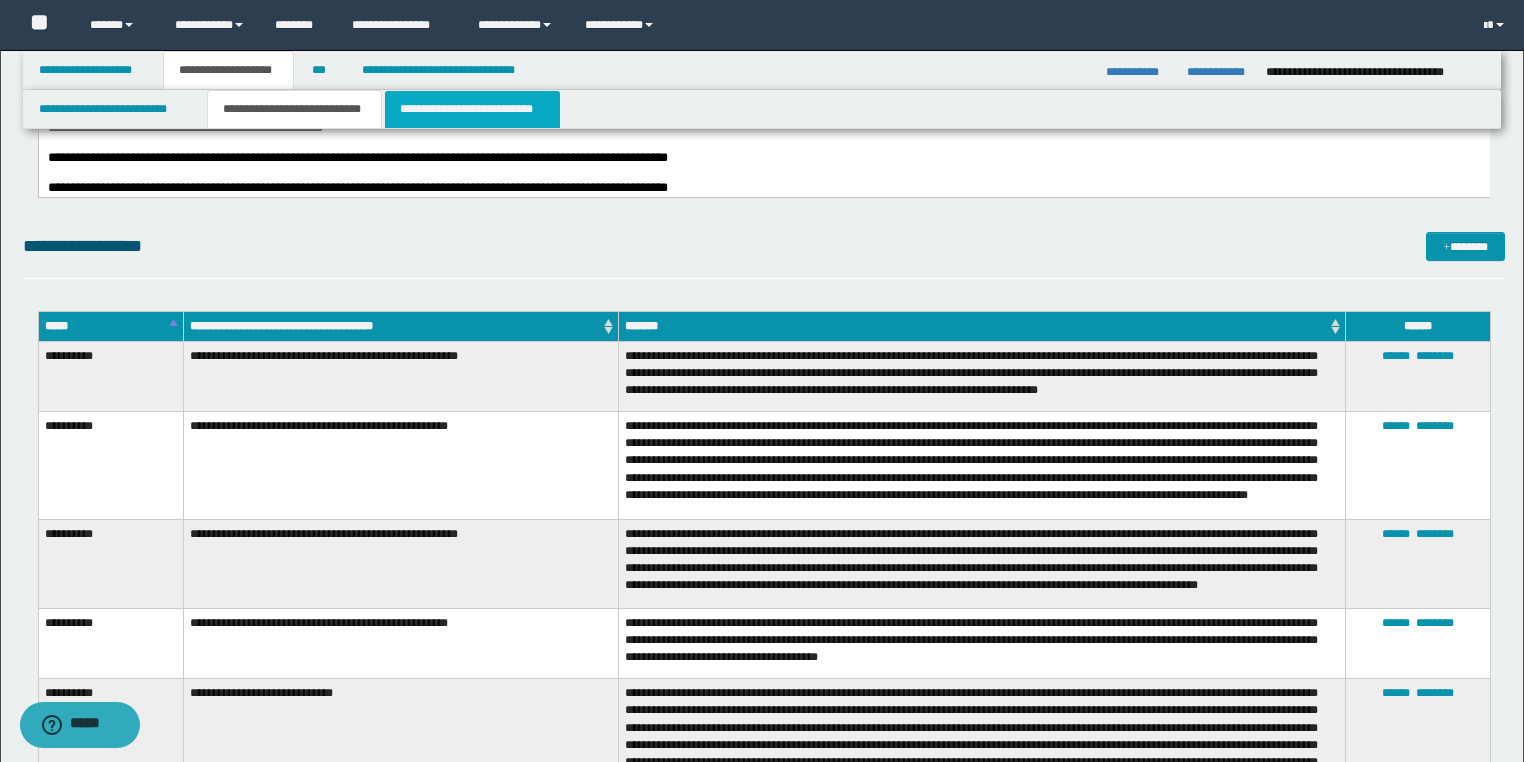 click on "**********" at bounding box center (472, 109) 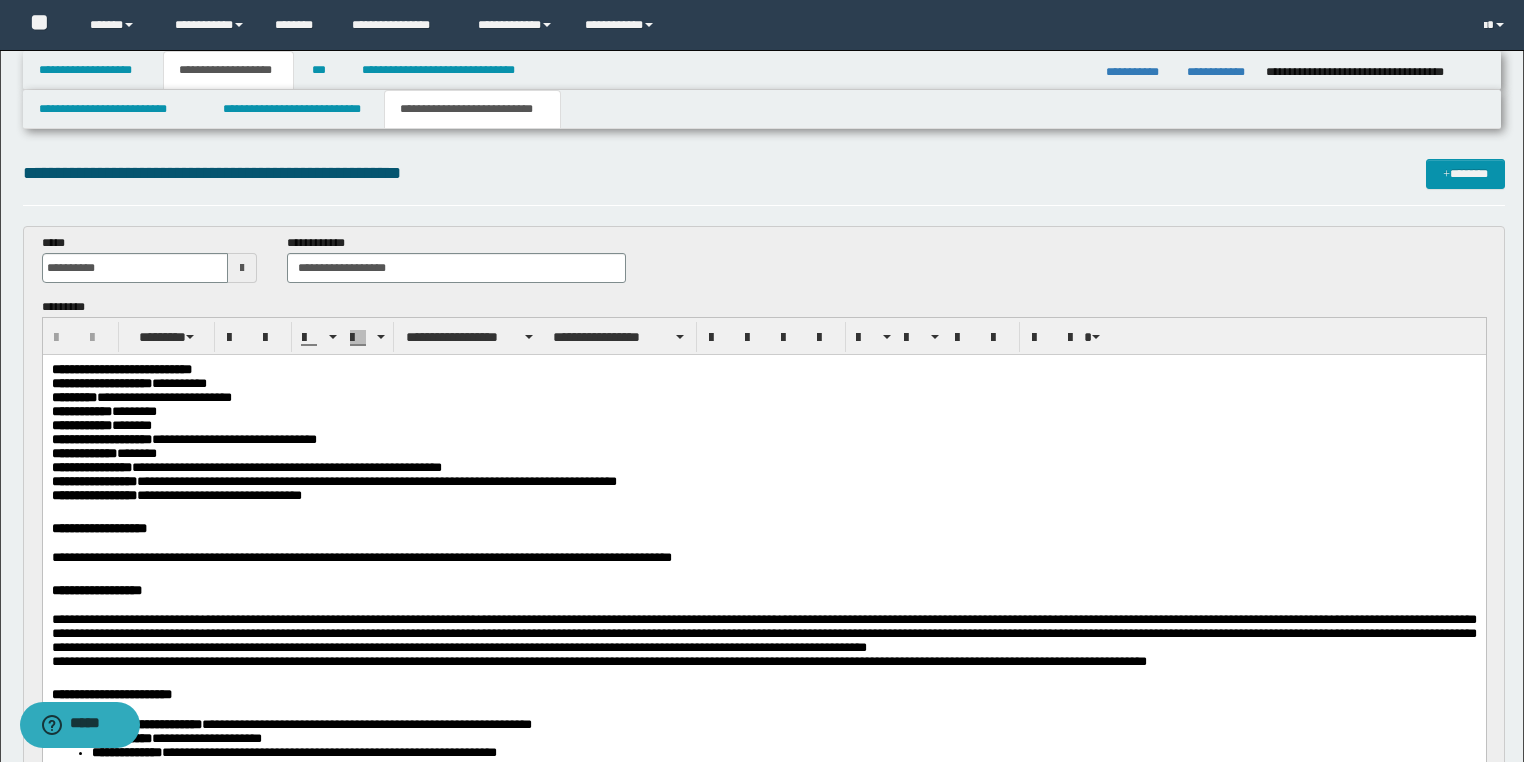 scroll, scrollTop: 0, scrollLeft: 0, axis: both 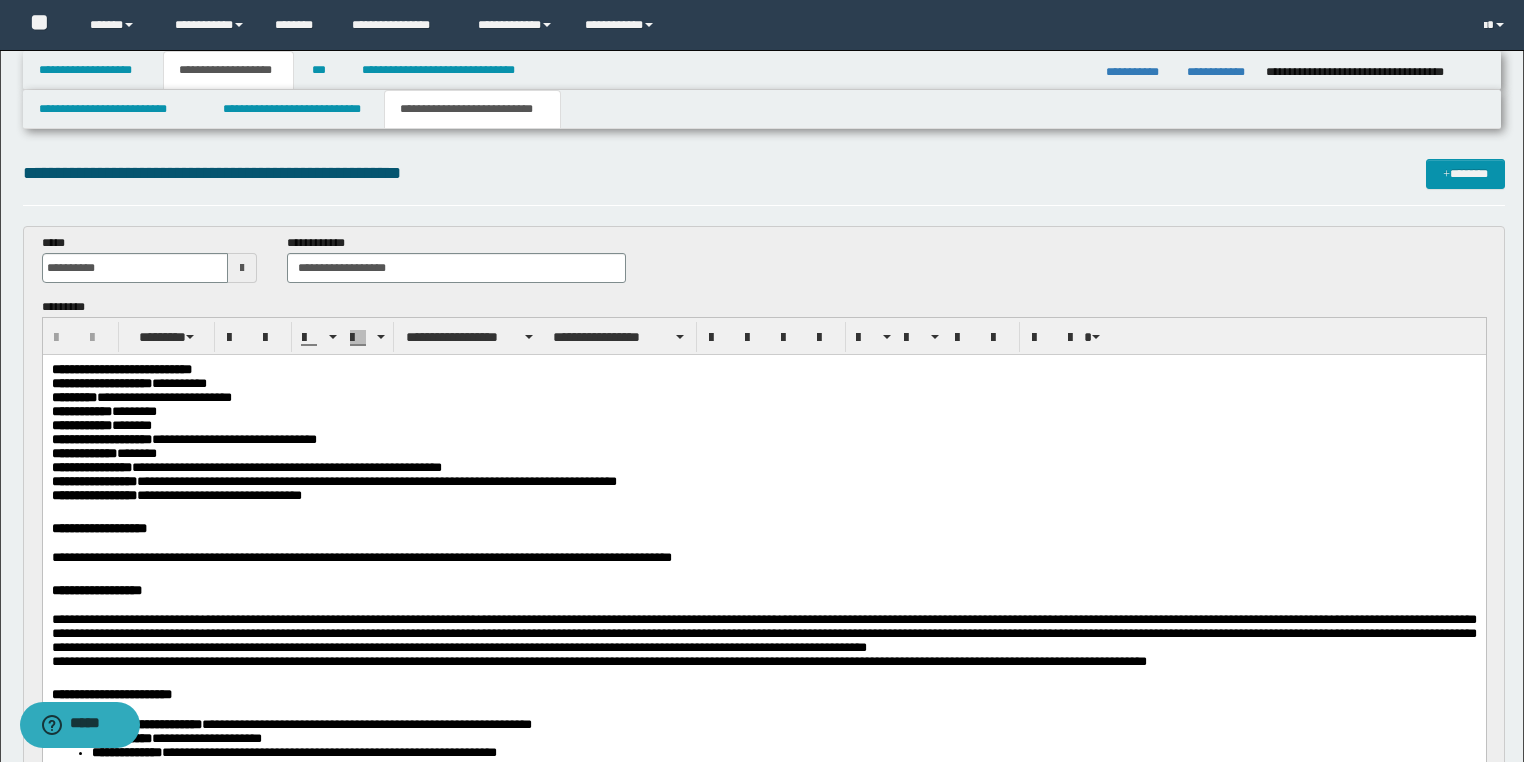 click on "**********" at bounding box center (763, 439) 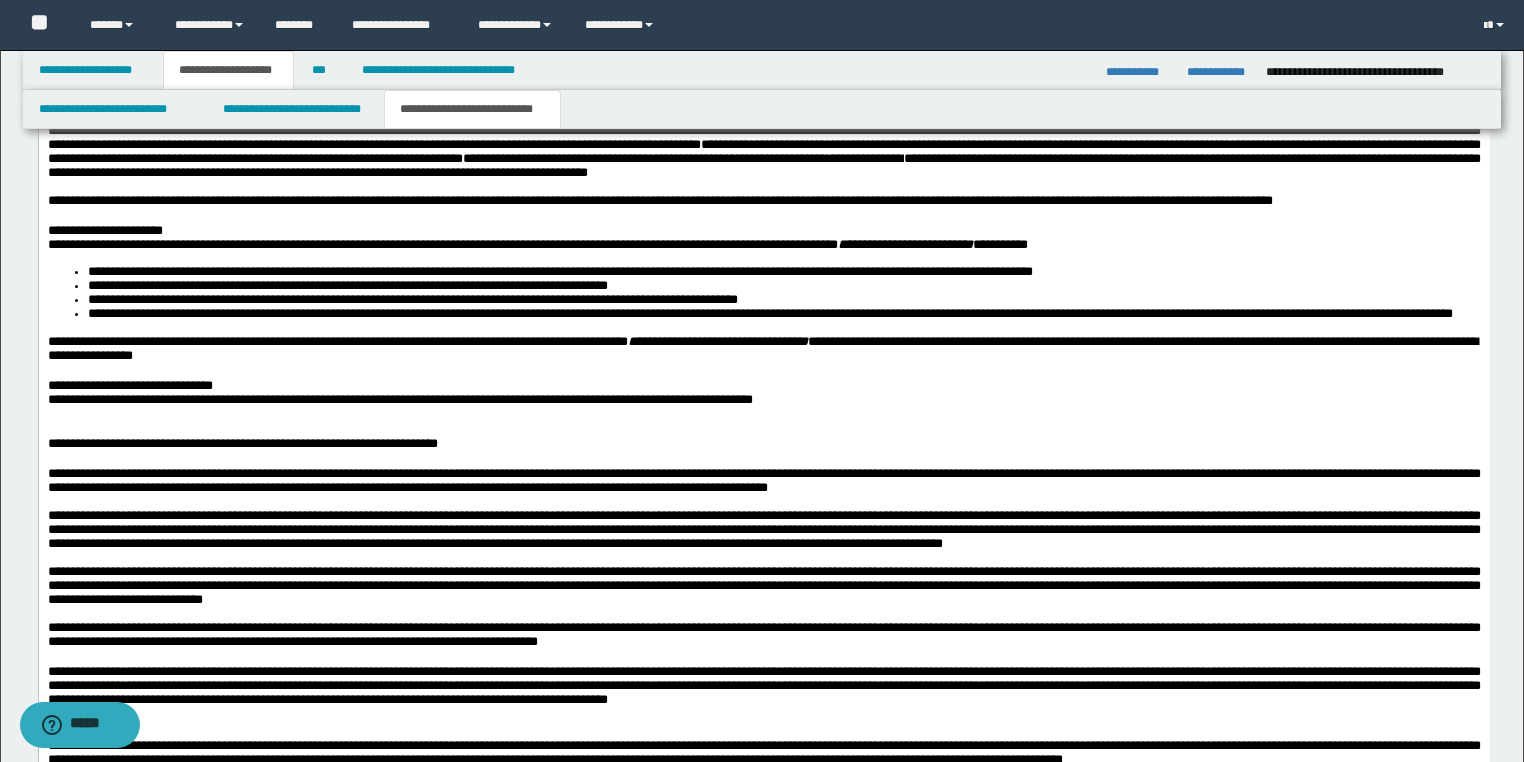 scroll, scrollTop: 3600, scrollLeft: 0, axis: vertical 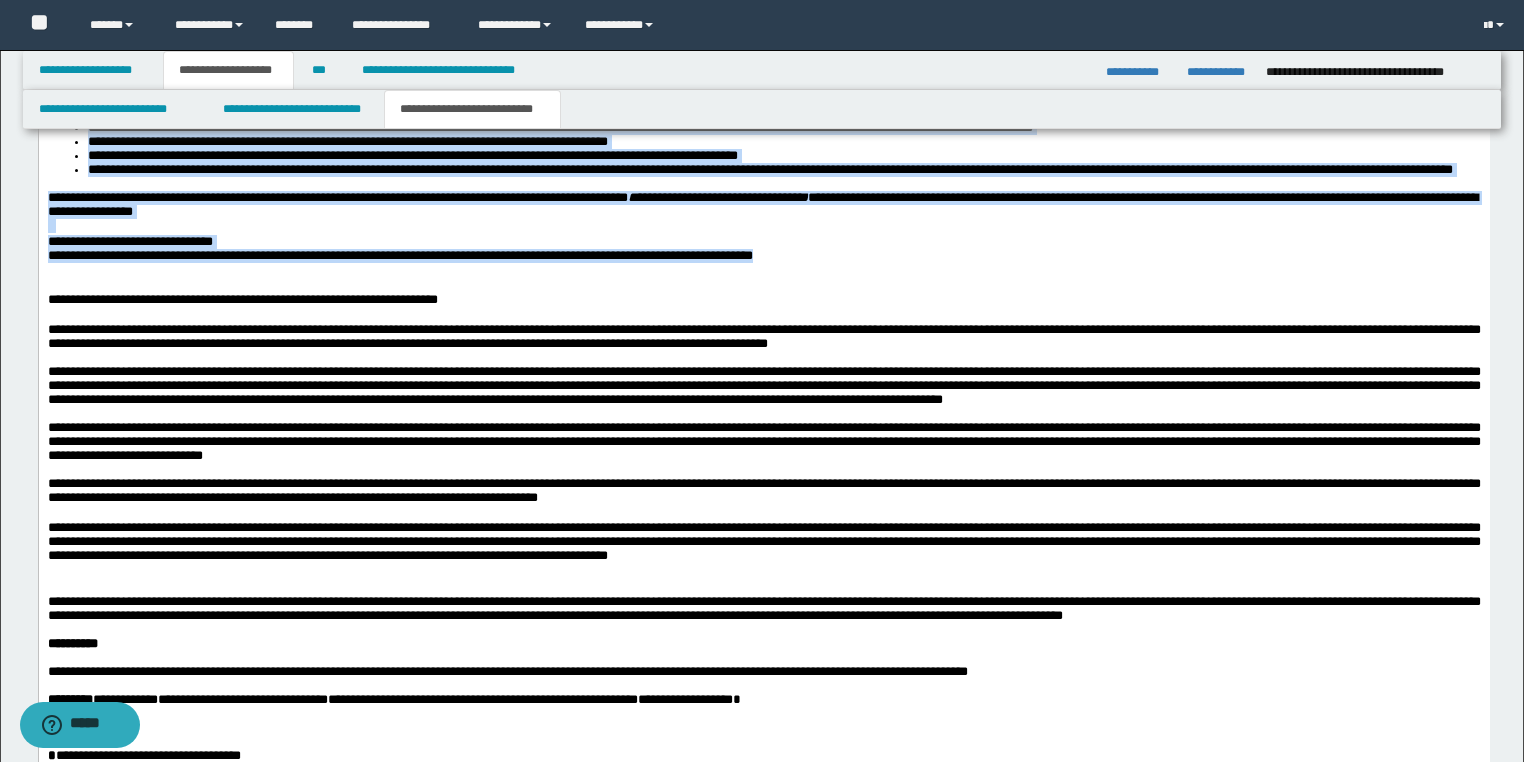 drag, startPoint x: 47, startPoint y: 240, endPoint x: 925, endPoint y: 491, distance: 913.17303 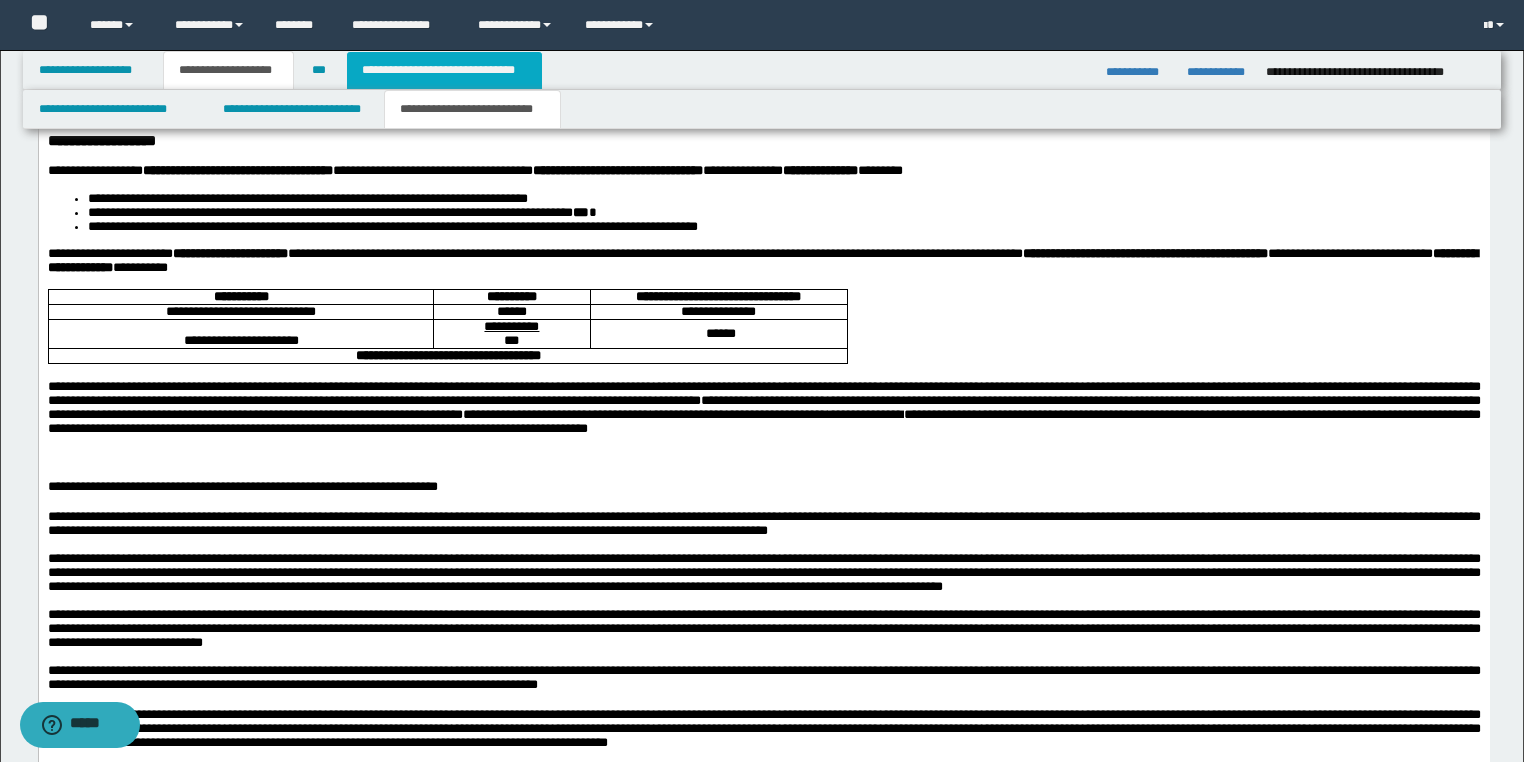 click on "**********" at bounding box center [444, 70] 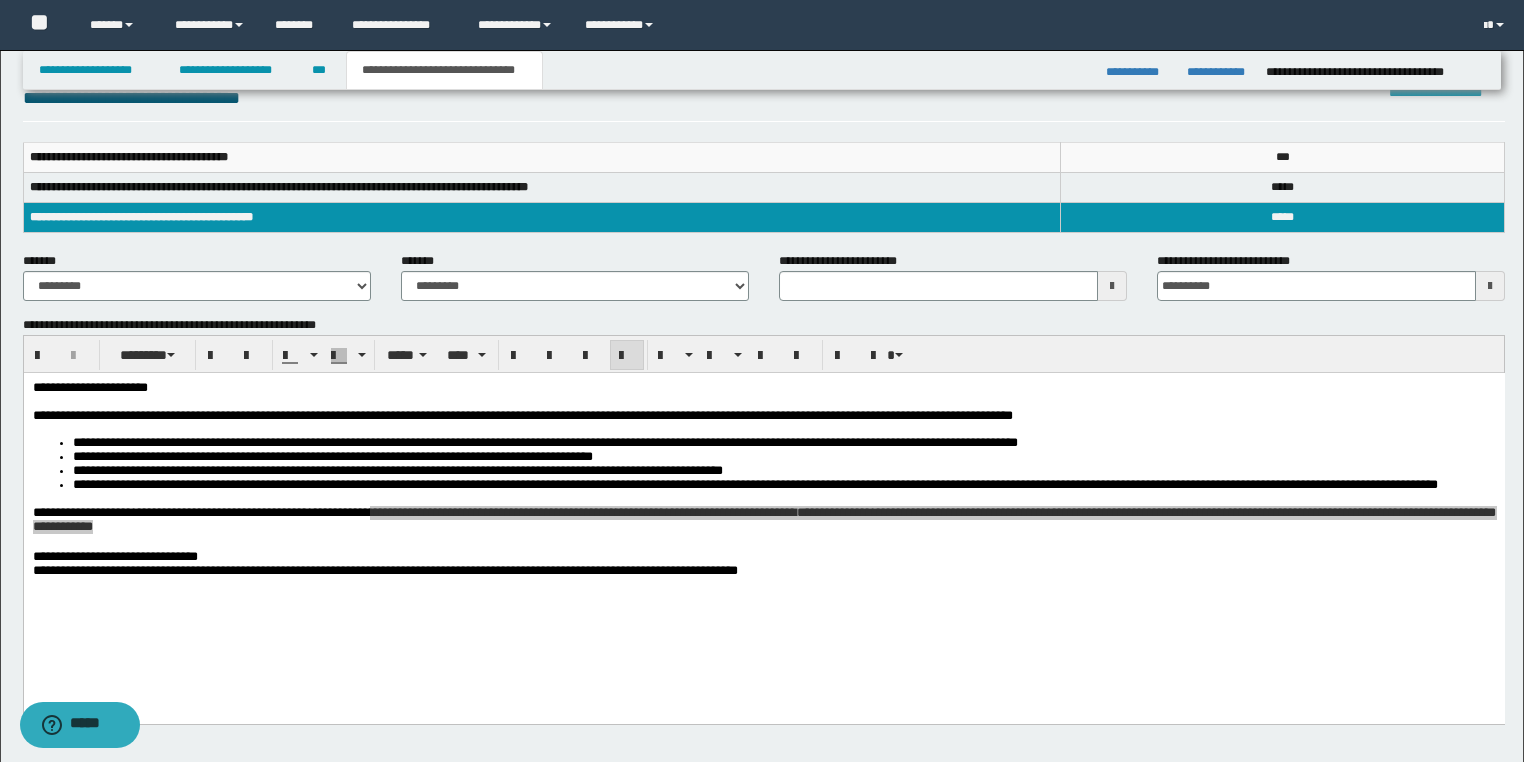 scroll, scrollTop: 313, scrollLeft: 0, axis: vertical 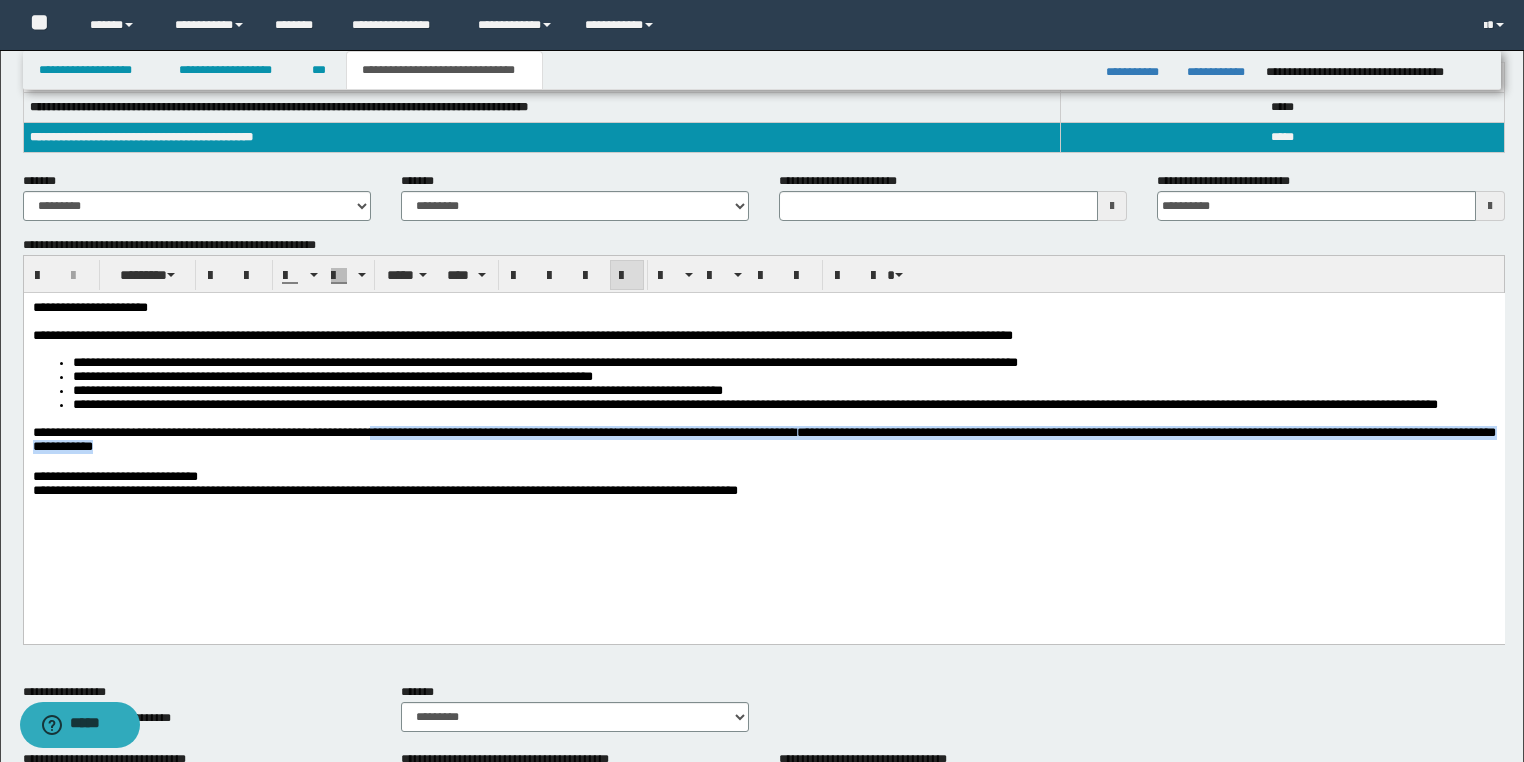 click on "**********" at bounding box center [763, 424] 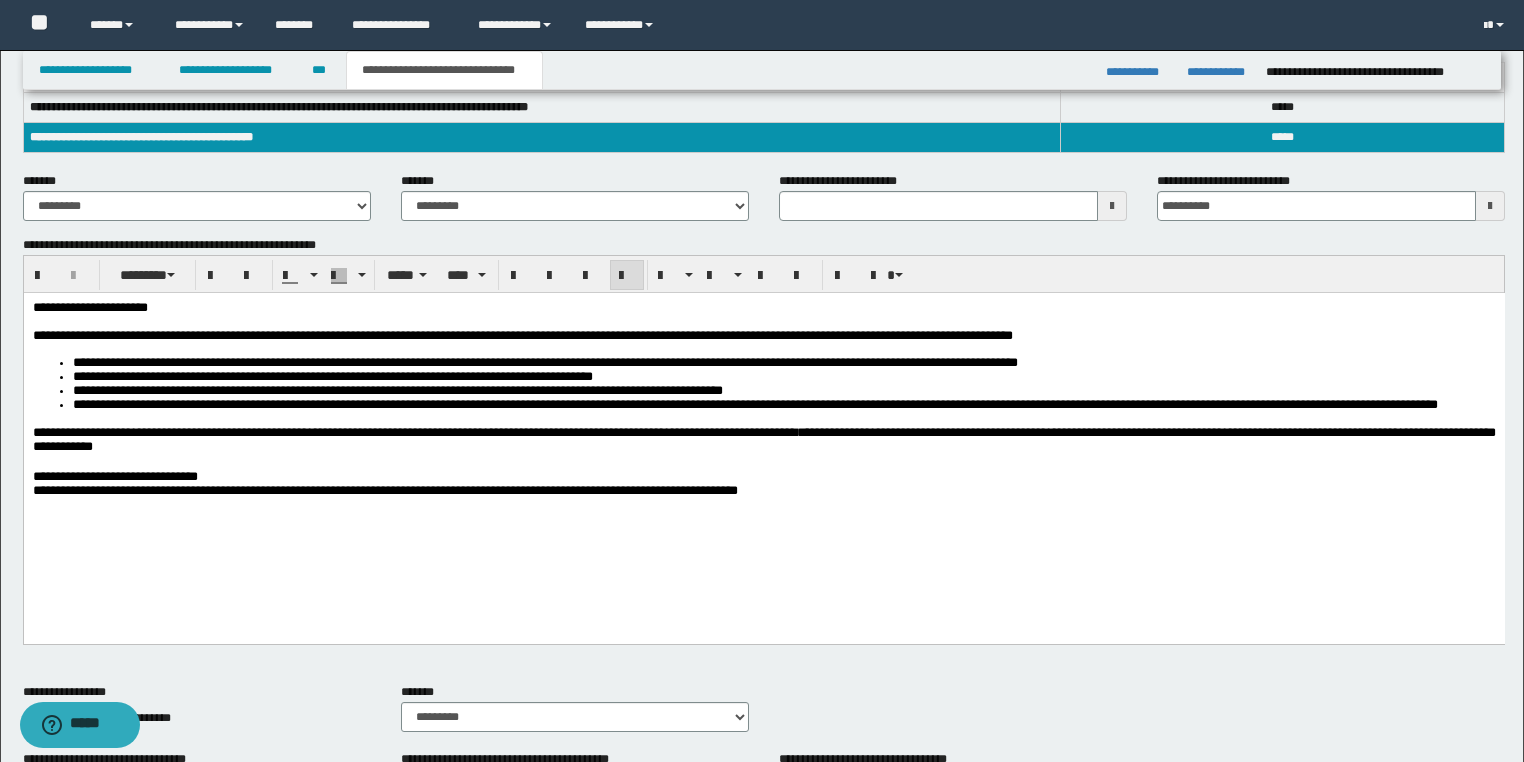 click on "**********" at bounding box center (763, 424) 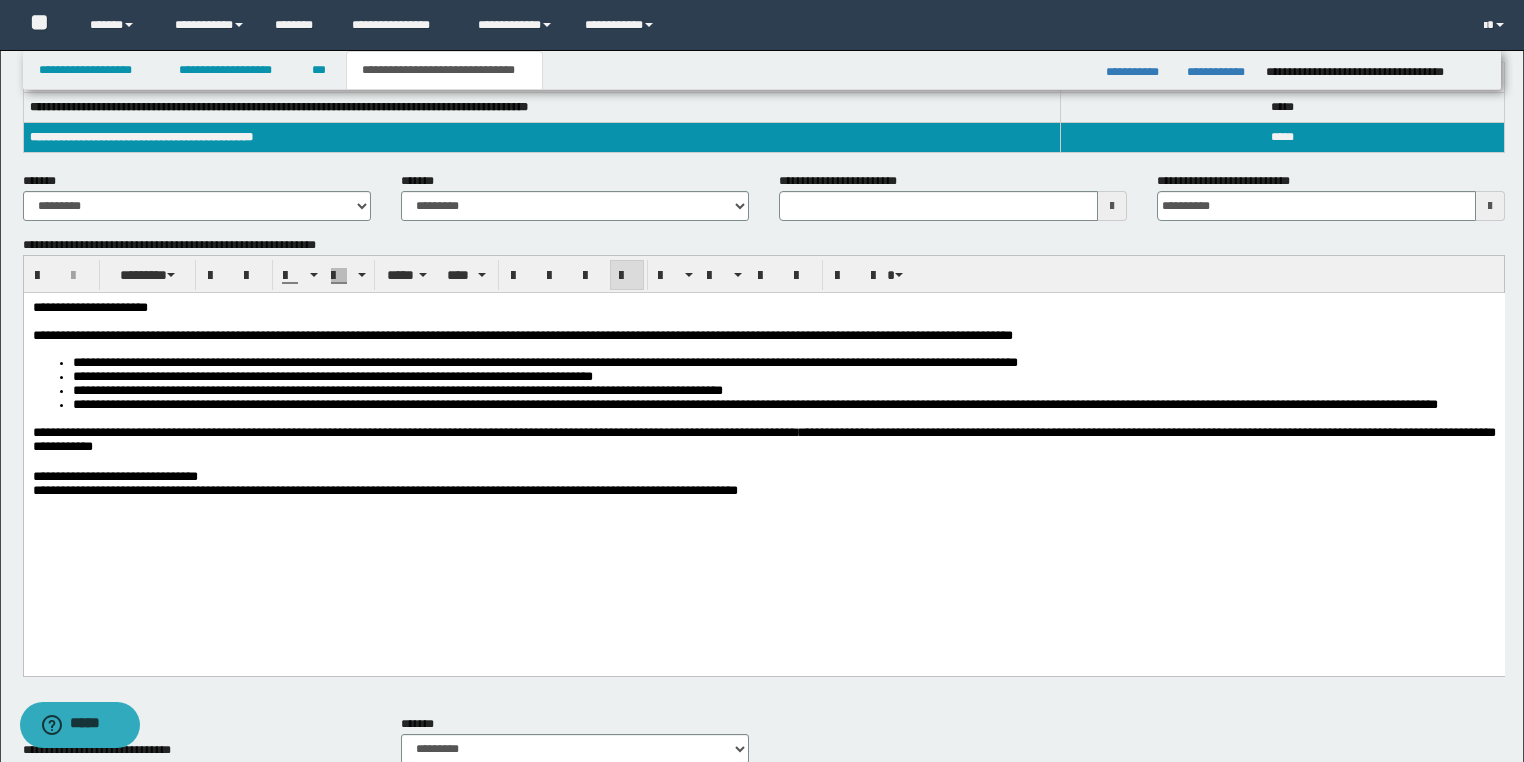 paste 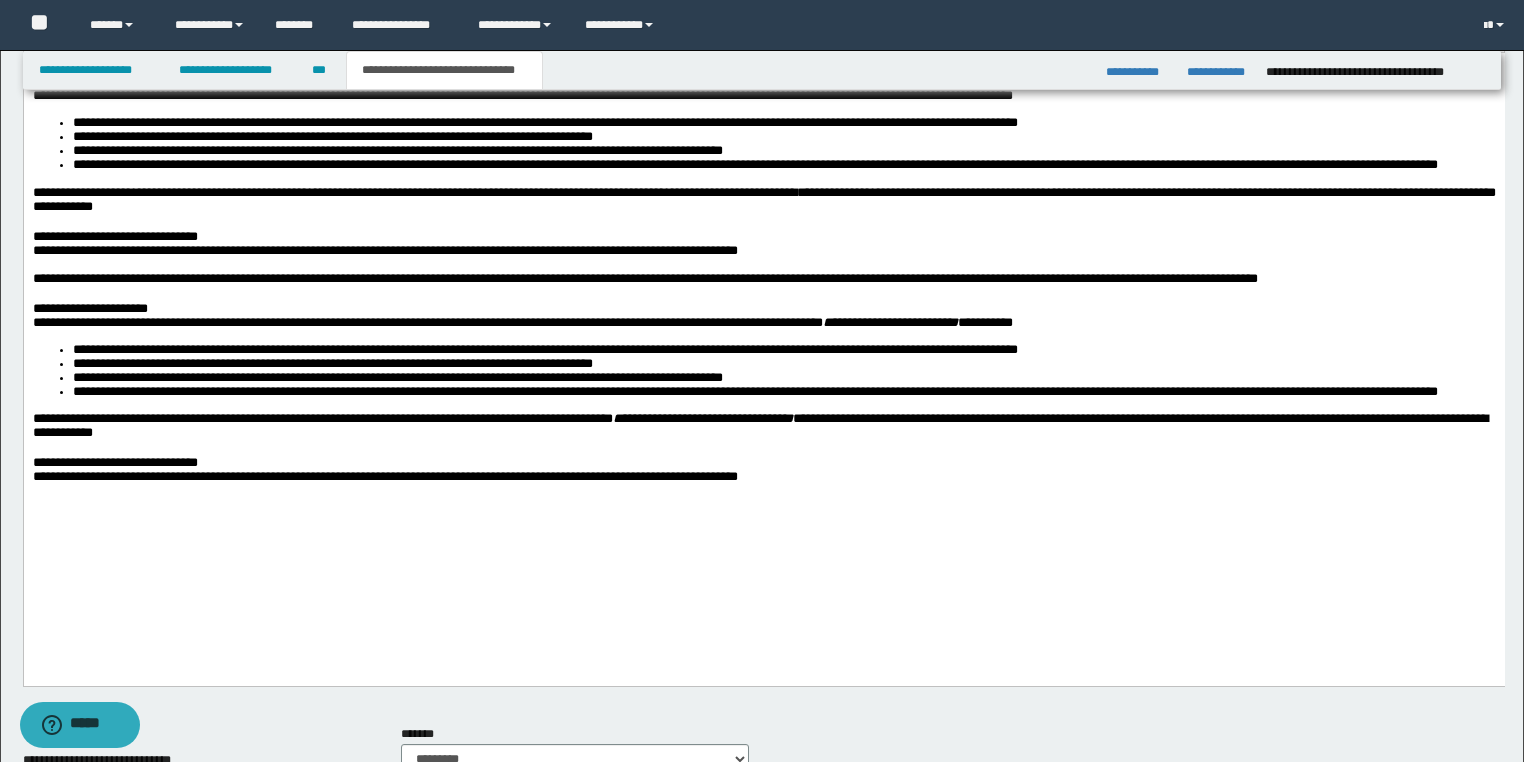 scroll, scrollTop: 393, scrollLeft: 0, axis: vertical 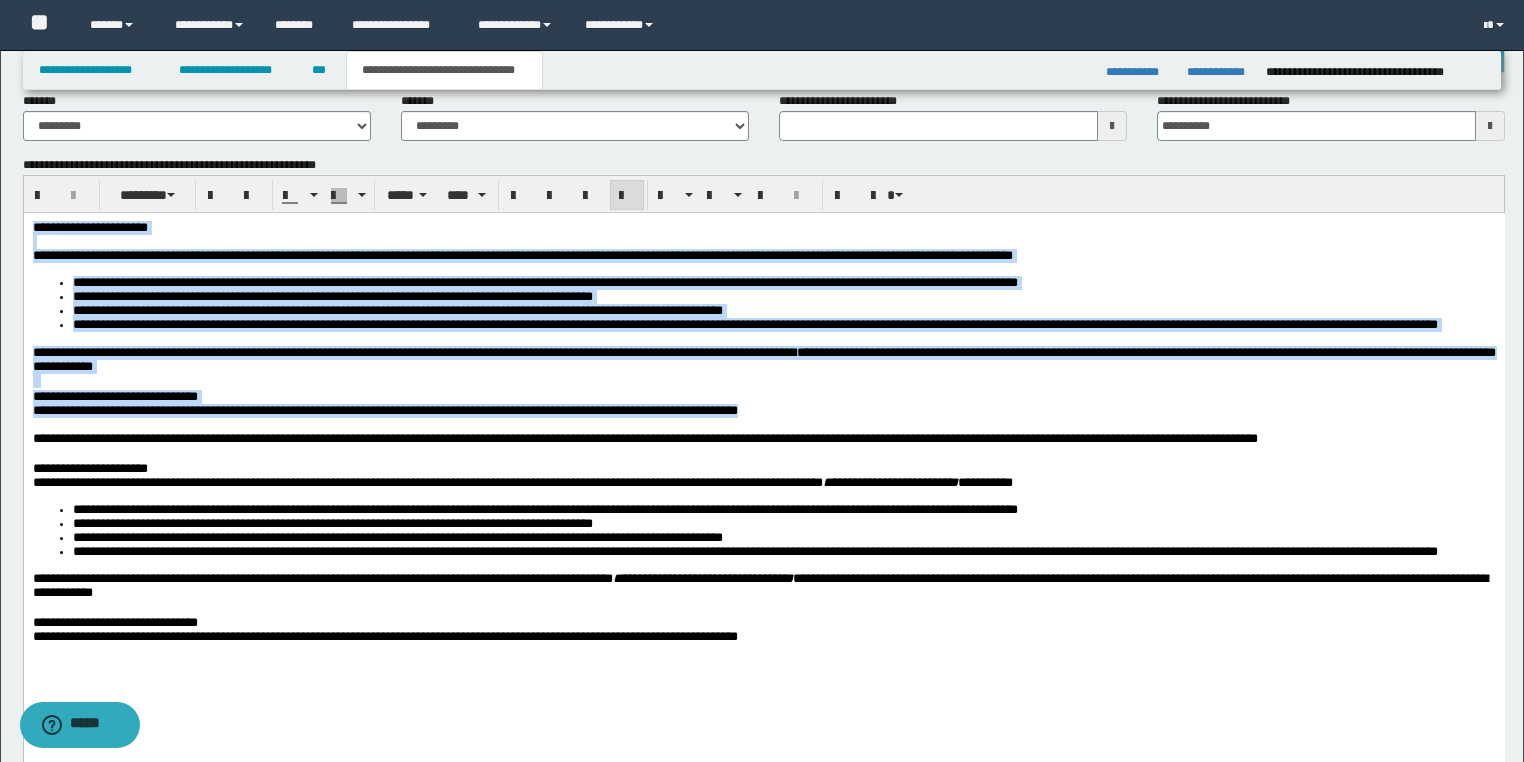 drag, startPoint x: 964, startPoint y: 449, endPoint x: -1, endPoint y: 206, distance: 995.1251 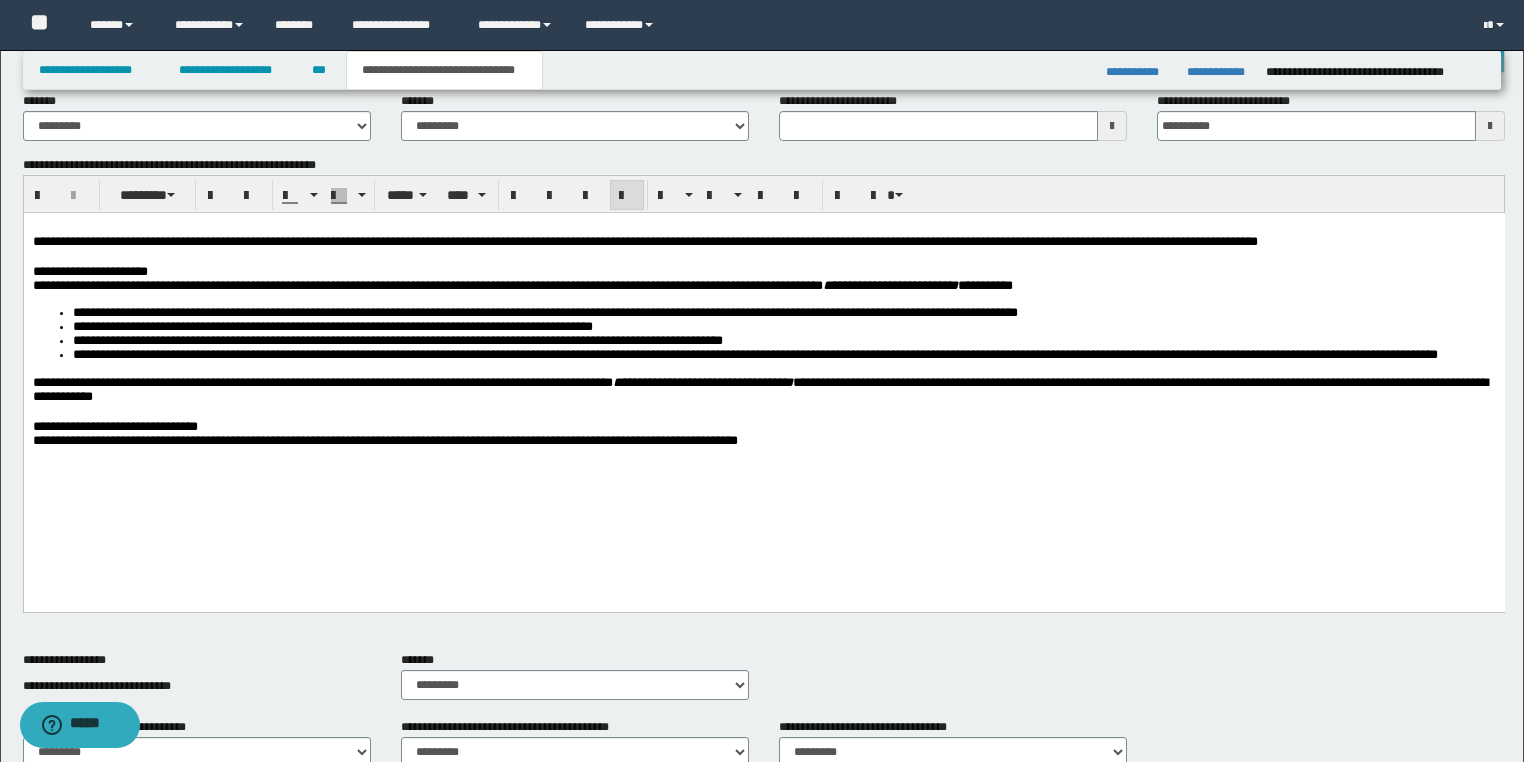 click on "**********" at bounding box center (763, 359) 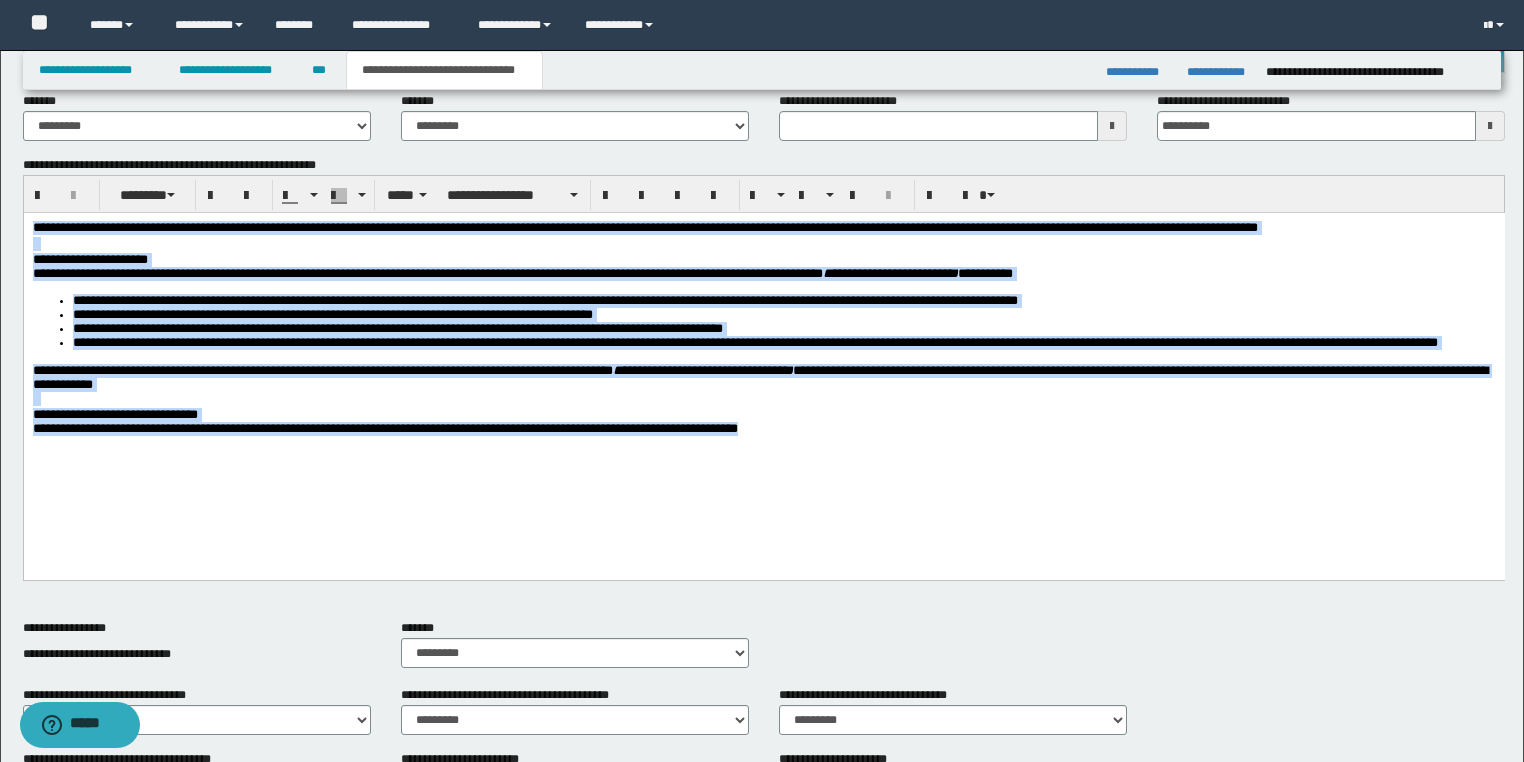 drag, startPoint x: 946, startPoint y: 459, endPoint x: 292, endPoint y: 232, distance: 692.2752 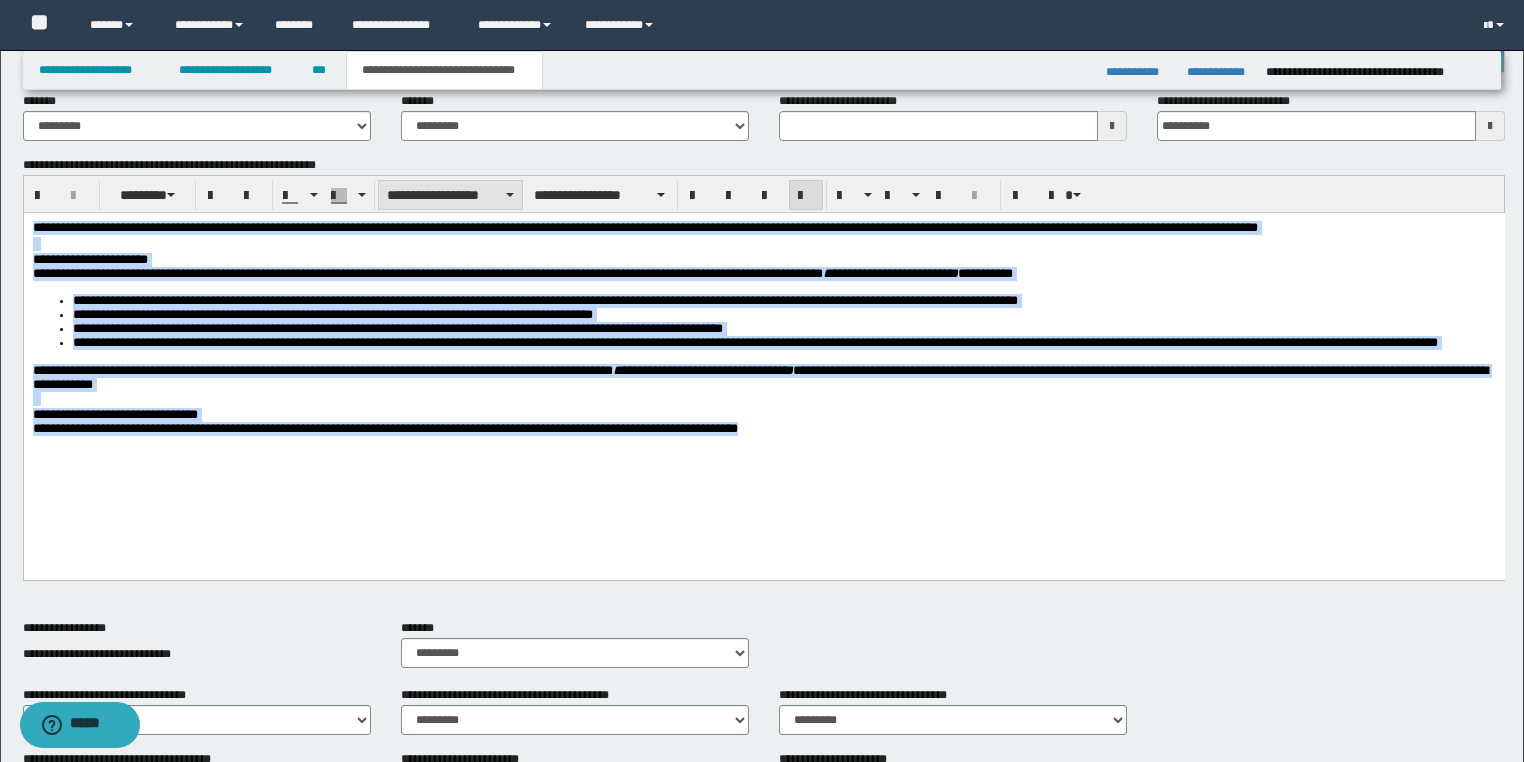 click on "**********" at bounding box center [450, 195] 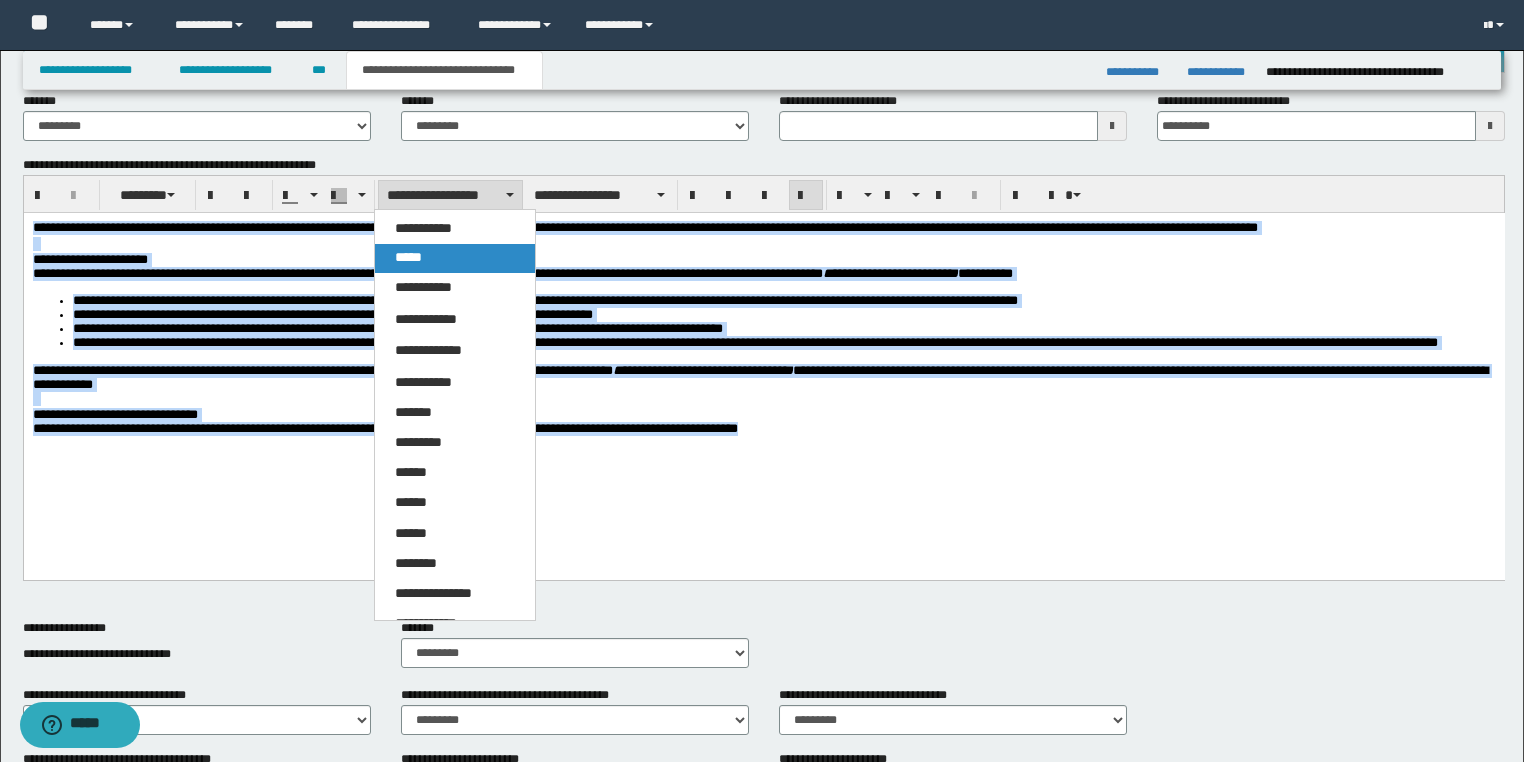 click on "*****" at bounding box center (455, 258) 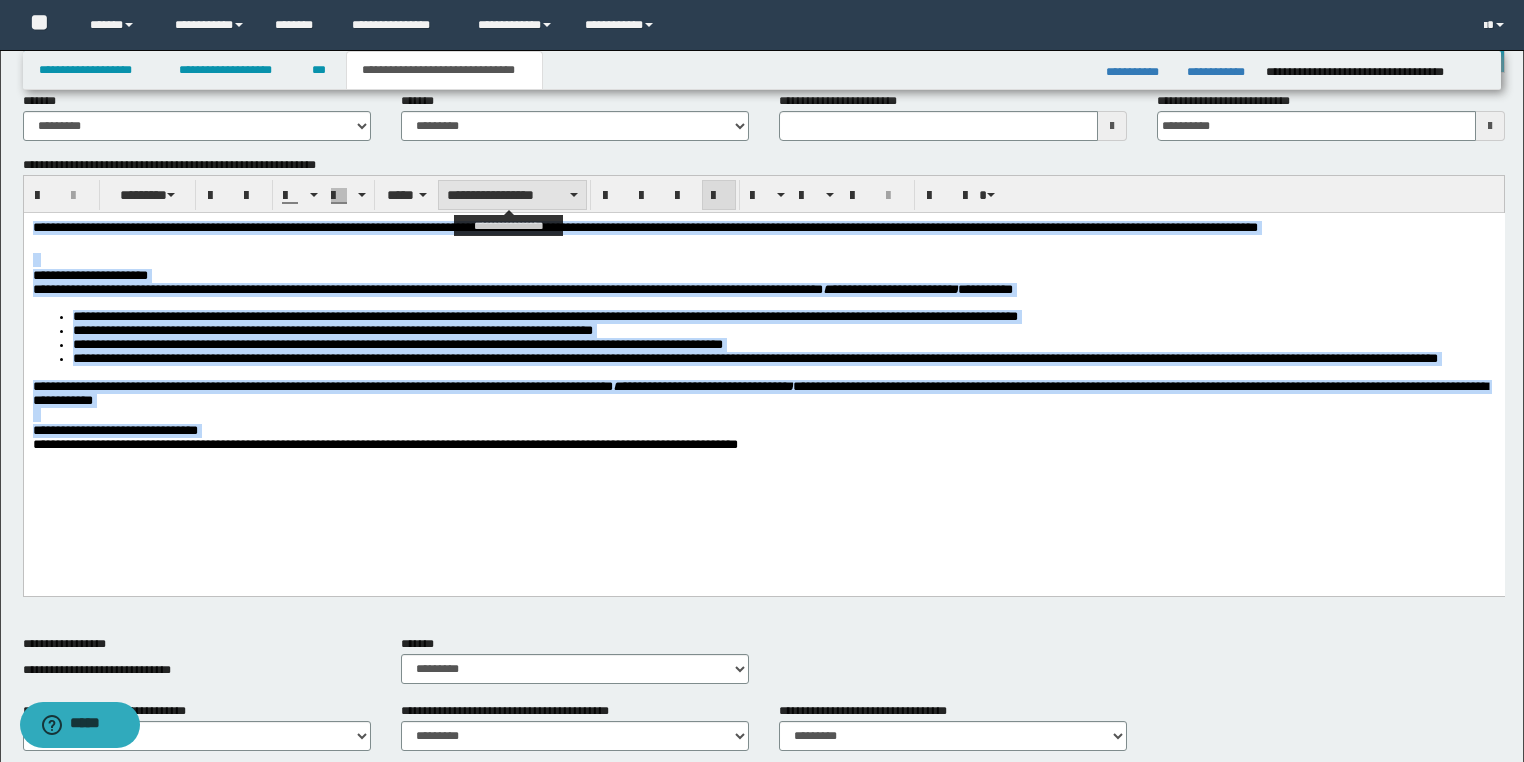 click on "**********" at bounding box center (512, 195) 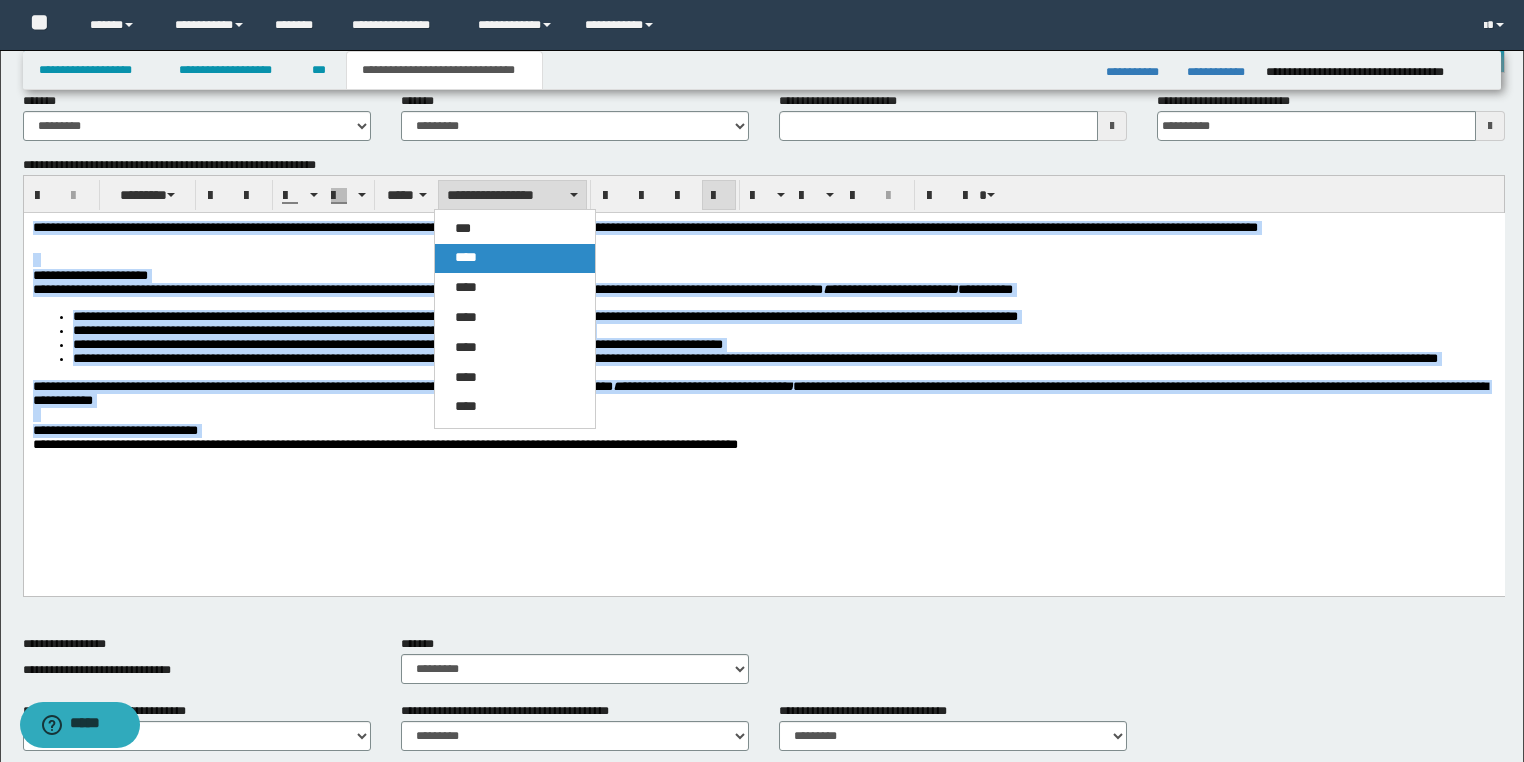 drag, startPoint x: 510, startPoint y: 254, endPoint x: 564, endPoint y: 0, distance: 259.67673 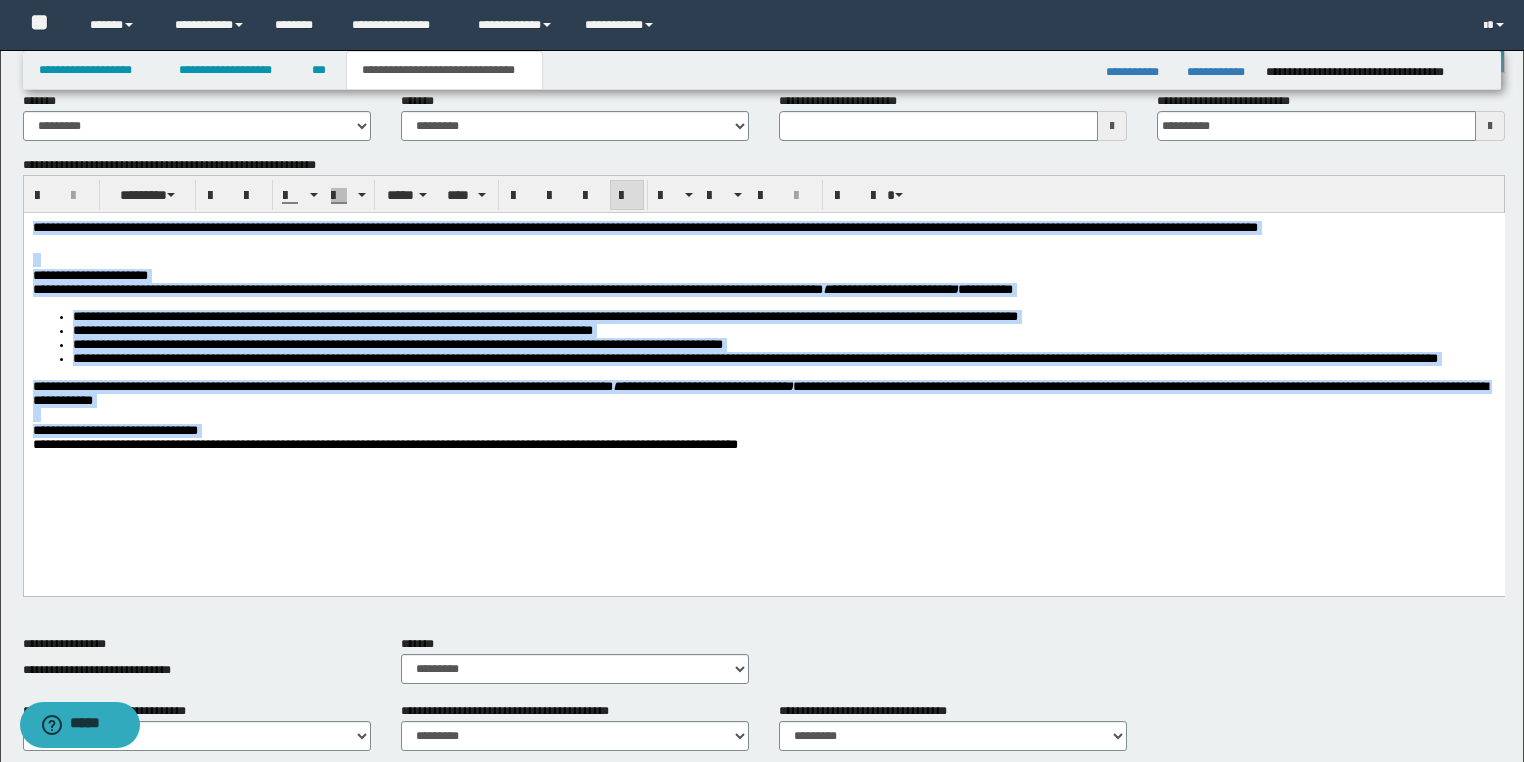 click at bounding box center [627, 196] 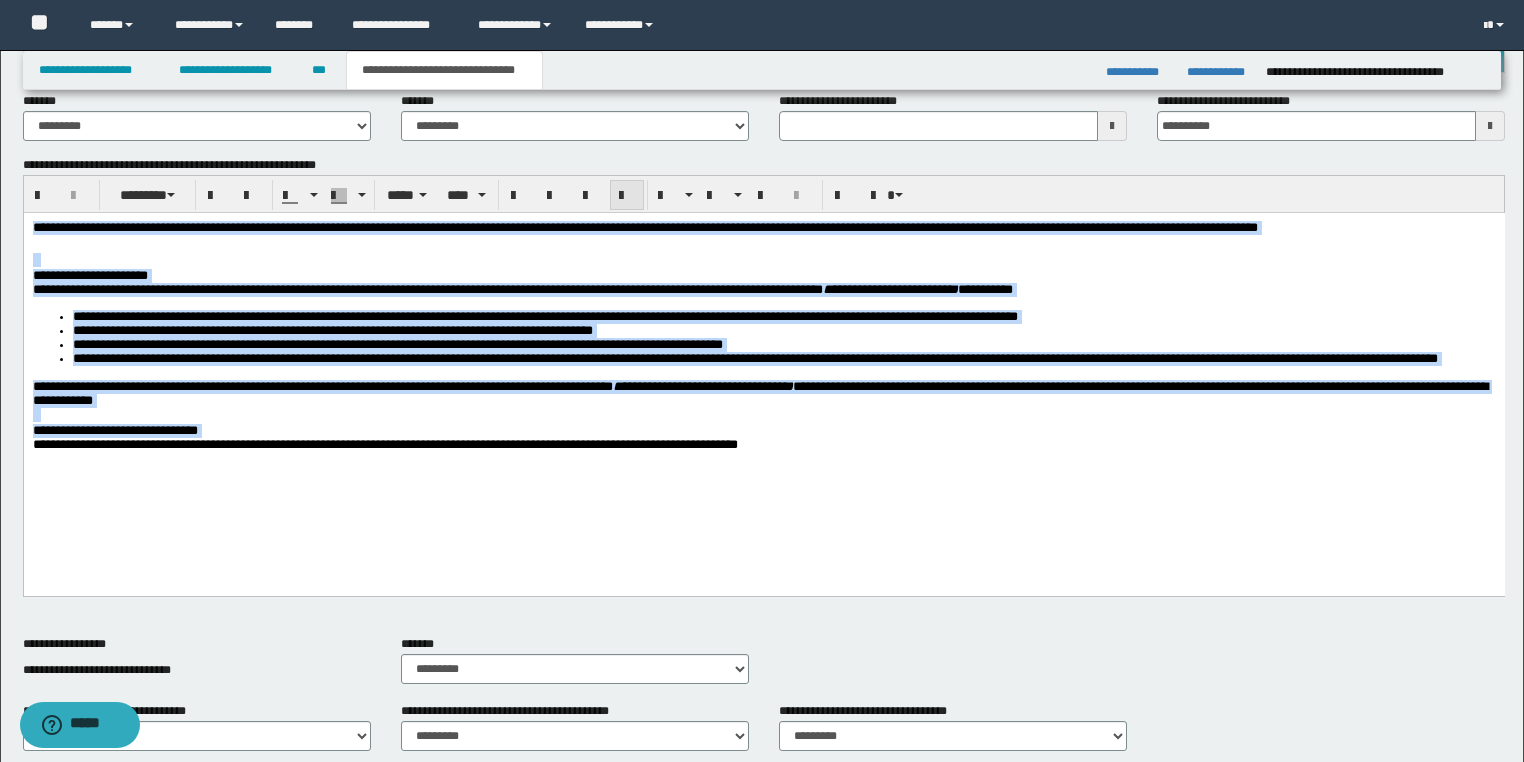 click at bounding box center (627, 196) 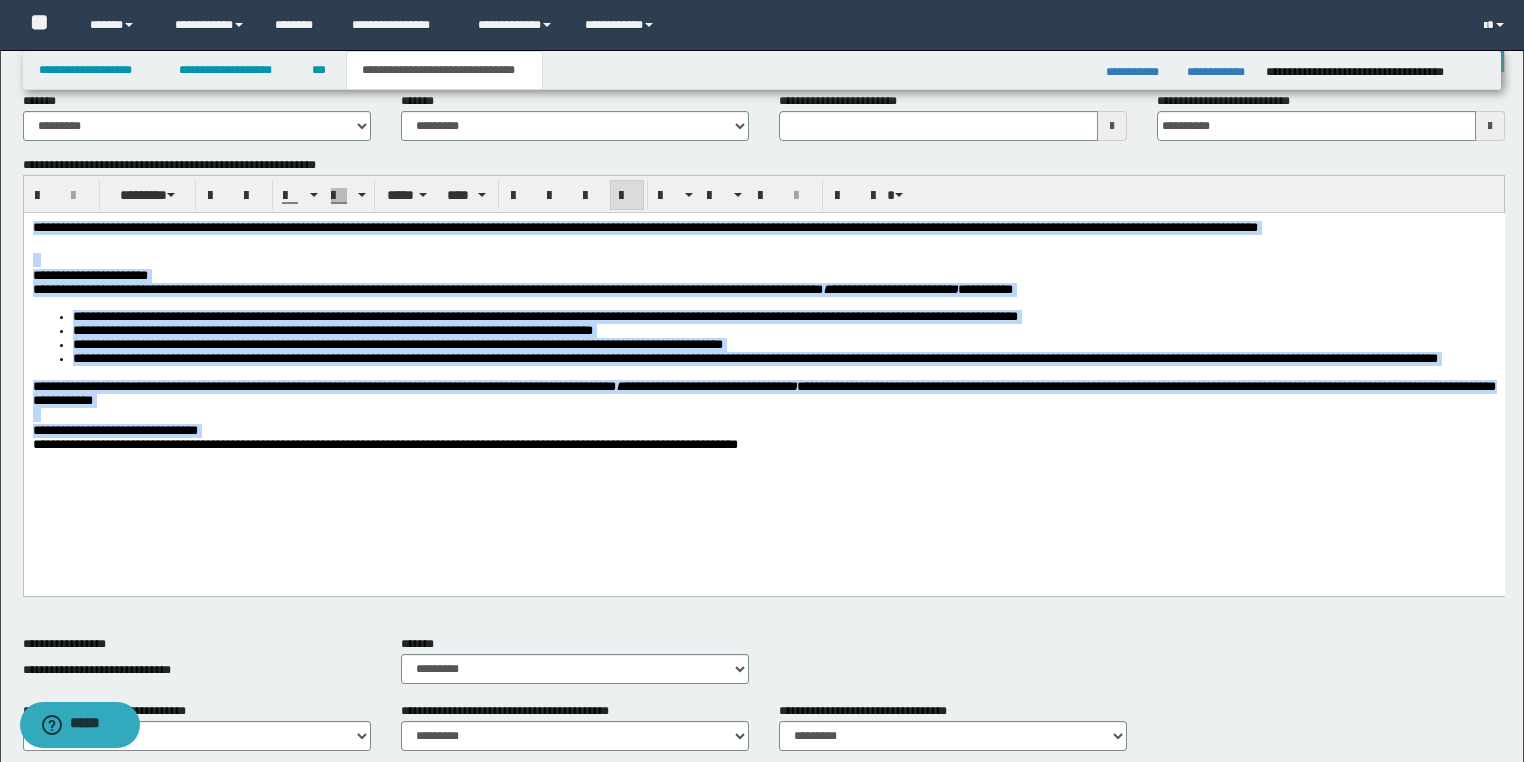 click on "**********" at bounding box center [754, 358] 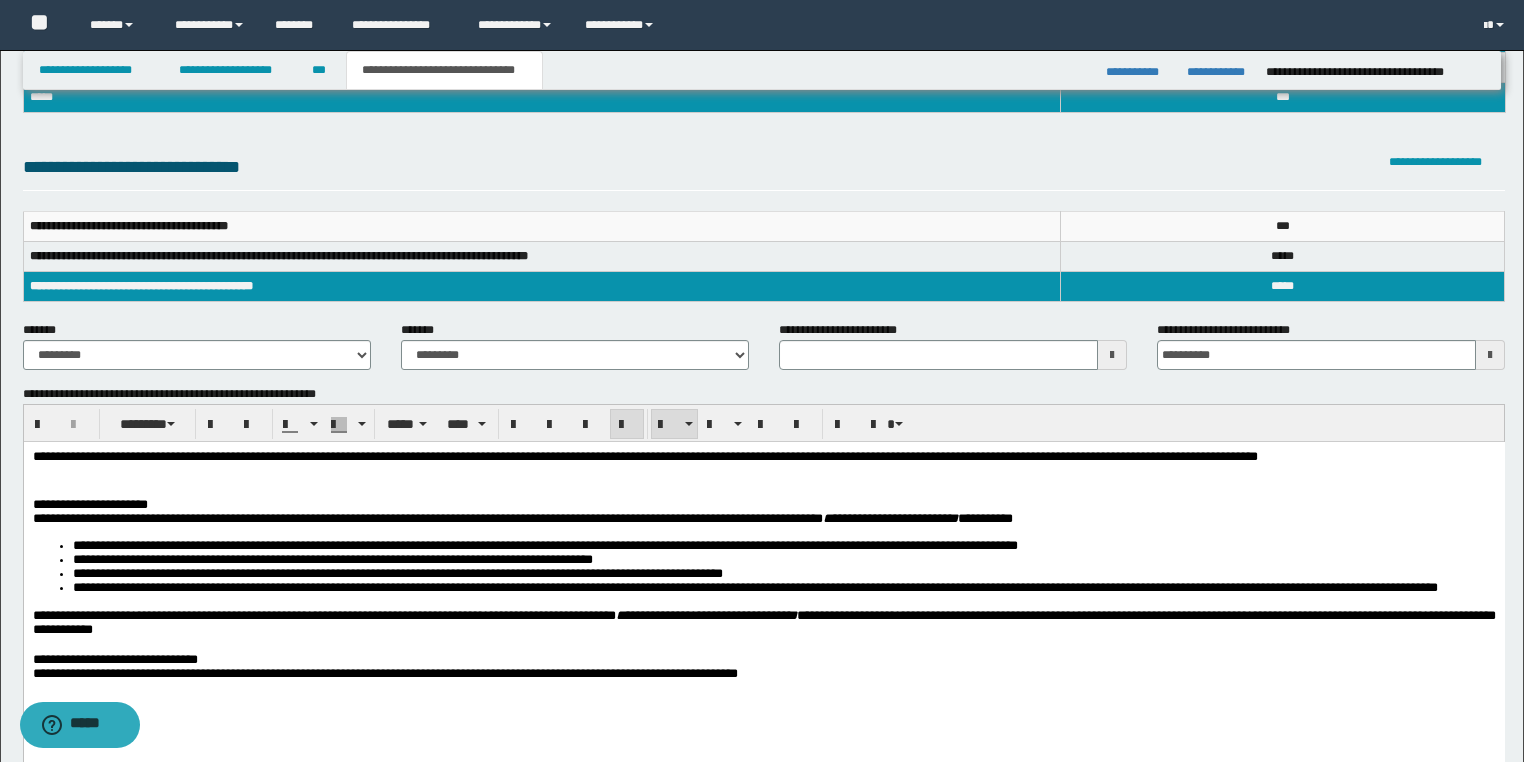 scroll, scrollTop: 313, scrollLeft: 0, axis: vertical 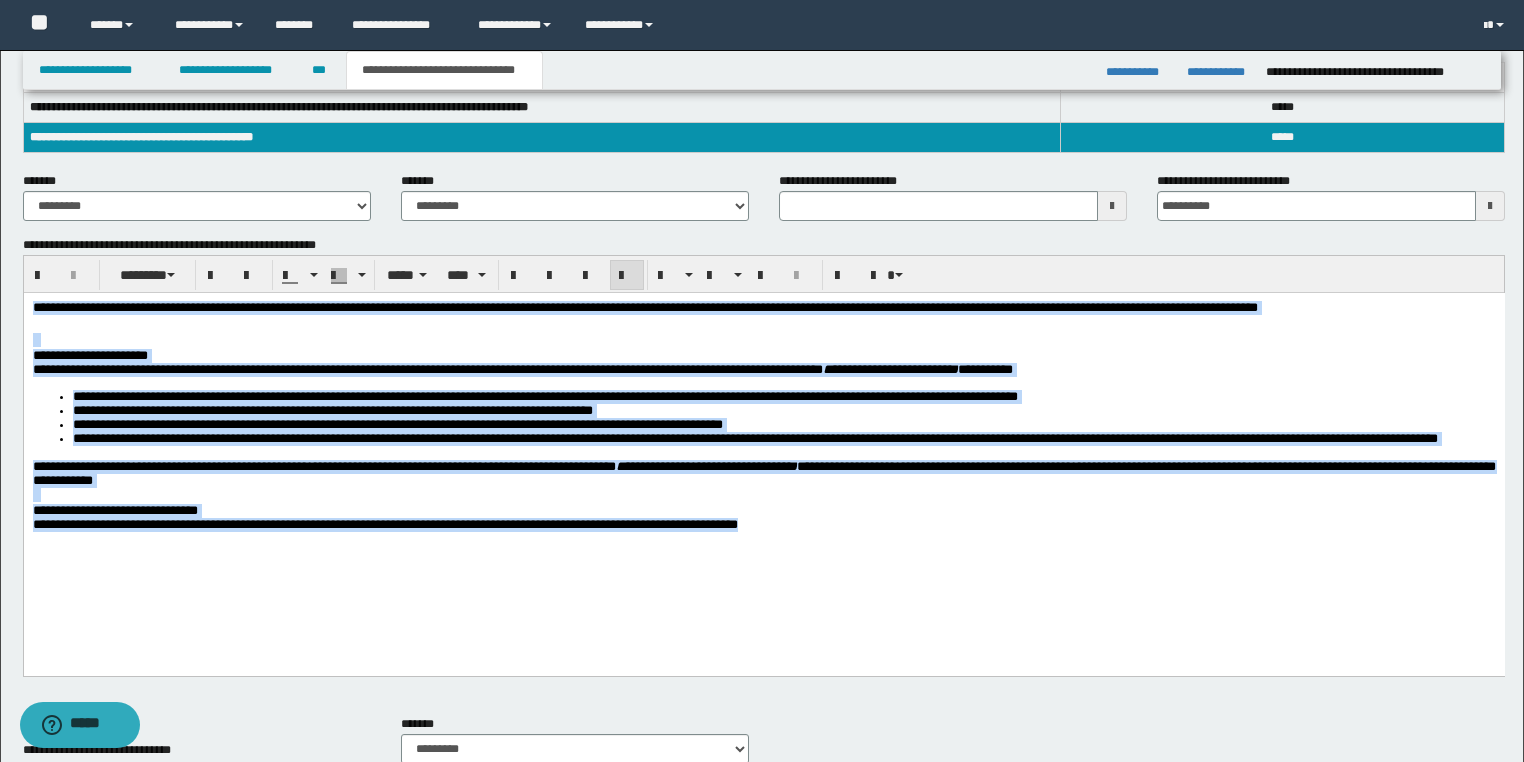drag, startPoint x: 204, startPoint y: 431, endPoint x: 129, endPoint y: 562, distance: 150.95032 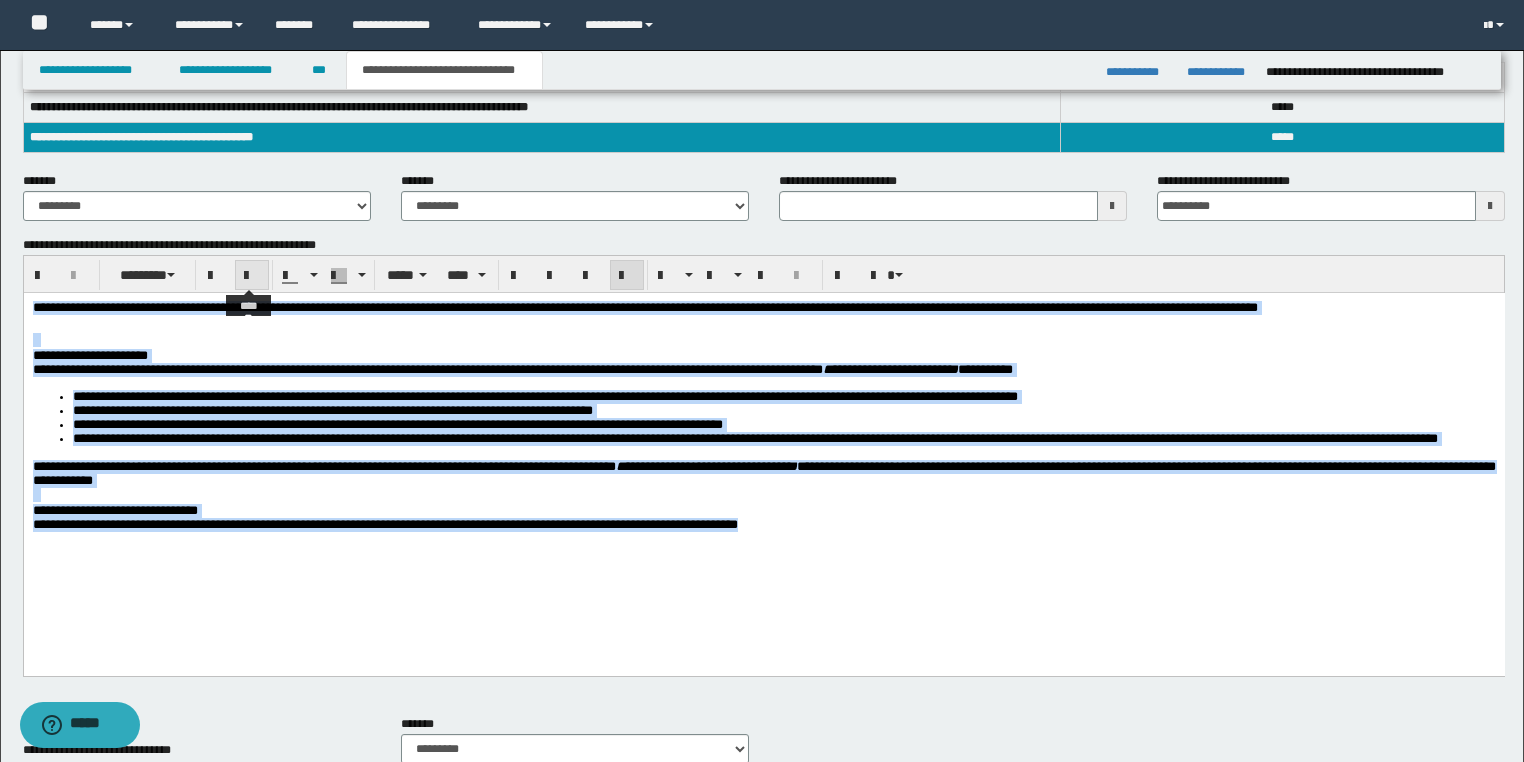 click at bounding box center [252, 276] 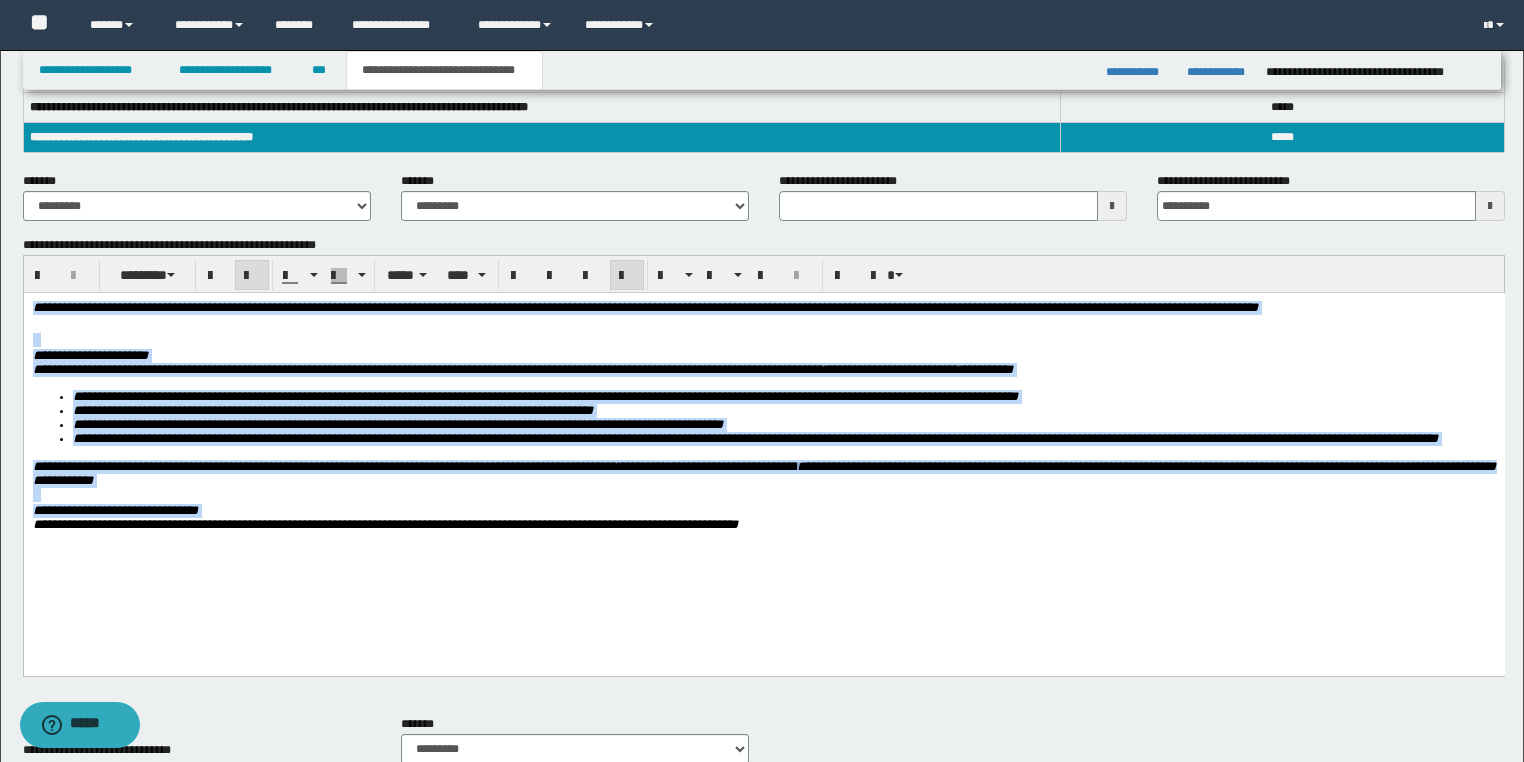 click at bounding box center [252, 276] 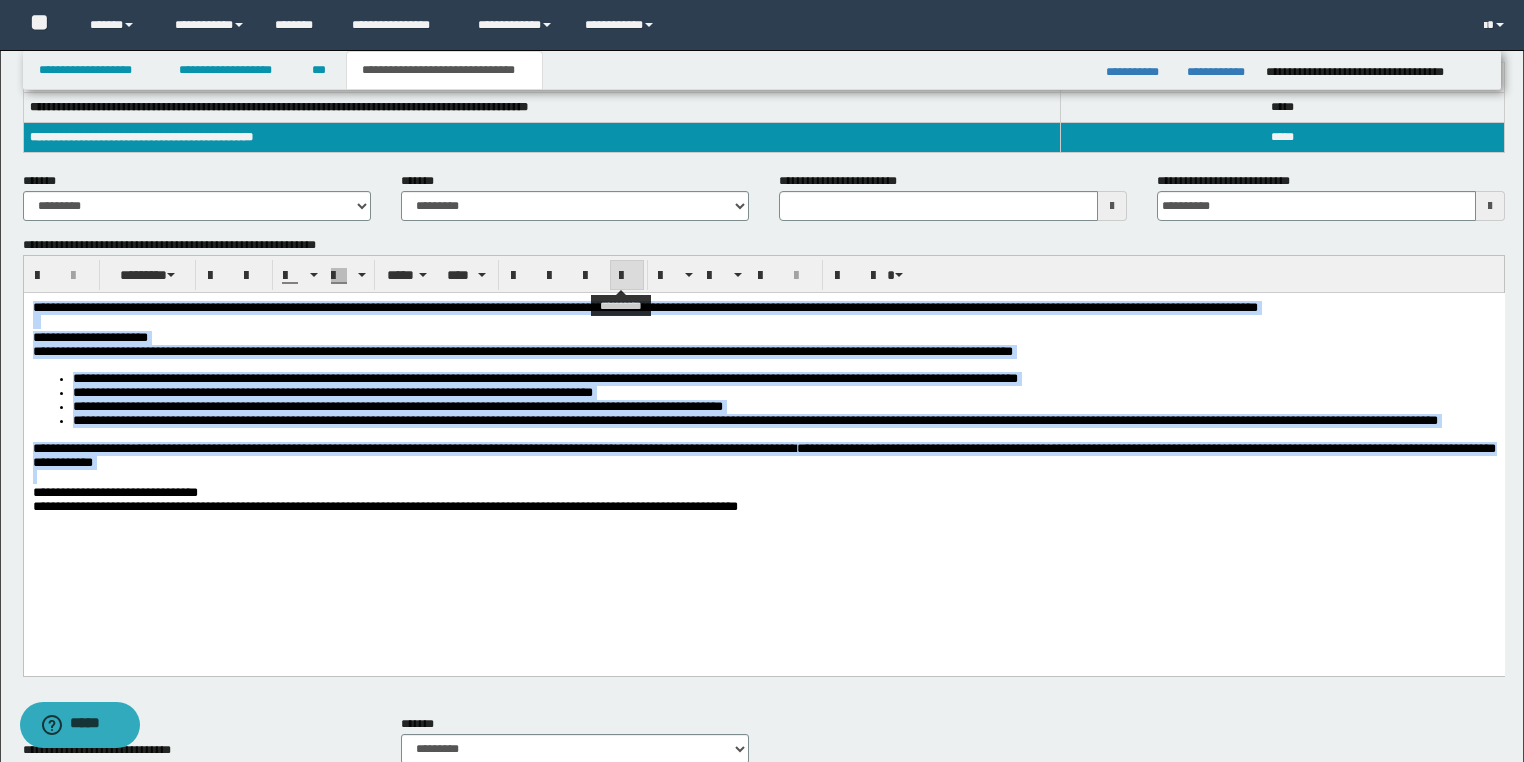 click at bounding box center [627, 275] 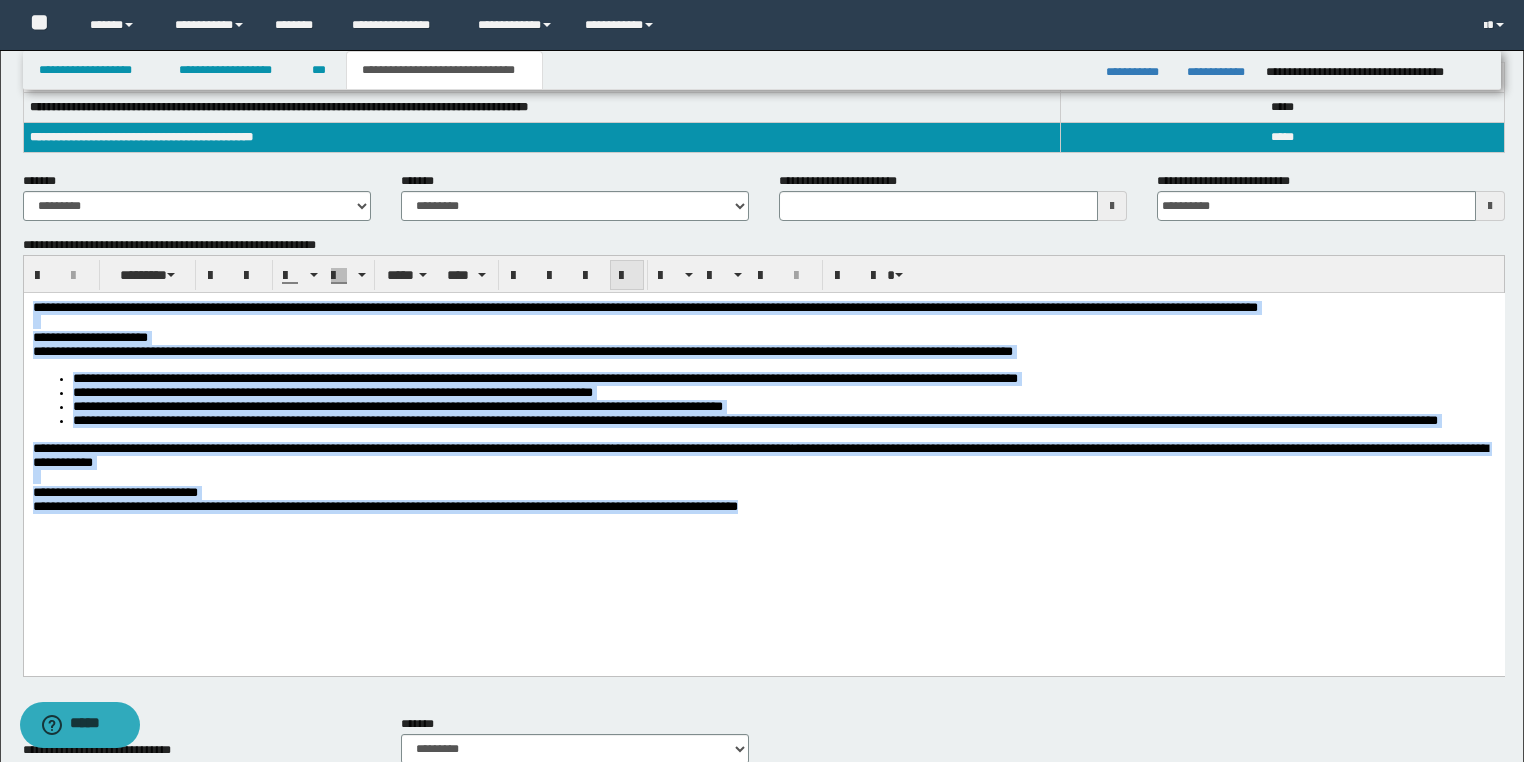 click at bounding box center [627, 275] 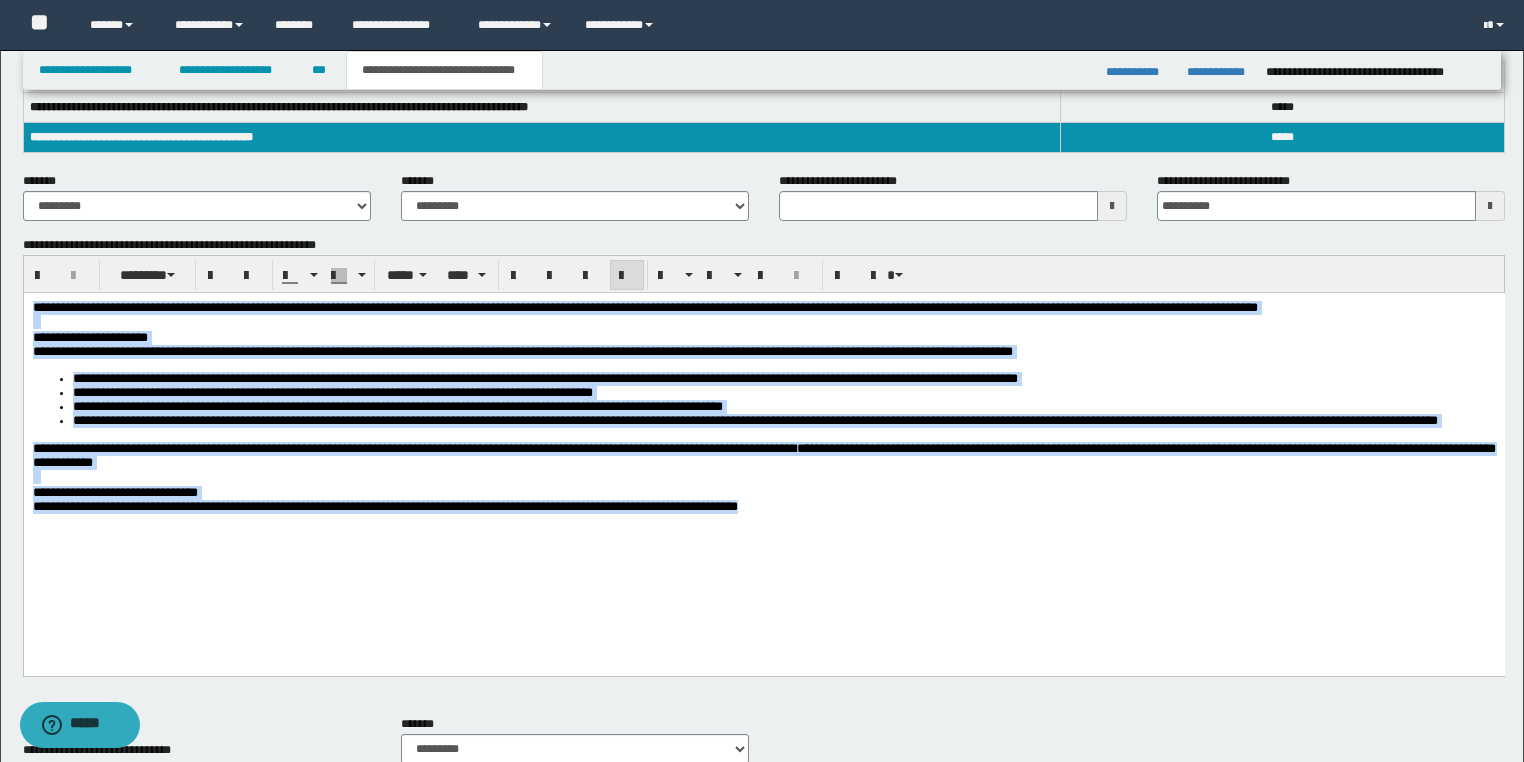 click on "**********" at bounding box center (763, 432) 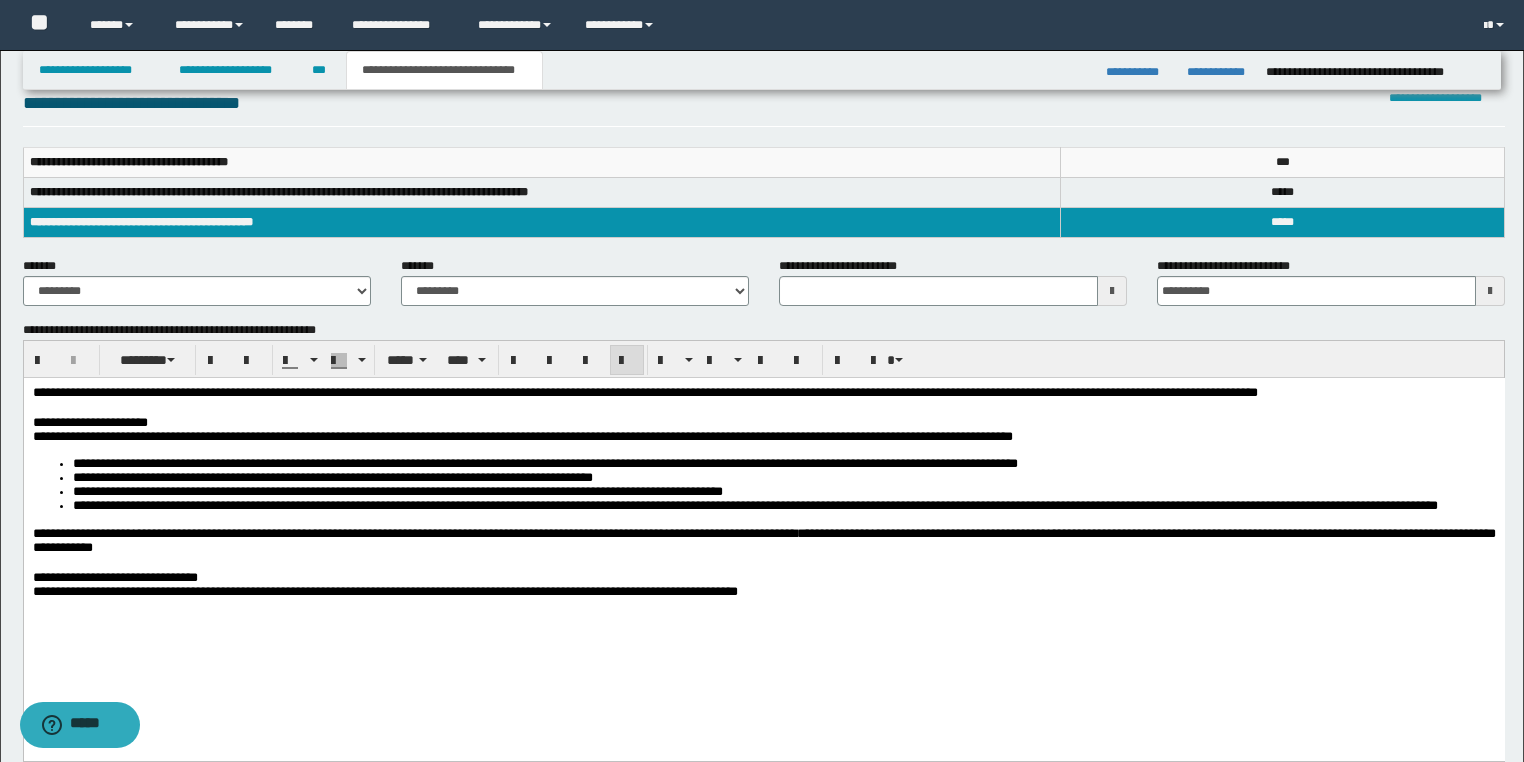 scroll, scrollTop: 313, scrollLeft: 0, axis: vertical 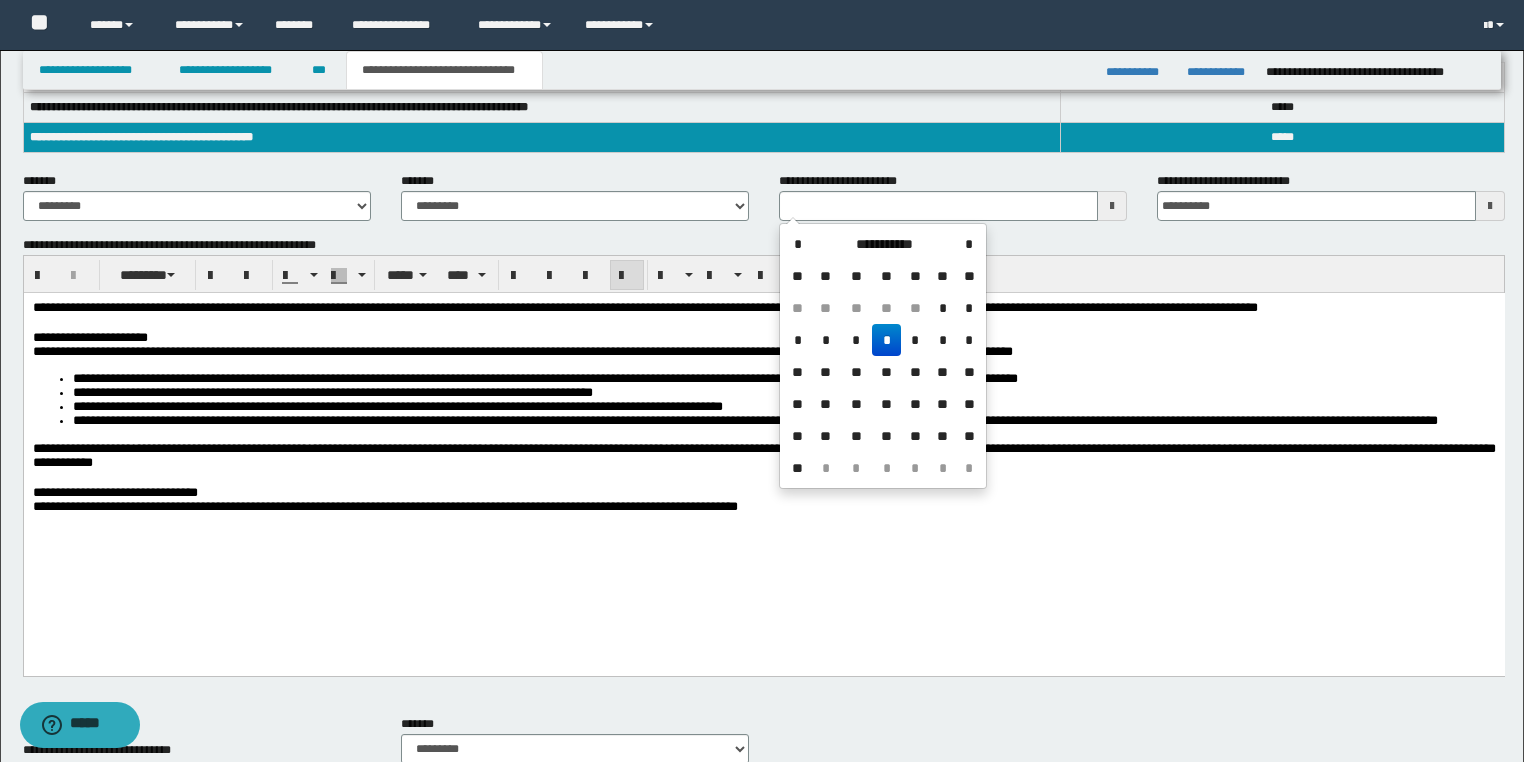 drag, startPoint x: 904, startPoint y: 208, endPoint x: 515, endPoint y: 204, distance: 389.02057 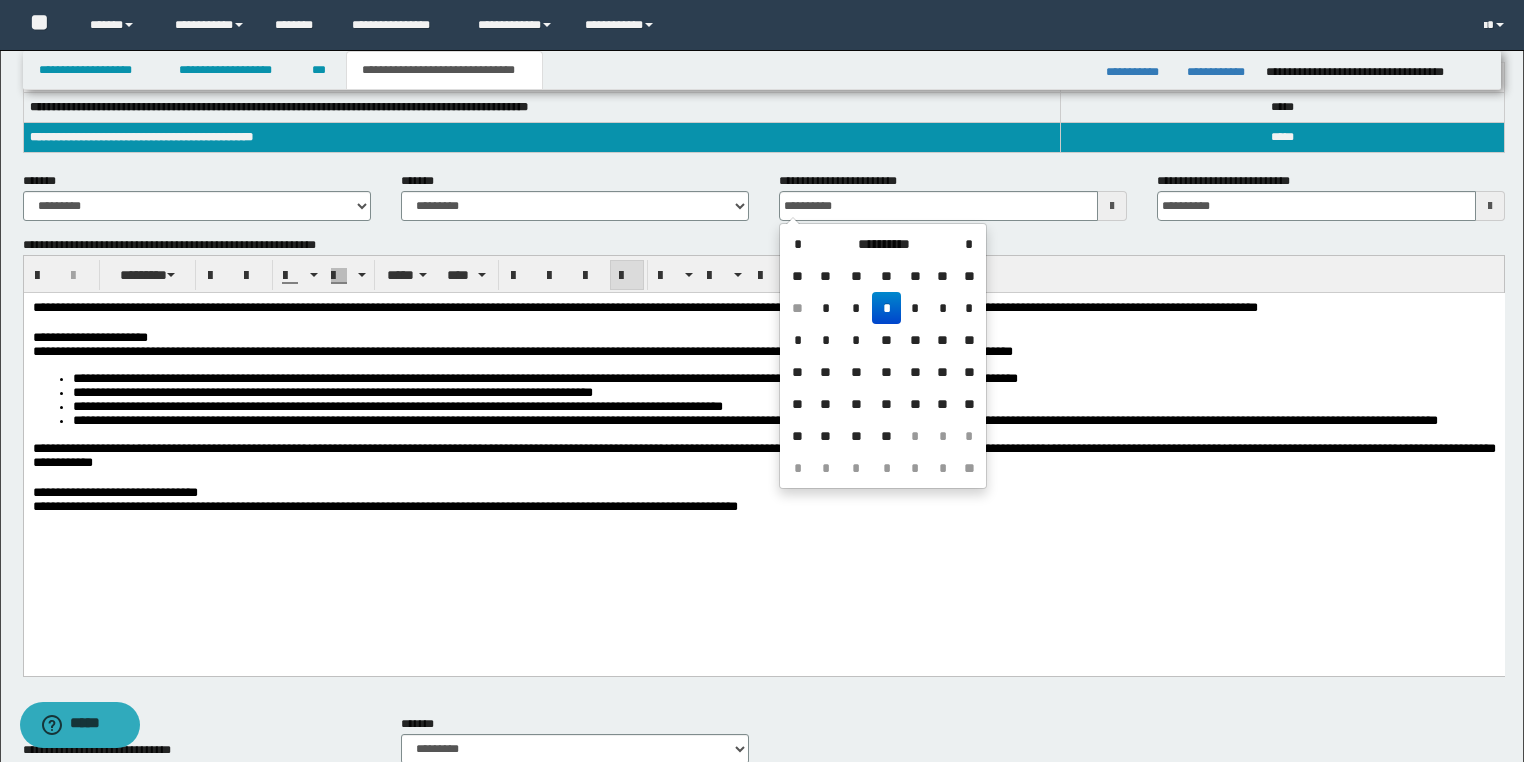 click on "**********" at bounding box center (763, 456) 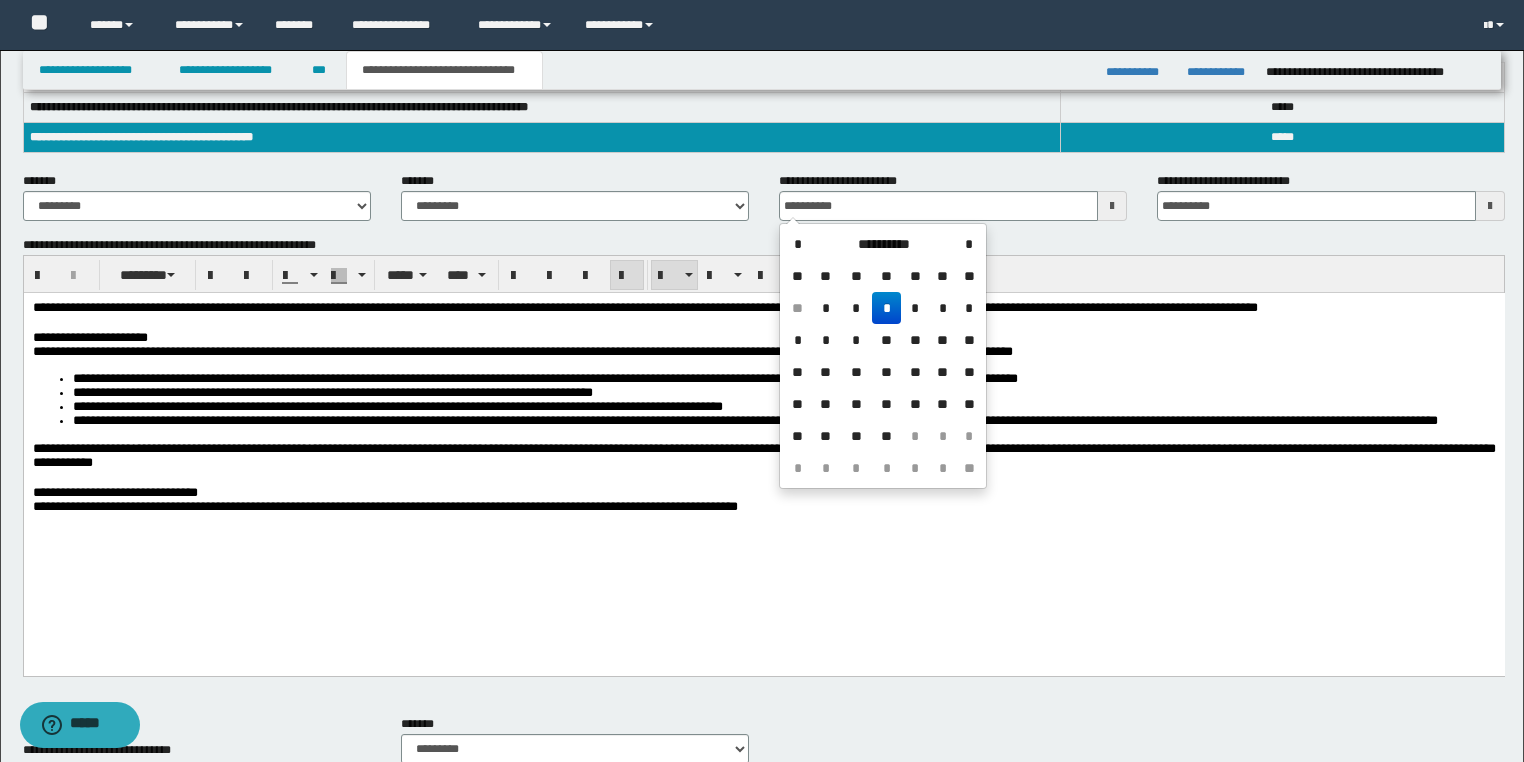 click on "**********" at bounding box center (544, 378) 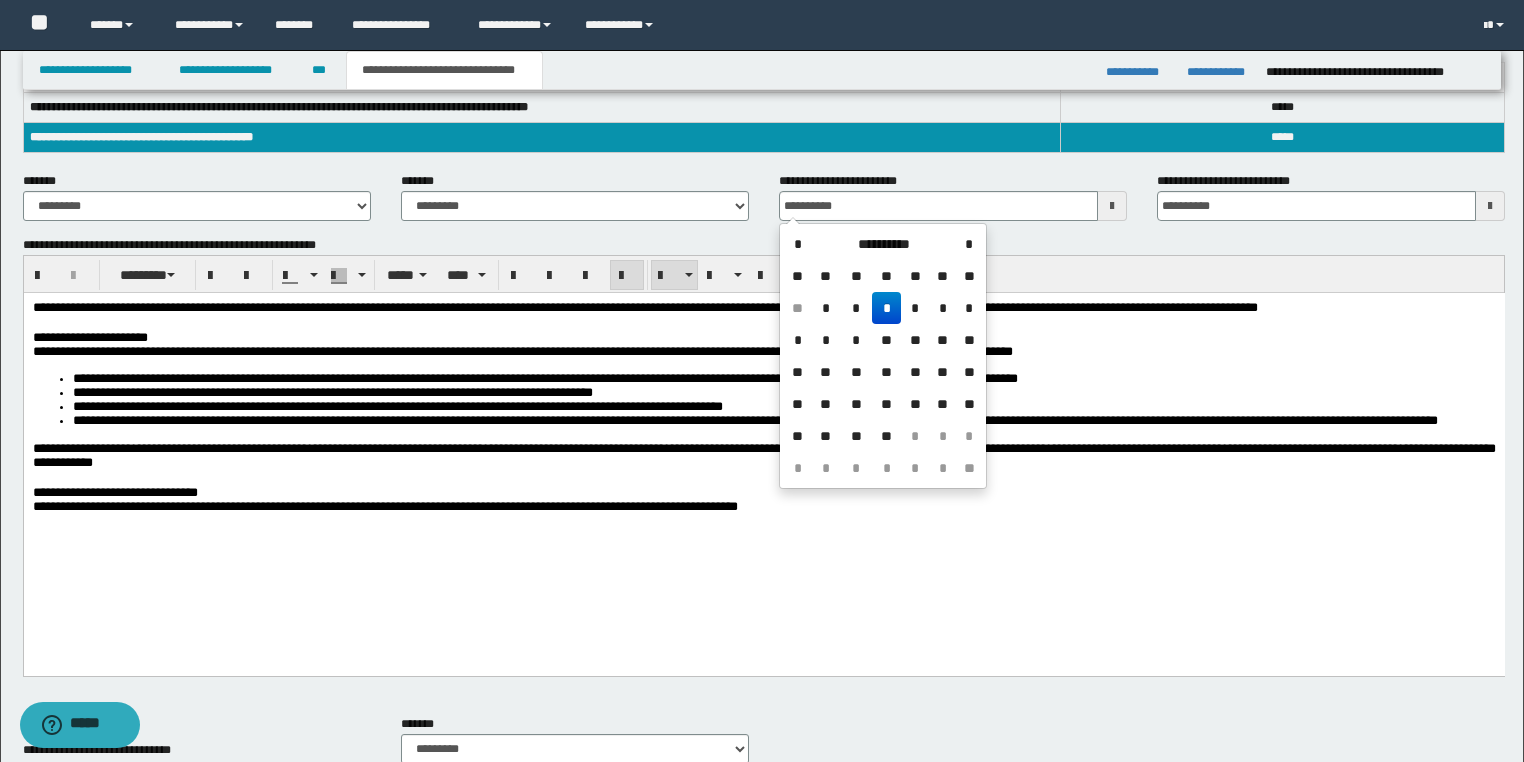 click on "**********" at bounding box center (397, 406) 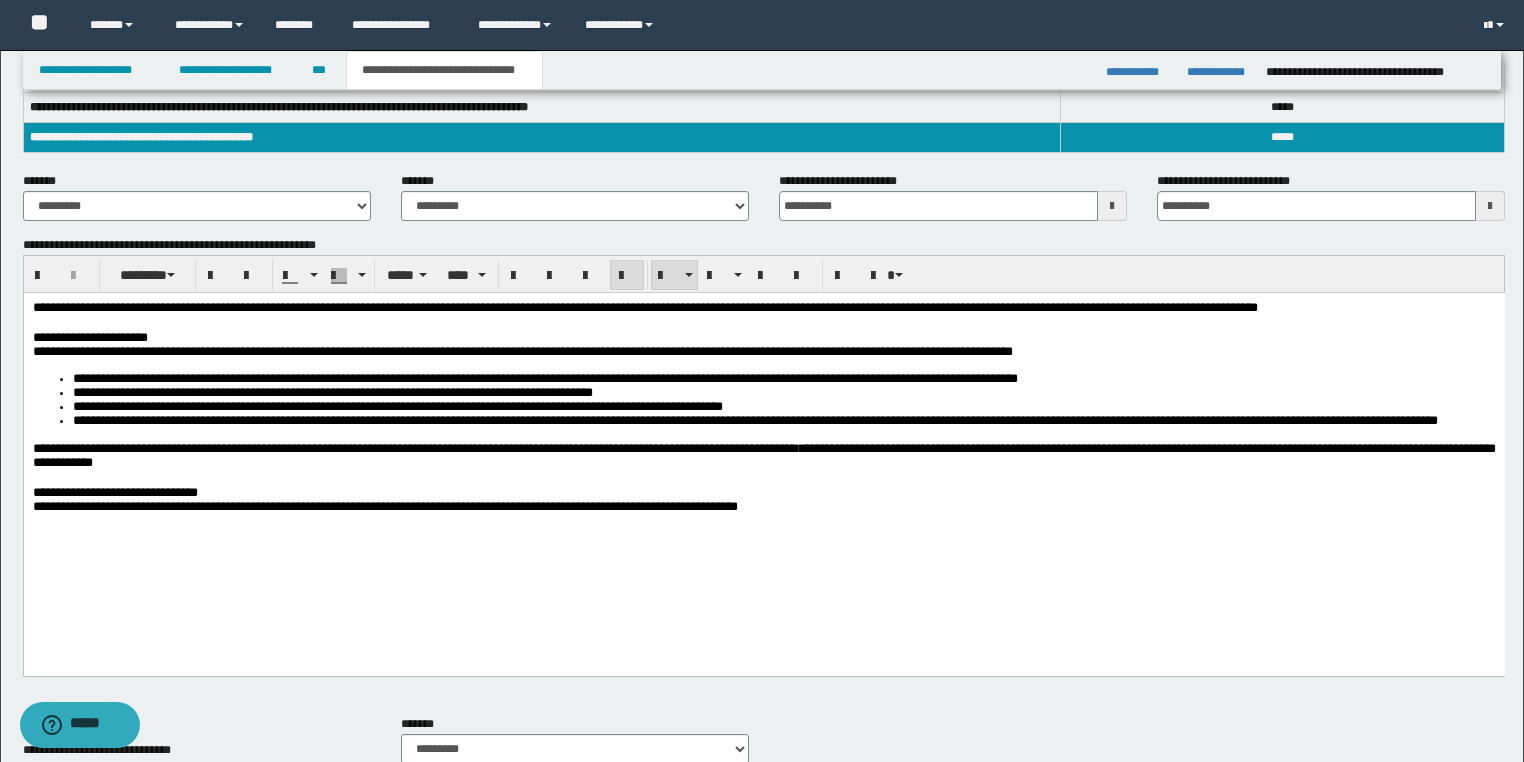 click on "**********" at bounding box center (763, 432) 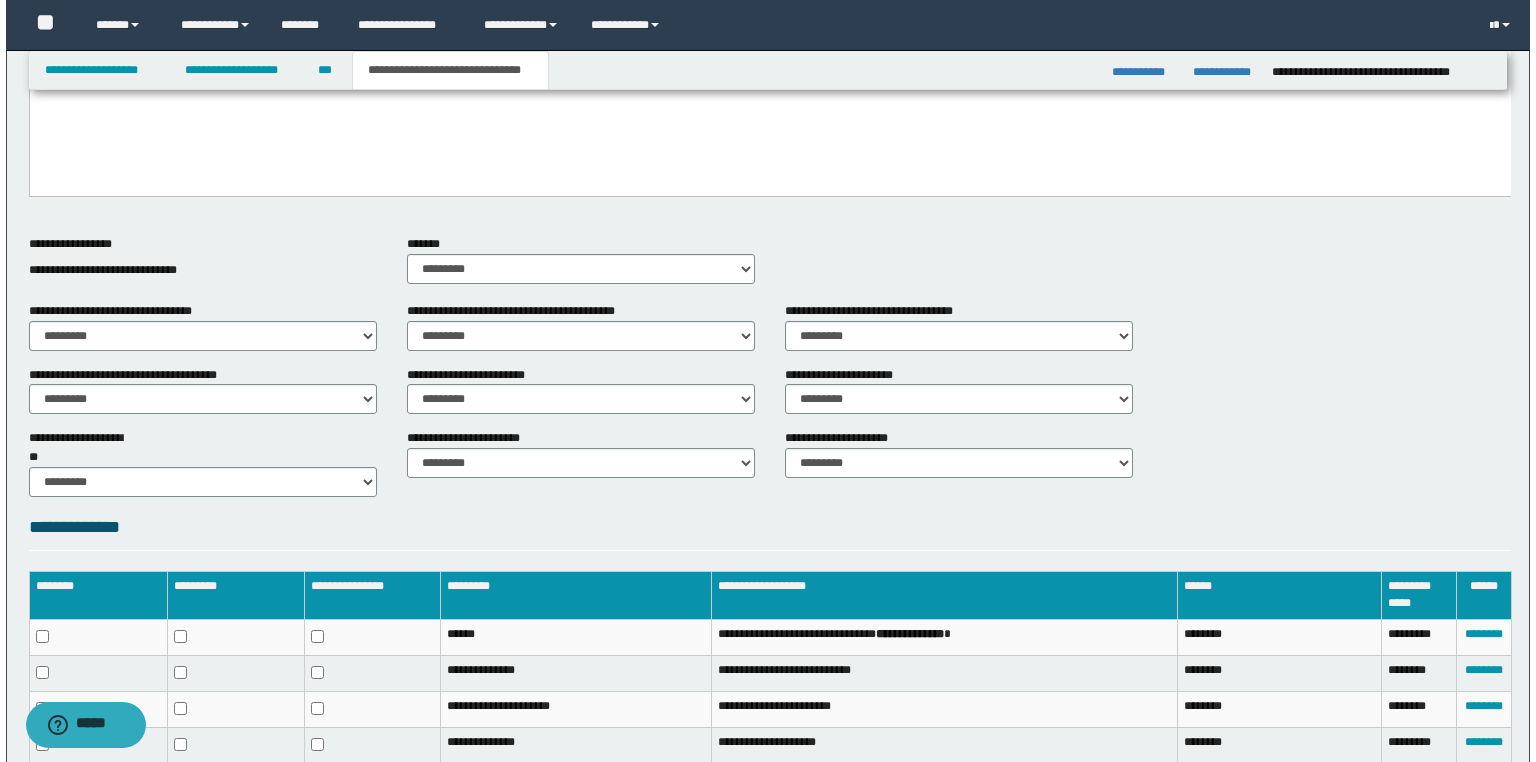 scroll, scrollTop: 985, scrollLeft: 0, axis: vertical 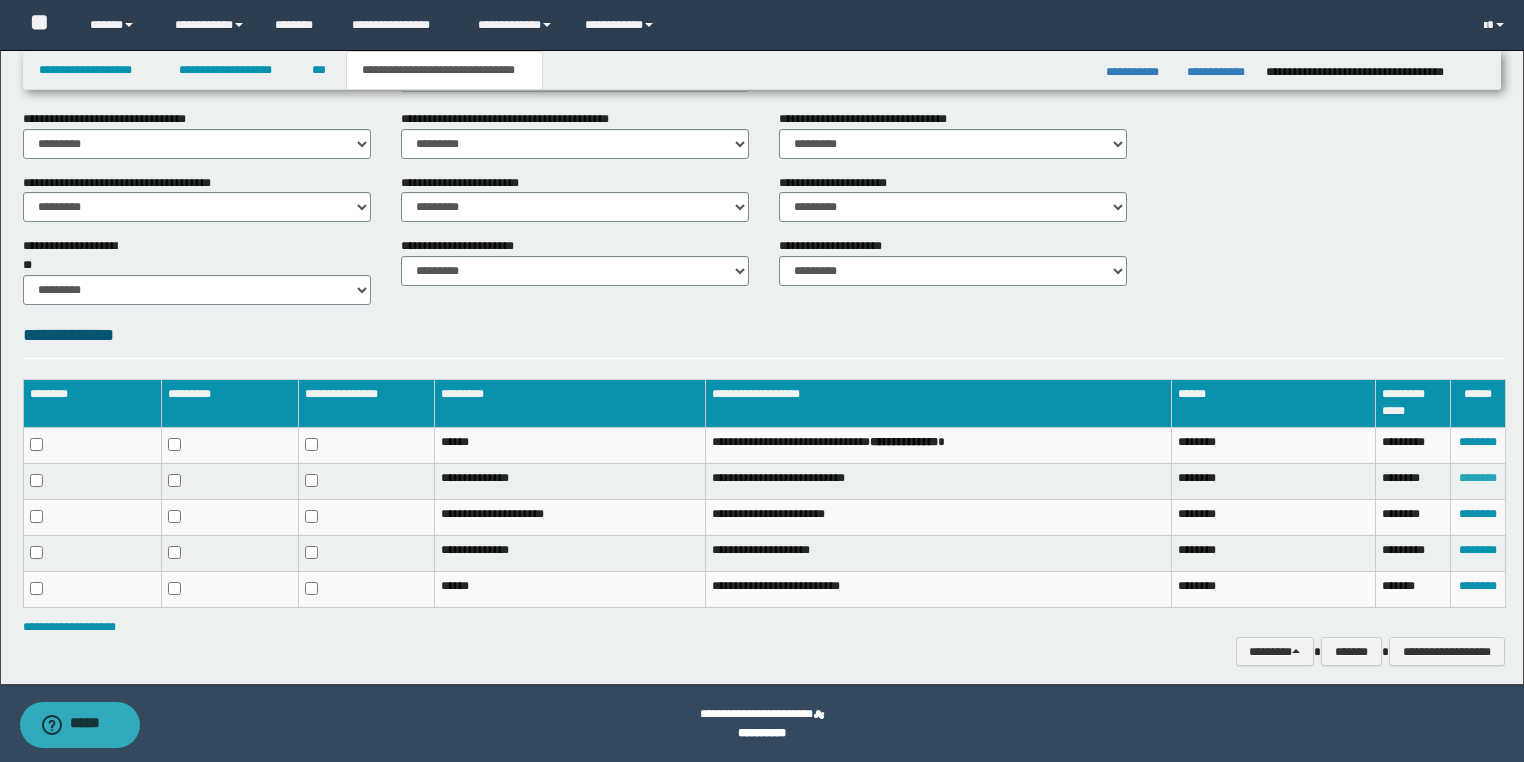 click on "********" at bounding box center [1478, 478] 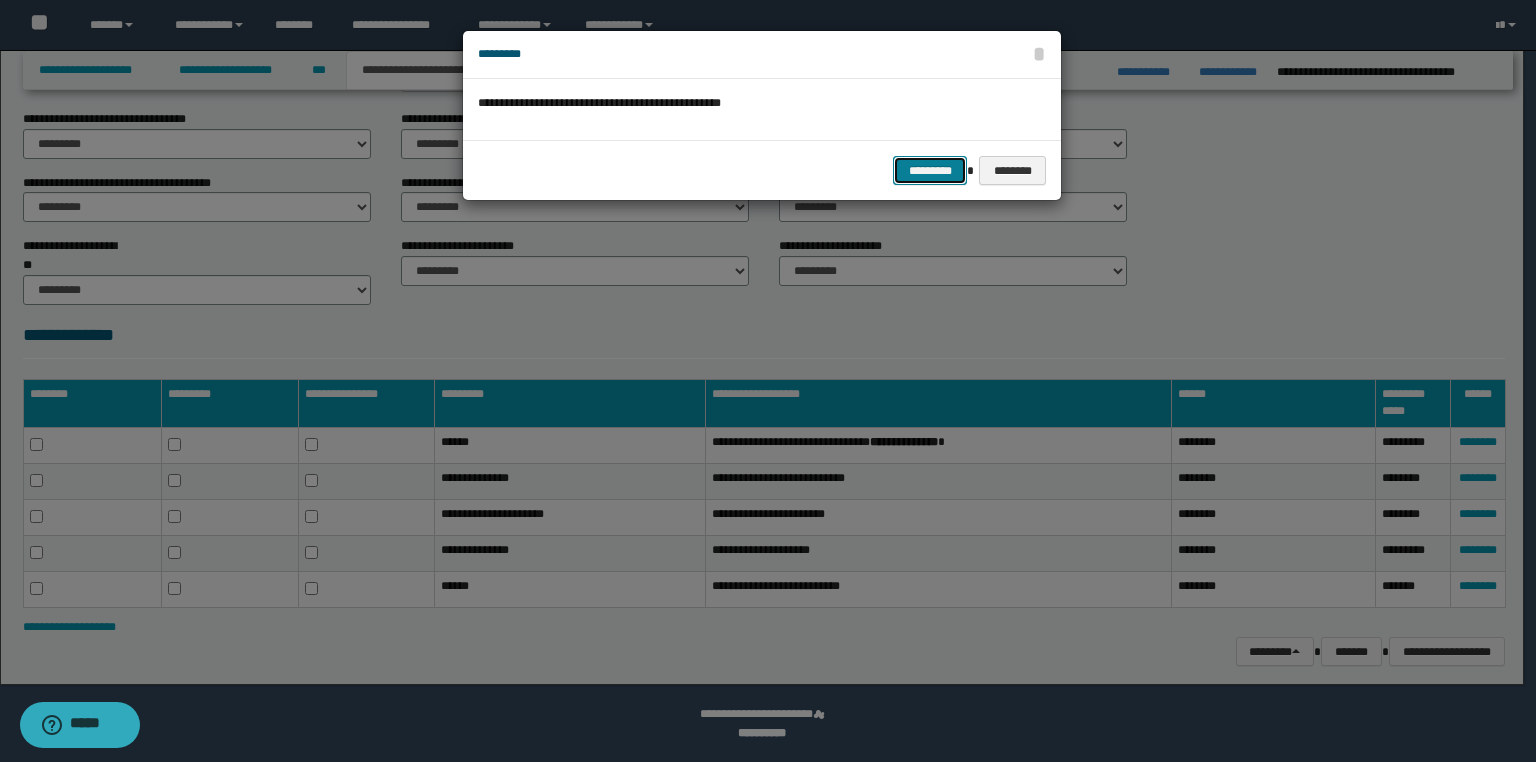 click on "*********" at bounding box center (930, 171) 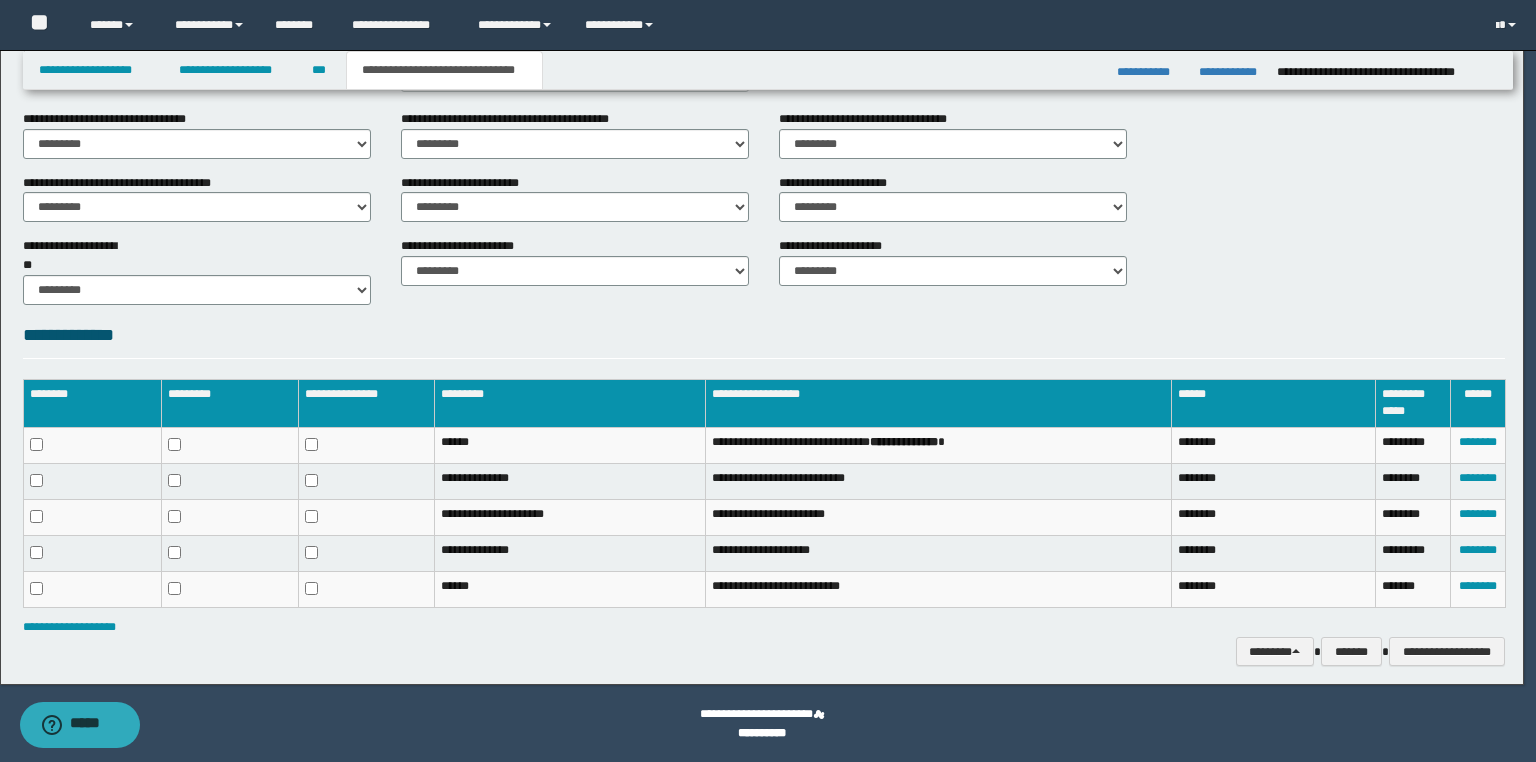 scroll, scrollTop: 951, scrollLeft: 0, axis: vertical 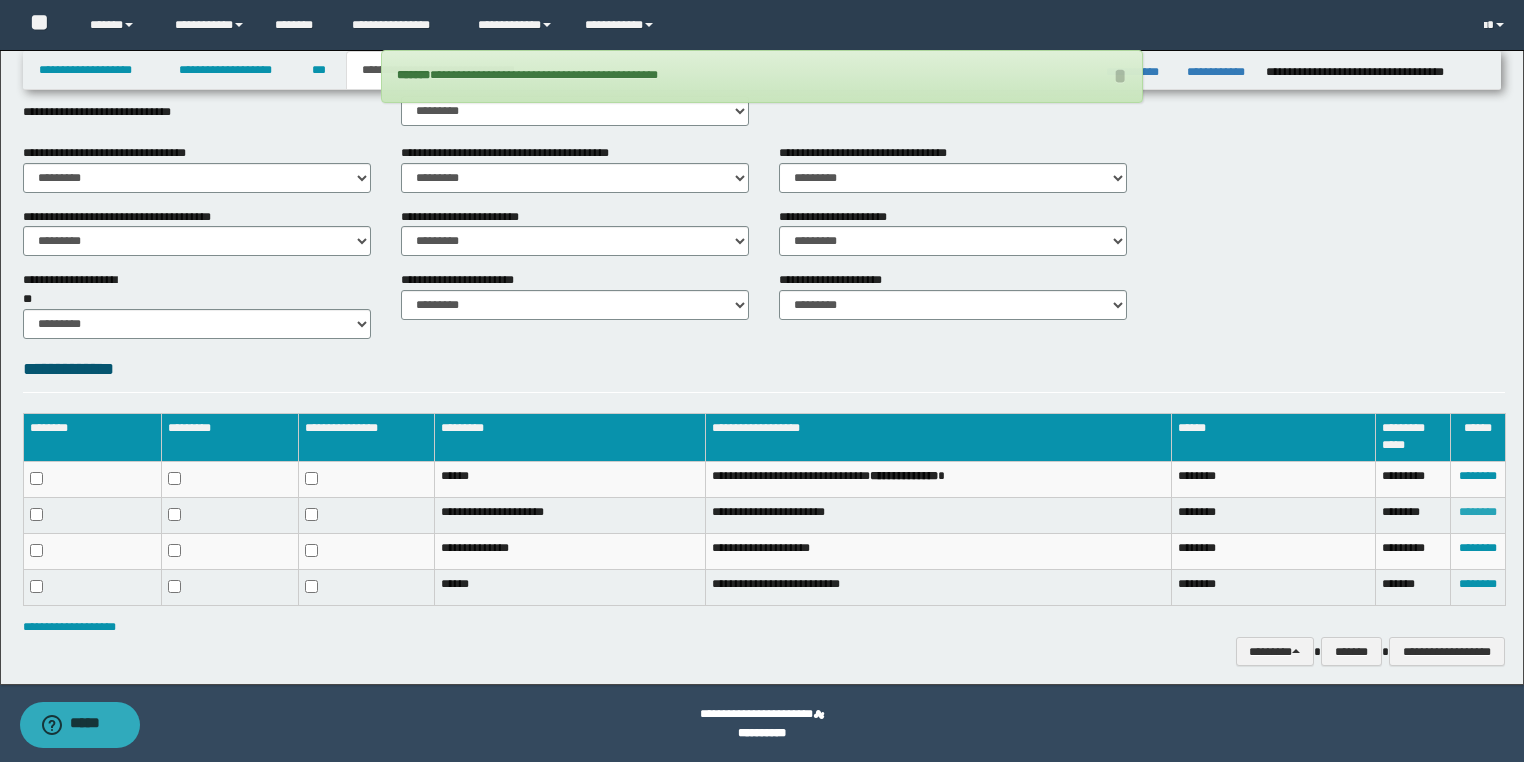 click on "********" at bounding box center (1478, 512) 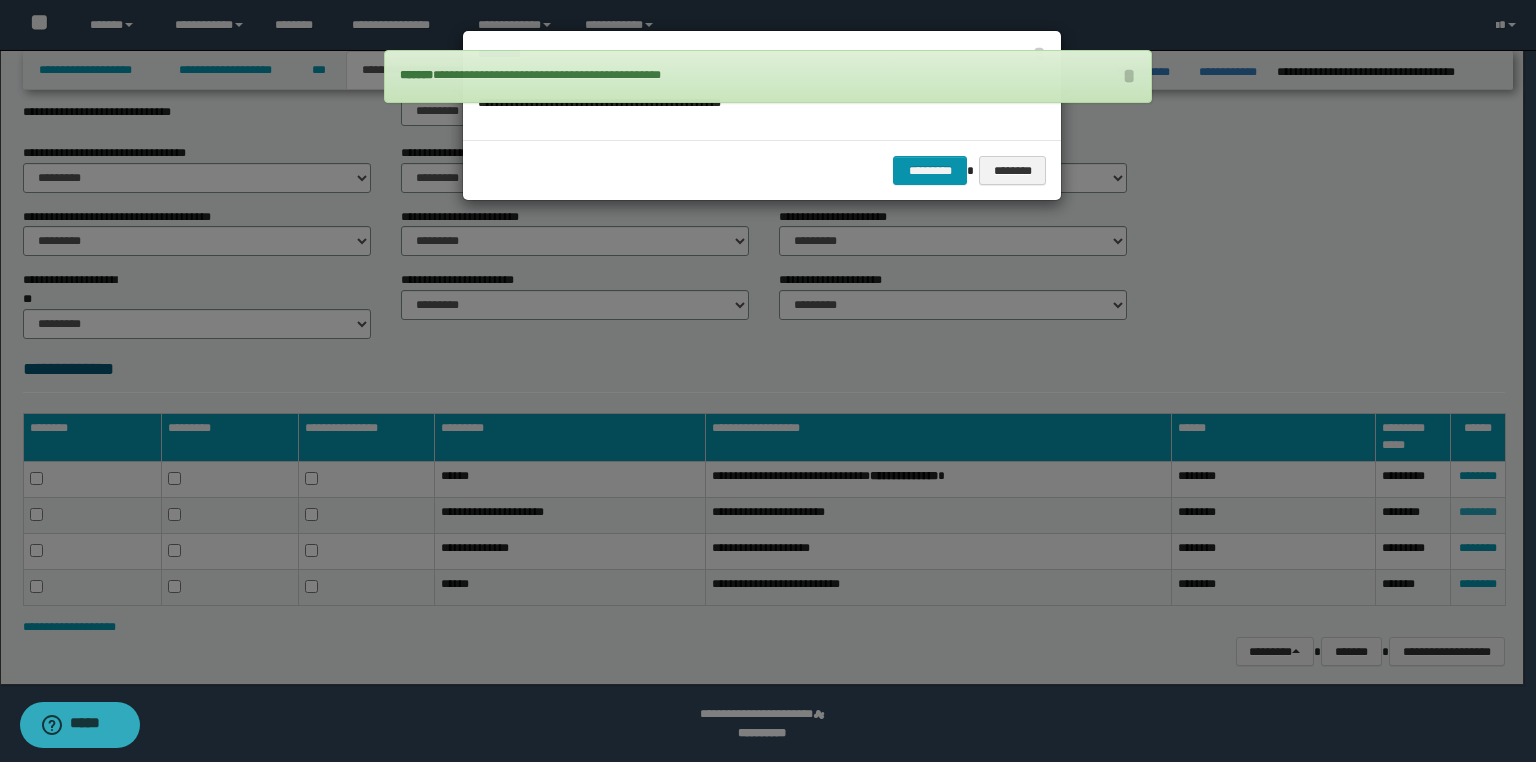 click at bounding box center (768, 381) 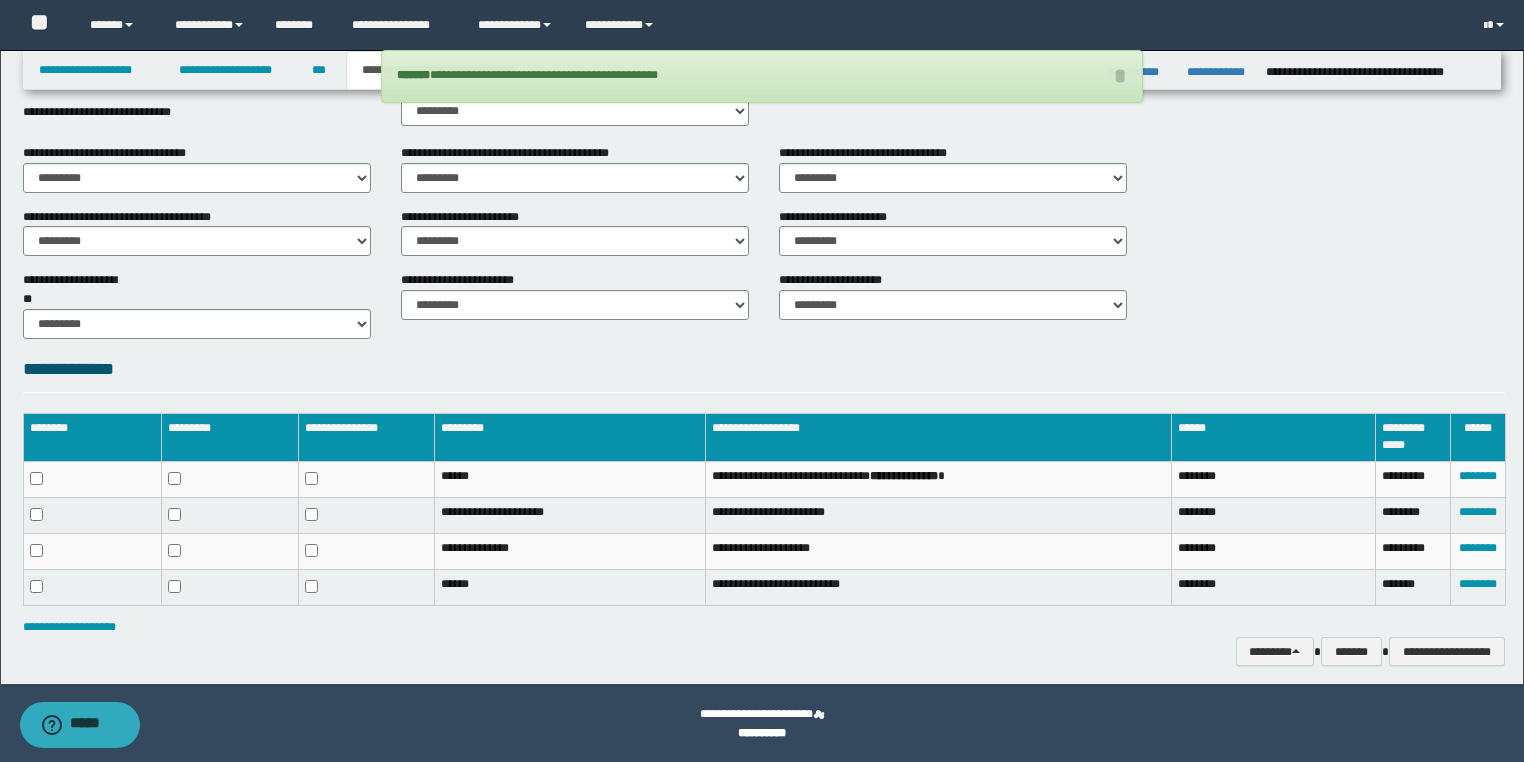 click on "********" at bounding box center [1477, 515] 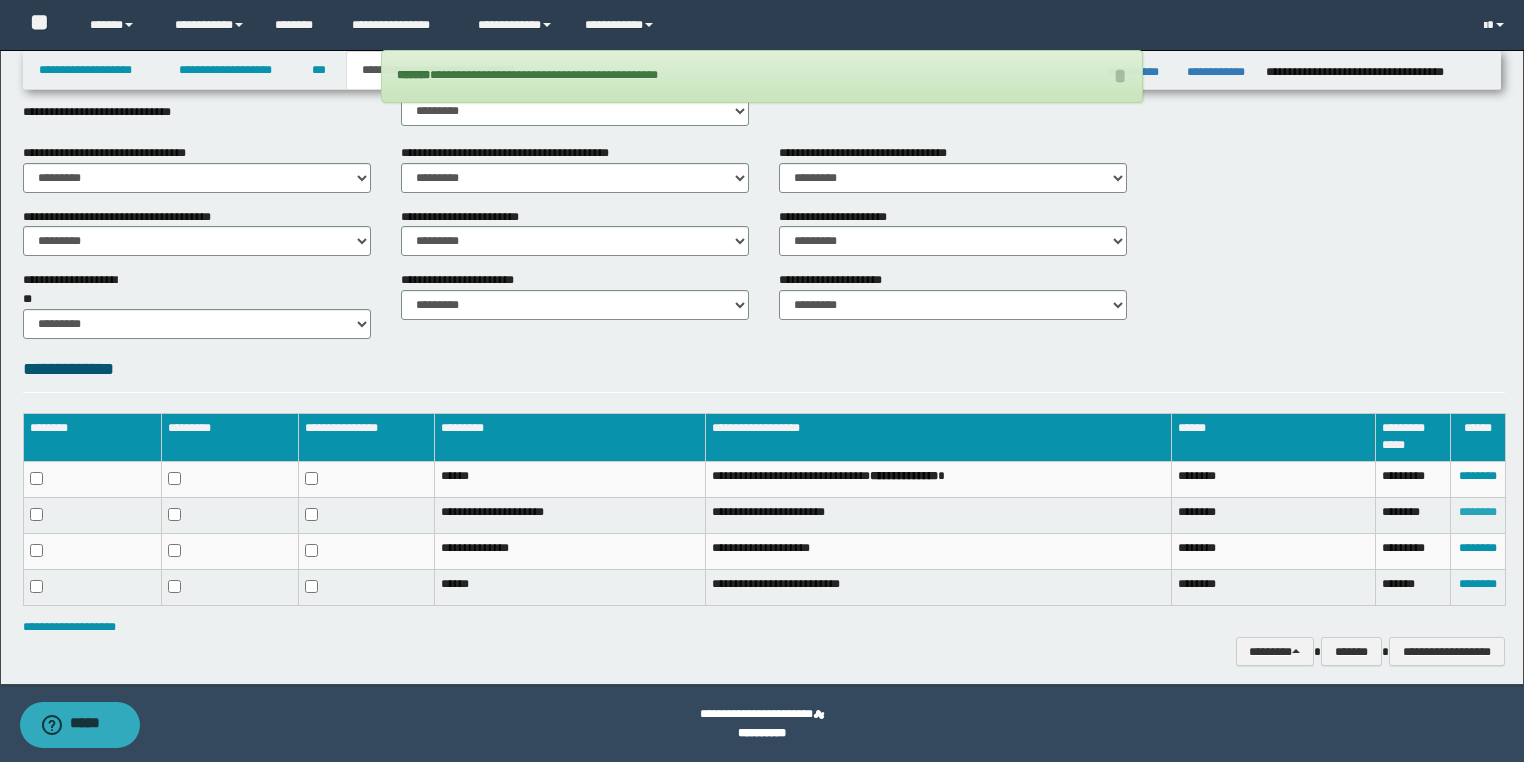 click on "********" at bounding box center (1478, 512) 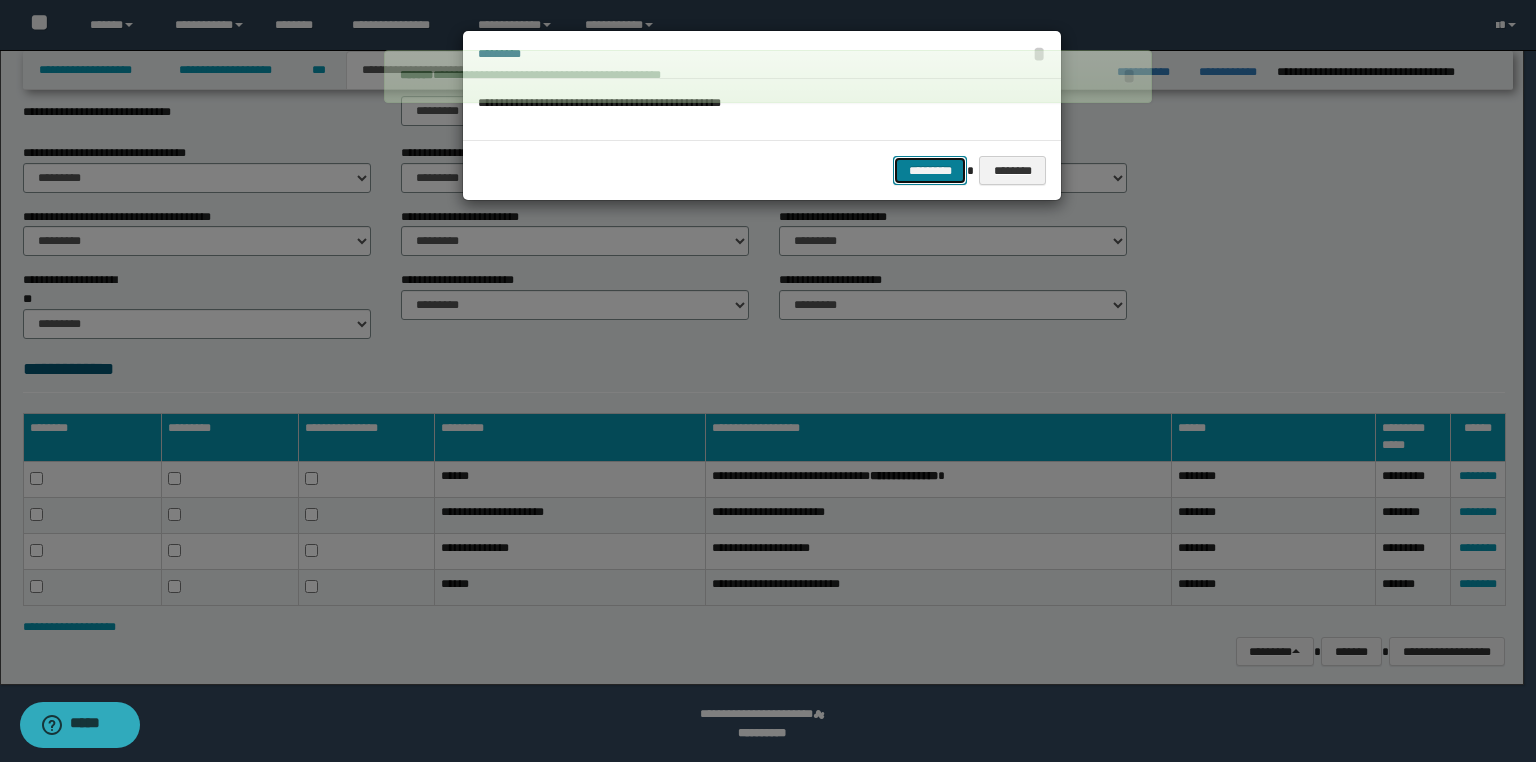 click on "*********" at bounding box center [930, 171] 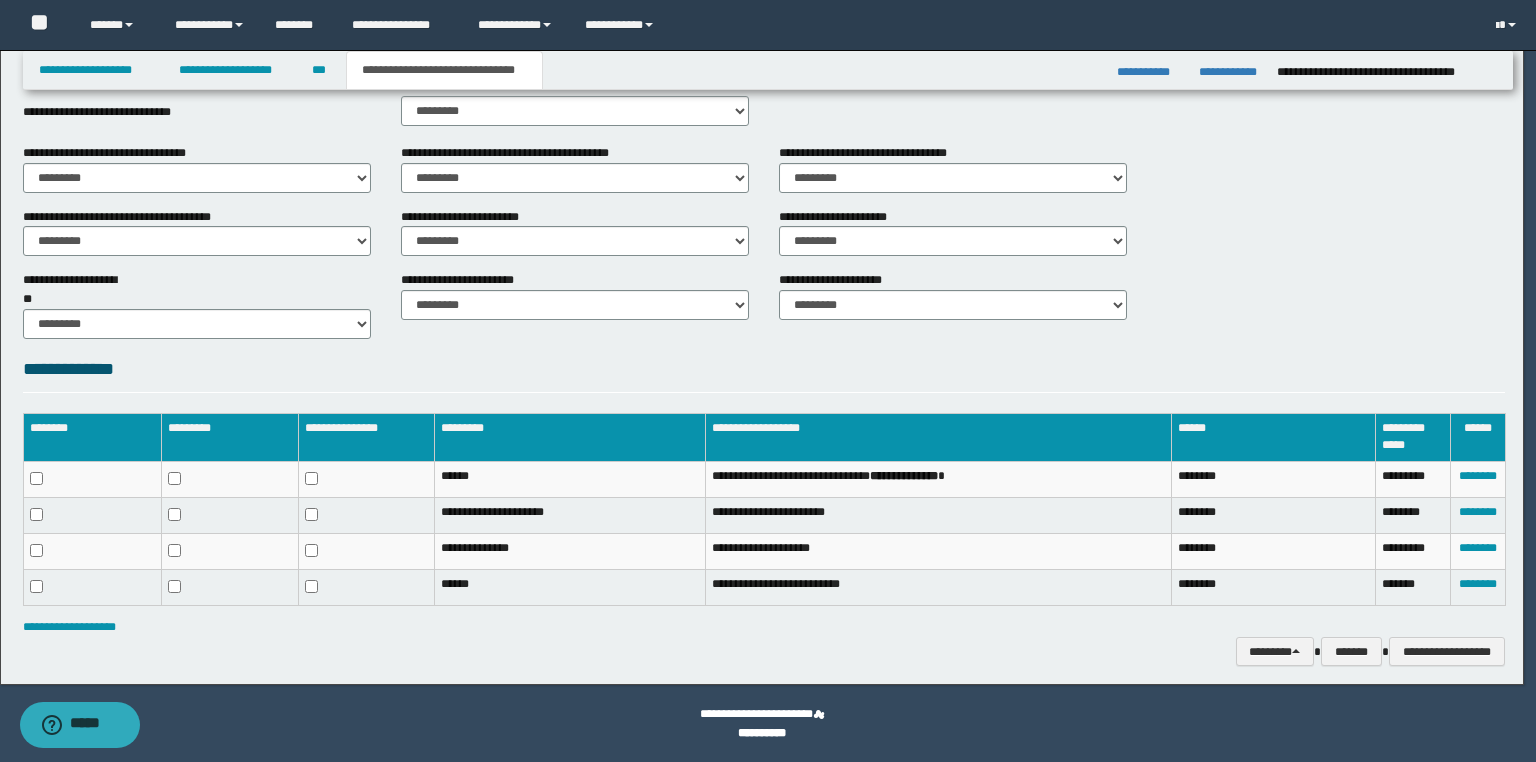 scroll, scrollTop: 916, scrollLeft: 0, axis: vertical 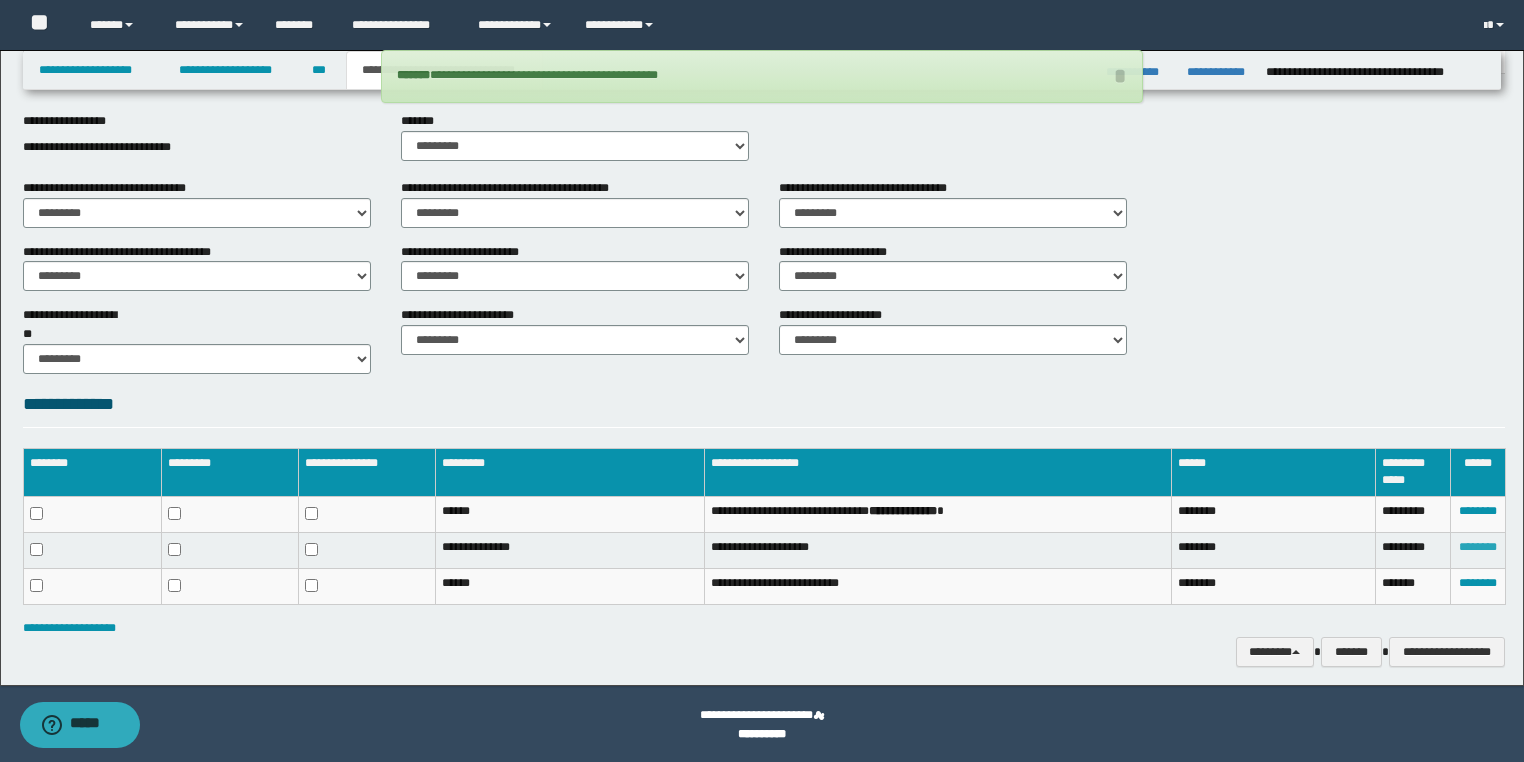 click on "********" at bounding box center (1478, 547) 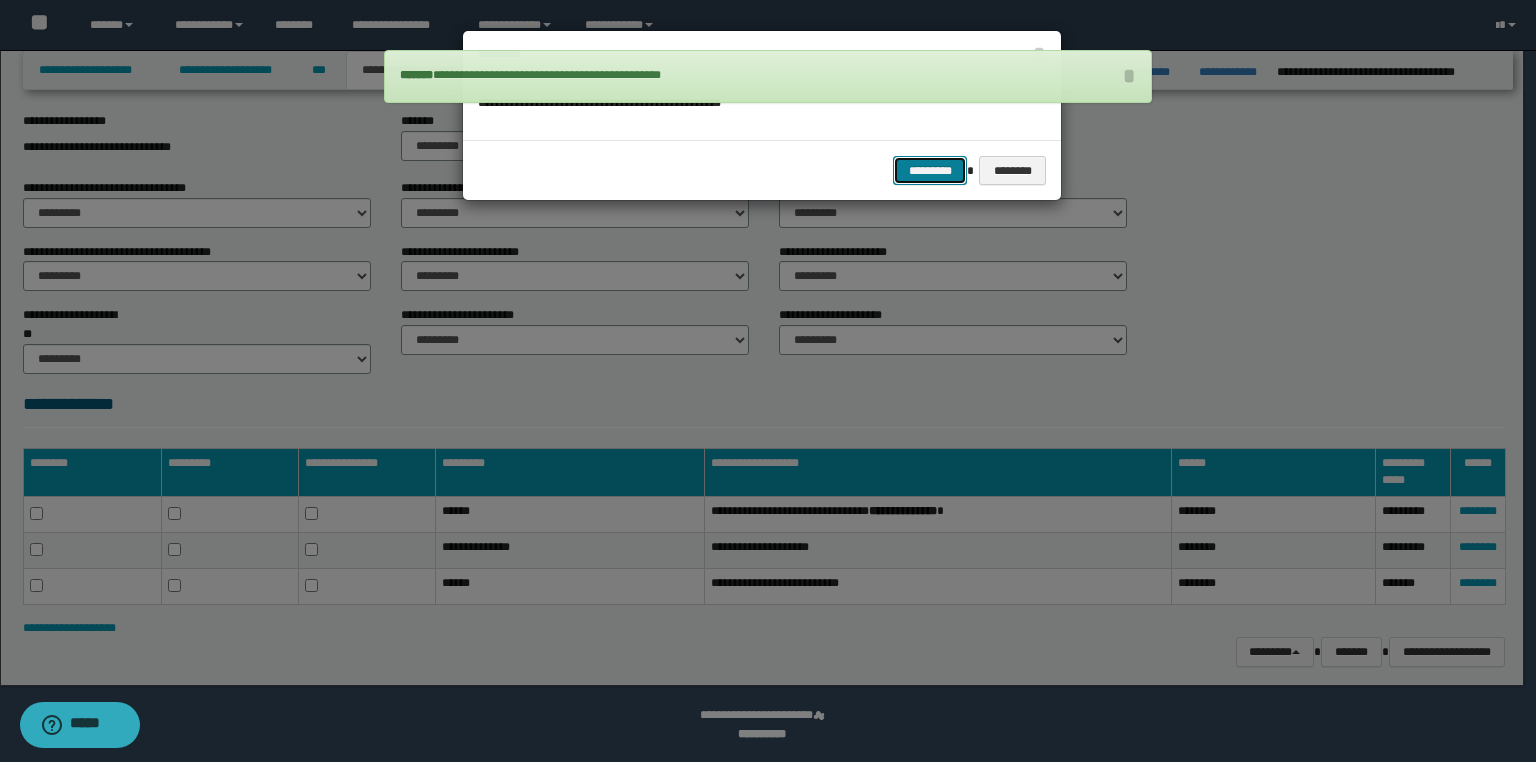 click on "*********" at bounding box center (930, 171) 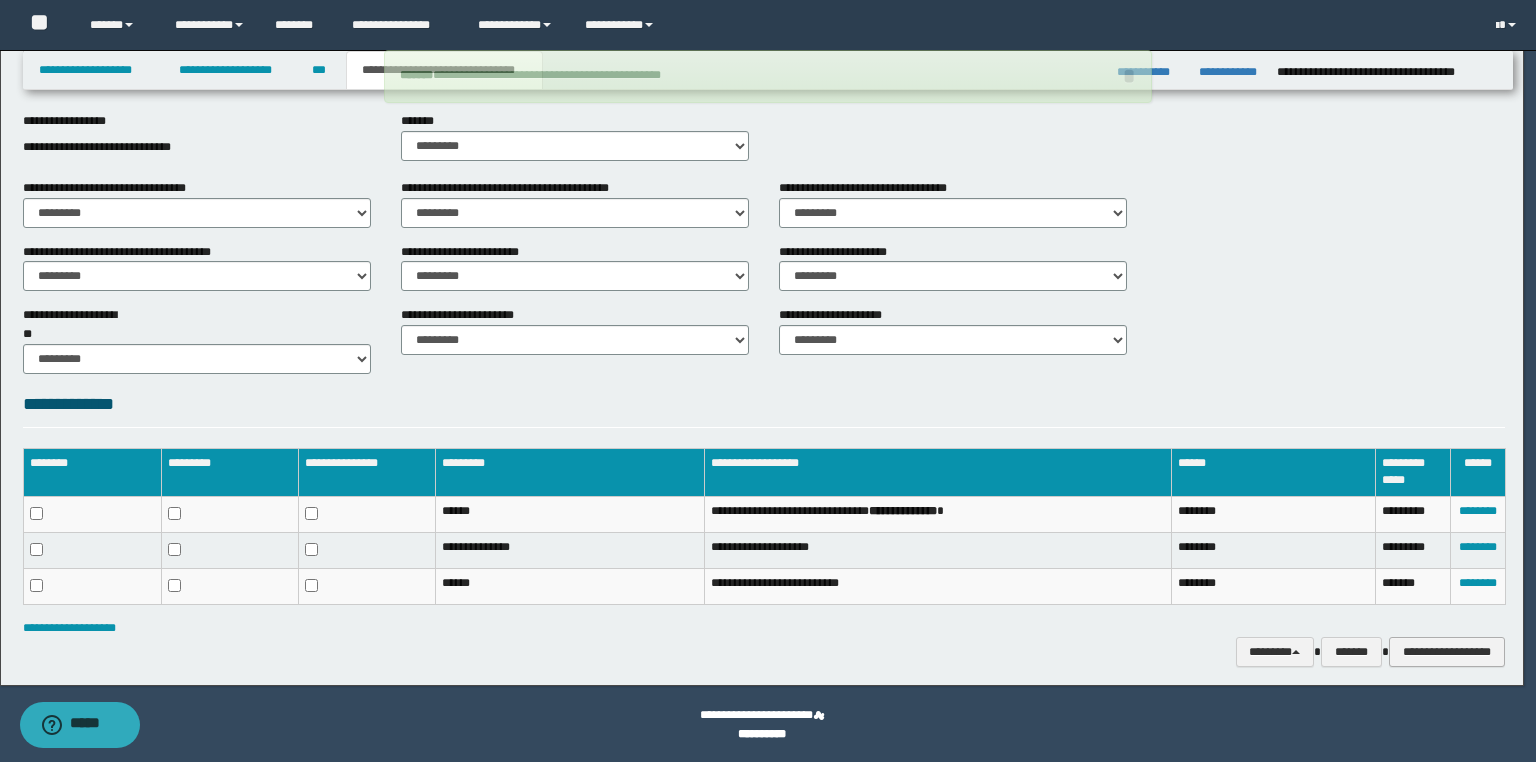 scroll, scrollTop: 883, scrollLeft: 0, axis: vertical 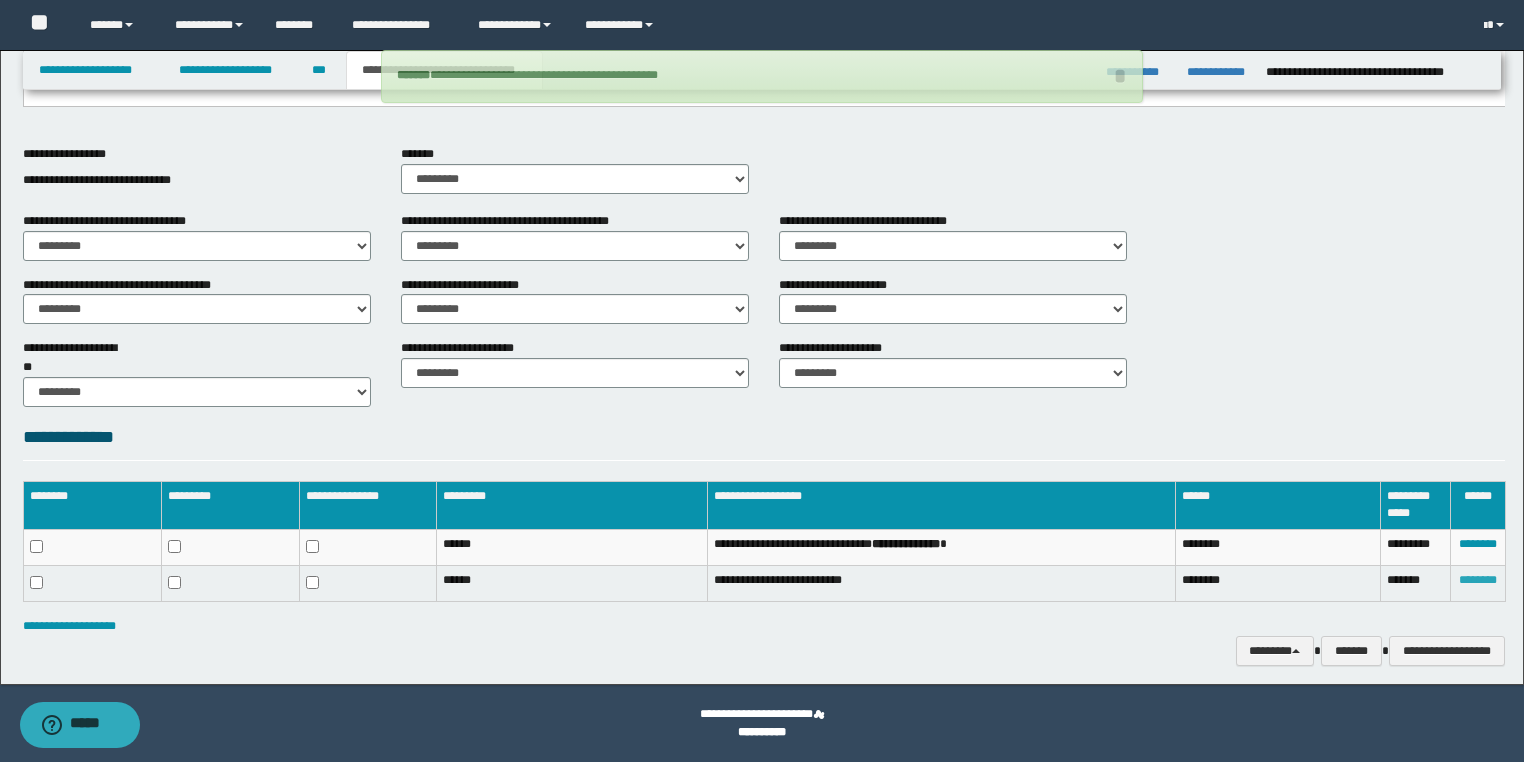 click on "********" at bounding box center [1478, 580] 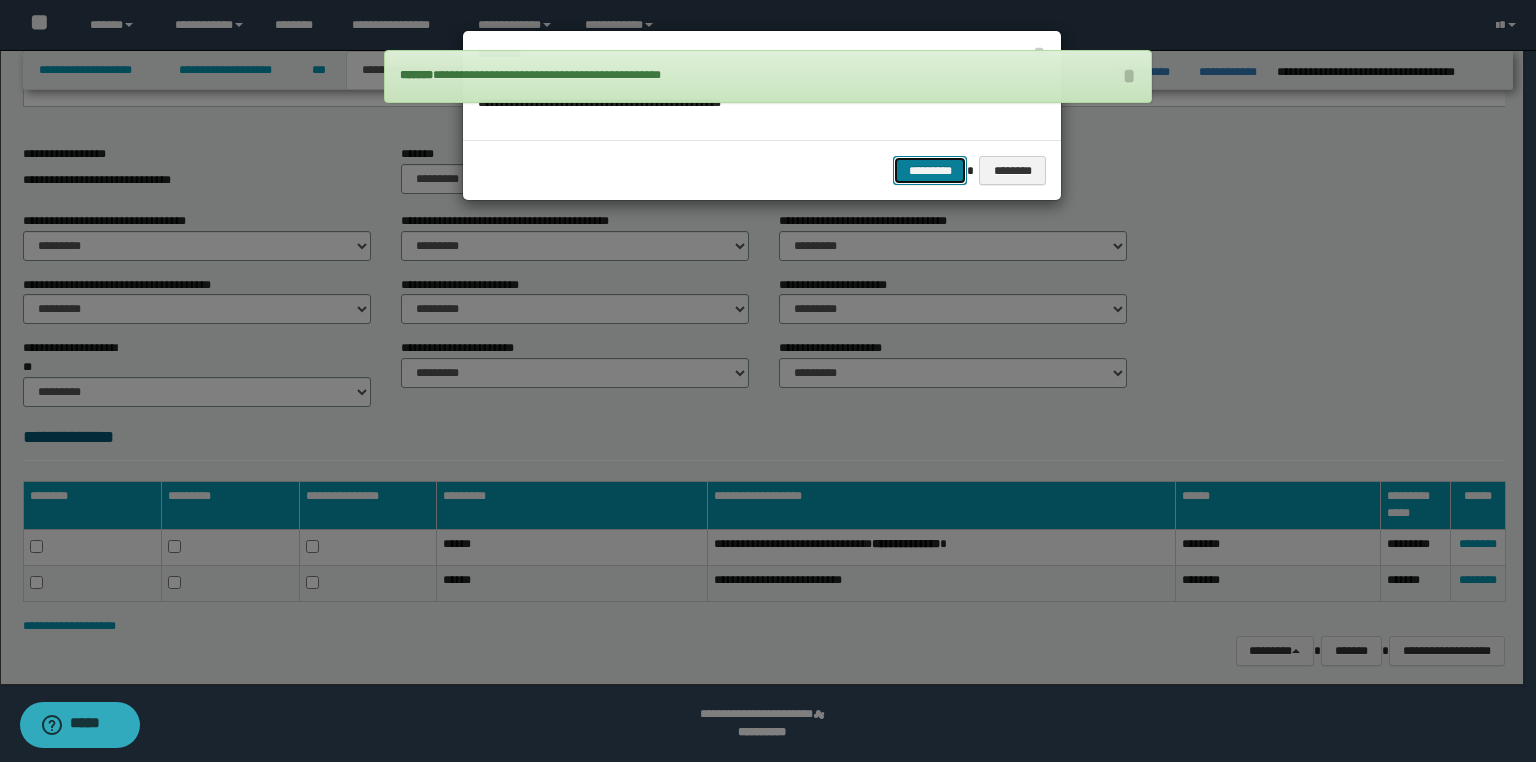 click on "*********" at bounding box center (930, 171) 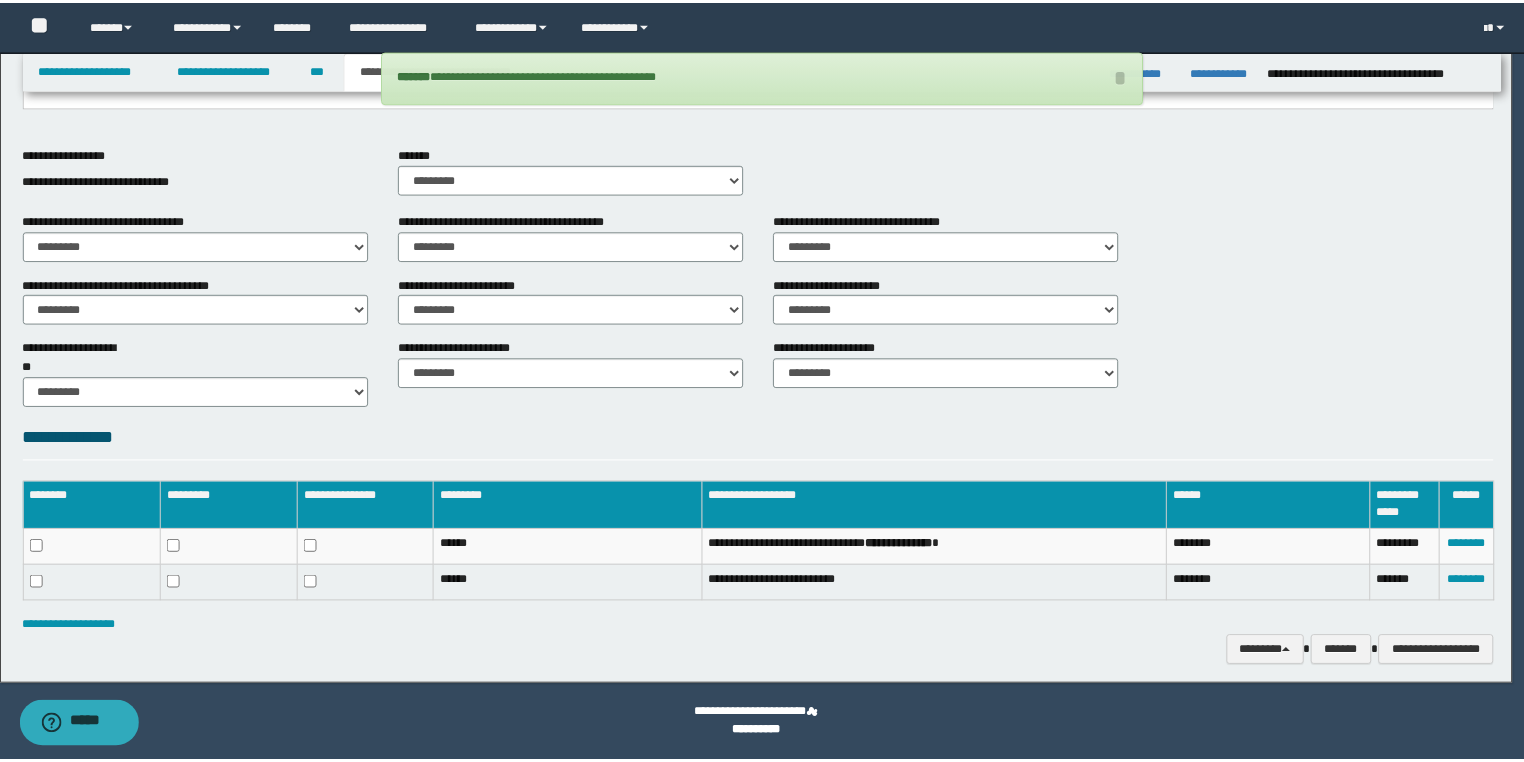 scroll, scrollTop: 848, scrollLeft: 0, axis: vertical 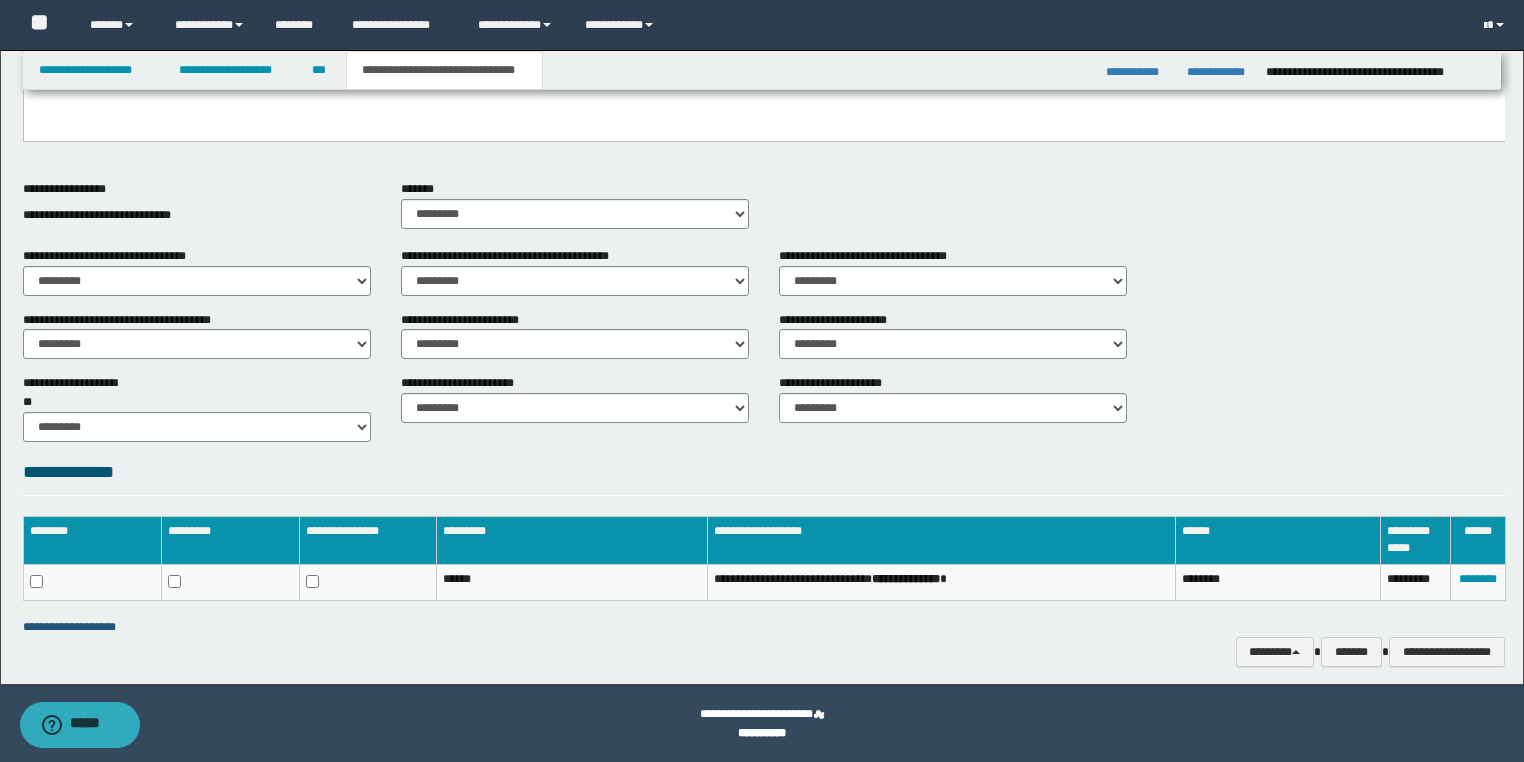 click on "**********" at bounding box center (69, 627) 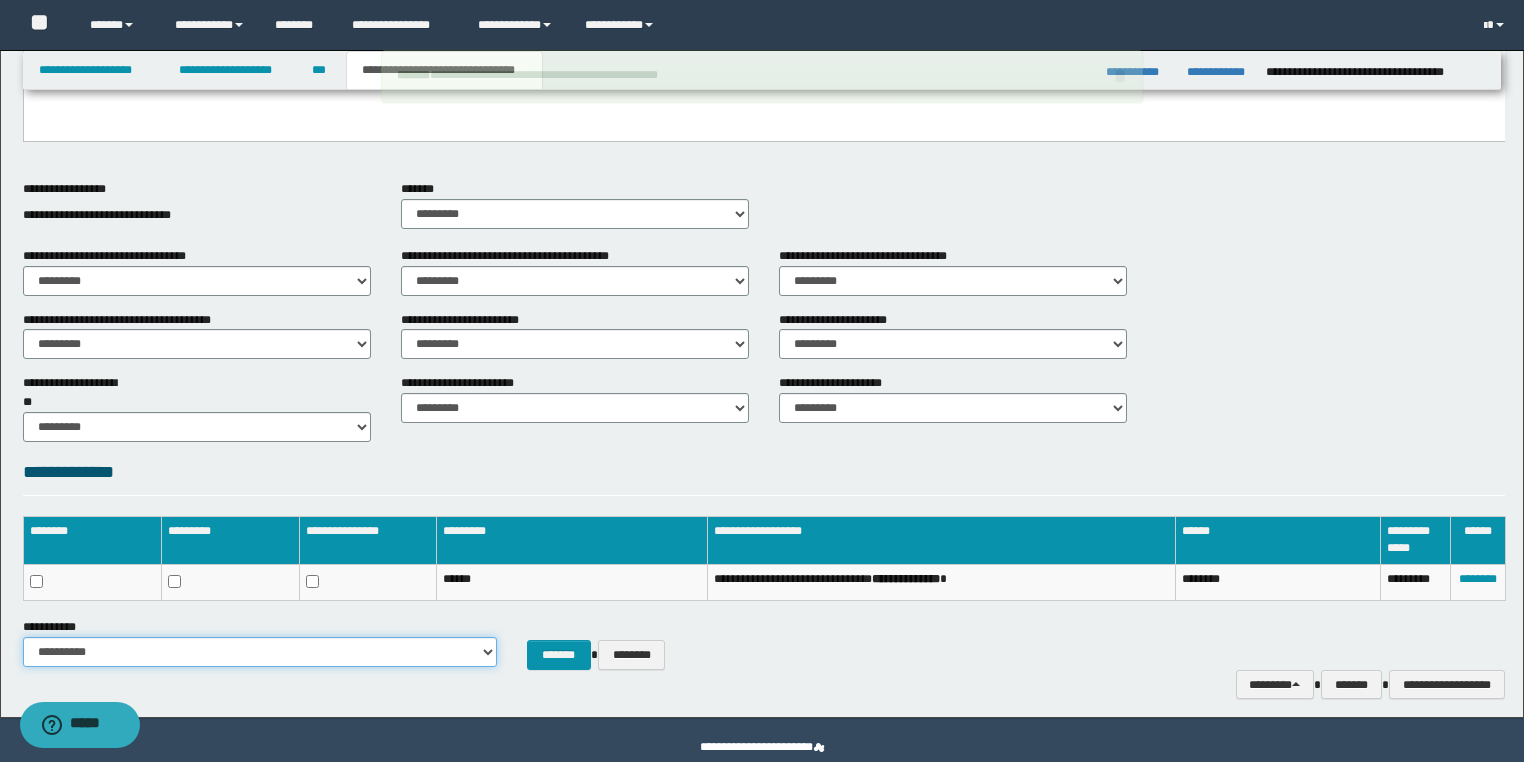 click on "**********" at bounding box center (260, 652) 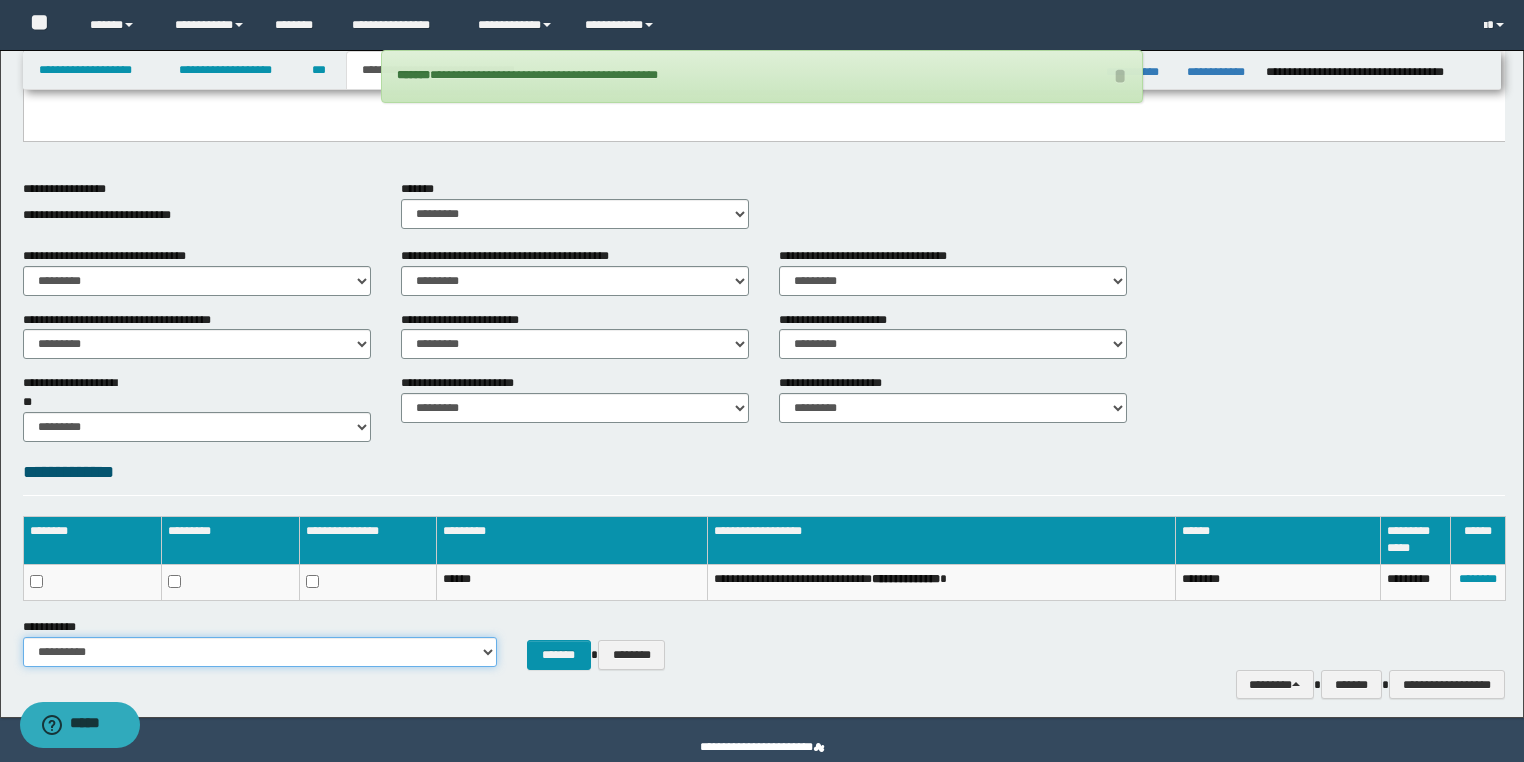 select on "***" 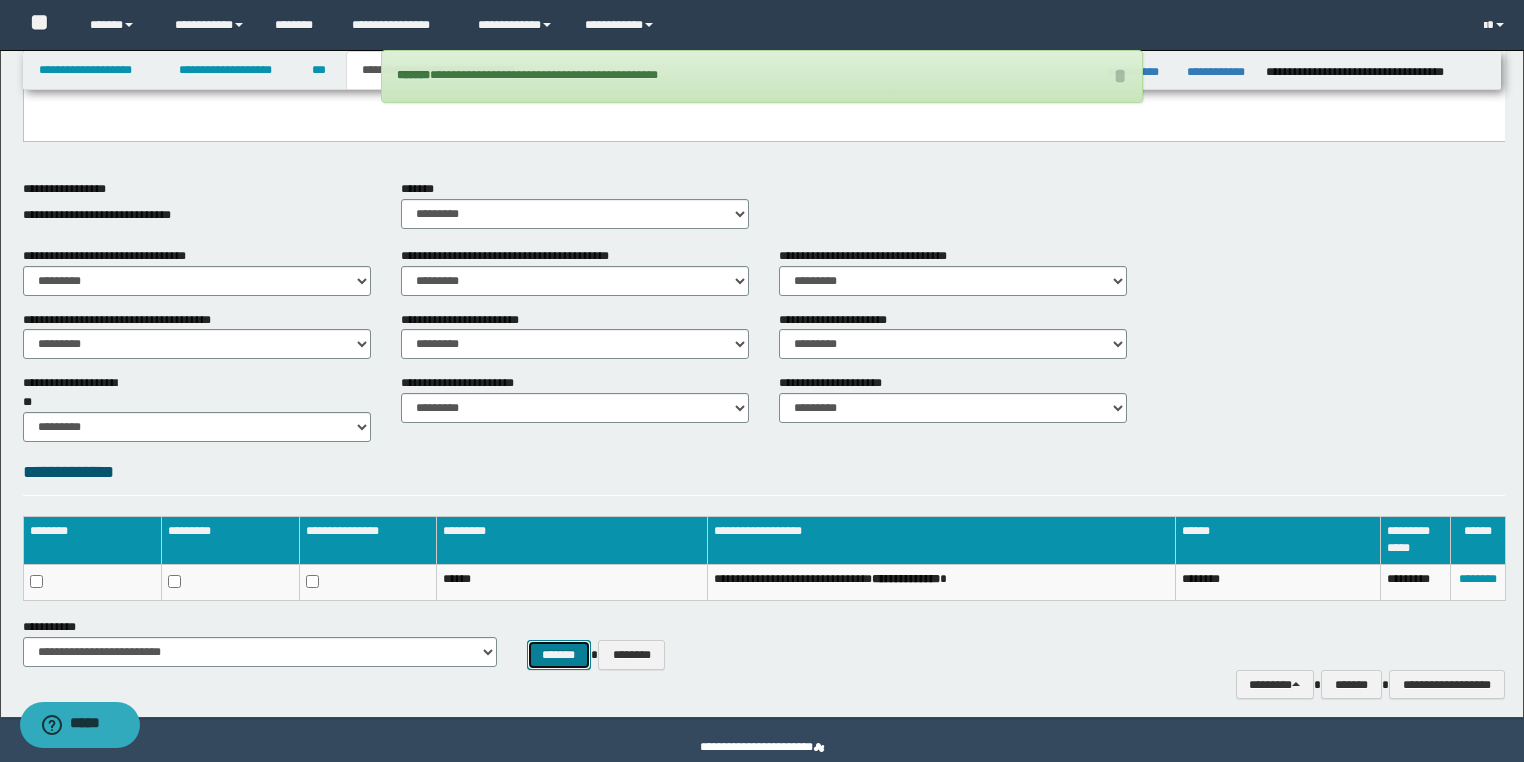 click on "*******" at bounding box center [559, 655] 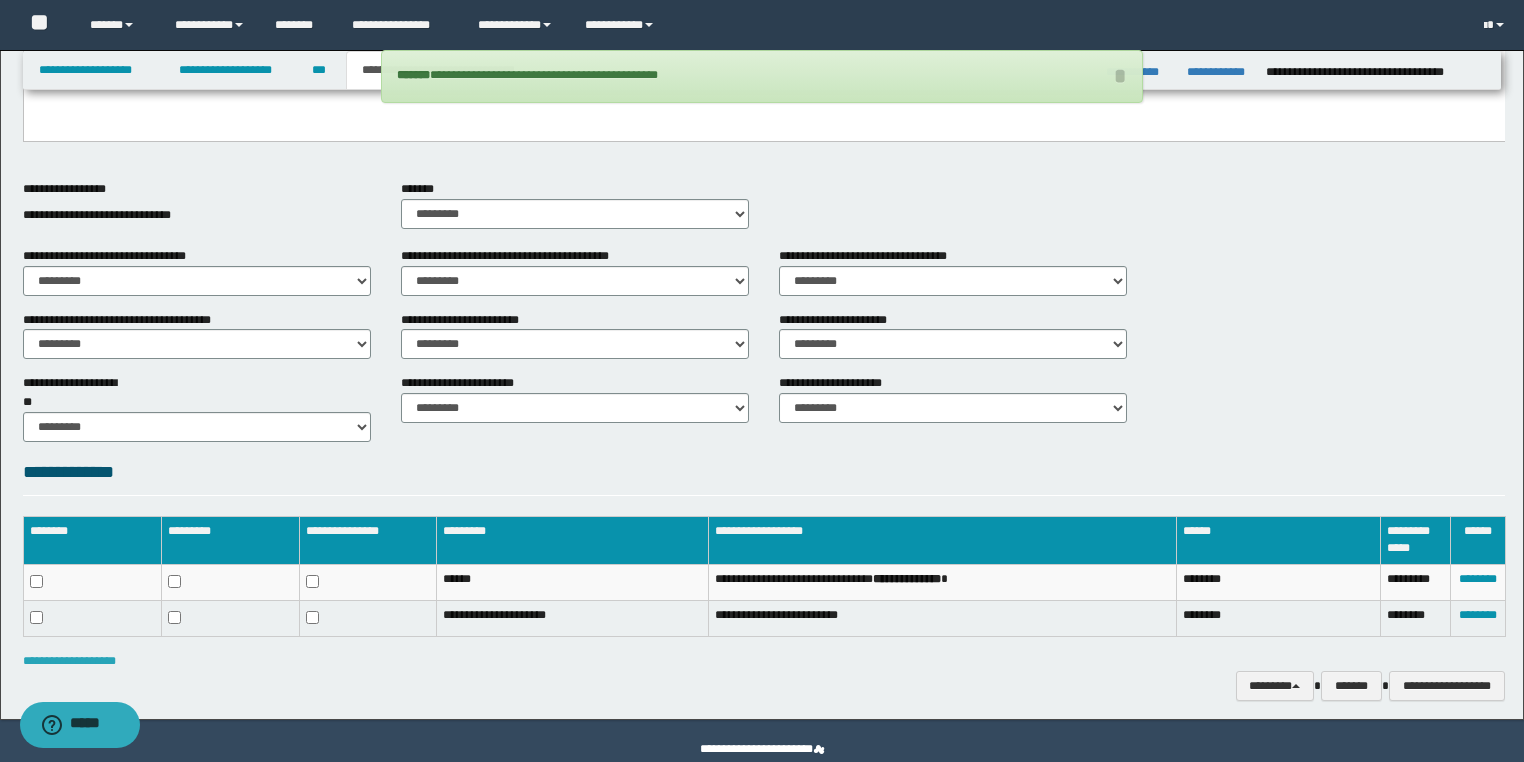 click on "**********" at bounding box center (69, 661) 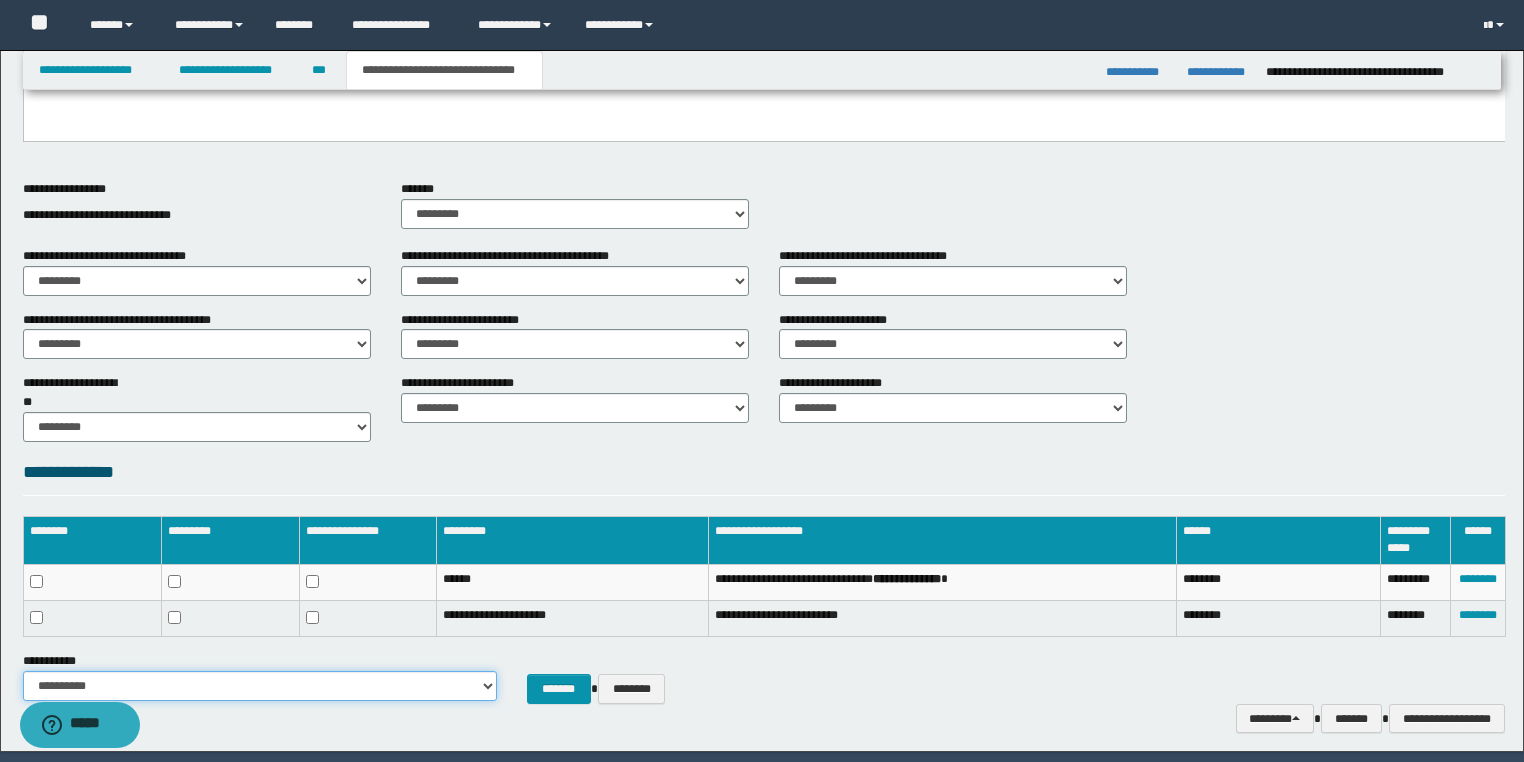 click on "**********" at bounding box center (260, 686) 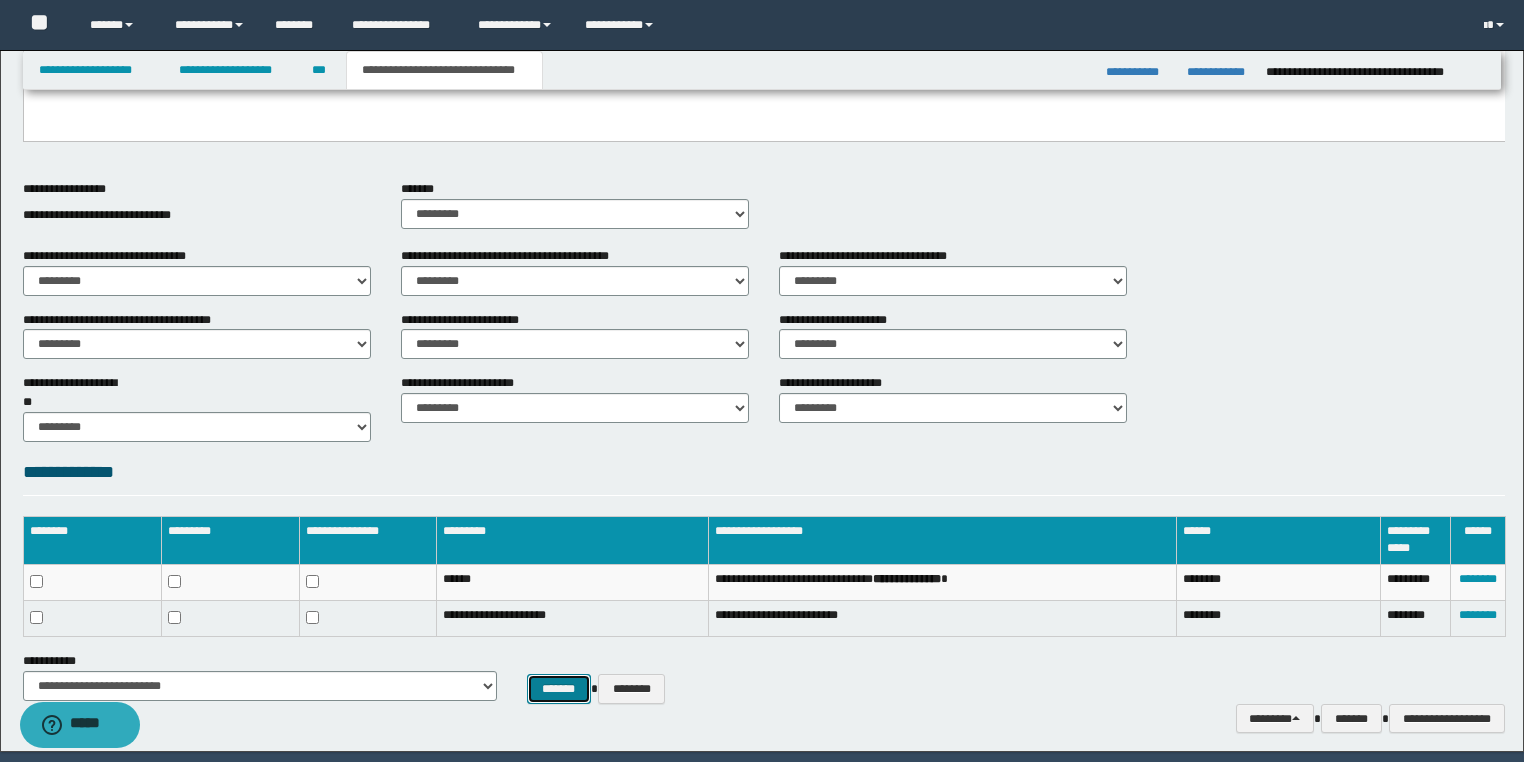 click on "*******" at bounding box center [559, 689] 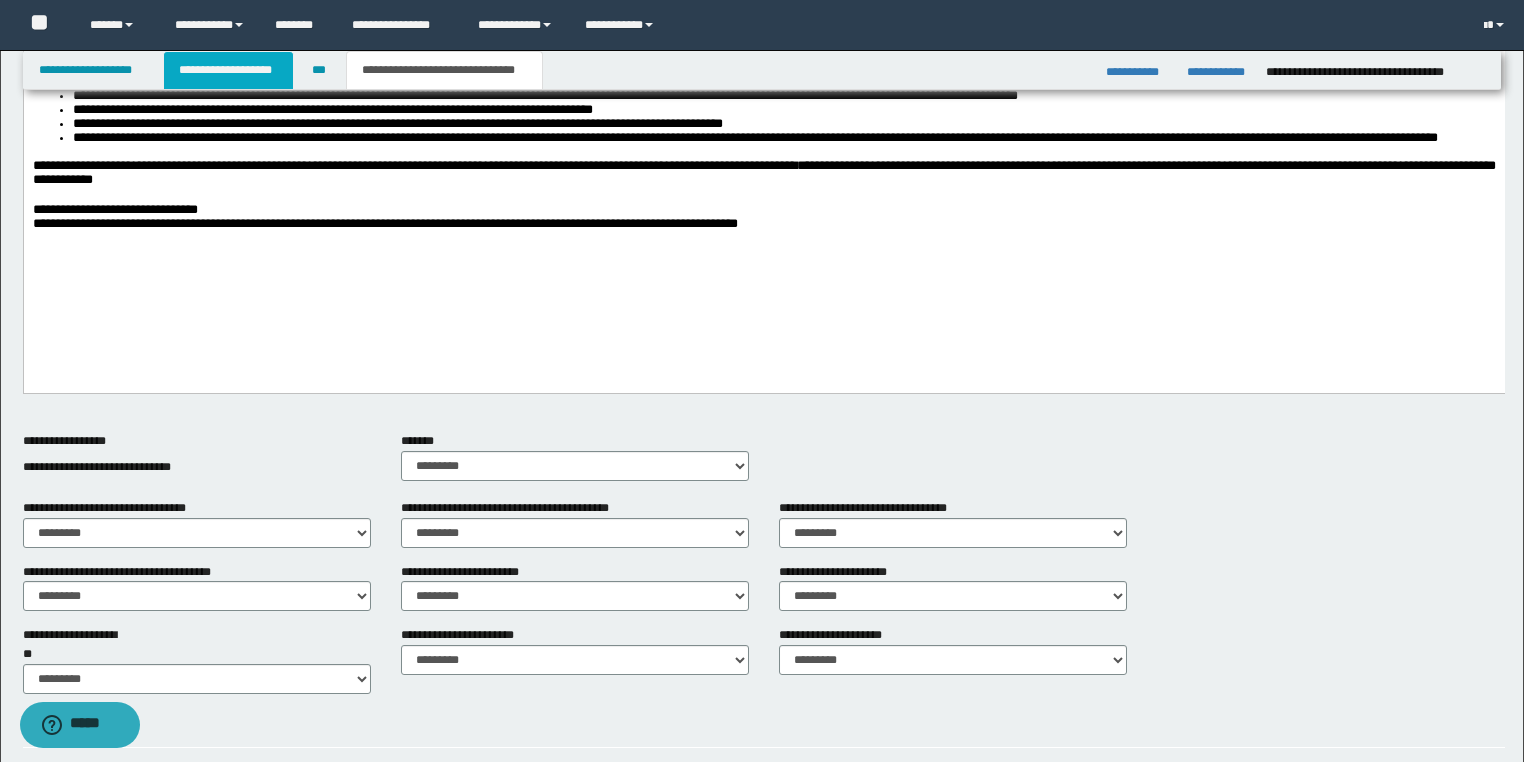 click on "**********" at bounding box center [228, 70] 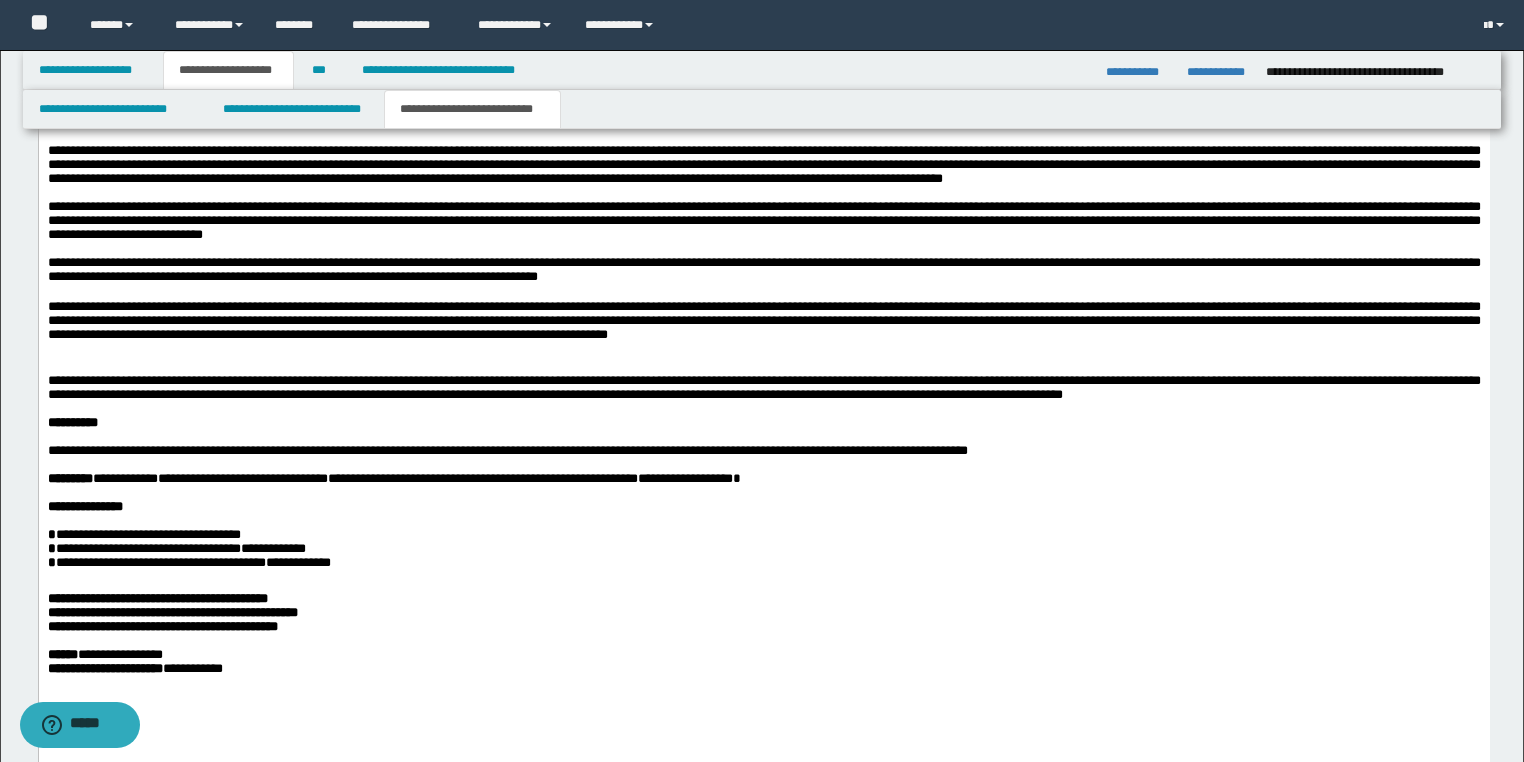 scroll, scrollTop: 3908, scrollLeft: 0, axis: vertical 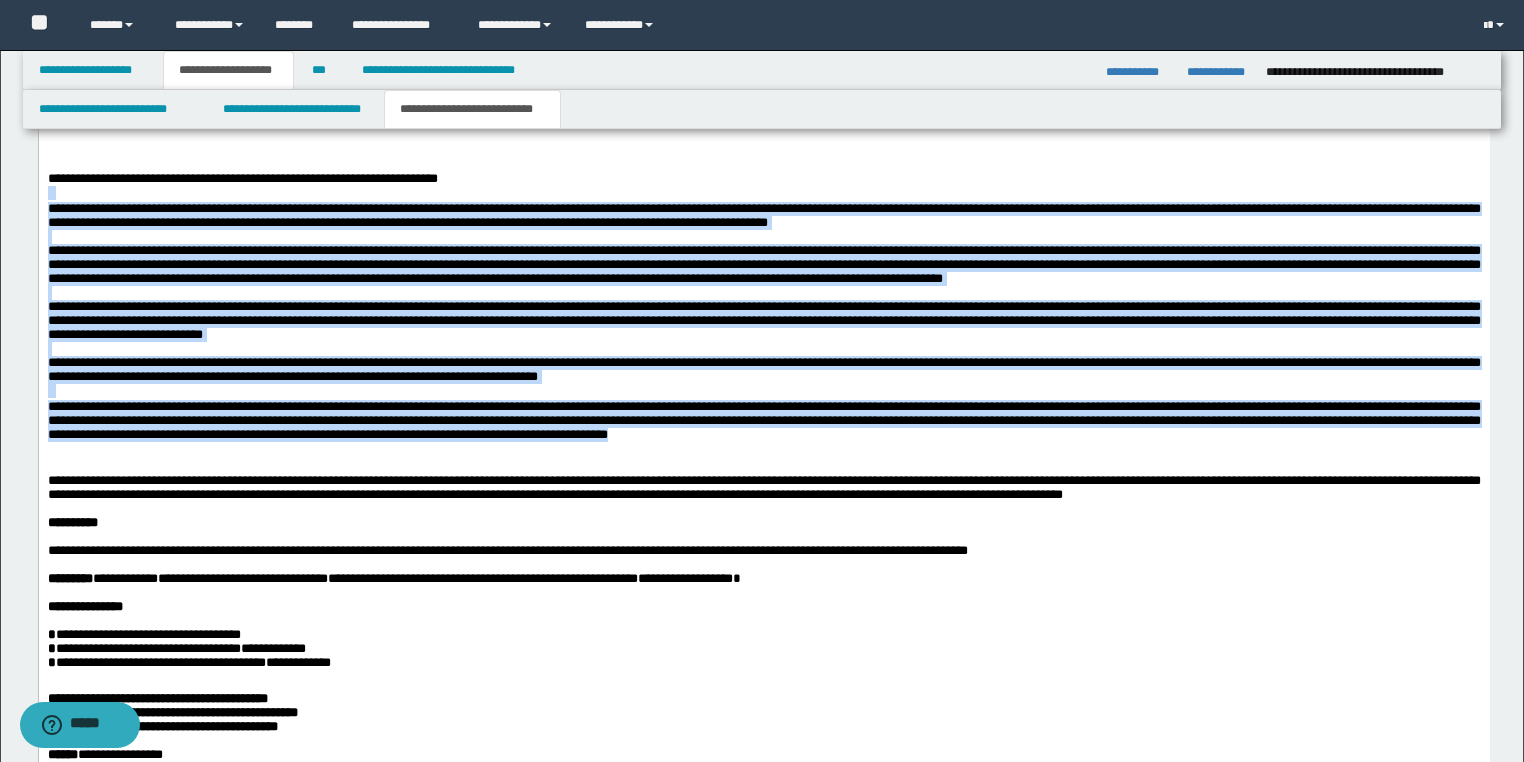 drag, startPoint x: 1174, startPoint y: 645, endPoint x: 43, endPoint y: 392, distance: 1158.9521 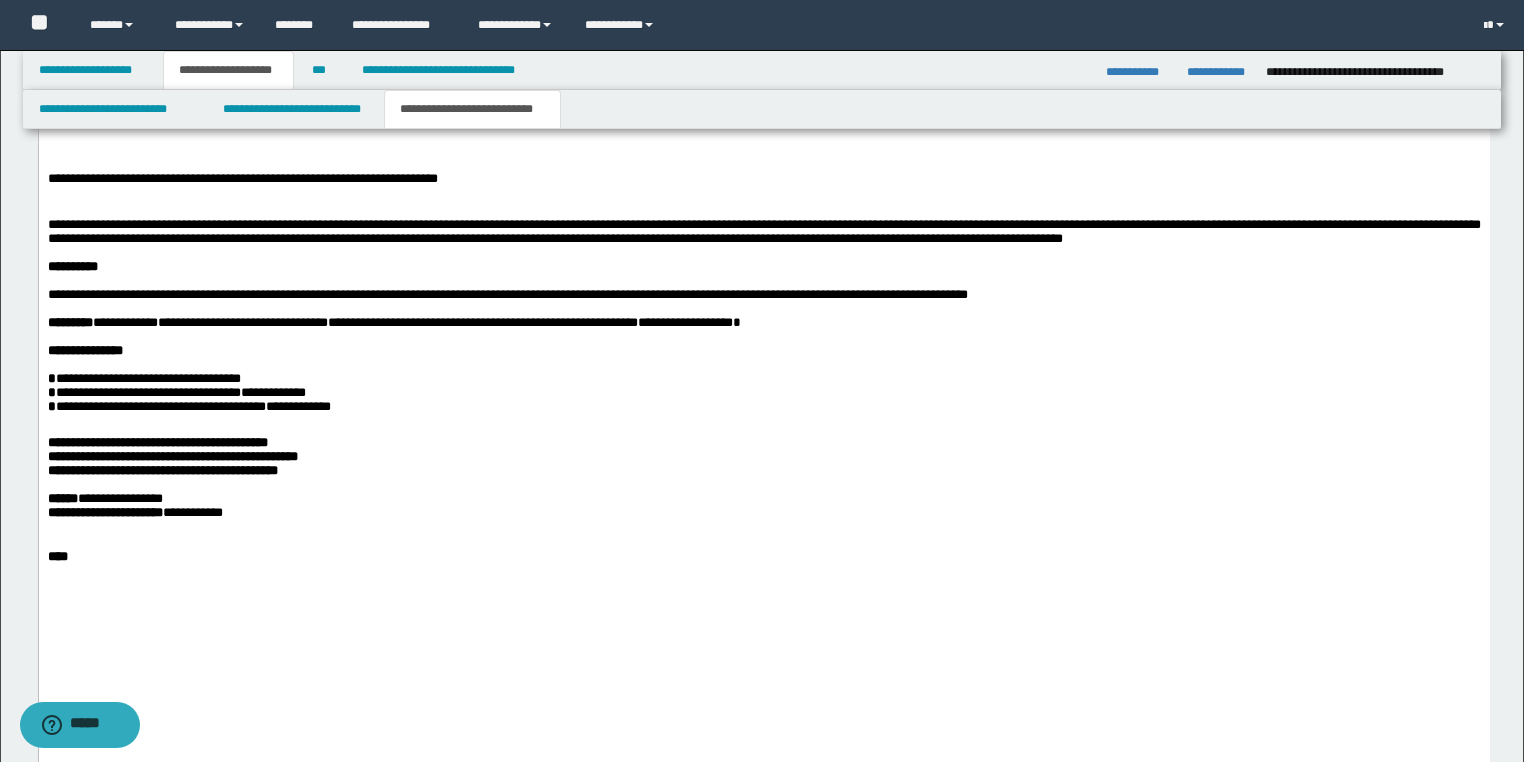 click at bounding box center (763, 151) 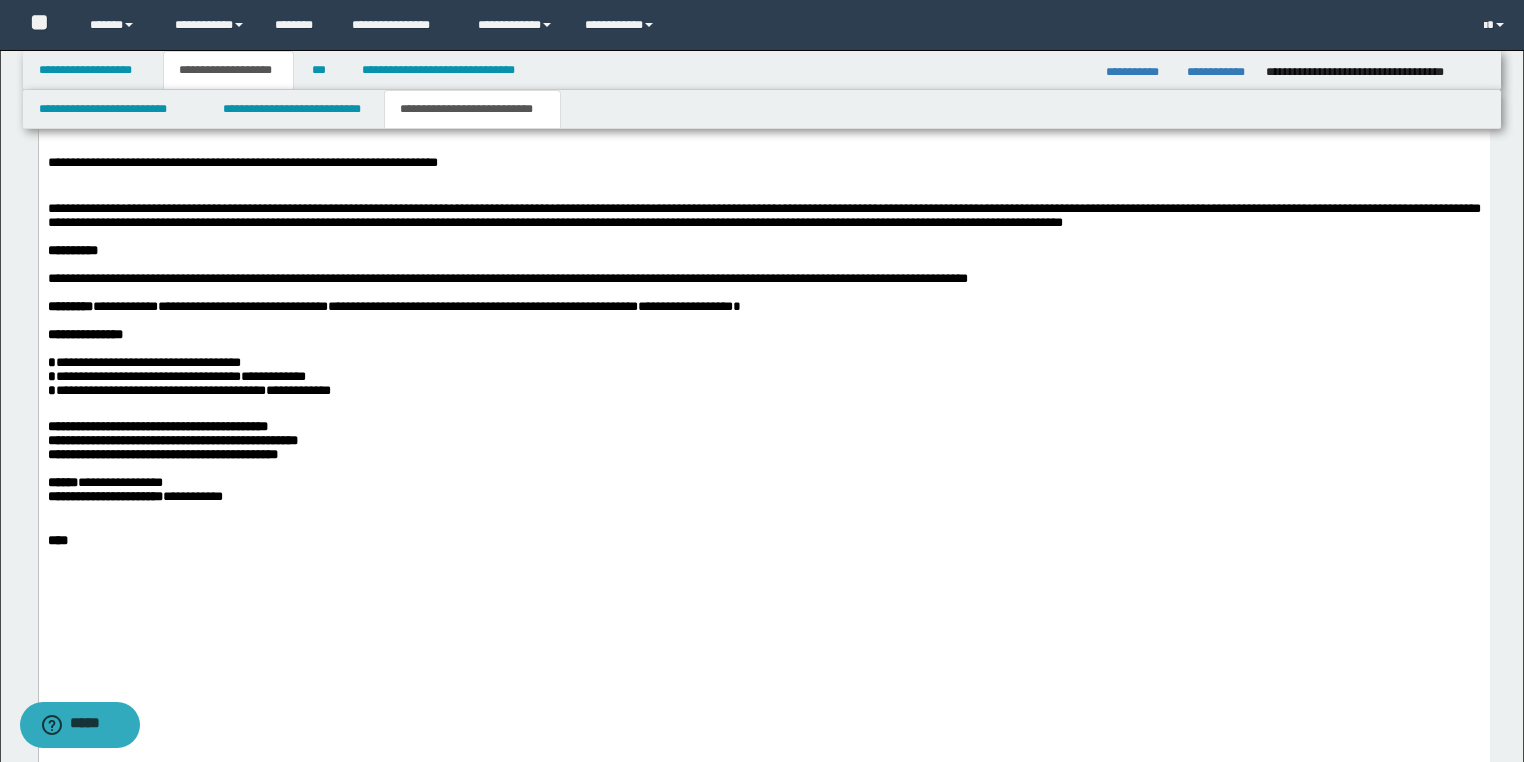 click at bounding box center (763, 150) 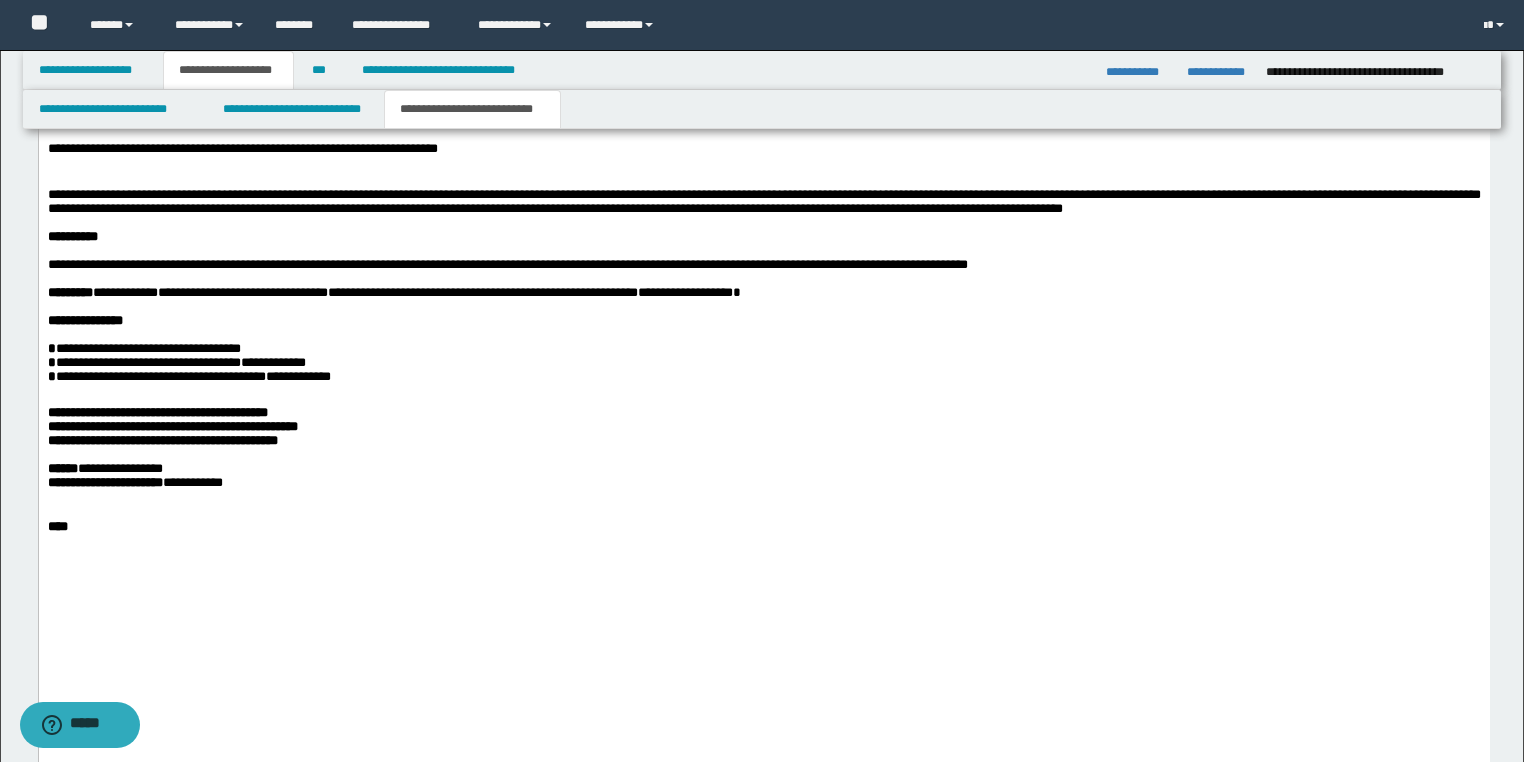 click at bounding box center [763, 181] 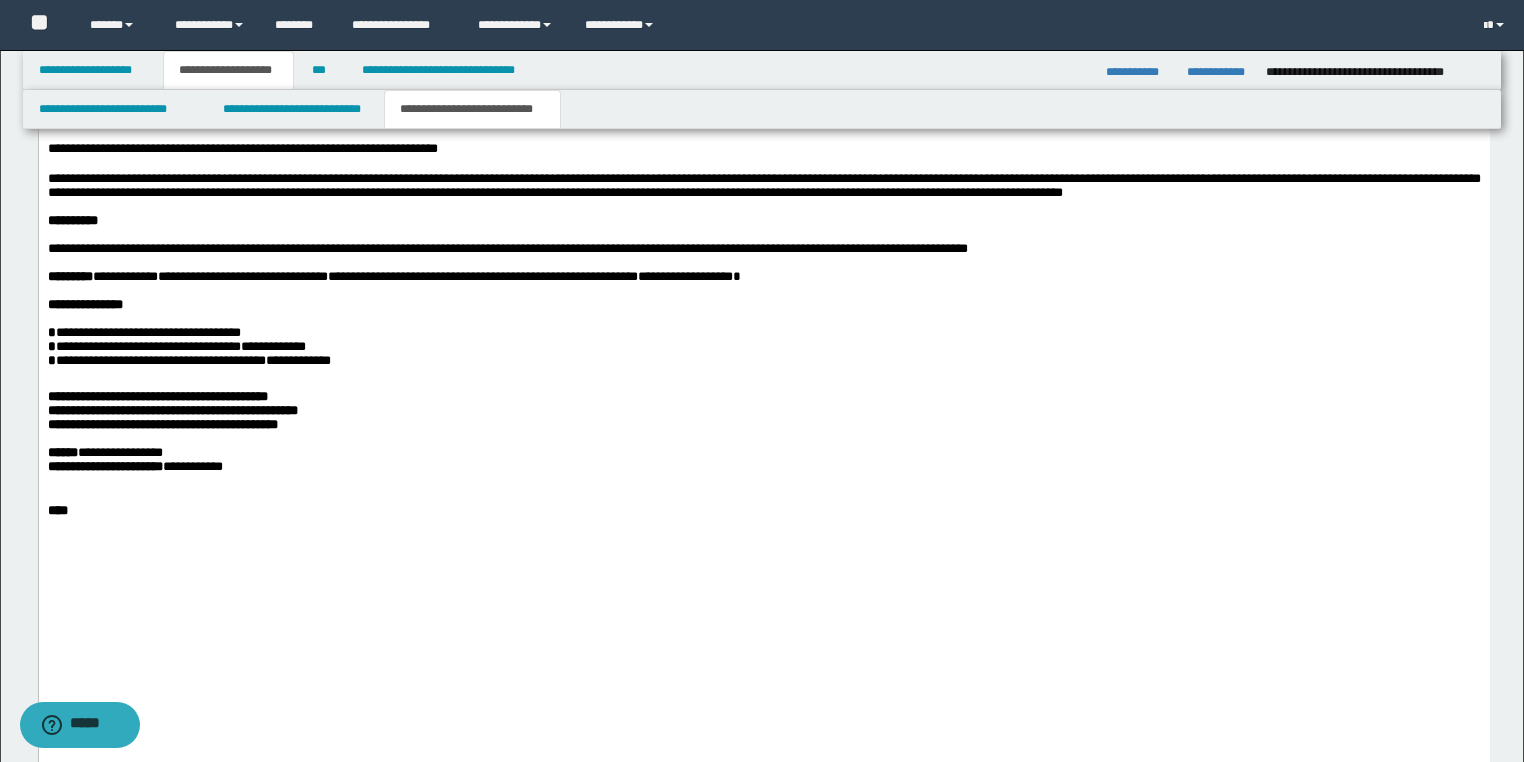 click on "**********" at bounding box center [162, 425] 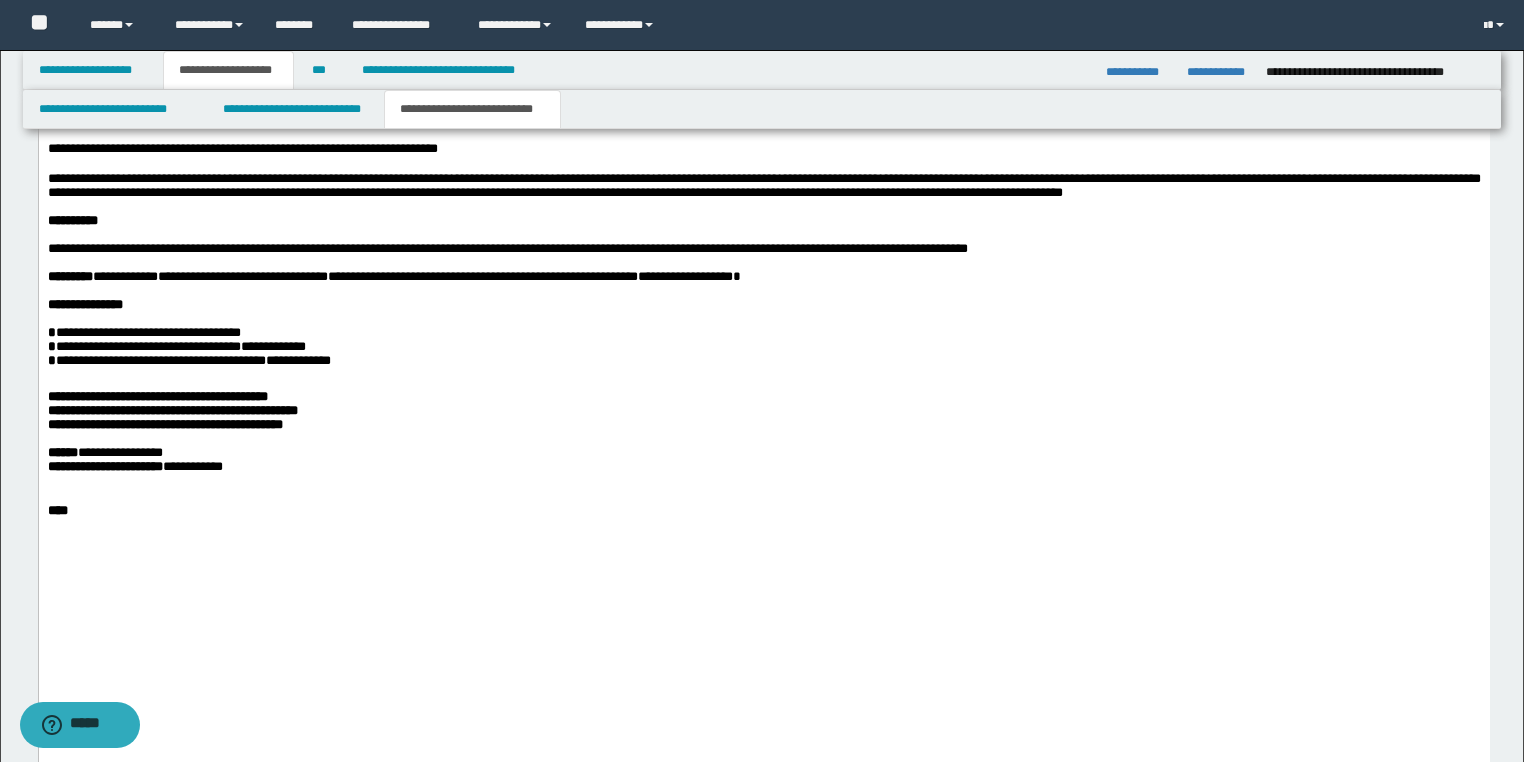 click on "**********" at bounding box center [172, 411] 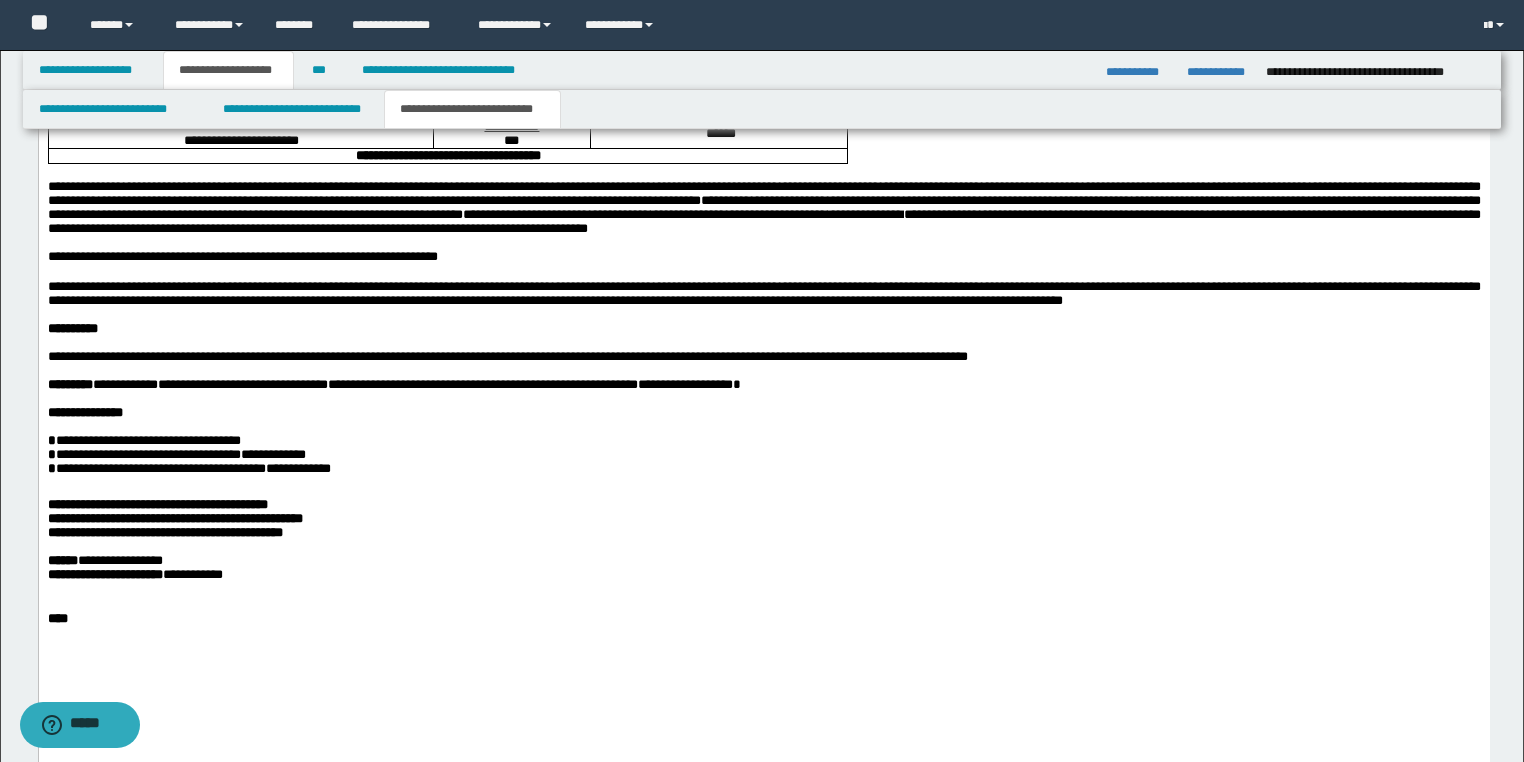 scroll, scrollTop: 3428, scrollLeft: 0, axis: vertical 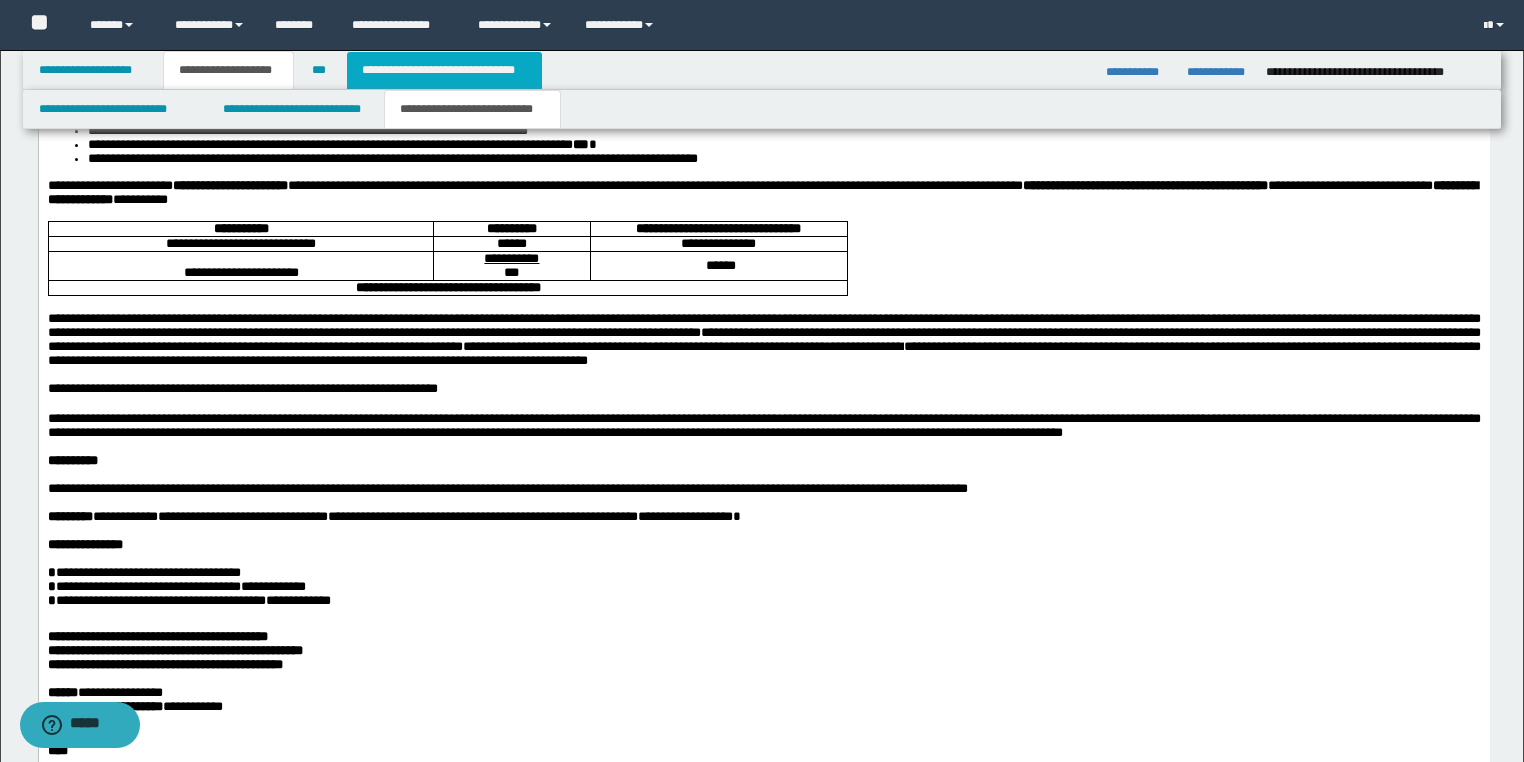 click on "**********" at bounding box center (444, 70) 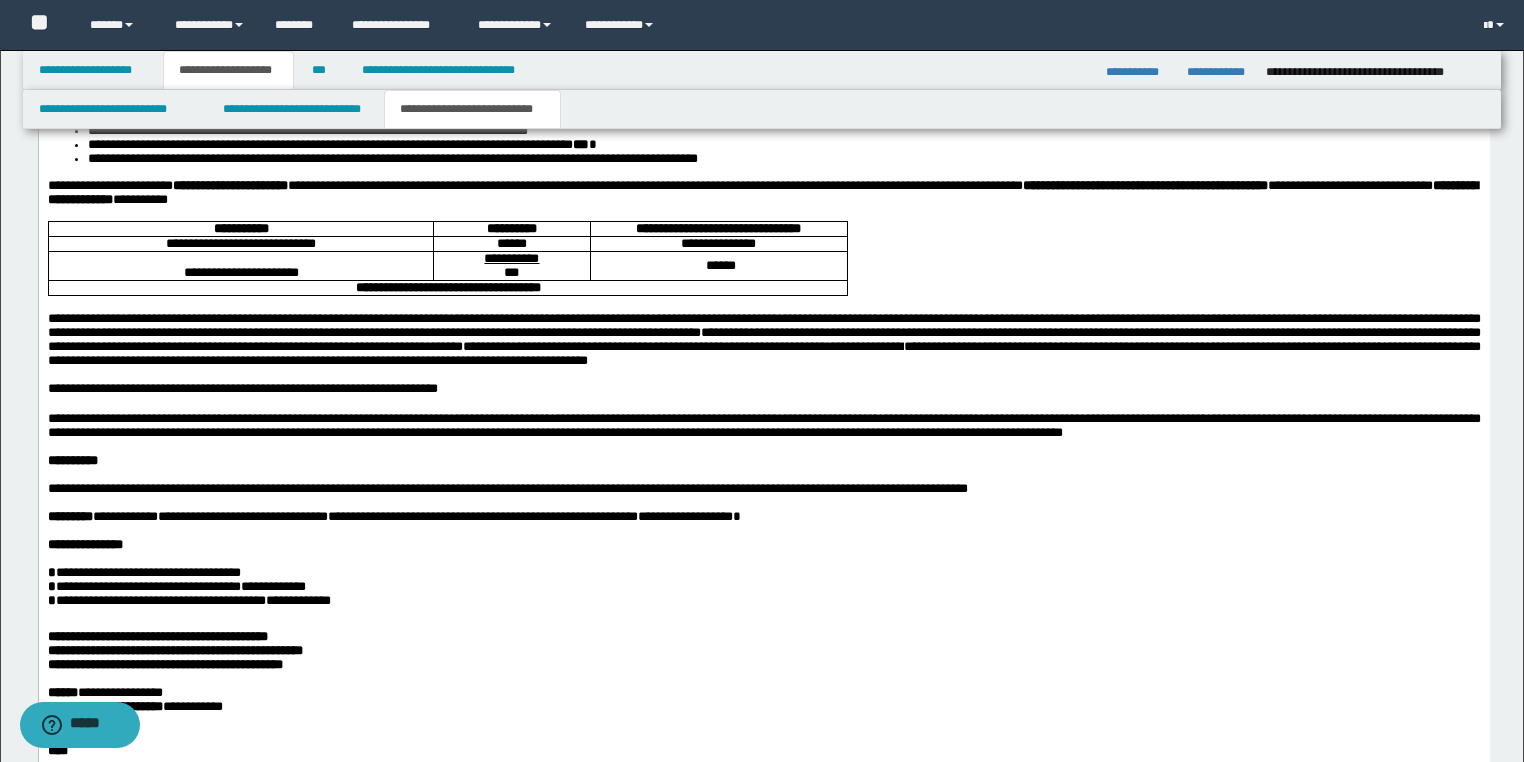 type on "**********" 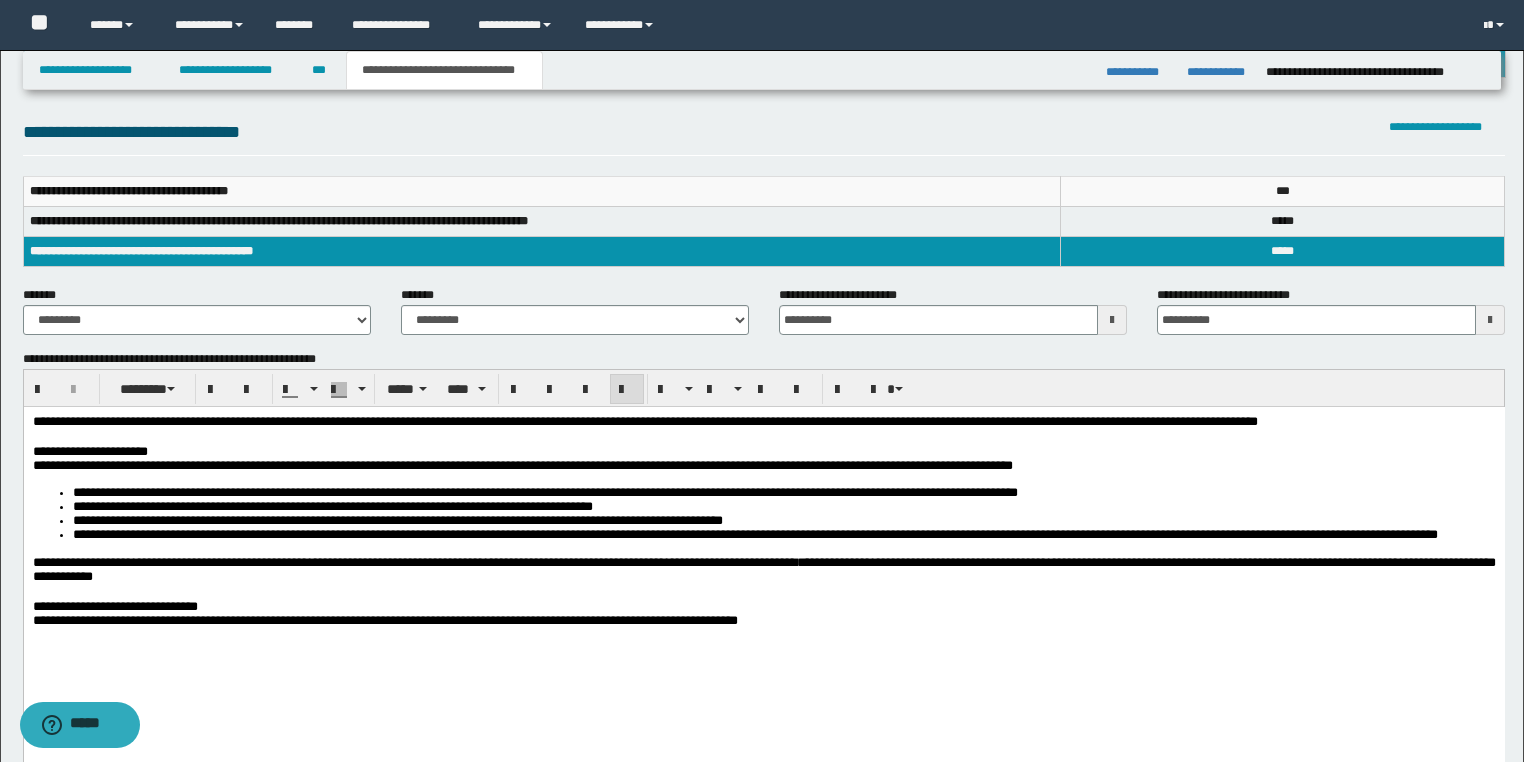 scroll, scrollTop: 196, scrollLeft: 0, axis: vertical 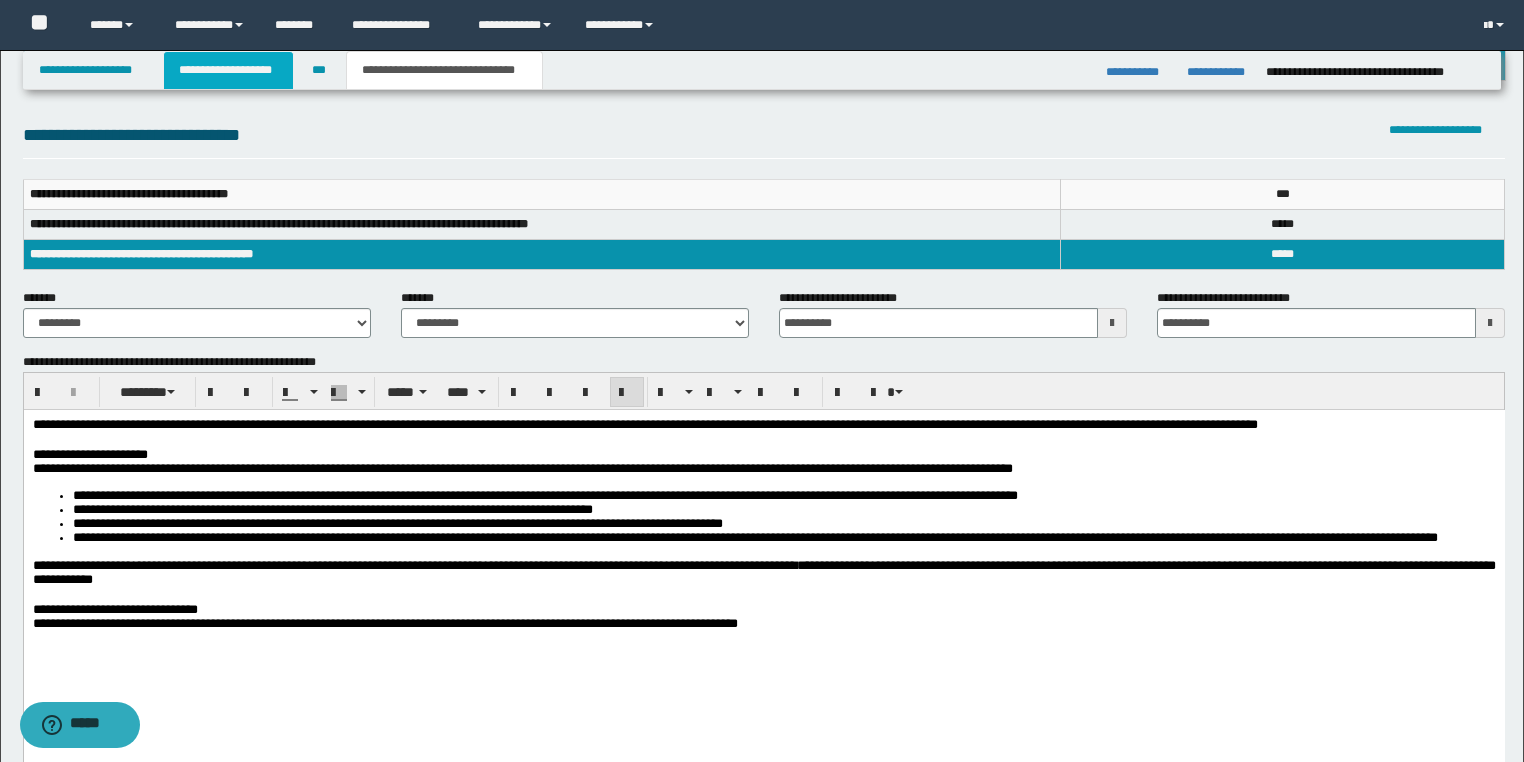 click on "**********" at bounding box center [228, 70] 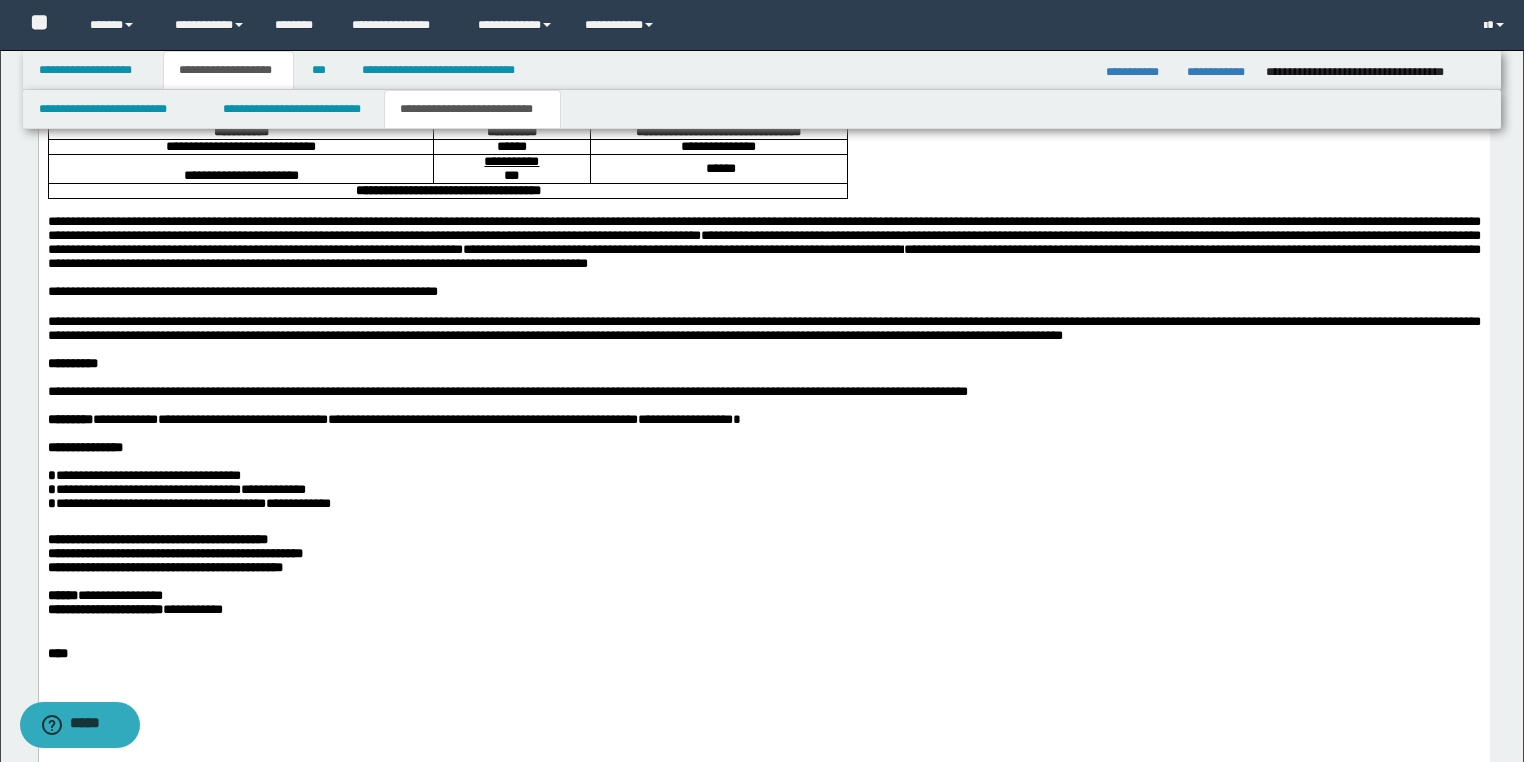 scroll, scrollTop: 3668, scrollLeft: 0, axis: vertical 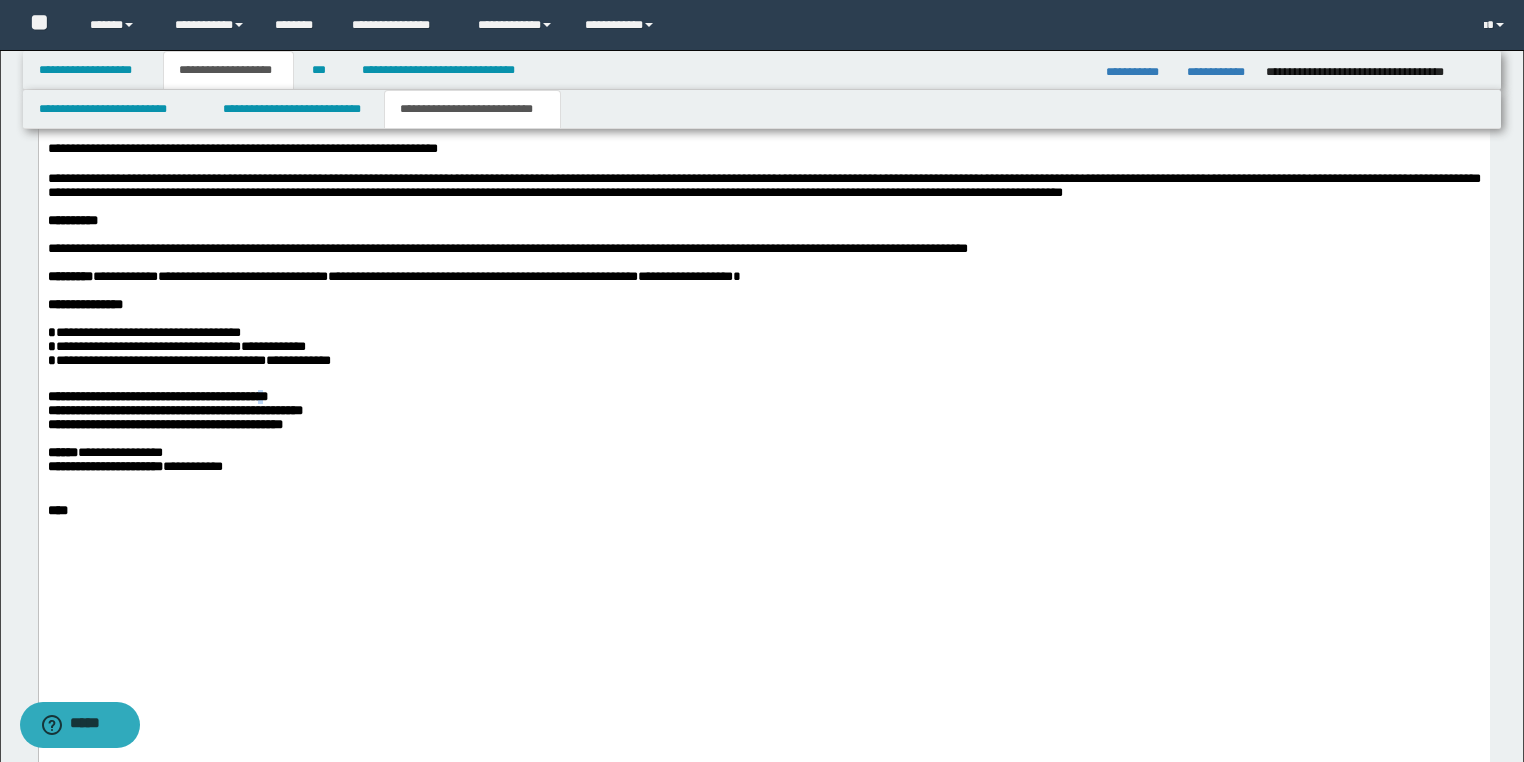 click on "**********" at bounding box center [157, 397] 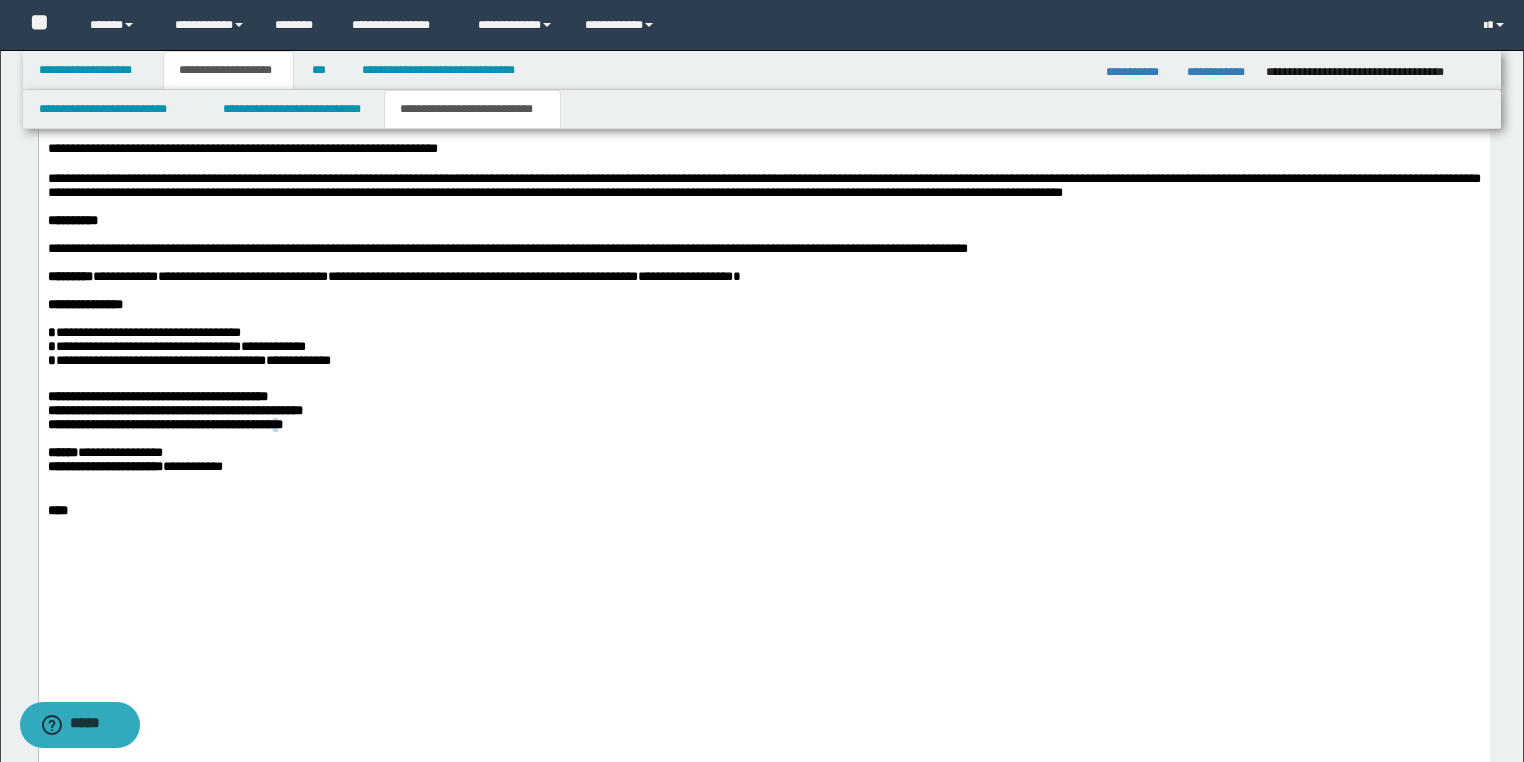 click on "**********" at bounding box center [164, 425] 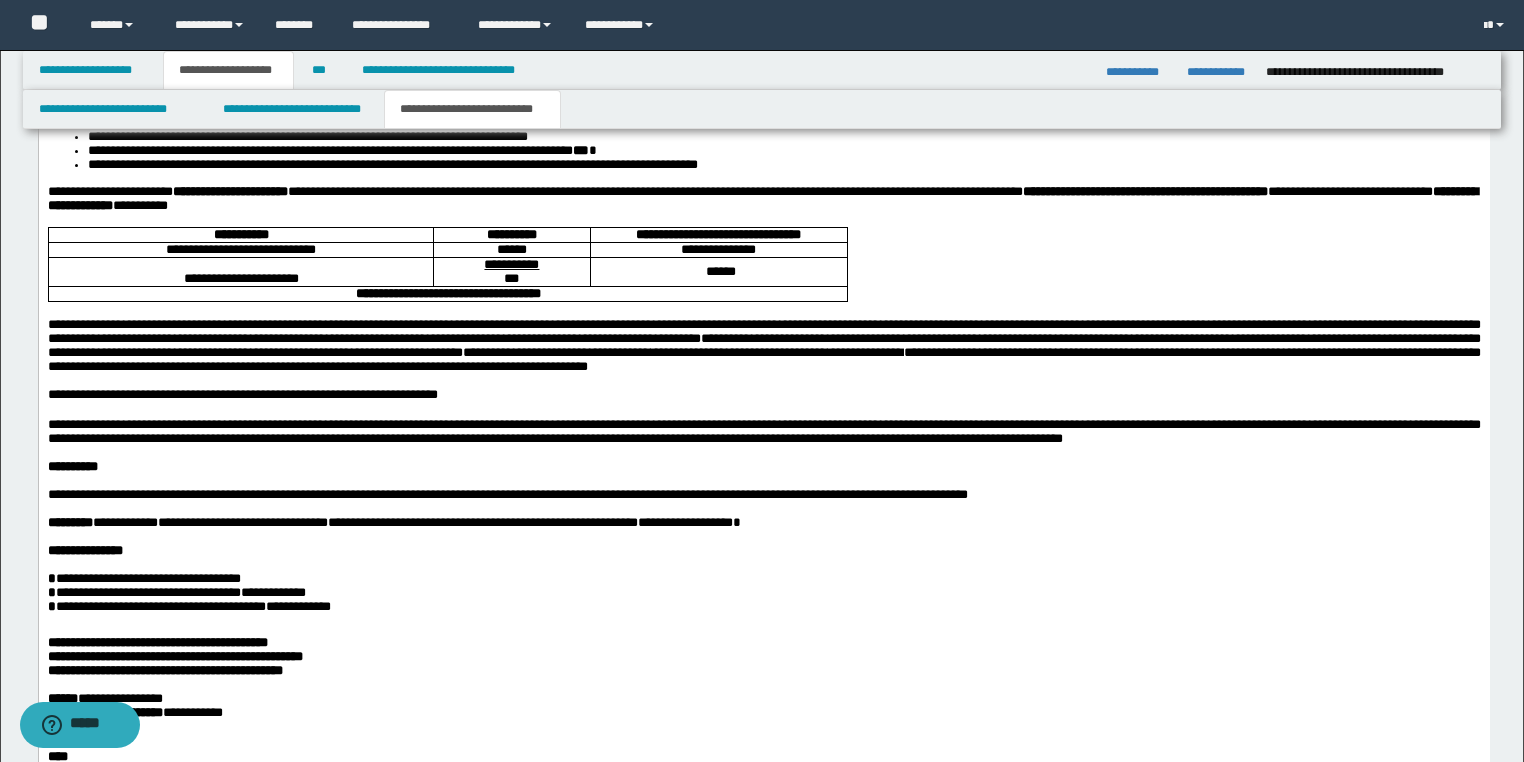 scroll, scrollTop: 3428, scrollLeft: 0, axis: vertical 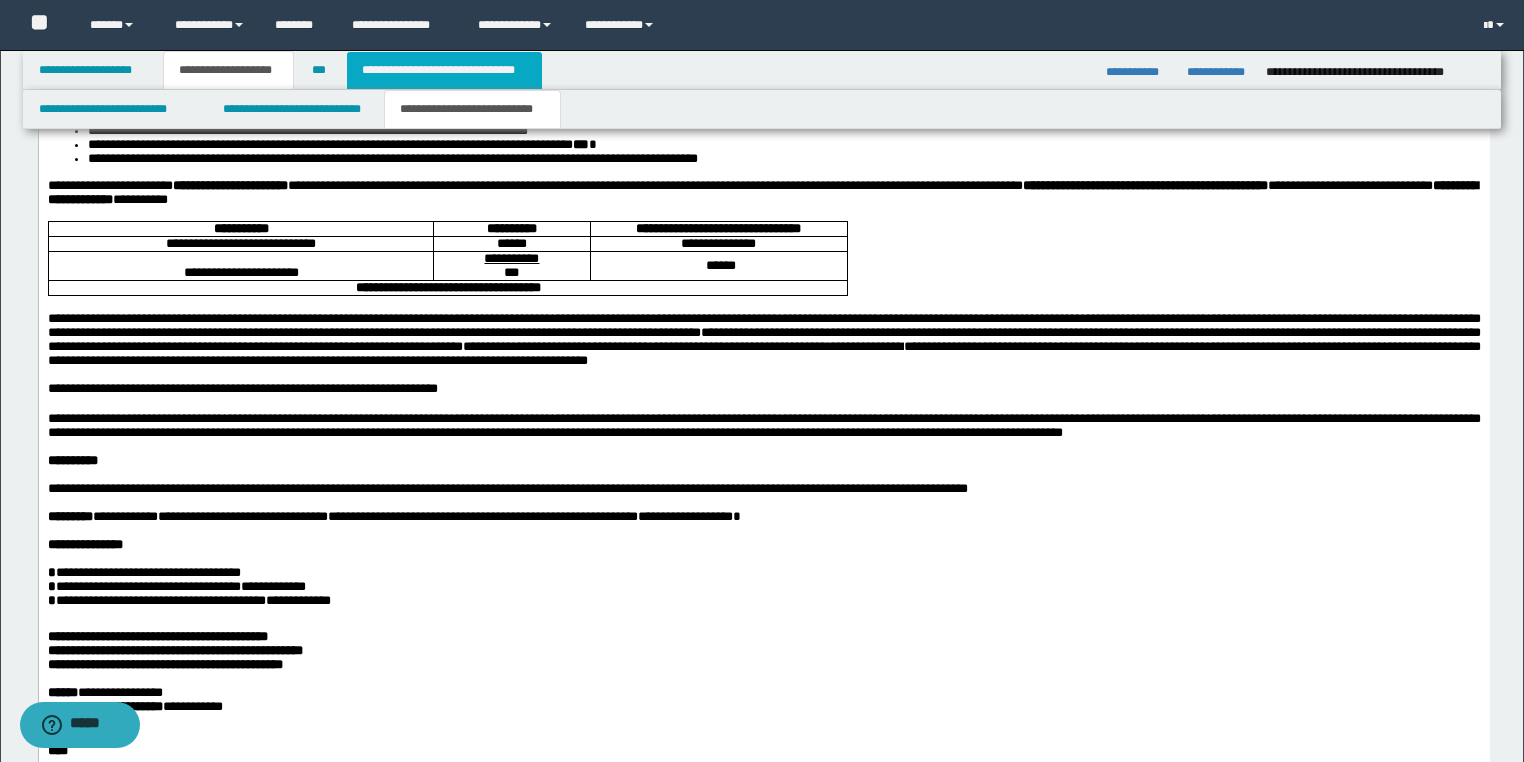 click on "**********" at bounding box center [444, 70] 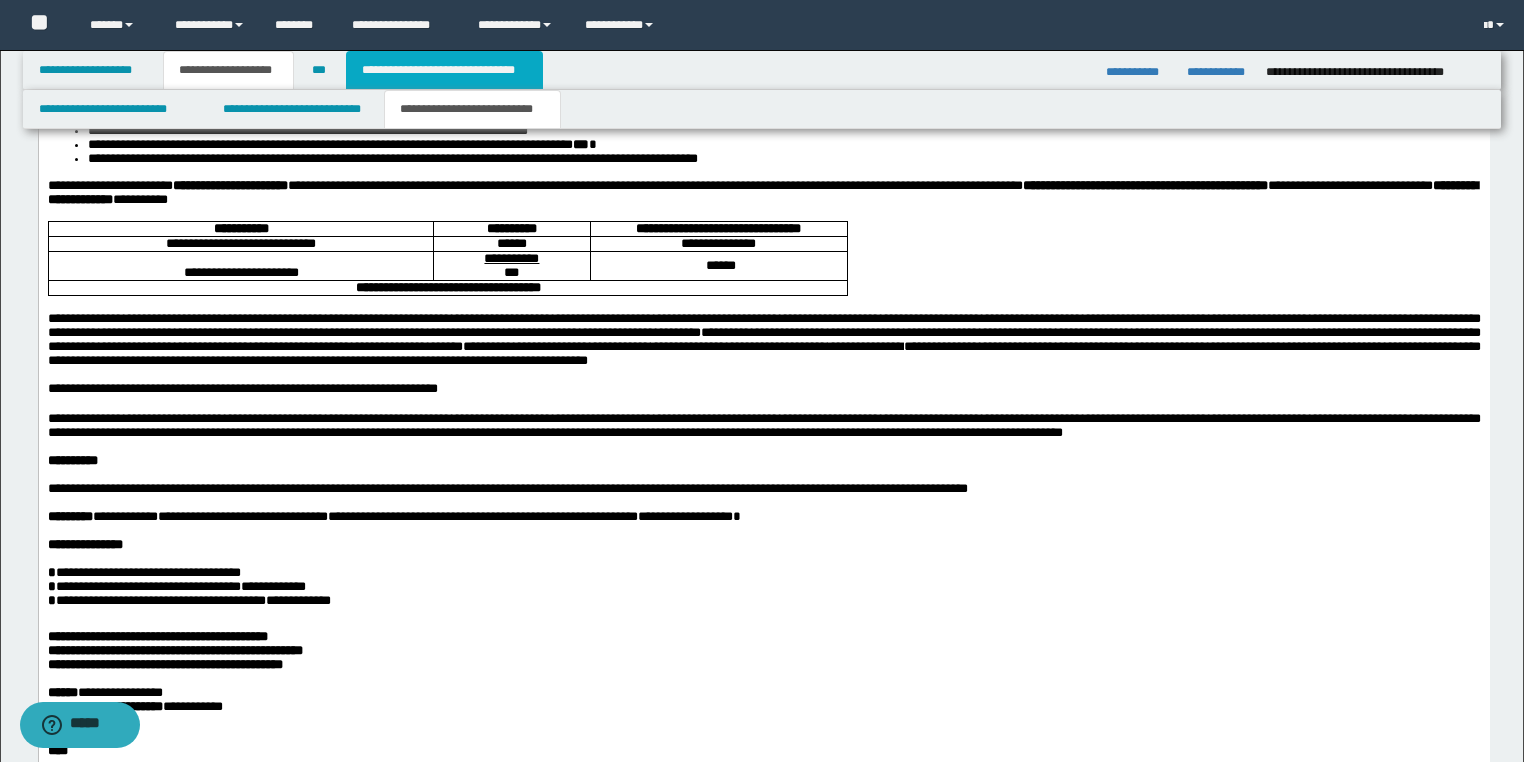 scroll, scrollTop: 916, scrollLeft: 0, axis: vertical 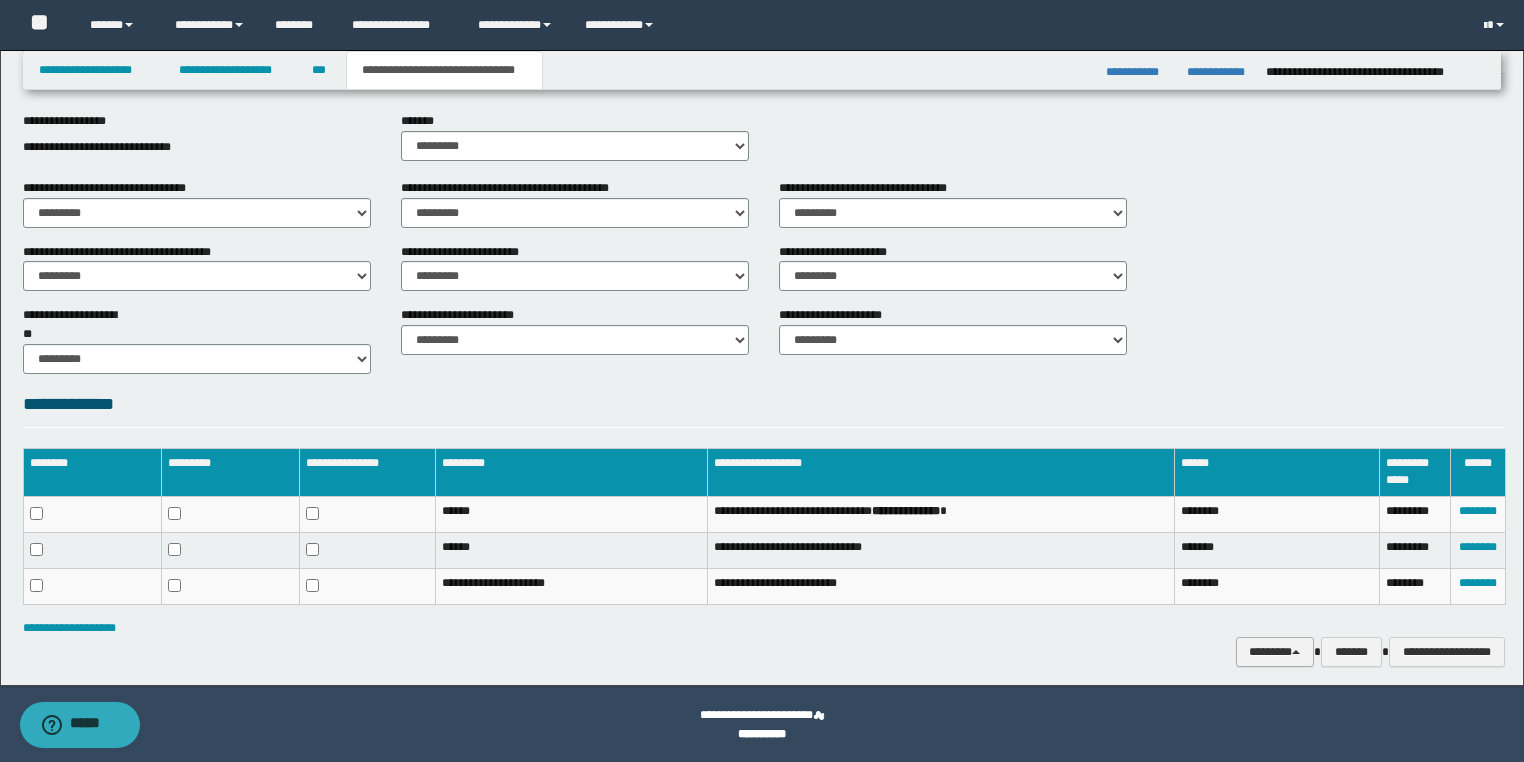 click on "********" at bounding box center (1275, 652) 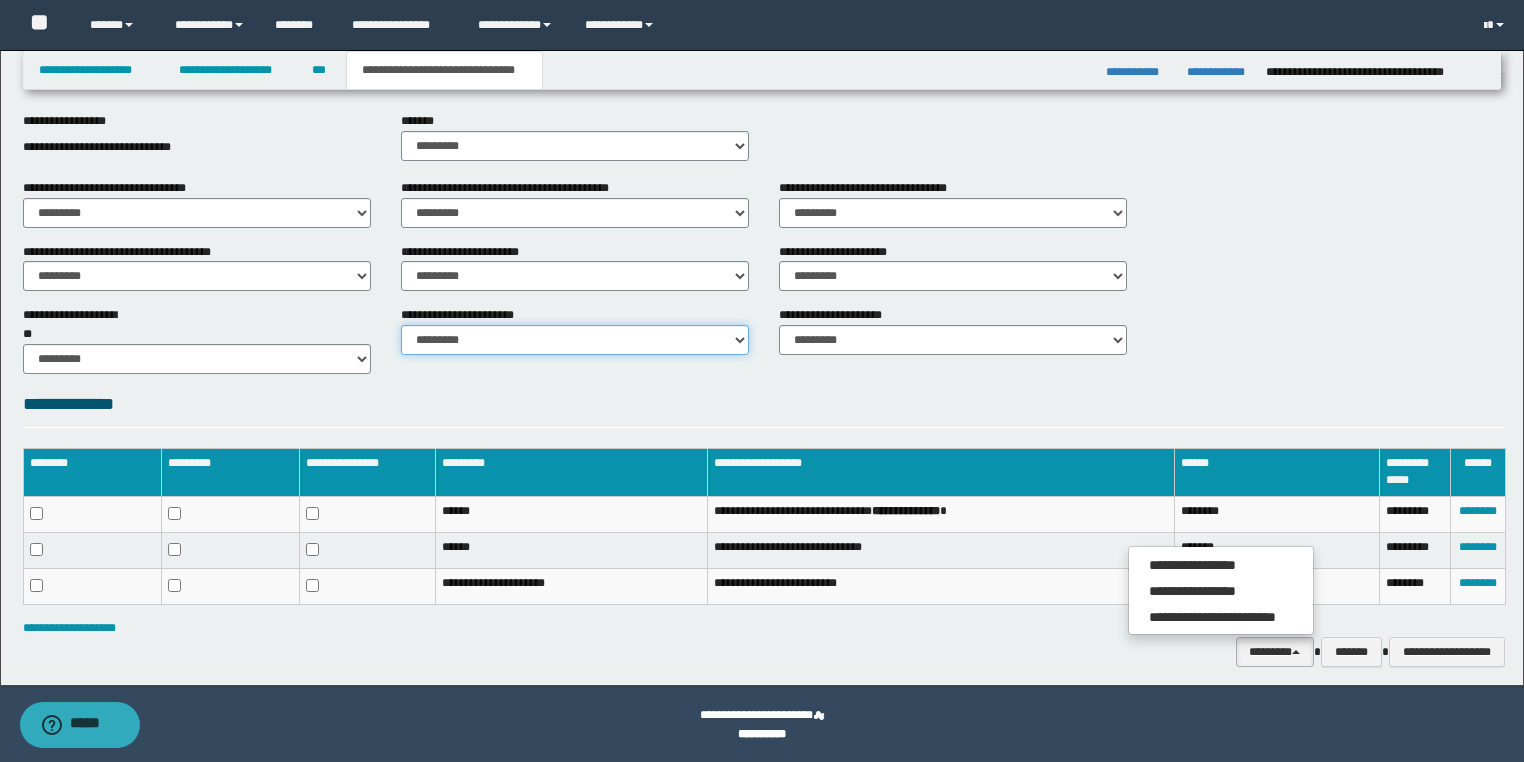 click on "*********
*********
*********" at bounding box center [575, 340] 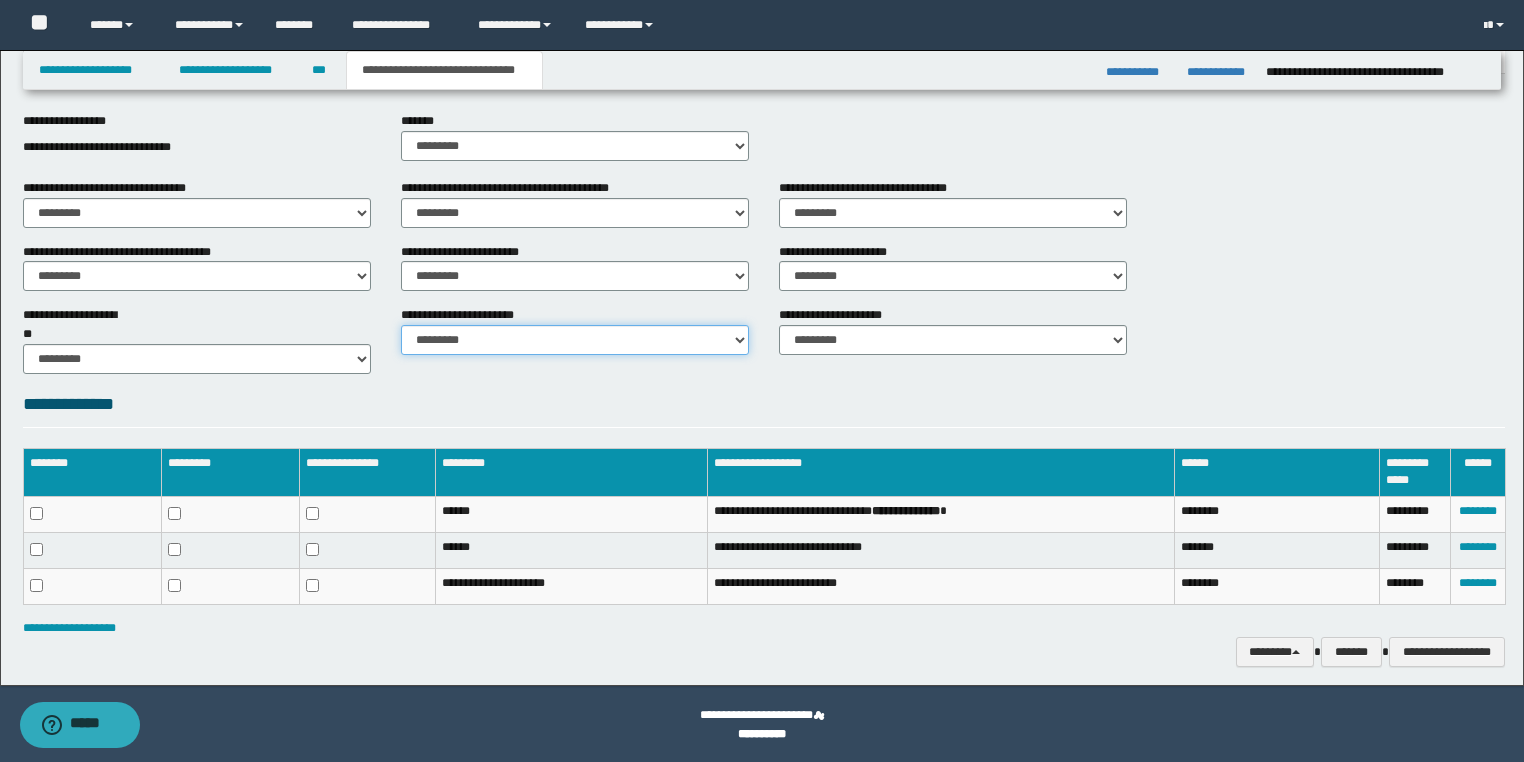 select on "*" 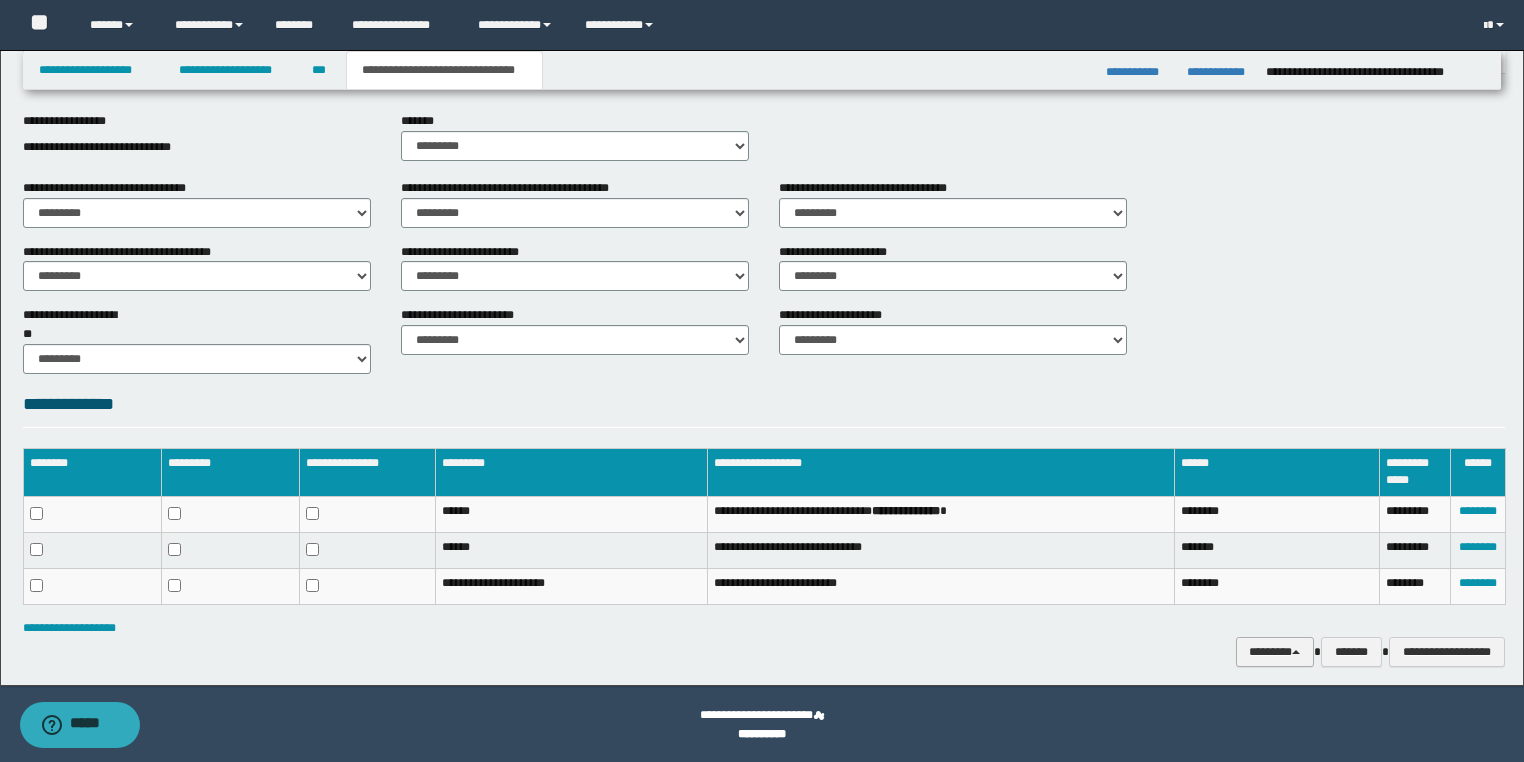 click on "********" at bounding box center [1275, 652] 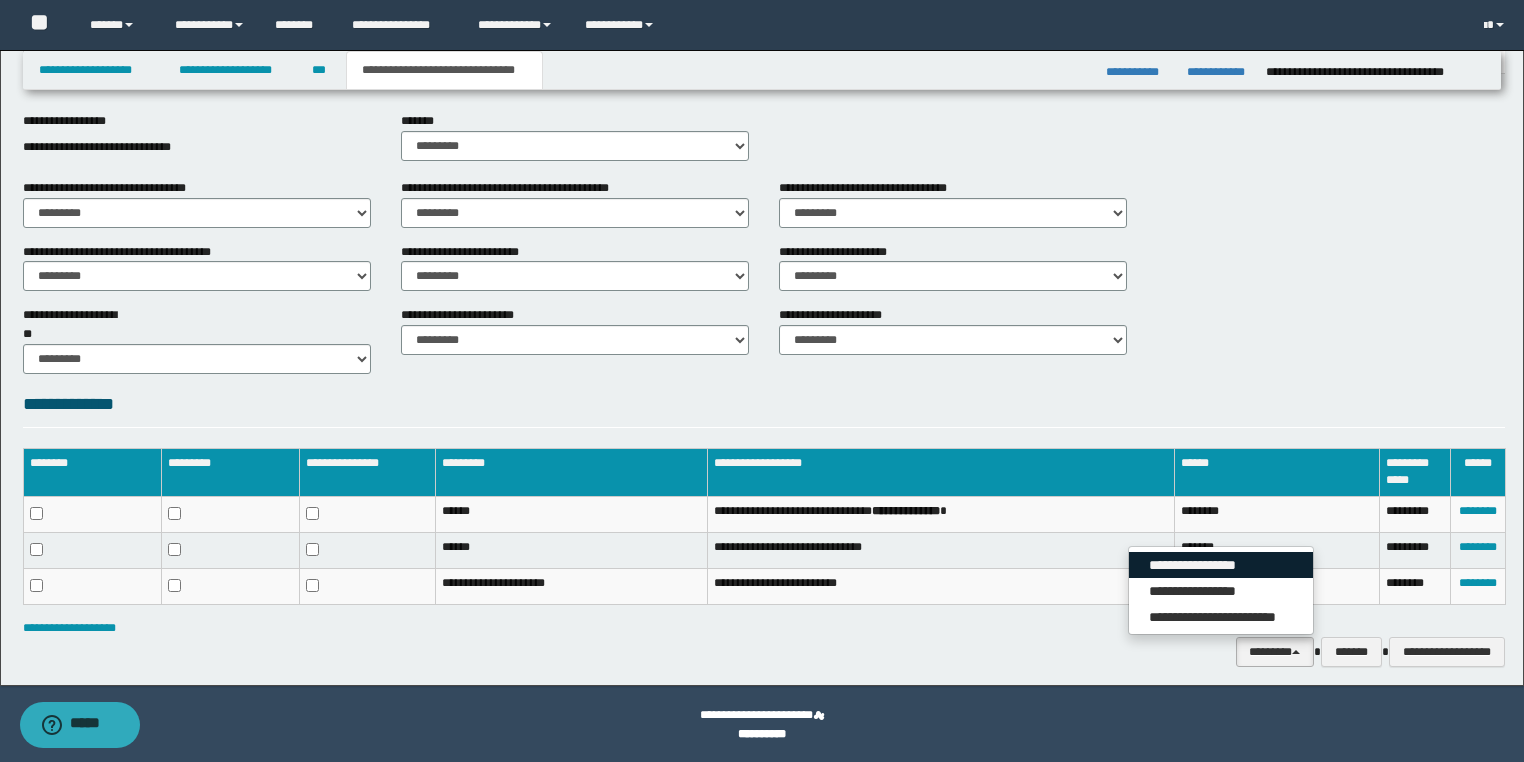 click on "**********" at bounding box center (1221, 565) 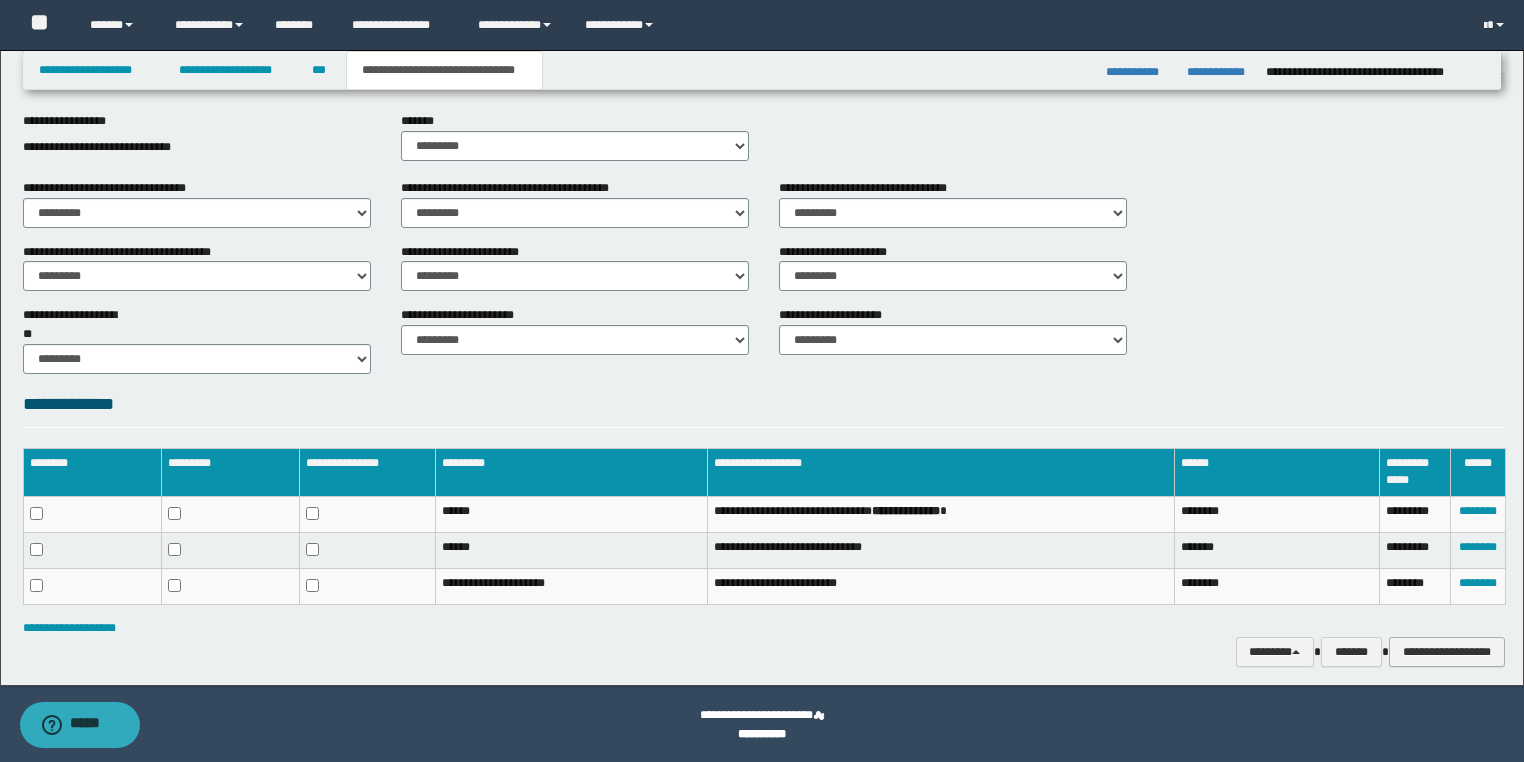 click on "**********" at bounding box center (1447, 652) 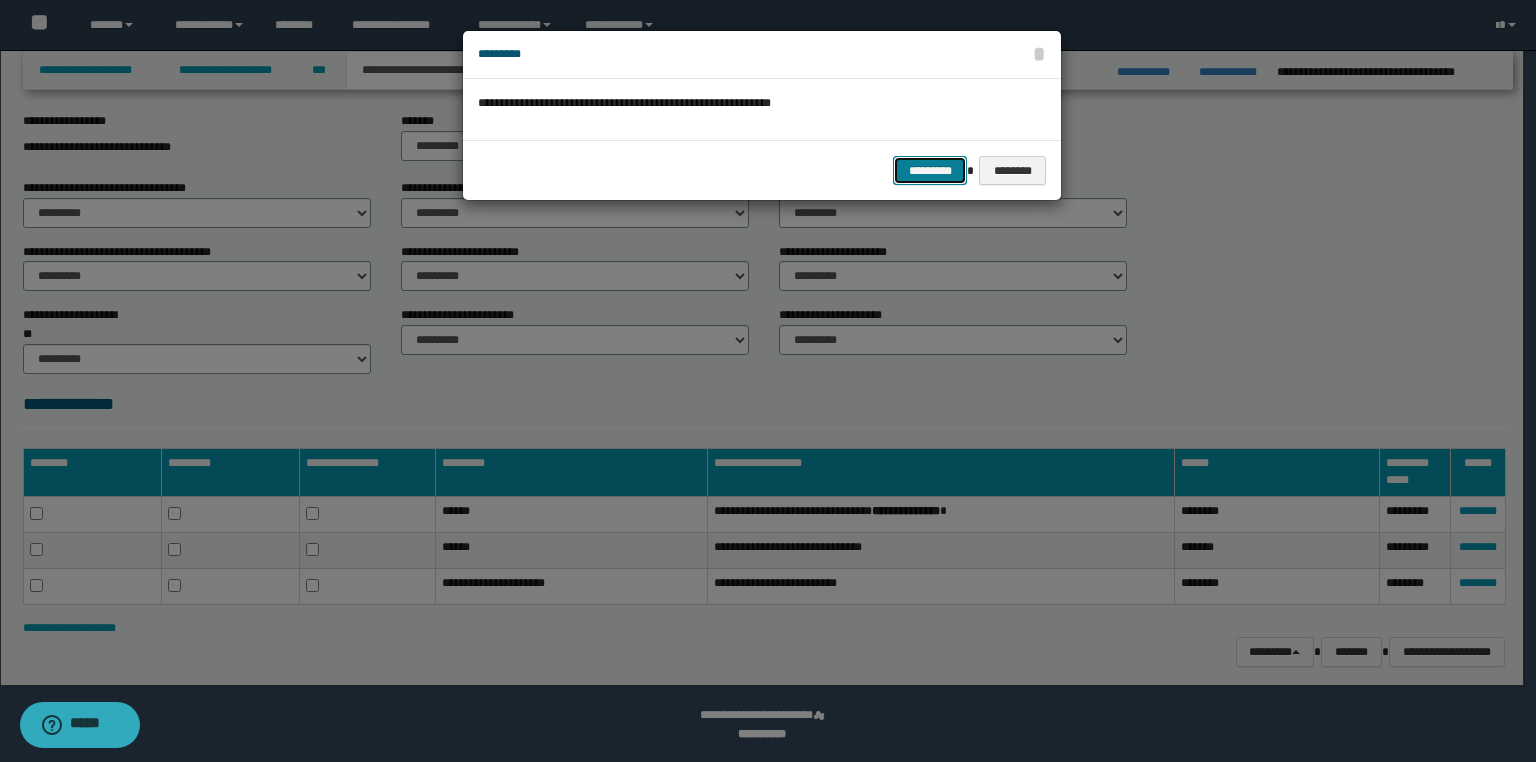 click on "*********" at bounding box center (930, 171) 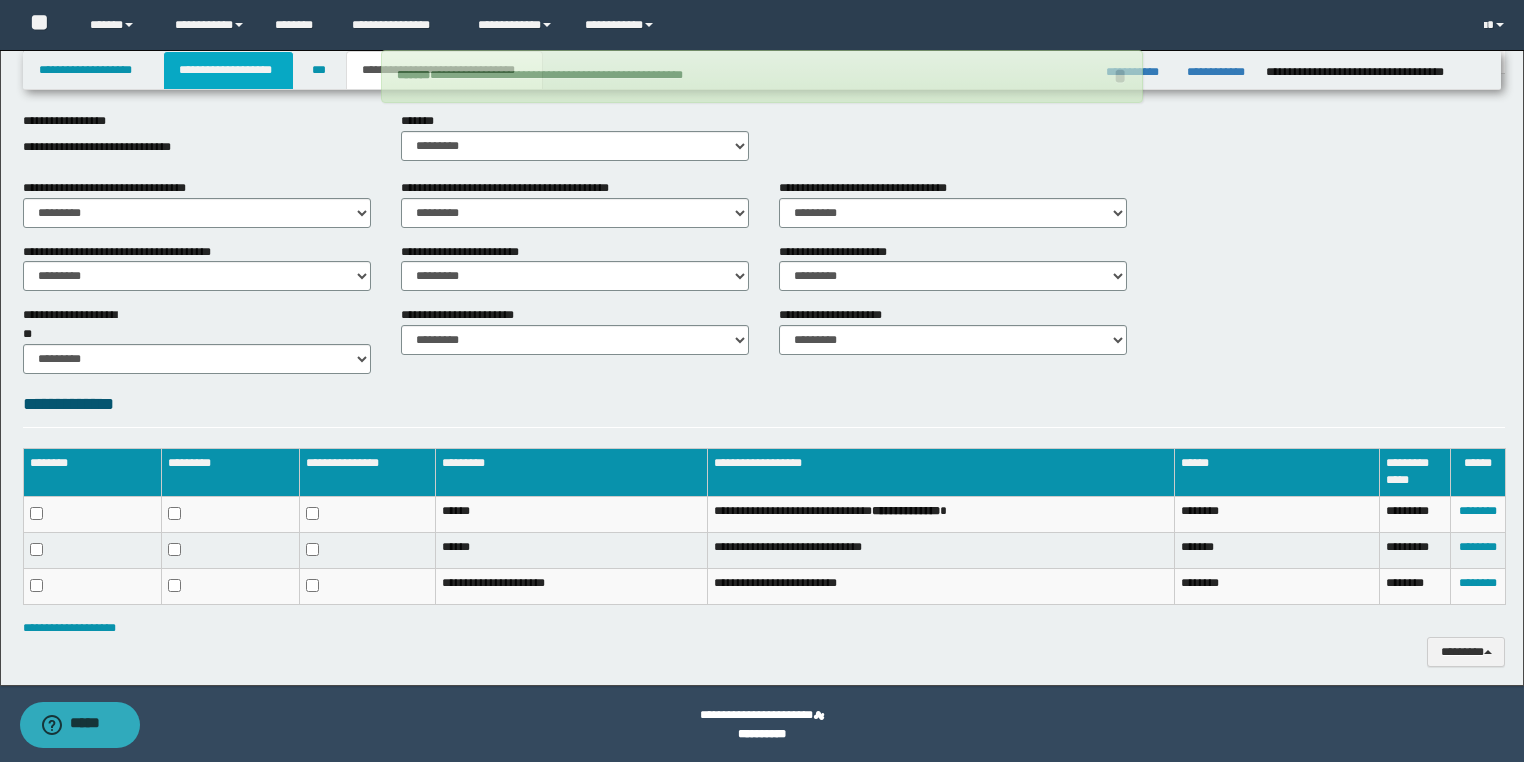 click on "**********" at bounding box center [228, 70] 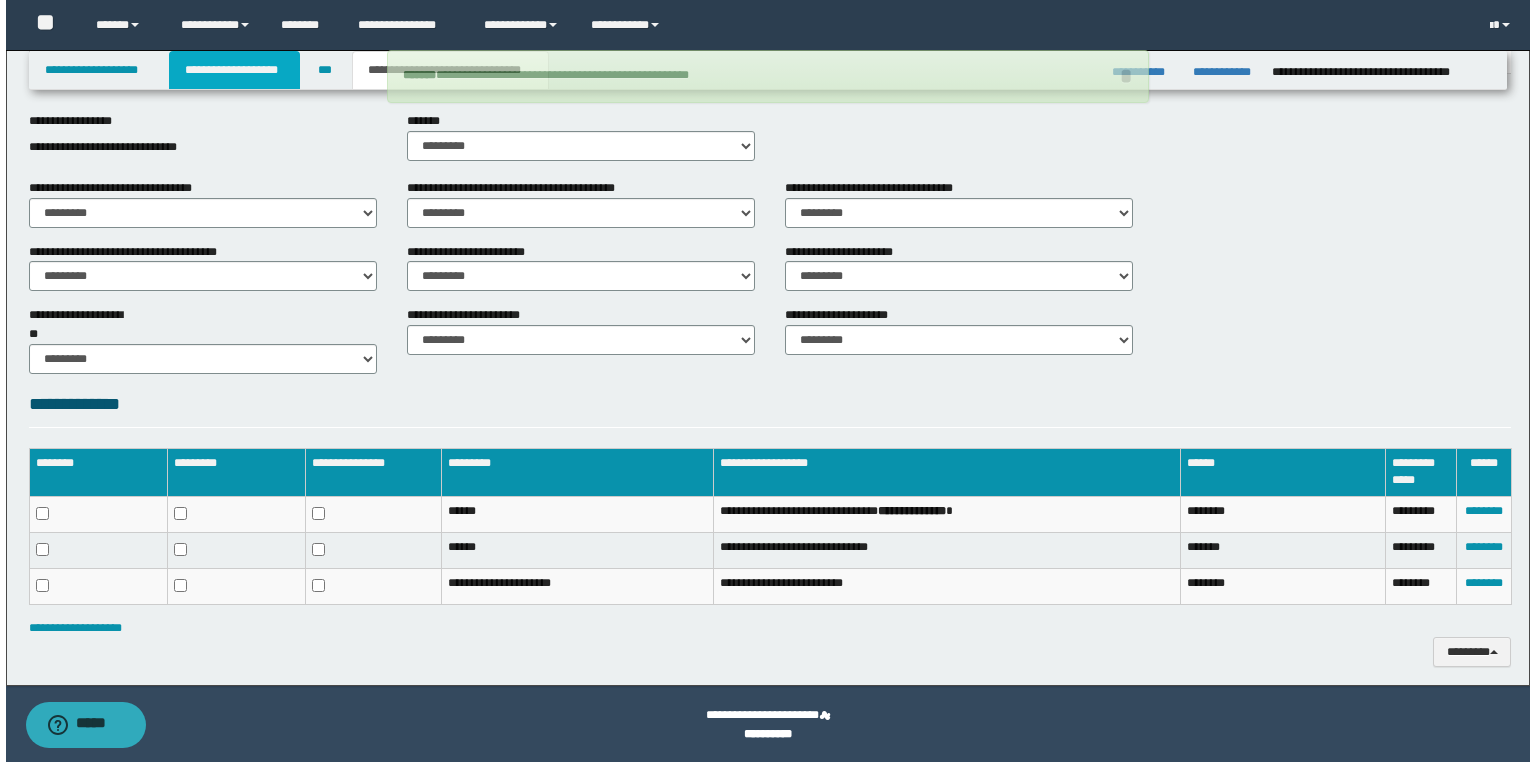 scroll, scrollTop: 948, scrollLeft: 0, axis: vertical 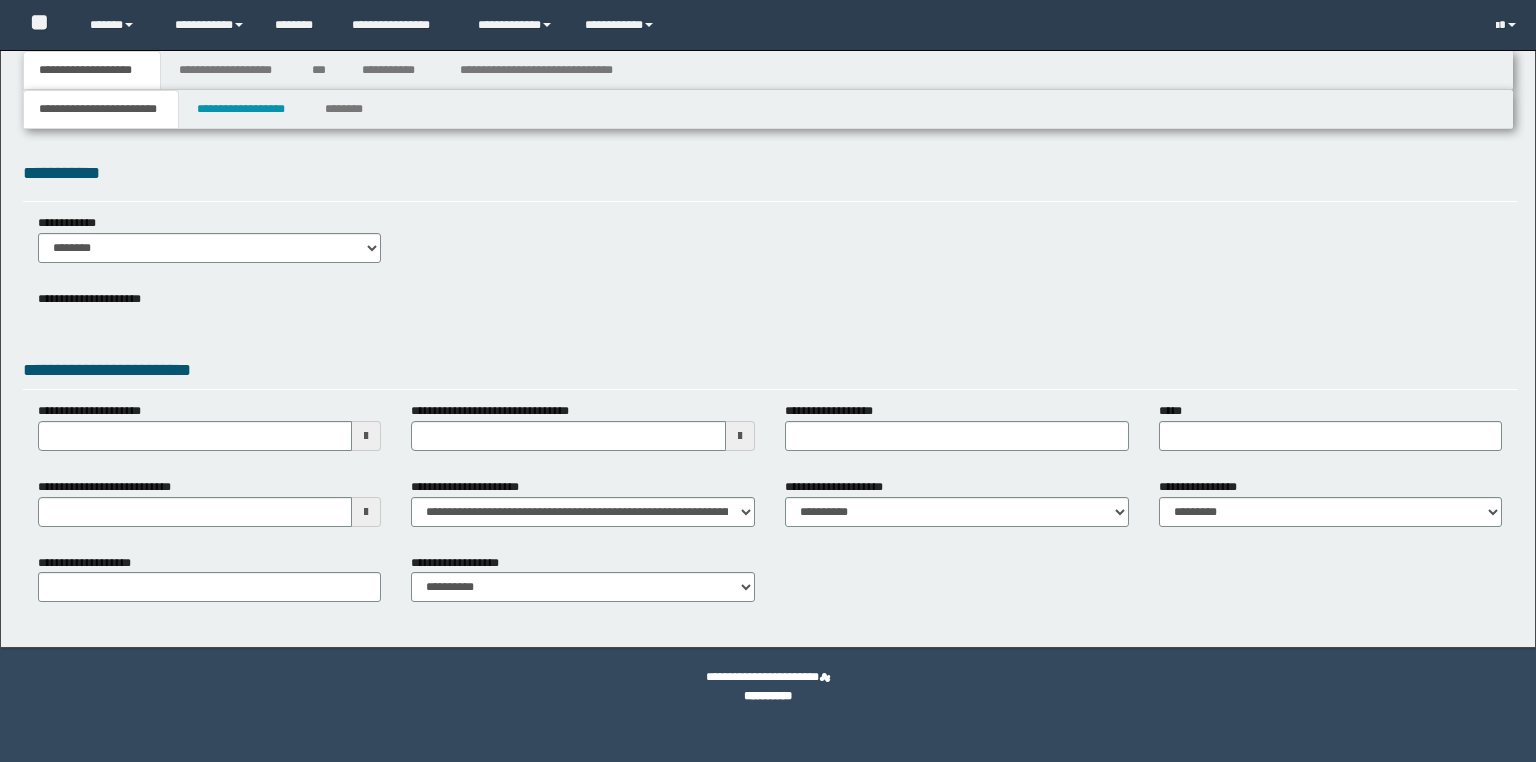 select on "*" 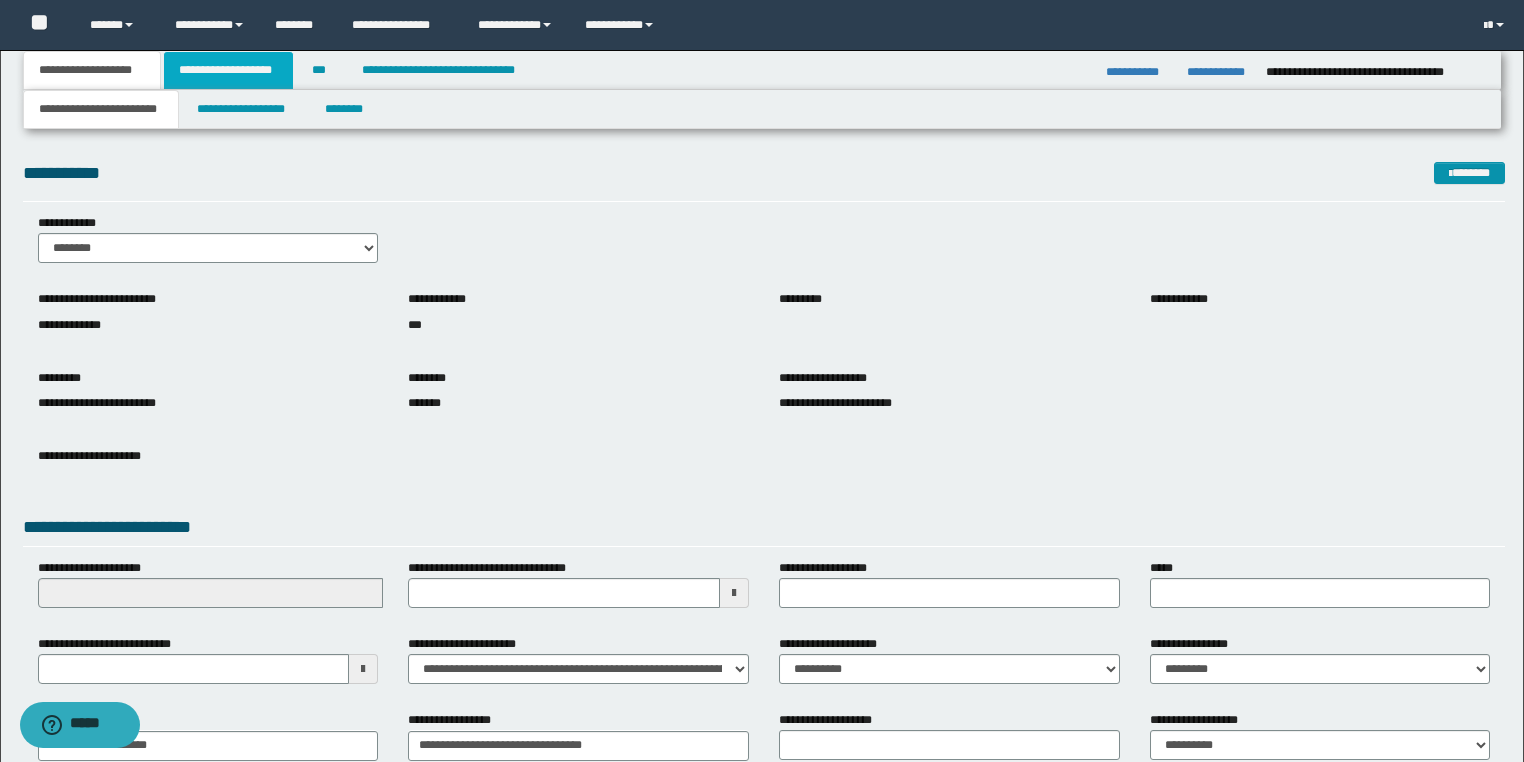 click on "**********" at bounding box center (228, 70) 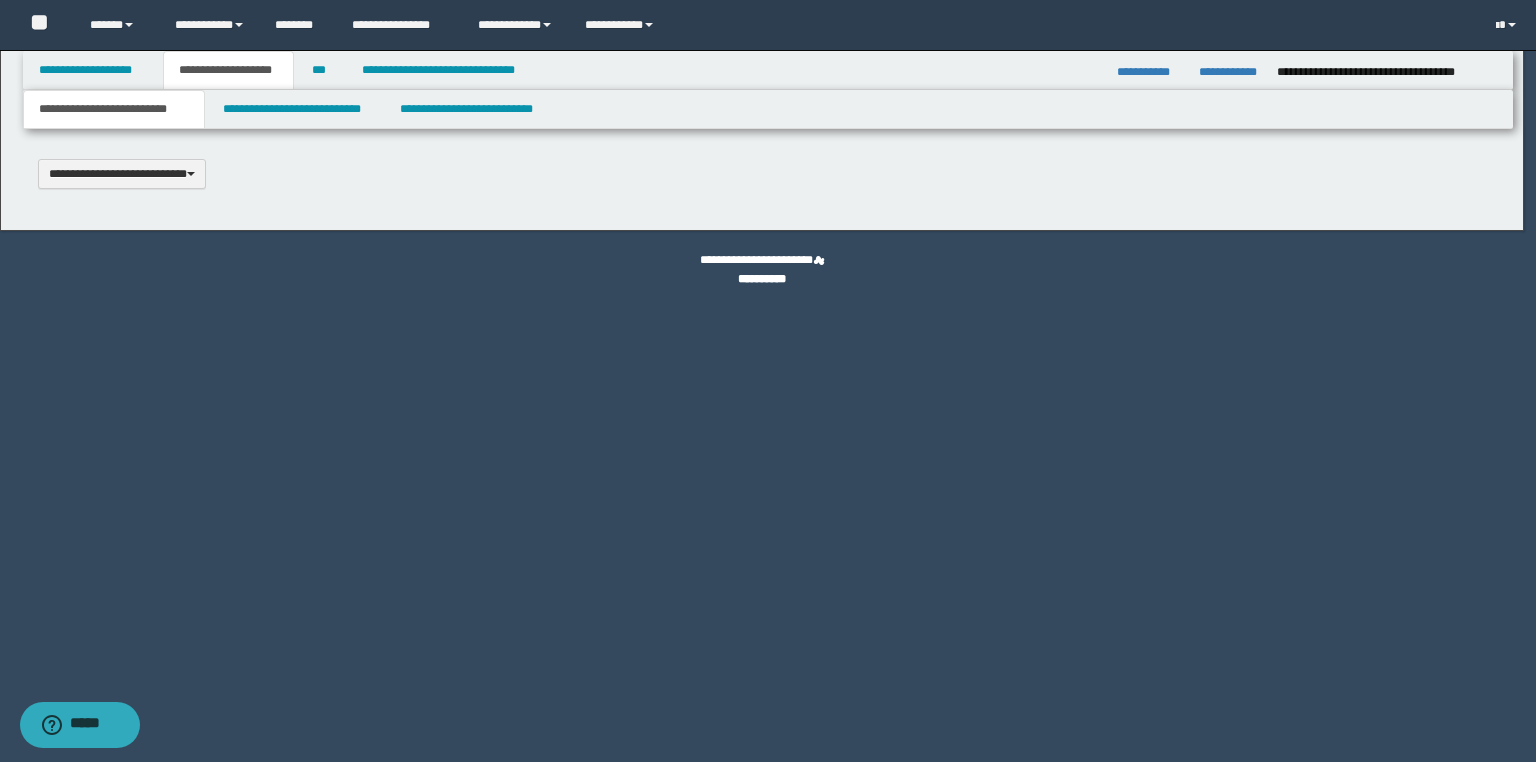 scroll, scrollTop: 0, scrollLeft: 0, axis: both 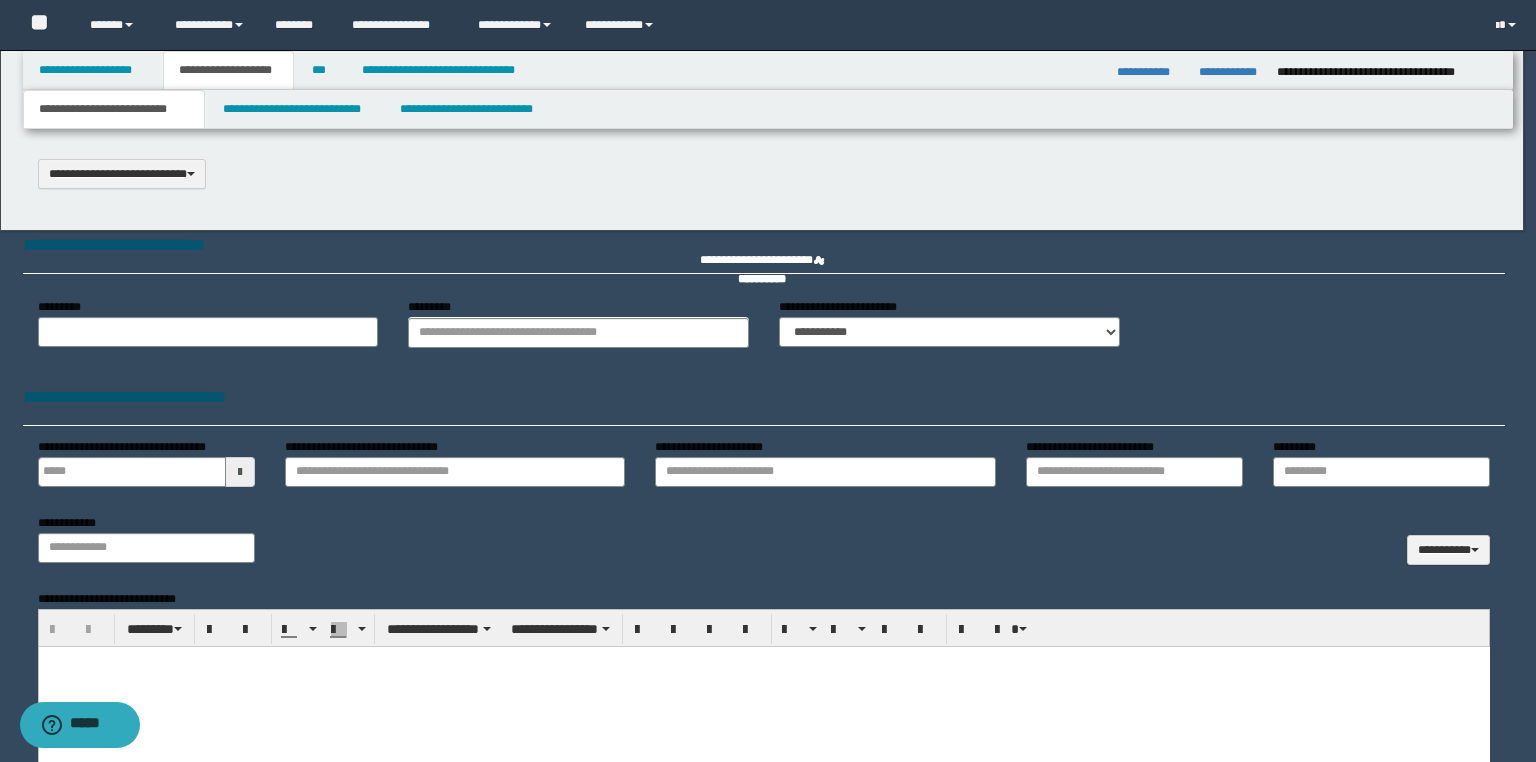 type on "*******" 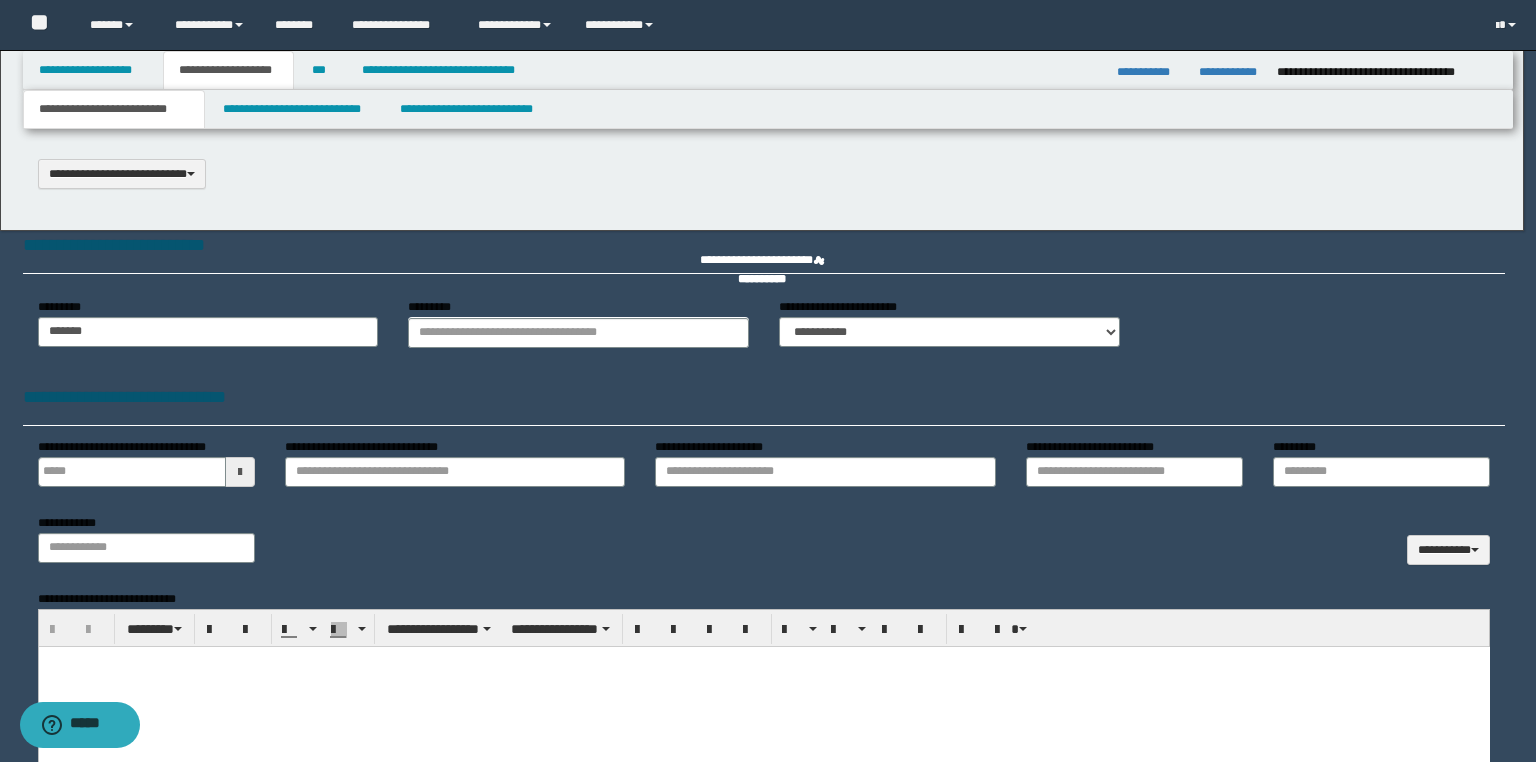 select on "*" 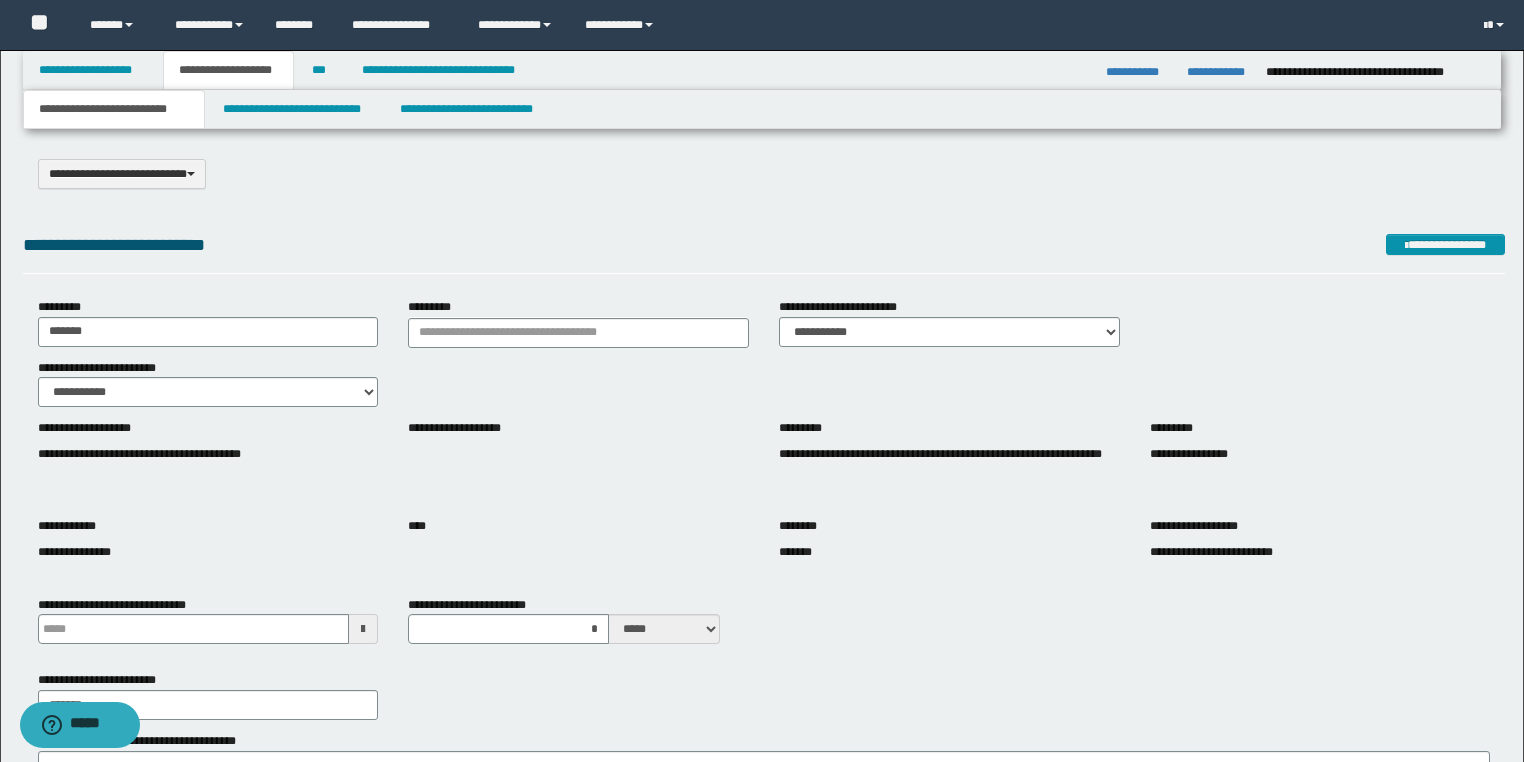 click on "**********" at bounding box center [764, 245] 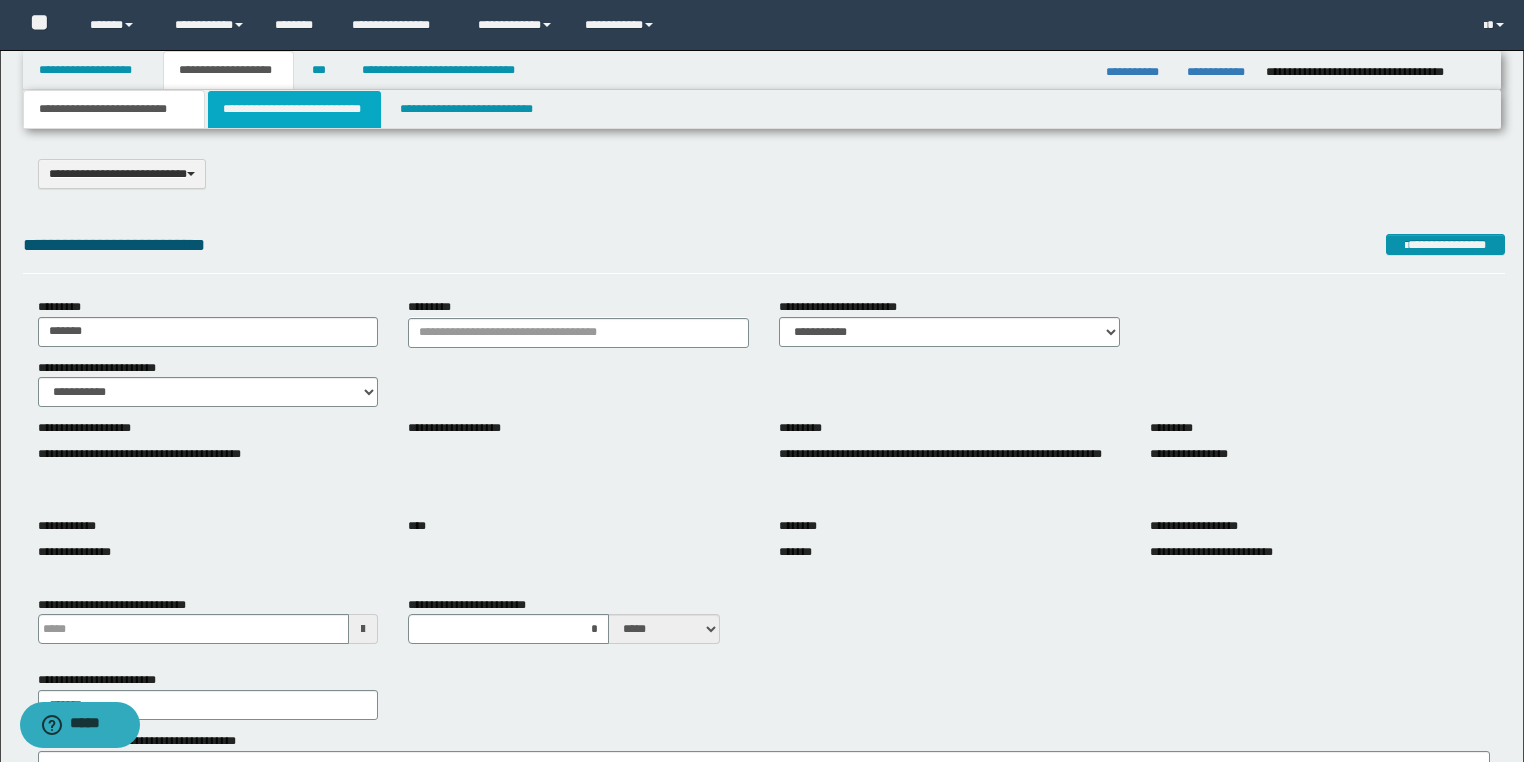 click on "**********" at bounding box center (294, 109) 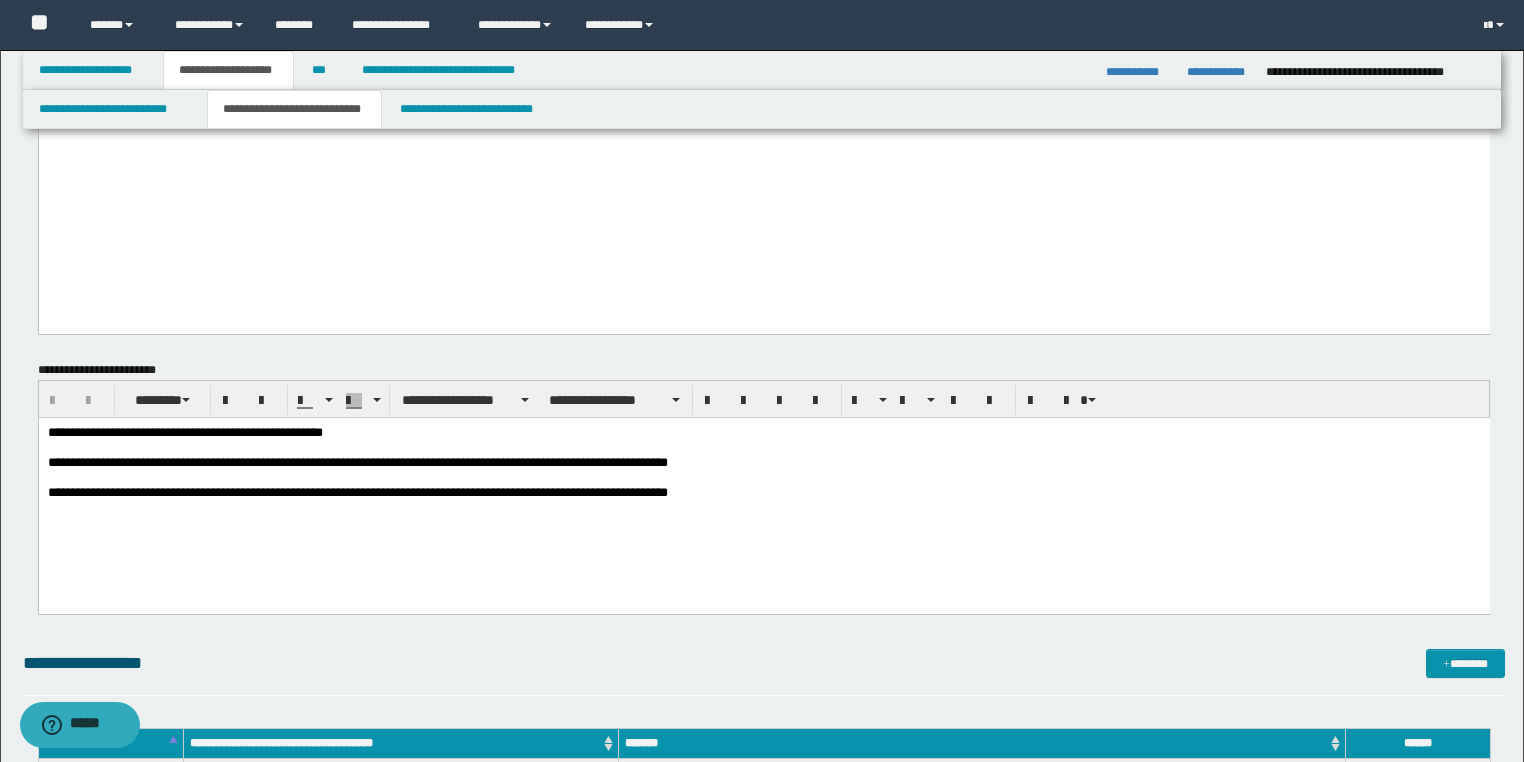 scroll, scrollTop: 3360, scrollLeft: 0, axis: vertical 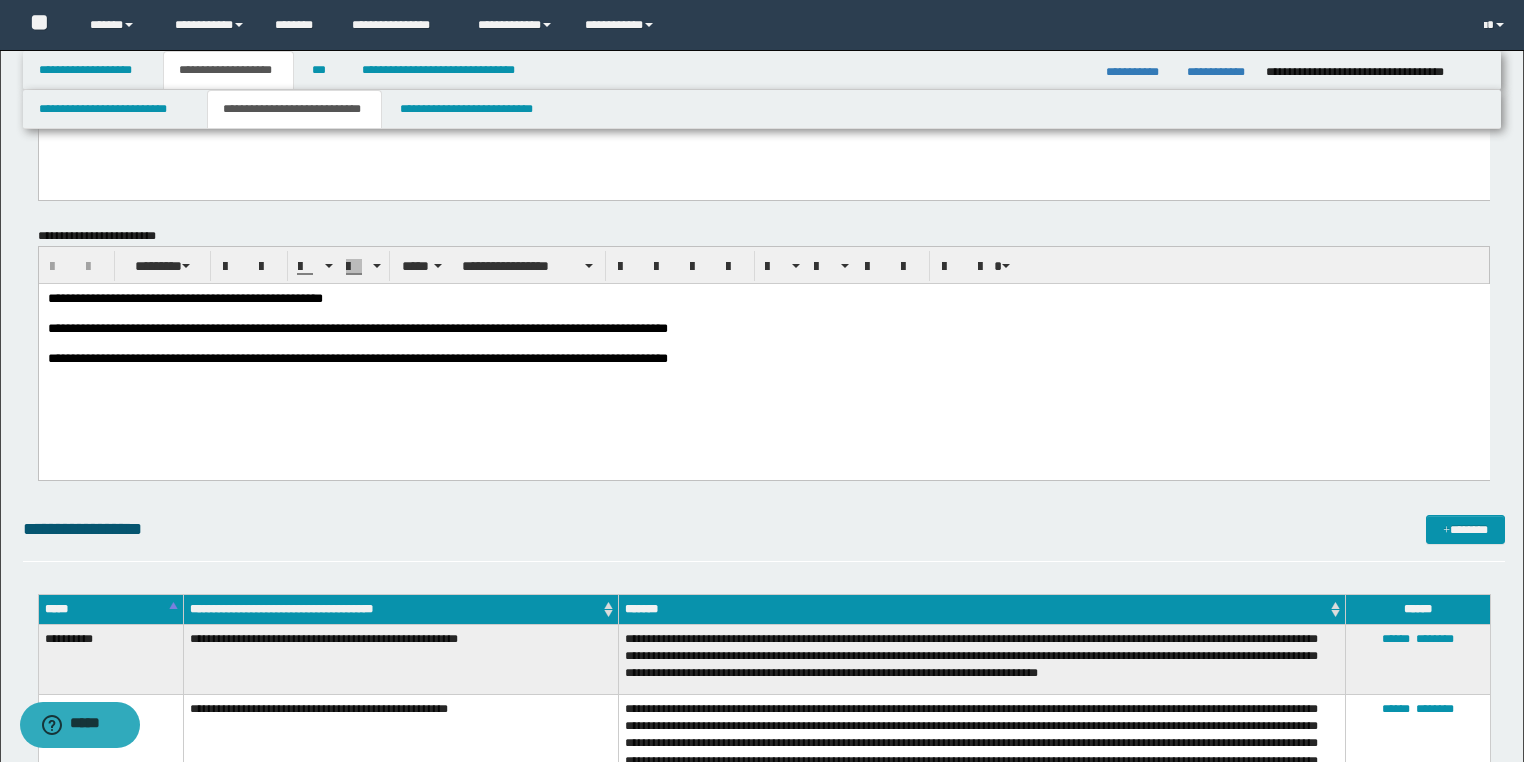 click on "[EMAIL]   [PHONE]   [ADDRESS]" at bounding box center [763, 353] 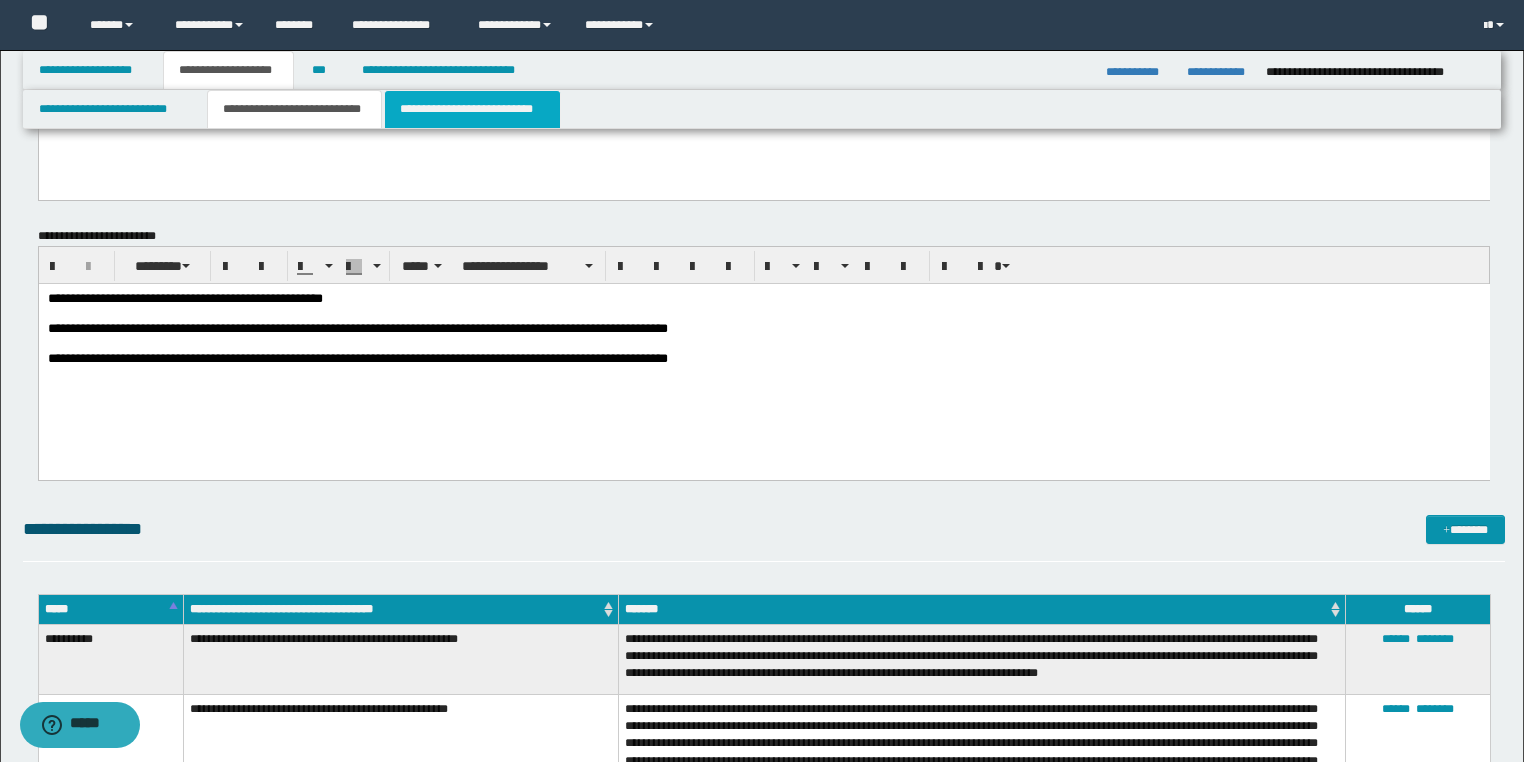 click on "**********" at bounding box center (472, 109) 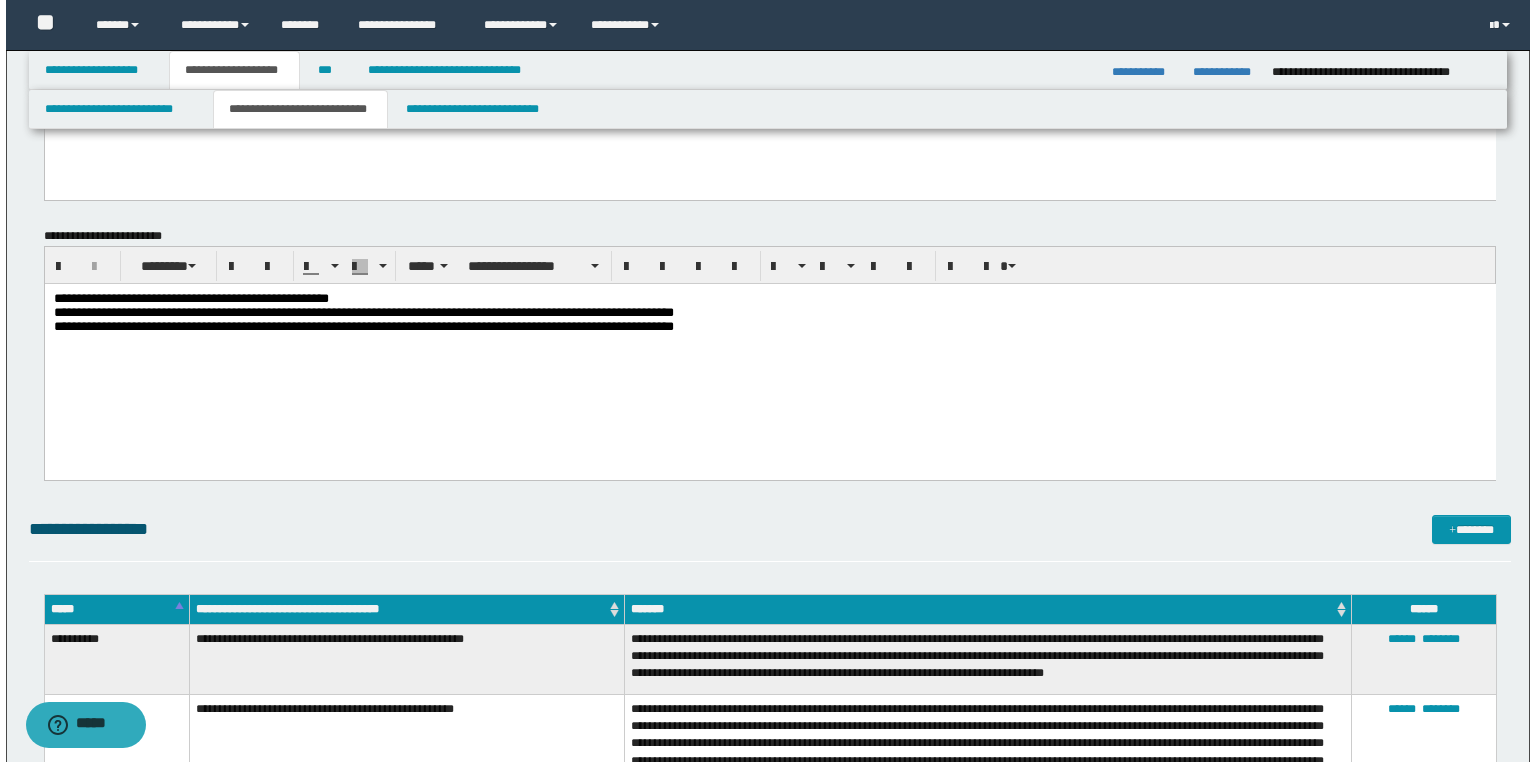scroll, scrollTop: 0, scrollLeft: 0, axis: both 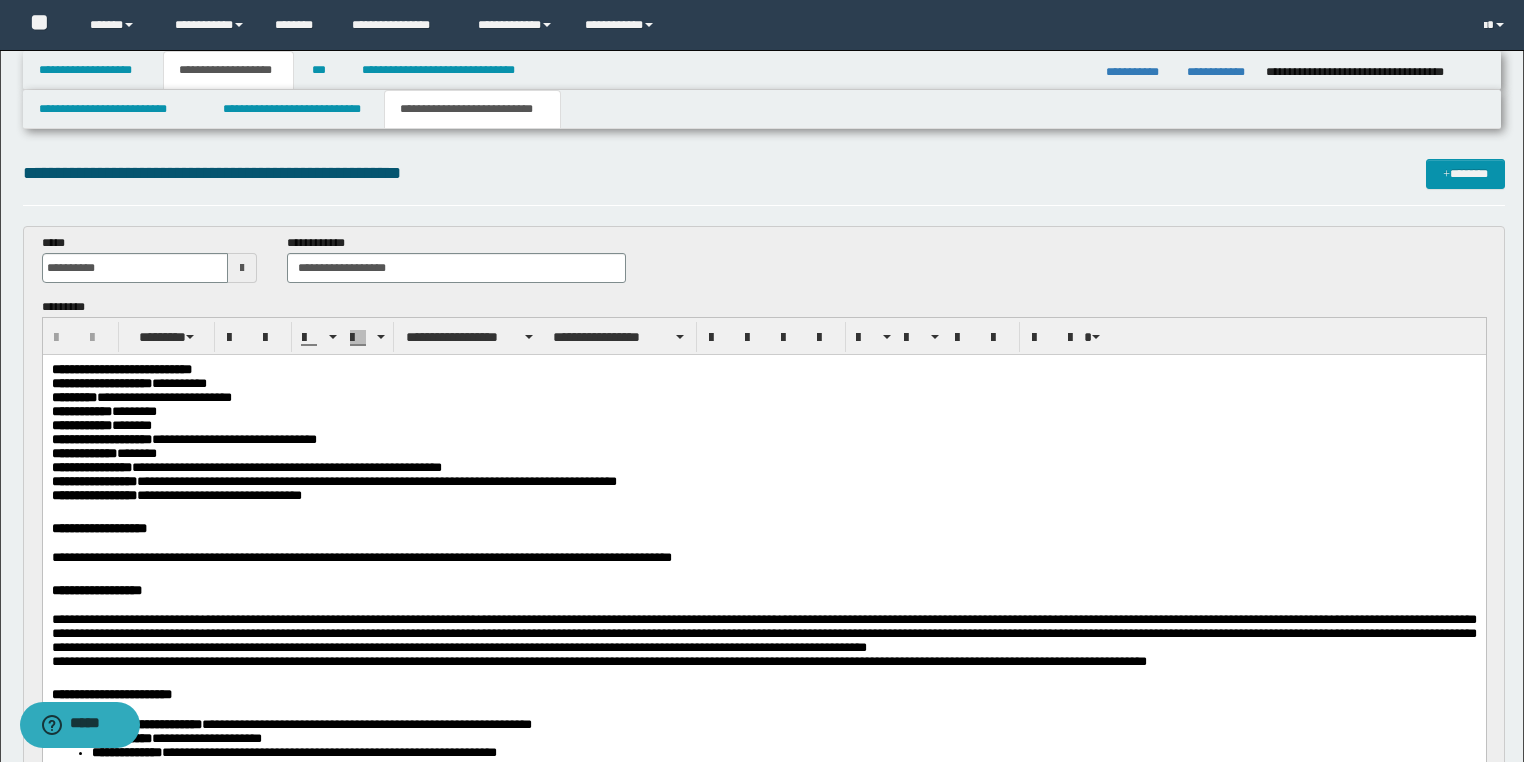 click on "**********" at bounding box center [763, 369] 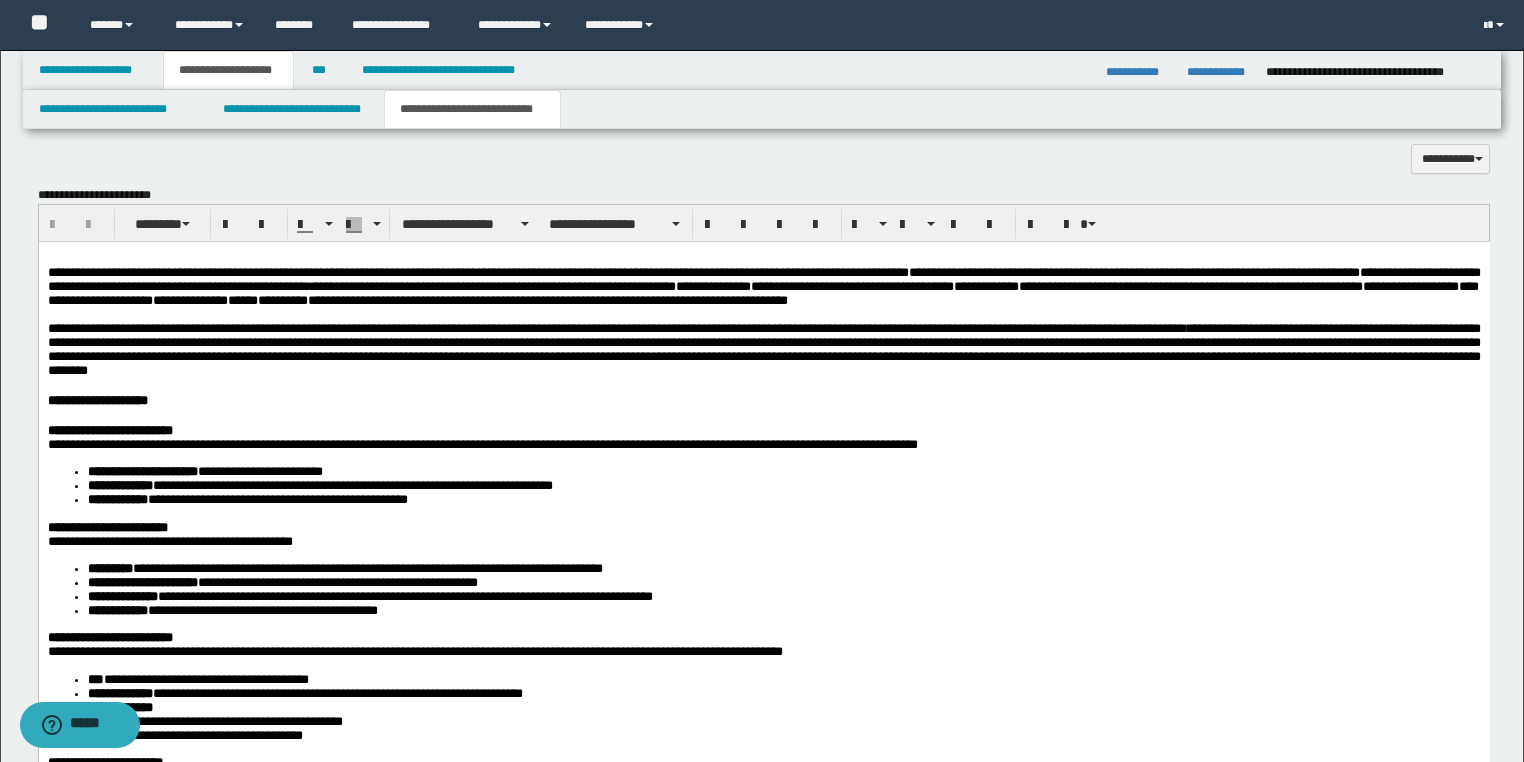 scroll, scrollTop: 2080, scrollLeft: 0, axis: vertical 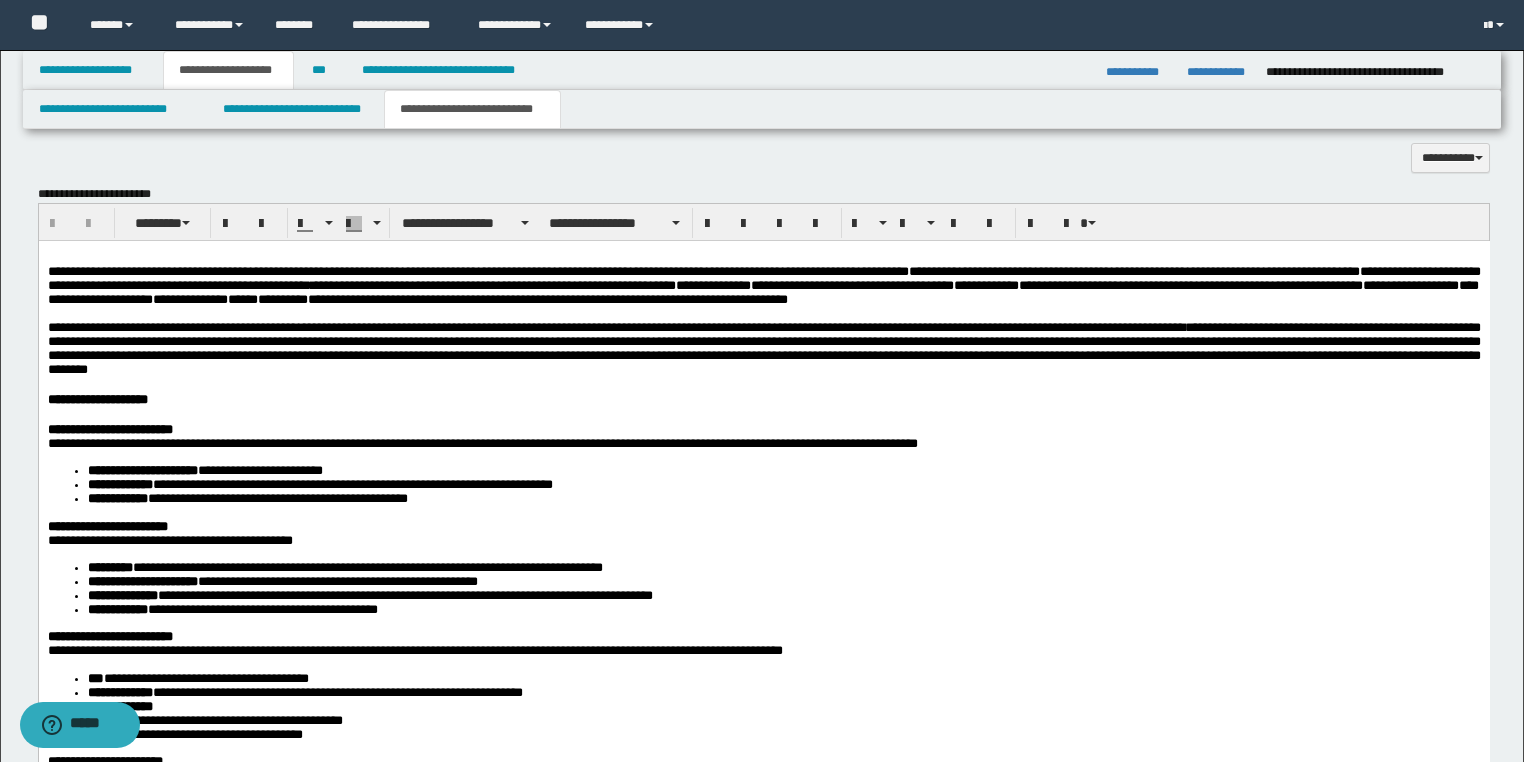click on "**********" at bounding box center (763, 278) 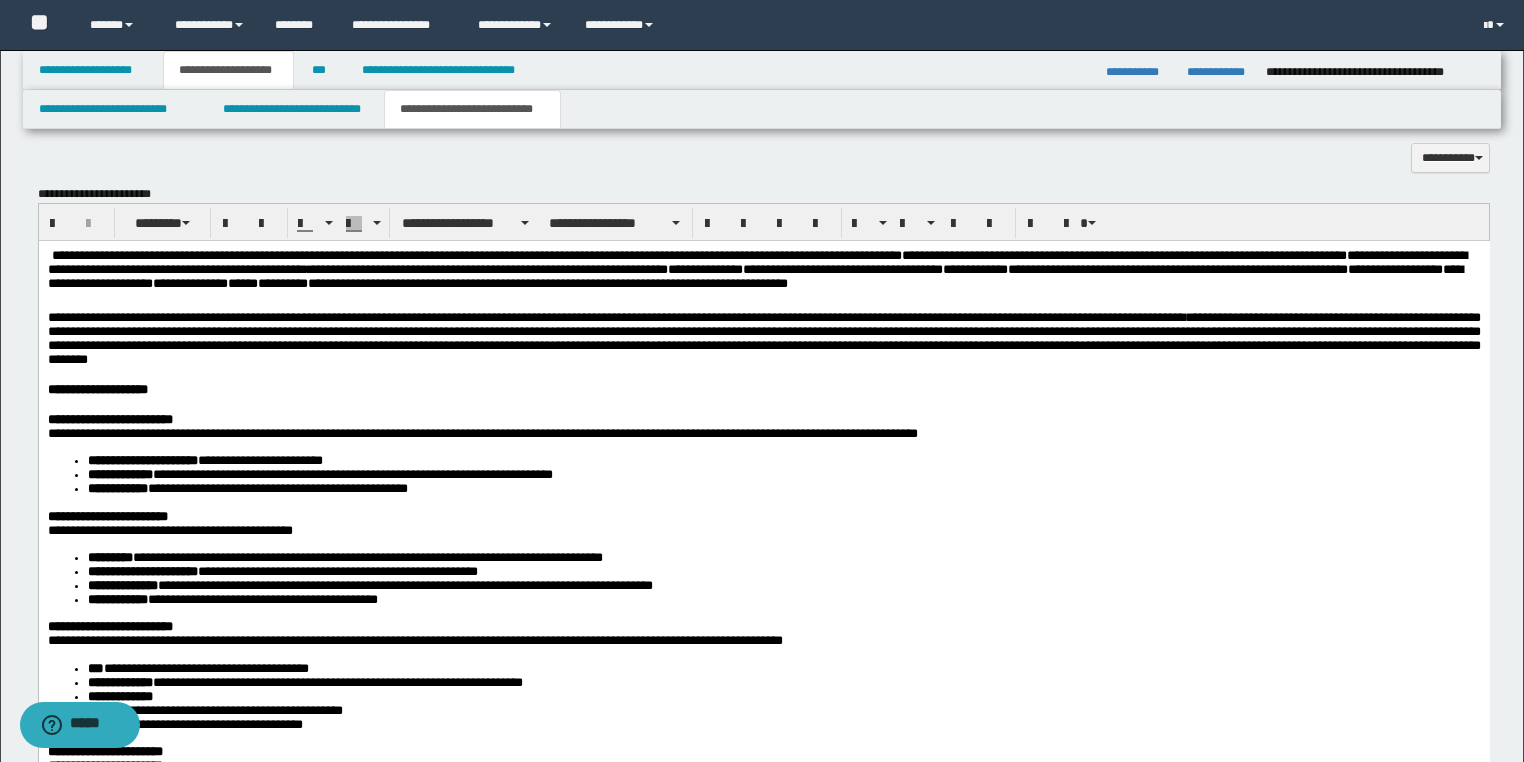 type 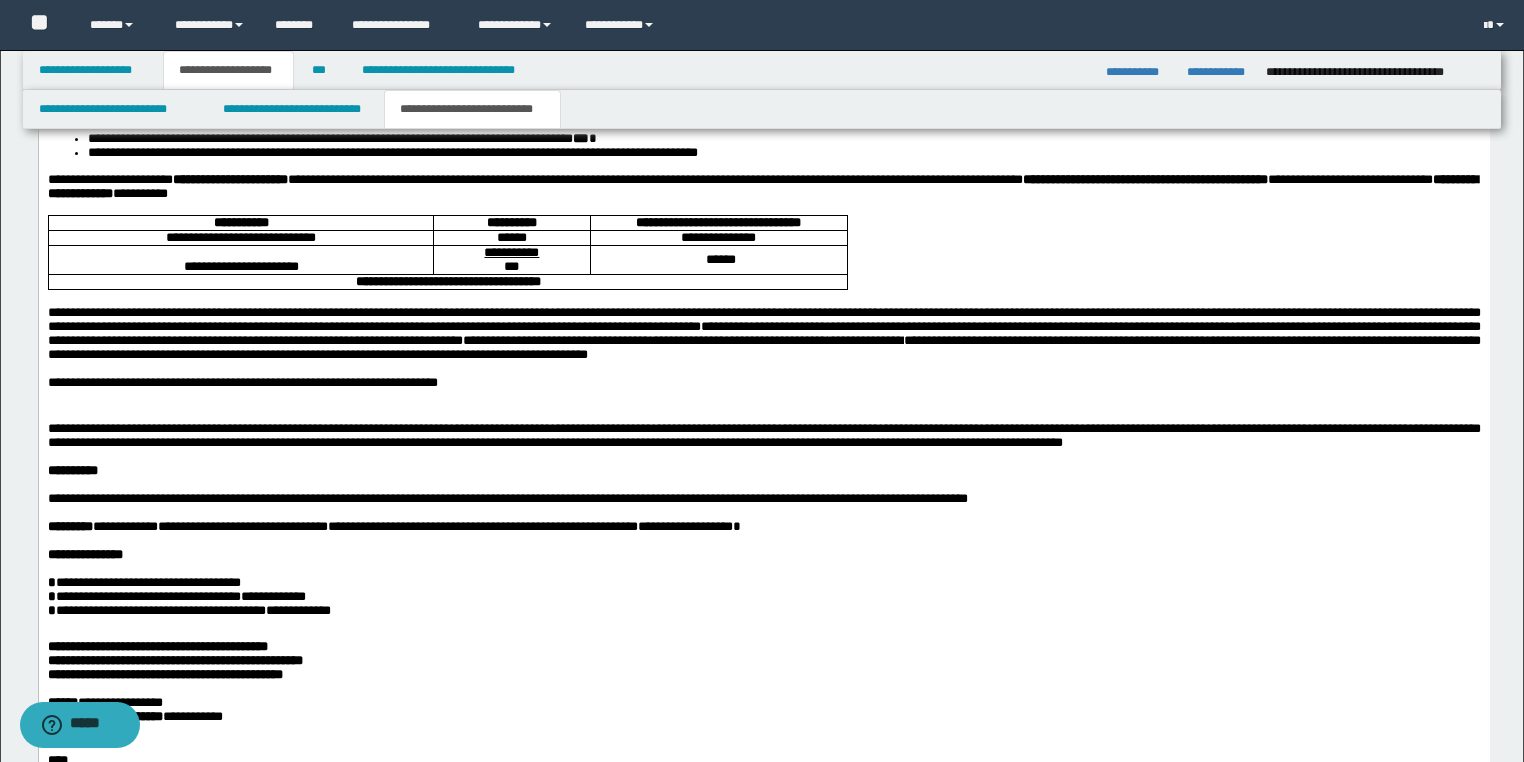 scroll, scrollTop: 3440, scrollLeft: 0, axis: vertical 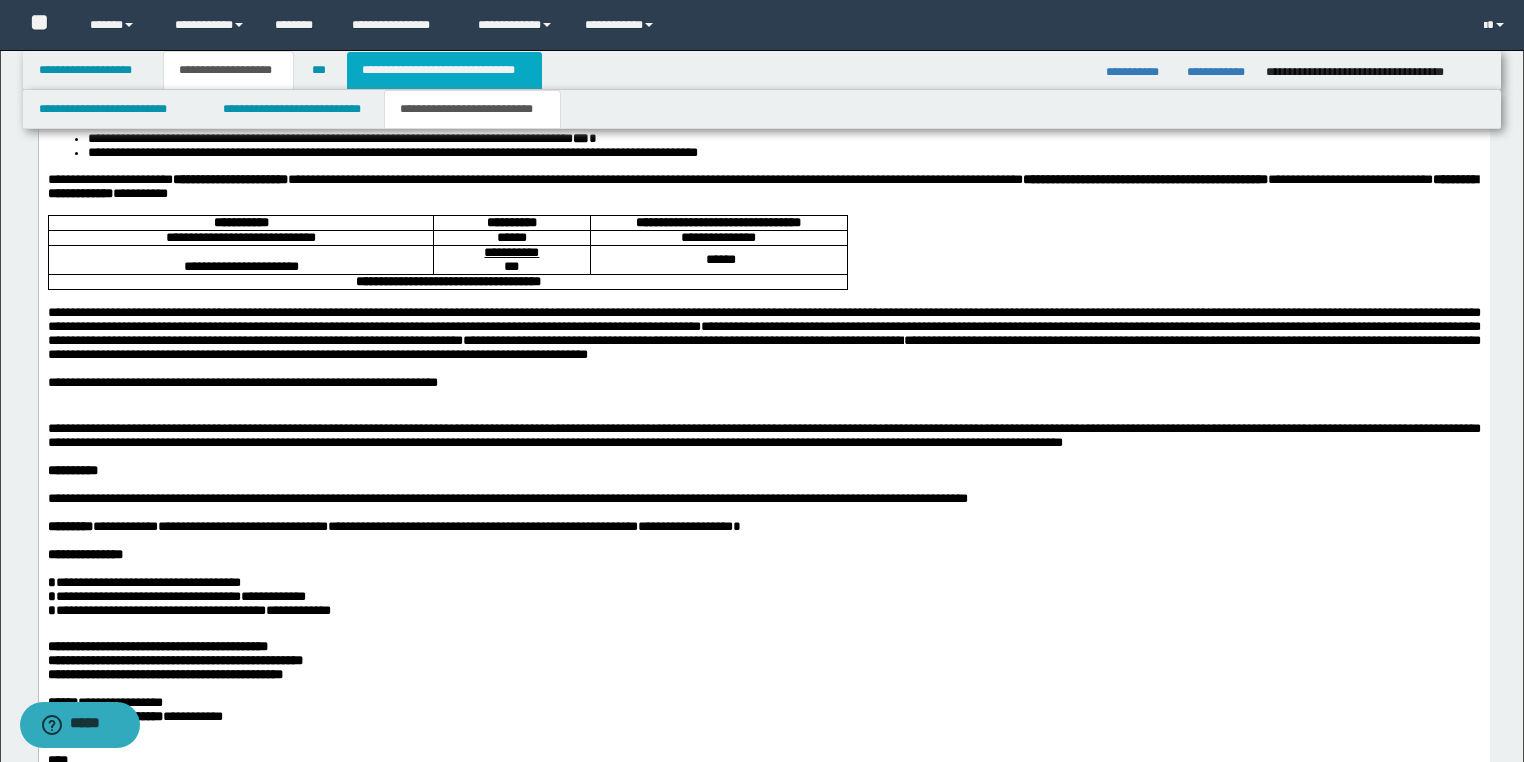 click on "**********" at bounding box center (444, 70) 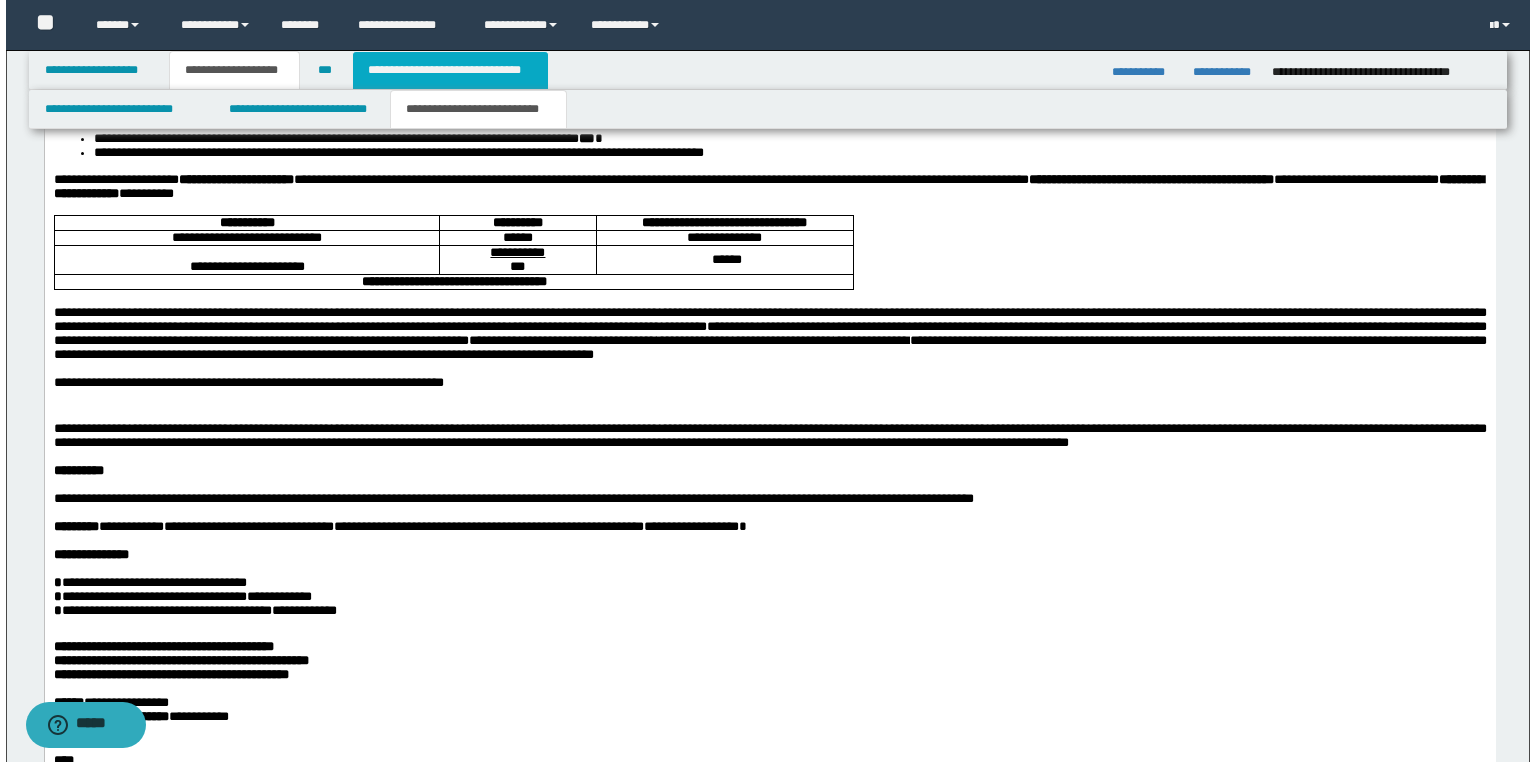 scroll, scrollTop: 0, scrollLeft: 0, axis: both 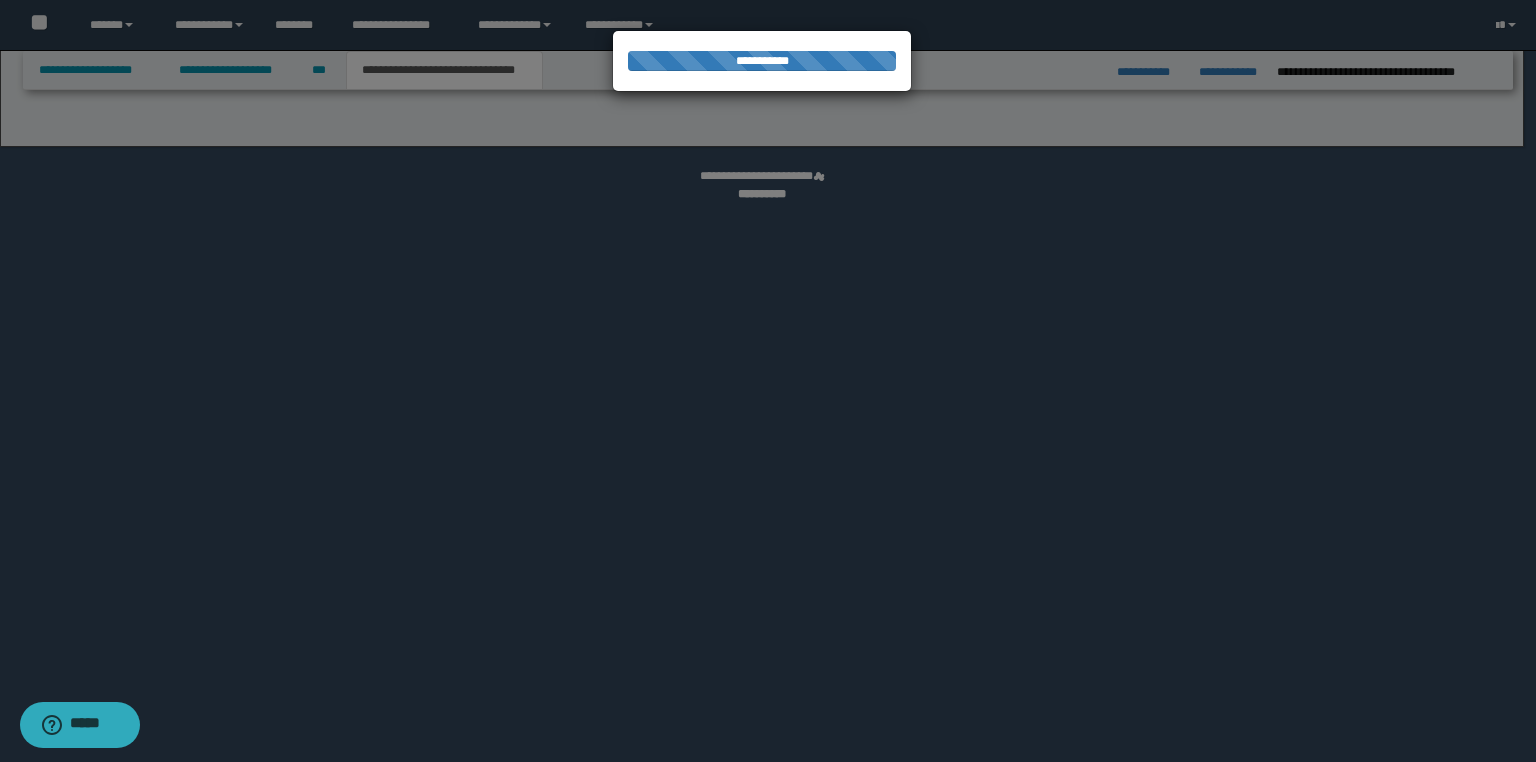 select on "*" 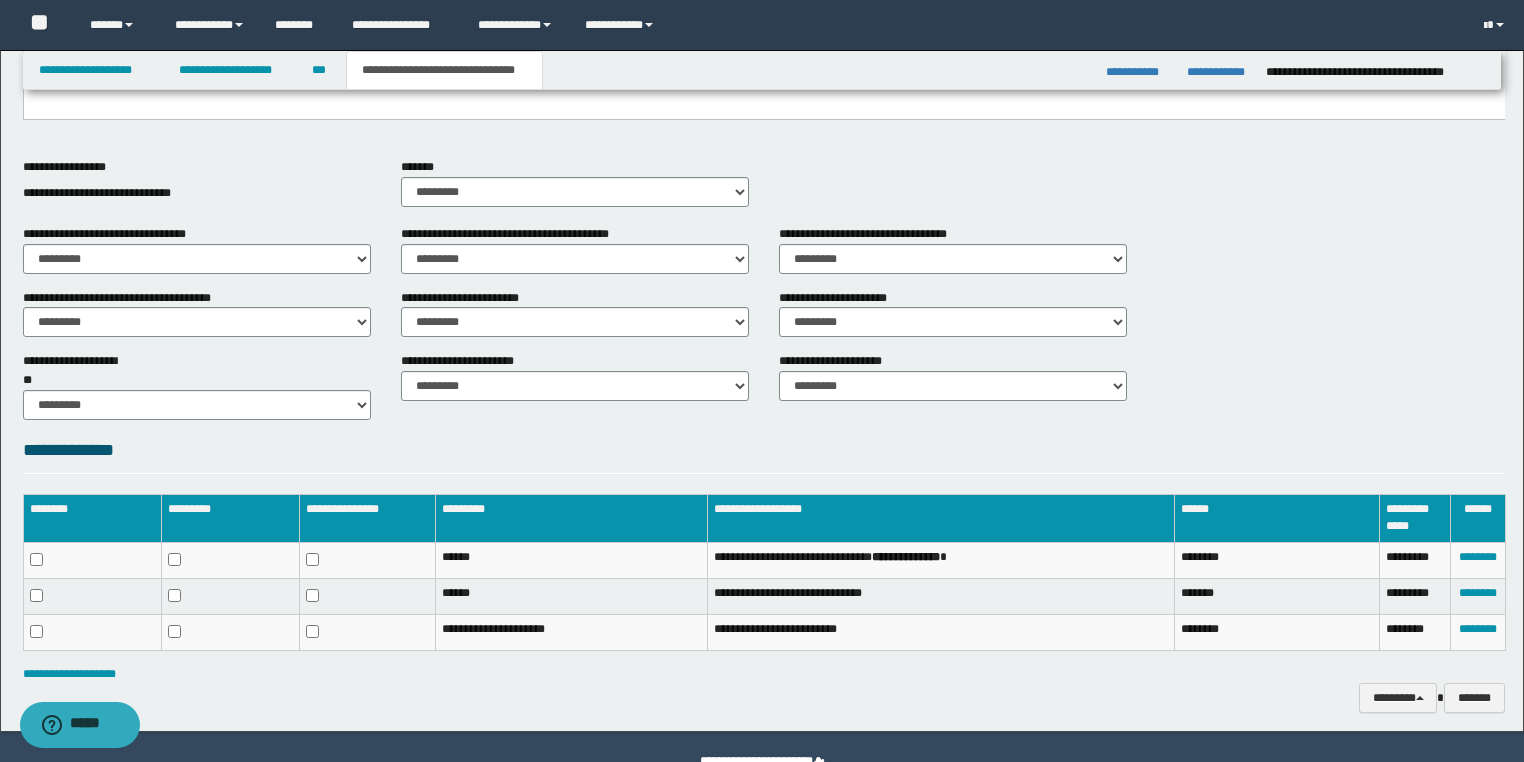 scroll, scrollTop: 932, scrollLeft: 0, axis: vertical 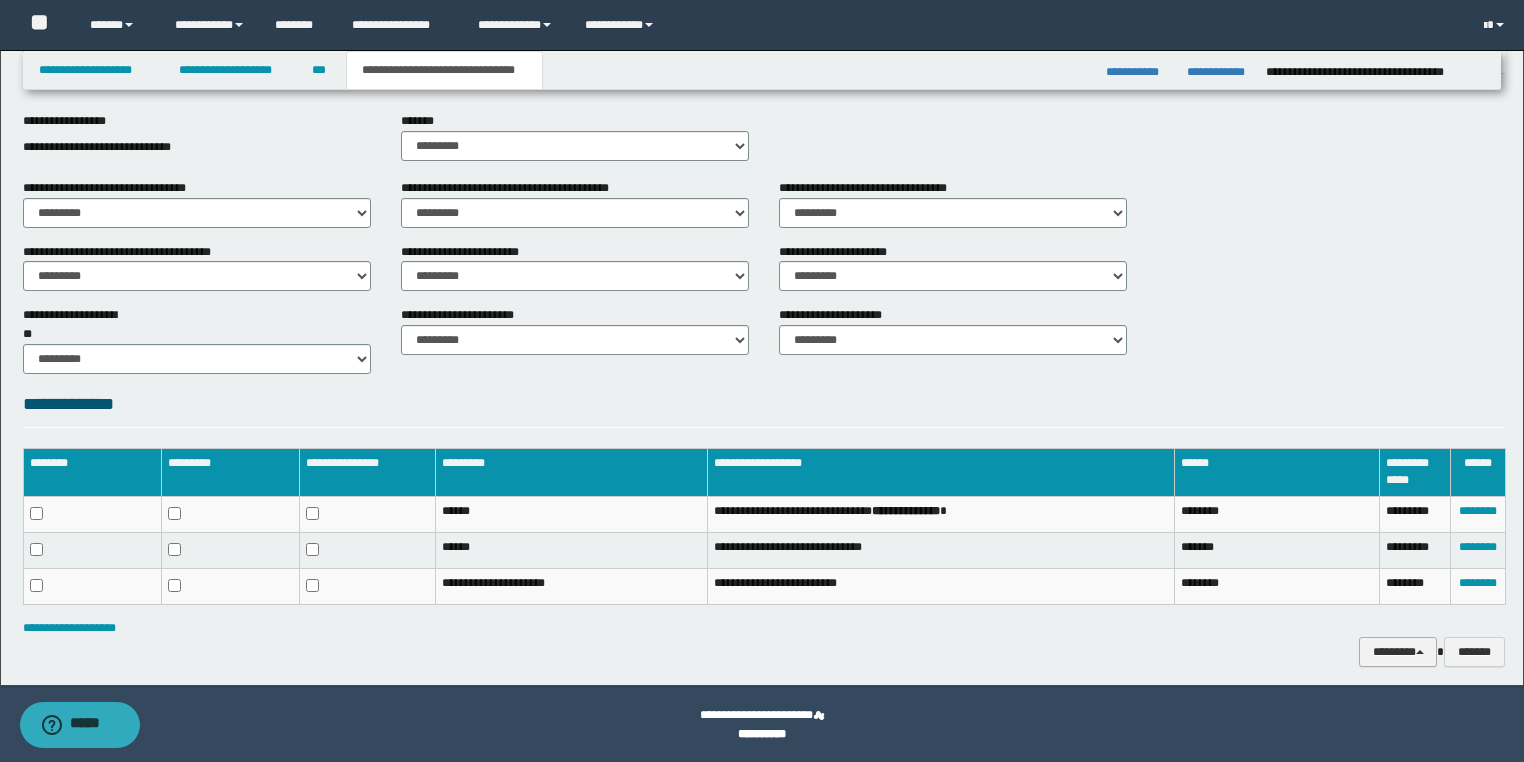 click on "********" at bounding box center [1398, 652] 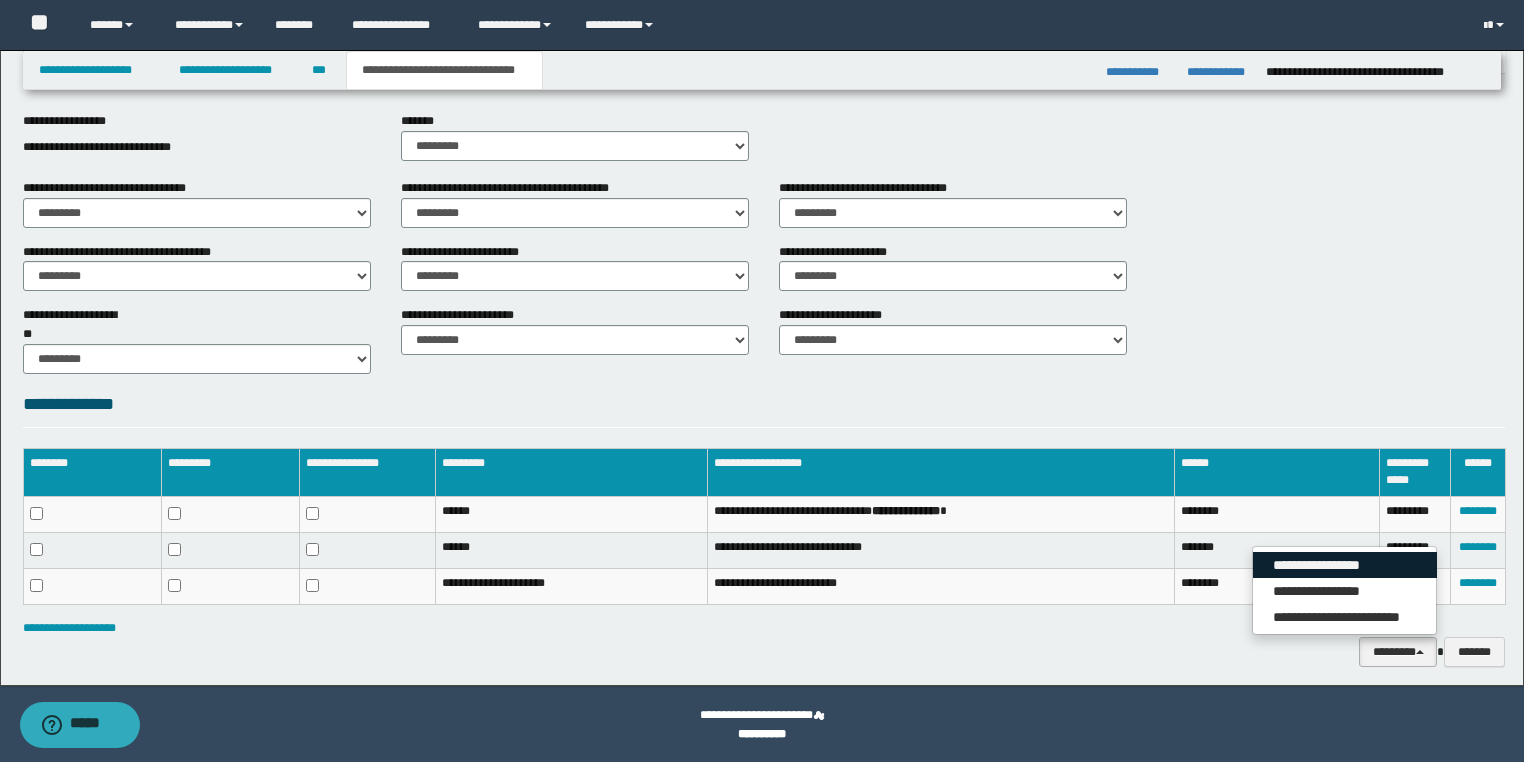 click on "**********" at bounding box center (1345, 565) 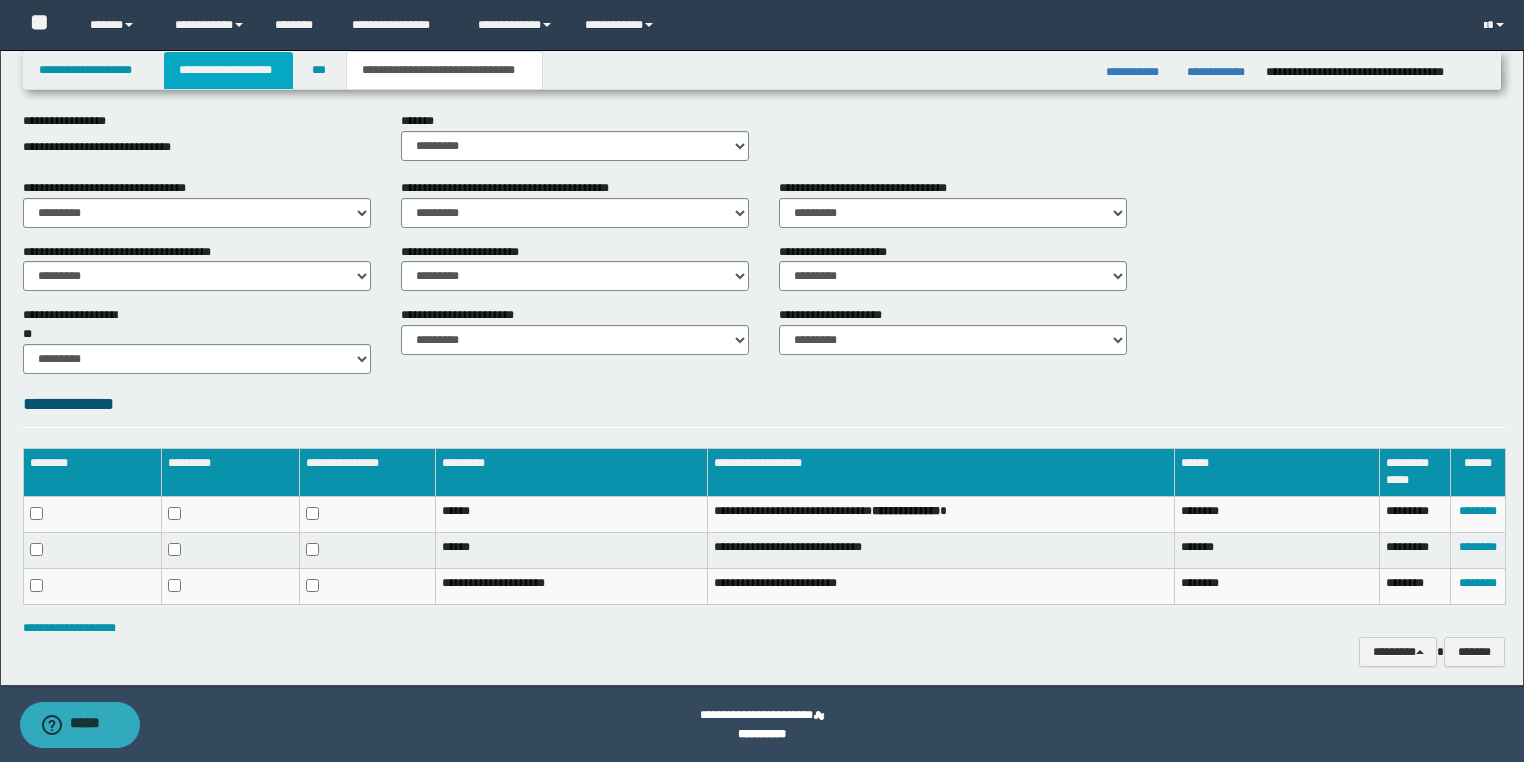 click on "**********" at bounding box center (228, 70) 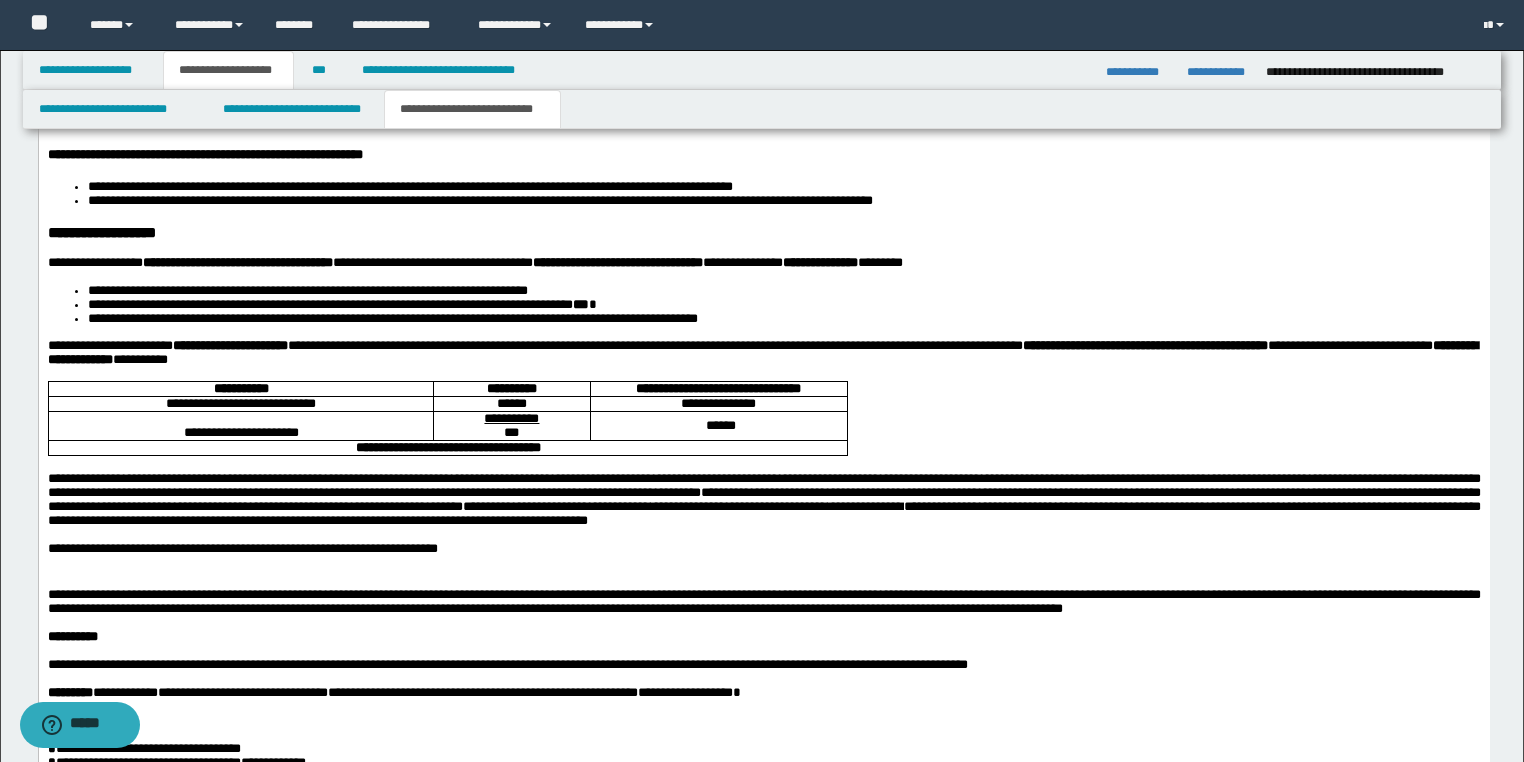 scroll, scrollTop: 3524, scrollLeft: 0, axis: vertical 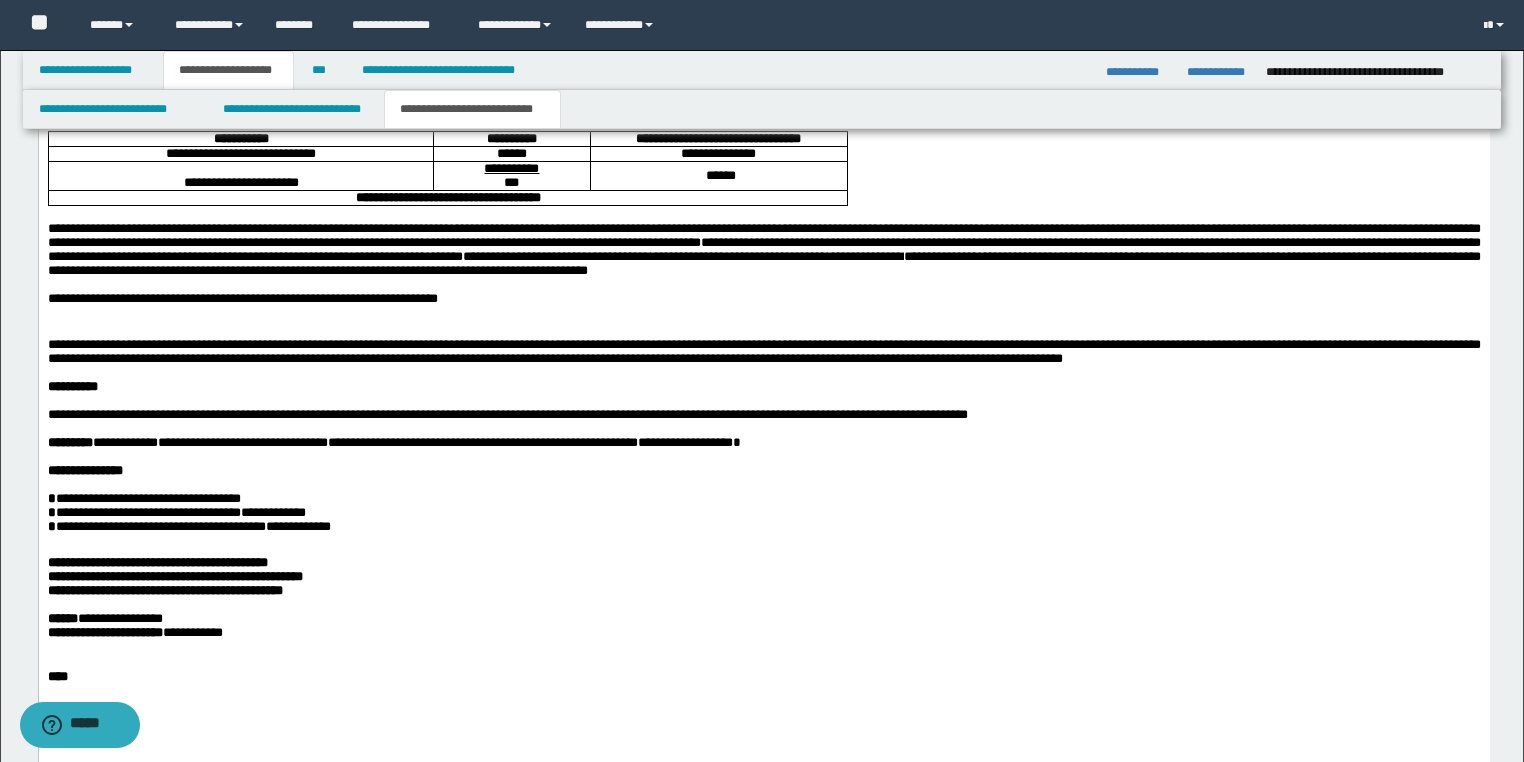 click at bounding box center [763, 331] 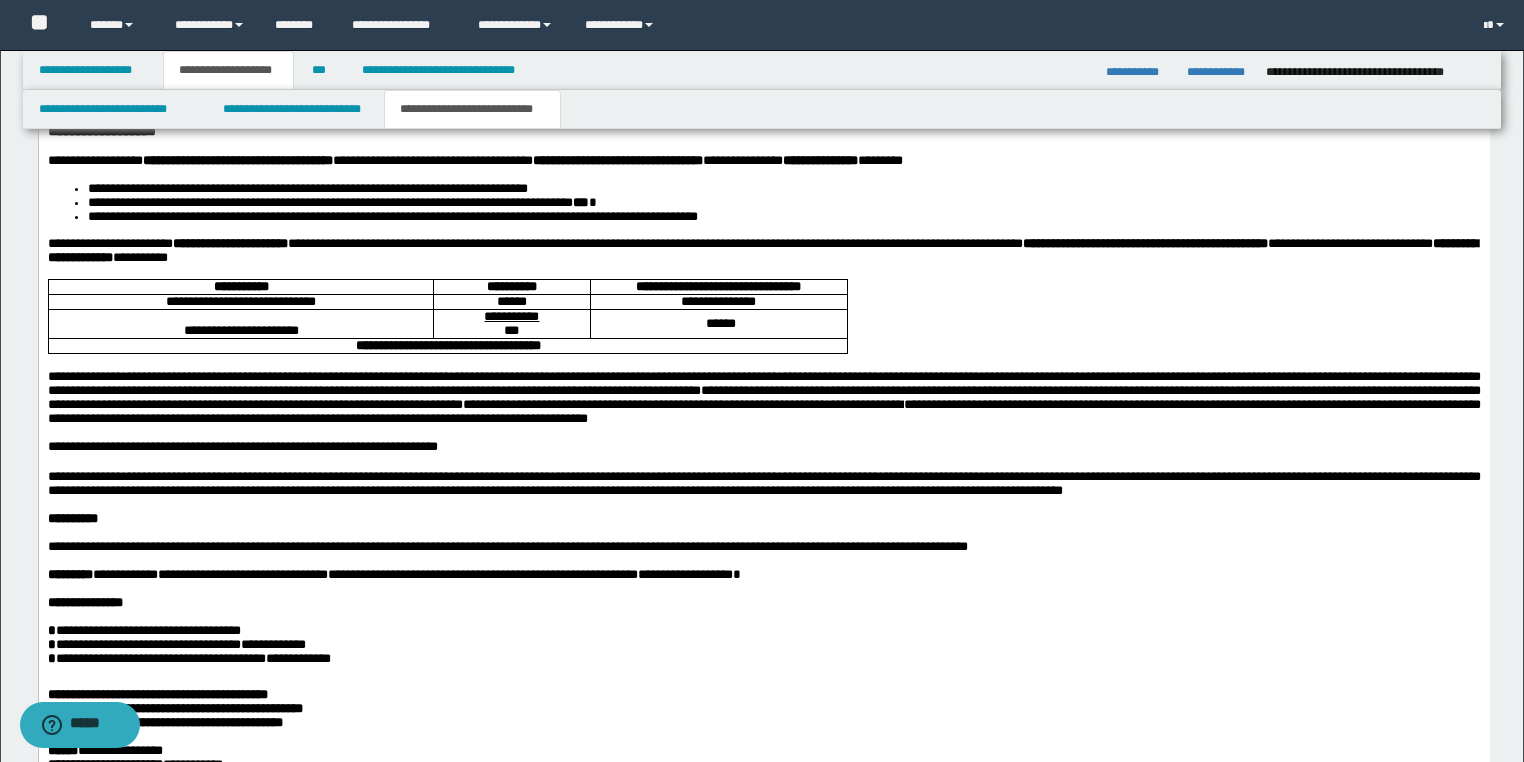 scroll, scrollTop: 3364, scrollLeft: 0, axis: vertical 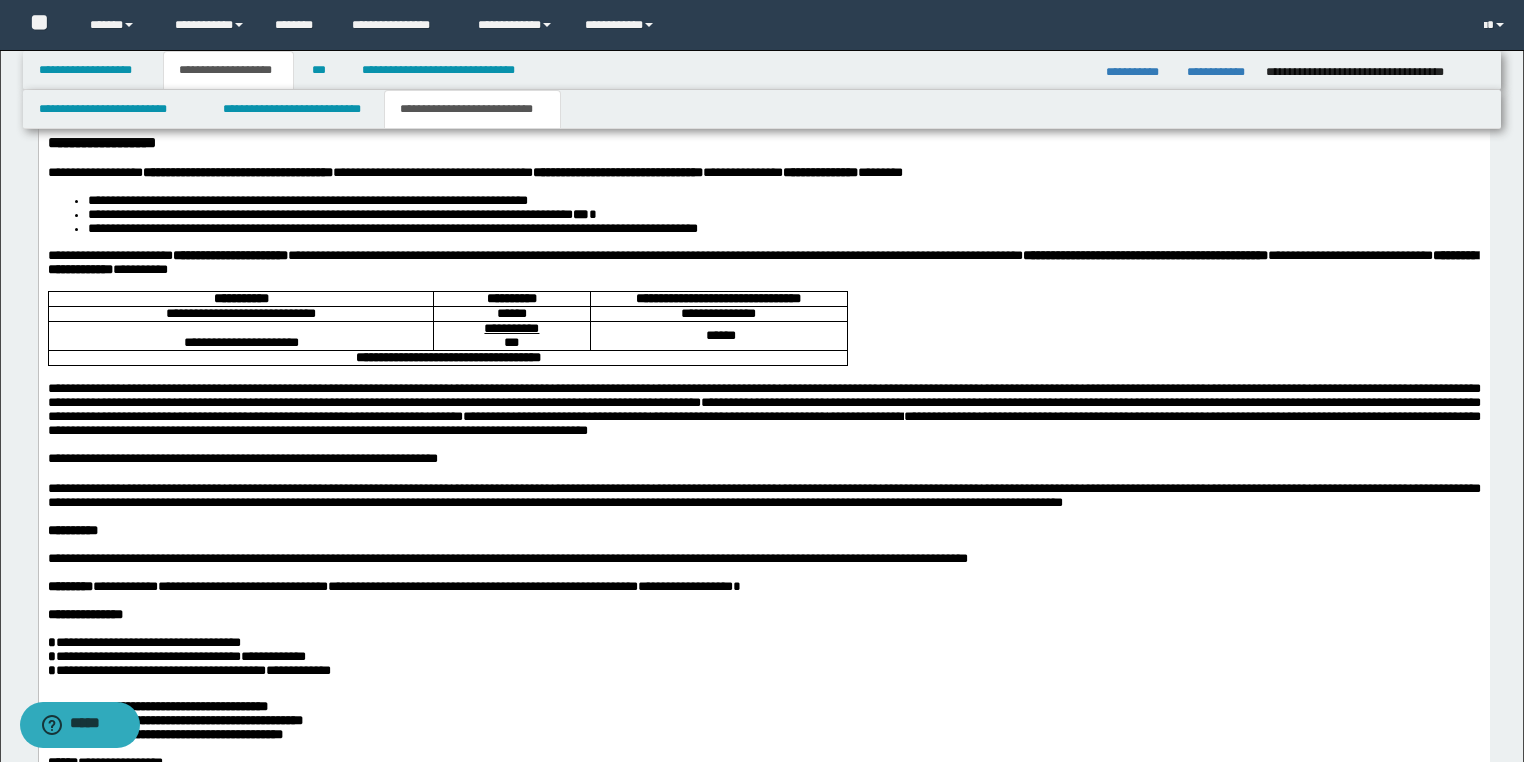 click on "[FIRST] [LAST] [STREET] [CITY], [STATE] [ZIP]" at bounding box center [763, 264] 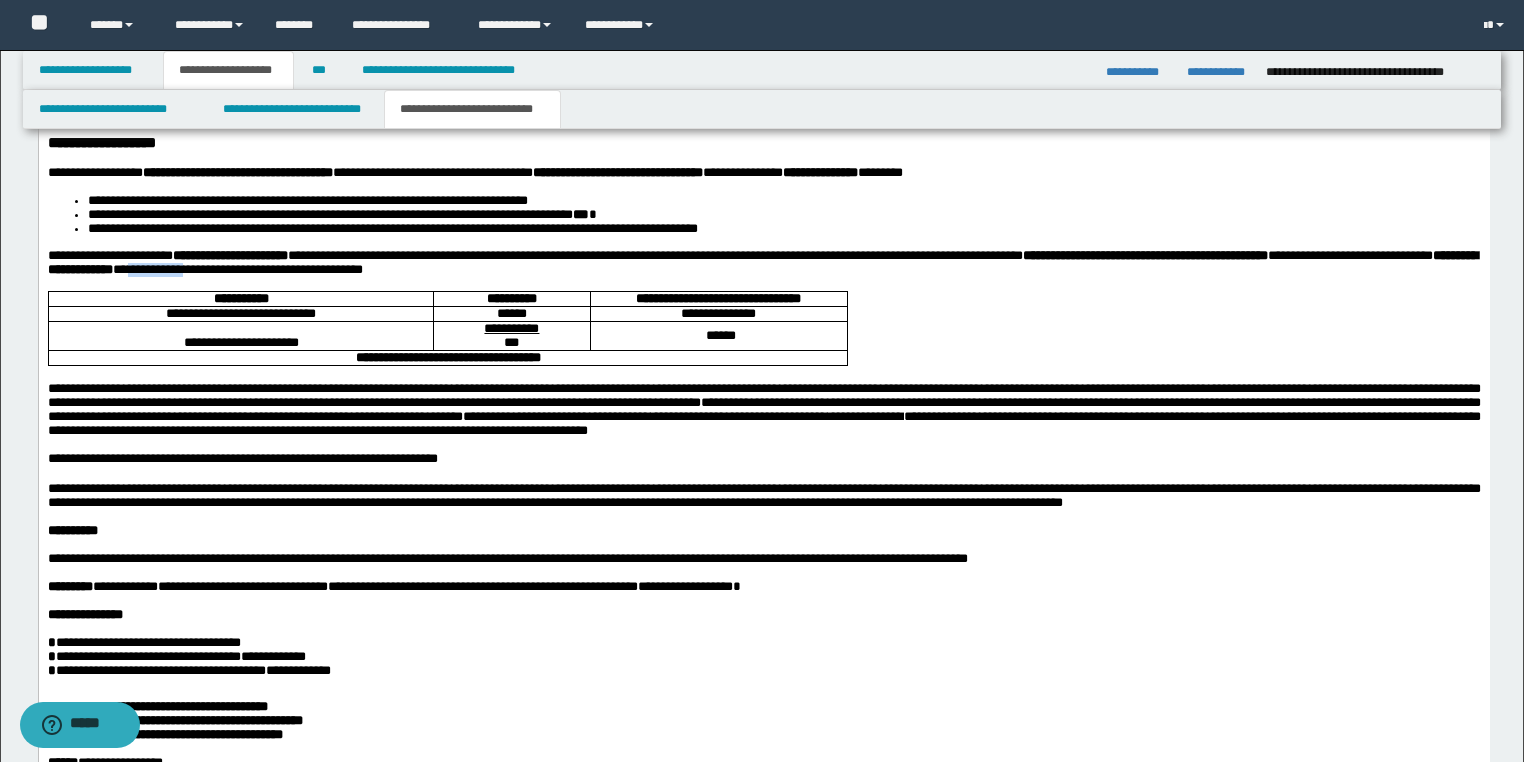 drag, startPoint x: 574, startPoint y: 412, endPoint x: 506, endPoint y: 412, distance: 68 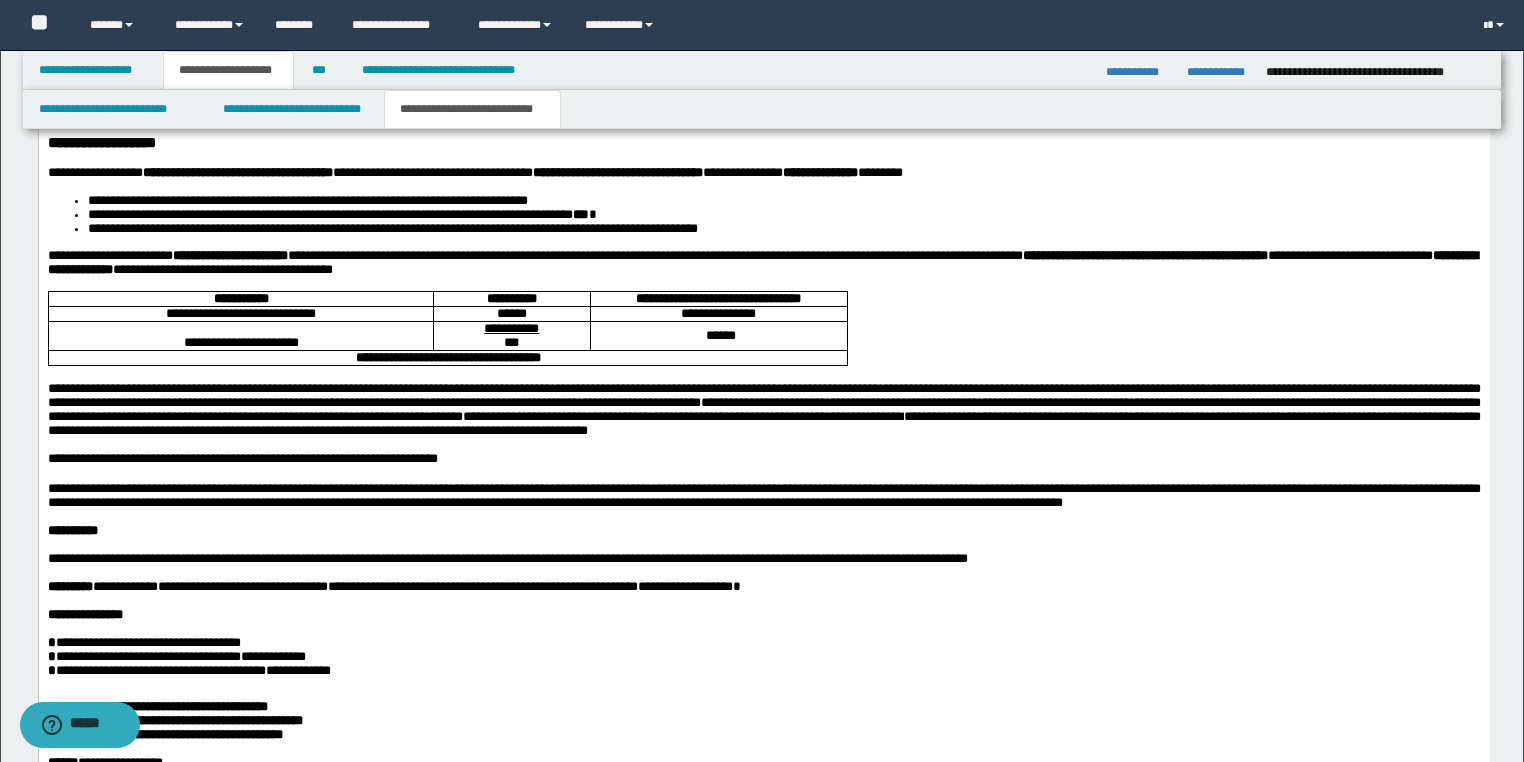 click on "[FIRST] [LAST] [STREET] [CITY], [STATE] [ZIP]" at bounding box center (763, 264) 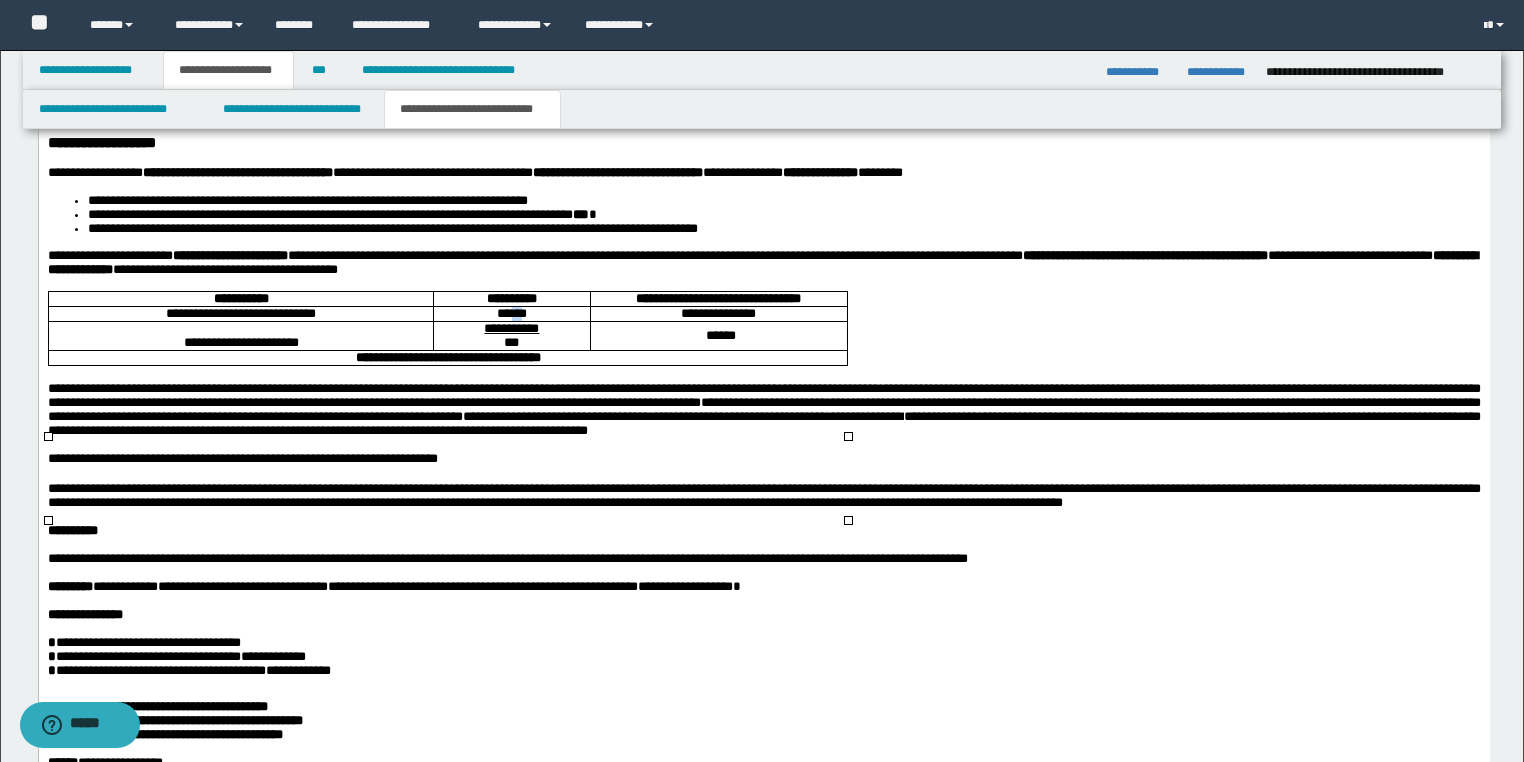drag, startPoint x: 521, startPoint y: 461, endPoint x: 509, endPoint y: 460, distance: 12.0415945 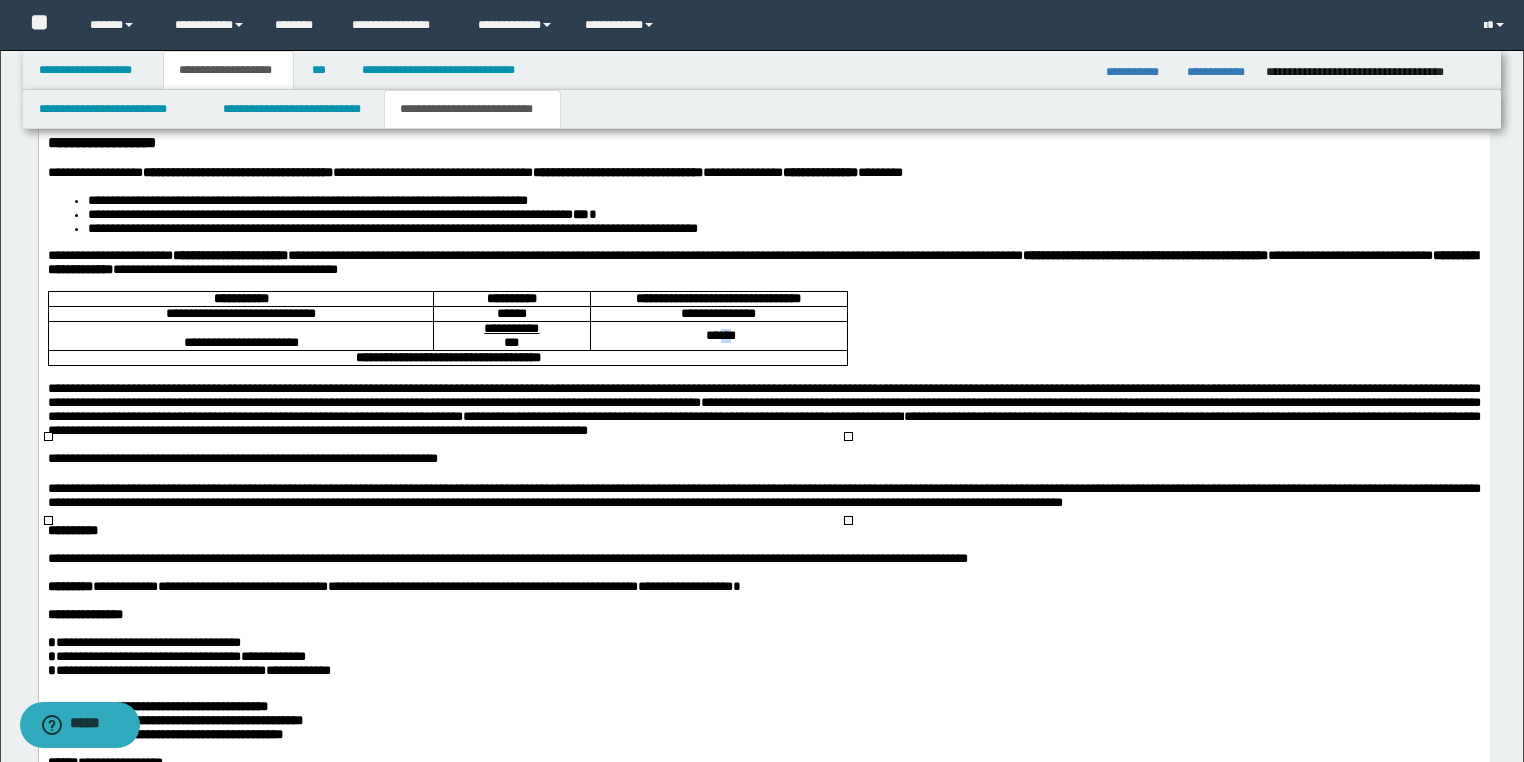 drag, startPoint x: 727, startPoint y: 489, endPoint x: 717, endPoint y: 488, distance: 10.049875 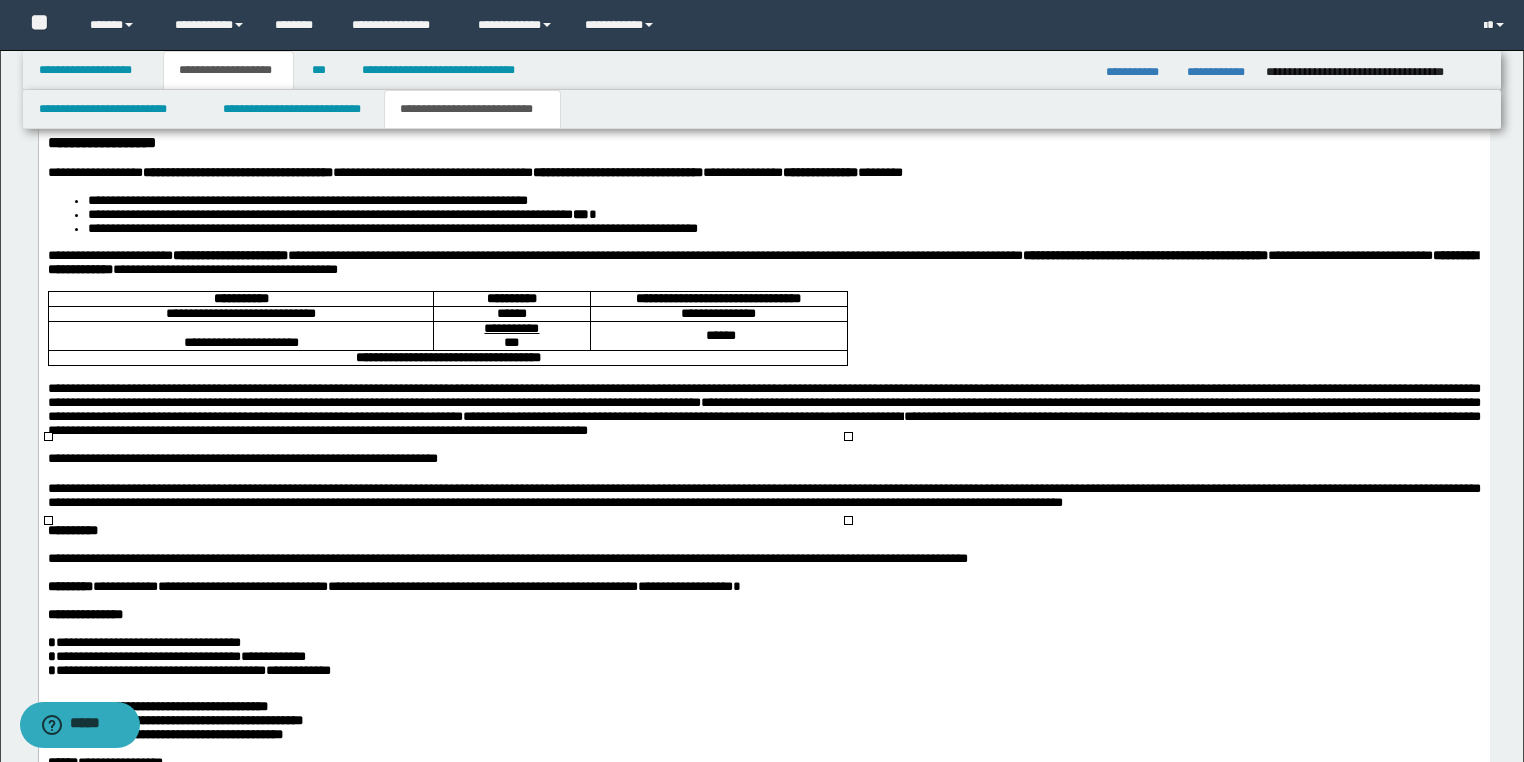 click on "**********" at bounding box center (447, 358) 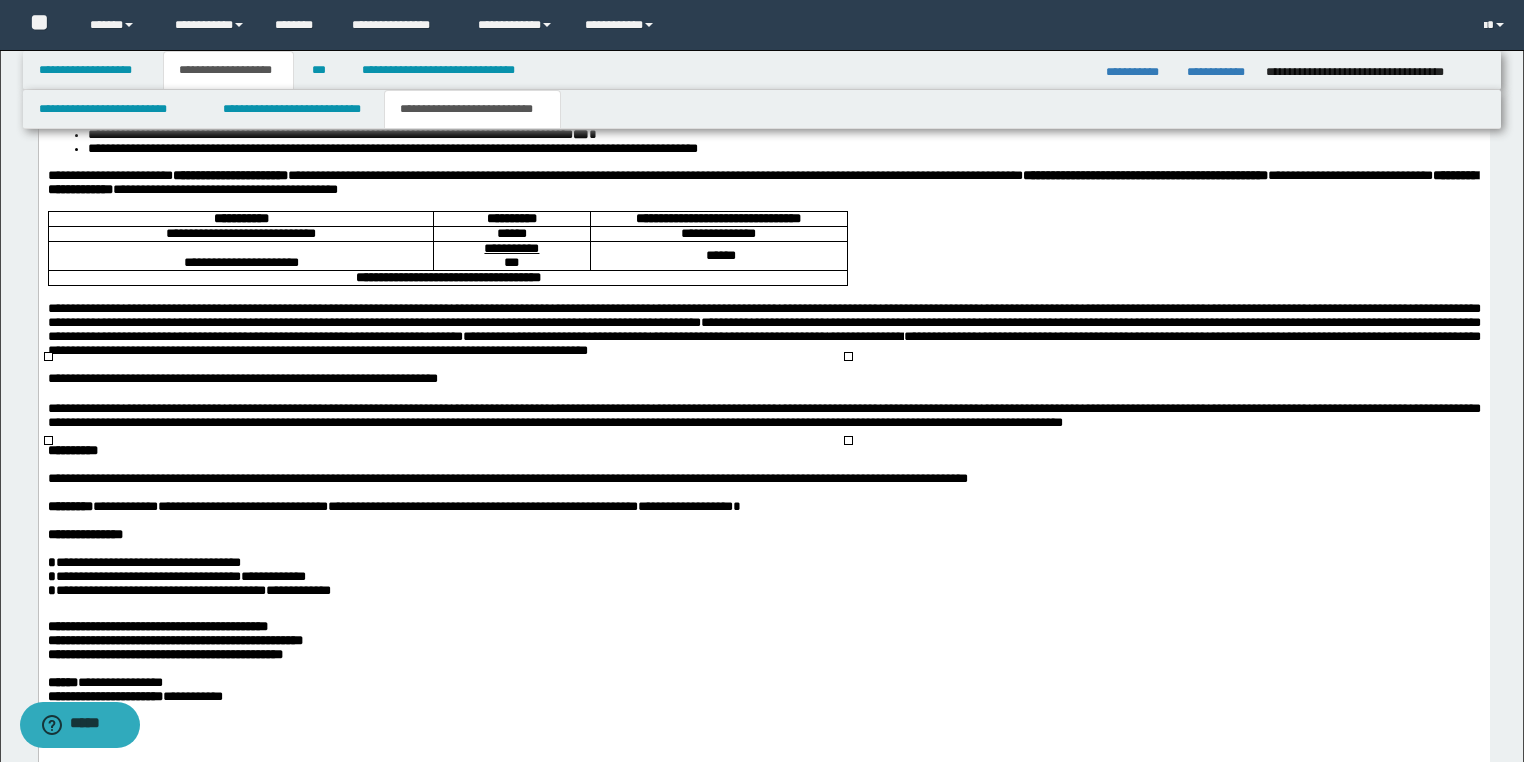 click on "**********" at bounding box center (763, 344) 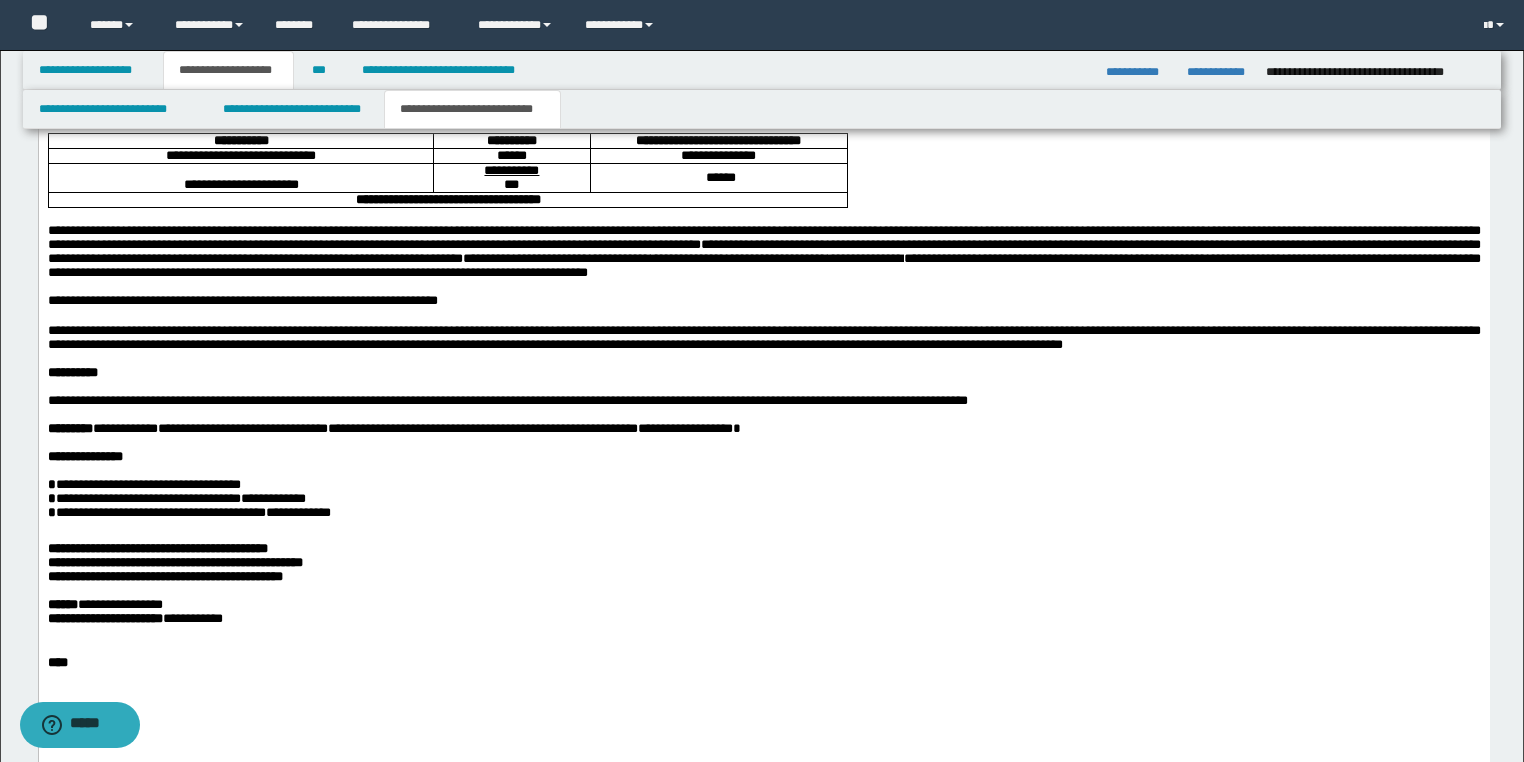 scroll, scrollTop: 3444, scrollLeft: 0, axis: vertical 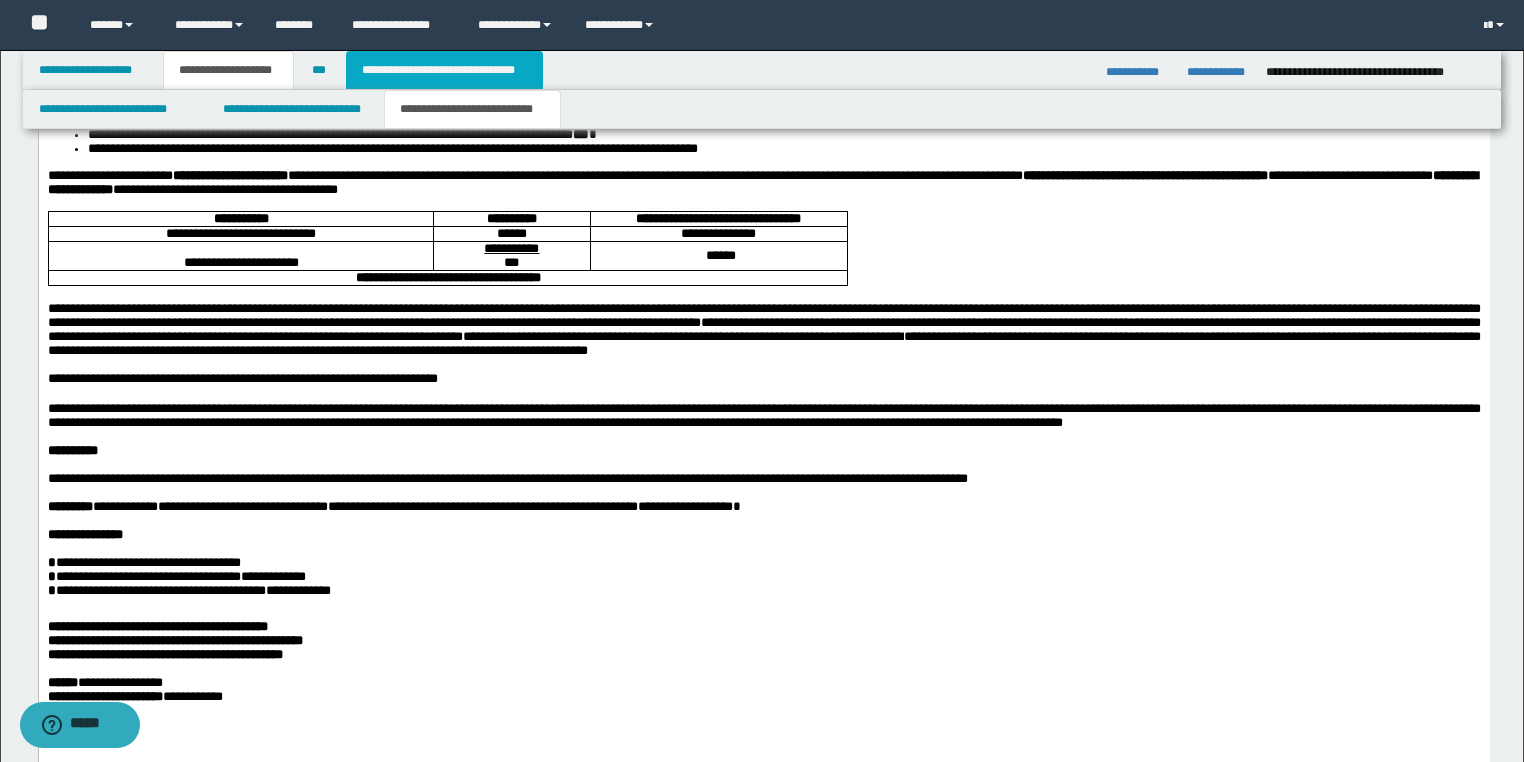 drag, startPoint x: 477, startPoint y: 84, endPoint x: 618, endPoint y: 167, distance: 163.6154 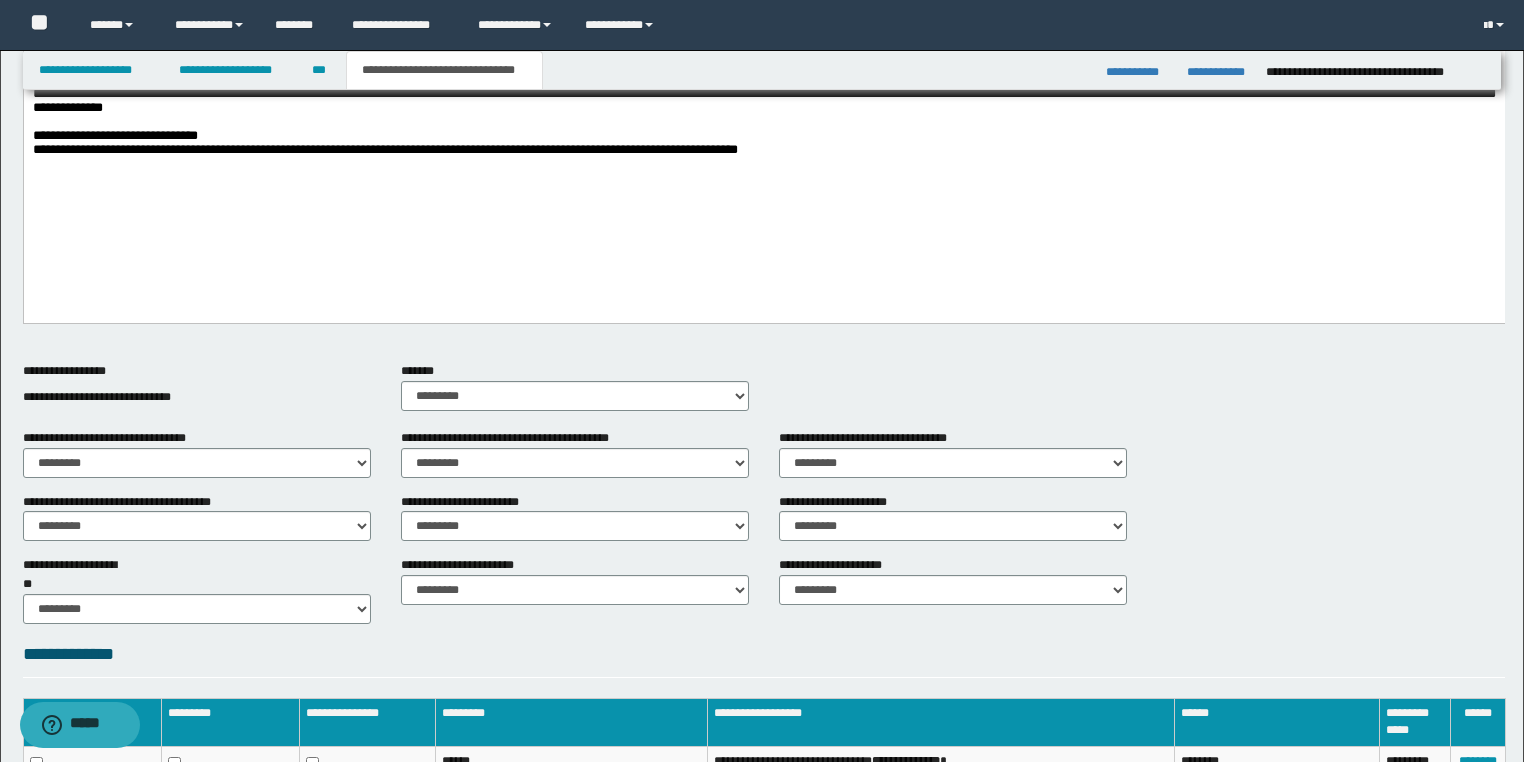 scroll, scrollTop: 932, scrollLeft: 0, axis: vertical 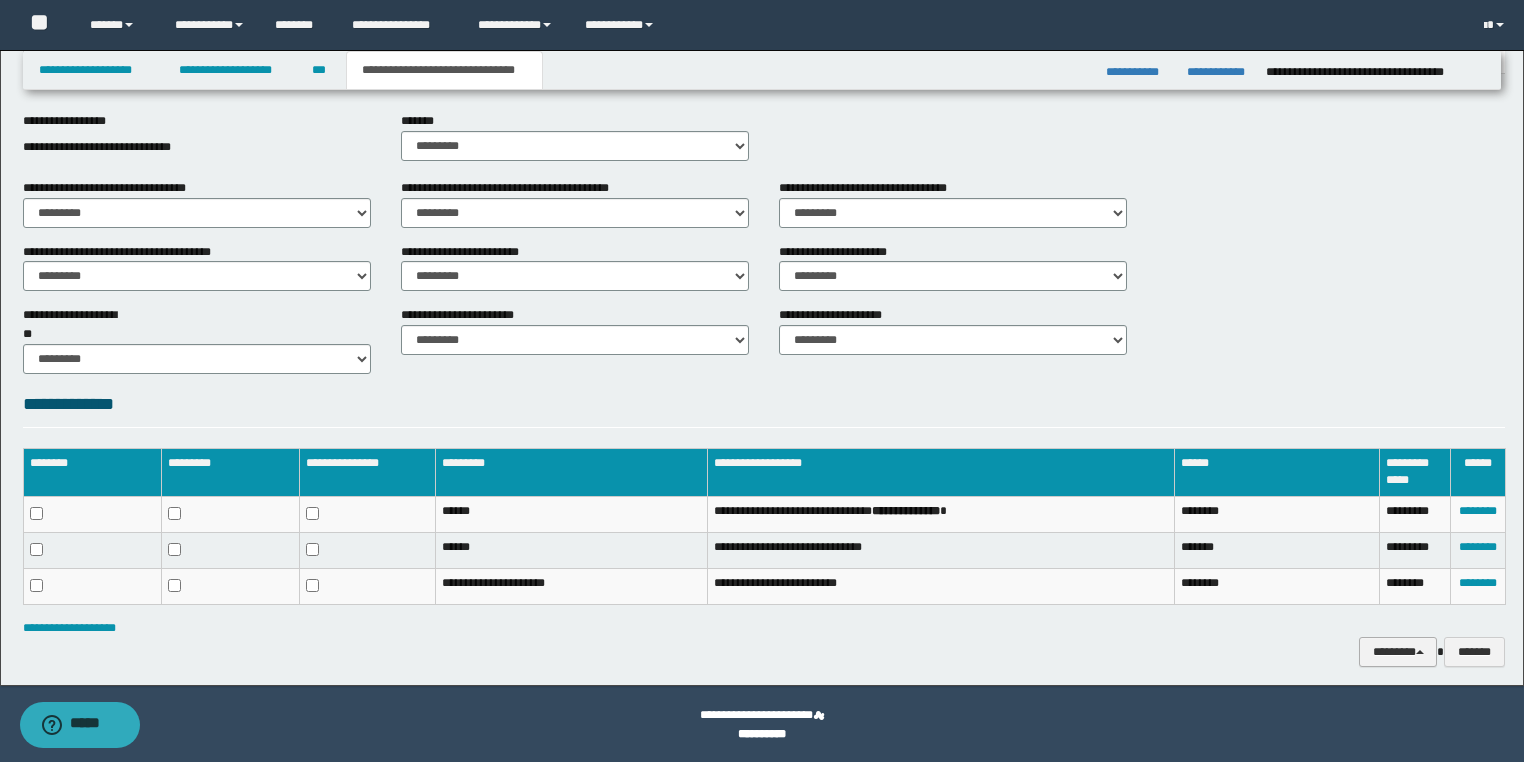 click on "********" at bounding box center [1398, 652] 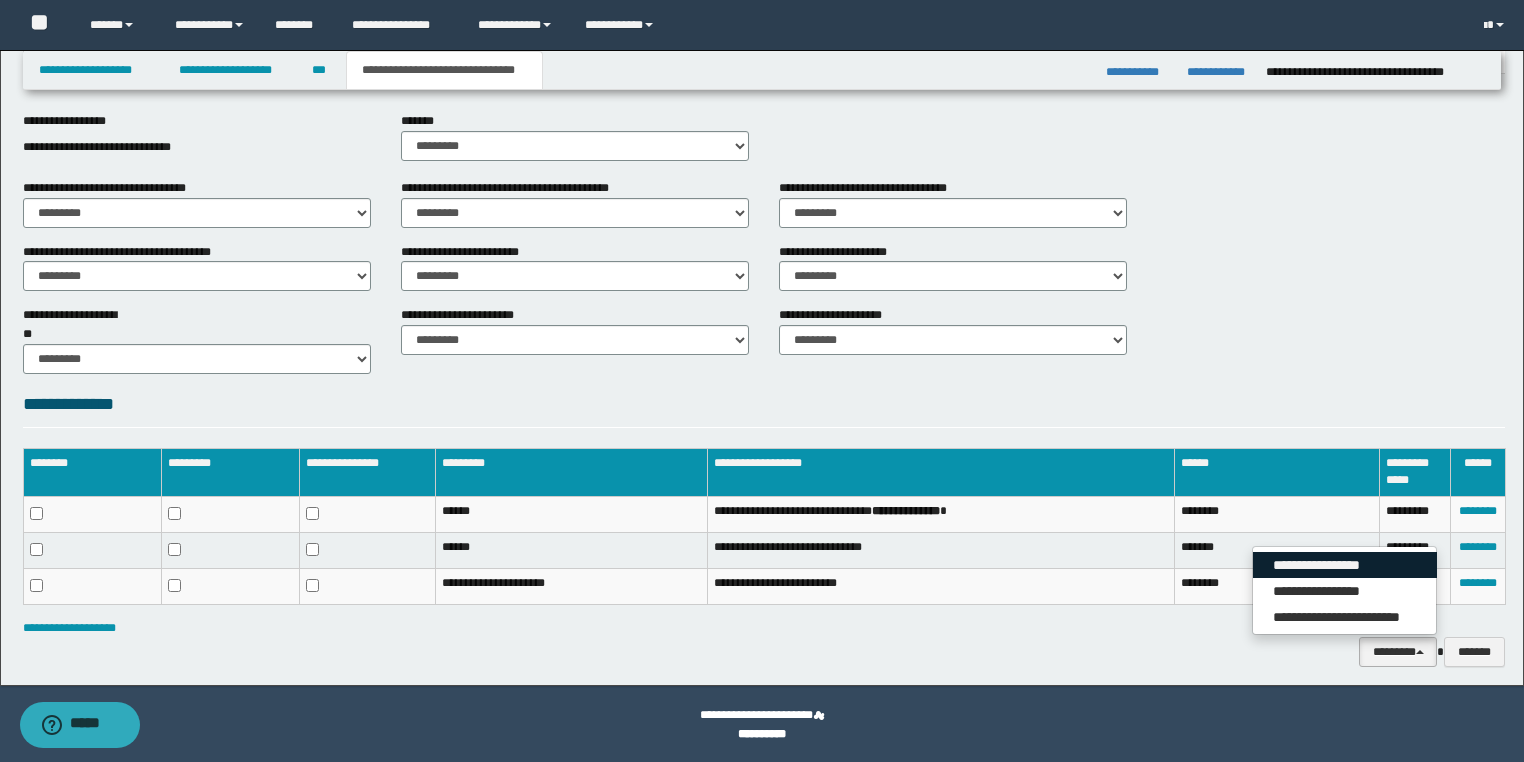 click on "**********" at bounding box center (1345, 565) 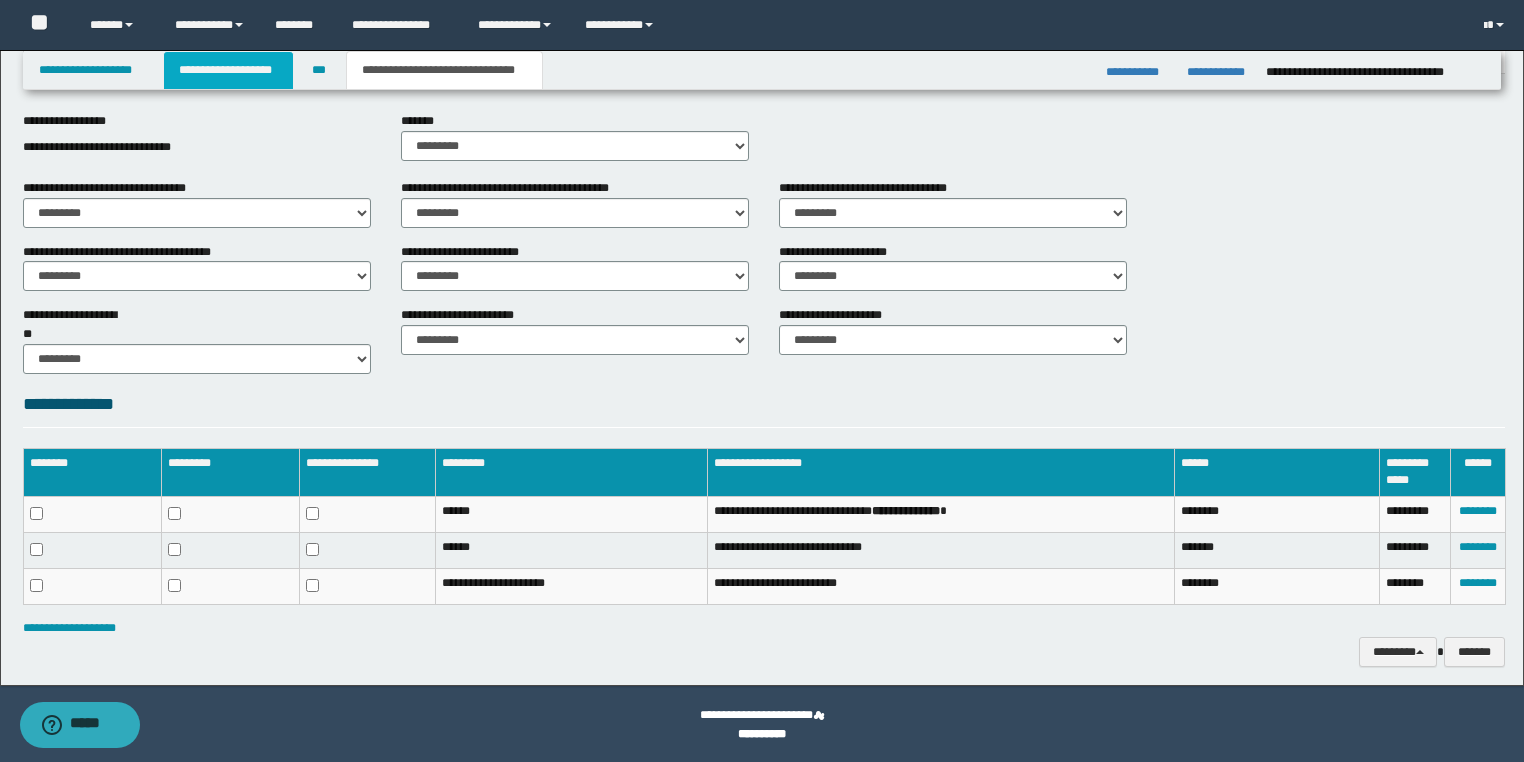 click on "**********" at bounding box center [228, 70] 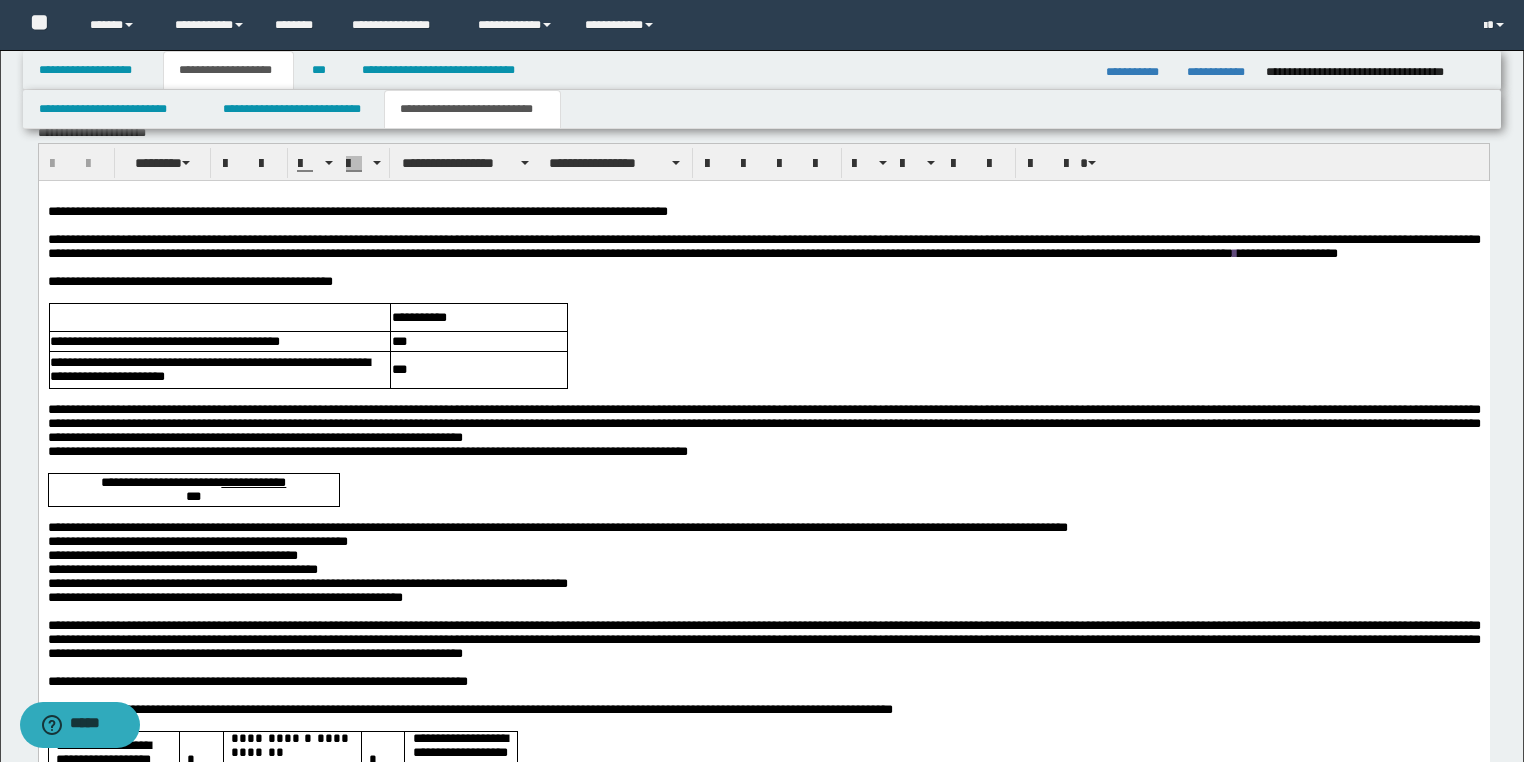 scroll, scrollTop: 4644, scrollLeft: 0, axis: vertical 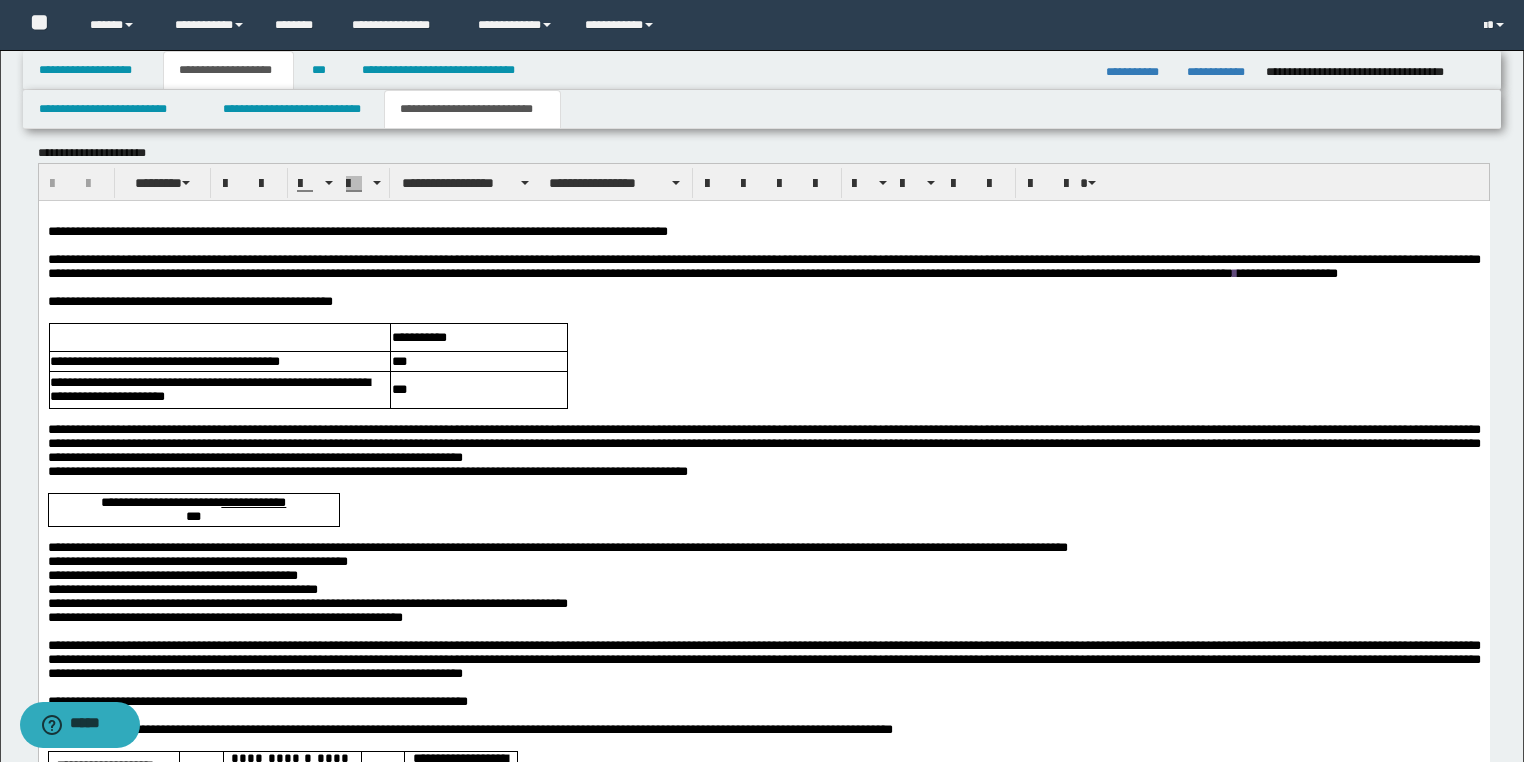 click on "**********" at bounding box center (763, 444) 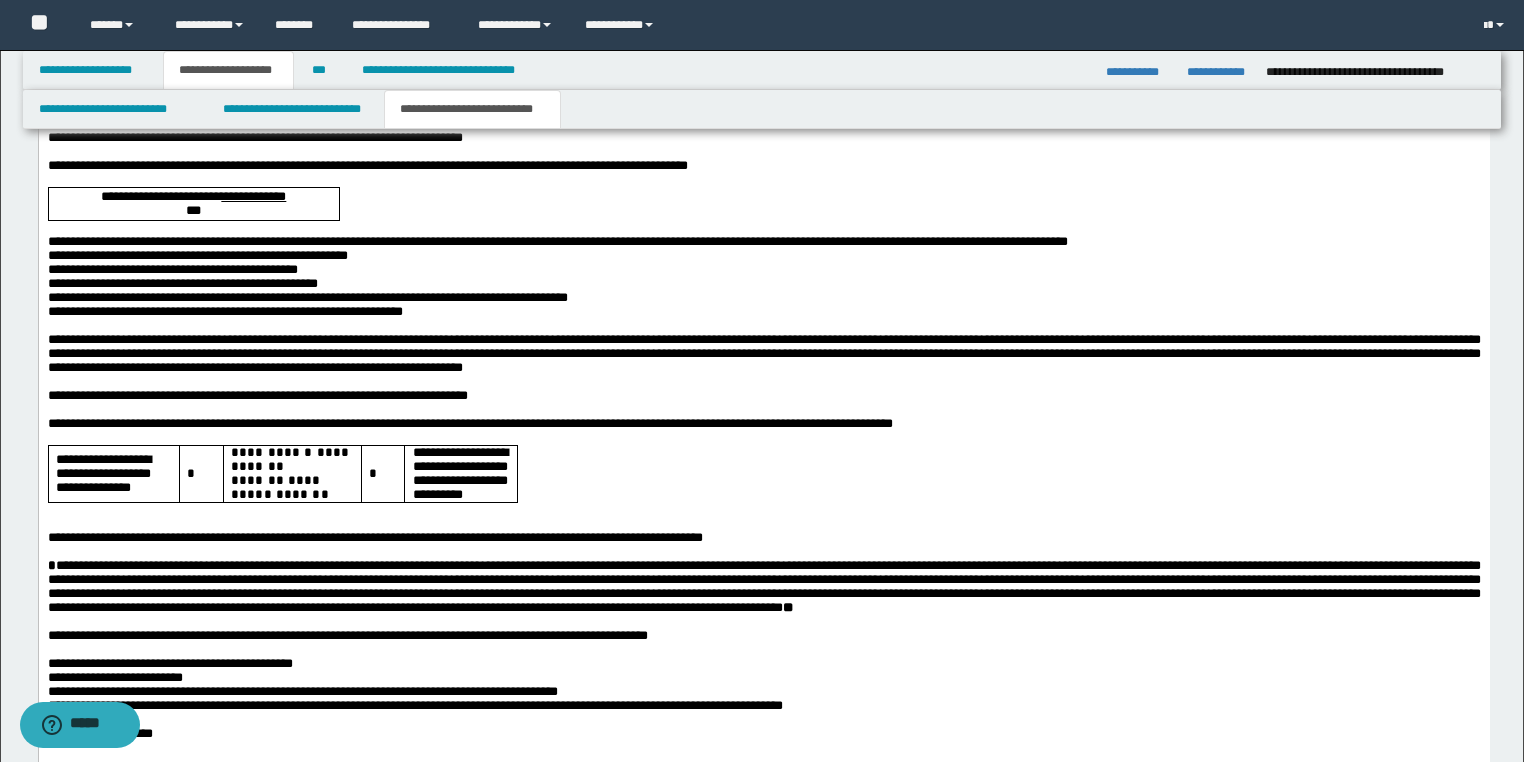scroll, scrollTop: 5284, scrollLeft: 0, axis: vertical 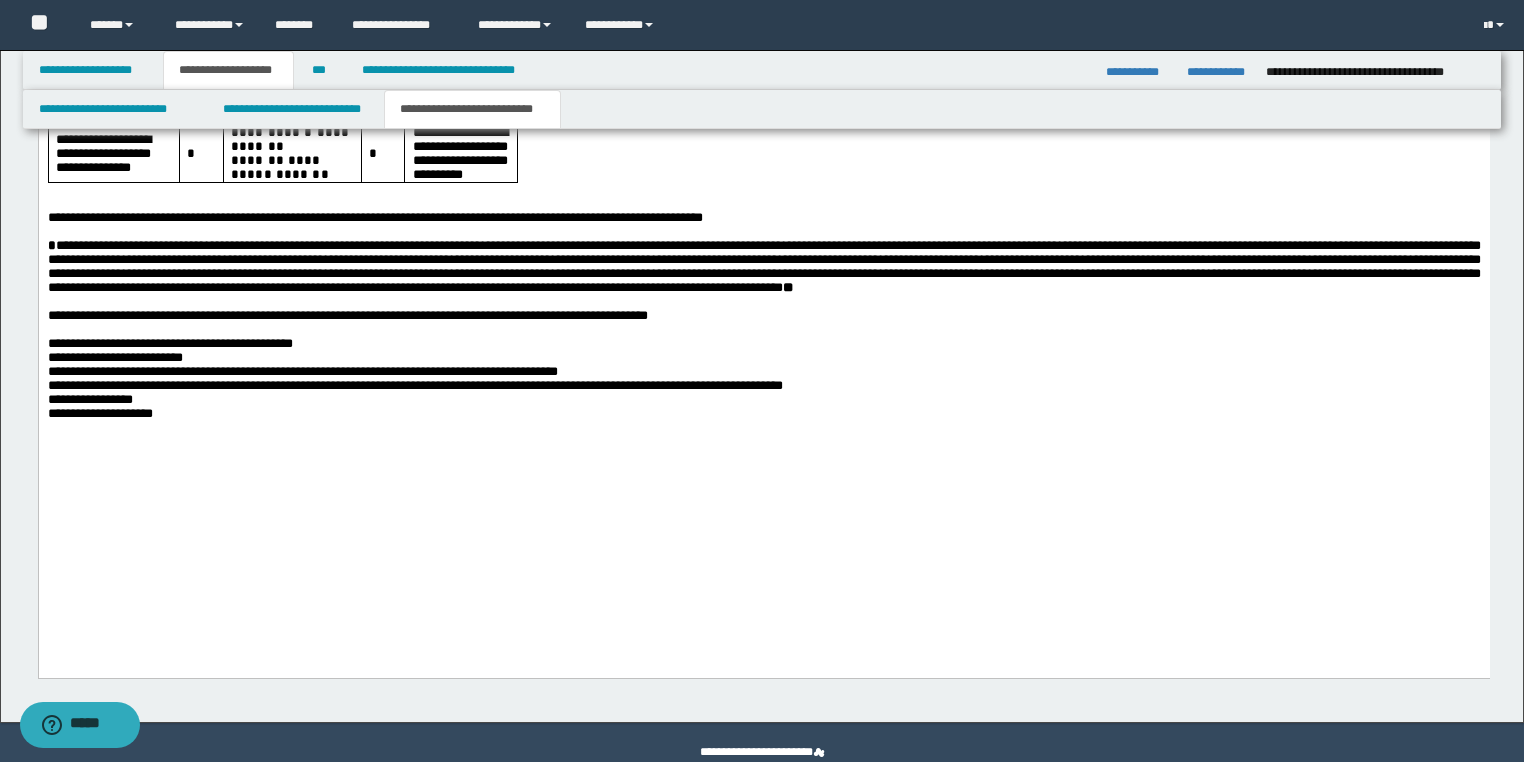 click on "**********" at bounding box center (114, 358) 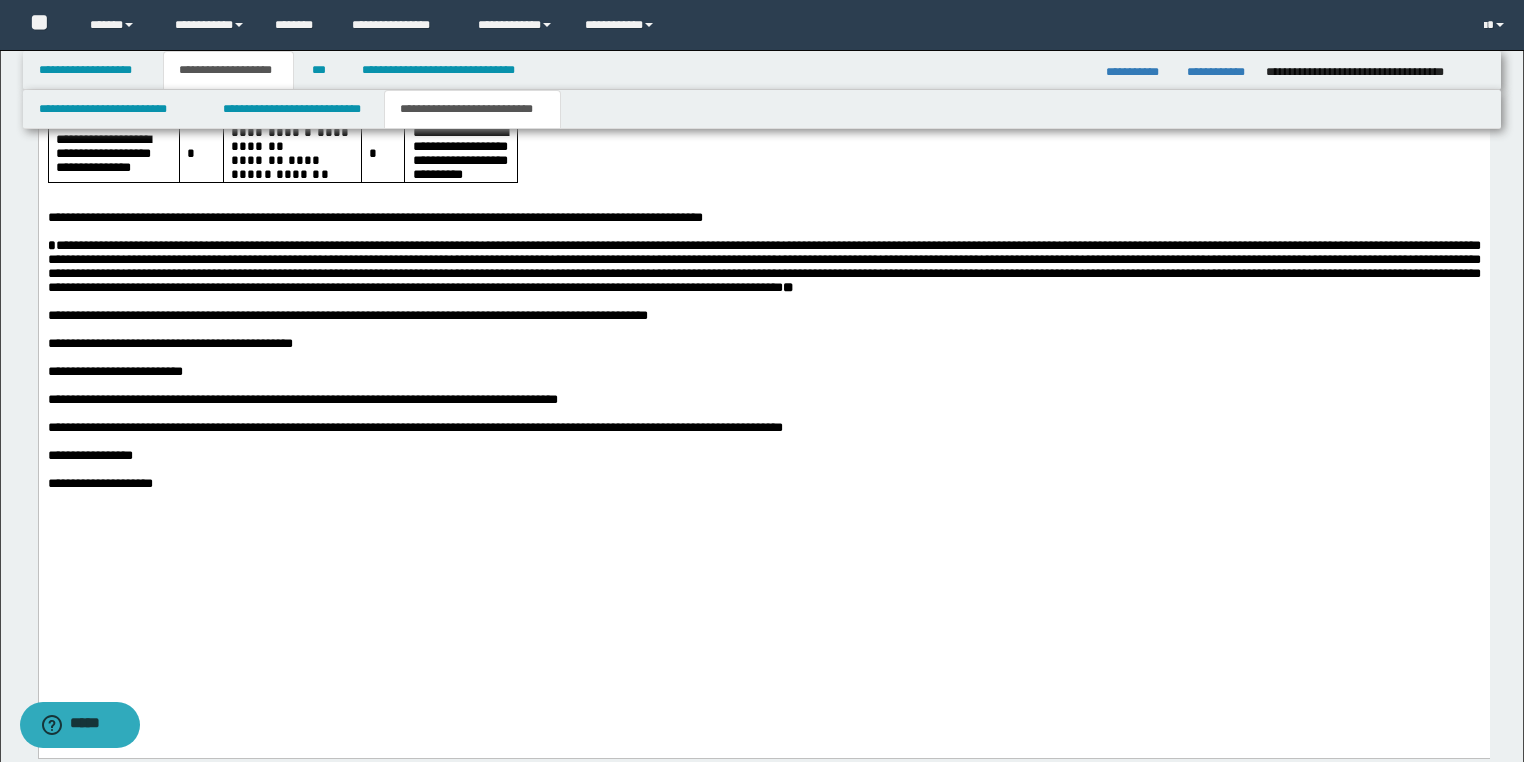 click on "[ADDRESS]   [PHONE]   [EMAIL]   [NAME] [DOB]   [CREDIT_CARD] [EXP_DATE] [CVV]" at bounding box center [763, 56] 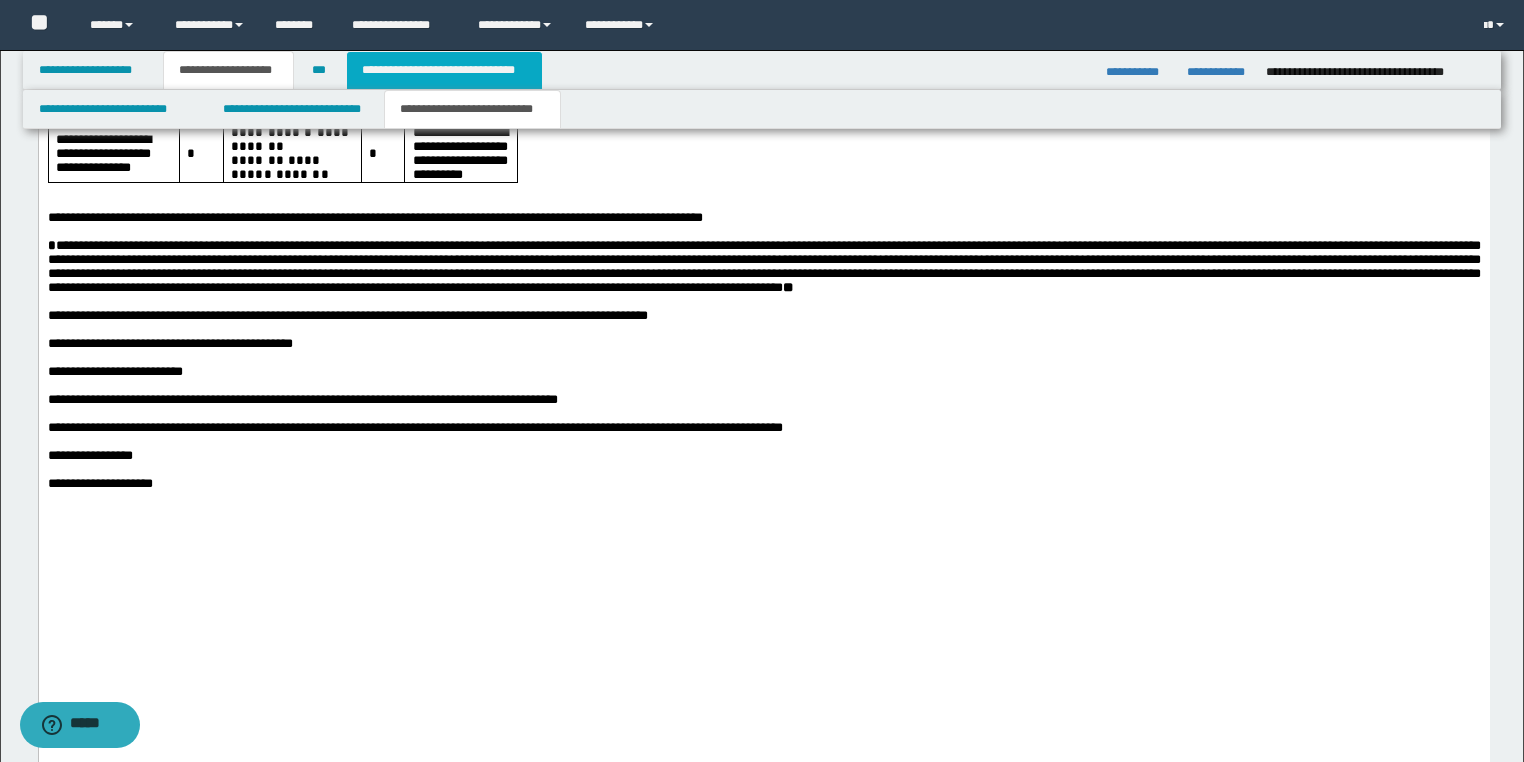 click on "**********" at bounding box center [444, 70] 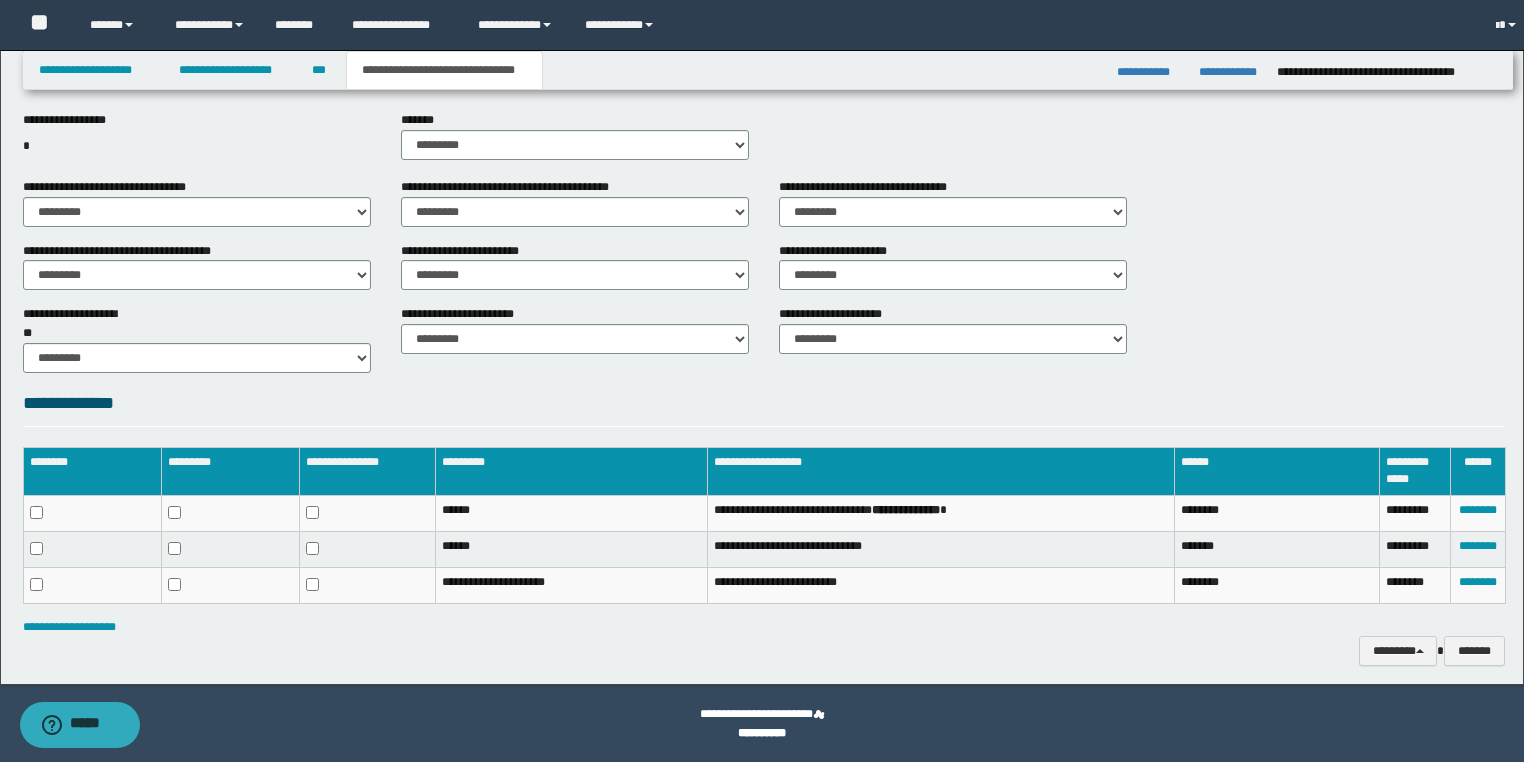 scroll, scrollTop: 932, scrollLeft: 0, axis: vertical 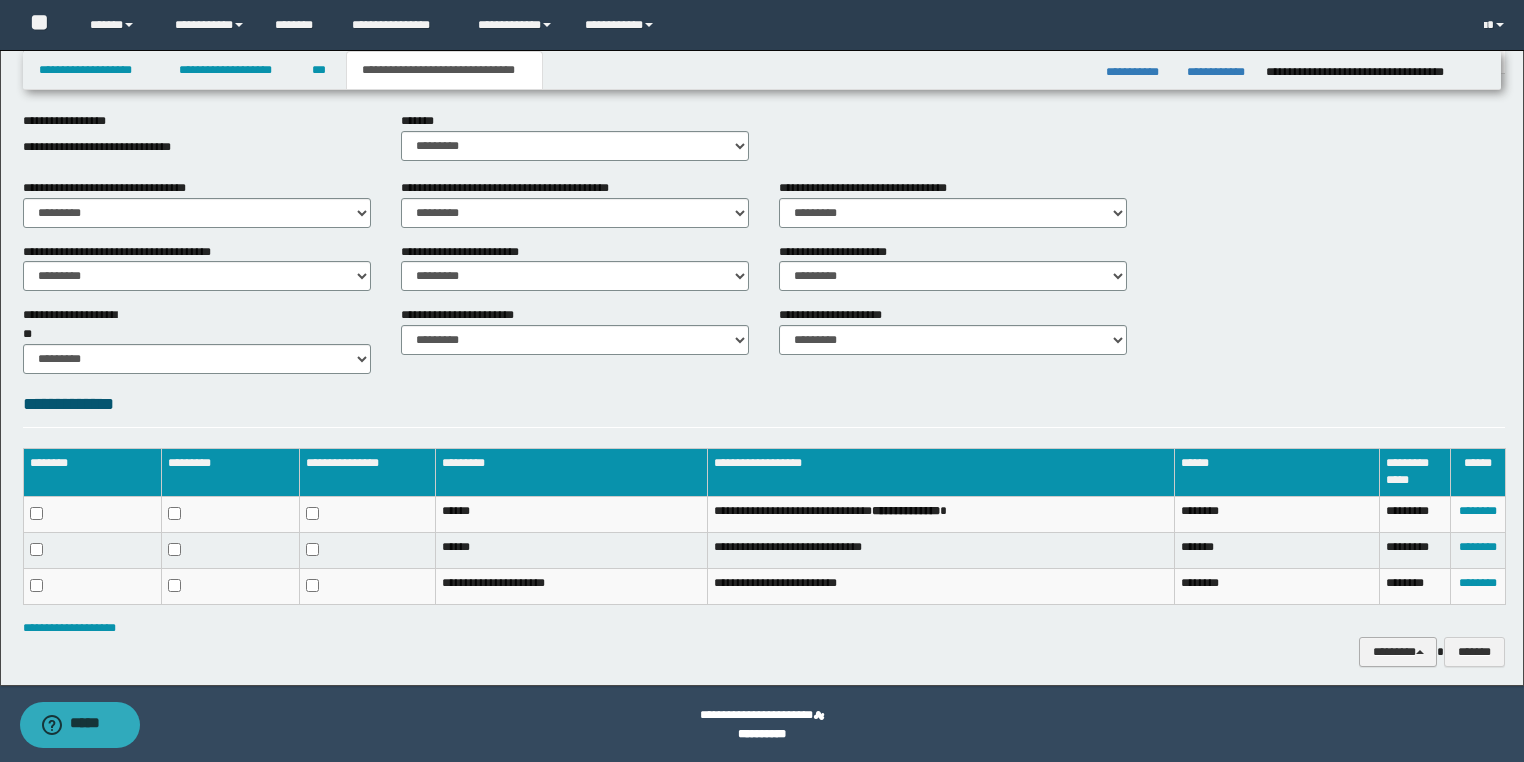 click on "********" at bounding box center [1398, 652] 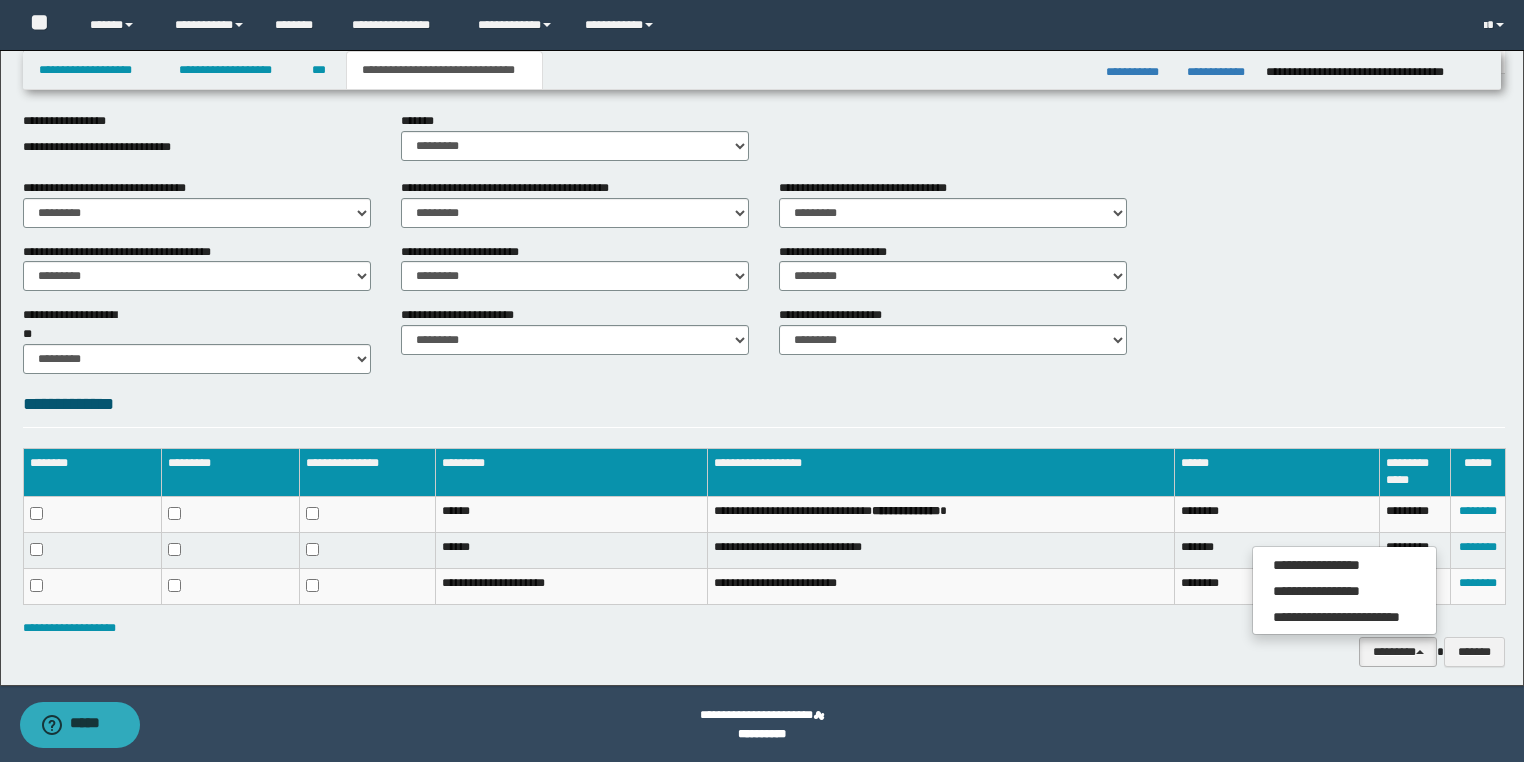 drag, startPoint x: 655, startPoint y: 366, endPoint x: 766, endPoint y: 431, distance: 128.63126 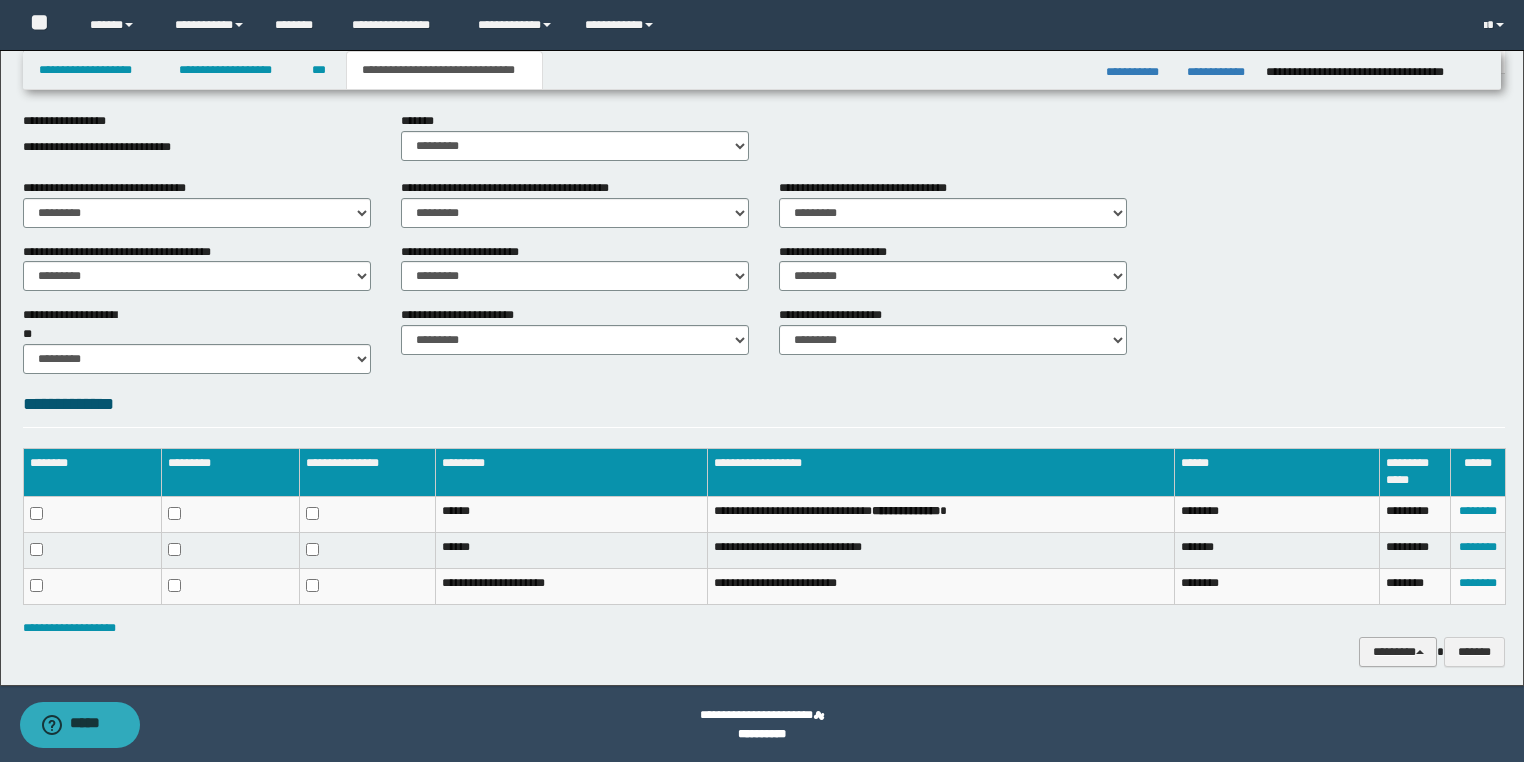 click on "********" at bounding box center (1398, 652) 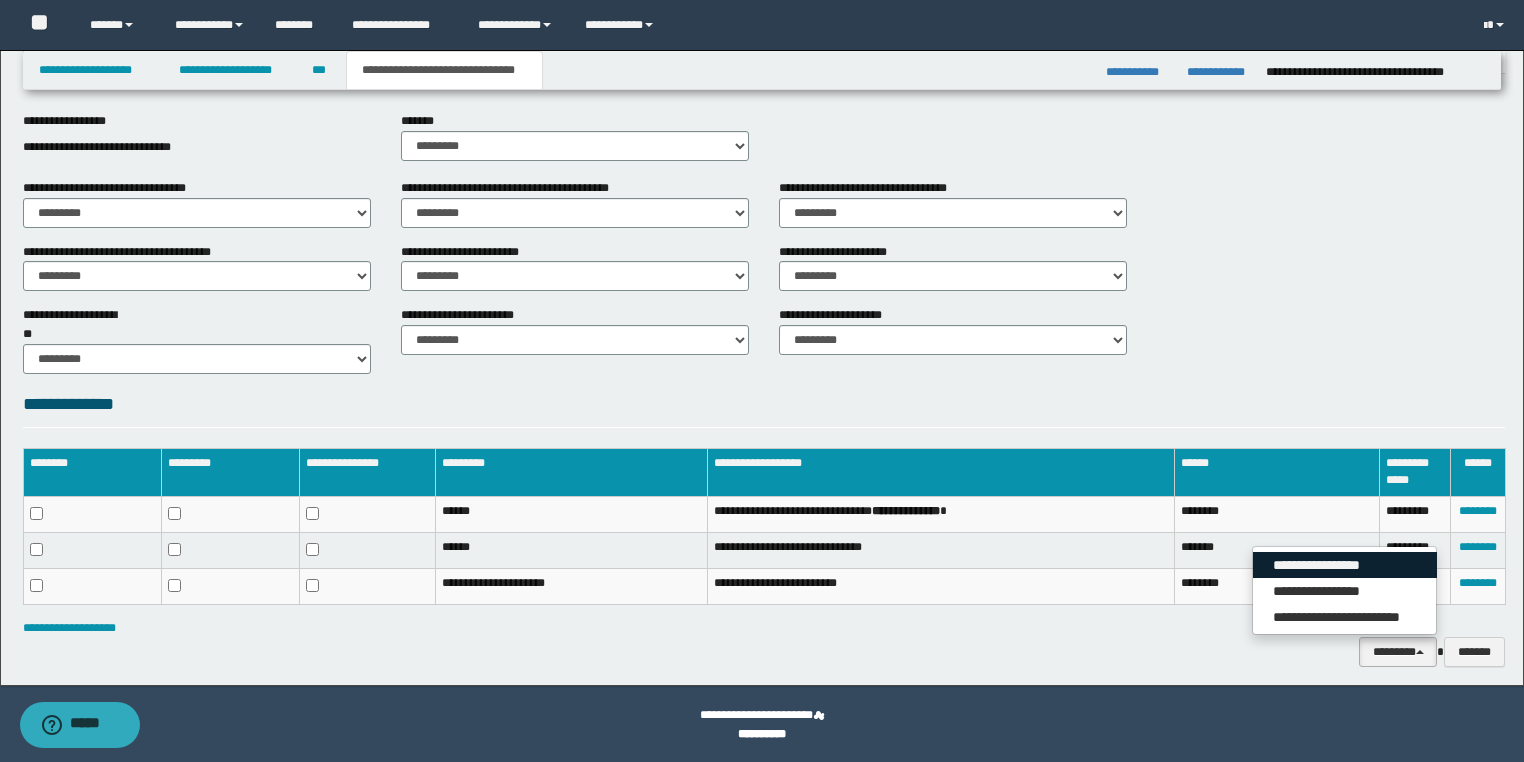 click on "**********" at bounding box center [1345, 565] 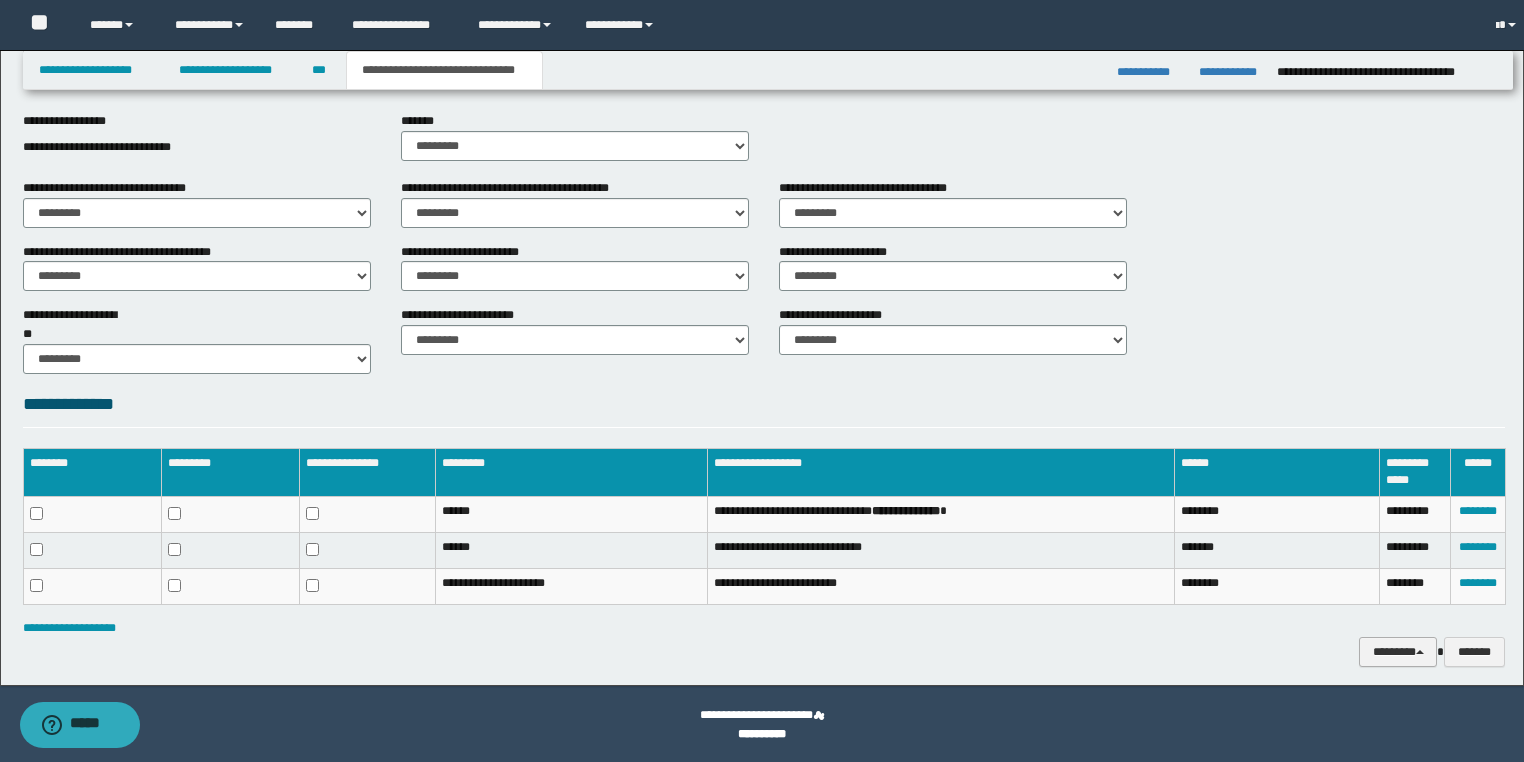 click on "********" at bounding box center [1398, 652] 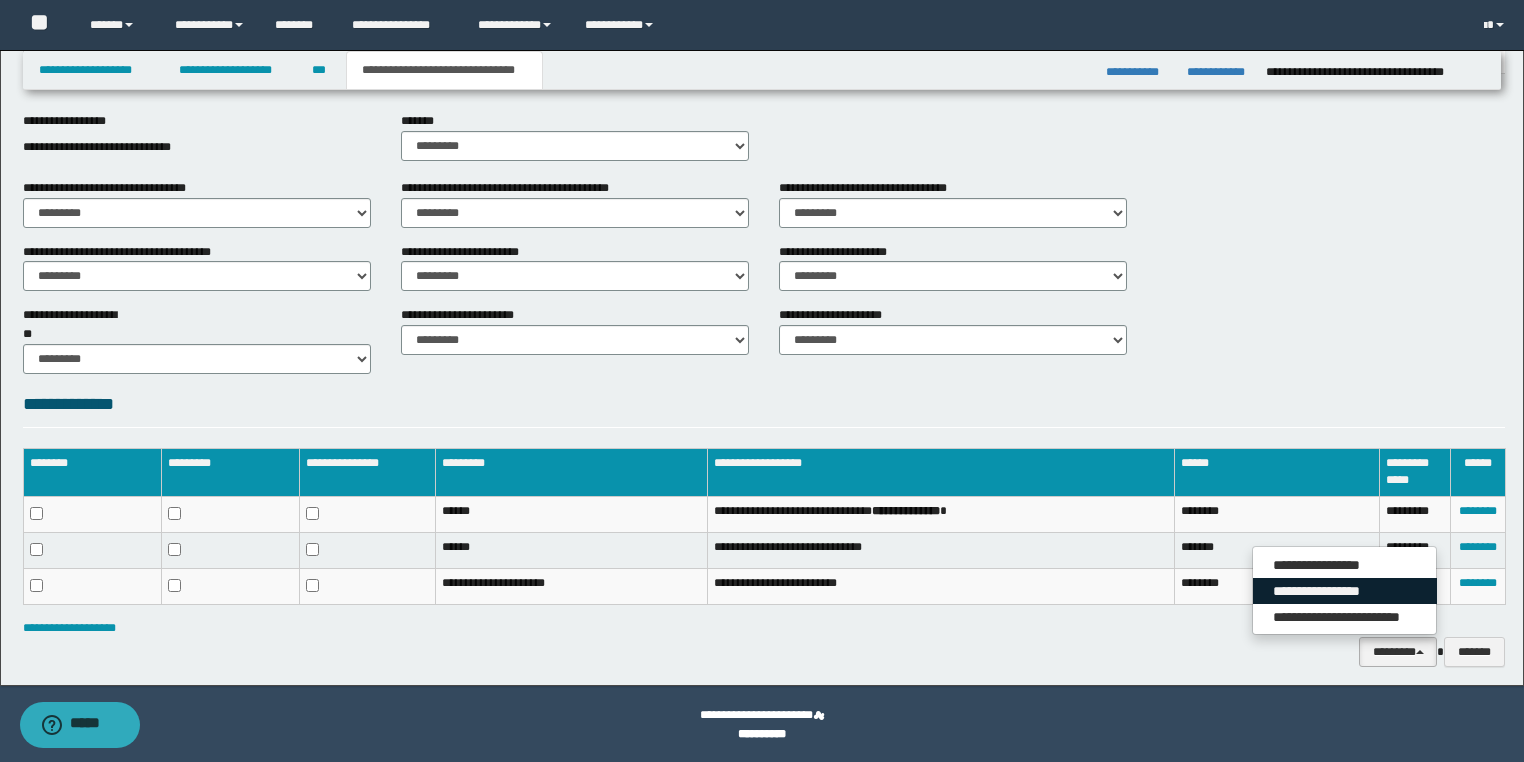 click on "**********" at bounding box center [1345, 591] 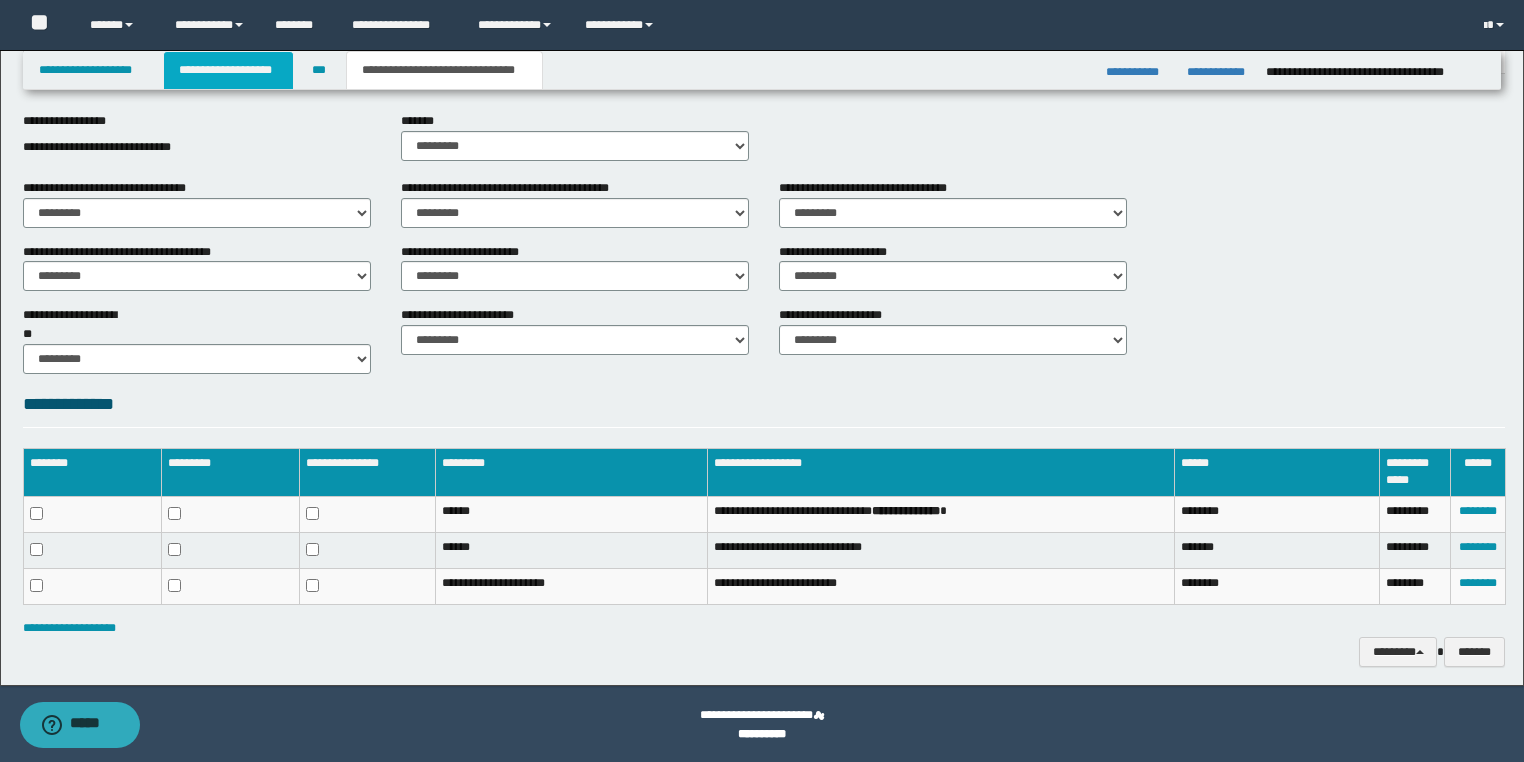click on "**********" at bounding box center (228, 70) 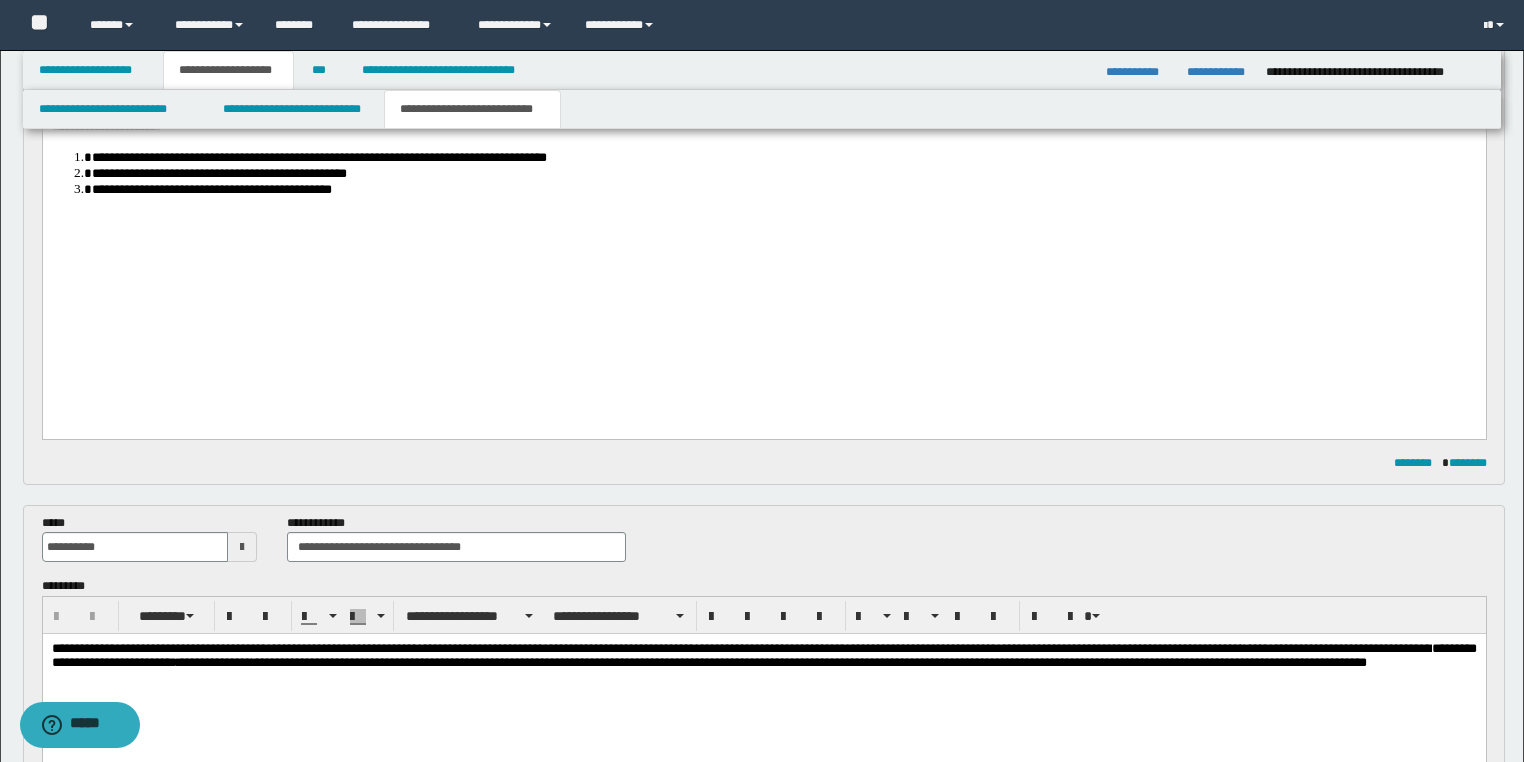 scroll, scrollTop: 964, scrollLeft: 0, axis: vertical 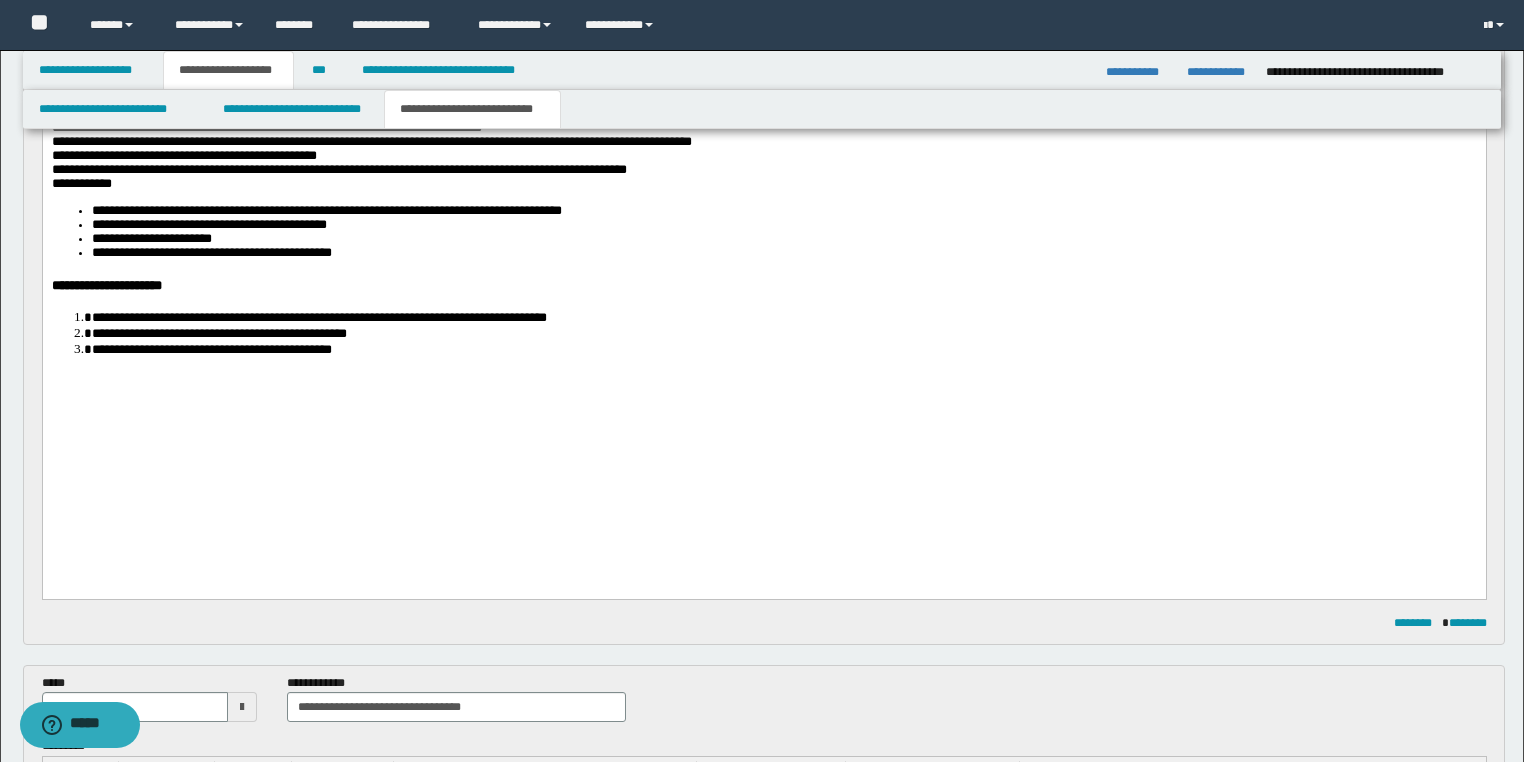 click on "**********" at bounding box center [763, -83] 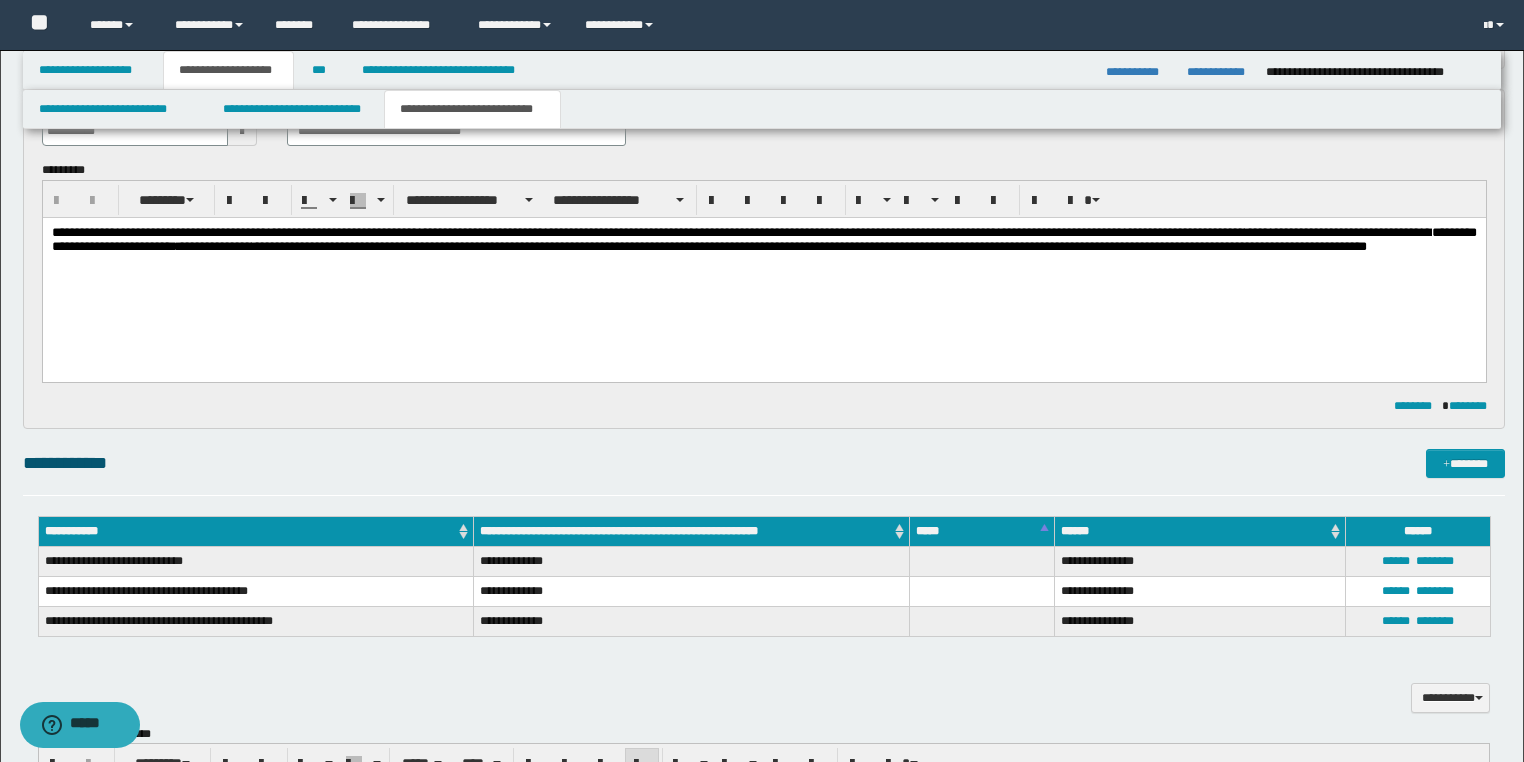 click on "**********" at bounding box center [763, 265] 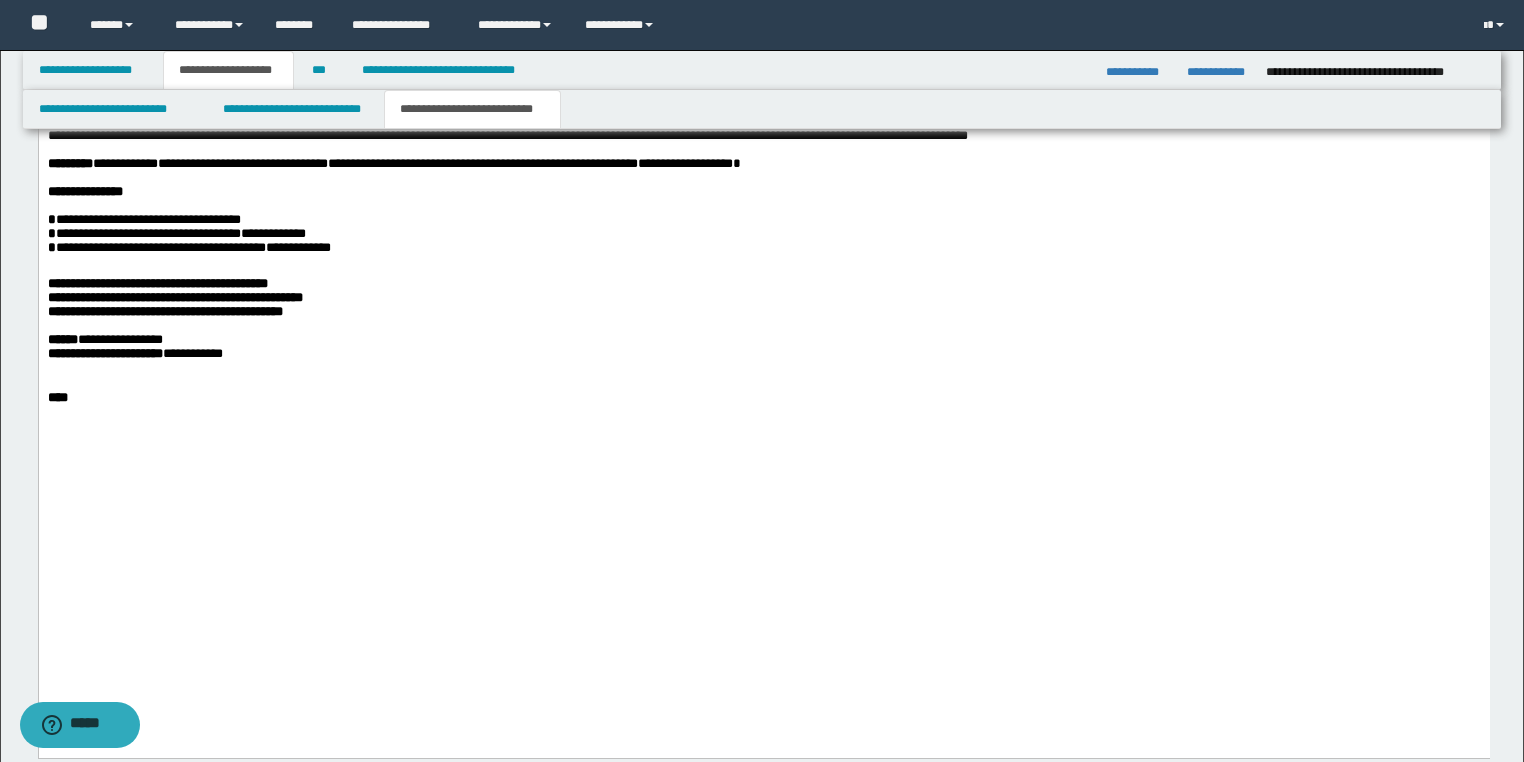 scroll, scrollTop: 3844, scrollLeft: 0, axis: vertical 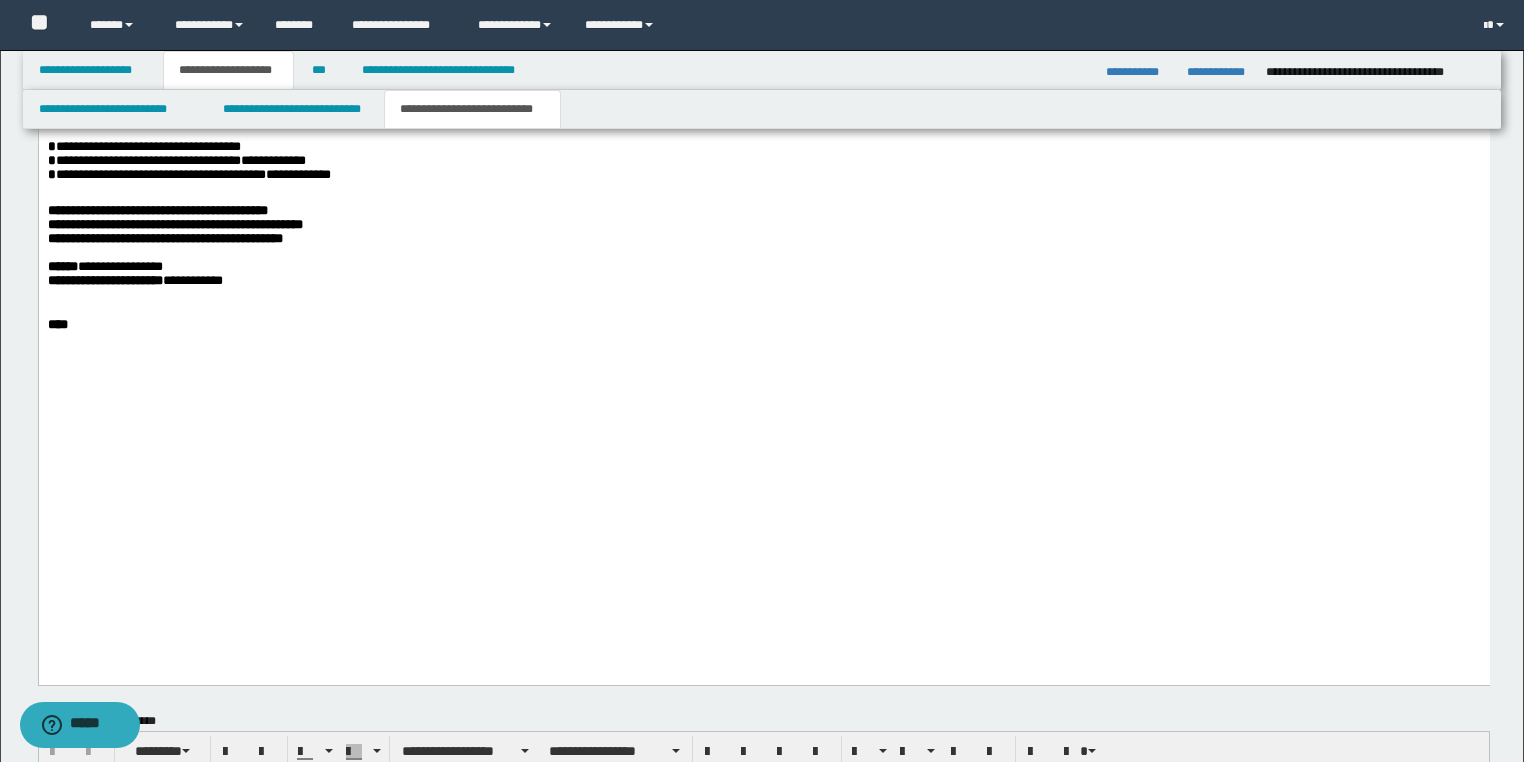 click at bounding box center [763, 297] 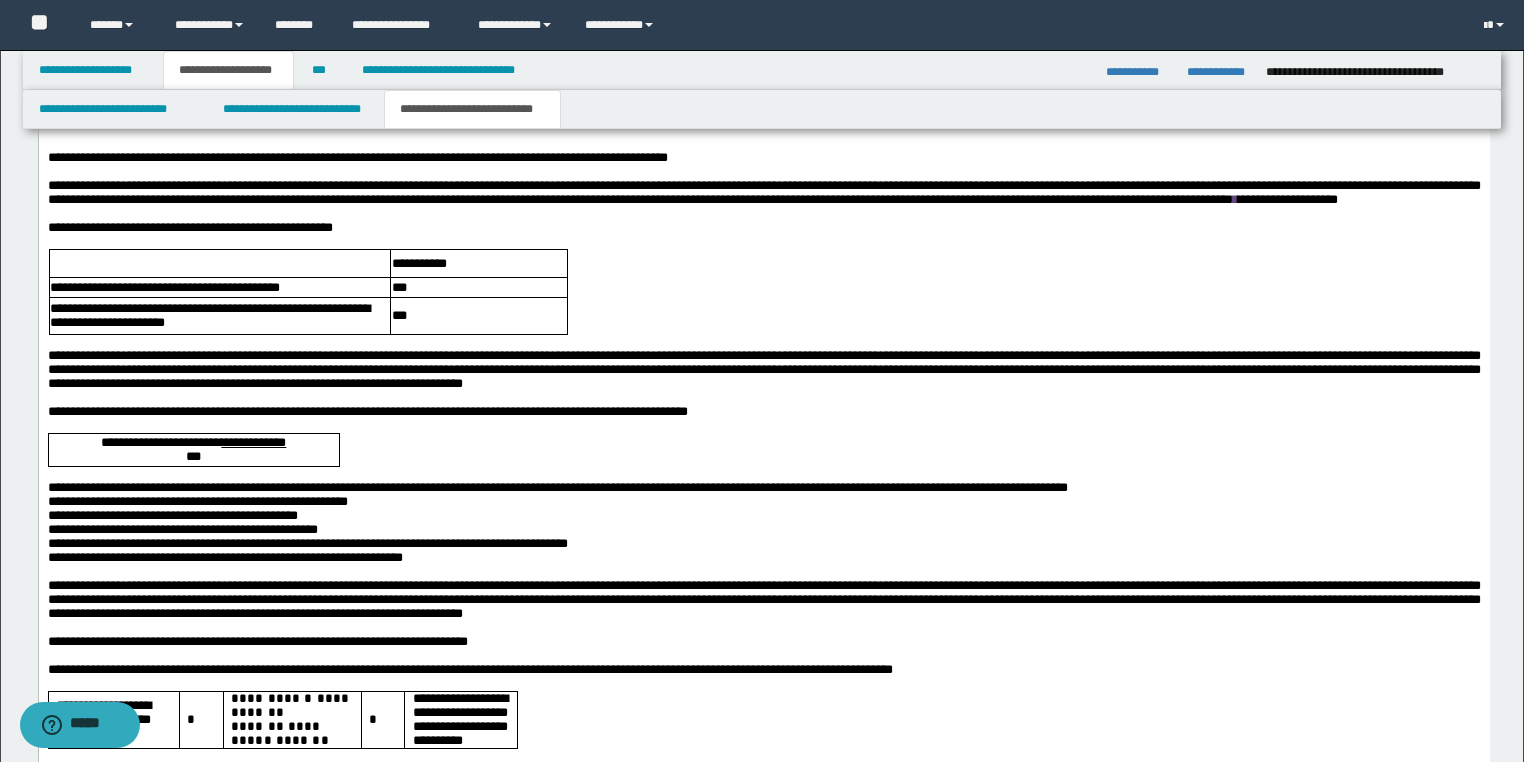 scroll, scrollTop: 4564, scrollLeft: 0, axis: vertical 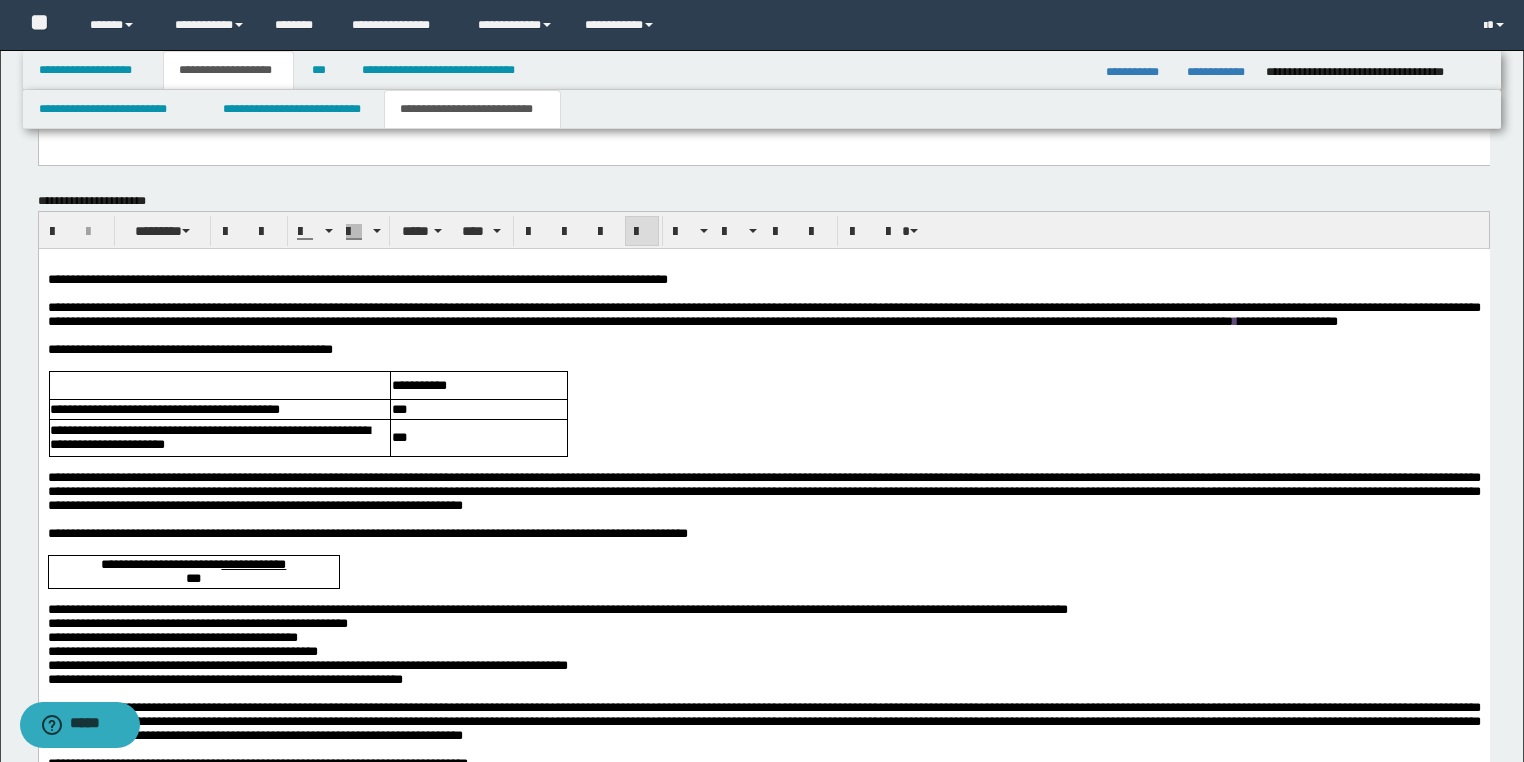 click on "**********" at bounding box center [357, 279] 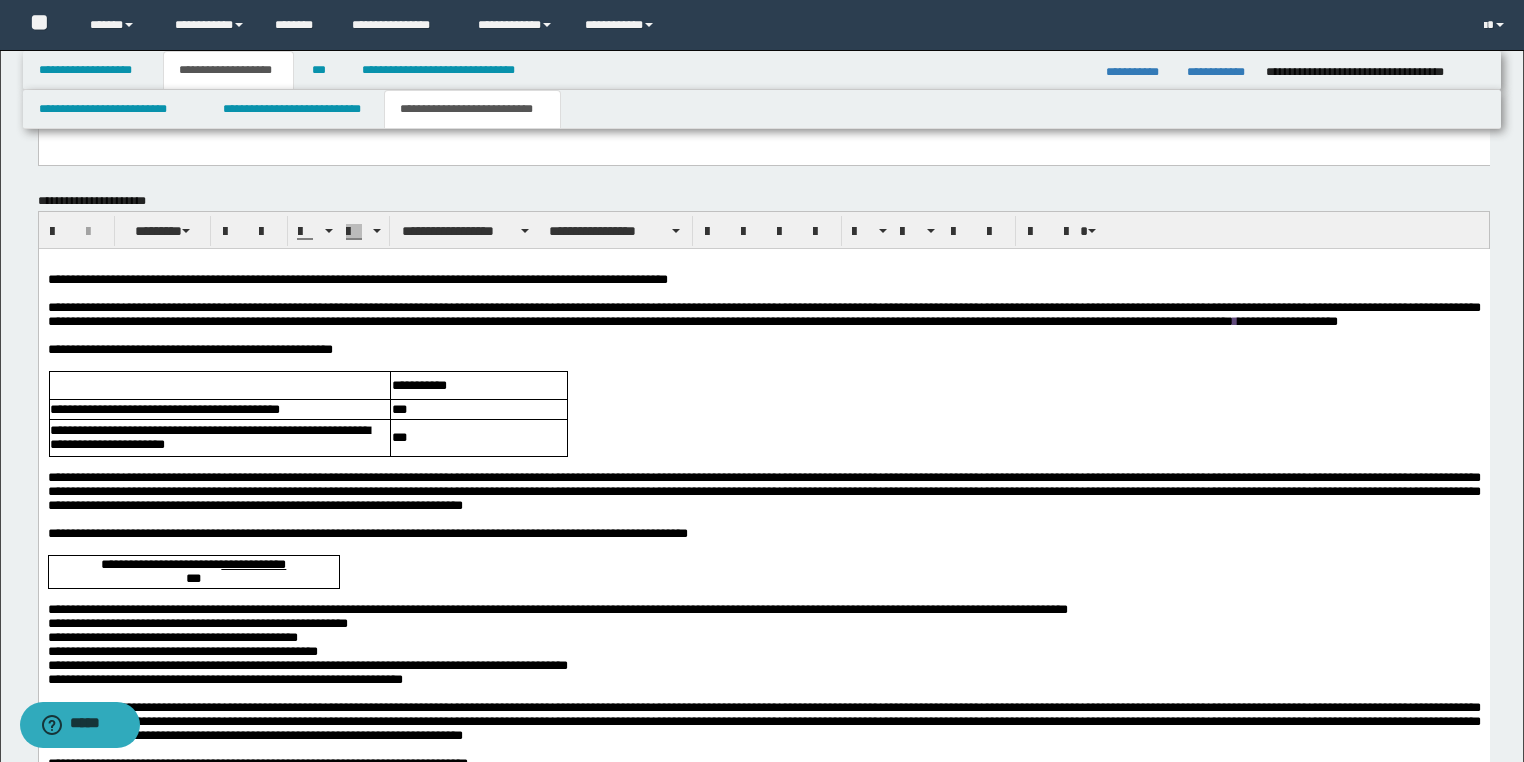 type 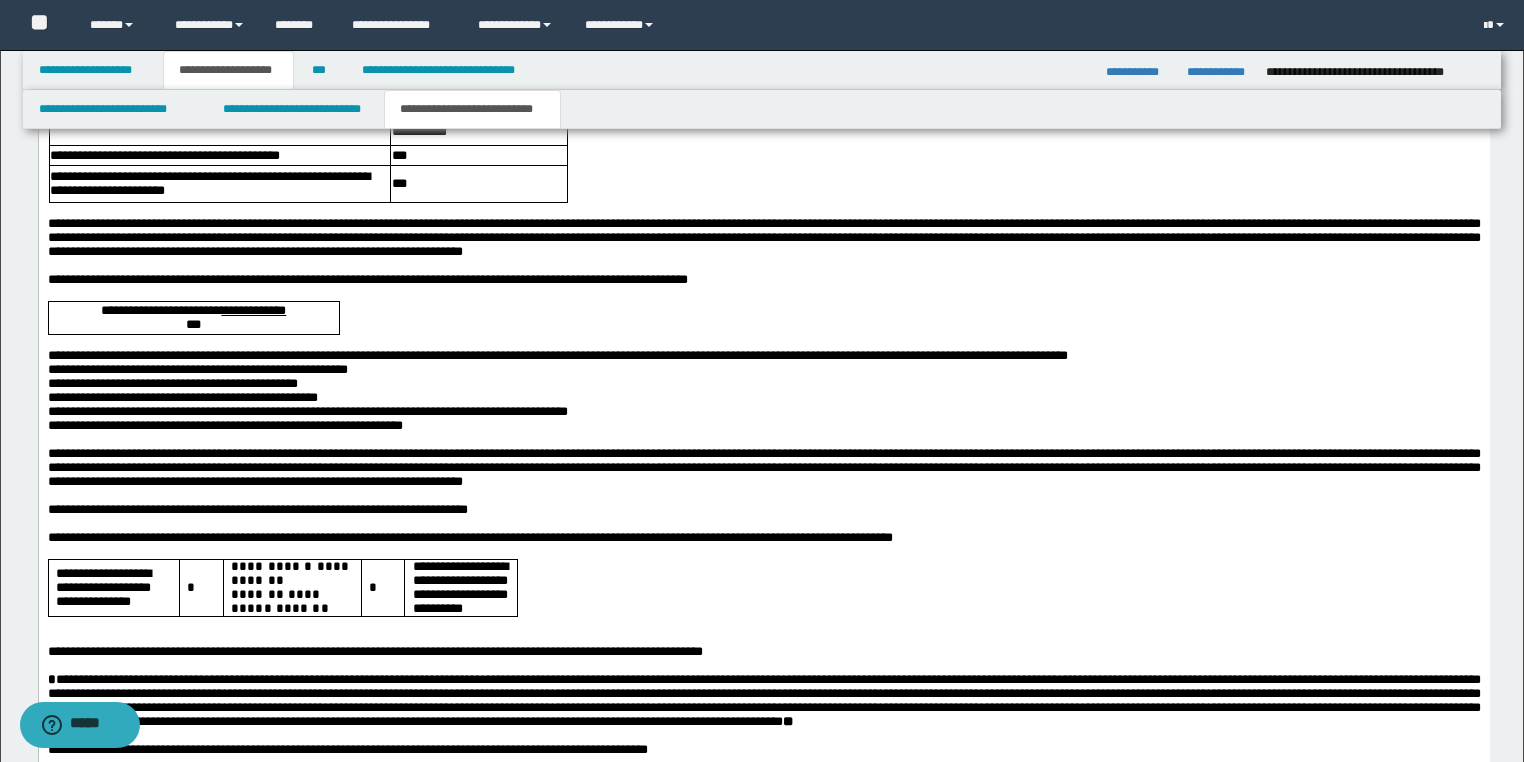 scroll, scrollTop: 5124, scrollLeft: 0, axis: vertical 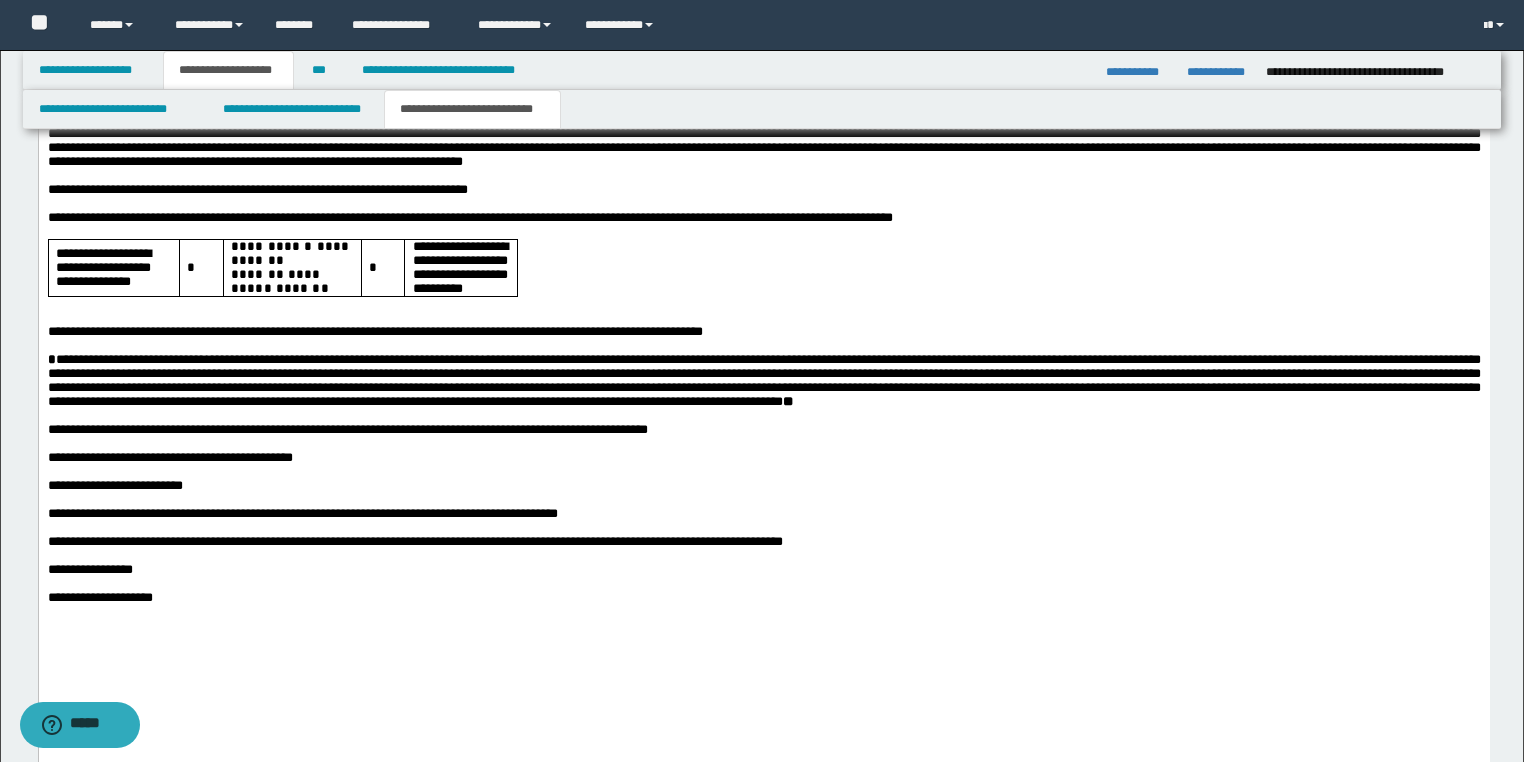 click at bounding box center [763, 305] 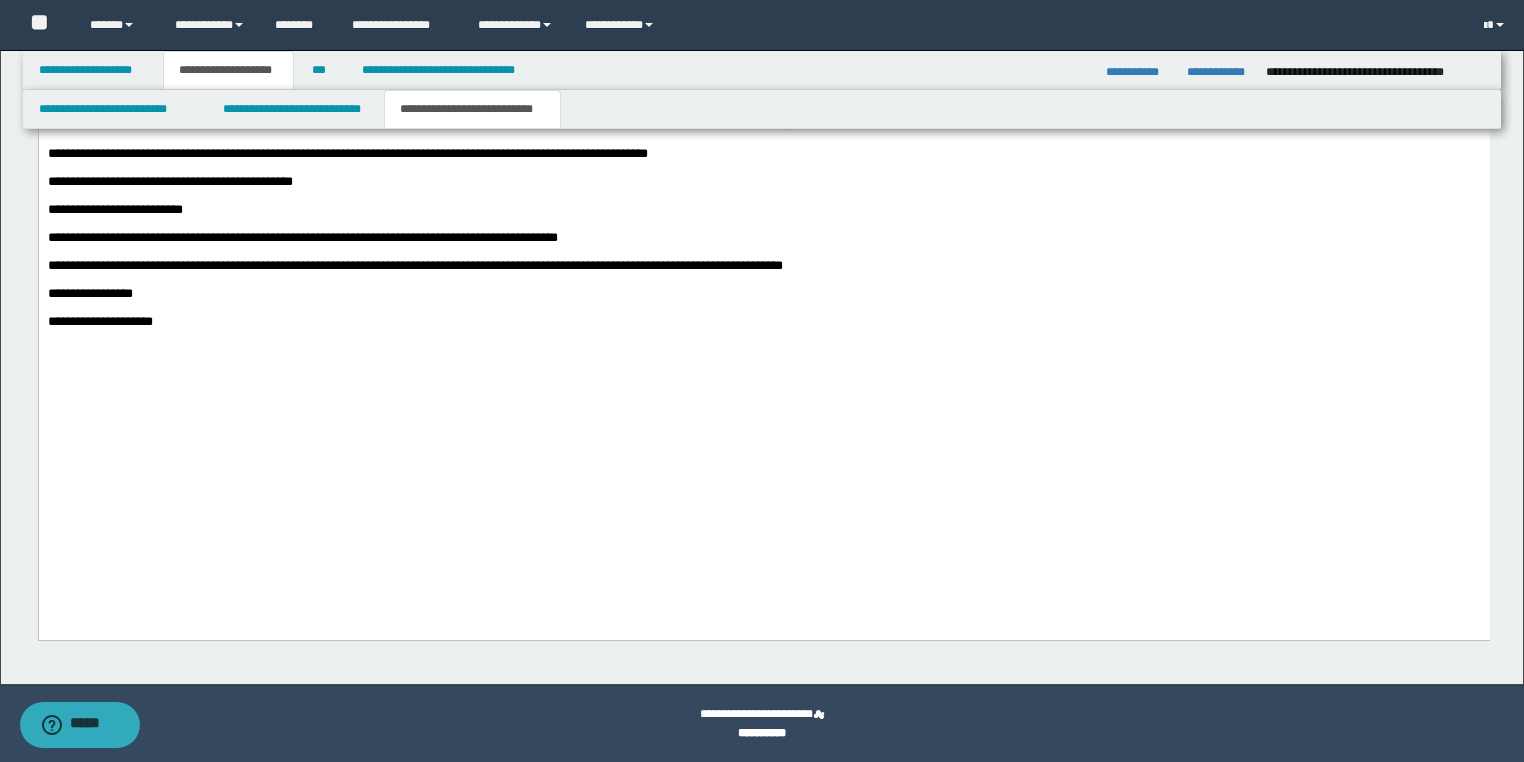 click on "**********" at bounding box center (763, -71) 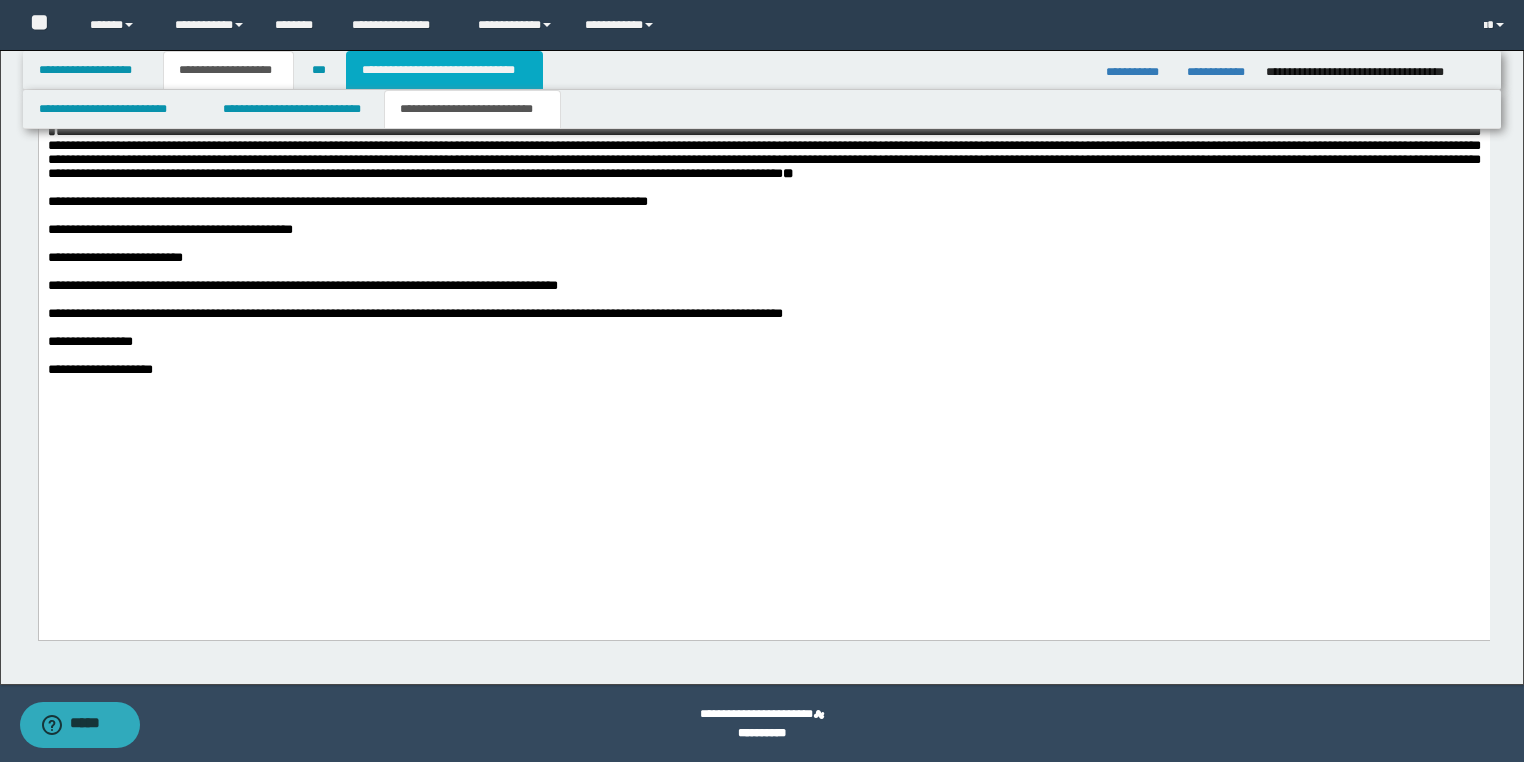 drag, startPoint x: 493, startPoint y: 73, endPoint x: 1028, endPoint y: 305, distance: 583.1372 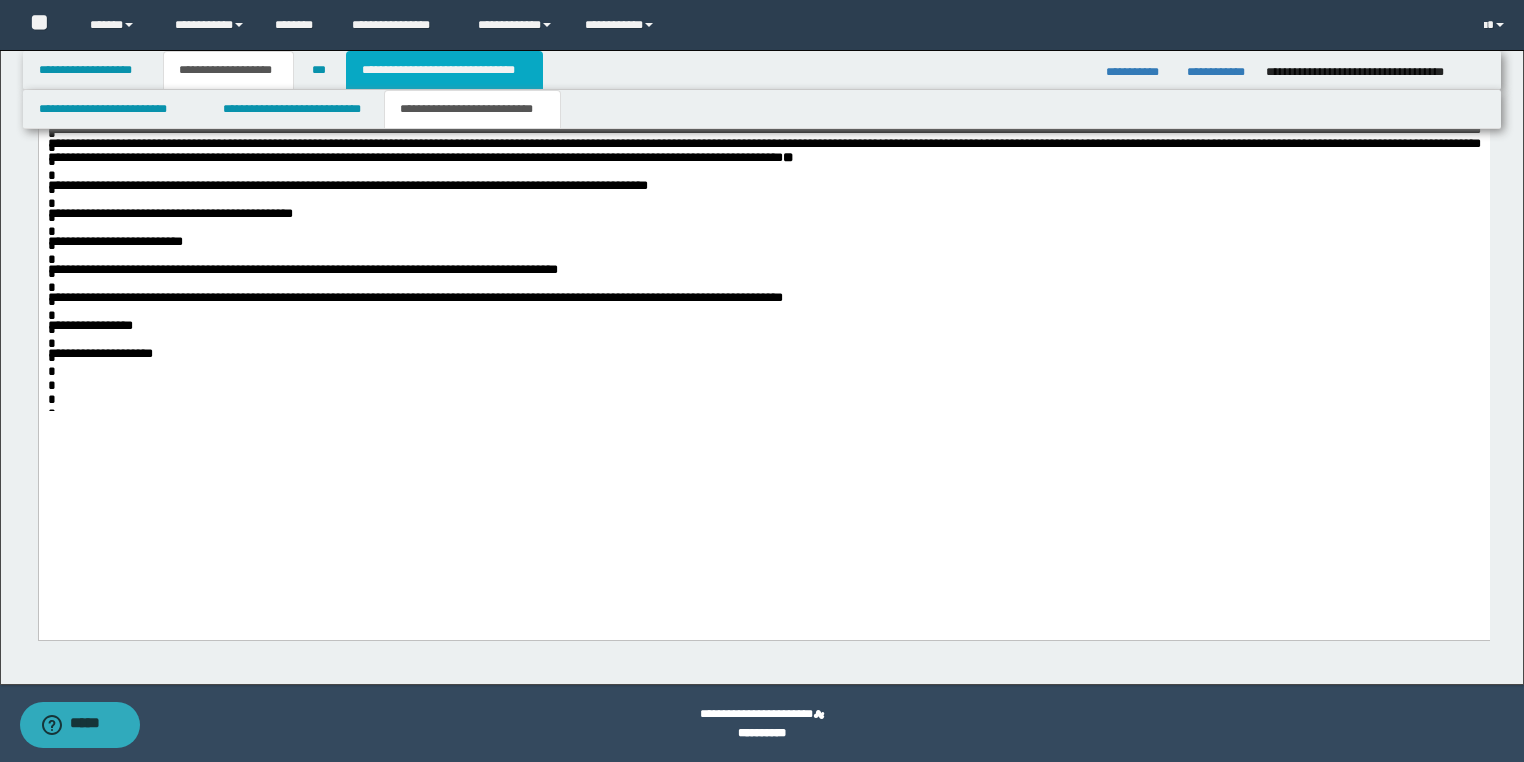scroll, scrollTop: 932, scrollLeft: 0, axis: vertical 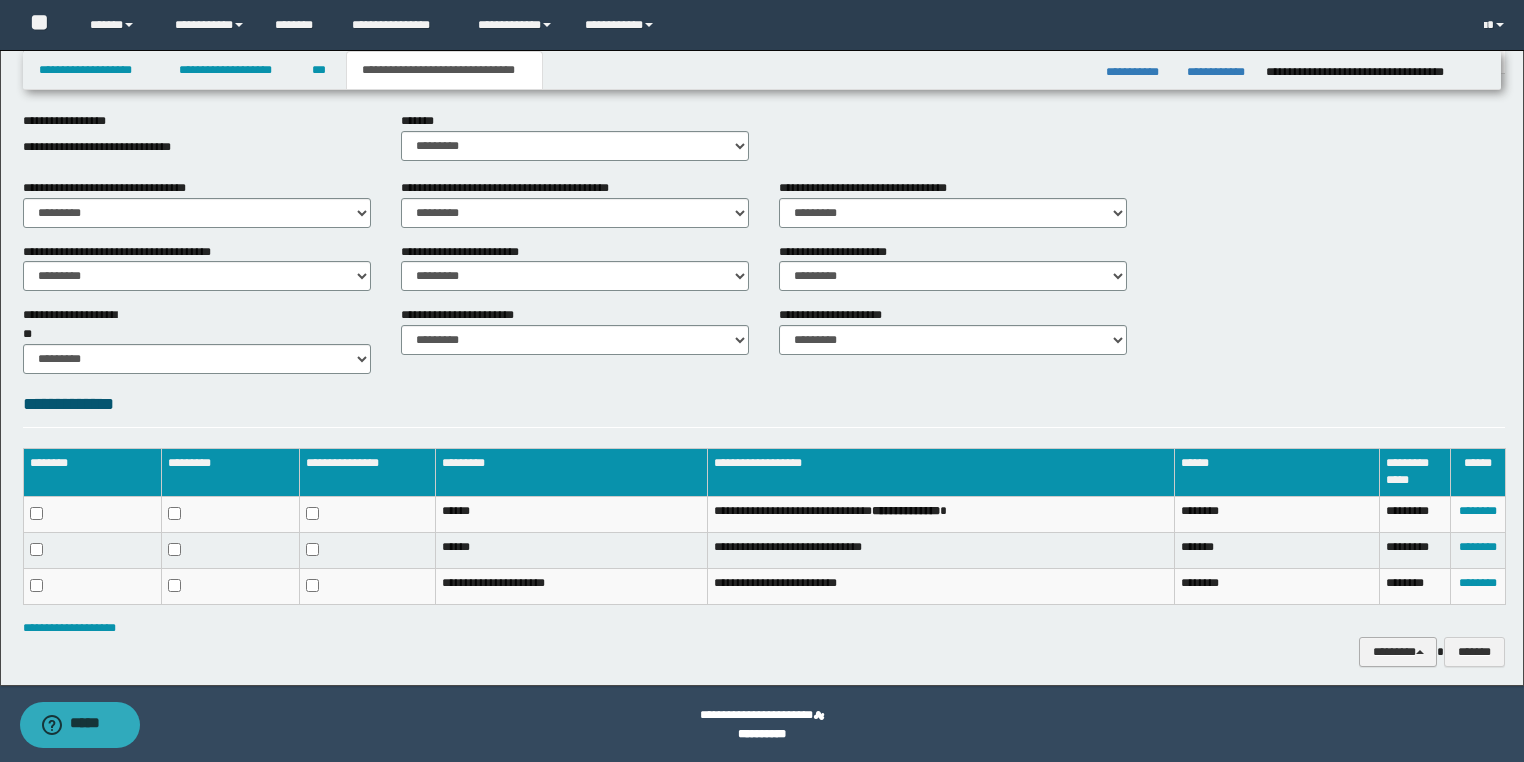 click on "********" at bounding box center (1398, 652) 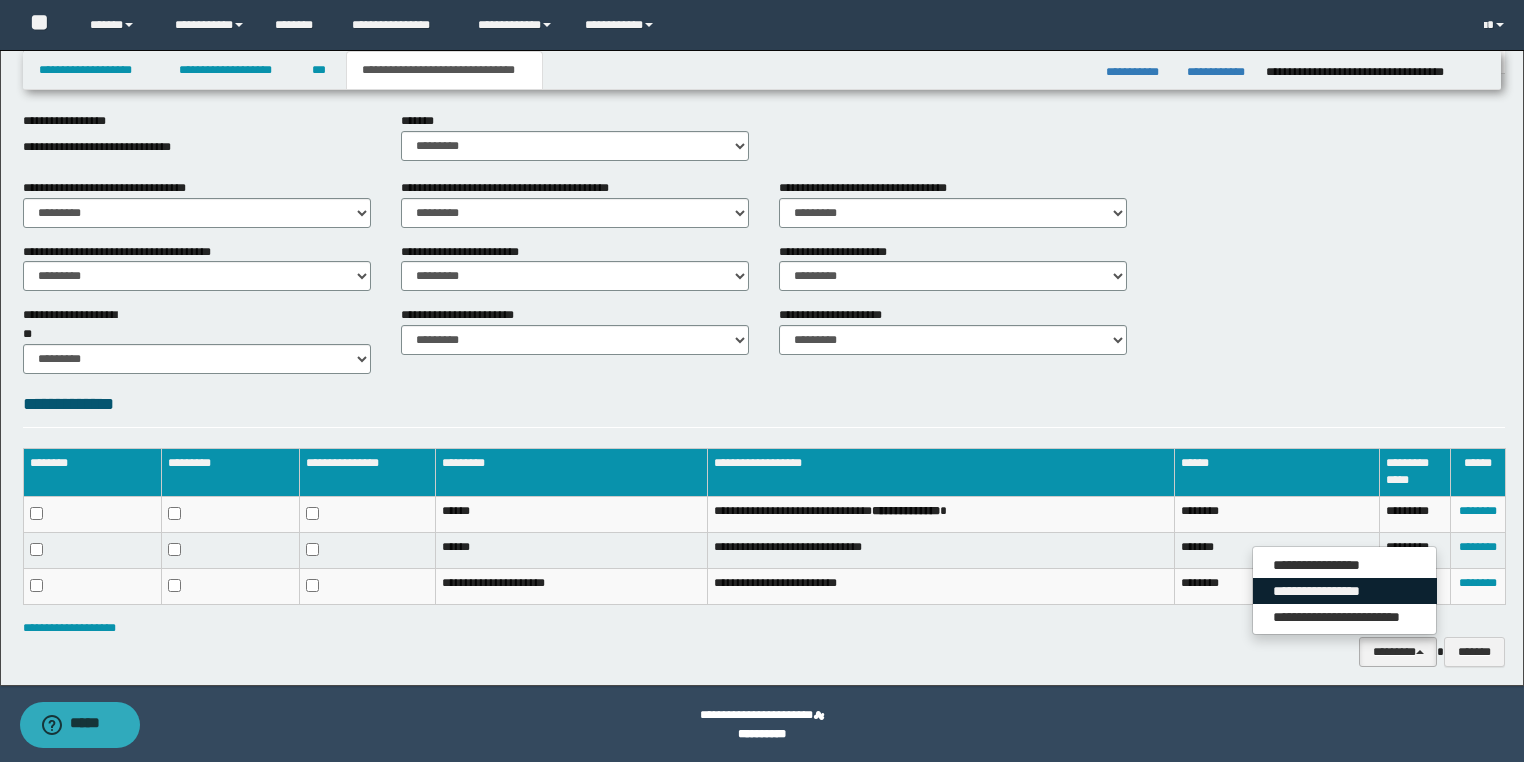 click on "**********" at bounding box center (1345, 591) 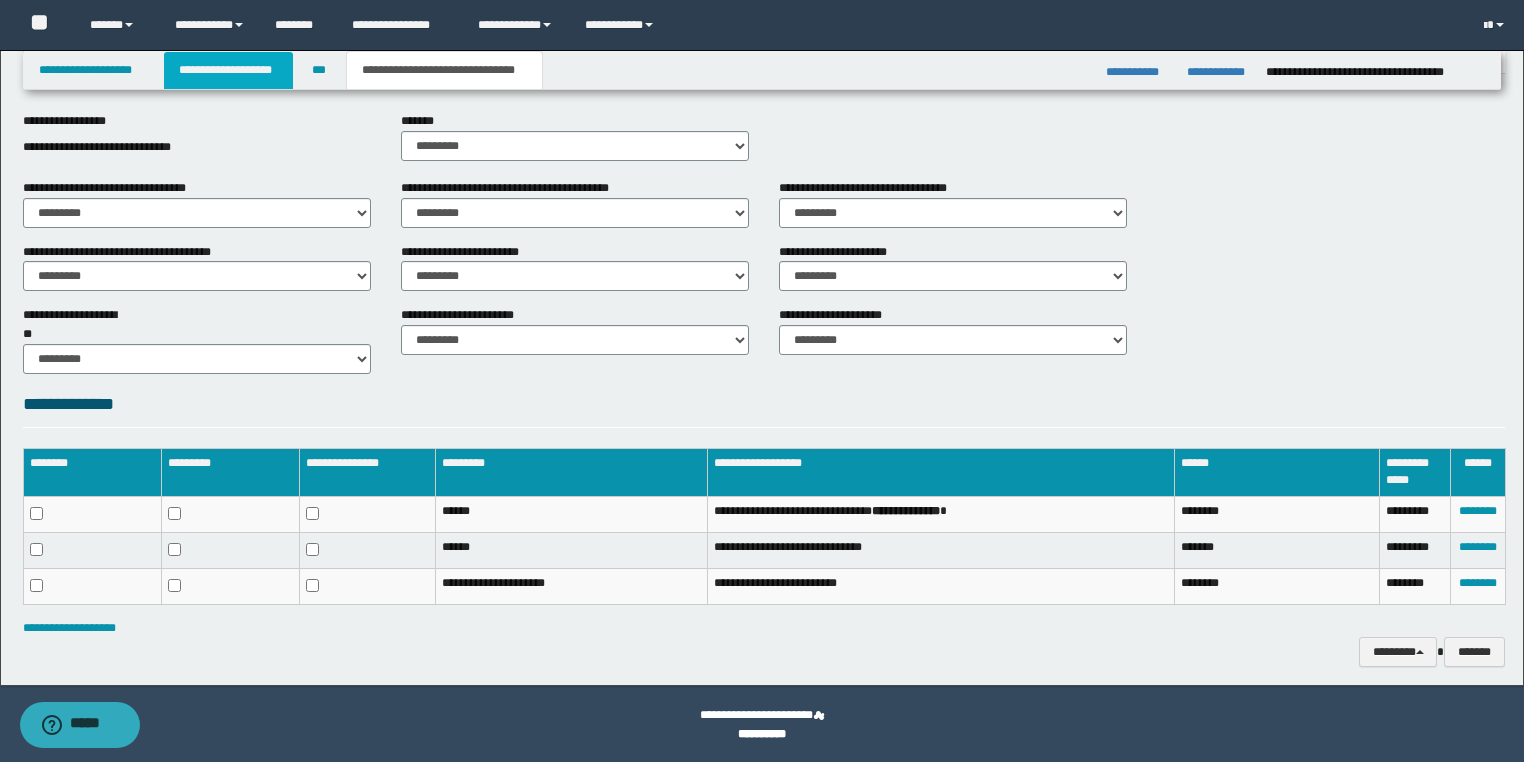 click on "**********" at bounding box center [228, 70] 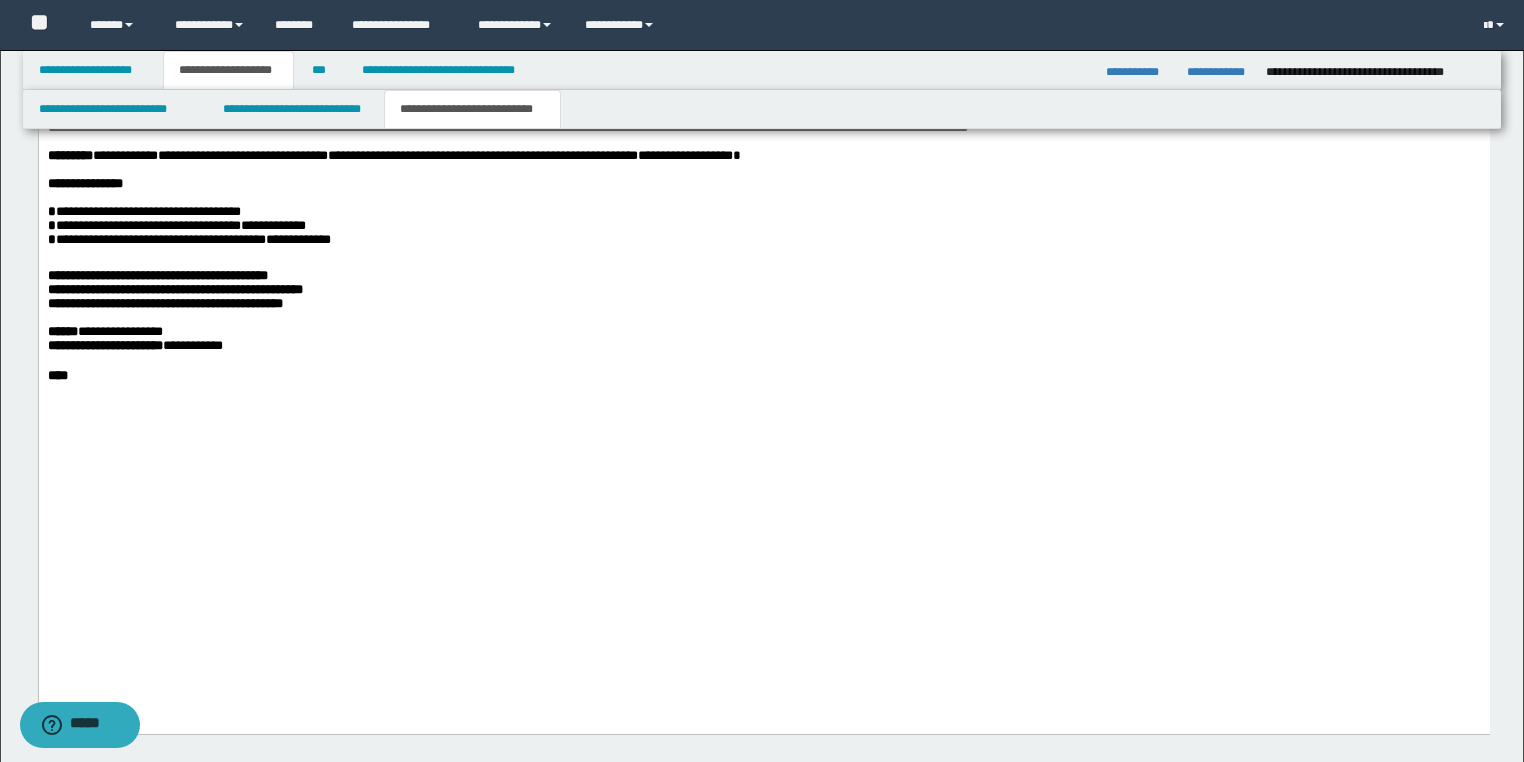 scroll, scrollTop: 3764, scrollLeft: 0, axis: vertical 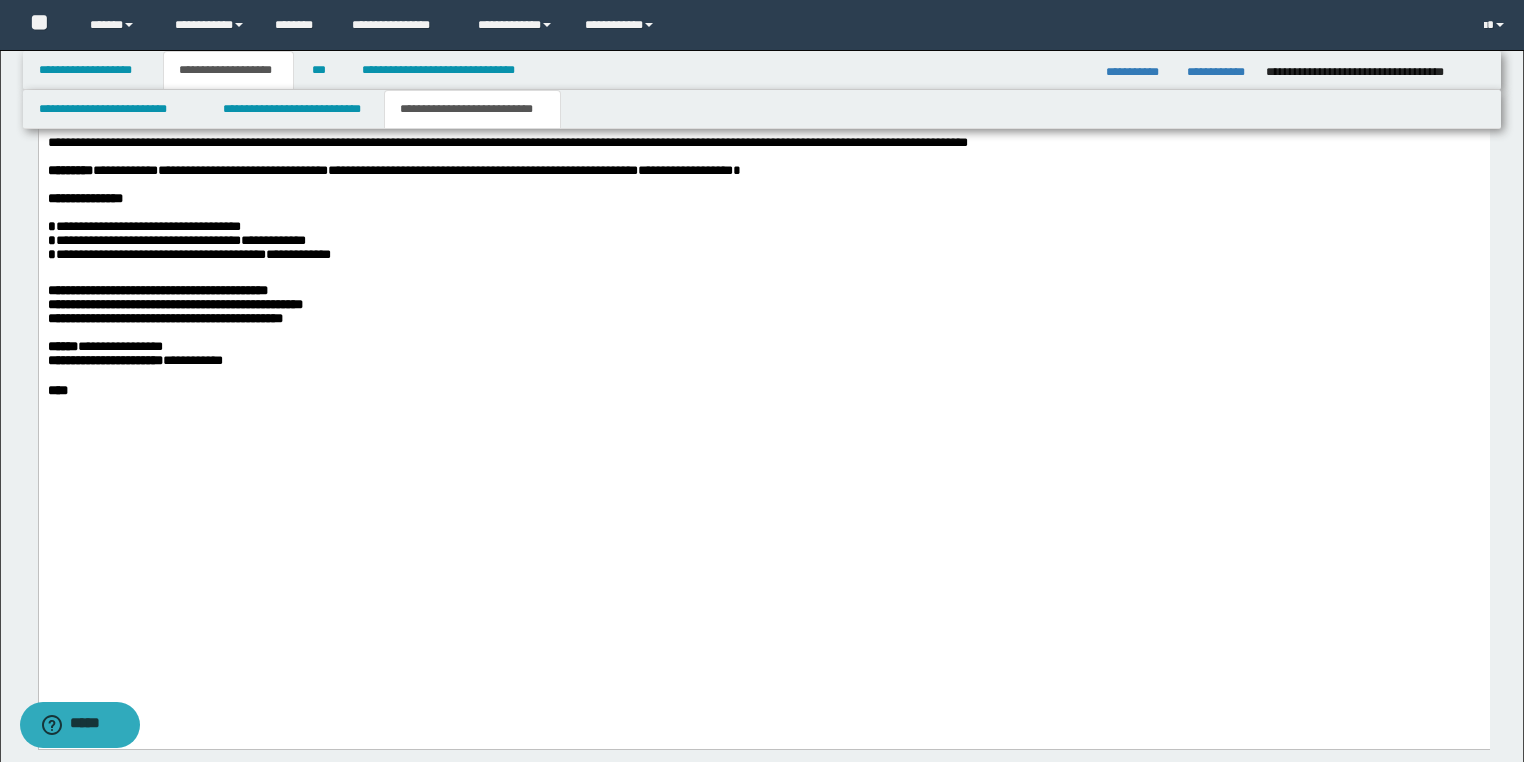 click at bounding box center [763, 130] 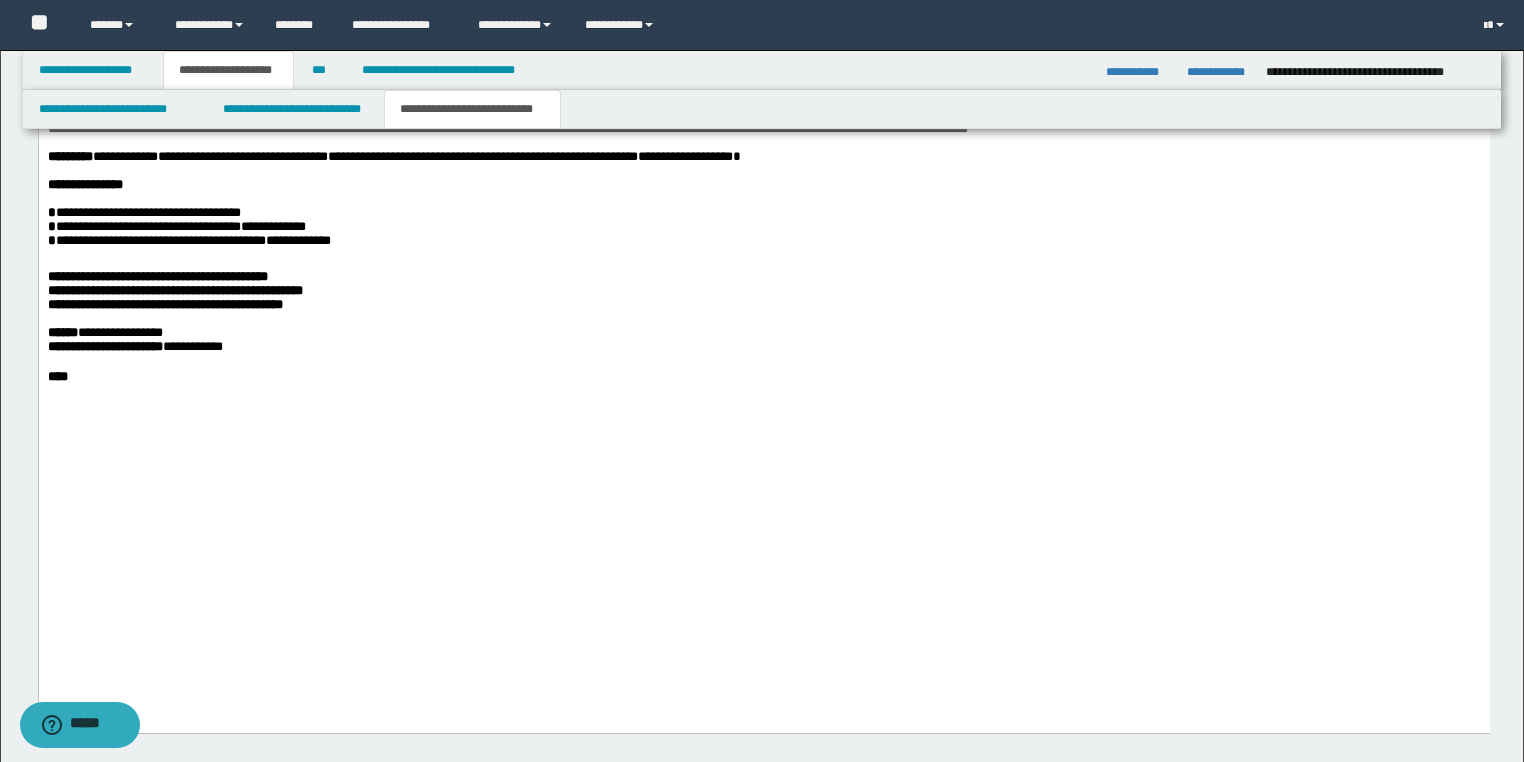 click on "**********" at bounding box center (763, -508) 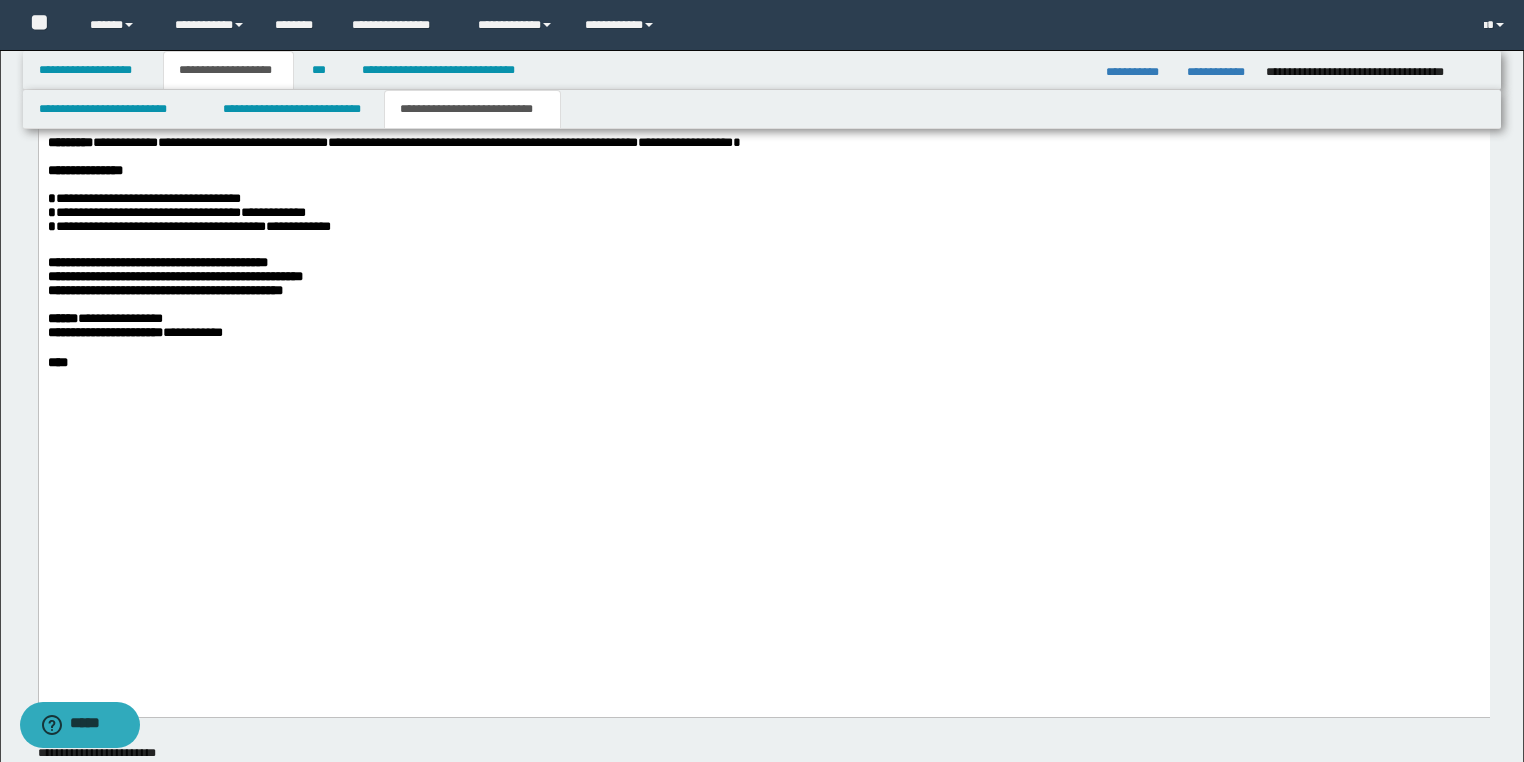 click on "**********" at bounding box center [176, 213] 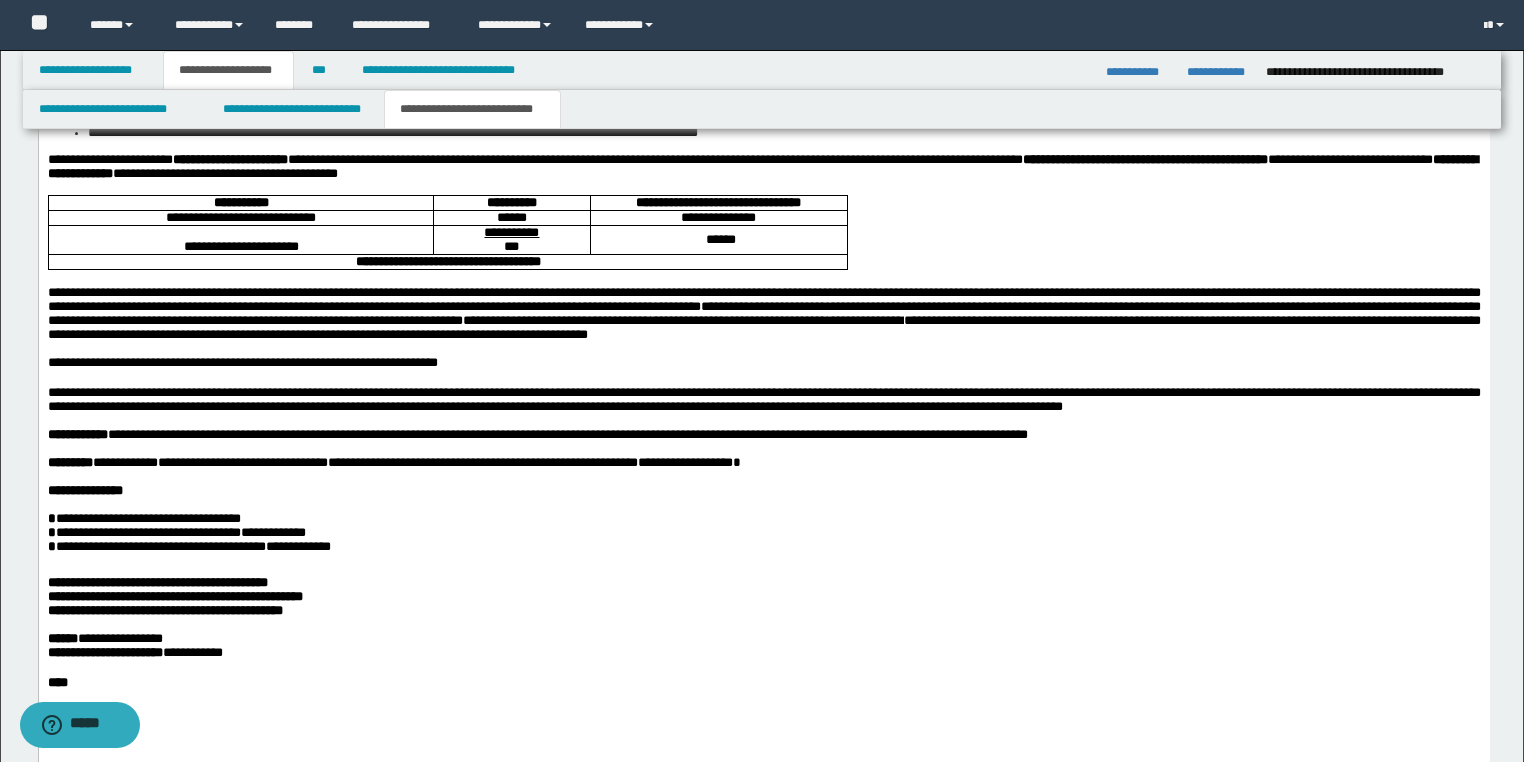 scroll, scrollTop: 3364, scrollLeft: 0, axis: vertical 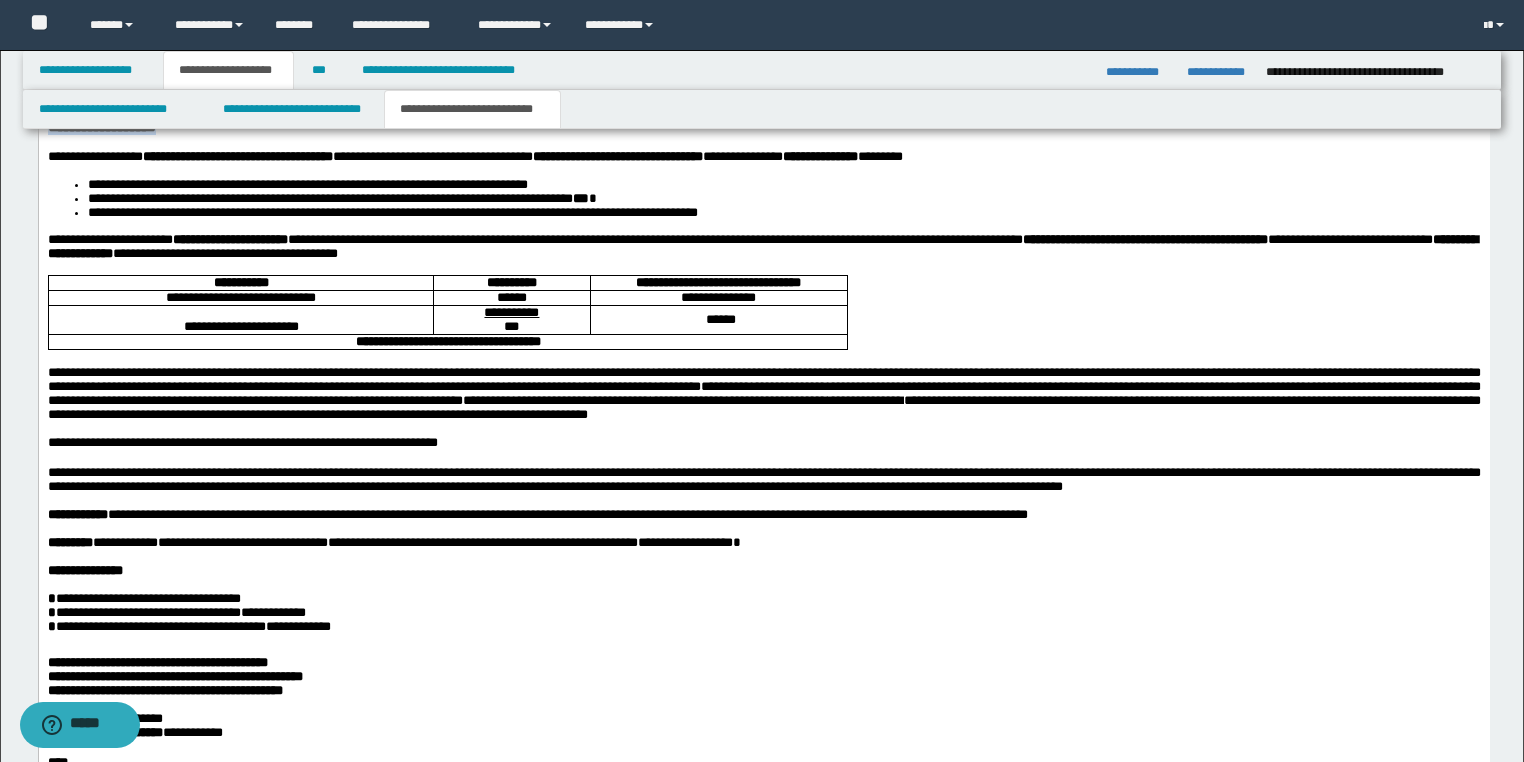 drag, startPoint x: 212, startPoint y: 252, endPoint x: 10, endPoint y: 252, distance: 202 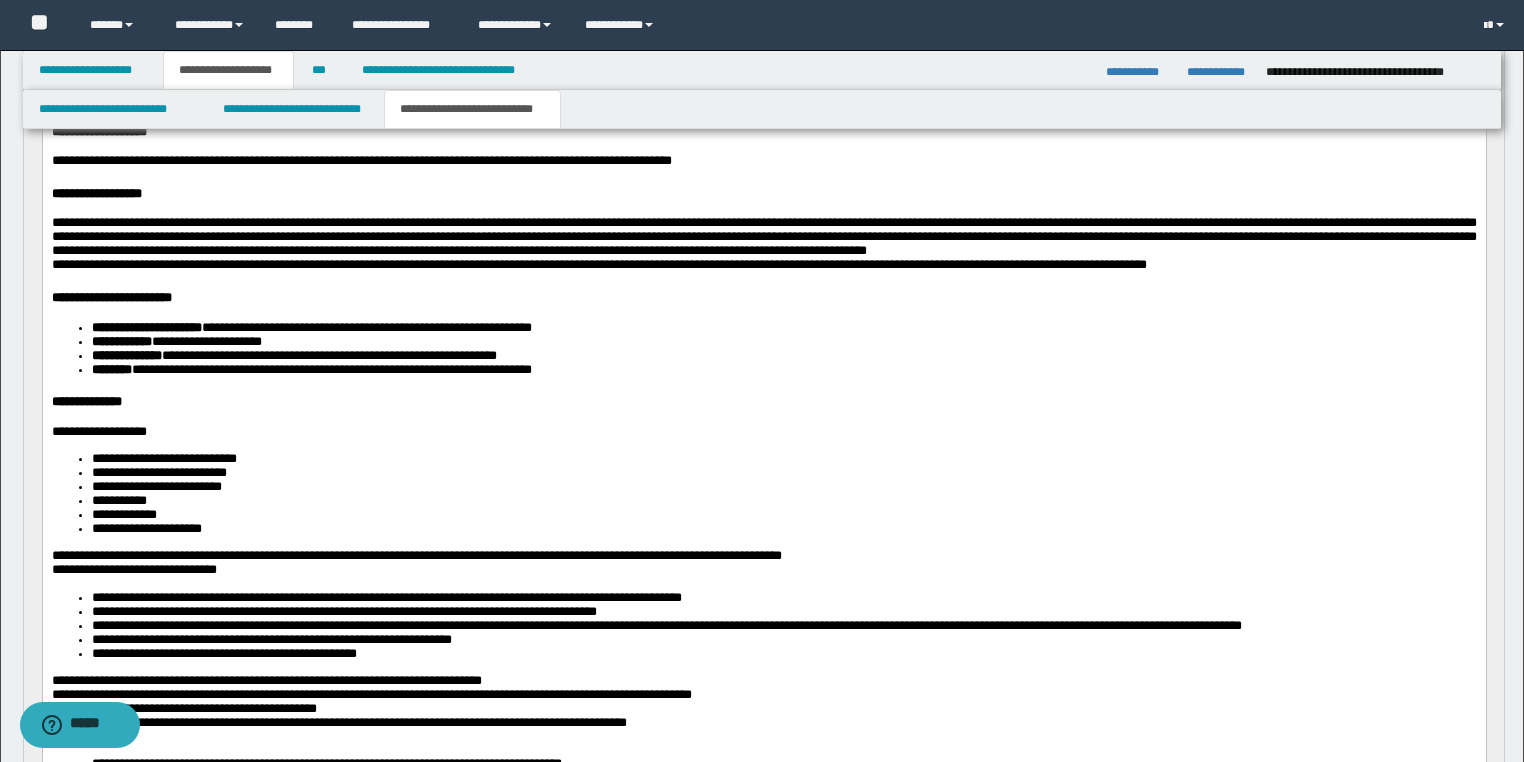 drag, startPoint x: 98, startPoint y: 3956, endPoint x: -1, endPoint y: -60, distance: 4017.22 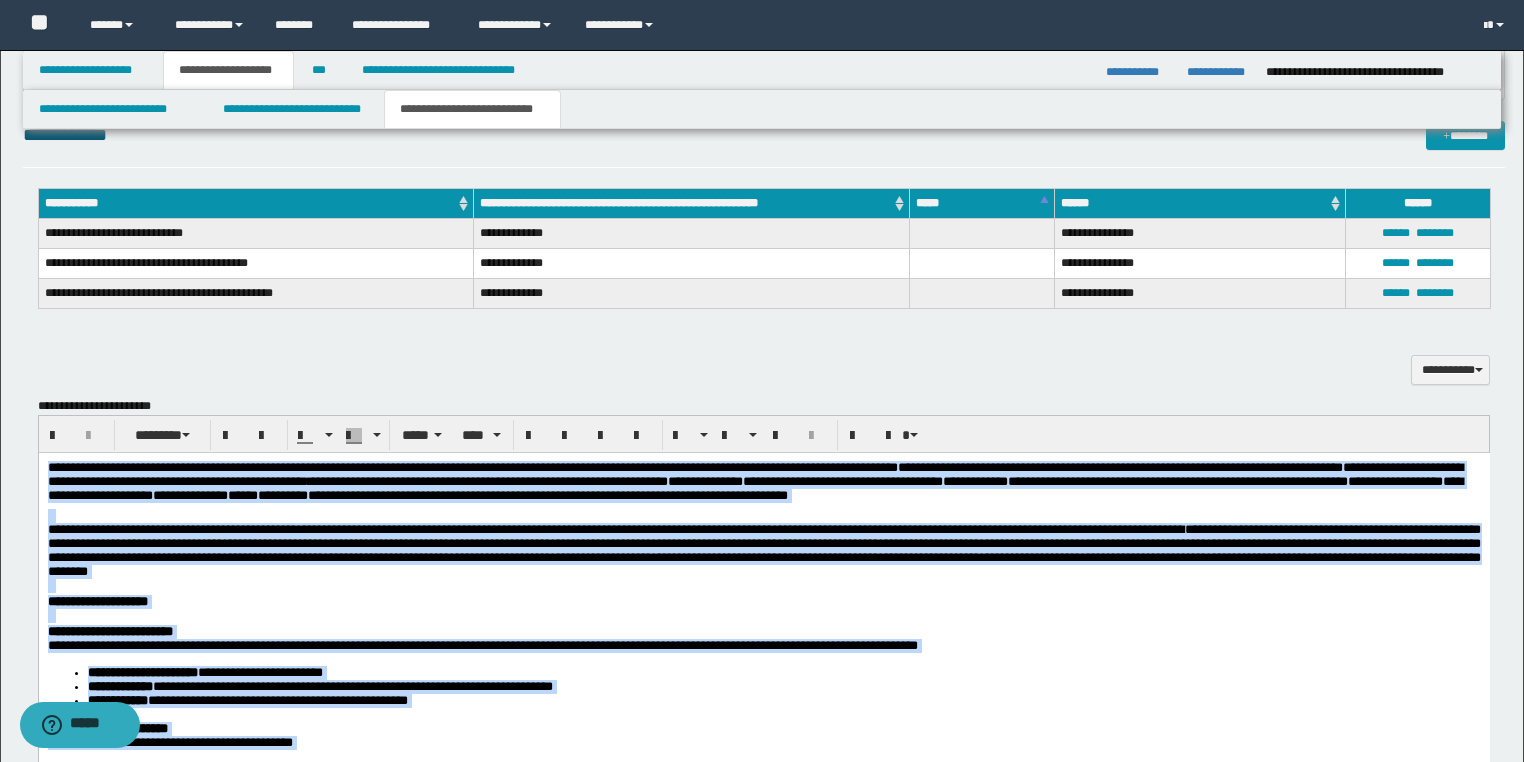 scroll, scrollTop: 1931, scrollLeft: 0, axis: vertical 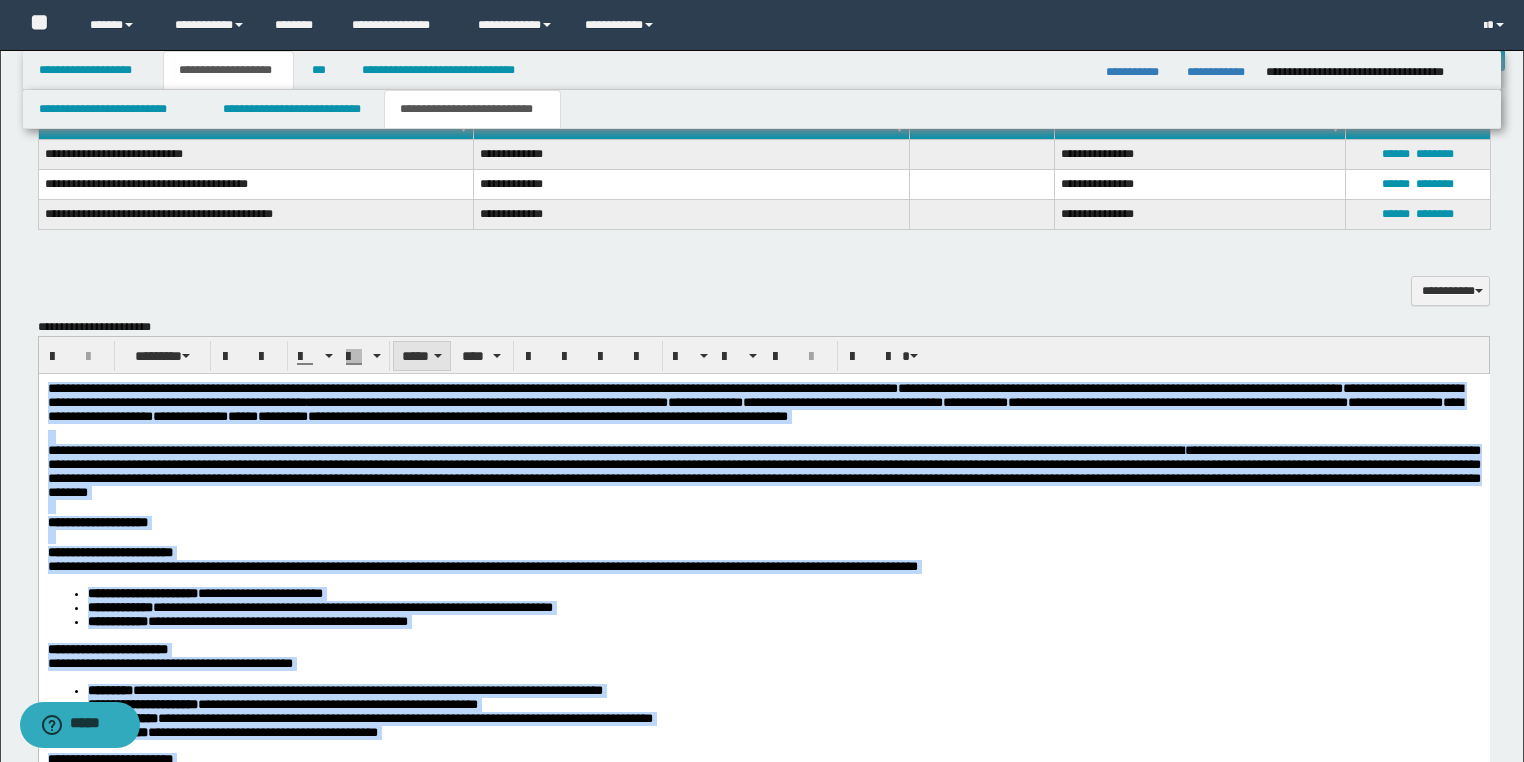 click on "*****" at bounding box center [422, 356] 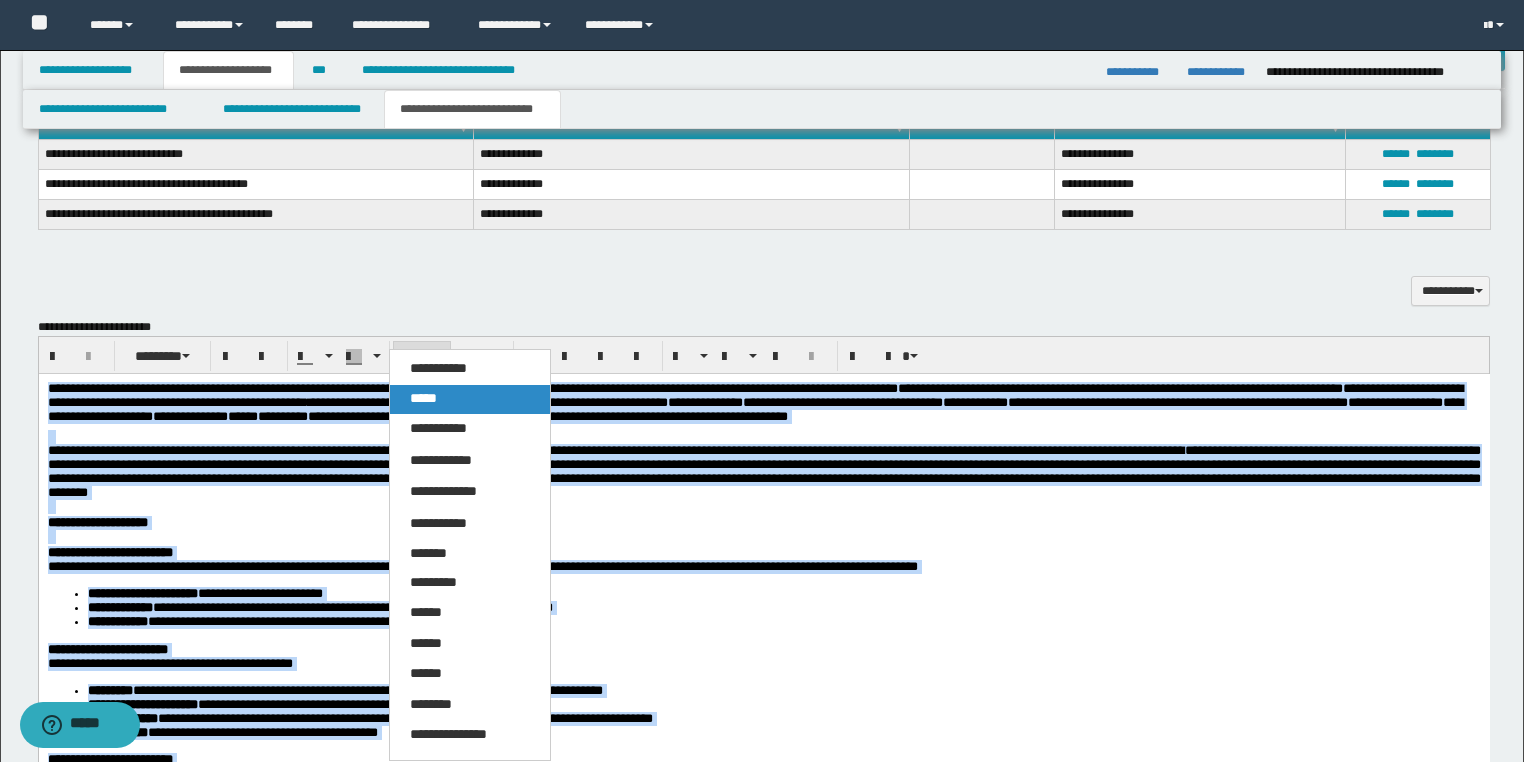 click on "*****" at bounding box center (423, 398) 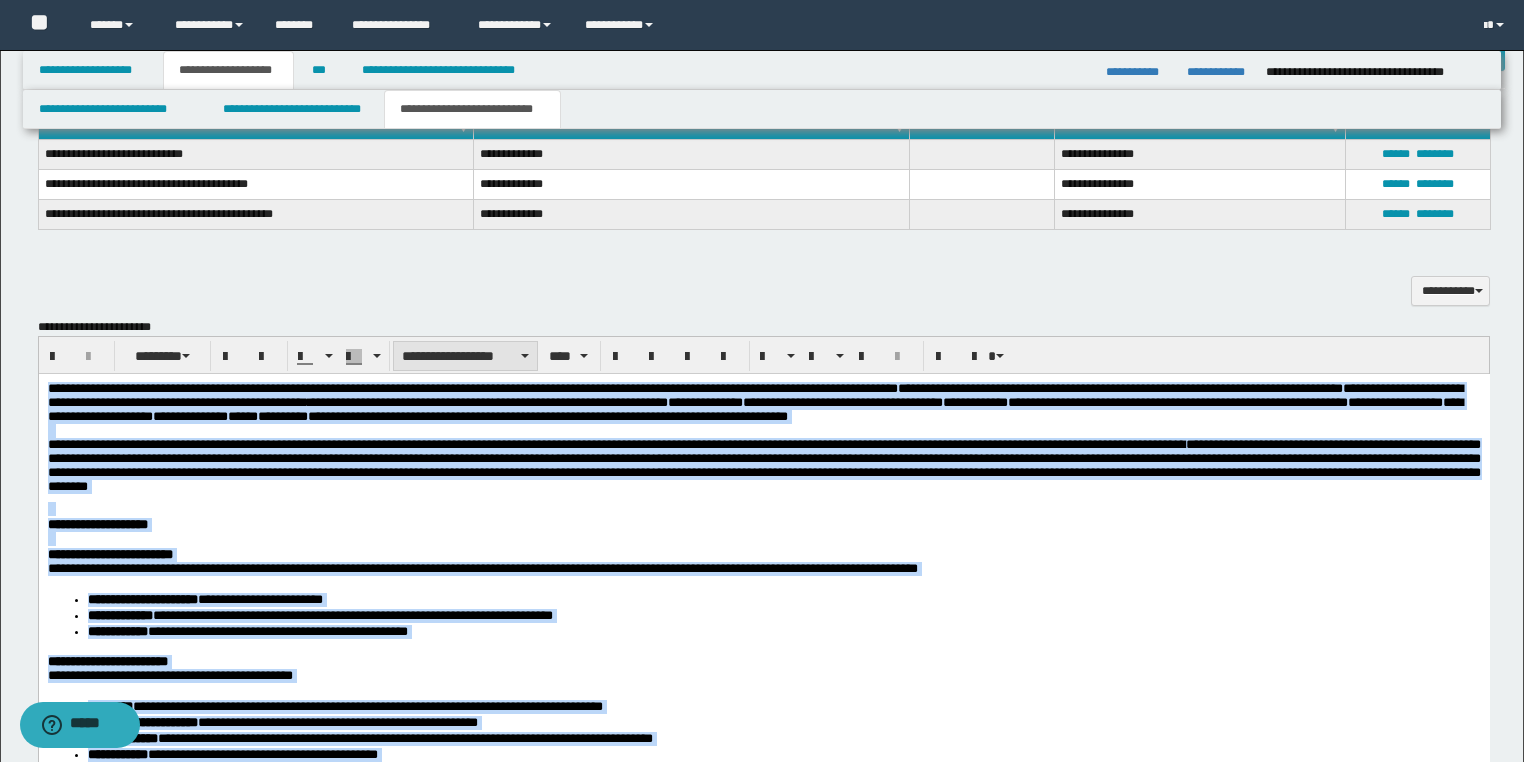 click on "**********" at bounding box center (465, 356) 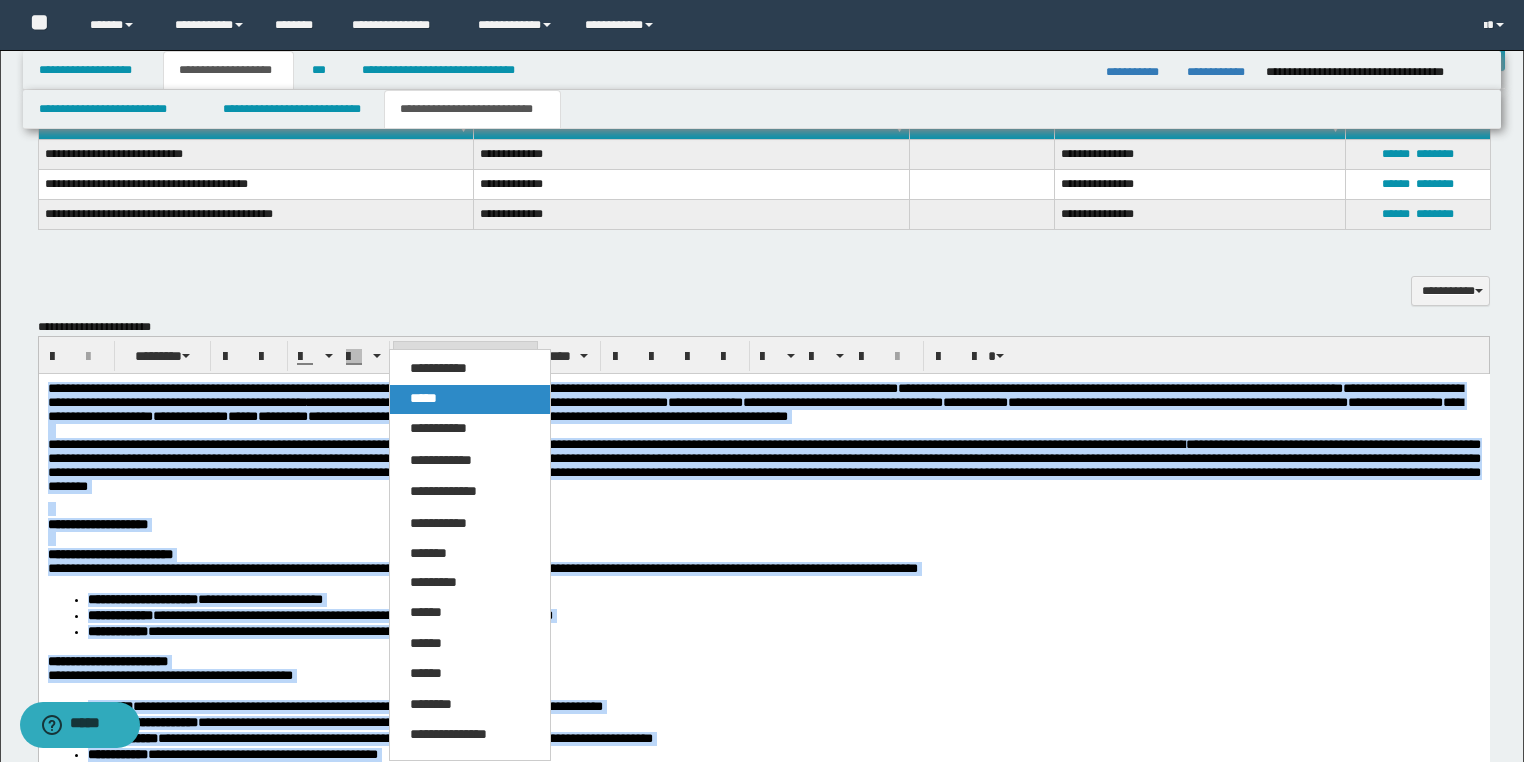 click on "*****" at bounding box center [470, 399] 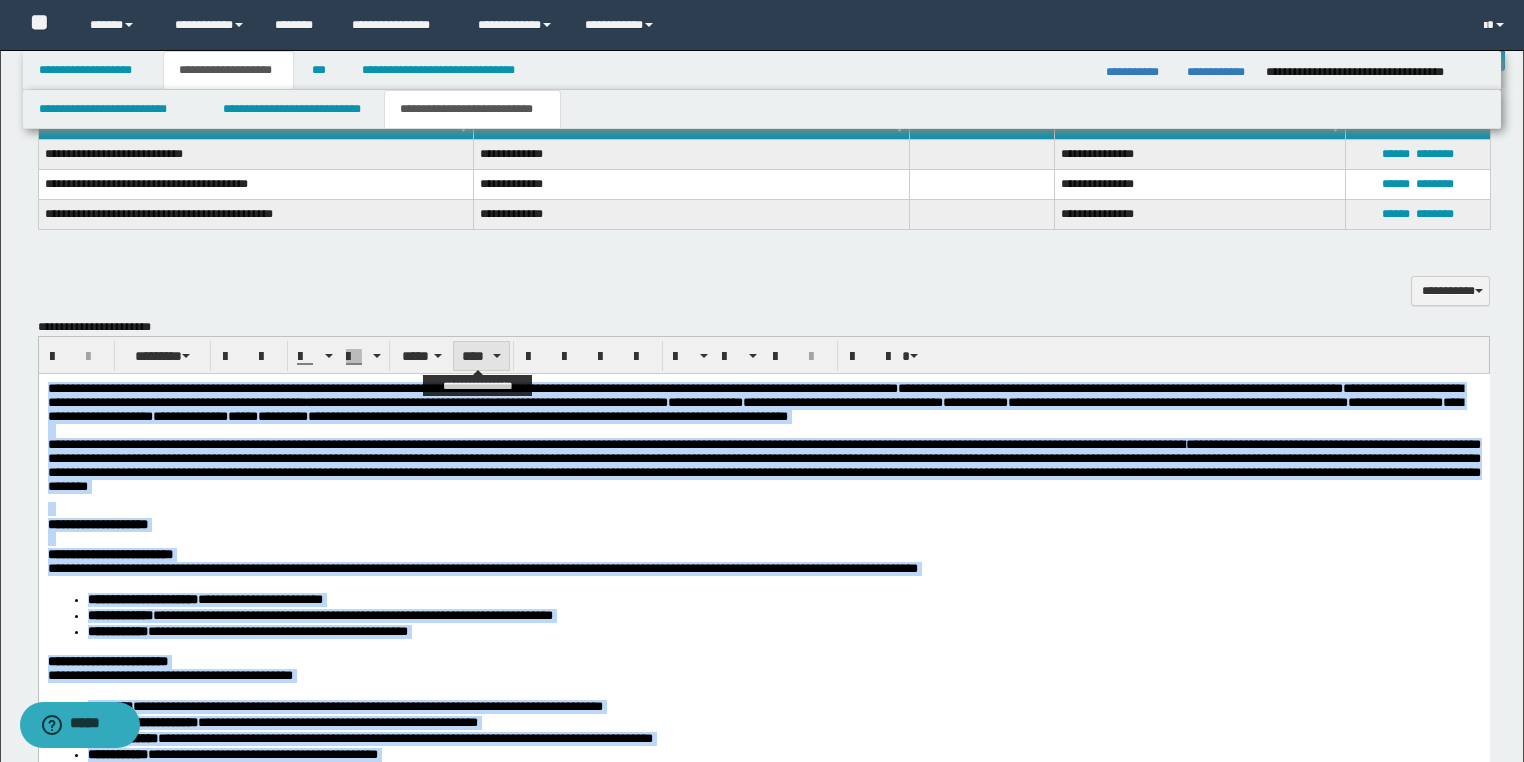 click on "****" at bounding box center (481, 356) 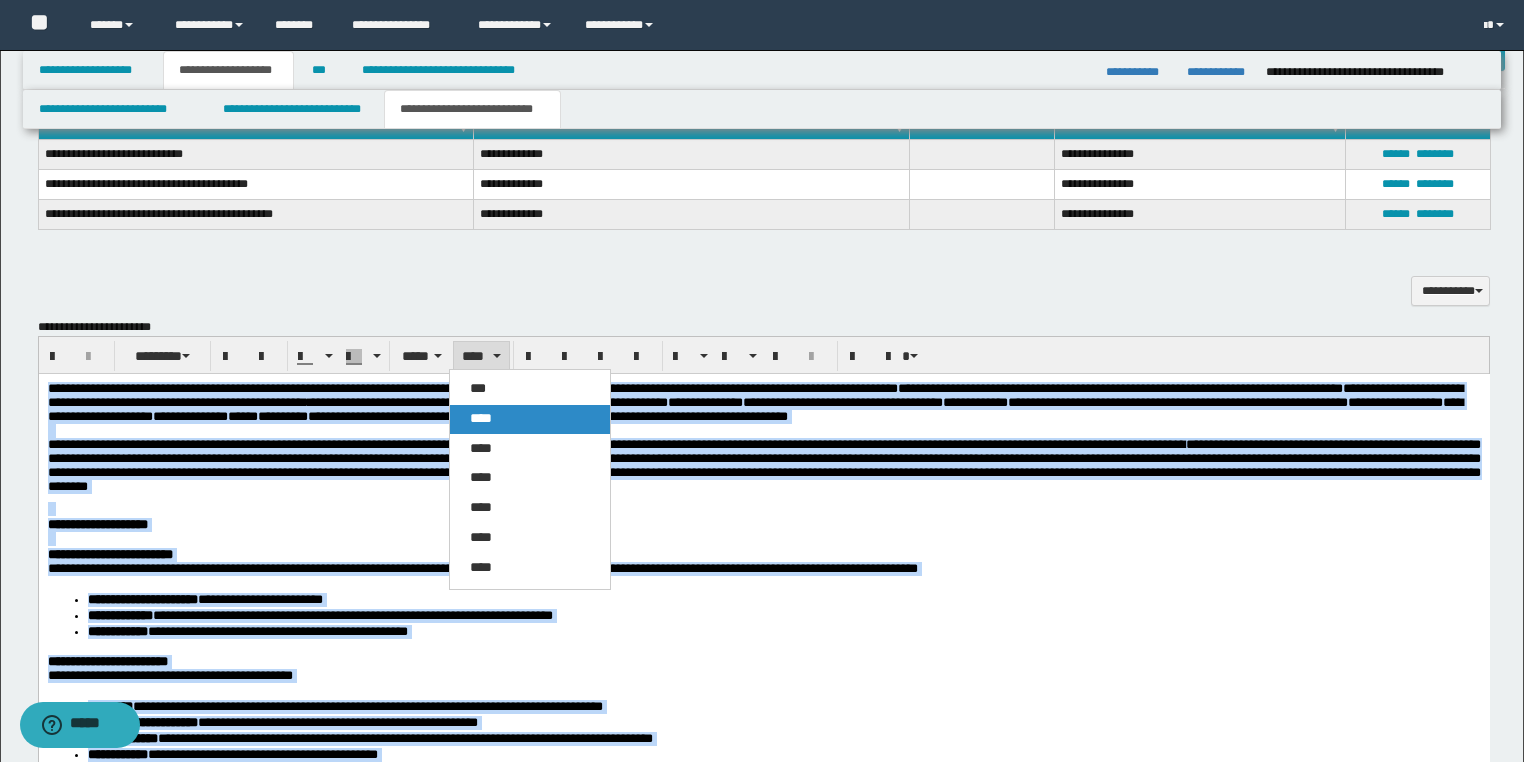 drag, startPoint x: 489, startPoint y: 414, endPoint x: 447, endPoint y: 34, distance: 382.314 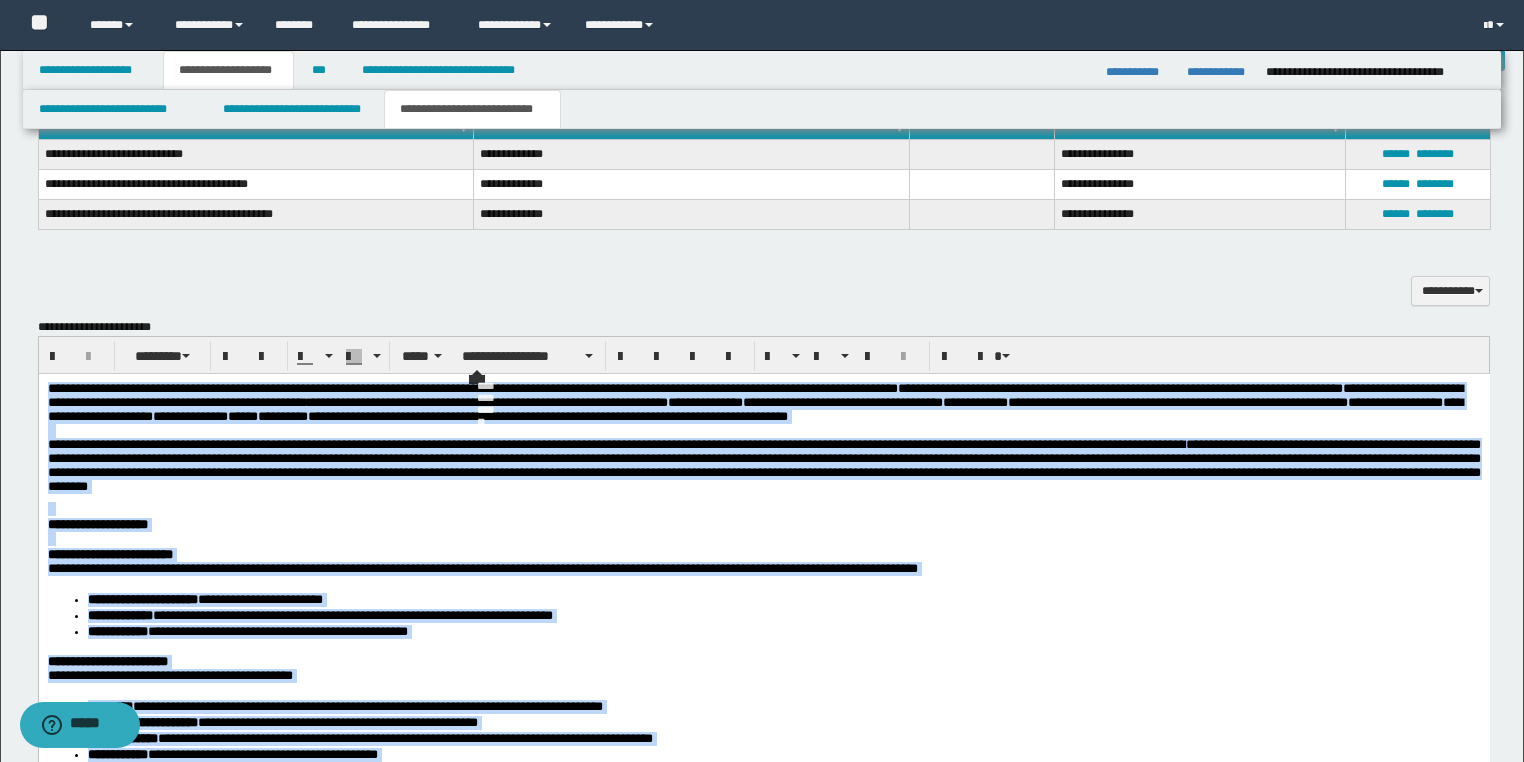 drag, startPoint x: 492, startPoint y: 359, endPoint x: 499, endPoint y: 404, distance: 45.54119 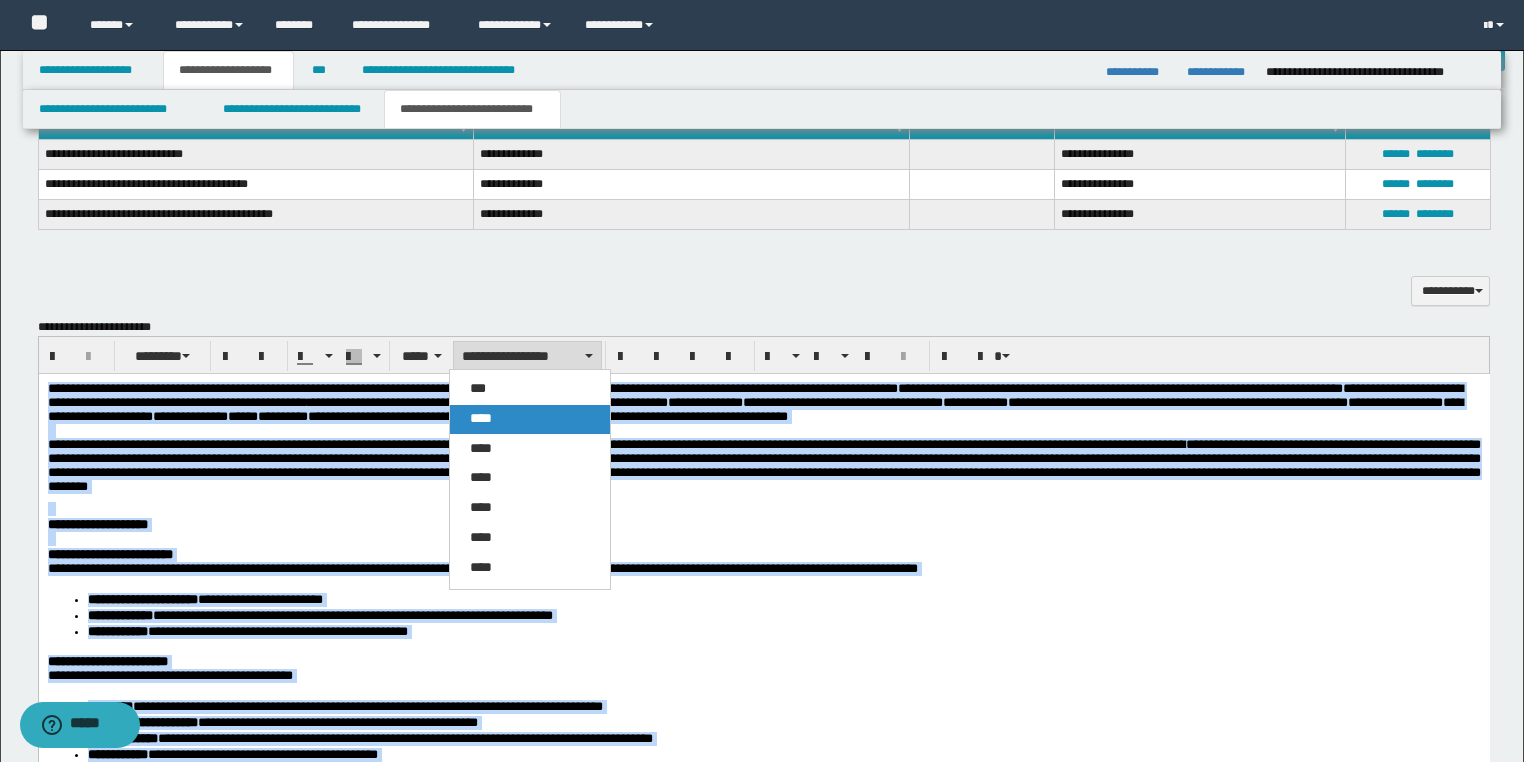 drag, startPoint x: 492, startPoint y: 419, endPoint x: 535, endPoint y: 2, distance: 419.21115 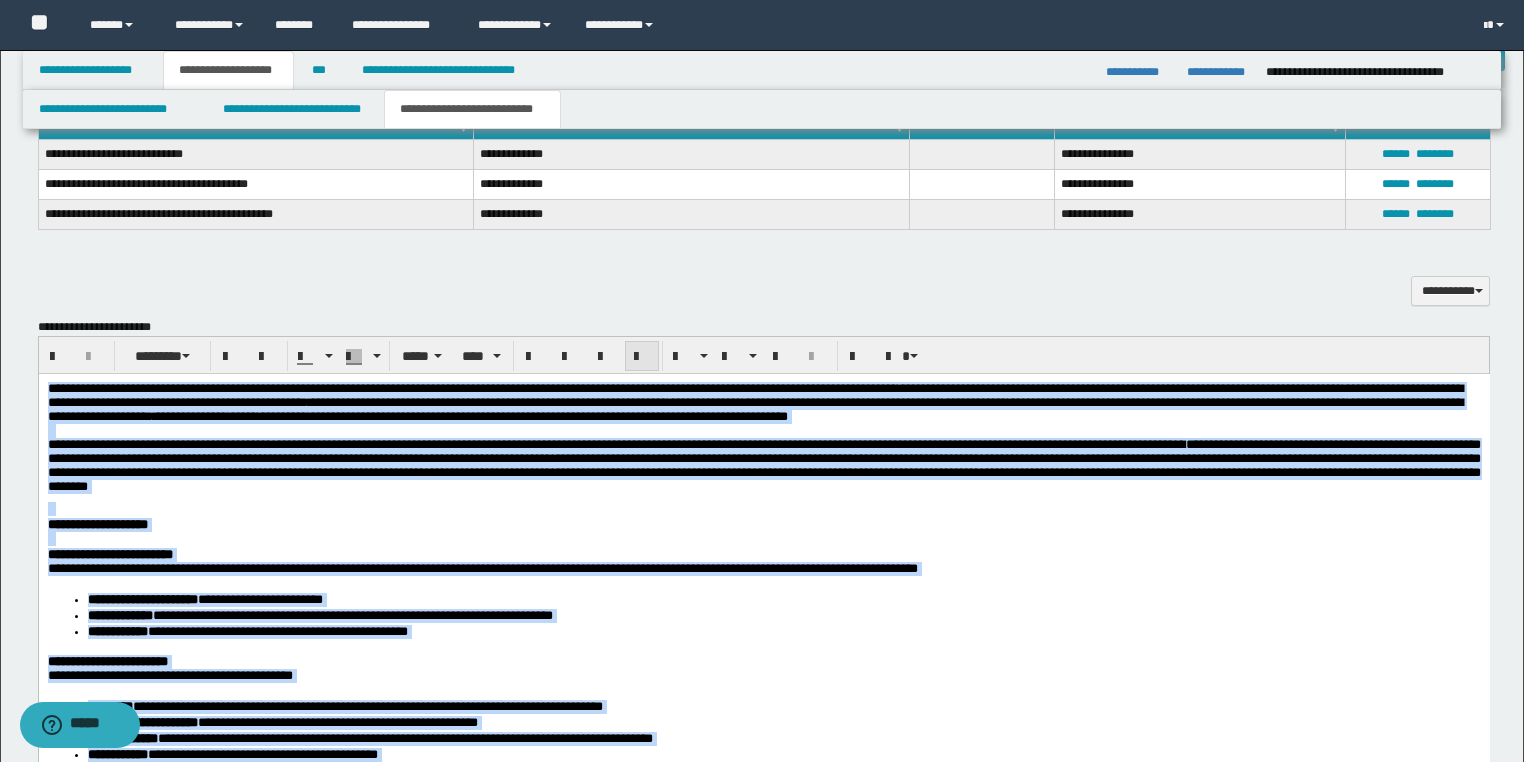 click at bounding box center (642, 356) 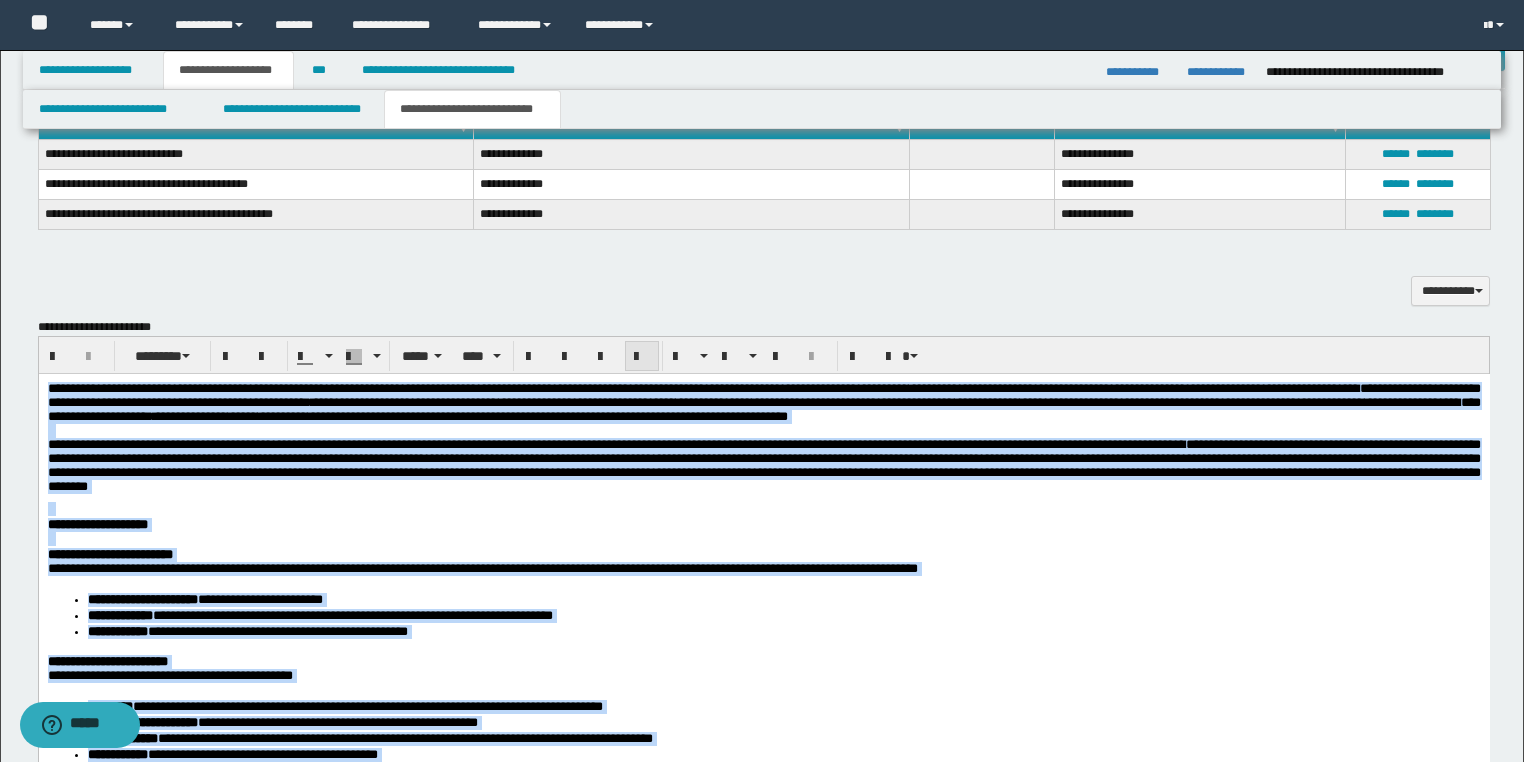 click at bounding box center (642, 357) 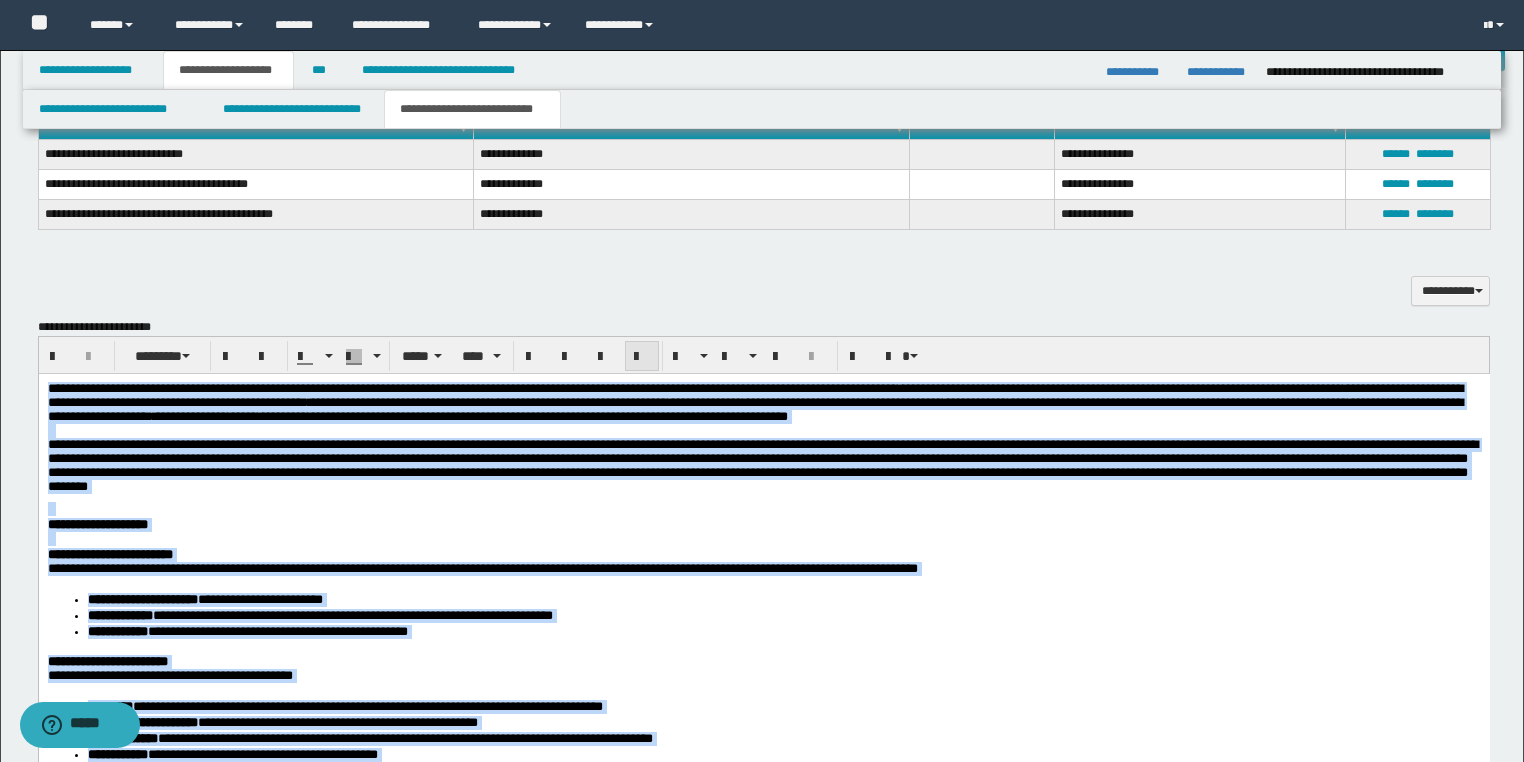click at bounding box center (642, 357) 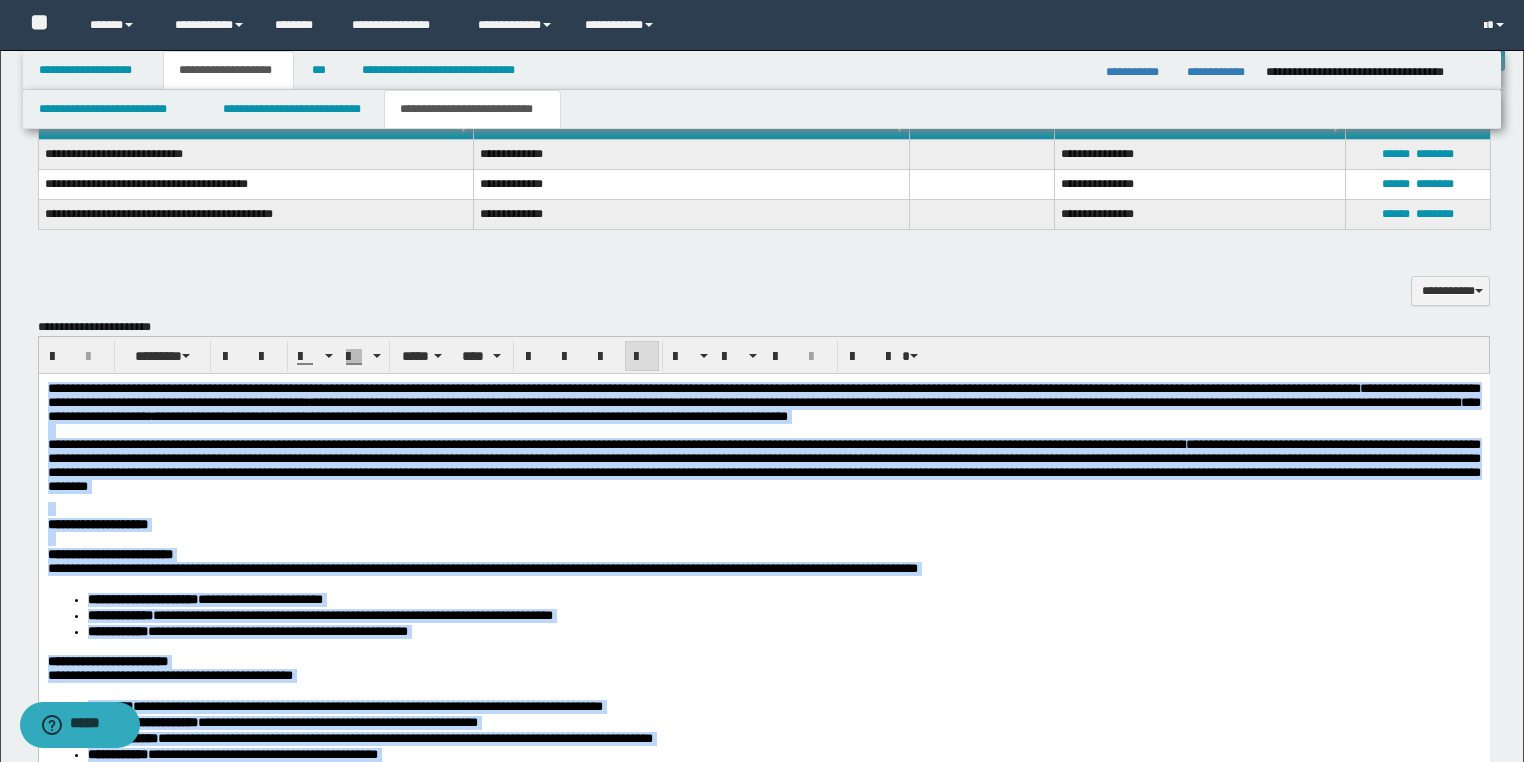 click at bounding box center [763, 510] 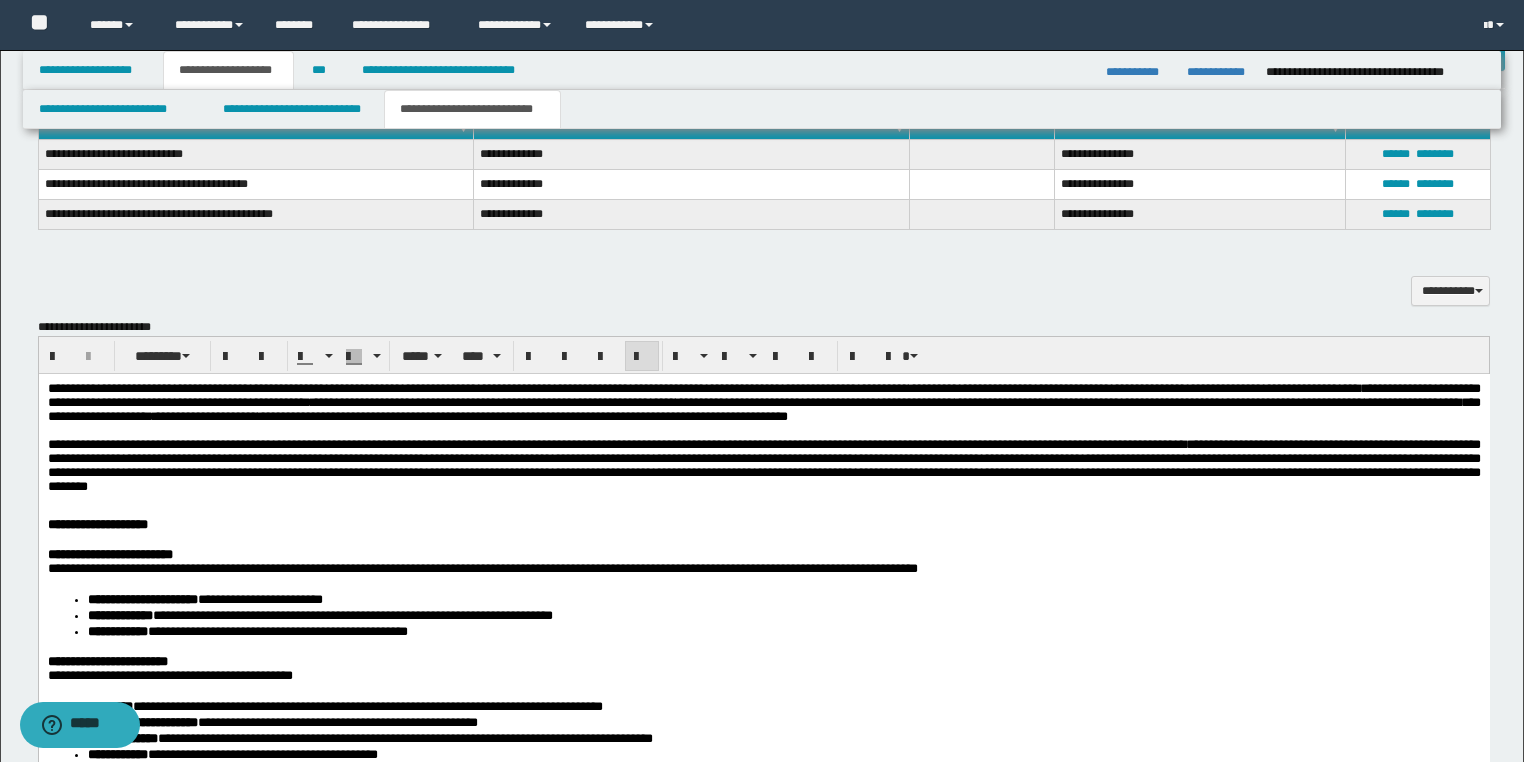 drag, startPoint x: 984, startPoint y: 516, endPoint x: 957, endPoint y: 514, distance: 27.073973 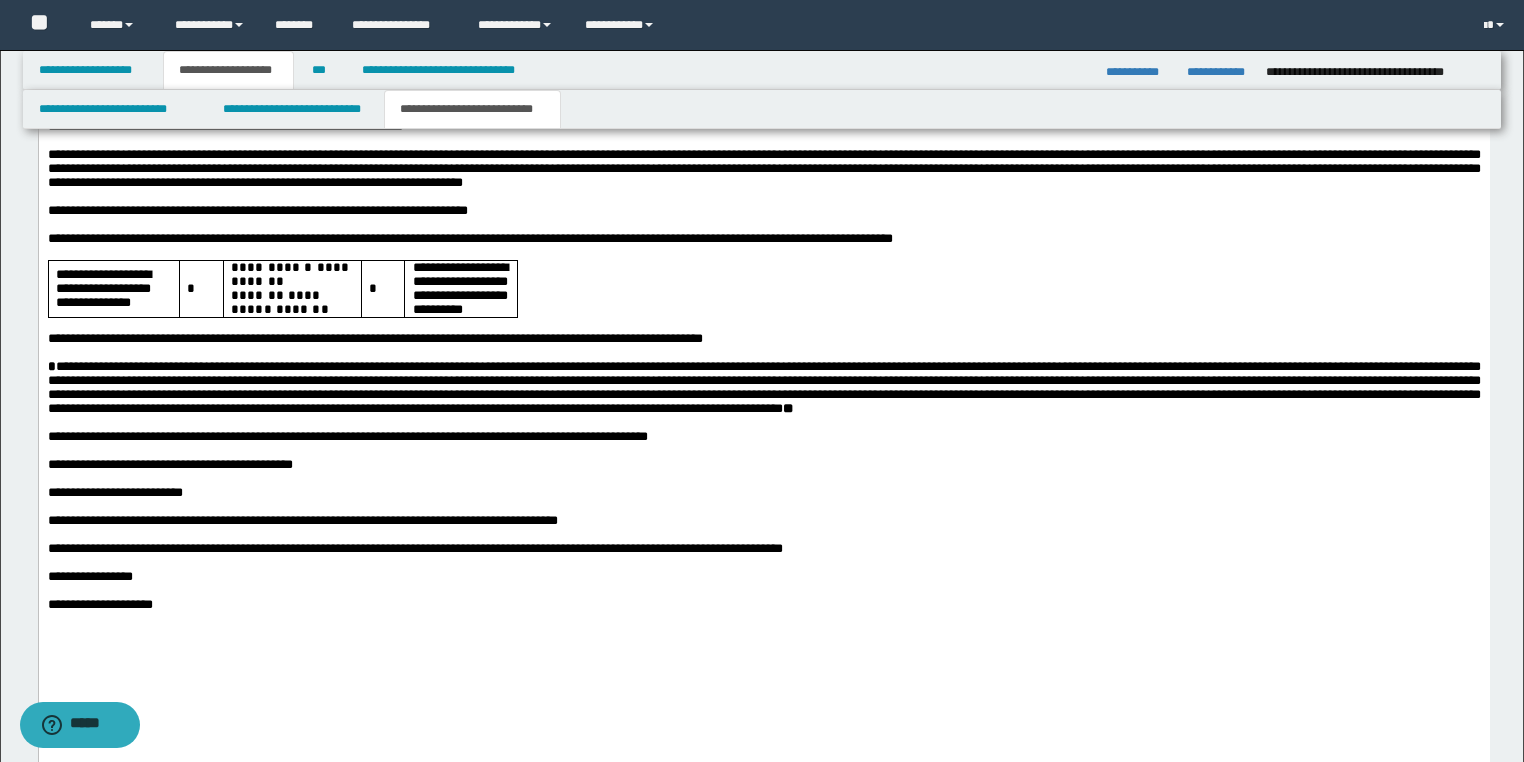 scroll, scrollTop: 5211, scrollLeft: 0, axis: vertical 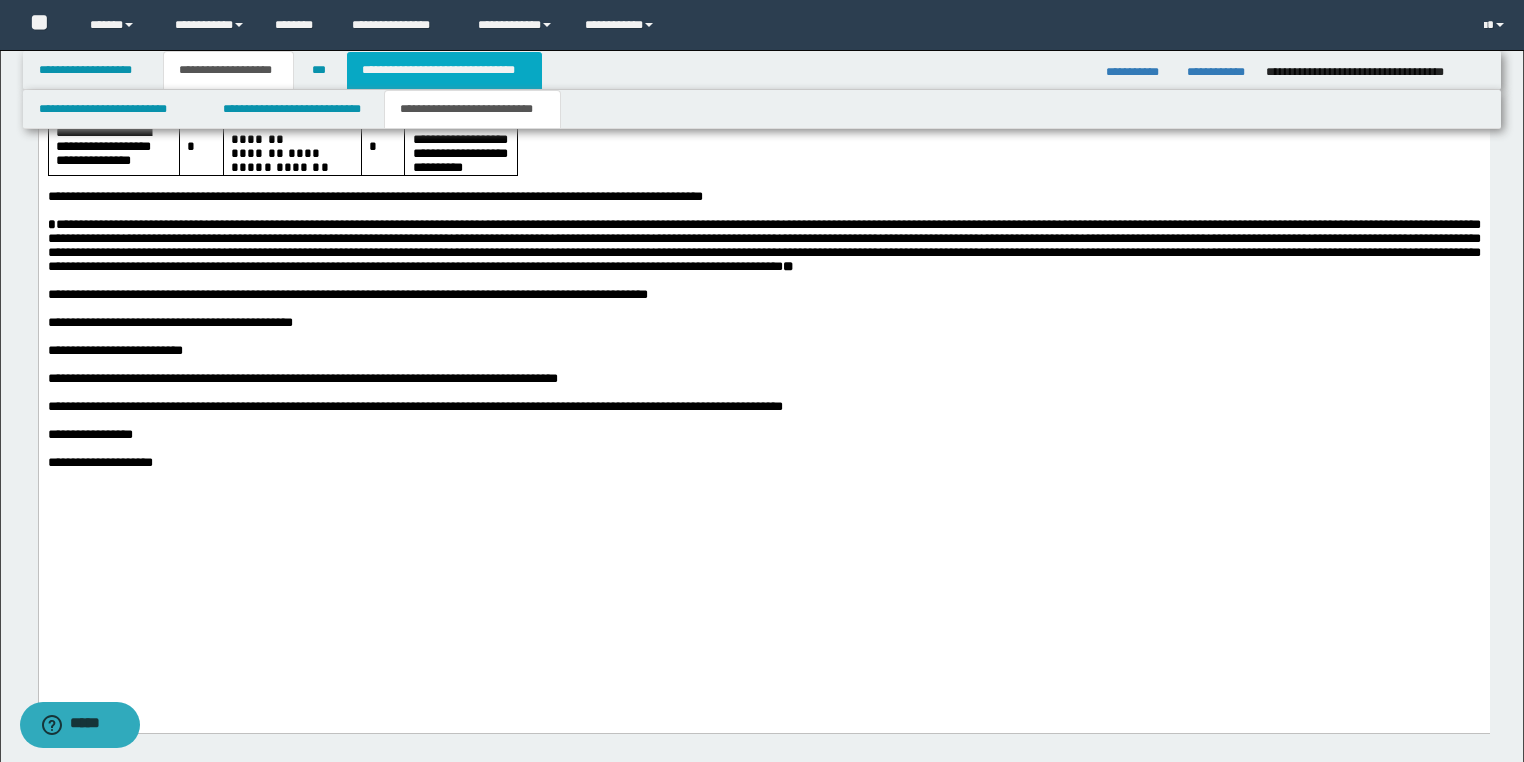 click on "**********" at bounding box center (444, 70) 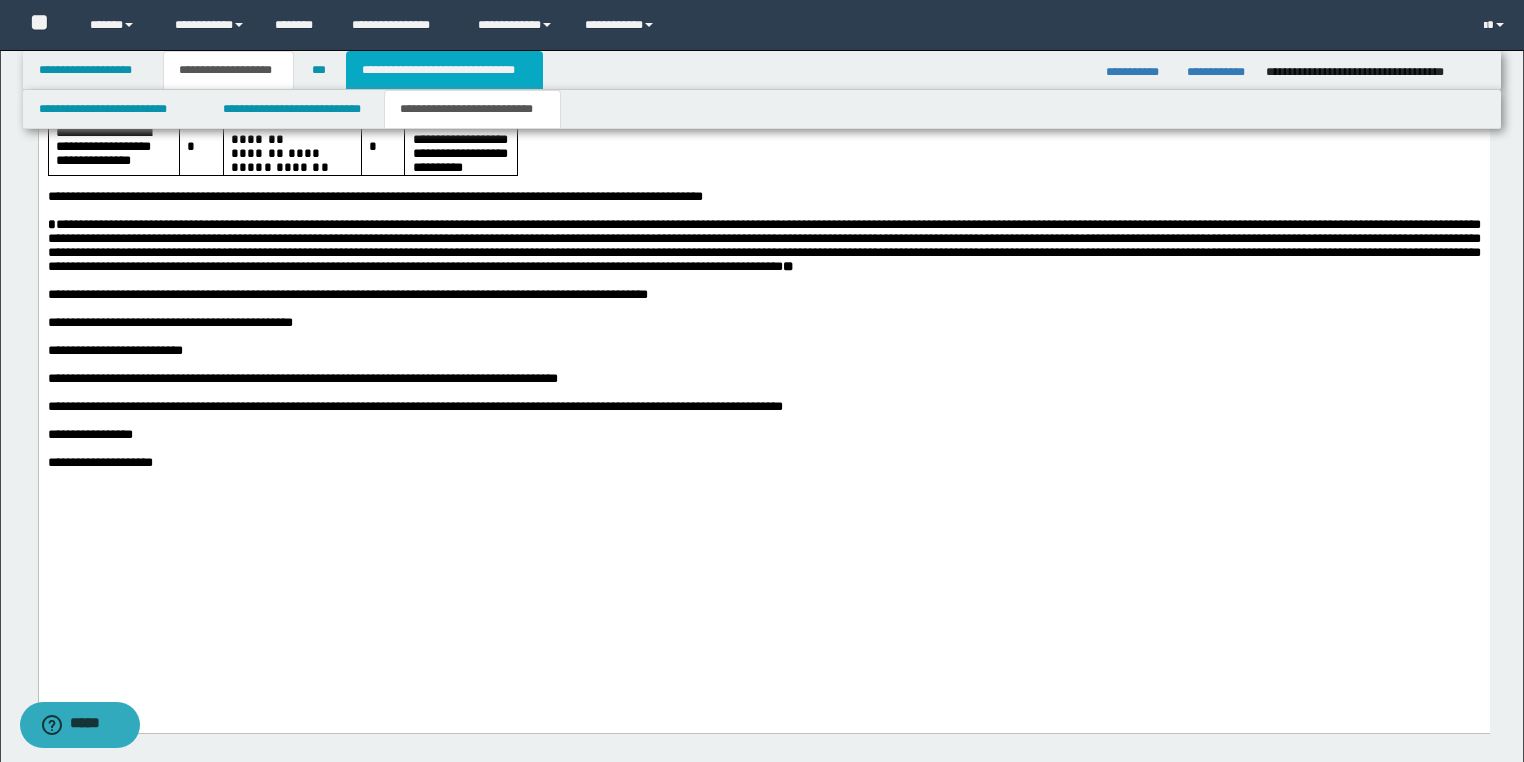 scroll, scrollTop: 932, scrollLeft: 0, axis: vertical 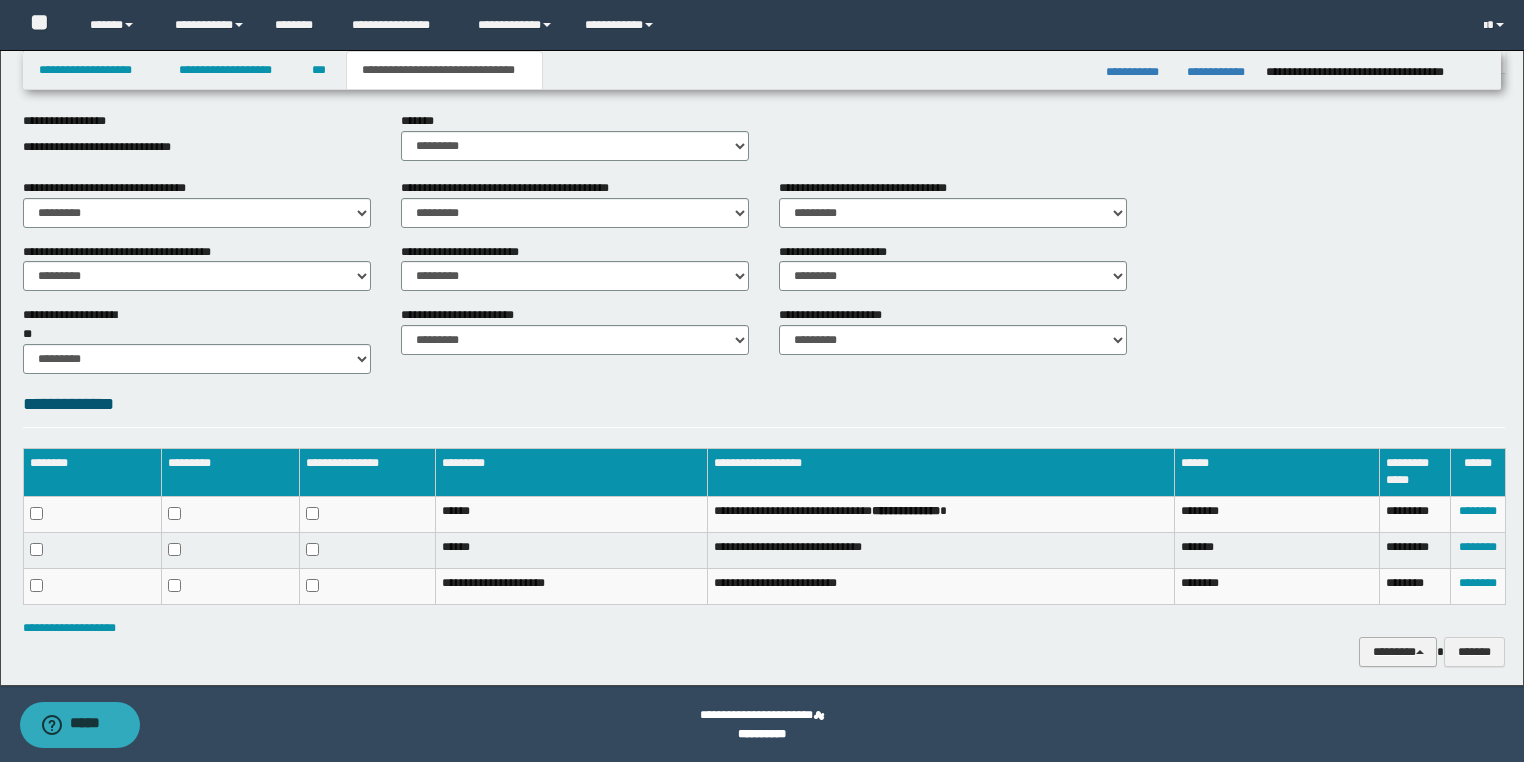 click on "********" at bounding box center [1398, 652] 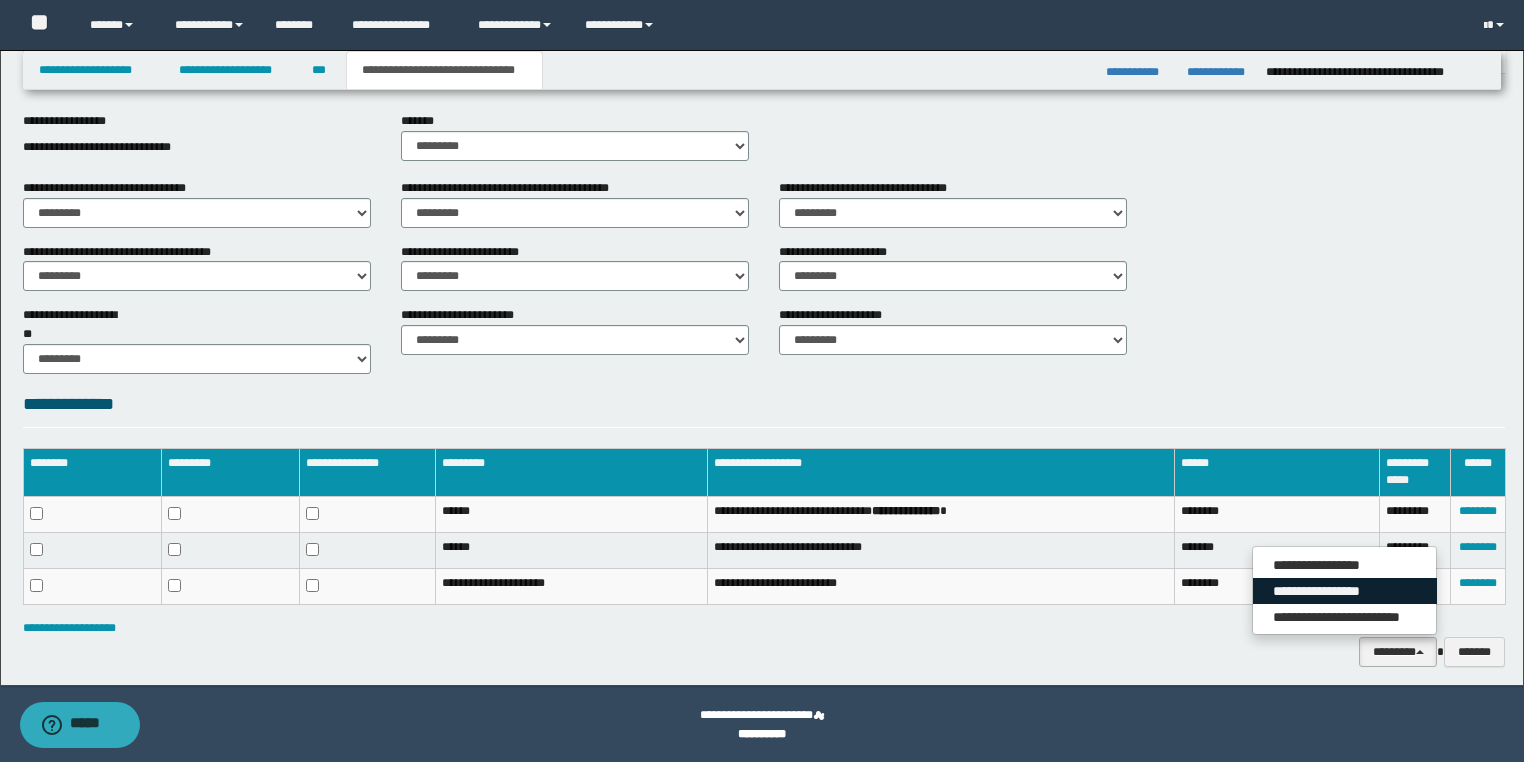click on "**********" at bounding box center [1345, 591] 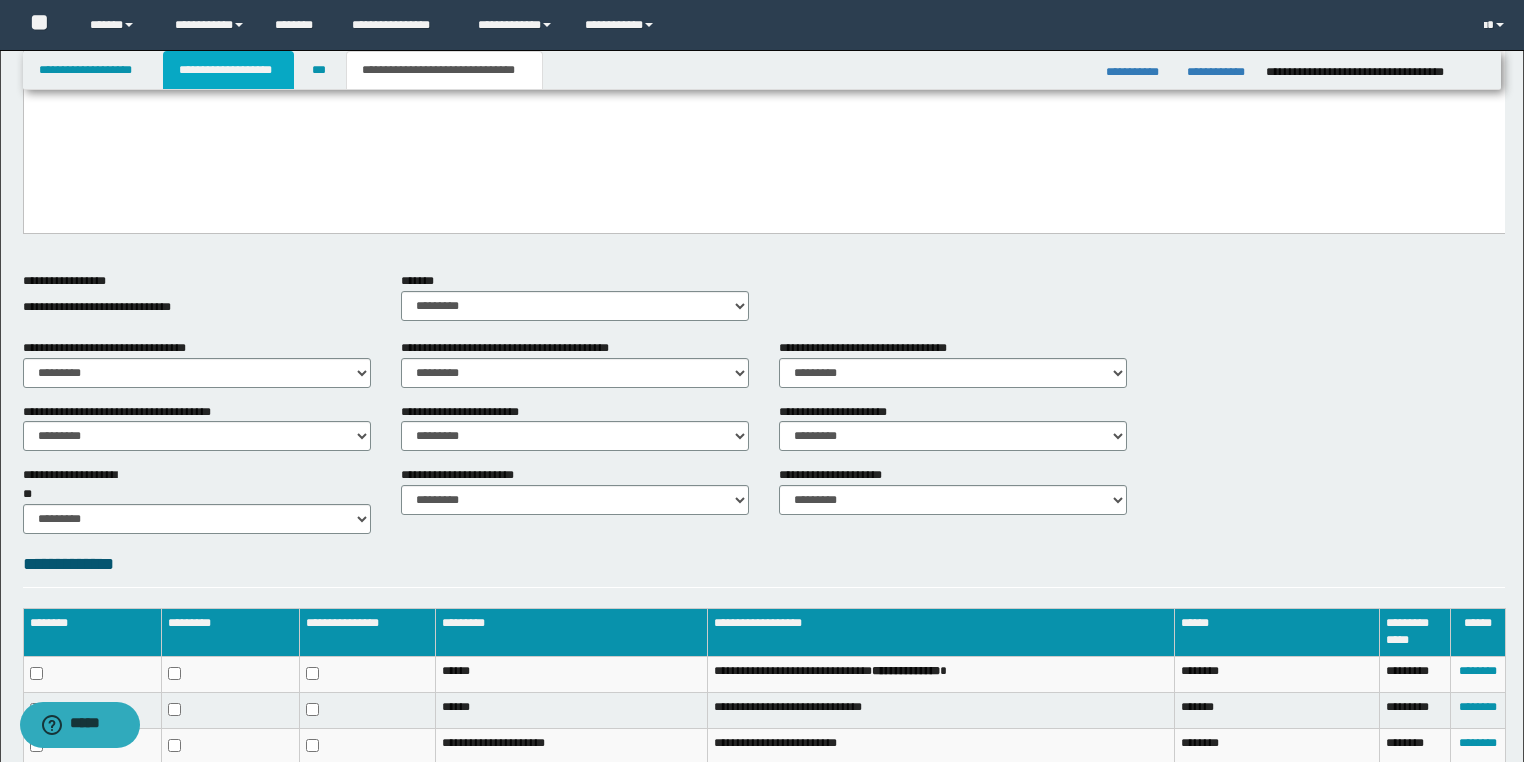 click on "**********" at bounding box center [228, 70] 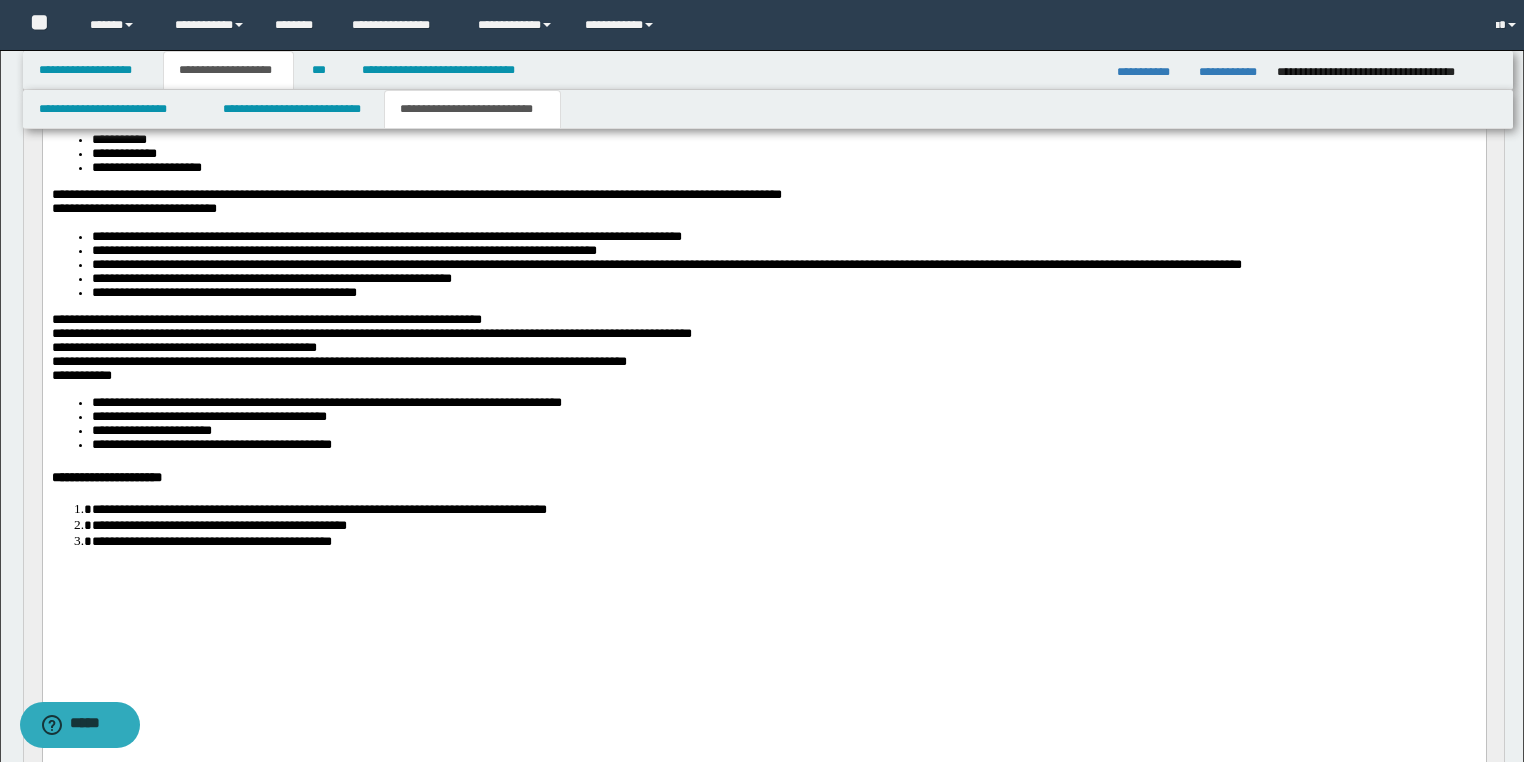 scroll, scrollTop: 804, scrollLeft: 0, axis: vertical 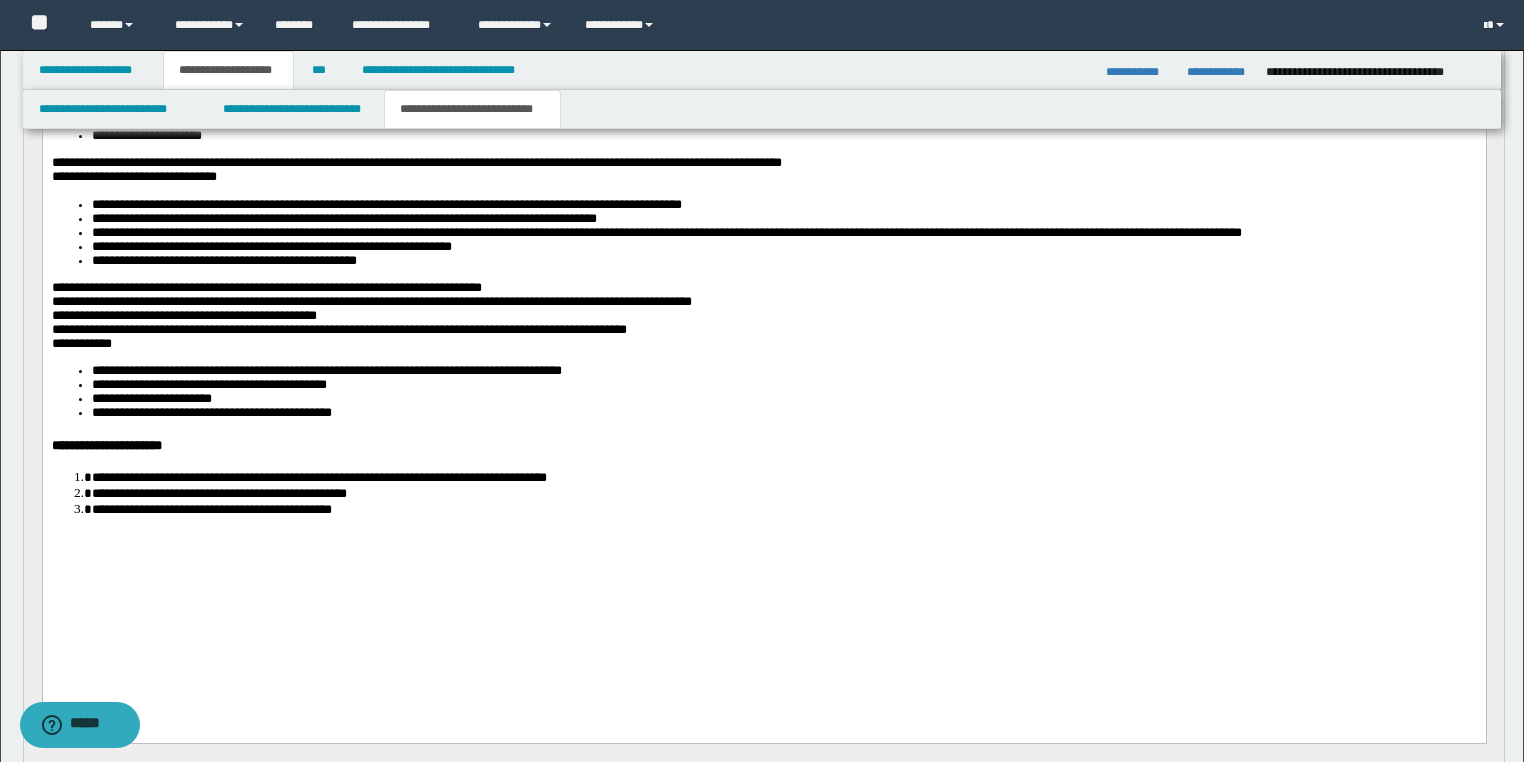 click on "**********" at bounding box center (763, 69) 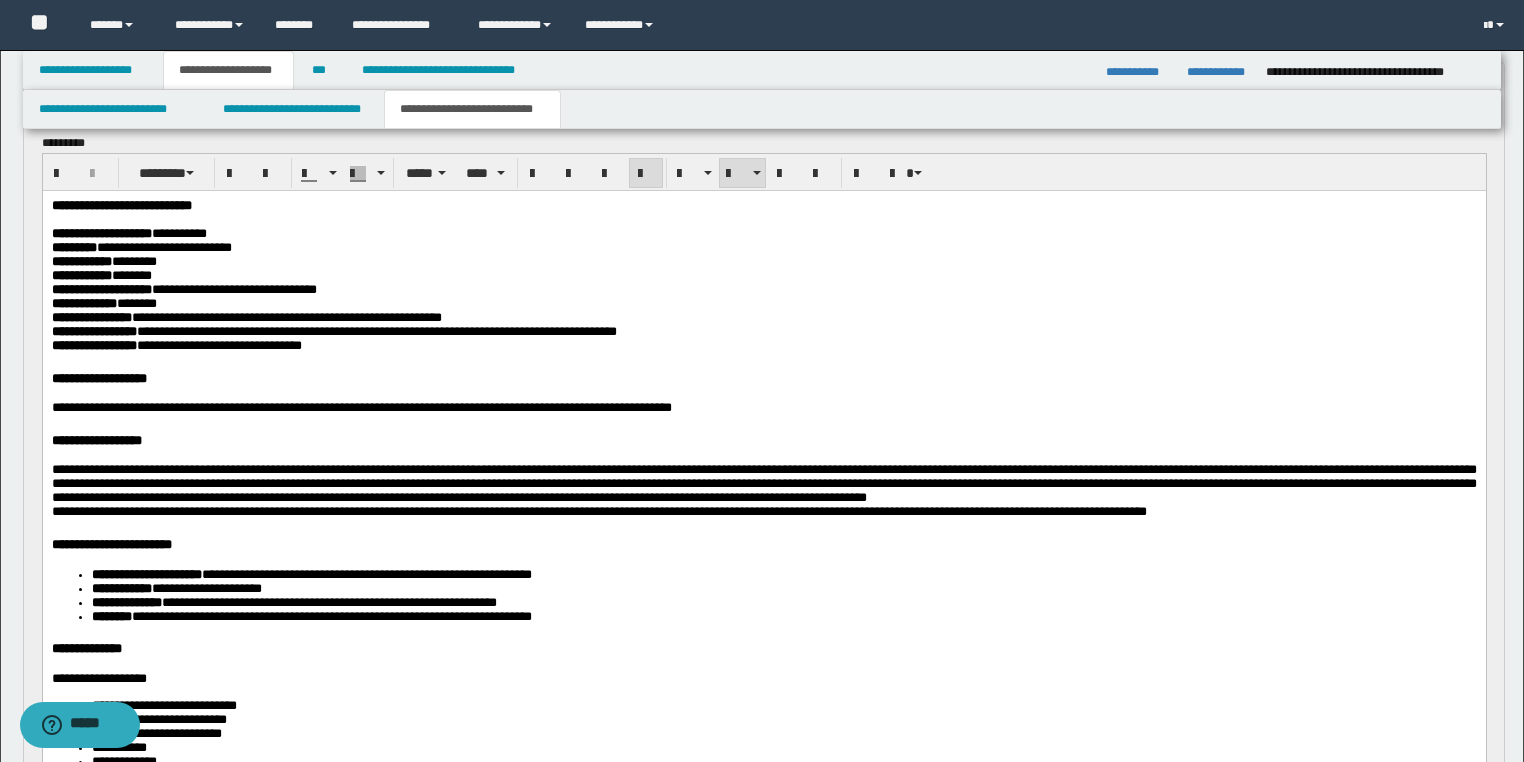 scroll, scrollTop: 164, scrollLeft: 0, axis: vertical 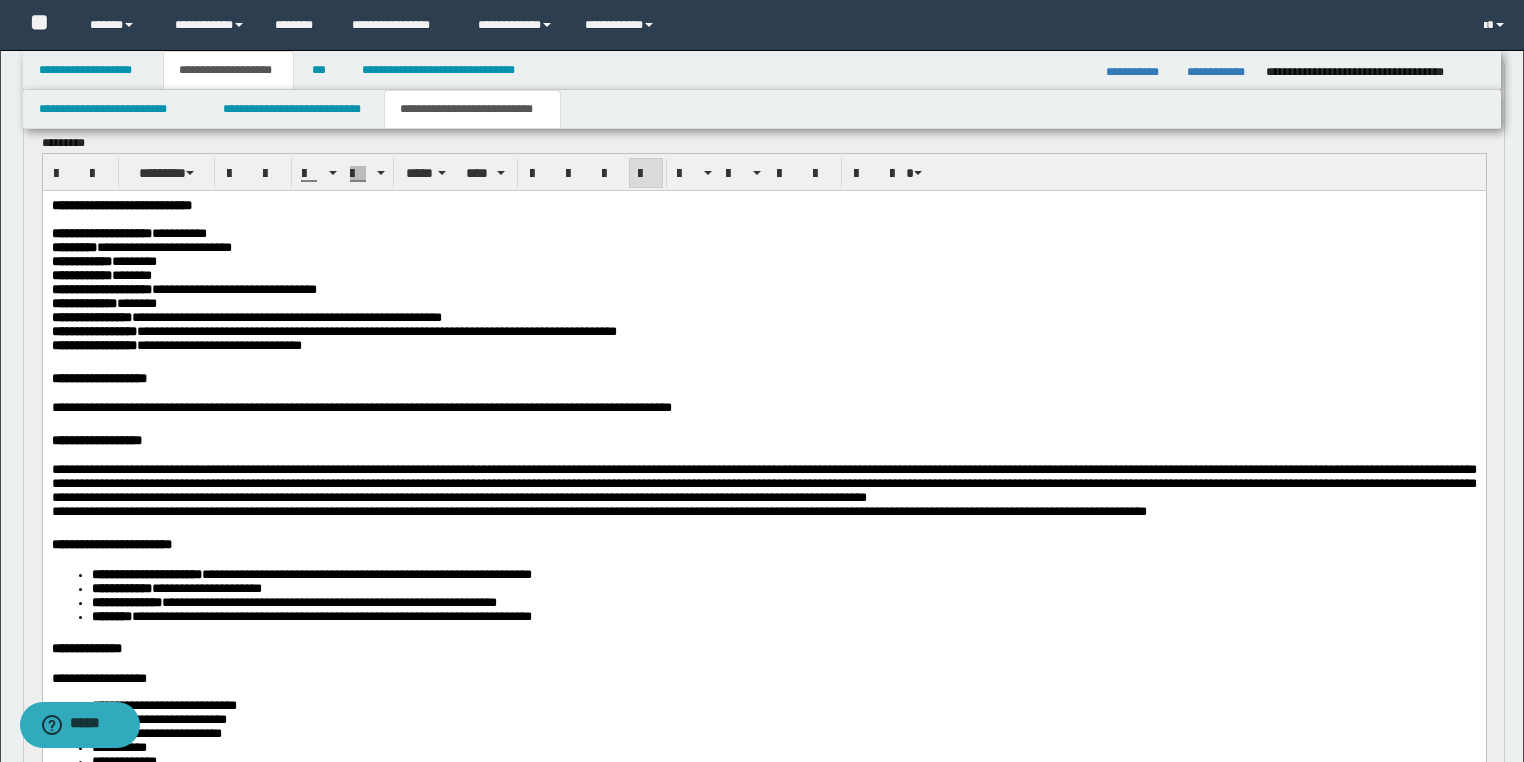 click on "**********" at bounding box center (763, 482) 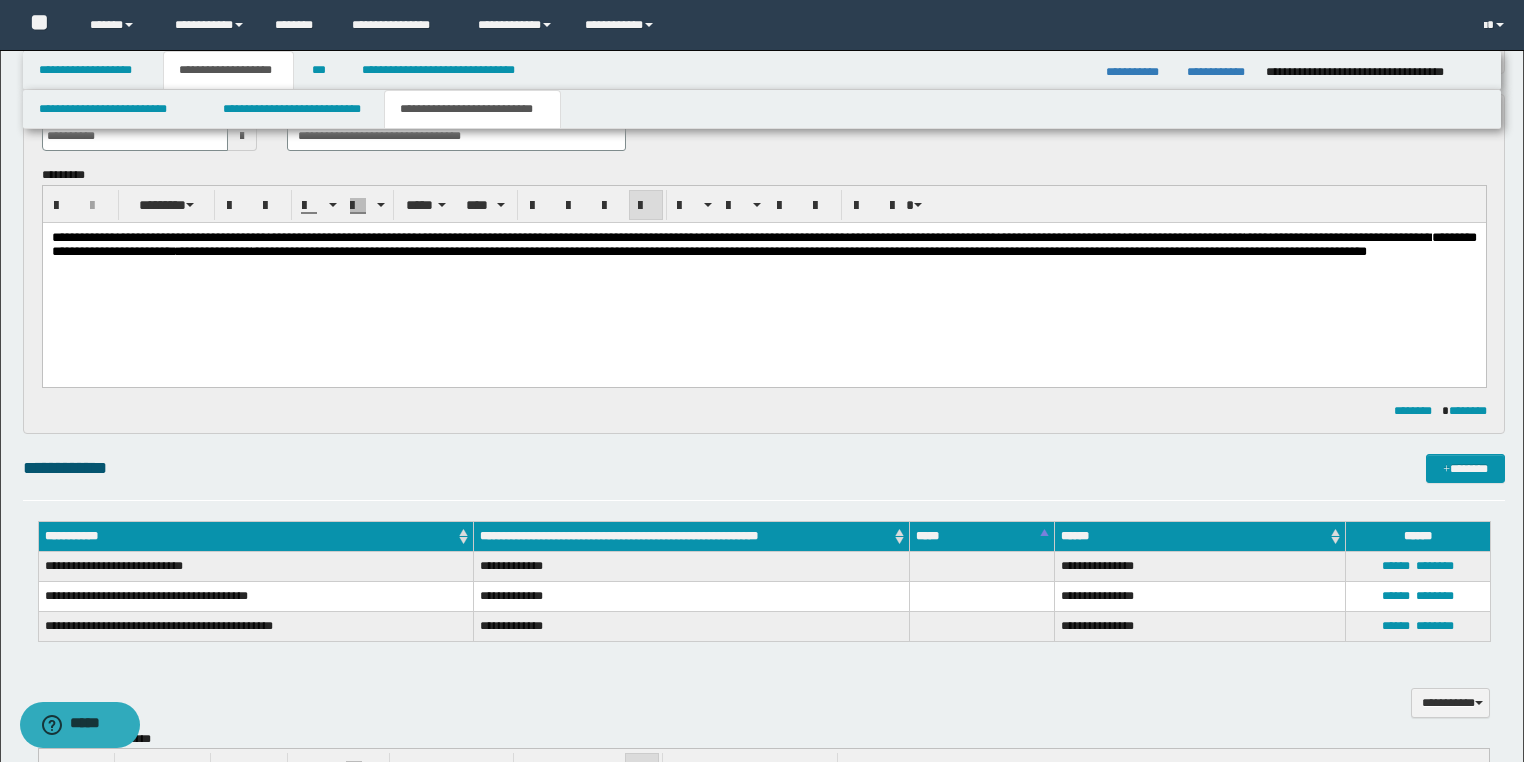 scroll, scrollTop: 1604, scrollLeft: 0, axis: vertical 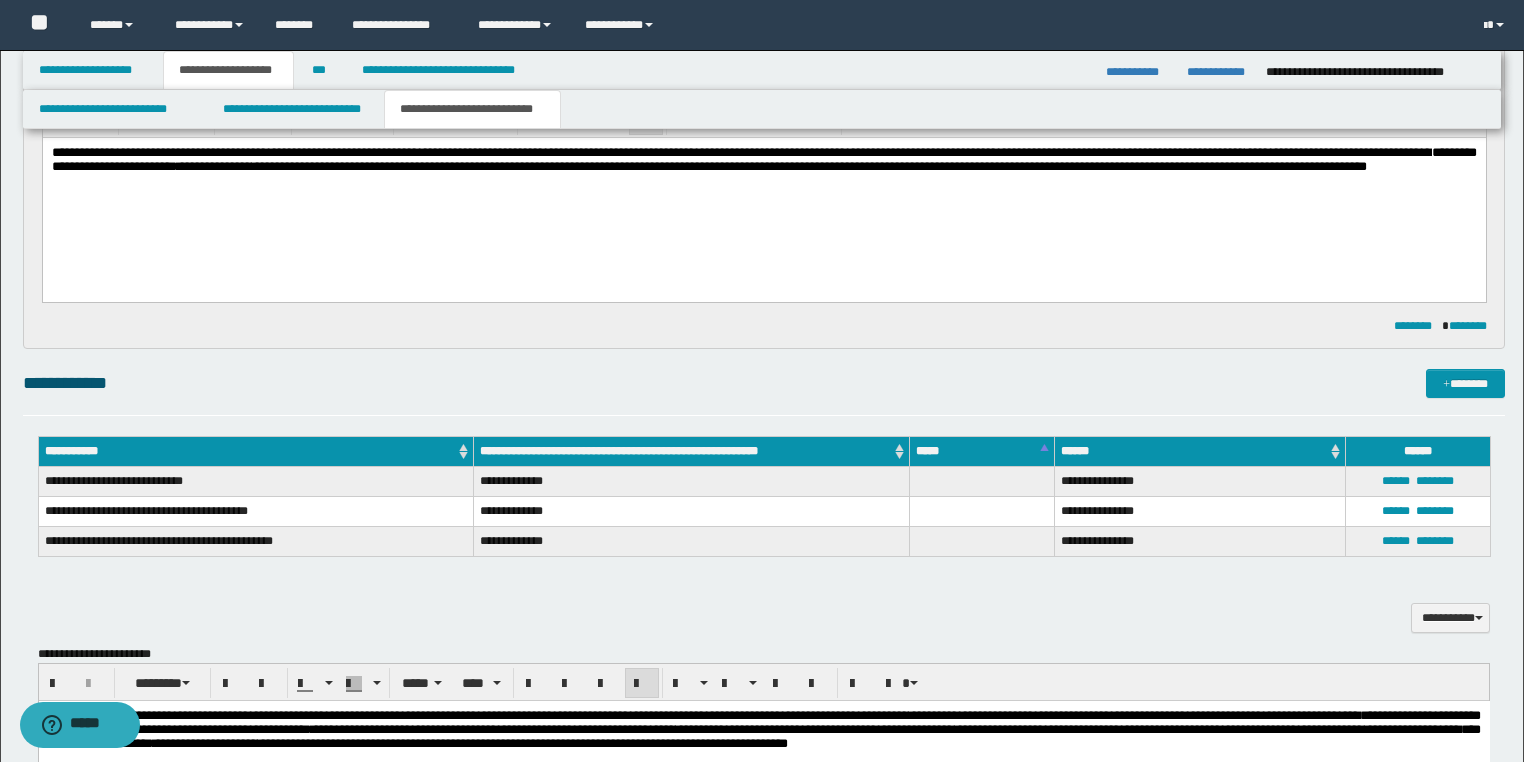 click on "**********" at bounding box center (808, 166) 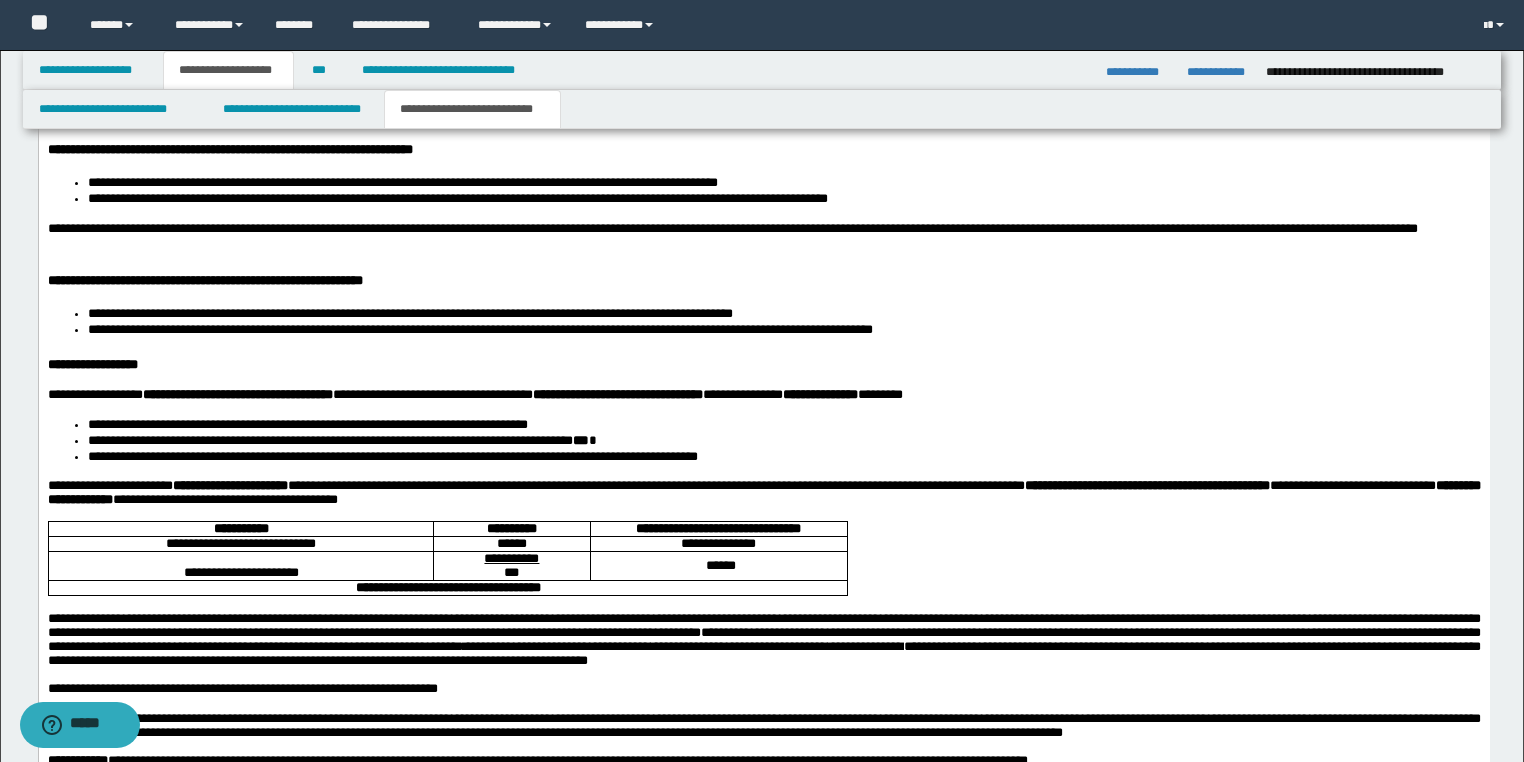 scroll, scrollTop: 3204, scrollLeft: 0, axis: vertical 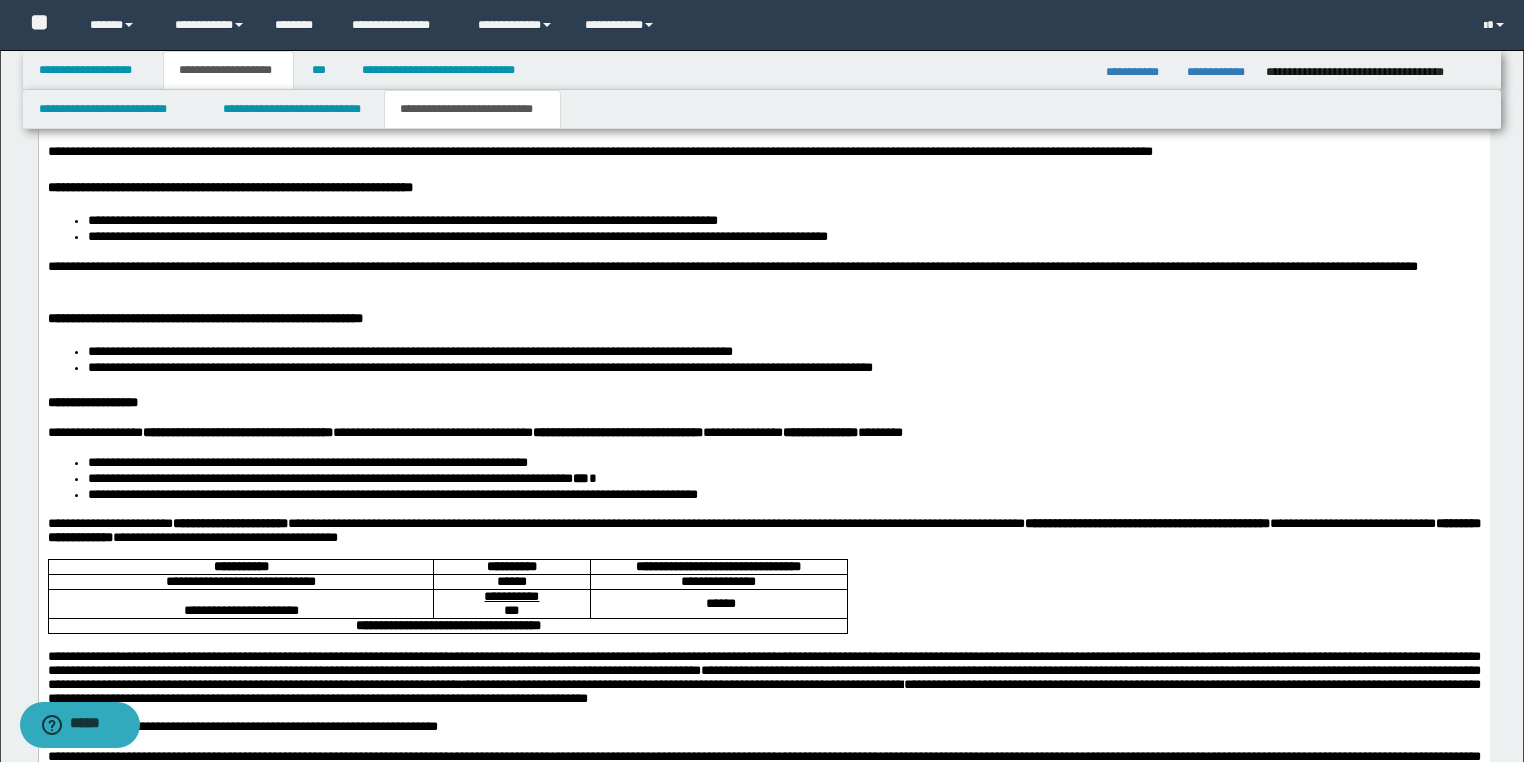 click on "**********" at bounding box center [732, 267] 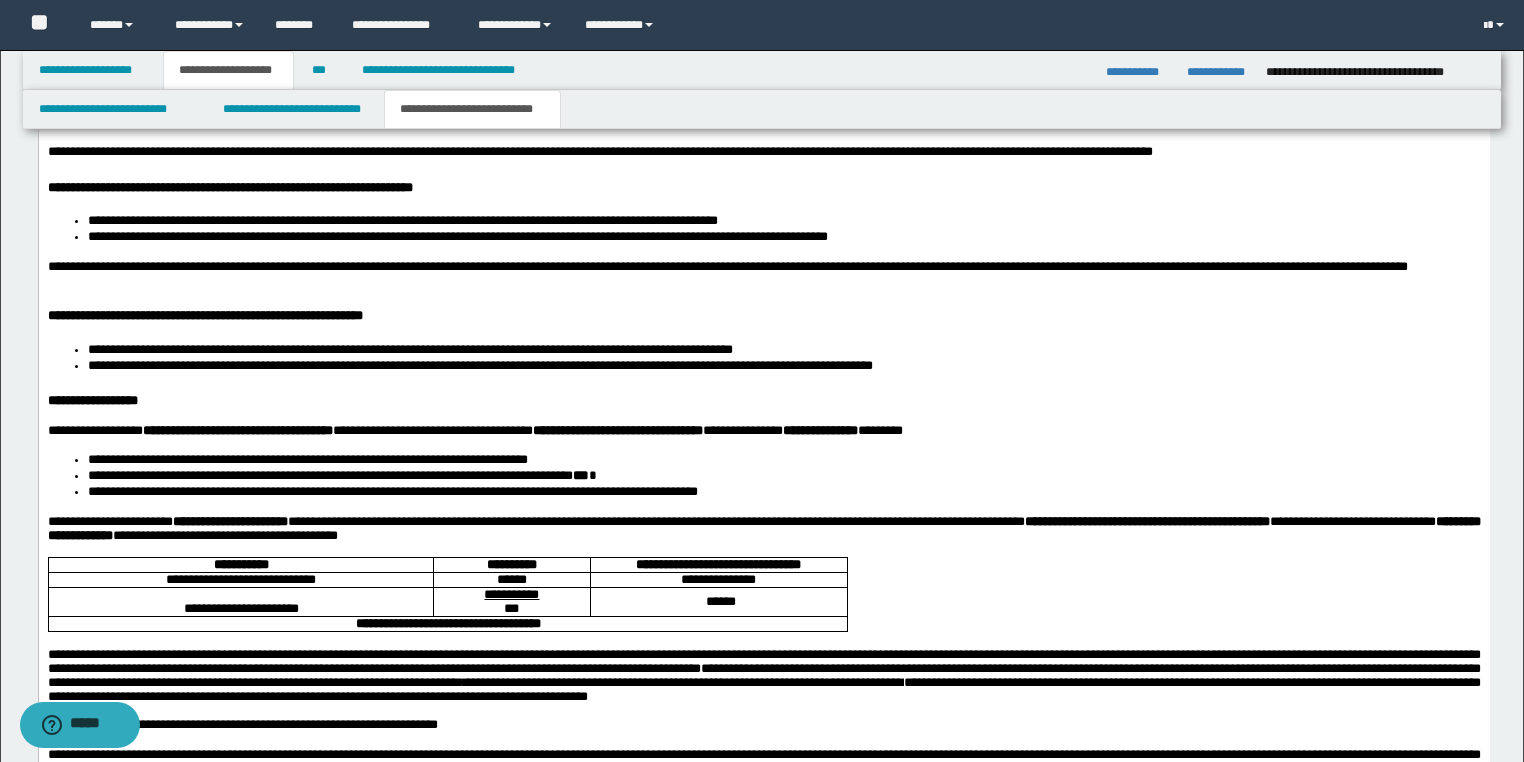 click on "**********" at bounding box center [599, 152] 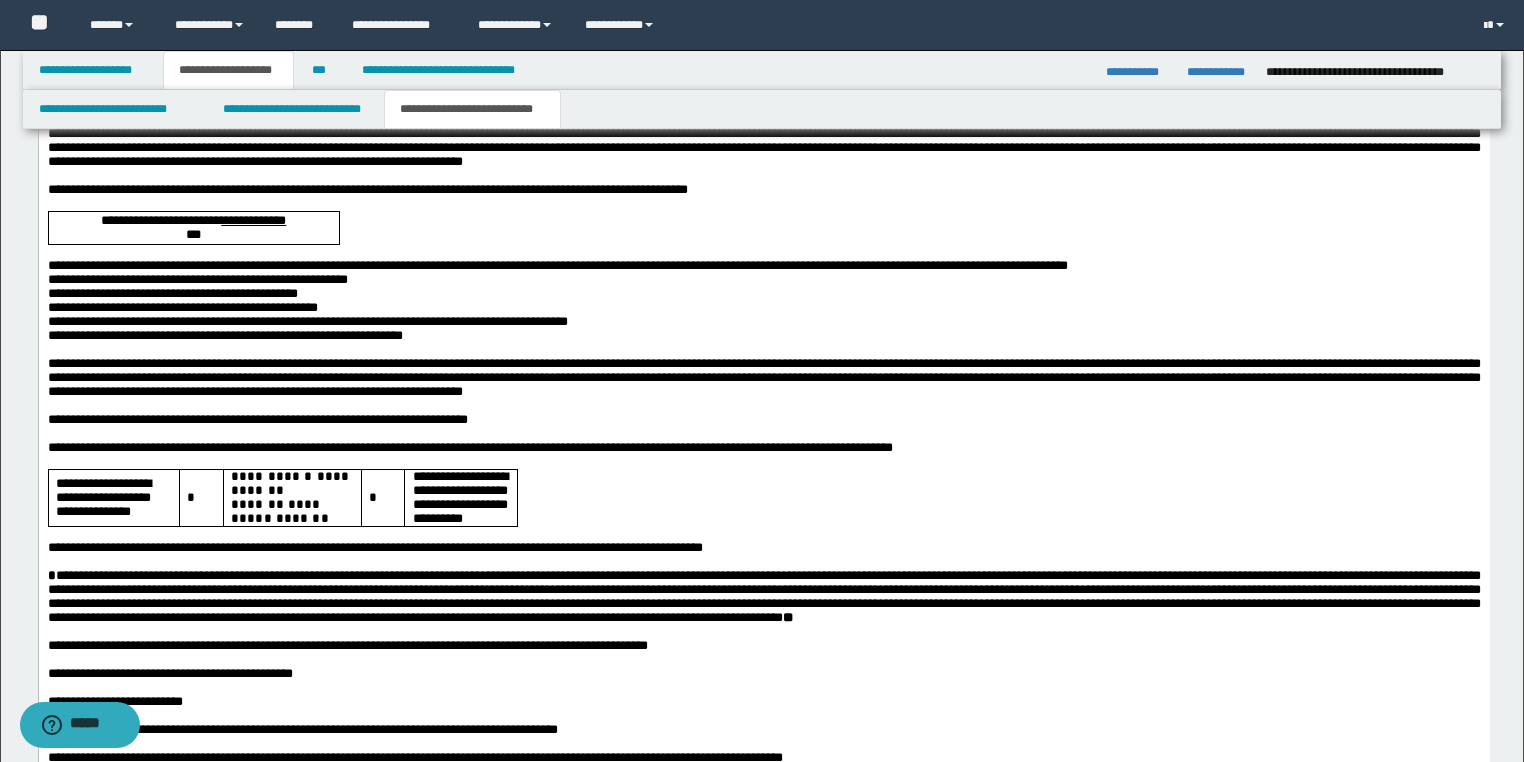 scroll, scrollTop: 4884, scrollLeft: 0, axis: vertical 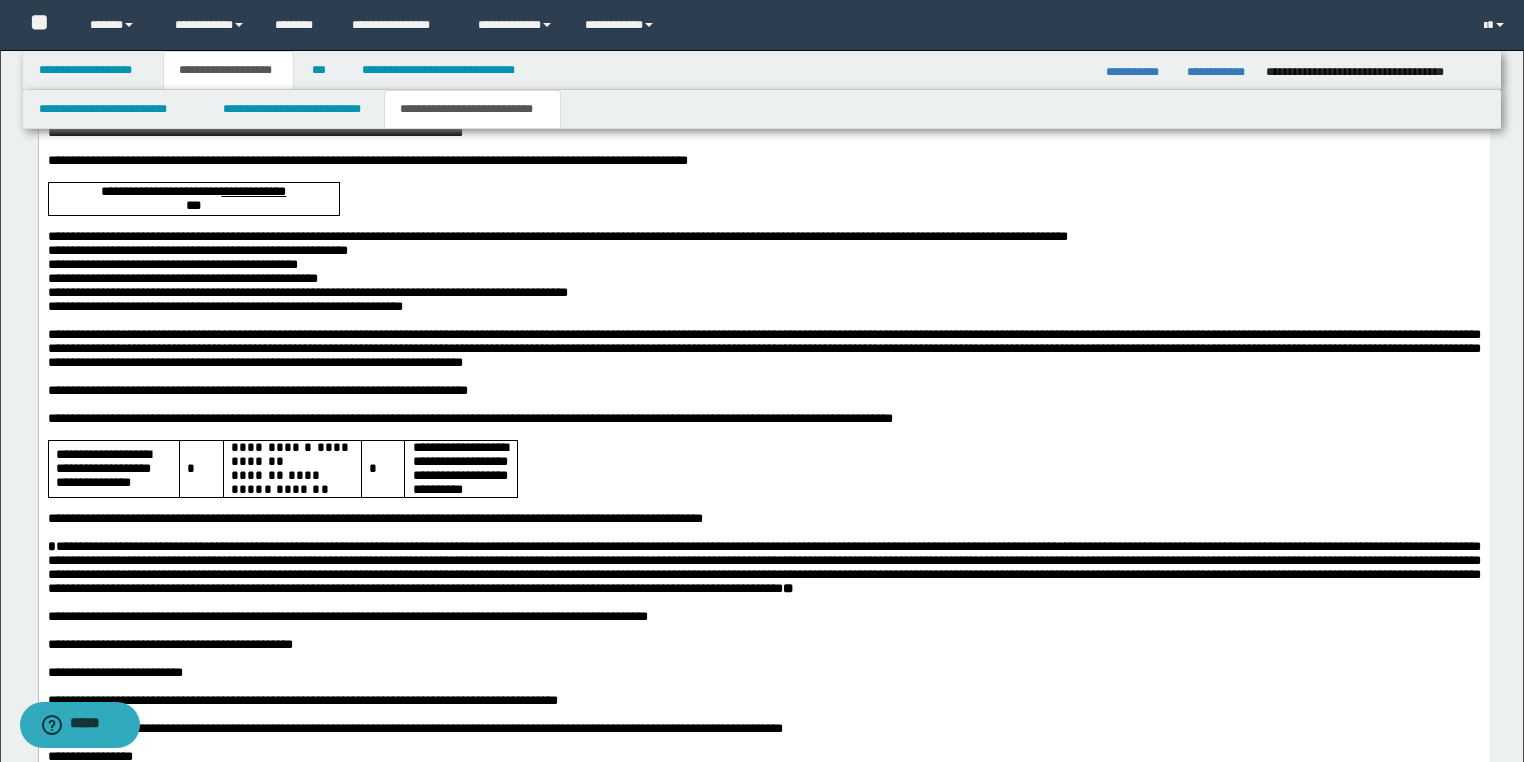 drag, startPoint x: 447, startPoint y: 550, endPoint x: 482, endPoint y: 575, distance: 43.011627 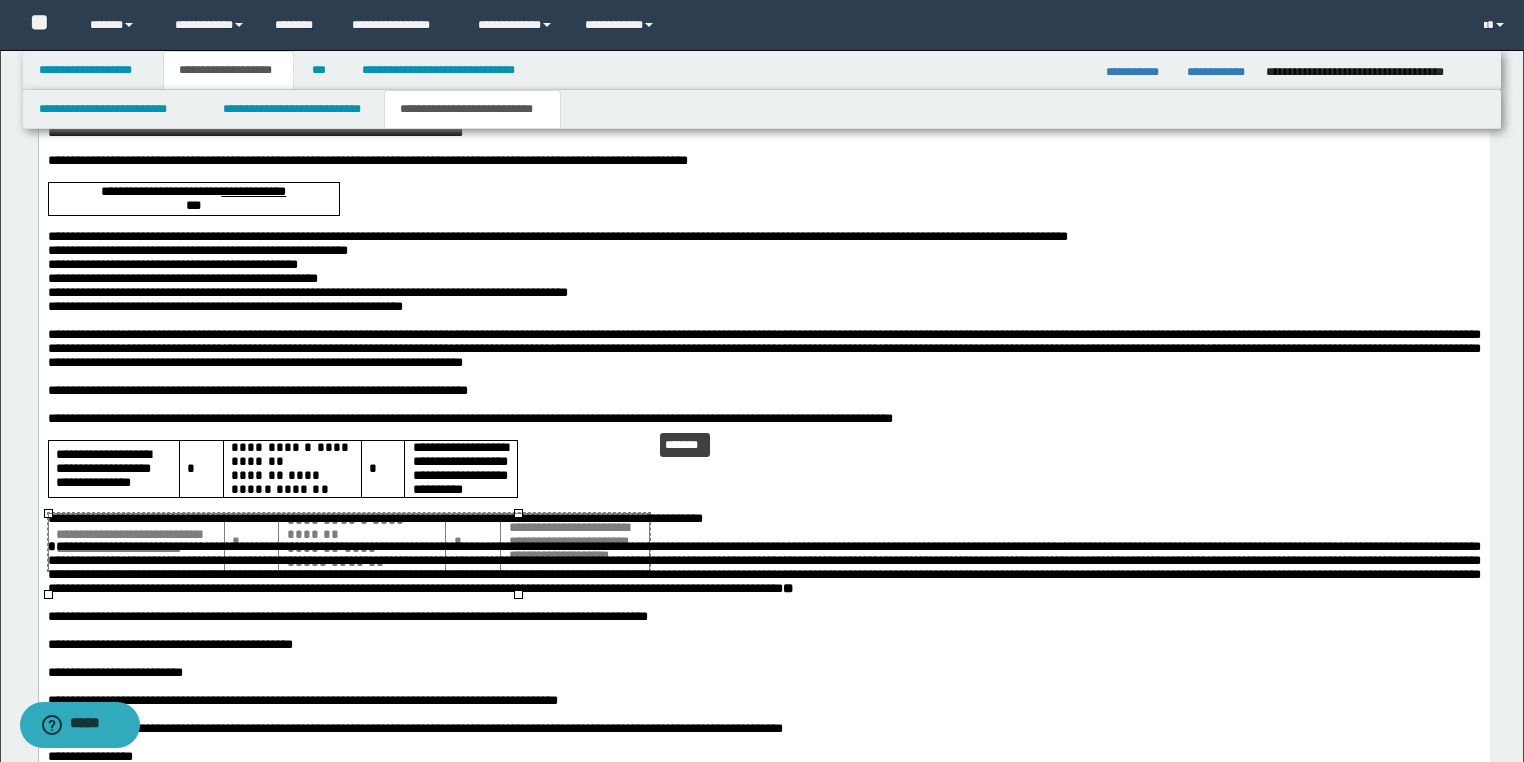 drag, startPoint x: 516, startPoint y: 591, endPoint x: 623, endPoint y: 457, distance: 171.47887 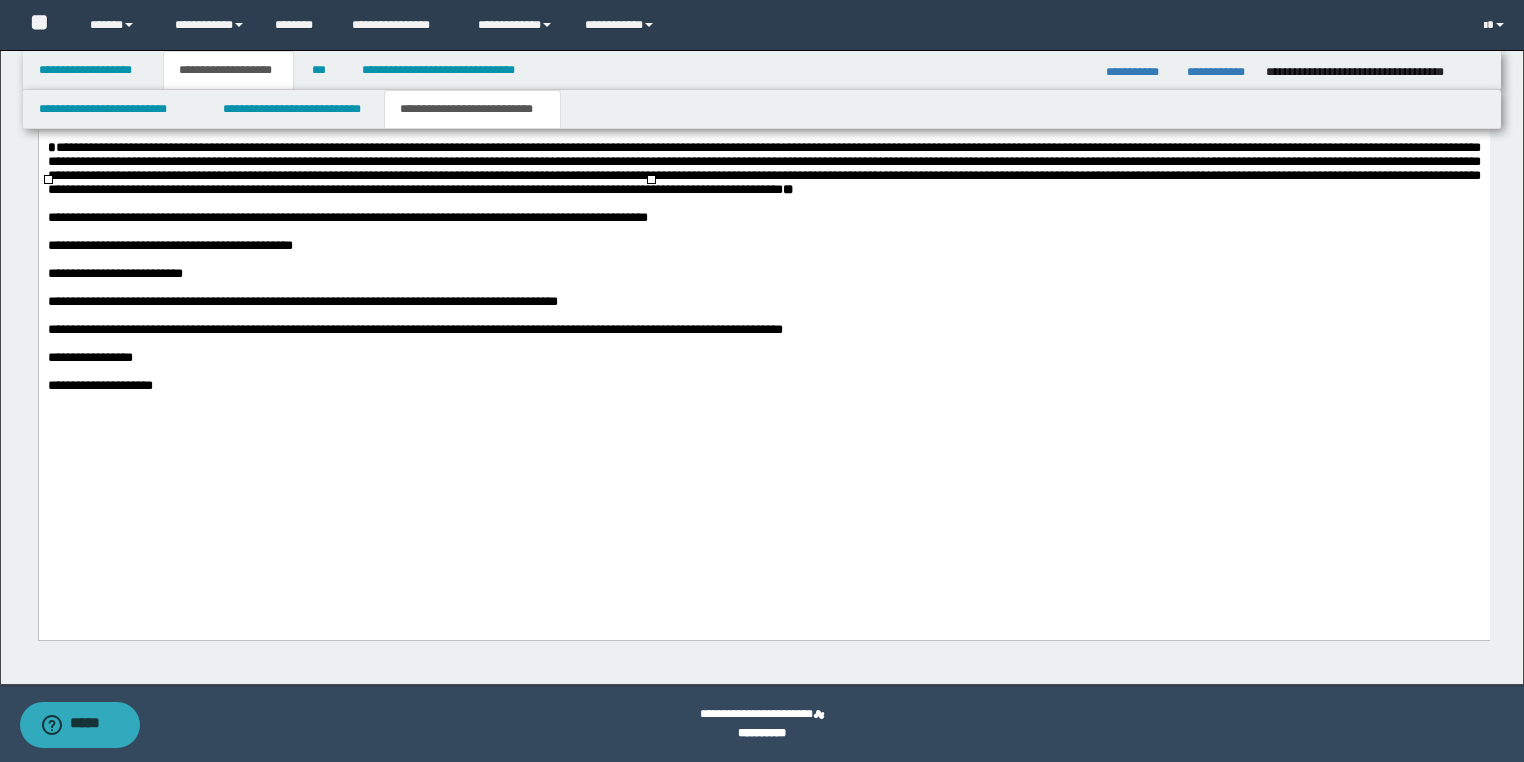 click at bounding box center [763, 373] 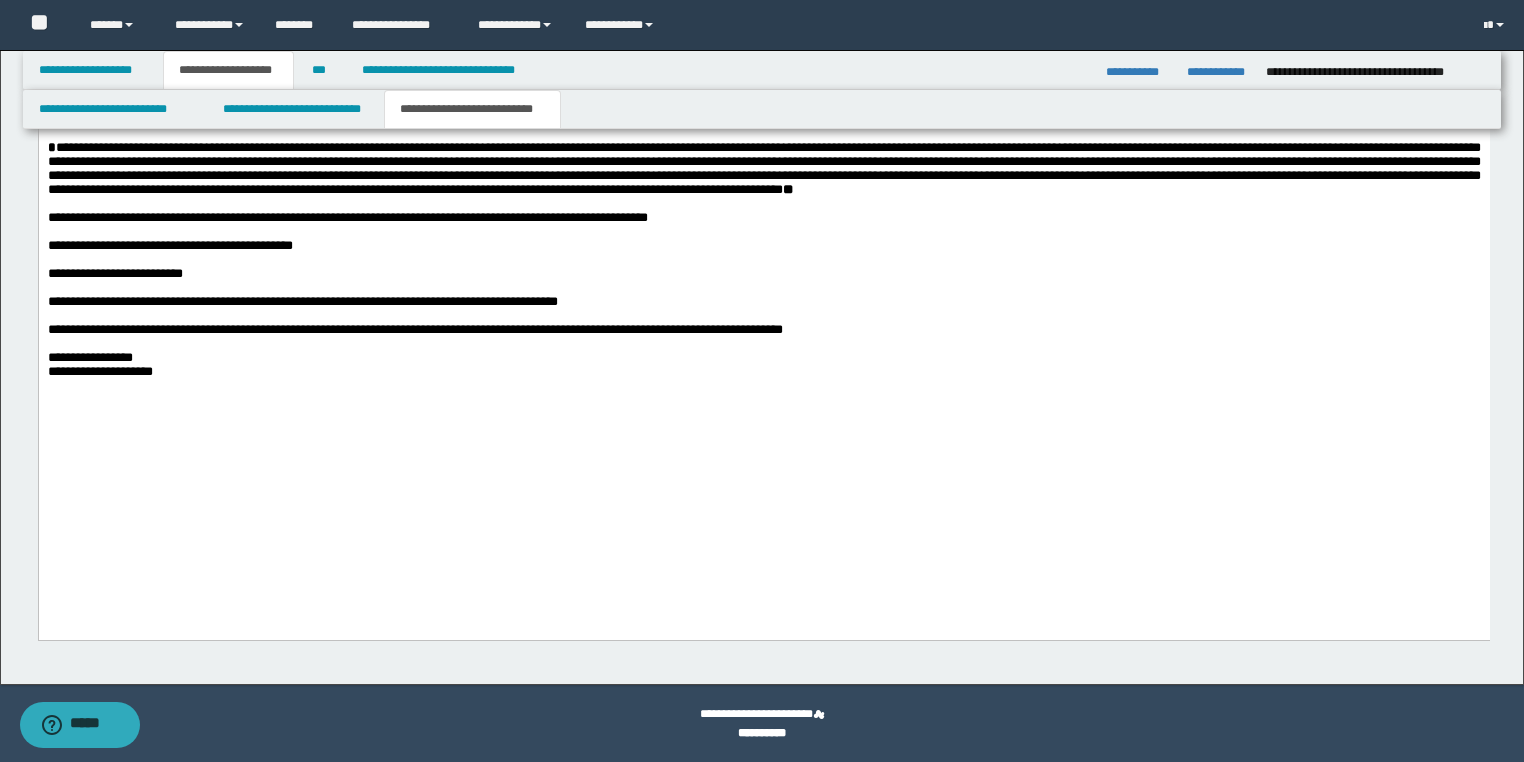 scroll, scrollTop: 5267, scrollLeft: 0, axis: vertical 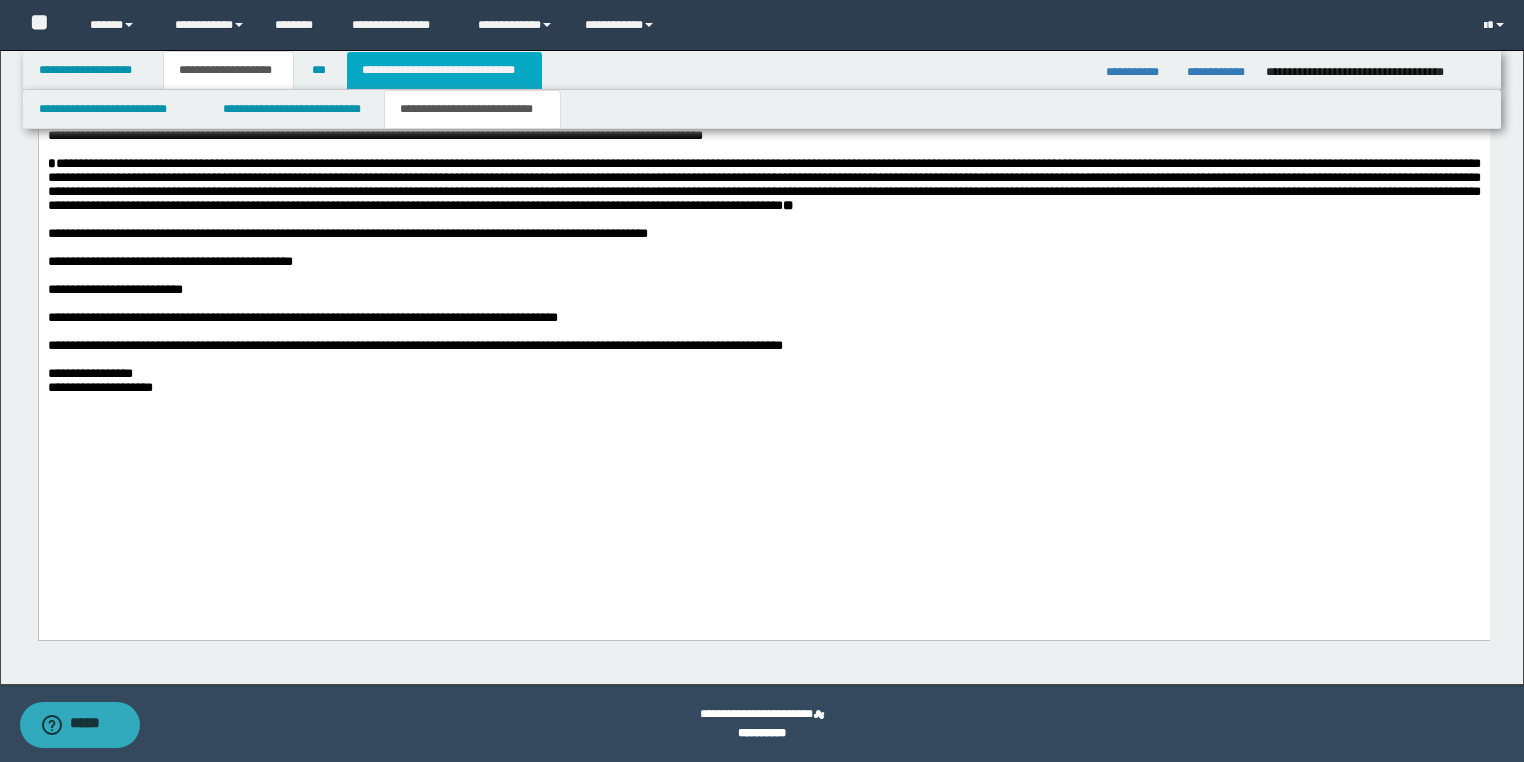 click on "**********" at bounding box center [444, 70] 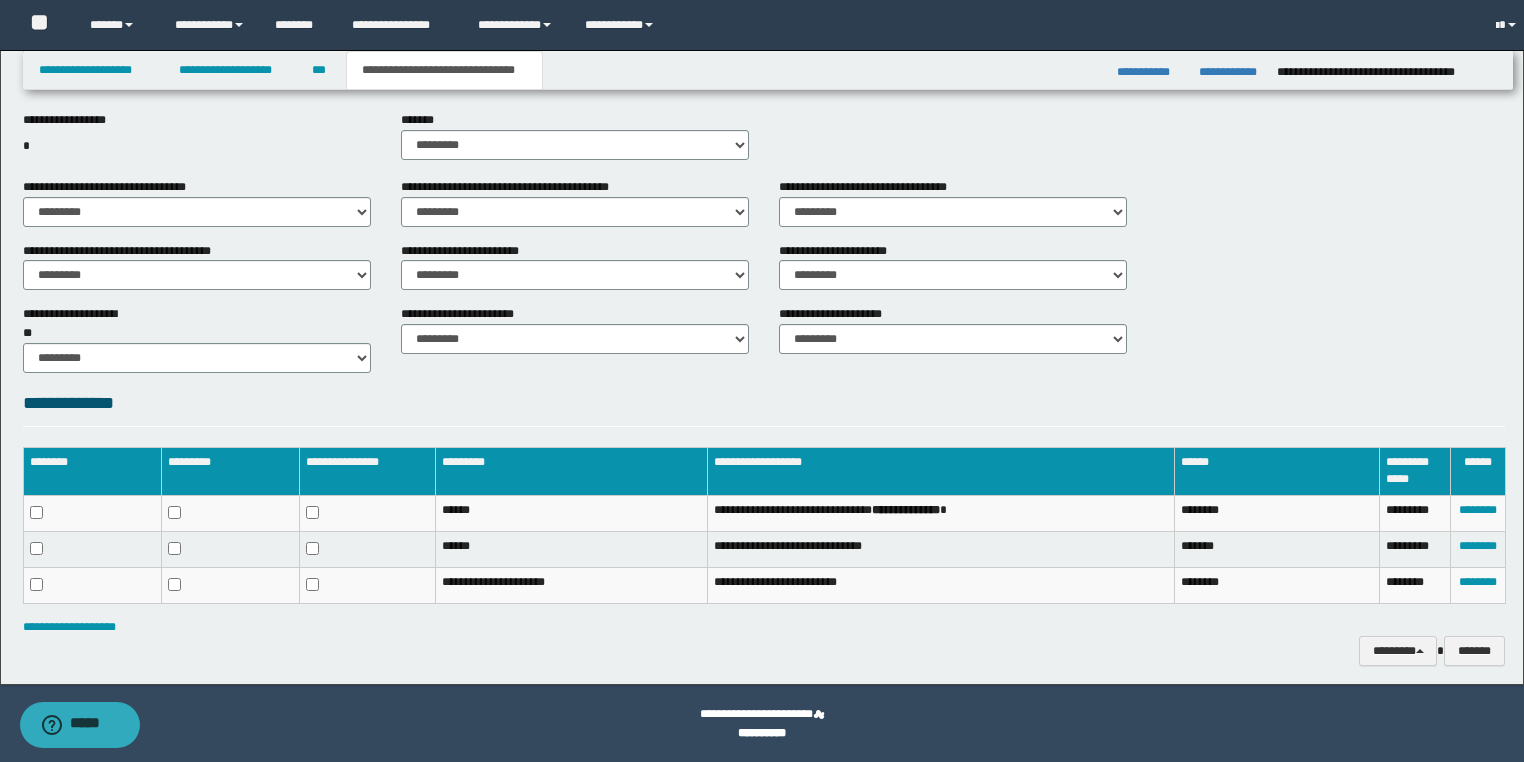 scroll, scrollTop: 932, scrollLeft: 0, axis: vertical 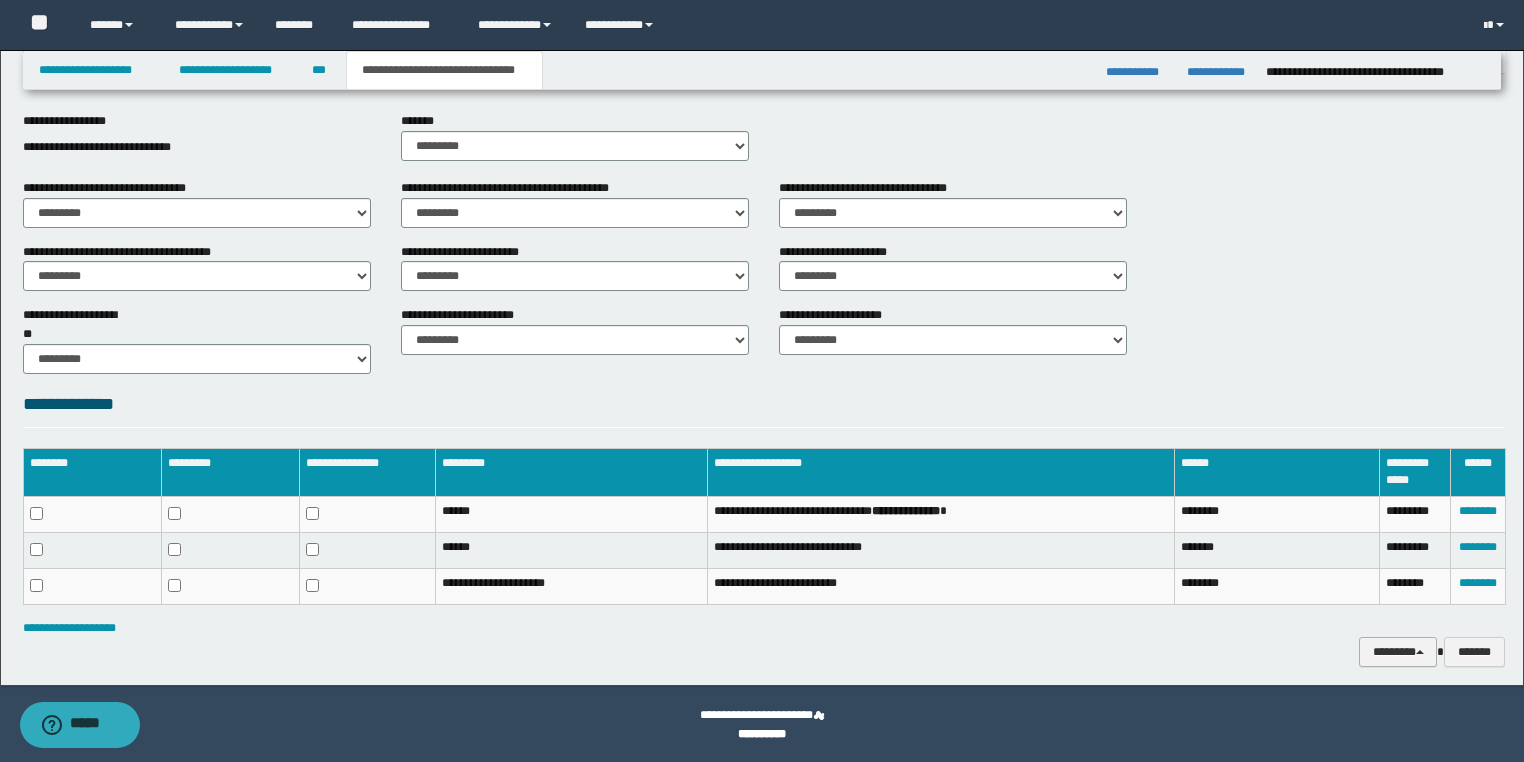 click on "********" at bounding box center [1398, 652] 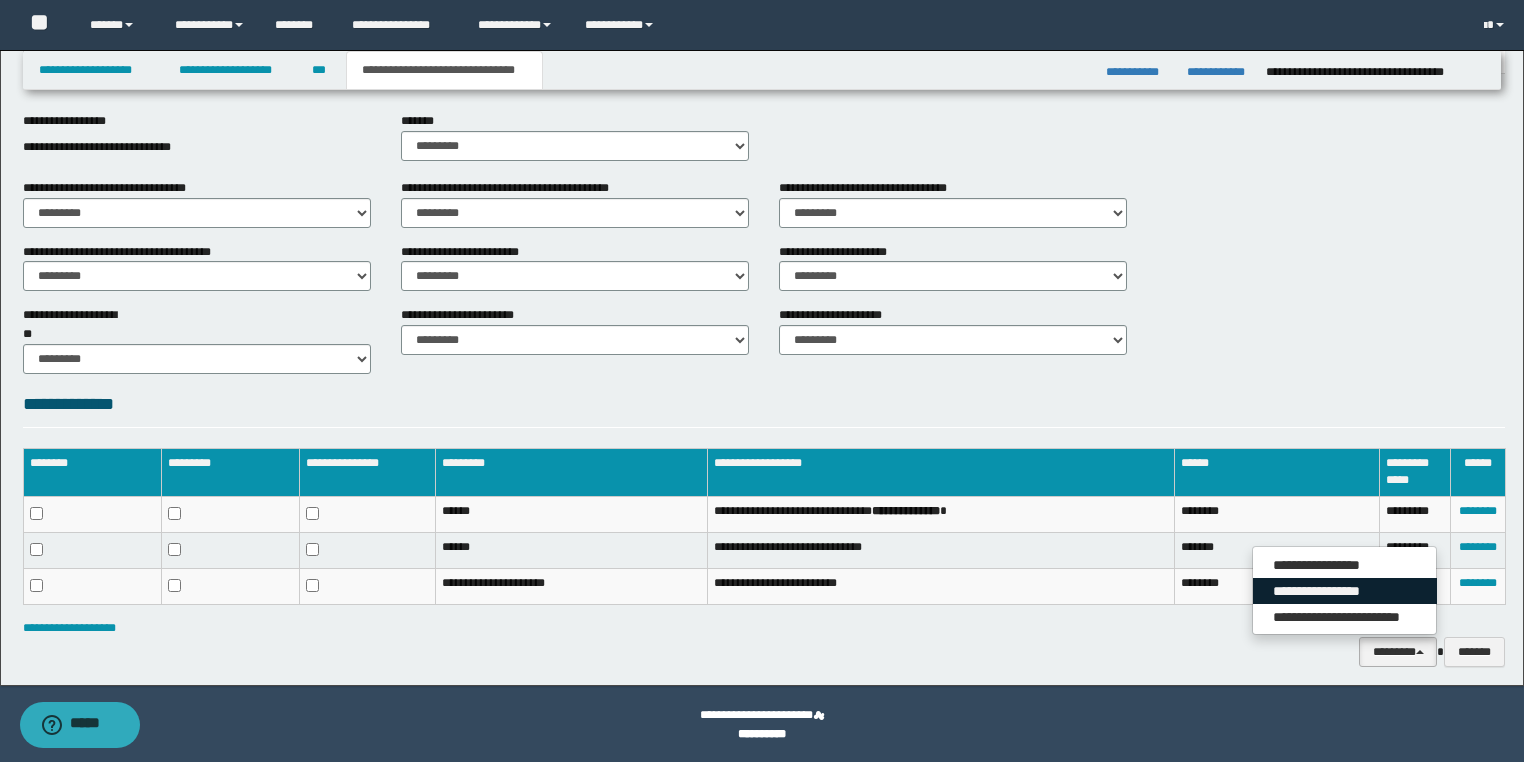 click on "**********" at bounding box center (1345, 591) 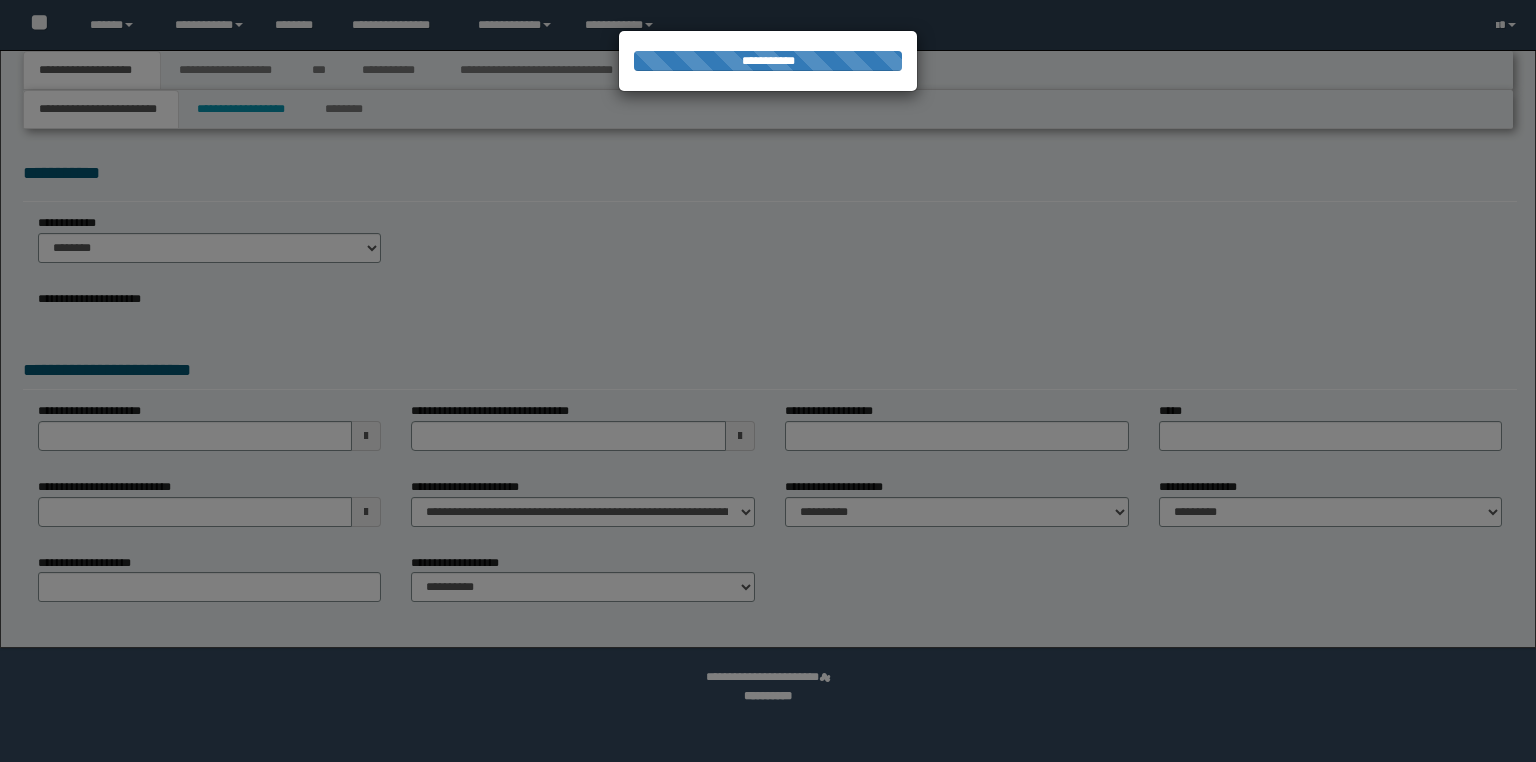 scroll, scrollTop: 0, scrollLeft: 0, axis: both 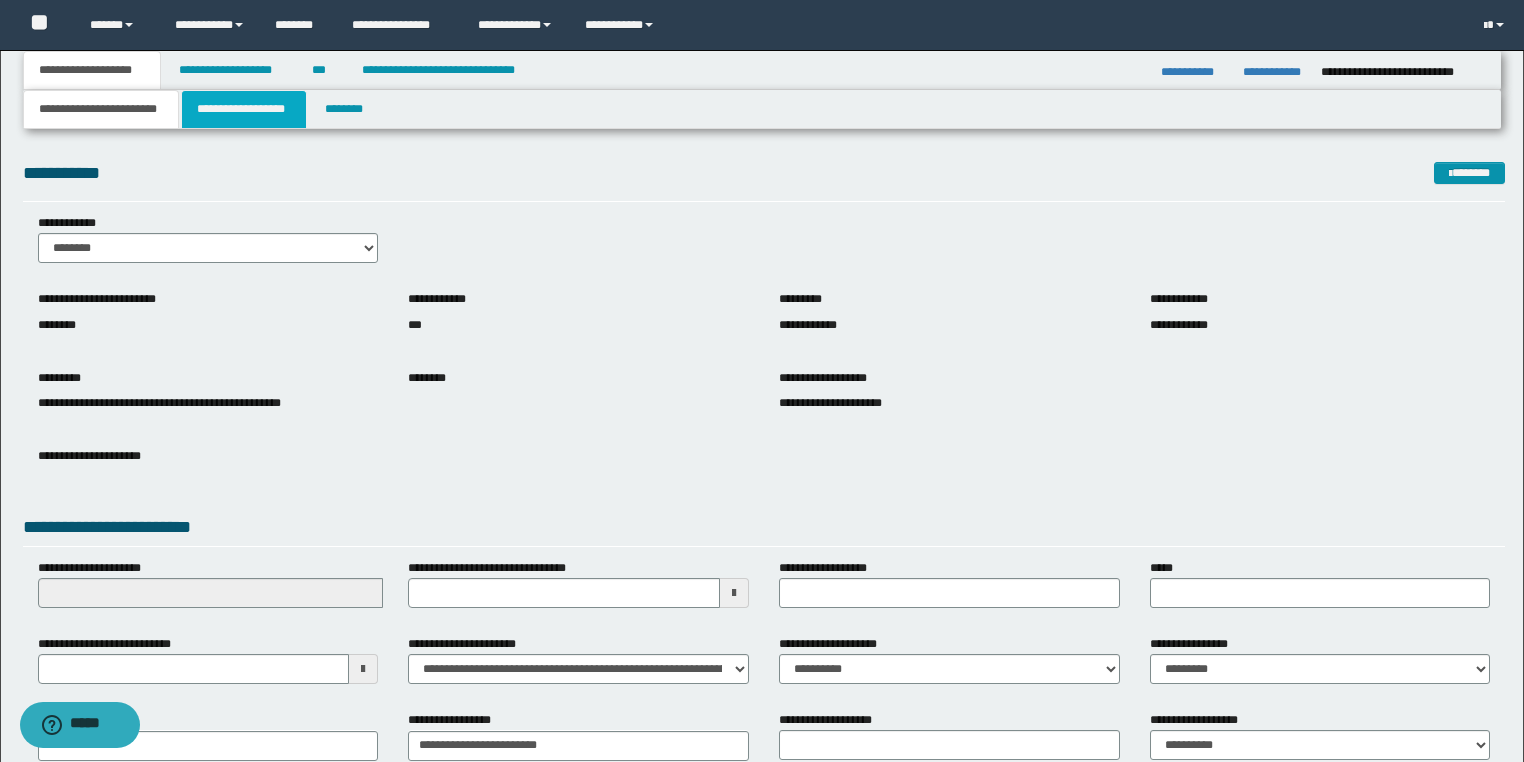 click on "**********" at bounding box center [244, 109] 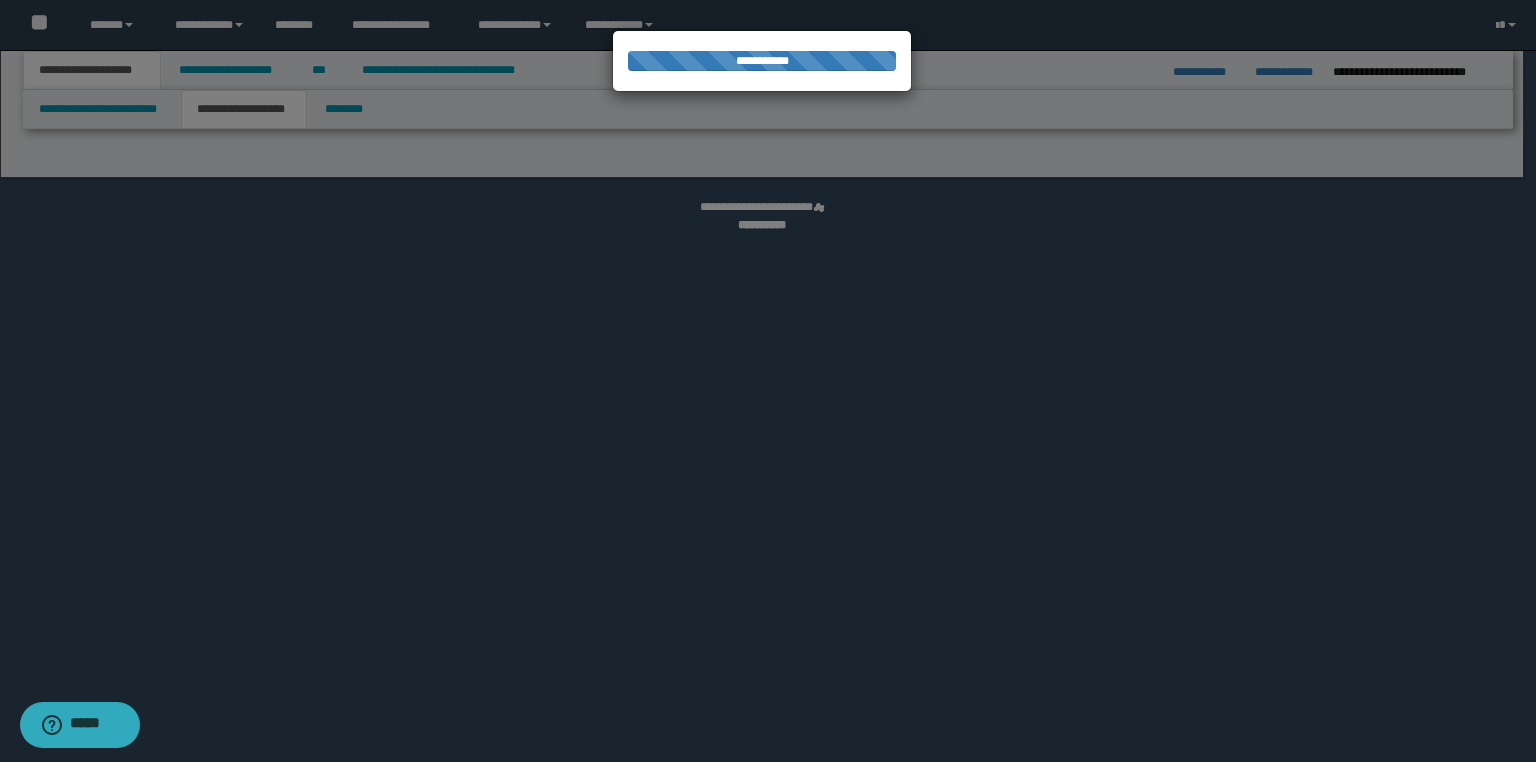 select on "*" 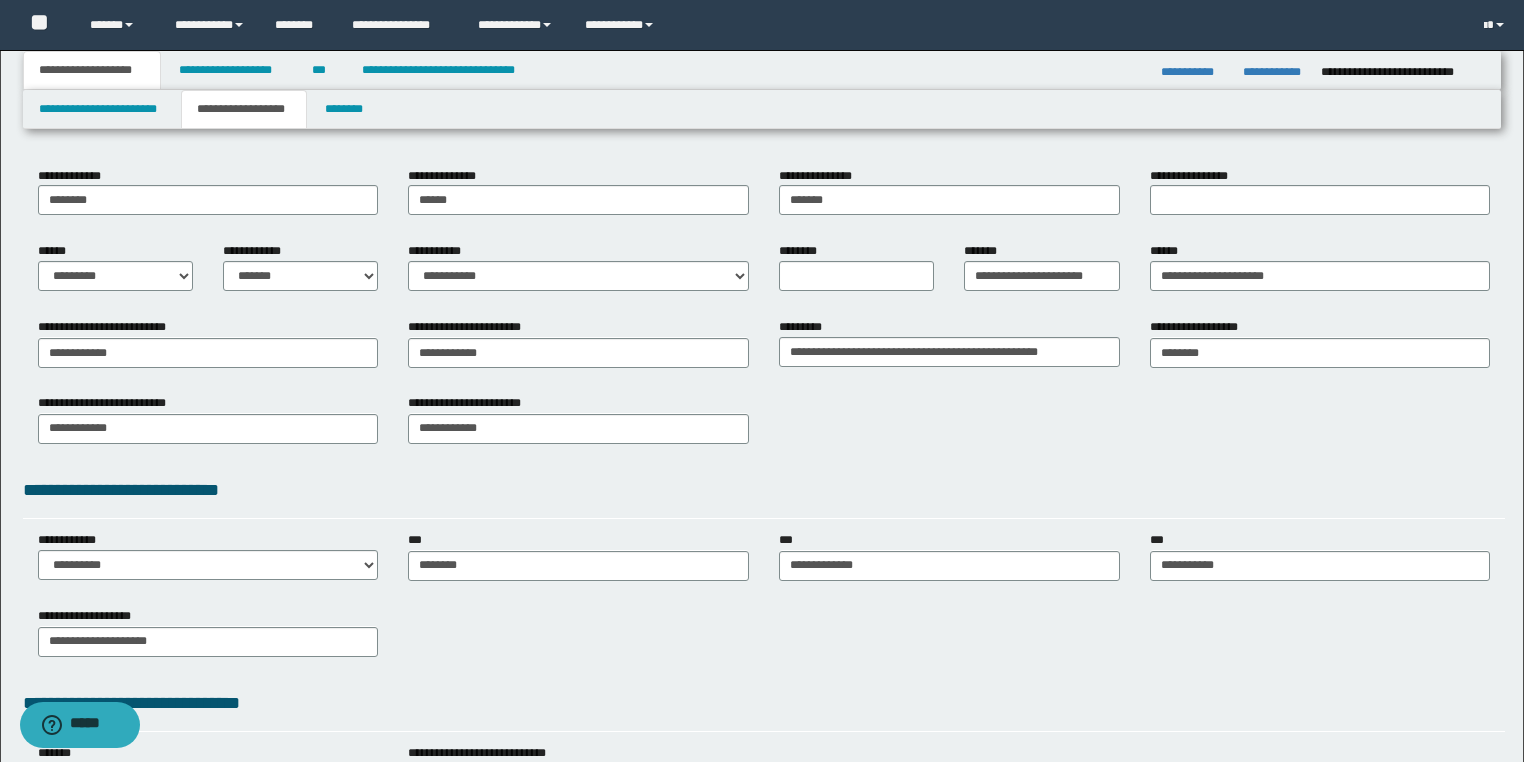 scroll, scrollTop: 24, scrollLeft: 0, axis: vertical 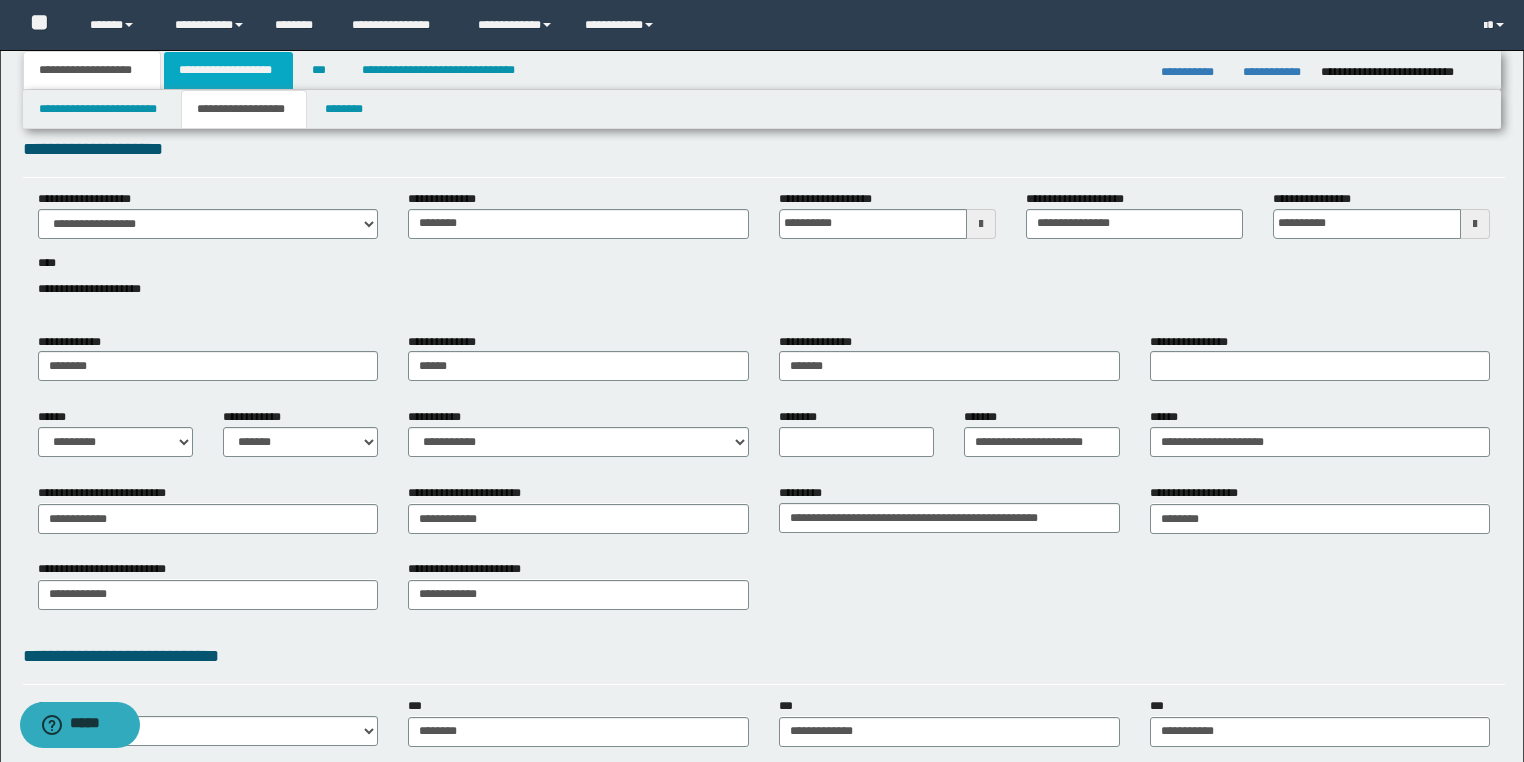 click on "**********" at bounding box center [228, 70] 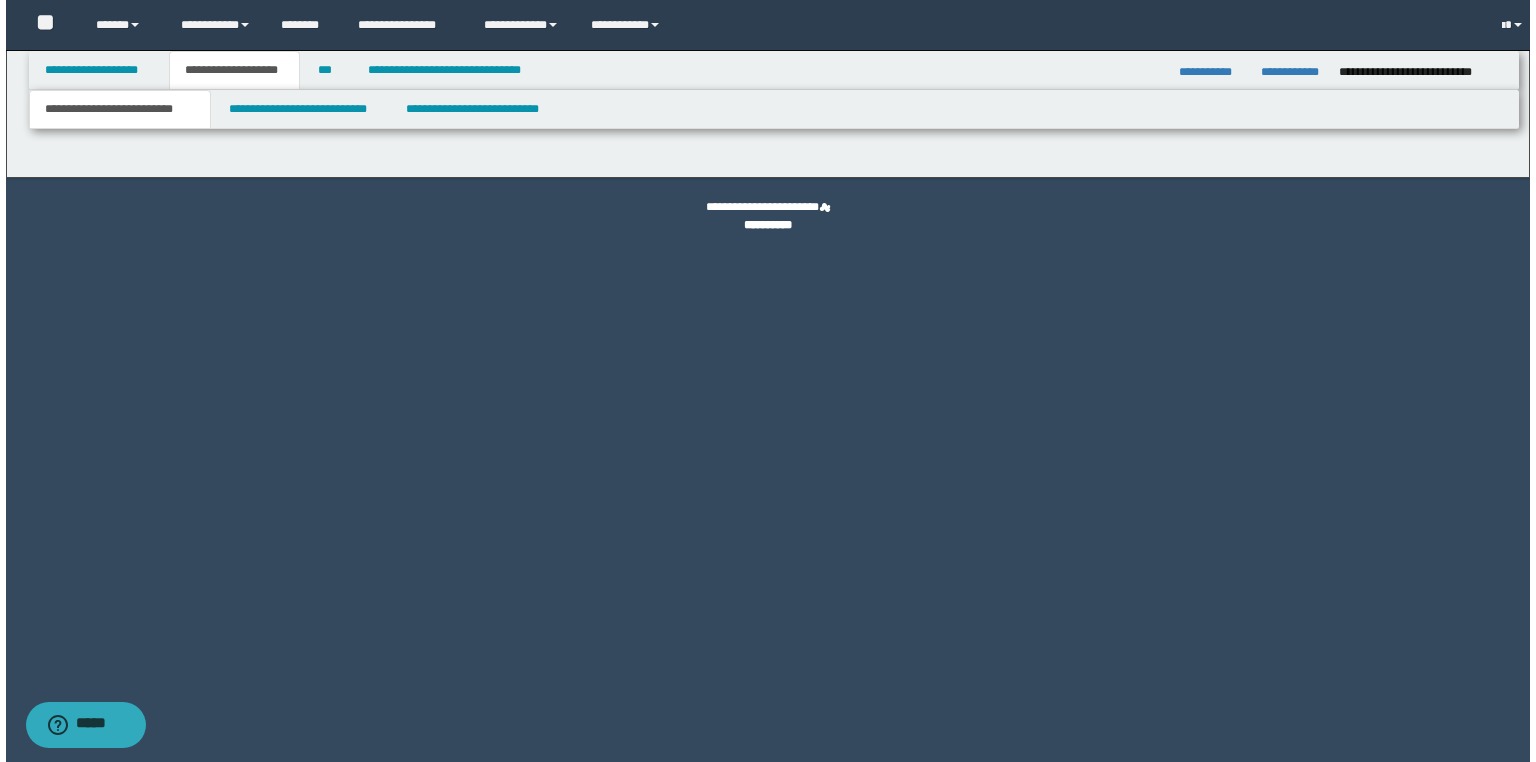 scroll, scrollTop: 0, scrollLeft: 0, axis: both 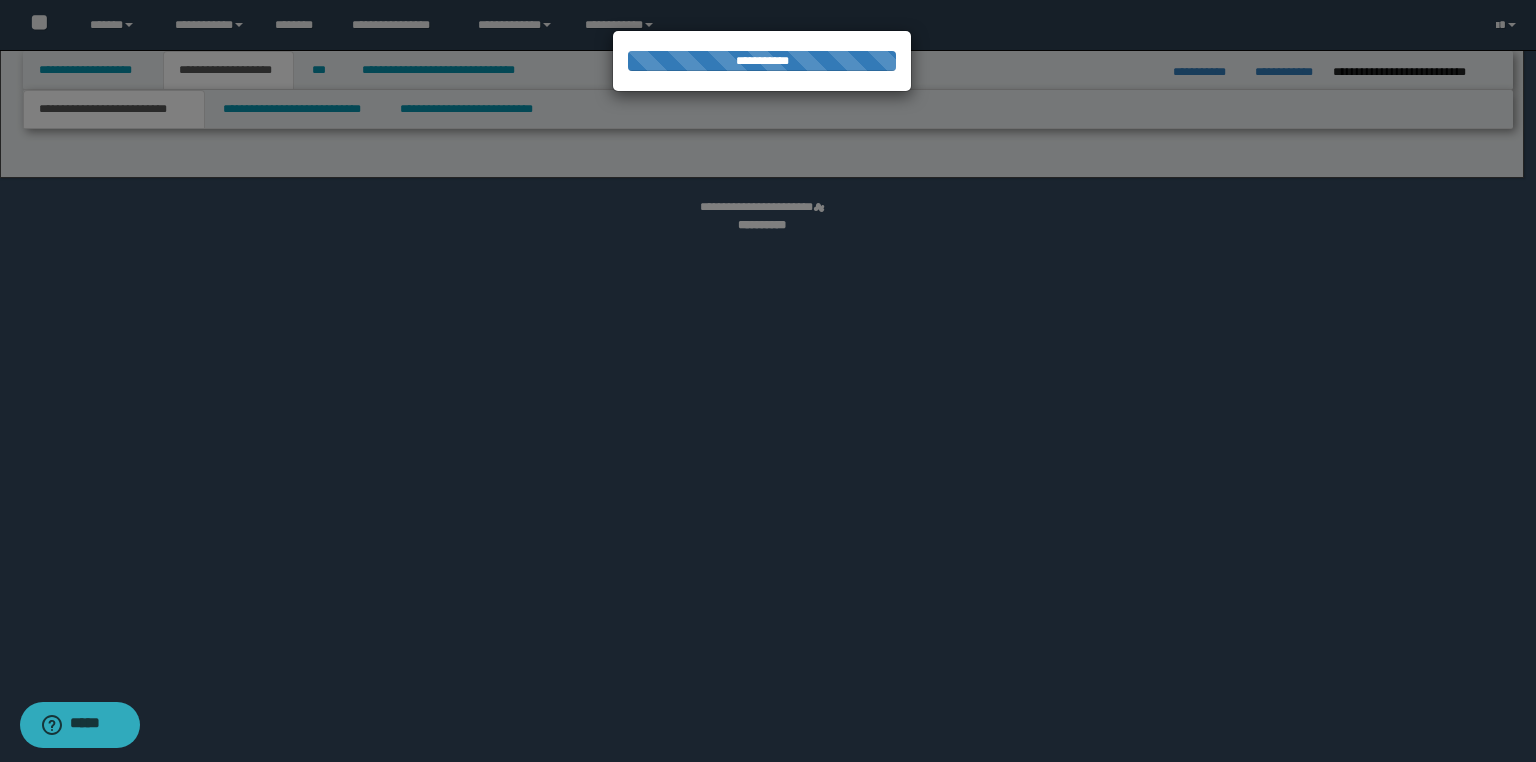 select on "*" 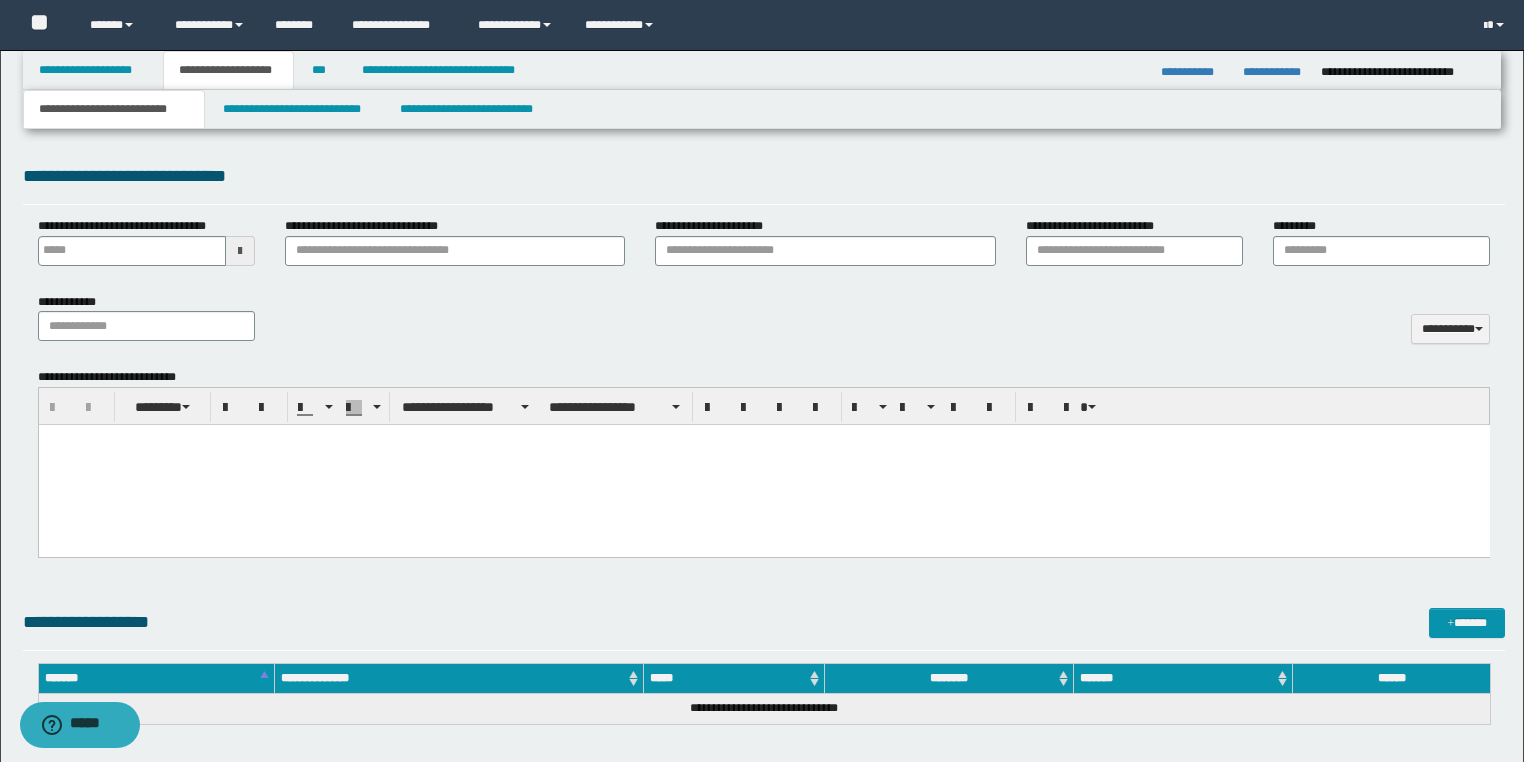 scroll, scrollTop: 880, scrollLeft: 0, axis: vertical 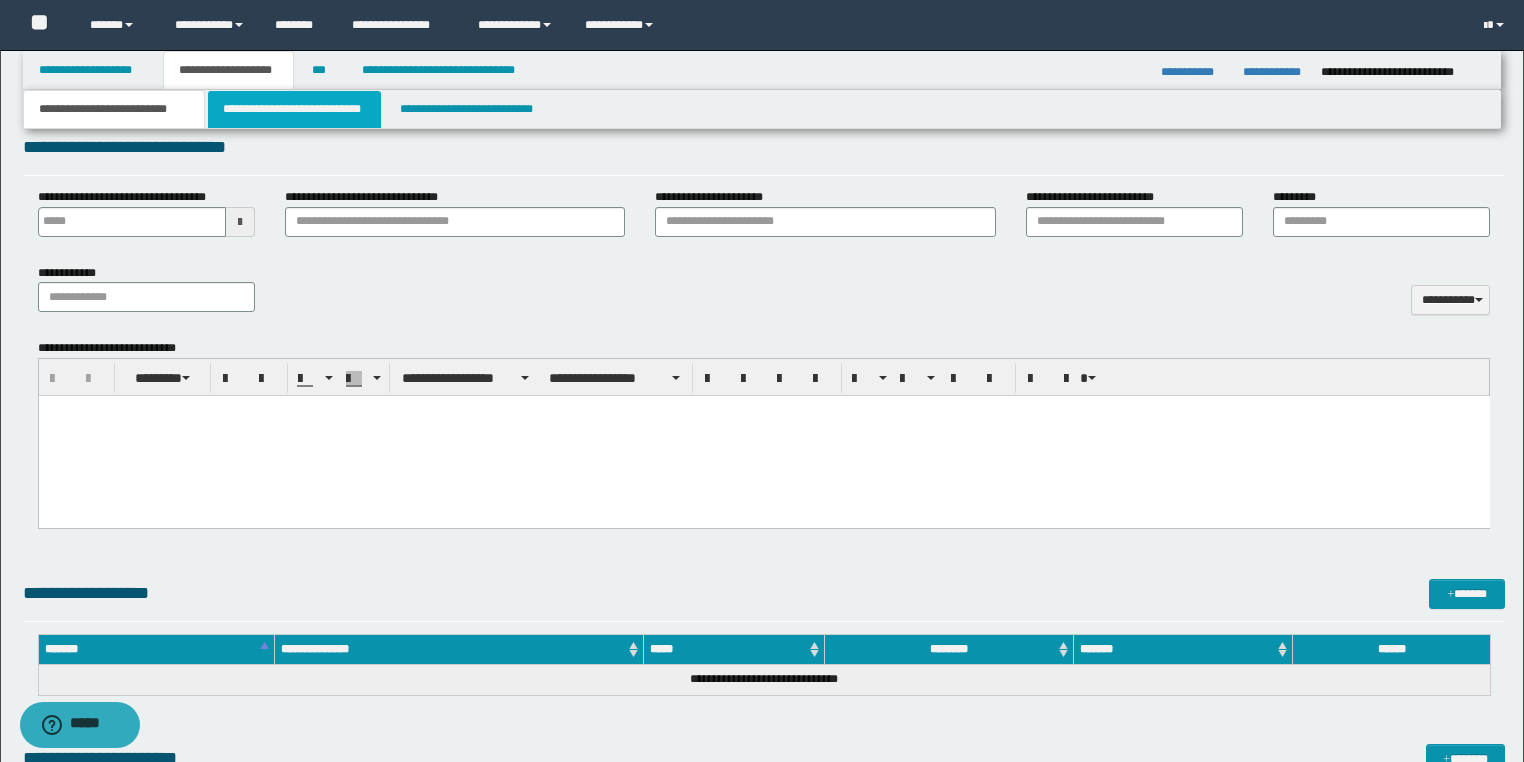 click on "**********" at bounding box center (294, 109) 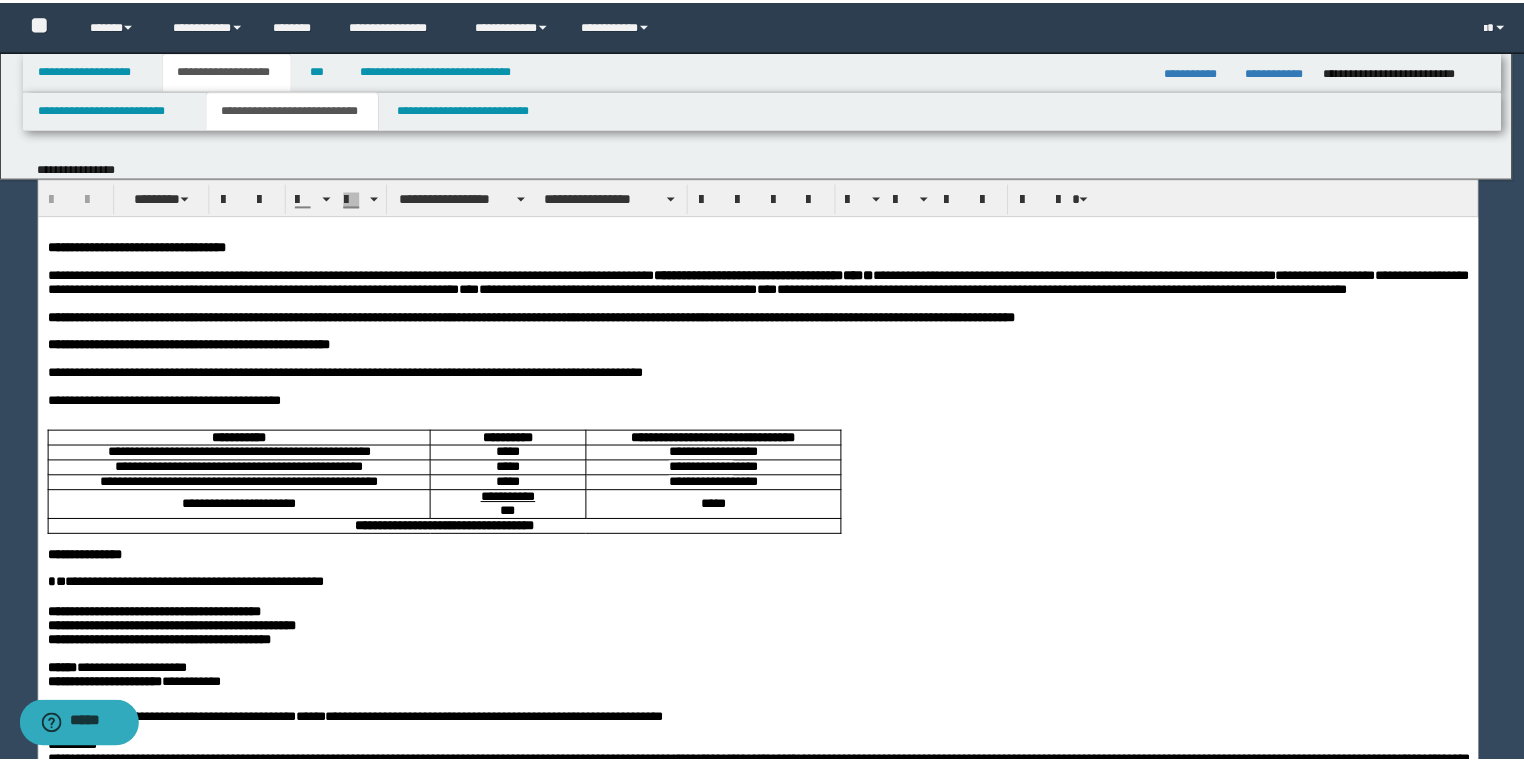 scroll, scrollTop: 0, scrollLeft: 0, axis: both 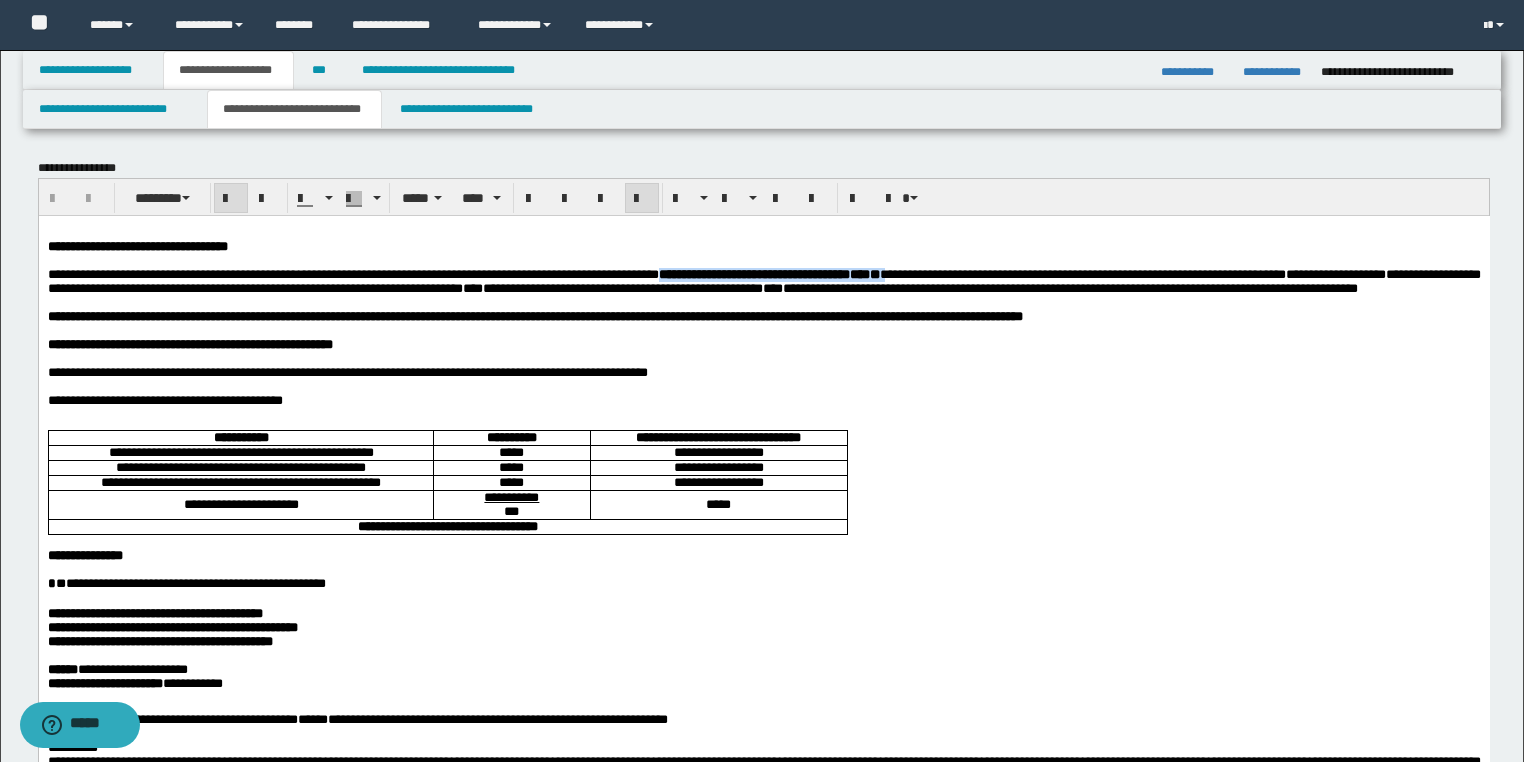 drag, startPoint x: 1115, startPoint y: 276, endPoint x: 816, endPoint y: 273, distance: 299.01505 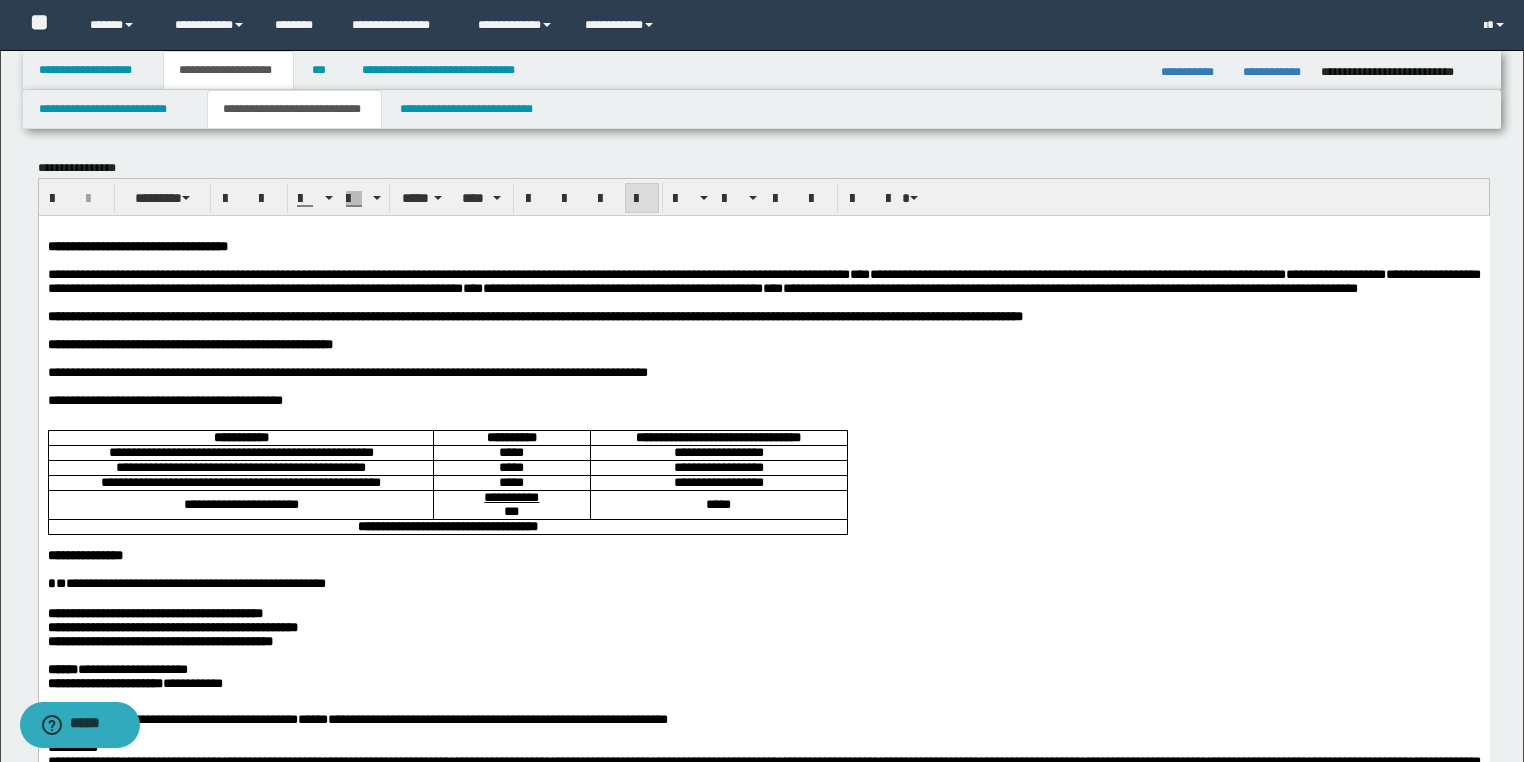 click on "**********" at bounding box center [534, 315] 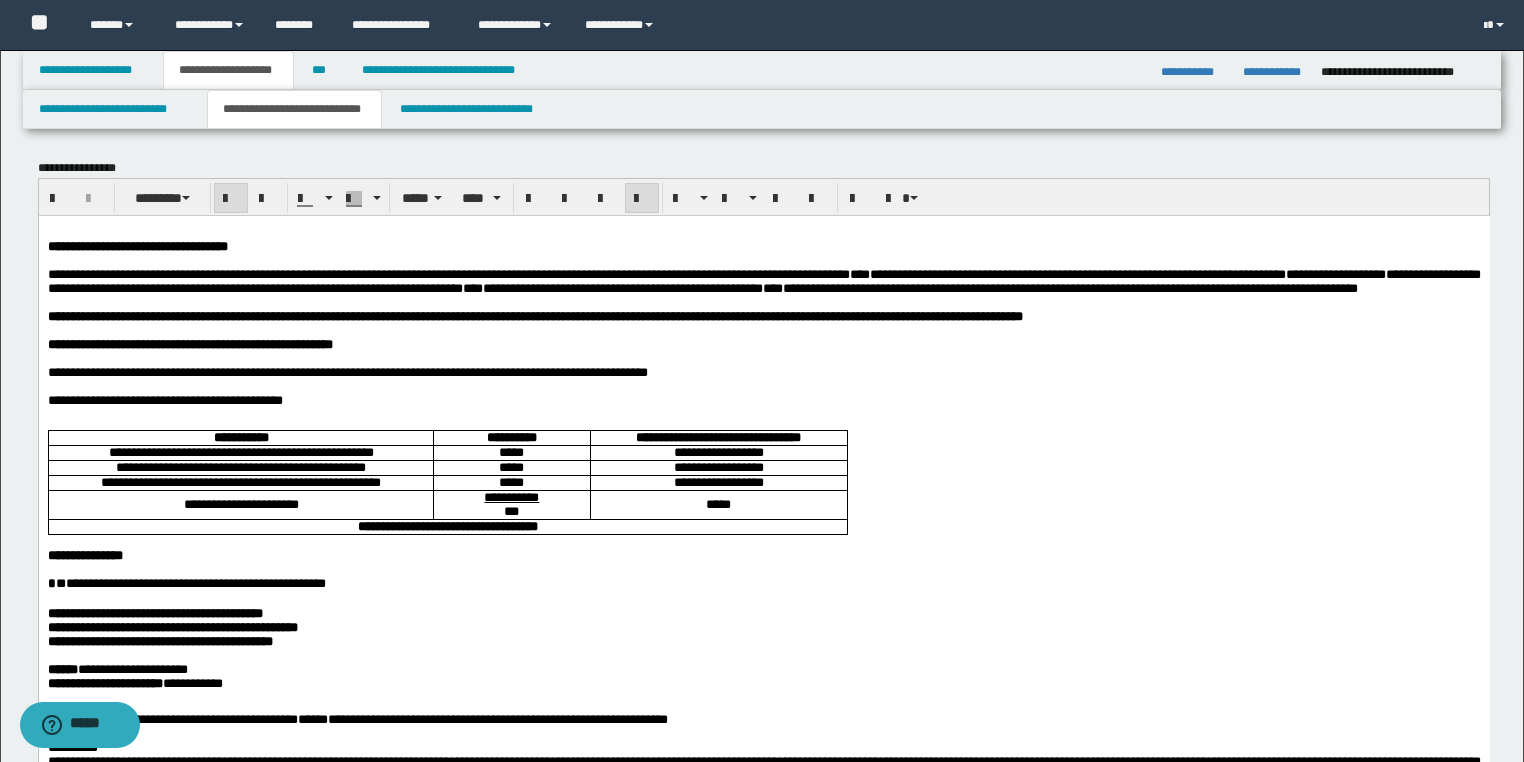 click at bounding box center (763, 330) 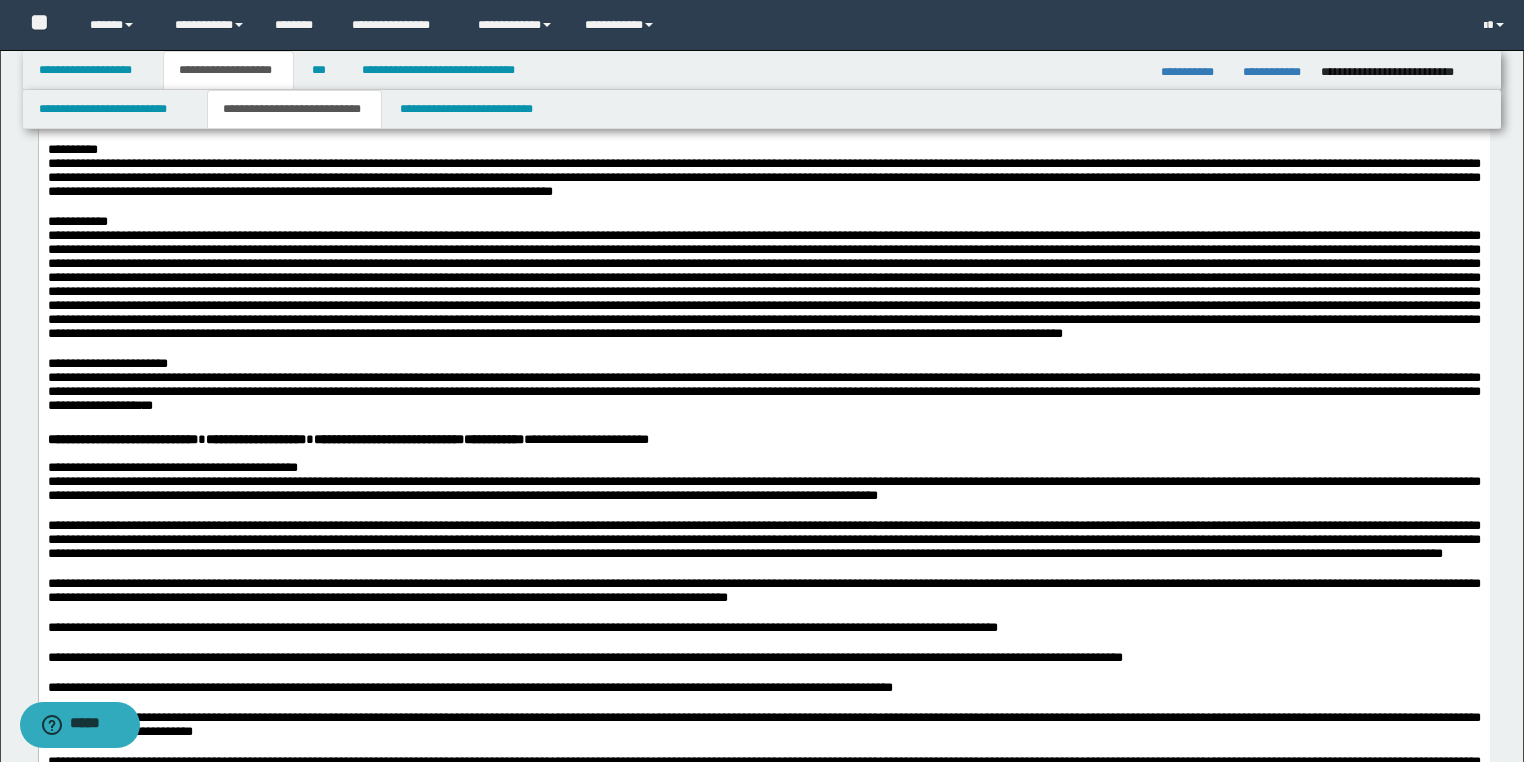 scroll, scrollTop: 720, scrollLeft: 0, axis: vertical 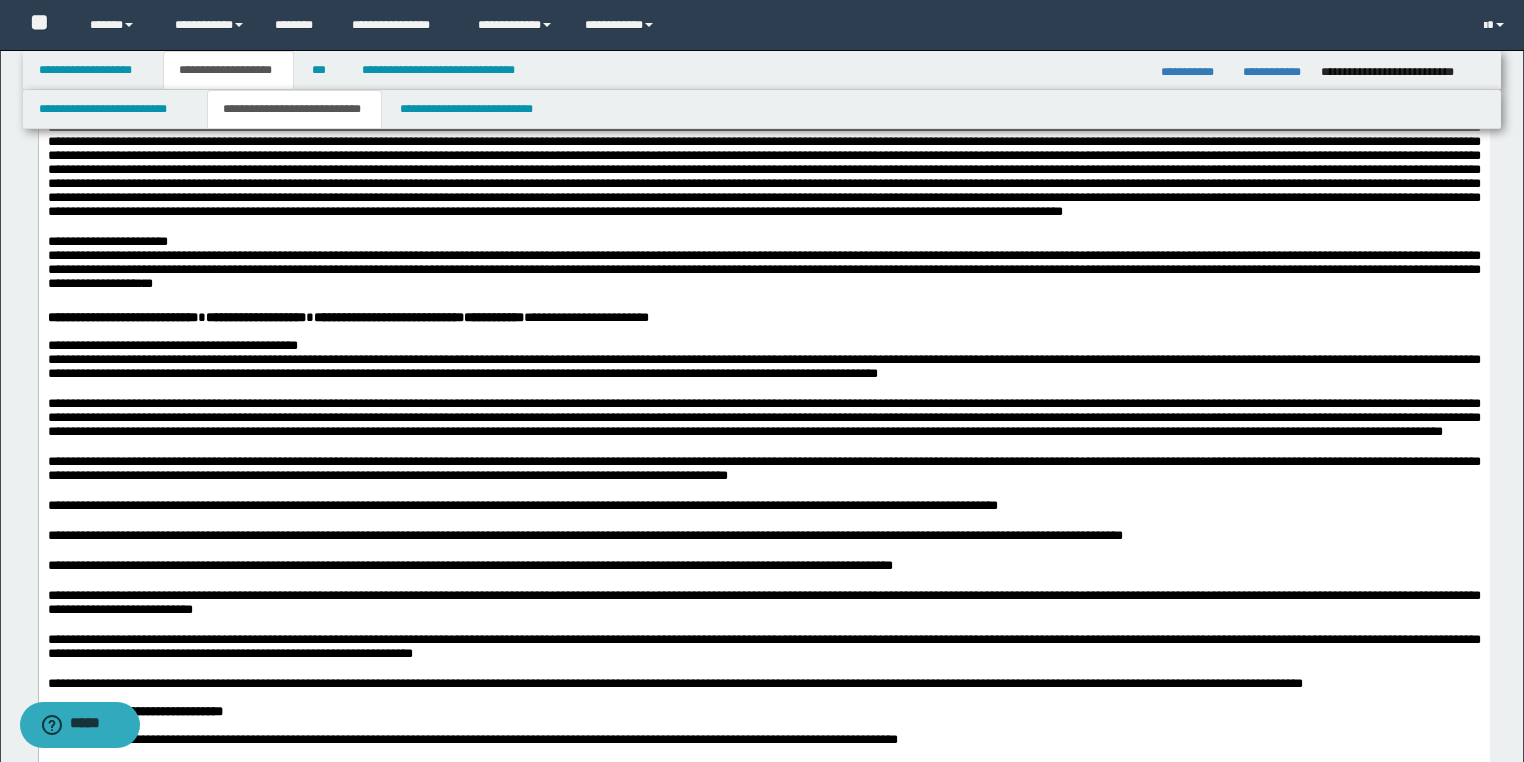 click at bounding box center [763, 162] 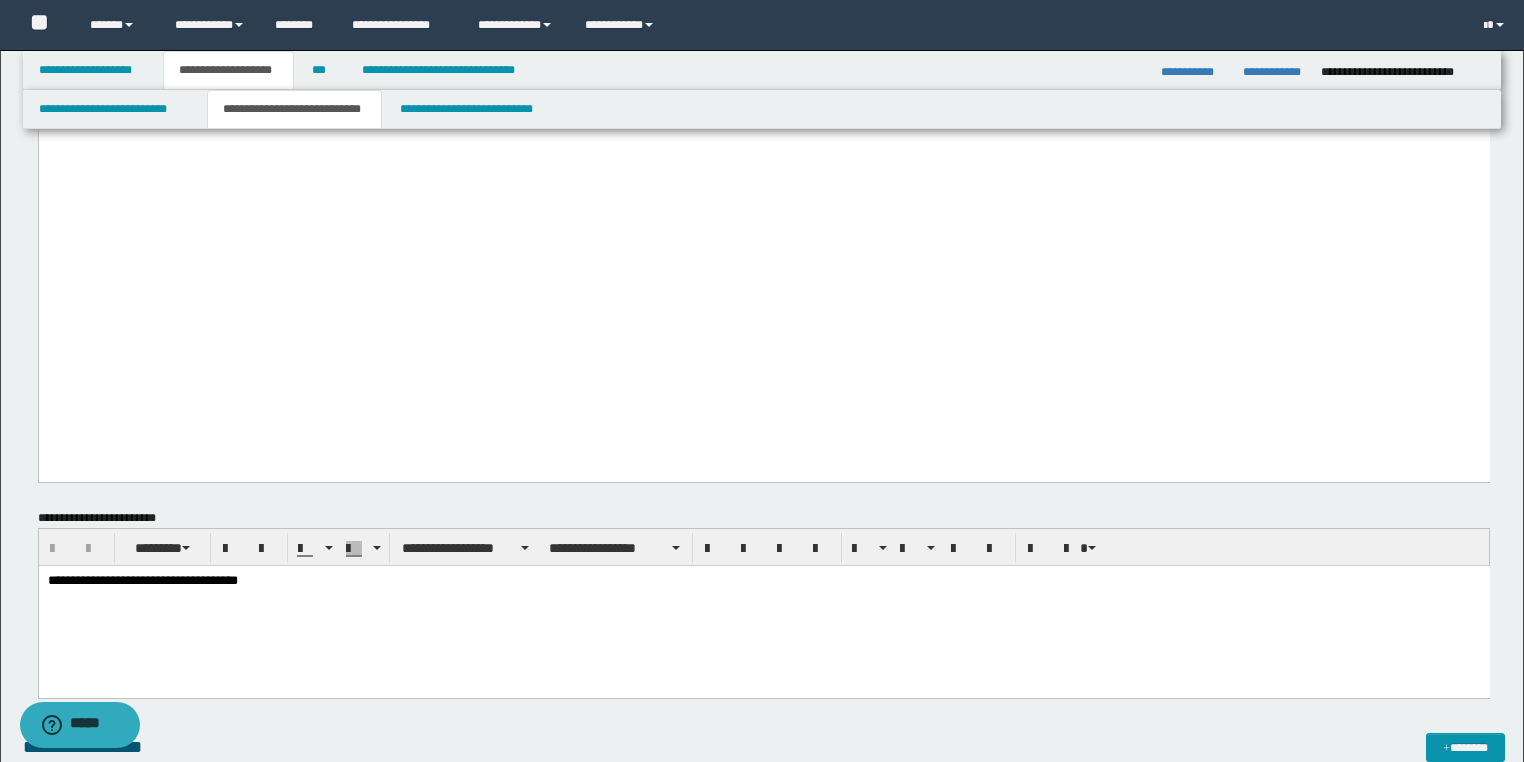 click on "**********" at bounding box center (763, -614) 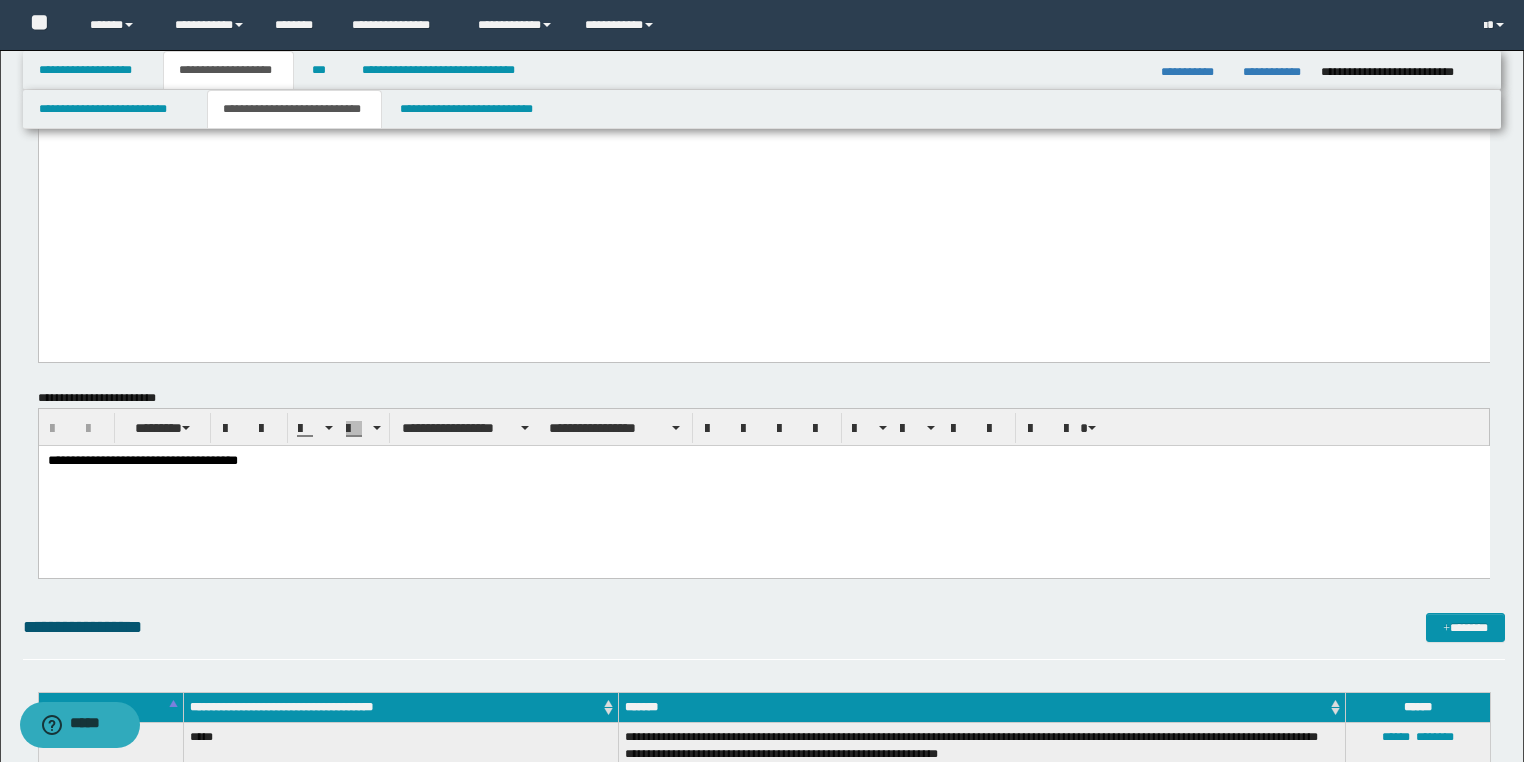 scroll, scrollTop: 1920, scrollLeft: 0, axis: vertical 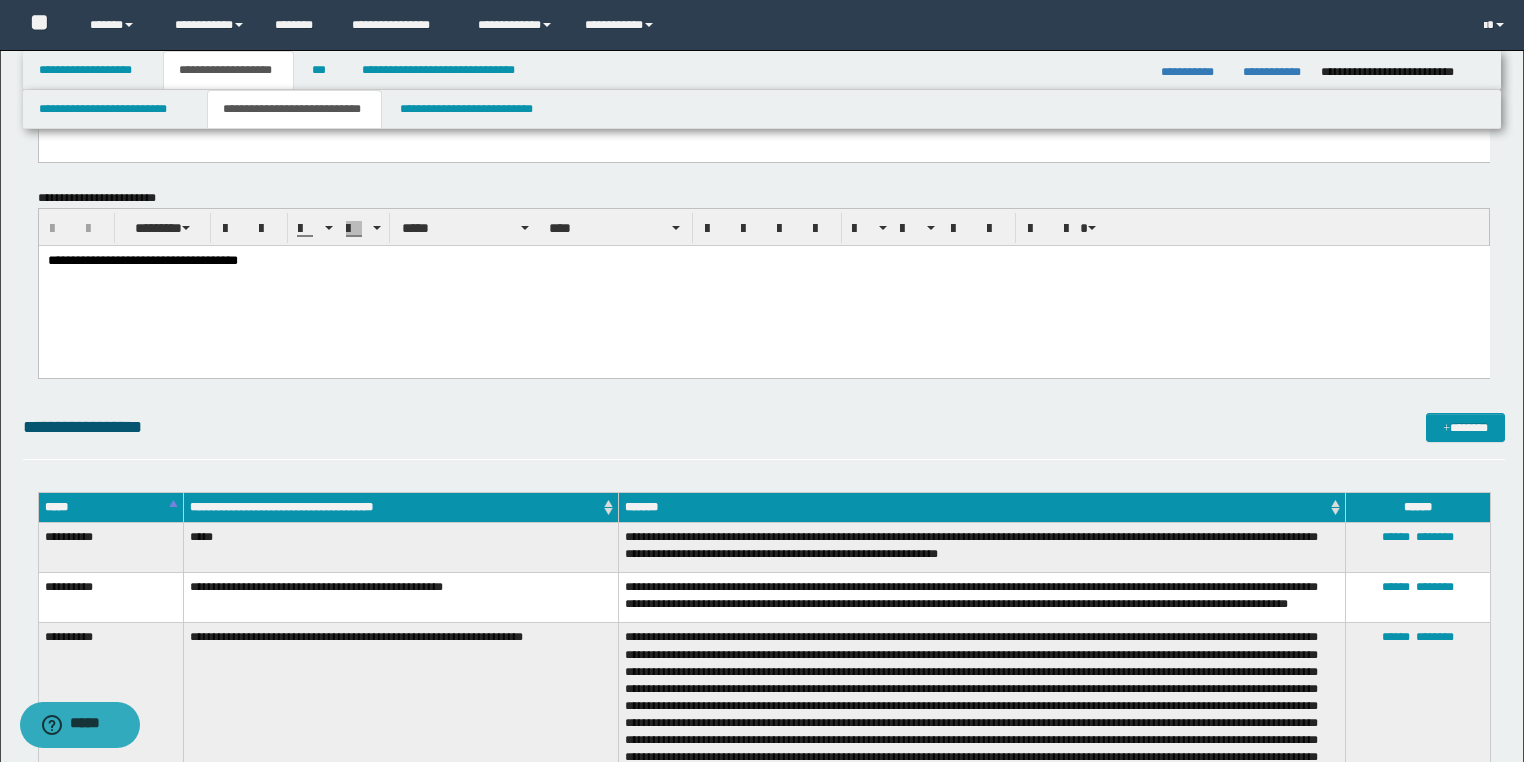 click on "**********" at bounding box center [763, 285] 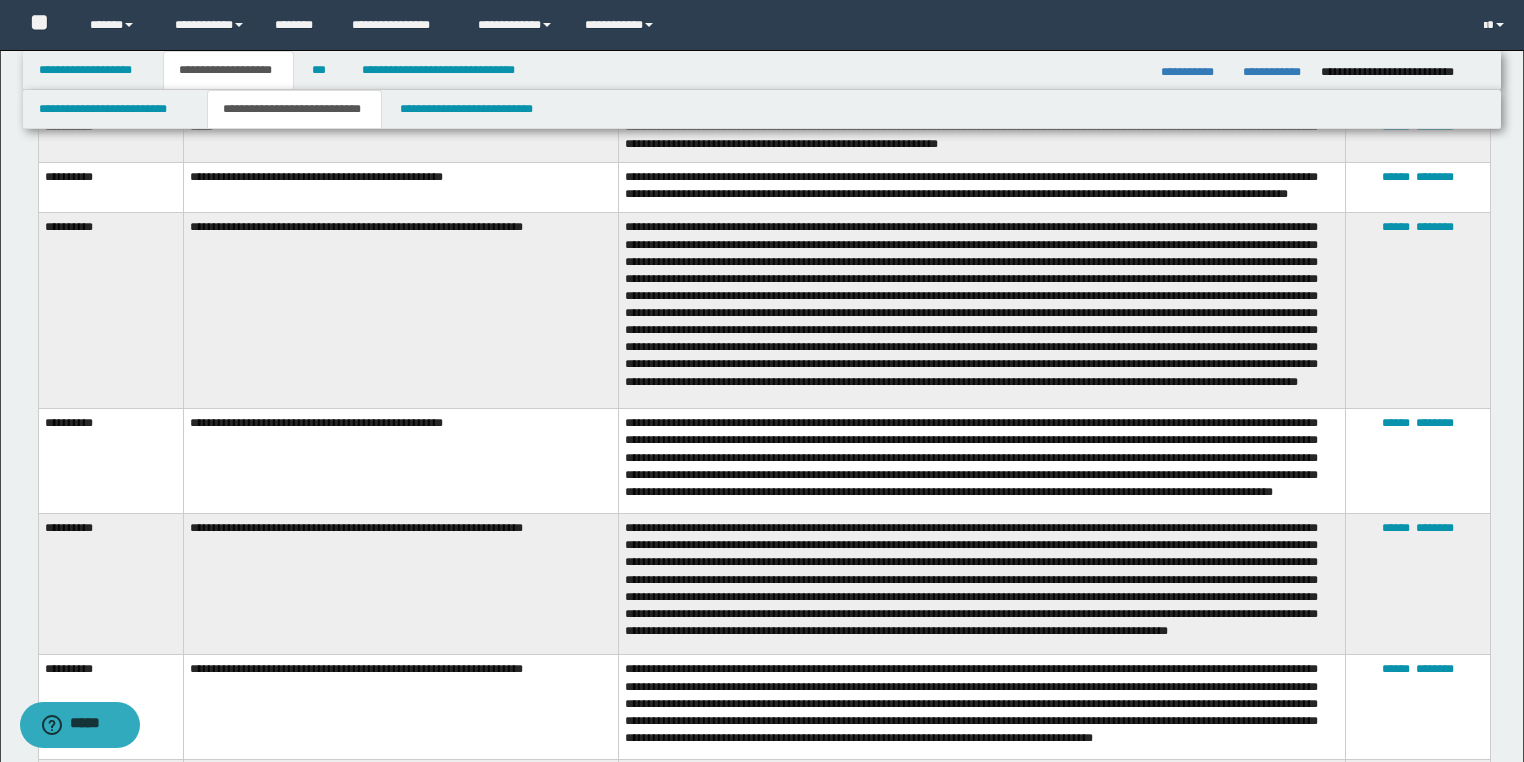 scroll, scrollTop: 2400, scrollLeft: 0, axis: vertical 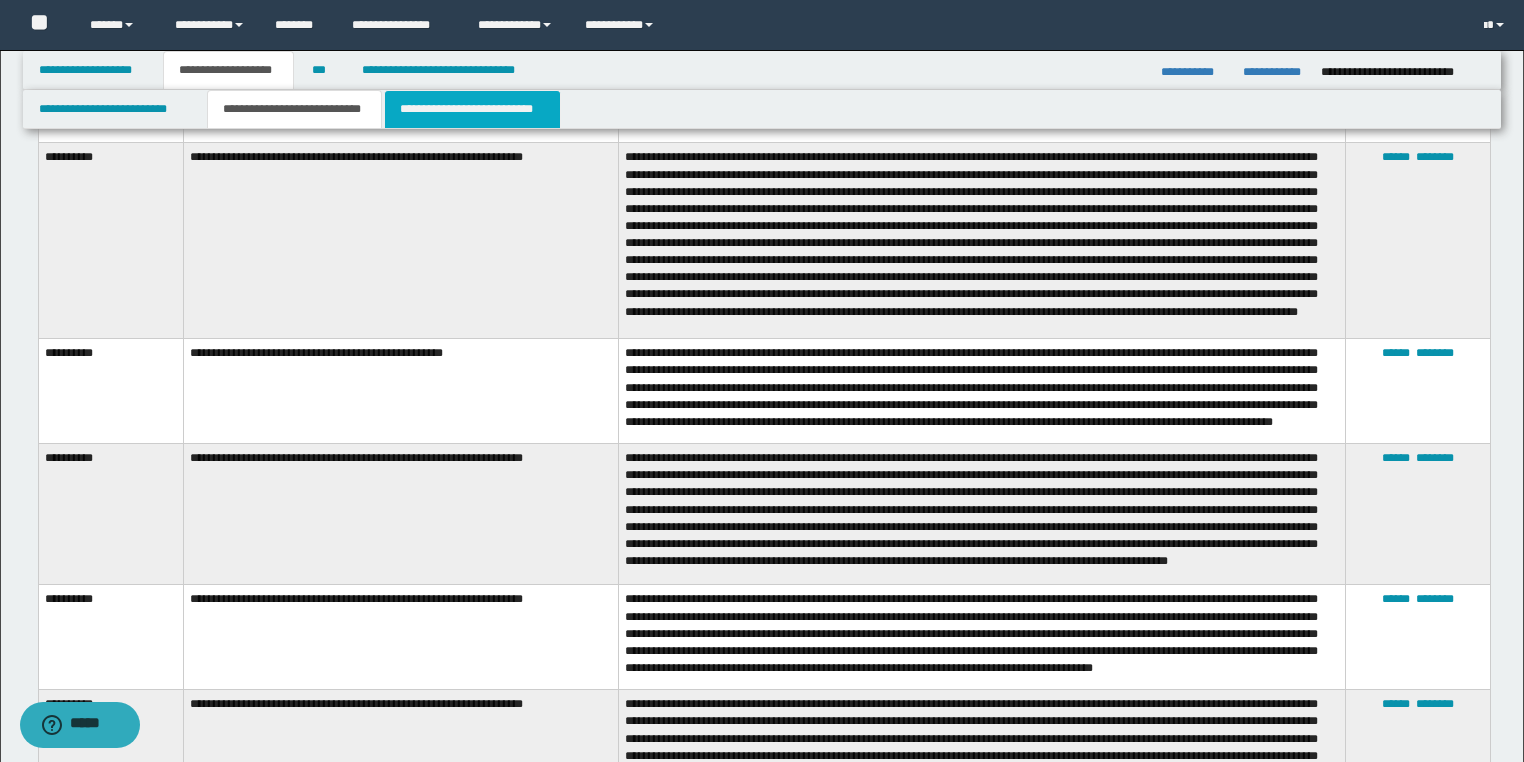 click on "**********" at bounding box center (472, 109) 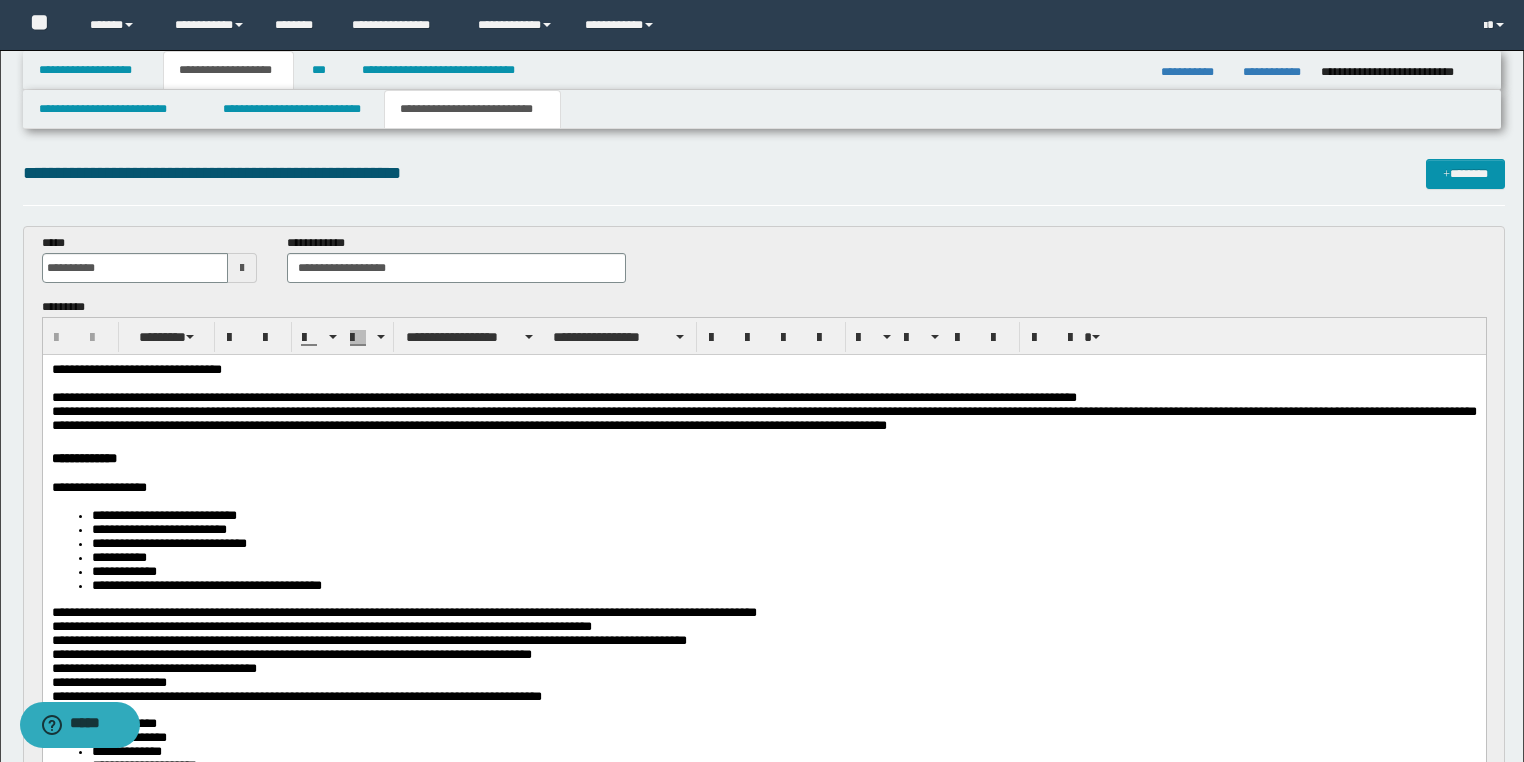 scroll, scrollTop: 0, scrollLeft: 0, axis: both 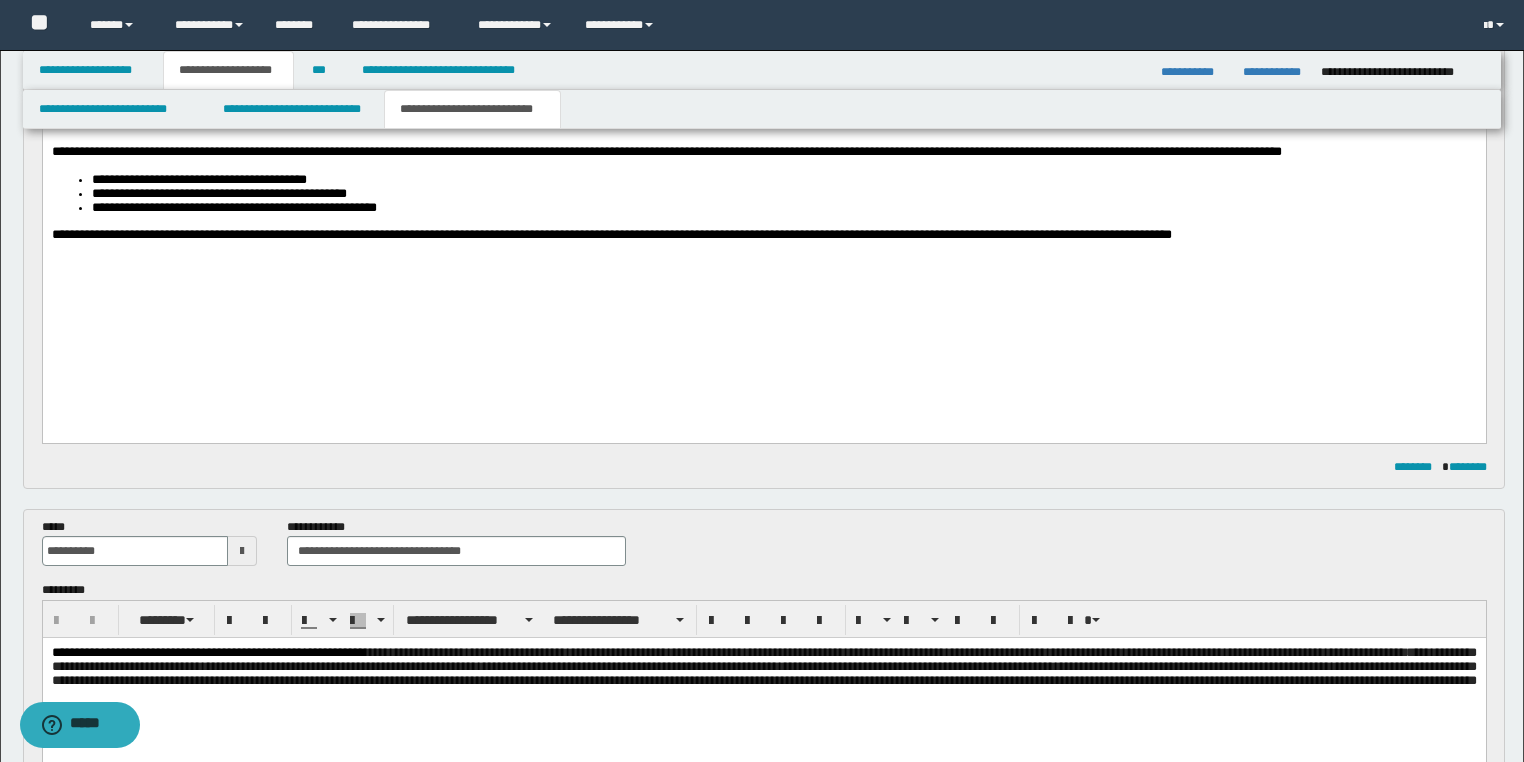 click on "**********" at bounding box center [763, -33] 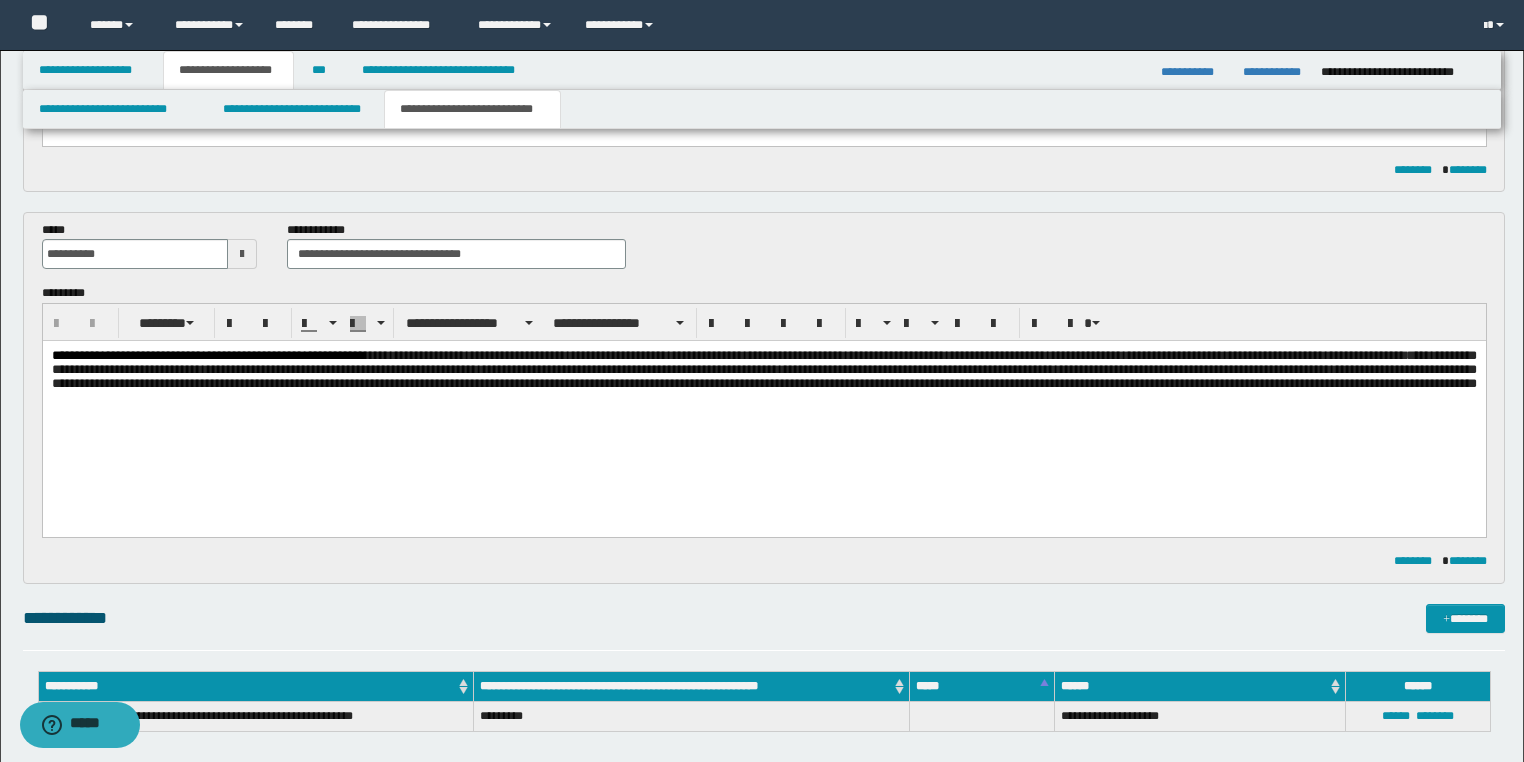 scroll, scrollTop: 1120, scrollLeft: 0, axis: vertical 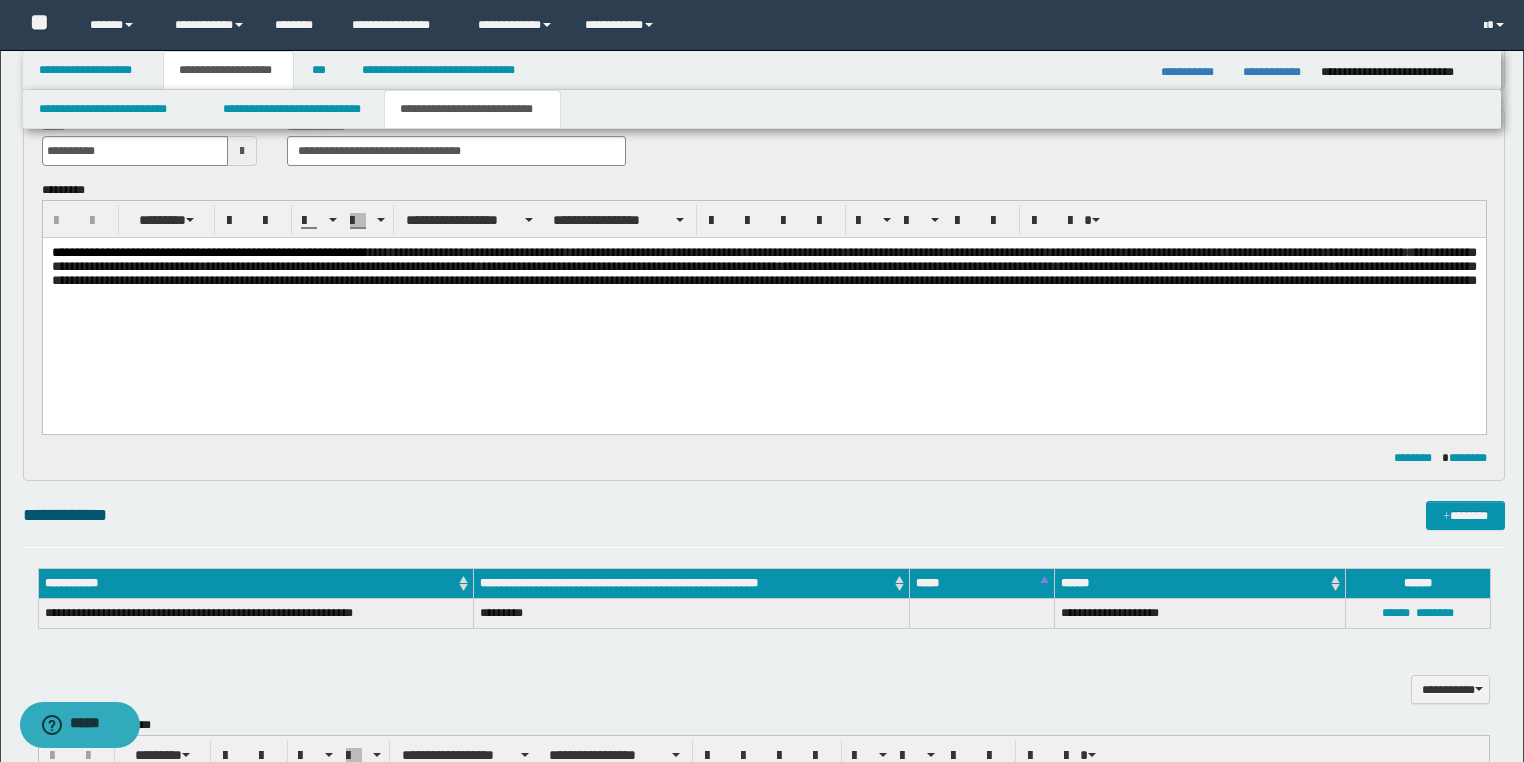 drag, startPoint x: 201, startPoint y: 305, endPoint x: 92, endPoint y: 335, distance: 113.053085 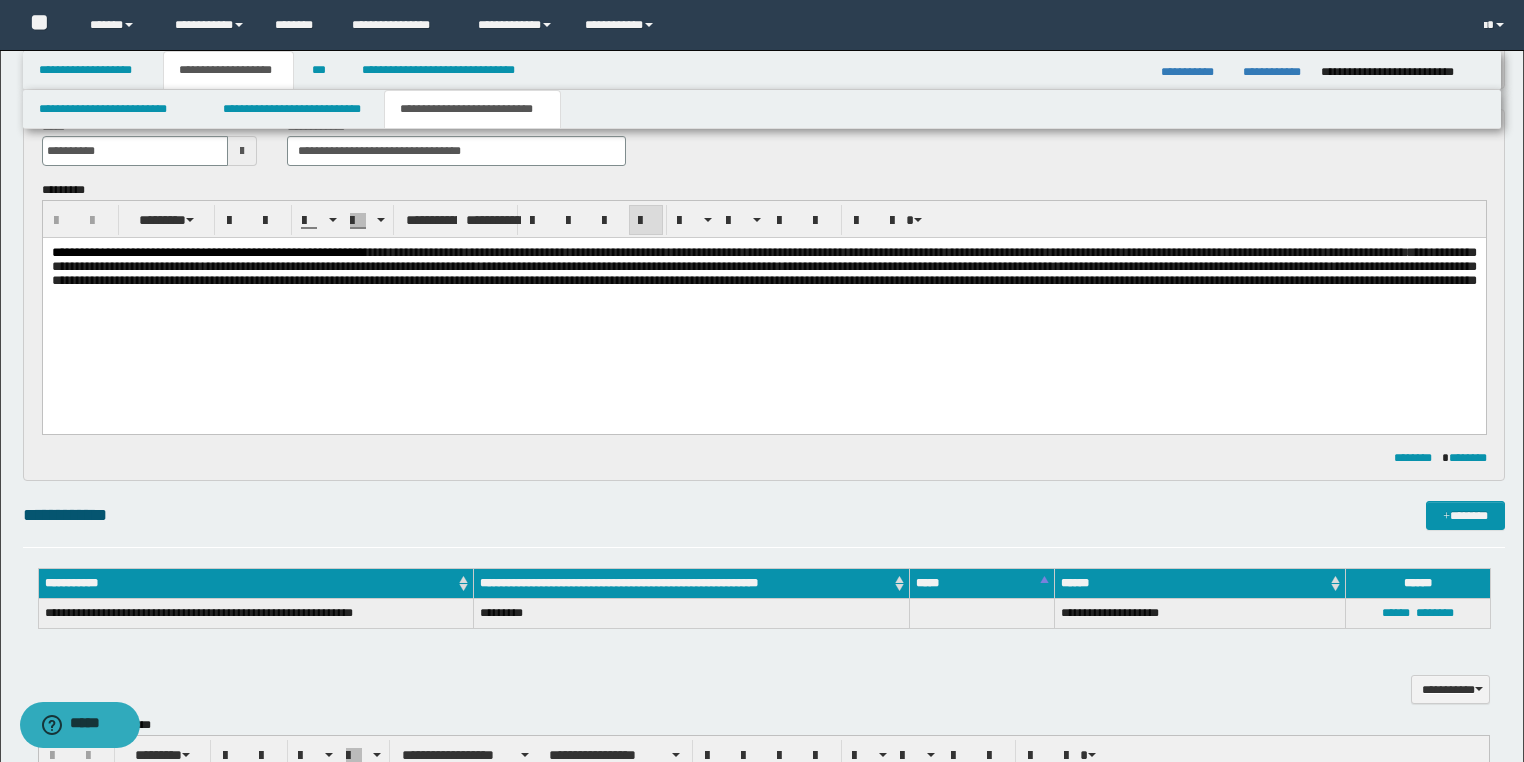 click on "**********" at bounding box center (763, 300) 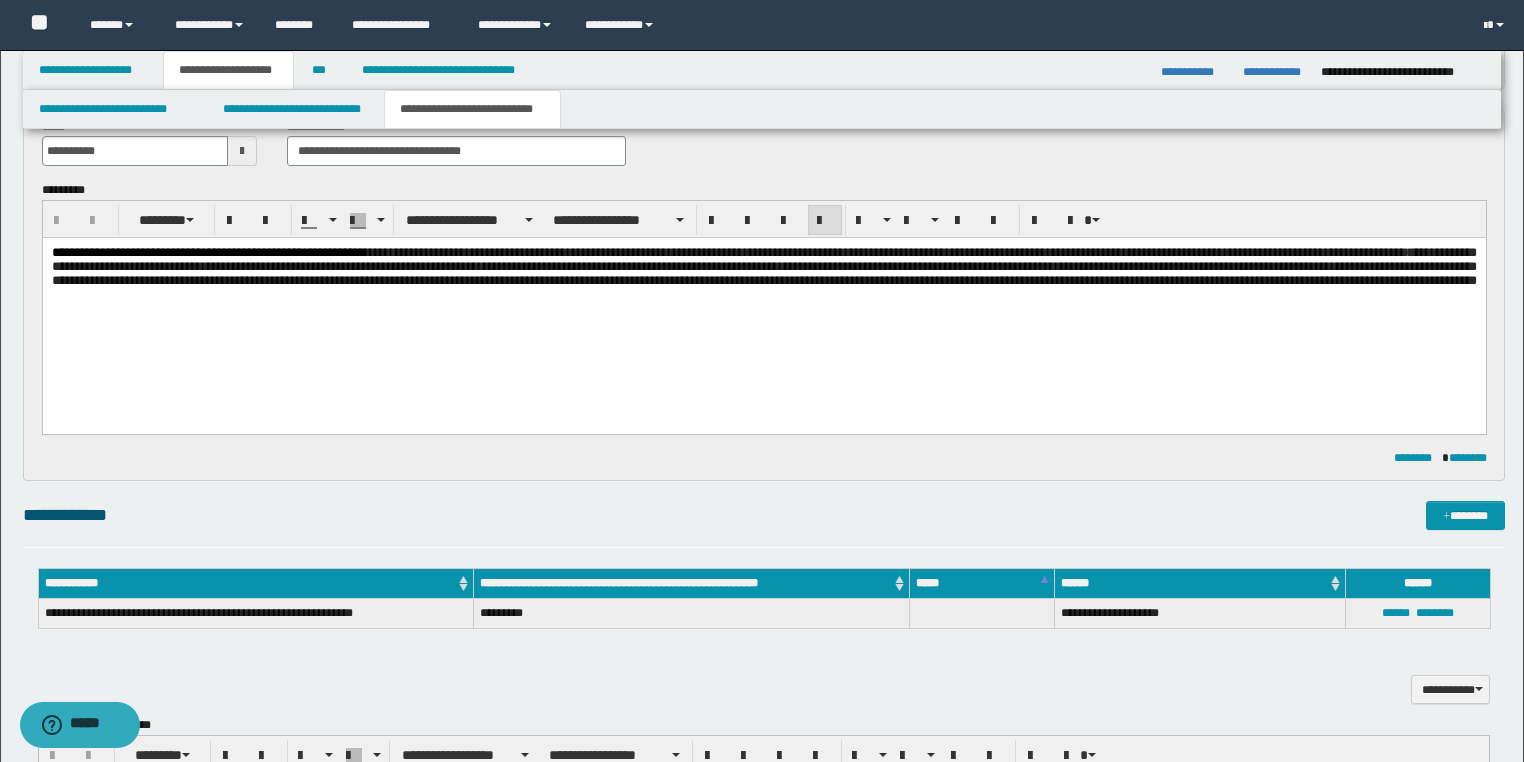 type 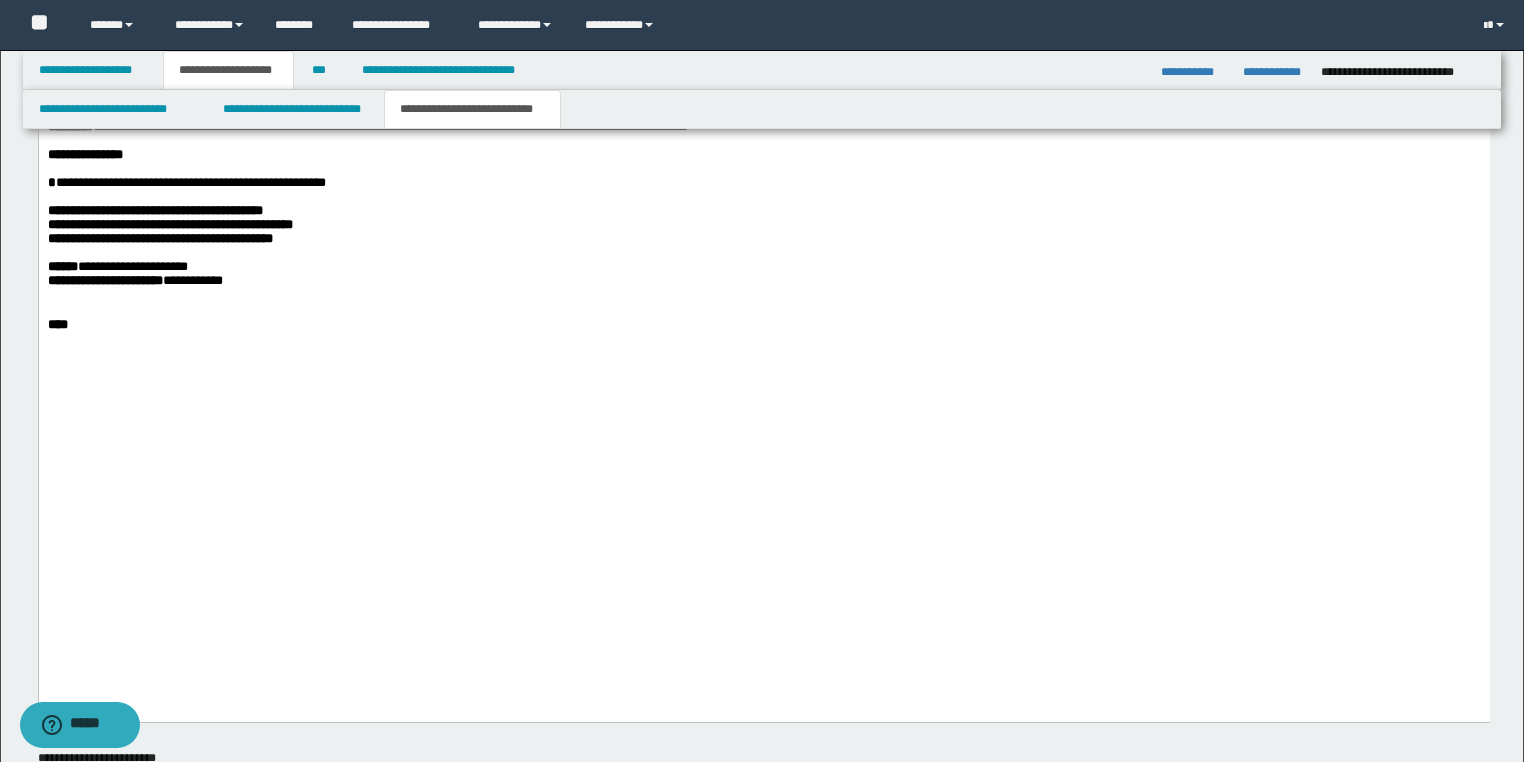 scroll, scrollTop: 3280, scrollLeft: 0, axis: vertical 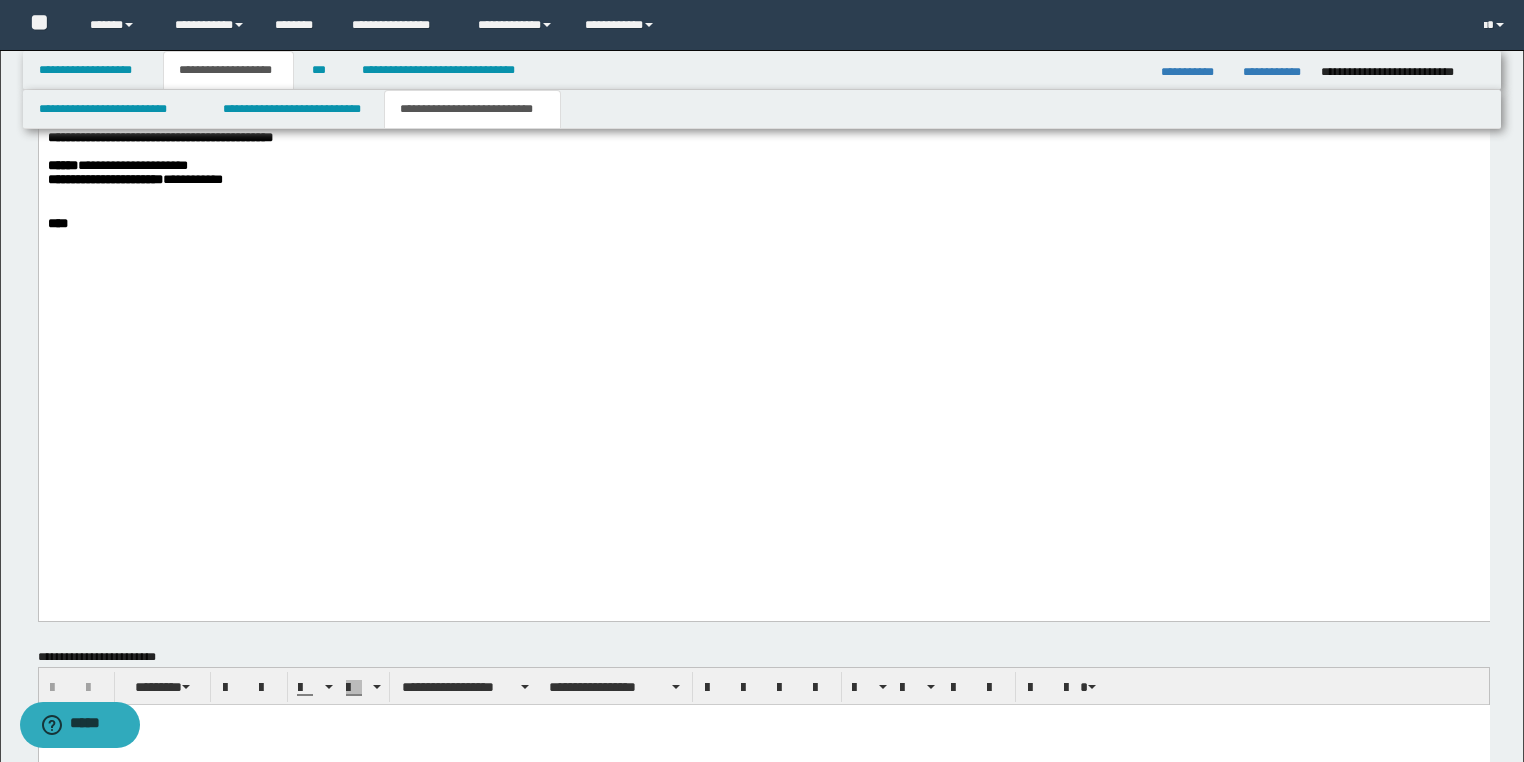 click on "**********" at bounding box center [159, 138] 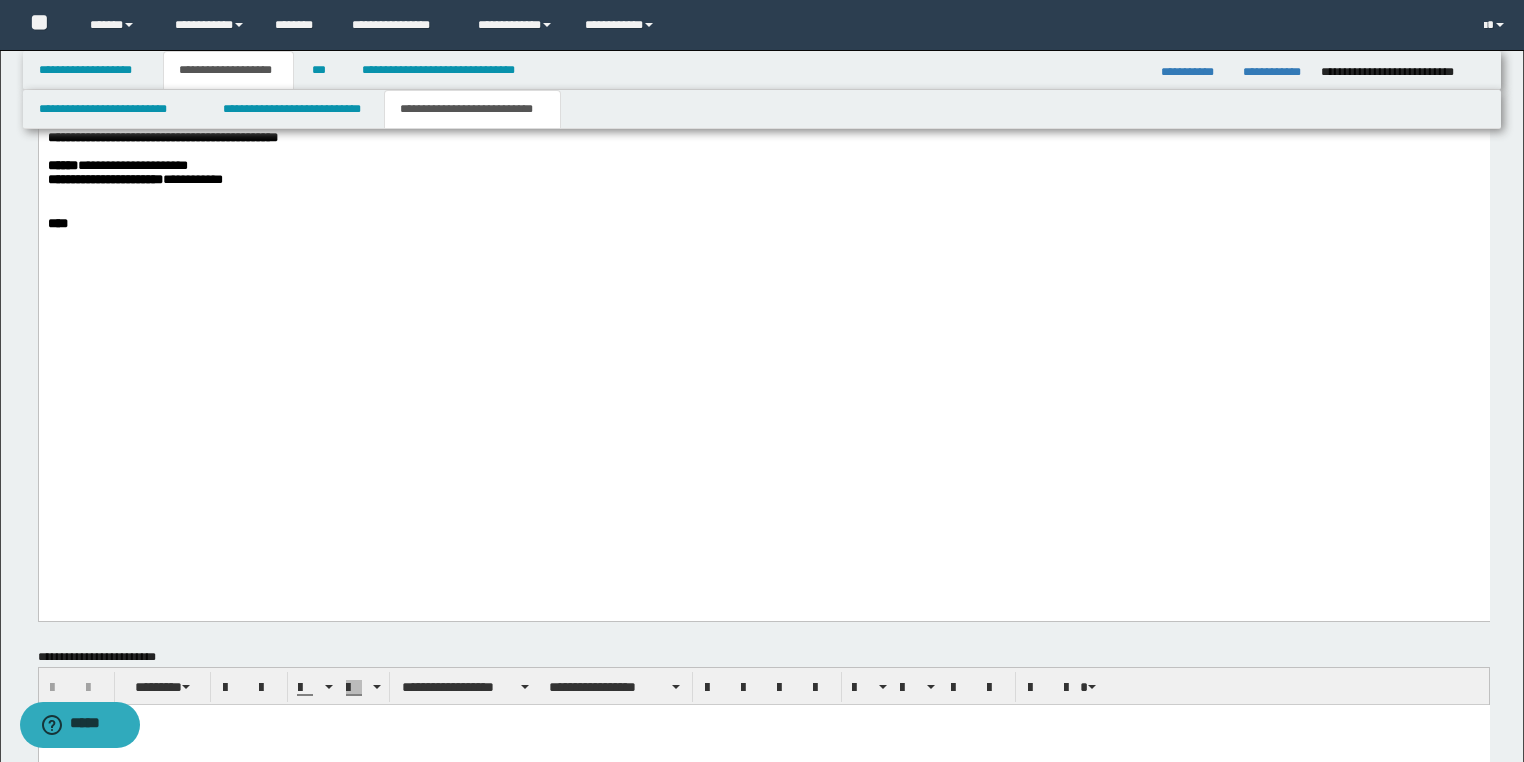 click on "**********" at bounding box center (154, 110) 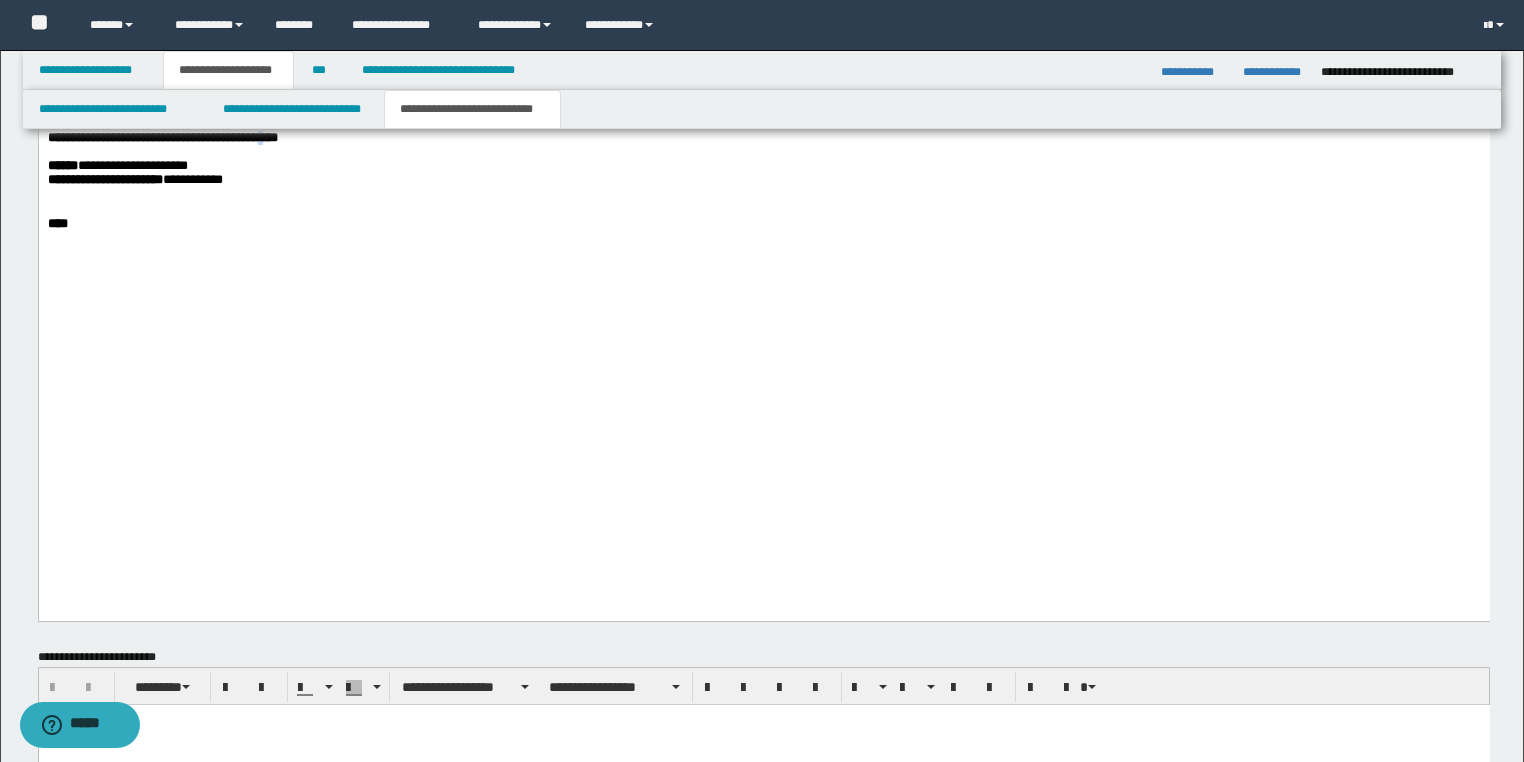 click on "**********" at bounding box center (162, 138) 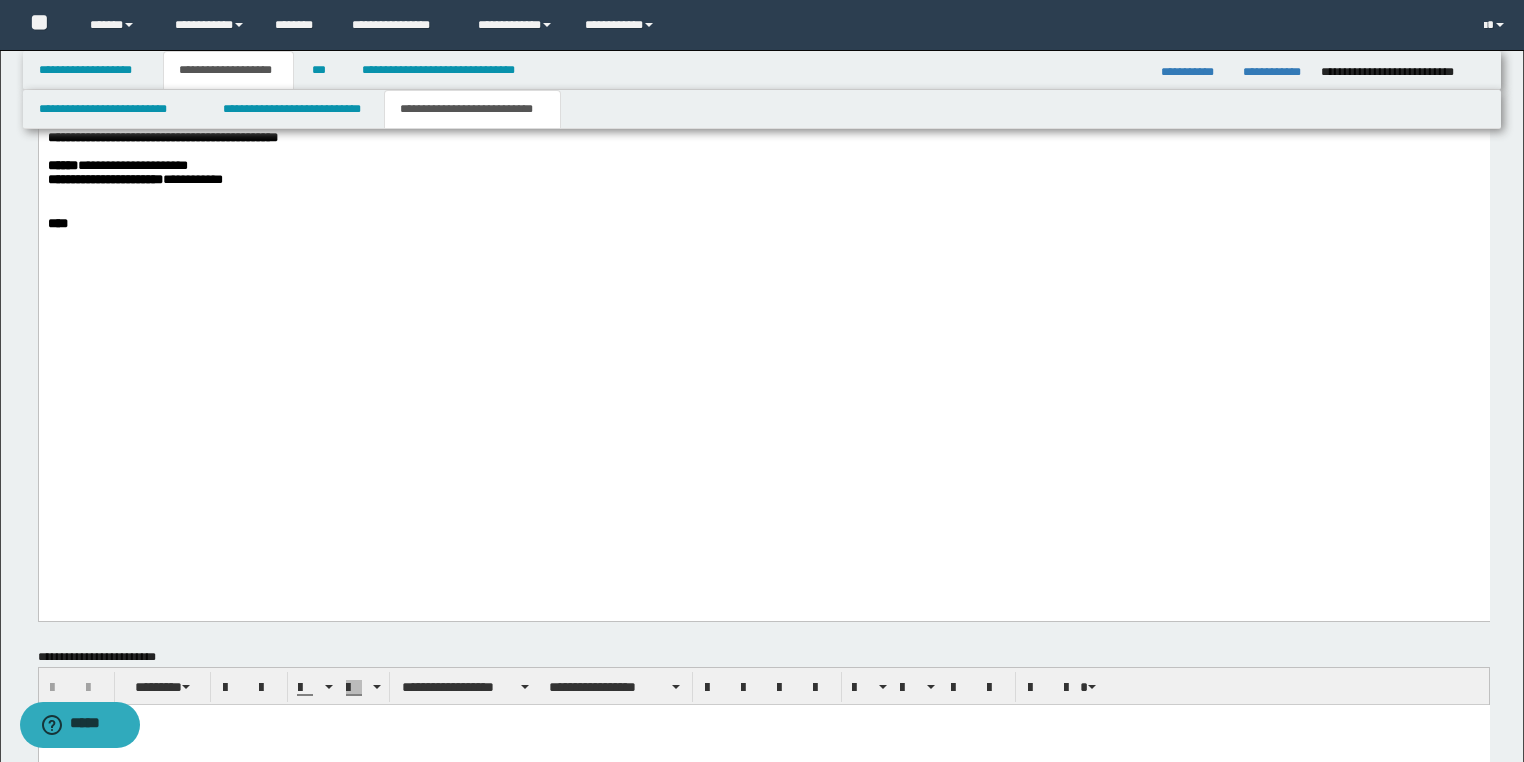 click on "**********" at bounding box center [169, 124] 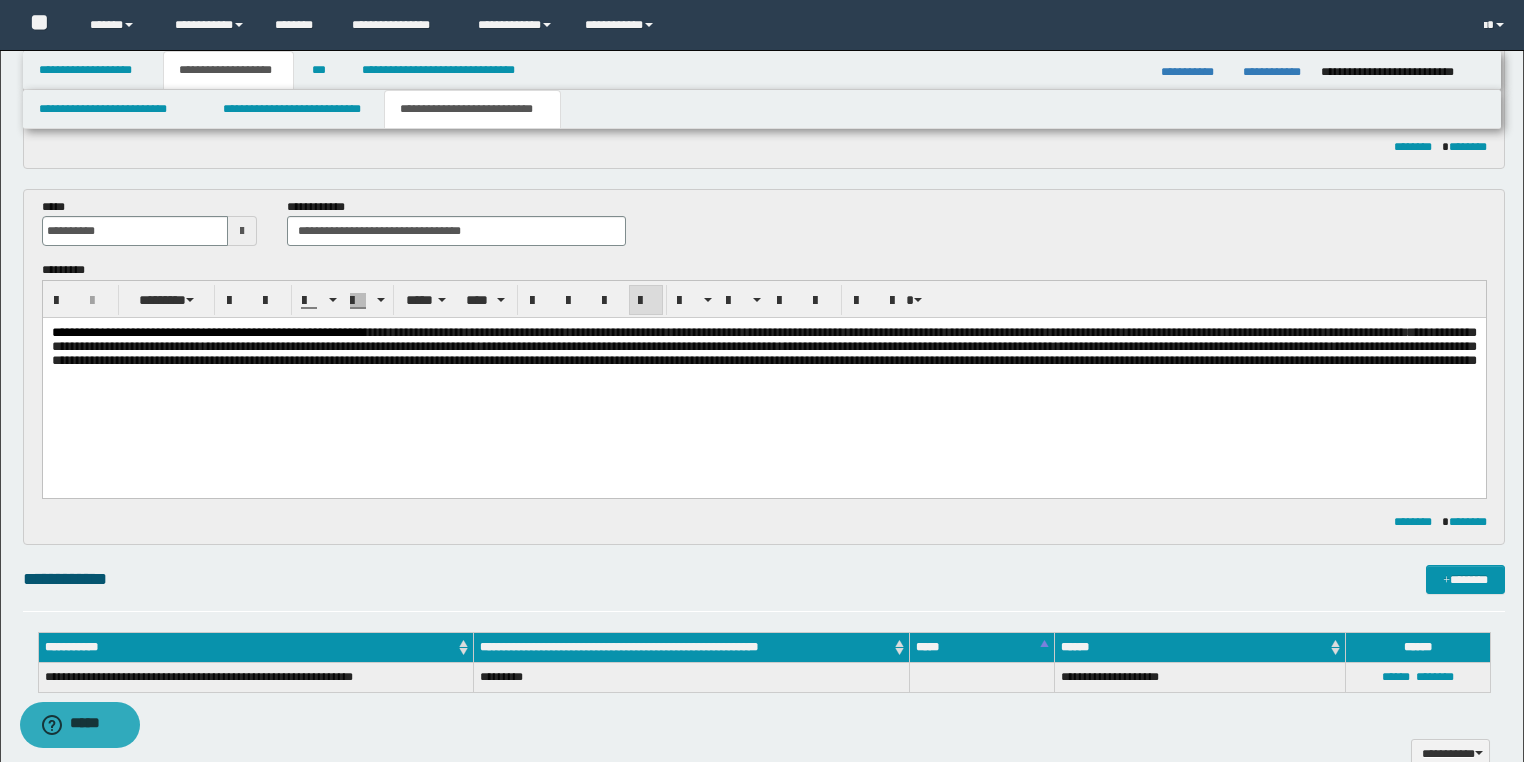 scroll, scrollTop: 1360, scrollLeft: 0, axis: vertical 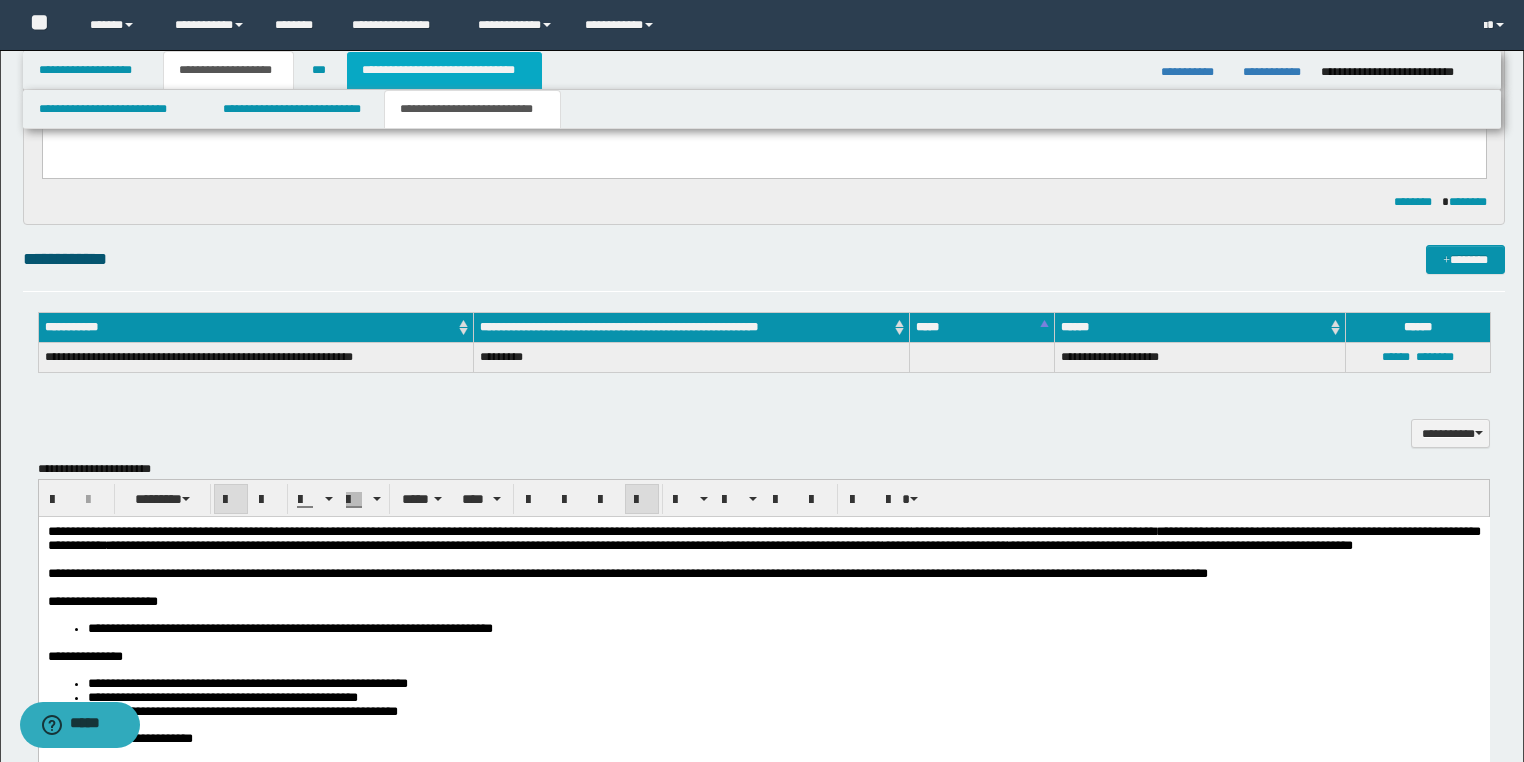 click on "**********" at bounding box center (444, 70) 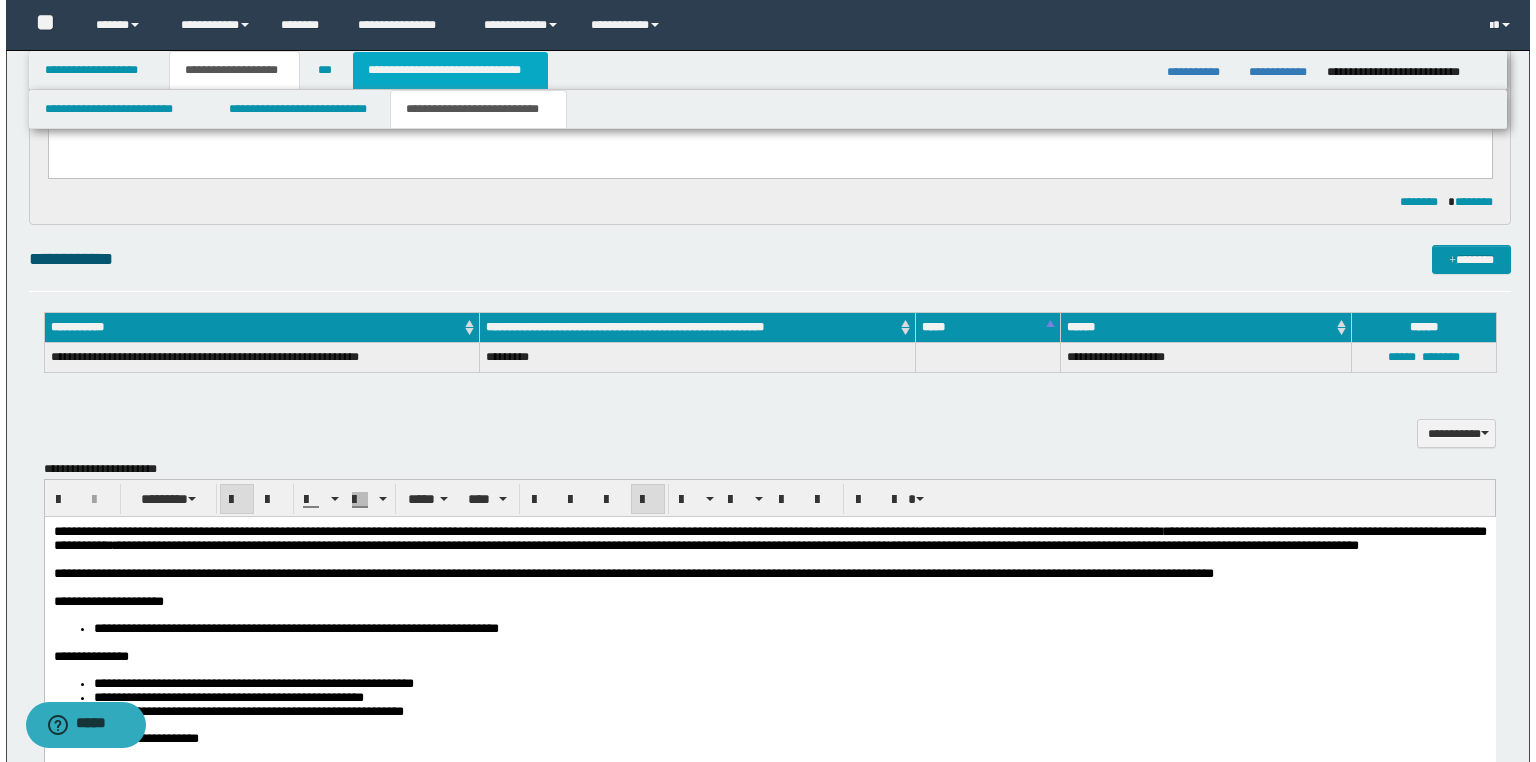 scroll, scrollTop: 0, scrollLeft: 0, axis: both 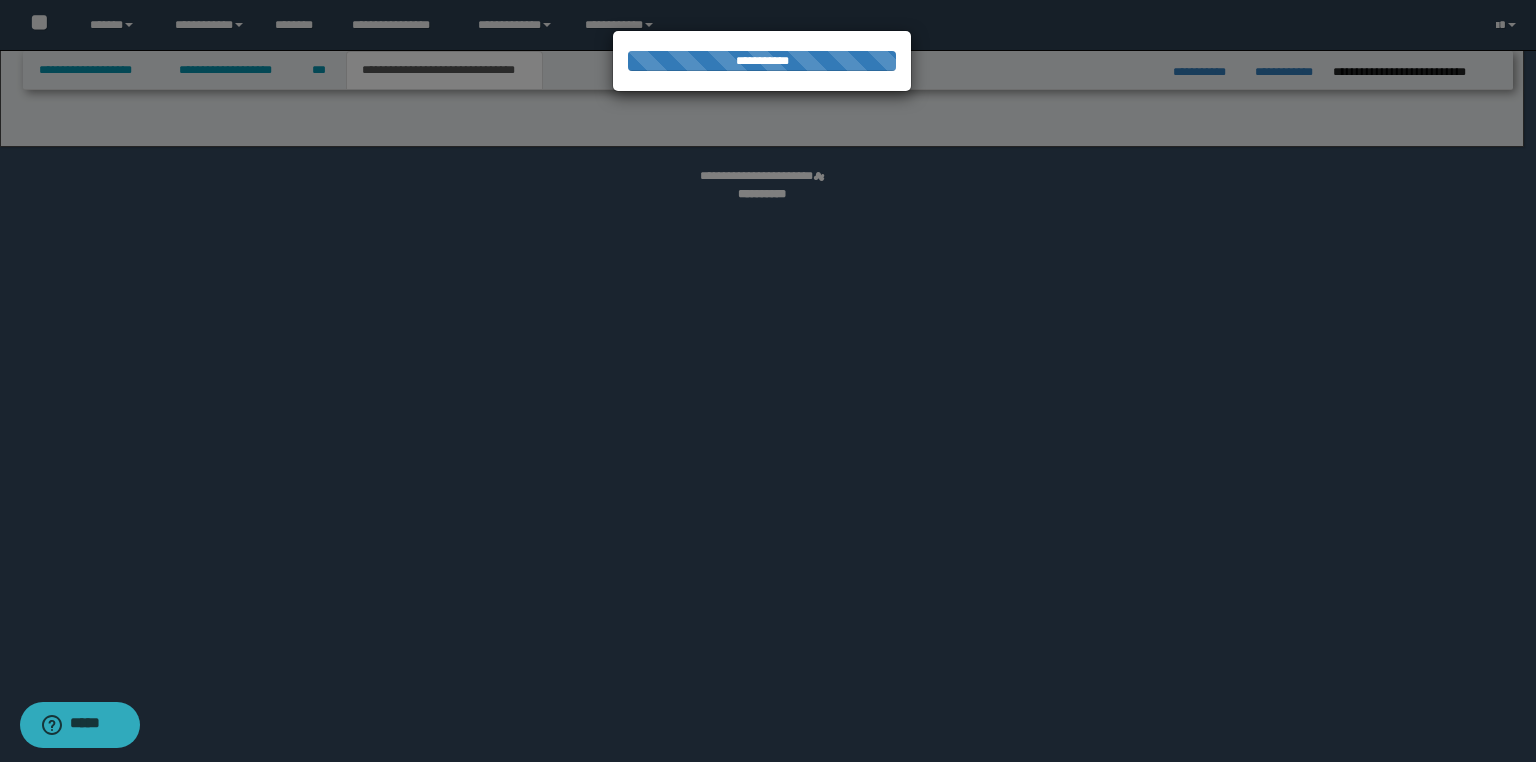 select on "*" 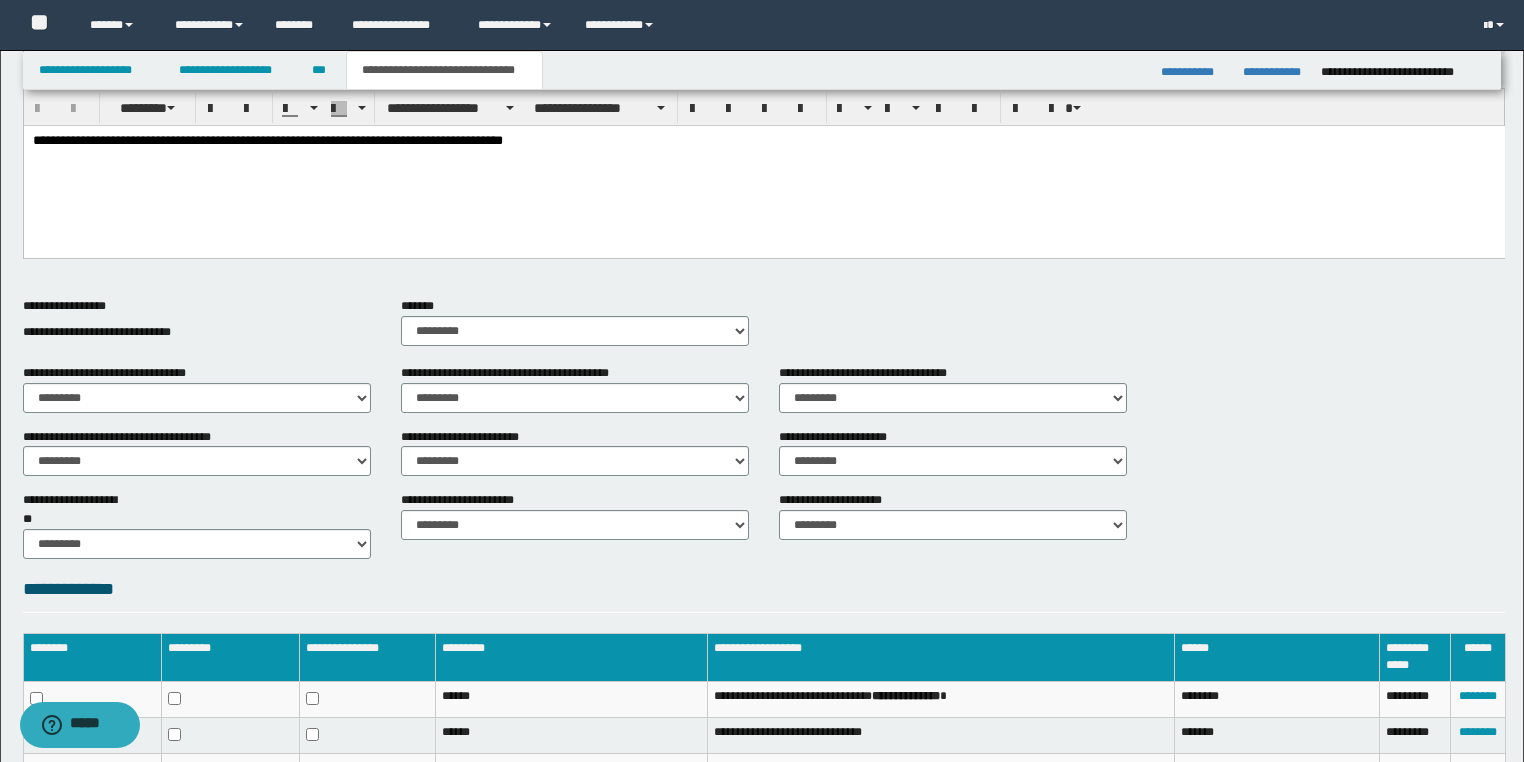 scroll, scrollTop: 666, scrollLeft: 0, axis: vertical 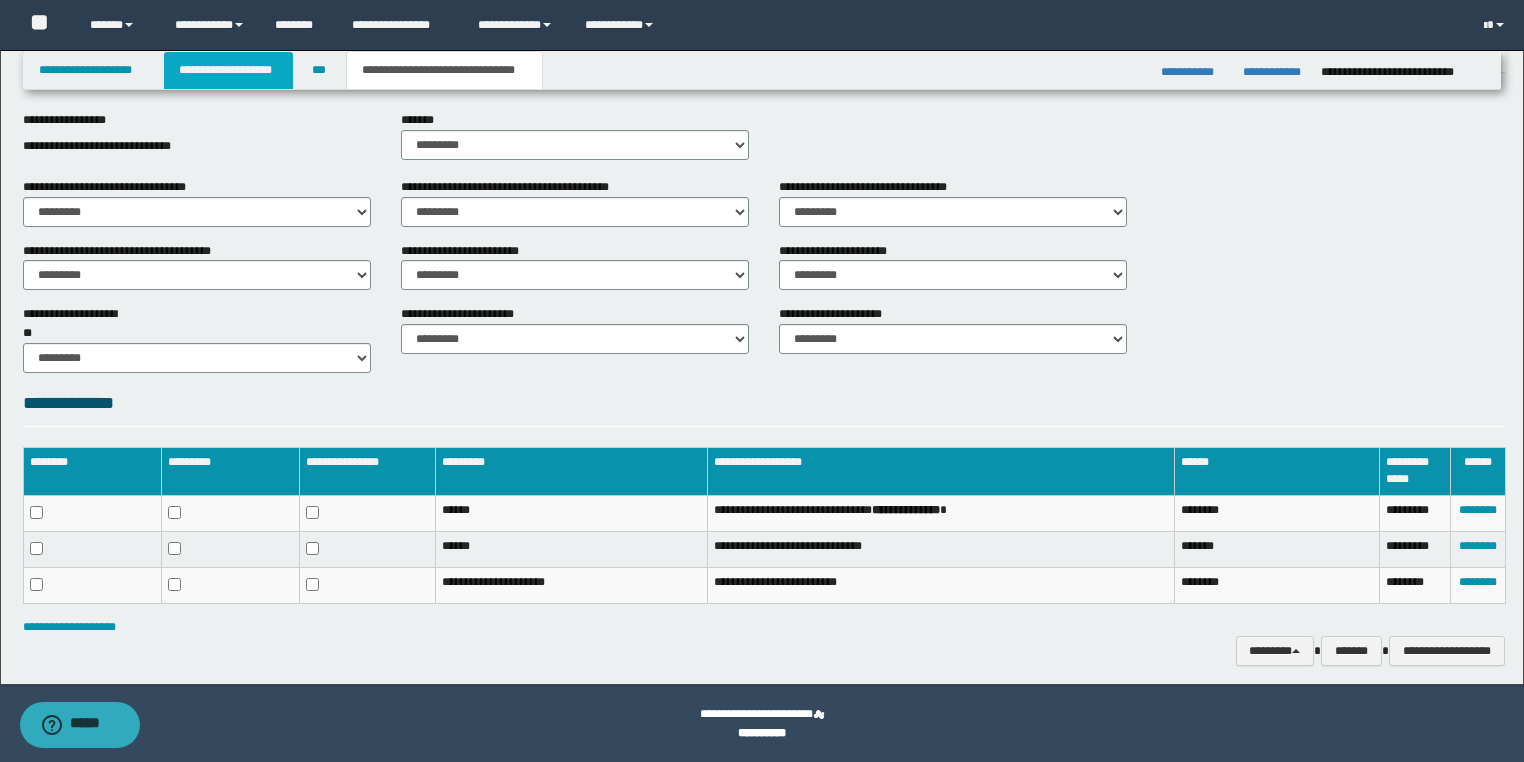 click on "**********" at bounding box center (228, 70) 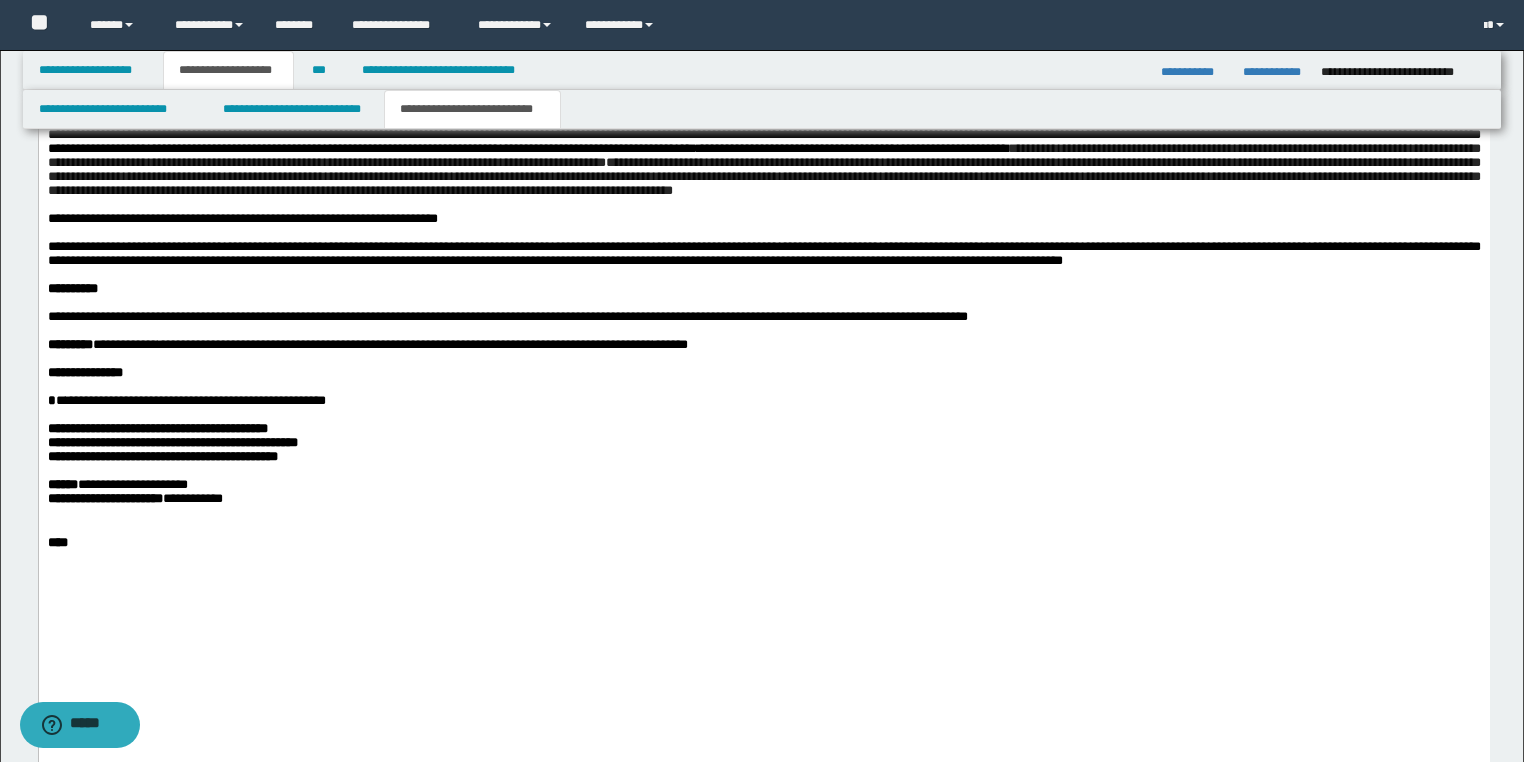 scroll, scrollTop: 3097, scrollLeft: 0, axis: vertical 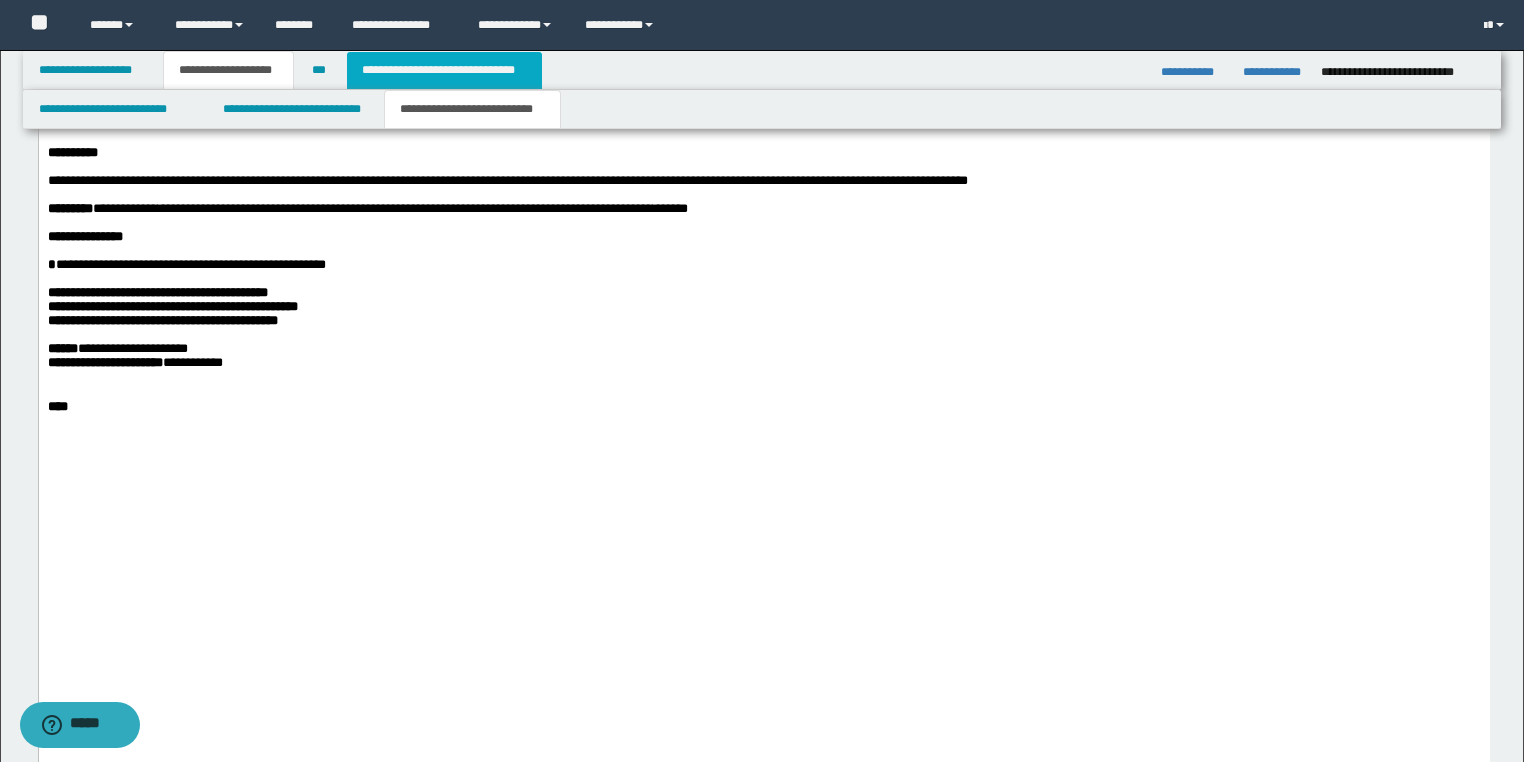 click on "**********" at bounding box center [444, 70] 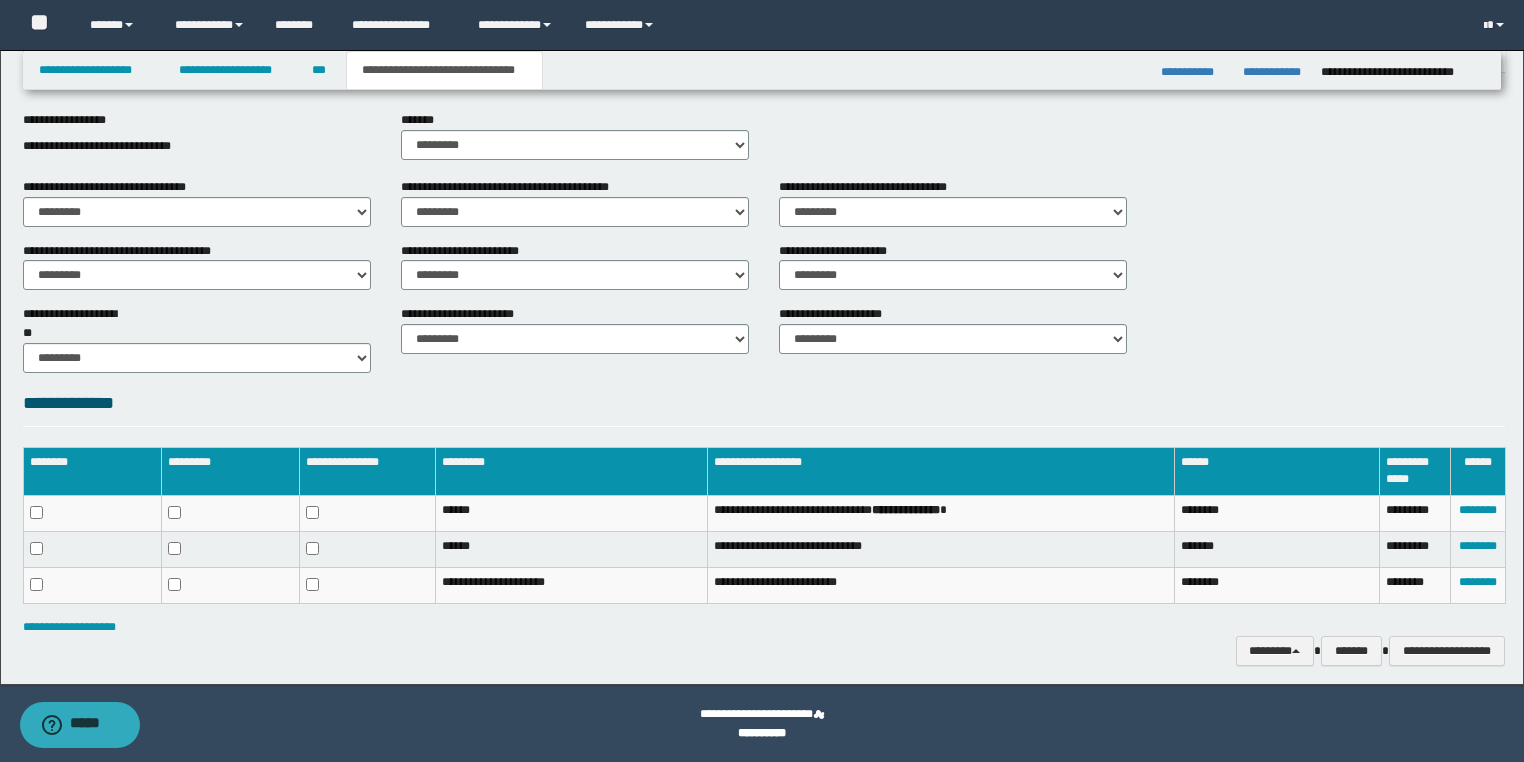 click on "**********" at bounding box center [459, 314] 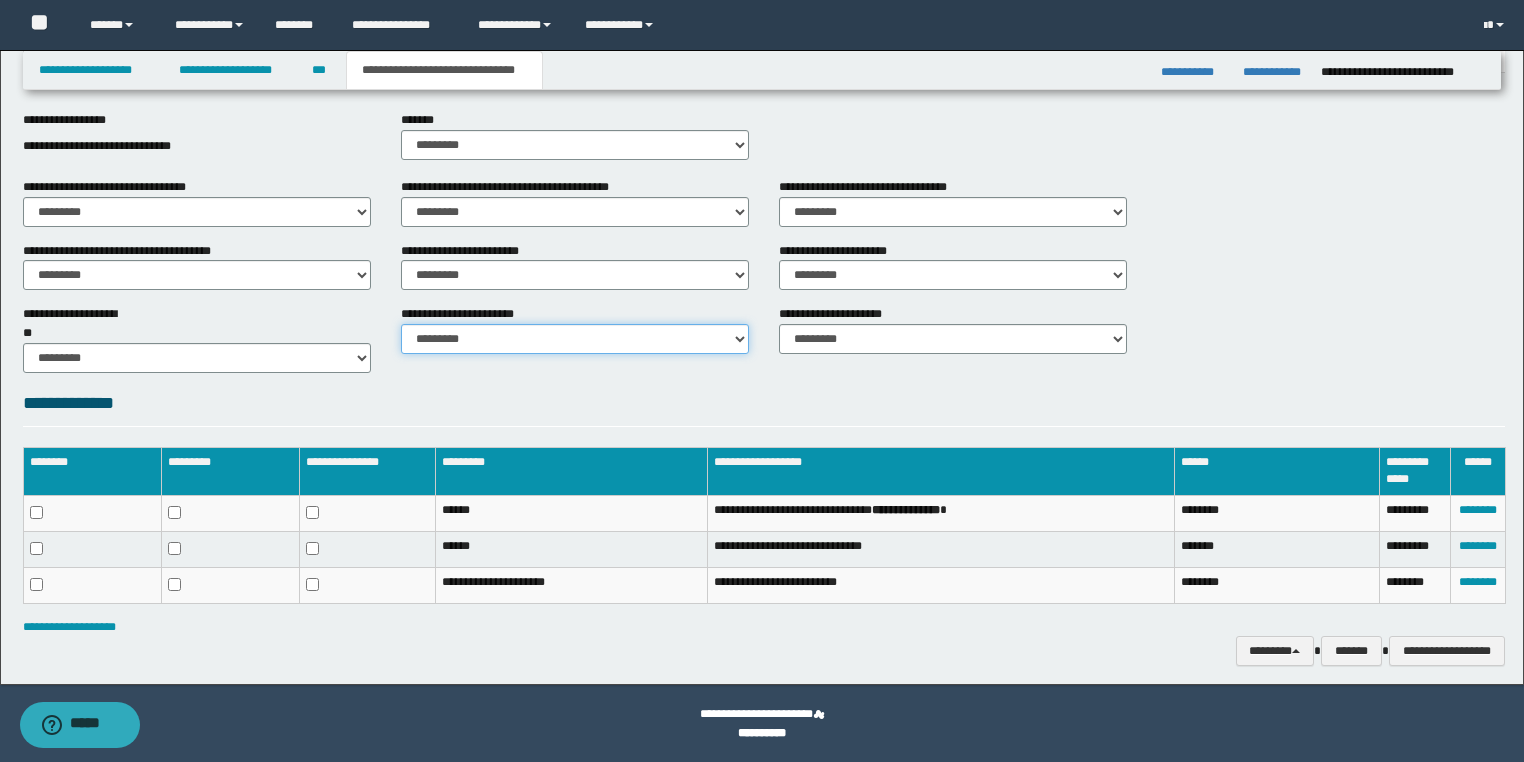 click on "*********
*********
*********" at bounding box center [575, 339] 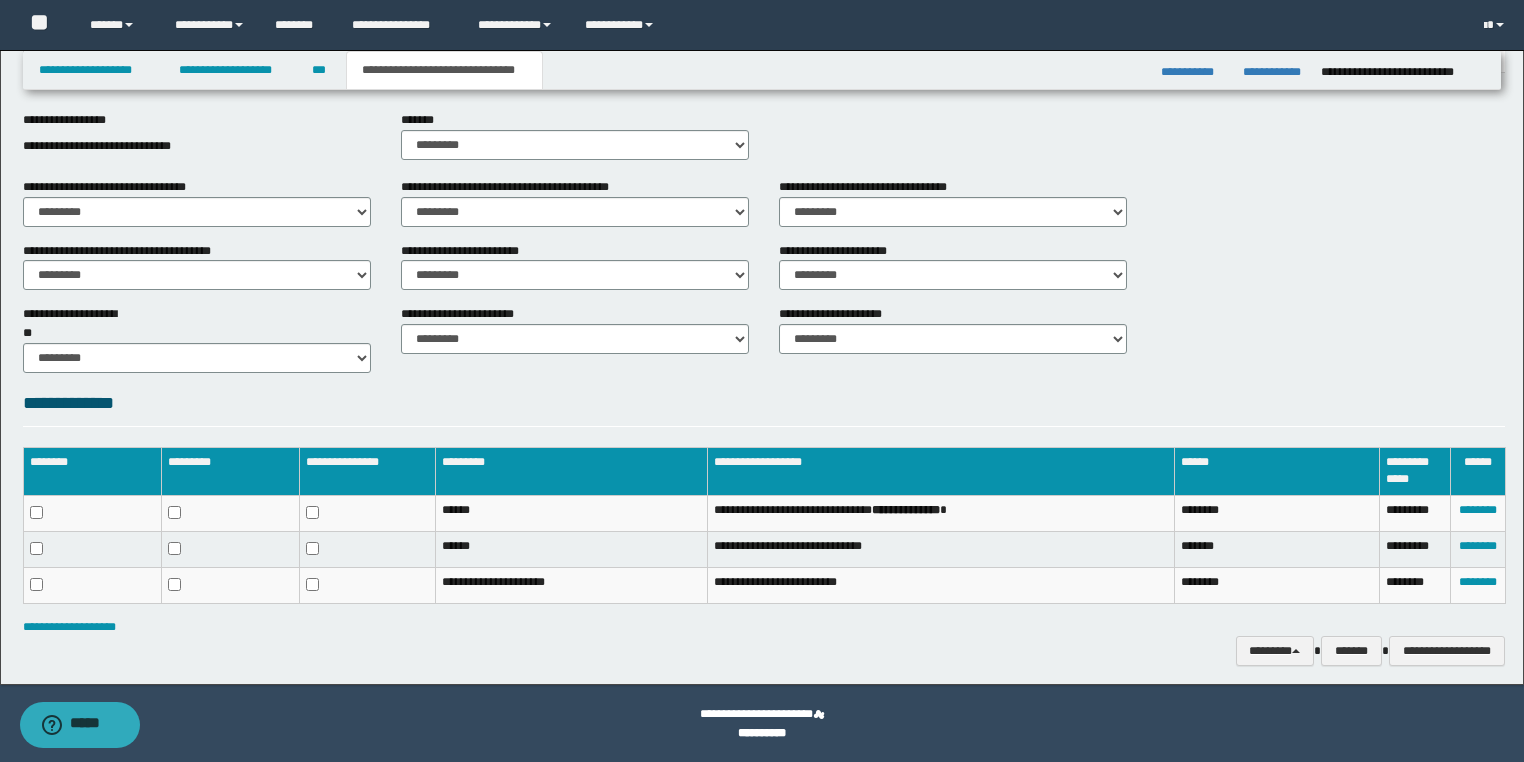 click on "**********" at bounding box center [764, 64] 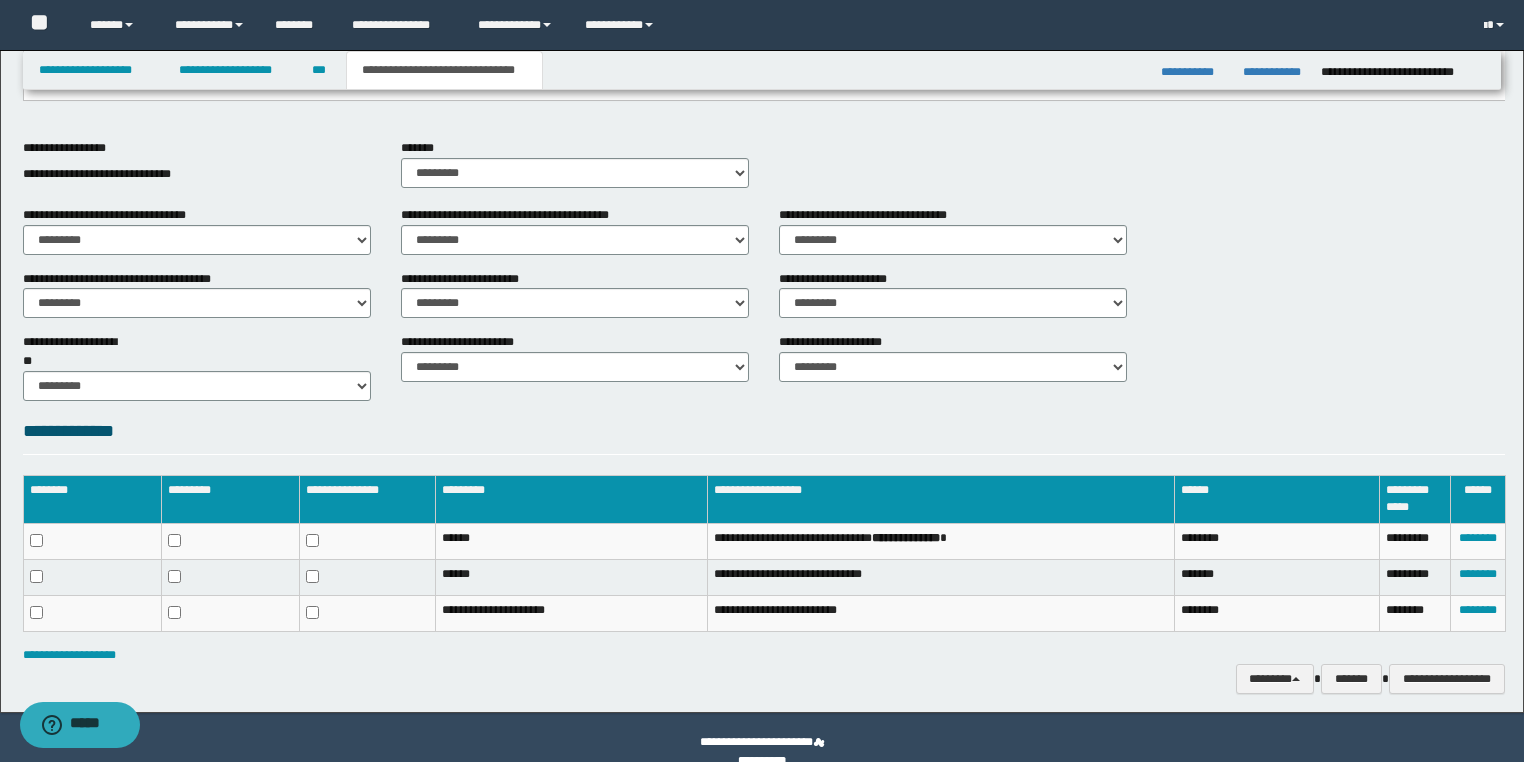 scroll, scrollTop: 666, scrollLeft: 0, axis: vertical 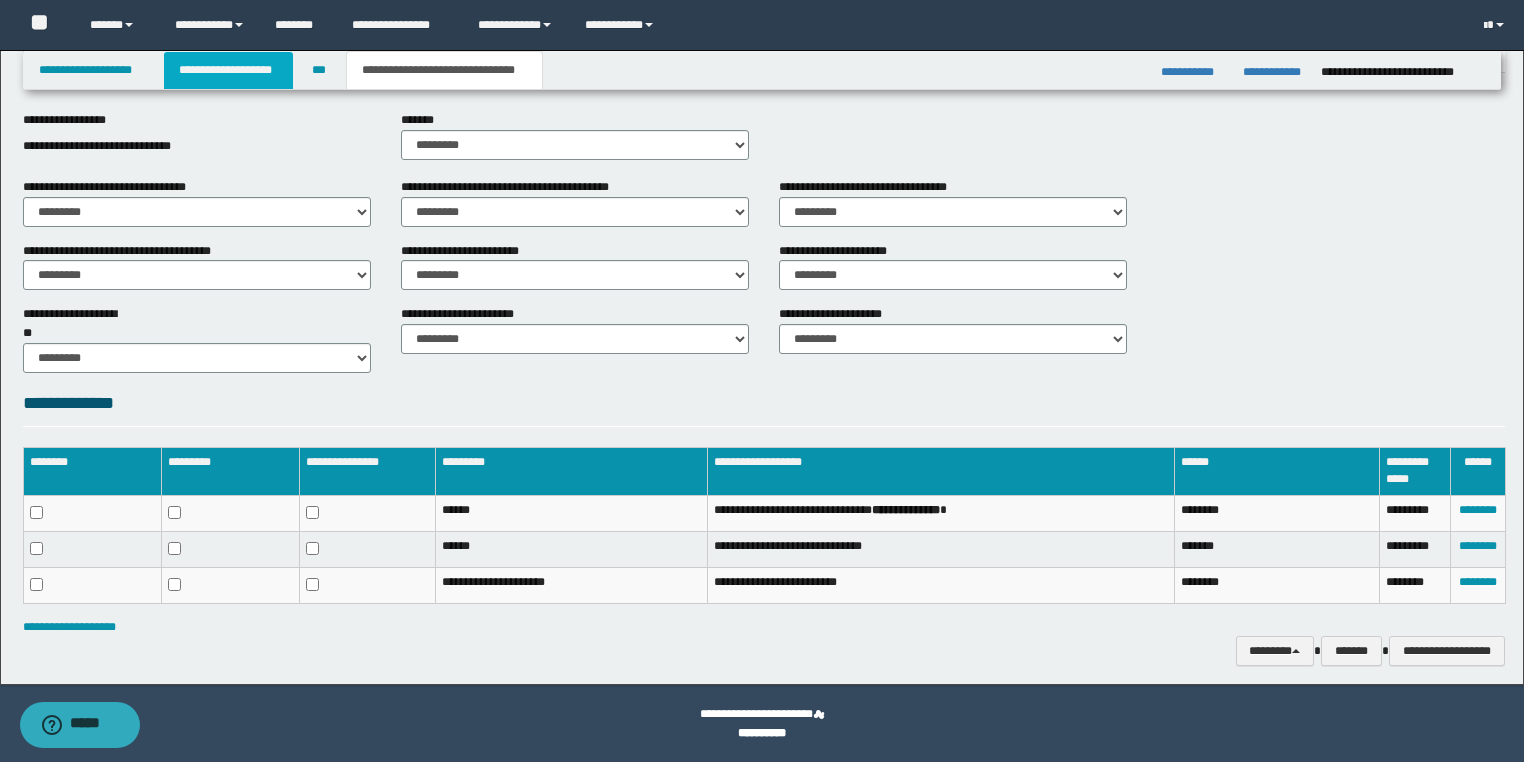 click on "**********" at bounding box center (228, 70) 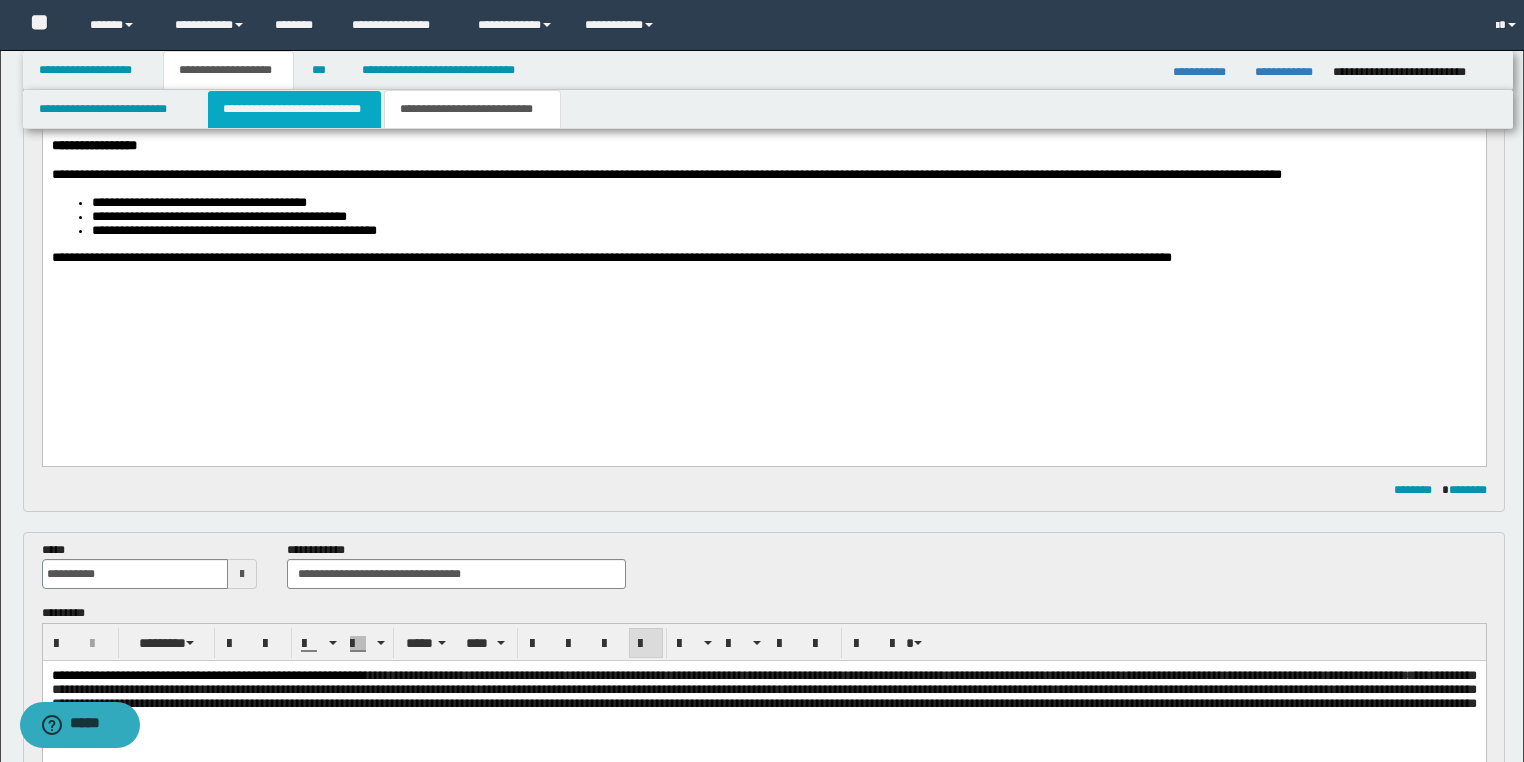 click on "**********" at bounding box center (294, 109) 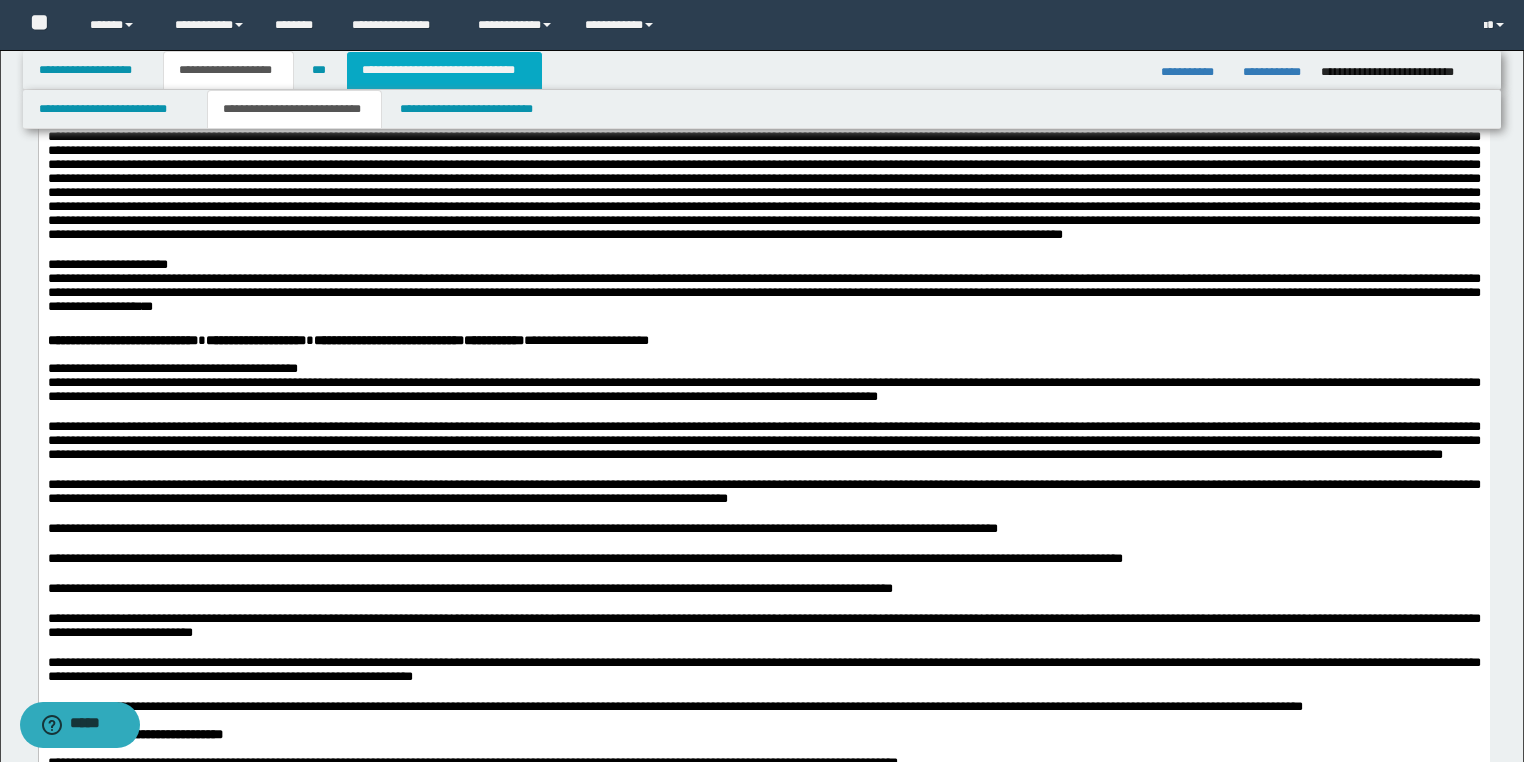click on "**********" at bounding box center (444, 70) 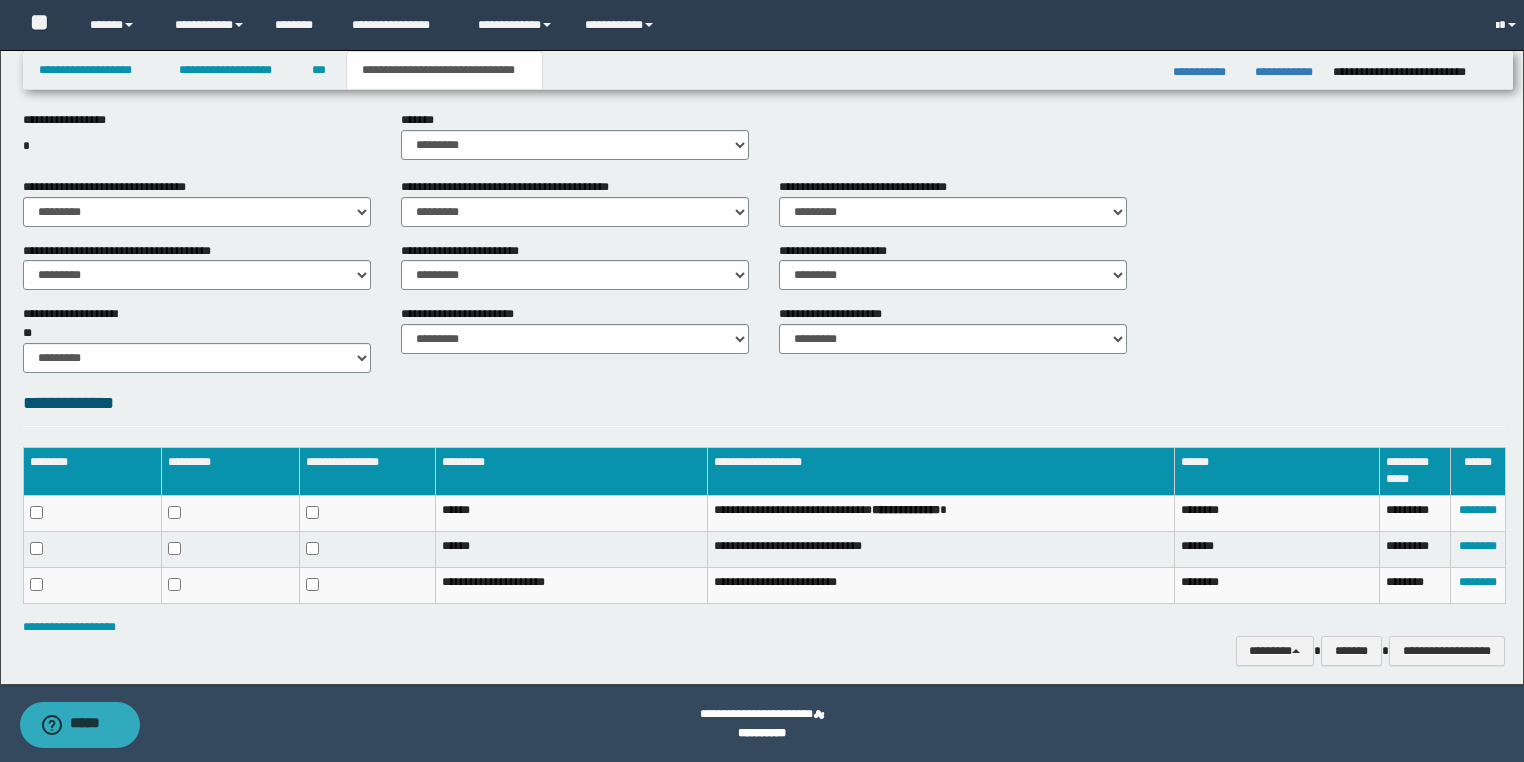 scroll, scrollTop: 666, scrollLeft: 0, axis: vertical 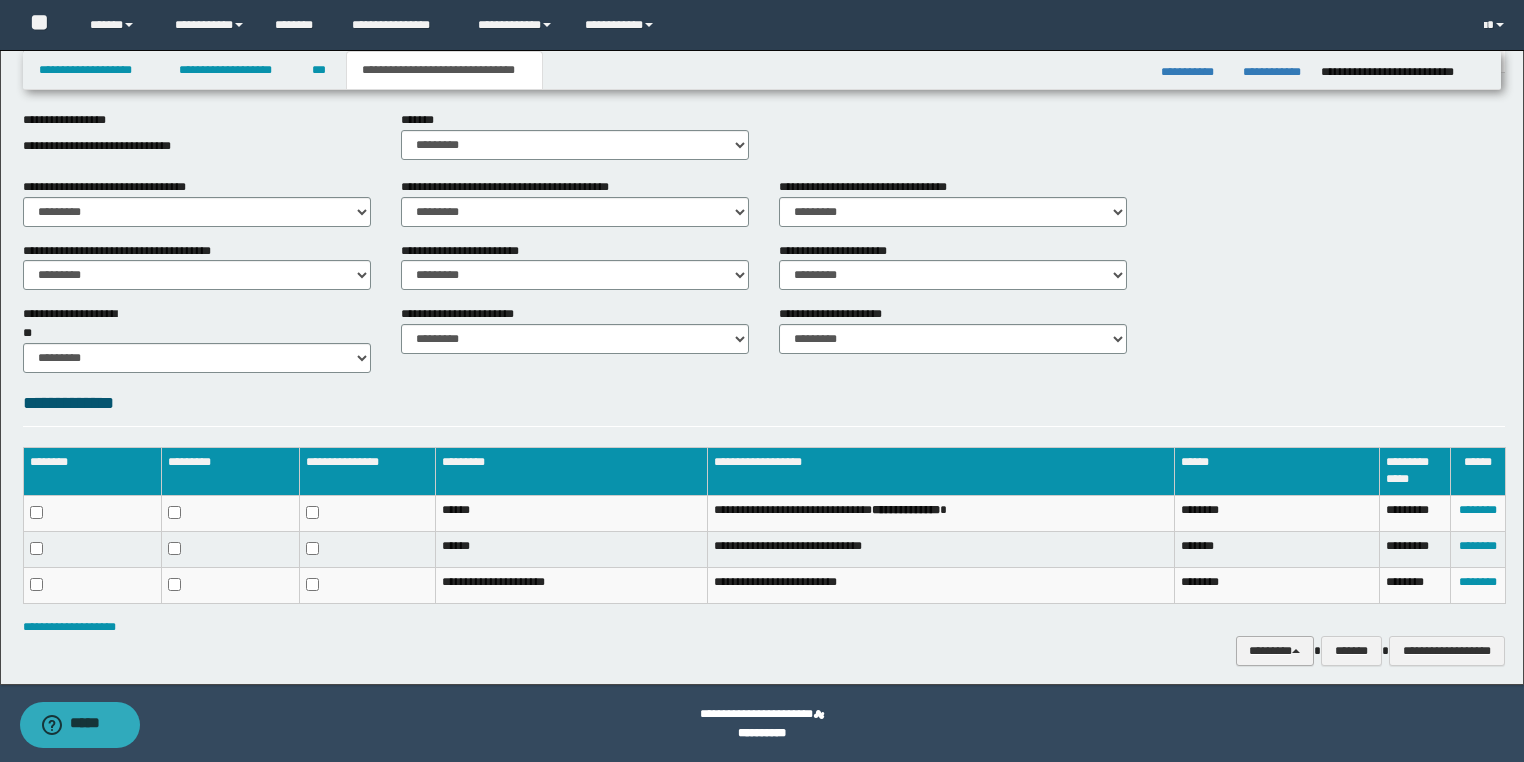 click on "********" at bounding box center [1275, 651] 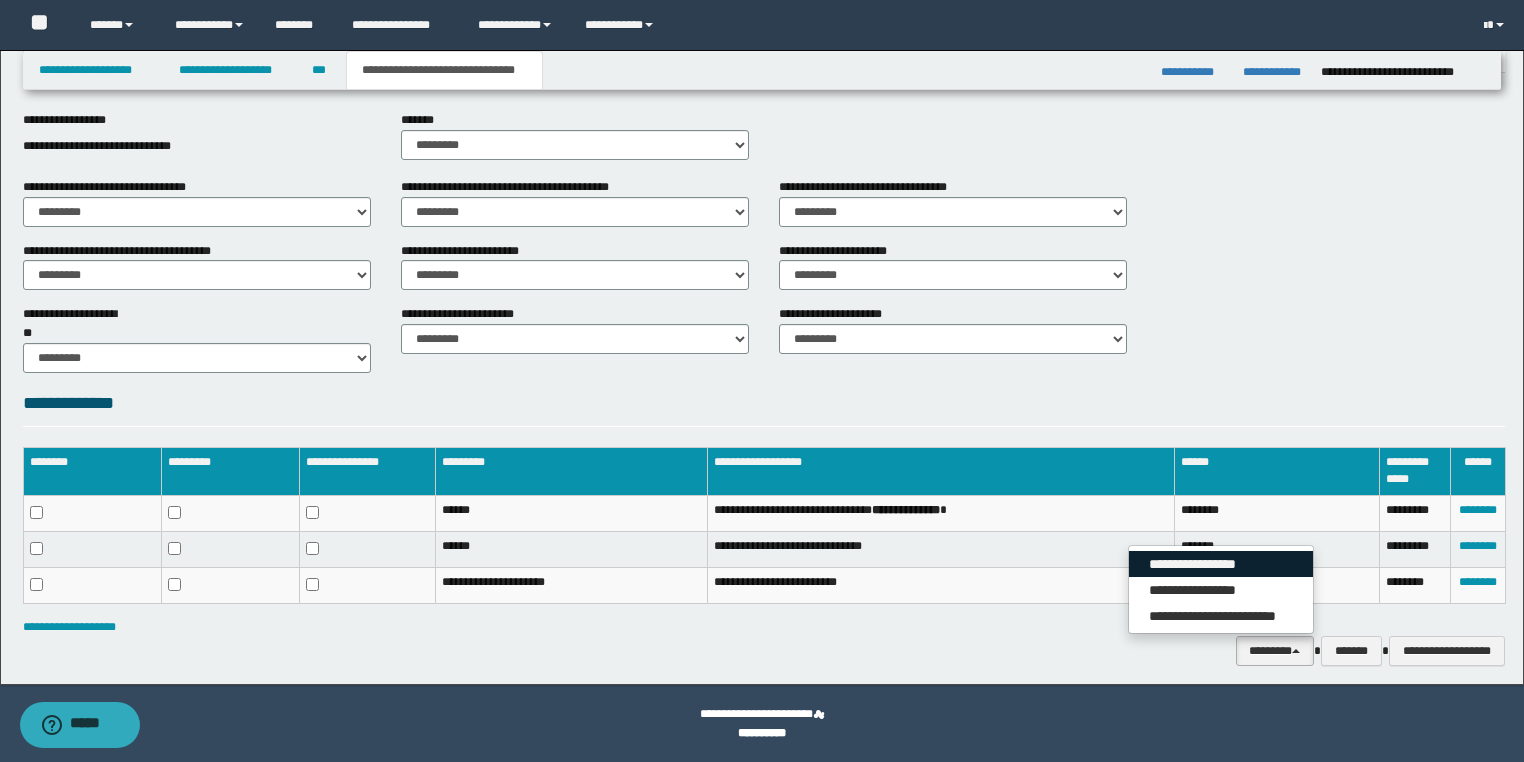 click on "**********" at bounding box center (1221, 564) 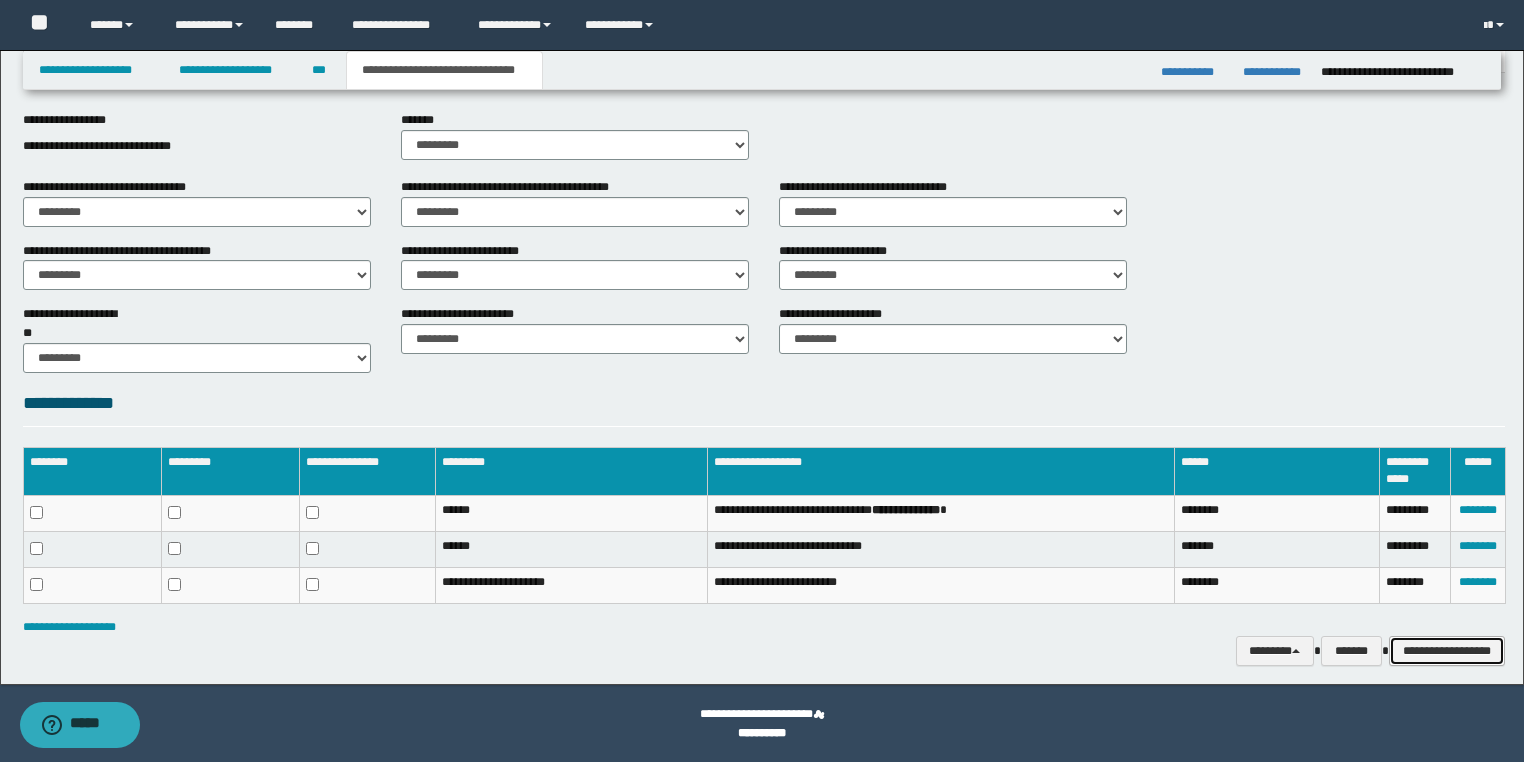 click on "**********" at bounding box center (1447, 651) 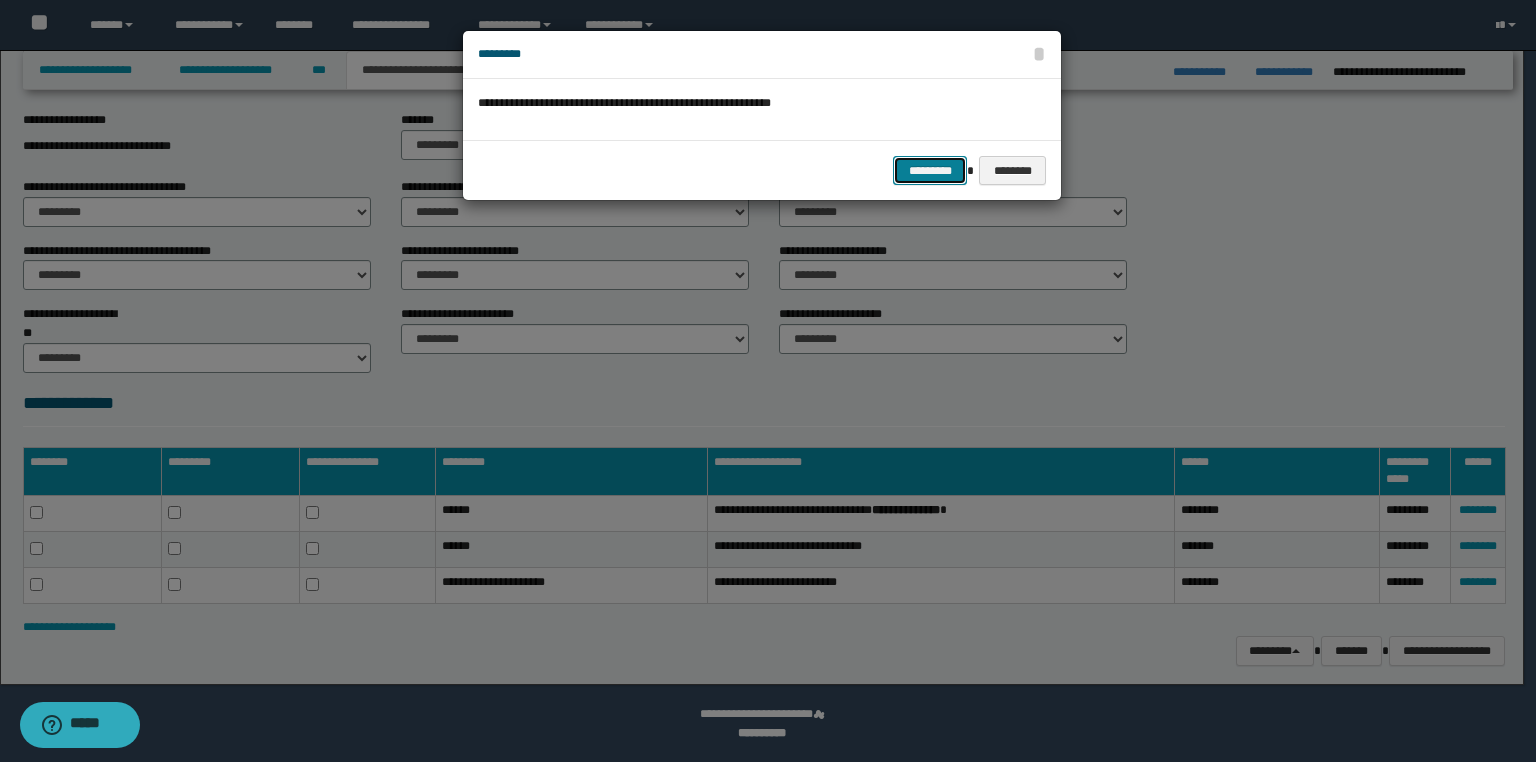 click on "*********" at bounding box center [930, 171] 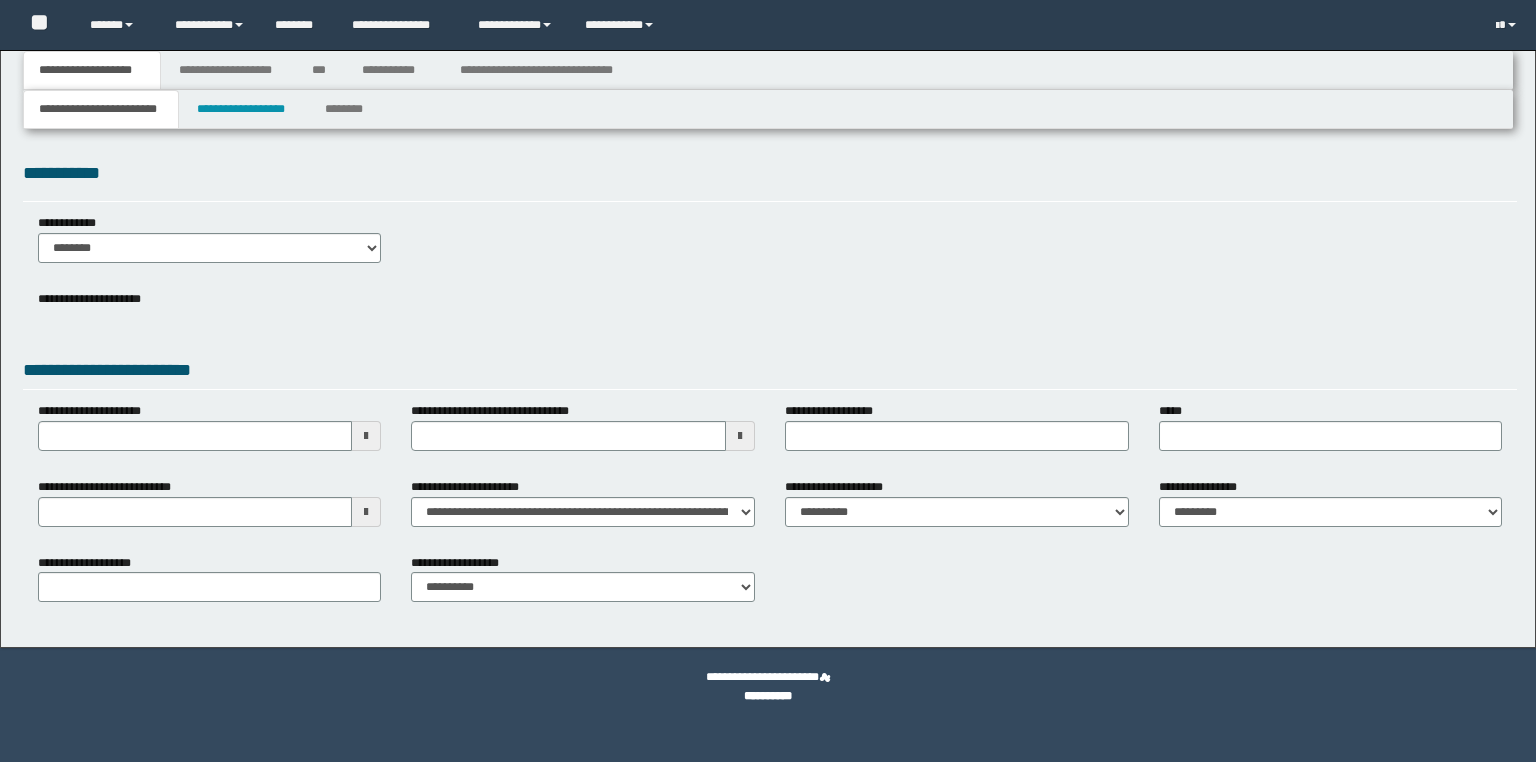 scroll, scrollTop: 0, scrollLeft: 0, axis: both 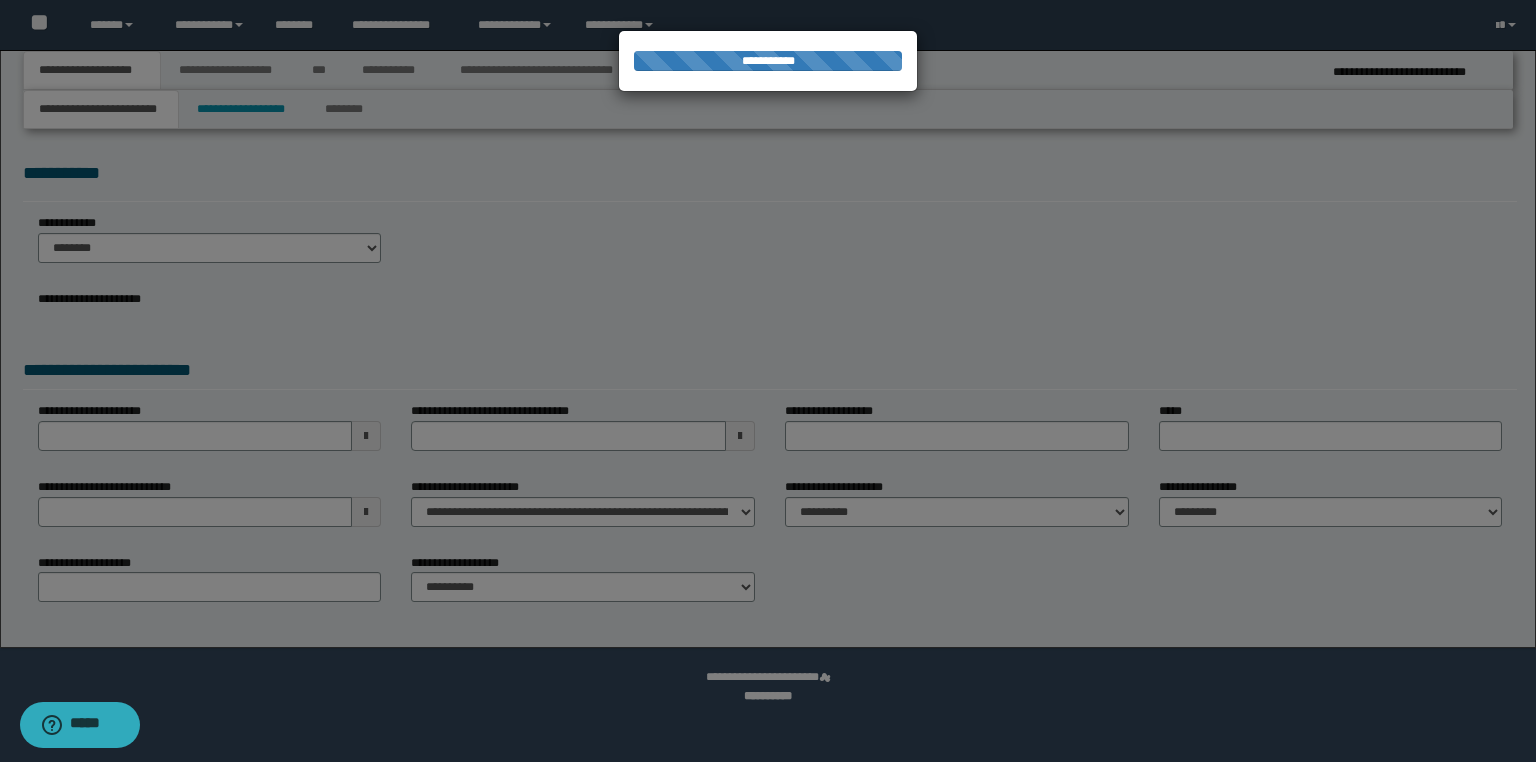 select on "*" 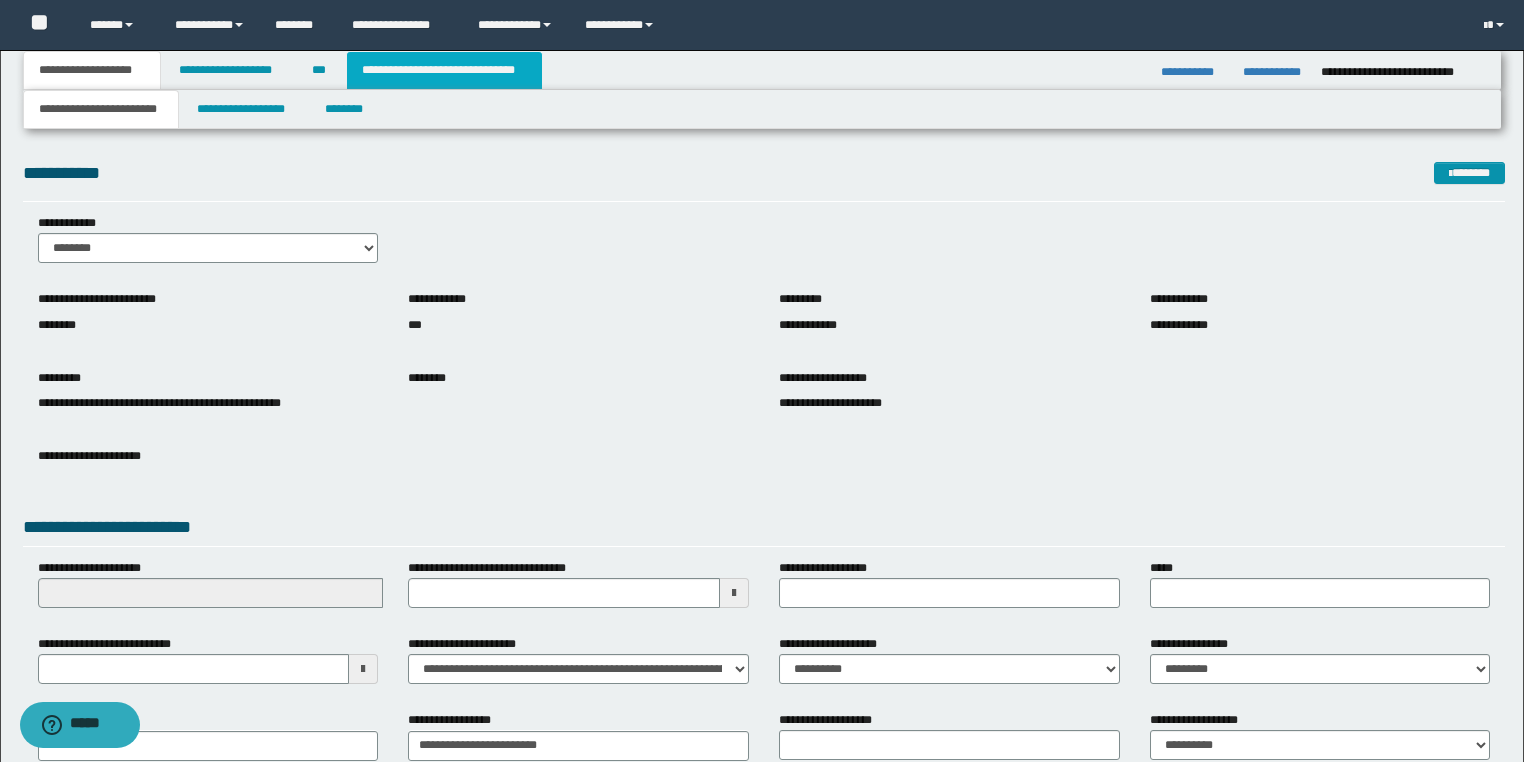 click on "**********" at bounding box center (444, 70) 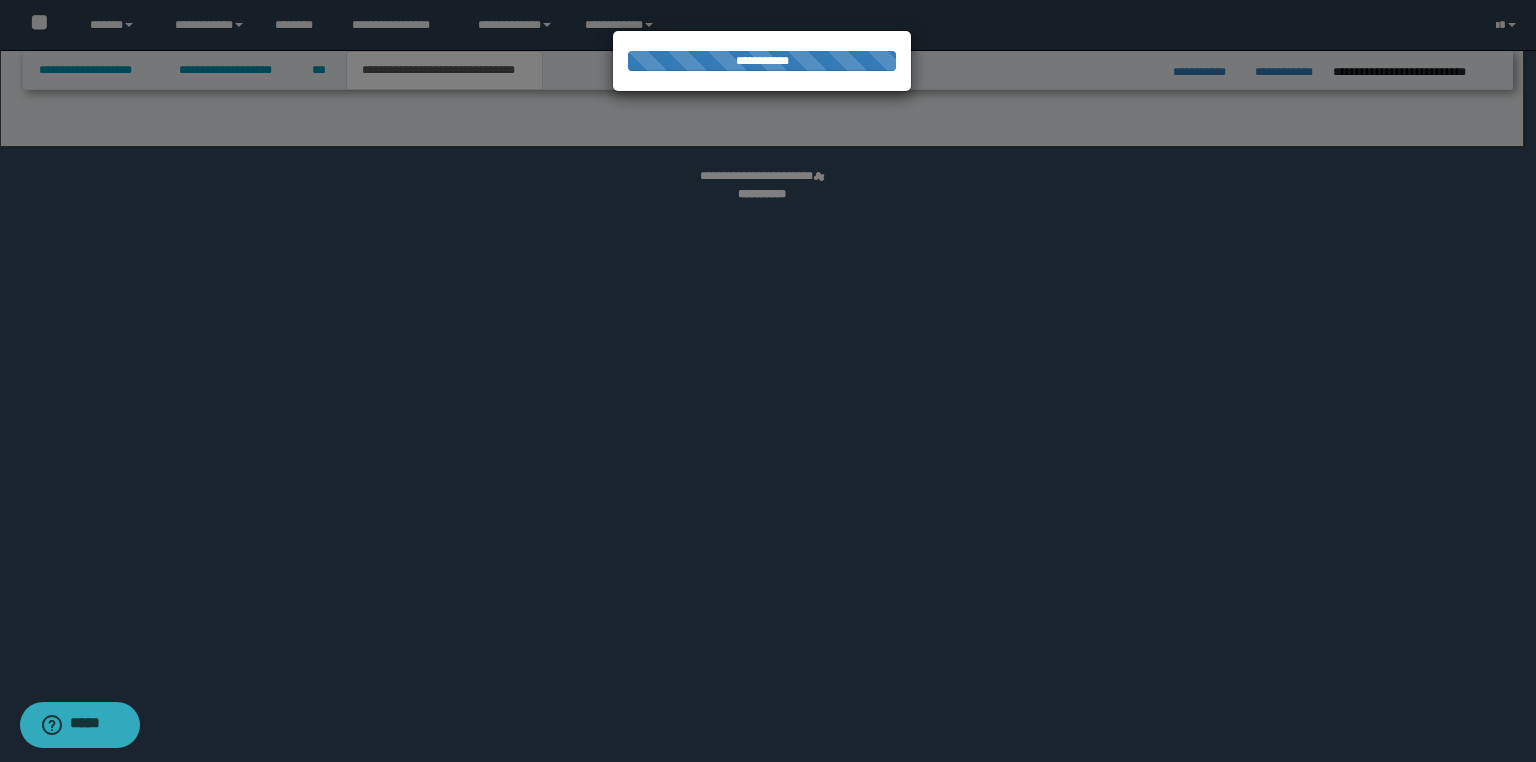 select on "*" 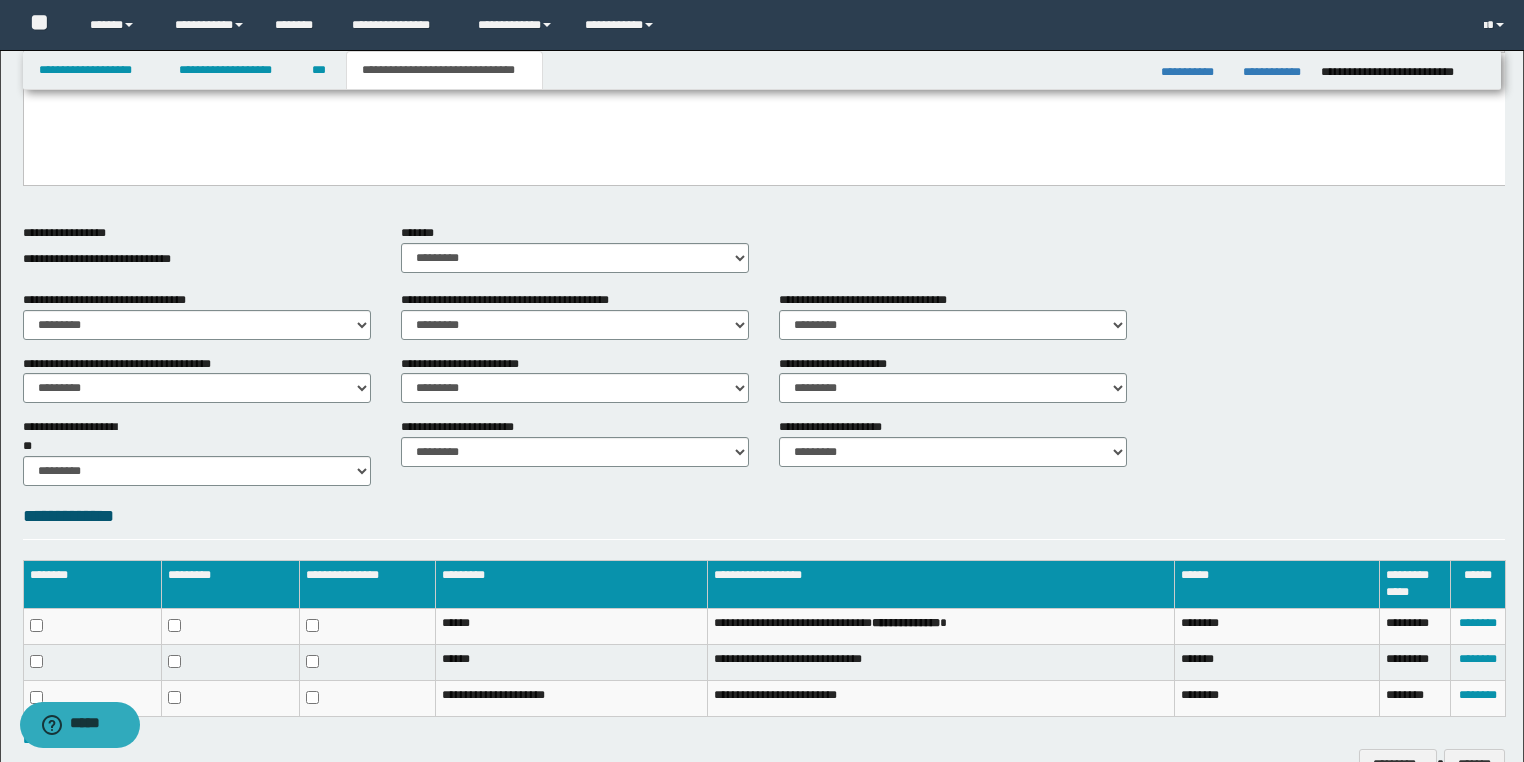 scroll, scrollTop: 666, scrollLeft: 0, axis: vertical 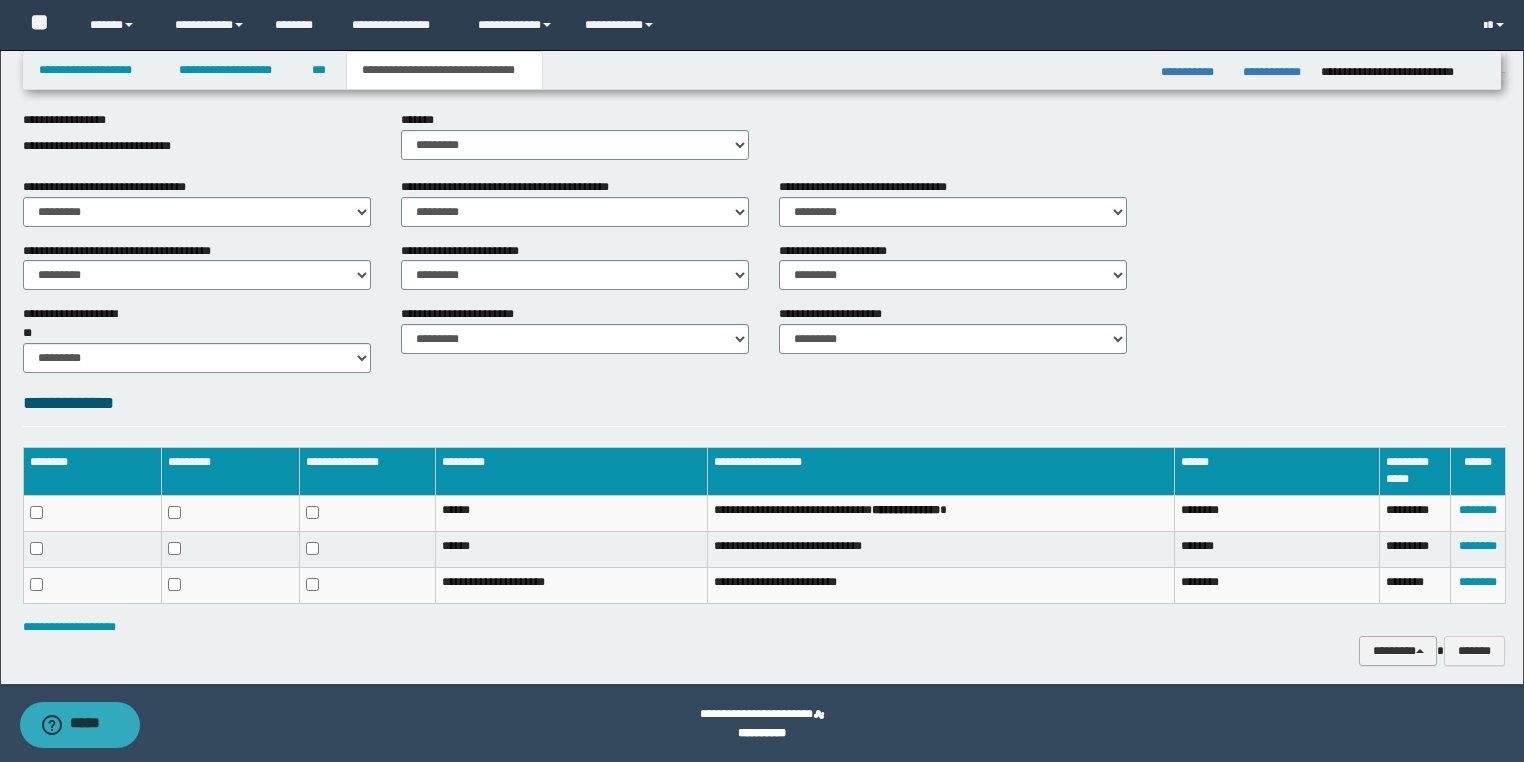 click on "********" at bounding box center [1398, 651] 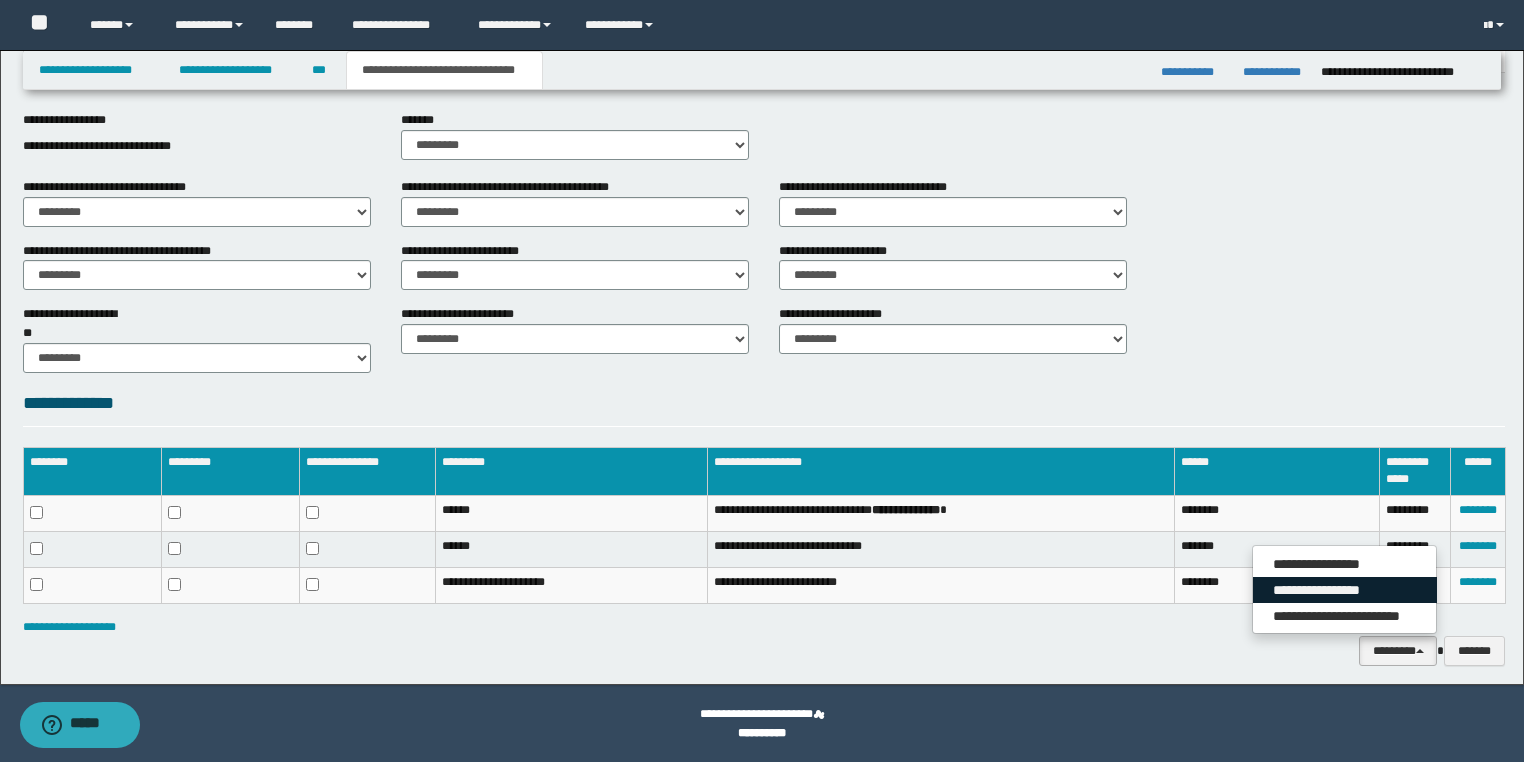 click on "**********" at bounding box center [1345, 590] 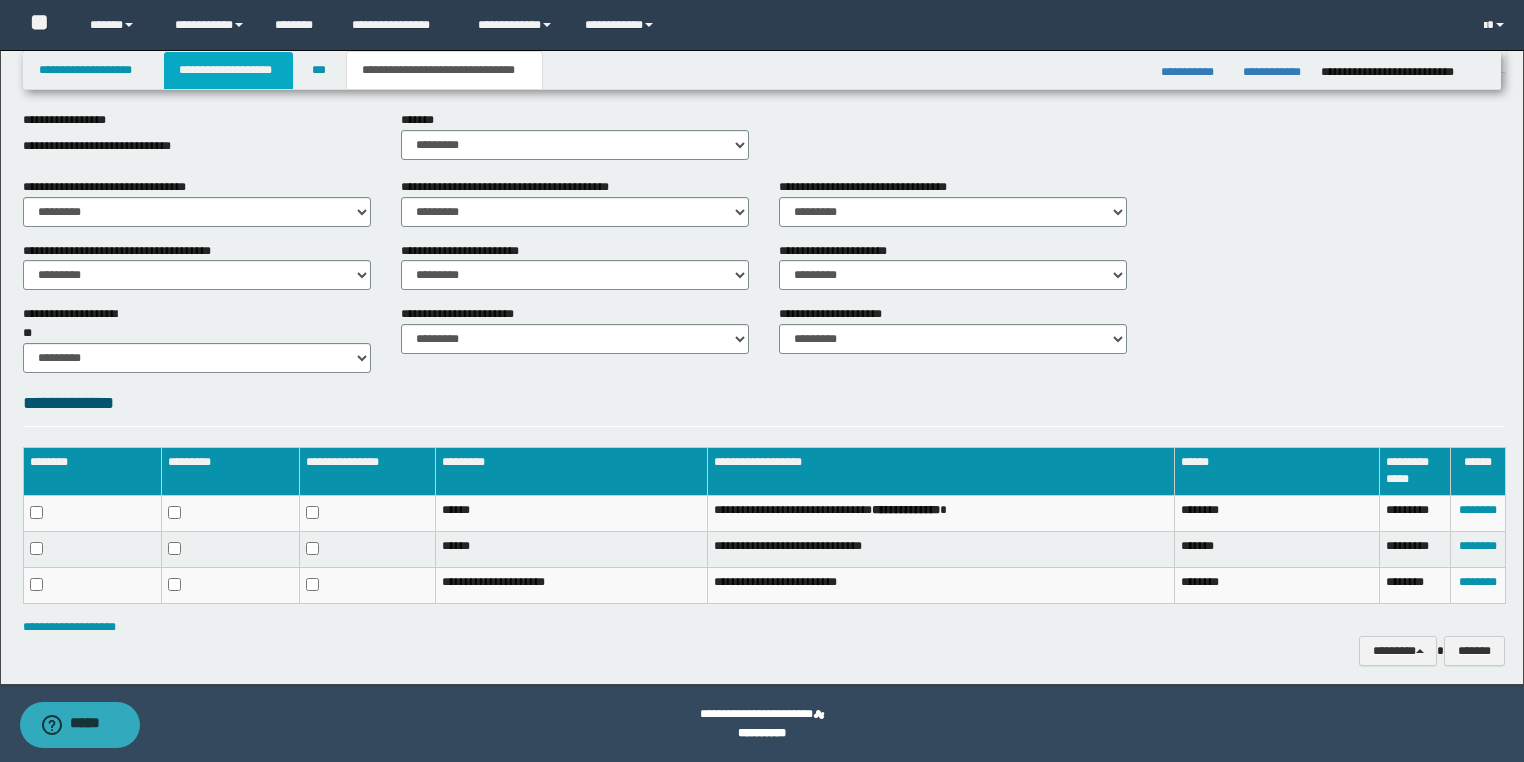 click on "**********" at bounding box center (228, 70) 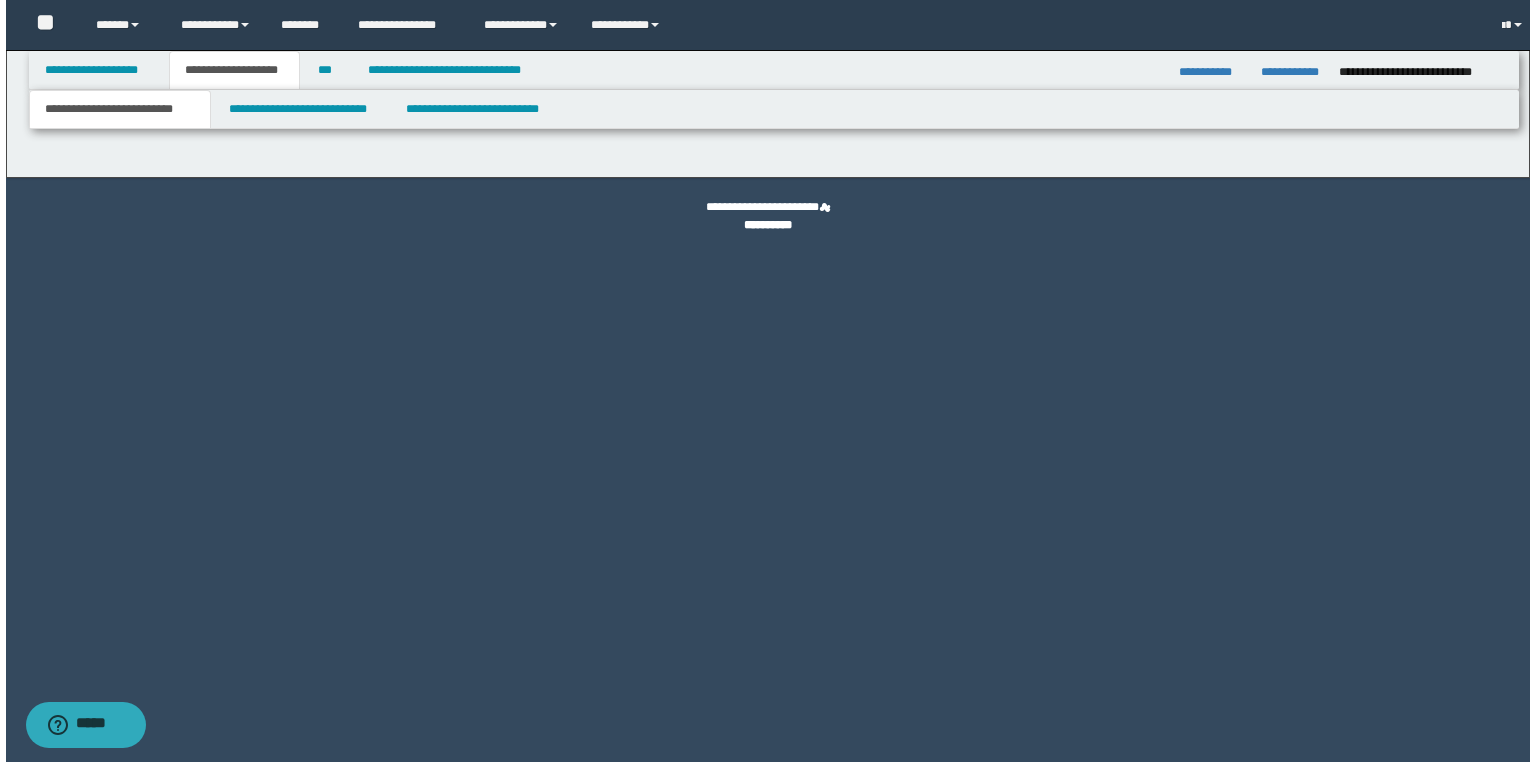 scroll, scrollTop: 0, scrollLeft: 0, axis: both 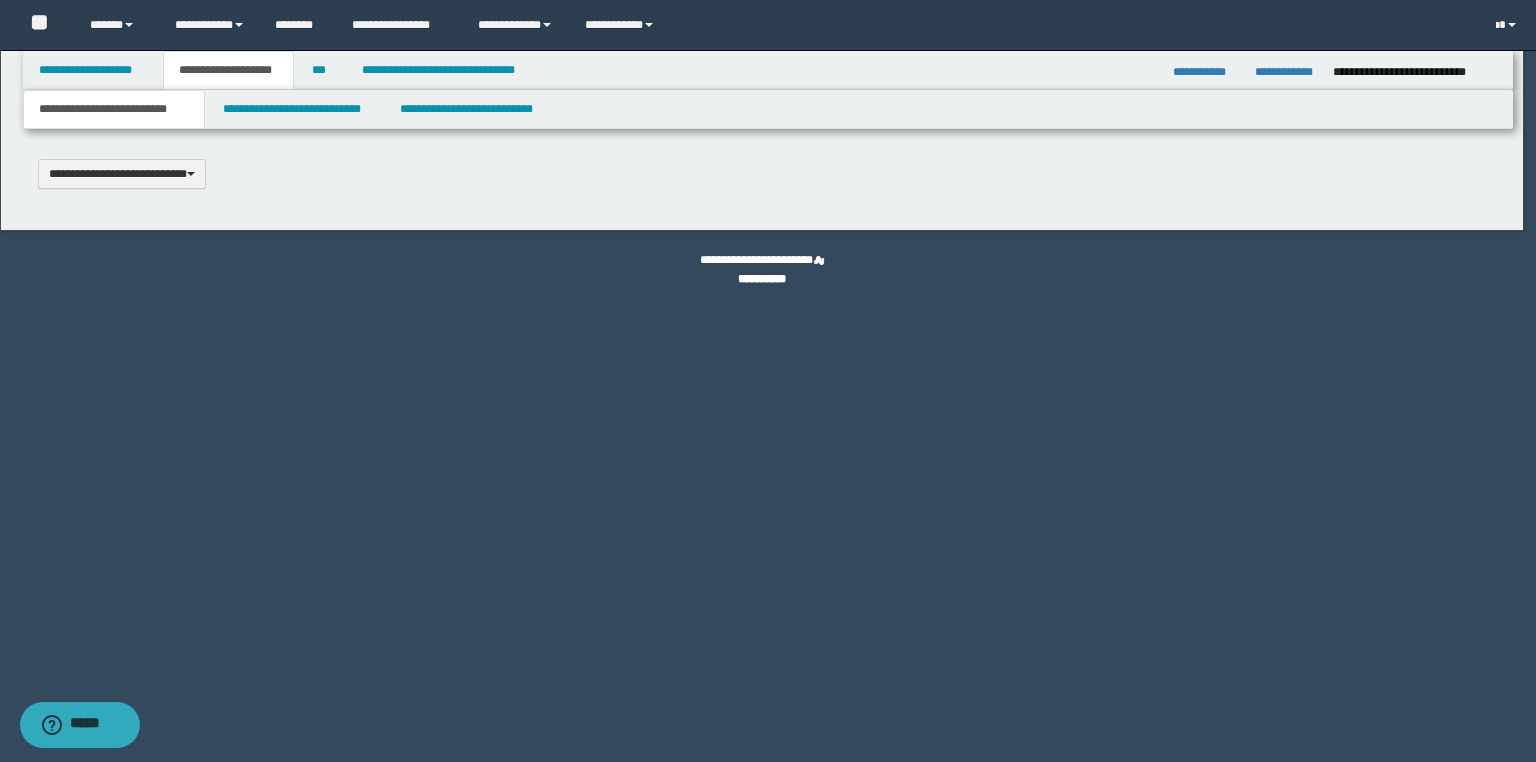 type 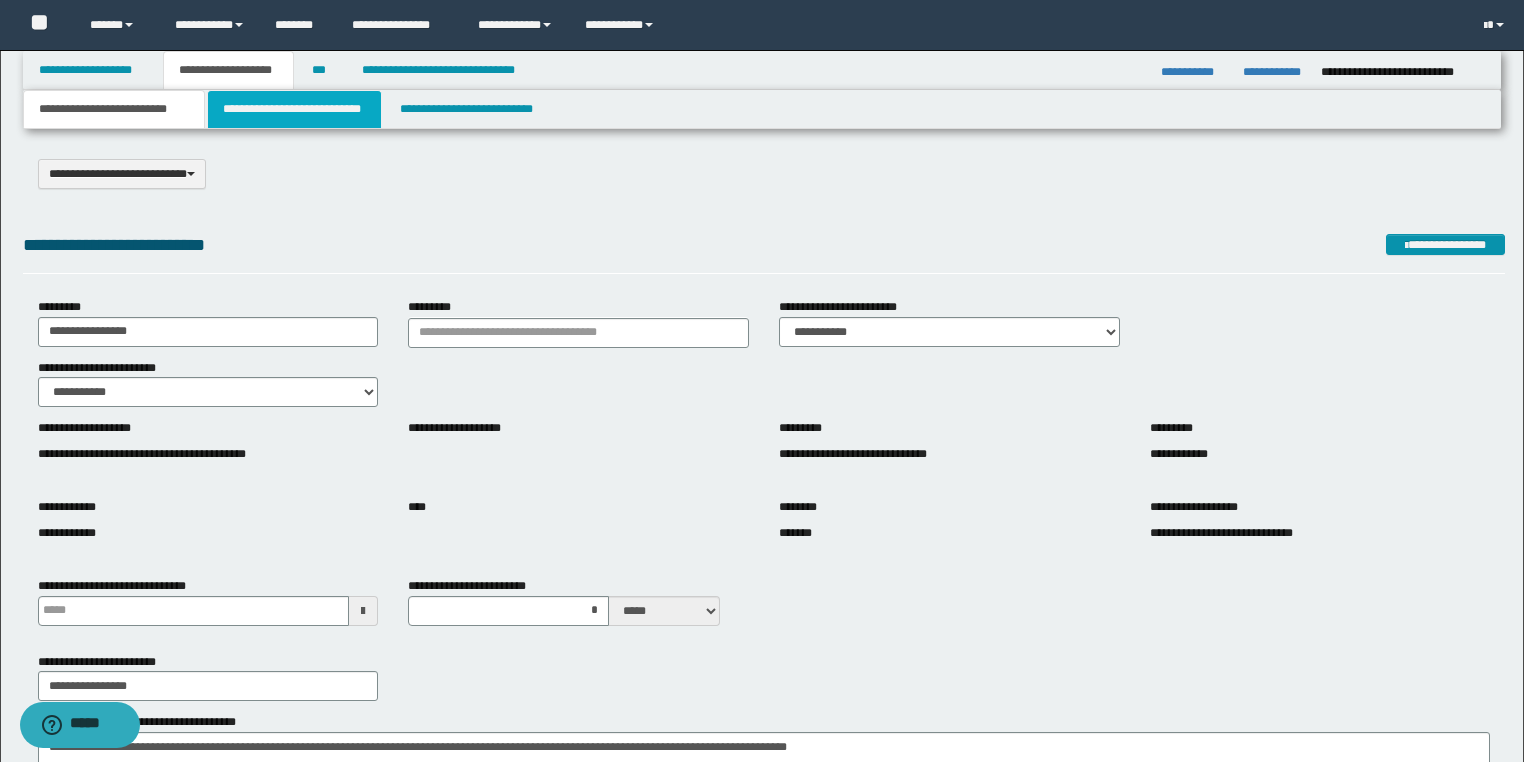 click on "**********" at bounding box center [294, 109] 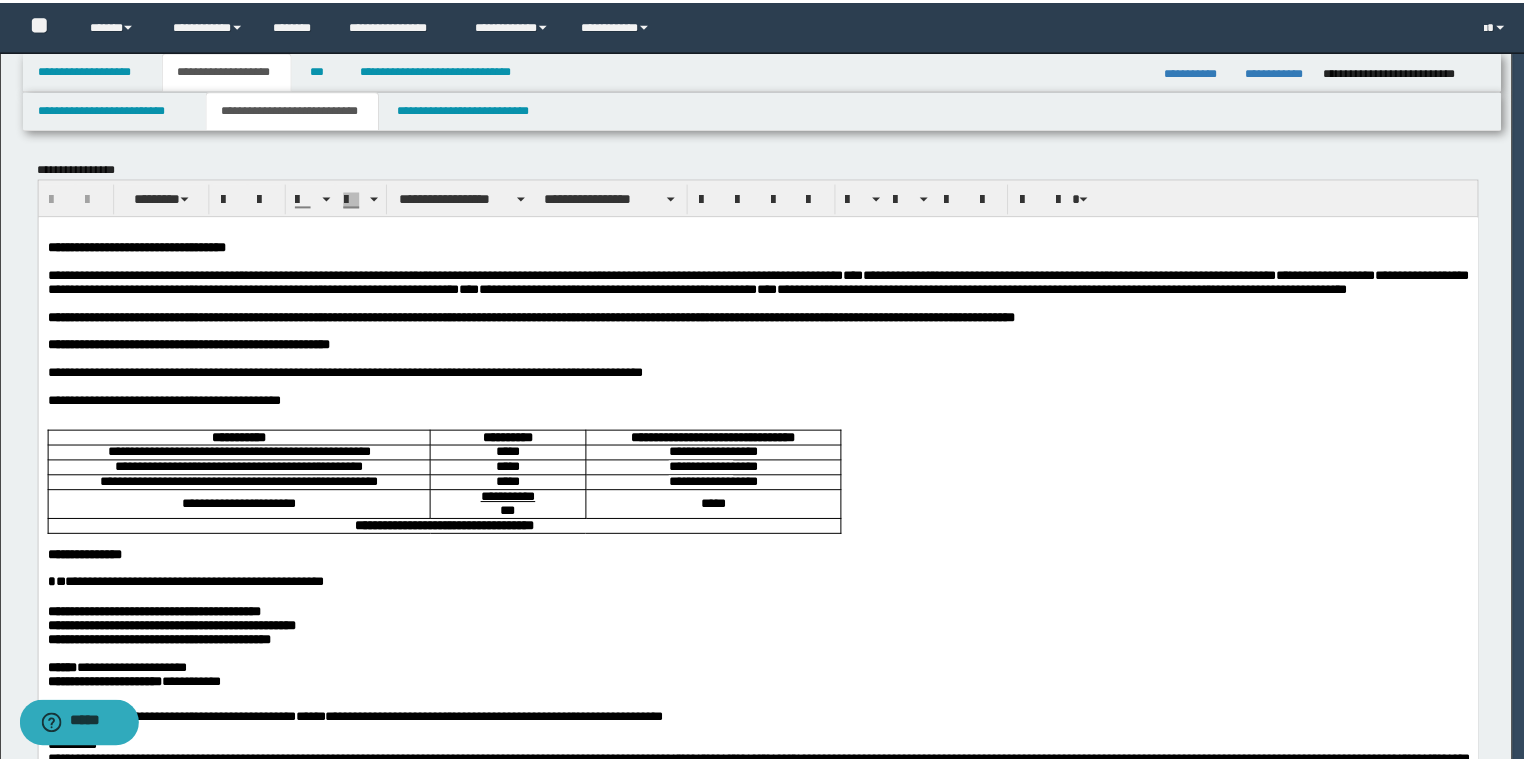 scroll, scrollTop: 0, scrollLeft: 0, axis: both 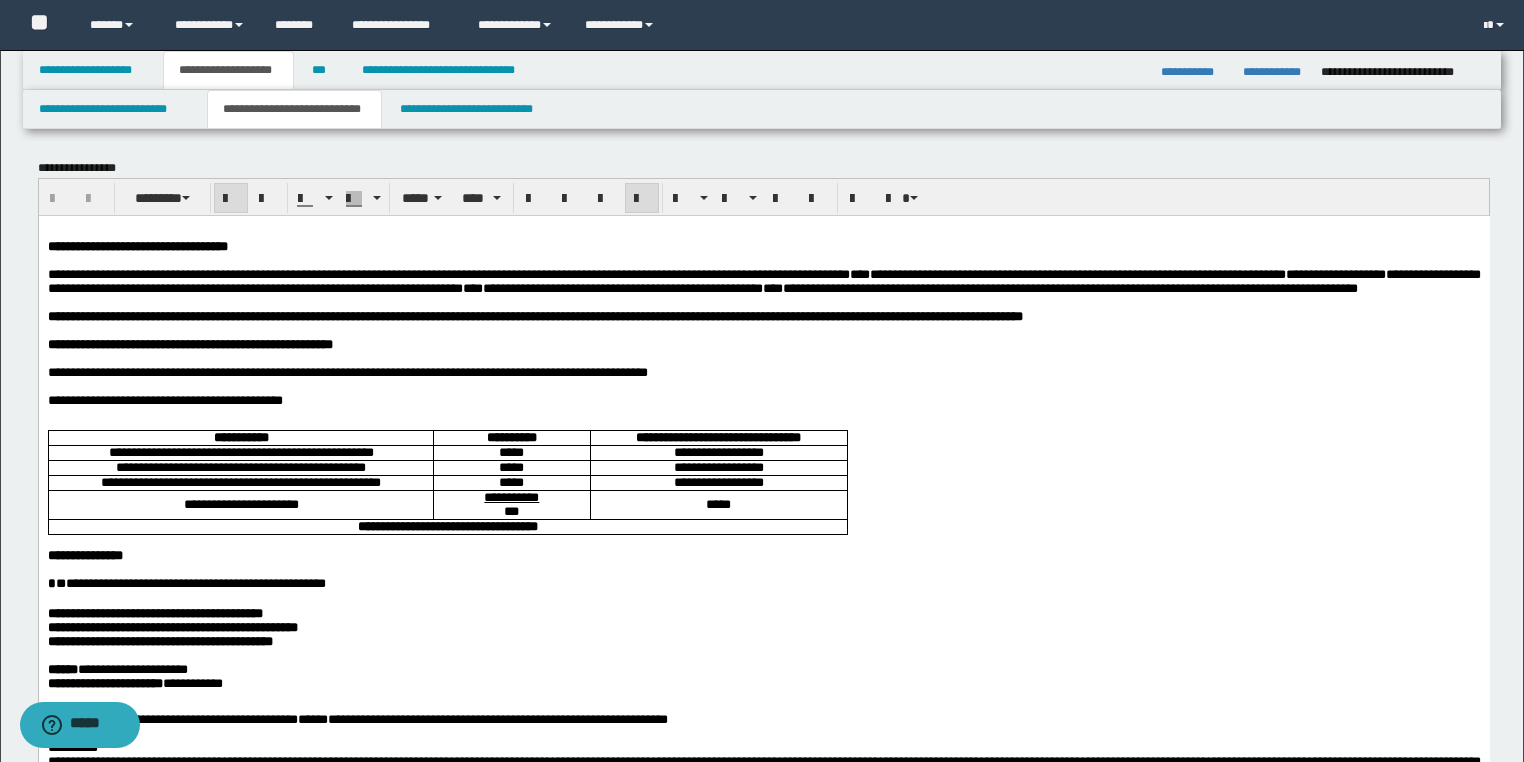 click on "**********" at bounding box center [137, 245] 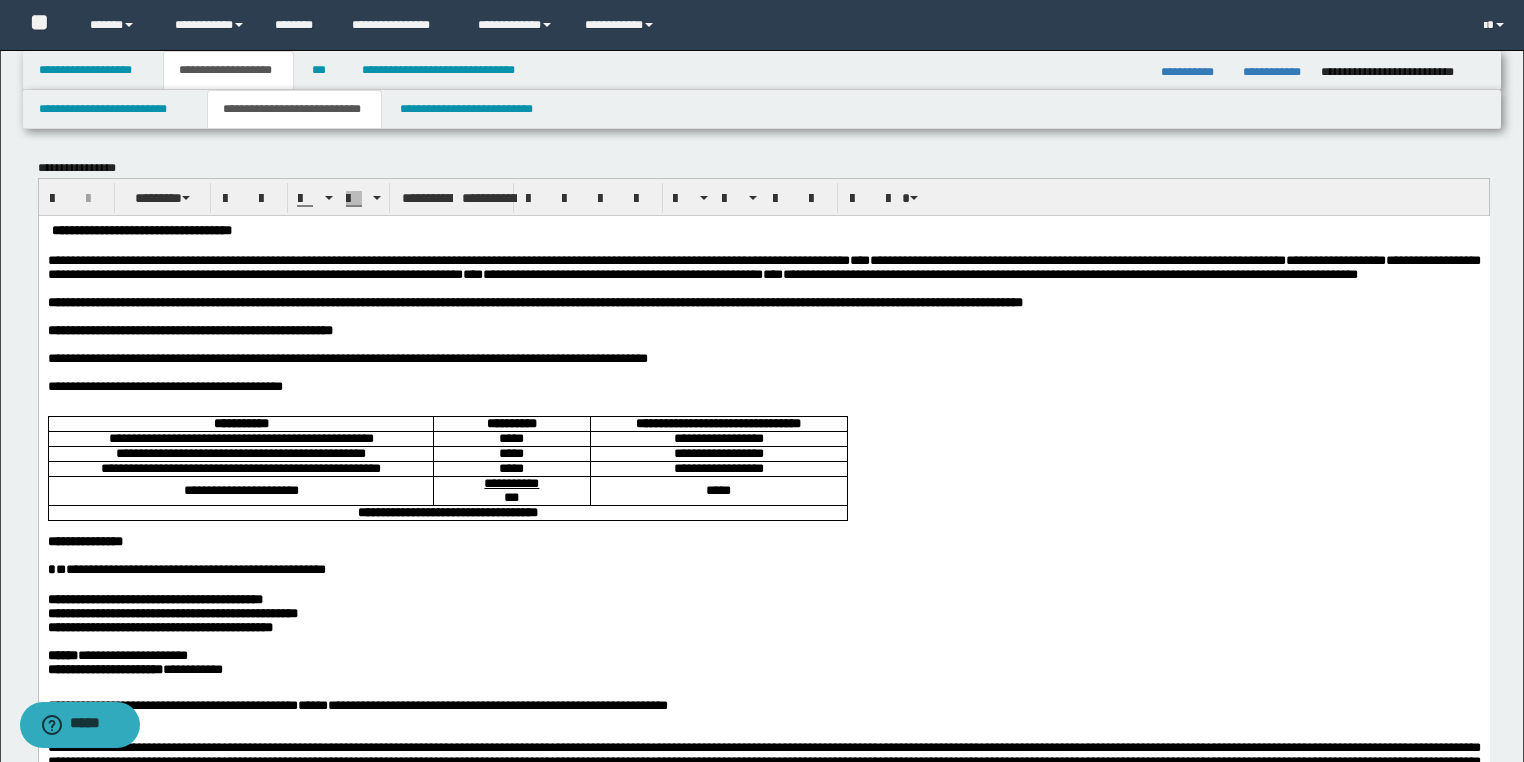 type 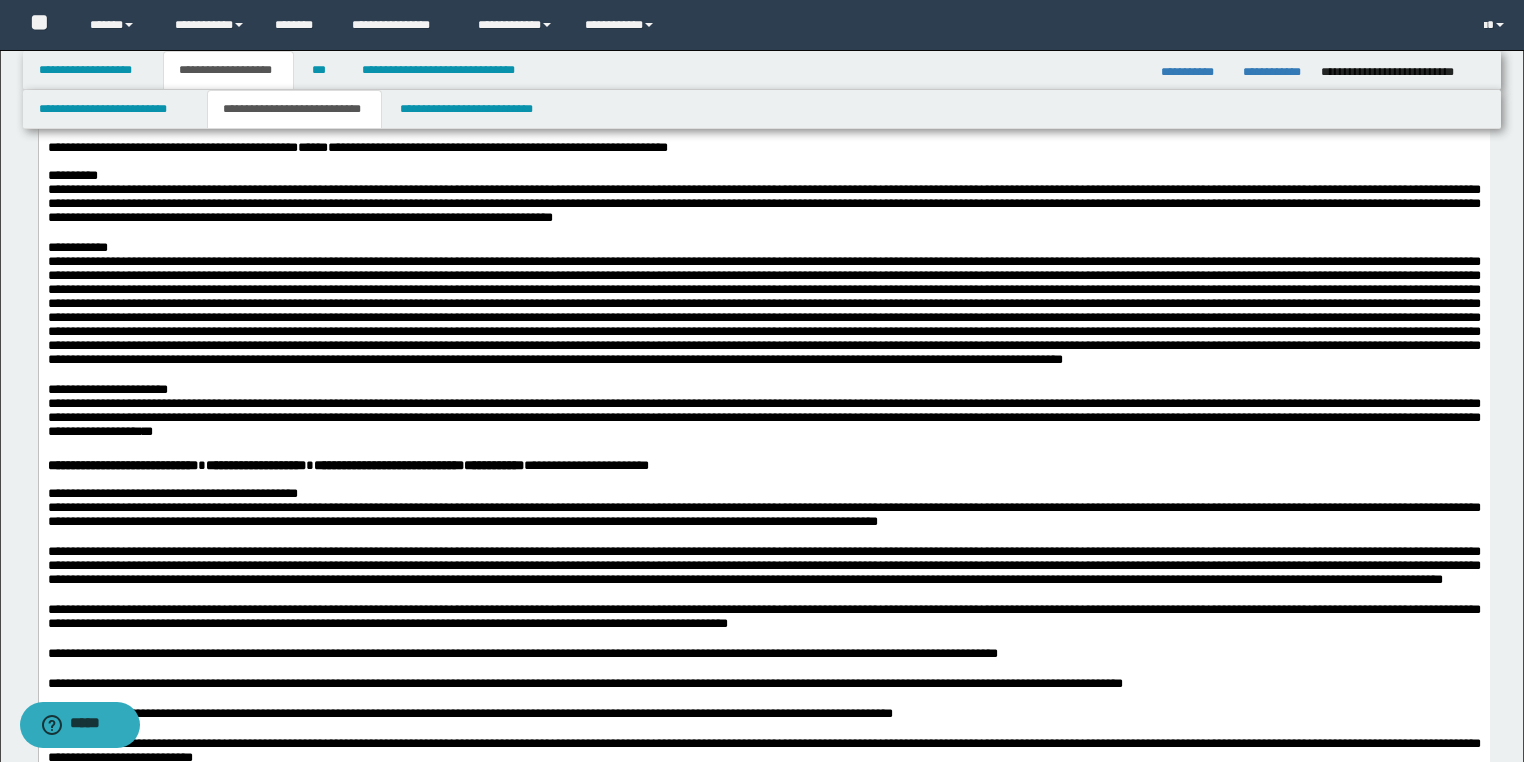 scroll, scrollTop: 560, scrollLeft: 0, axis: vertical 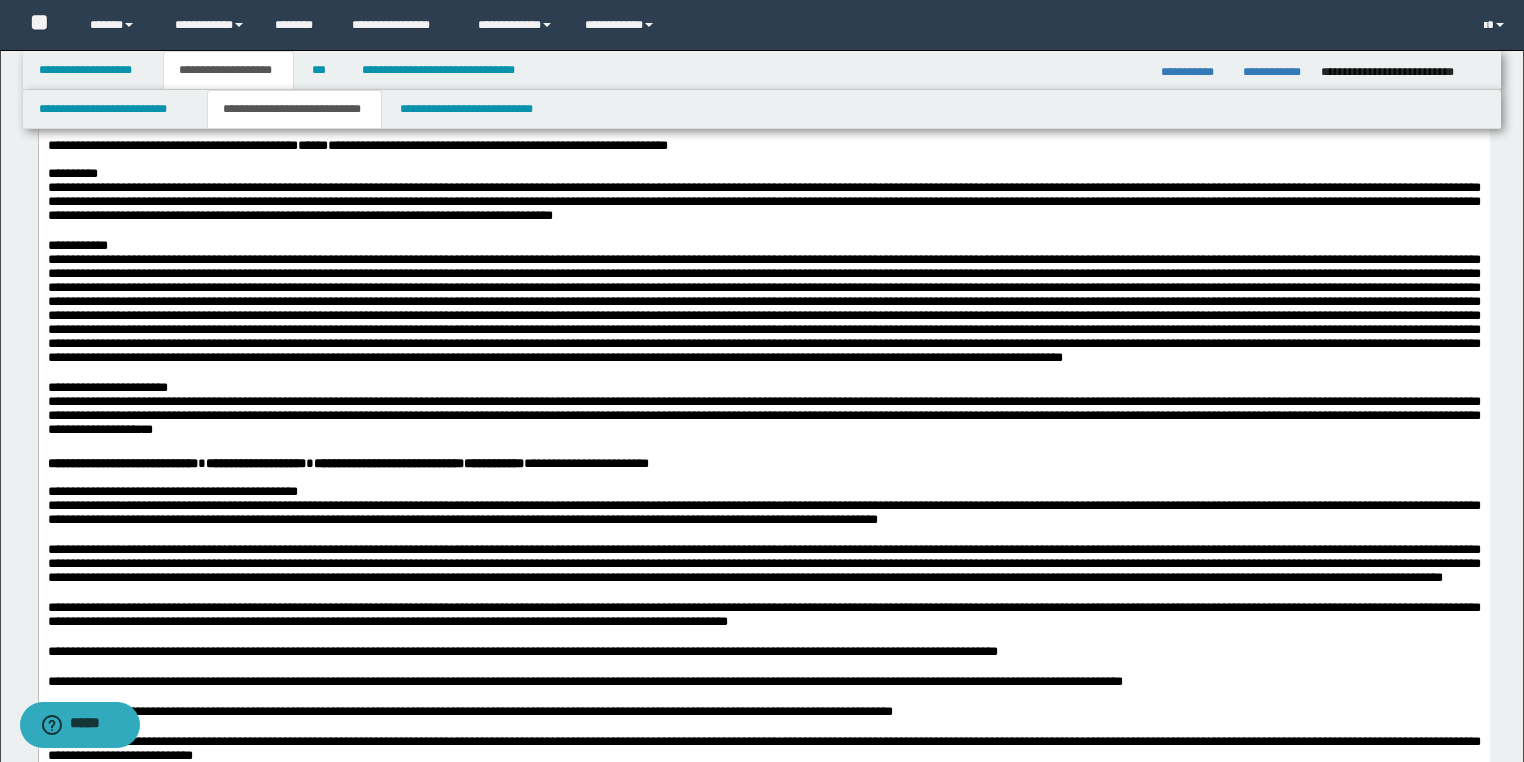click on "**********" at bounding box center [763, 419] 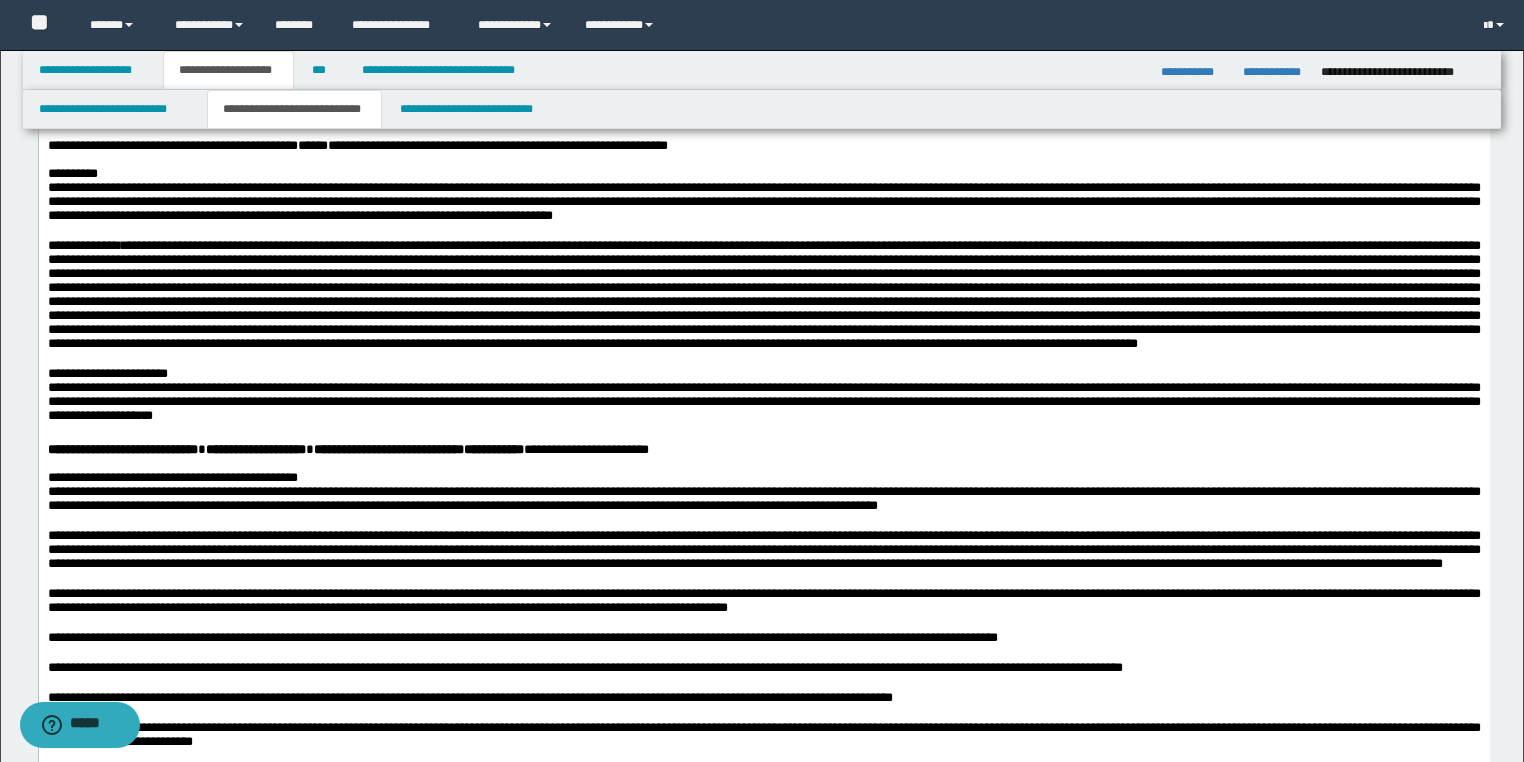click on "**********" at bounding box center (763, 201) 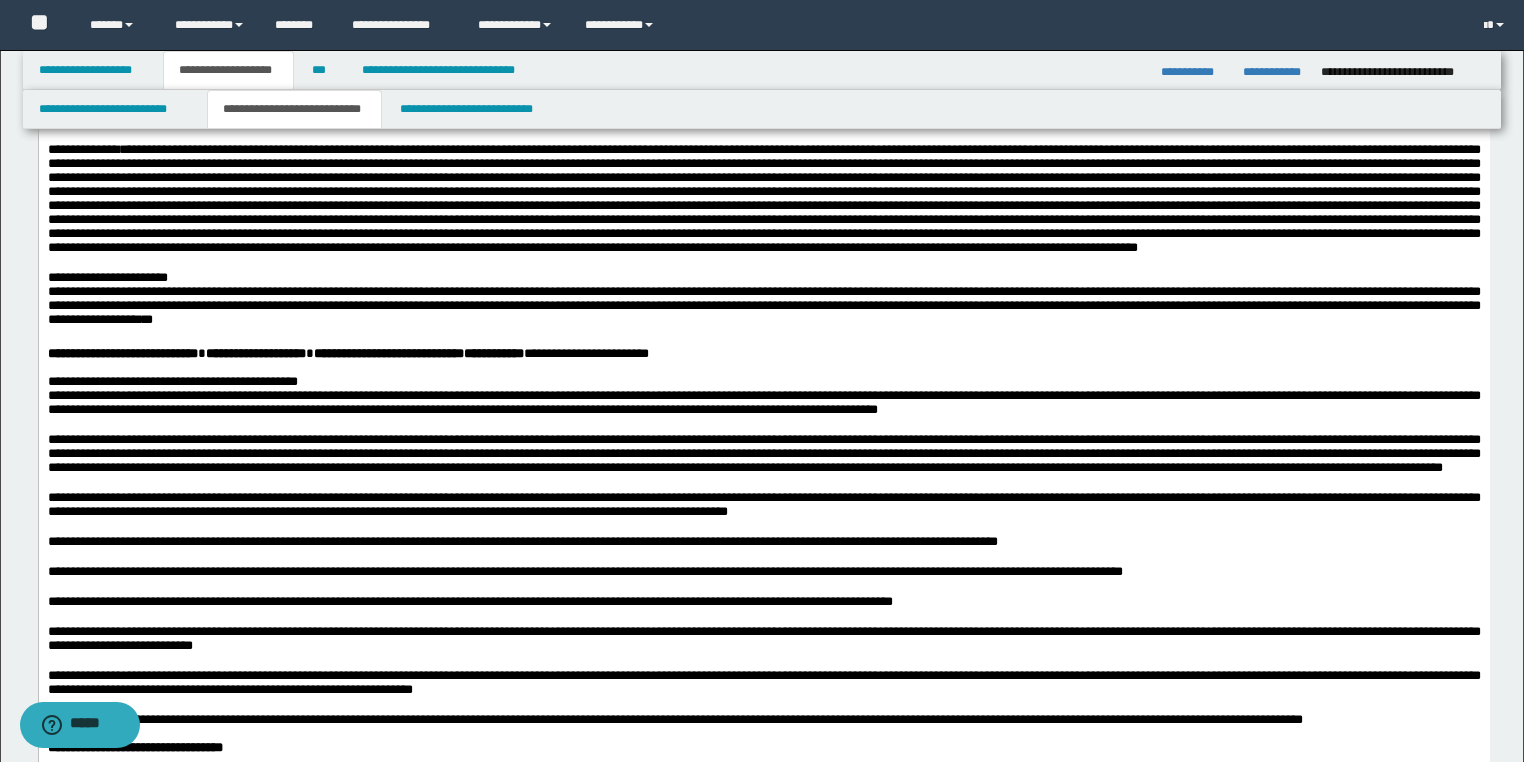 scroll, scrollTop: 720, scrollLeft: 0, axis: vertical 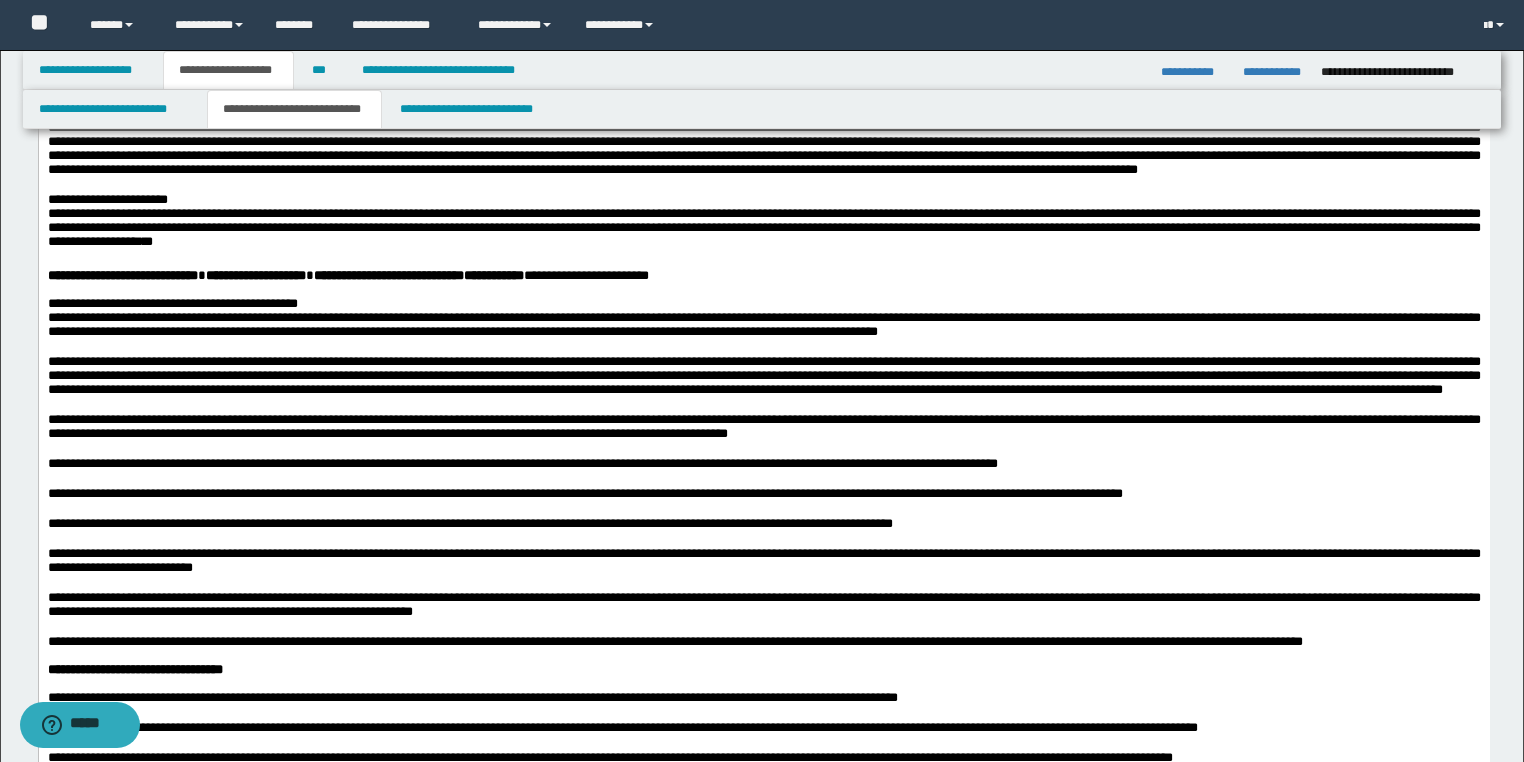 click on "**********" at bounding box center [763, 227] 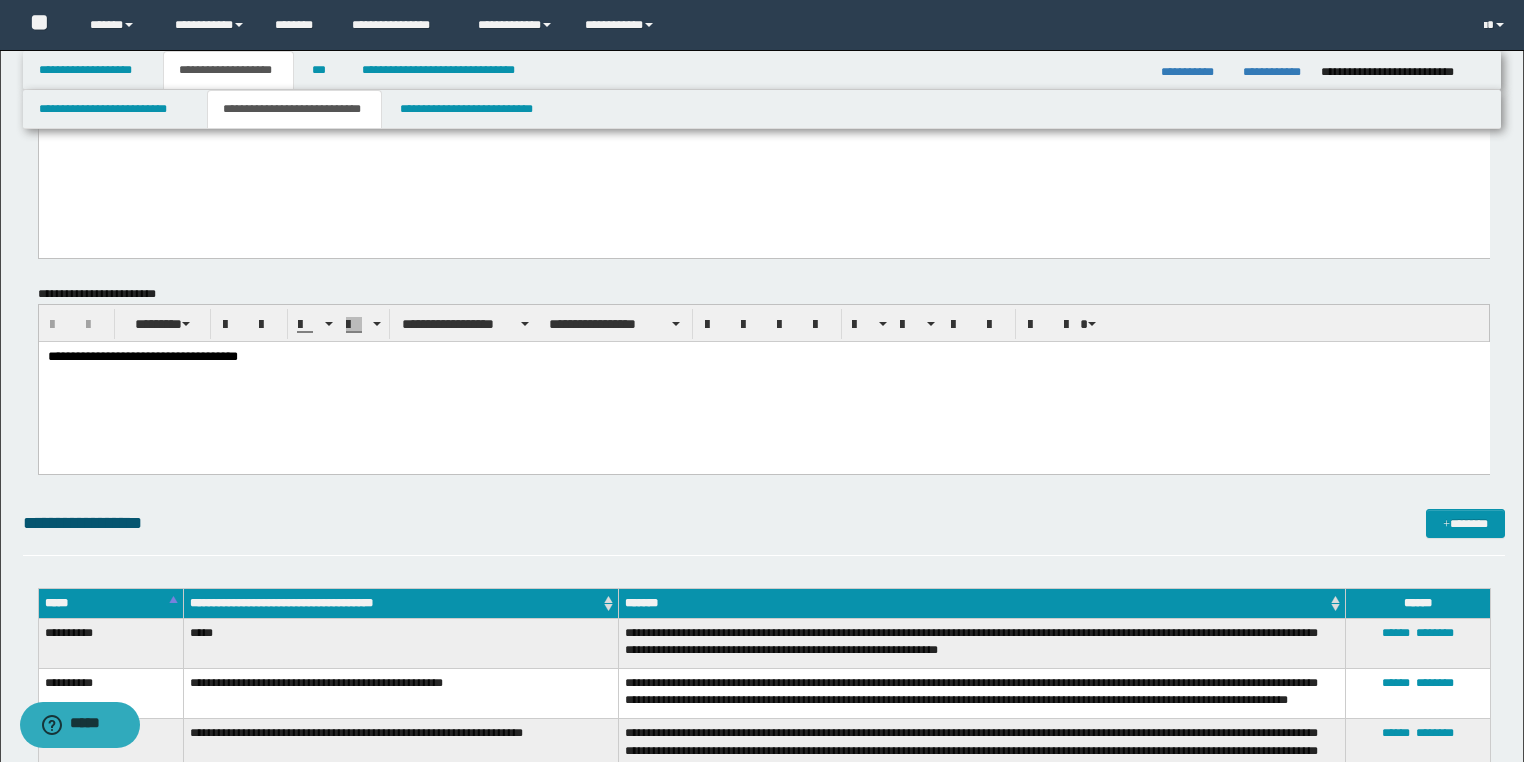 scroll, scrollTop: 1600, scrollLeft: 0, axis: vertical 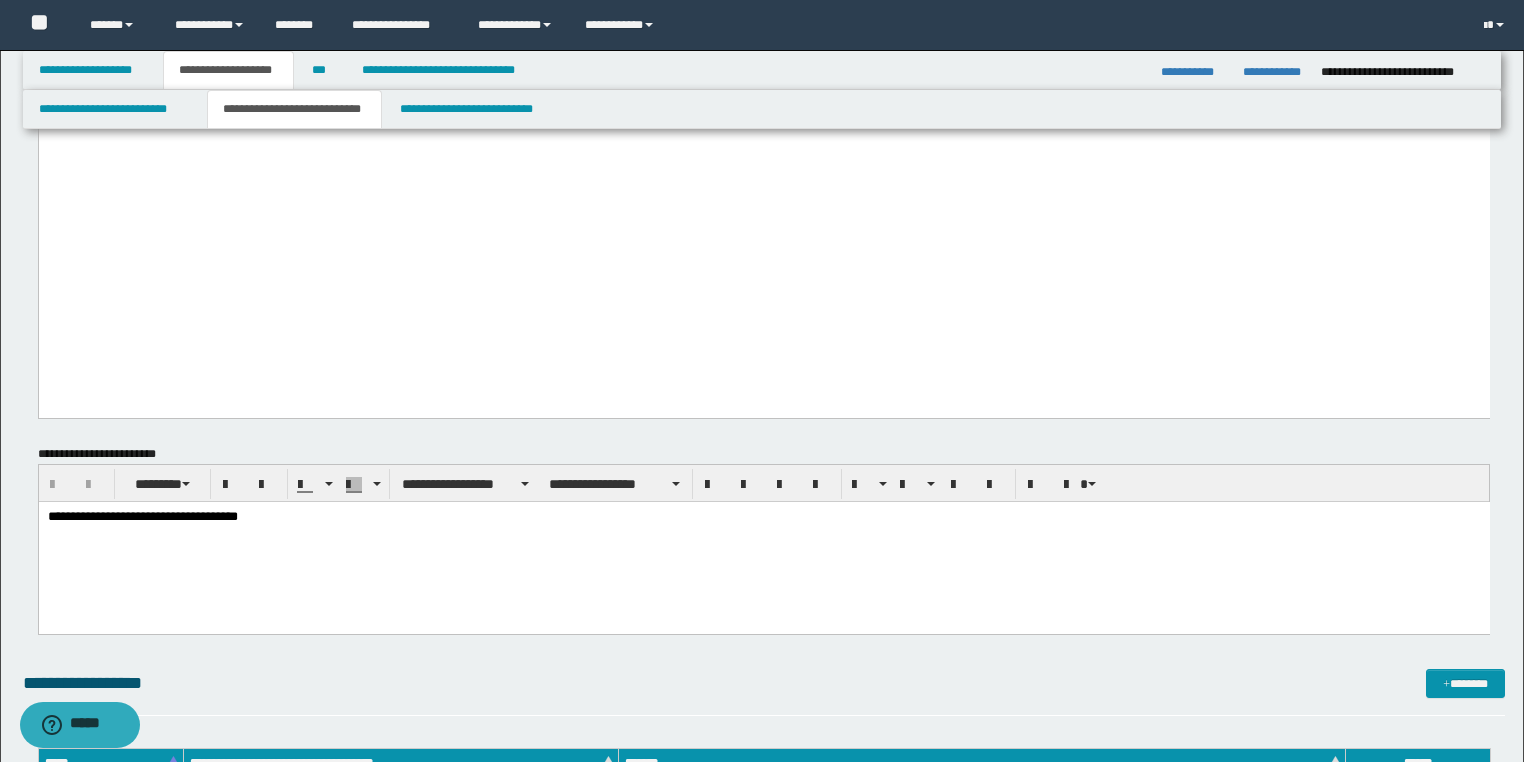 click on "**********" at bounding box center (763, -642) 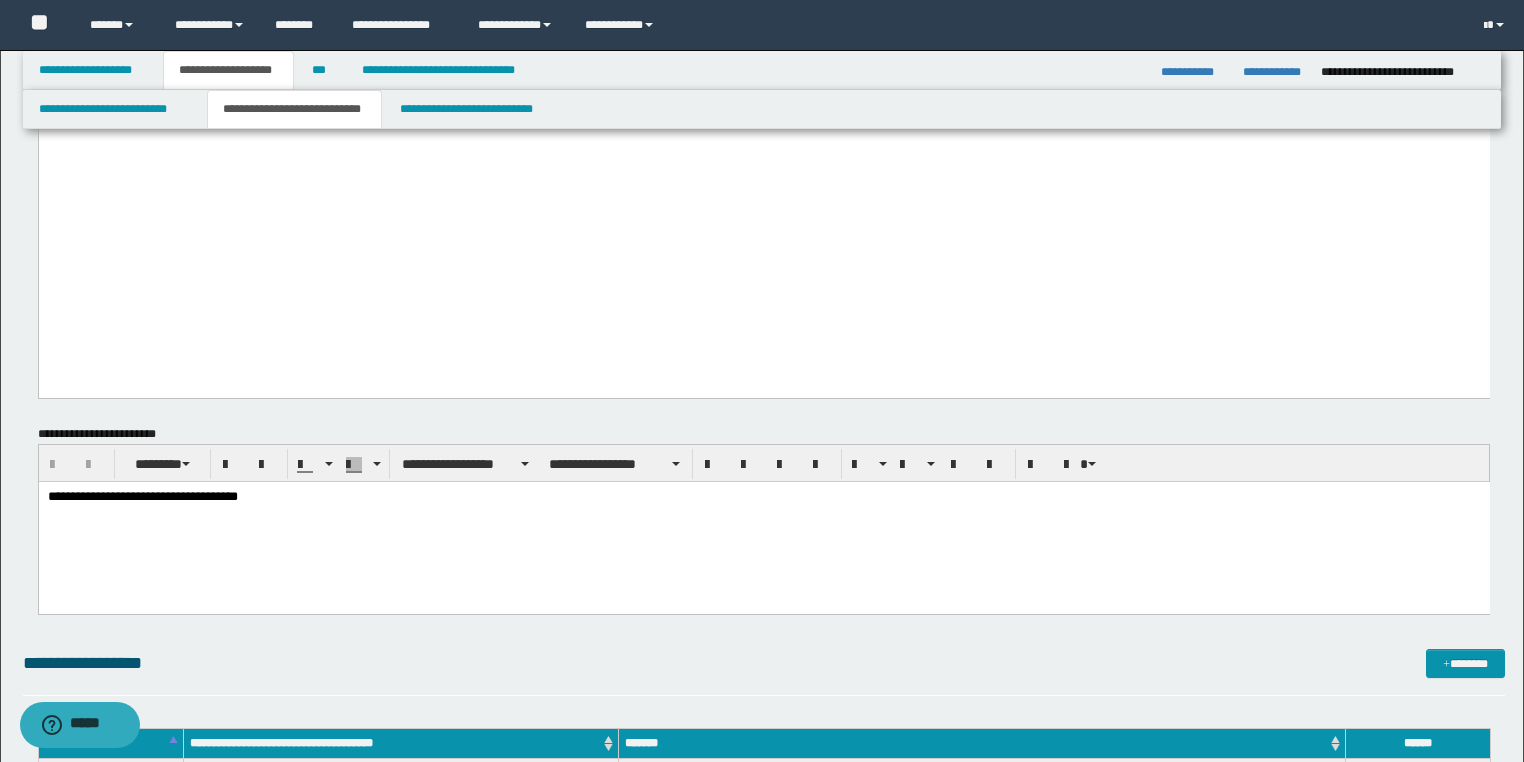 scroll, scrollTop: 1680, scrollLeft: 0, axis: vertical 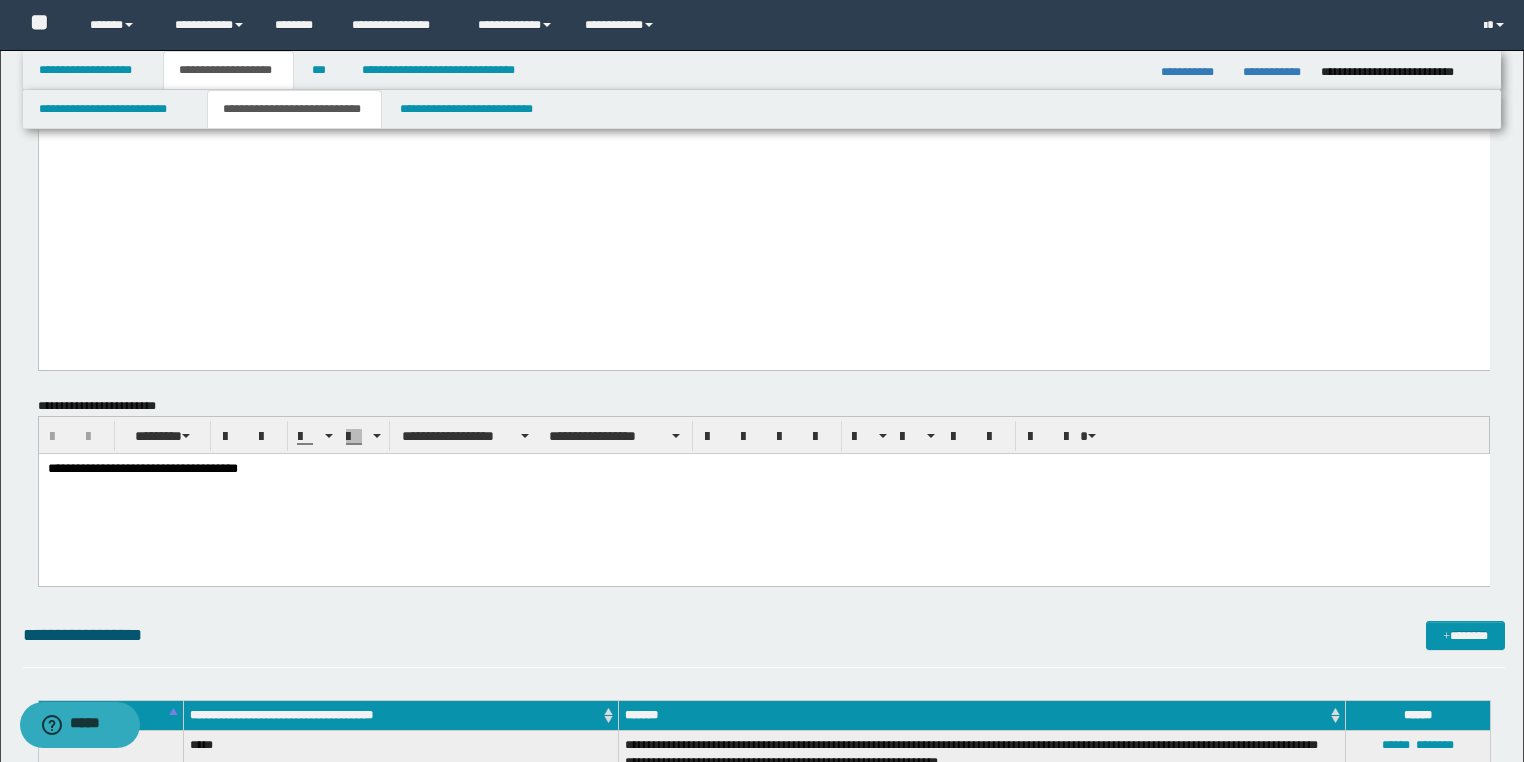 click on "**********" at bounding box center (763, 493) 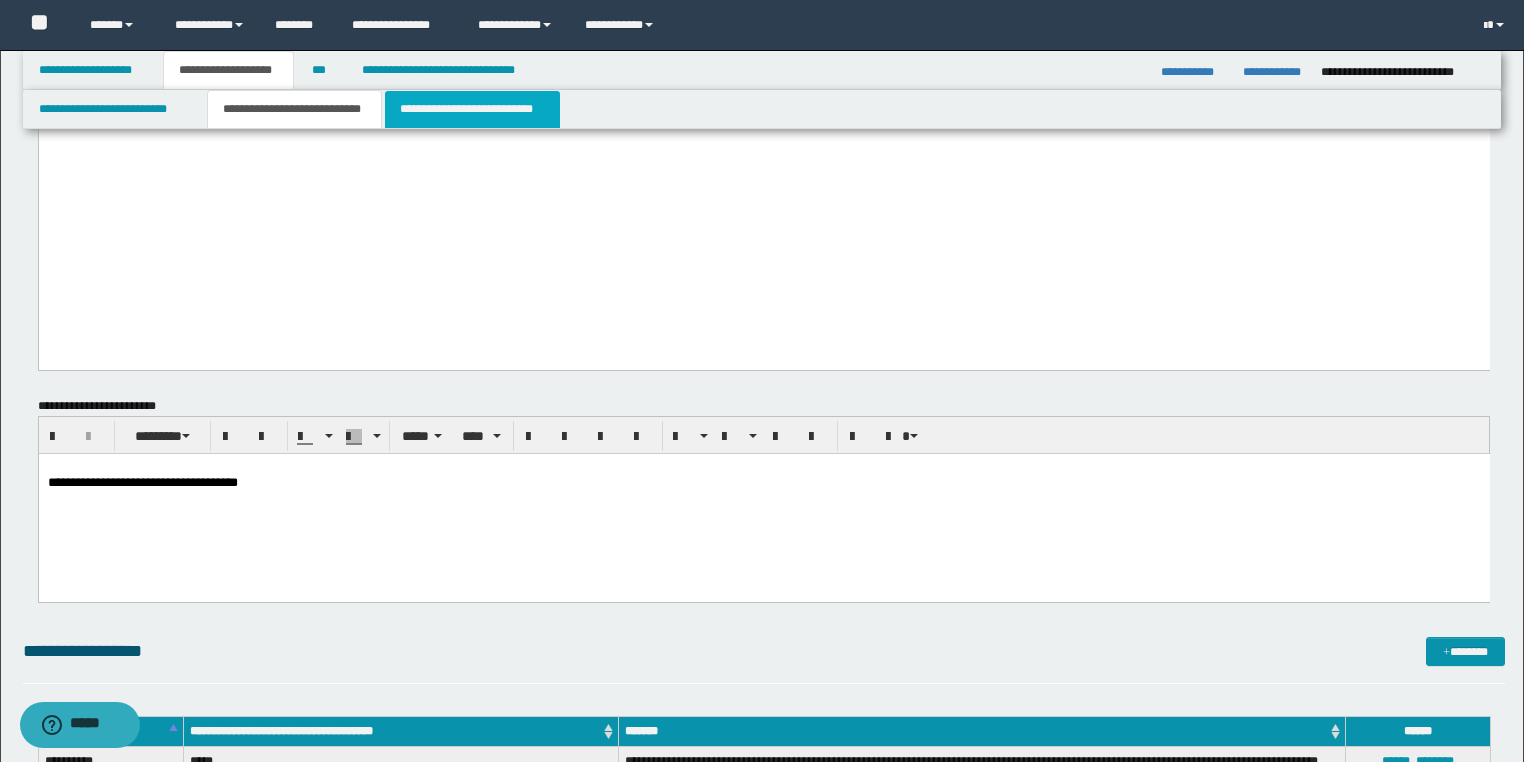 click on "**********" at bounding box center [472, 109] 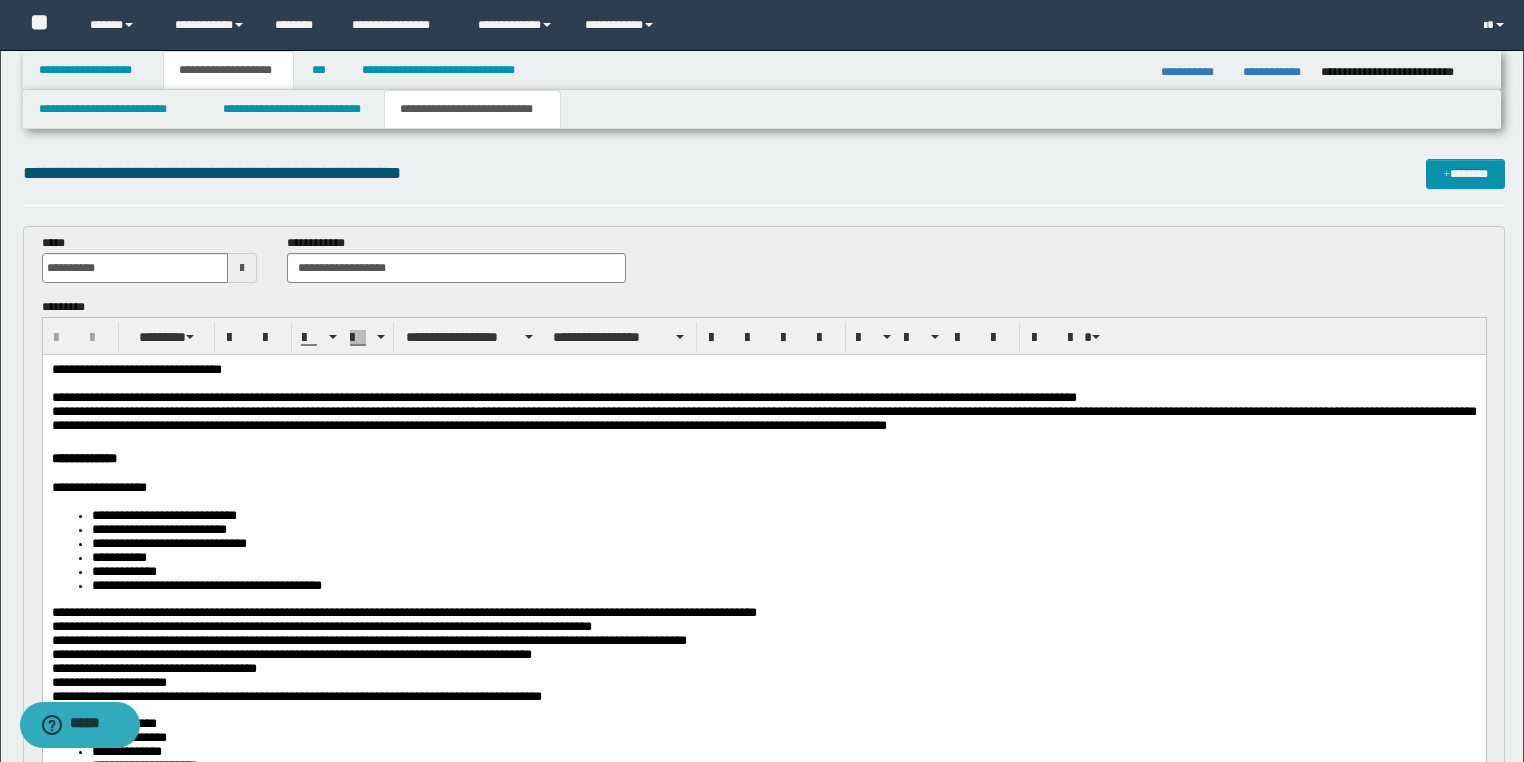 scroll, scrollTop: 0, scrollLeft: 0, axis: both 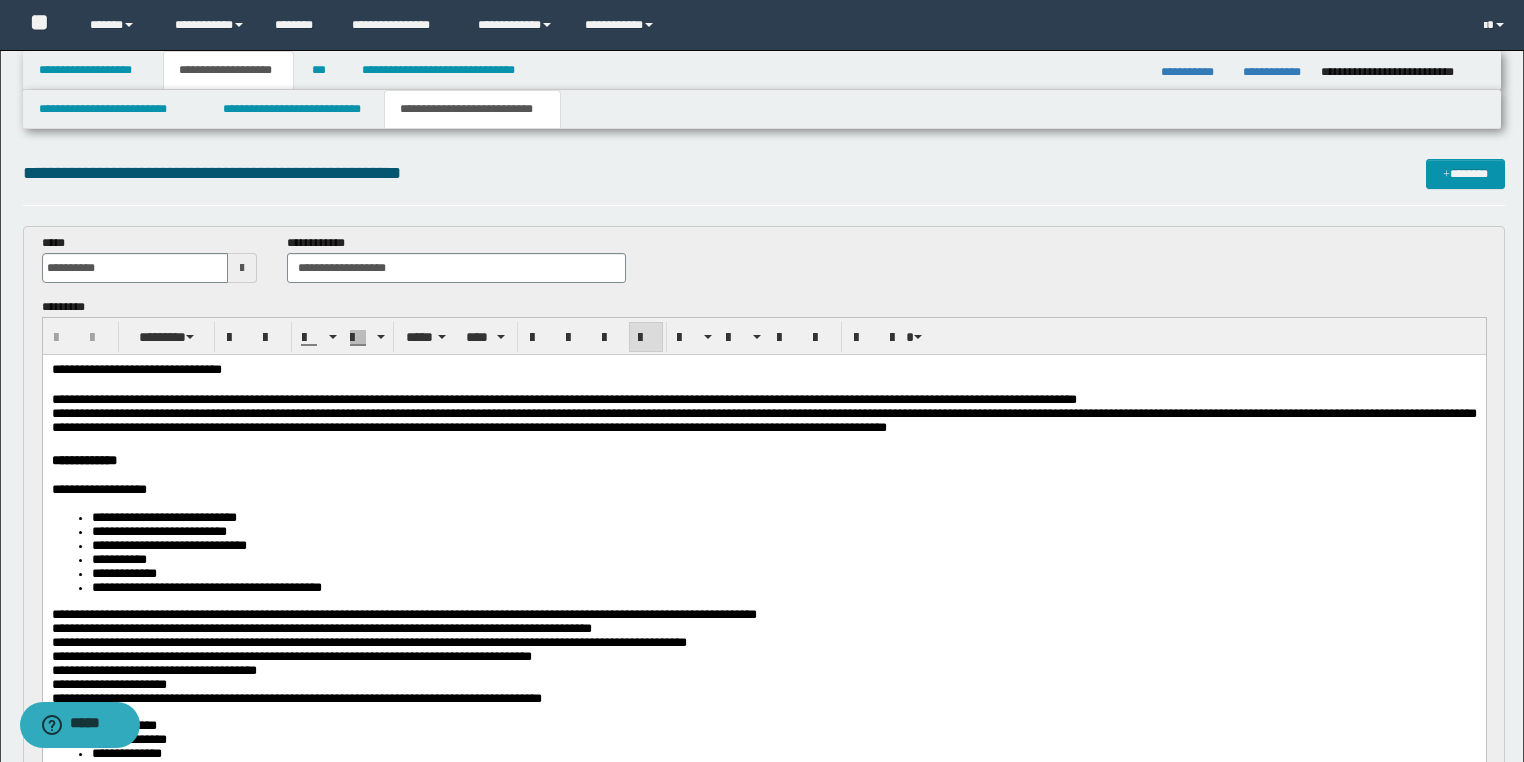 click on "**********" at bounding box center (136, 368) 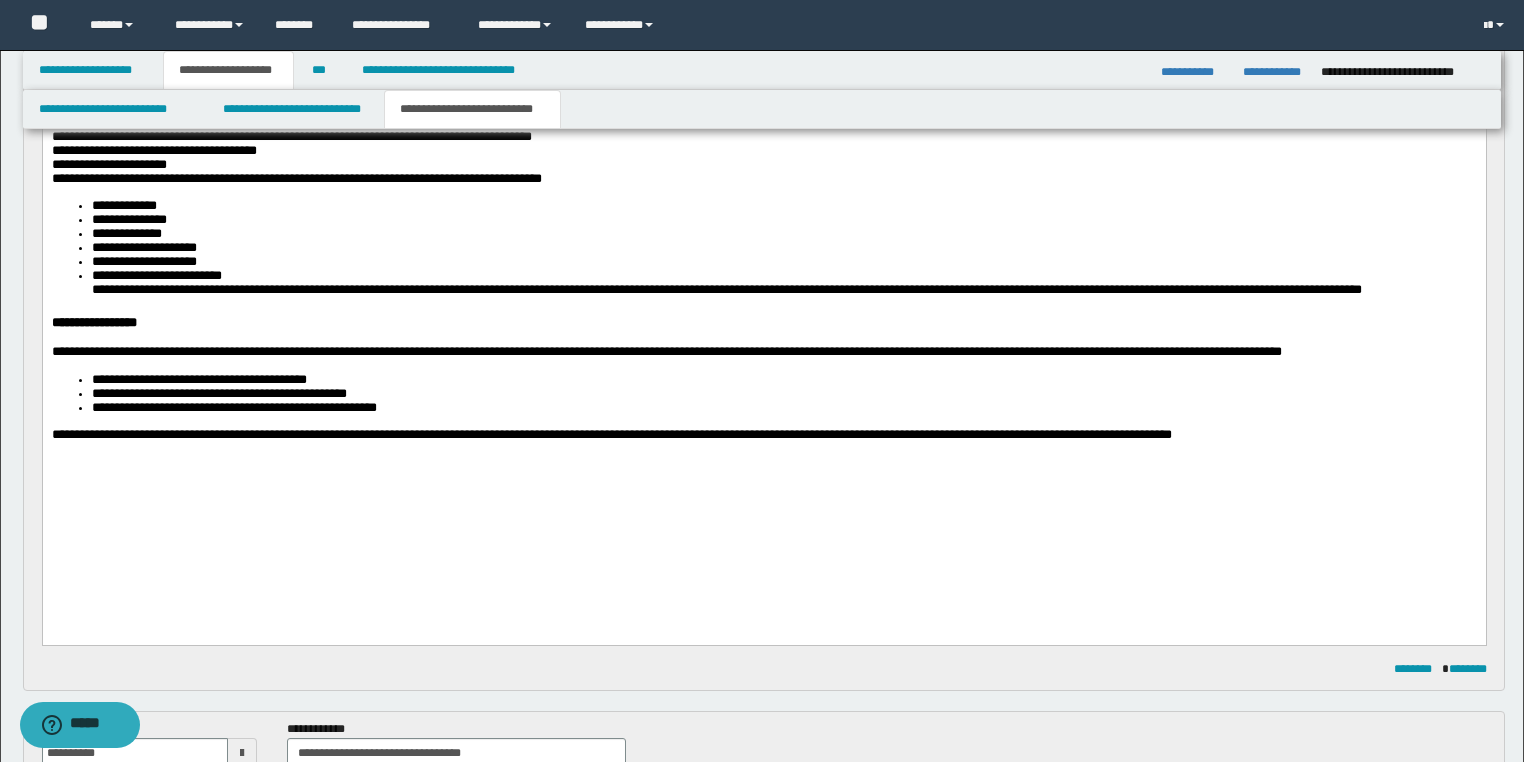 scroll, scrollTop: 720, scrollLeft: 0, axis: vertical 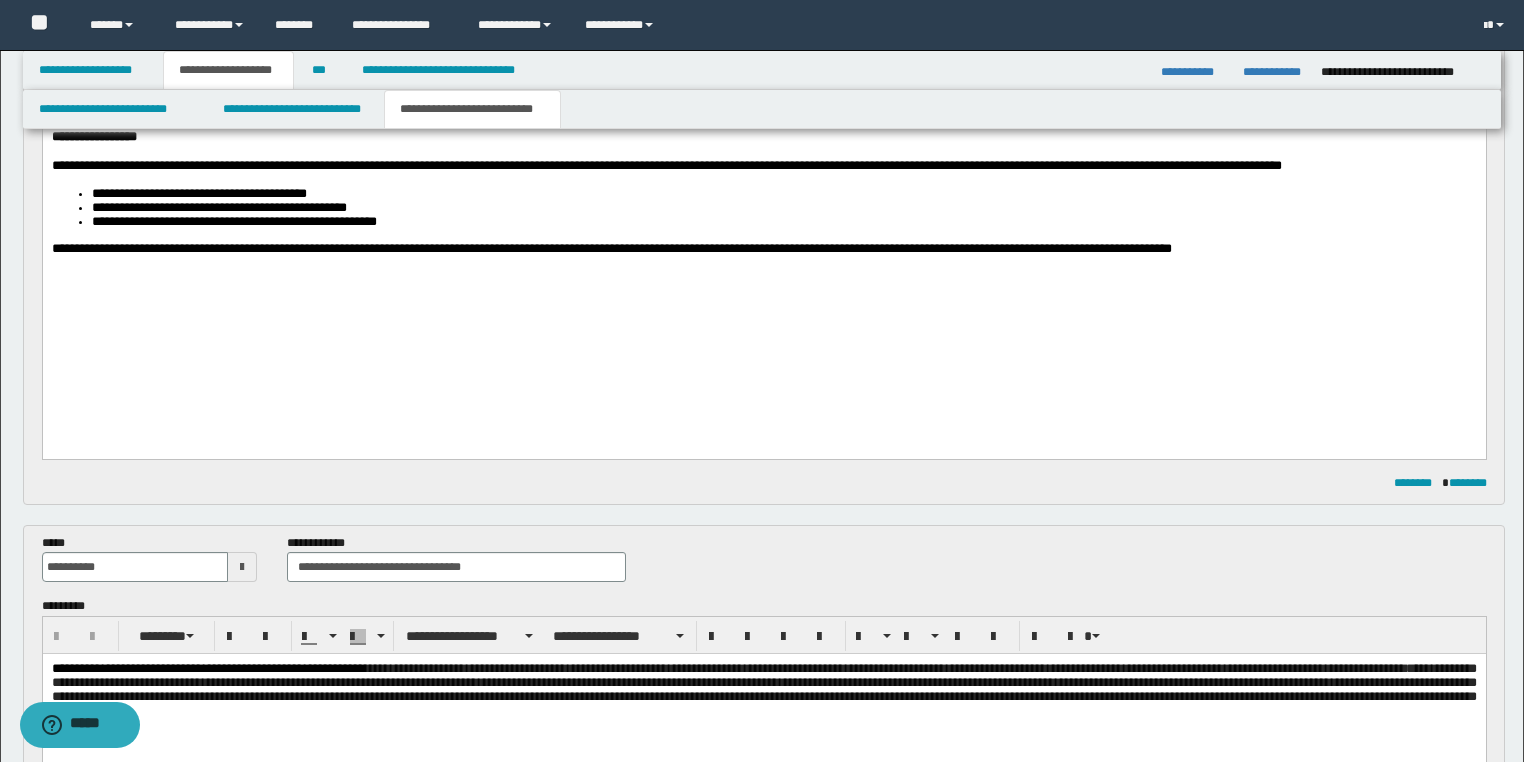 click on "**********" at bounding box center [763, -26] 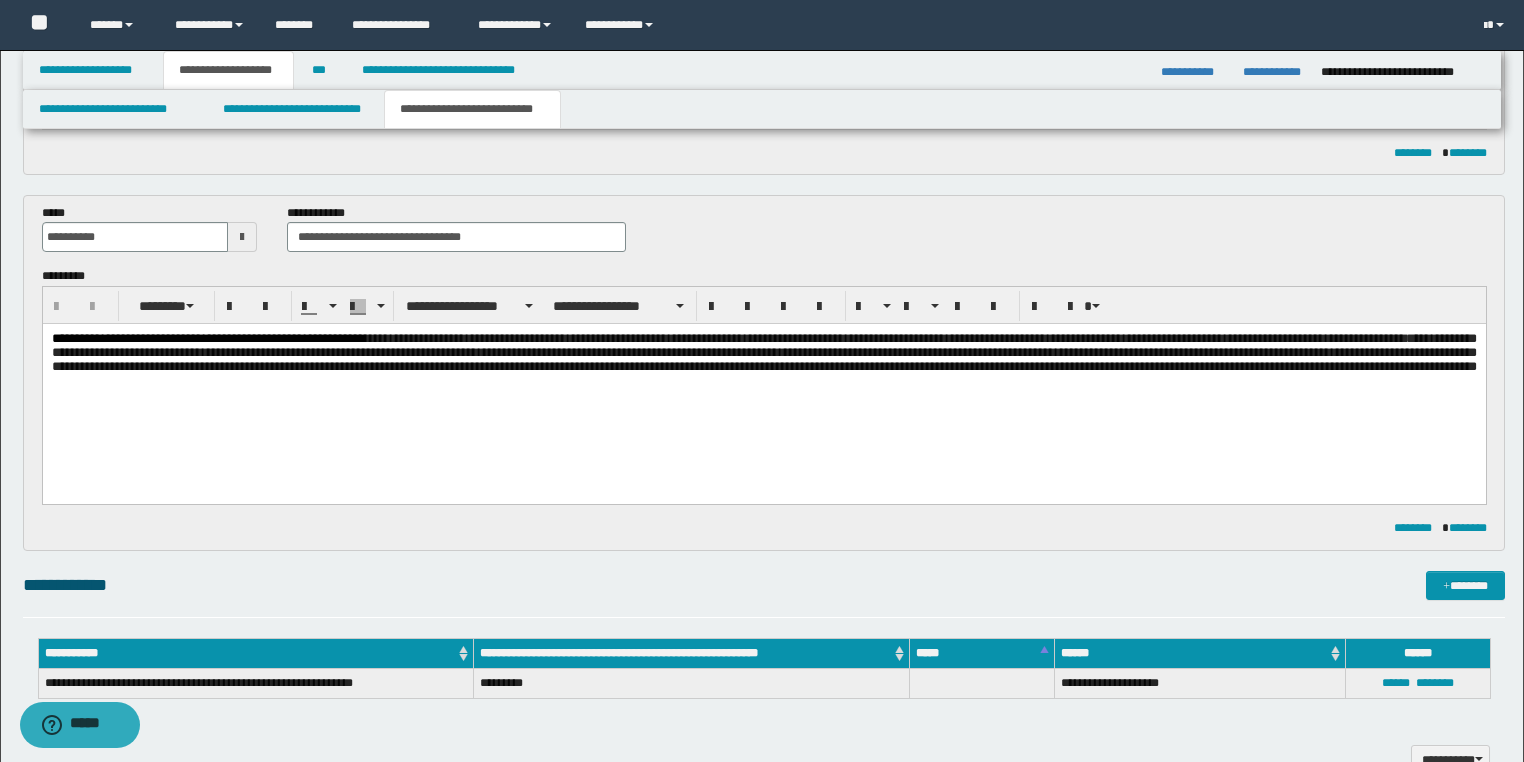 scroll, scrollTop: 1120, scrollLeft: 0, axis: vertical 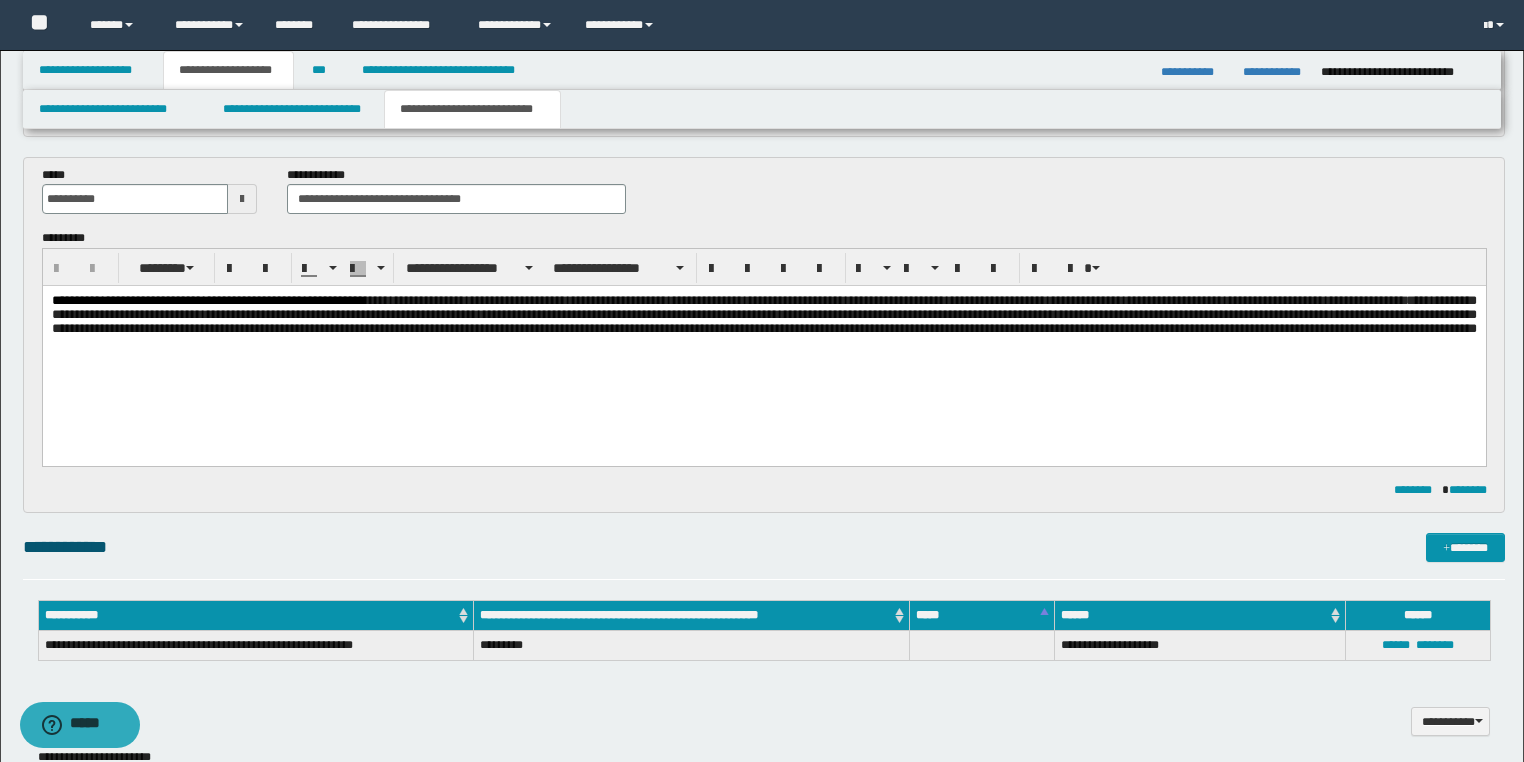 click on "**********" at bounding box center [763, 340] 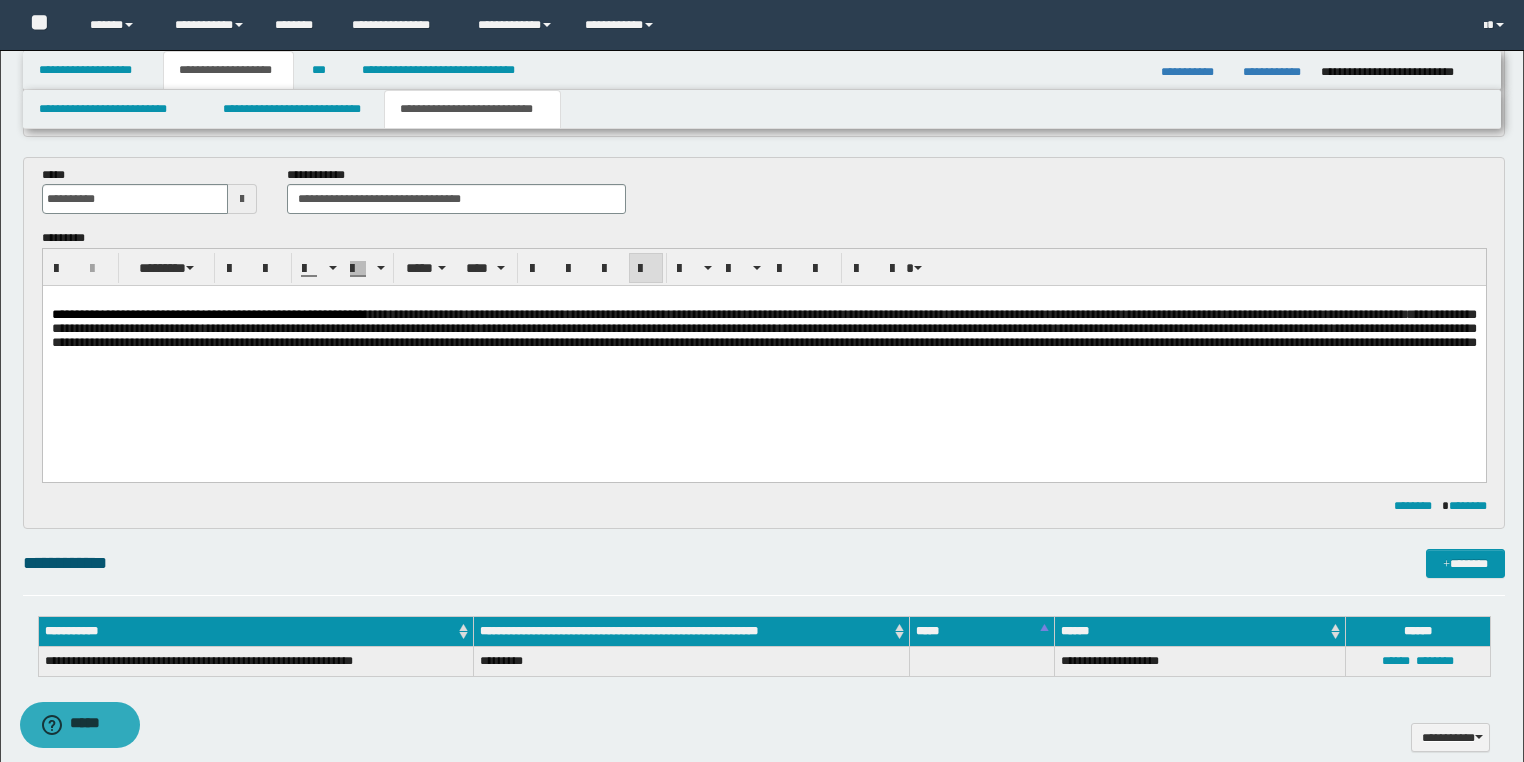 click on "**********" at bounding box center (763, 329) 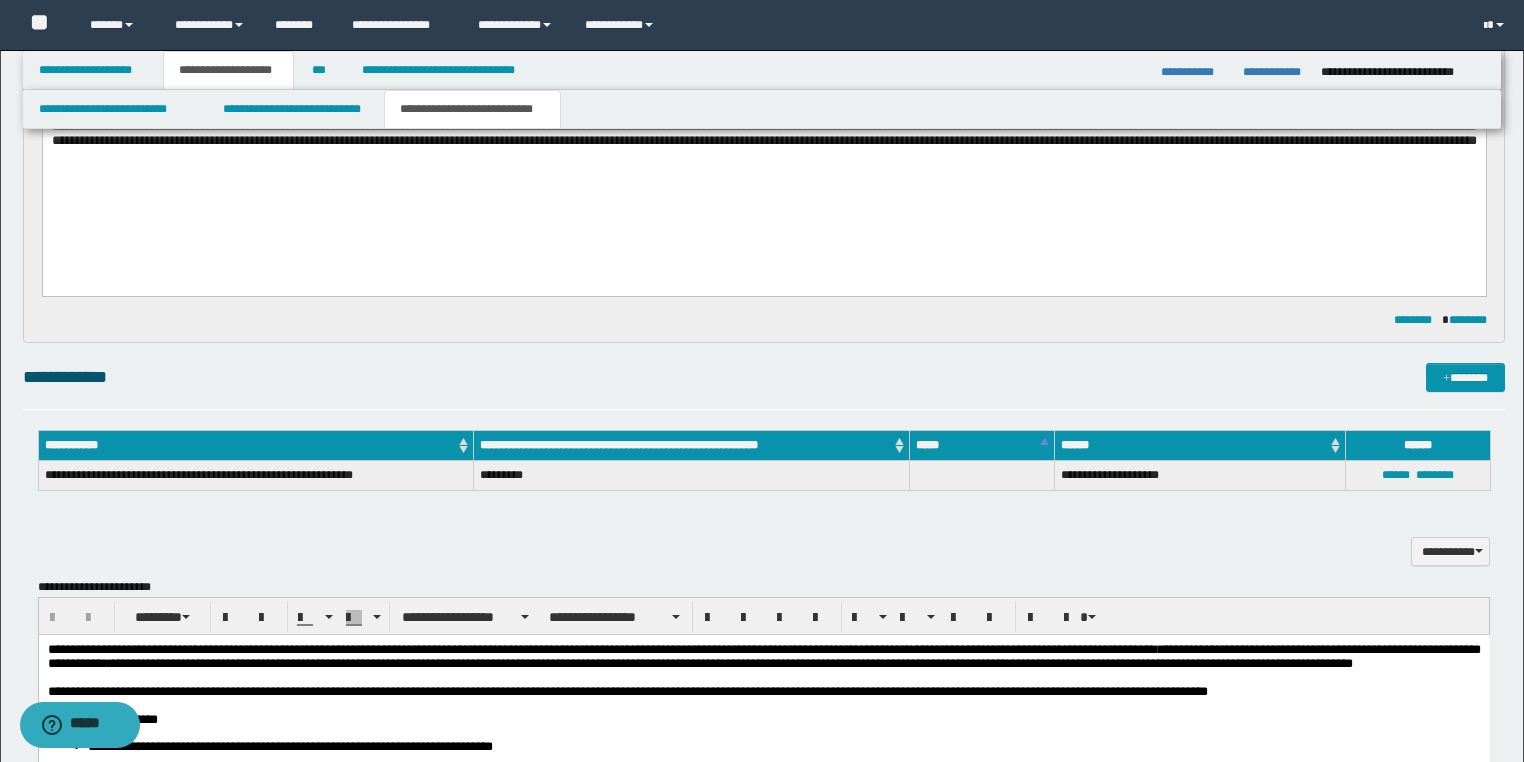 scroll, scrollTop: 1440, scrollLeft: 0, axis: vertical 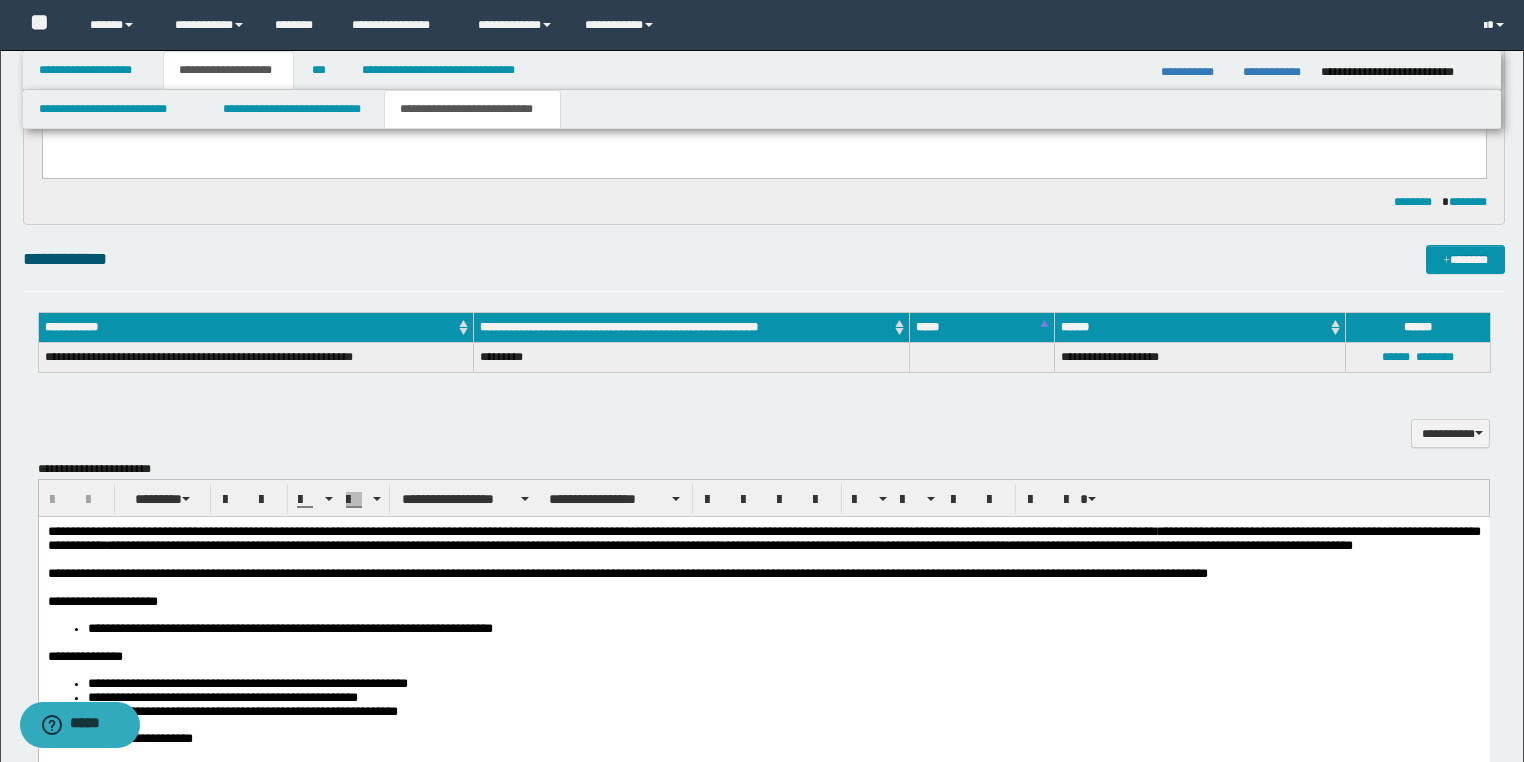 click on "**********" at bounding box center [763, 538] 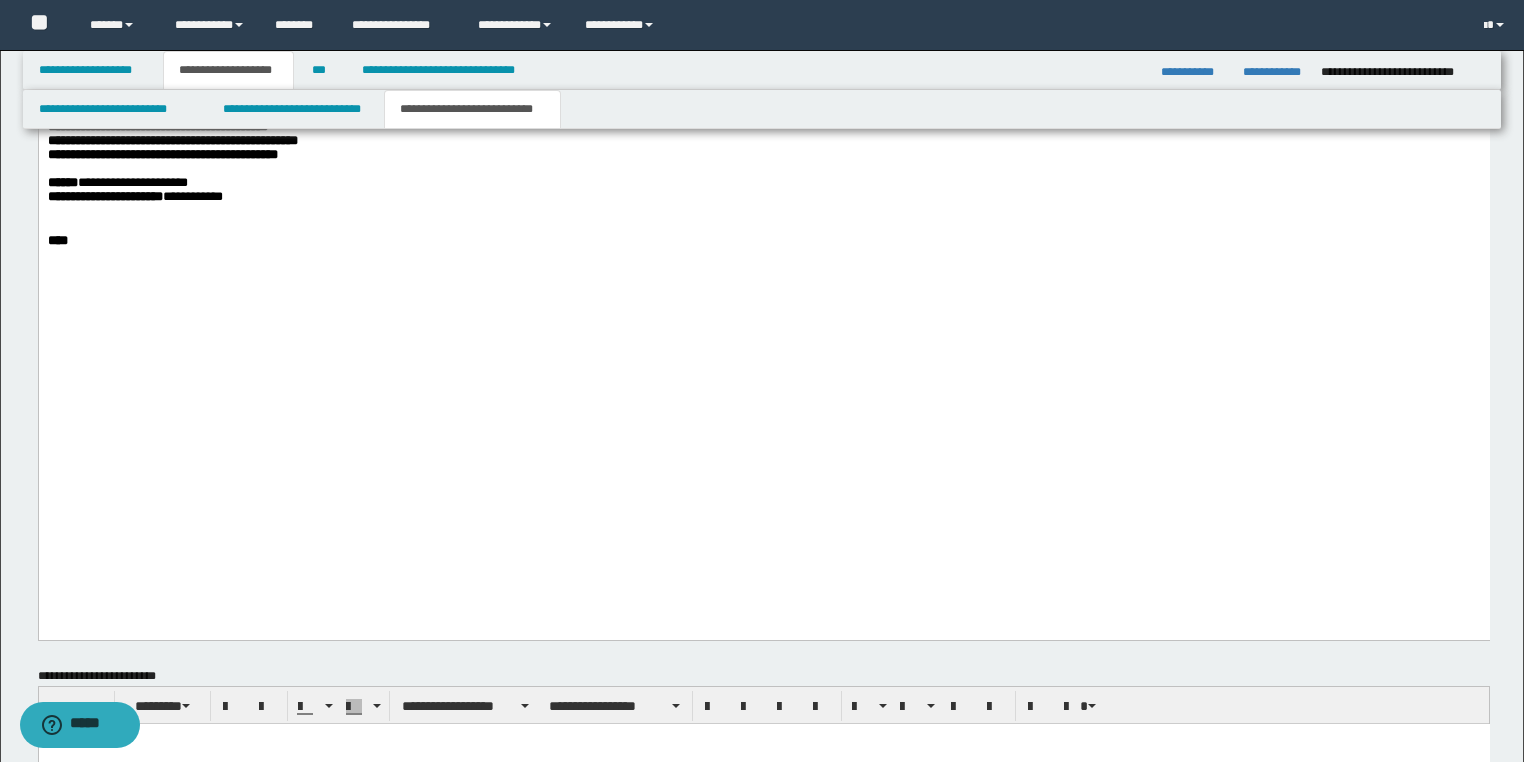 scroll, scrollTop: 3520, scrollLeft: 0, axis: vertical 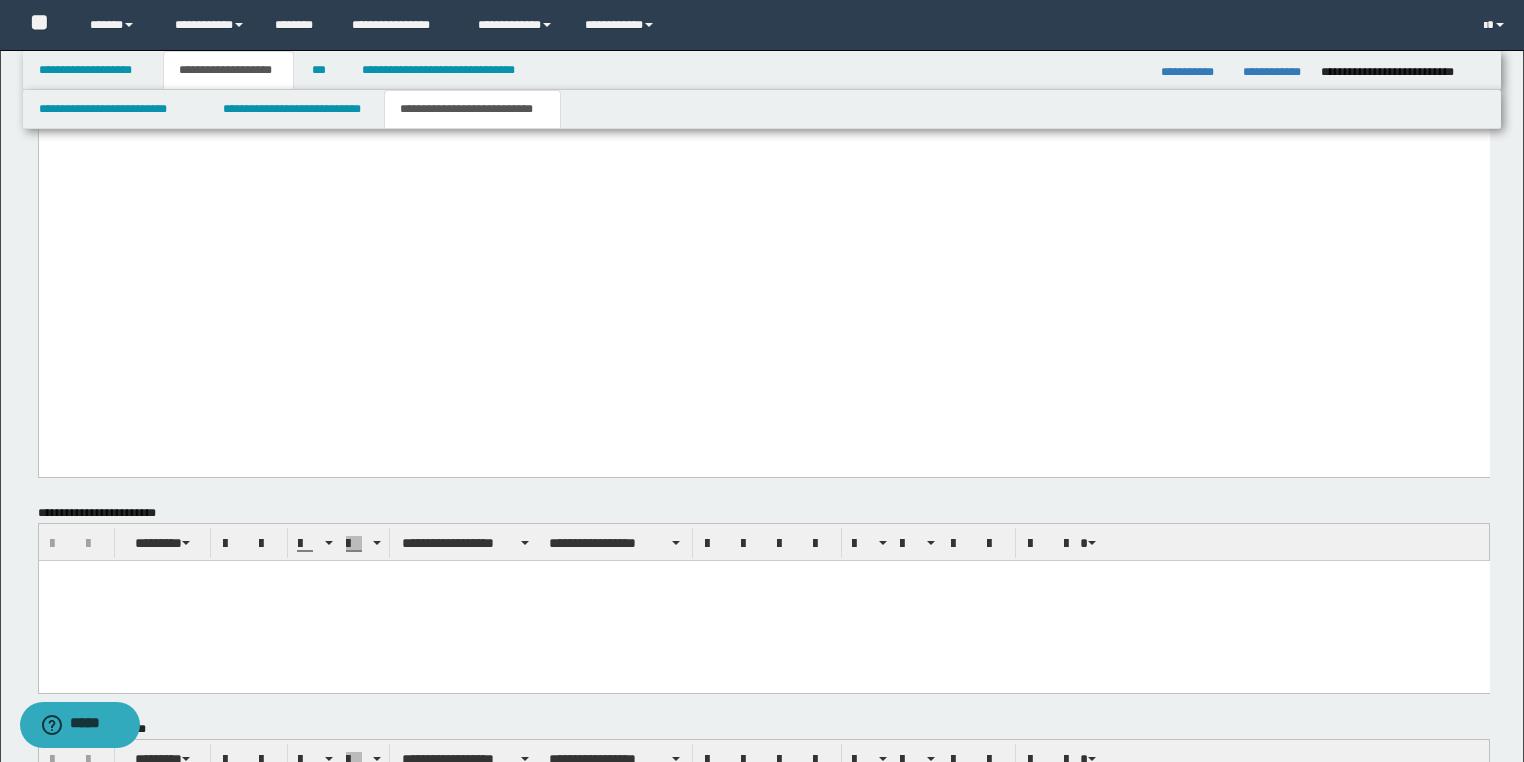 click at bounding box center (763, 64) 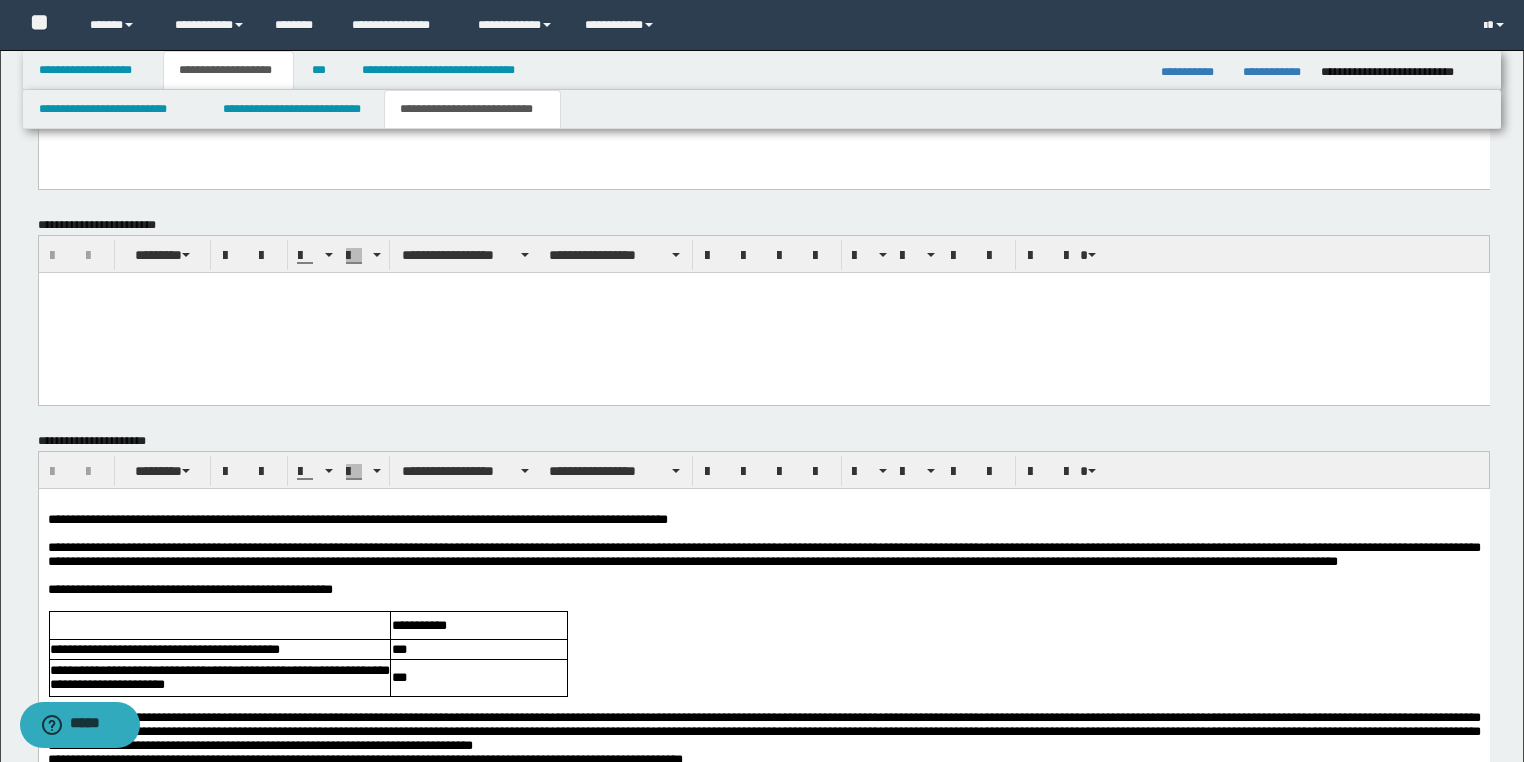 scroll, scrollTop: 4160, scrollLeft: 0, axis: vertical 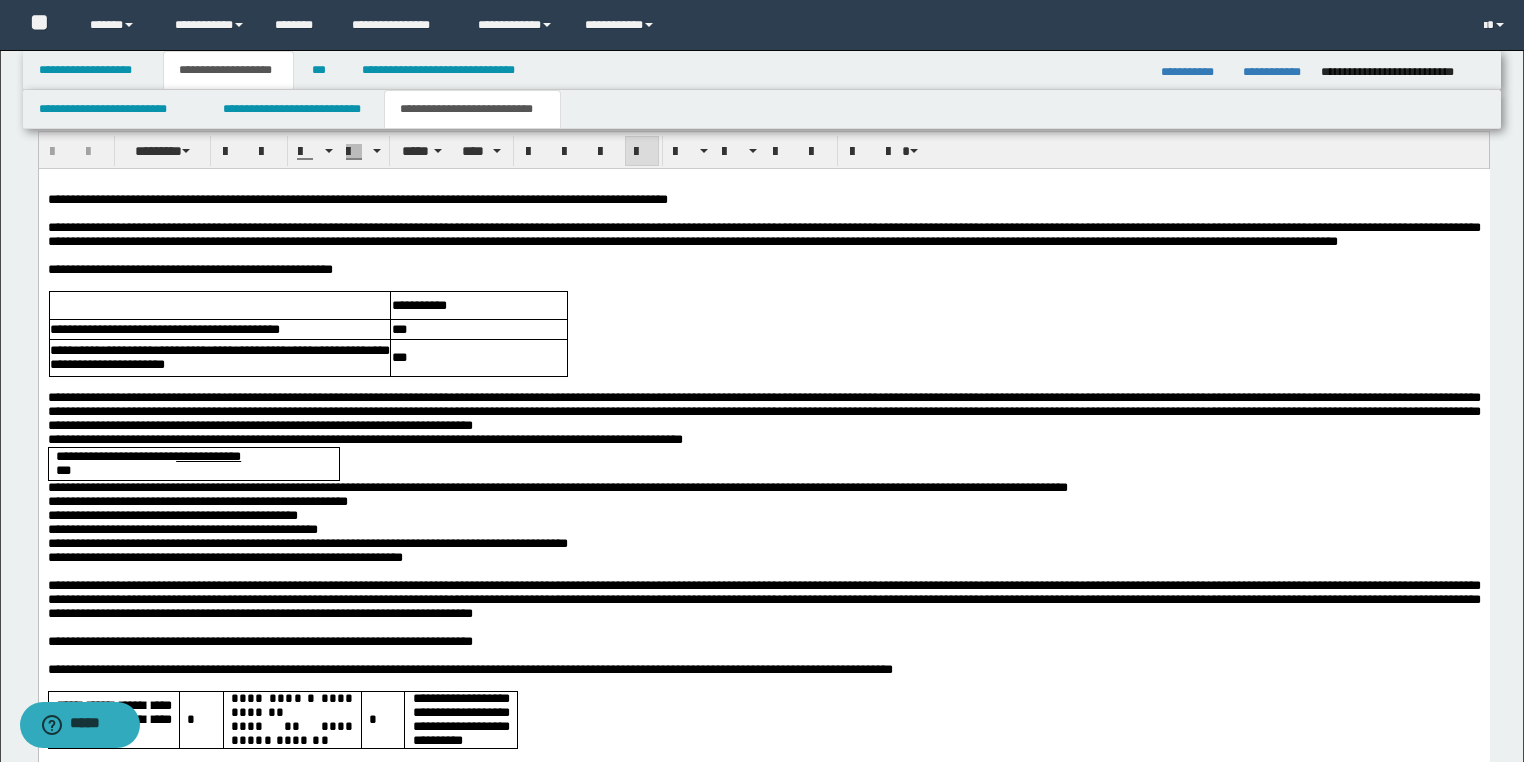 click on "**********" at bounding box center [763, 439] 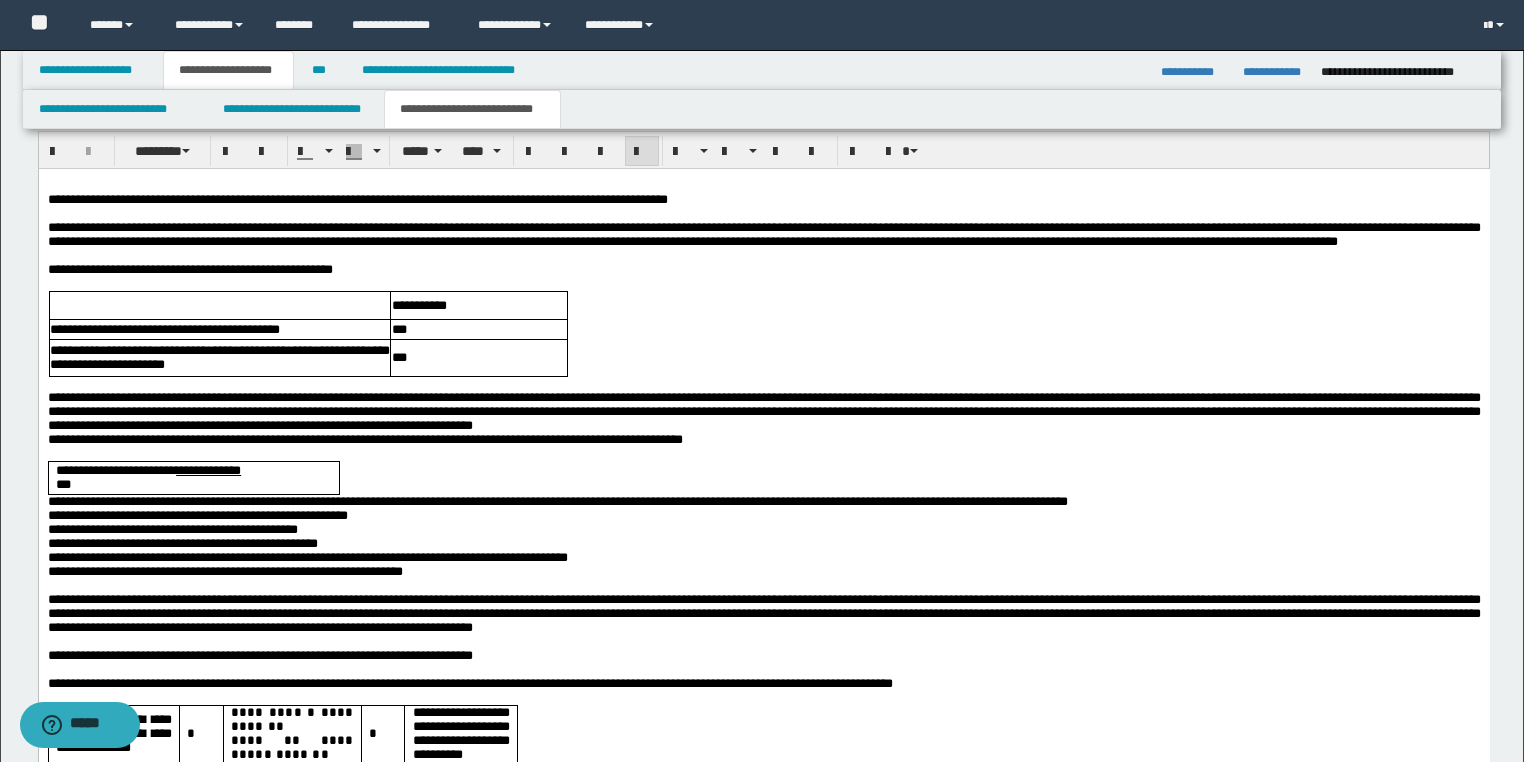 click on "**********" at bounding box center (557, 500) 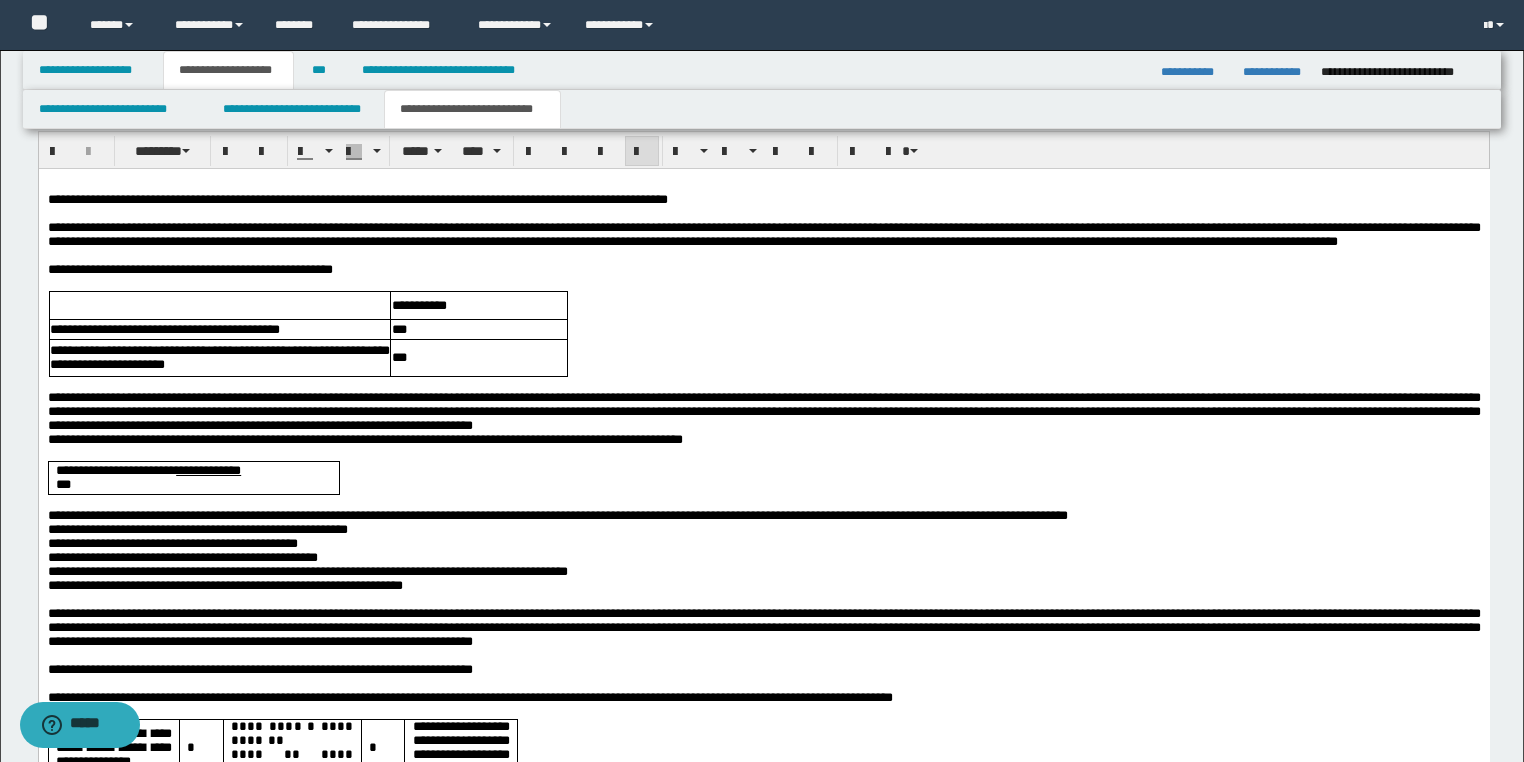 click on "**********" at bounding box center (763, 515) 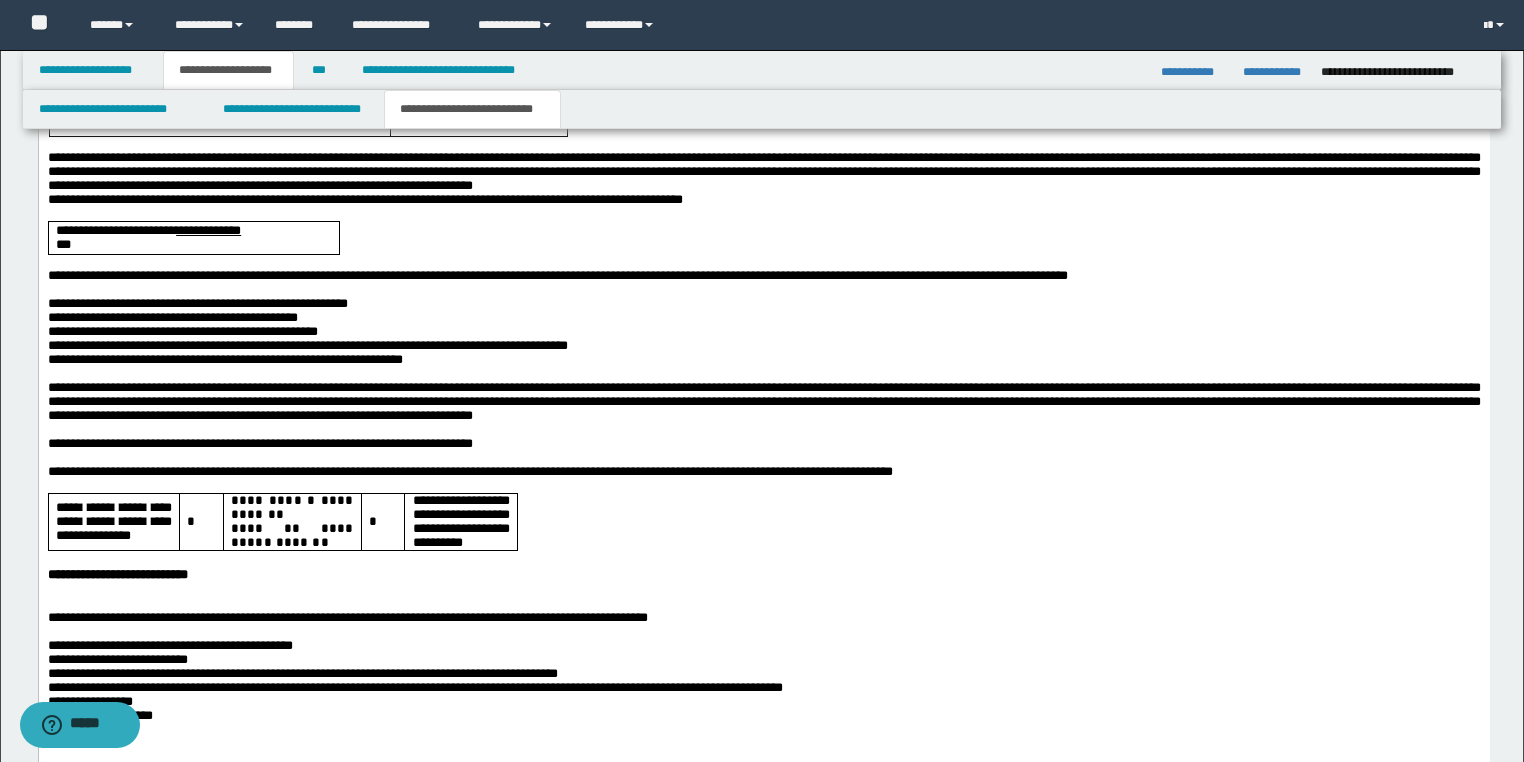 scroll, scrollTop: 4560, scrollLeft: 0, axis: vertical 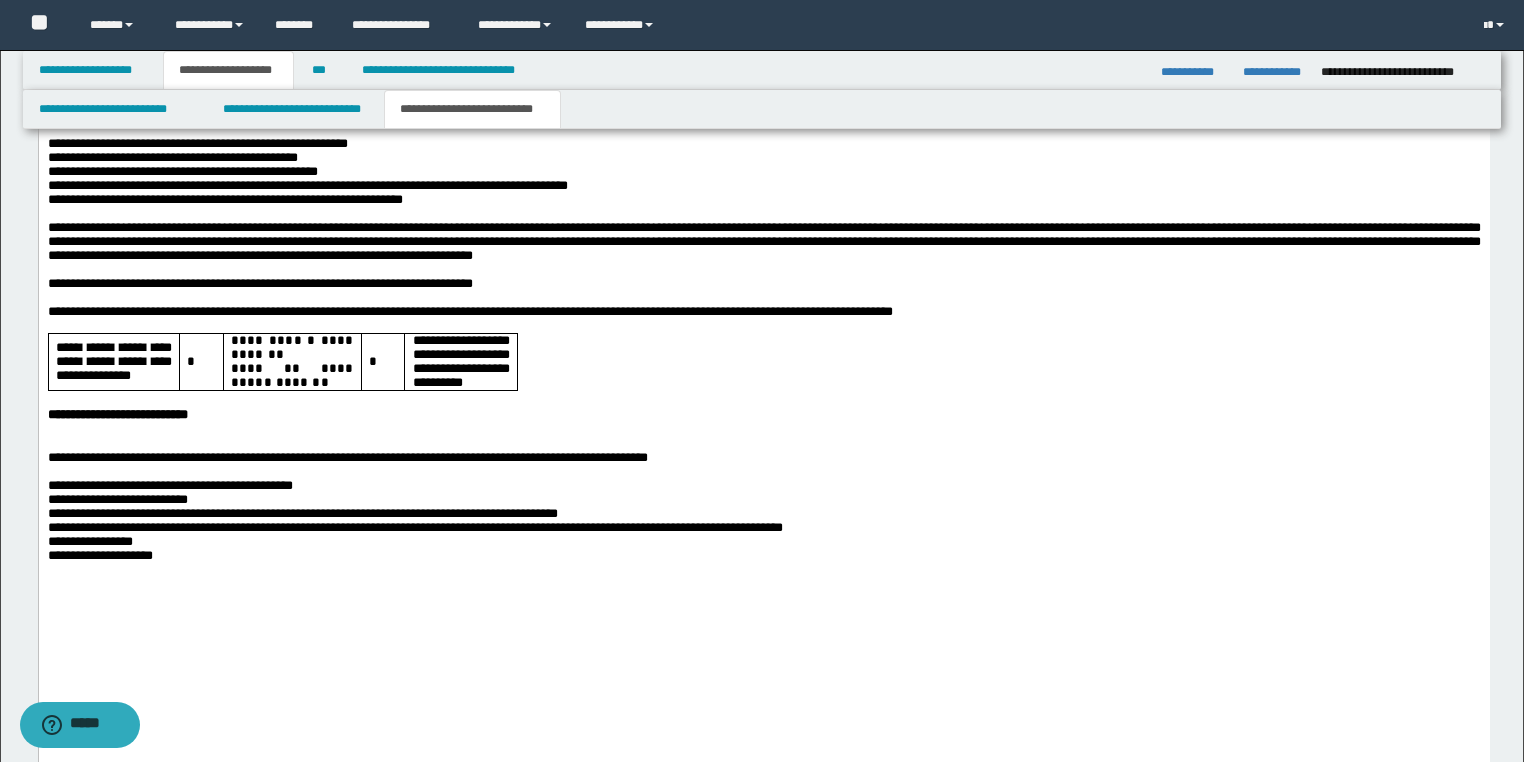 click at bounding box center (763, 444) 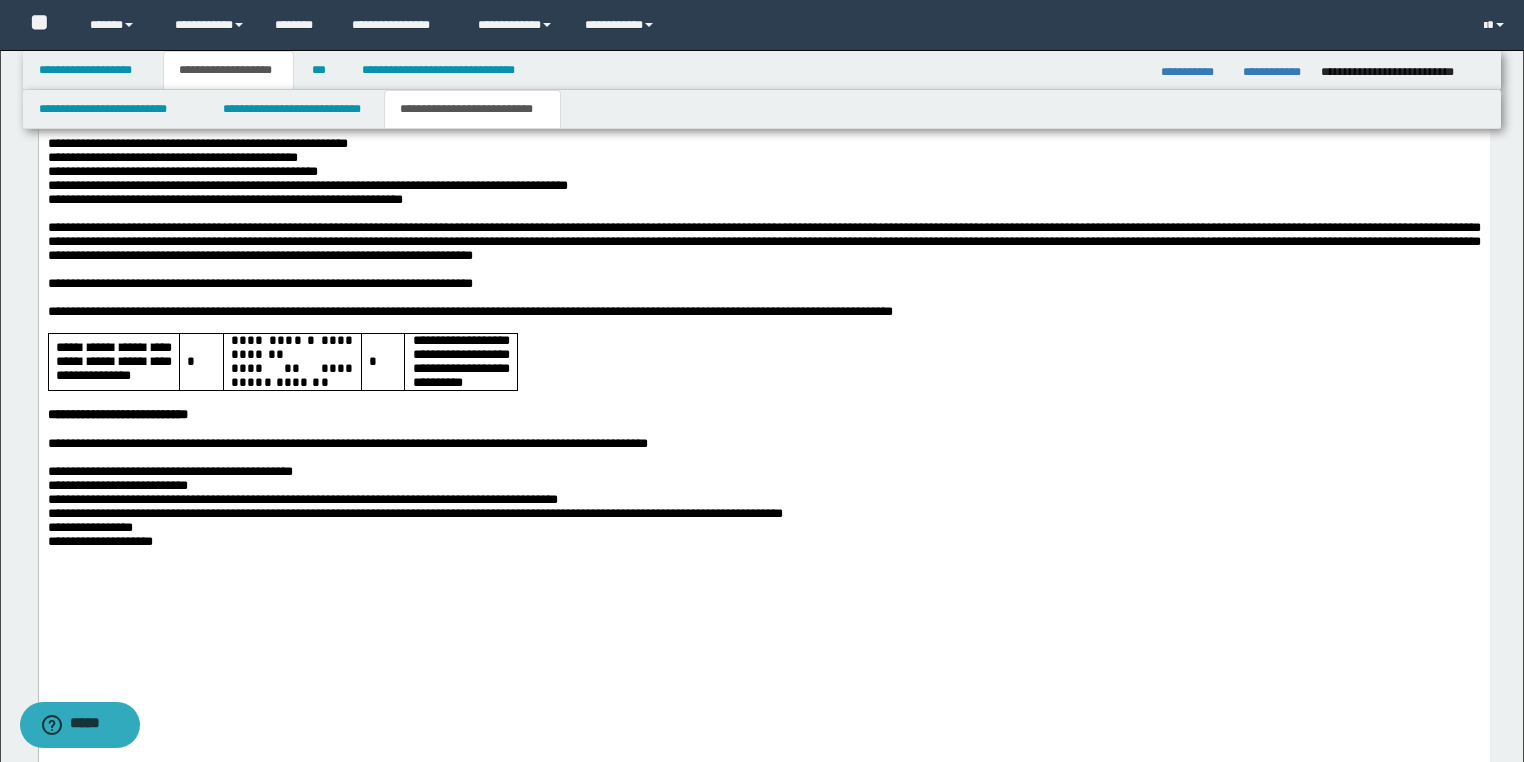scroll, scrollTop: 4695, scrollLeft: 0, axis: vertical 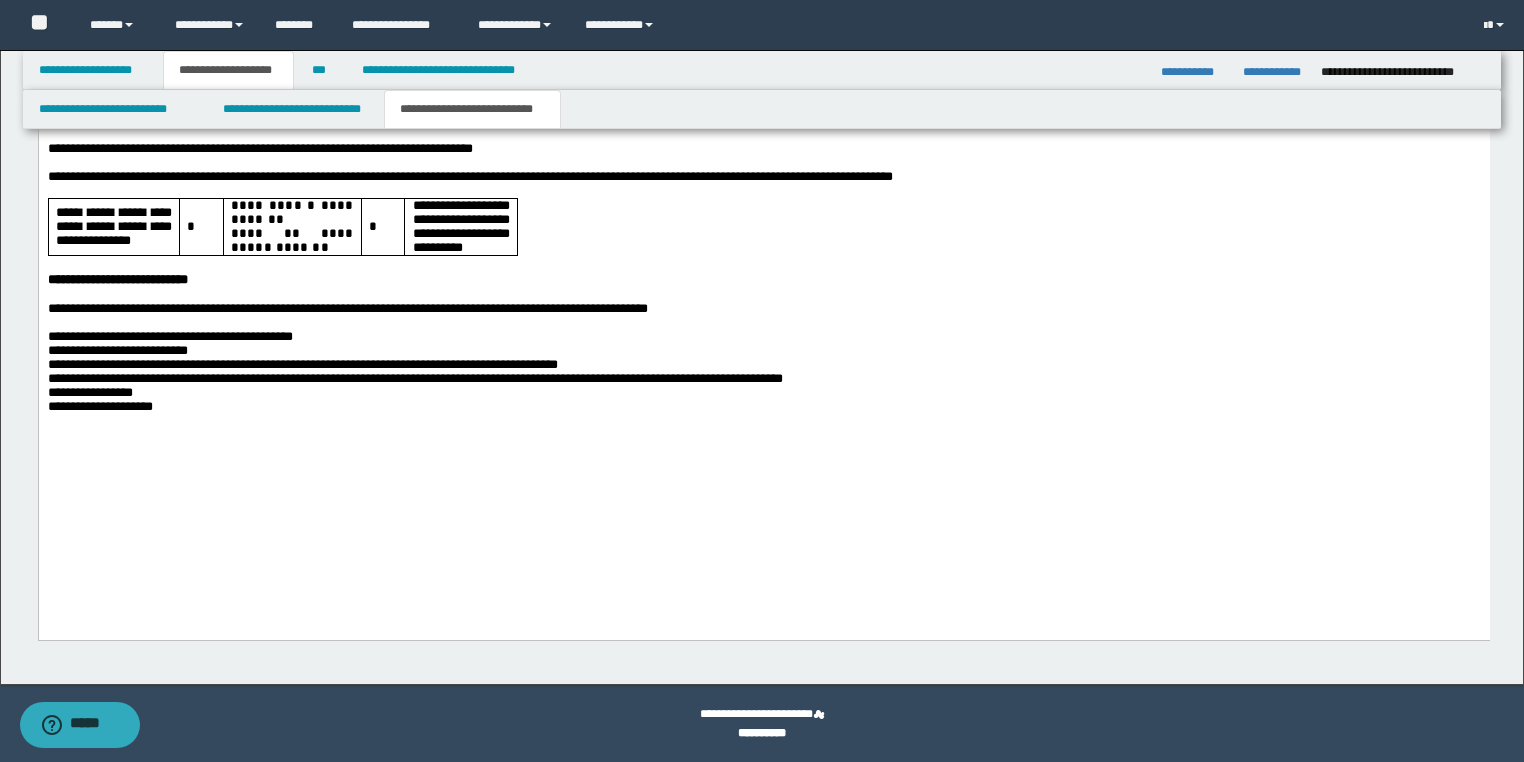 click on "**********" at bounding box center (763, 407) 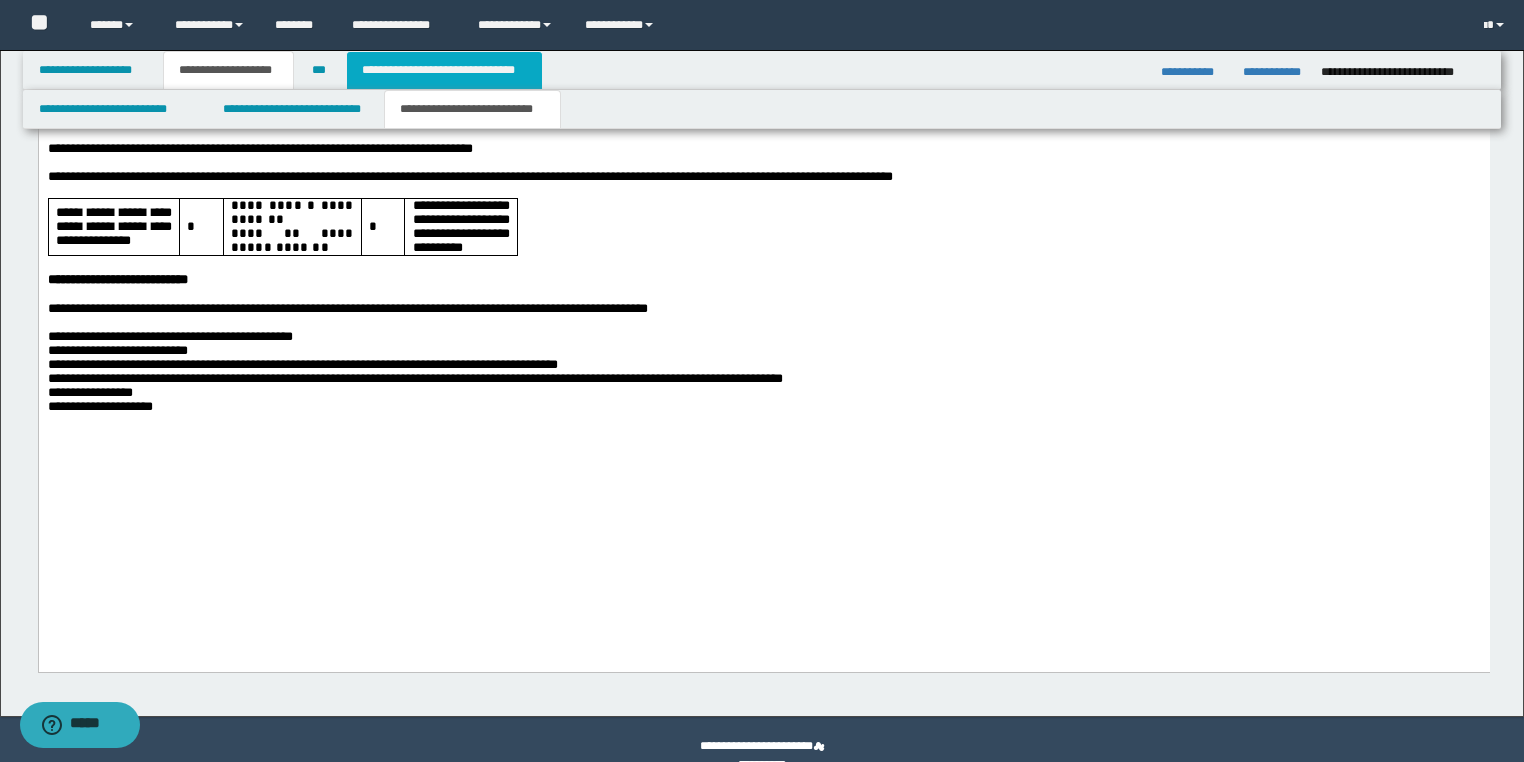 click on "**********" at bounding box center [444, 70] 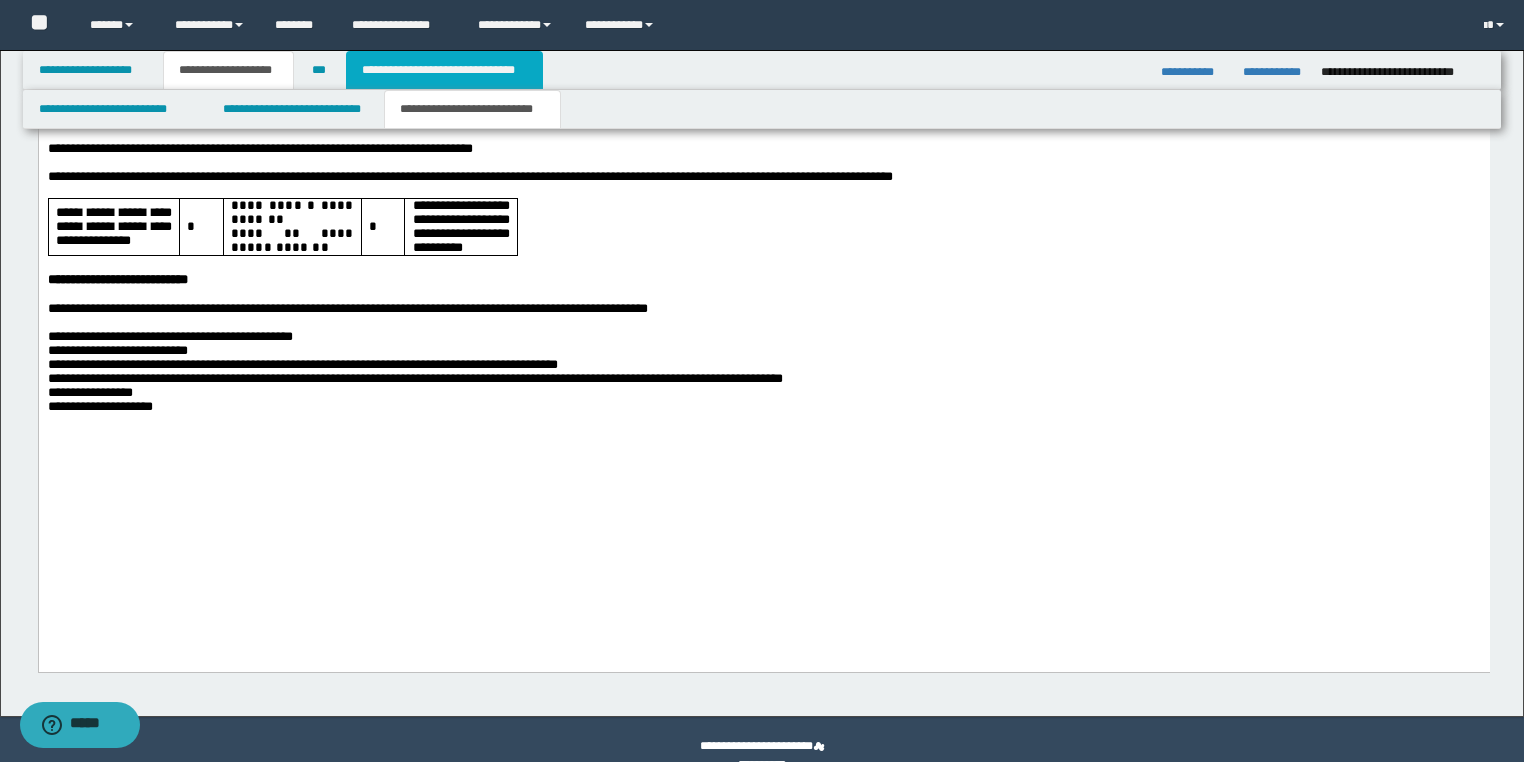 scroll, scrollTop: 666, scrollLeft: 0, axis: vertical 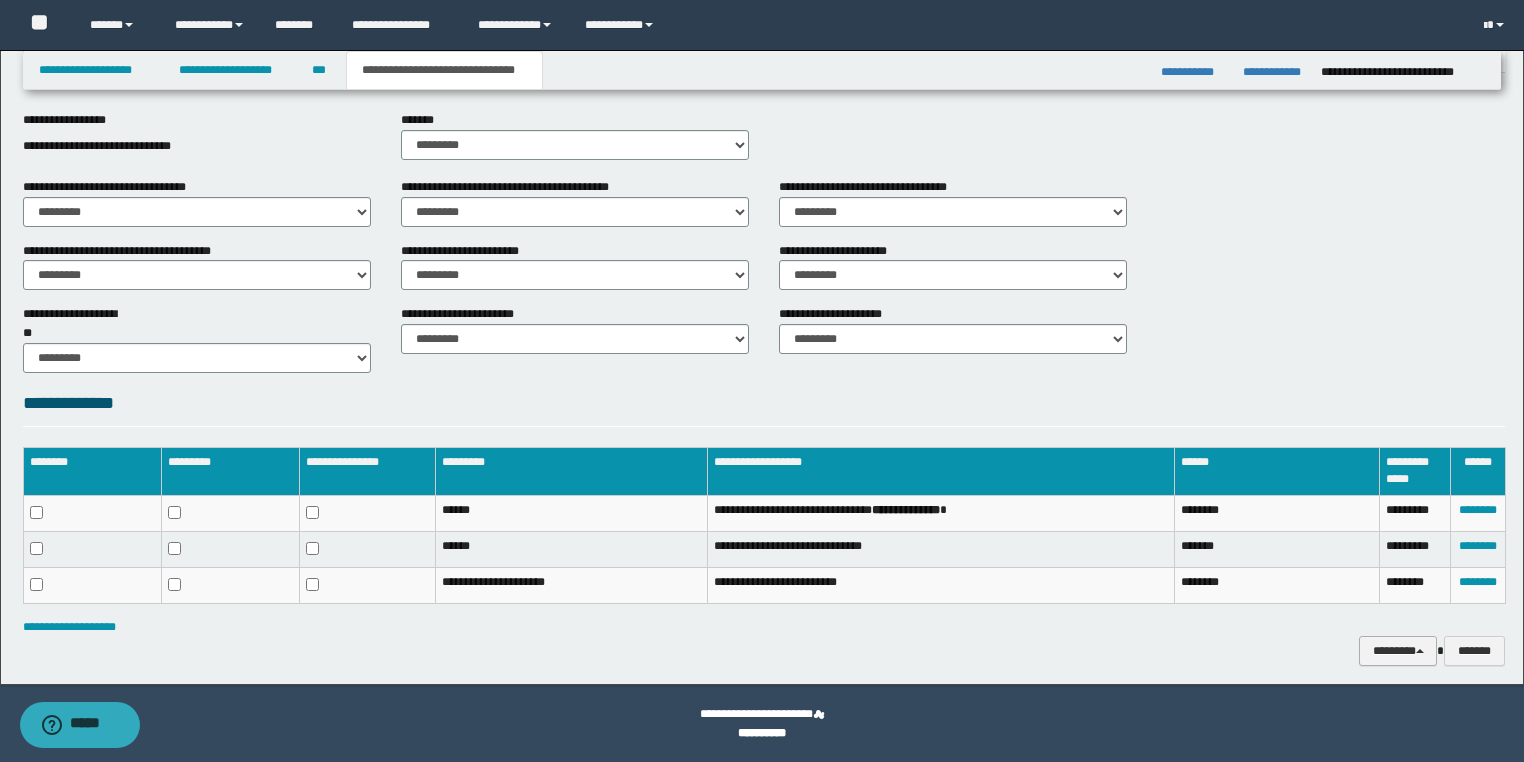 click on "********" at bounding box center (1398, 651) 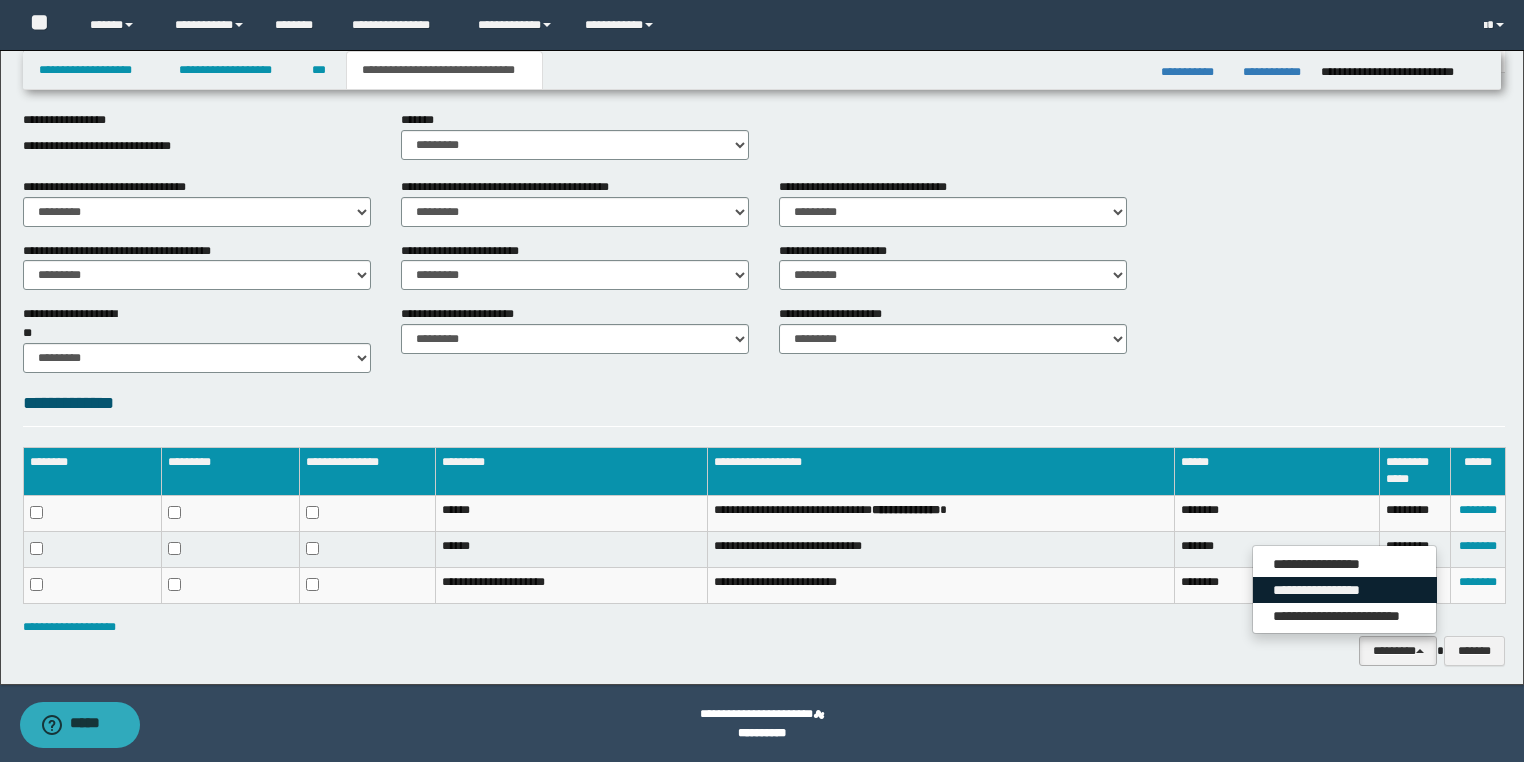 click on "**********" at bounding box center [1345, 590] 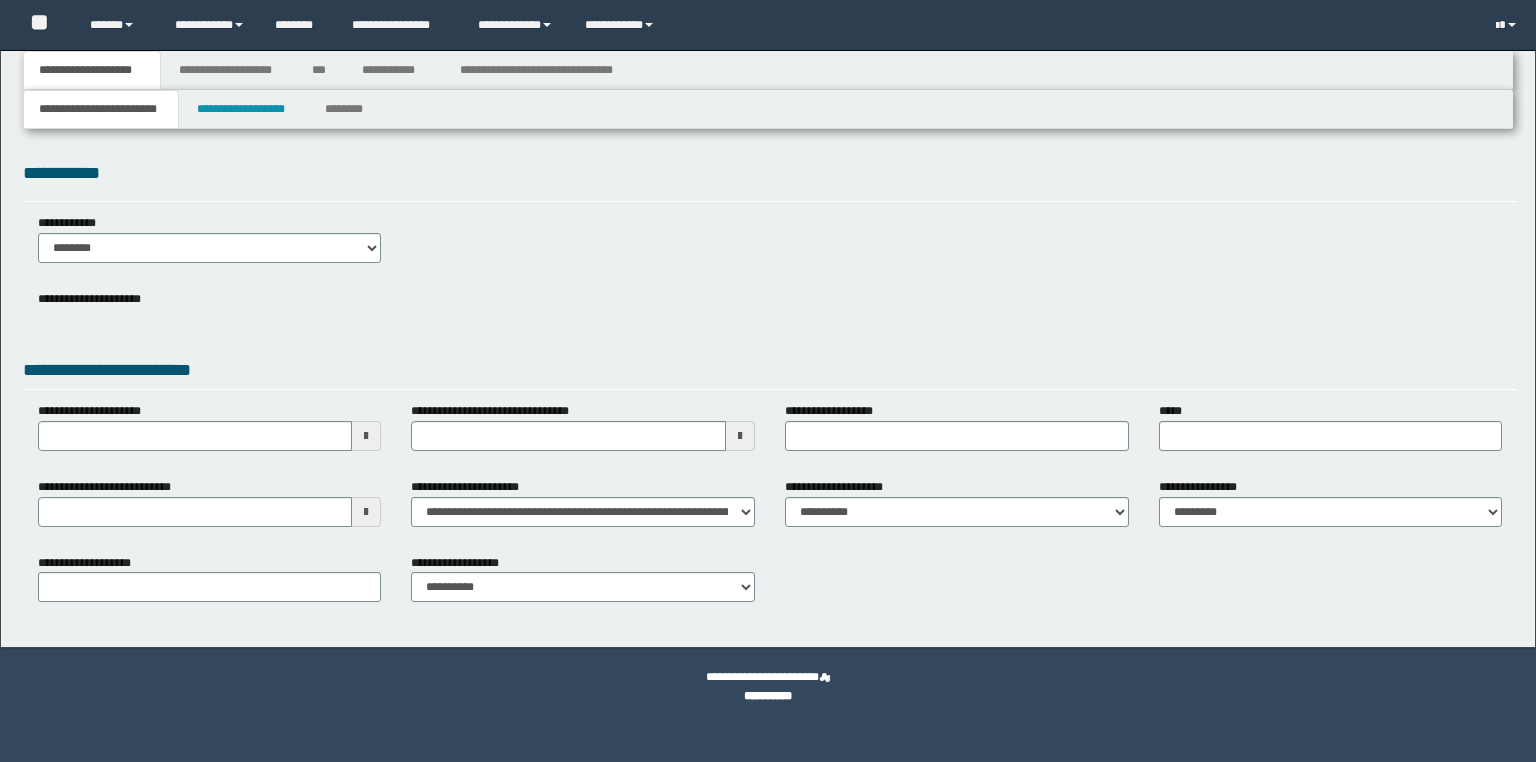 scroll, scrollTop: 0, scrollLeft: 0, axis: both 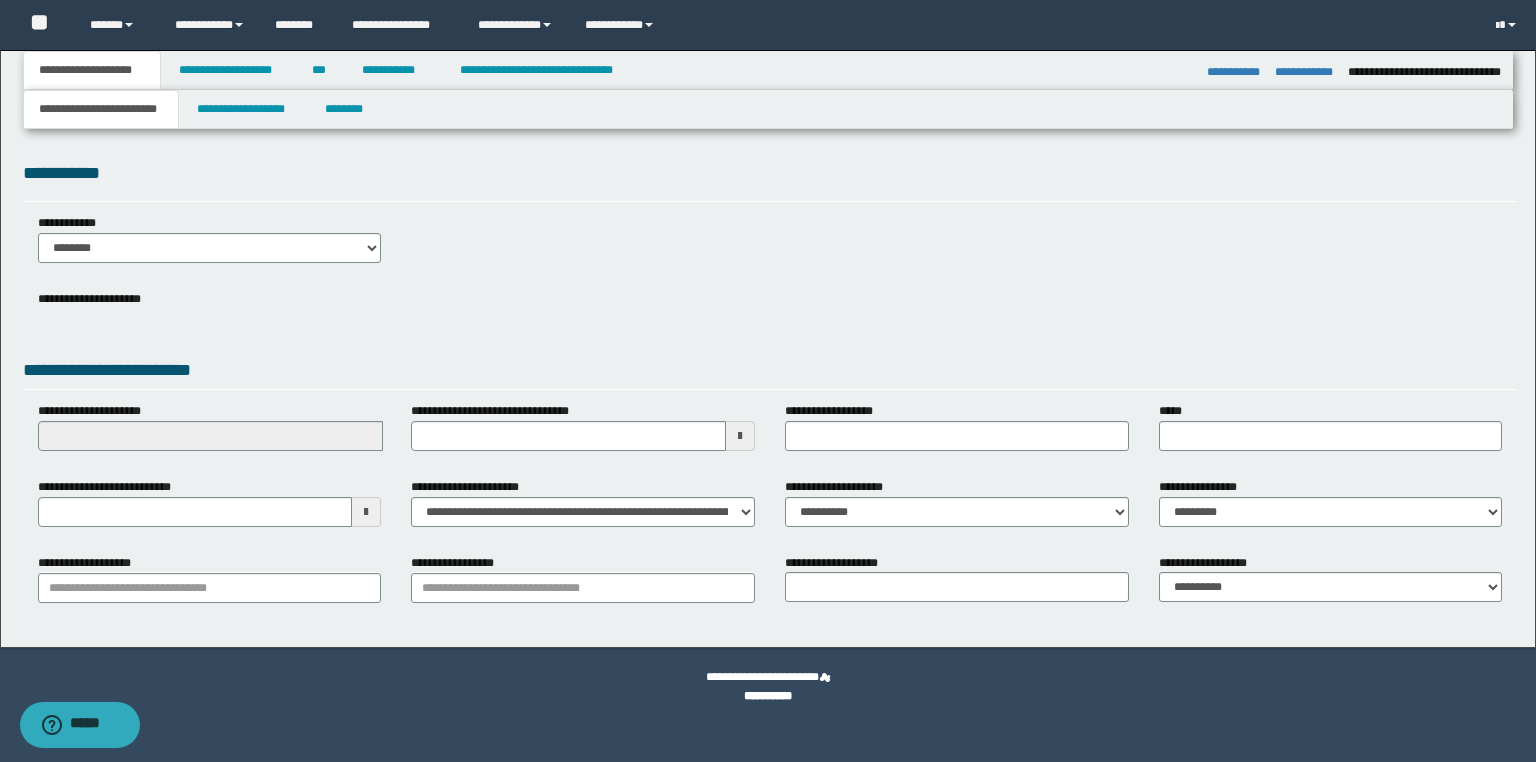 select on "*" 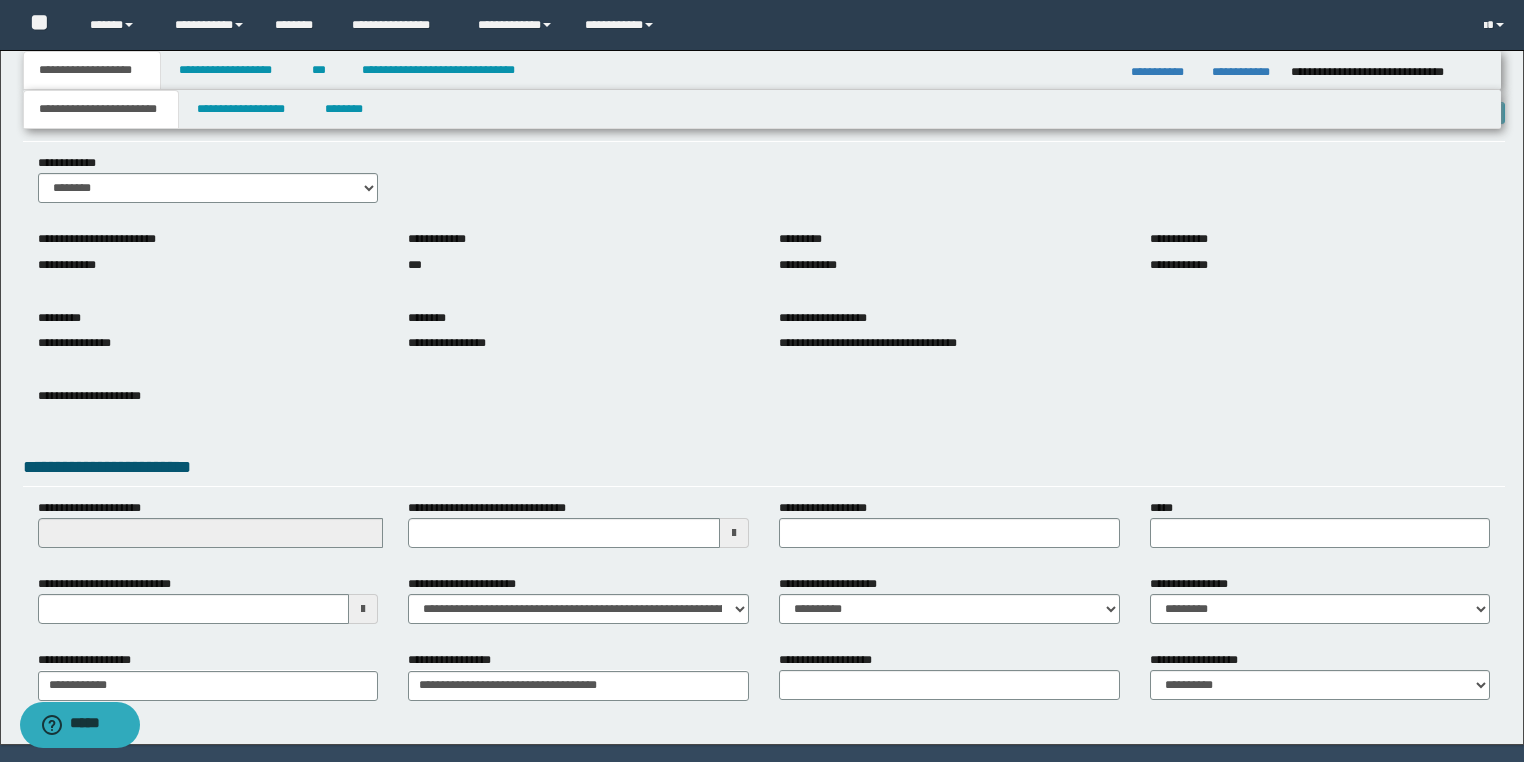 scroll, scrollTop: 0, scrollLeft: 0, axis: both 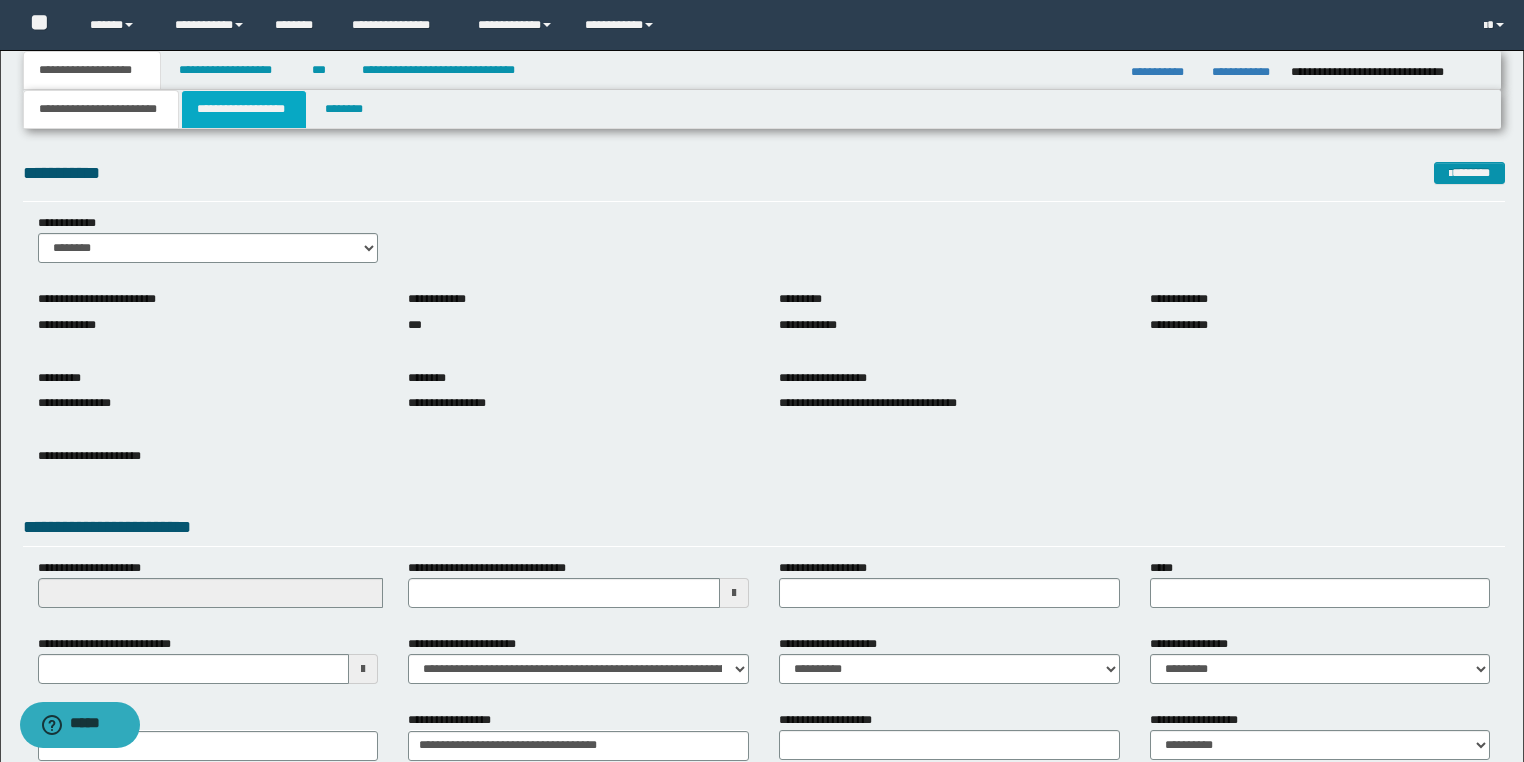 click on "**********" at bounding box center [244, 109] 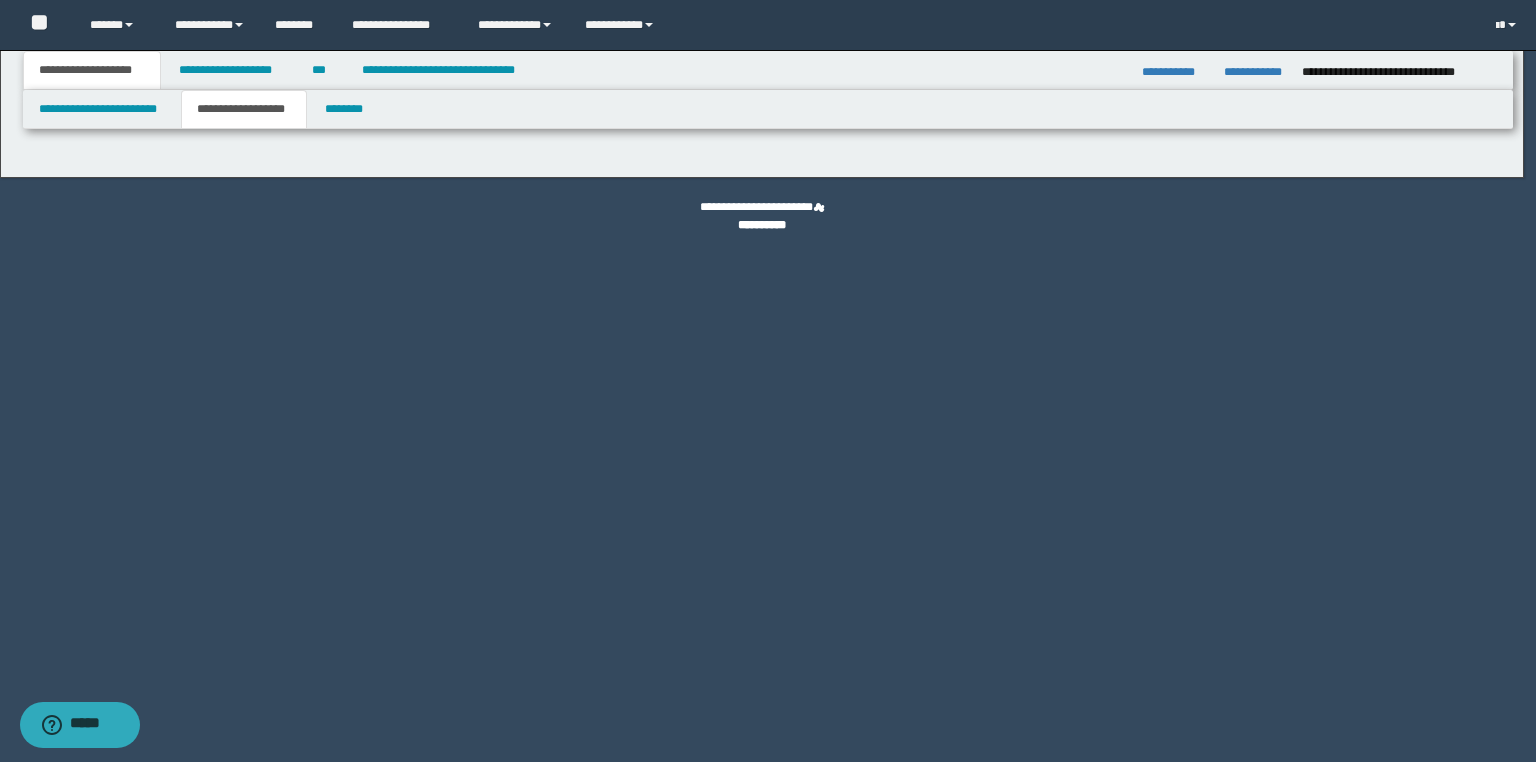type on "**********" 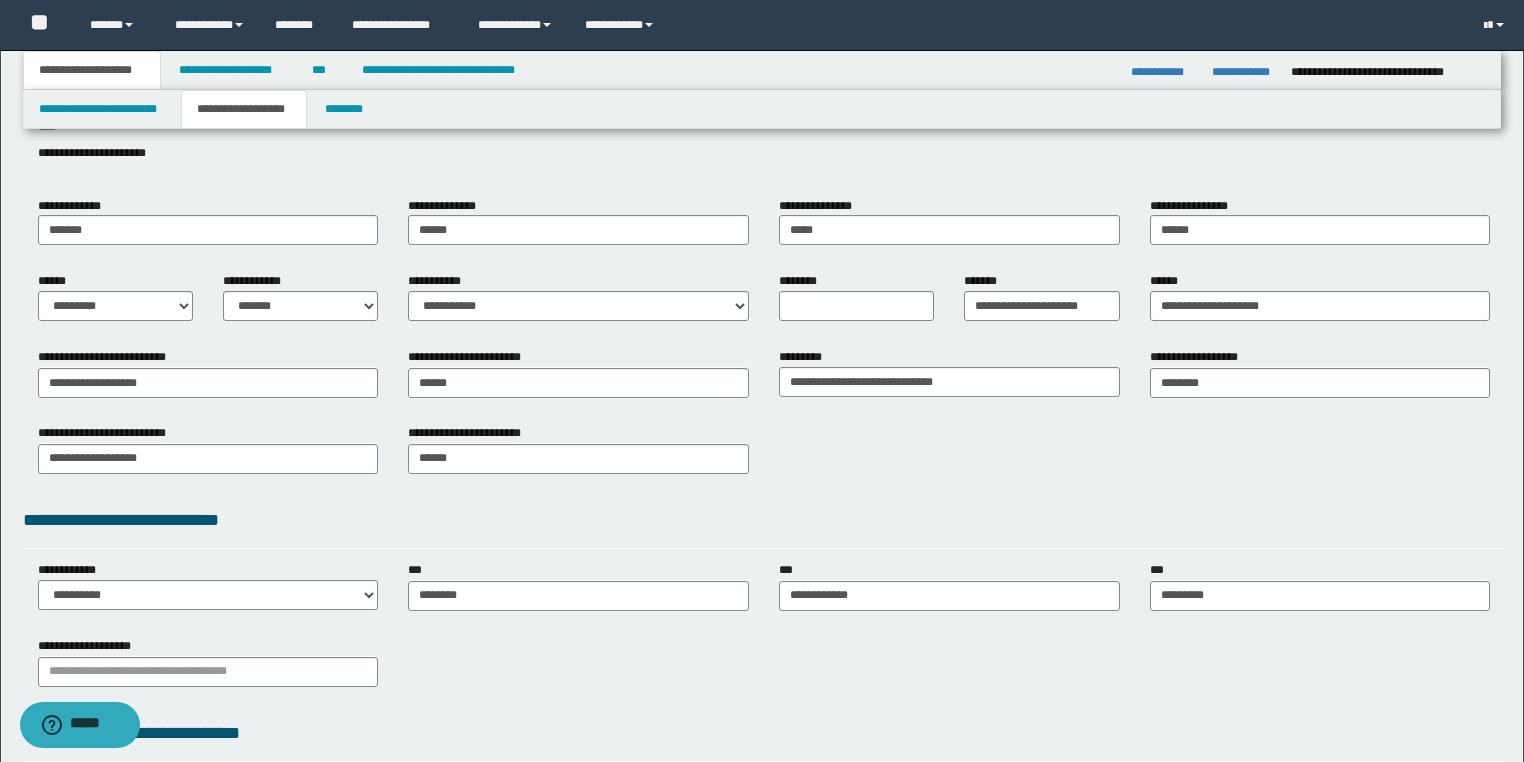scroll, scrollTop: 344, scrollLeft: 0, axis: vertical 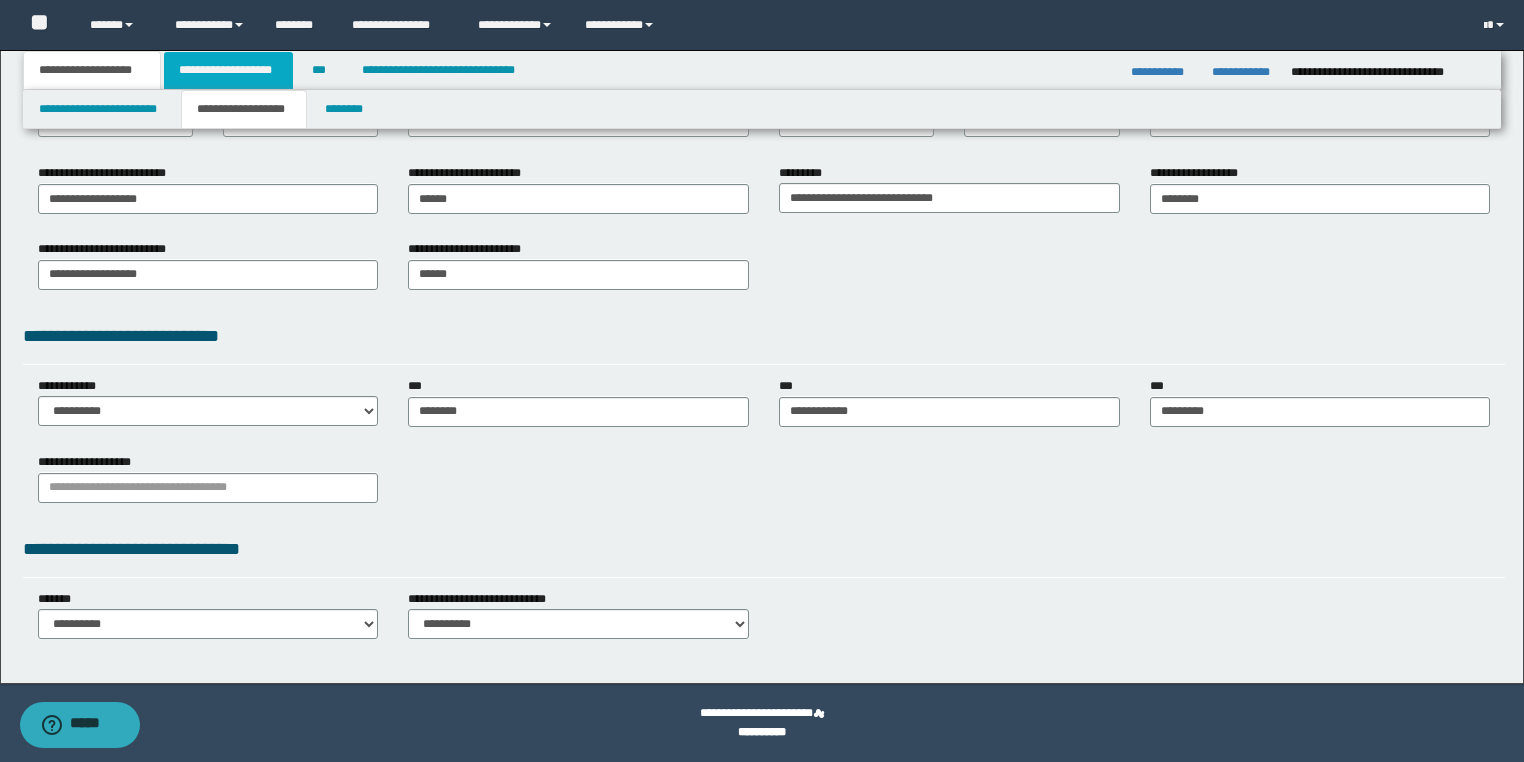 click on "**********" at bounding box center [228, 70] 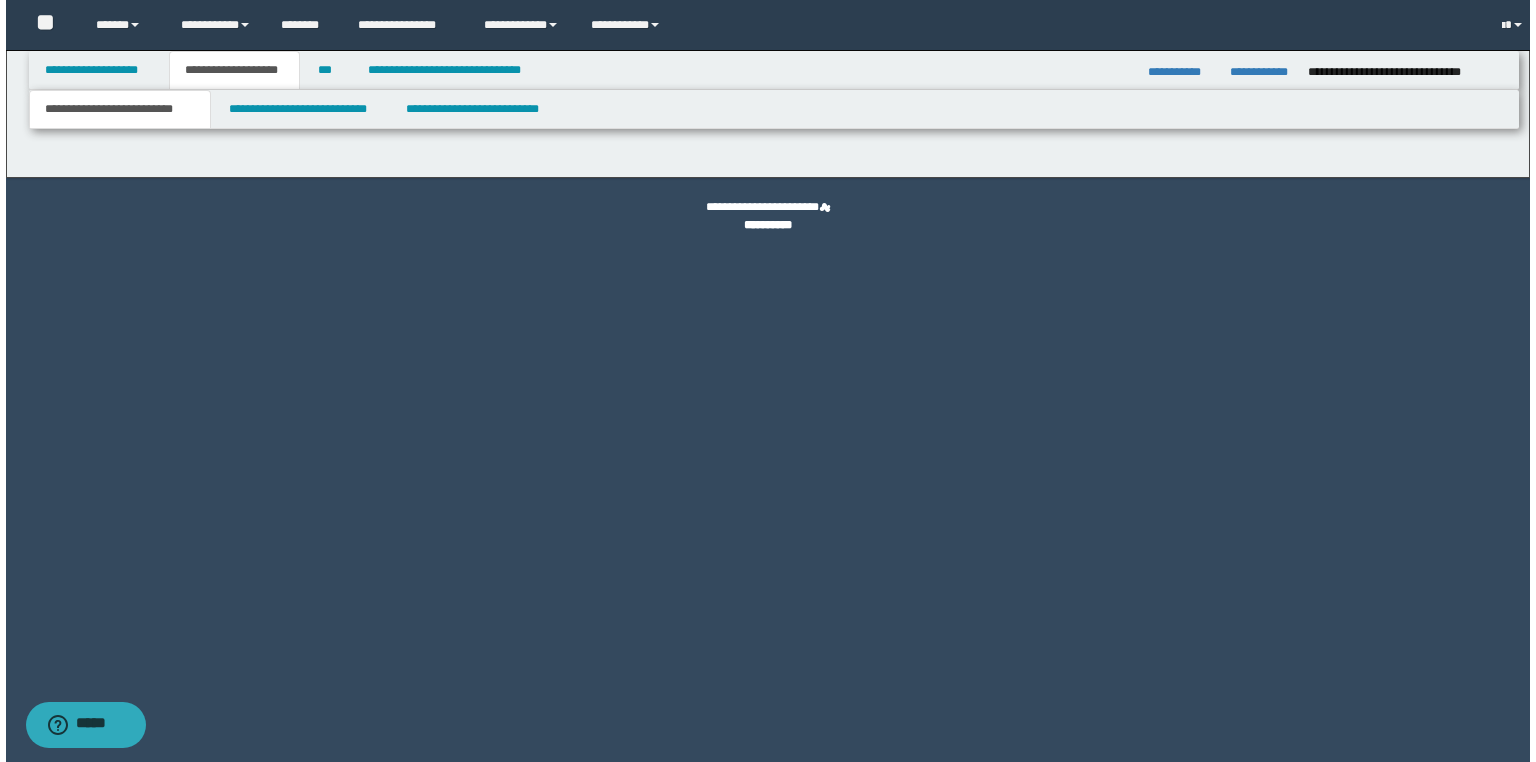 scroll, scrollTop: 0, scrollLeft: 0, axis: both 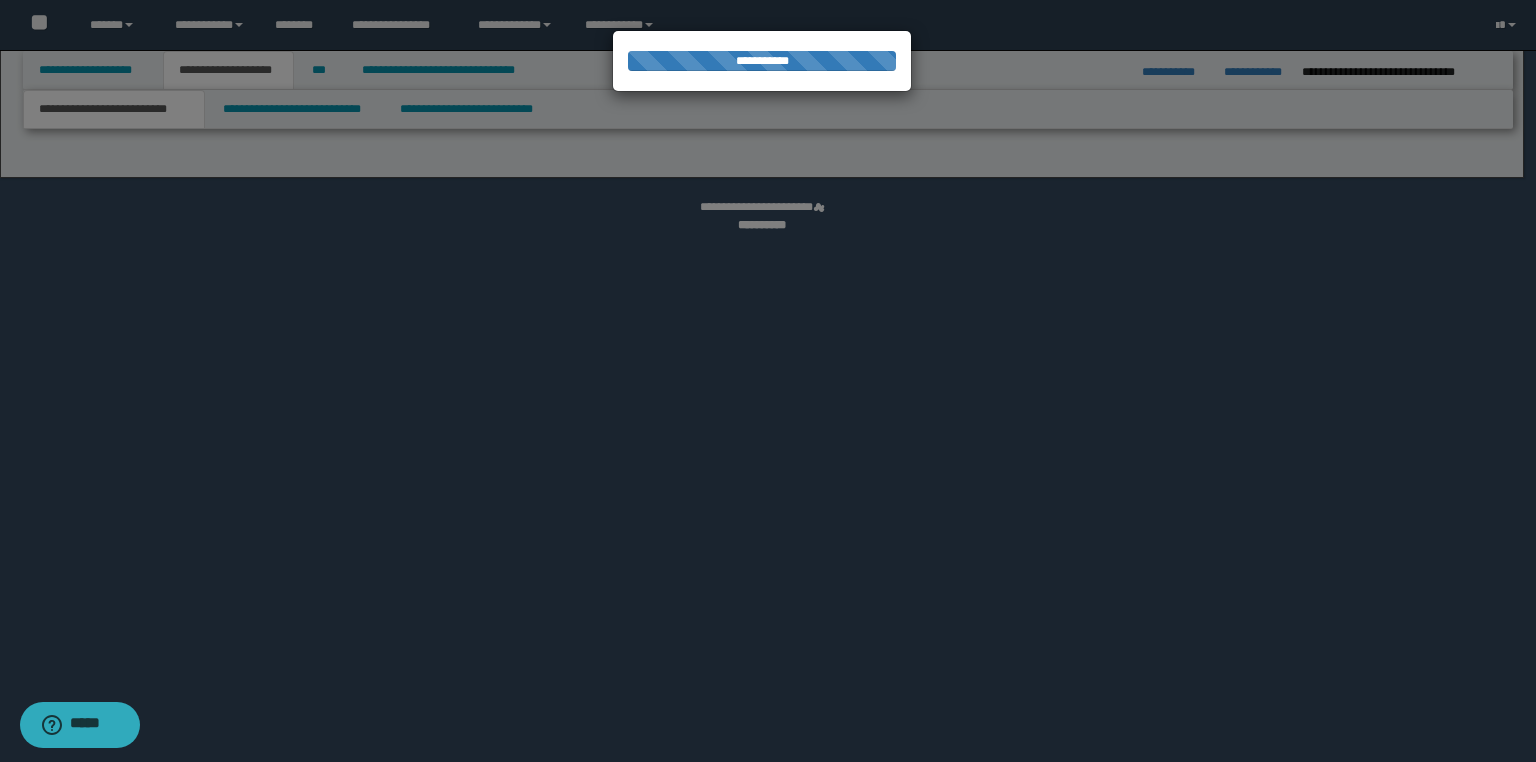 select on "*" 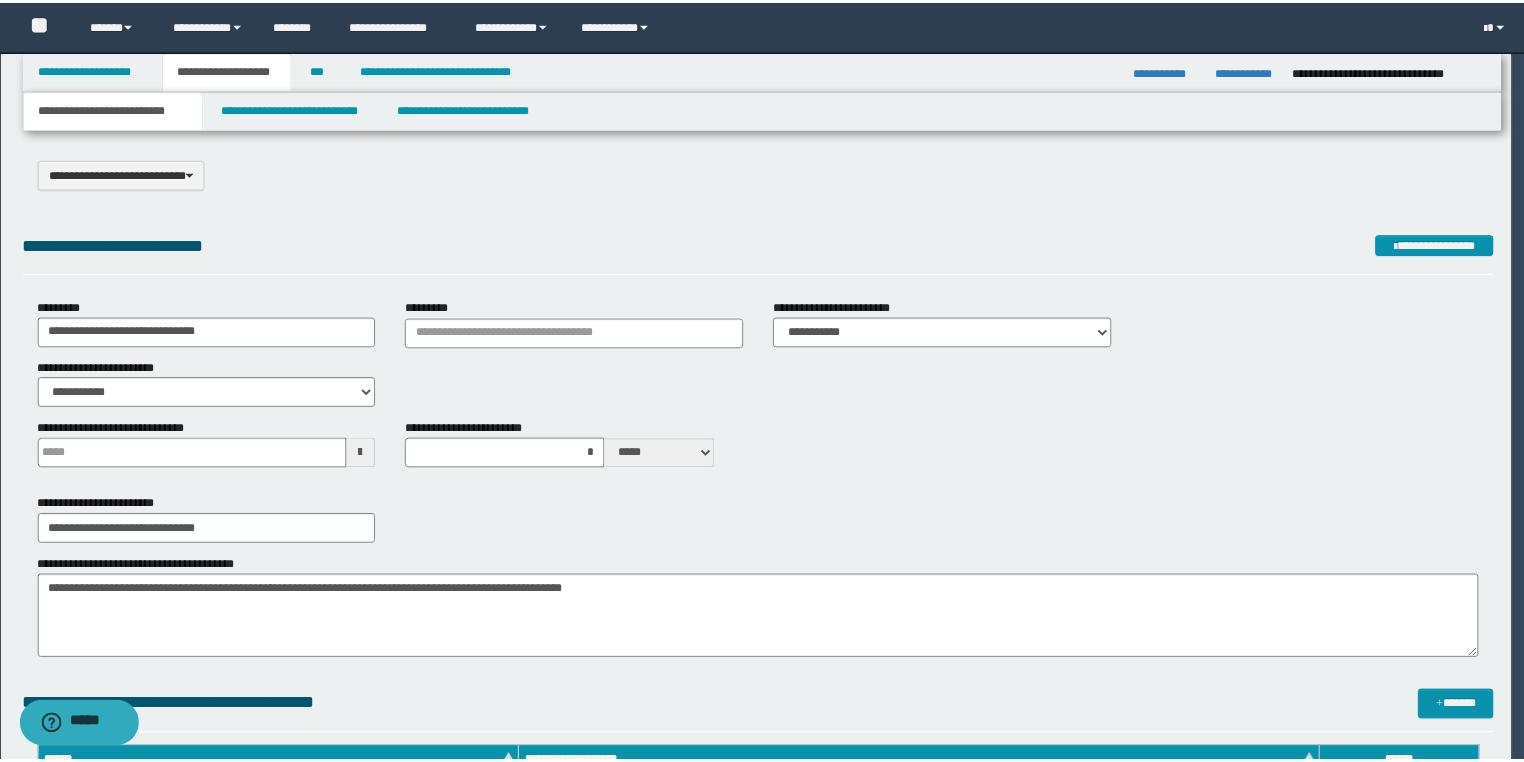 scroll, scrollTop: 0, scrollLeft: 0, axis: both 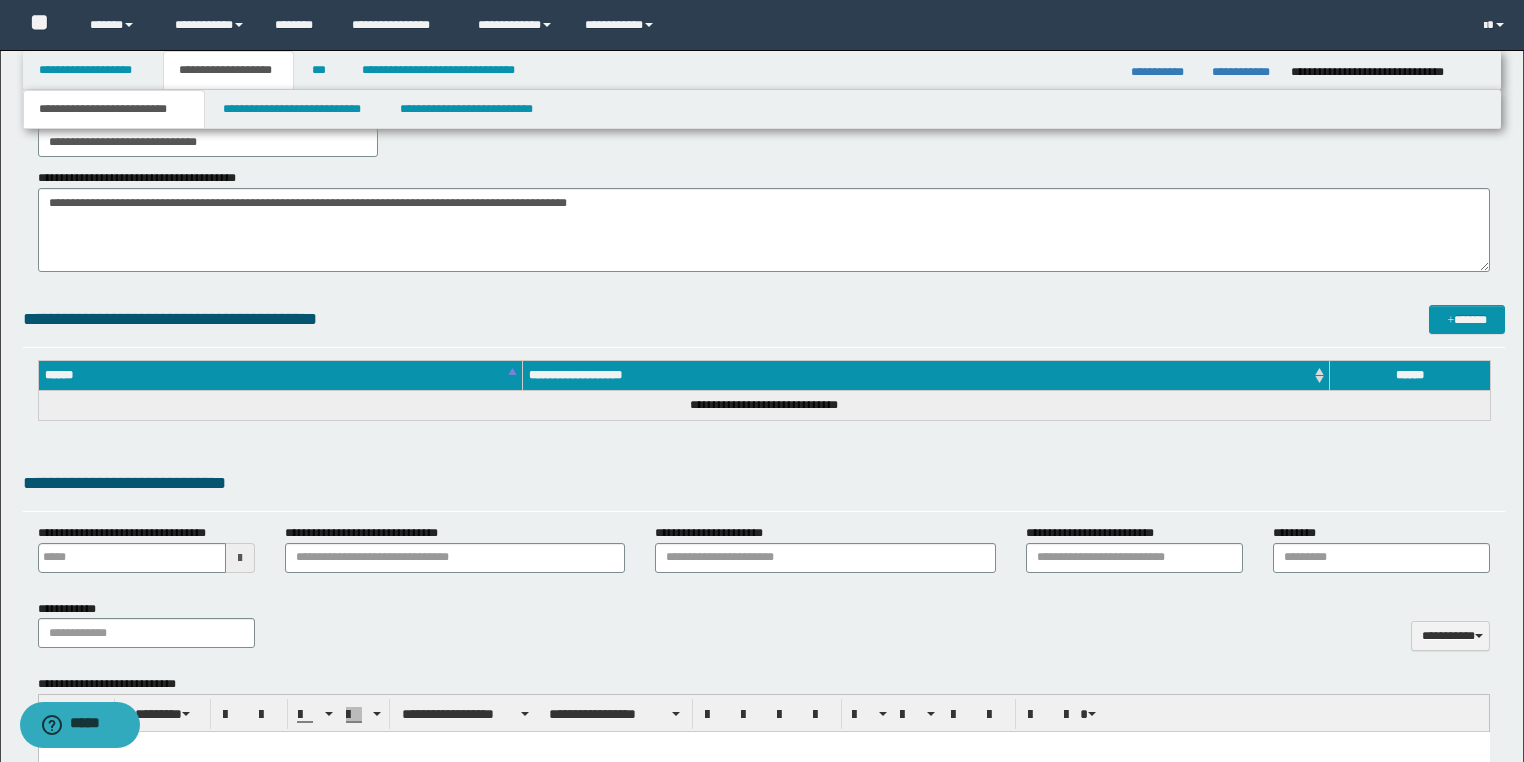 type 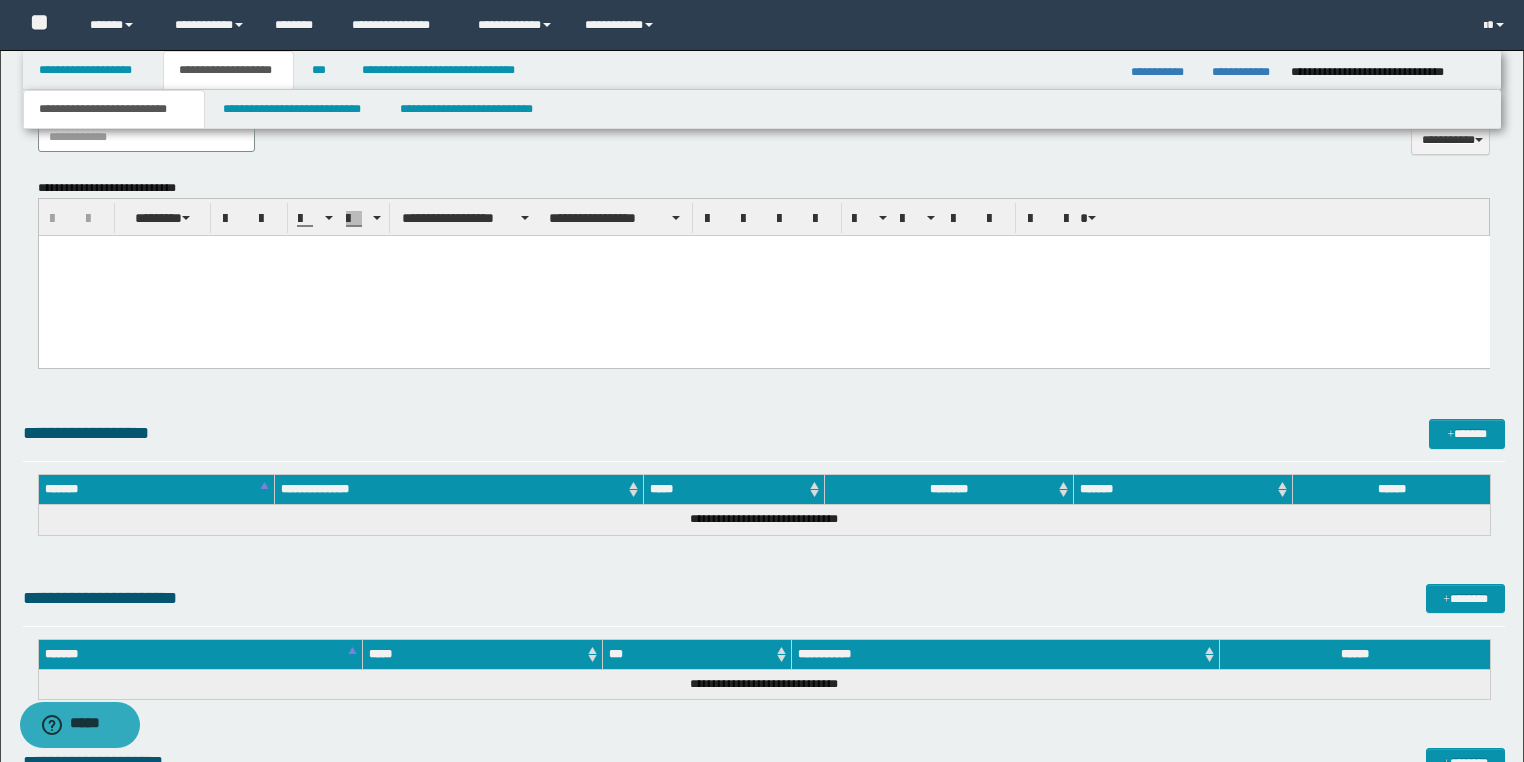scroll, scrollTop: 1120, scrollLeft: 0, axis: vertical 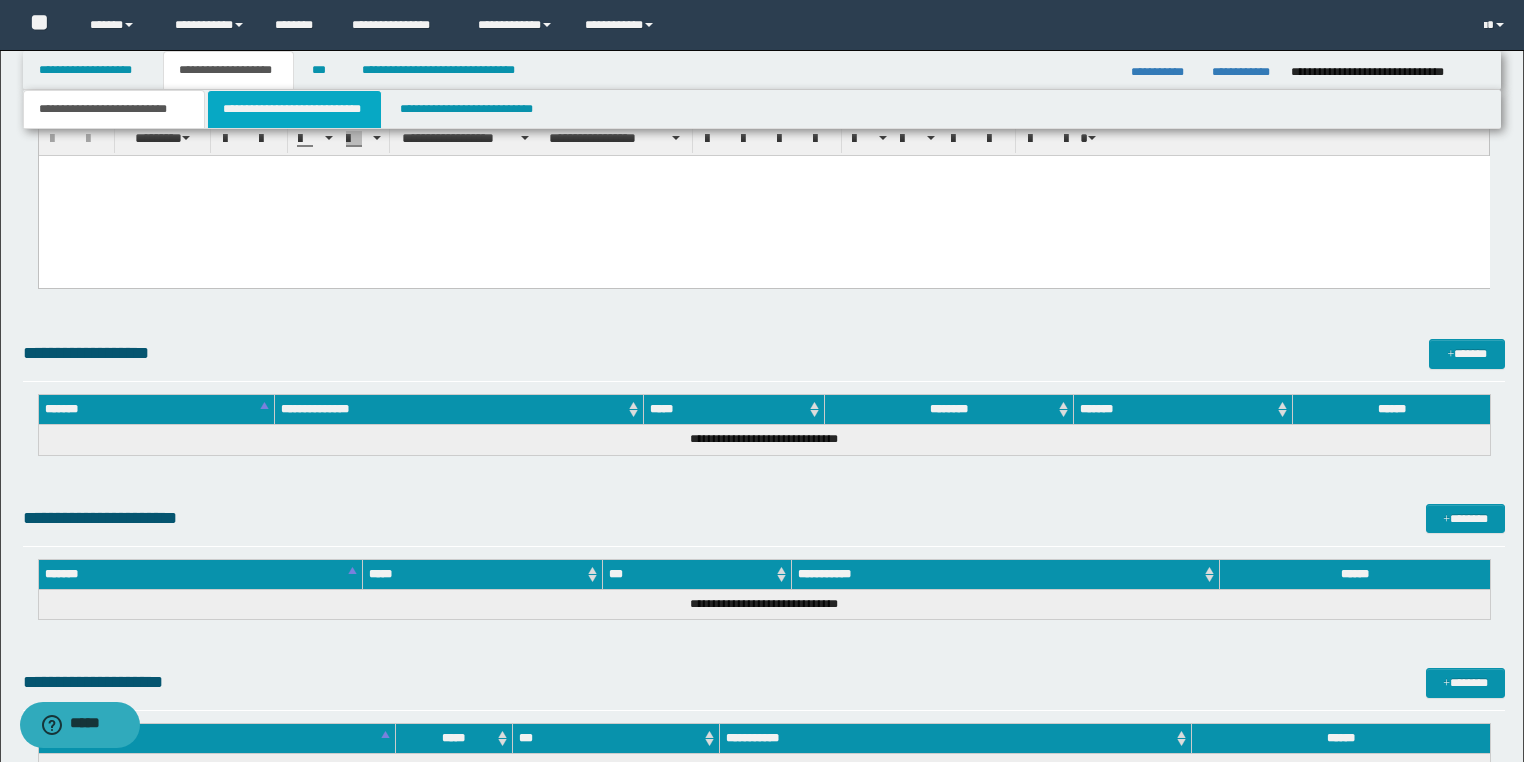 click on "**********" at bounding box center (294, 109) 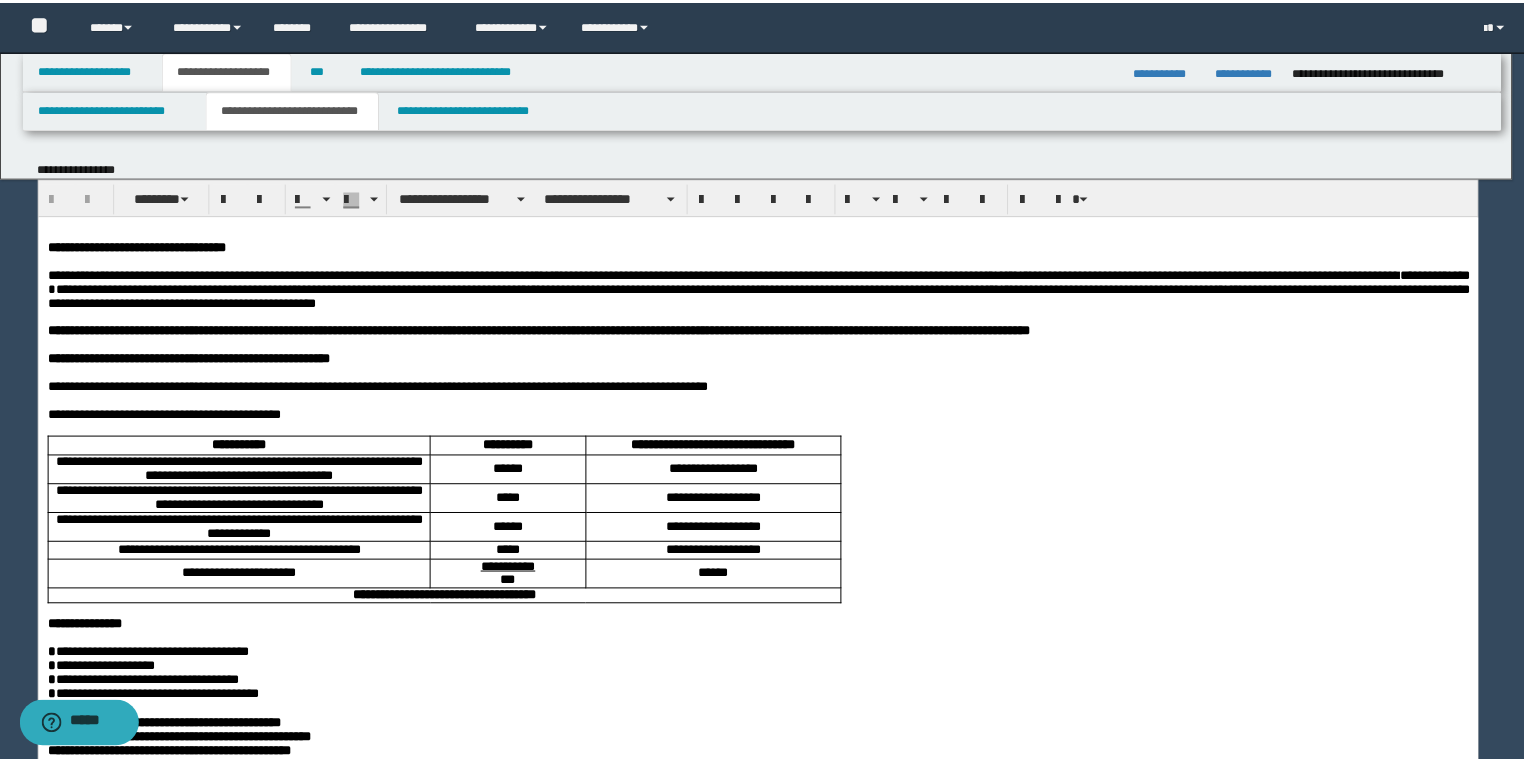 scroll, scrollTop: 0, scrollLeft: 0, axis: both 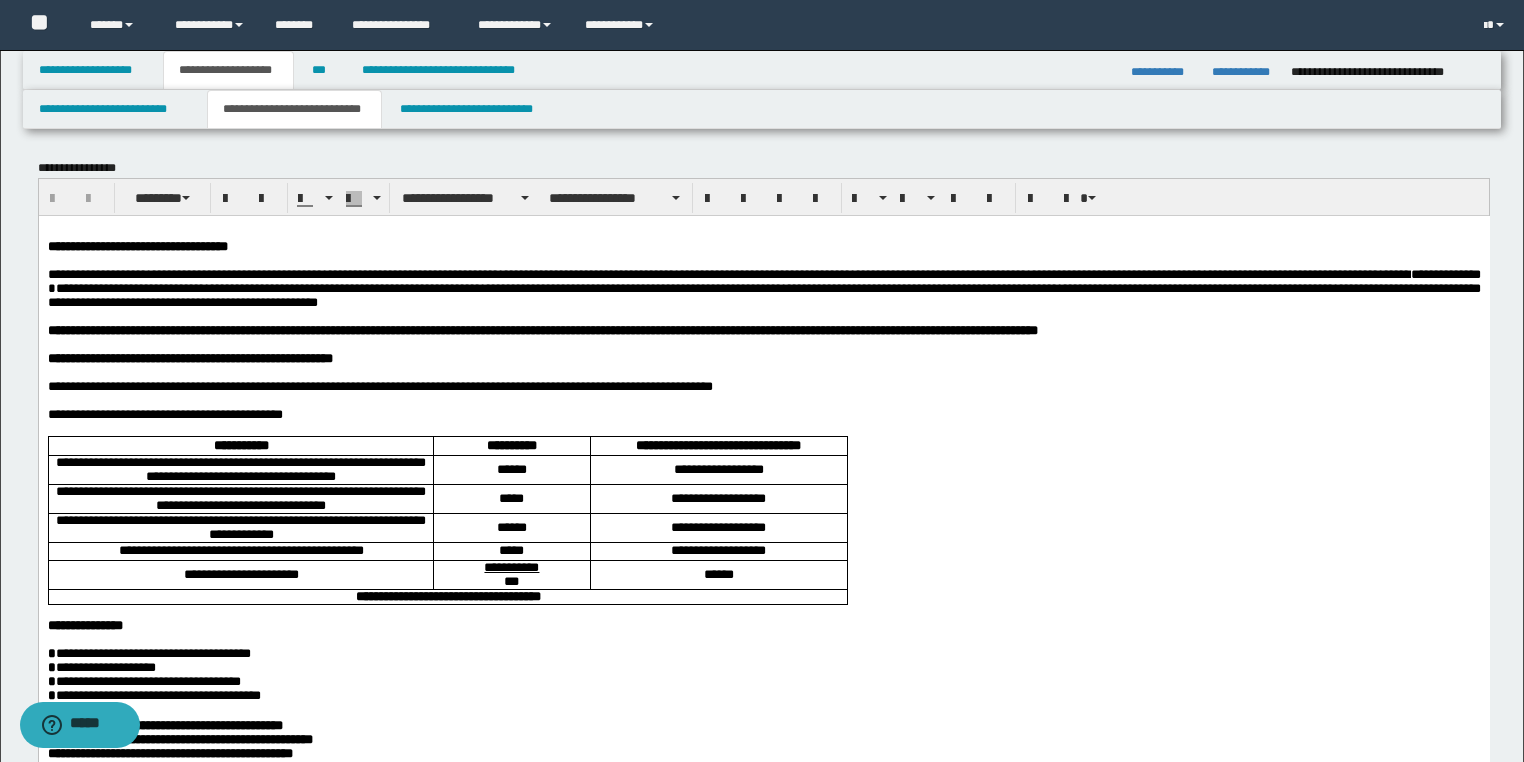 click on "**********" at bounding box center [763, 1027] 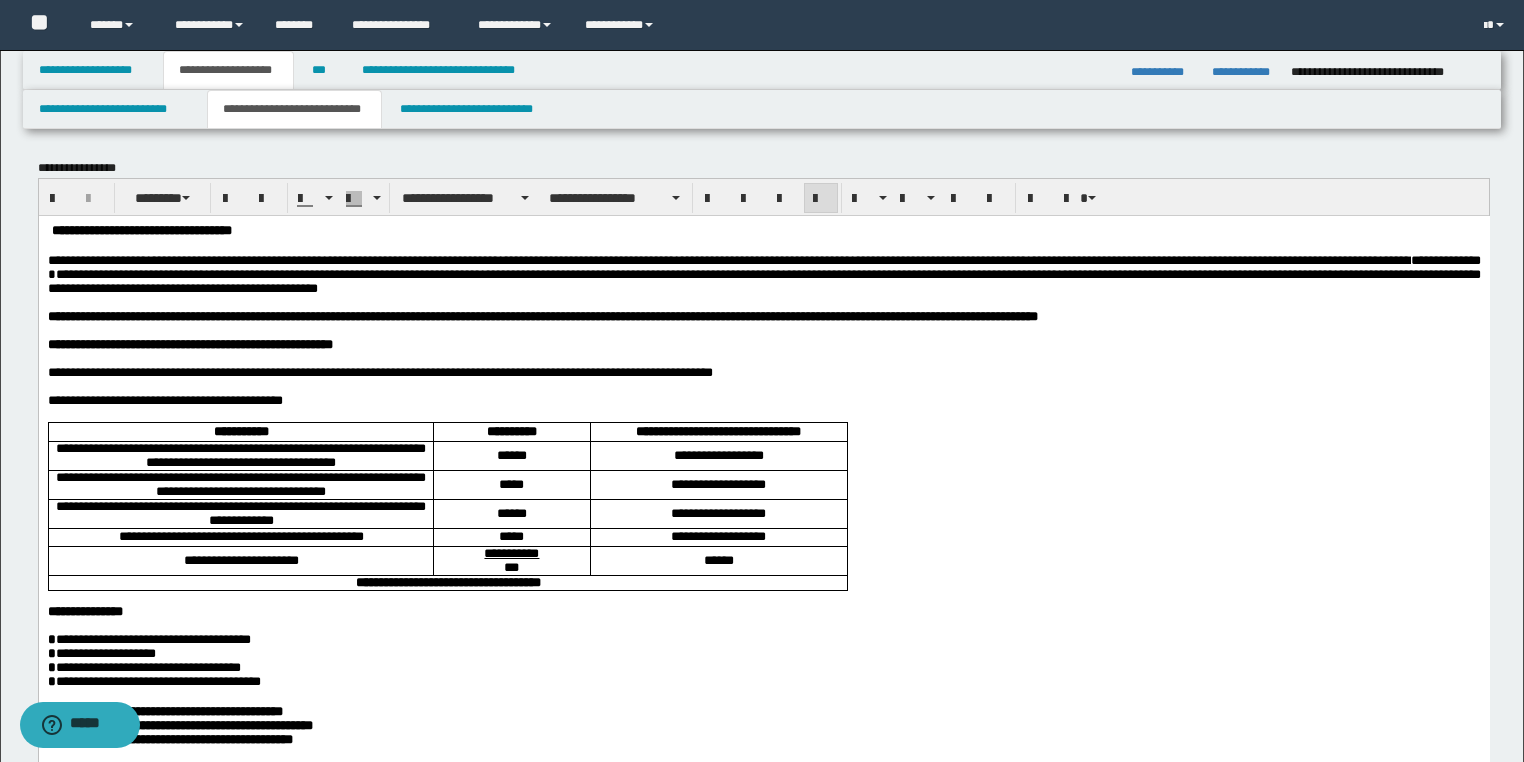 type 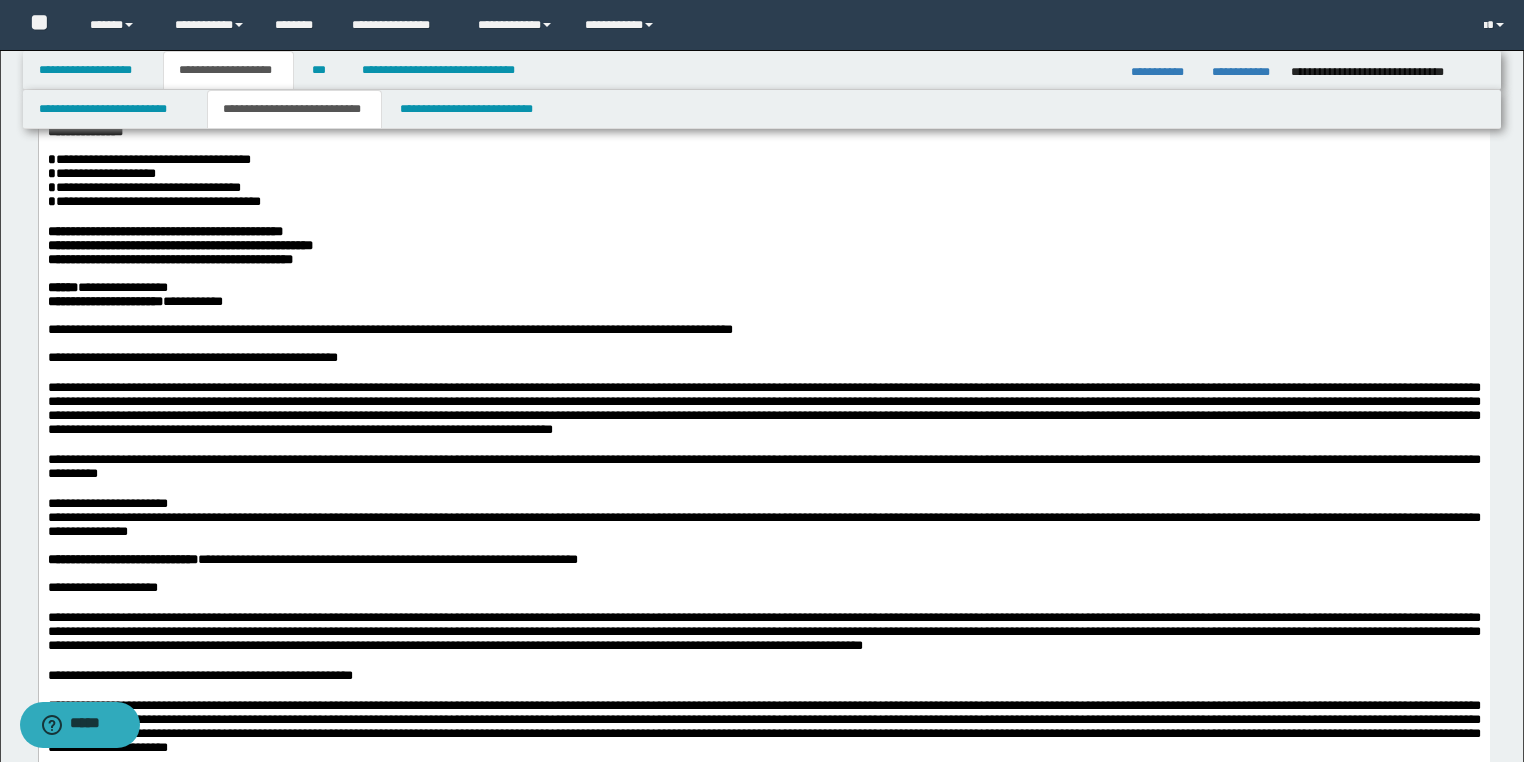 click on "**********" at bounding box center (169, 259) 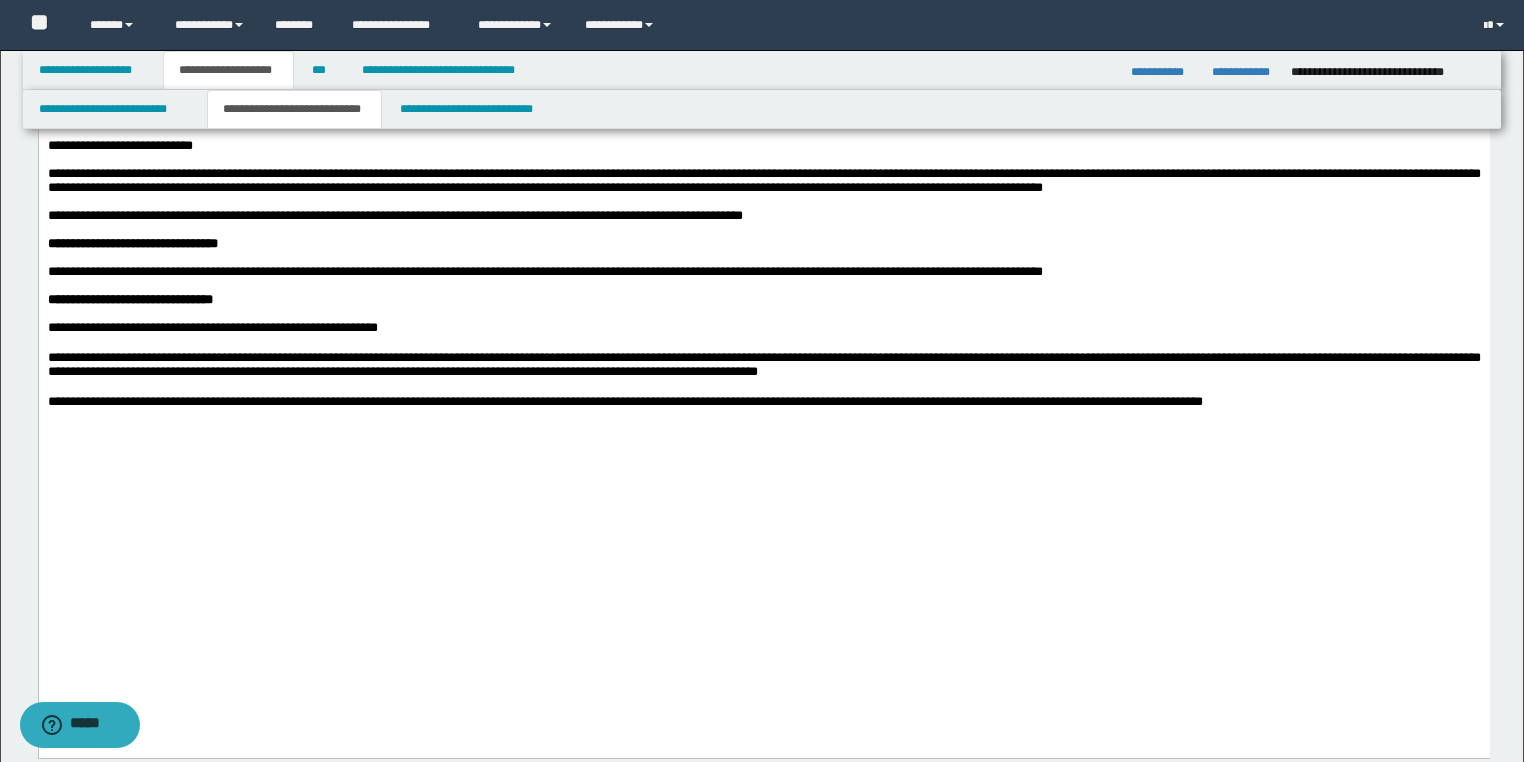 scroll, scrollTop: 1200, scrollLeft: 0, axis: vertical 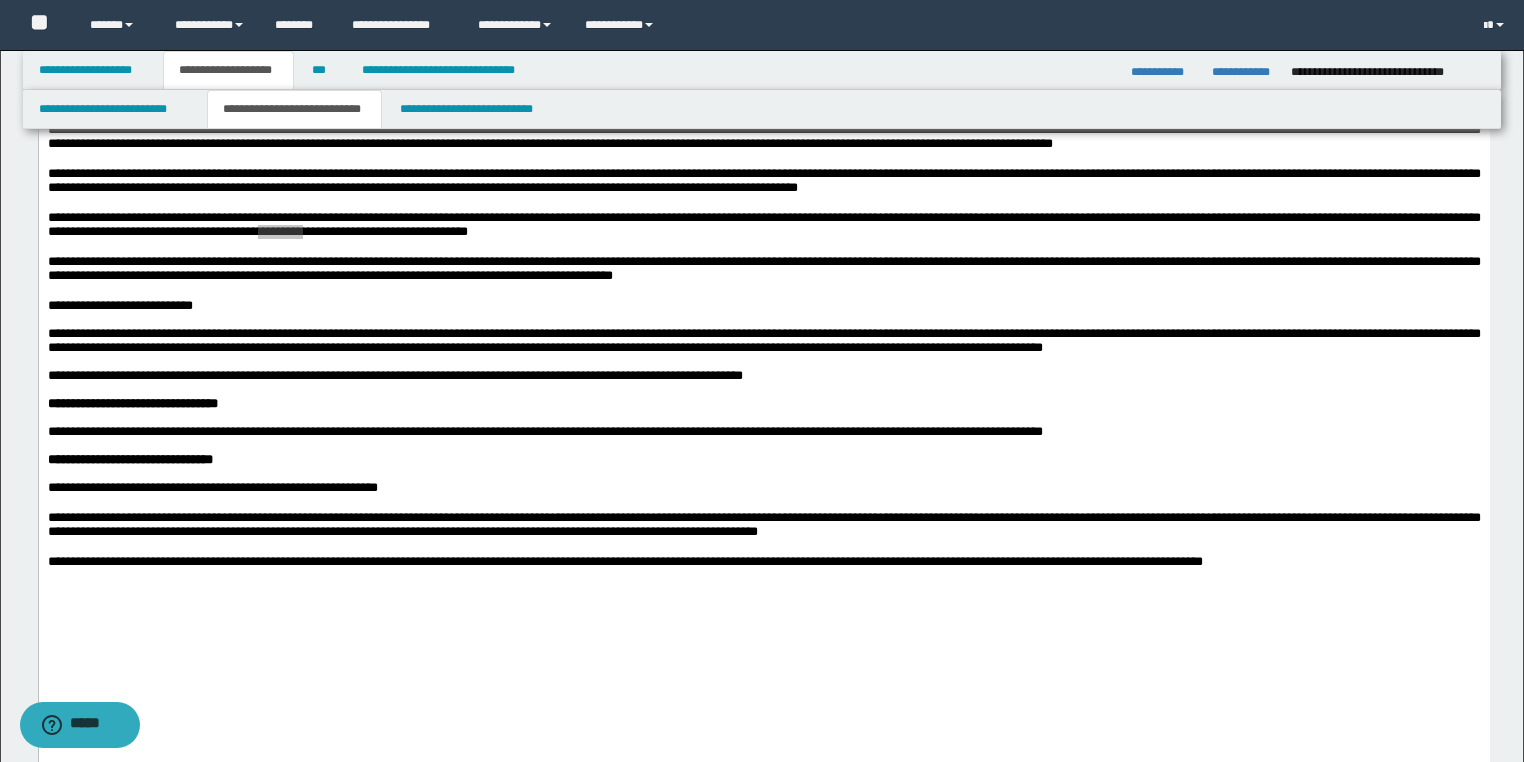 drag, startPoint x: 716, startPoint y: 1401, endPoint x: 842, endPoint y: 103, distance: 1304.1012 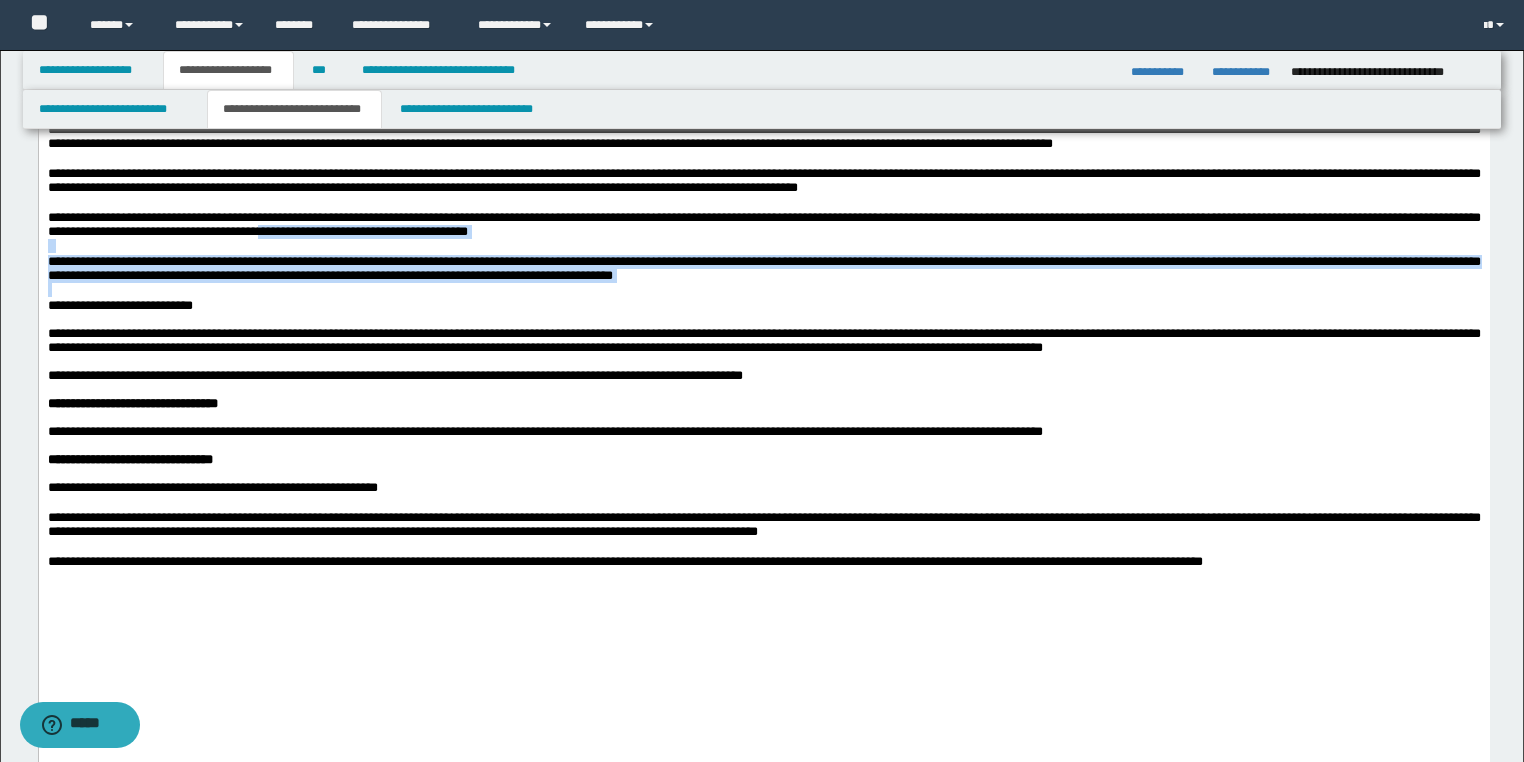 click at bounding box center [763, 291] 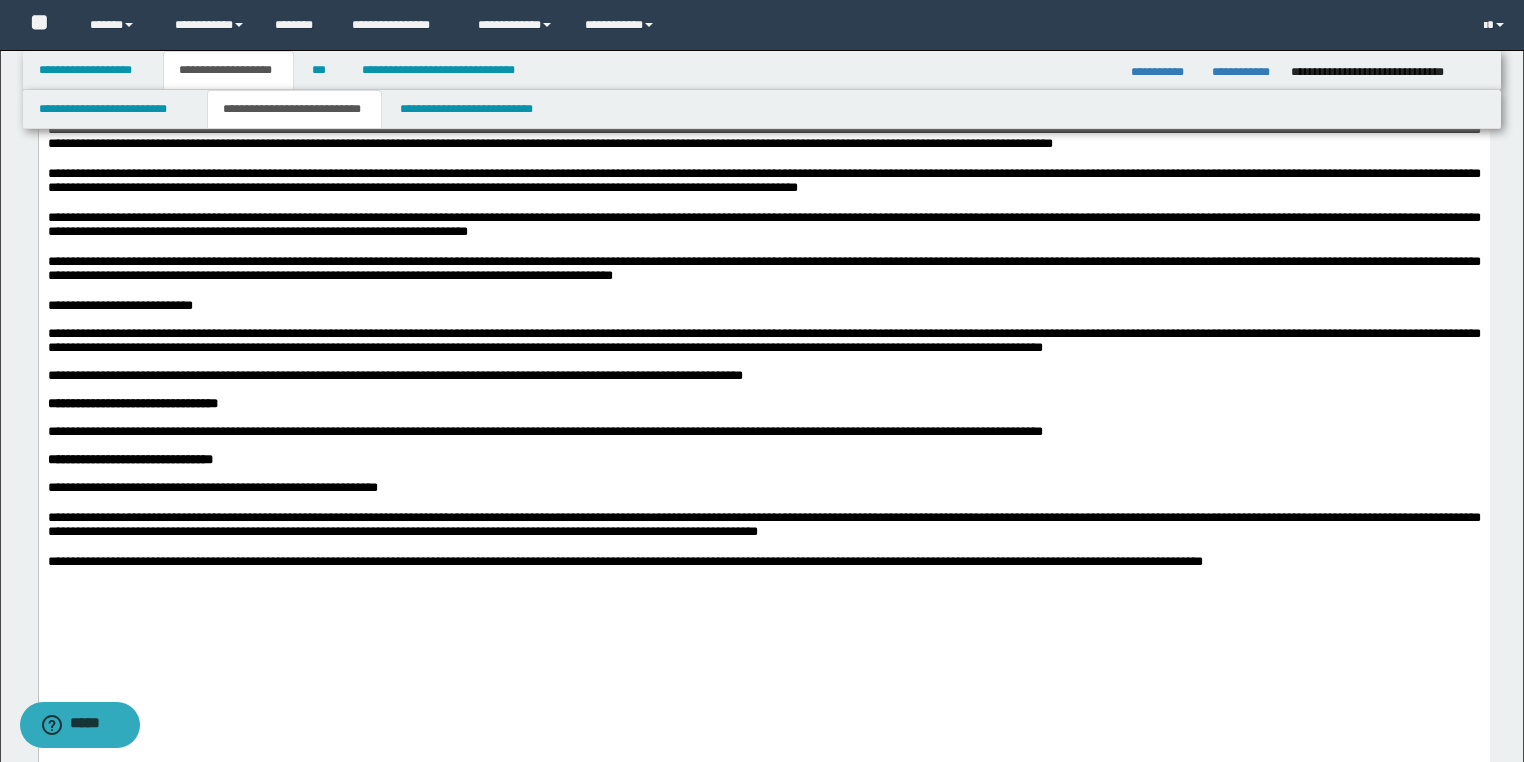 drag, startPoint x: 748, startPoint y: 423, endPoint x: 696, endPoint y: 420, distance: 52.086468 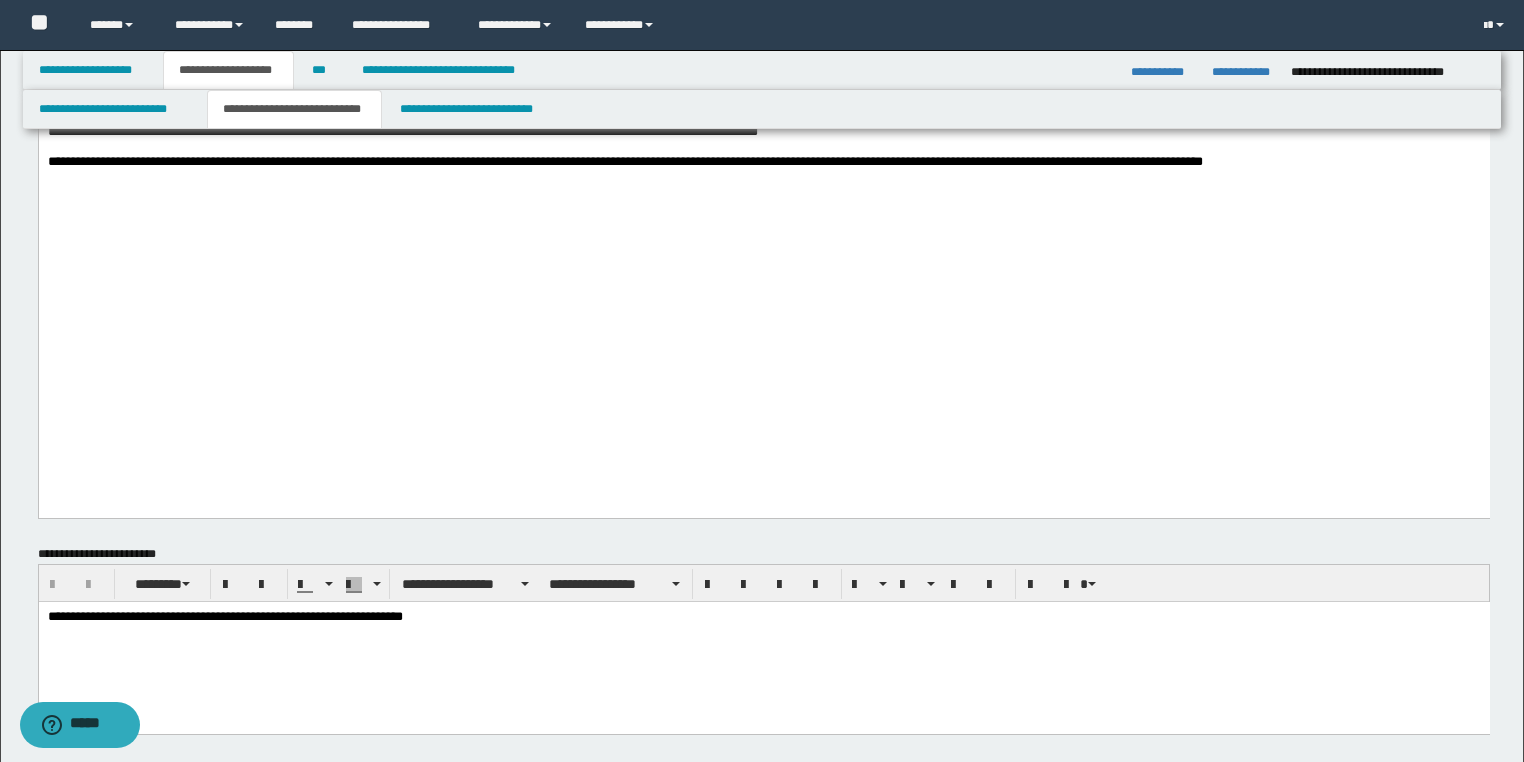click on "**********" at bounding box center [763, -579] 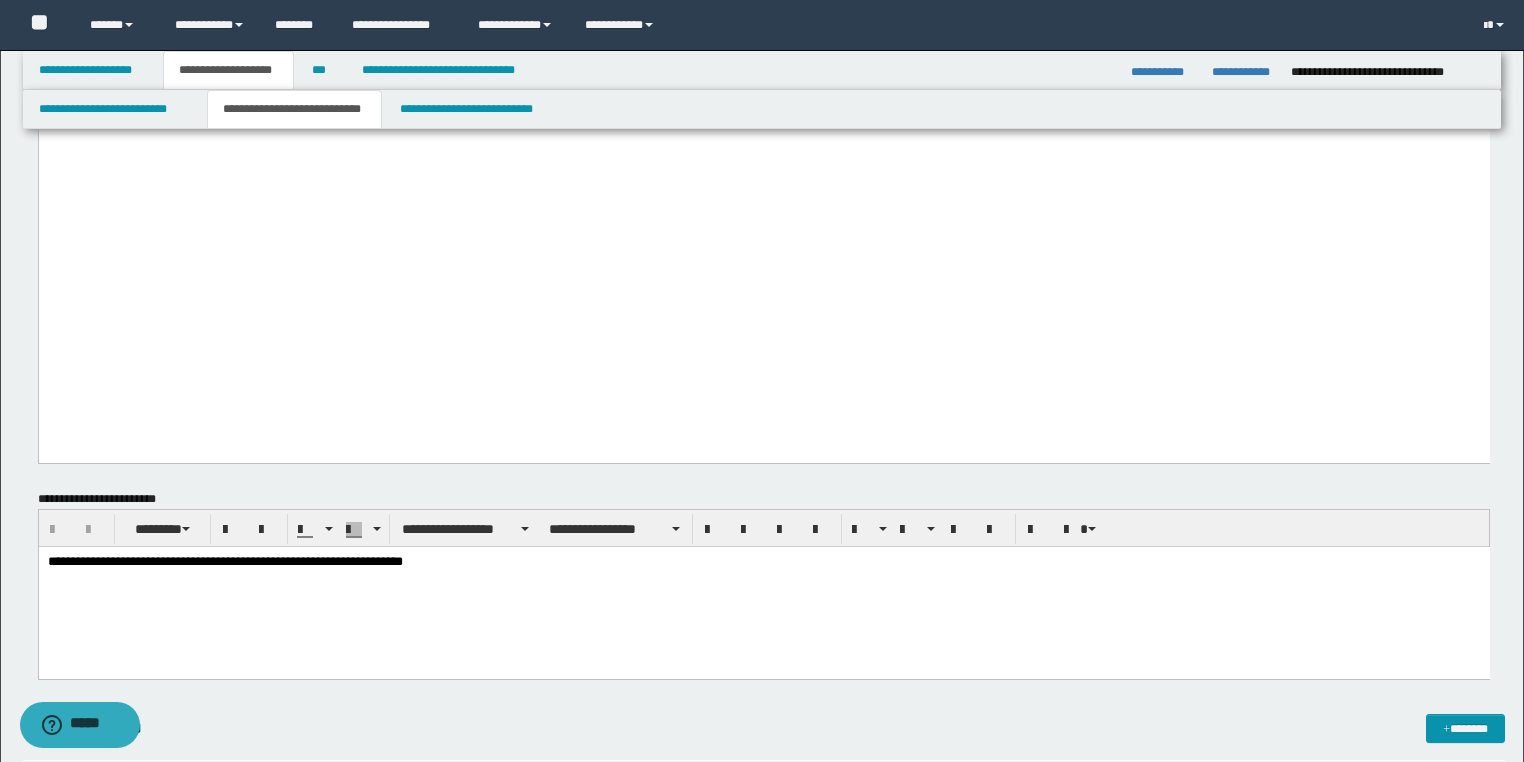 scroll, scrollTop: 1760, scrollLeft: 0, axis: vertical 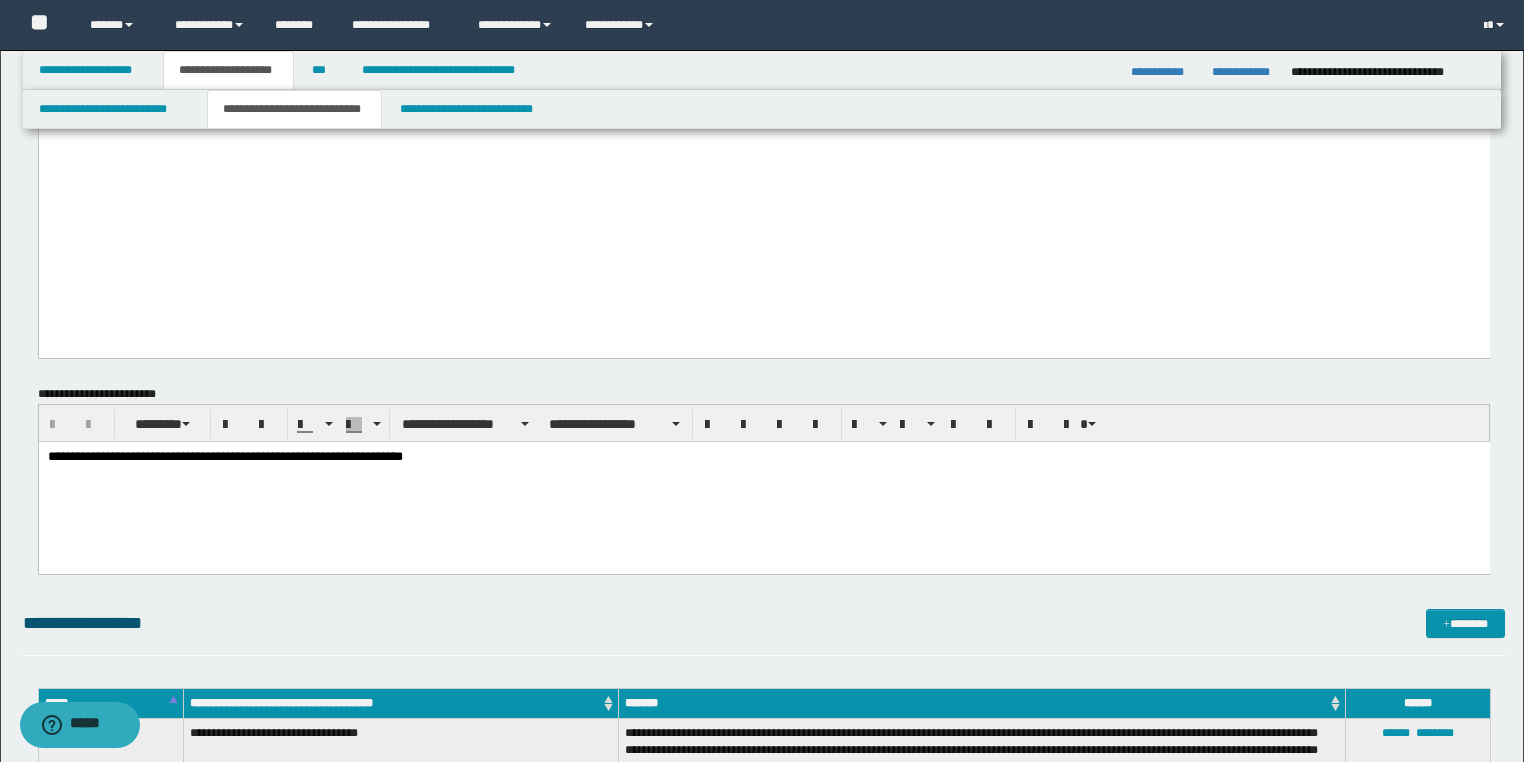 drag, startPoint x: 144, startPoint y: 556, endPoint x: 191, endPoint y: 466, distance: 101.53325 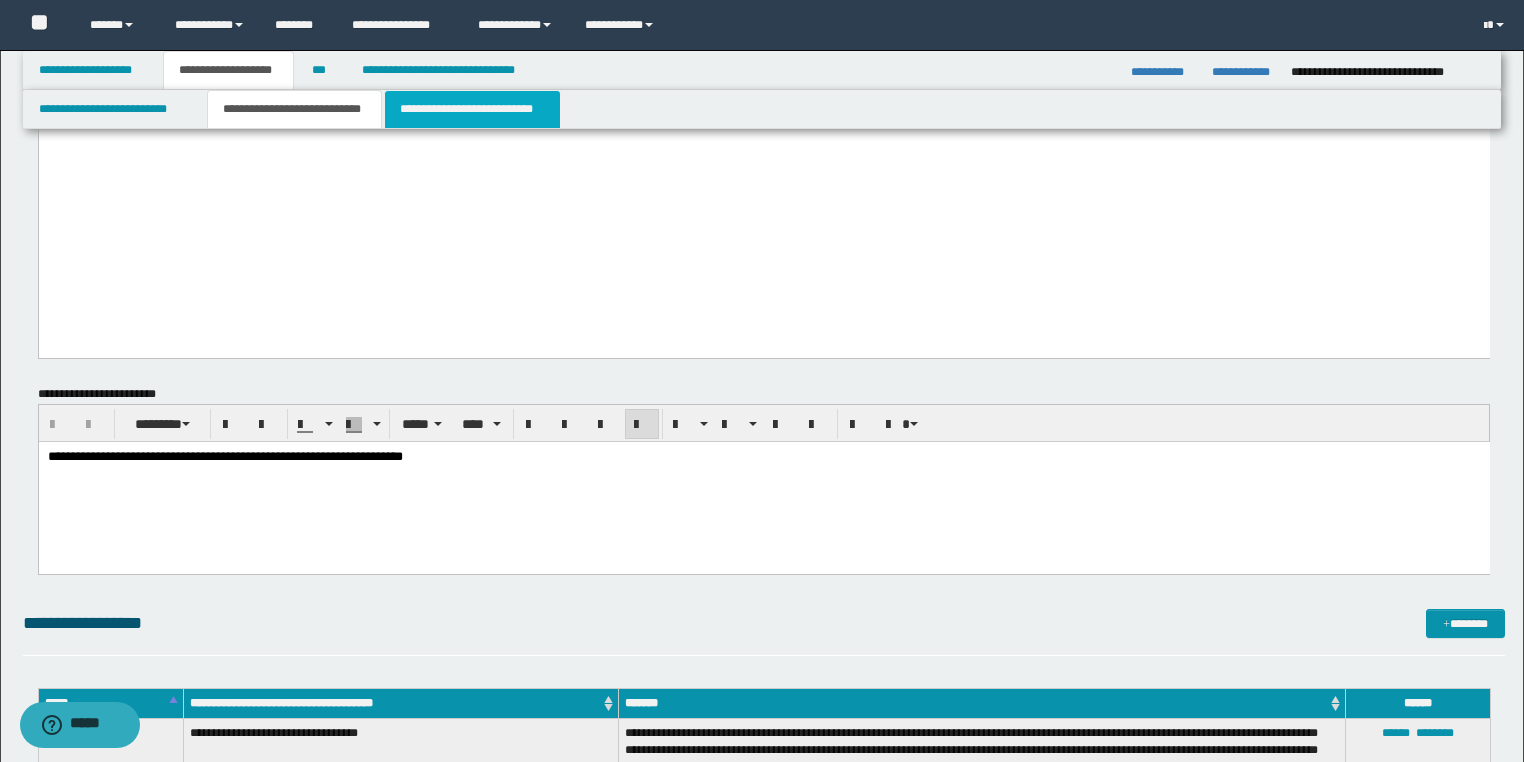 click on "**********" at bounding box center (472, 109) 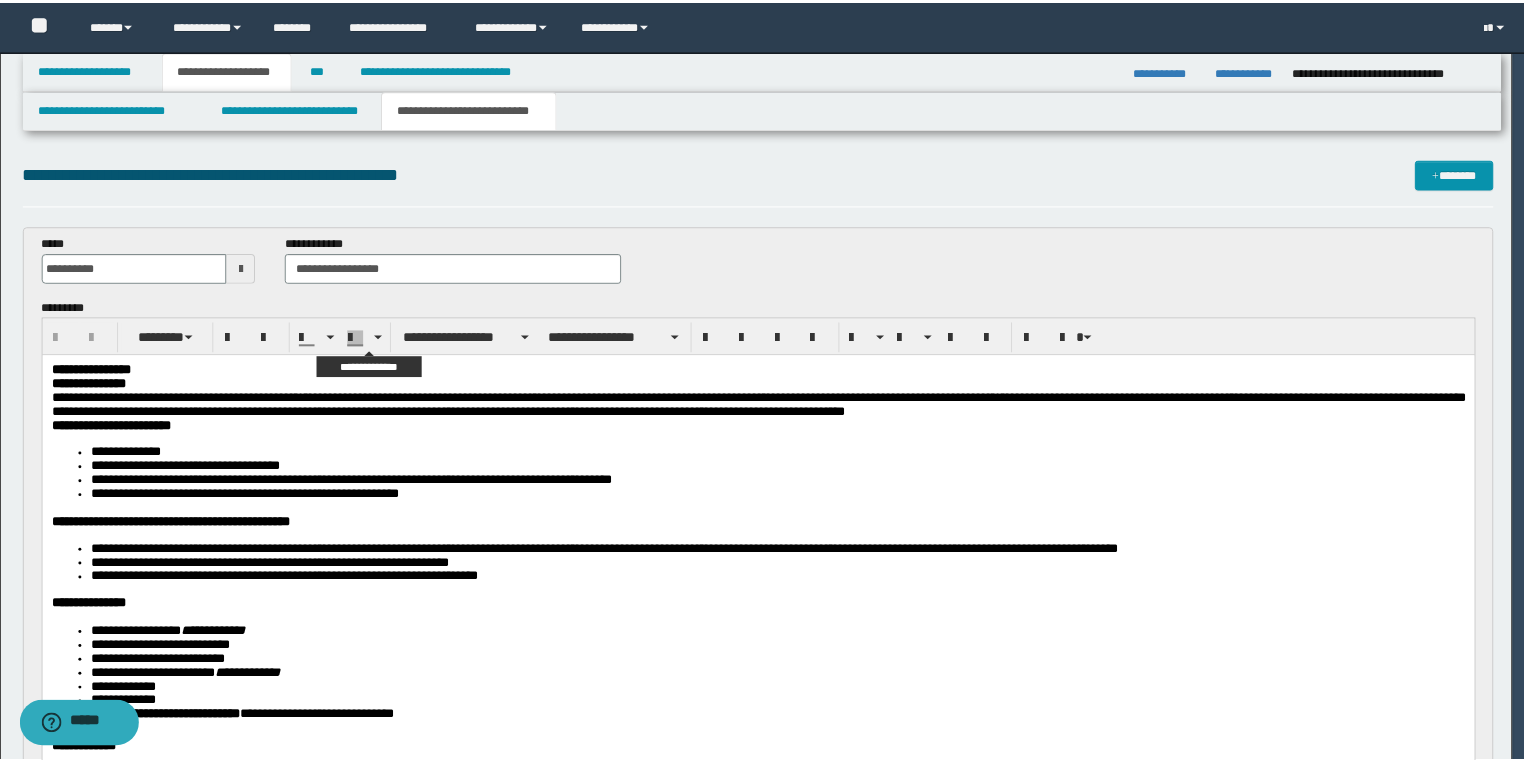 scroll, scrollTop: 0, scrollLeft: 0, axis: both 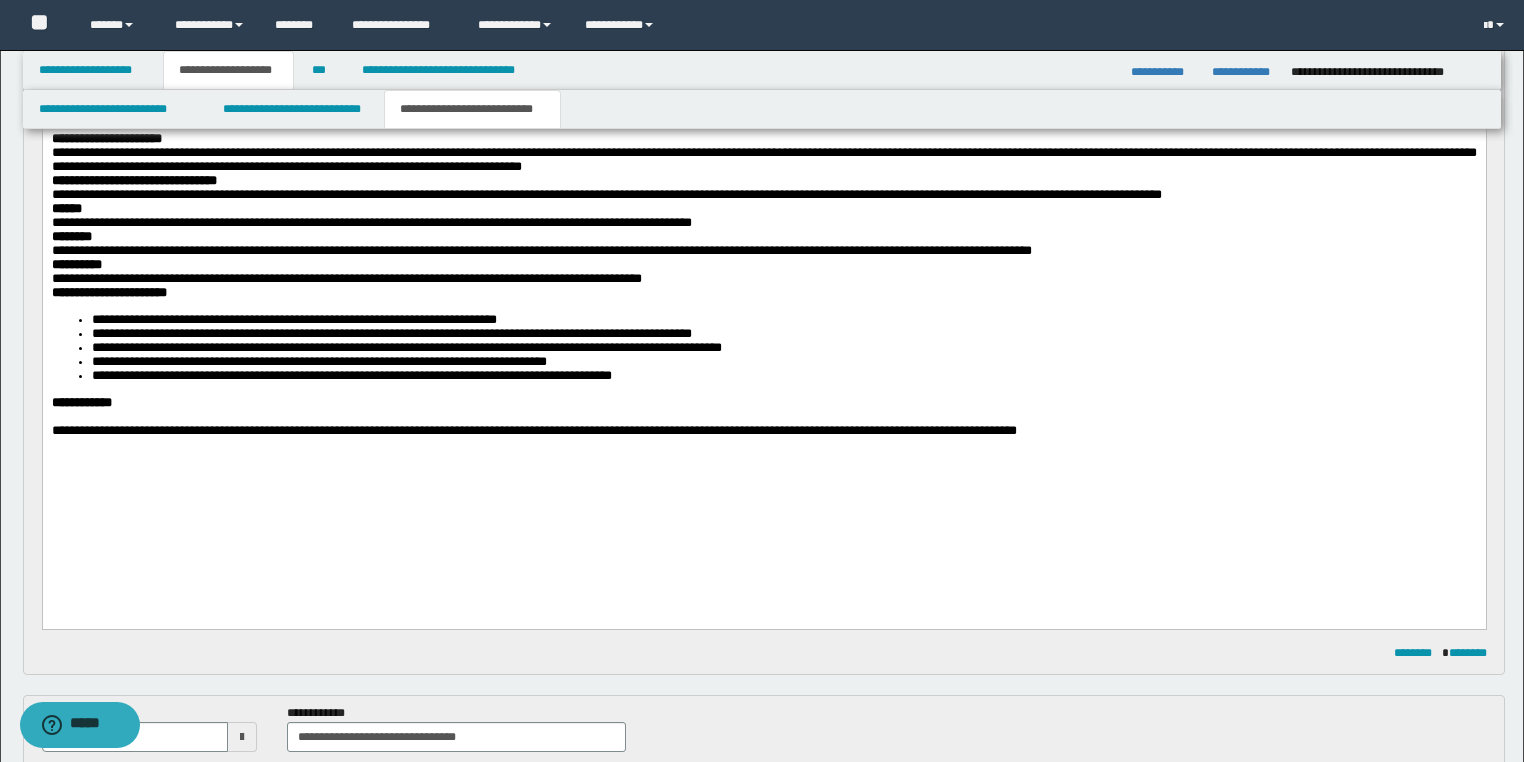 click on "**********" at bounding box center [533, 430] 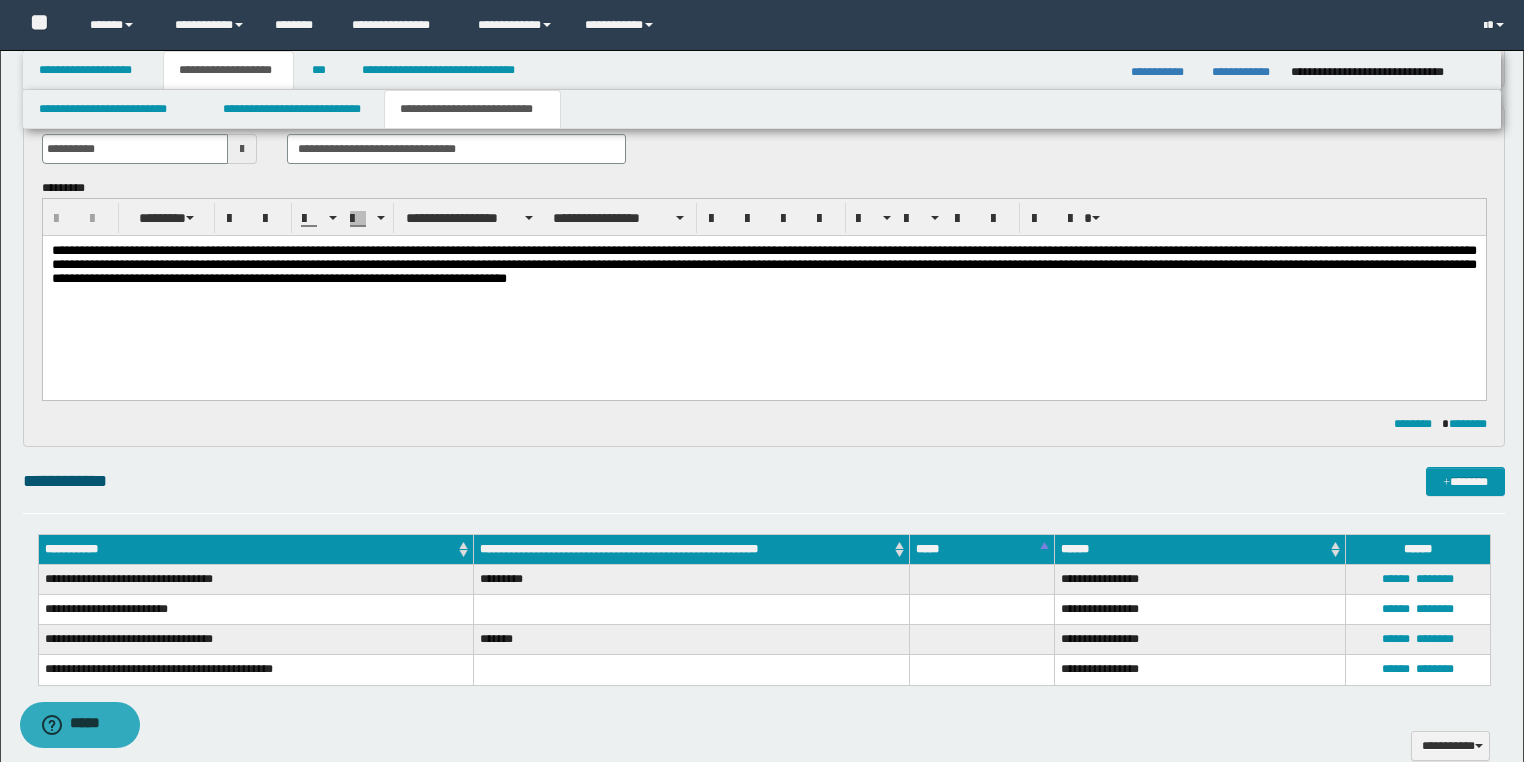 scroll, scrollTop: 1200, scrollLeft: 0, axis: vertical 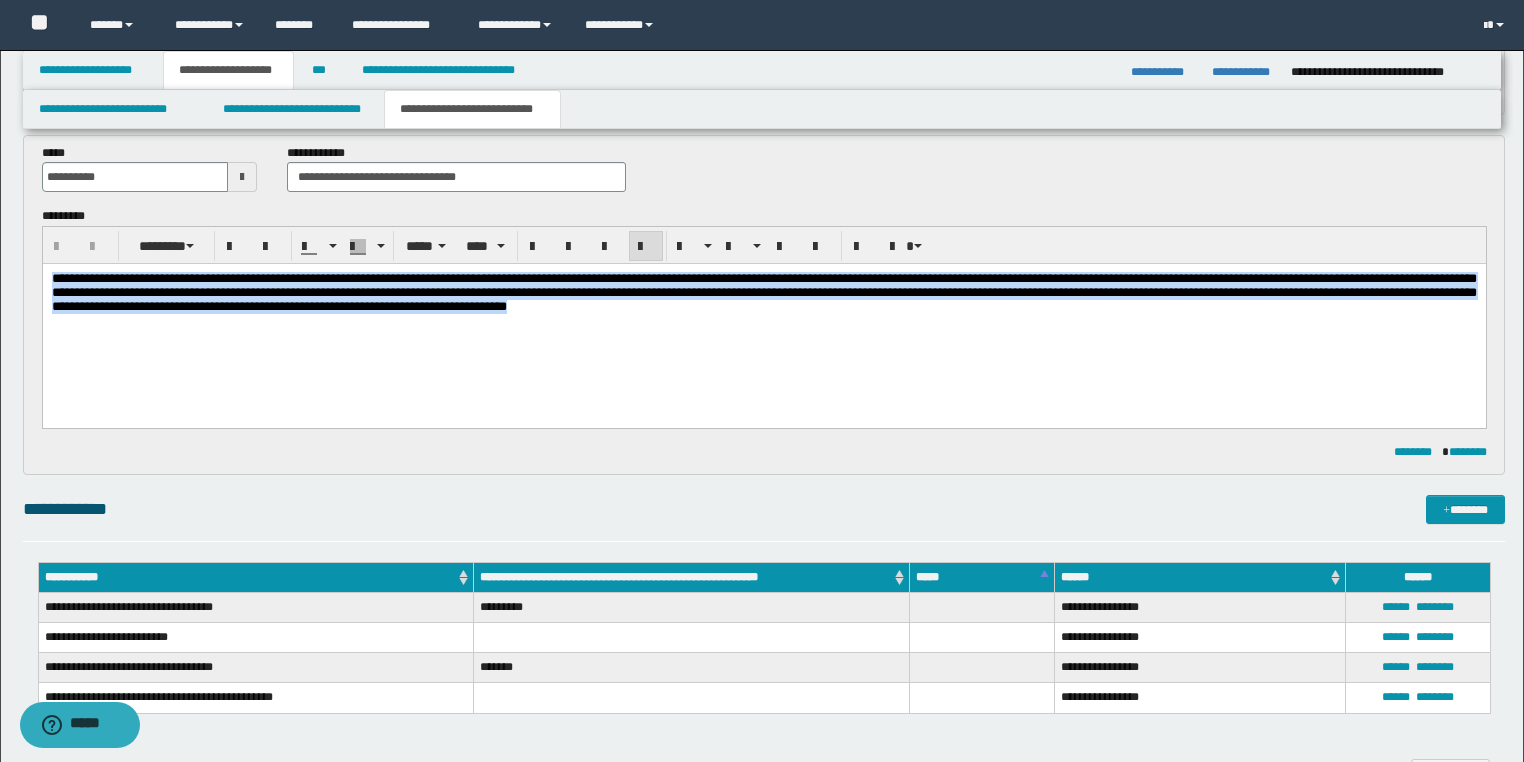 drag, startPoint x: 1122, startPoint y: 314, endPoint x: 0, endPoint y: 277, distance: 1122.6099 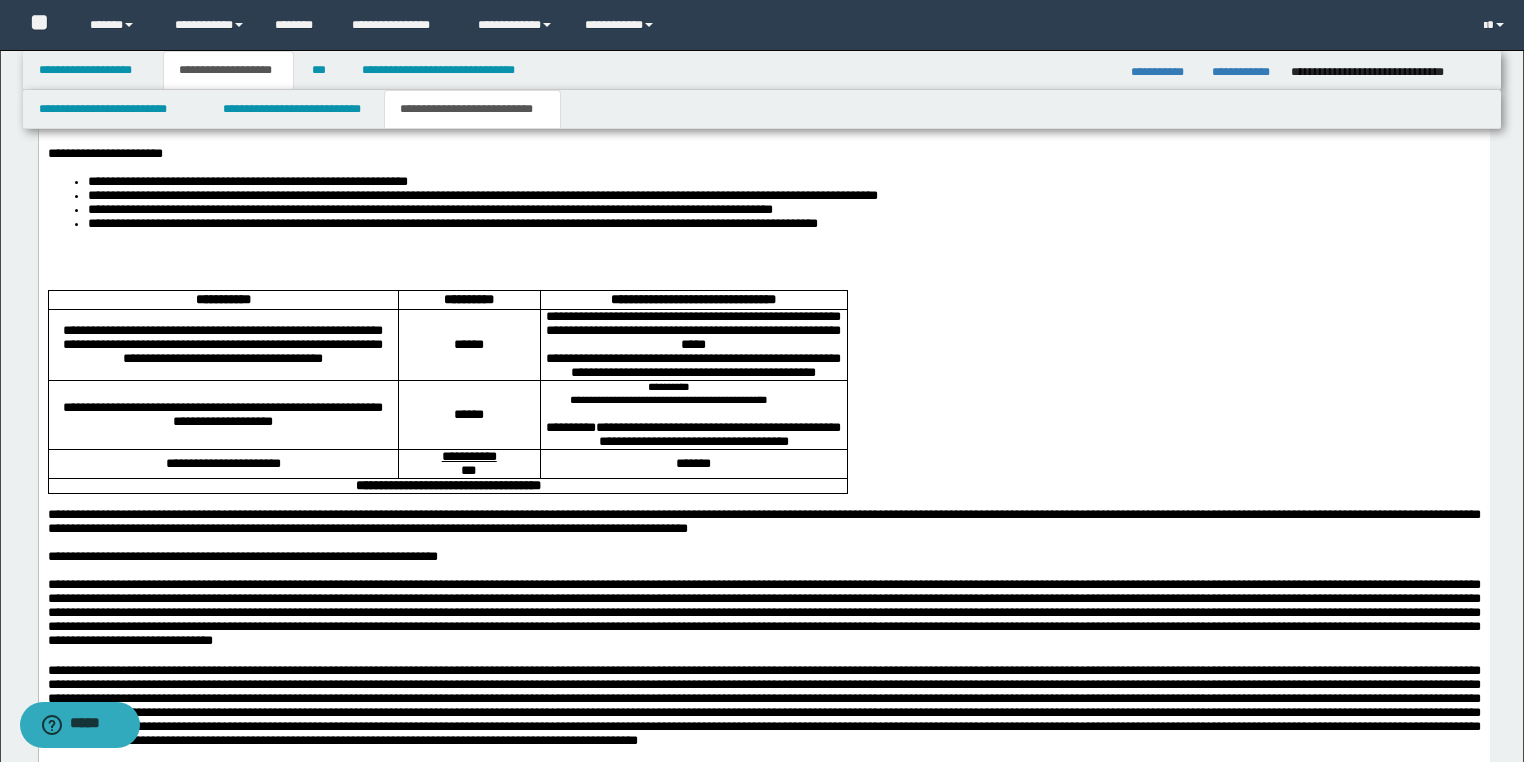 scroll, scrollTop: 3040, scrollLeft: 0, axis: vertical 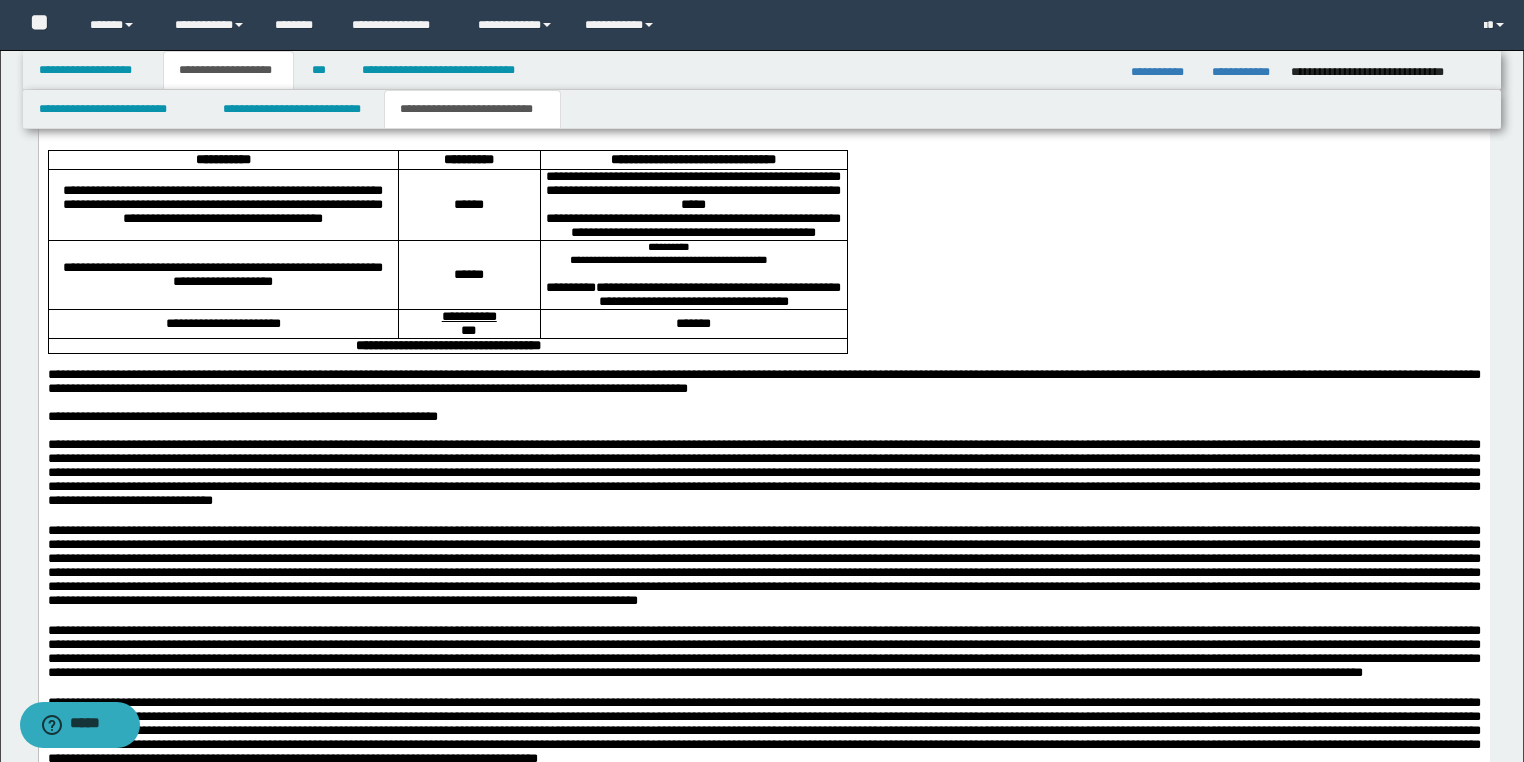 click at bounding box center (763, 128) 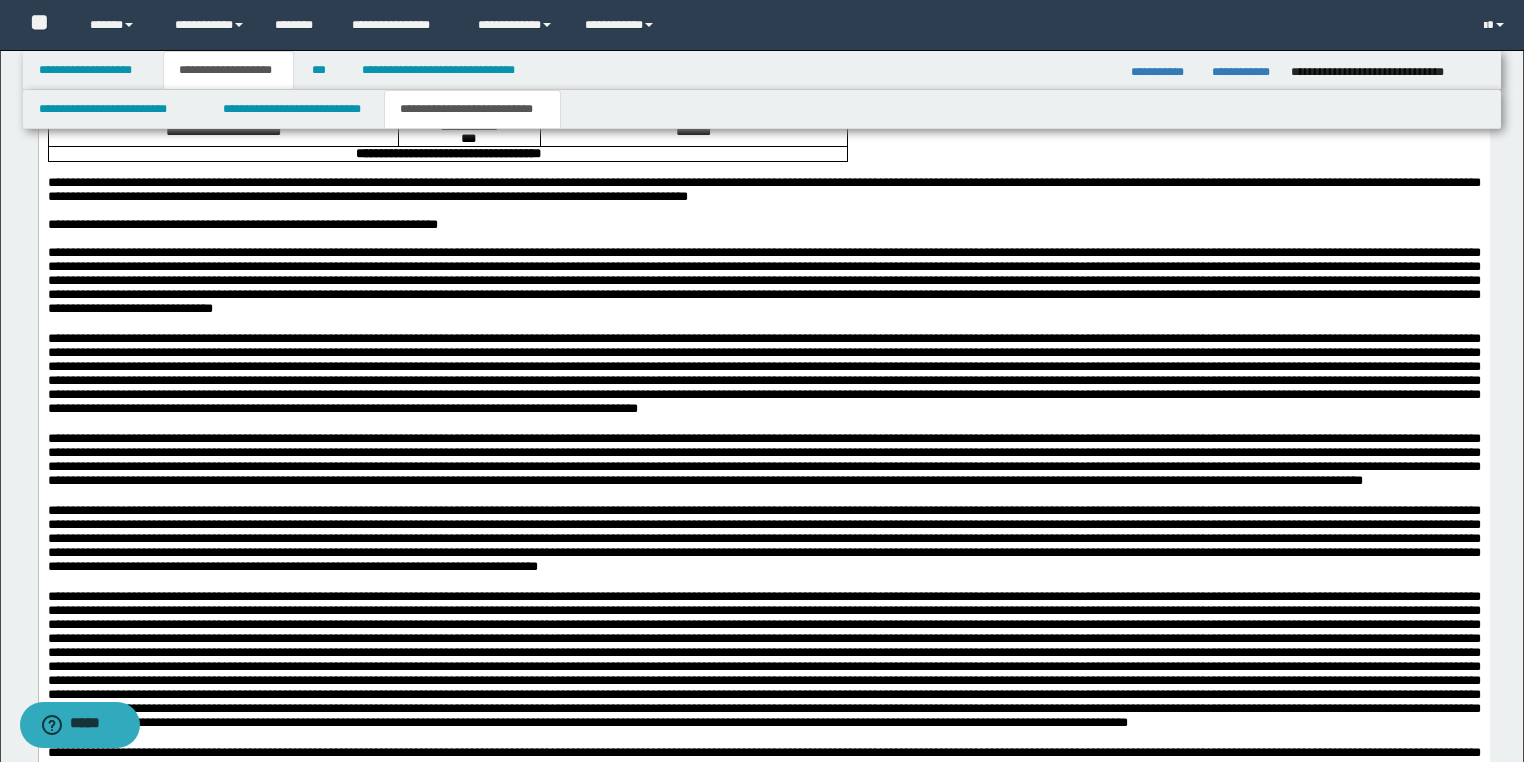 scroll, scrollTop: 3280, scrollLeft: 0, axis: vertical 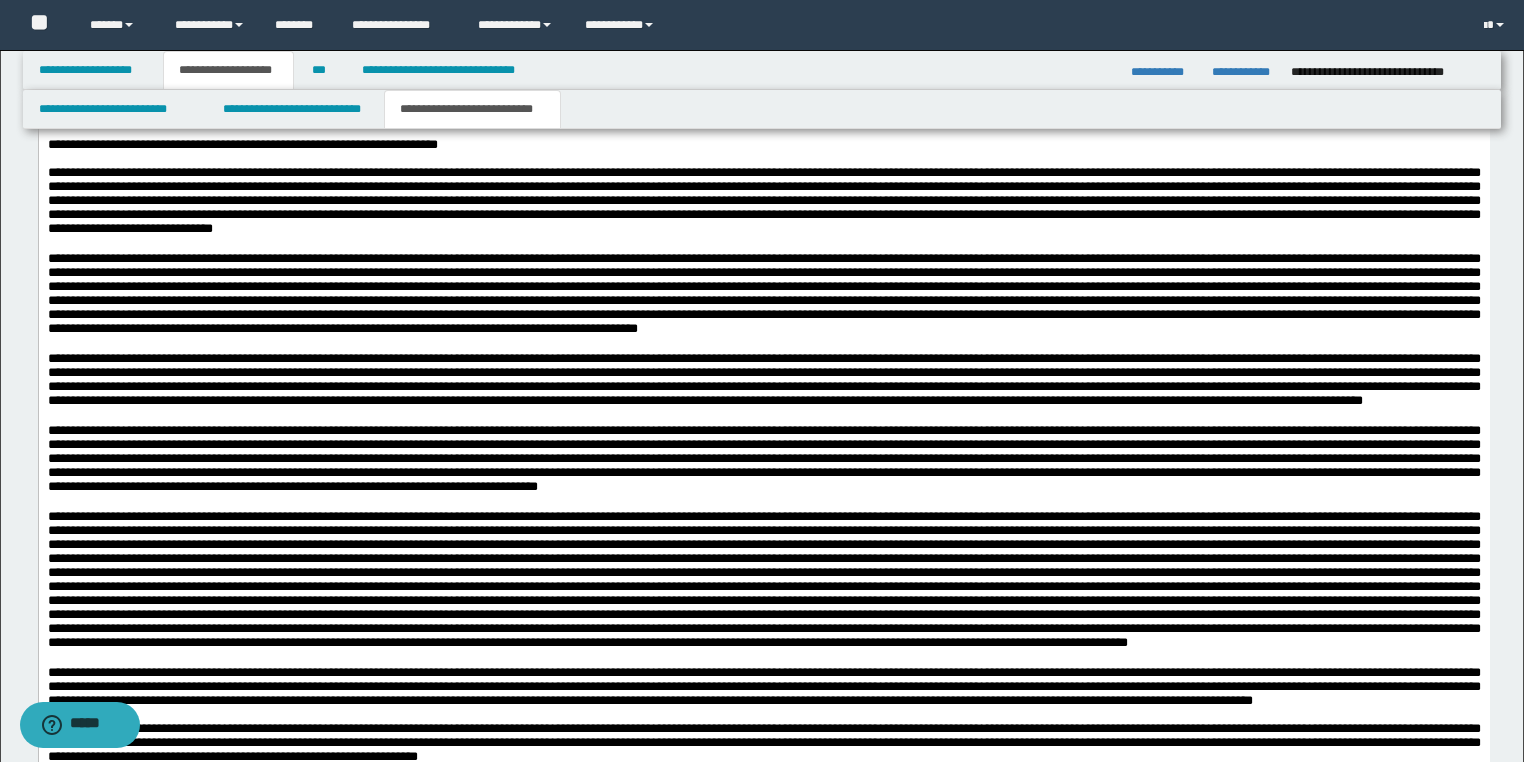 click on "**********" at bounding box center [763, 110] 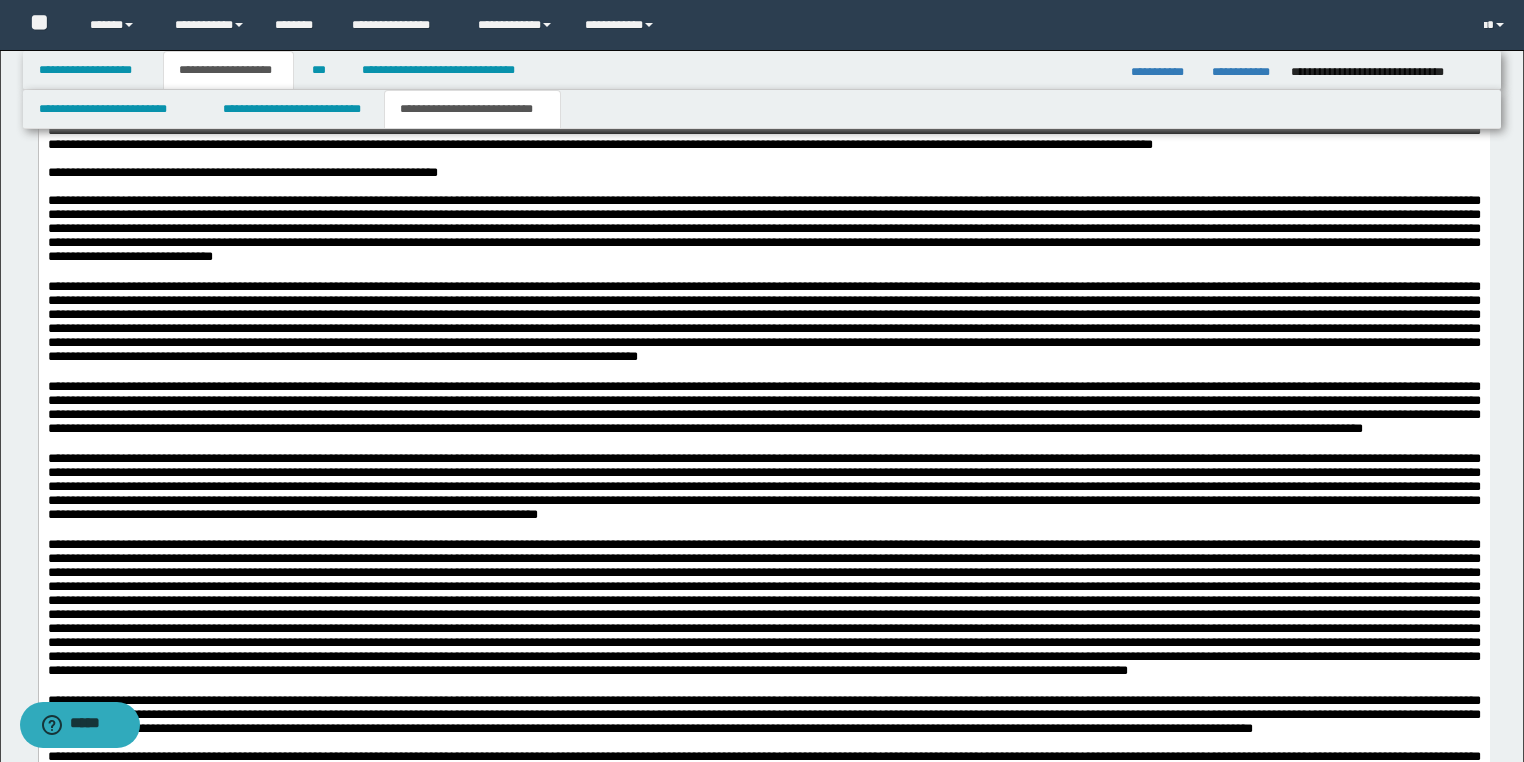 drag, startPoint x: 122, startPoint y: 497, endPoint x: 51, endPoint y: 480, distance: 73.00685 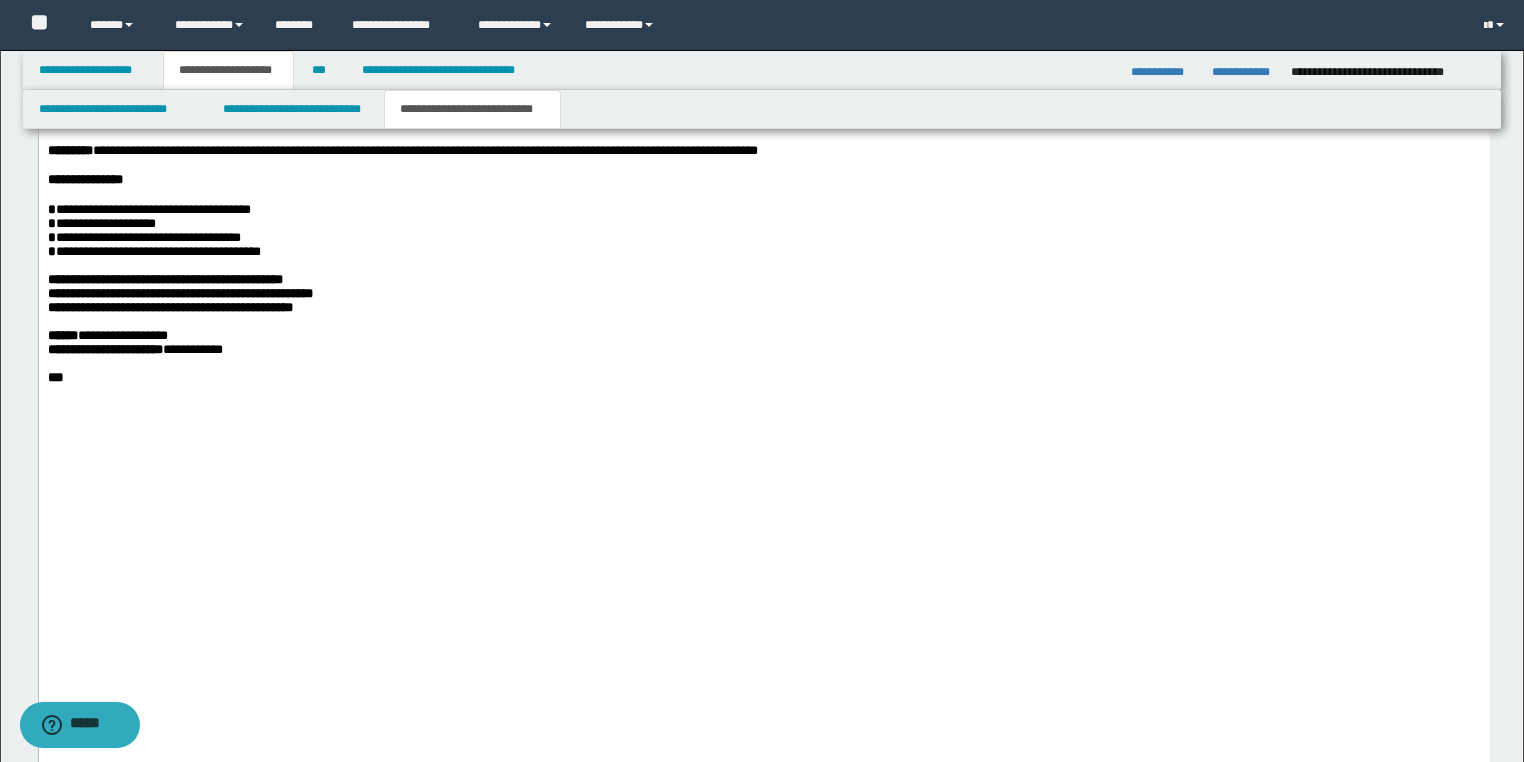 scroll, scrollTop: 4240, scrollLeft: 0, axis: vertical 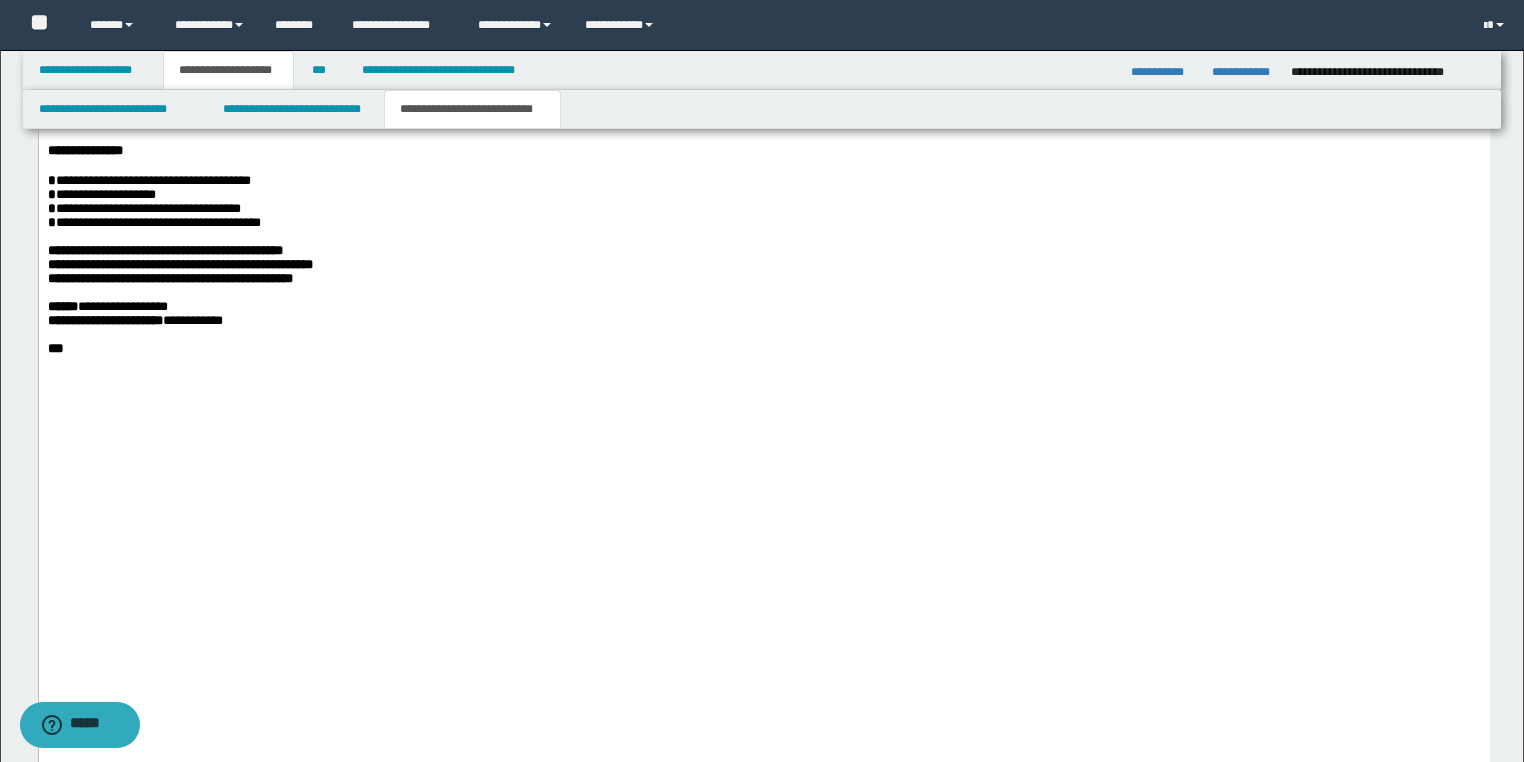 drag, startPoint x: 46, startPoint y: -529, endPoint x: 329, endPoint y: 481, distance: 1048.8989 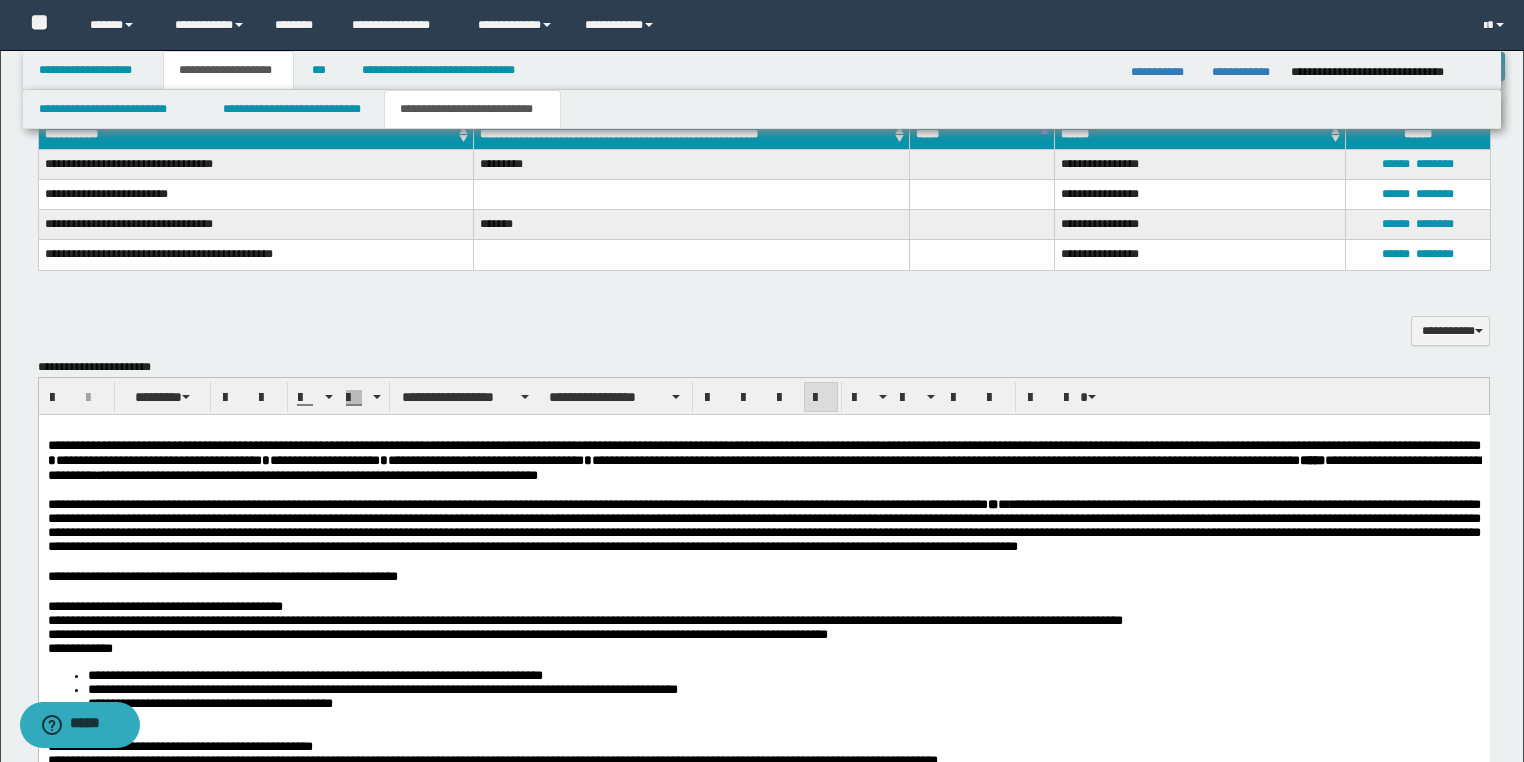 scroll, scrollTop: 1680, scrollLeft: 0, axis: vertical 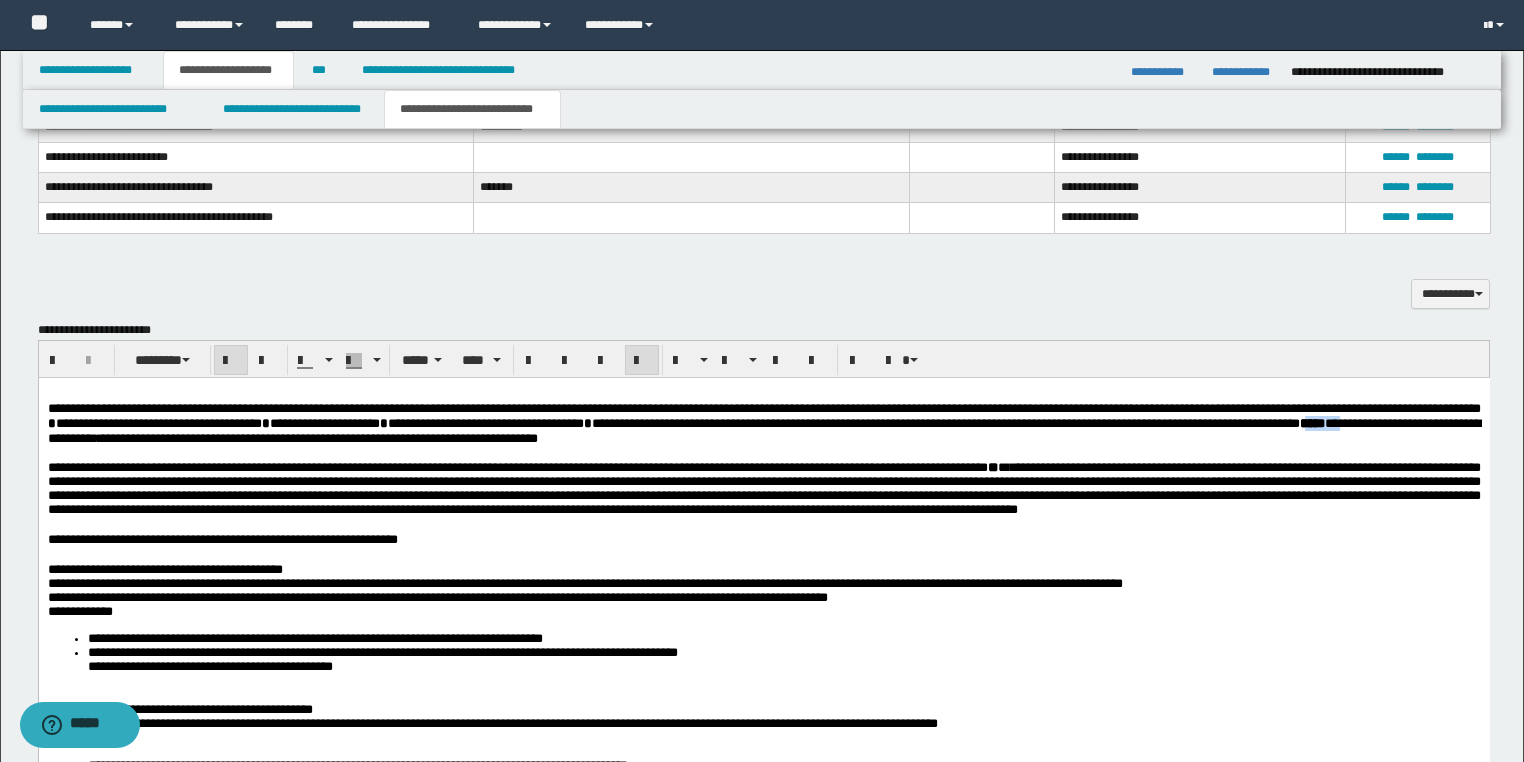 drag, startPoint x: 402, startPoint y: 440, endPoint x: 446, endPoint y: 442, distance: 44.04543 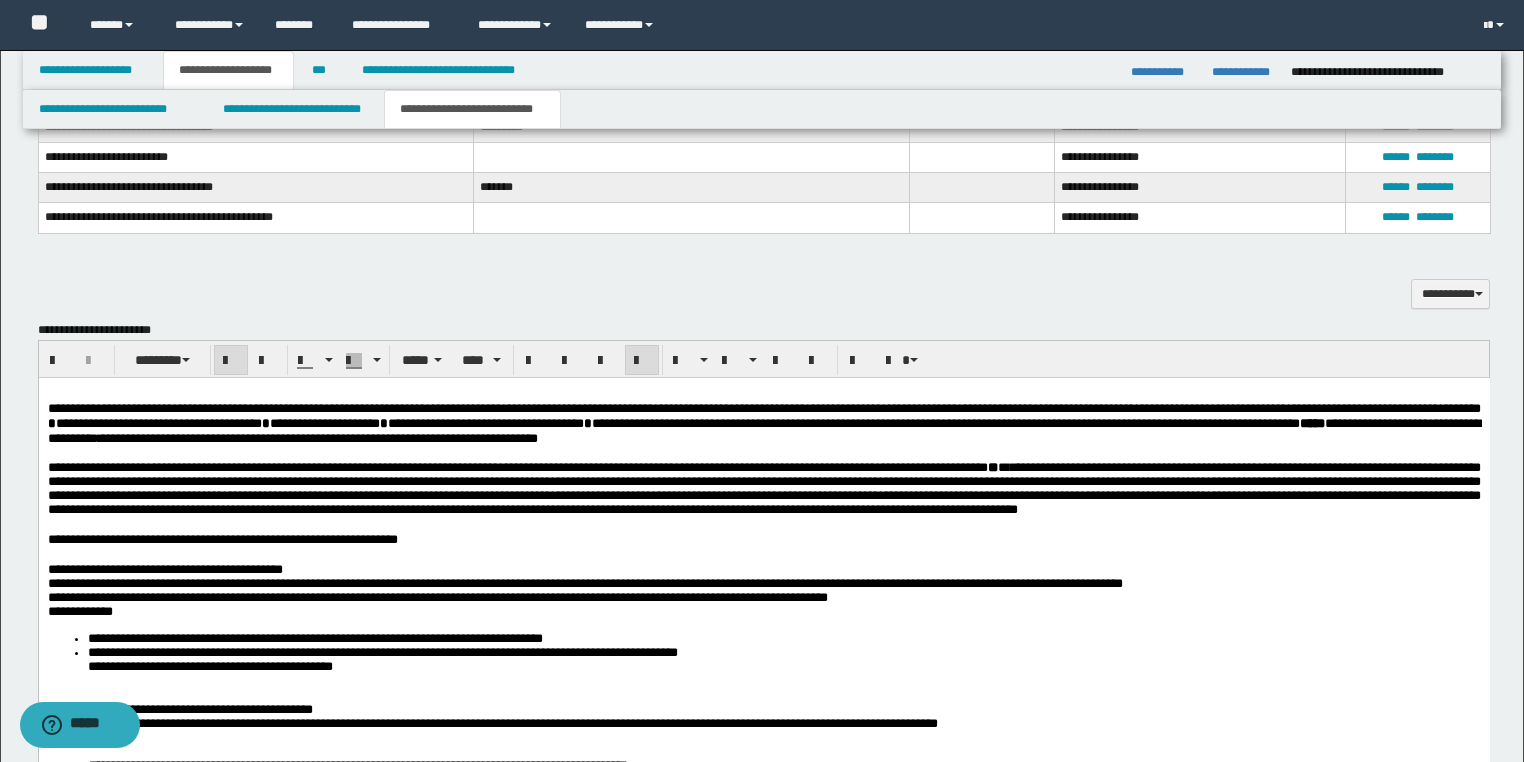 click on "**********" at bounding box center [527, 466] 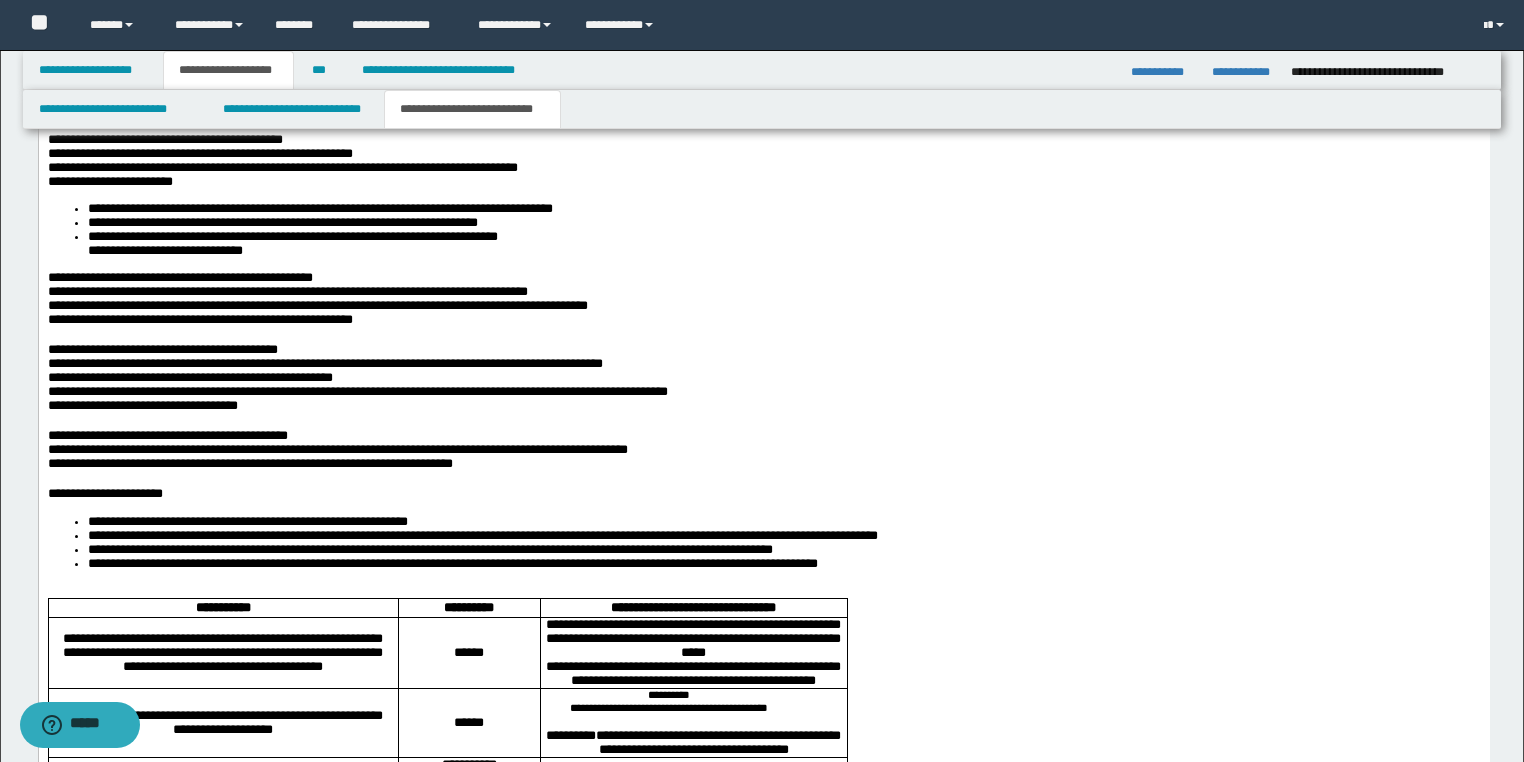scroll, scrollTop: 2720, scrollLeft: 0, axis: vertical 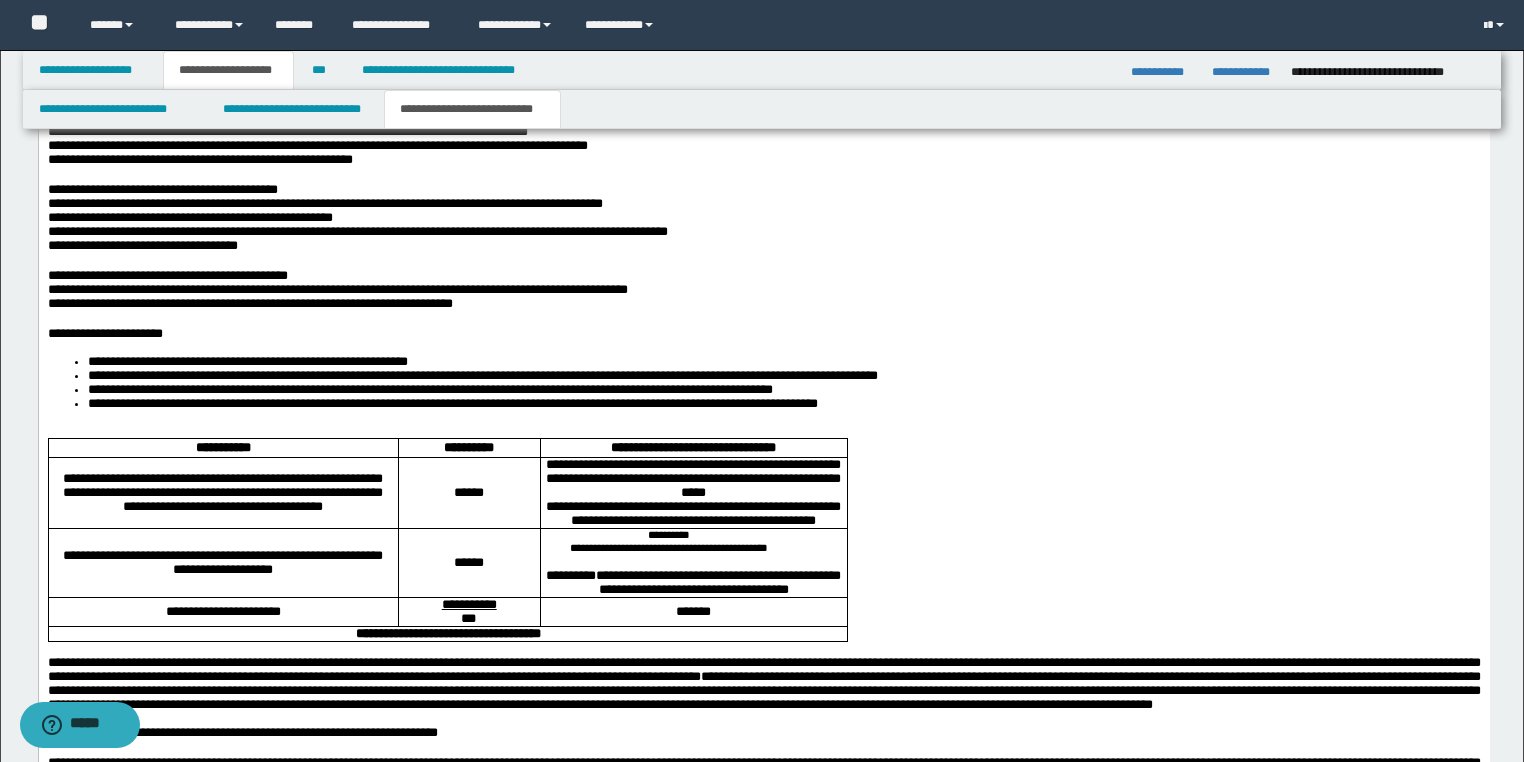 click at bounding box center [763, 431] 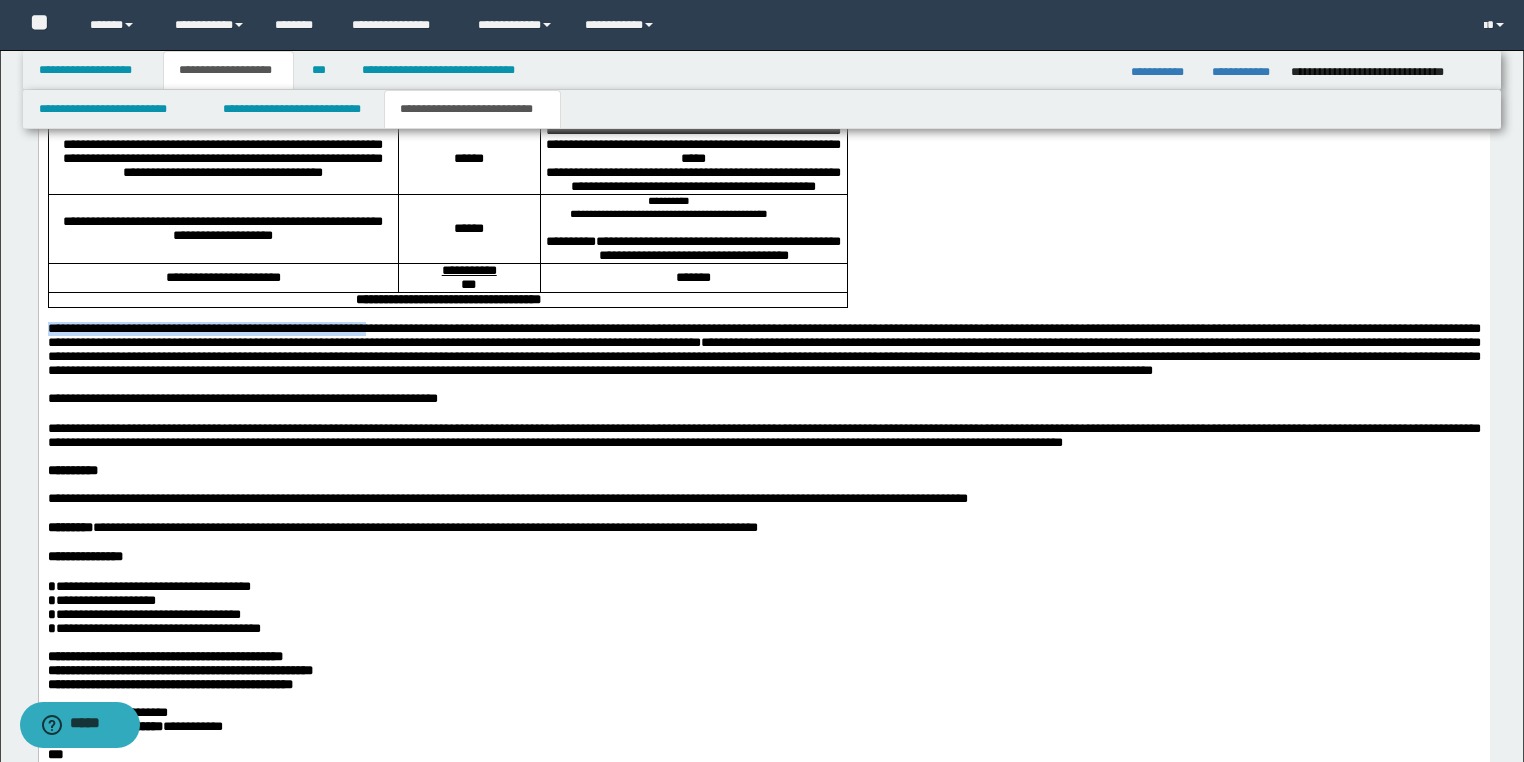 click on "**********" at bounding box center (763, -81) 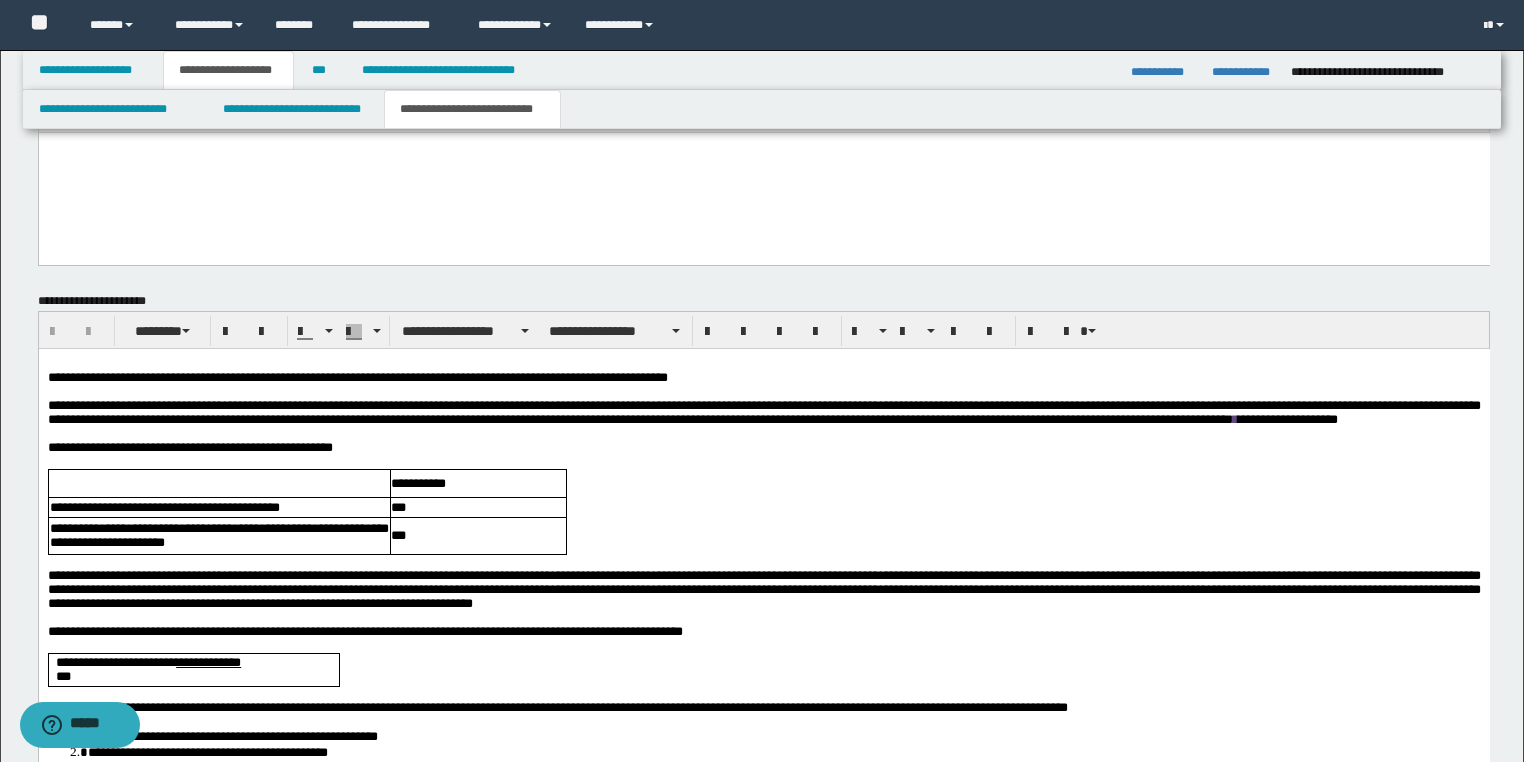scroll, scrollTop: 4160, scrollLeft: 0, axis: vertical 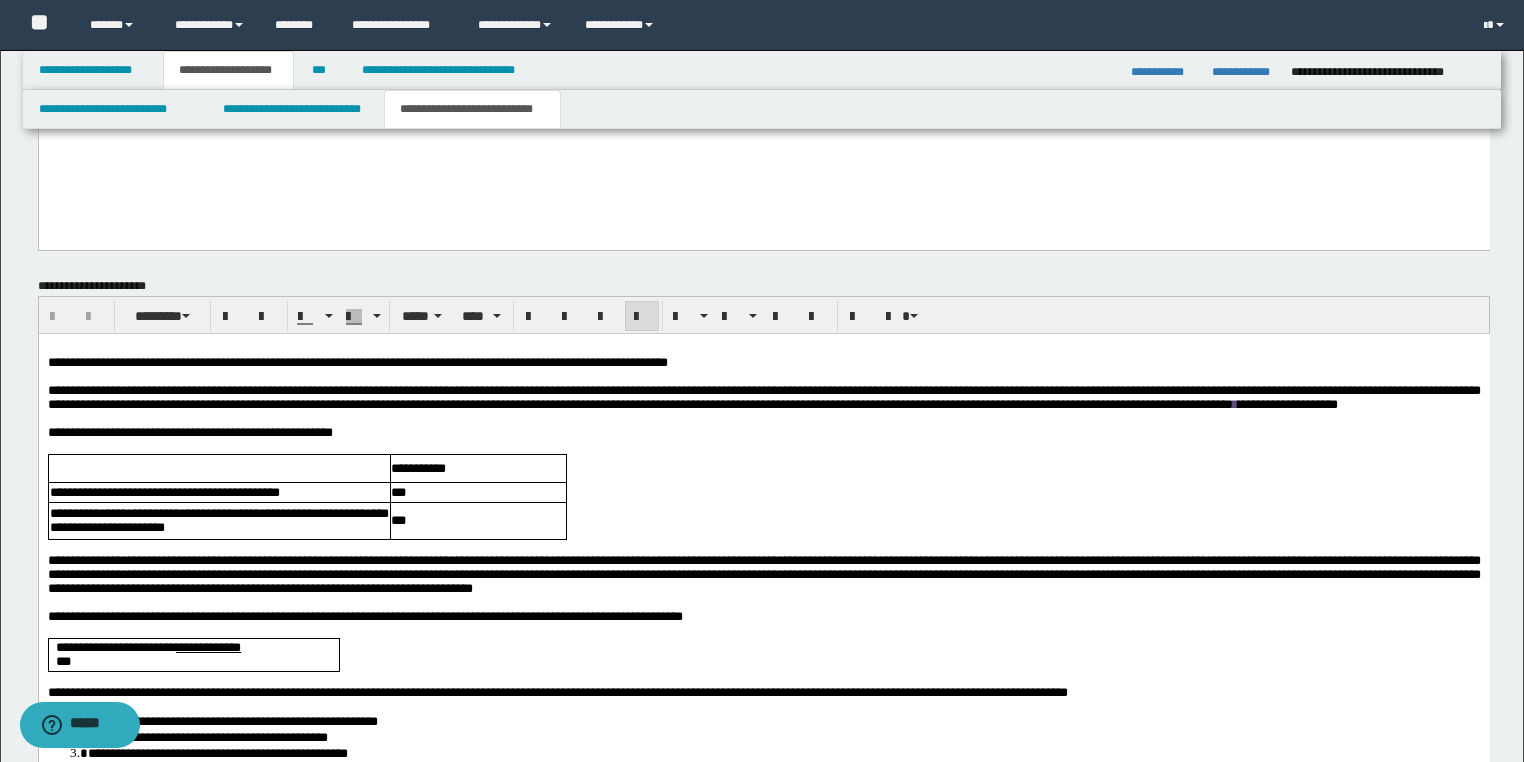 click on "**********" at bounding box center [763, 763] 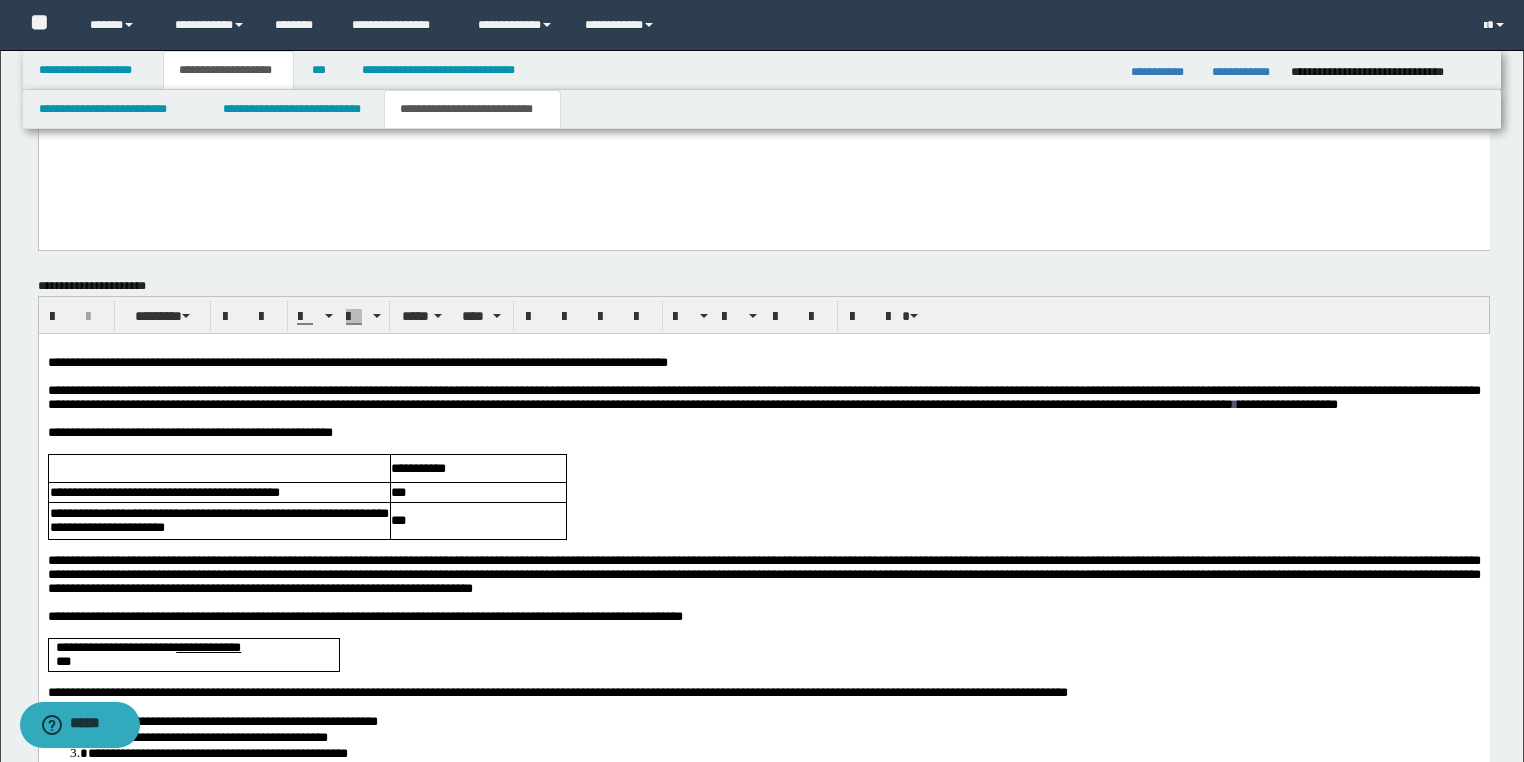 type 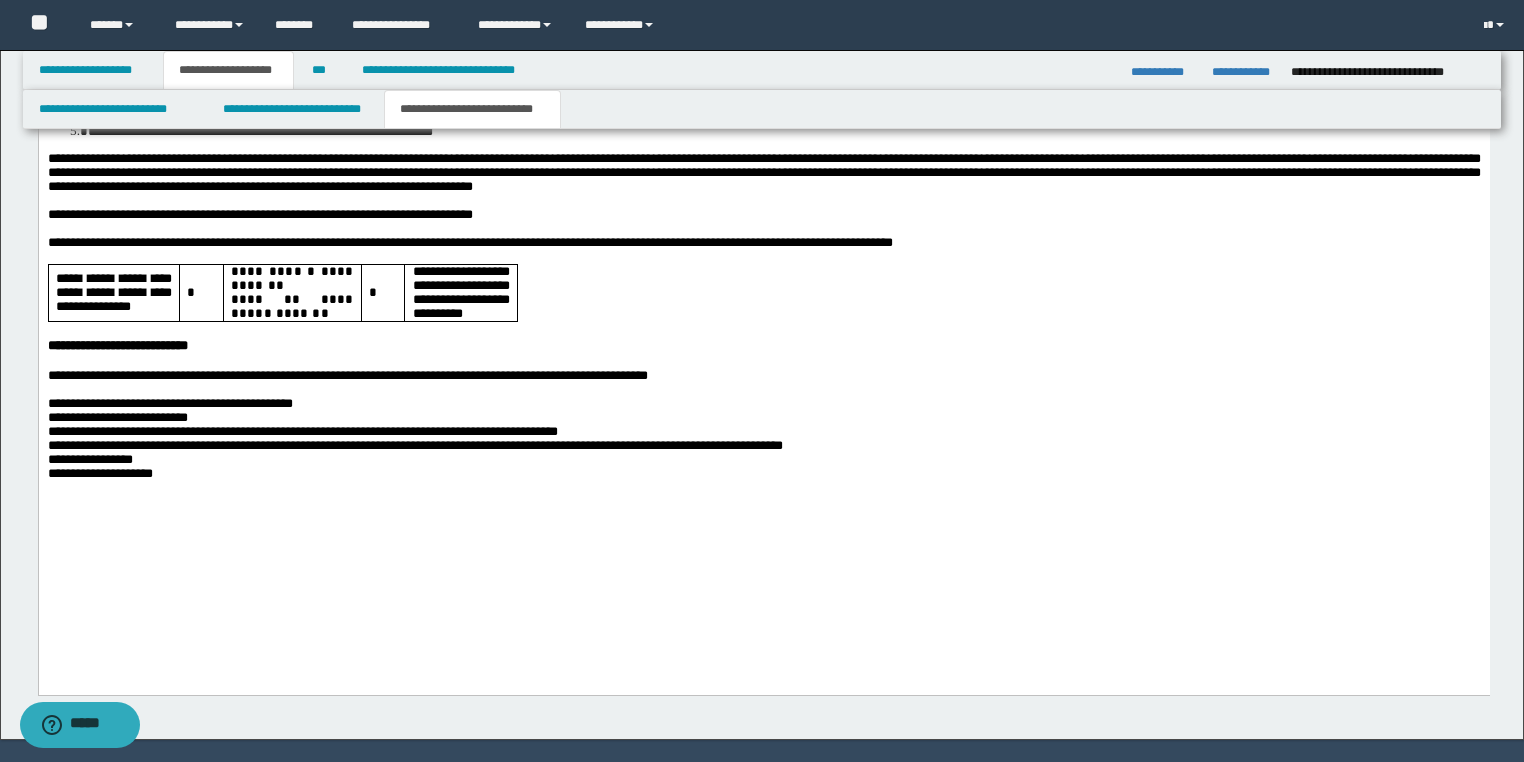 scroll, scrollTop: 4855, scrollLeft: 0, axis: vertical 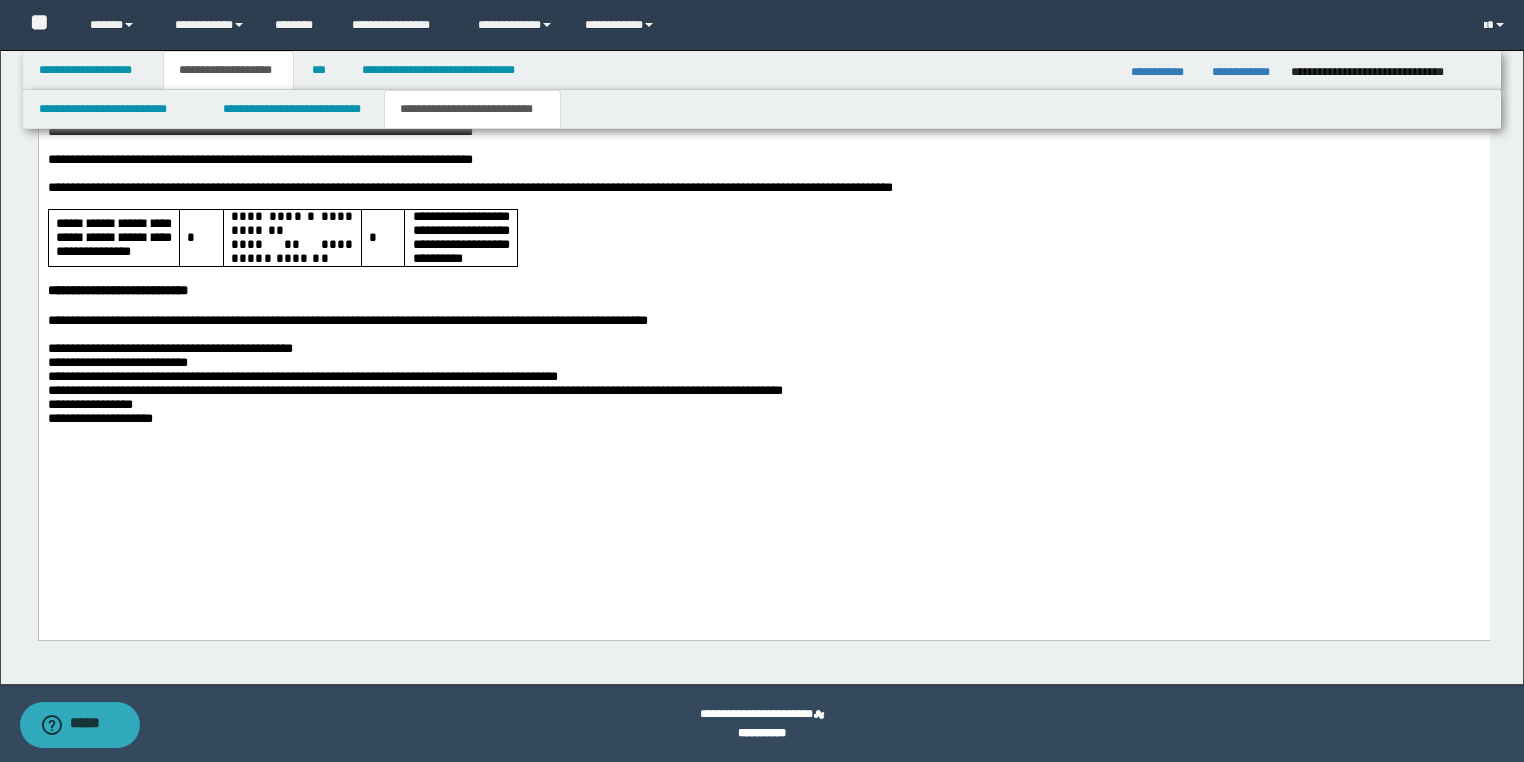 drag, startPoint x: 54, startPoint y: 227, endPoint x: 69, endPoint y: 597, distance: 370.30392 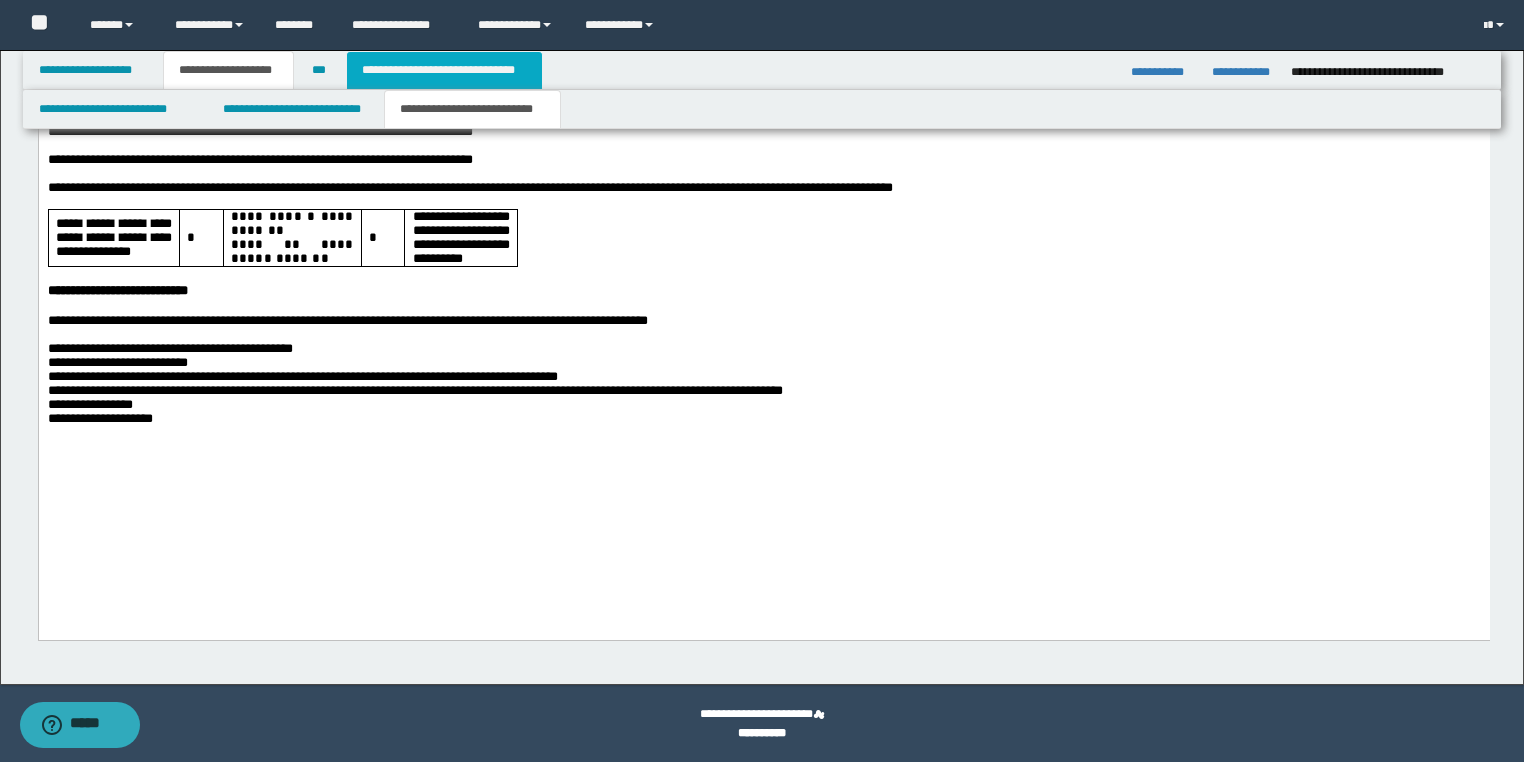click on "**********" at bounding box center [444, 70] 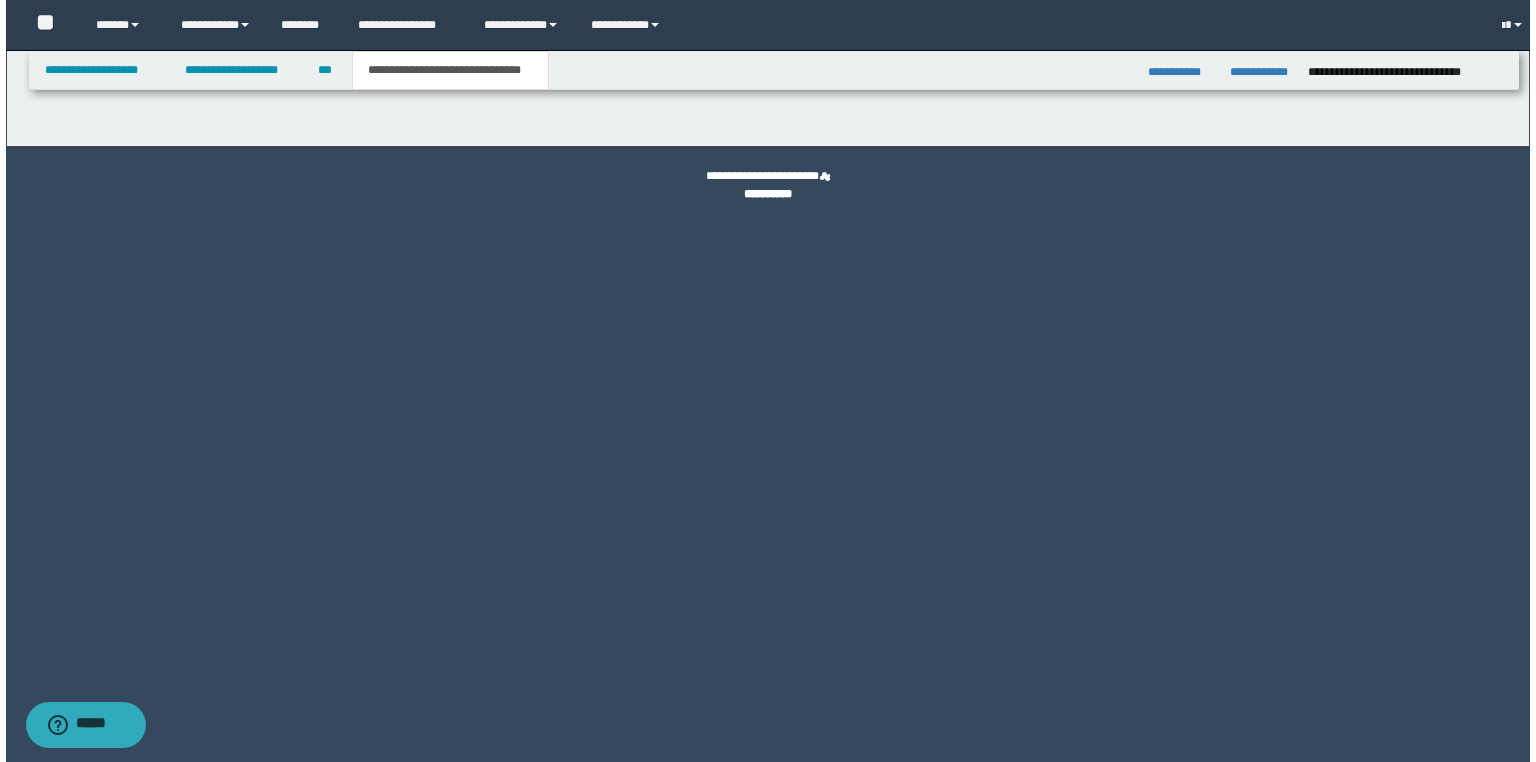 scroll, scrollTop: 0, scrollLeft: 0, axis: both 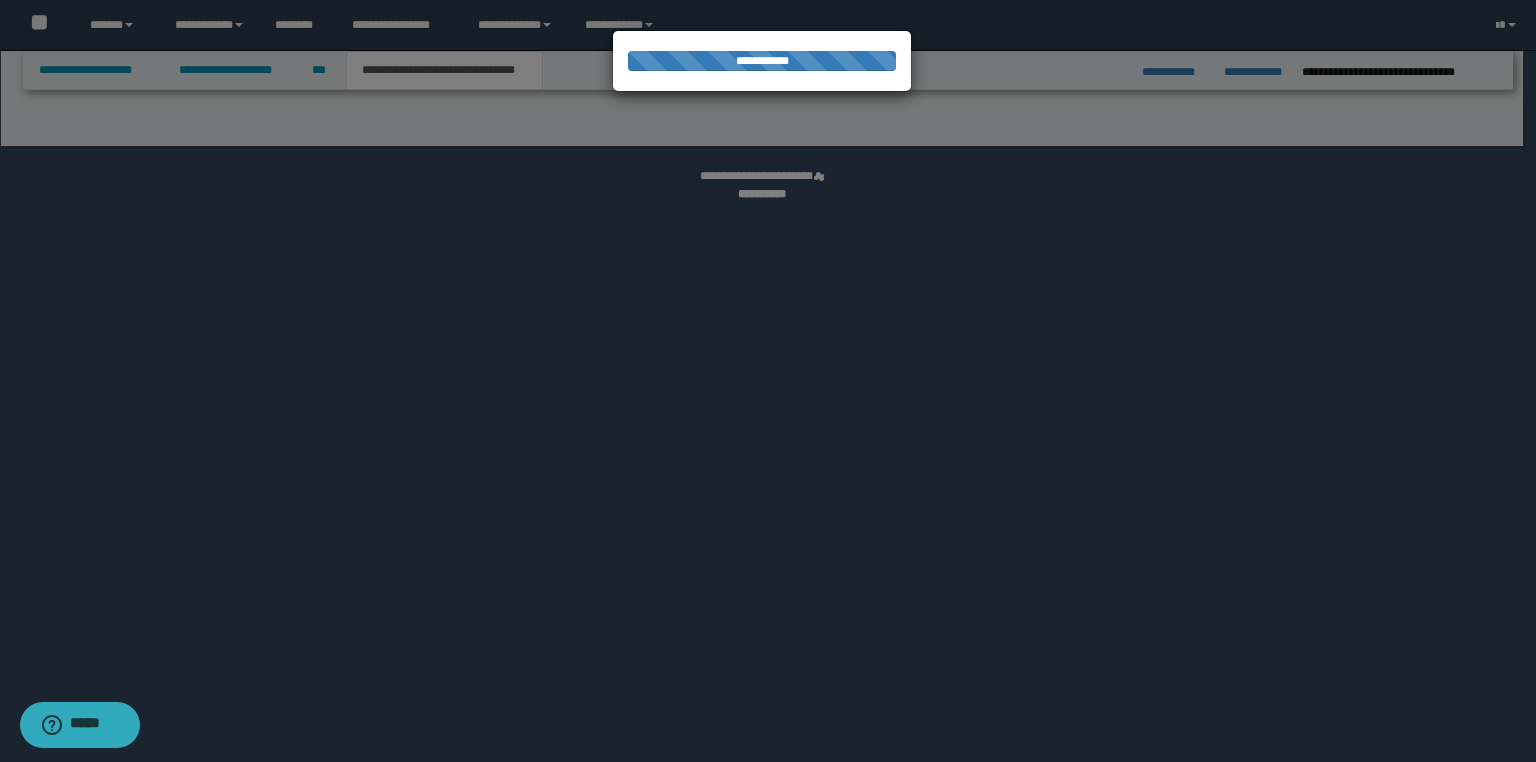 select on "*" 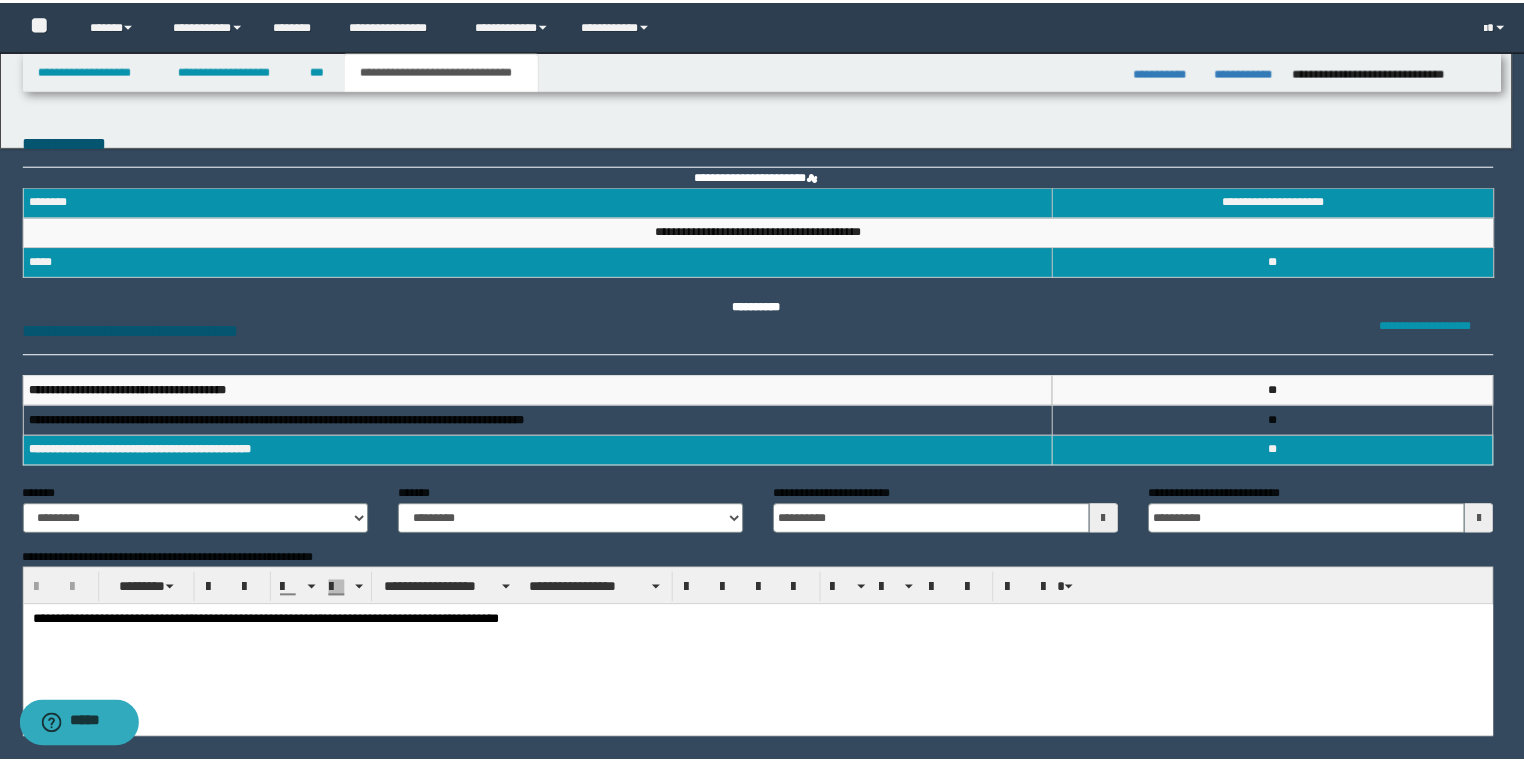 scroll, scrollTop: 0, scrollLeft: 0, axis: both 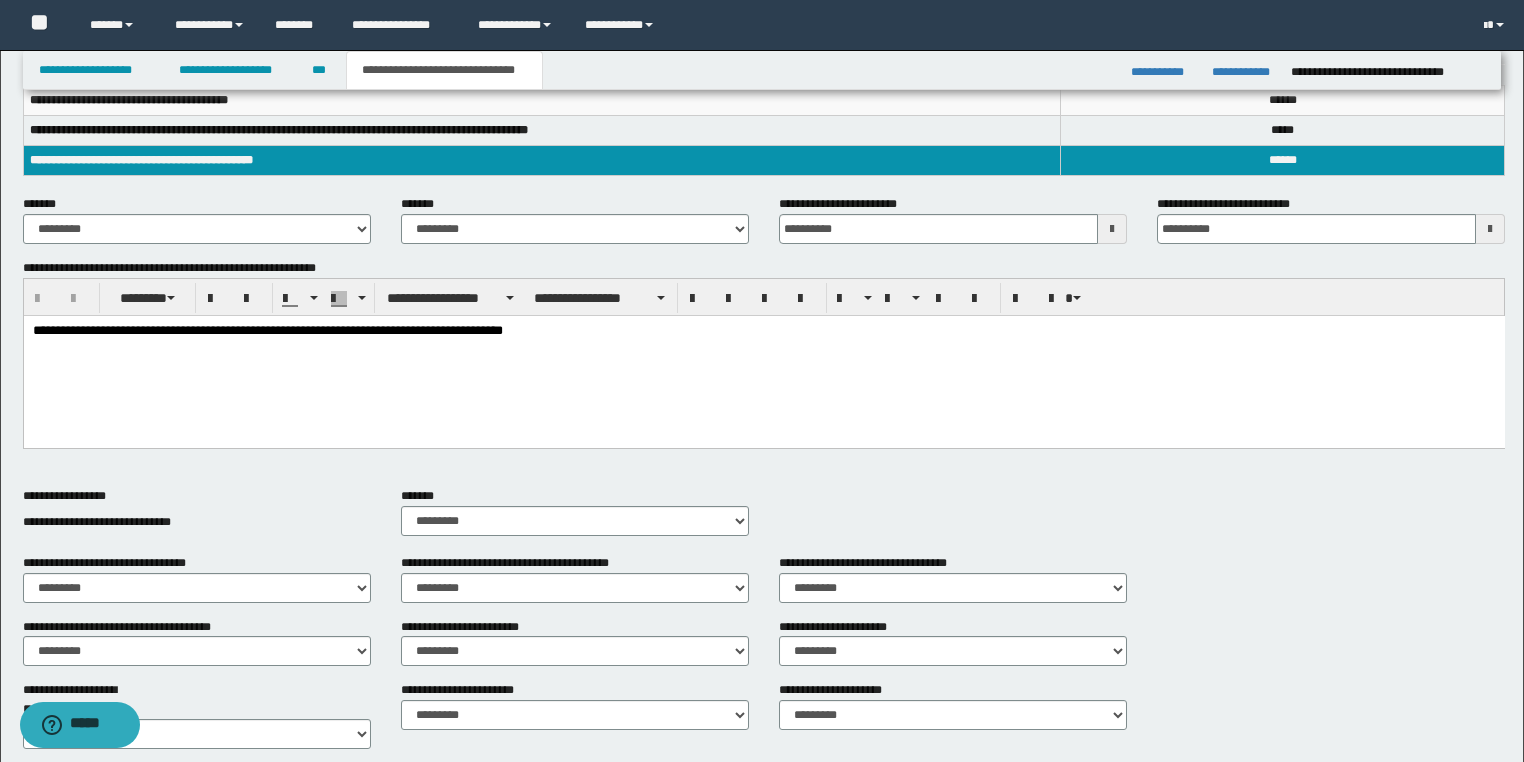click on "**********" at bounding box center [763, 356] 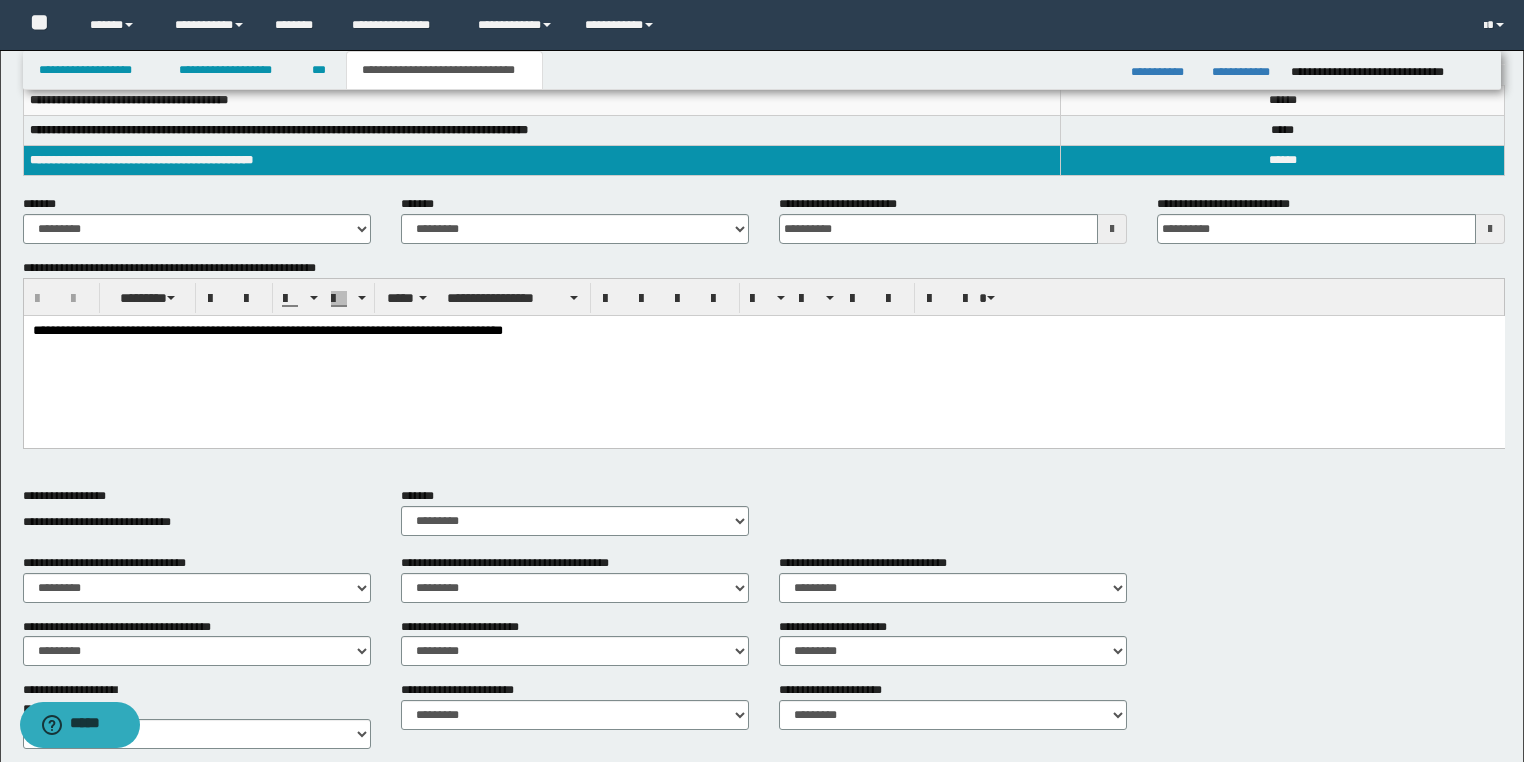 click on "**********" at bounding box center (763, 356) 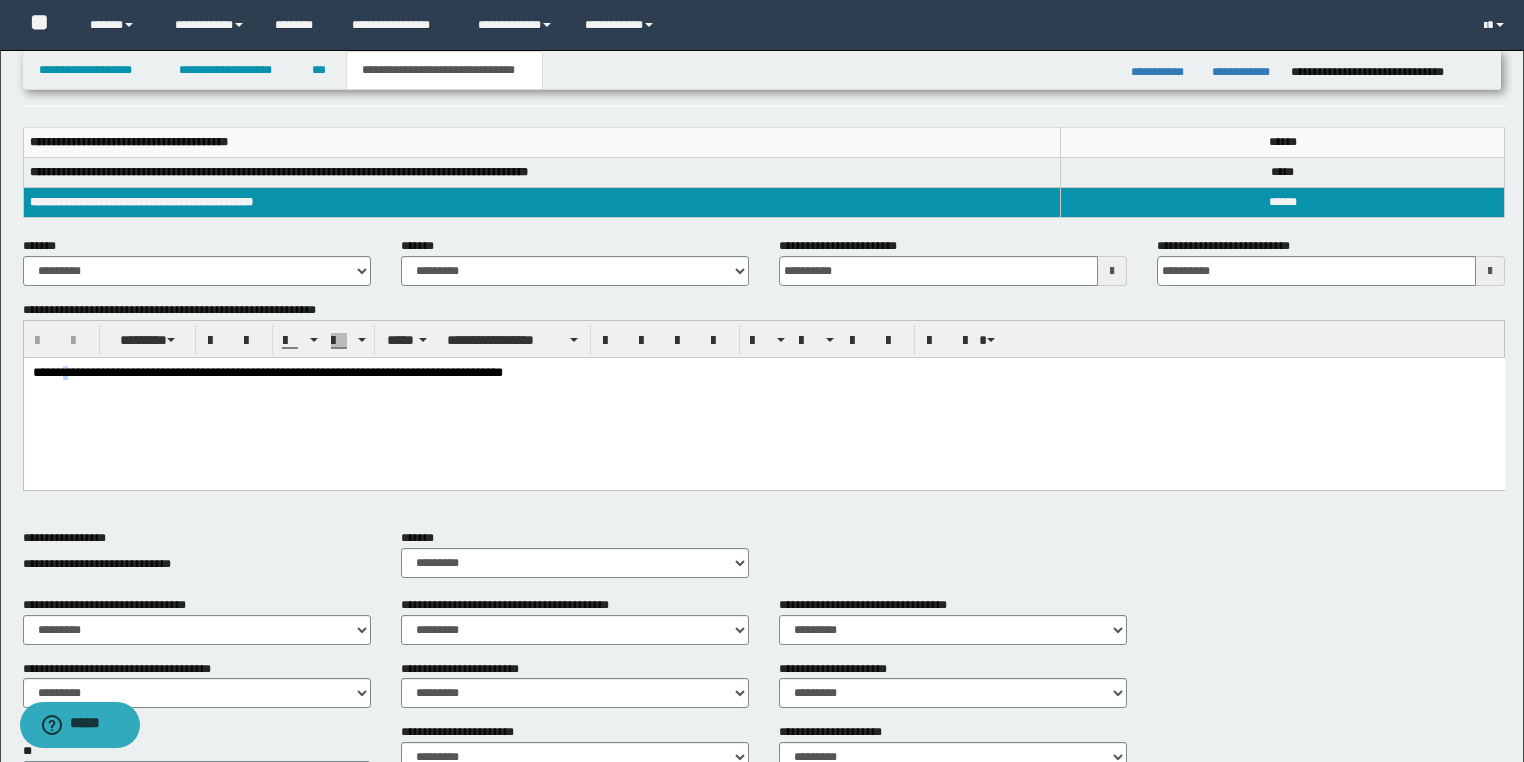scroll, scrollTop: 240, scrollLeft: 0, axis: vertical 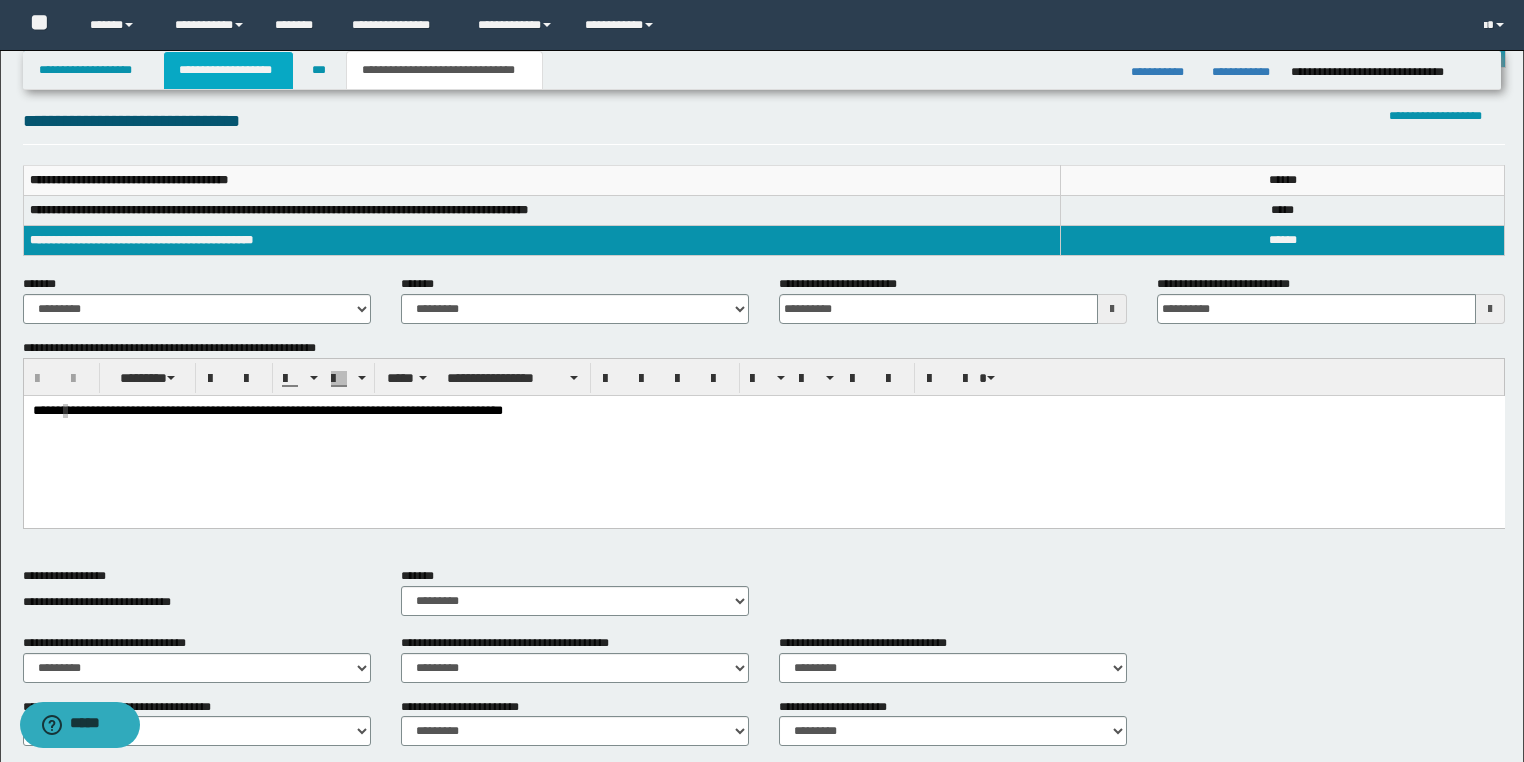 click on "**********" at bounding box center (228, 70) 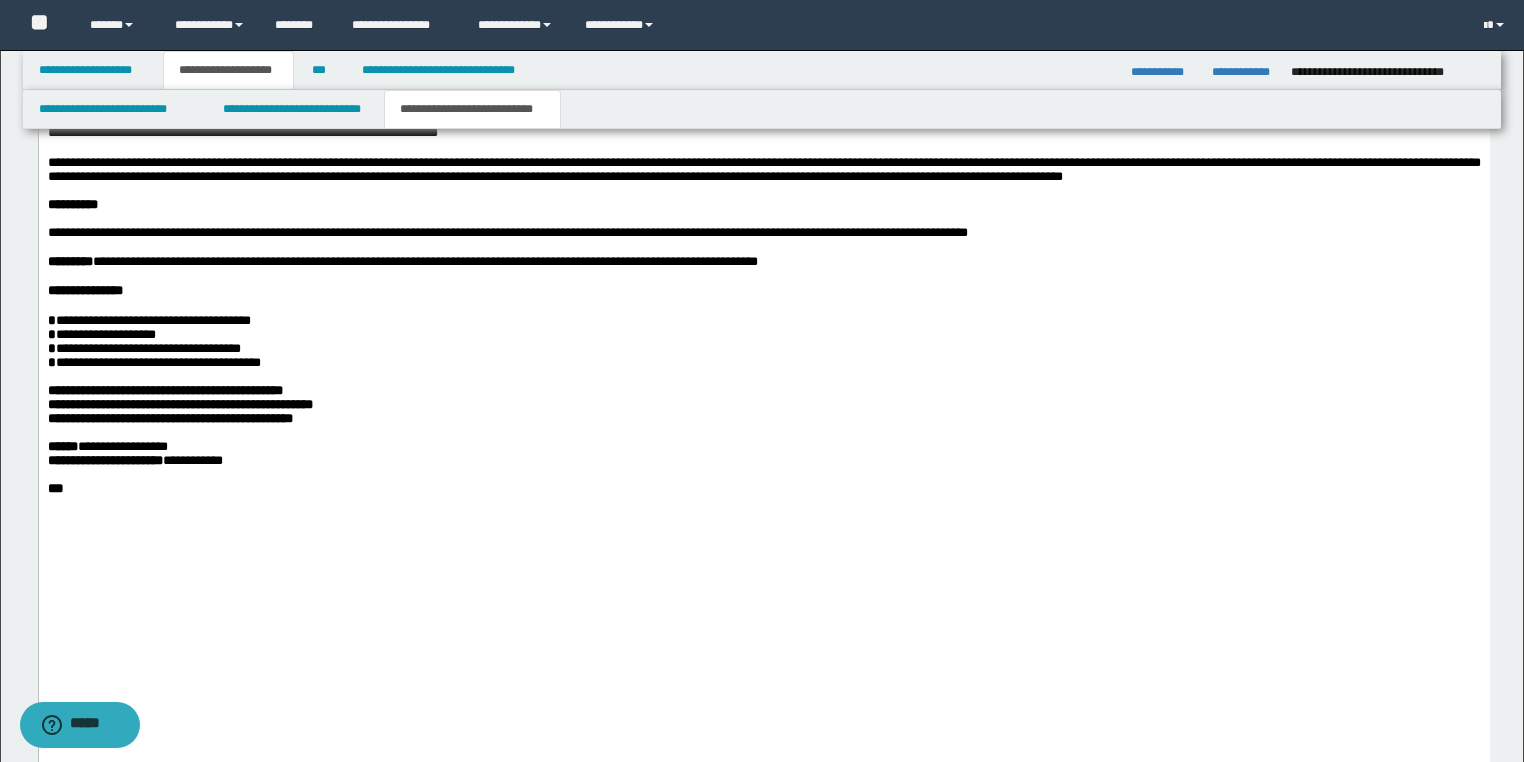 scroll, scrollTop: 3471, scrollLeft: 0, axis: vertical 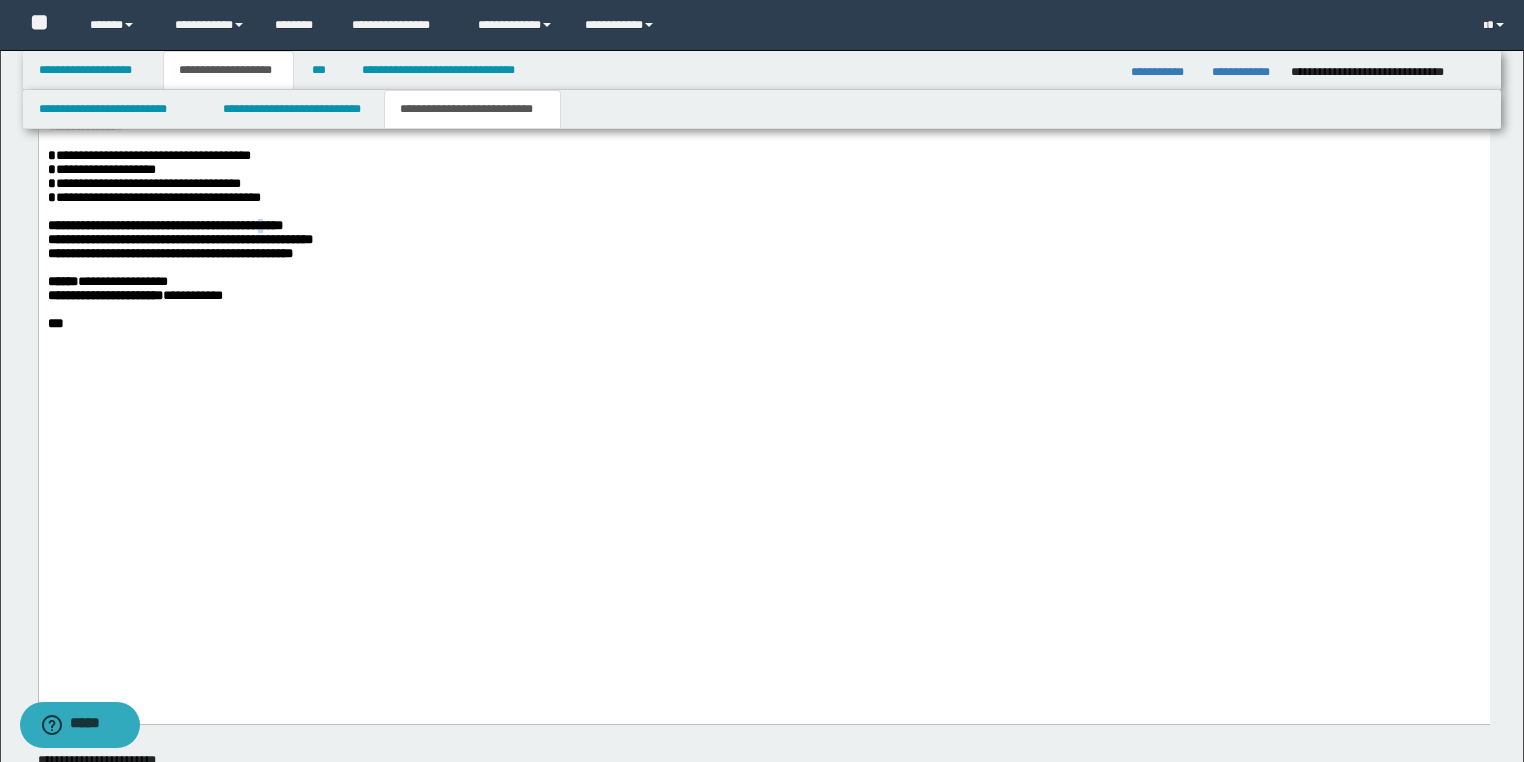 click on "**********" at bounding box center [164, 225] 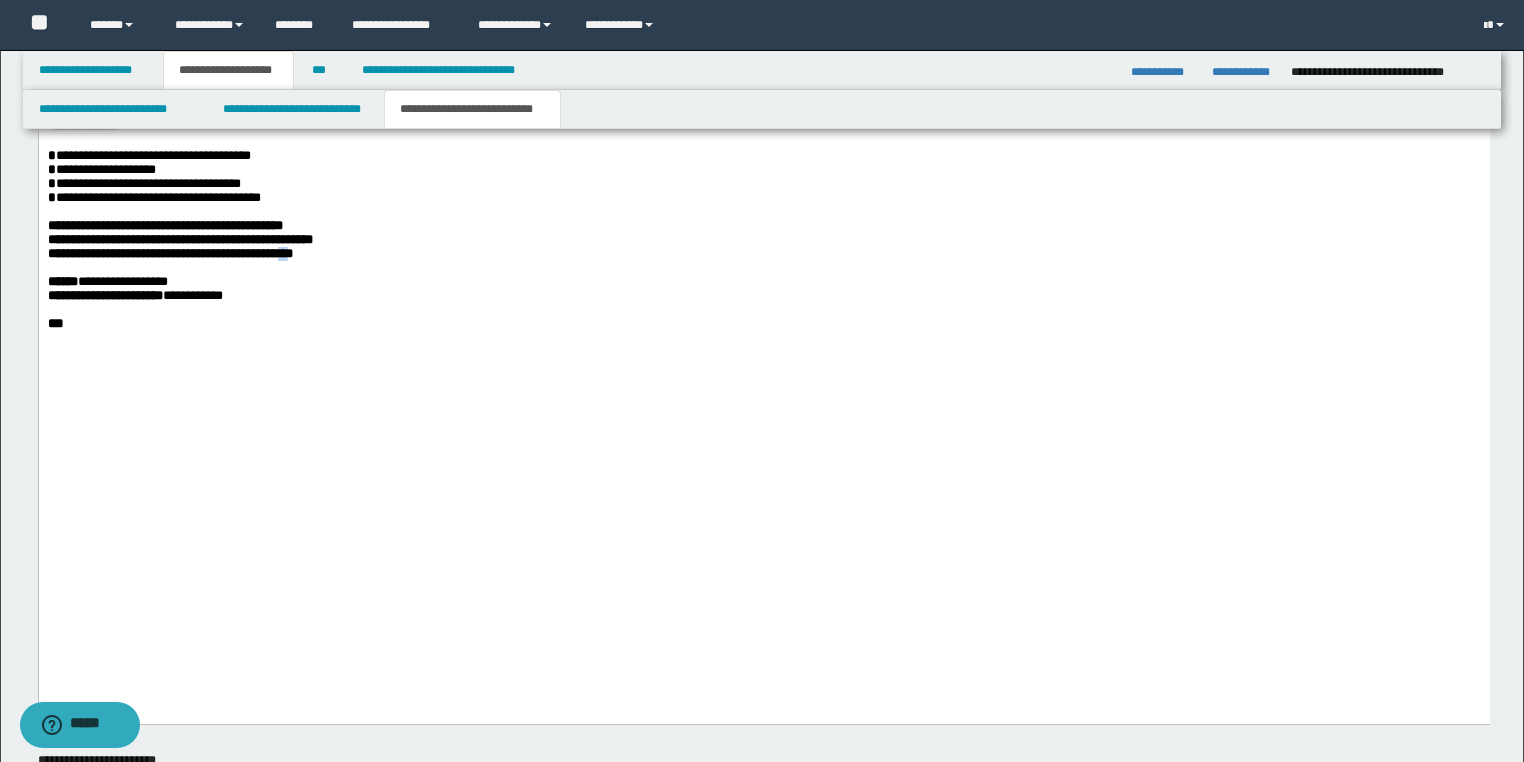 drag, startPoint x: 282, startPoint y: 526, endPoint x: 265, endPoint y: 526, distance: 17 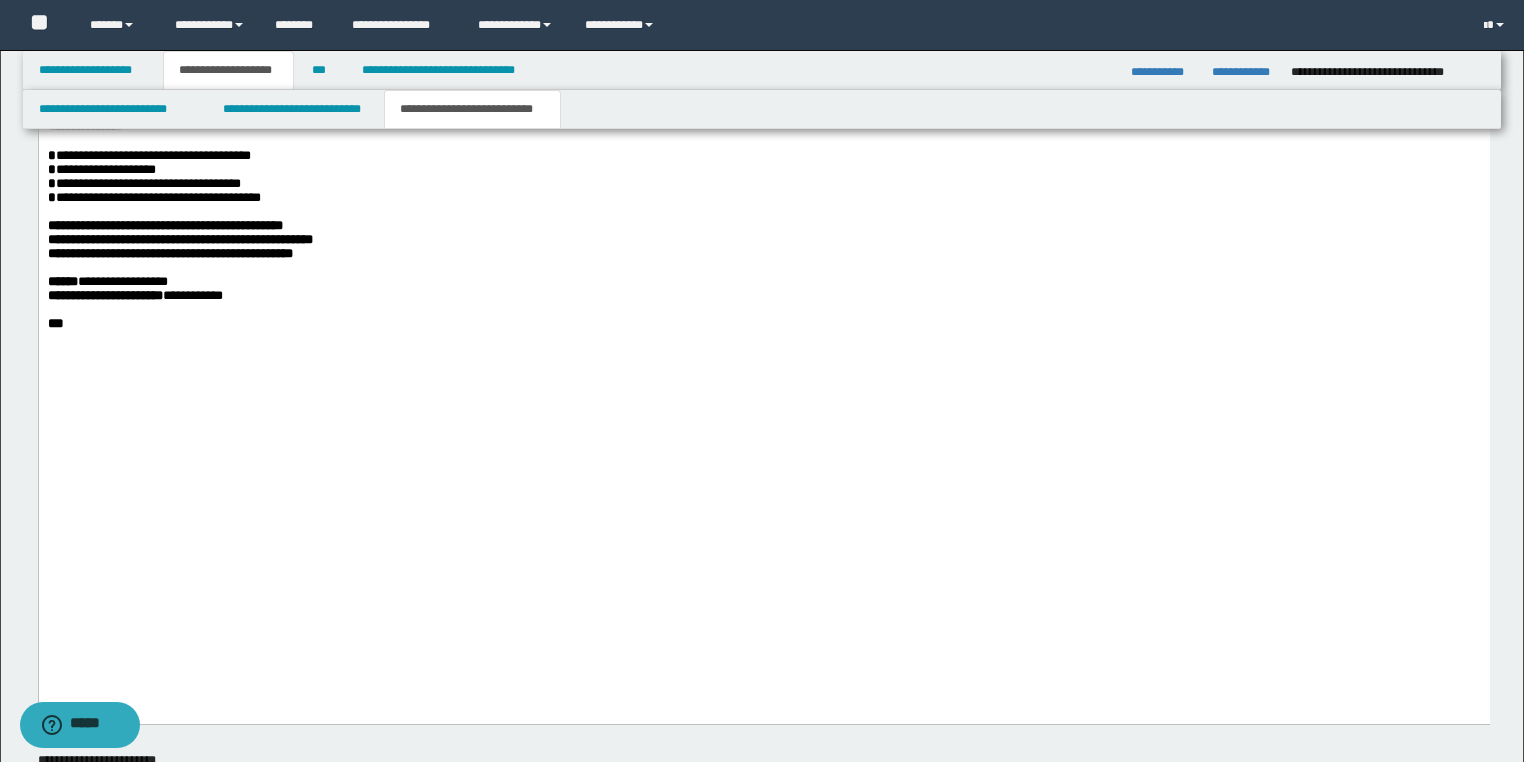 drag, startPoint x: 678, startPoint y: 556, endPoint x: 399, endPoint y: 541, distance: 279.40292 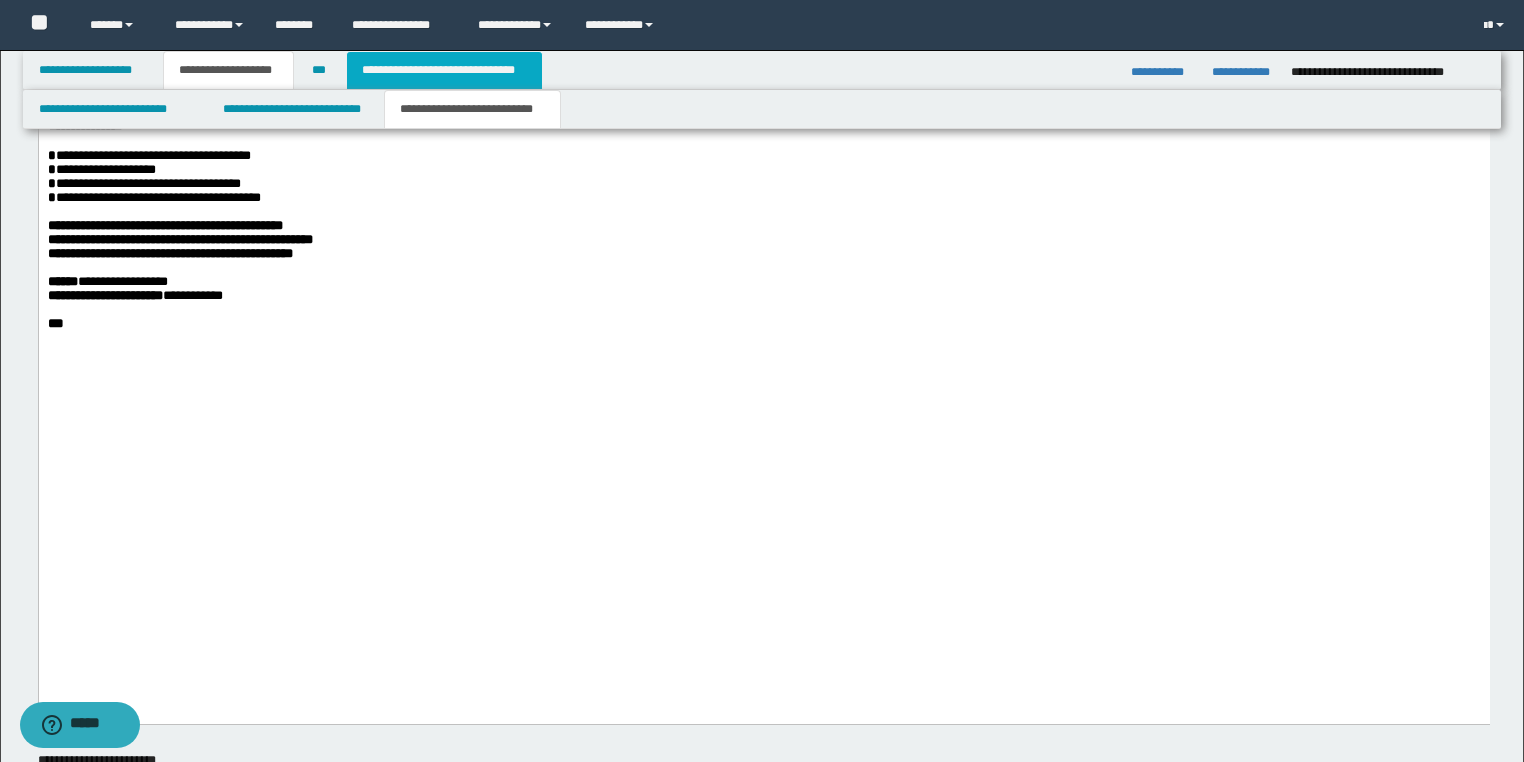 click on "**********" at bounding box center (444, 70) 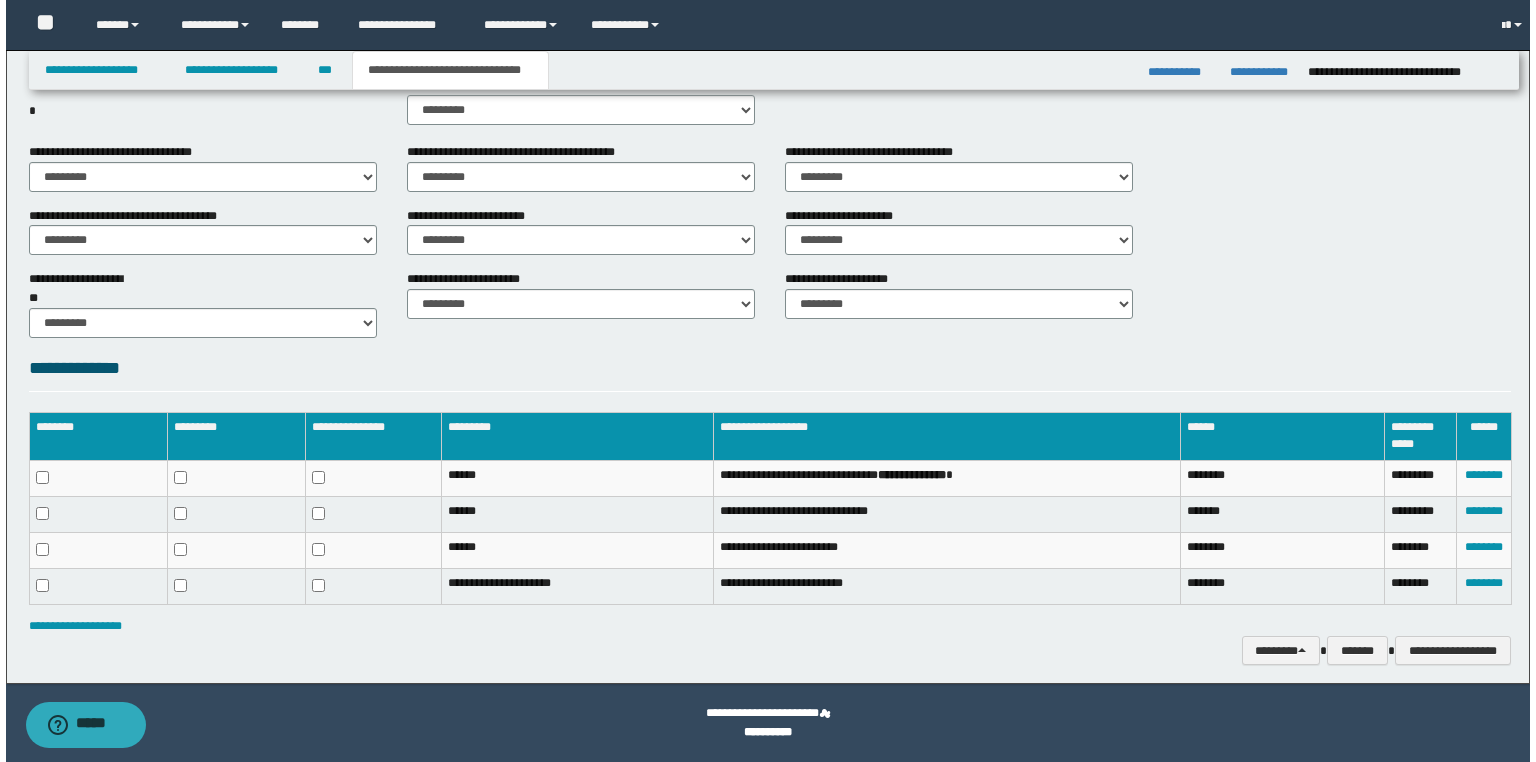 scroll, scrollTop: 730, scrollLeft: 0, axis: vertical 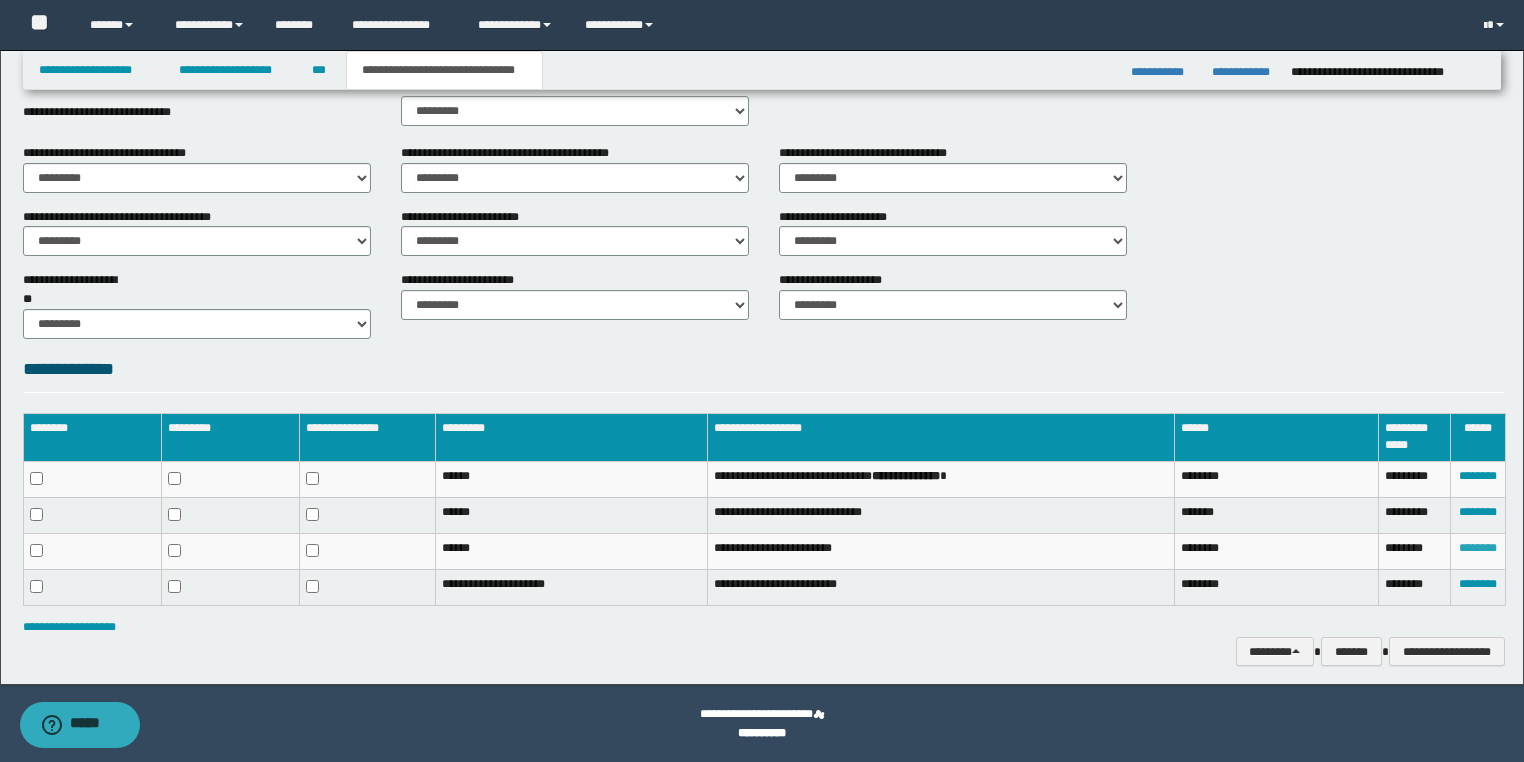 click on "********" at bounding box center [1478, 548] 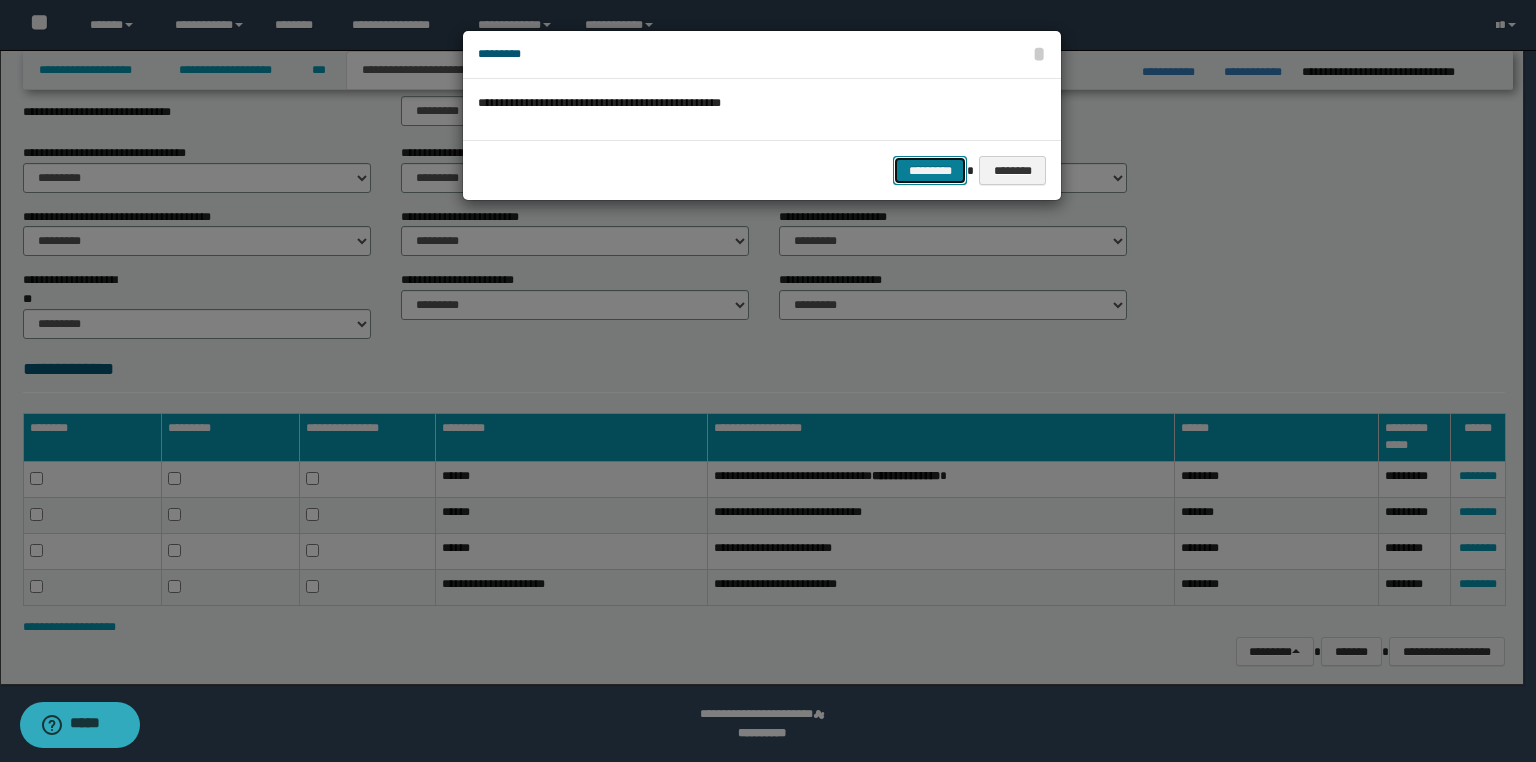 click on "*********" at bounding box center [930, 171] 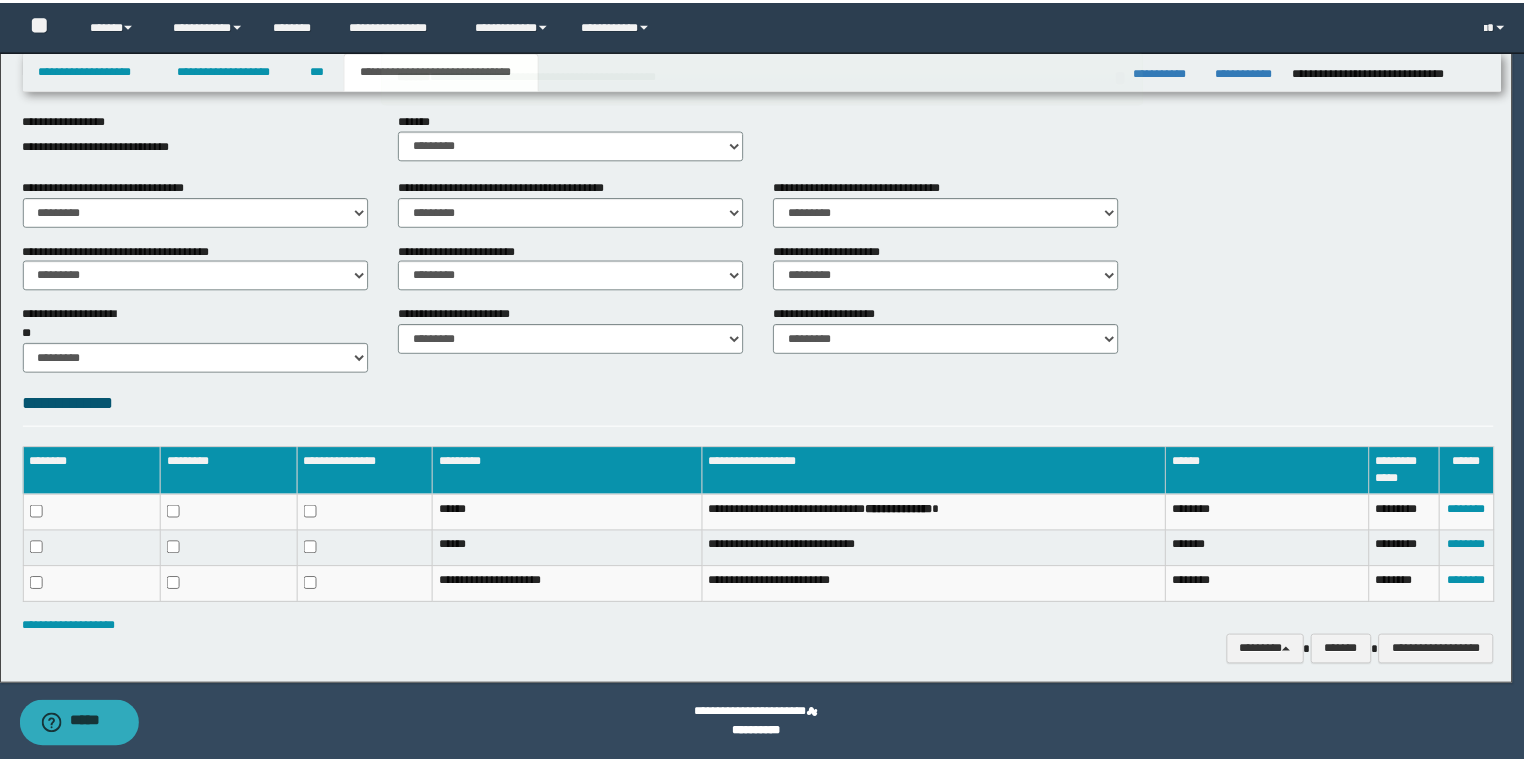 scroll, scrollTop: 696, scrollLeft: 0, axis: vertical 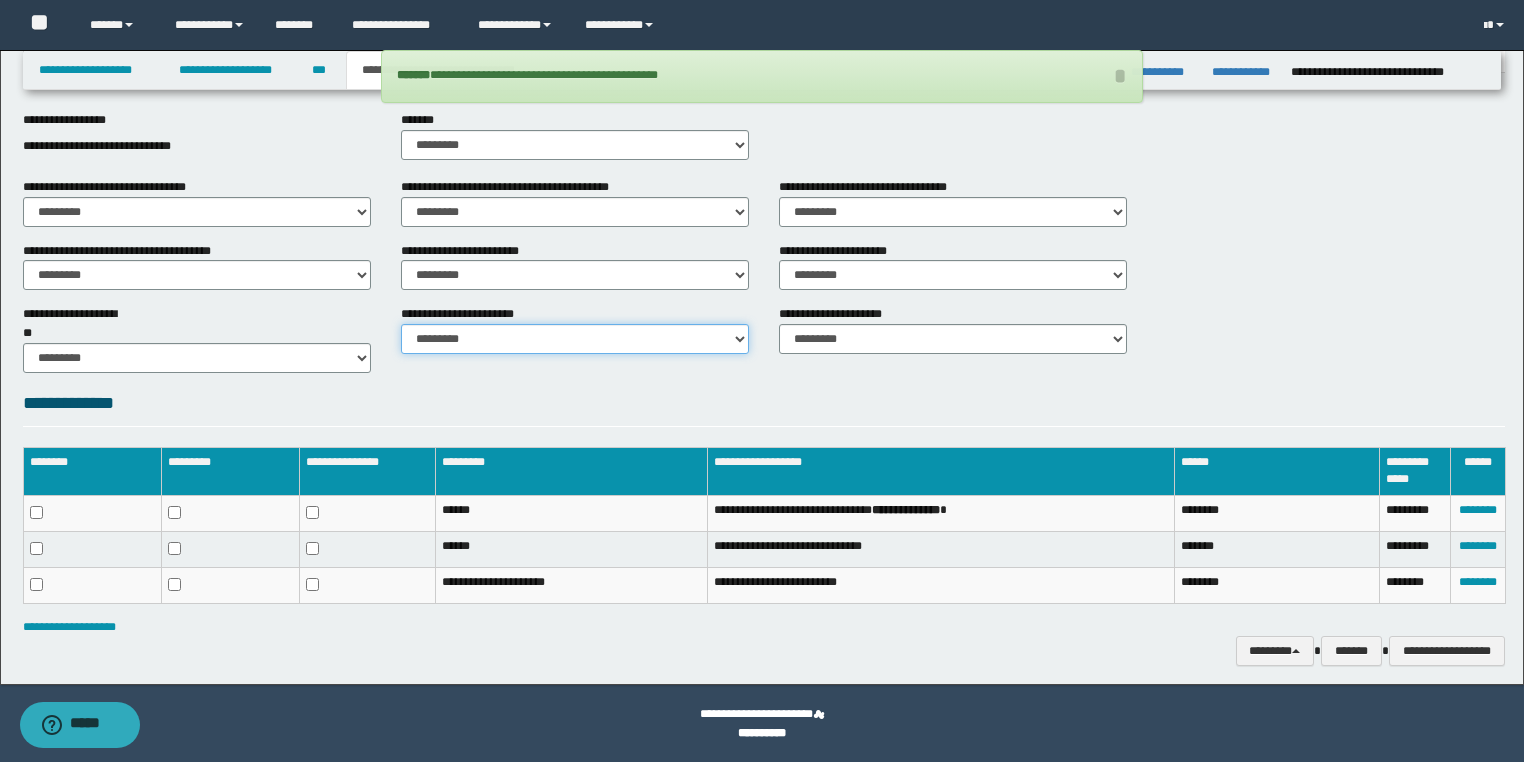 drag, startPoint x: 504, startPoint y: 339, endPoint x: 505, endPoint y: 351, distance: 12.0415945 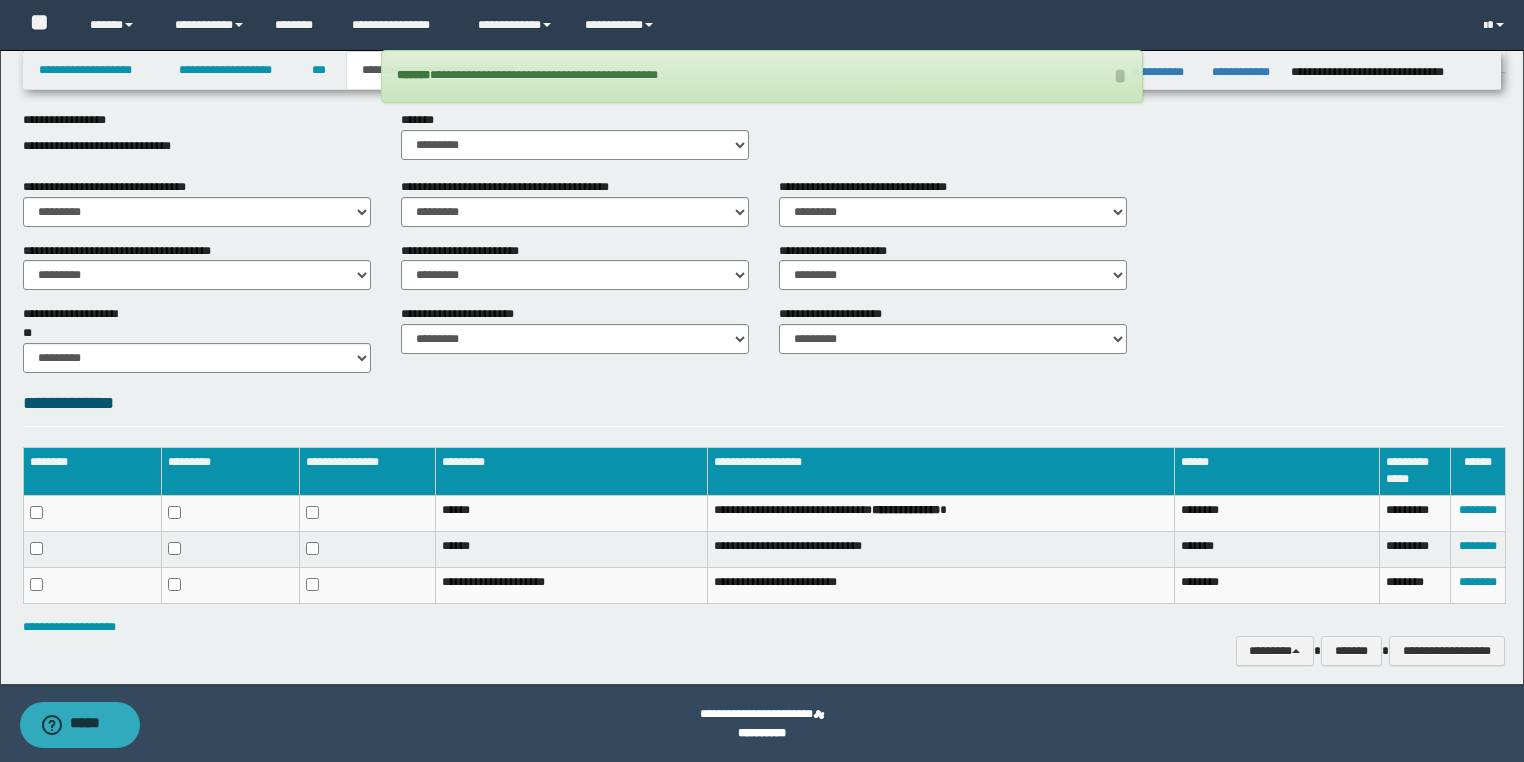 click on "**********" at bounding box center (764, 49) 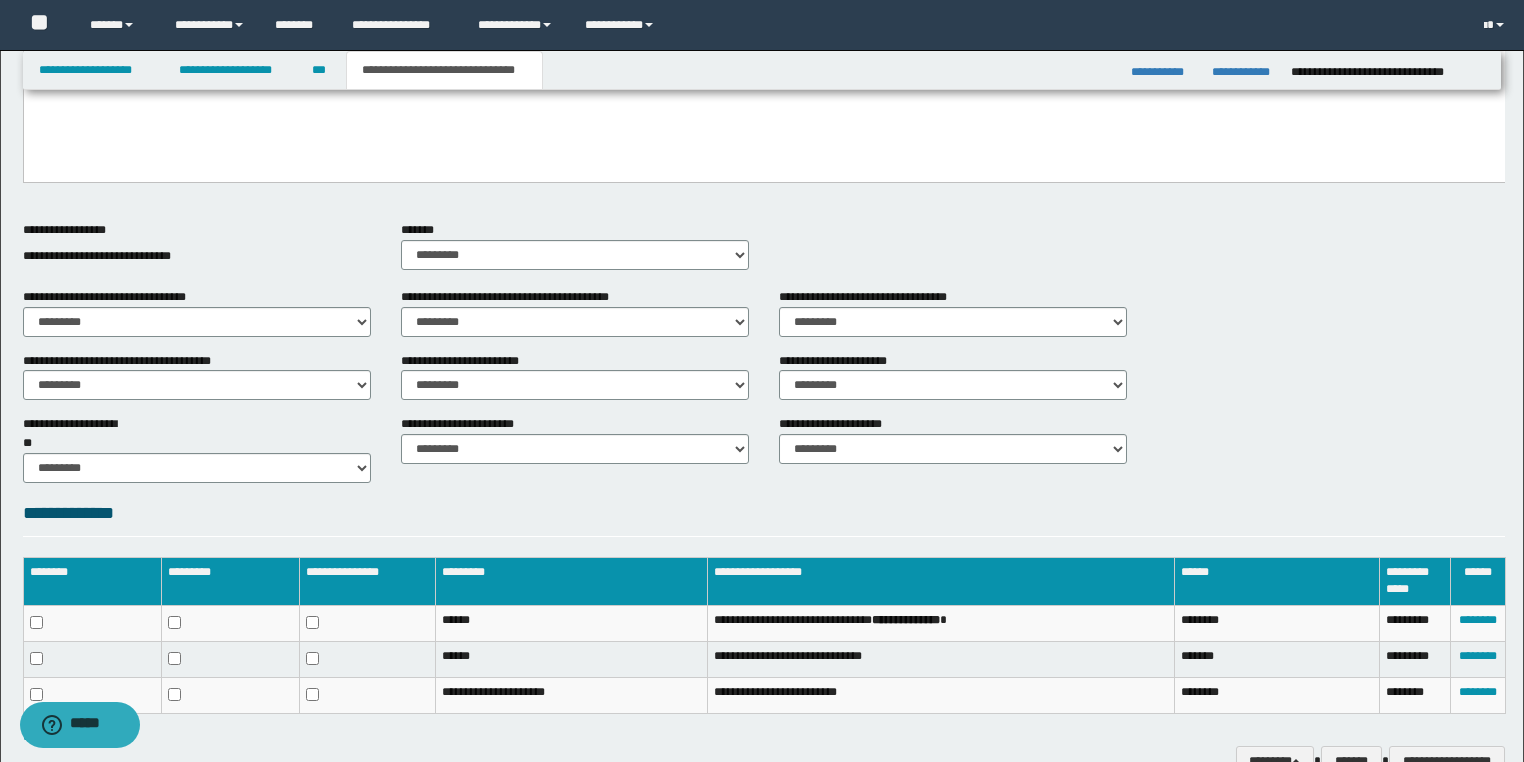 scroll, scrollTop: 696, scrollLeft: 0, axis: vertical 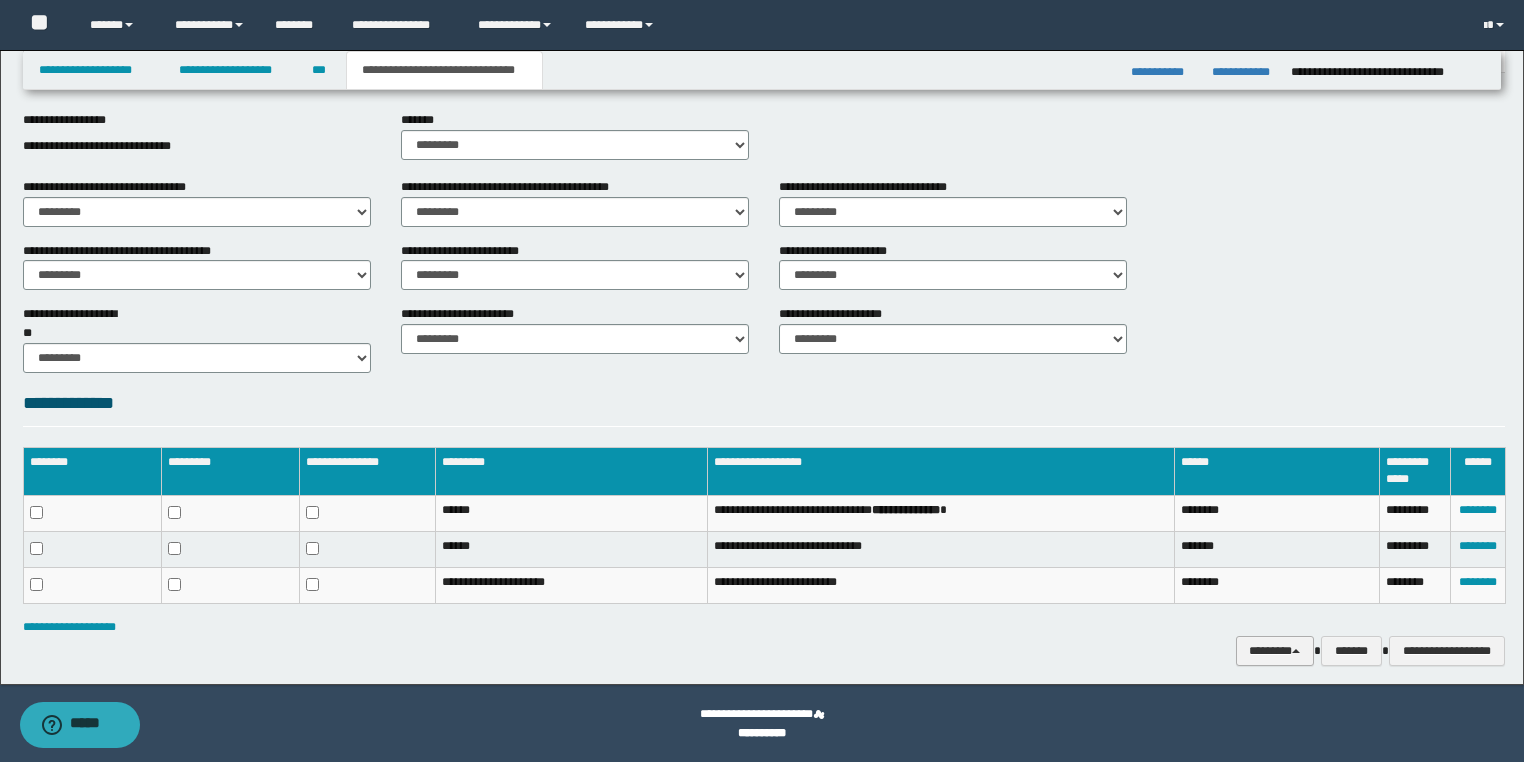 click on "********" at bounding box center [1275, 651] 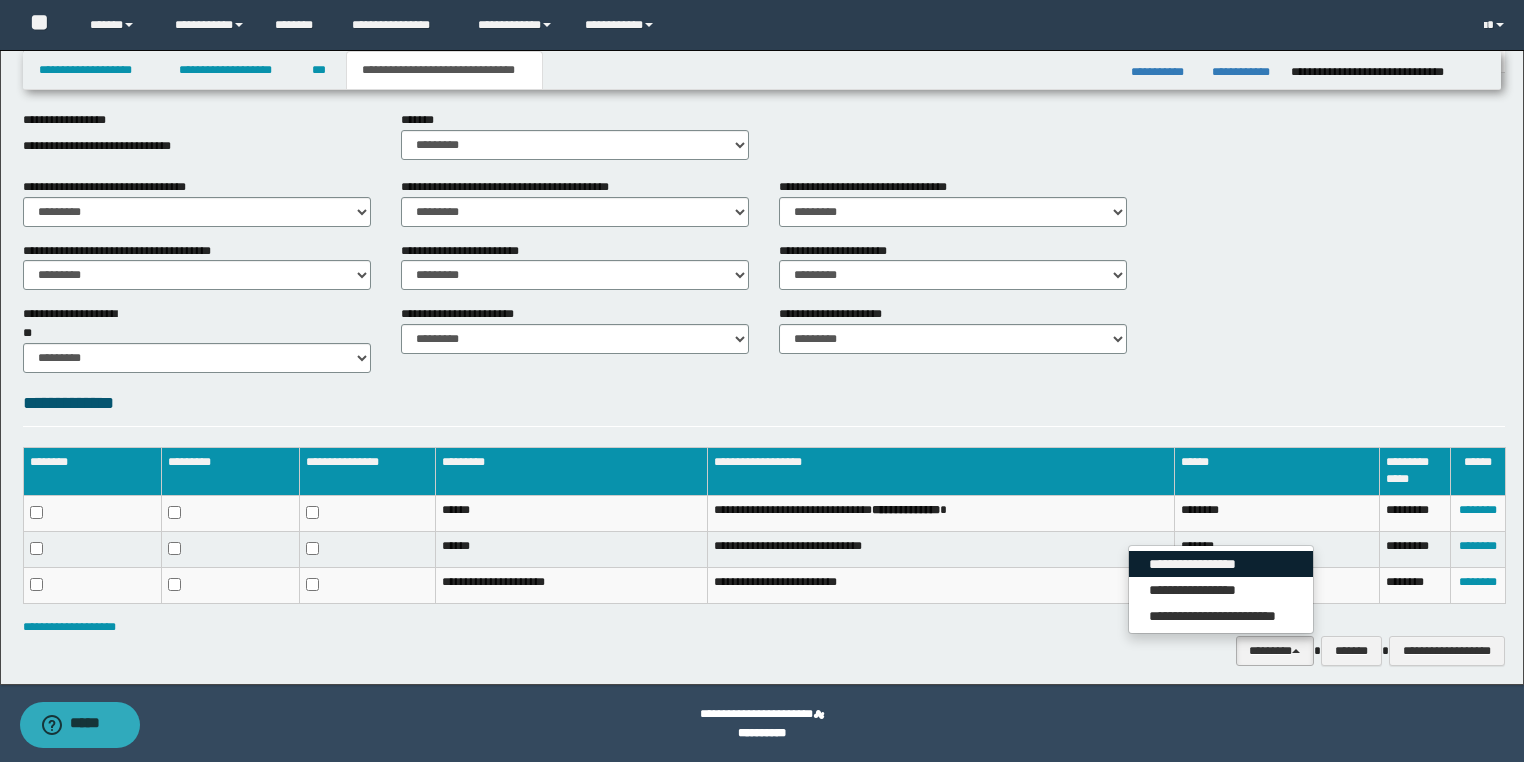 click on "**********" at bounding box center [1221, 564] 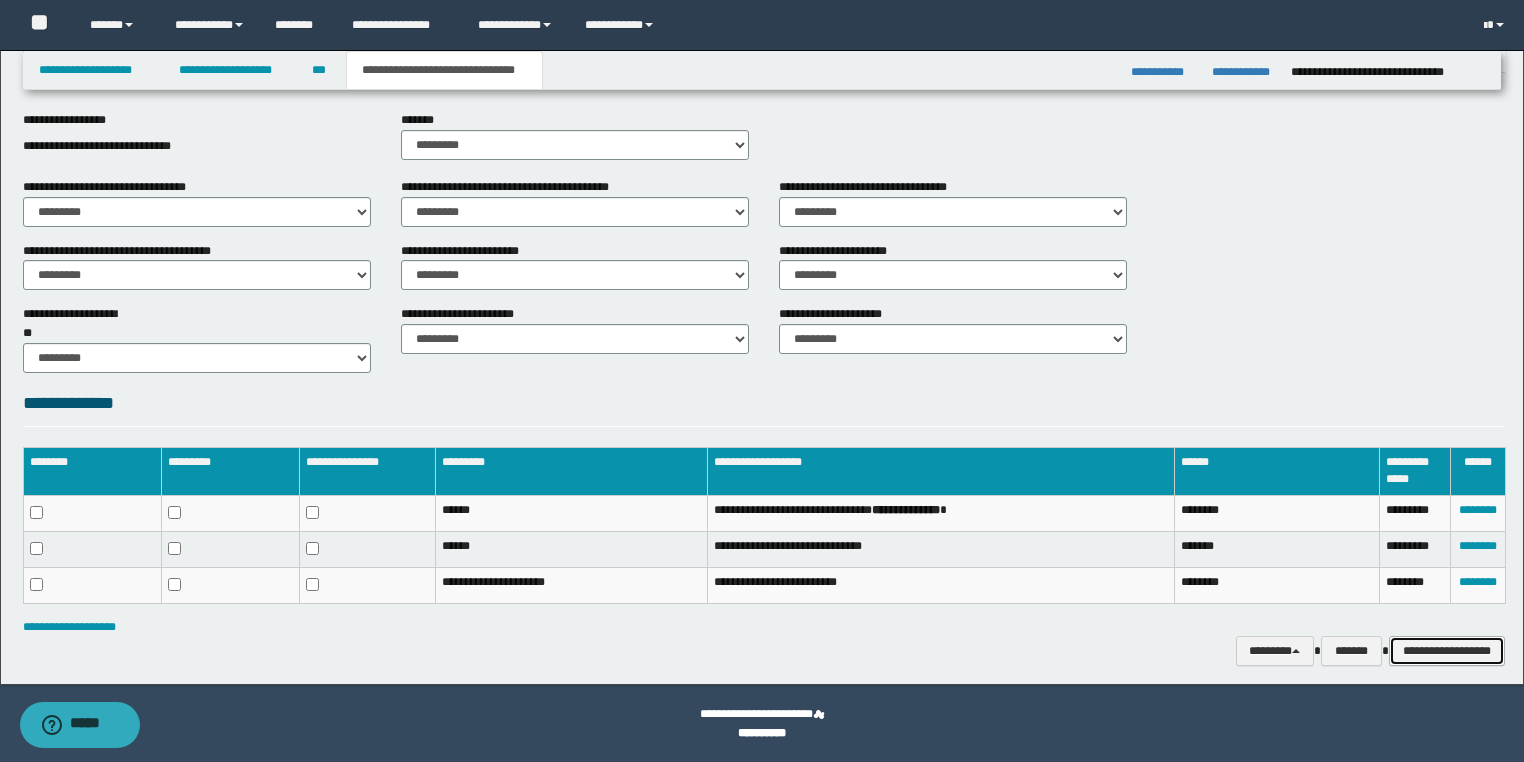drag, startPoint x: 1469, startPoint y: 656, endPoint x: 1354, endPoint y: 551, distance: 155.72412 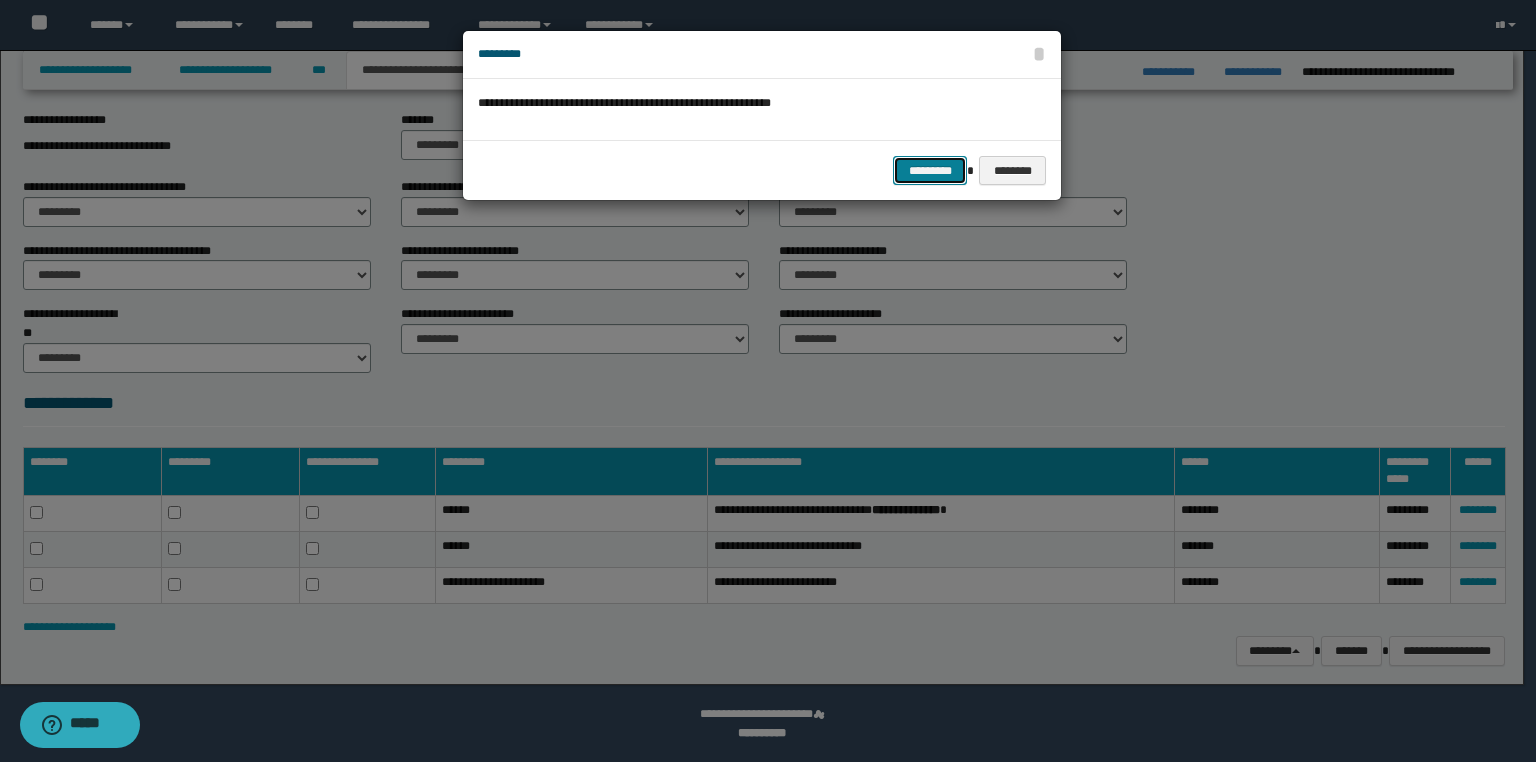 click on "*********" at bounding box center (930, 171) 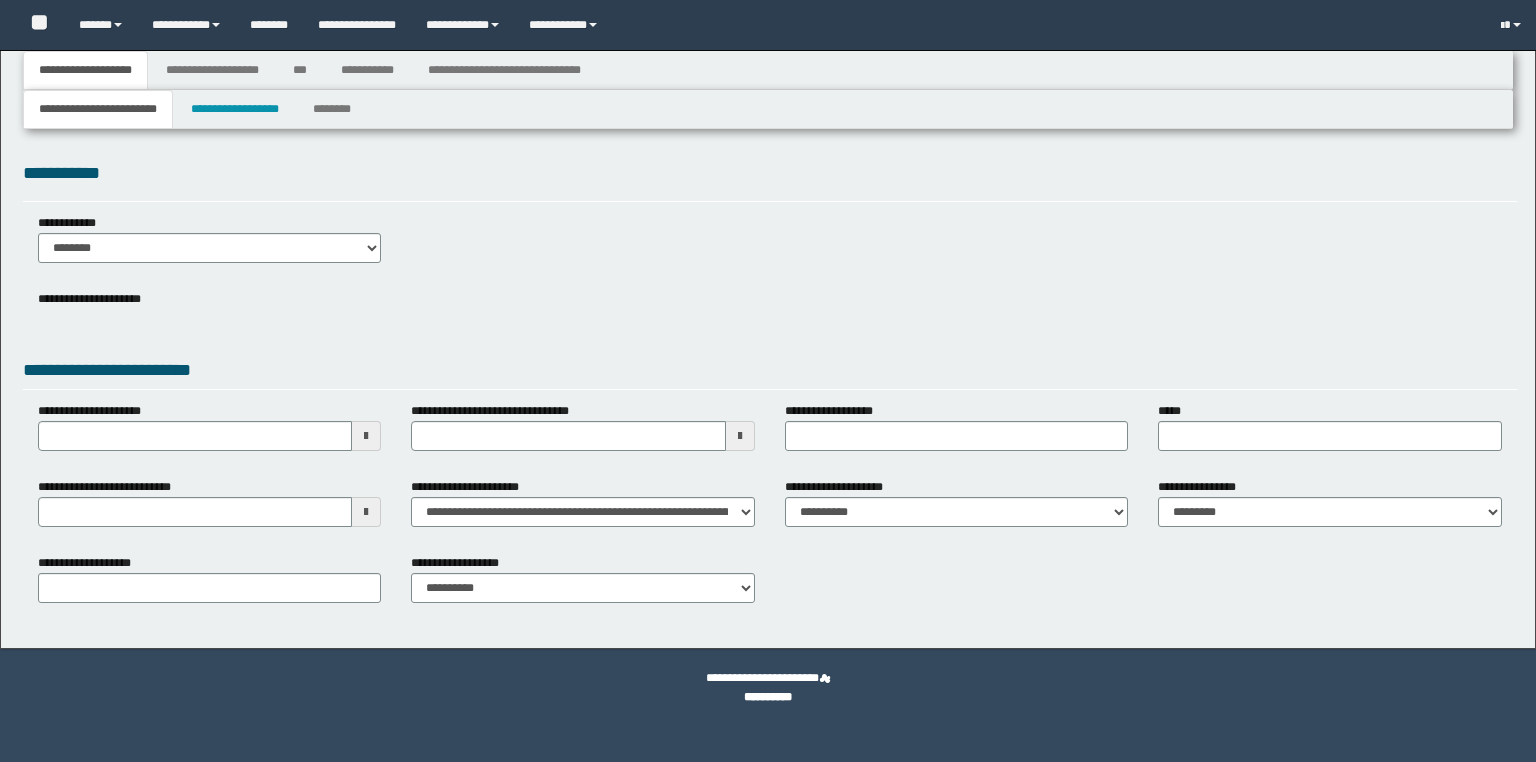 scroll, scrollTop: 0, scrollLeft: 0, axis: both 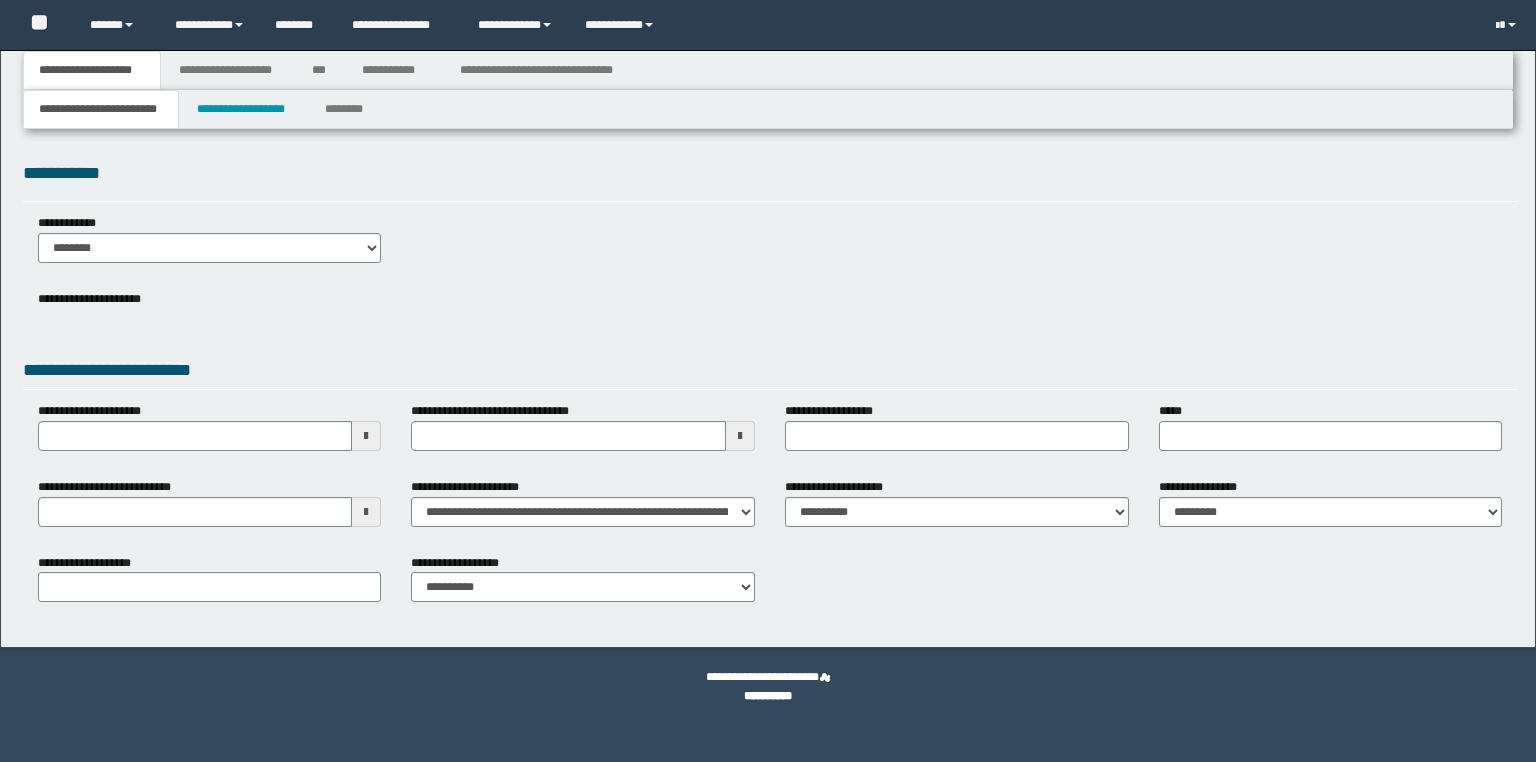 select on "*" 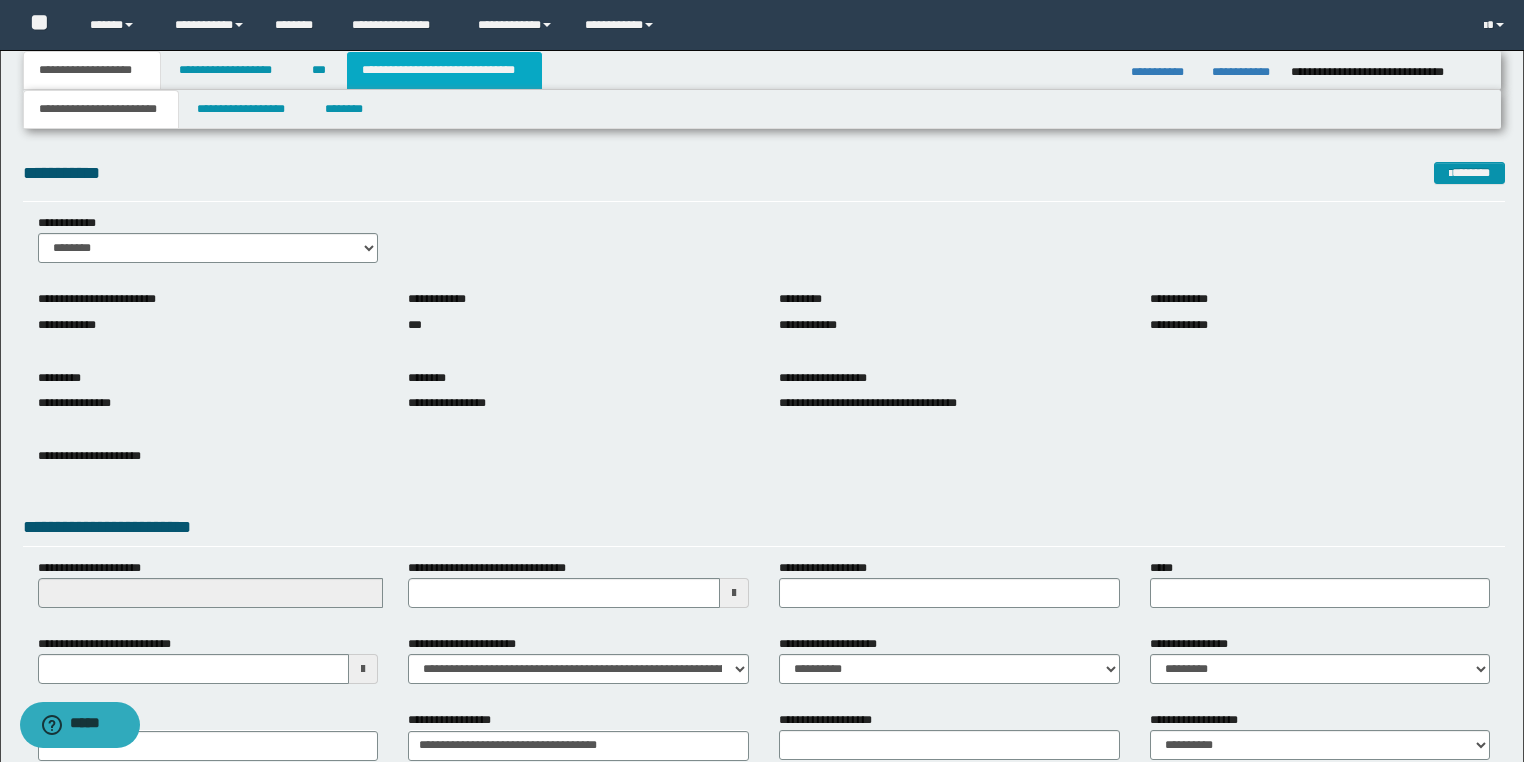 click on "**********" at bounding box center [444, 70] 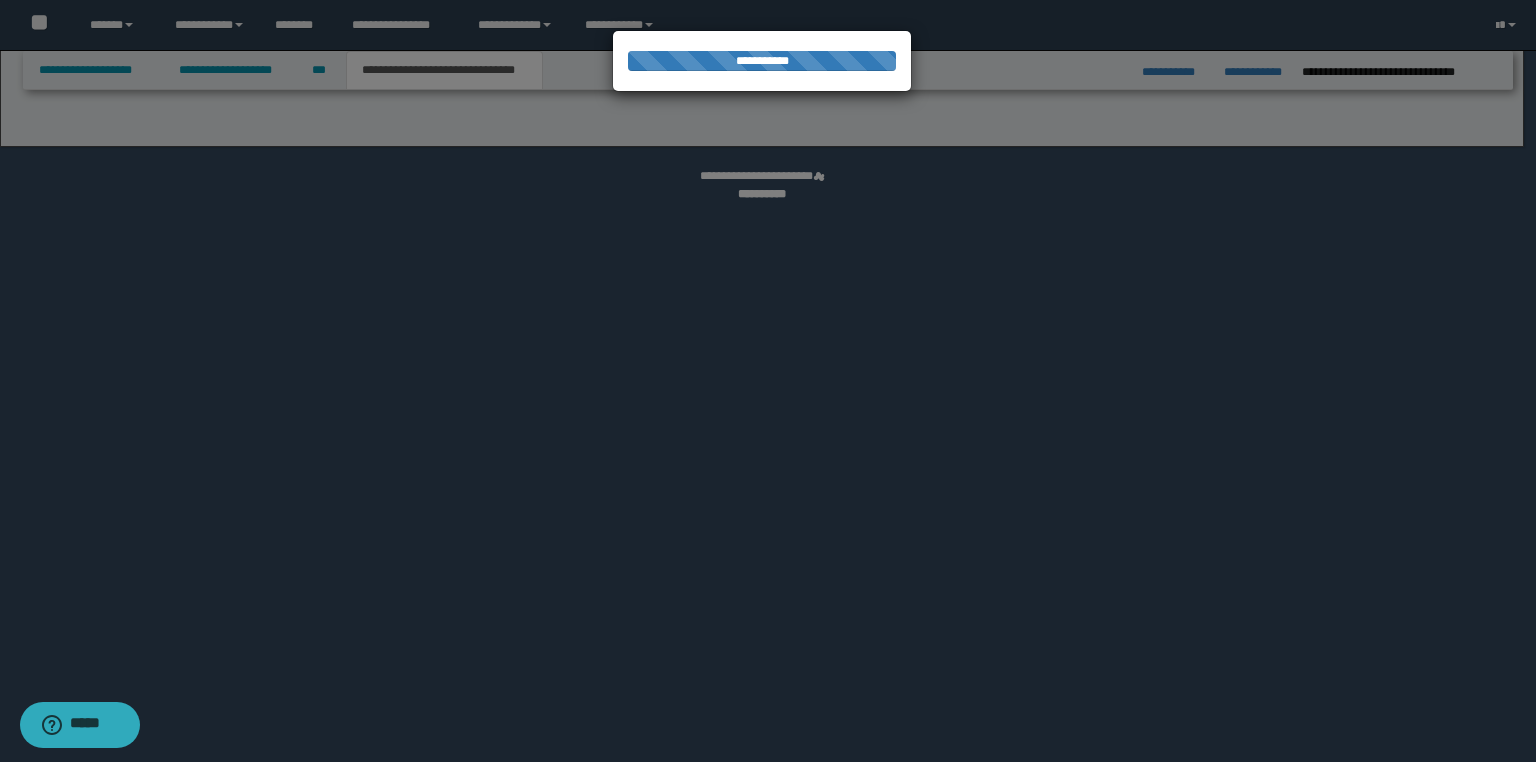 select on "*" 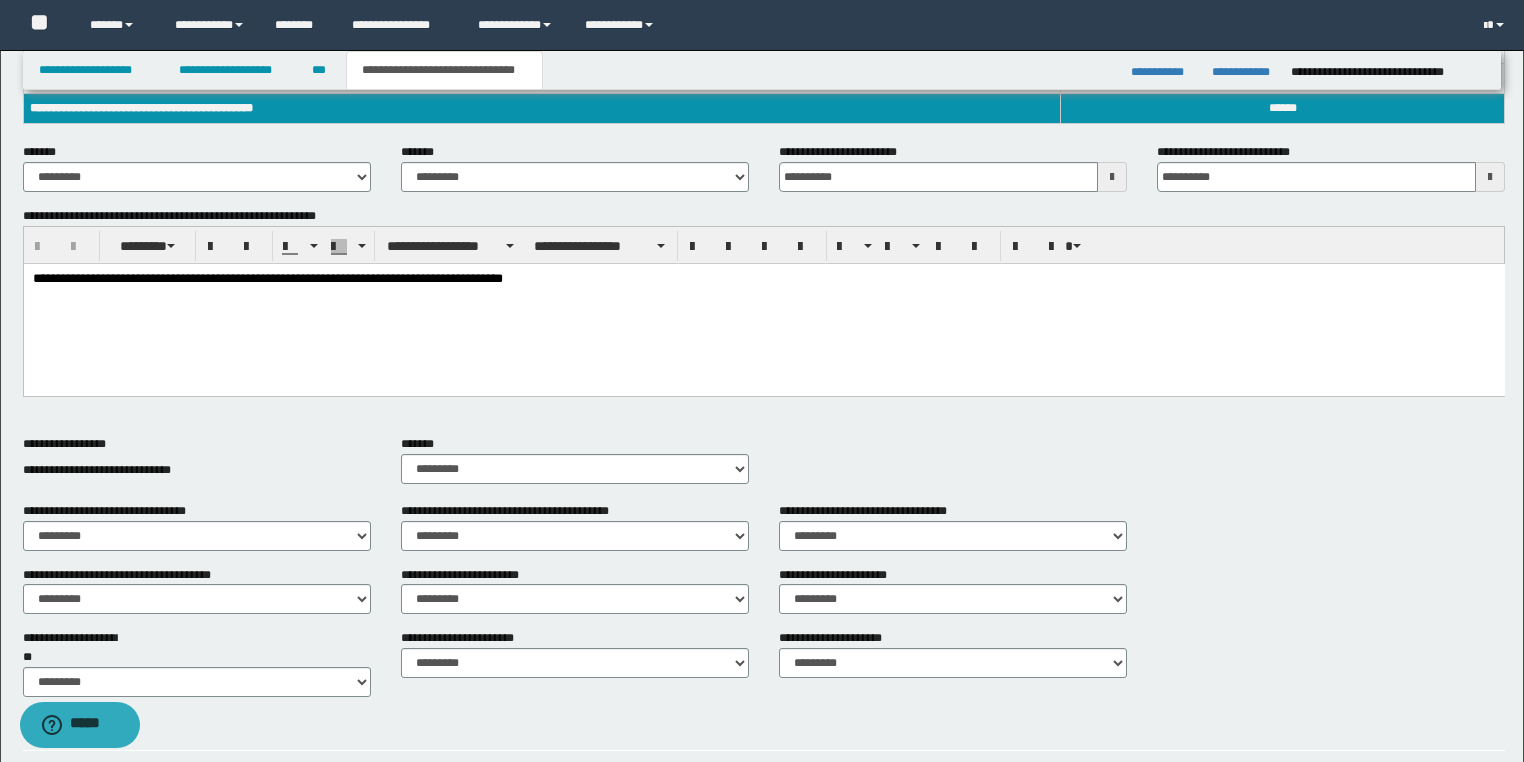 scroll, scrollTop: 640, scrollLeft: 0, axis: vertical 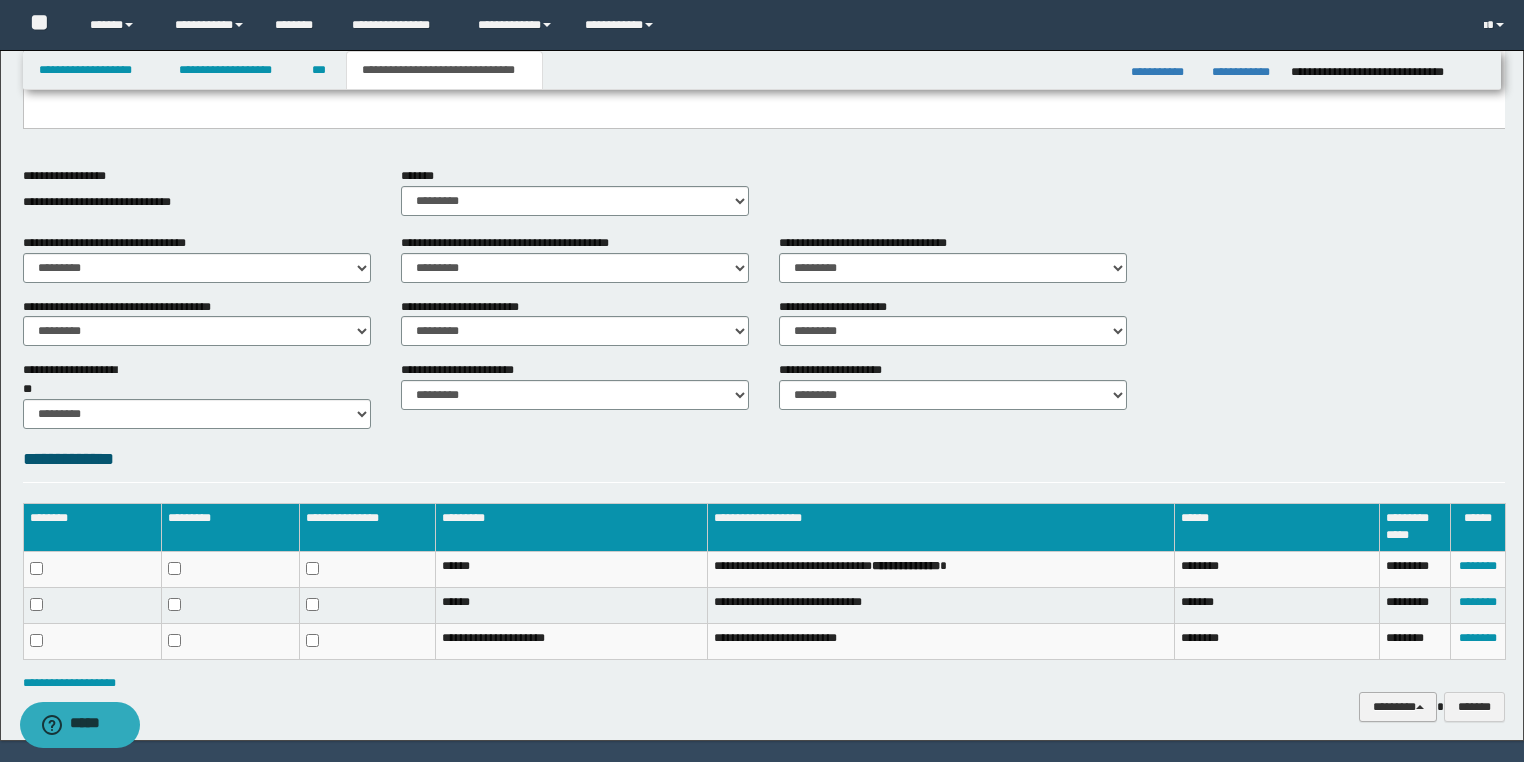 drag, startPoint x: 1396, startPoint y: 705, endPoint x: 1380, endPoint y: 668, distance: 40.311287 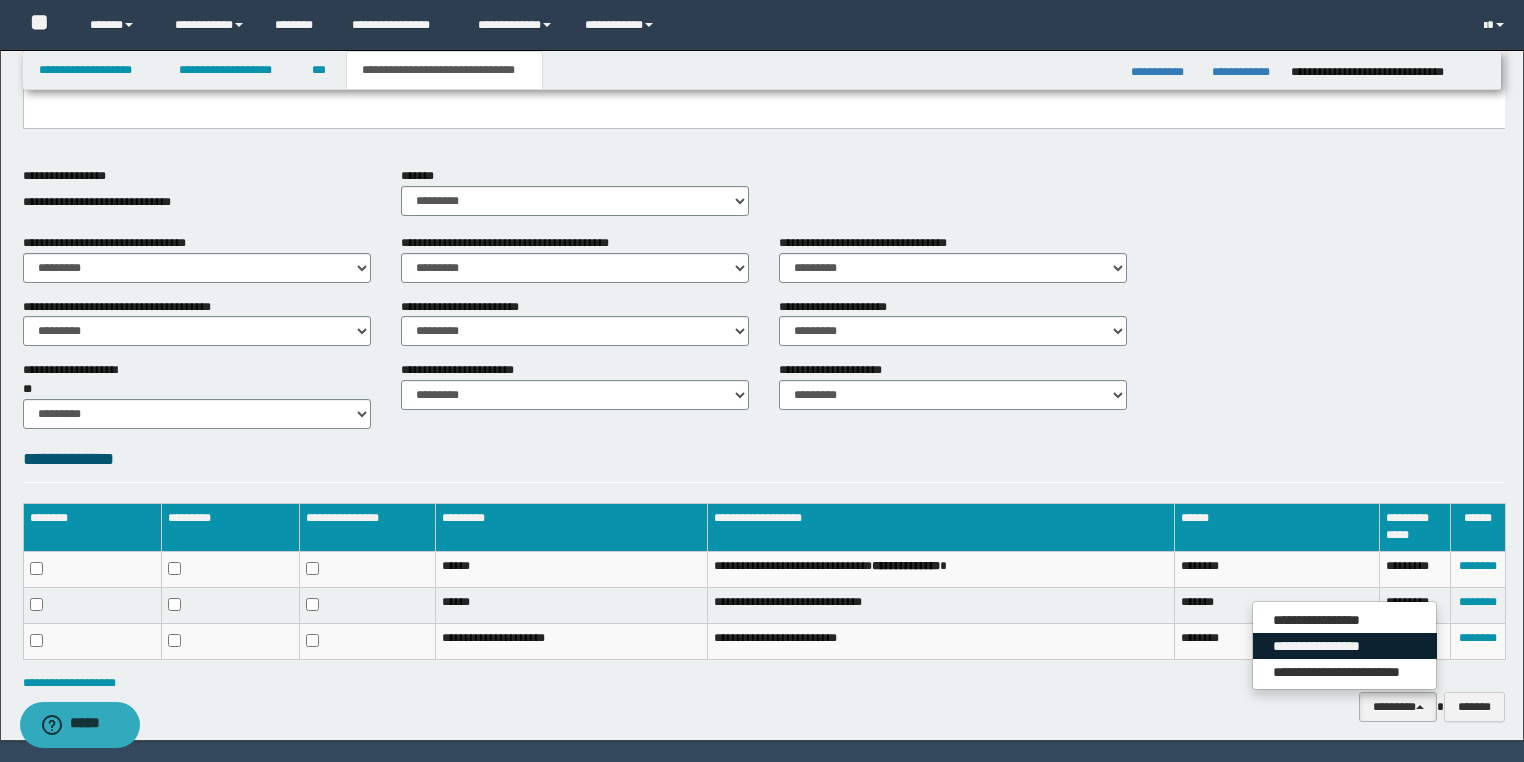click on "**********" at bounding box center [1345, 646] 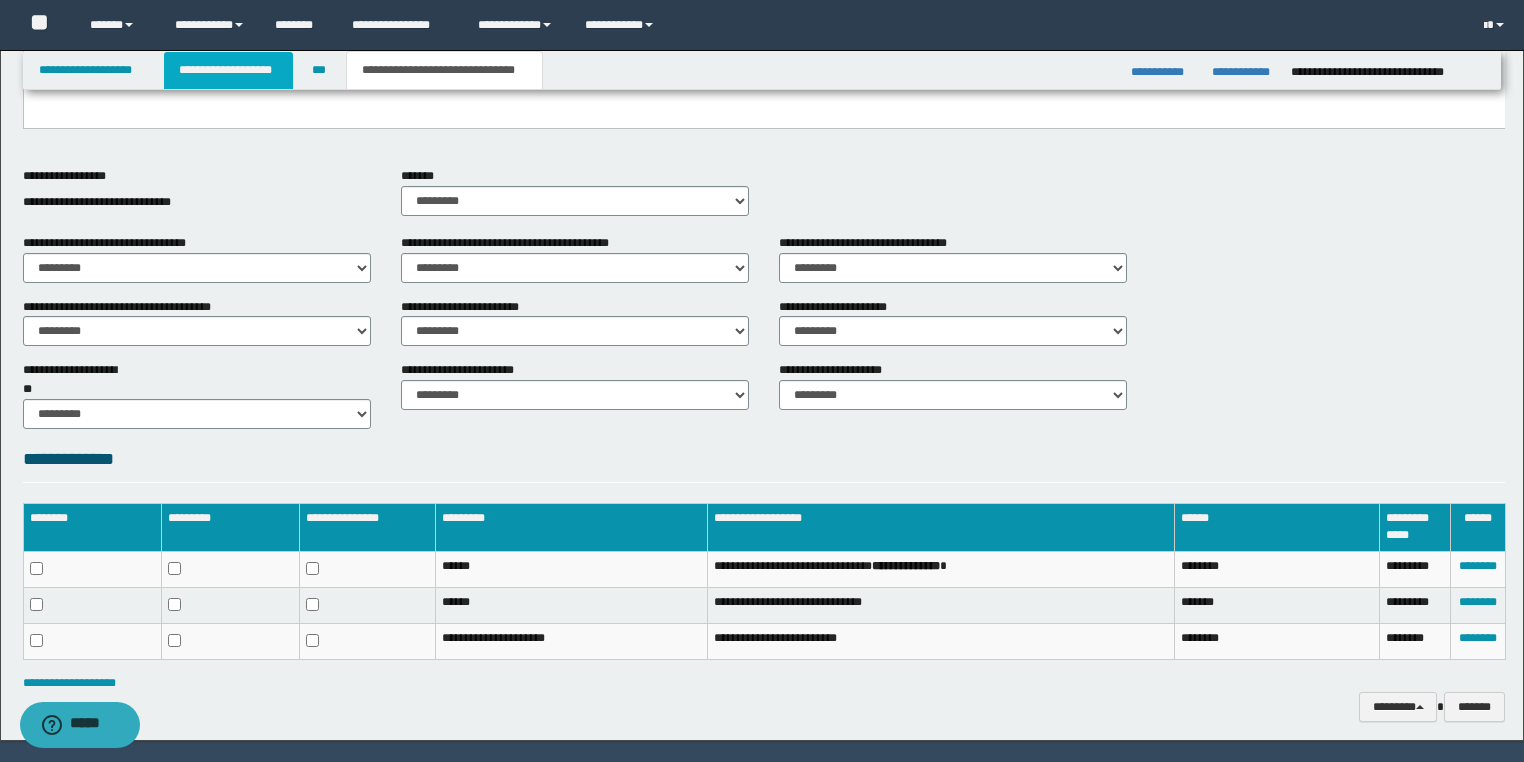 click on "**********" at bounding box center (228, 70) 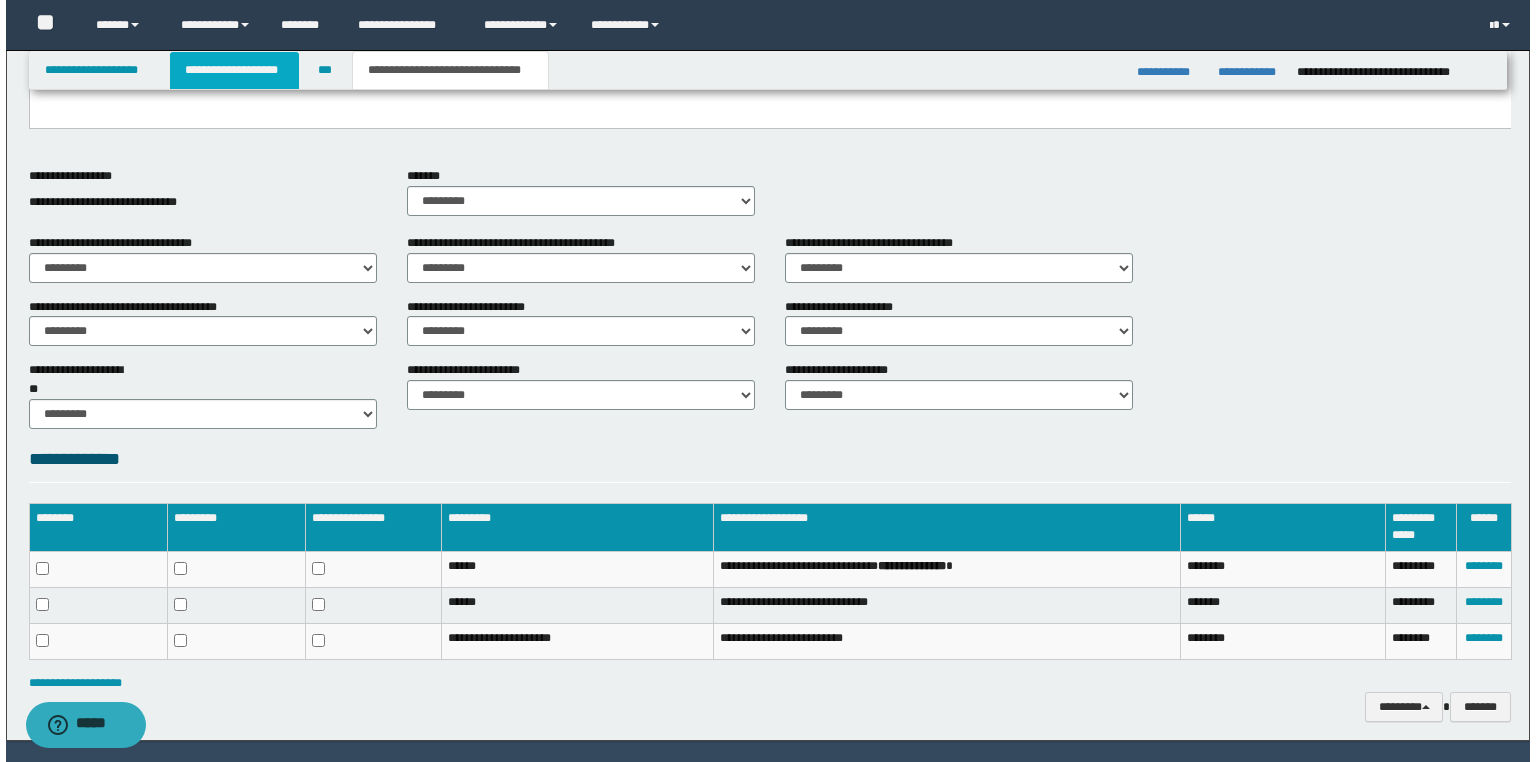 scroll, scrollTop: 0, scrollLeft: 0, axis: both 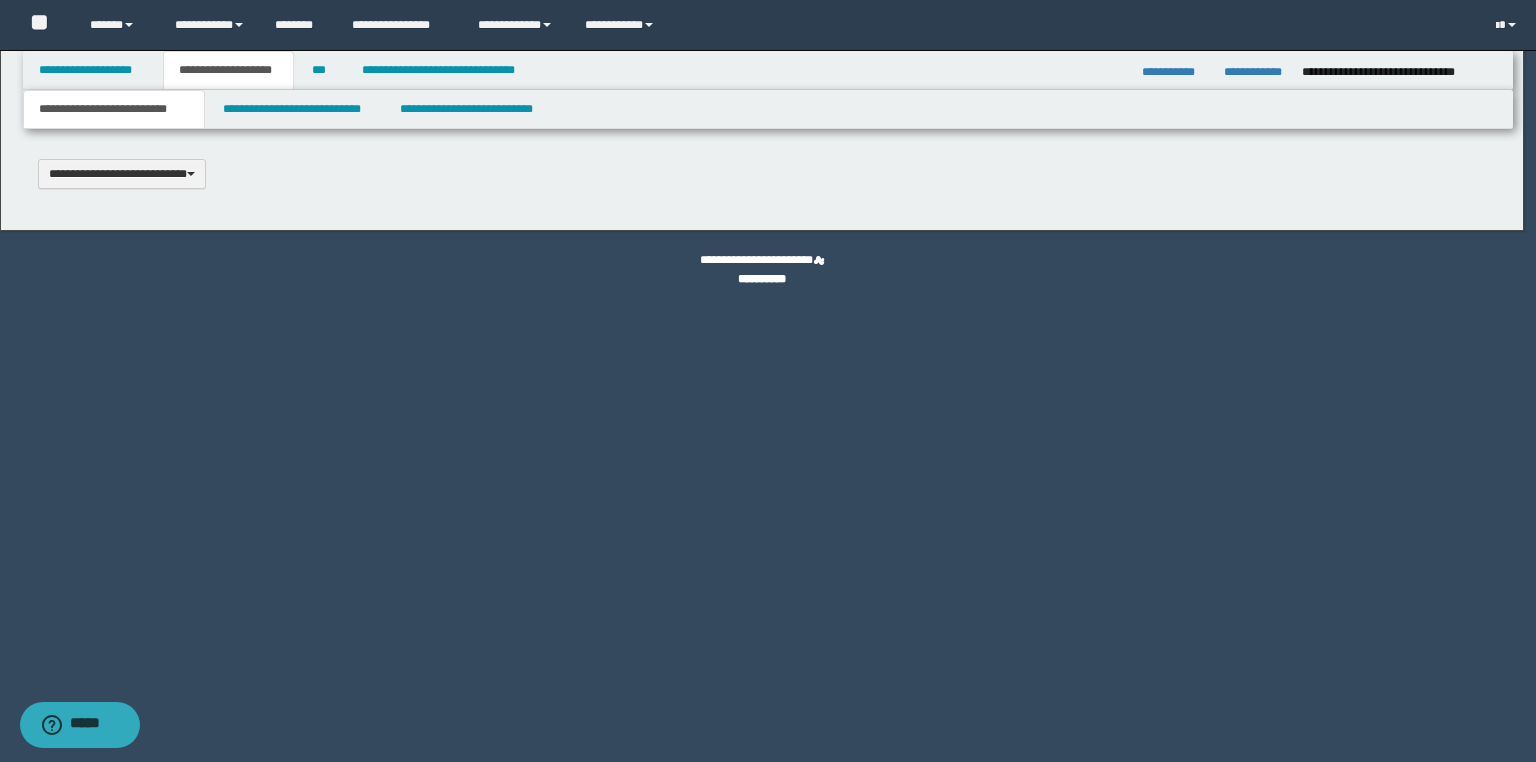 type 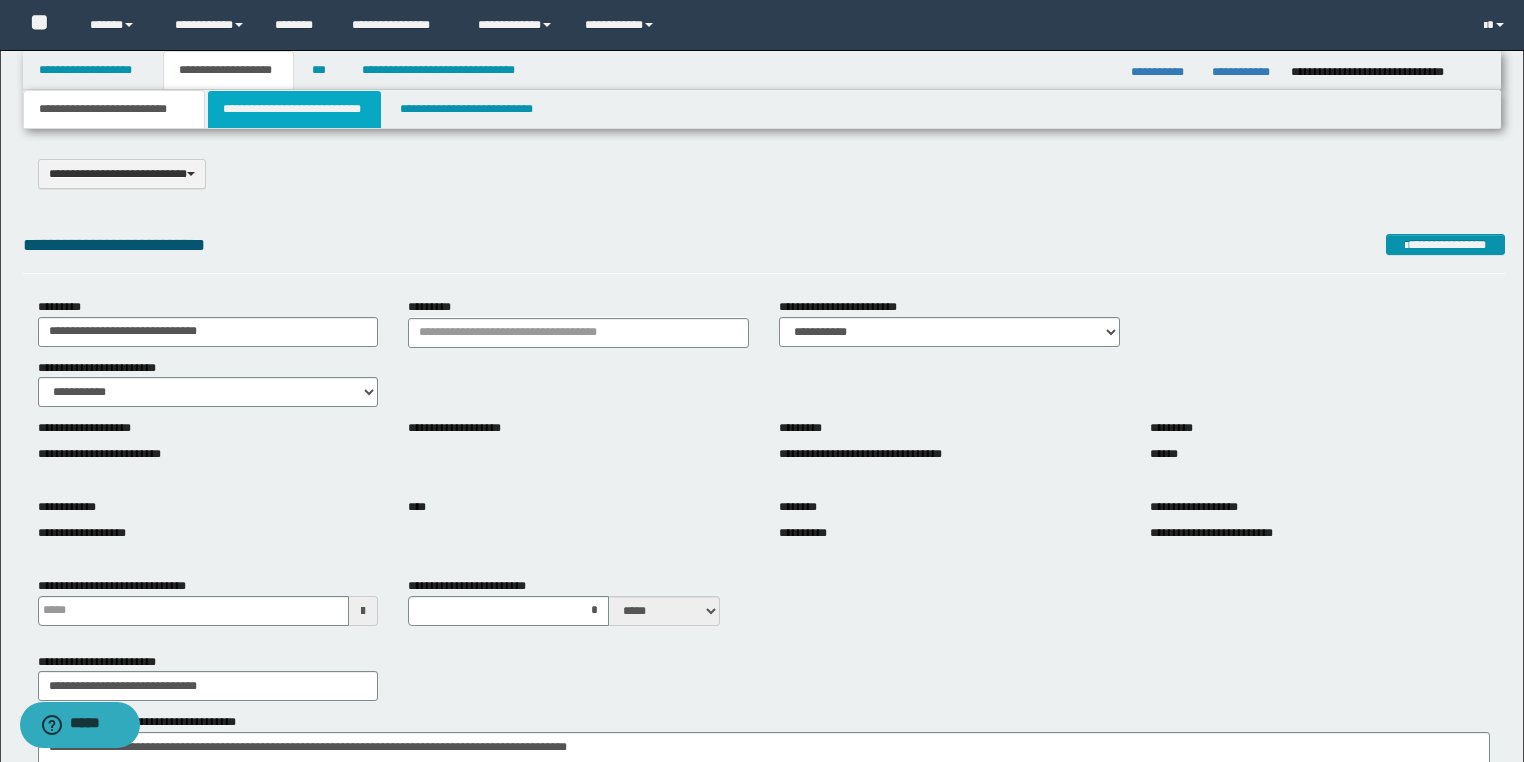 click on "**********" at bounding box center [294, 109] 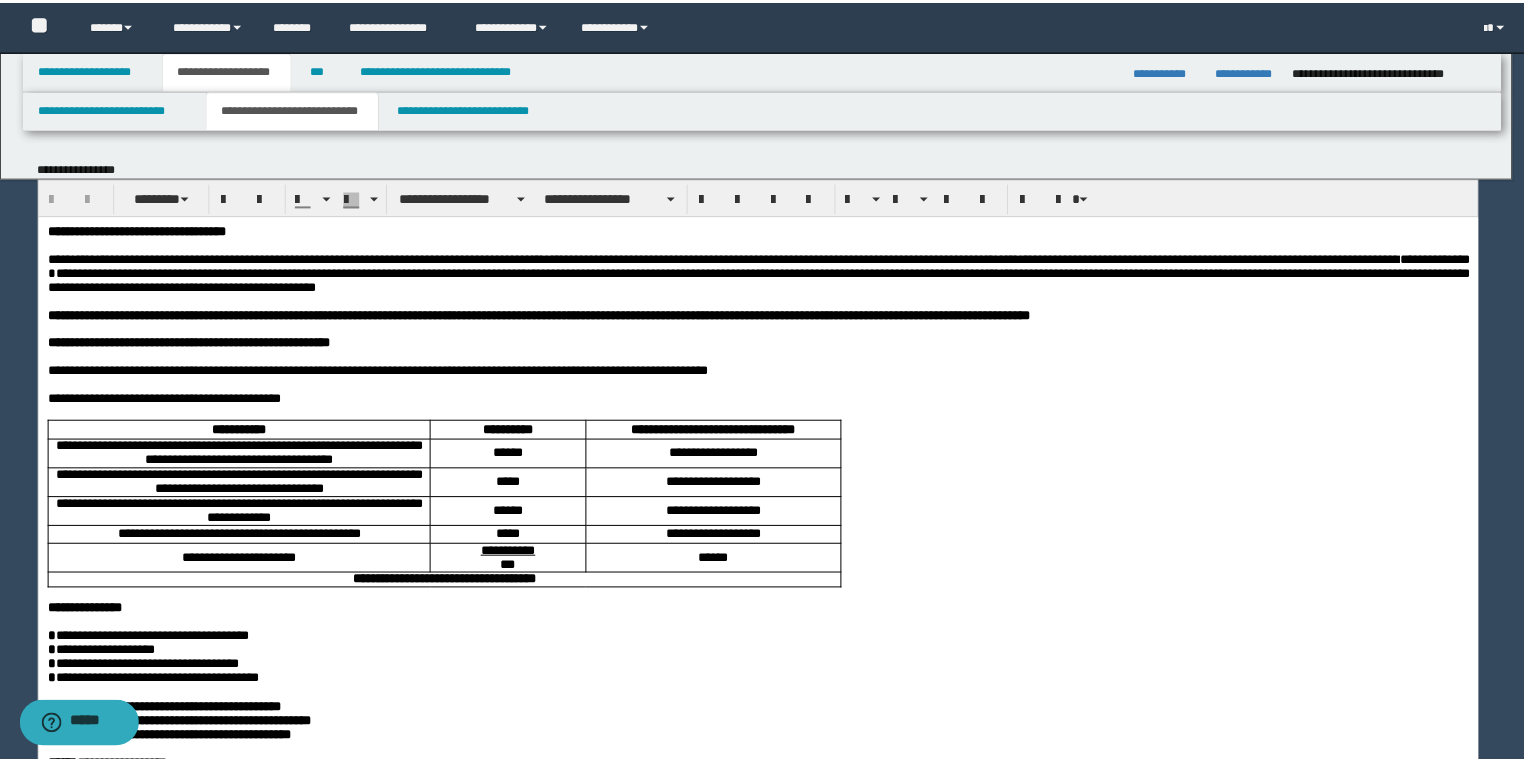 scroll, scrollTop: 0, scrollLeft: 0, axis: both 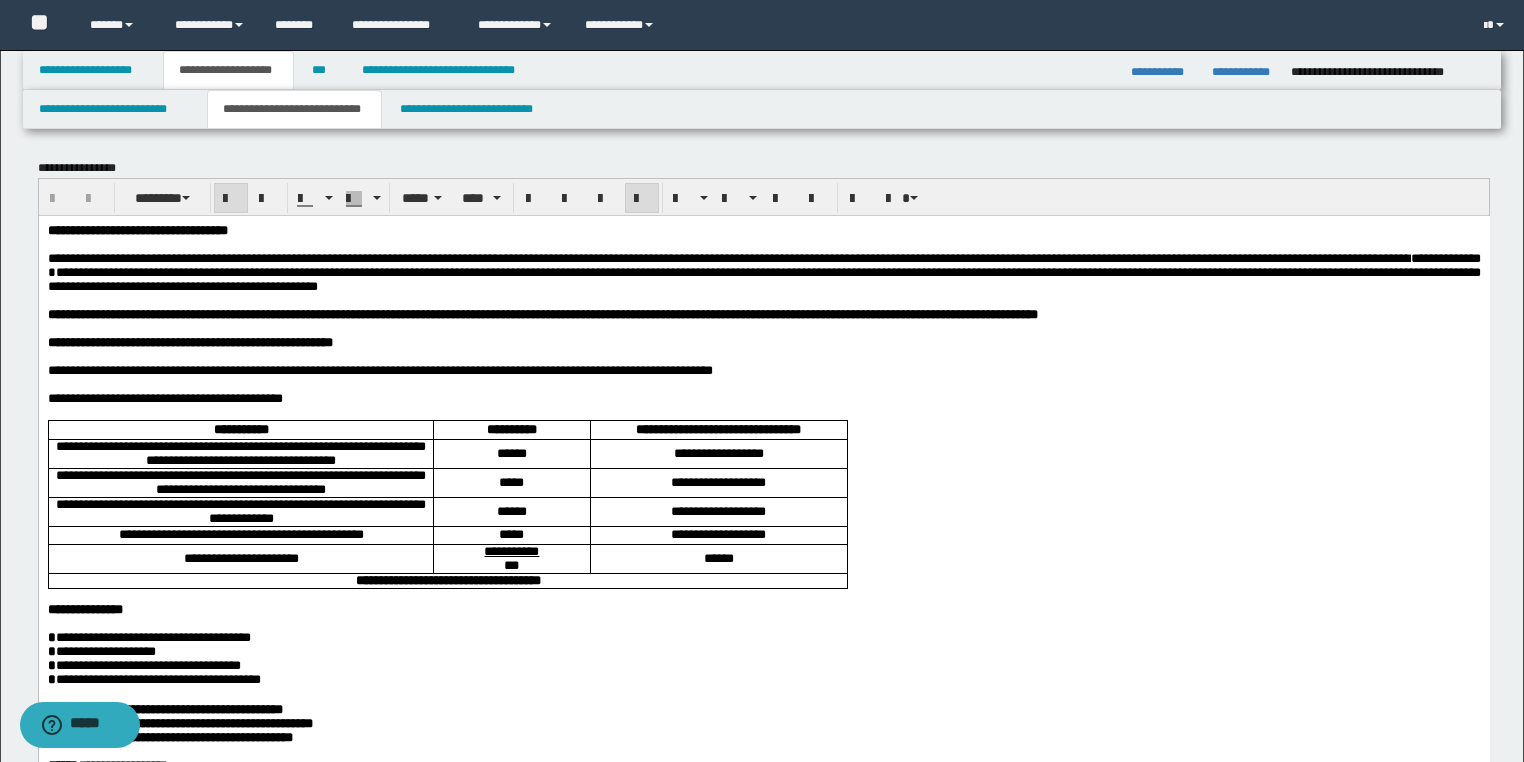 click on "**********" at bounding box center (763, 1019) 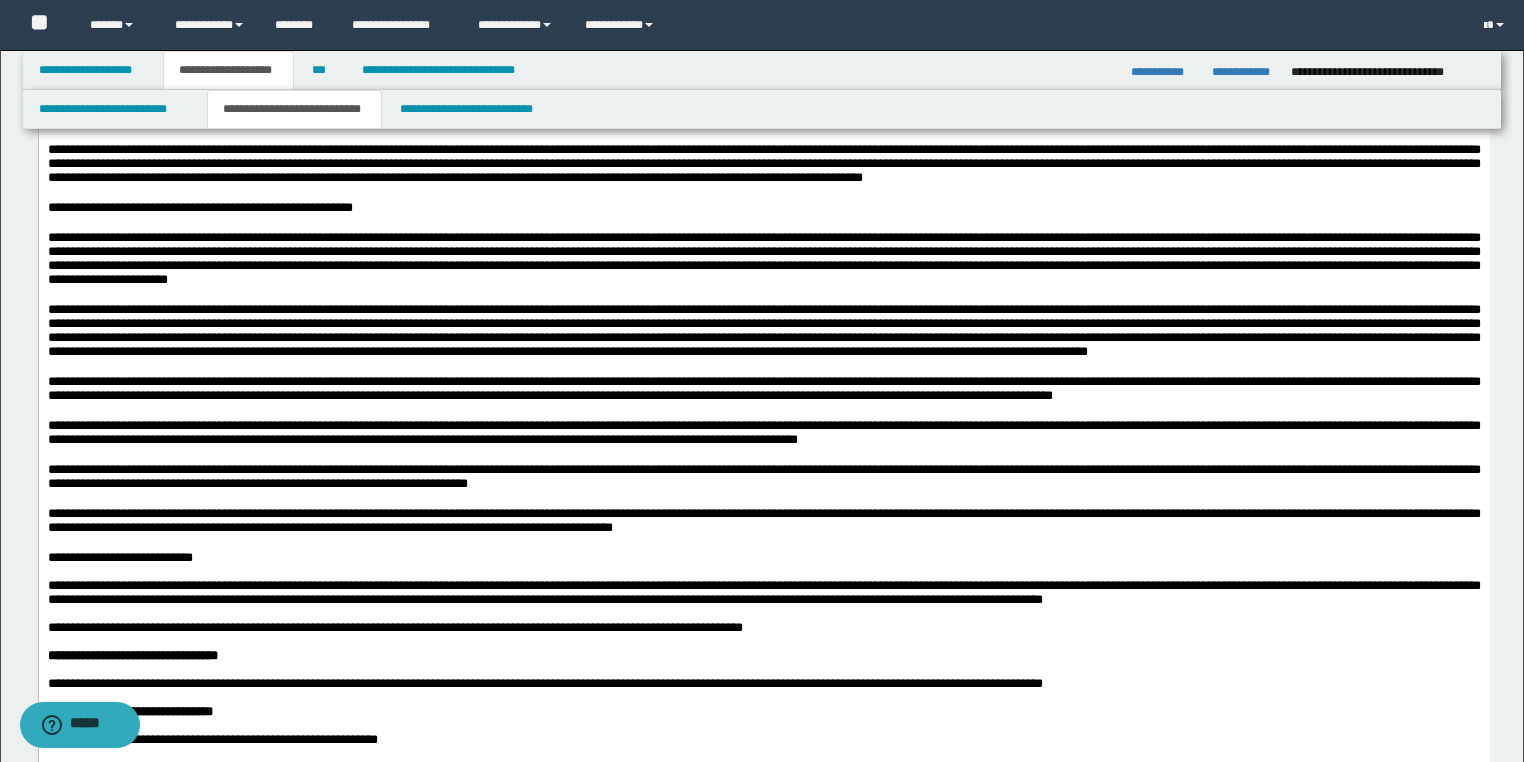 scroll, scrollTop: 1040, scrollLeft: 0, axis: vertical 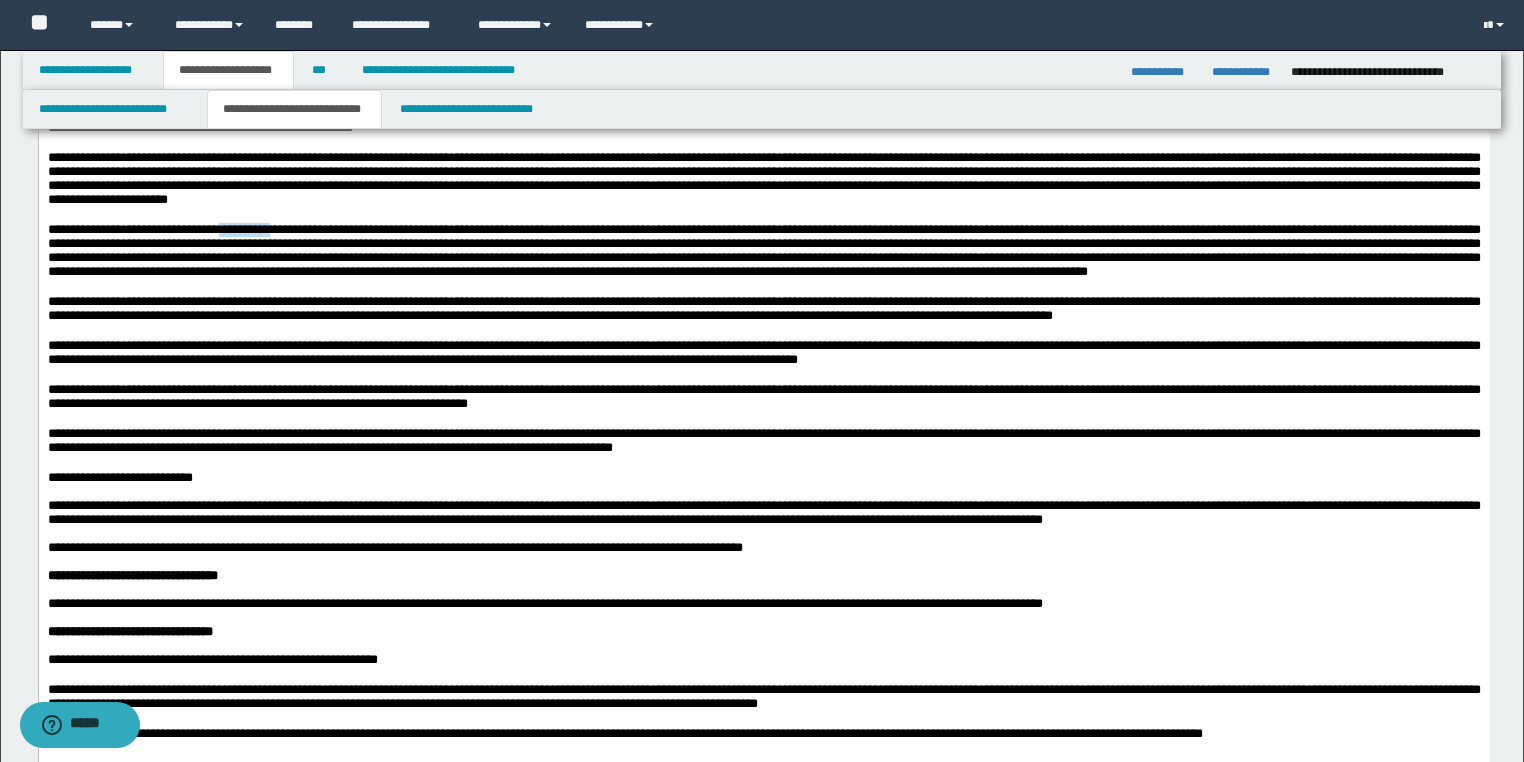 type 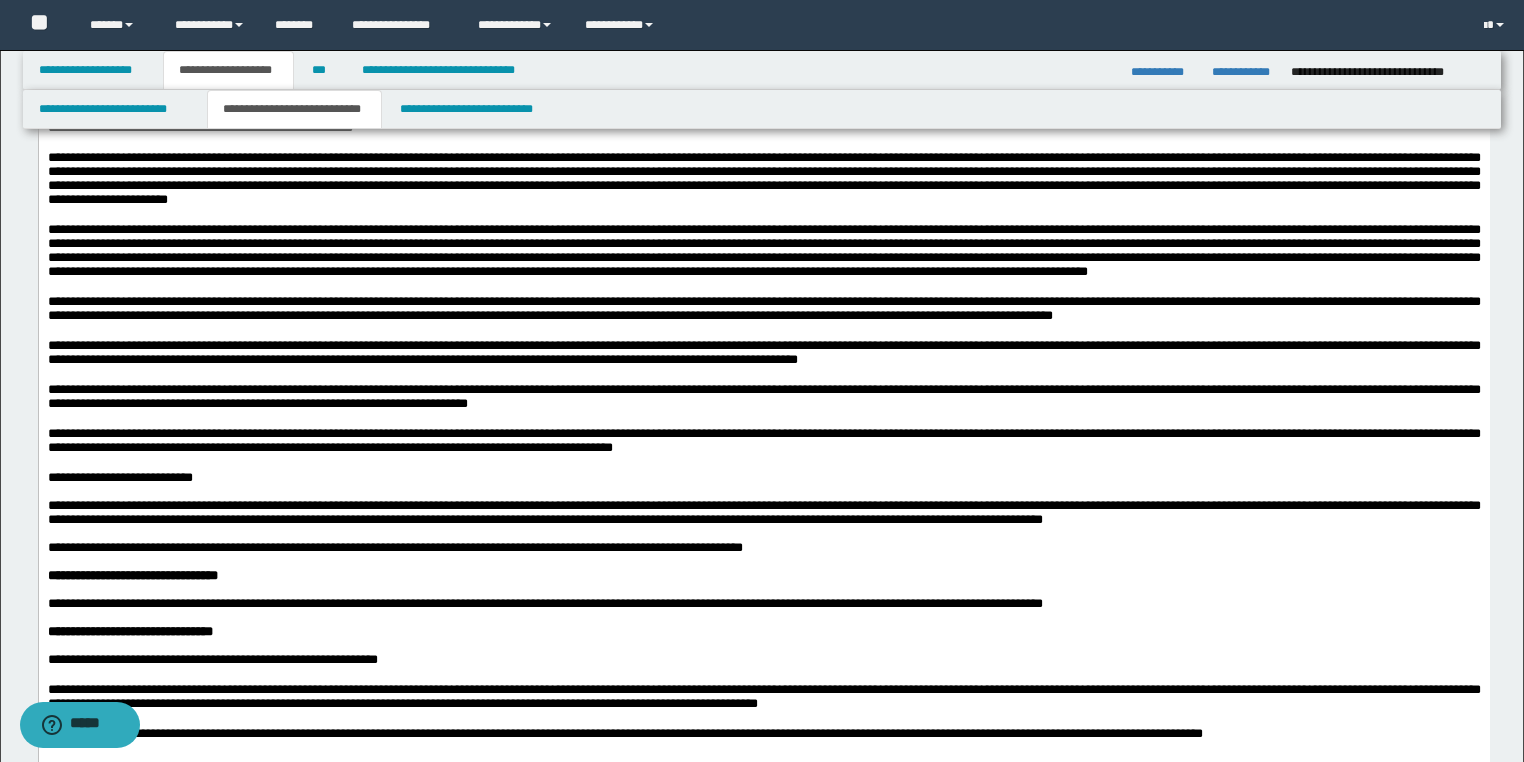 click at bounding box center (763, 250) 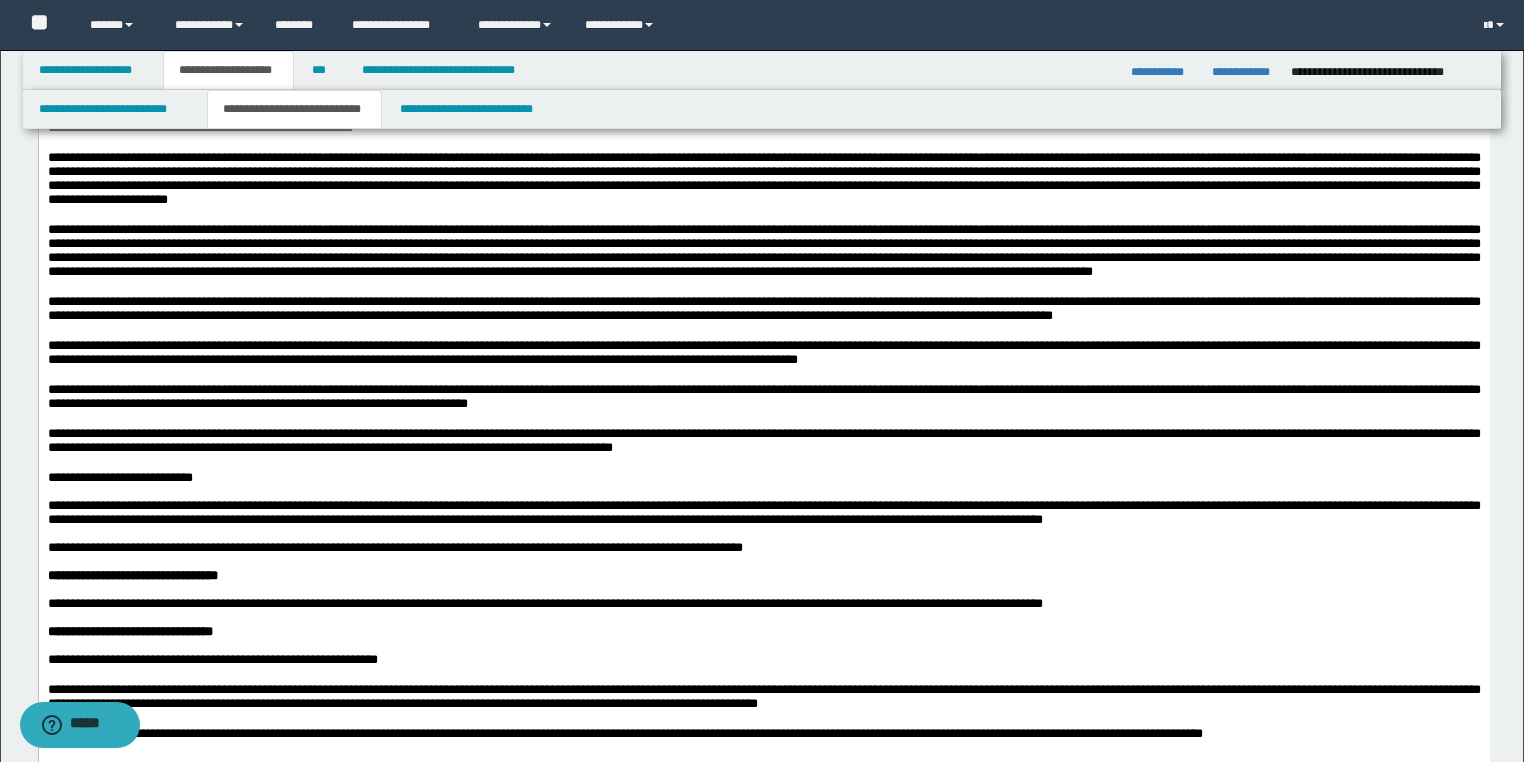 drag, startPoint x: 763, startPoint y: 393, endPoint x: 1042, endPoint y: 417, distance: 280.03036 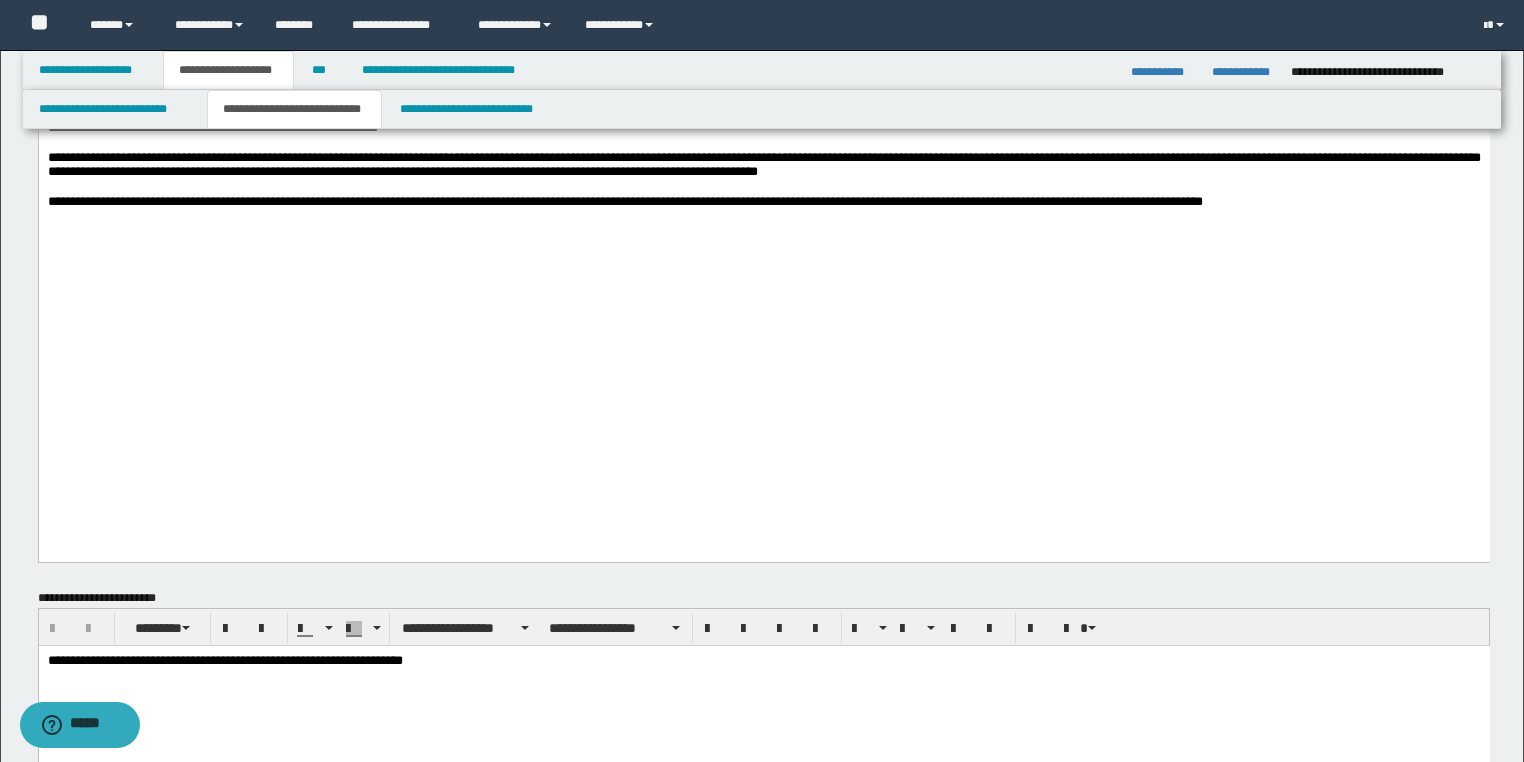 scroll, scrollTop: 1600, scrollLeft: 0, axis: vertical 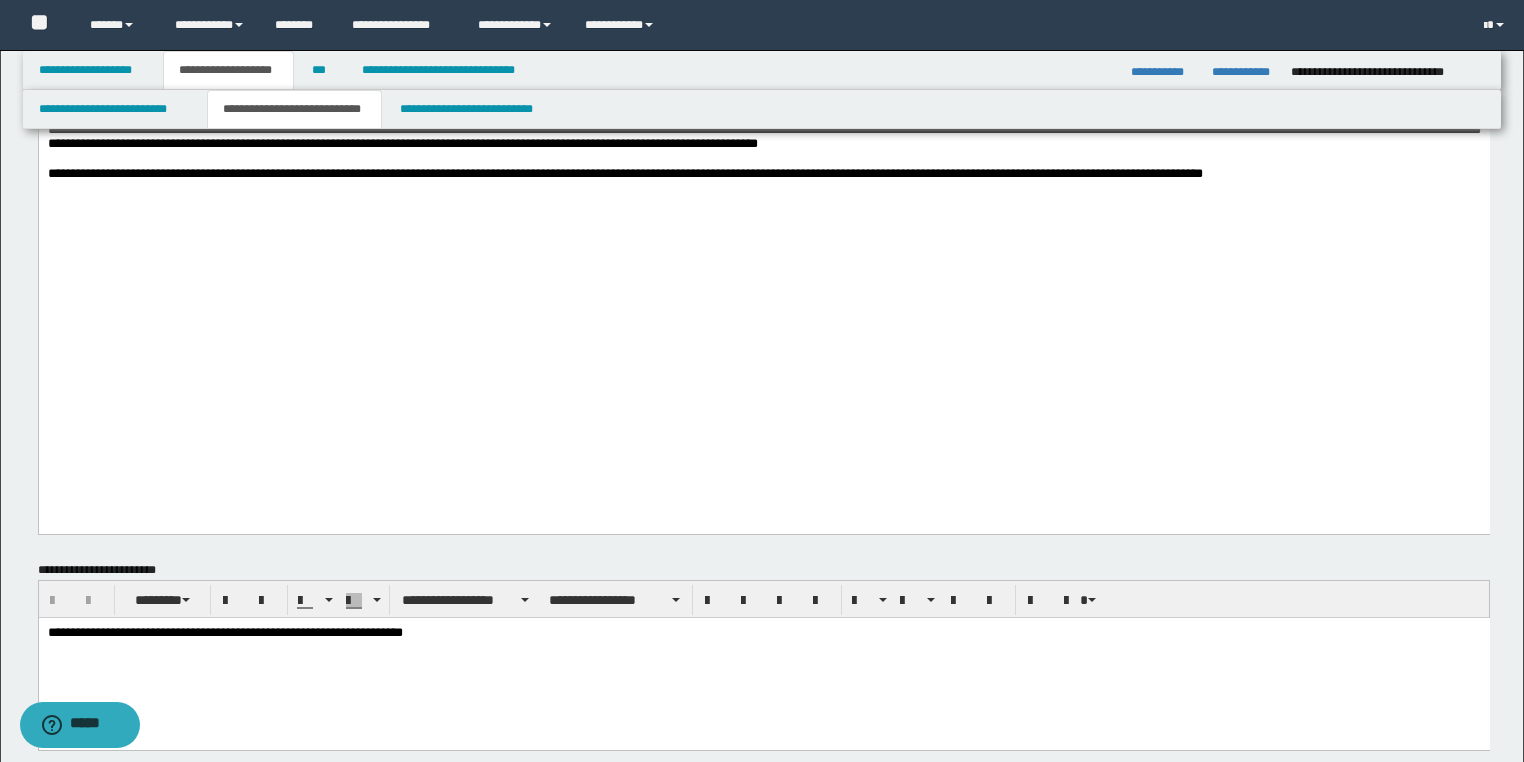 click on "**********" at bounding box center (763, -573) 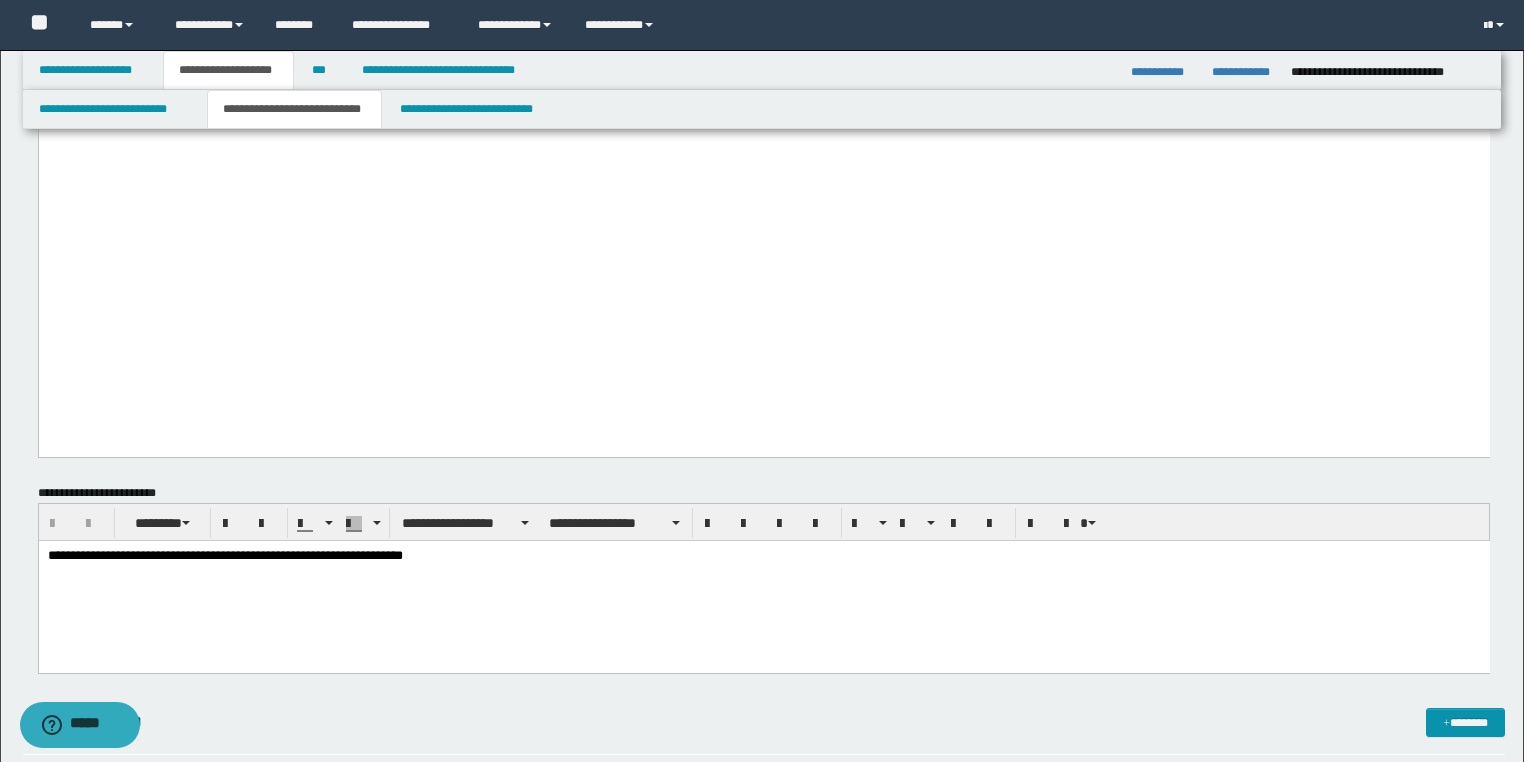 scroll, scrollTop: 1840, scrollLeft: 0, axis: vertical 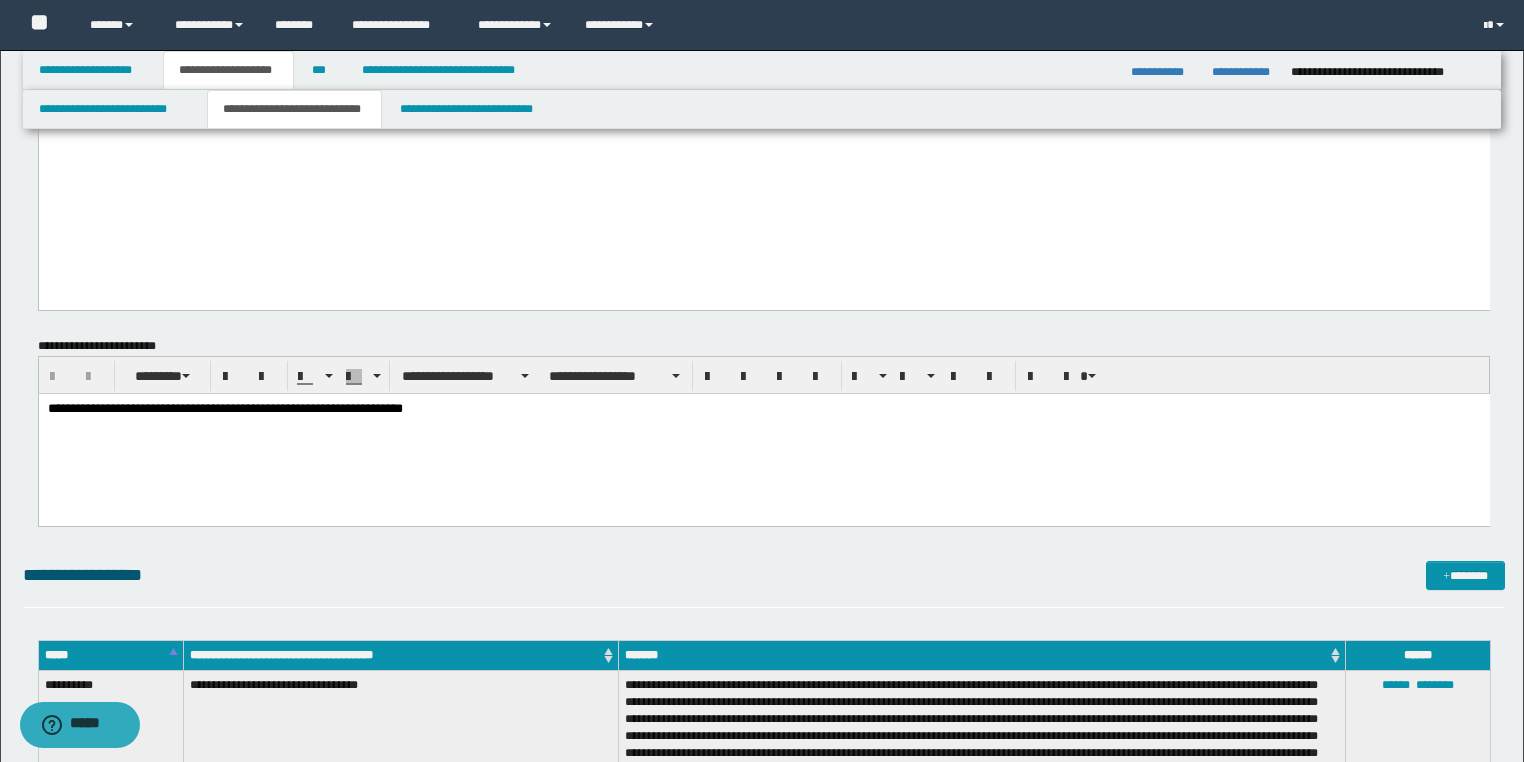 click on "**********" at bounding box center (224, 407) 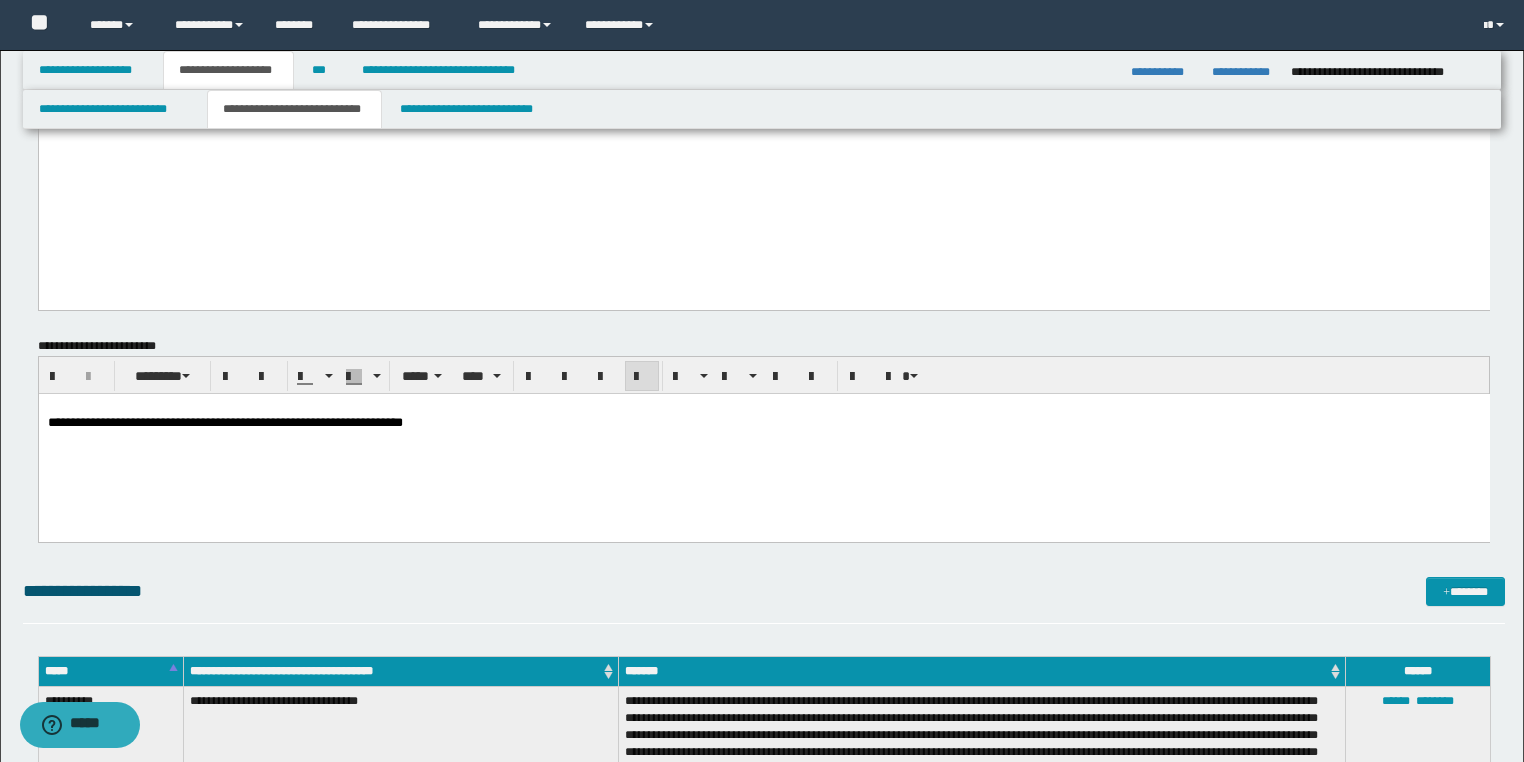 click on "**********" at bounding box center (763, 440) 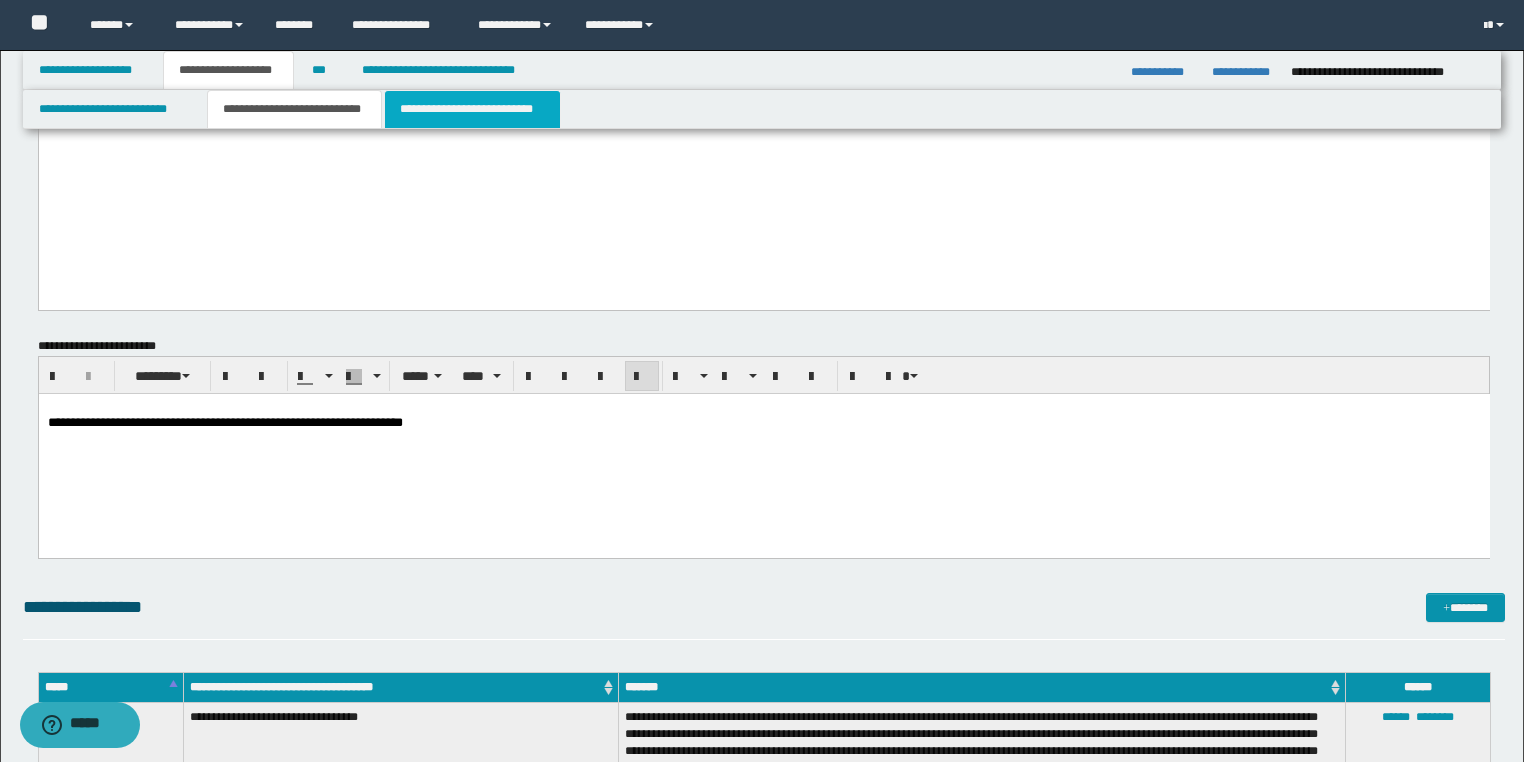 click on "**********" at bounding box center (472, 109) 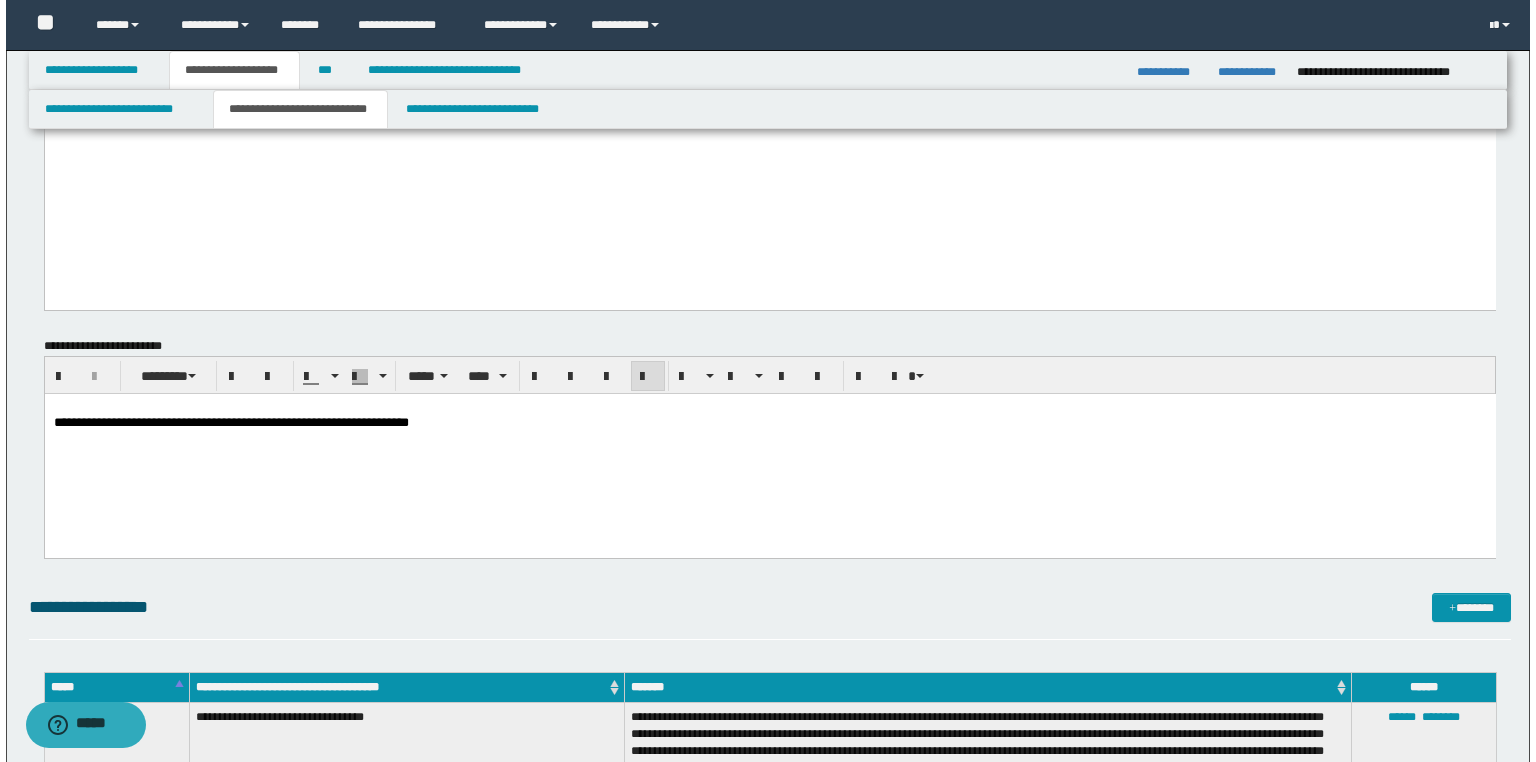 scroll, scrollTop: 0, scrollLeft: 0, axis: both 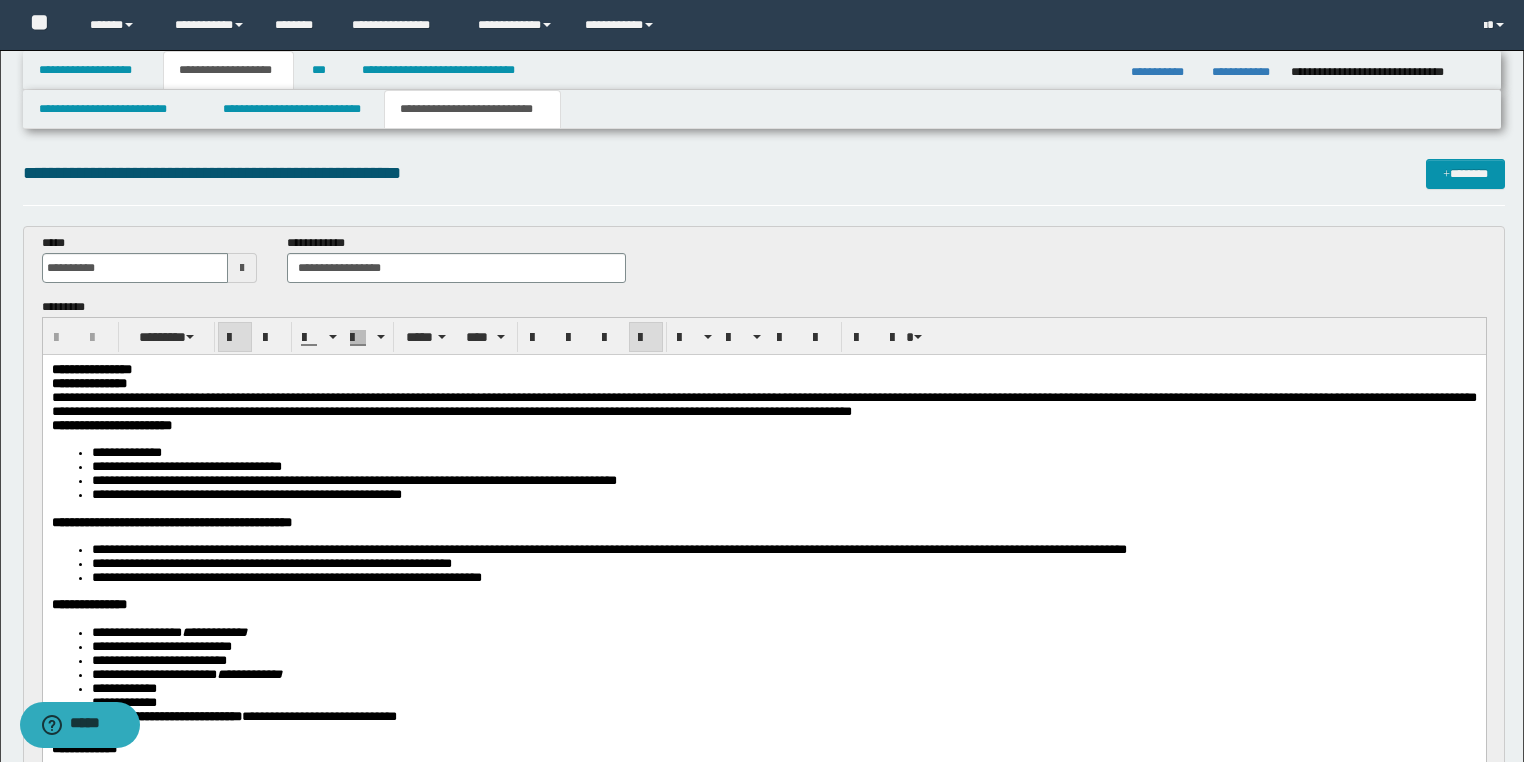 drag, startPoint x: 208, startPoint y: 371, endPoint x: 196, endPoint y: 379, distance: 14.422205 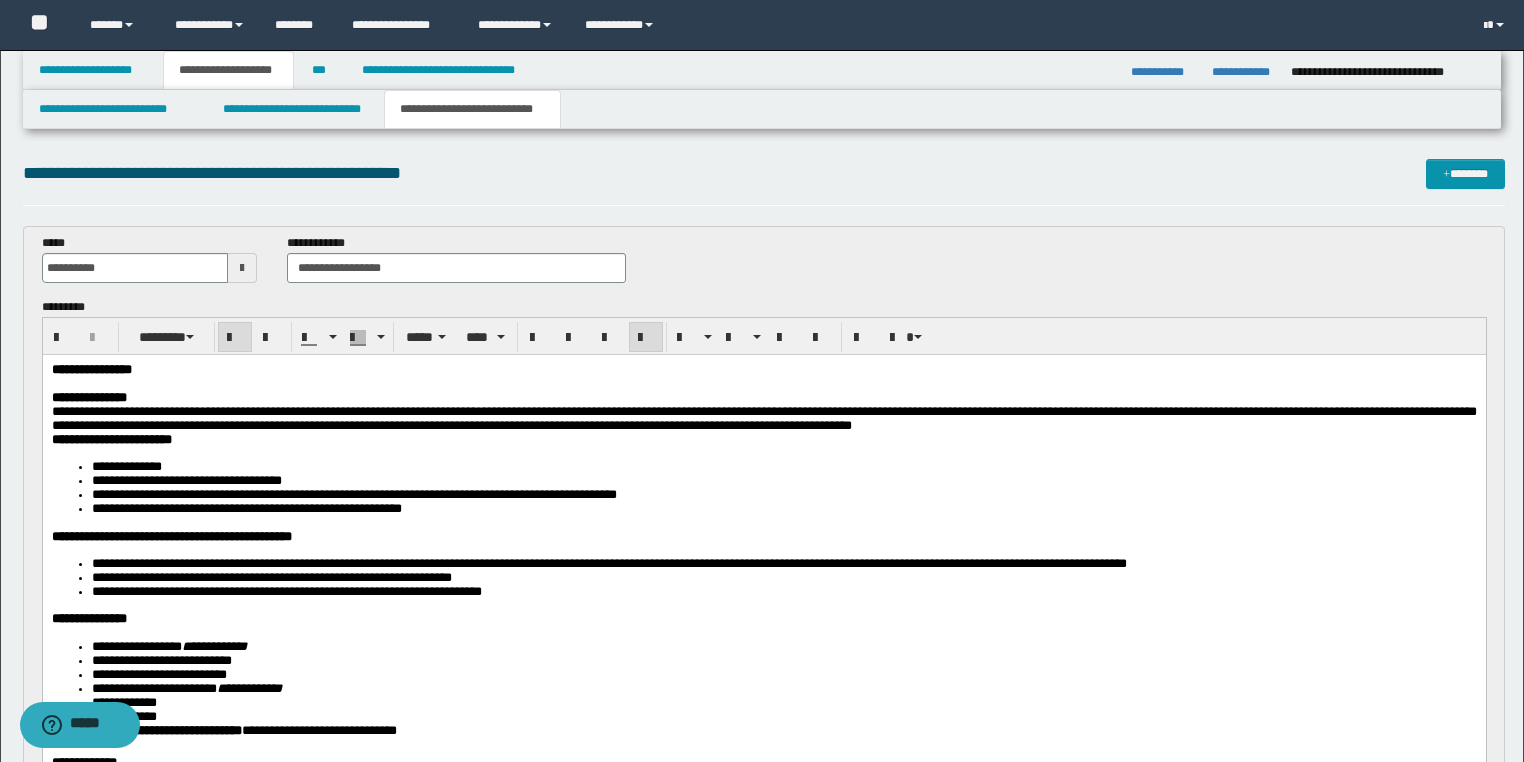 click on "**********" at bounding box center [111, 438] 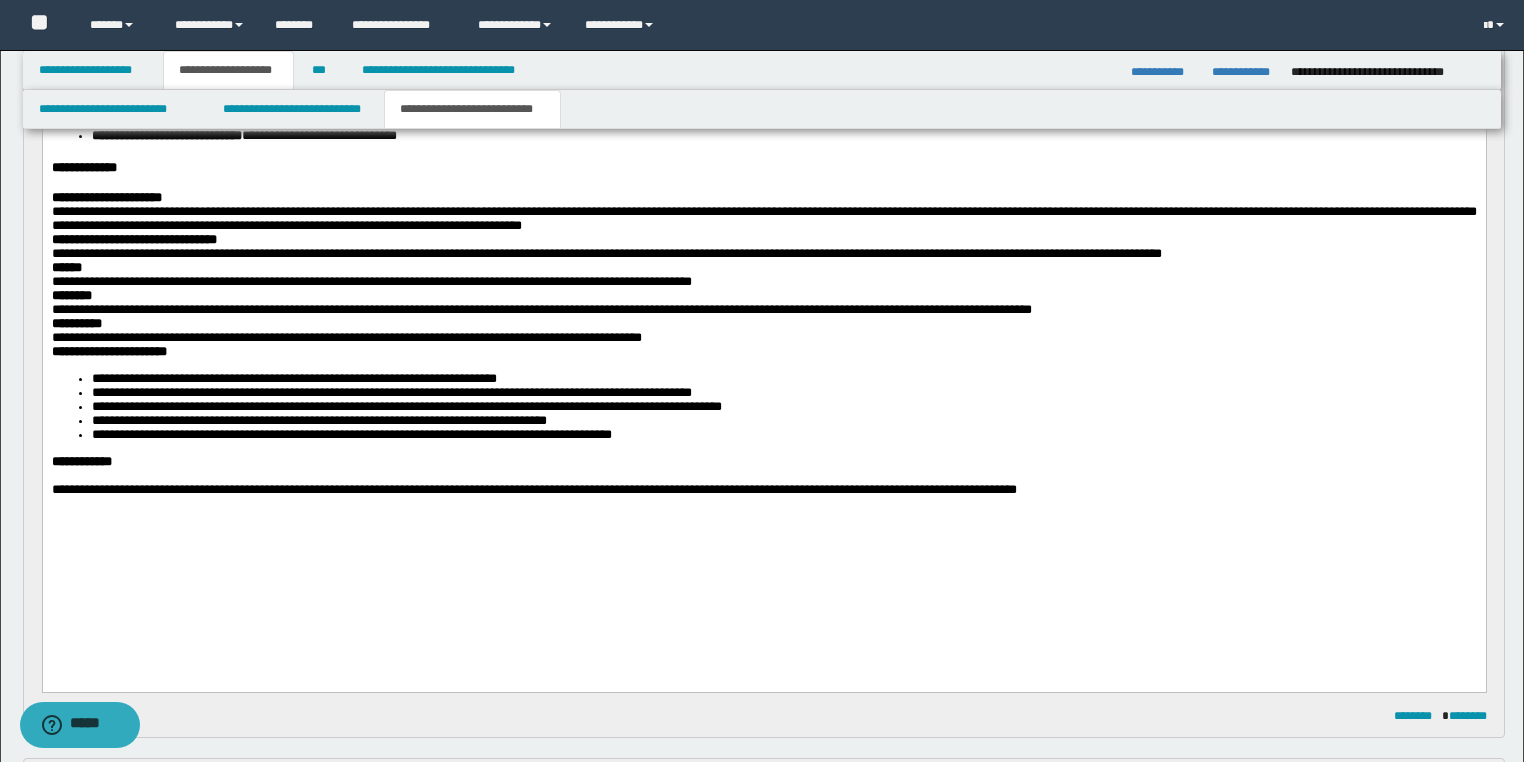 scroll, scrollTop: 720, scrollLeft: 0, axis: vertical 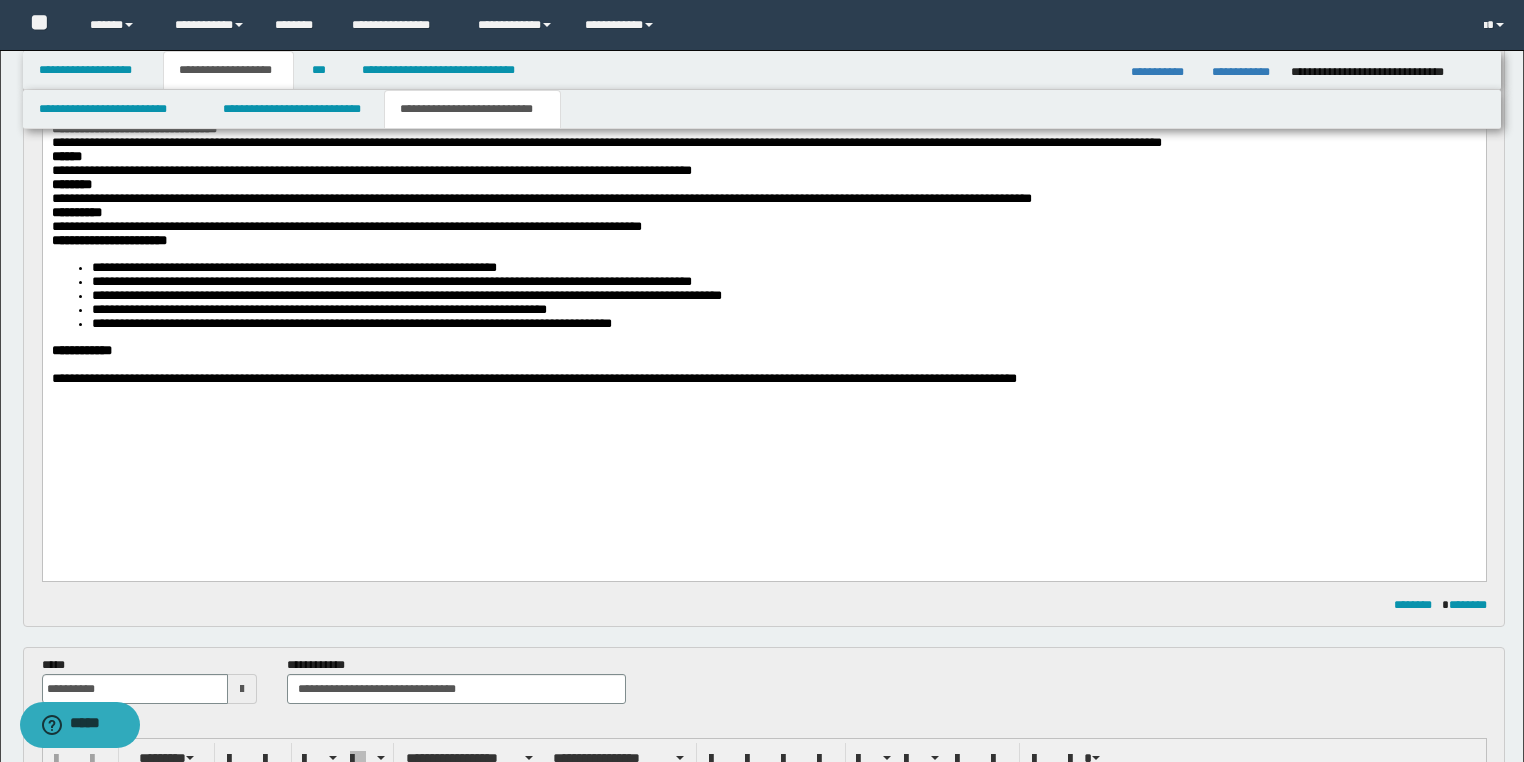 click on "**********" at bounding box center (763, 372) 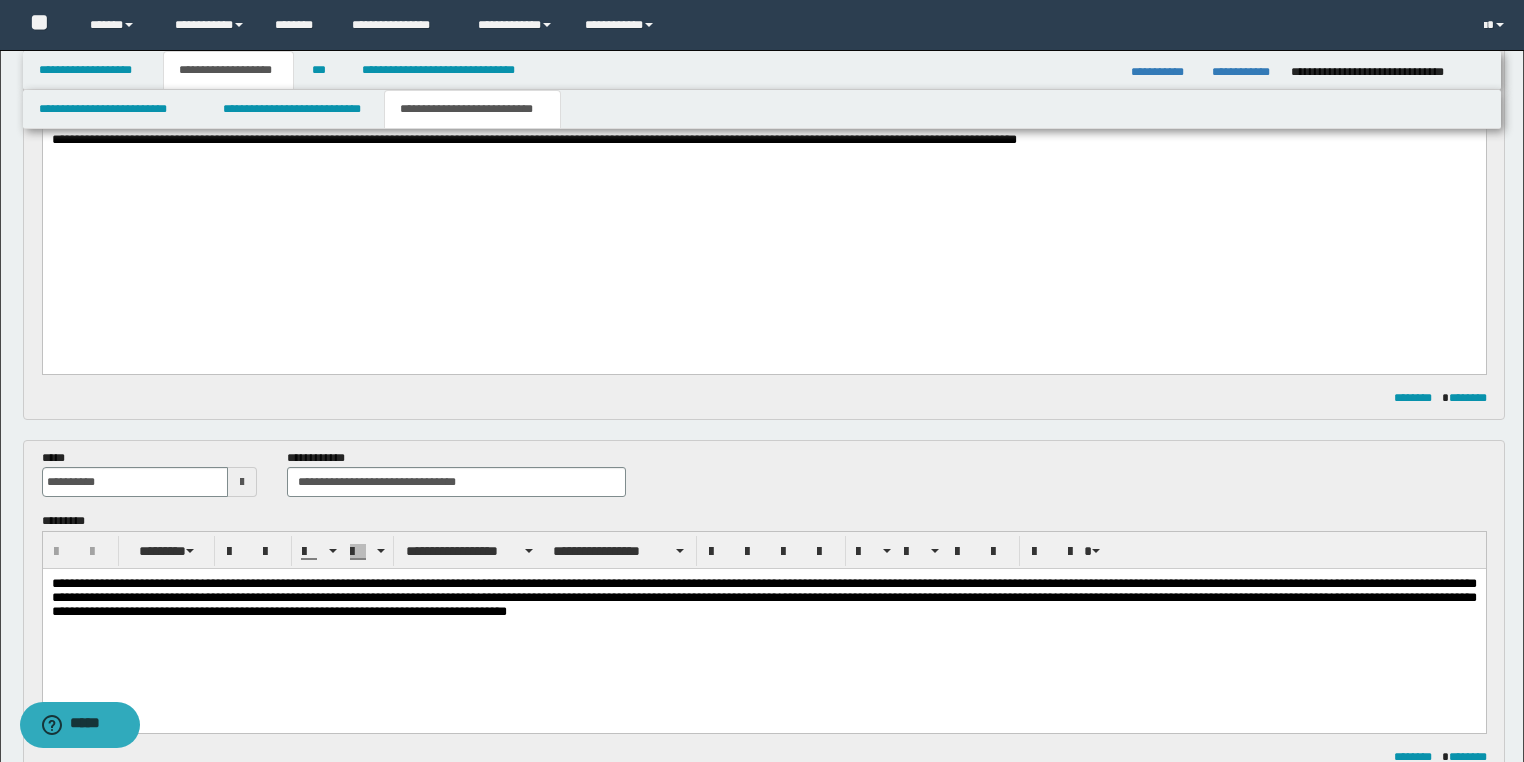 scroll, scrollTop: 960, scrollLeft: 0, axis: vertical 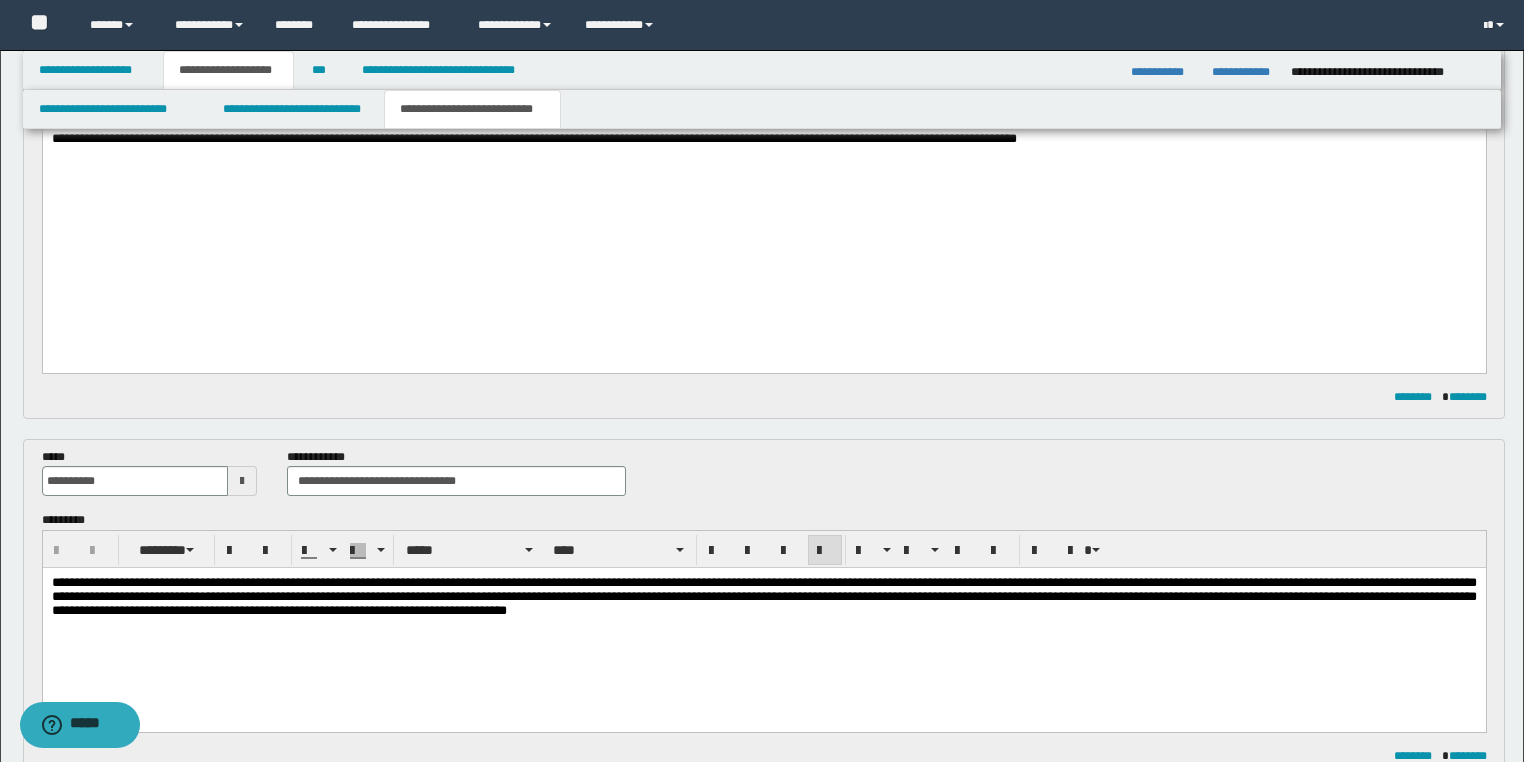 click on "**********" at bounding box center [763, 596] 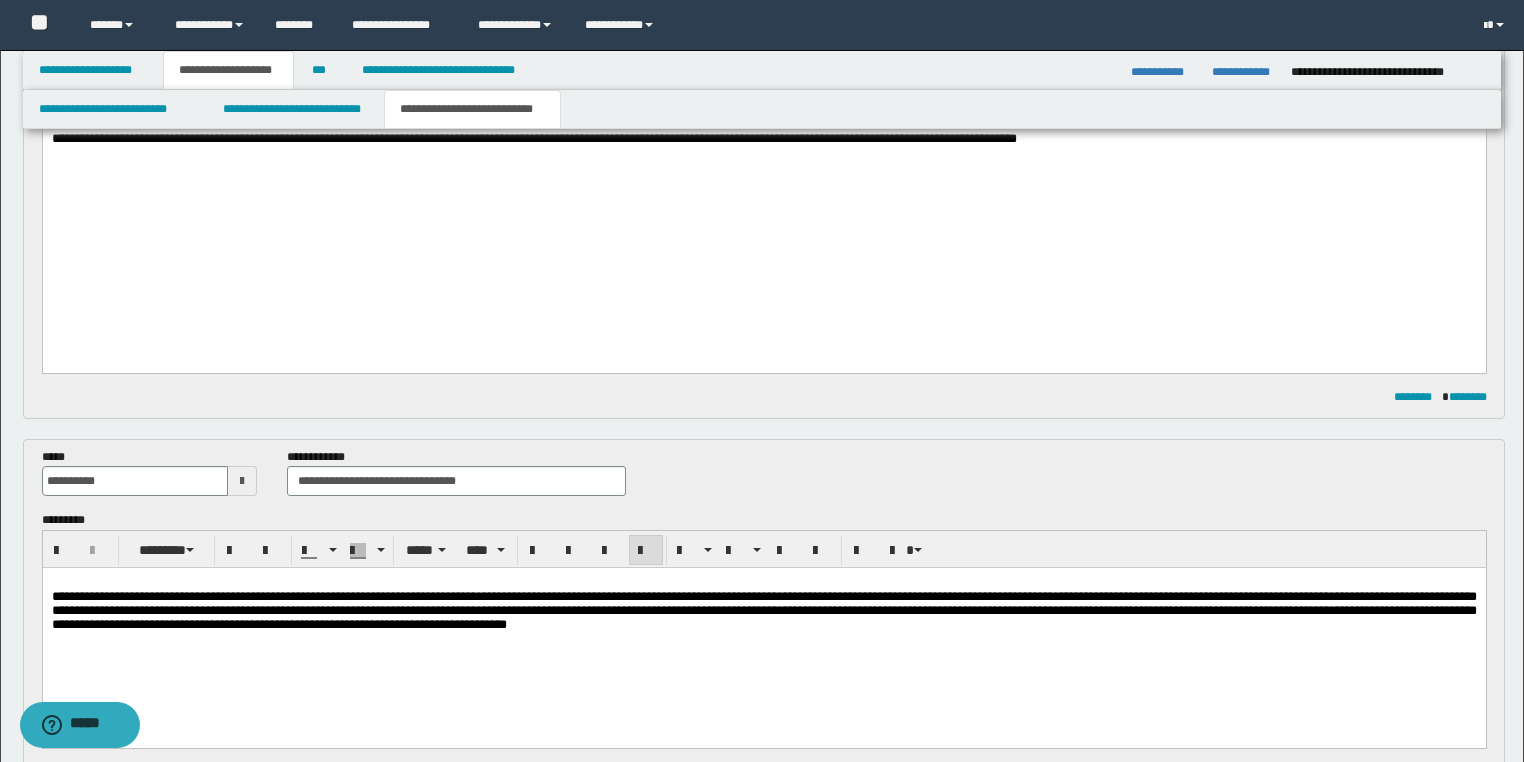 click on "**********" at bounding box center [763, 629] 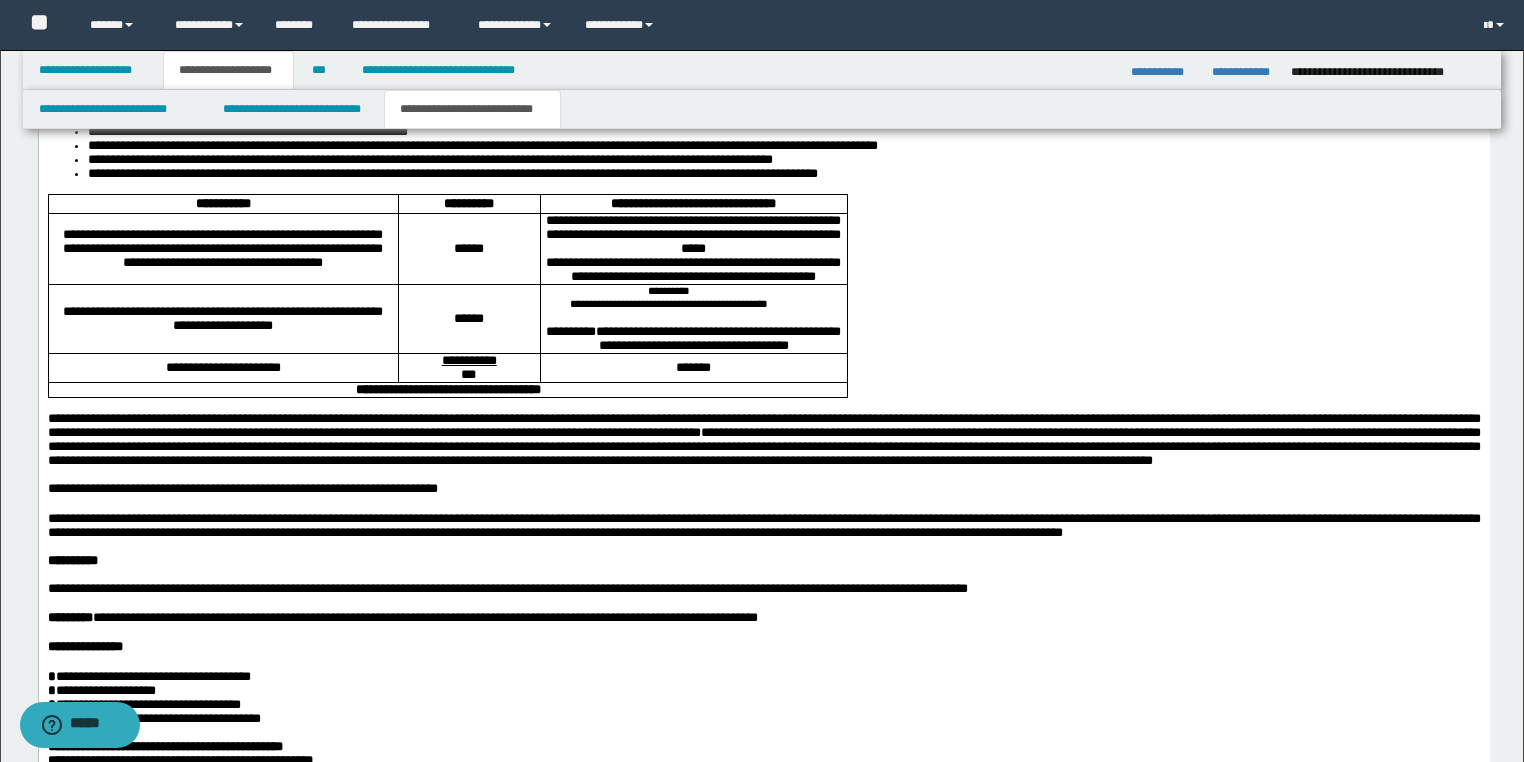 scroll, scrollTop: 3200, scrollLeft: 0, axis: vertical 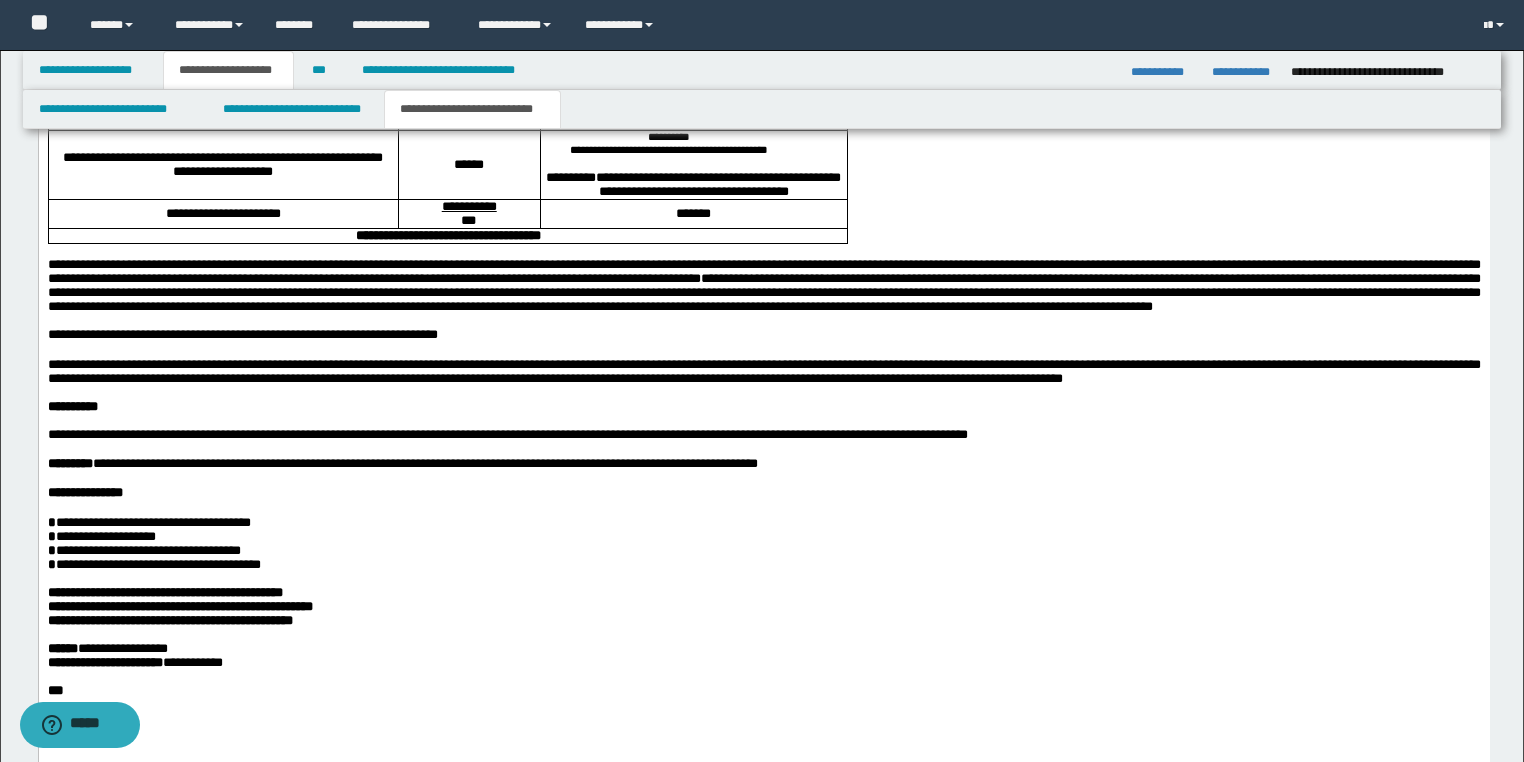 click on "**********" at bounding box center [783, 20] 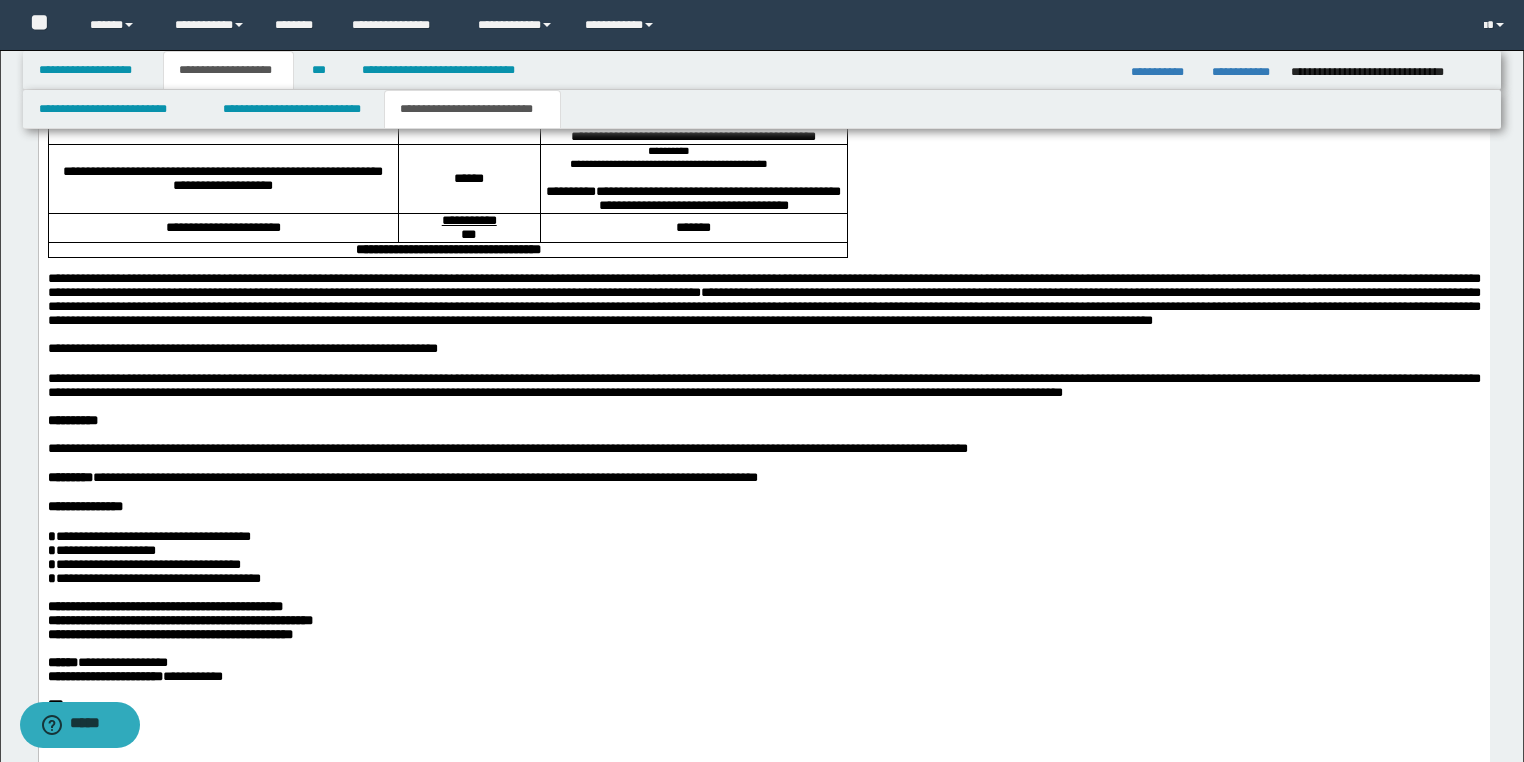 click at bounding box center [763, 265] 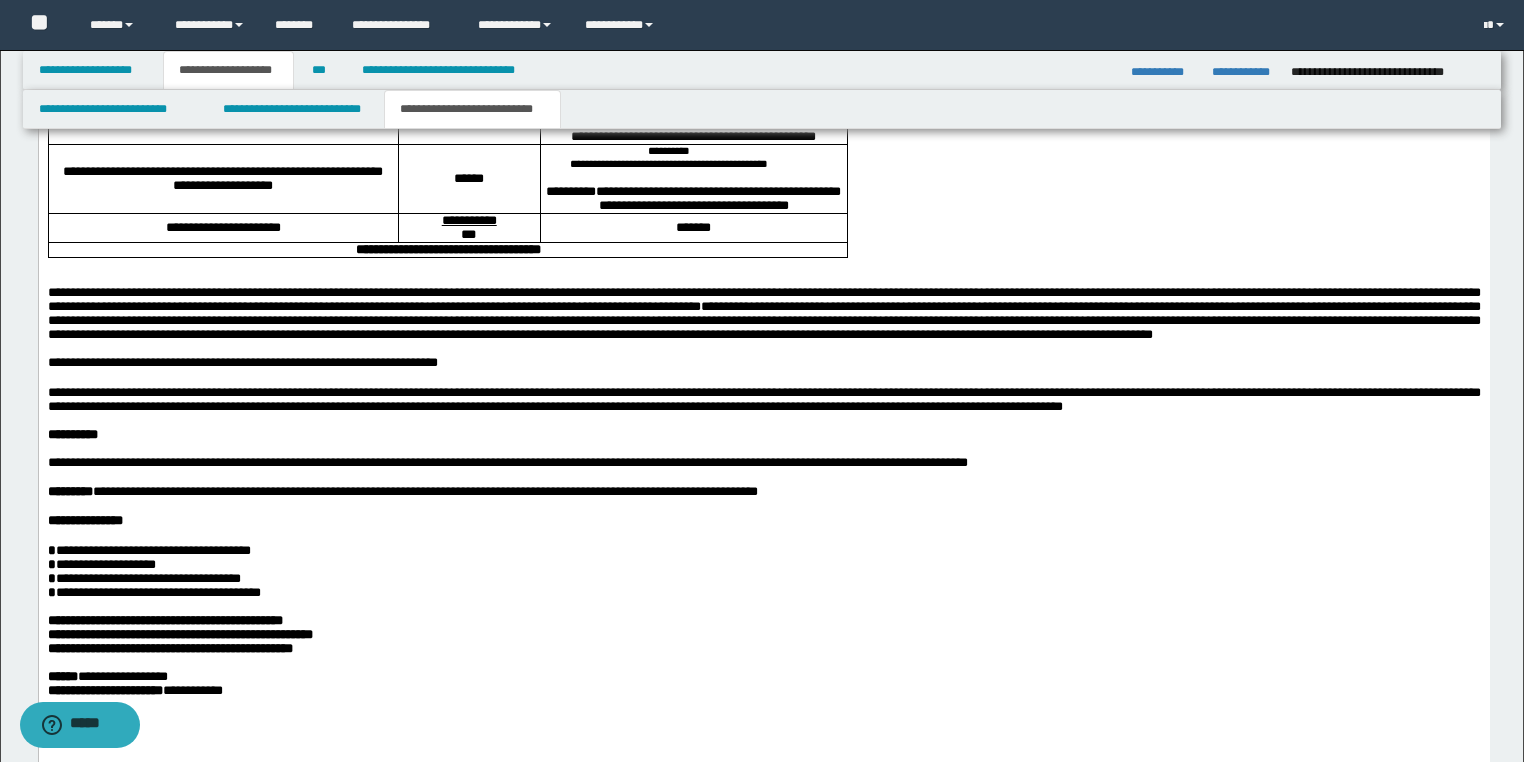 scroll, scrollTop: 3360, scrollLeft: 0, axis: vertical 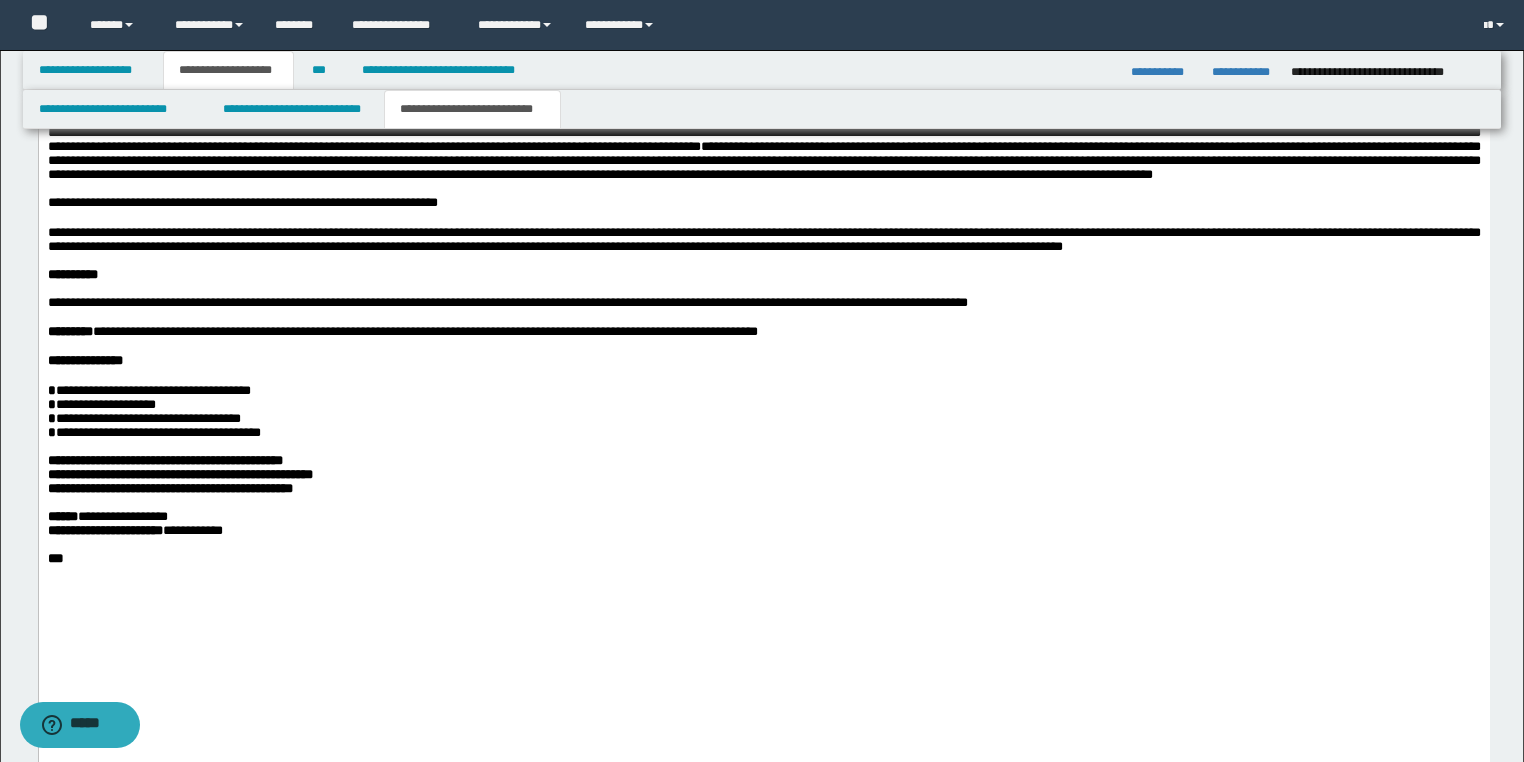 click at bounding box center [49, 260] 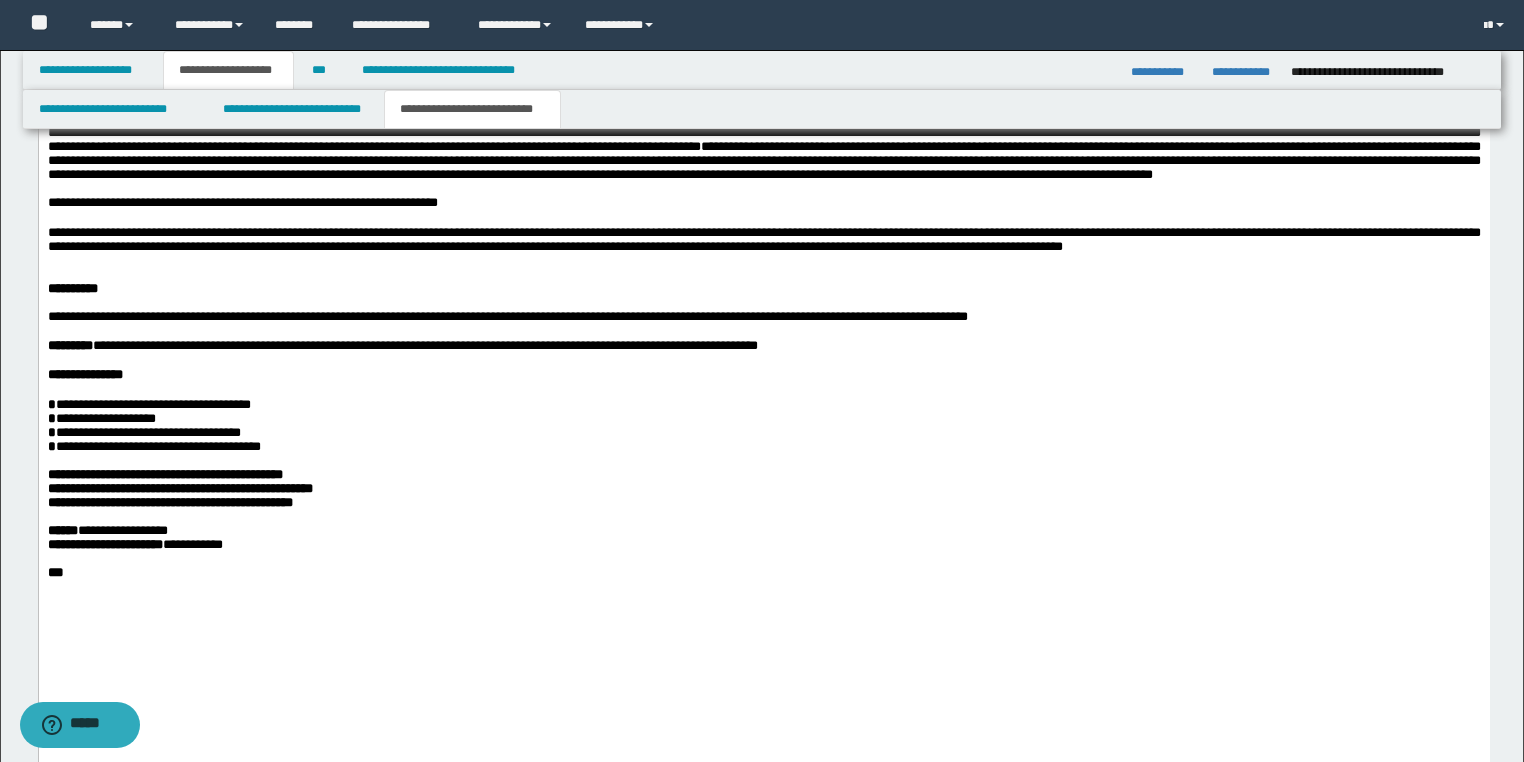click at bounding box center (763, 331) 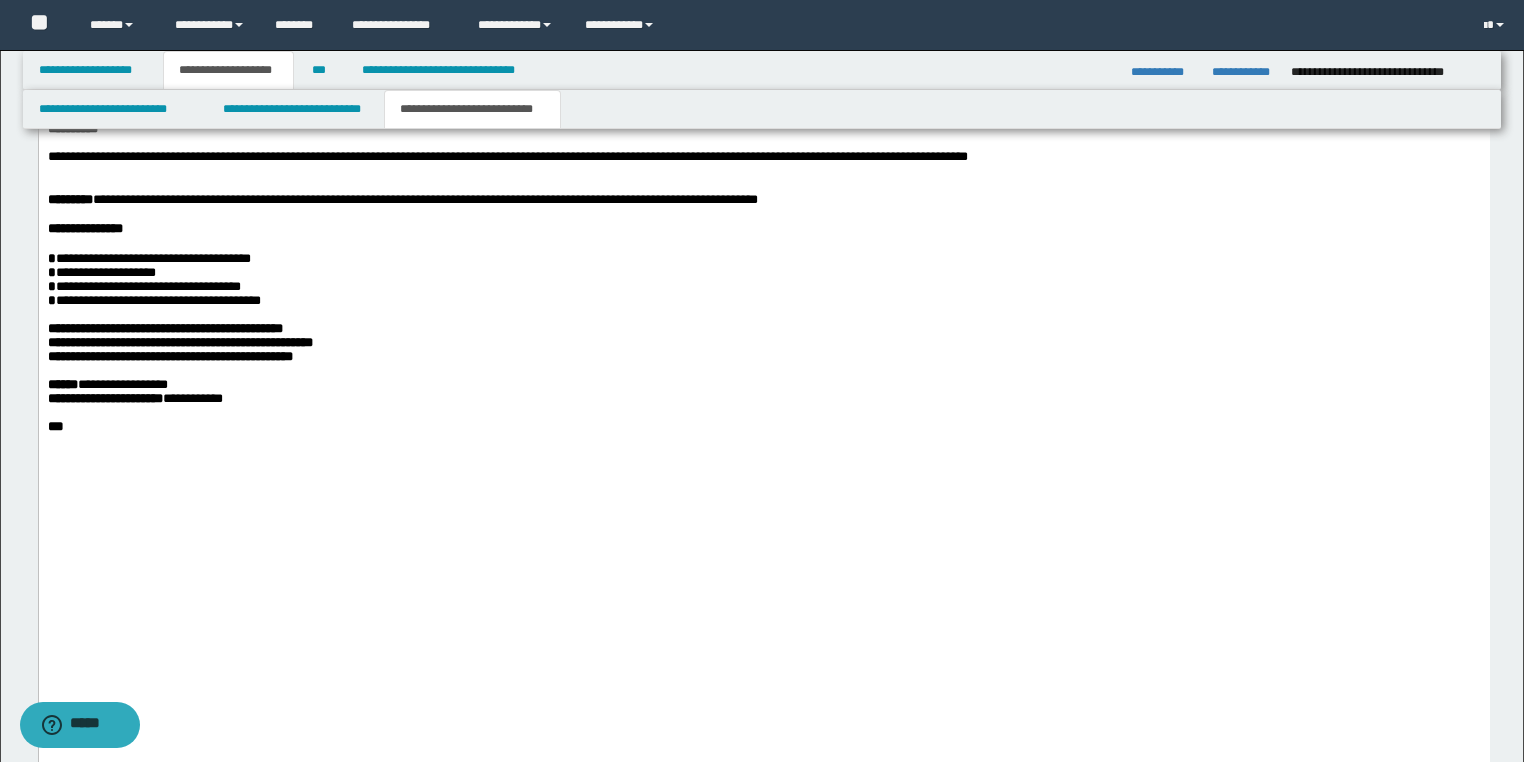 click at bounding box center (763, 215) 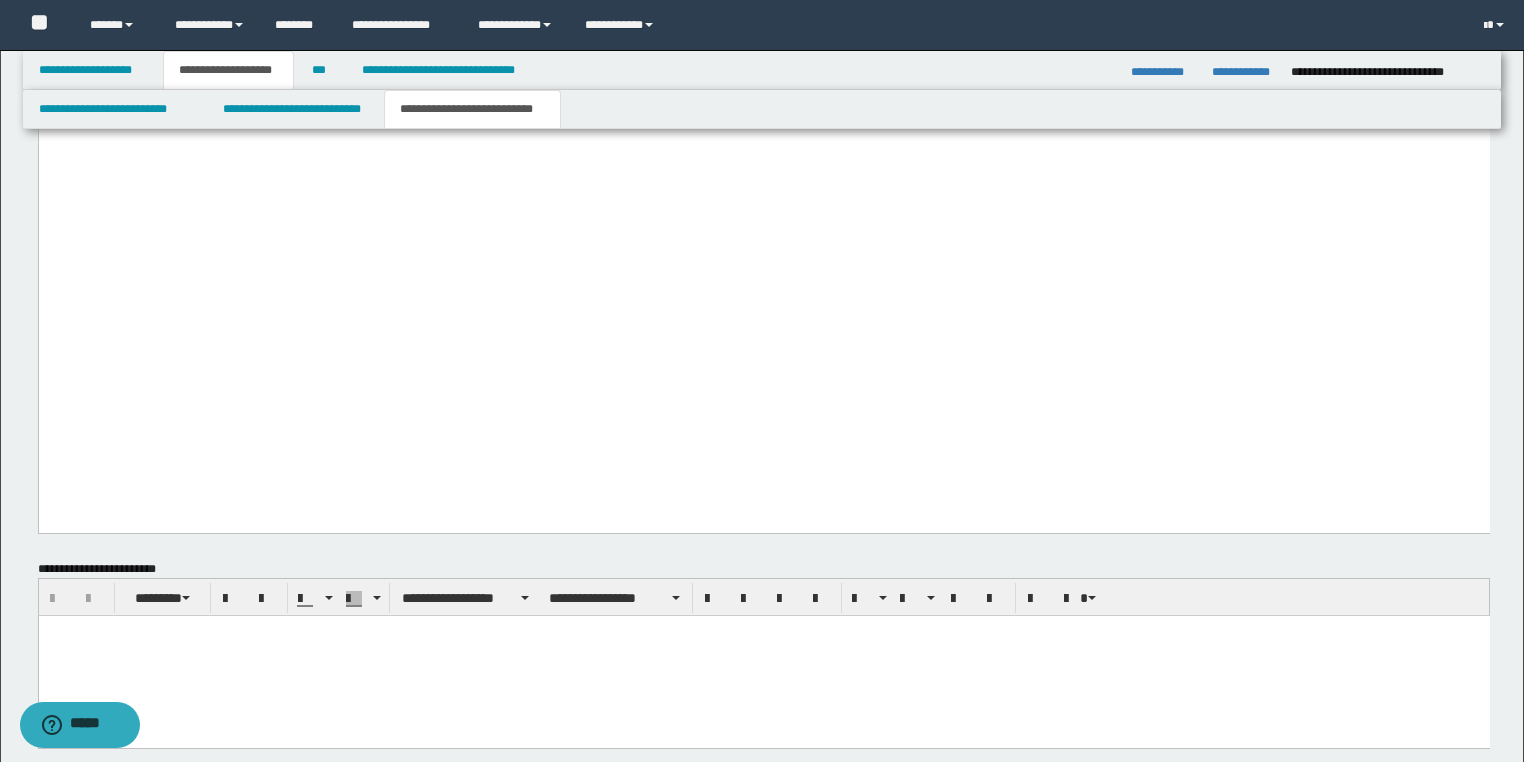 scroll, scrollTop: 3840, scrollLeft: 0, axis: vertical 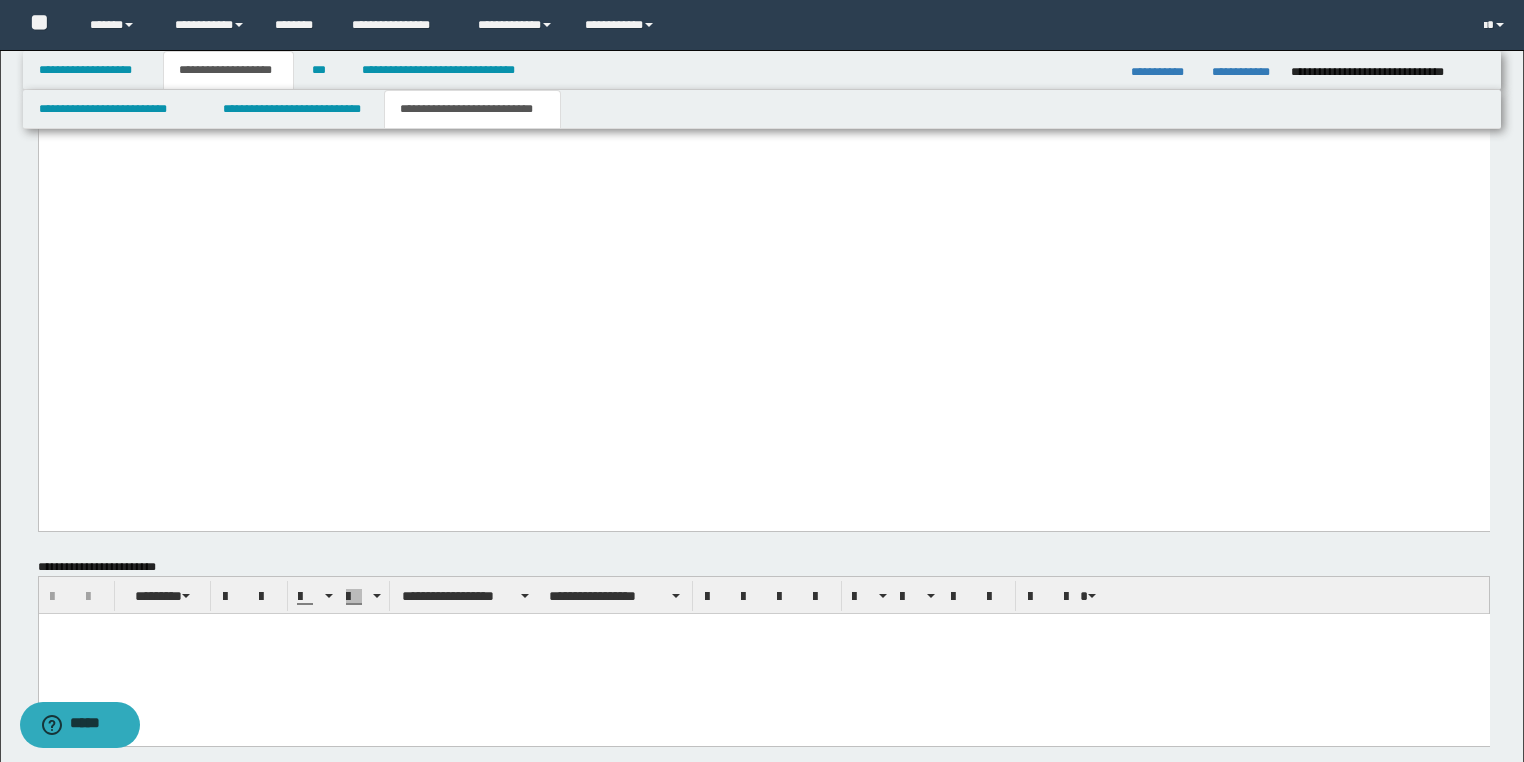 click on "***" at bounding box center (55, 120) 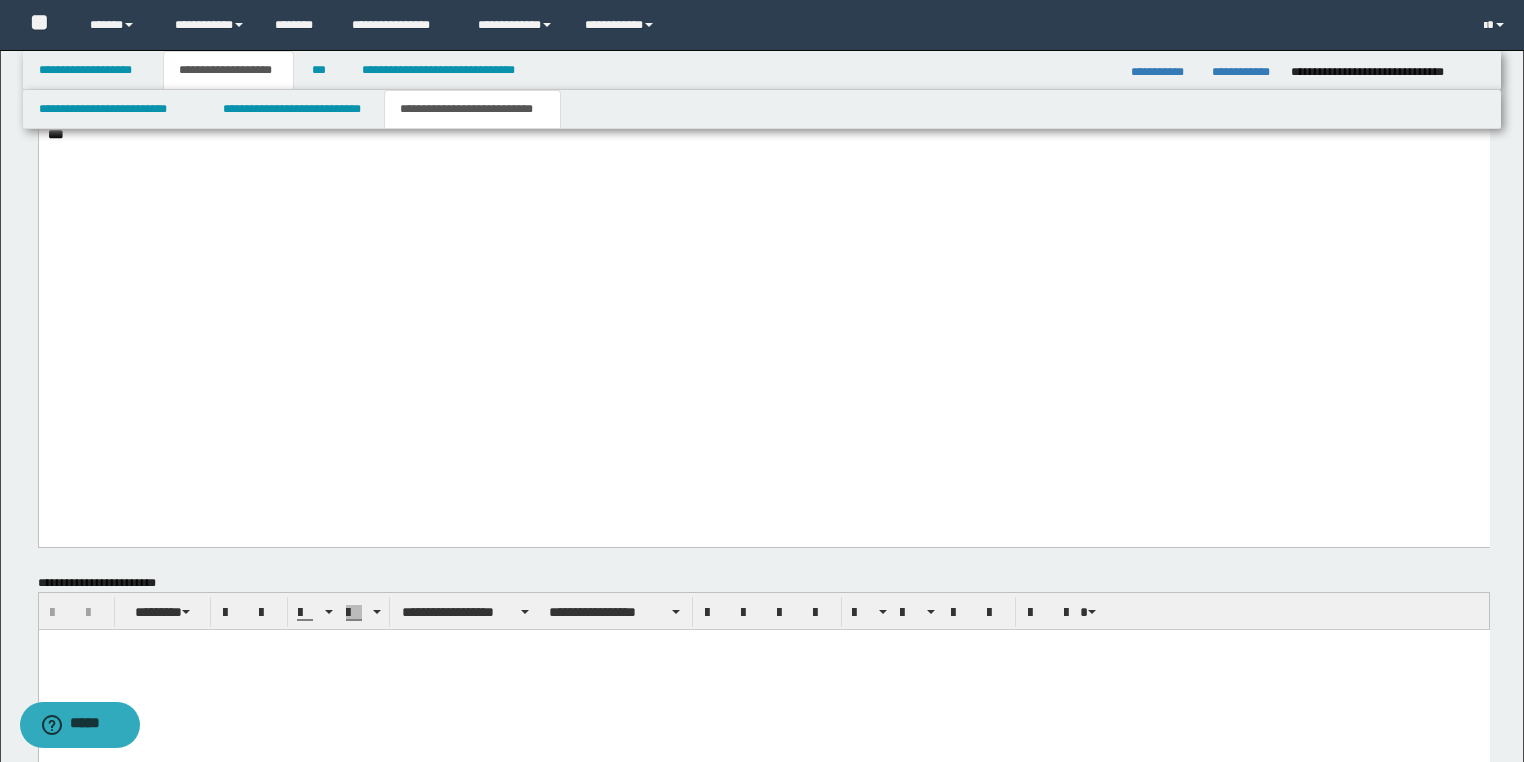 click on "***" at bounding box center (763, 135) 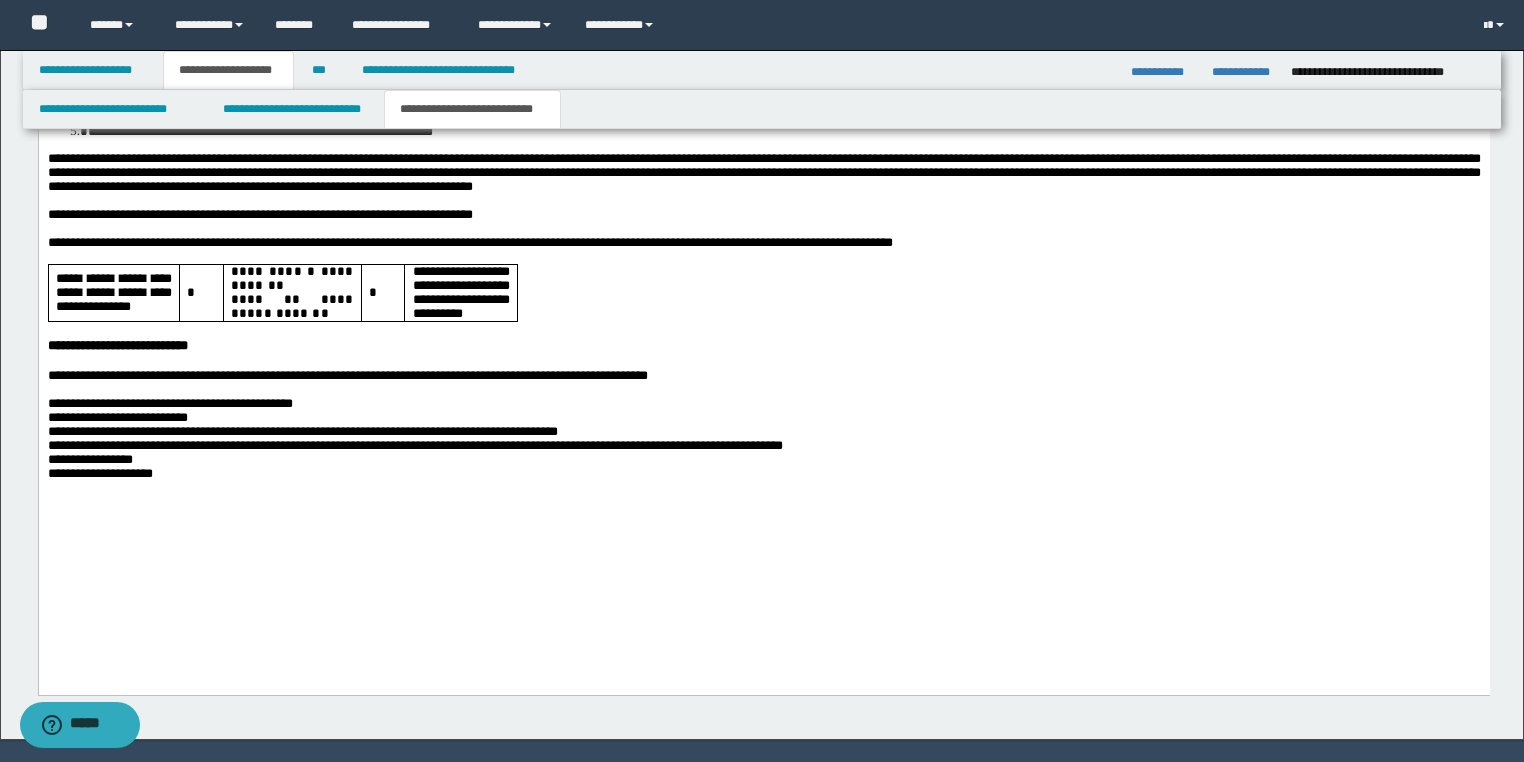scroll, scrollTop: 5079, scrollLeft: 0, axis: vertical 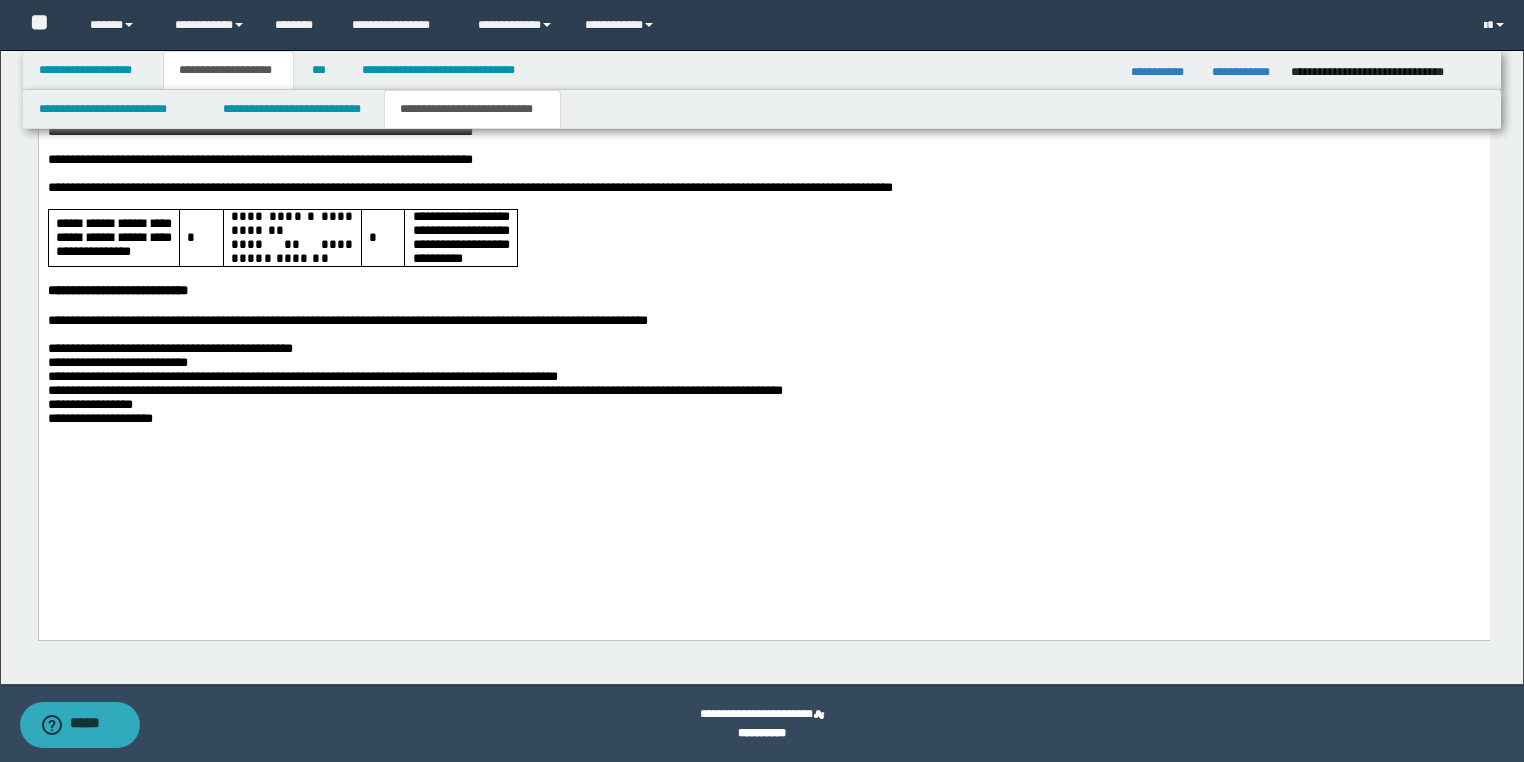 click on "**********" at bounding box center (117, 363) 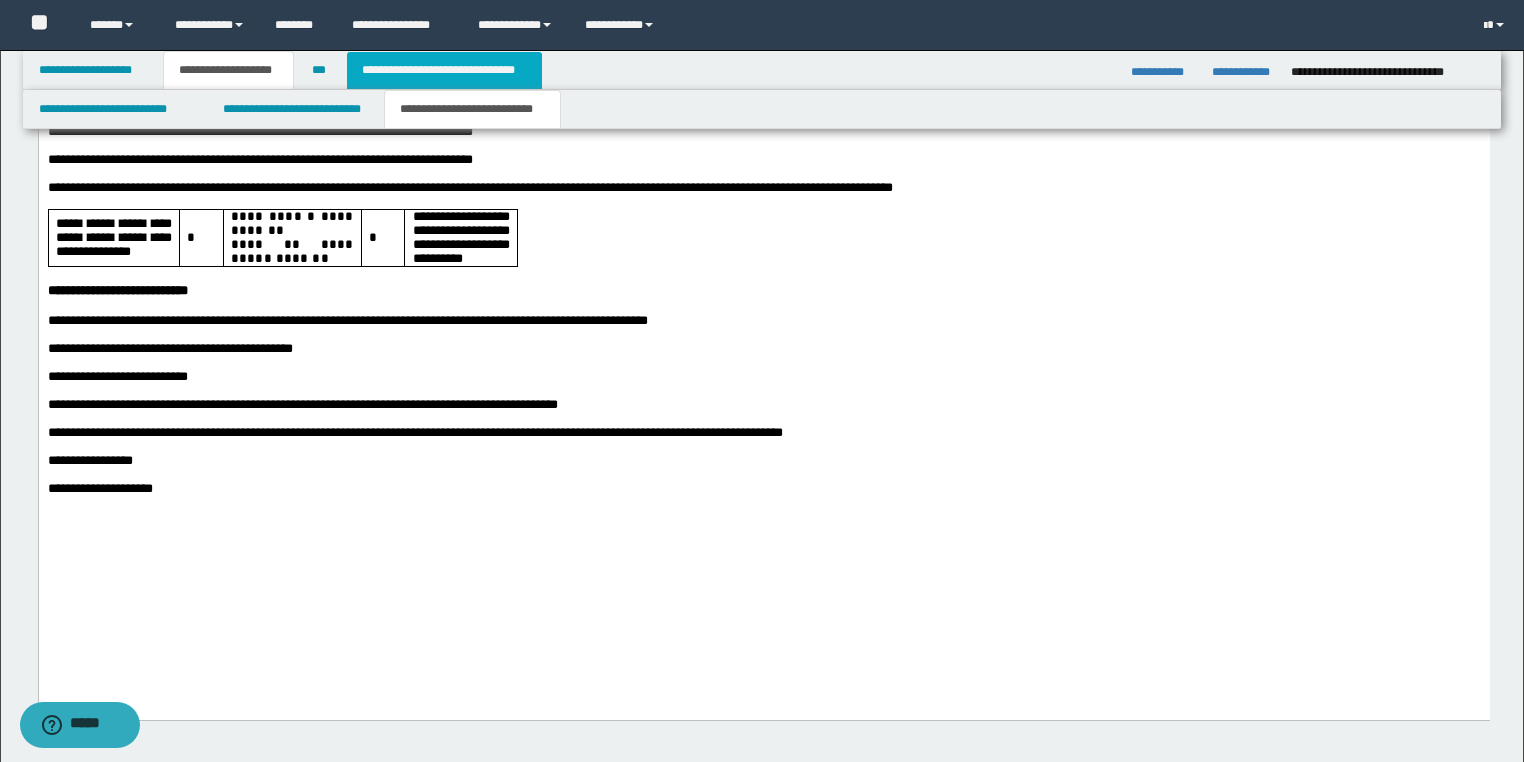 click on "**********" at bounding box center (444, 70) 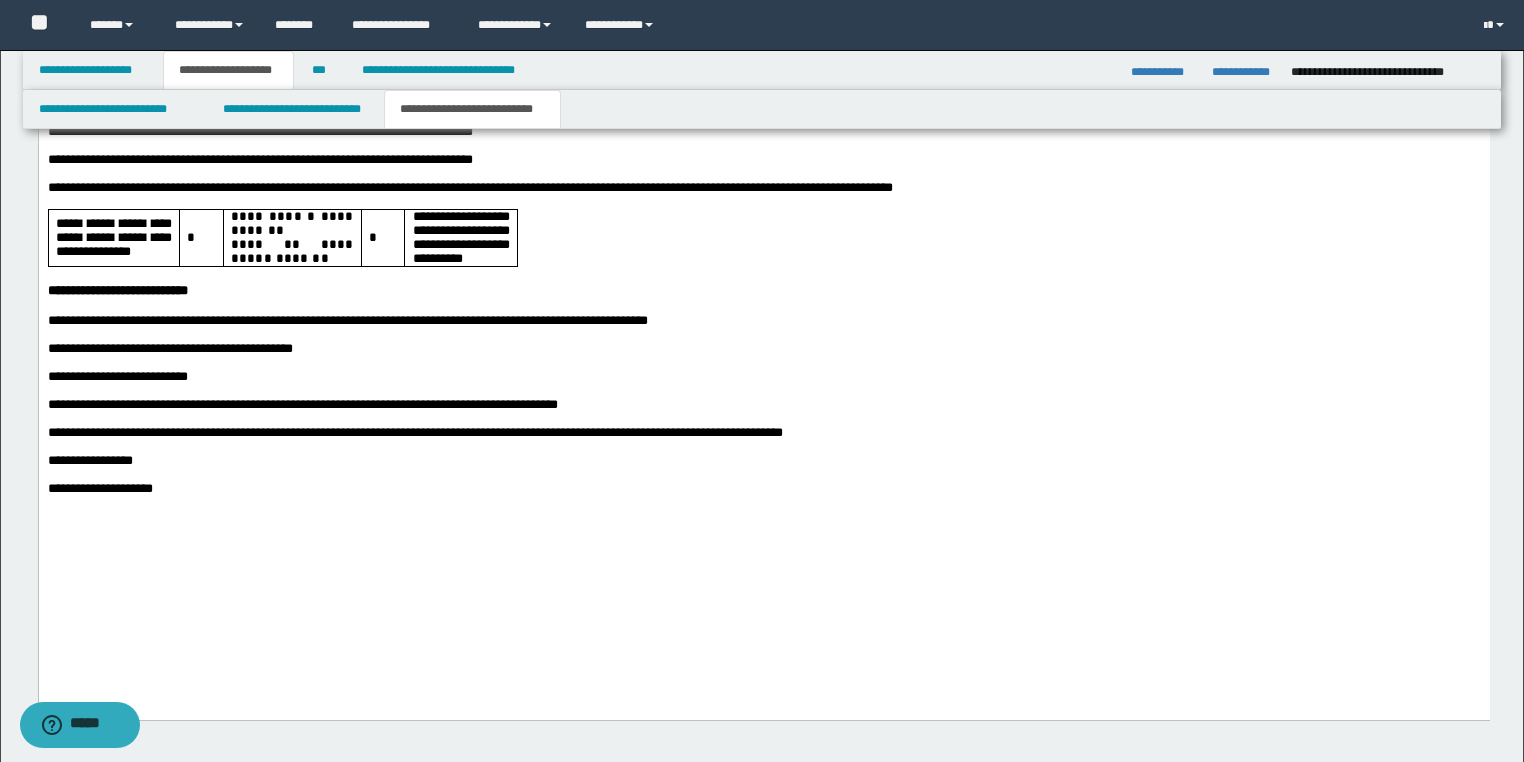 scroll, scrollTop: 696, scrollLeft: 0, axis: vertical 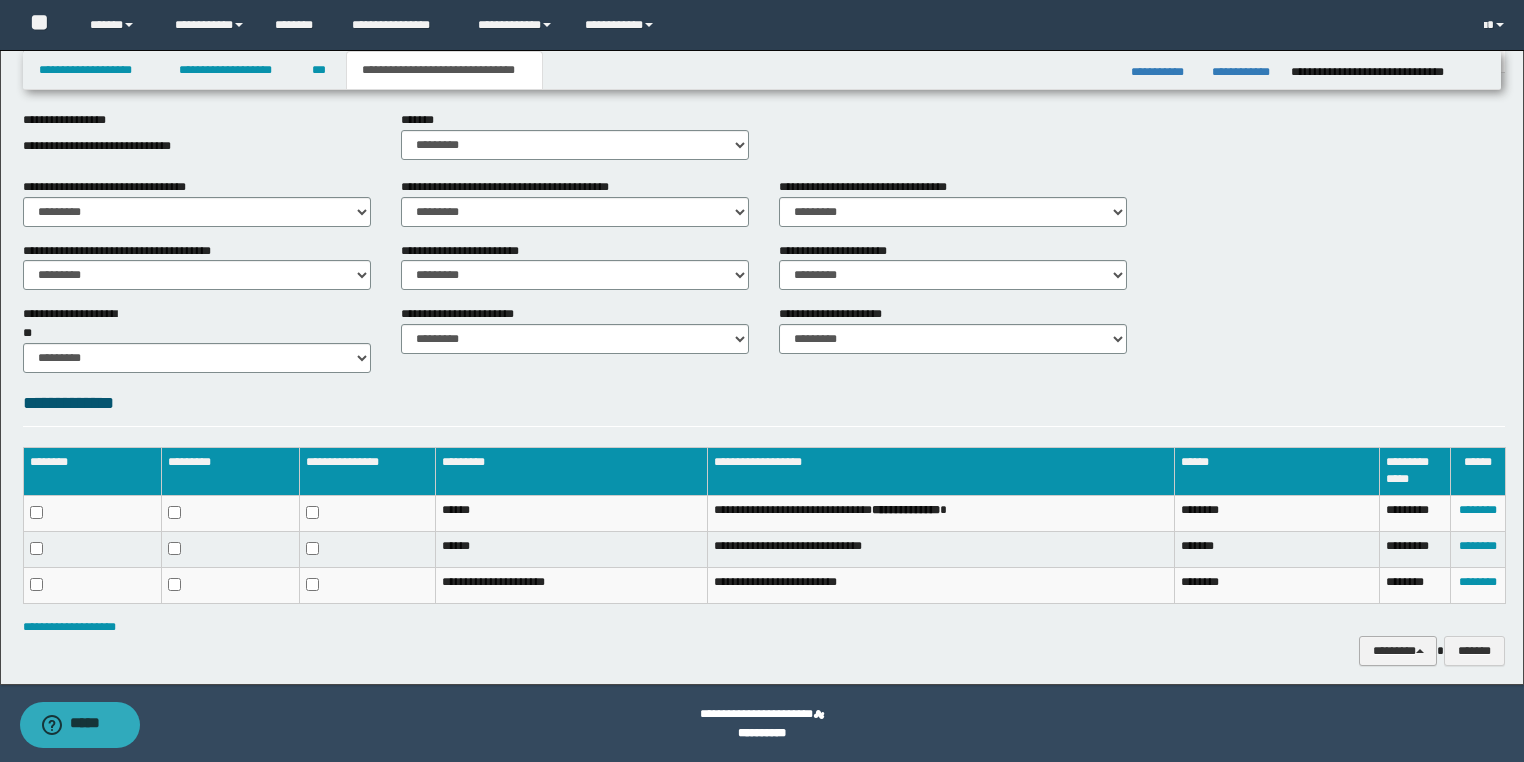 click on "********" at bounding box center [1398, 651] 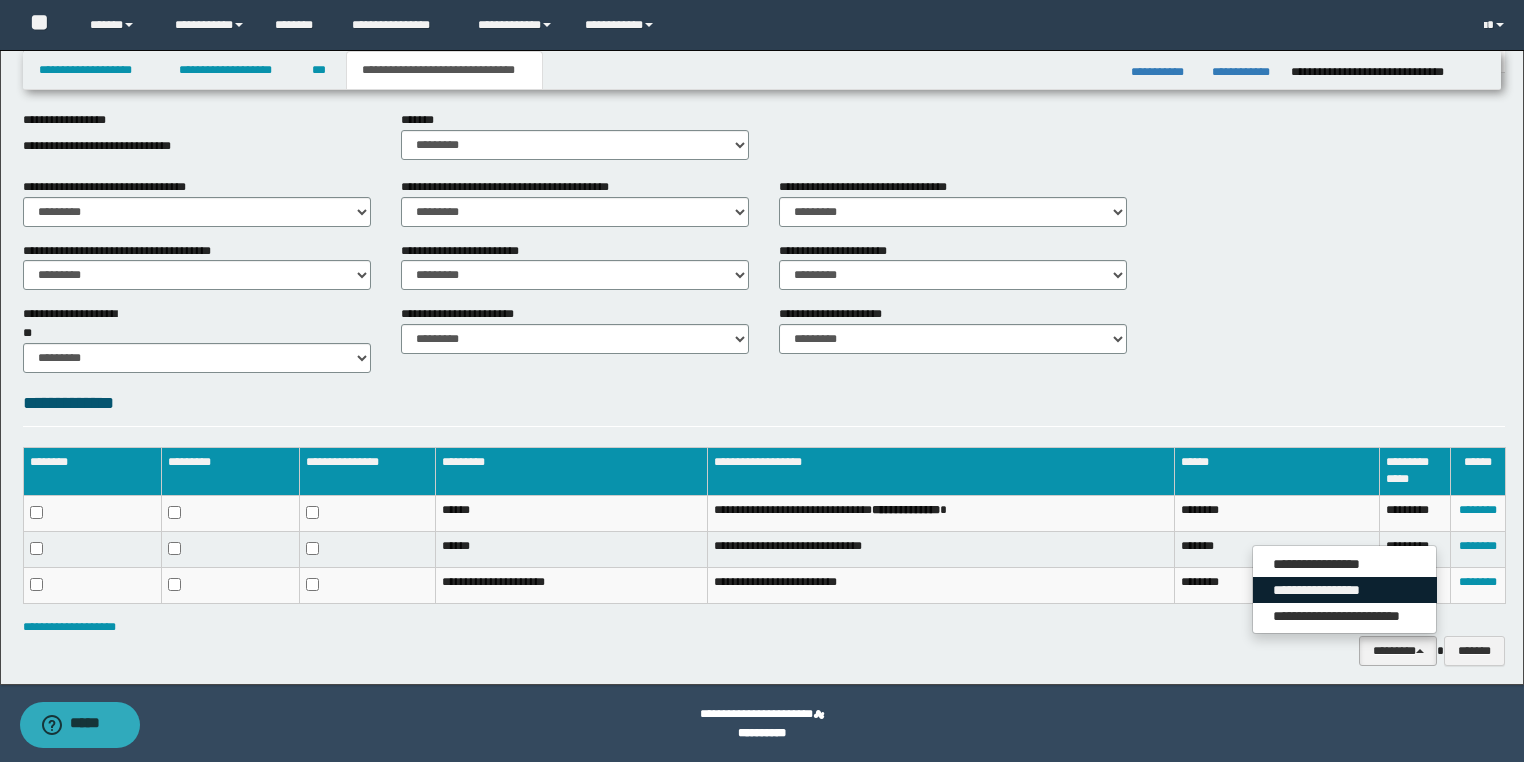click on "**********" at bounding box center [1345, 590] 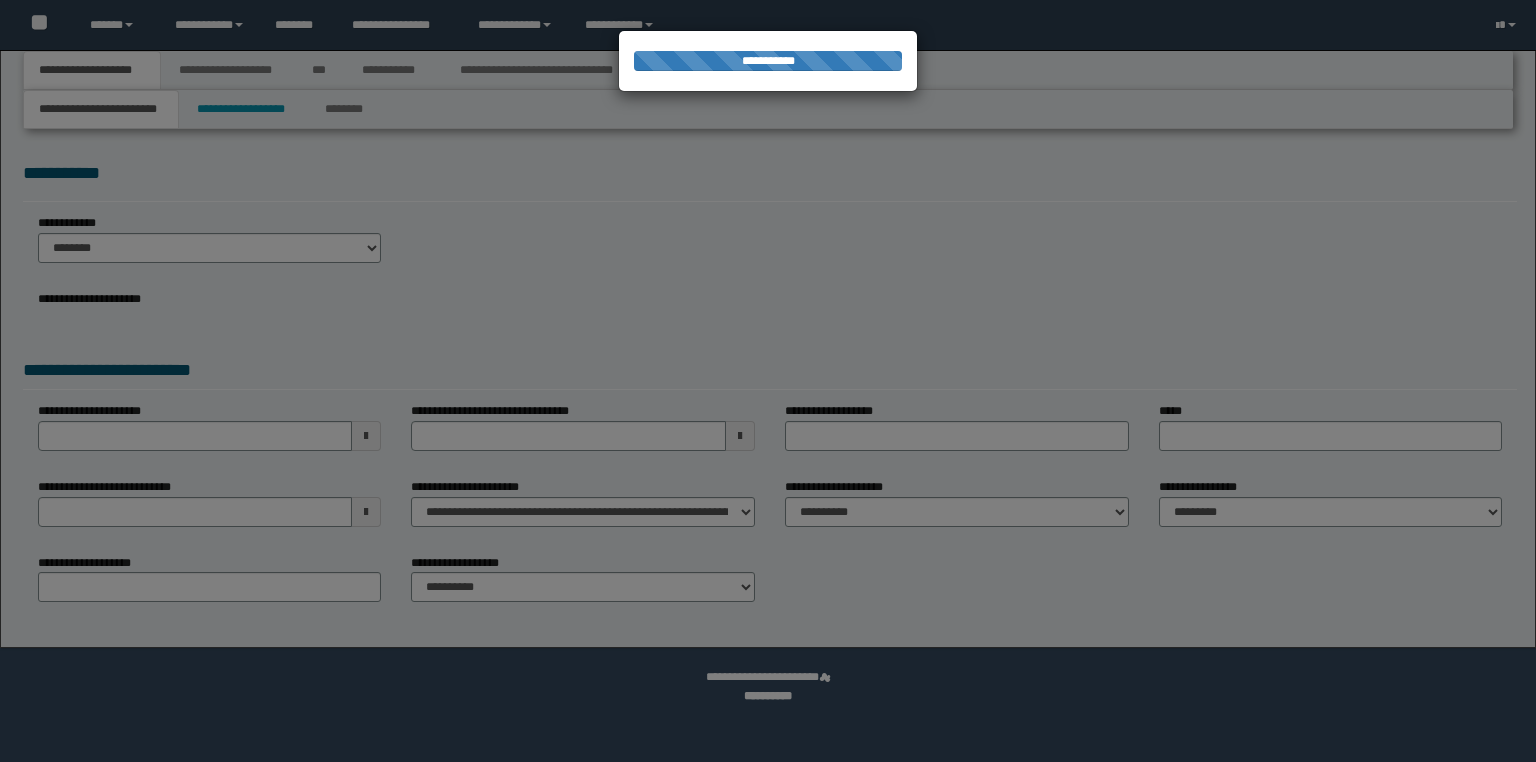 scroll, scrollTop: 0, scrollLeft: 0, axis: both 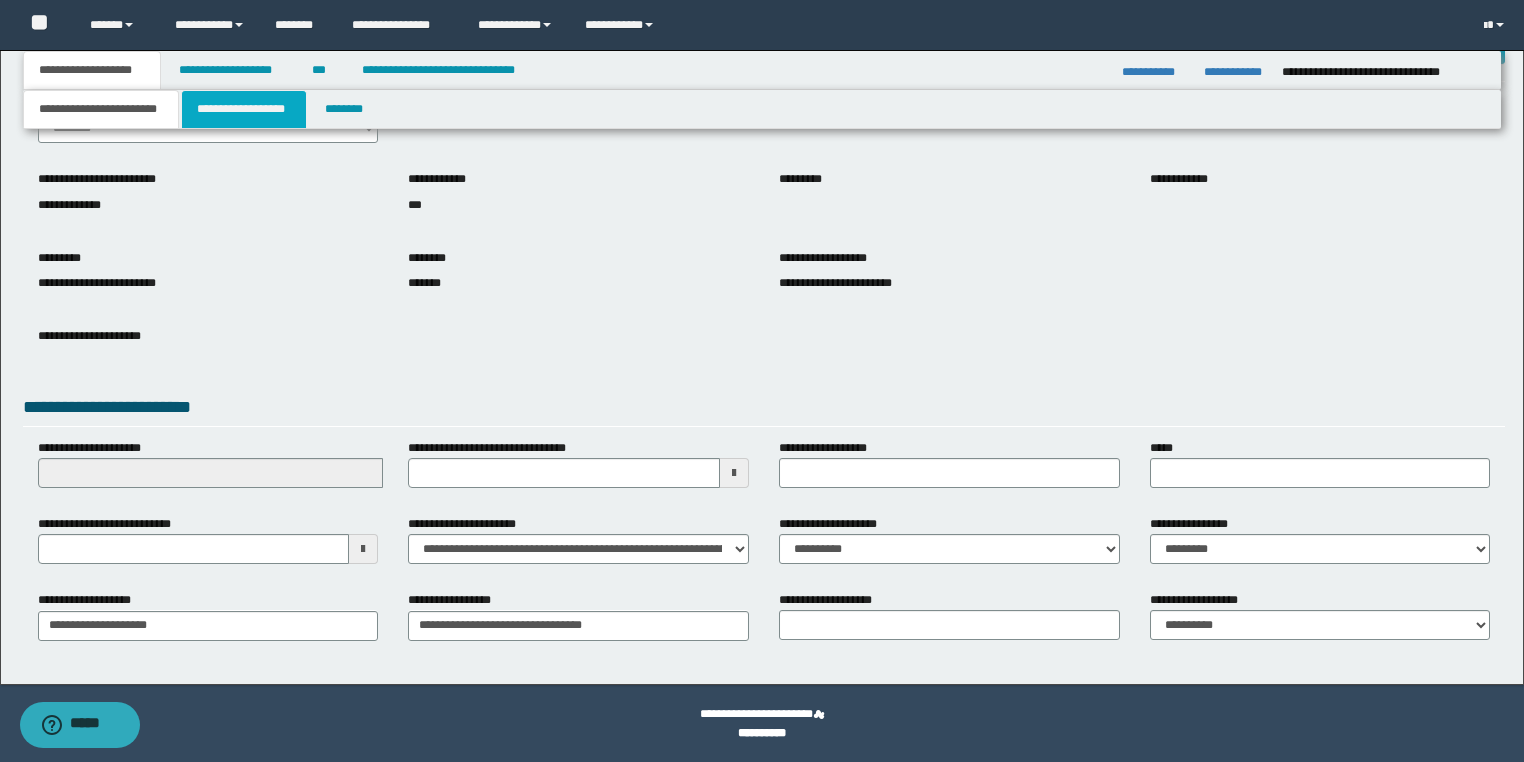click on "**********" at bounding box center [244, 109] 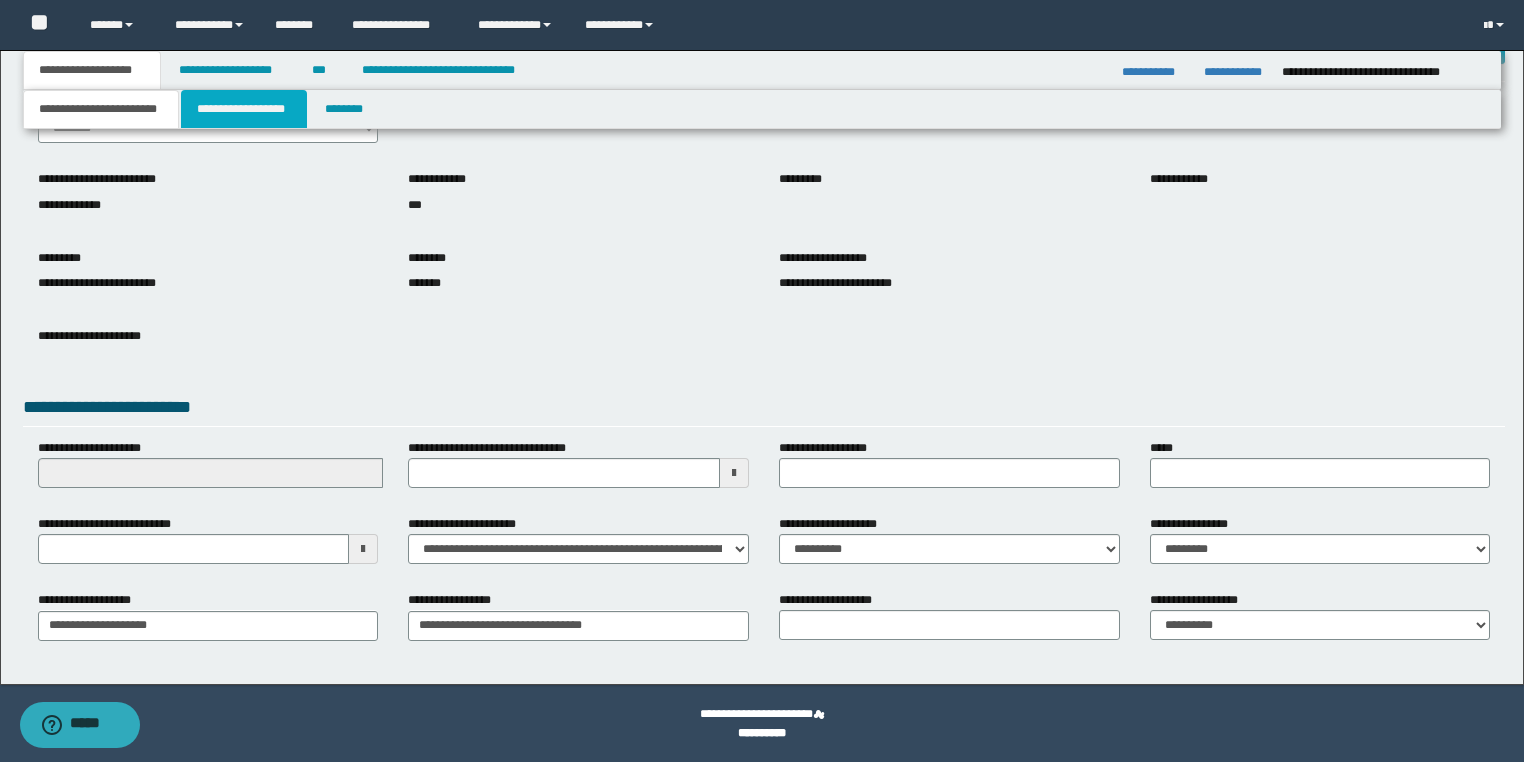 scroll, scrollTop: 0, scrollLeft: 0, axis: both 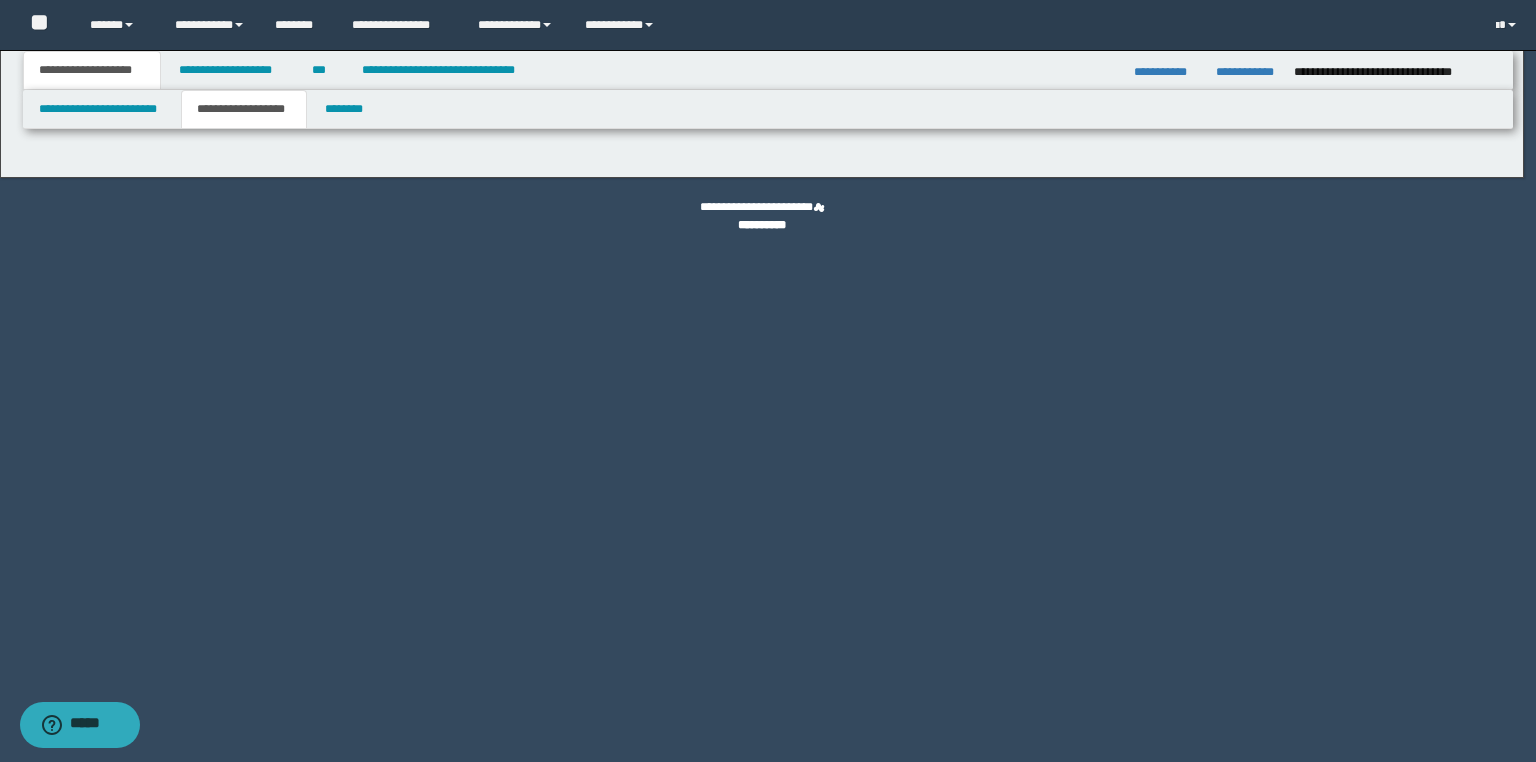 select on "*" 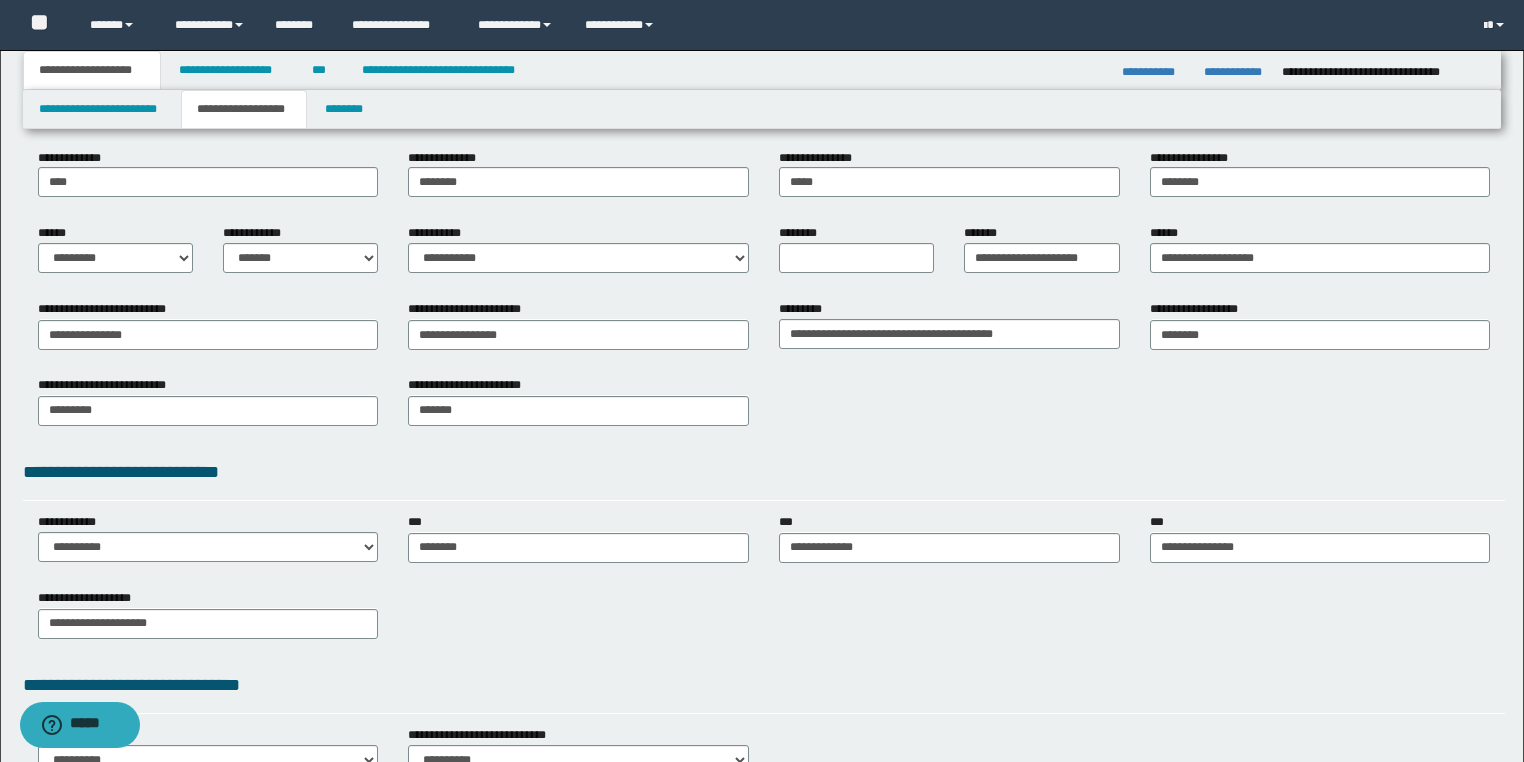 scroll, scrollTop: 344, scrollLeft: 0, axis: vertical 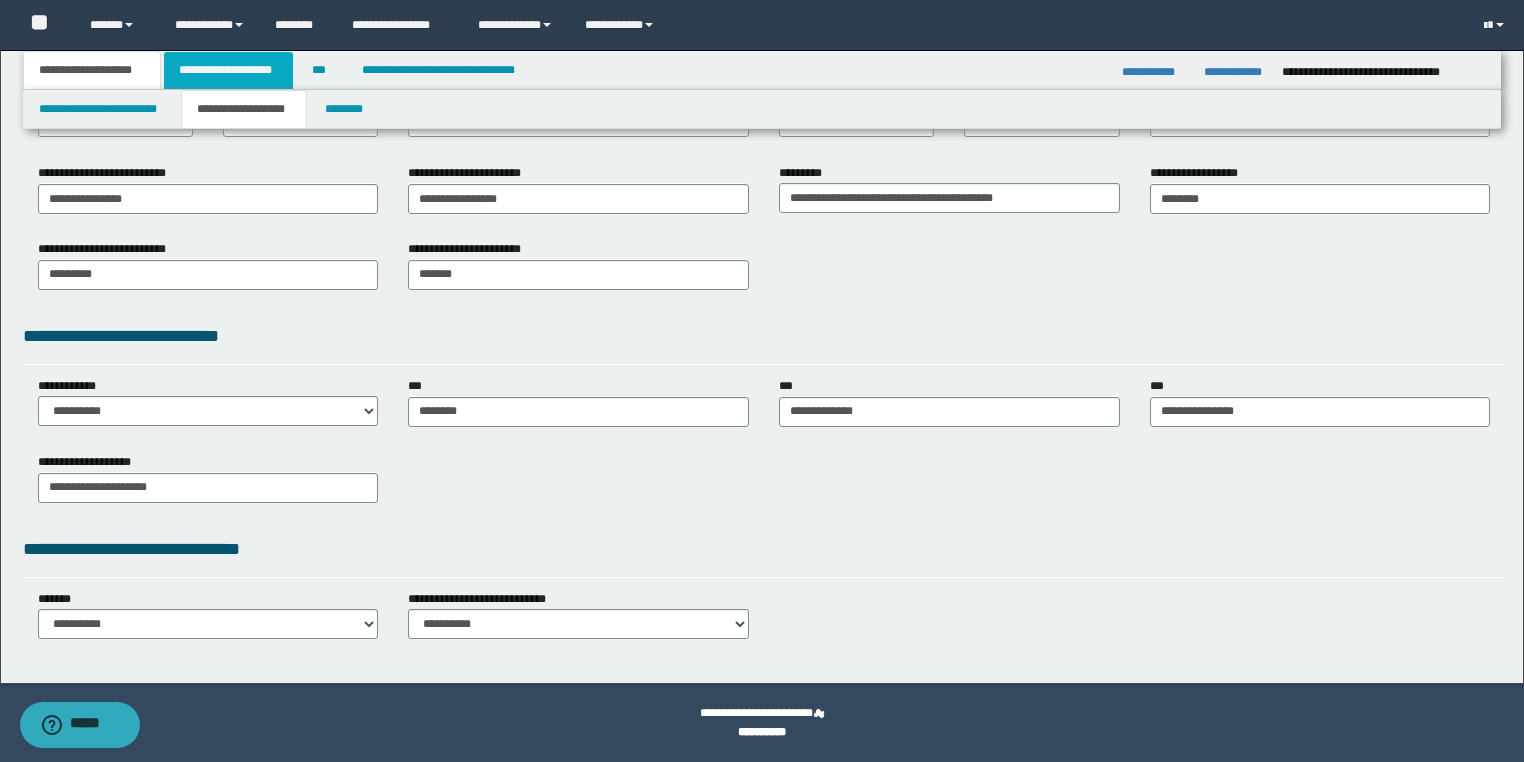 click on "**********" at bounding box center (228, 70) 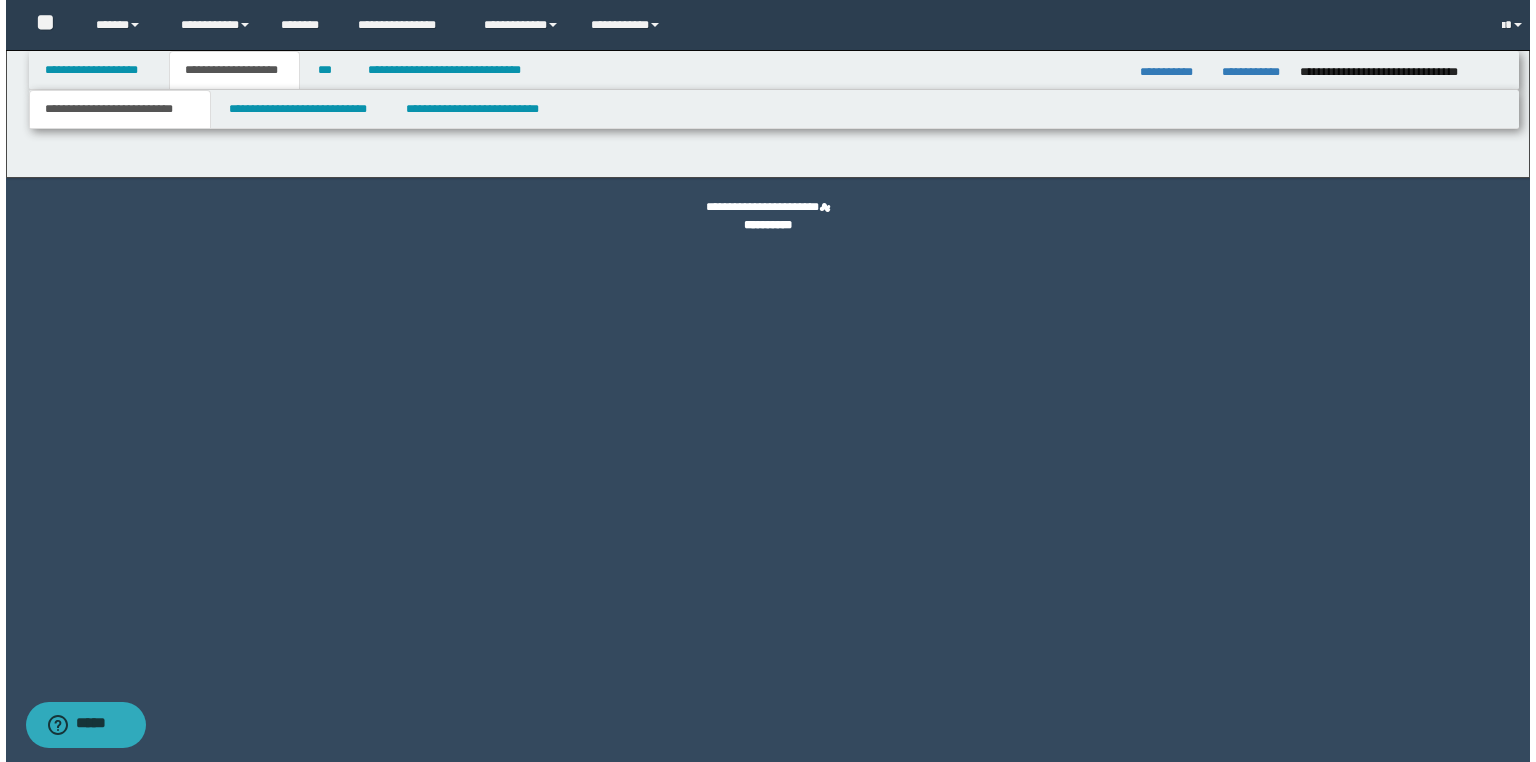 scroll, scrollTop: 0, scrollLeft: 0, axis: both 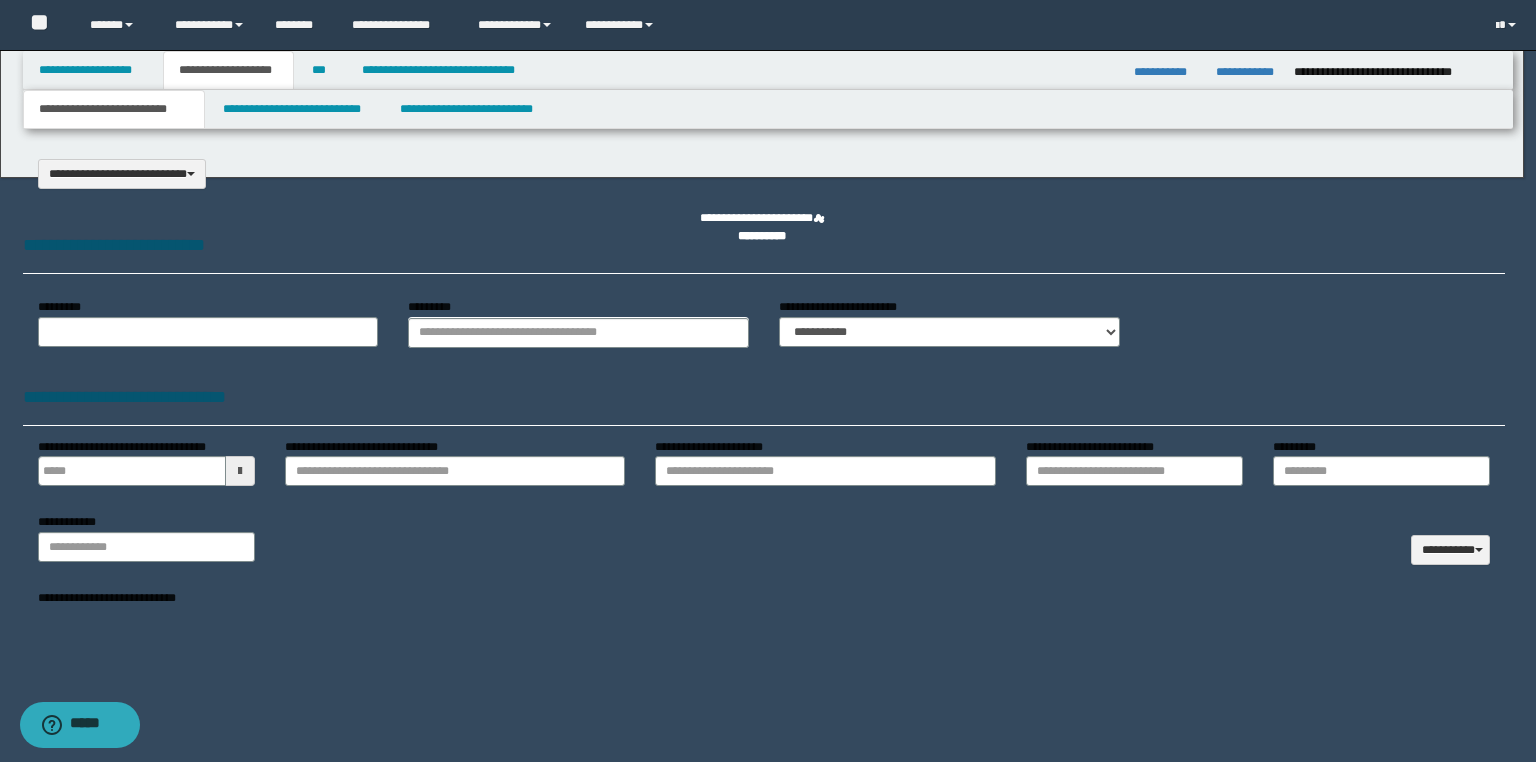 type on "**********" 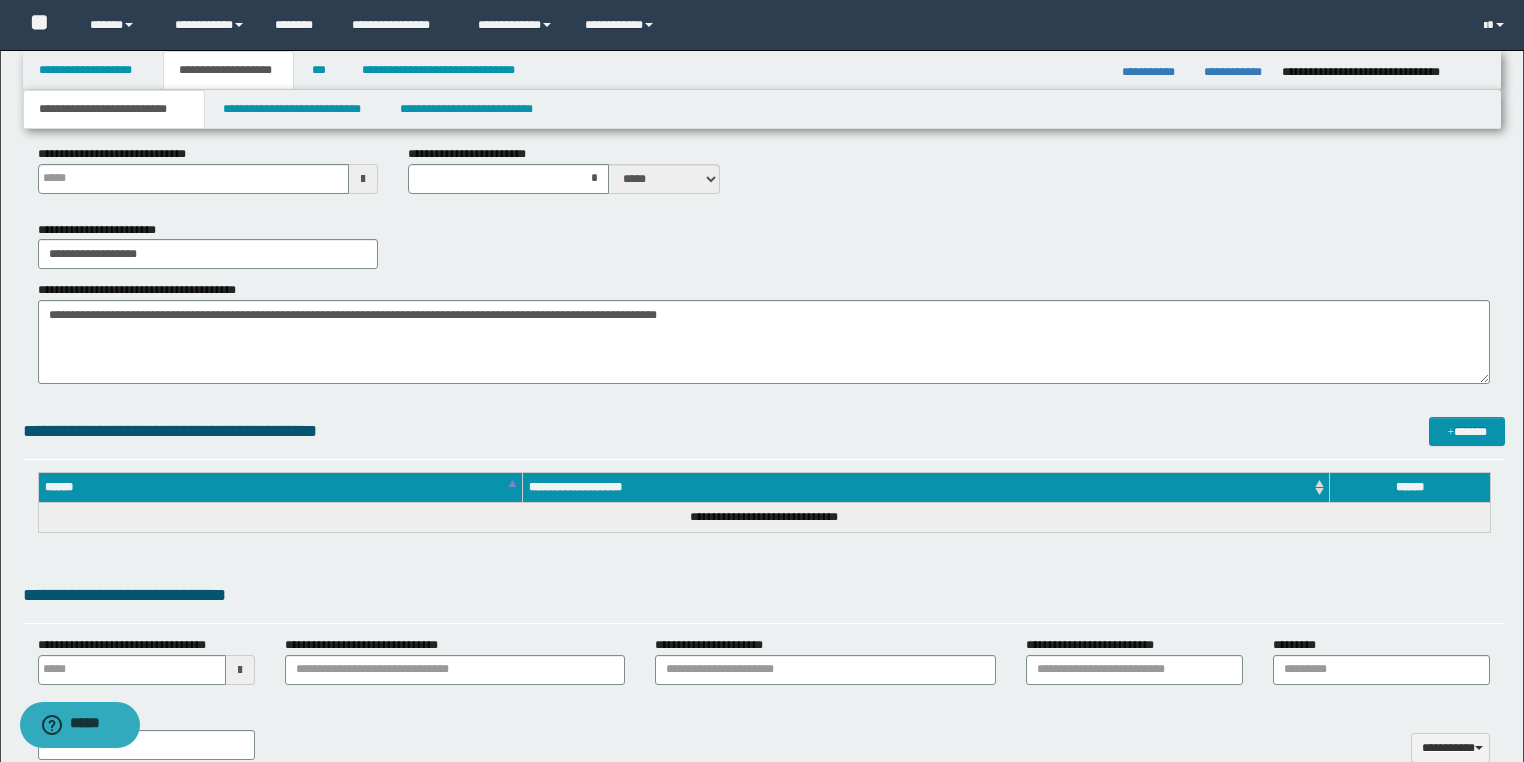 scroll, scrollTop: 560, scrollLeft: 0, axis: vertical 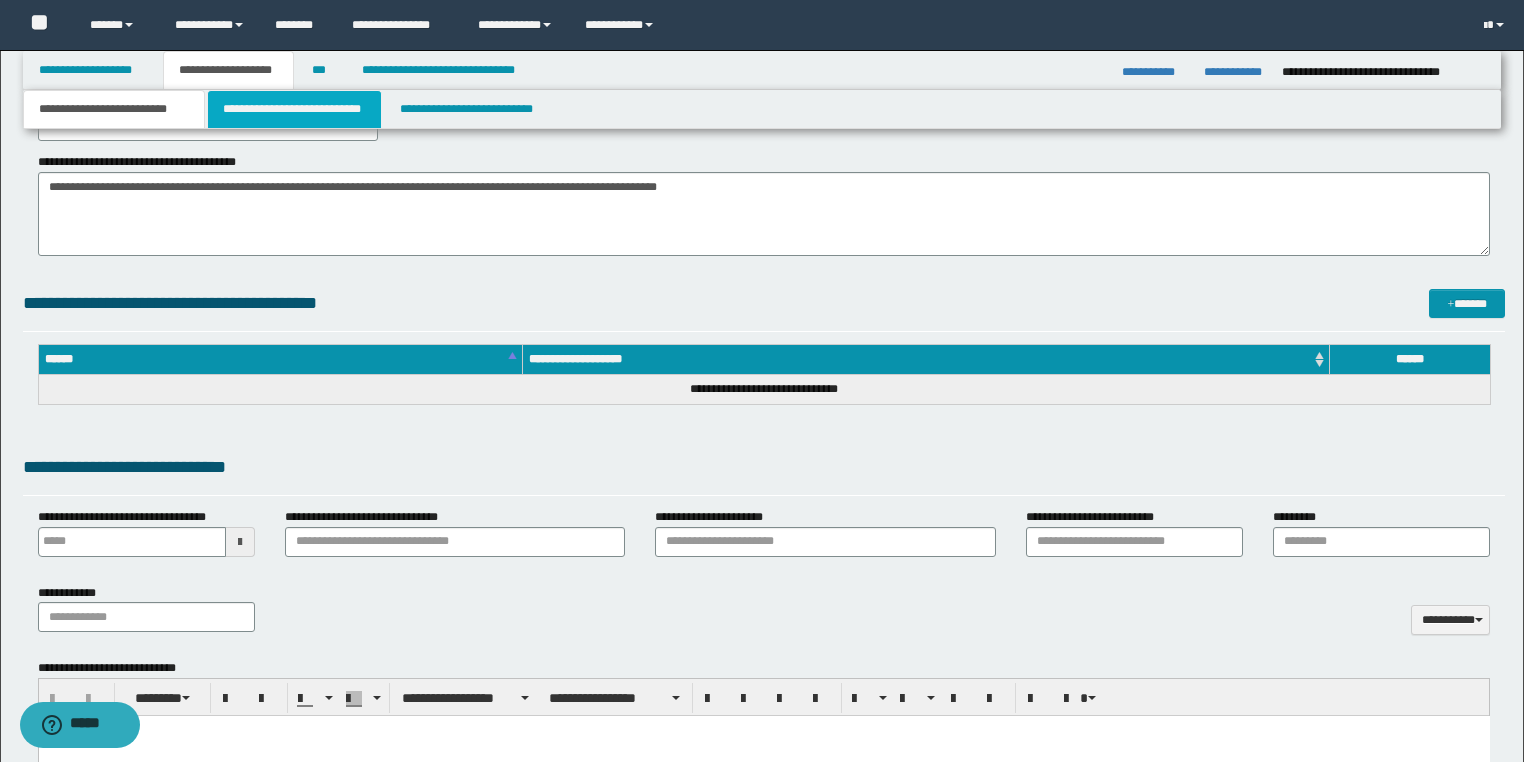 click on "**********" at bounding box center [294, 109] 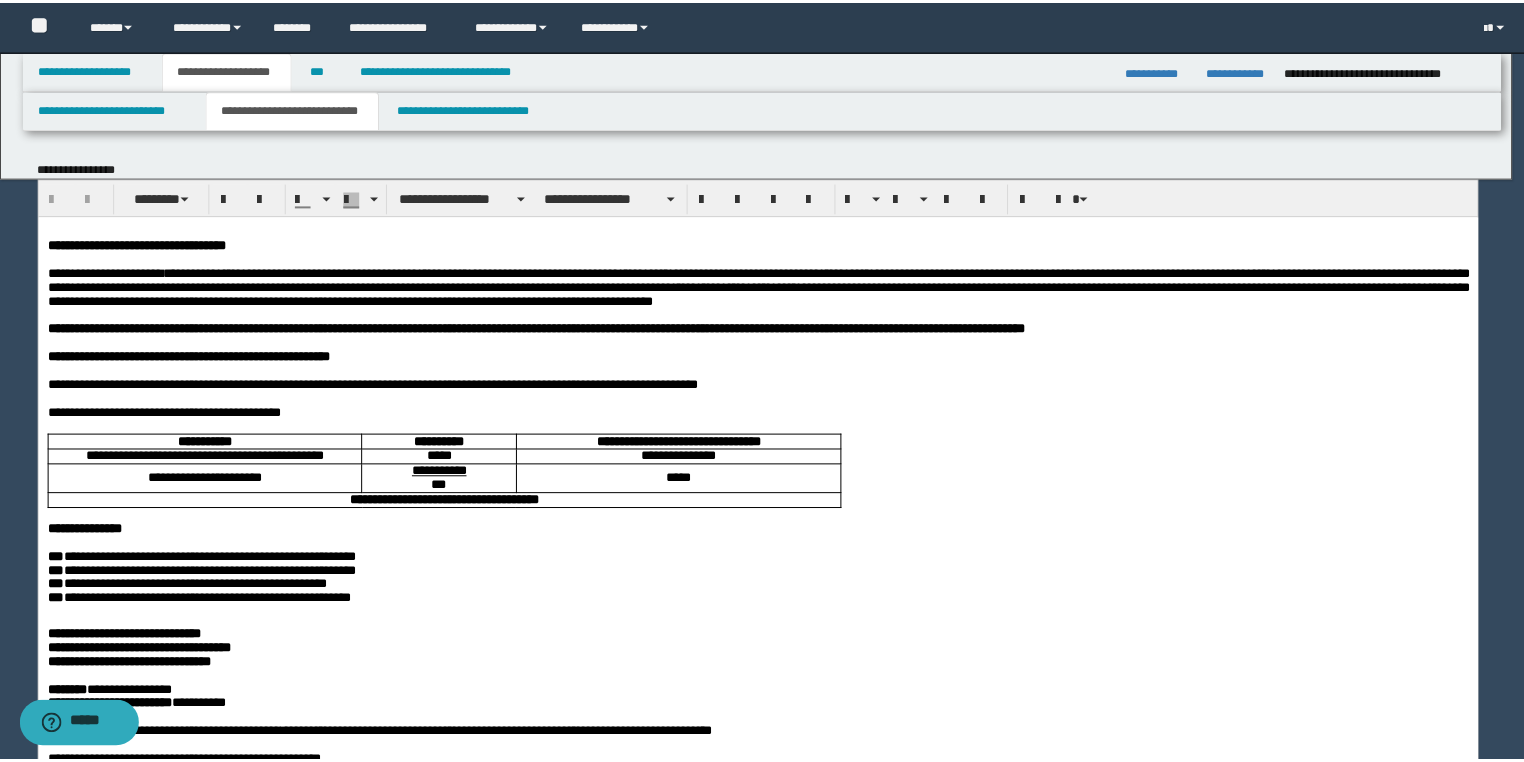 scroll, scrollTop: 0, scrollLeft: 0, axis: both 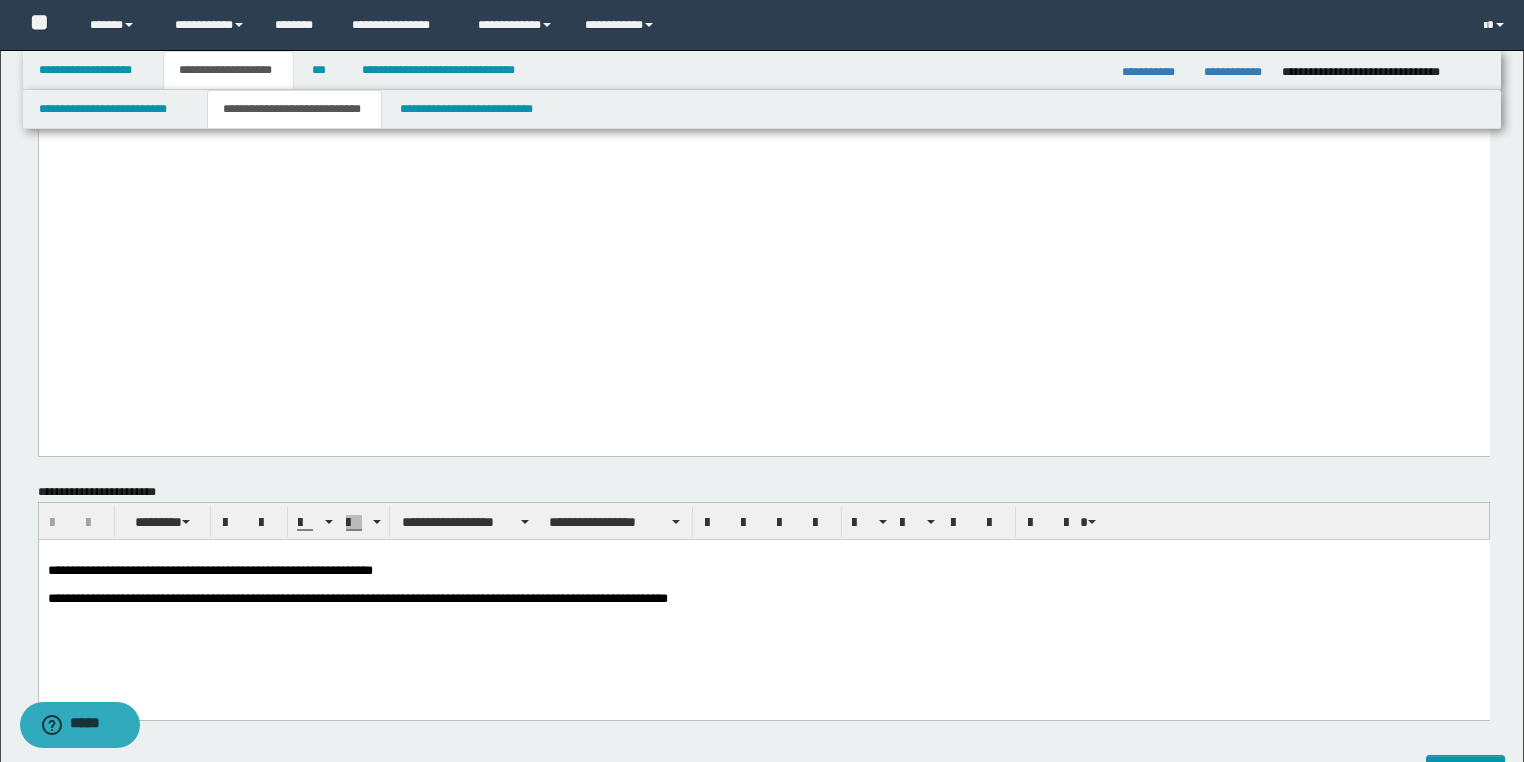 click on "**********" at bounding box center [763, -1934] 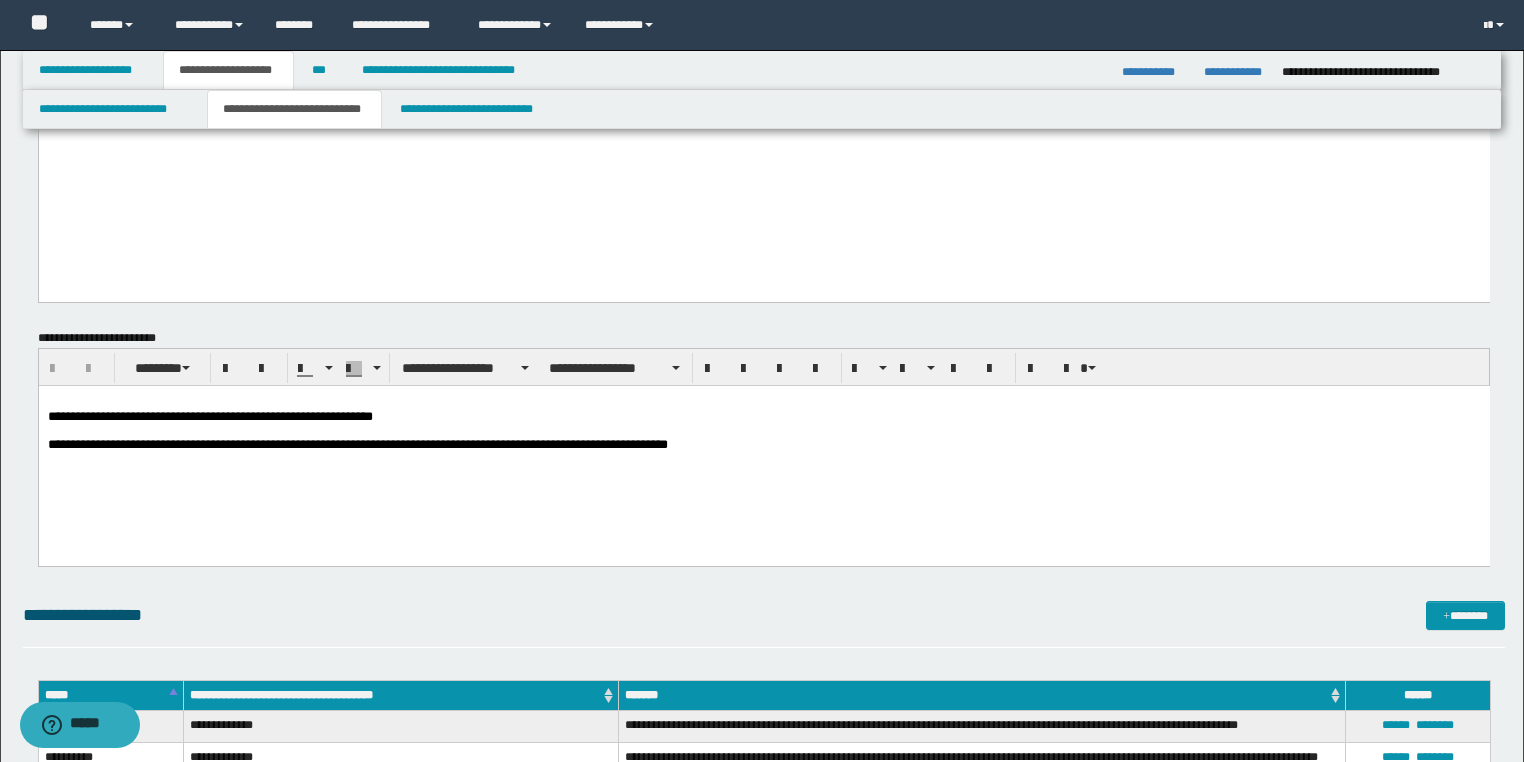 scroll, scrollTop: 3920, scrollLeft: 0, axis: vertical 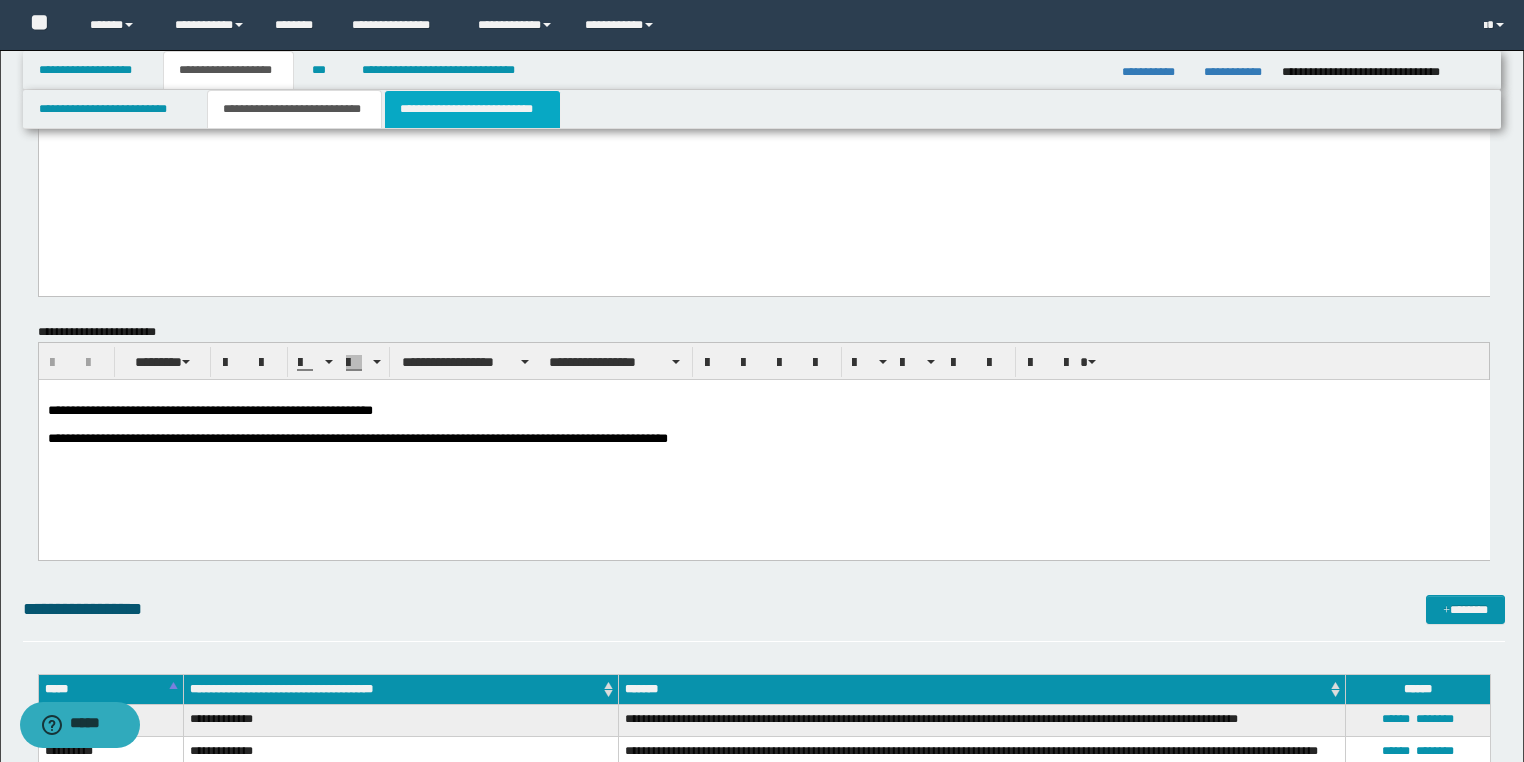 click on "**********" at bounding box center (472, 109) 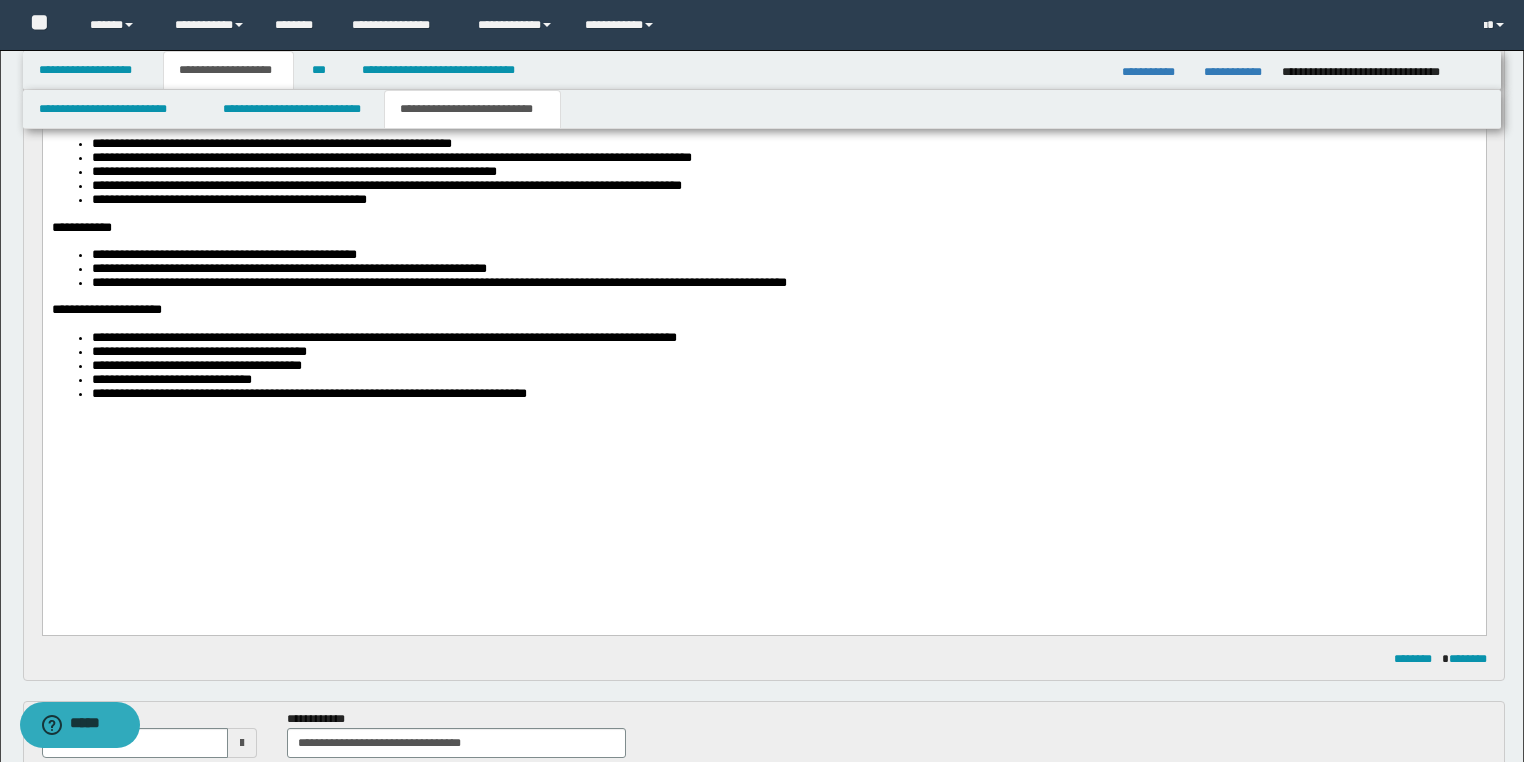 scroll, scrollTop: 960, scrollLeft: 0, axis: vertical 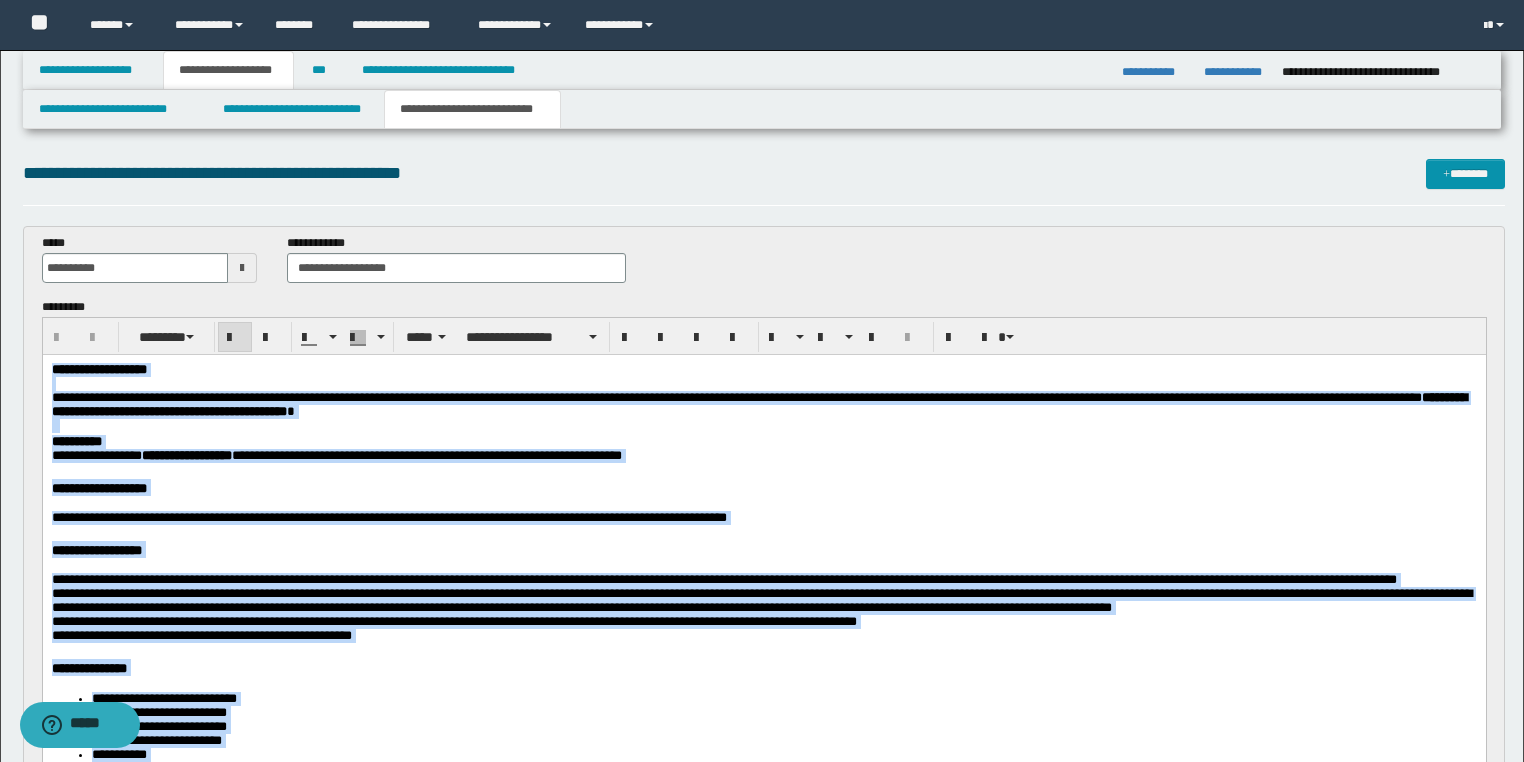 drag, startPoint x: 644, startPoint y: 1333, endPoint x: 0, endPoint y: 67, distance: 1420.3844 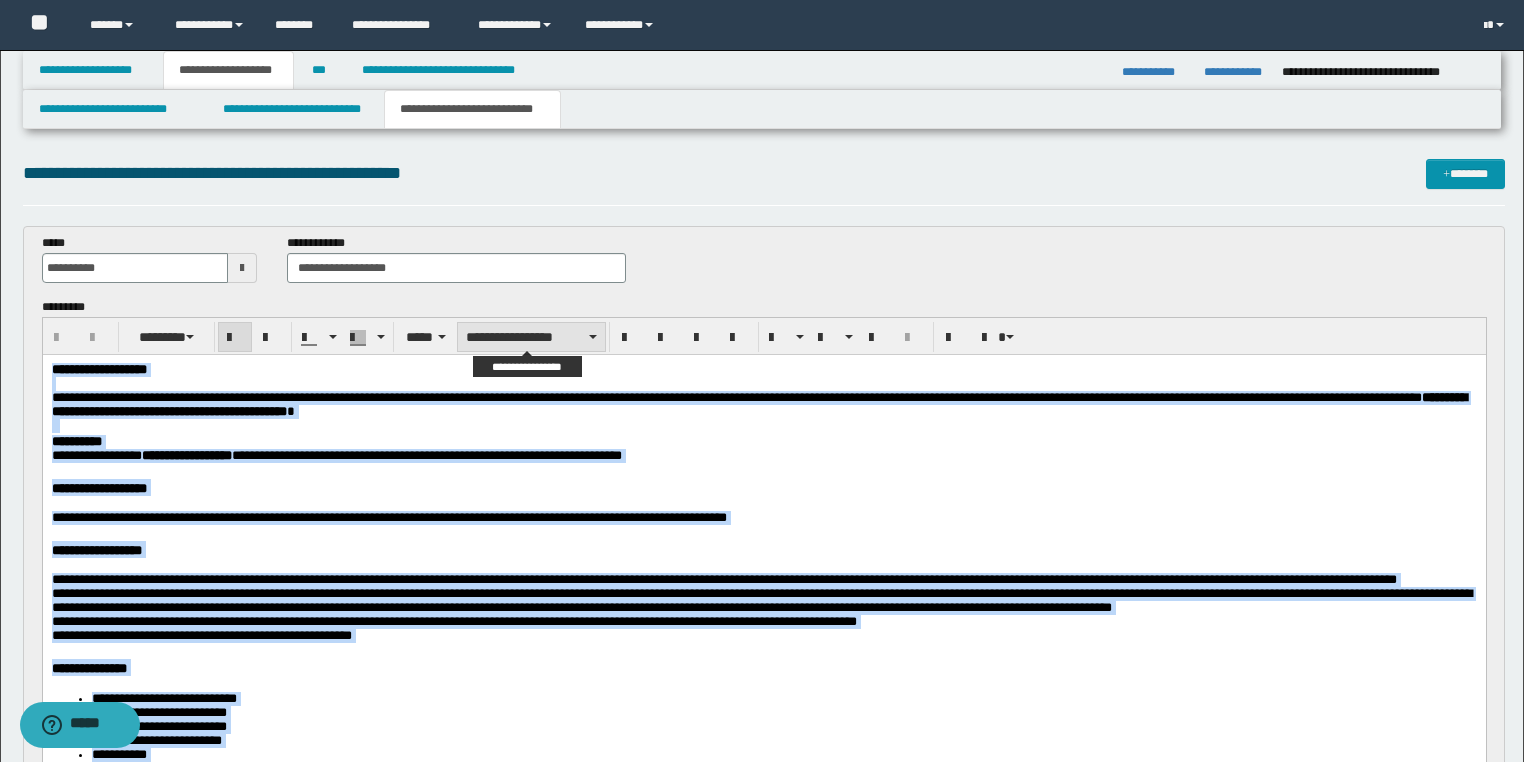 click on "**********" at bounding box center (531, 337) 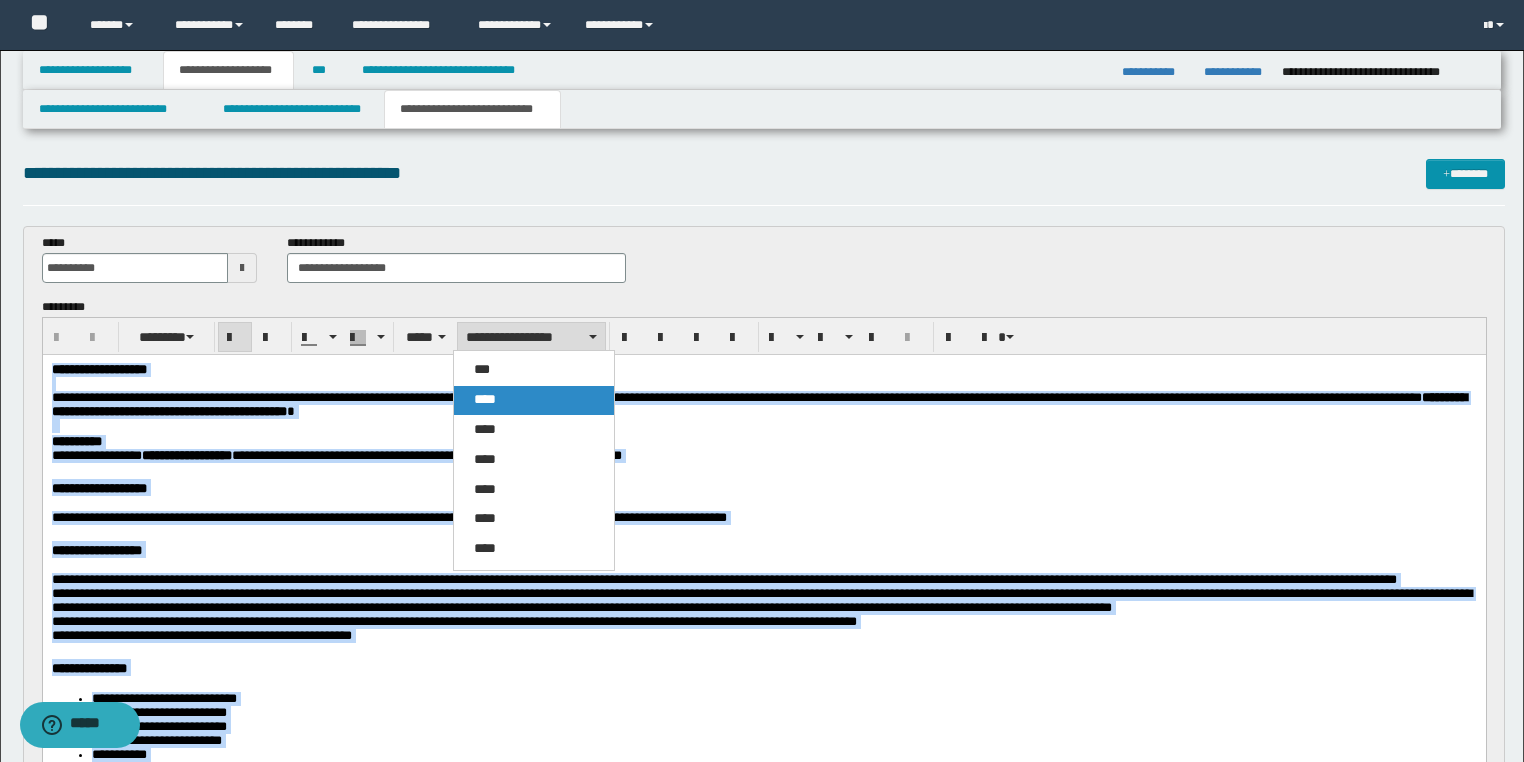 drag, startPoint x: 519, startPoint y: 392, endPoint x: 574, endPoint y: 4, distance: 391.8788 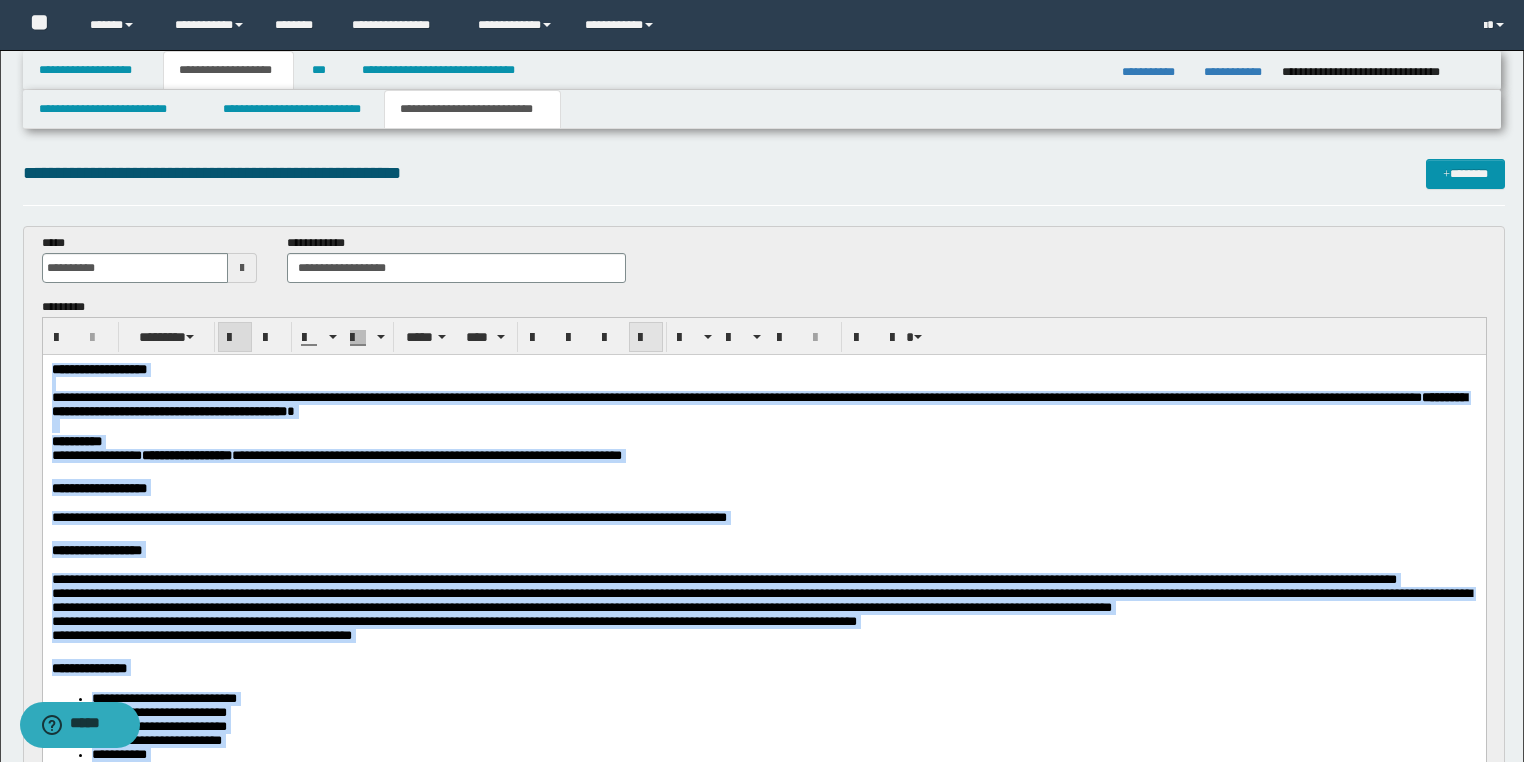 click at bounding box center [646, 338] 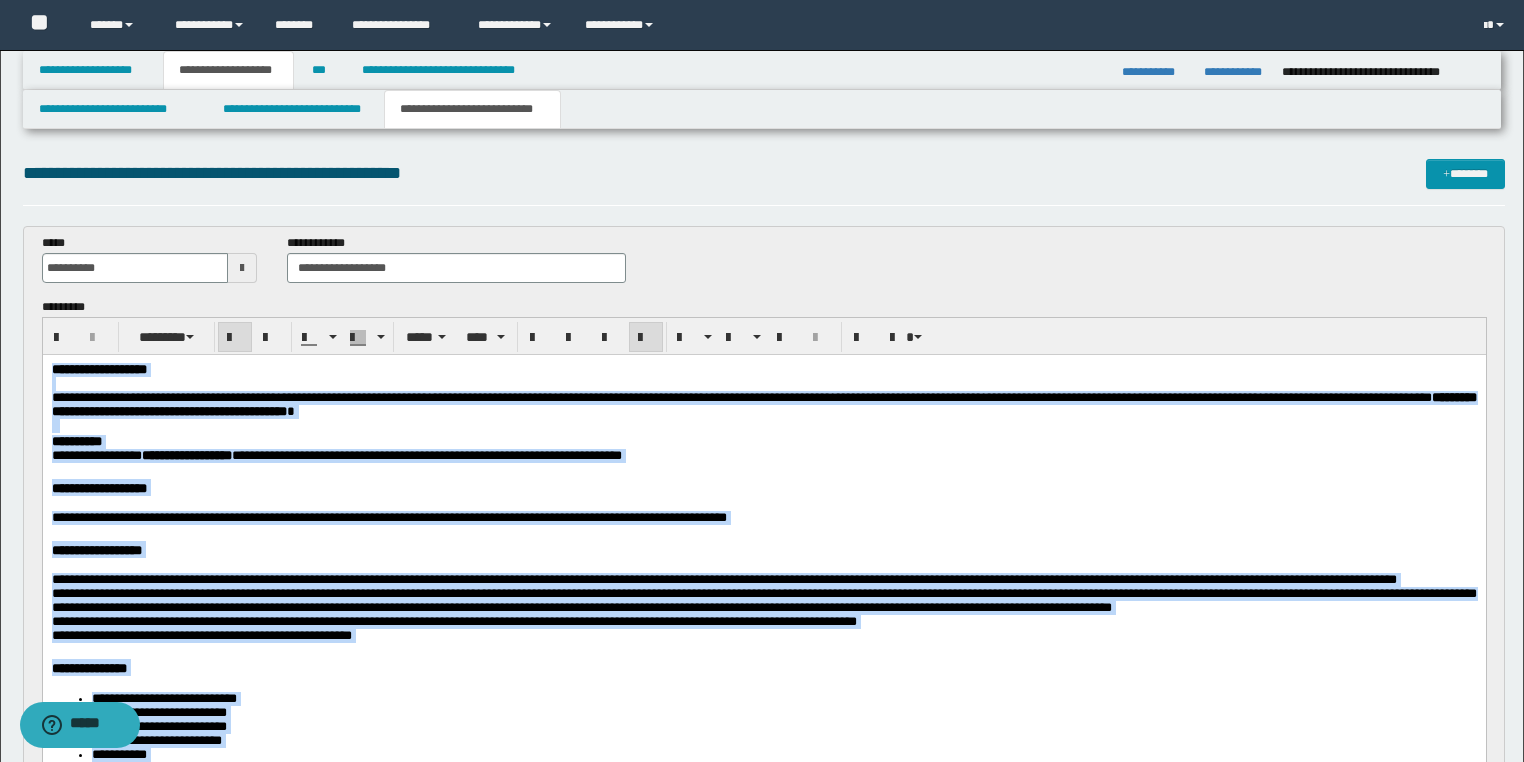 click on "**********" at bounding box center [336, 454] 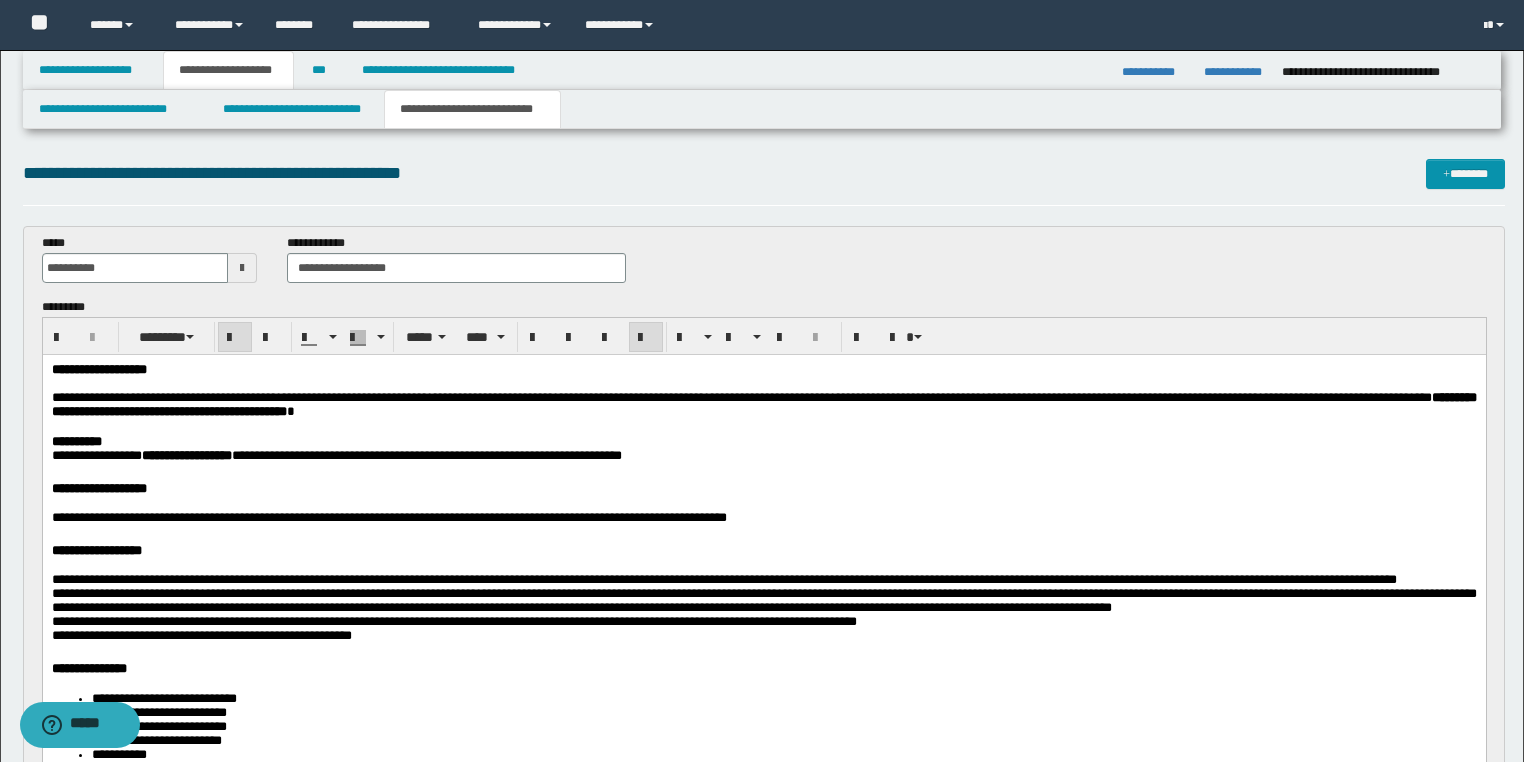 click on "**********" at bounding box center [336, 454] 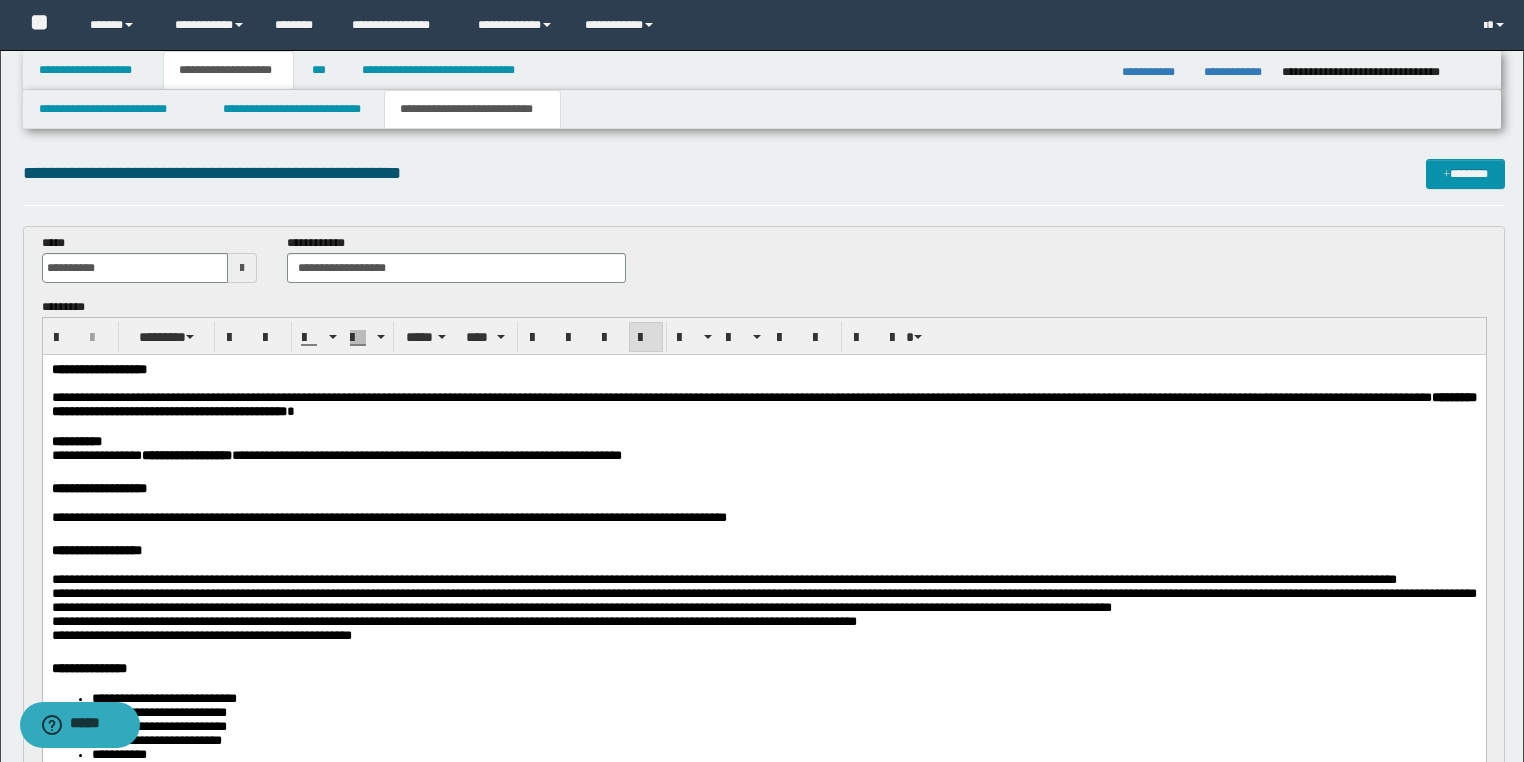 drag, startPoint x: 472, startPoint y: 465, endPoint x: 49, endPoint y: 417, distance: 425.7147 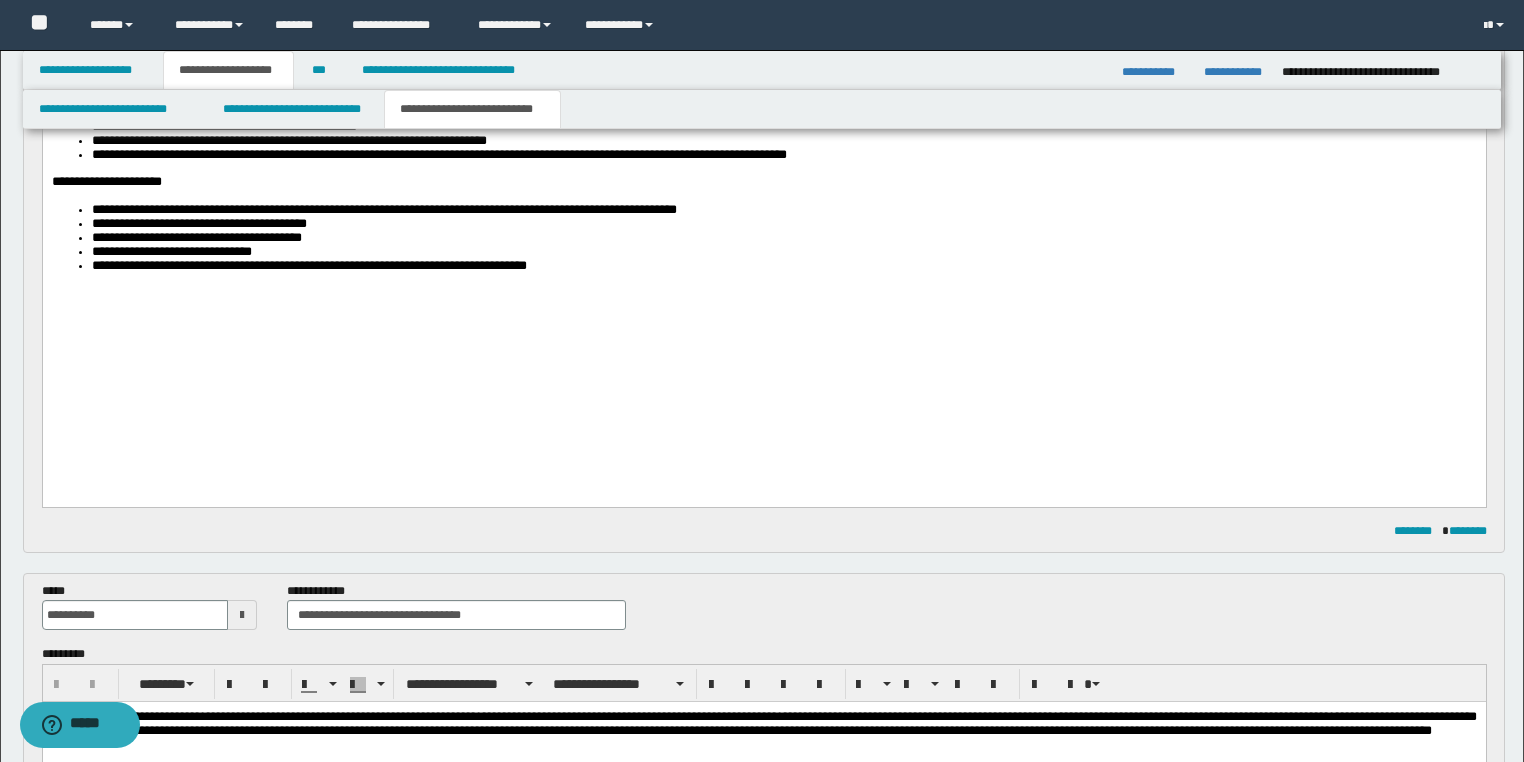click on "**********" at bounding box center (763, -131) 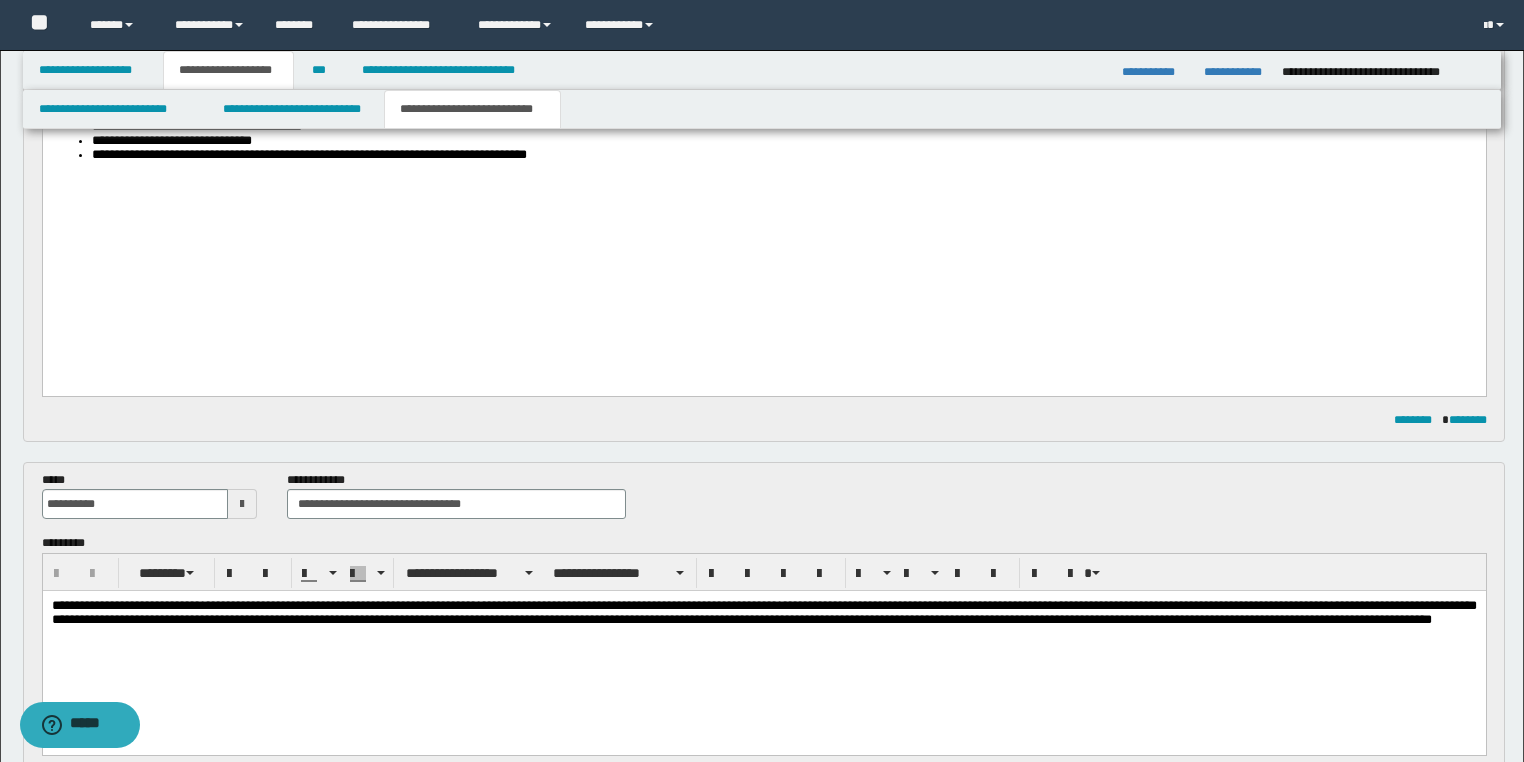 scroll, scrollTop: 1280, scrollLeft: 0, axis: vertical 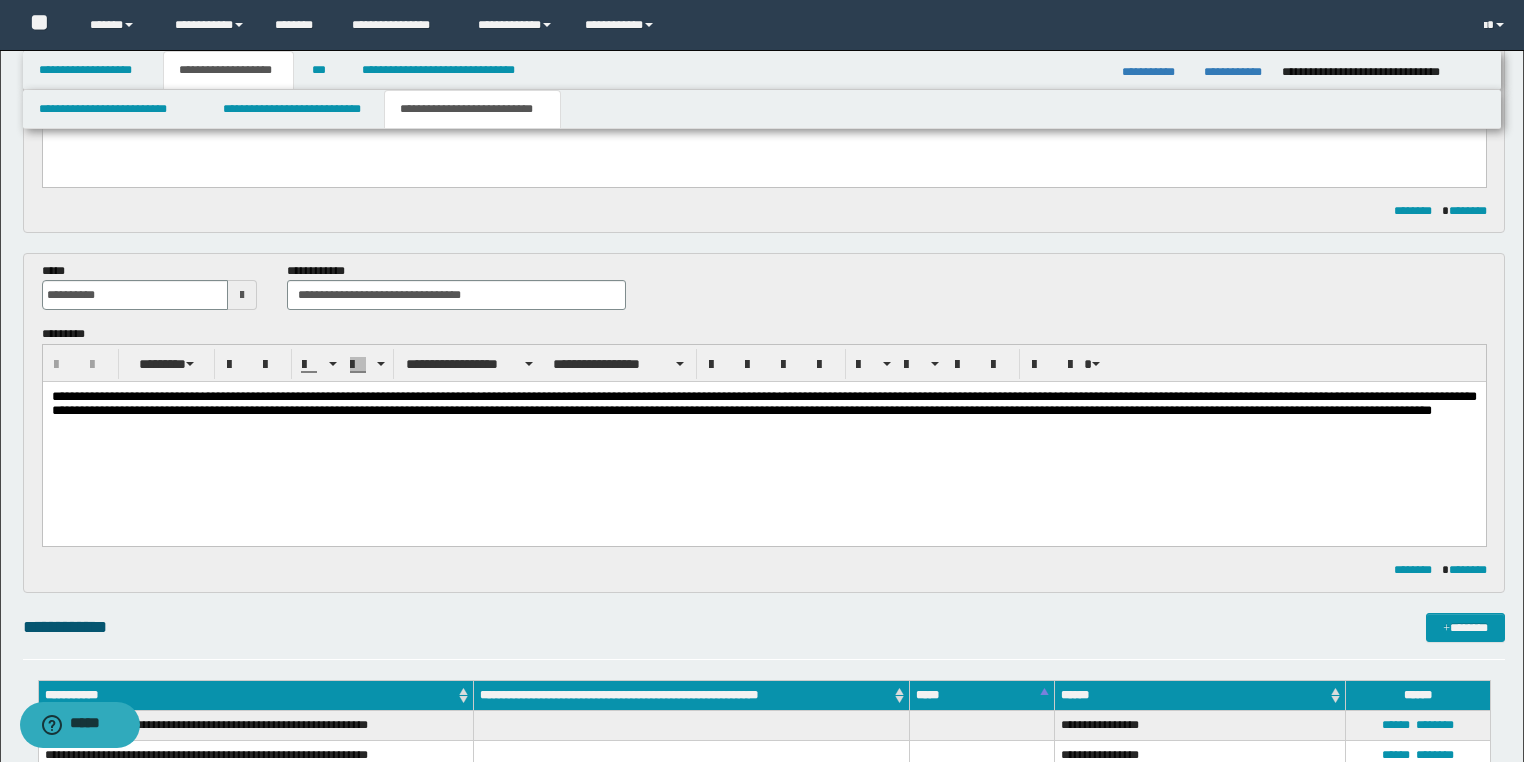 click on "**********" at bounding box center (763, 429) 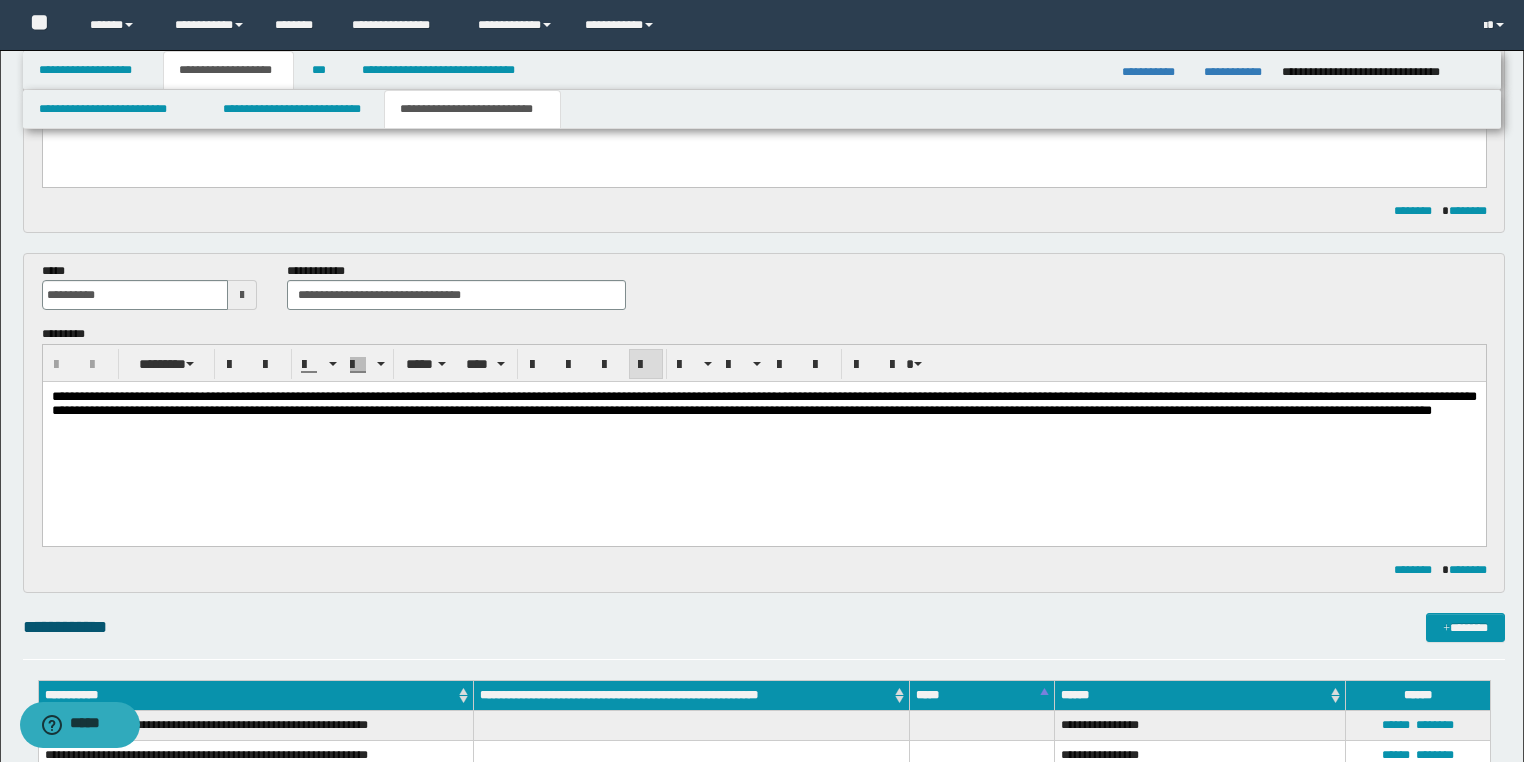 click on "**********" at bounding box center [763, 429] 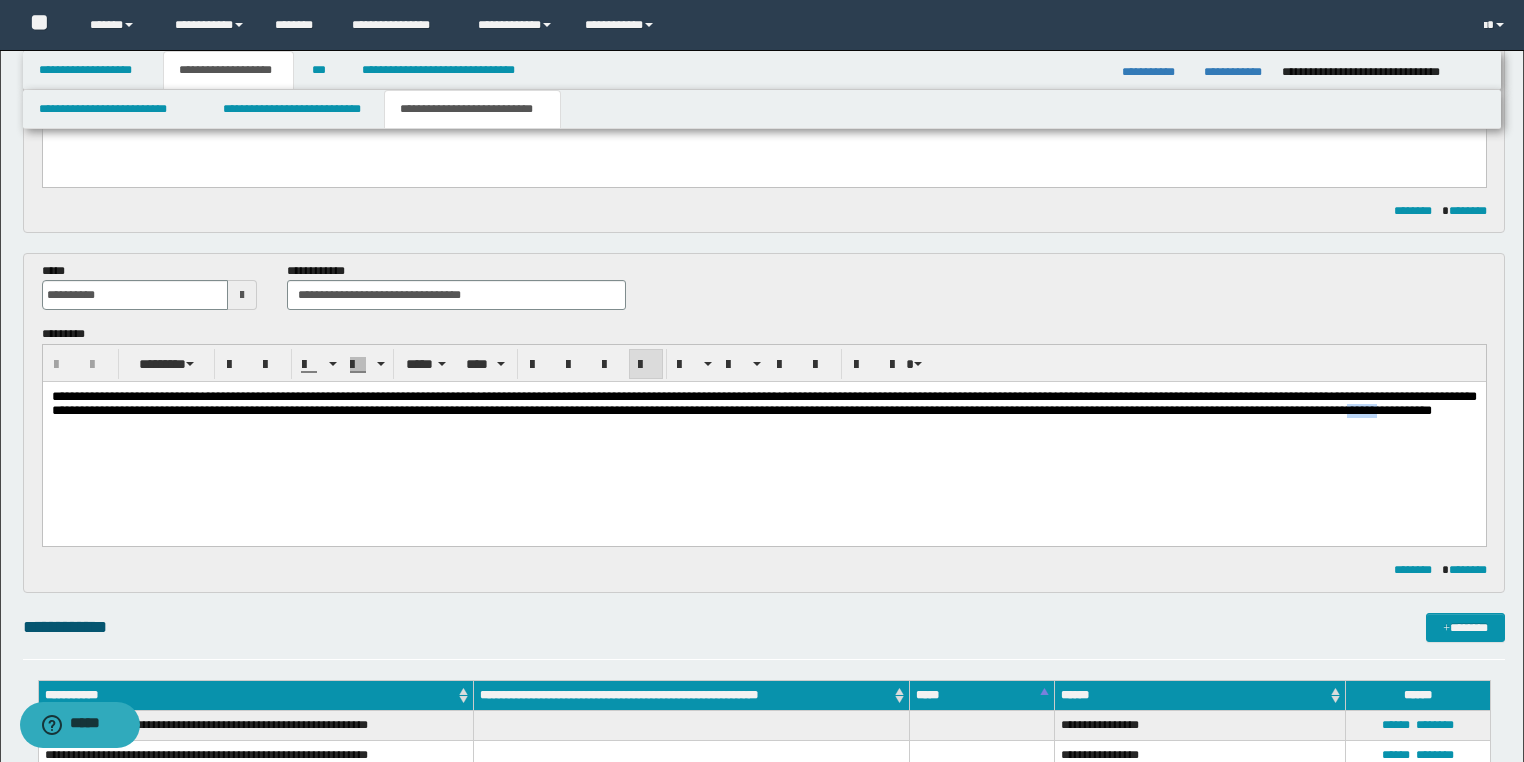 type 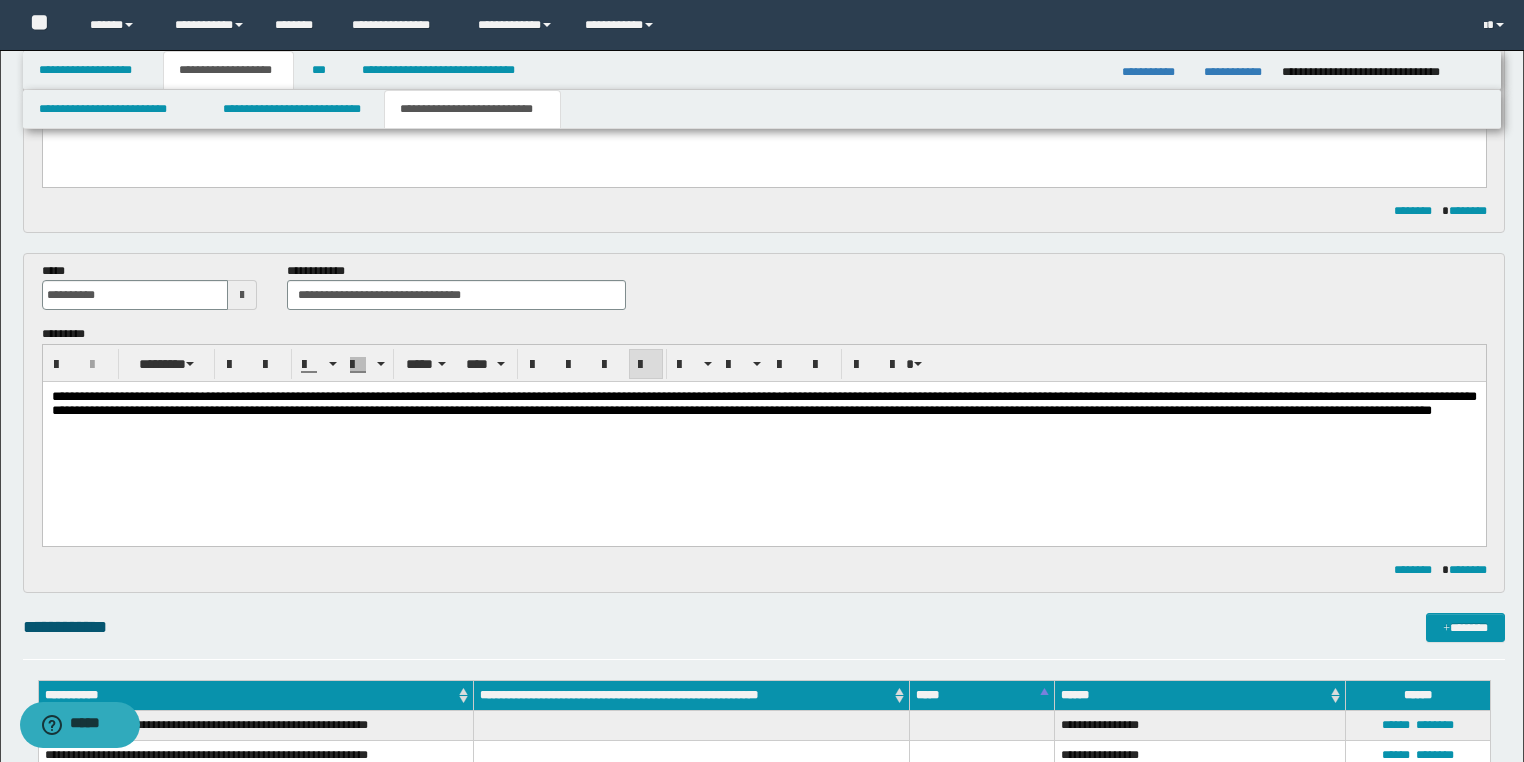 click on "**********" at bounding box center (764, 294) 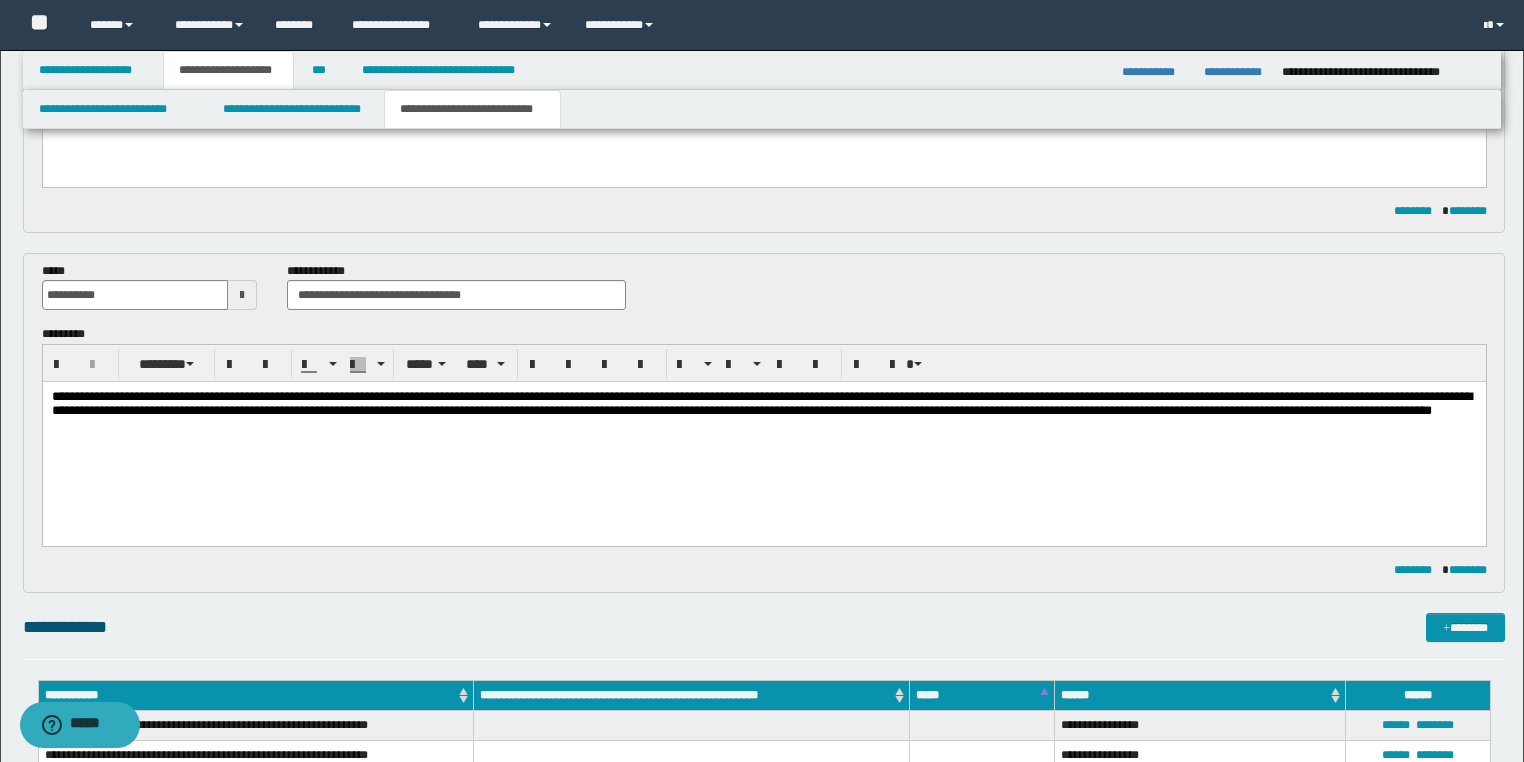 click on "**********" at bounding box center (761, 403) 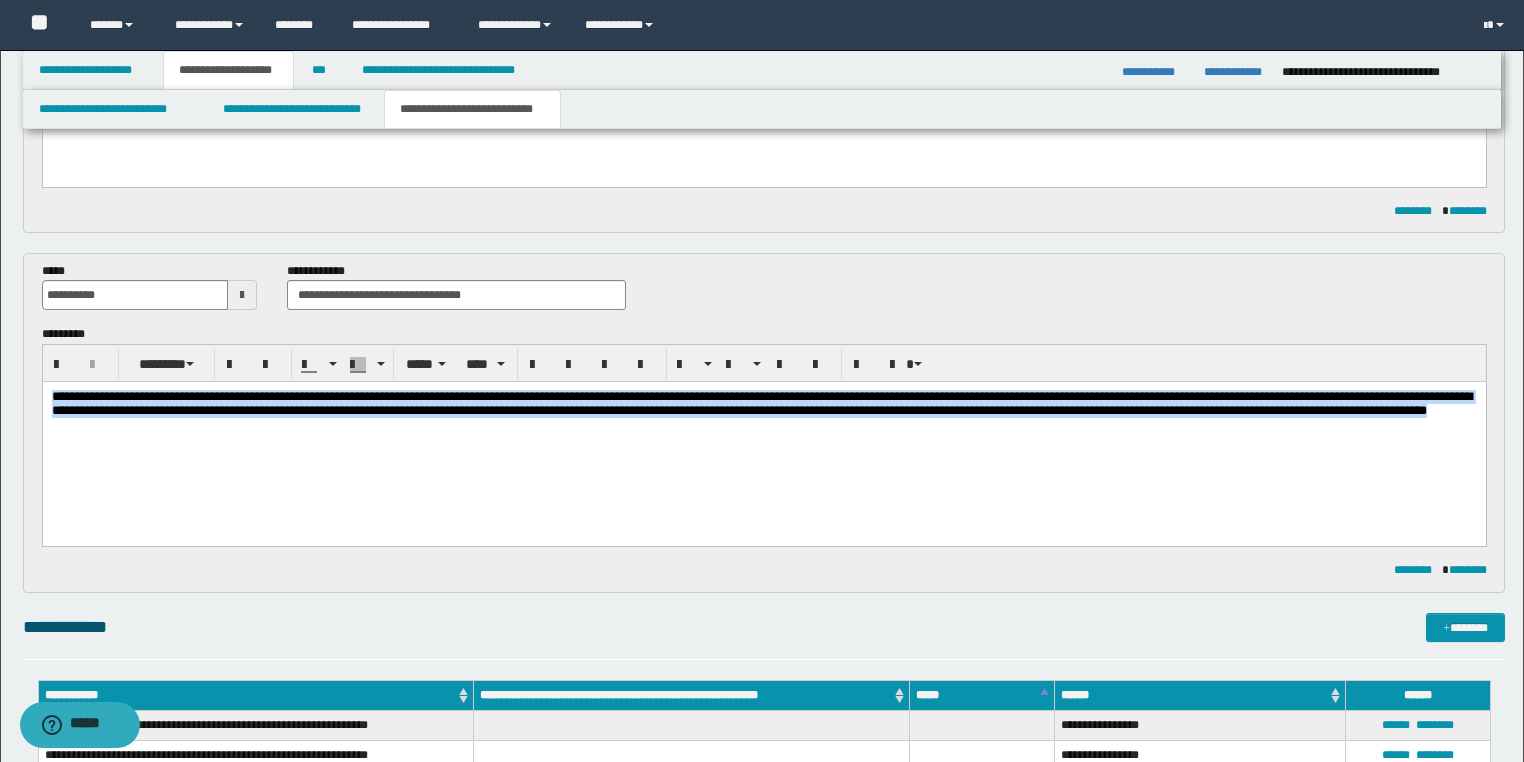drag, startPoint x: 593, startPoint y: 436, endPoint x: 0, endPoint y: 345, distance: 599.94165 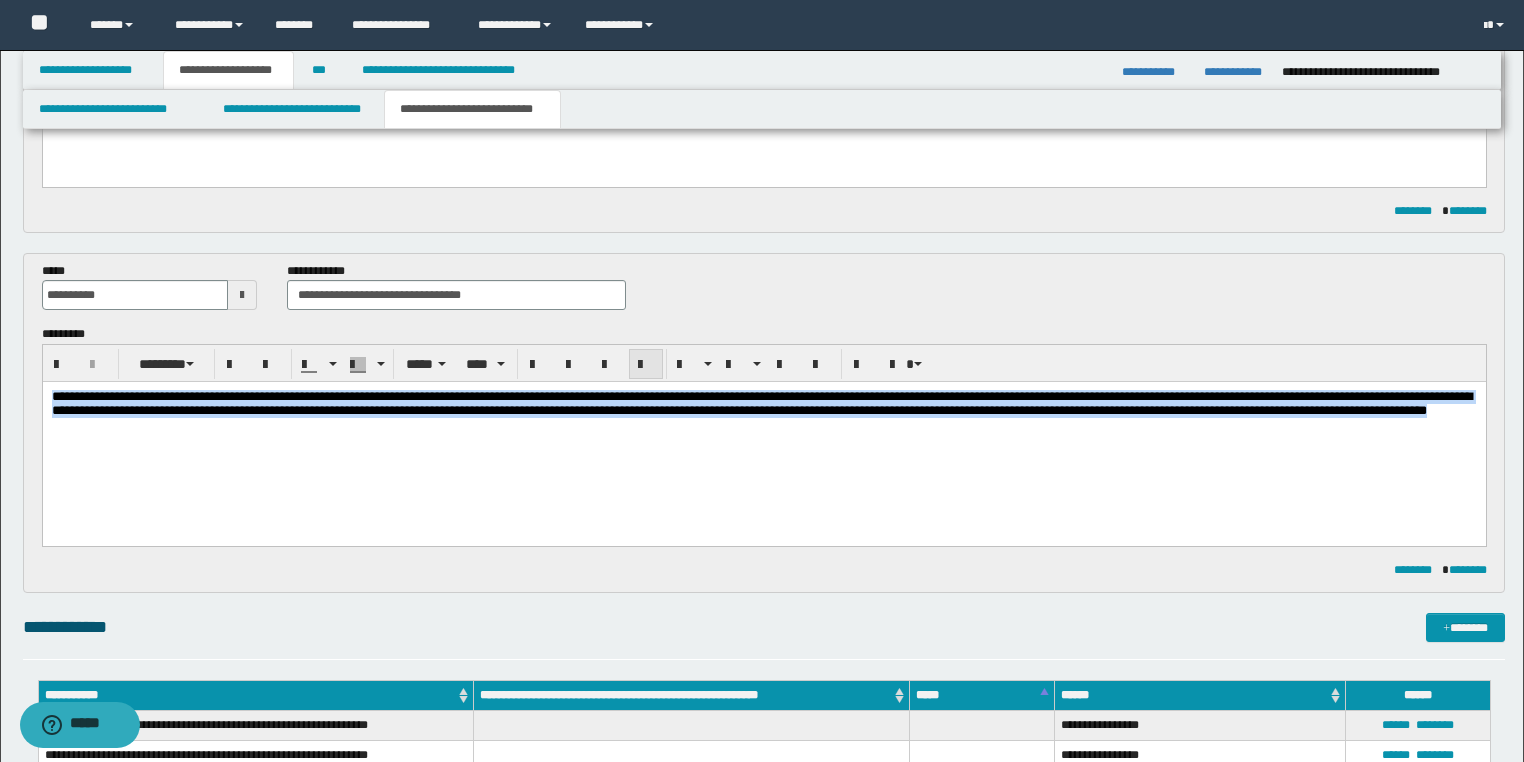 click at bounding box center [646, 365] 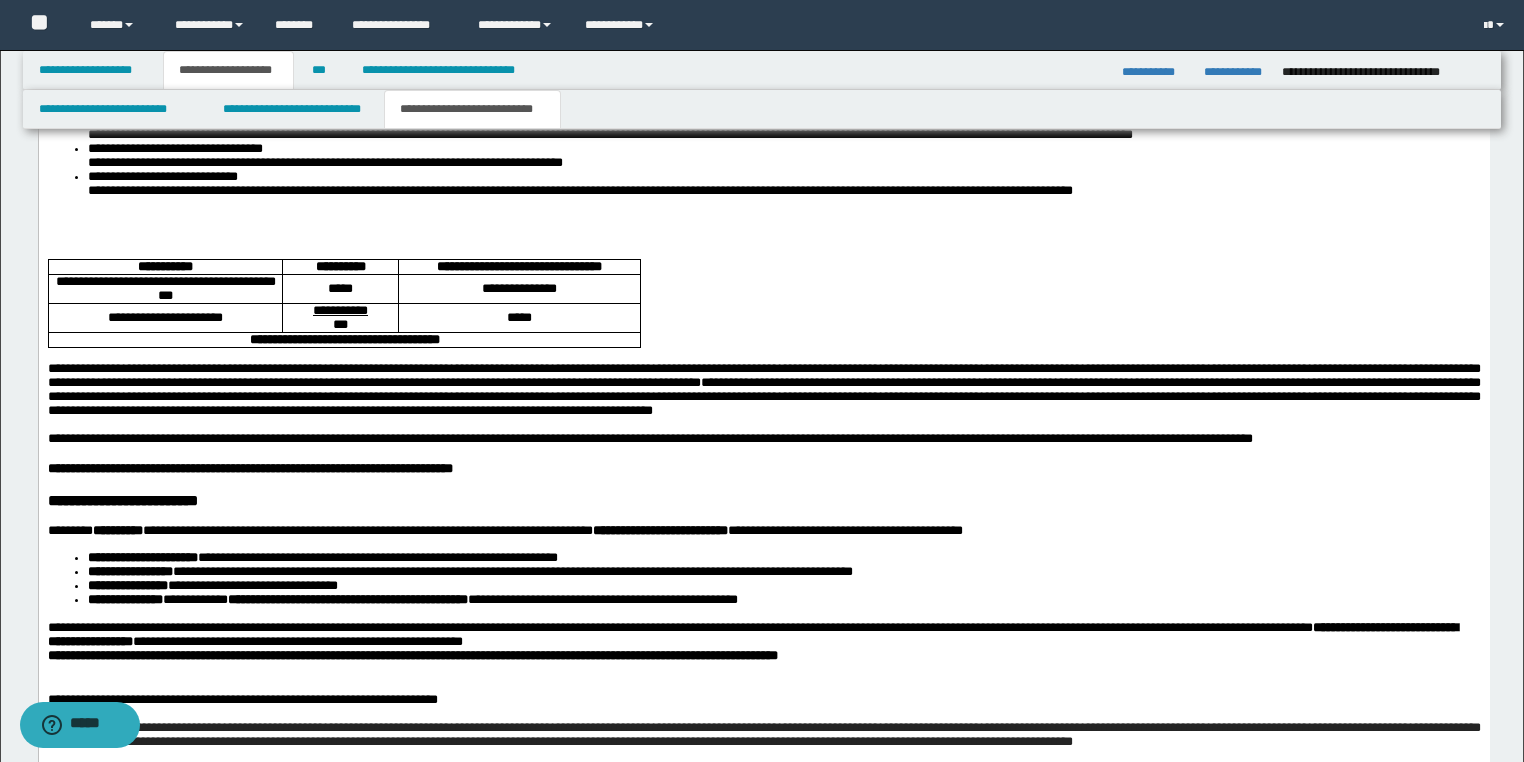 scroll, scrollTop: 3040, scrollLeft: 0, axis: vertical 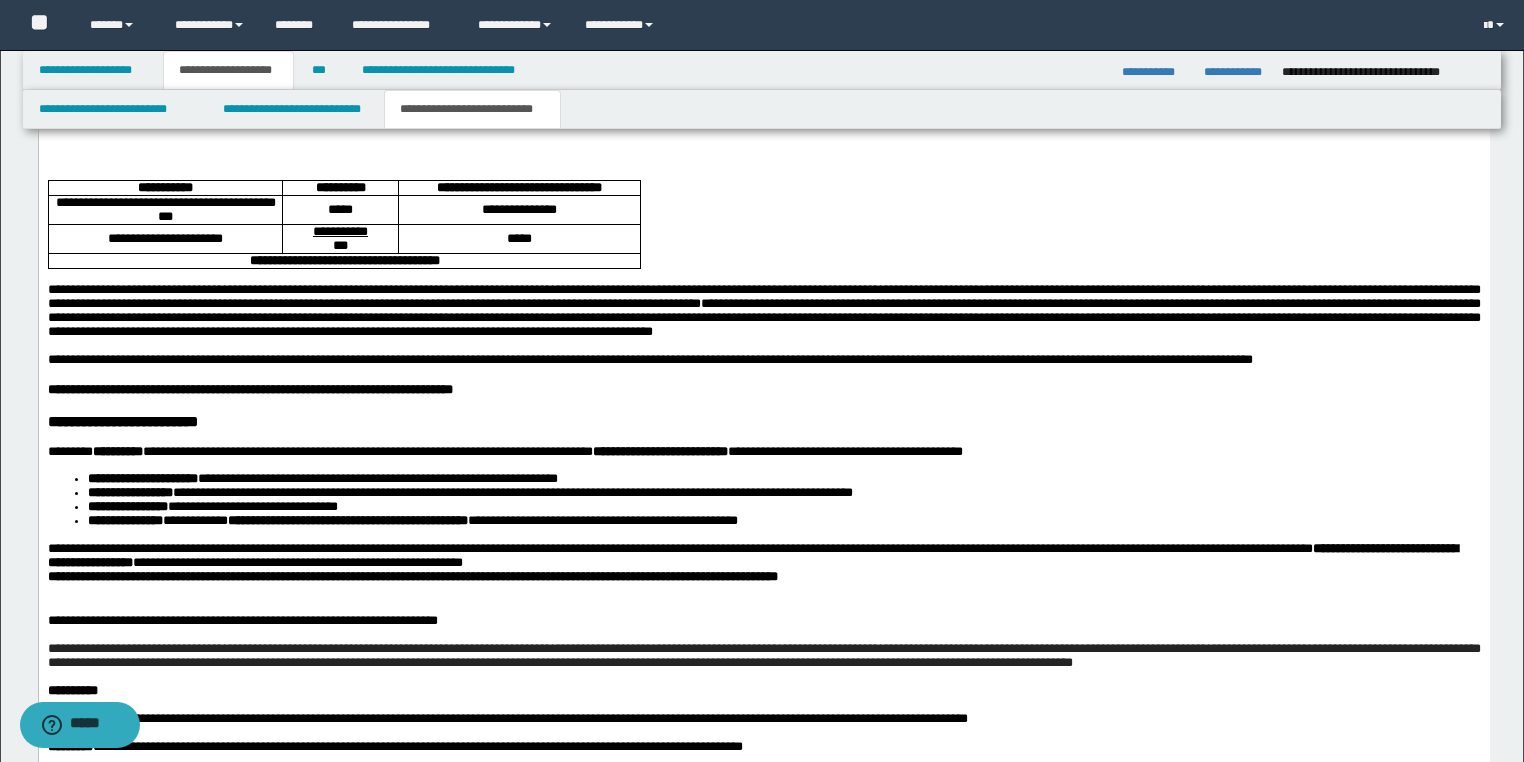 click on "**********" at bounding box center (763, 317) 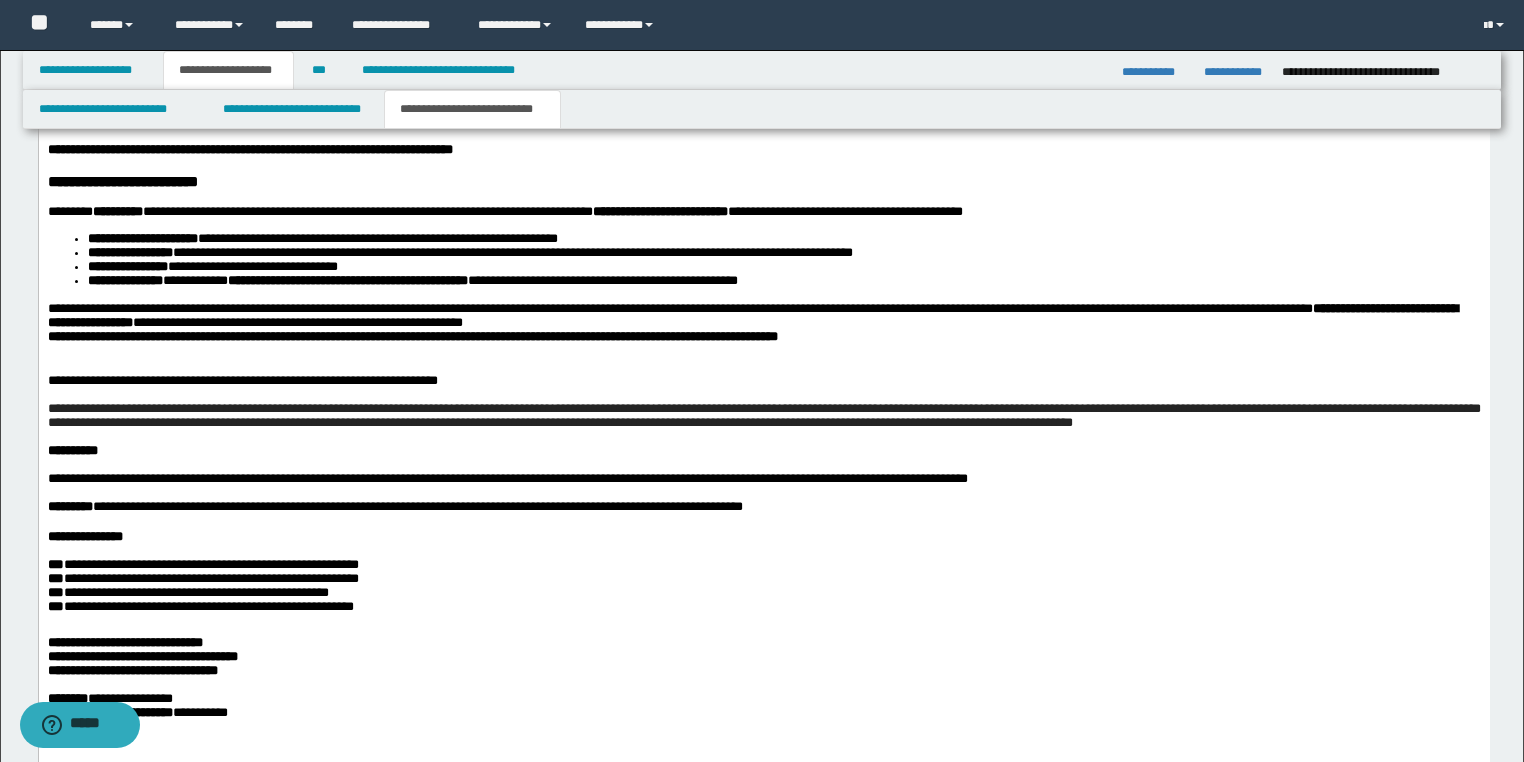 scroll, scrollTop: 3360, scrollLeft: 0, axis: vertical 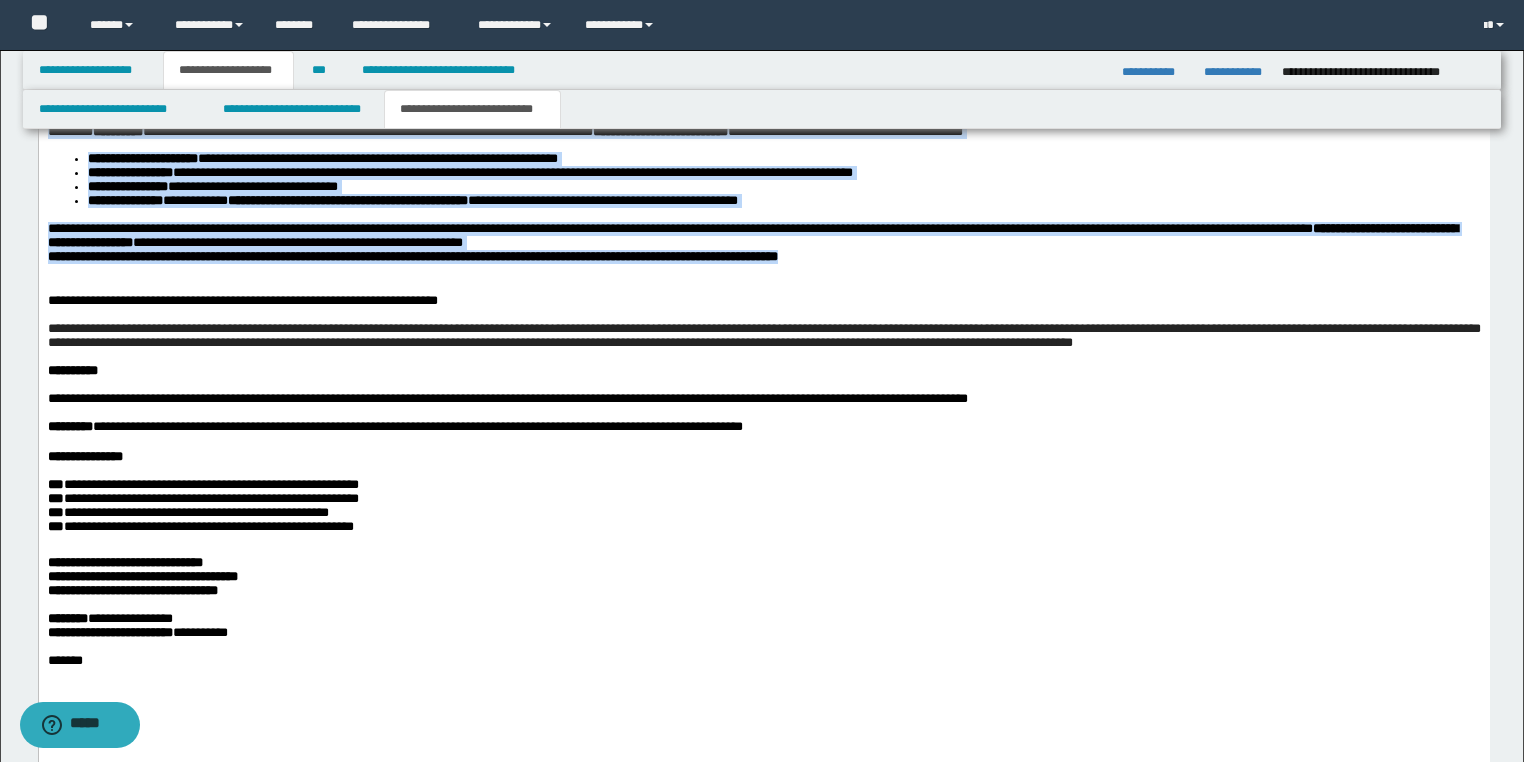 drag, startPoint x: 994, startPoint y: 458, endPoint x: 40, endPoint y: 250, distance: 976.4118 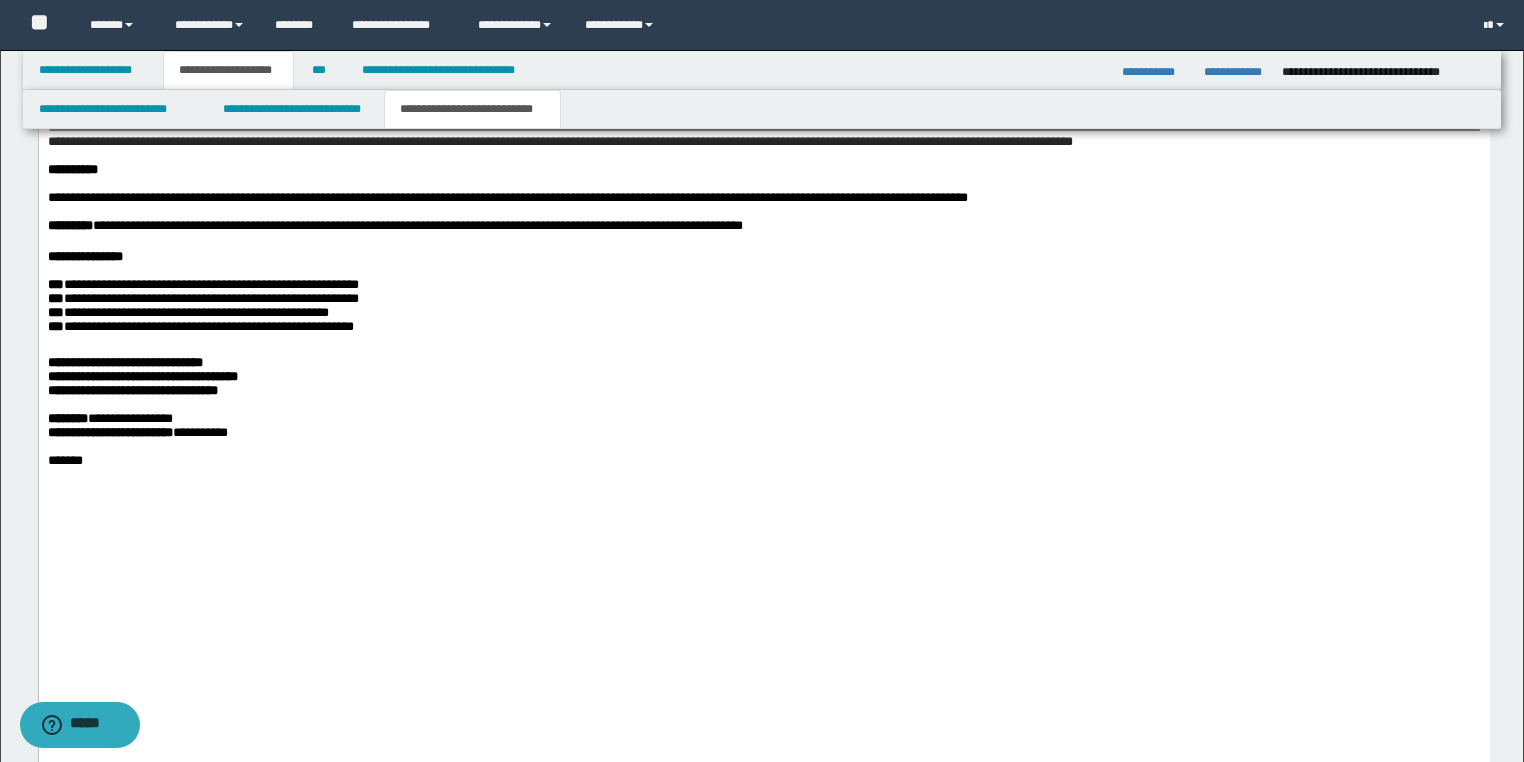 click at bounding box center [763, 86] 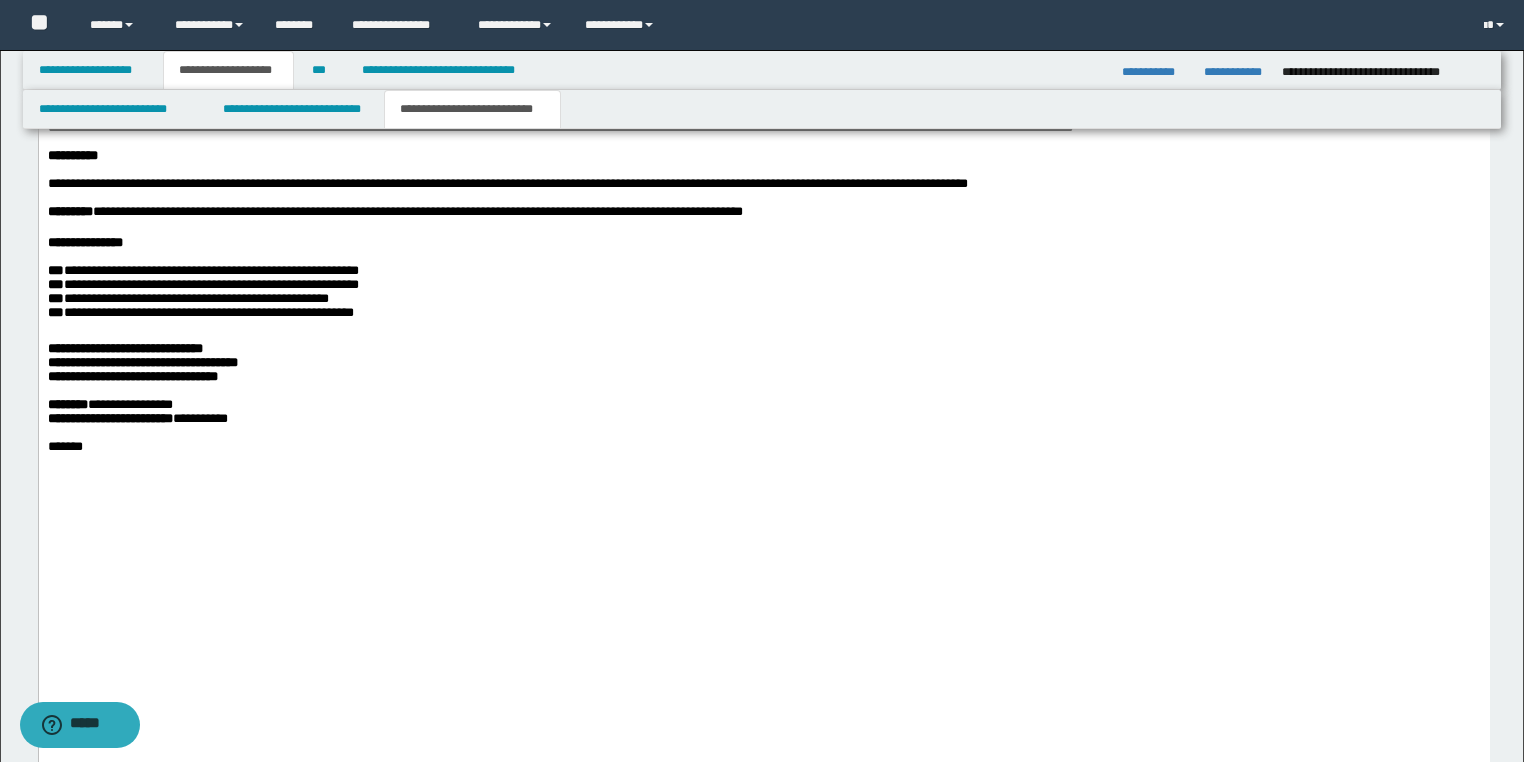 type 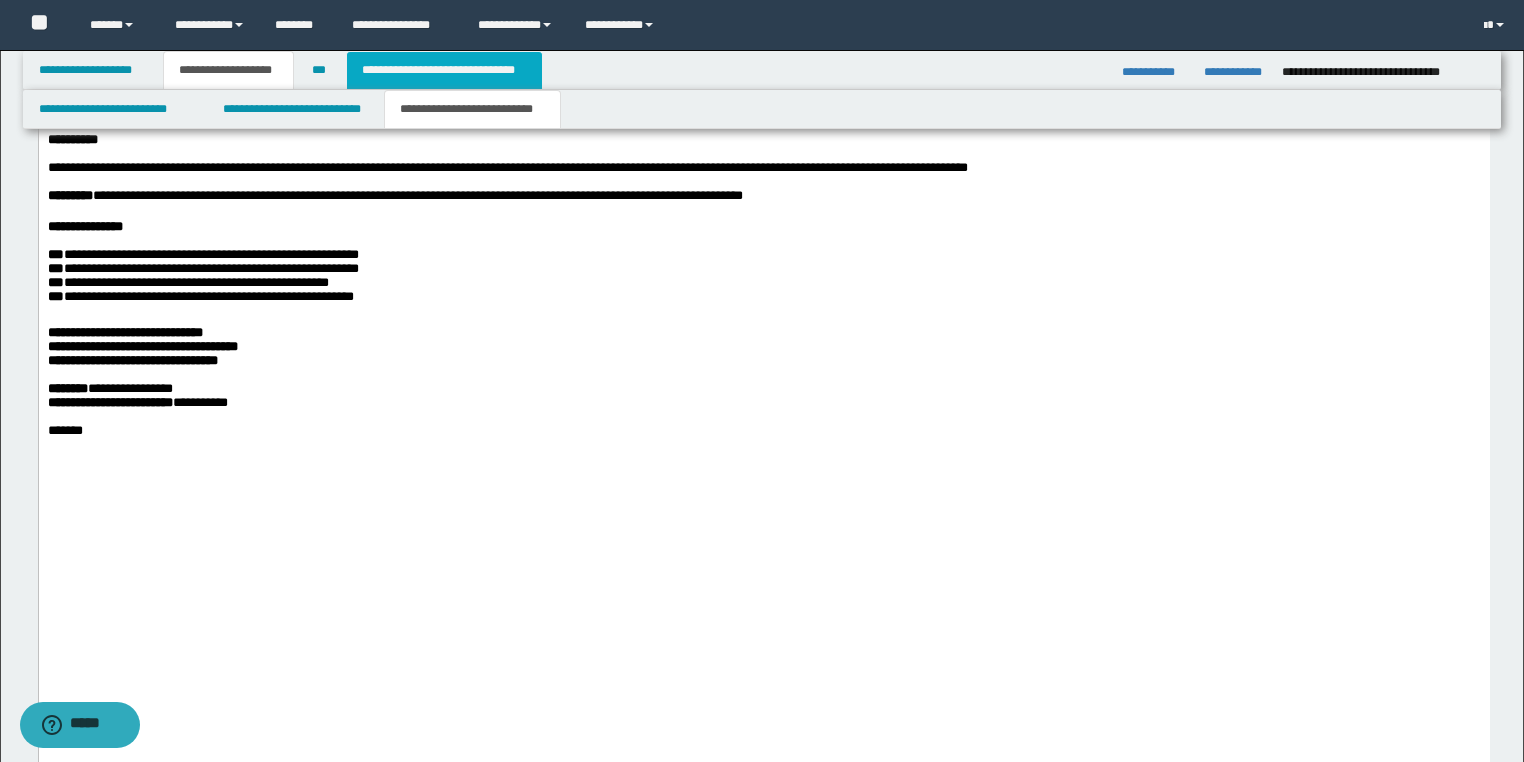 click on "**********" at bounding box center [444, 70] 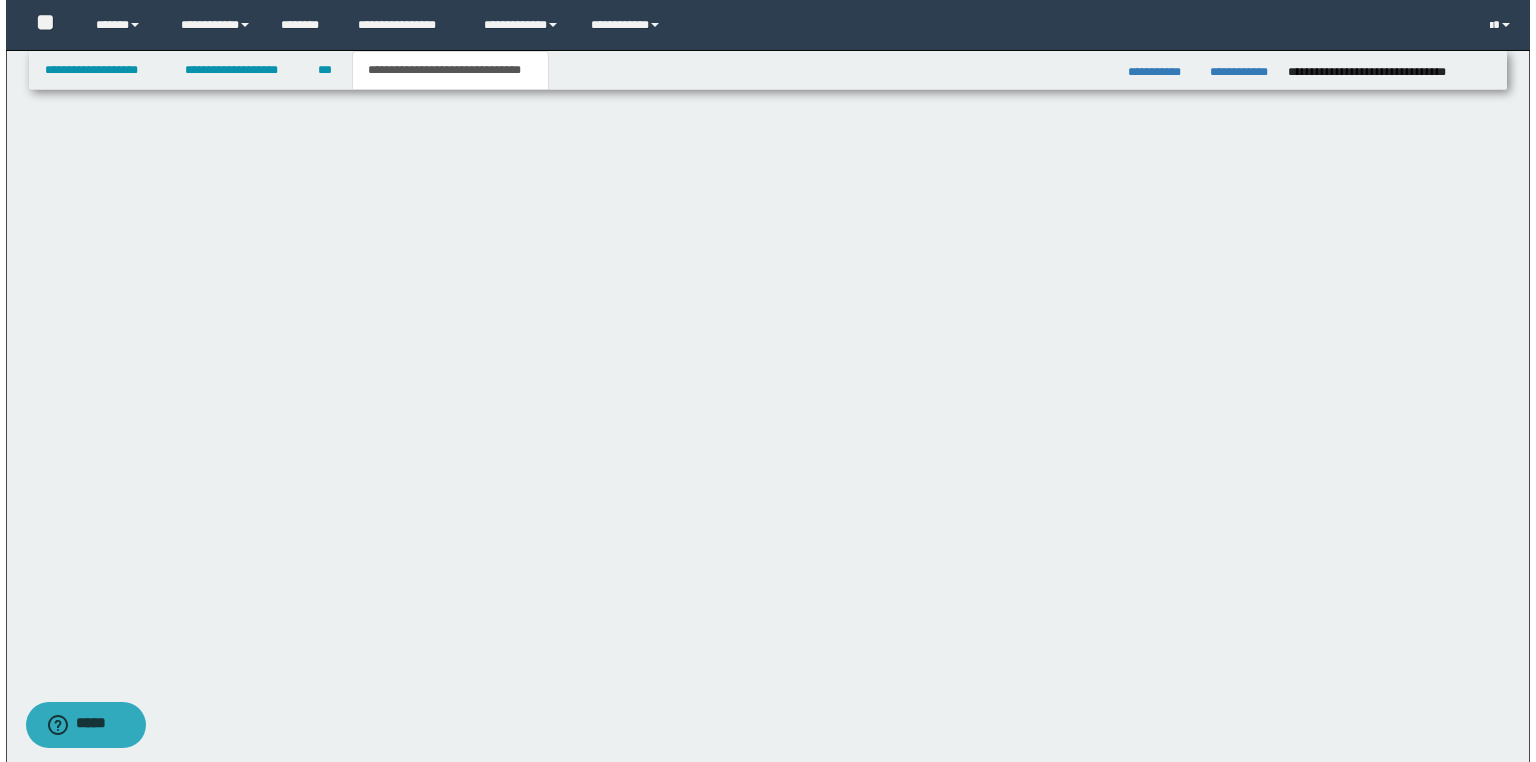 scroll, scrollTop: 0, scrollLeft: 0, axis: both 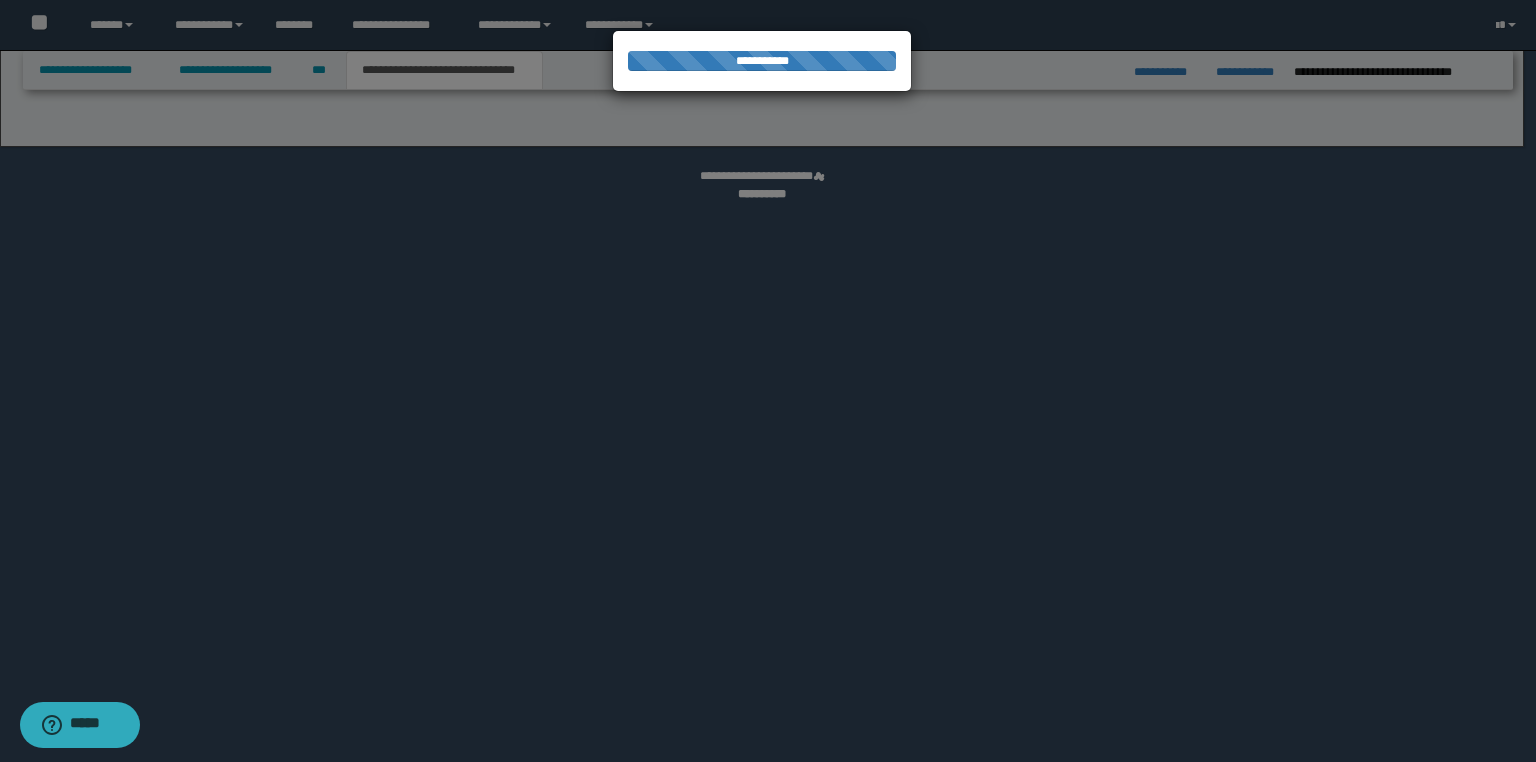 select on "*" 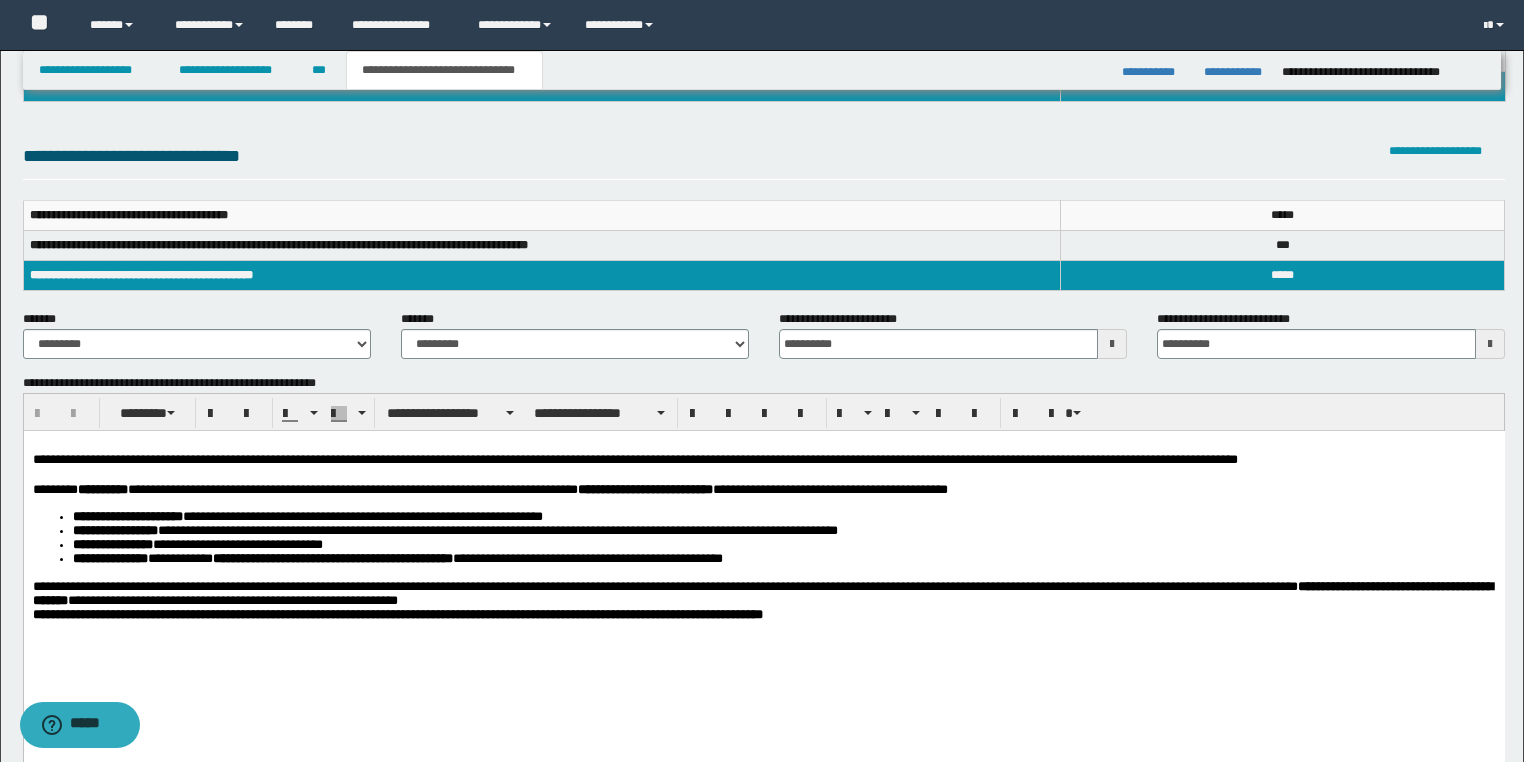 scroll, scrollTop: 320, scrollLeft: 0, axis: vertical 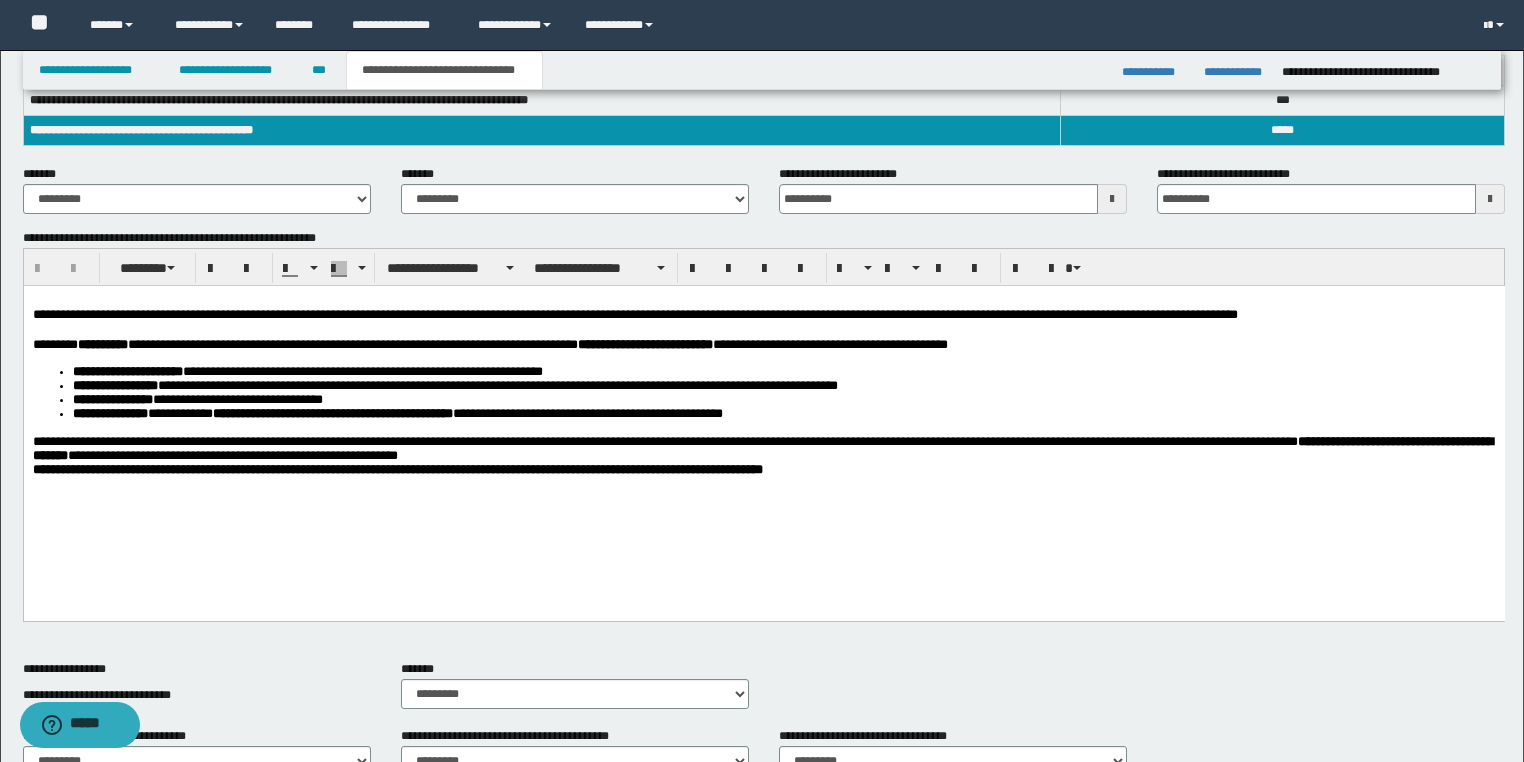 click on "**********" at bounding box center [763, 410] 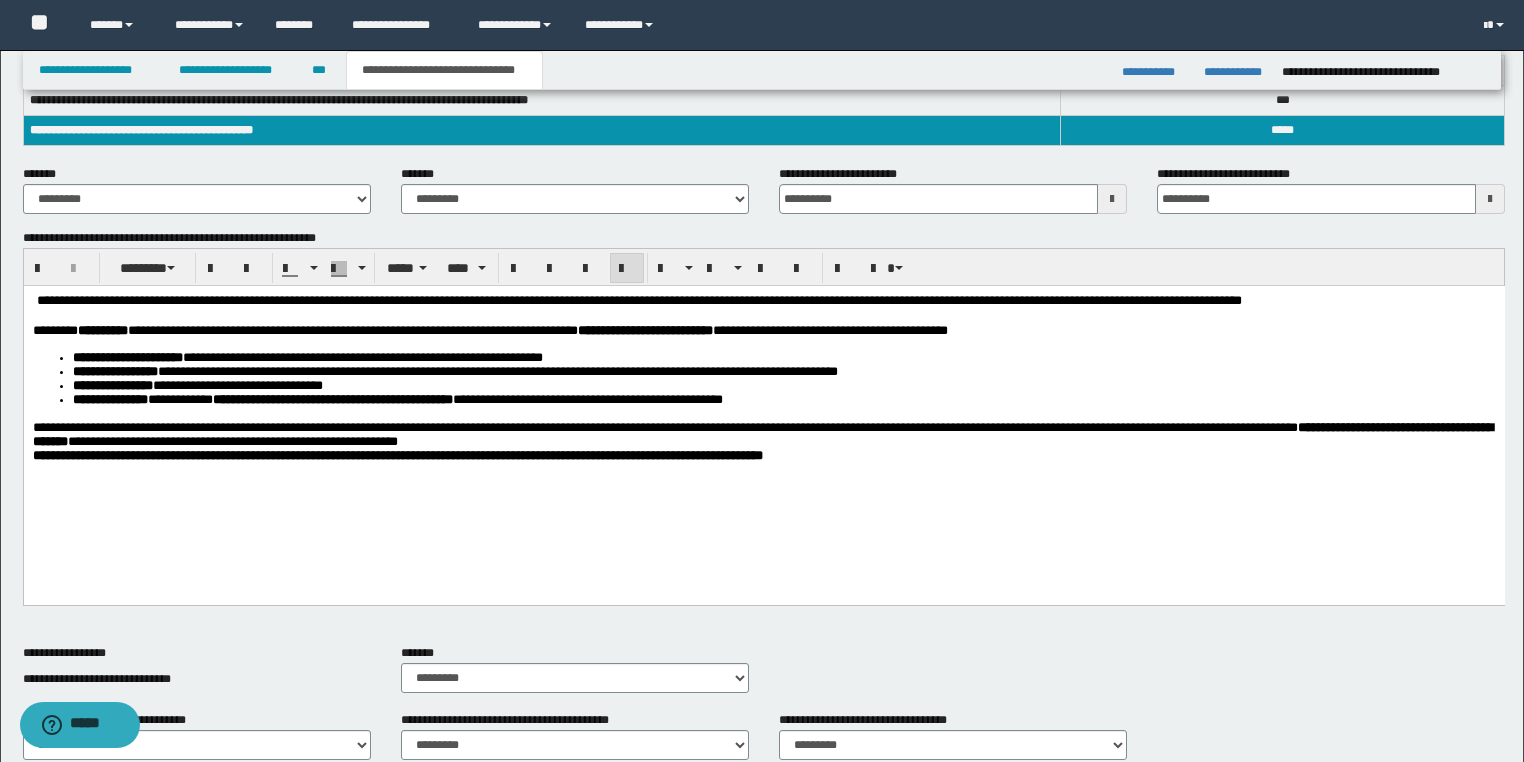 type 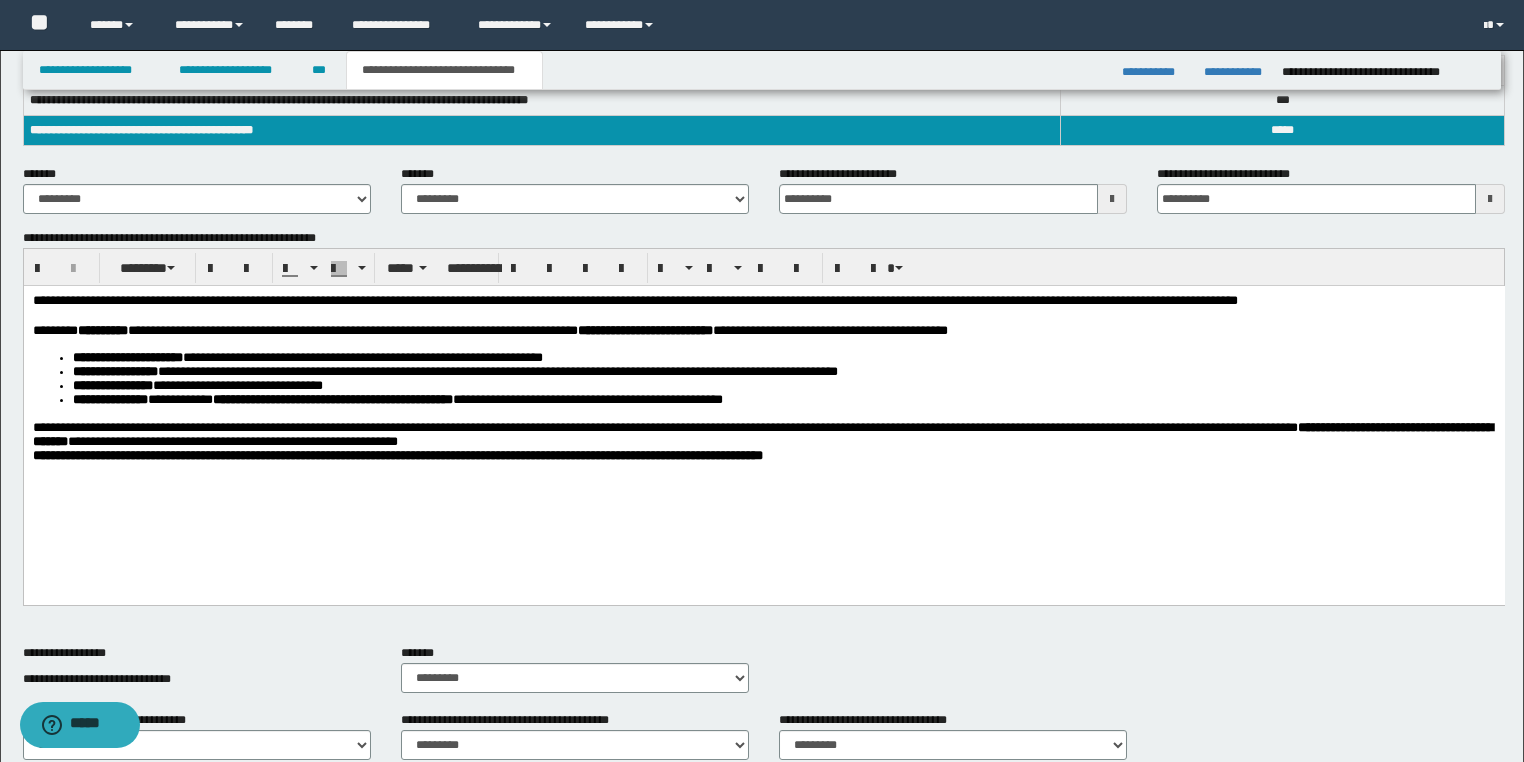 click on "**********" at bounding box center (762, 434) 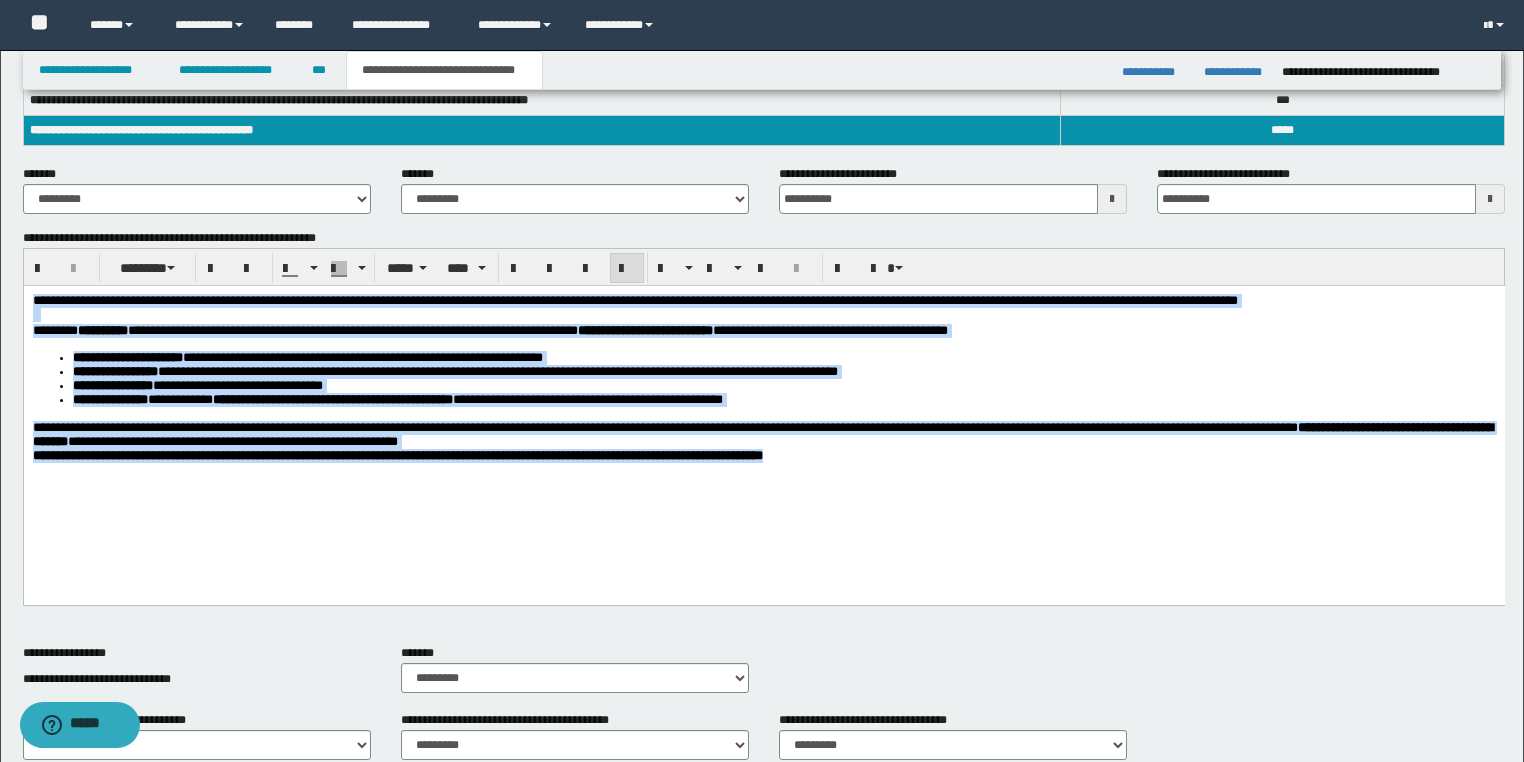 drag, startPoint x: 1013, startPoint y: 492, endPoint x: -1, endPoint y: 196, distance: 1056.3201 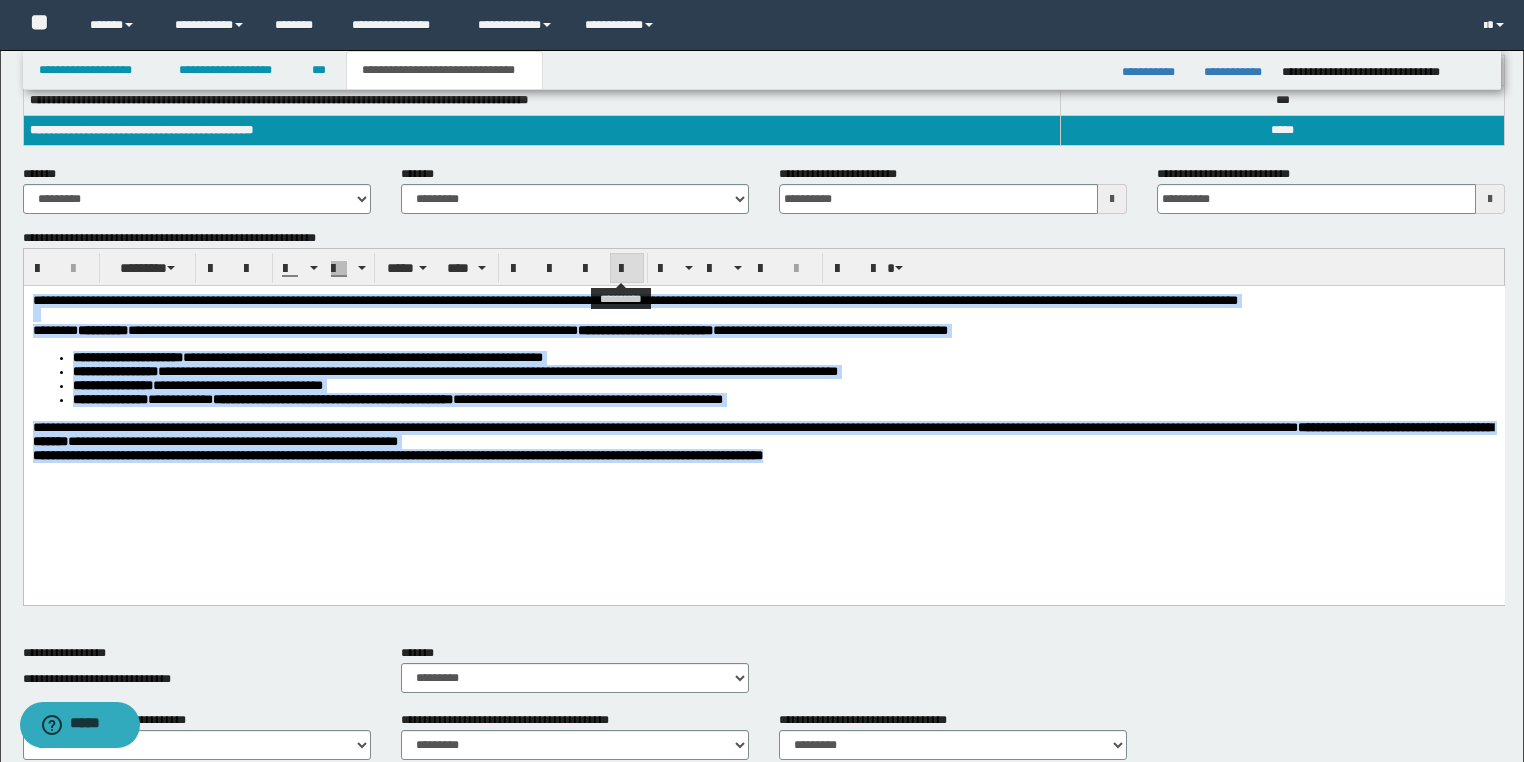 click at bounding box center (627, 269) 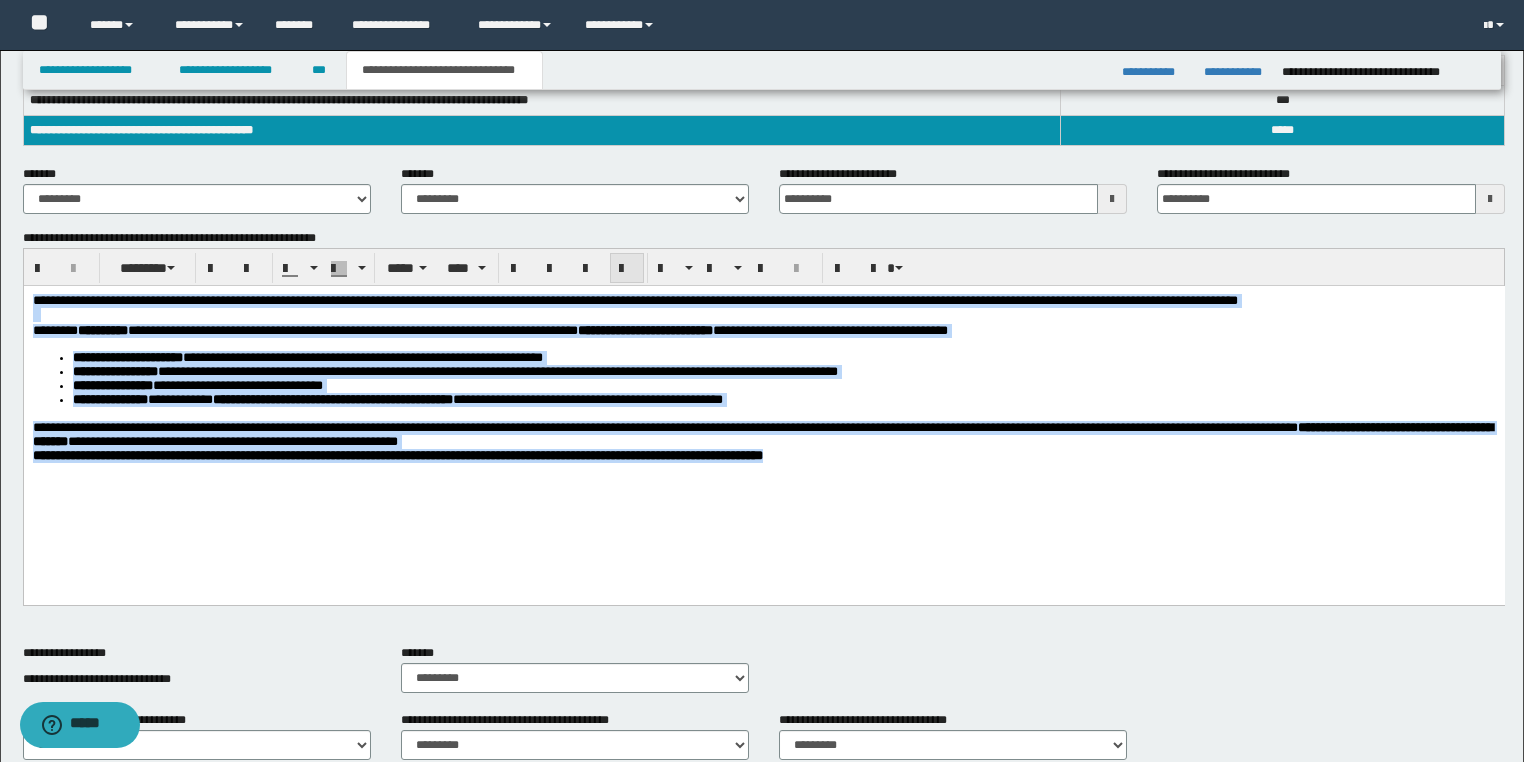 drag, startPoint x: 618, startPoint y: 264, endPoint x: 652, endPoint y: 21, distance: 245.36707 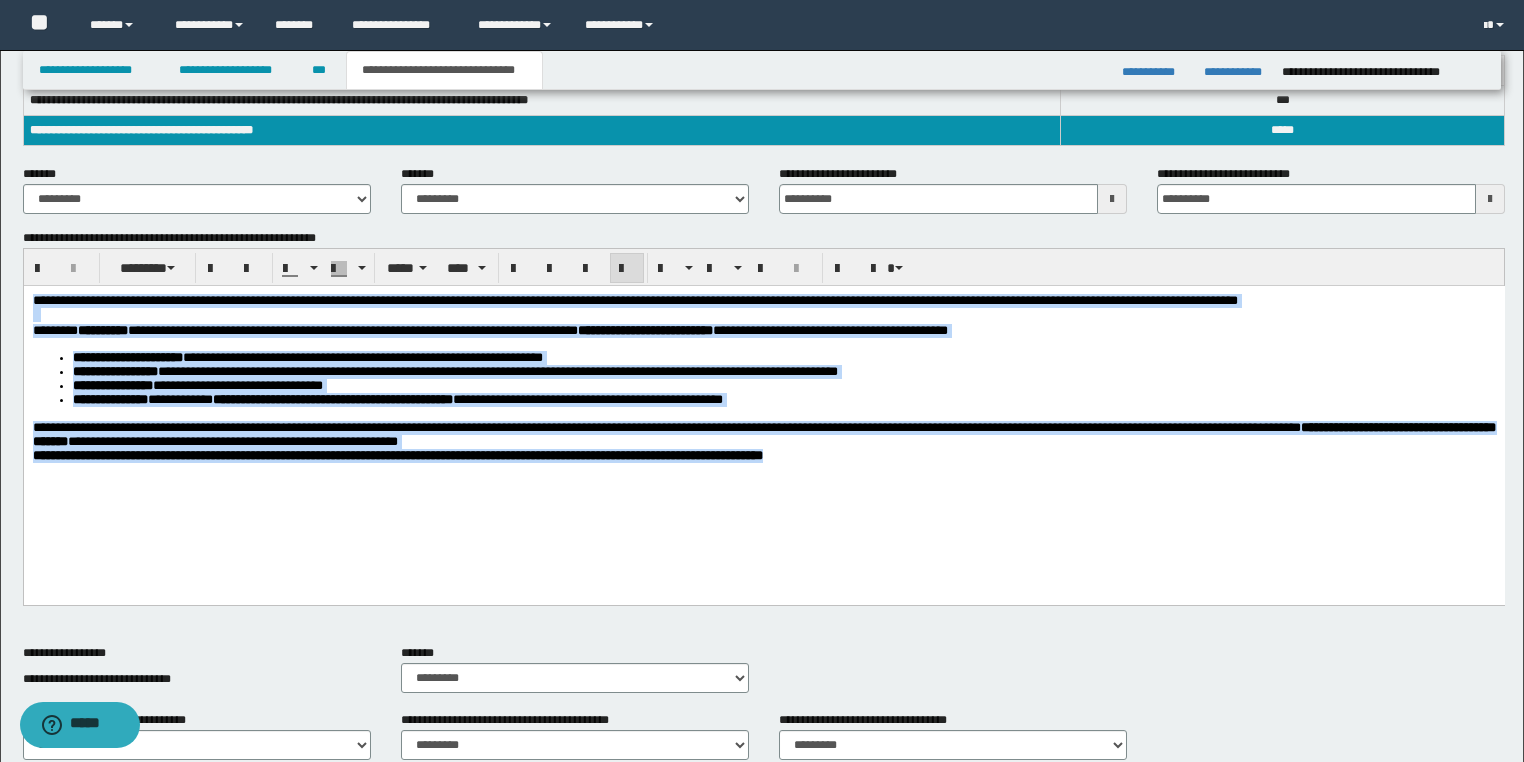 click on "**********" at bounding box center (783, 400) 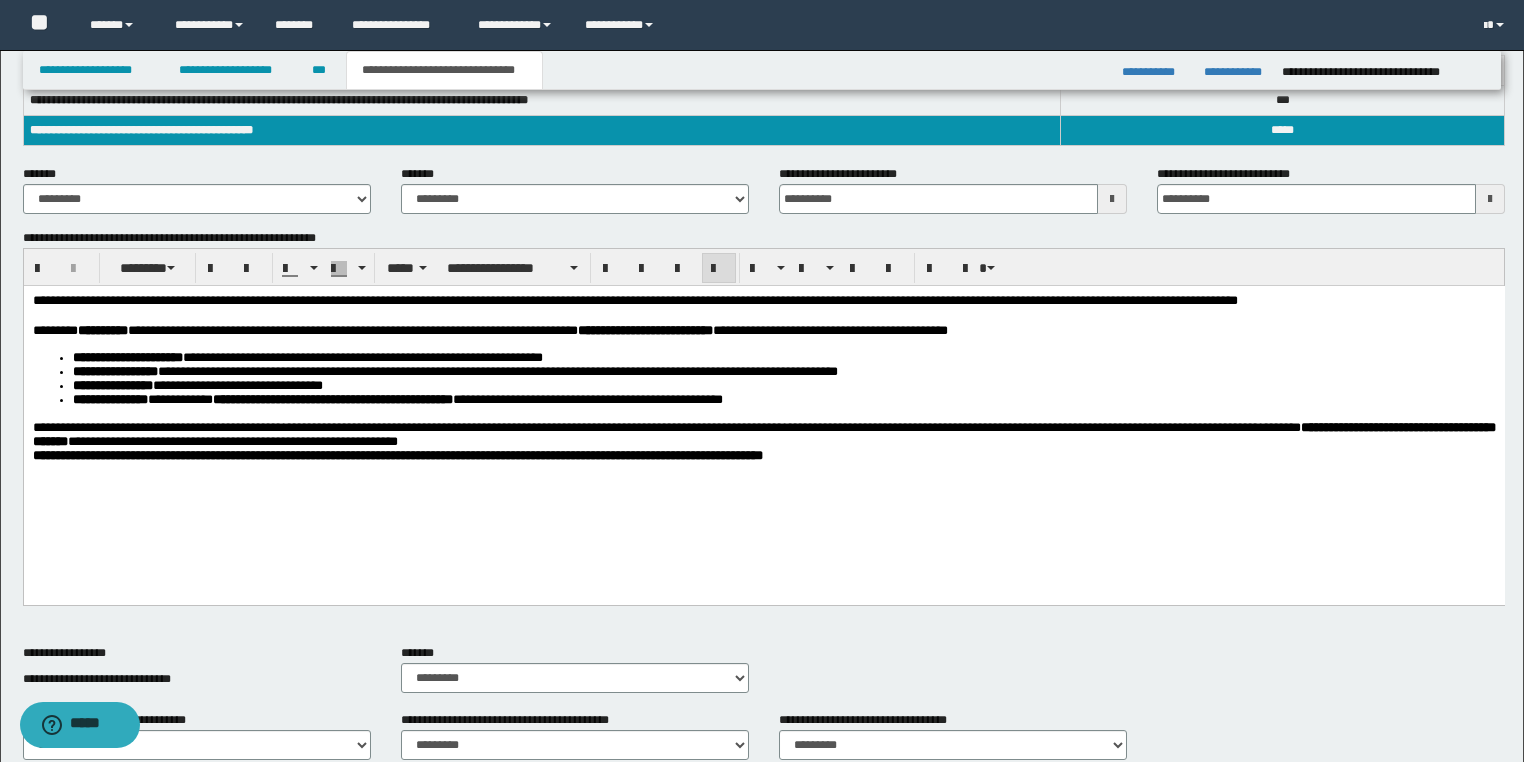 click on "**********" at bounding box center (763, 403) 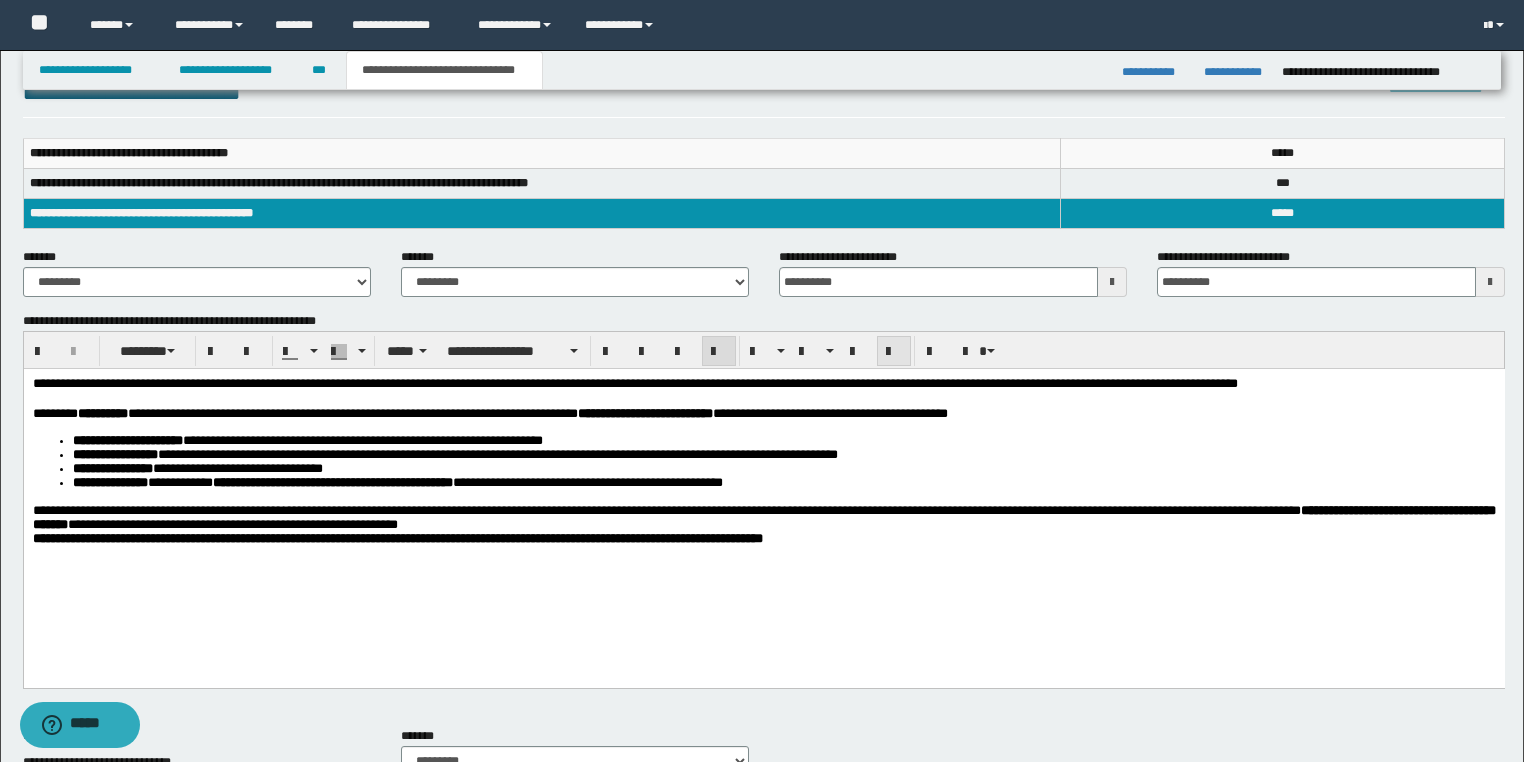 scroll, scrollTop: 160, scrollLeft: 0, axis: vertical 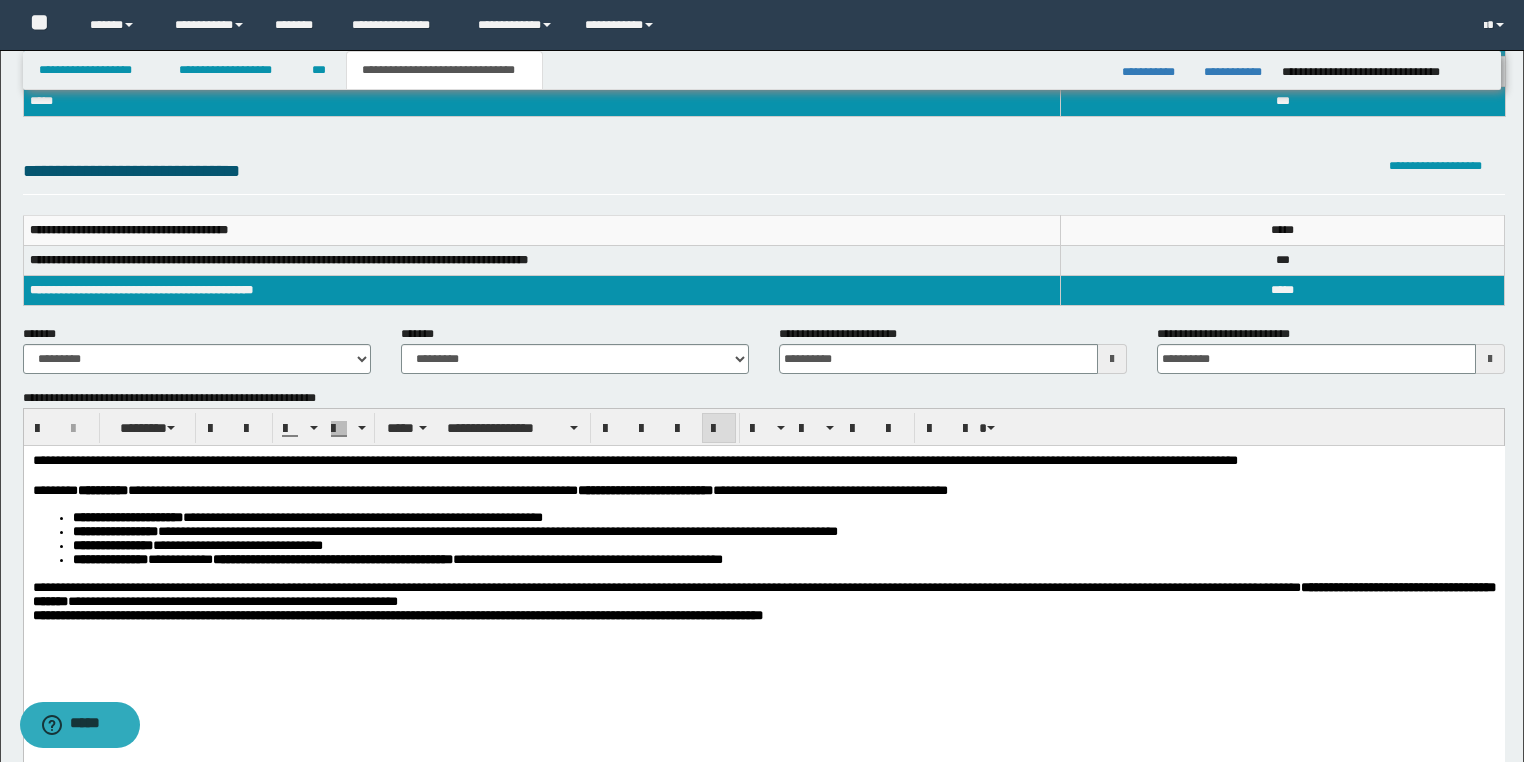 click on "**********" at bounding box center (763, 595) 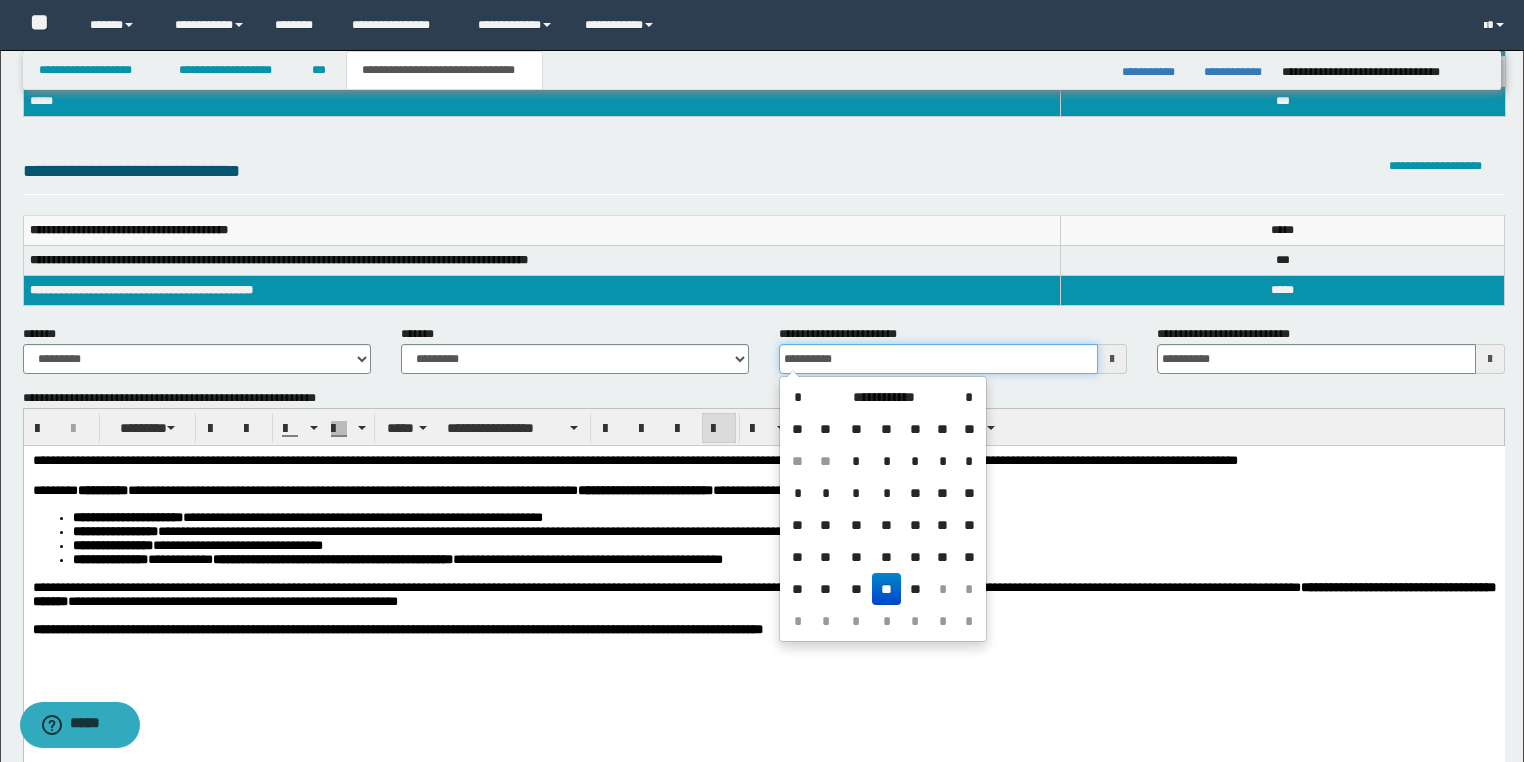 drag, startPoint x: 668, startPoint y: 350, endPoint x: 599, endPoint y: 355, distance: 69.18092 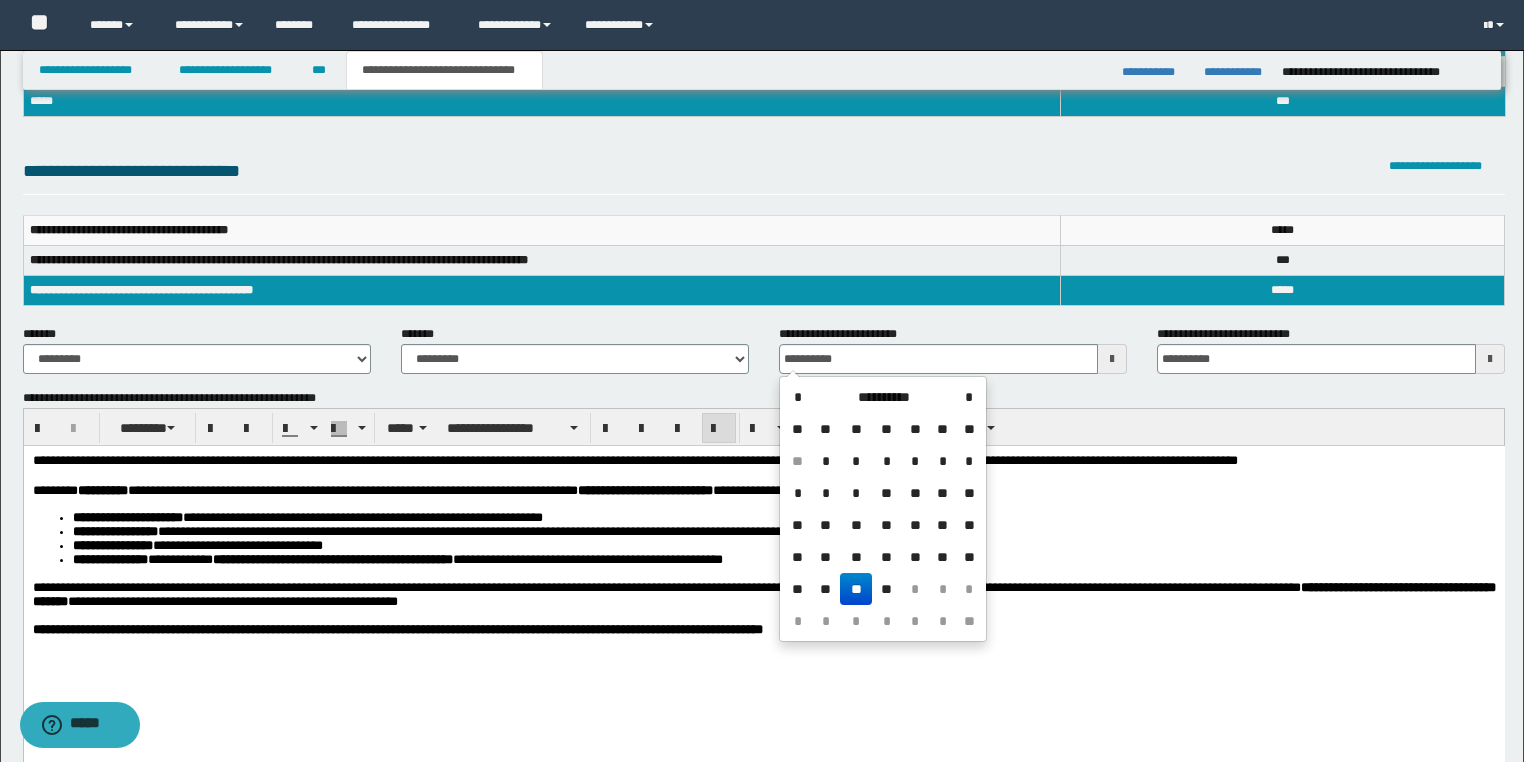 click on "**" at bounding box center [856, 589] 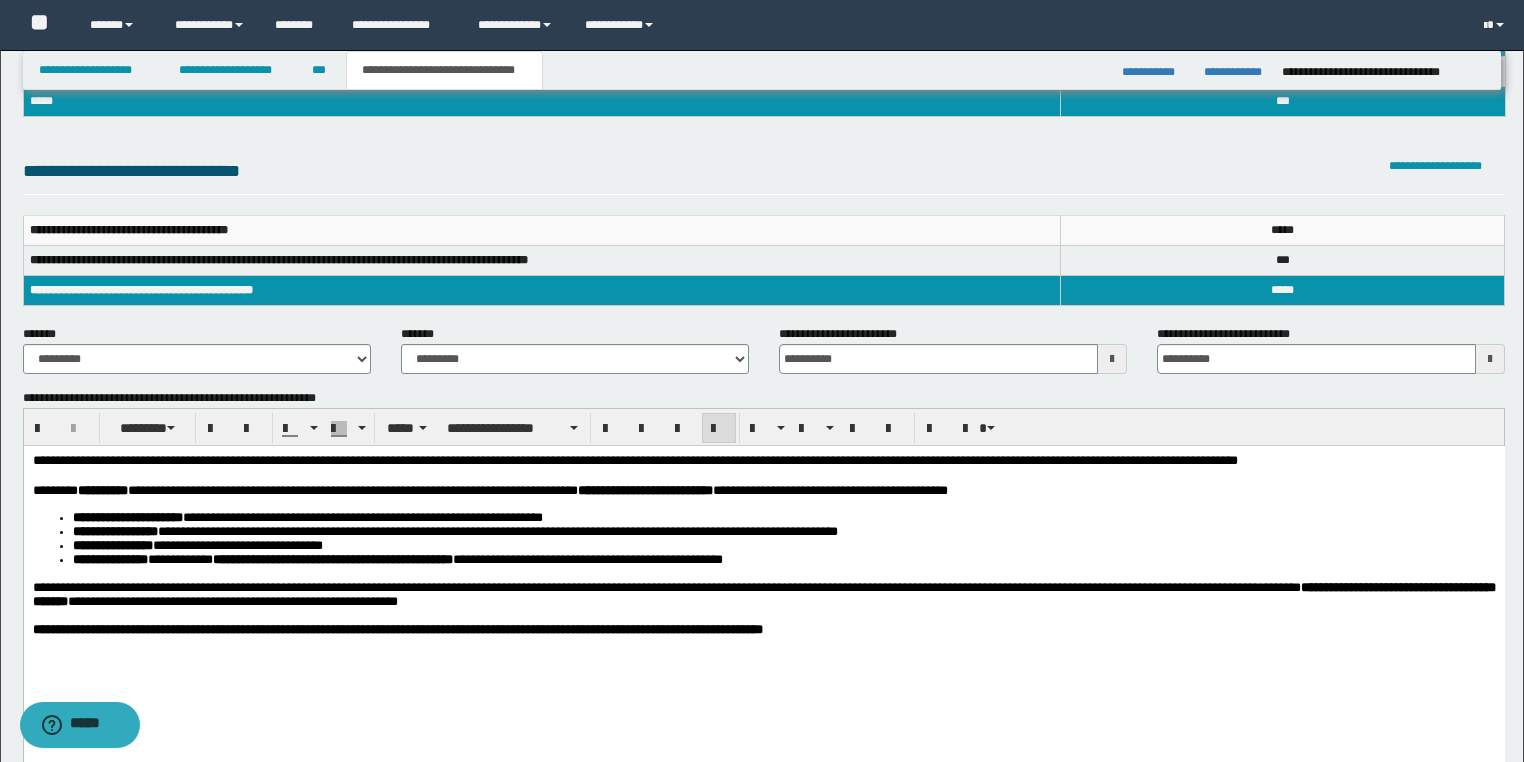 click on "**********" at bounding box center [763, 570] 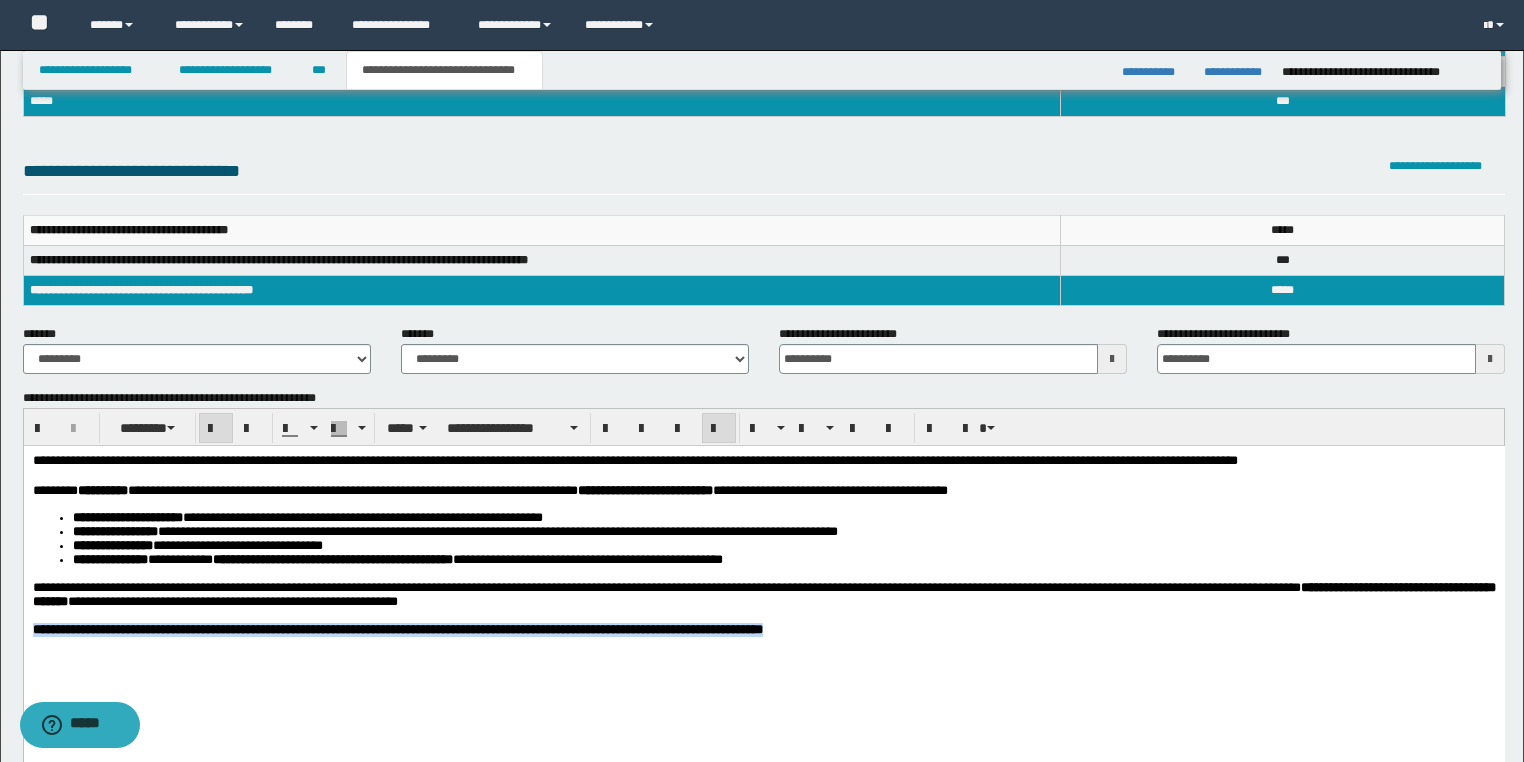 drag, startPoint x: 1075, startPoint y: 663, endPoint x: 20, endPoint y: 658, distance: 1055.0118 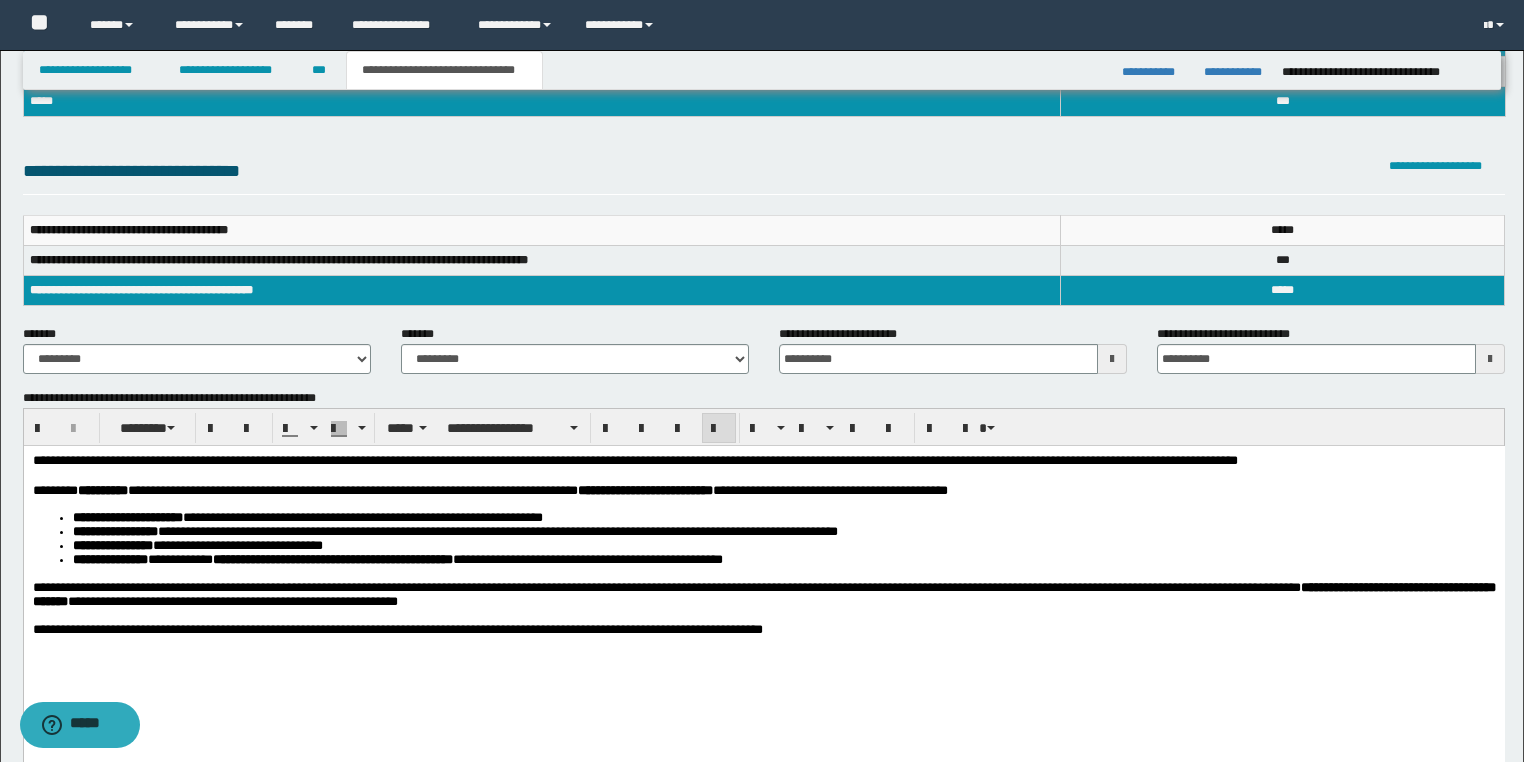 click on "**********" at bounding box center [763, 570] 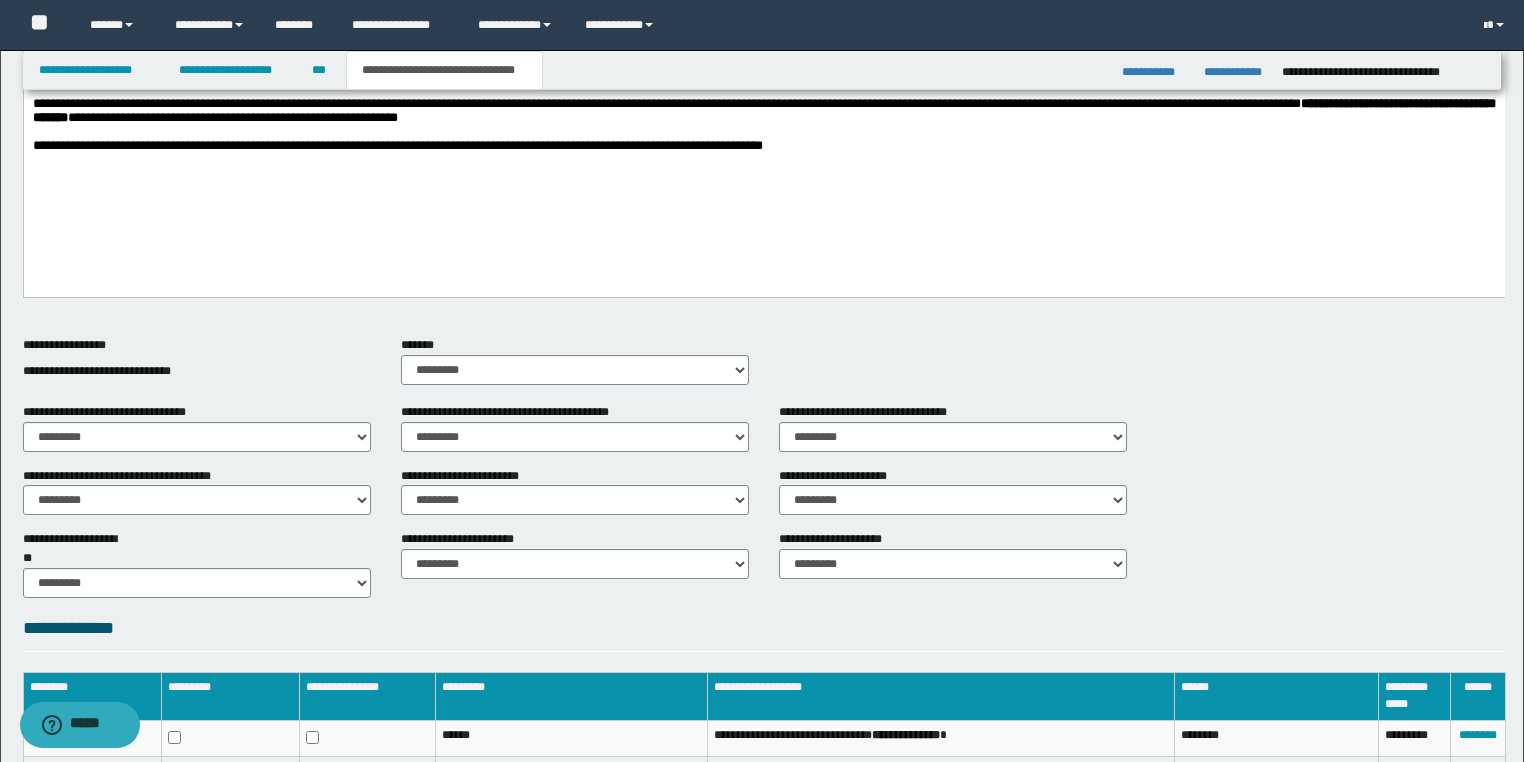 scroll, scrollTop: 800, scrollLeft: 0, axis: vertical 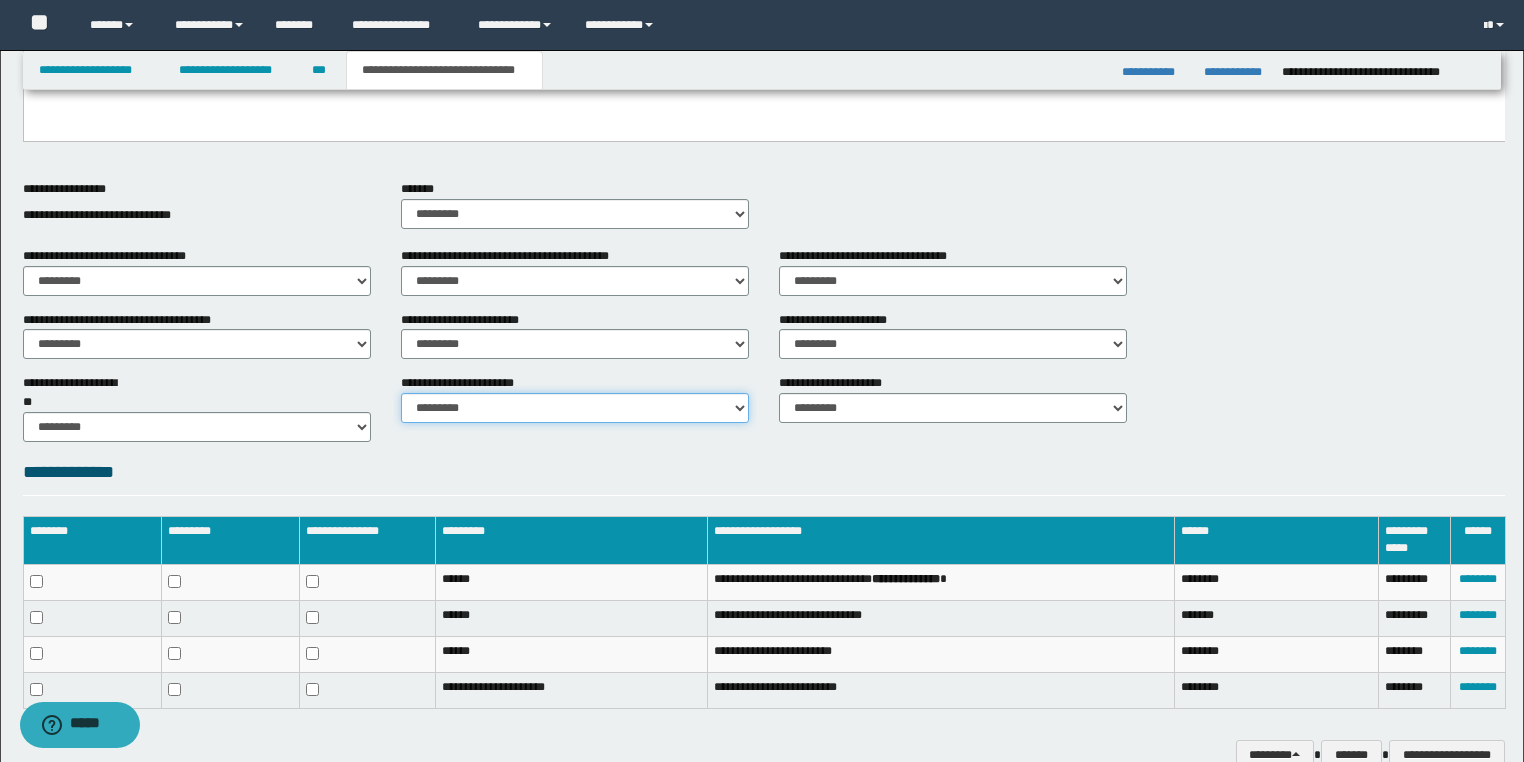 click on "*********
*********
*********" at bounding box center (575, 408) 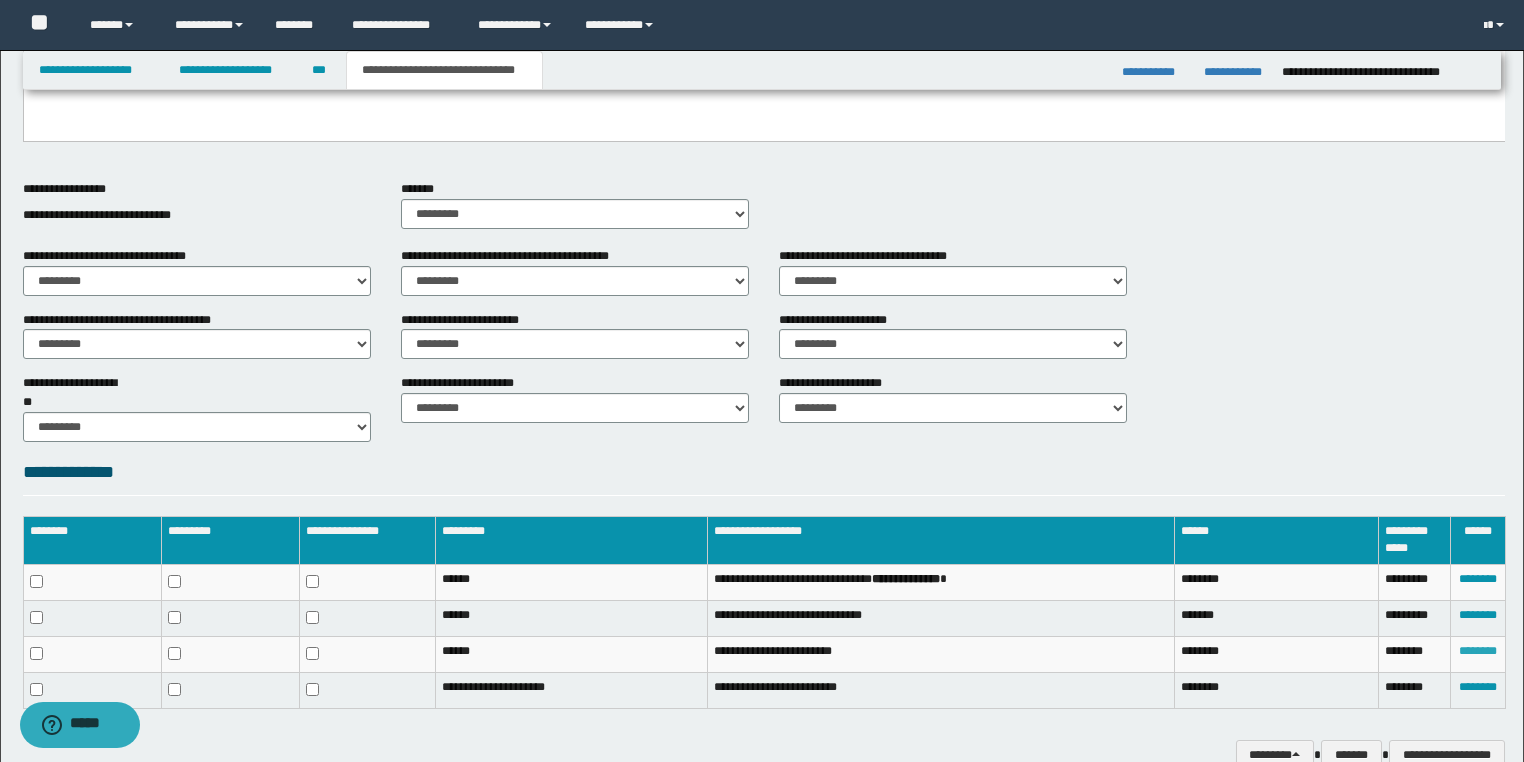 click on "********" at bounding box center (1478, 651) 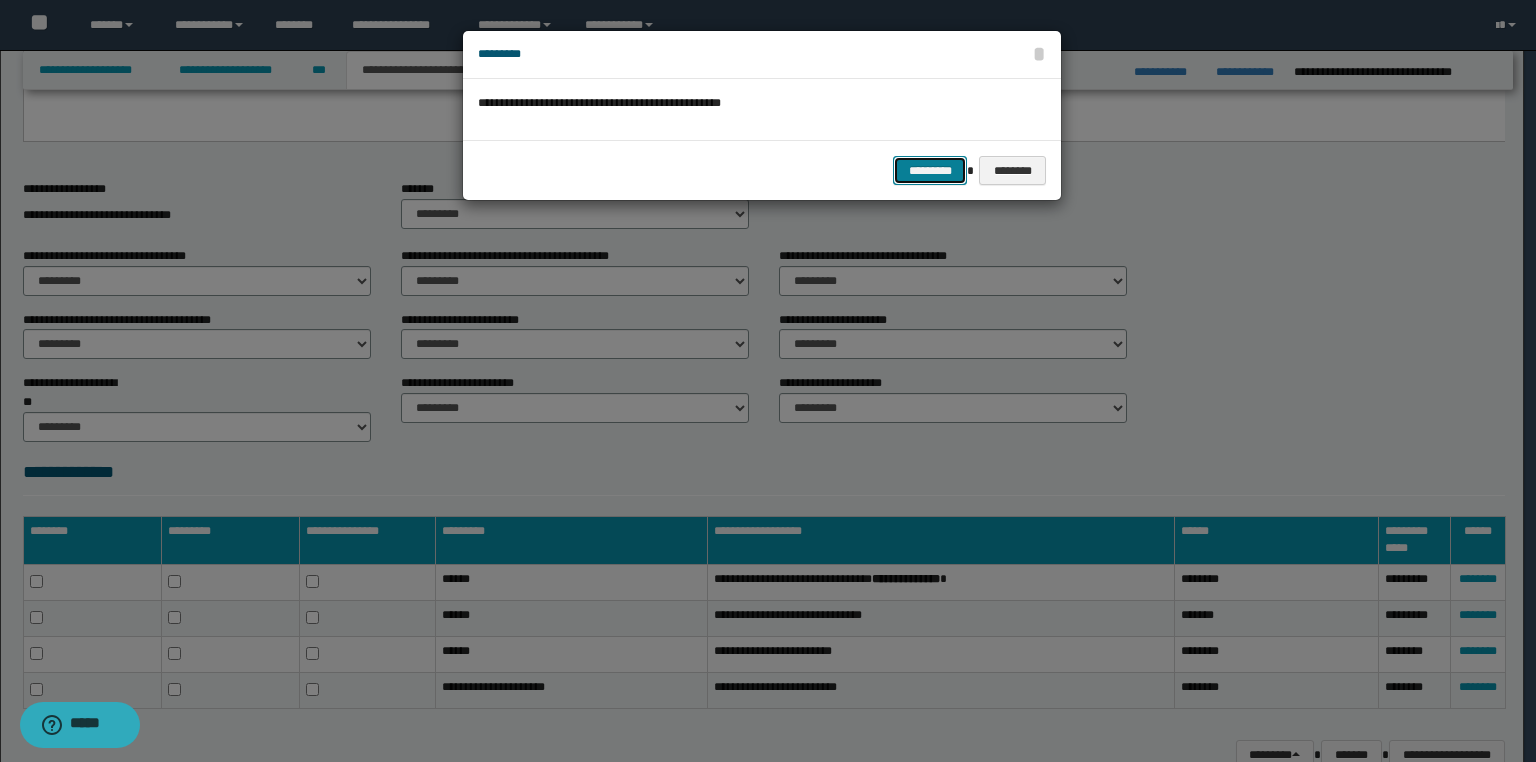 click on "*********" at bounding box center (930, 171) 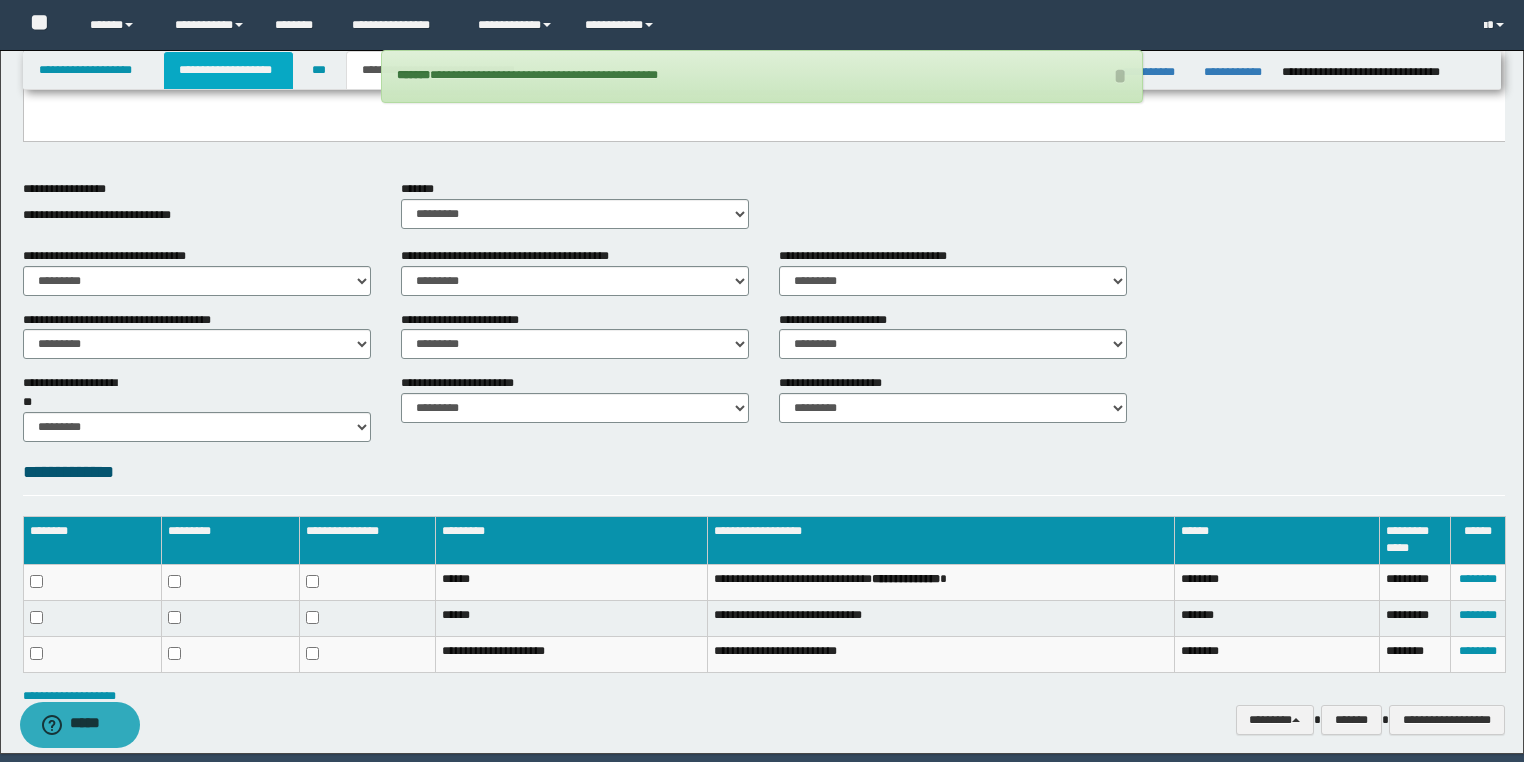 click on "**********" at bounding box center [228, 70] 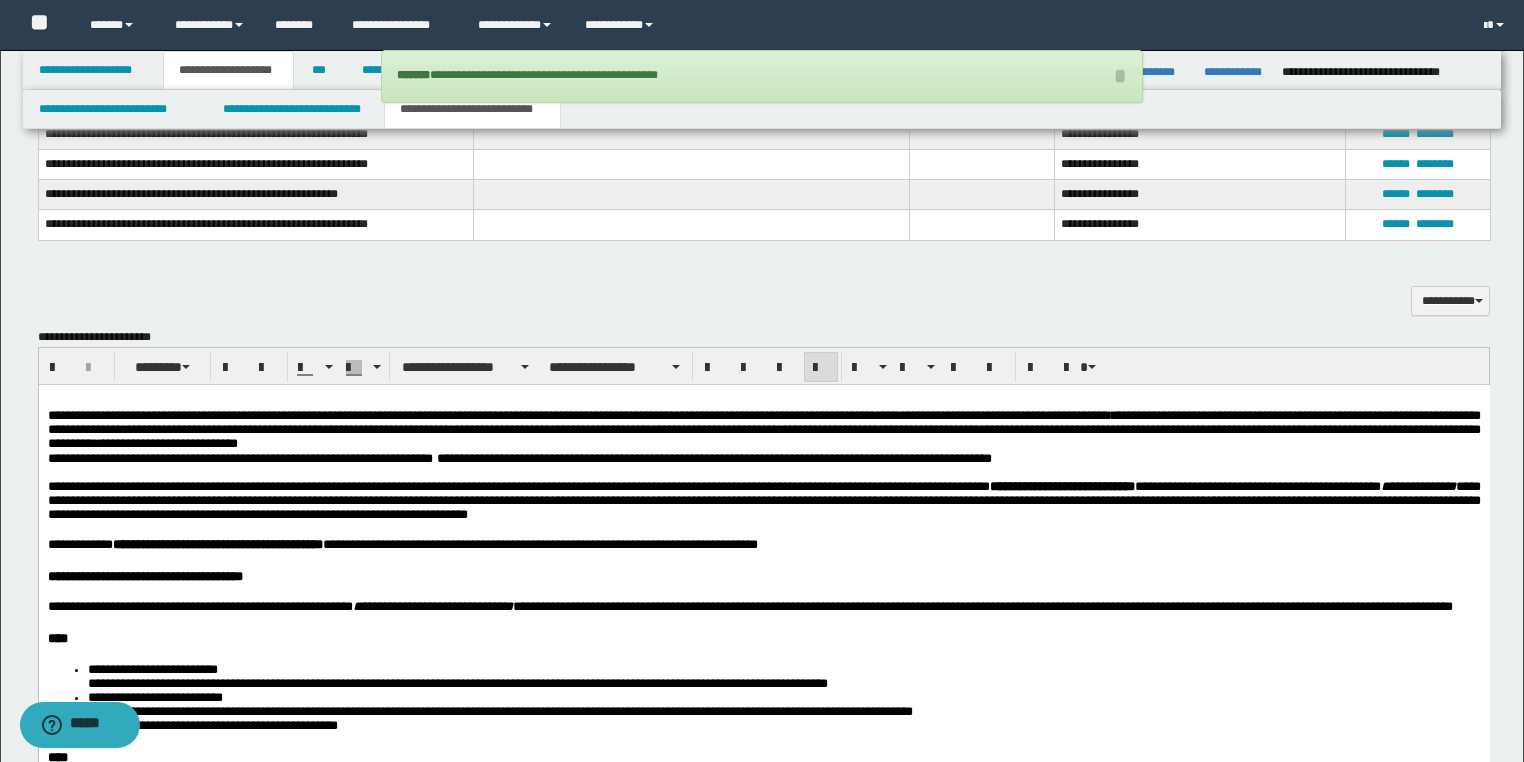 scroll, scrollTop: 2271, scrollLeft: 0, axis: vertical 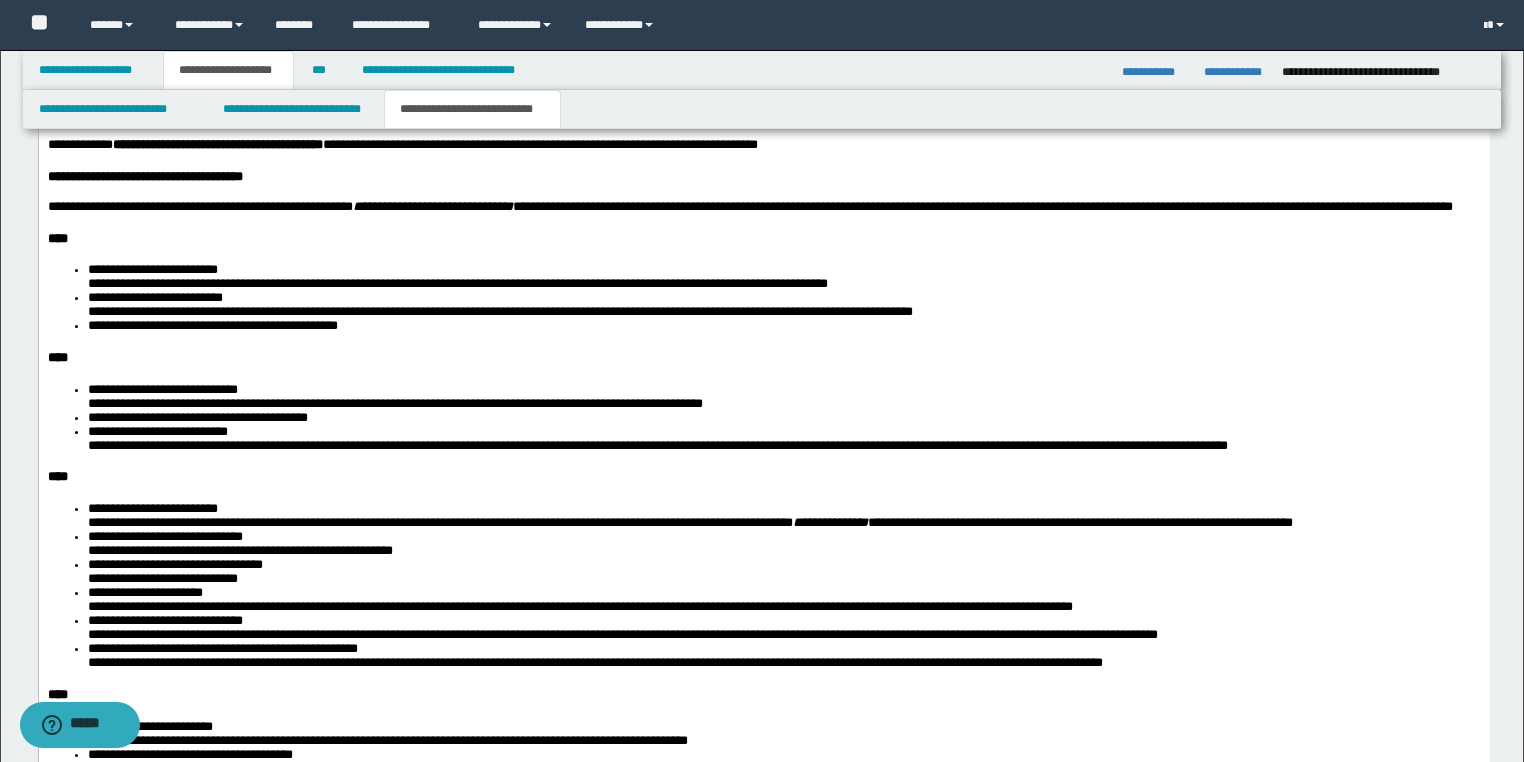 click on "**********" at bounding box center [499, 311] 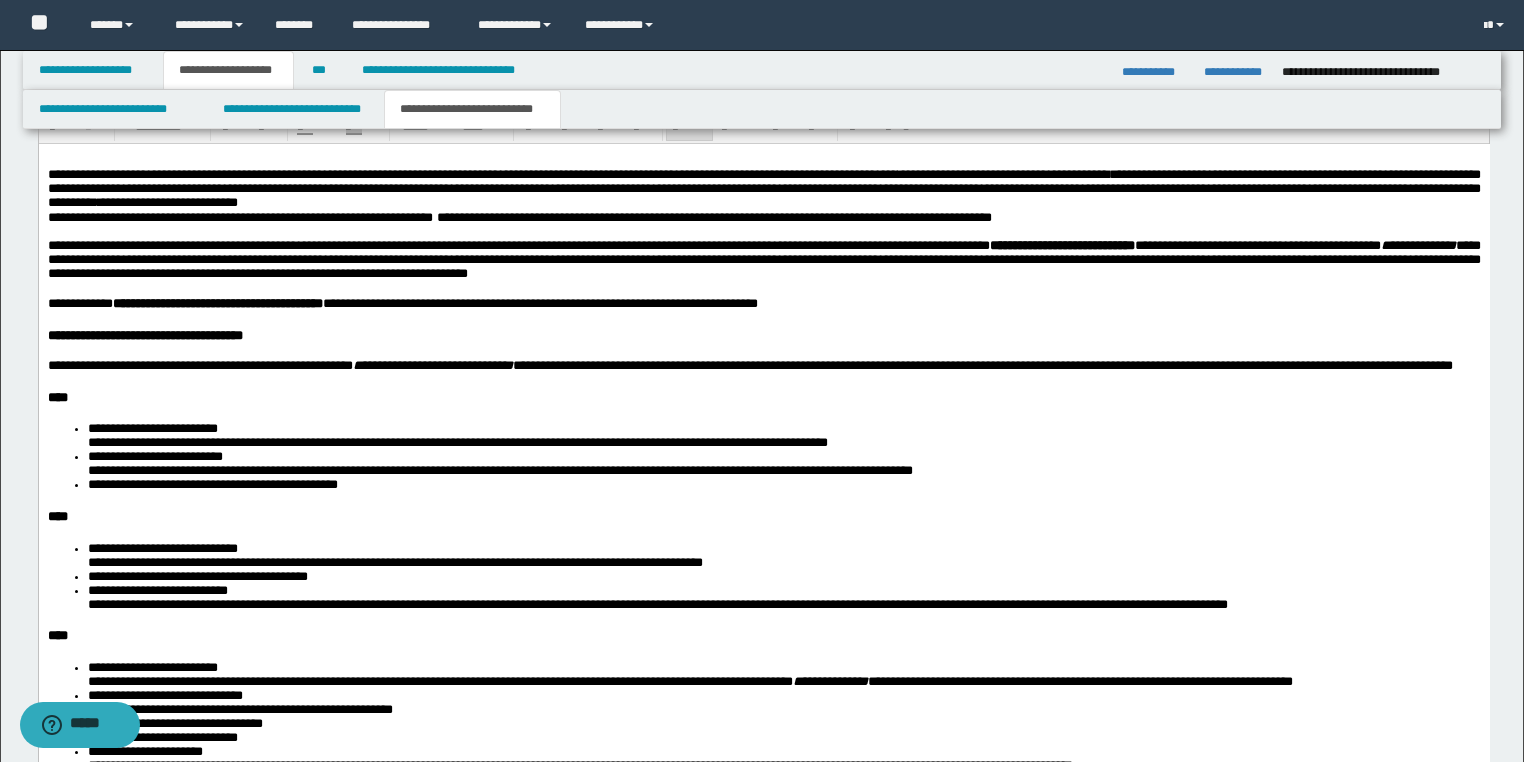 scroll, scrollTop: 2111, scrollLeft: 0, axis: vertical 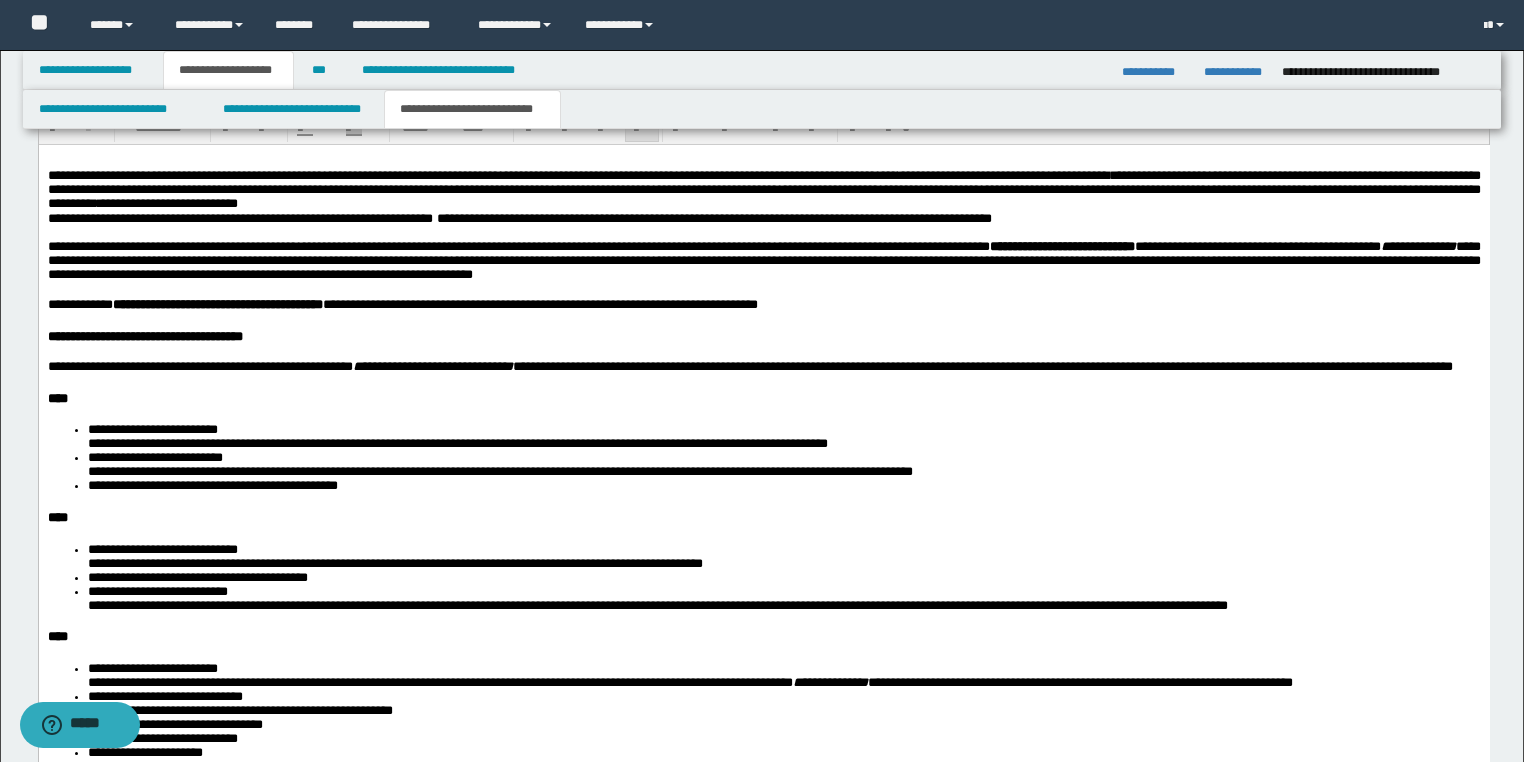 click at bounding box center [763, 289] 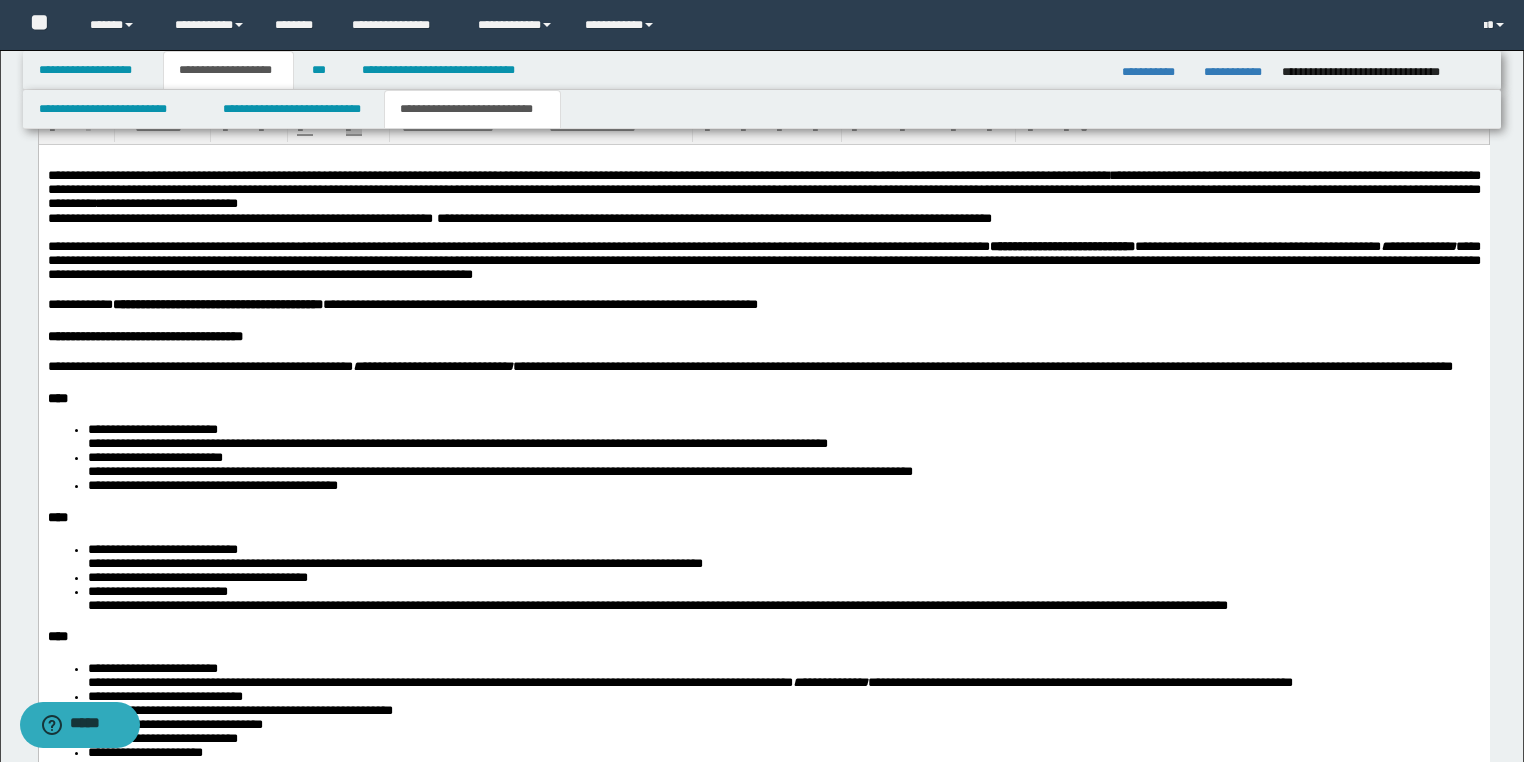 click at bounding box center (763, 289) 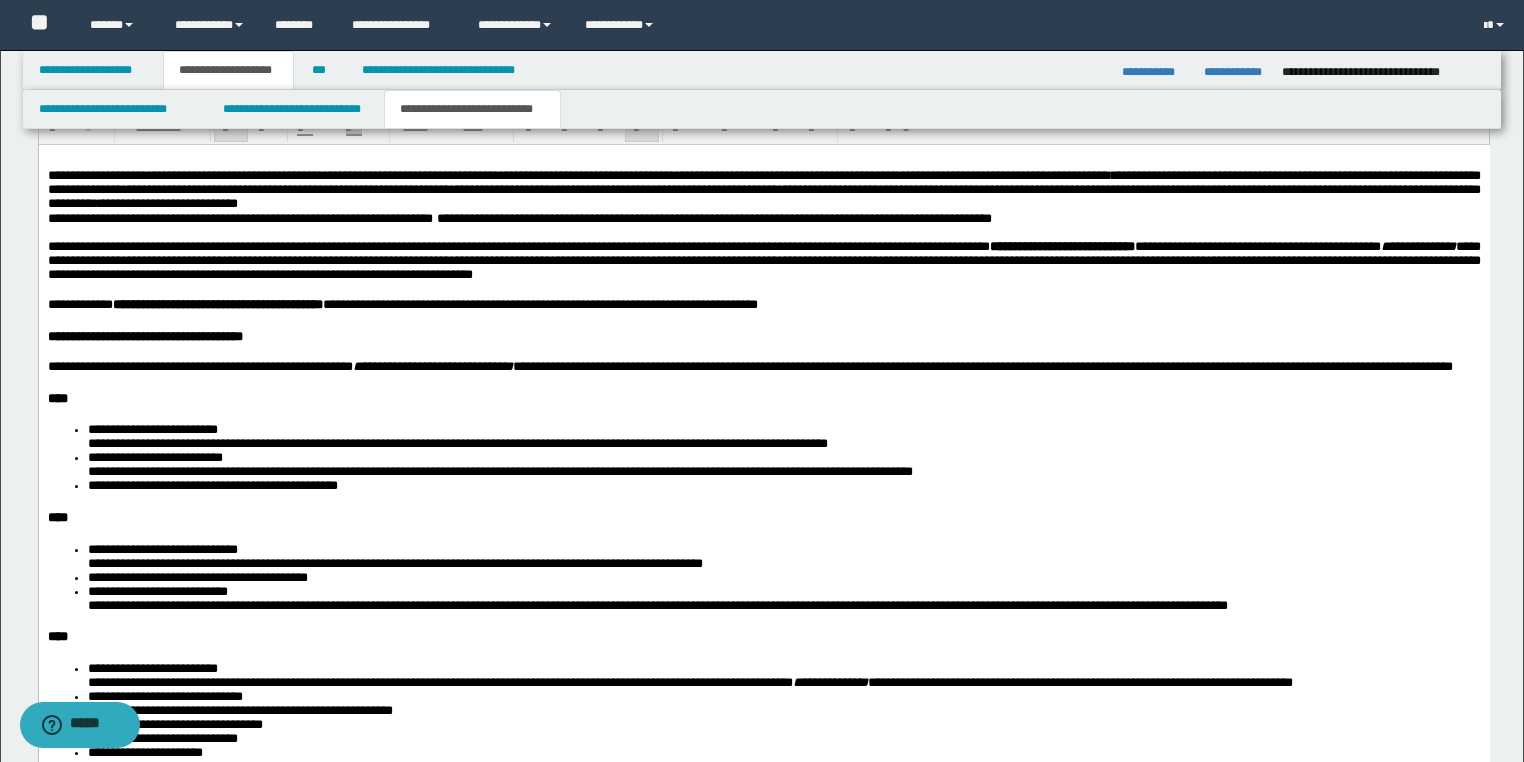 drag, startPoint x: 1225, startPoint y: 282, endPoint x: 1187, endPoint y: 282, distance: 38 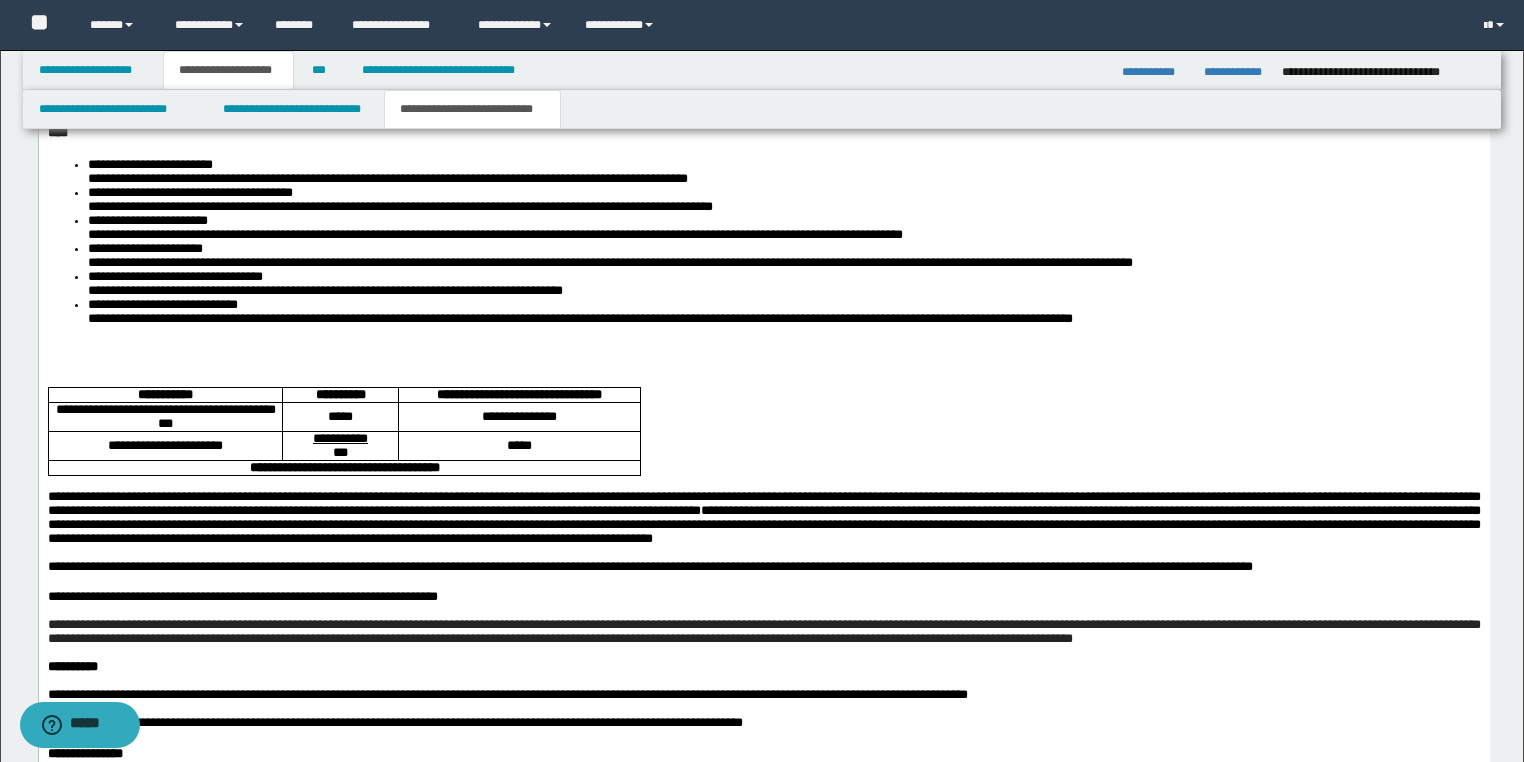 scroll, scrollTop: 2911, scrollLeft: 0, axis: vertical 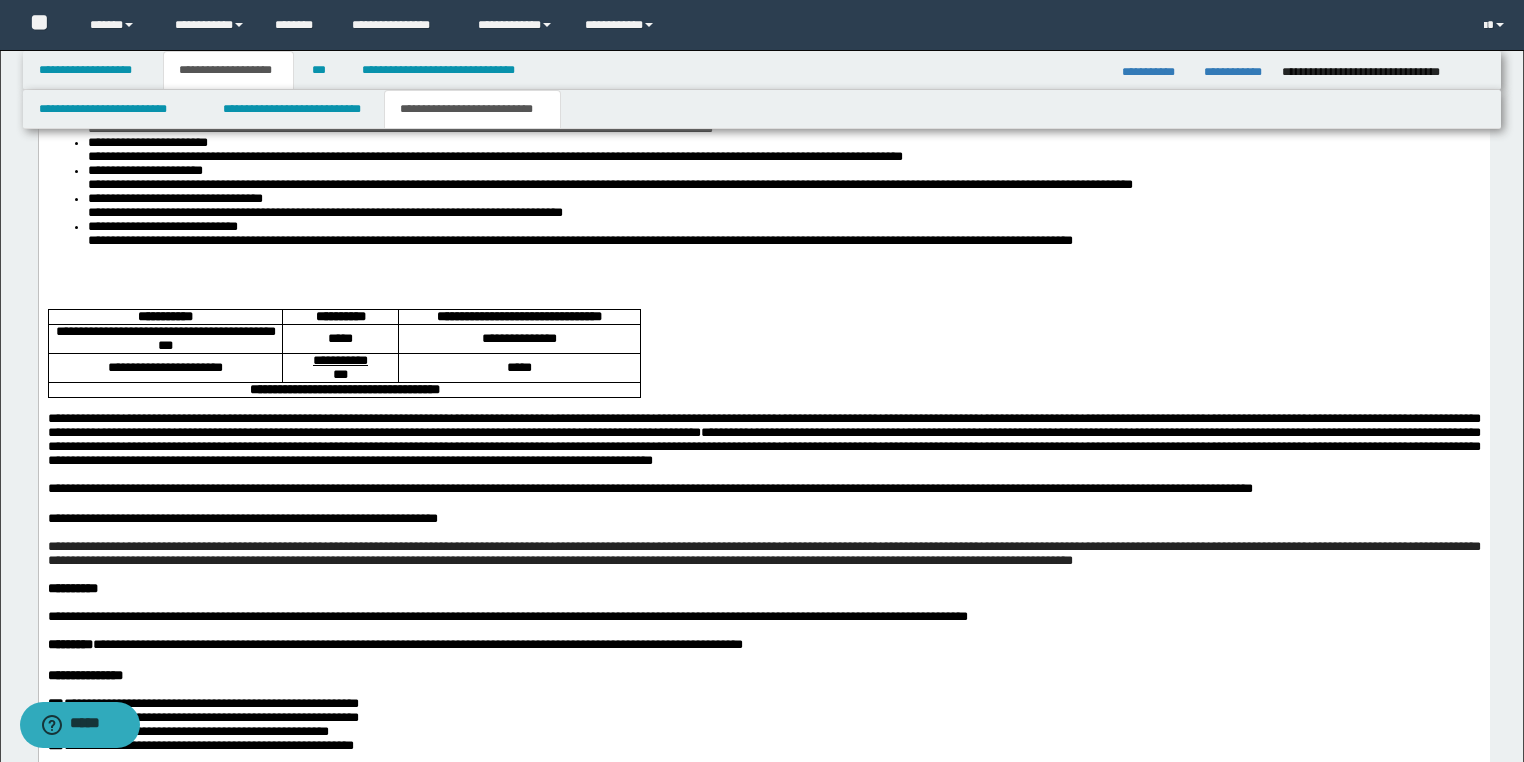 click at bounding box center [763, 285] 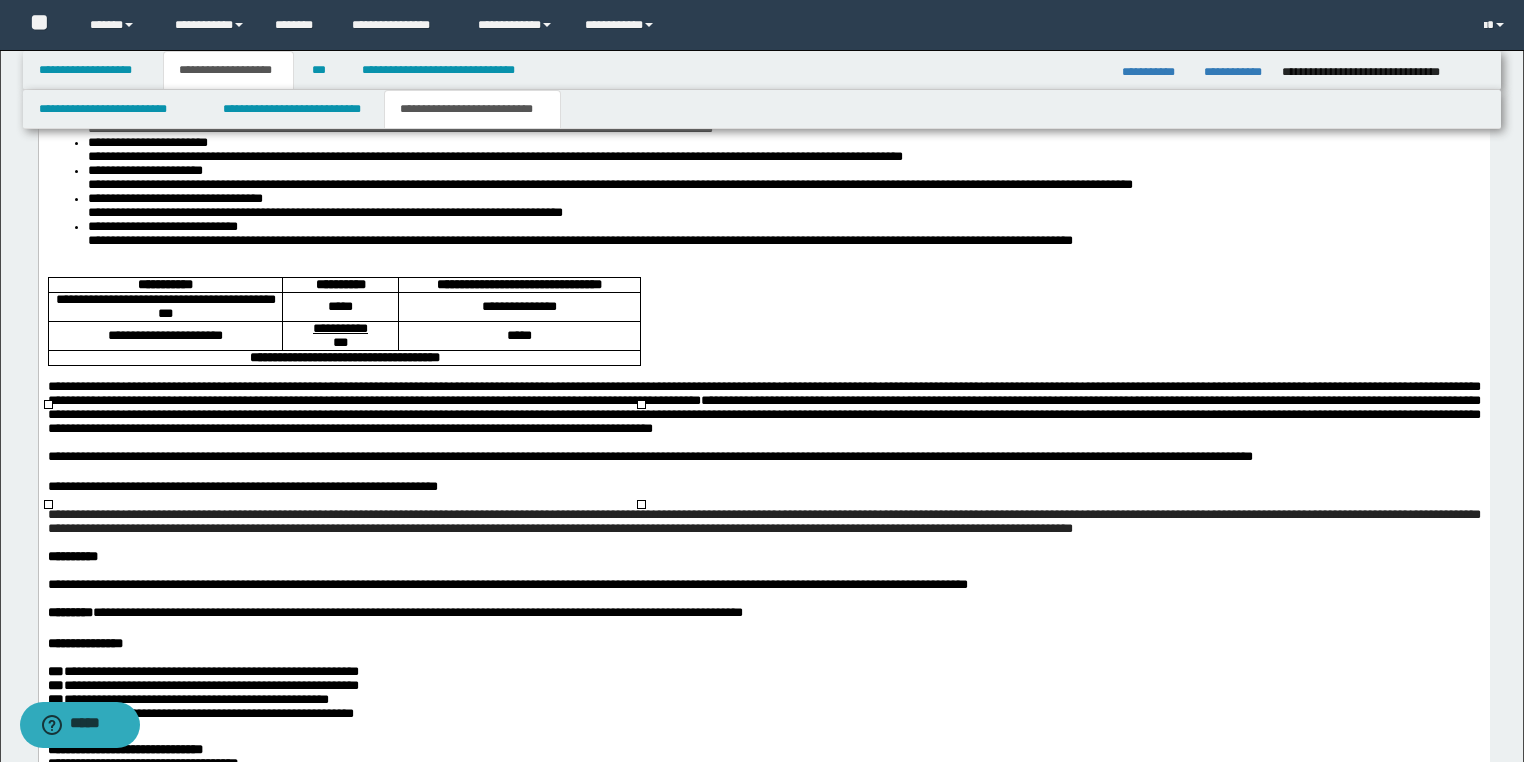 click on "**********" at bounding box center (518, 307) 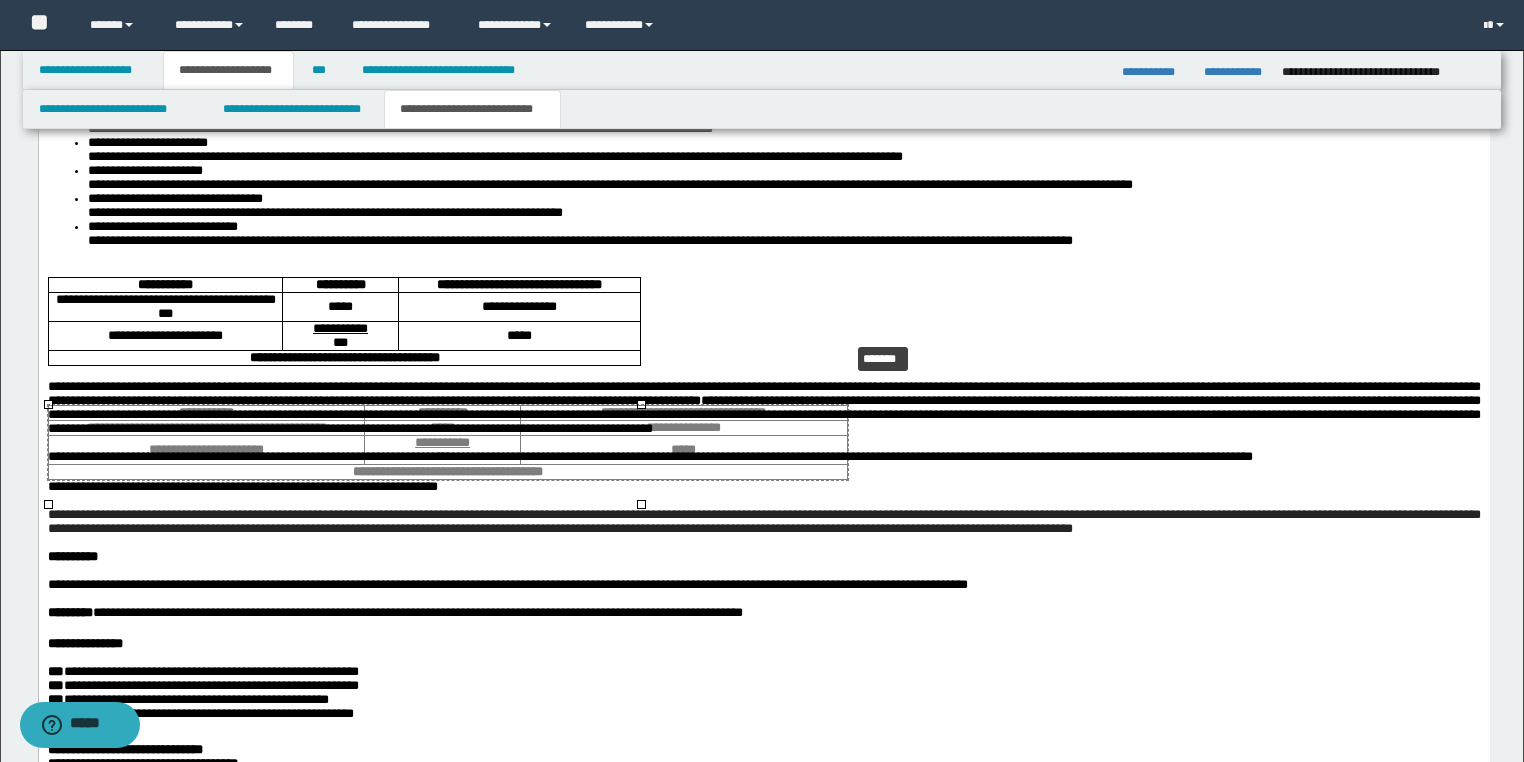 drag, startPoint x: 642, startPoint y: 505, endPoint x: 807, endPoint y: 374, distance: 210.67986 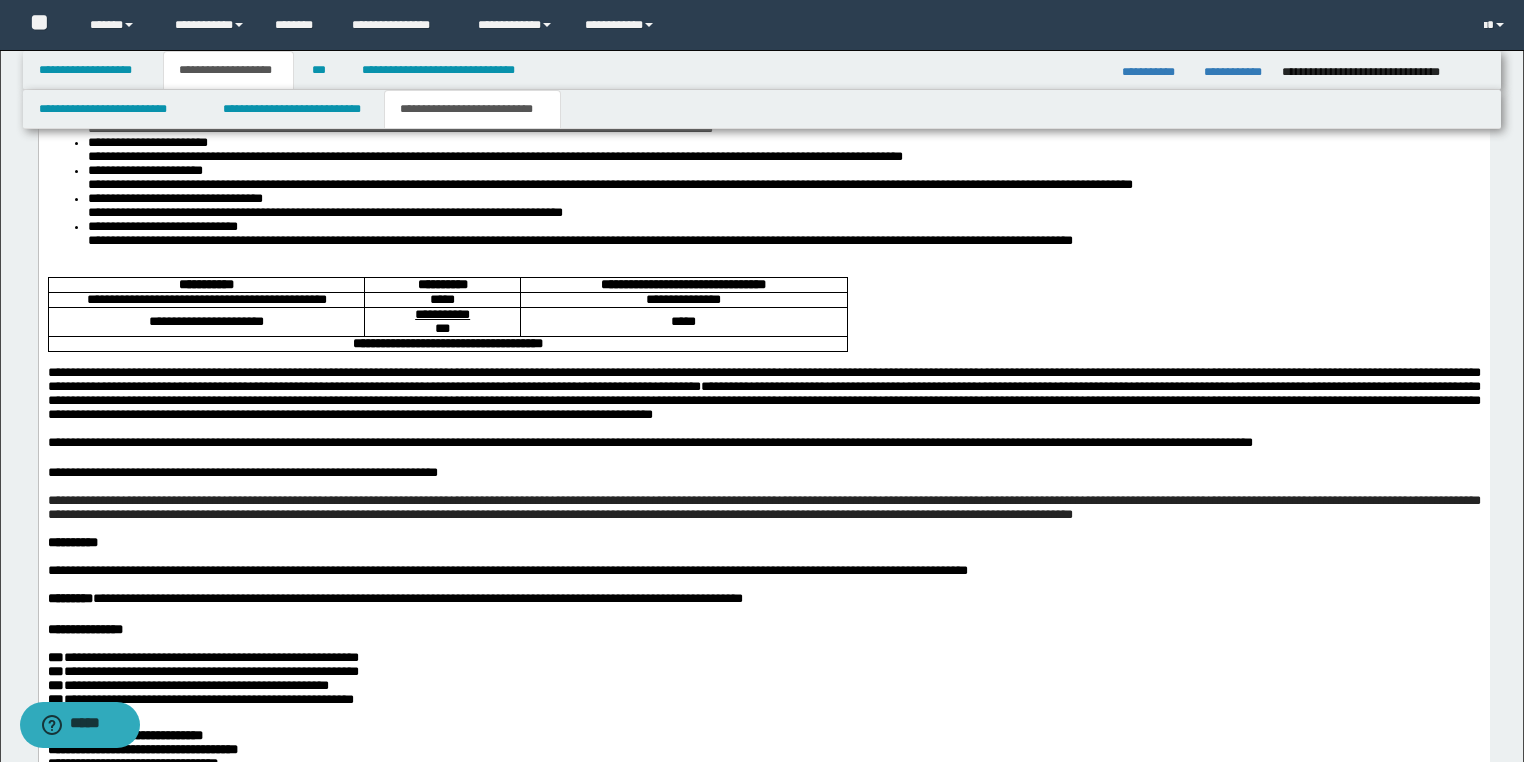 click at bounding box center (763, 269) 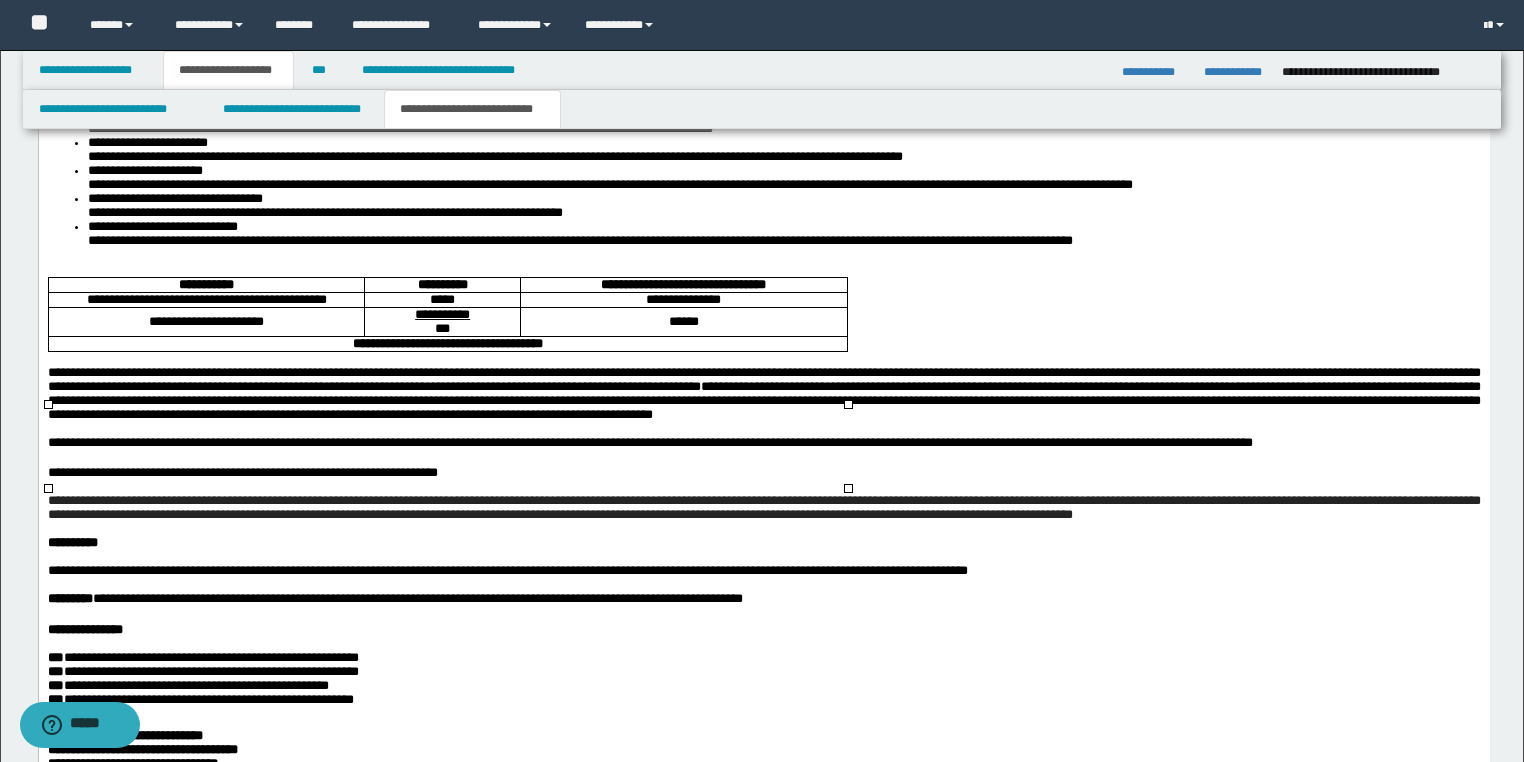 click on "******" at bounding box center [683, 321] 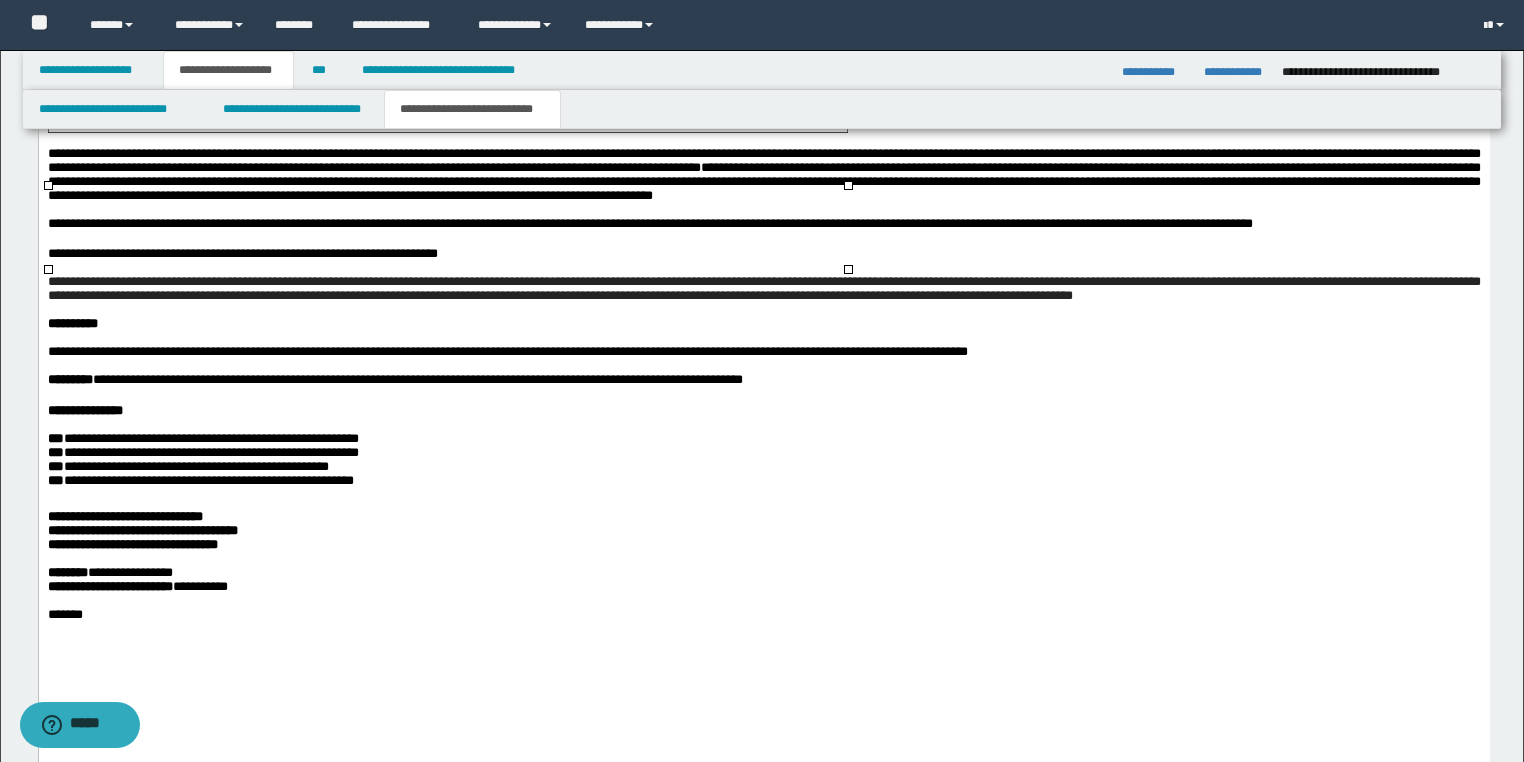 scroll, scrollTop: 3151, scrollLeft: 0, axis: vertical 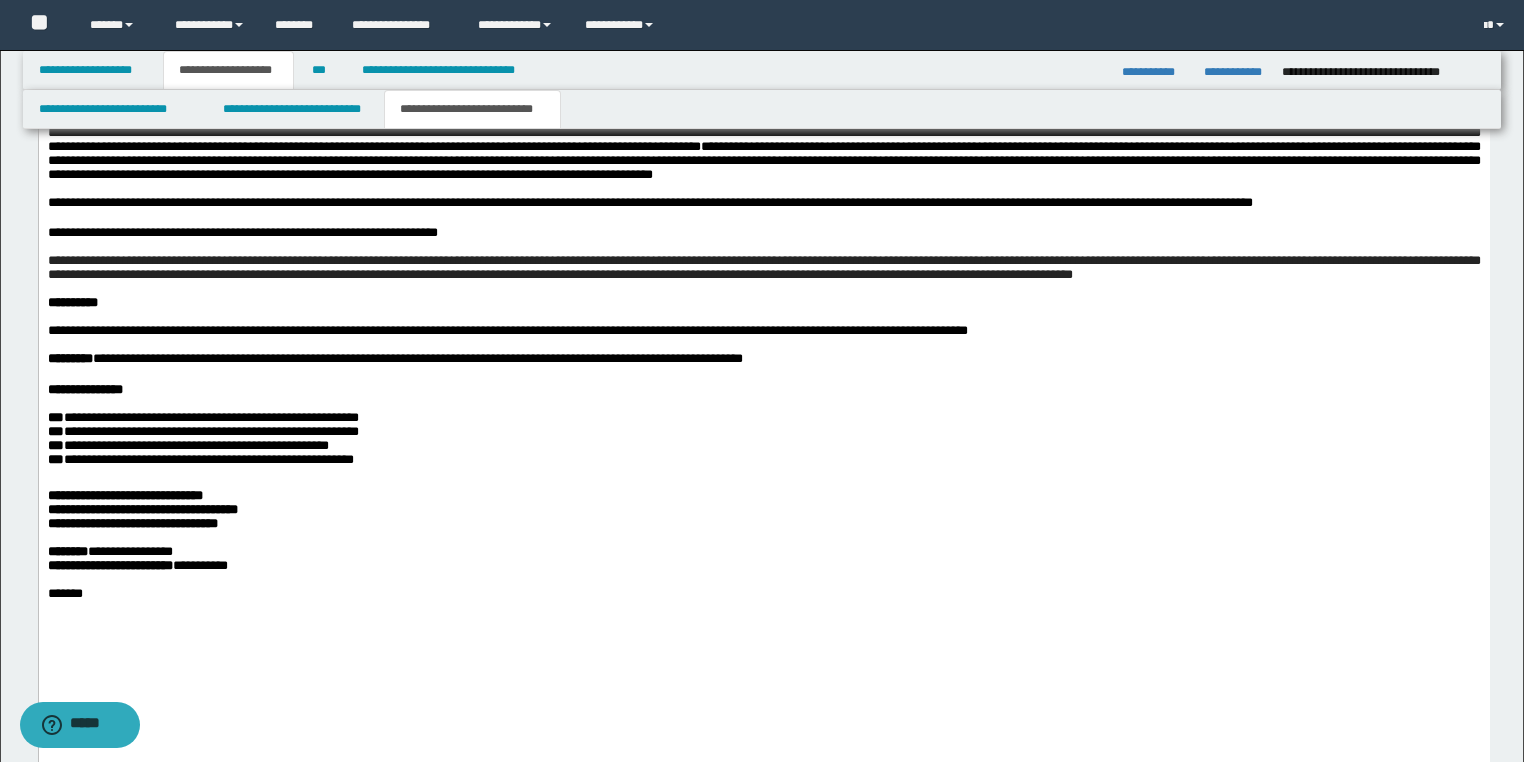drag, startPoint x: 67, startPoint y: 362, endPoint x: 173, endPoint y: 364, distance: 106.01887 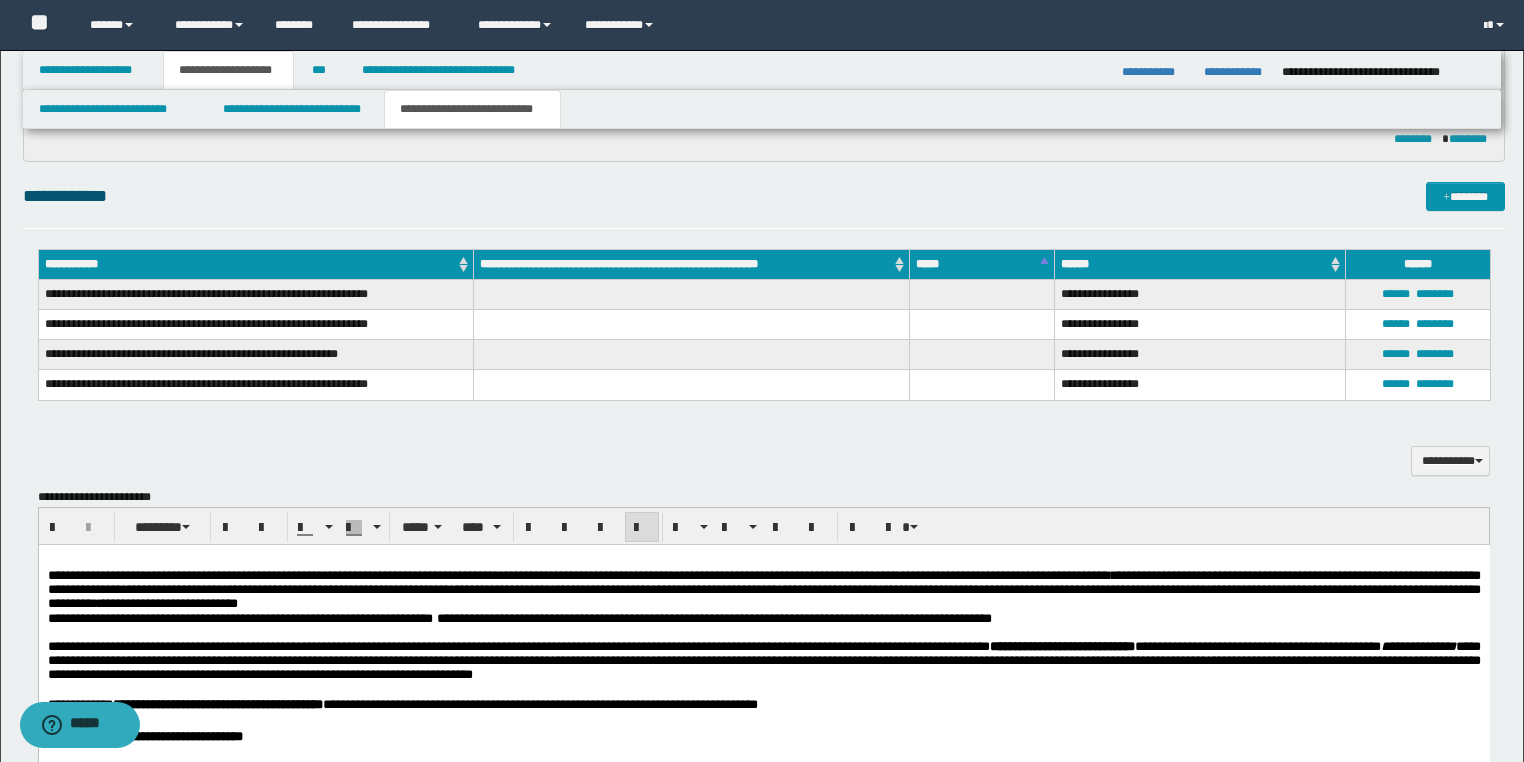 scroll, scrollTop: 1871, scrollLeft: 0, axis: vertical 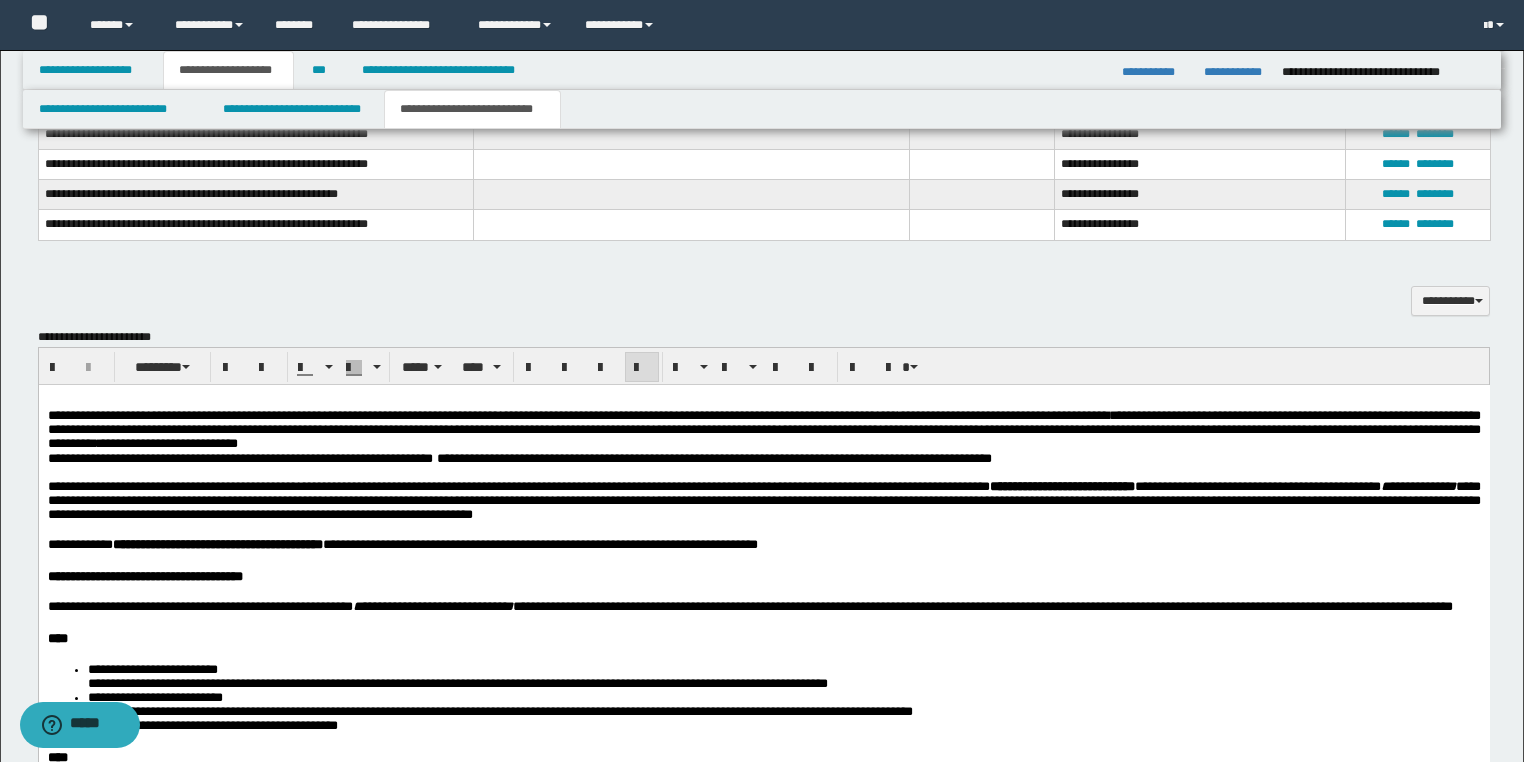 click on "**********" at bounding box center (519, 457) 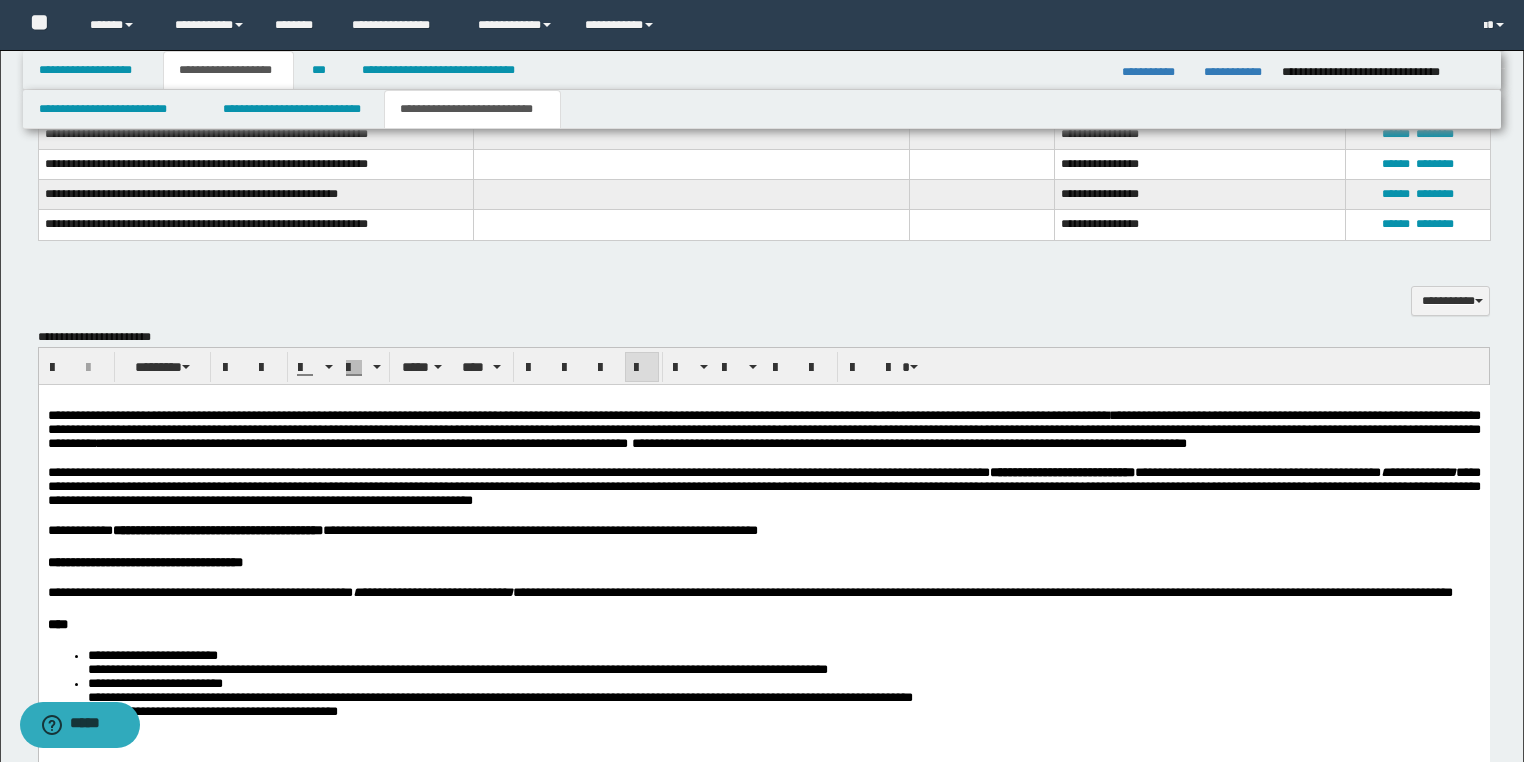 click on "**********" at bounding box center (783, 662) 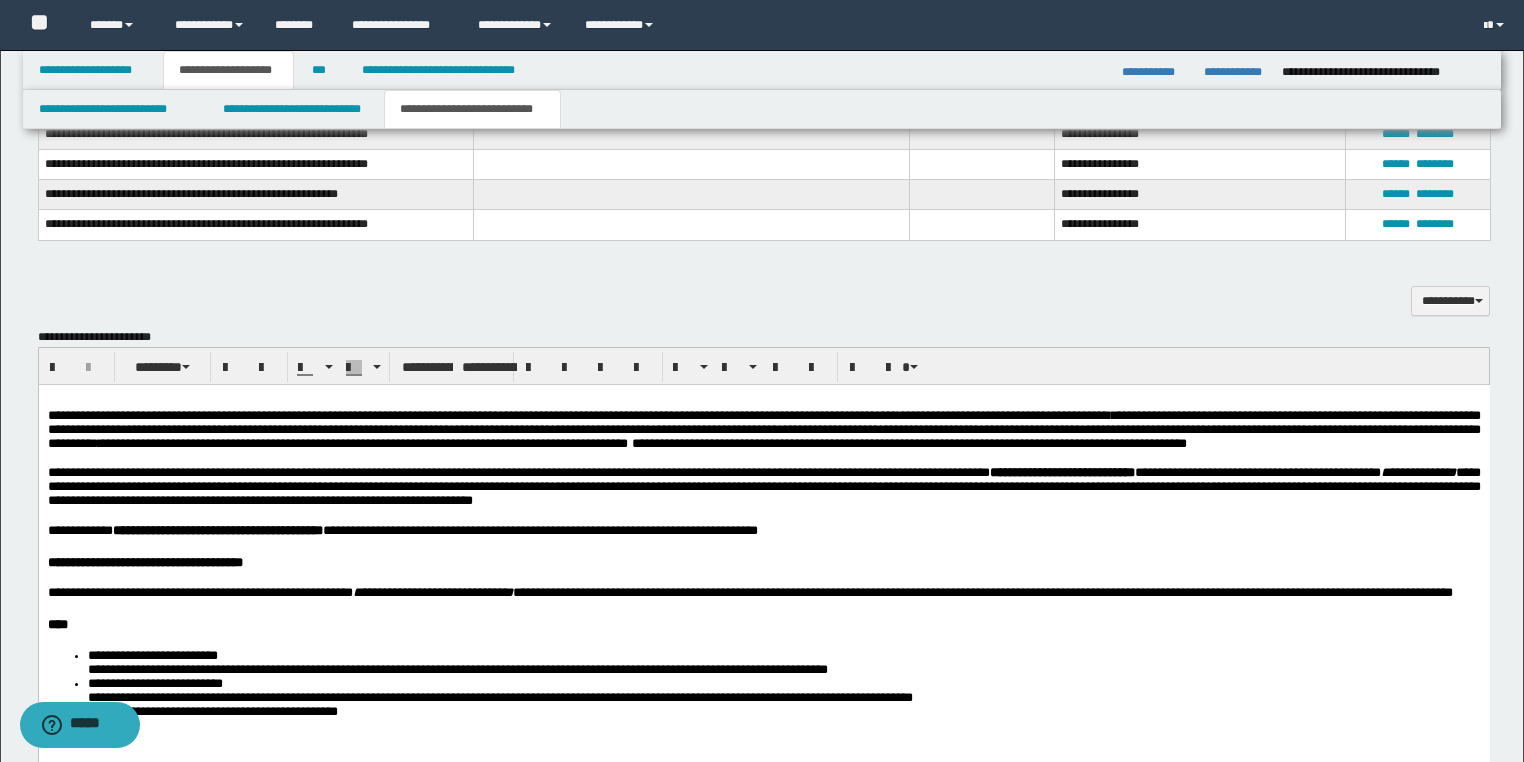 click at bounding box center (763, 515) 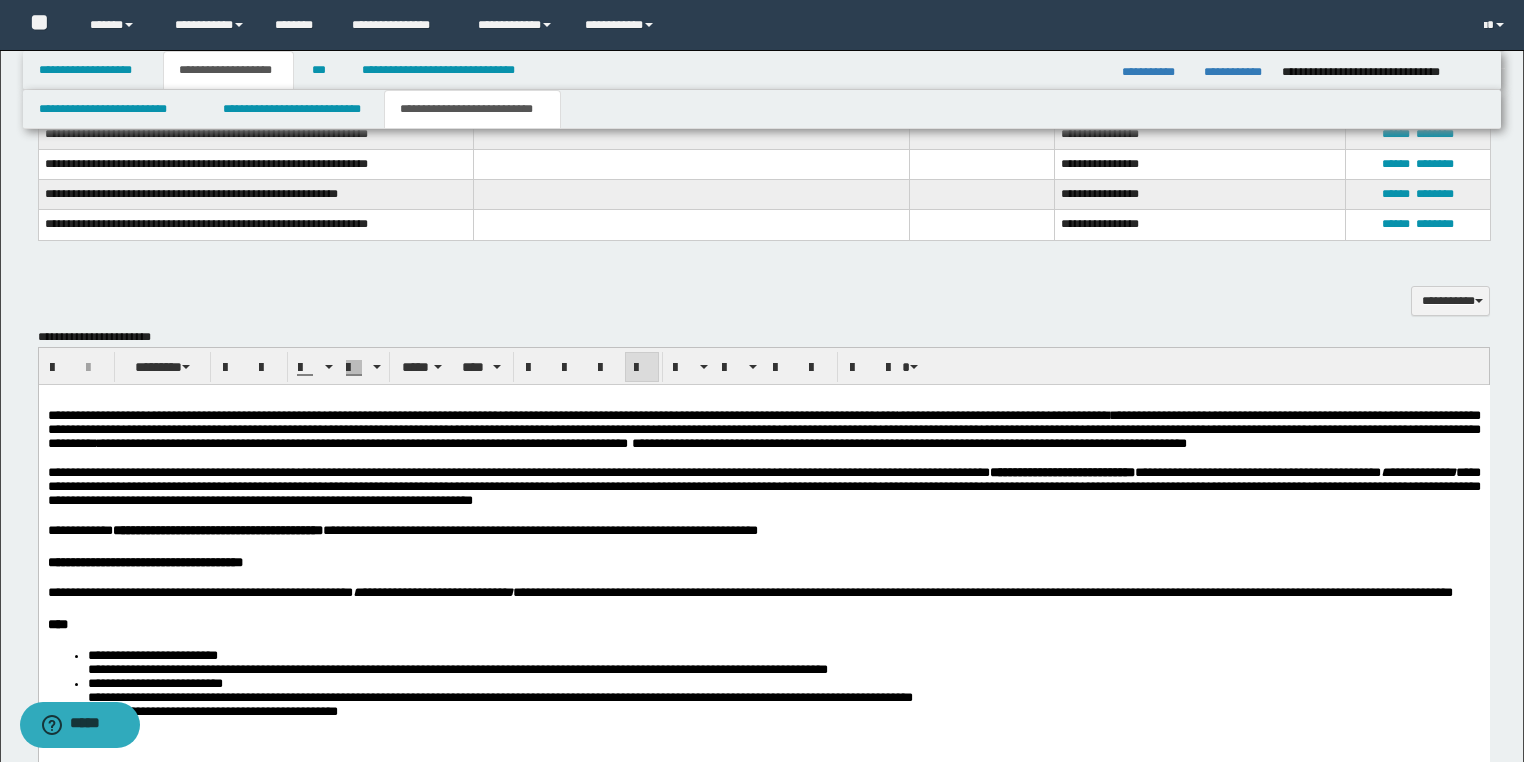 click on "**********" at bounding box center [763, 1154] 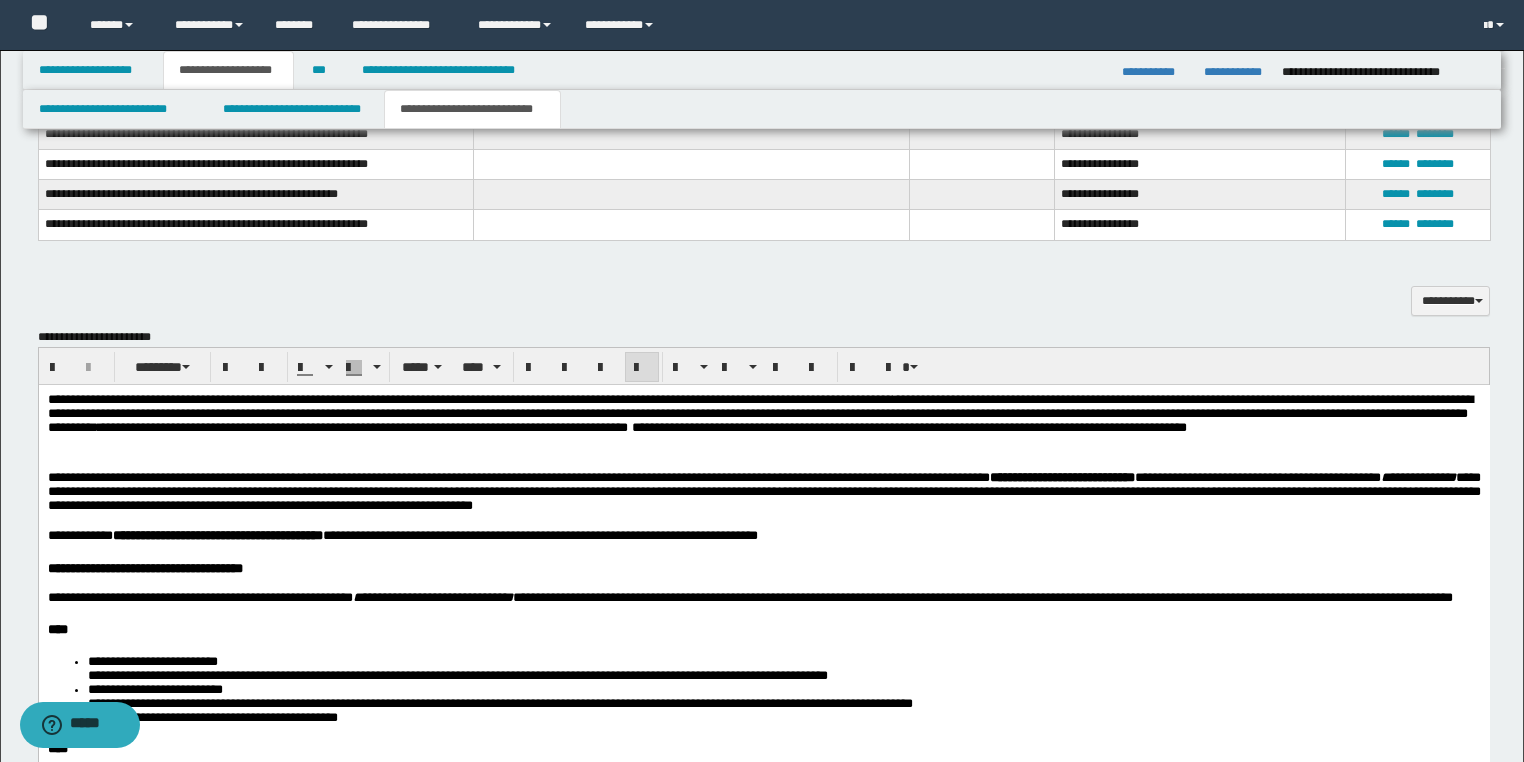 click at bounding box center [763, 463] 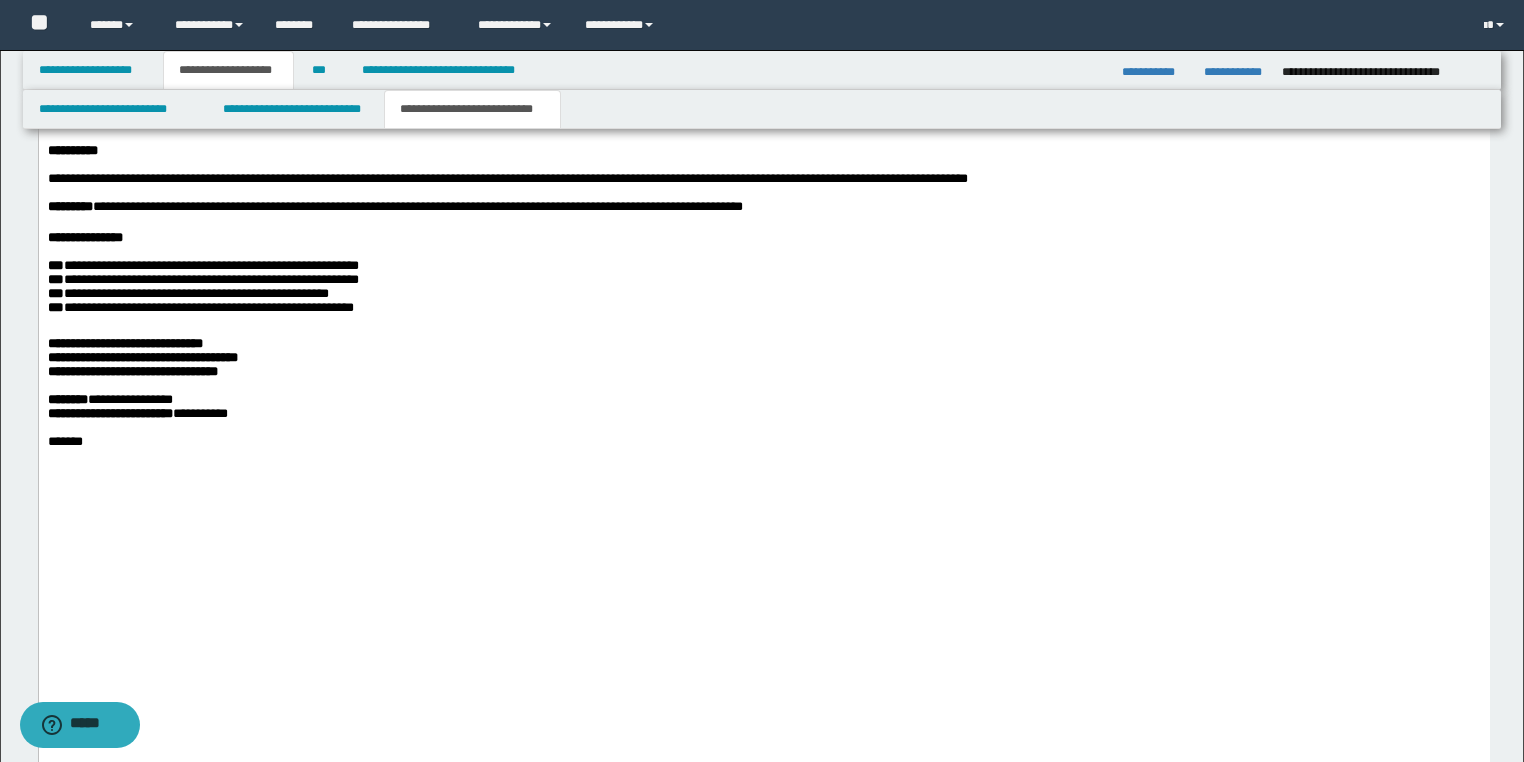 scroll, scrollTop: 3391, scrollLeft: 0, axis: vertical 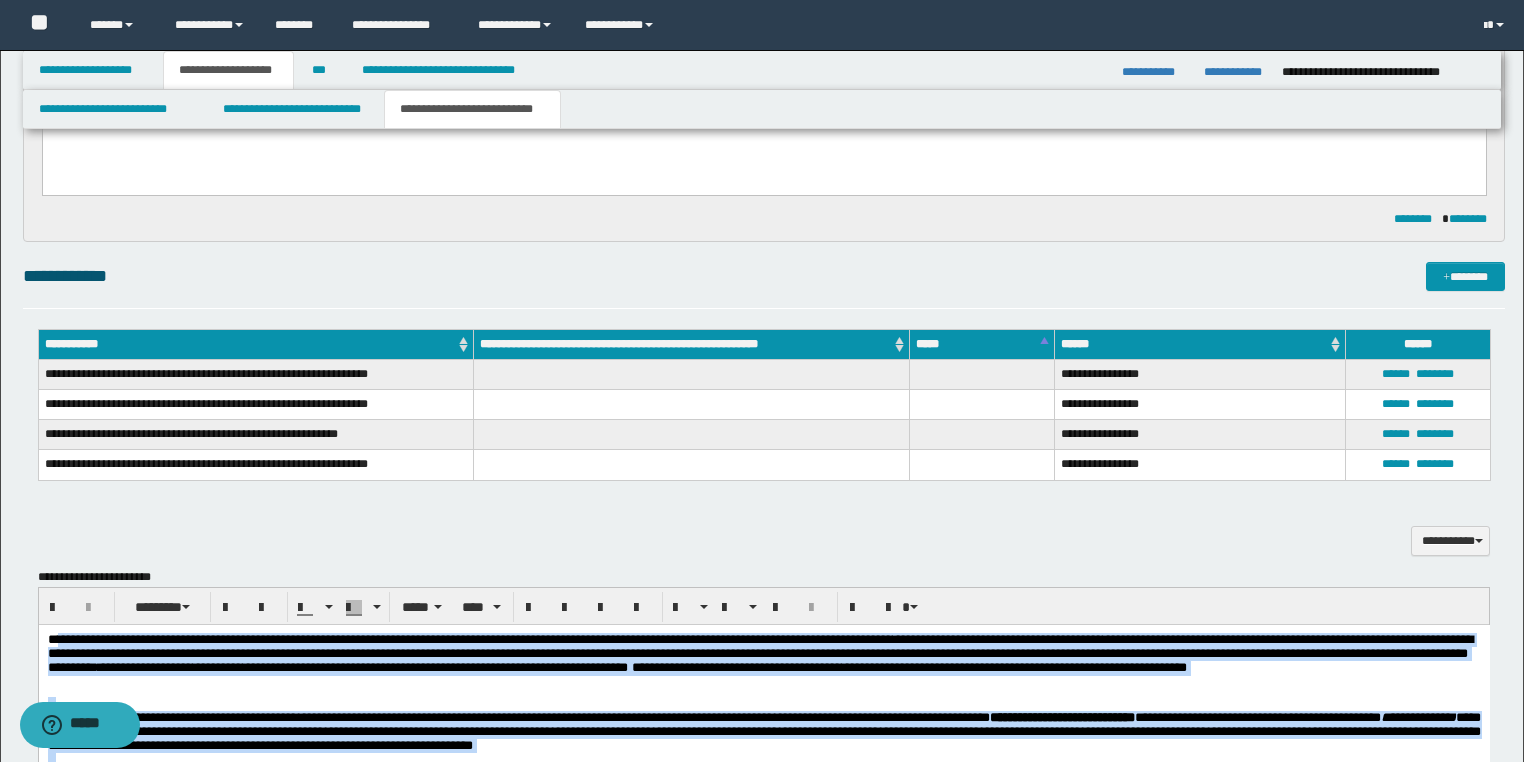drag, startPoint x: 108, startPoint y: 2353, endPoint x: 60, endPoint y: -578, distance: 2931.393 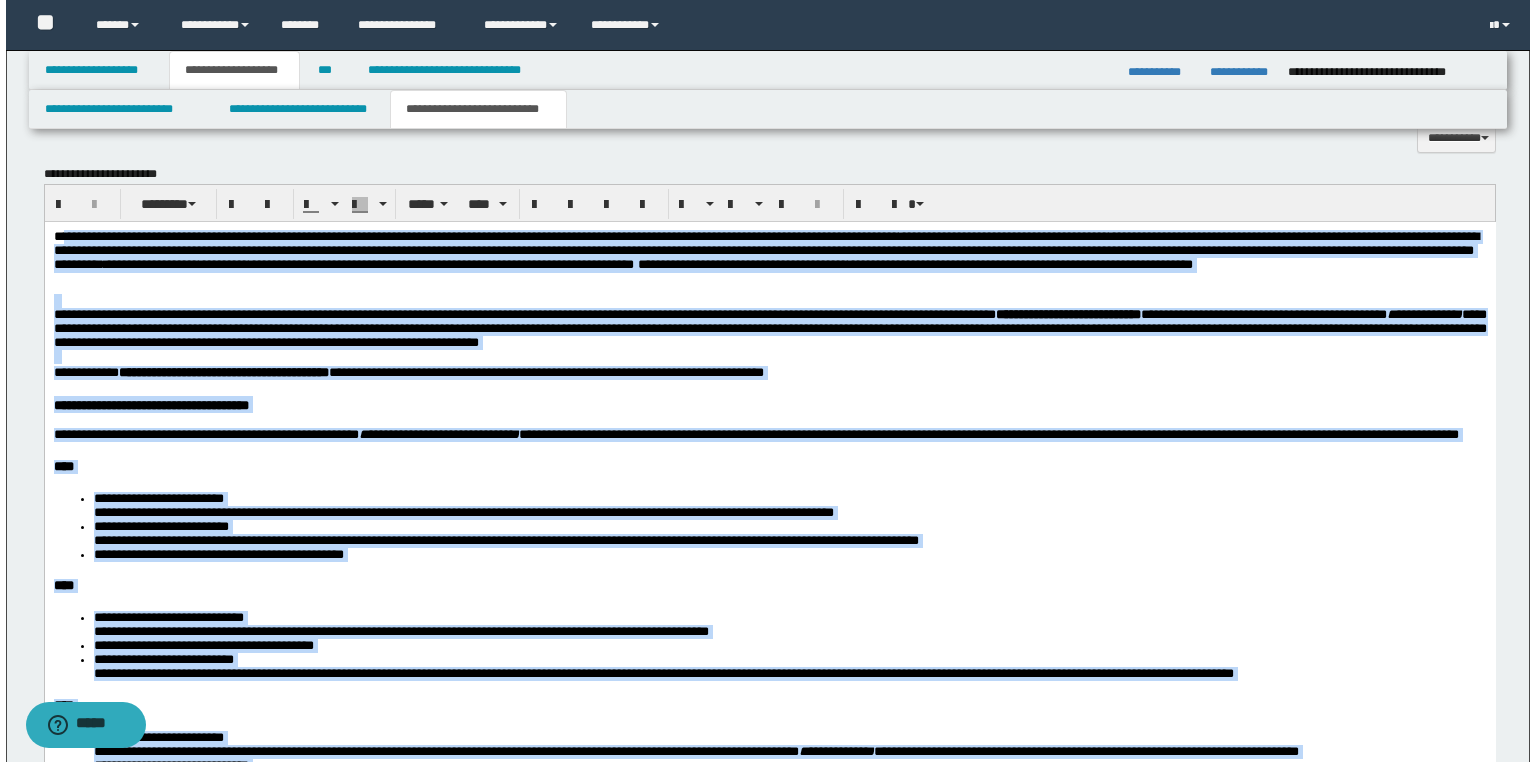 scroll, scrollTop: 1917, scrollLeft: 0, axis: vertical 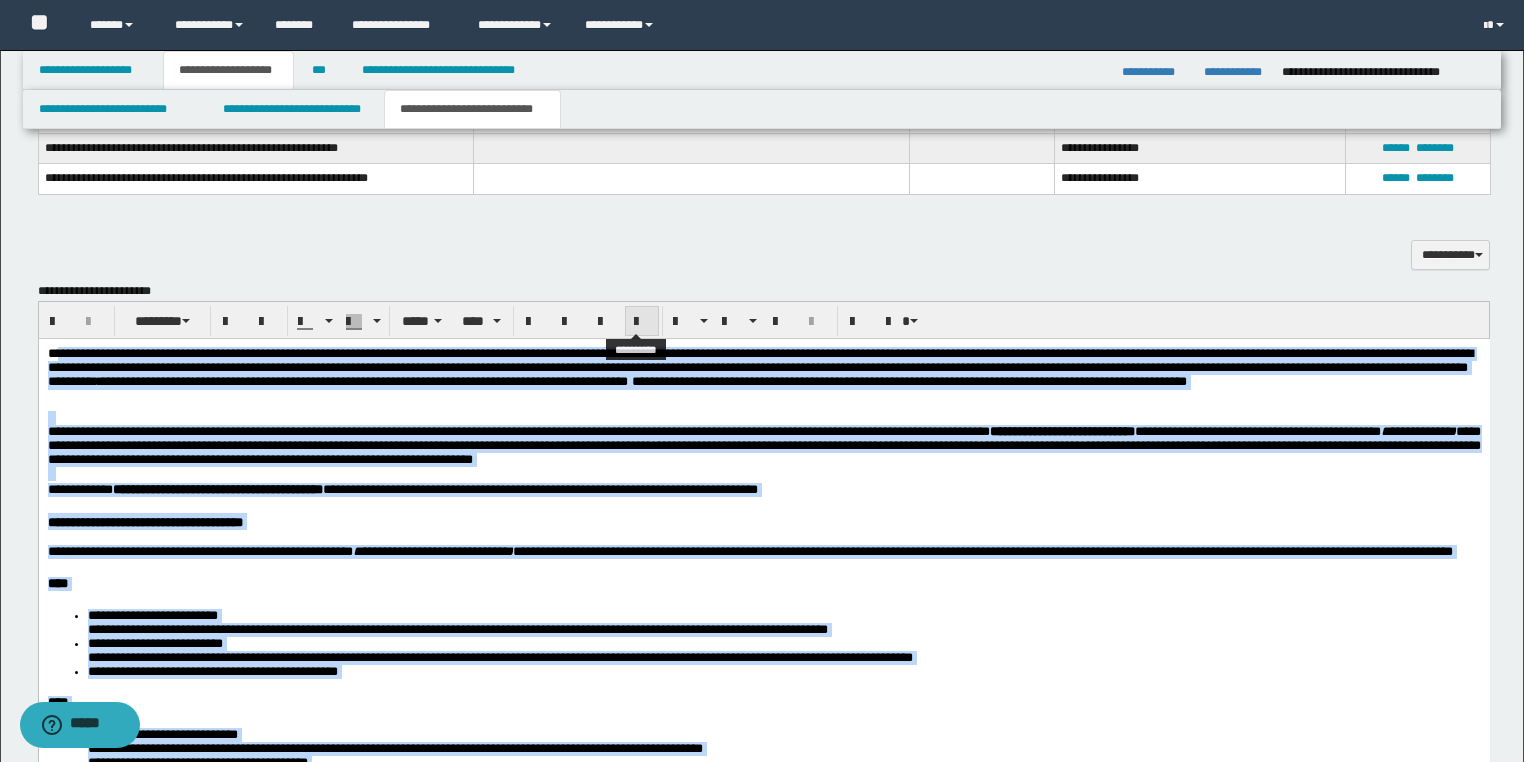 click at bounding box center [642, 322] 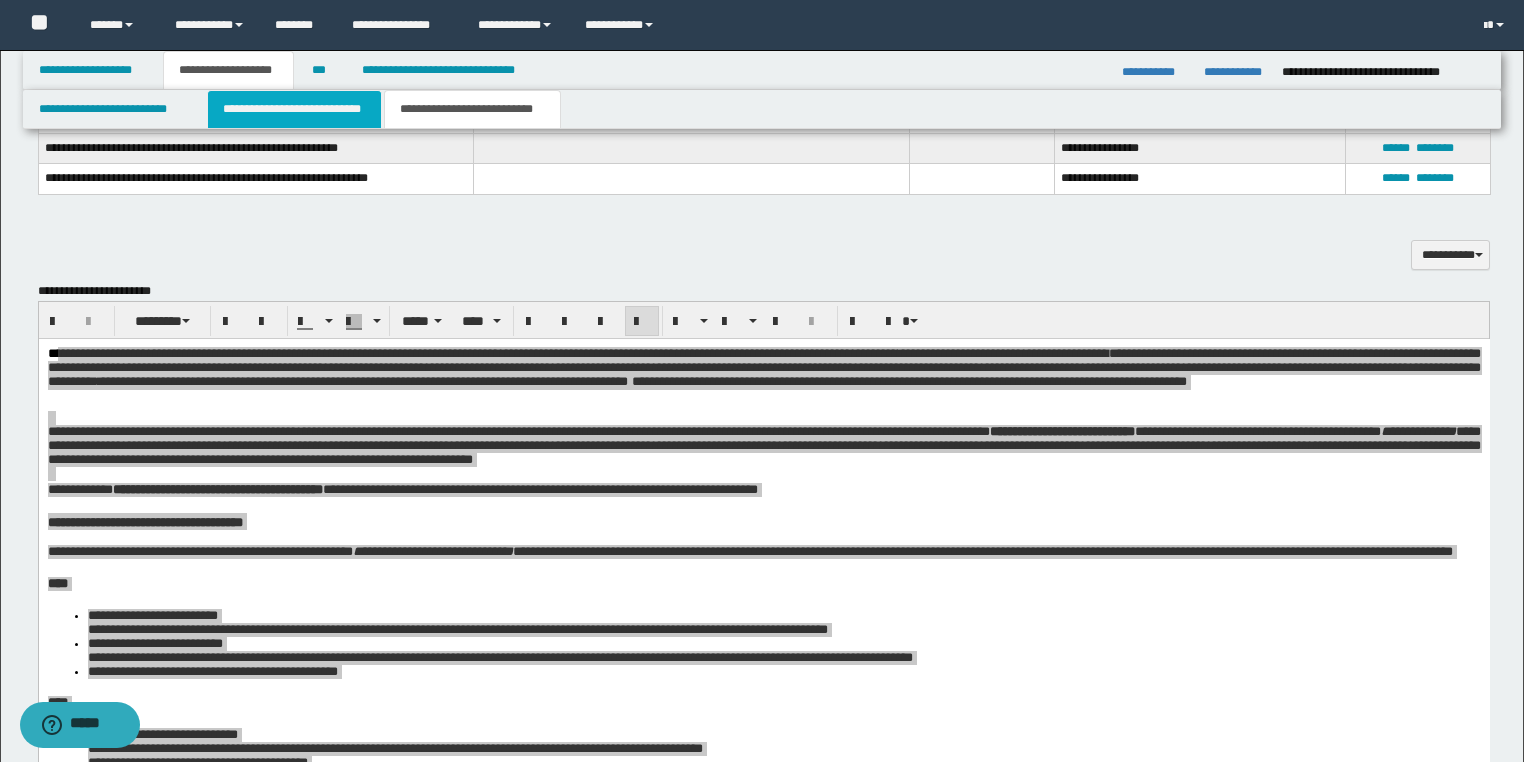 click on "**********" at bounding box center [294, 109] 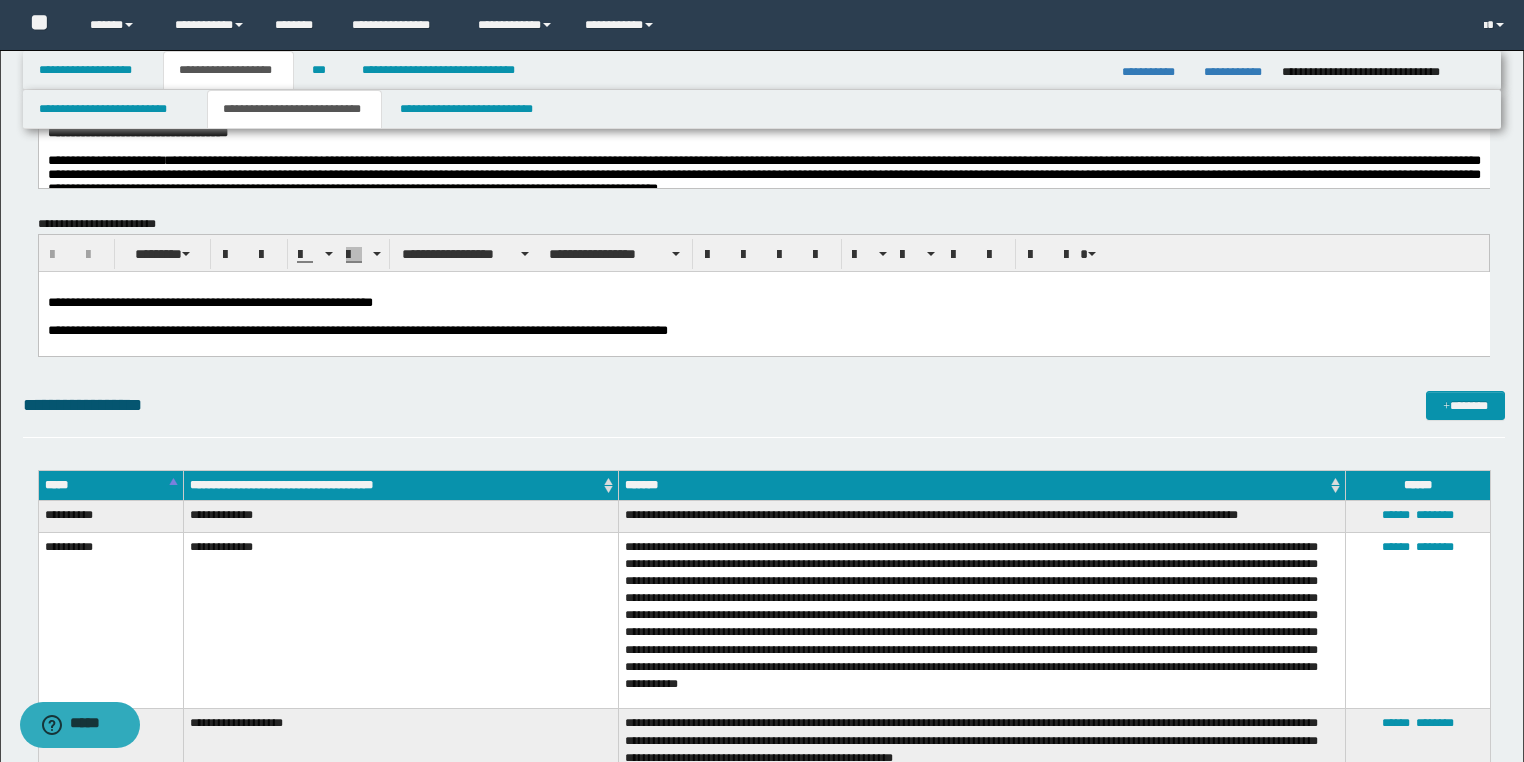 scroll, scrollTop: 0, scrollLeft: 0, axis: both 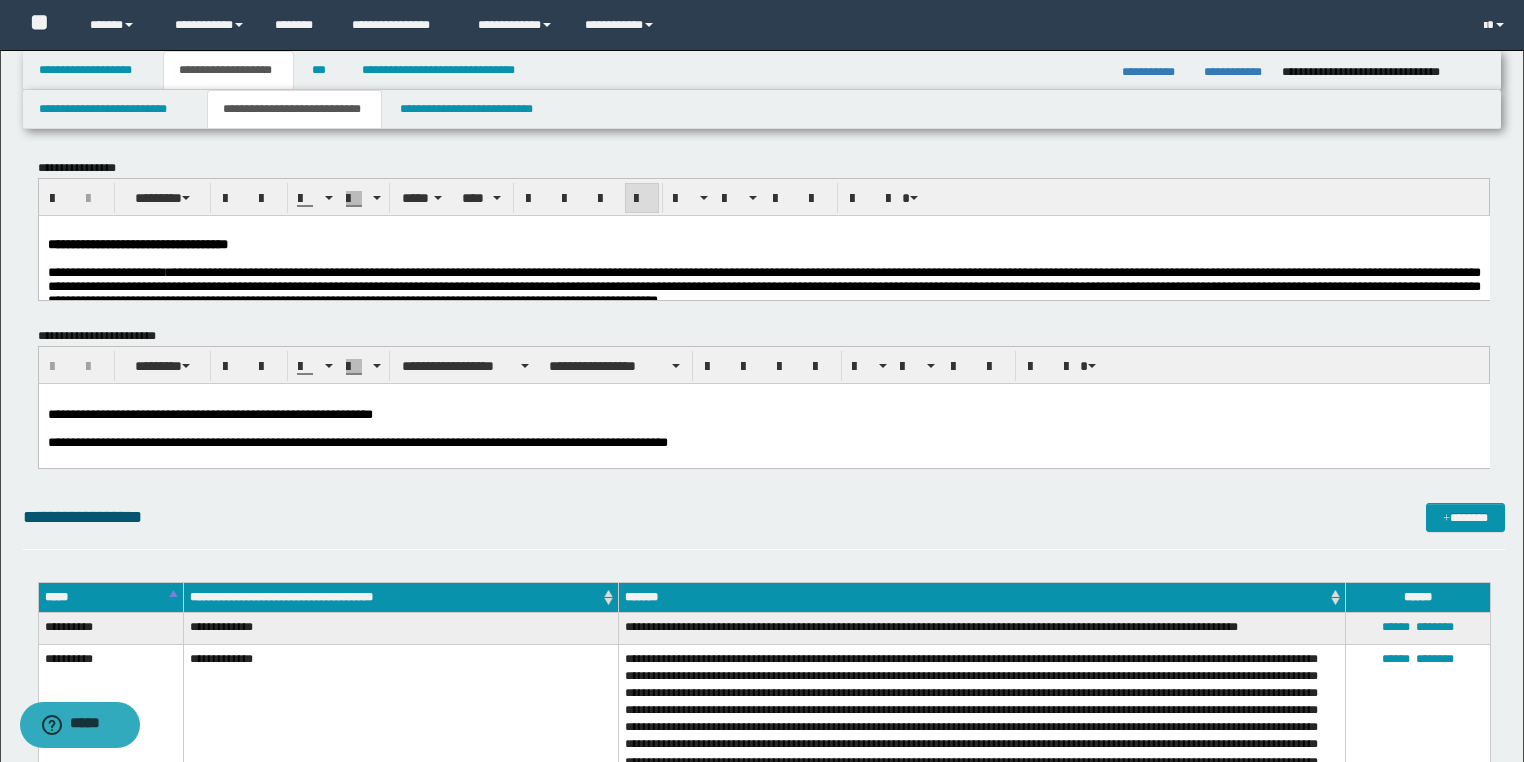 click at bounding box center [763, 258] 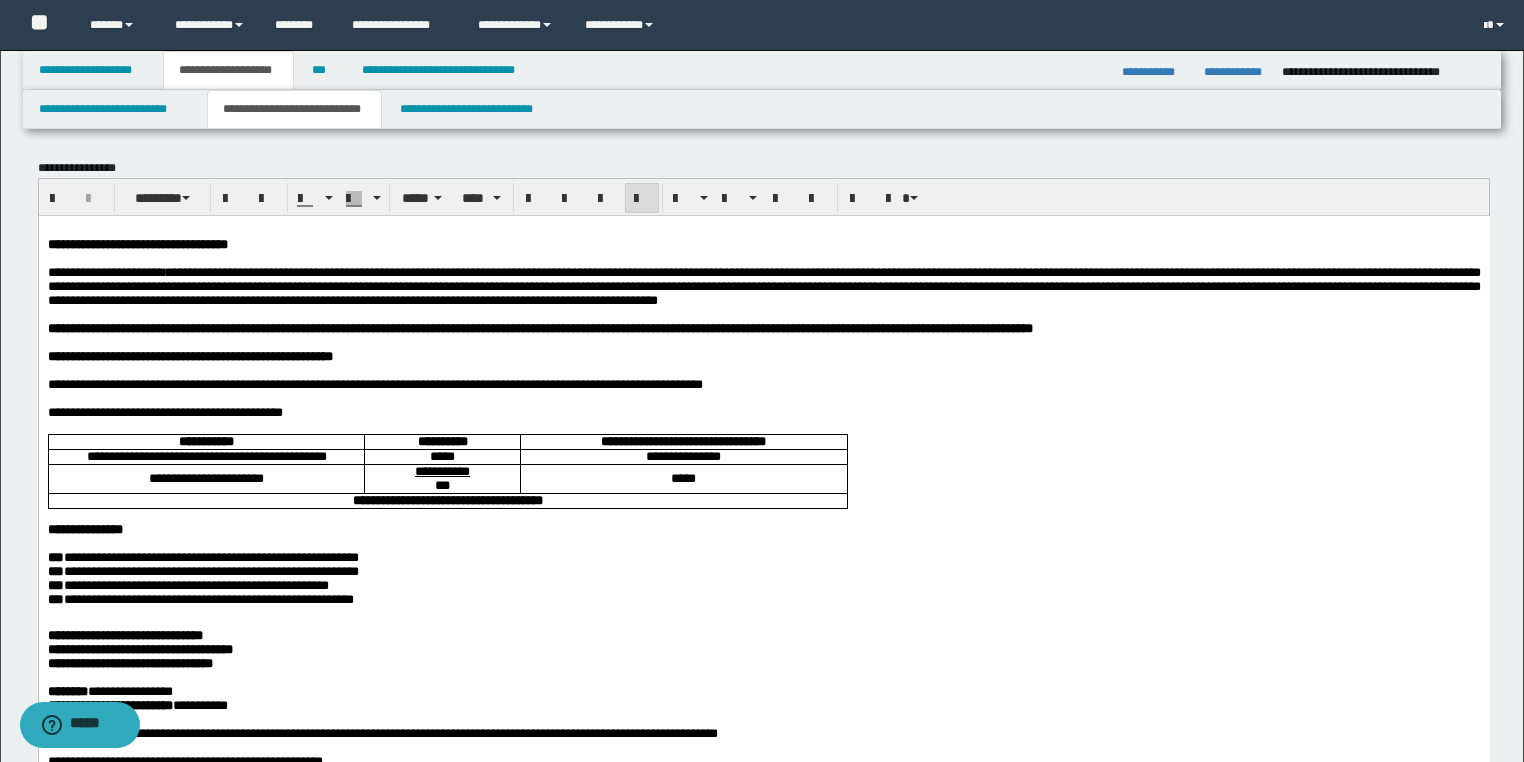 click on "**********" at bounding box center [763, 285] 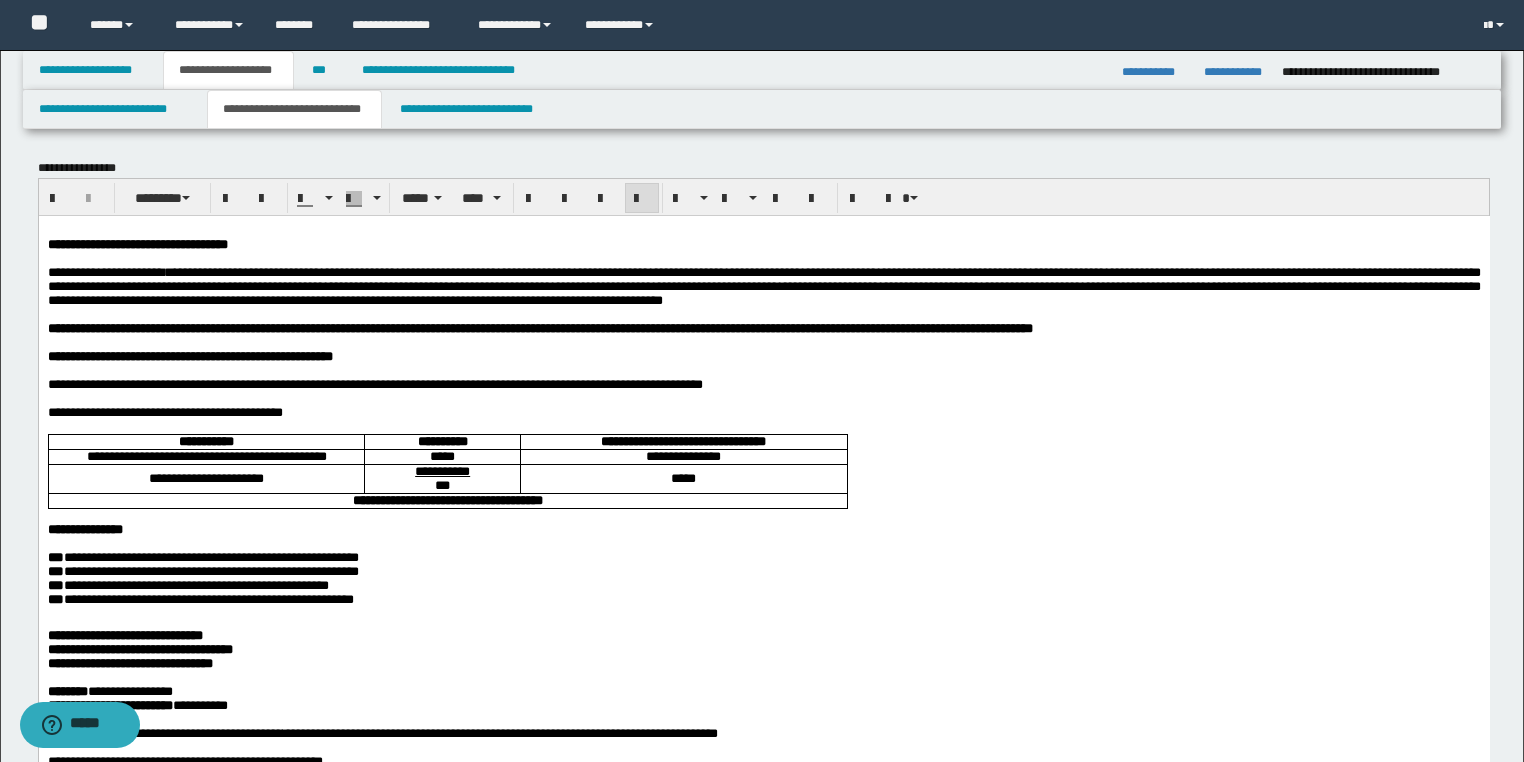 drag, startPoint x: 908, startPoint y: 328, endPoint x: 954, endPoint y: 324, distance: 46.173584 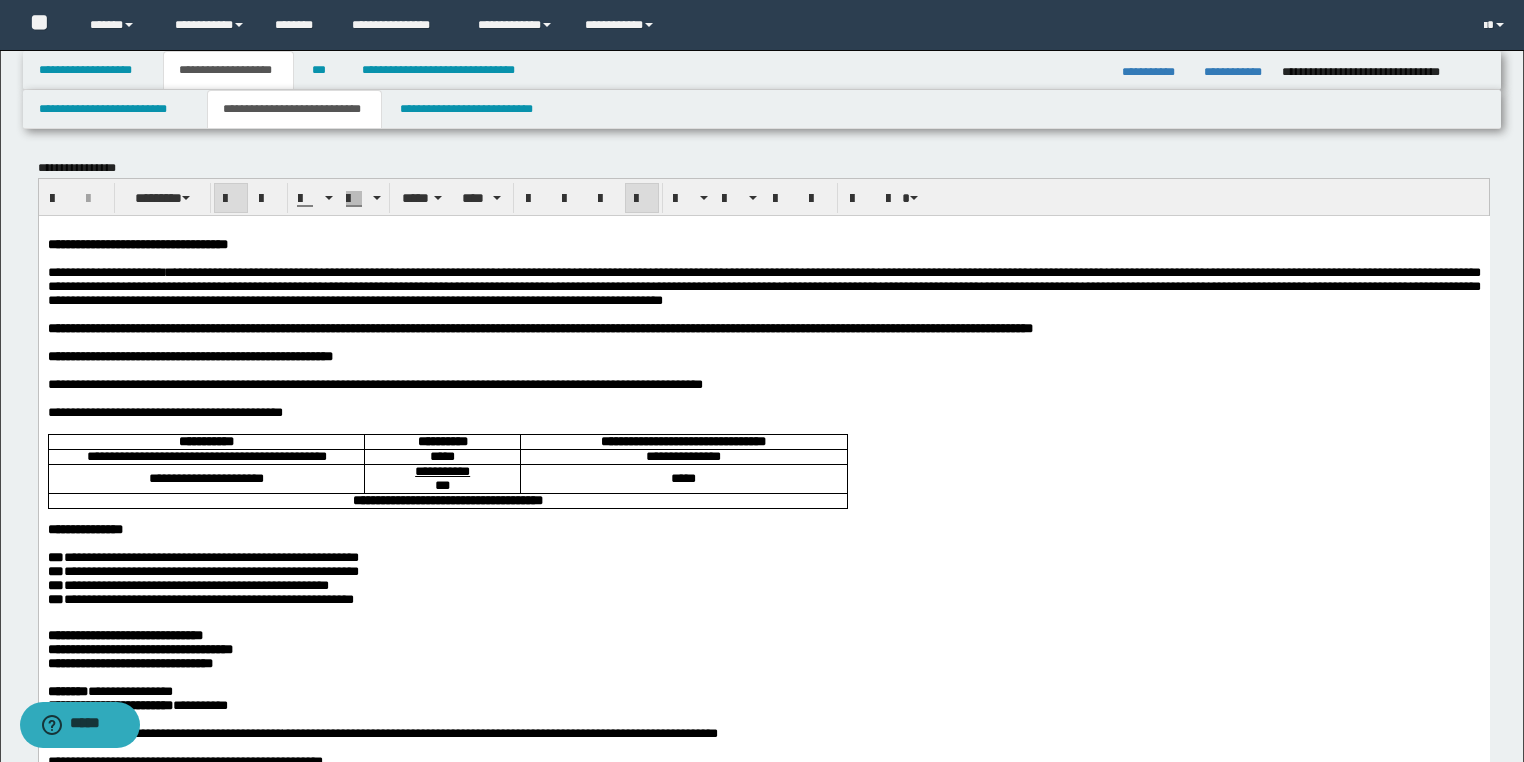 click on "**********" at bounding box center (137, 243) 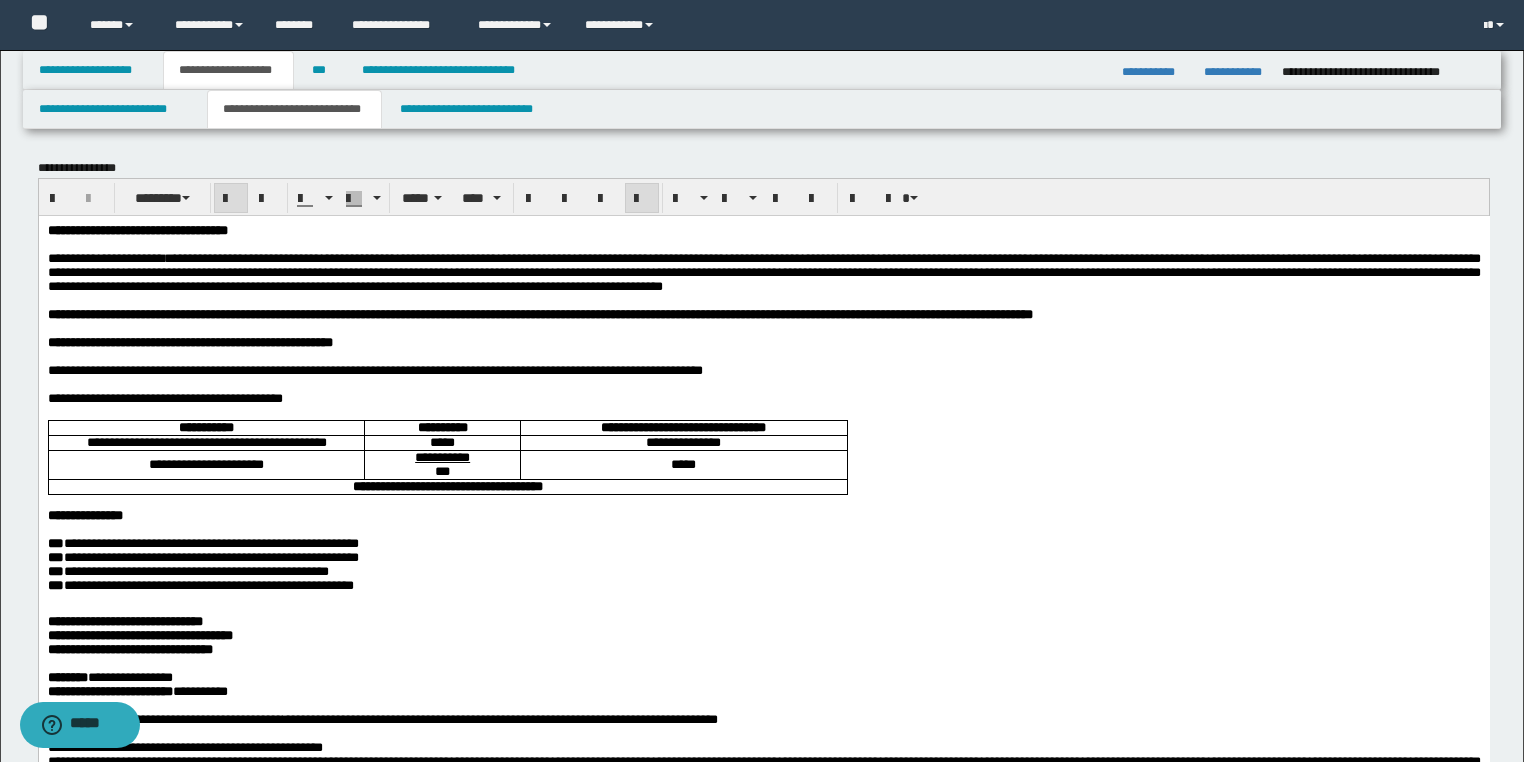scroll, scrollTop: 320, scrollLeft: 0, axis: vertical 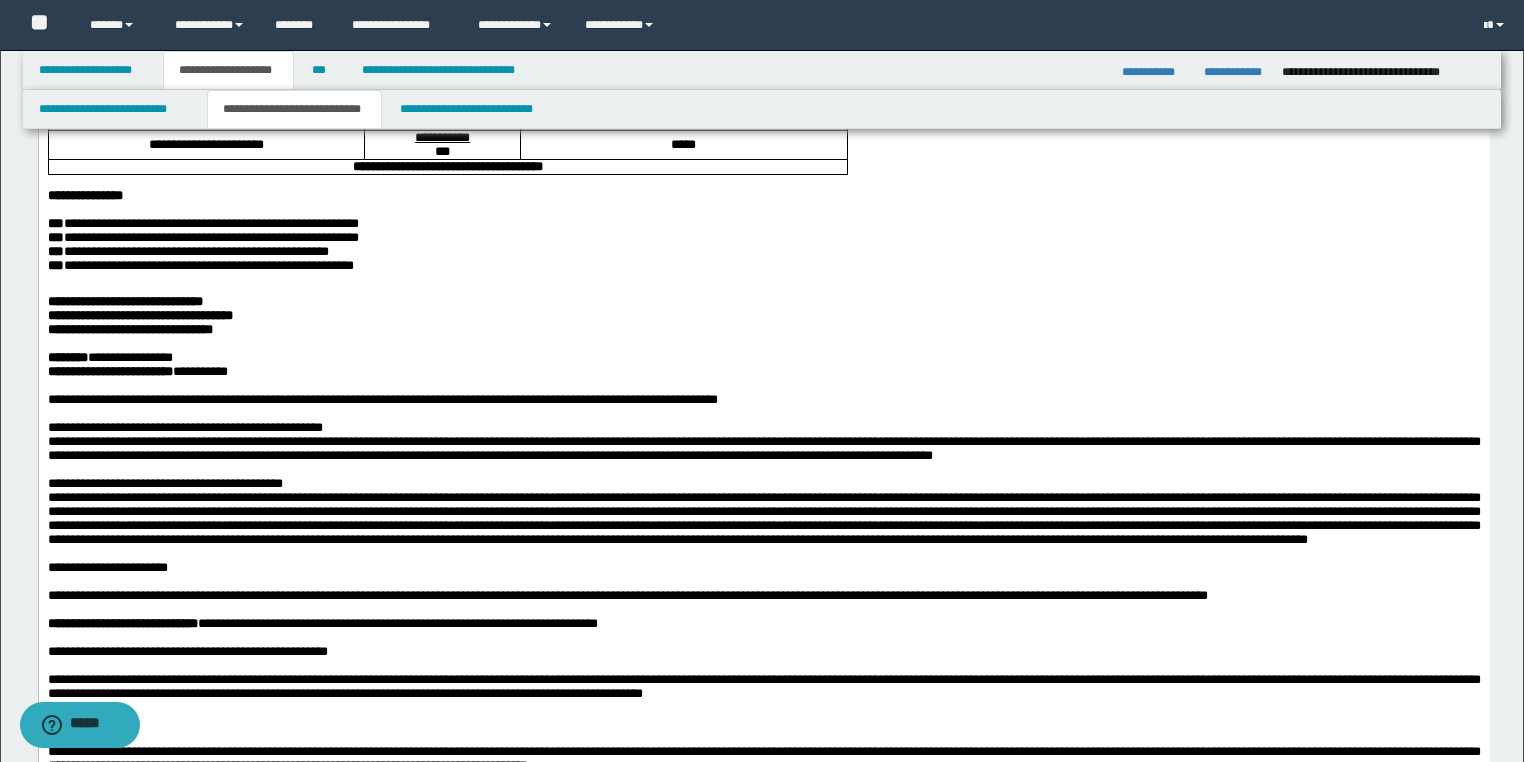 click on "**********" at bounding box center (129, 329) 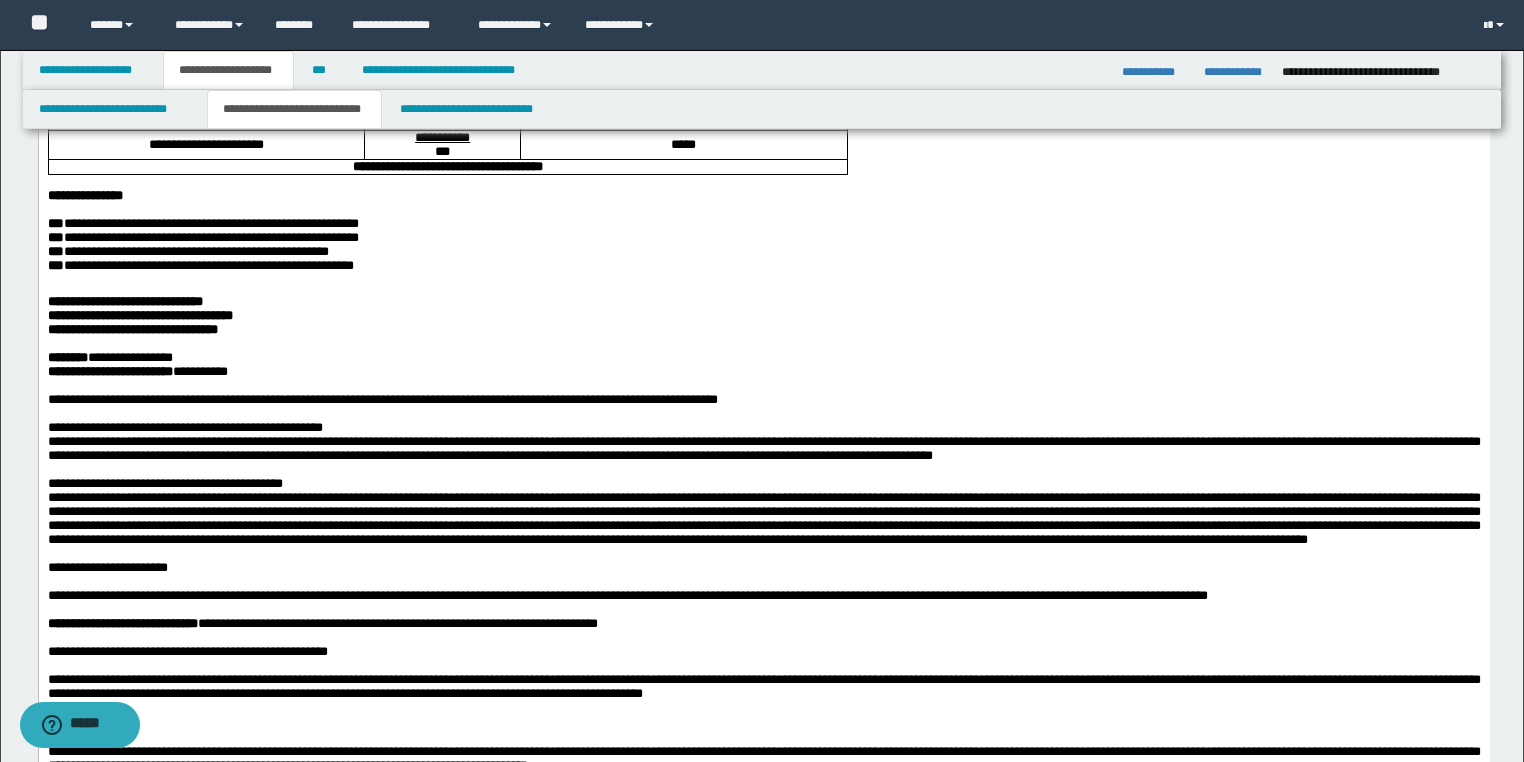 click on "**********" at bounding box center (139, 315) 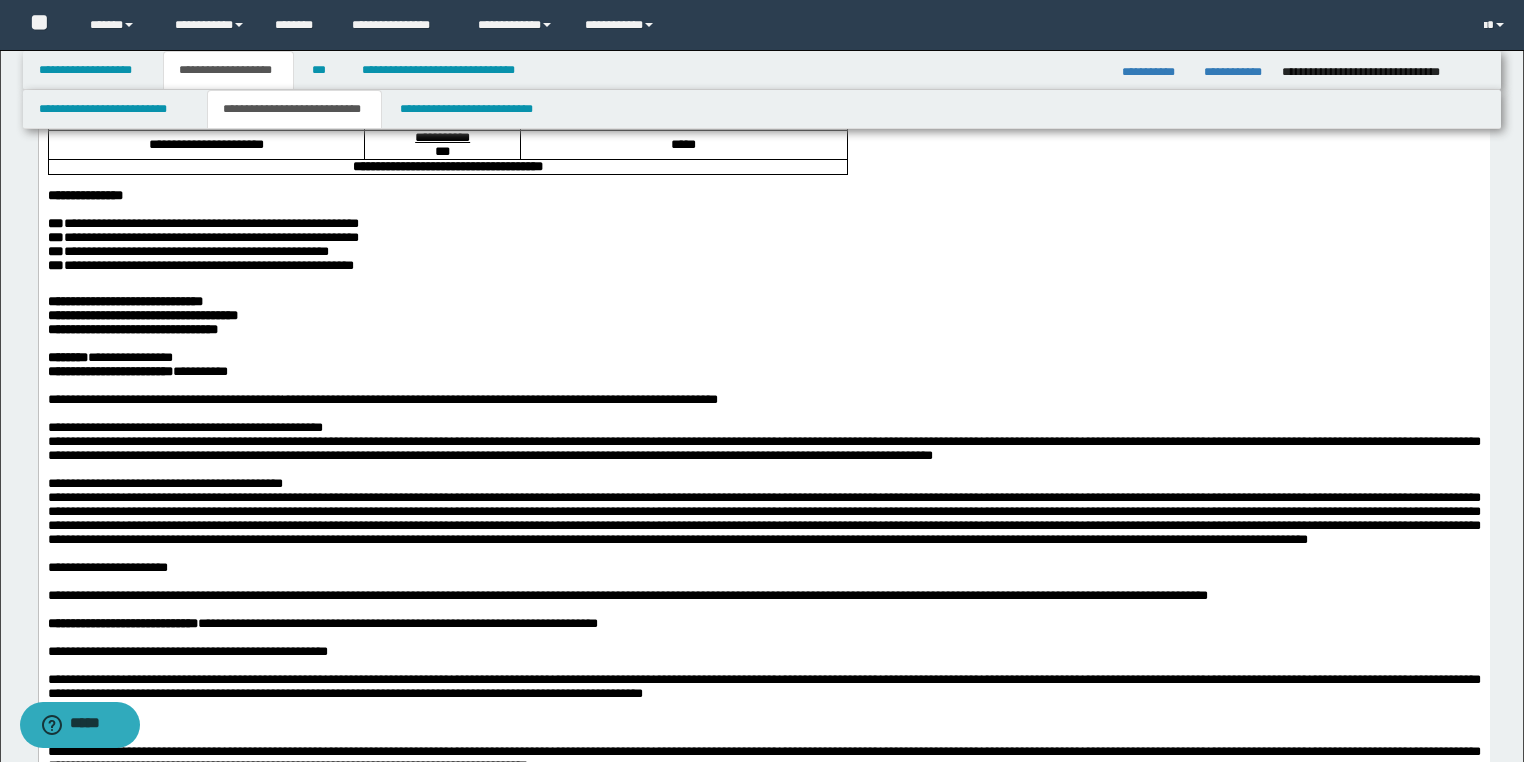 click on "**********" at bounding box center [763, 330] 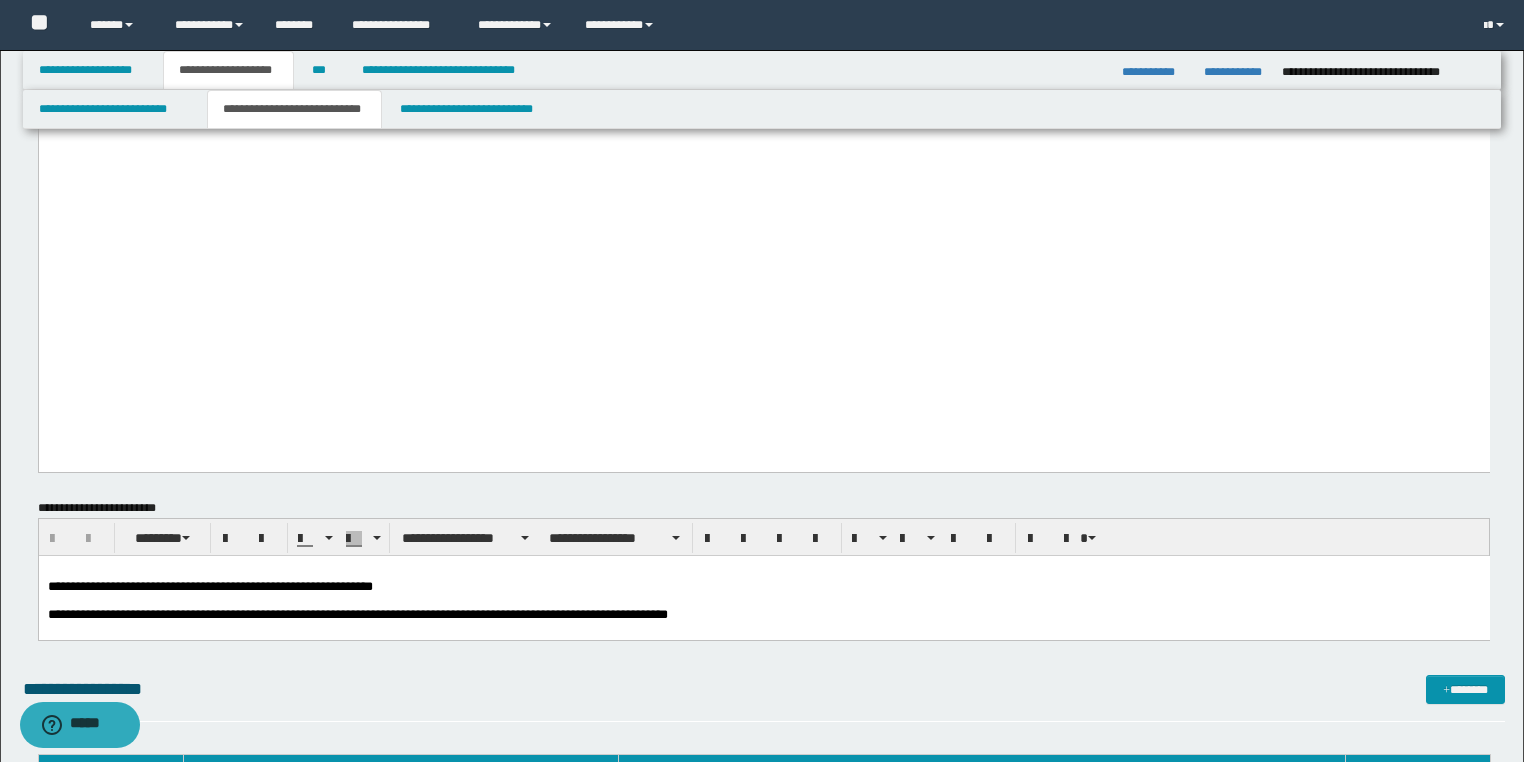 scroll, scrollTop: 3840, scrollLeft: 0, axis: vertical 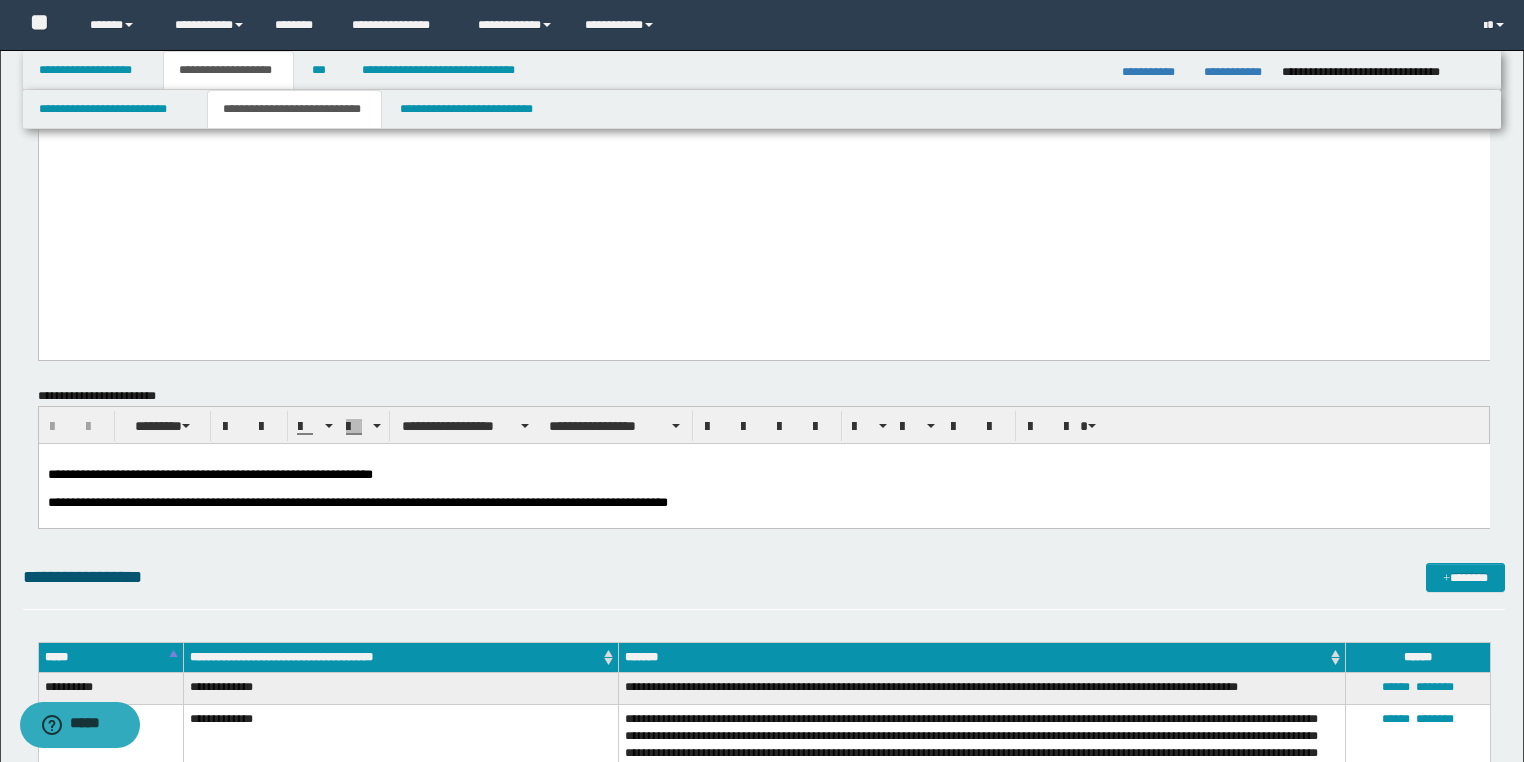 click on "**********" at bounding box center [763, -2021] 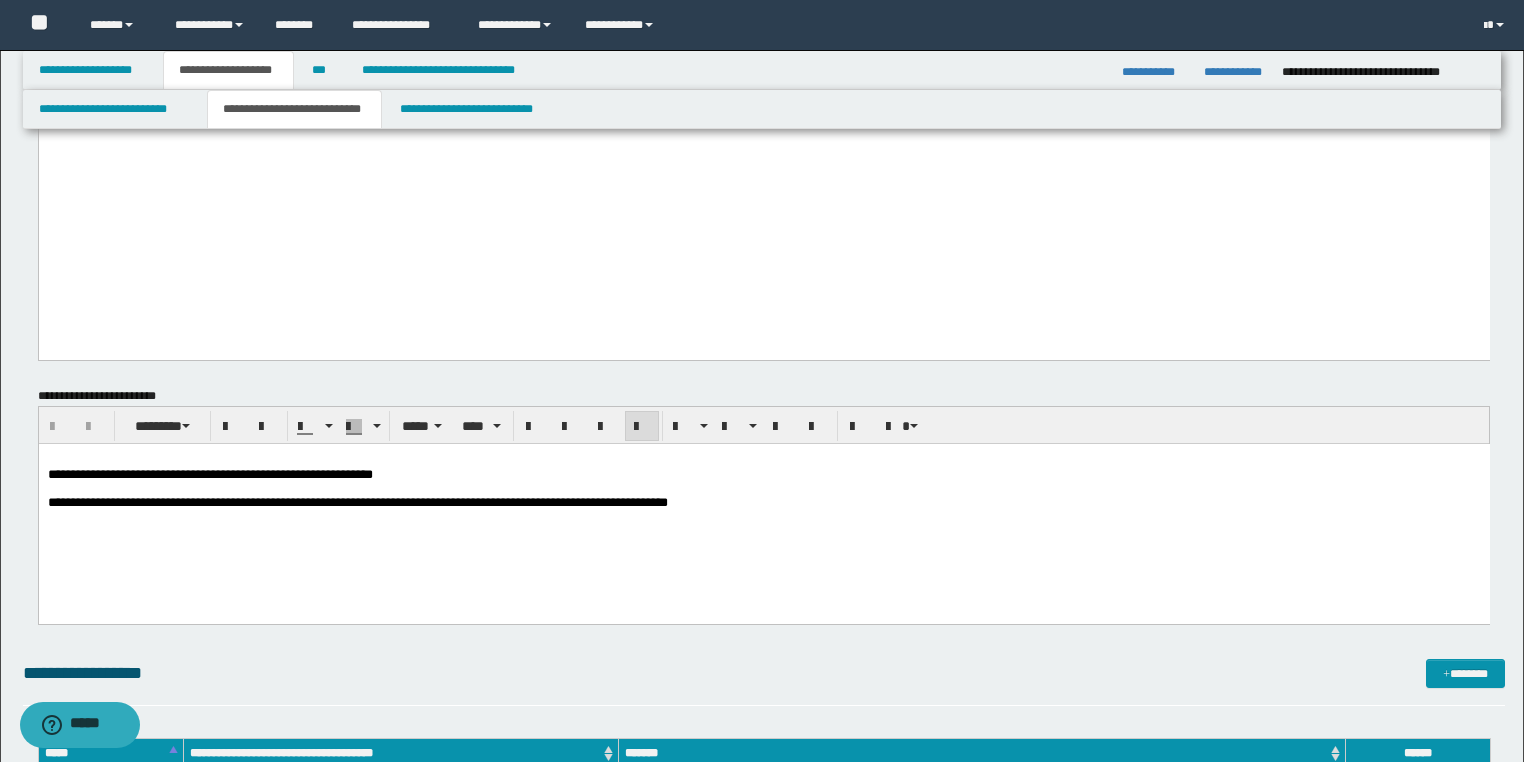 drag, startPoint x: 172, startPoint y: 497, endPoint x: 87, endPoint y: 493, distance: 85.09406 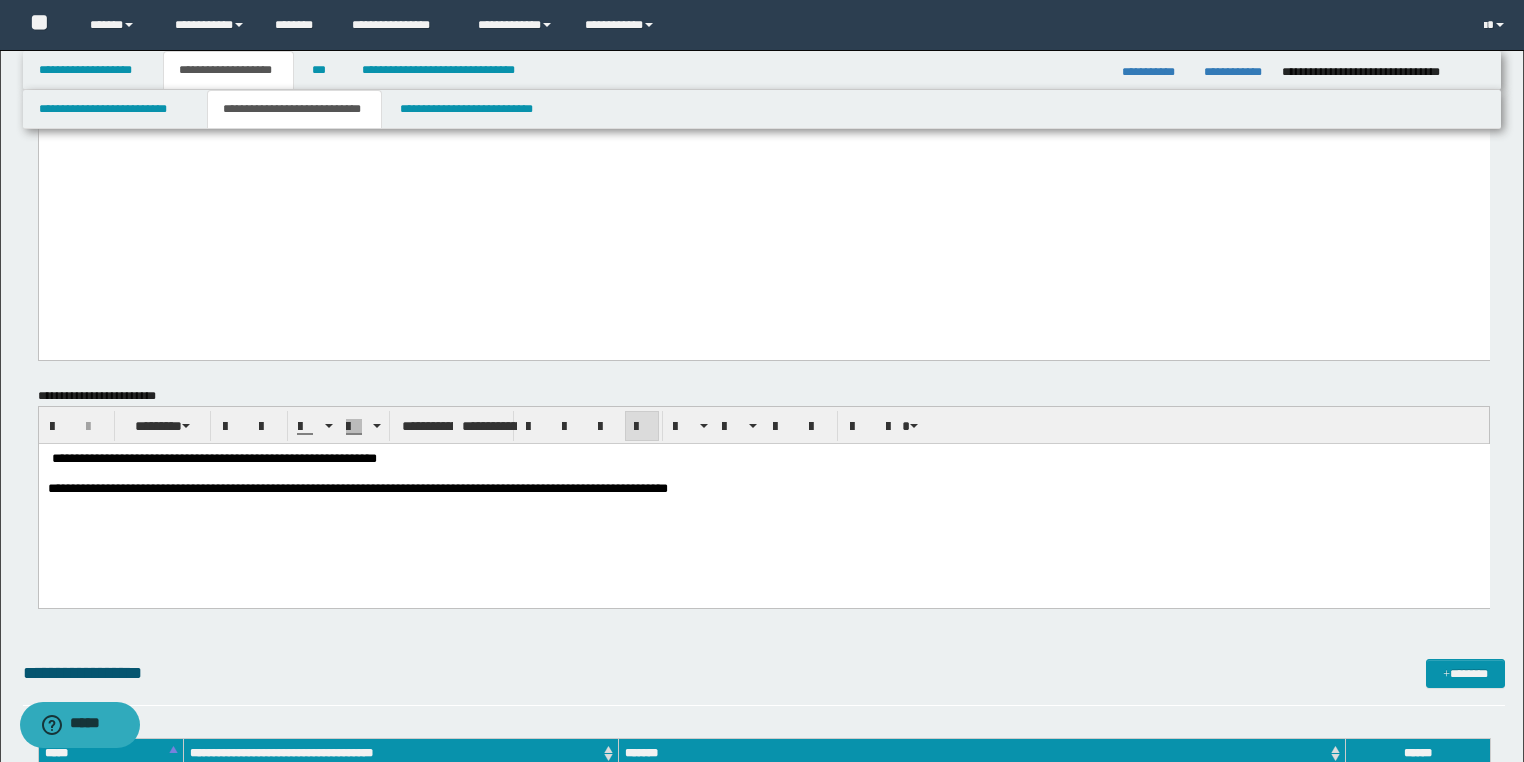type 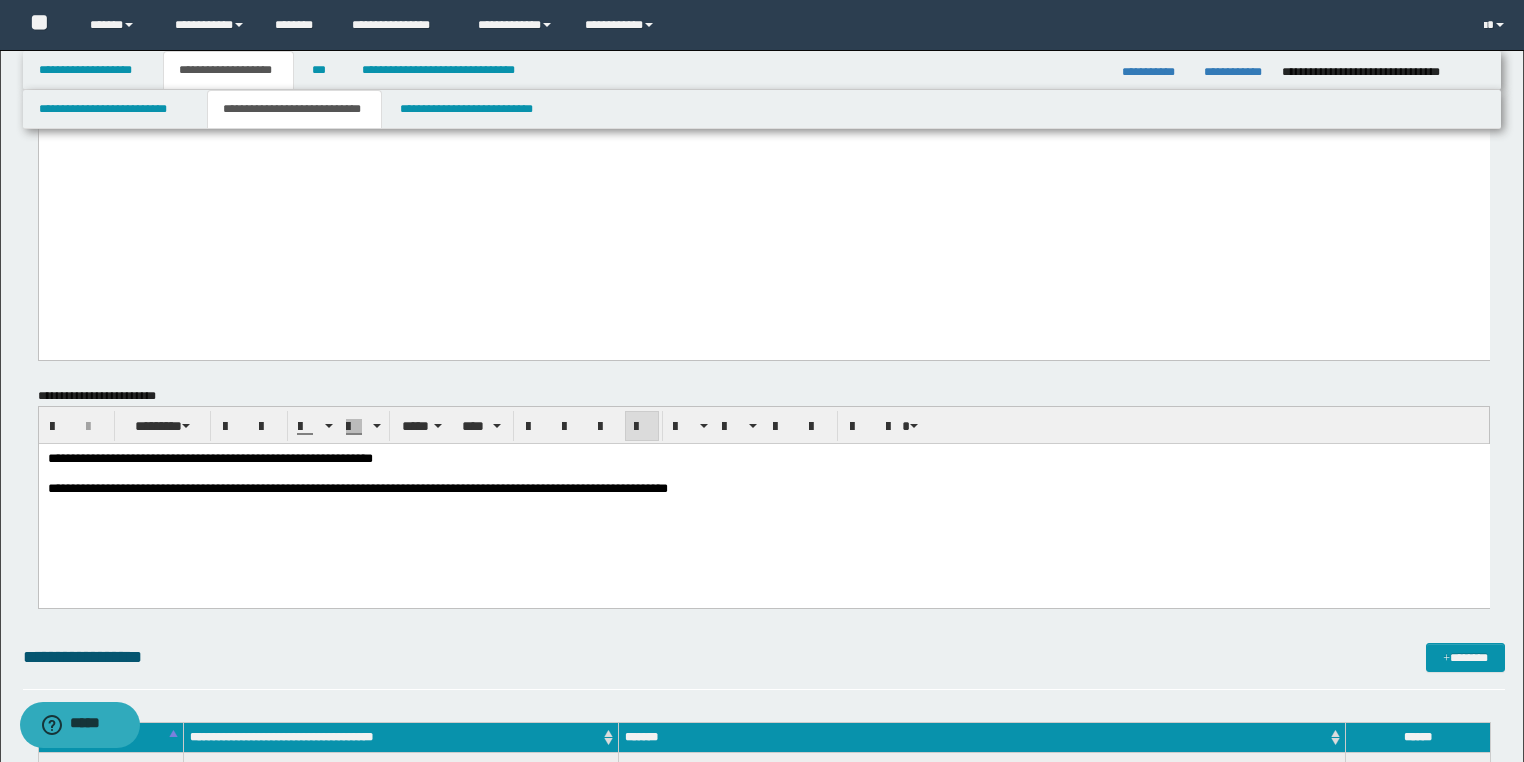 click on "**********" at bounding box center (763, 498) 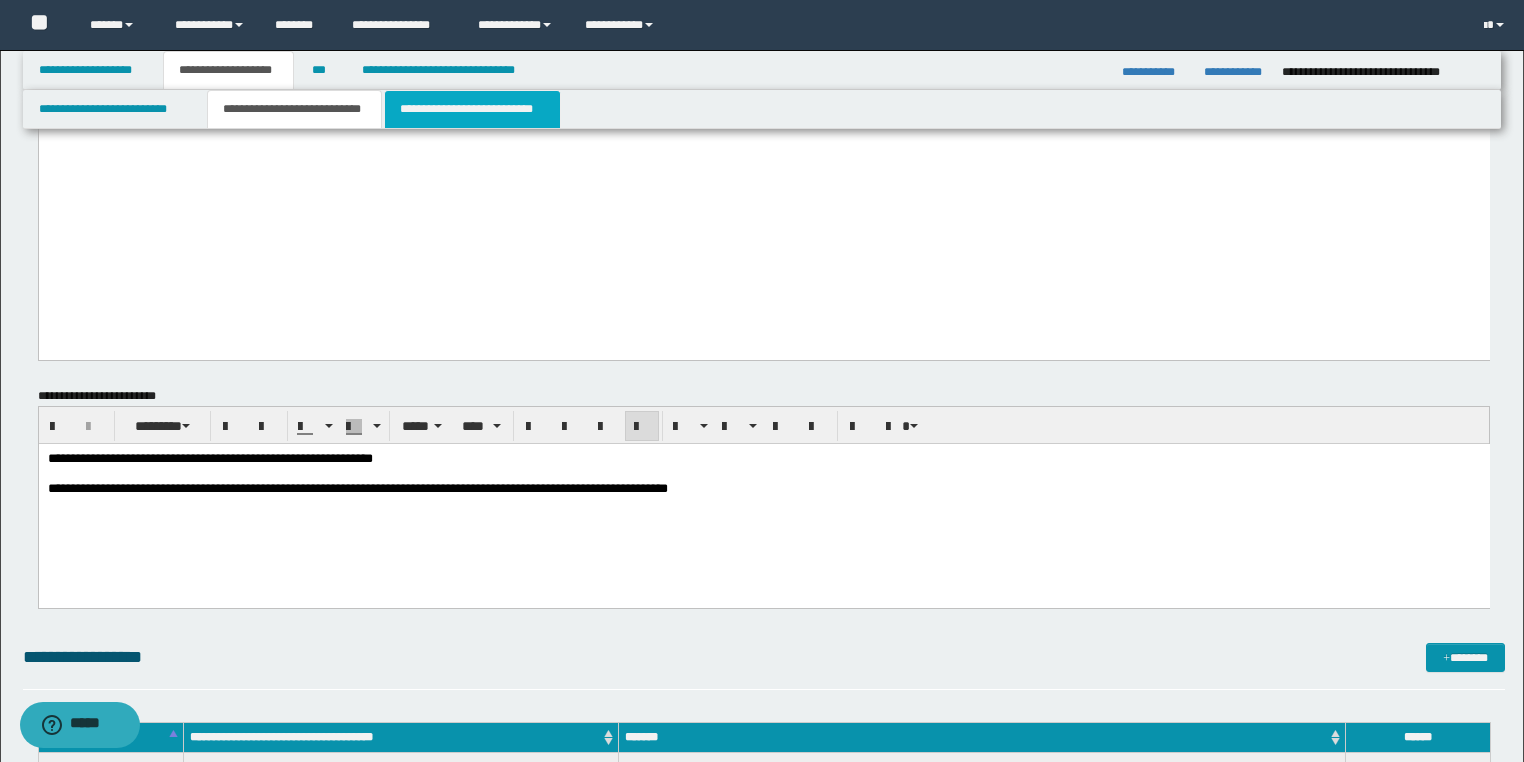 click on "**********" at bounding box center (472, 109) 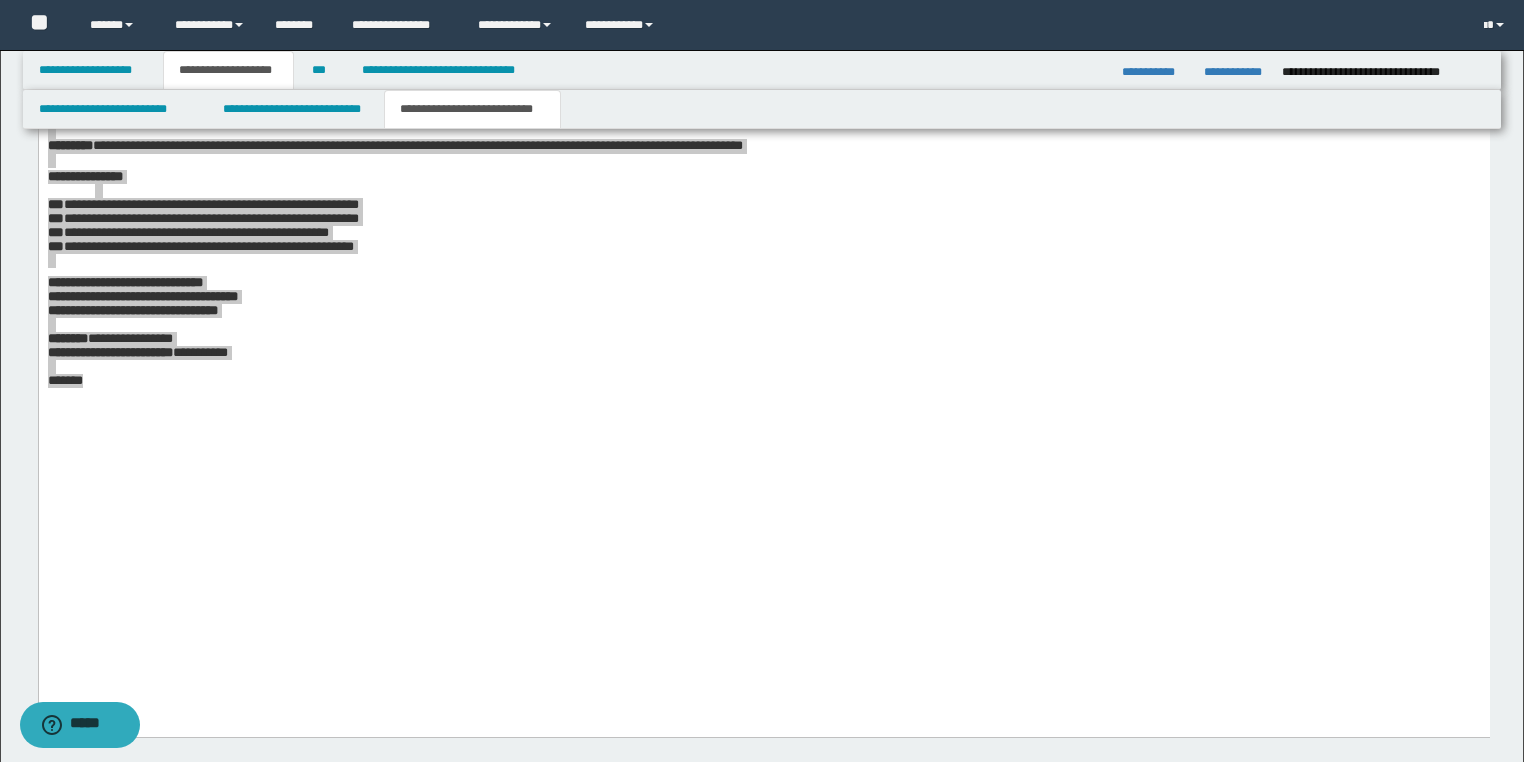 scroll, scrollTop: 3035, scrollLeft: 0, axis: vertical 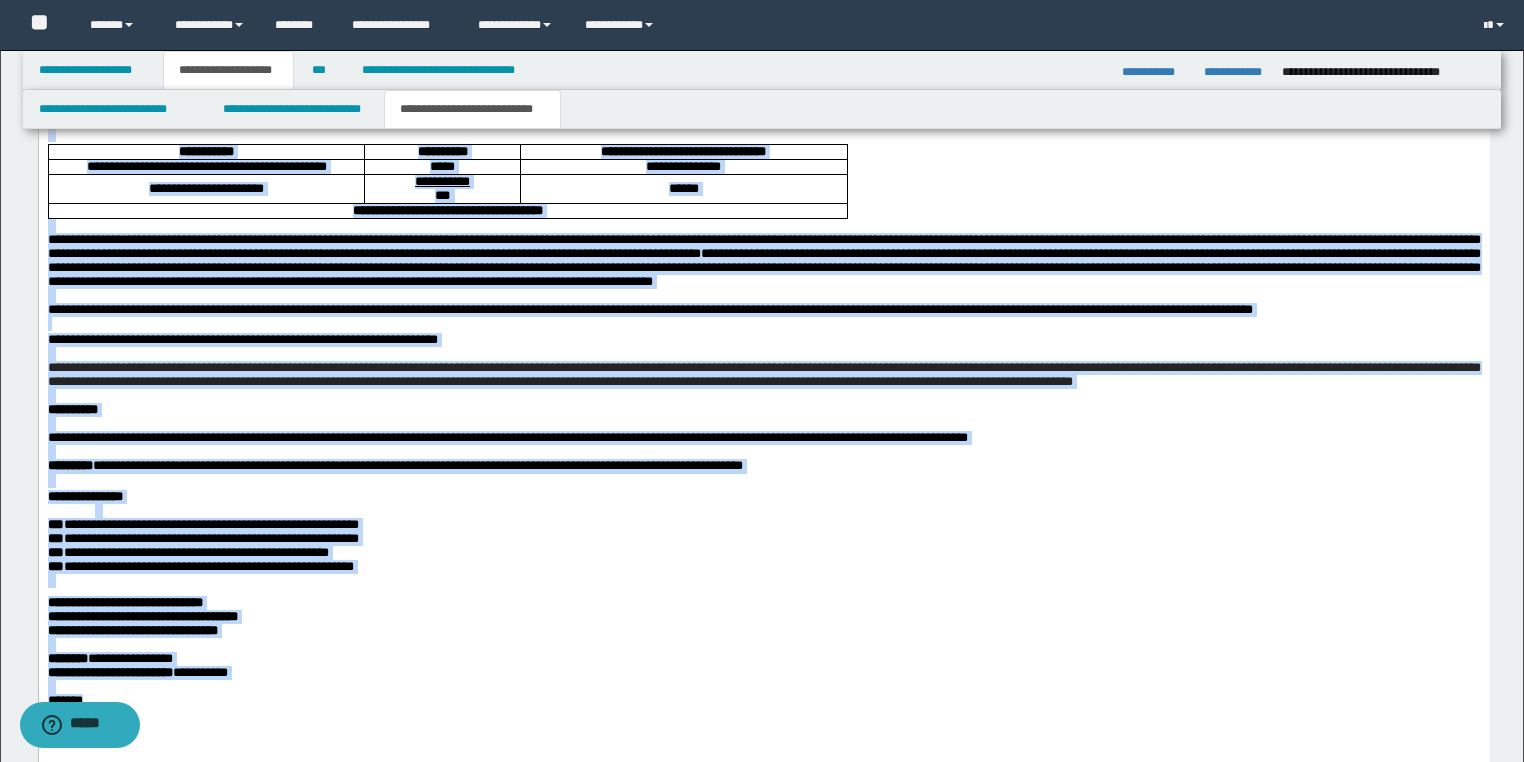 click at bounding box center (763, 226) 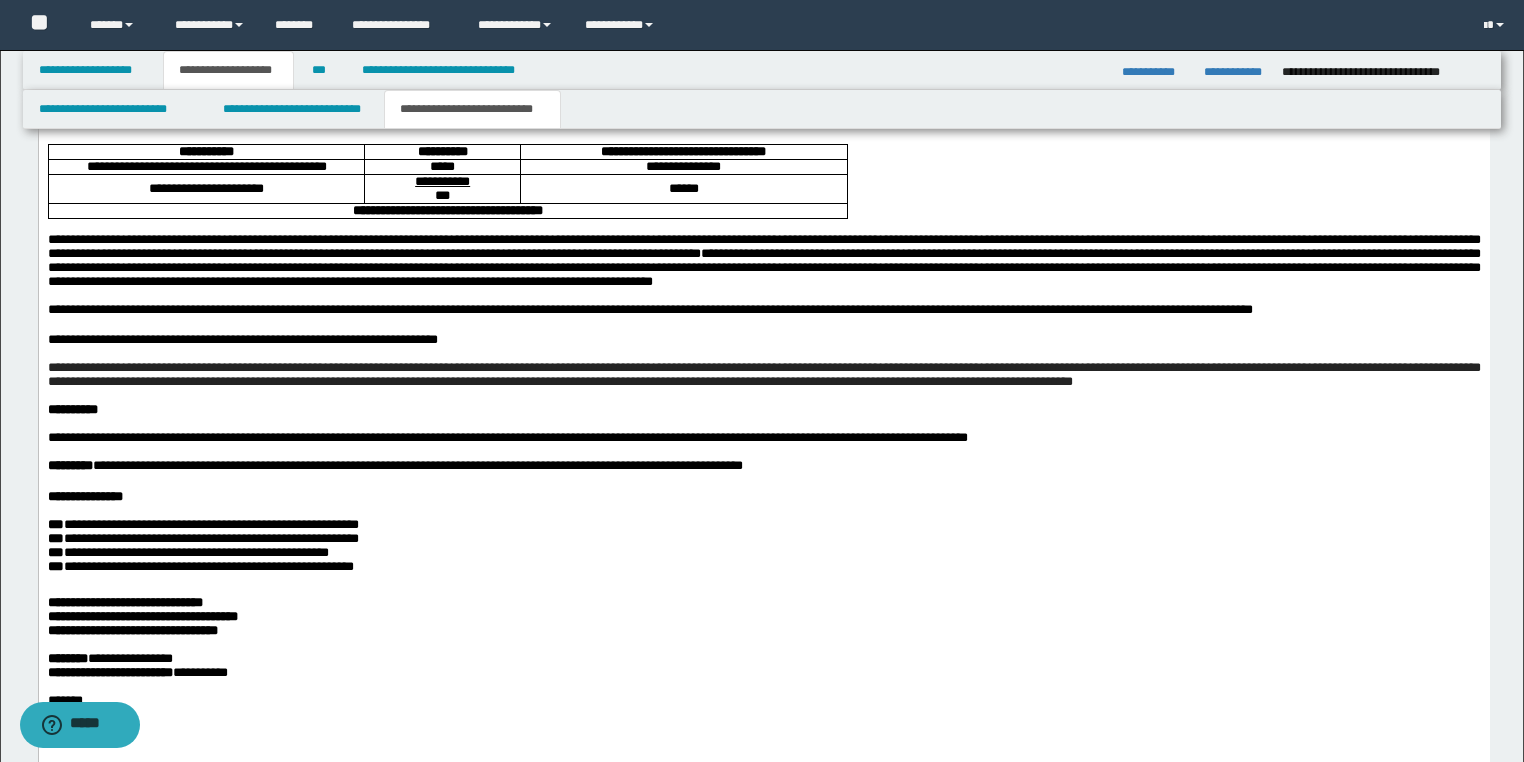 click on "**********" at bounding box center [763, 260] 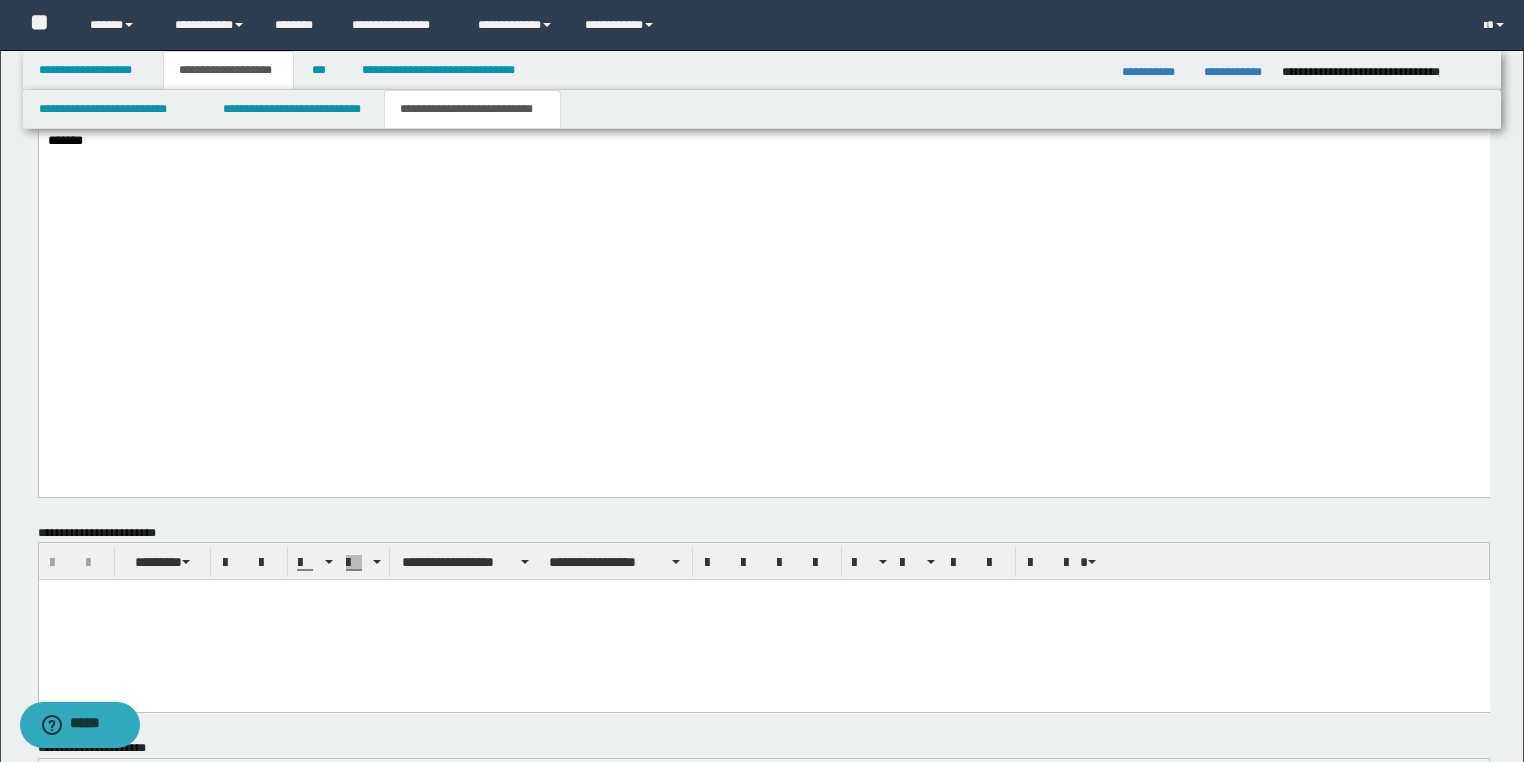 scroll, scrollTop: 3835, scrollLeft: 0, axis: vertical 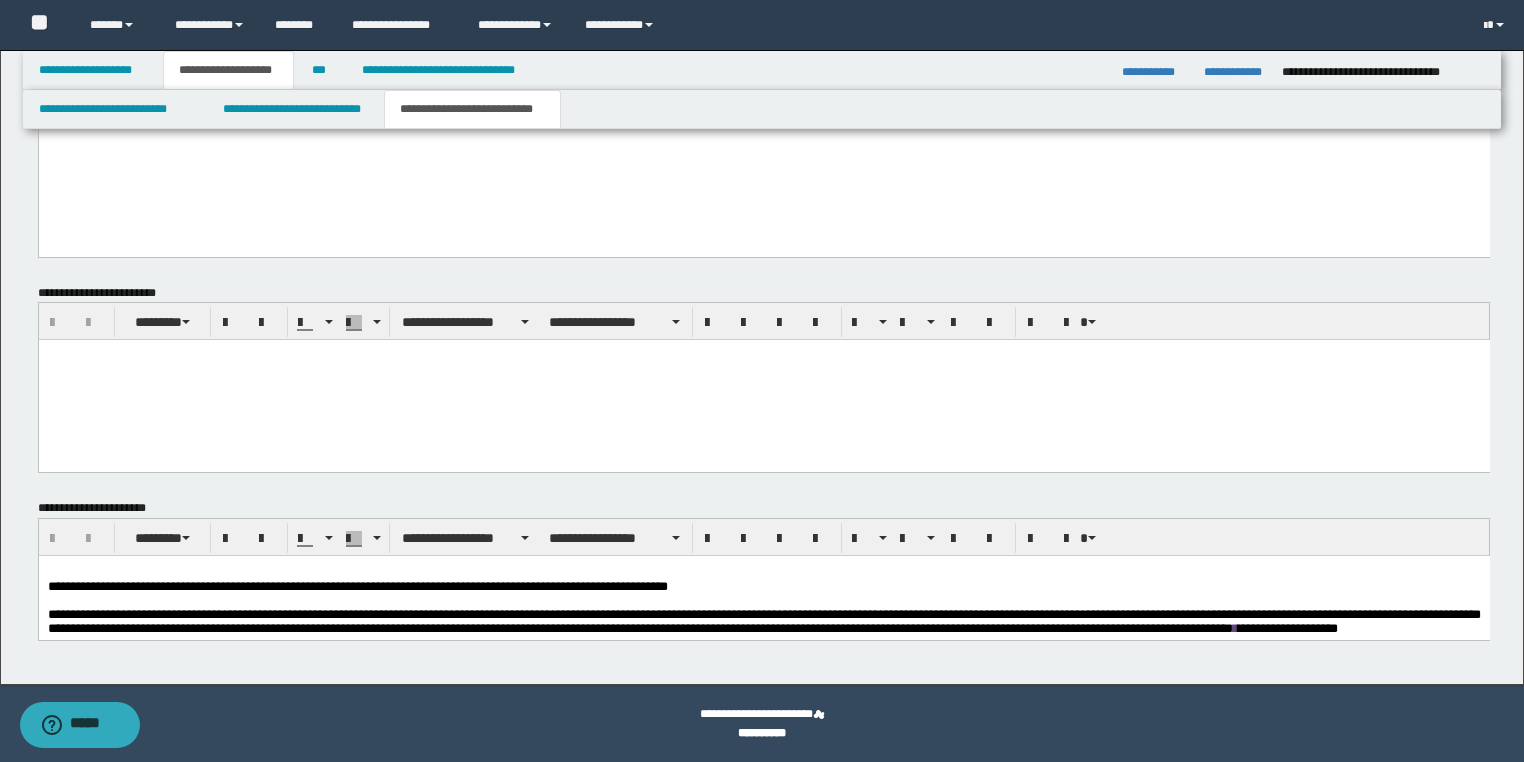 click on "**********" at bounding box center (763, 621) 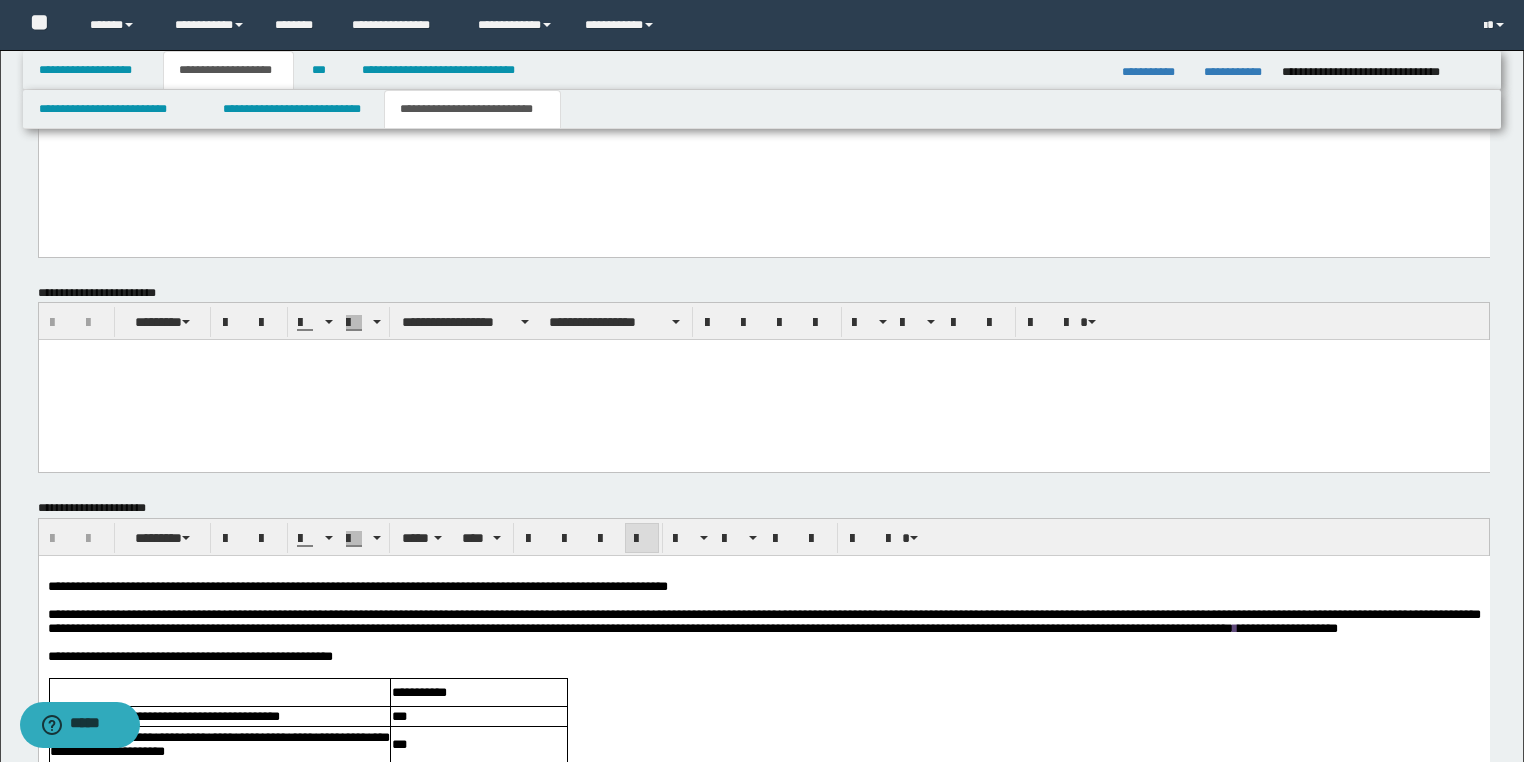 click on "**********" at bounding box center [357, 586] 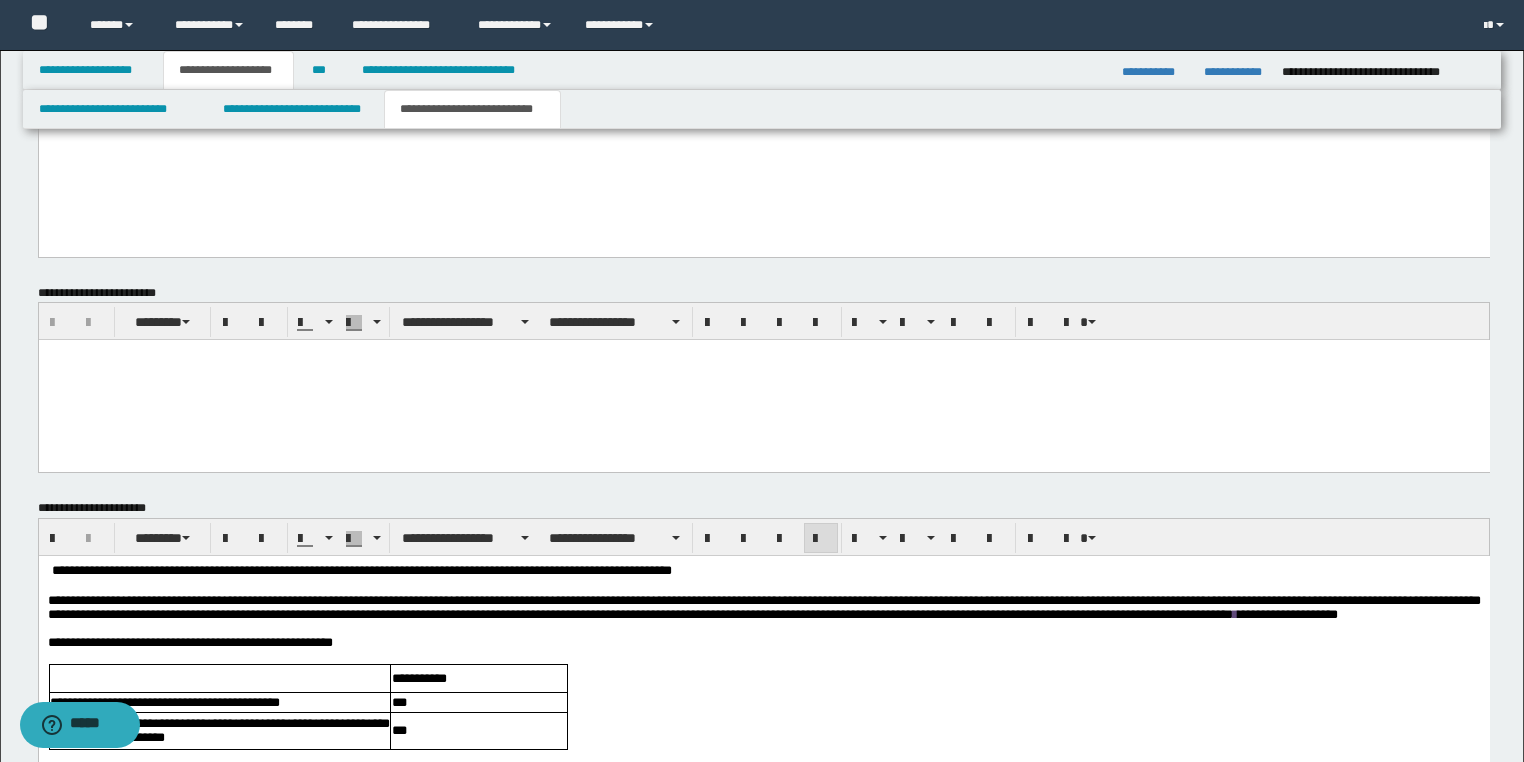 type 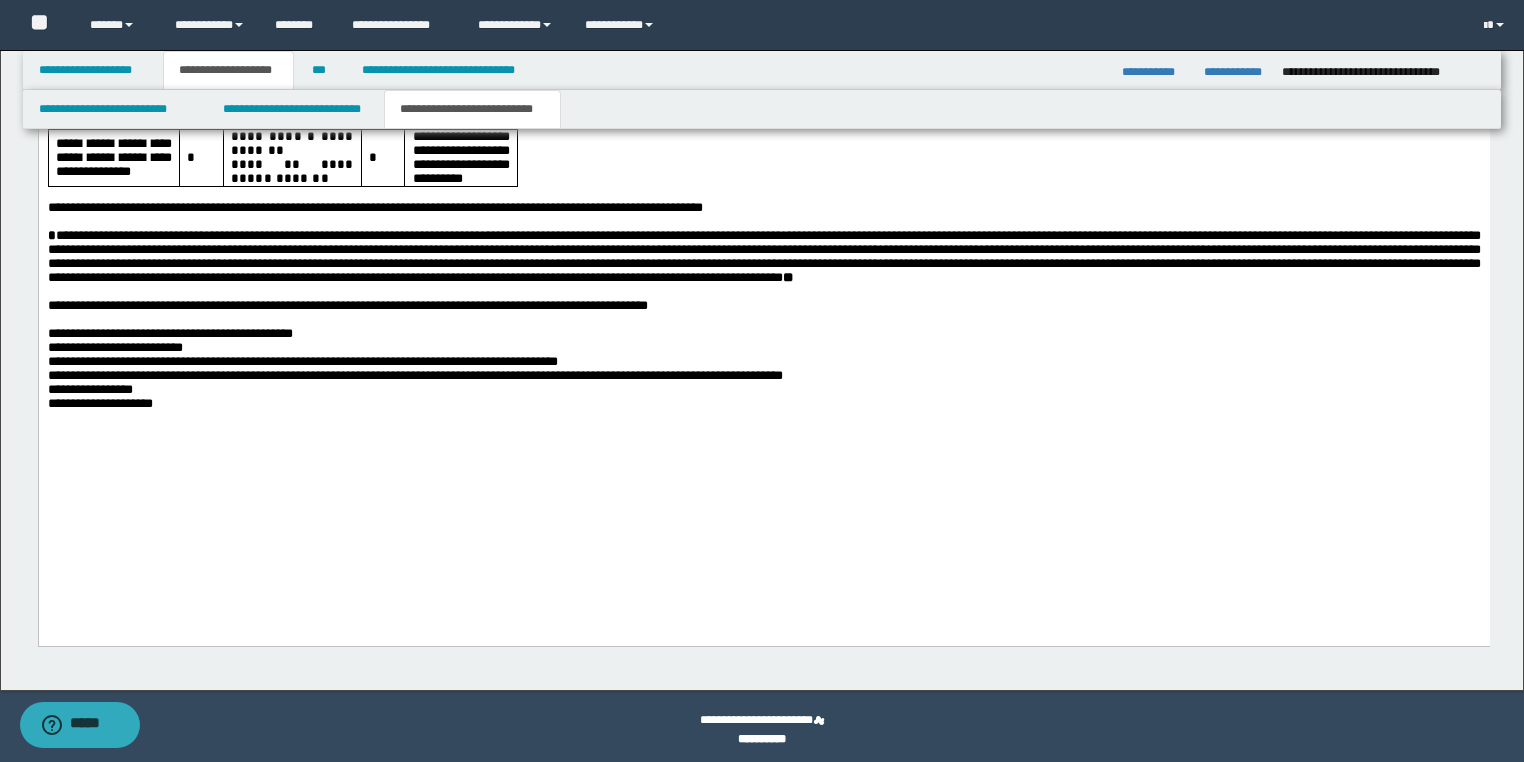 scroll, scrollTop: 4845, scrollLeft: 0, axis: vertical 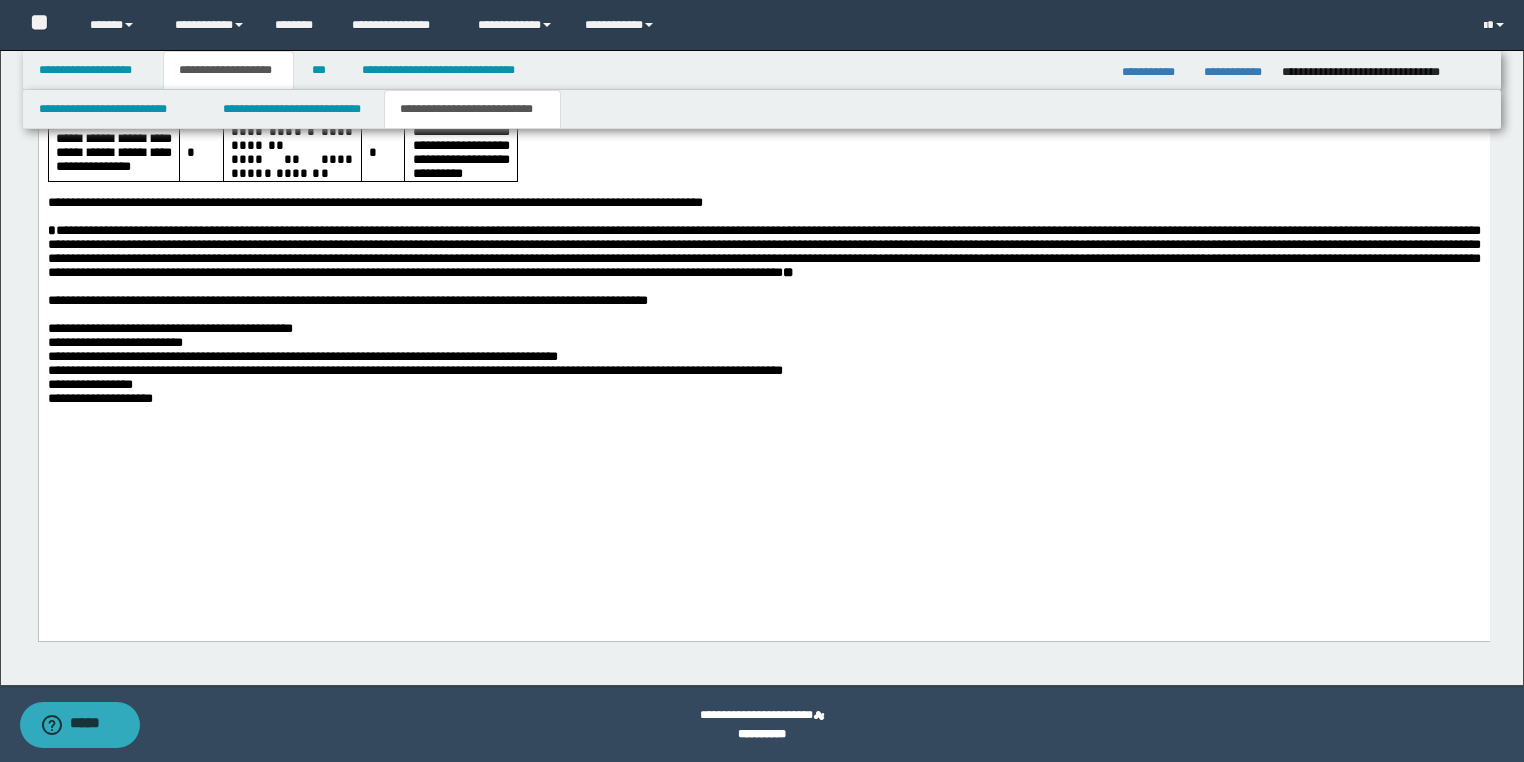 click on "**********" at bounding box center [99, 399] 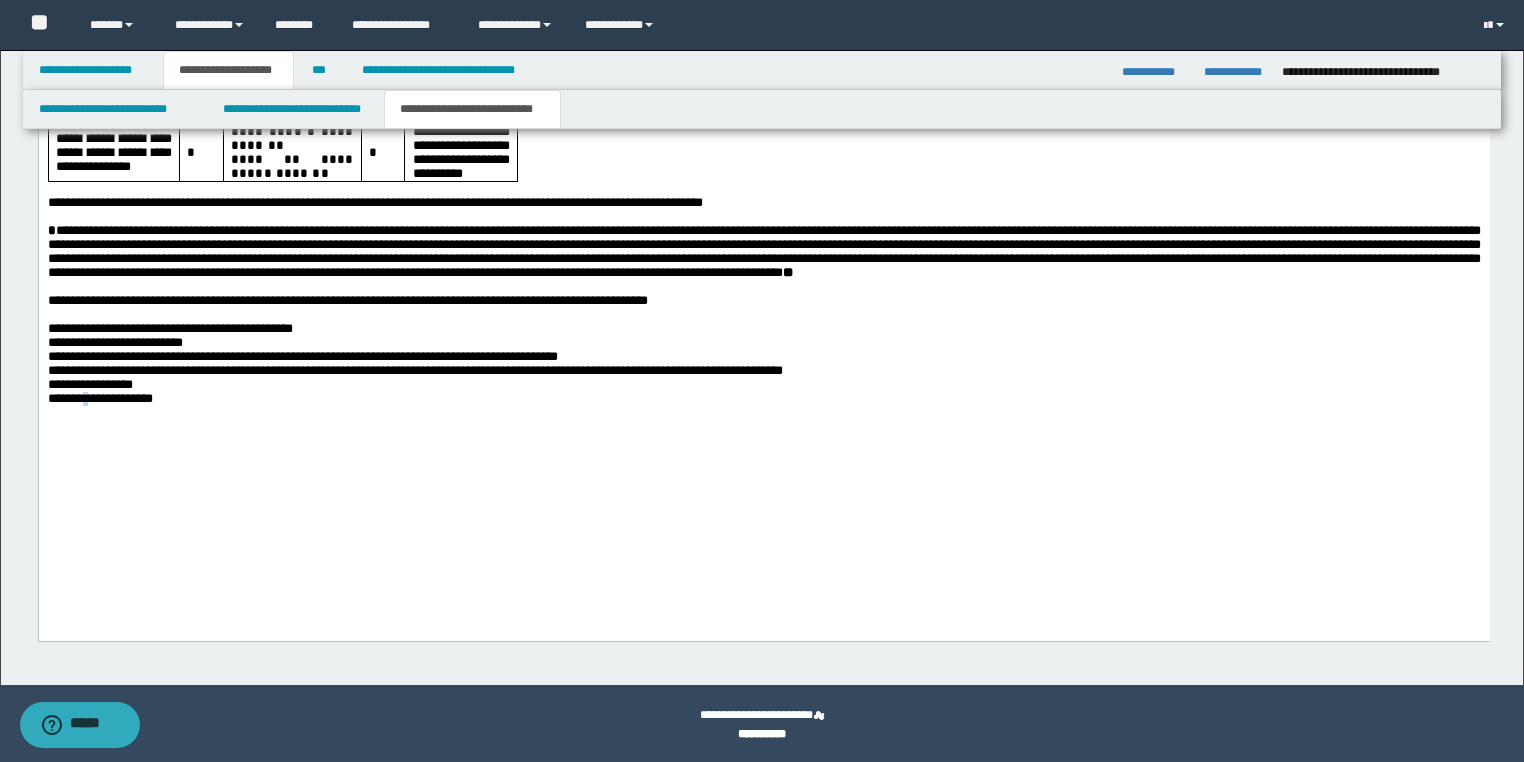drag, startPoint x: 95, startPoint y: 568, endPoint x: 107, endPoint y: 563, distance: 13 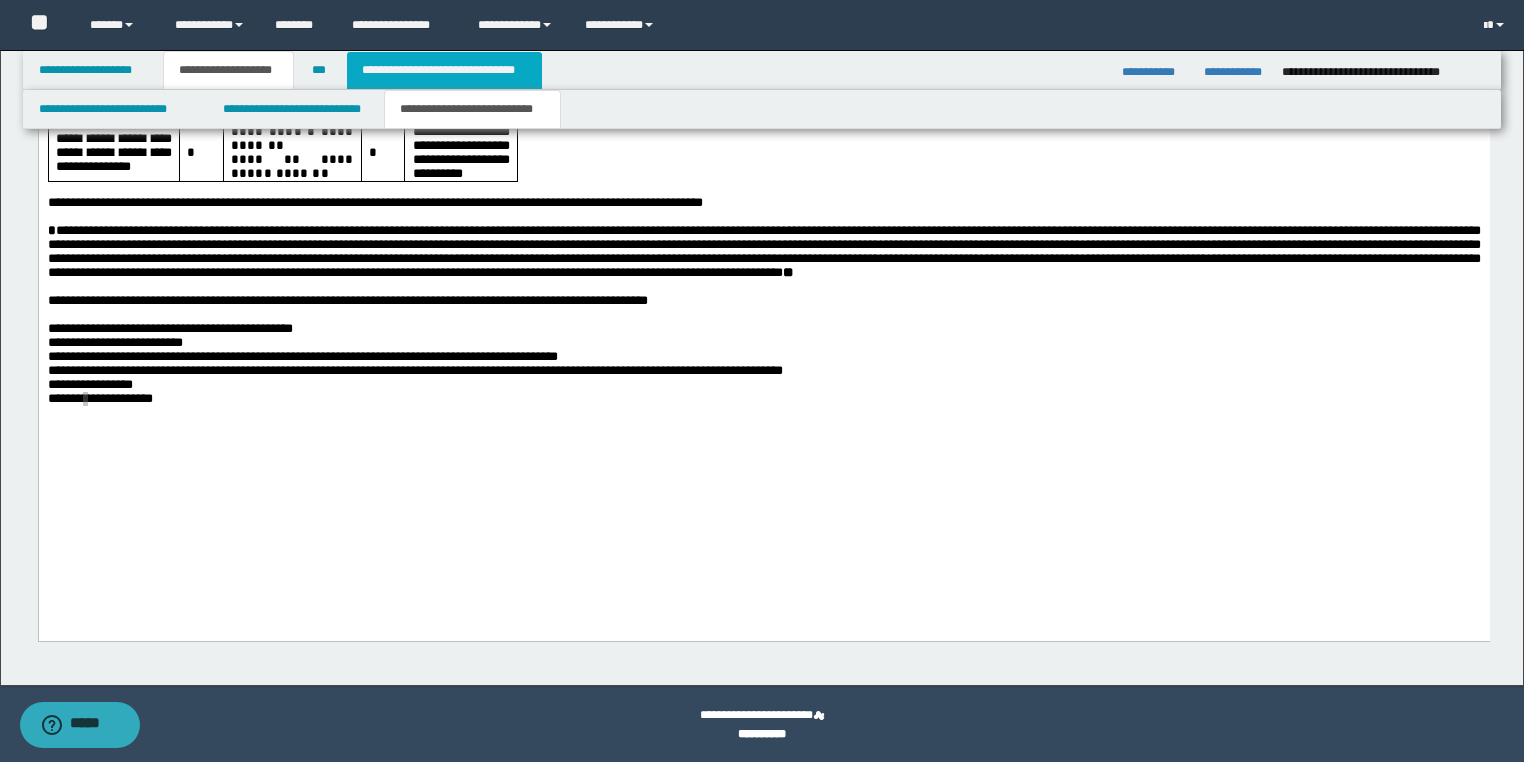 click on "**********" at bounding box center (444, 70) 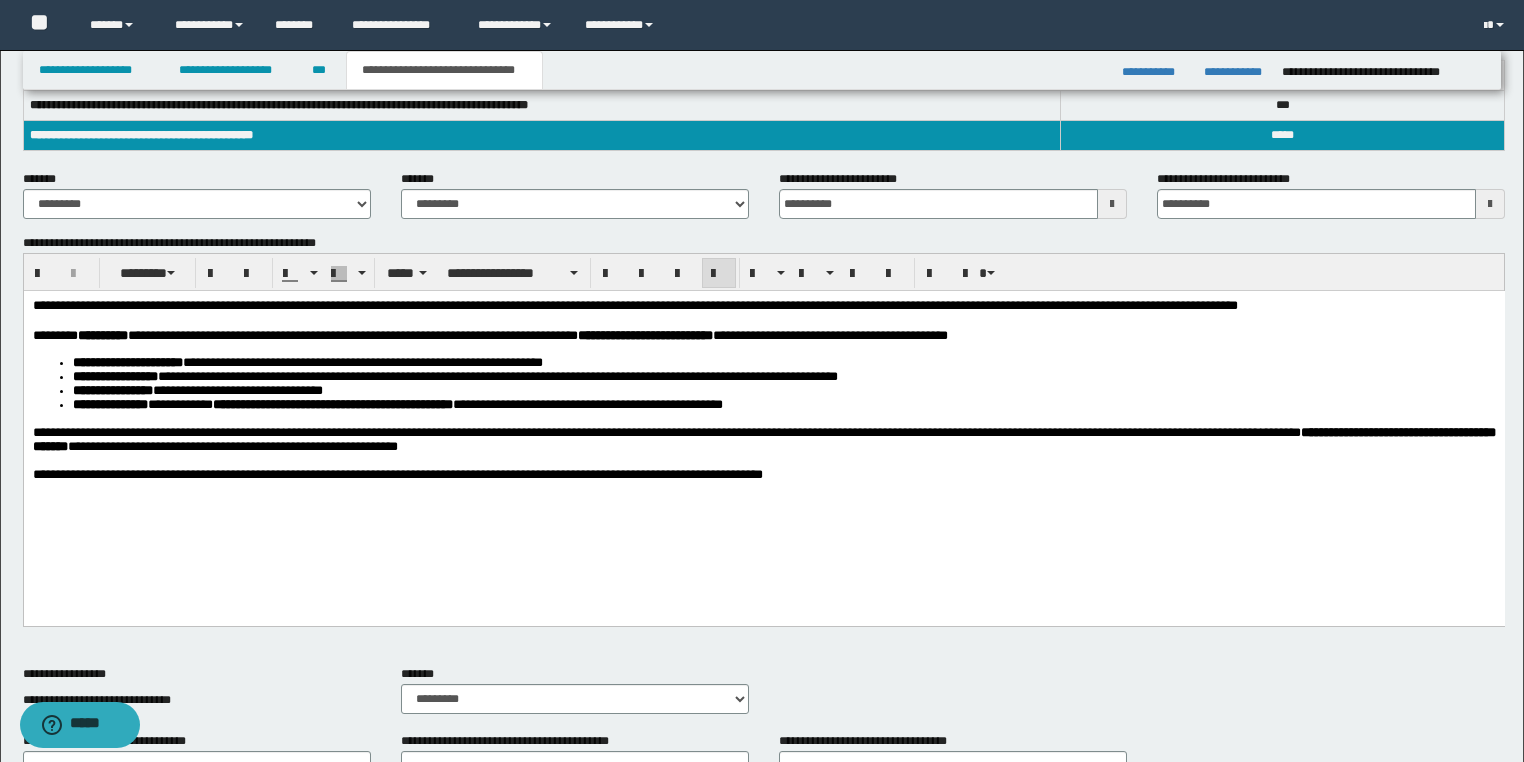 scroll, scrollTop: 308, scrollLeft: 0, axis: vertical 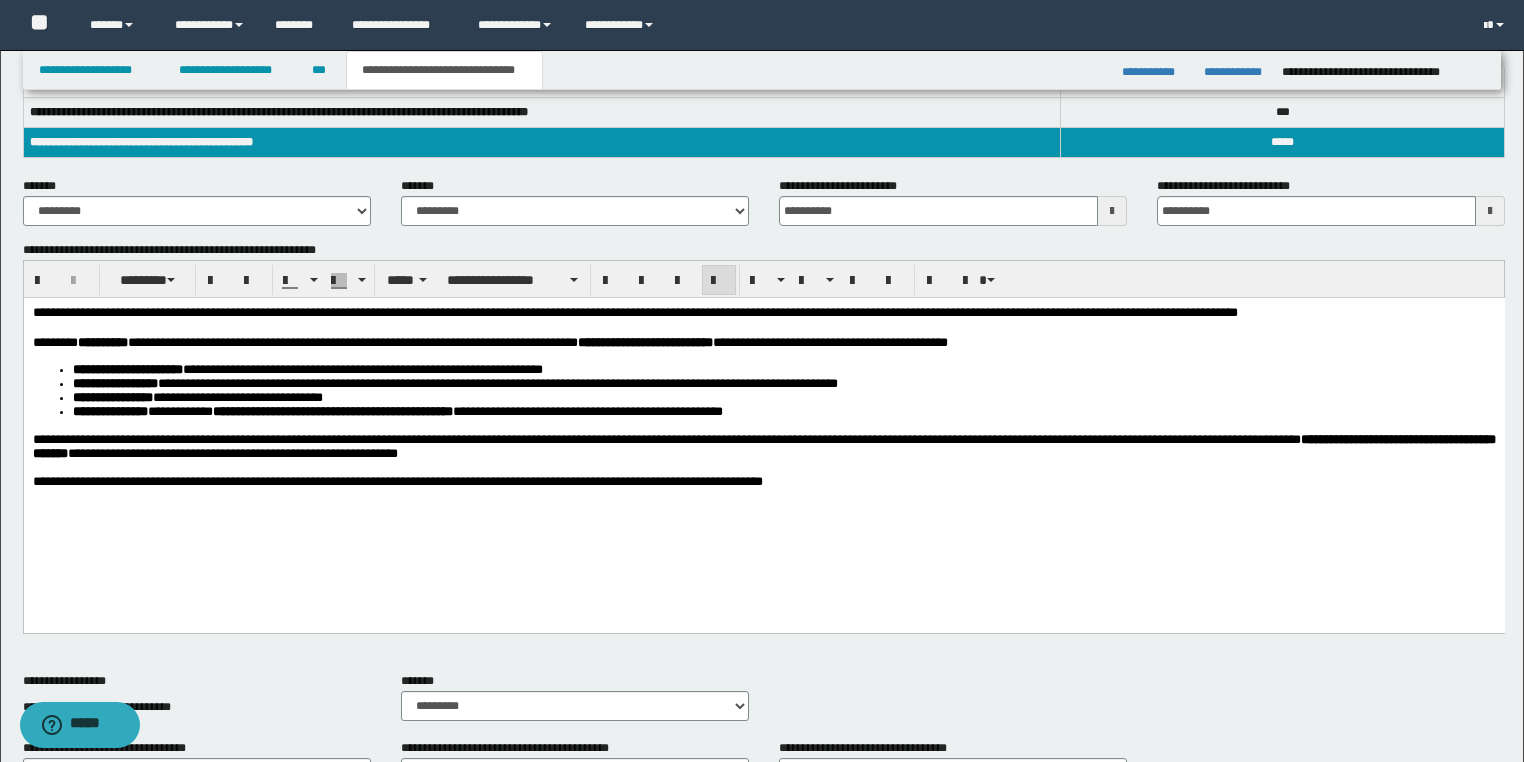 click on "**********" at bounding box center (763, 343) 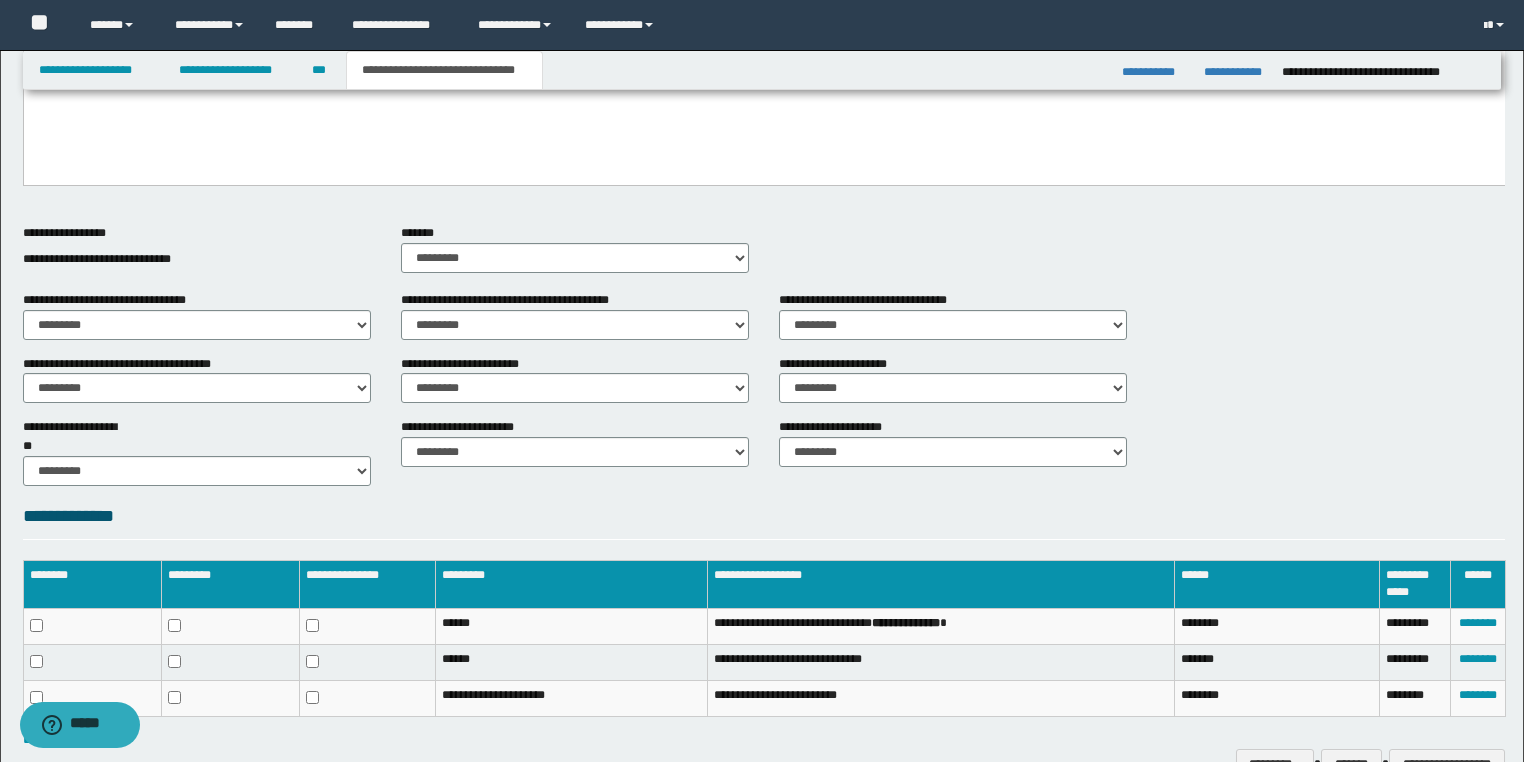 scroll, scrollTop: 868, scrollLeft: 0, axis: vertical 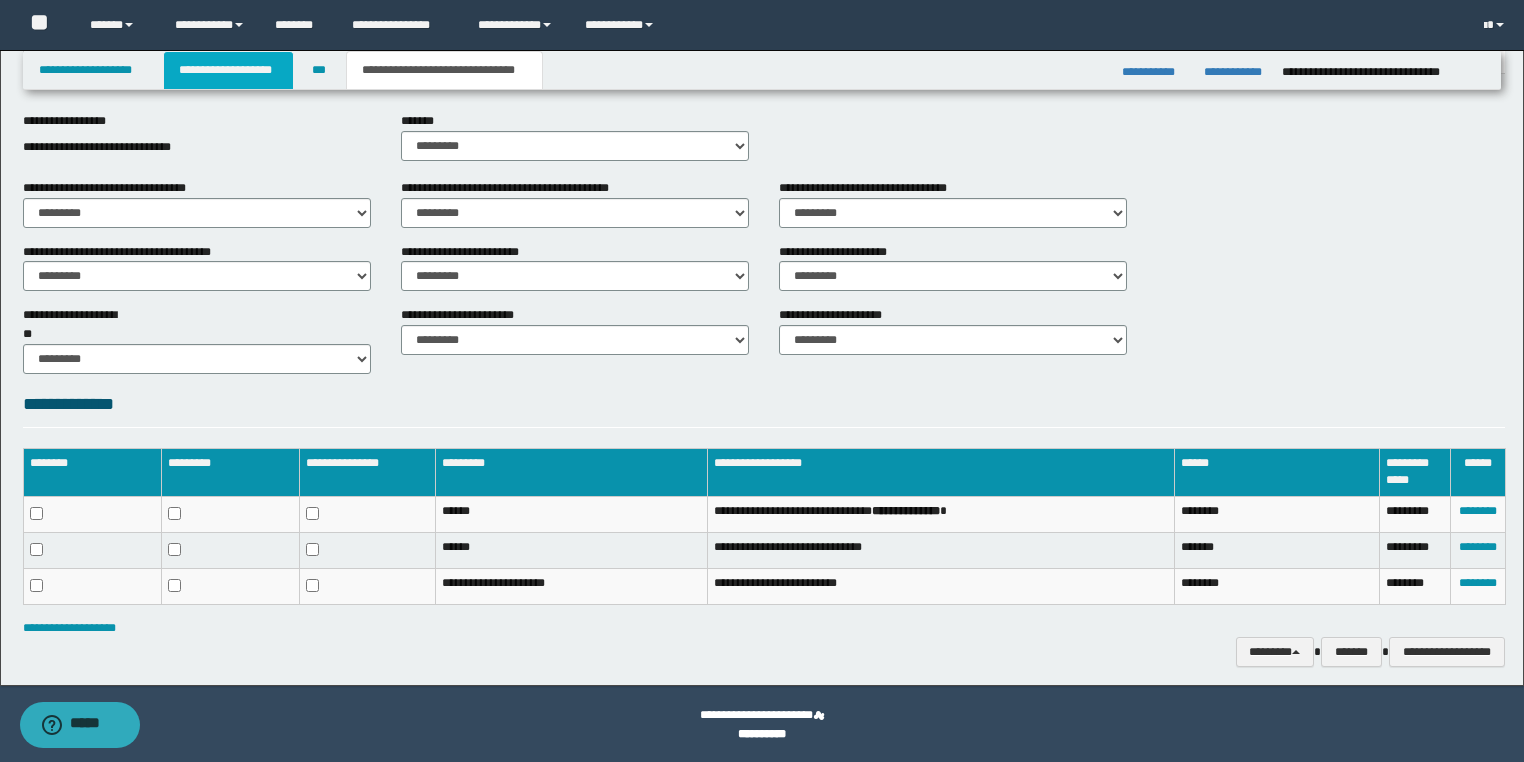 click on "**********" at bounding box center [228, 70] 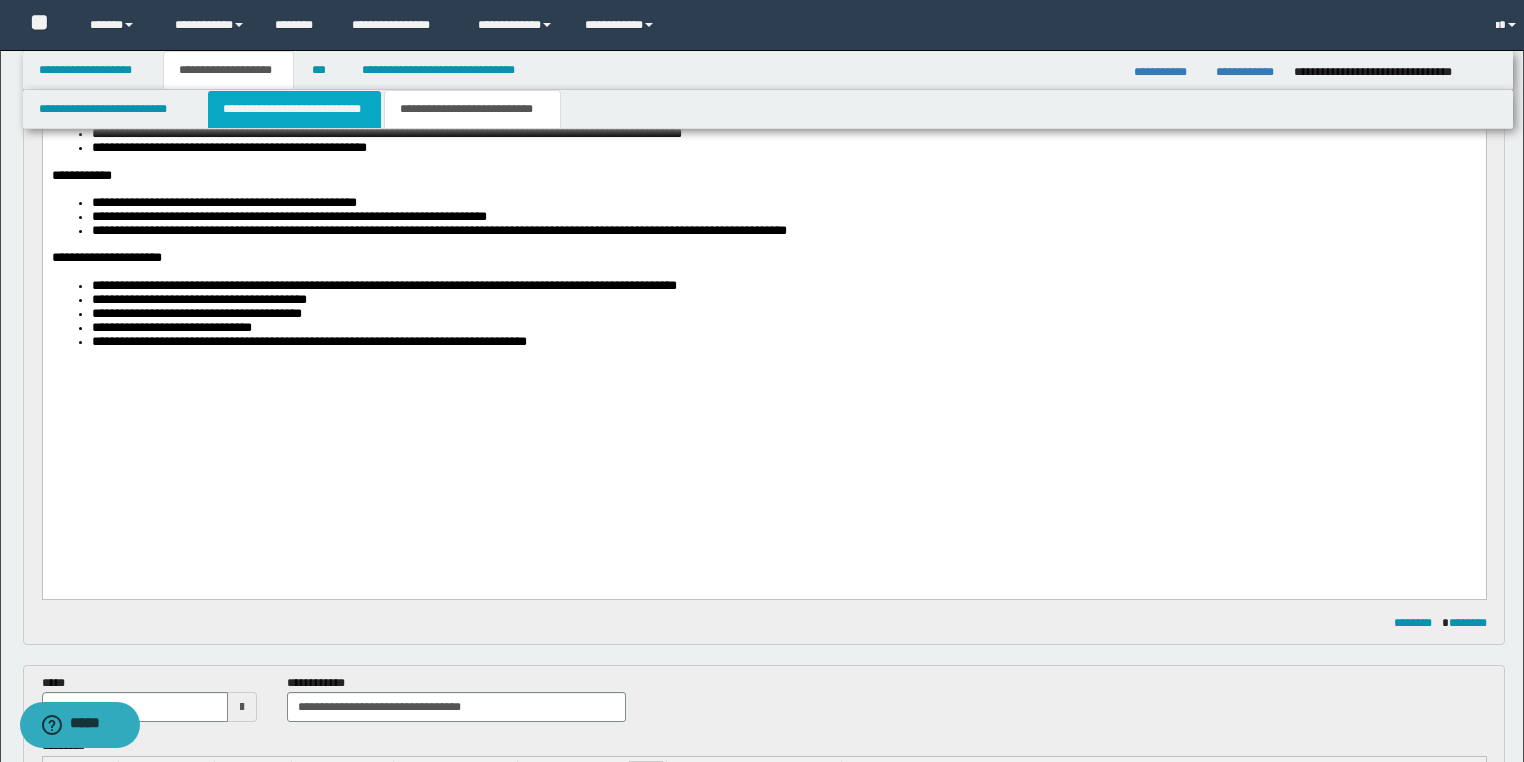 scroll, scrollTop: 900, scrollLeft: 0, axis: vertical 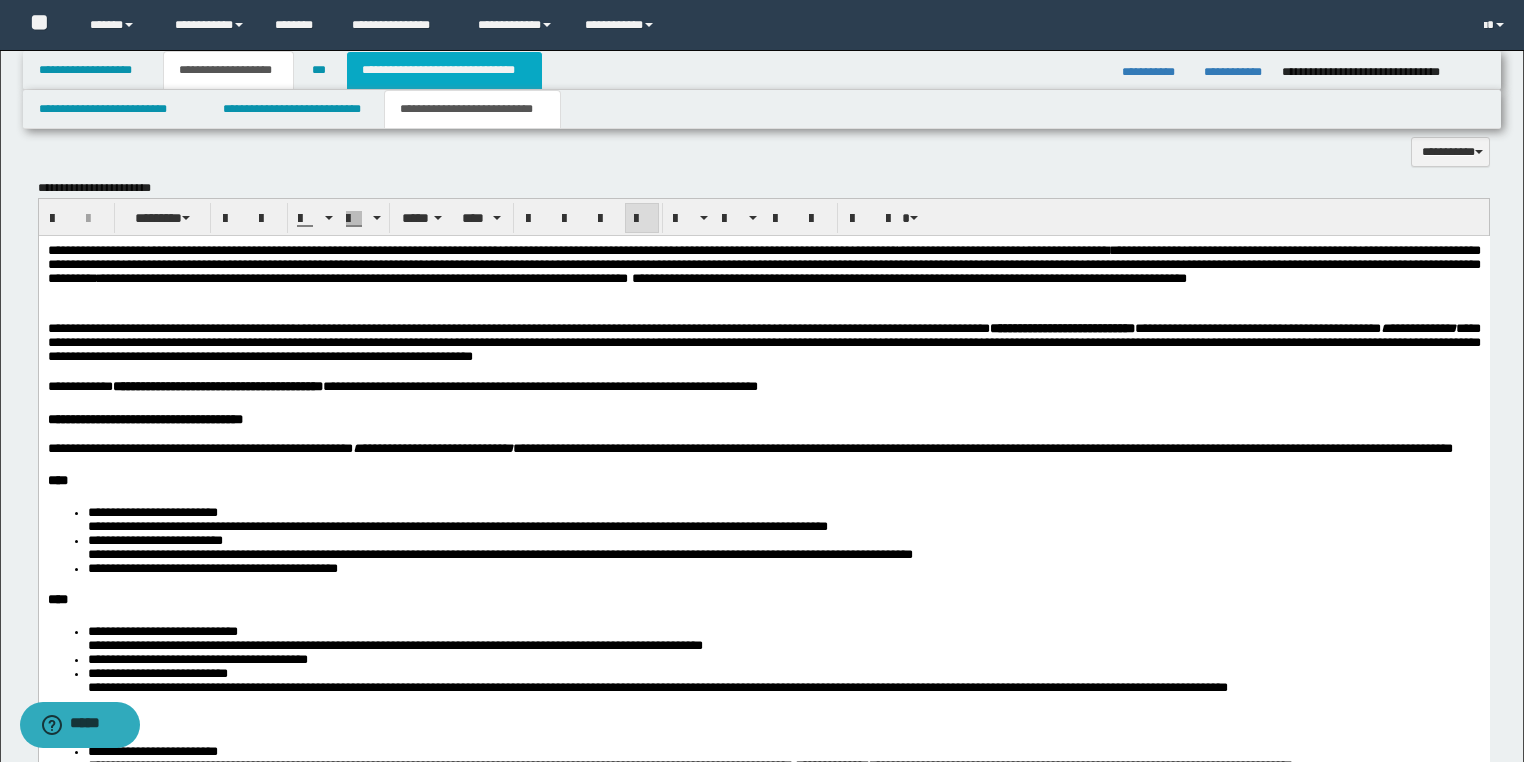 click on "**********" at bounding box center [444, 70] 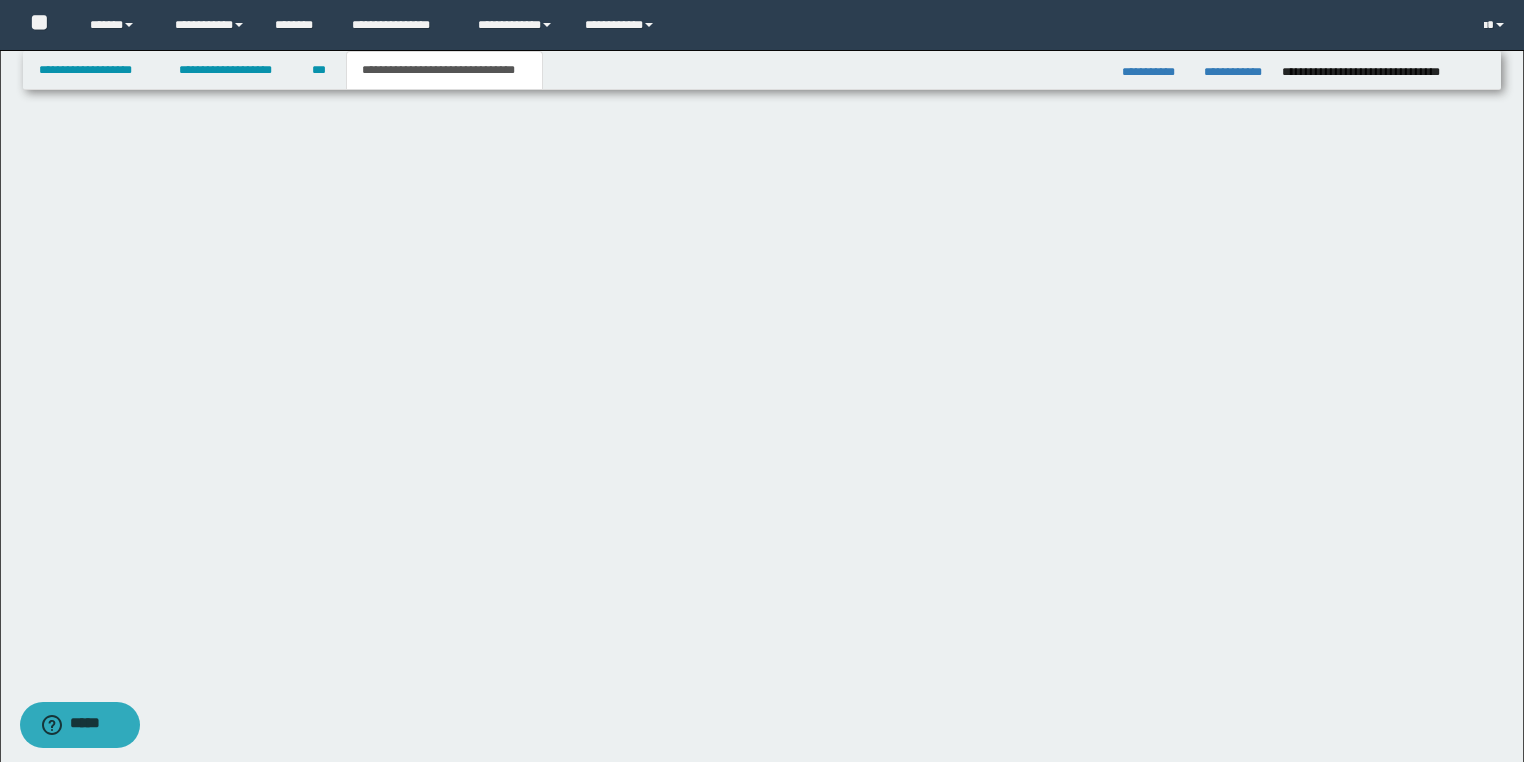scroll, scrollTop: 868, scrollLeft: 0, axis: vertical 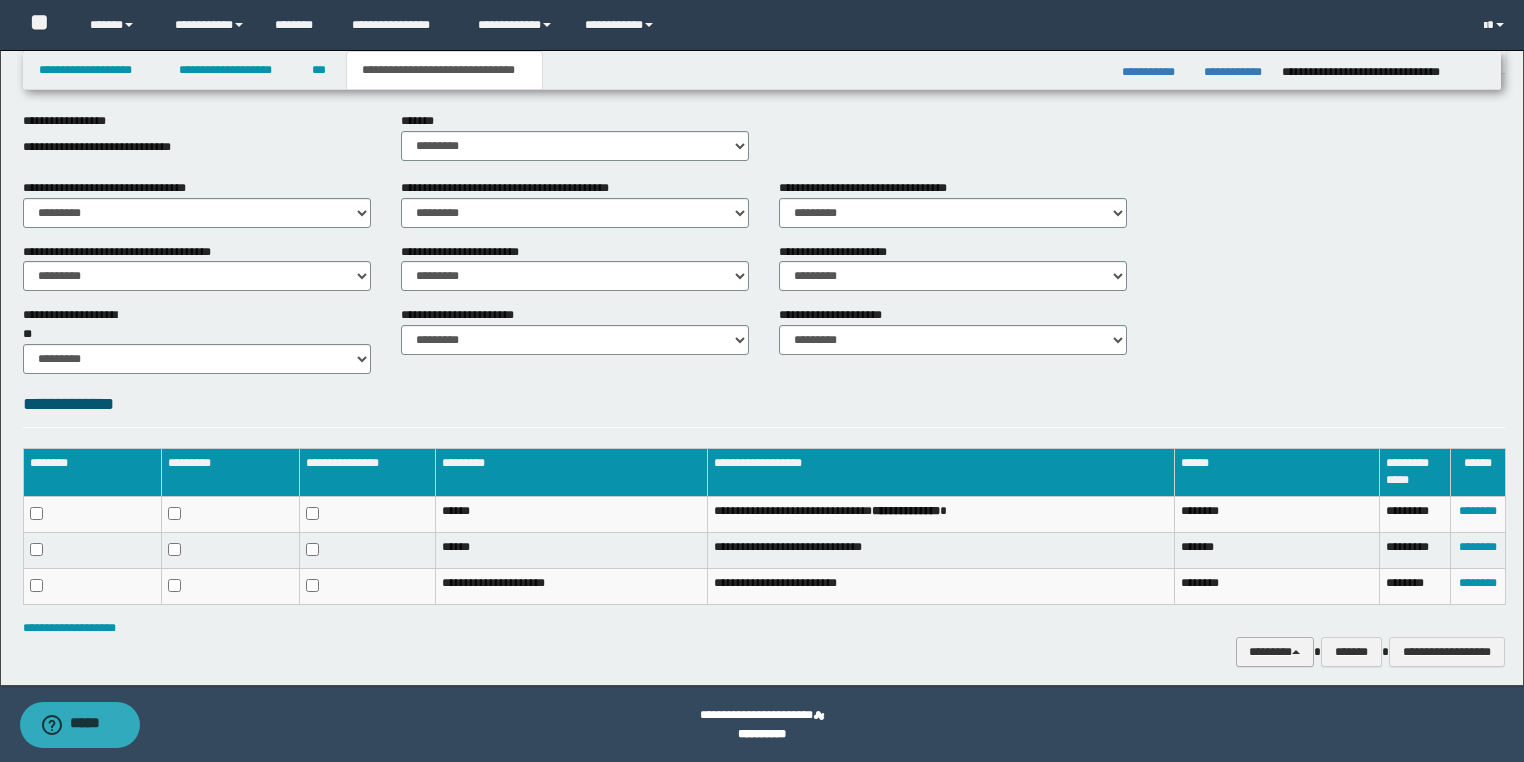 click on "********" at bounding box center (1275, 652) 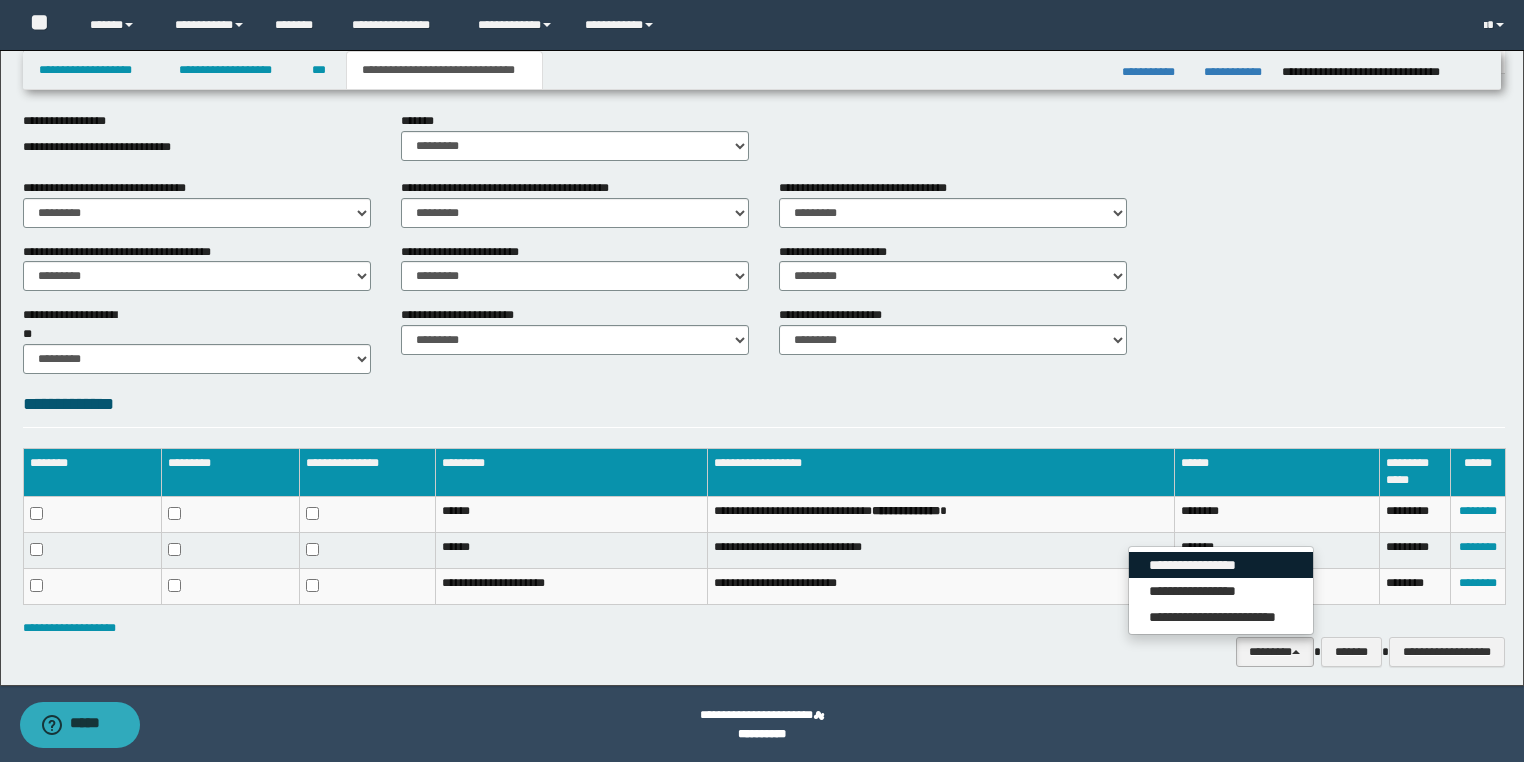 click on "**********" at bounding box center [1221, 565] 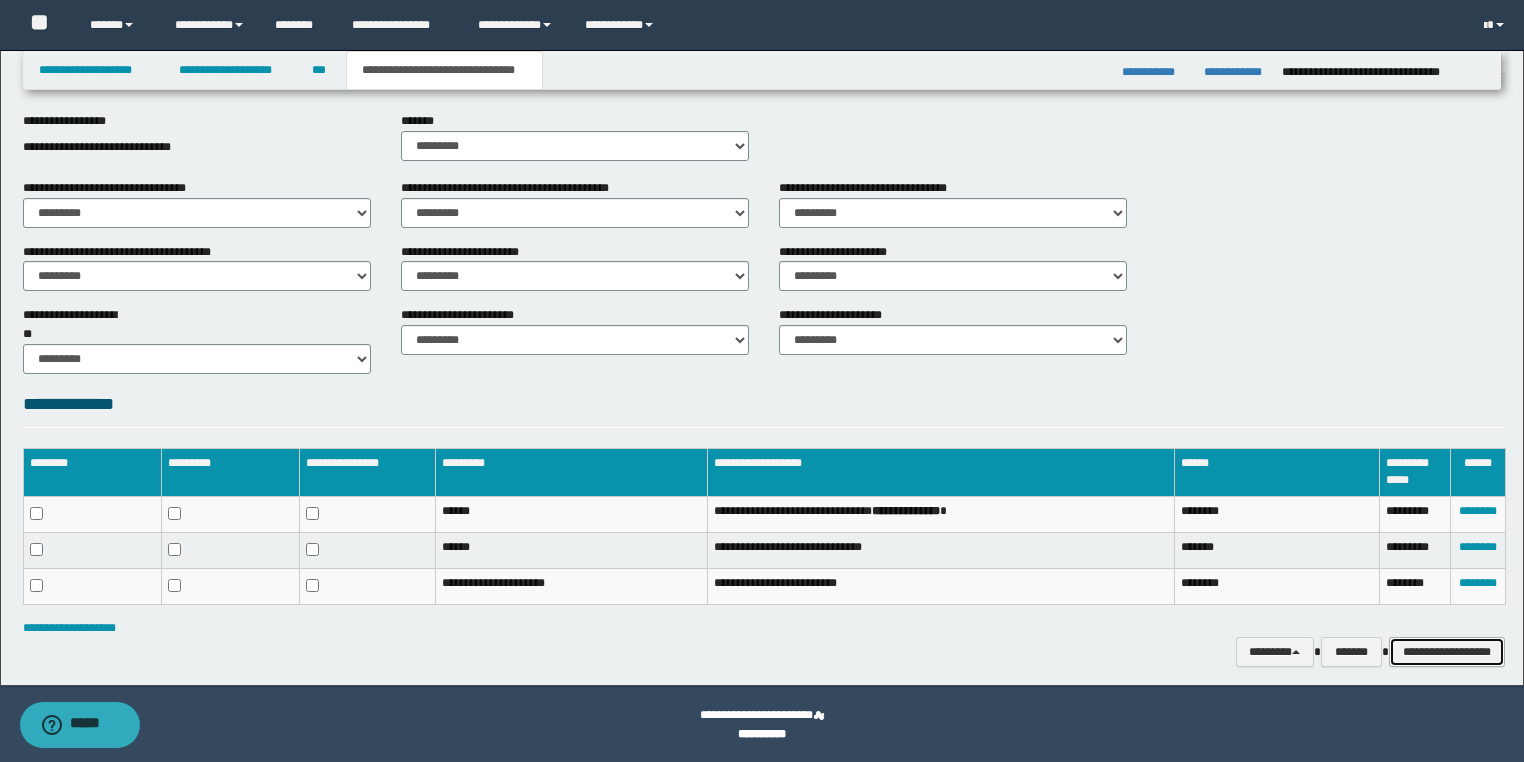 click on "**********" at bounding box center (1447, 652) 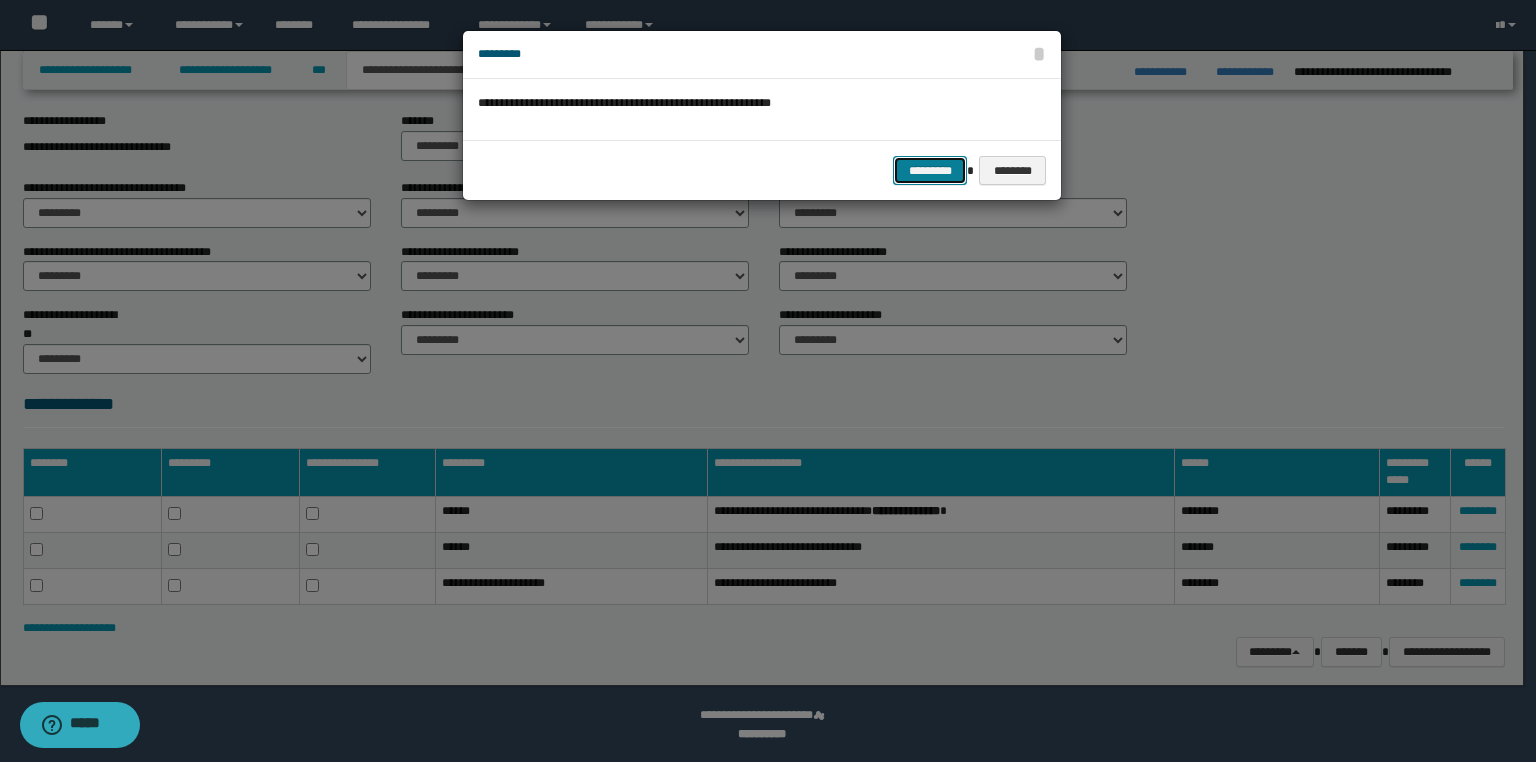 click on "*********" at bounding box center [930, 171] 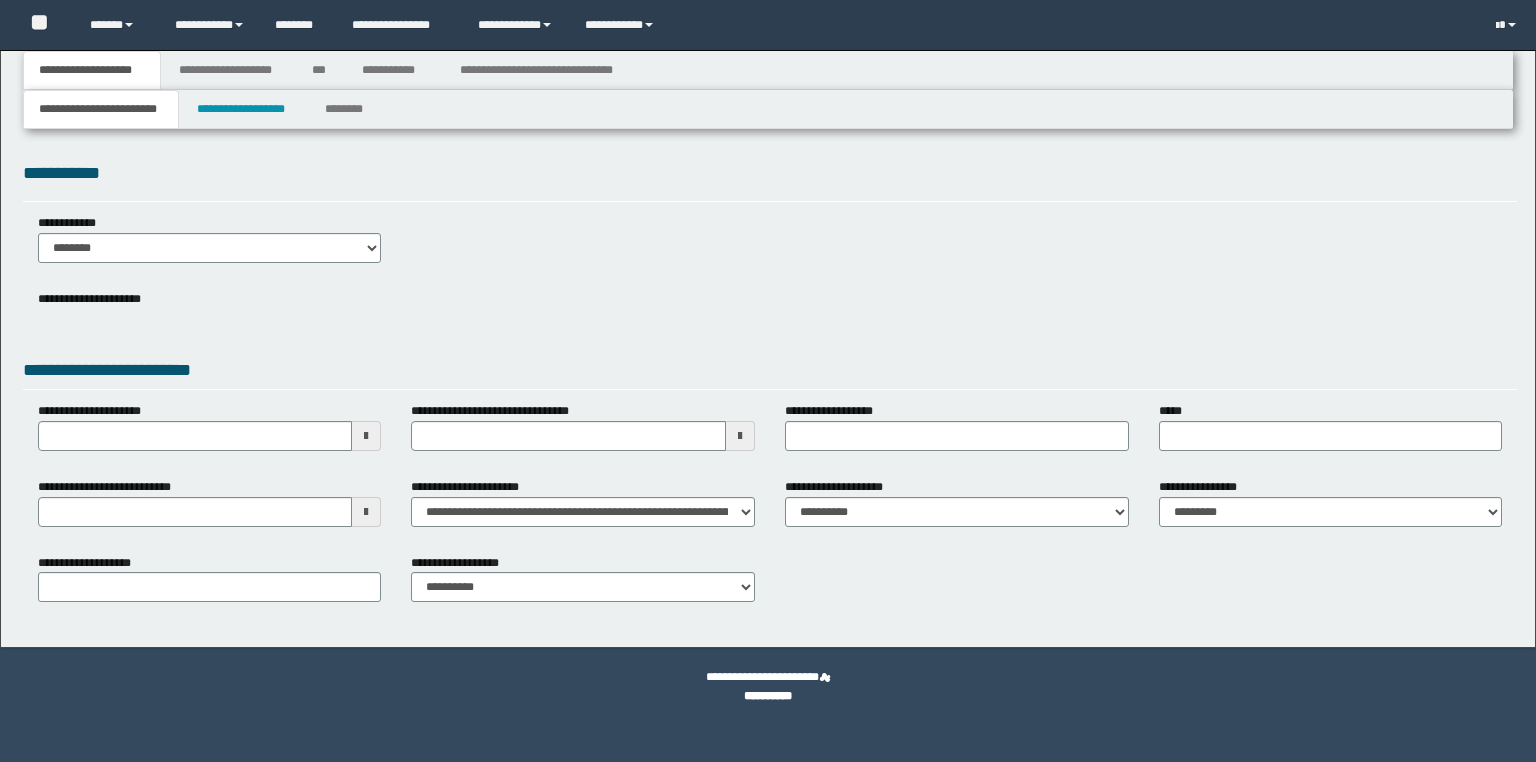 scroll, scrollTop: 0, scrollLeft: 0, axis: both 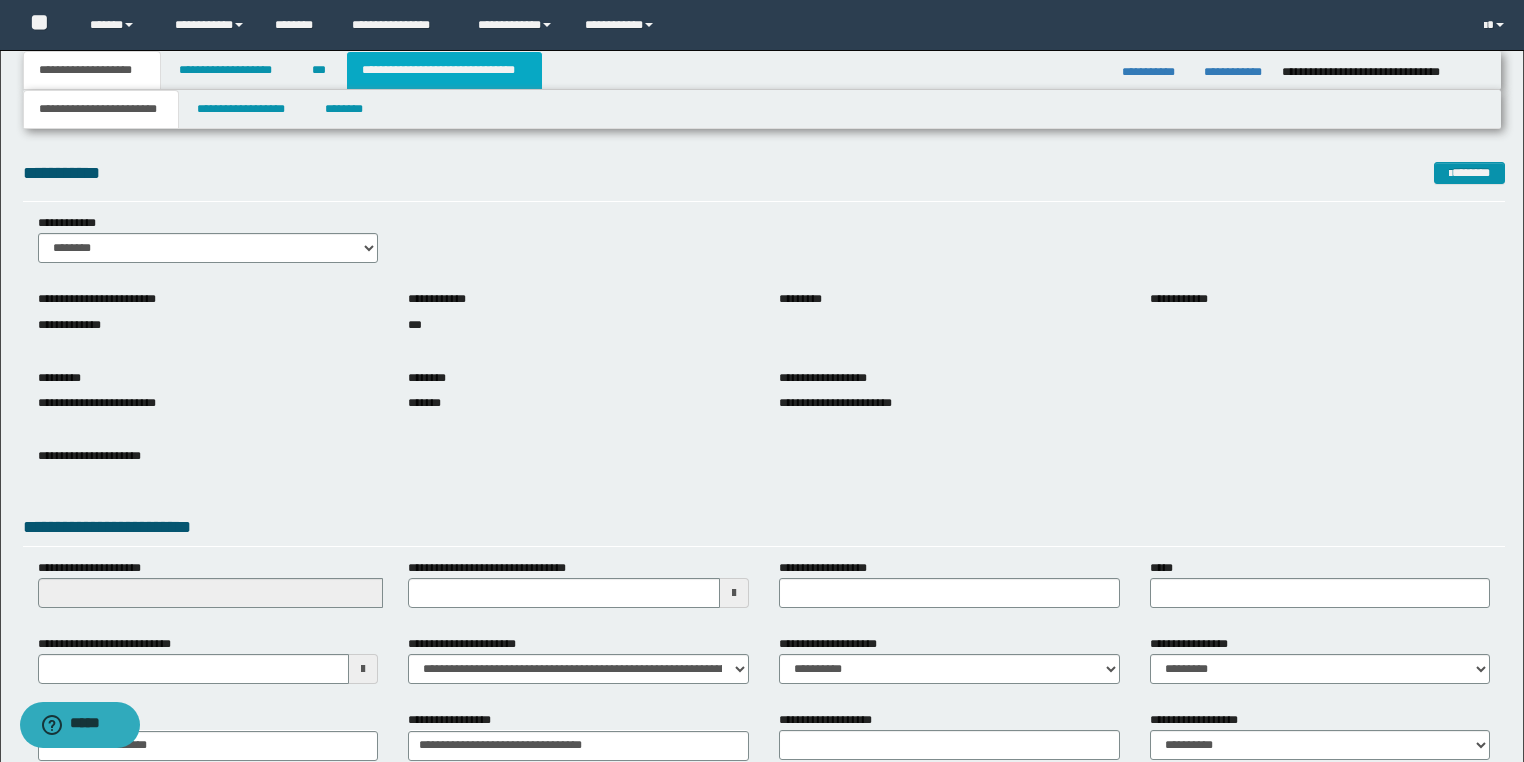 click on "**********" at bounding box center [444, 70] 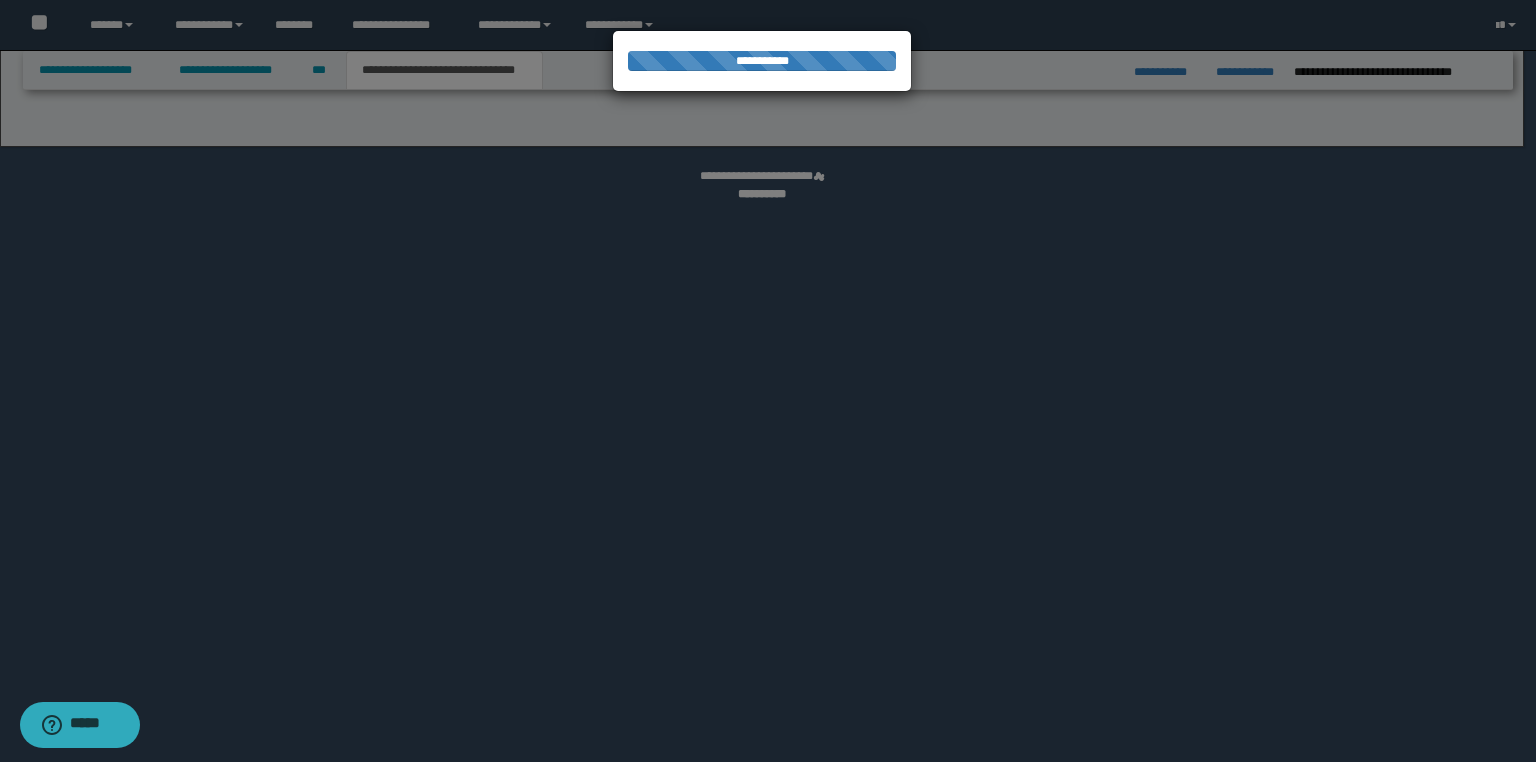 select on "*" 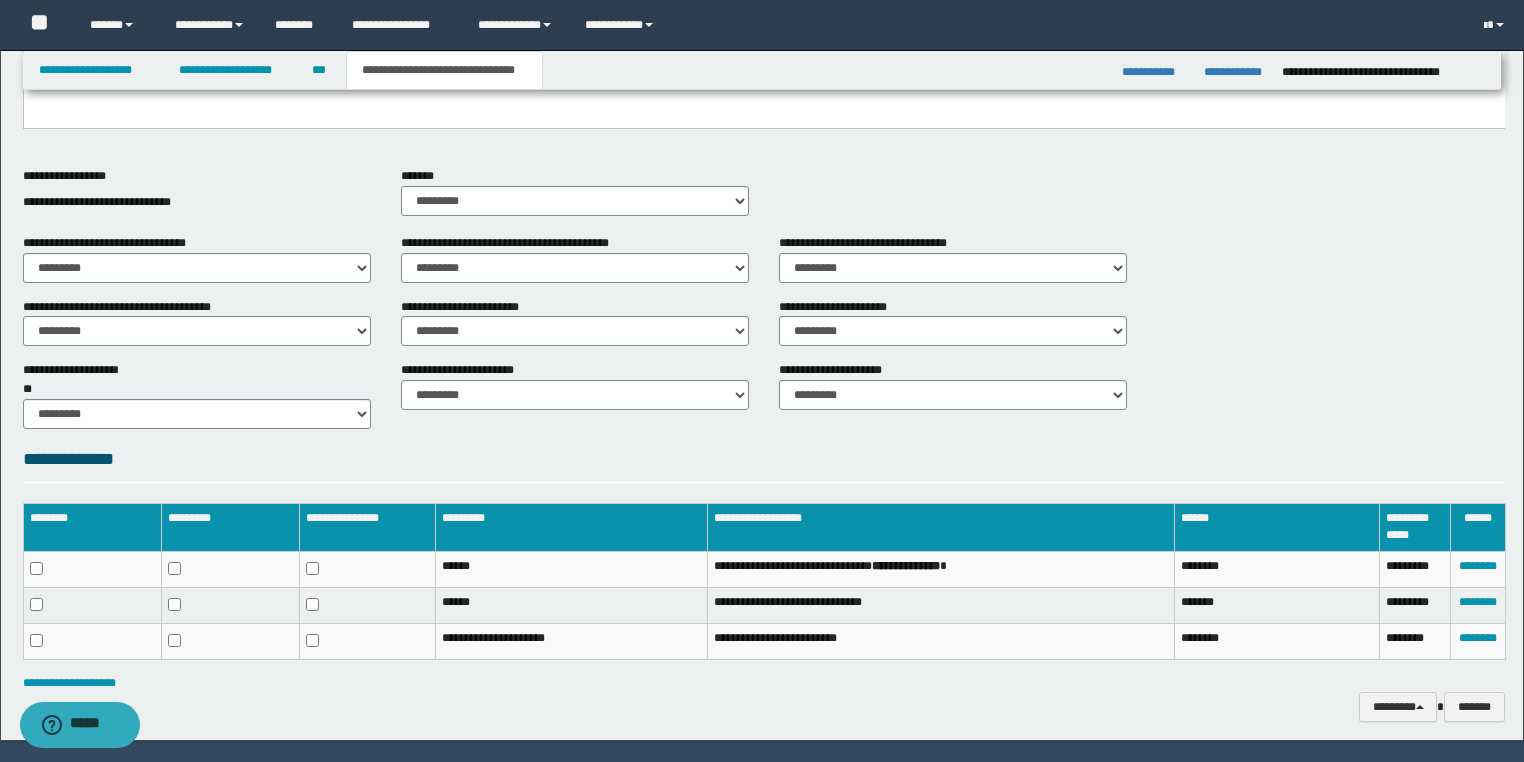 scroll, scrollTop: 868, scrollLeft: 0, axis: vertical 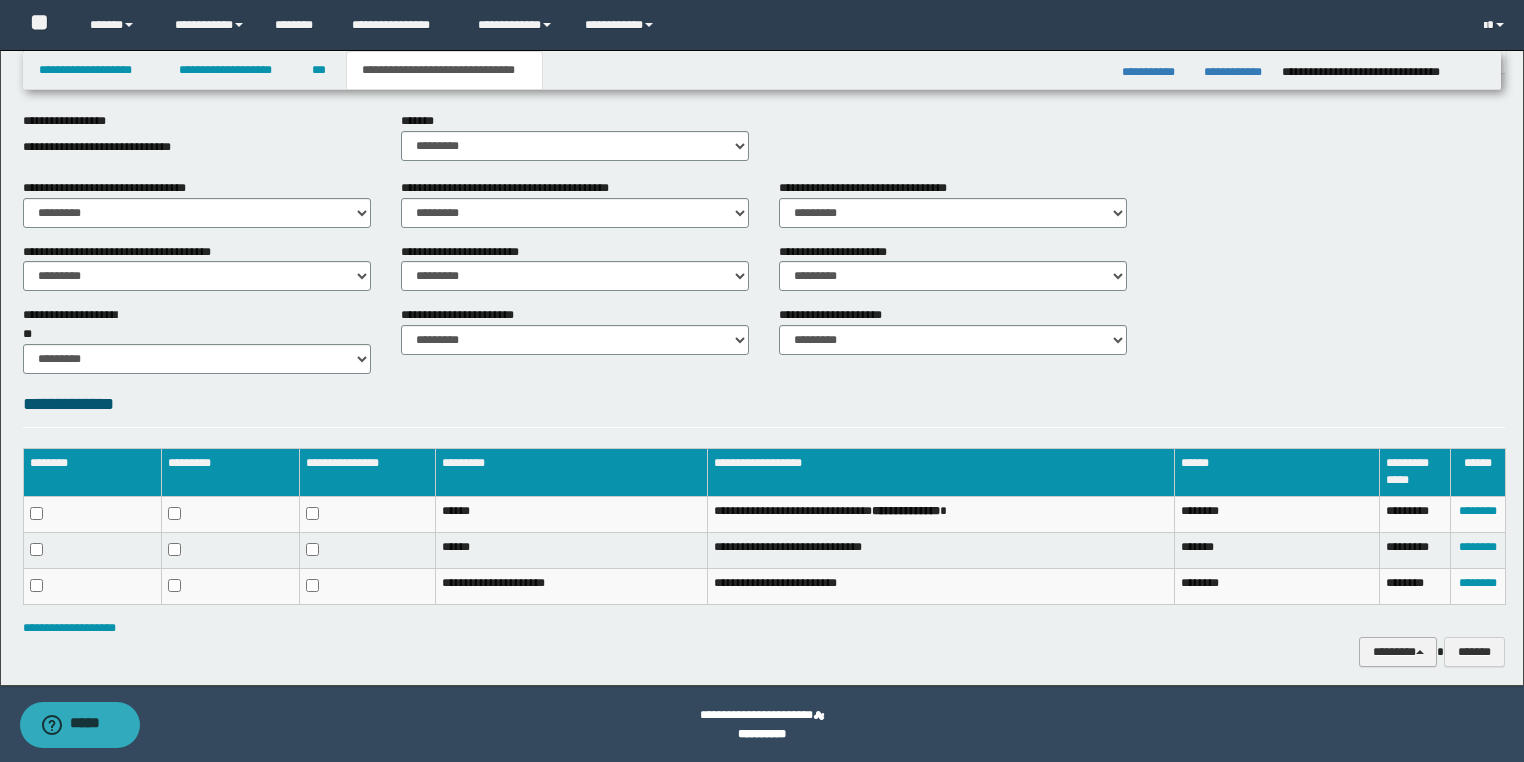 click on "********" at bounding box center (1398, 652) 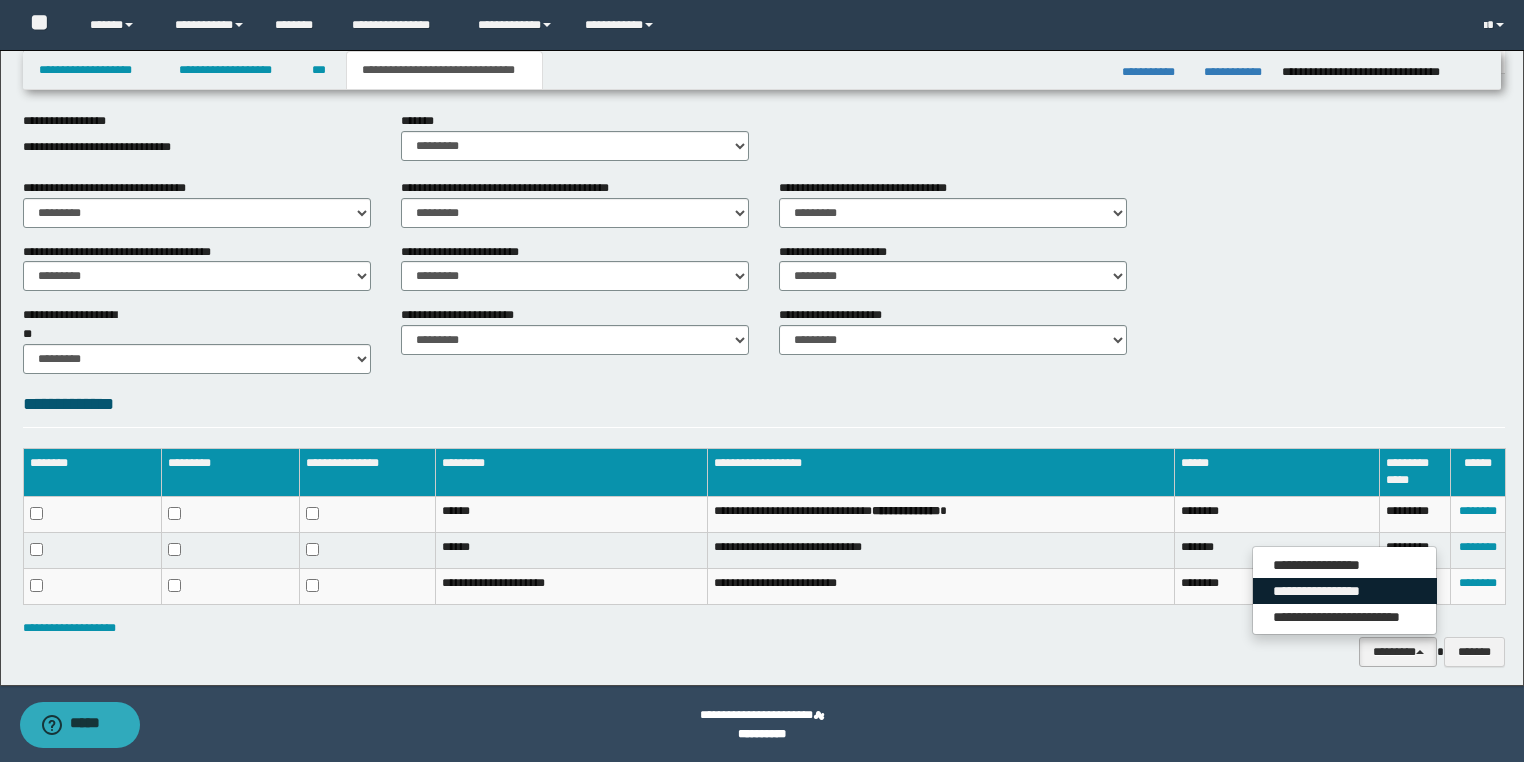 click on "**********" at bounding box center (1345, 591) 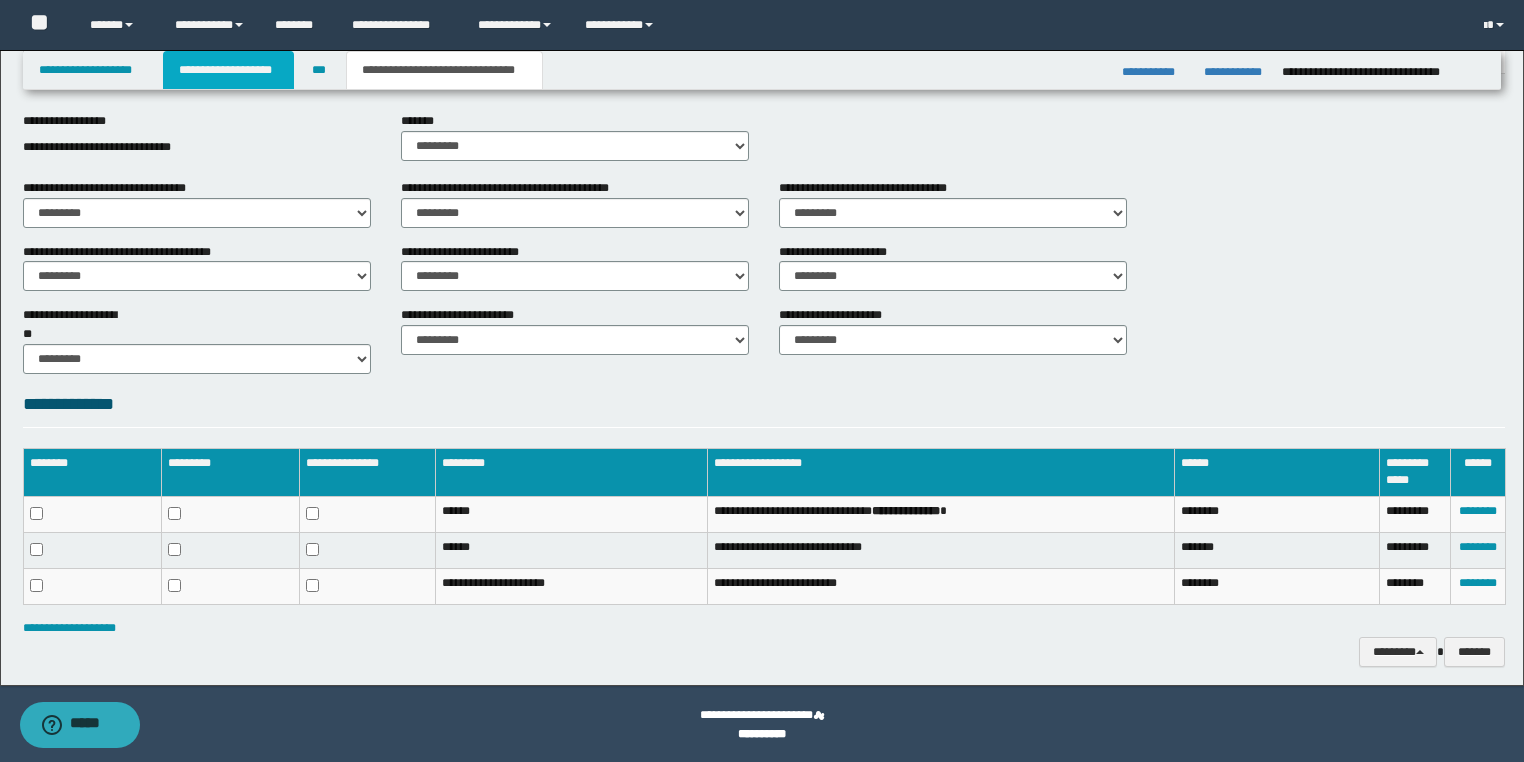 drag, startPoint x: 256, startPoint y: 68, endPoint x: 358, endPoint y: 199, distance: 166.0271 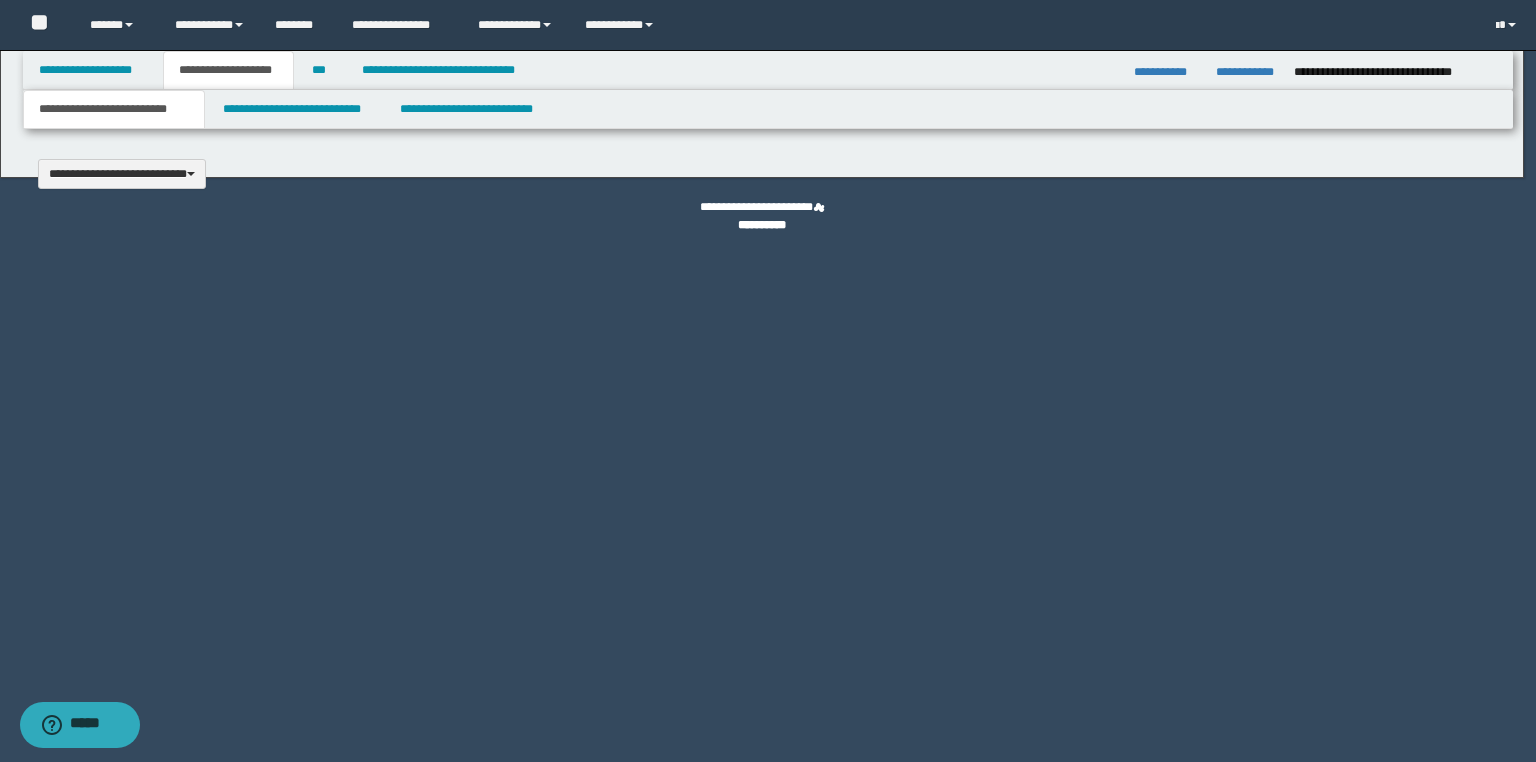 scroll, scrollTop: 0, scrollLeft: 0, axis: both 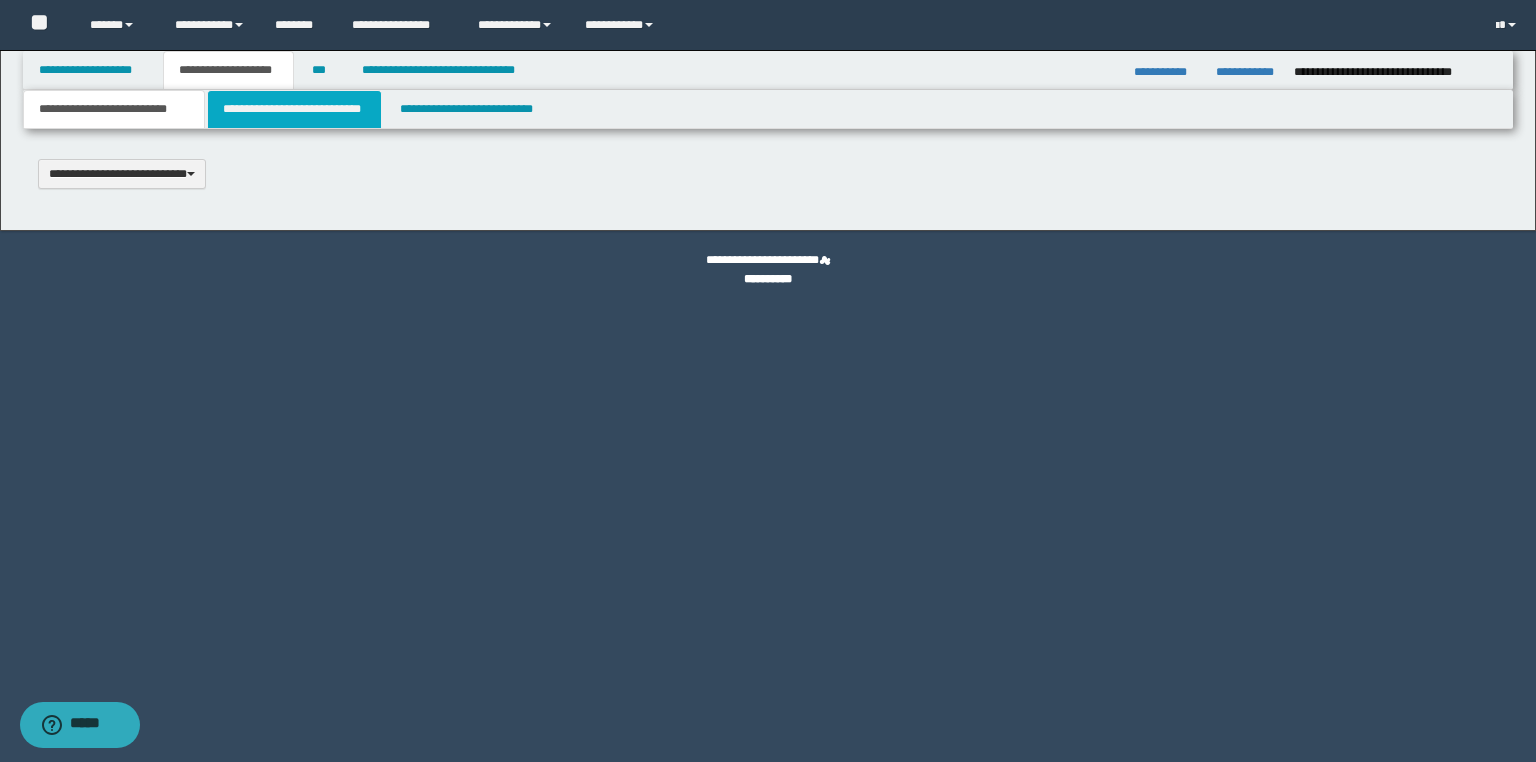 click on "**********" at bounding box center [294, 109] 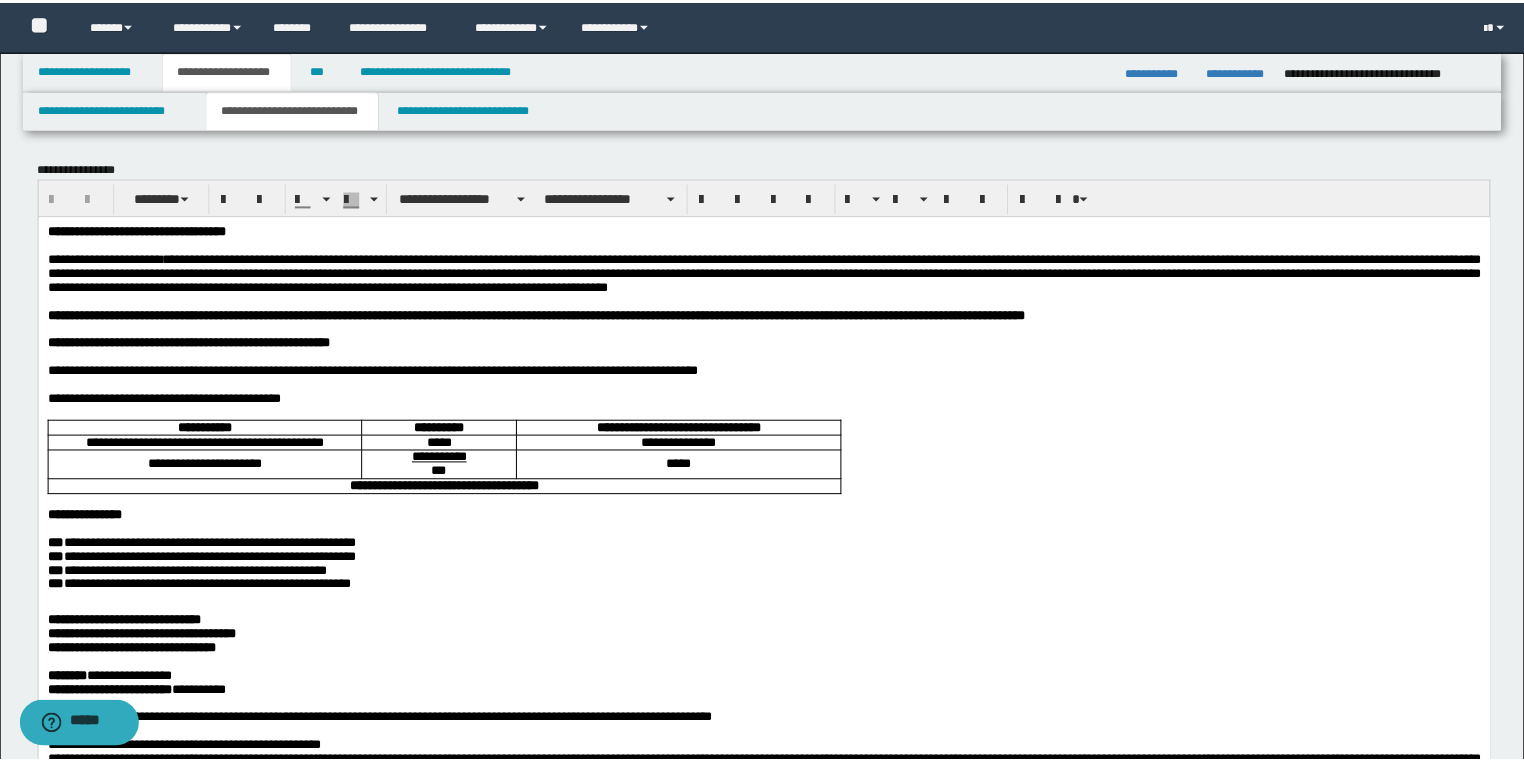 scroll, scrollTop: 0, scrollLeft: 0, axis: both 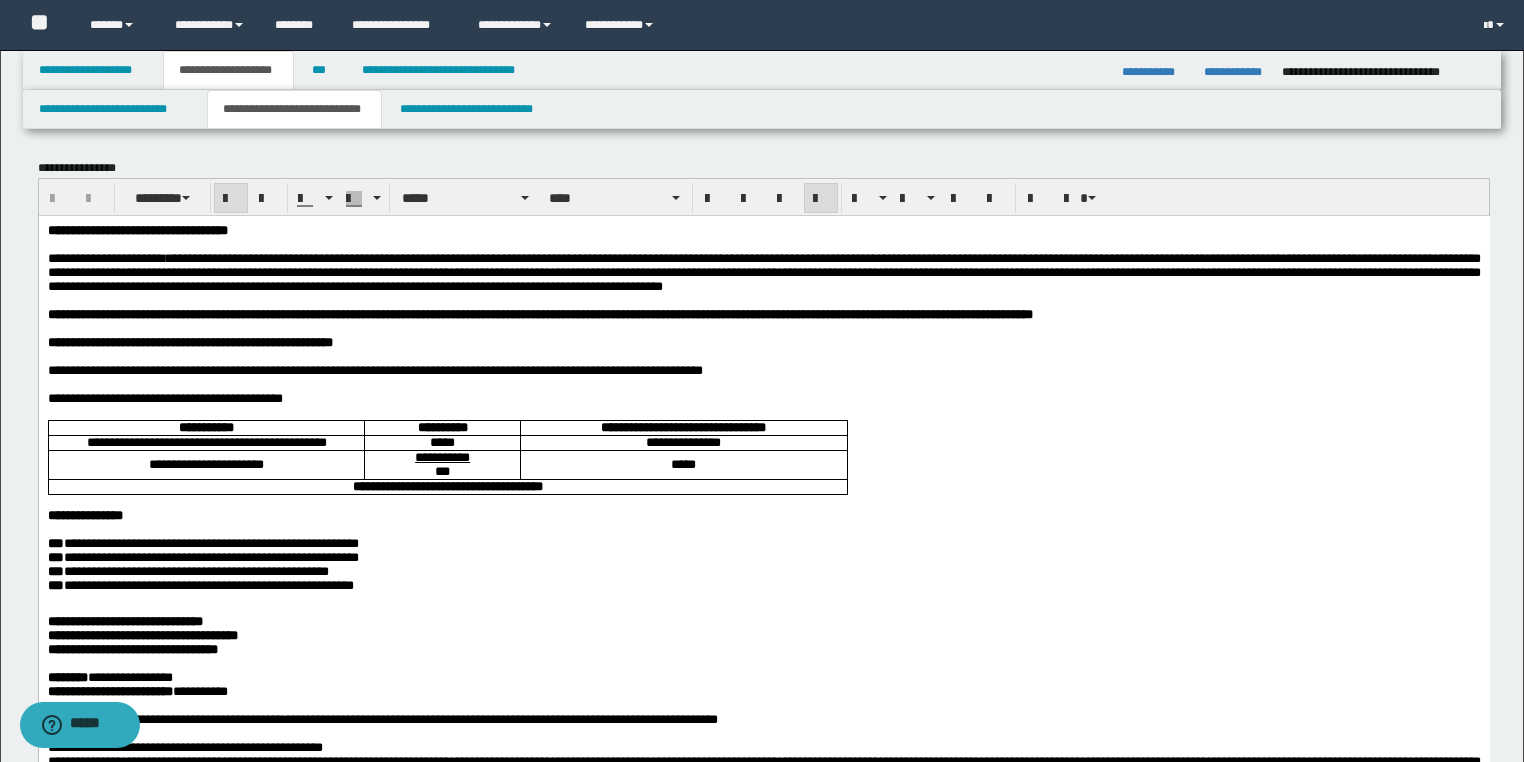 click on "**********" at bounding box center (763, 1818) 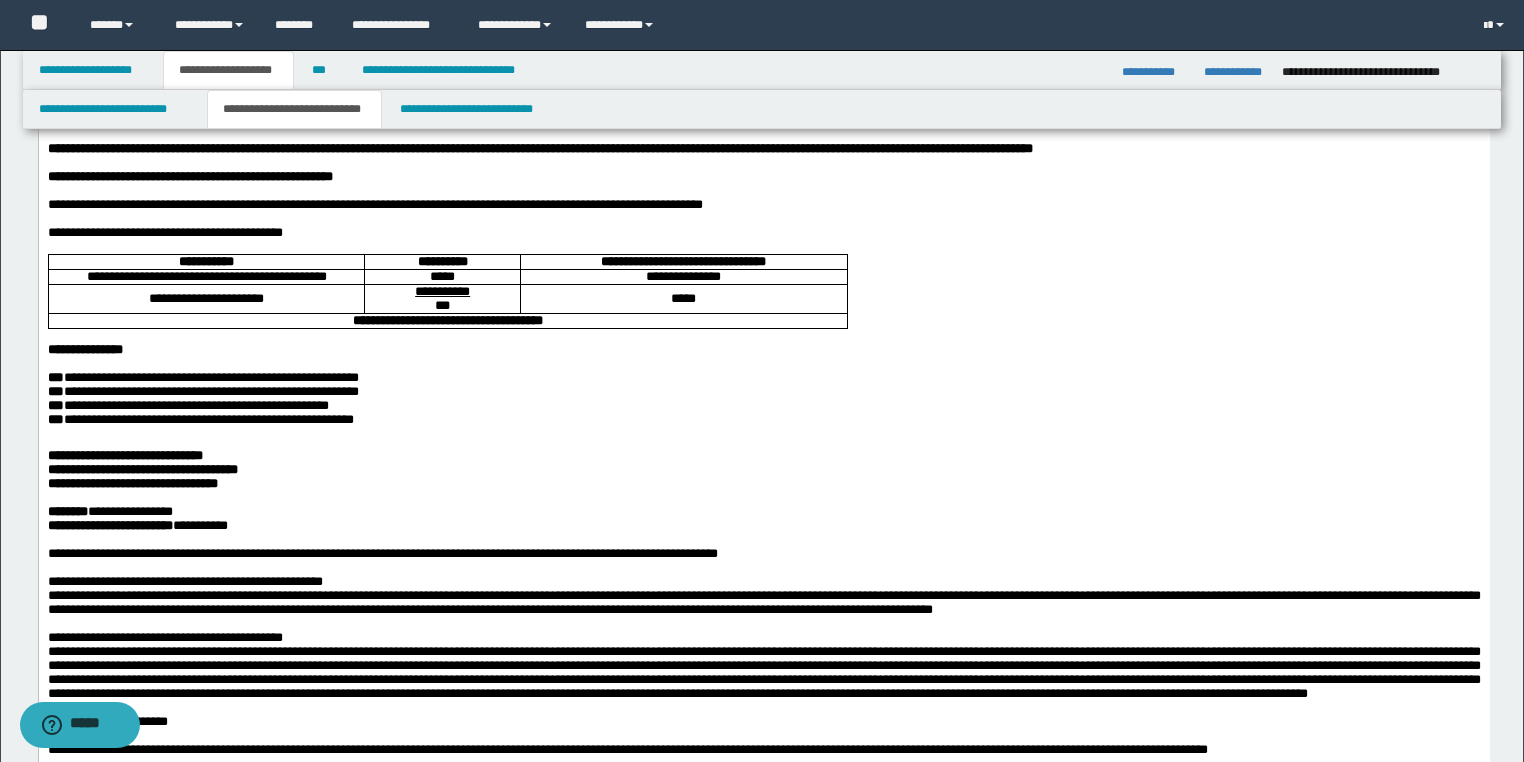 scroll, scrollTop: 400, scrollLeft: 0, axis: vertical 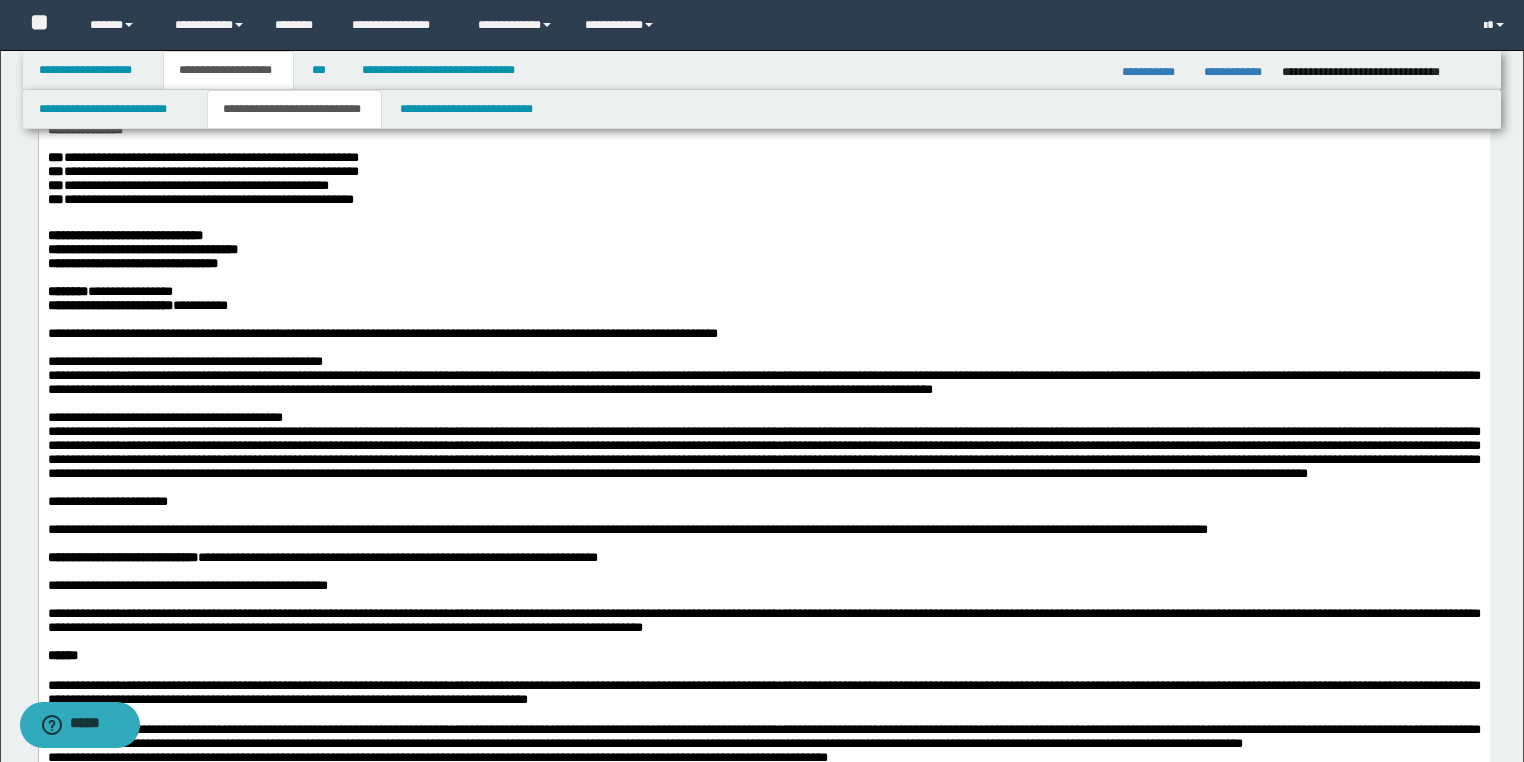 click at bounding box center (763, 116) 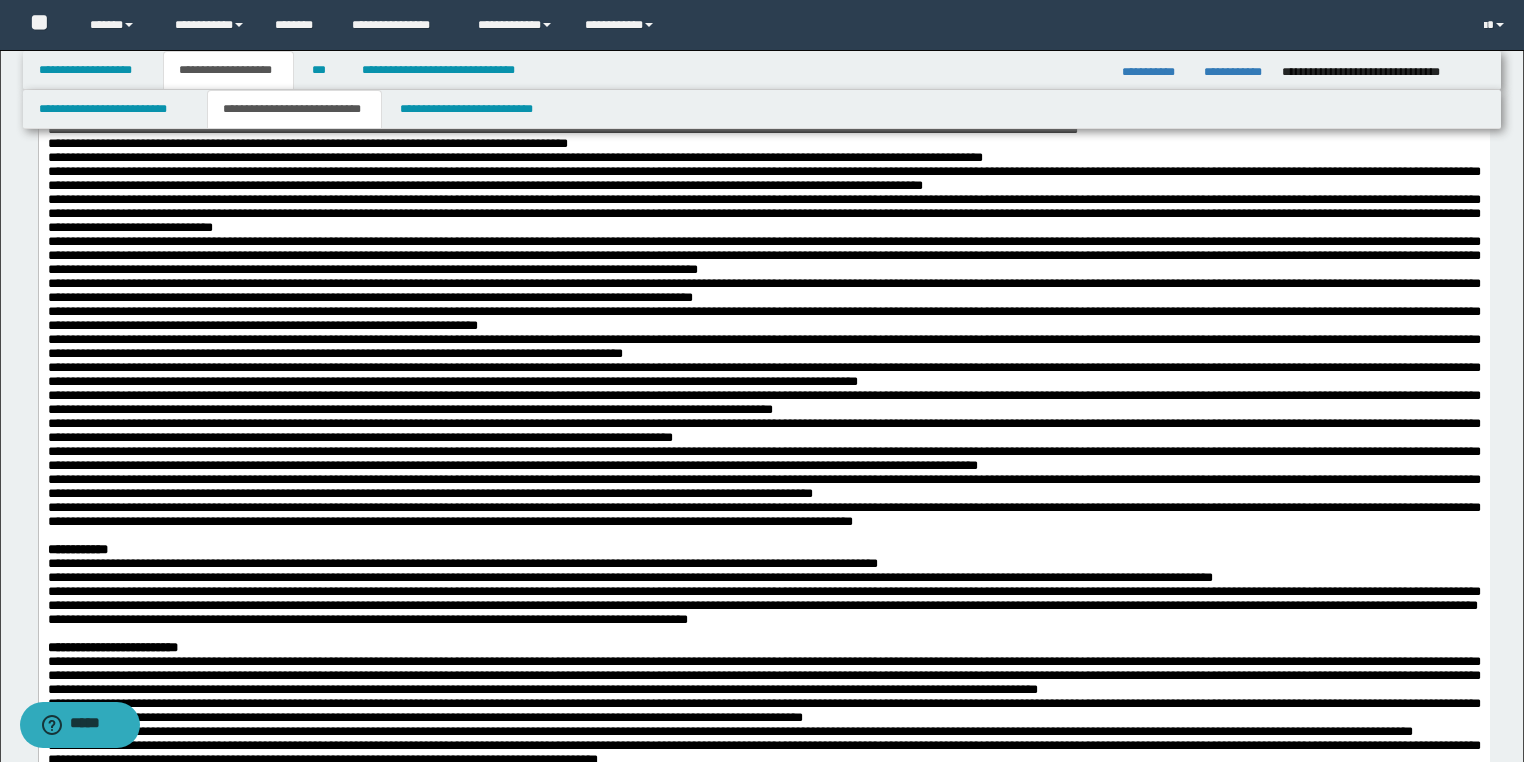 scroll, scrollTop: 1280, scrollLeft: 0, axis: vertical 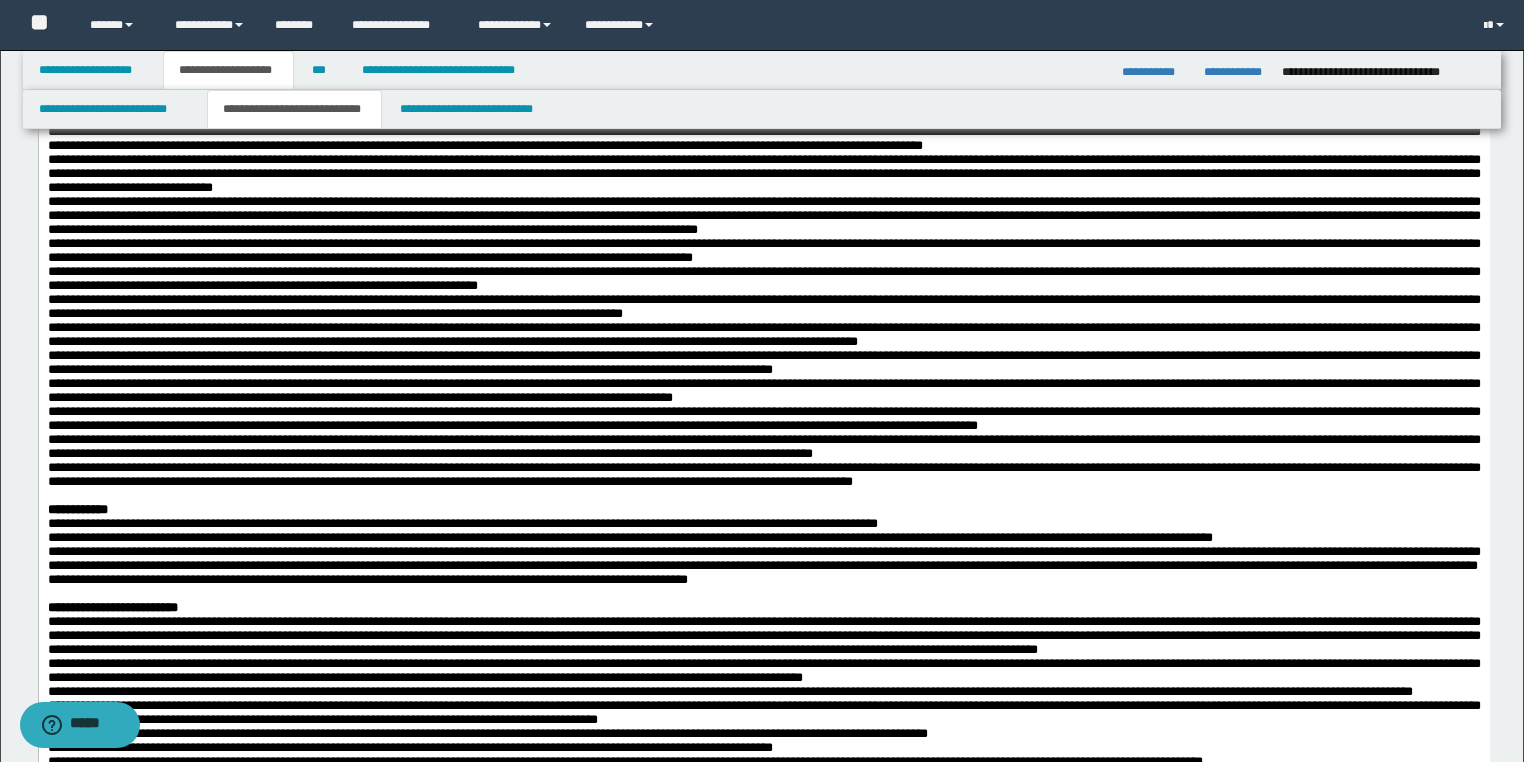 click on "**********" at bounding box center [763, 111] 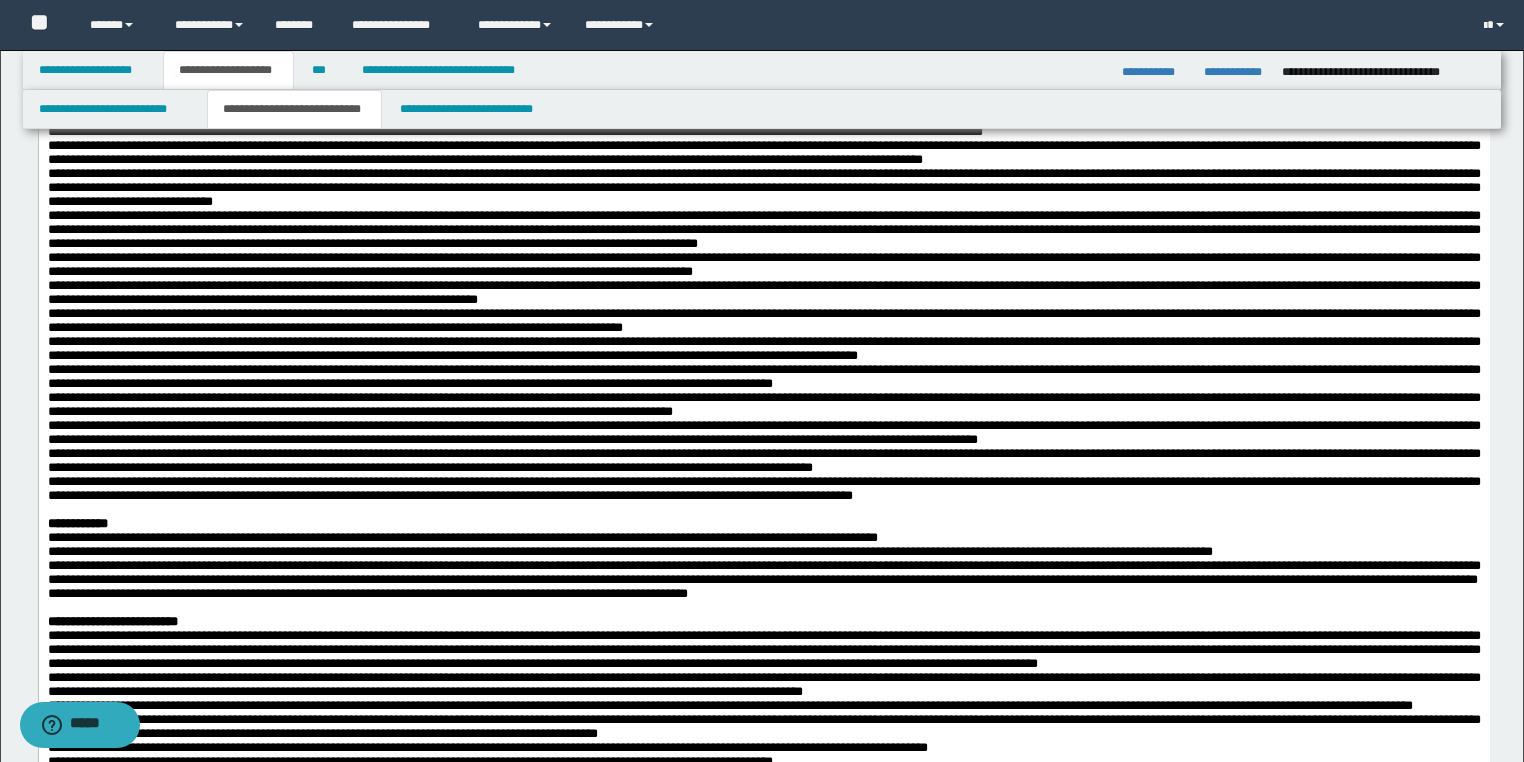 click on "**********" at bounding box center (763, 146) 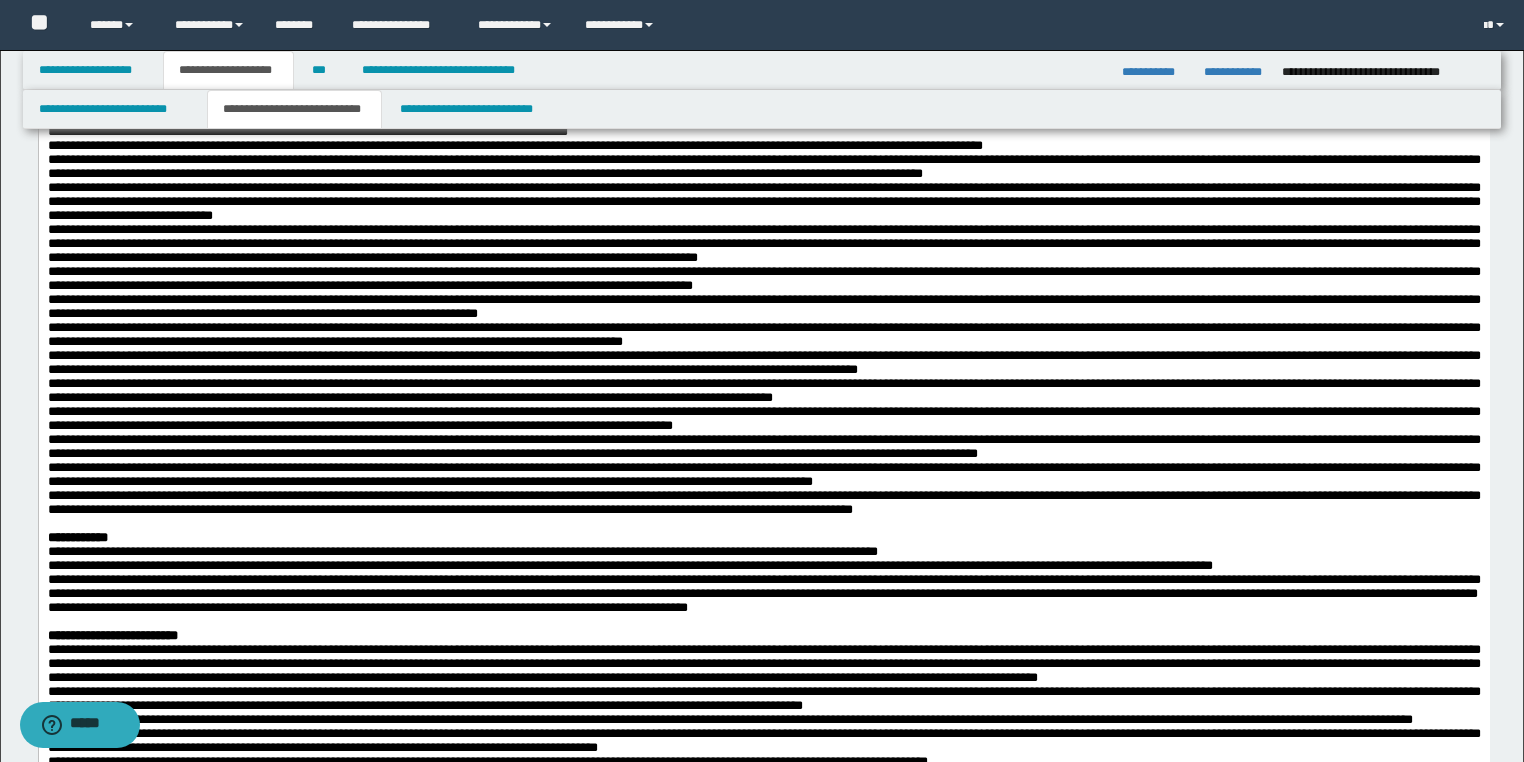 click on "**********" at bounding box center (763, 167) 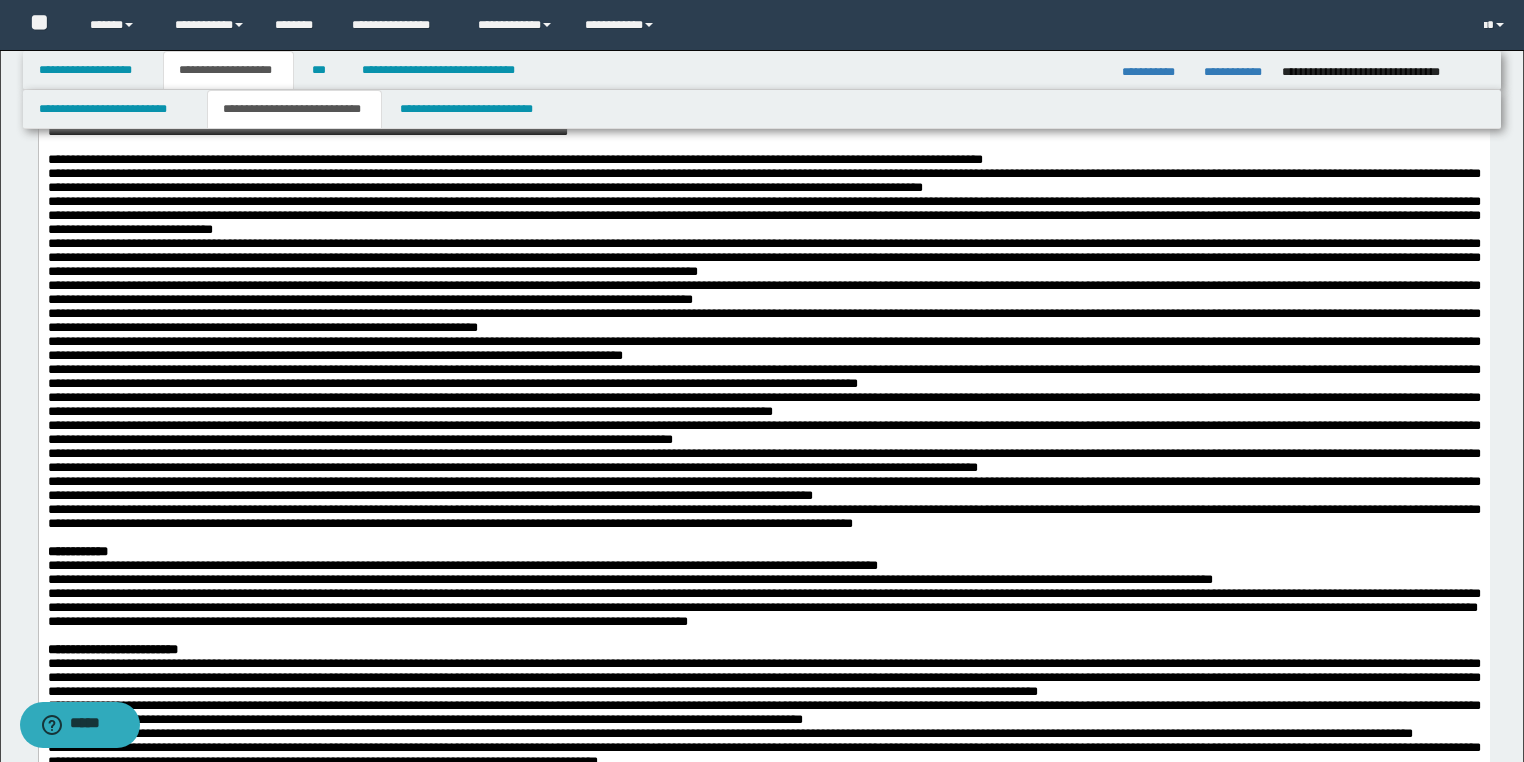 click on "**********" at bounding box center [763, 104] 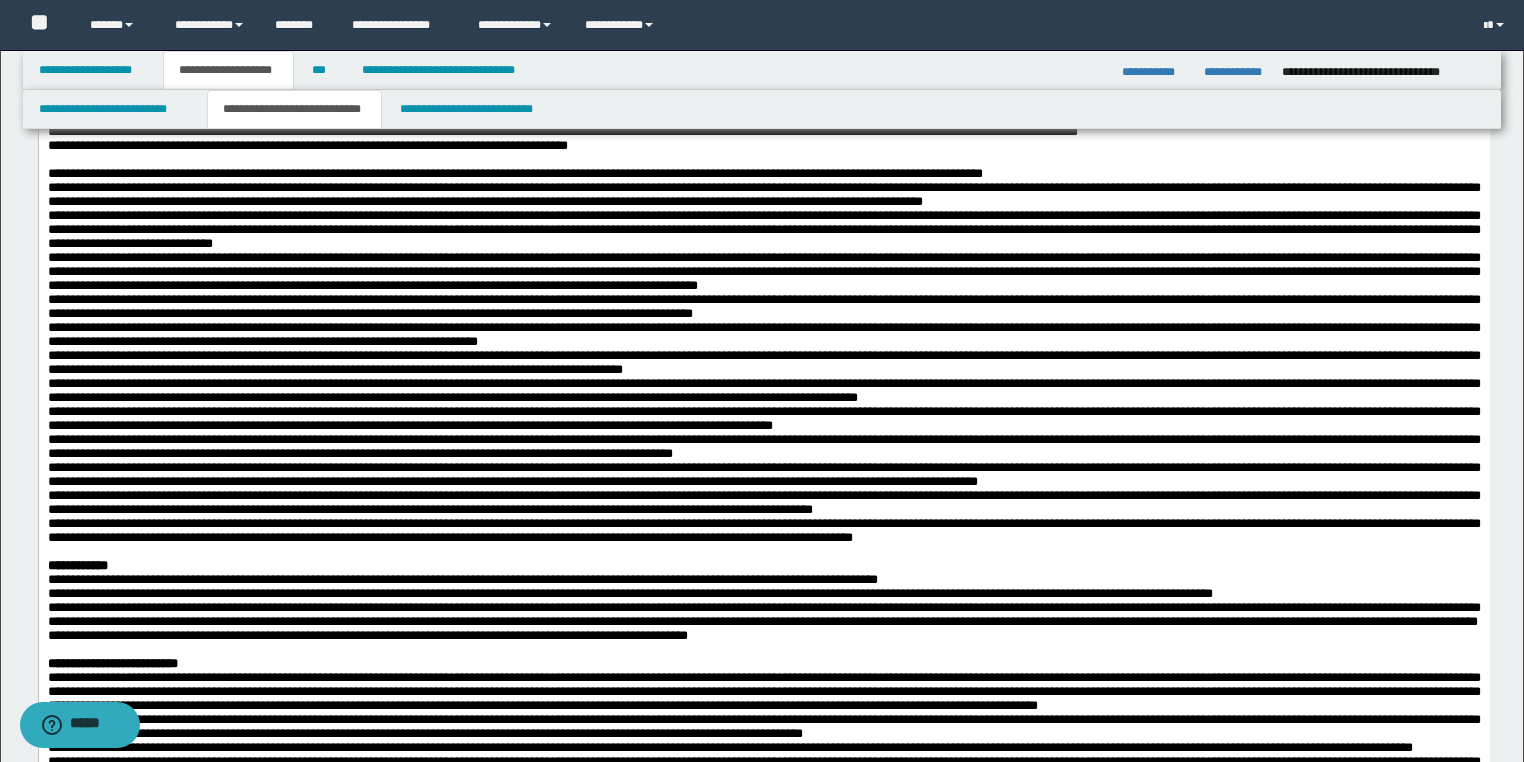 click on "**********" at bounding box center (763, 223) 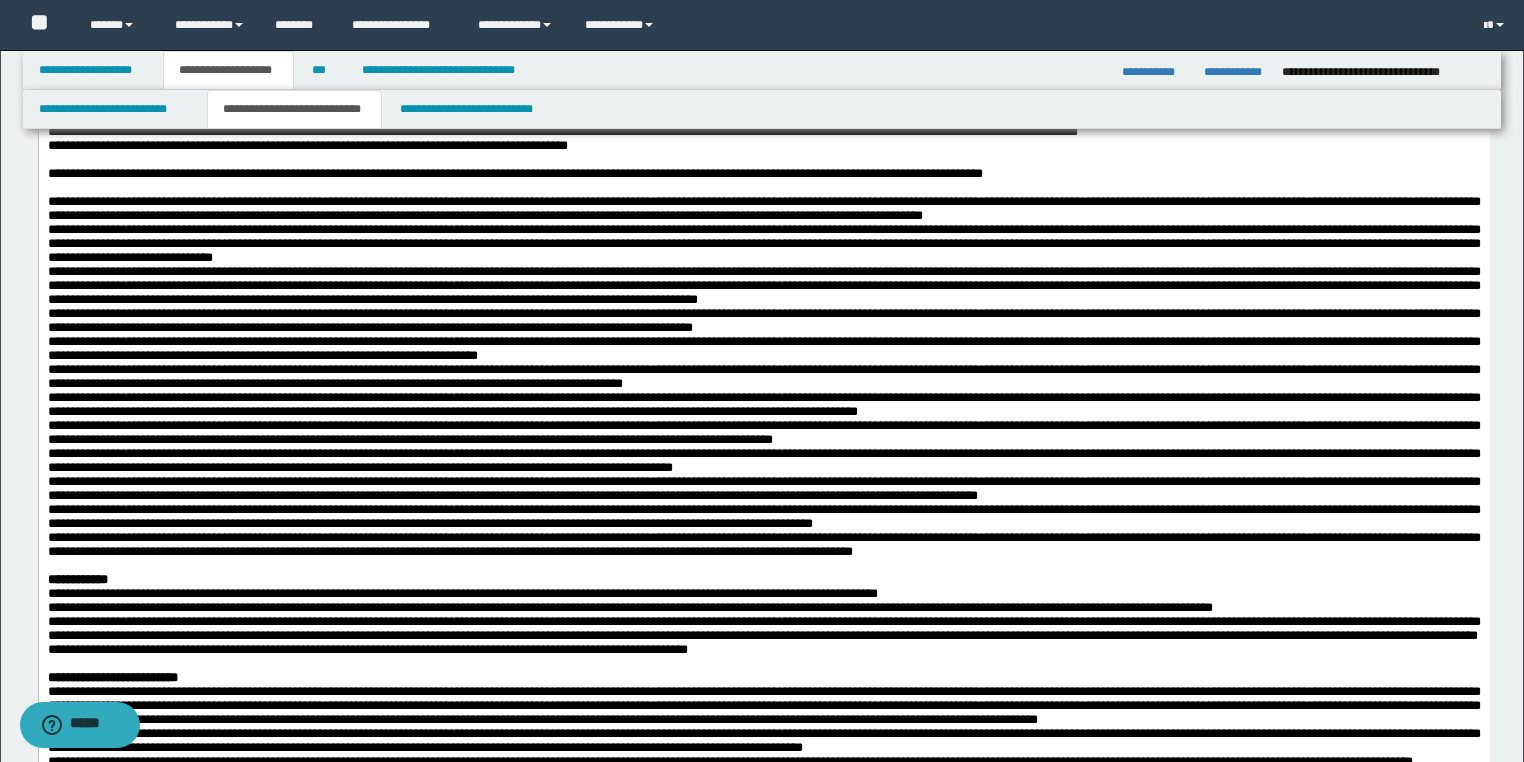 click on "**********" at bounding box center (763, 244) 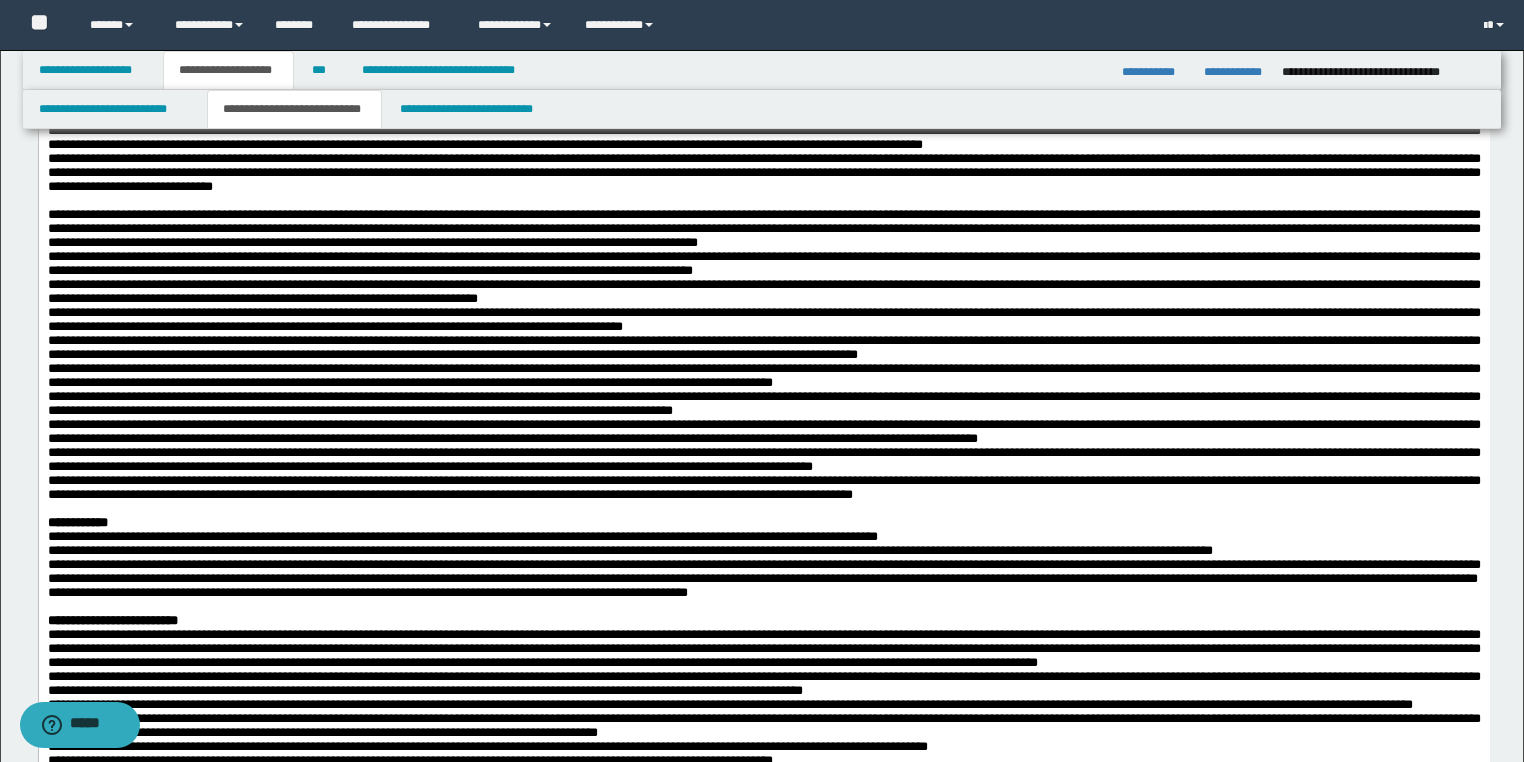 scroll, scrollTop: 1520, scrollLeft: 0, axis: vertical 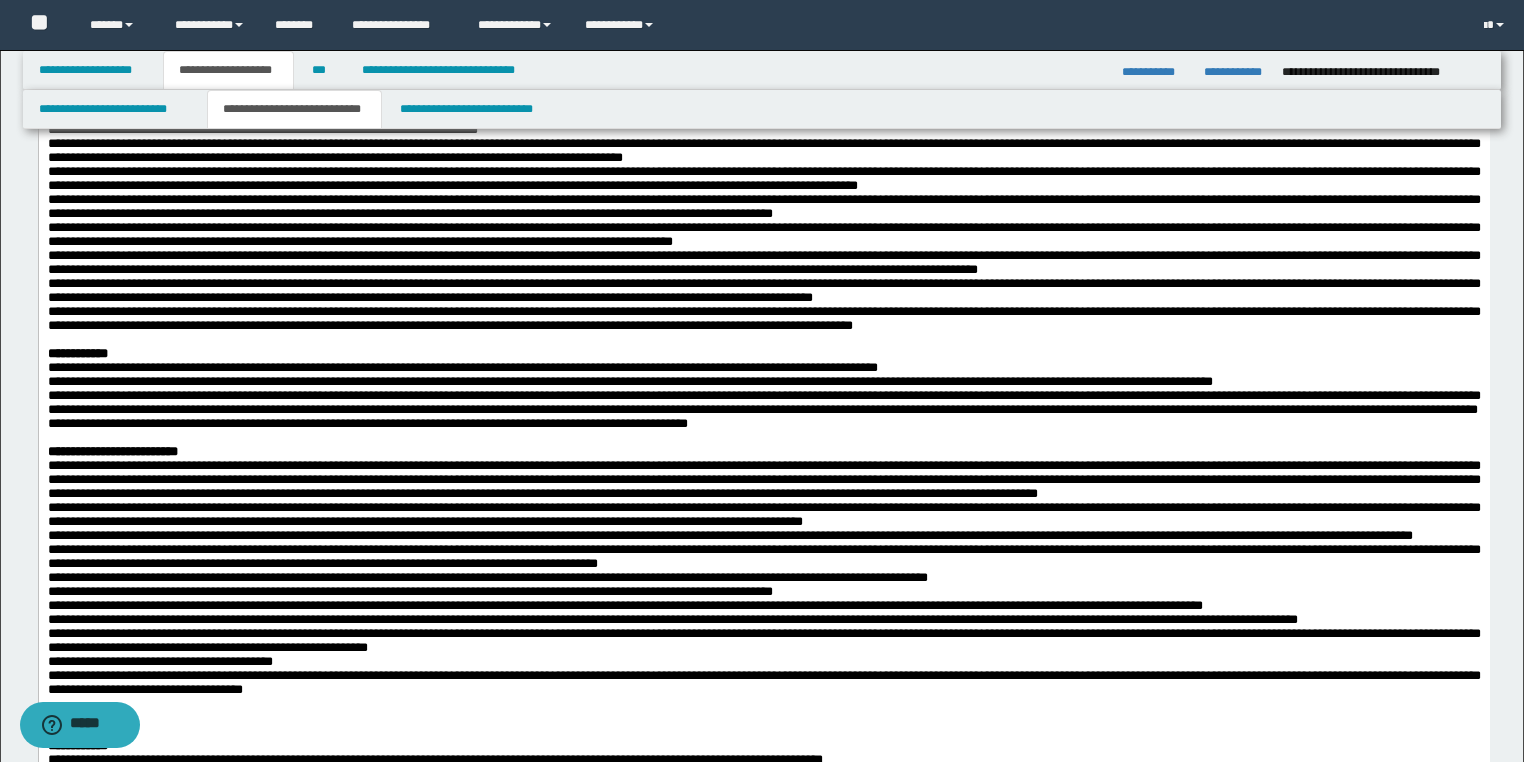 click on "**********" at bounding box center (763, 179) 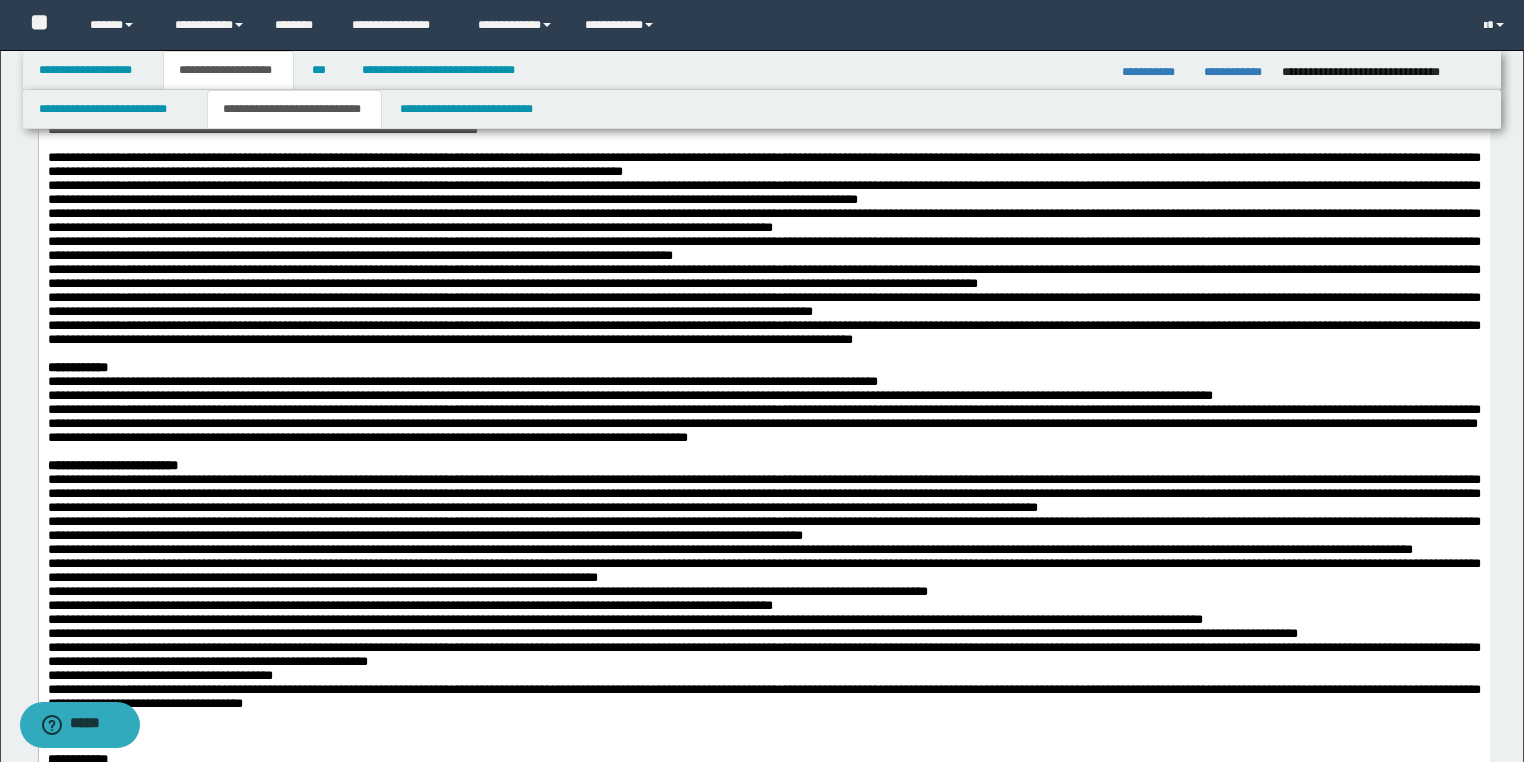 click on "**********" at bounding box center [763, 109] 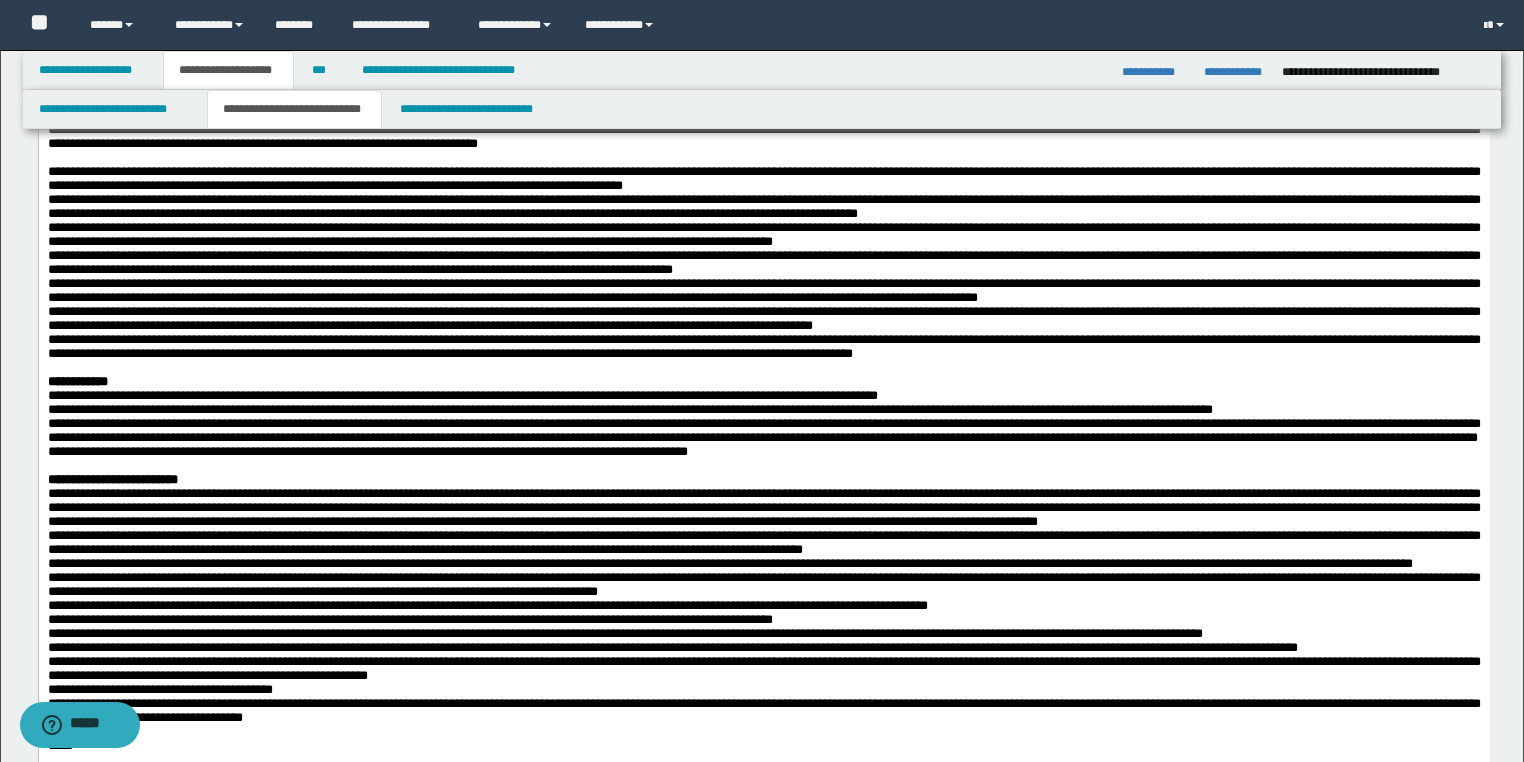 click on "**********" at bounding box center (763, 228) 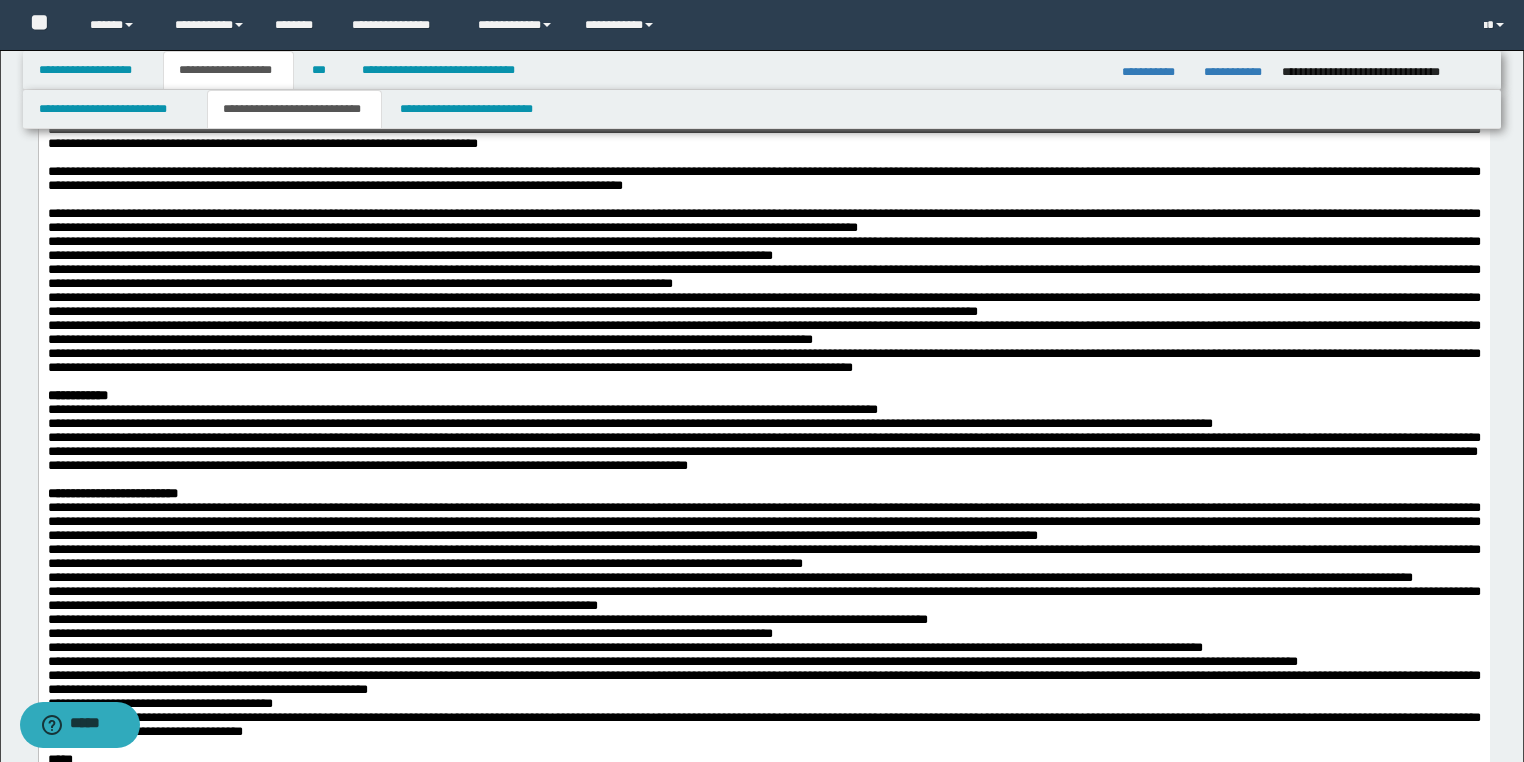 click on "**********" at bounding box center [763, 256] 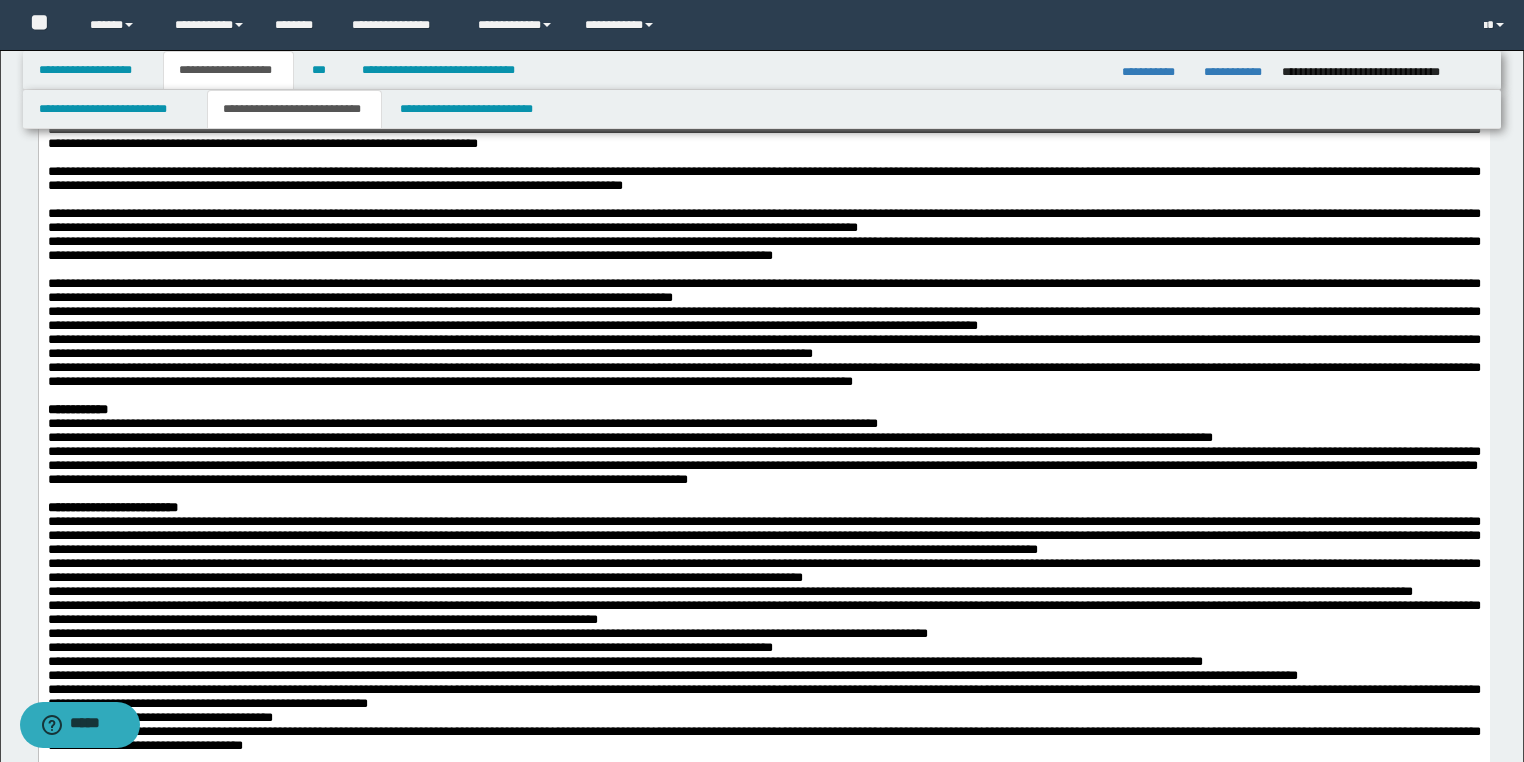 click on "**********" at bounding box center [763, 228] 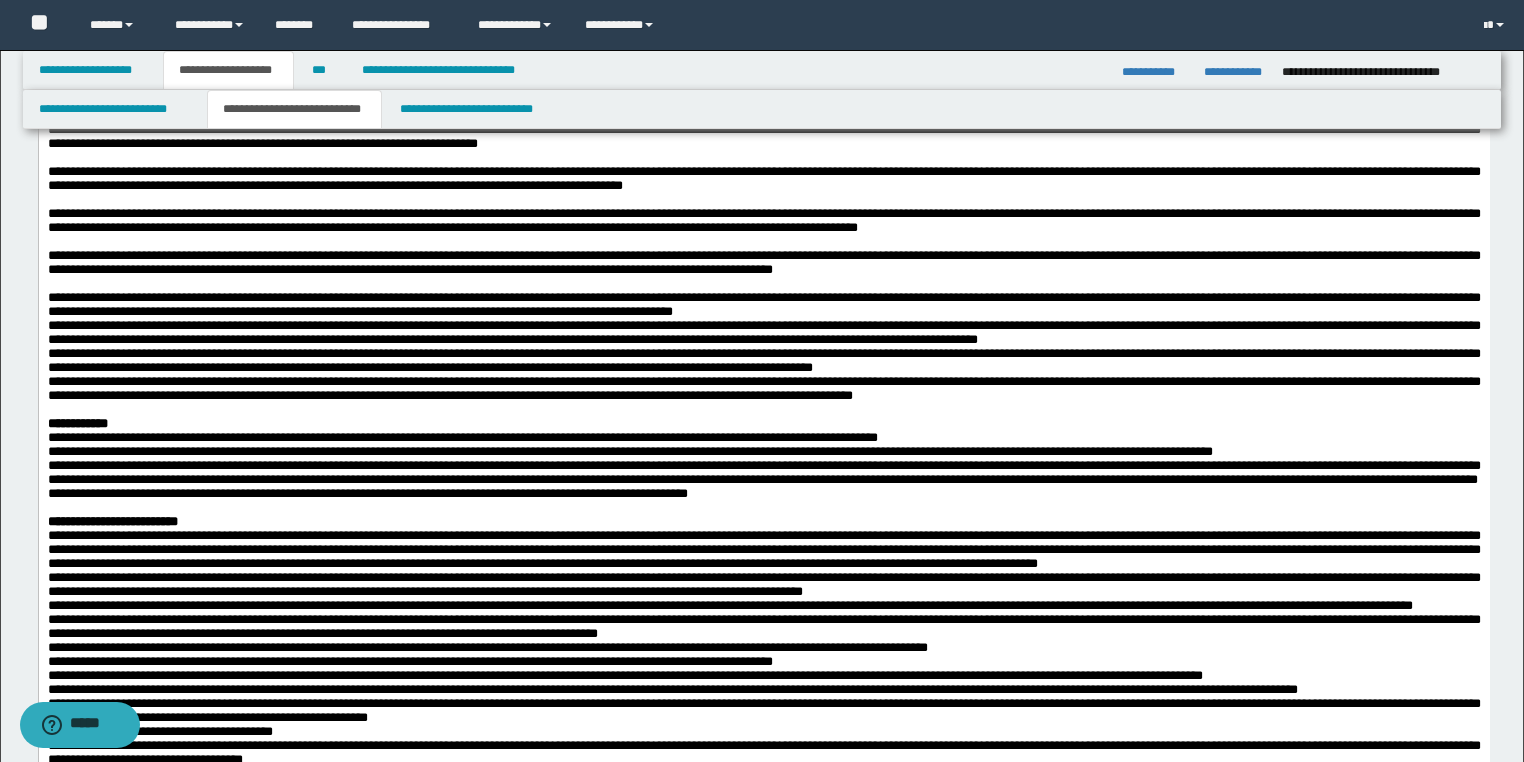 click on "**********" at bounding box center [763, 312] 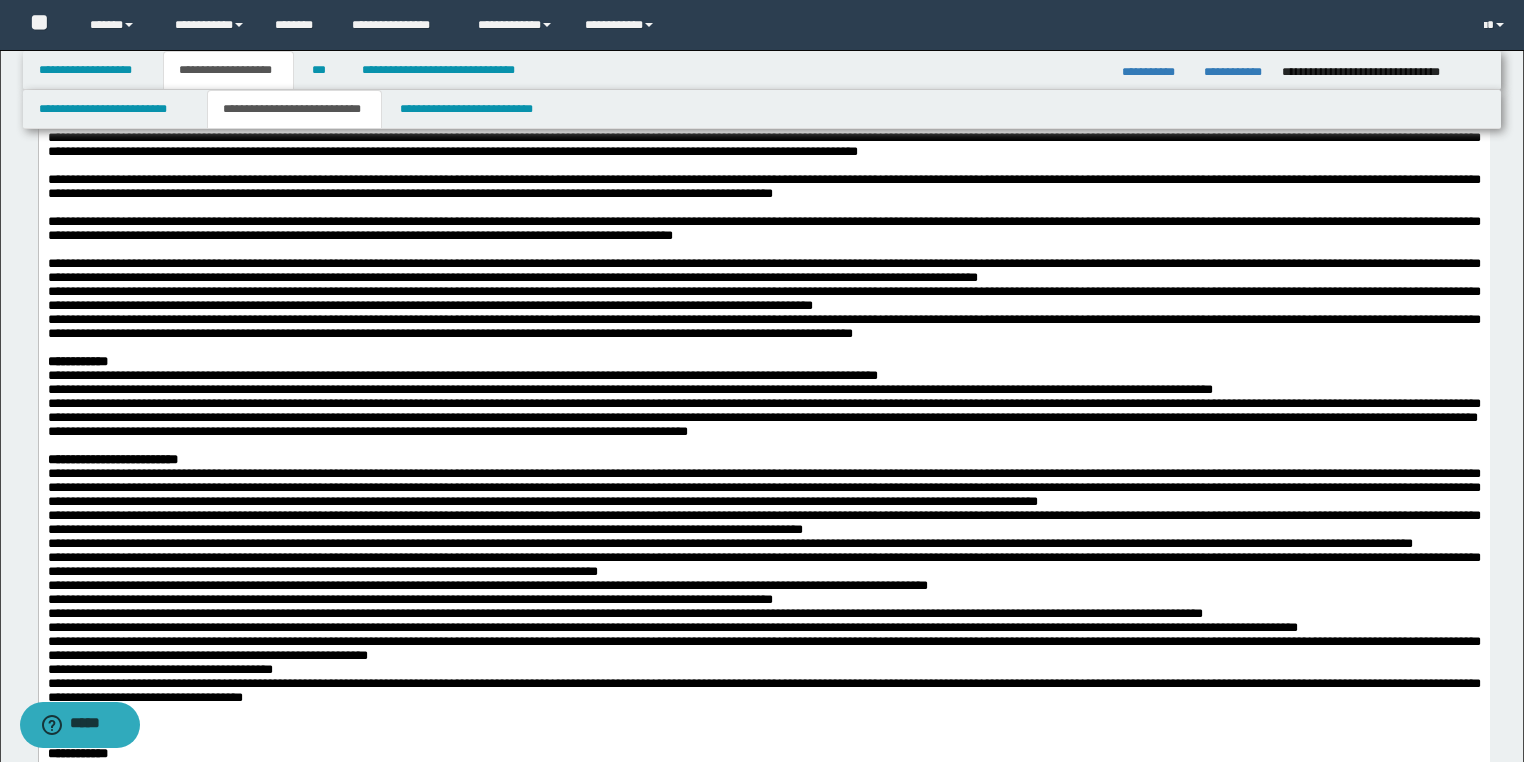 scroll, scrollTop: 1680, scrollLeft: 0, axis: vertical 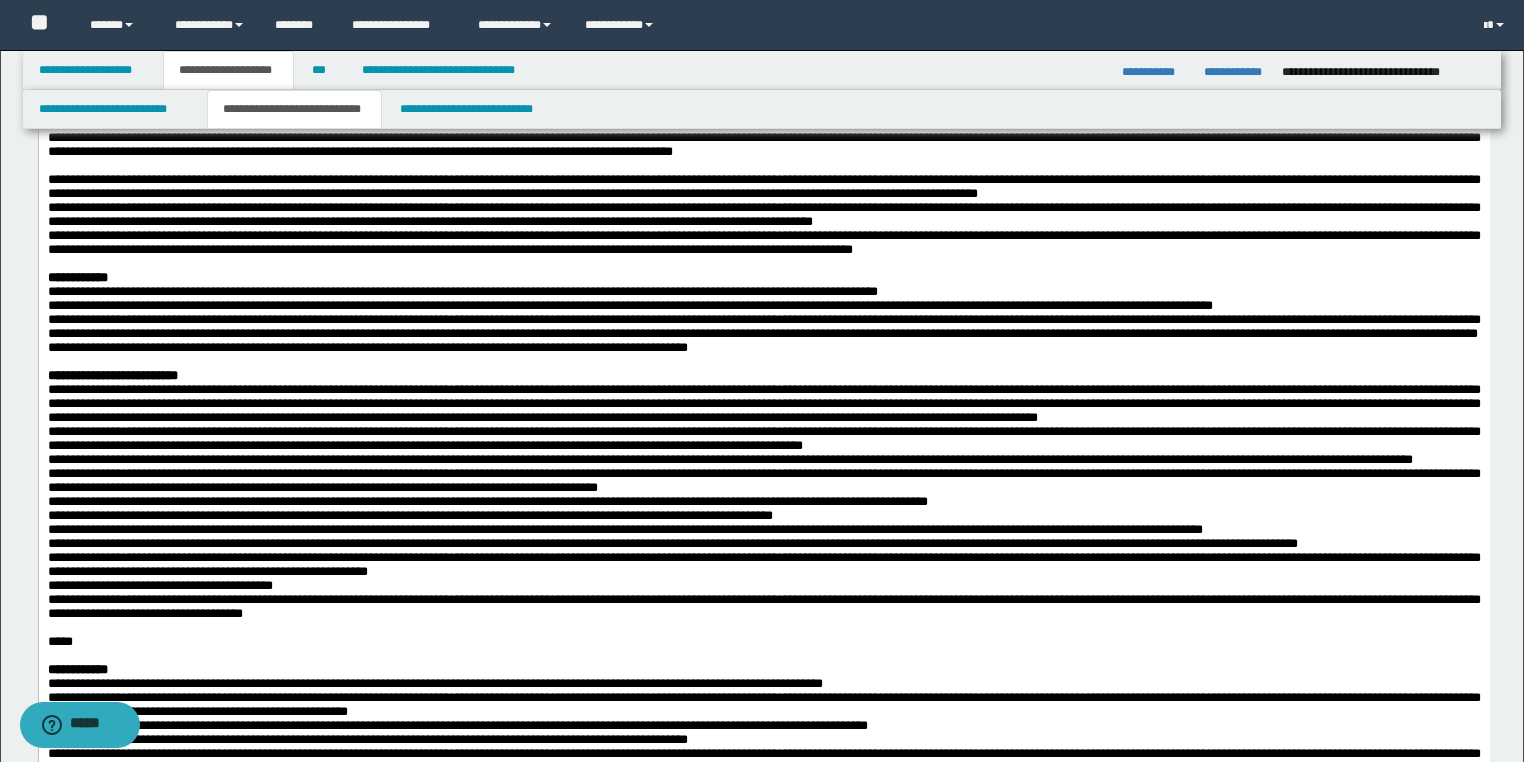 click on "**********" at bounding box center [763, 180] 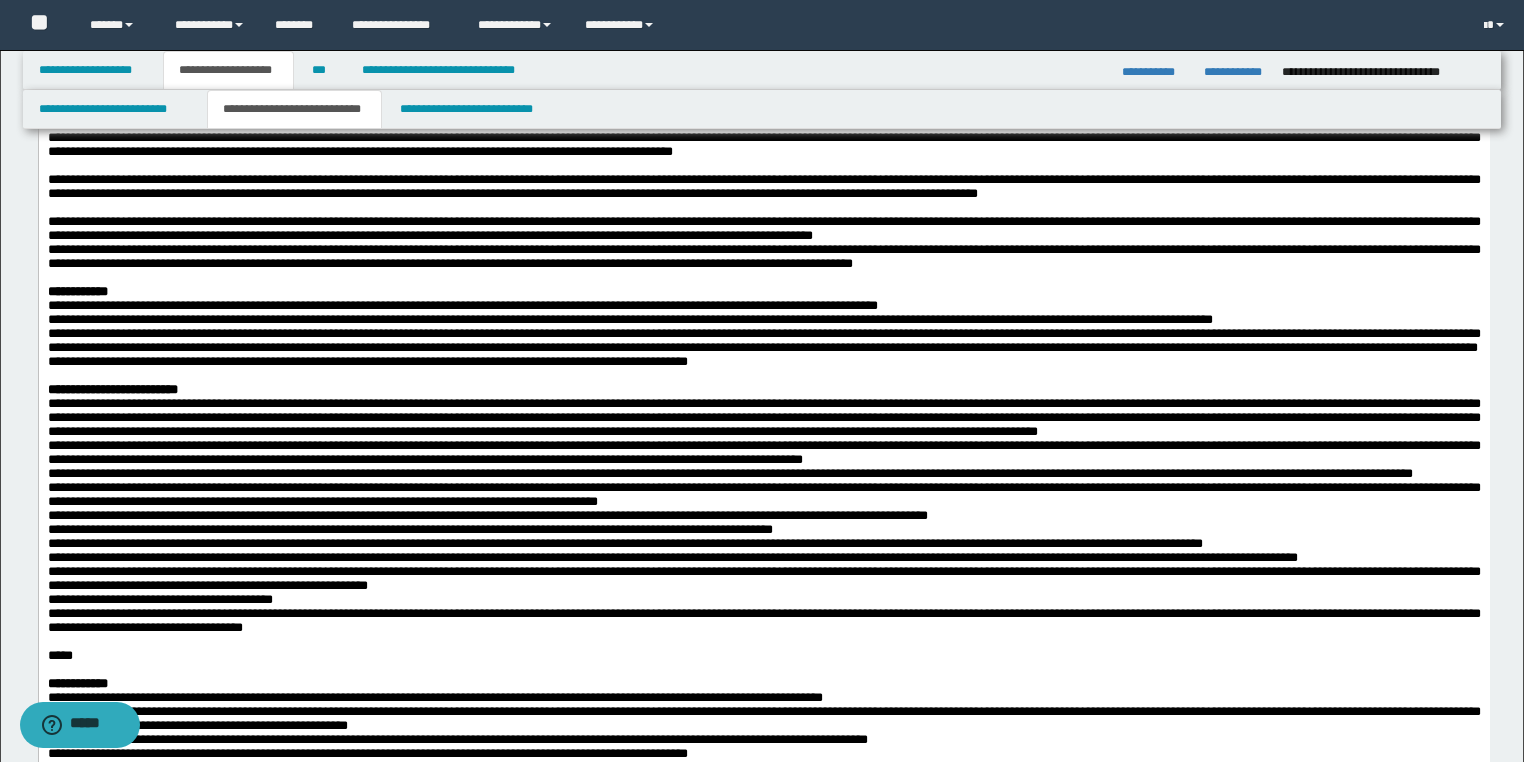 click on "**********" at bounding box center (763, 229) 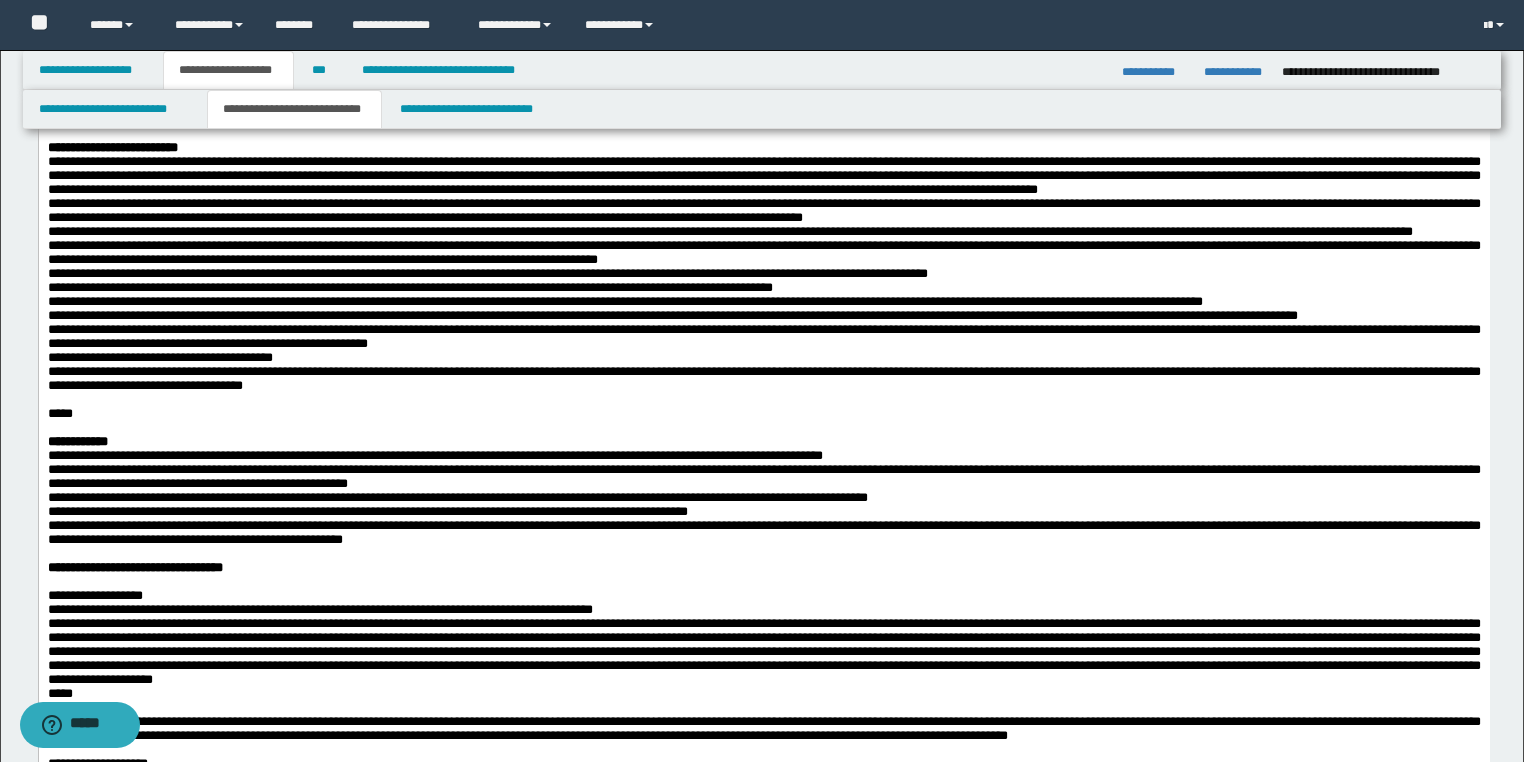 scroll, scrollTop: 2000, scrollLeft: 0, axis: vertical 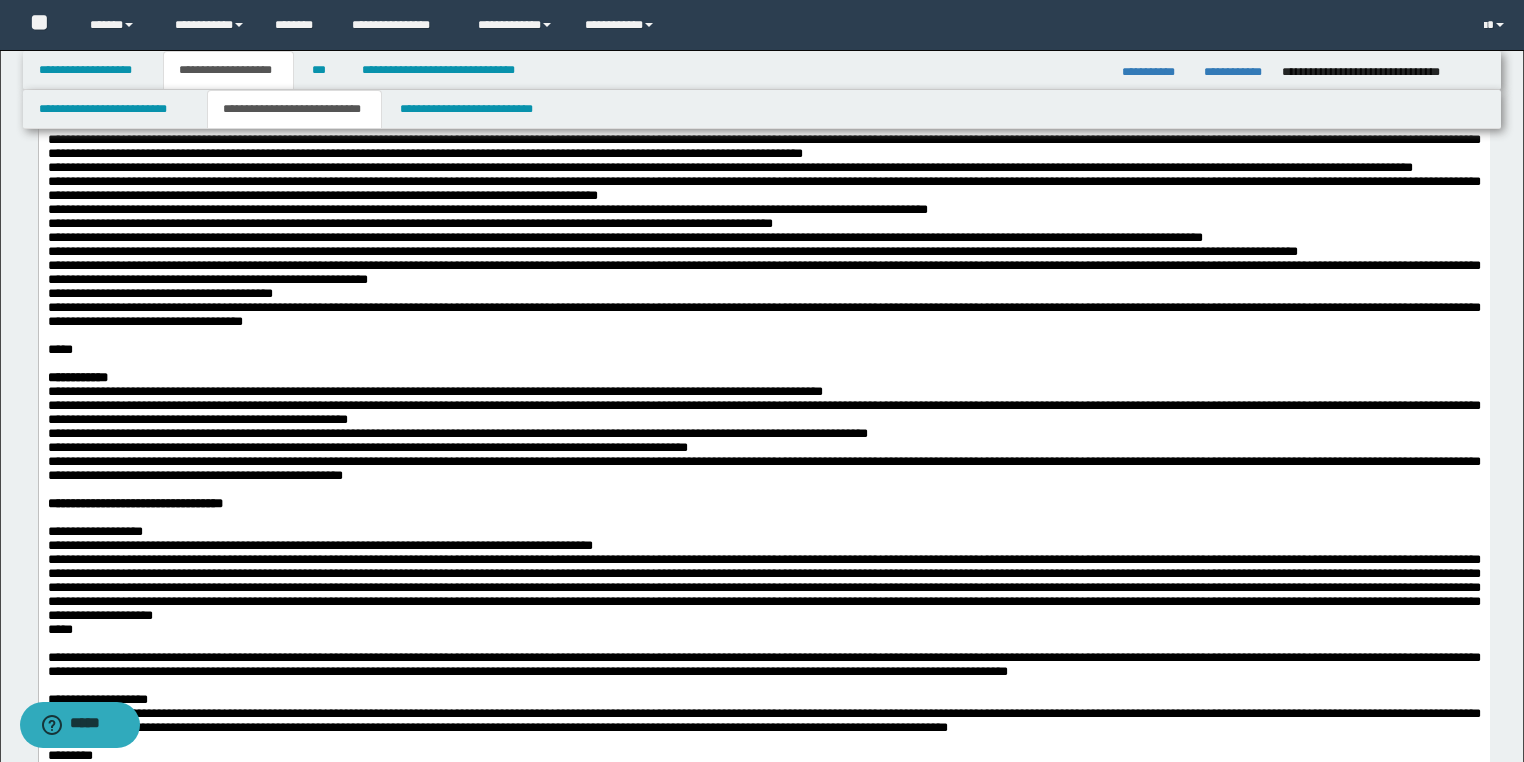 drag, startPoint x: 286, startPoint y: 393, endPoint x: 296, endPoint y: 409, distance: 18.867962 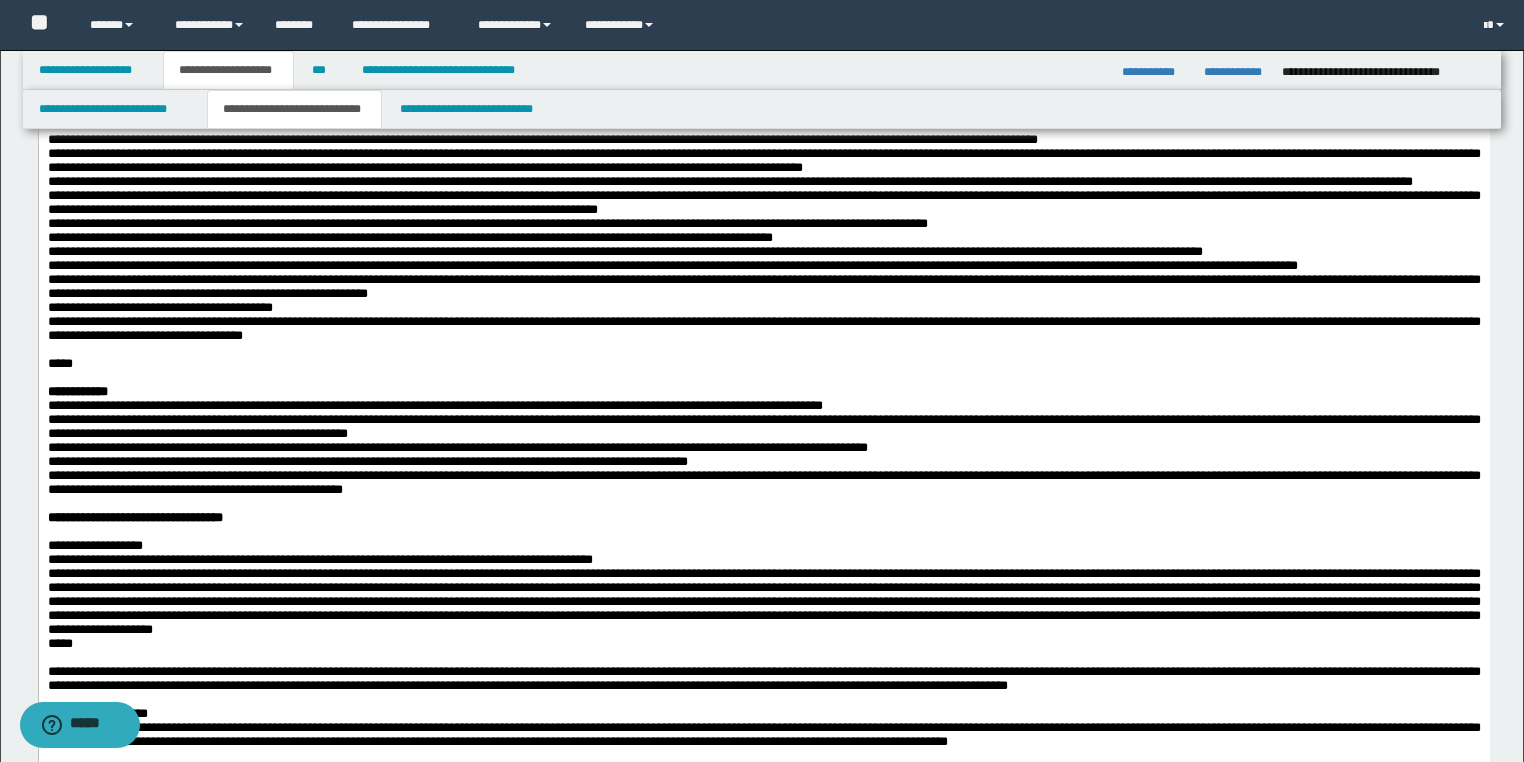 click on "**********" at bounding box center [763, -62] 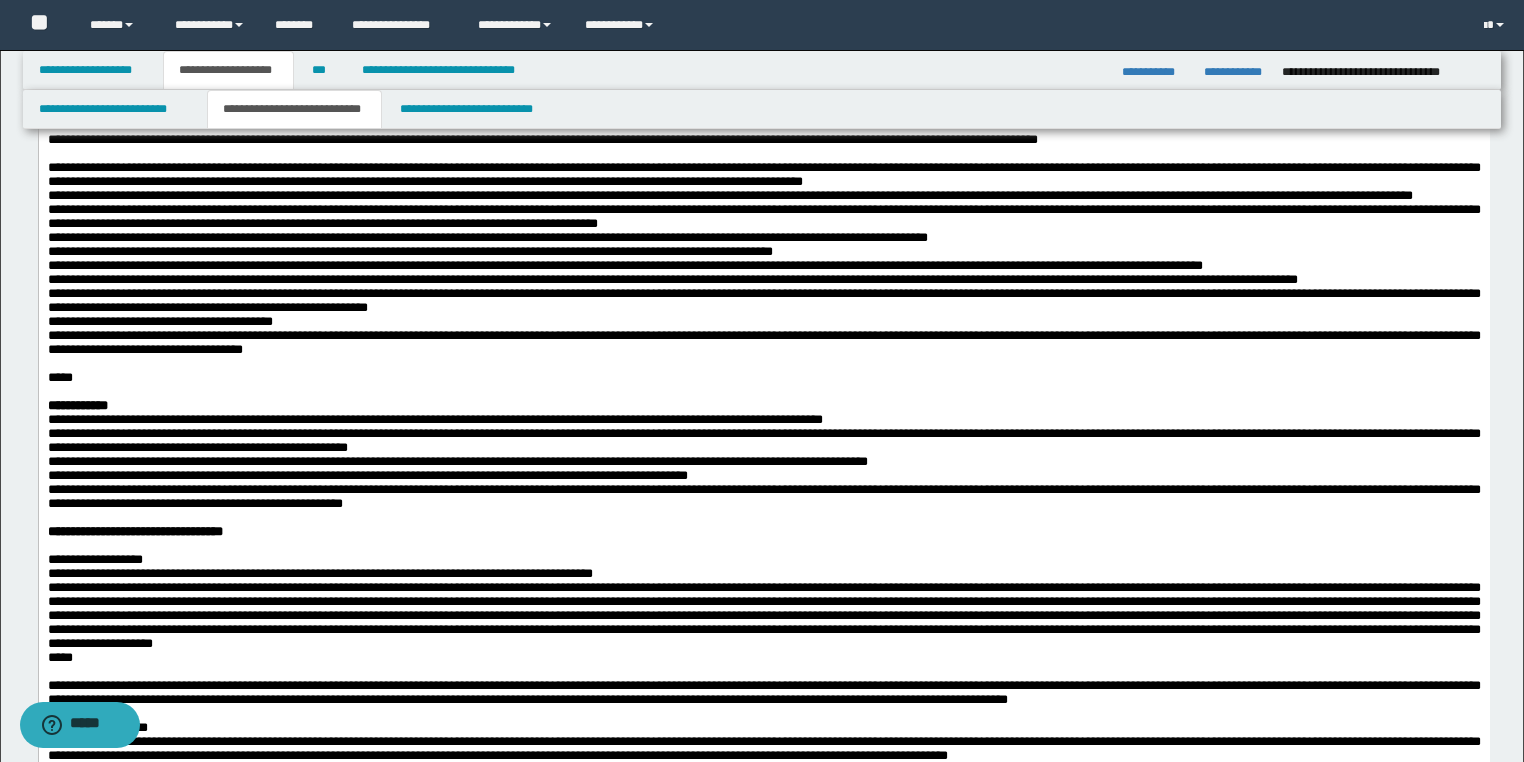 click on "**********" at bounding box center (763, 258) 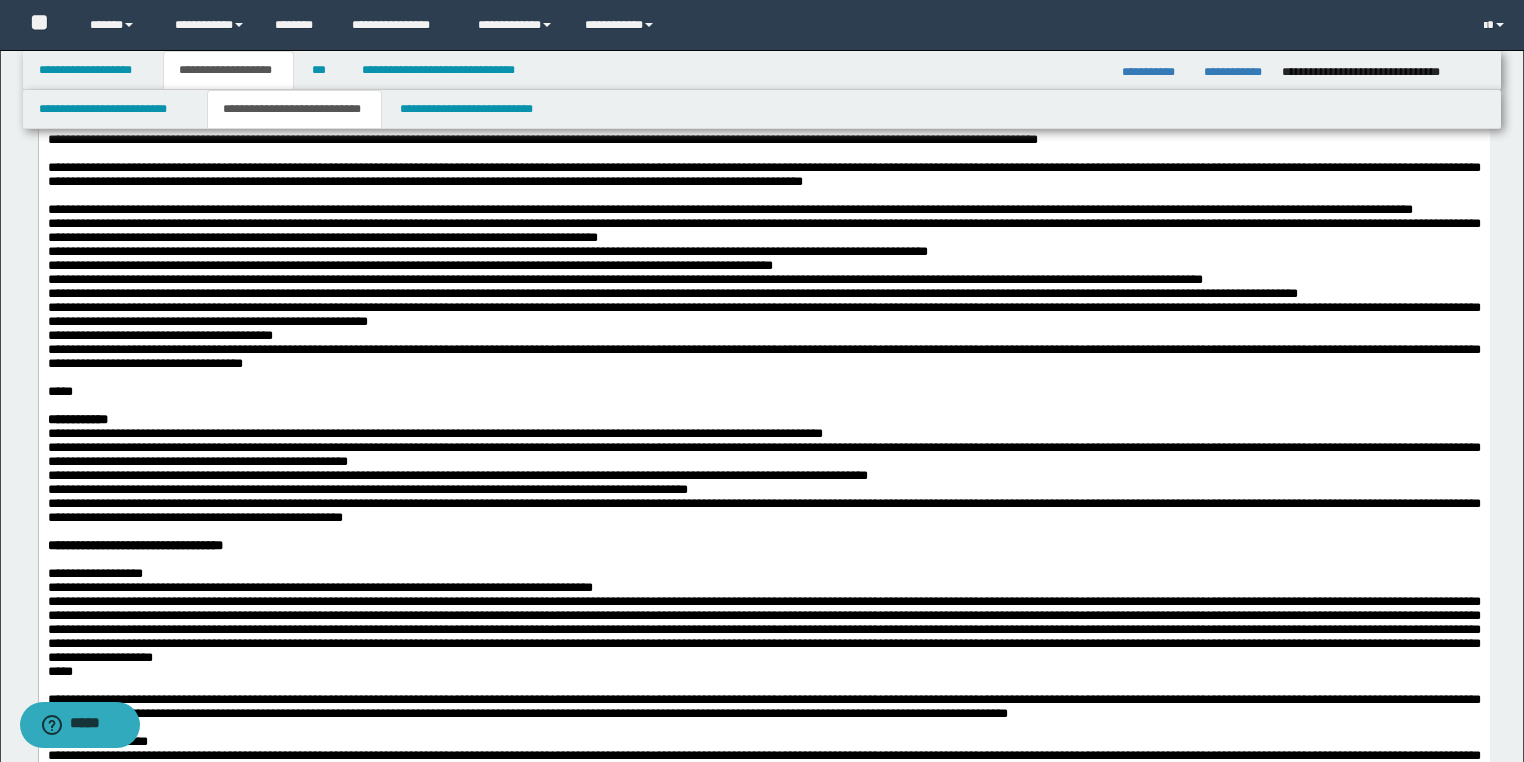click on "**********" at bounding box center (763, -48) 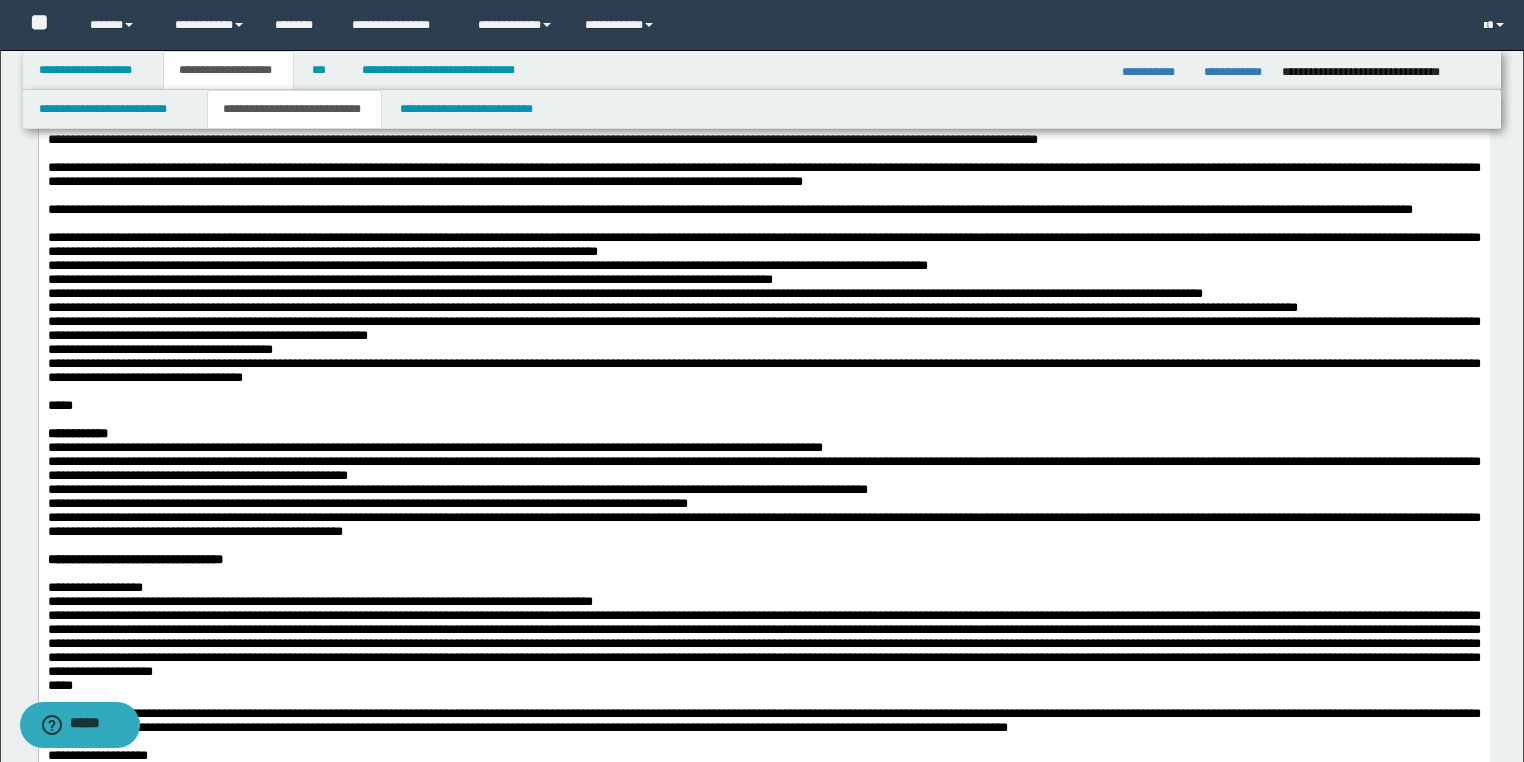 scroll, scrollTop: 2320, scrollLeft: 0, axis: vertical 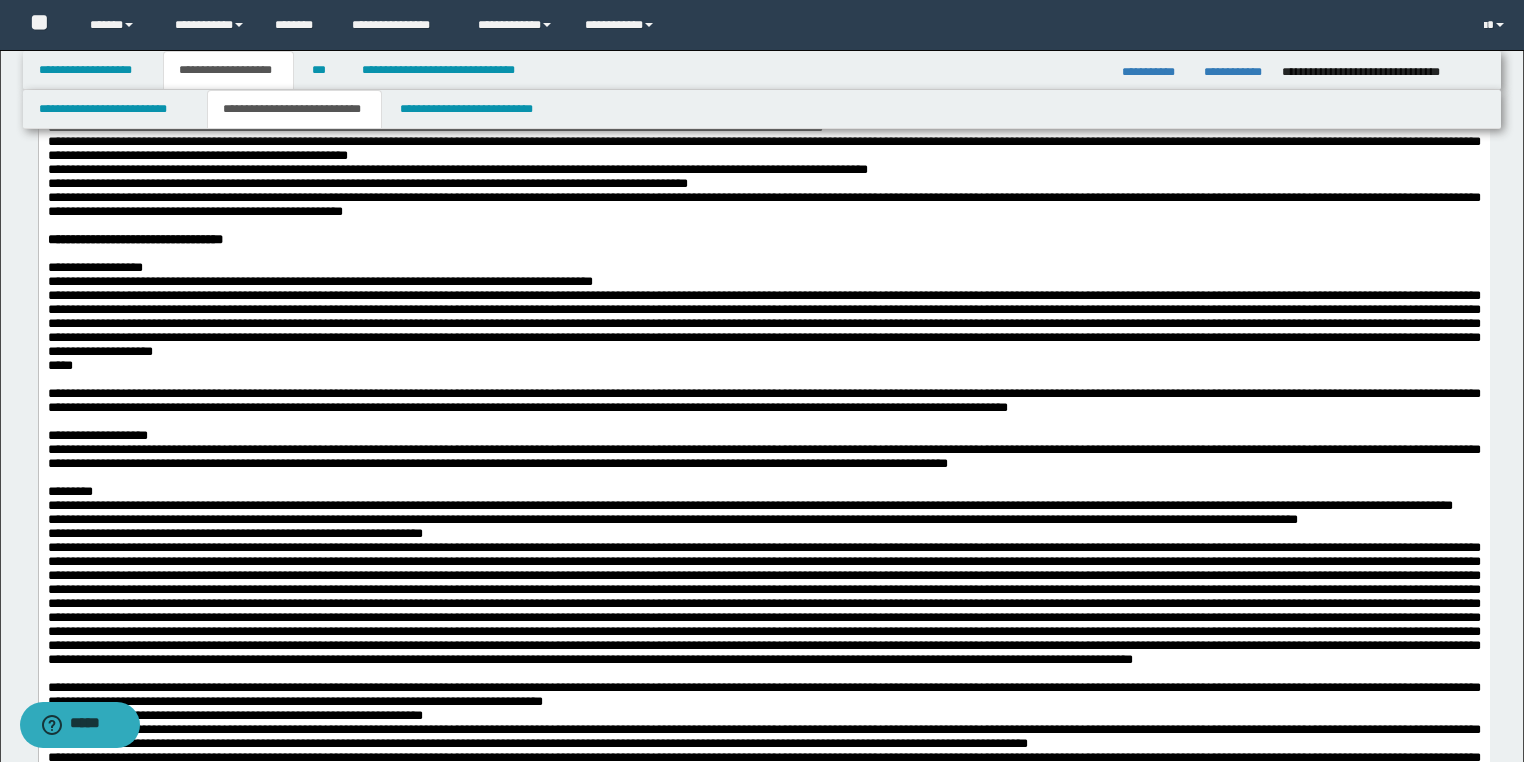 click on "**********" at bounding box center (763, -13) 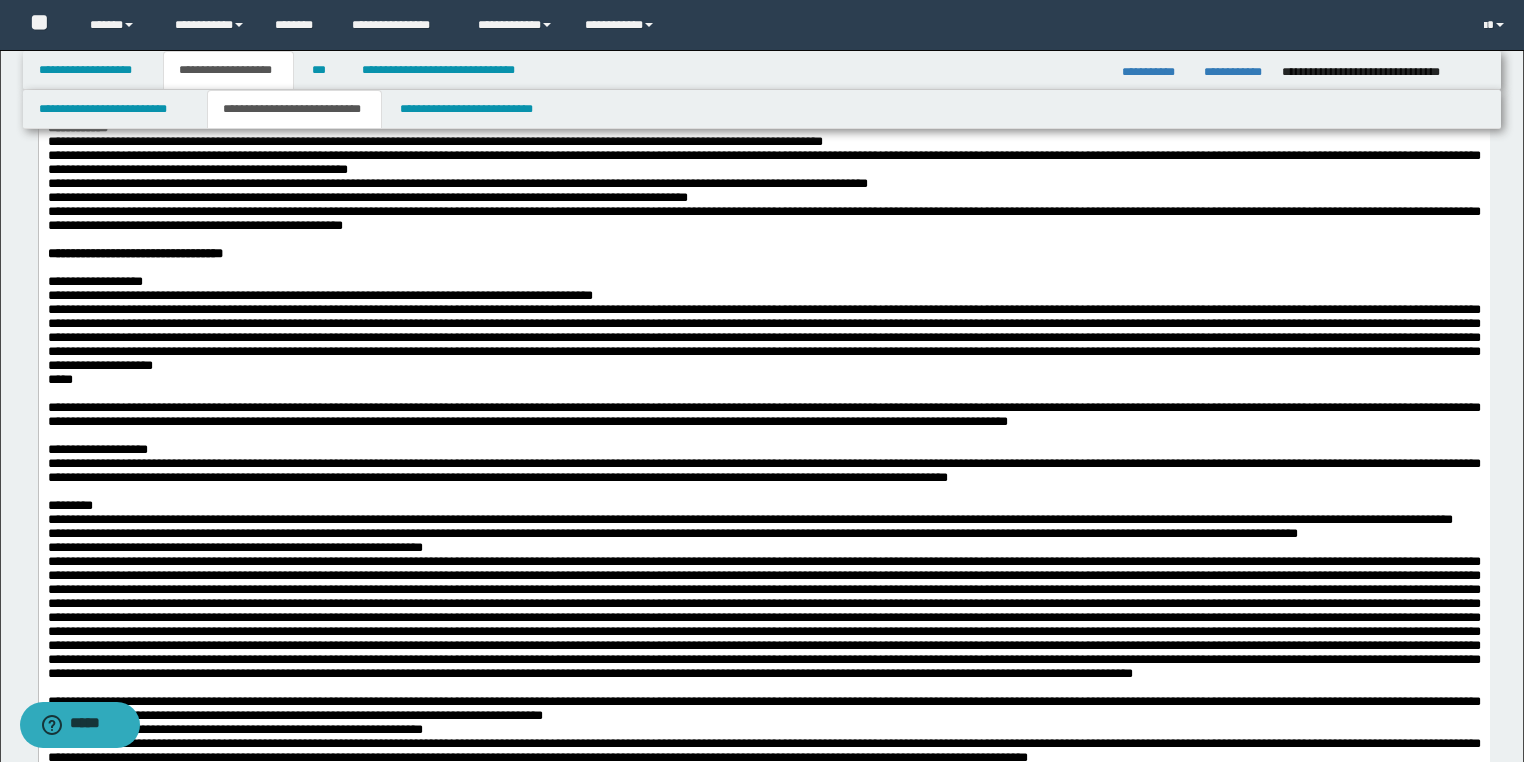 click on "**********" at bounding box center (763, 15) 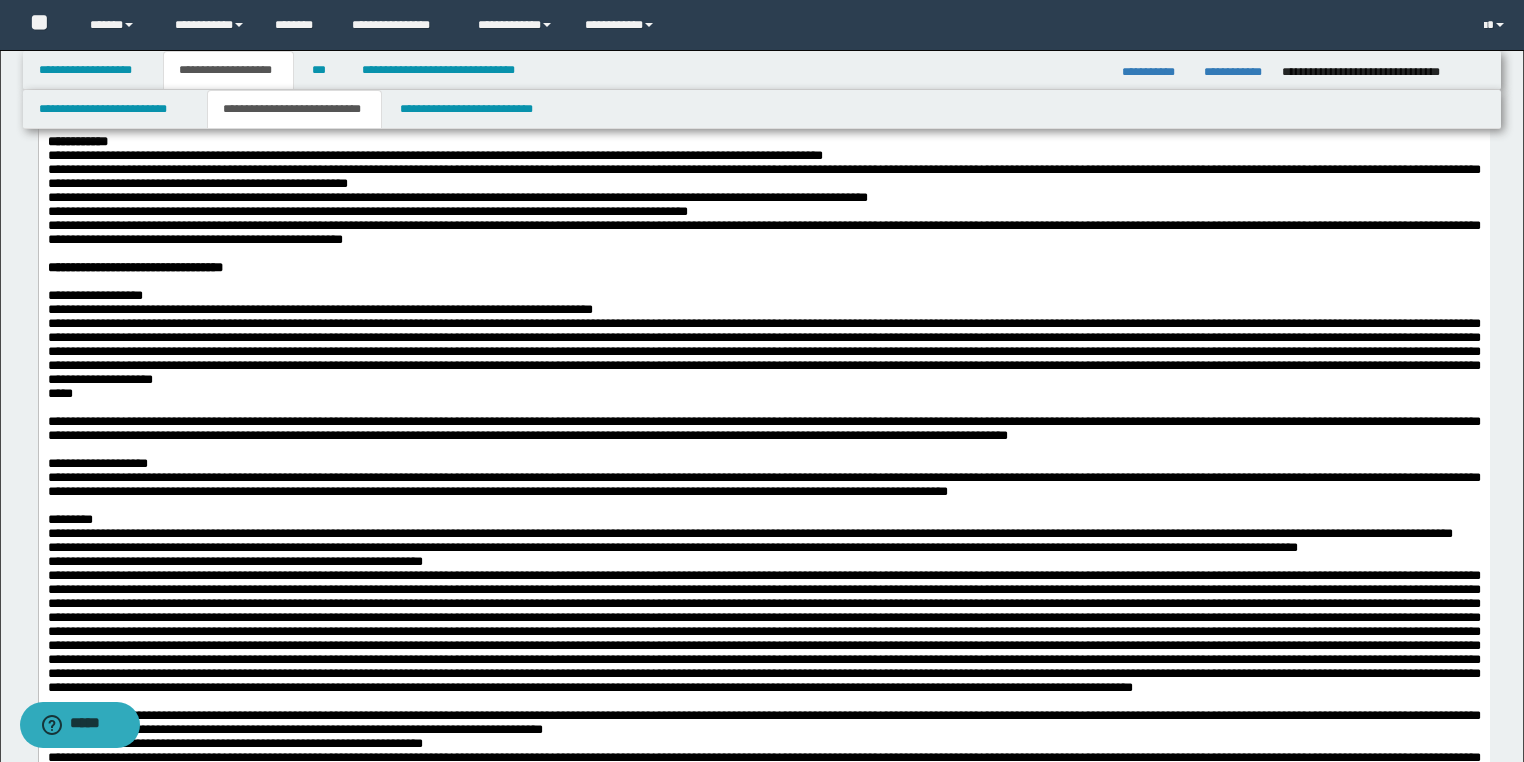 click on "**********" at bounding box center (763, -347) 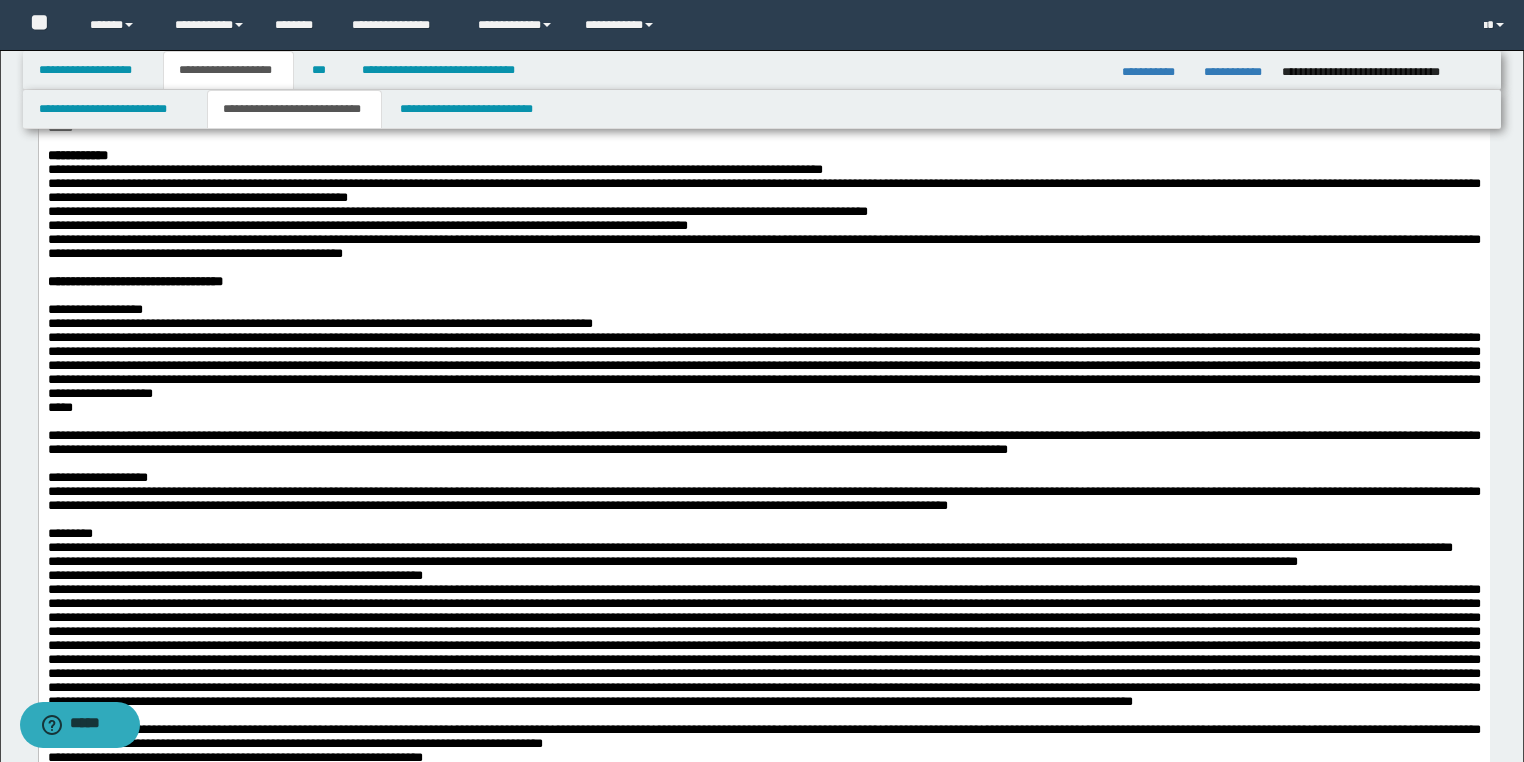 click on "**********" at bounding box center [763, 57] 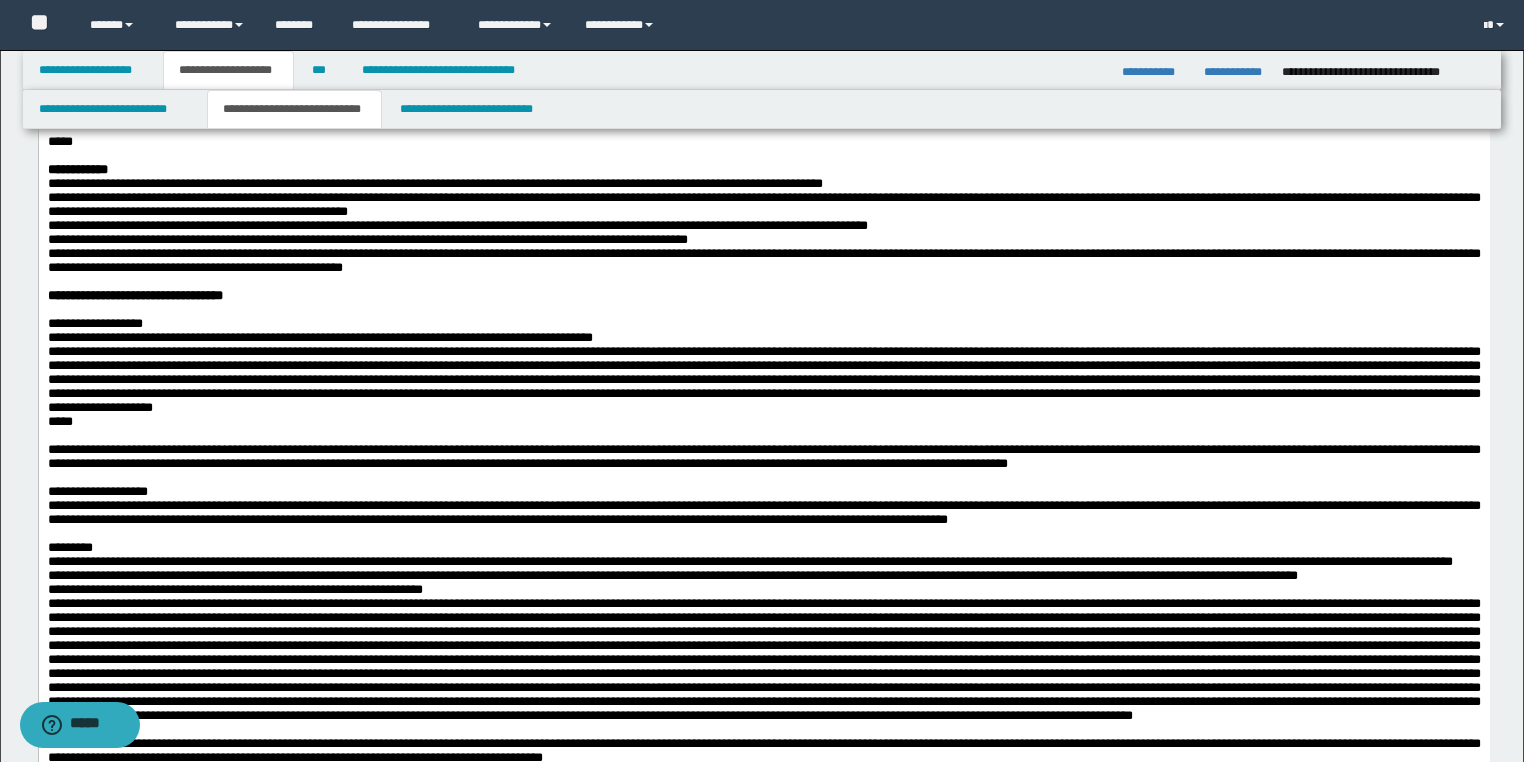 click on "**********" at bounding box center [763, 79] 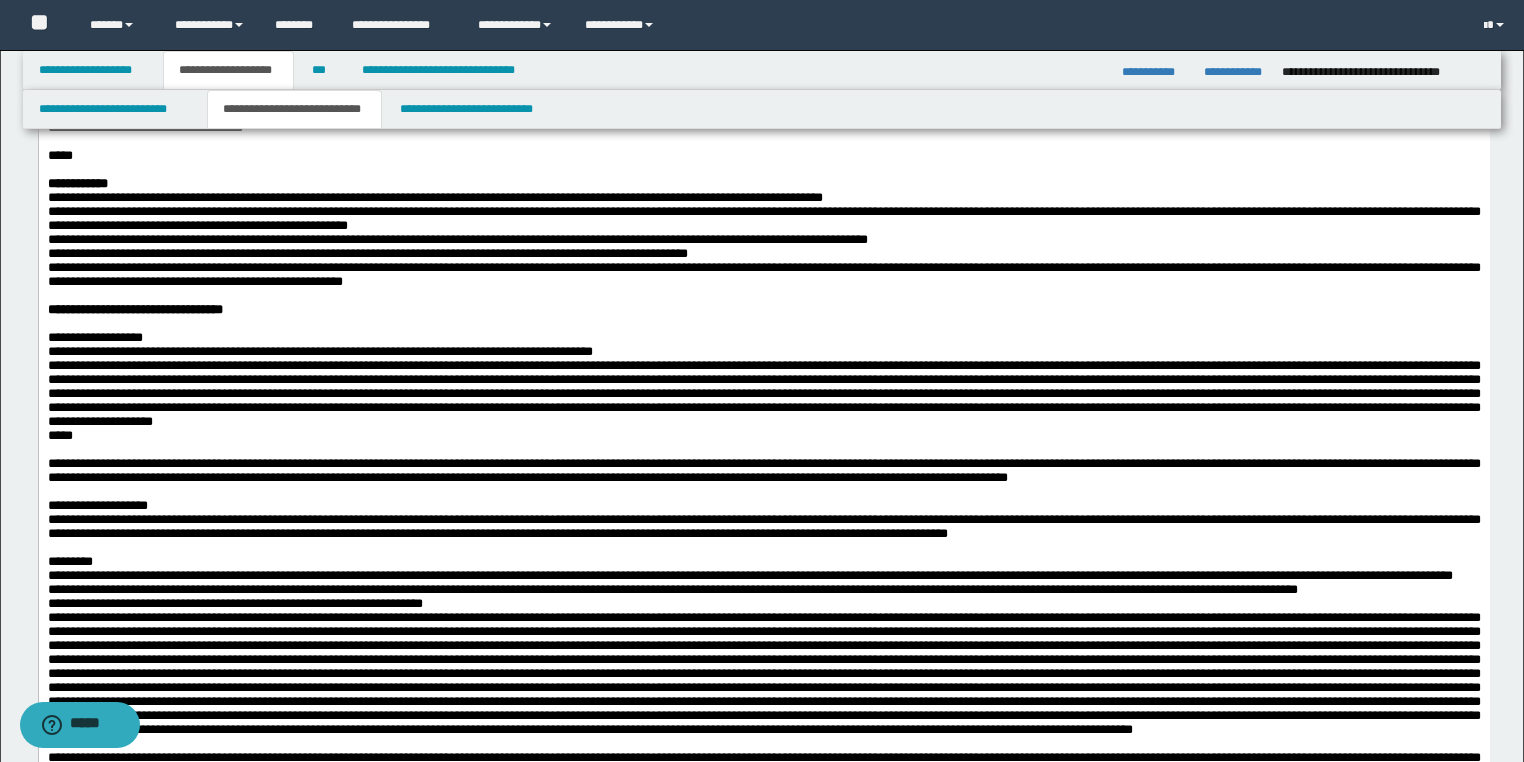 click on "**********" at bounding box center [763, 93] 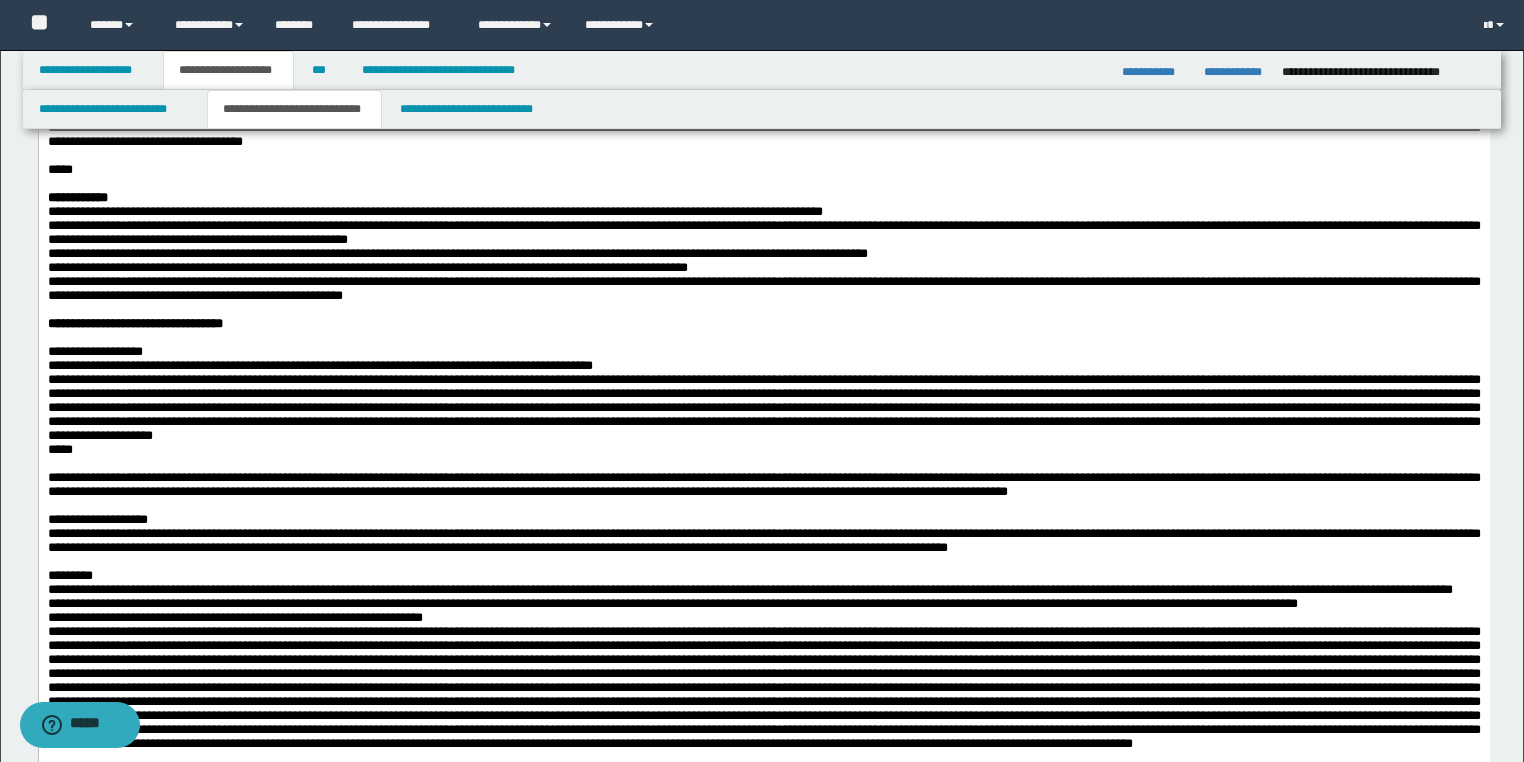 click on "**********" at bounding box center (763, 121) 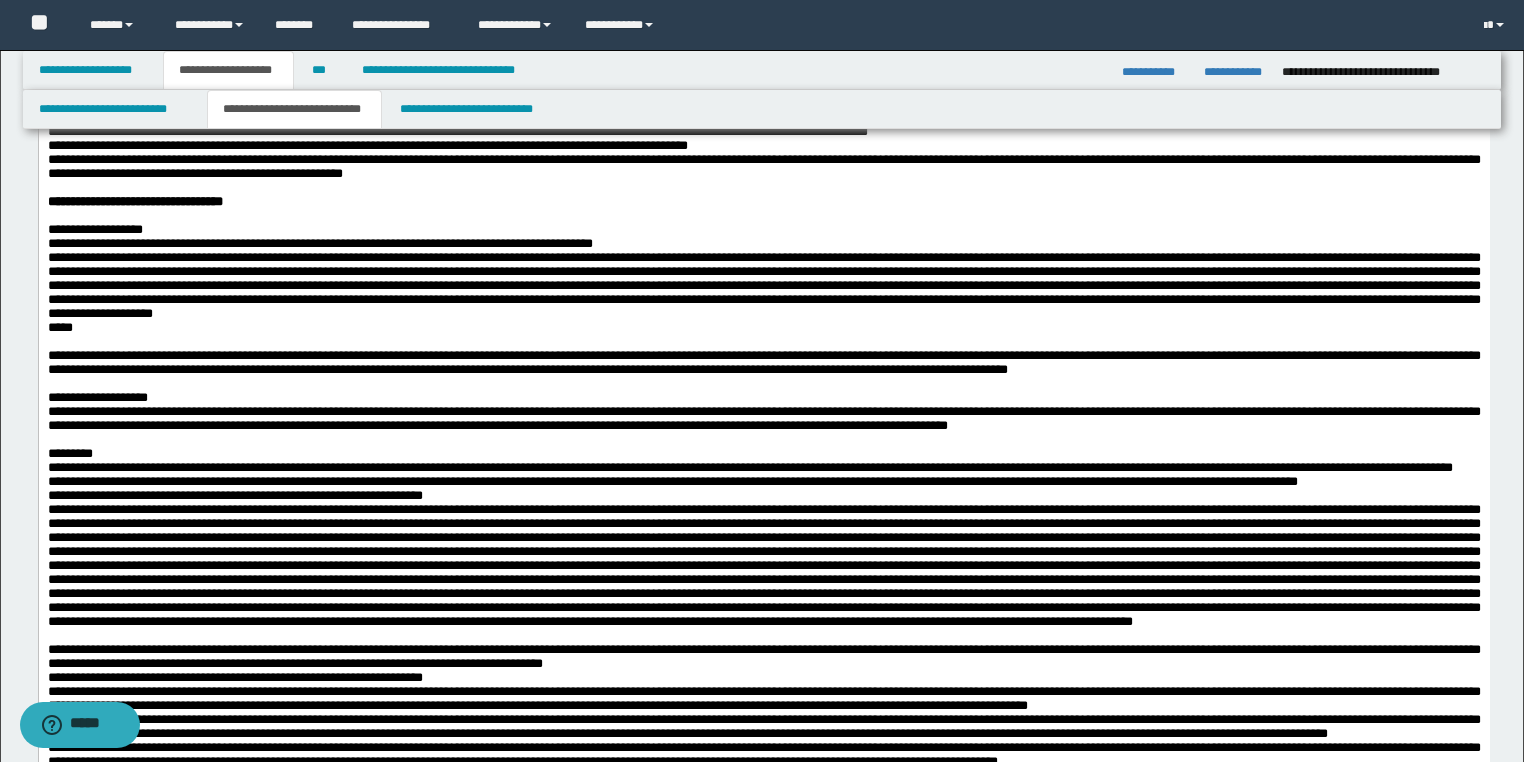 scroll, scrollTop: 2640, scrollLeft: 0, axis: vertical 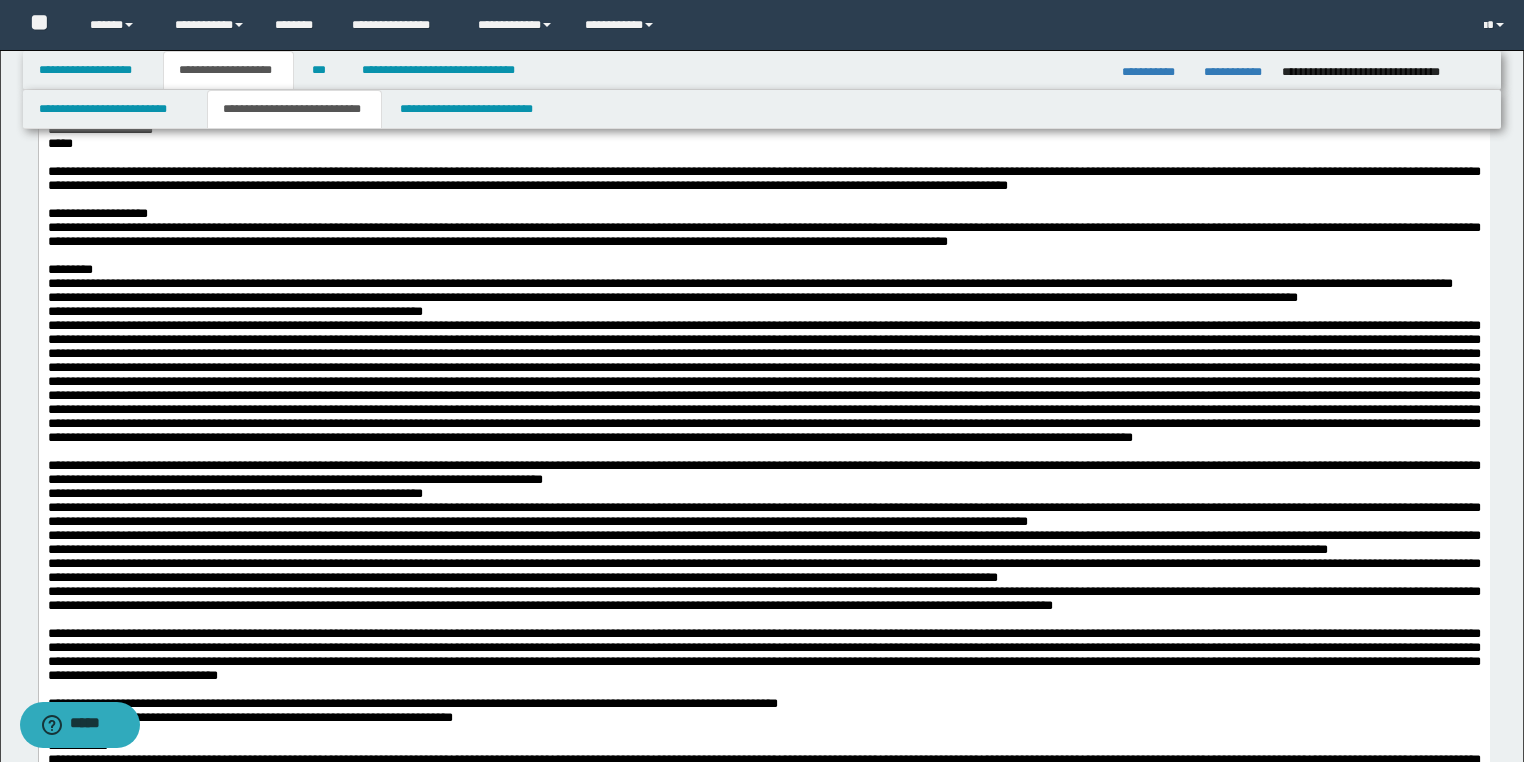 click on "**********" at bounding box center [763, -59] 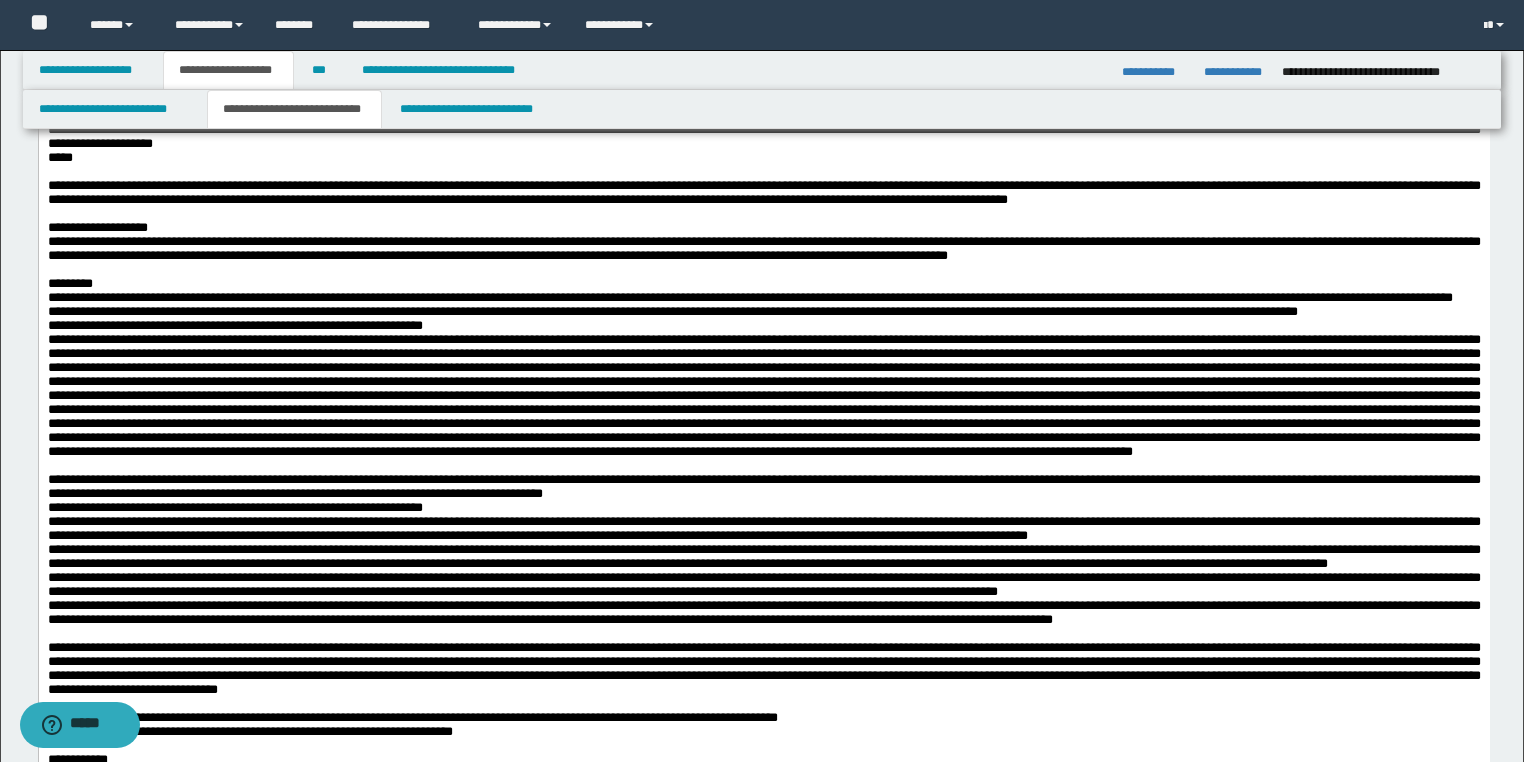click on "**********" at bounding box center (763, -625) 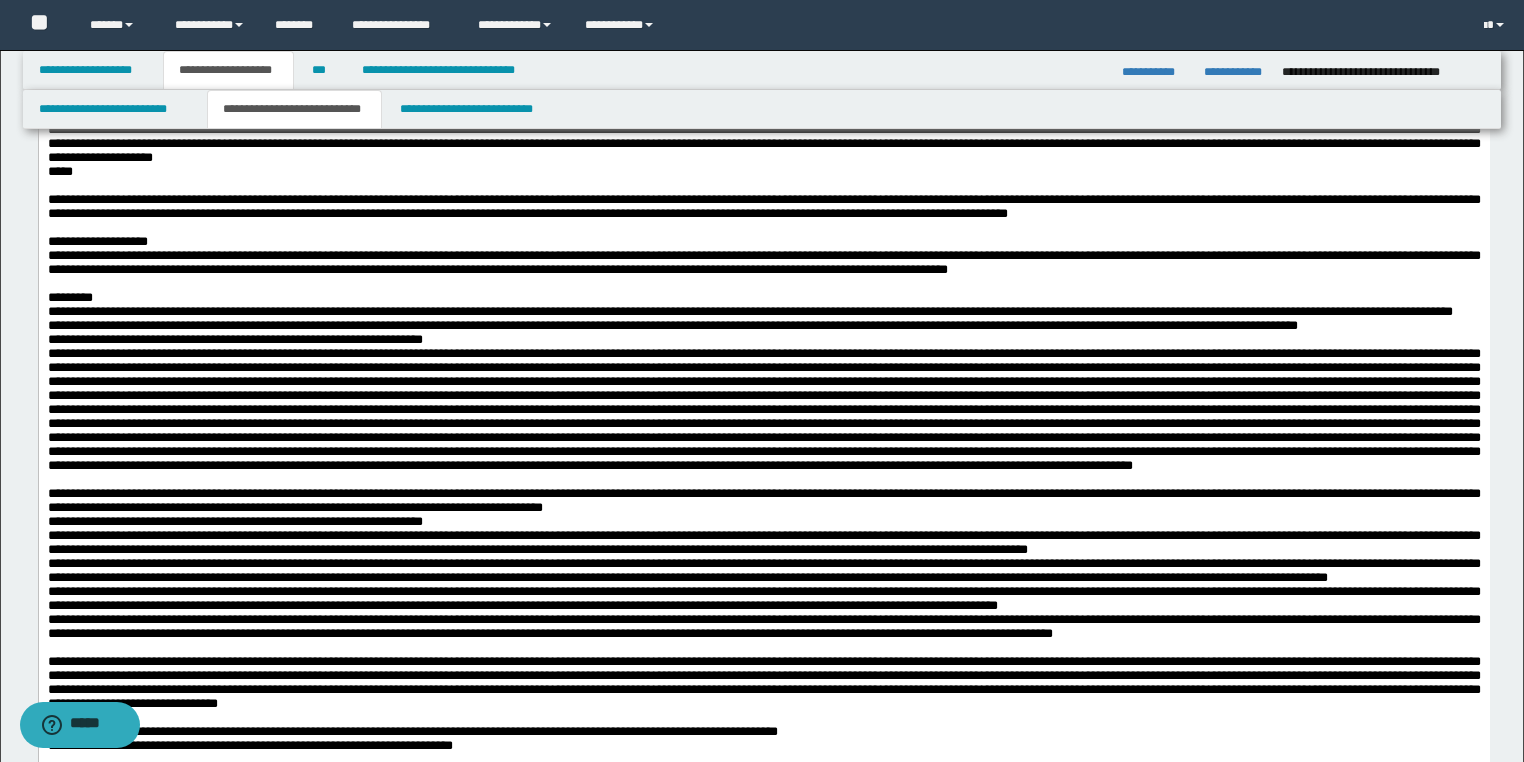 click on "**********" at bounding box center [763, -618] 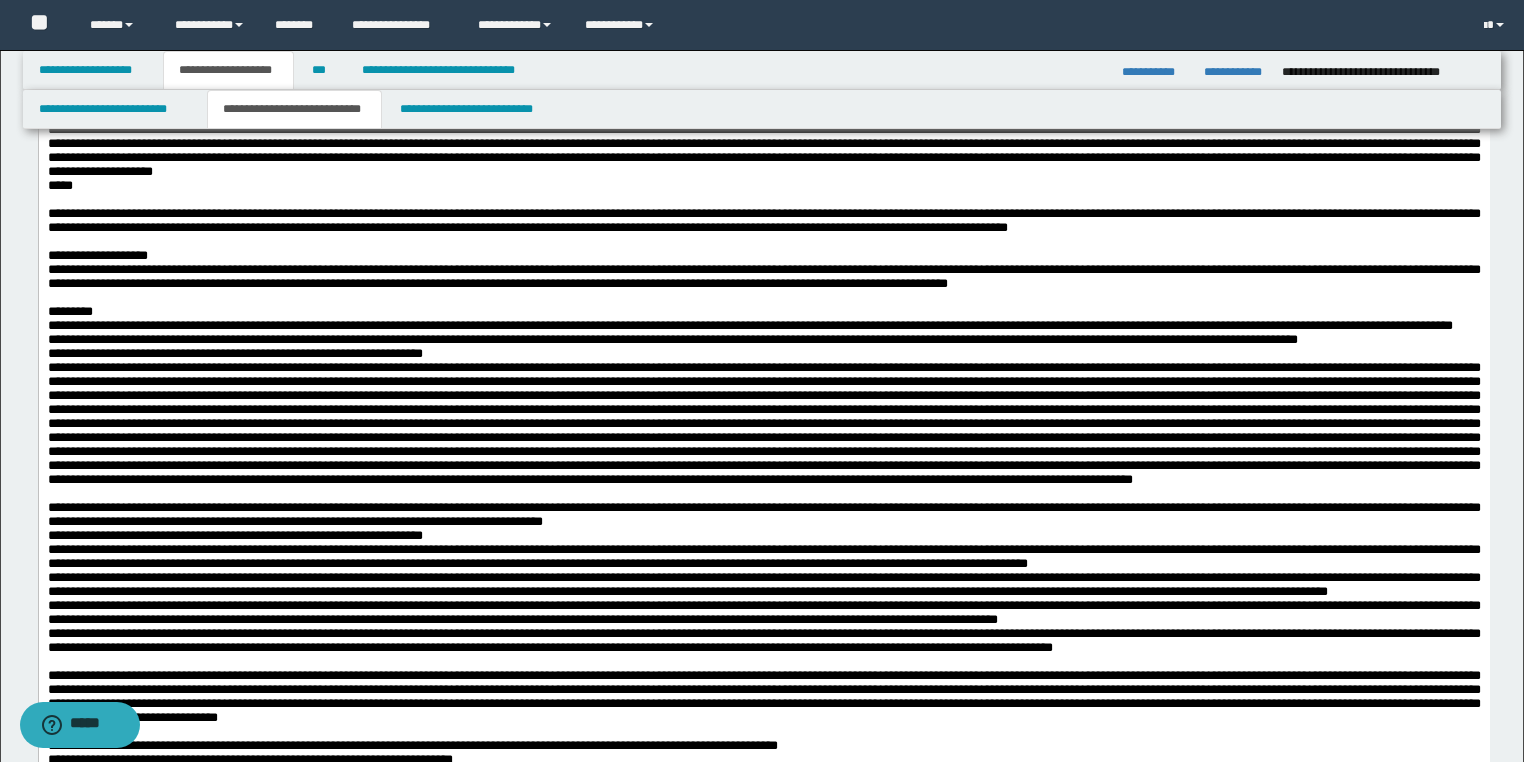 click on "**********" at bounding box center (763, 10) 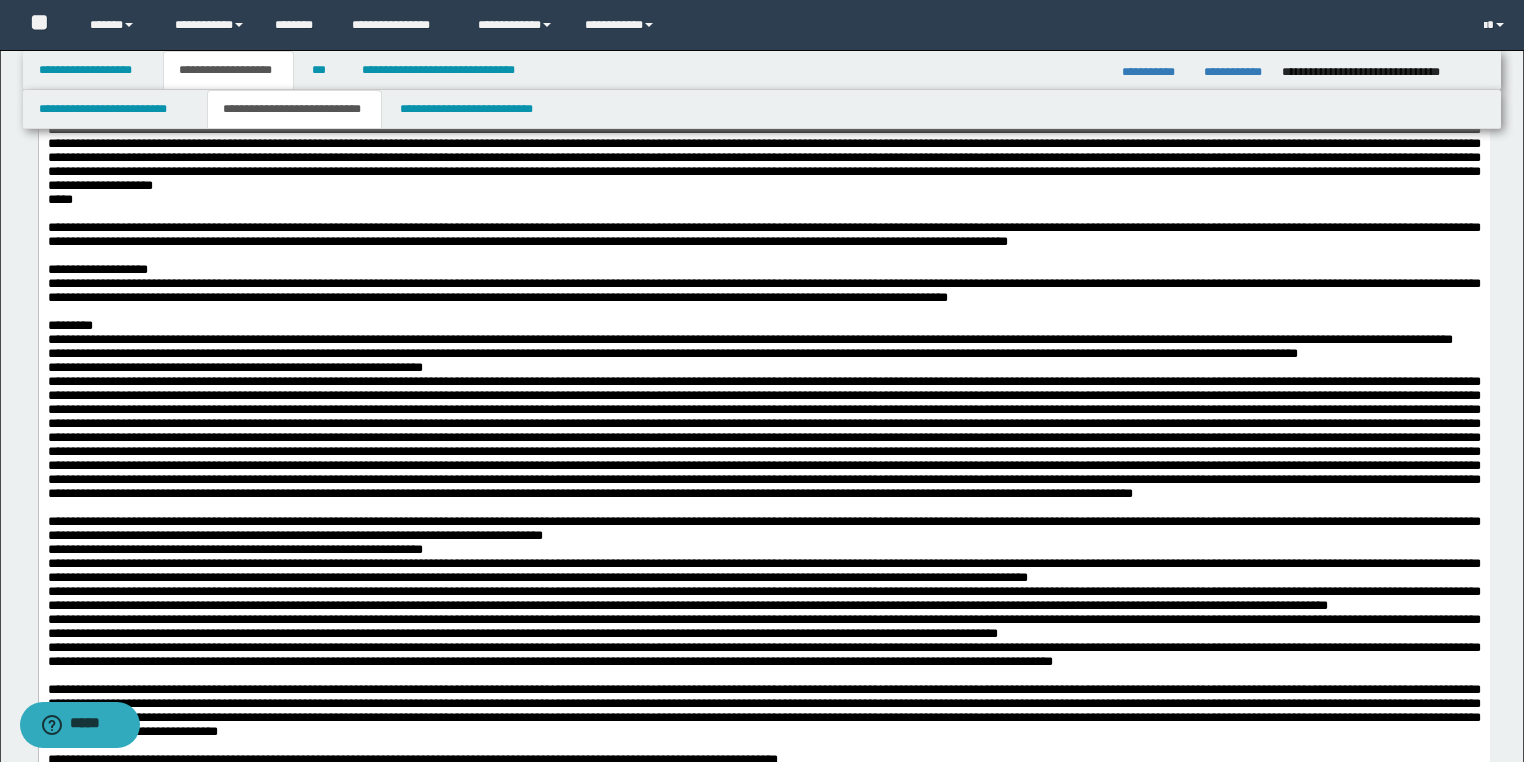 click on "**********" at bounding box center (763, 31) 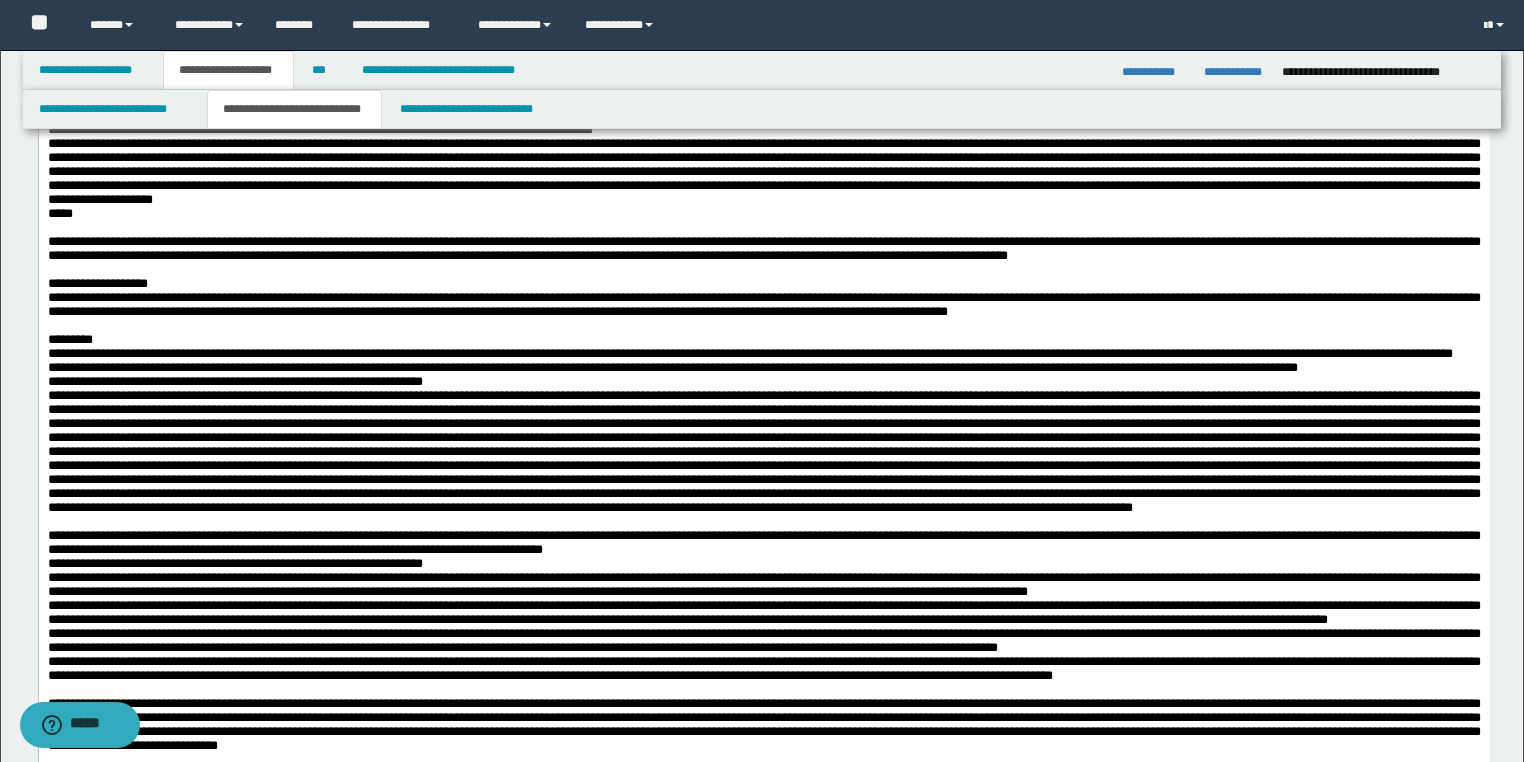 click on "**********" at bounding box center (763, 88) 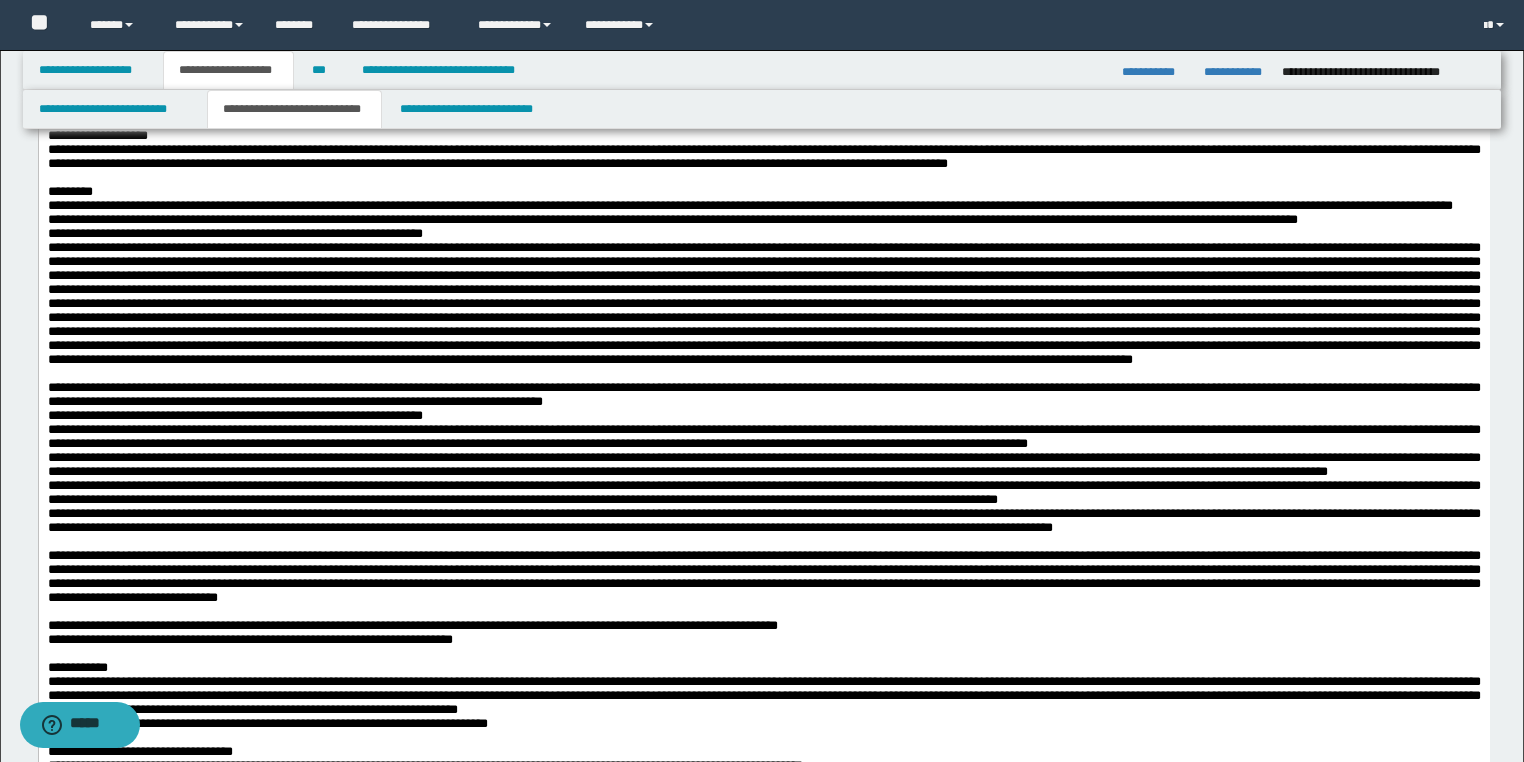 scroll, scrollTop: 2960, scrollLeft: 0, axis: vertical 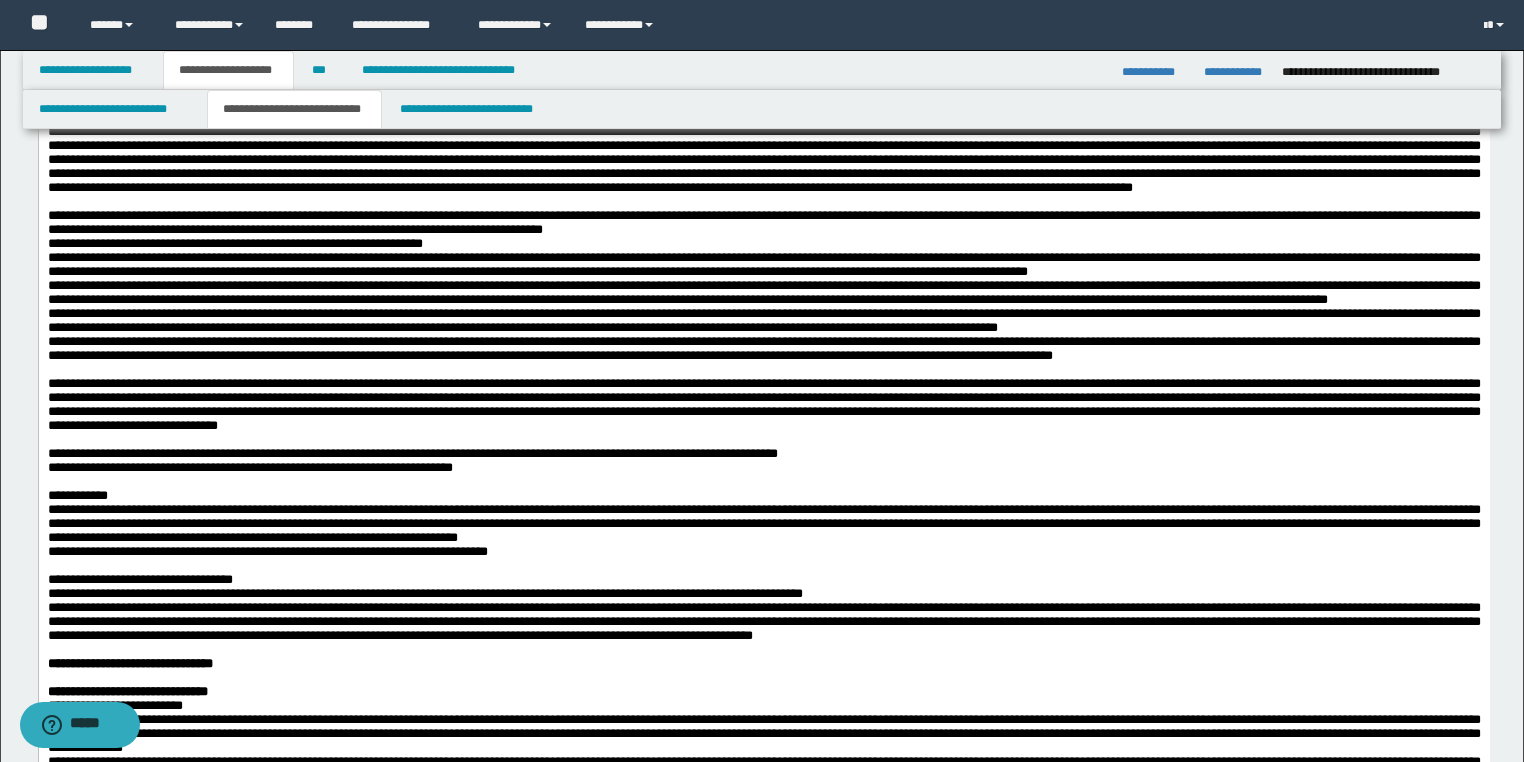 click on "**********" at bounding box center [763, -162] 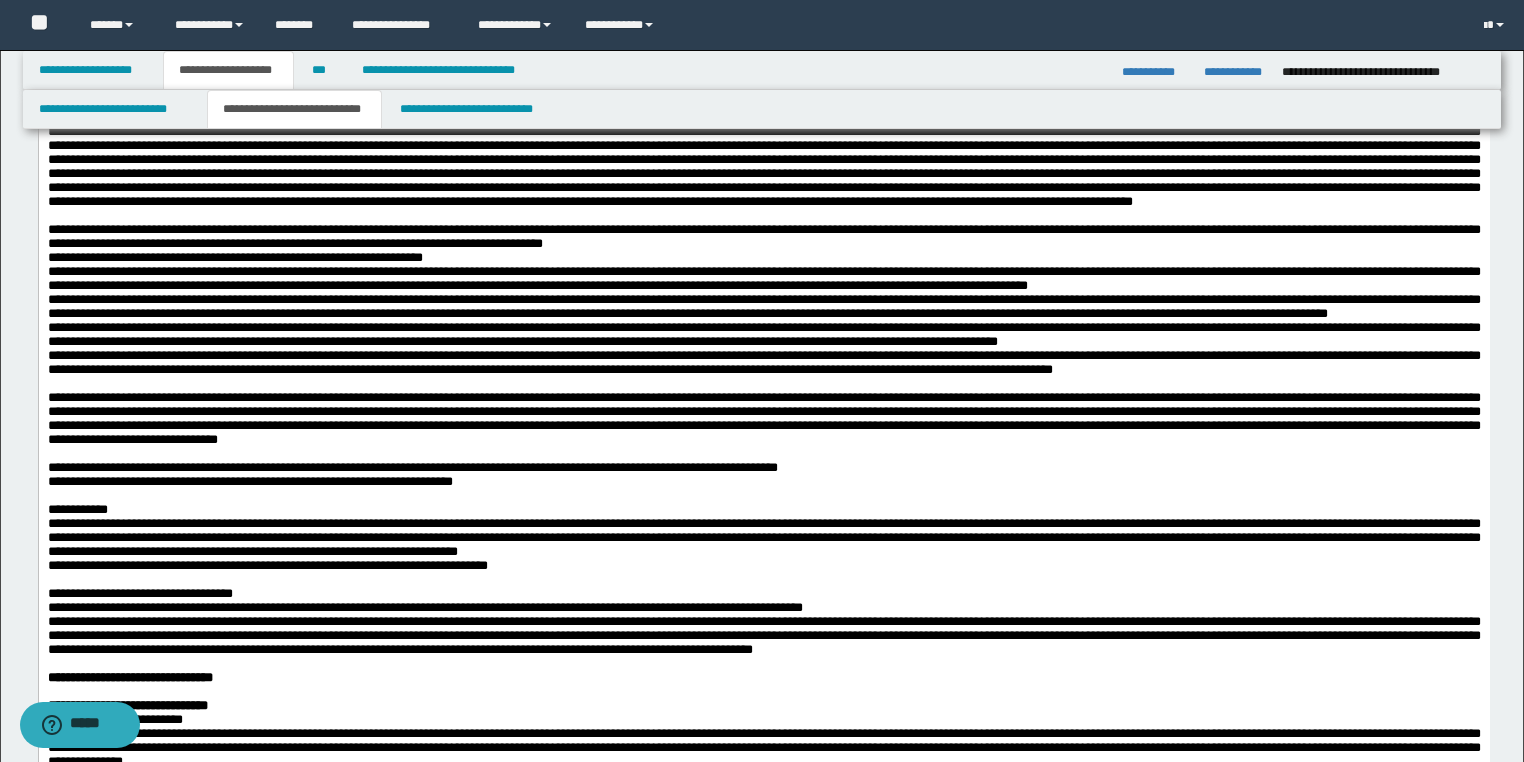 click on "**********" at bounding box center (763, -142) 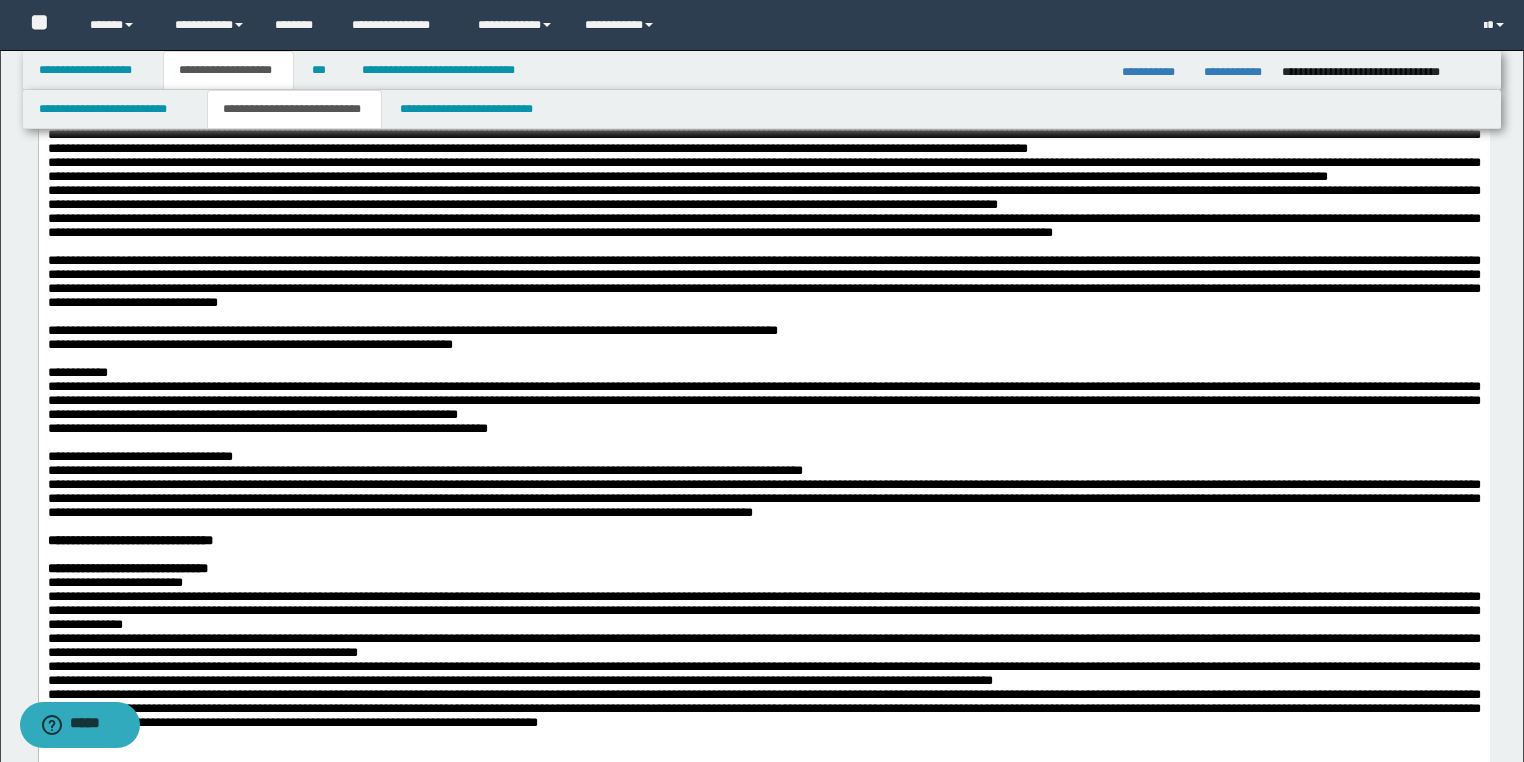 scroll, scrollTop: 3200, scrollLeft: 0, axis: vertical 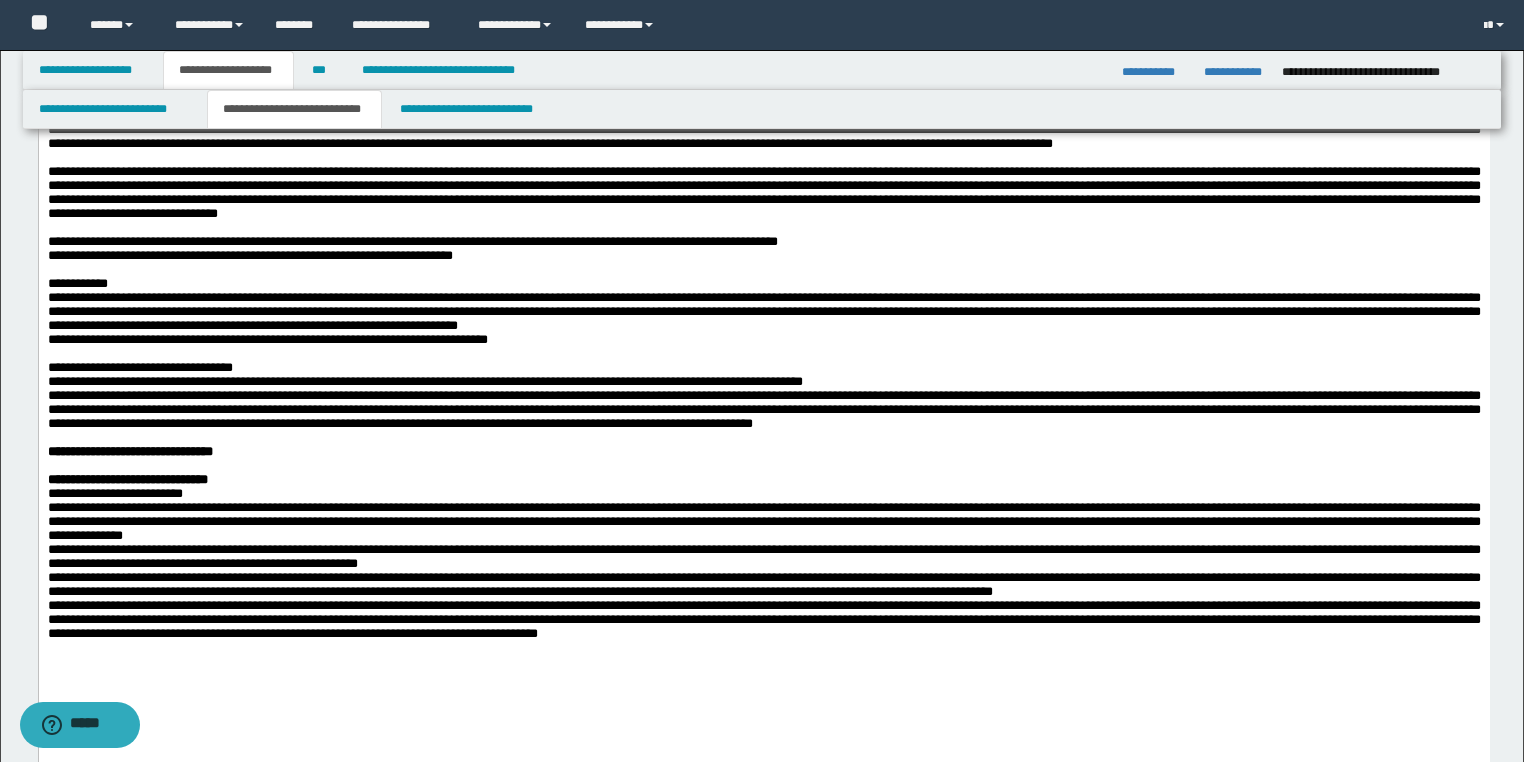 click on "**********" at bounding box center (763, -115) 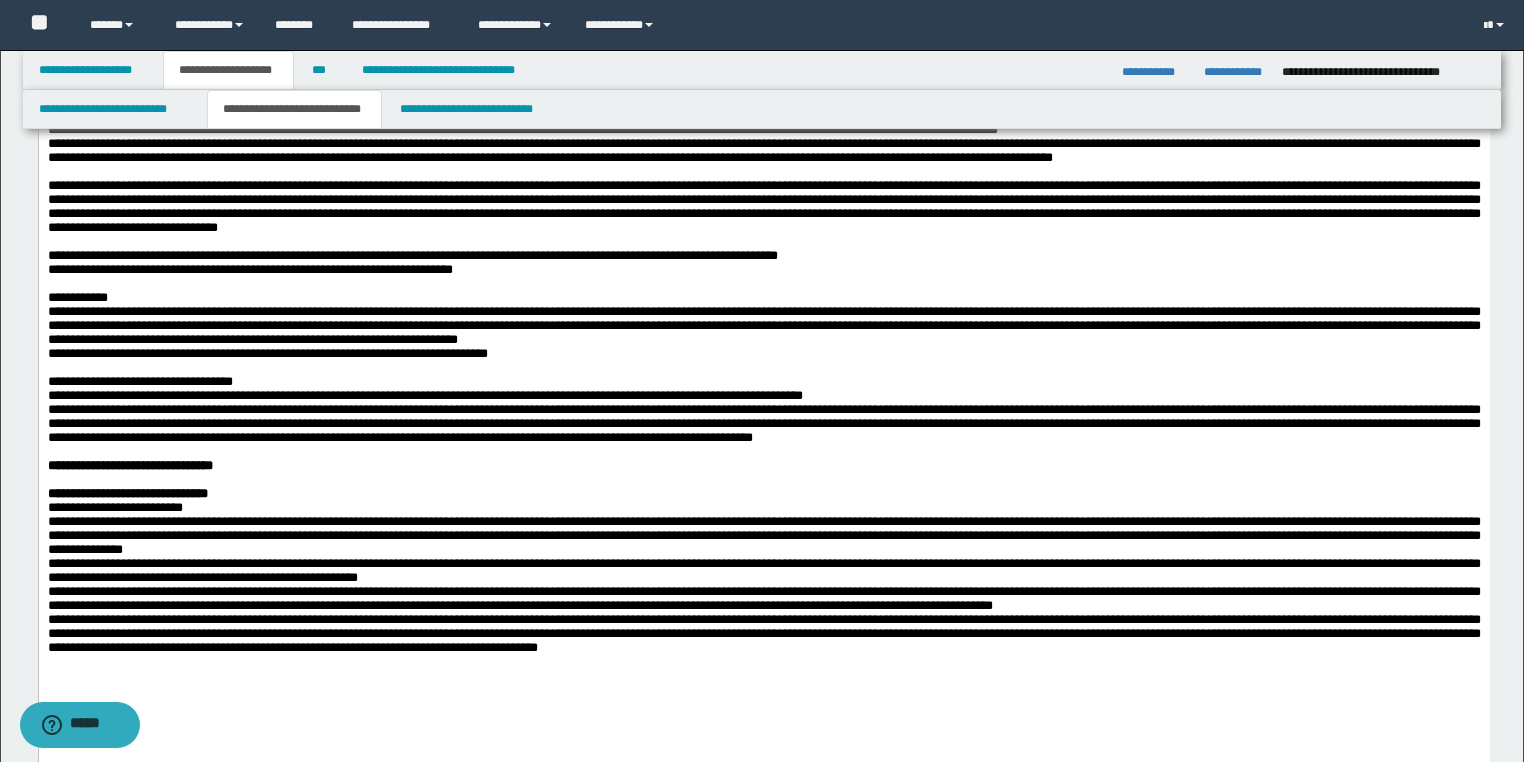 click on "**********" at bounding box center [763, -94] 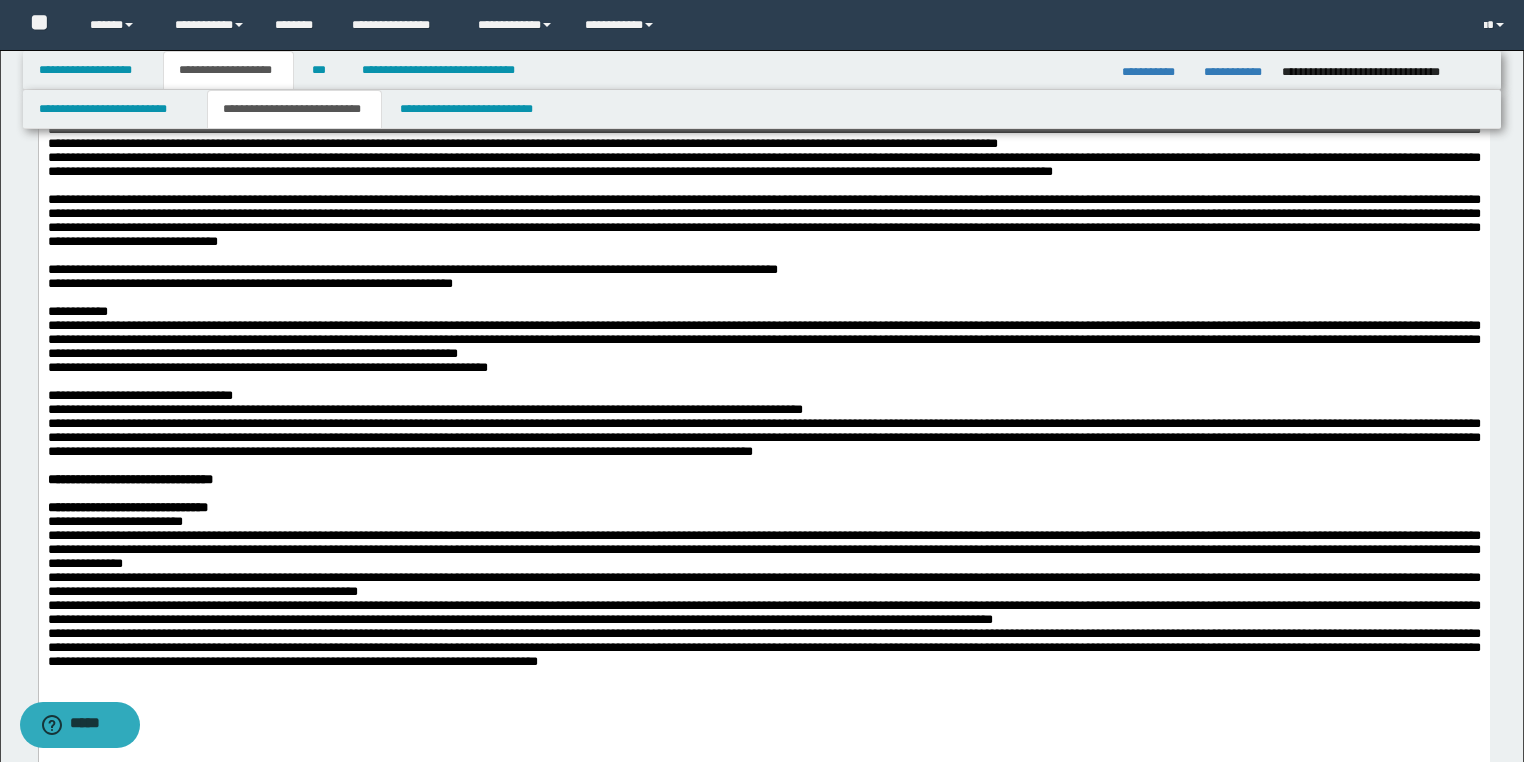 click on "**********" at bounding box center [763, -164] 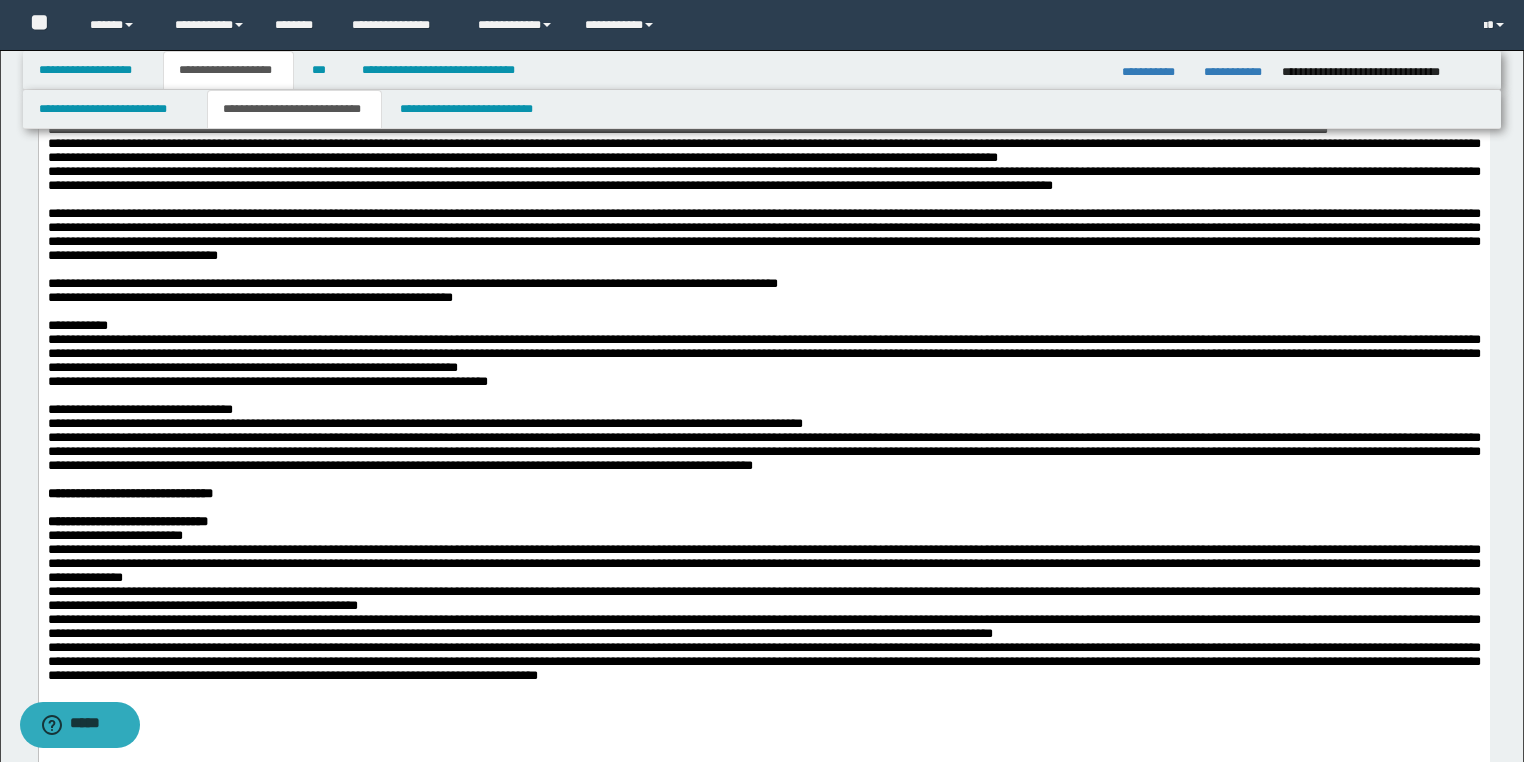 click on "**********" at bounding box center [763, -52] 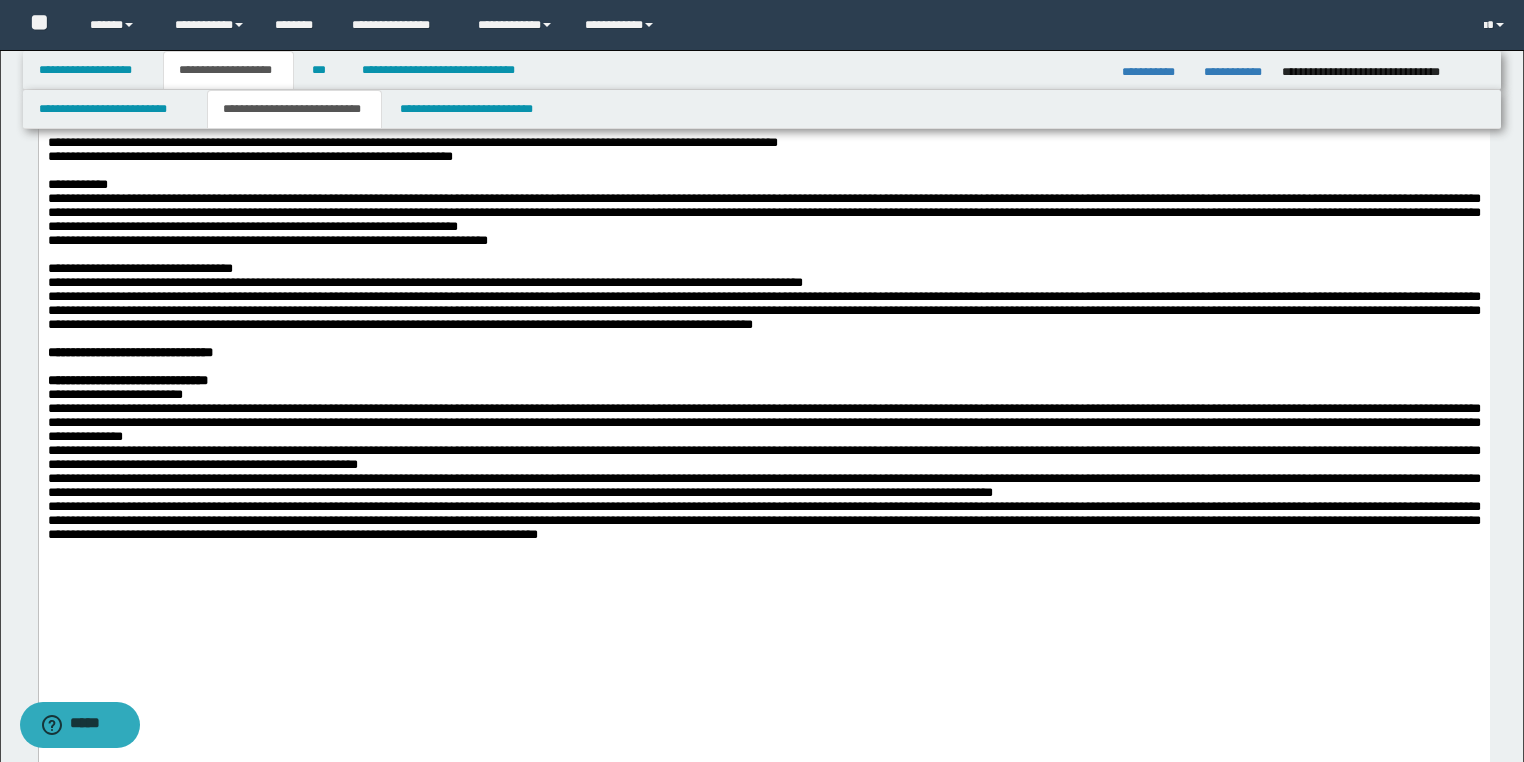 scroll, scrollTop: 3520, scrollLeft: 0, axis: vertical 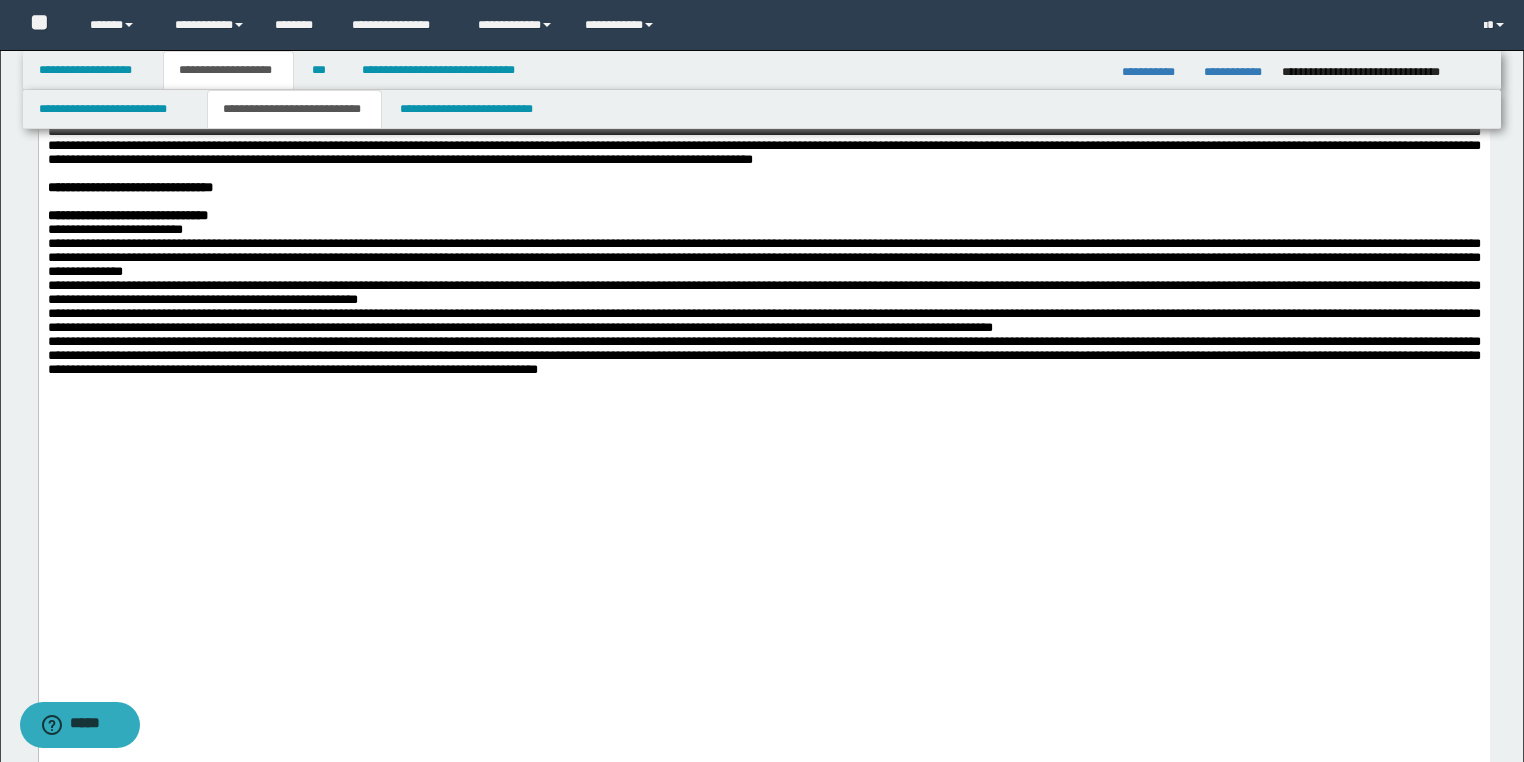 click on "**********" at bounding box center [763, -190] 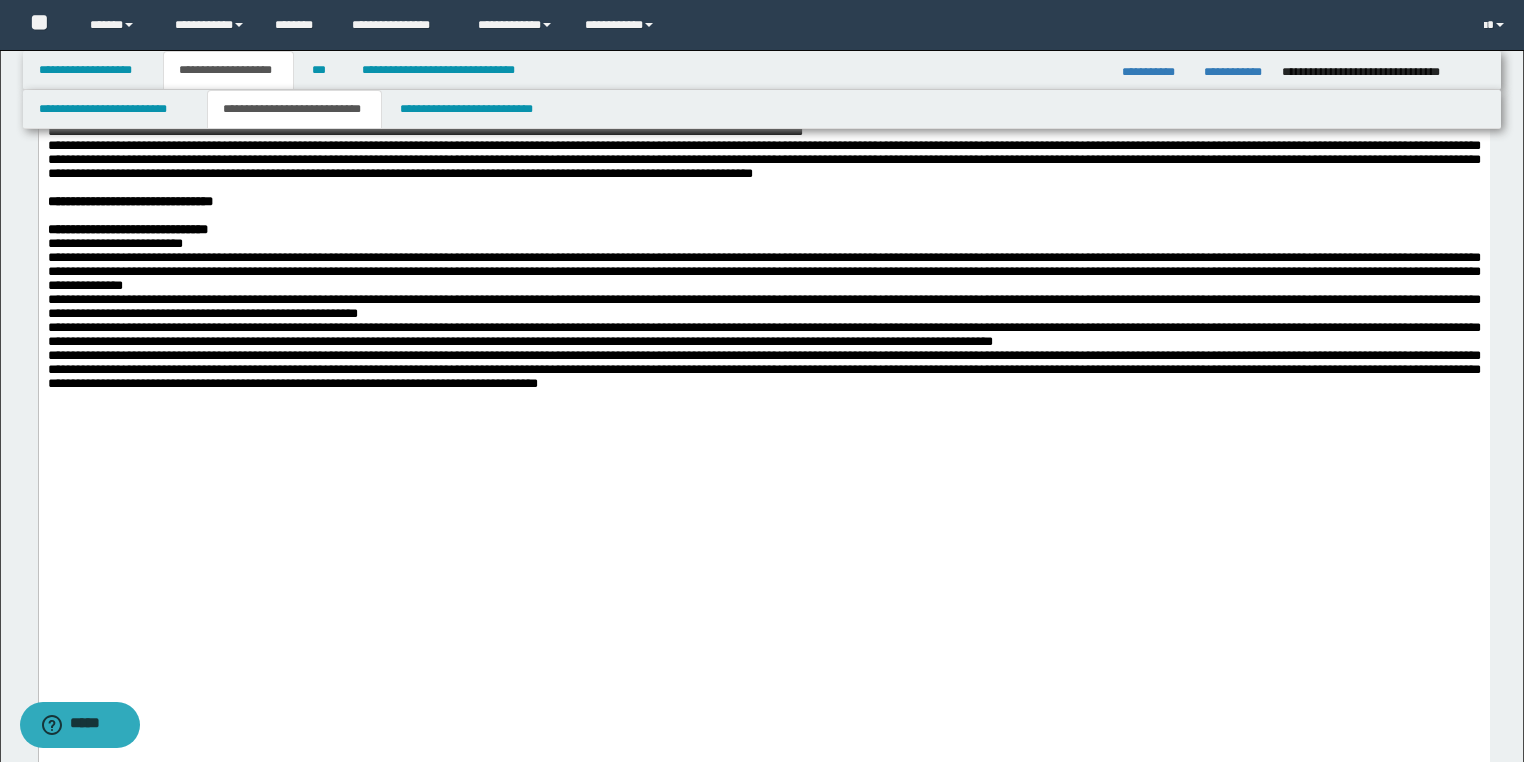 click on "**********" at bounding box center (763, -246) 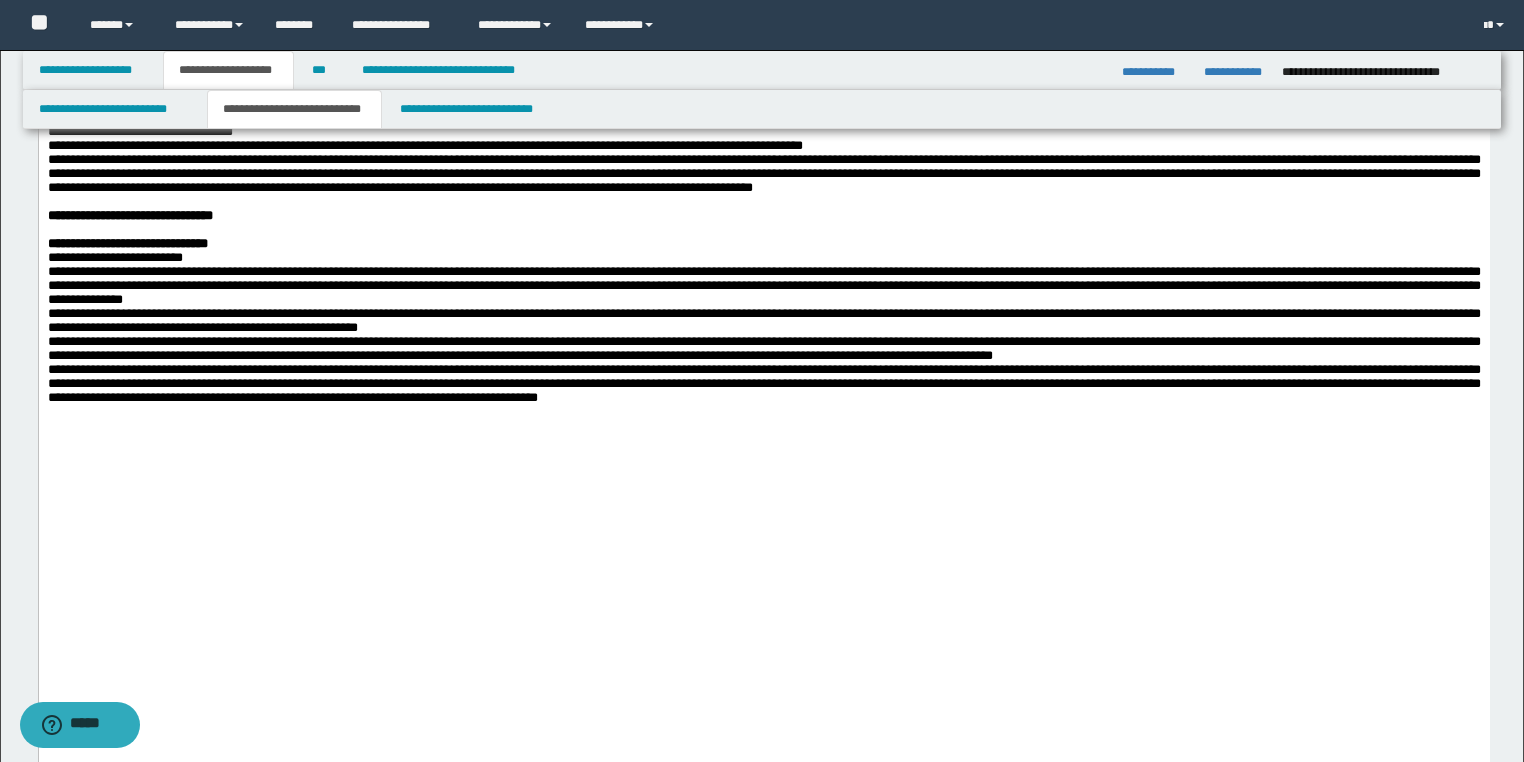 click on "**********" at bounding box center (763, -148) 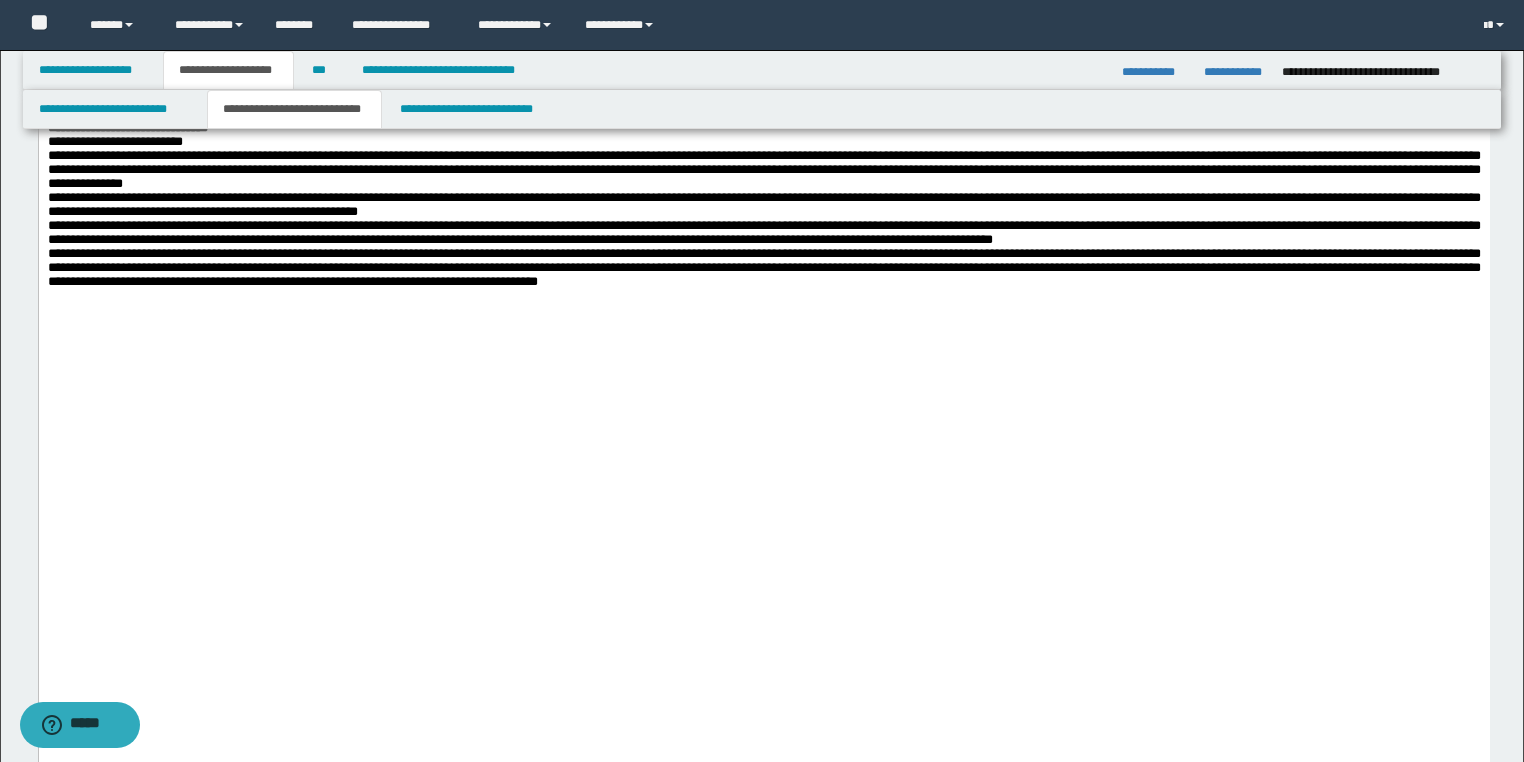 scroll, scrollTop: 3760, scrollLeft: 0, axis: vertical 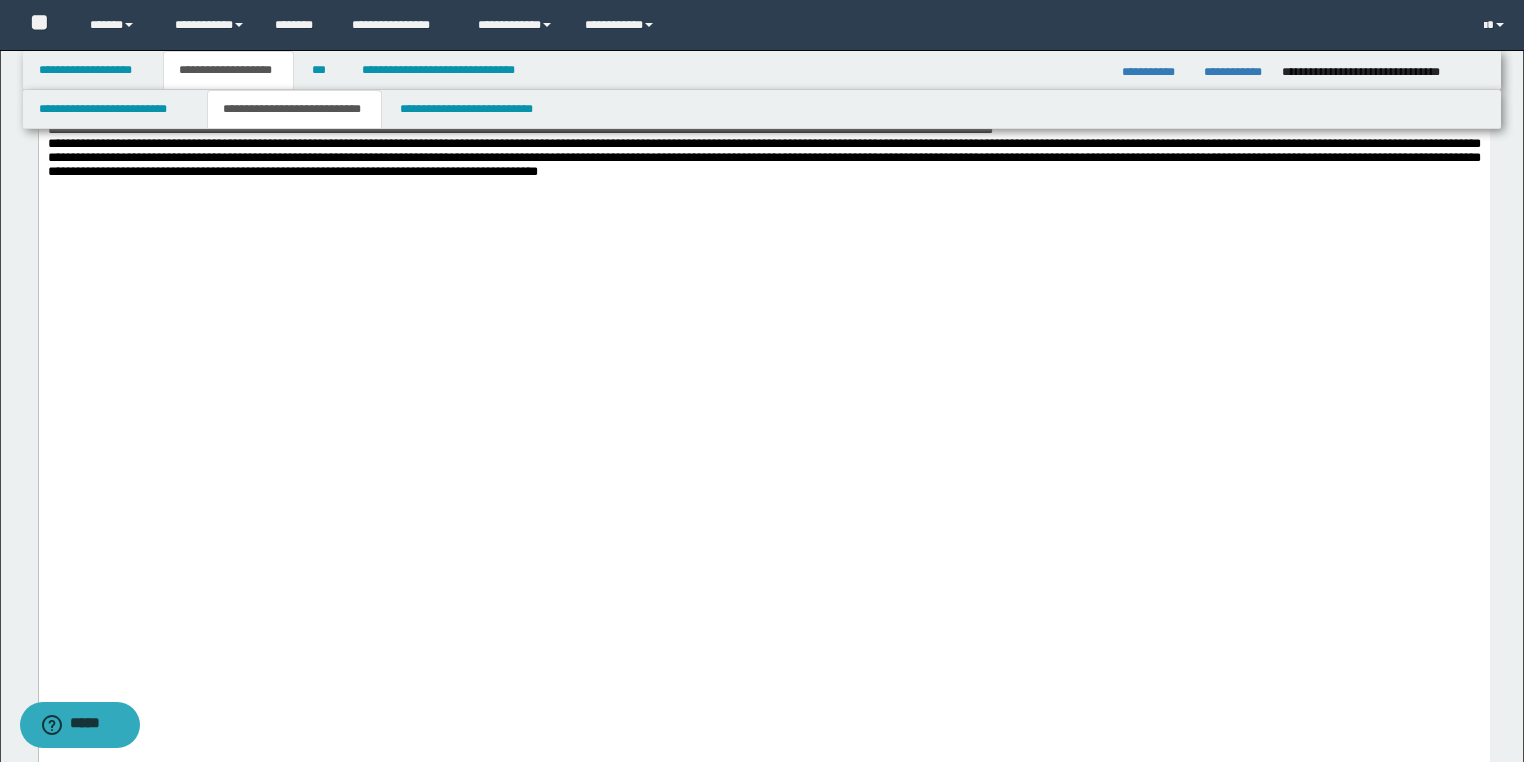 click on "**********" at bounding box center [763, -360] 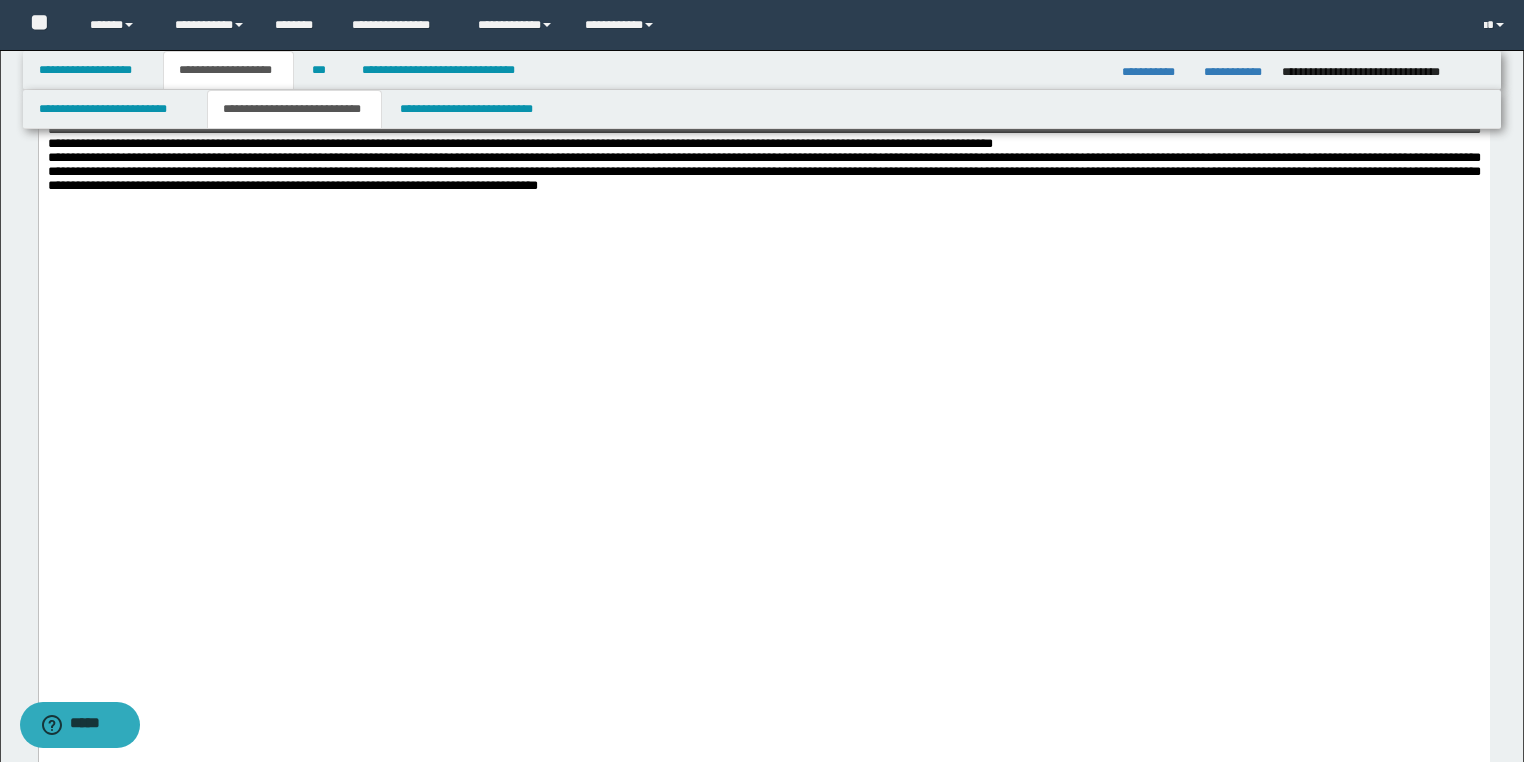 click on "**********" at bounding box center [763, -332] 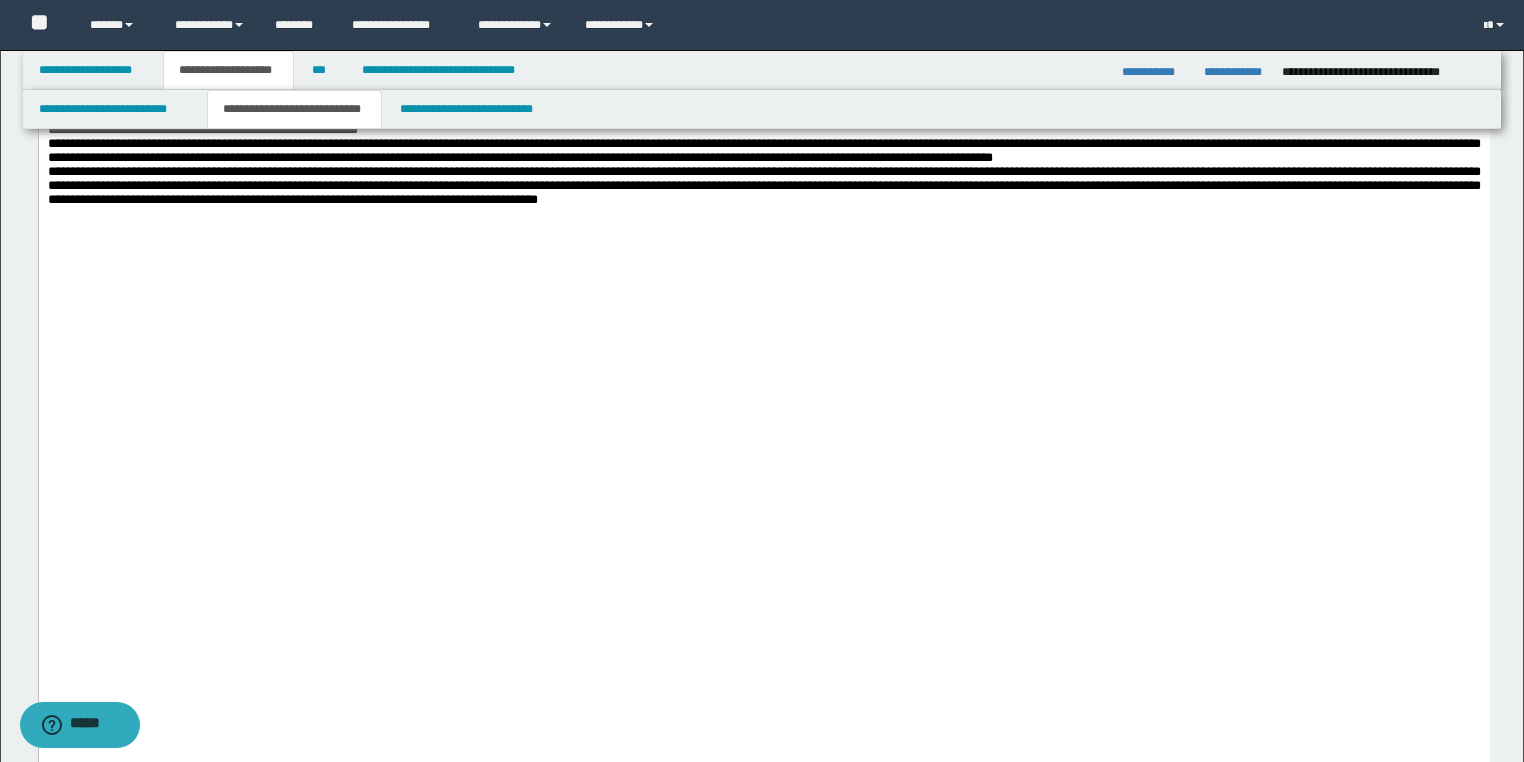 scroll, scrollTop: 4080, scrollLeft: 0, axis: vertical 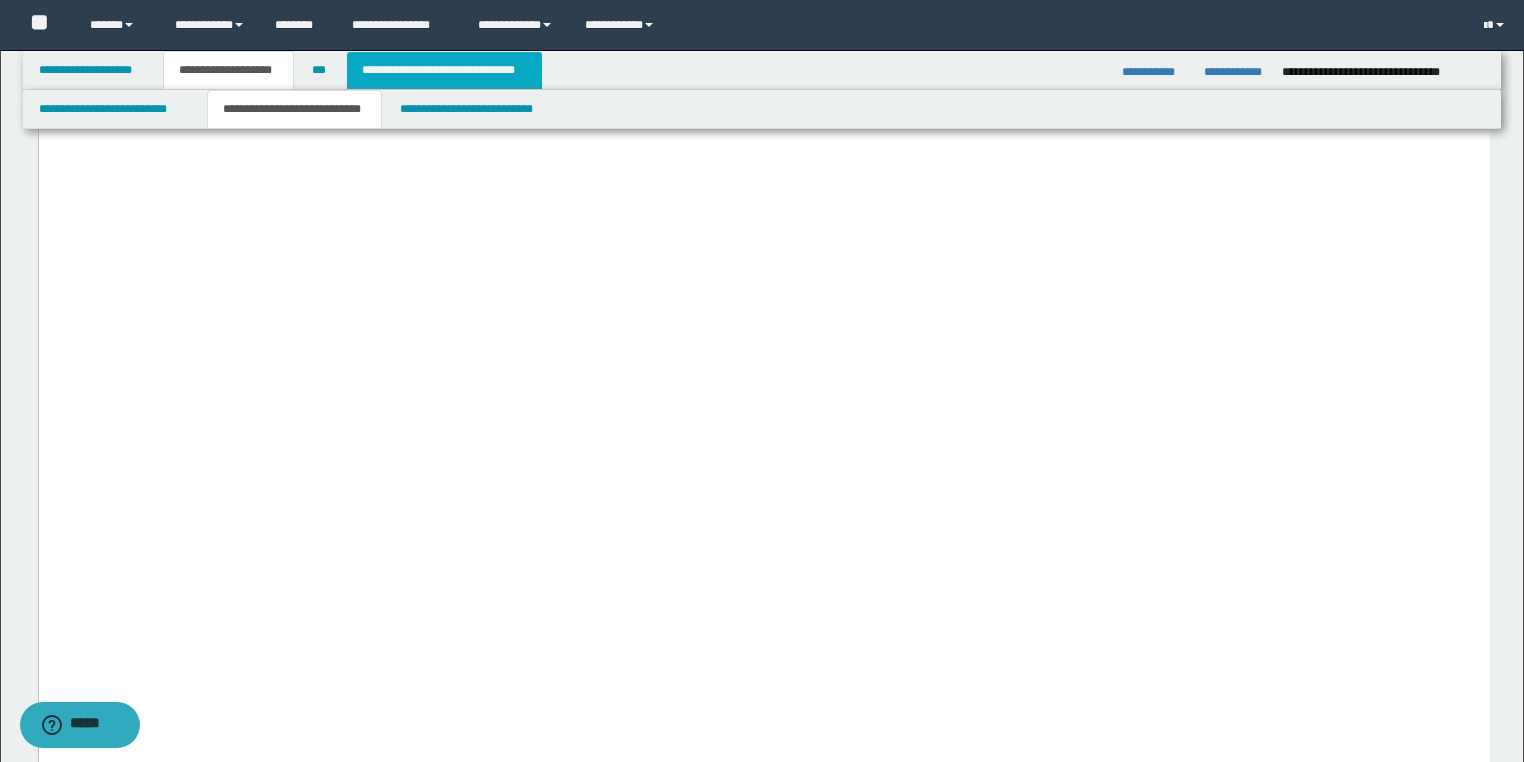 click on "**********" at bounding box center (444, 70) 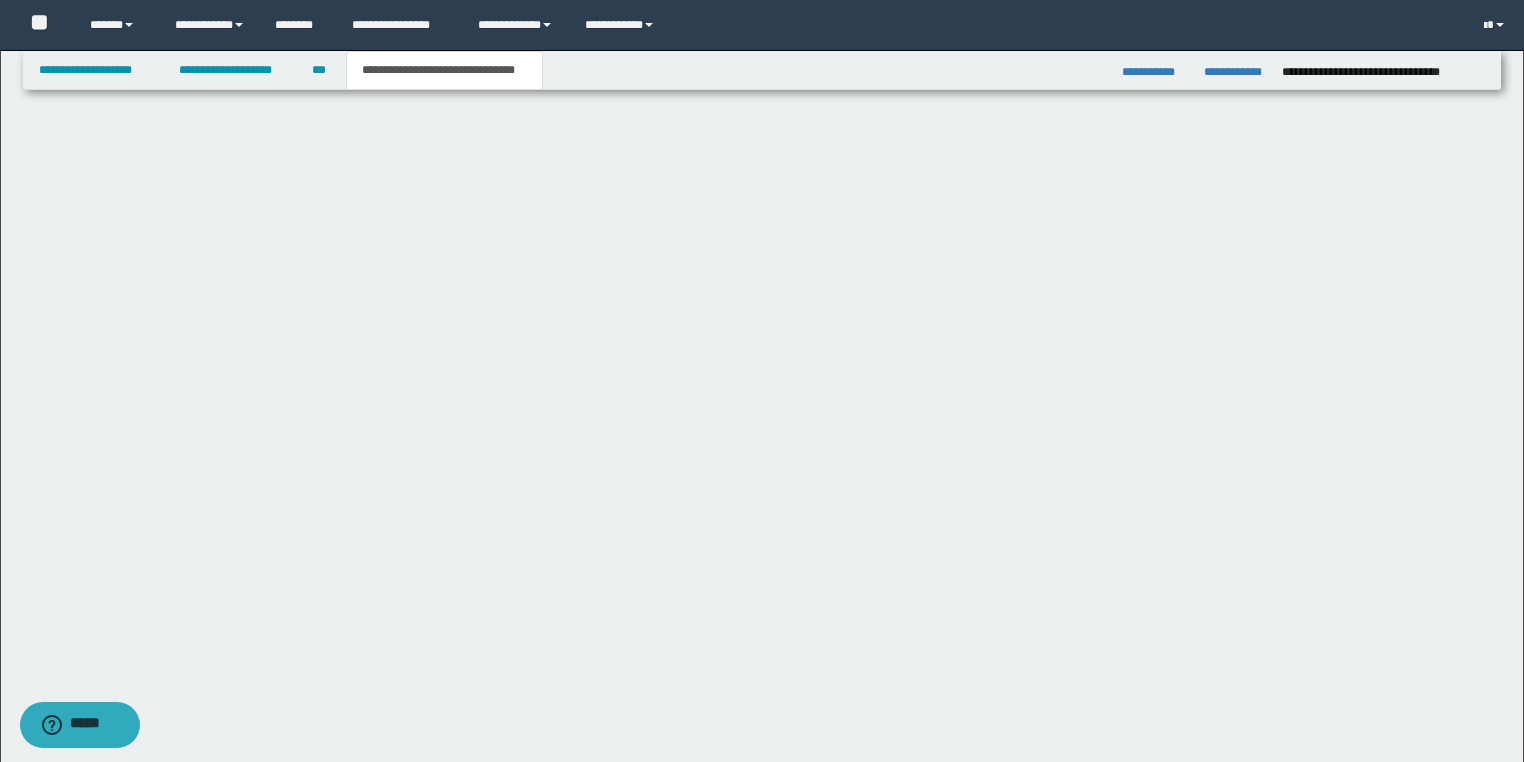 scroll, scrollTop: 868, scrollLeft: 0, axis: vertical 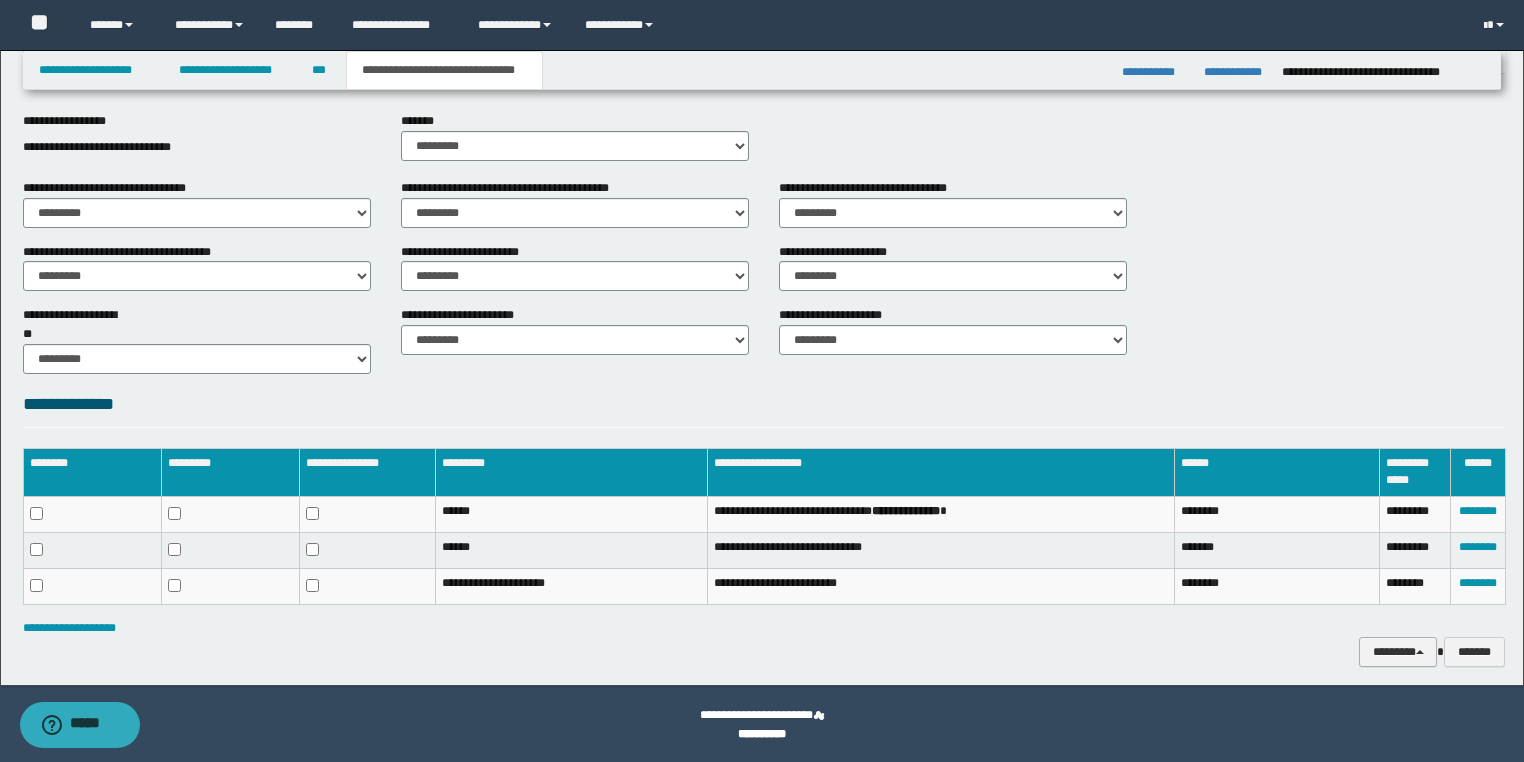 click on "********" at bounding box center [1398, 652] 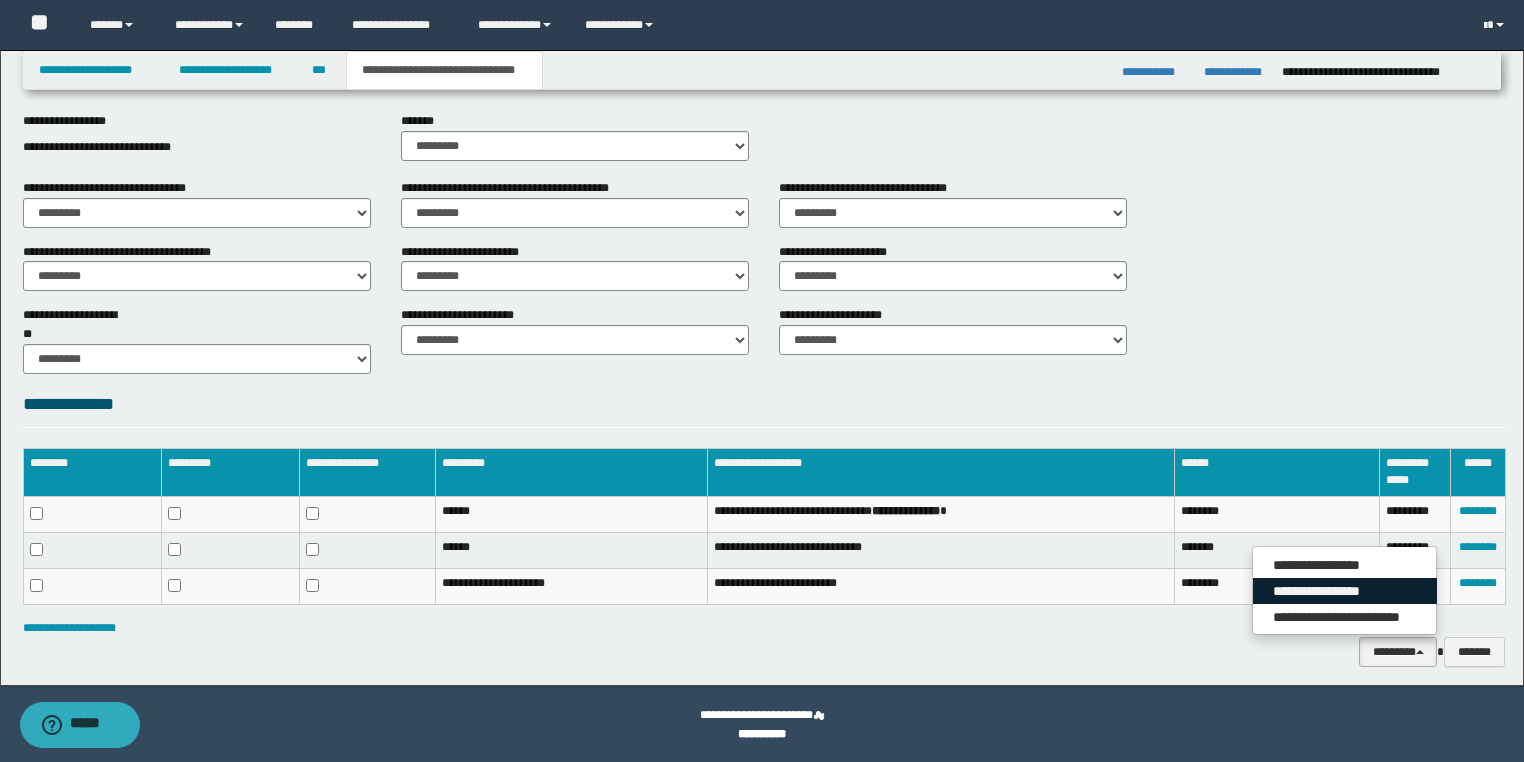click on "**********" at bounding box center [1345, 591] 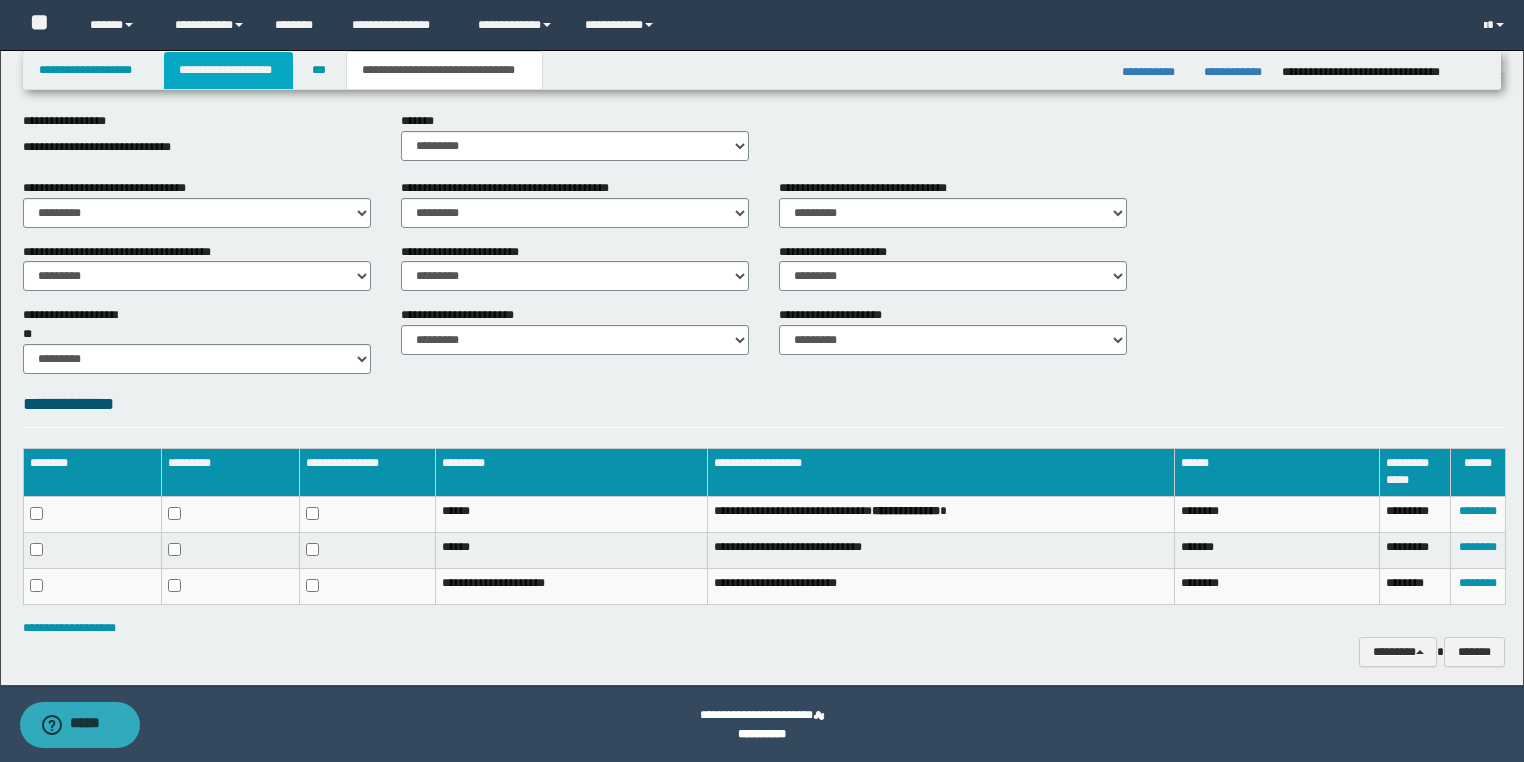 click on "**********" at bounding box center [228, 70] 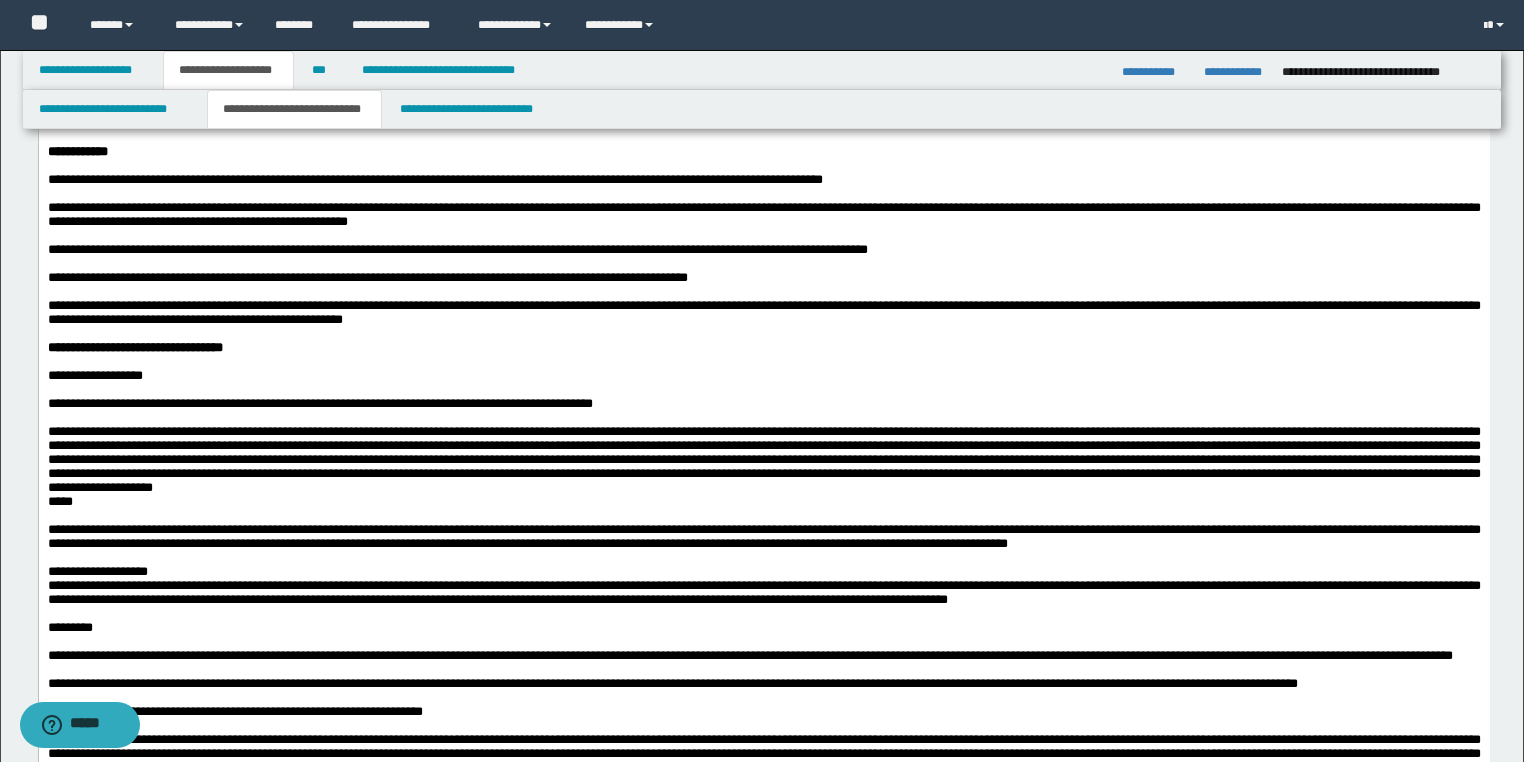 scroll, scrollTop: 2580, scrollLeft: 0, axis: vertical 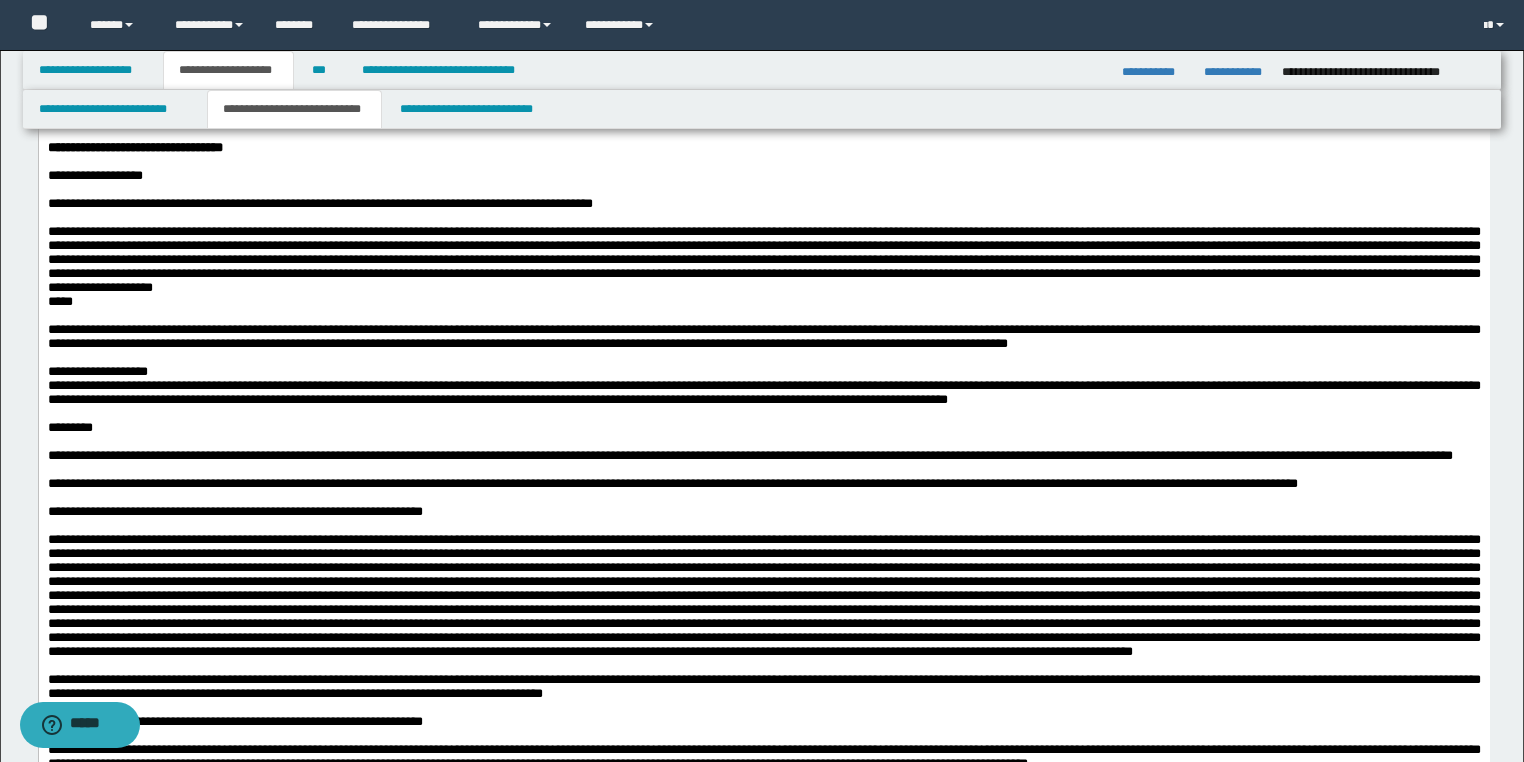 click on "**********" at bounding box center [763, -460] 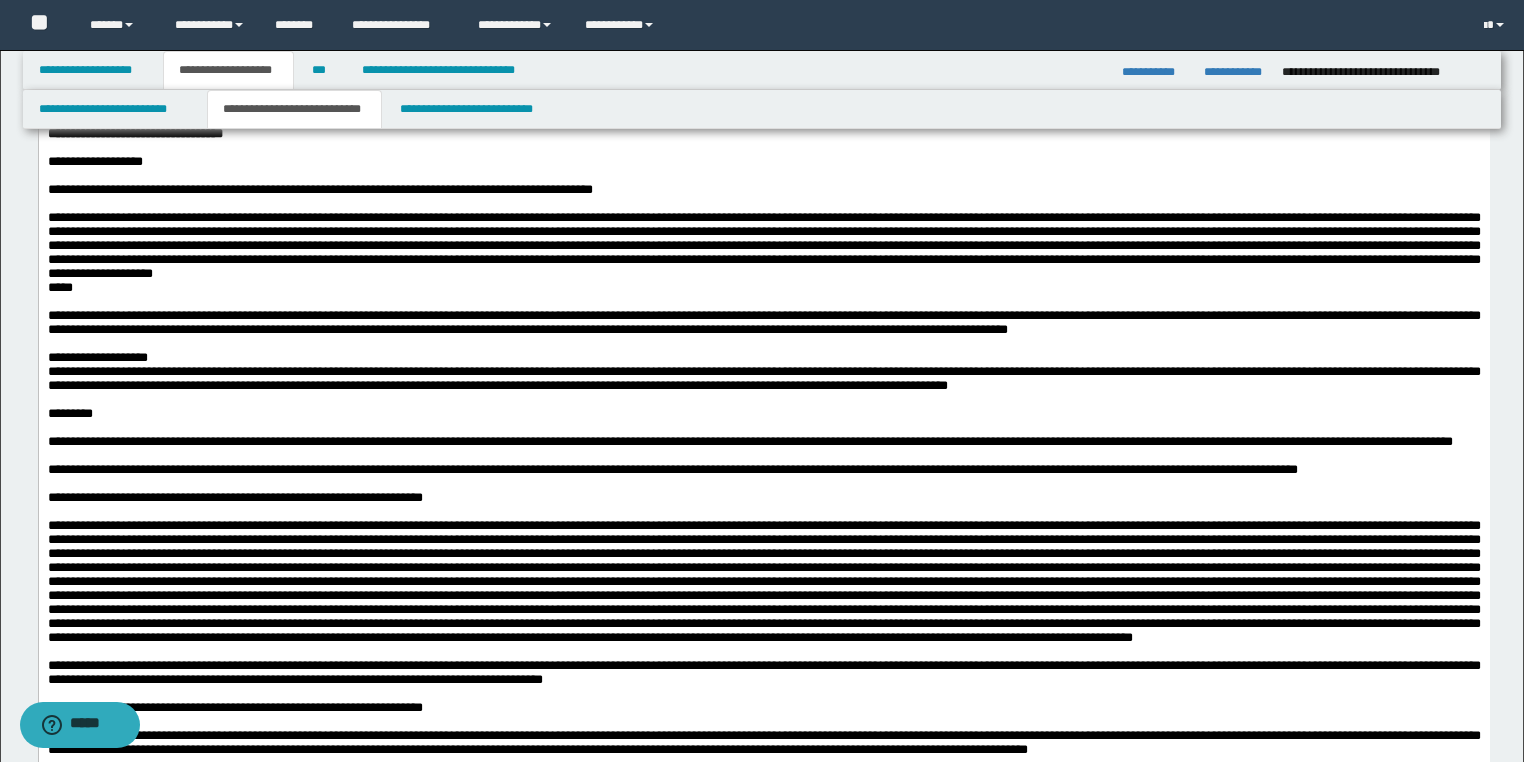 type 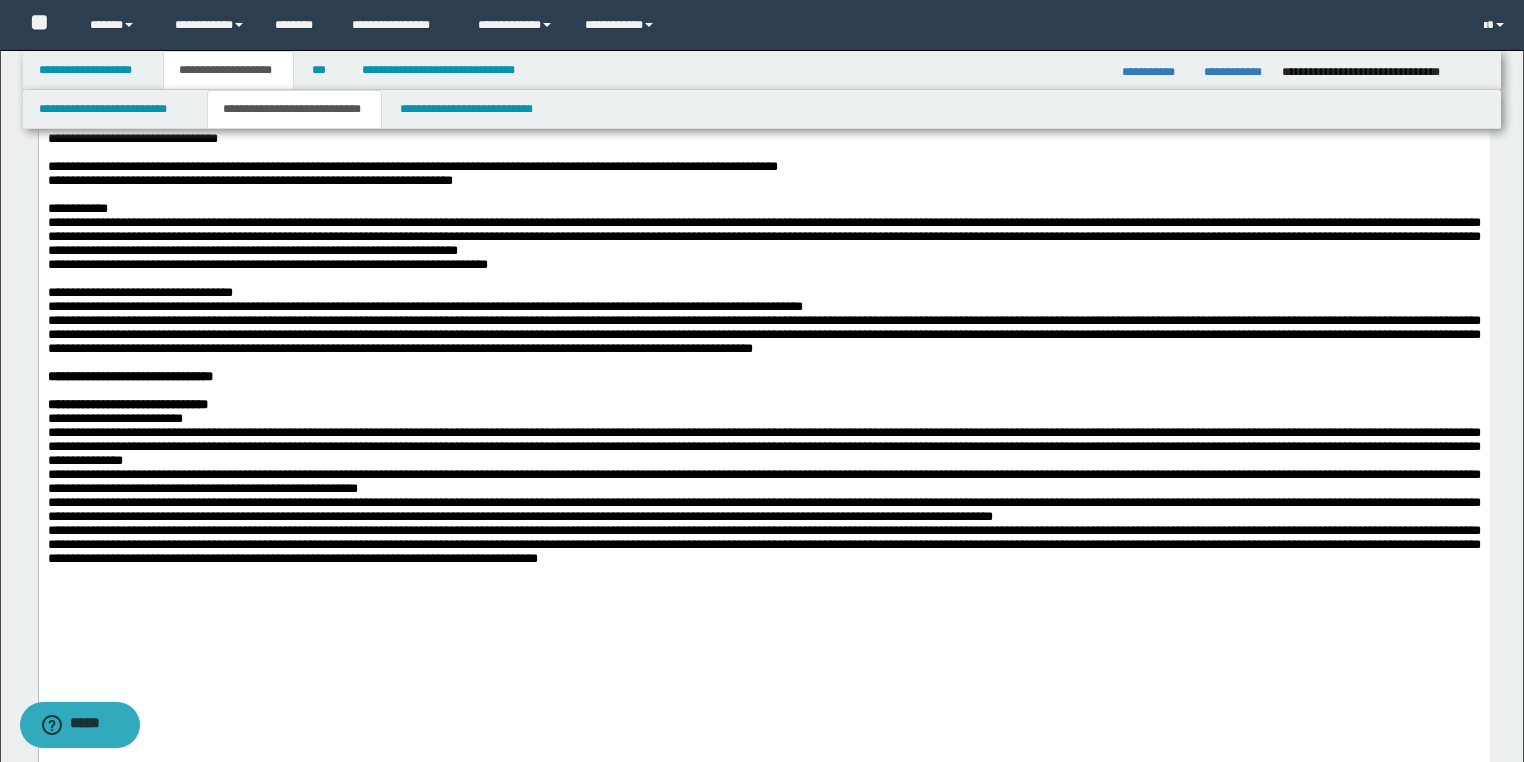 scroll, scrollTop: 3300, scrollLeft: 0, axis: vertical 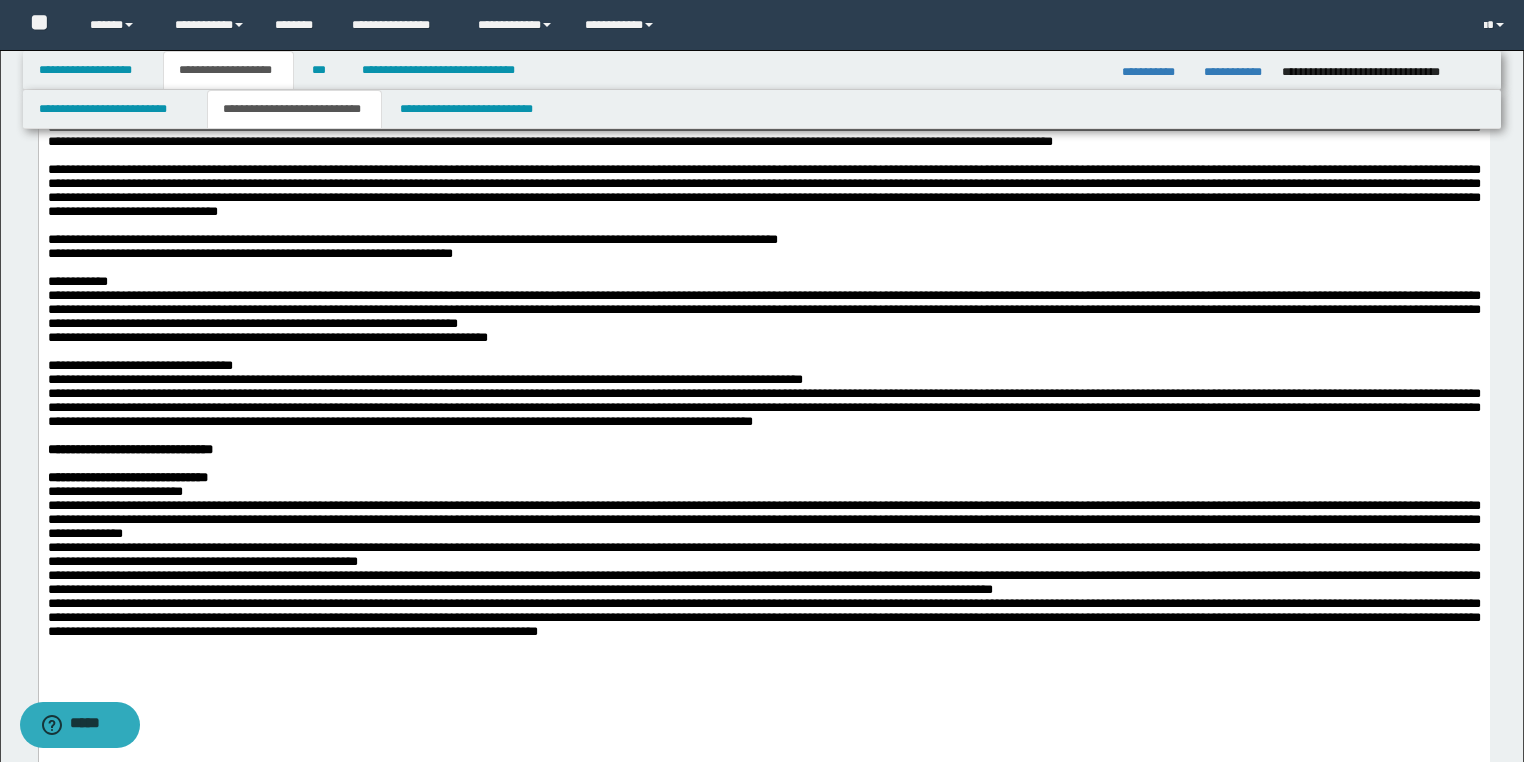 click on "**********" at bounding box center (763, -299) 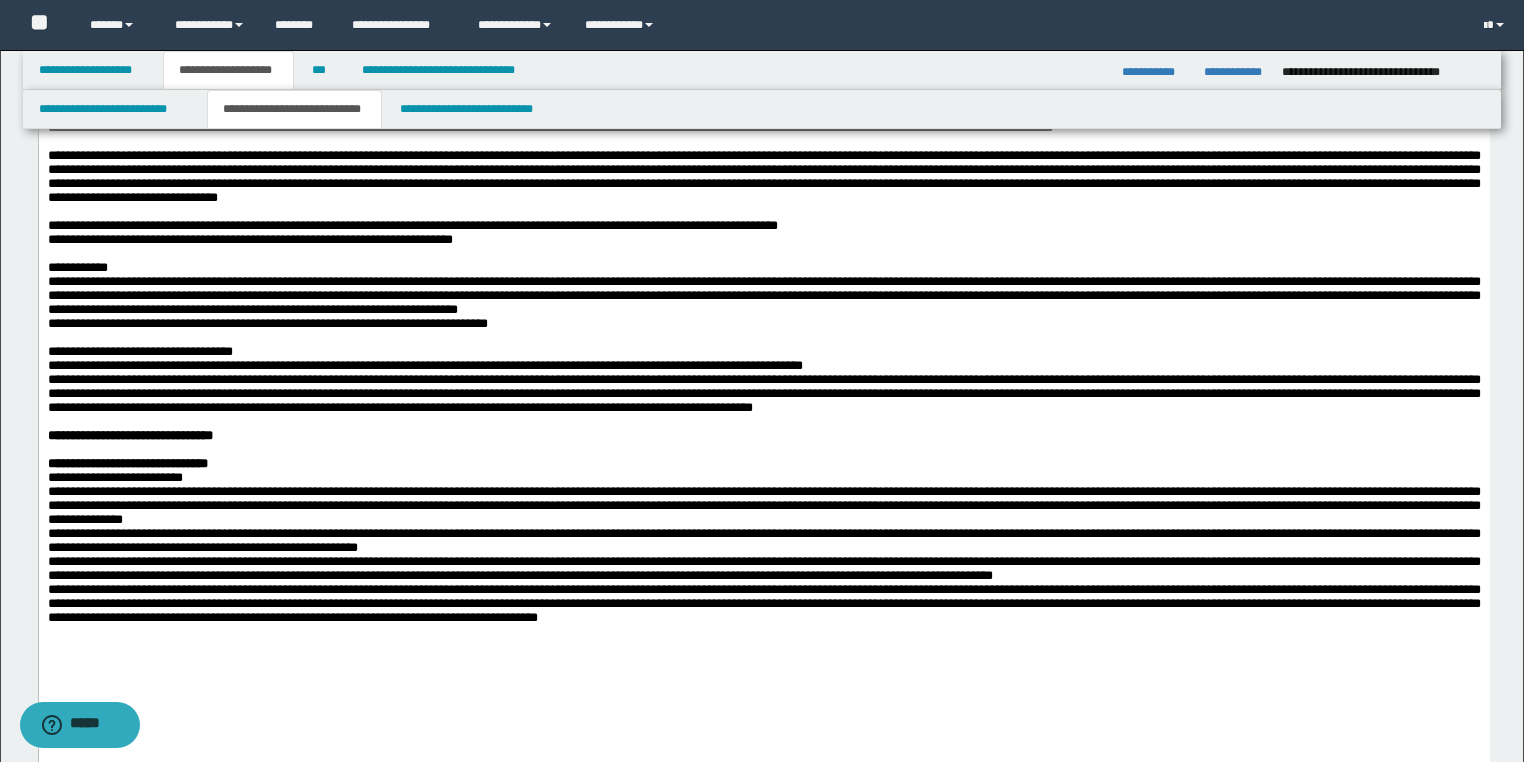 click on "**********" at bounding box center (763, -1201) 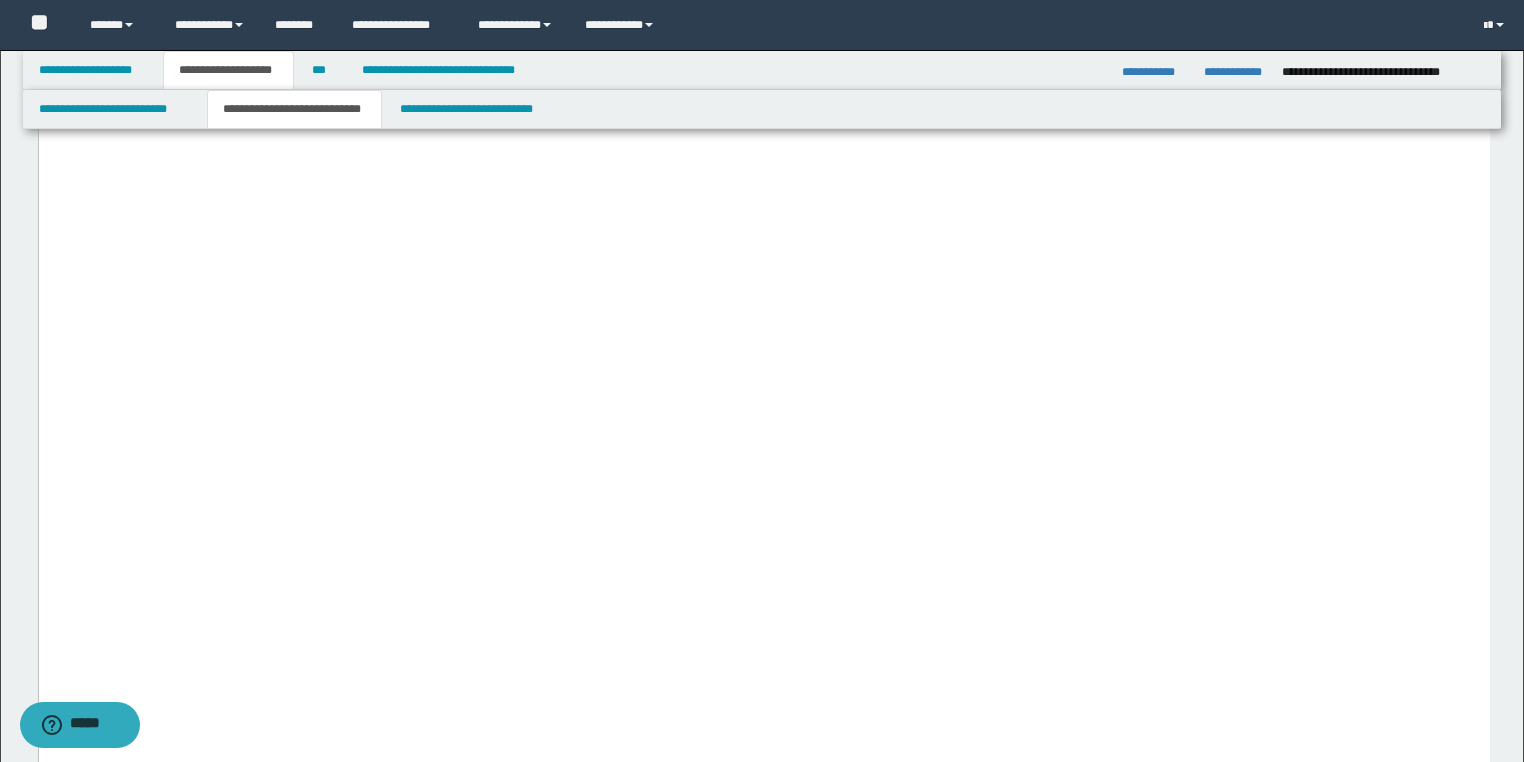 scroll, scrollTop: 4100, scrollLeft: 0, axis: vertical 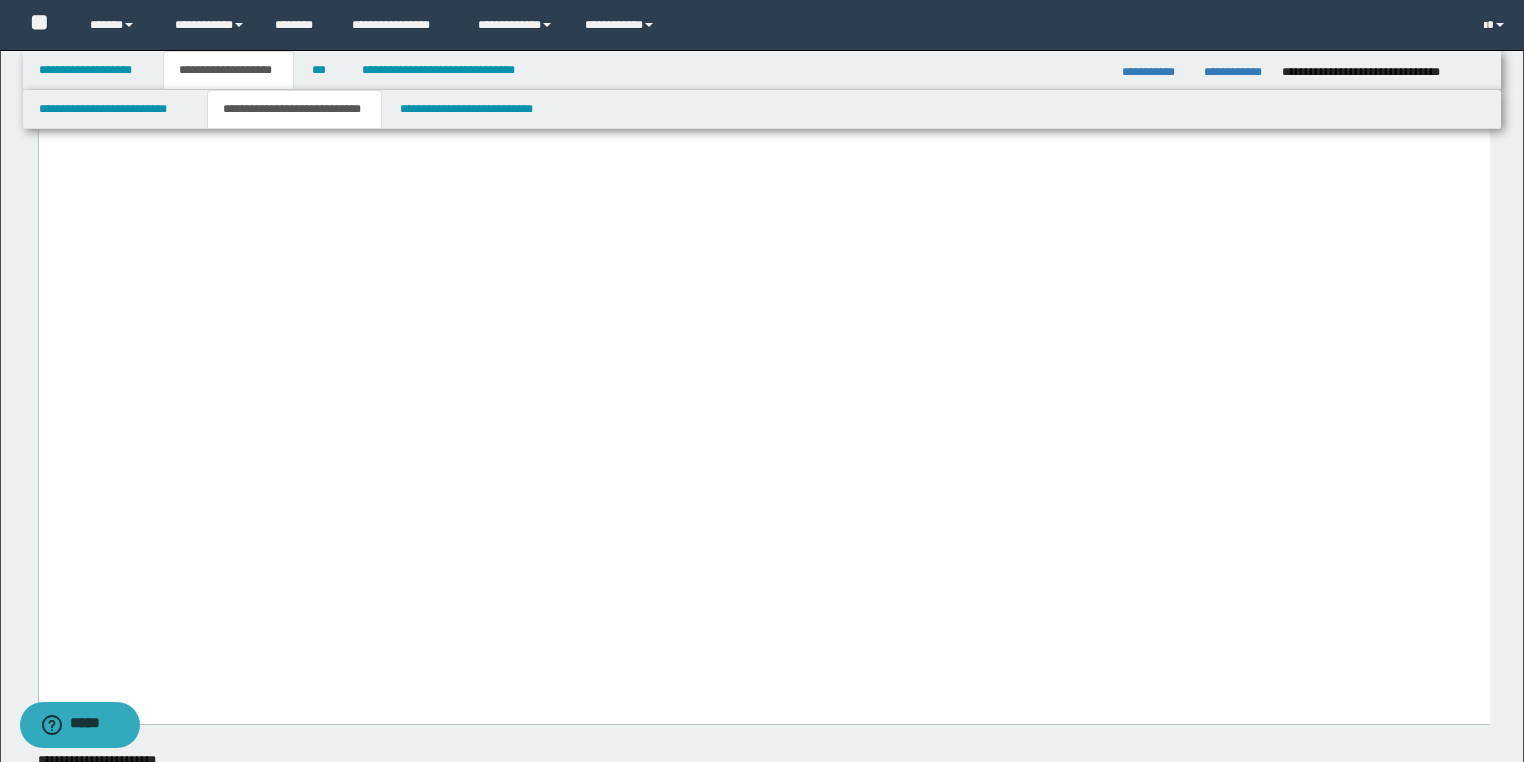 click on "**********" at bounding box center [763, -2001] 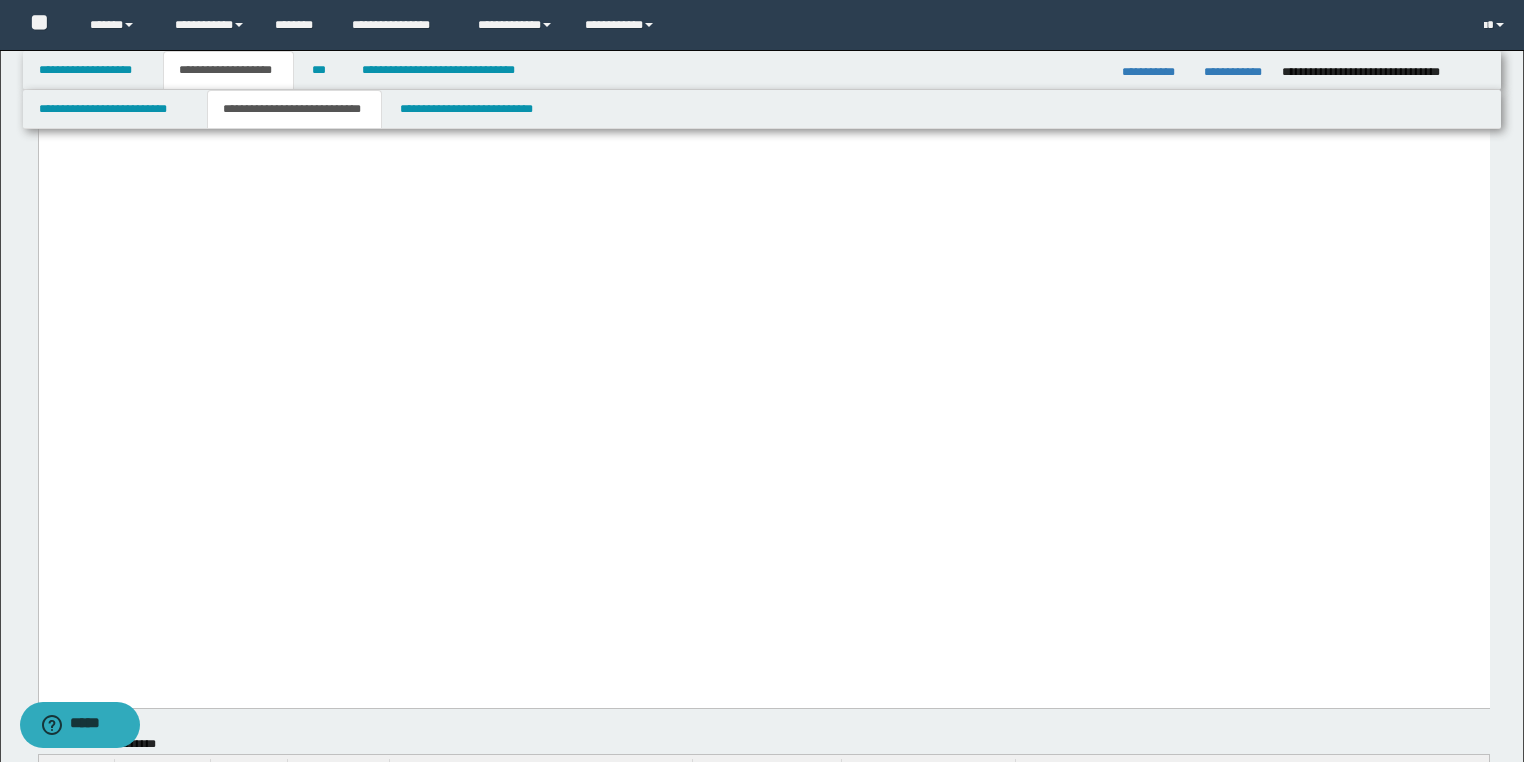 click on "**********" at bounding box center (763, -2008) 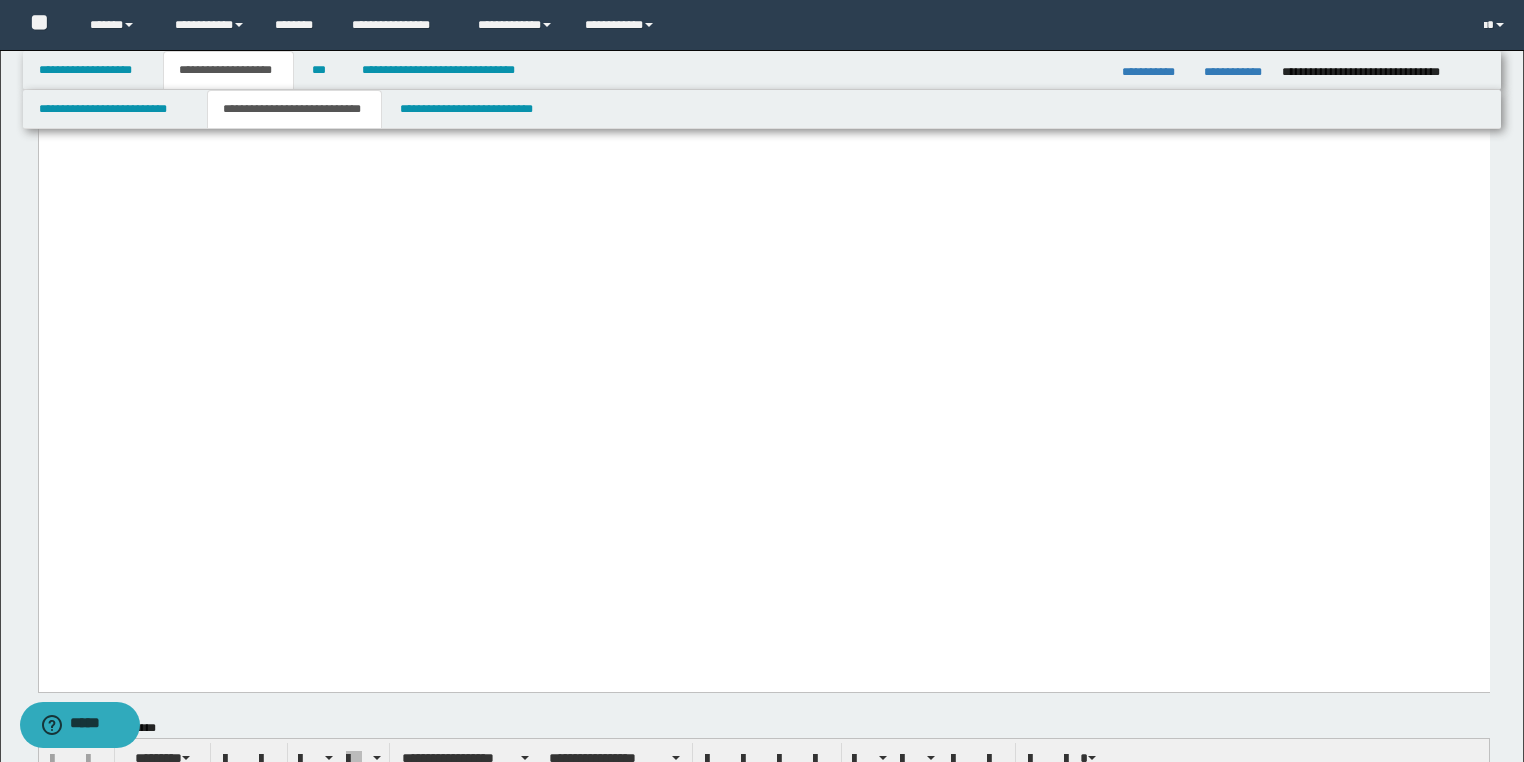 click on "**********" at bounding box center (763, -2015) 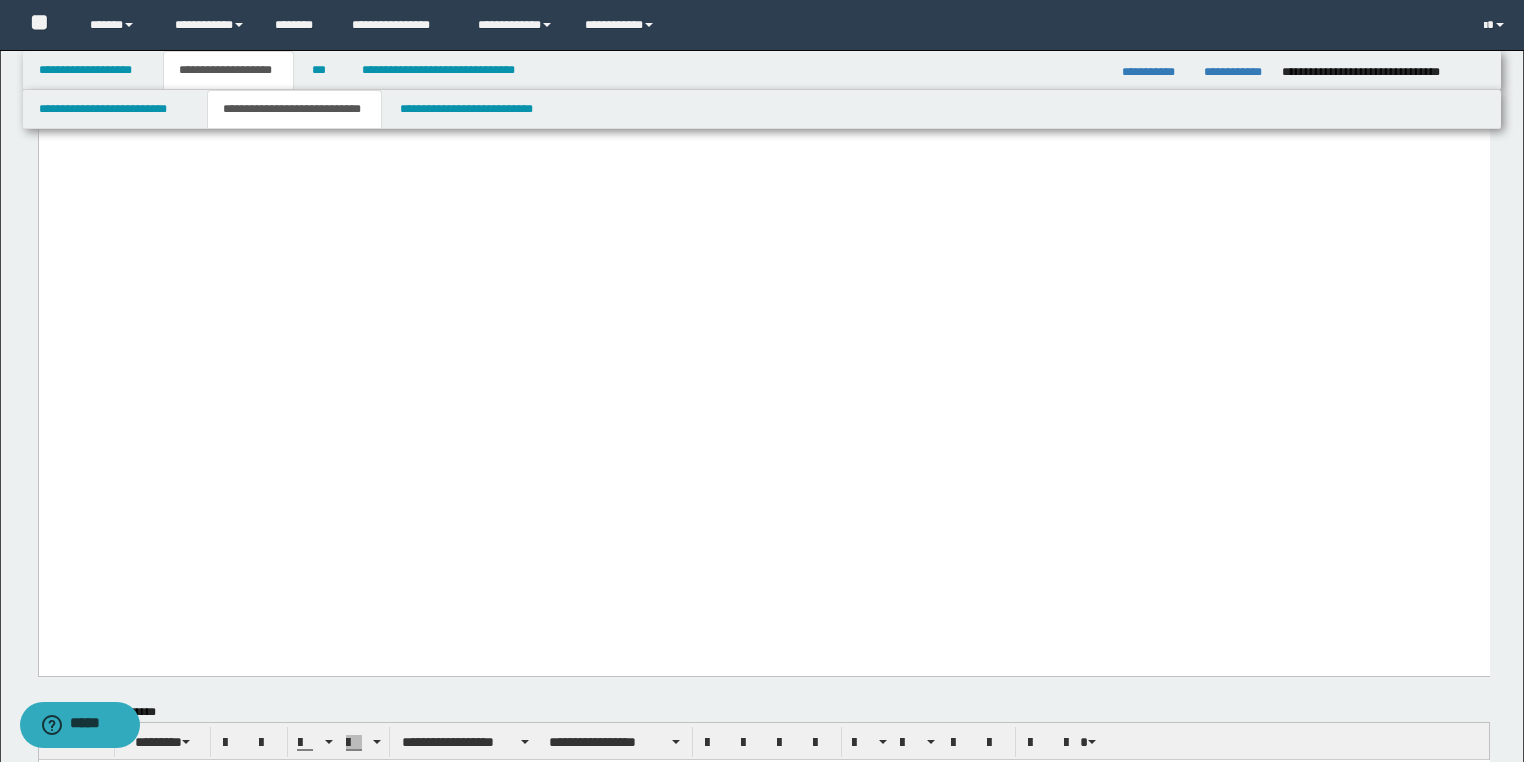 click on "**********" at bounding box center (763, -288) 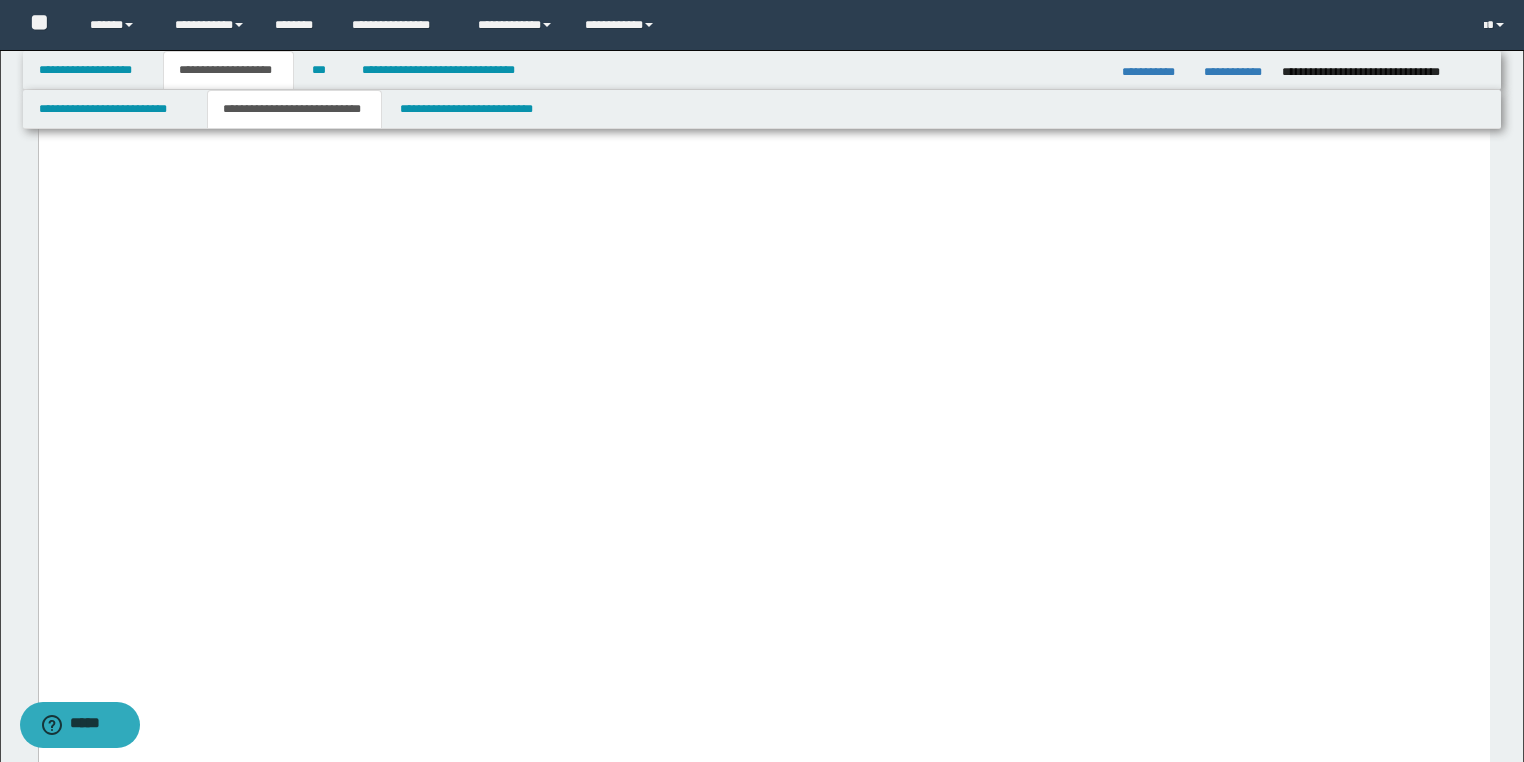 scroll, scrollTop: 3780, scrollLeft: 0, axis: vertical 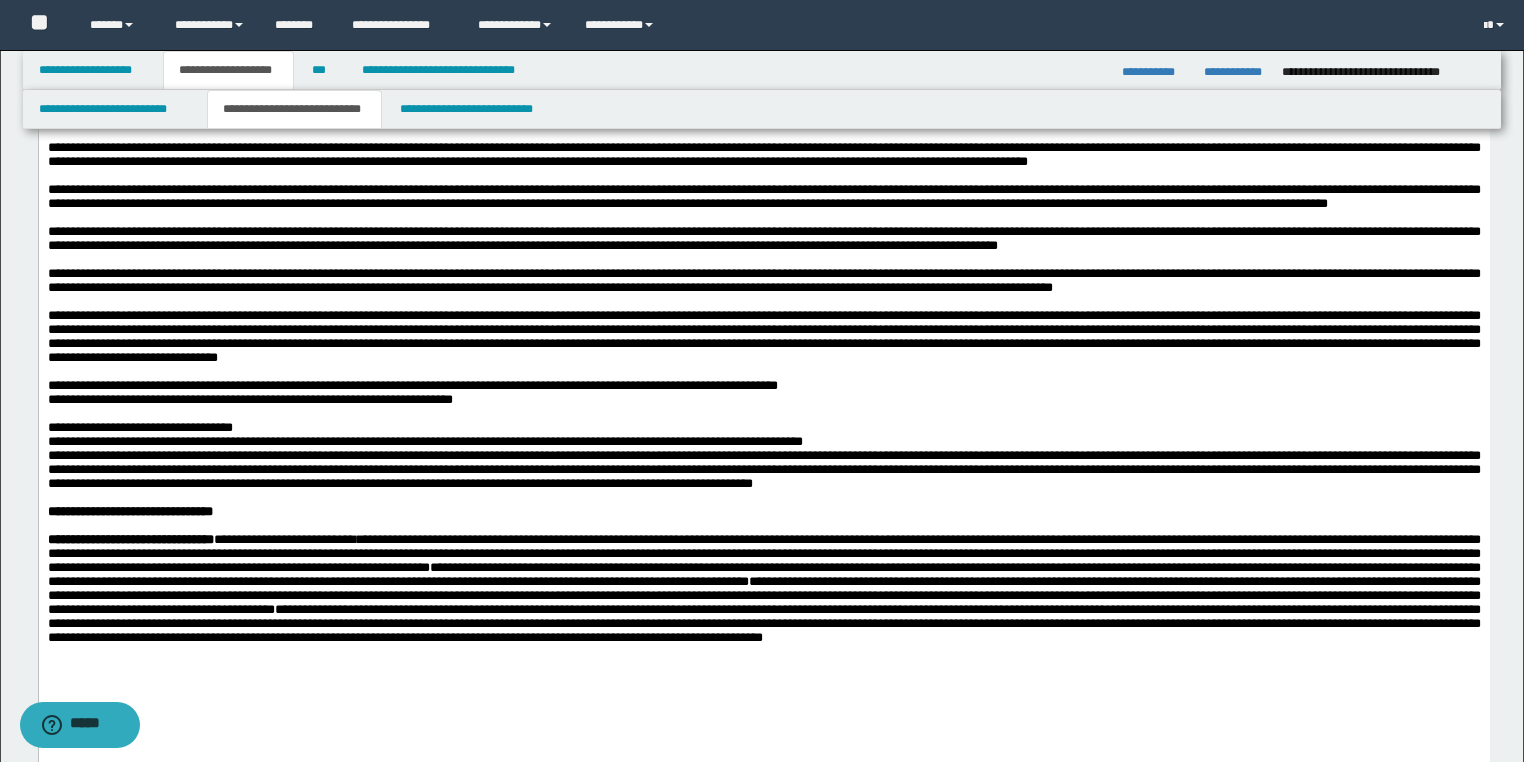 click on "**********" at bounding box center (763, -1111) 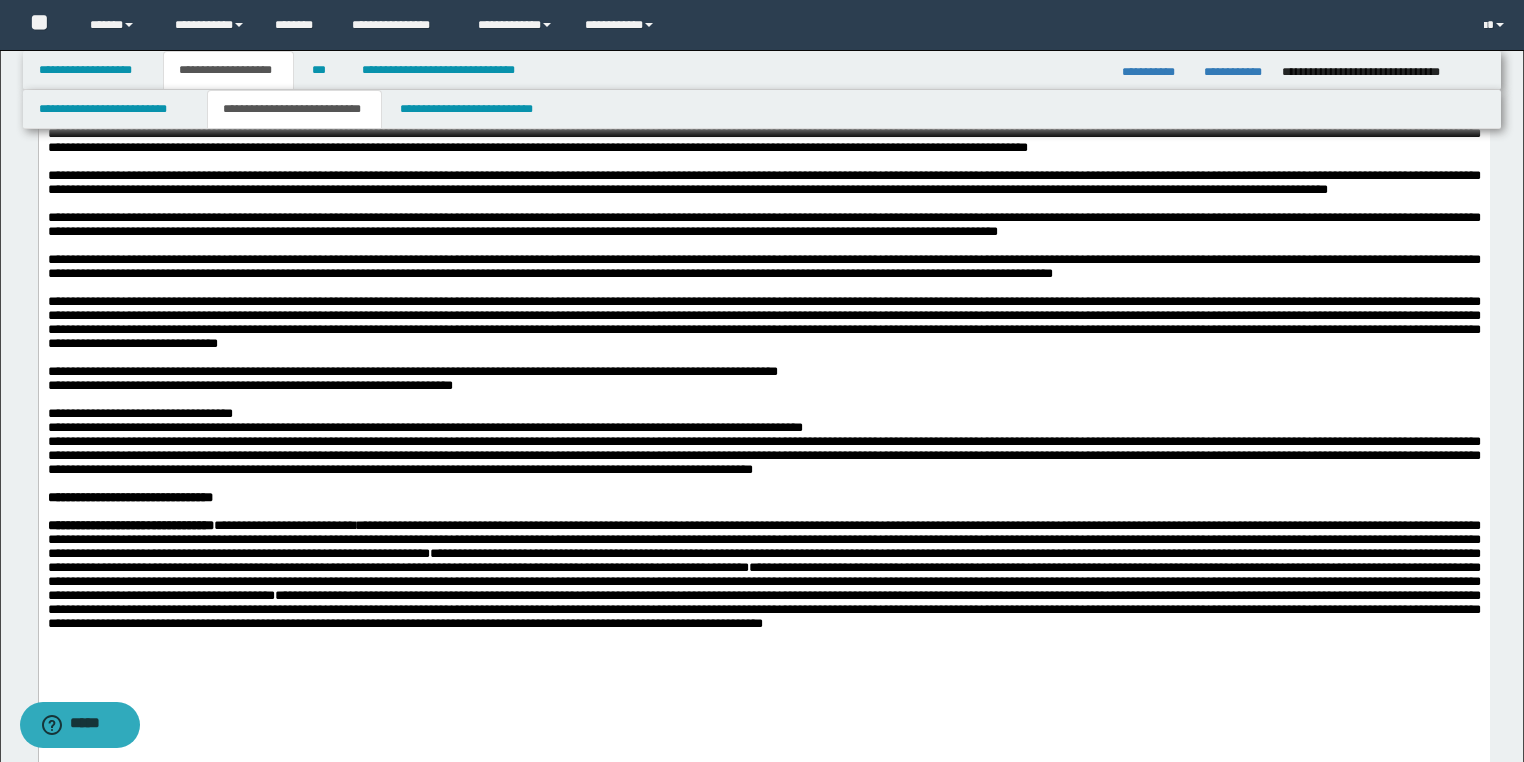click on "**********" at bounding box center (763, -210) 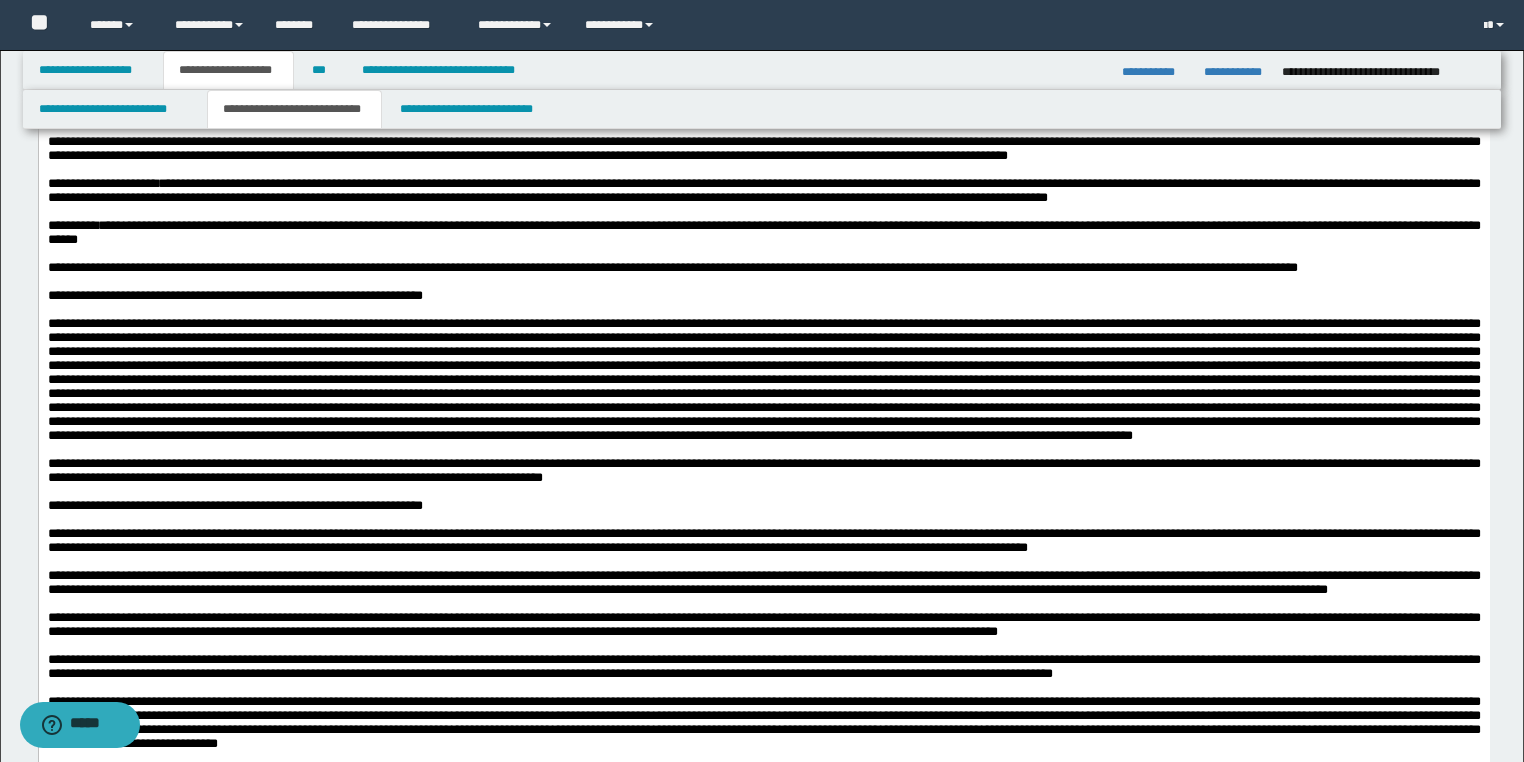 click on "**********" at bounding box center (763, -718) 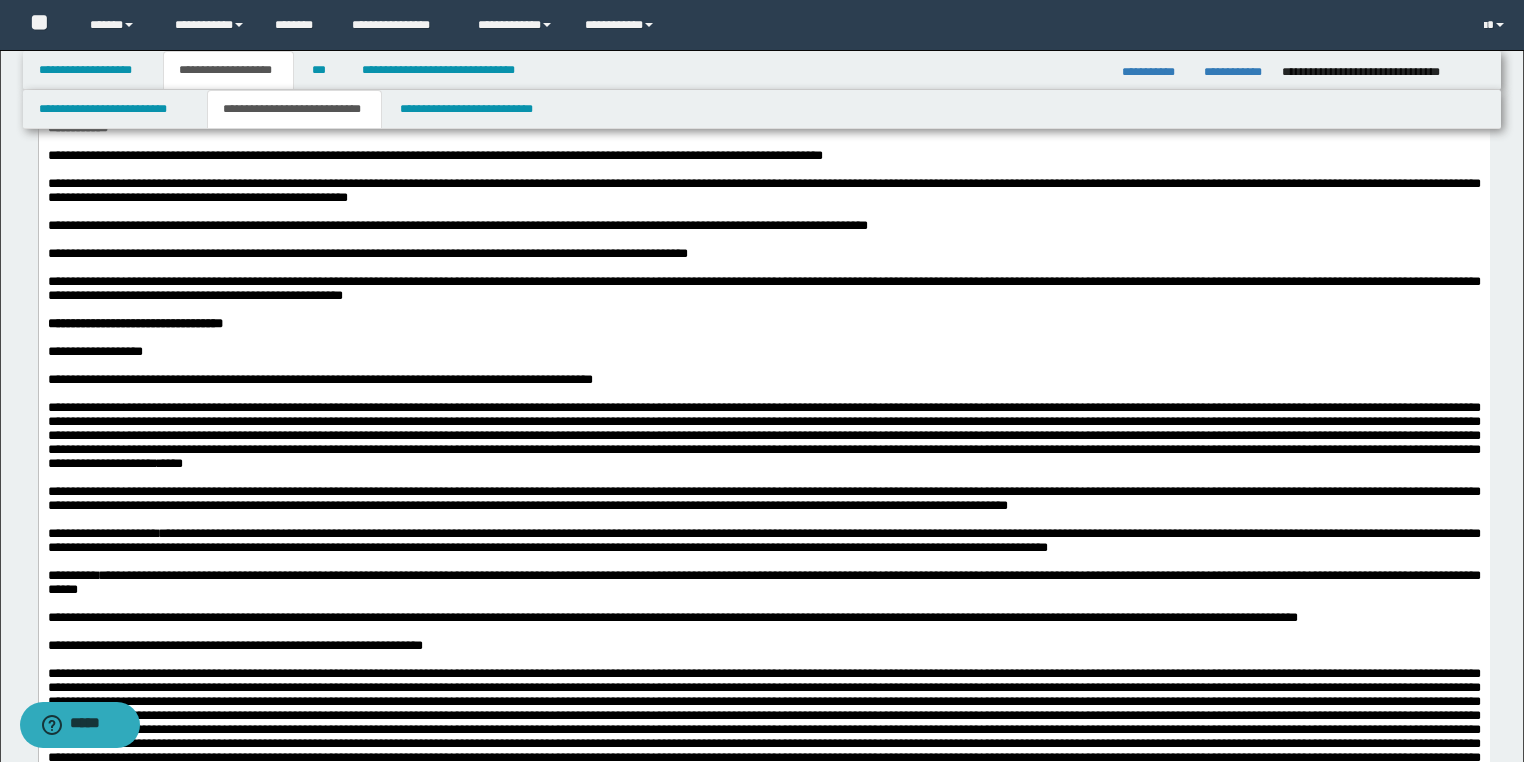 scroll, scrollTop: 2340, scrollLeft: 0, axis: vertical 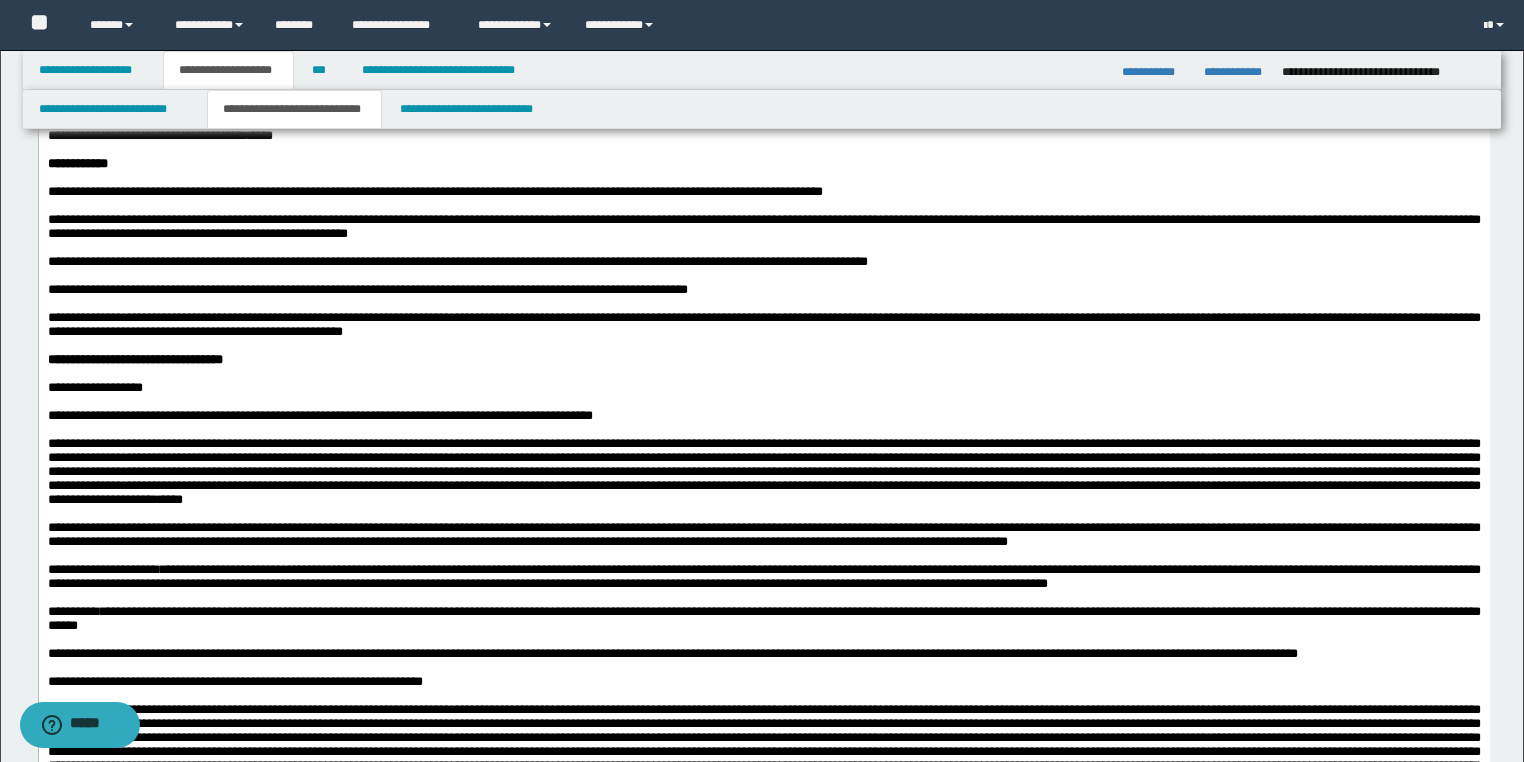drag, startPoint x: 222, startPoint y: 315, endPoint x: 495, endPoint y: 305, distance: 273.18307 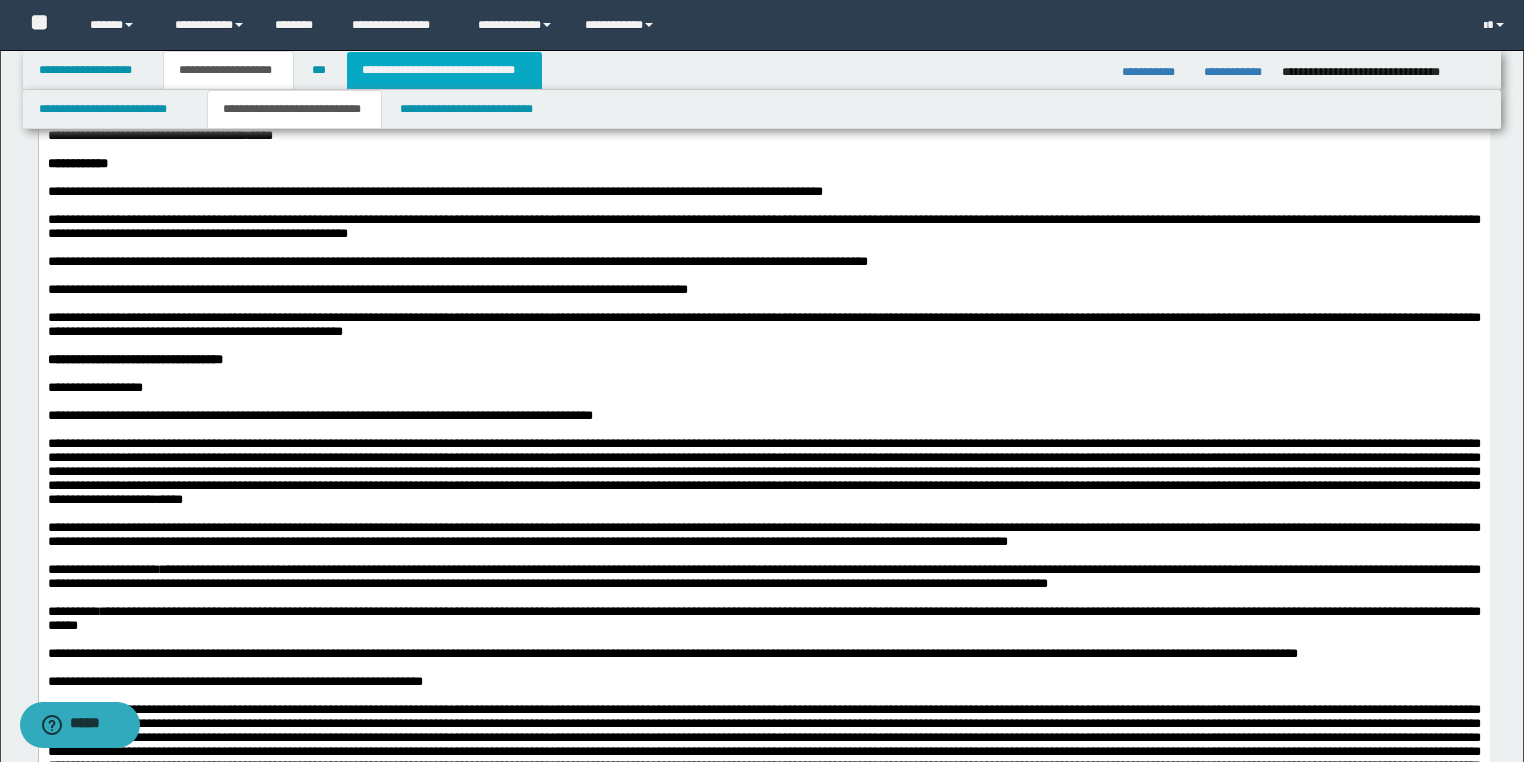 click on "**********" at bounding box center (444, 70) 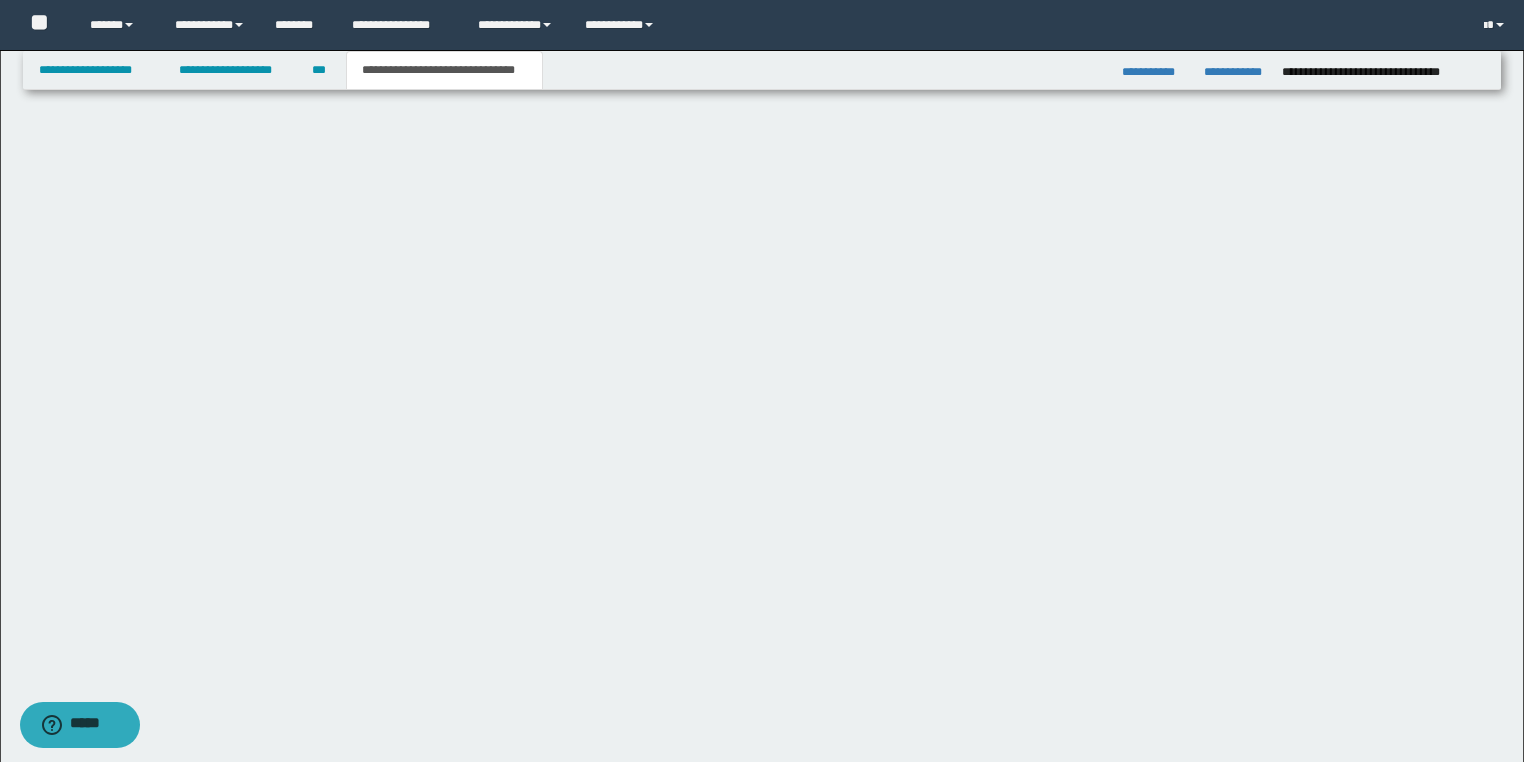 scroll, scrollTop: 868, scrollLeft: 0, axis: vertical 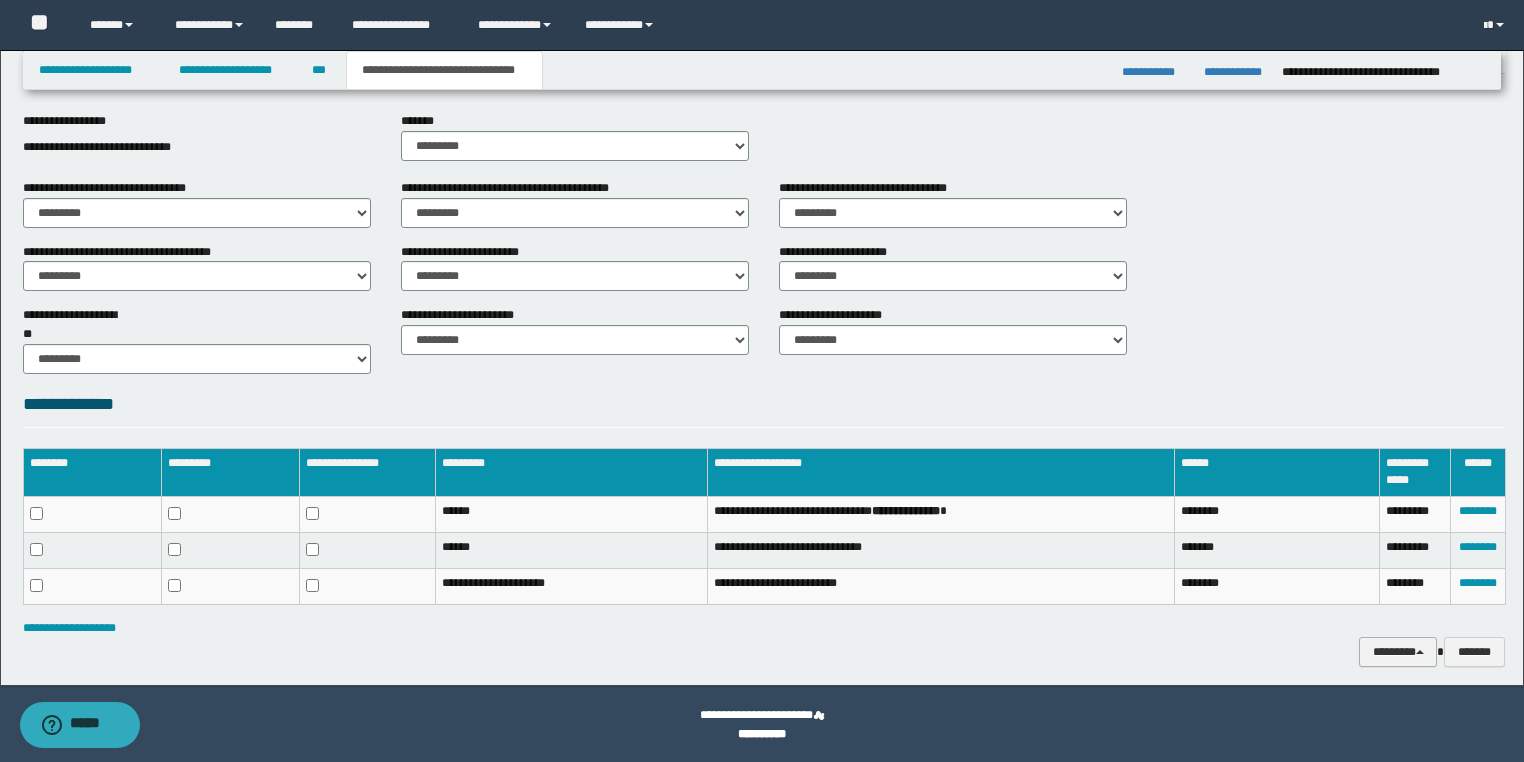click on "********" at bounding box center [1398, 652] 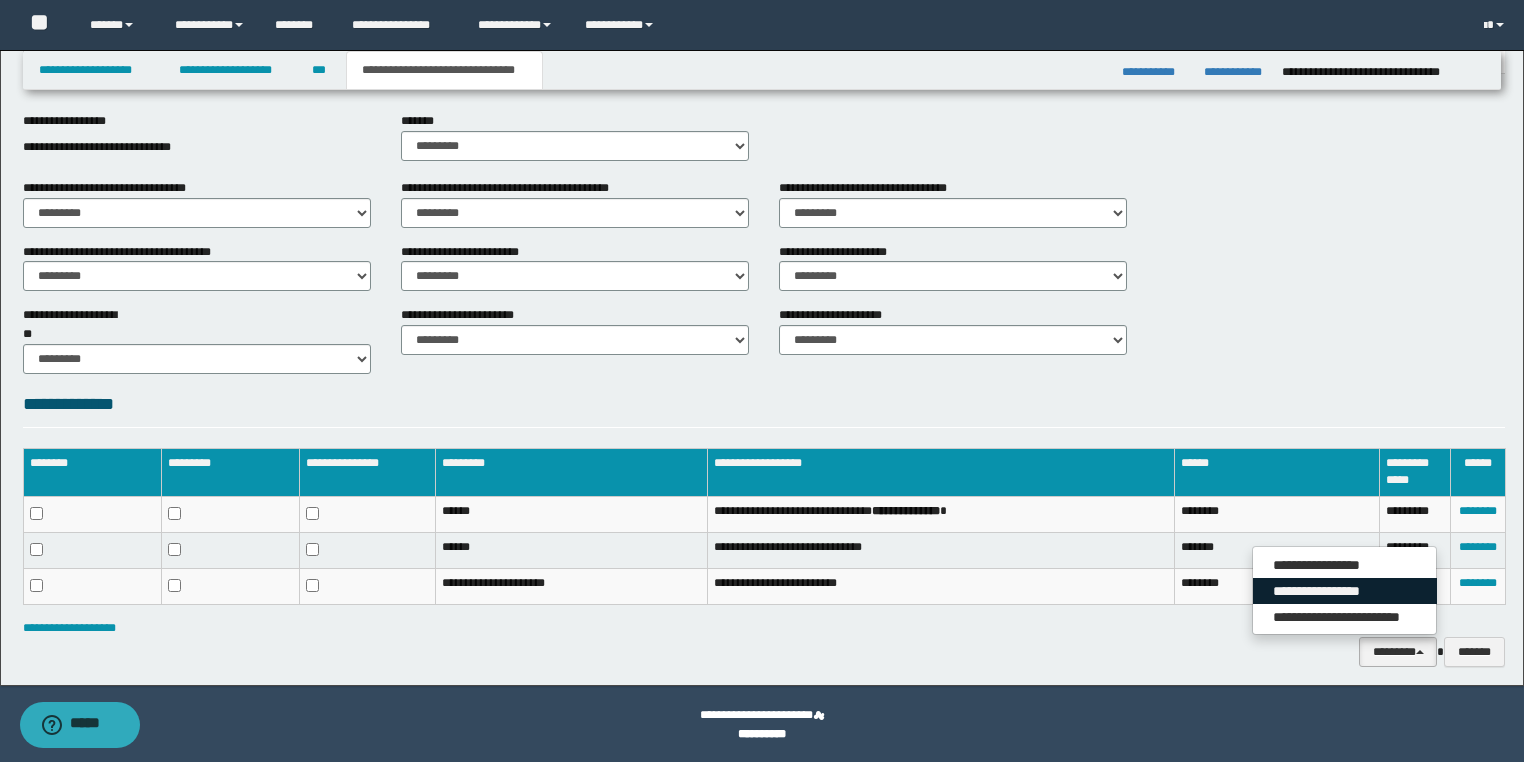 drag, startPoint x: 1354, startPoint y: 584, endPoint x: 1317, endPoint y: 585, distance: 37.01351 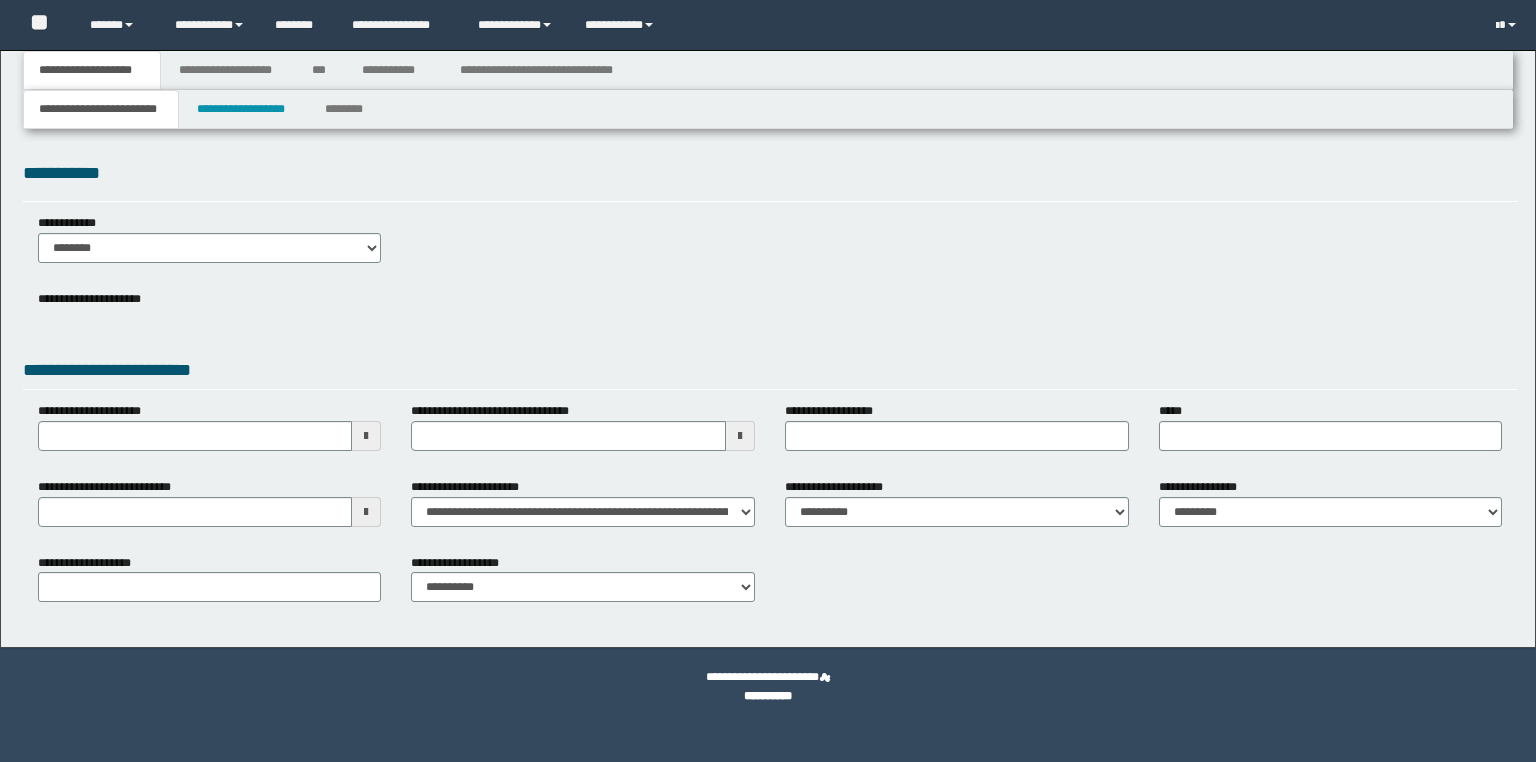 scroll, scrollTop: 0, scrollLeft: 0, axis: both 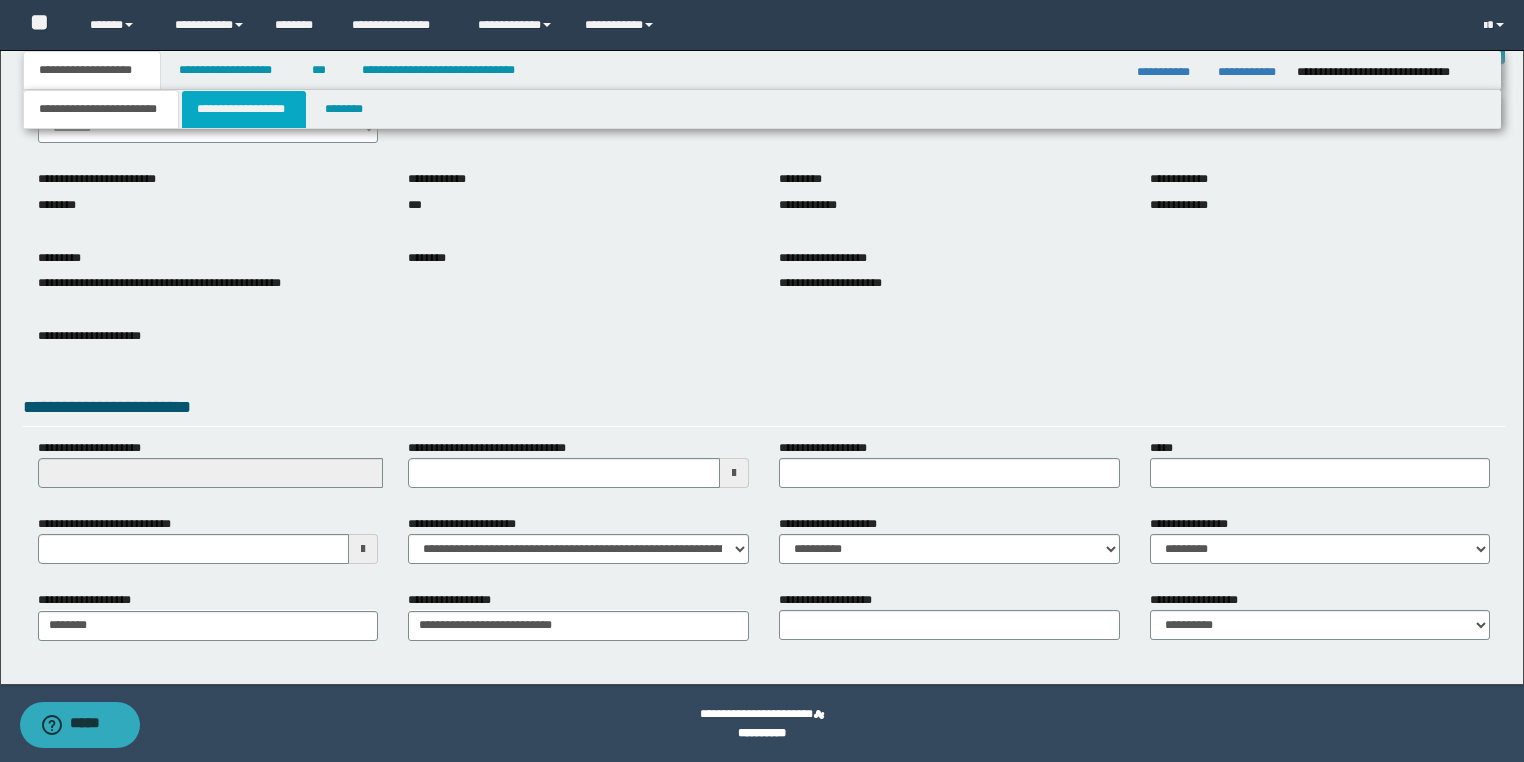 click on "**********" at bounding box center (244, 109) 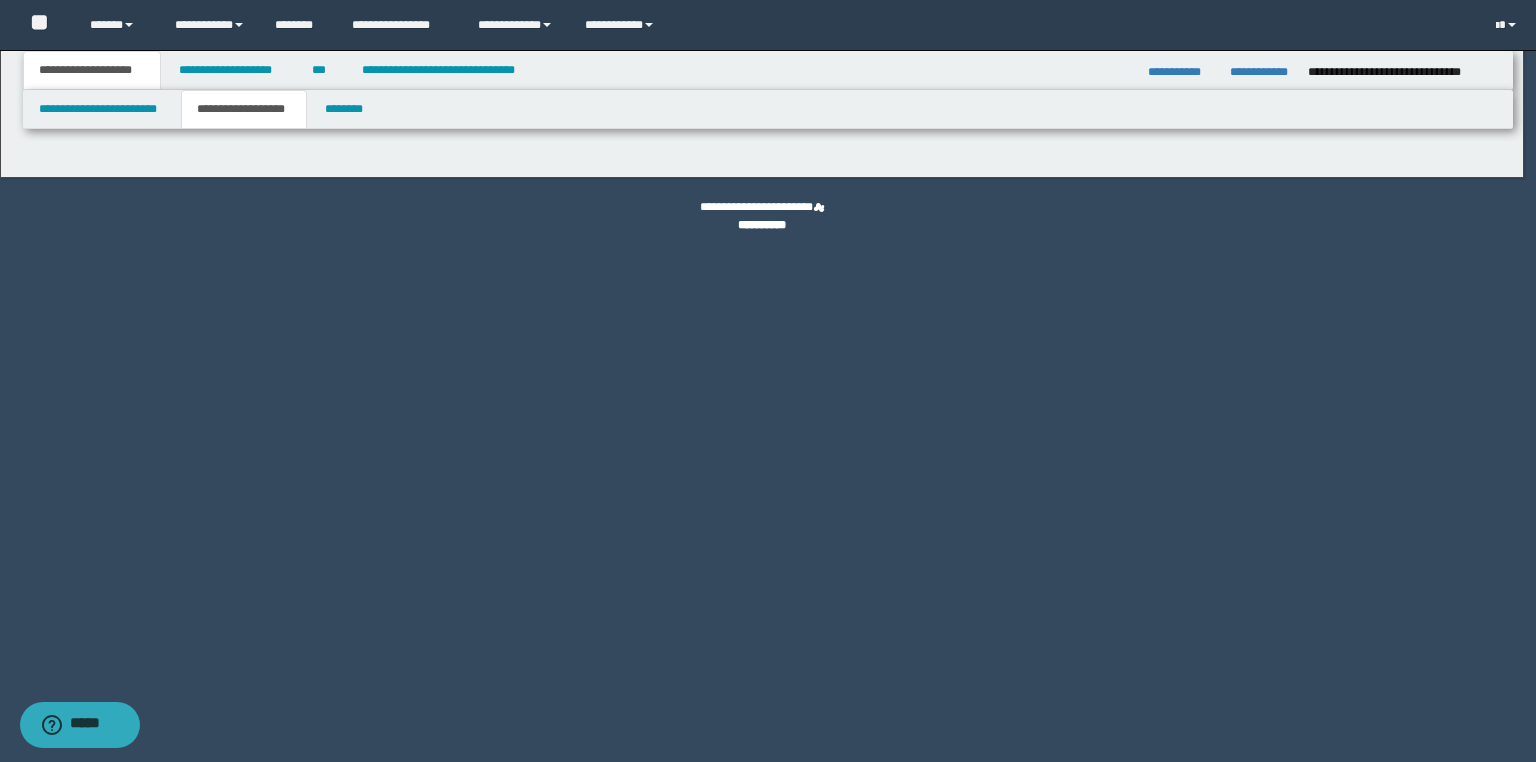 type on "********" 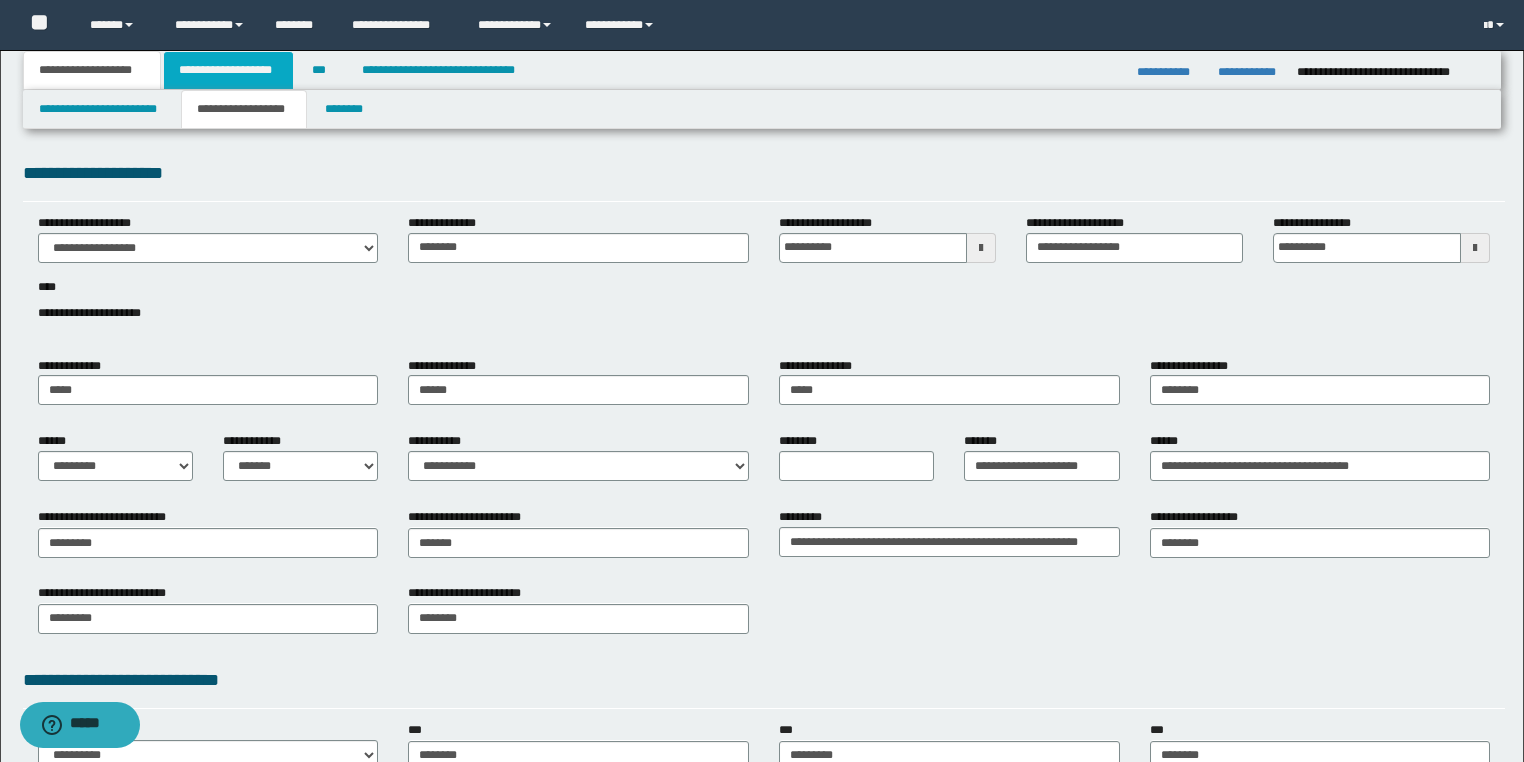 click on "**********" at bounding box center (228, 70) 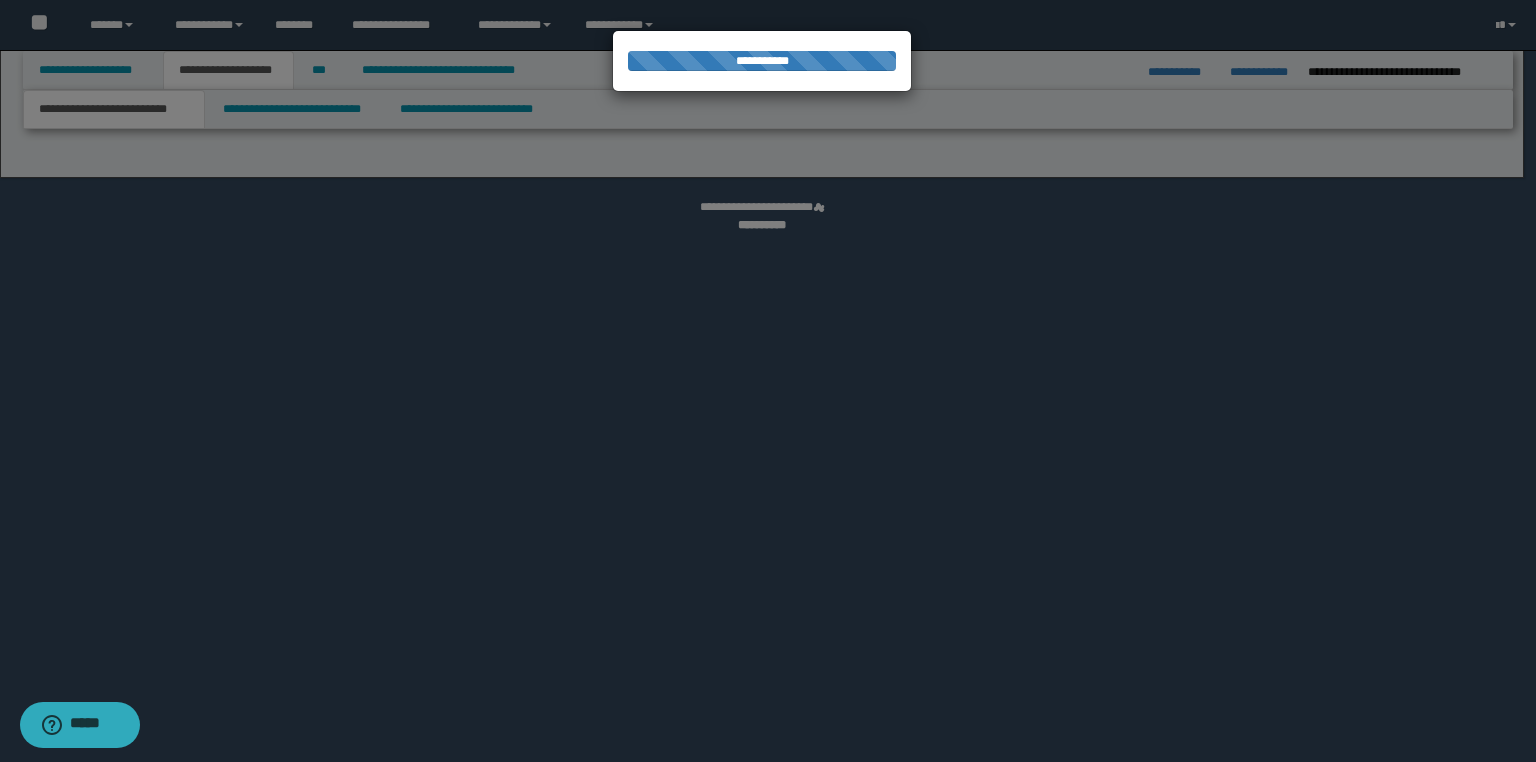 select on "*" 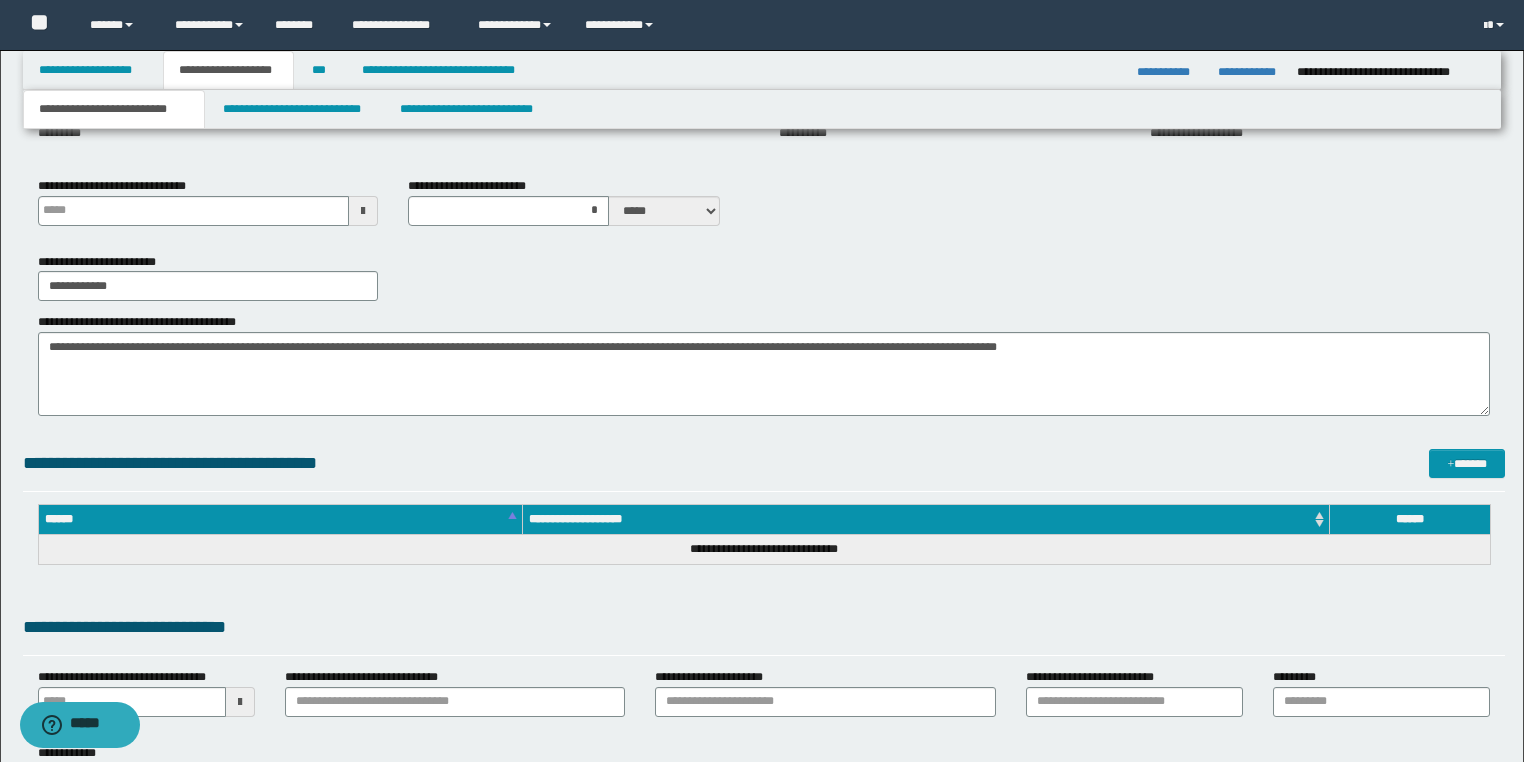scroll, scrollTop: 400, scrollLeft: 0, axis: vertical 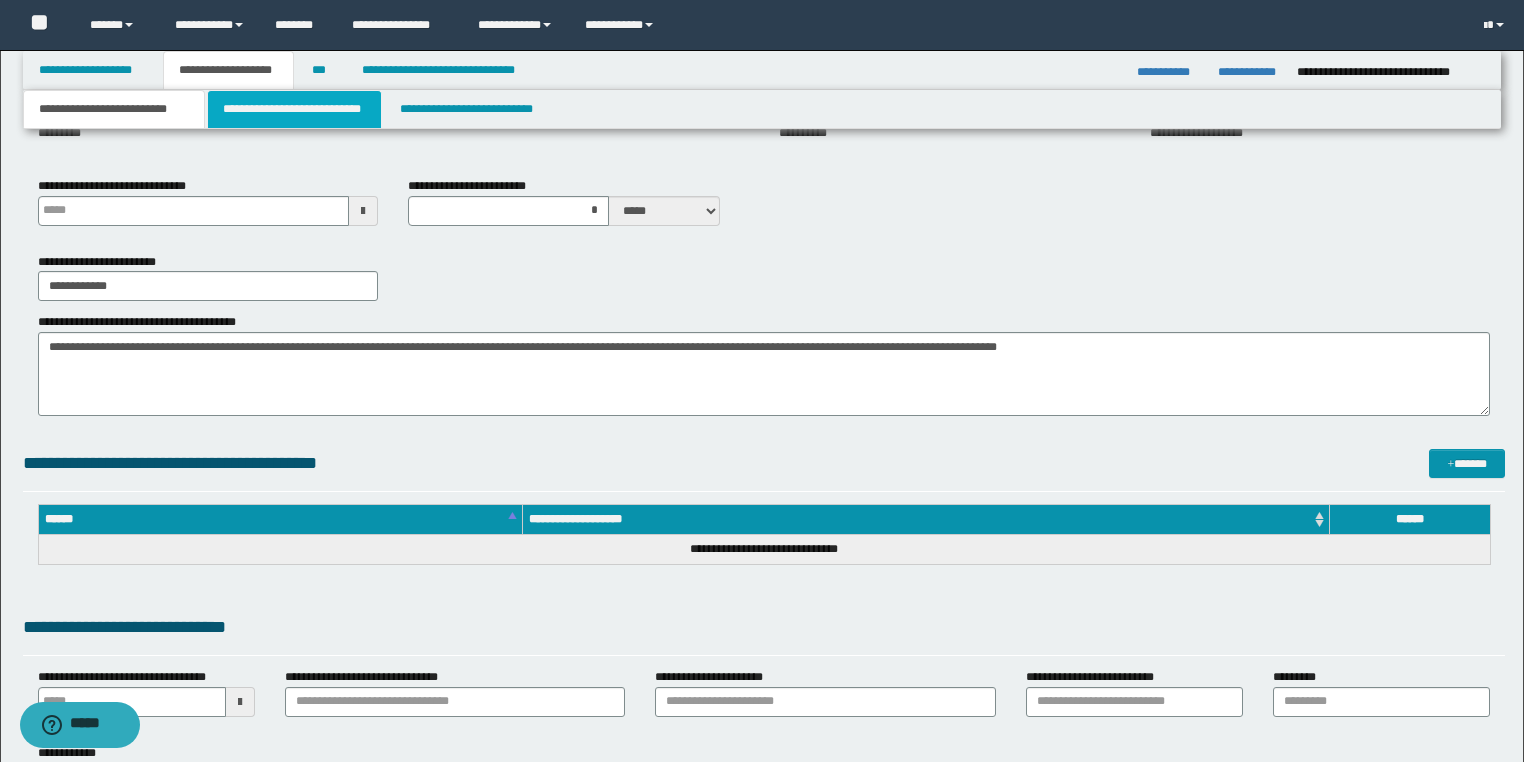 click on "**********" at bounding box center (294, 109) 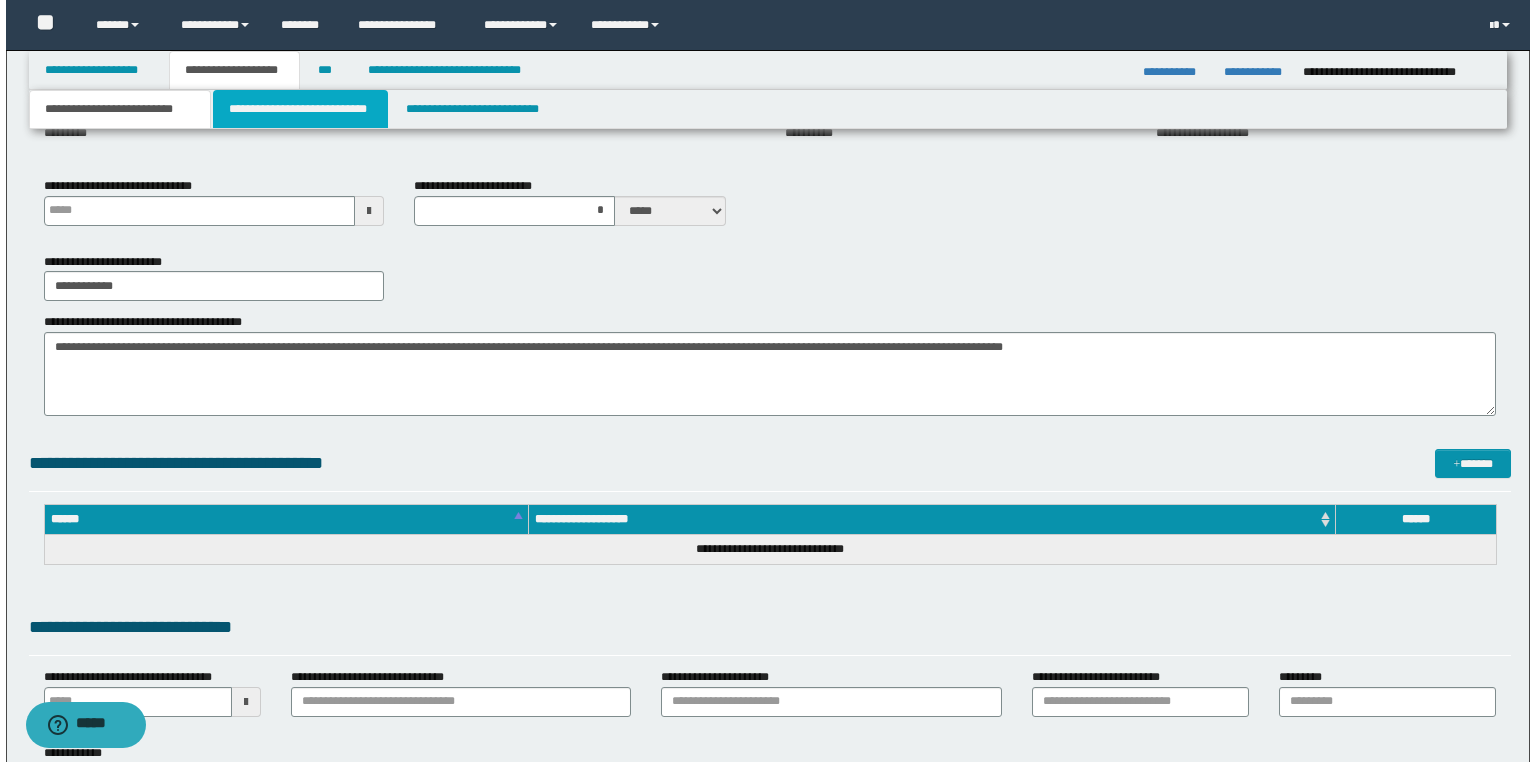 scroll, scrollTop: 0, scrollLeft: 0, axis: both 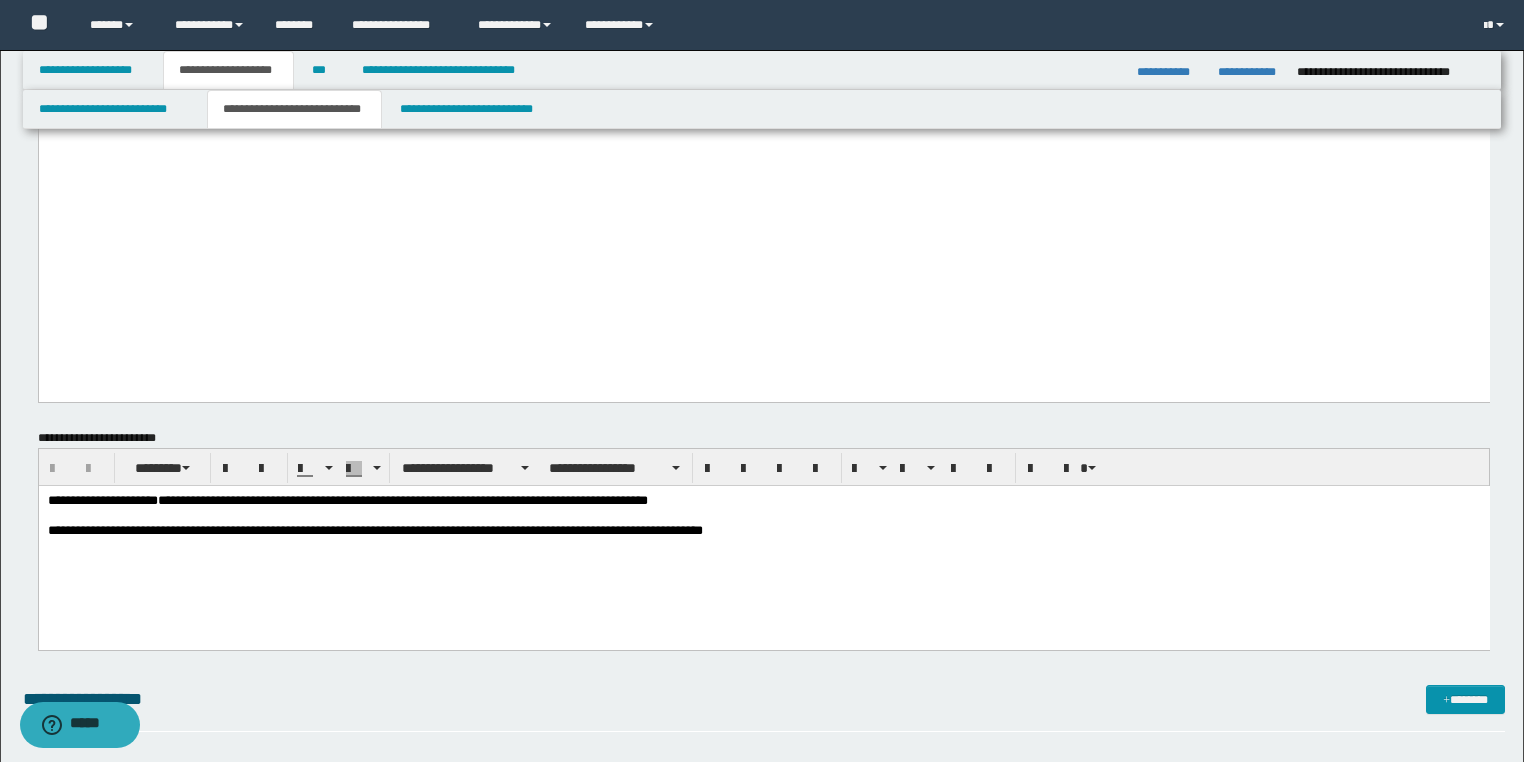 click on "**********" at bounding box center [763, -1250] 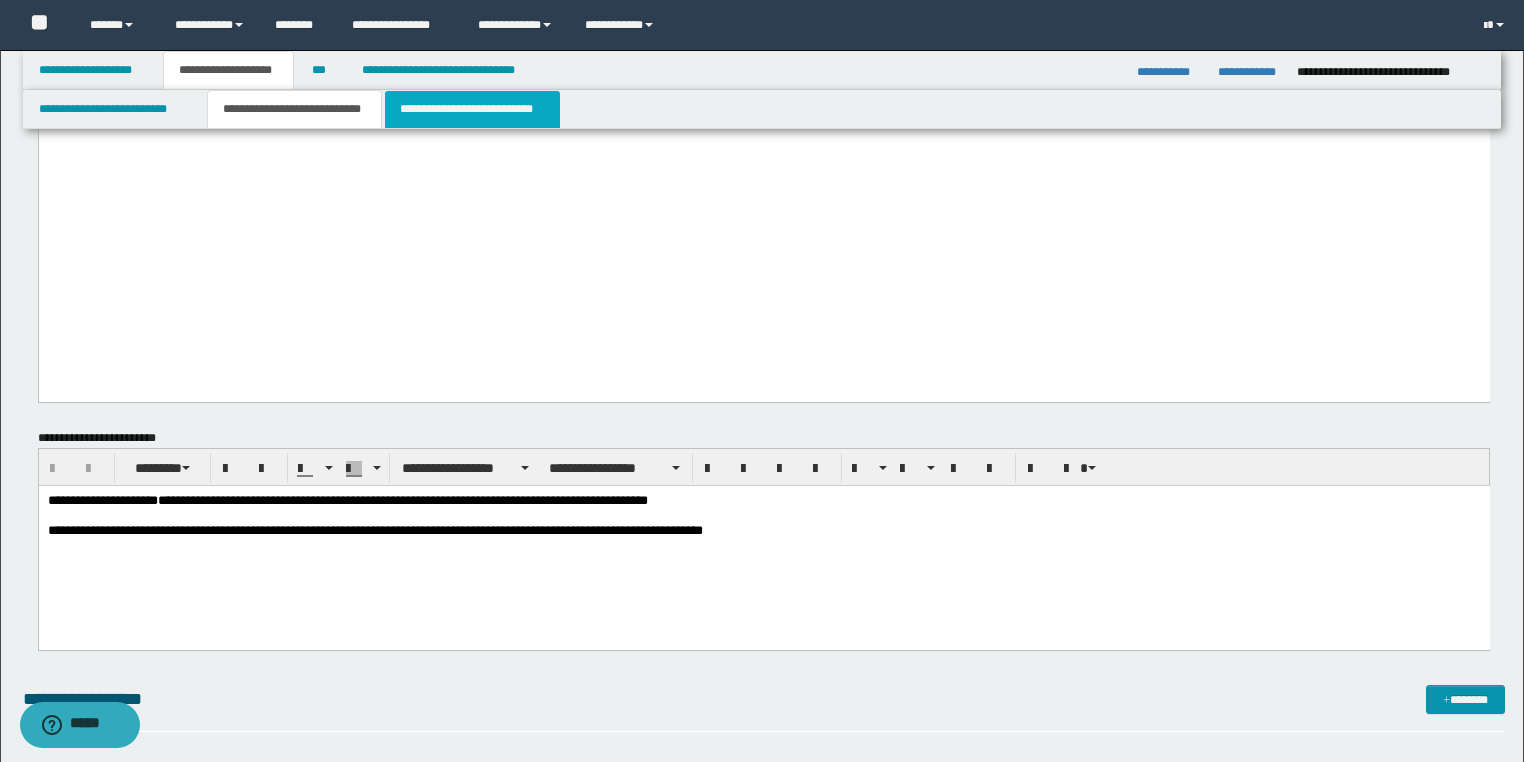 click on "**********" at bounding box center [472, 109] 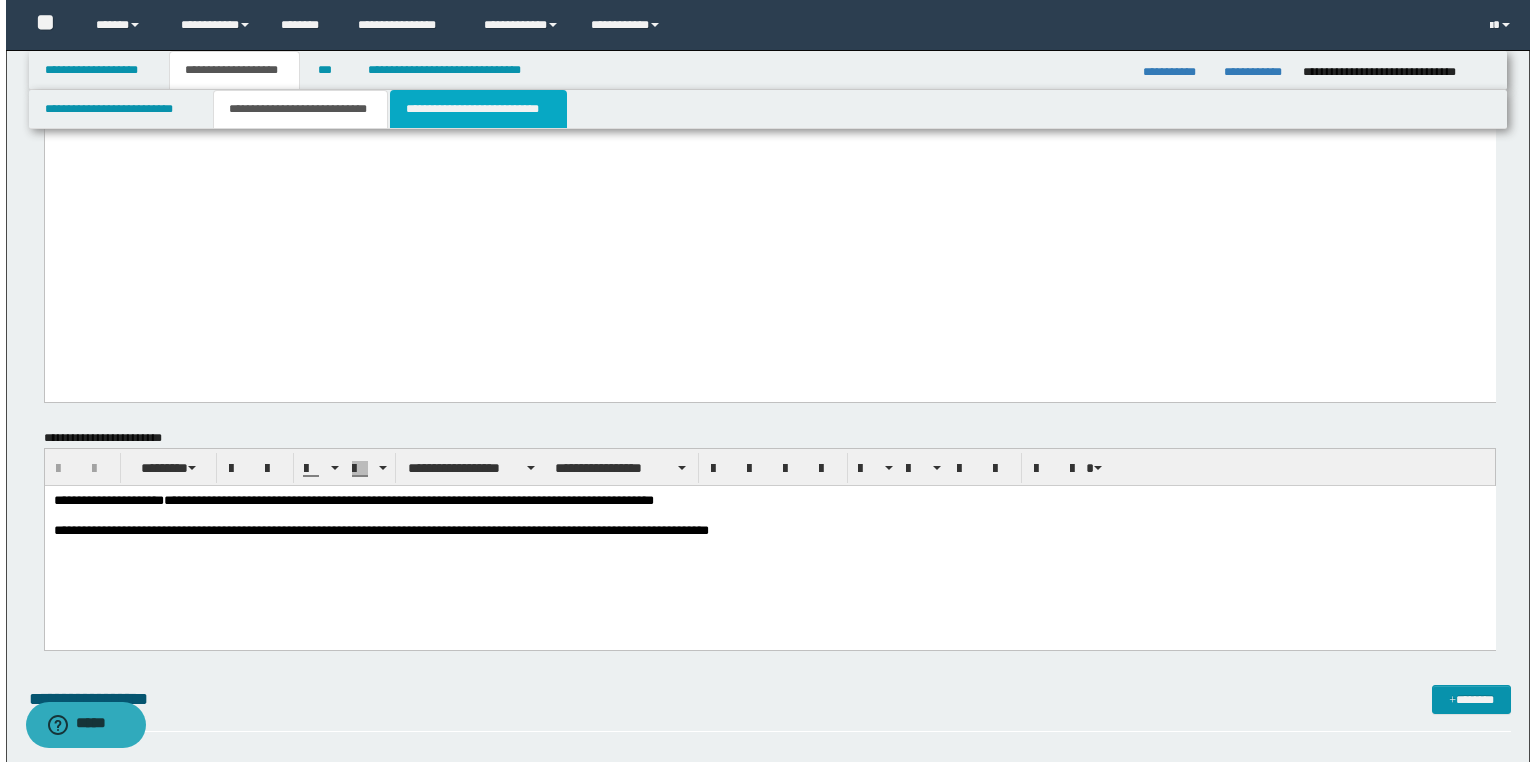 scroll, scrollTop: 0, scrollLeft: 0, axis: both 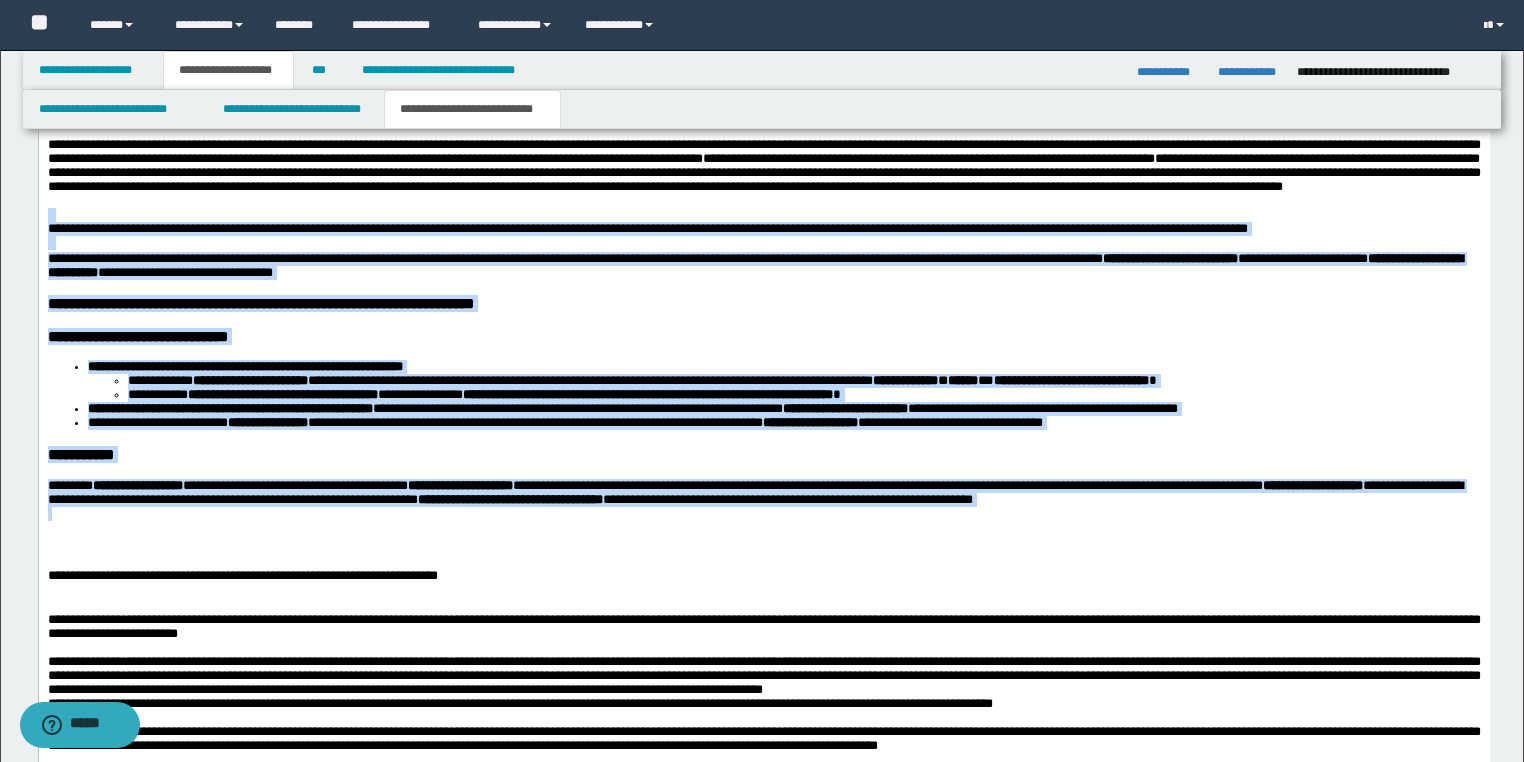 drag, startPoint x: 155, startPoint y: 760, endPoint x: 40, endPoint y: -538, distance: 1303.0845 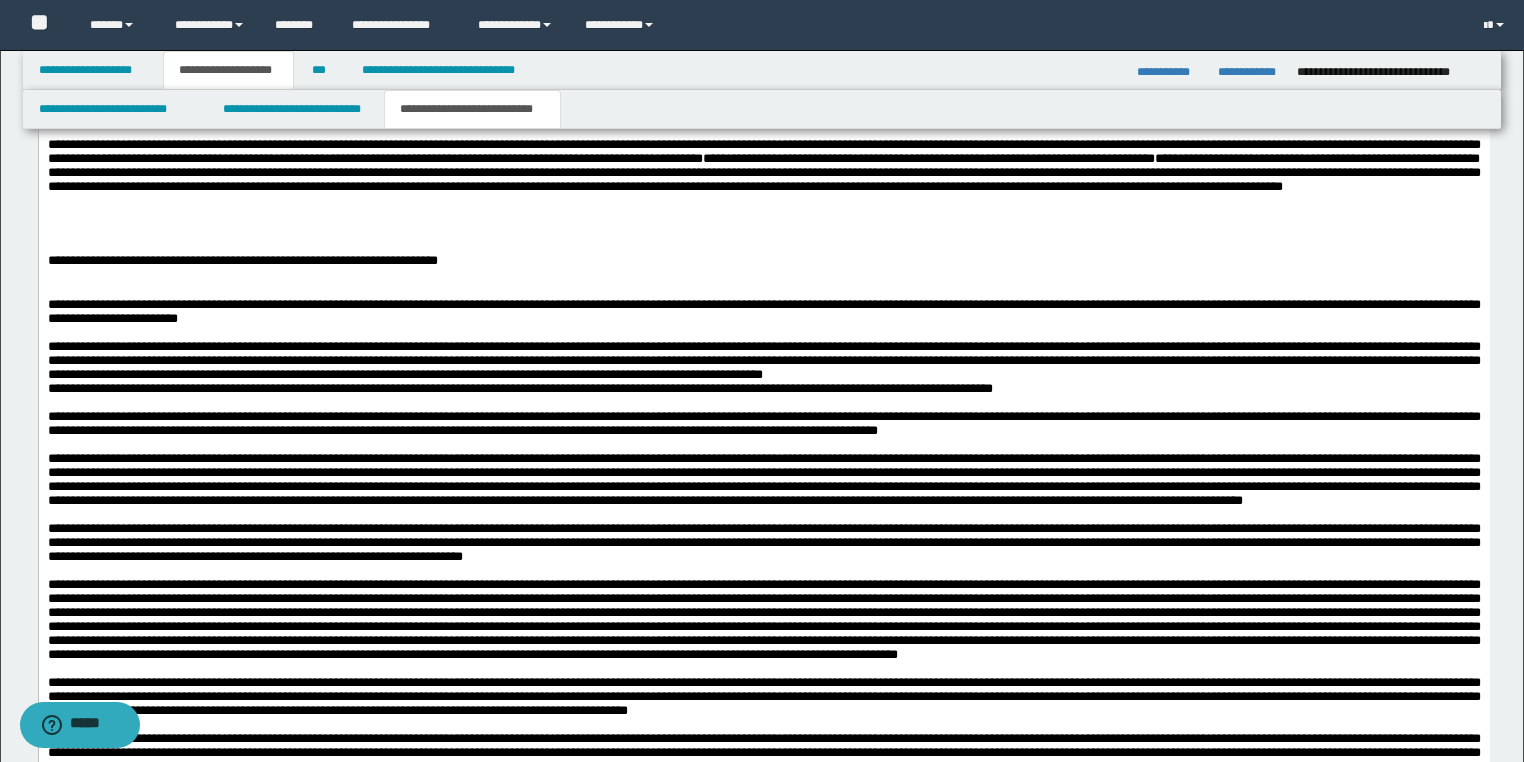 click at bounding box center (763, 247) 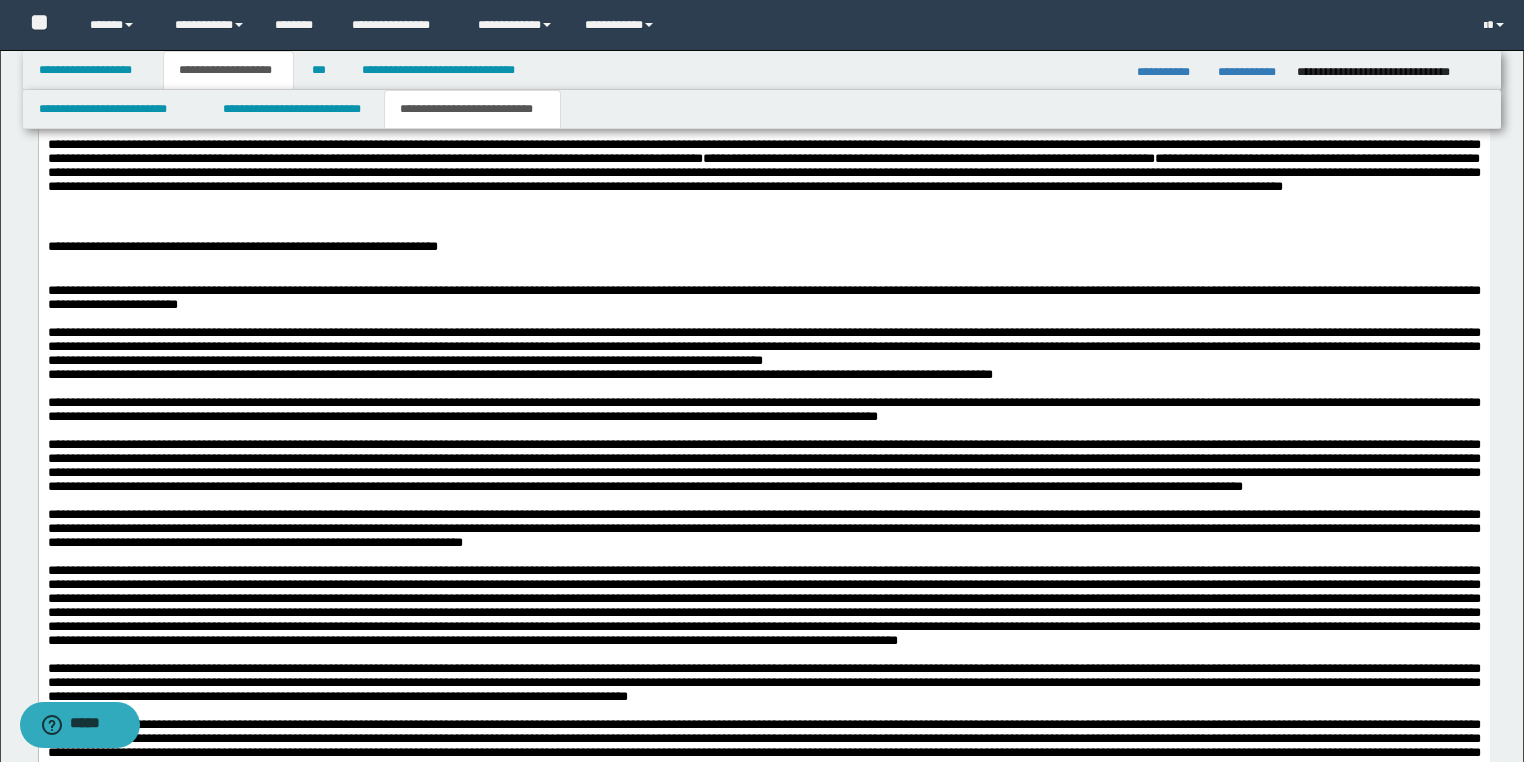 type 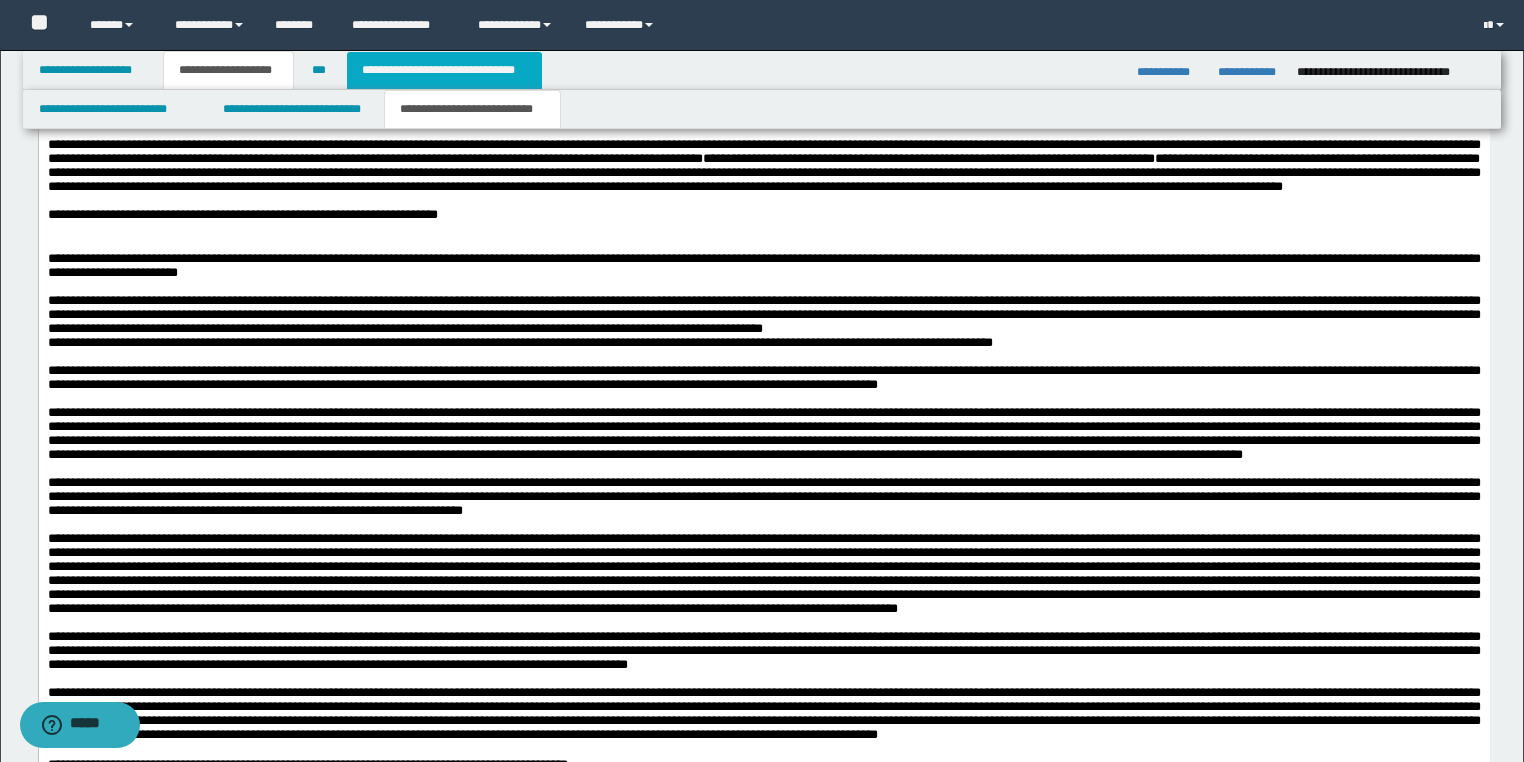 click on "**********" at bounding box center (444, 70) 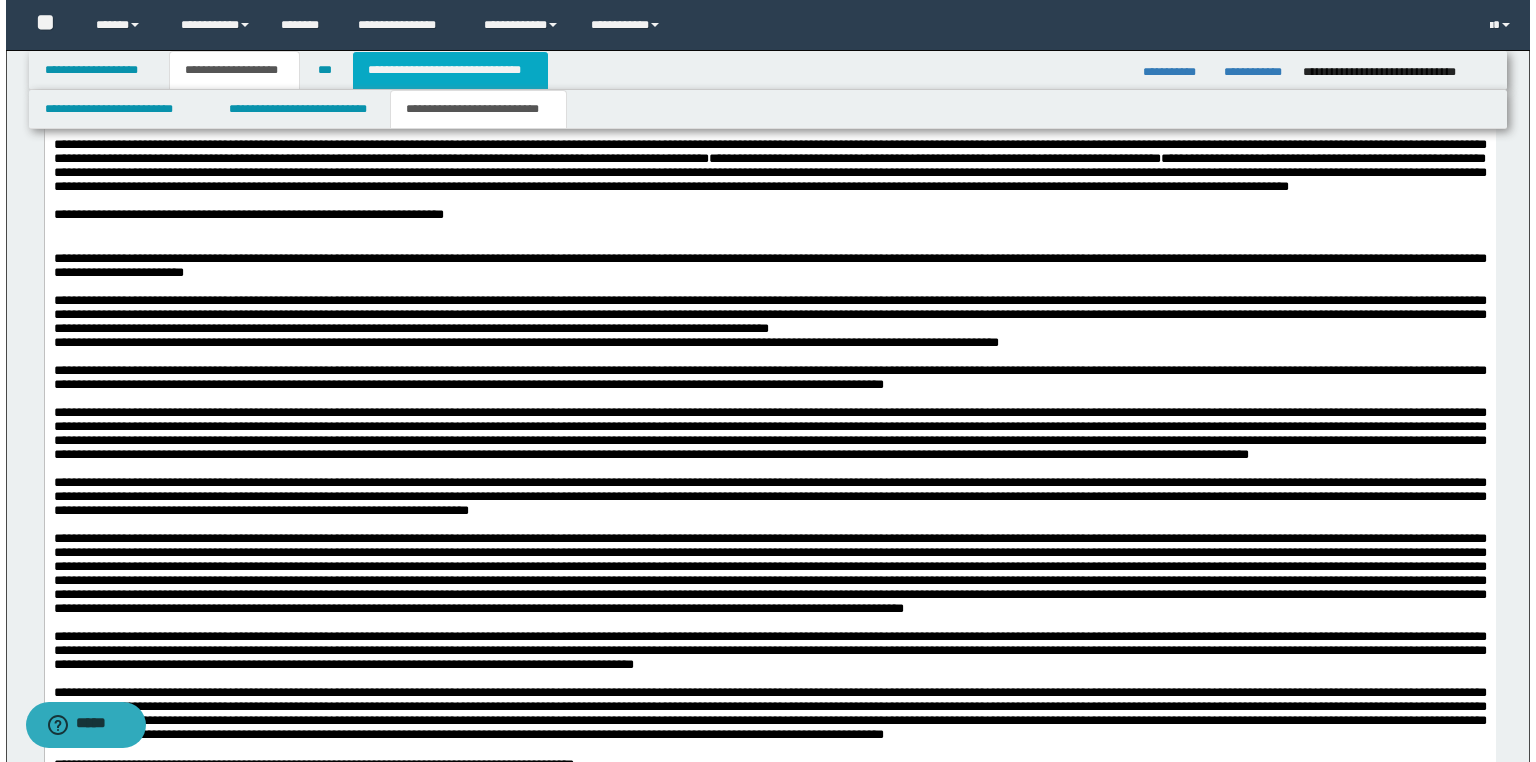 scroll, scrollTop: 0, scrollLeft: 0, axis: both 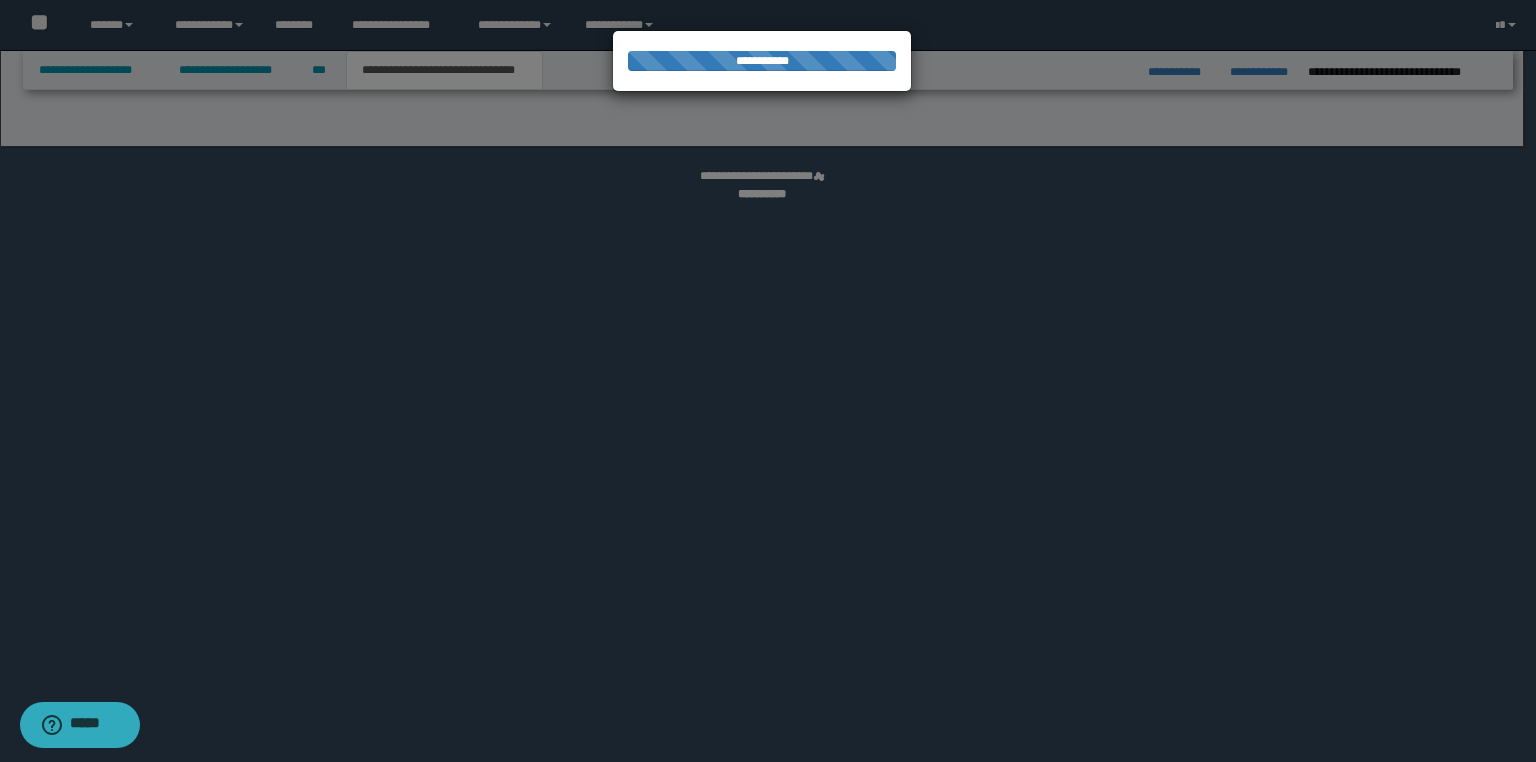 select on "*" 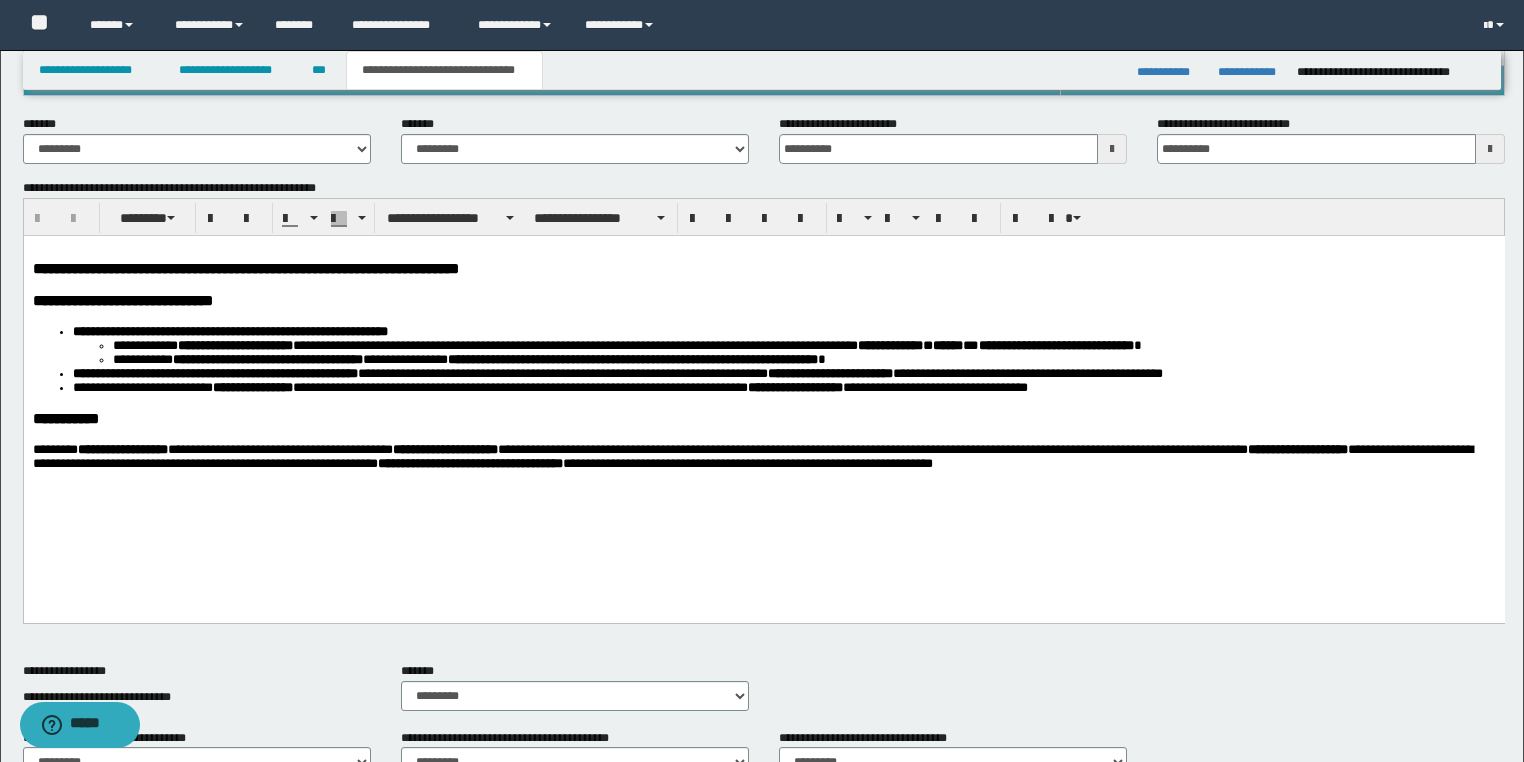 scroll, scrollTop: 560, scrollLeft: 0, axis: vertical 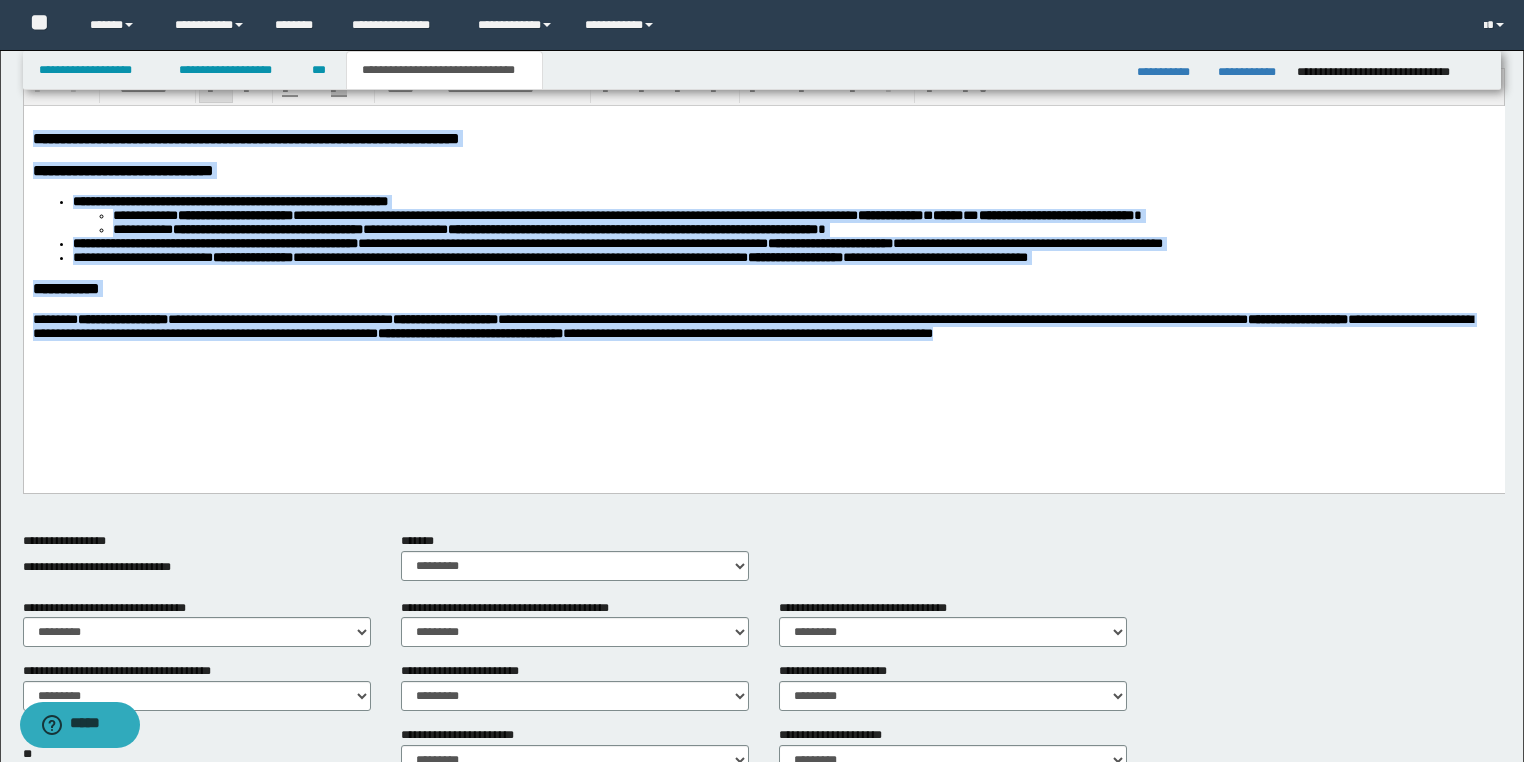 drag, startPoint x: 1486, startPoint y: 356, endPoint x: -1, endPoint y: 52, distance: 1517.7566 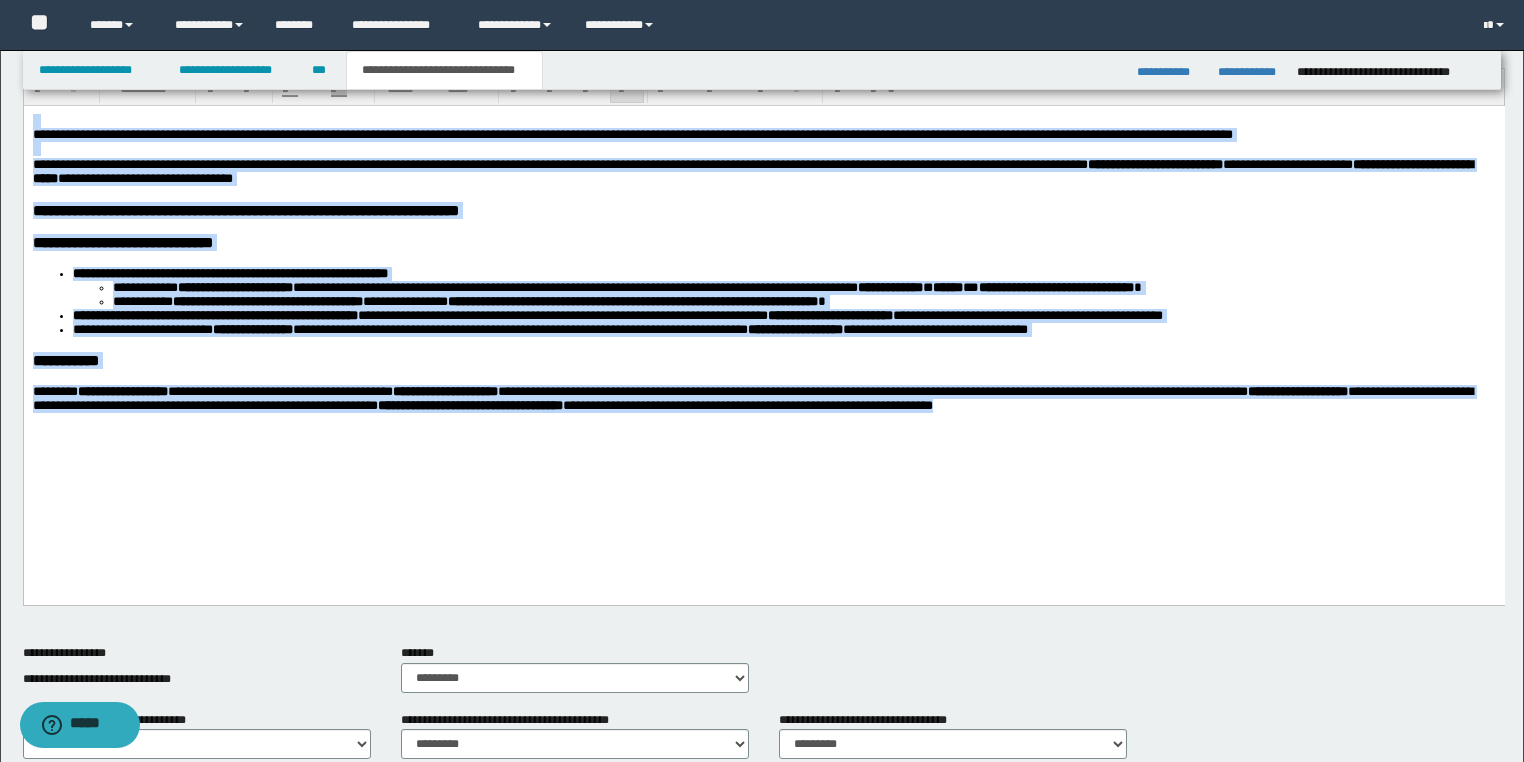 drag, startPoint x: 1489, startPoint y: 452, endPoint x: -1, endPoint y: 75, distance: 1536.9545 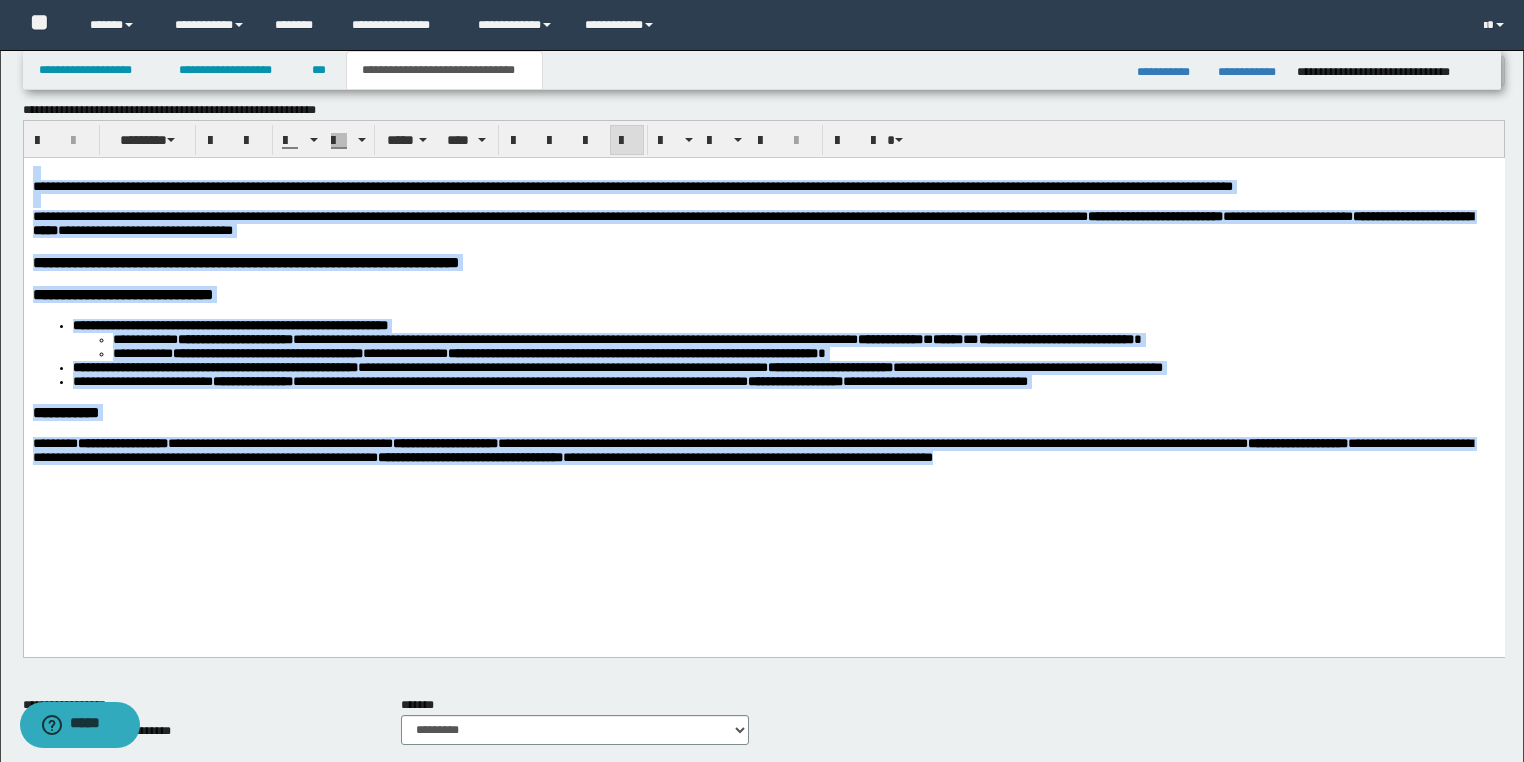 scroll, scrollTop: 480, scrollLeft: 0, axis: vertical 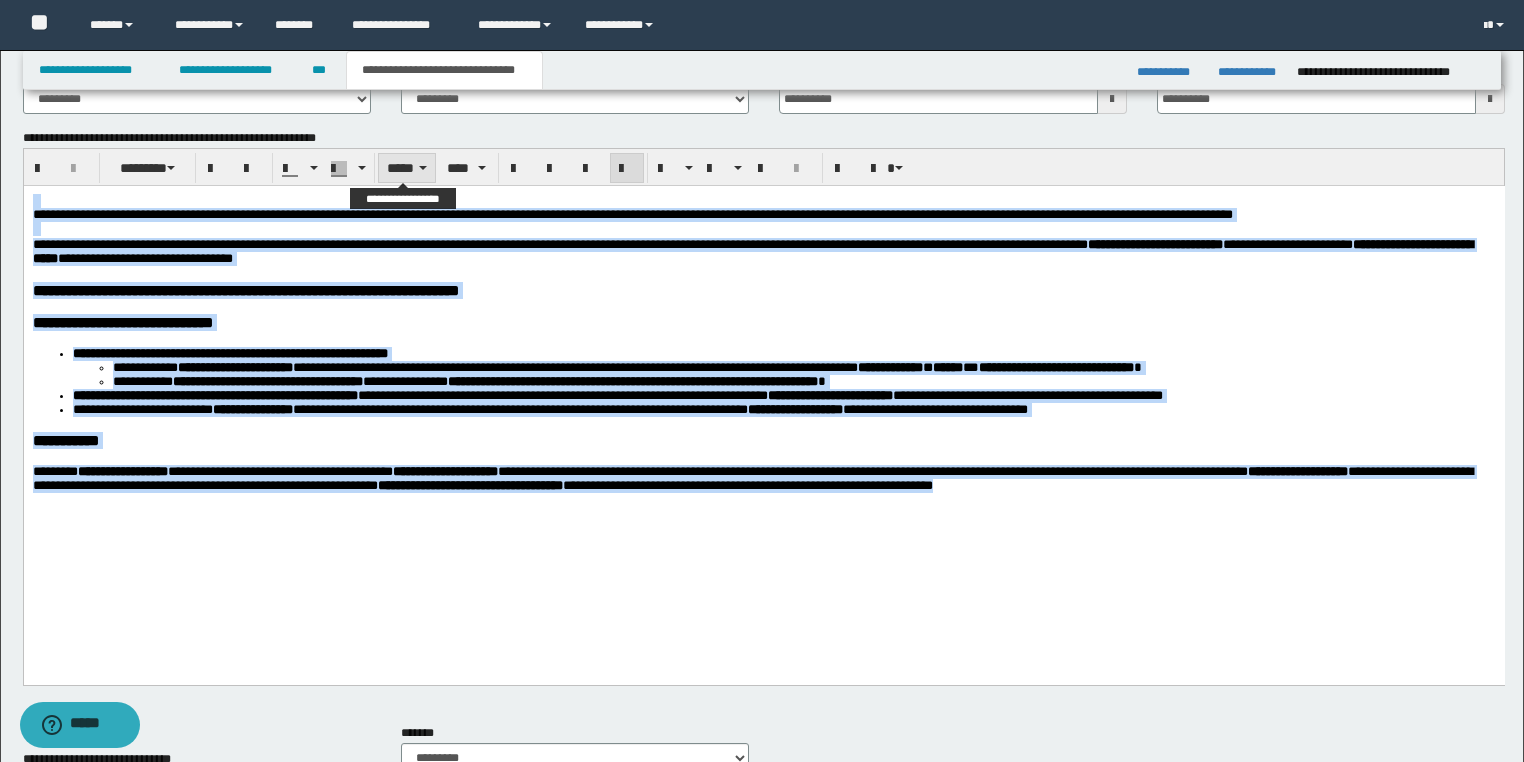 click on "*****" at bounding box center [407, 168] 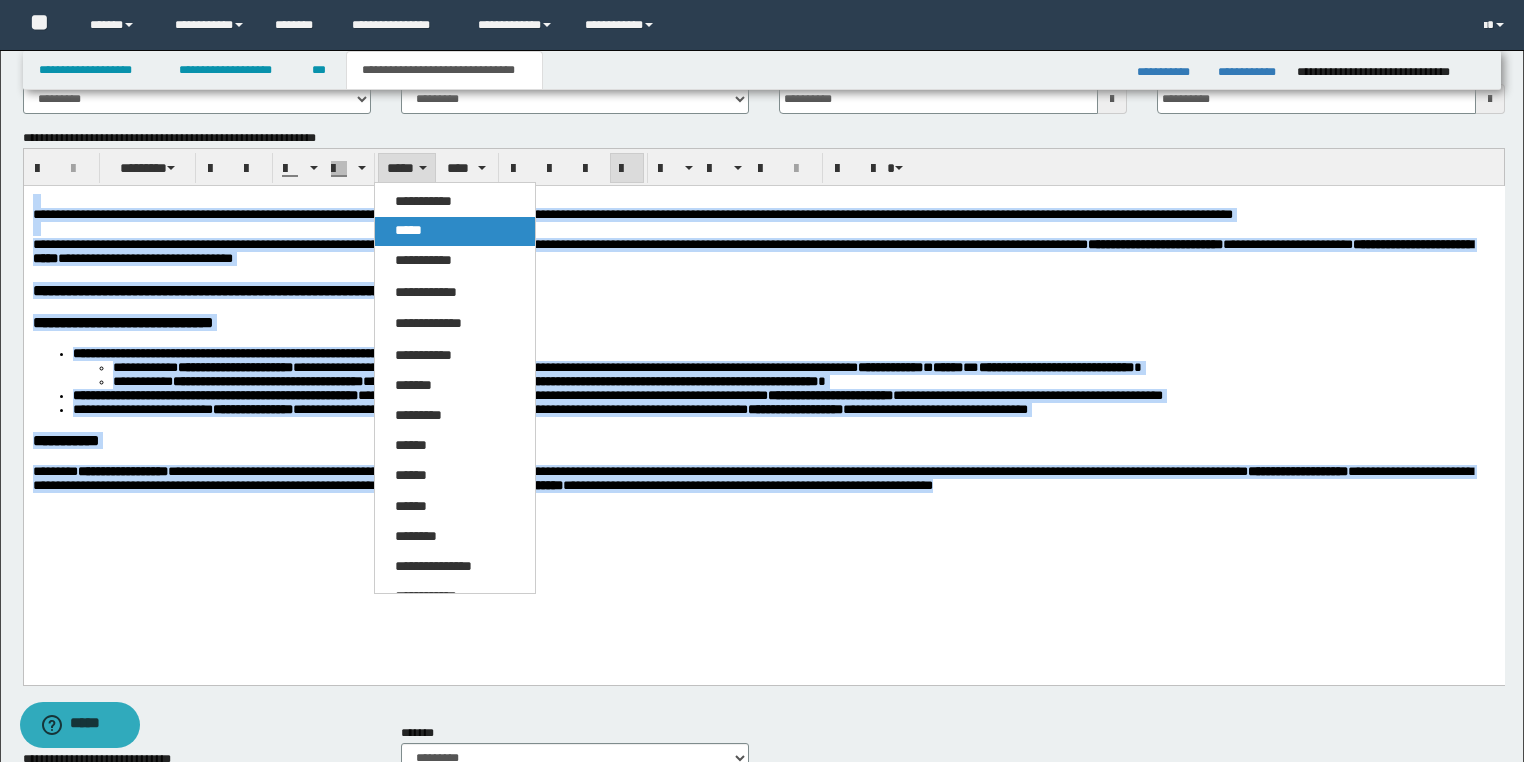 click on "*****" at bounding box center (408, 230) 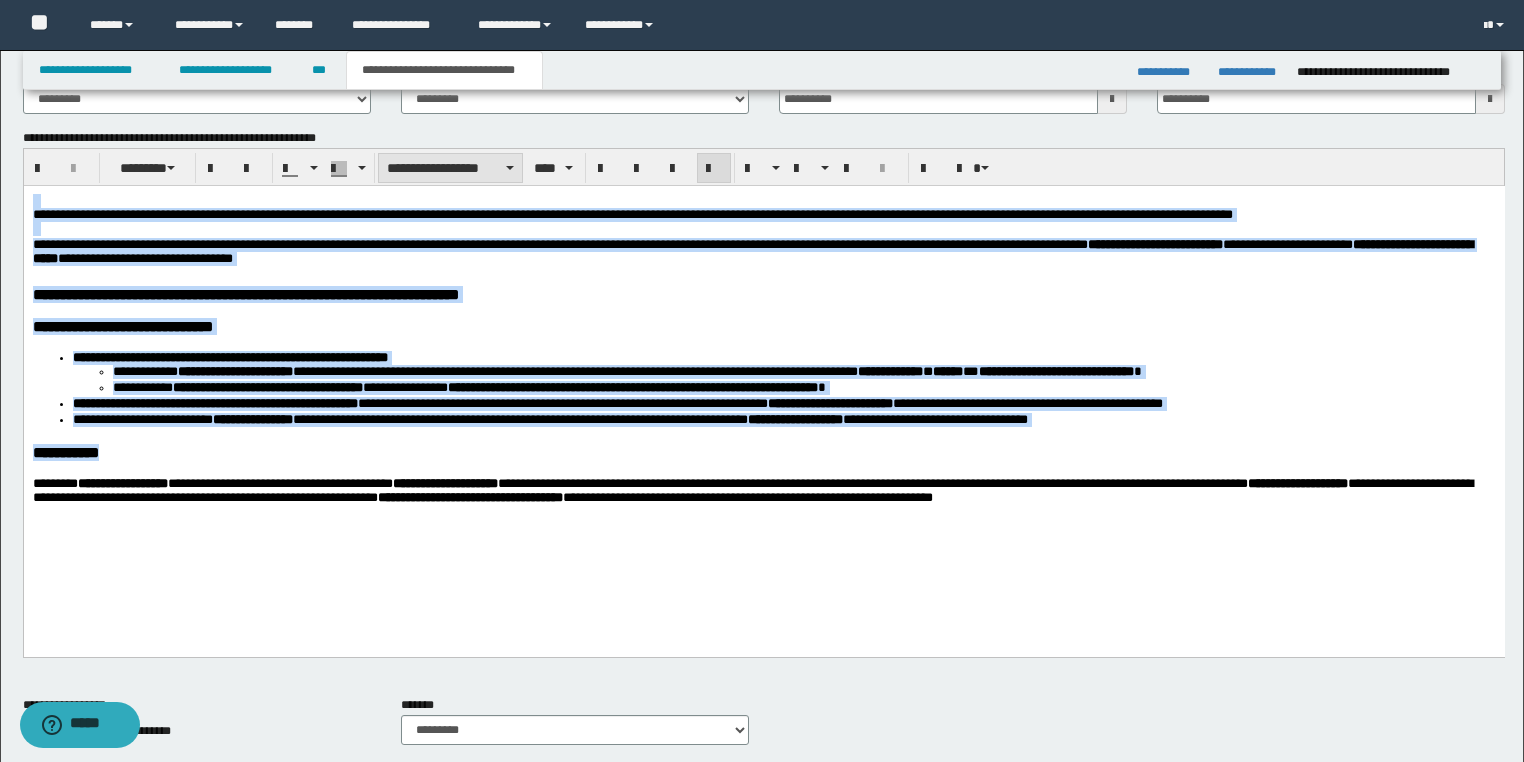 click on "**********" at bounding box center [450, 168] 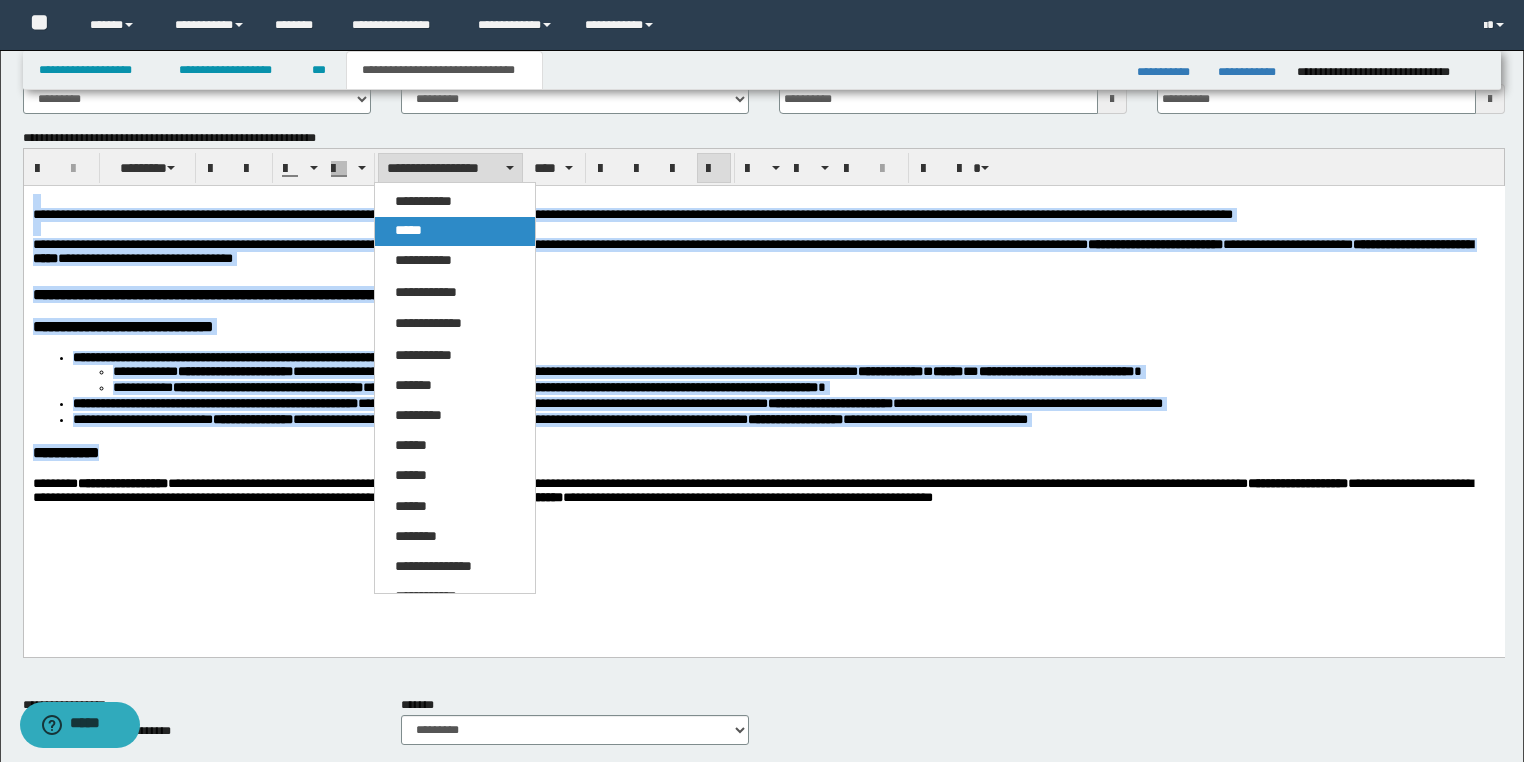 click on "*****" at bounding box center [408, 230] 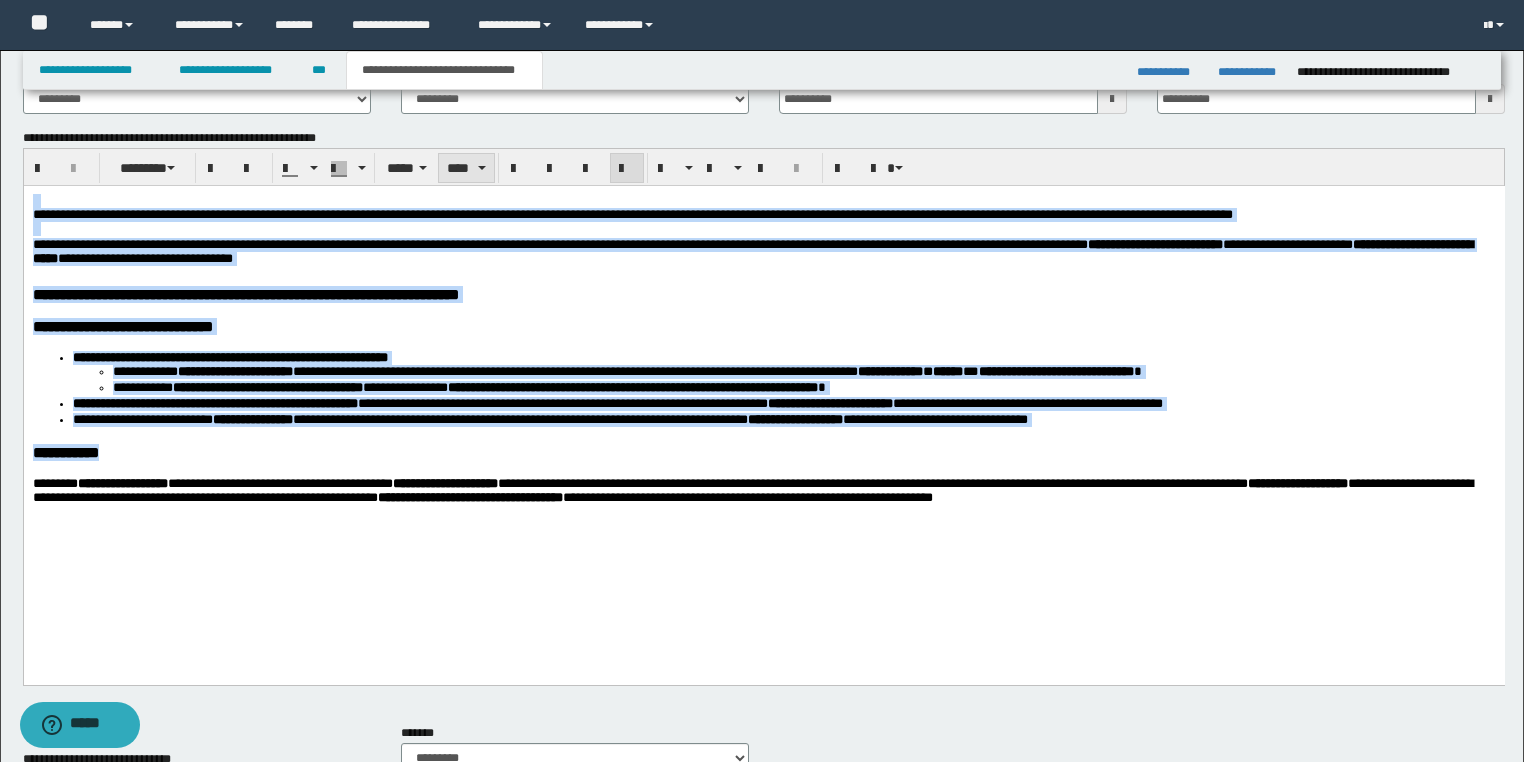 click at bounding box center (482, 168) 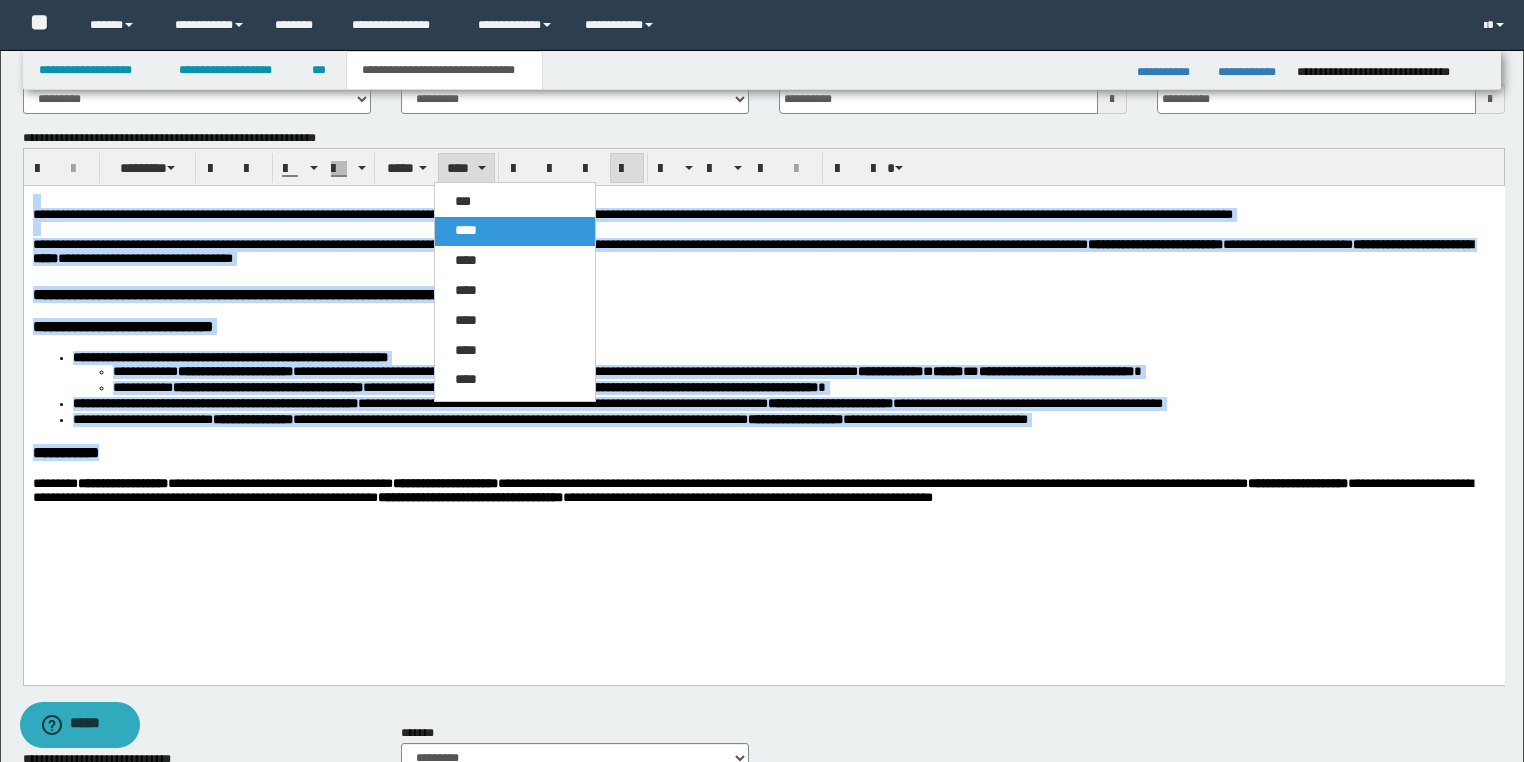 click on "****" at bounding box center [466, 230] 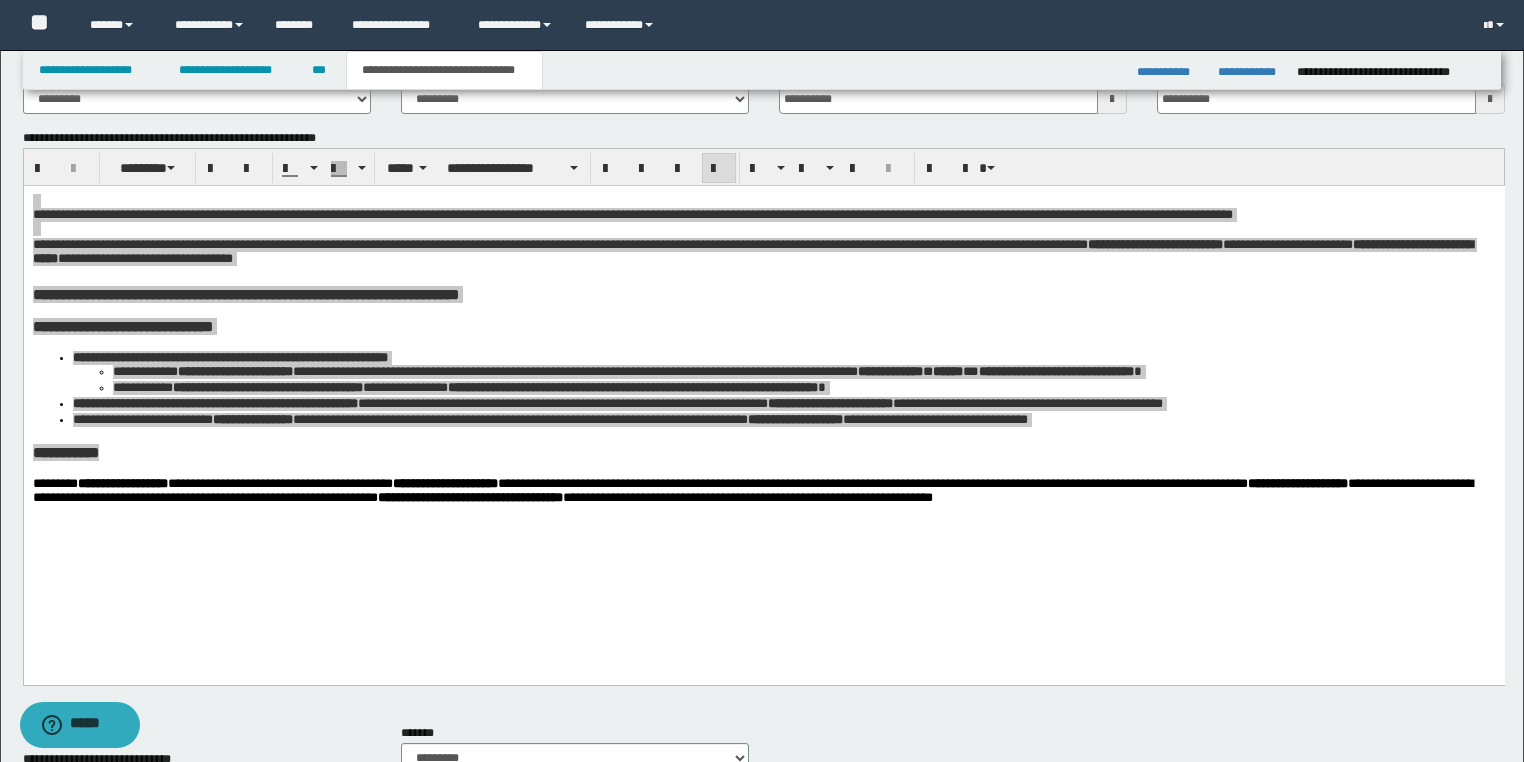 click at bounding box center [764, 435] 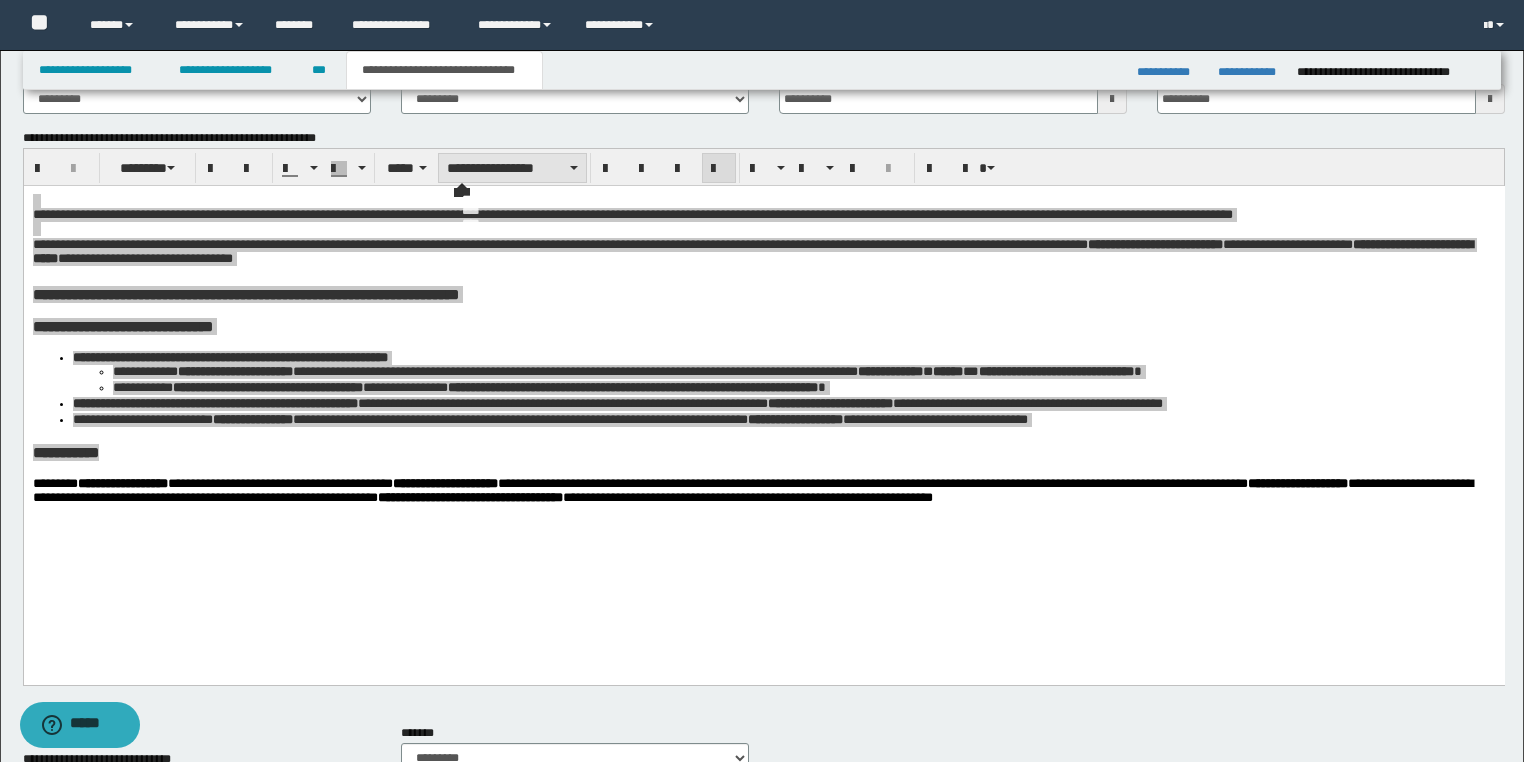 click on "**********" at bounding box center [512, 168] 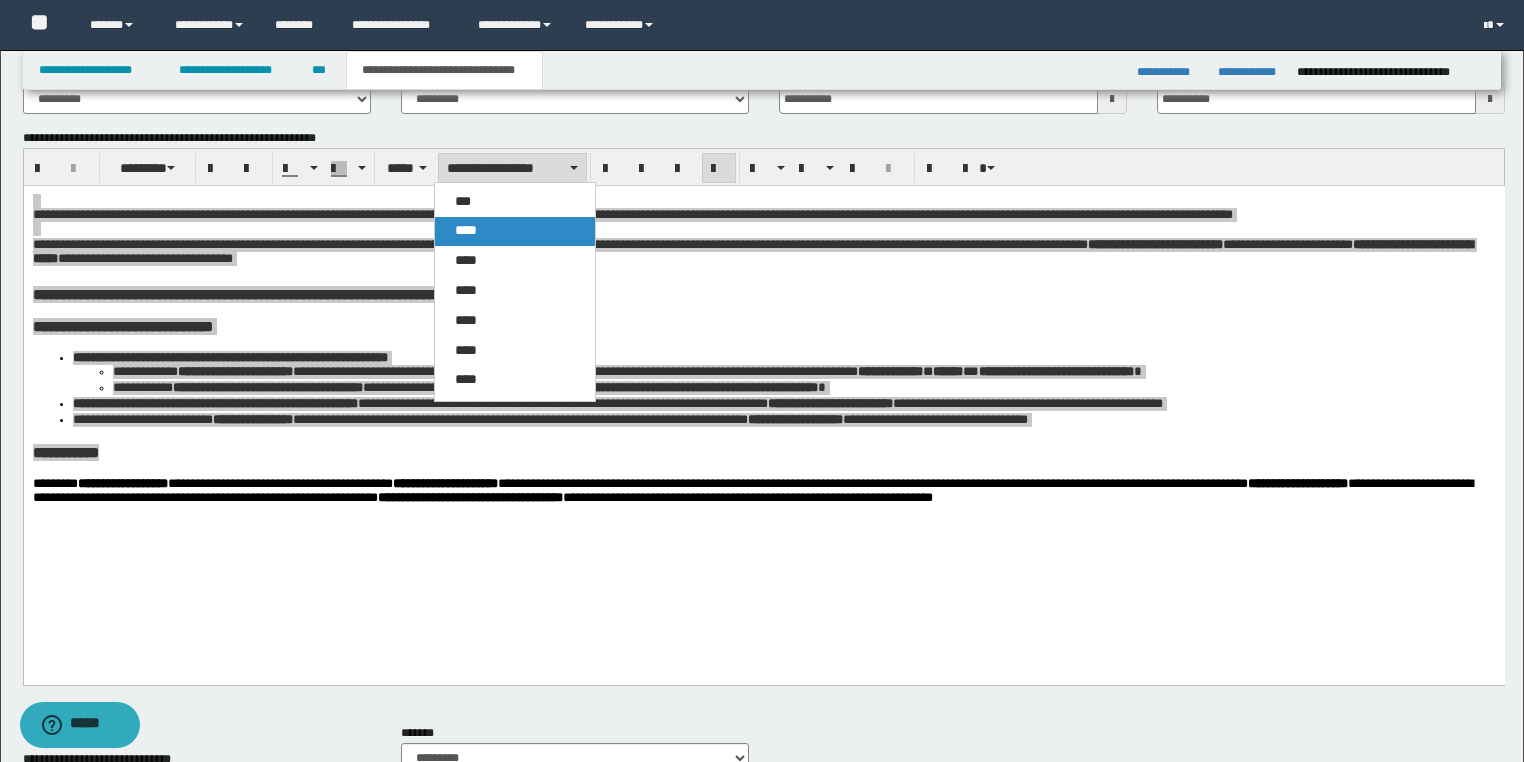 click on "****" at bounding box center [515, 231] 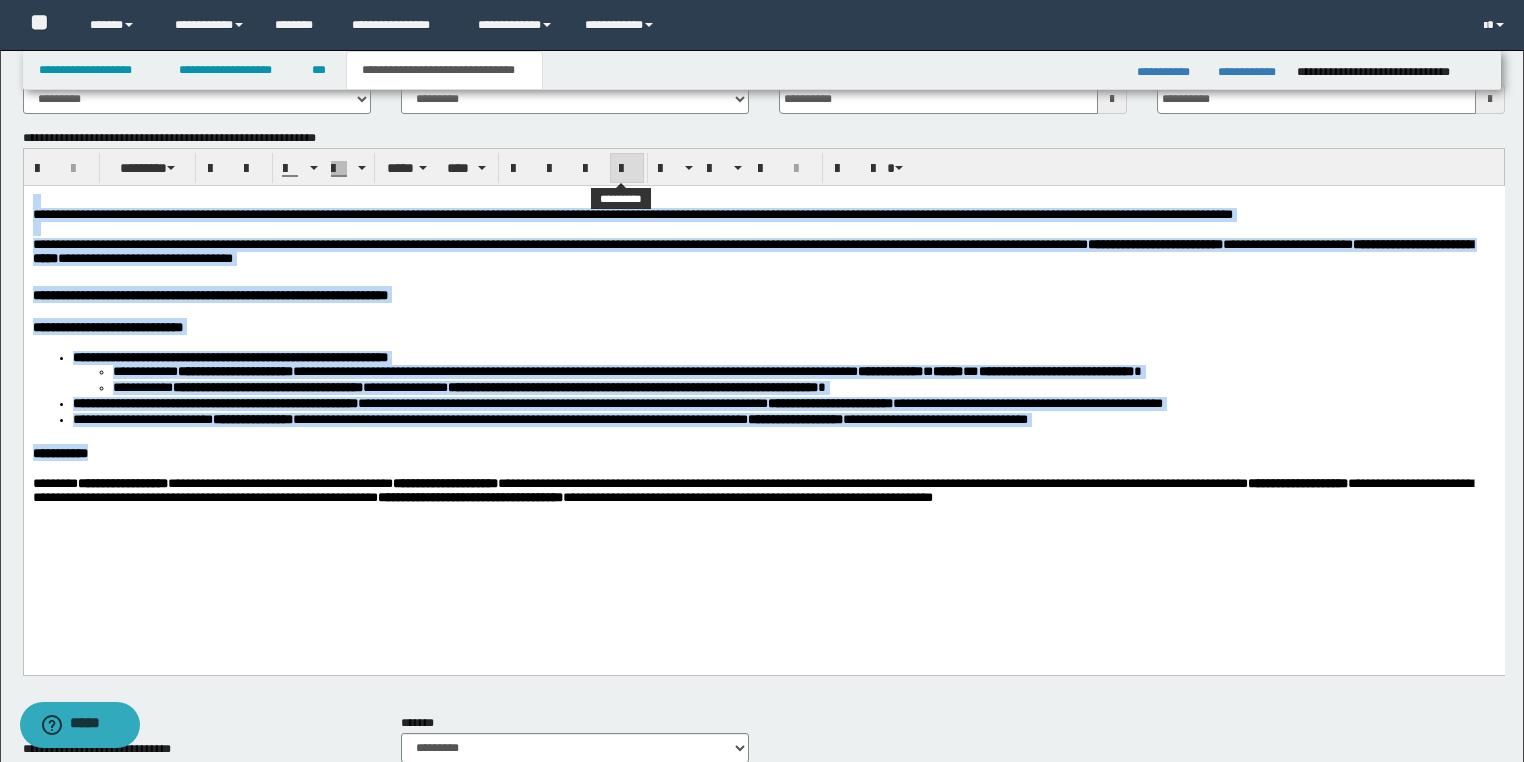 click at bounding box center (627, 169) 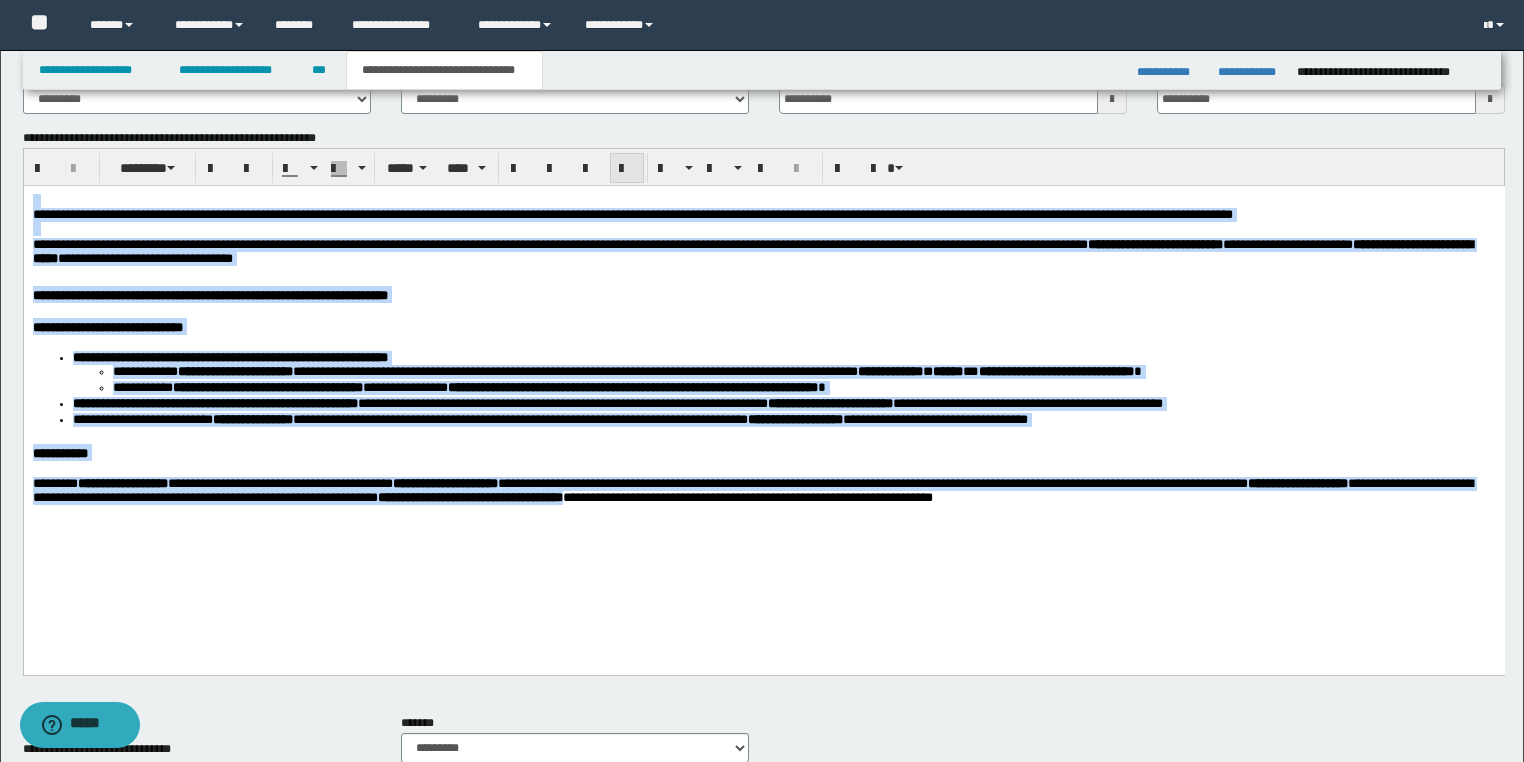 click at bounding box center (627, 169) 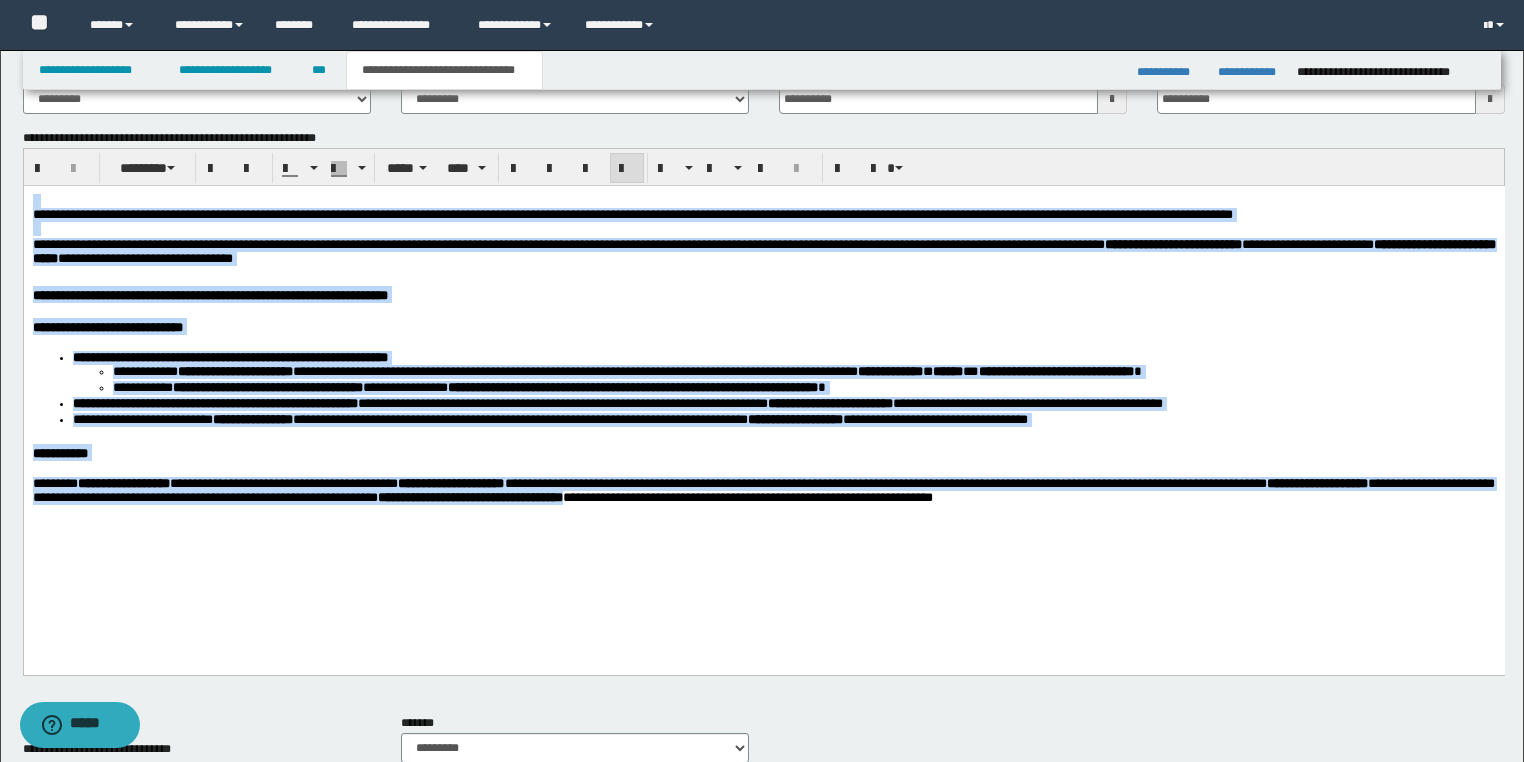 click on "**********" at bounding box center (783, 357) 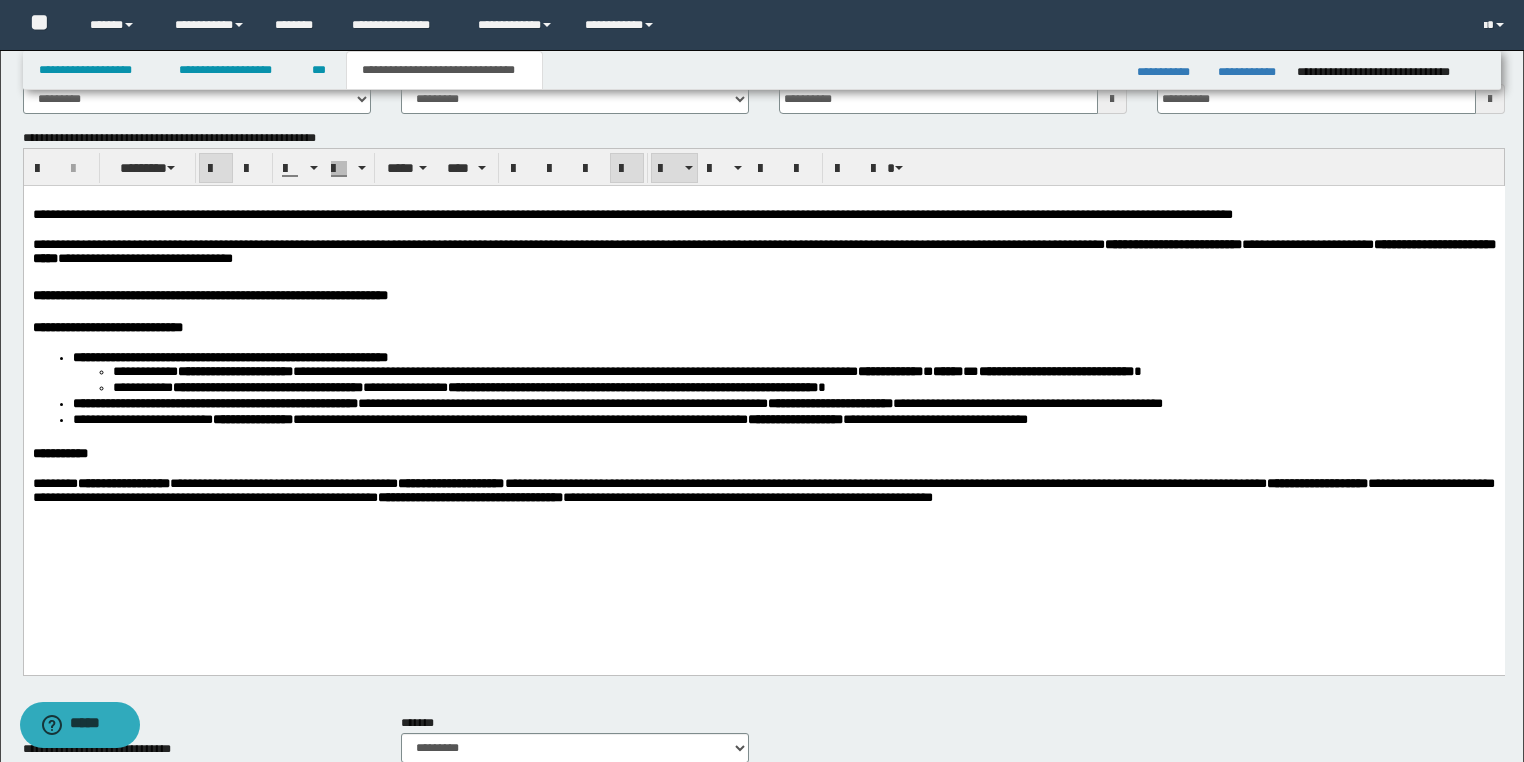 click on "**********" at bounding box center (626, 370) 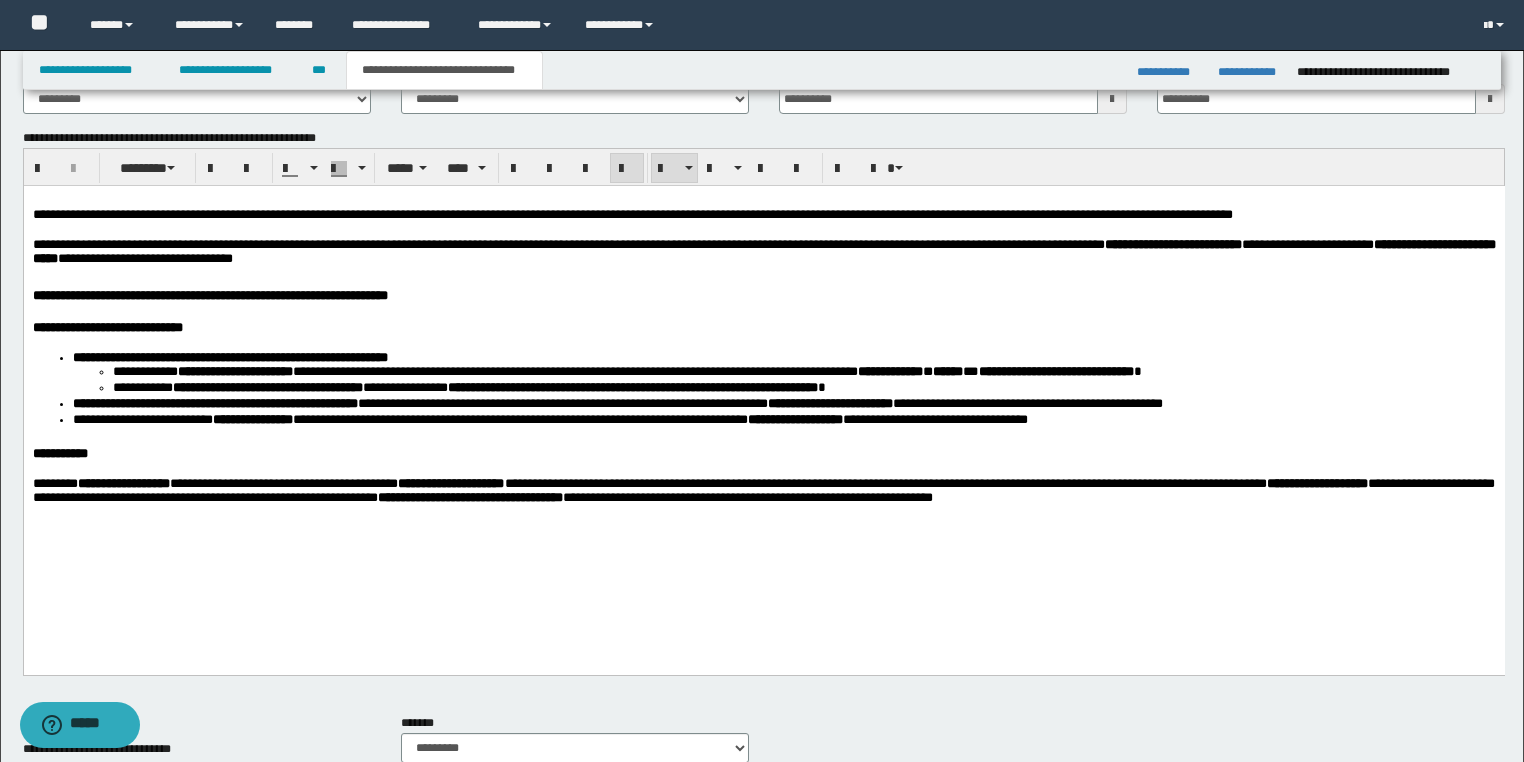 click on "**********" at bounding box center (632, 386) 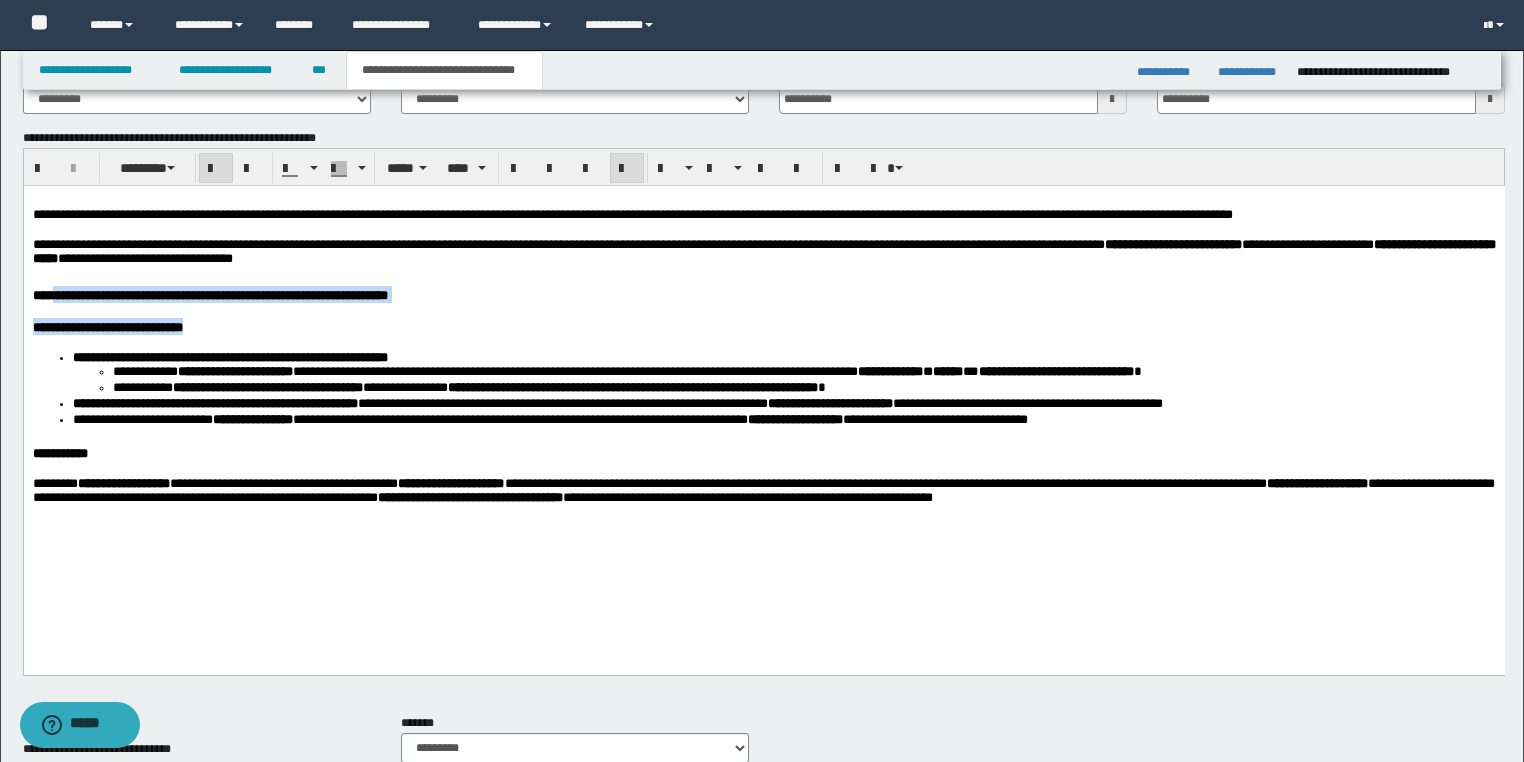 drag, startPoint x: 657, startPoint y: 325, endPoint x: 63, endPoint y: 319, distance: 594.0303 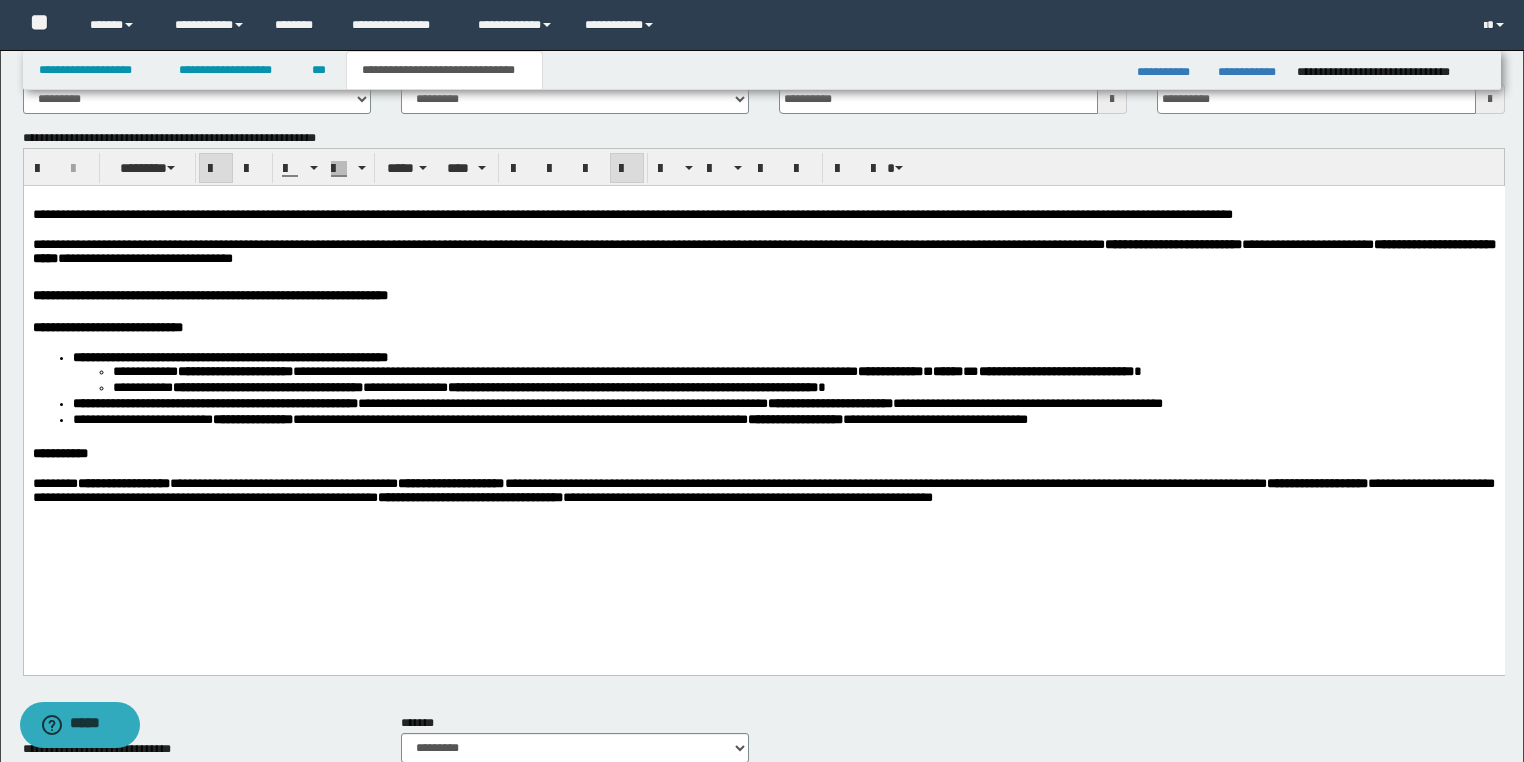 click on "**********" at bounding box center (763, 370) 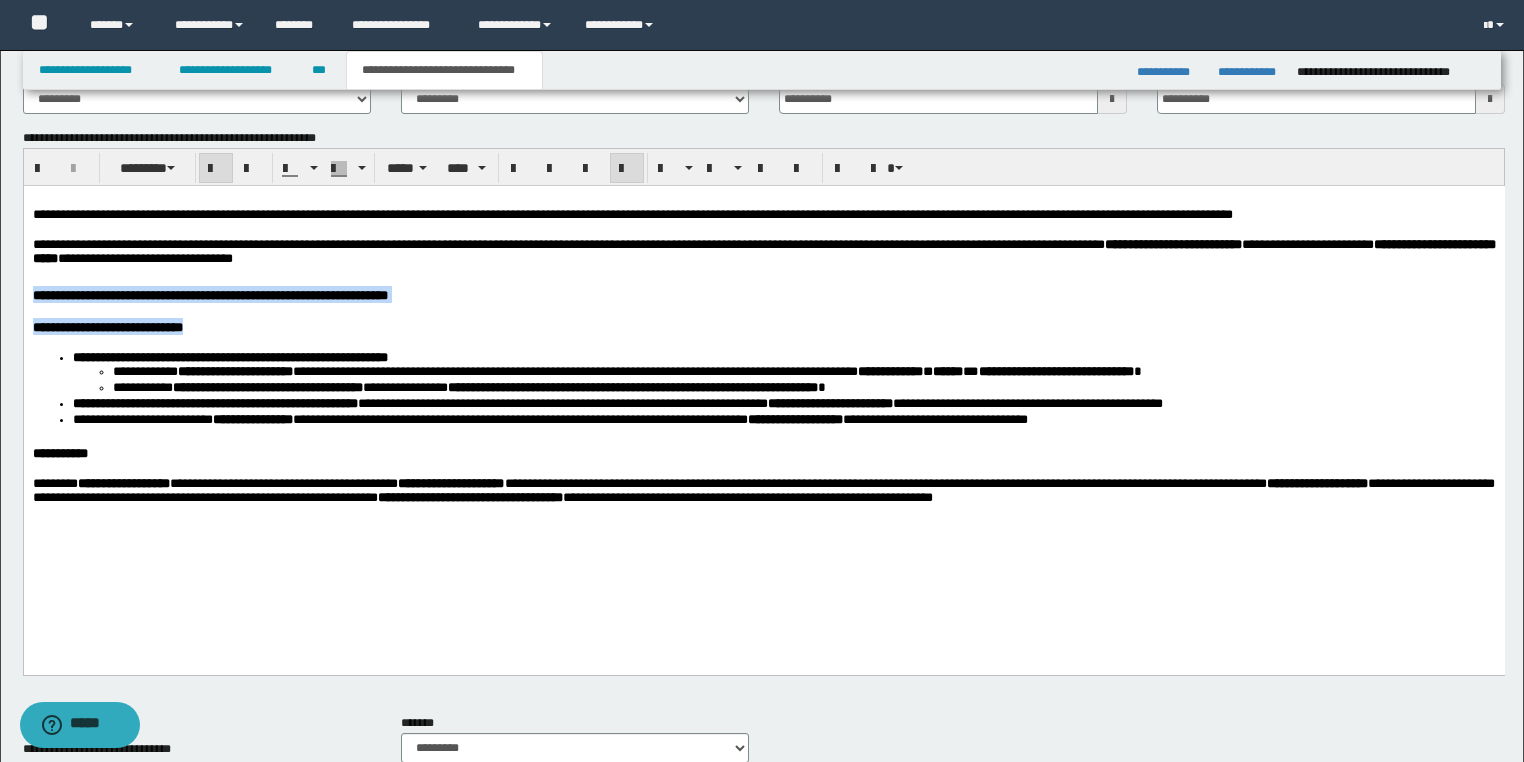 drag, startPoint x: 258, startPoint y: 352, endPoint x: 23, endPoint y: 503, distance: 279.33133 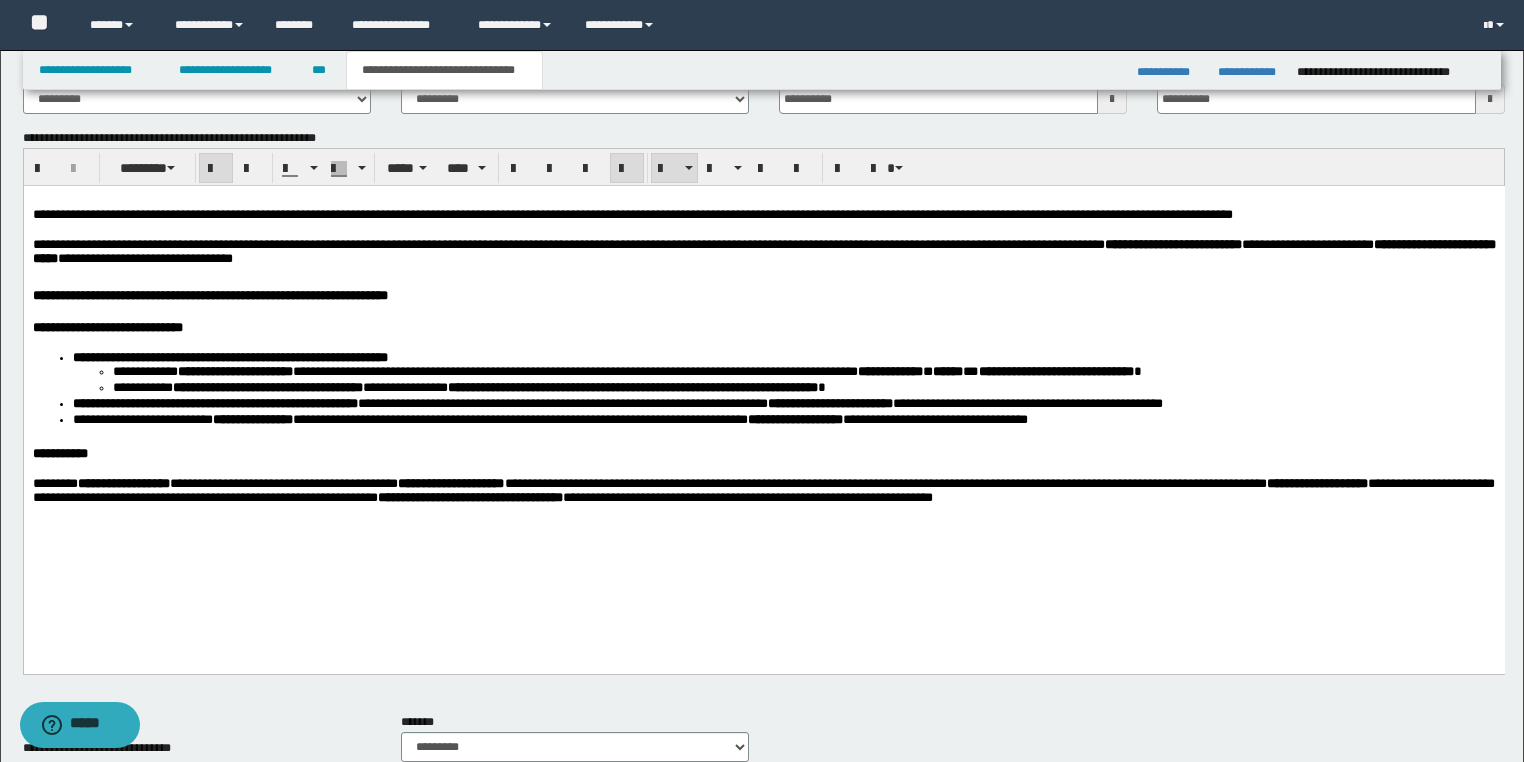 click on "**********" at bounding box center (229, 356) 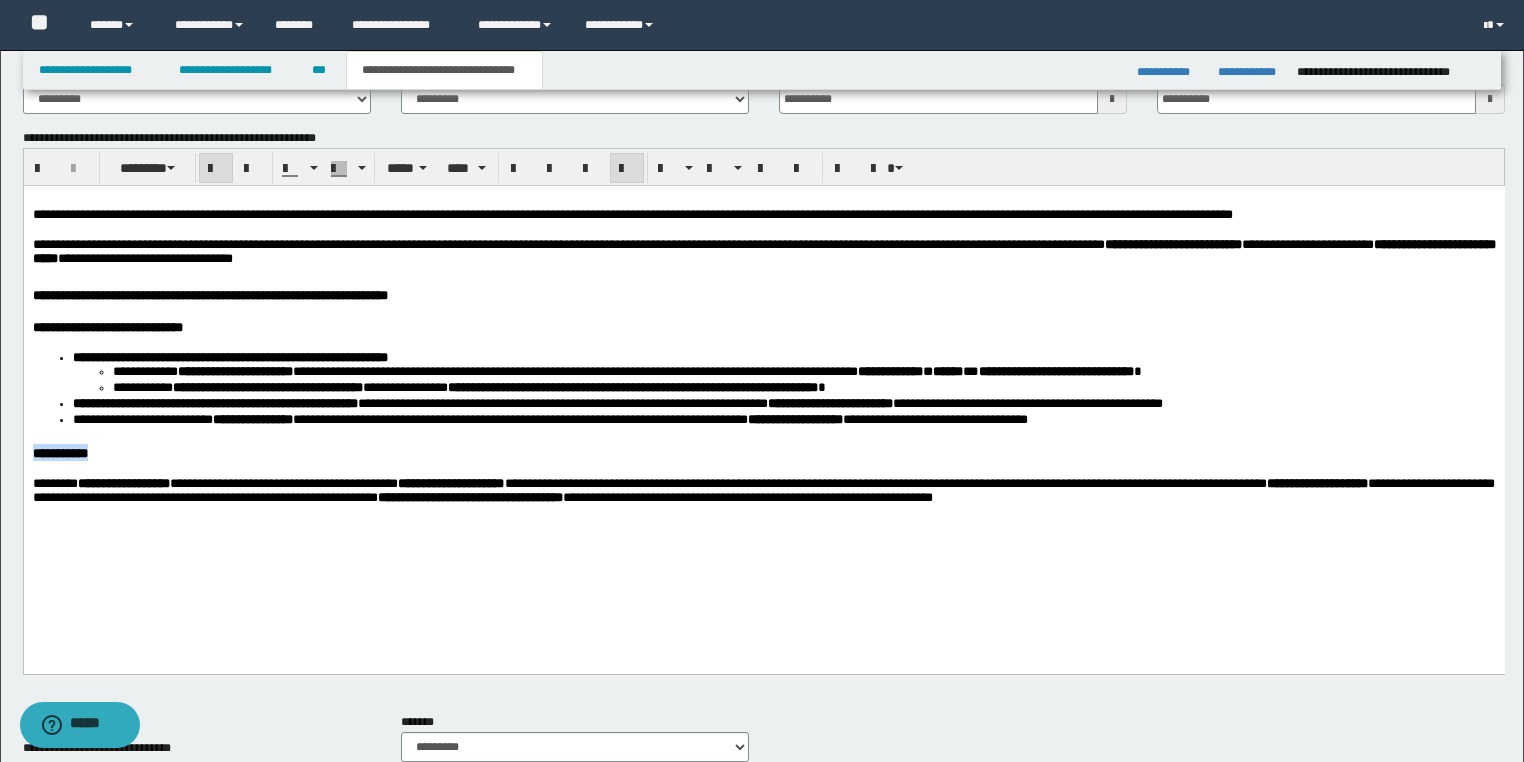 drag, startPoint x: 165, startPoint y: 480, endPoint x: -1, endPoint y: 454, distance: 168.0238 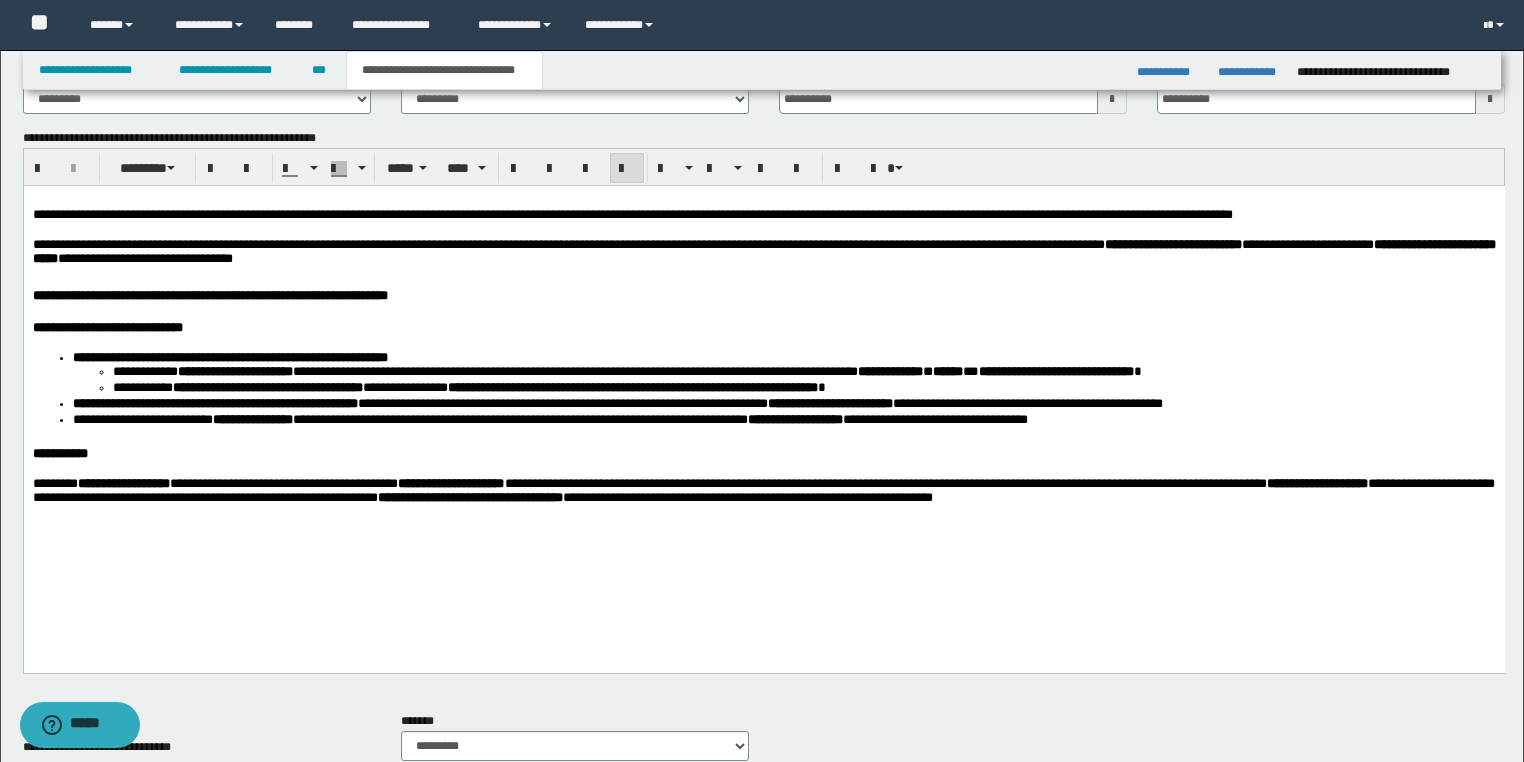 click on "**********" at bounding box center (122, 482) 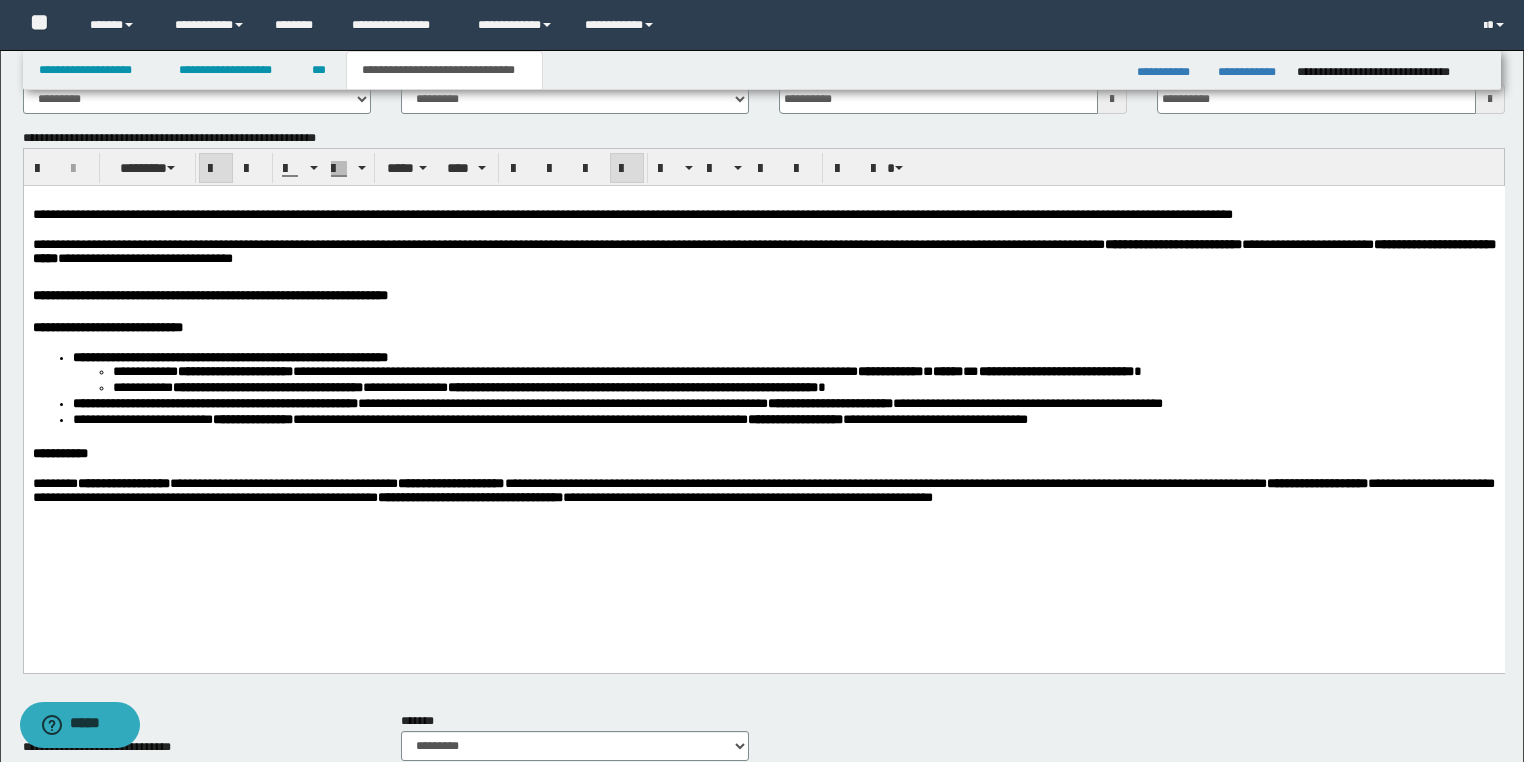 click on "**********" at bounding box center (122, 482) 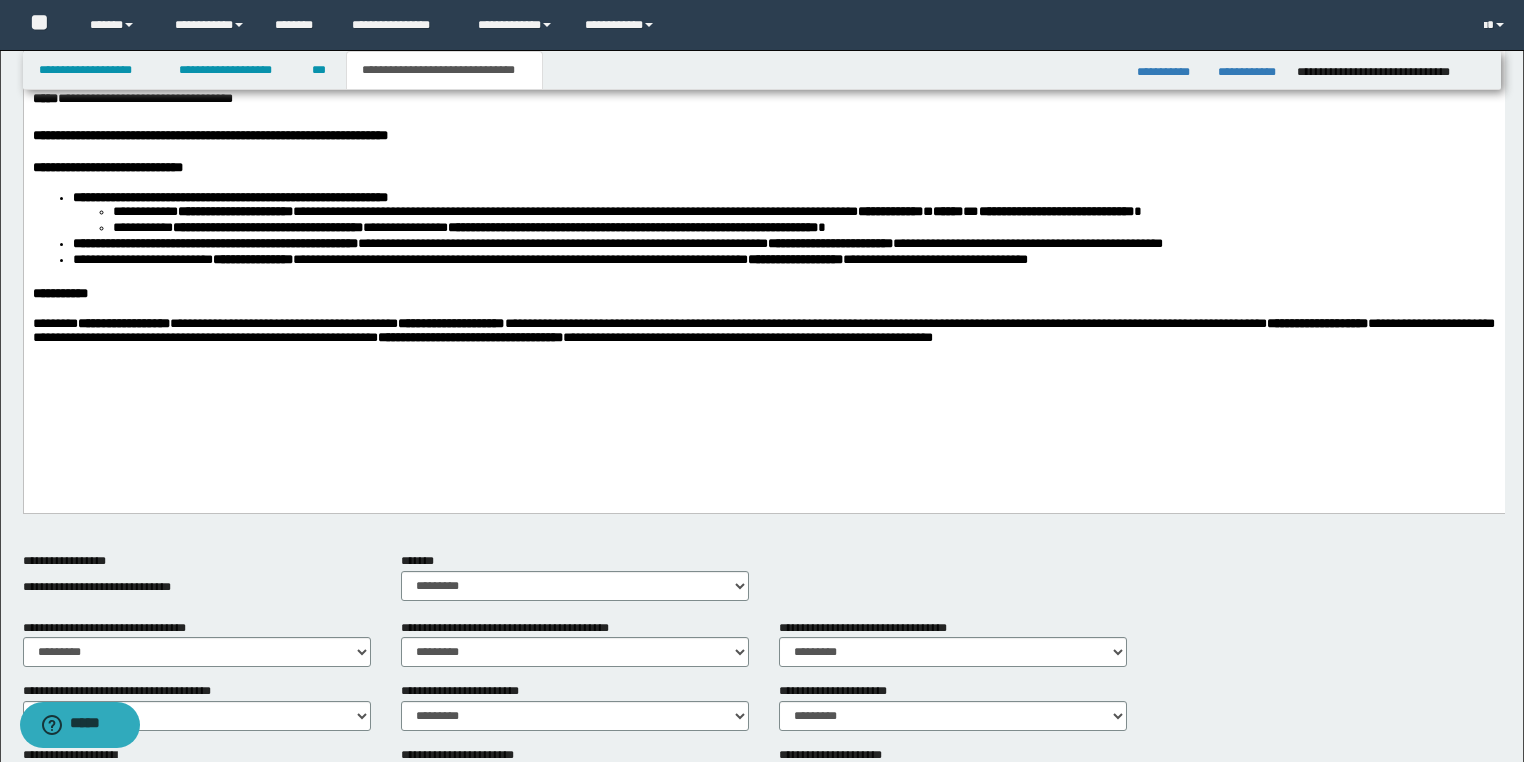 scroll, scrollTop: 480, scrollLeft: 0, axis: vertical 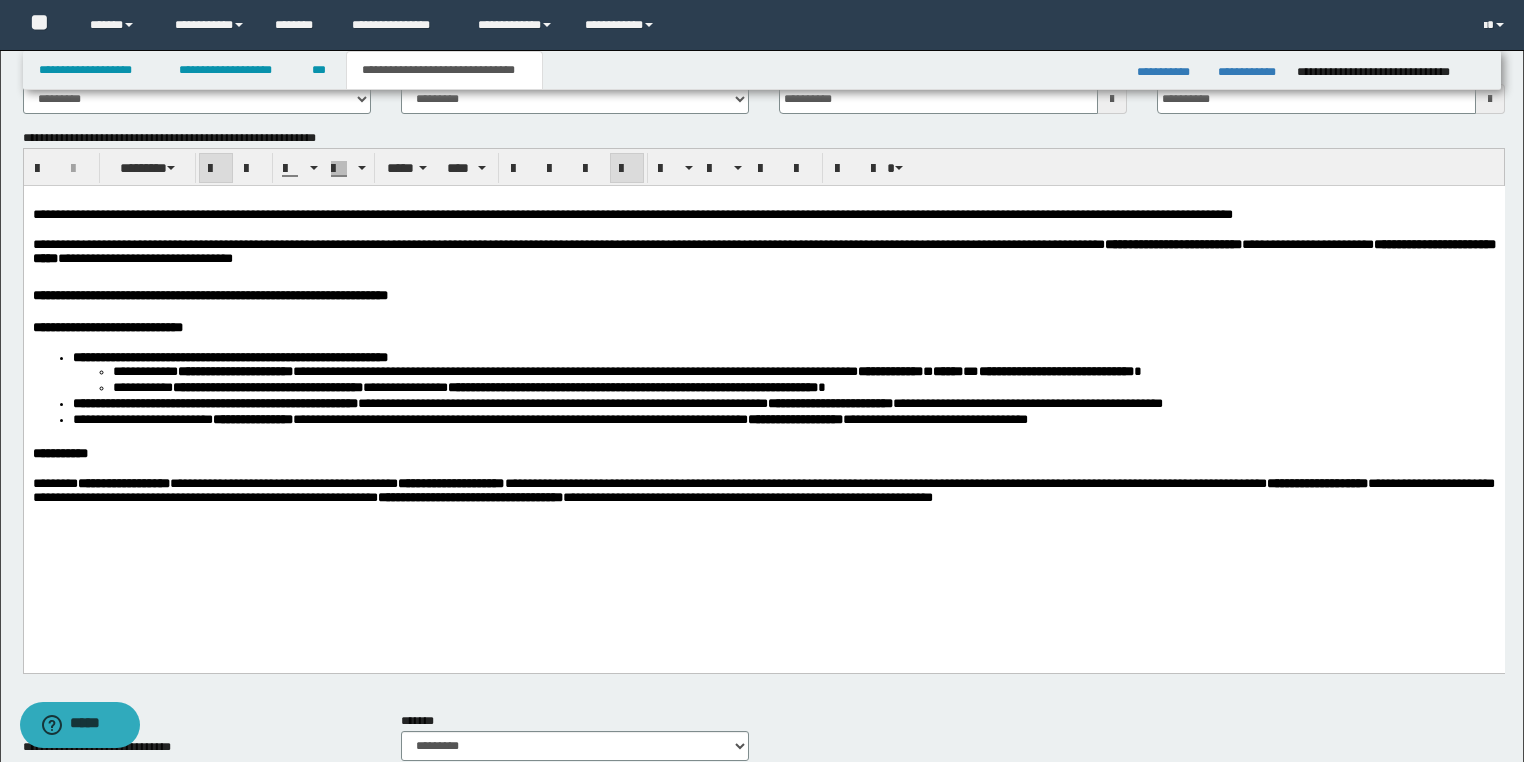 click on "**********" at bounding box center (763, 389) 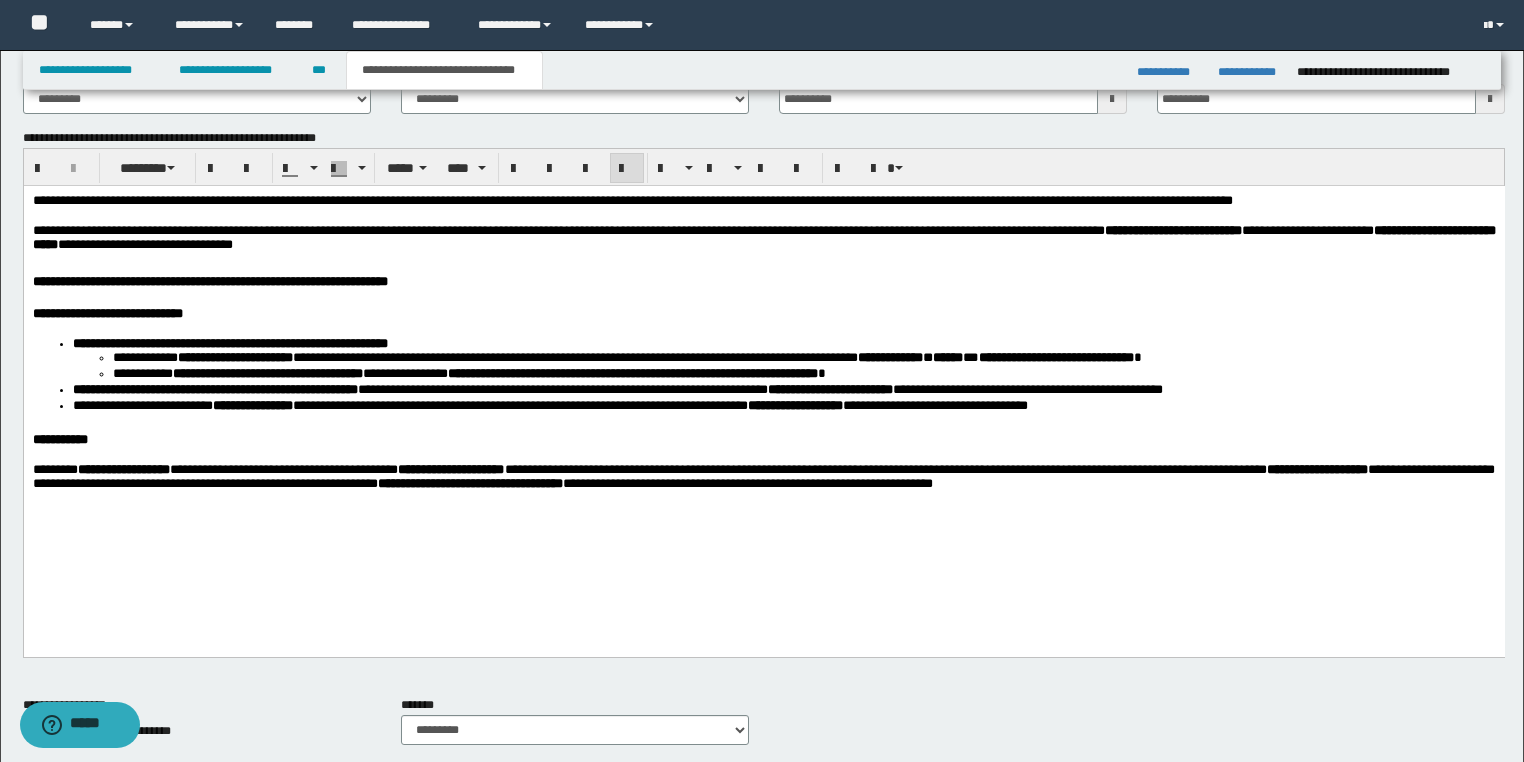 click on "**********" at bounding box center (234, 356) 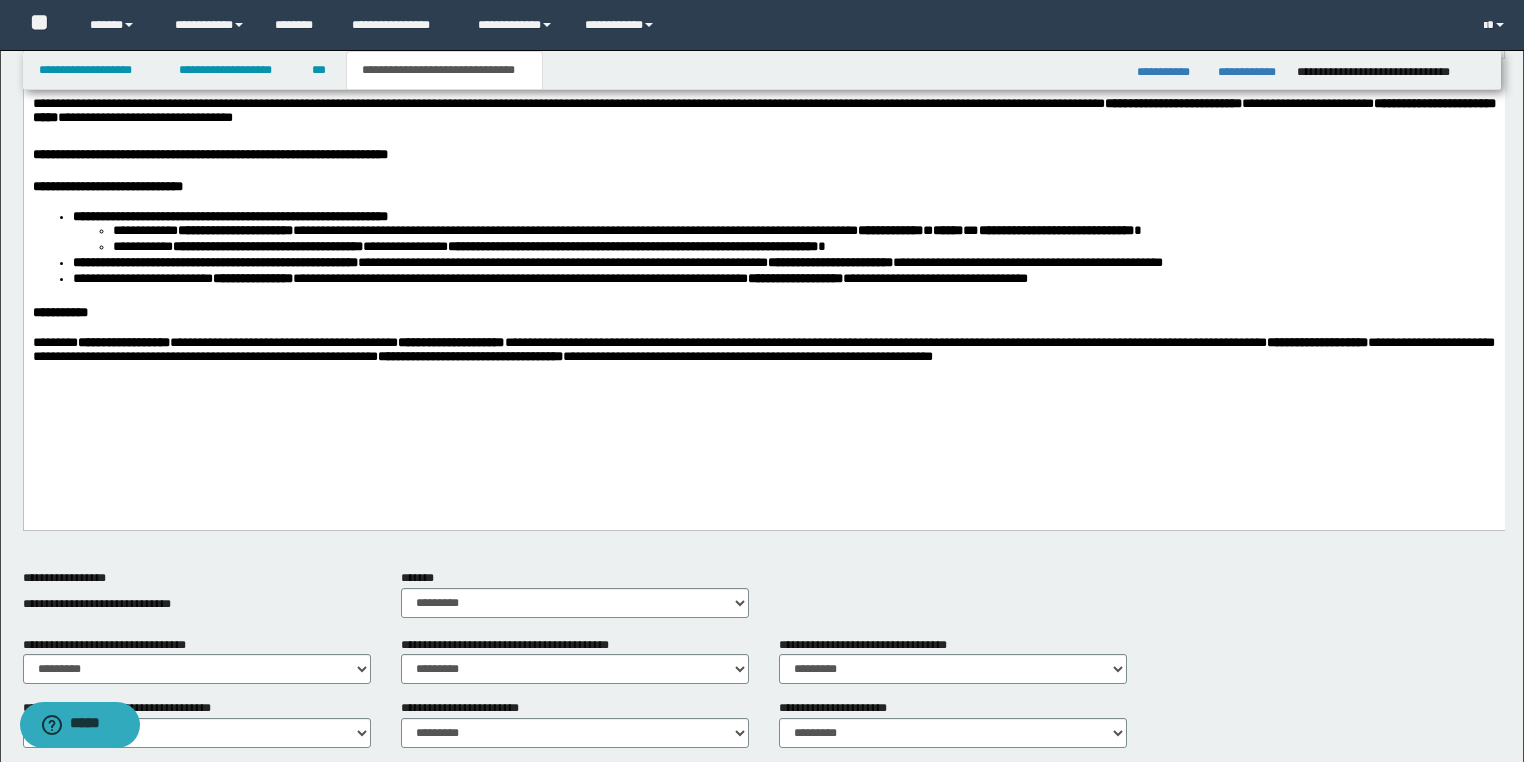 scroll, scrollTop: 720, scrollLeft: 0, axis: vertical 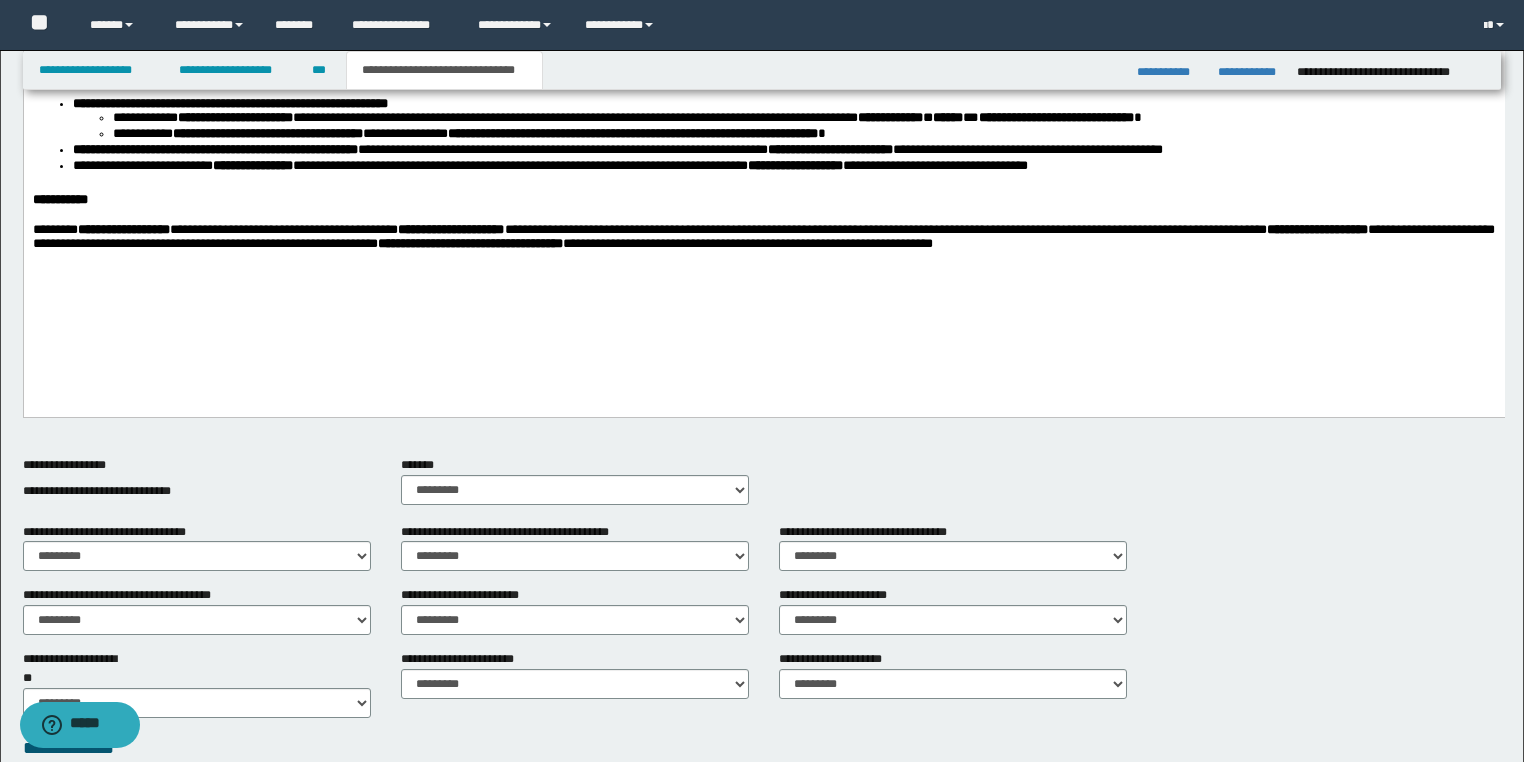 click on "**********" at bounding box center [763, 143] 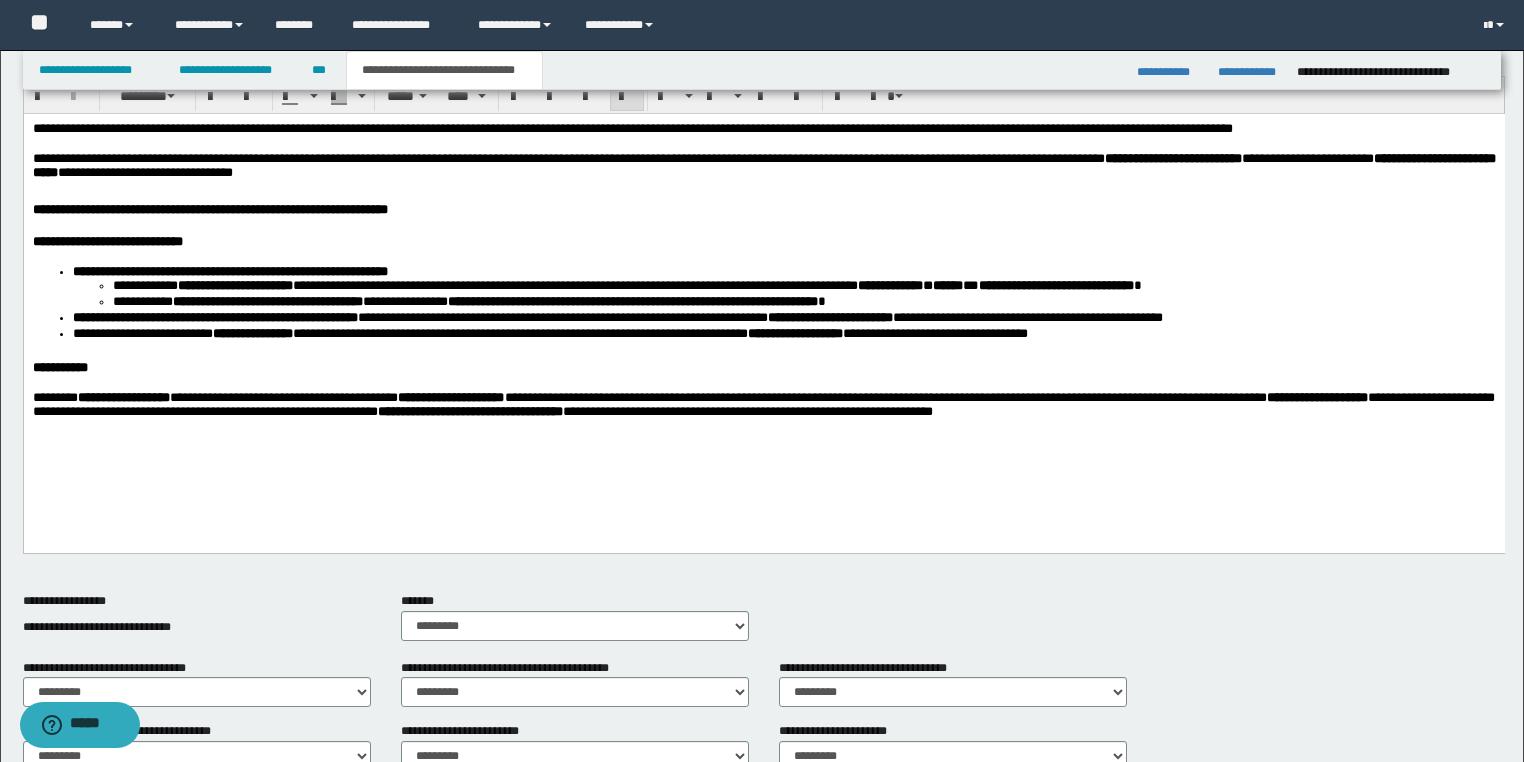 scroll, scrollTop: 952, scrollLeft: 0, axis: vertical 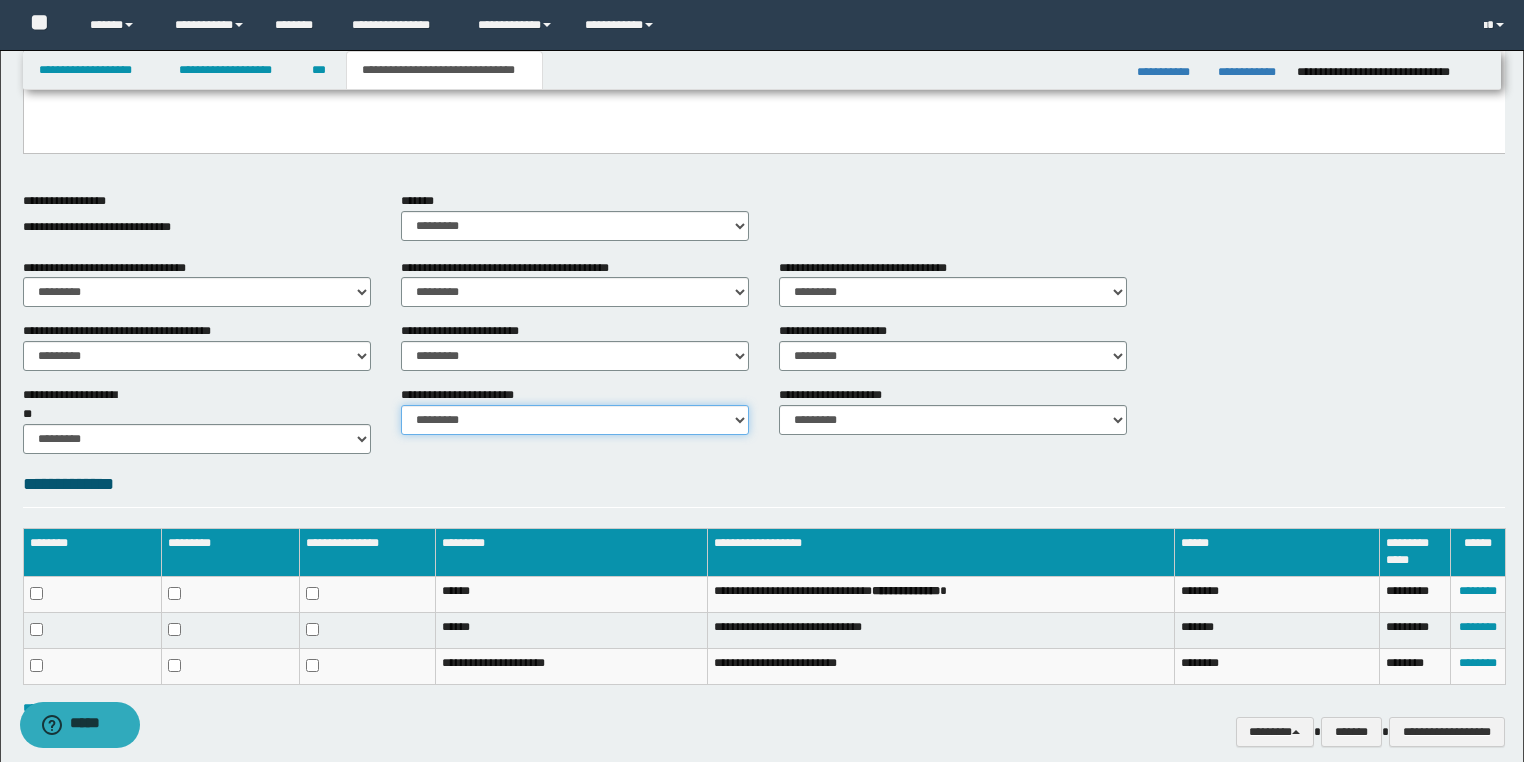 click on "*********
*********
*********" at bounding box center (575, 420) 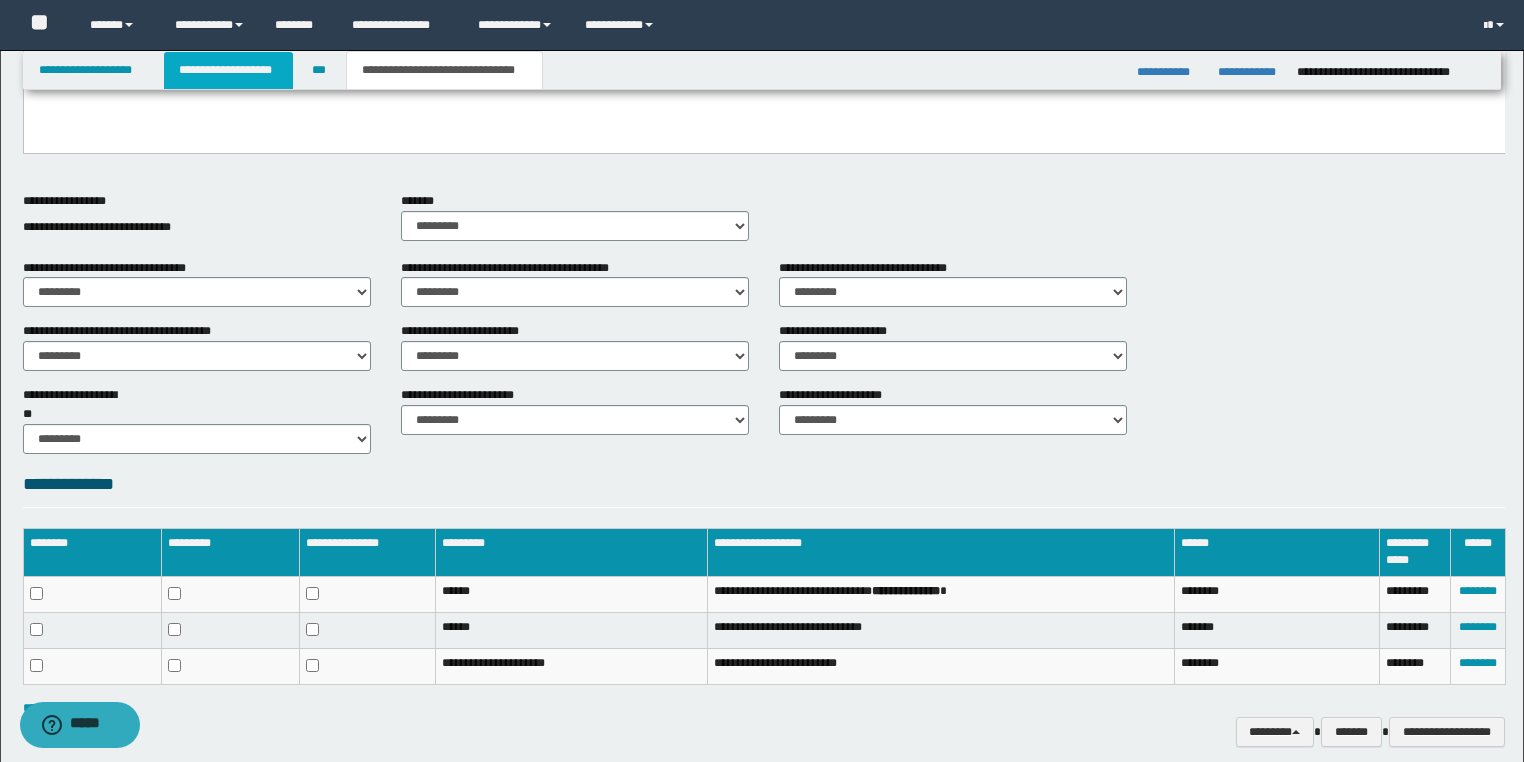 click on "**********" at bounding box center (228, 70) 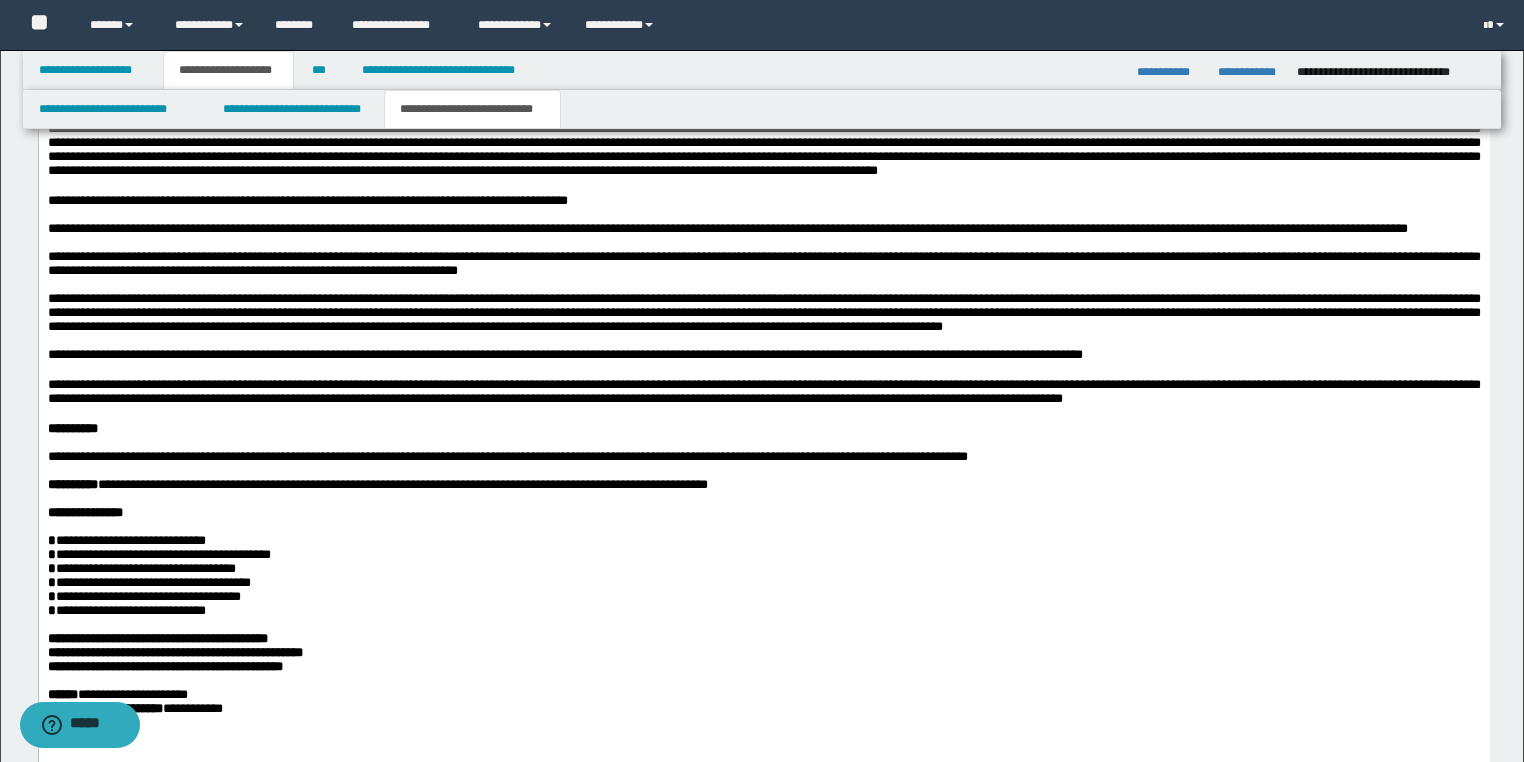 scroll, scrollTop: 4344, scrollLeft: 0, axis: vertical 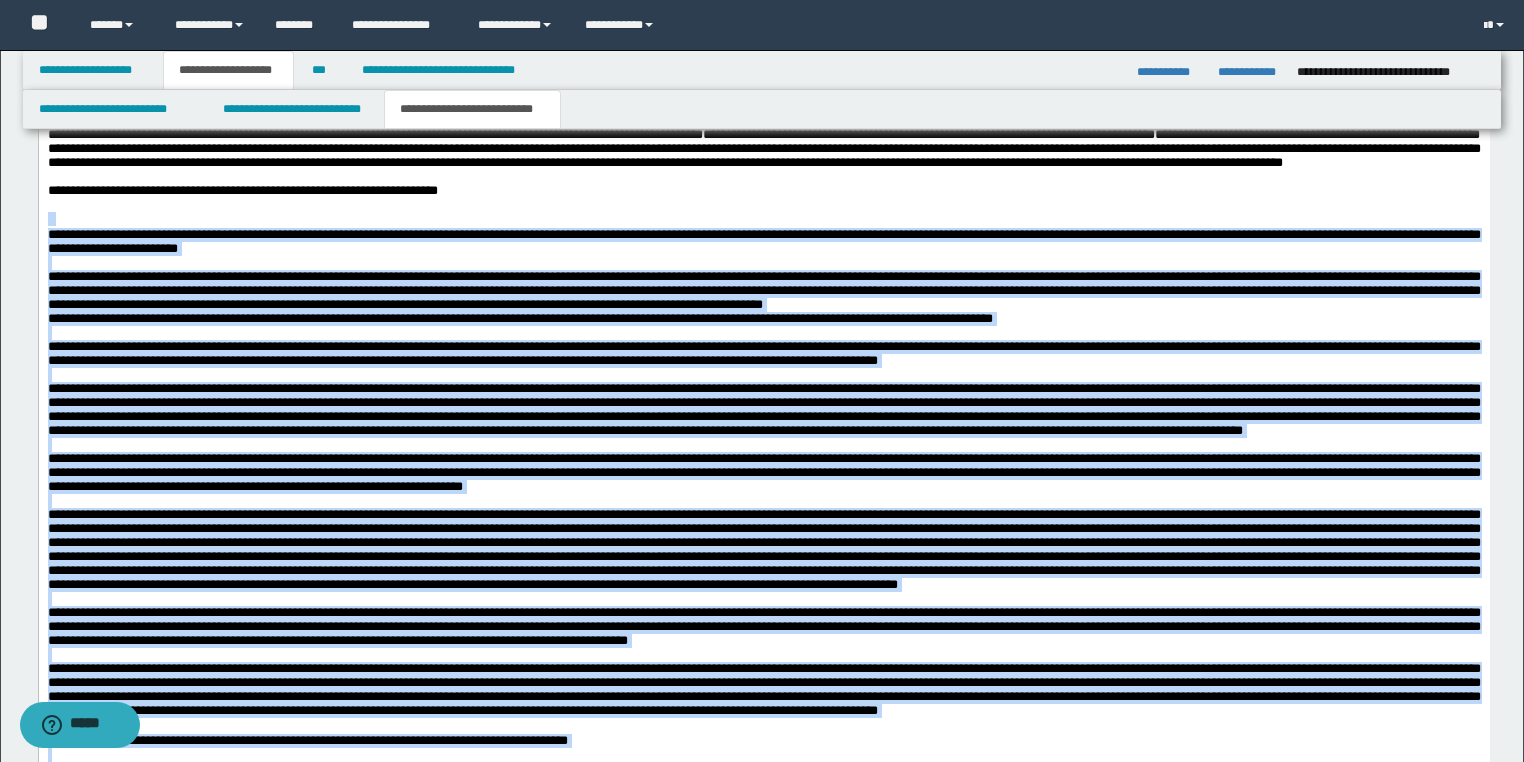 drag, startPoint x: 1310, startPoint y: 1249, endPoint x: 39, endPoint y: 396, distance: 1530.7024 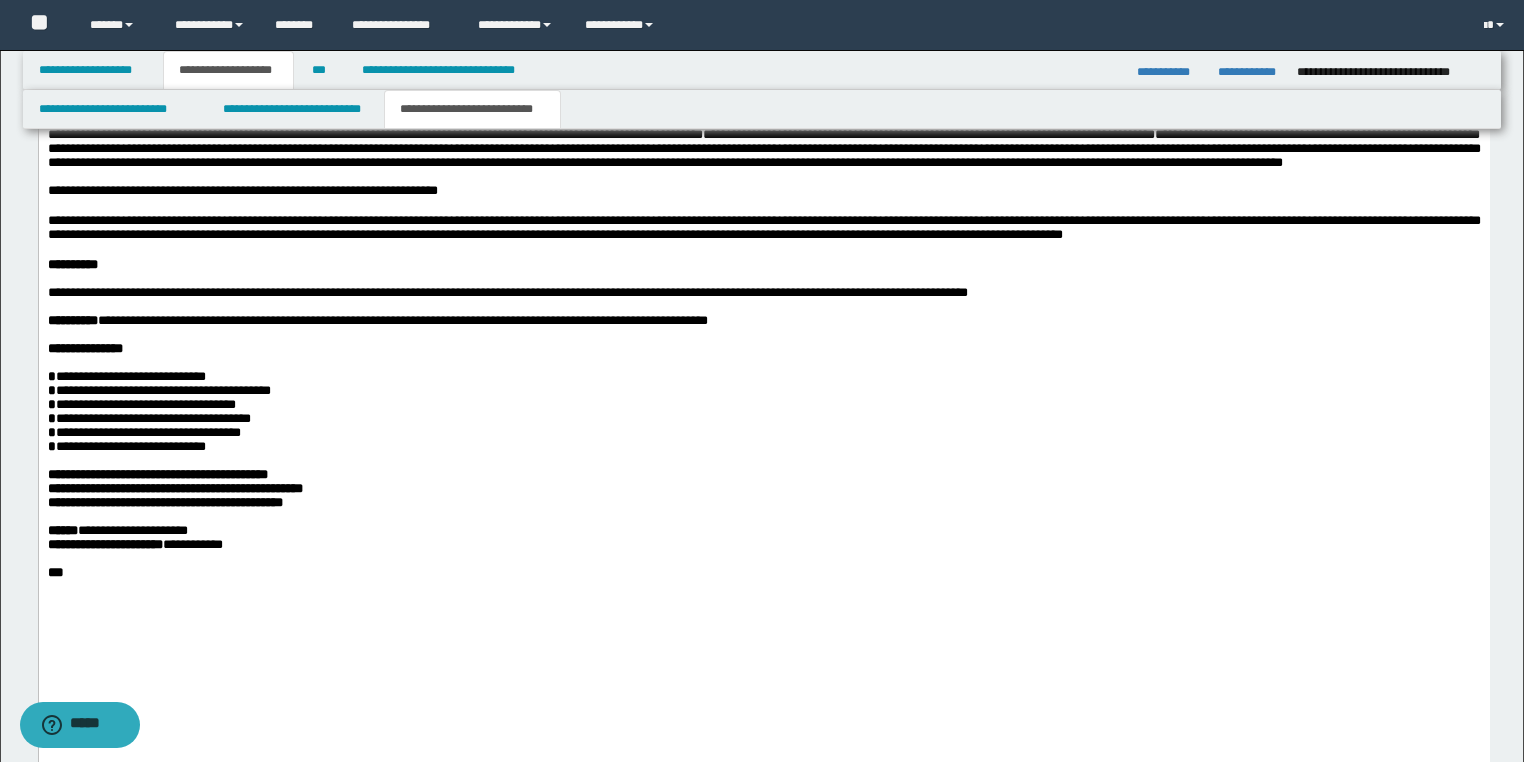 scroll, scrollTop: 3944, scrollLeft: 0, axis: vertical 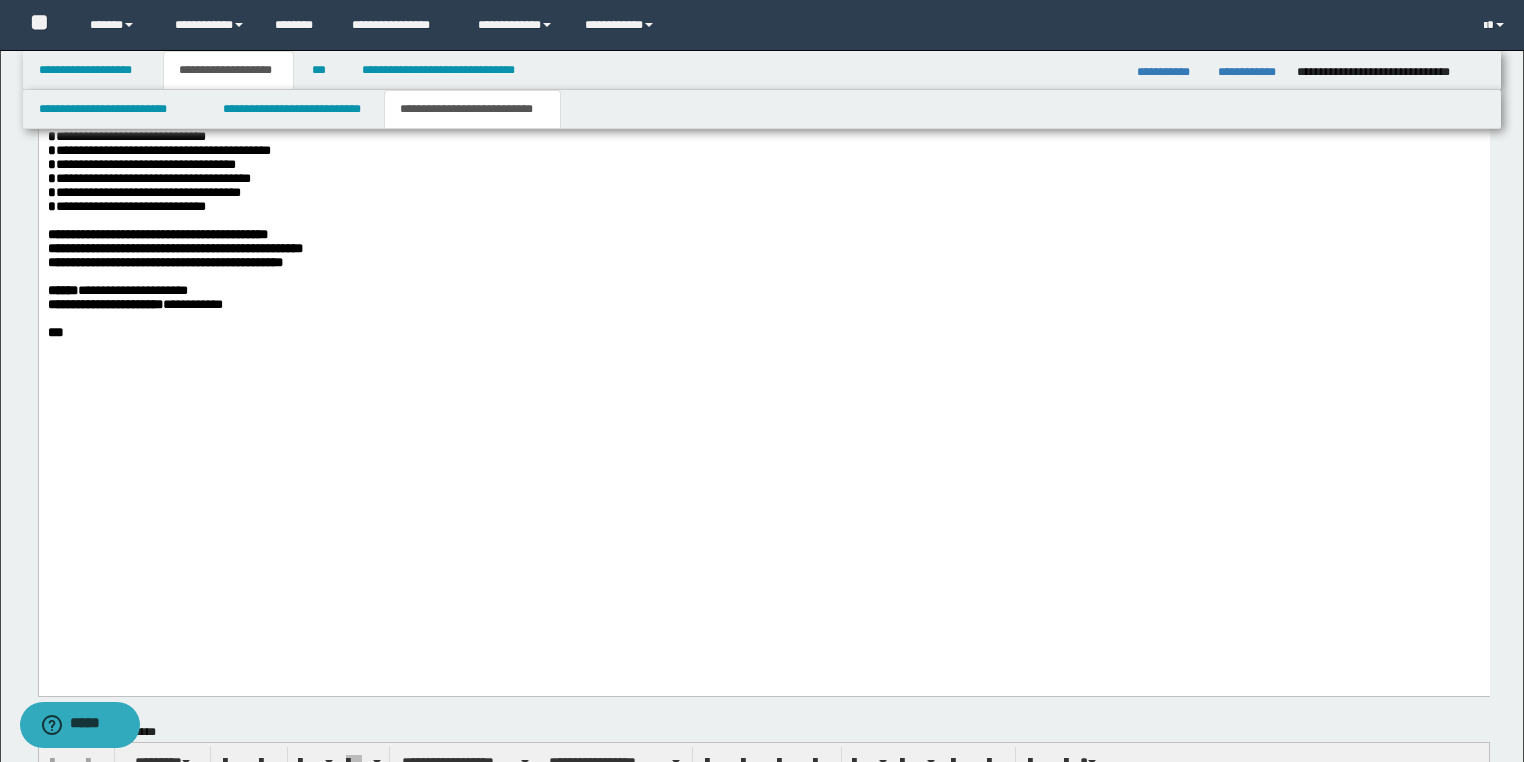 click on "**********" at bounding box center (157, 234) 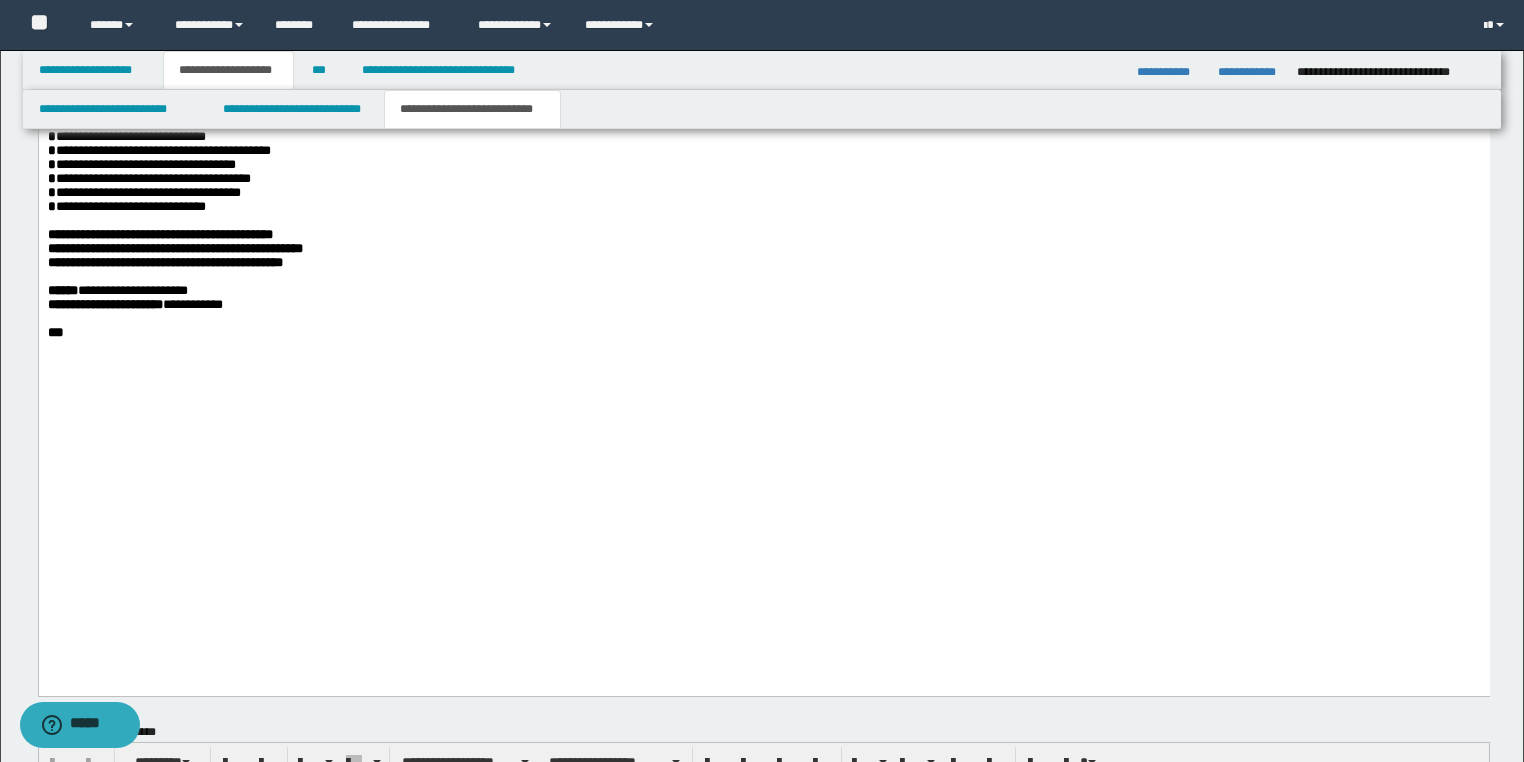 click on "**********" at bounding box center (174, 248) 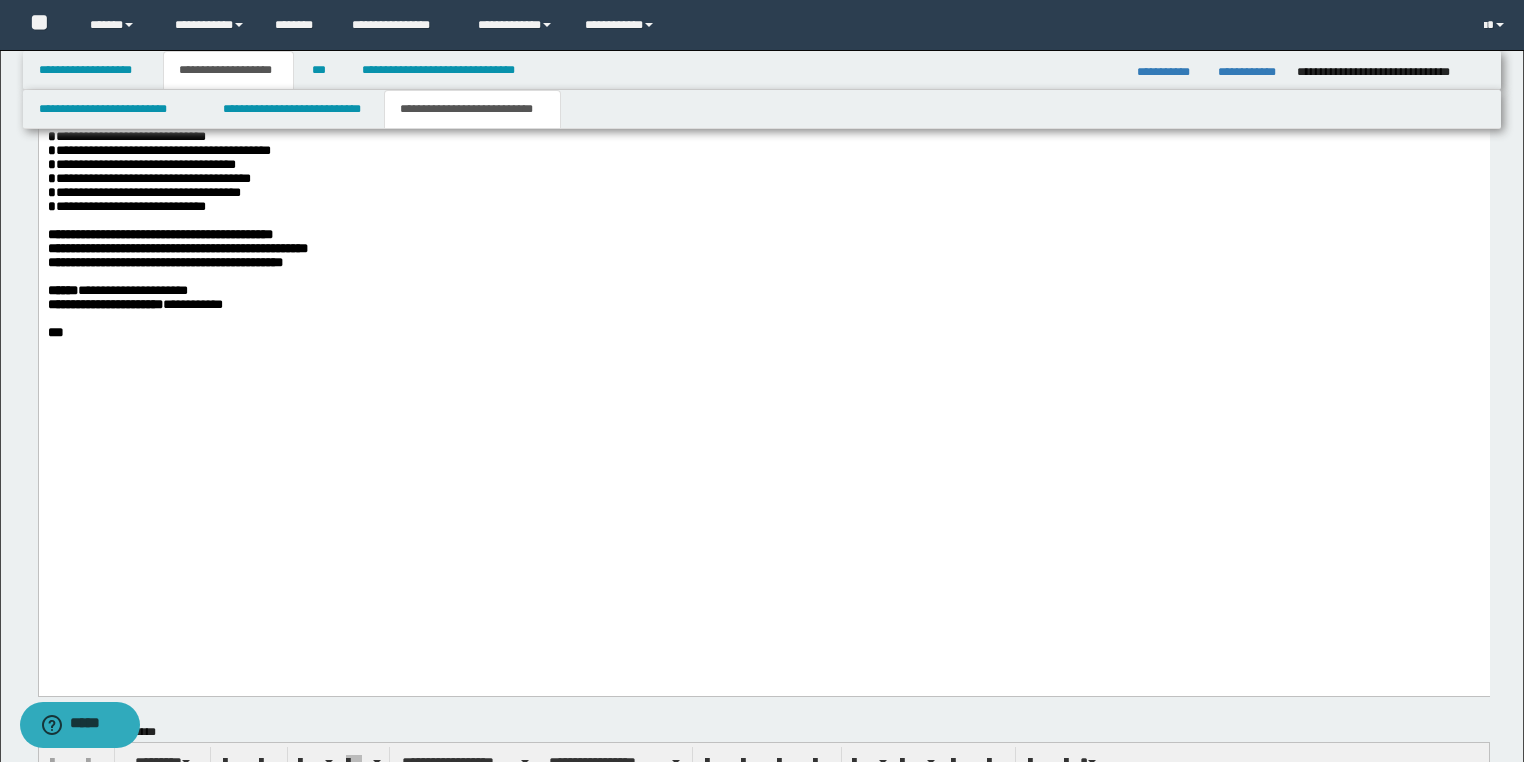 click on "**********" at bounding box center (164, 262) 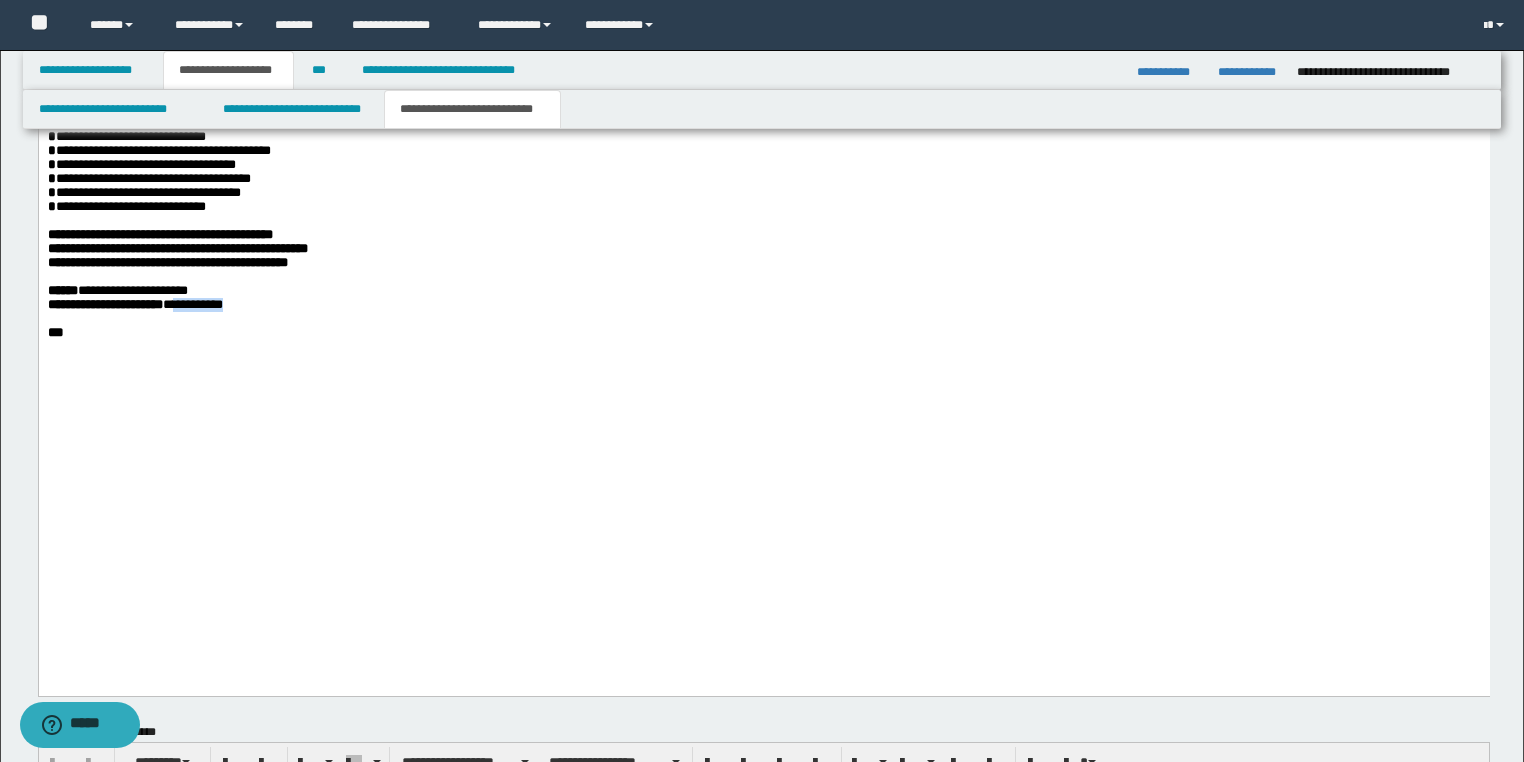drag, startPoint x: 284, startPoint y: 553, endPoint x: 211, endPoint y: 547, distance: 73.24616 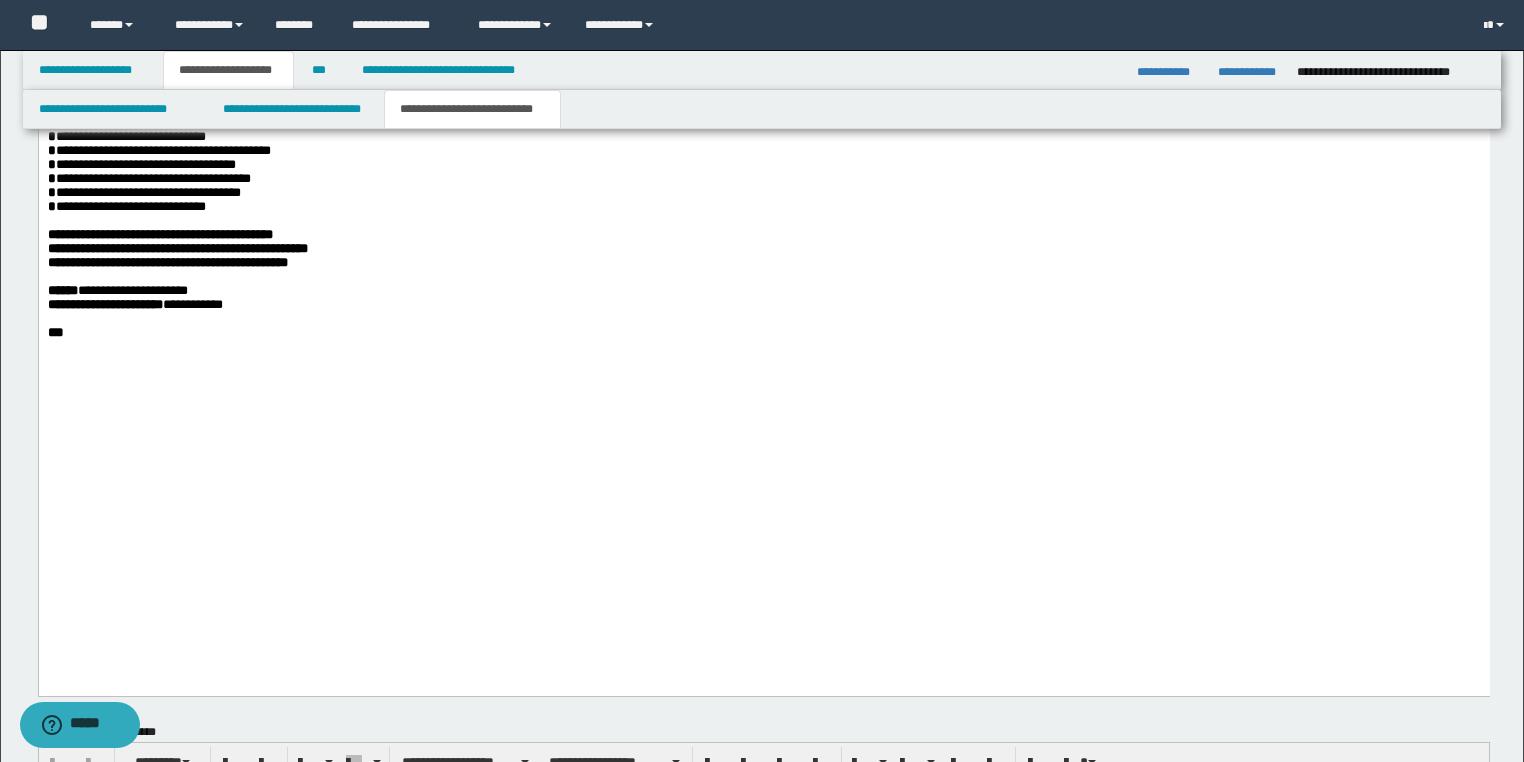 click on "***" at bounding box center [763, 333] 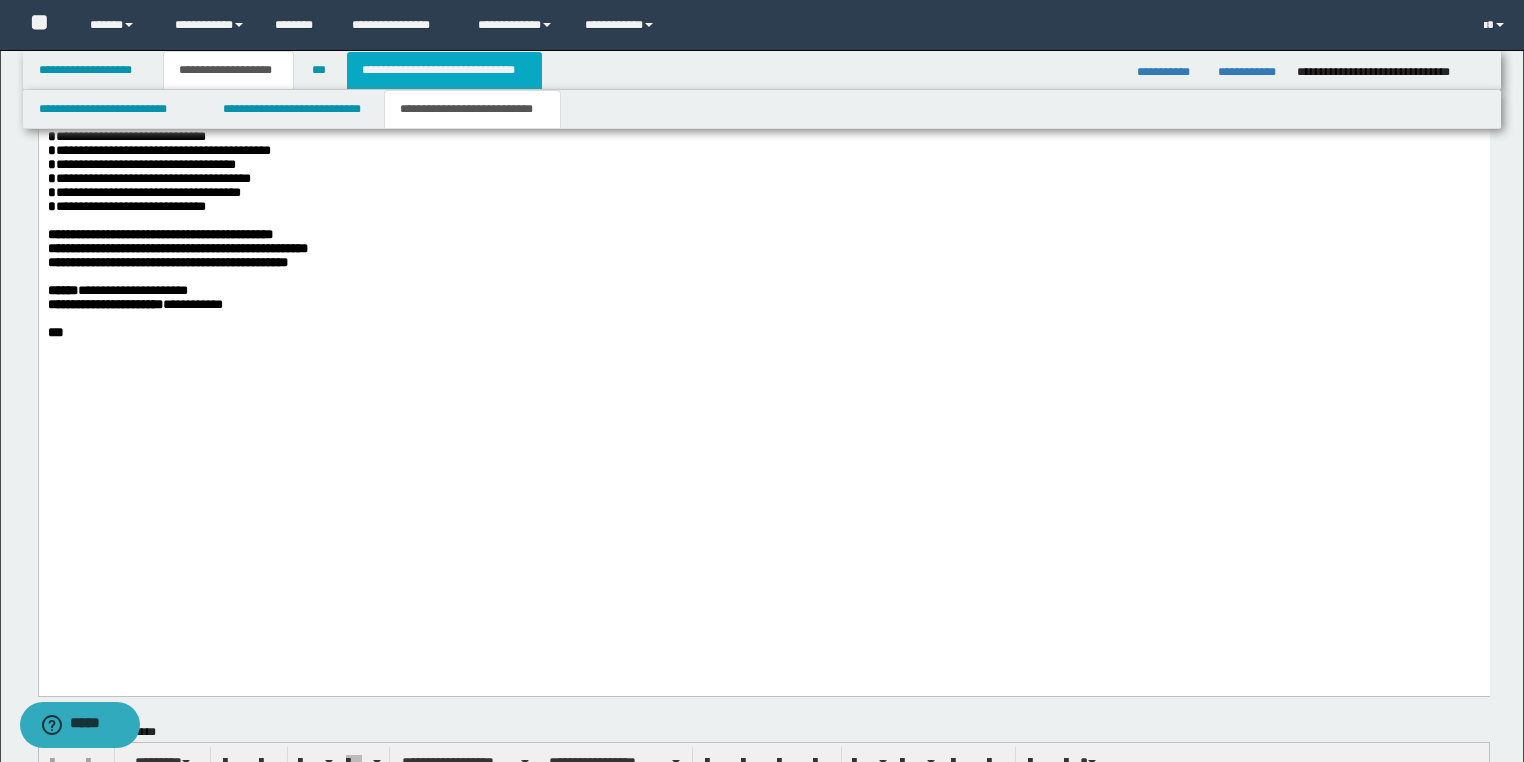 click on "**********" at bounding box center (444, 70) 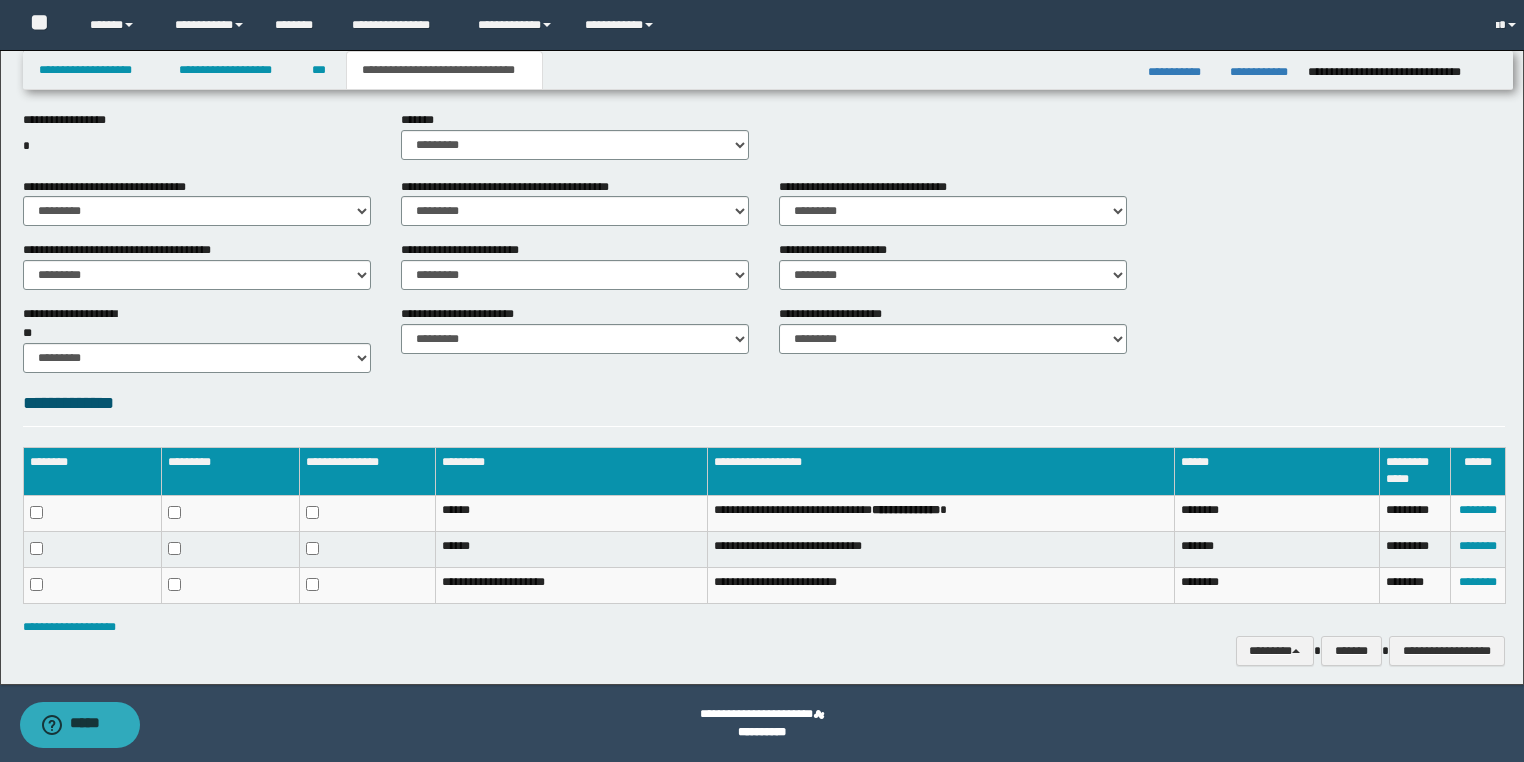 scroll, scrollTop: 1032, scrollLeft: 0, axis: vertical 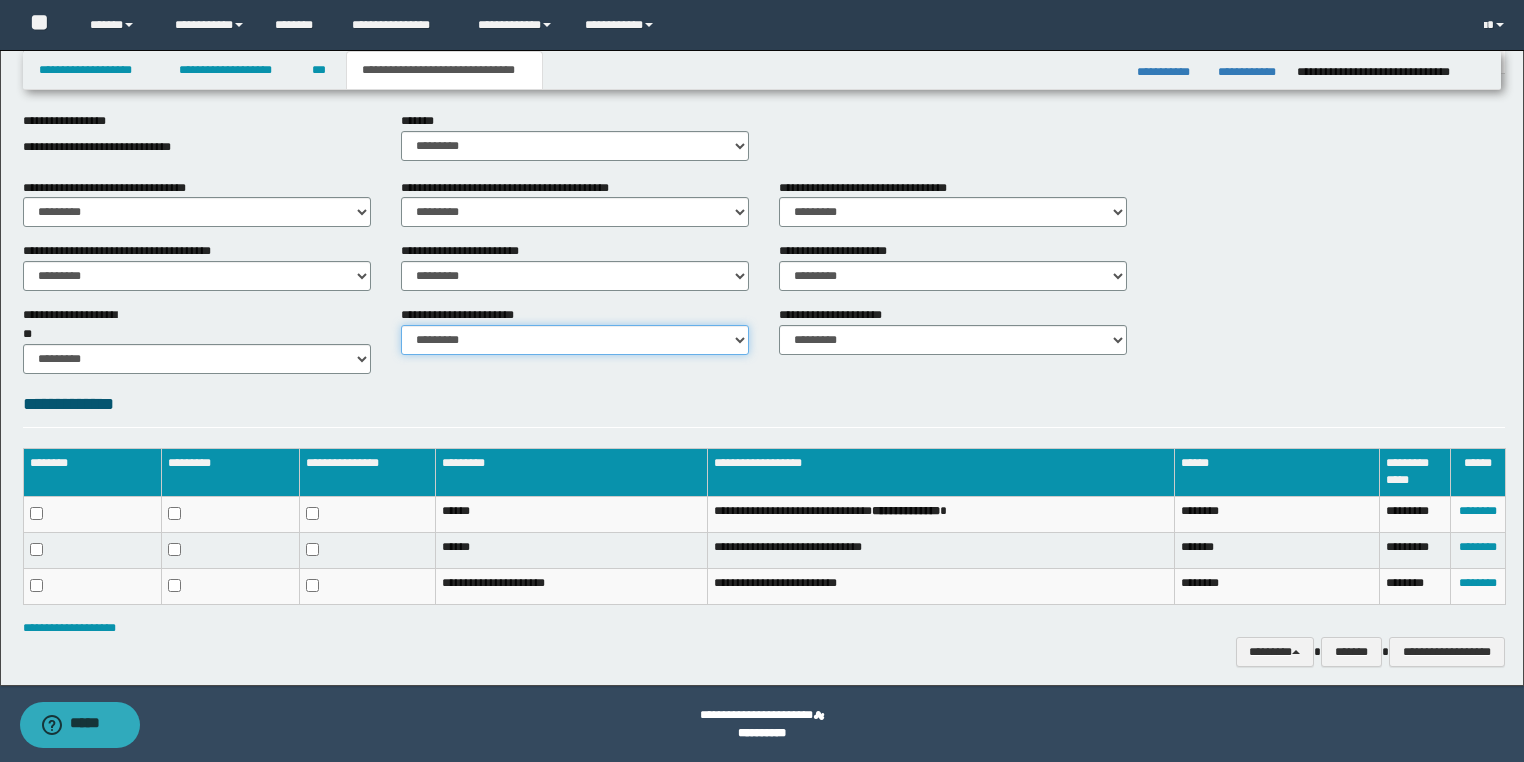 drag, startPoint x: 472, startPoint y: 334, endPoint x: 472, endPoint y: 349, distance: 15 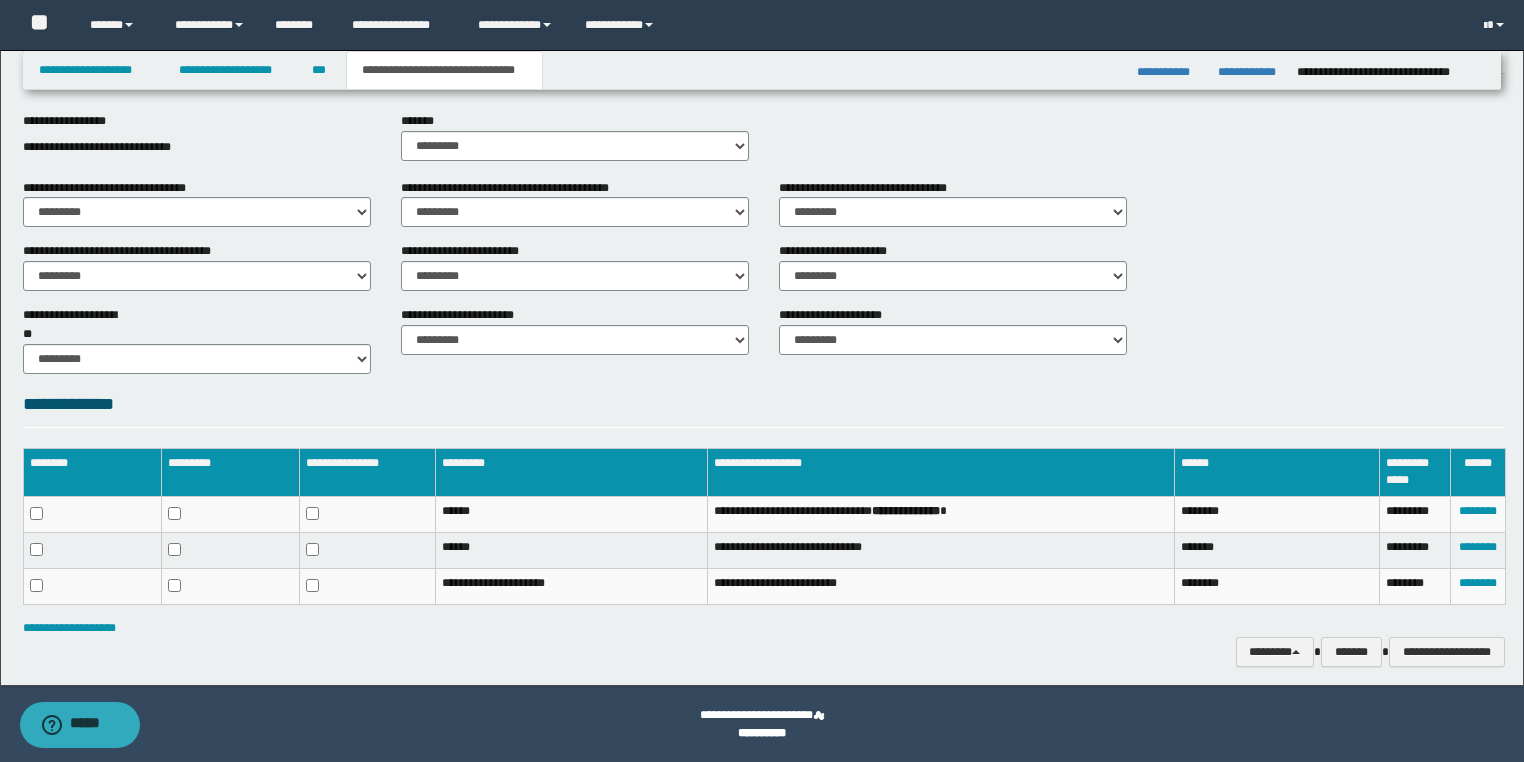 click on "**********" at bounding box center (764, 409) 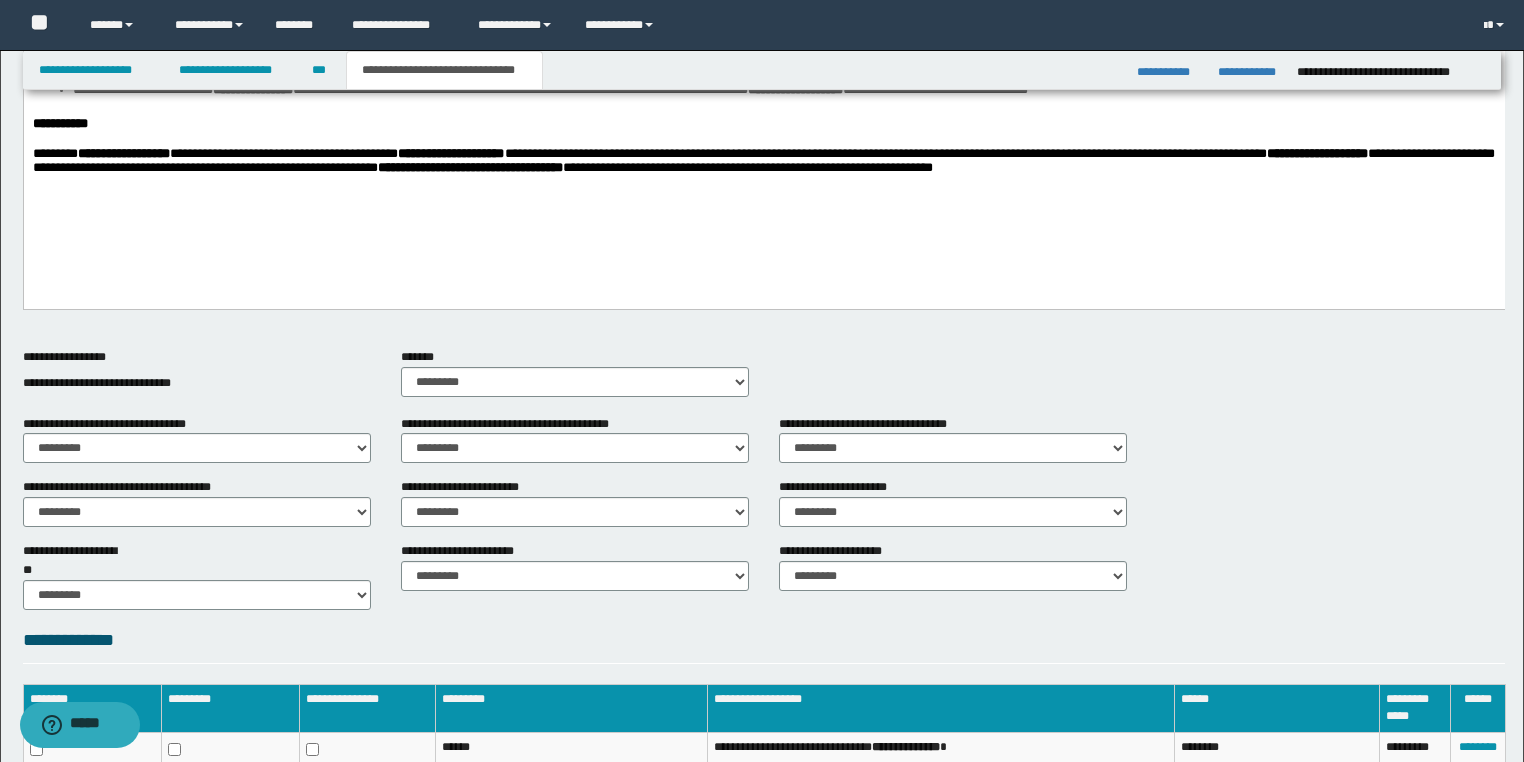 scroll, scrollTop: 792, scrollLeft: 0, axis: vertical 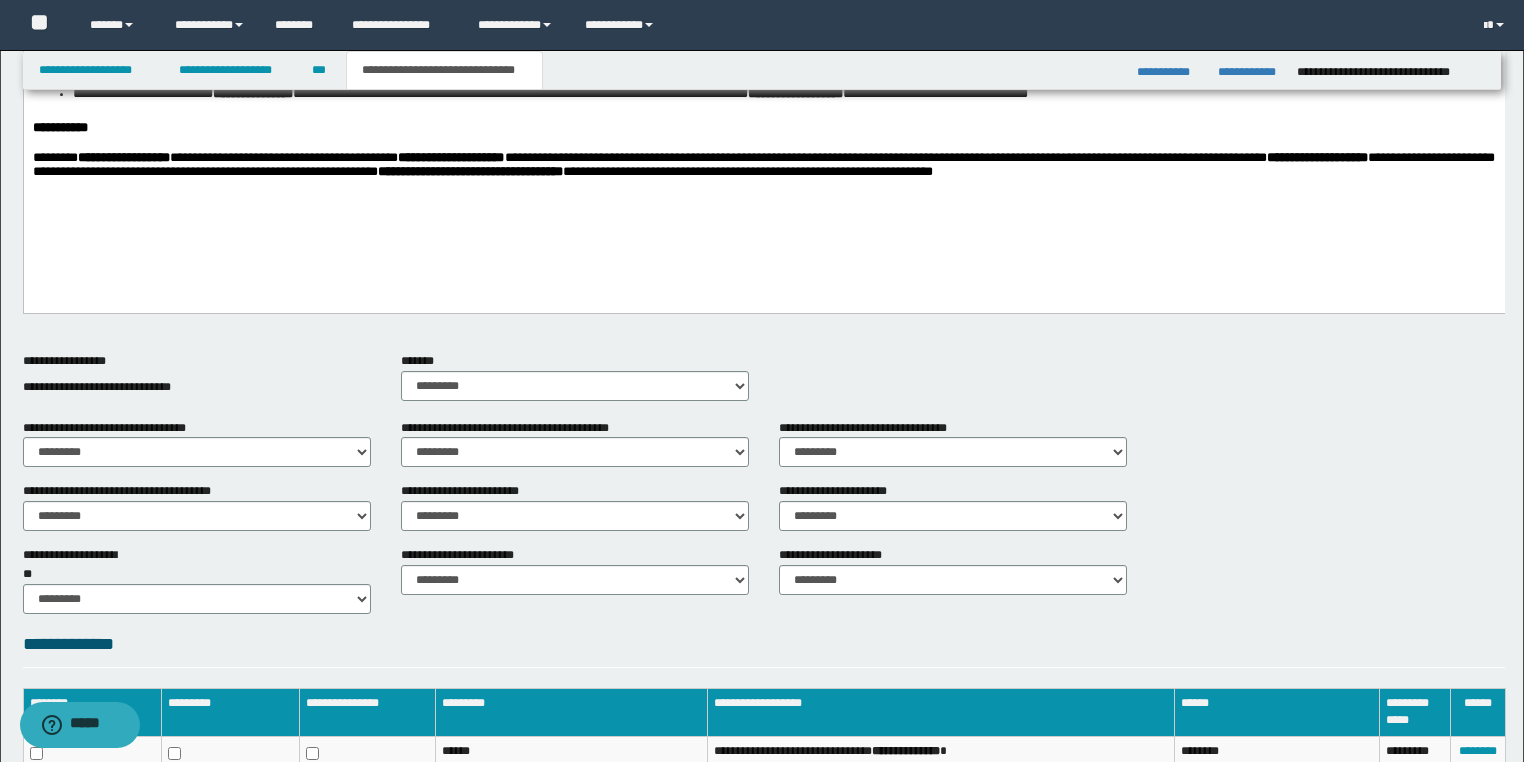 click on "**********" at bounding box center [763, 55] 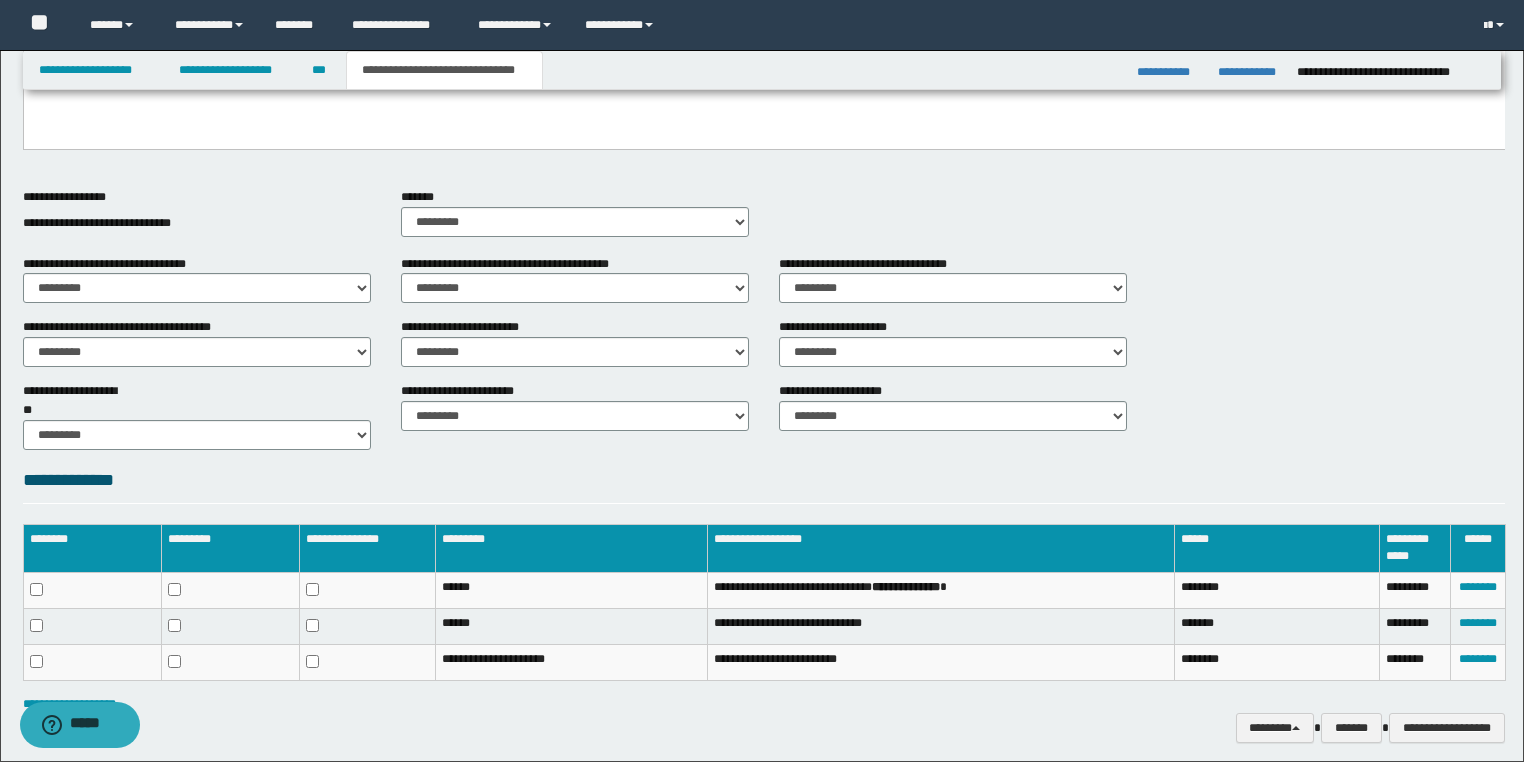 scroll, scrollTop: 1032, scrollLeft: 0, axis: vertical 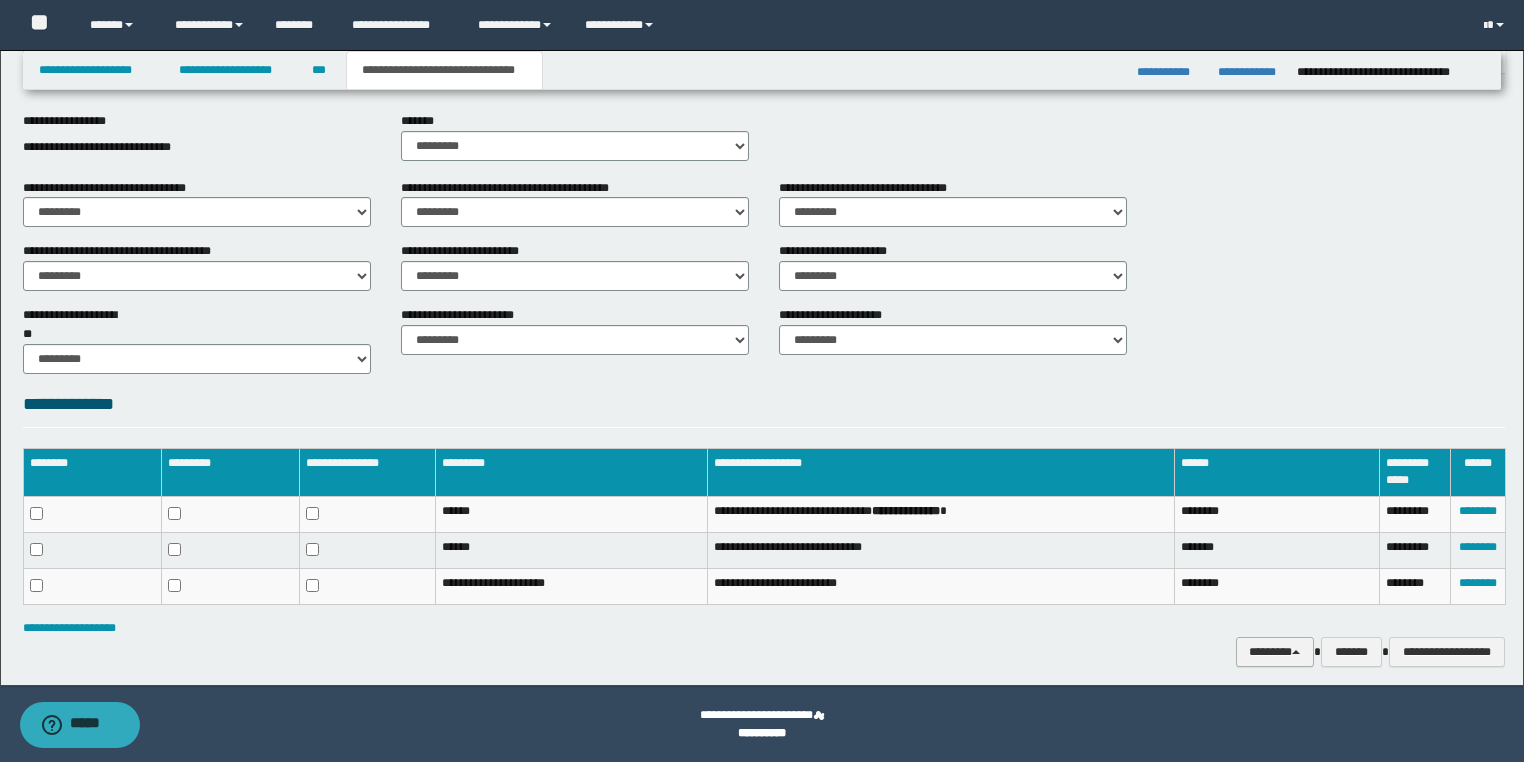 click on "********" at bounding box center (1275, 652) 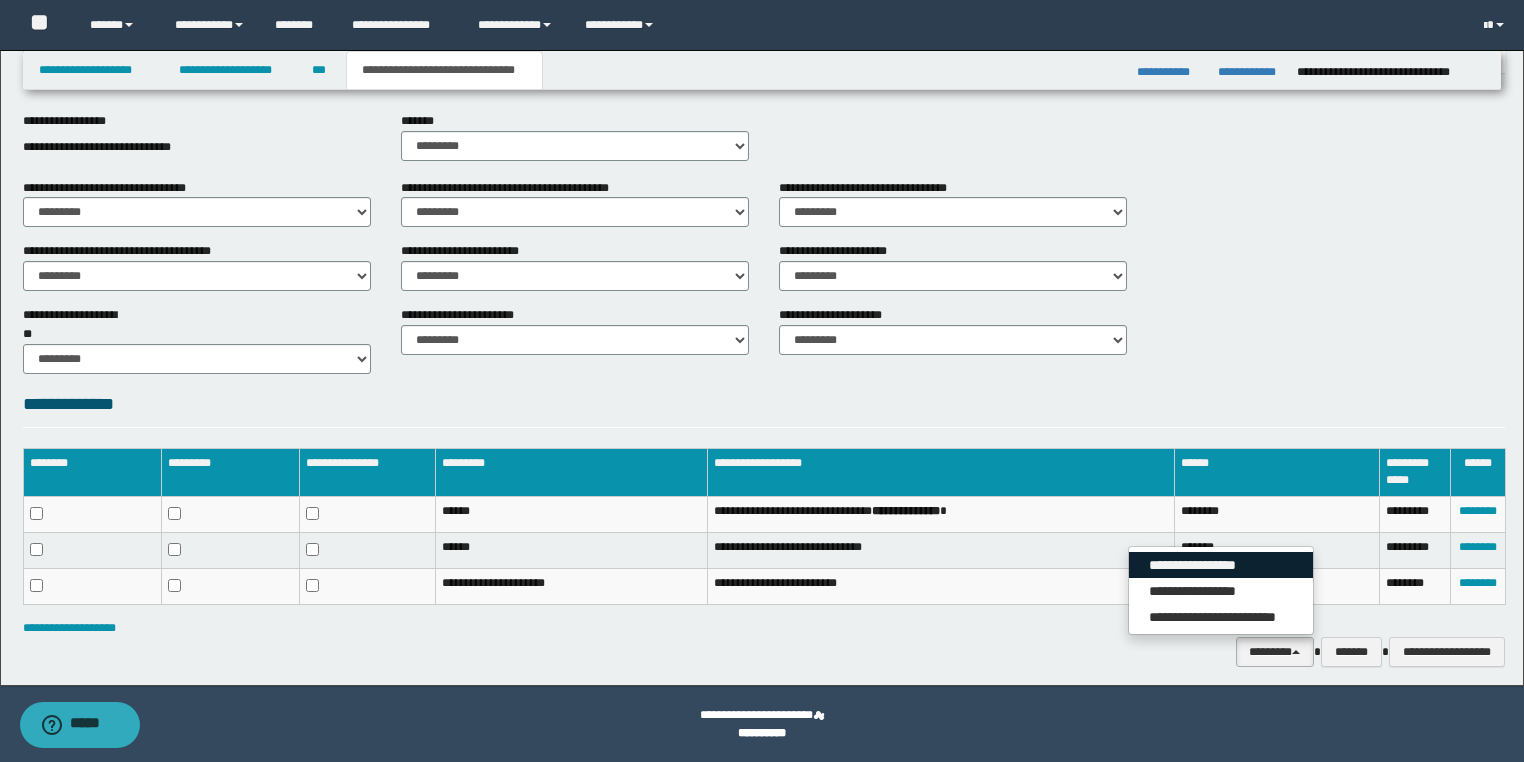 click on "**********" at bounding box center (1221, 565) 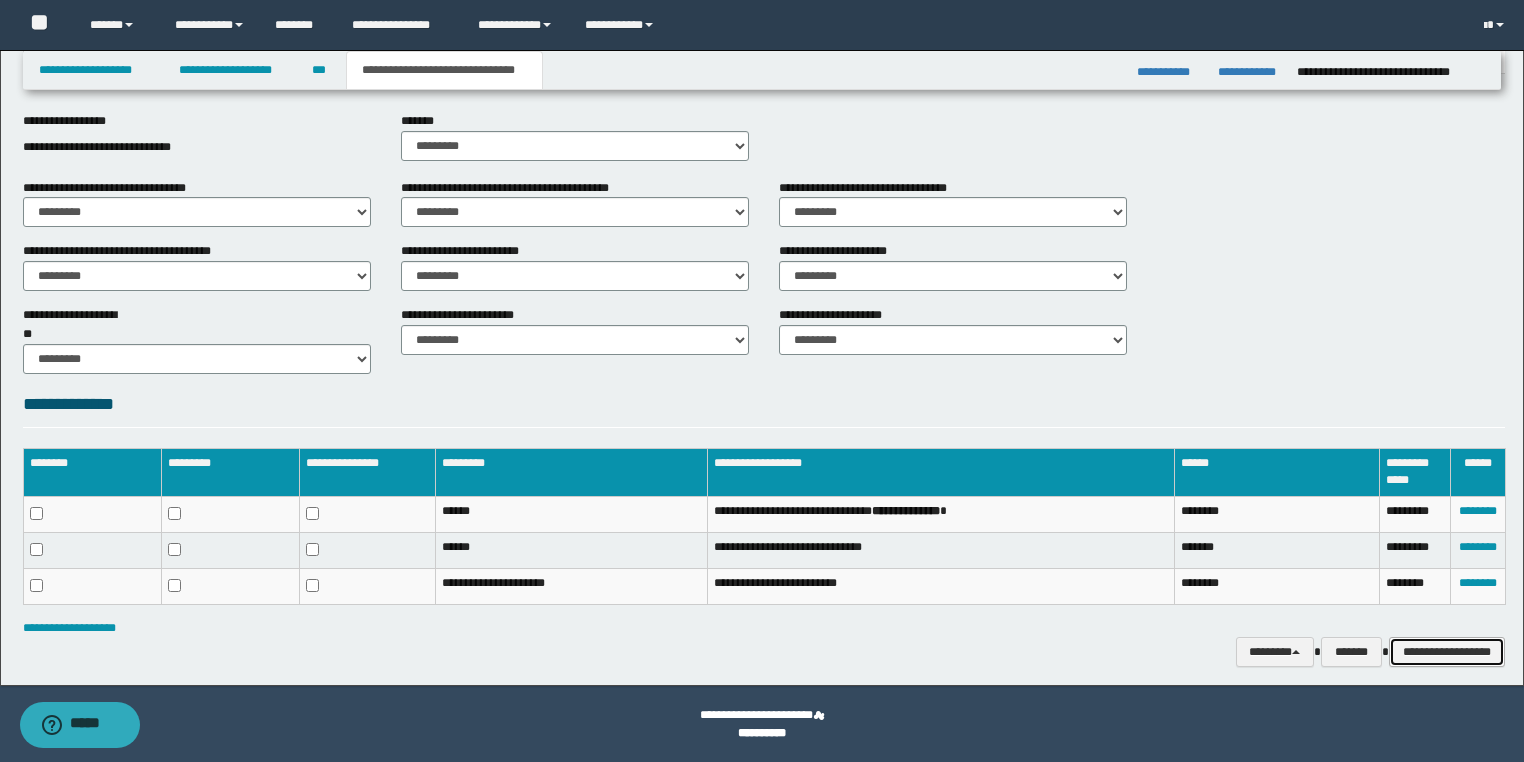 click on "**********" at bounding box center [1447, 652] 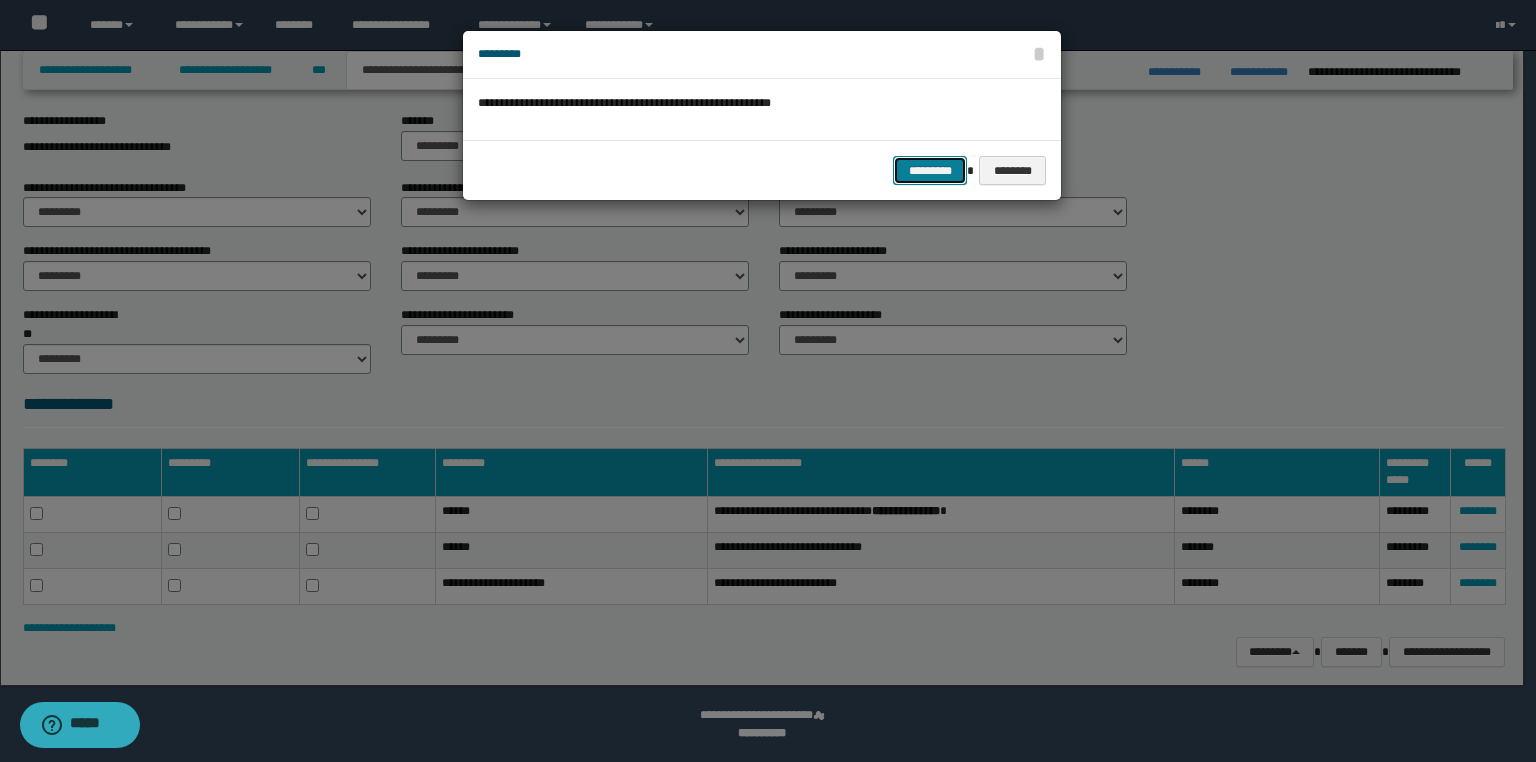 click on "*********" at bounding box center [930, 171] 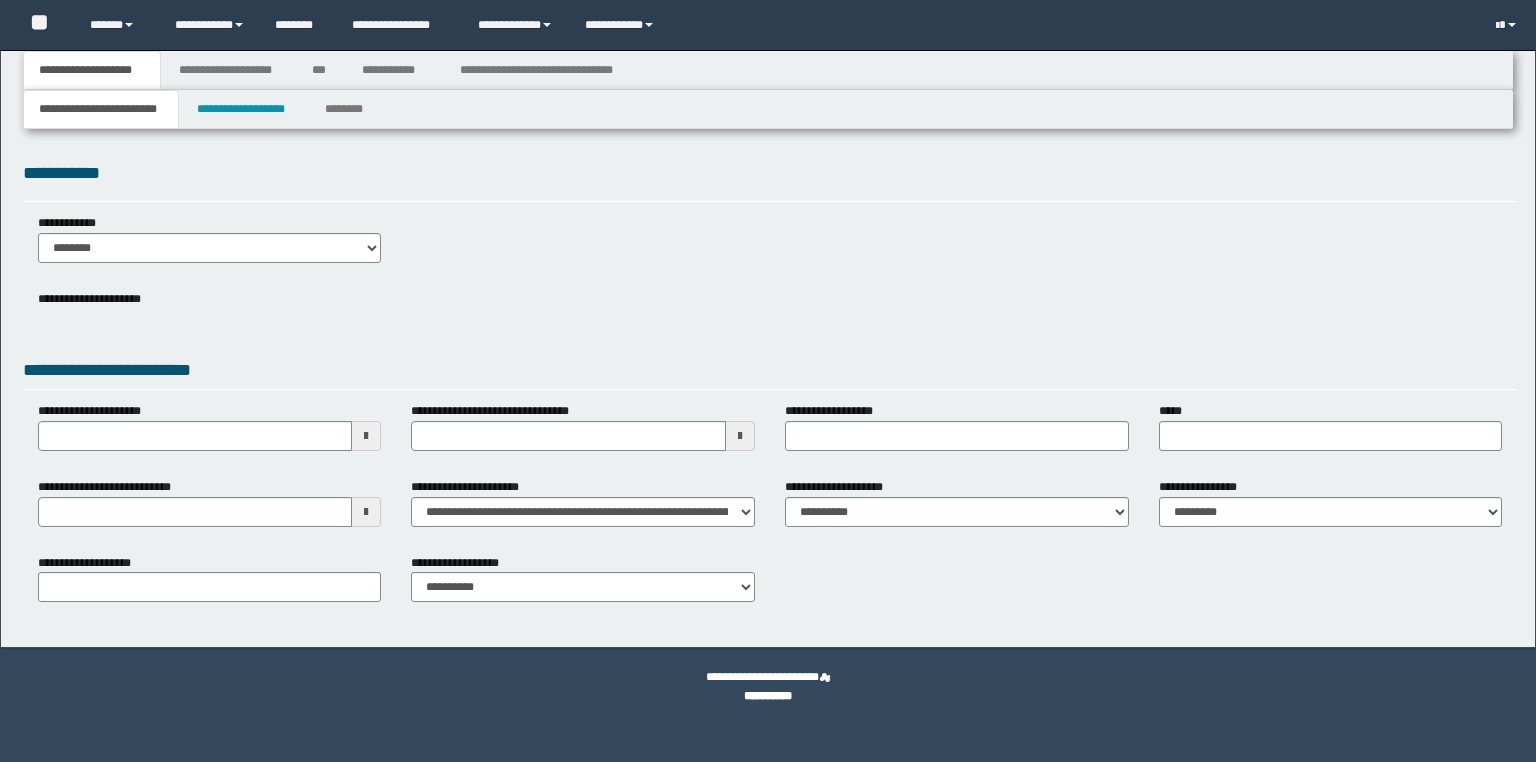 scroll, scrollTop: 0, scrollLeft: 0, axis: both 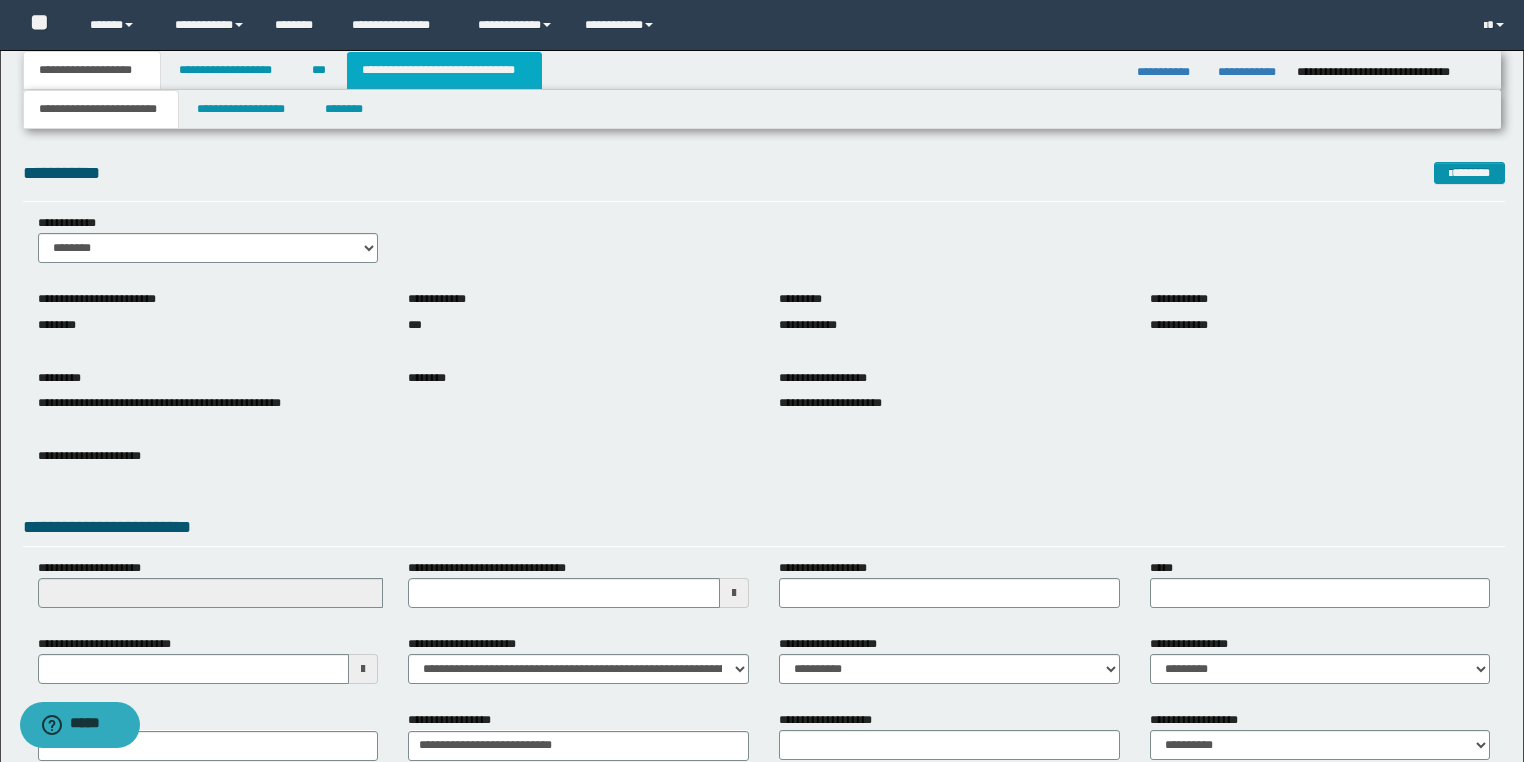 click on "**********" at bounding box center (444, 70) 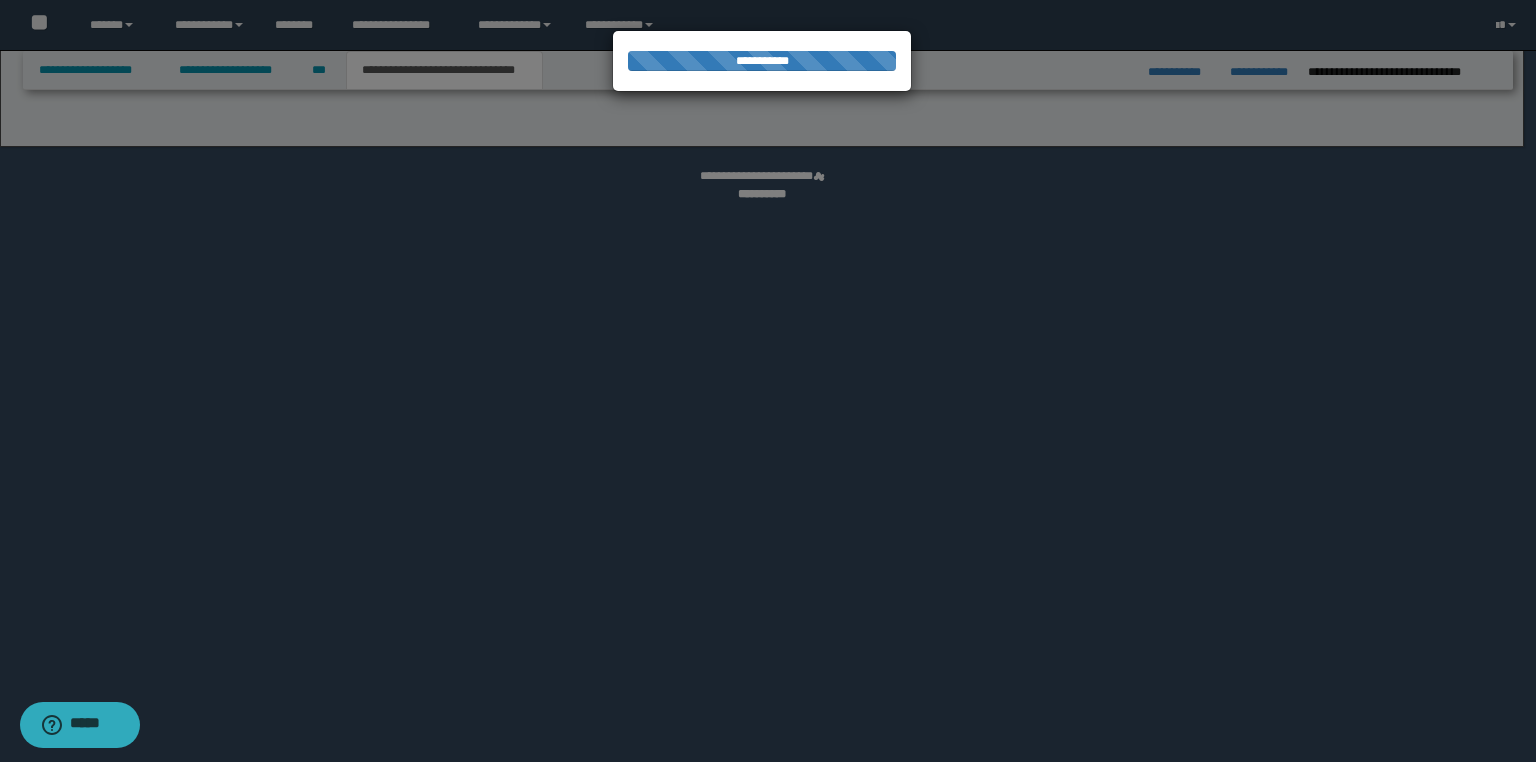 select on "*" 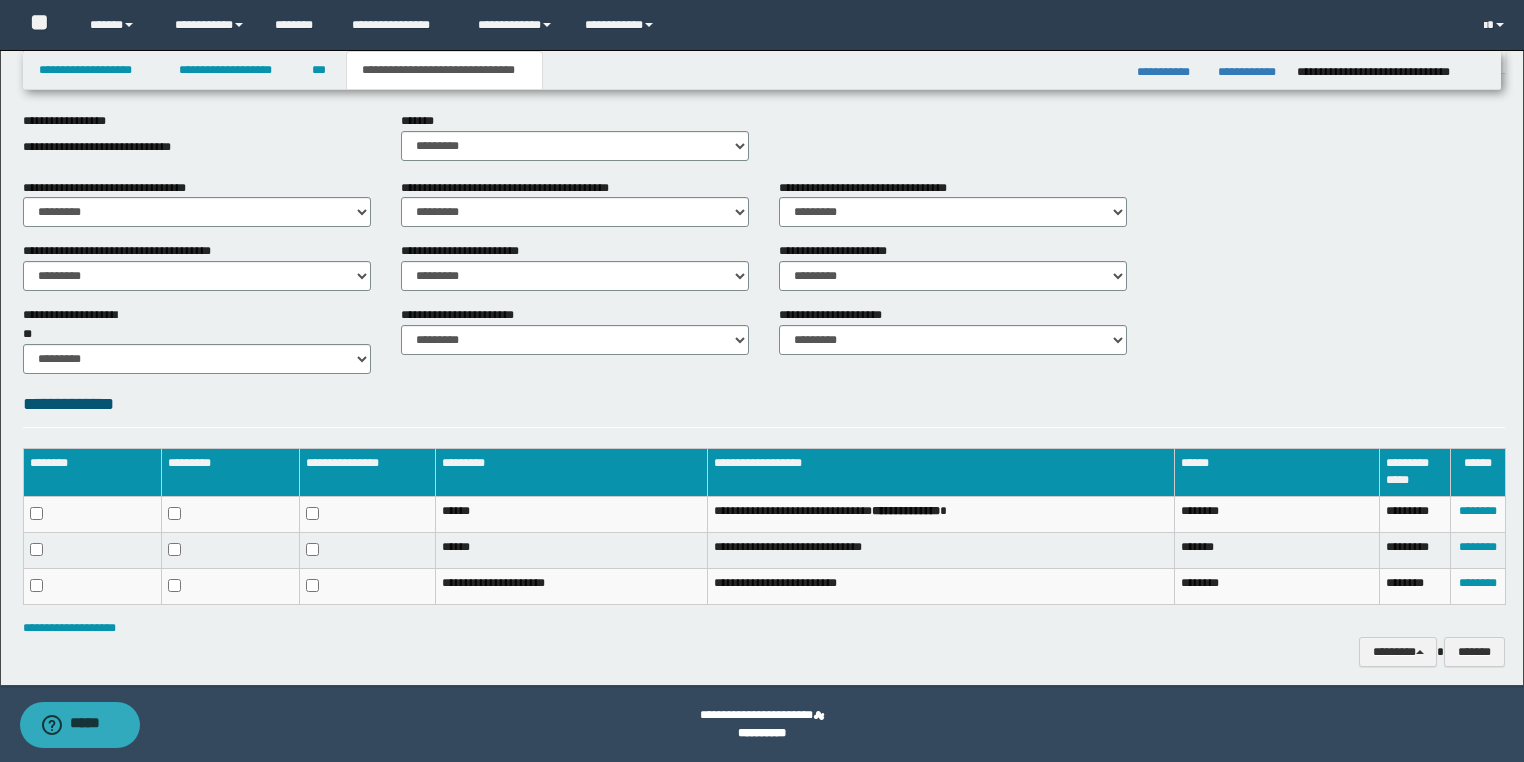 scroll, scrollTop: 1032, scrollLeft: 0, axis: vertical 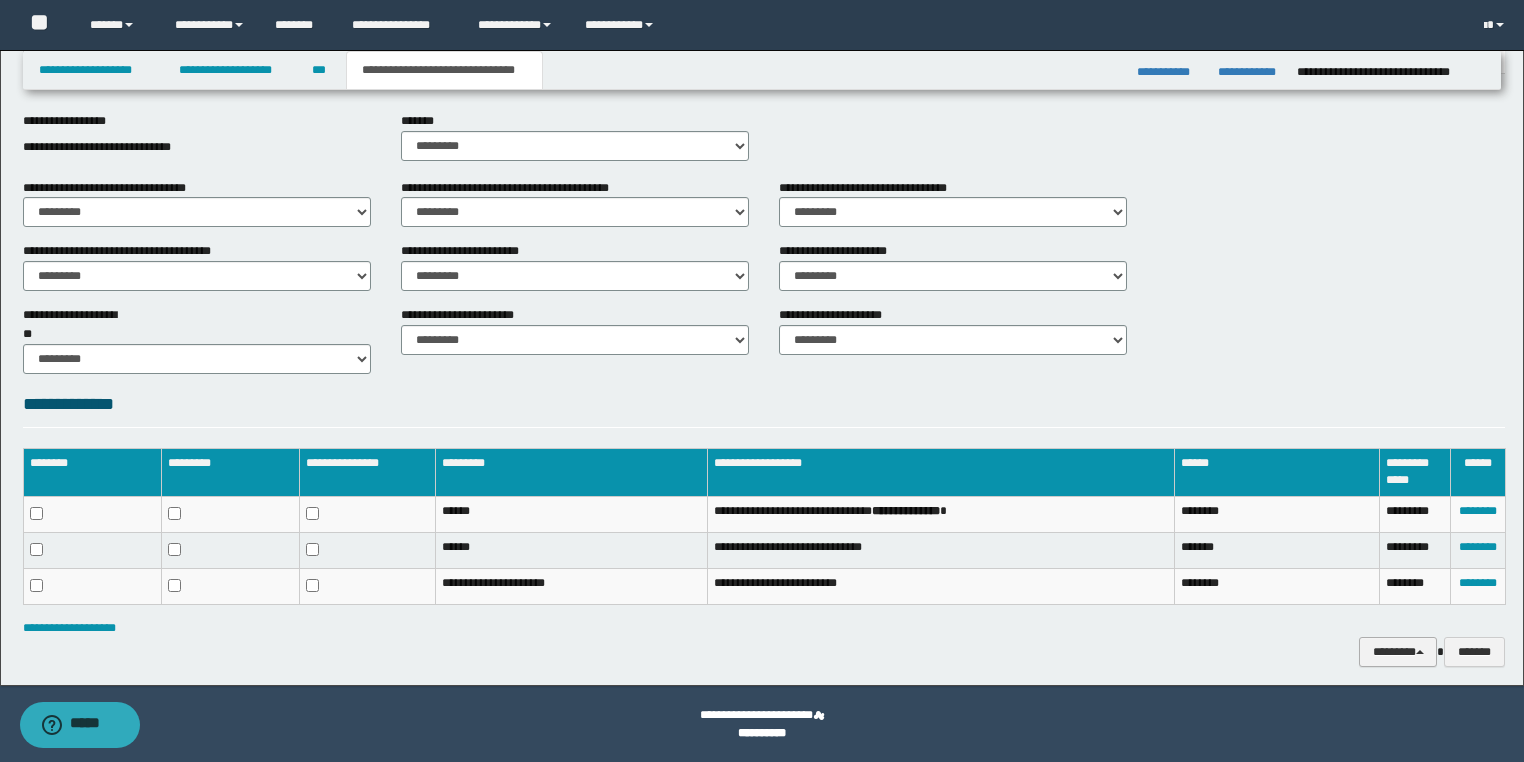 click on "********" at bounding box center (1398, 652) 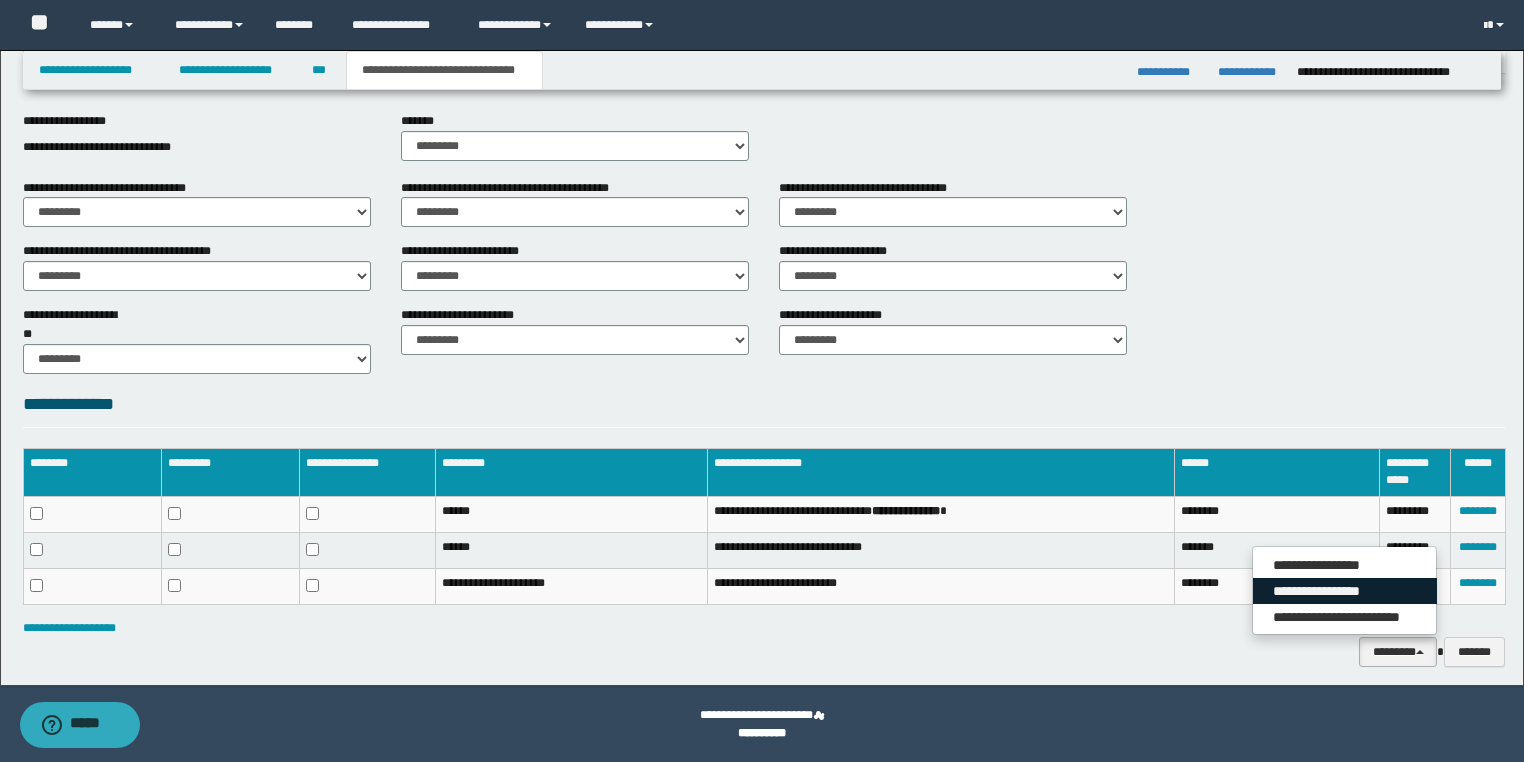 click on "**********" at bounding box center (1345, 591) 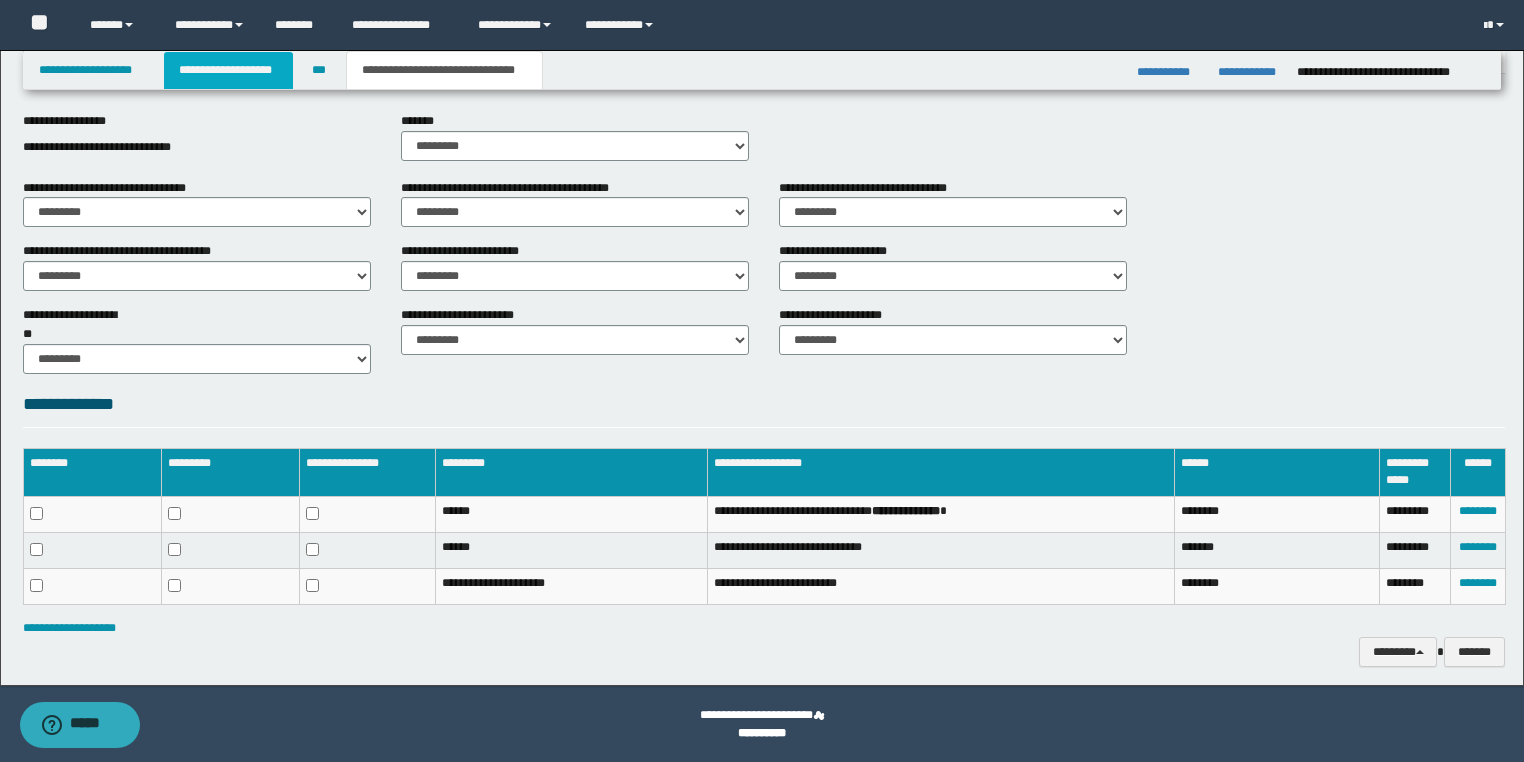 click on "**********" at bounding box center (228, 70) 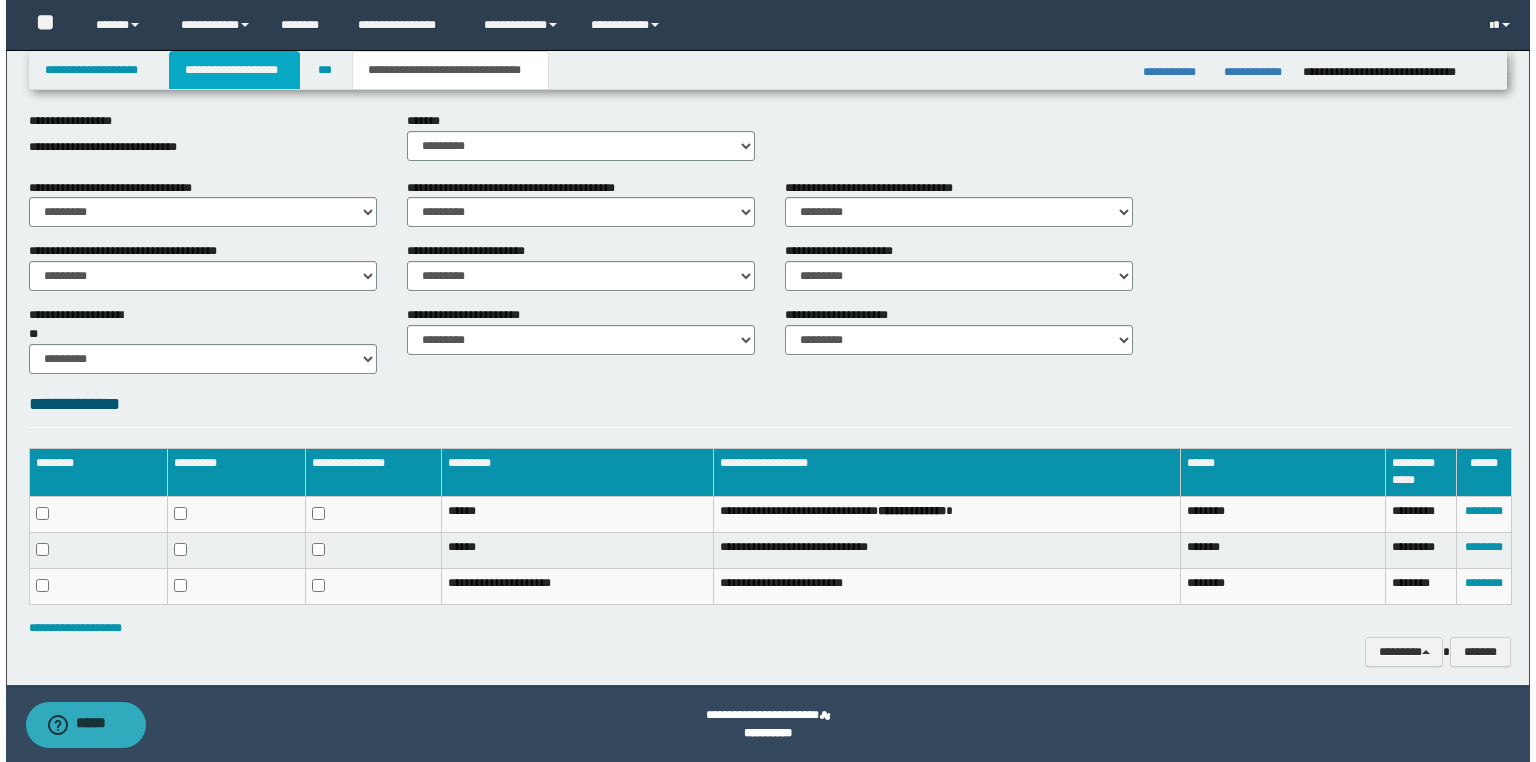 scroll, scrollTop: 0, scrollLeft: 0, axis: both 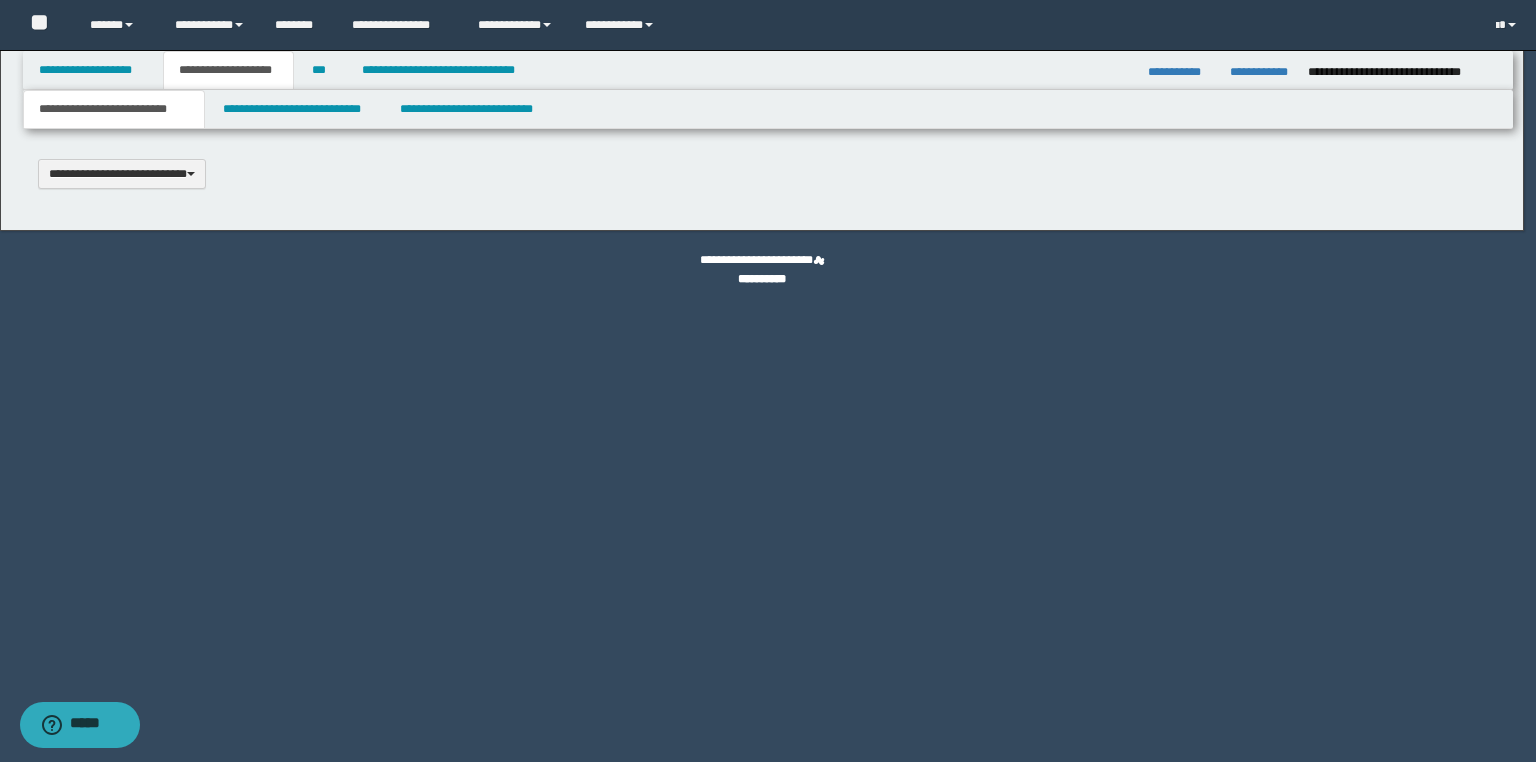 type 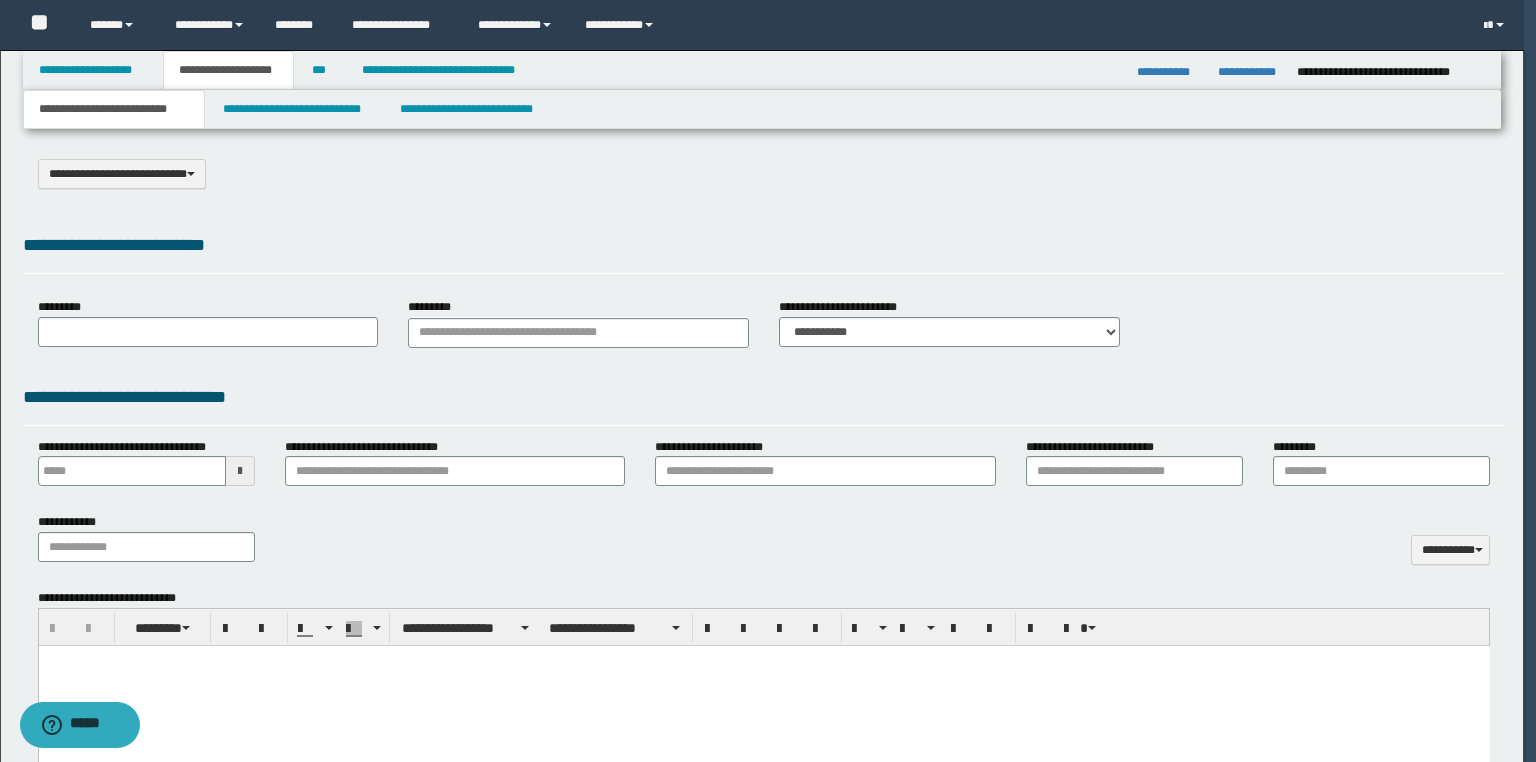 type on "**********" 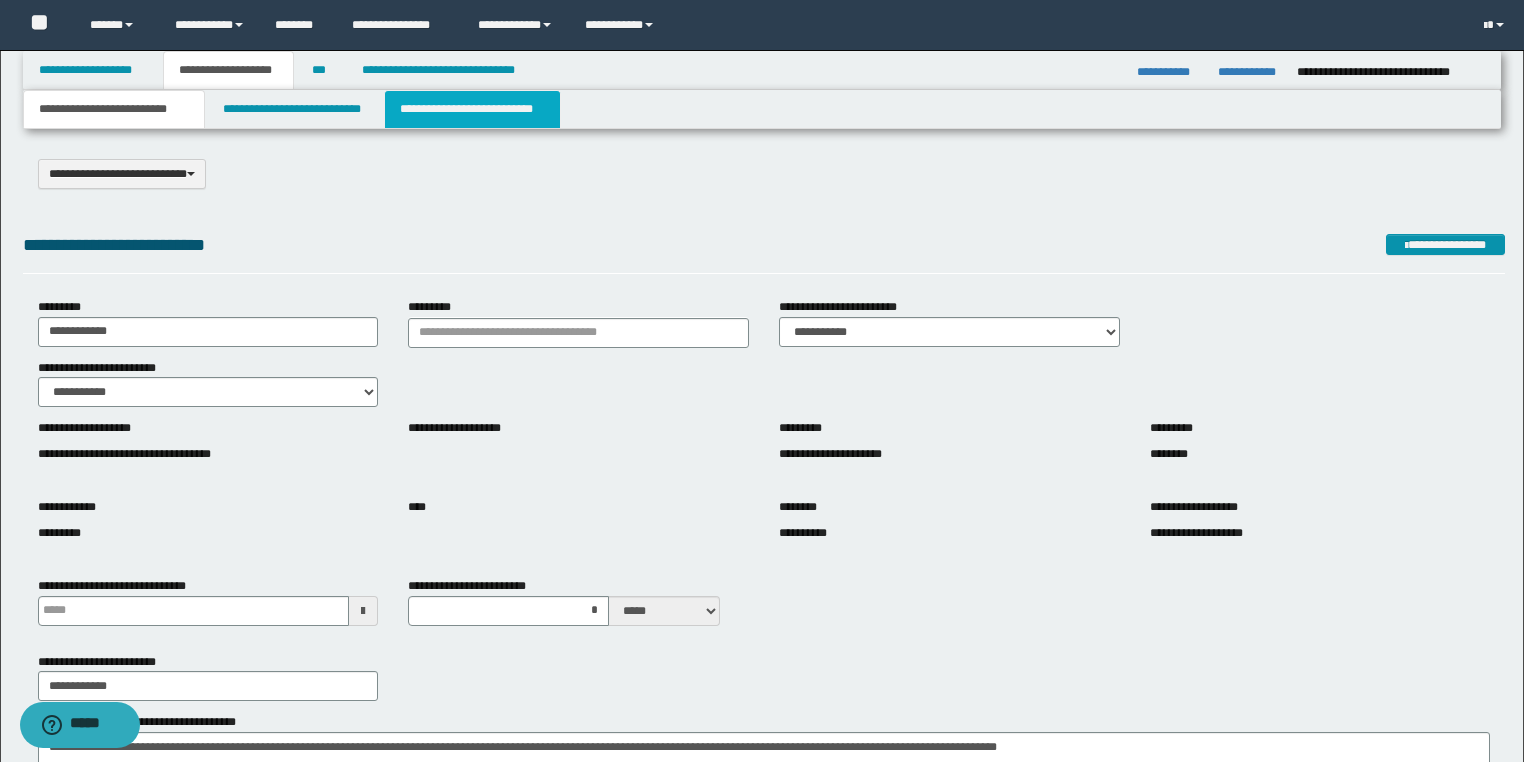 click on "**********" at bounding box center (472, 109) 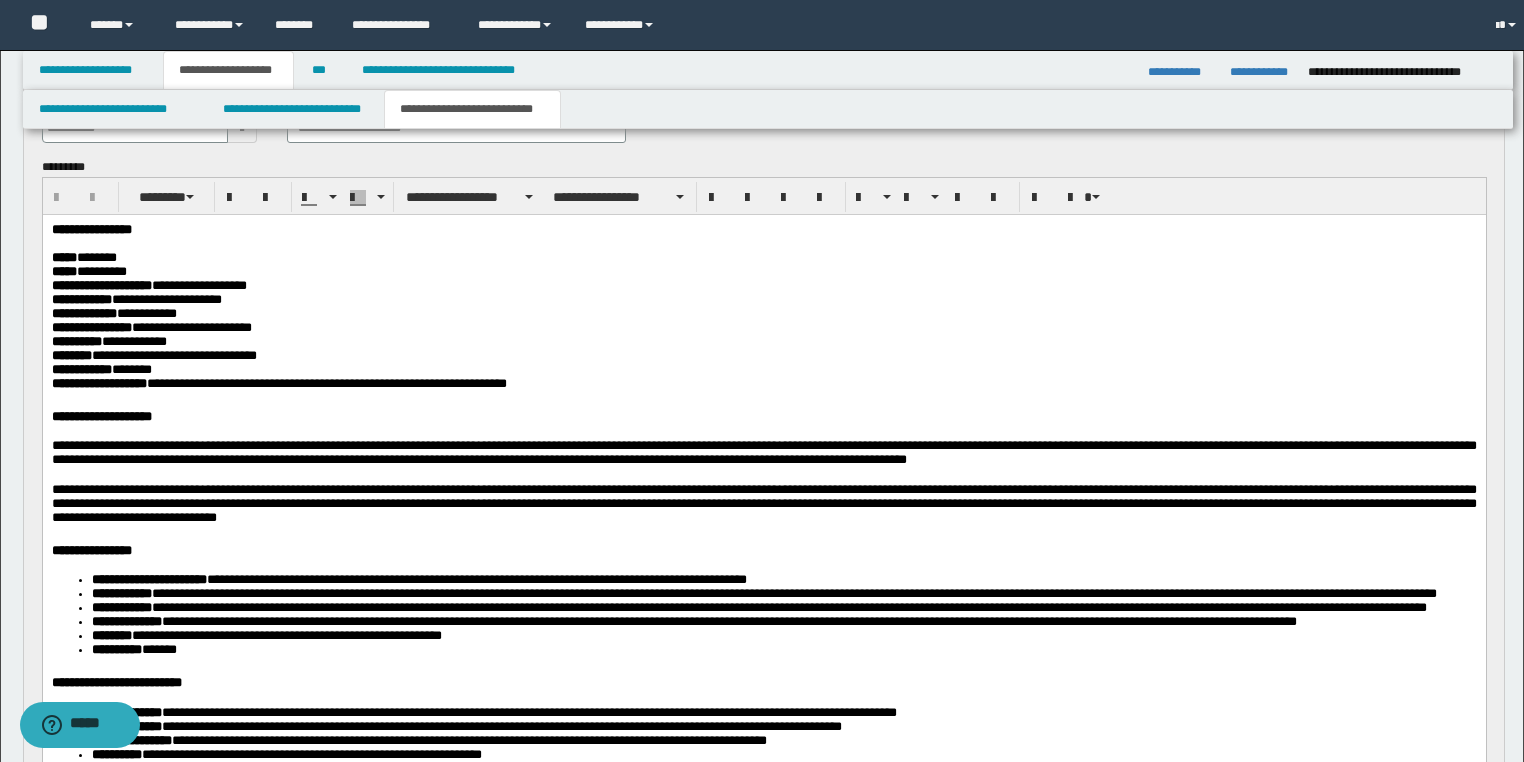 scroll, scrollTop: 0, scrollLeft: 0, axis: both 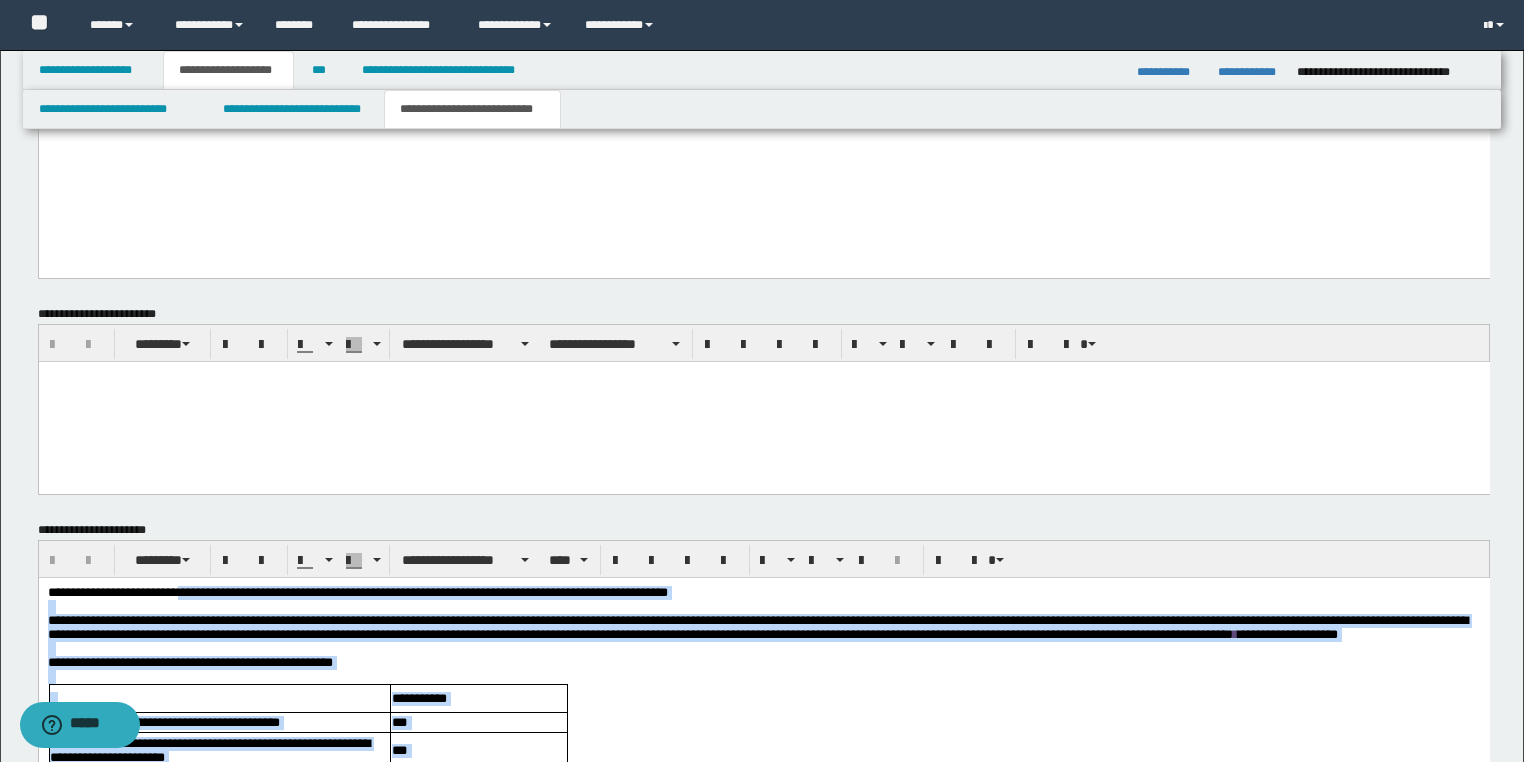 drag, startPoint x: -1, startPoint y: 1222, endPoint x: 207, endPoint y: -283, distance: 1519.3054 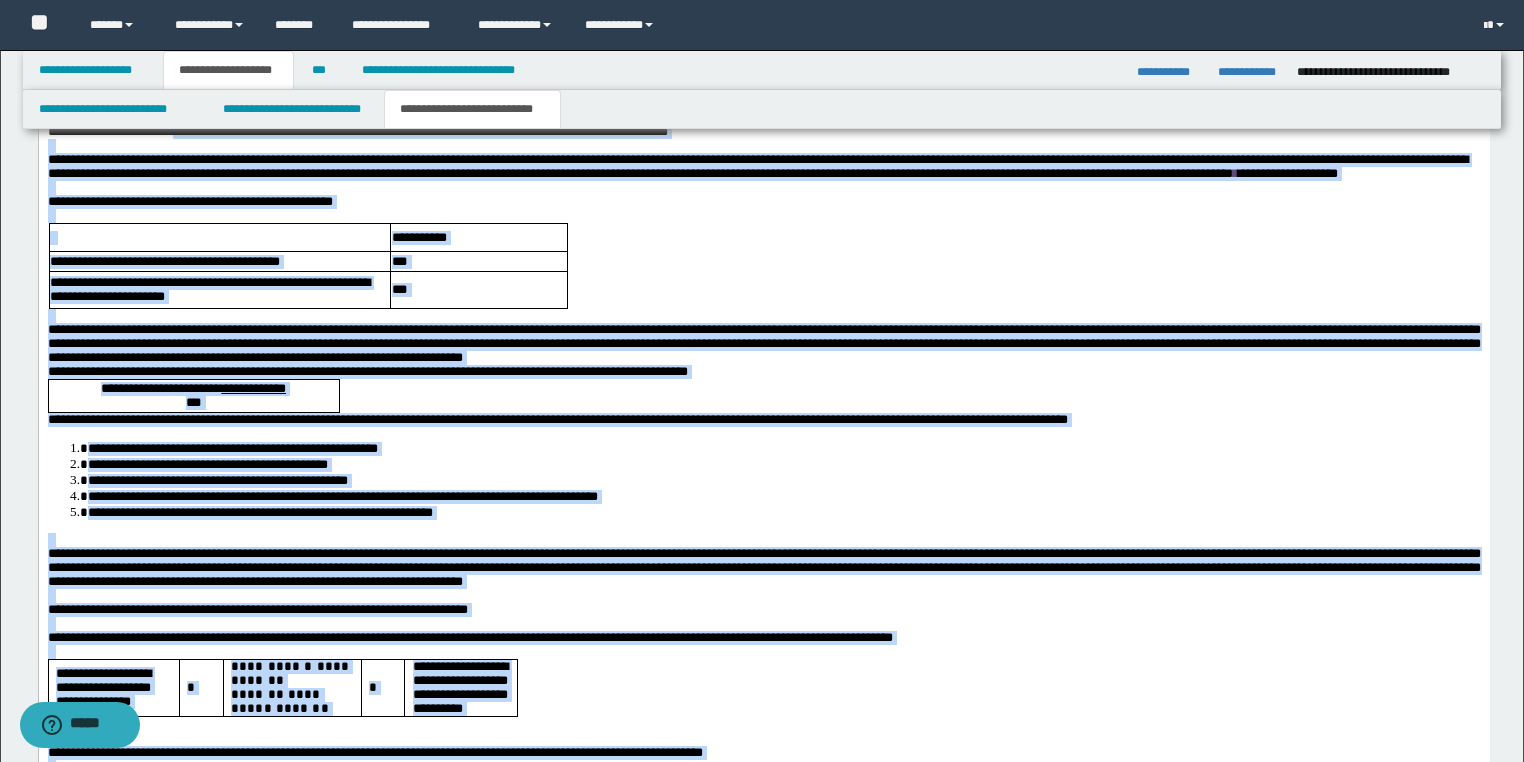 scroll, scrollTop: 4663, scrollLeft: 0, axis: vertical 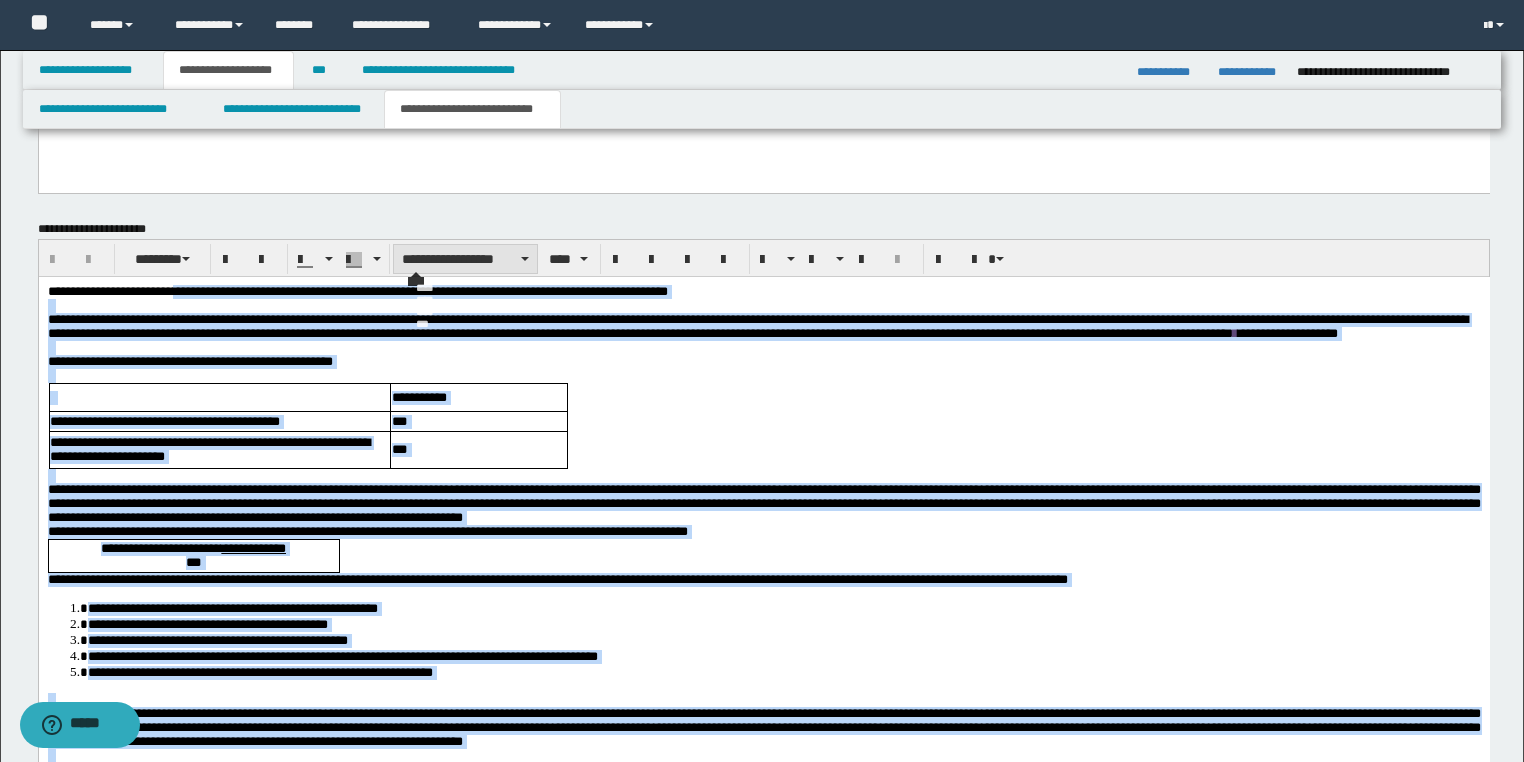 click on "**********" at bounding box center (465, 259) 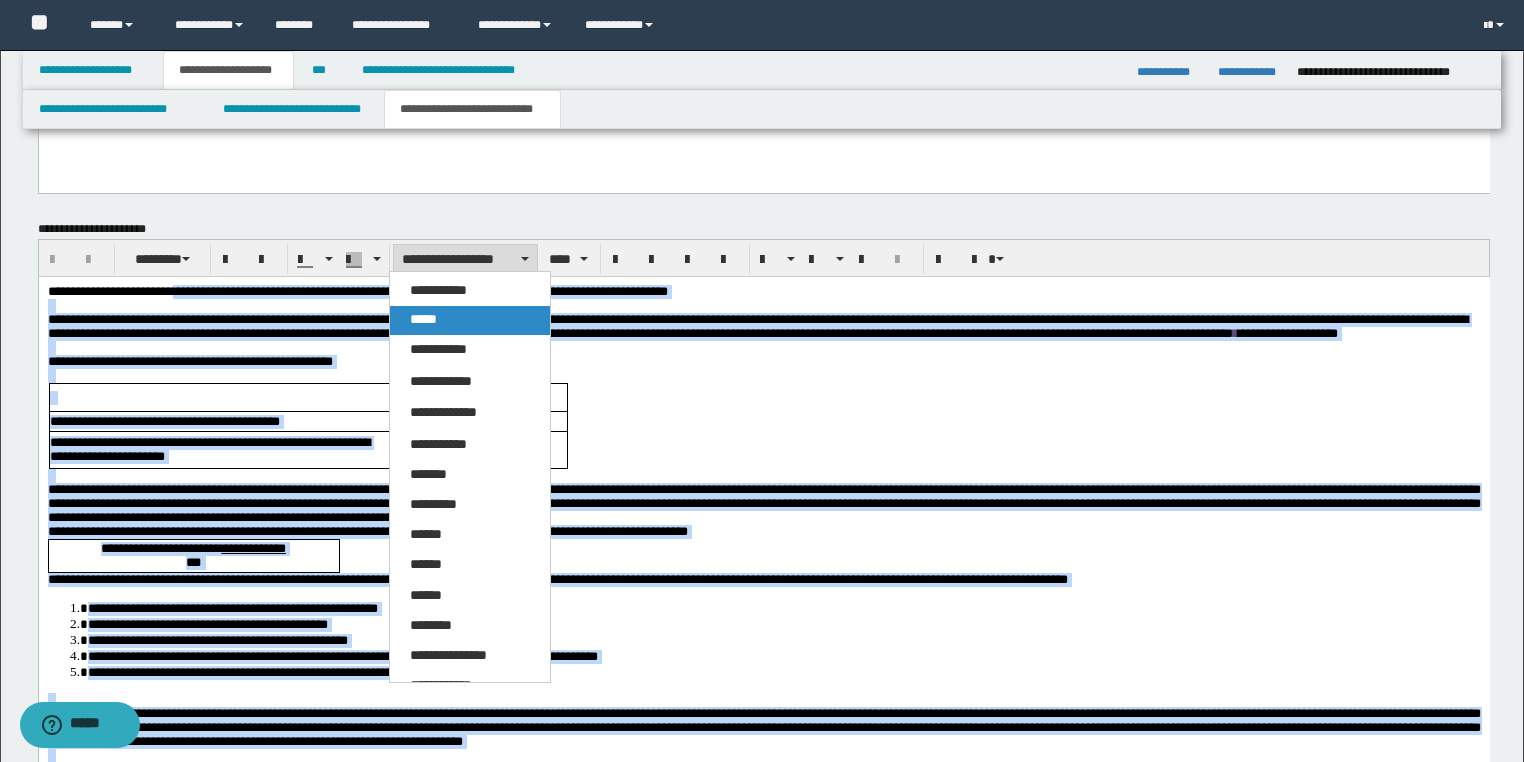 drag, startPoint x: 456, startPoint y: 315, endPoint x: 423, endPoint y: 35, distance: 281.93793 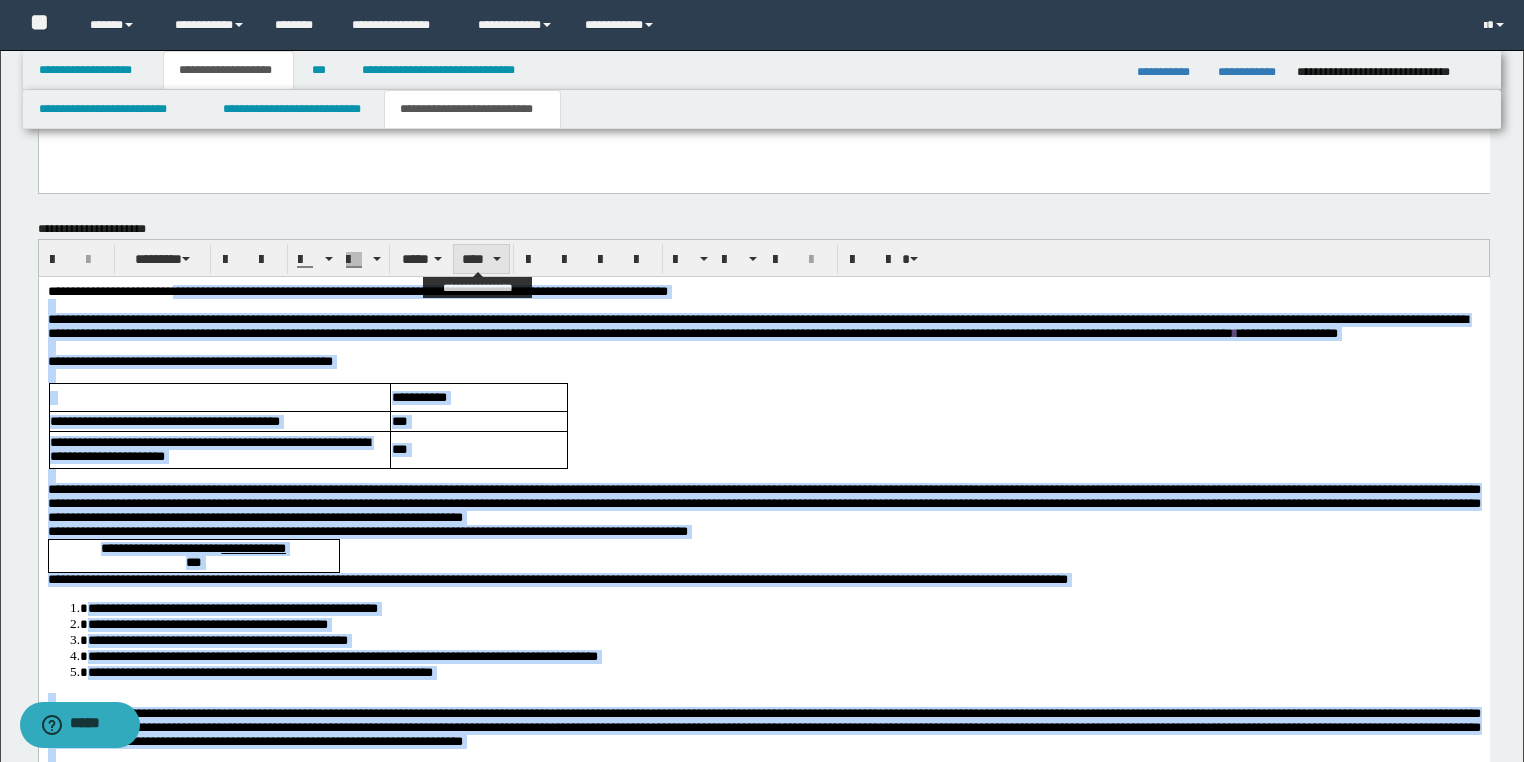 click at bounding box center (497, 259) 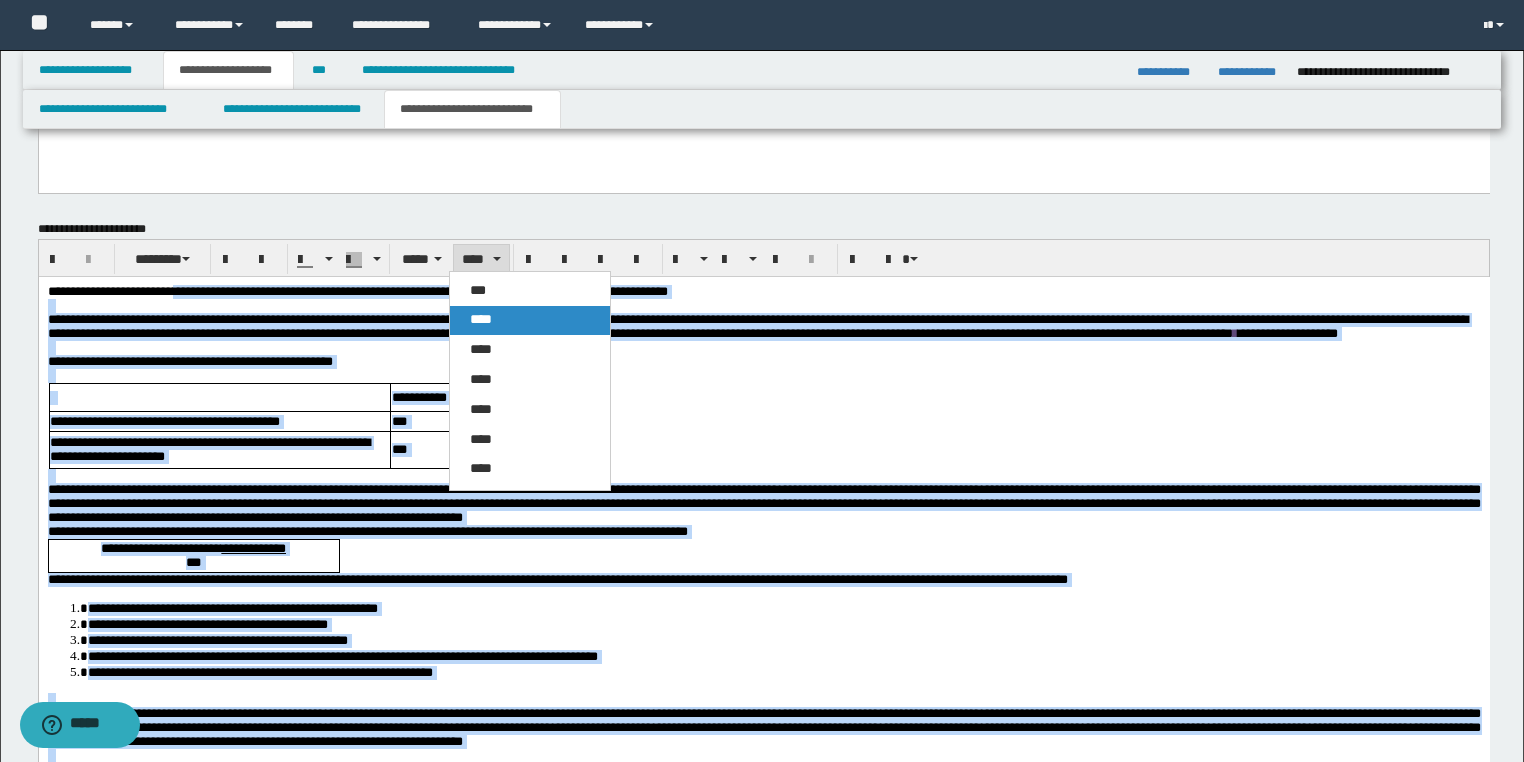 click on "****" at bounding box center [481, 319] 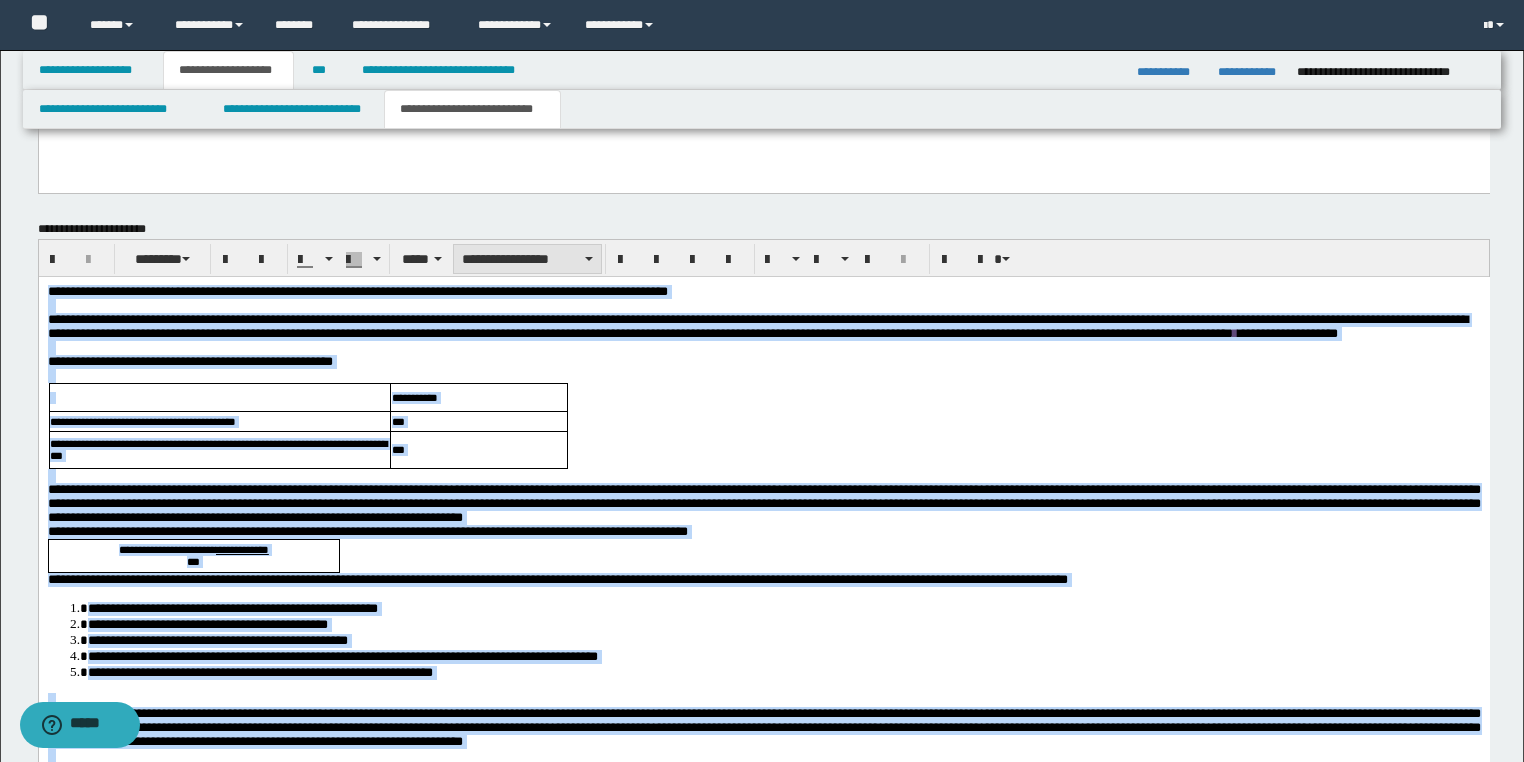 click on "**********" at bounding box center (527, 259) 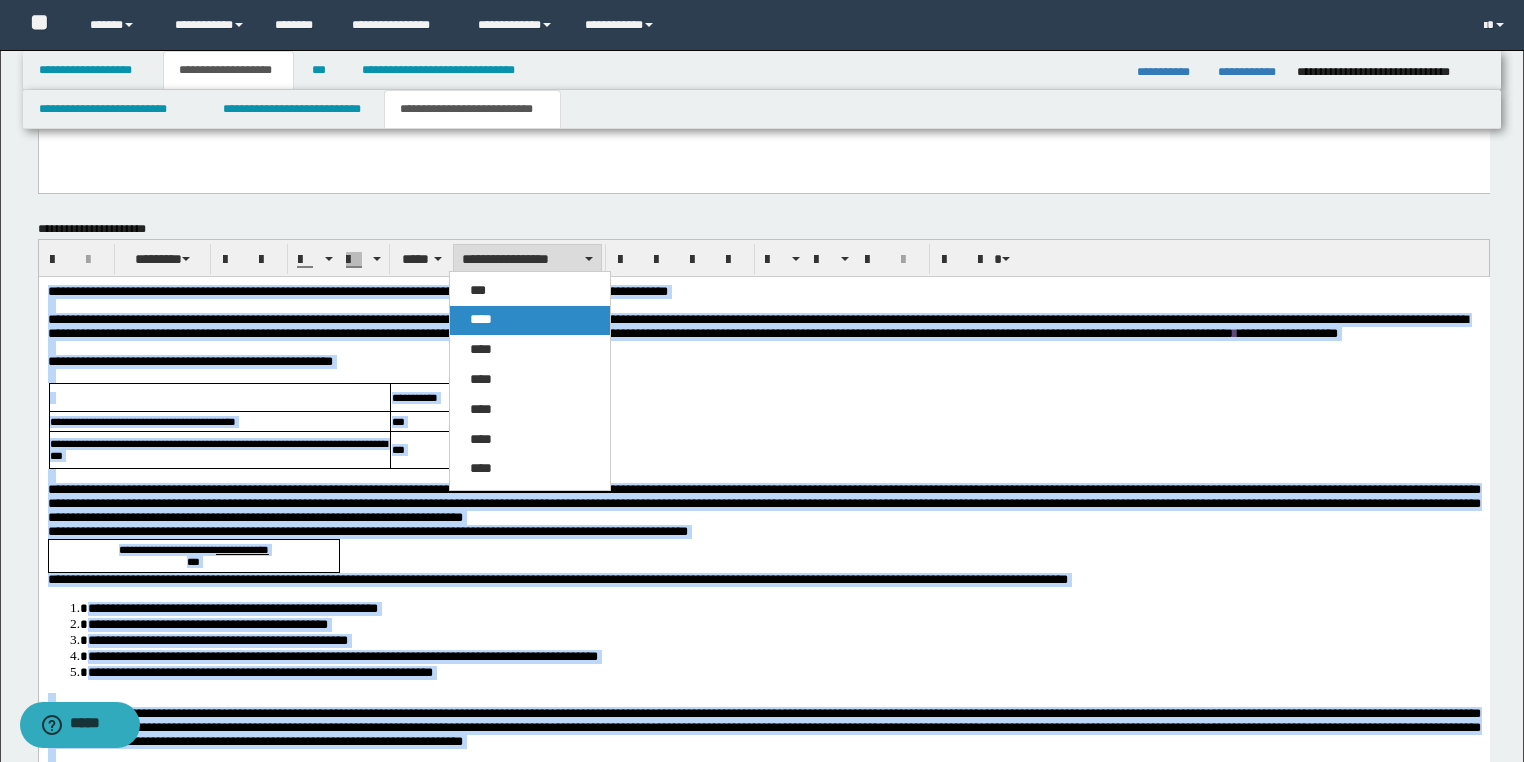 click on "****" at bounding box center (481, 319) 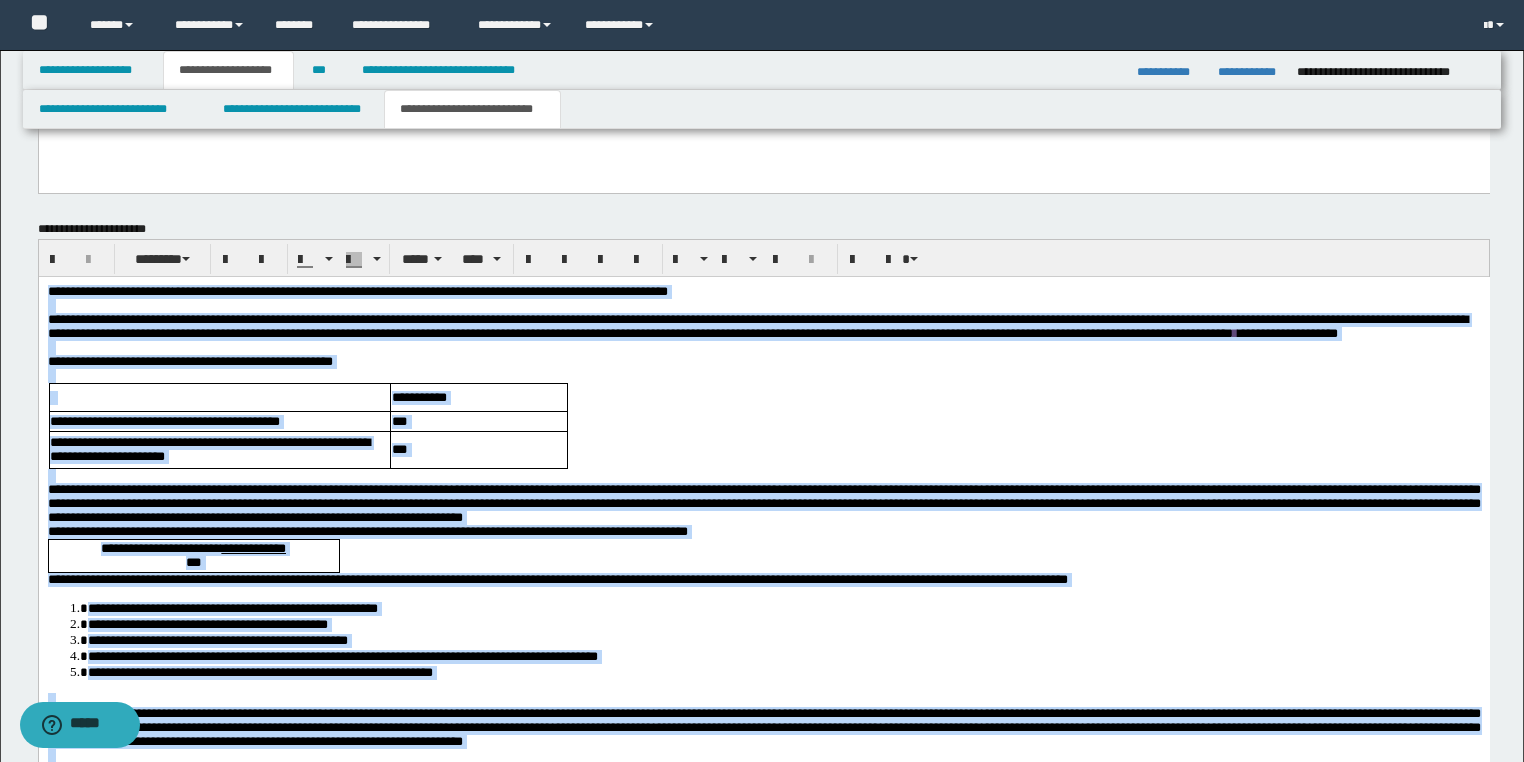 click on "**********" at bounding box center (757, 325) 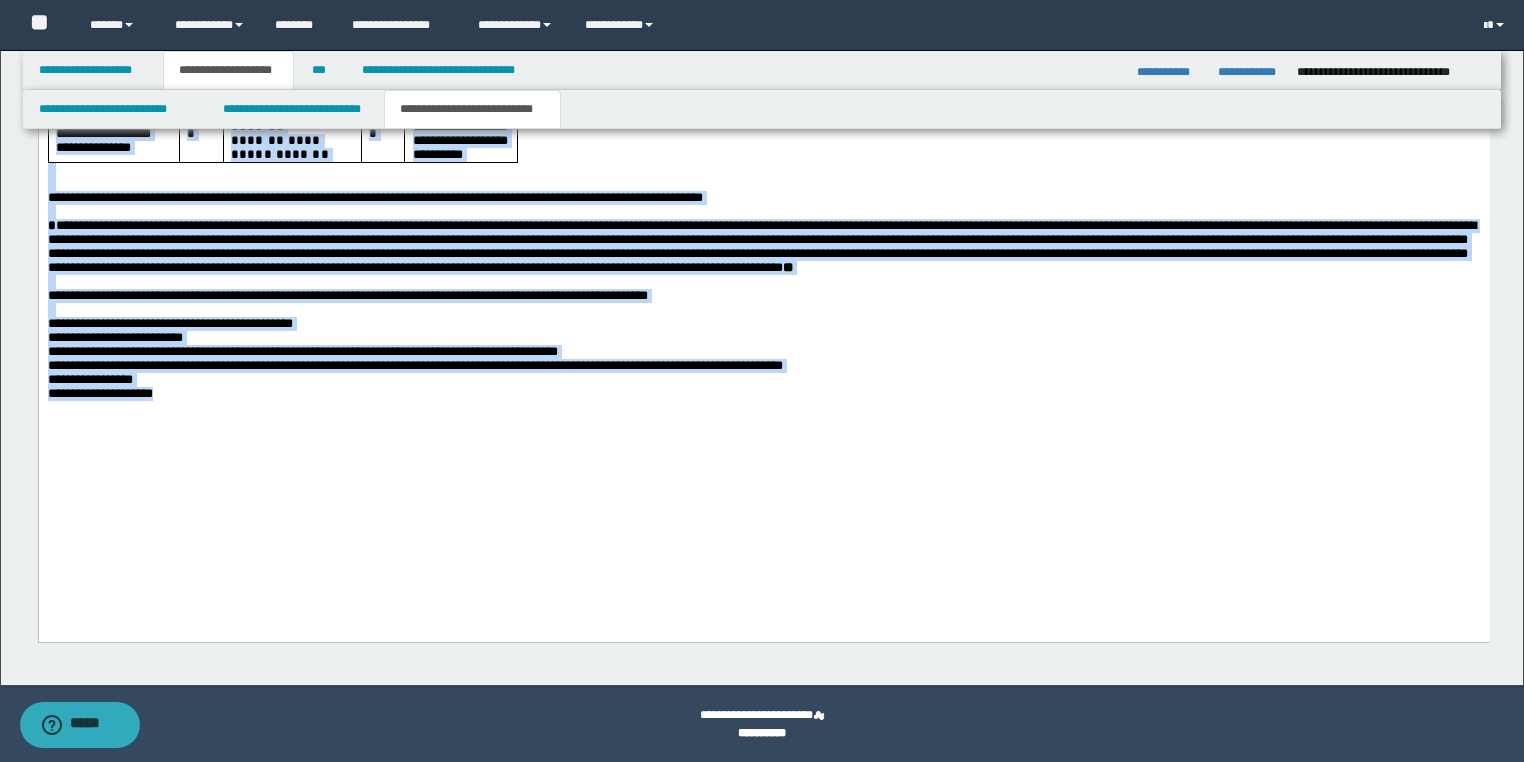 scroll, scrollTop: 4275, scrollLeft: 0, axis: vertical 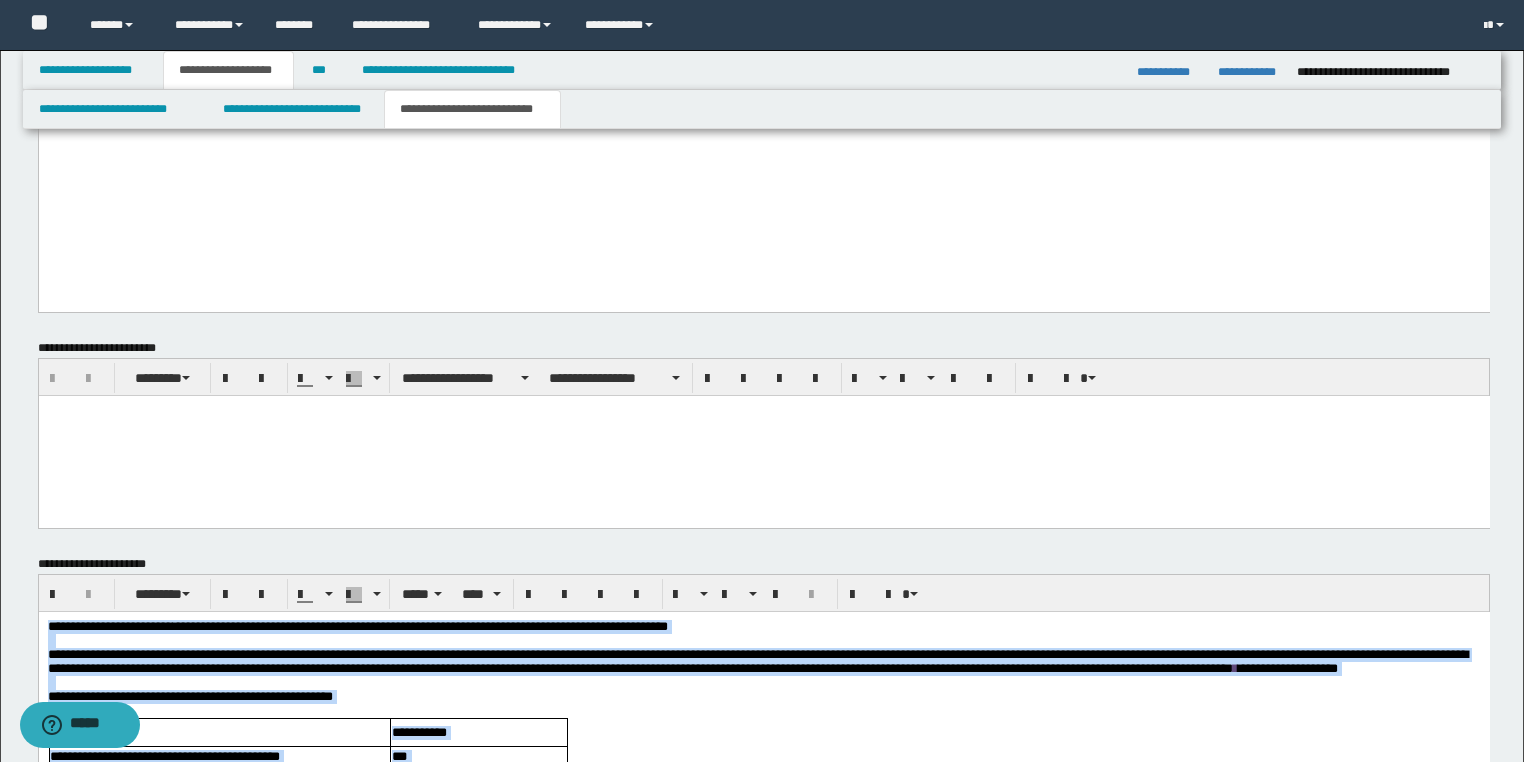 drag, startPoint x: 166, startPoint y: 1559, endPoint x: -1, endPoint y: -99, distance: 1666.3892 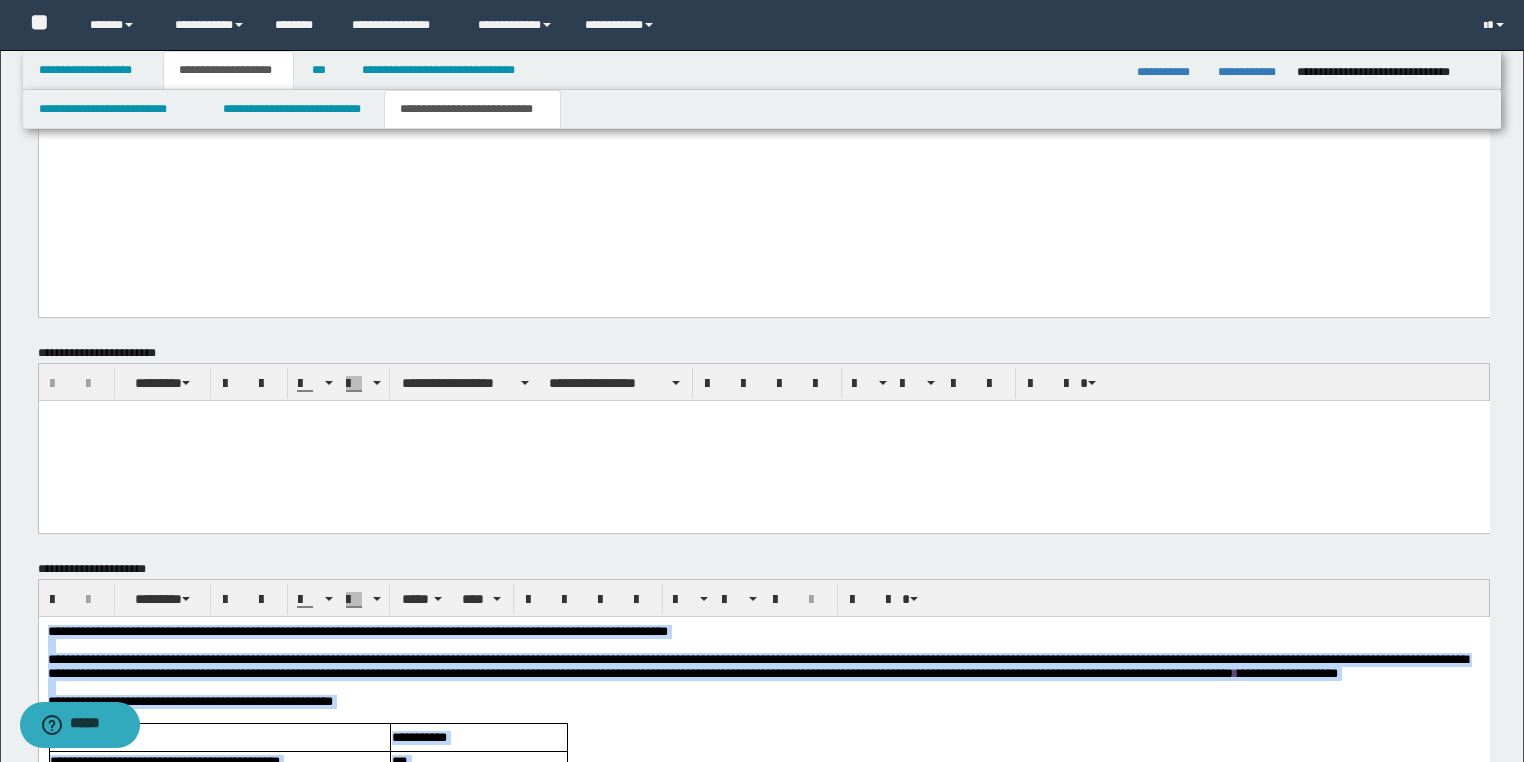 click on "**********" at bounding box center [763, 1064] 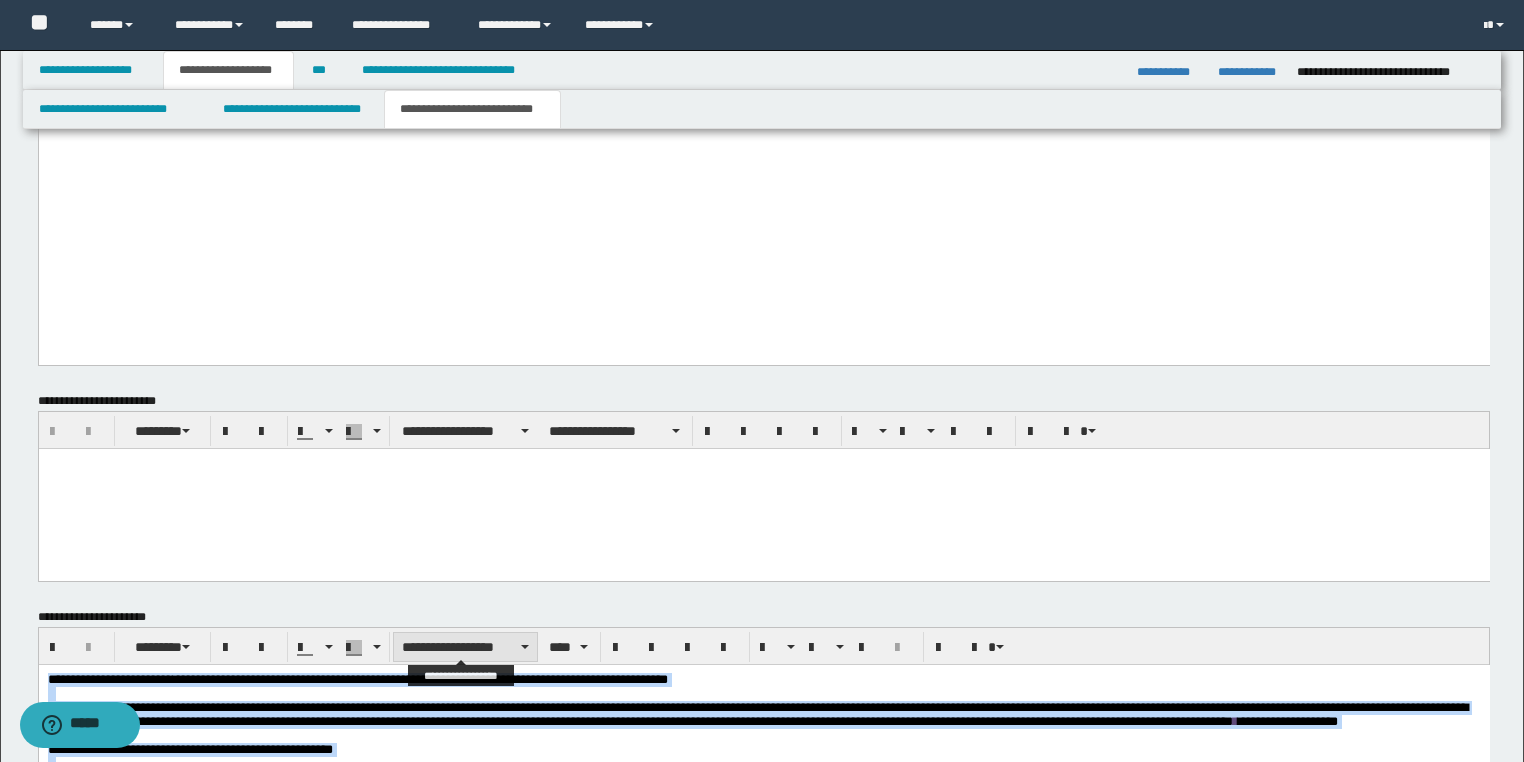 click on "**********" at bounding box center (465, 647) 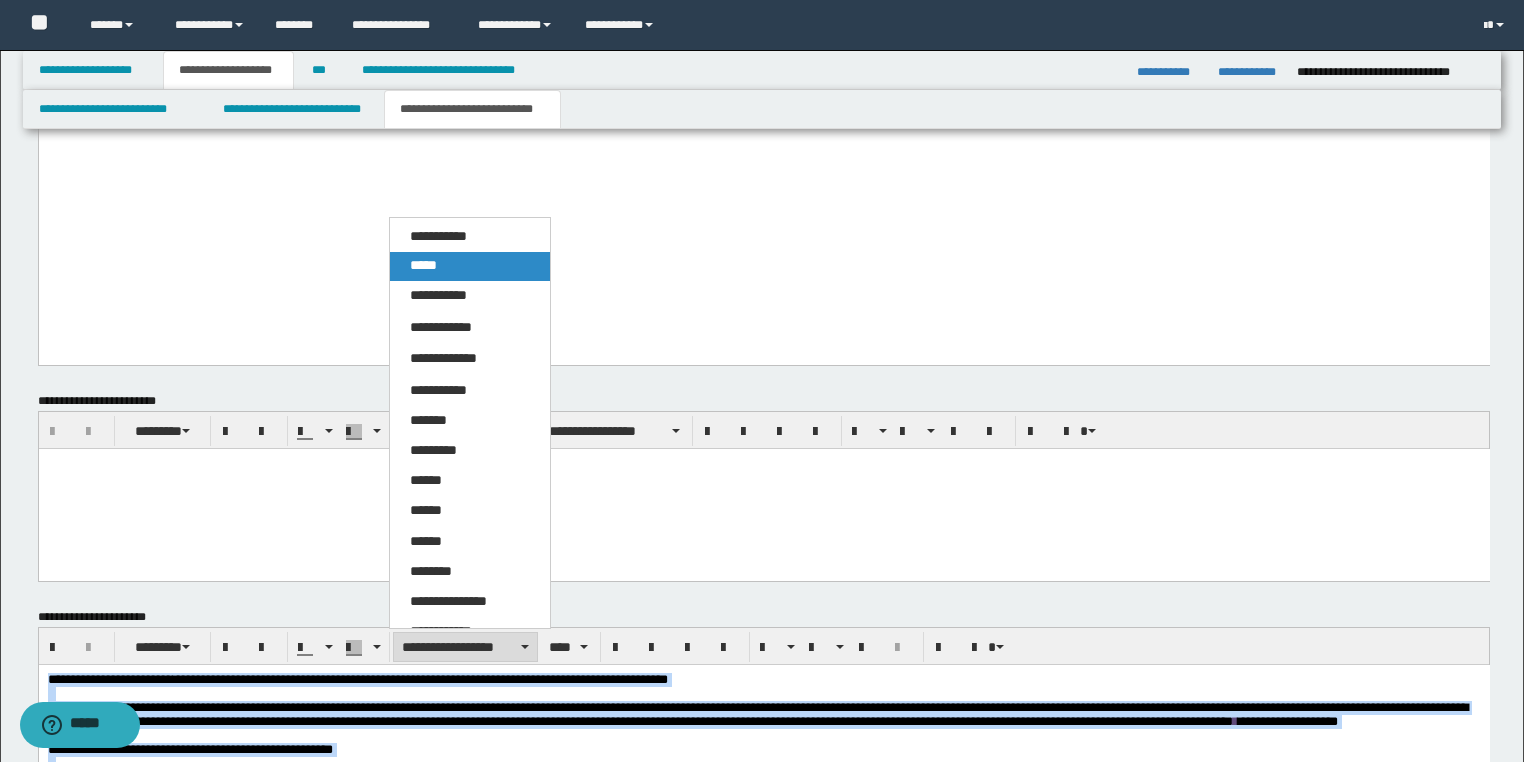 click on "*****" at bounding box center [470, 266] 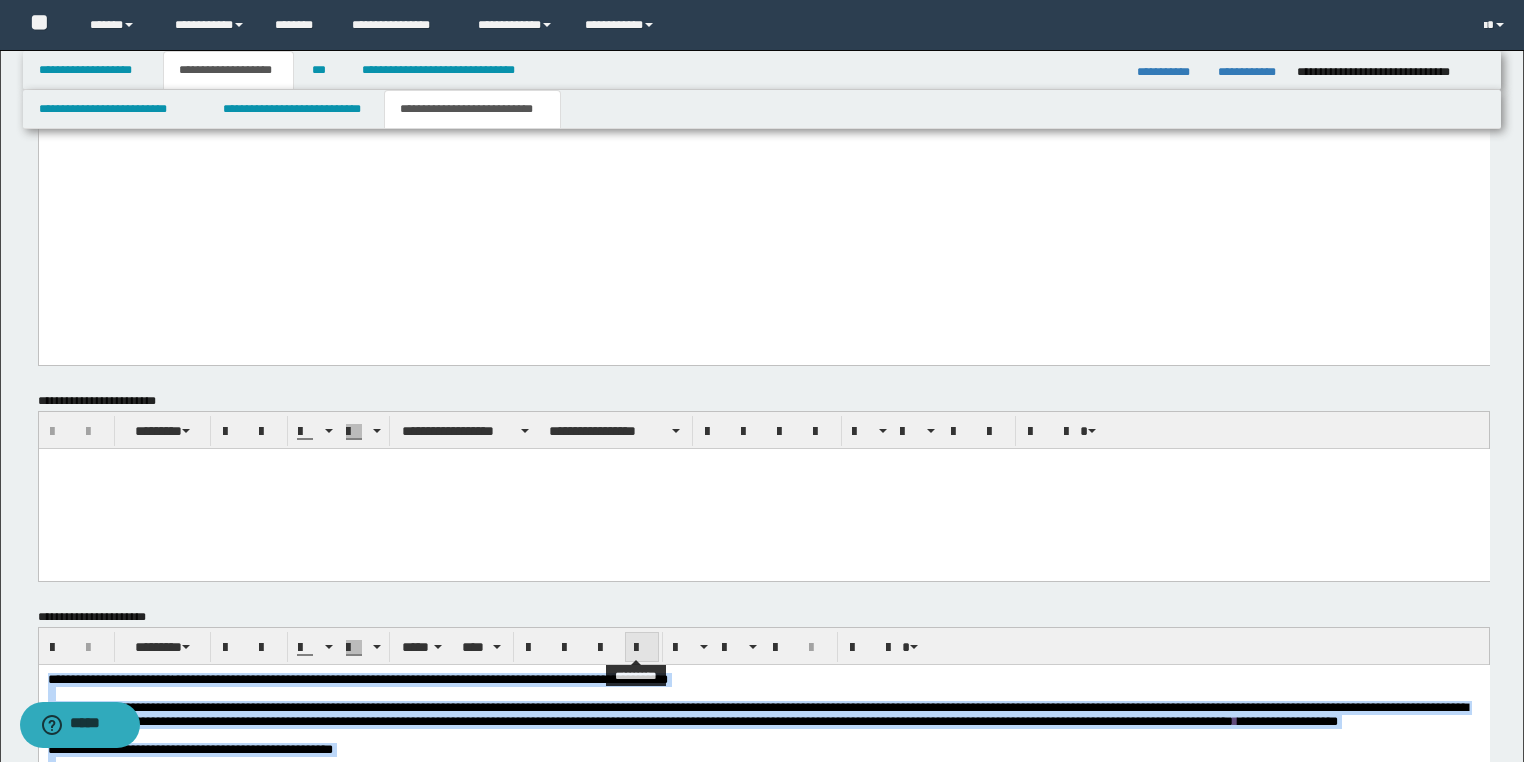 click at bounding box center (642, 647) 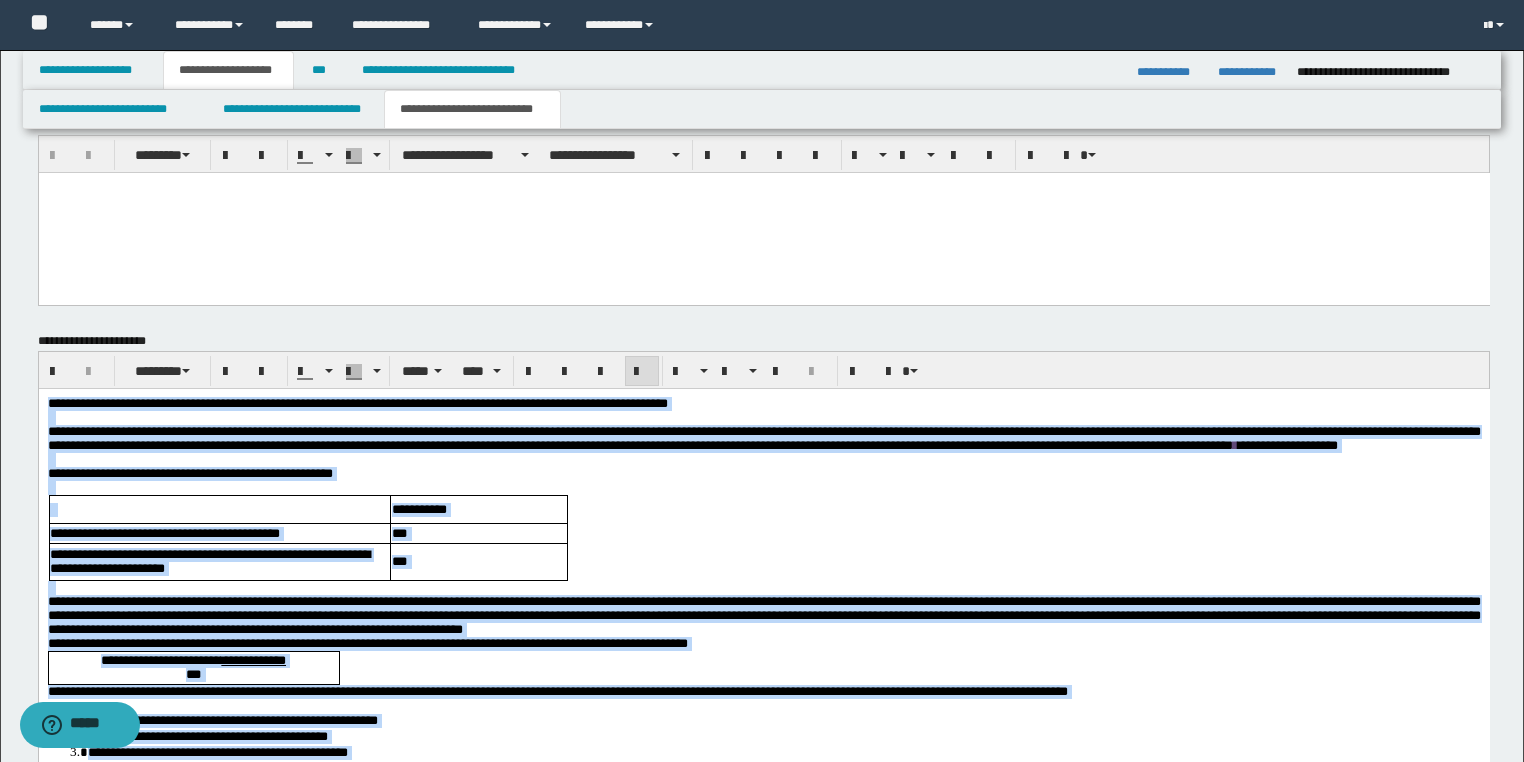 scroll, scrollTop: 4675, scrollLeft: 0, axis: vertical 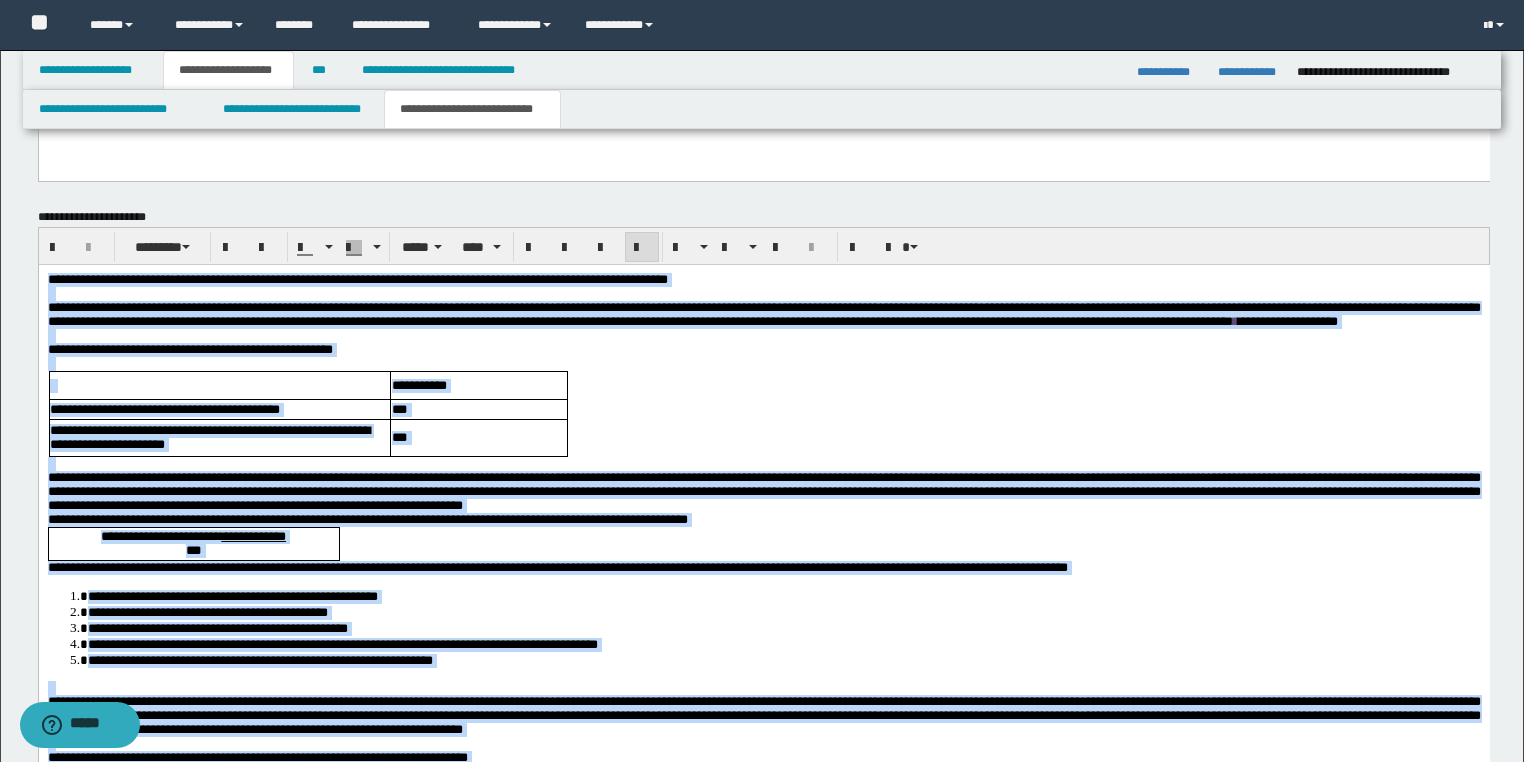 click on "**********" at bounding box center [763, 490] 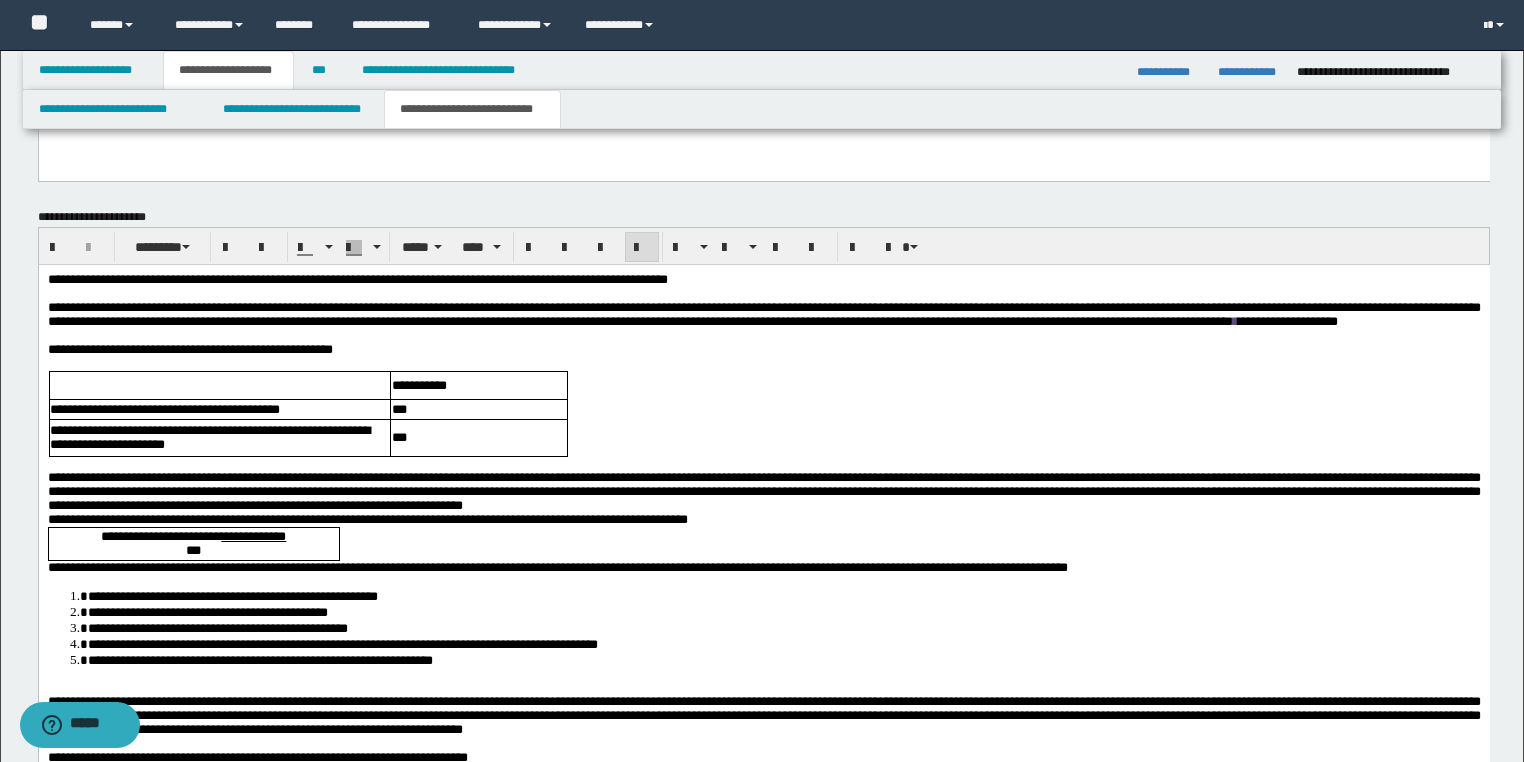 click on "**********" at bounding box center (763, 519) 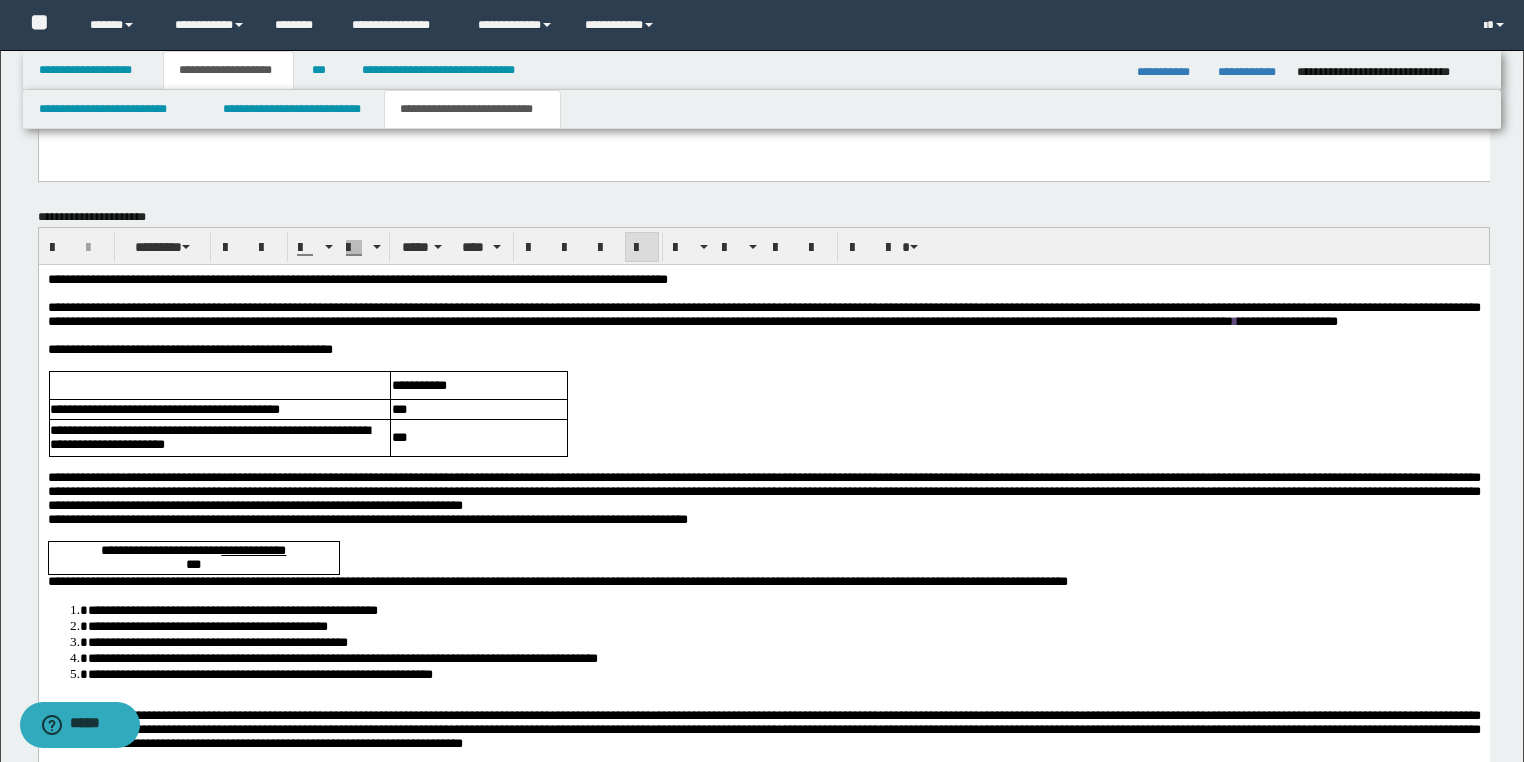 click on "**********" at bounding box center (763, 719) 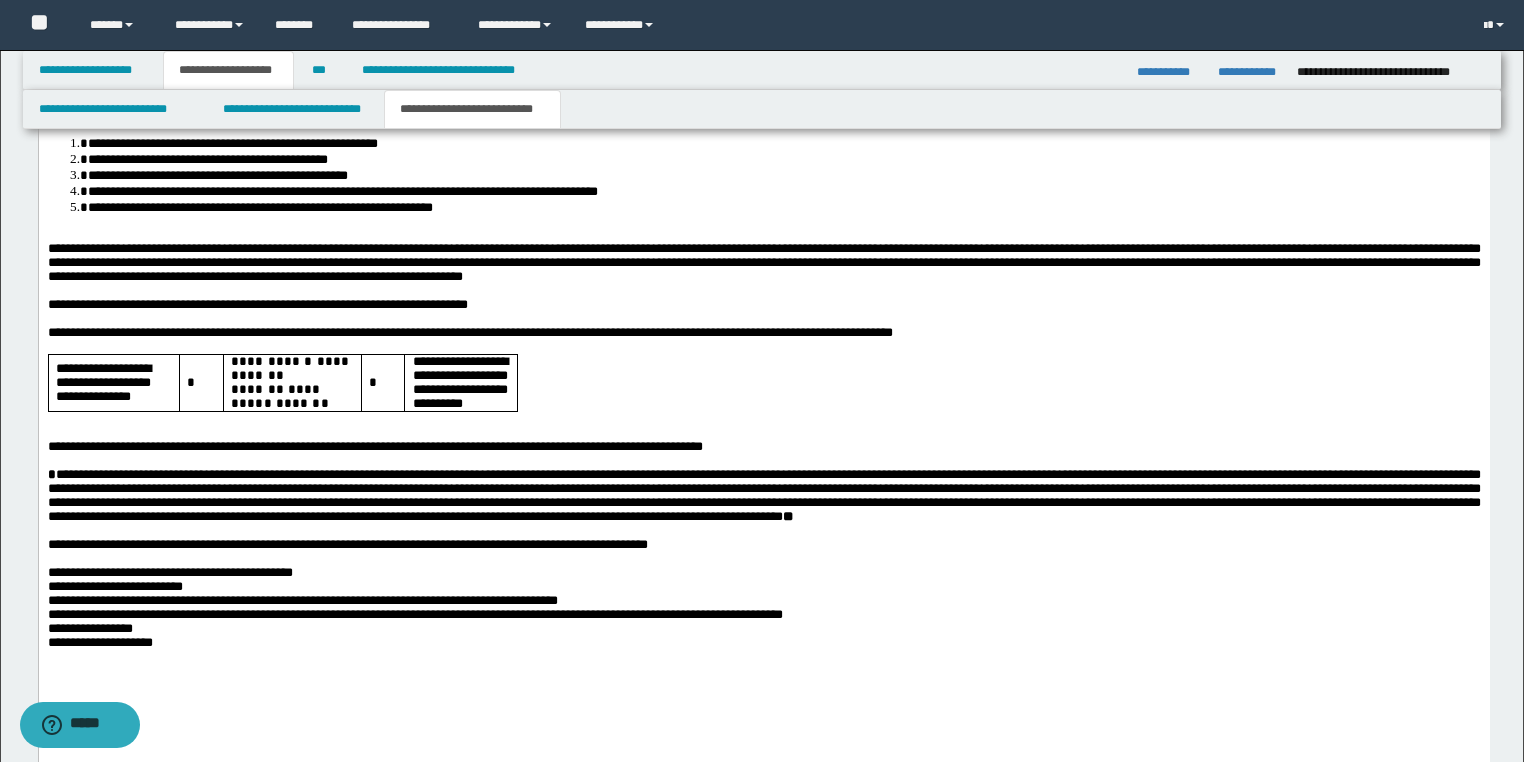 scroll, scrollTop: 5235, scrollLeft: 0, axis: vertical 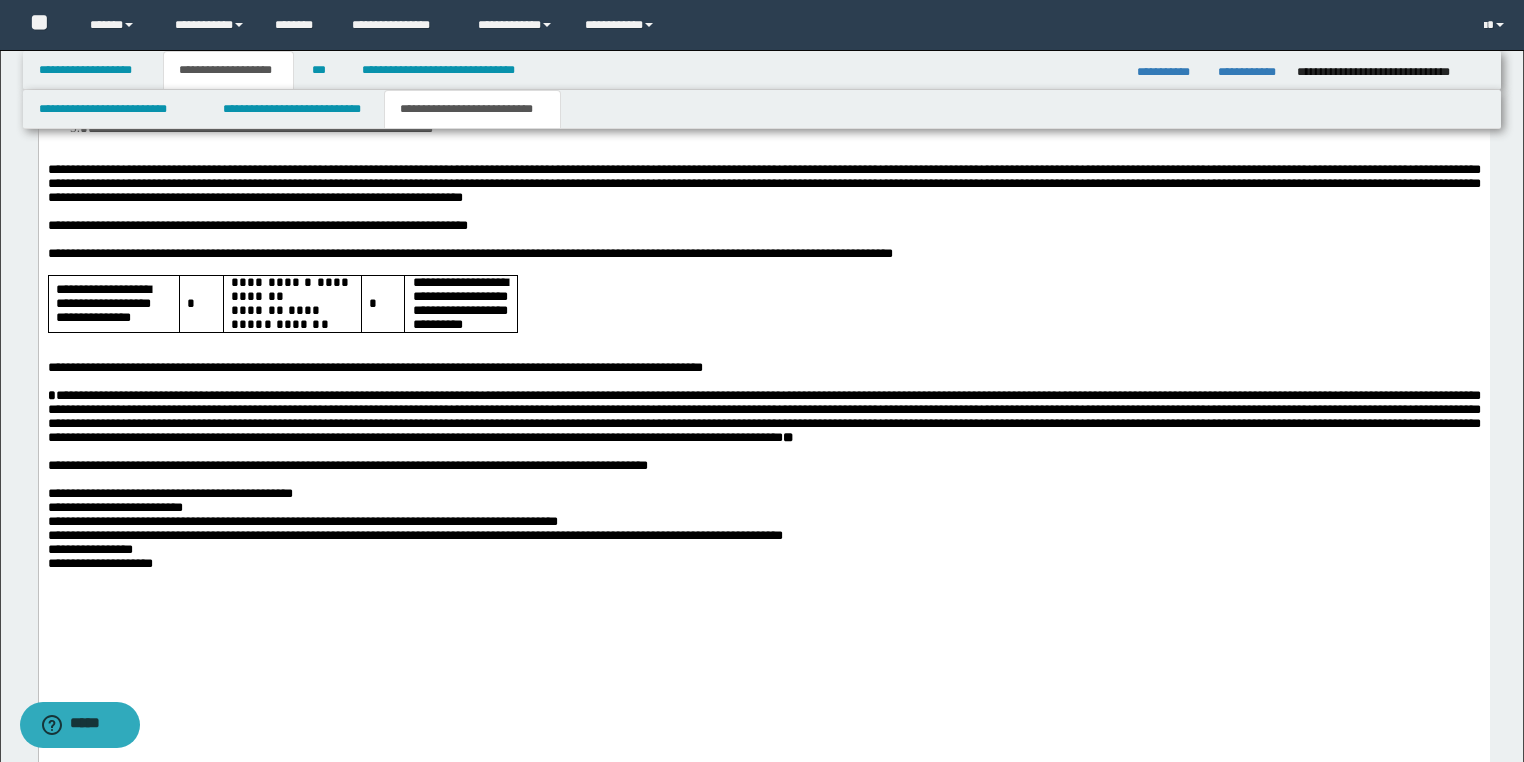 click at bounding box center [763, 340] 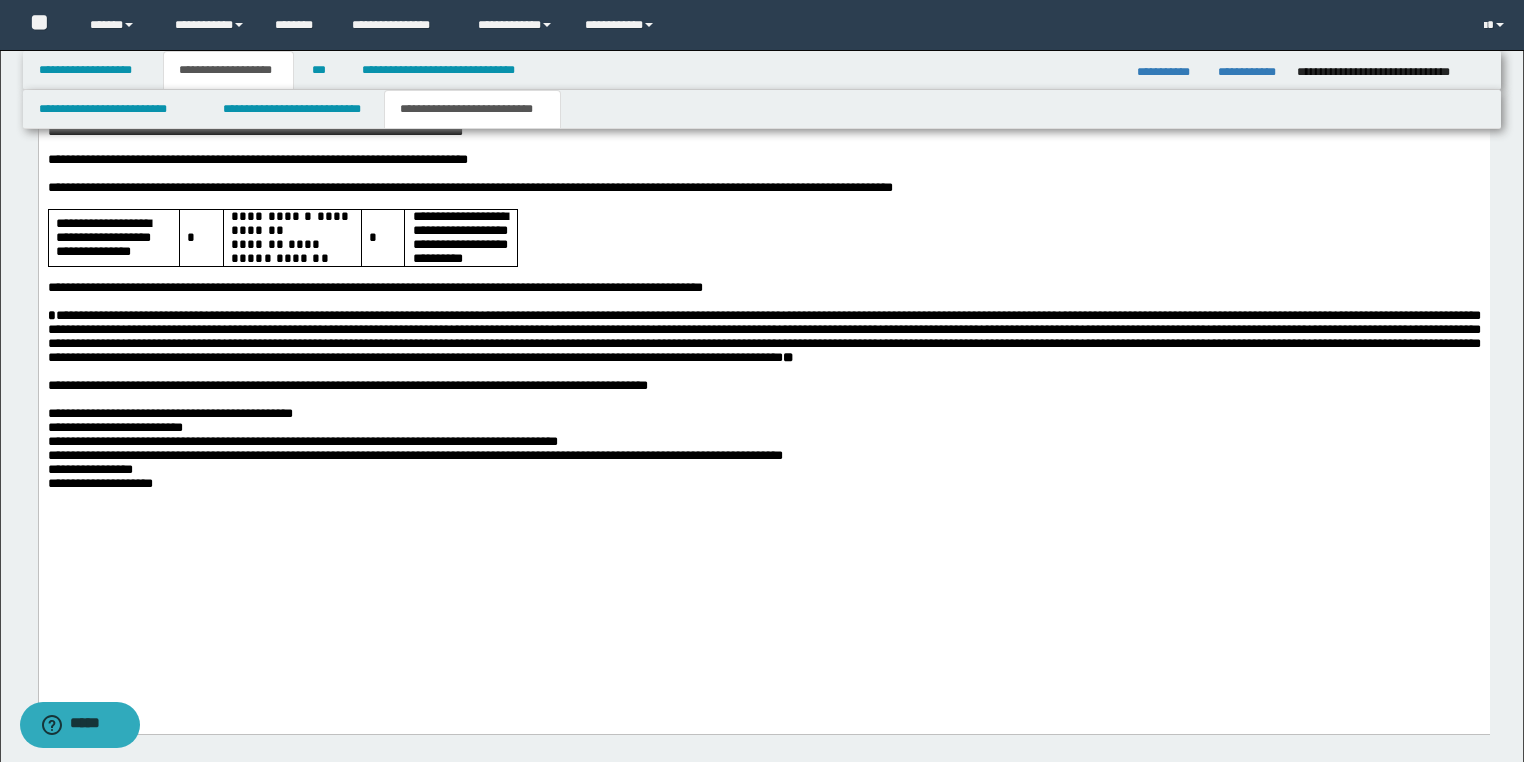 scroll, scrollTop: 5393, scrollLeft: 0, axis: vertical 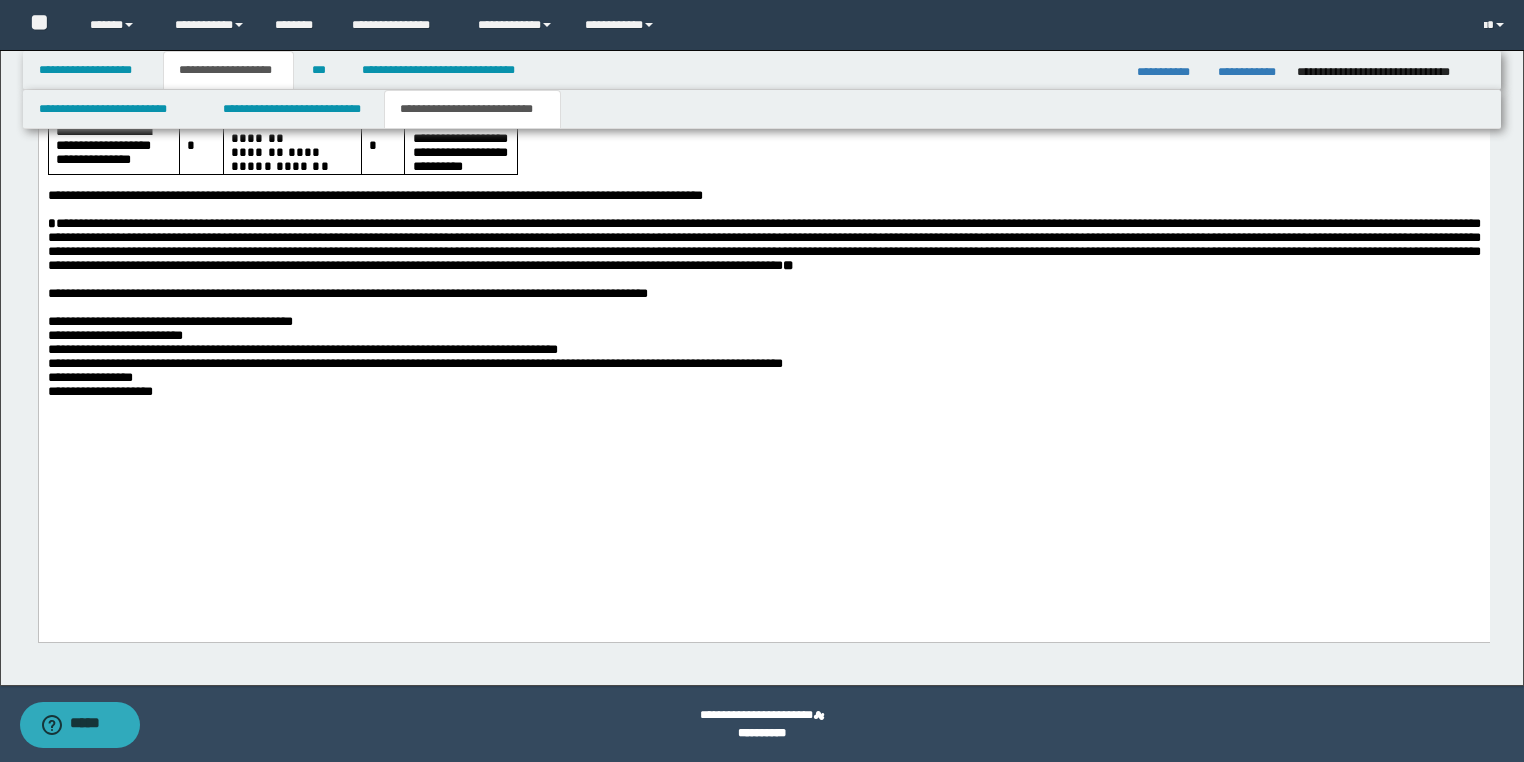 drag, startPoint x: 166, startPoint y: 488, endPoint x: 163, endPoint y: 517, distance: 29.15476 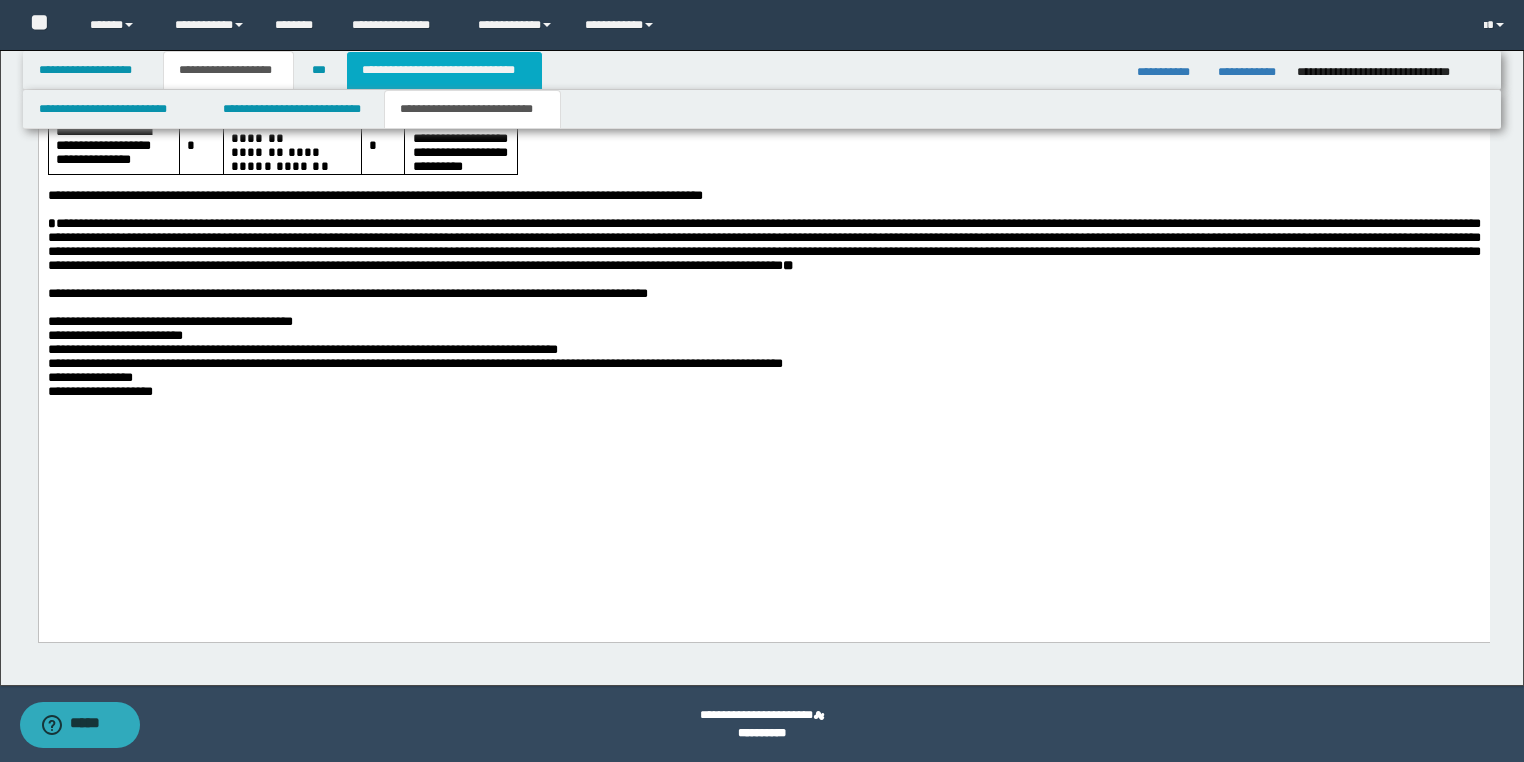 click on "**********" at bounding box center (444, 70) 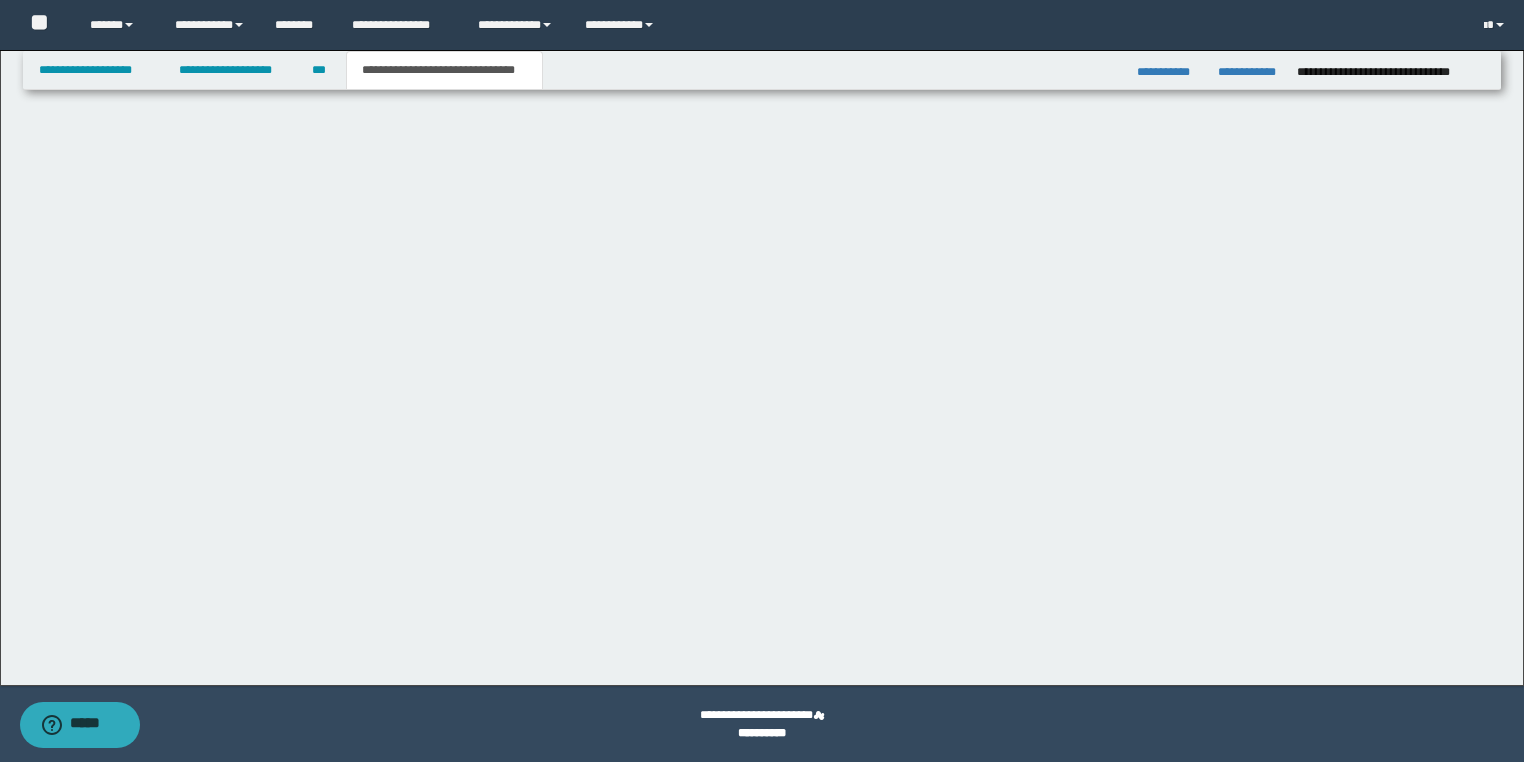 scroll, scrollTop: 1032, scrollLeft: 0, axis: vertical 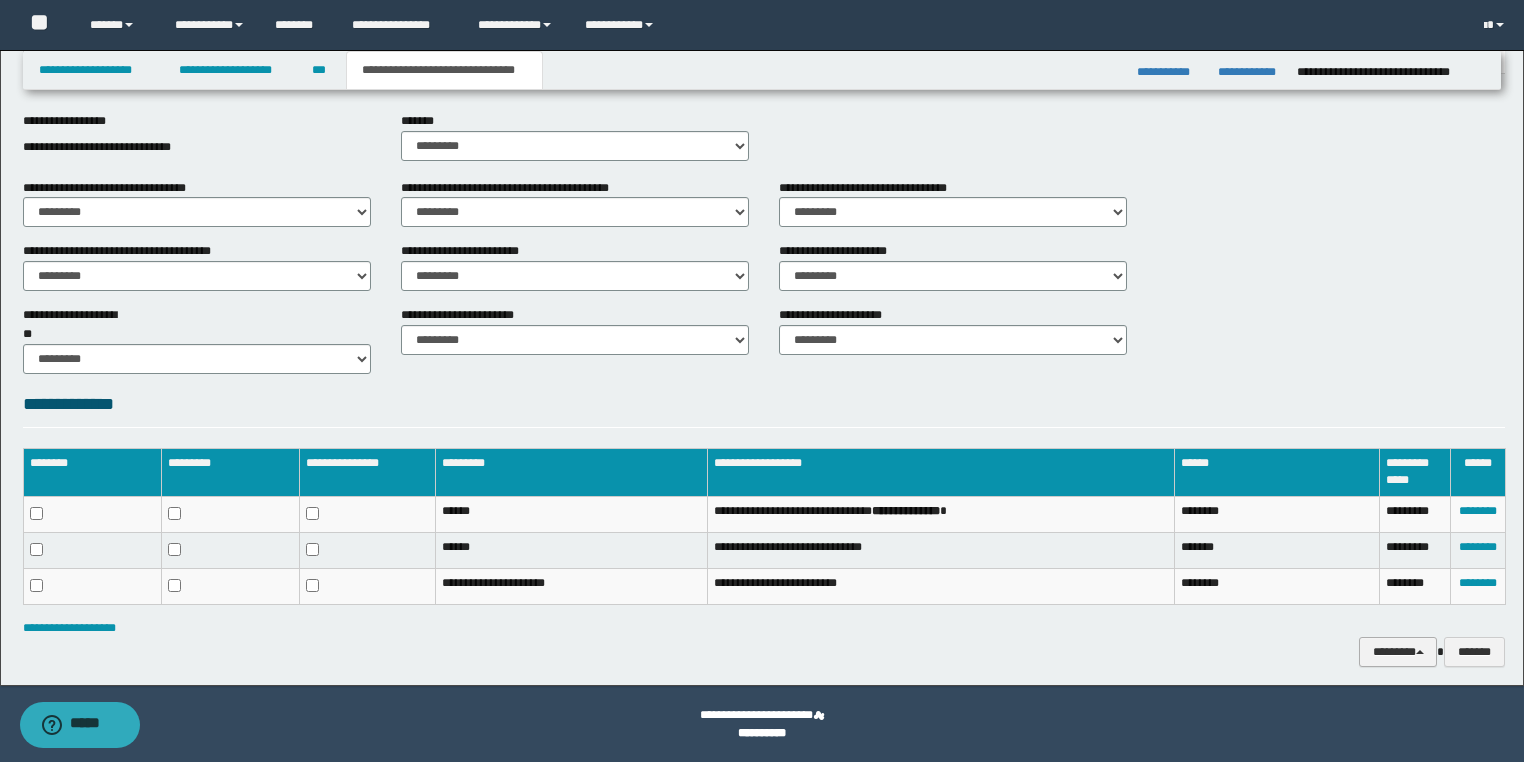 click on "********" at bounding box center [1398, 652] 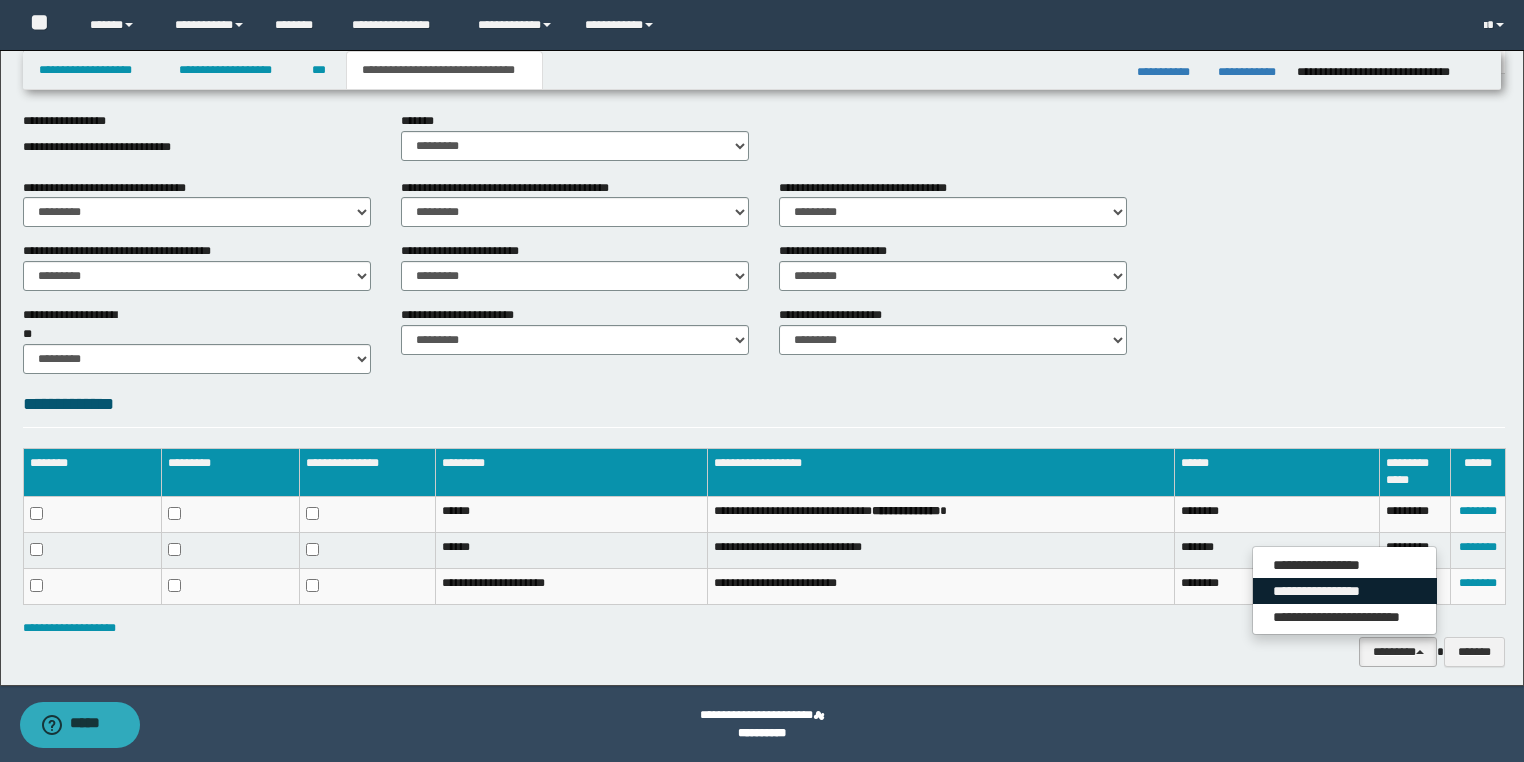 click on "**********" at bounding box center [1345, 591] 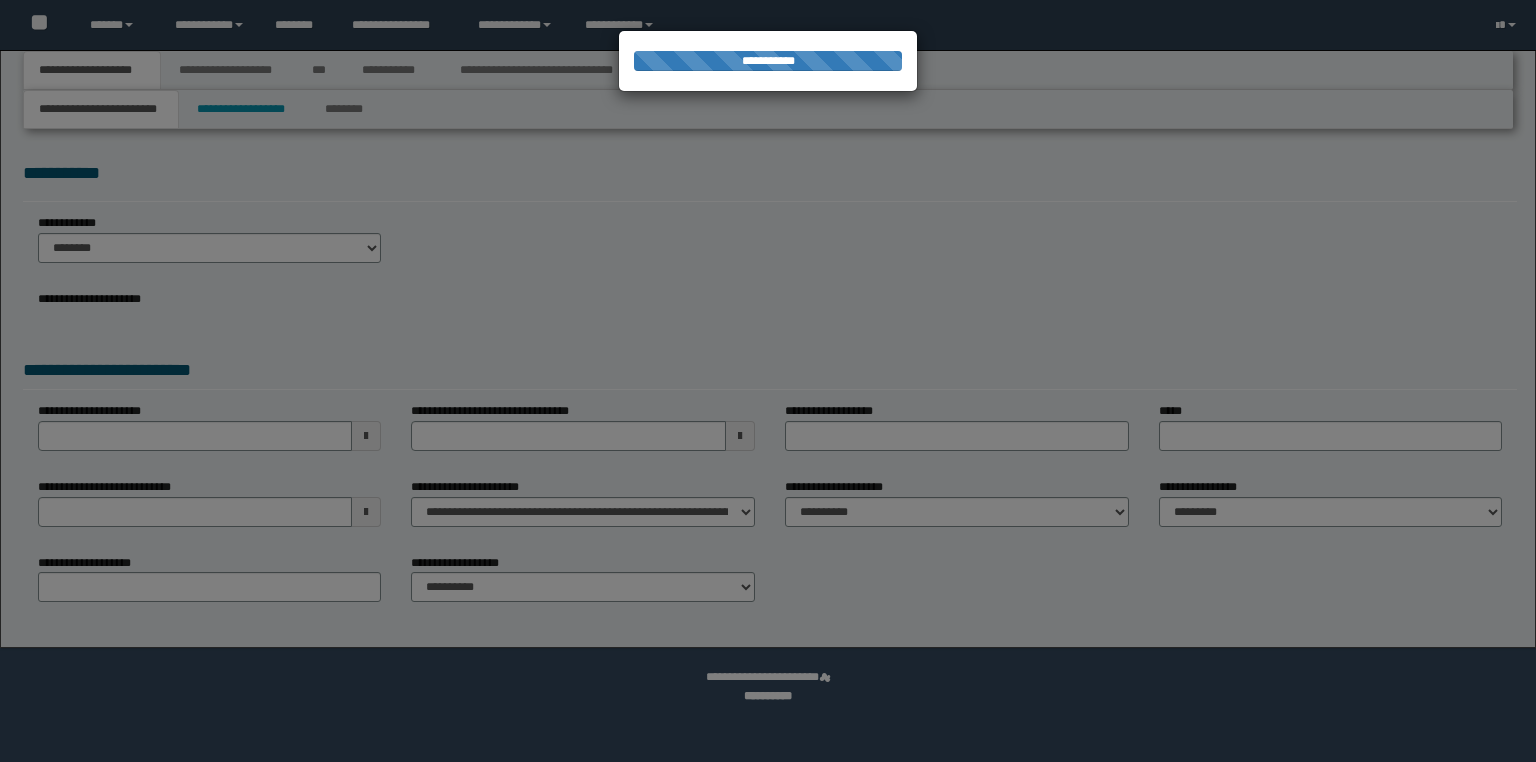 scroll, scrollTop: 0, scrollLeft: 0, axis: both 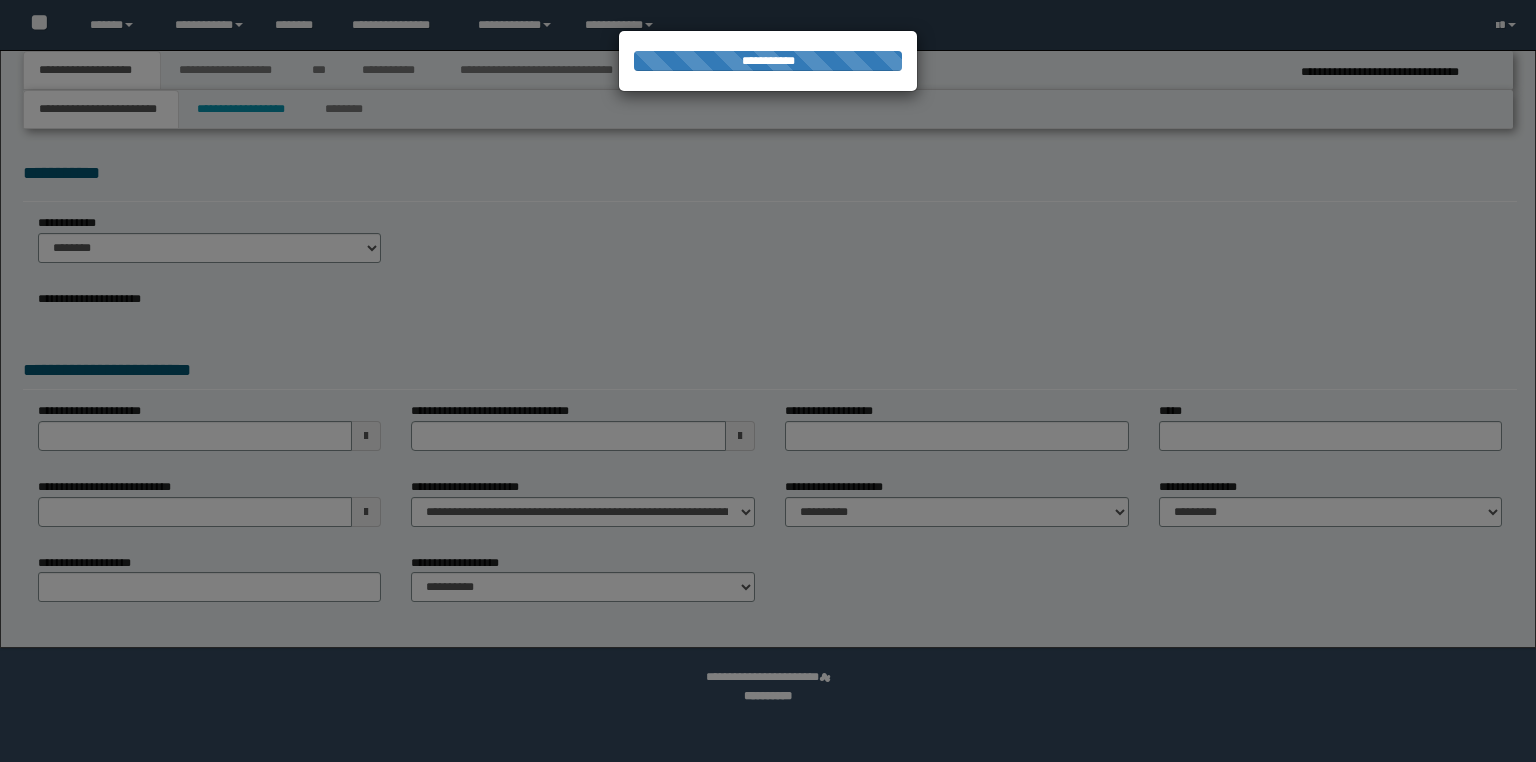 select on "*" 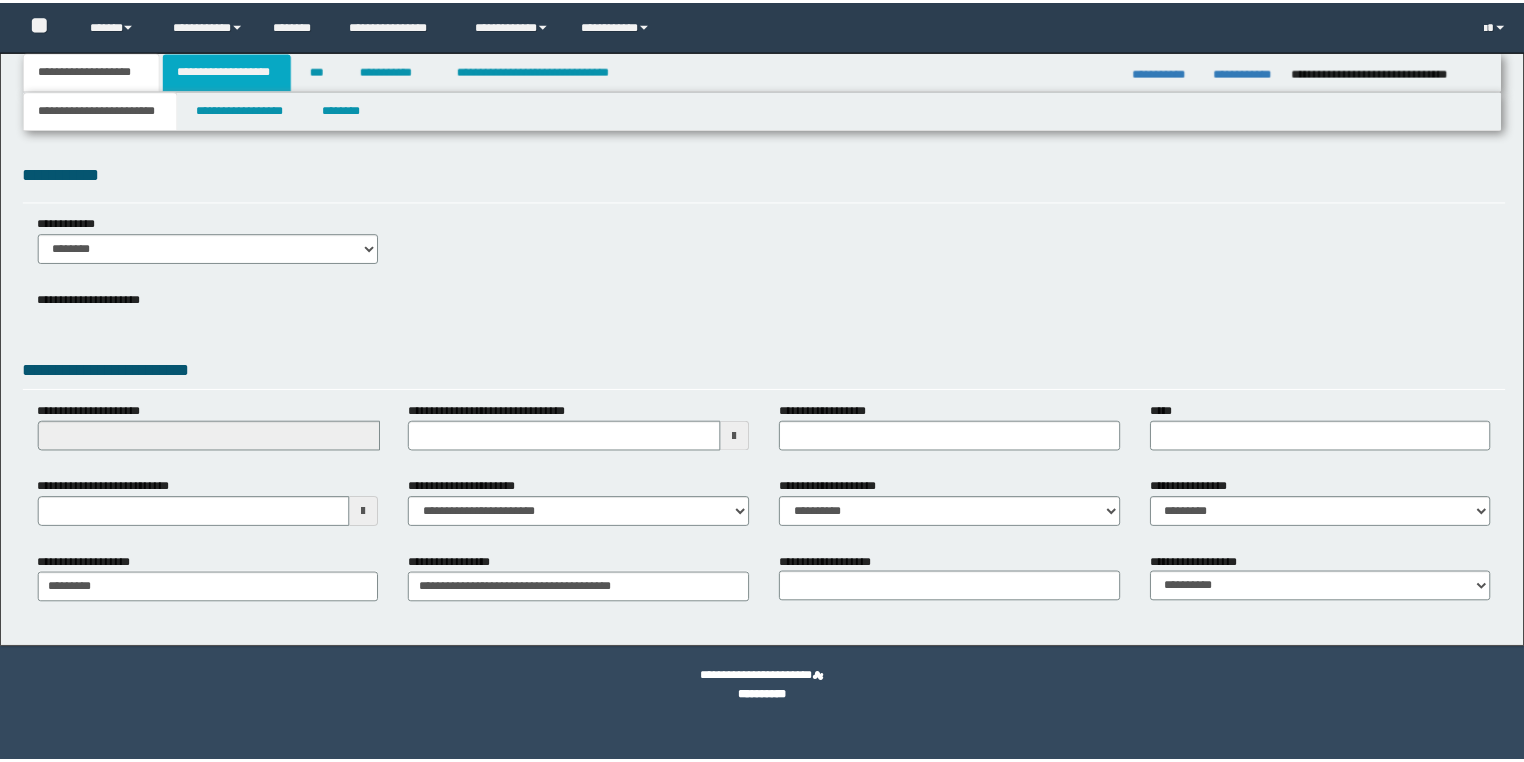 scroll, scrollTop: 0, scrollLeft: 0, axis: both 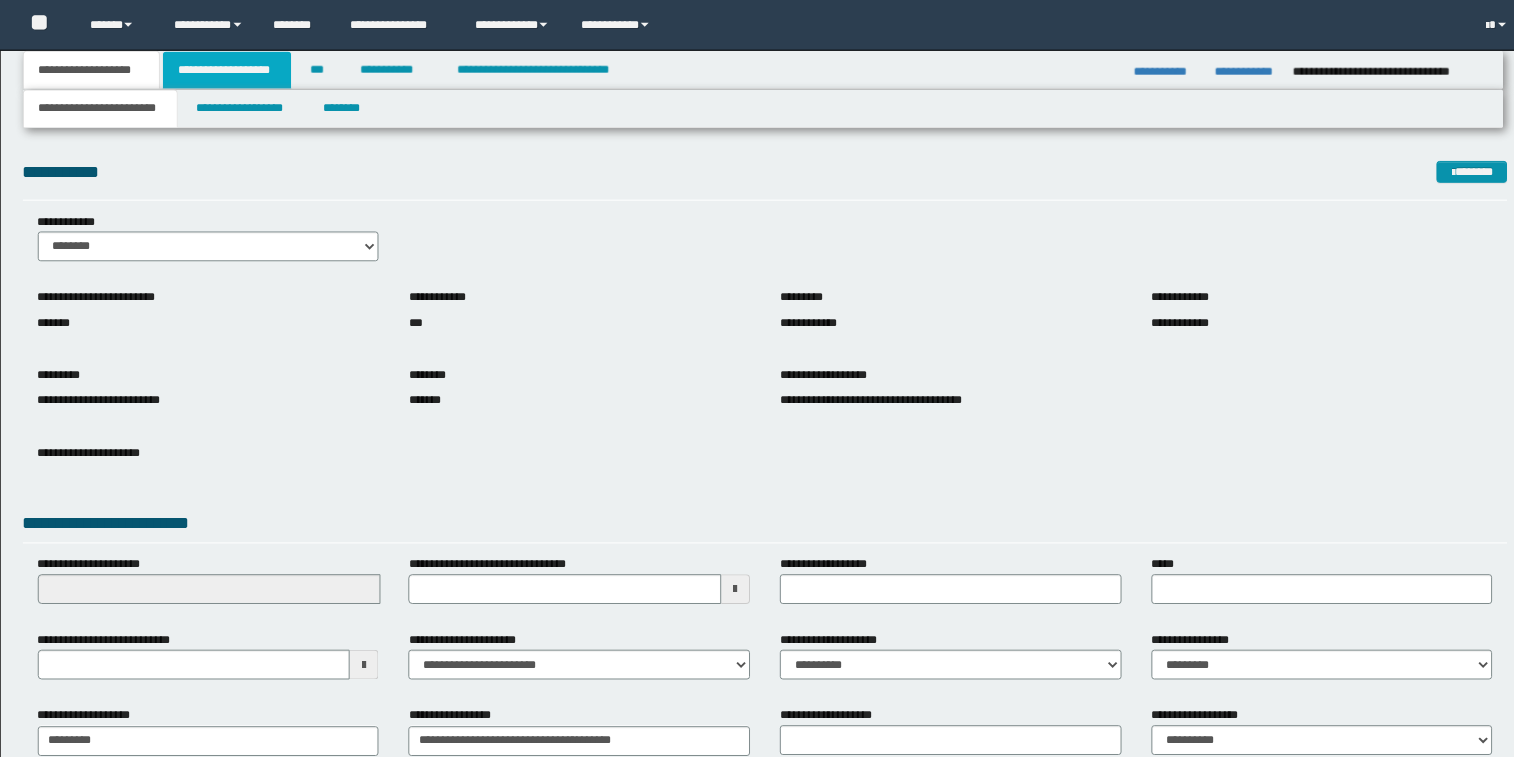 click on "**********" at bounding box center [228, 70] 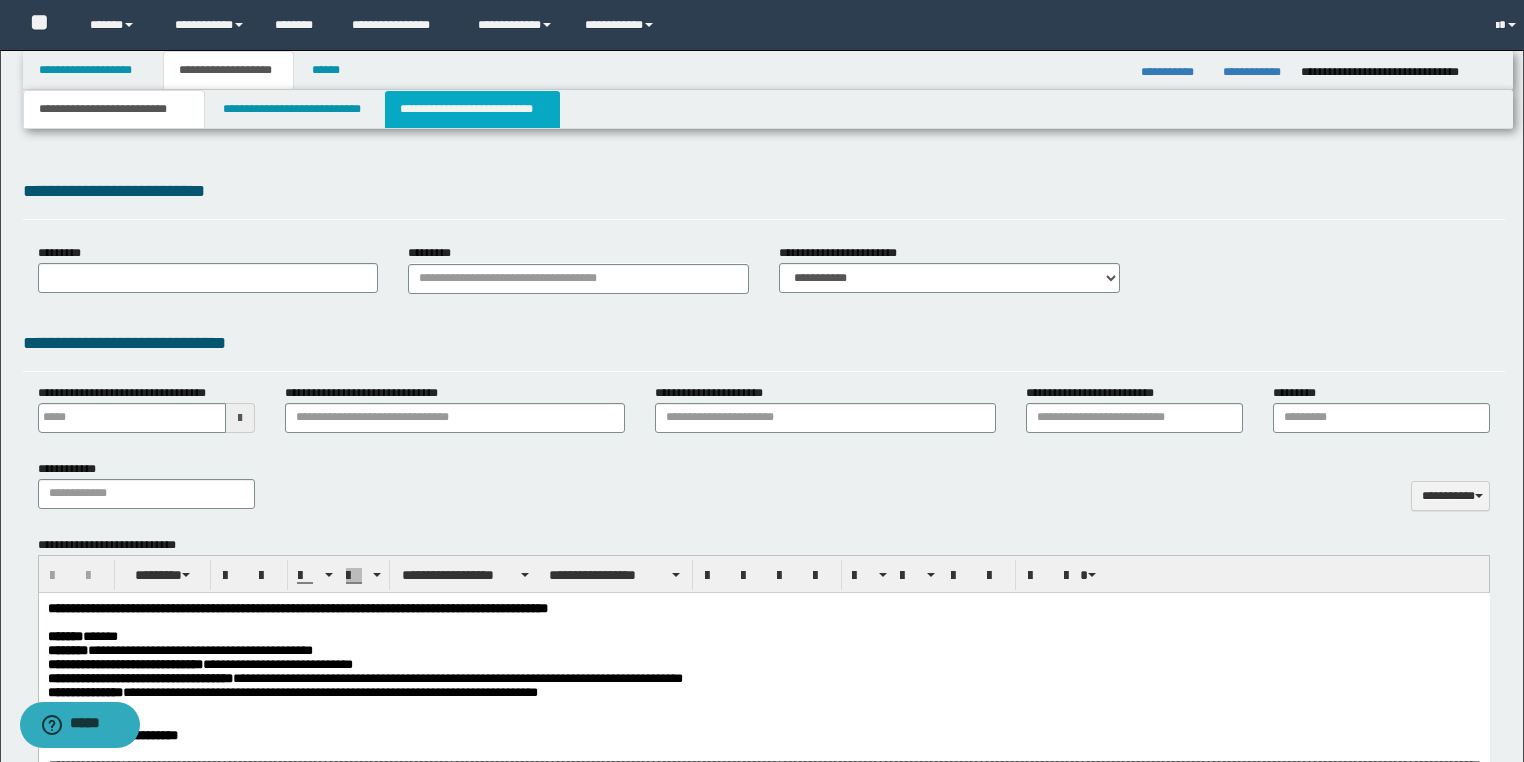 click on "**********" at bounding box center (472, 109) 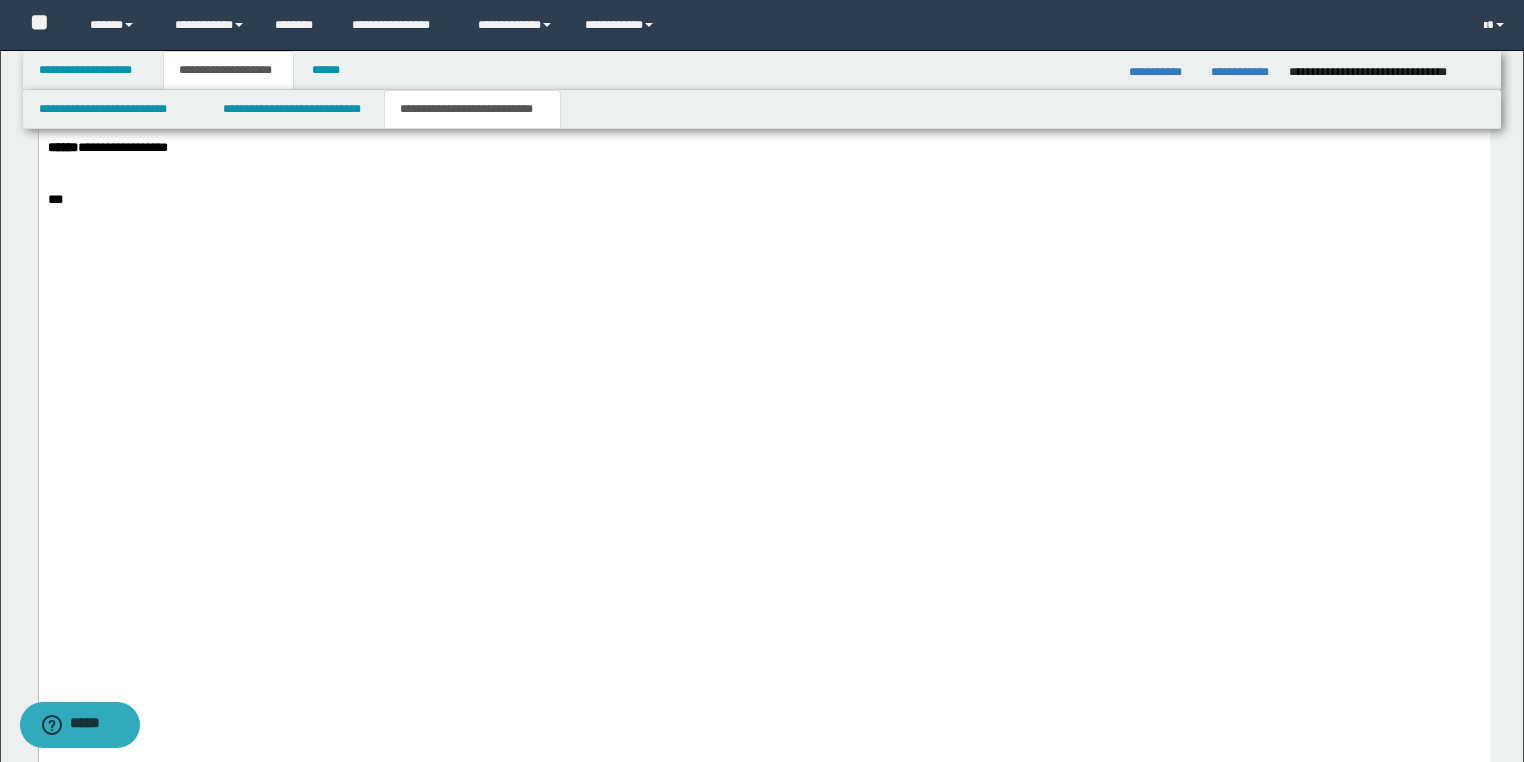 scroll, scrollTop: 5920, scrollLeft: 0, axis: vertical 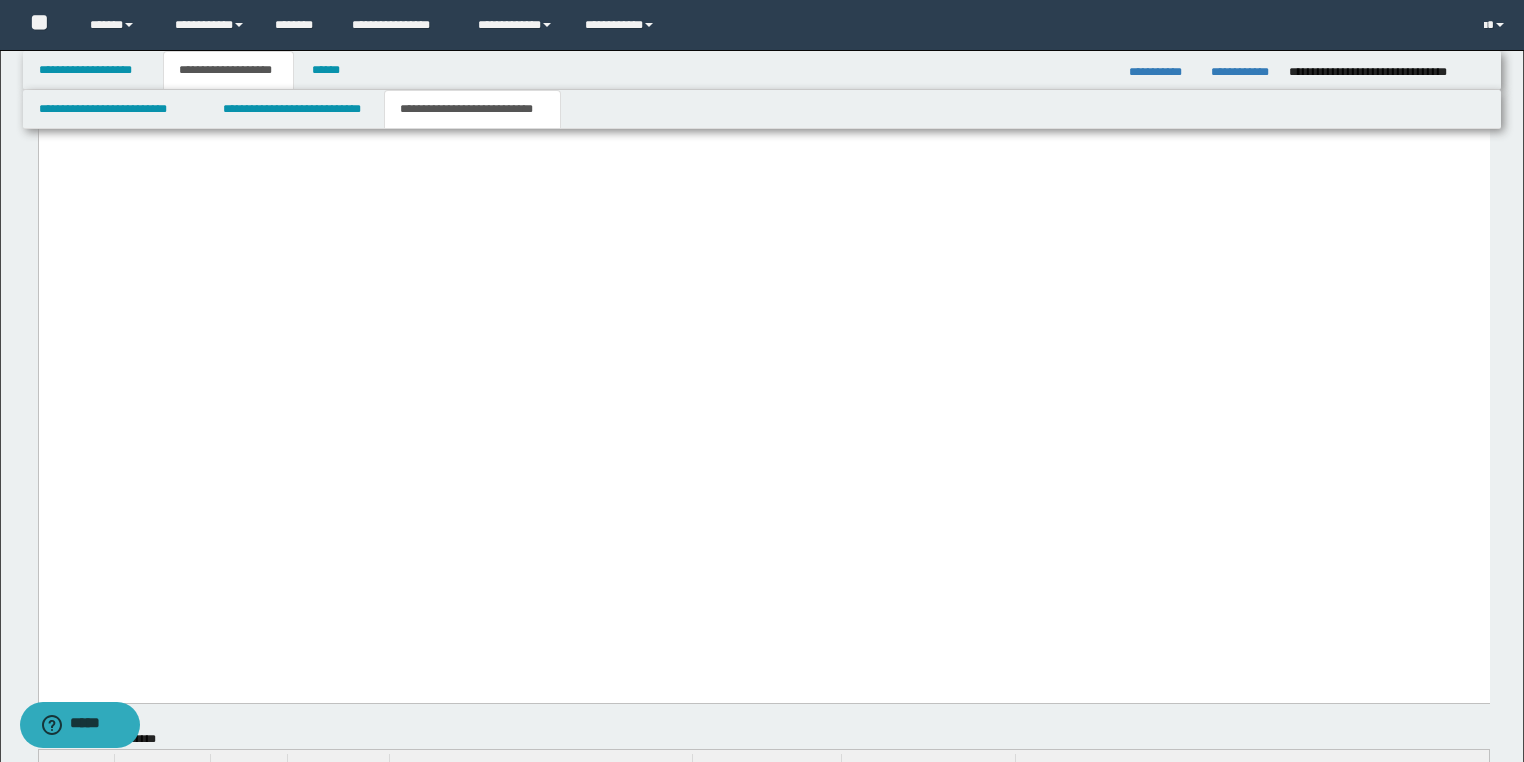 click on "***" at bounding box center [763, 64] 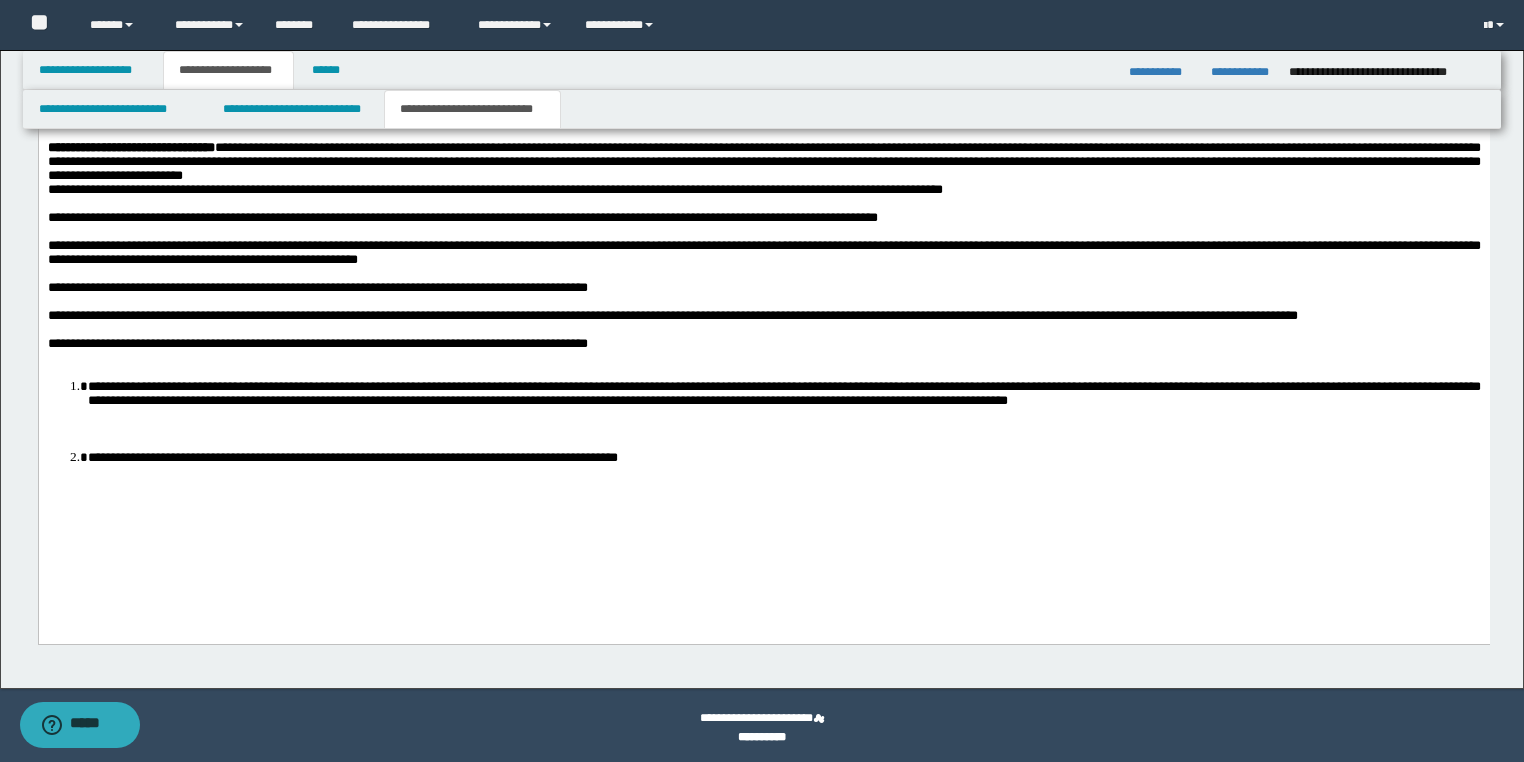 scroll, scrollTop: 6884, scrollLeft: 0, axis: vertical 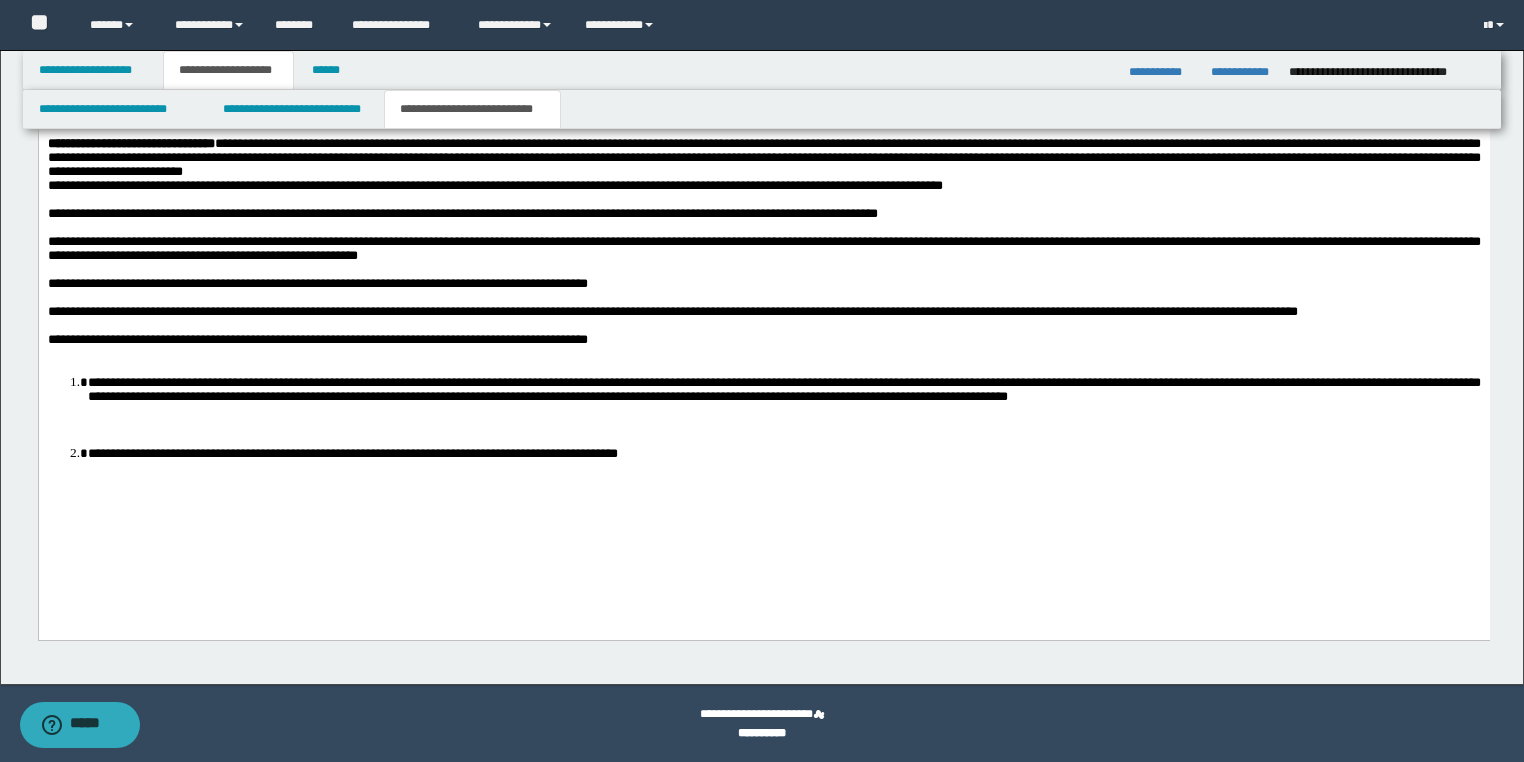 click on "**********" at bounding box center [763, 309] 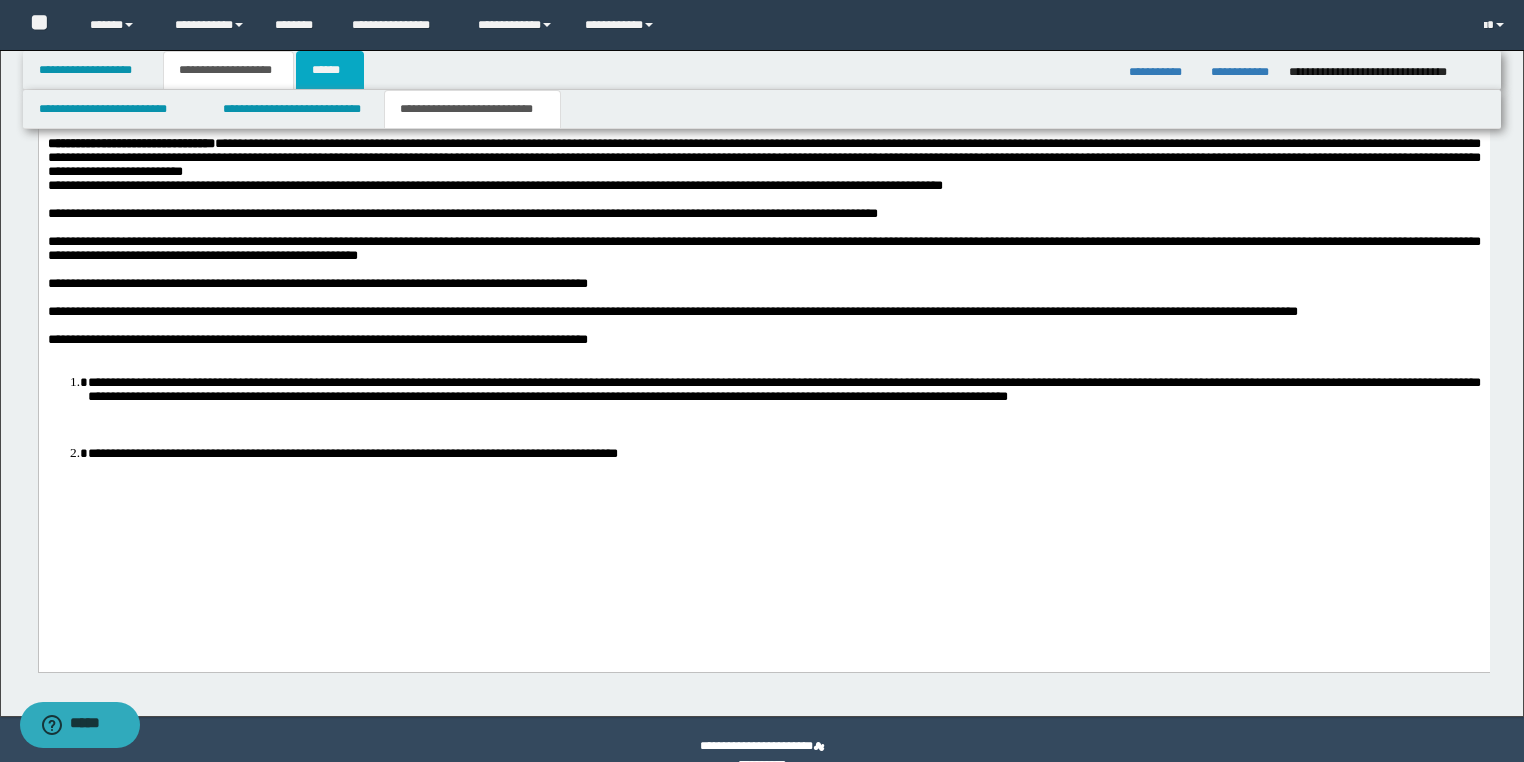 click on "******" at bounding box center (330, 70) 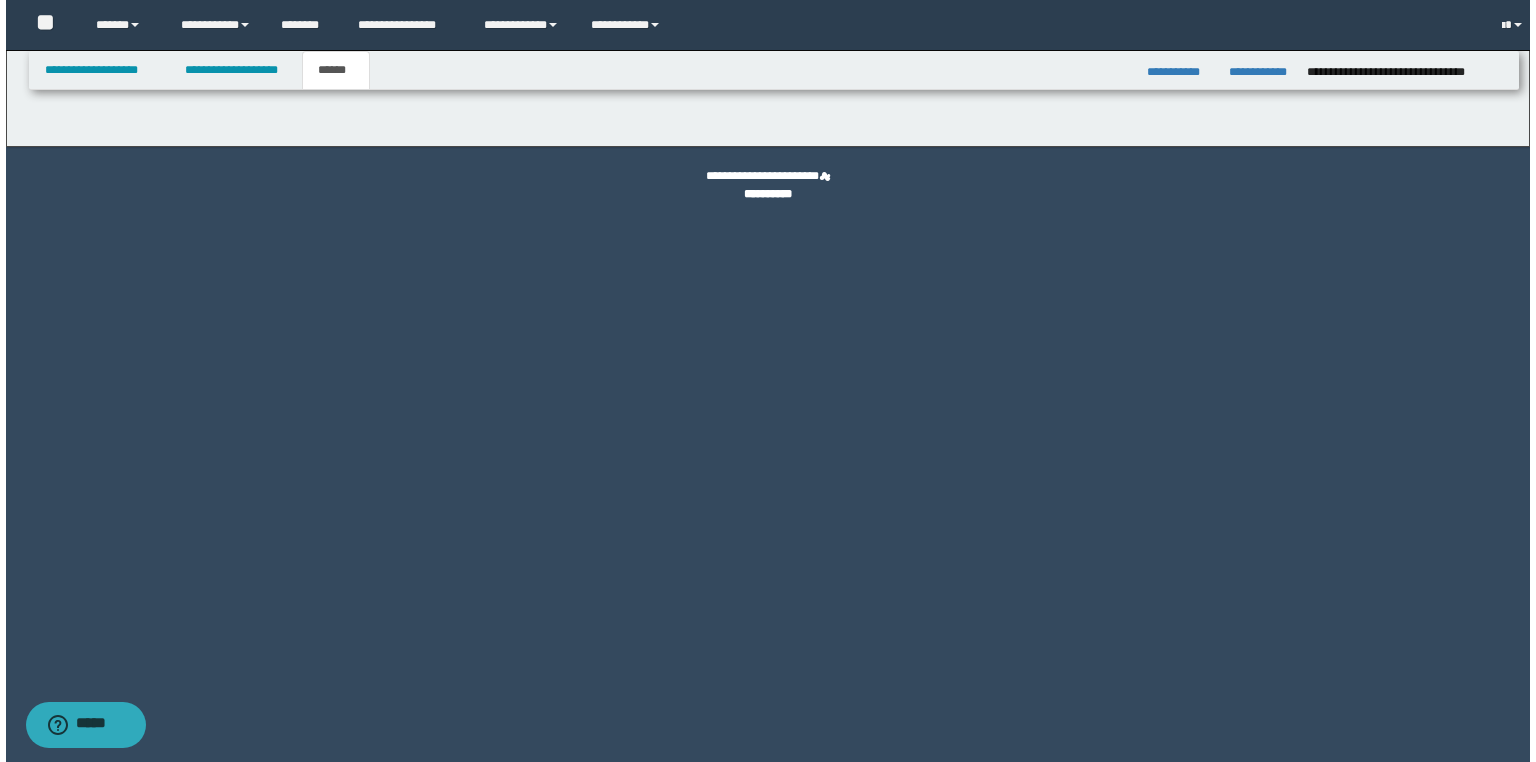 scroll, scrollTop: 0, scrollLeft: 0, axis: both 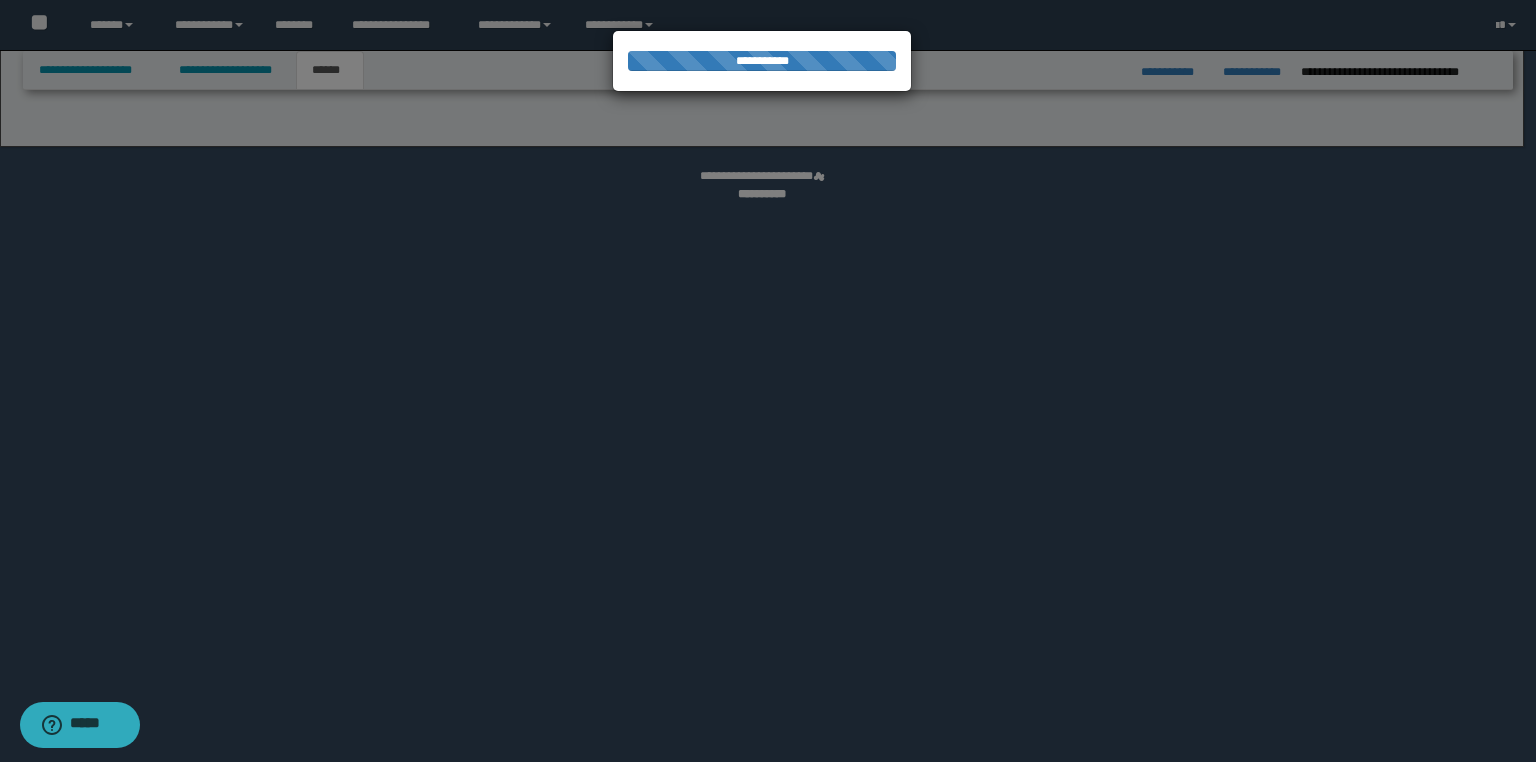 select on "*" 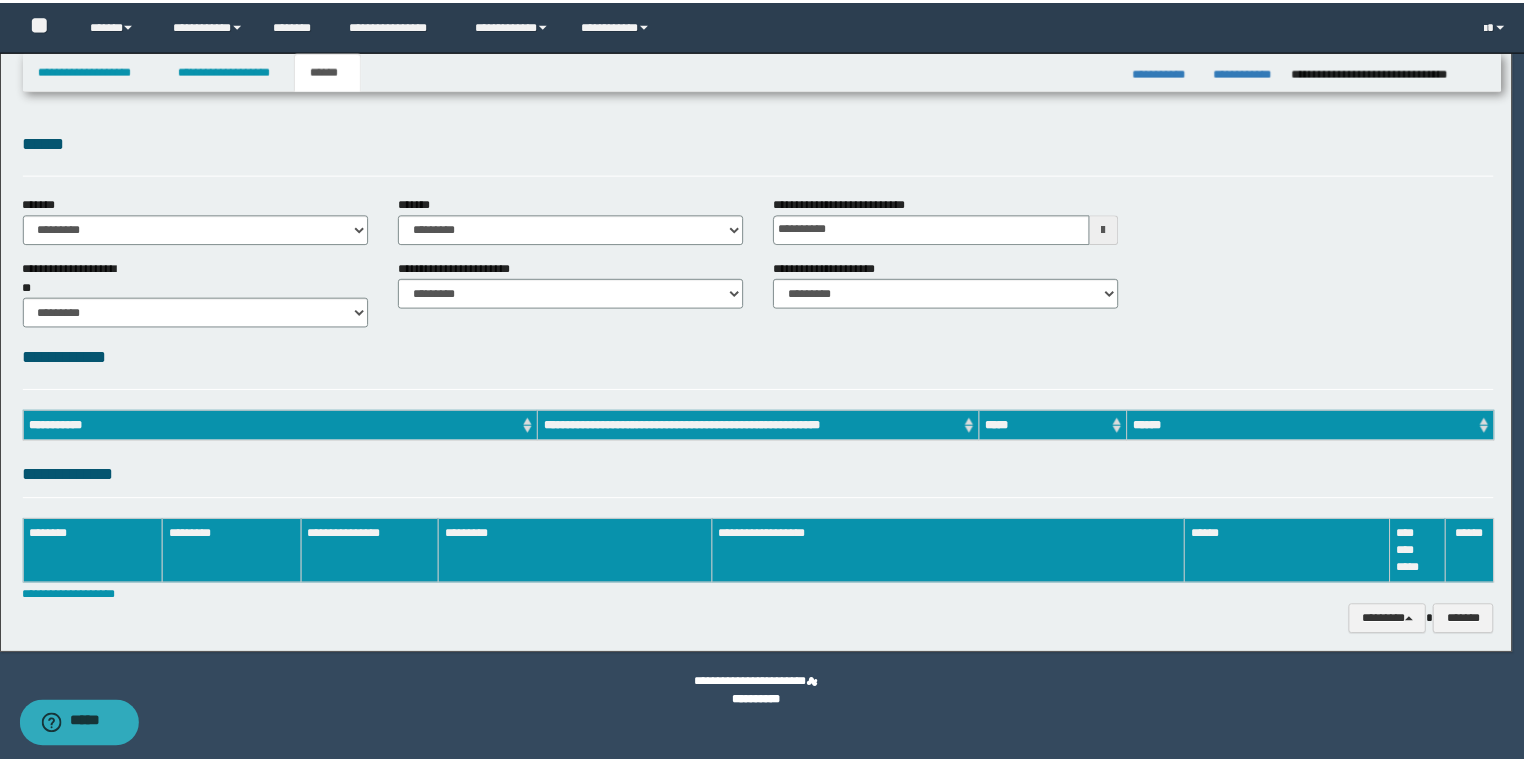 scroll, scrollTop: 0, scrollLeft: 0, axis: both 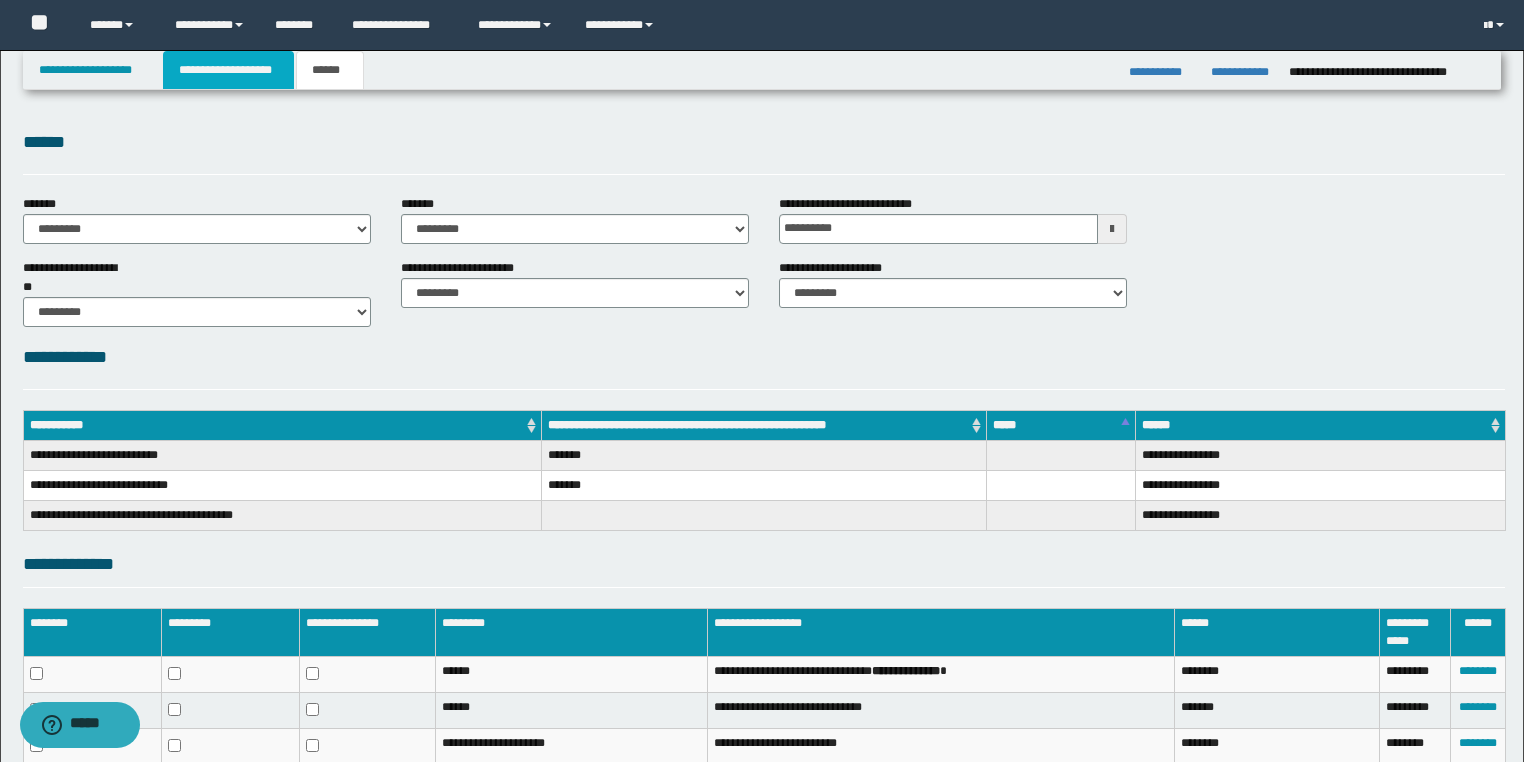 click on "**********" at bounding box center (228, 70) 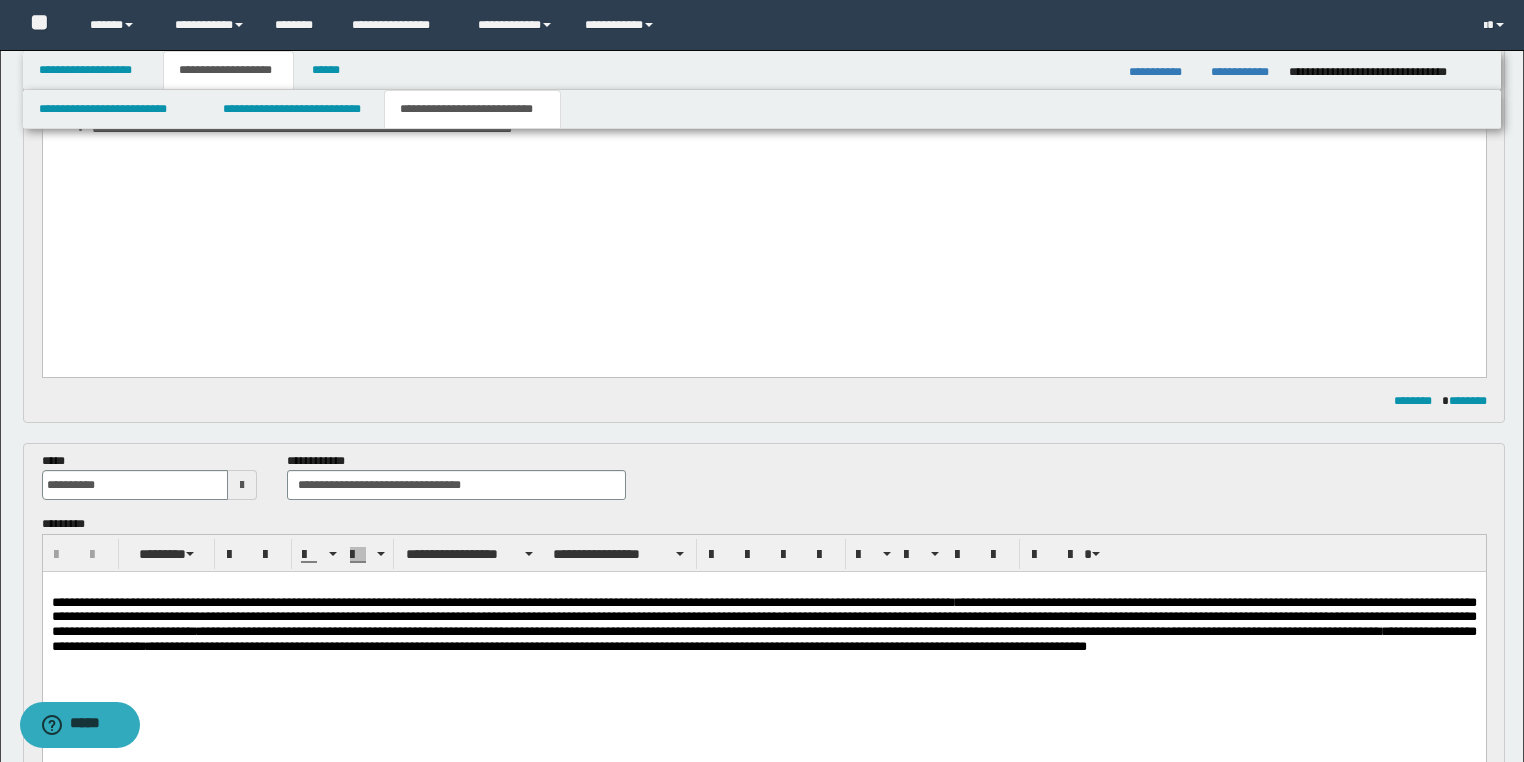 scroll, scrollTop: 1440, scrollLeft: 0, axis: vertical 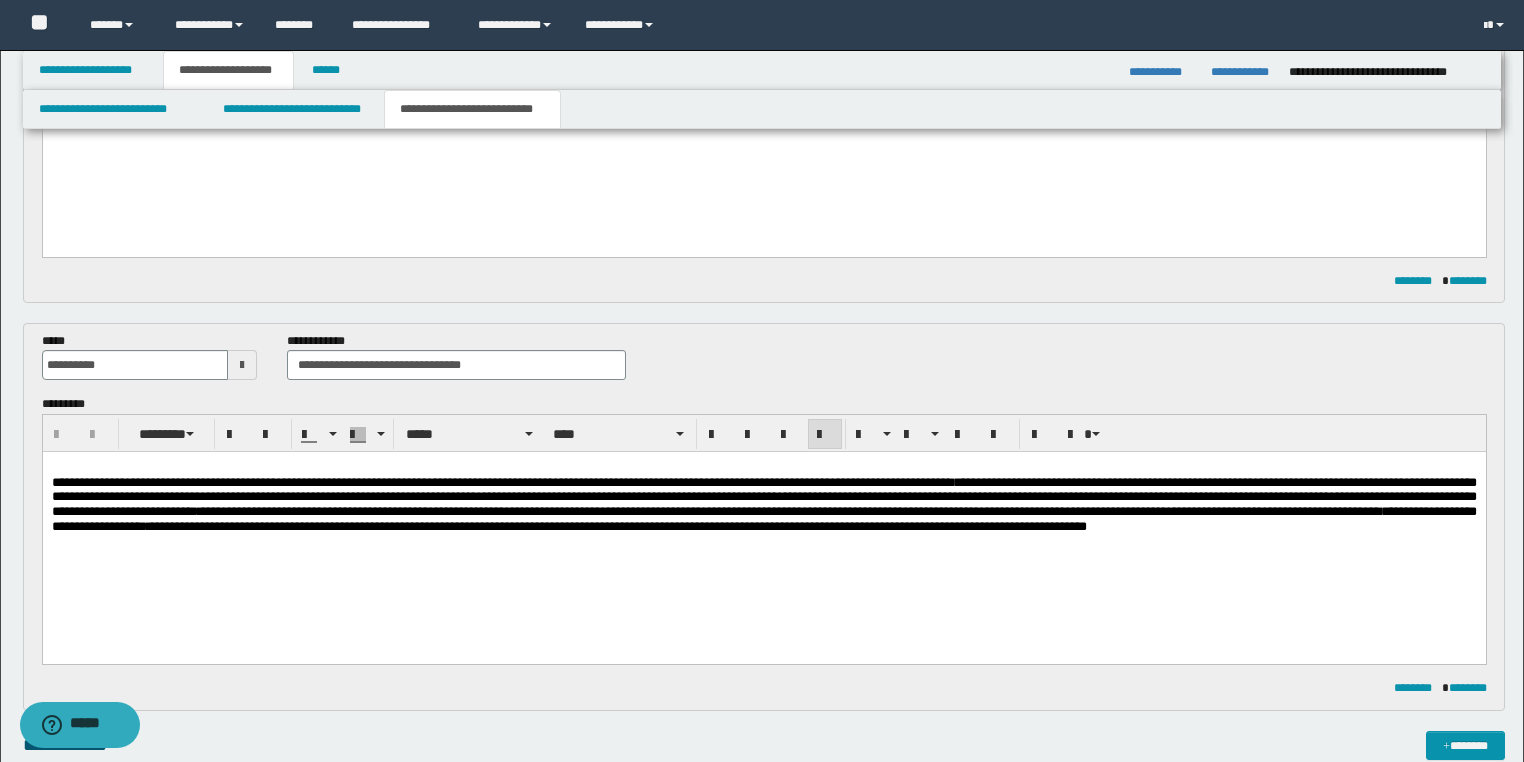 click on "**********" at bounding box center (763, 522) 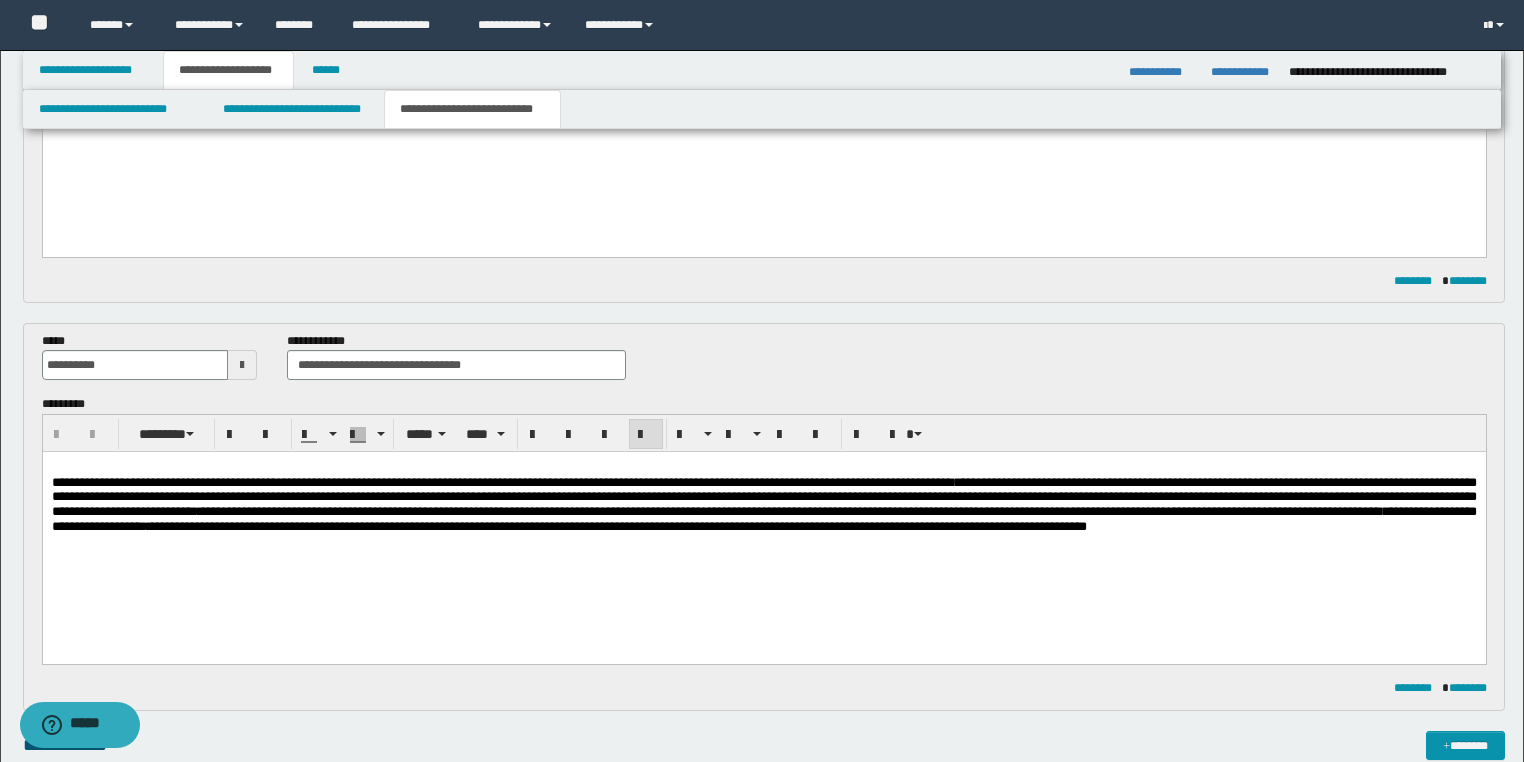 click on "**********" at bounding box center [763, 522] 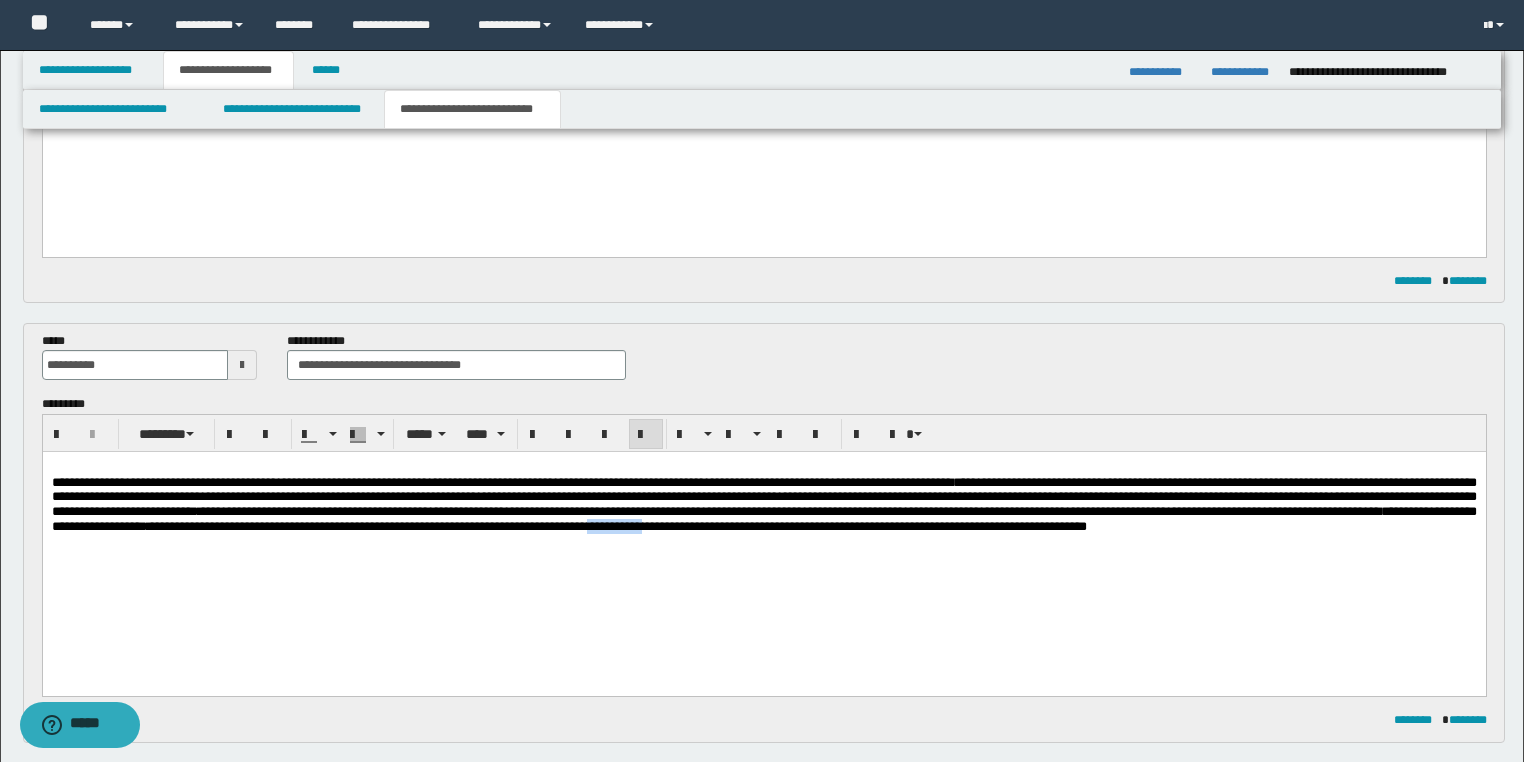 type 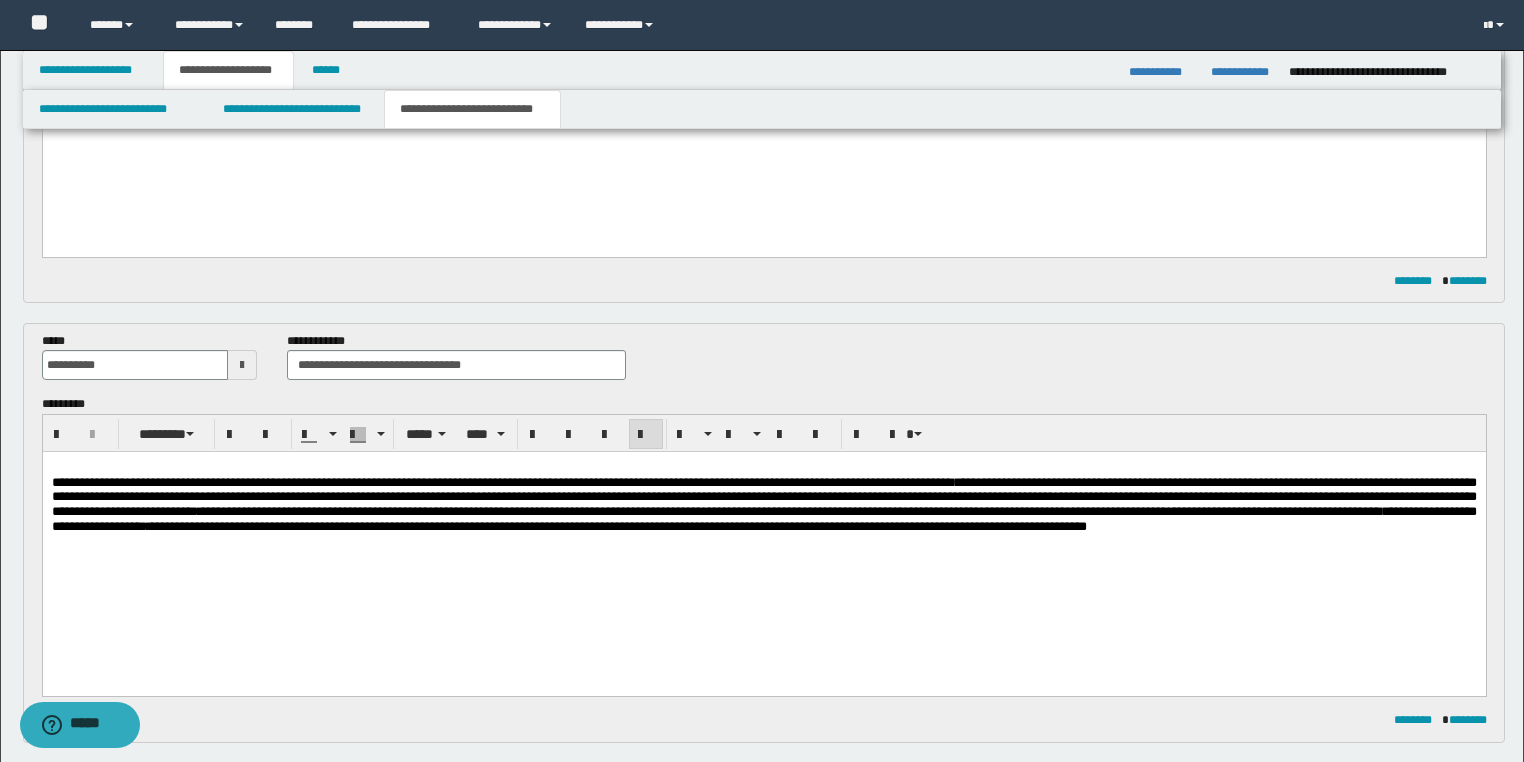 click on "**********" at bounding box center [763, 537] 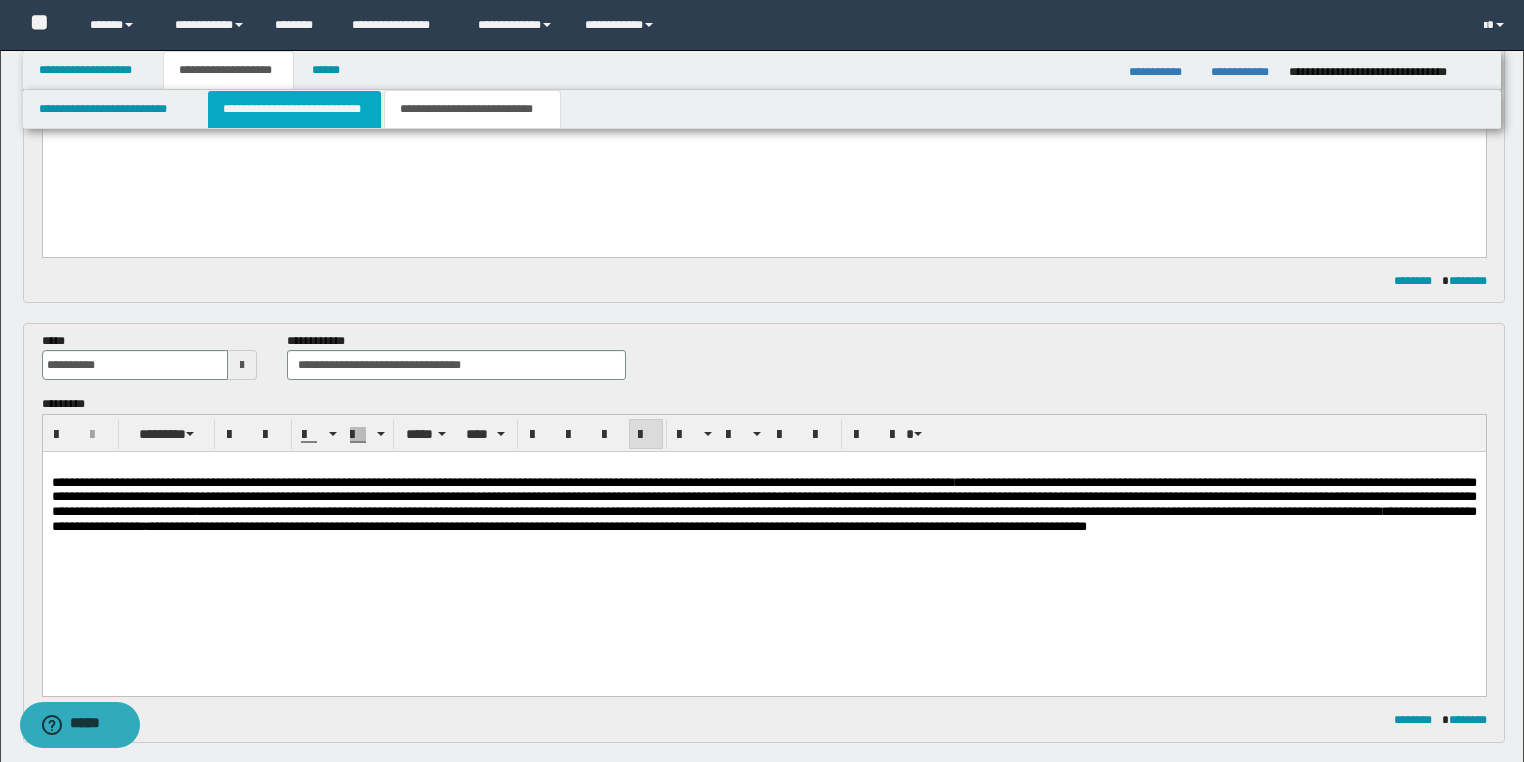 click on "**********" at bounding box center [294, 109] 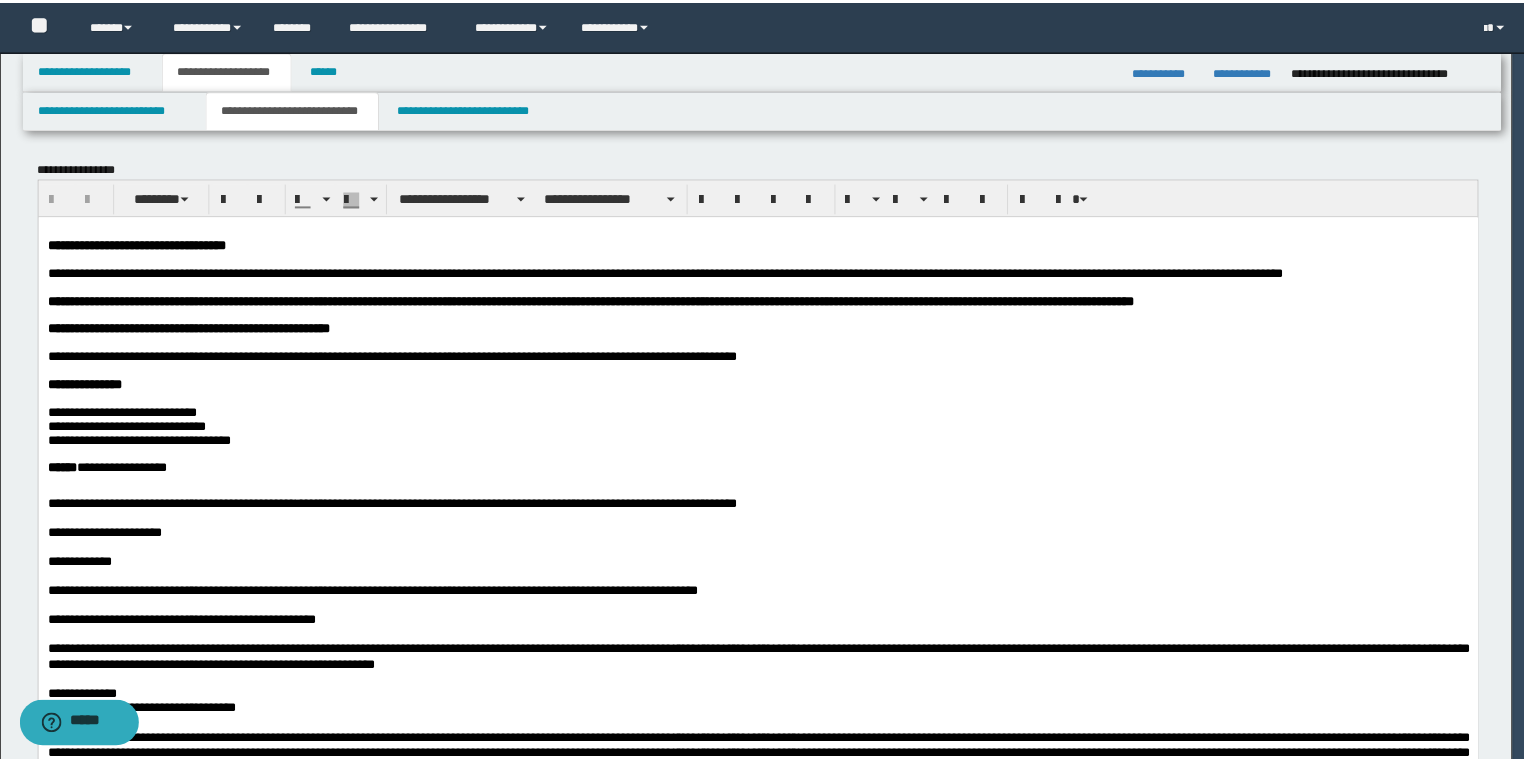 scroll, scrollTop: 0, scrollLeft: 0, axis: both 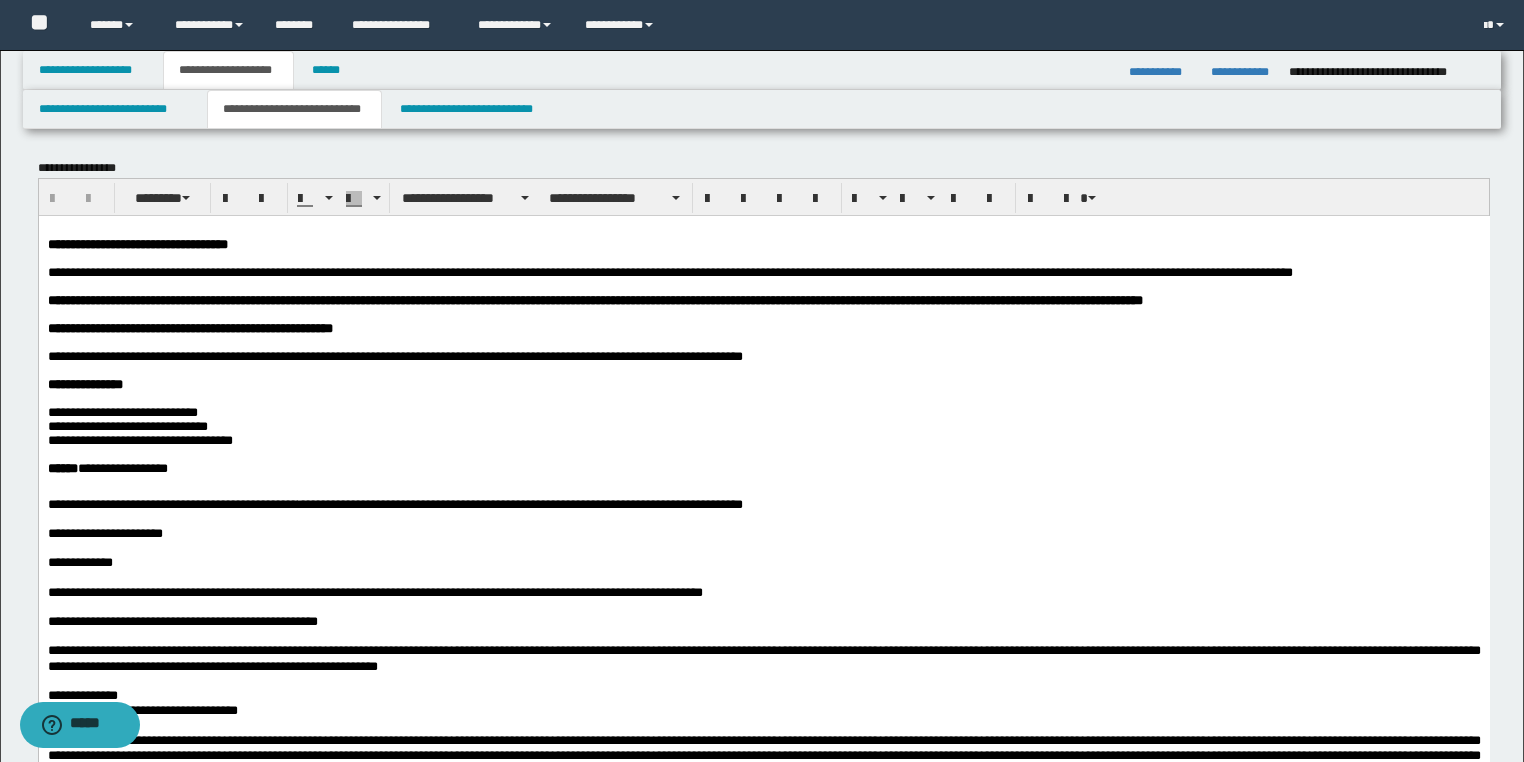click on "**********" at bounding box center (137, 243) 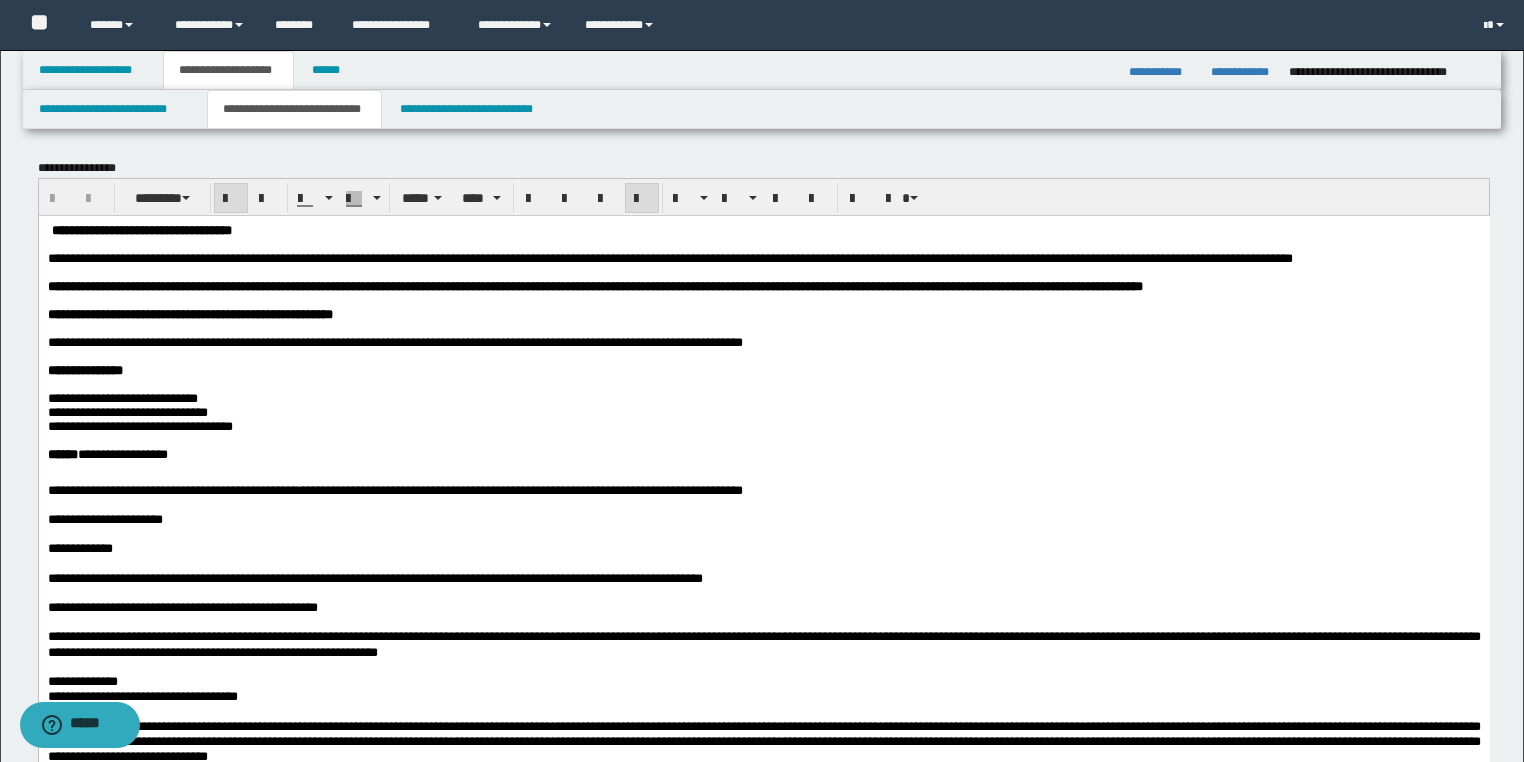 type 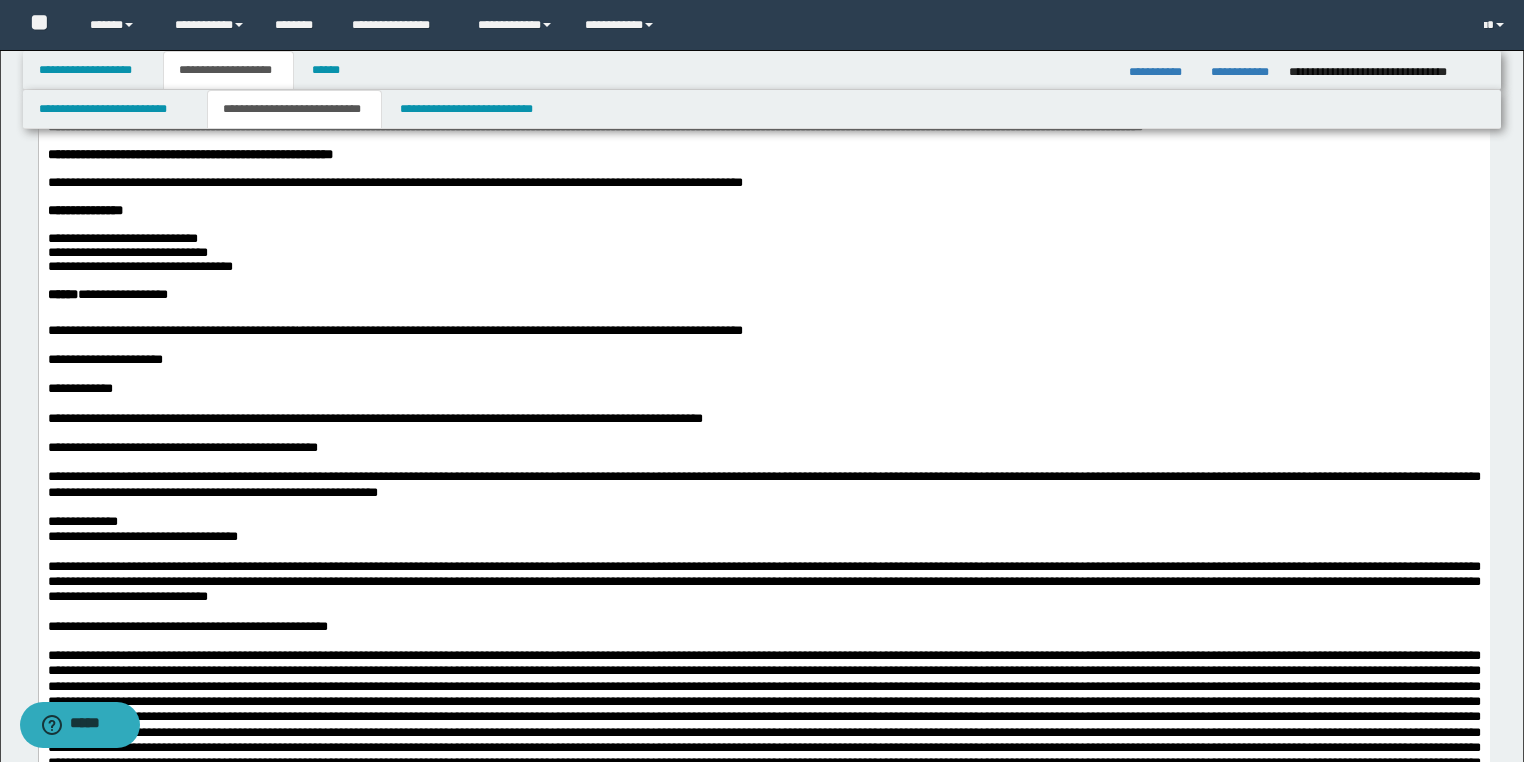 scroll, scrollTop: 400, scrollLeft: 0, axis: vertical 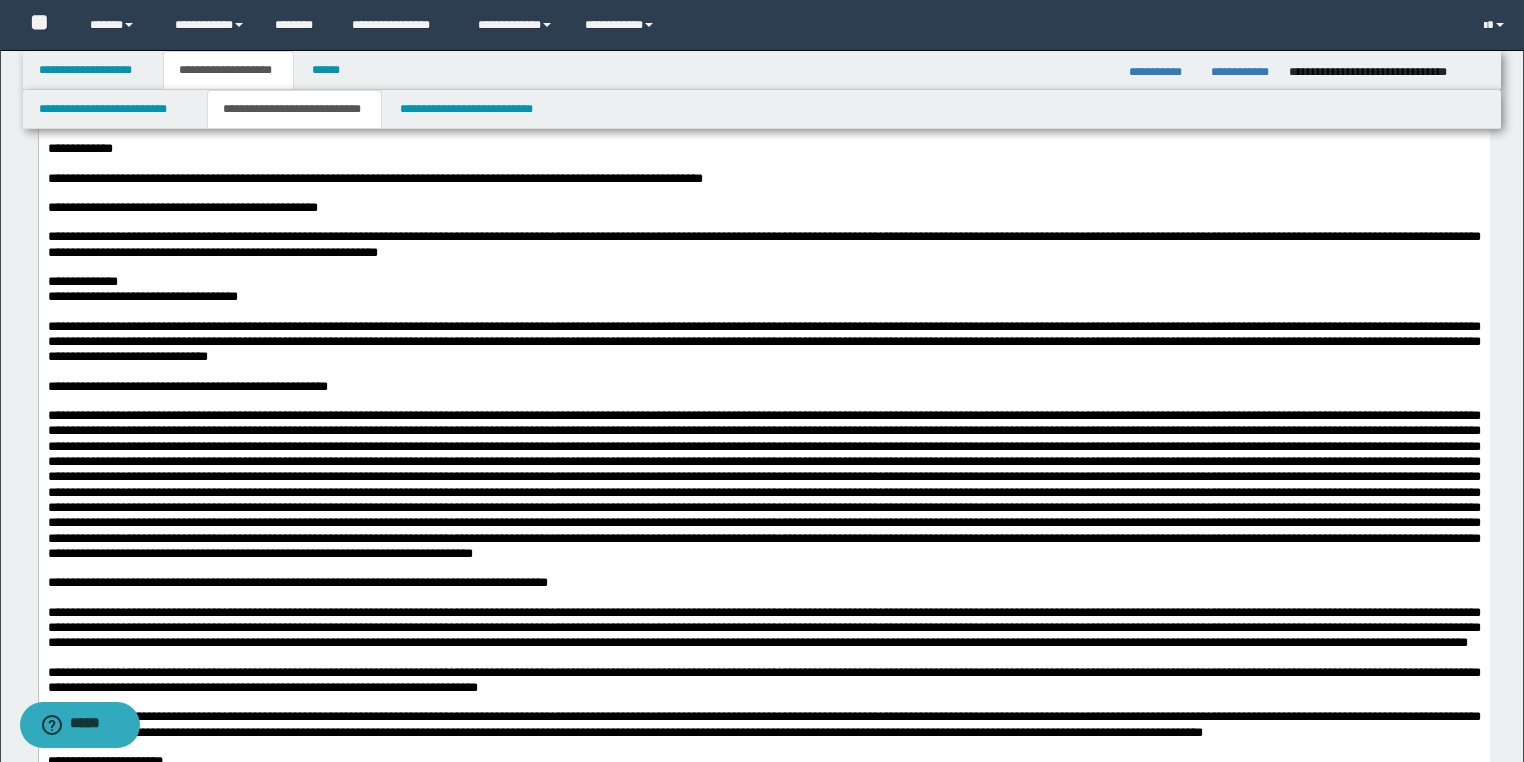 click on "**********" at bounding box center [763, 2213] 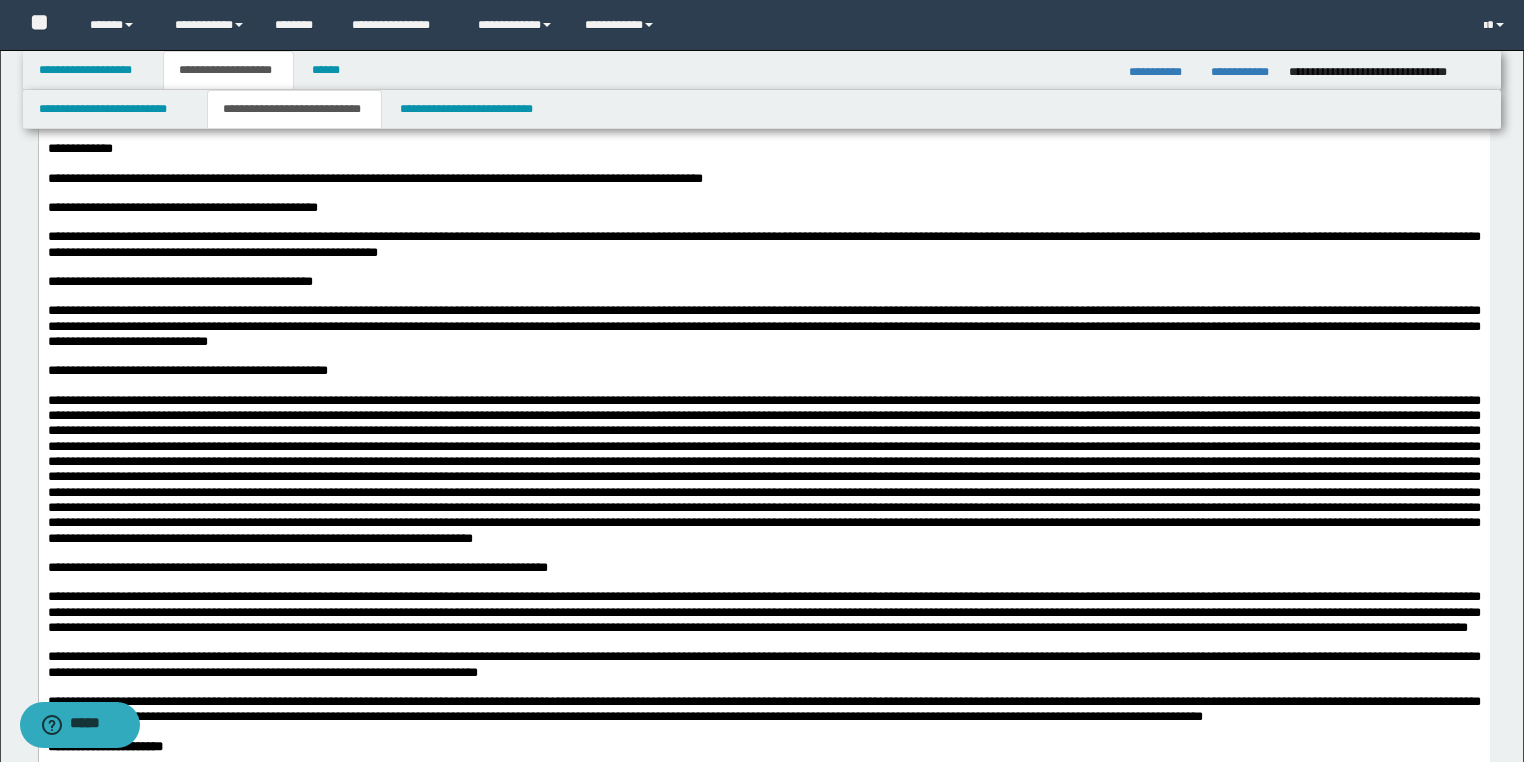 click on "**********" at bounding box center (763, 244) 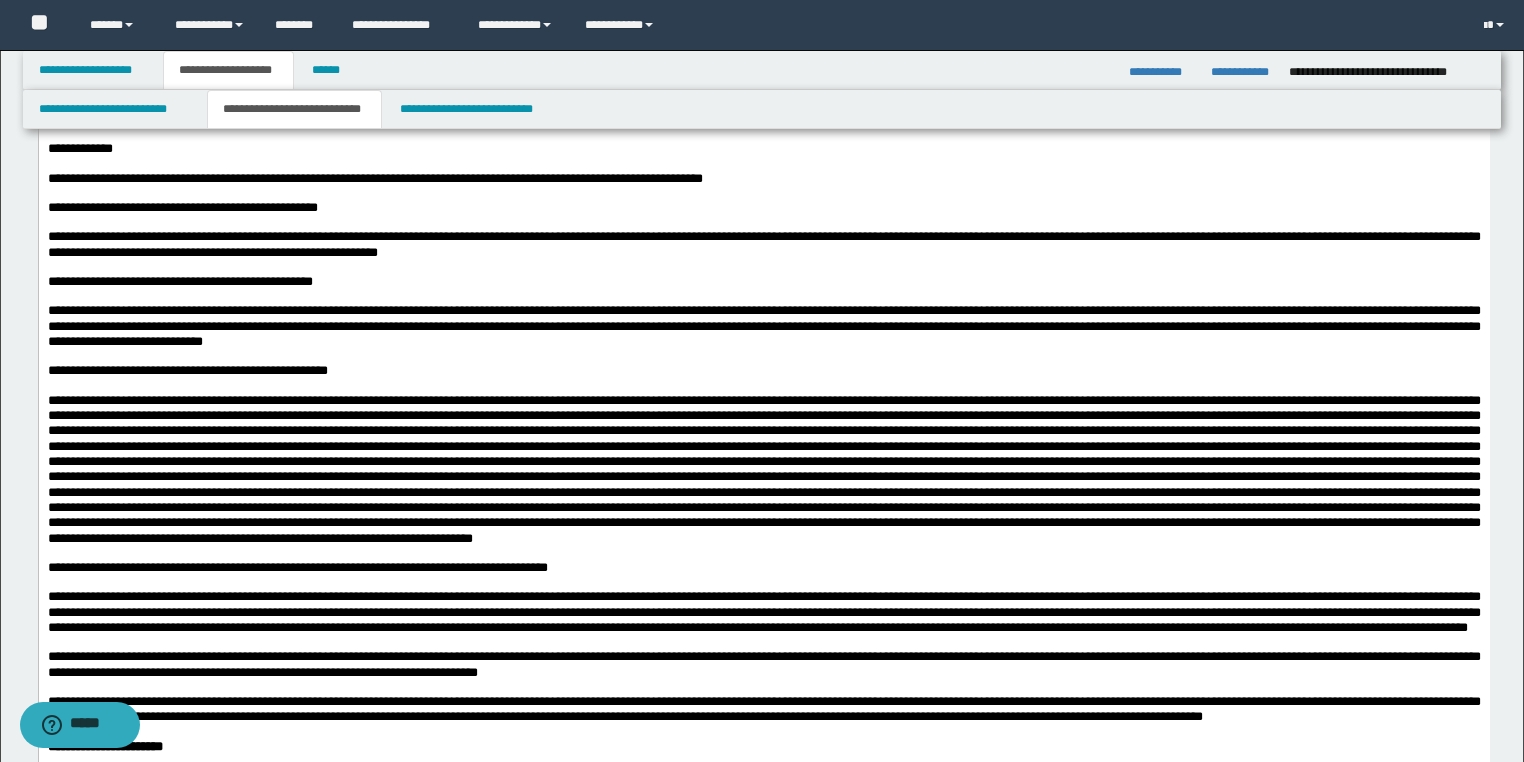 click on "**********" at bounding box center (763, 281) 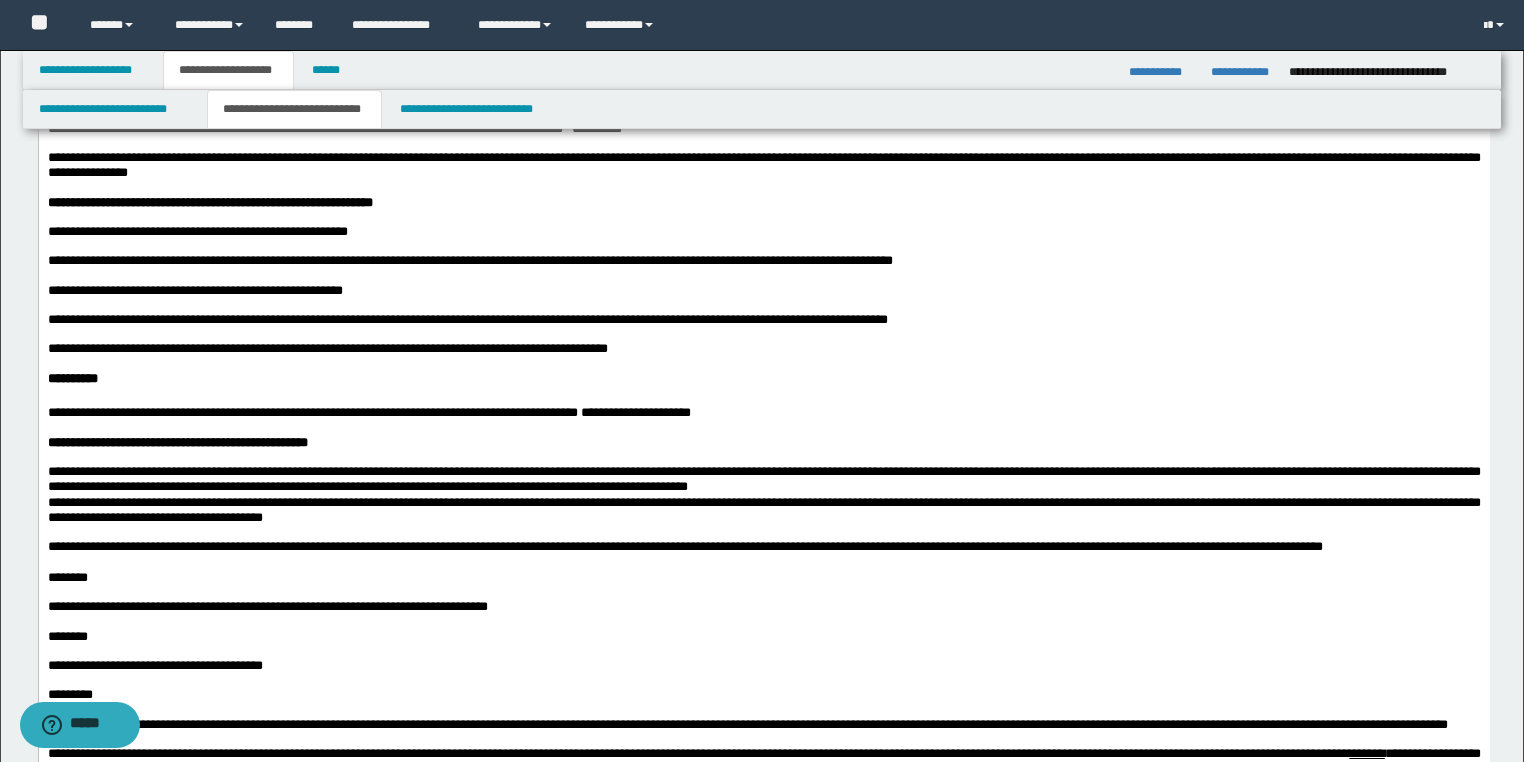 scroll, scrollTop: 2240, scrollLeft: 0, axis: vertical 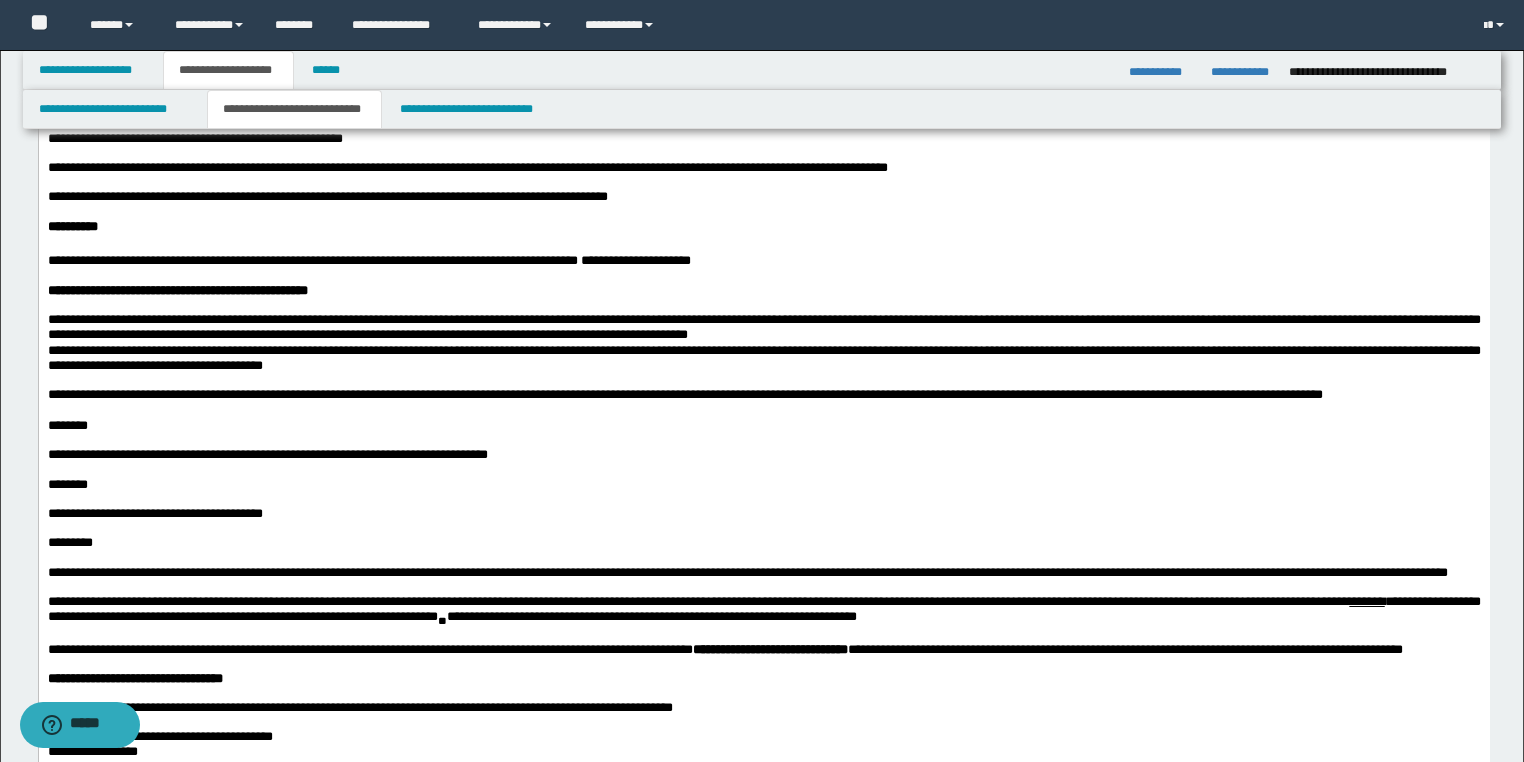 click at bounding box center (763, -59) 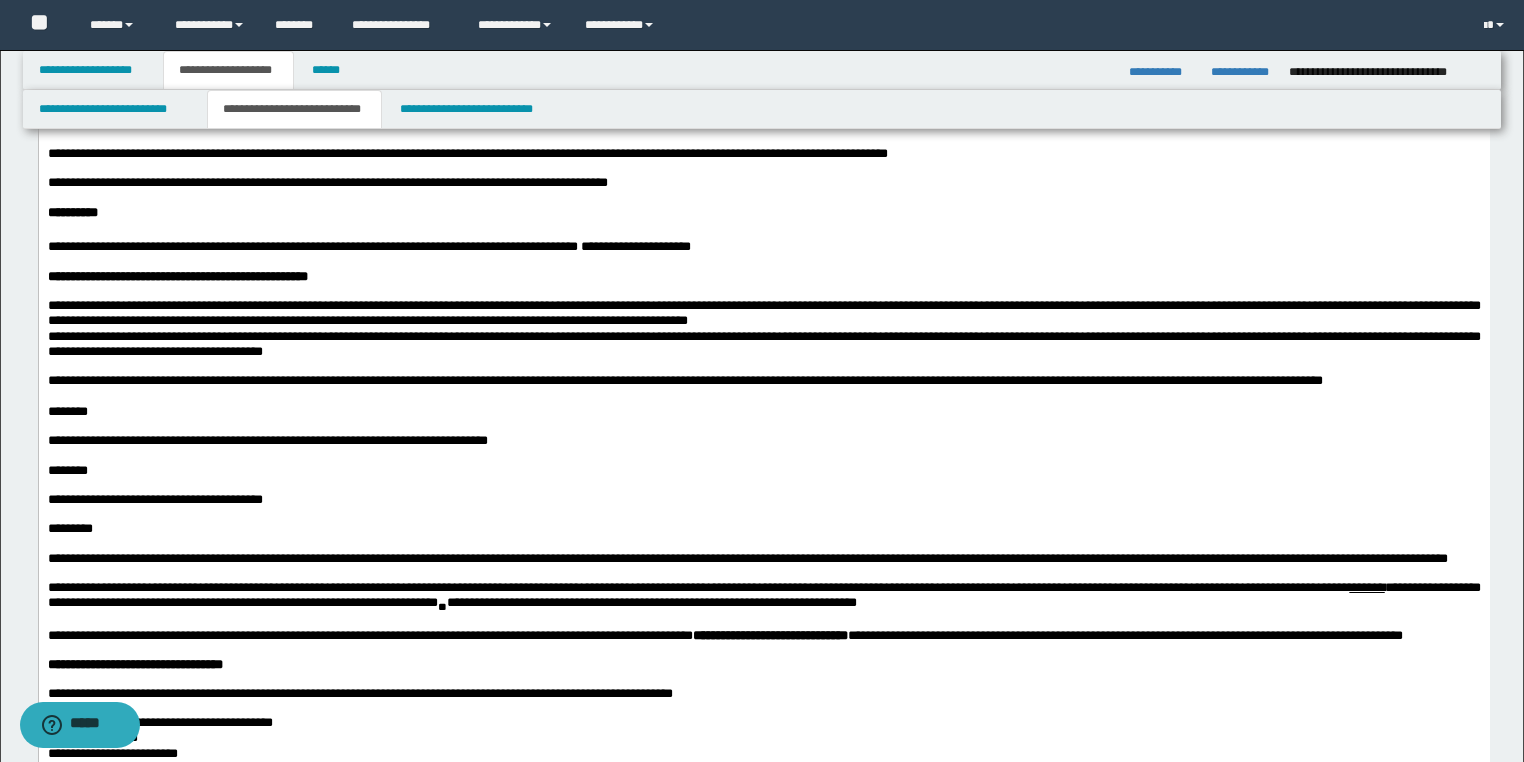 click on "**********" at bounding box center [763, 359] 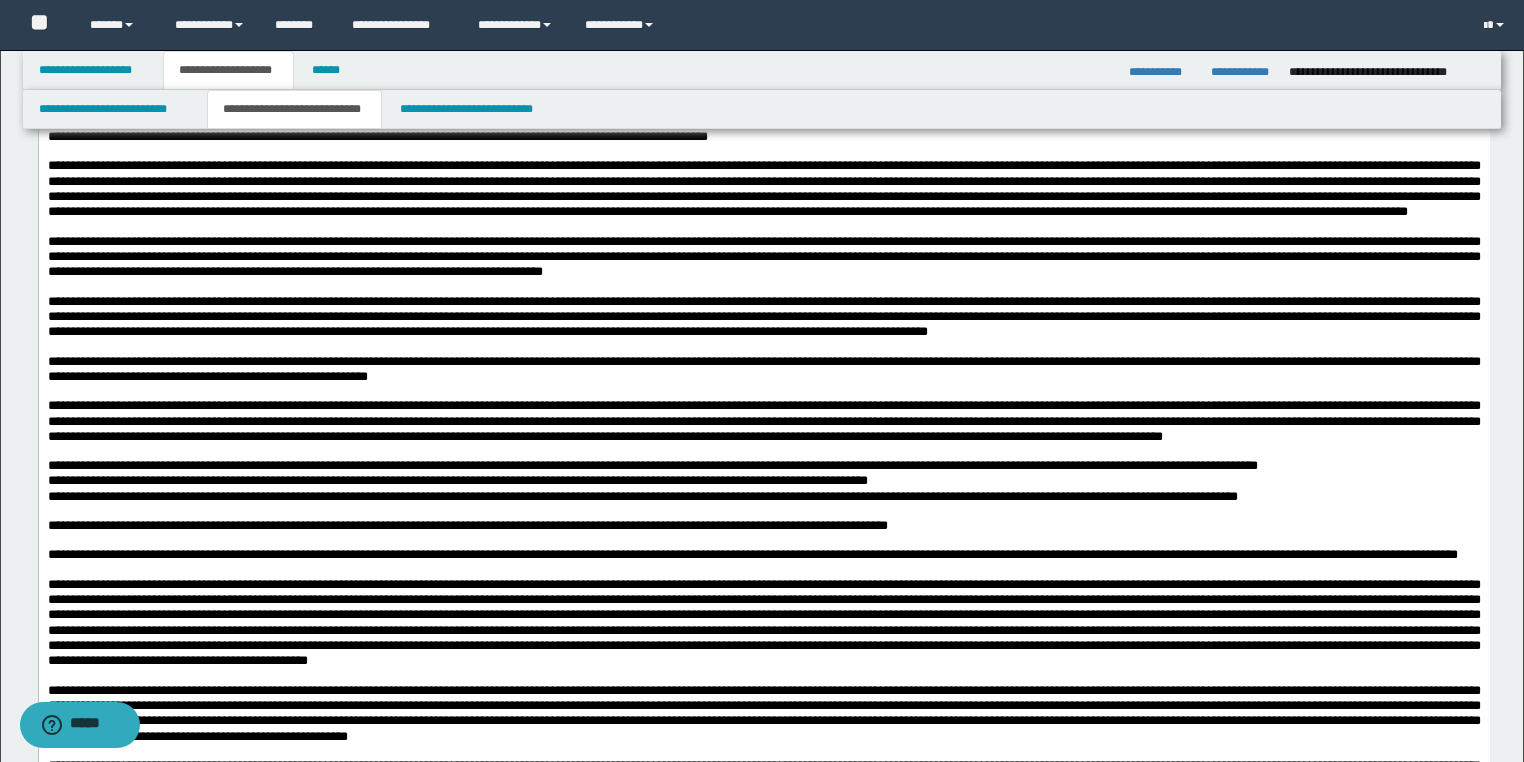 scroll, scrollTop: 3520, scrollLeft: 0, axis: vertical 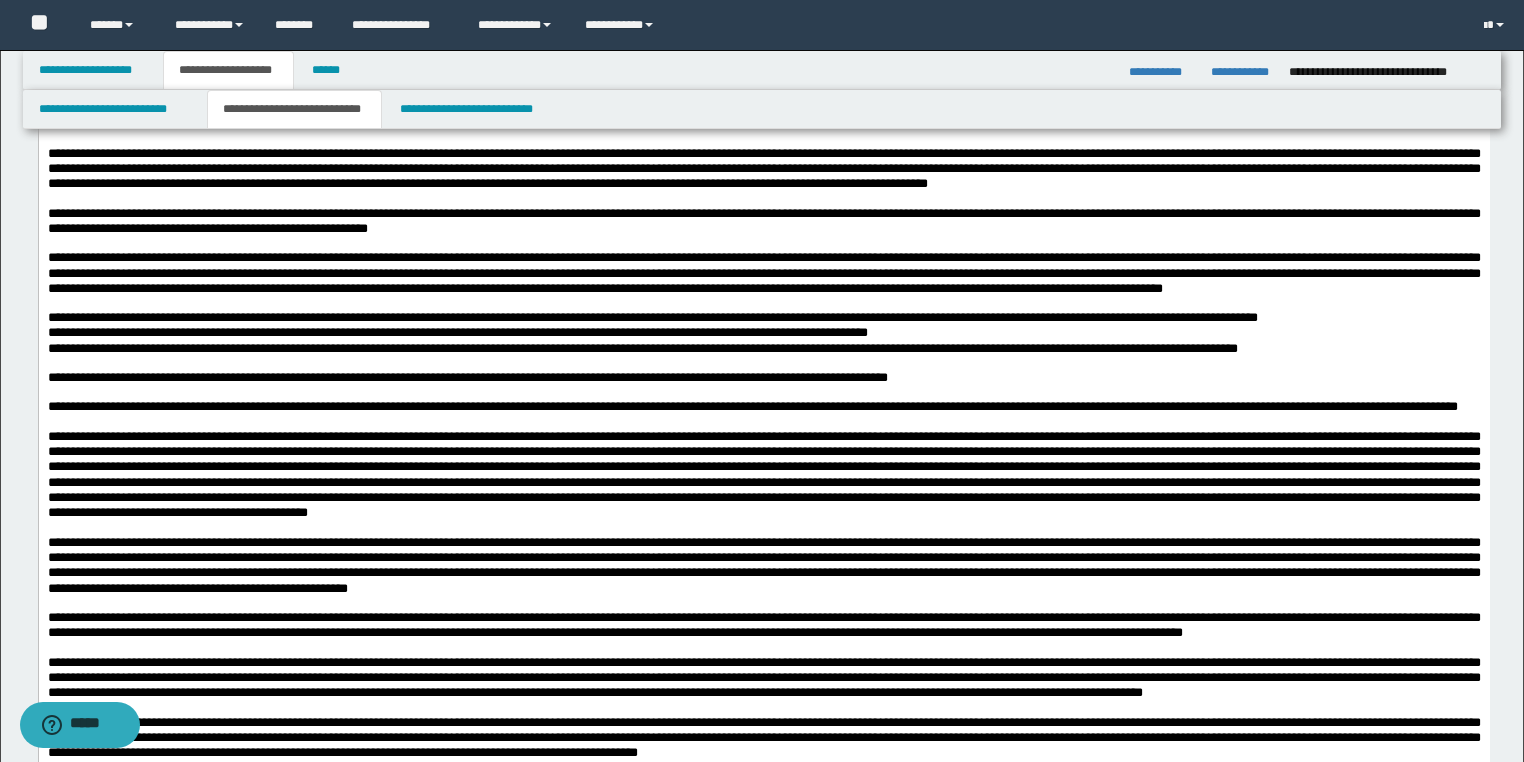click at bounding box center [96, -192] 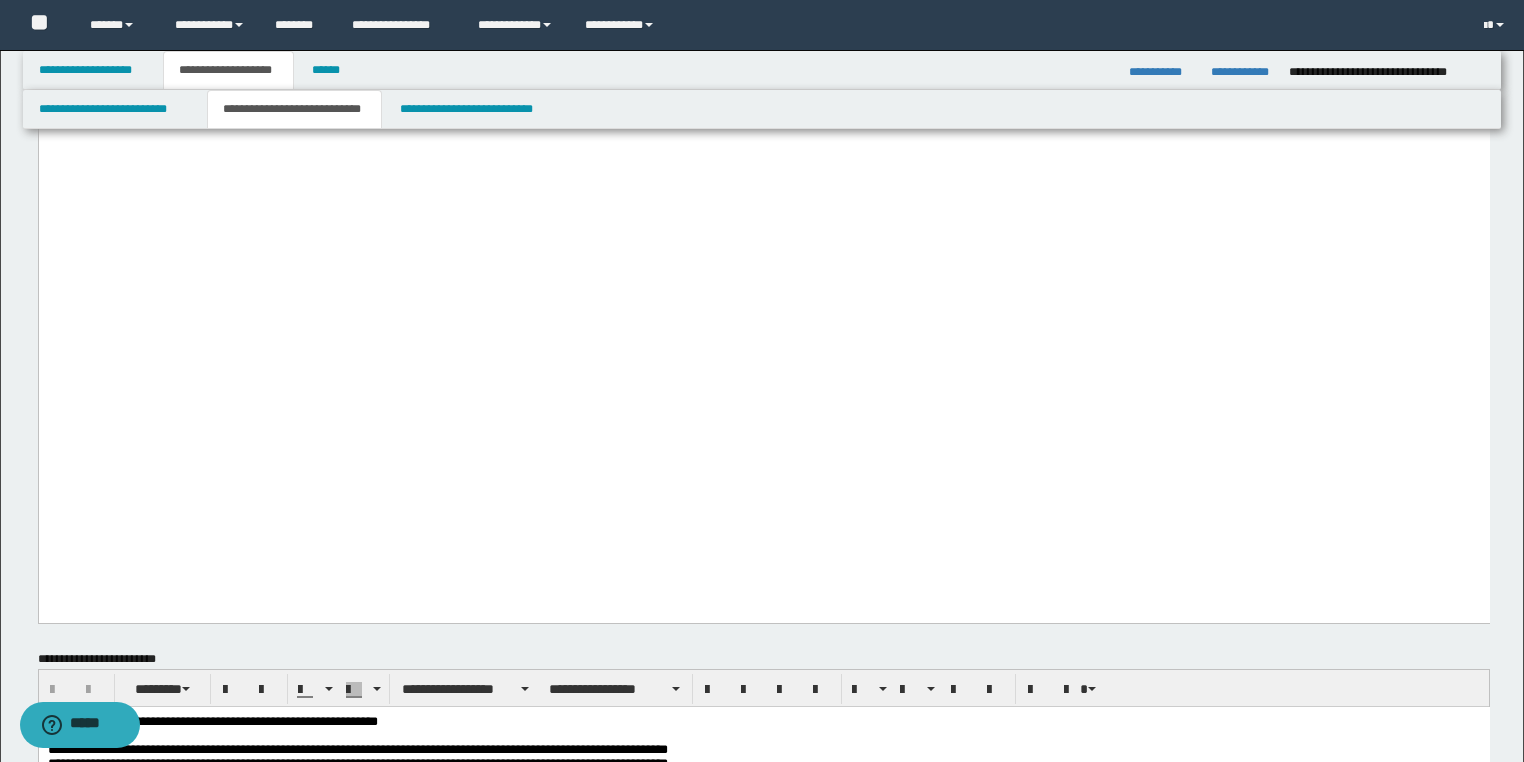 scroll, scrollTop: 5360, scrollLeft: 0, axis: vertical 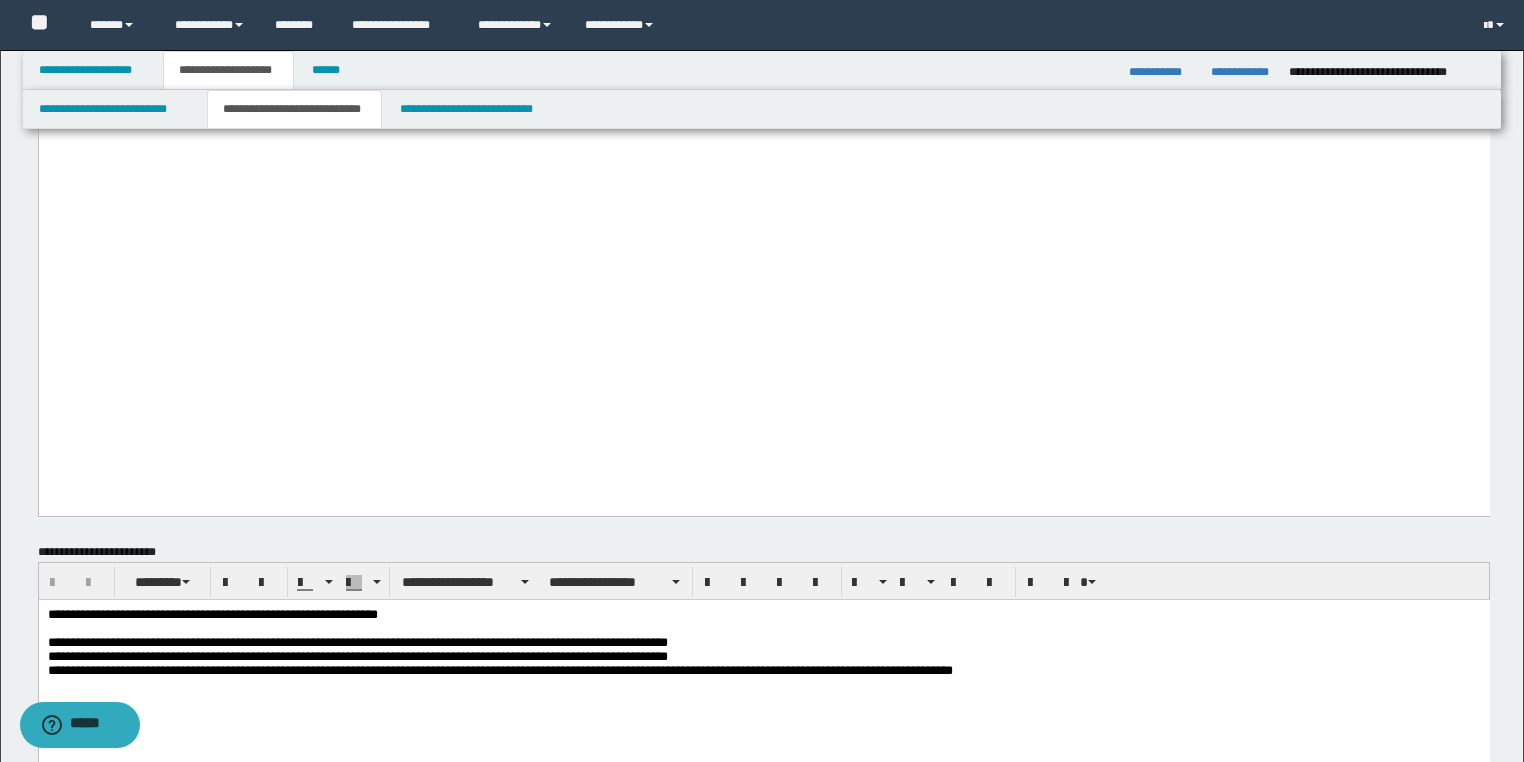 click on "**********" at bounding box center (763, -2777) 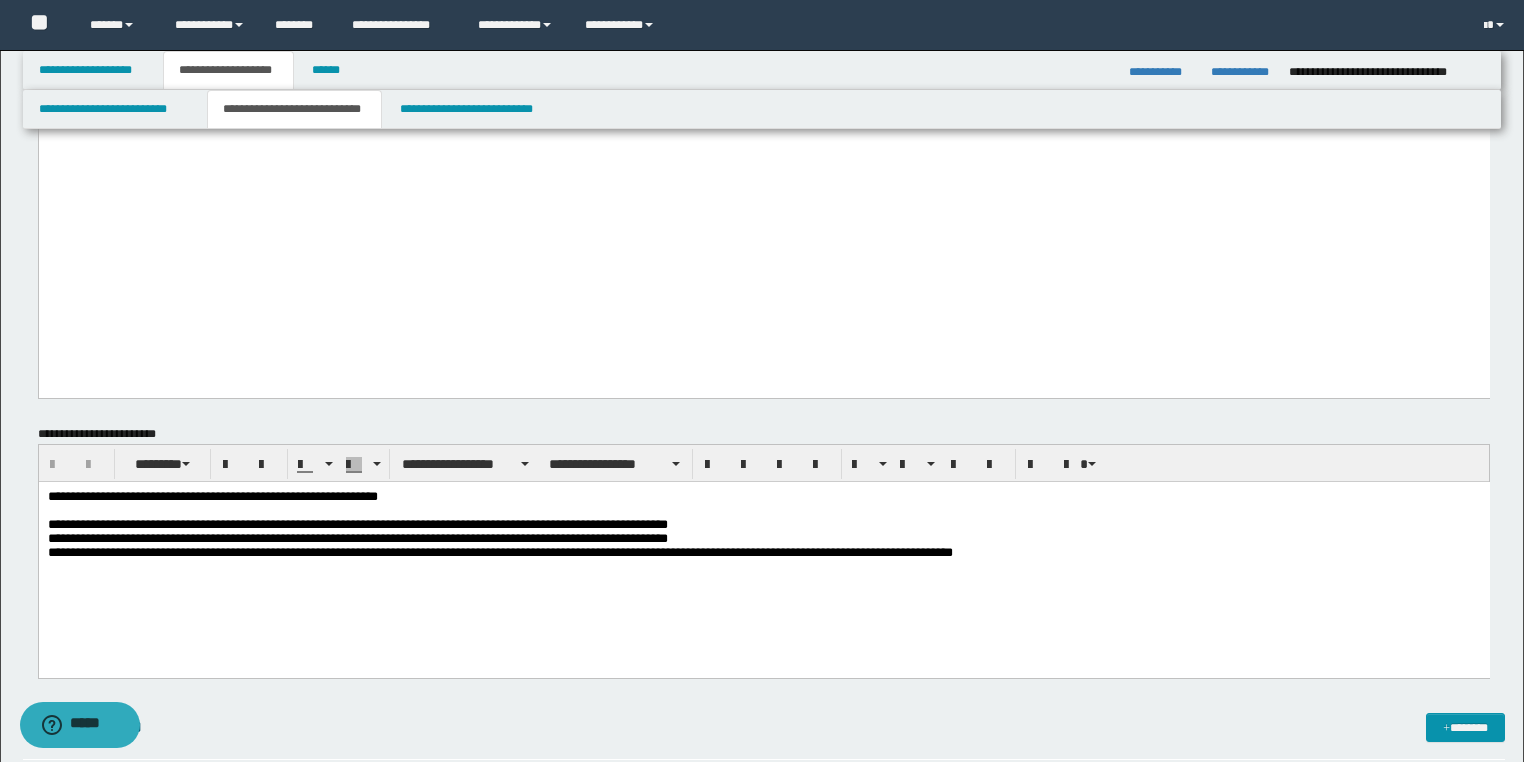 scroll, scrollTop: 5680, scrollLeft: 0, axis: vertical 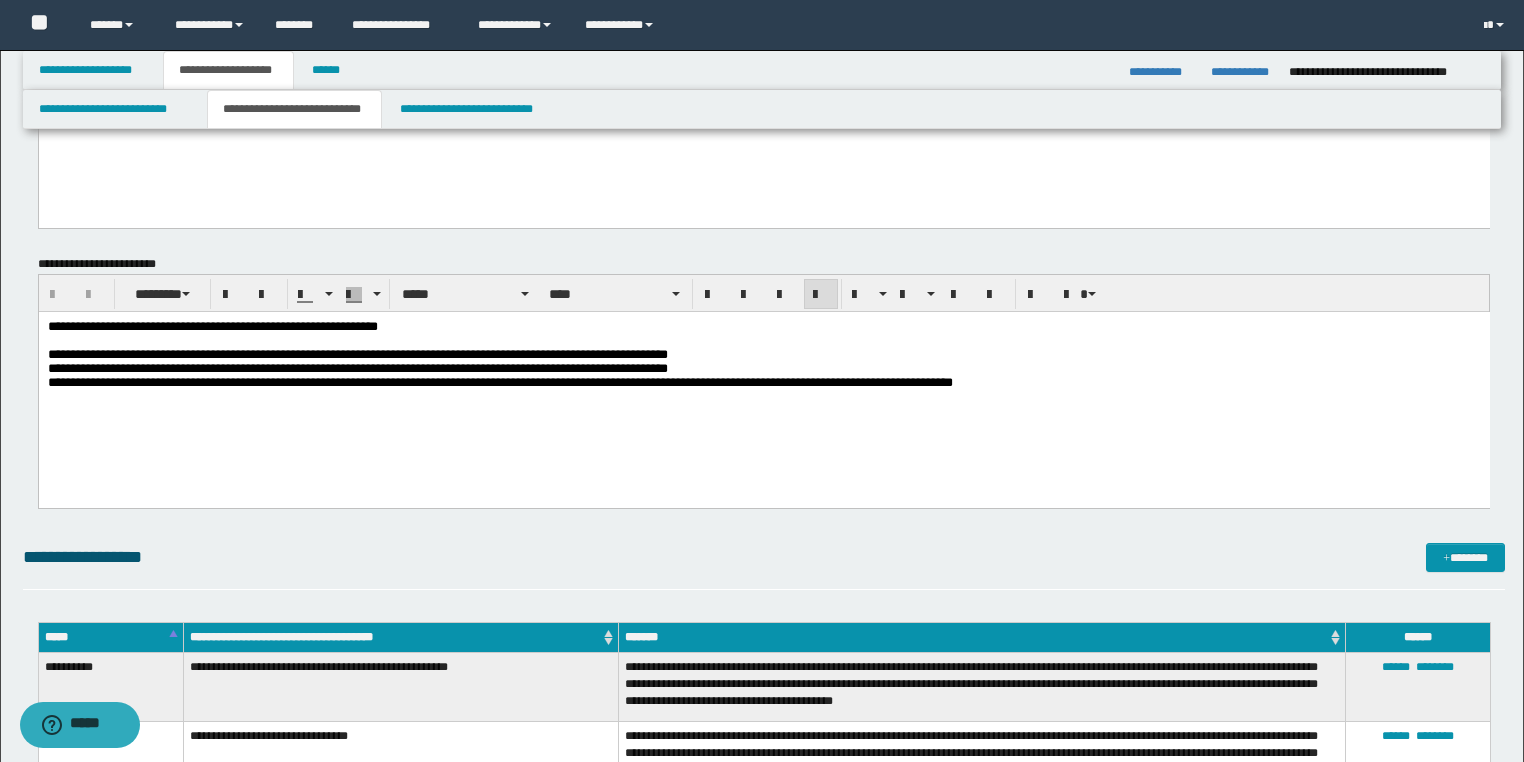 click on "**********" at bounding box center (763, 354) 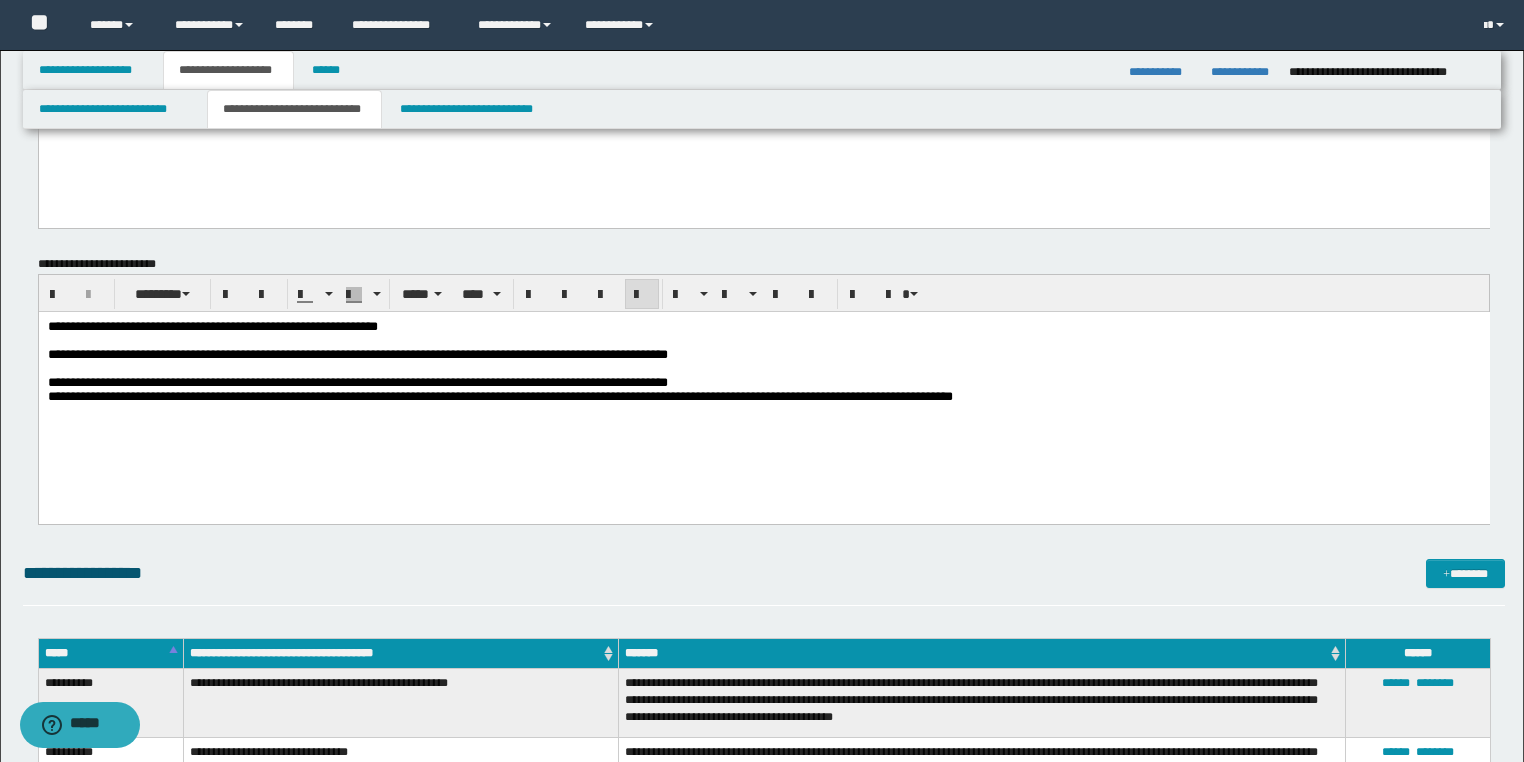 click at bounding box center [763, 368] 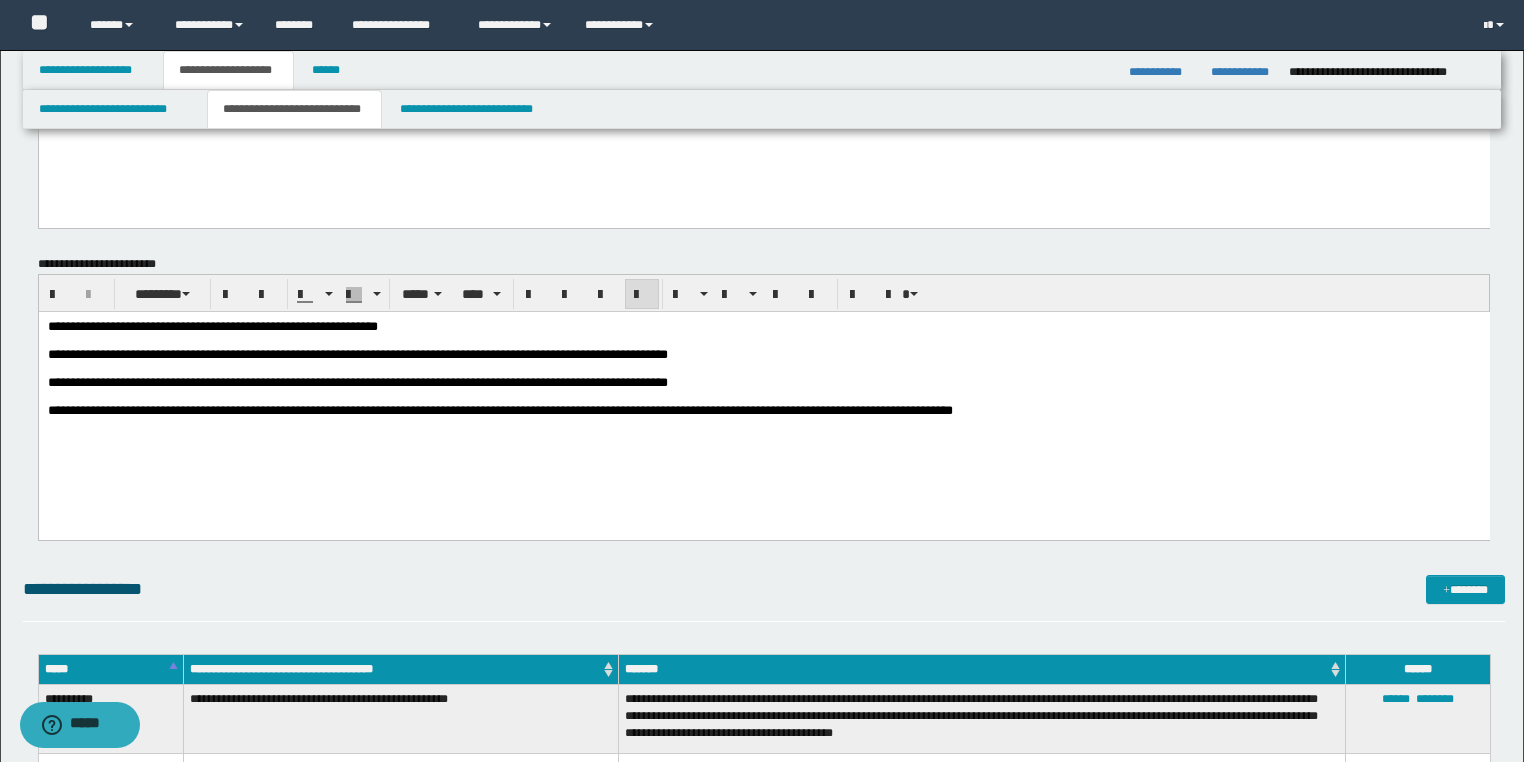click on "**********" at bounding box center (763, 393) 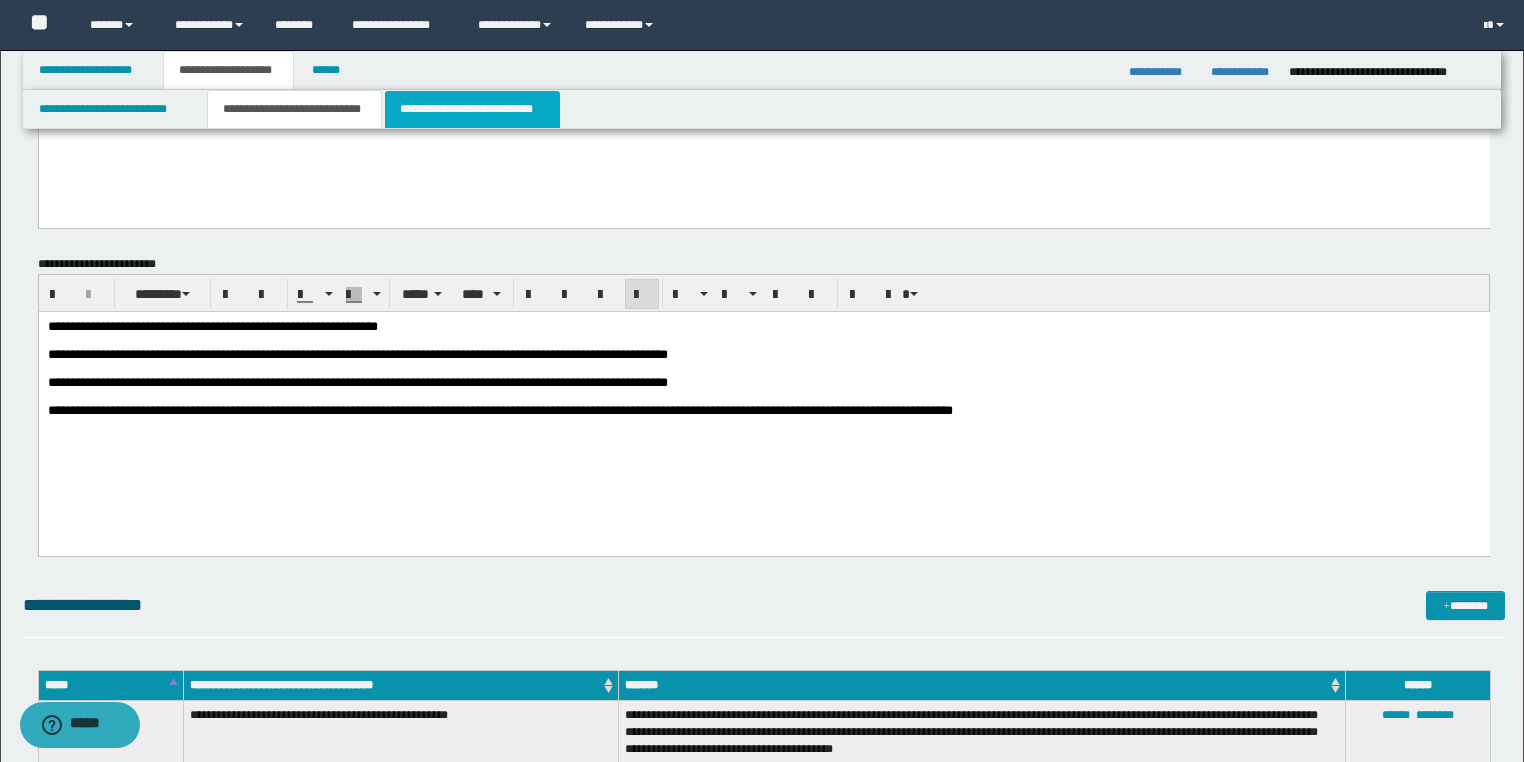 click on "**********" at bounding box center (472, 109) 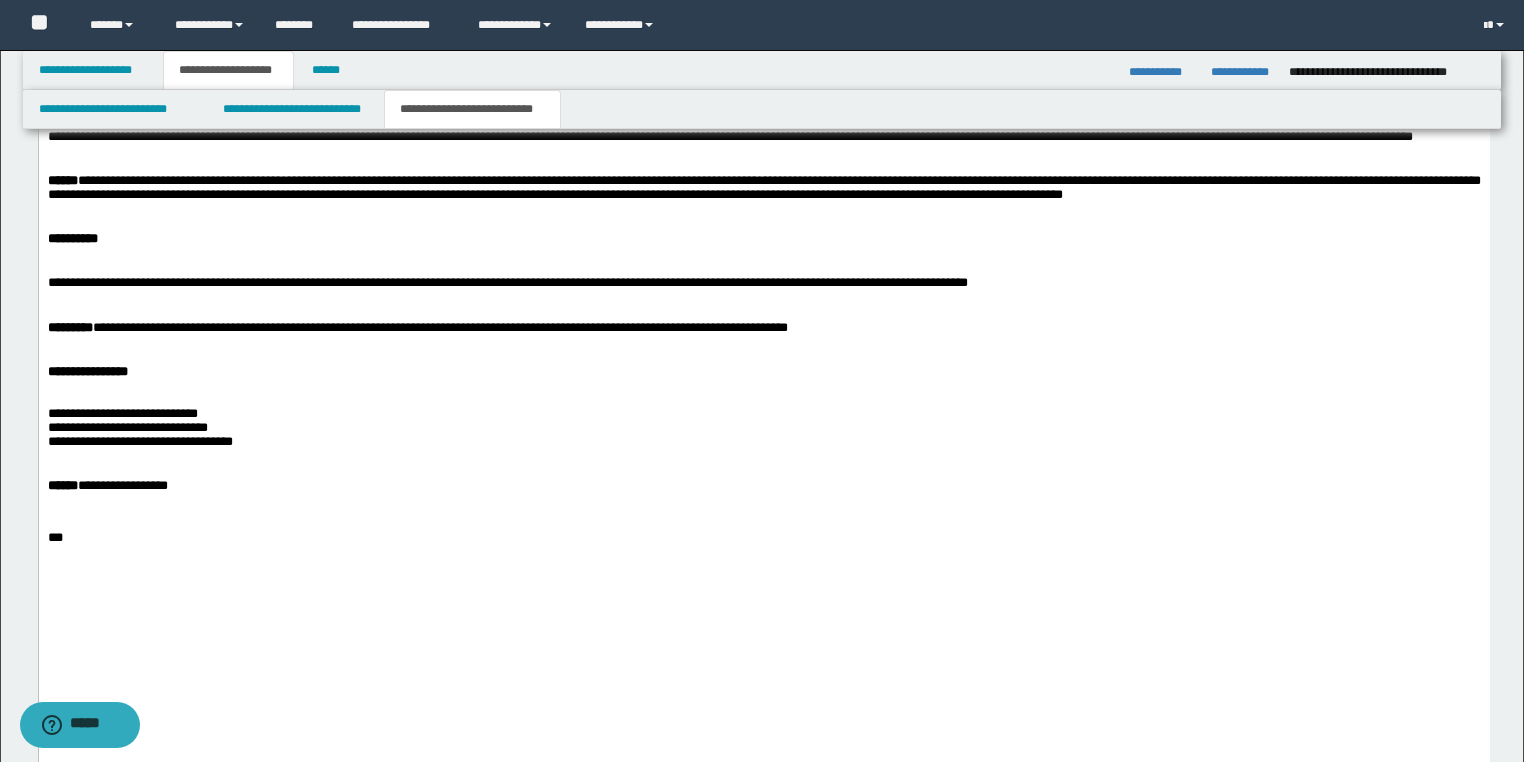 scroll, scrollTop: 5520, scrollLeft: 0, axis: vertical 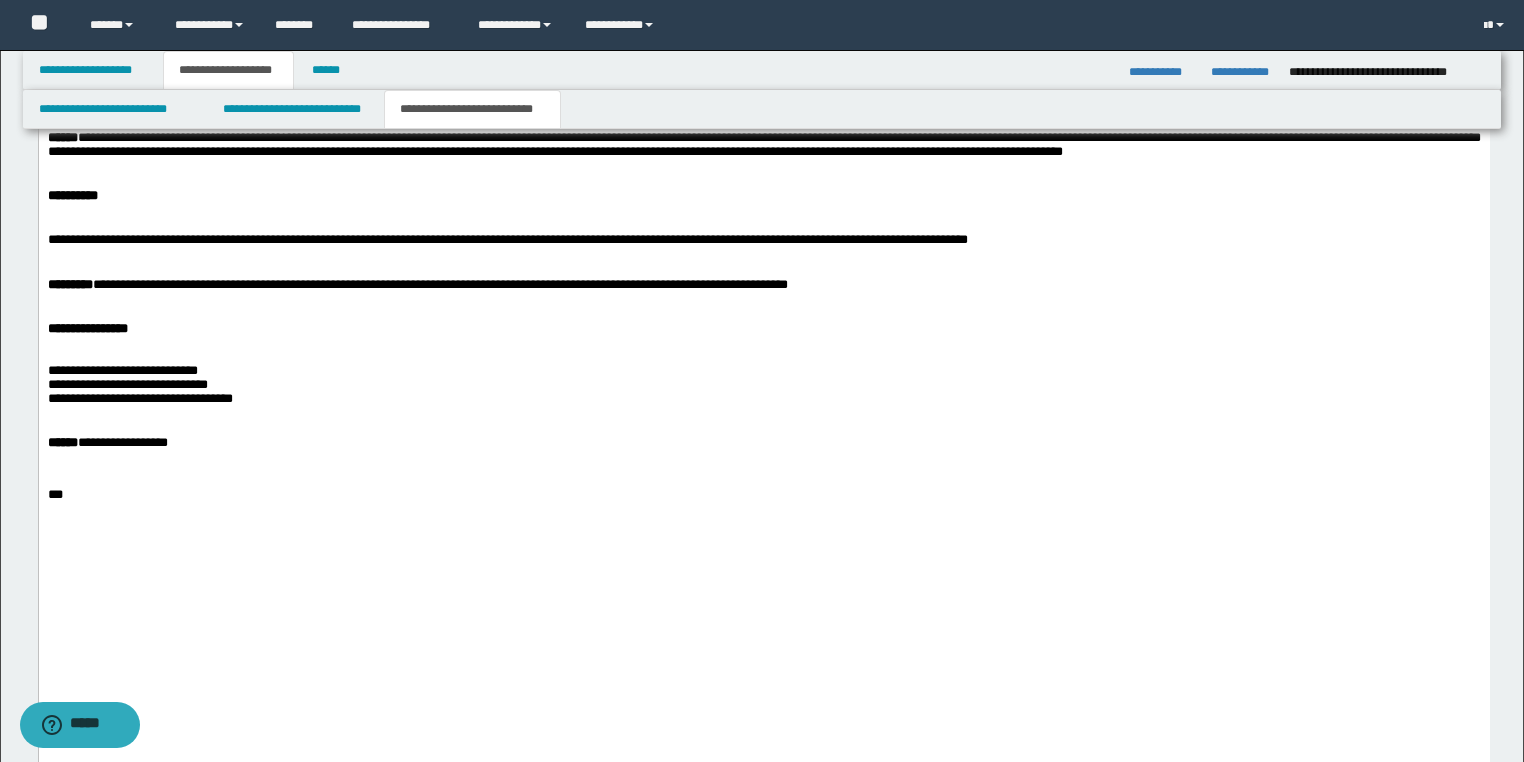 click at bounding box center [763, 80] 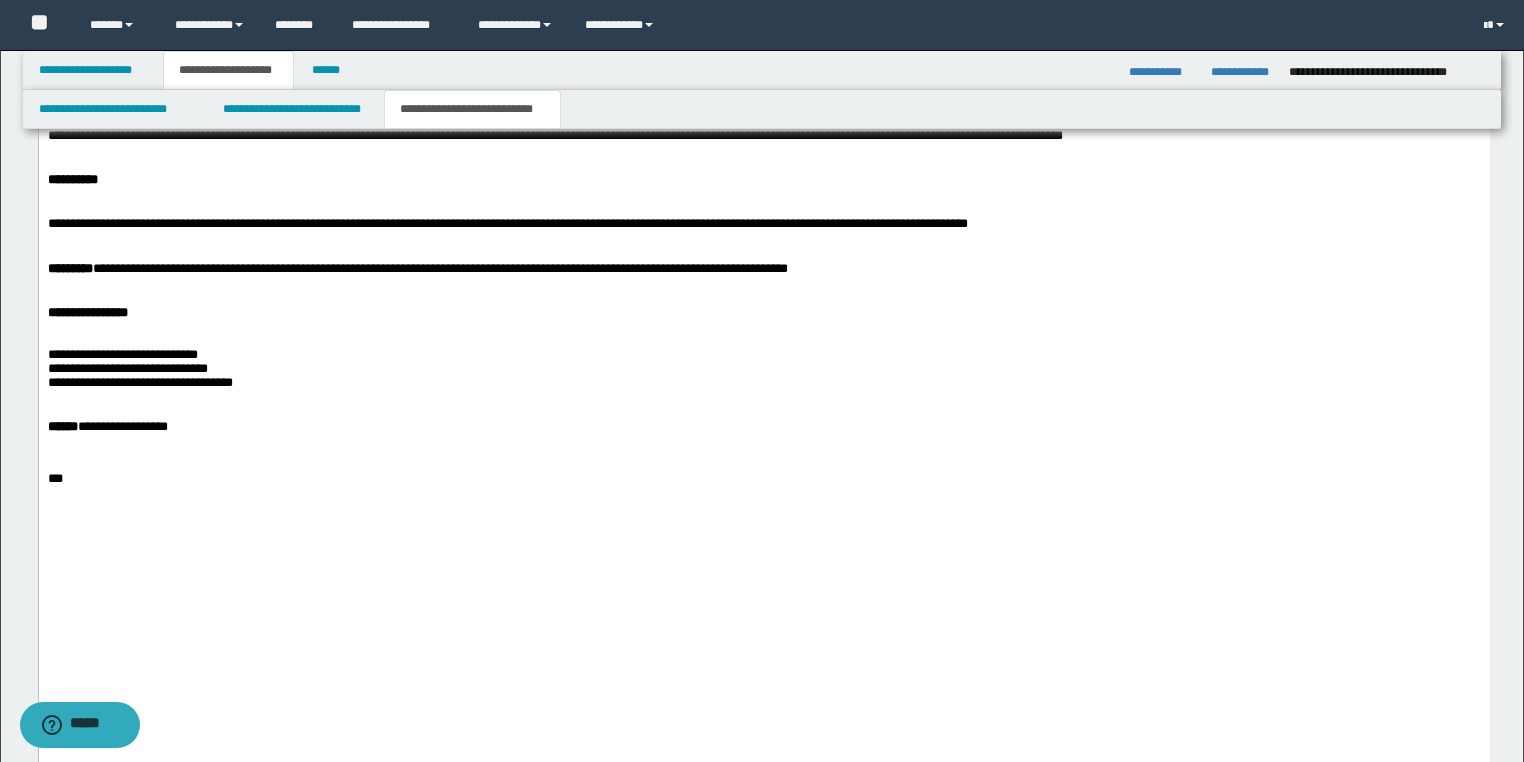 click at bounding box center [763, 93] 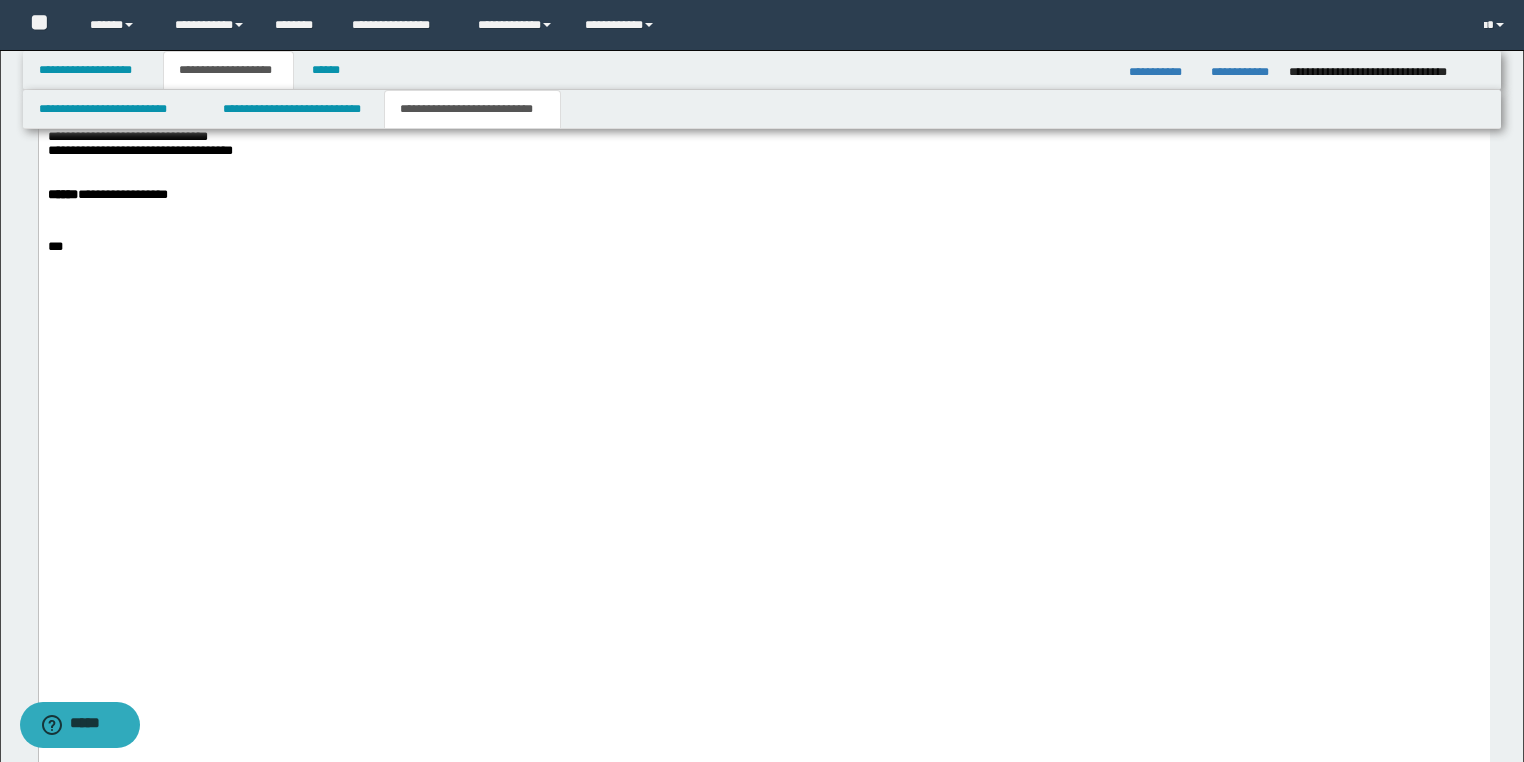 scroll, scrollTop: 5760, scrollLeft: 0, axis: vertical 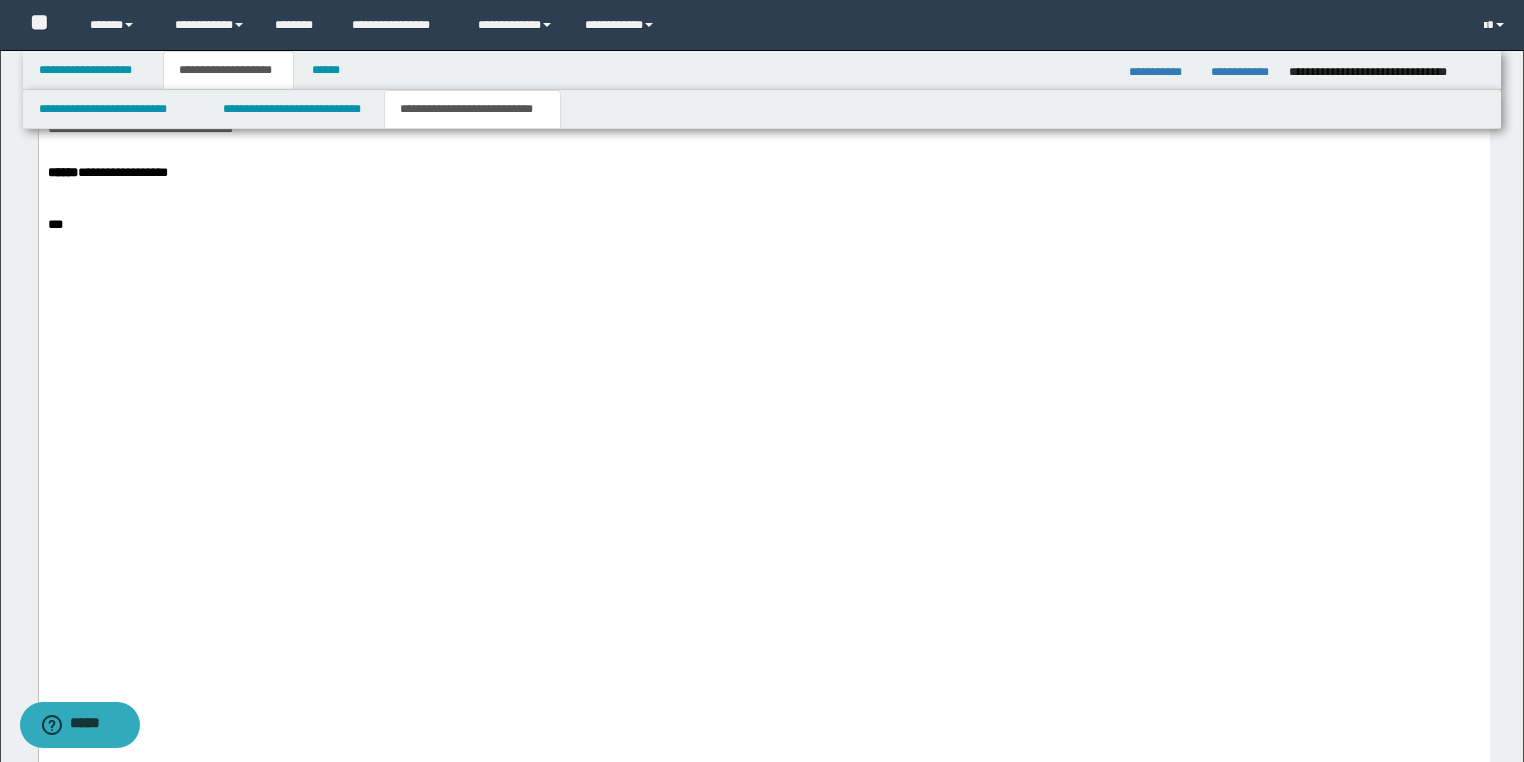 click at bounding box center (763, -88) 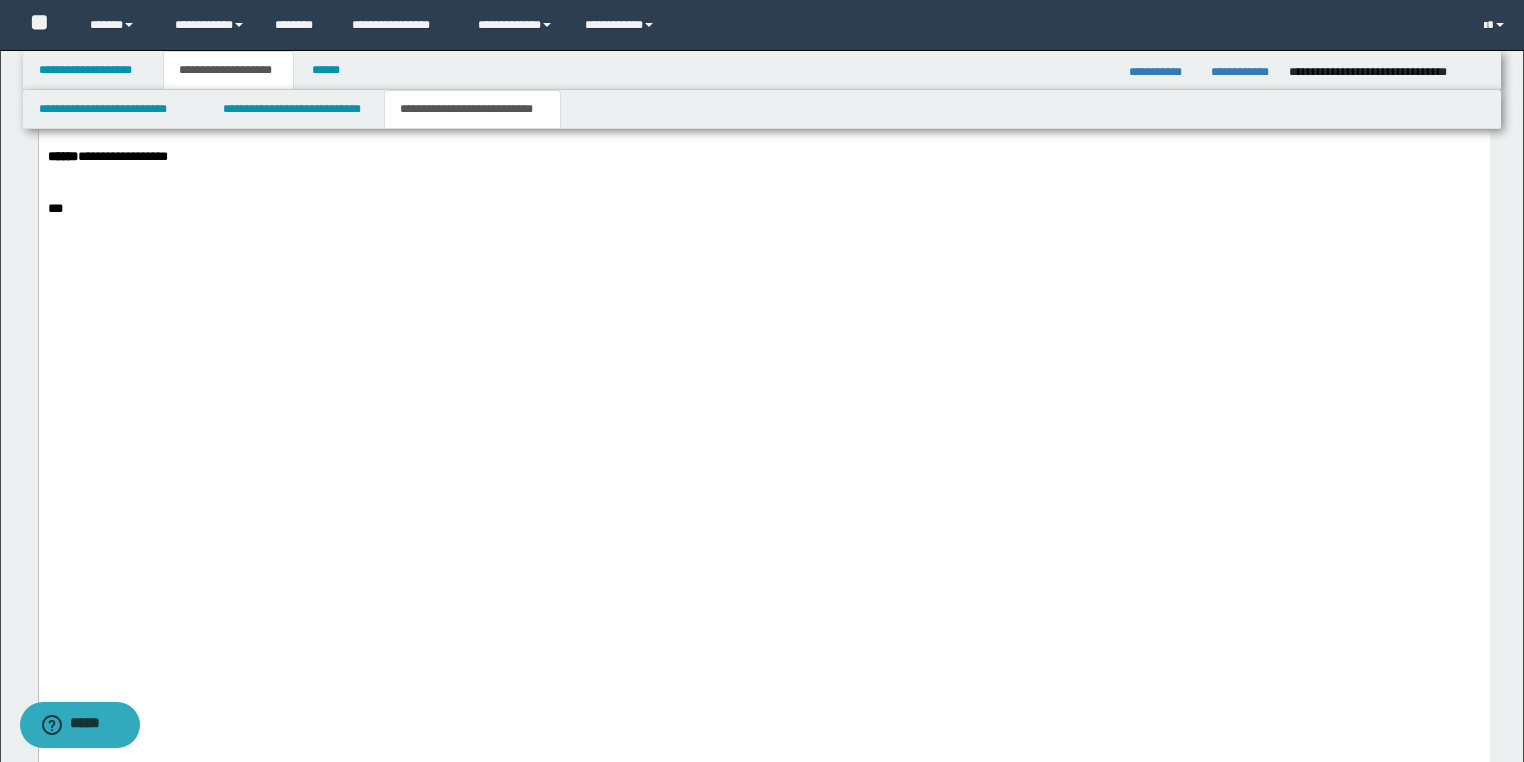 click at bounding box center [763, -60] 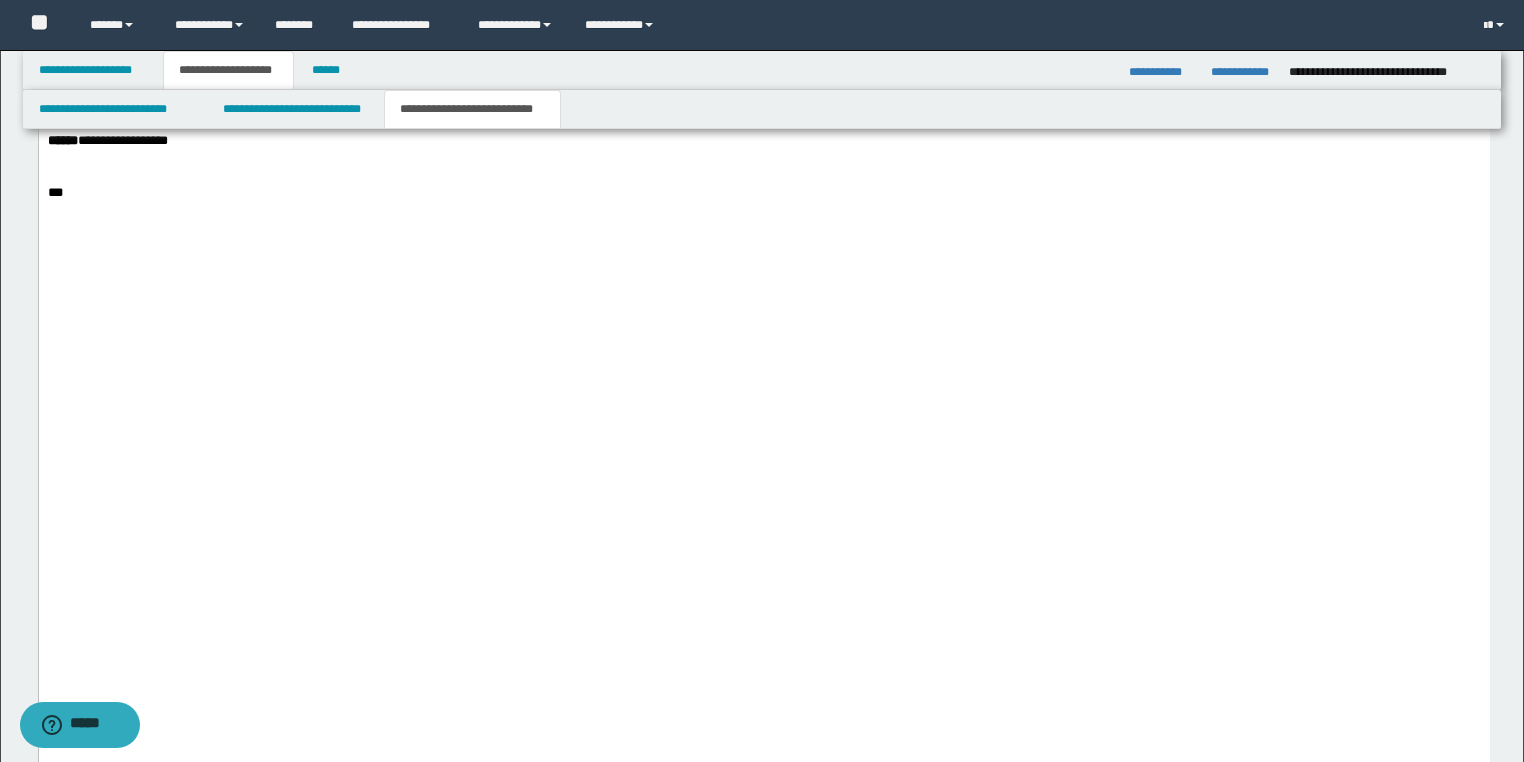 click at bounding box center (763, -32) 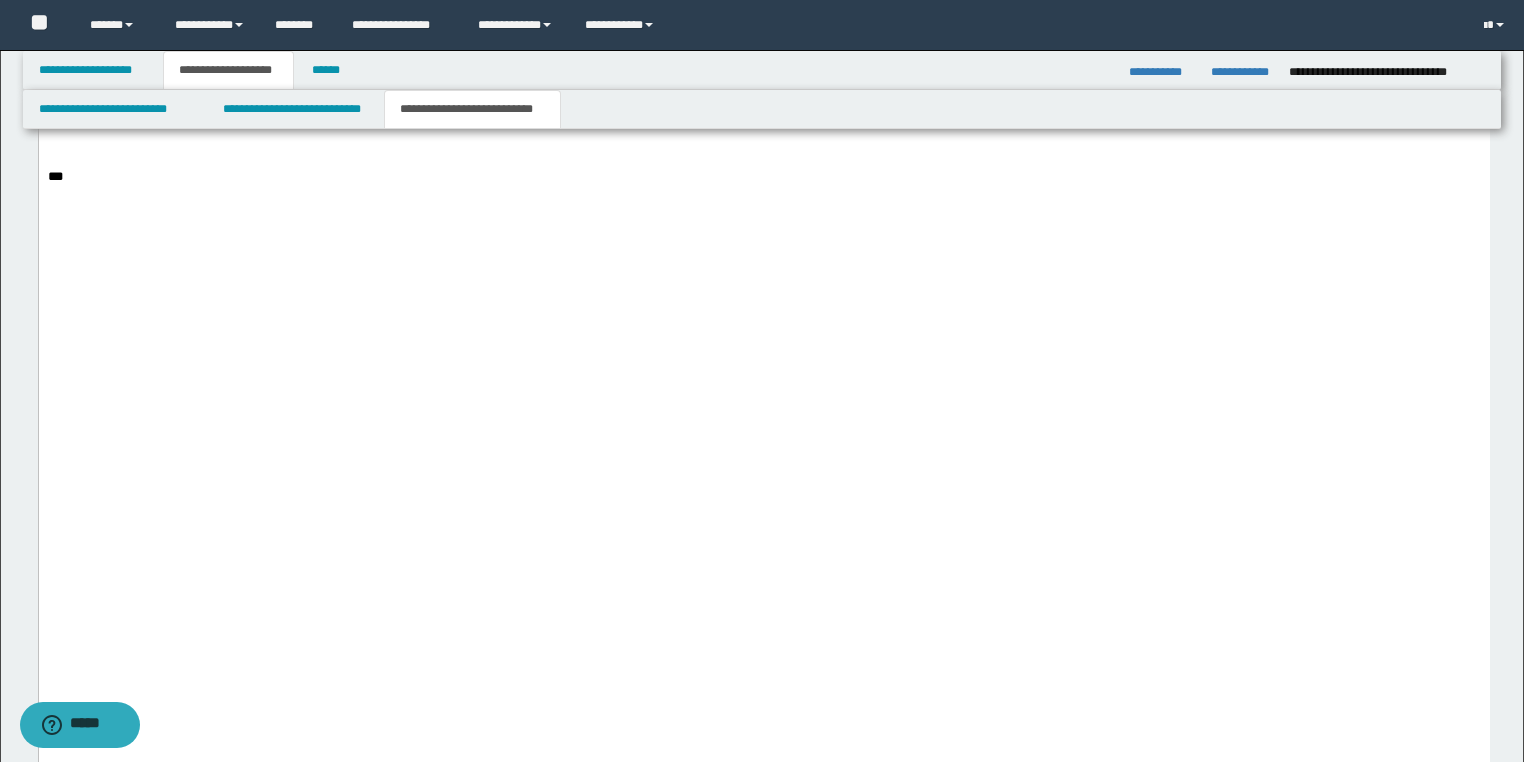 click at bounding box center (763, -3) 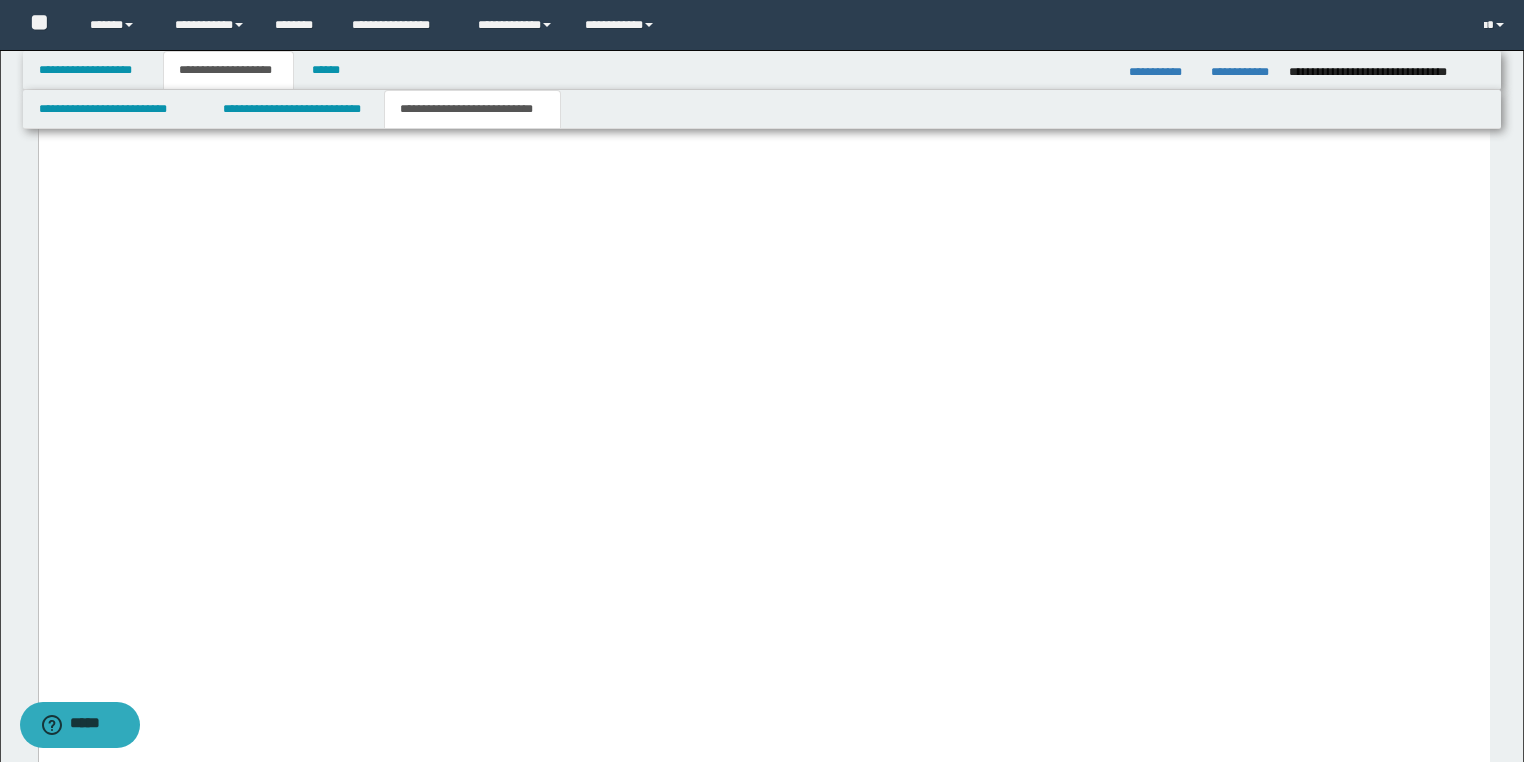 scroll, scrollTop: 5840, scrollLeft: 0, axis: vertical 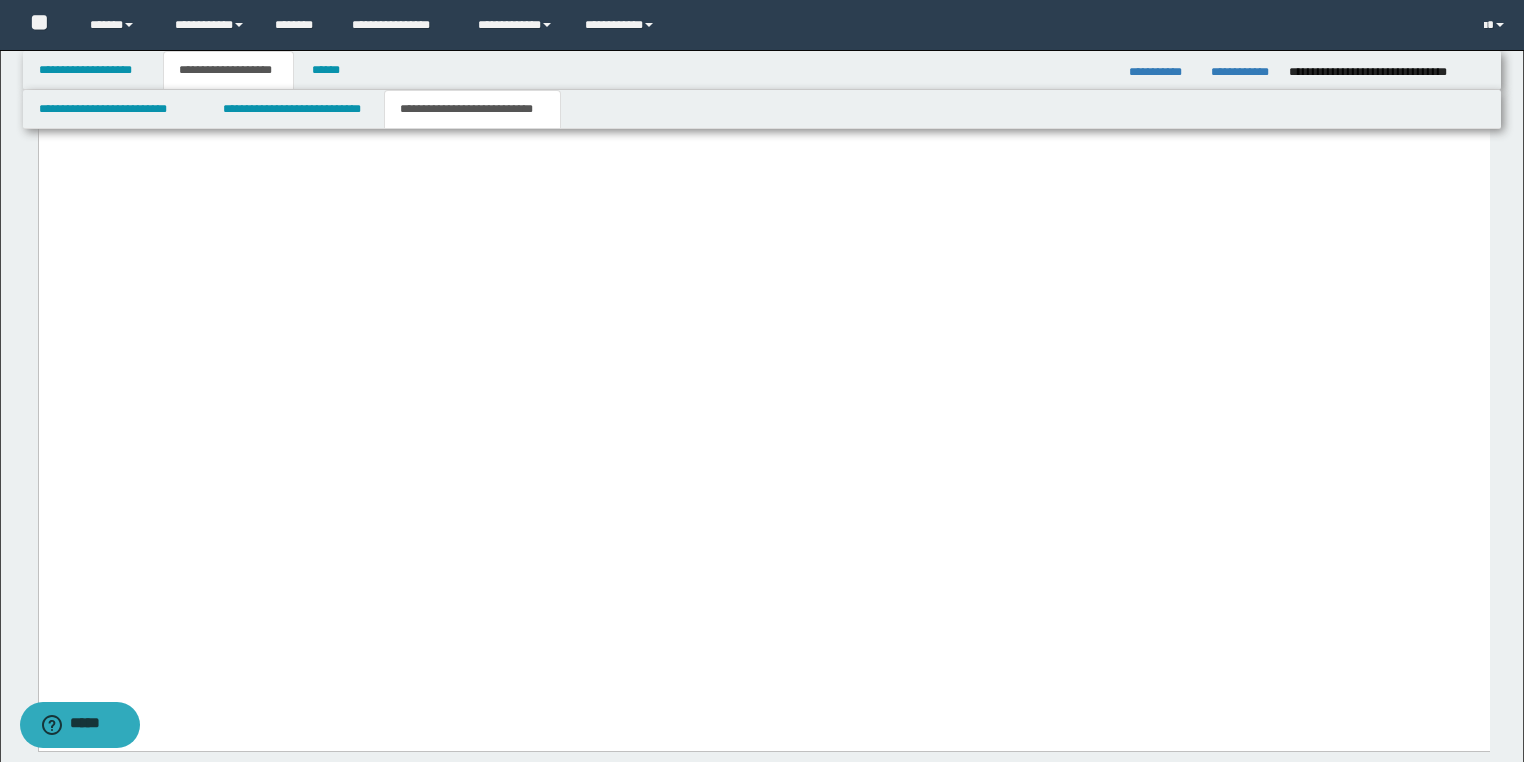 click on "**********" at bounding box center (763, -1565) 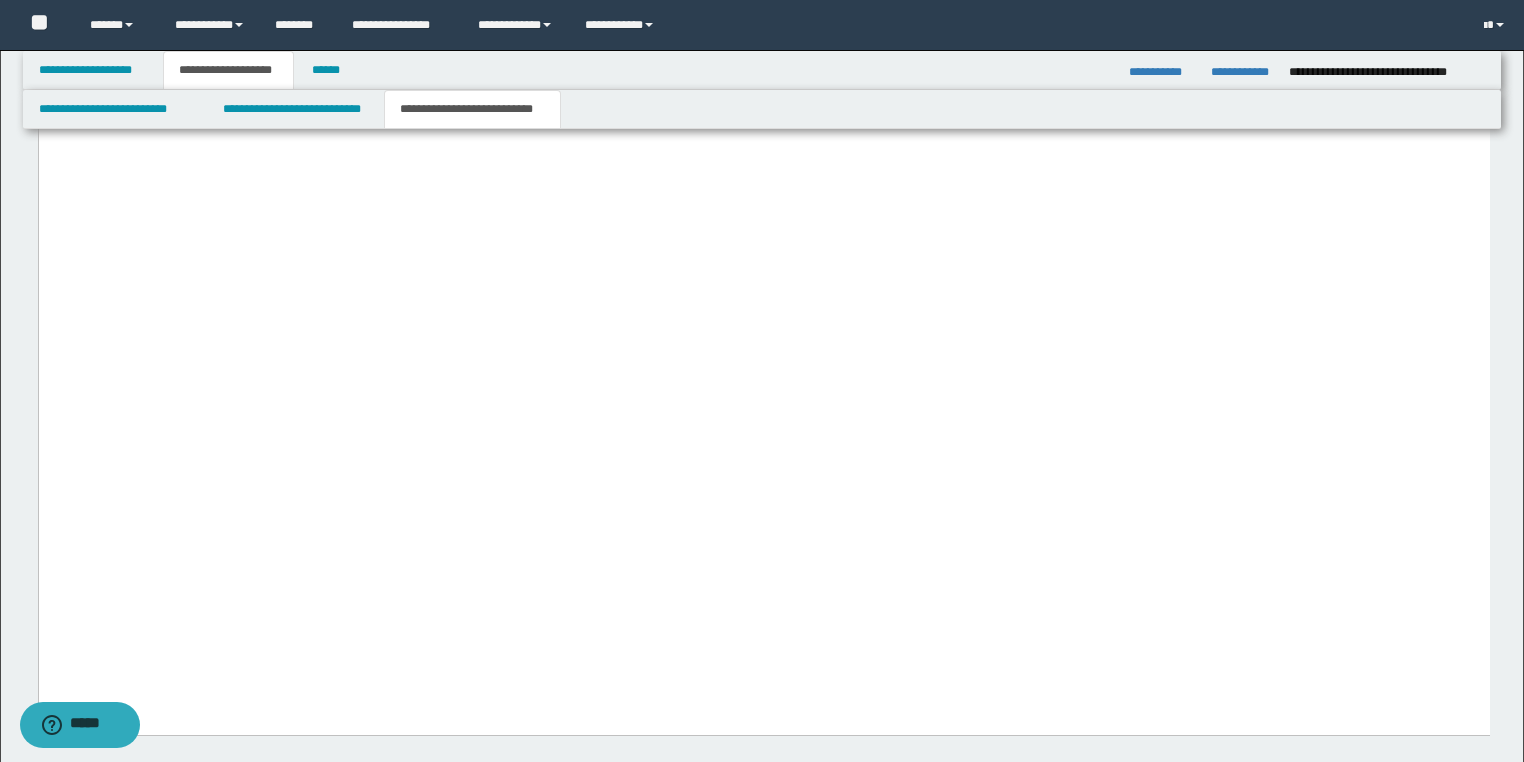 click at bounding box center (763, 39) 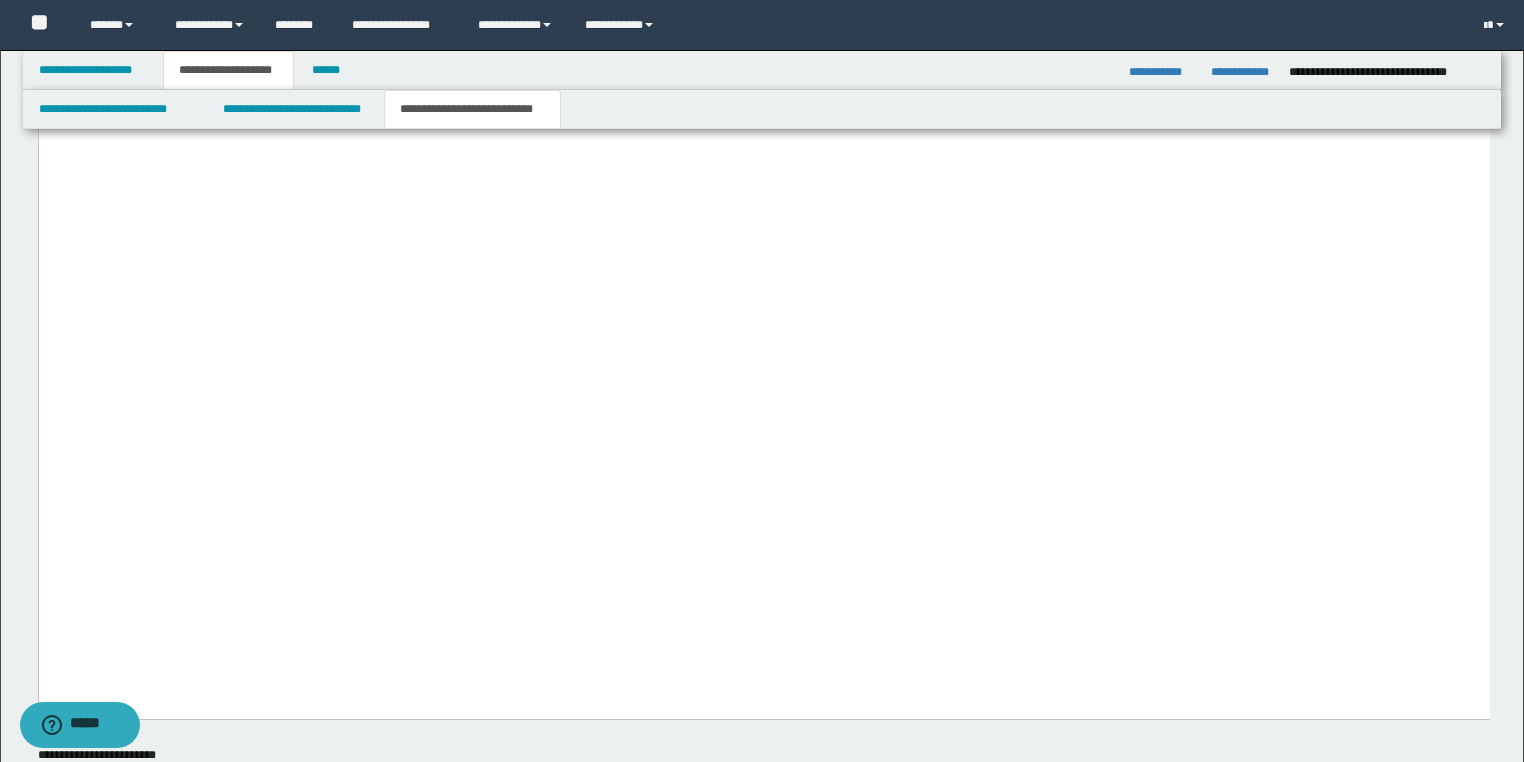 click at bounding box center (763, 54) 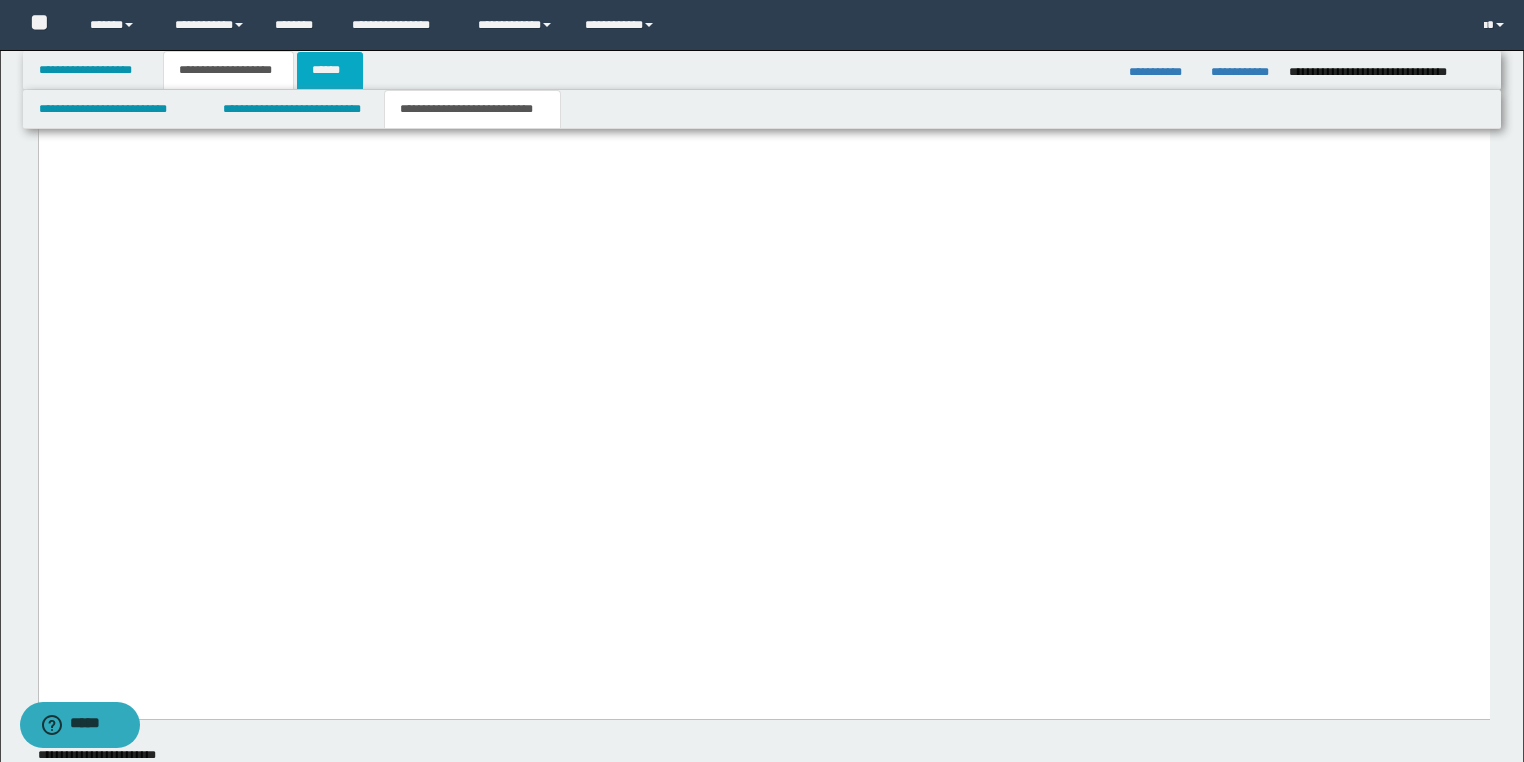 click on "******" at bounding box center (330, 70) 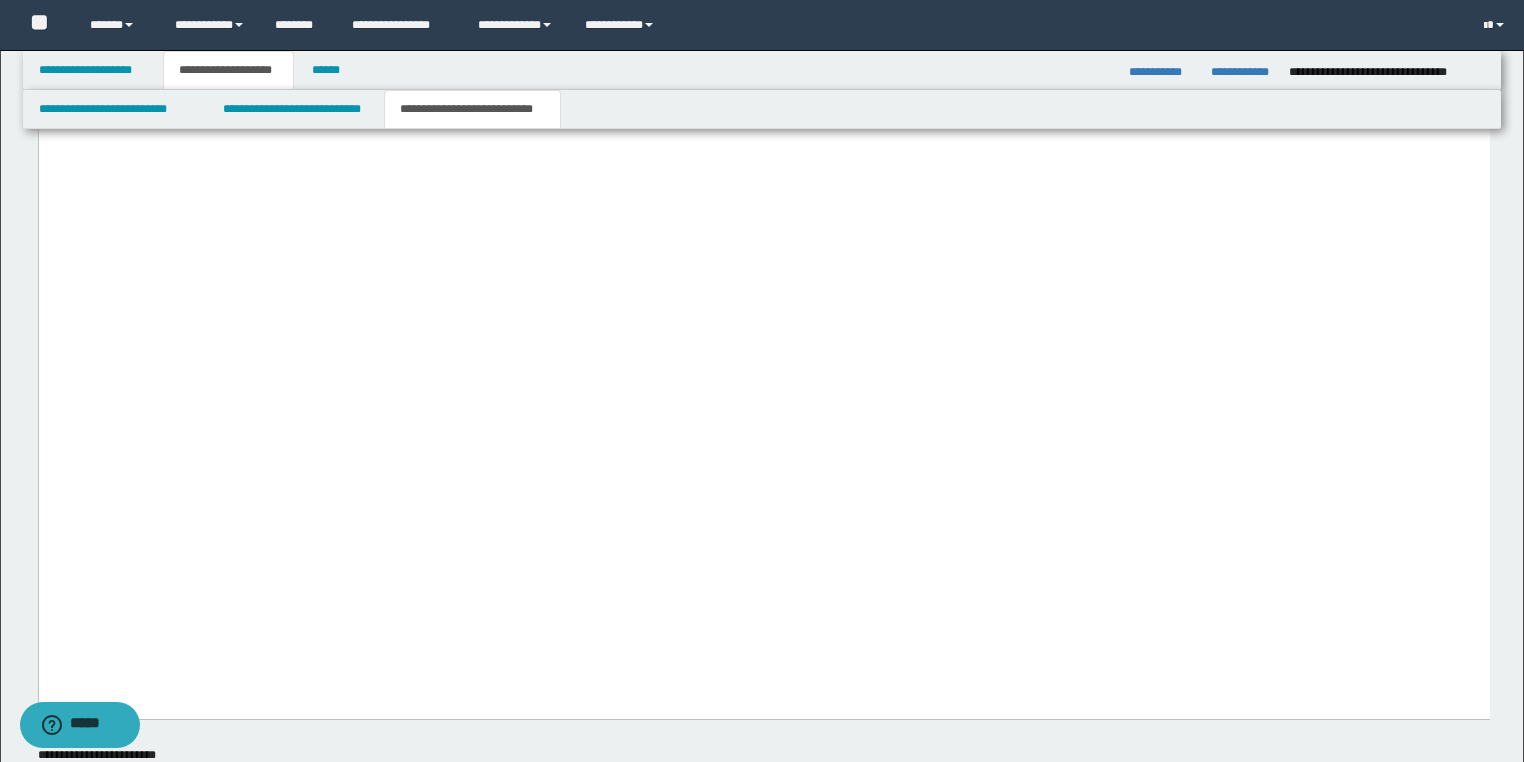 scroll, scrollTop: 160, scrollLeft: 0, axis: vertical 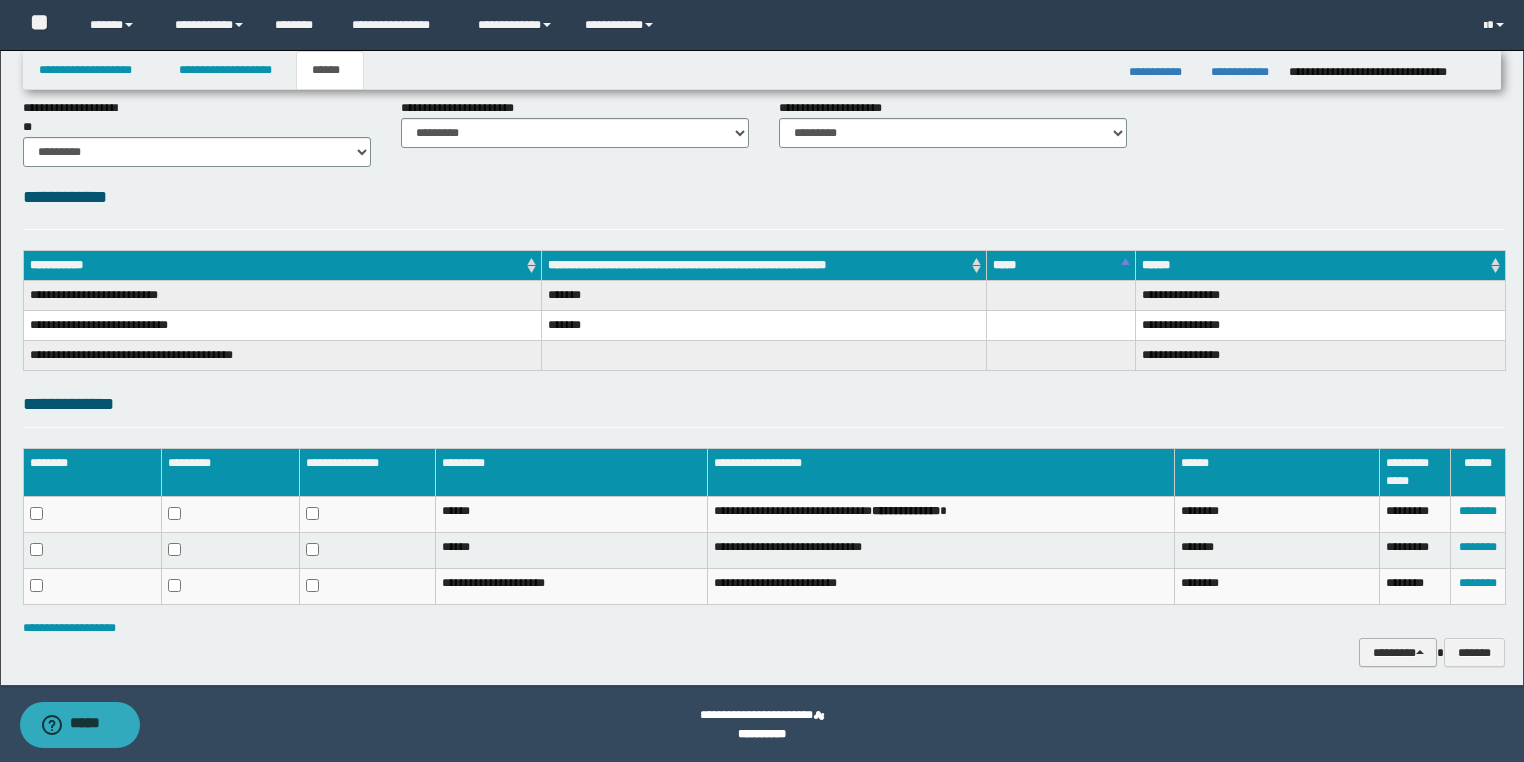 click on "********" at bounding box center [1398, 653] 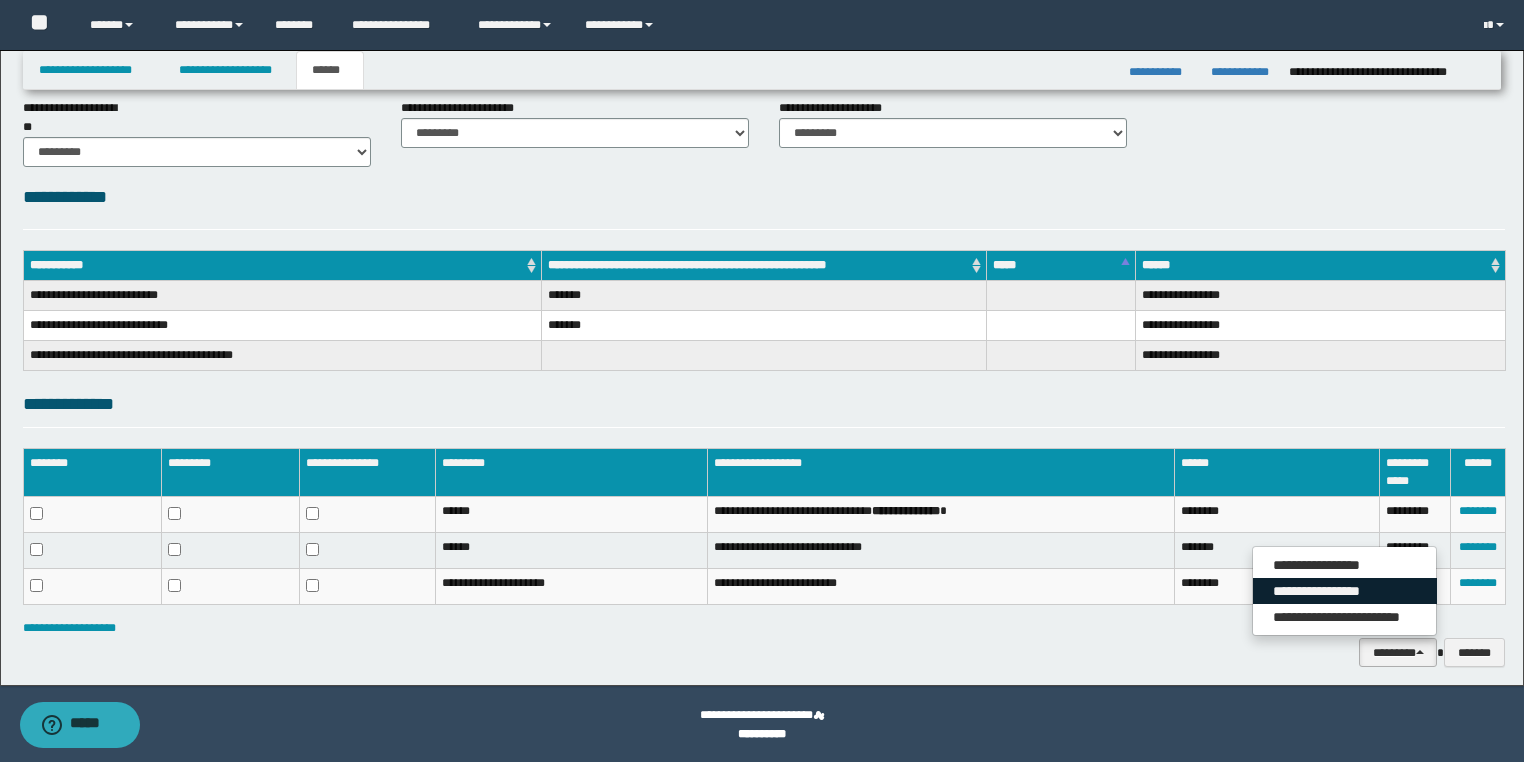 click on "**********" at bounding box center (1345, 591) 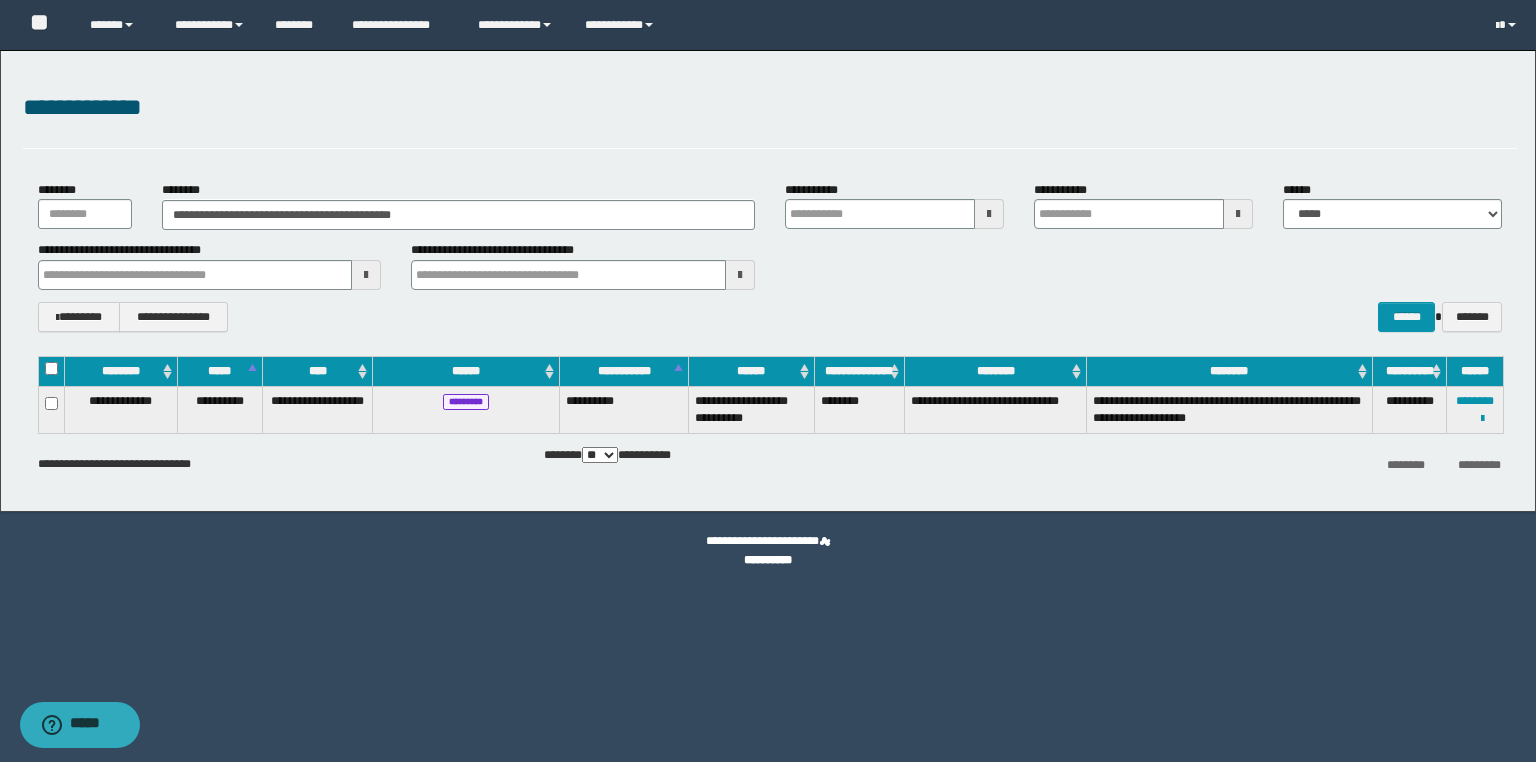 scroll, scrollTop: 0, scrollLeft: 0, axis: both 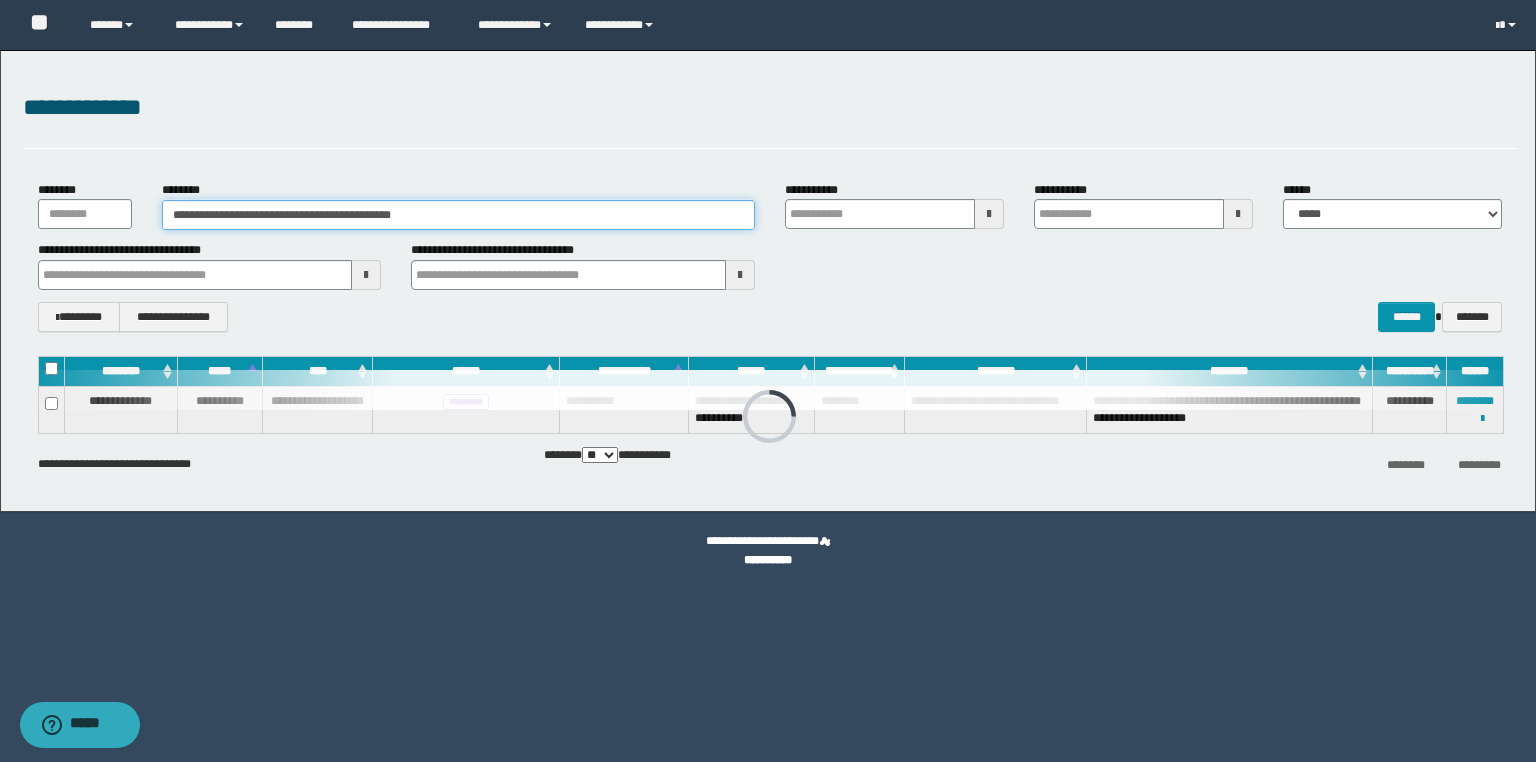drag, startPoint x: 464, startPoint y: 216, endPoint x: 0, endPoint y: 180, distance: 465.39447 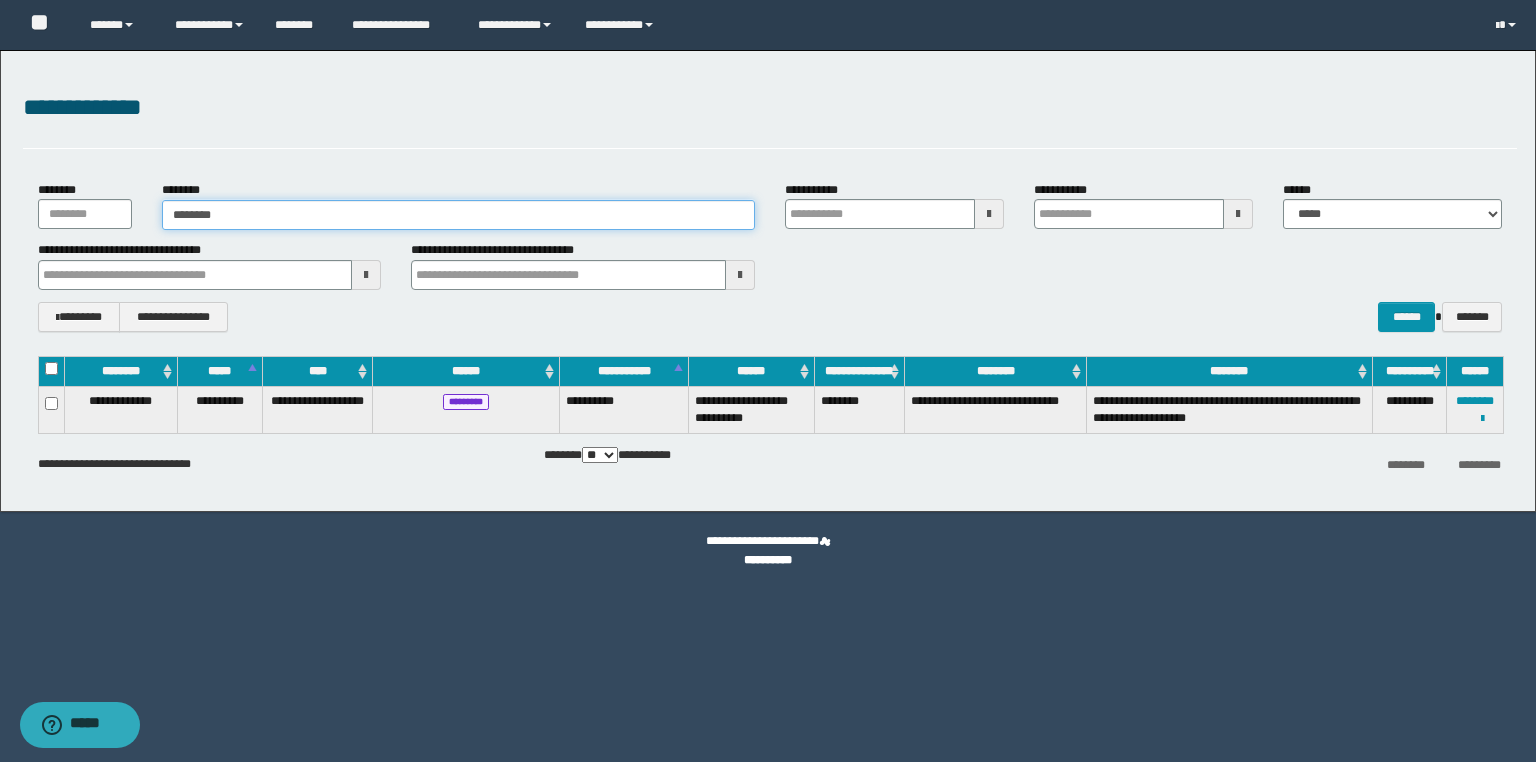 type on "********" 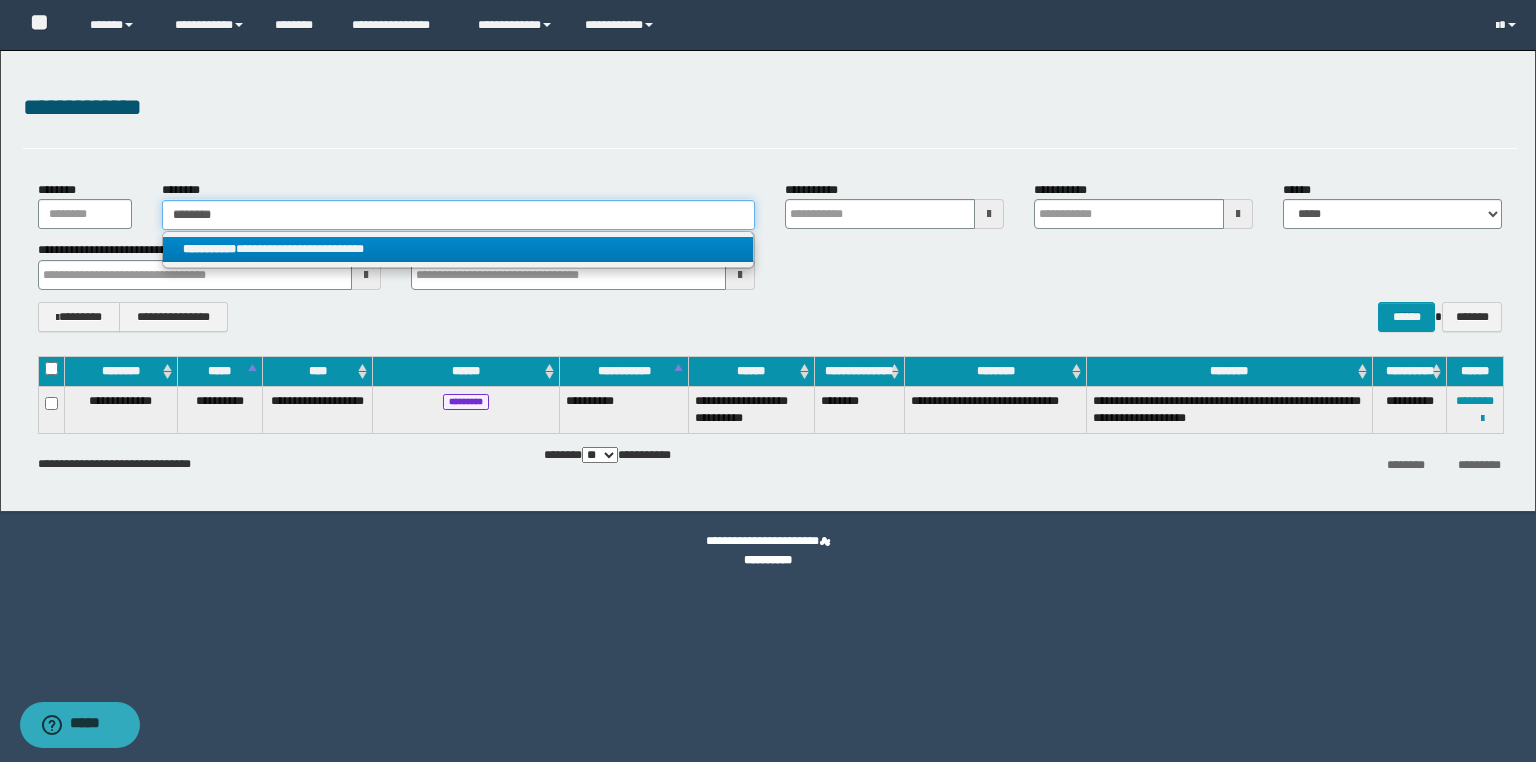 type on "********" 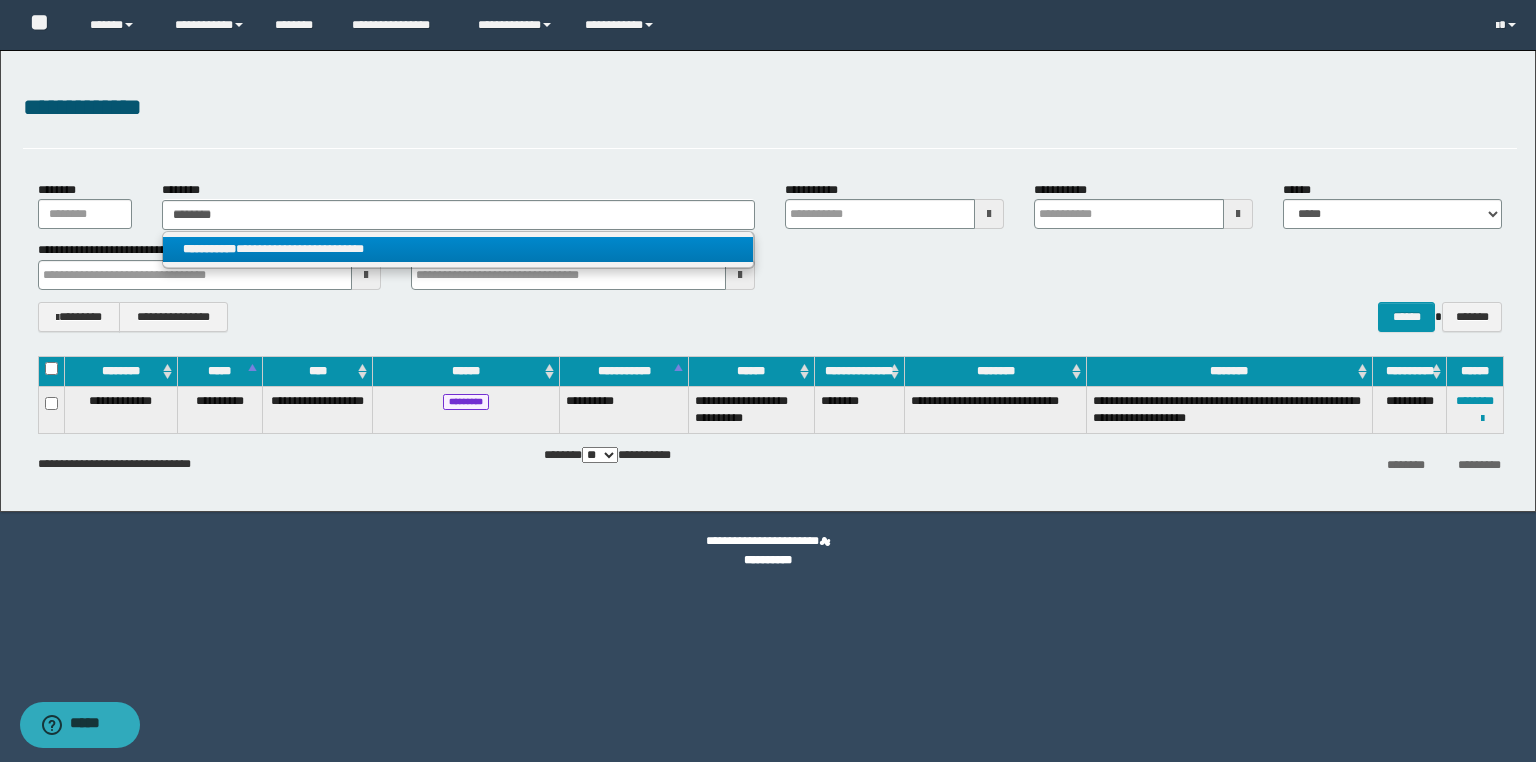 click on "**********" at bounding box center (458, 249) 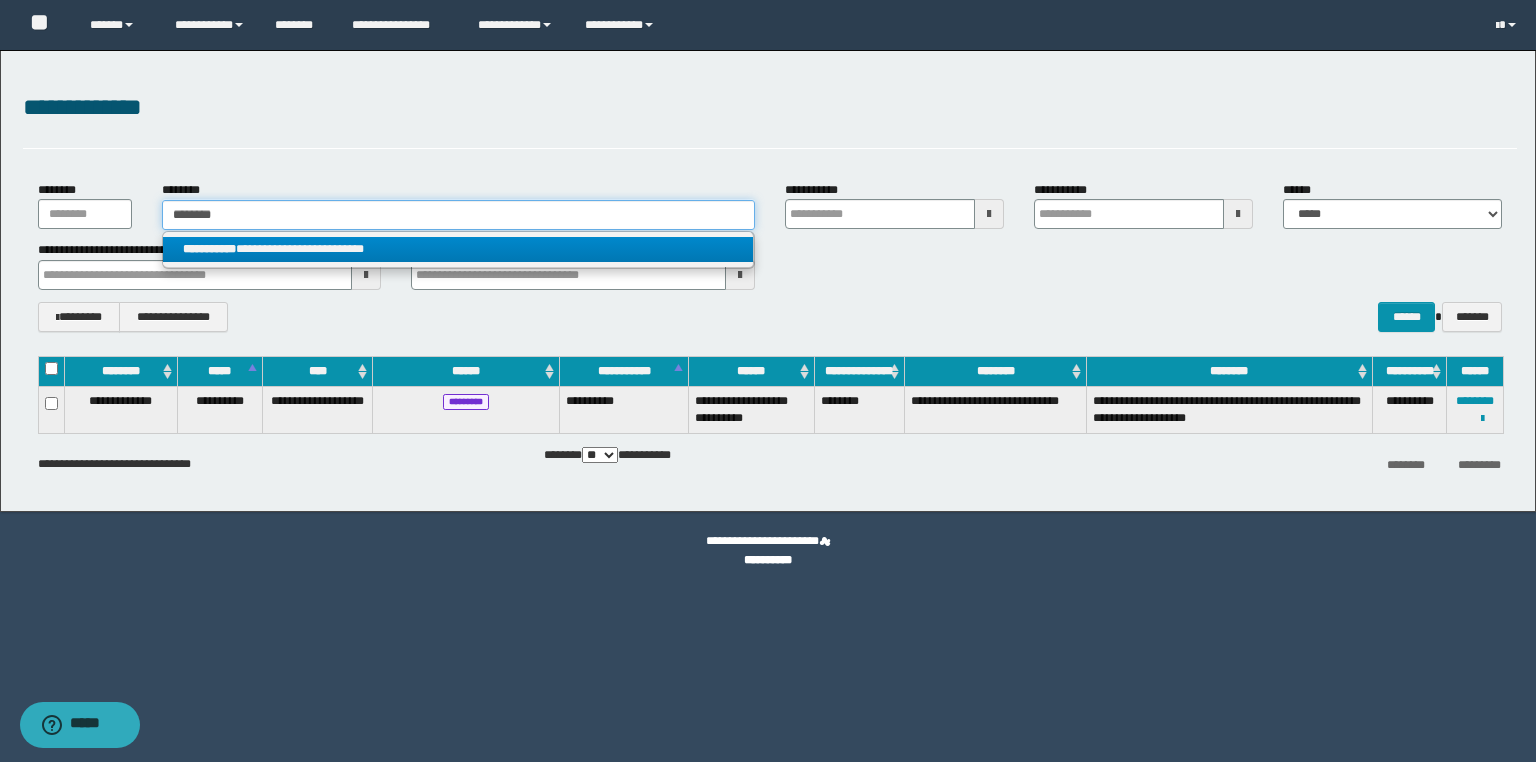 type 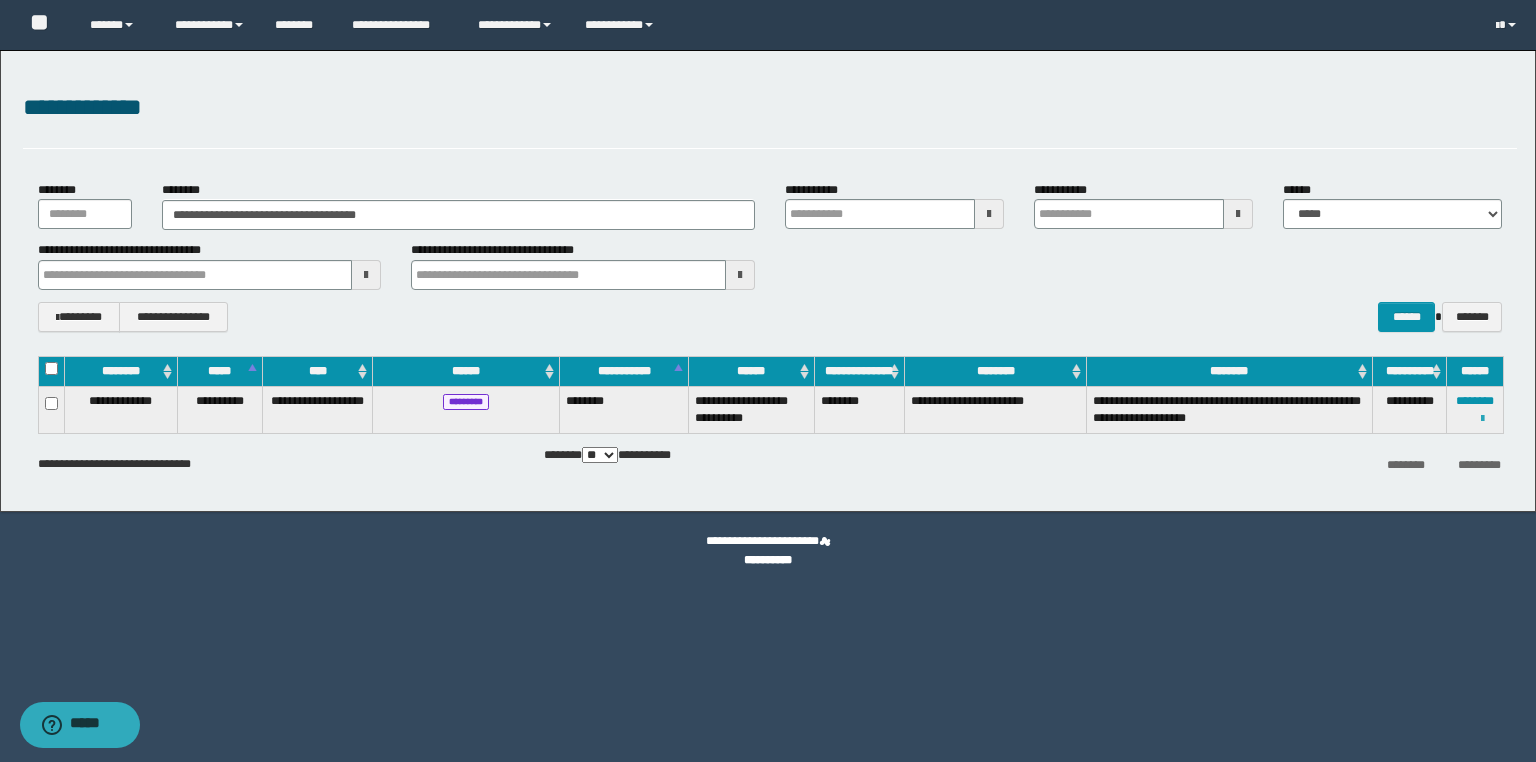click at bounding box center [1482, 418] 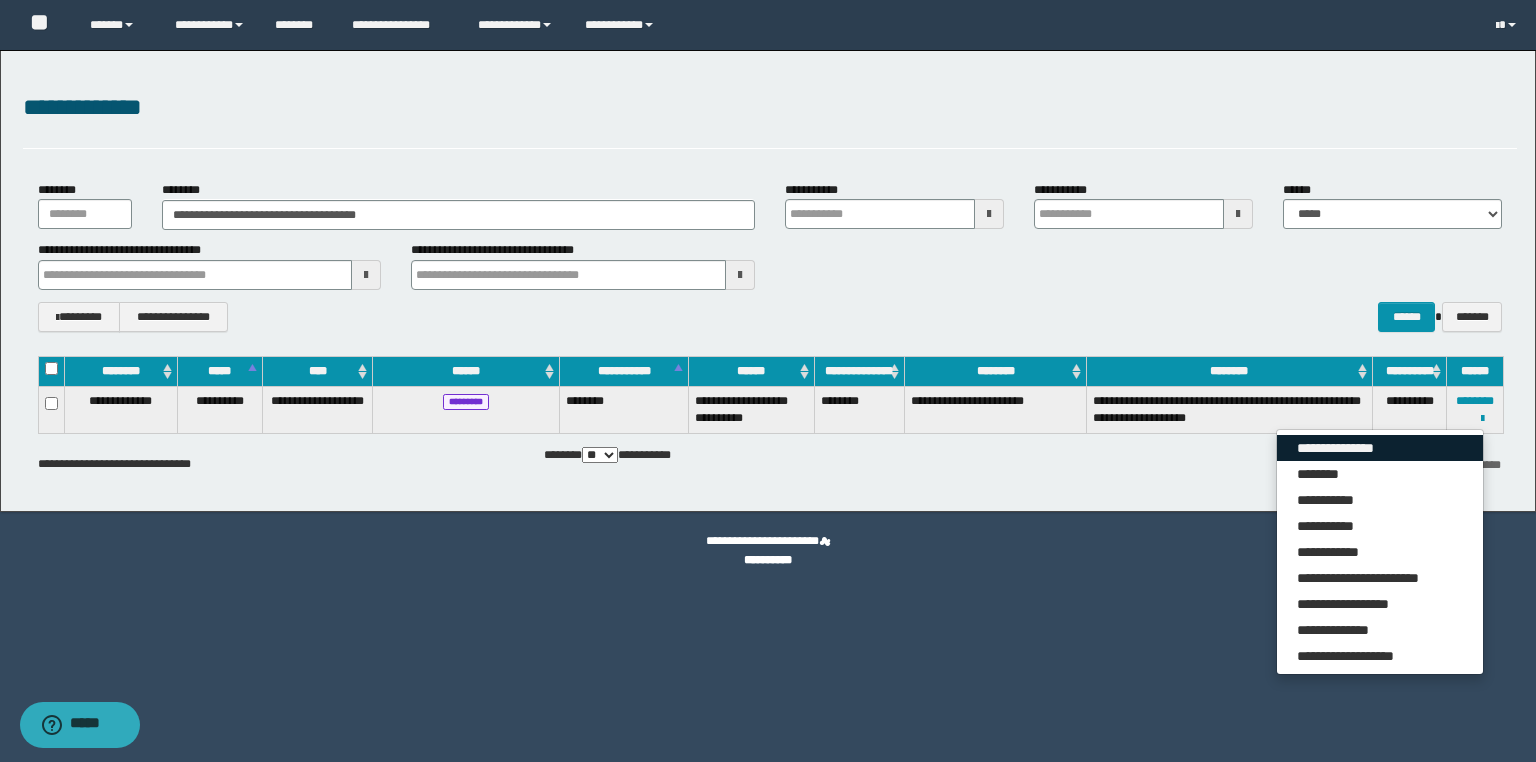 click on "**********" at bounding box center (1380, 448) 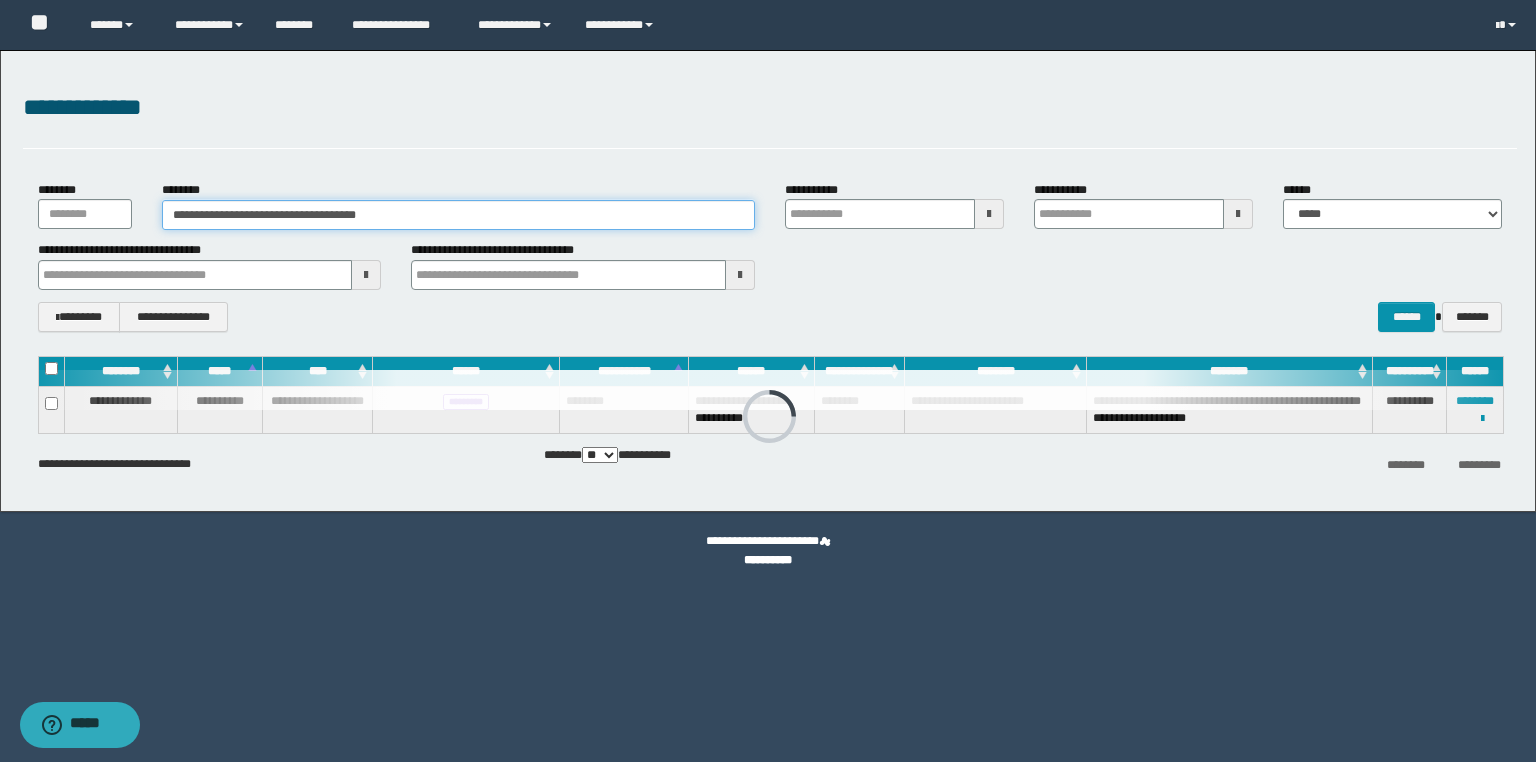 drag, startPoint x: 522, startPoint y: 212, endPoint x: 160, endPoint y: 235, distance: 362.72992 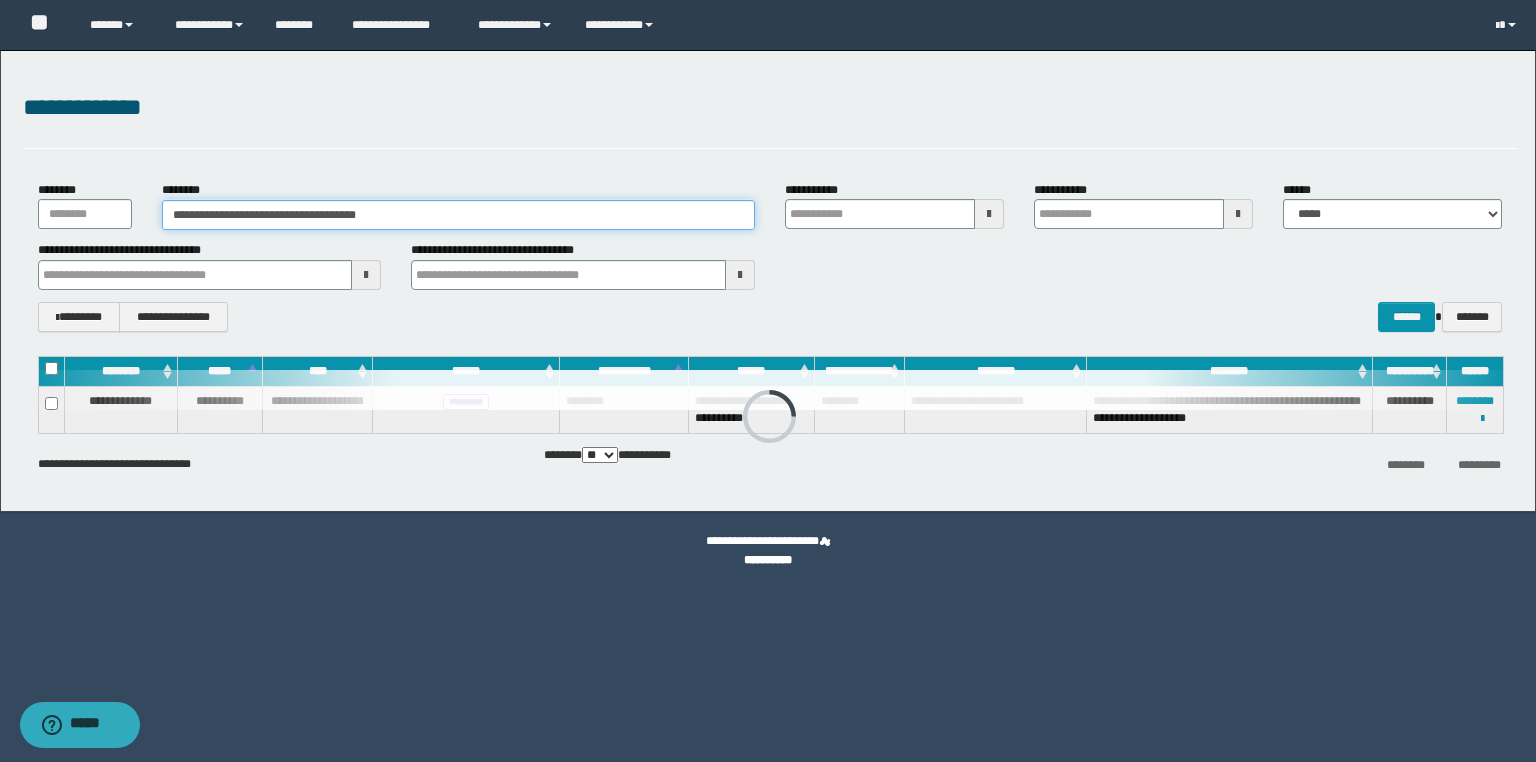 click on "**********" at bounding box center [768, 281] 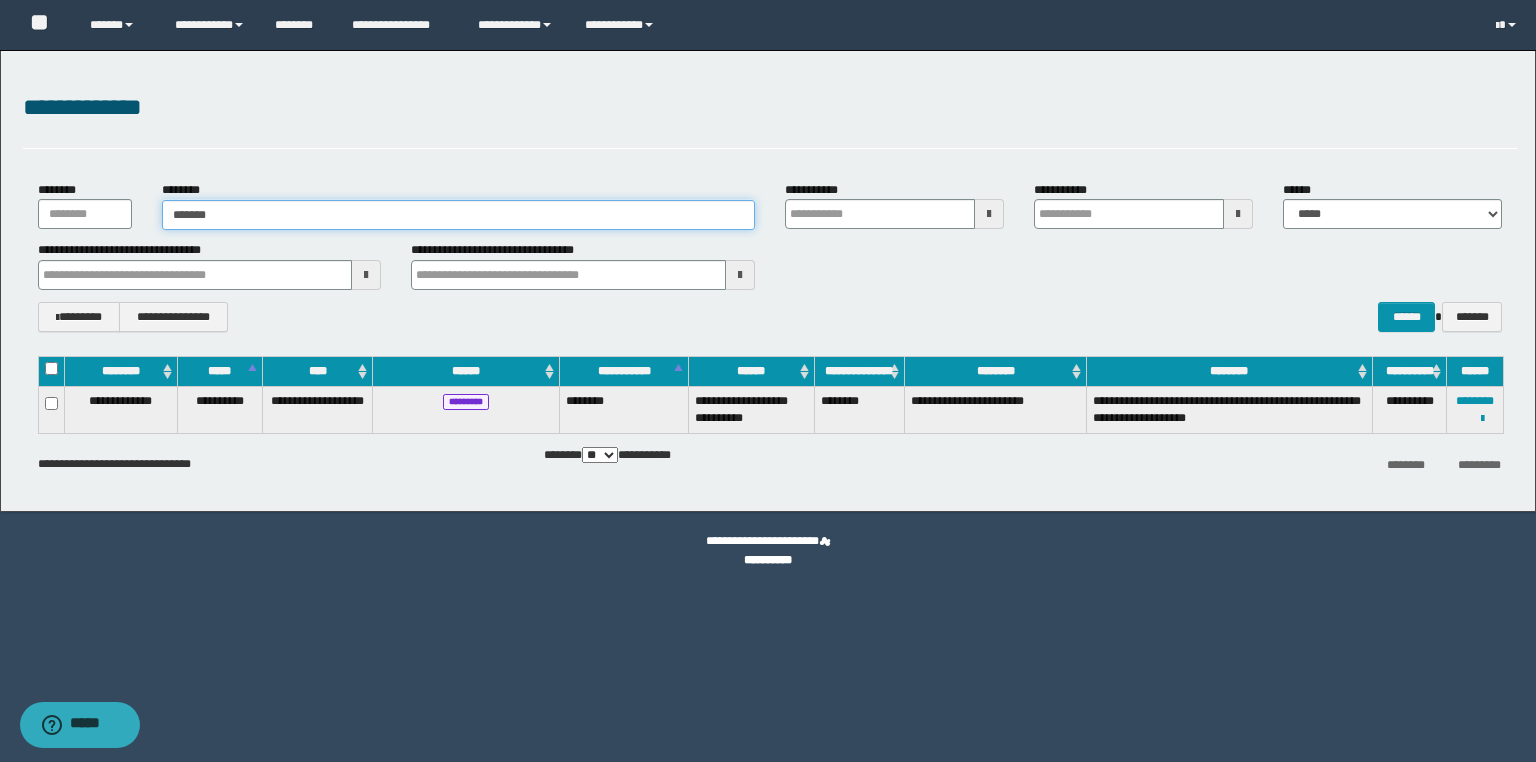 type on "*******" 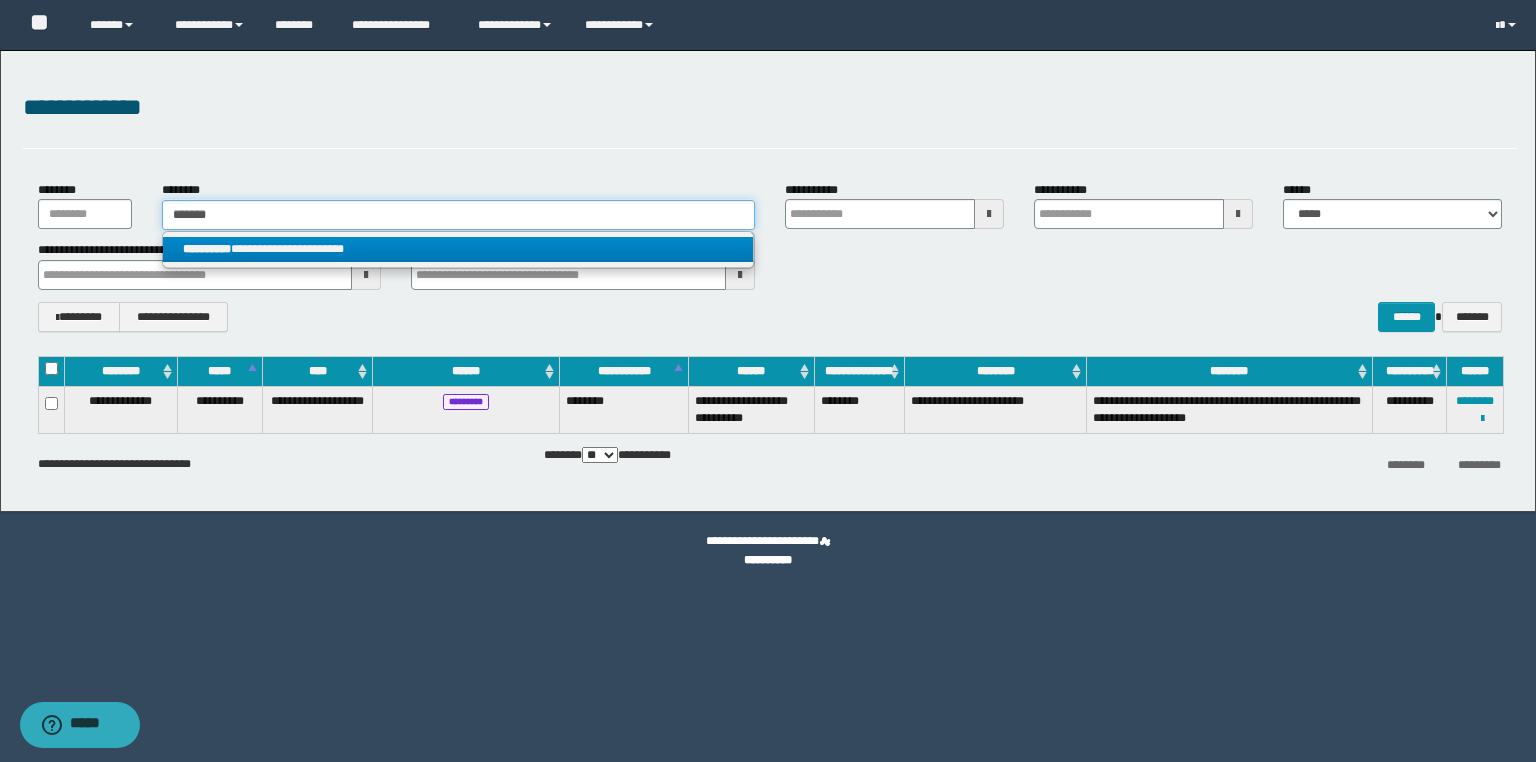 type on "*******" 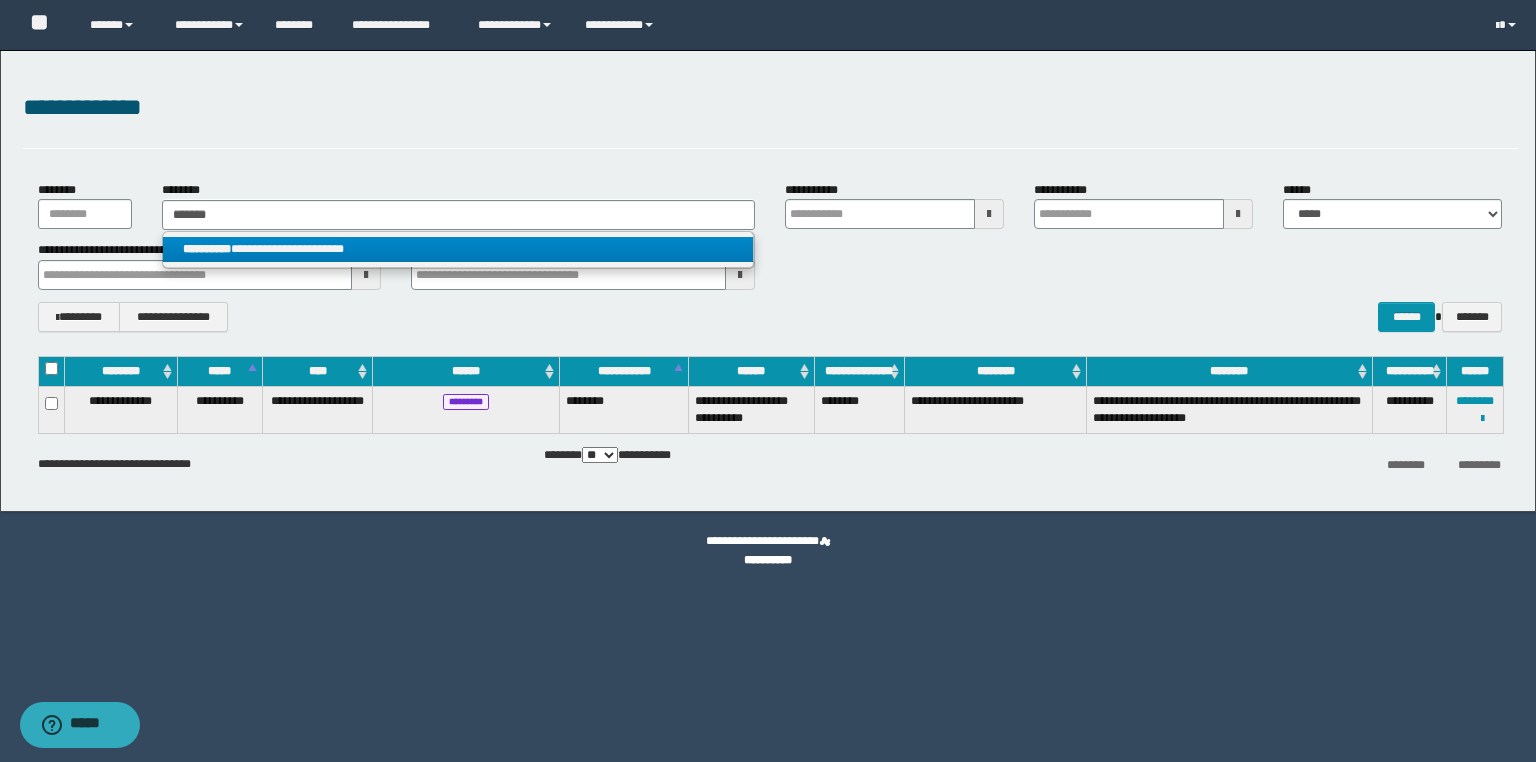 click on "**********" at bounding box center [458, 249] 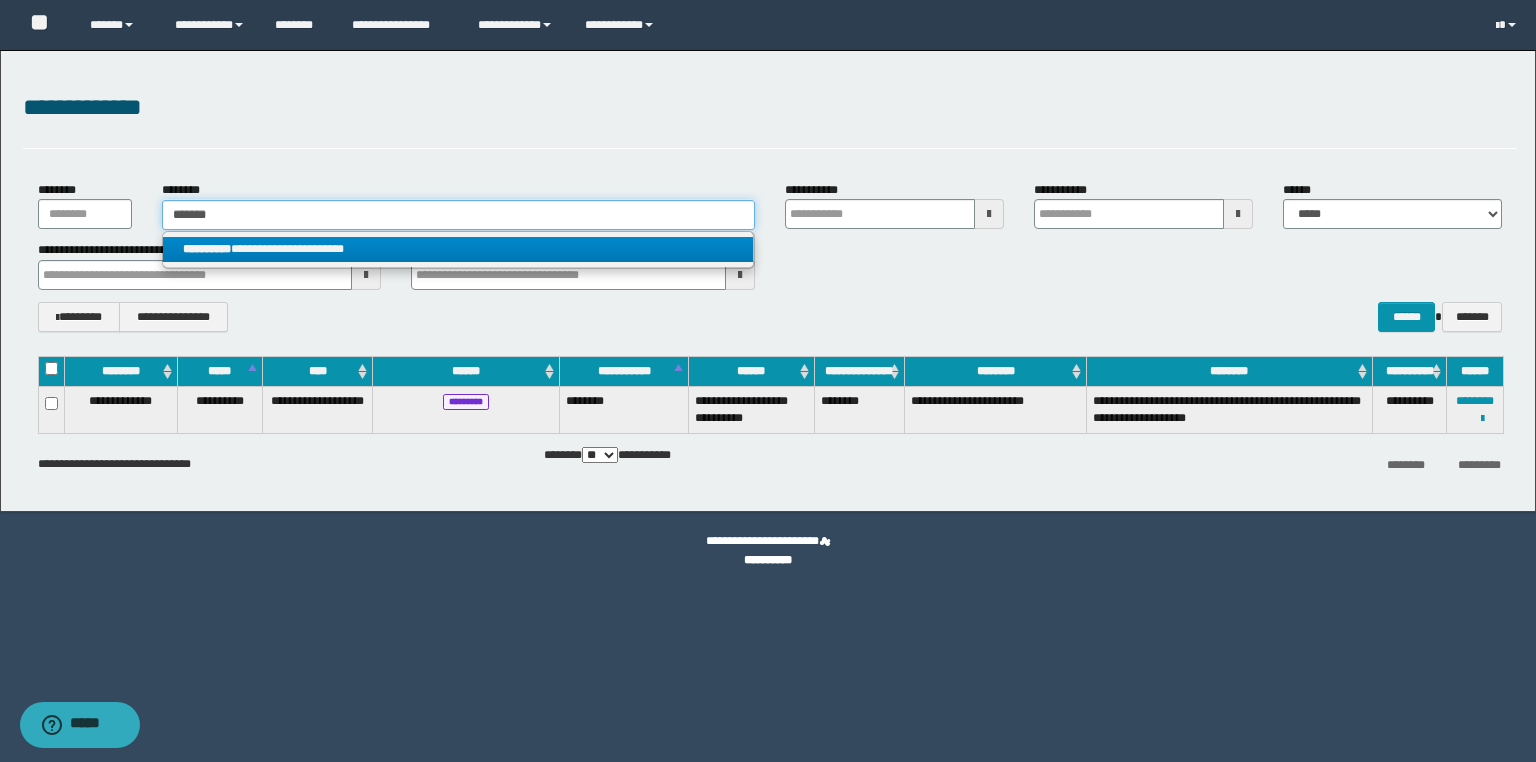 type 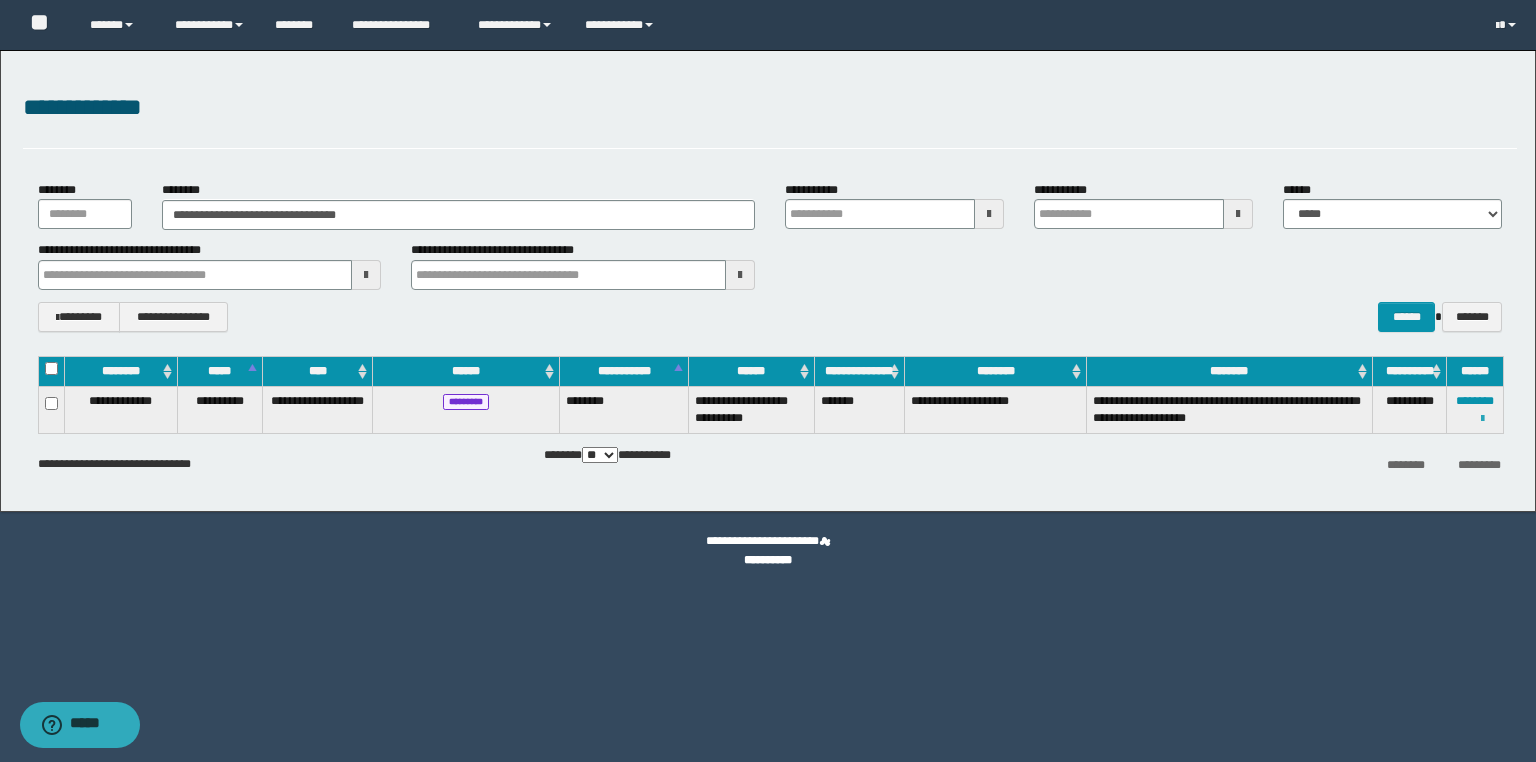 click at bounding box center (1482, 419) 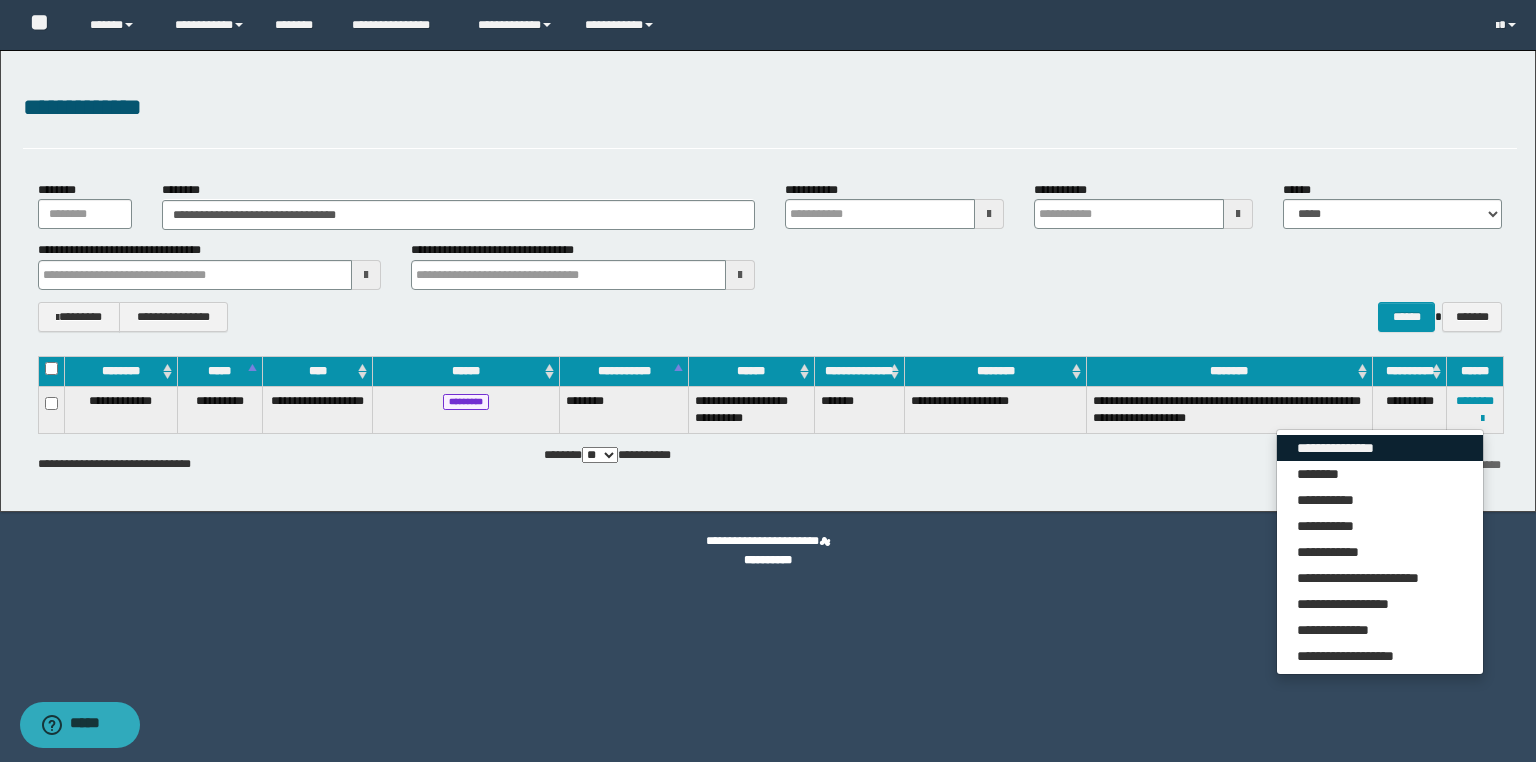 click on "**********" at bounding box center [1380, 448] 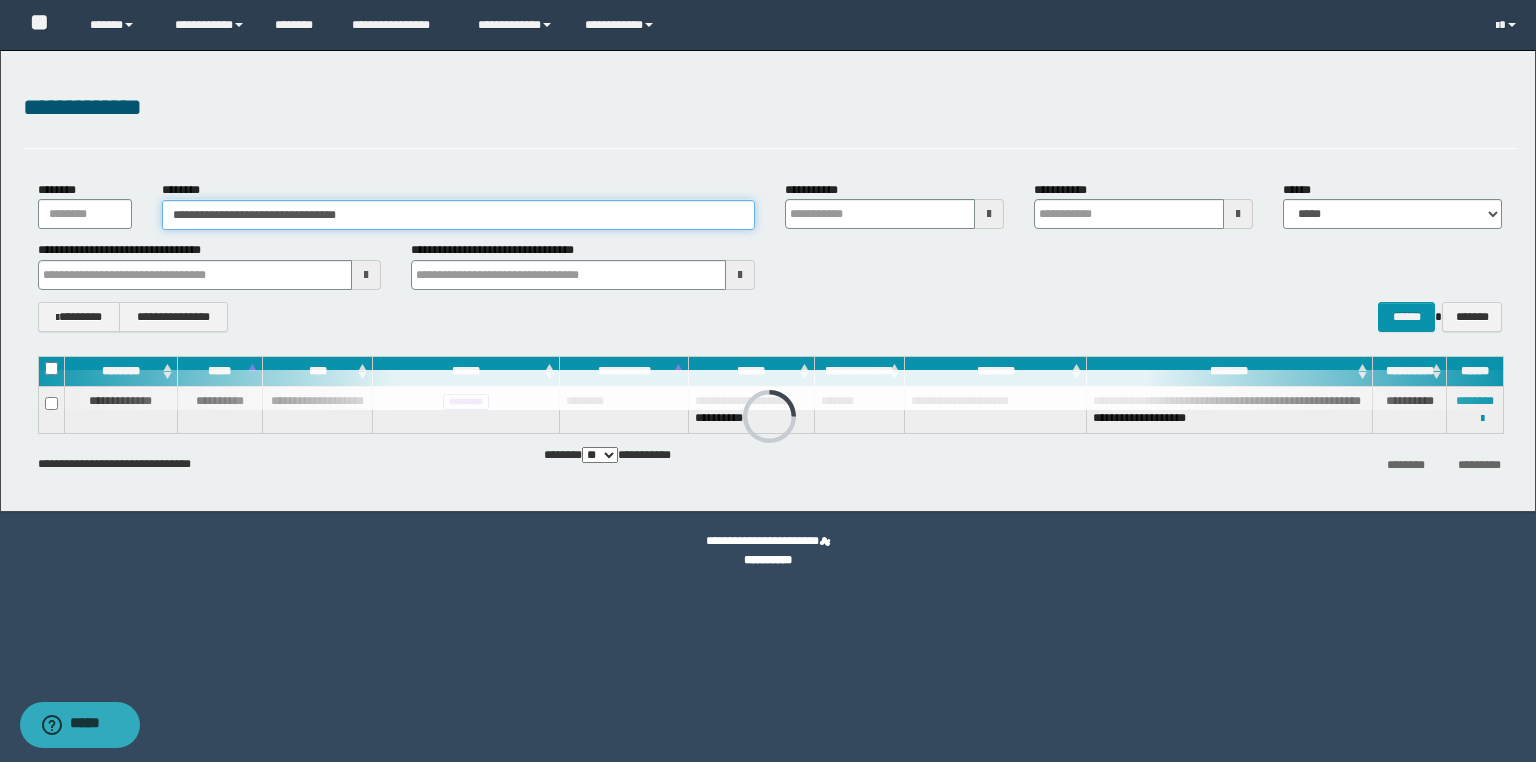 drag, startPoint x: 172, startPoint y: 211, endPoint x: 0, endPoint y: 205, distance: 172.10461 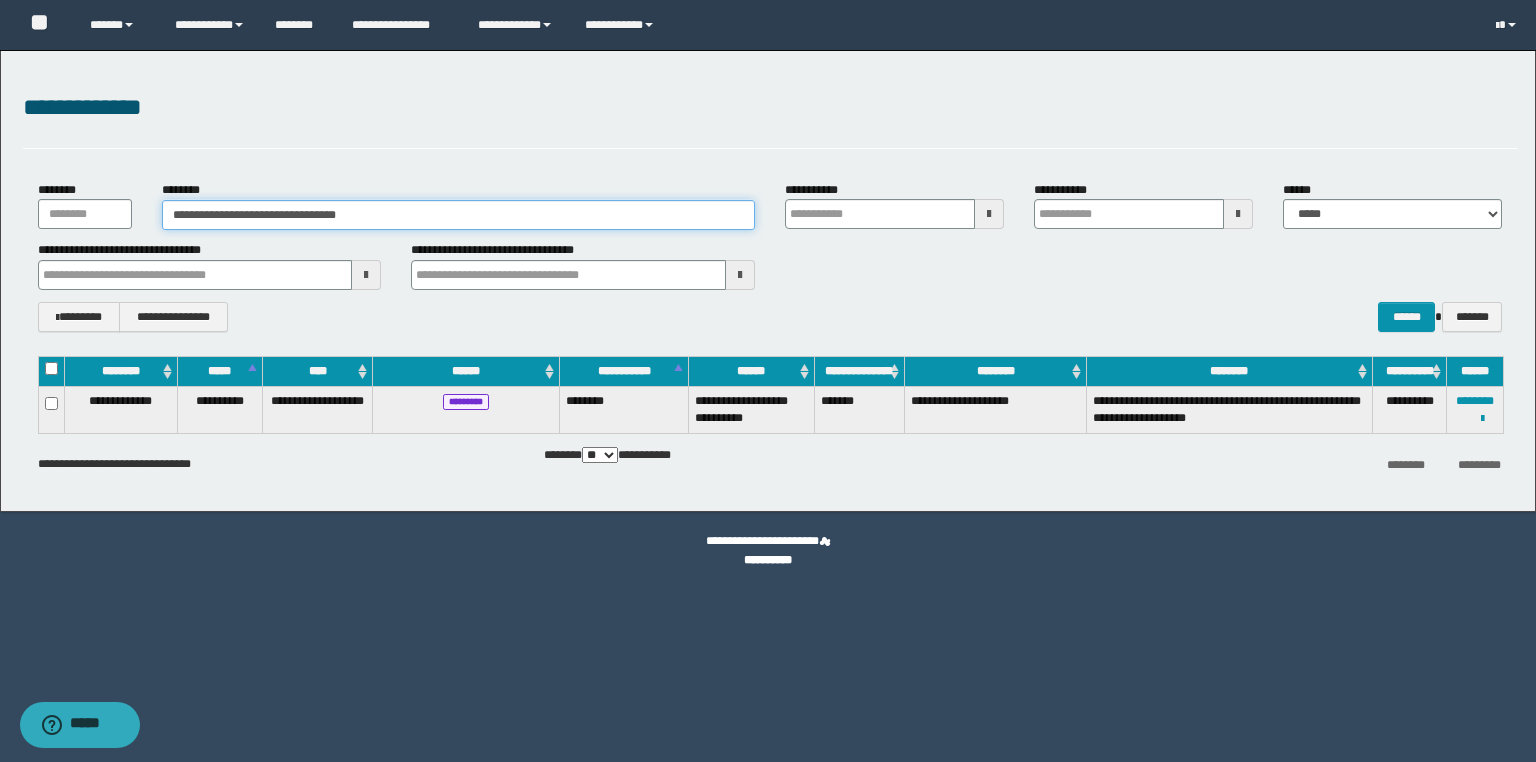 paste 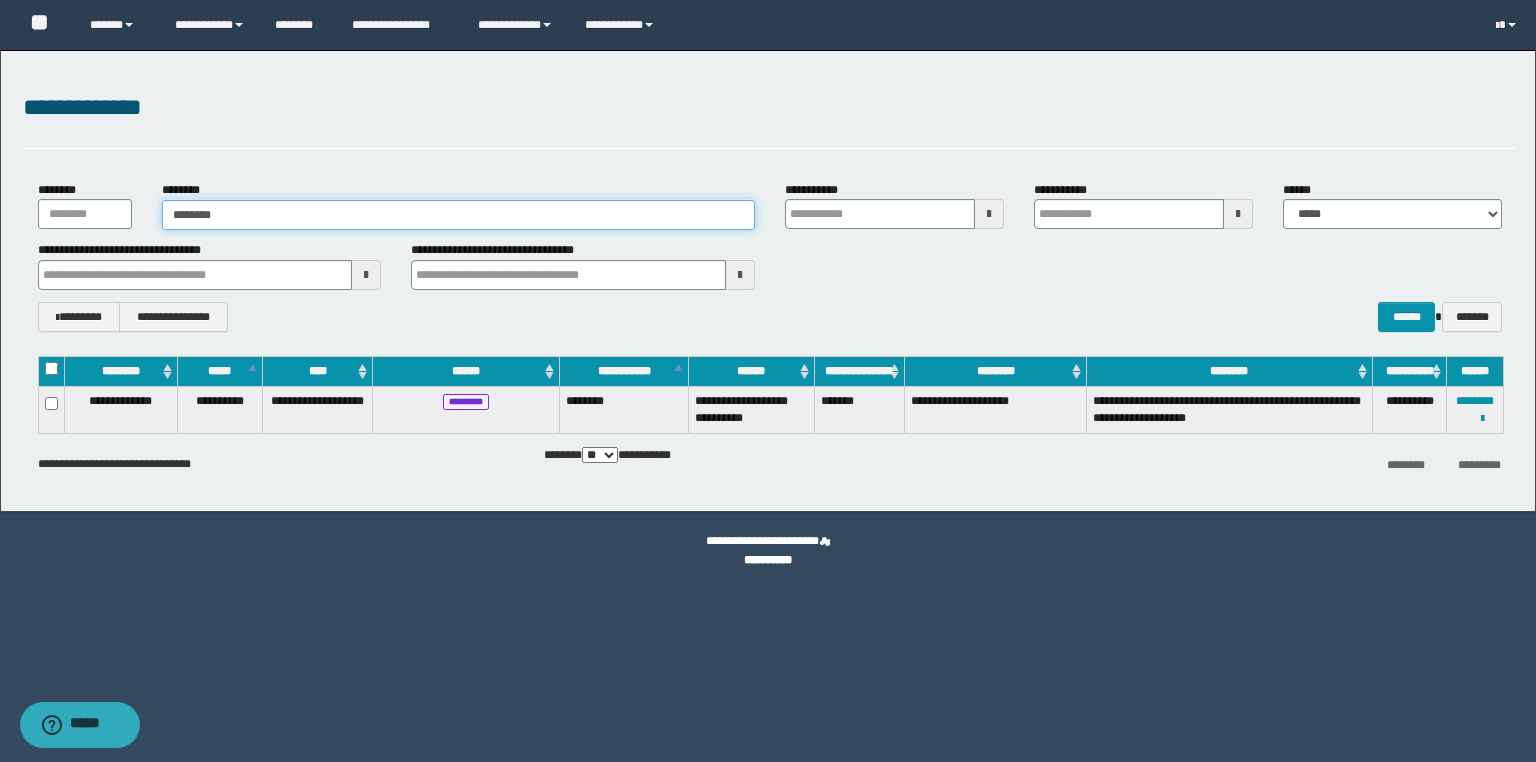 type on "********" 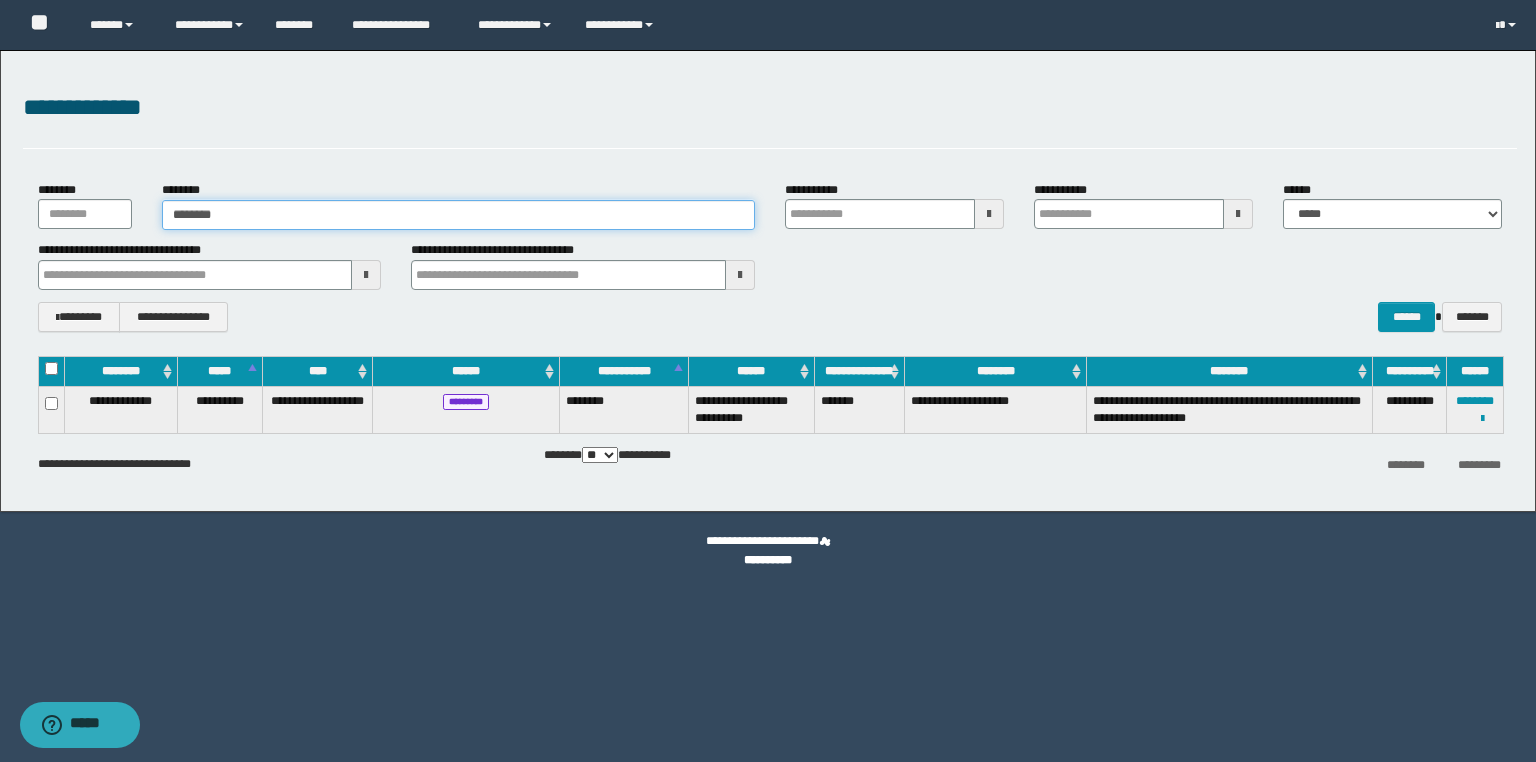 type on "********" 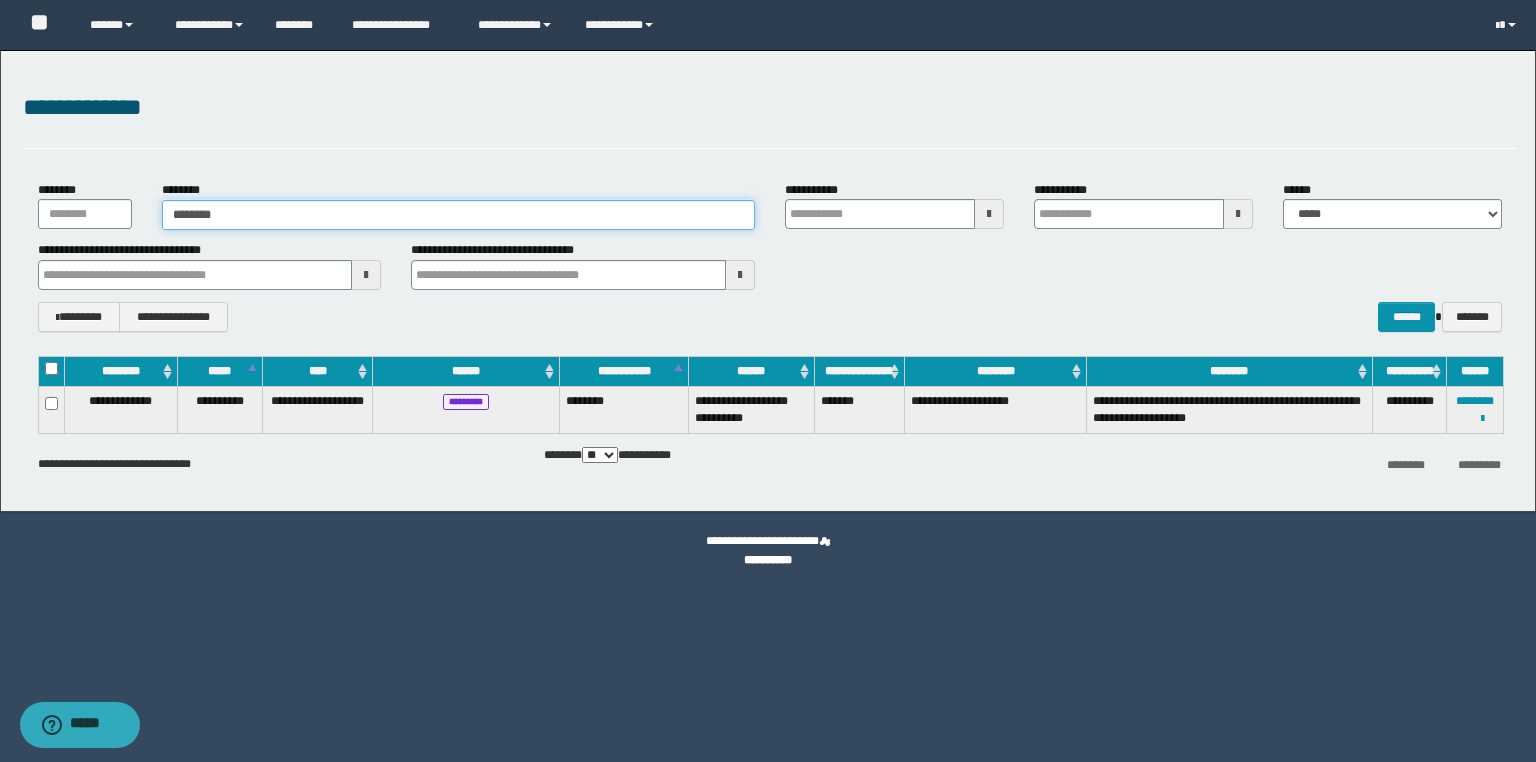 type 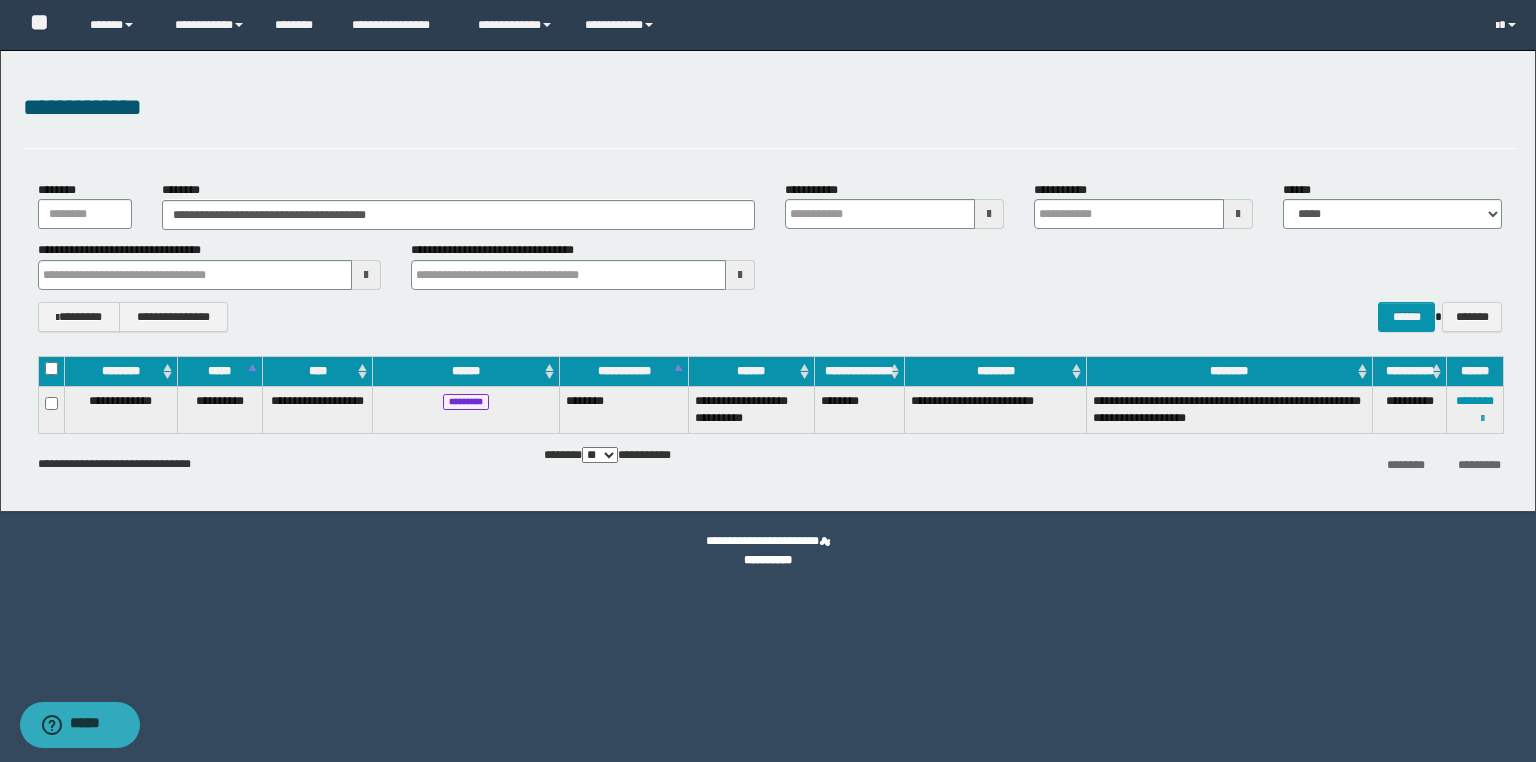 click at bounding box center [1482, 419] 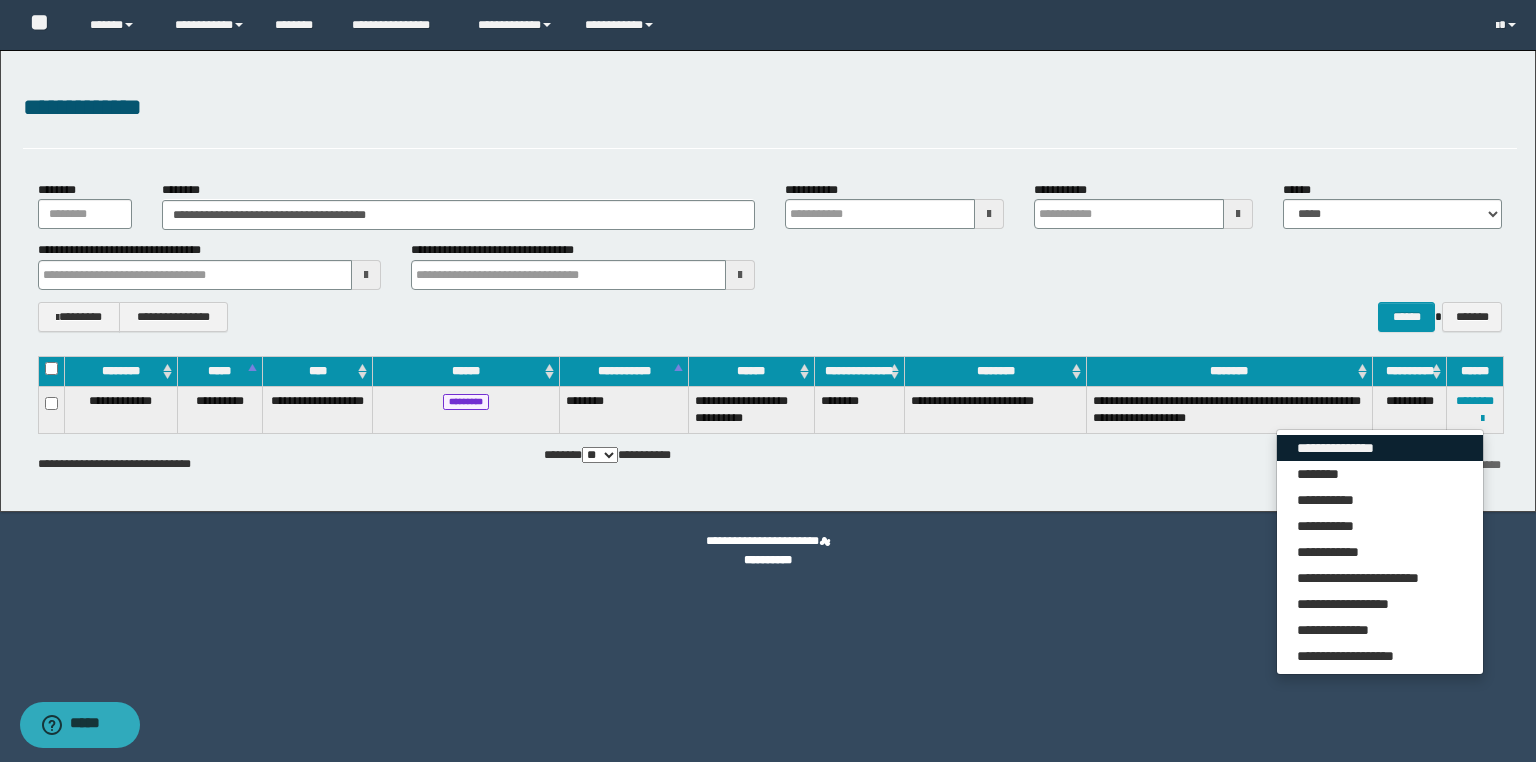 click on "**********" at bounding box center (1380, 448) 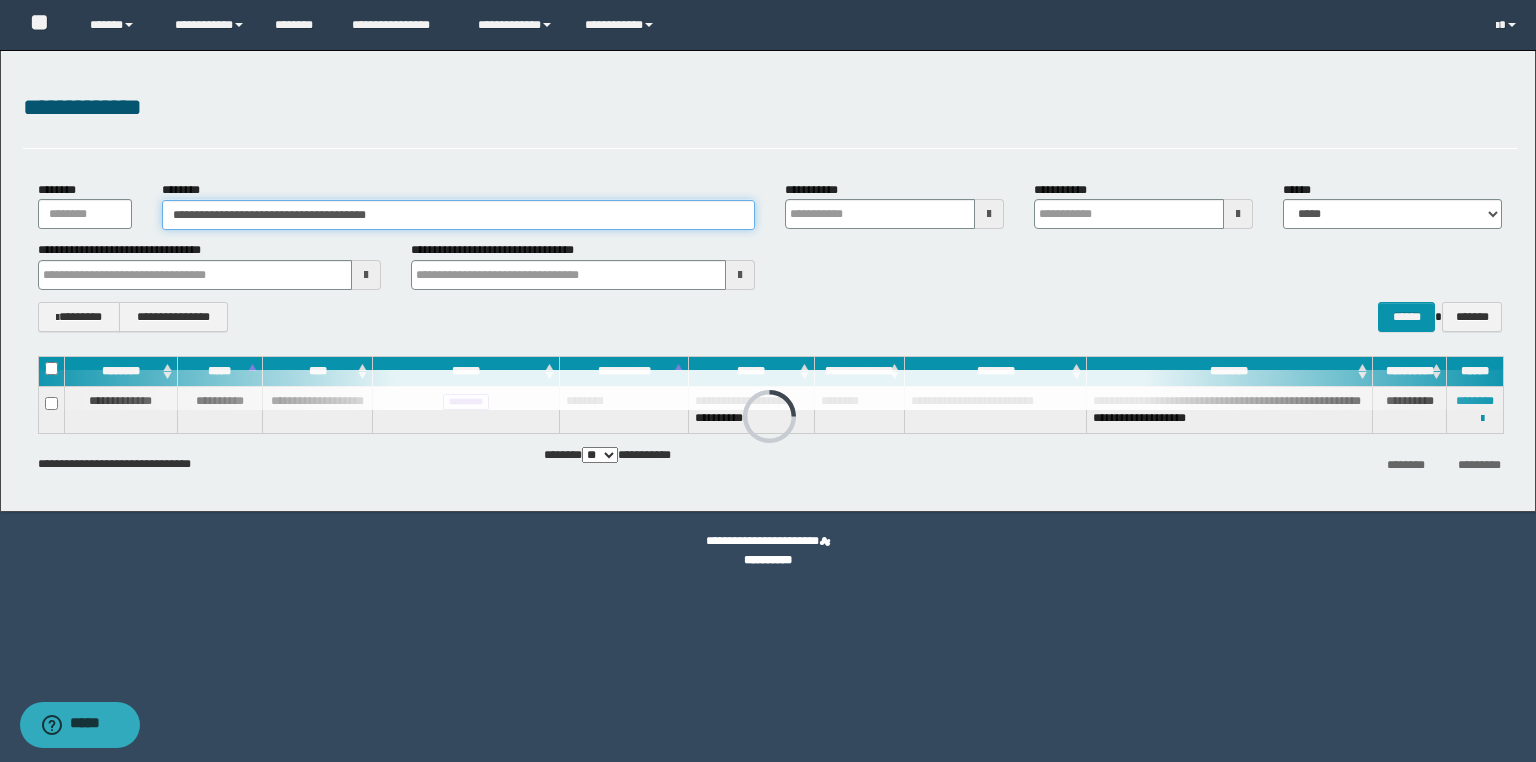 drag, startPoint x: 480, startPoint y: 222, endPoint x: 0, endPoint y: 184, distance: 481.50183 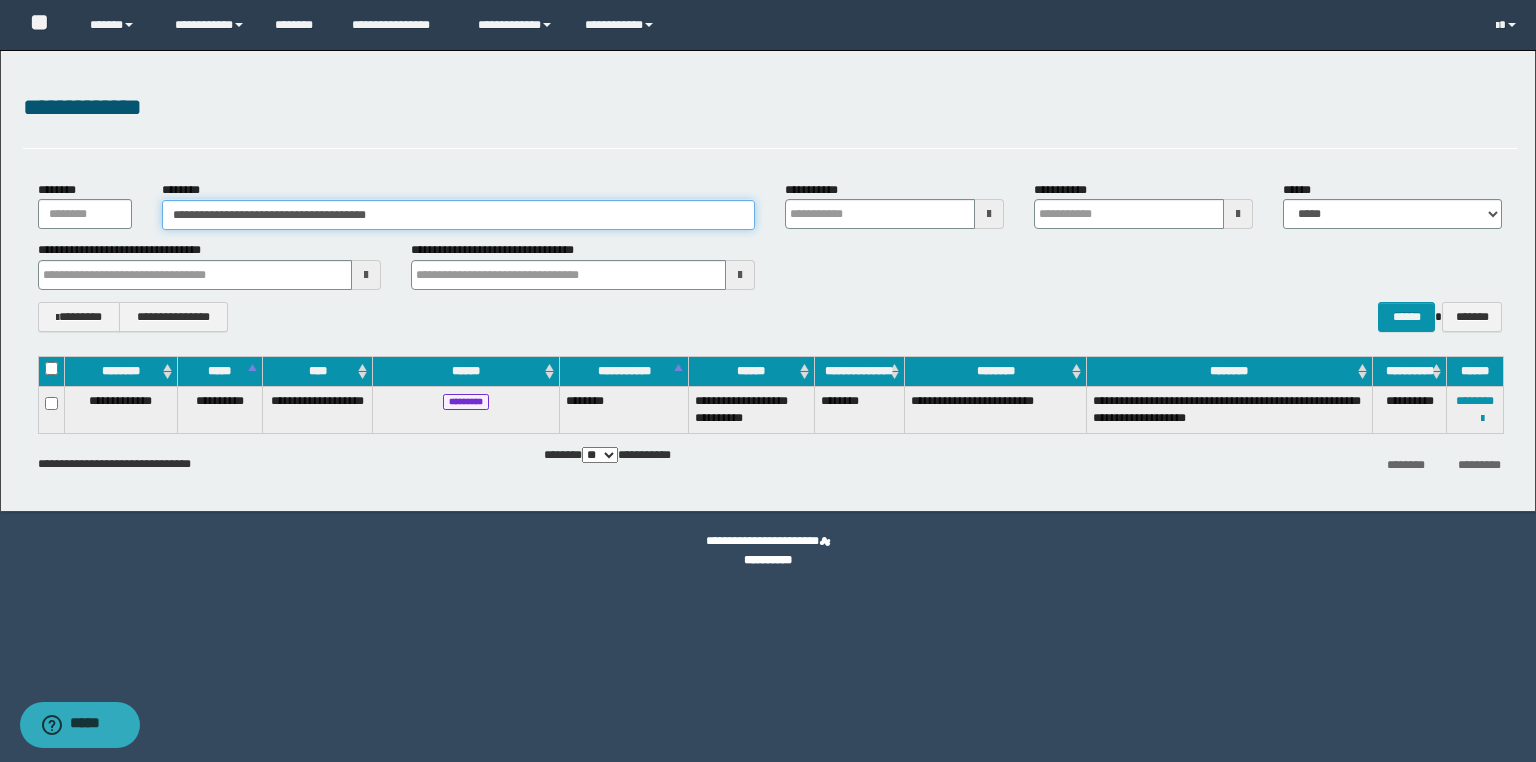 paste 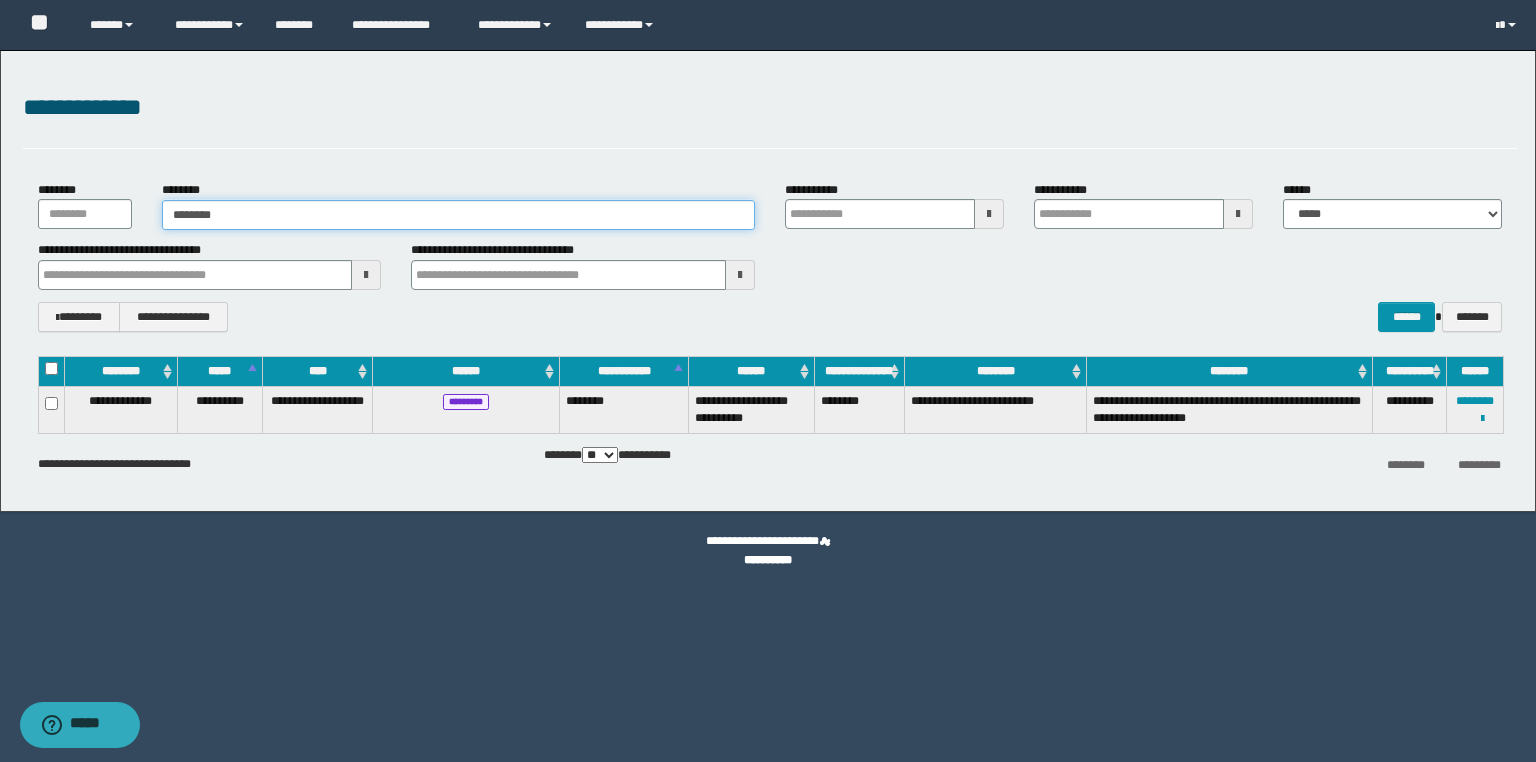 type on "********" 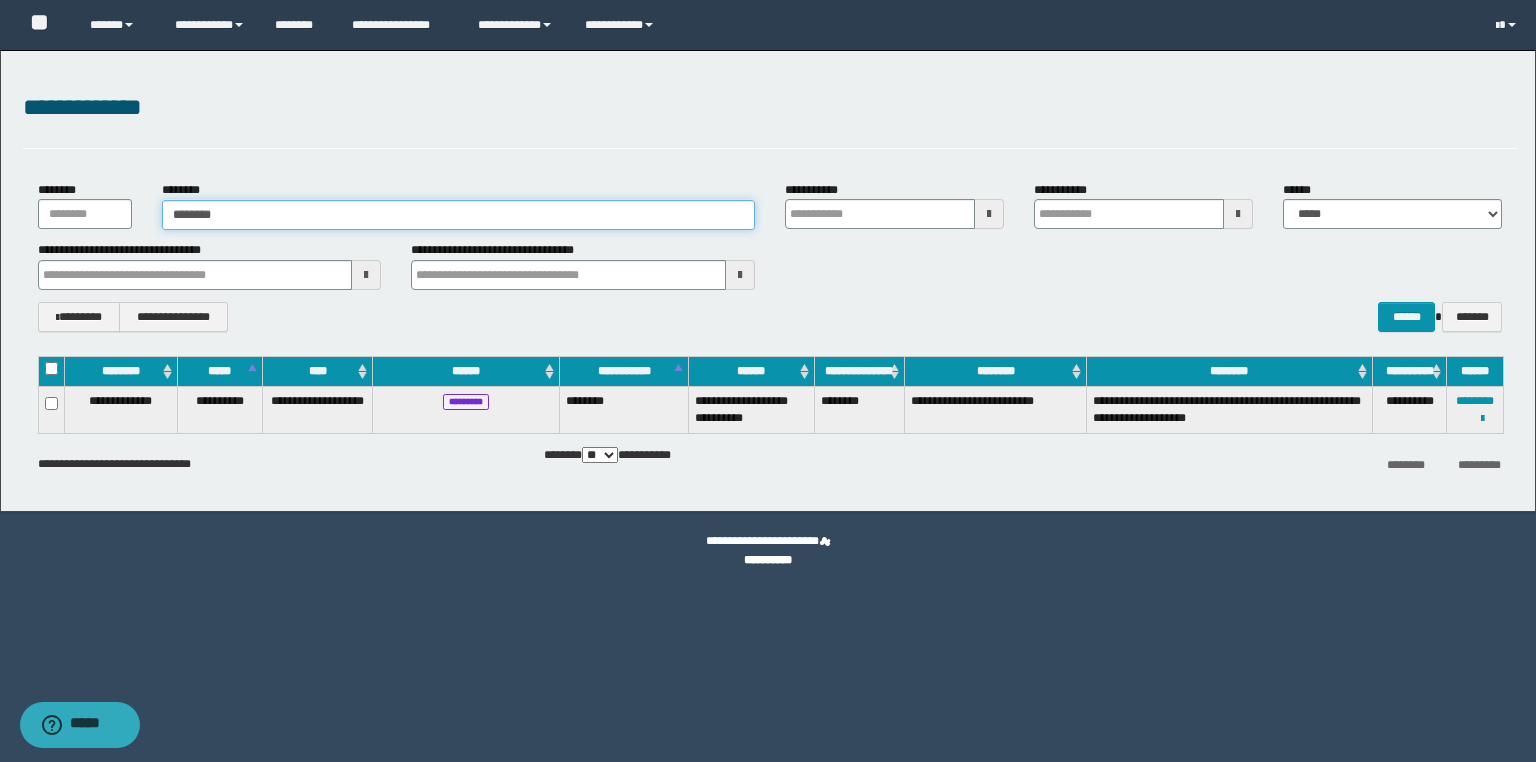 type on "********" 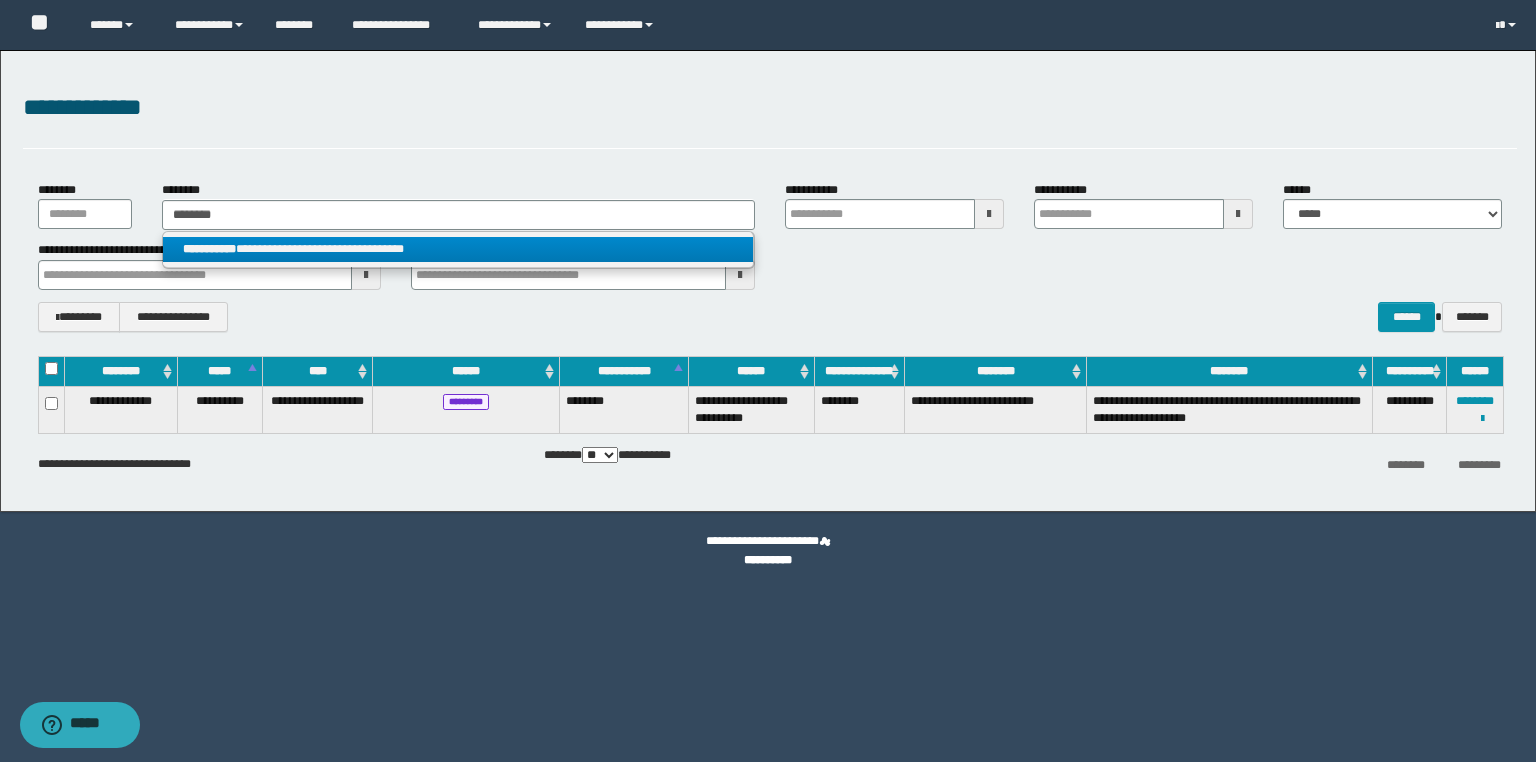 click on "**********" at bounding box center [458, 249] 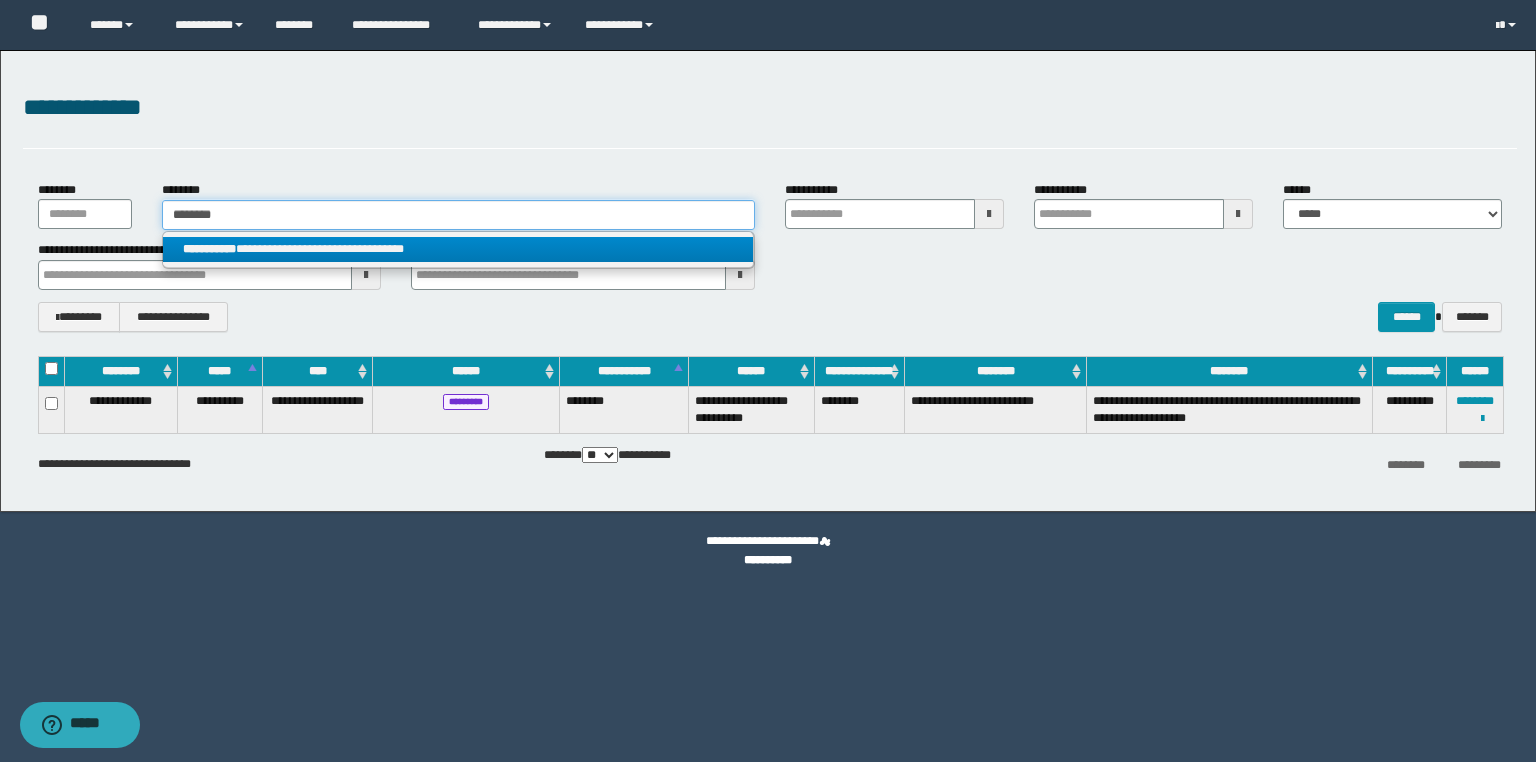 type 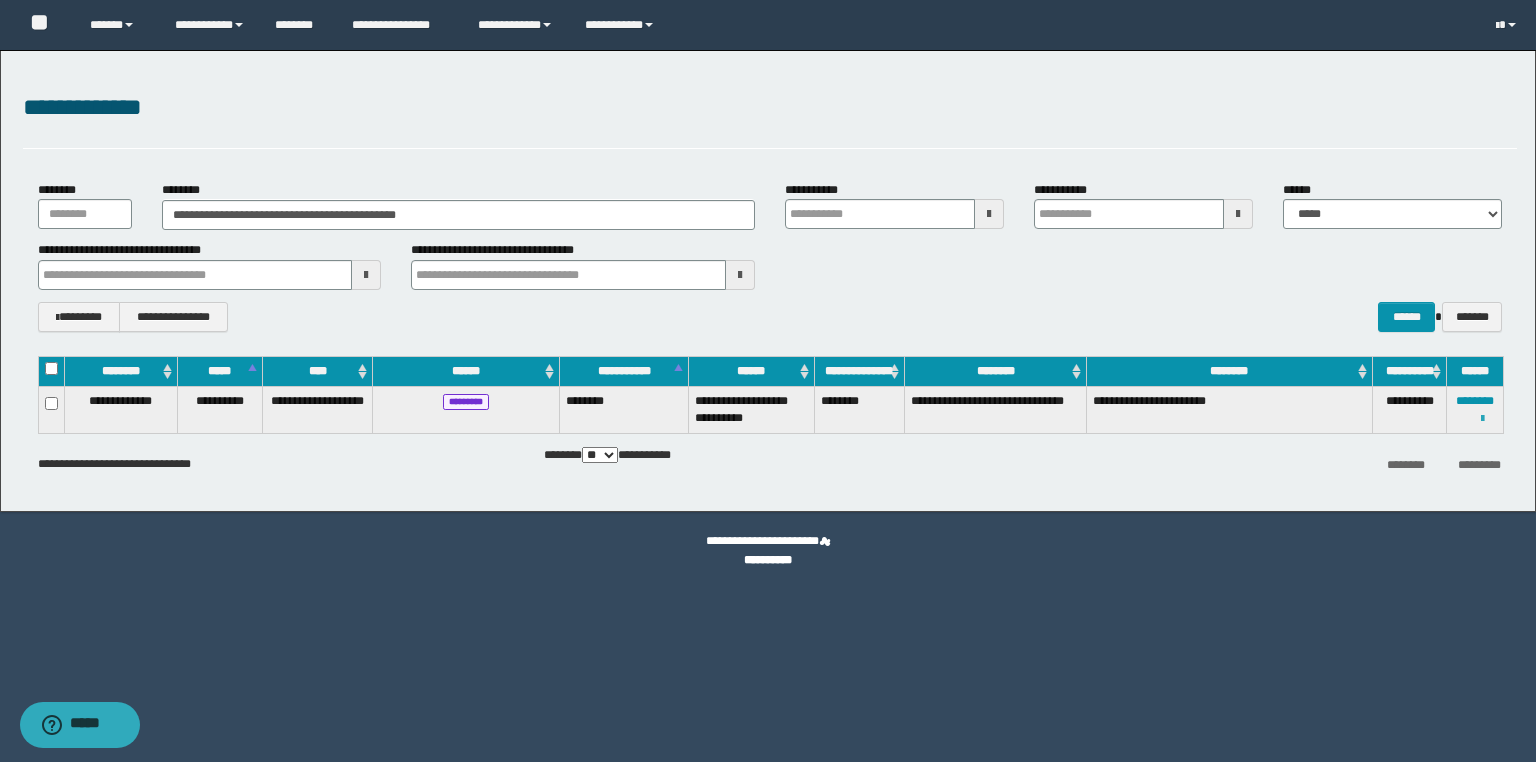 click at bounding box center (1482, 419) 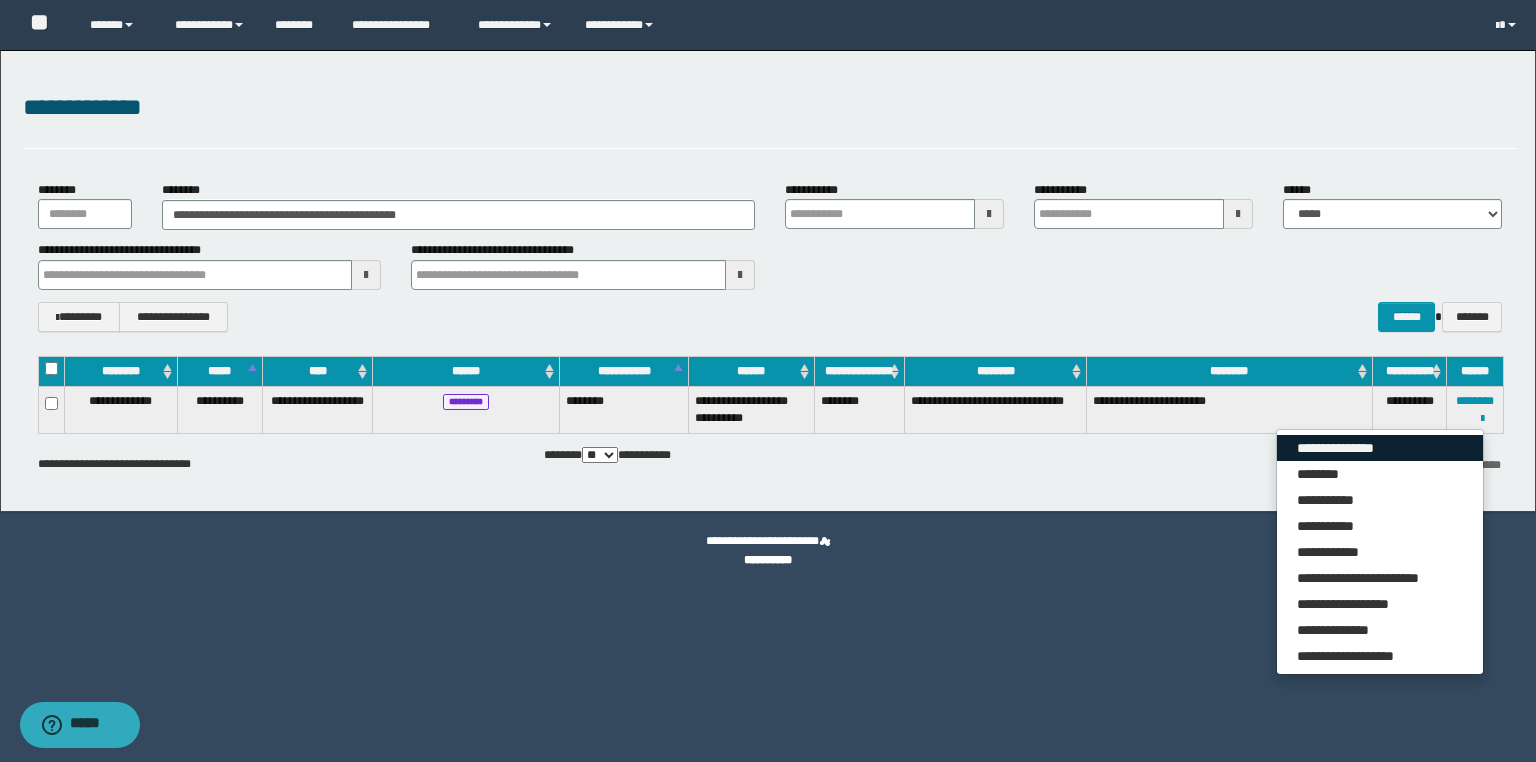 click on "**********" at bounding box center (1380, 448) 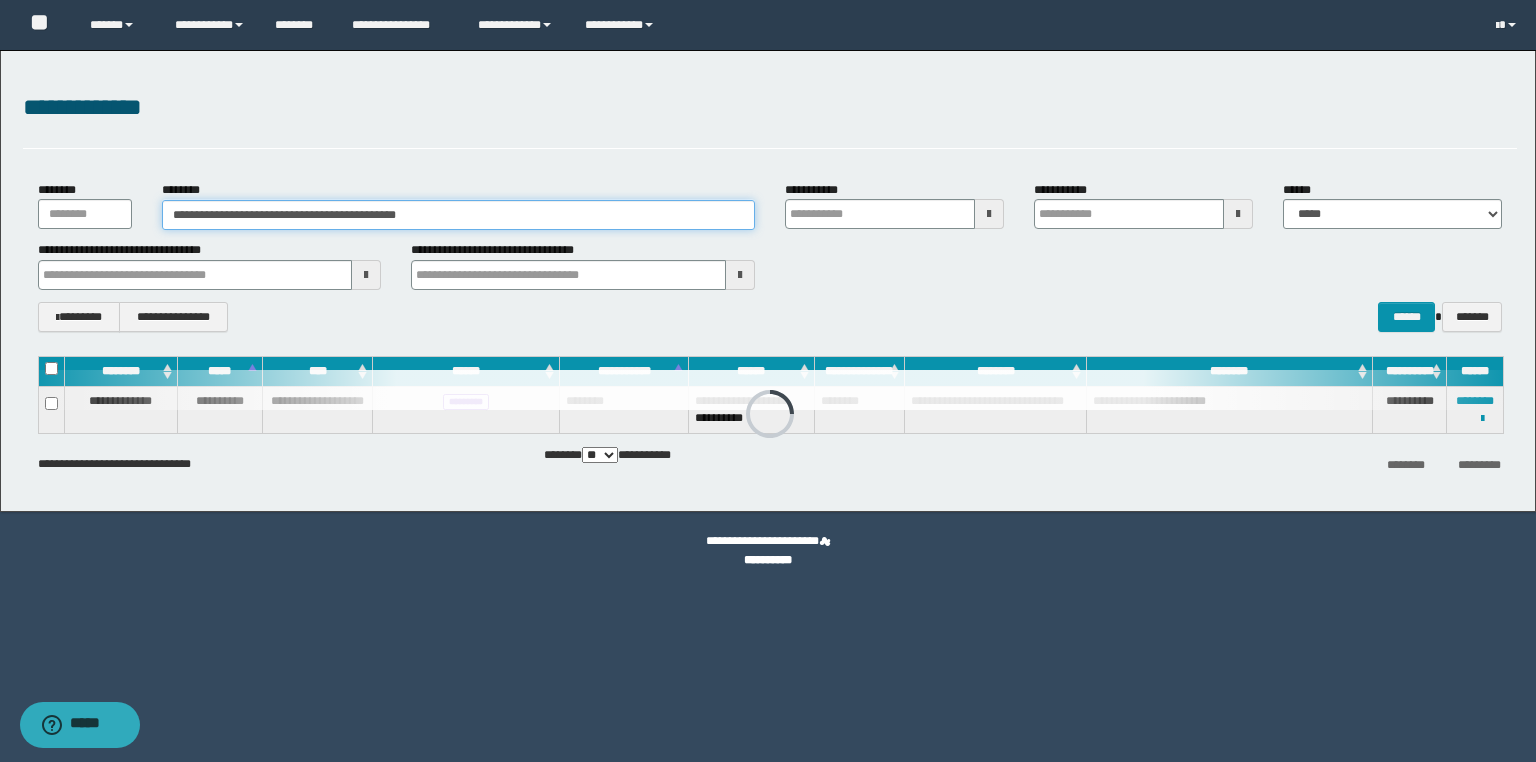 drag, startPoint x: 537, startPoint y: 222, endPoint x: 0, endPoint y: 217, distance: 537.02325 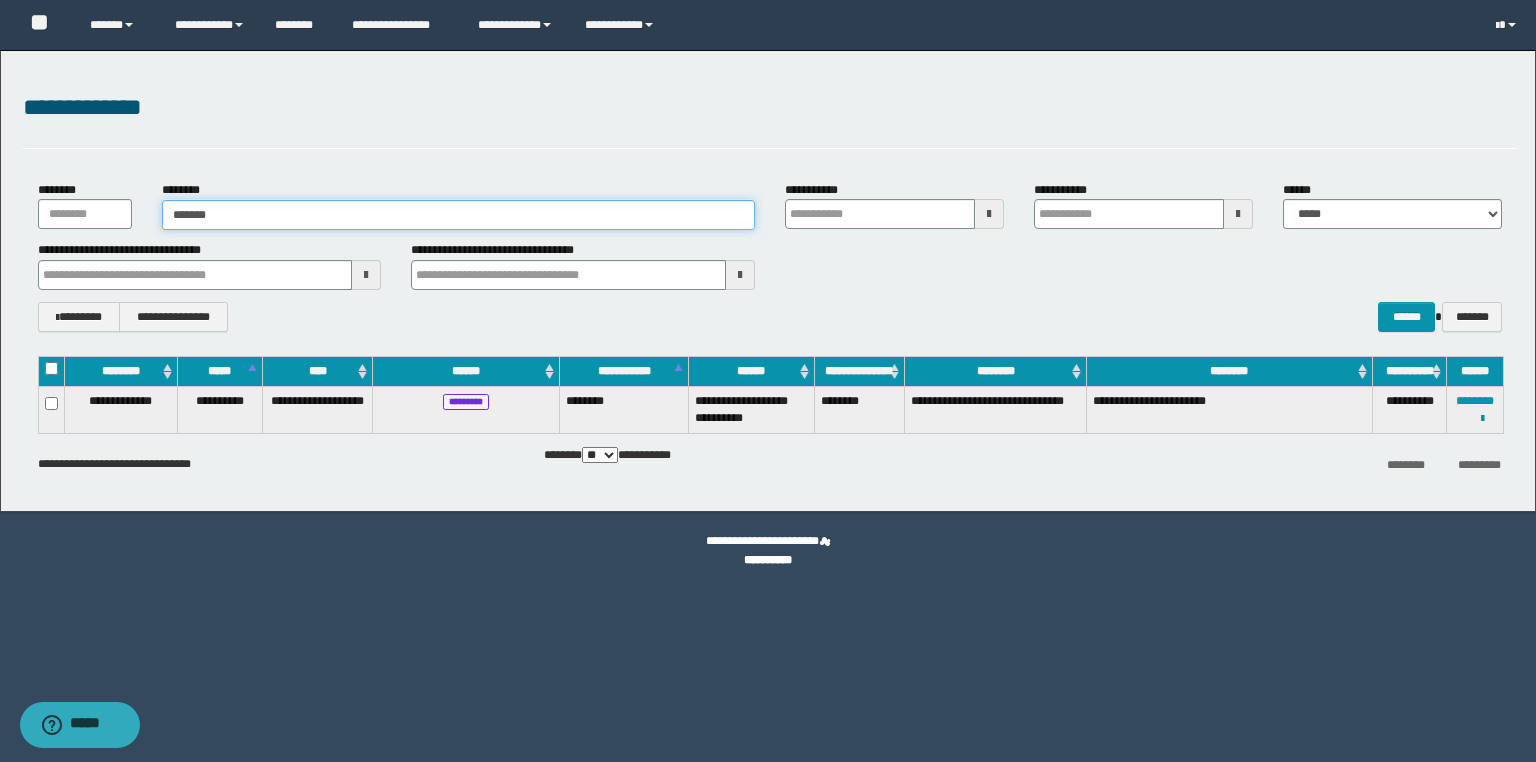 type on "*******" 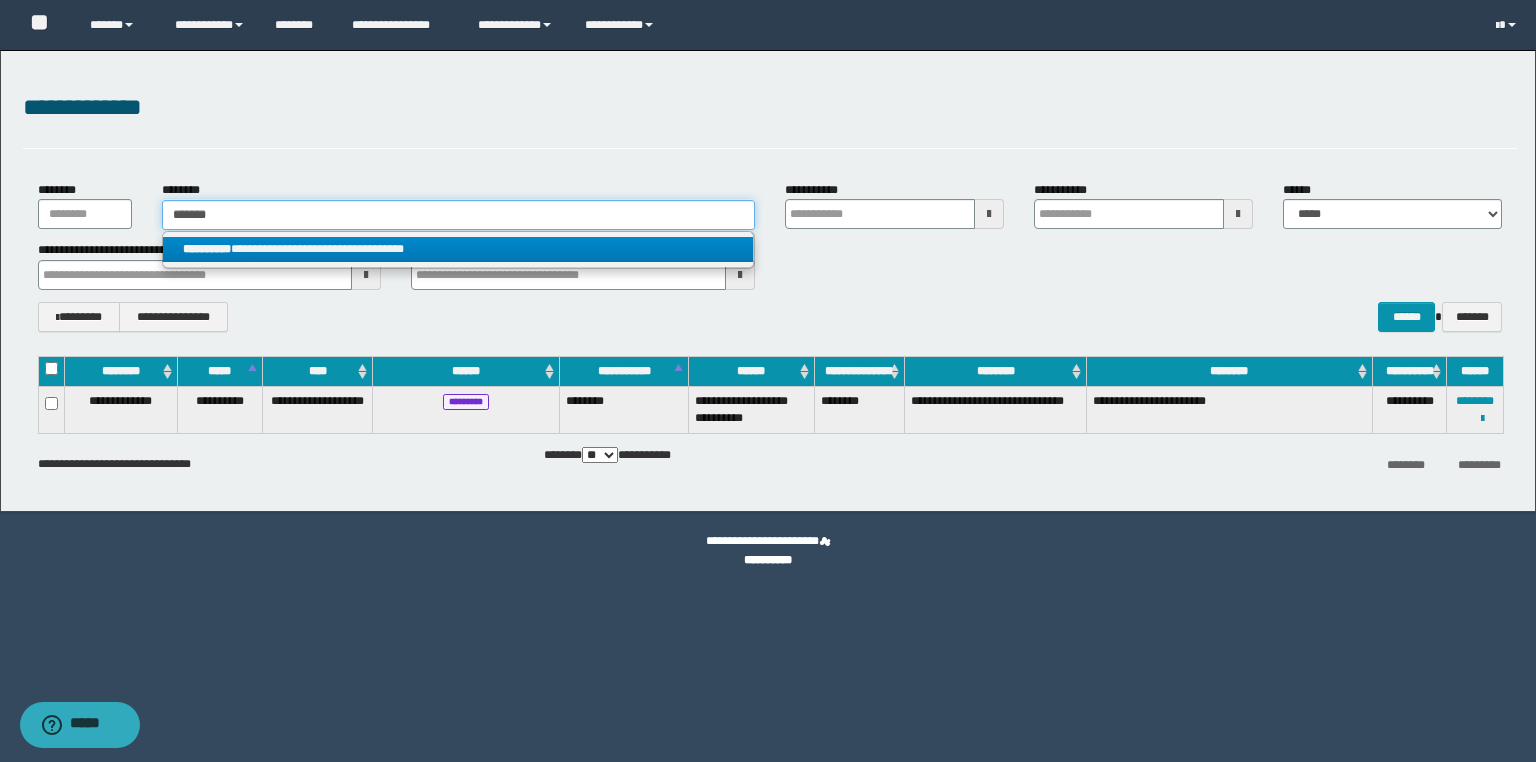 type on "*******" 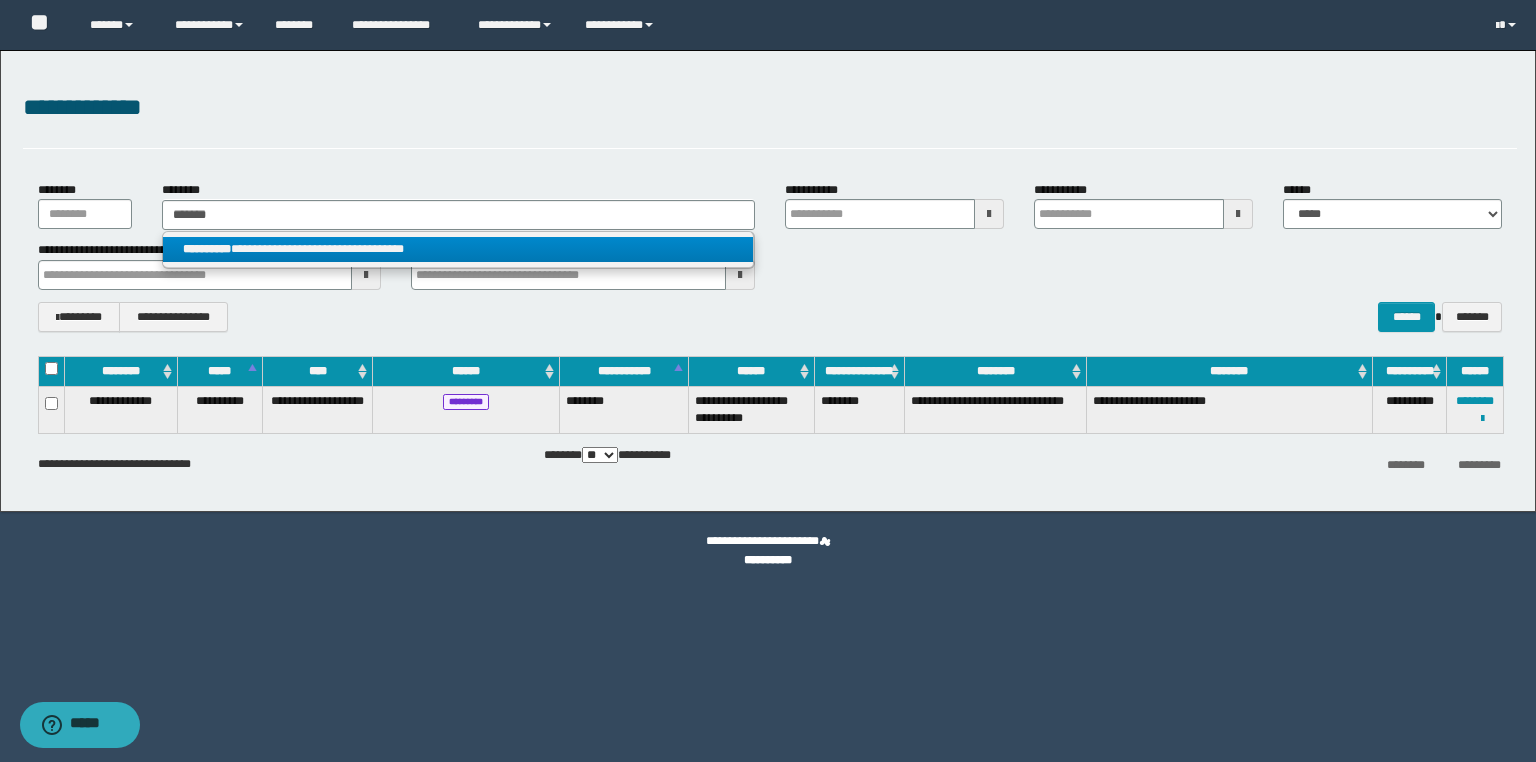 click on "**********" at bounding box center [458, 249] 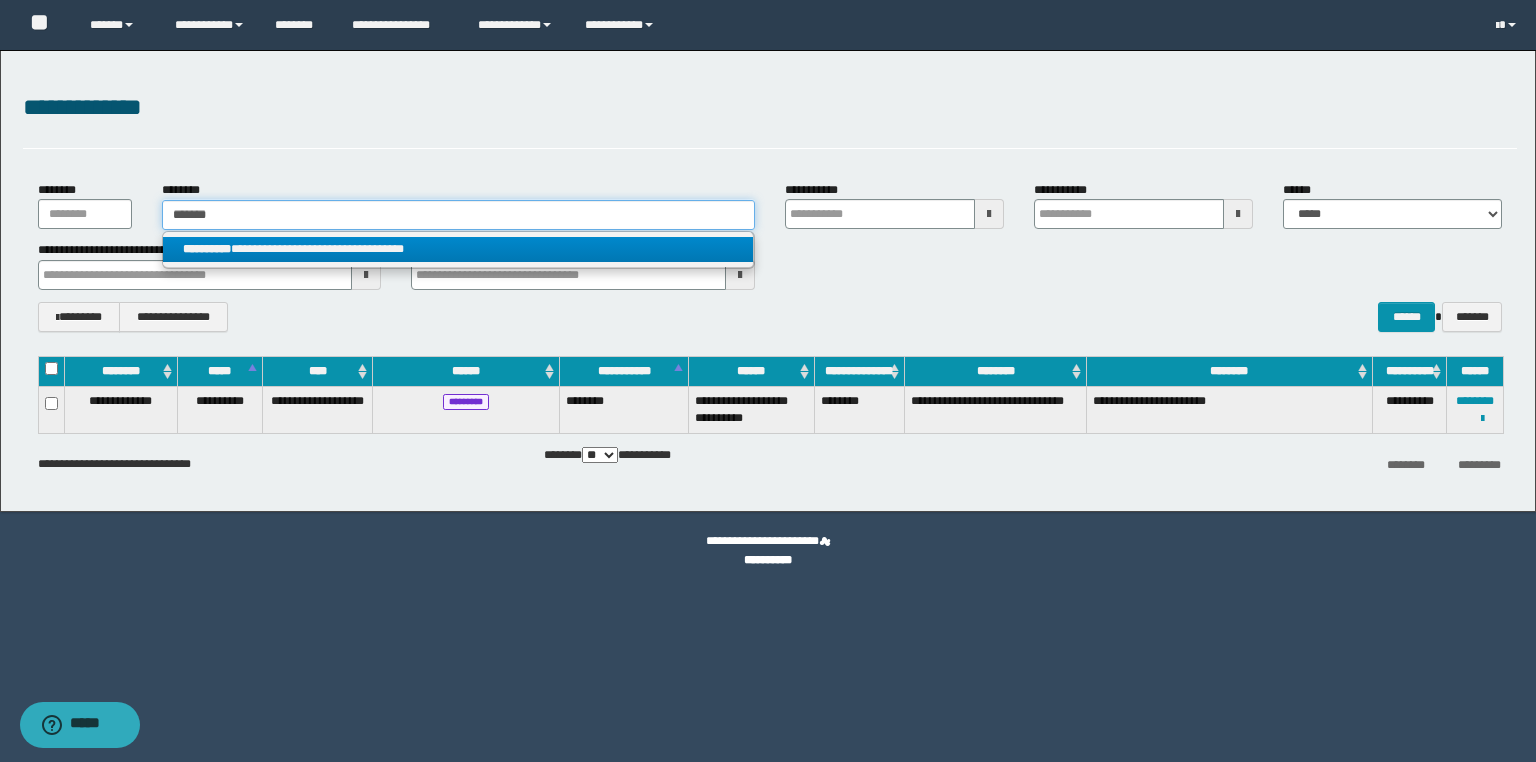 type 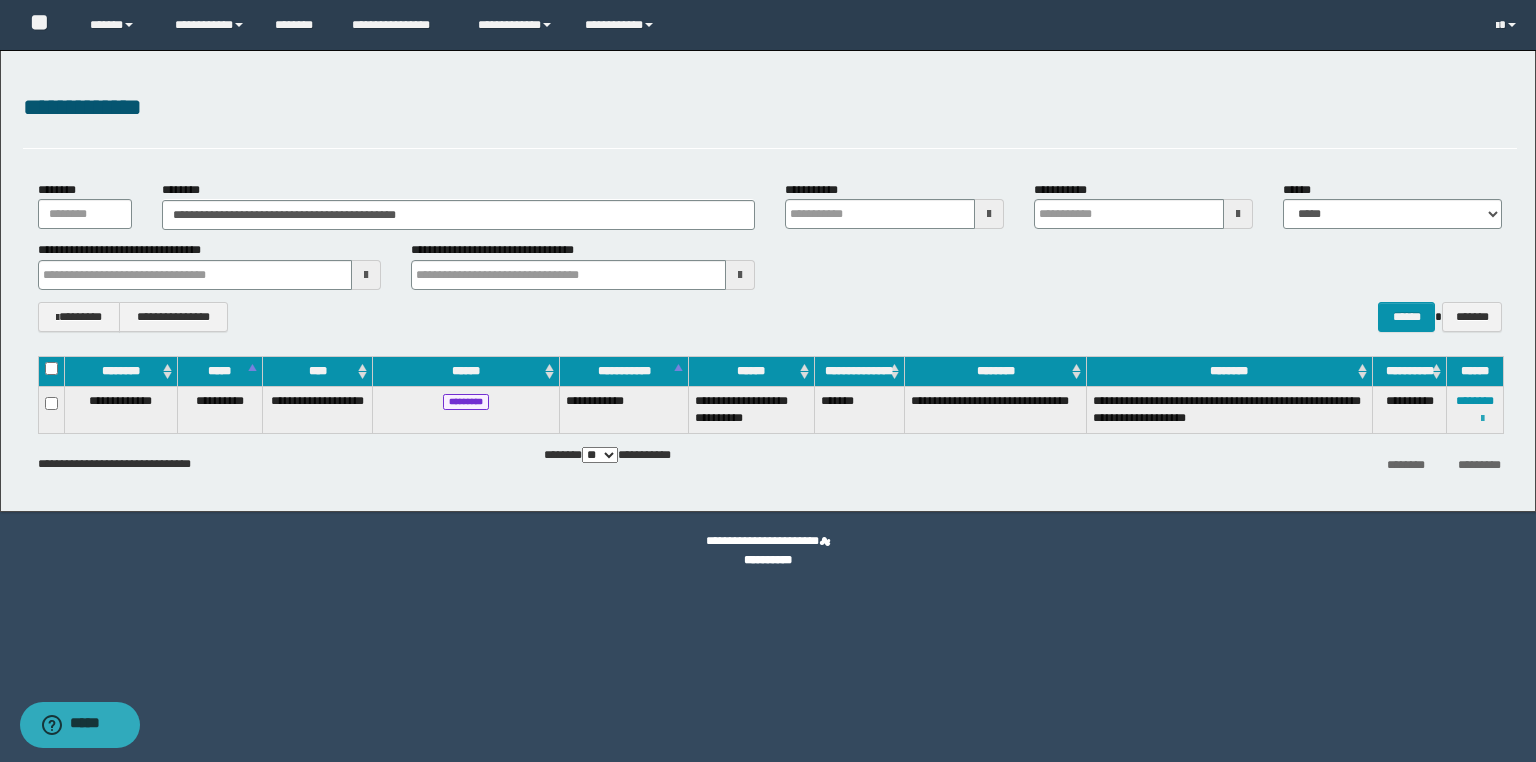 click at bounding box center [1482, 419] 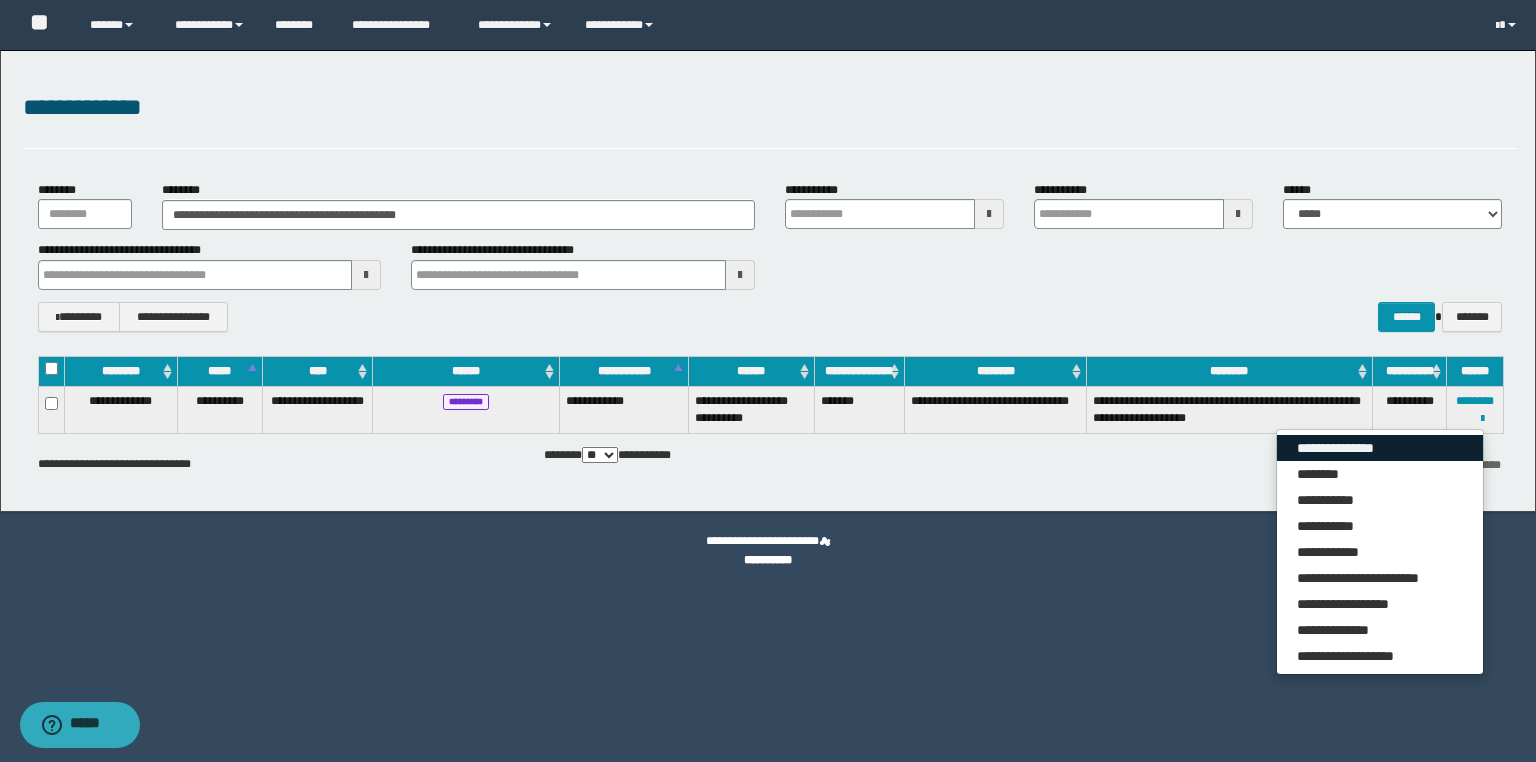 click on "**********" at bounding box center [1380, 448] 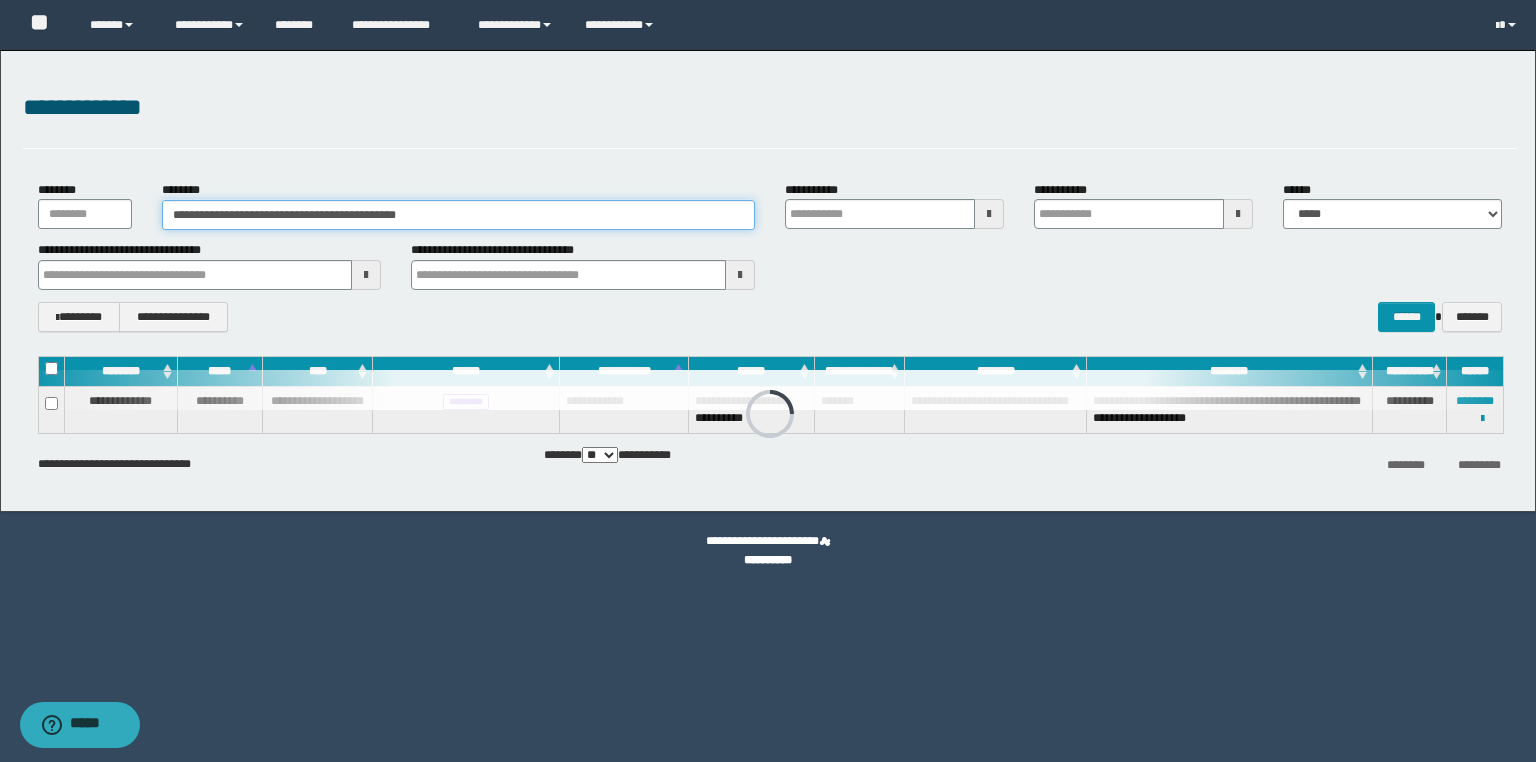 drag, startPoint x: 526, startPoint y: 220, endPoint x: 4, endPoint y: 184, distance: 523.2399 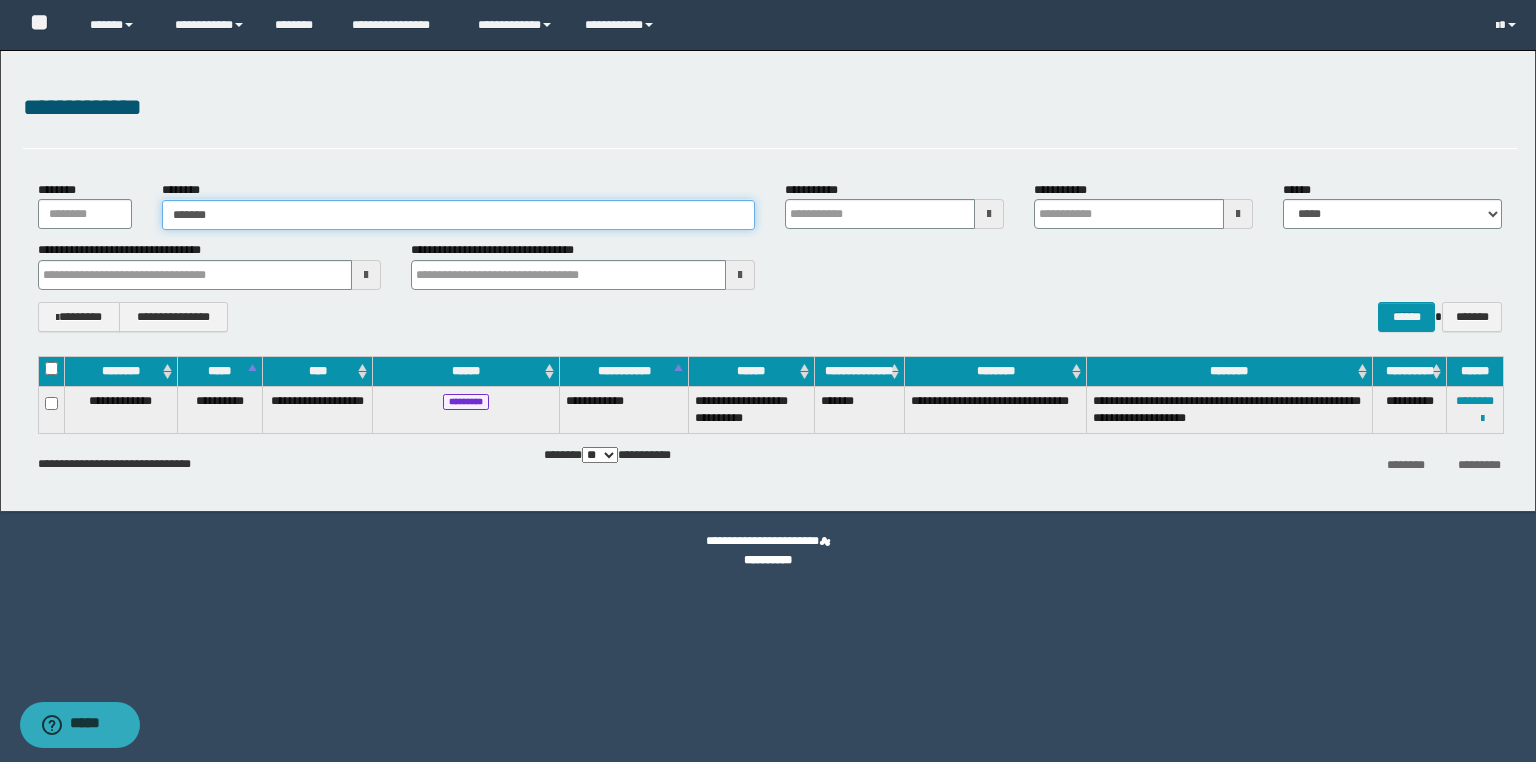 type on "*******" 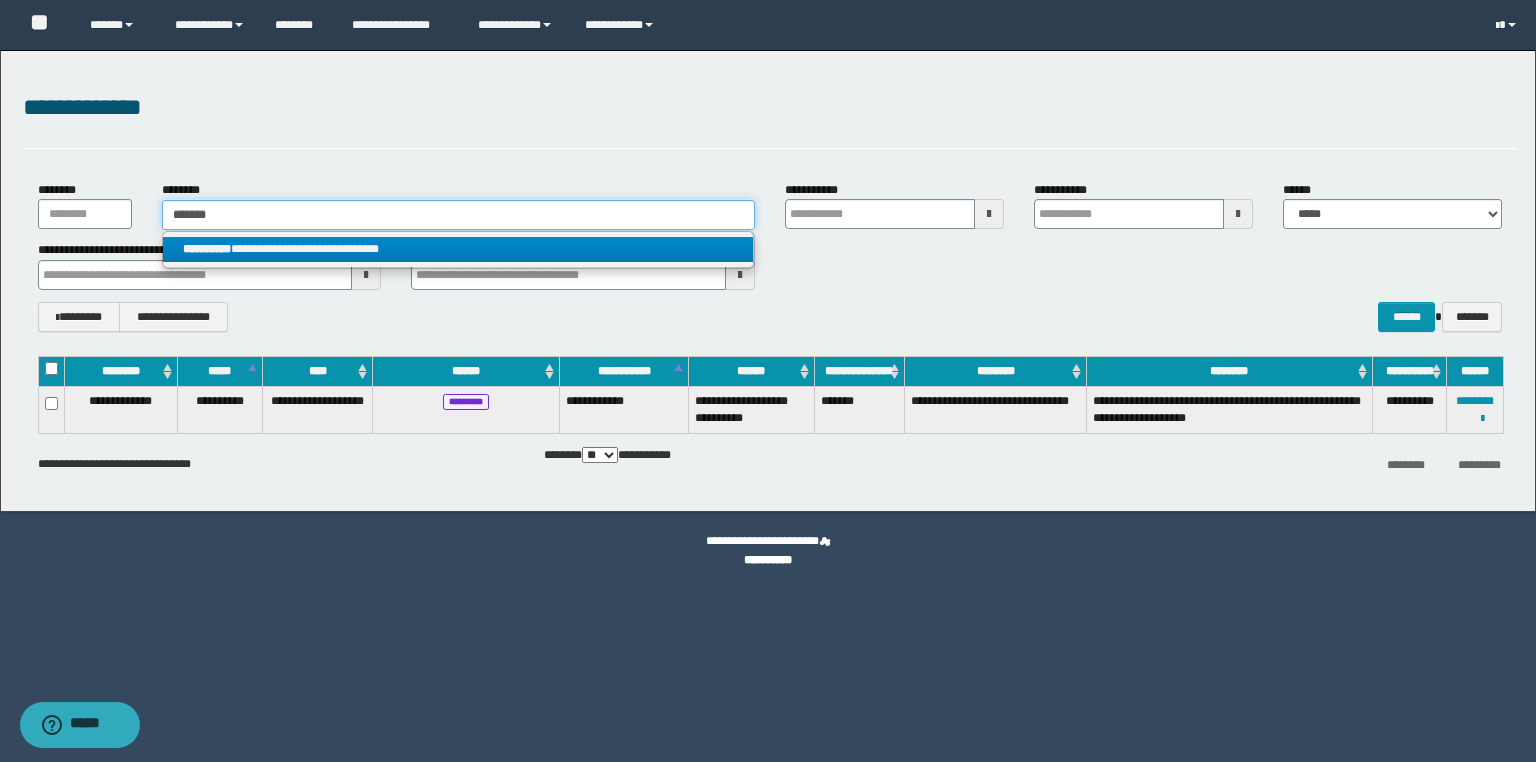 type on "*******" 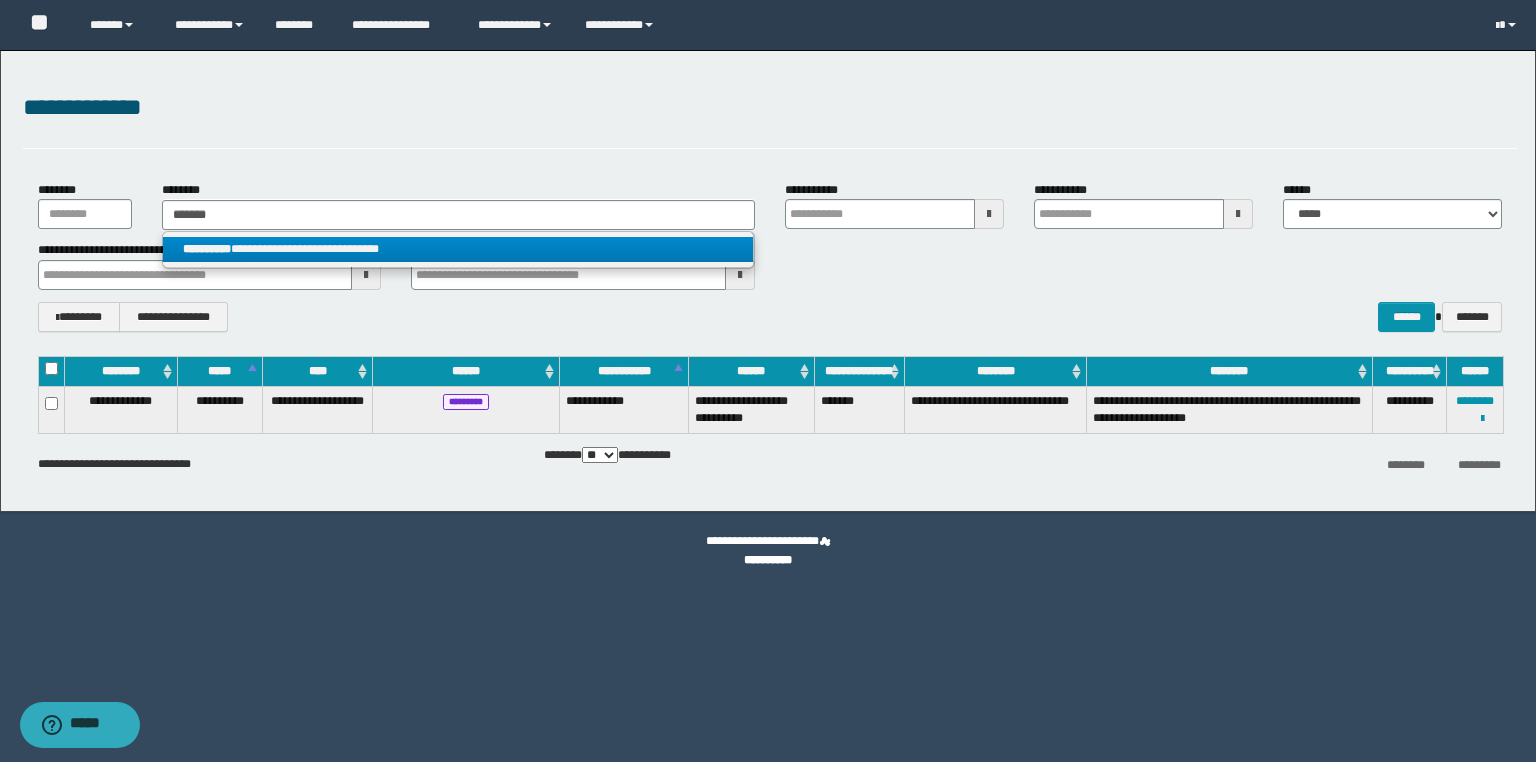 click on "**********" at bounding box center (458, 249) 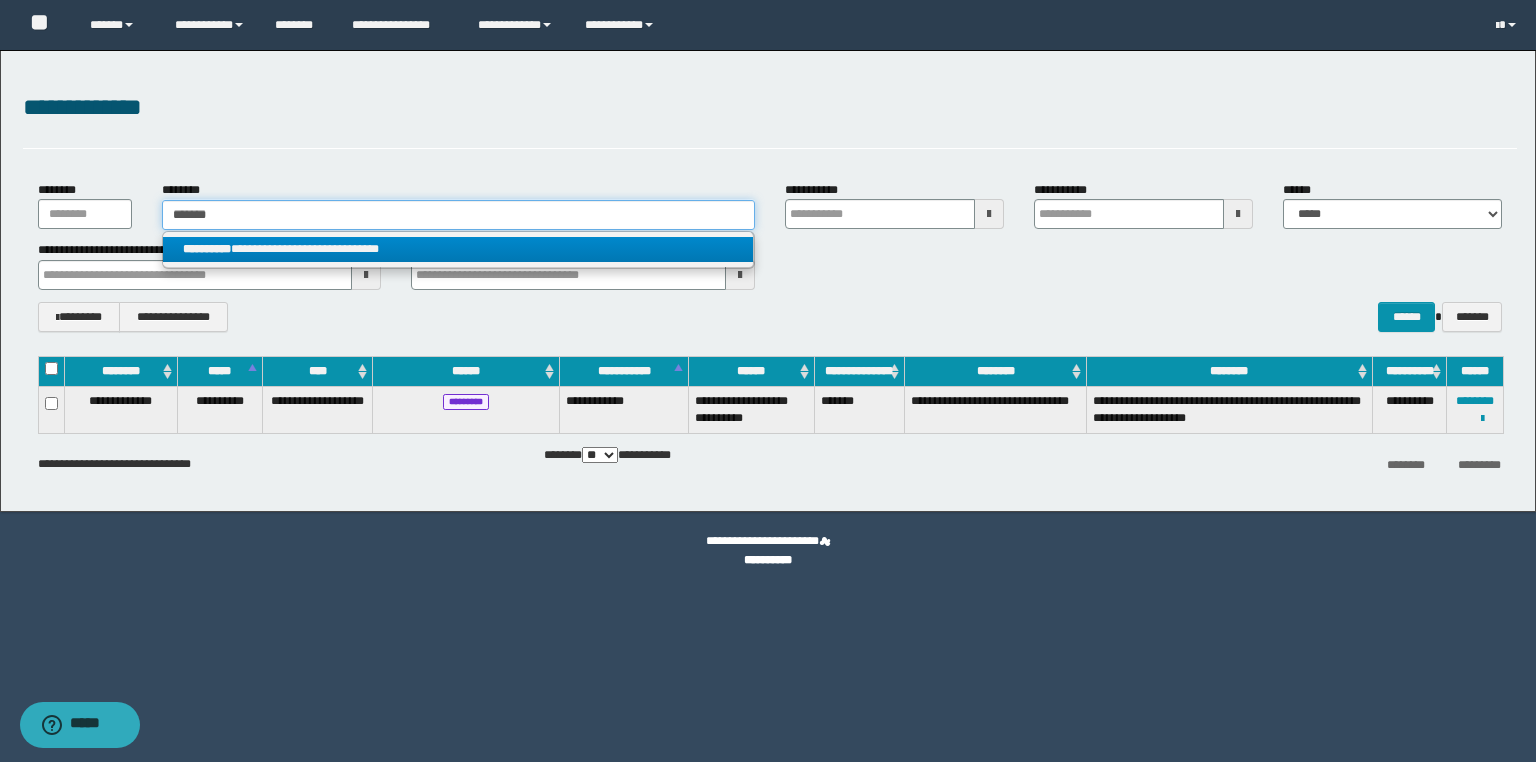 type 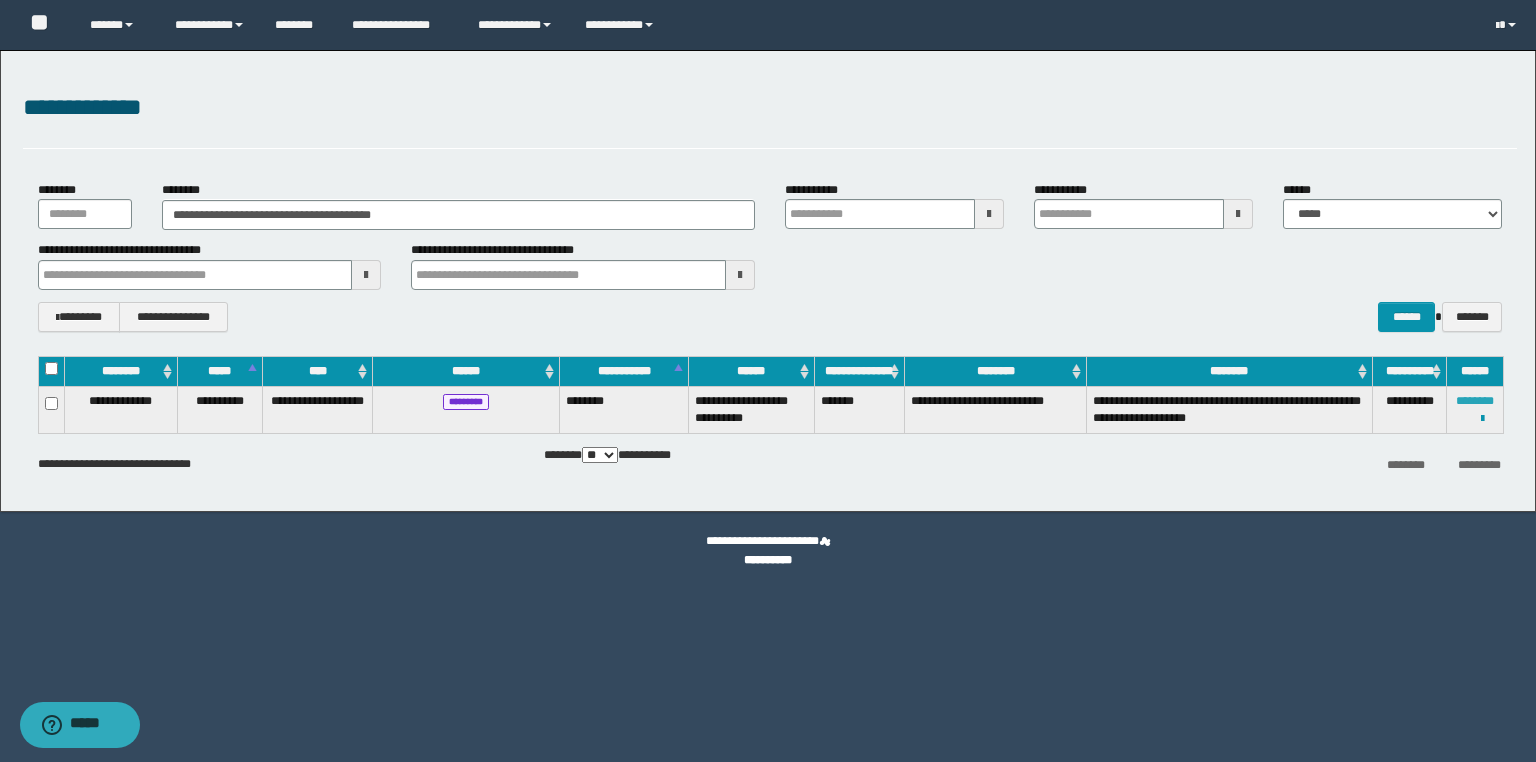 click on "********" at bounding box center [1475, 401] 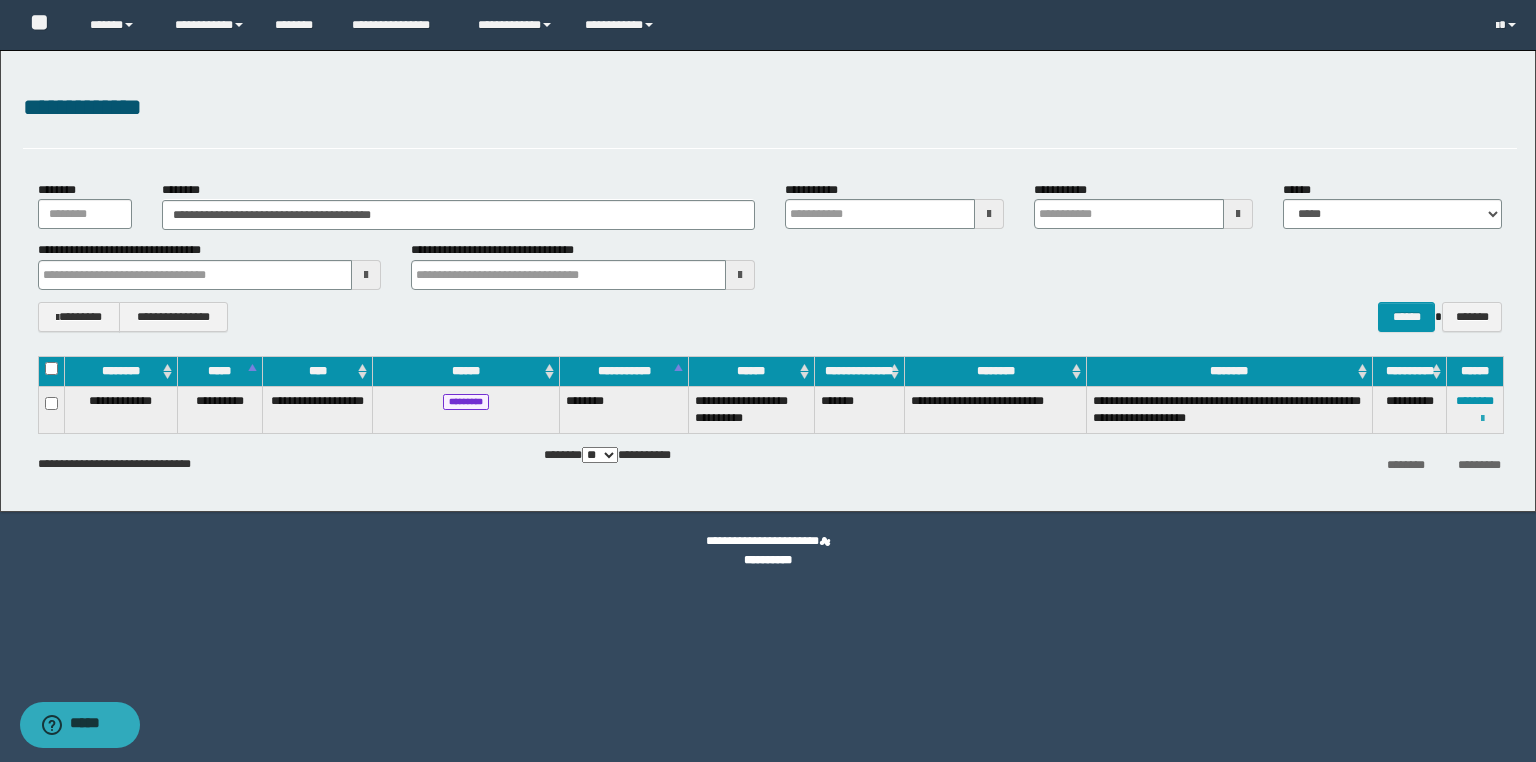 click at bounding box center [1482, 419] 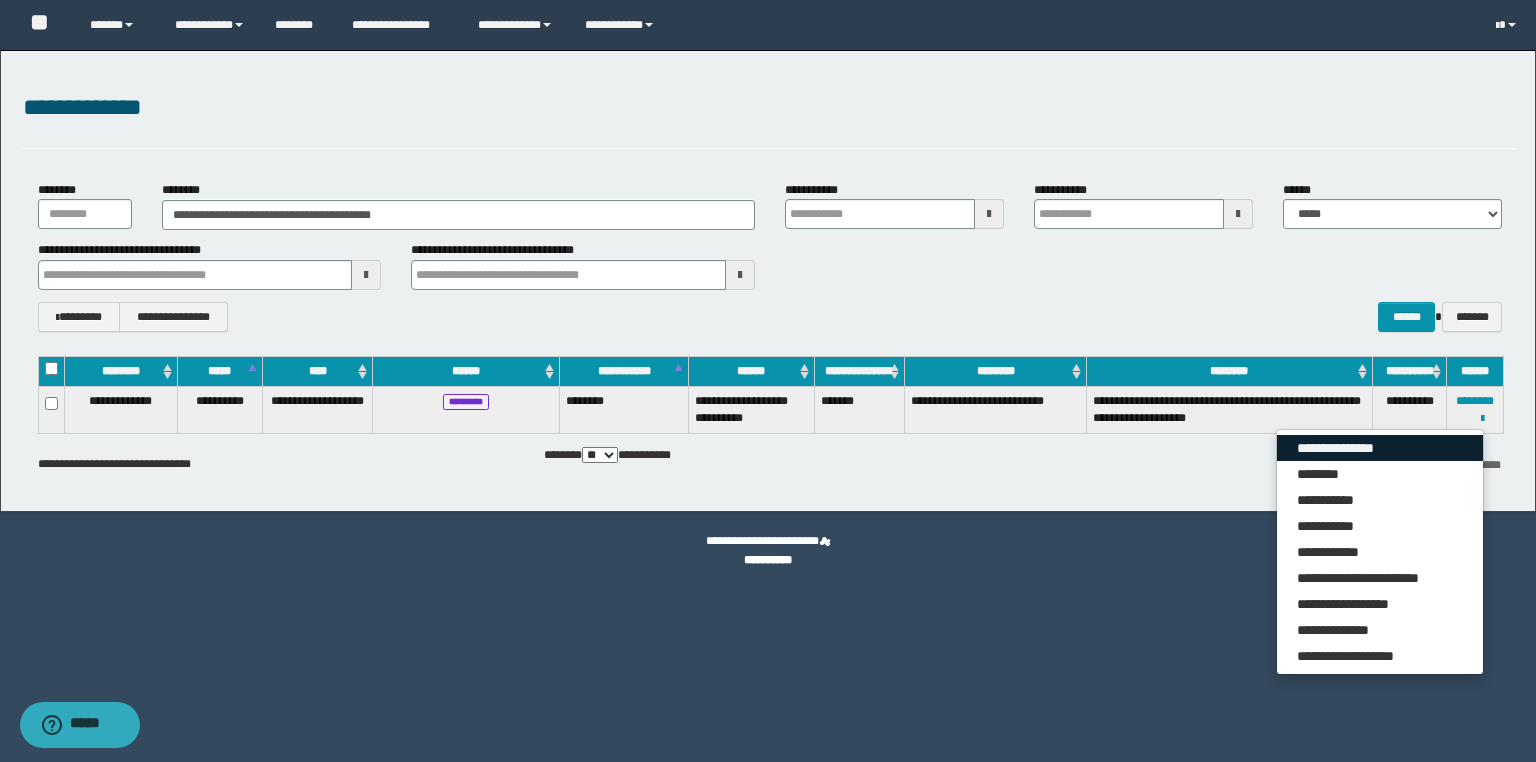 click on "**********" at bounding box center (1380, 448) 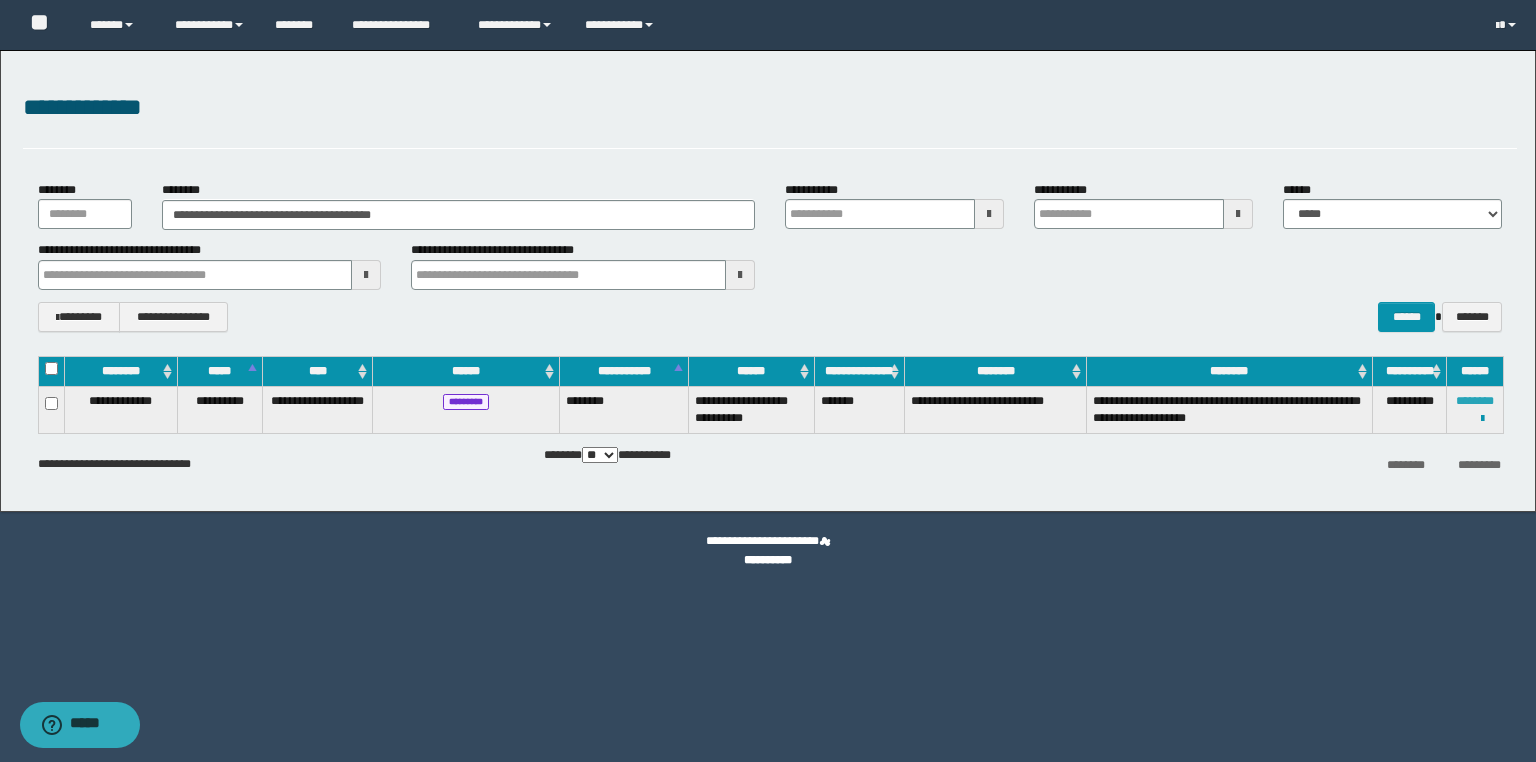 click at bounding box center [0, 0] 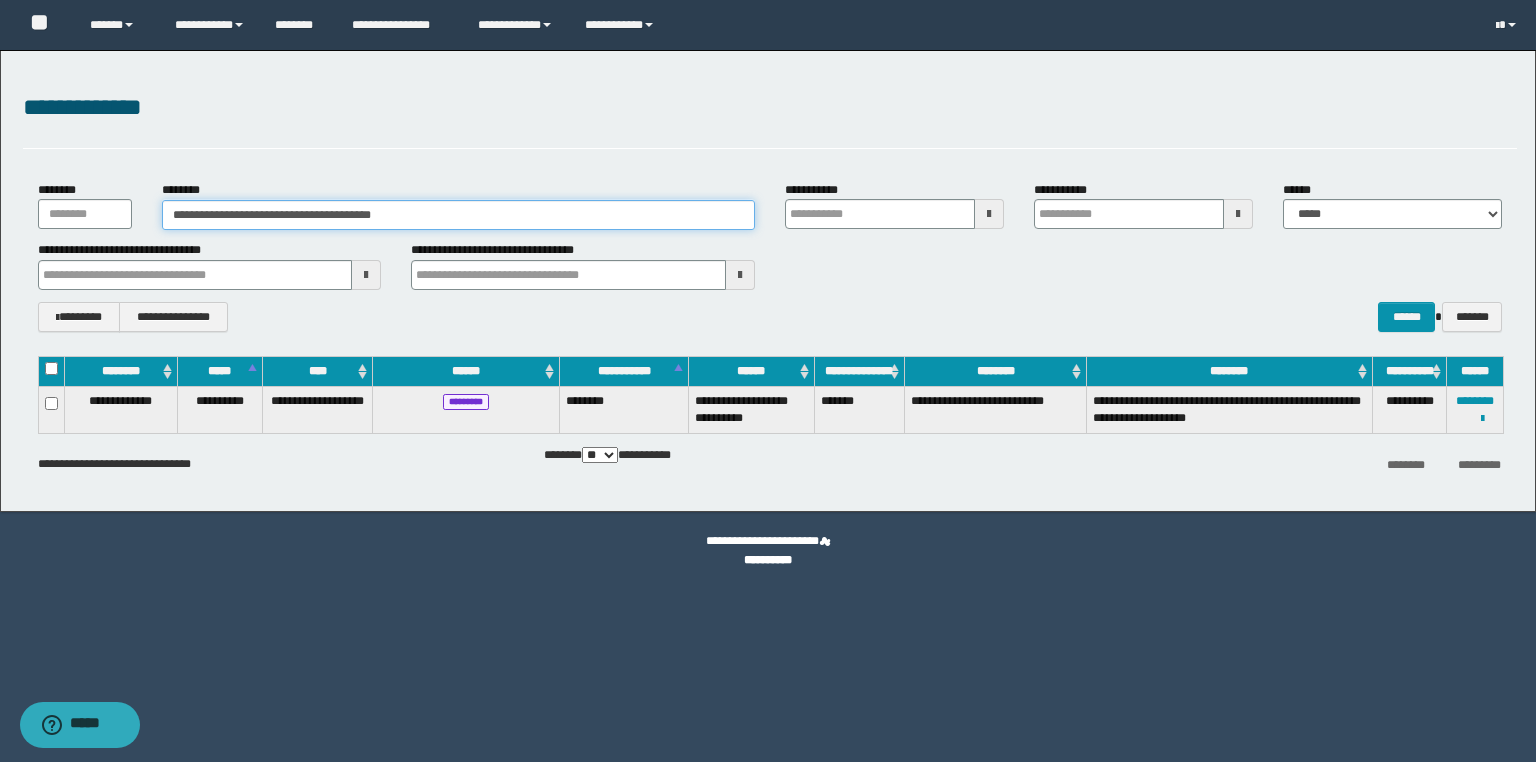 drag, startPoint x: 479, startPoint y: 216, endPoint x: 0, endPoint y: 144, distance: 484.38104 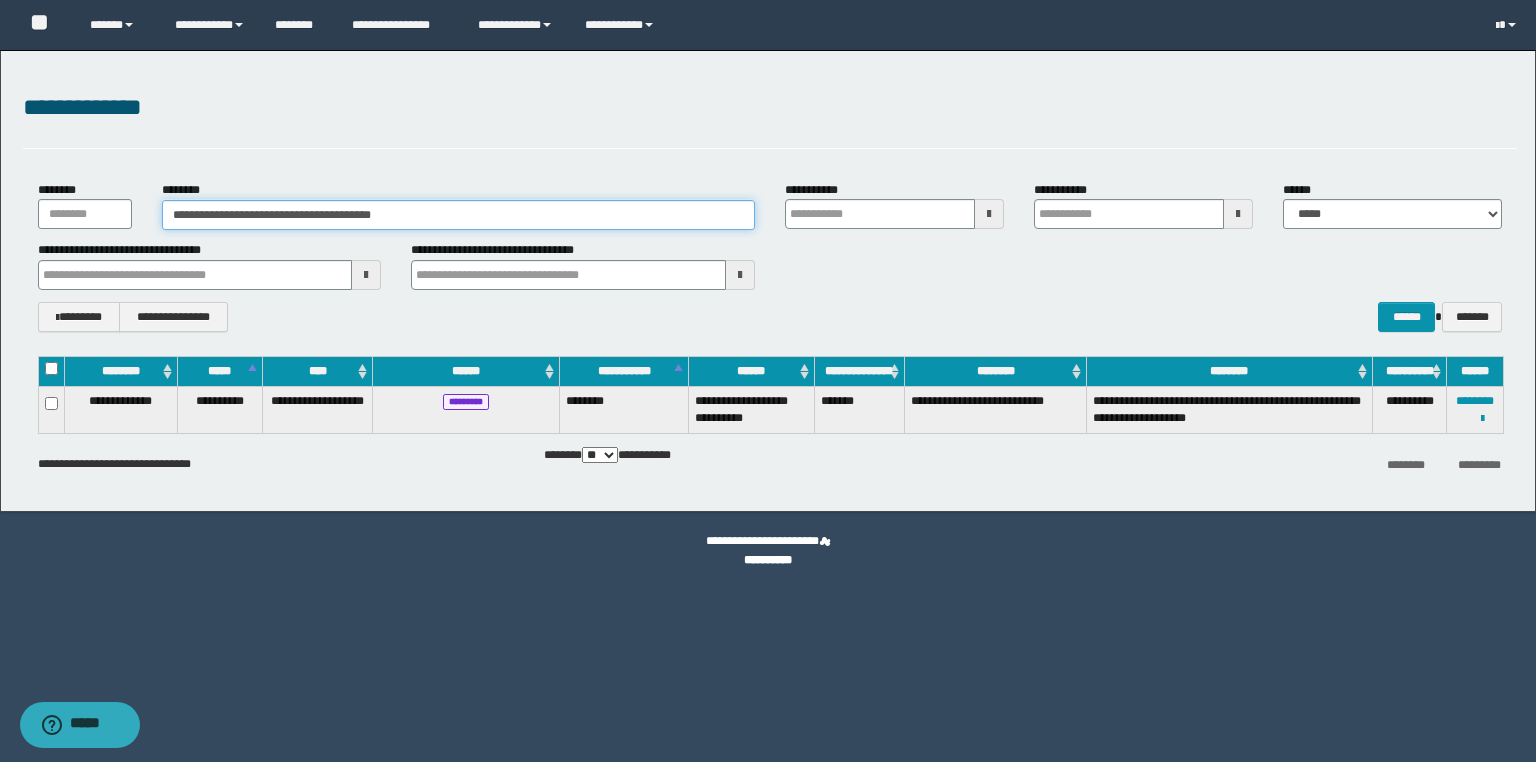 paste 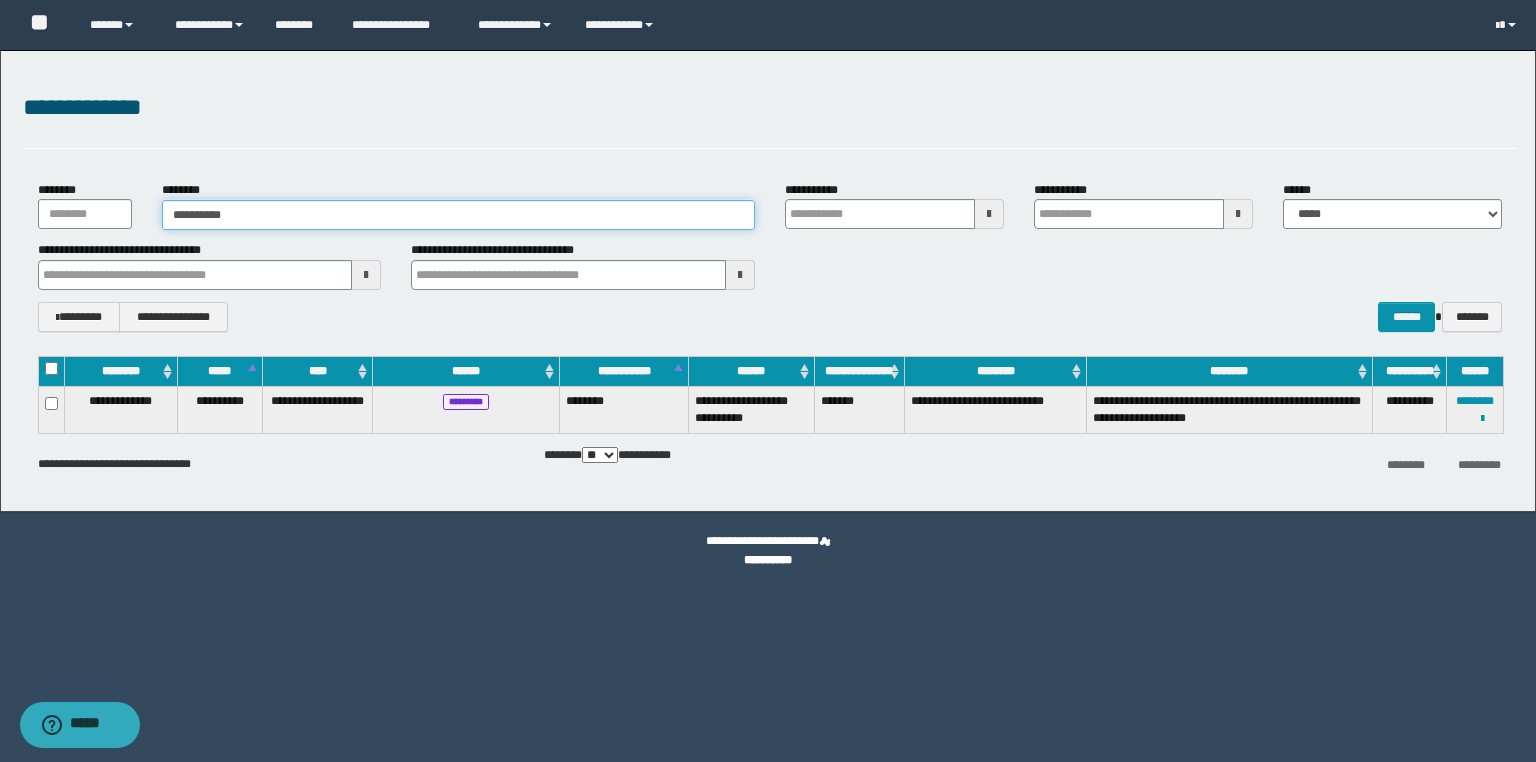 type on "**********" 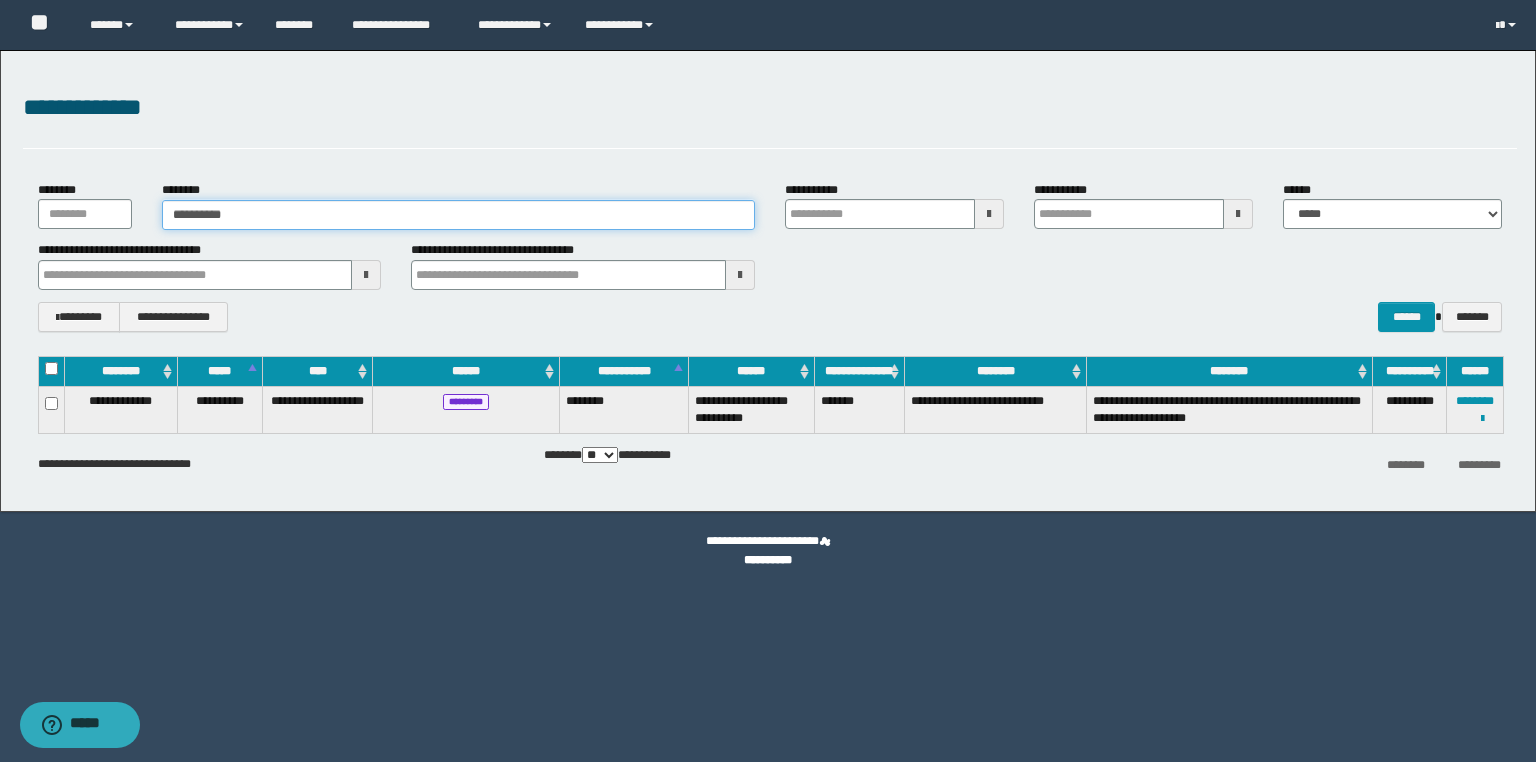 type on "**********" 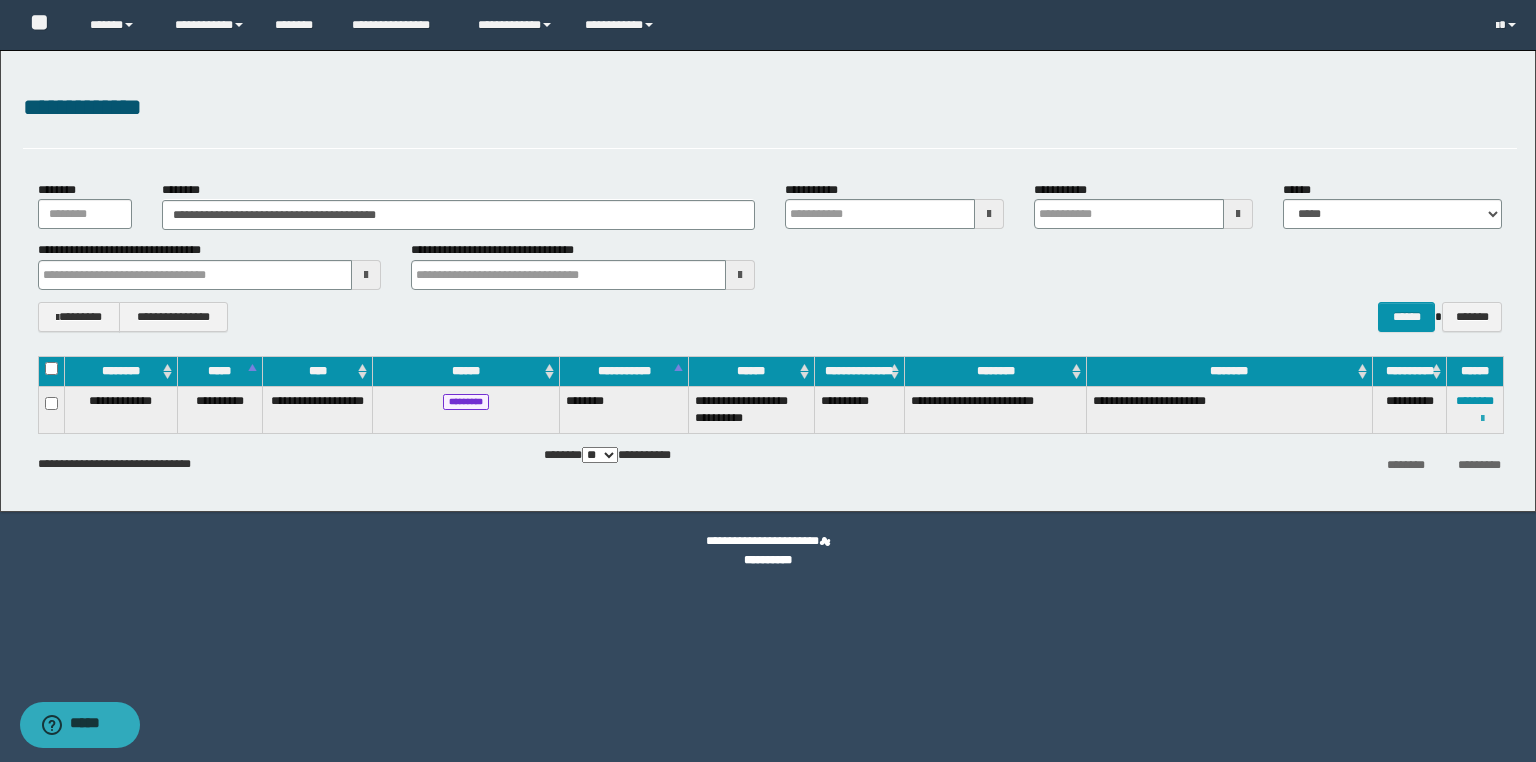 click at bounding box center [1482, 419] 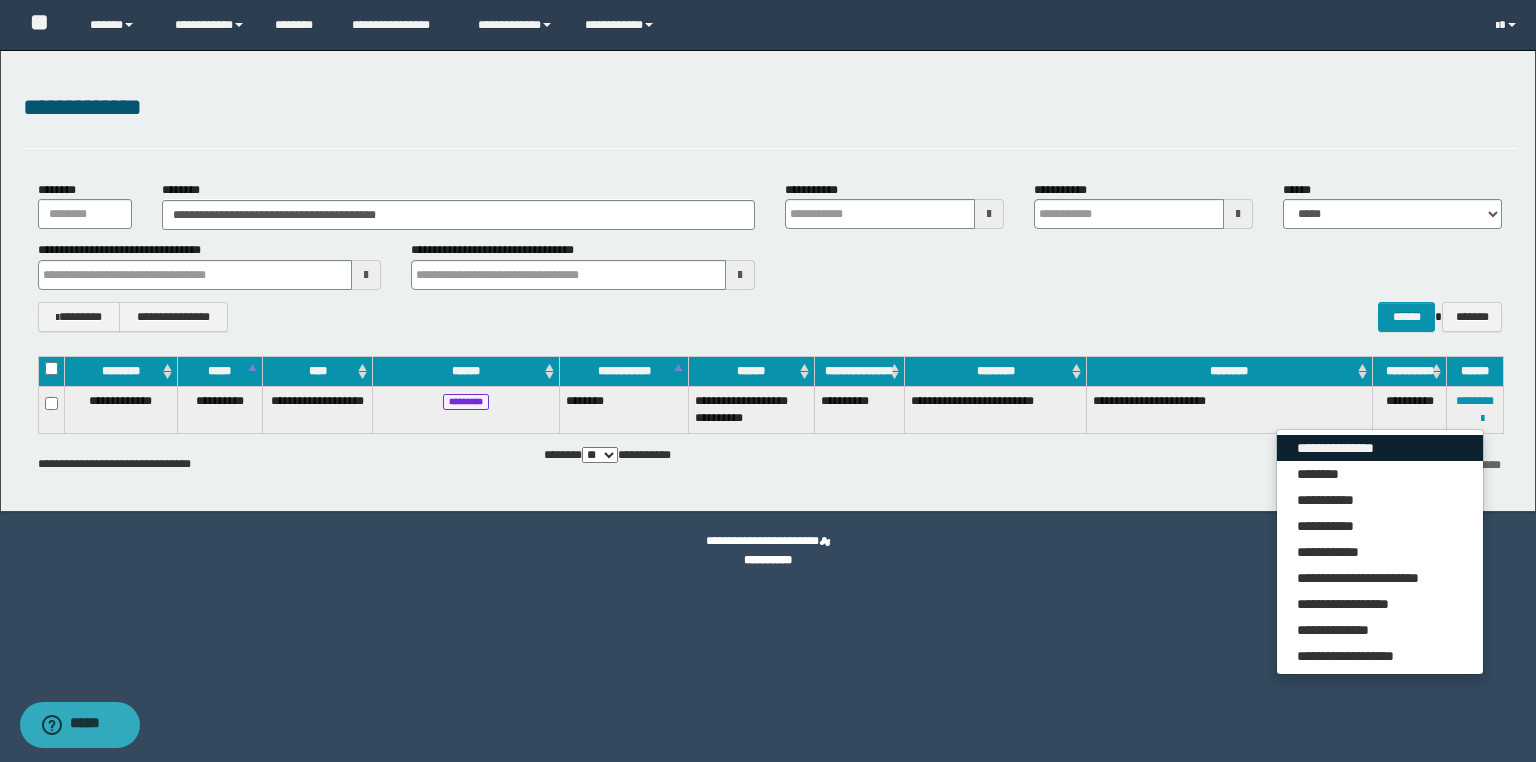 click on "**********" at bounding box center (1380, 448) 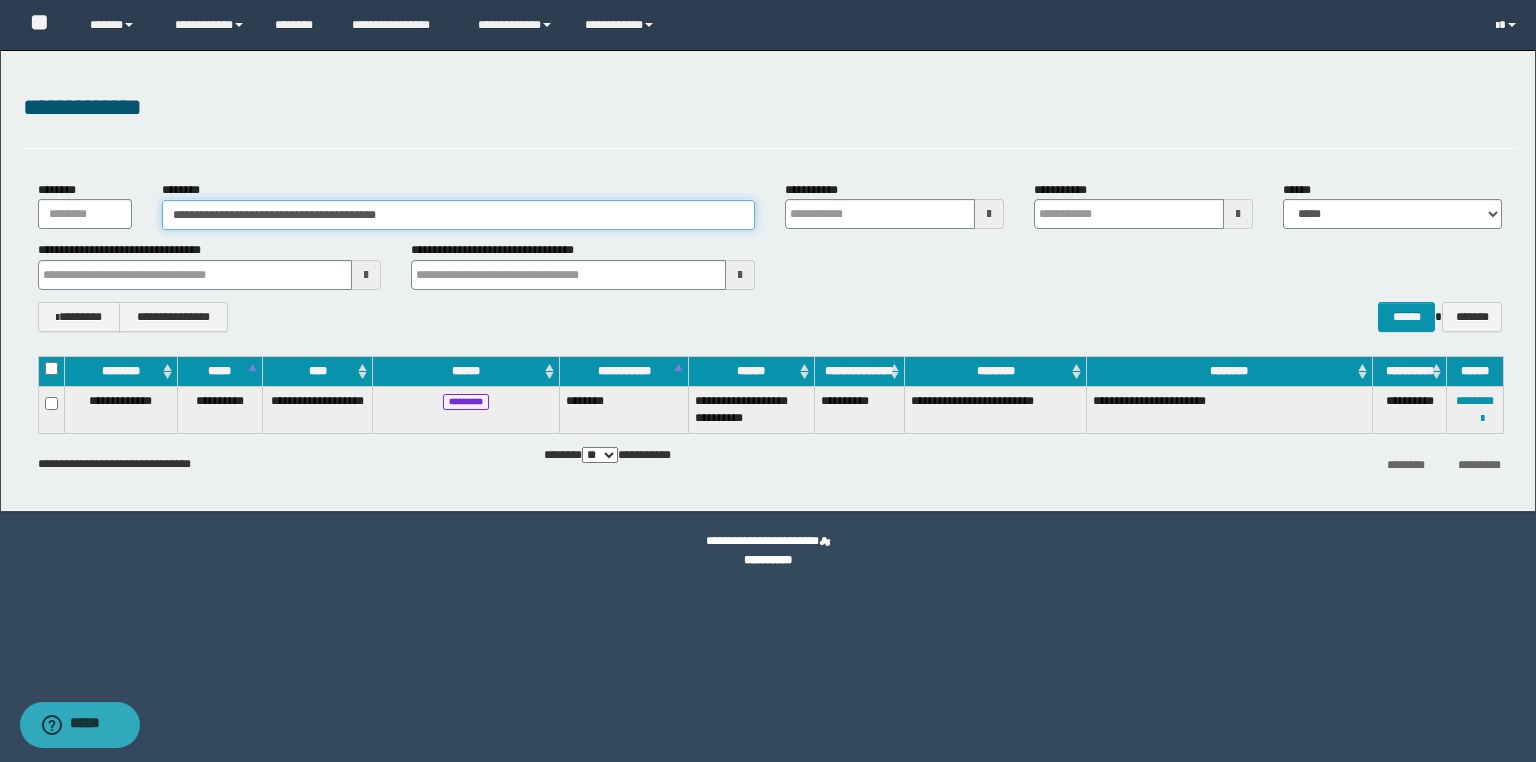 drag, startPoint x: 438, startPoint y: 218, endPoint x: 0, endPoint y: 195, distance: 438.60345 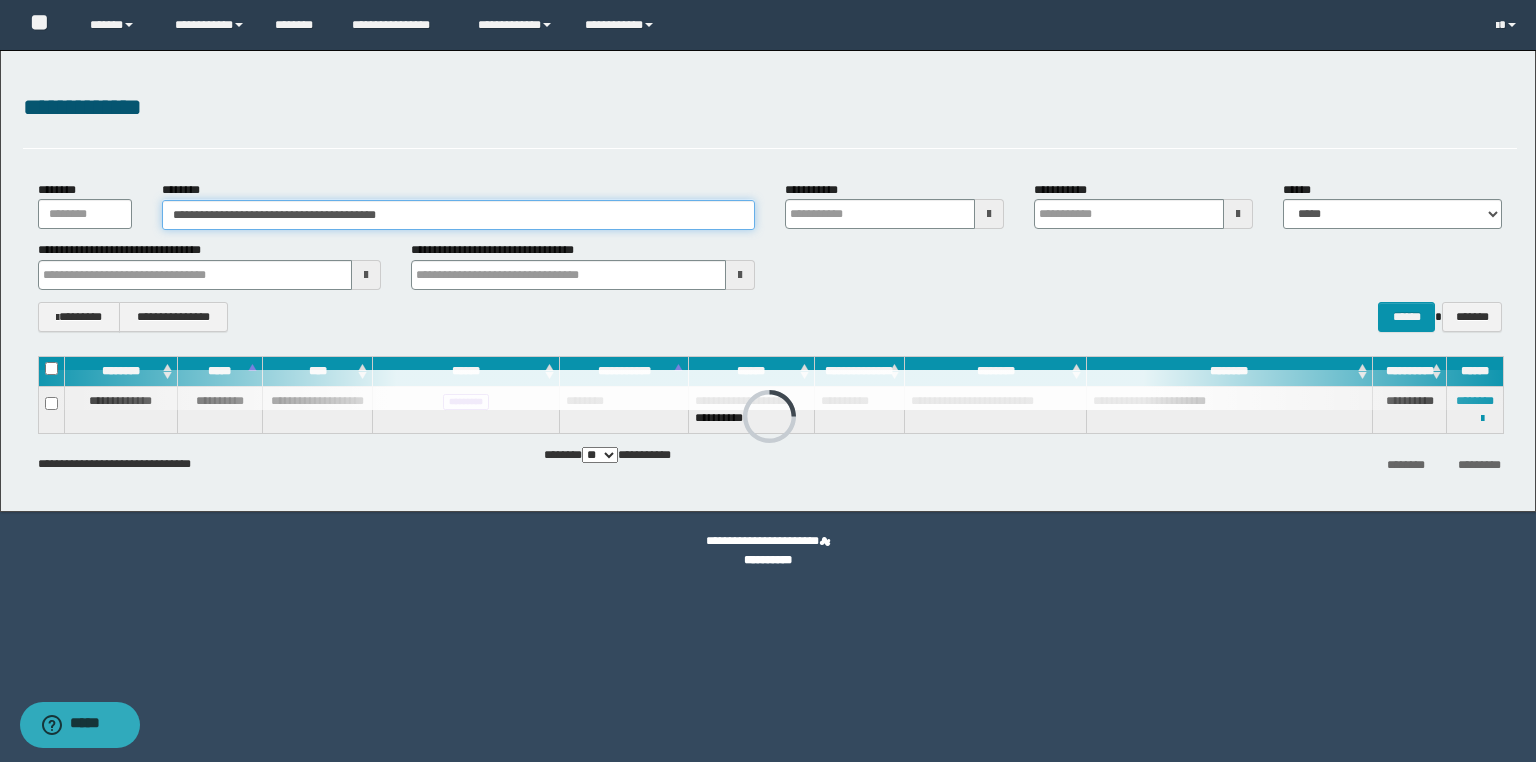 paste 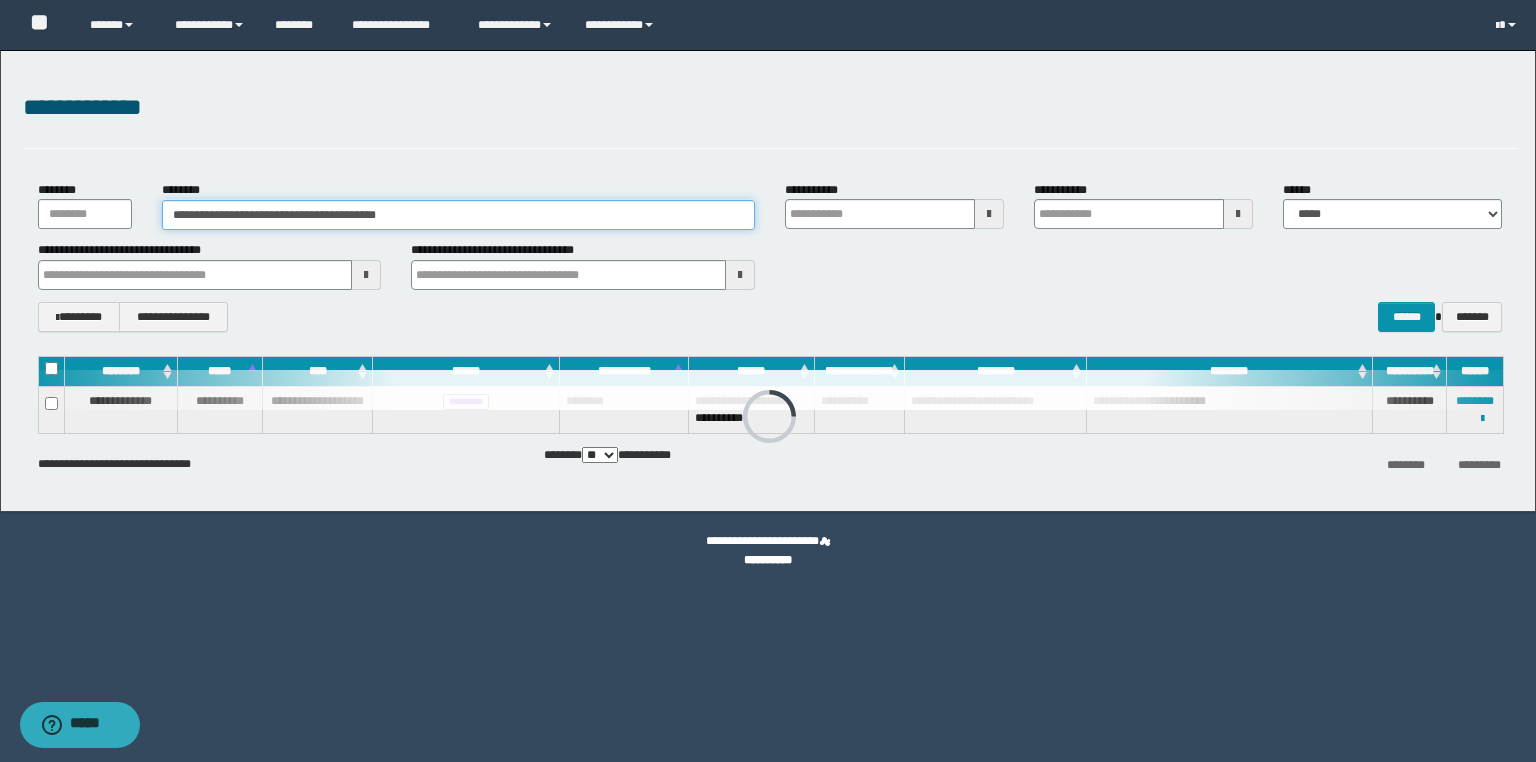 type on "********" 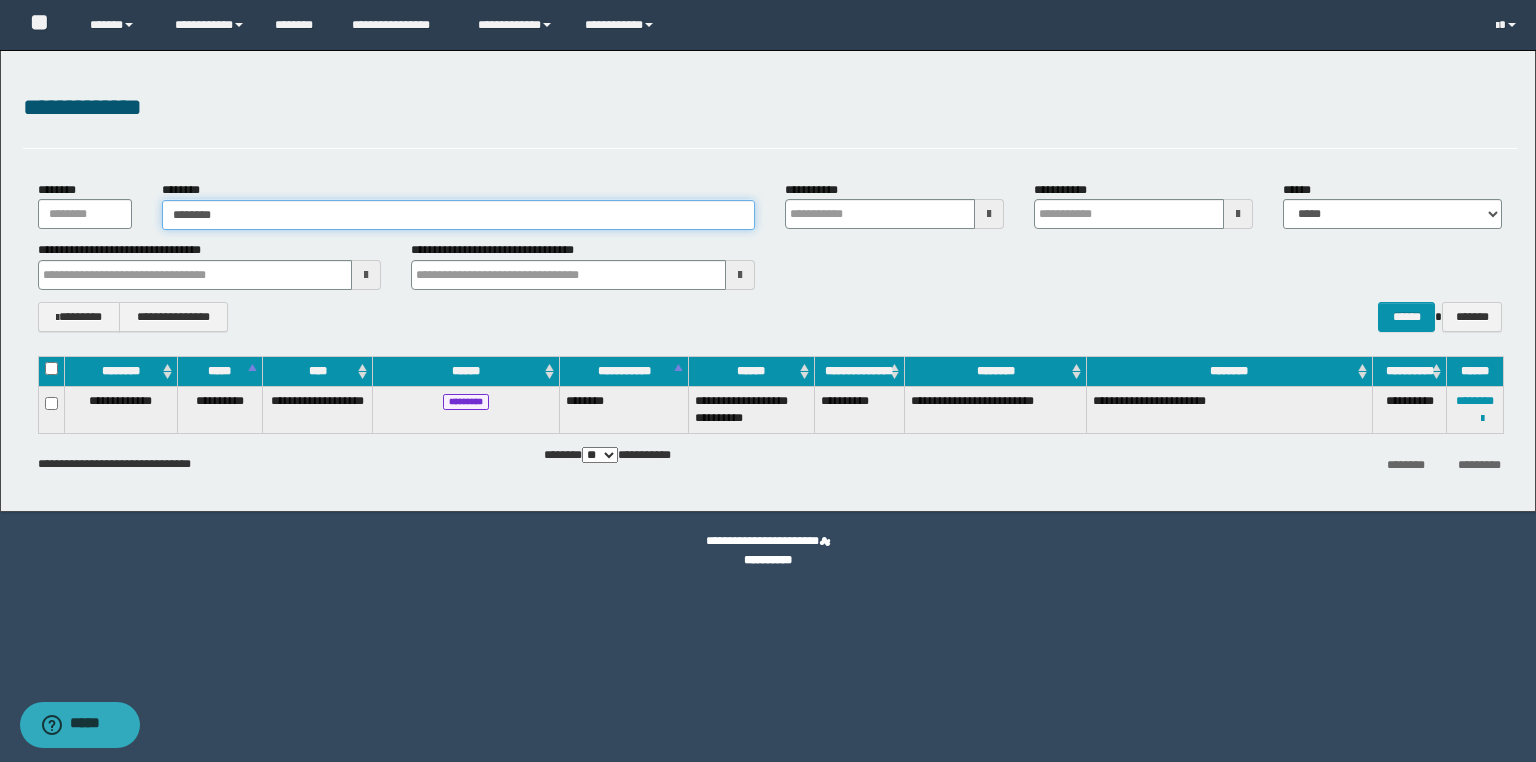 type on "********" 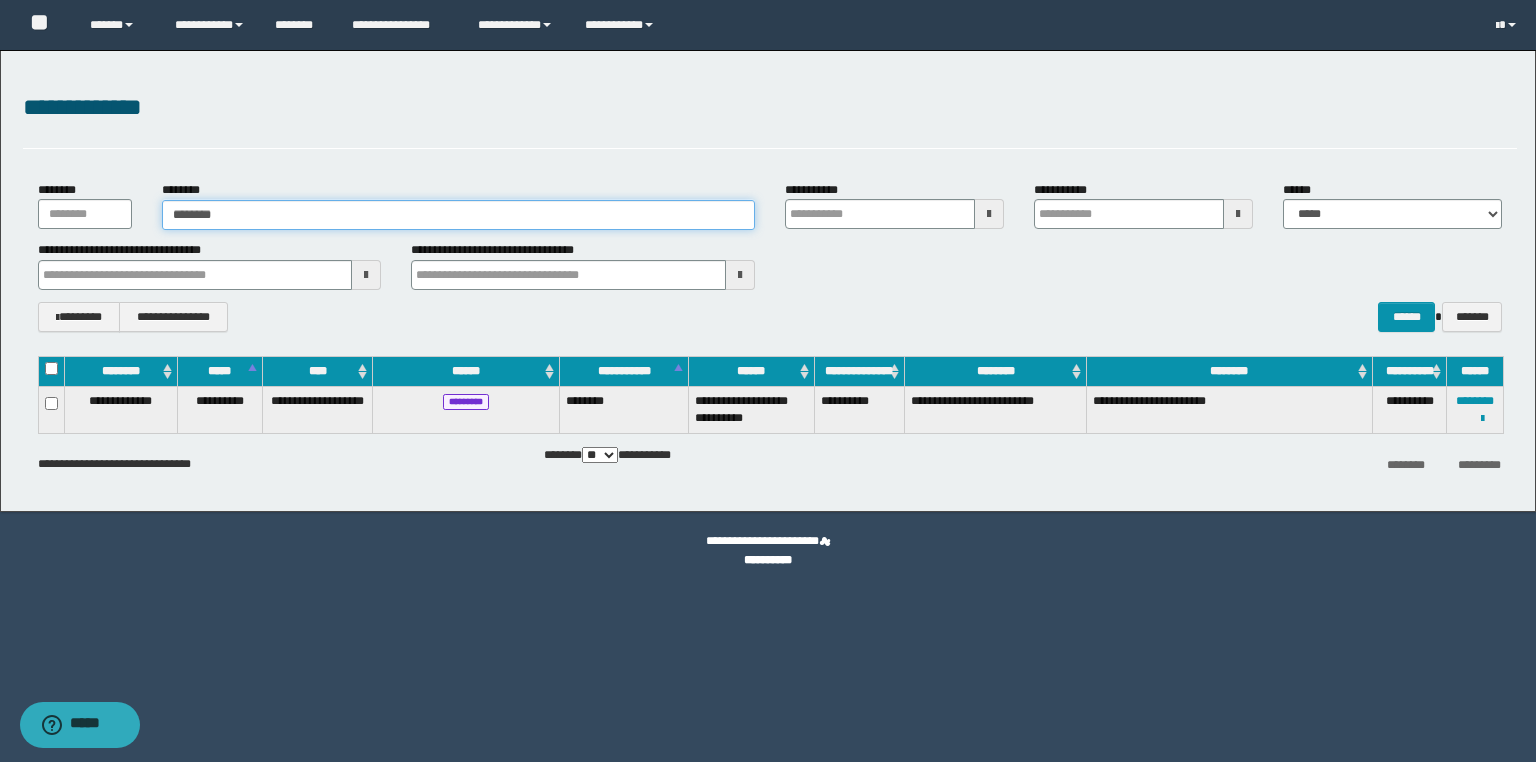 type on "********" 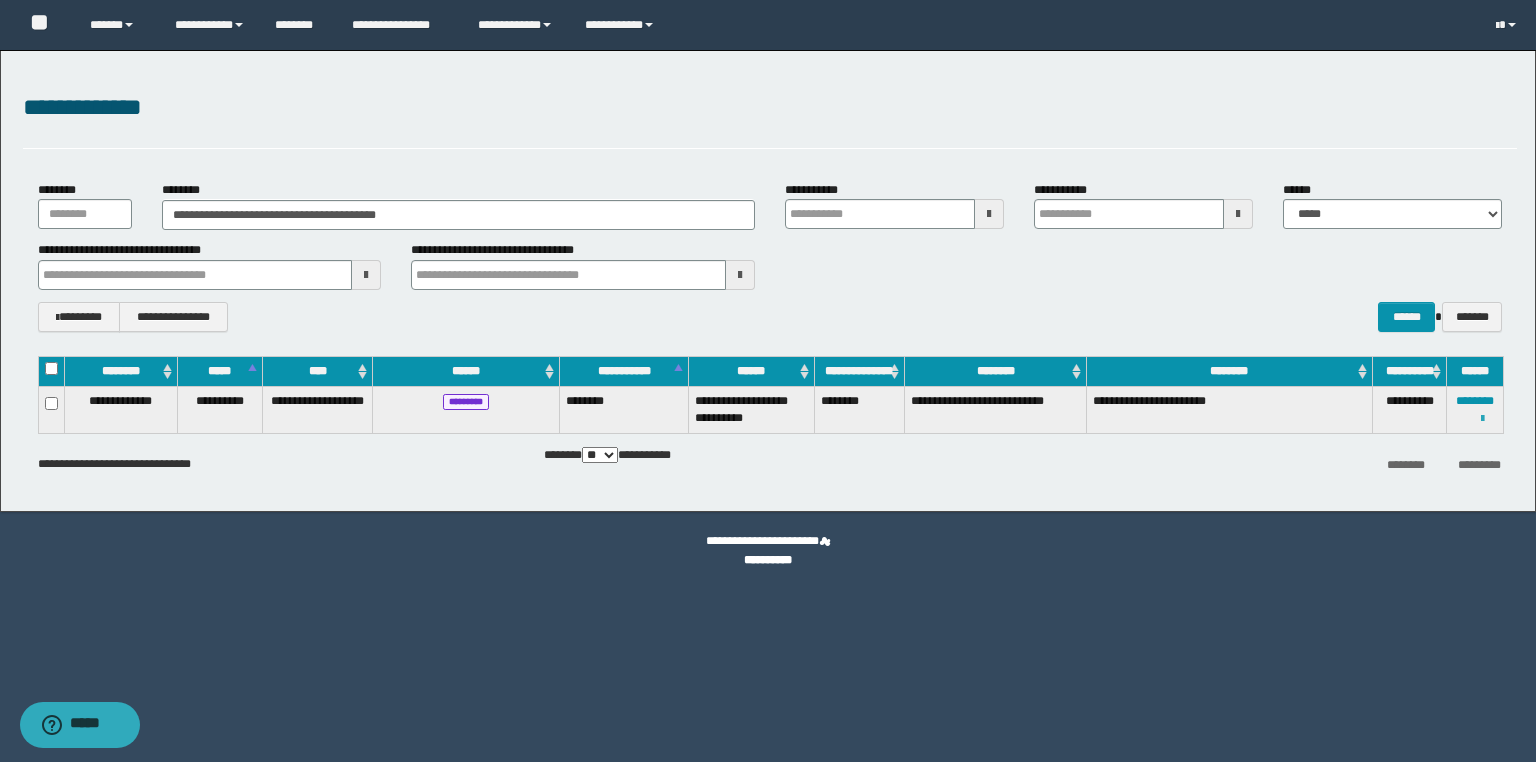 click at bounding box center [1482, 419] 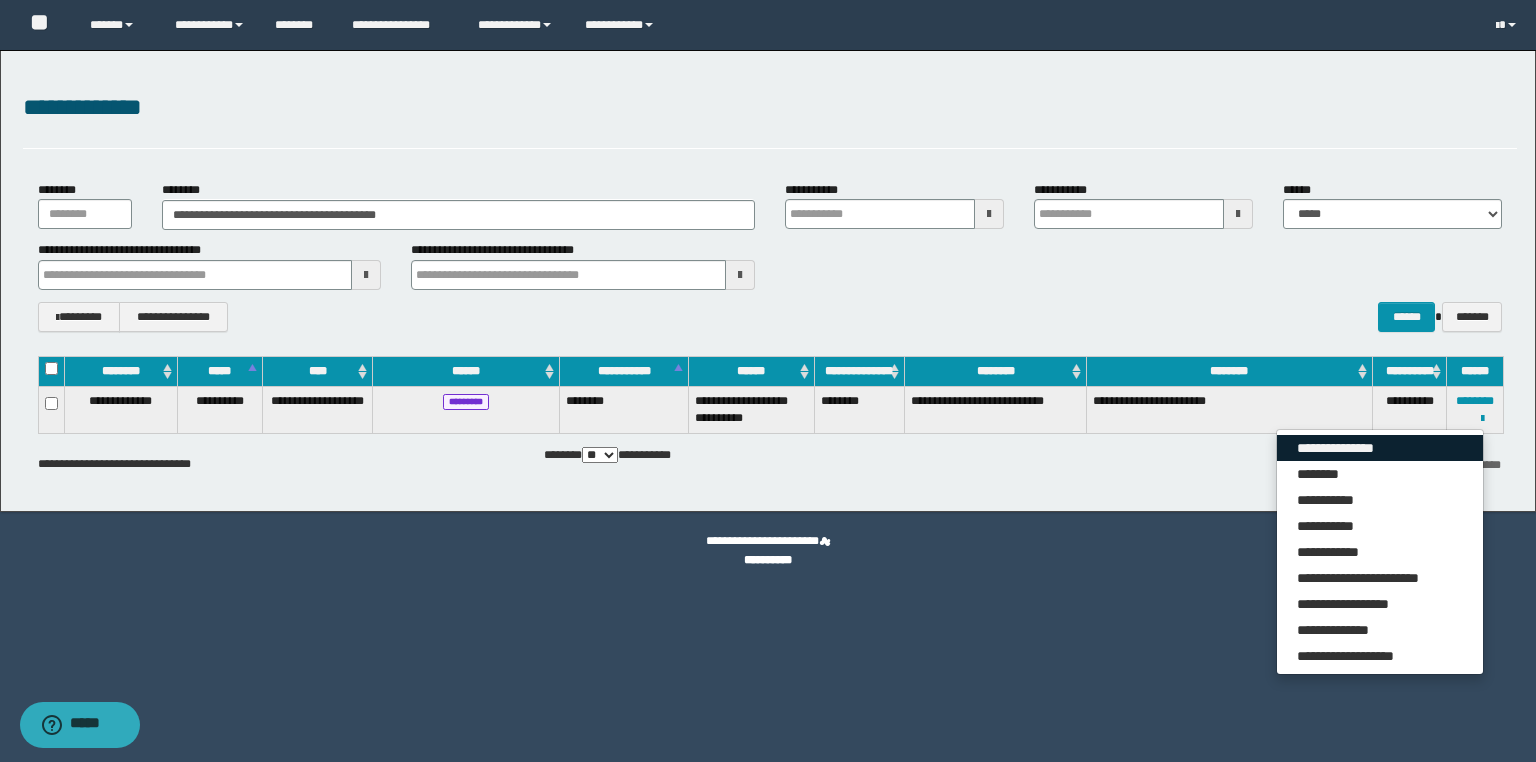 click on "**********" at bounding box center [1380, 448] 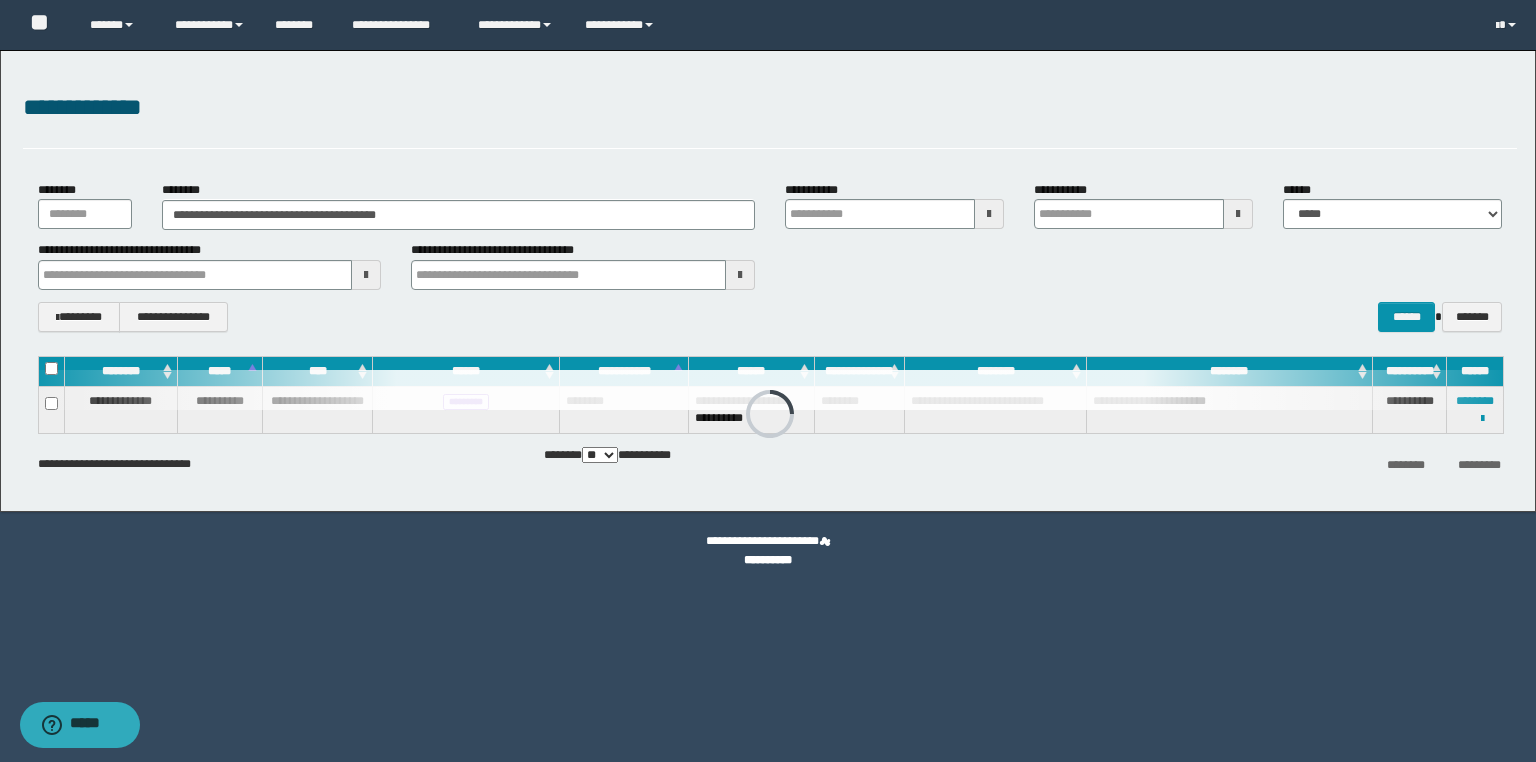 click on "**********" at bounding box center (770, 256) 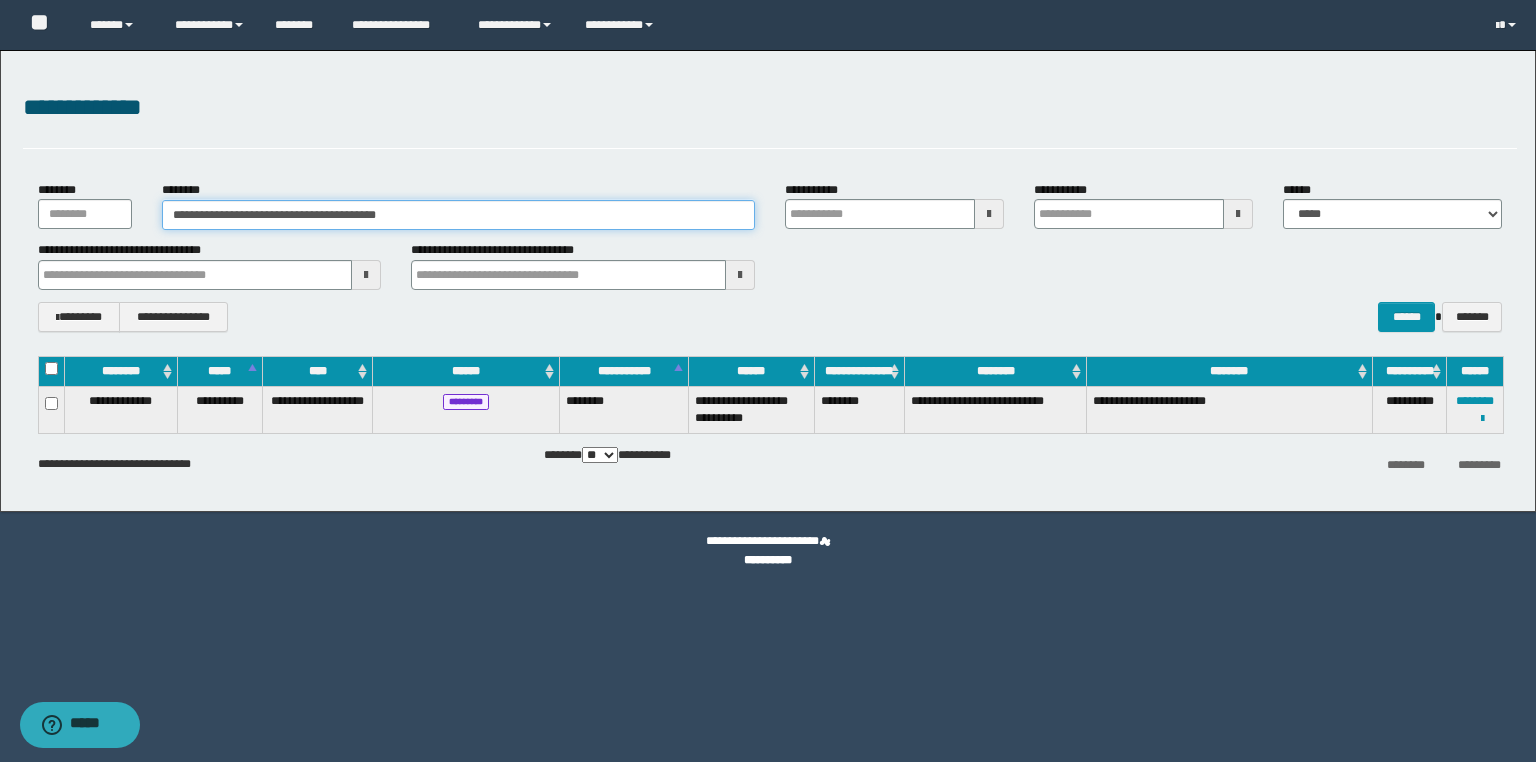 drag, startPoint x: 443, startPoint y: 214, endPoint x: 0, endPoint y: 216, distance: 443.00452 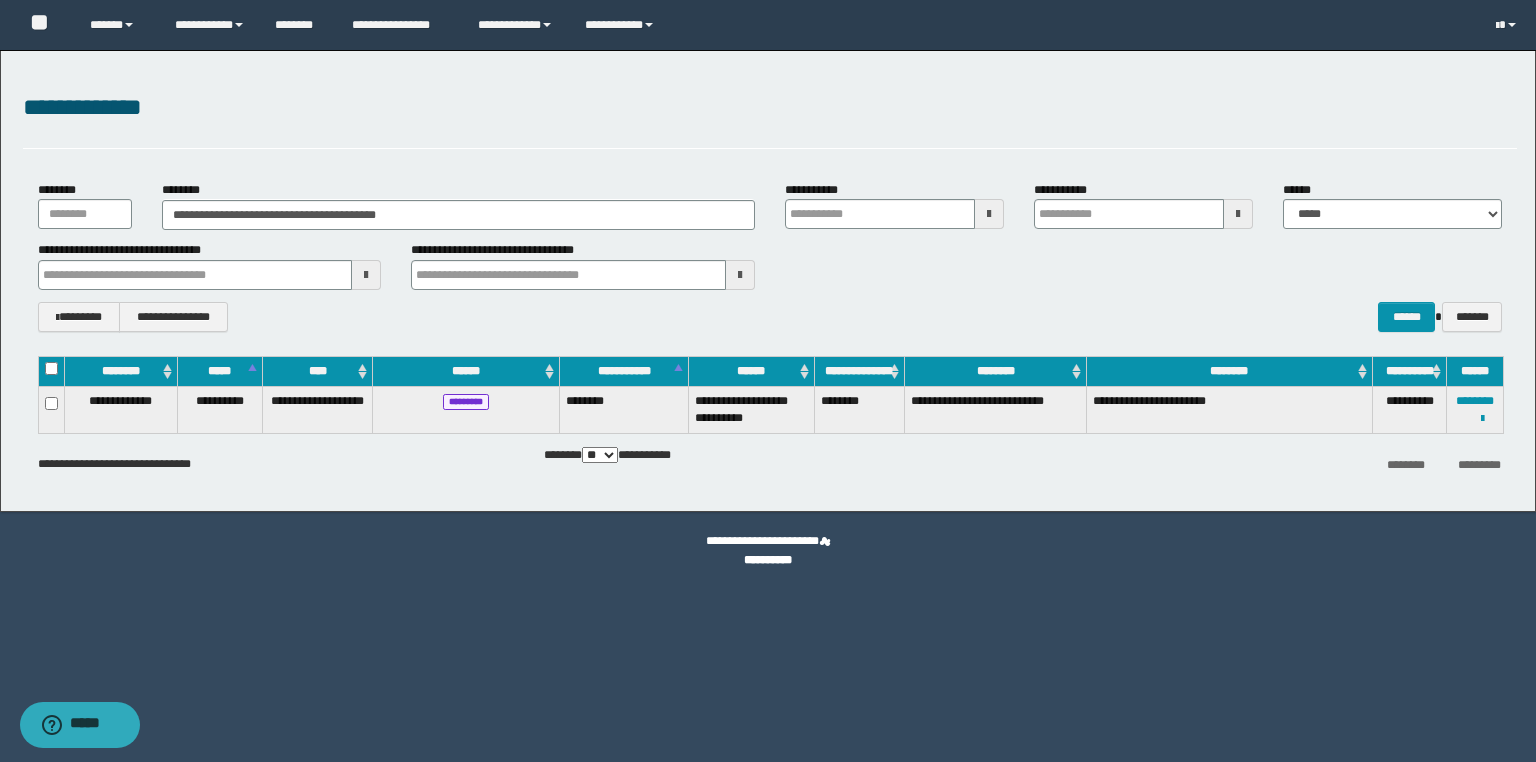 click on "**********" at bounding box center (770, 256) 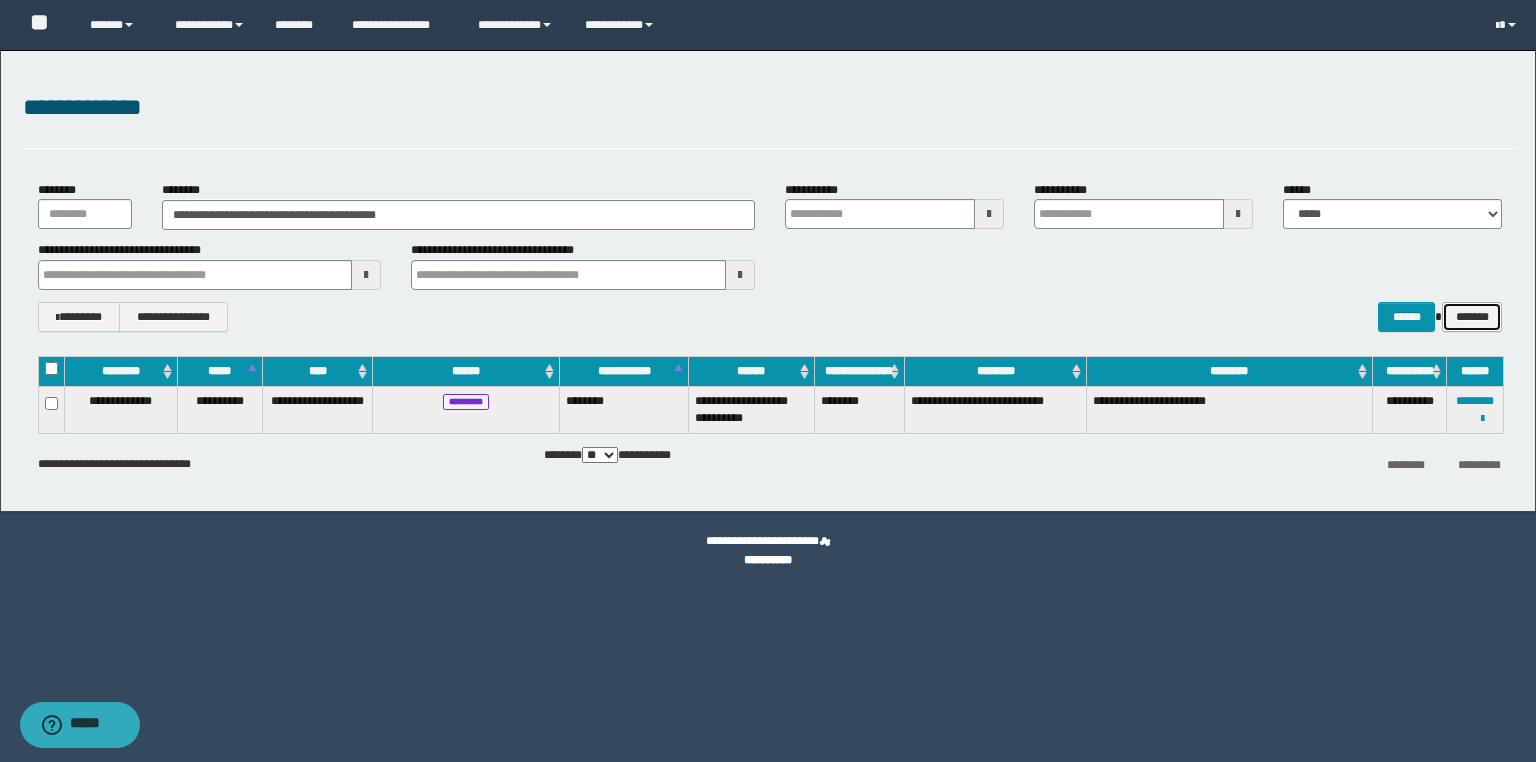 click on "*******" at bounding box center (1472, 317) 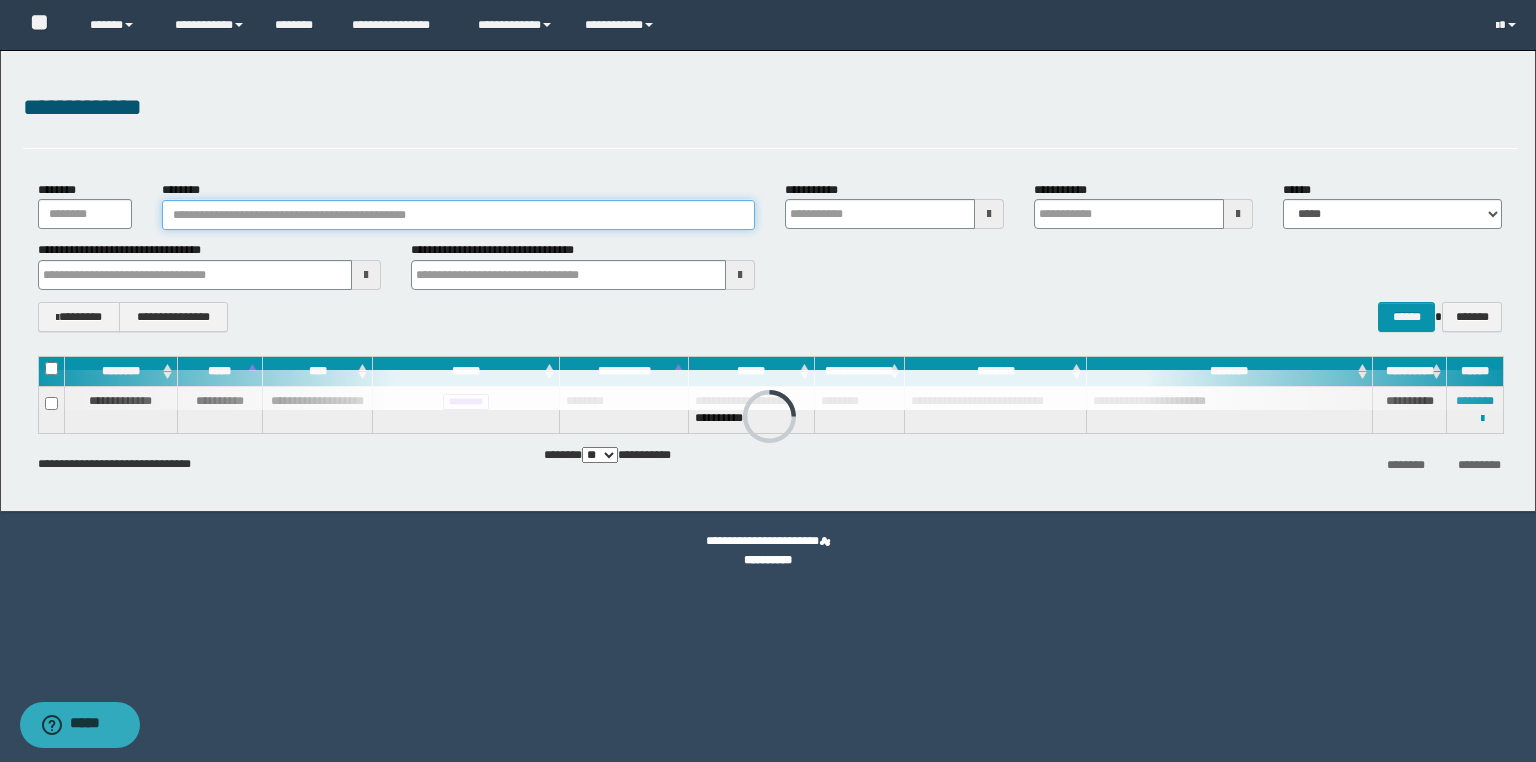 click on "********" at bounding box center (458, 215) 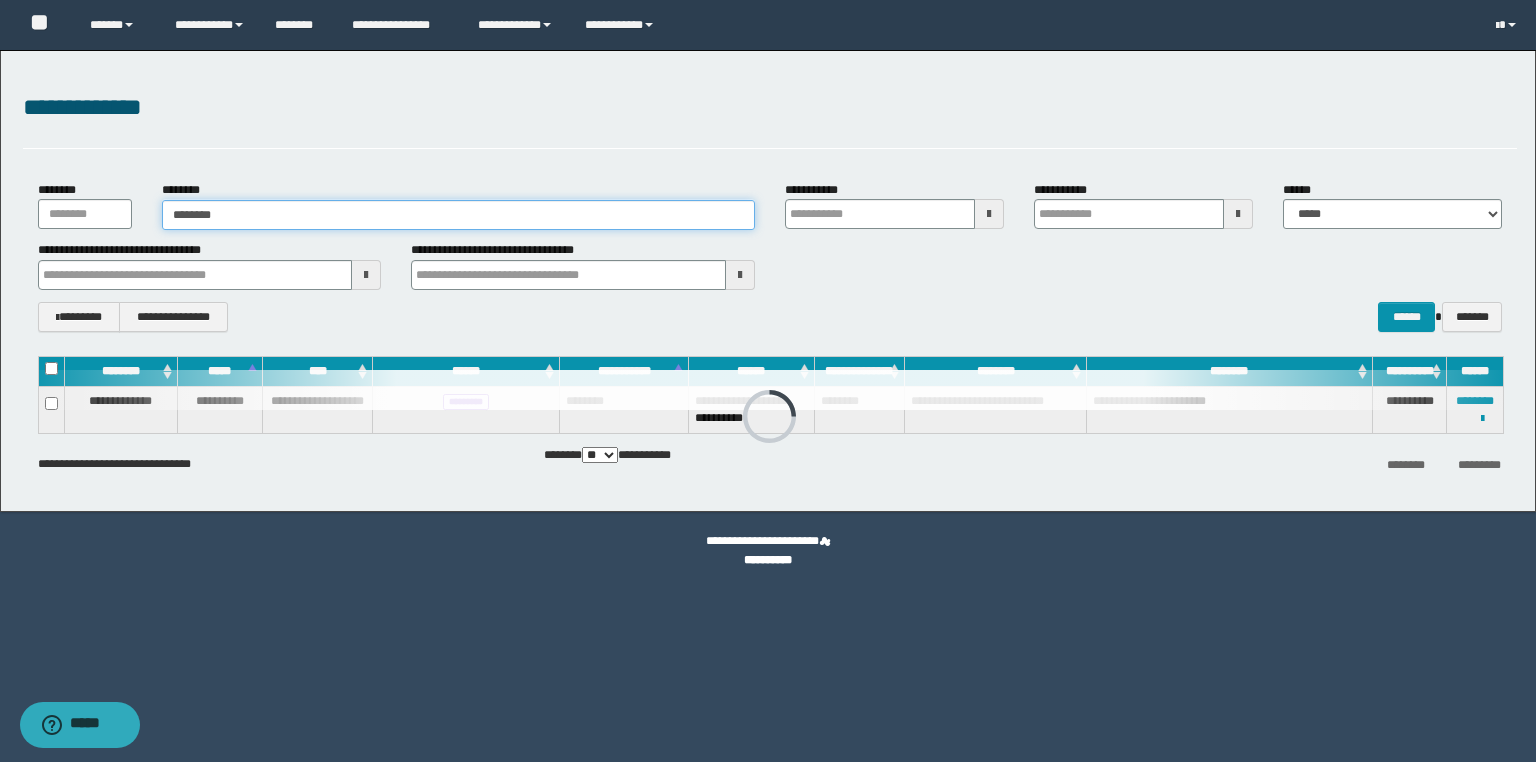type on "********" 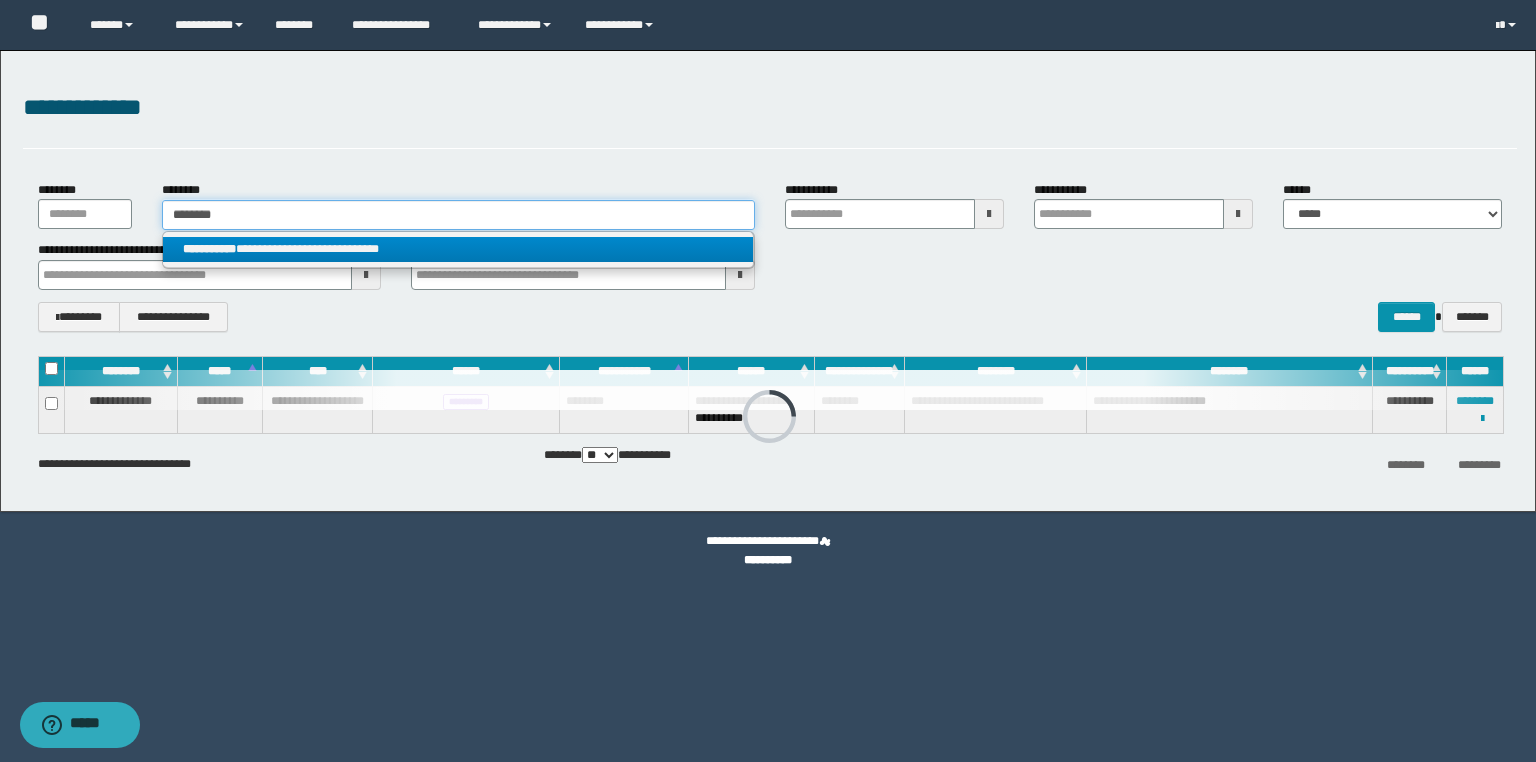 type on "********" 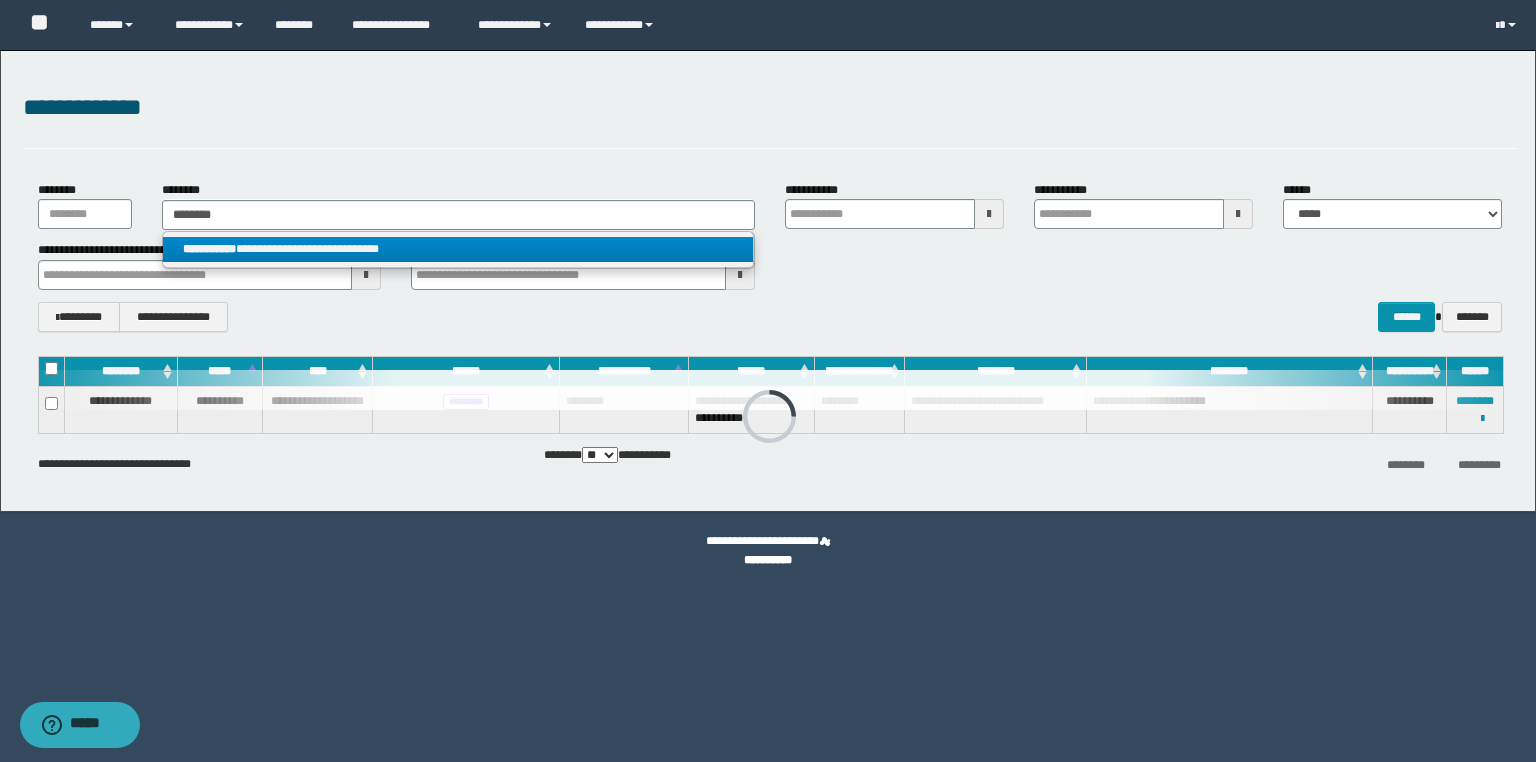 click on "**********" at bounding box center (458, 249) 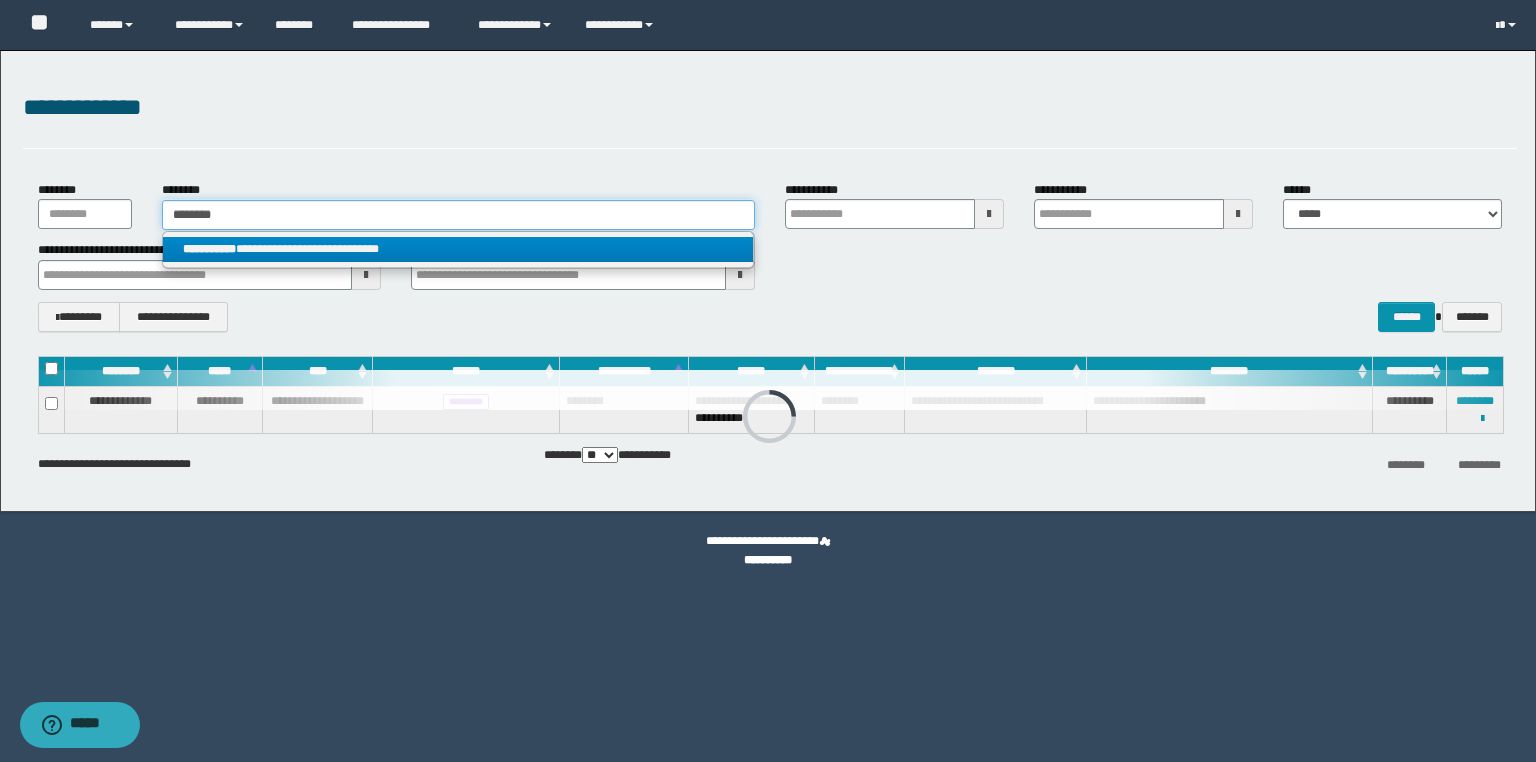 type 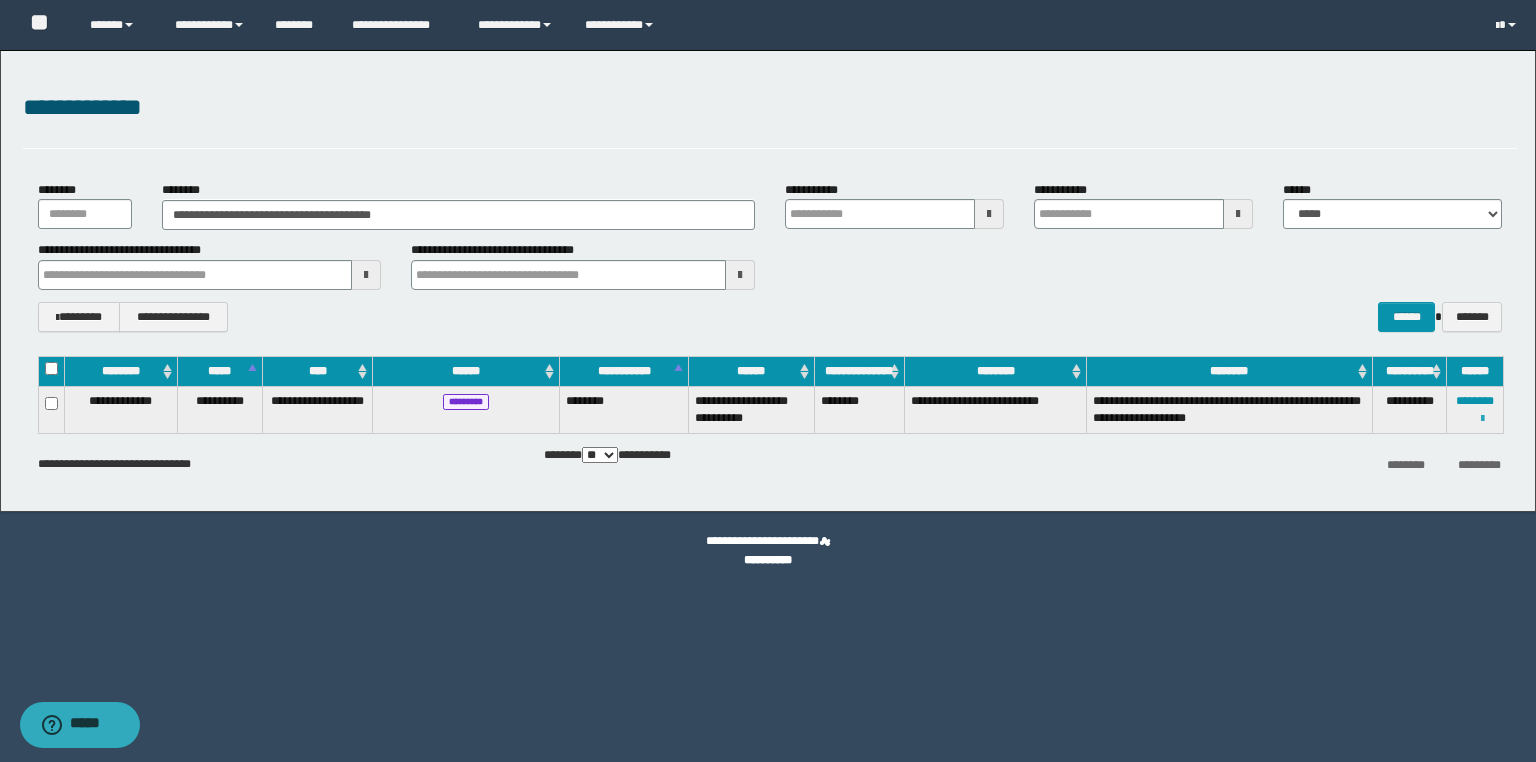 click at bounding box center (1482, 419) 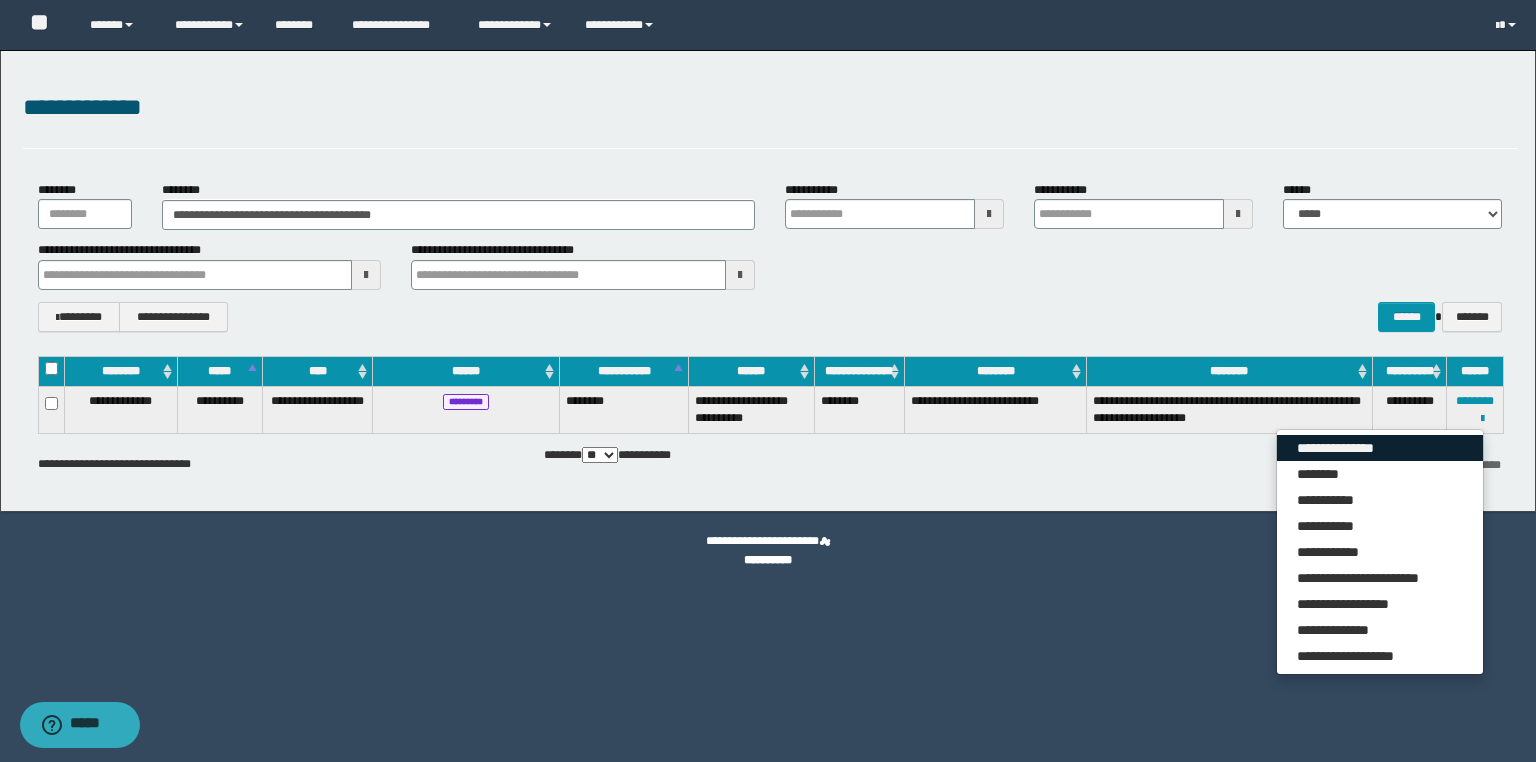 click on "**********" at bounding box center (1380, 448) 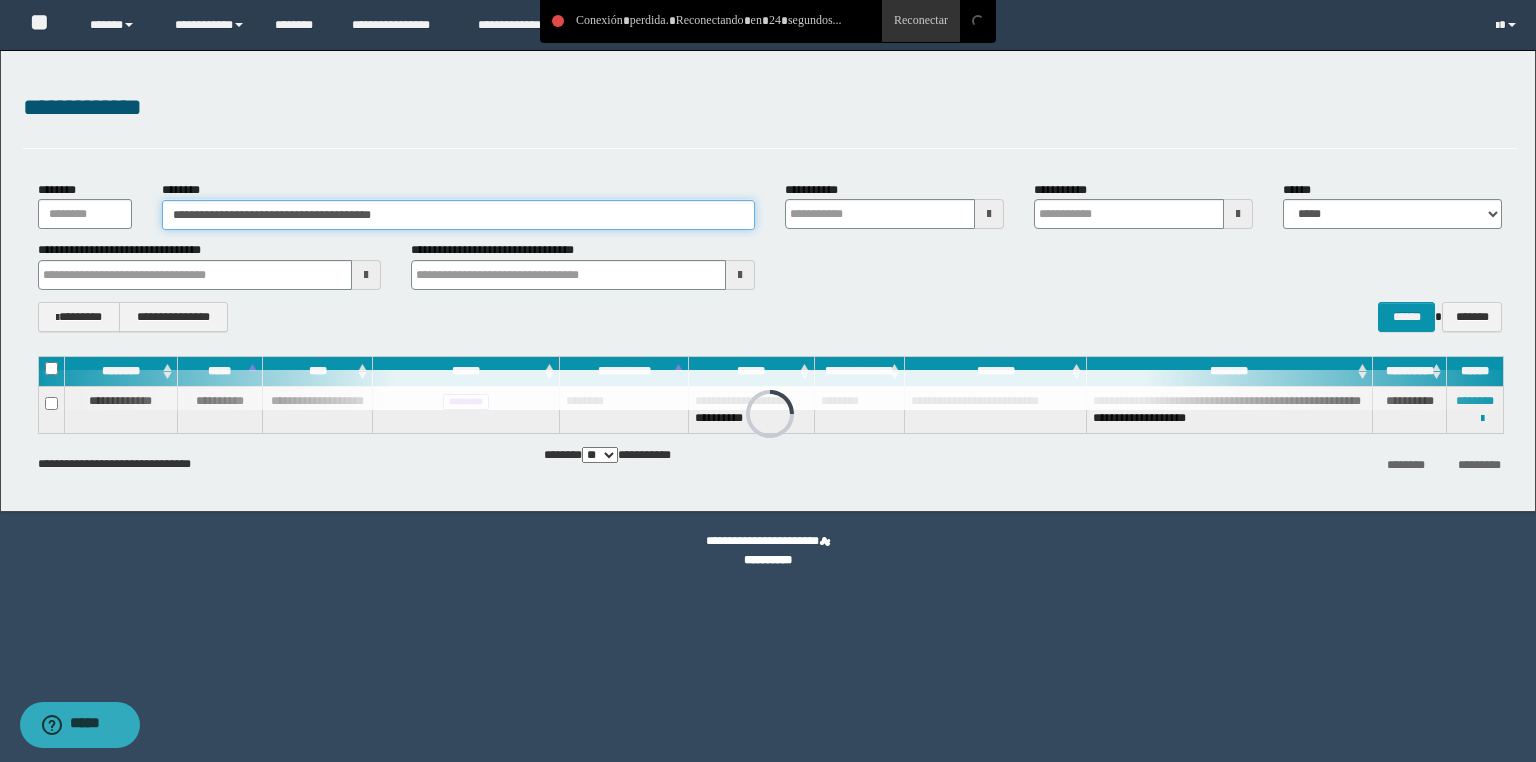 drag, startPoint x: 220, startPoint y: 208, endPoint x: 0, endPoint y: 189, distance: 220.81892 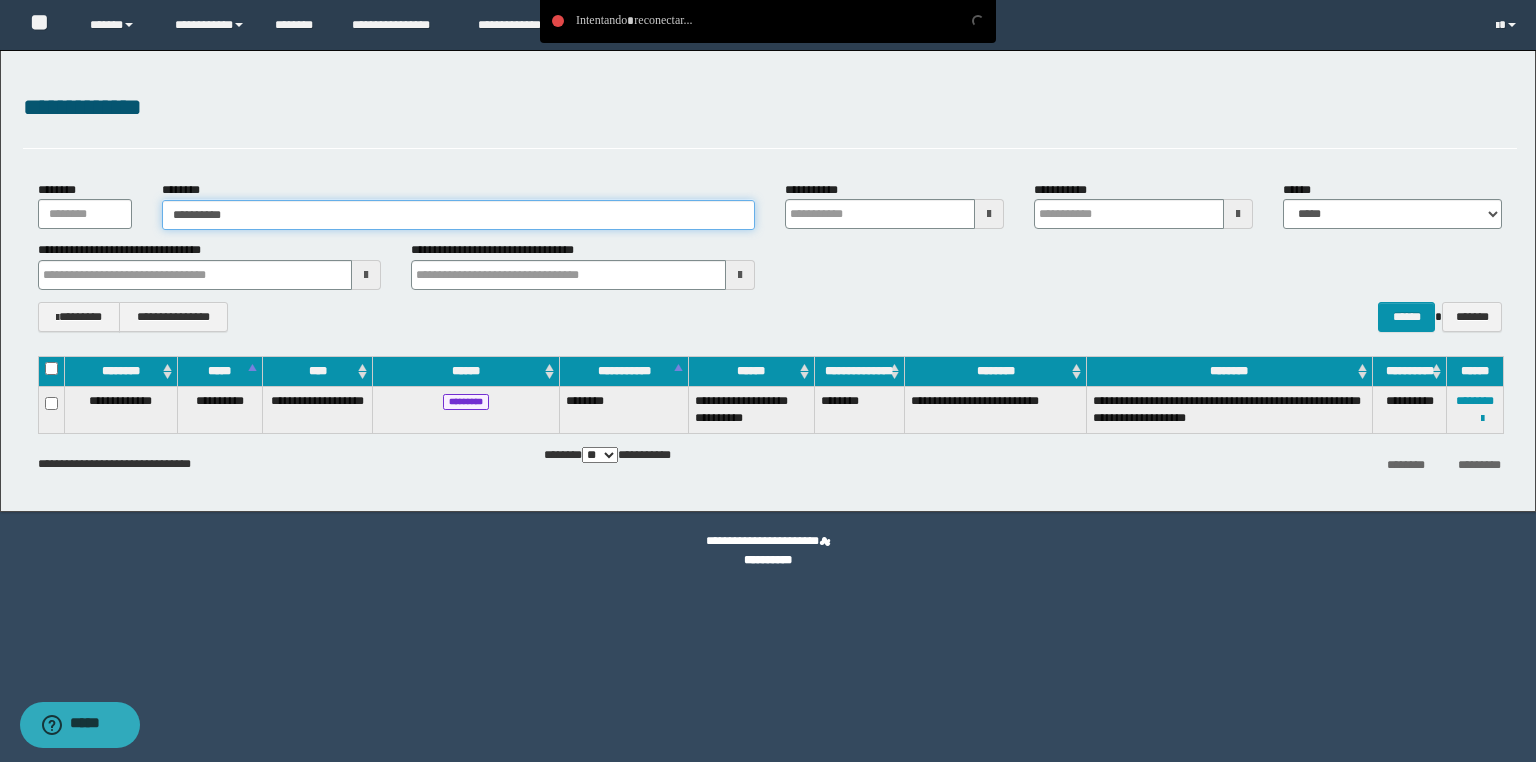 click on "**********" at bounding box center [458, 215] 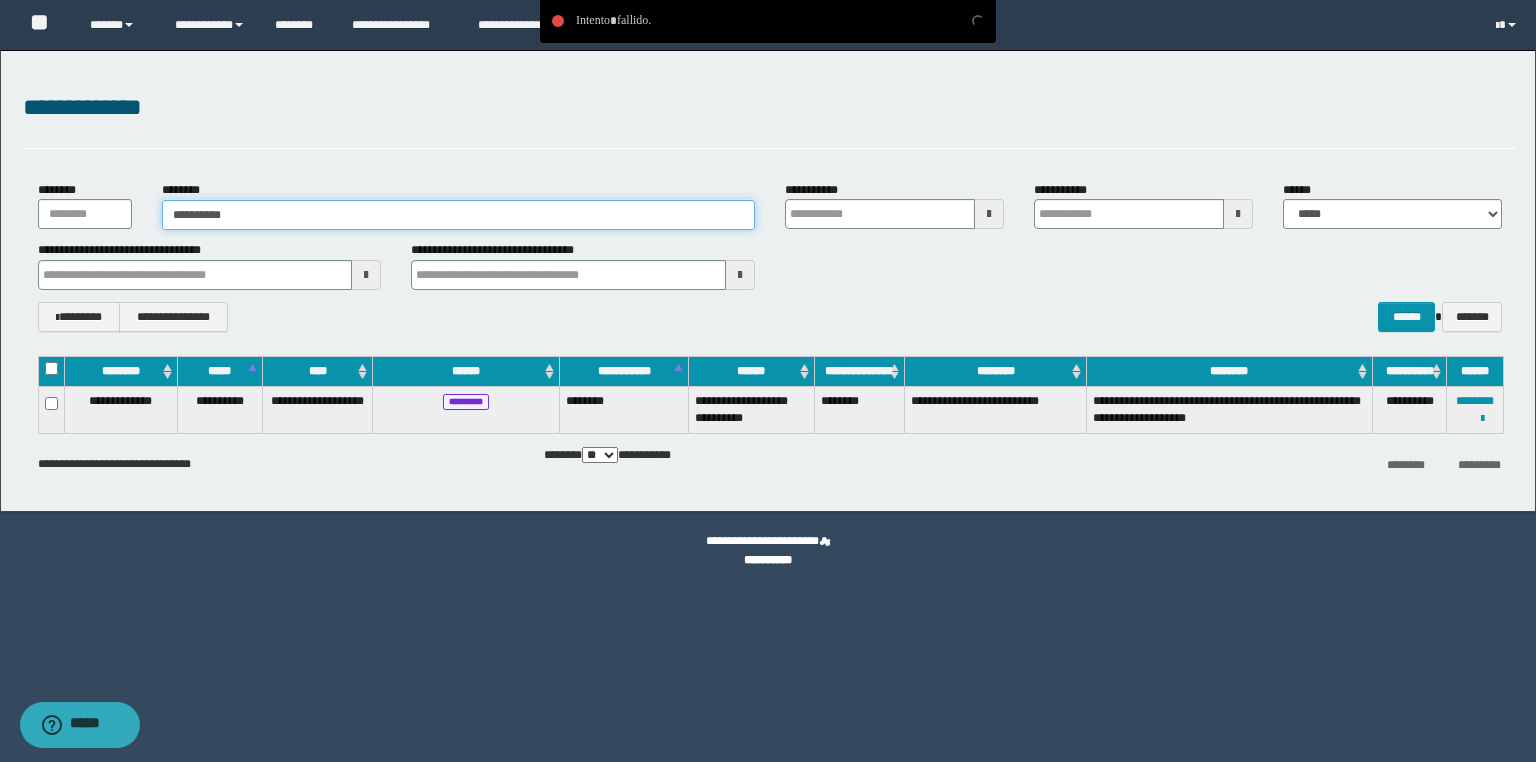 click on "**********" at bounding box center (458, 215) 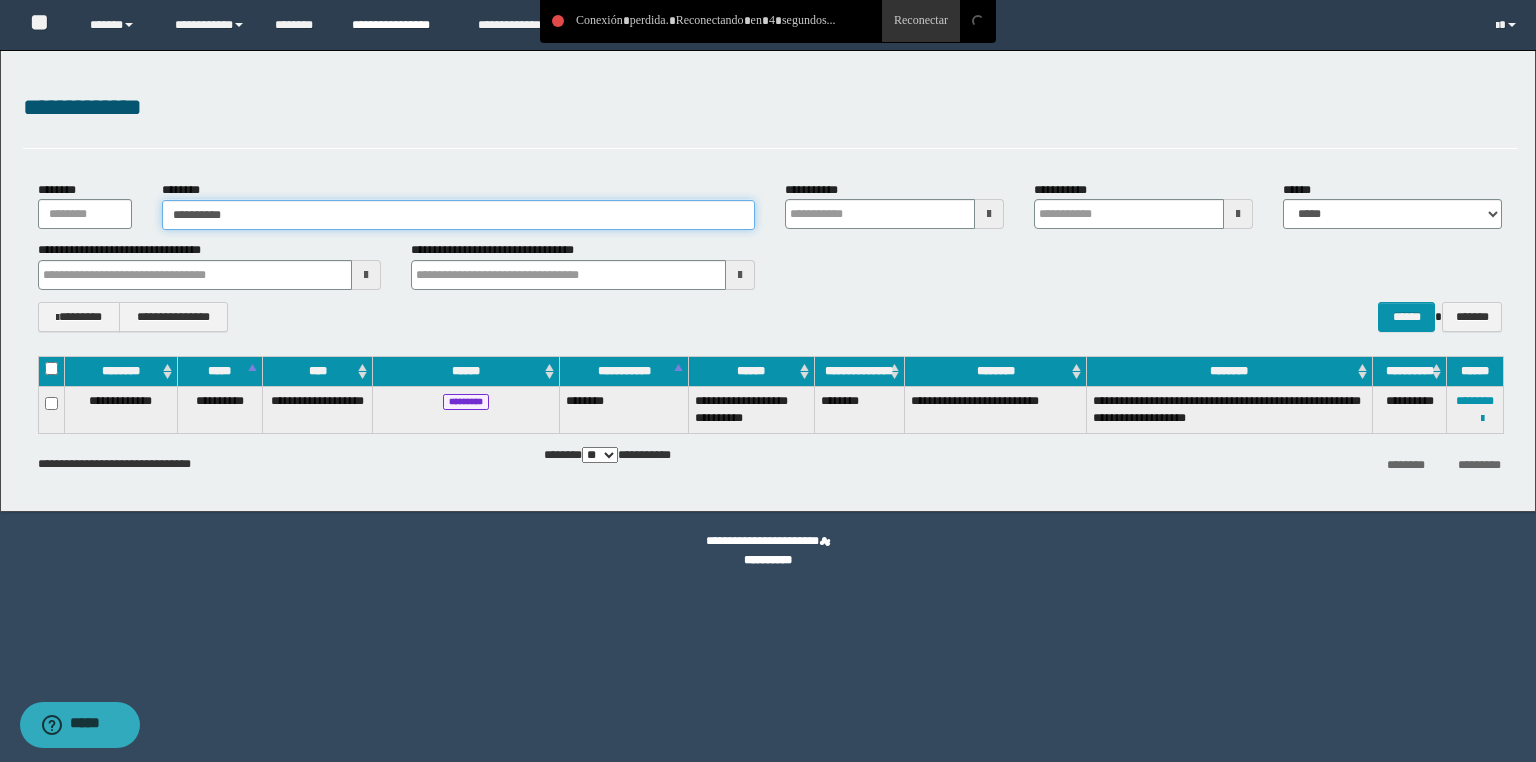 type on "**********" 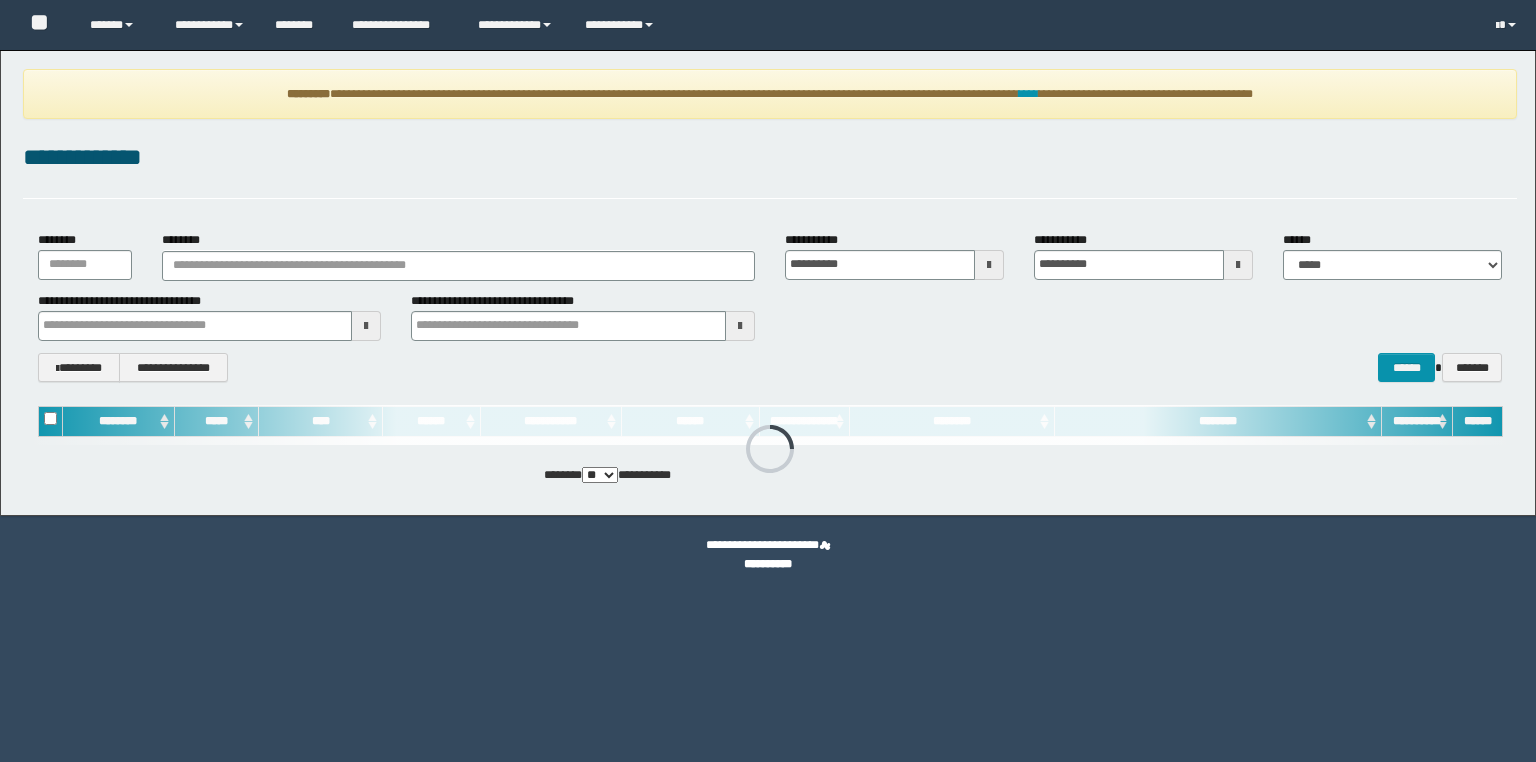scroll, scrollTop: 0, scrollLeft: 0, axis: both 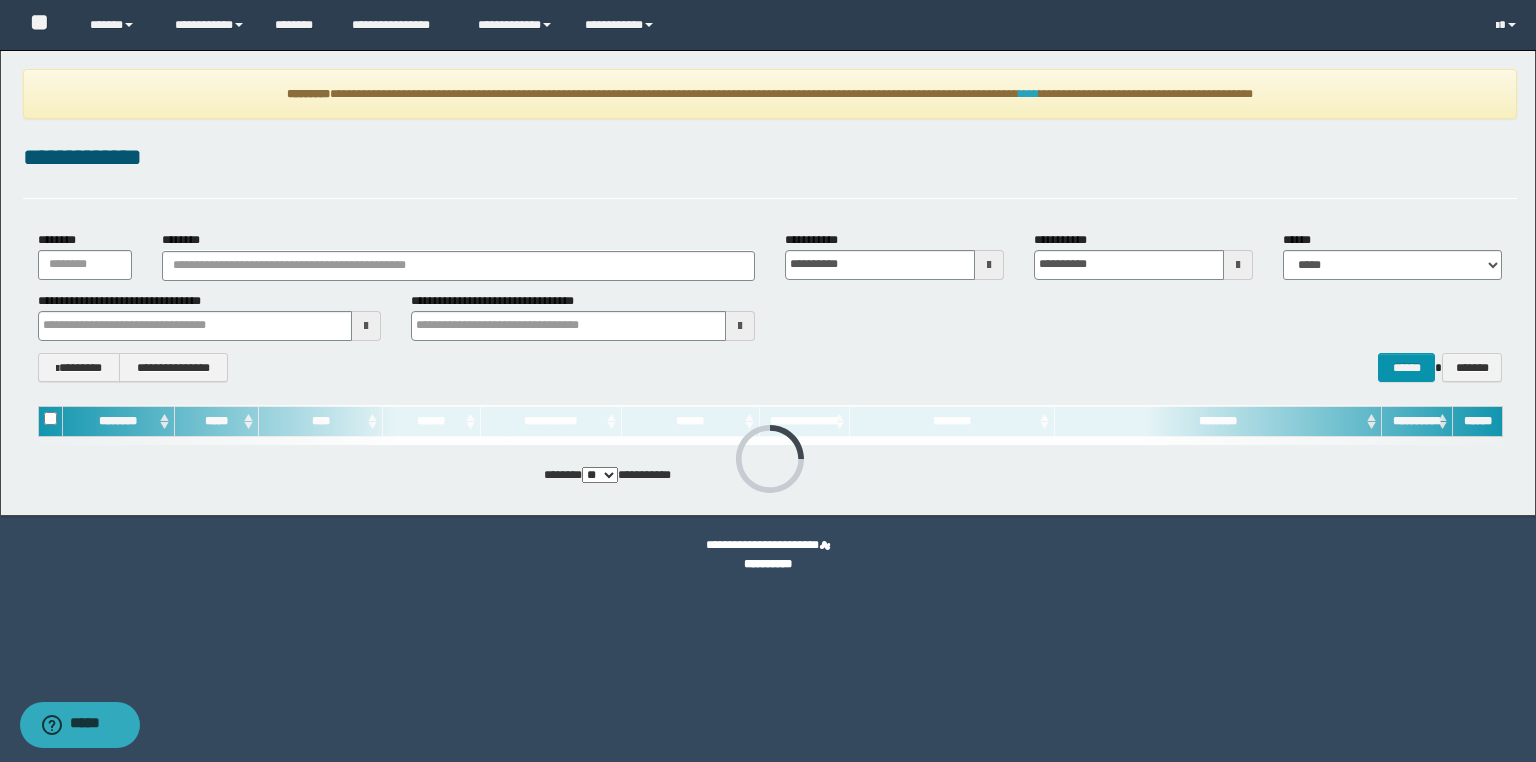 click on "****" at bounding box center (1029, 94) 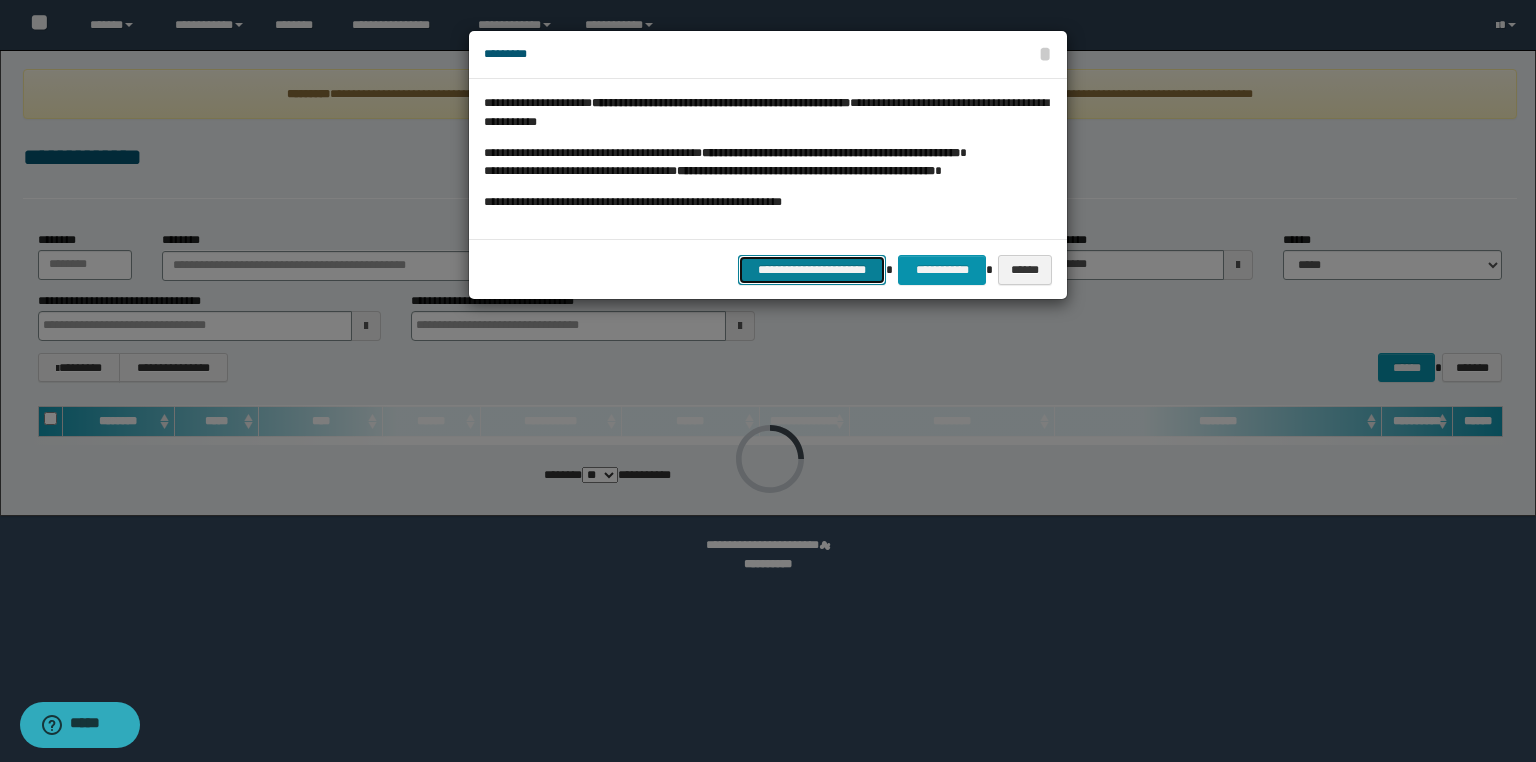 click on "**********" at bounding box center [812, 270] 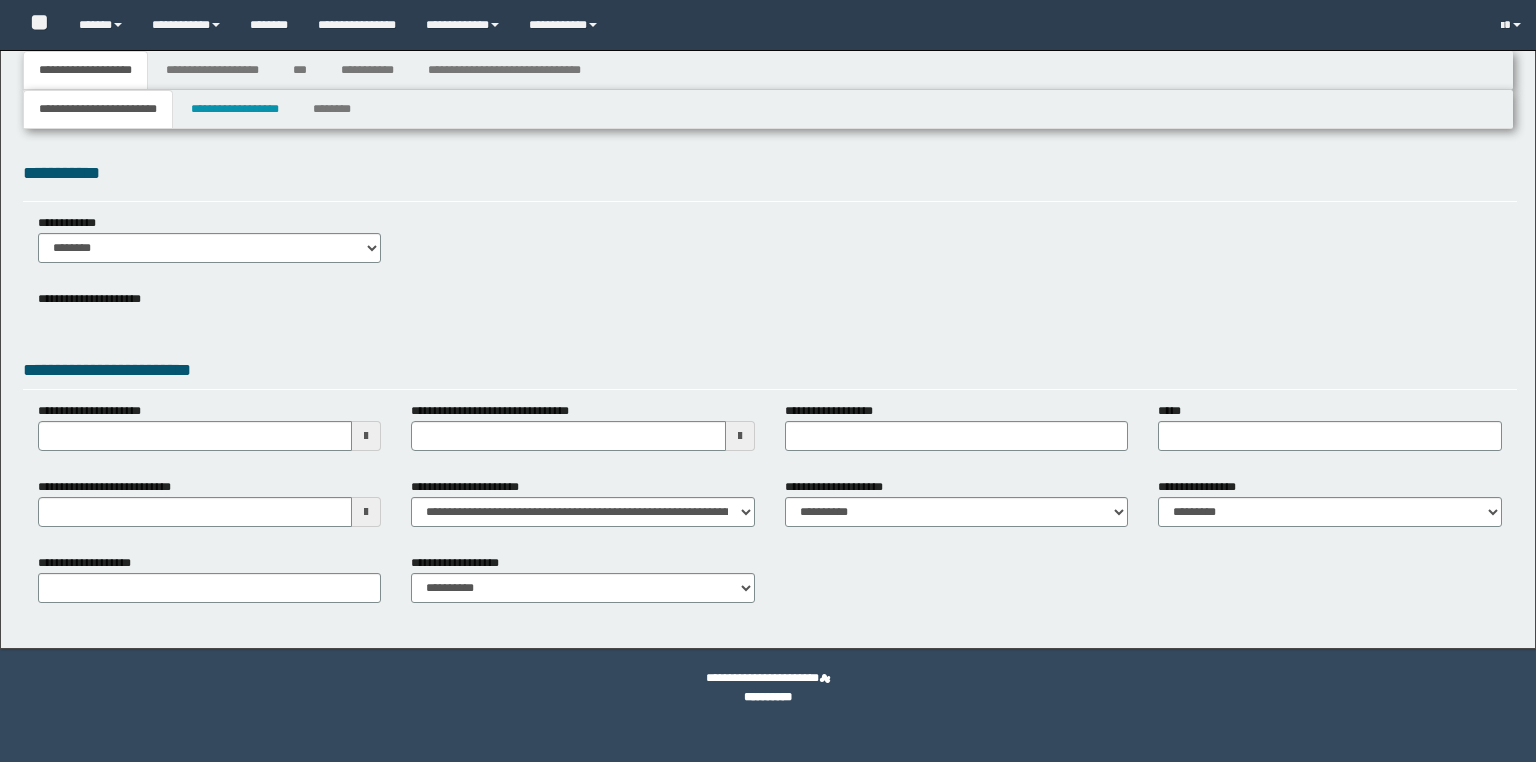 type 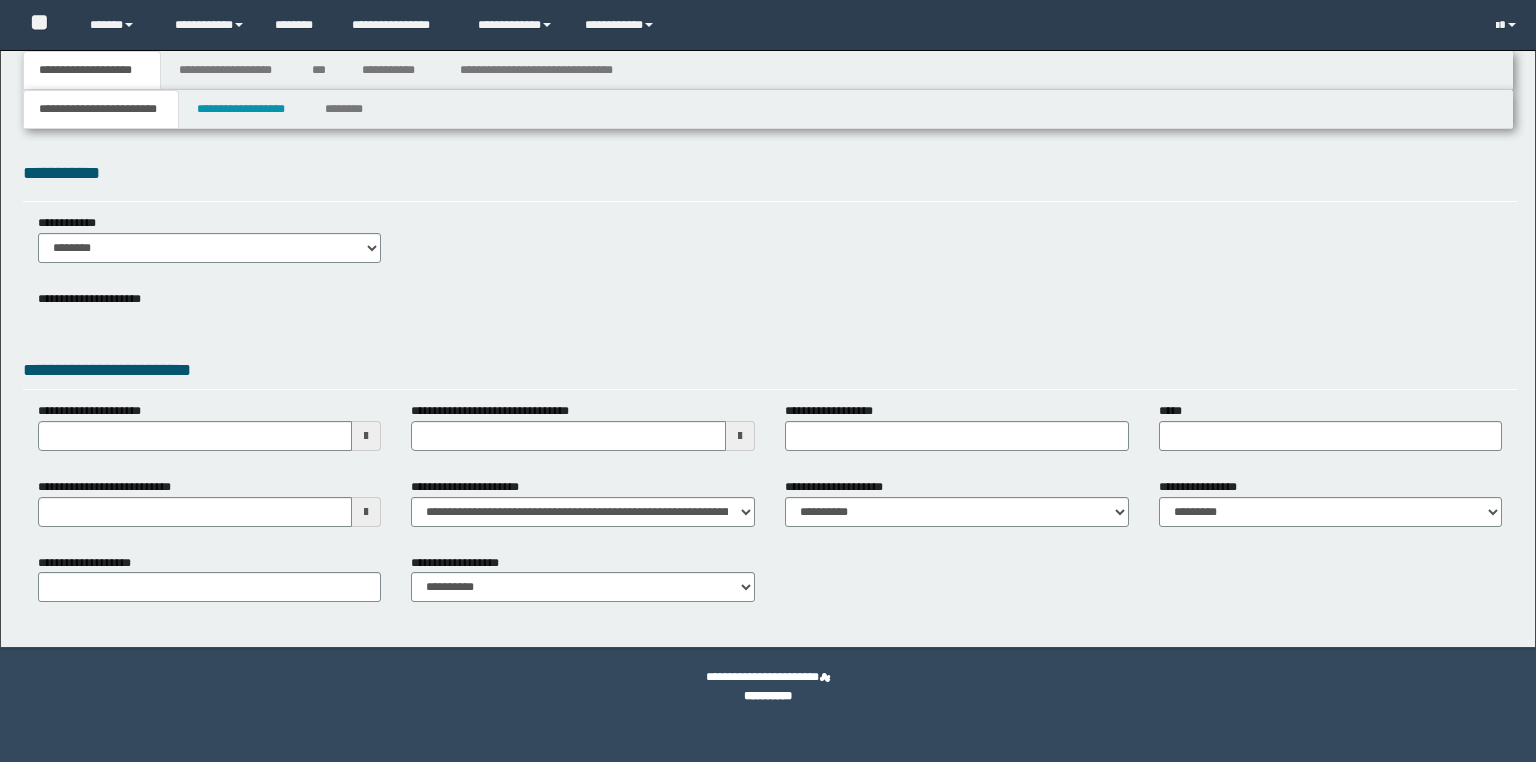 scroll, scrollTop: 0, scrollLeft: 0, axis: both 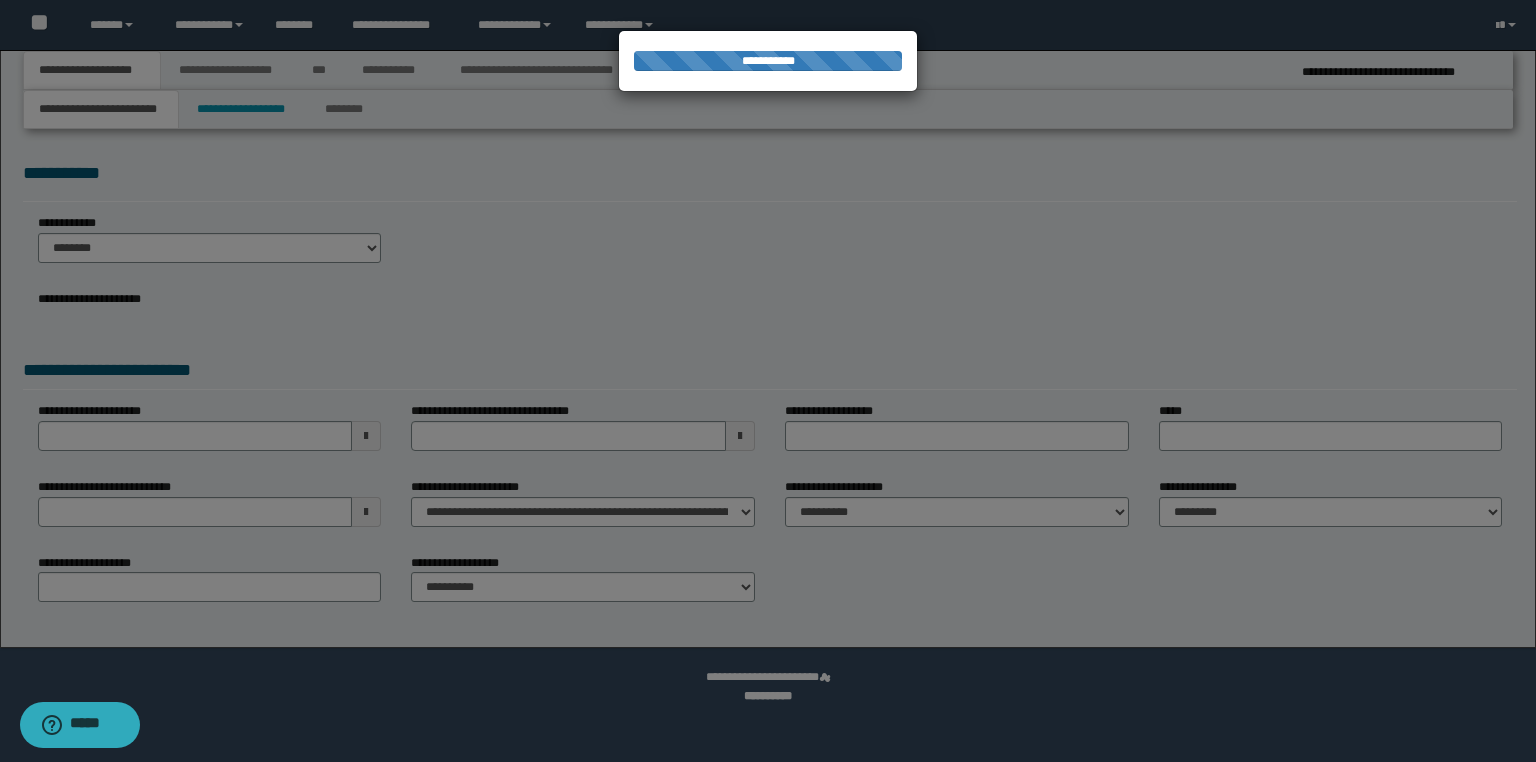 type on "**********" 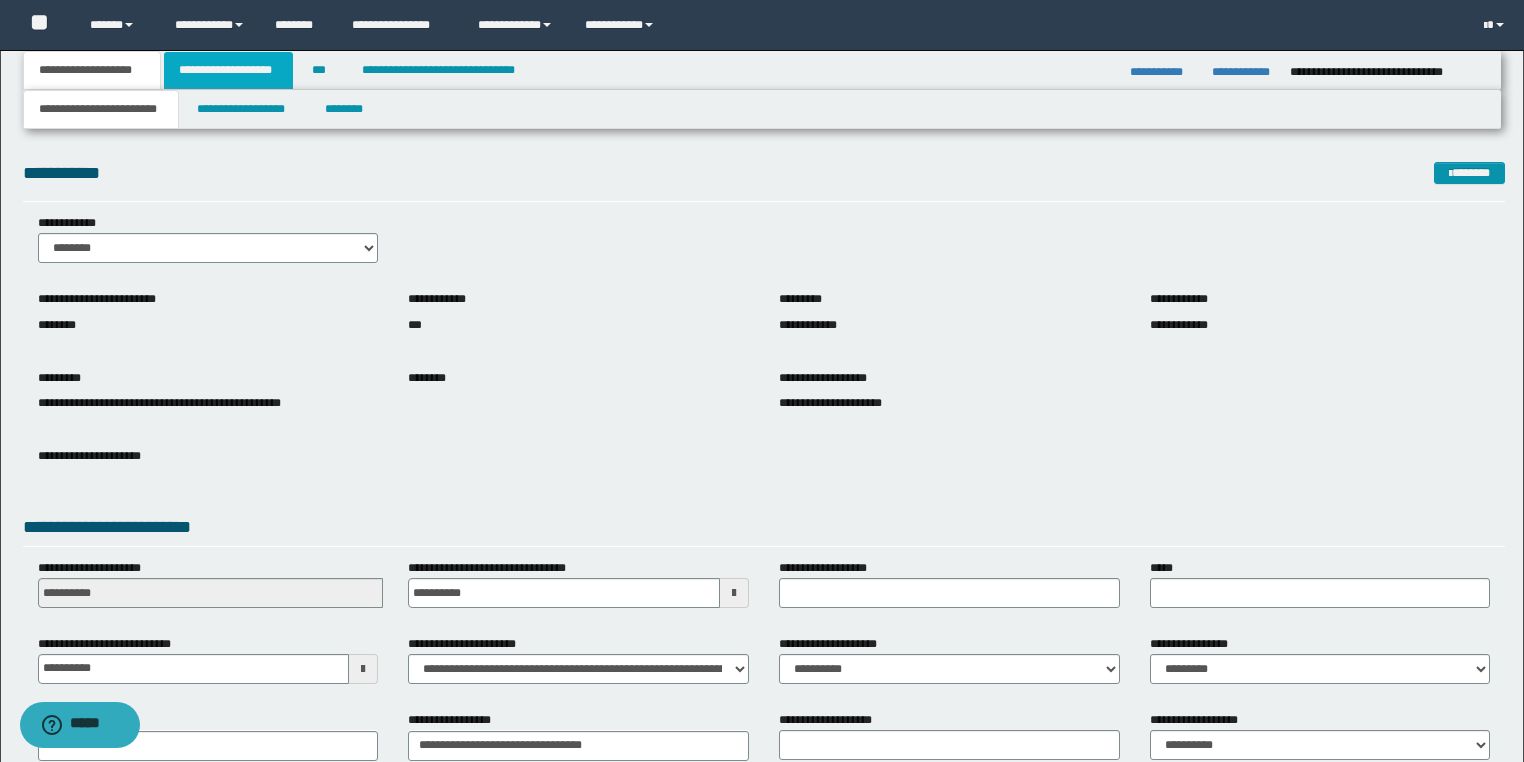 click on "**********" at bounding box center [228, 70] 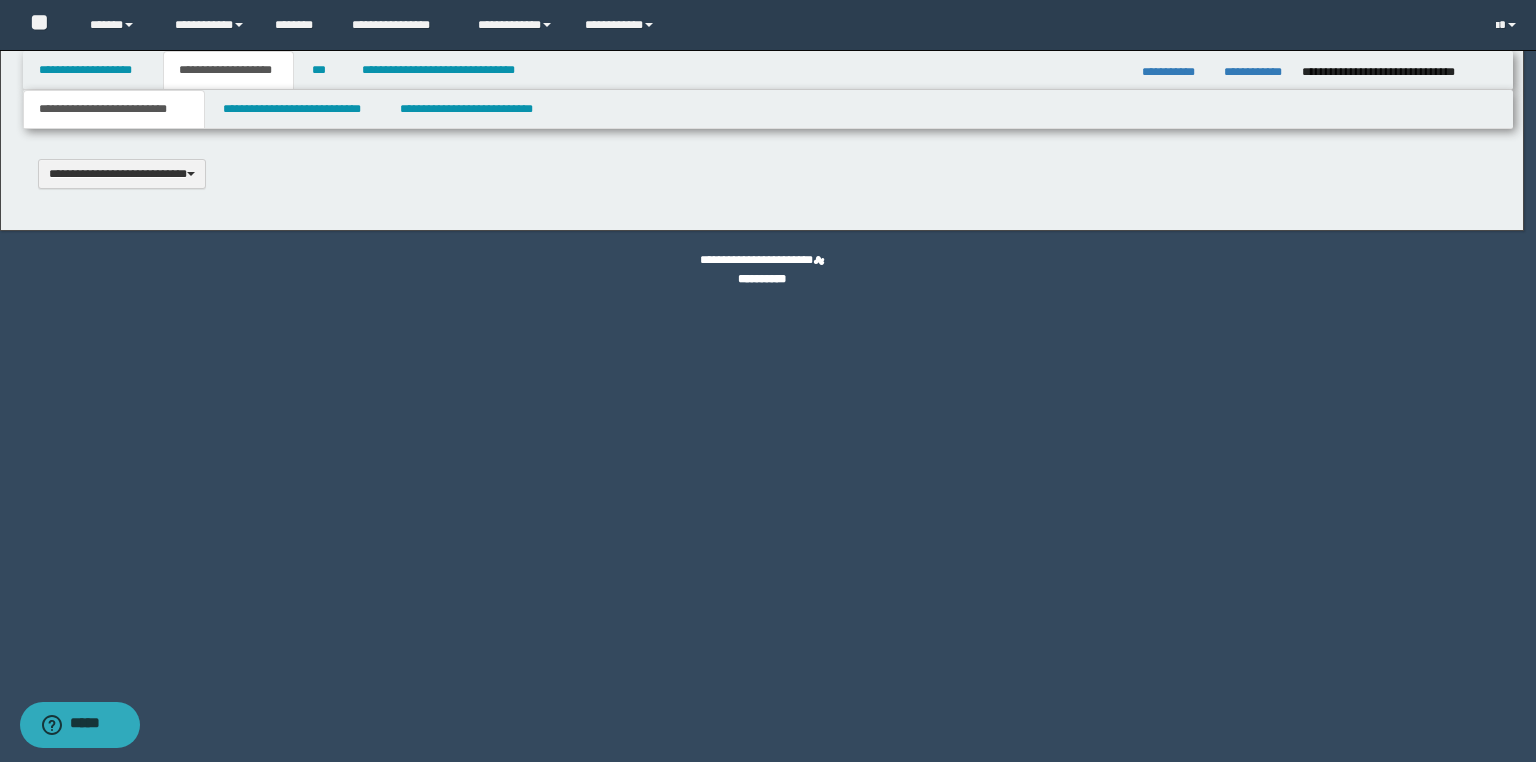 type 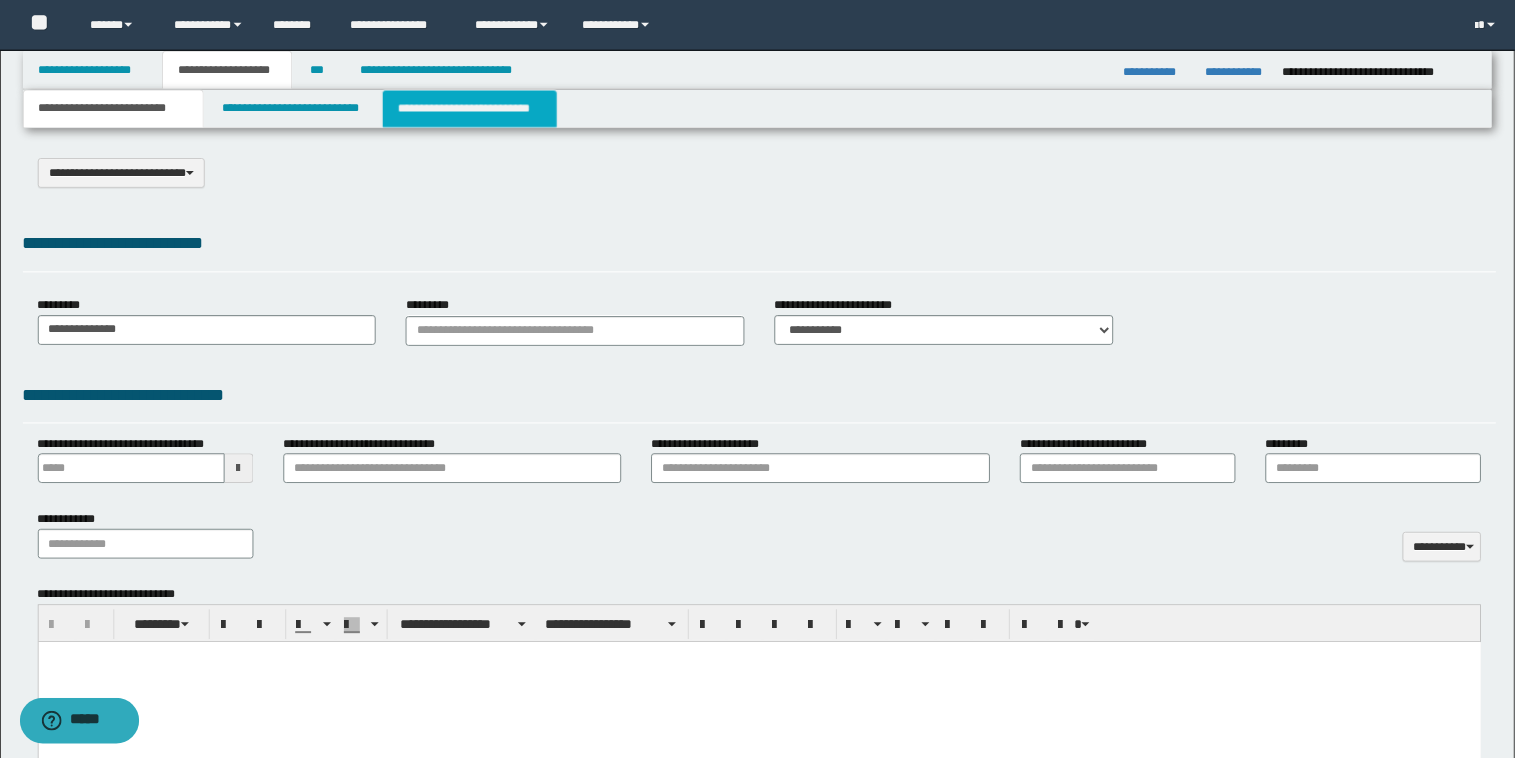 click on "**********" at bounding box center [472, 109] 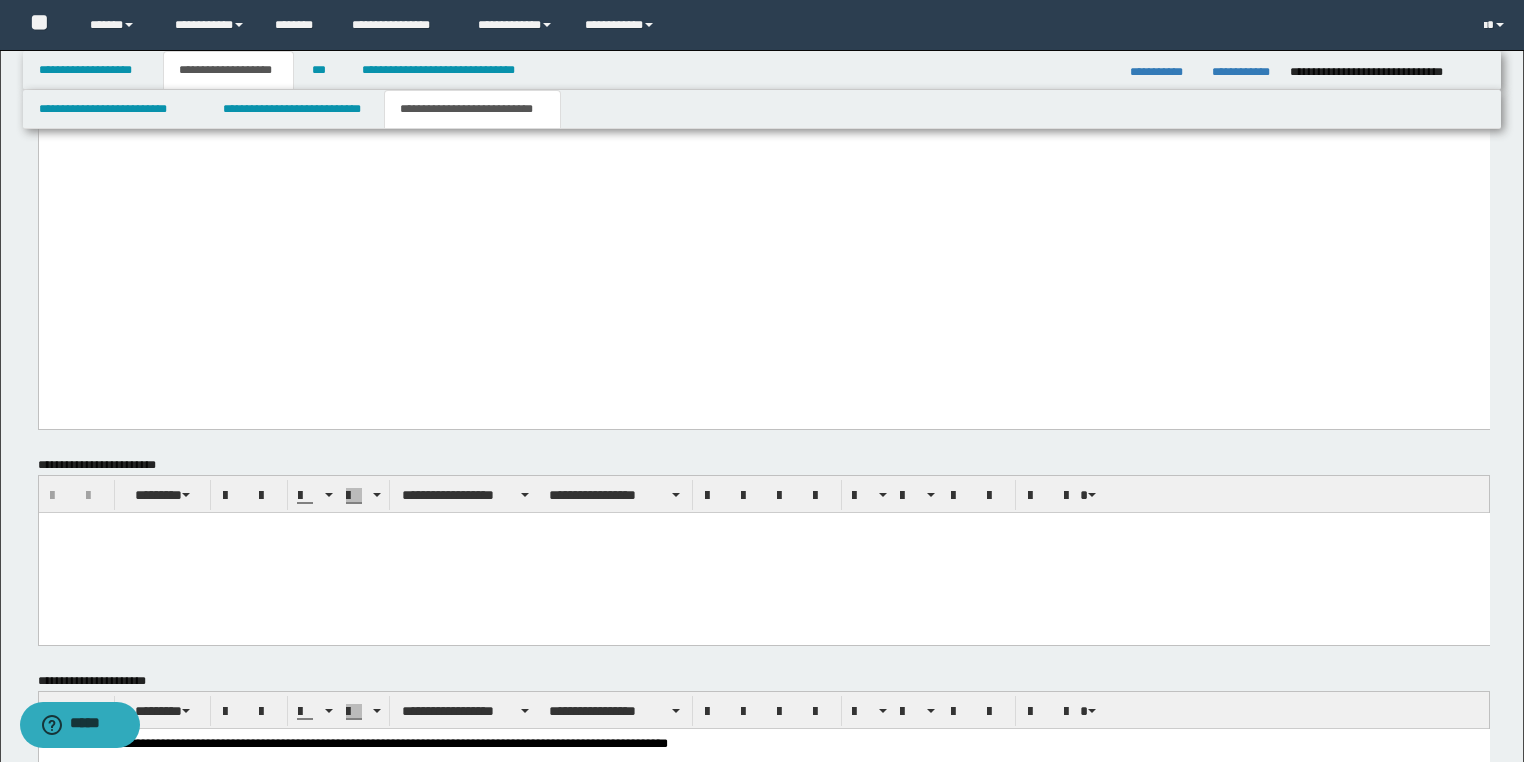 scroll, scrollTop: 2720, scrollLeft: 0, axis: vertical 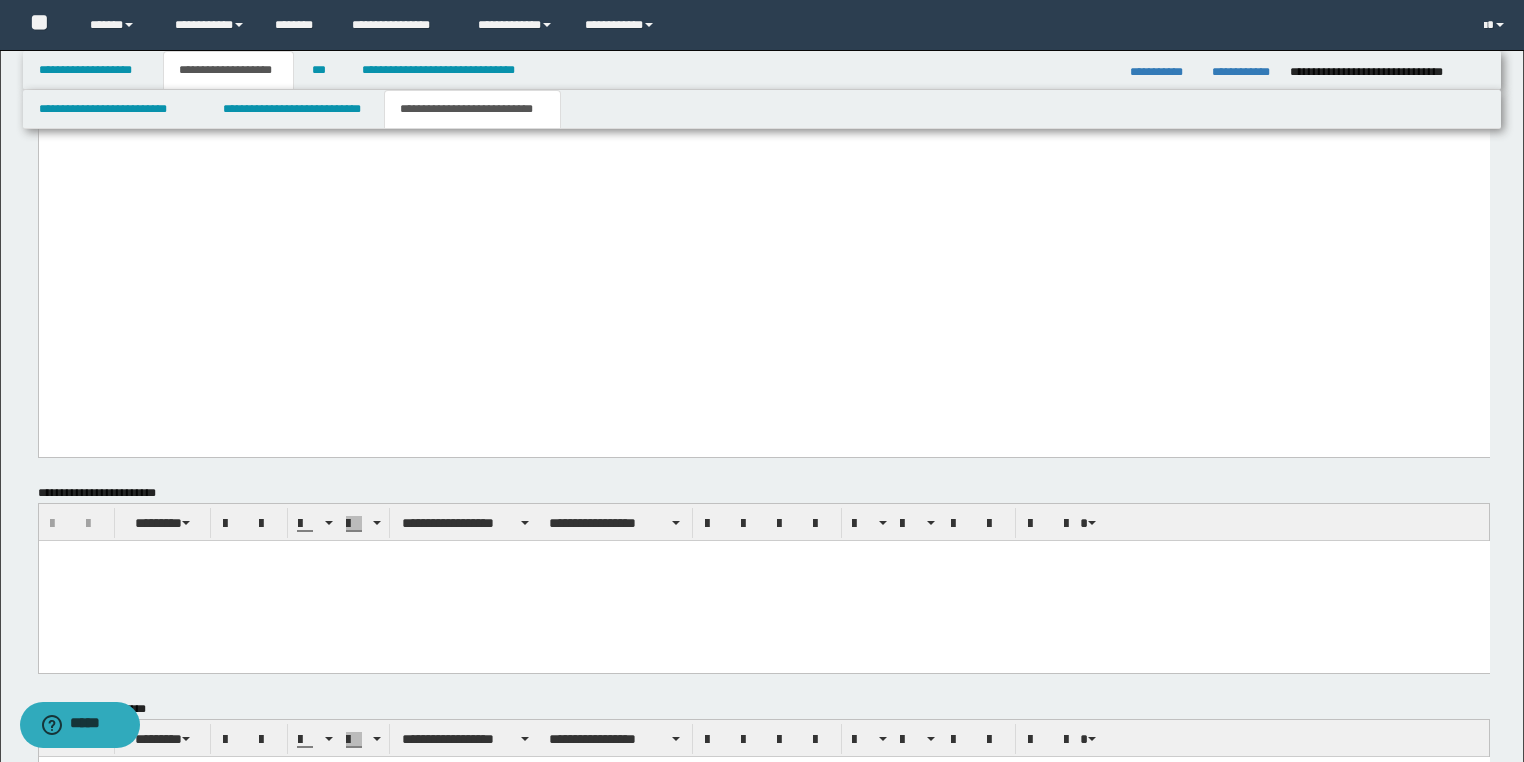 drag, startPoint x: 281, startPoint y: 263, endPoint x: 266, endPoint y: 261, distance: 15.132746 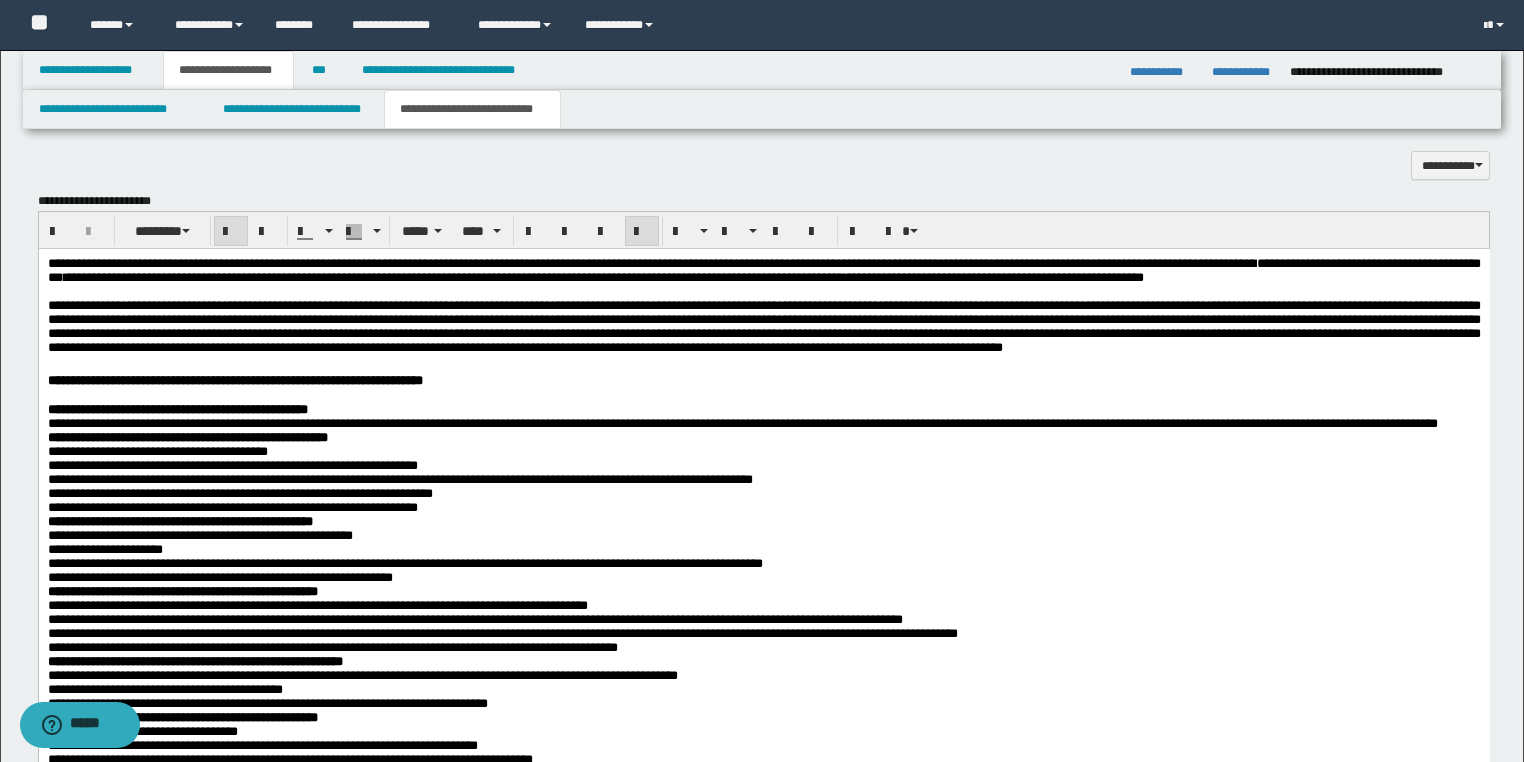 scroll, scrollTop: 1040, scrollLeft: 0, axis: vertical 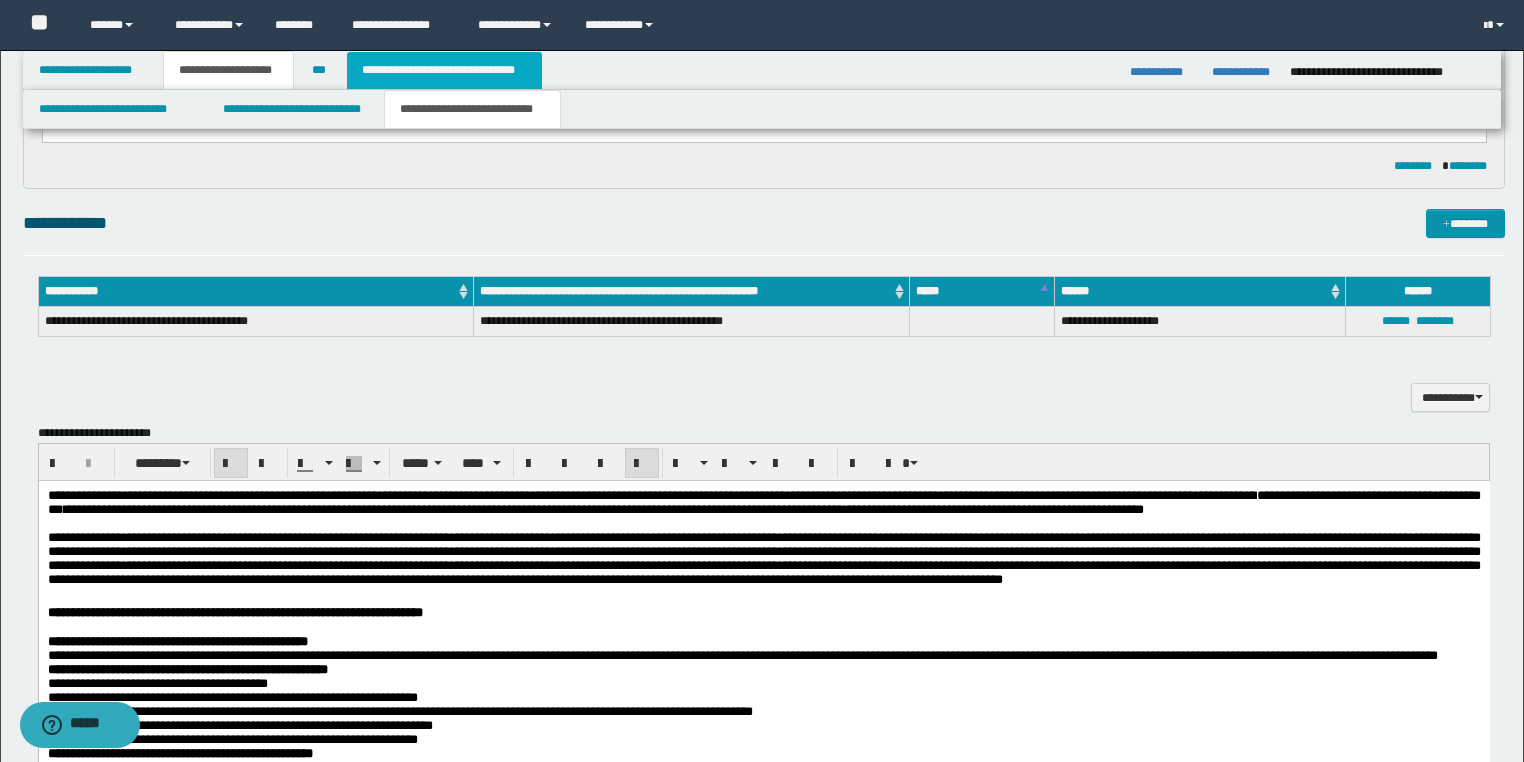 click on "**********" at bounding box center [444, 70] 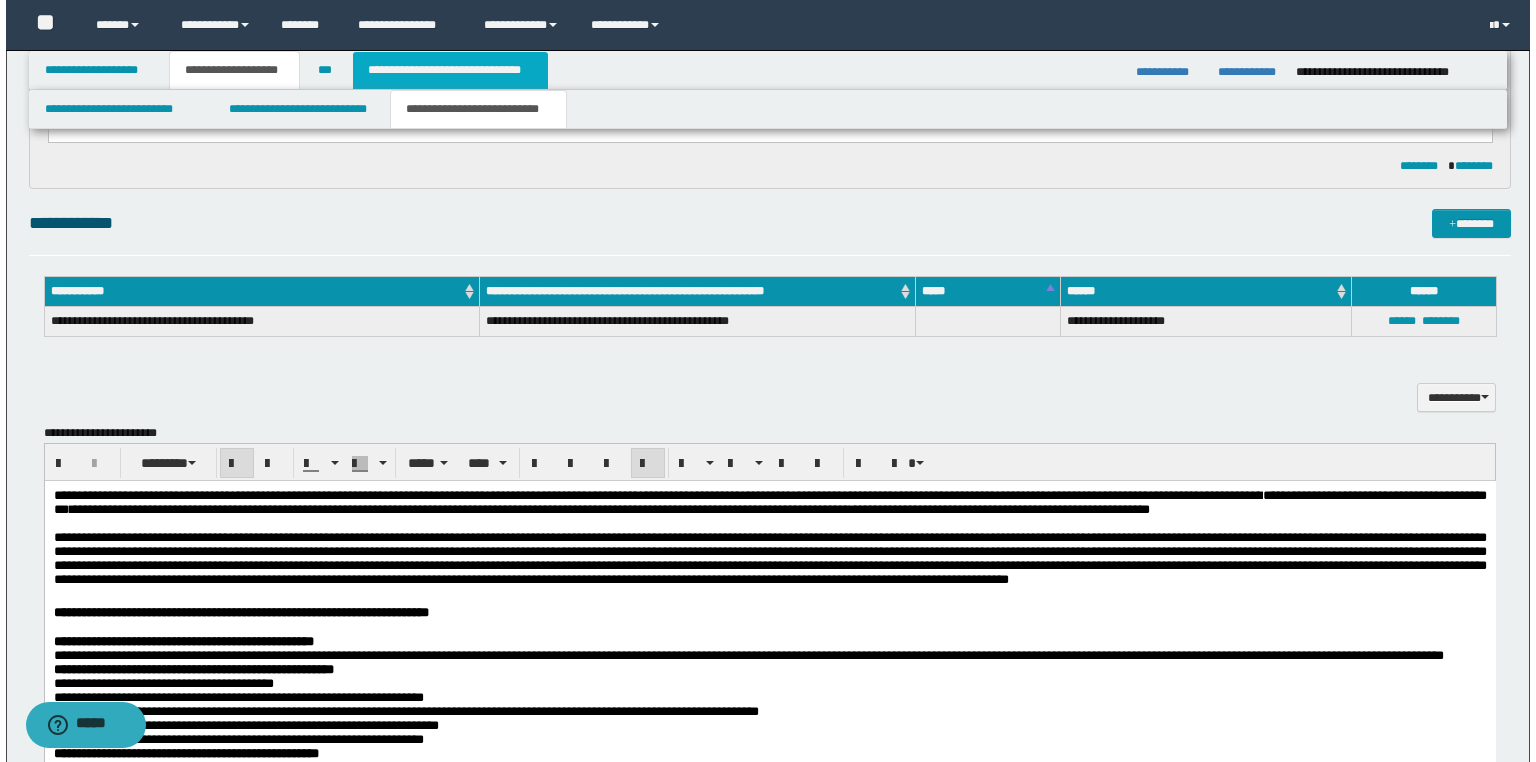scroll, scrollTop: 0, scrollLeft: 0, axis: both 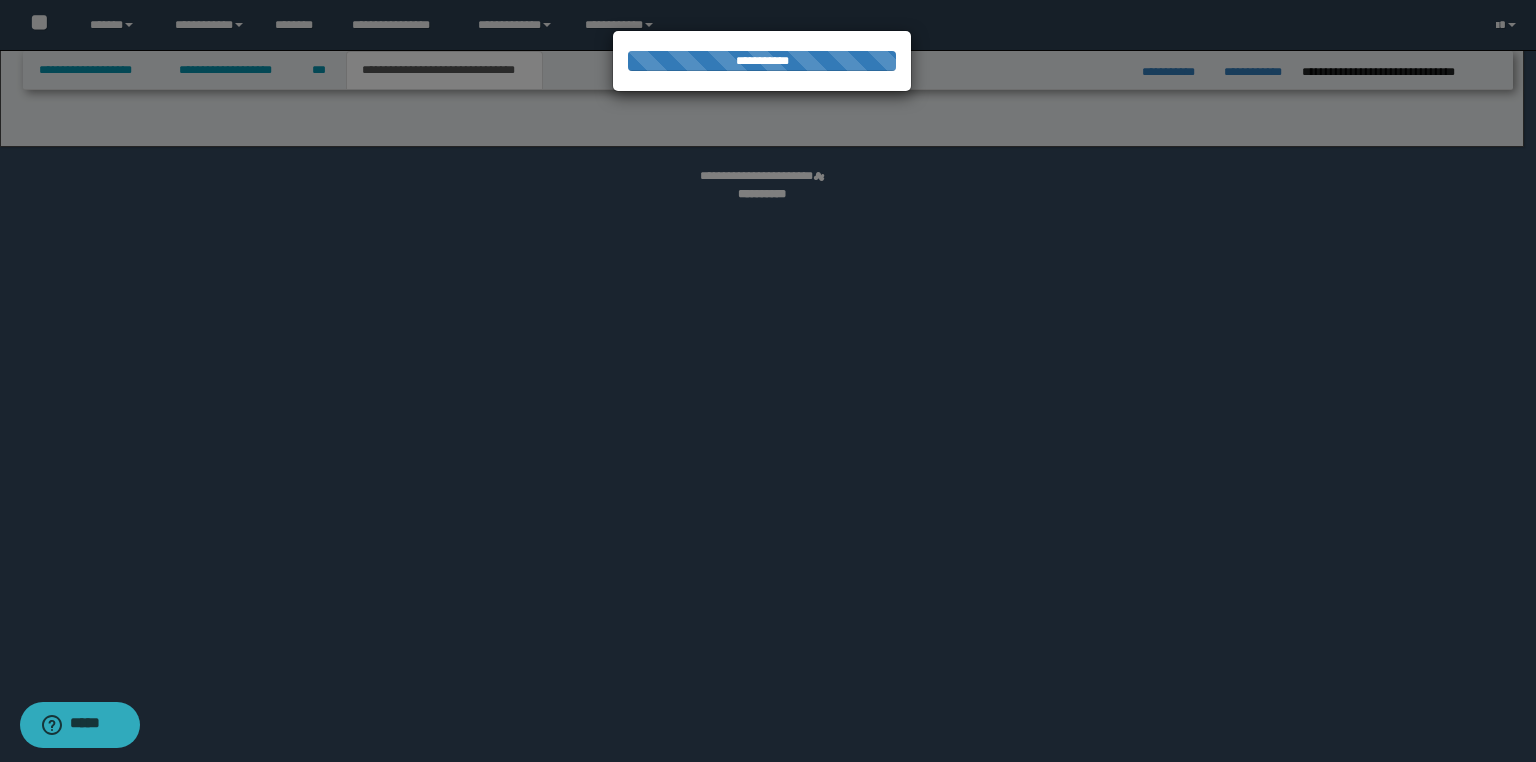 select on "*" 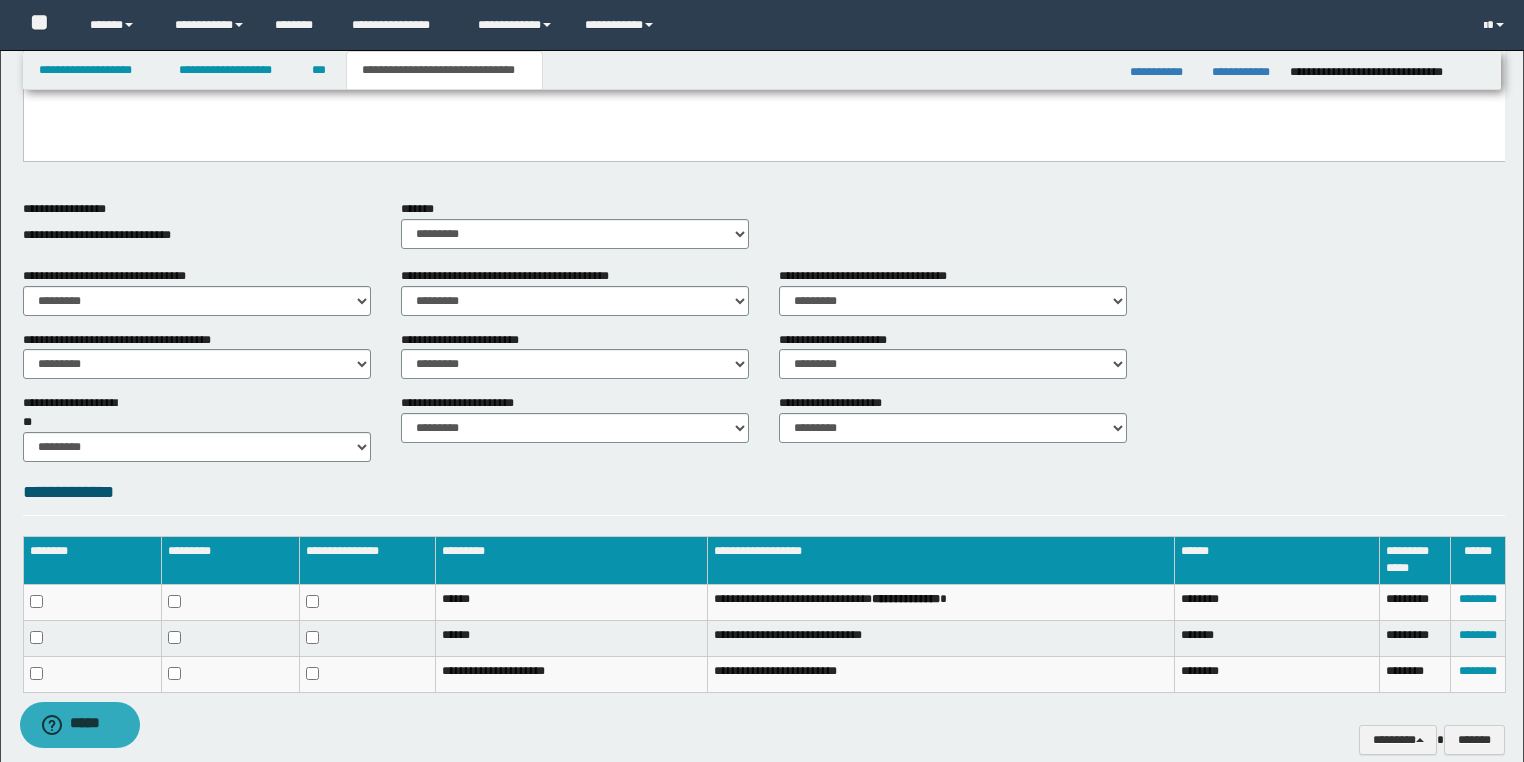 scroll, scrollTop: 666, scrollLeft: 0, axis: vertical 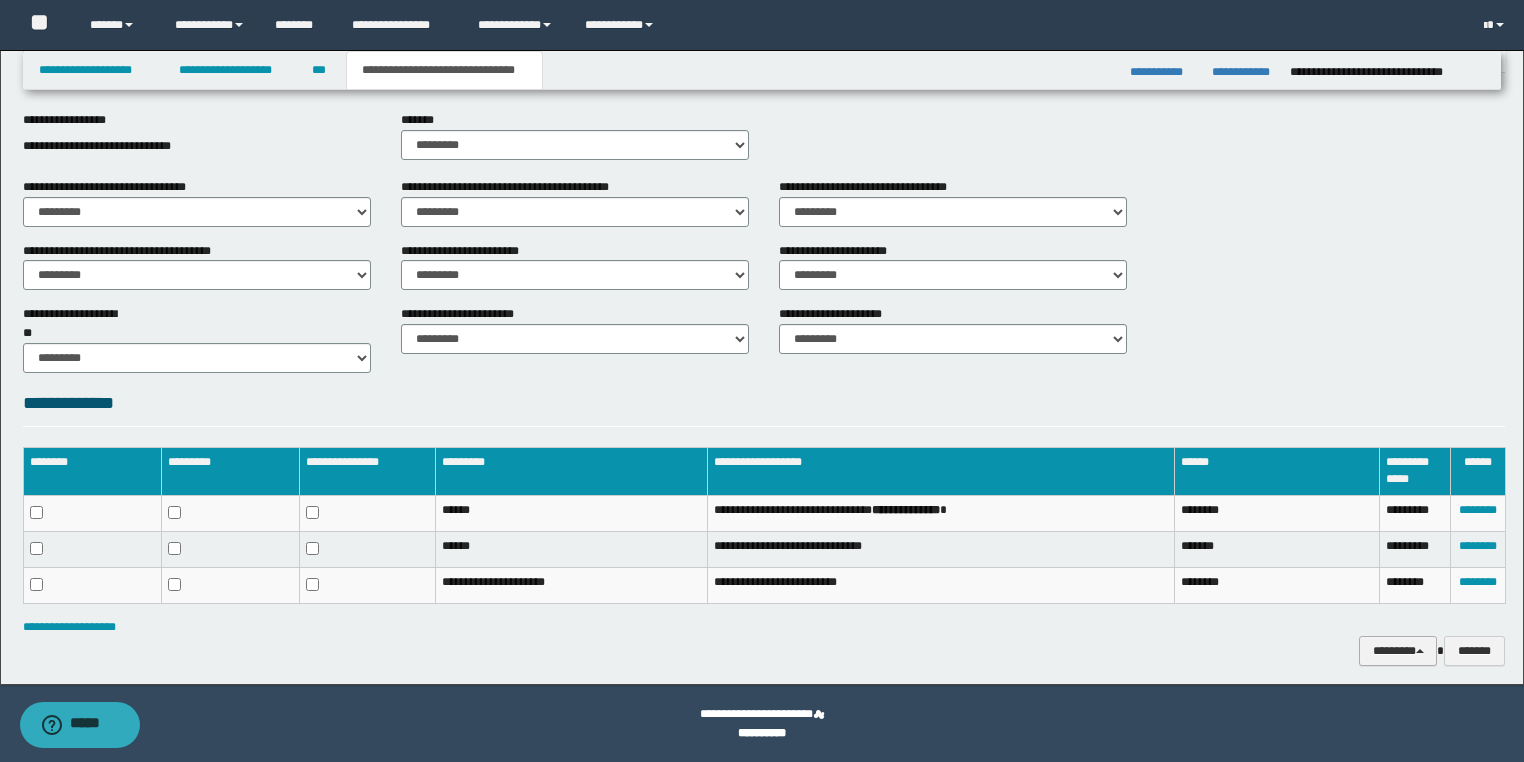 click on "********" at bounding box center [1398, 651] 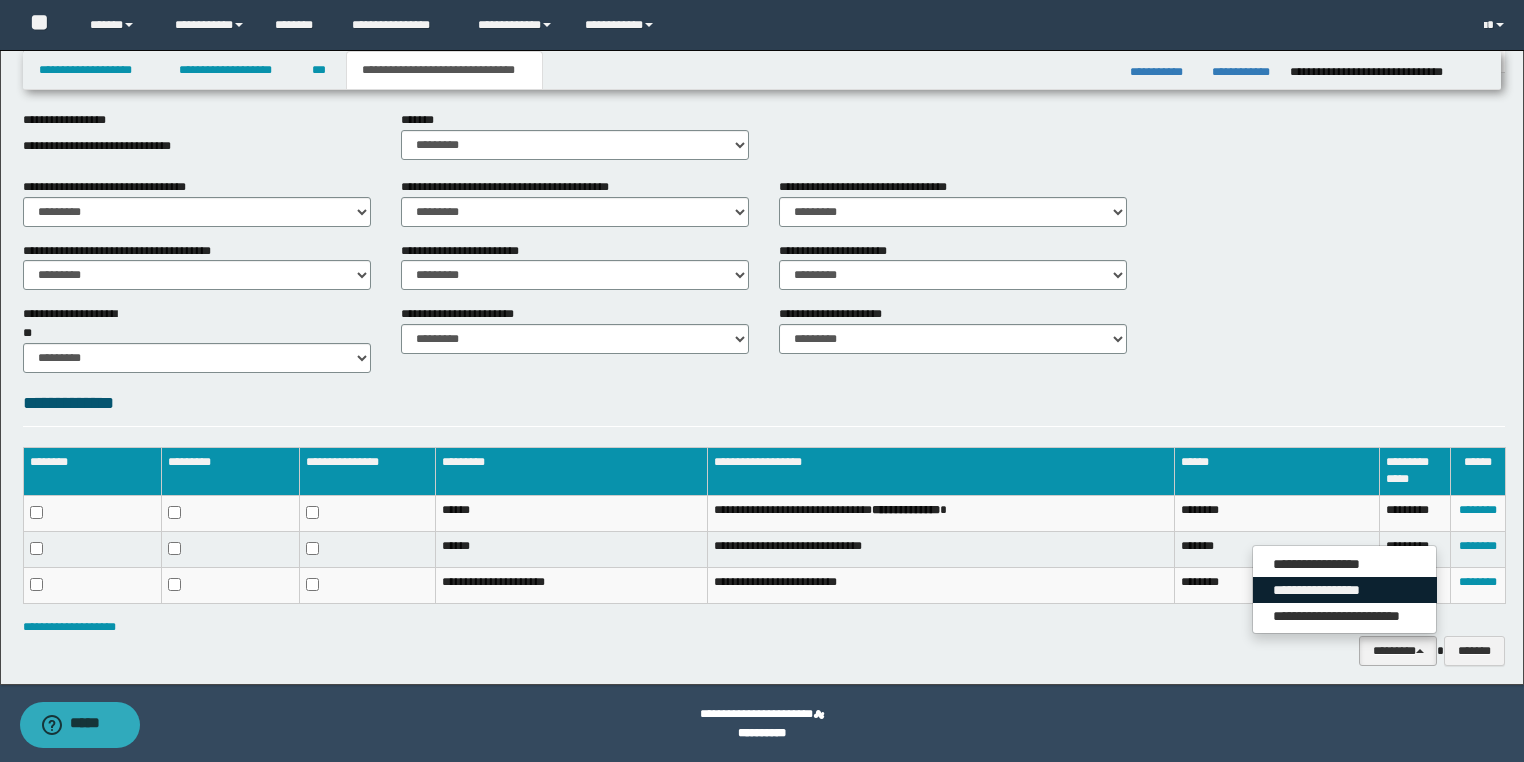 click on "**********" at bounding box center (1345, 590) 